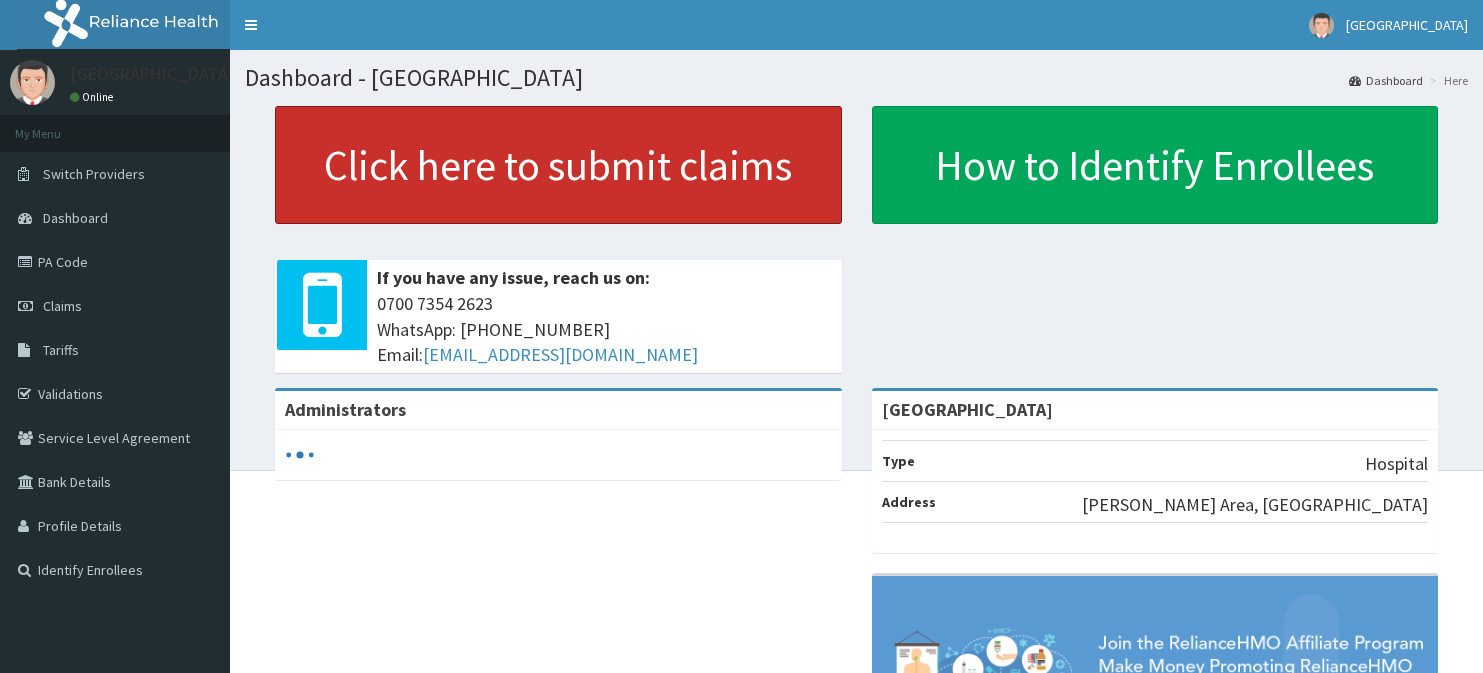 click on "Click here to submit claims" at bounding box center (558, 165) 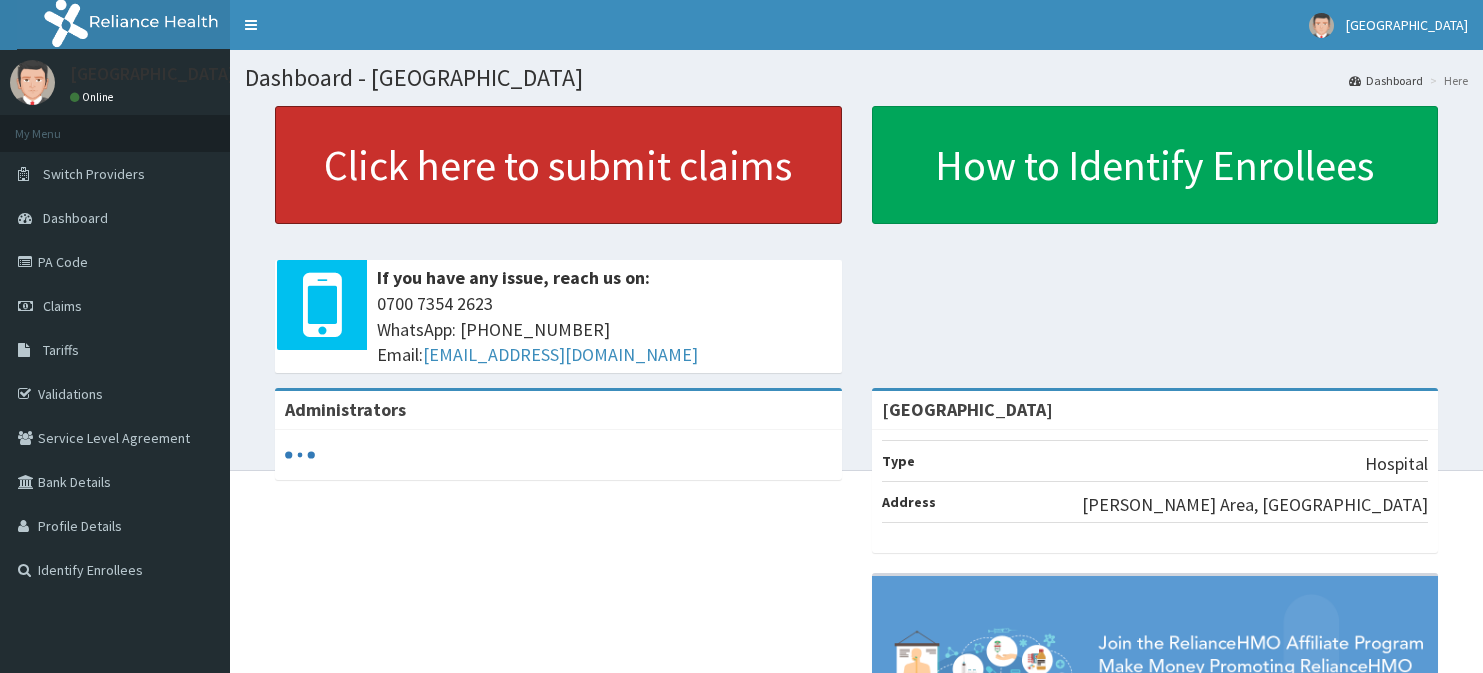 scroll, scrollTop: 0, scrollLeft: 0, axis: both 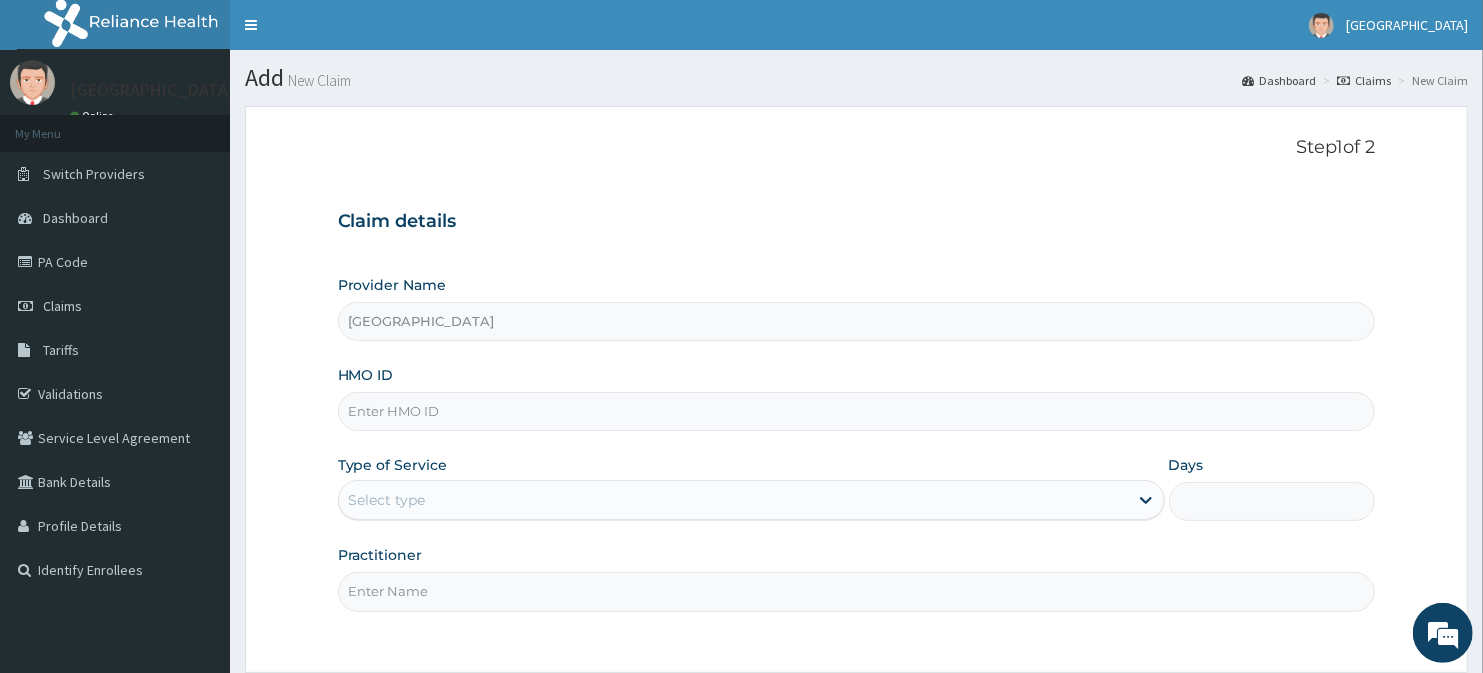 click on "HMO ID" at bounding box center [857, 411] 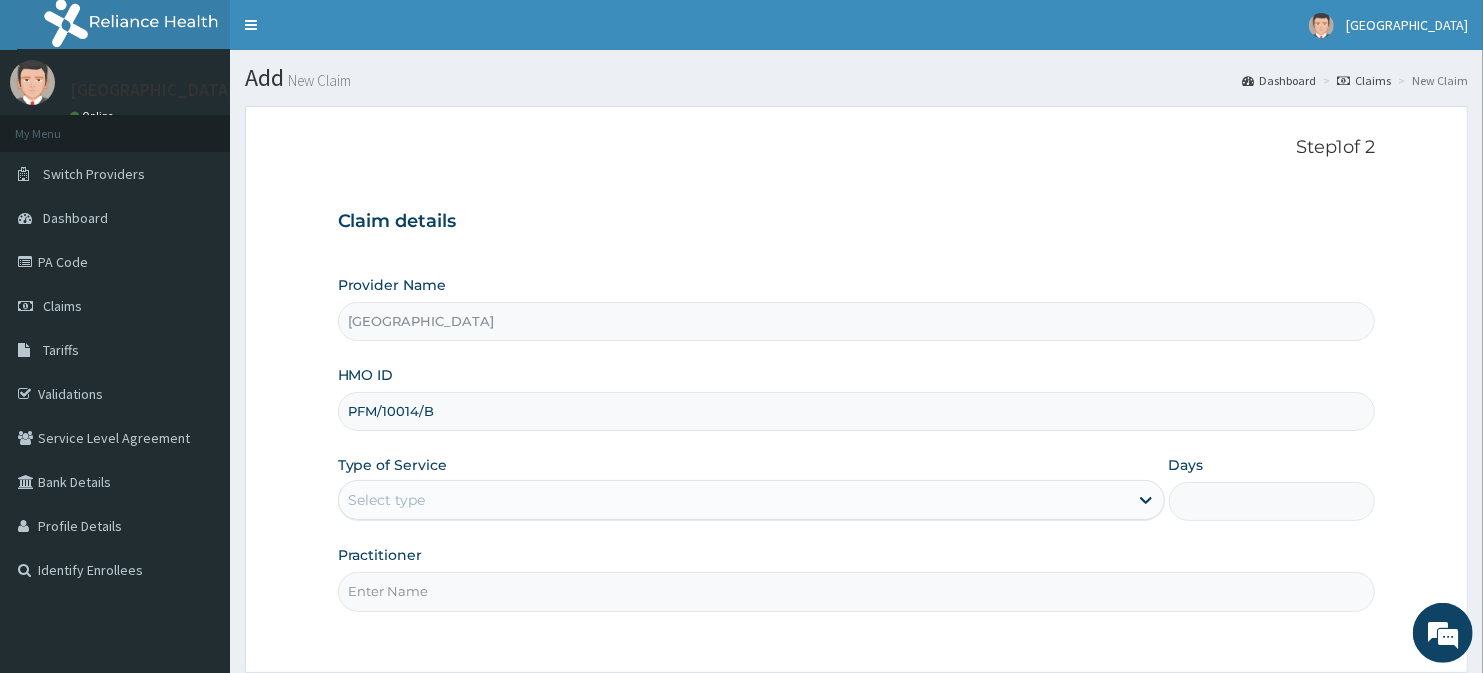 type on "PFM/10014/B" 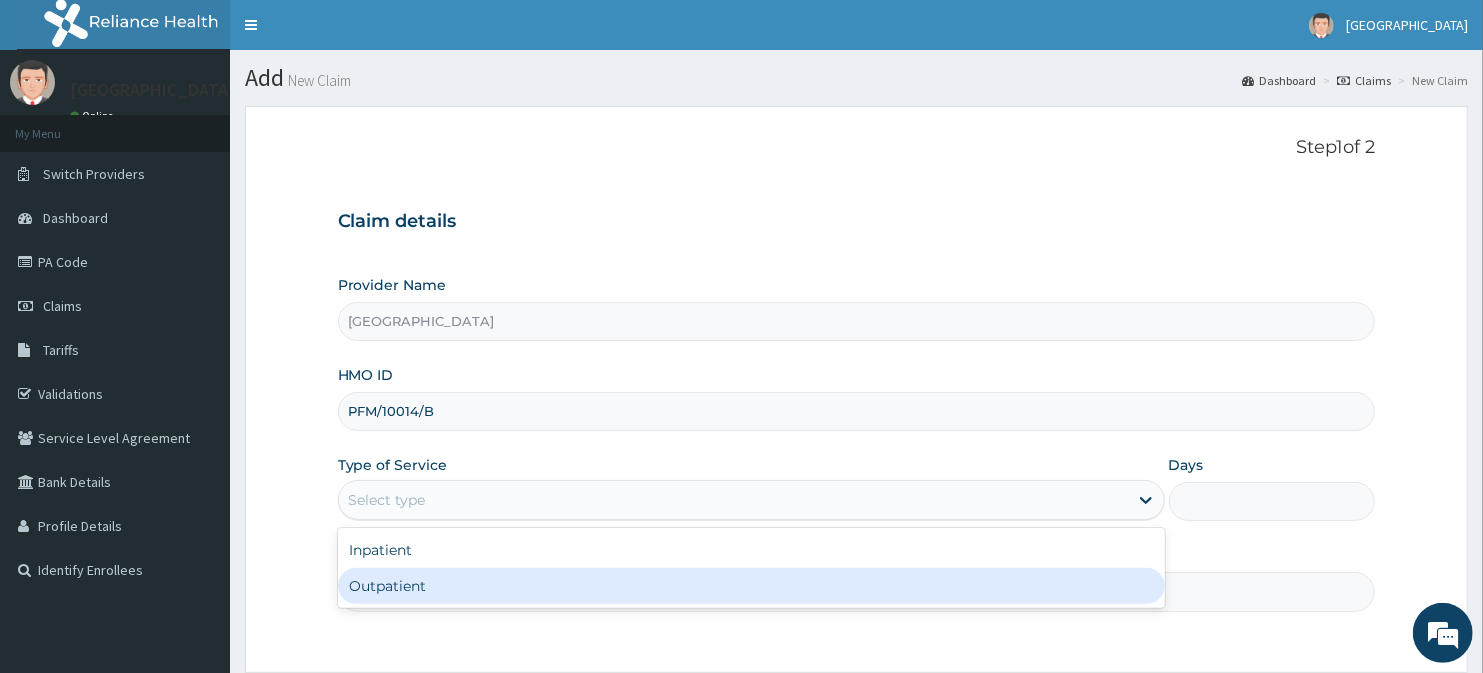 click on "Outpatient" at bounding box center [751, 586] 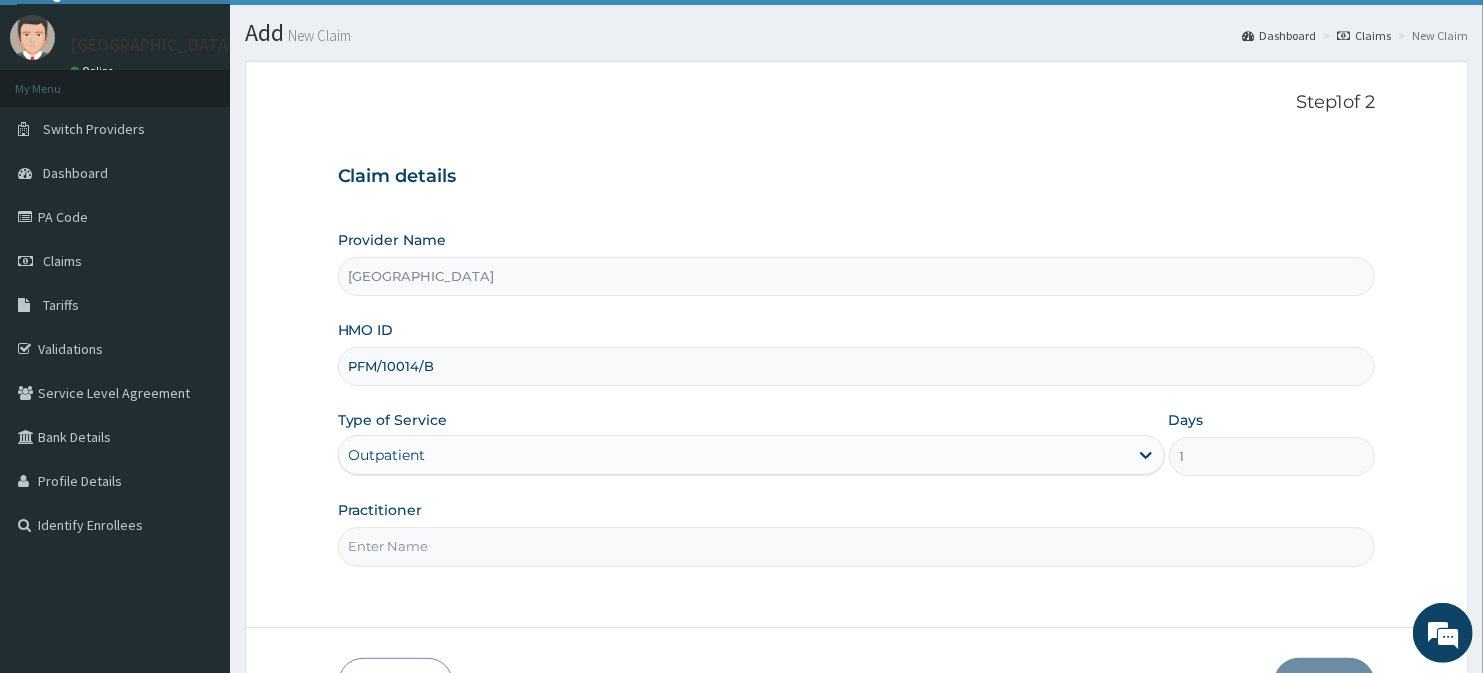 scroll, scrollTop: 88, scrollLeft: 0, axis: vertical 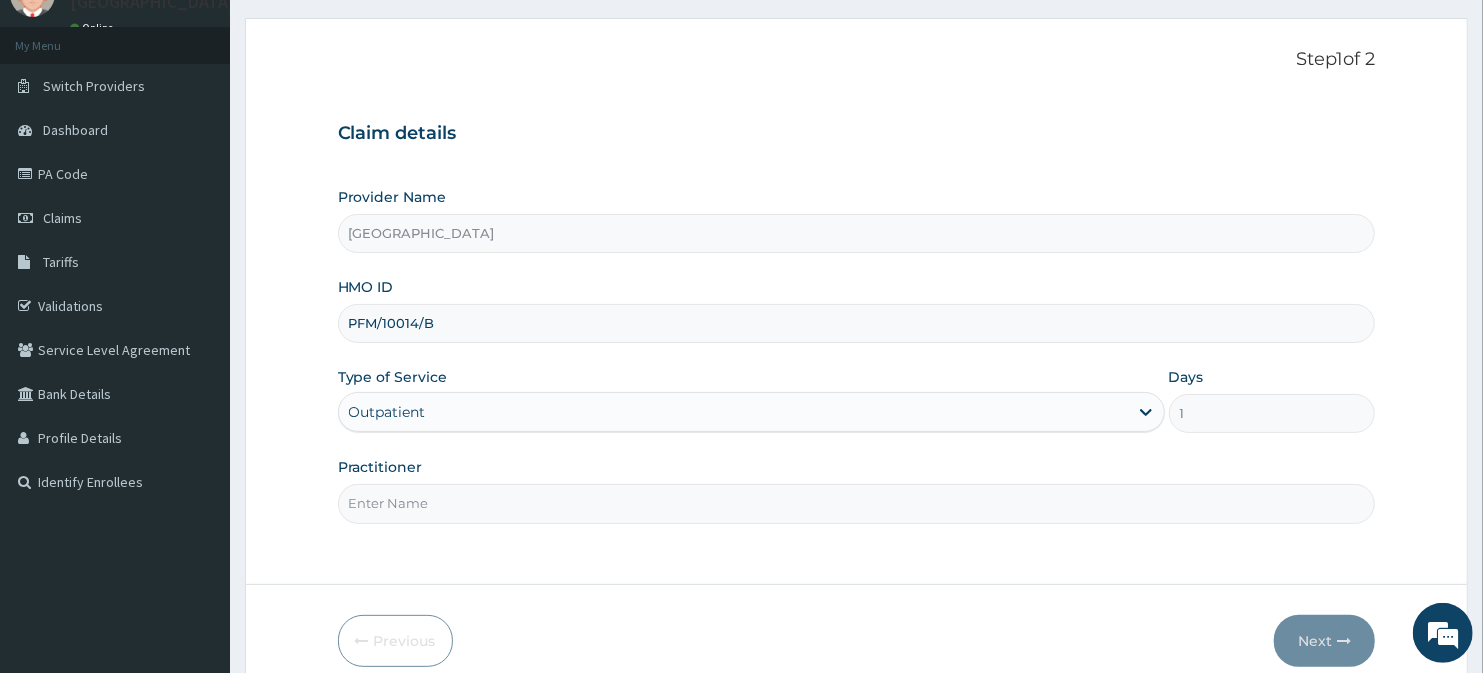 click on "Practitioner" at bounding box center [857, 503] 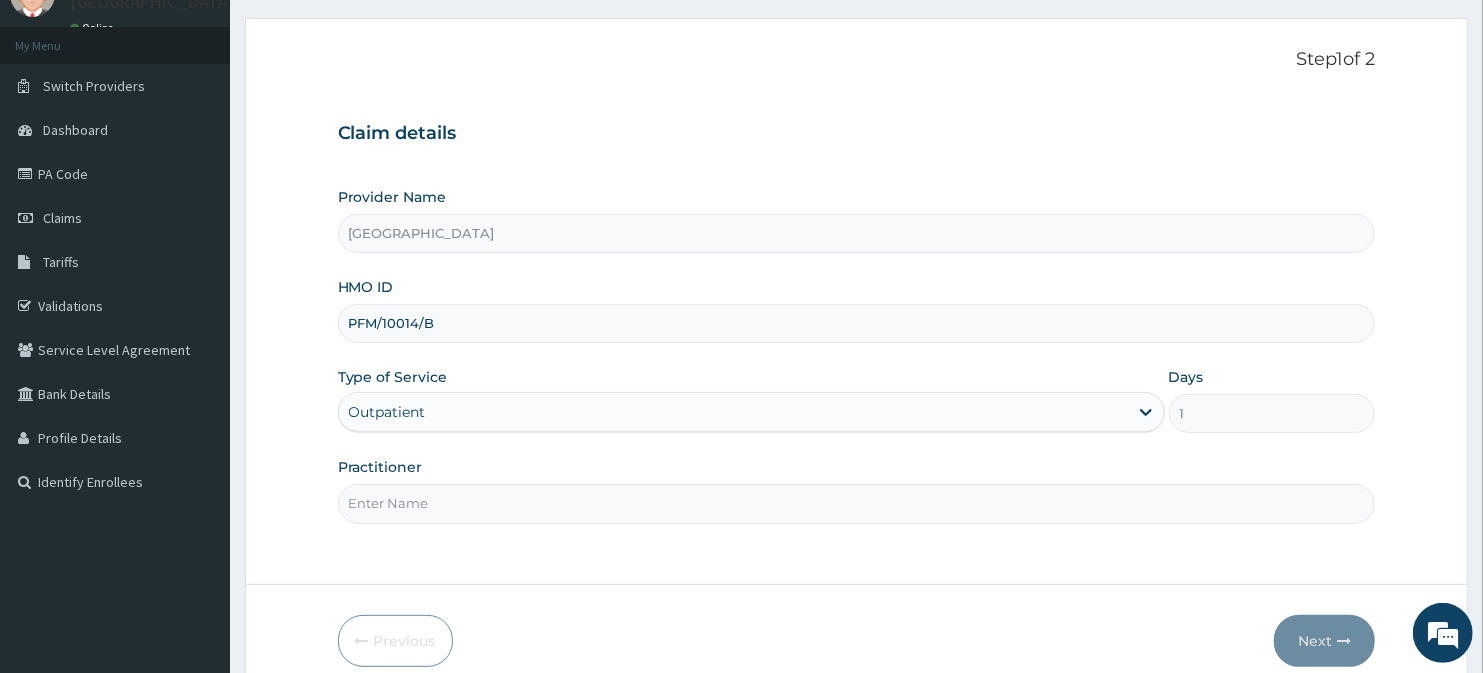 type on "Dr. A.A AMAO" 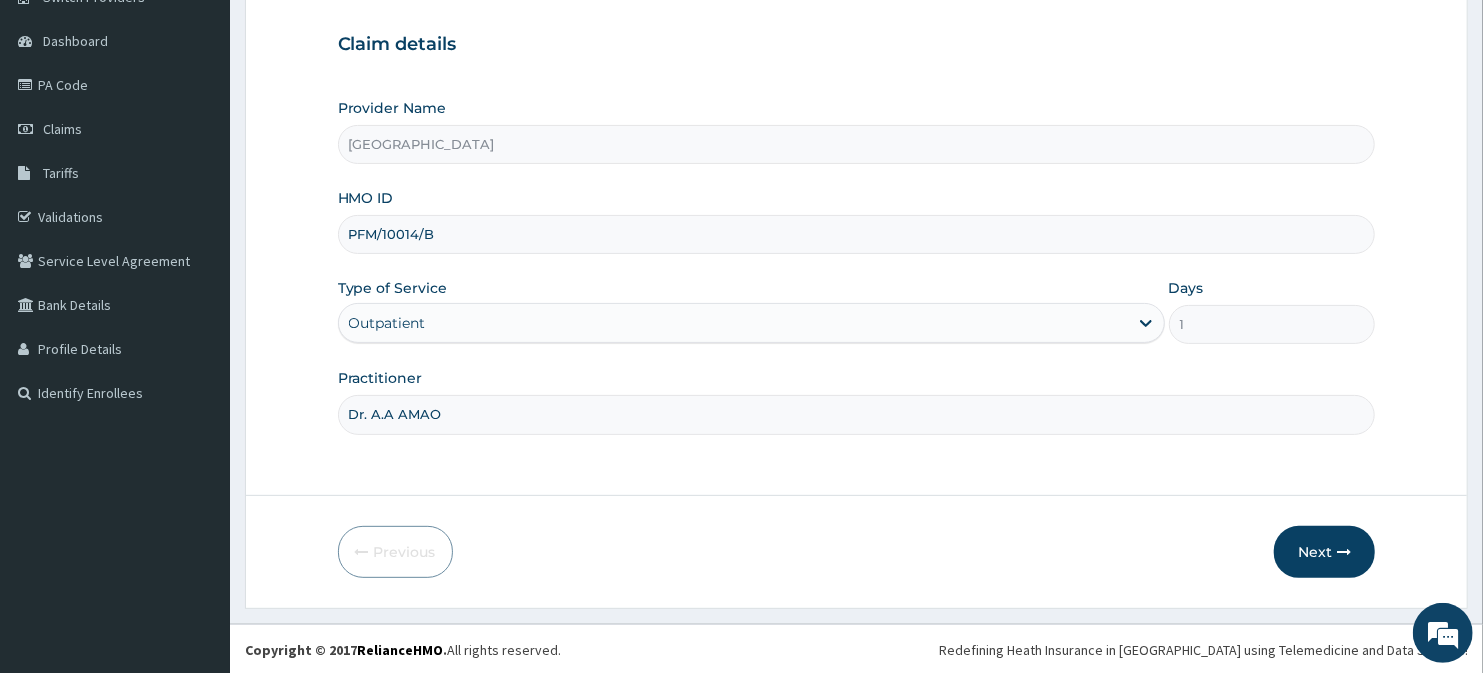 scroll, scrollTop: 178, scrollLeft: 0, axis: vertical 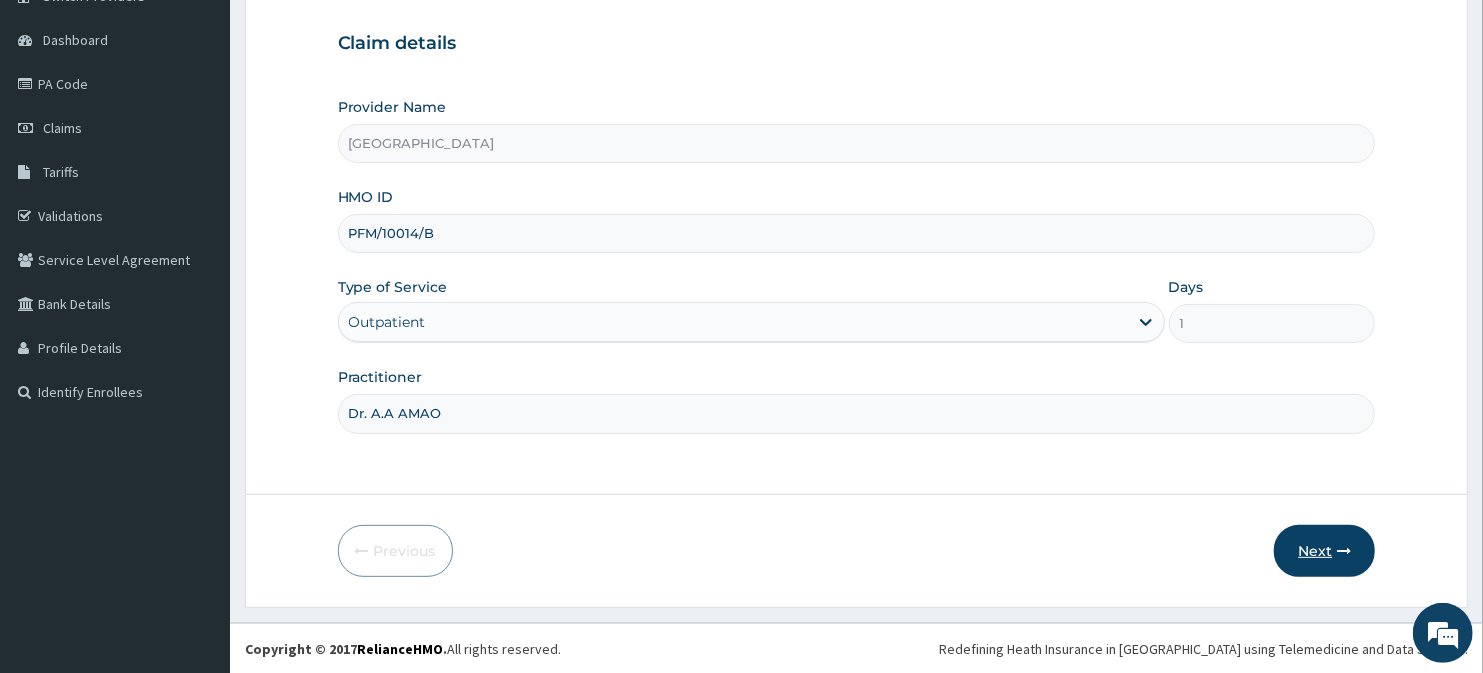 click on "Next" at bounding box center [1324, 551] 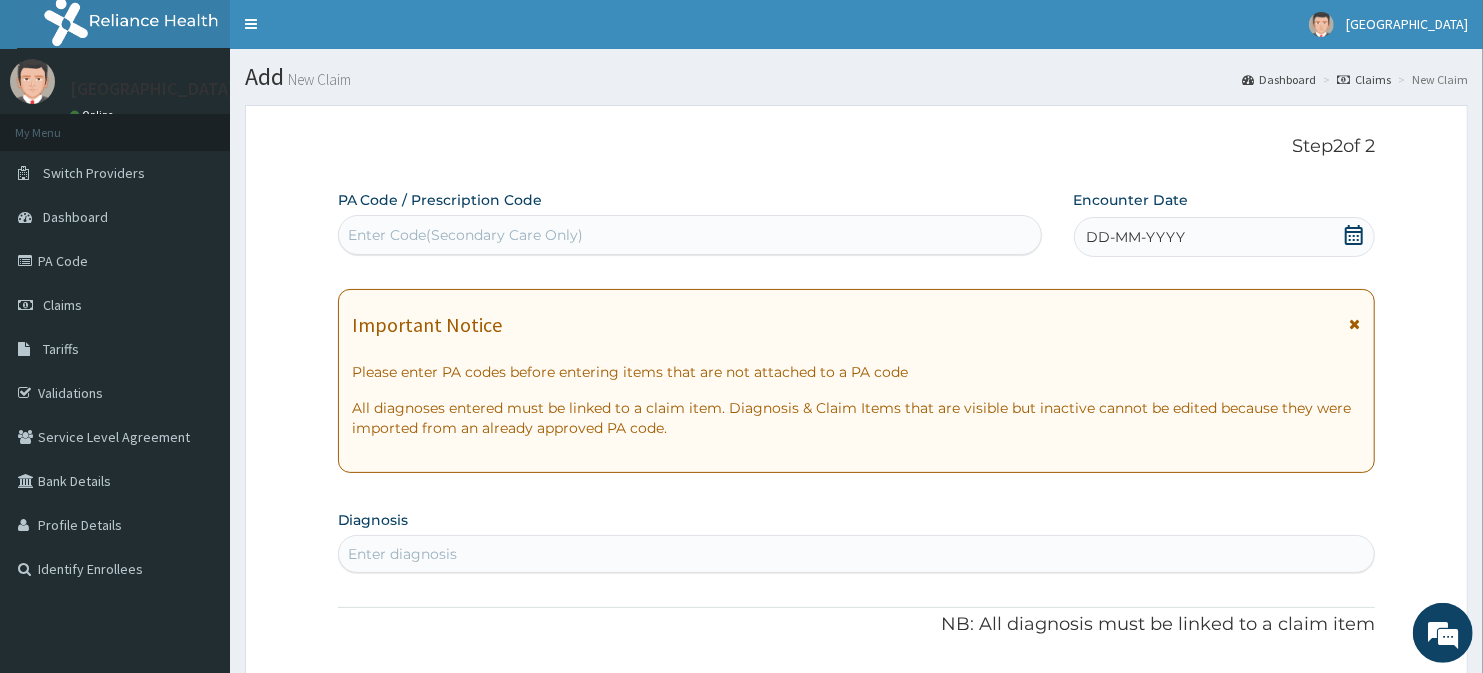 scroll, scrollTop: 0, scrollLeft: 0, axis: both 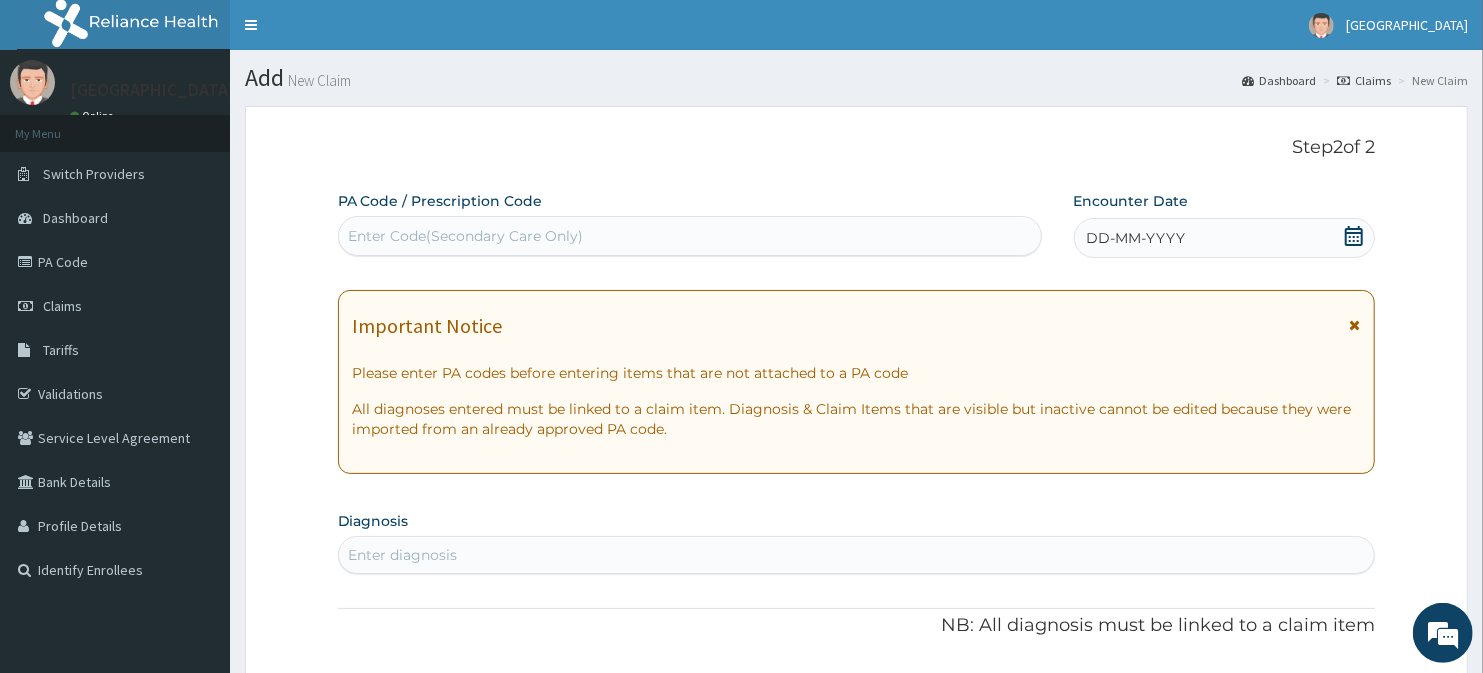 click on "Enter Code(Secondary Care Only)" at bounding box center (466, 236) 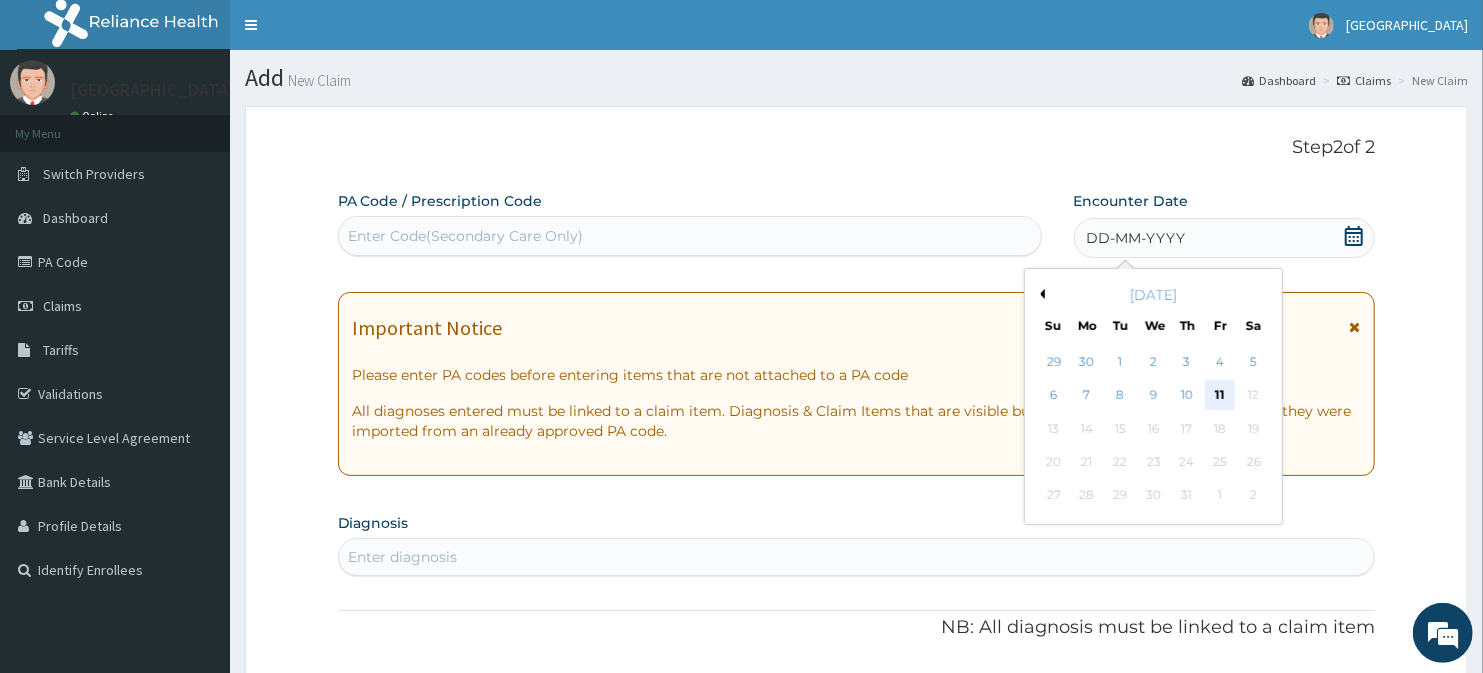 click on "11" at bounding box center (1220, 396) 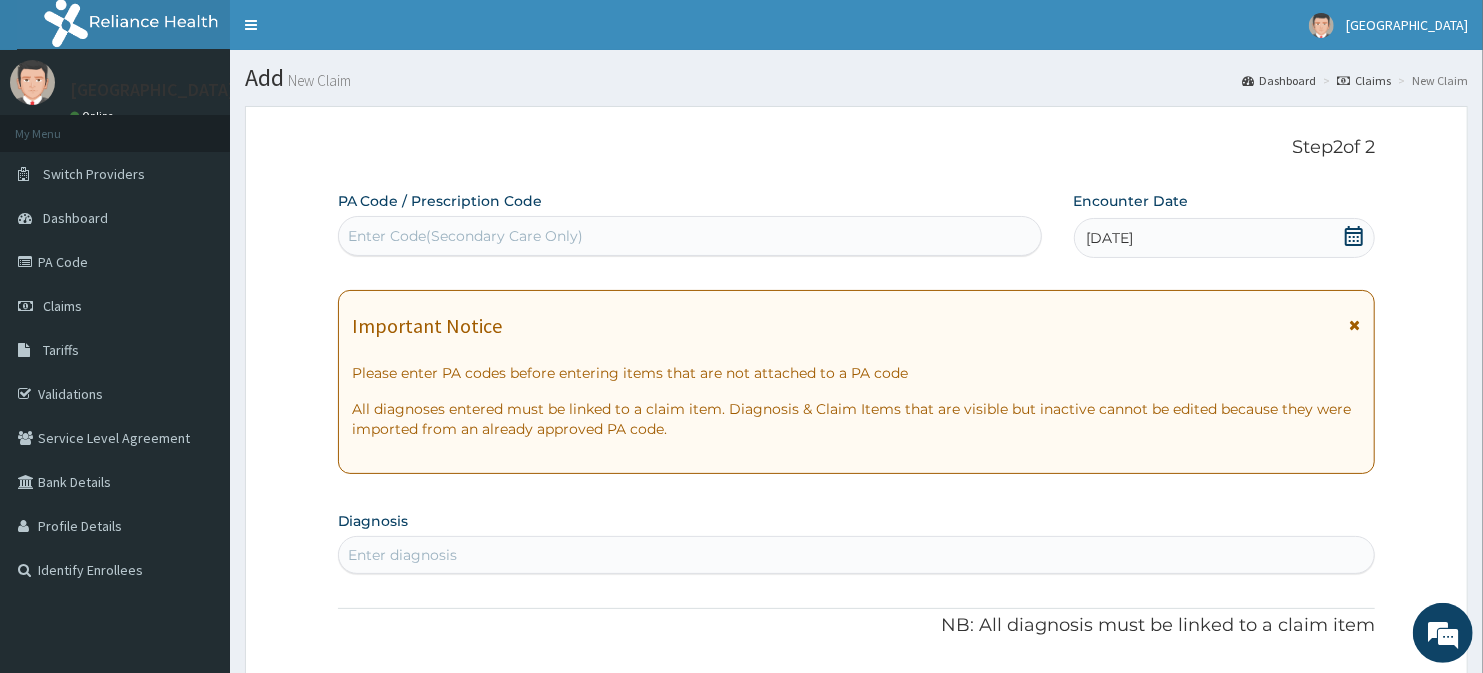 click on "Enter diagnosis" at bounding box center (403, 555) 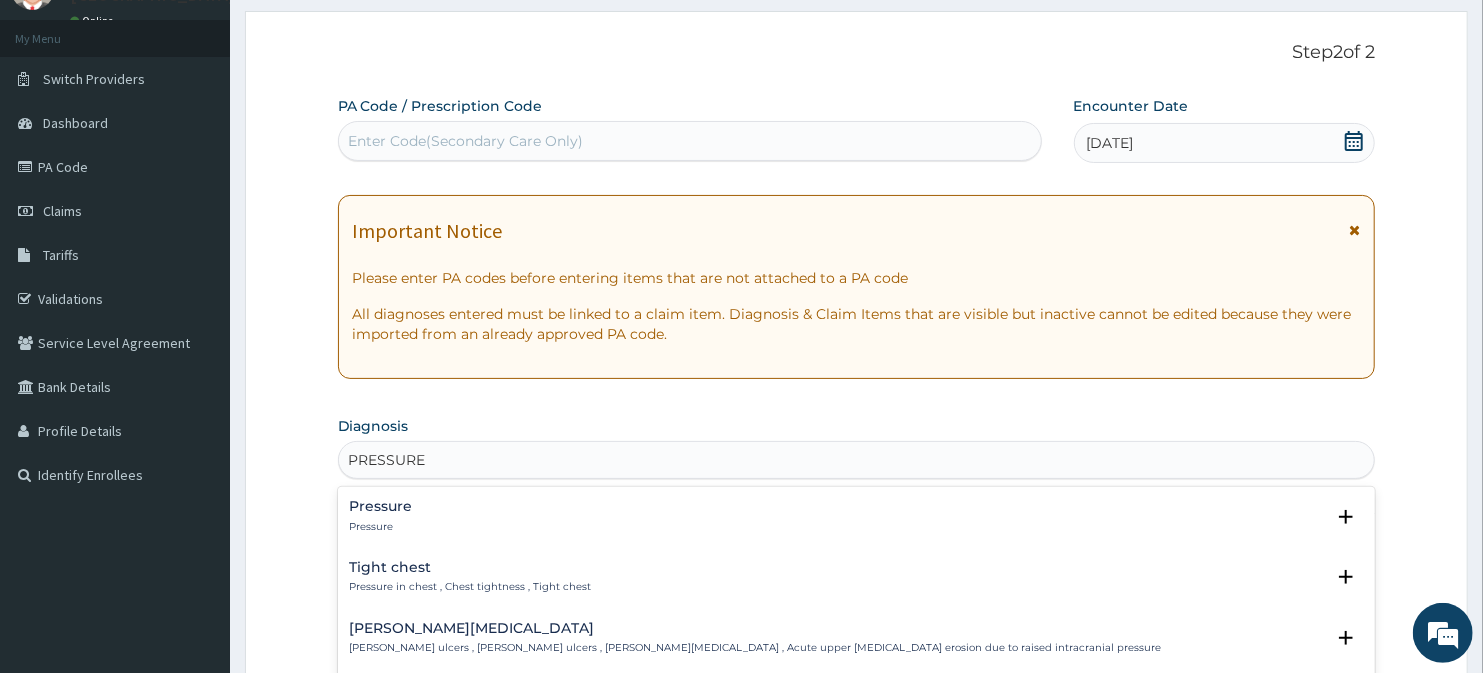 scroll, scrollTop: 133, scrollLeft: 0, axis: vertical 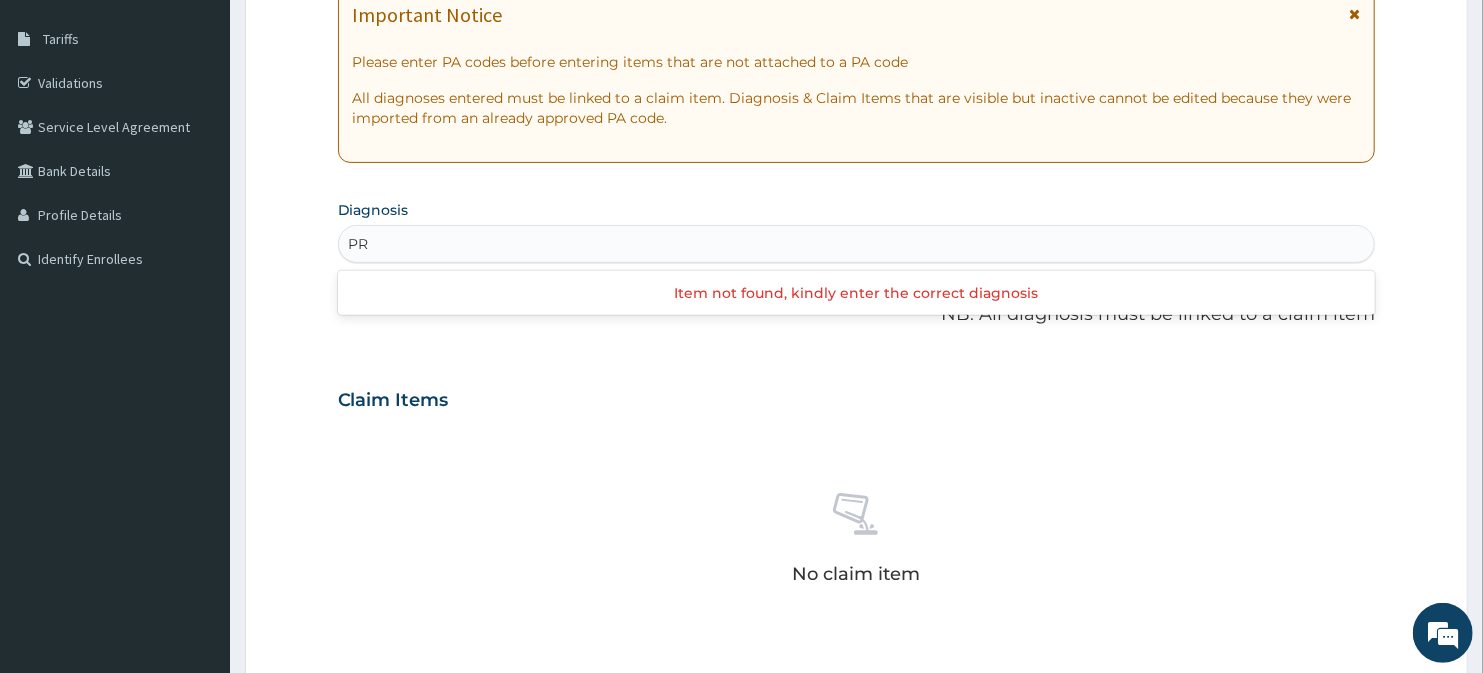 type on "P" 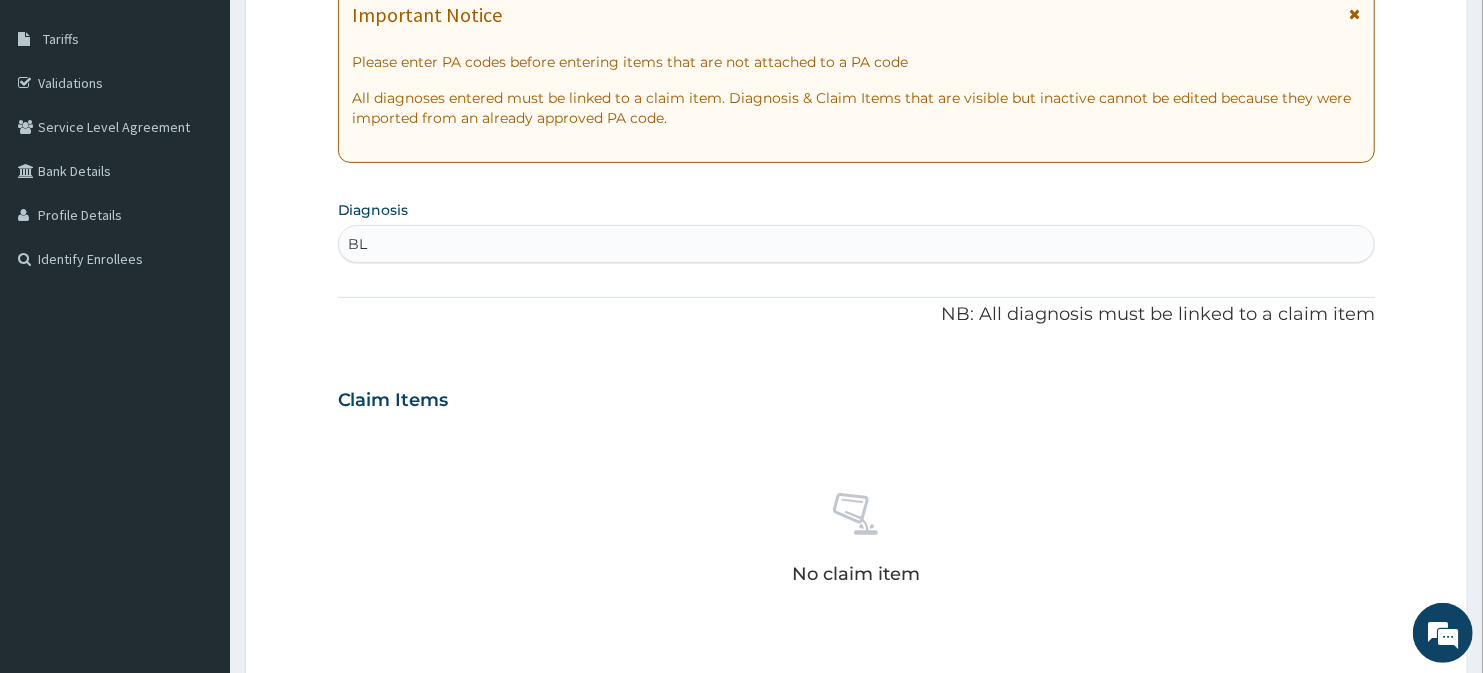 type on "B" 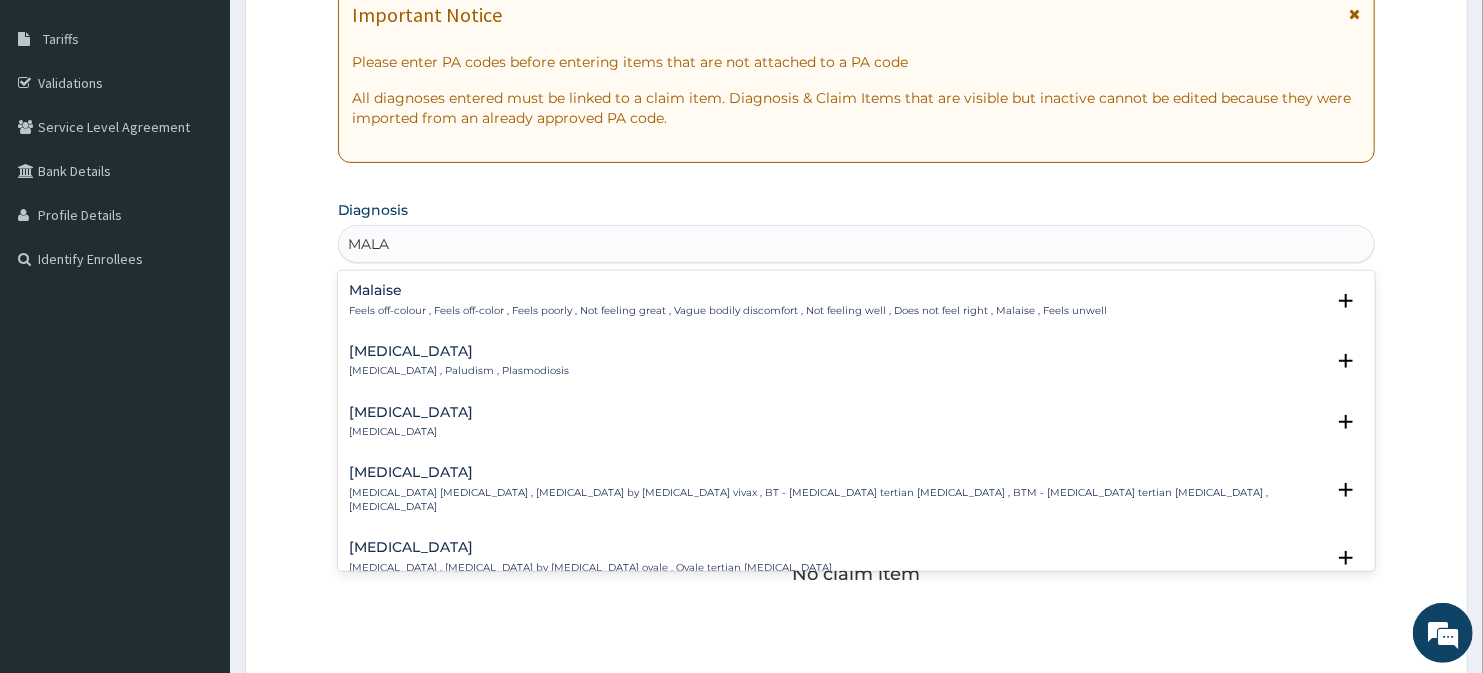 type on "MALAR" 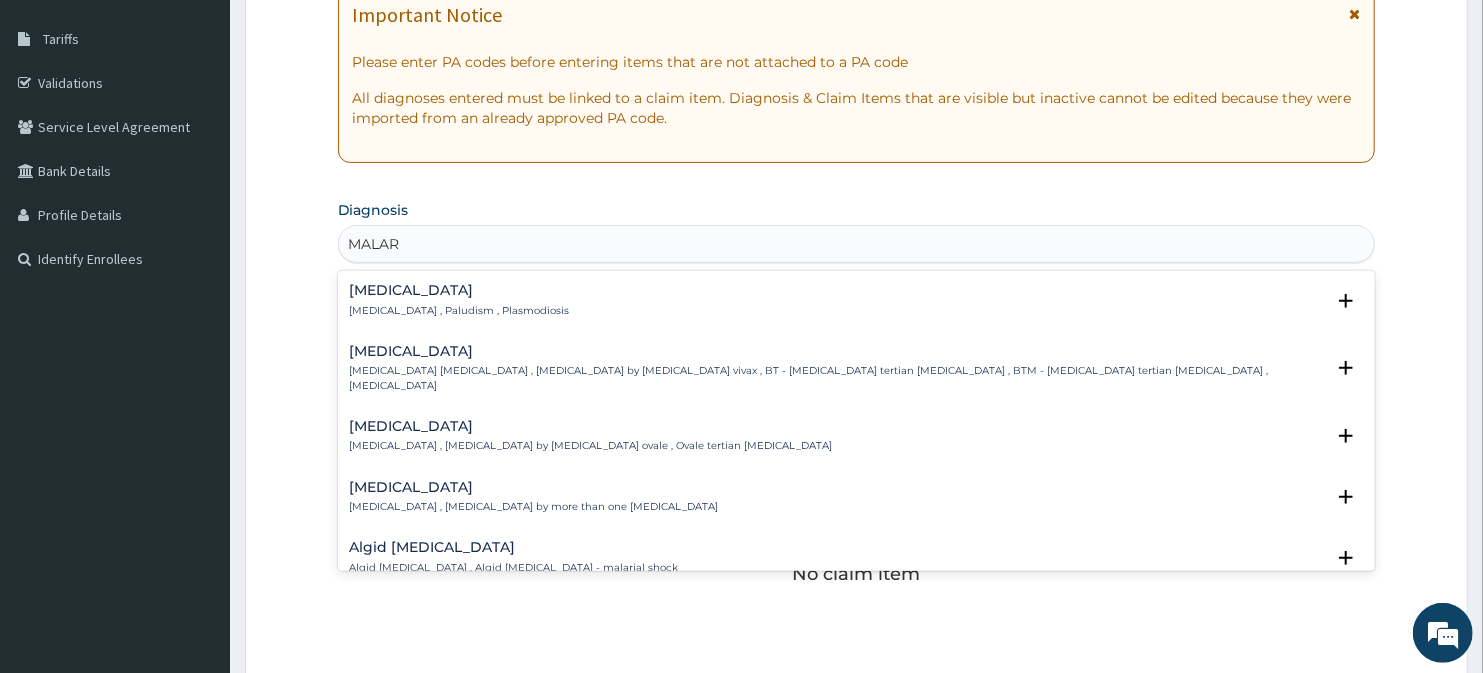 click on "Malaria" at bounding box center (460, 290) 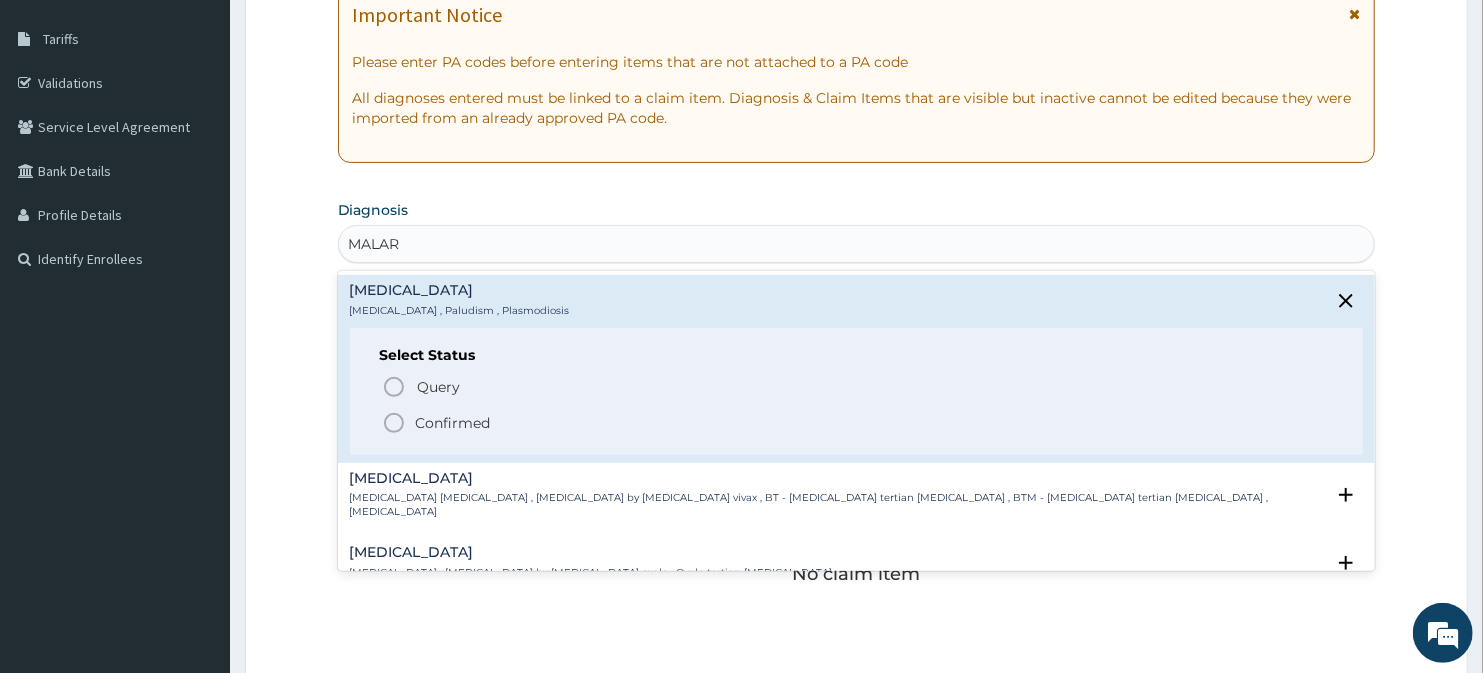 click 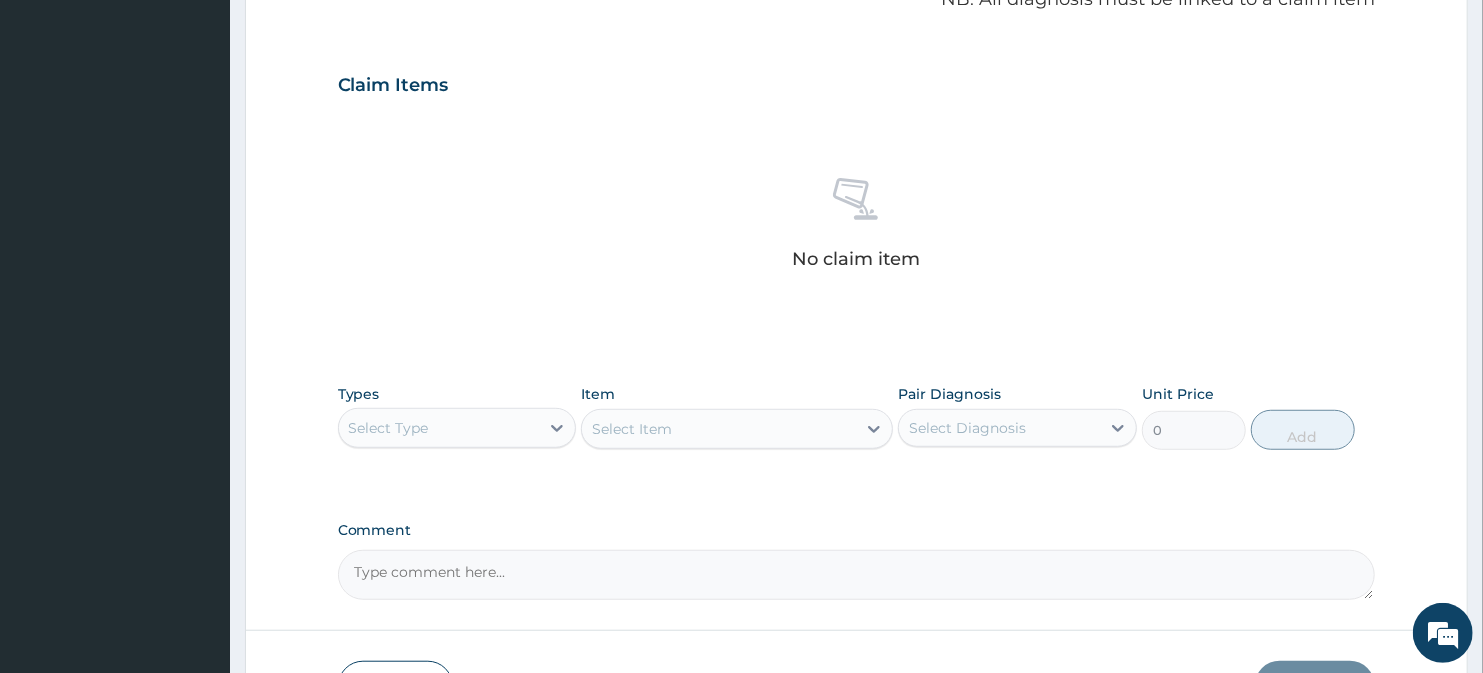 scroll, scrollTop: 666, scrollLeft: 0, axis: vertical 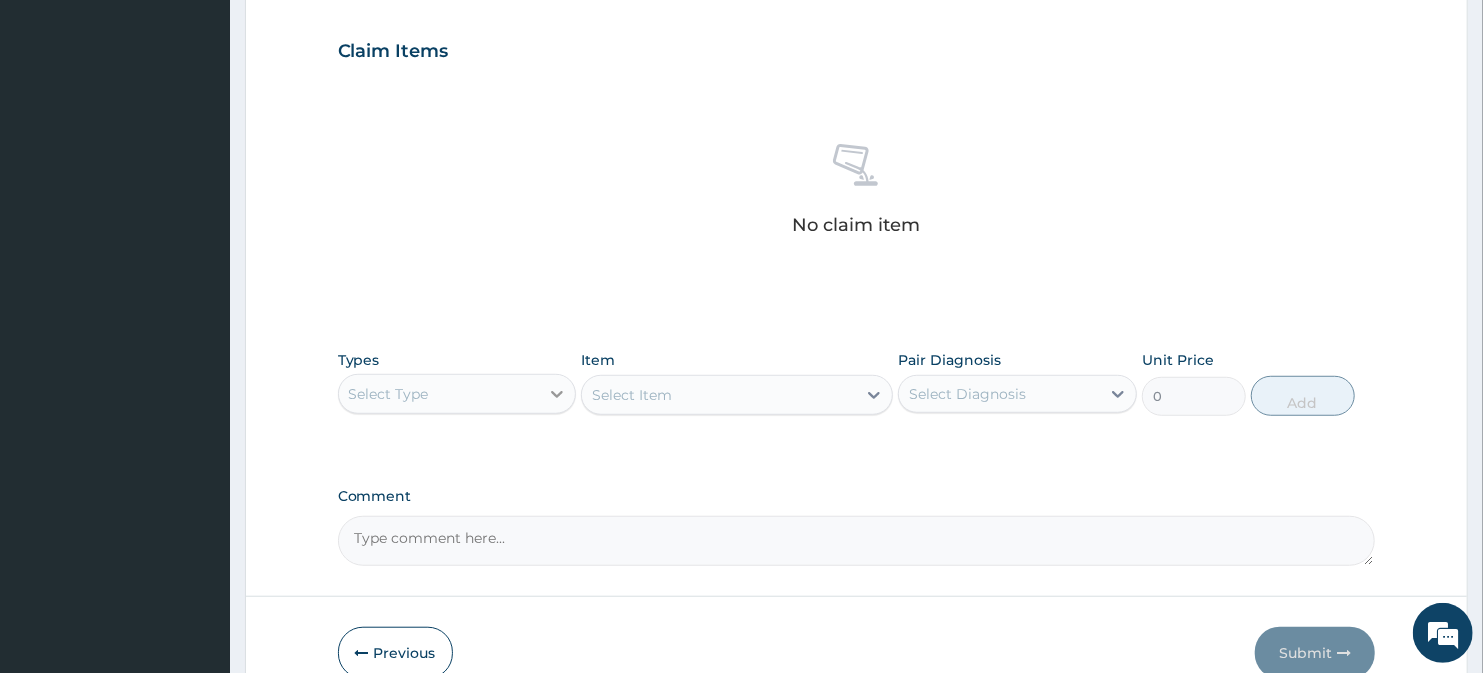 click 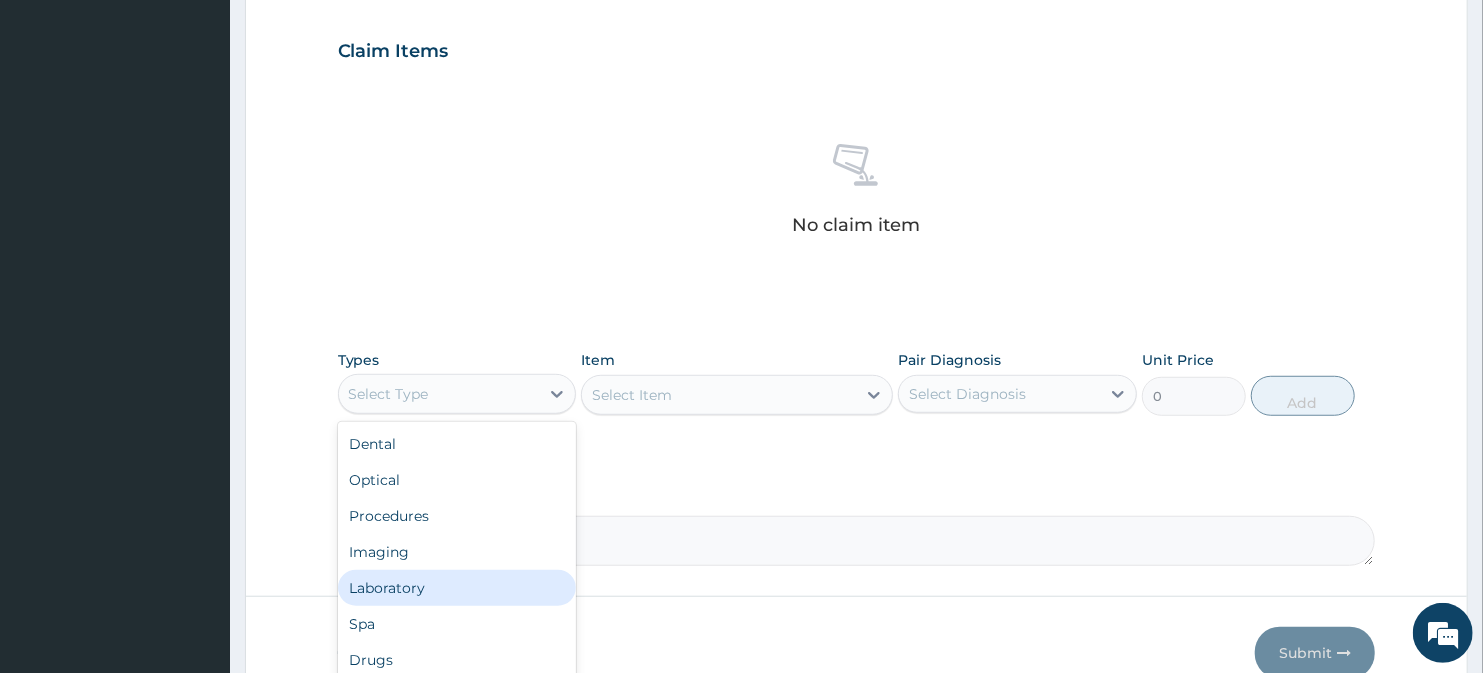 click on "Laboratory" at bounding box center (457, 588) 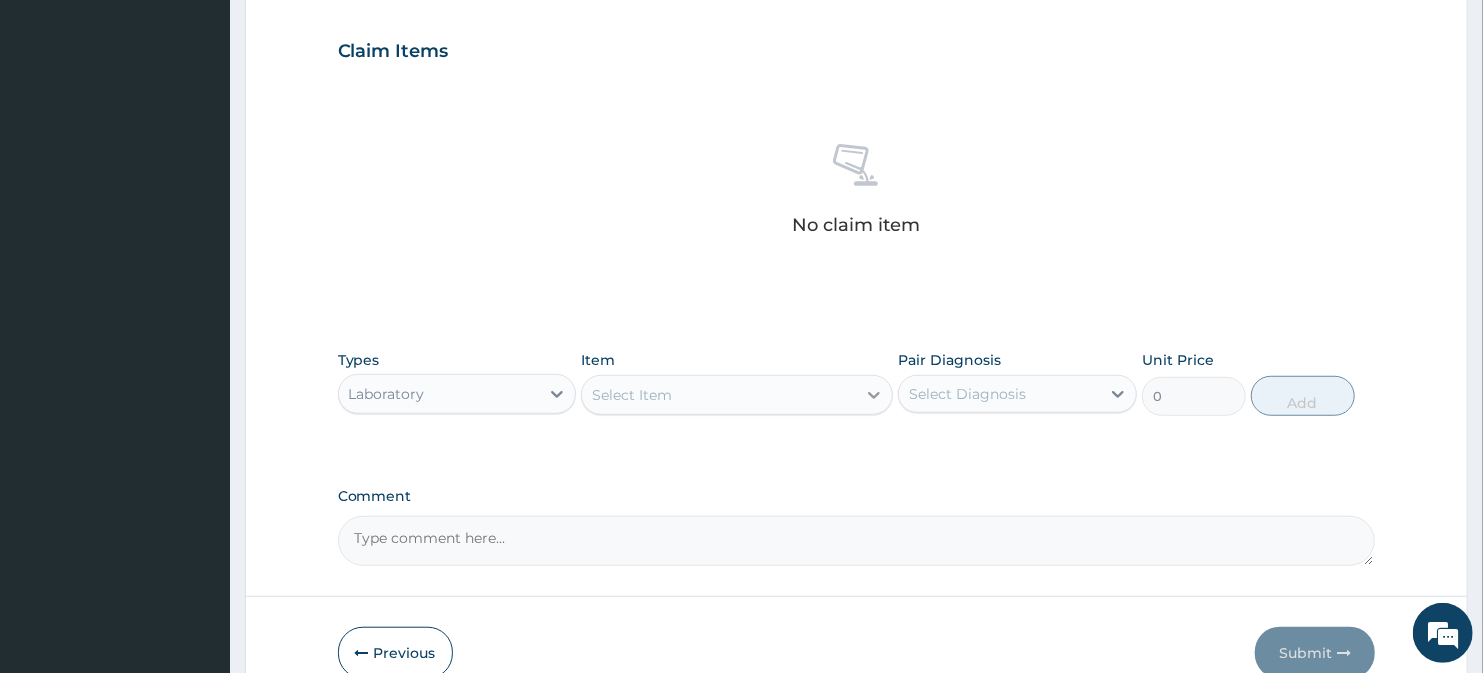 click 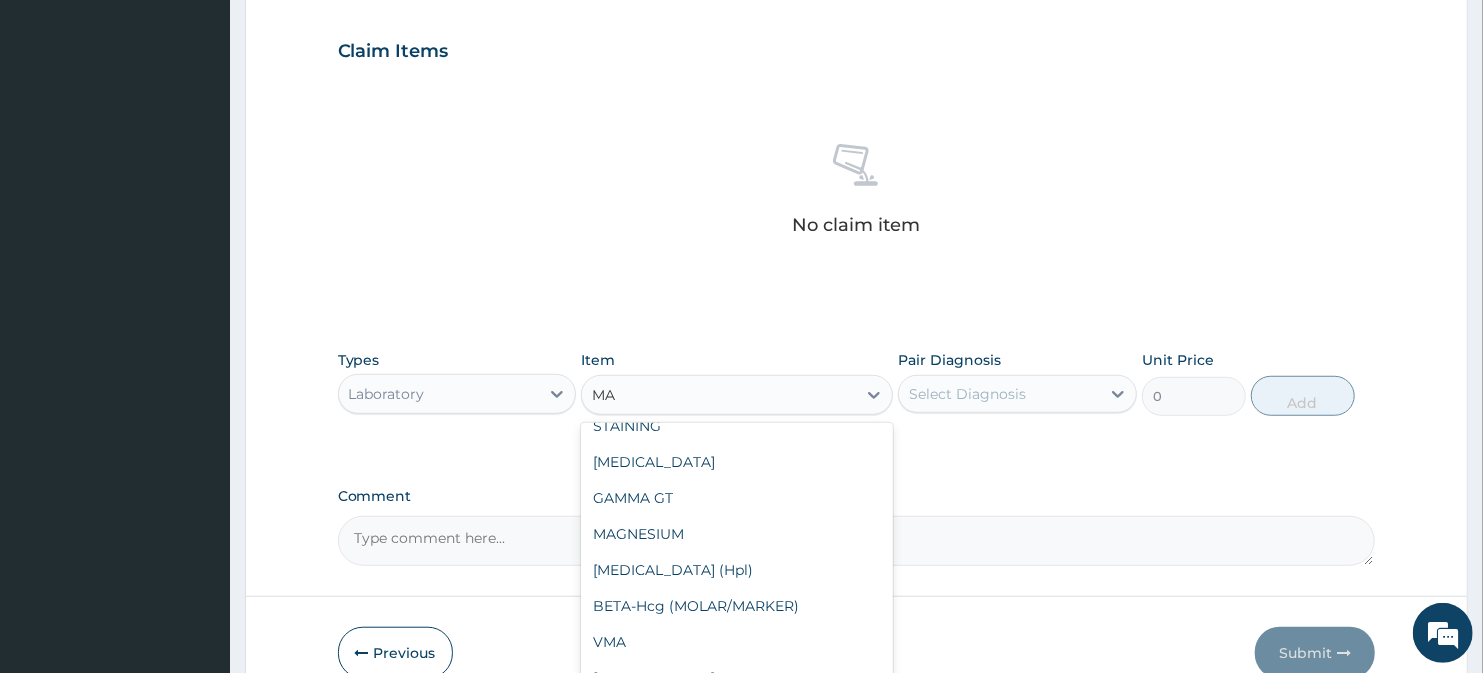 scroll, scrollTop: 303, scrollLeft: 0, axis: vertical 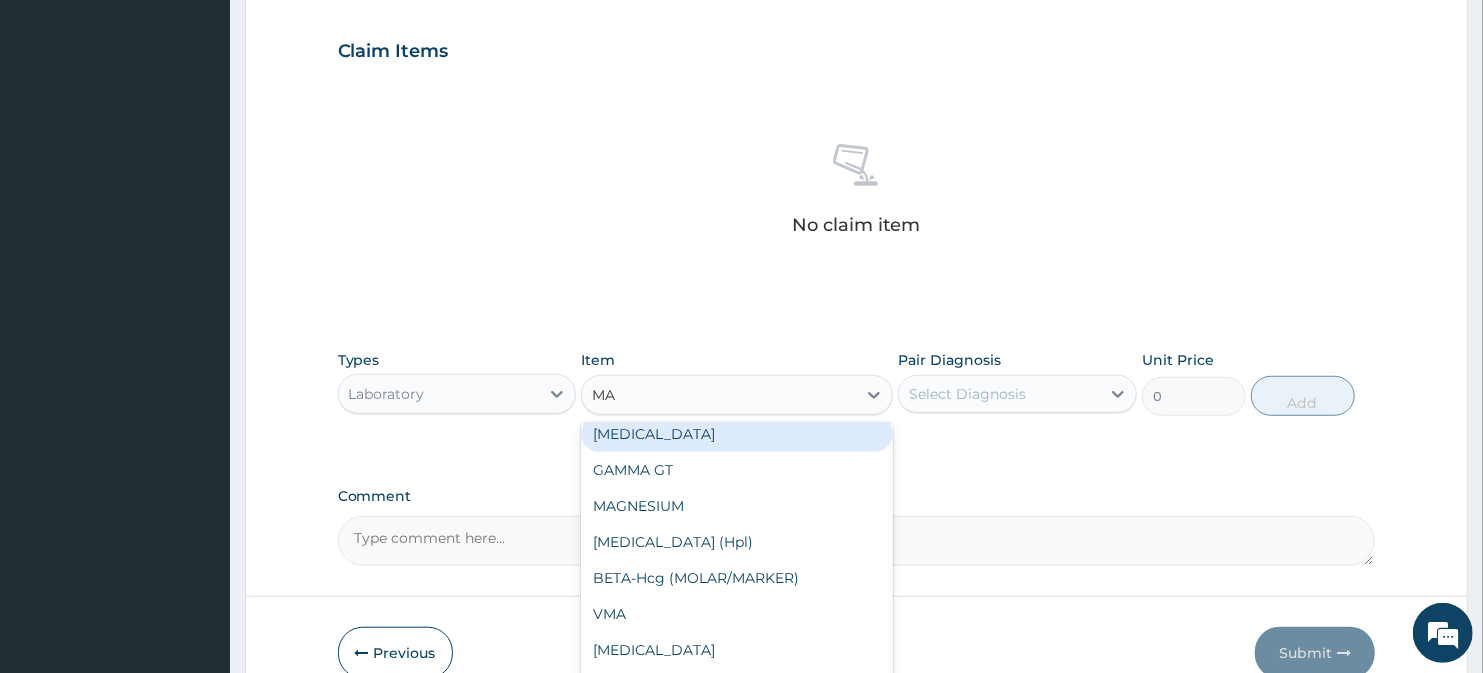 type on "MAL" 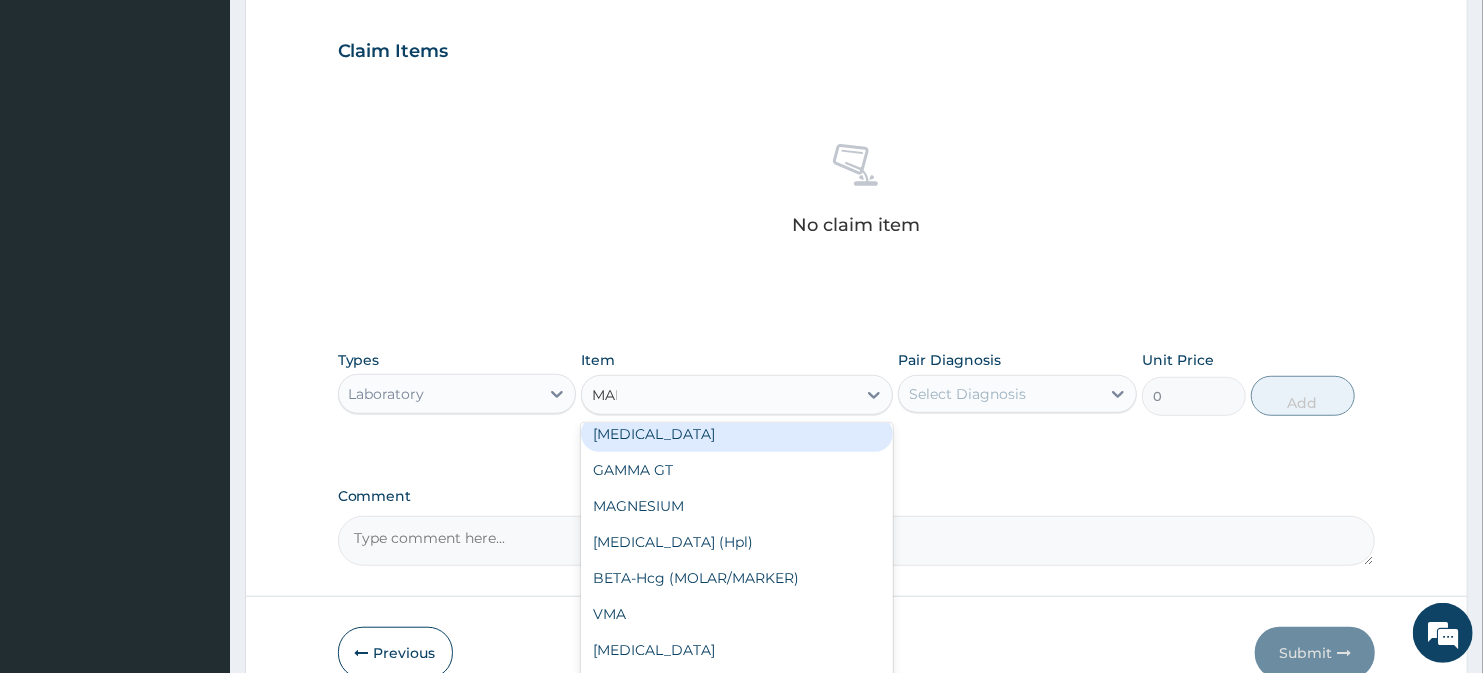 scroll, scrollTop: 0, scrollLeft: 0, axis: both 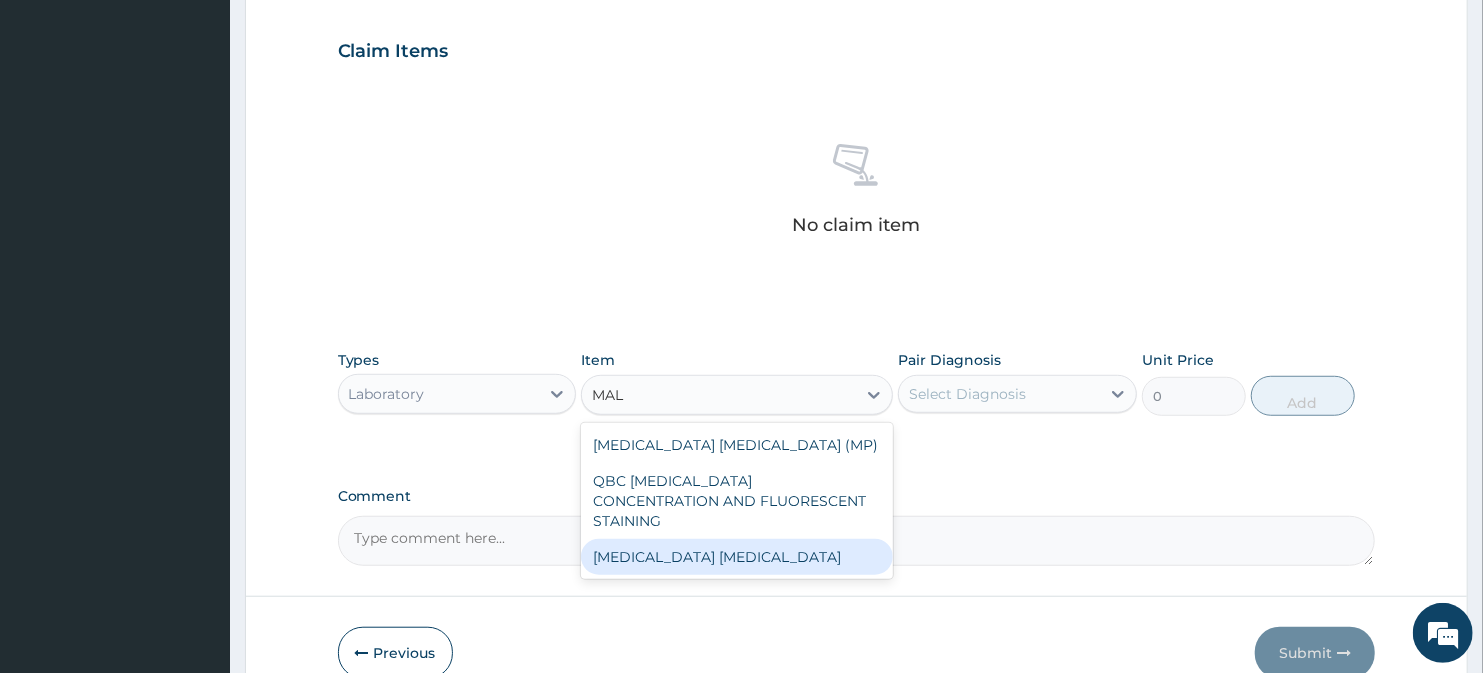 click on "Malaria Parasite" at bounding box center (736, 557) 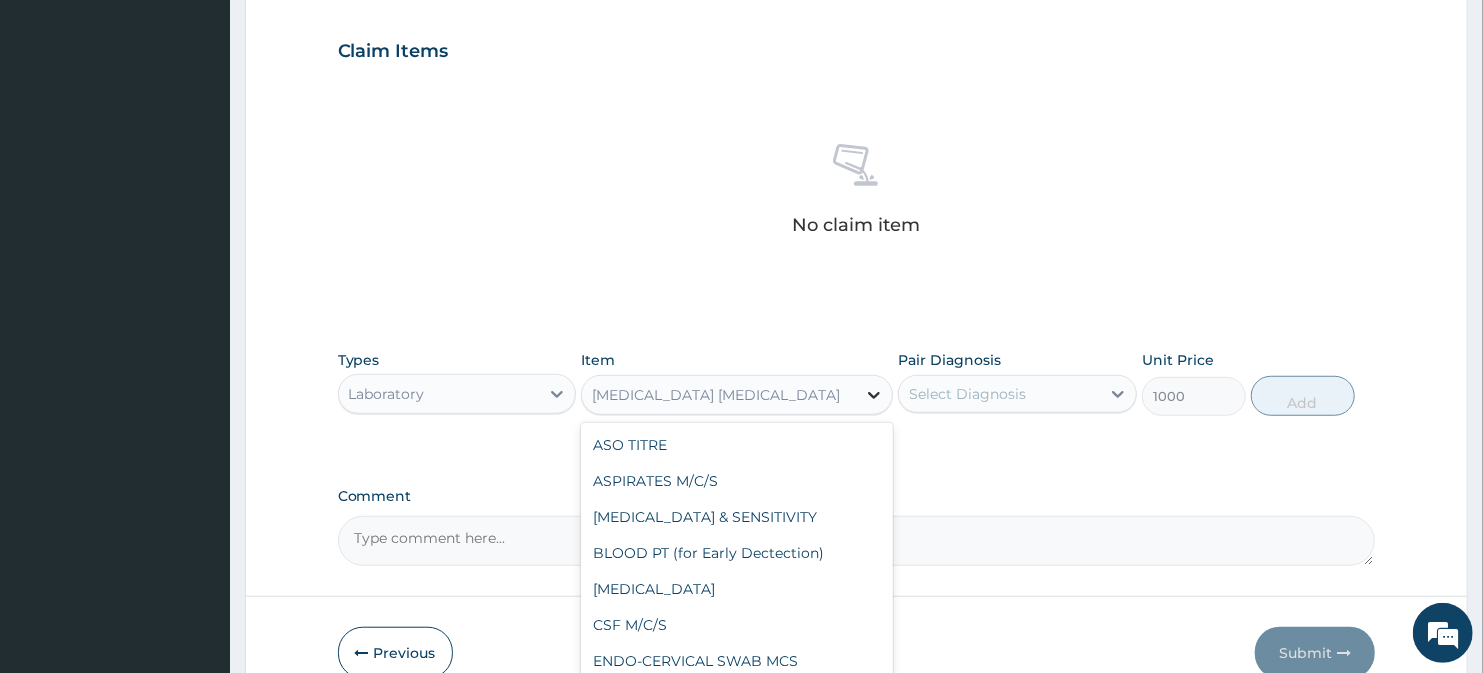 click 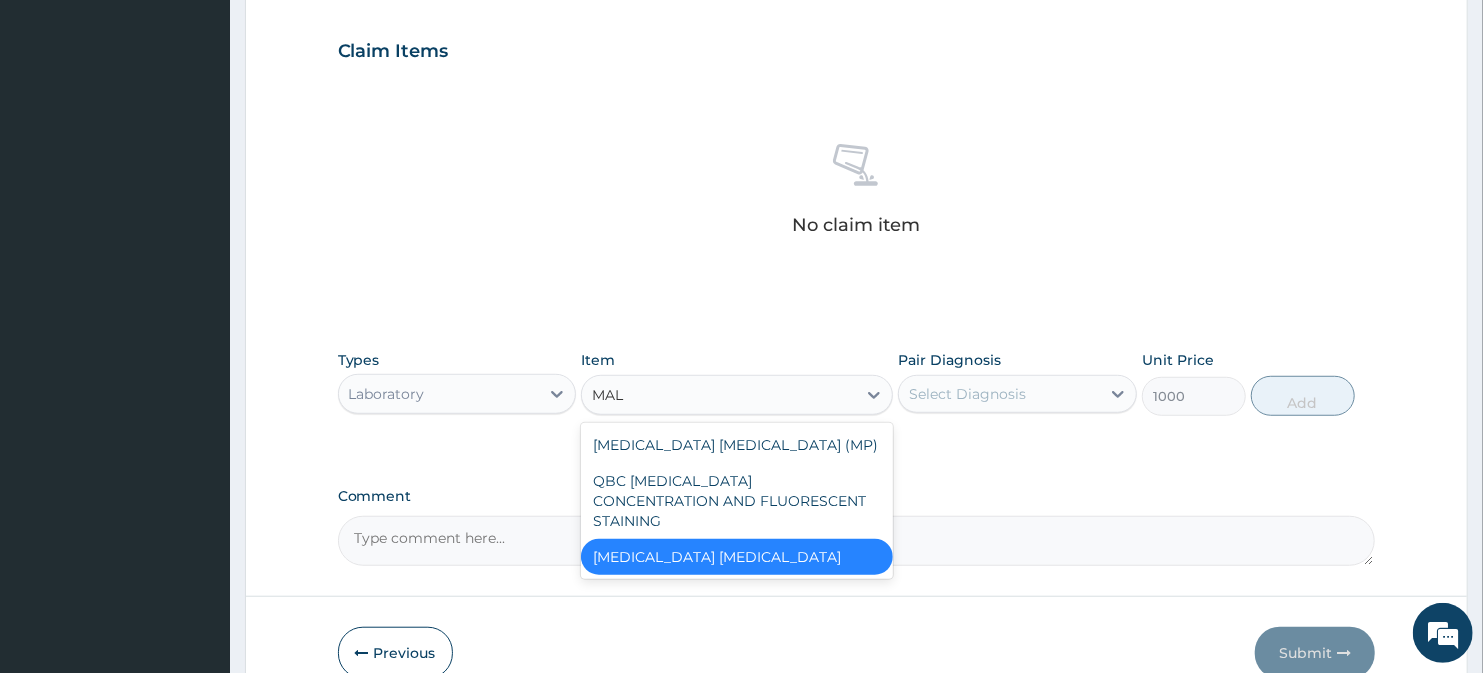 scroll, scrollTop: 0, scrollLeft: 0, axis: both 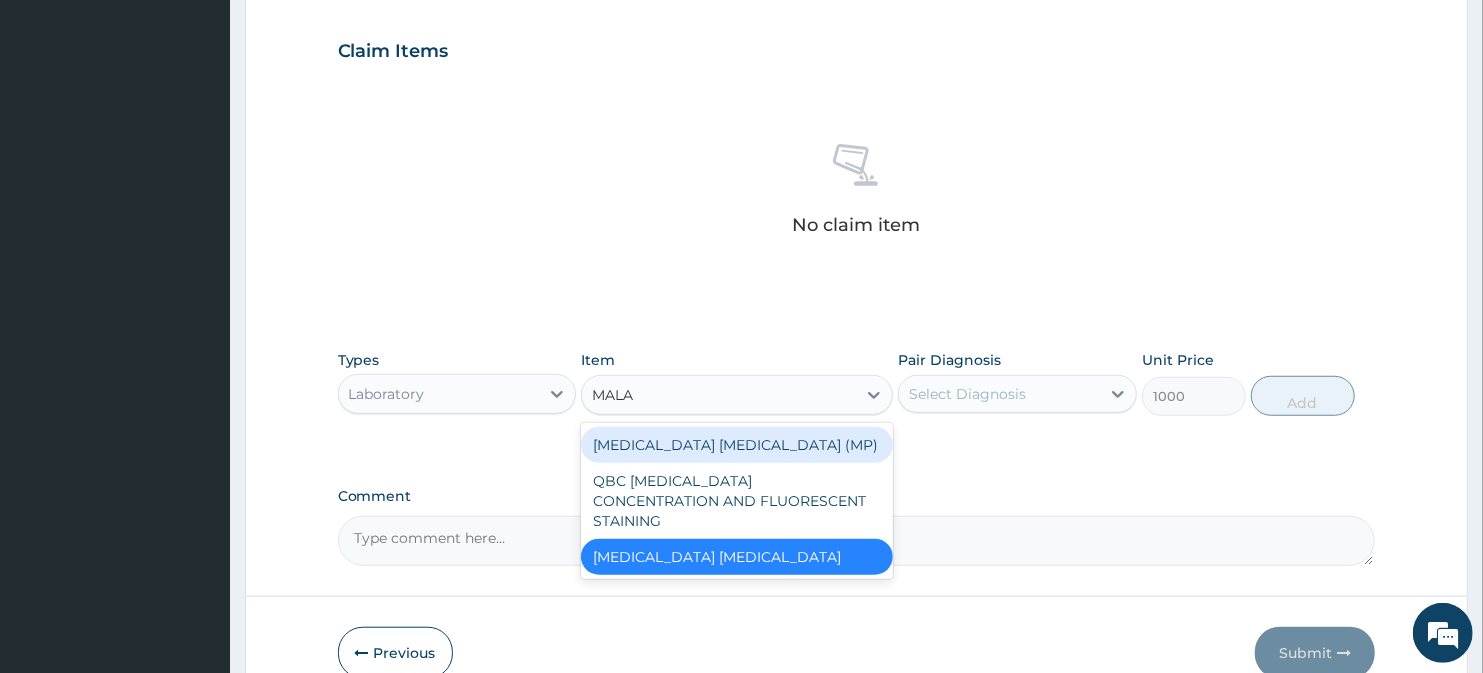 click on "[MEDICAL_DATA] [MEDICAL_DATA] (MP)" at bounding box center [736, 445] 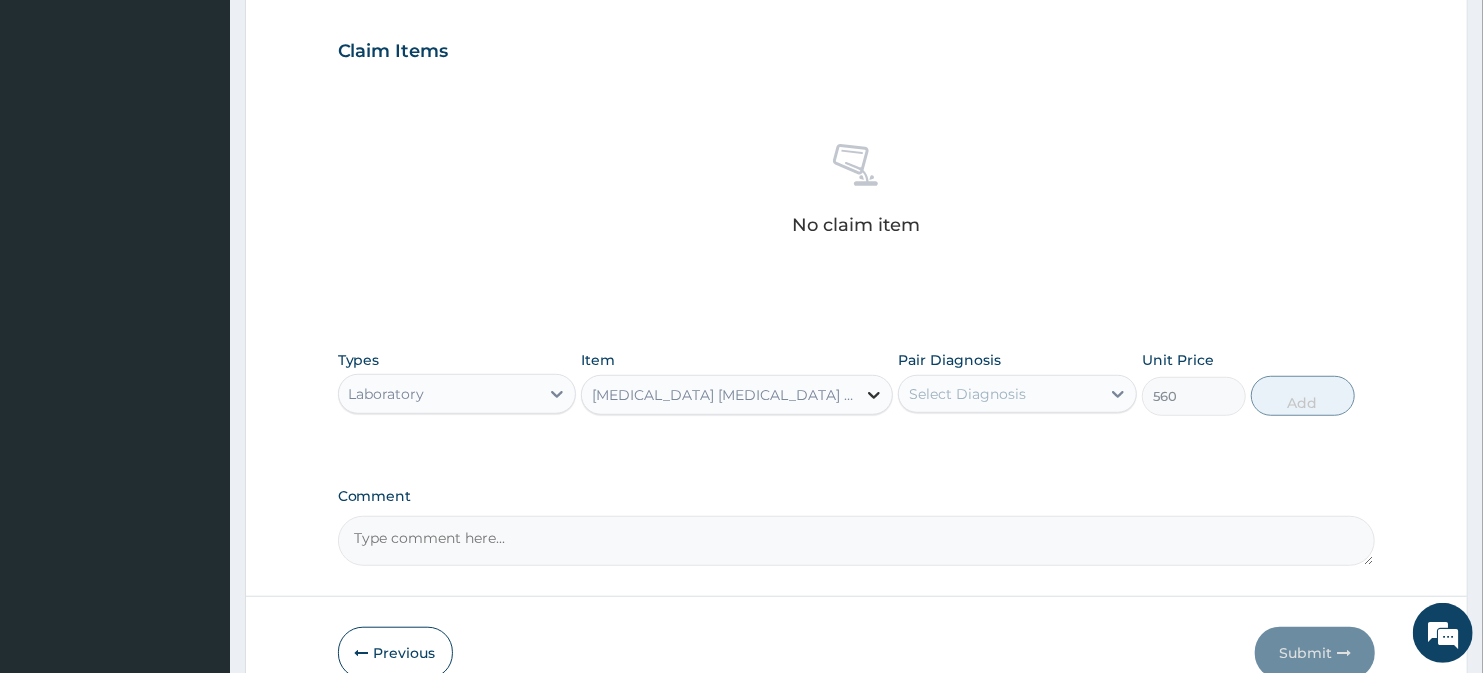 click 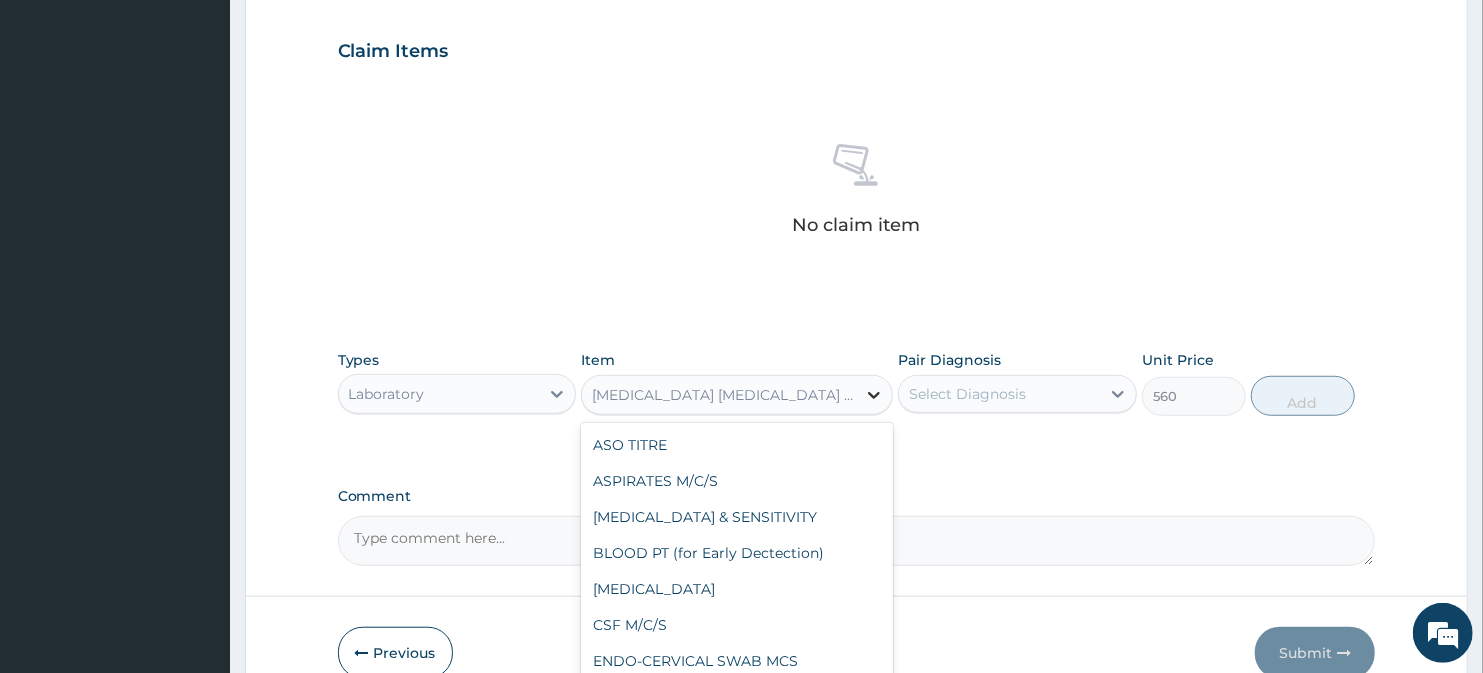 click 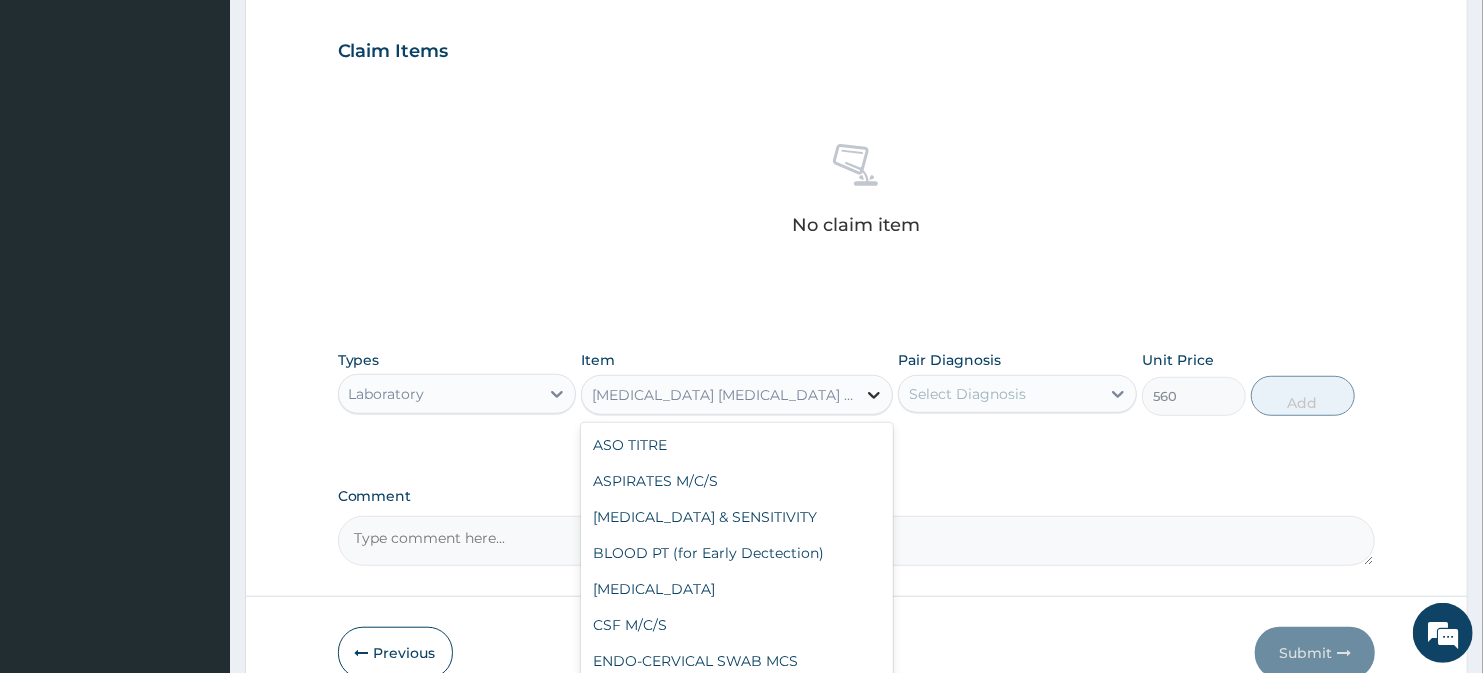 click 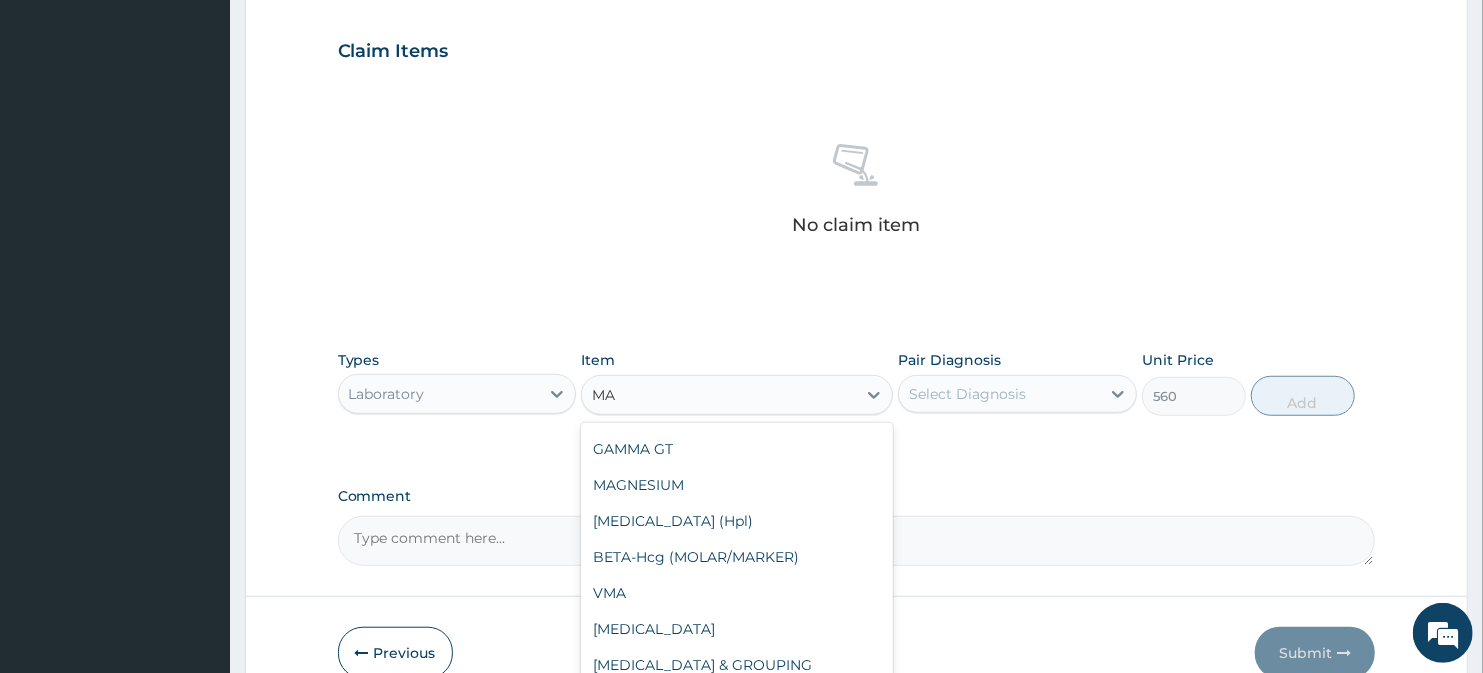 scroll, scrollTop: 0, scrollLeft: 0, axis: both 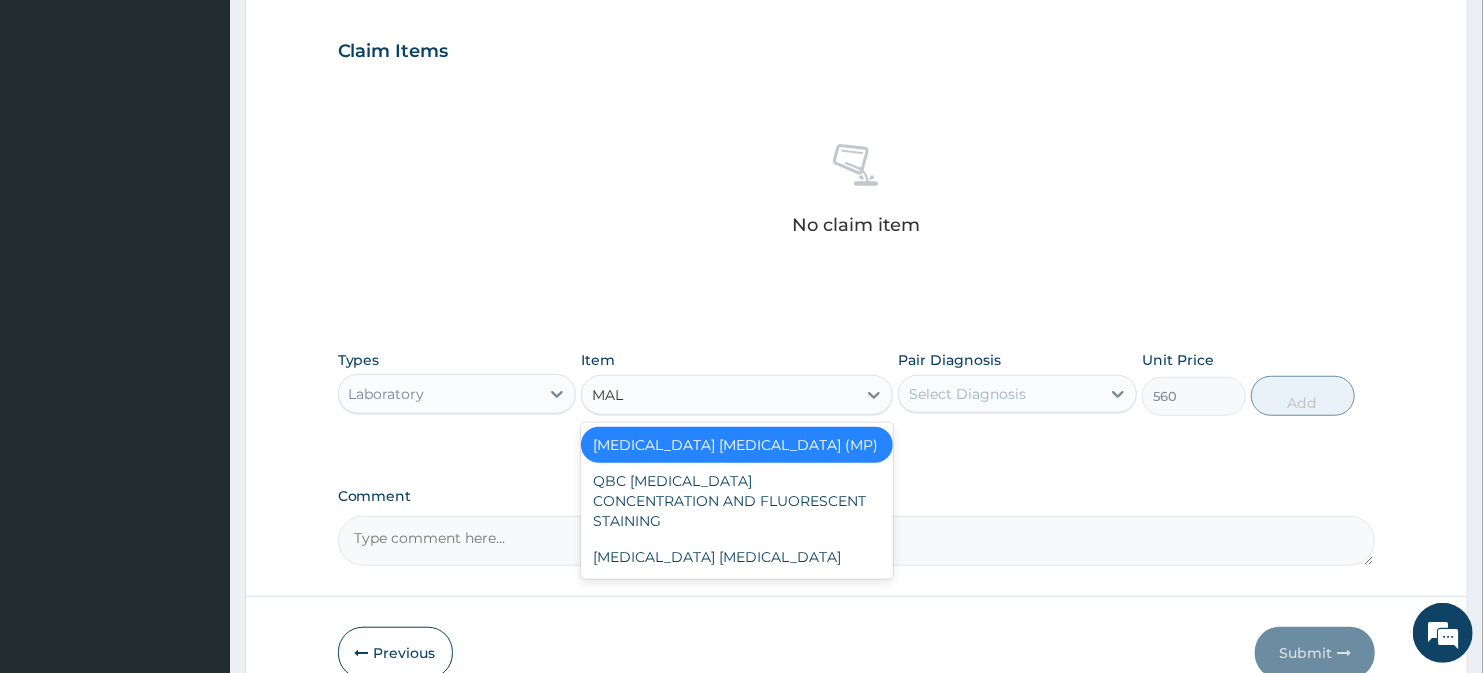 type on "MALA" 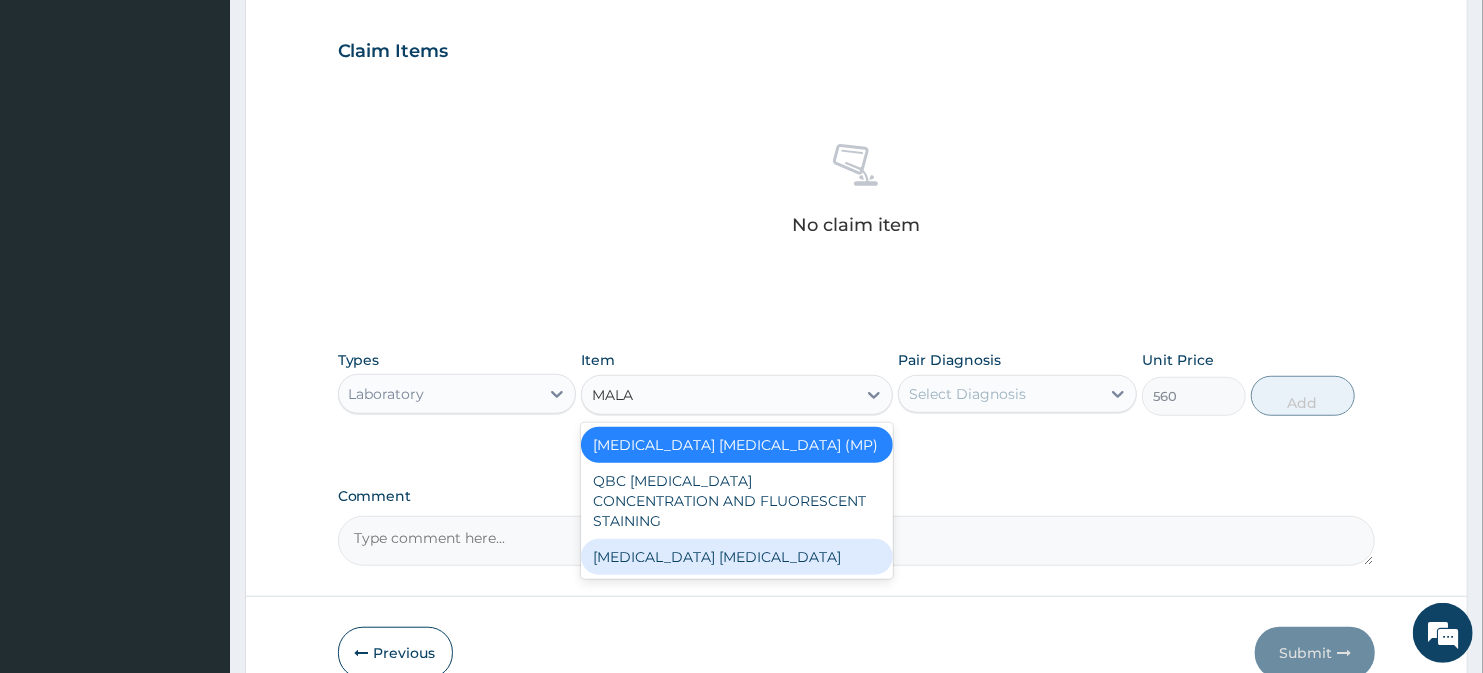 click on "[MEDICAL_DATA] [MEDICAL_DATA]" at bounding box center [736, 557] 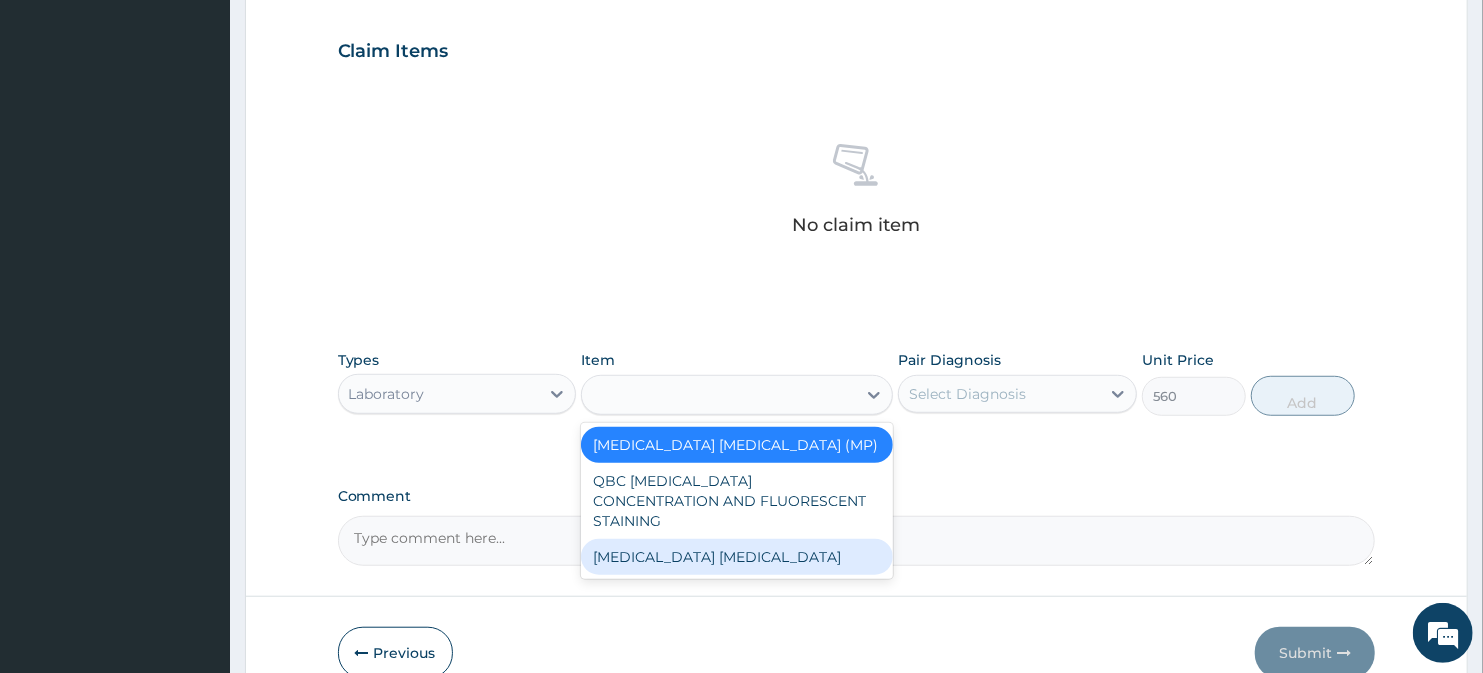type on "1000" 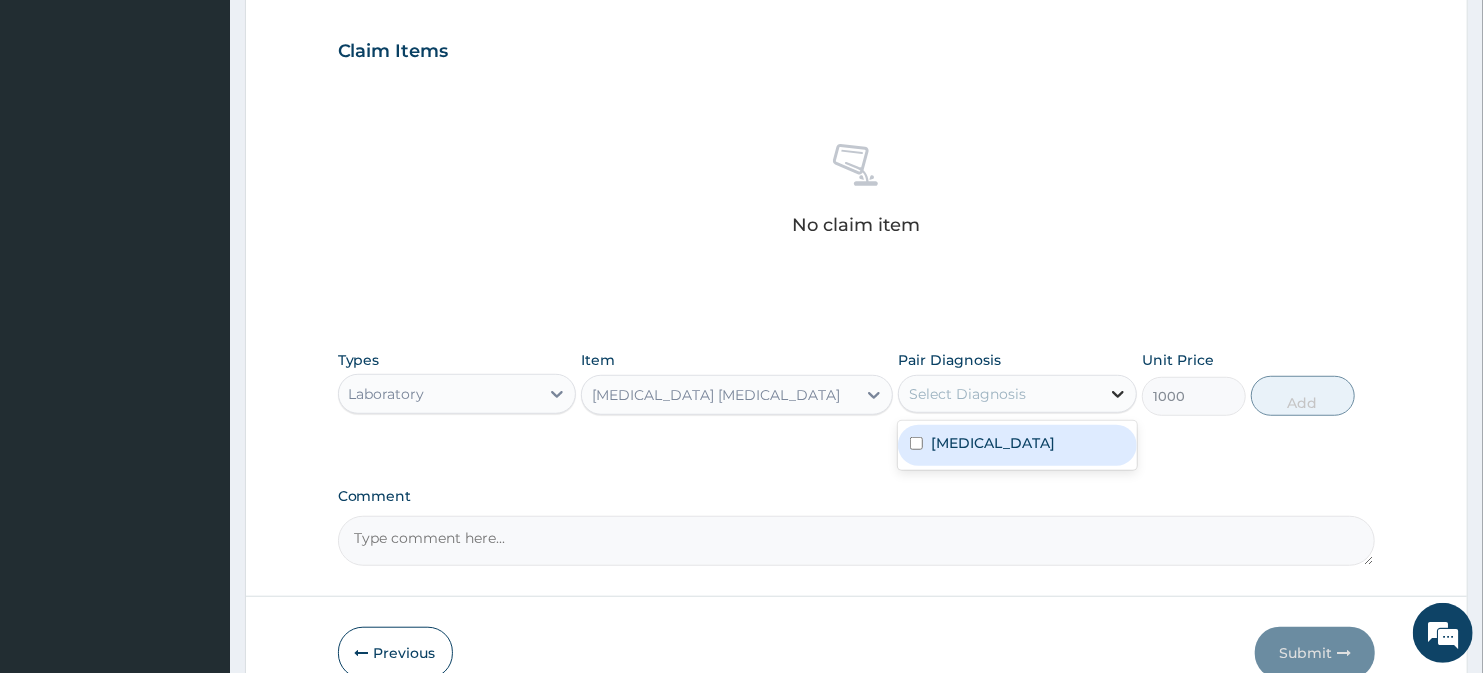 click 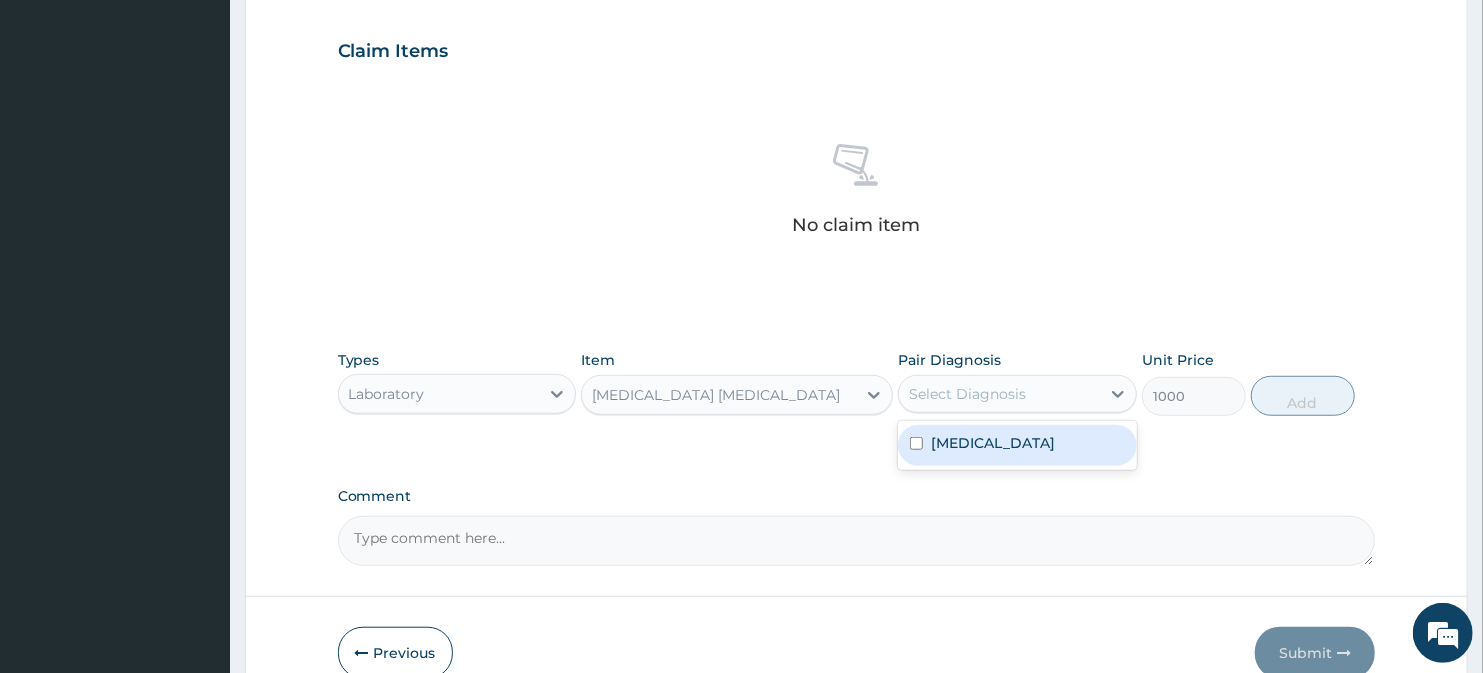 click on "[MEDICAL_DATA]" at bounding box center (1017, 445) 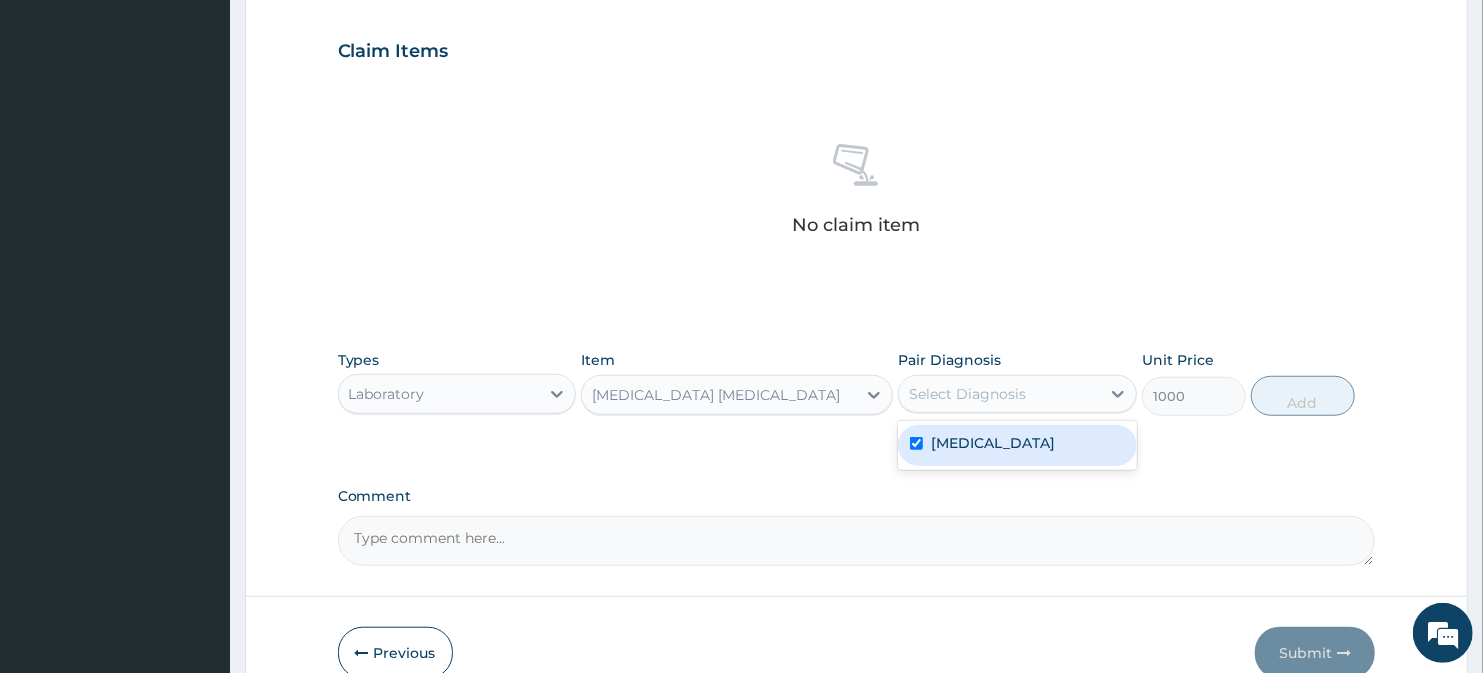 checkbox on "true" 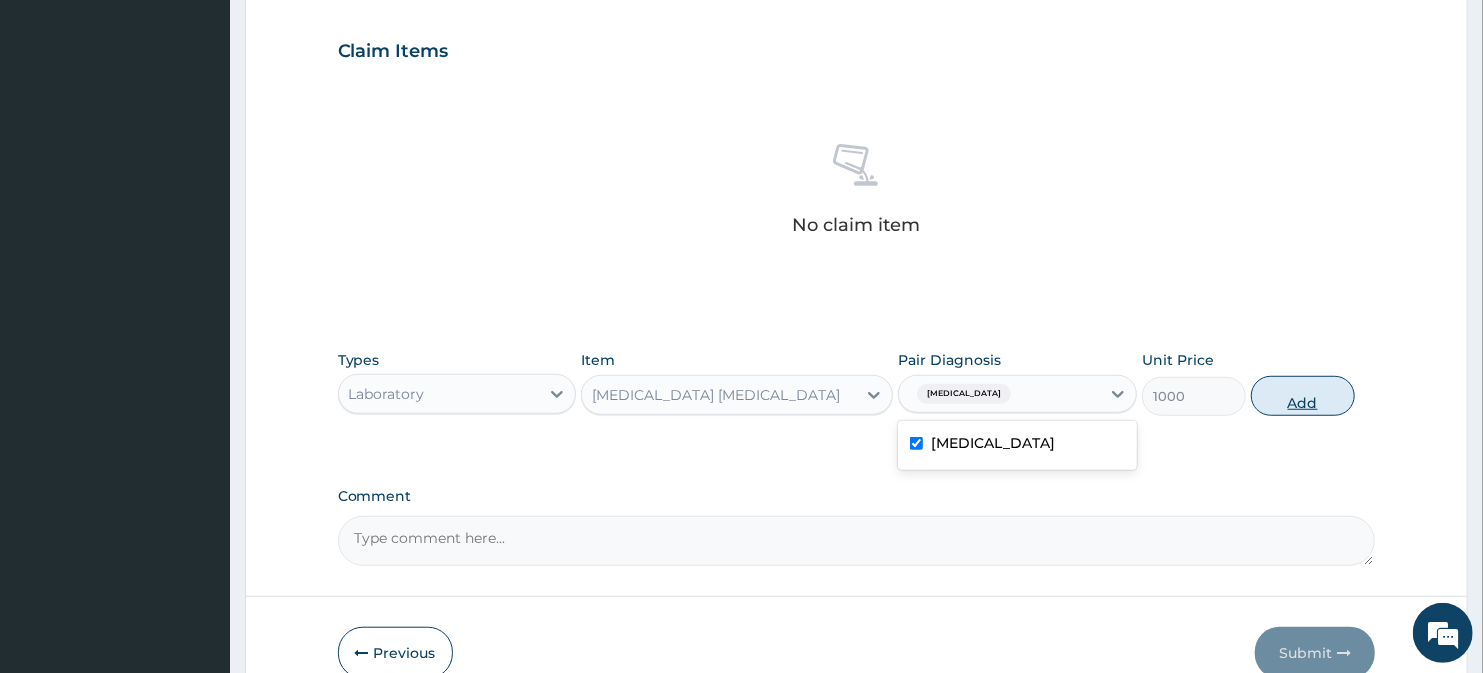 click on "Add" at bounding box center [1303, 396] 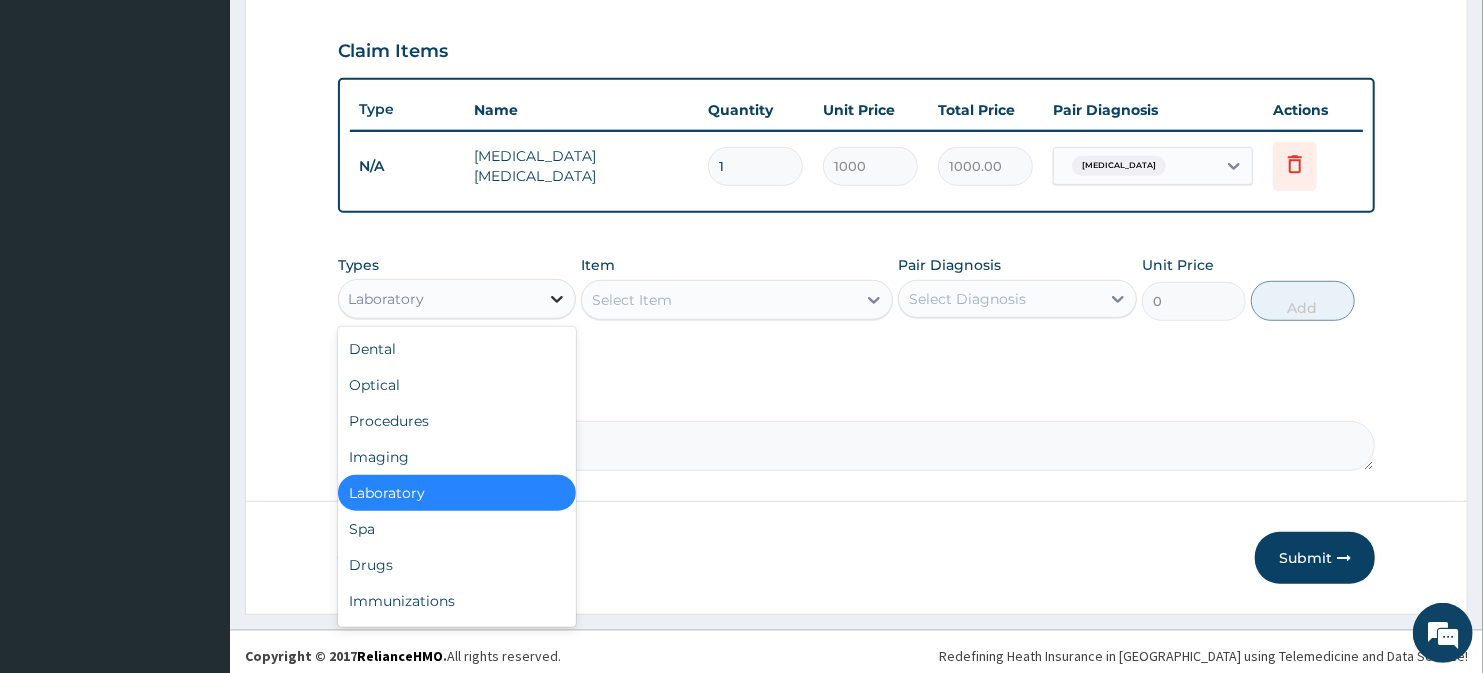 click 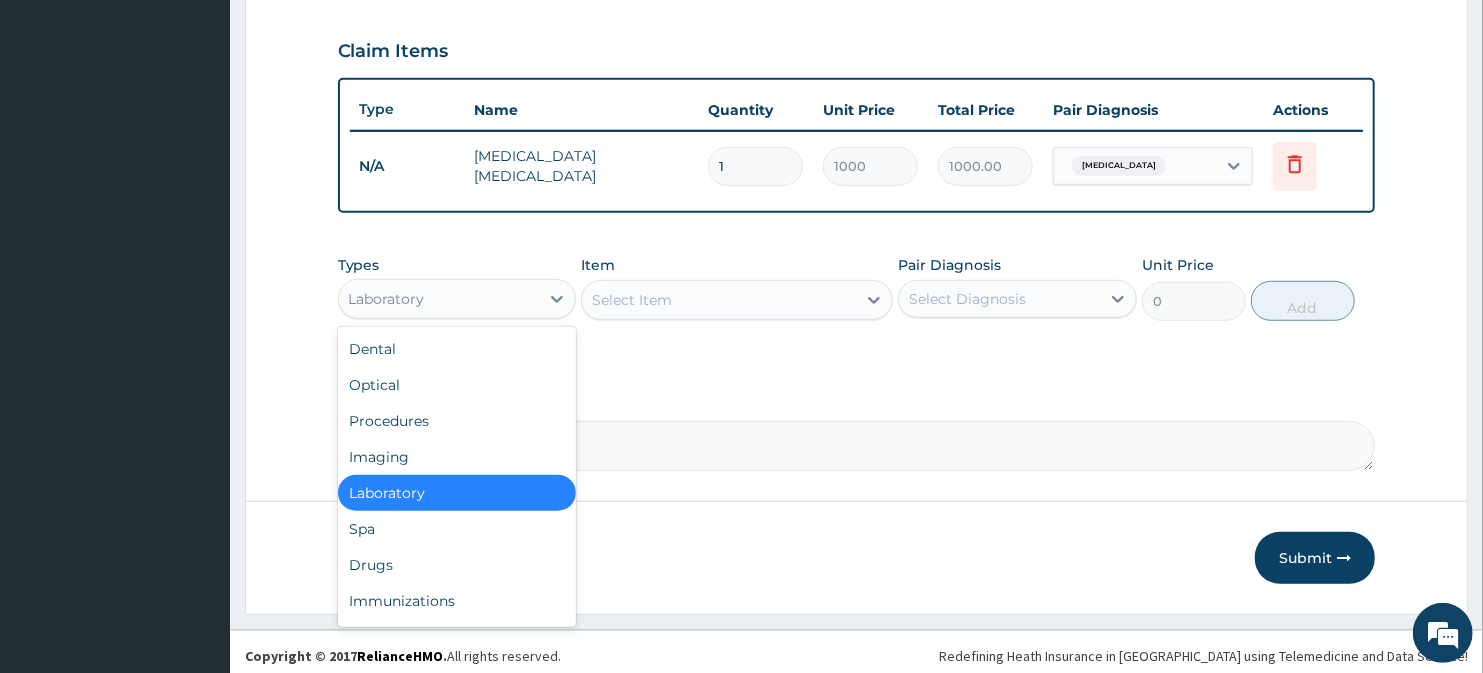 click on "Select Item" at bounding box center (718, 300) 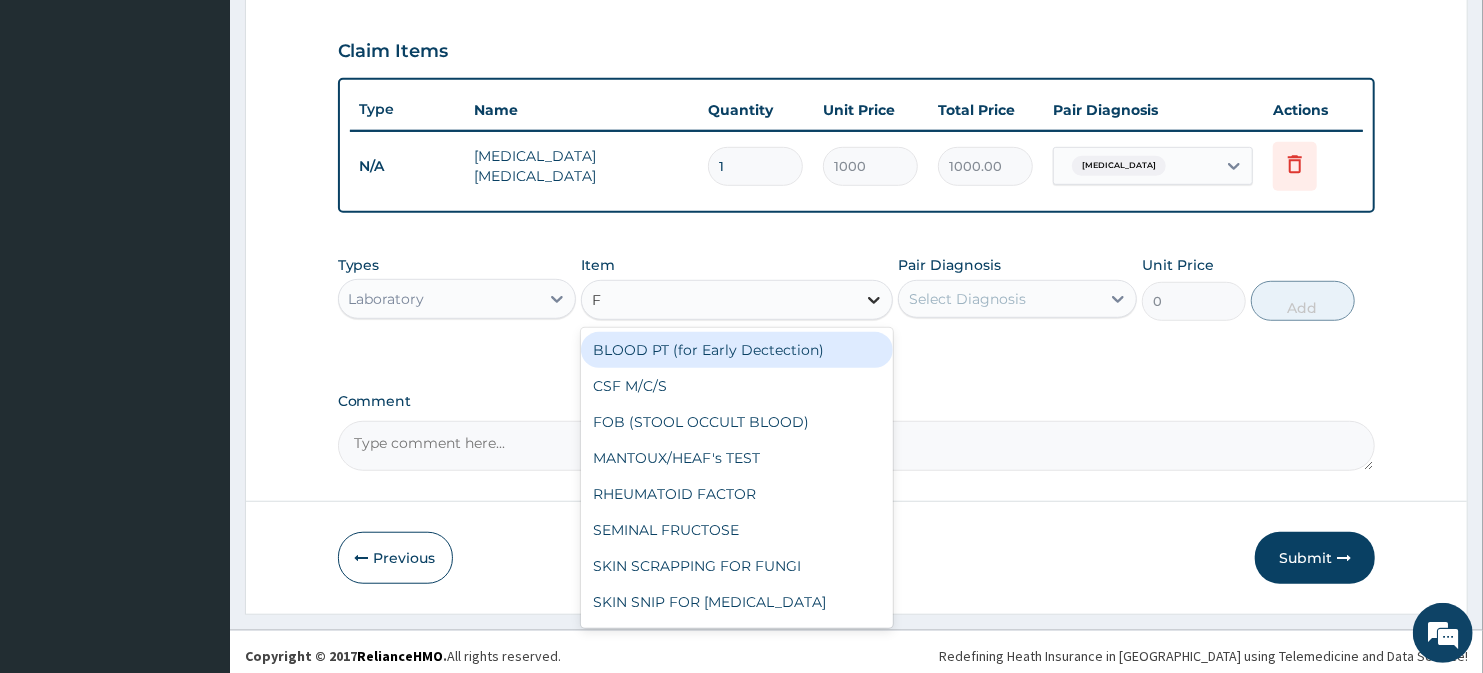 type on "FU" 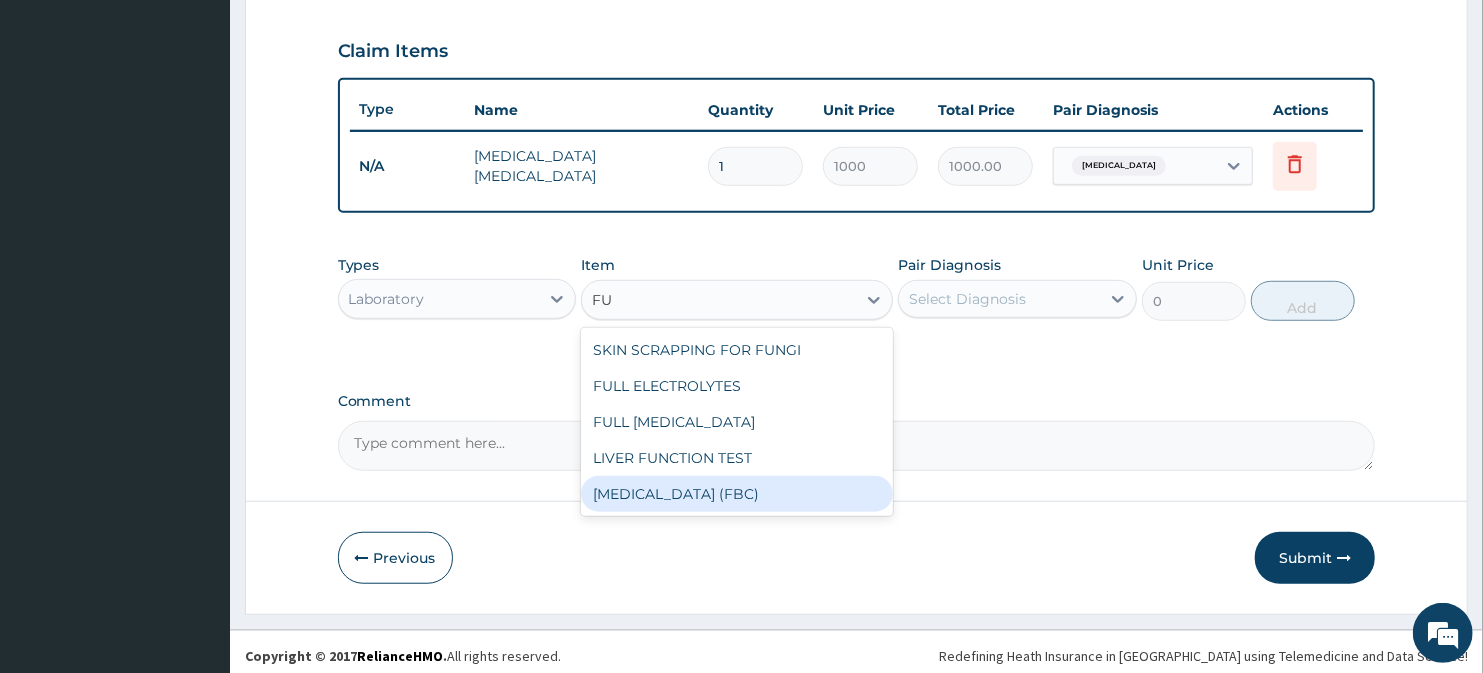 click on "[MEDICAL_DATA] (FBC)" at bounding box center [736, 494] 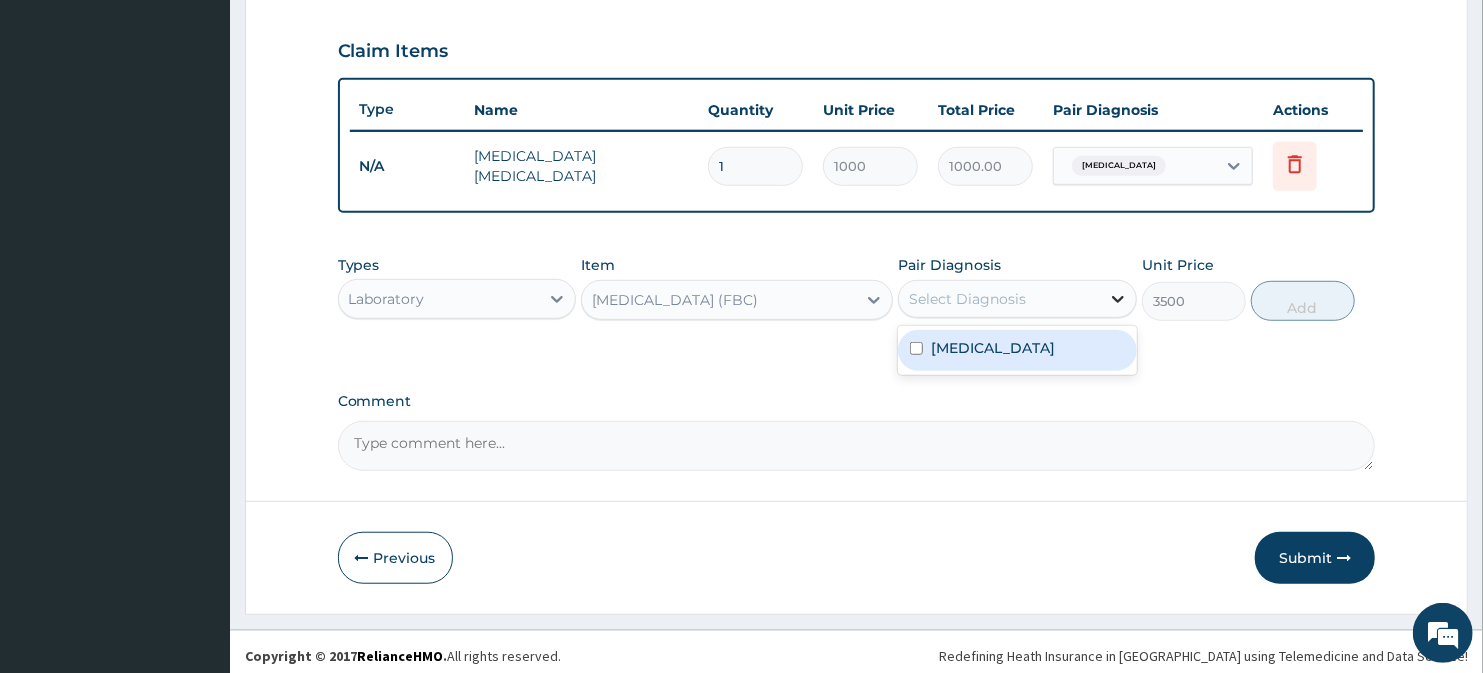 click 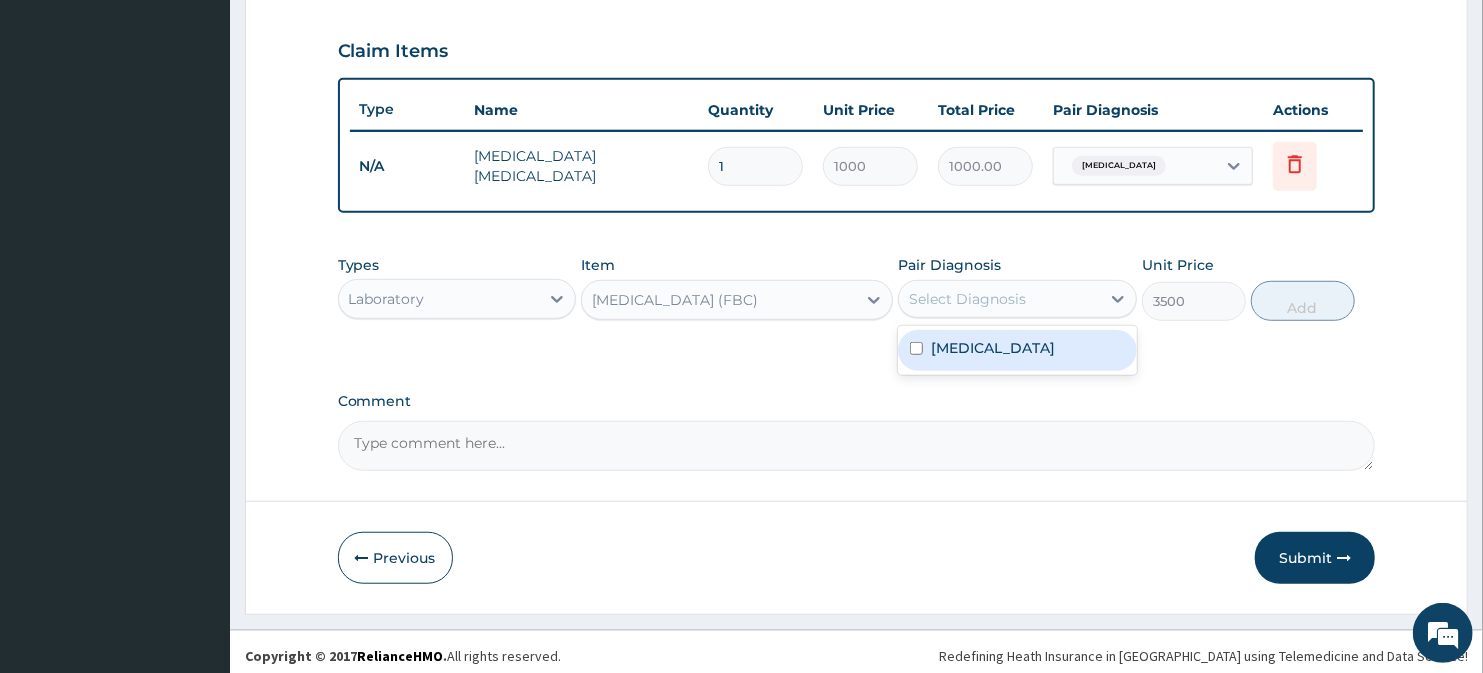 click at bounding box center [916, 348] 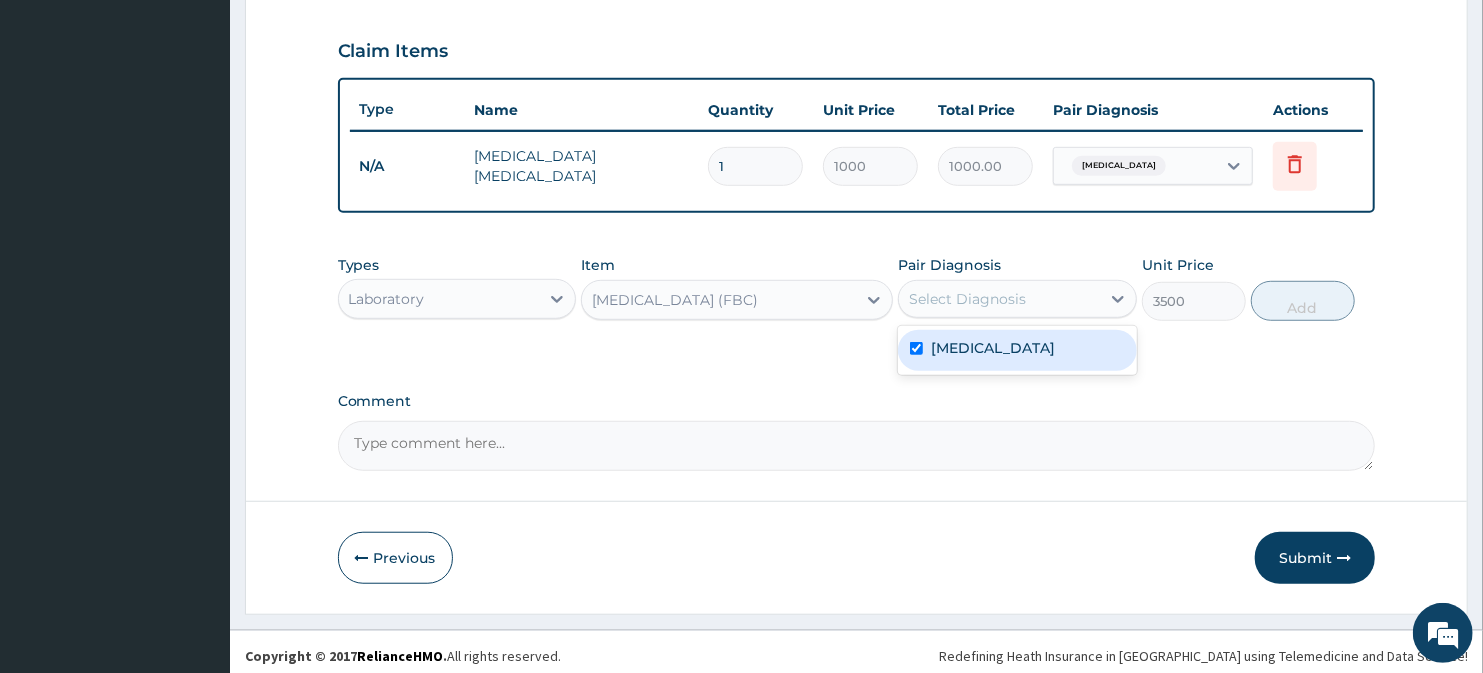 checkbox on "true" 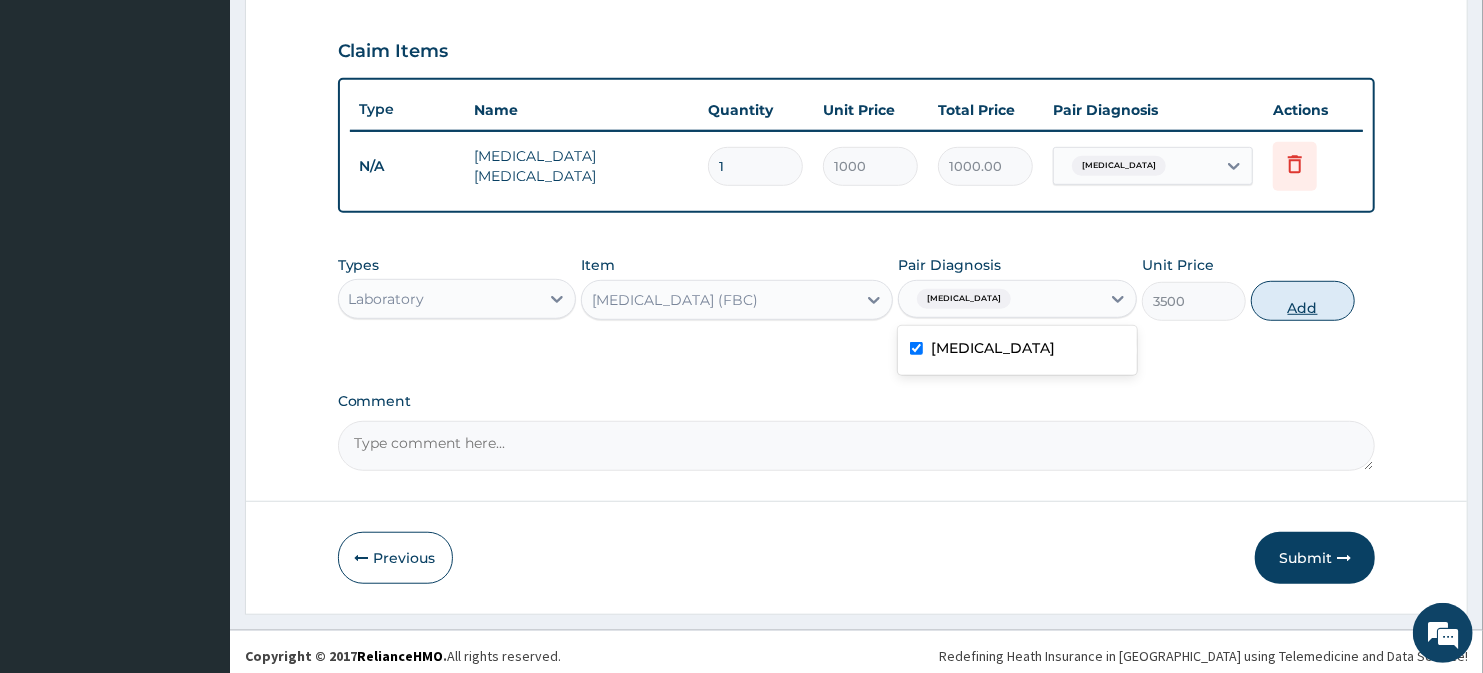 click on "Add" at bounding box center [1303, 301] 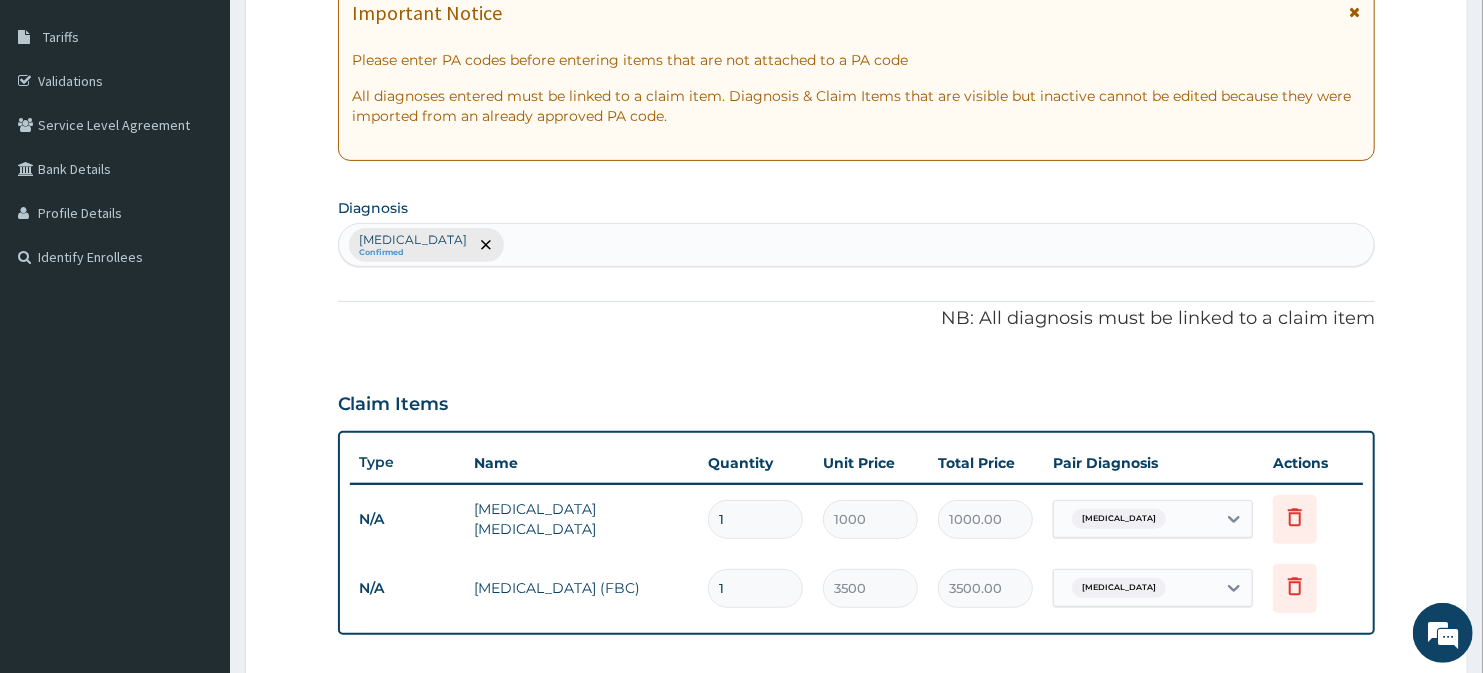 scroll, scrollTop: 311, scrollLeft: 0, axis: vertical 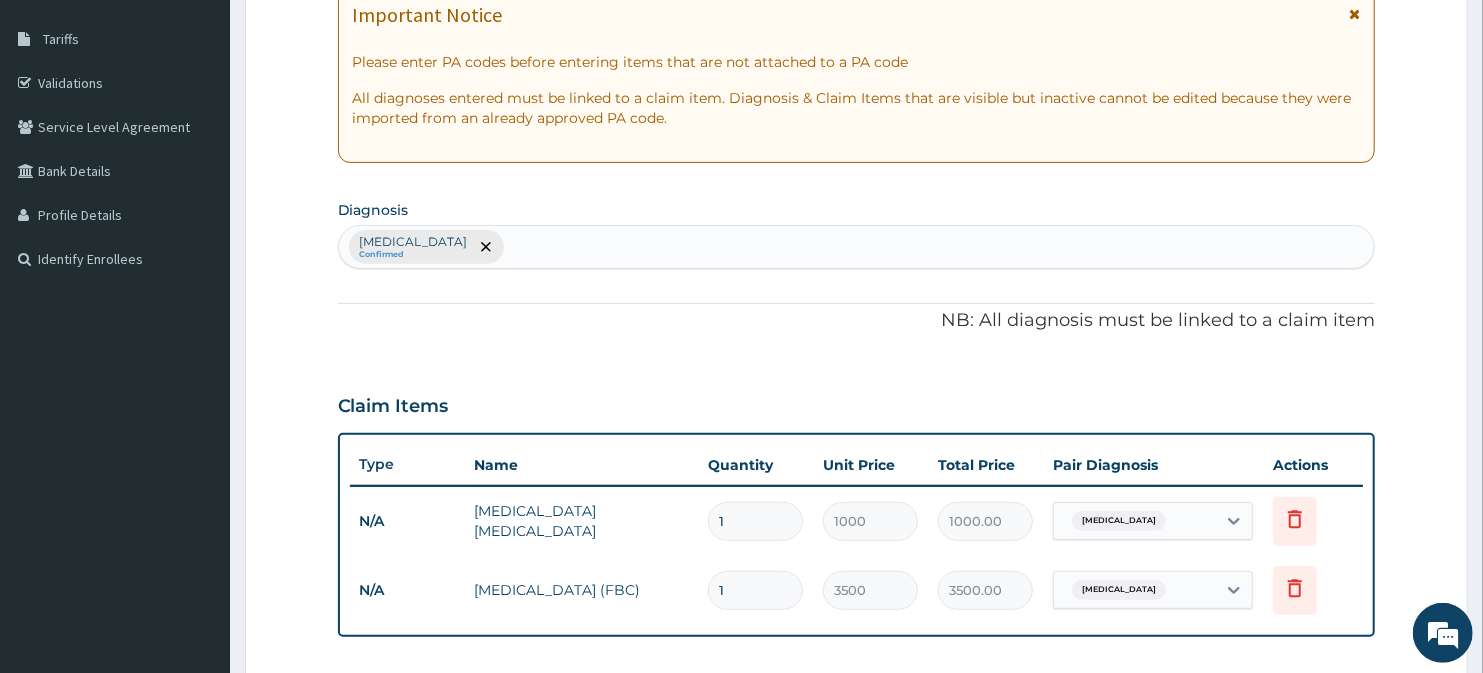 click on "Malaria Confirmed" at bounding box center (857, 247) 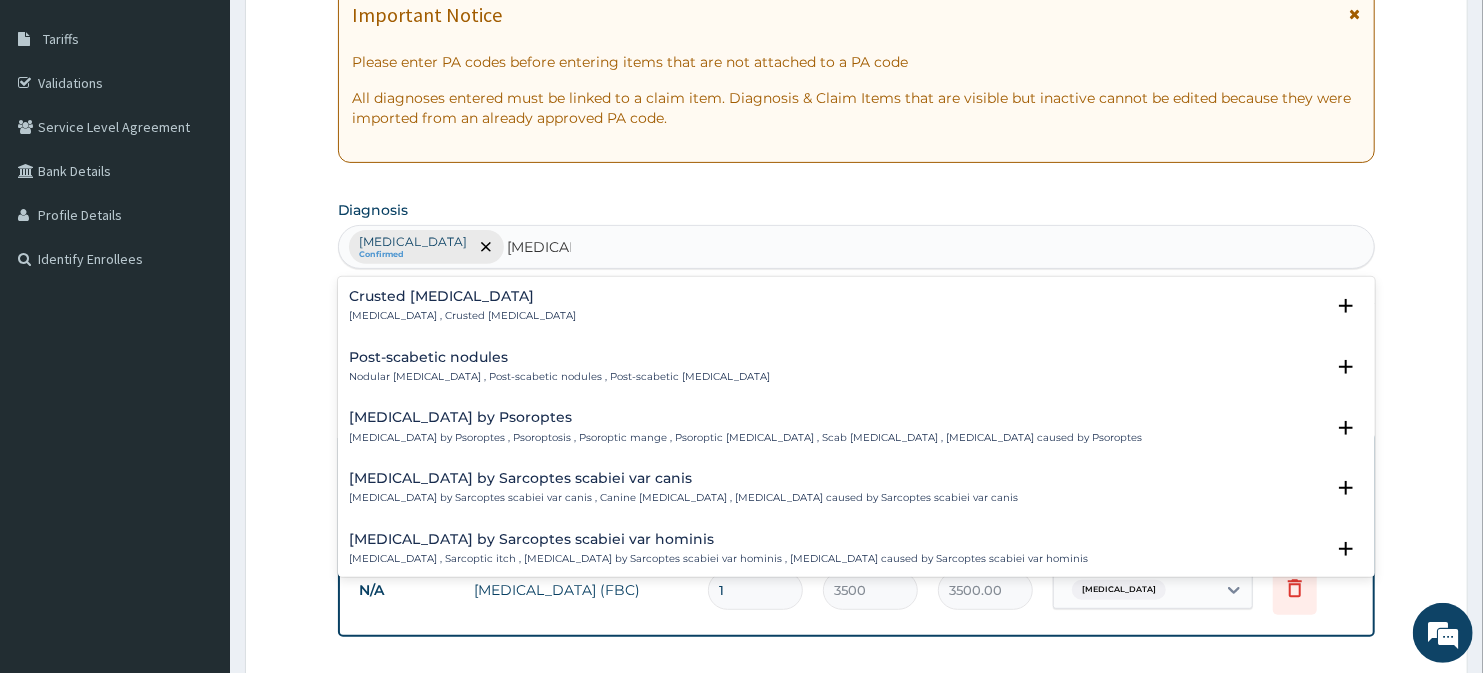 scroll, scrollTop: 11, scrollLeft: 0, axis: vertical 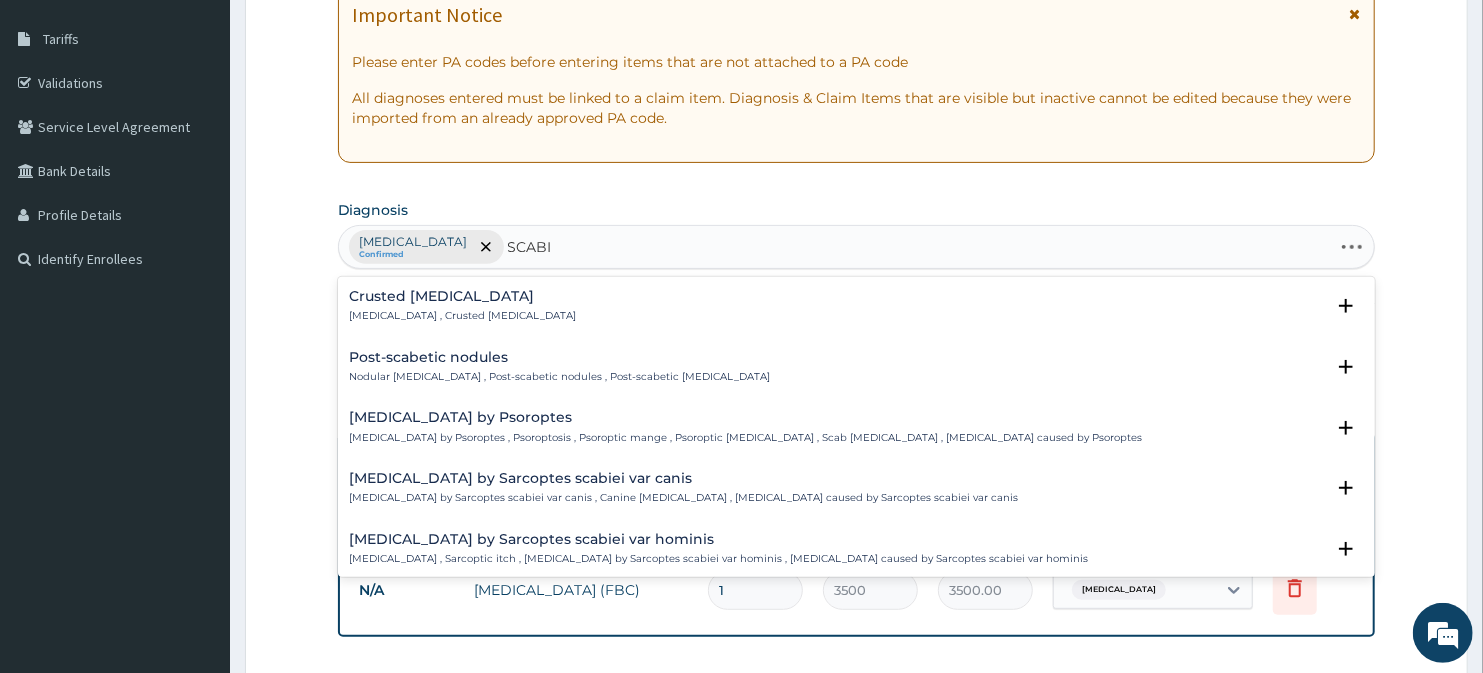 type on "SCAB" 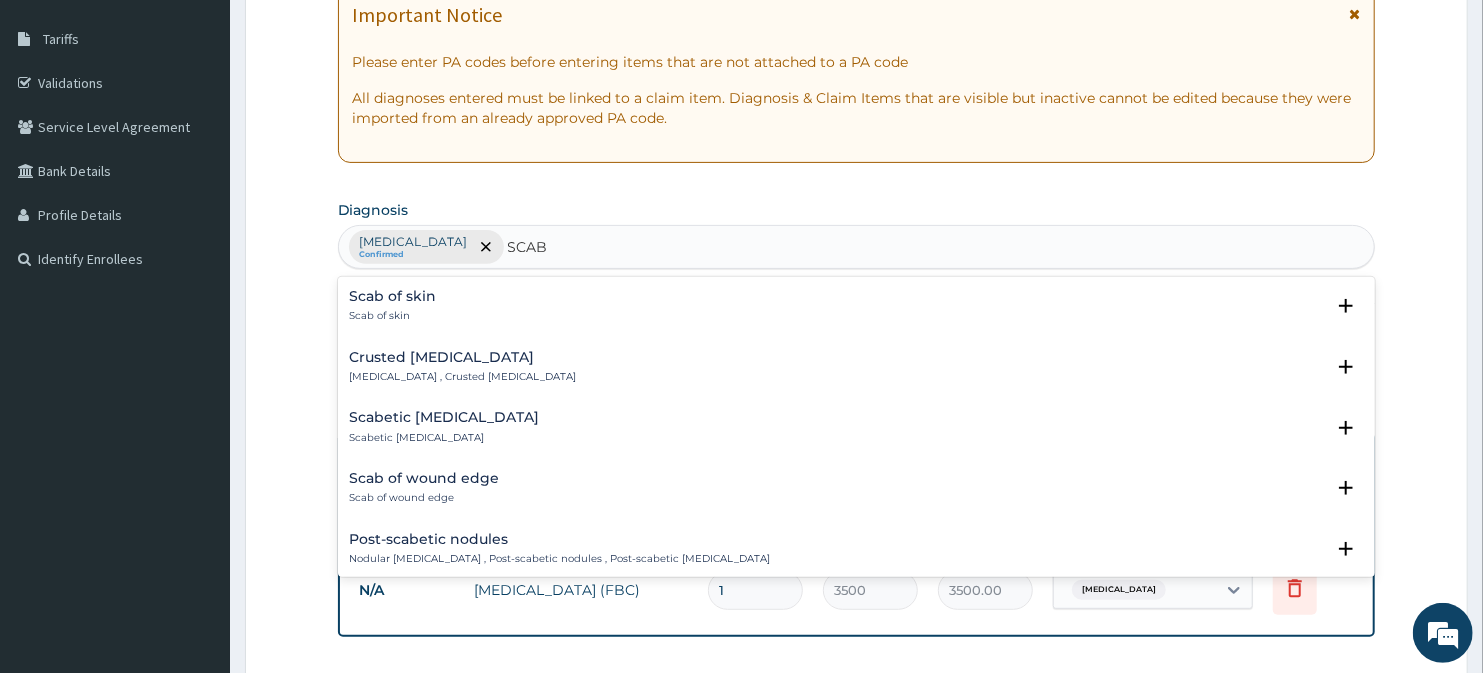 click on "Nodular scabies , Post-scabetic nodules , Post-scabetic nodule" at bounding box center [560, 559] 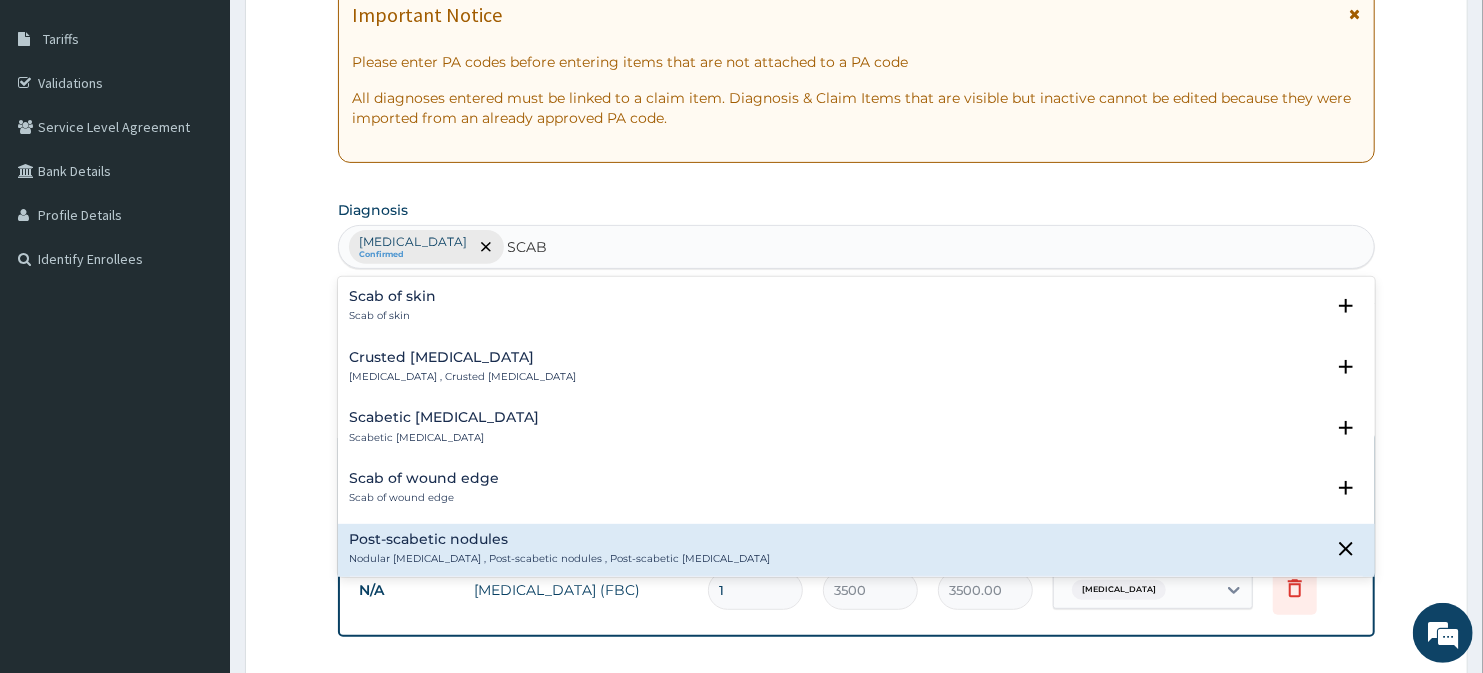 click on "Nodular scabies , Post-scabetic nodules , Post-scabetic nodule" at bounding box center [560, 559] 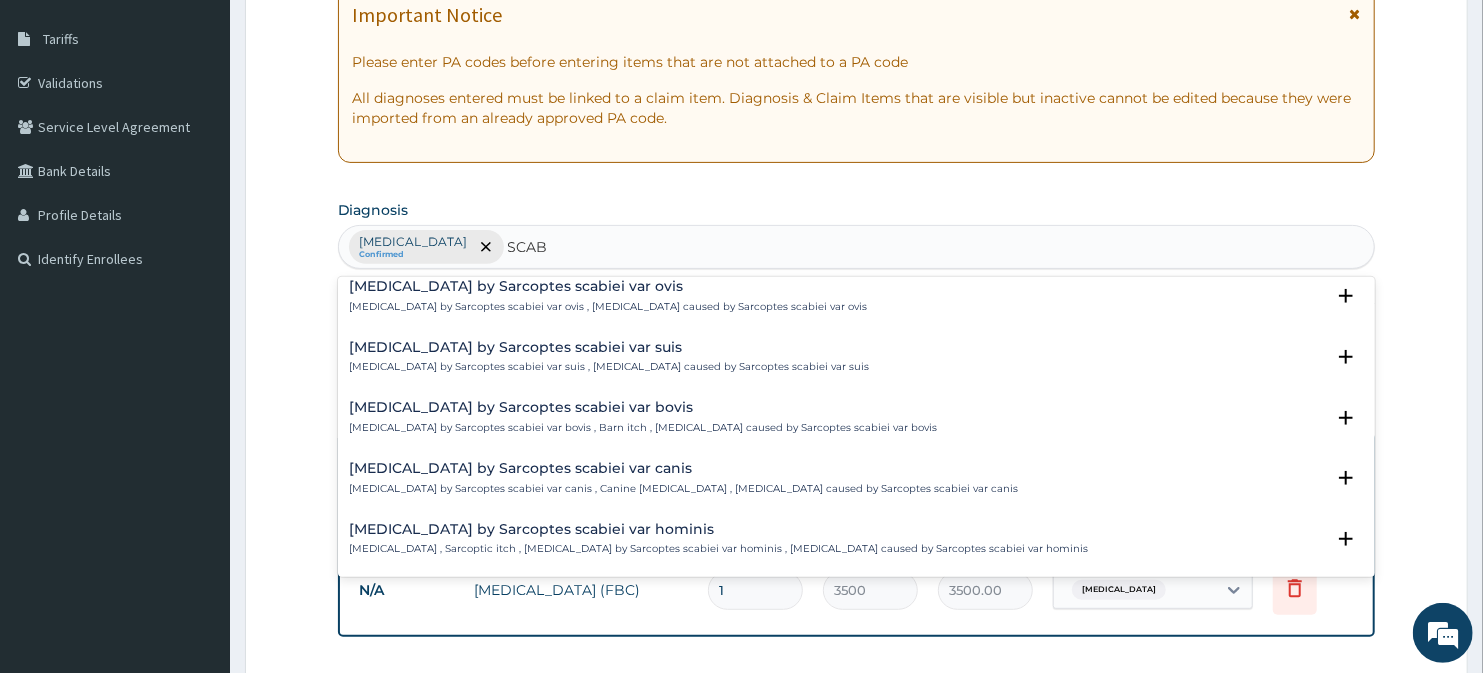 scroll, scrollTop: 0, scrollLeft: 0, axis: both 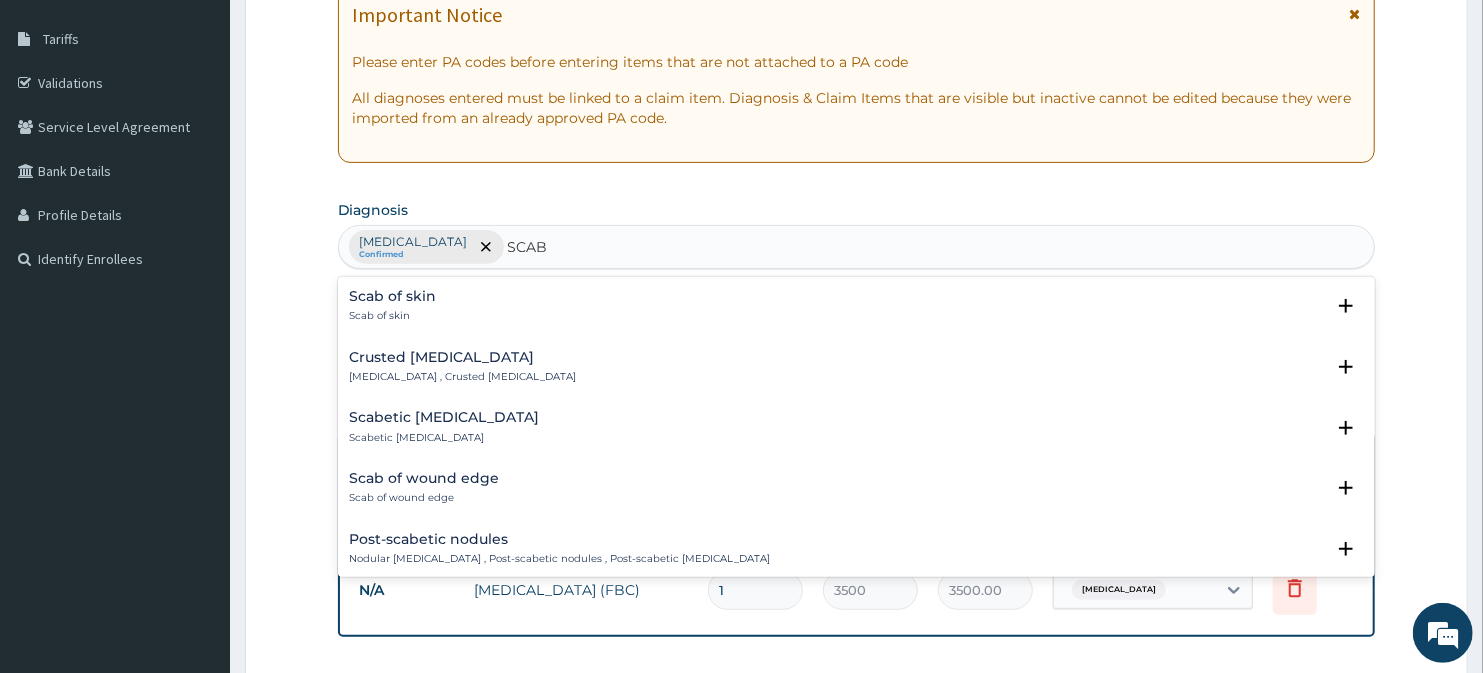 click on "Scab of skin Scab of skin Select Status Query Query covers suspected (?), Keep in view (kiv), Ruled out (r/o) Confirmed" at bounding box center (857, 311) 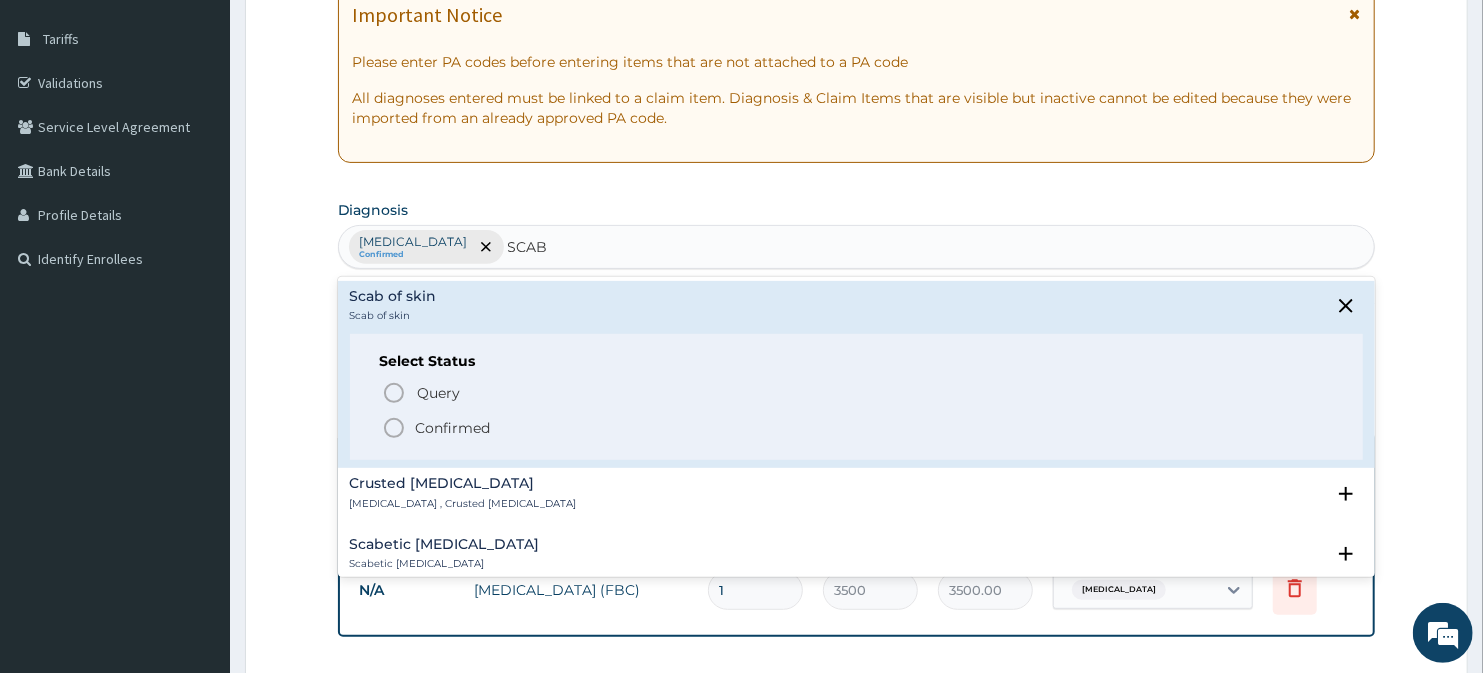 click on "Scab of skin Scab of skin" at bounding box center [393, 306] 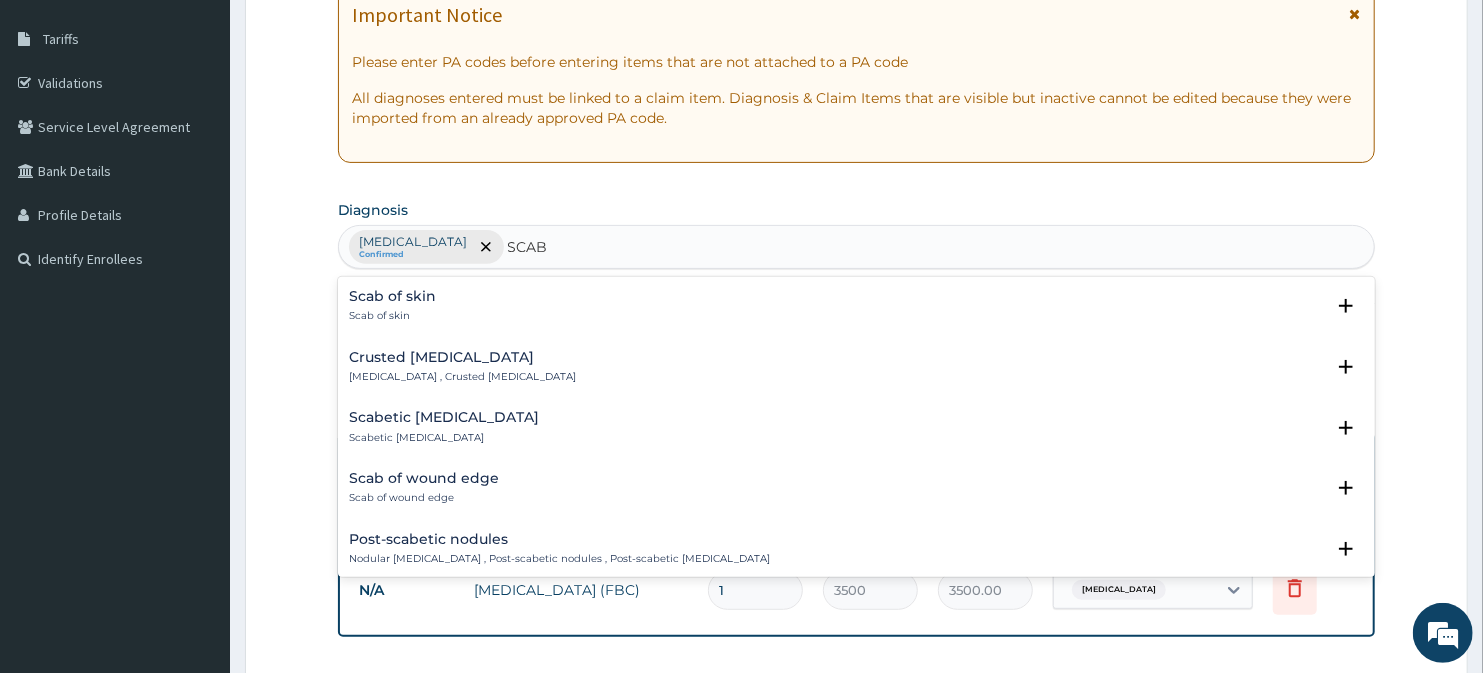 click on "Scab of skin Scab of skin" at bounding box center [393, 306] 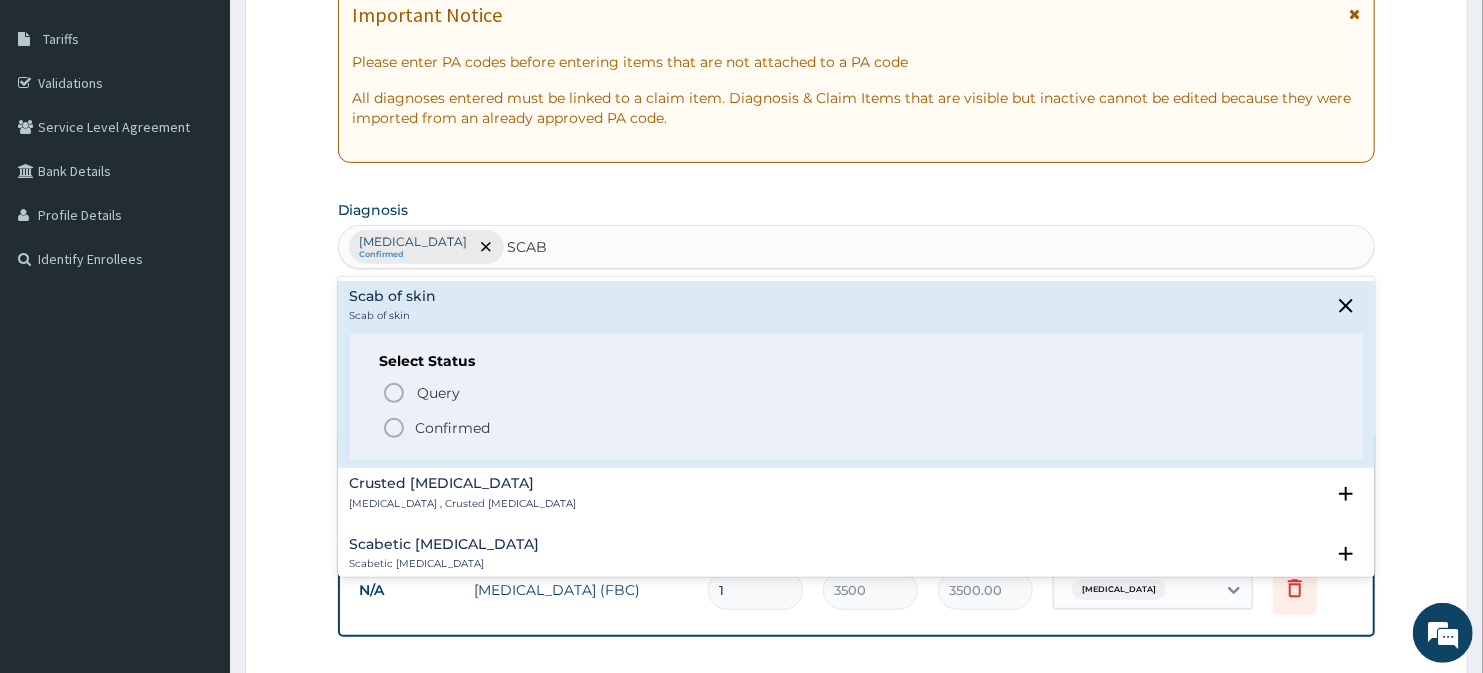 click on "Scab of skin Scab of skin" at bounding box center (393, 306) 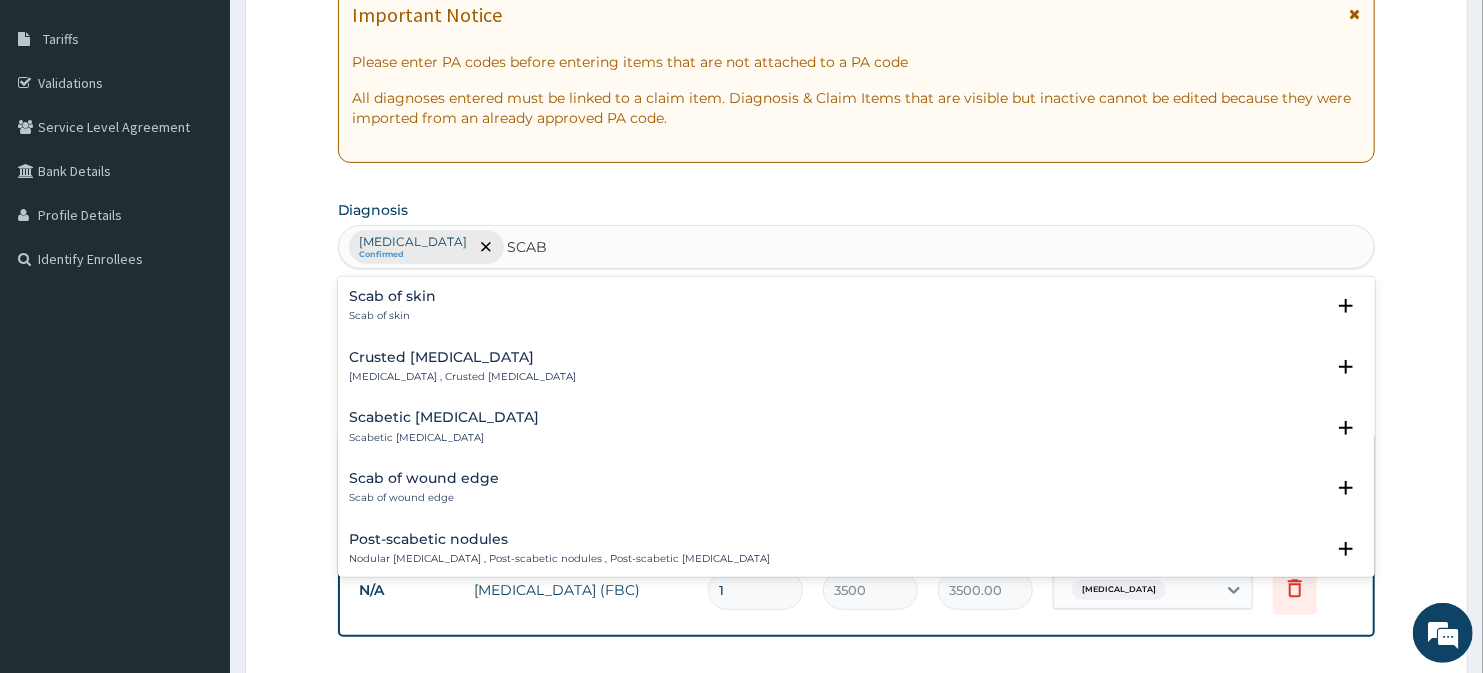 click on "Scab of skin" at bounding box center [393, 316] 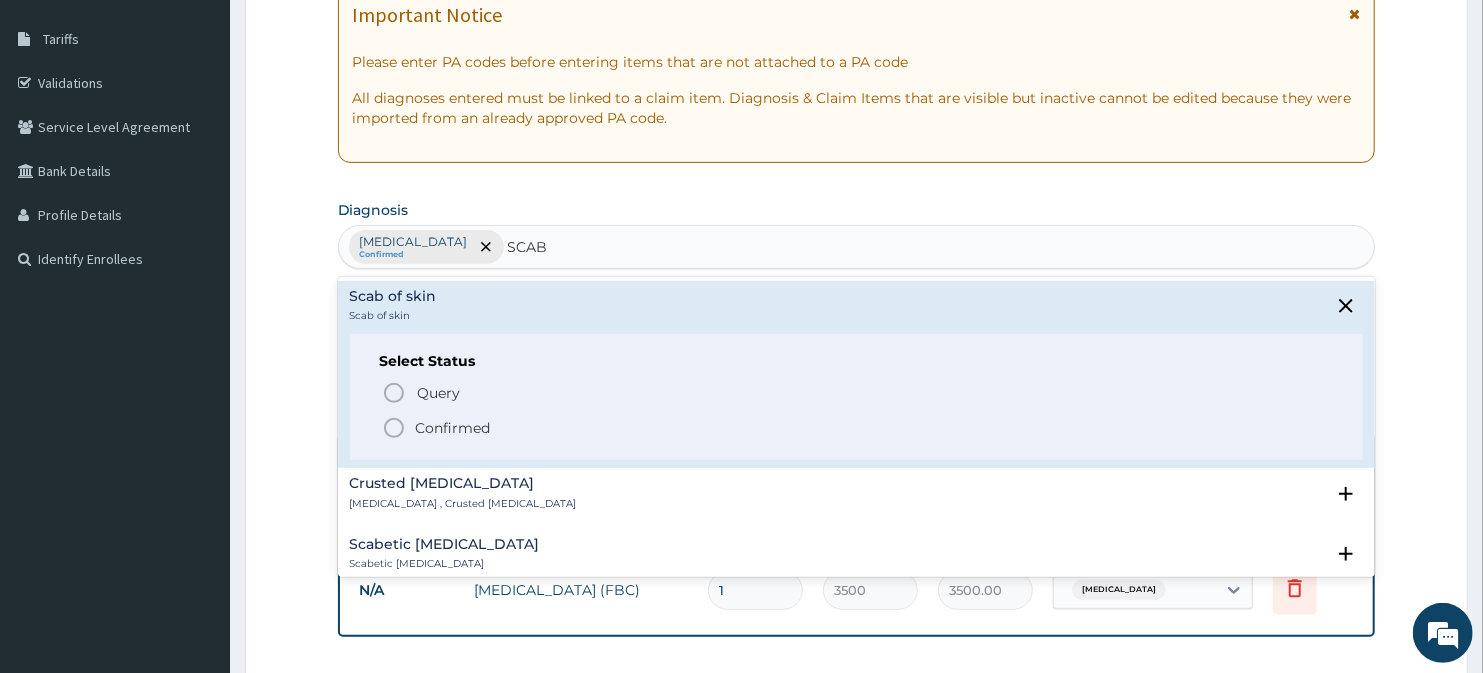 click 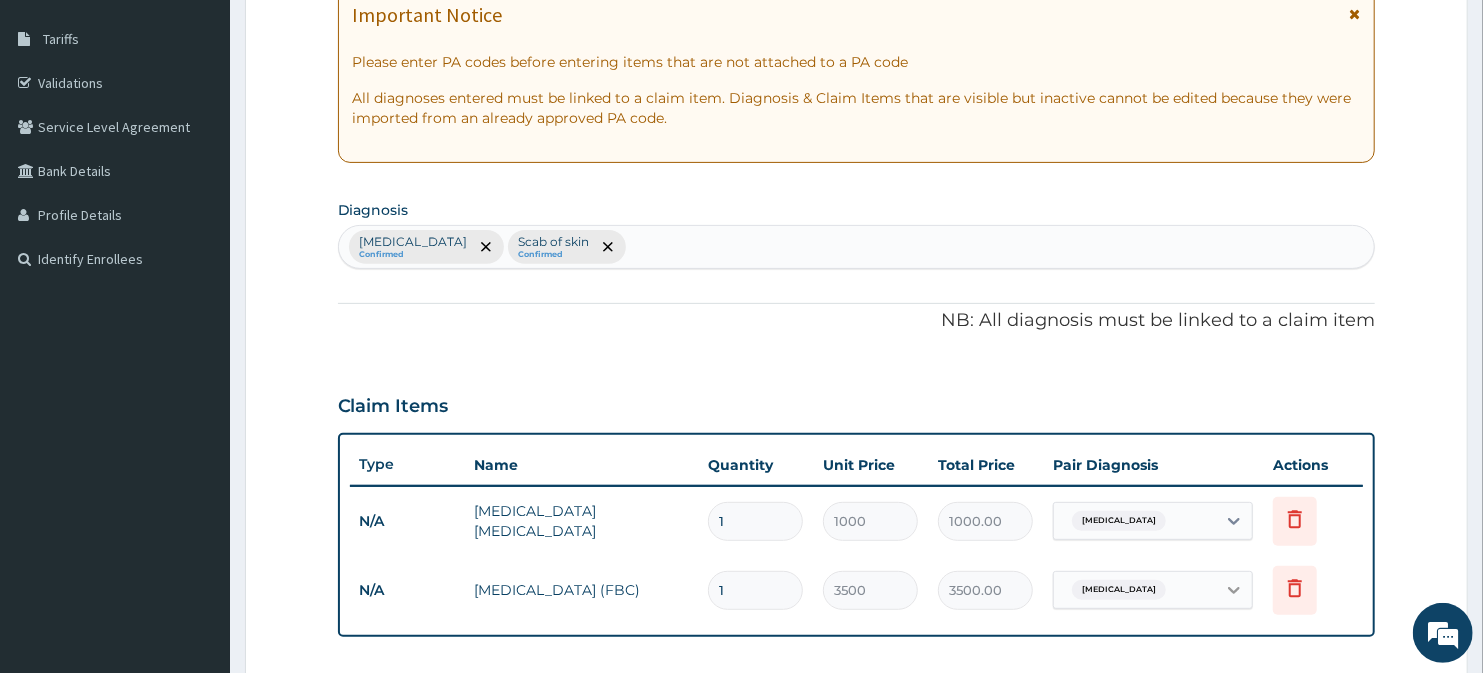 click 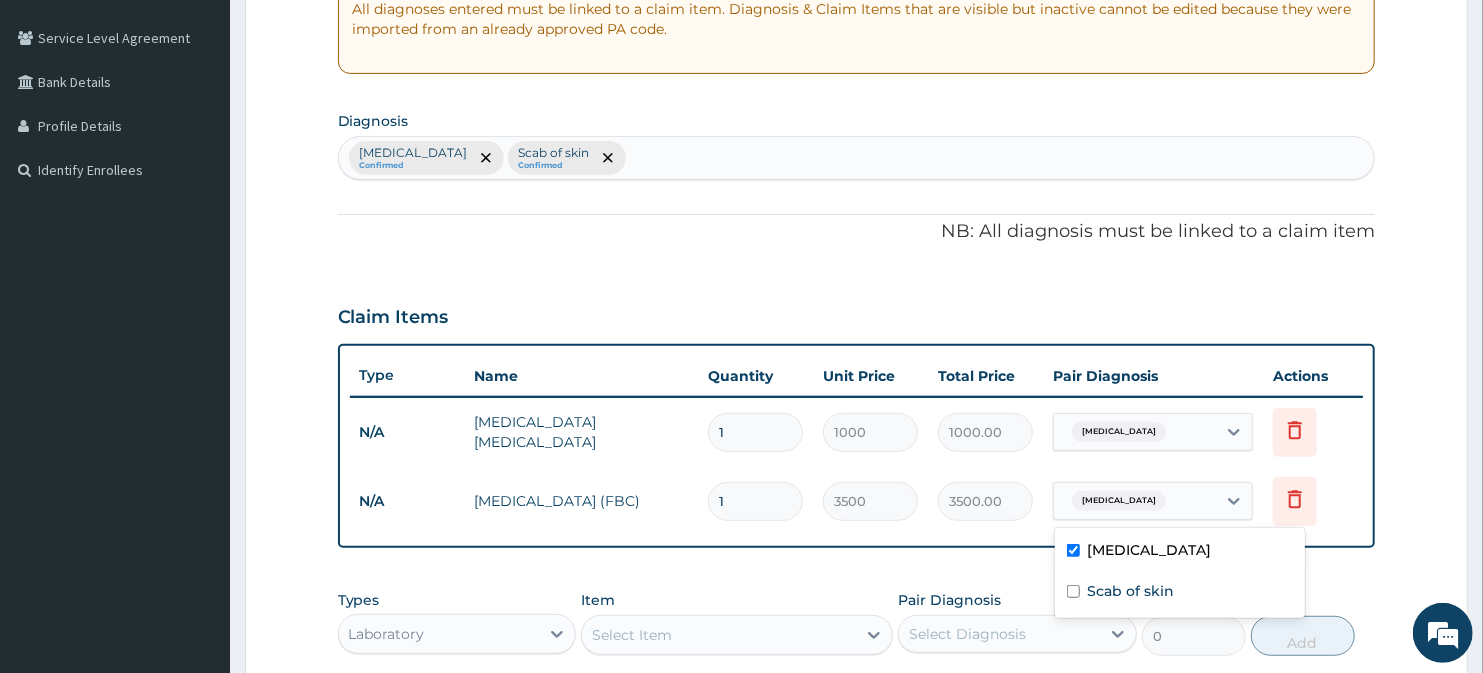 scroll, scrollTop: 444, scrollLeft: 0, axis: vertical 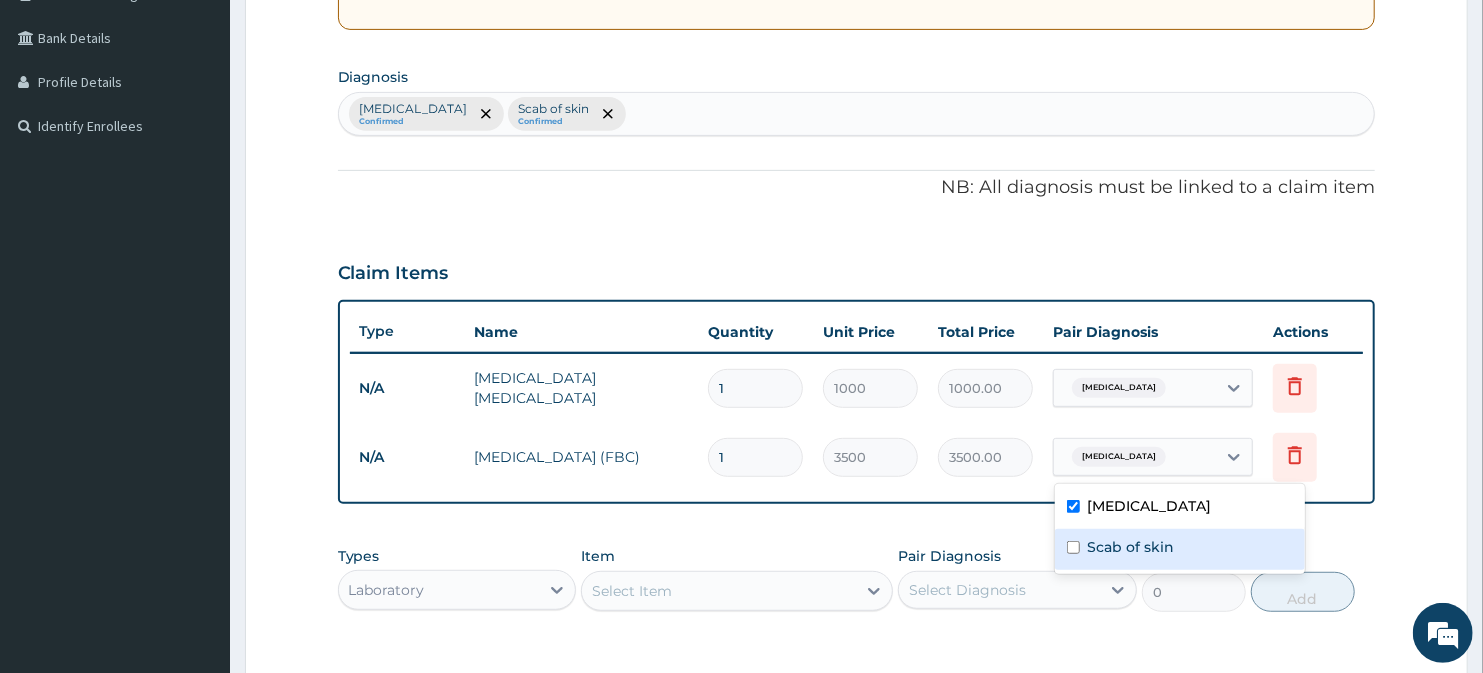 click at bounding box center (1073, 547) 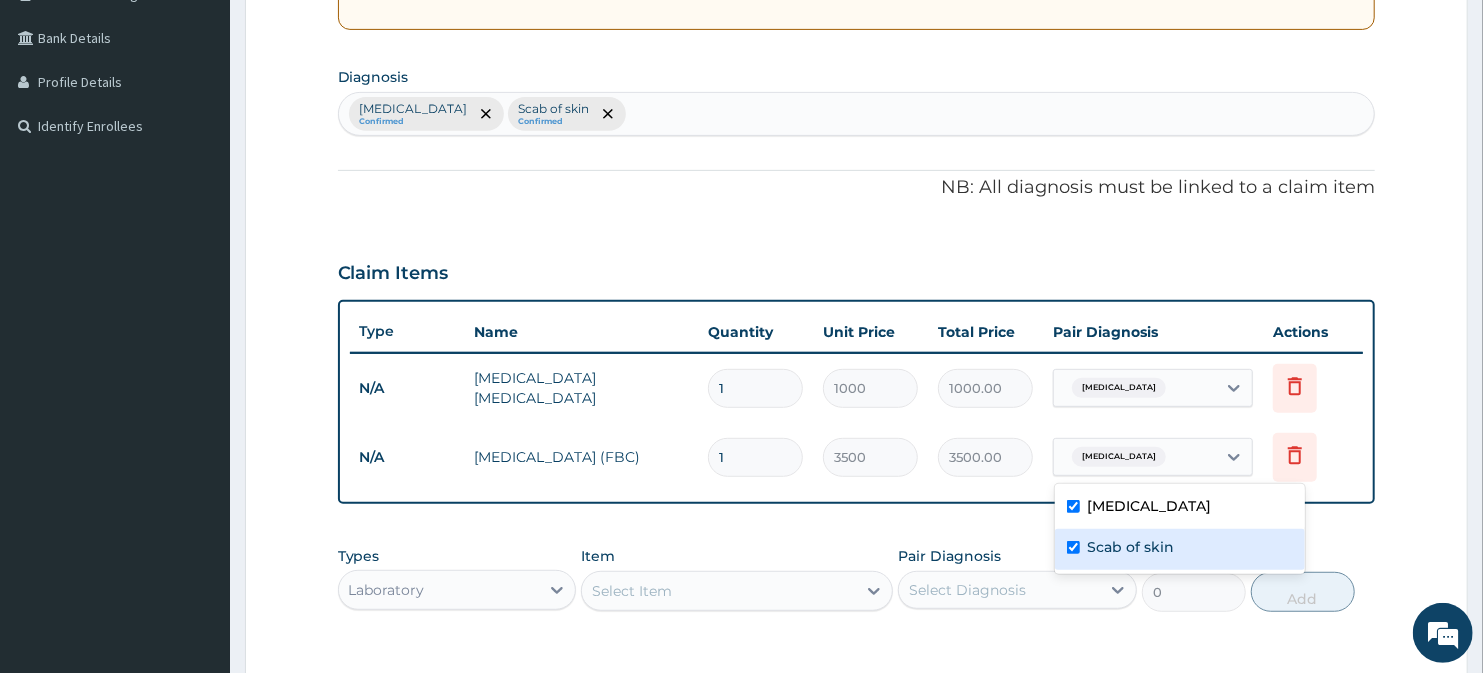 checkbox on "true" 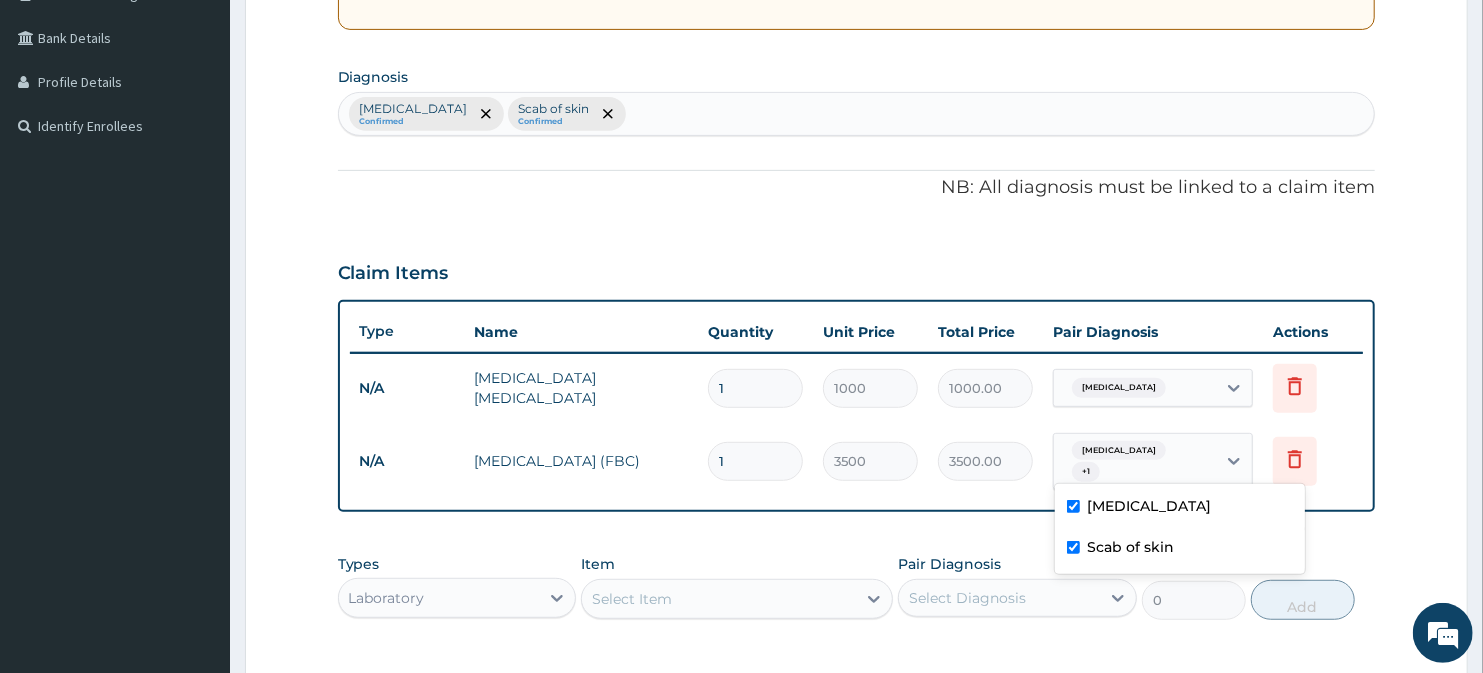 click on "Step  2  of 2 PA Code / Prescription Code Enter Code(Secondary Care Only) Encounter Date 11-07-2025 Important Notice Please enter PA codes before entering items that are not attached to a PA code   All diagnoses entered must be linked to a claim item. Diagnosis & Claim Items that are visible but inactive cannot be edited because they were imported from an already approved PA code. Diagnosis Malaria Confirmed Scab of skin Confirmed NB: All diagnosis must be linked to a claim item Claim Items Type Name Quantity Unit Price Total Price Pair Diagnosis Actions N/A Malaria Parasite  1 1000 1000.00 Malaria Delete N/A Full Blood Count (FBC) 1 3500 3500.00 option Scab of skin, selected. option Malaria focused, 1 of 2. 2 results available. Use Up and Down to choose options, press Enter to select the currently focused option, press Escape to exit the menu, press Tab to select the option and exit the menu. Malaria  + 1 Delete Types Laboratory Item Select Item Pair Diagnosis Select Diagnosis Unit Price 0 Add Comment" at bounding box center [856, 288] 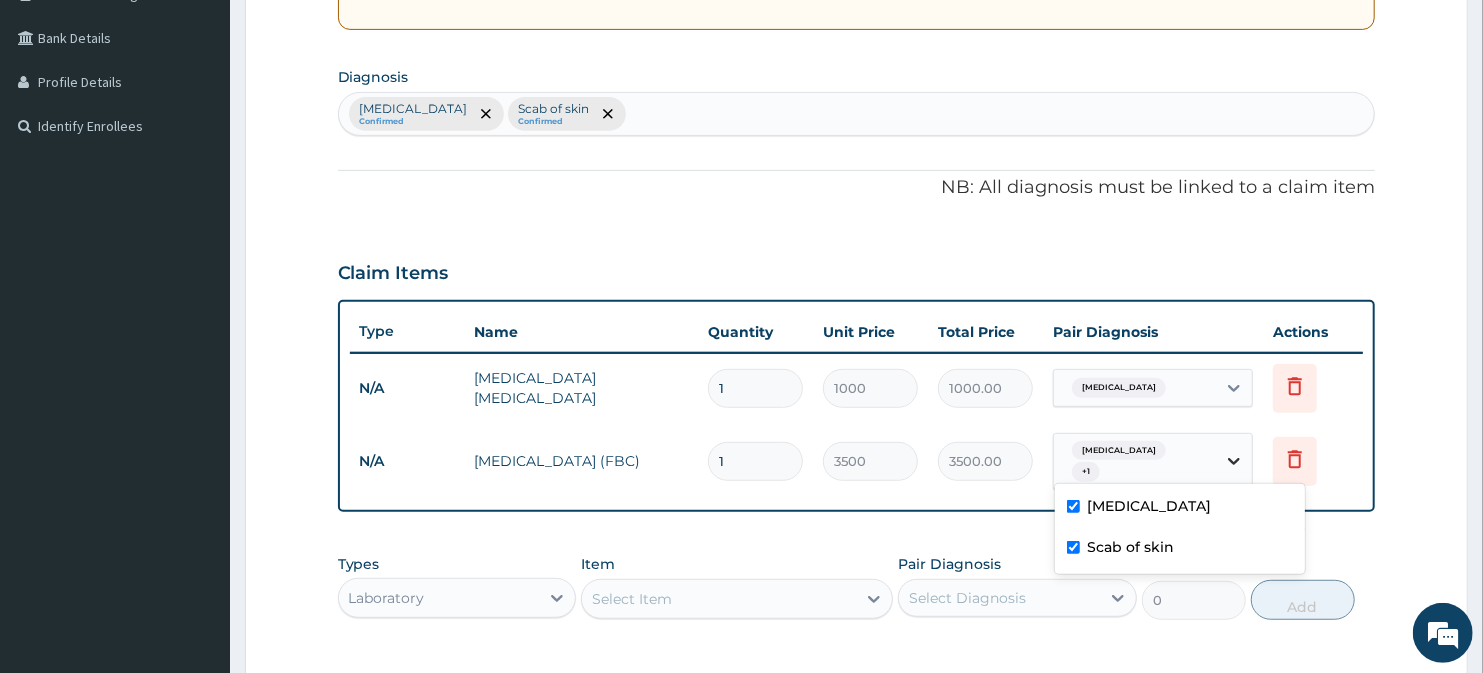 click 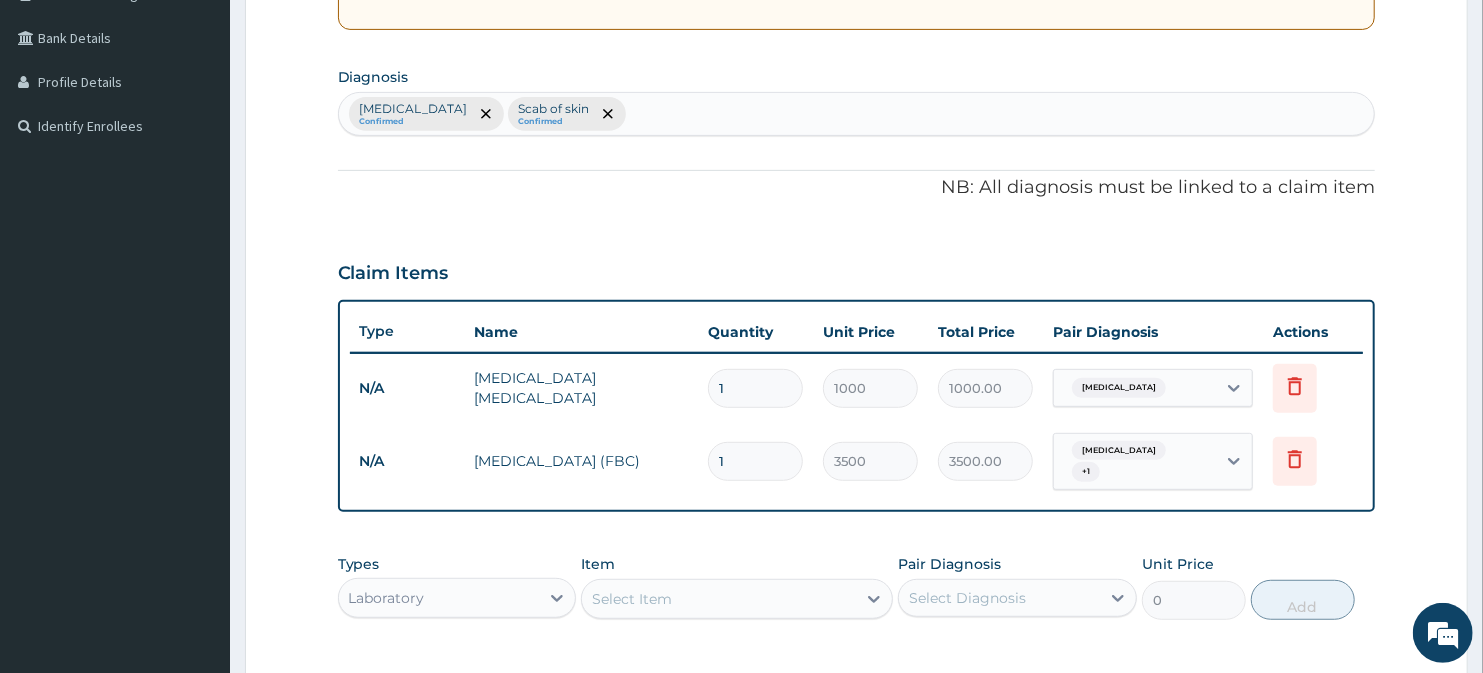 click on "Step  2  of 2 PA Code / Prescription Code Enter Code(Secondary Care Only) Encounter Date 11-07-2025 Important Notice Please enter PA codes before entering items that are not attached to a PA code   All diagnoses entered must be linked to a claim item. Diagnosis & Claim Items that are visible but inactive cannot be edited because they were imported from an already approved PA code. Diagnosis Malaria Confirmed Scab of skin Confirmed NB: All diagnosis must be linked to a claim item Claim Items Type Name Quantity Unit Price Total Price Pair Diagnosis Actions N/A Malaria Parasite  1 1000 1000.00 Malaria Delete N/A Full Blood Count (FBC) 1 3500 3500.00 Malaria  + 1 Delete Types Laboratory Item Select Item Pair Diagnosis Select Diagnosis Unit Price 0 Add Comment     Previous   Submit" at bounding box center (856, 288) 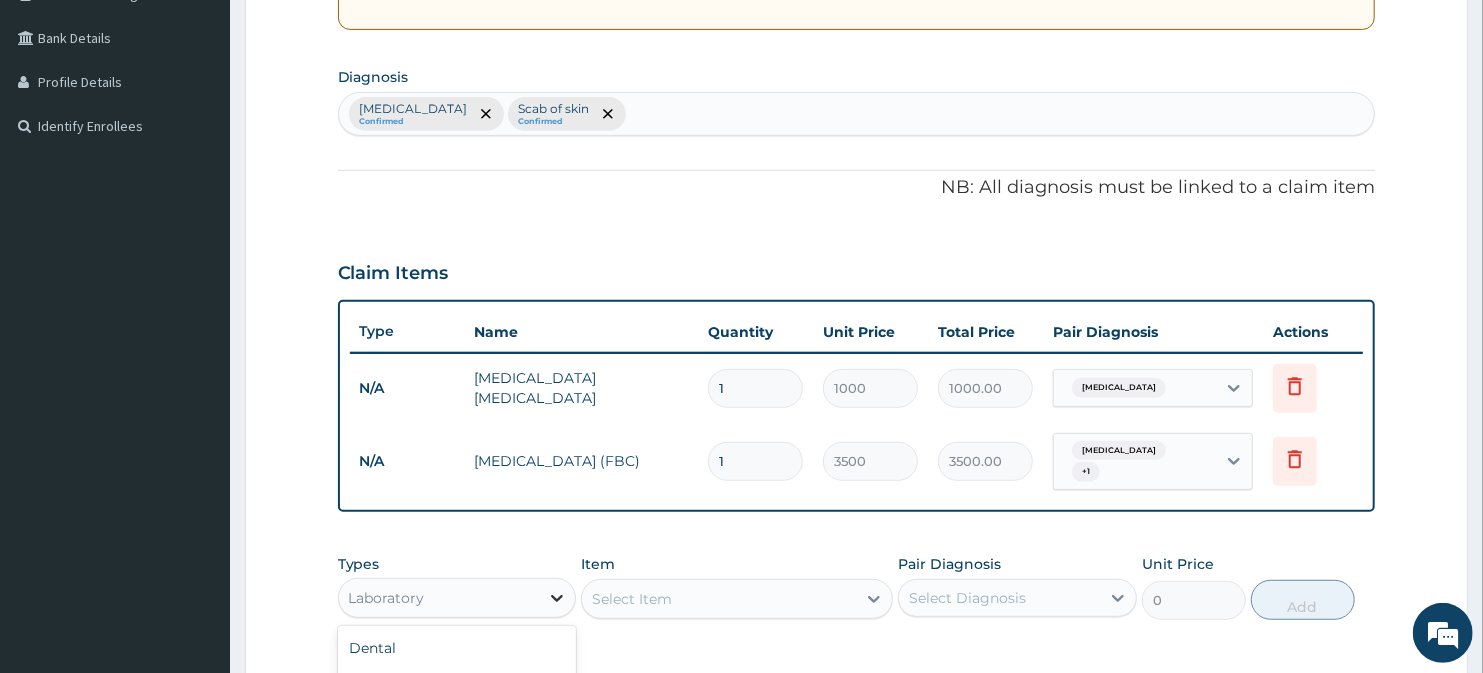click 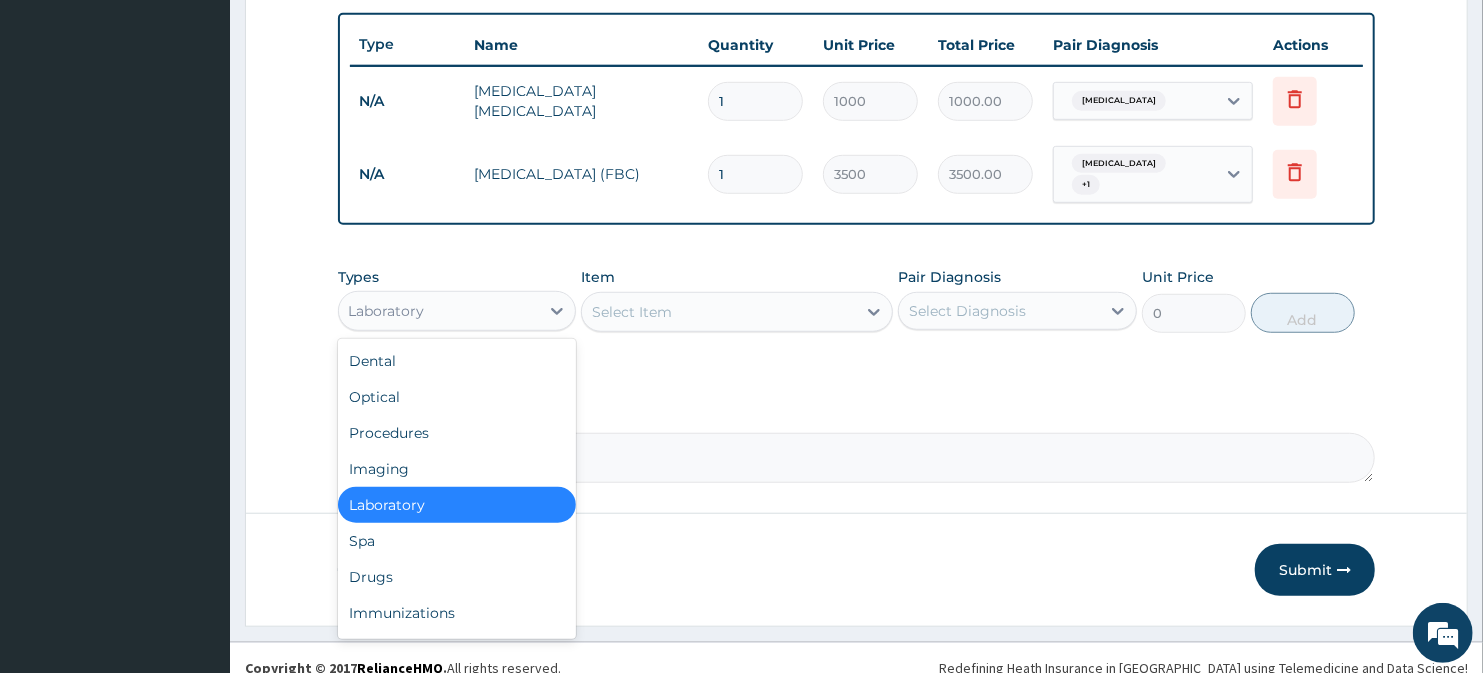 scroll, scrollTop: 741, scrollLeft: 0, axis: vertical 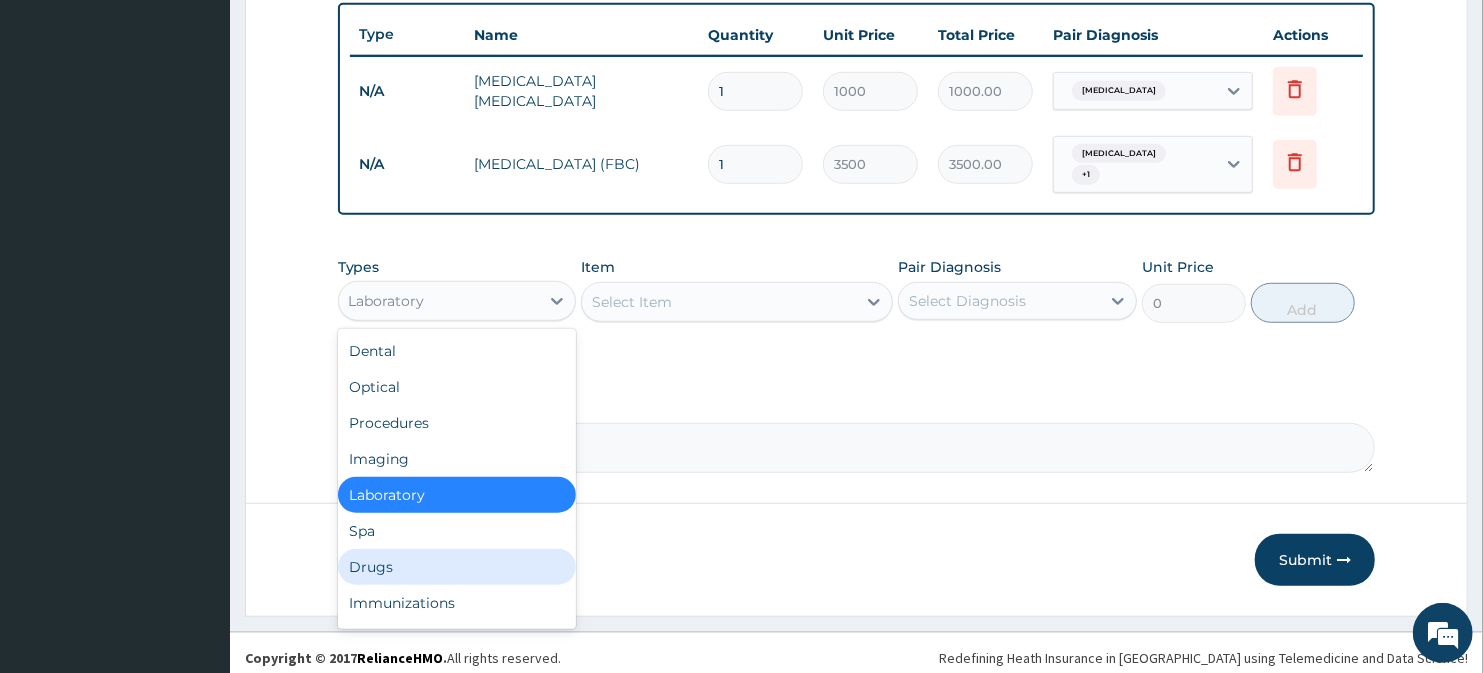 click on "Drugs" at bounding box center [457, 567] 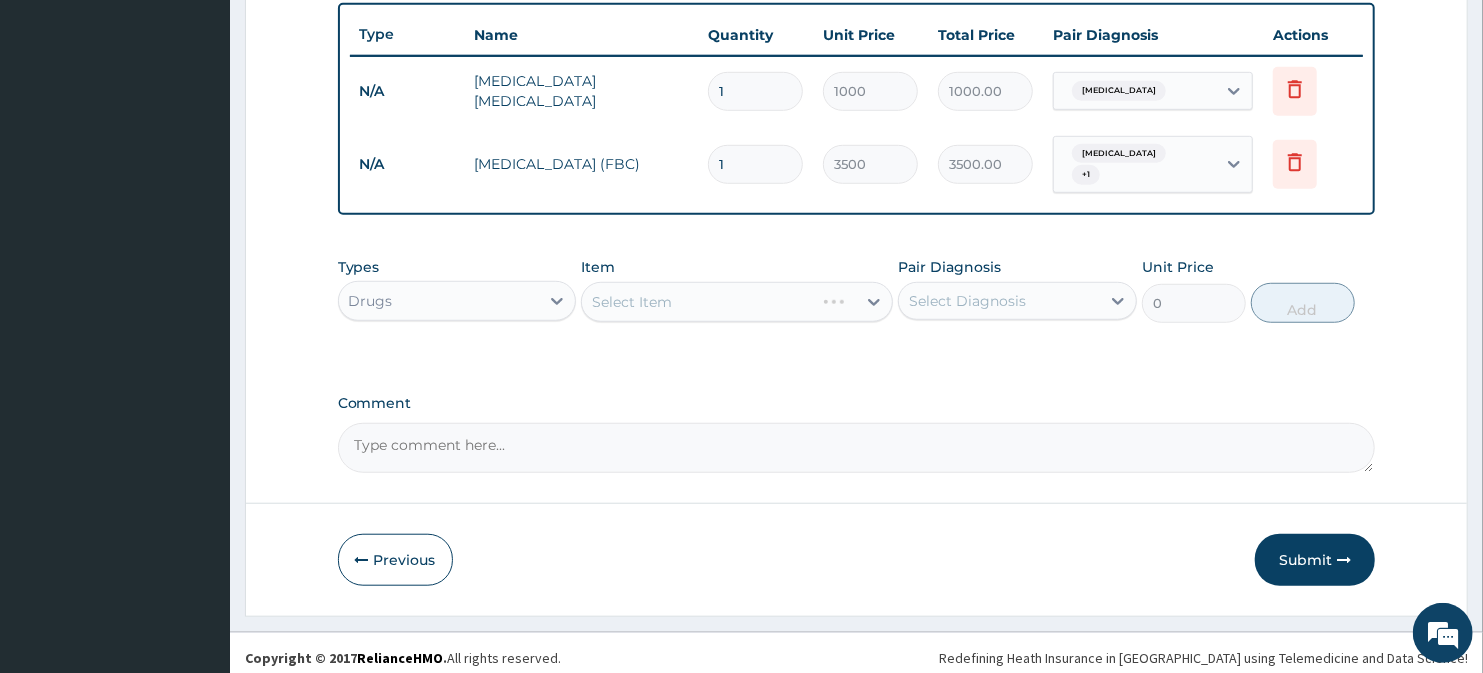 drag, startPoint x: 870, startPoint y: 322, endPoint x: 871, endPoint y: 303, distance: 19.026299 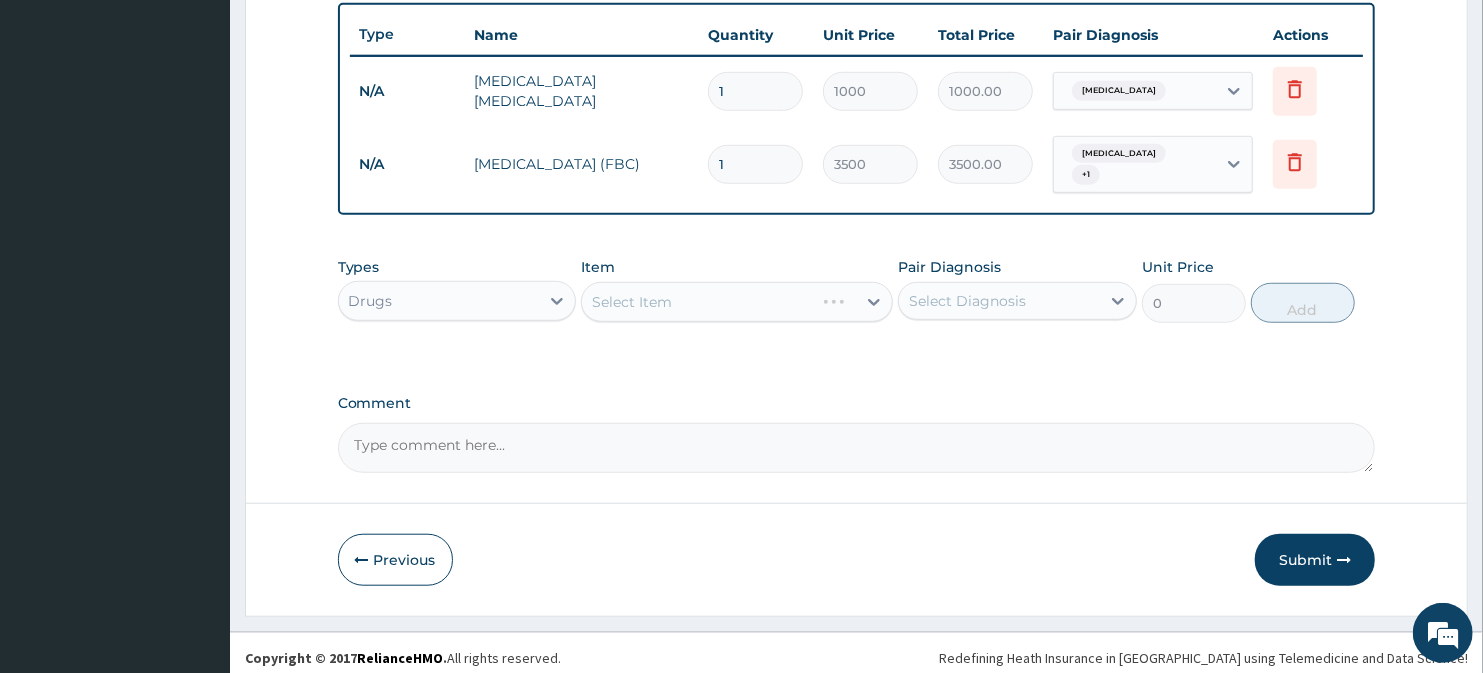click on "Types Drugs Item Select Item Pair Diagnosis Select Diagnosis Unit Price 0 Add" at bounding box center [857, 290] 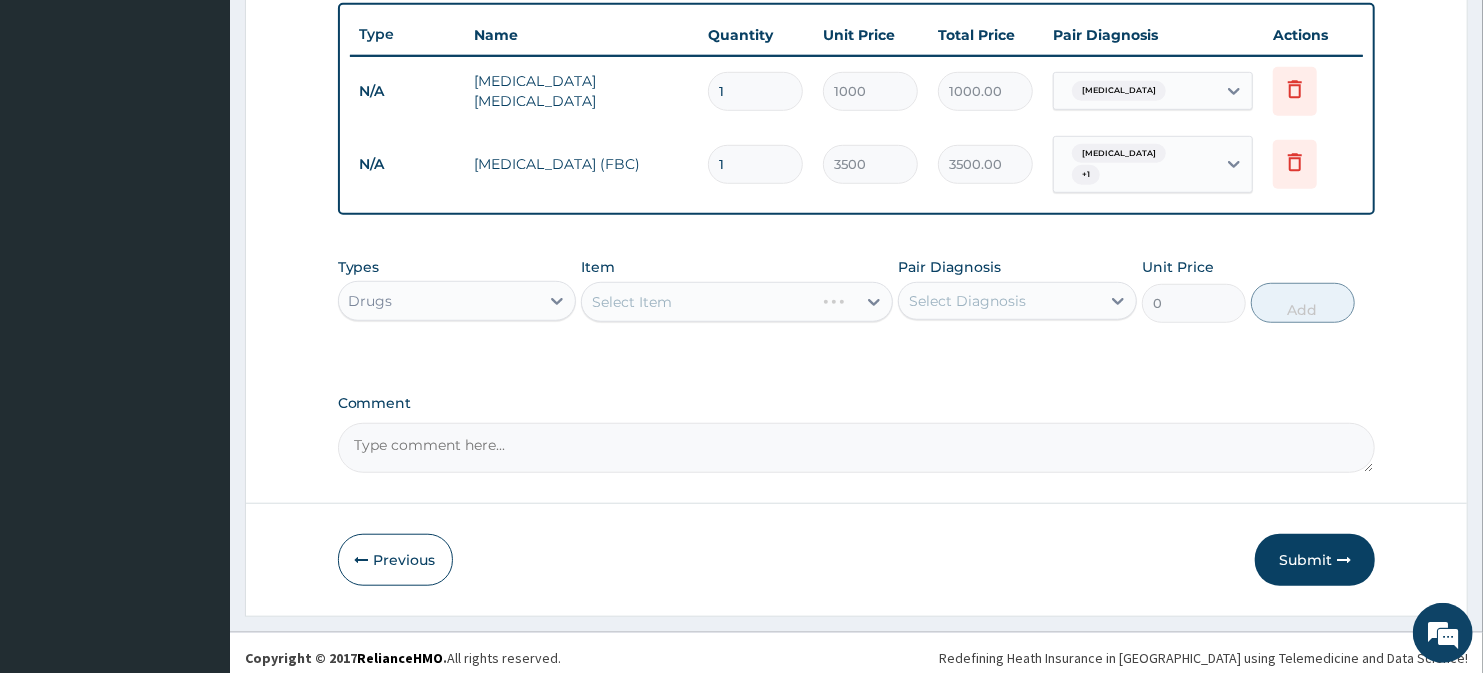 click on "Select Item" at bounding box center [736, 302] 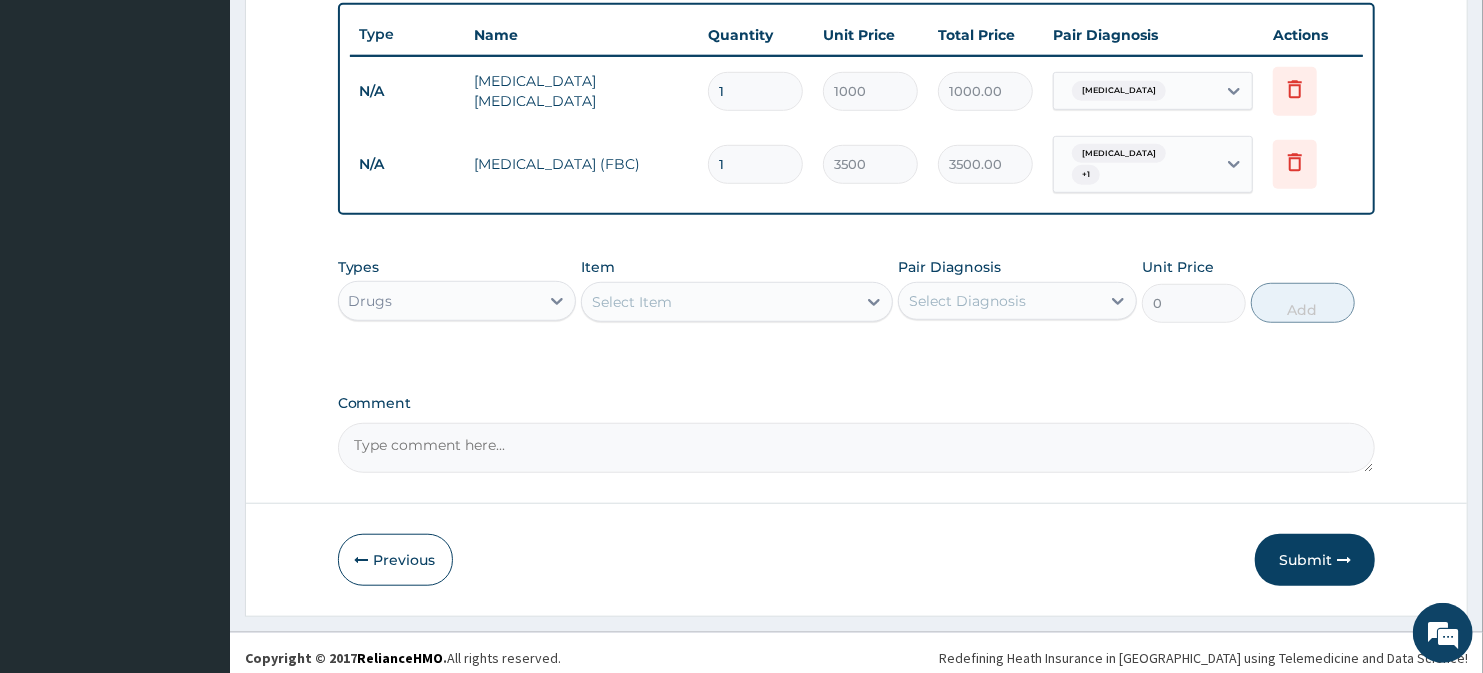 click 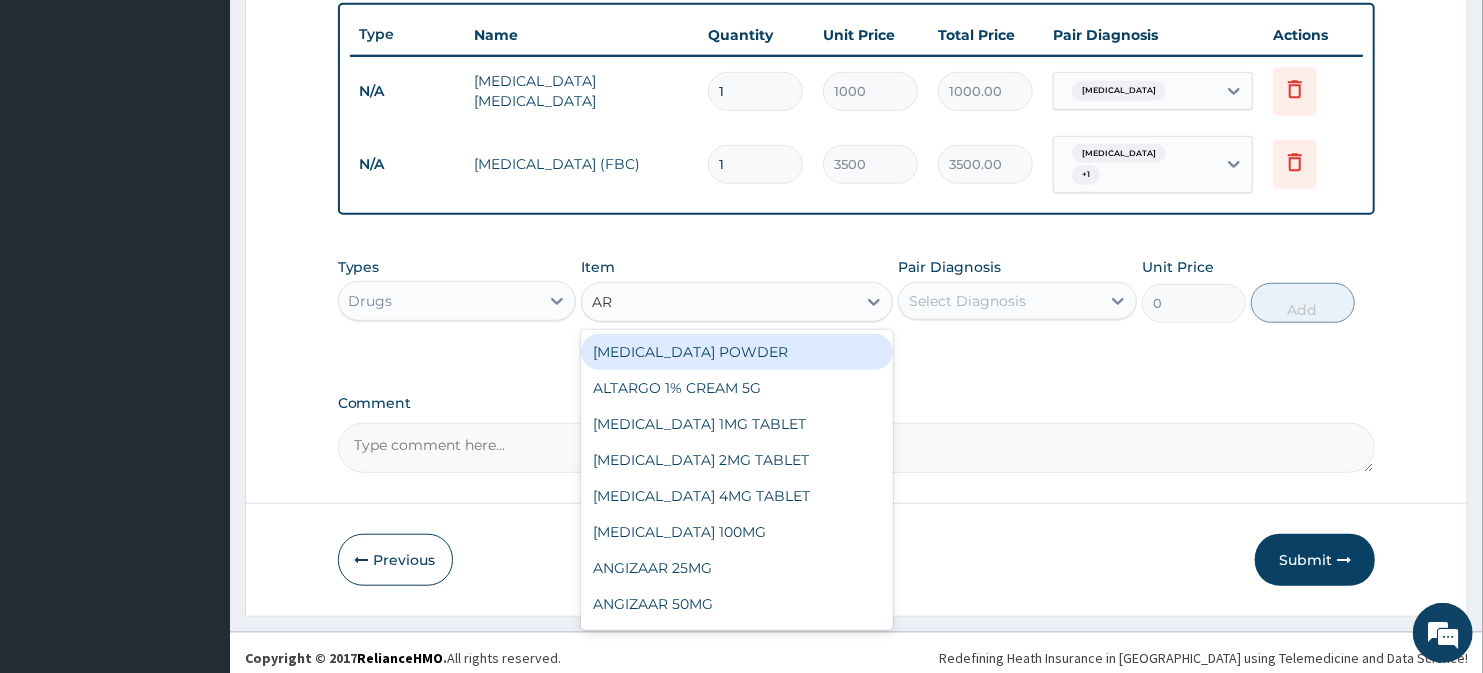 type on "ART" 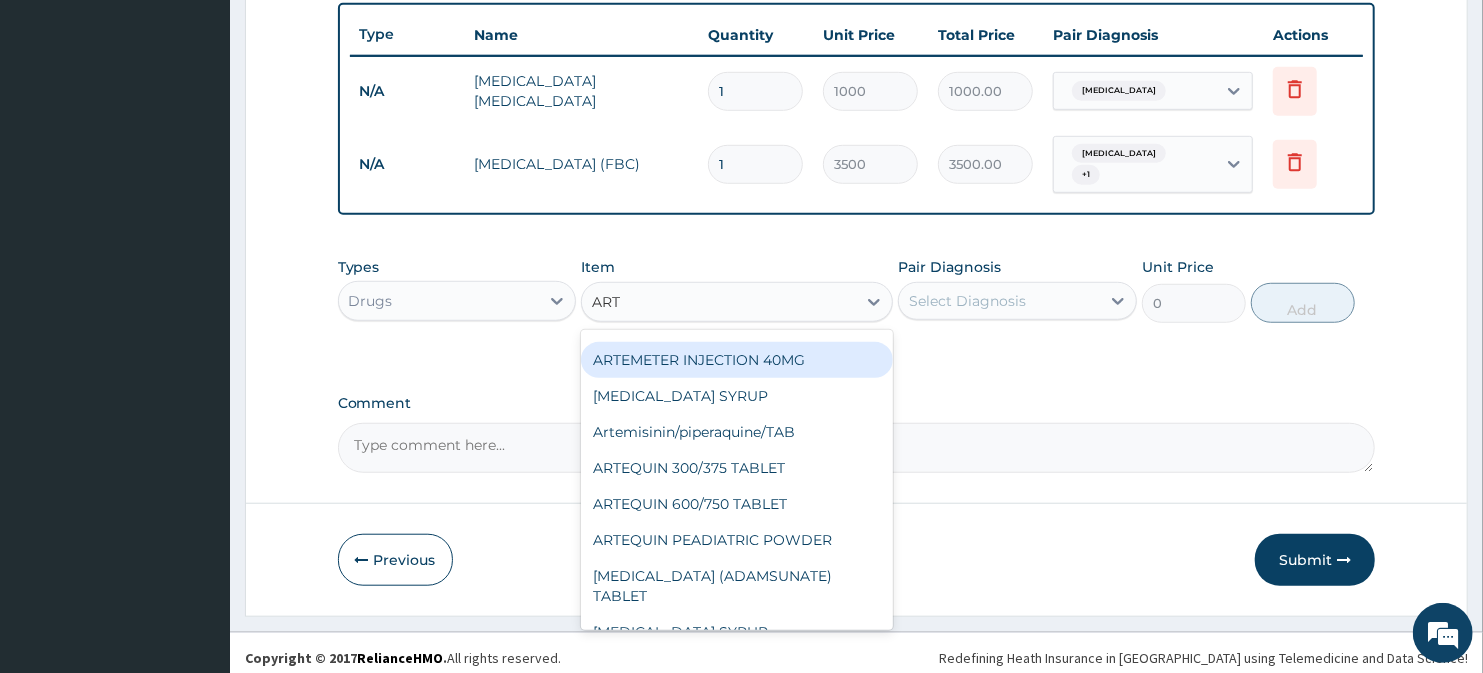 scroll, scrollTop: 64, scrollLeft: 0, axis: vertical 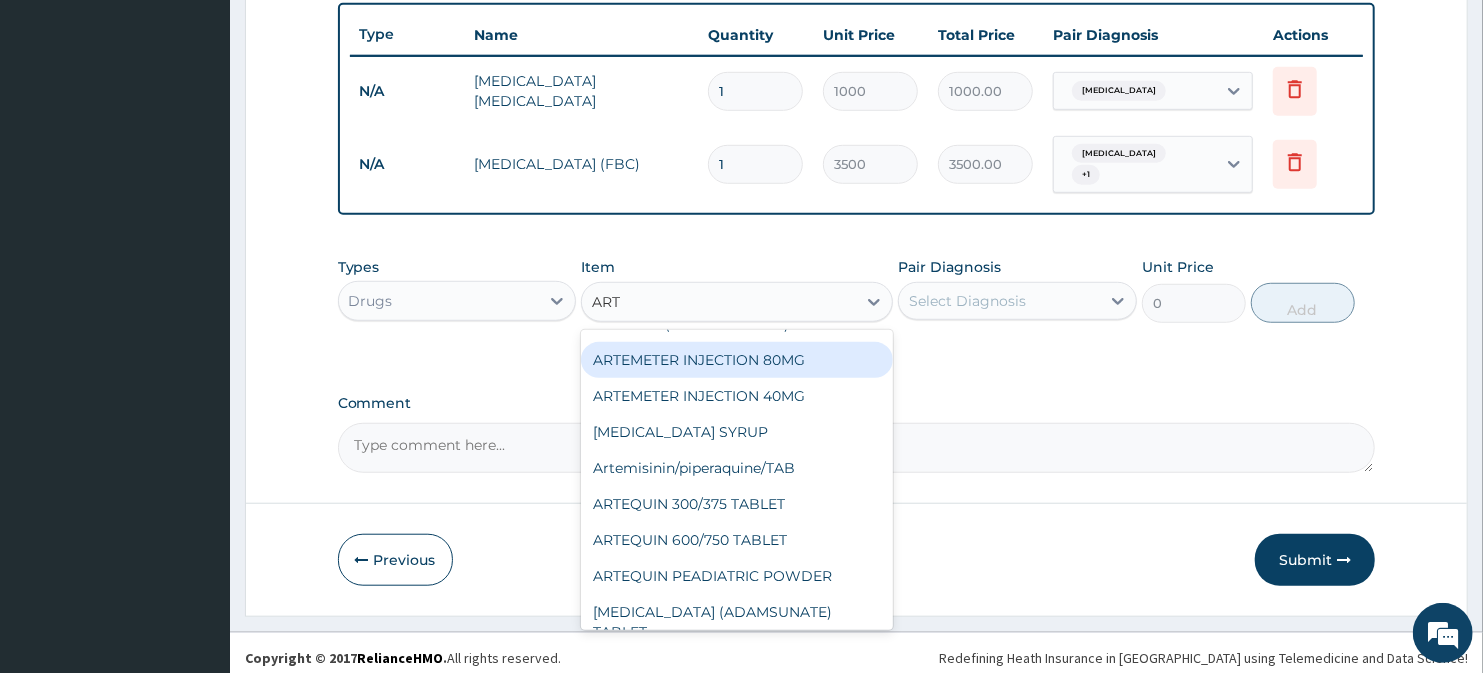 click on "ARTEMETER INJECTION  80MG" at bounding box center (736, 360) 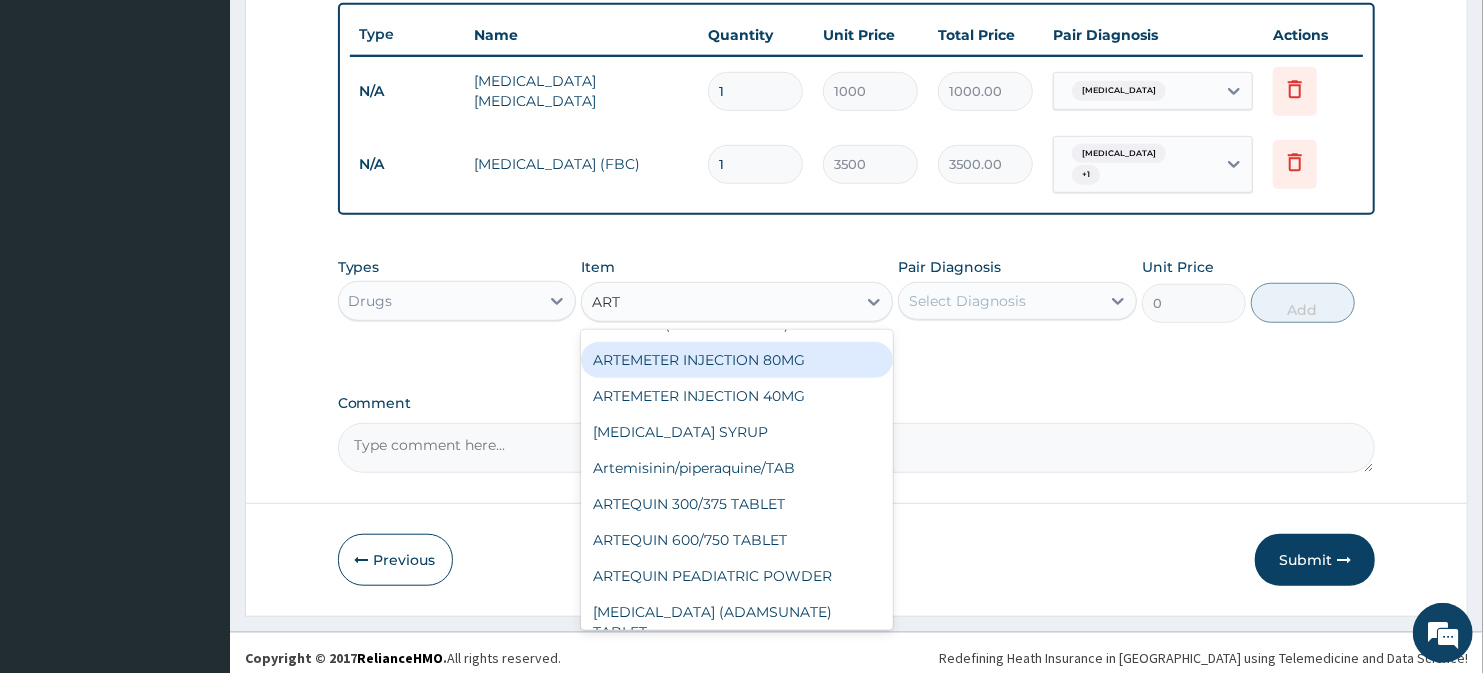 type 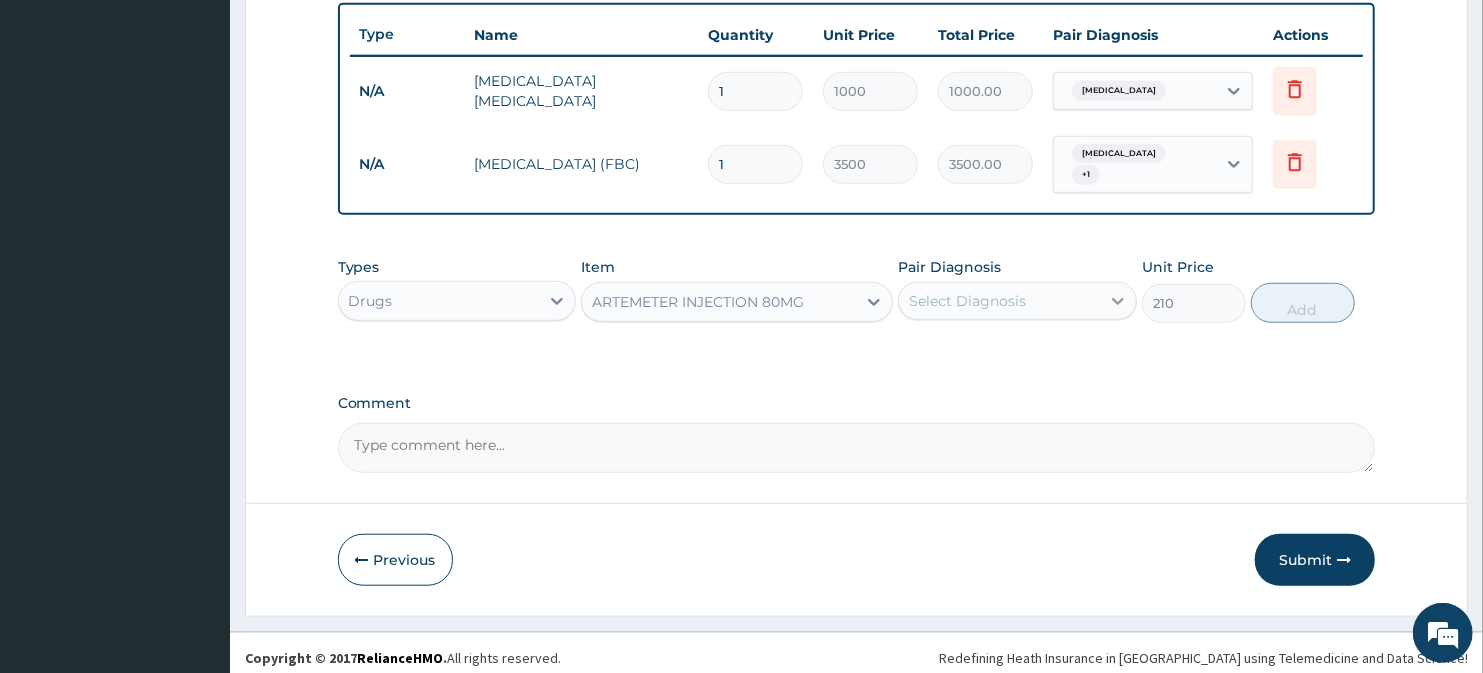 click 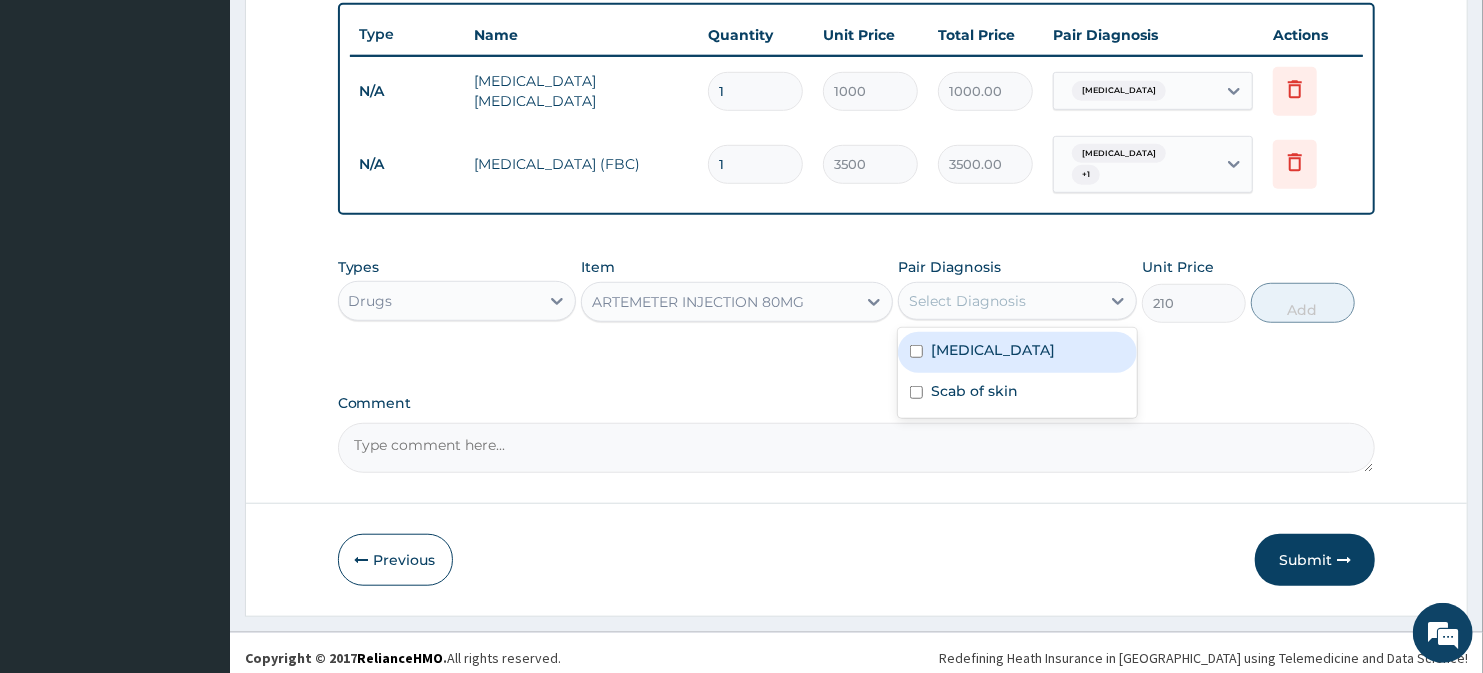 click on "Malaria" at bounding box center (1017, 352) 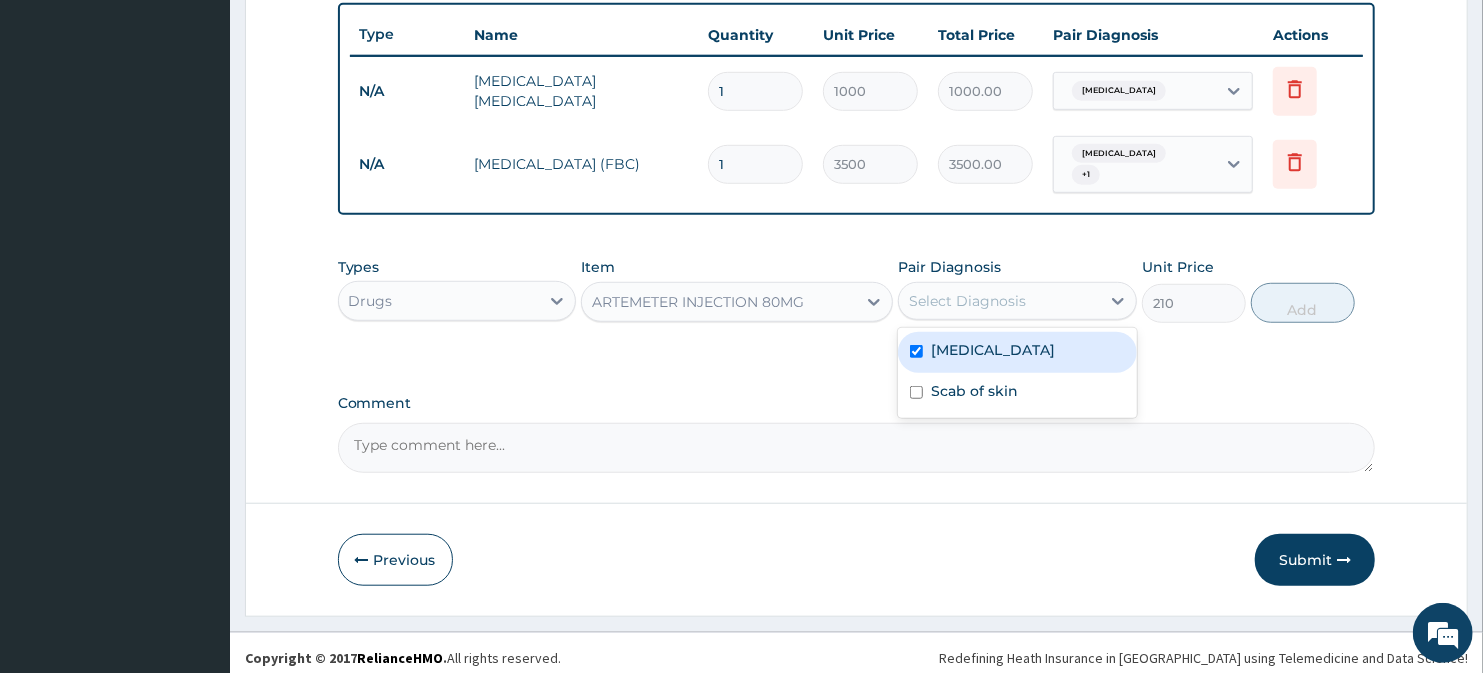 checkbox on "true" 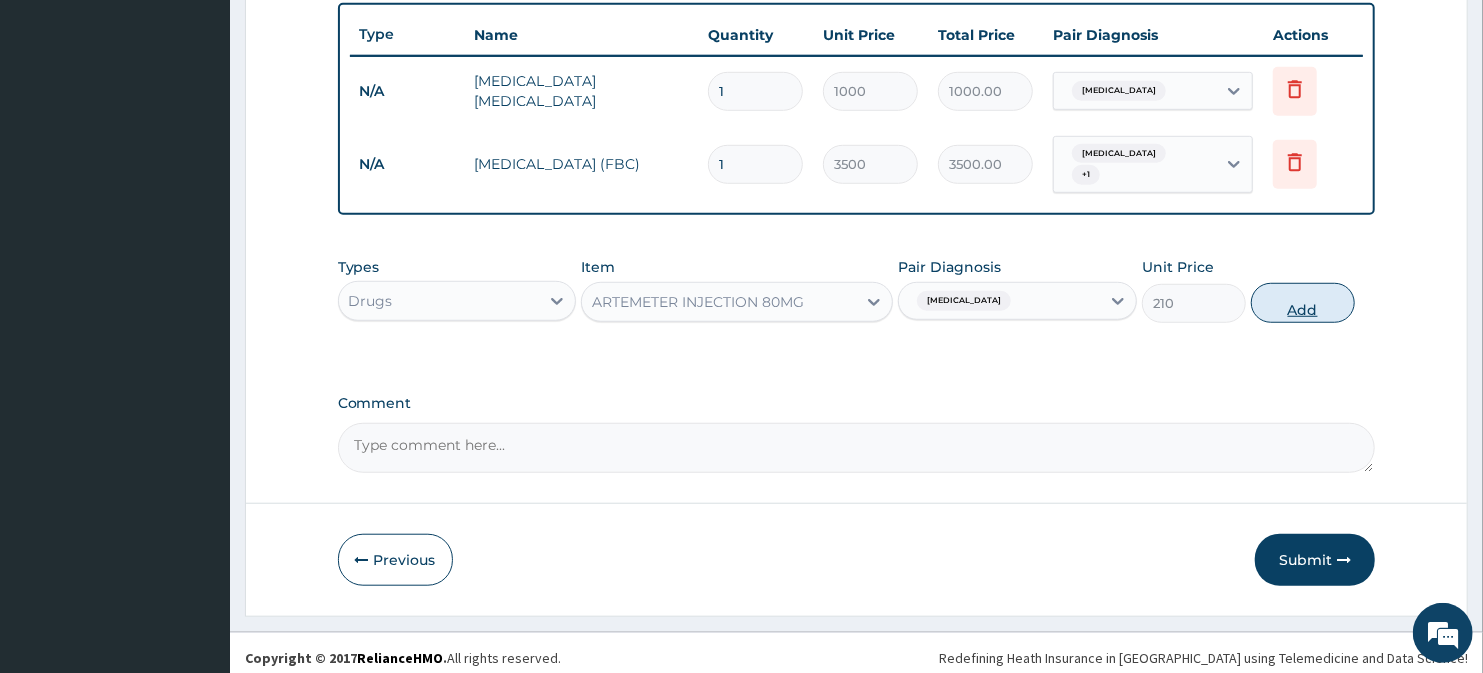 click on "Types Drugs Item ARTEMETER INJECTION  80MG Pair Diagnosis Malaria Unit Price 210 Add" at bounding box center [857, 290] 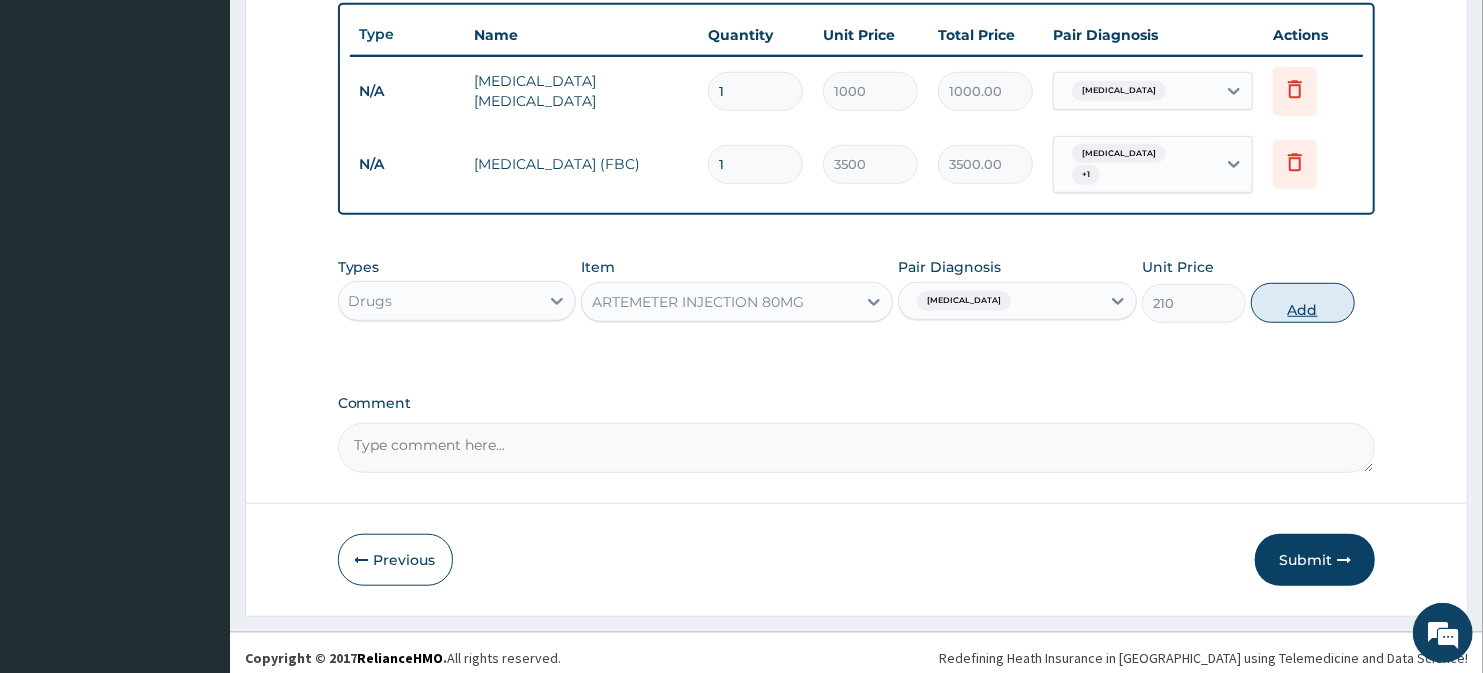 click on "Add" at bounding box center (1303, 303) 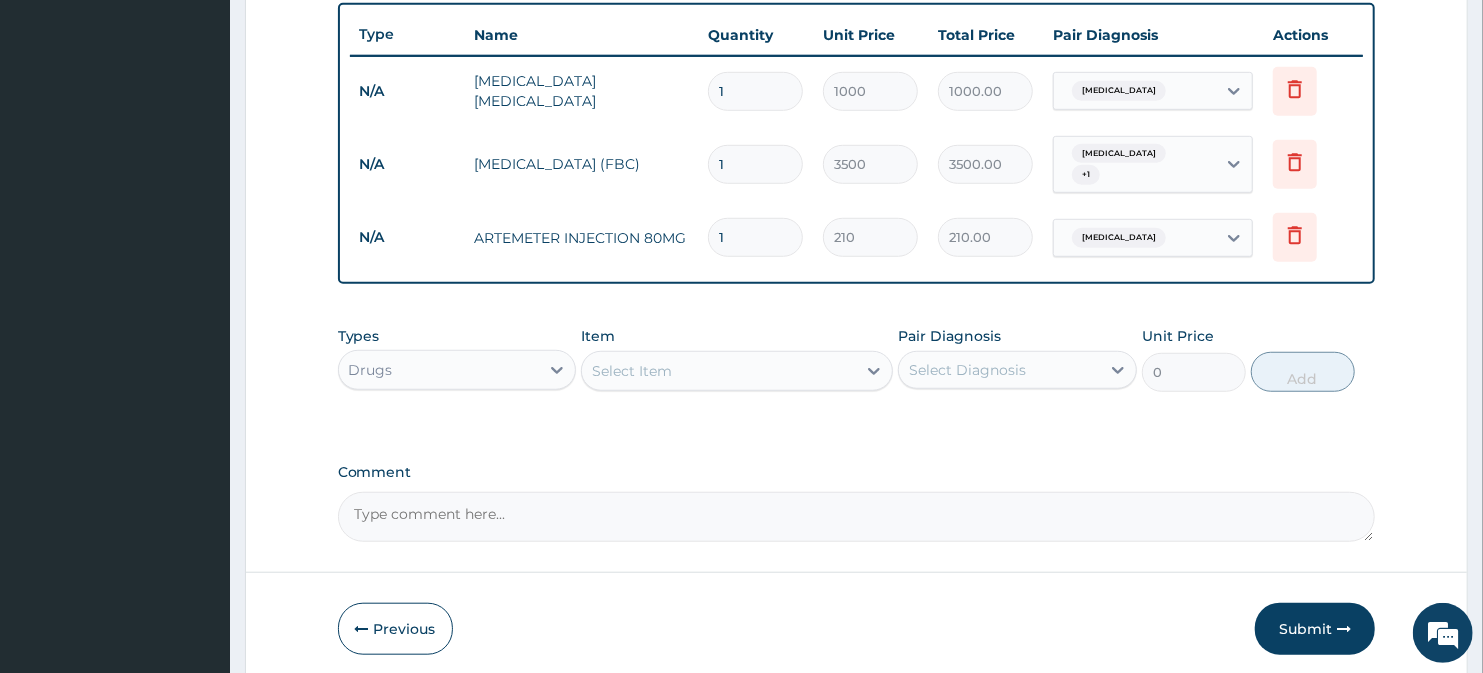 type 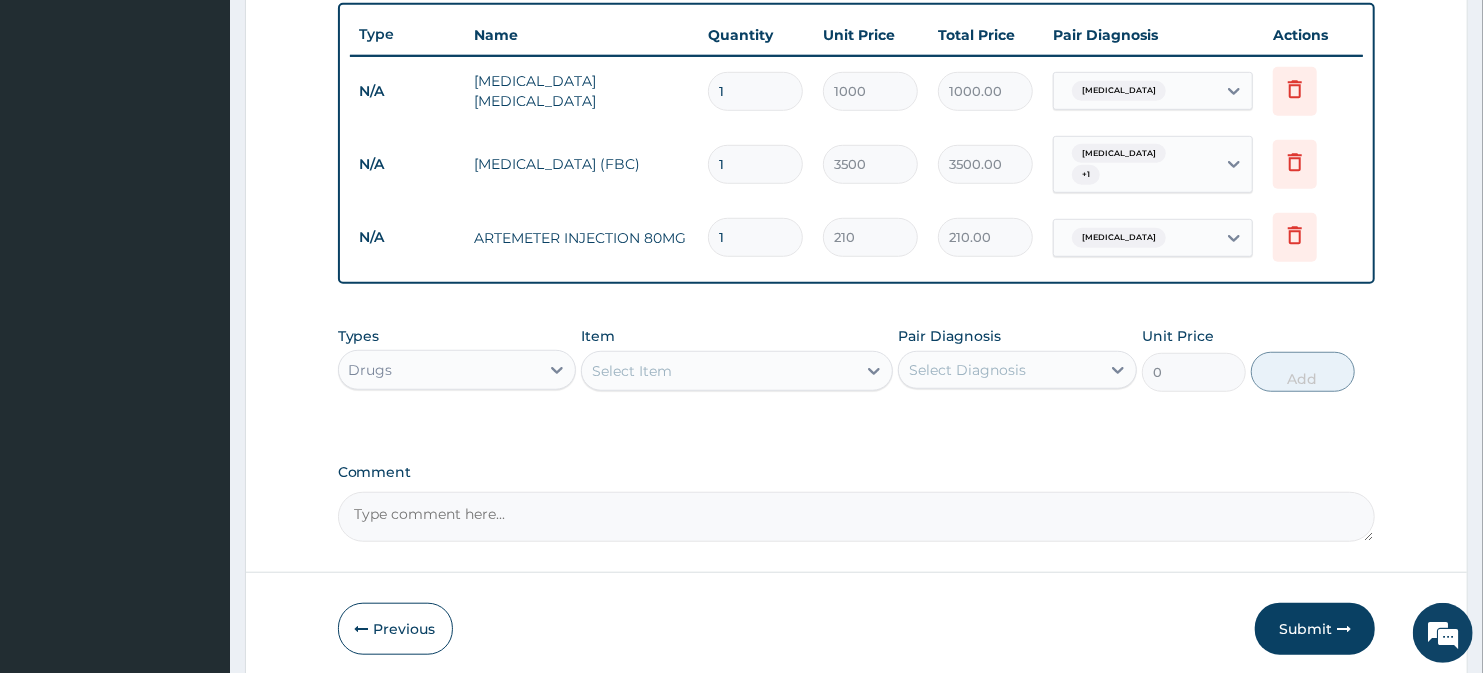 type on "0.00" 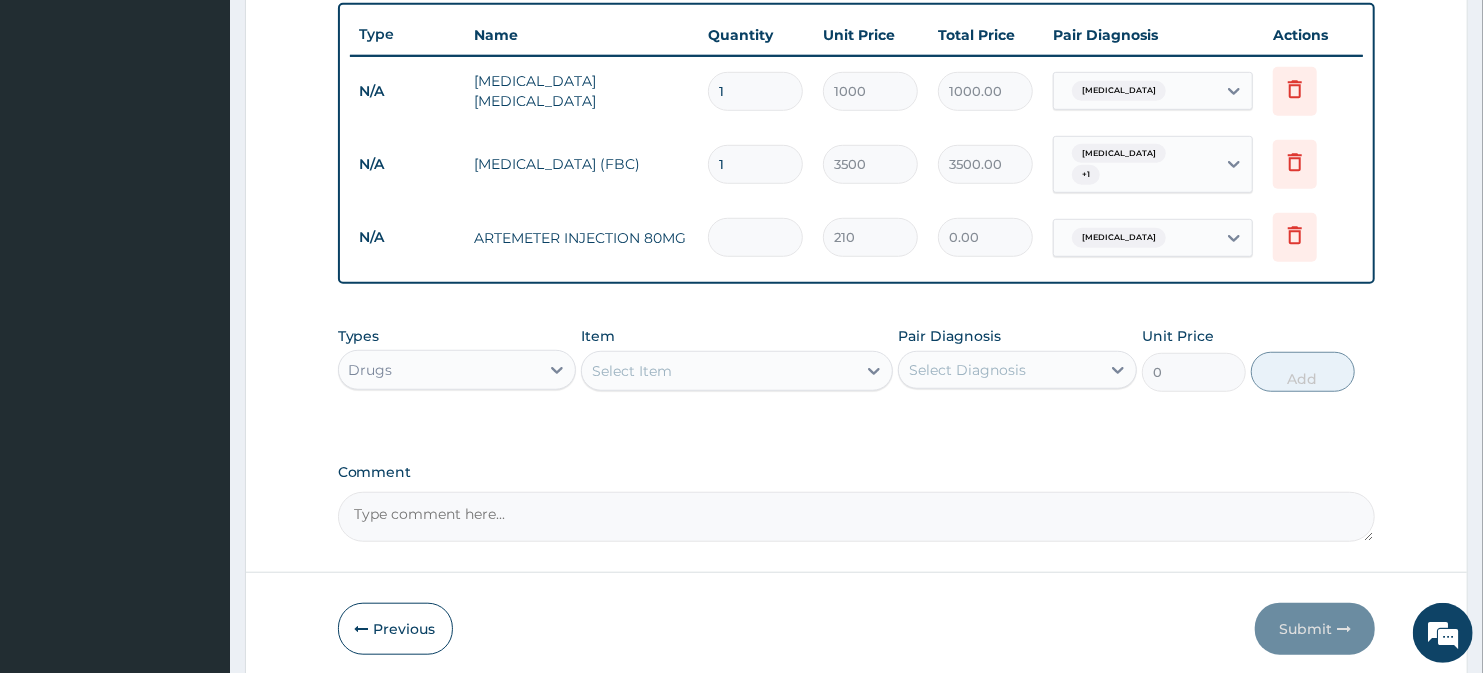 type on "6" 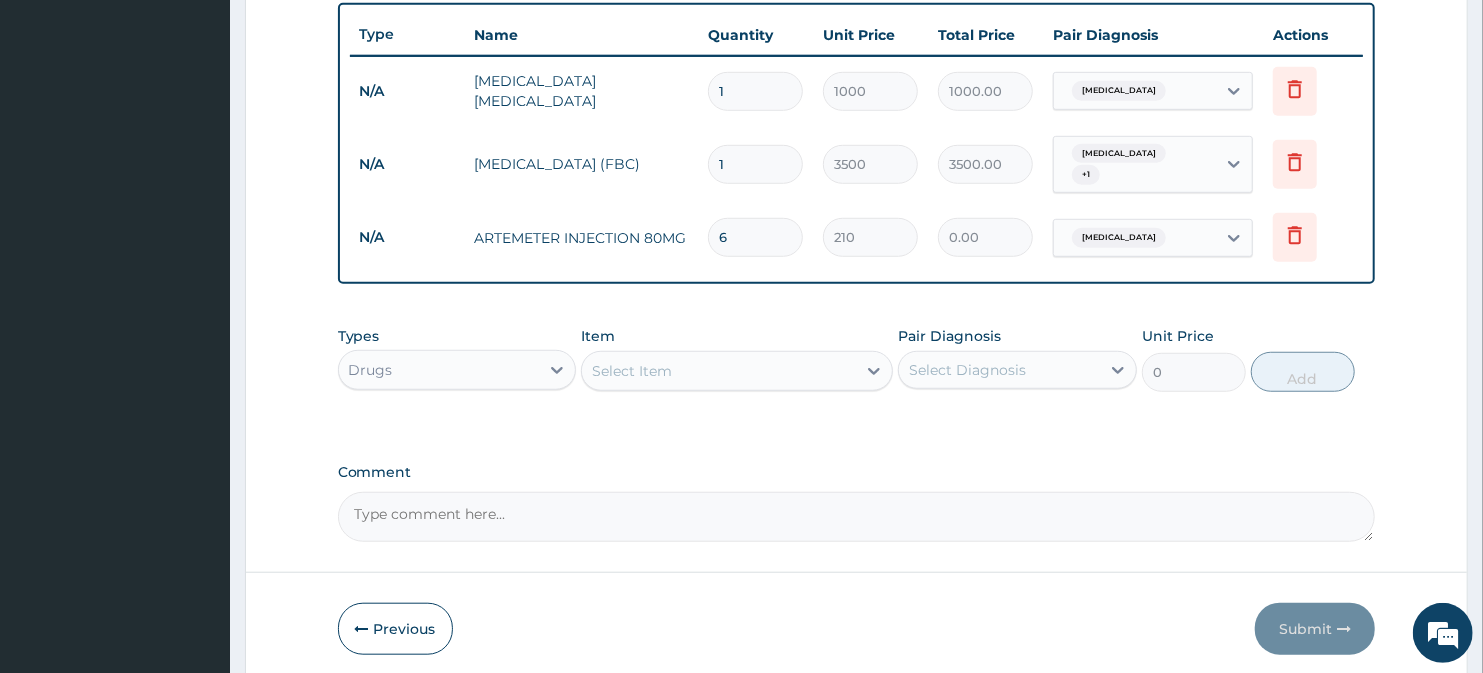 type on "1260.00" 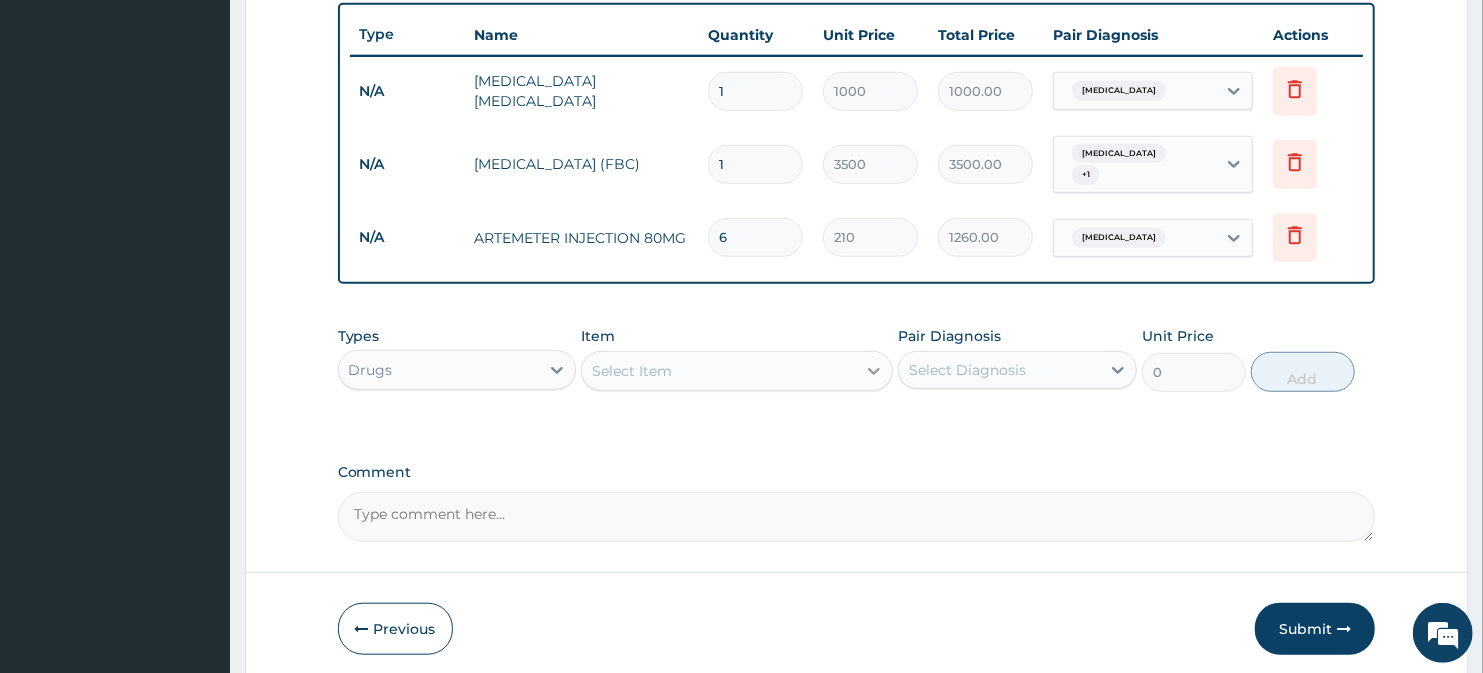 type on "6" 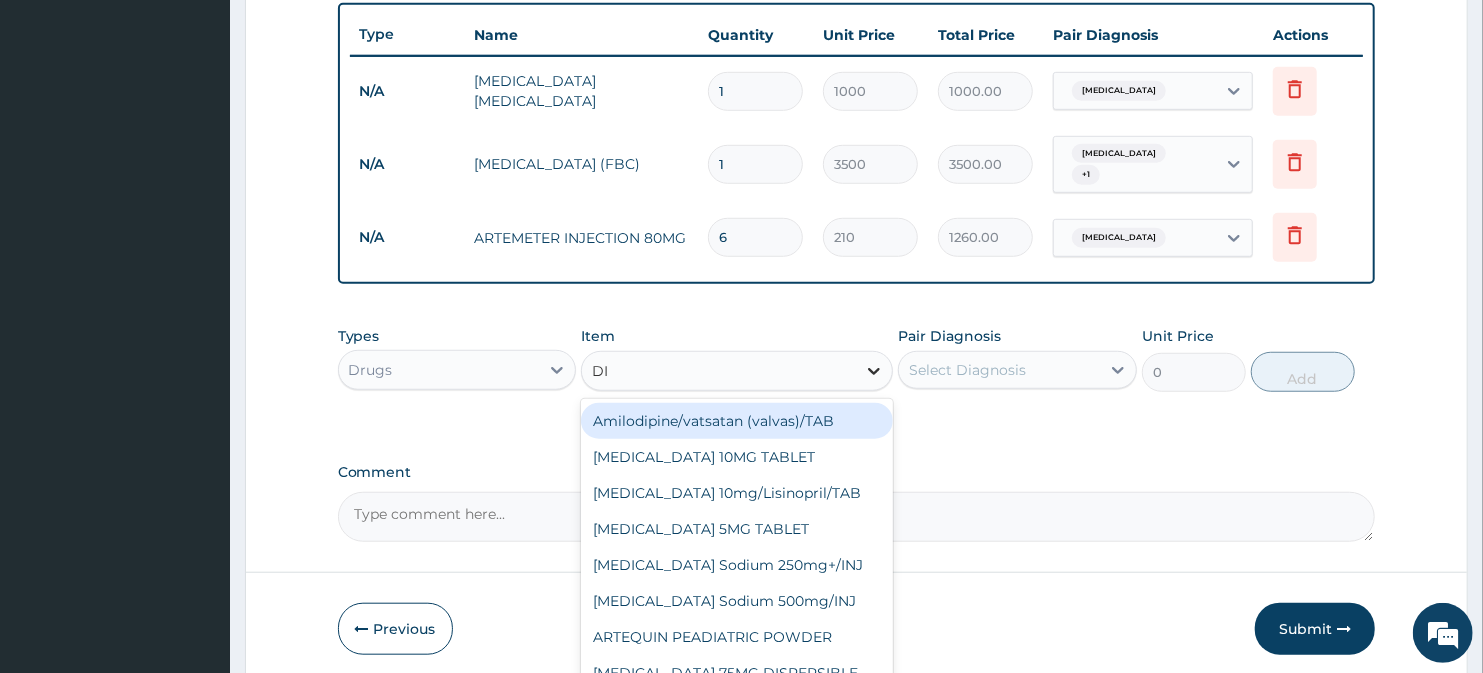 type on "DIC" 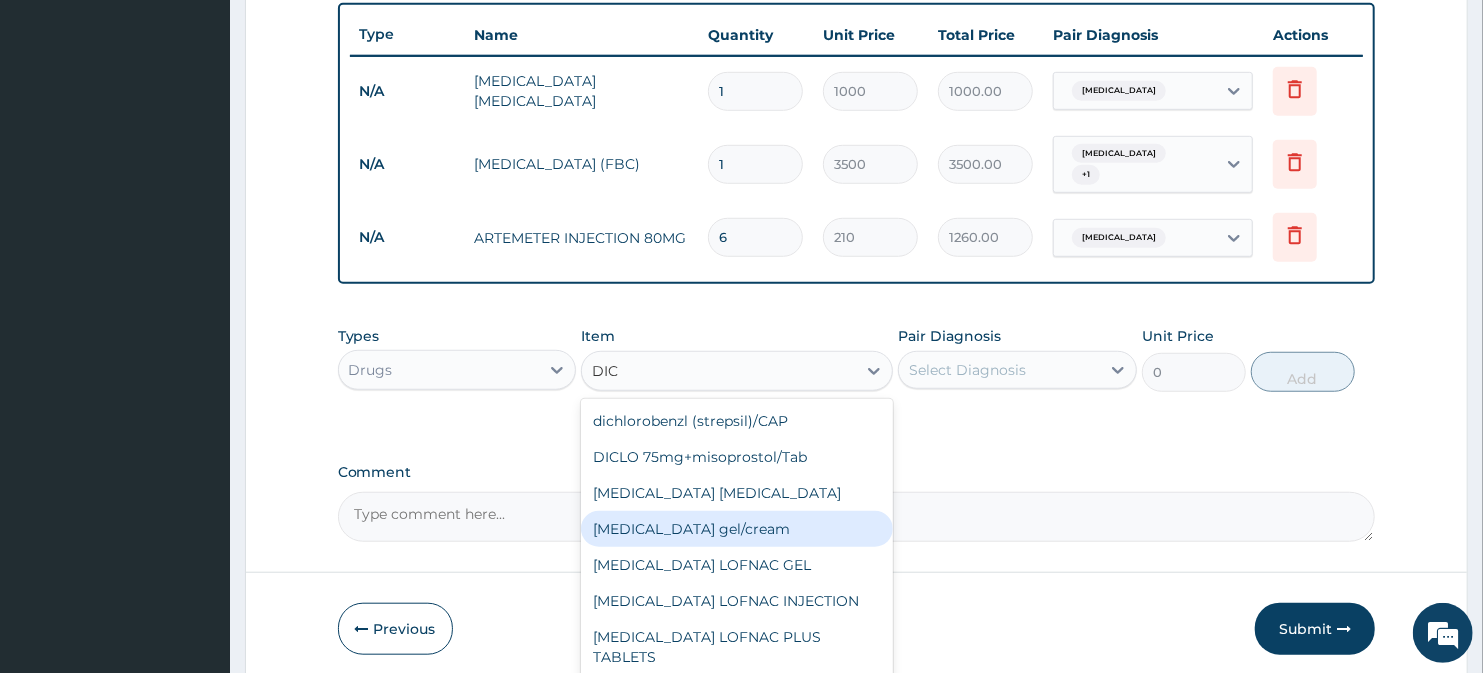 click on "Diclofenac gel/cream" at bounding box center [736, 529] 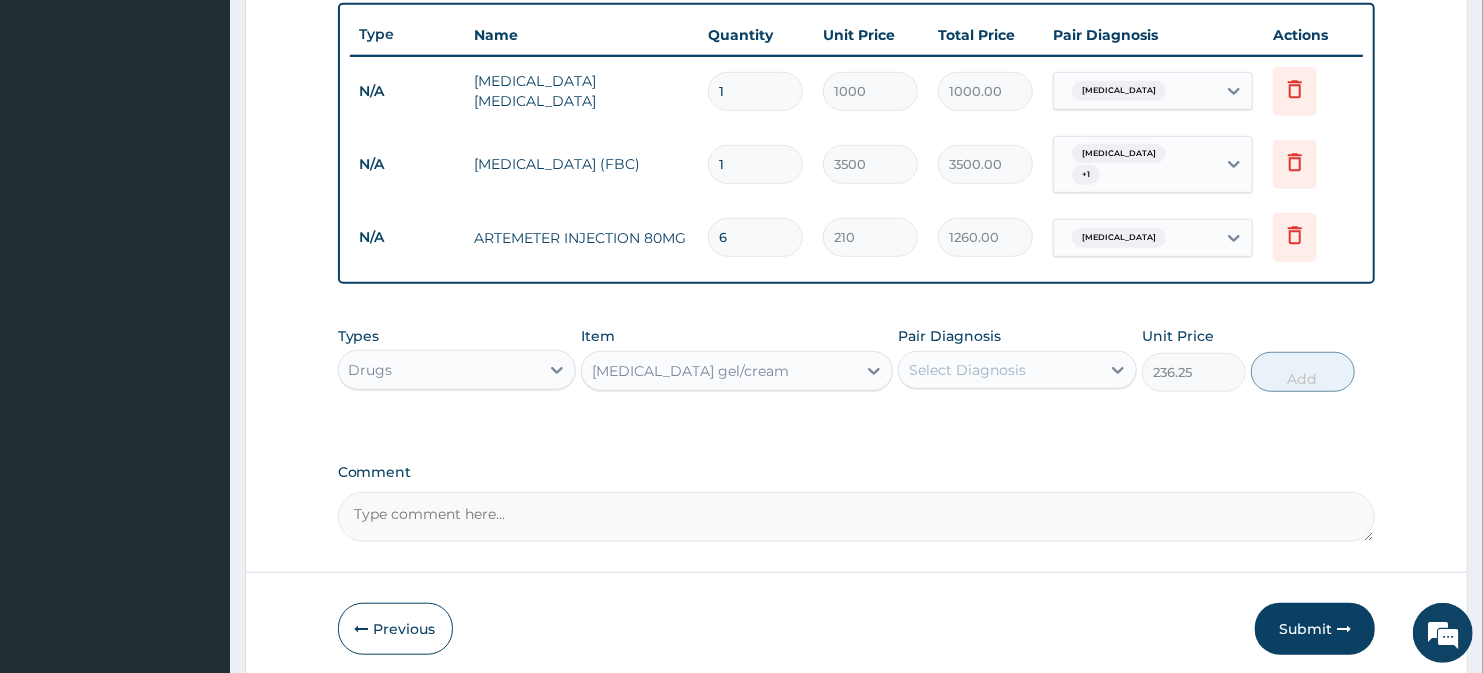 click on "Diclofenac gel/cream" at bounding box center [718, 371] 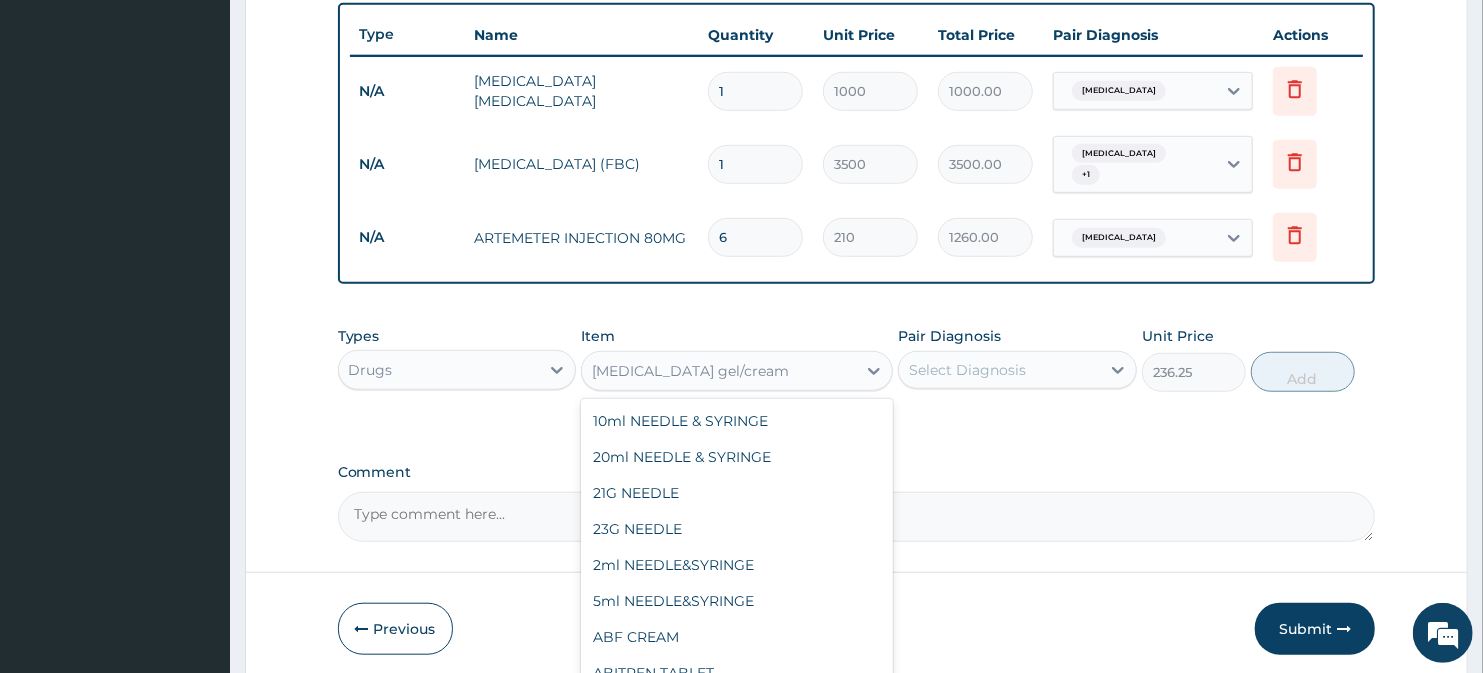 scroll, scrollTop: 19955, scrollLeft: 0, axis: vertical 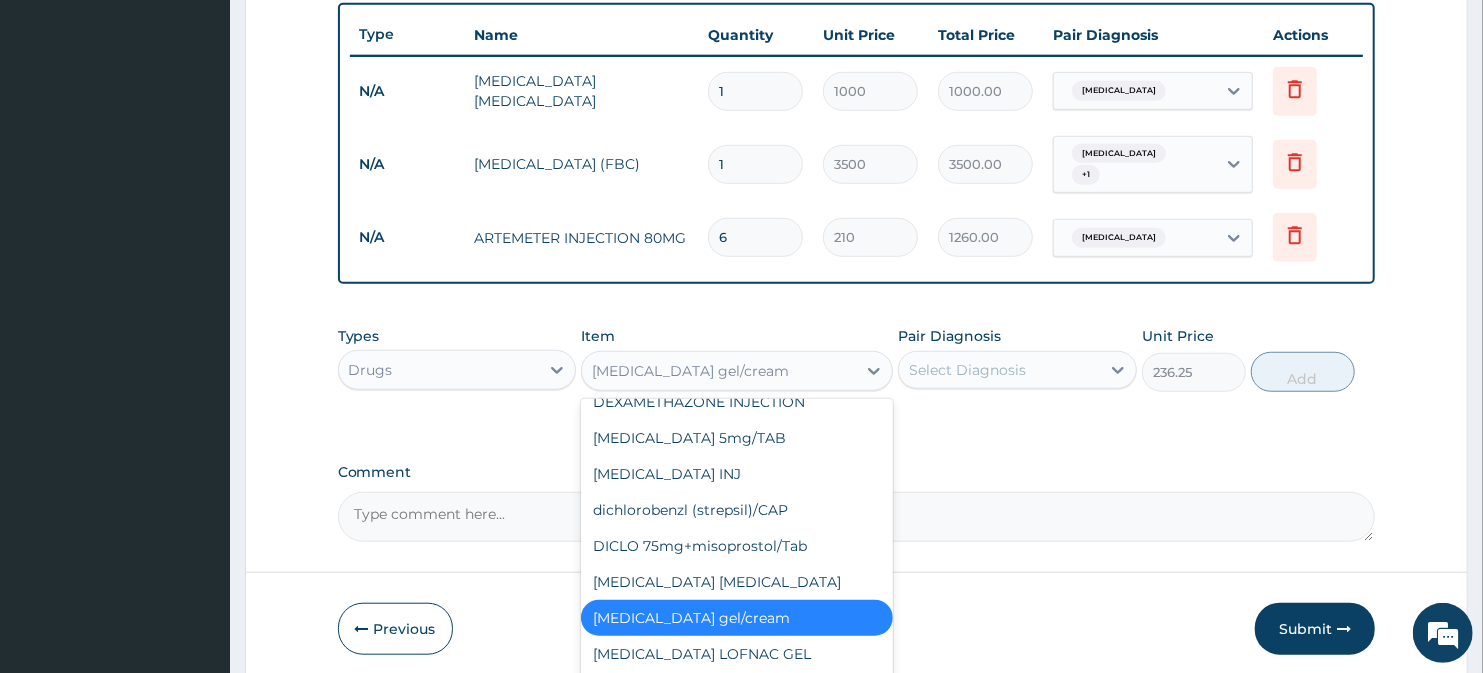 click on "Diclofenae 75mg/INJ" at bounding box center [736, 982] 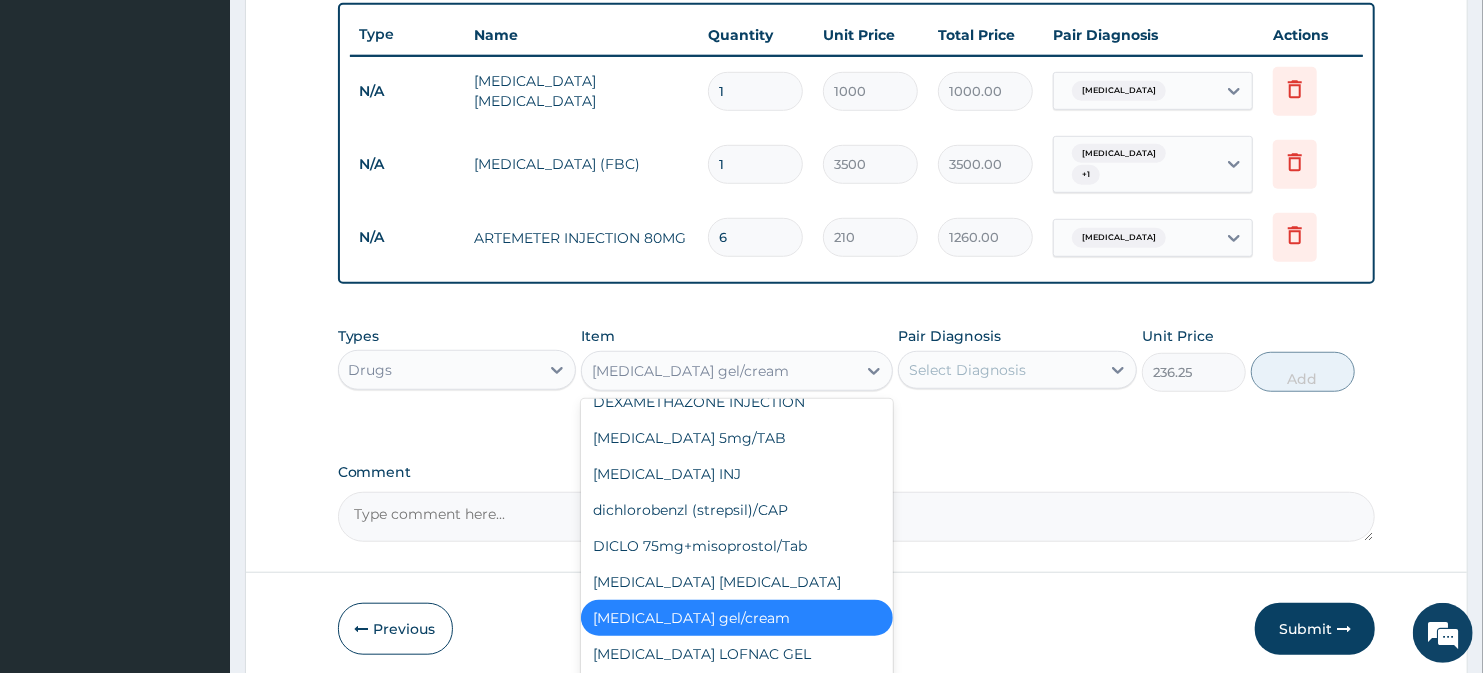 type on "39.38" 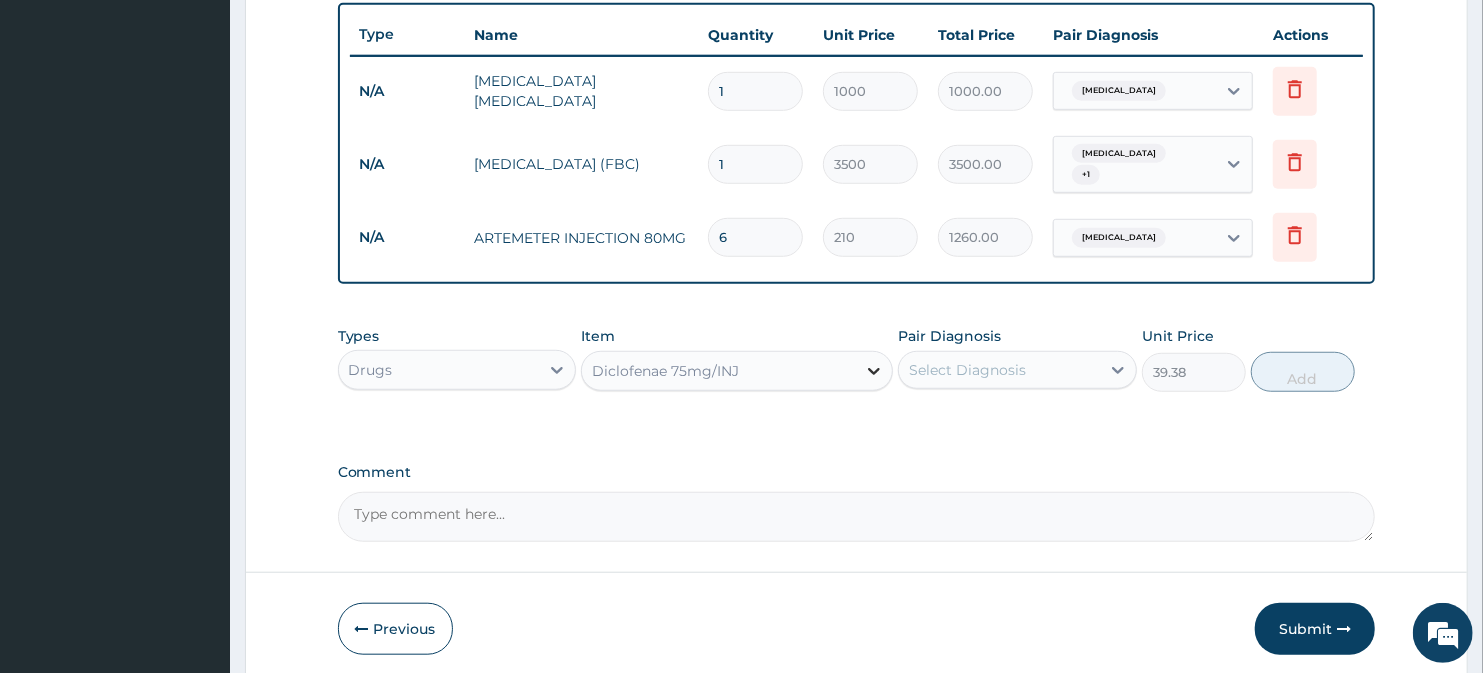 click 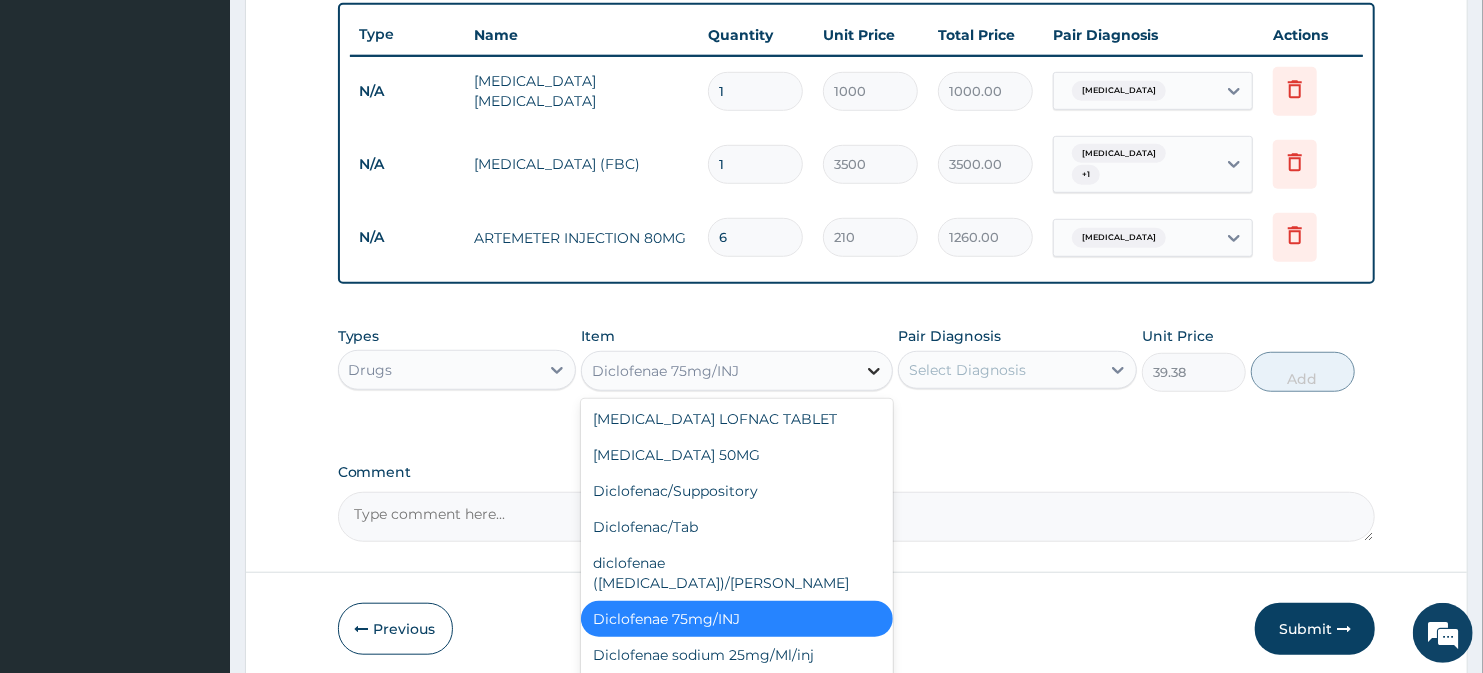 scroll, scrollTop: 20710, scrollLeft: 0, axis: vertical 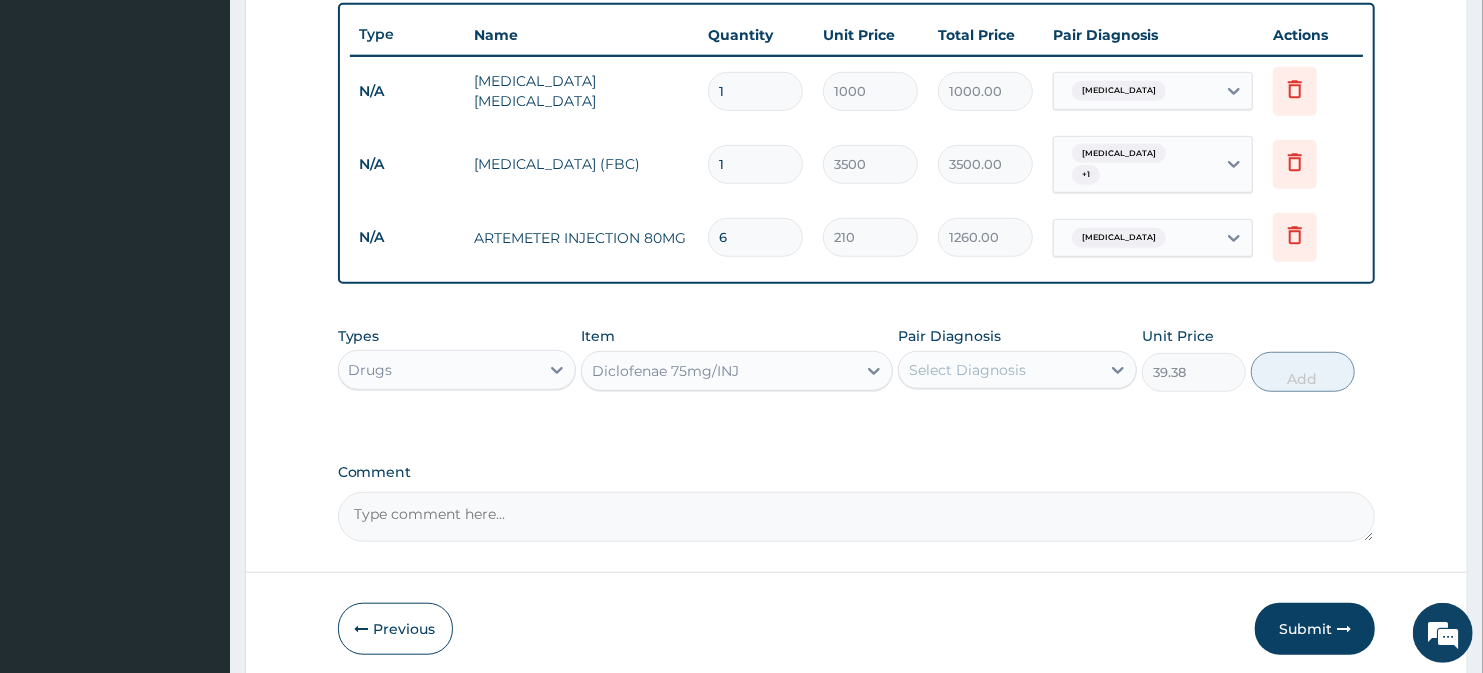 click on "Diclofenae 75mg/INJ" at bounding box center (718, 371) 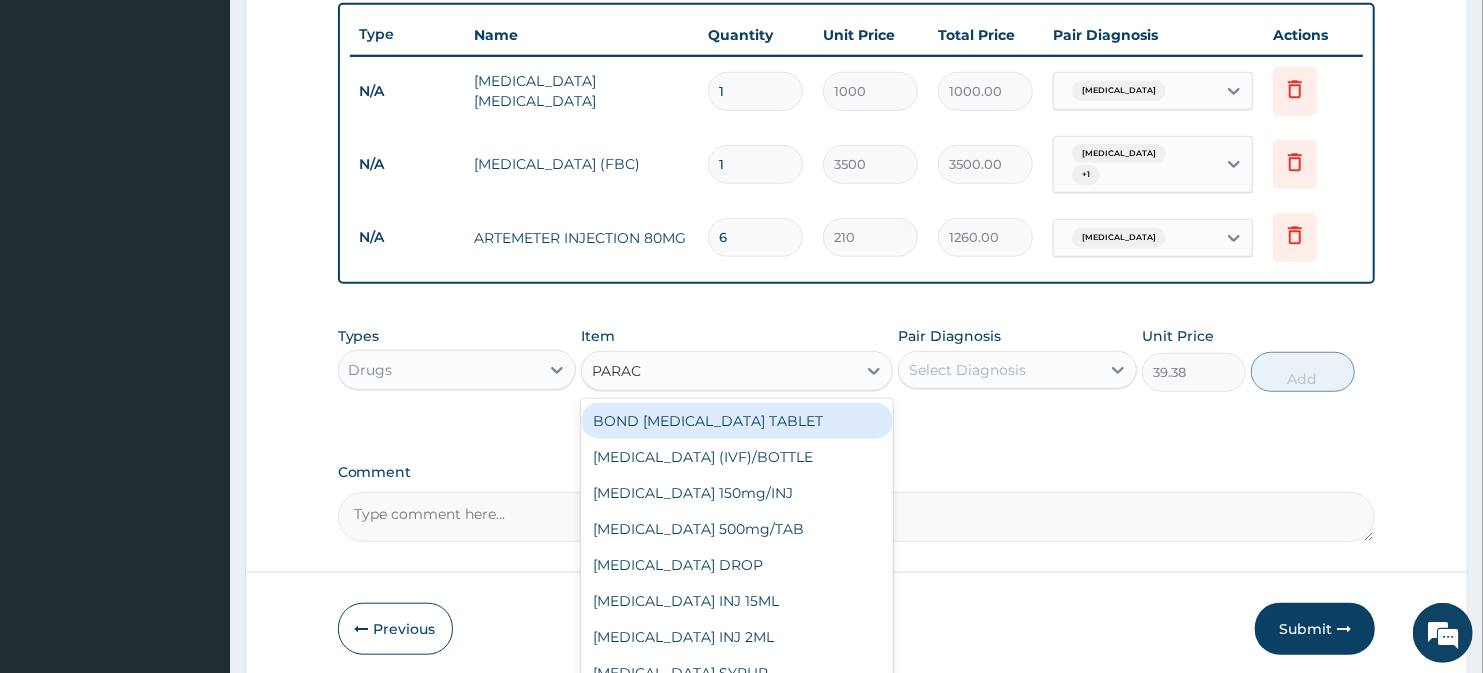 type on "PARACE" 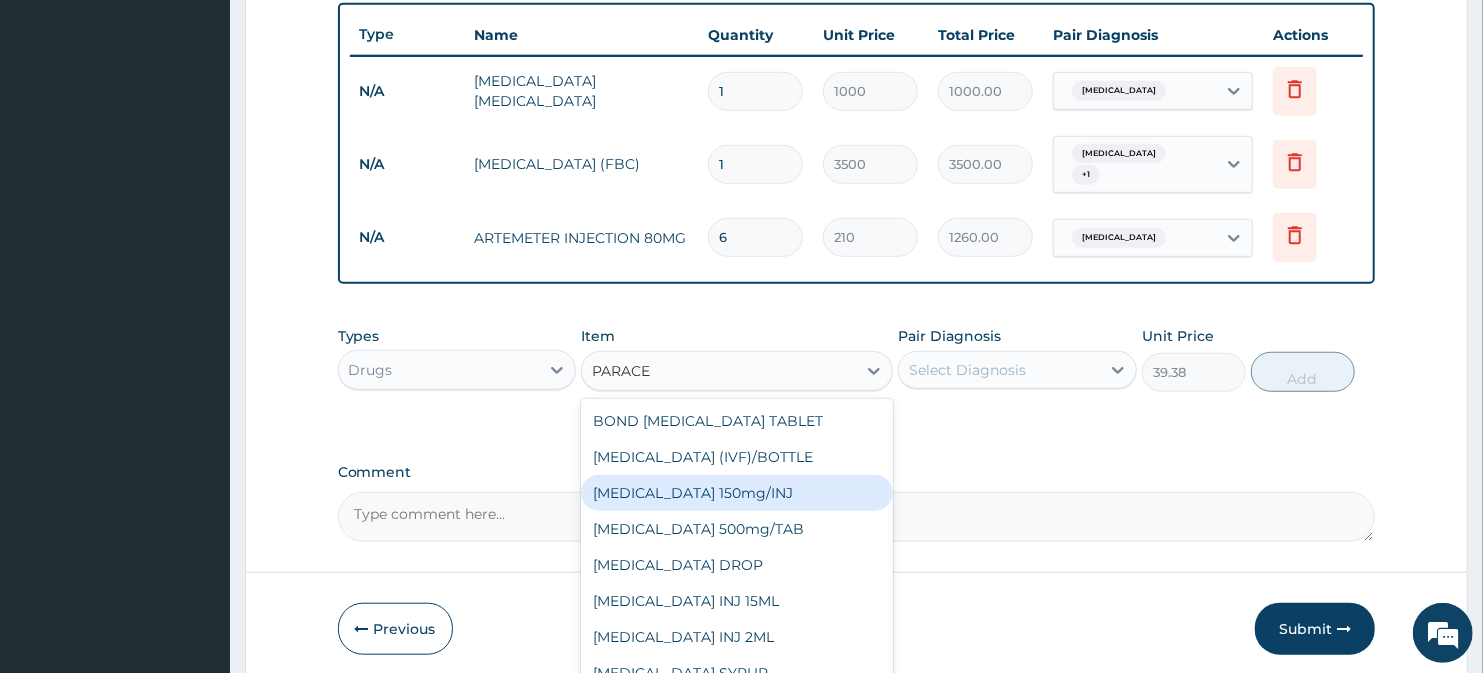 click on "[MEDICAL_DATA] 150mg/INJ" at bounding box center (736, 493) 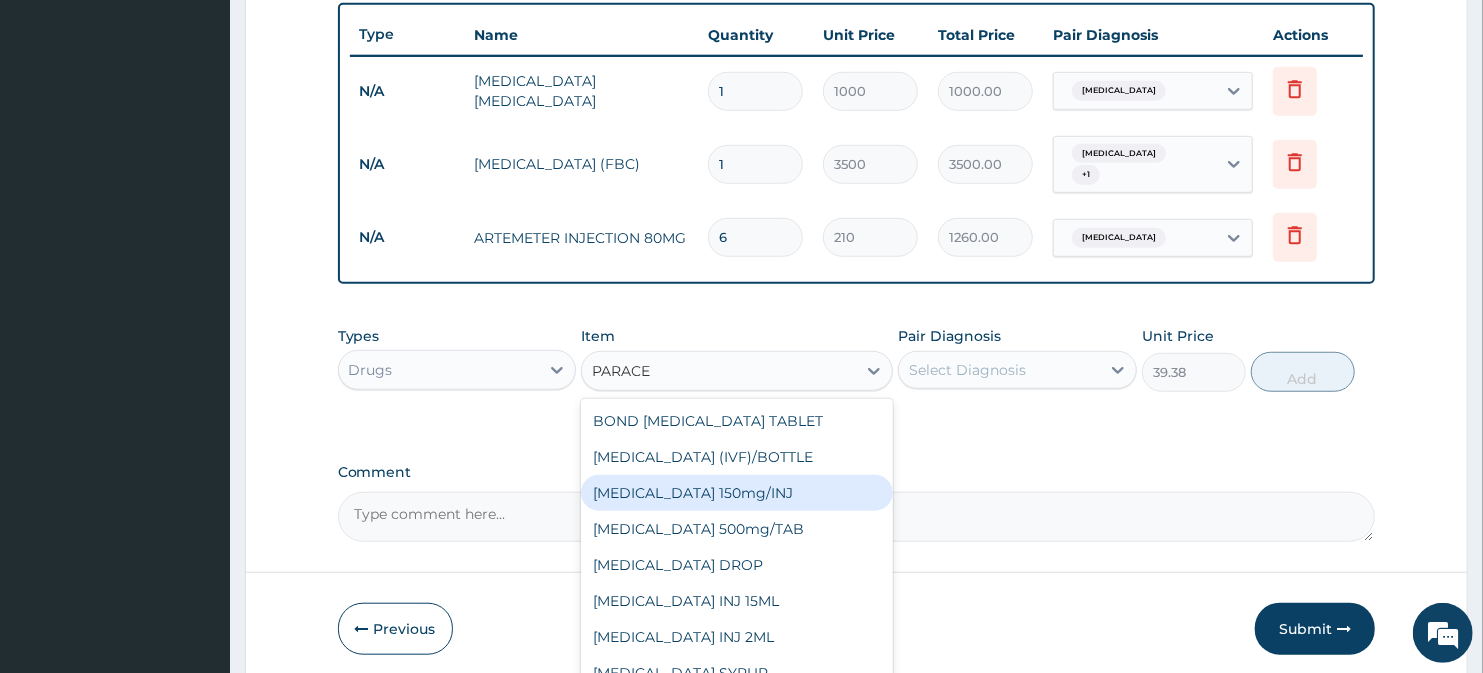 type 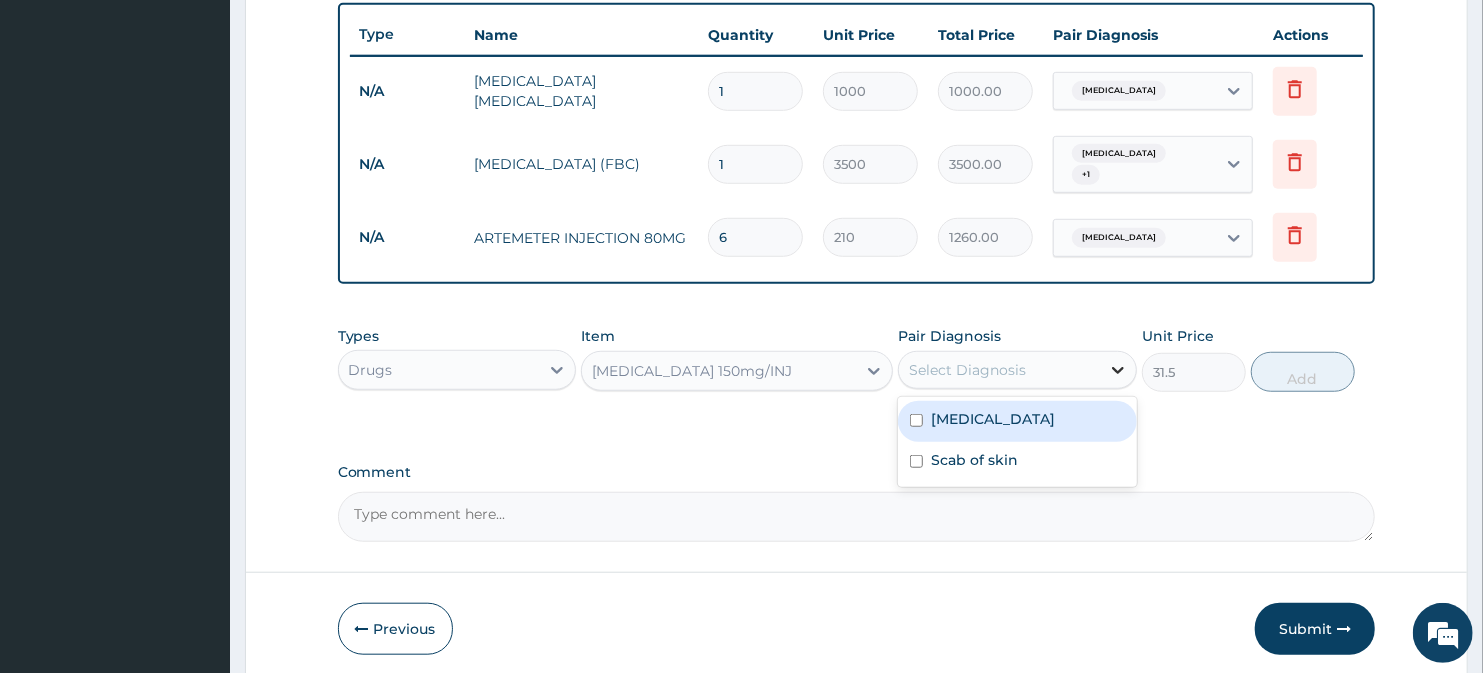 click 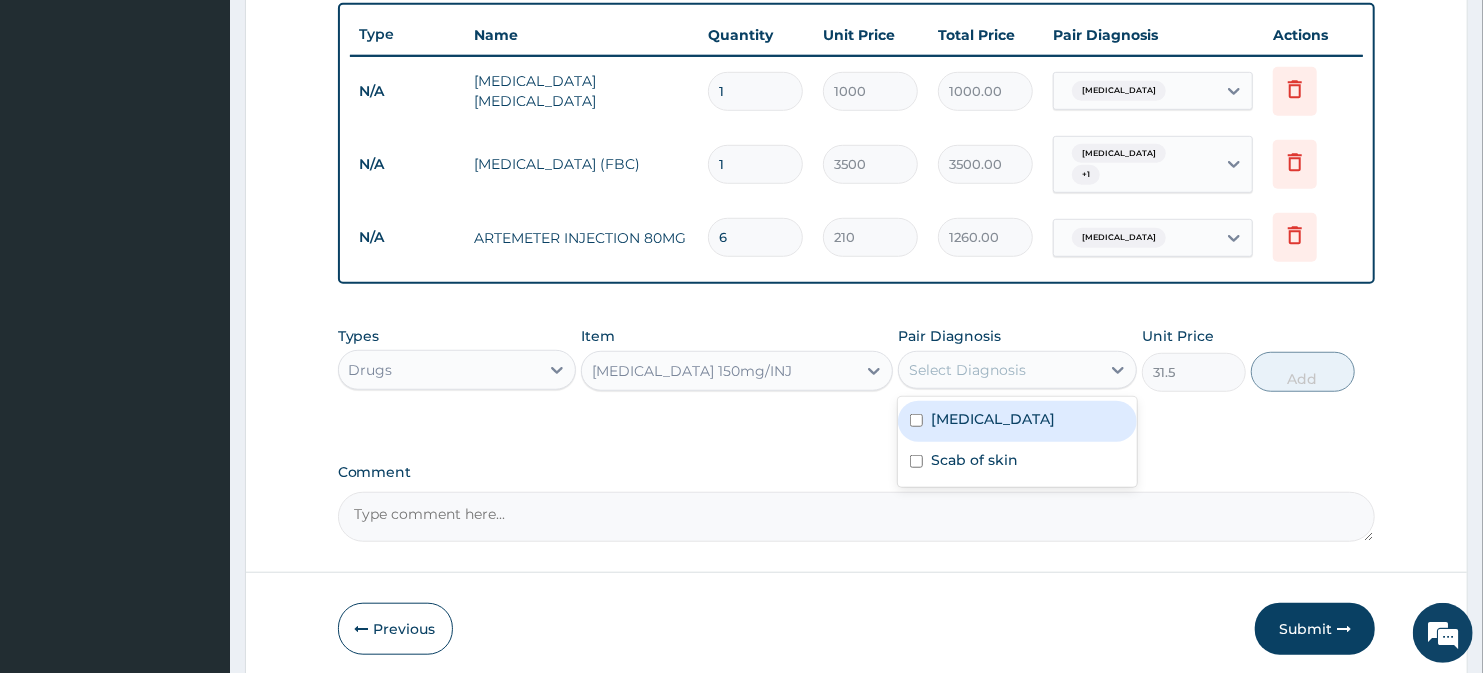 click at bounding box center (916, 420) 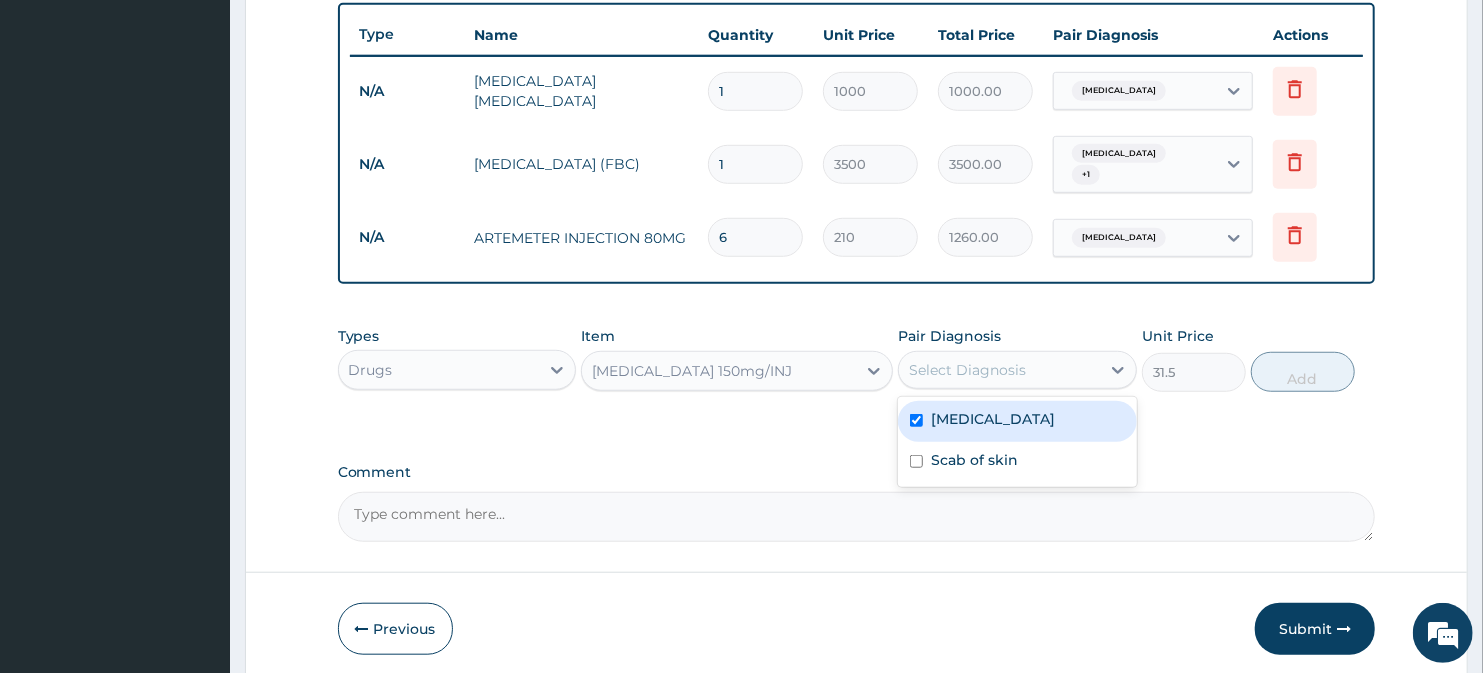 checkbox on "true" 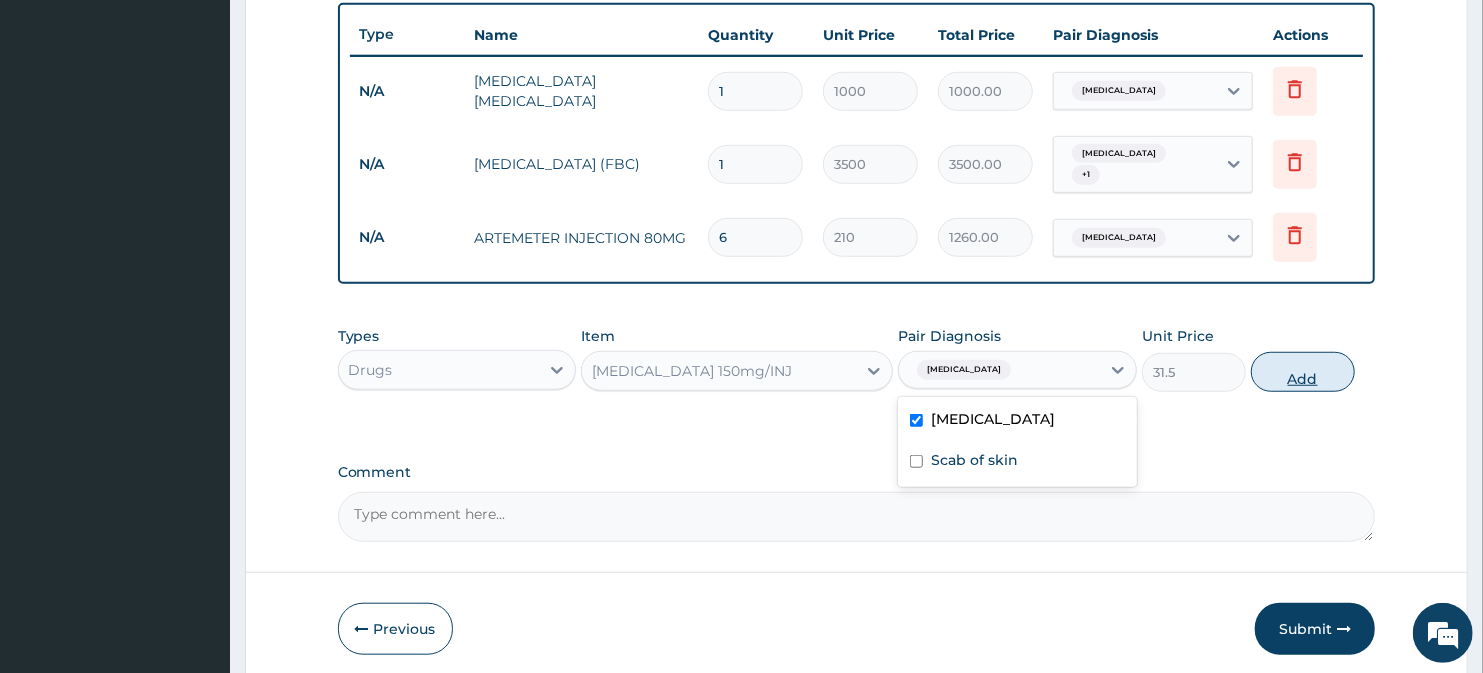 click on "Add" at bounding box center (1303, 372) 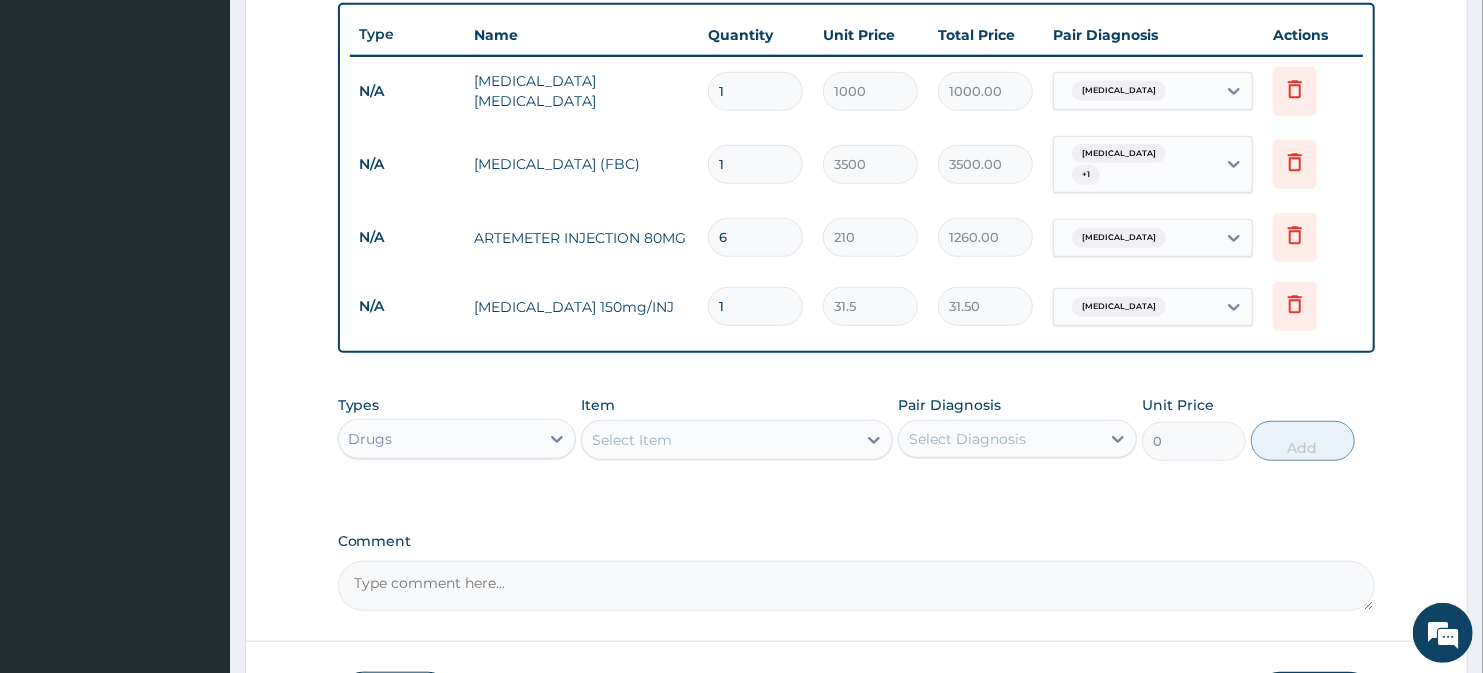 type 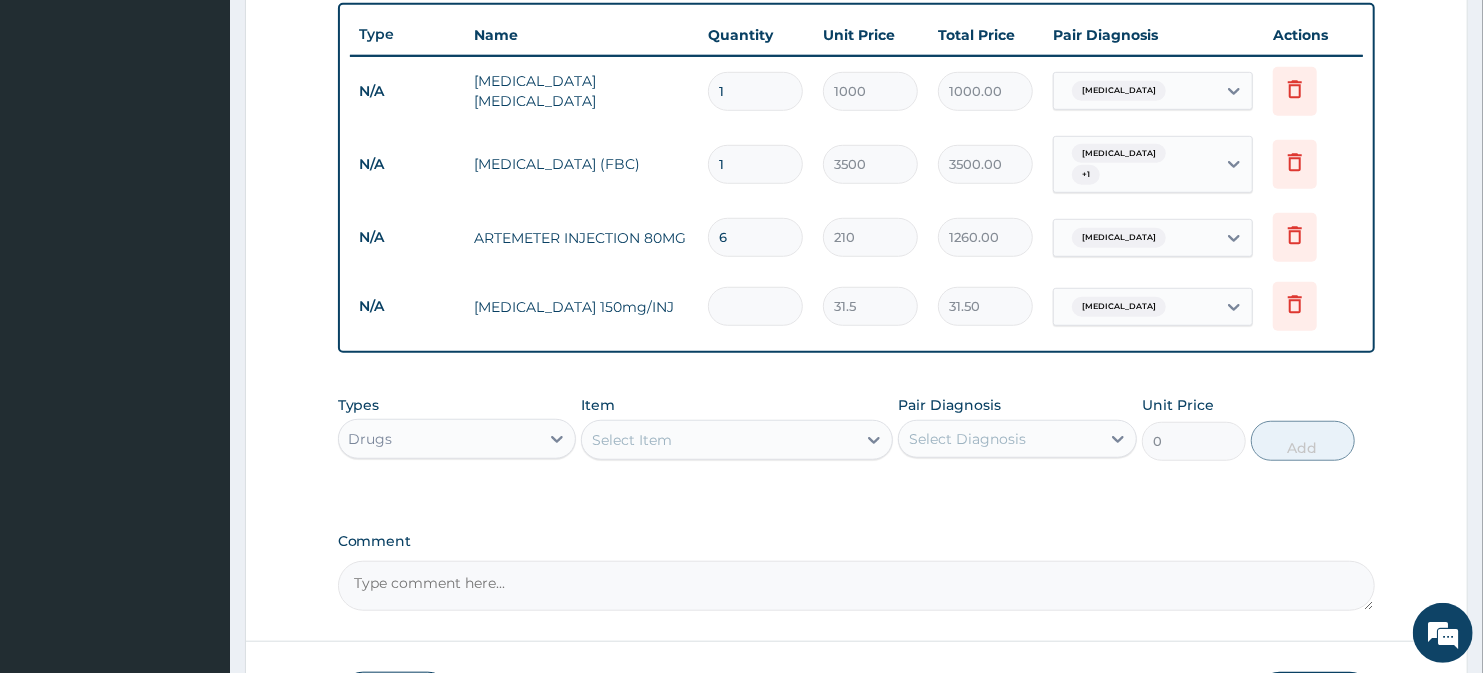 type on "0.00" 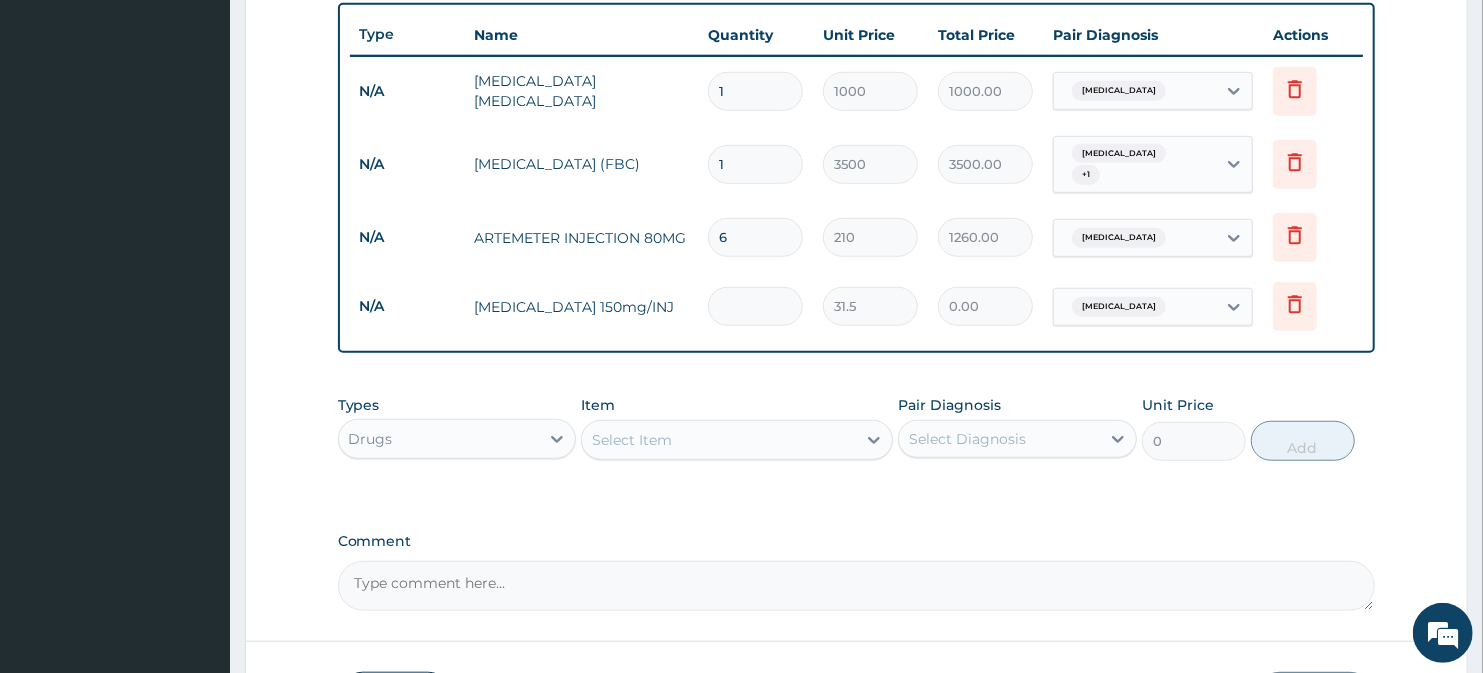type on "4" 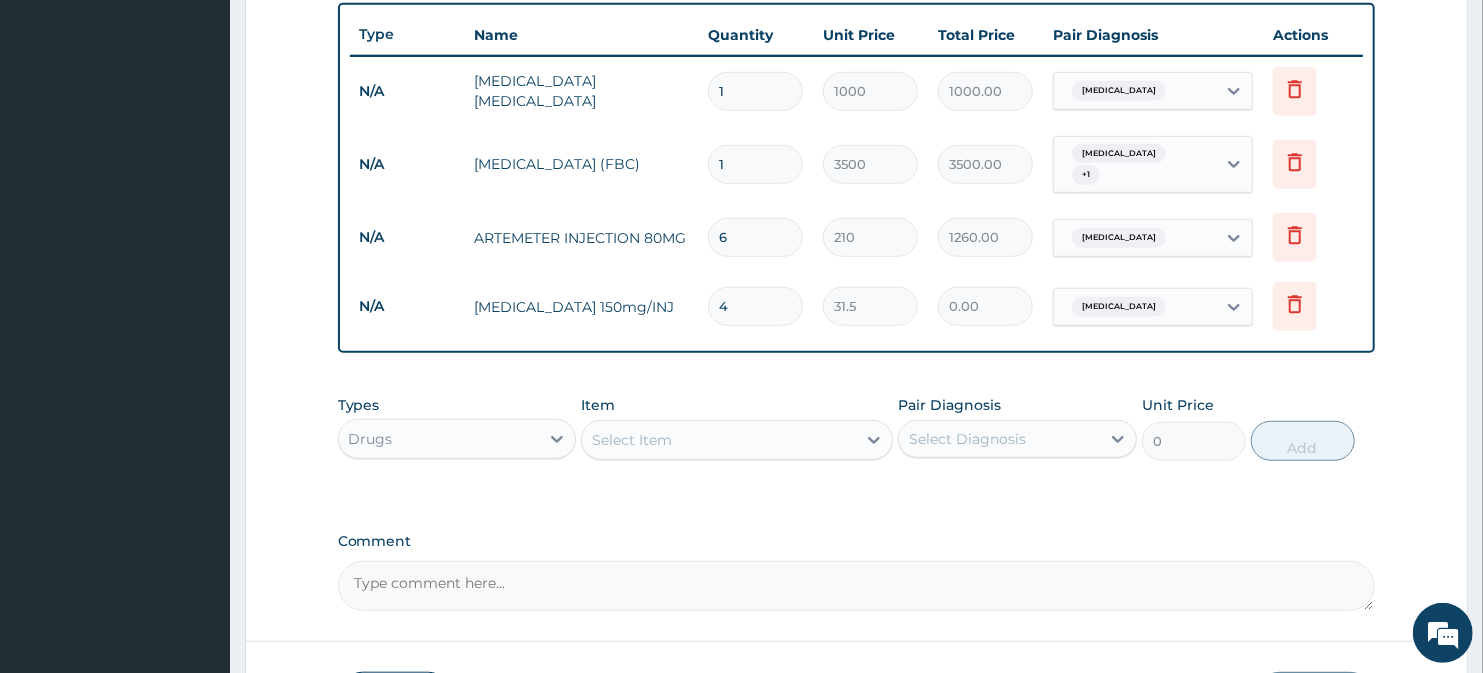 type on "126.00" 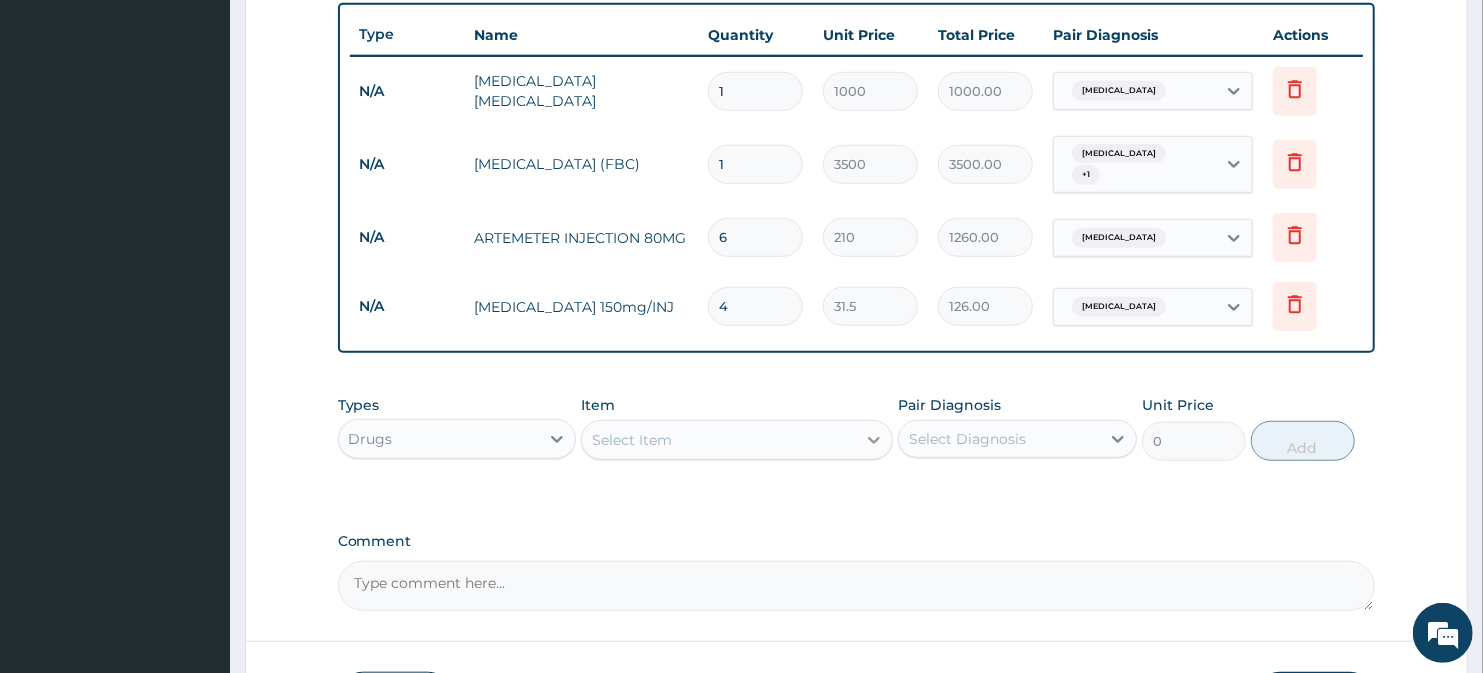 type on "4" 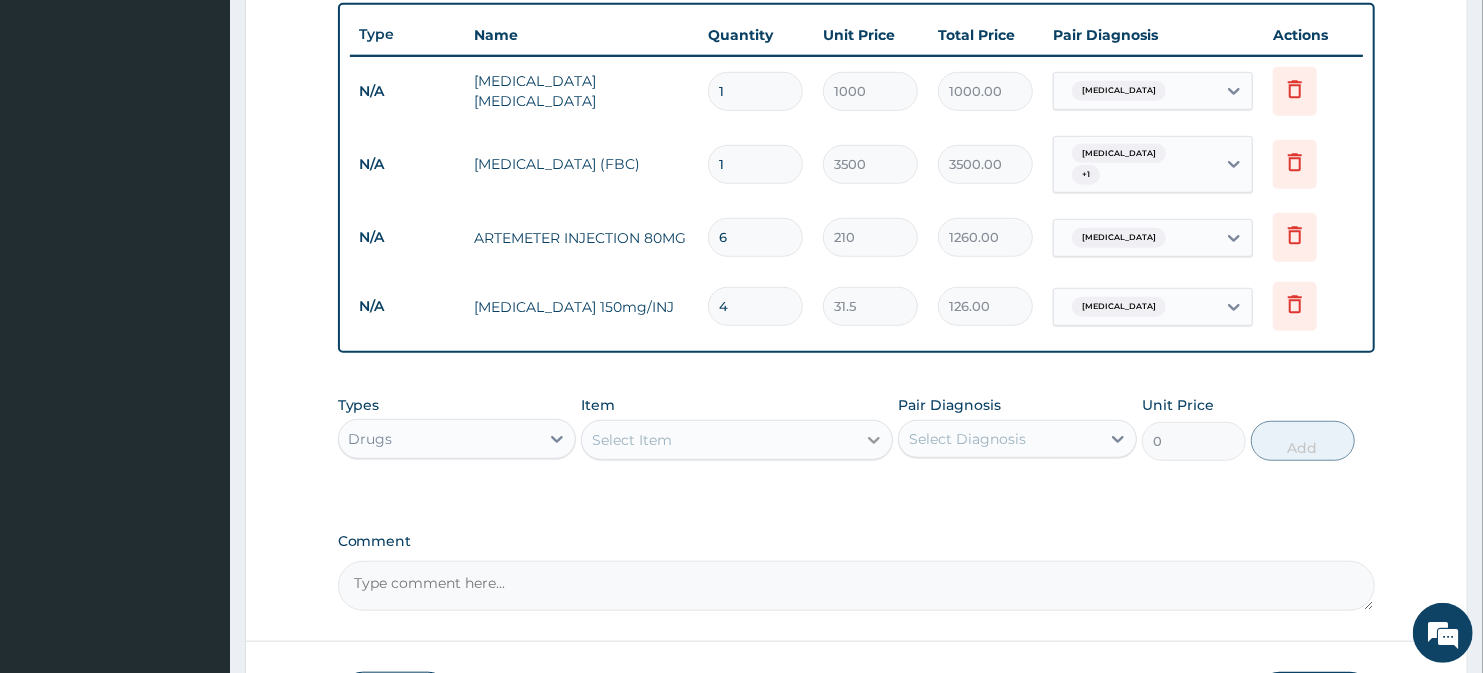 click 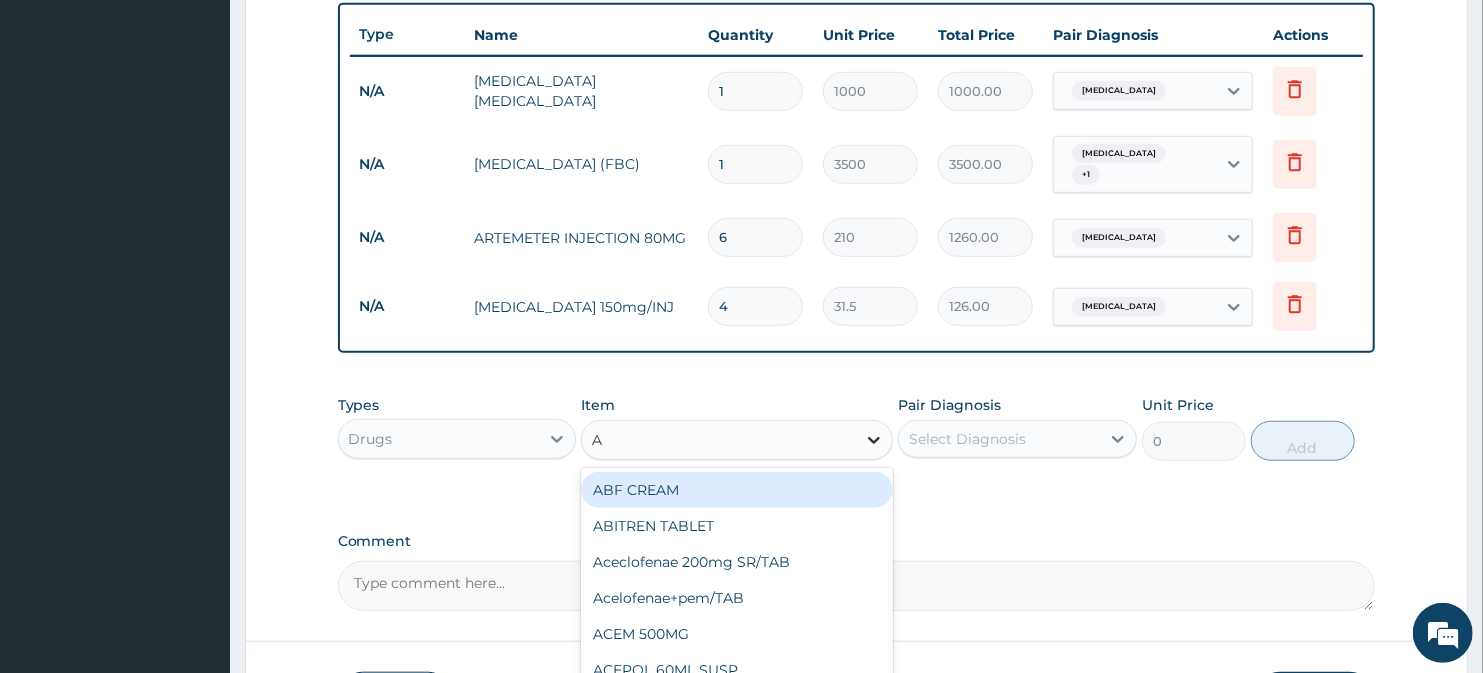 type on "AU" 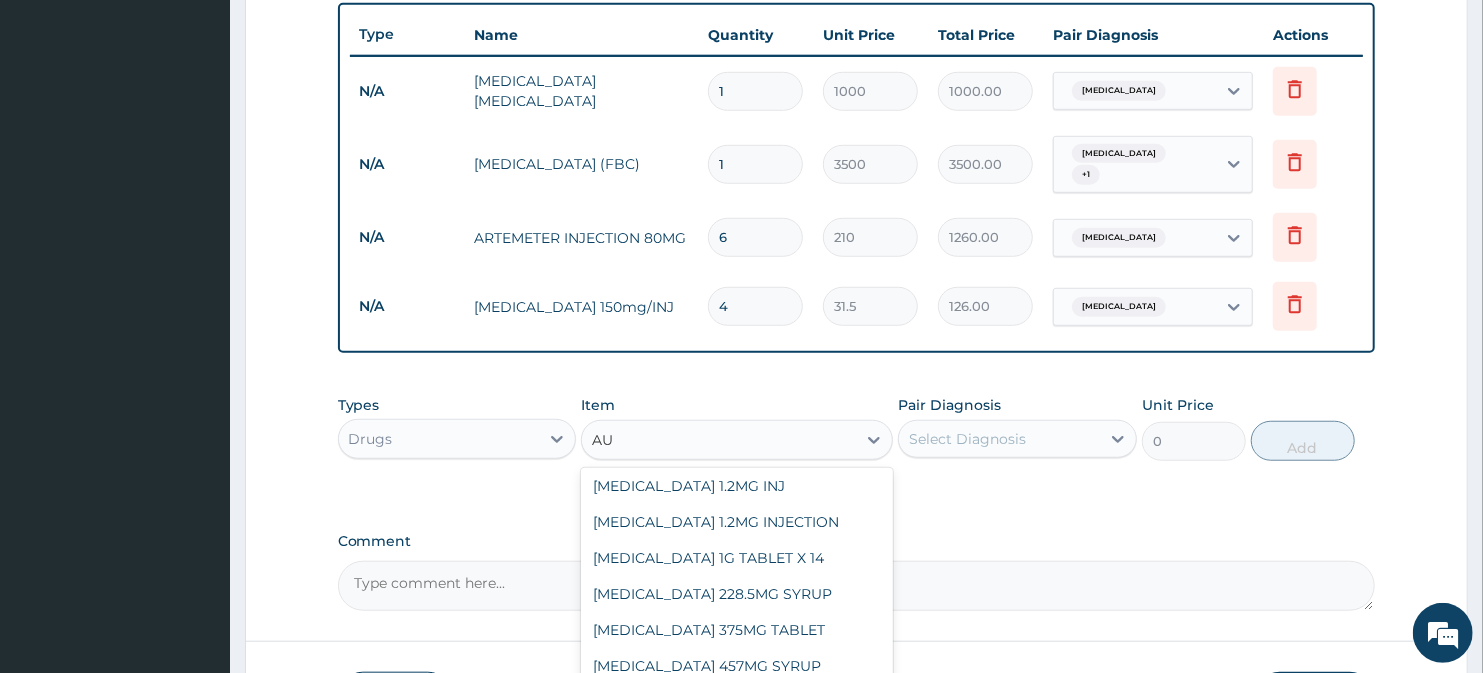 scroll, scrollTop: 75, scrollLeft: 0, axis: vertical 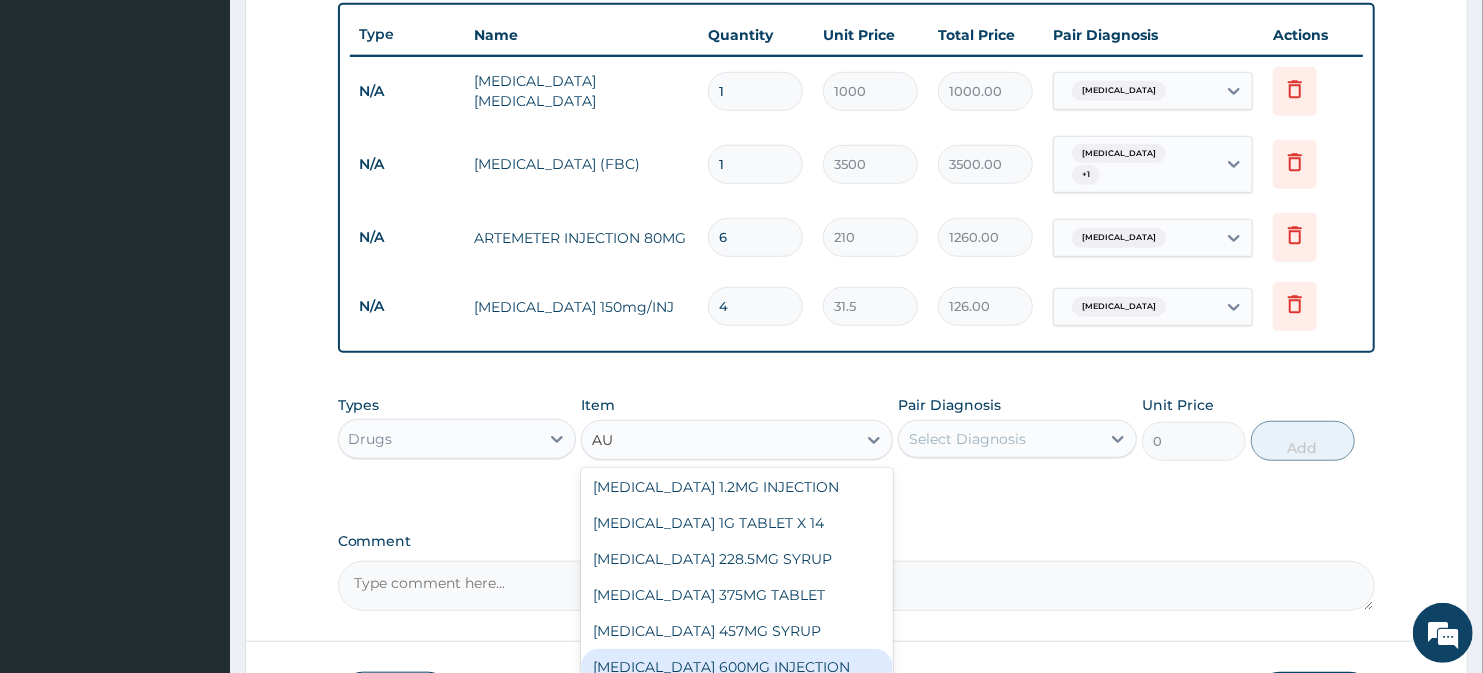 click on "[MEDICAL_DATA] 600MG INJECTION" at bounding box center [736, 667] 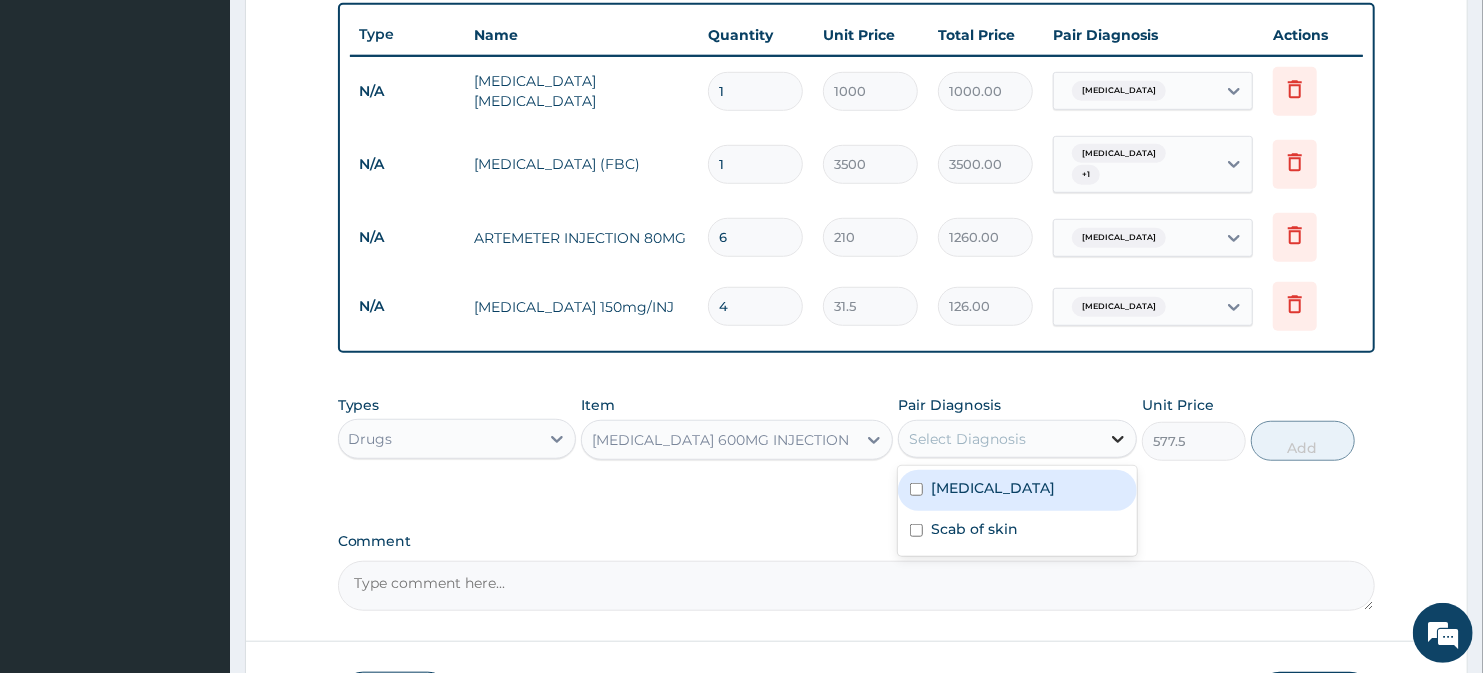click 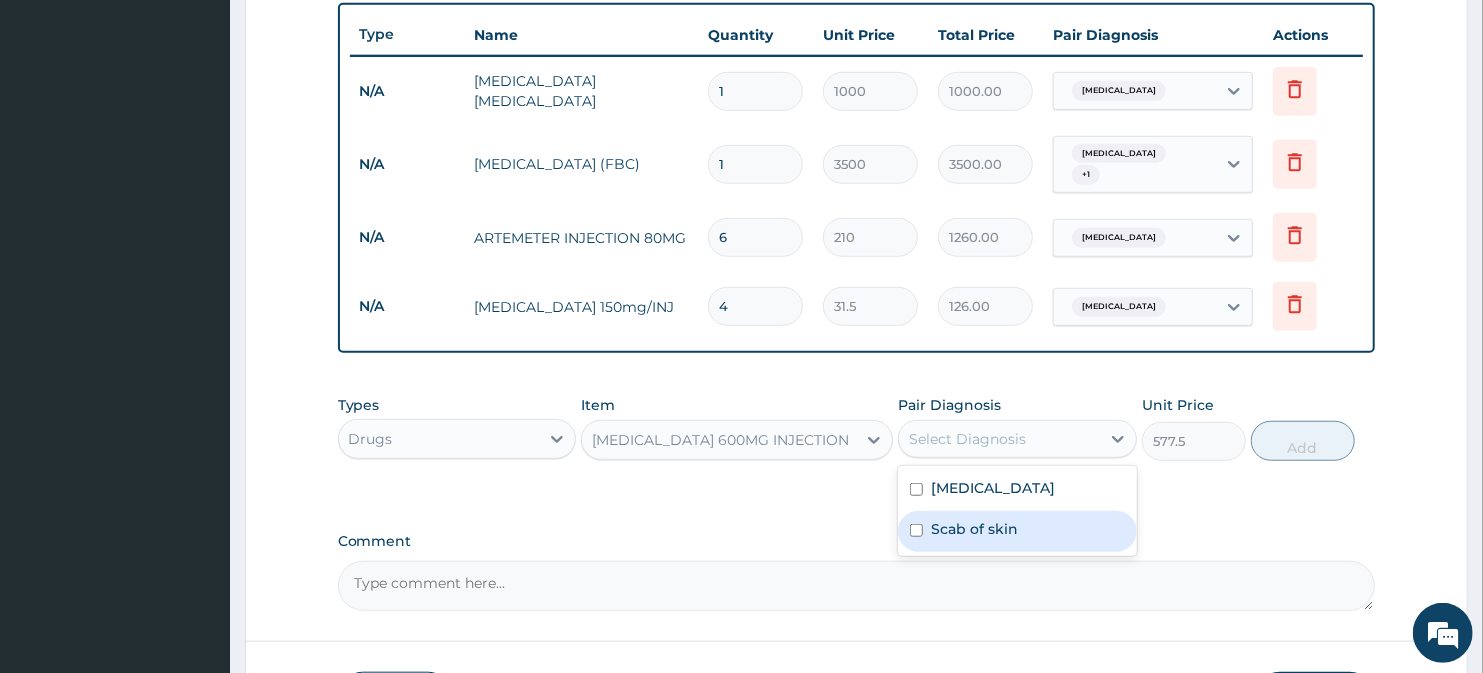 click on "Scab of skin" at bounding box center [1017, 531] 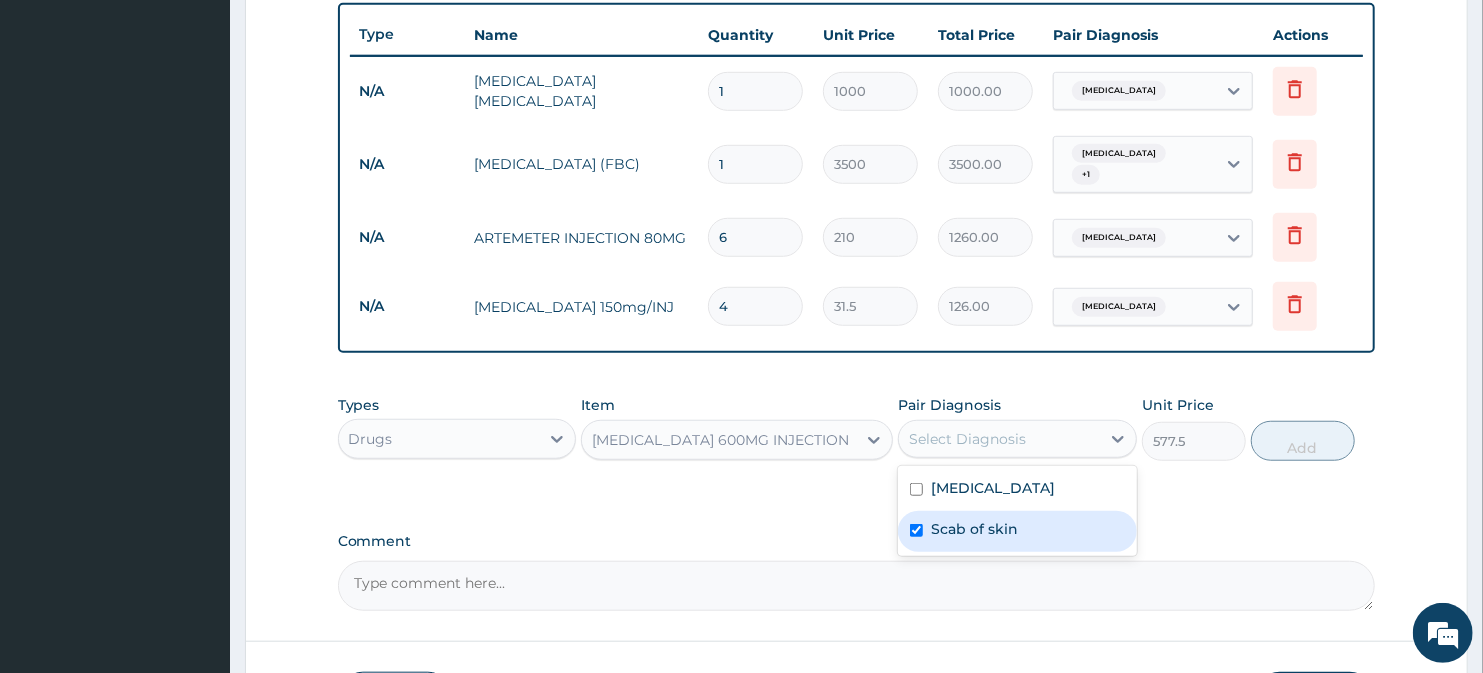 checkbox on "true" 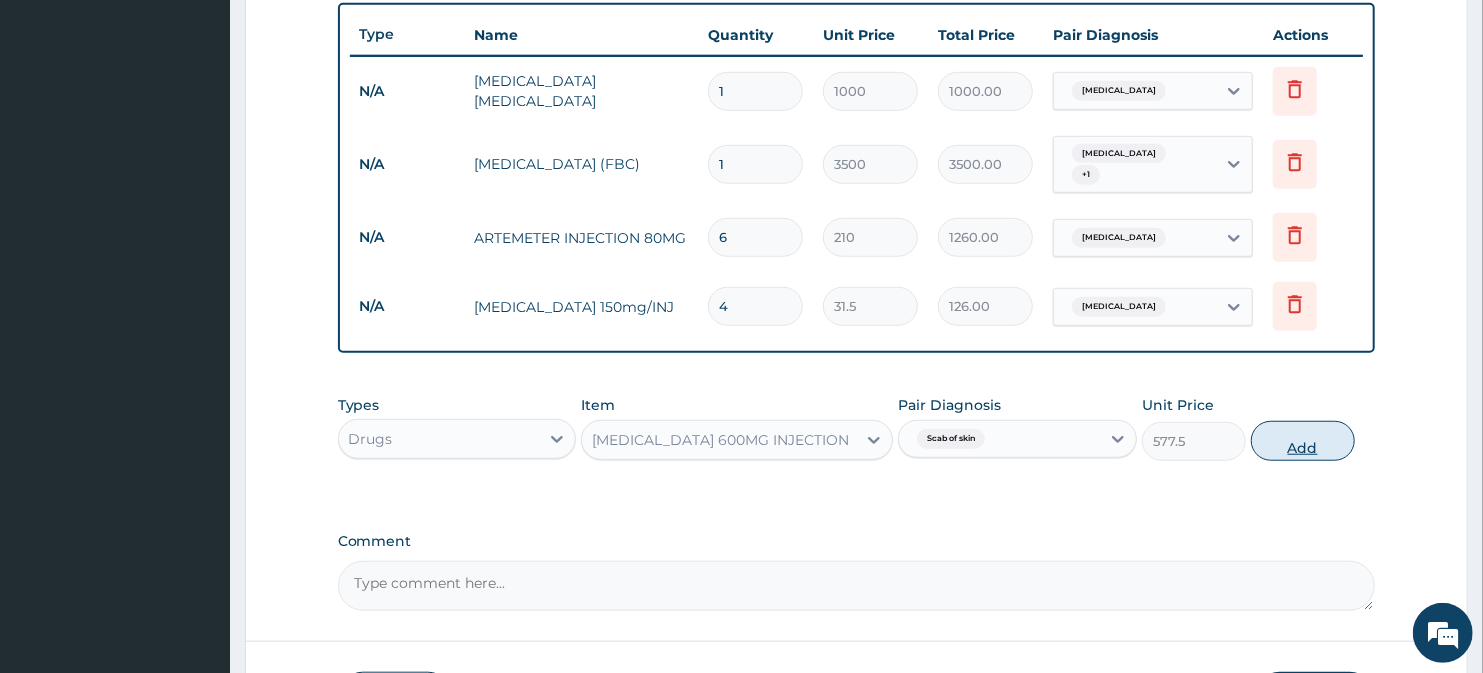 click on "Add" at bounding box center [1303, 441] 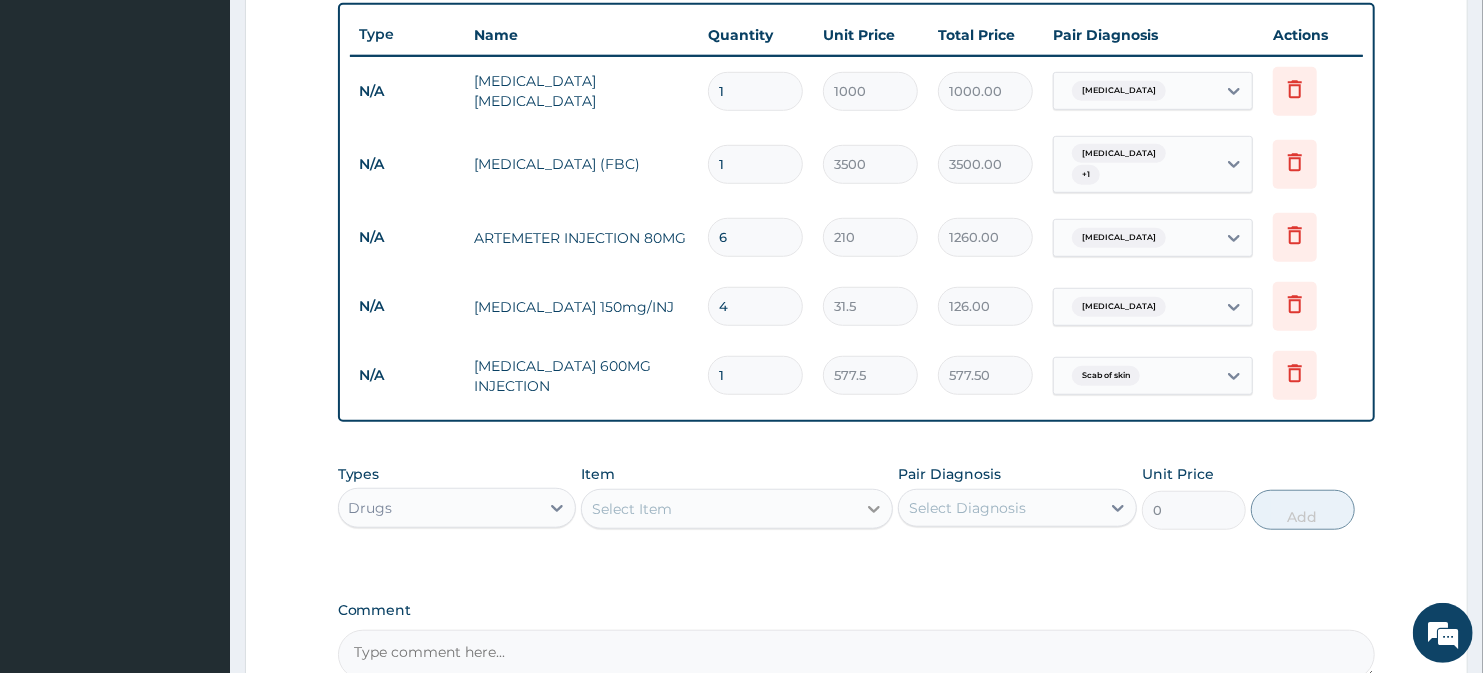click 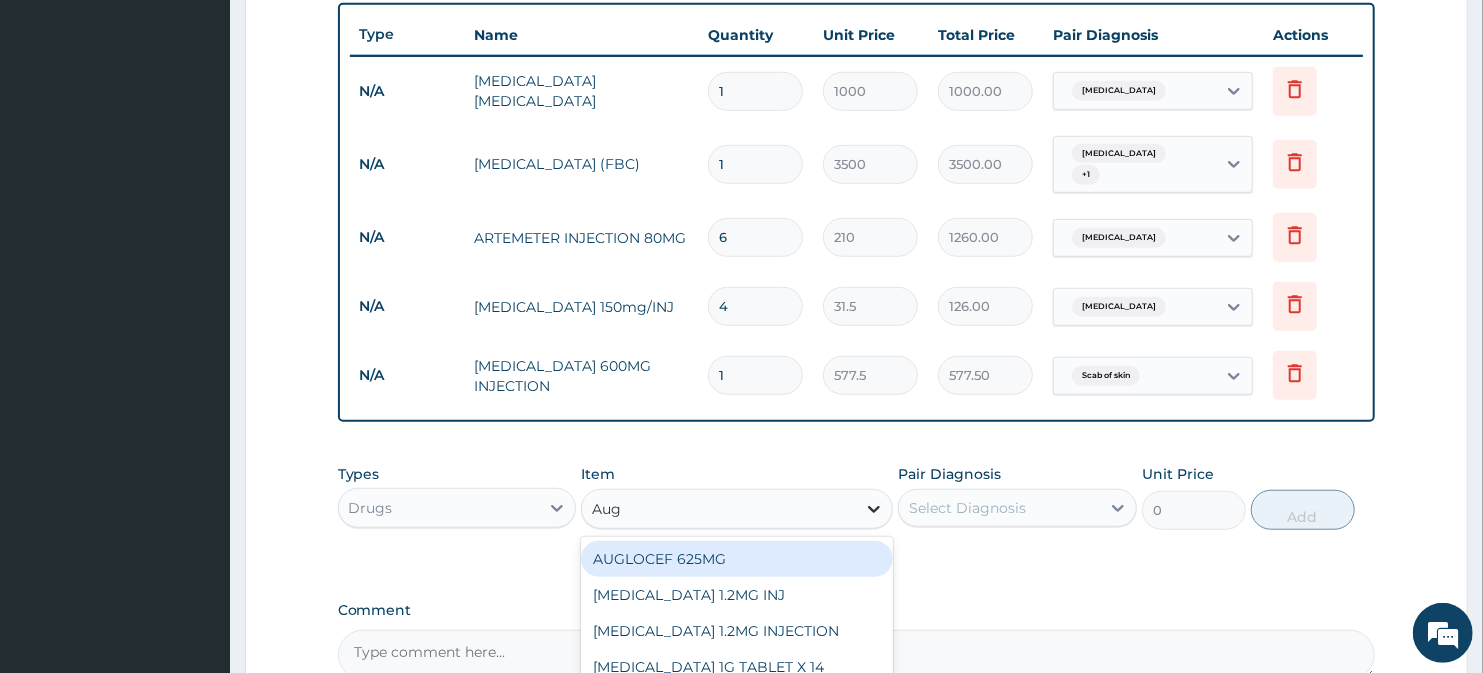 type on "Augm" 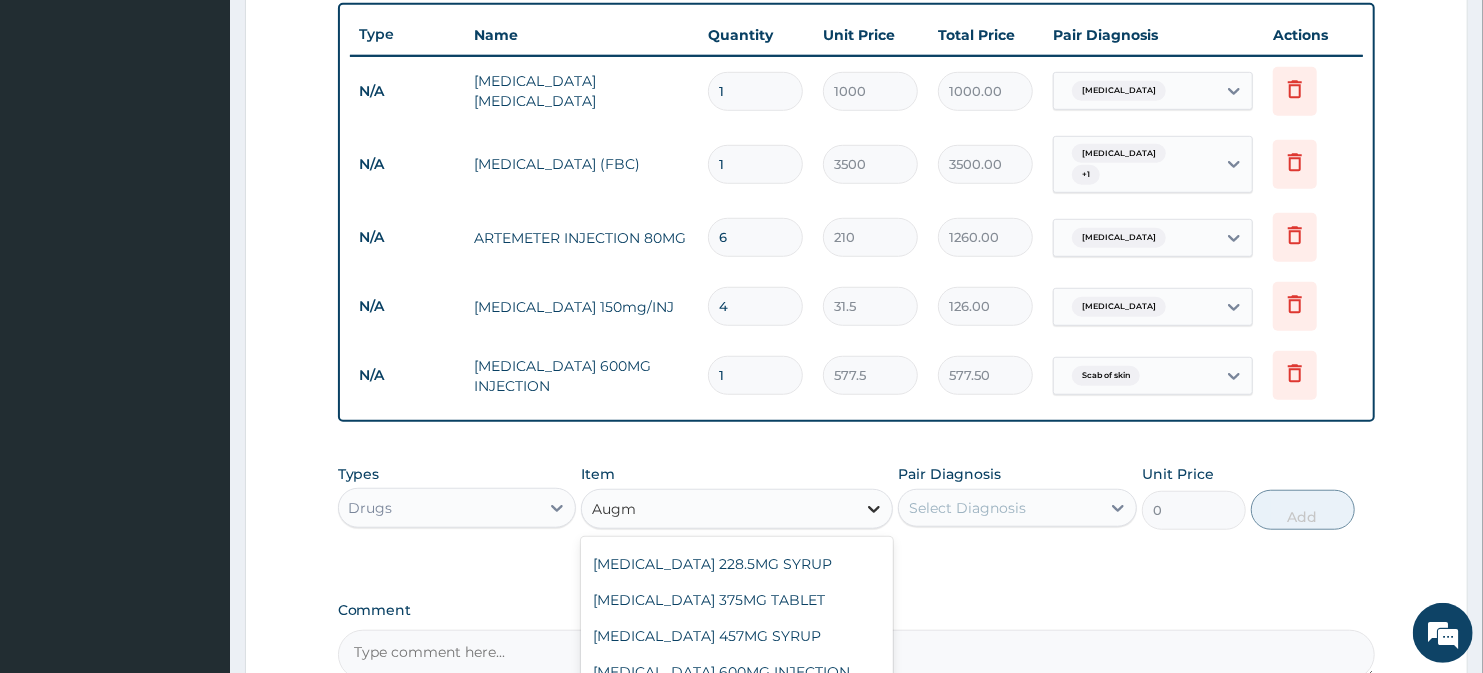 scroll, scrollTop: 0, scrollLeft: 0, axis: both 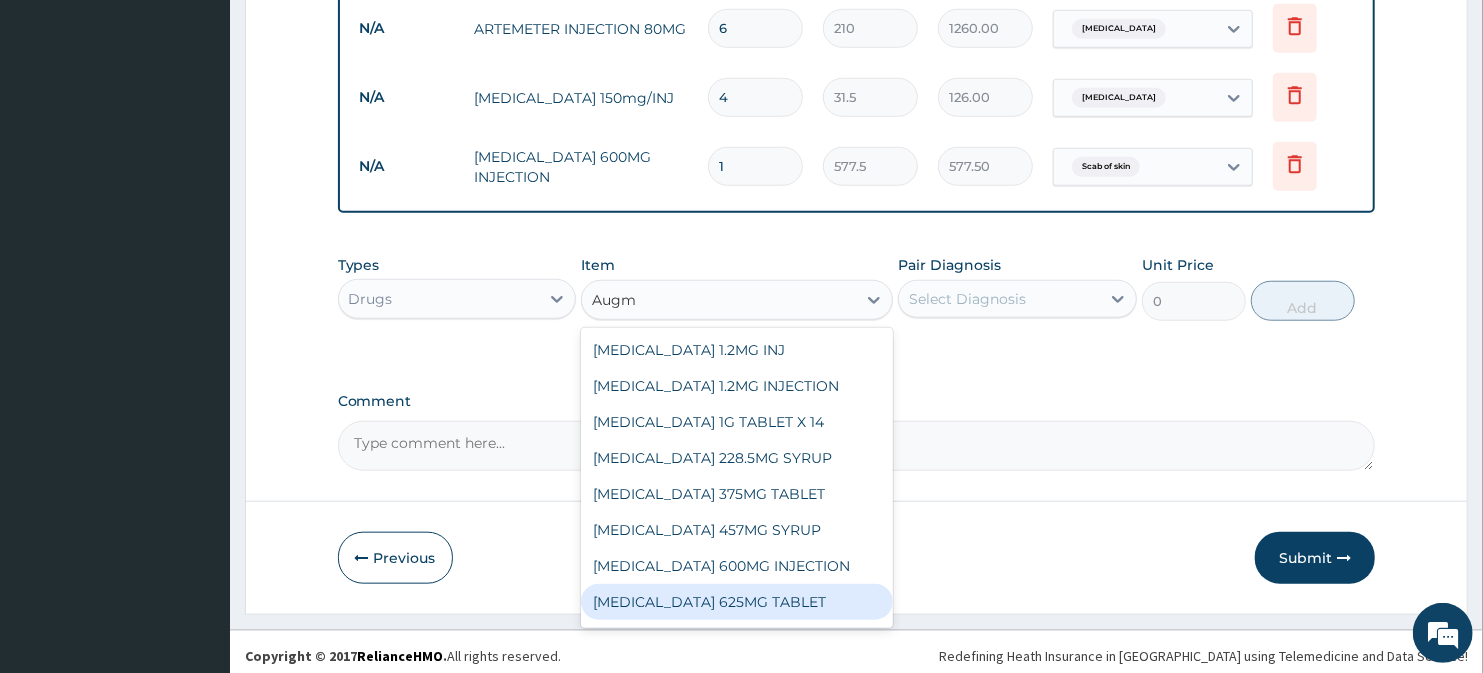 click on "[MEDICAL_DATA] 625MG TABLET" at bounding box center (736, 602) 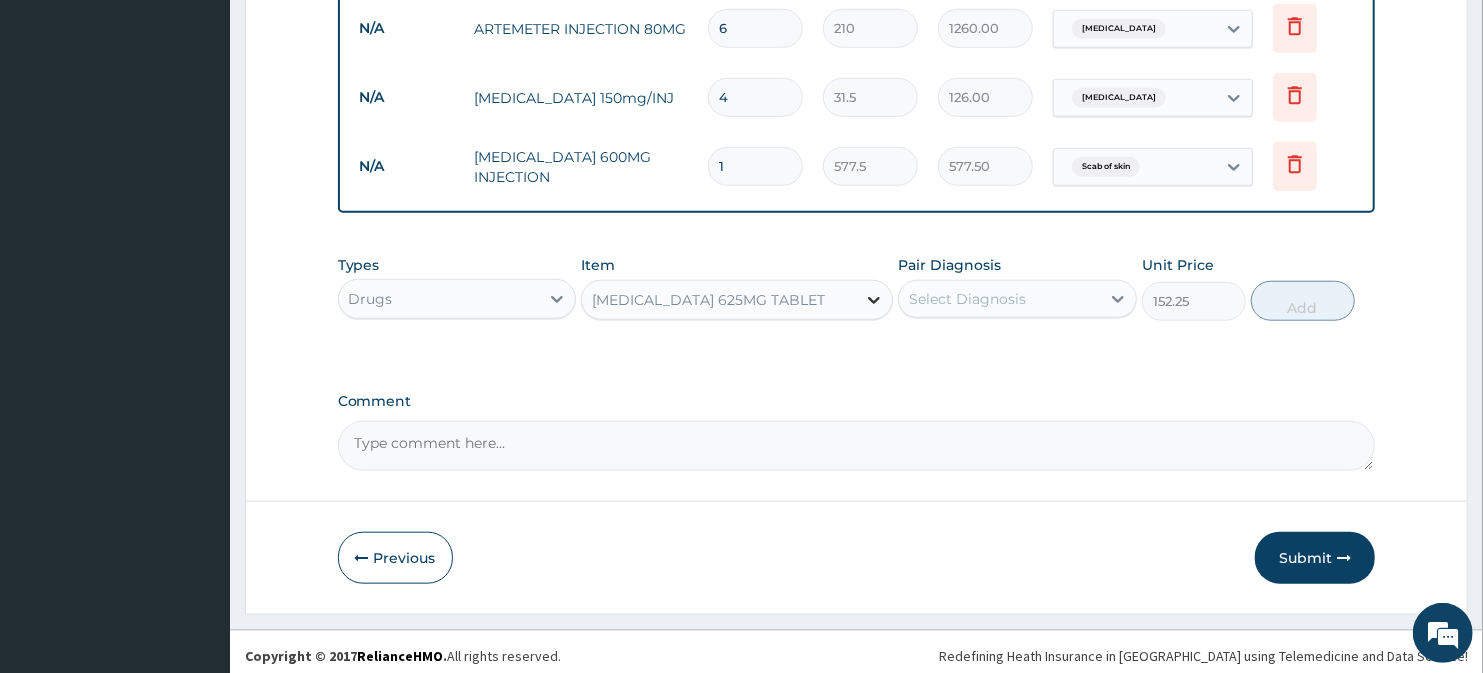 click 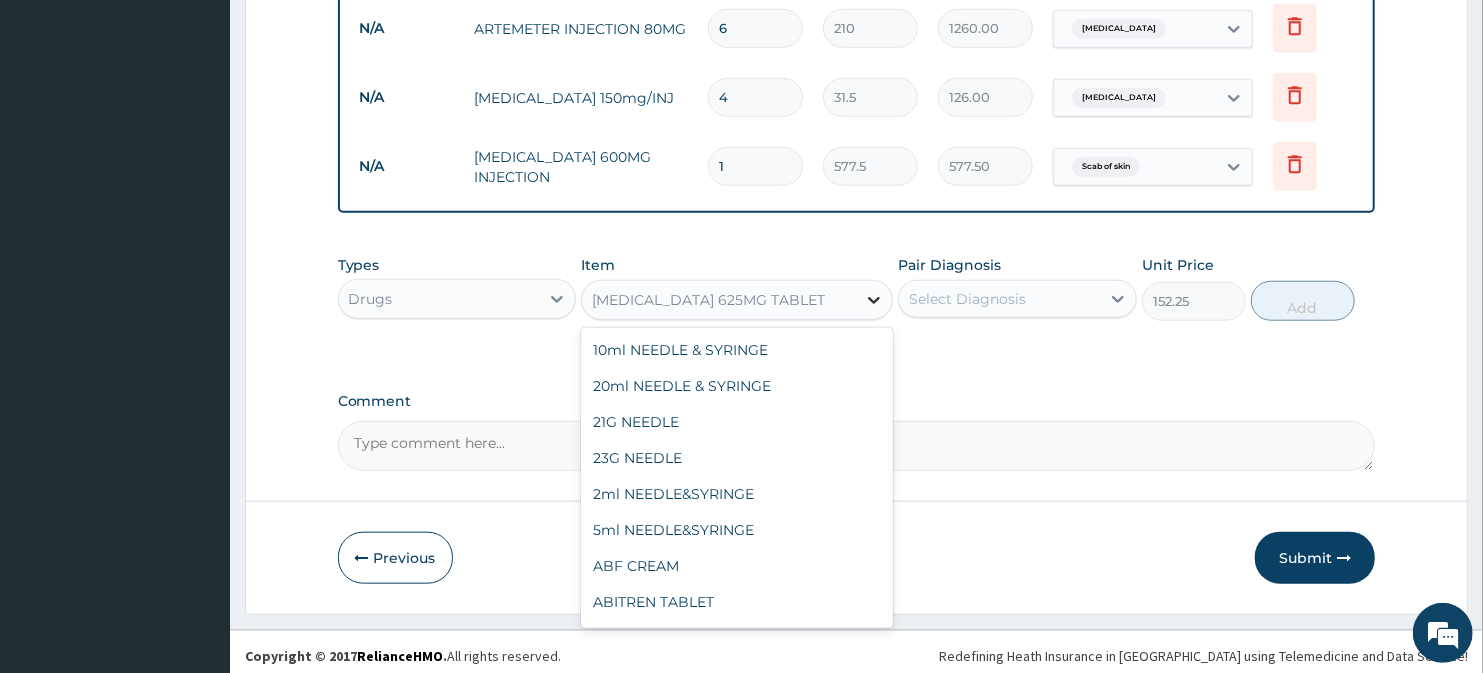scroll, scrollTop: 6367, scrollLeft: 0, axis: vertical 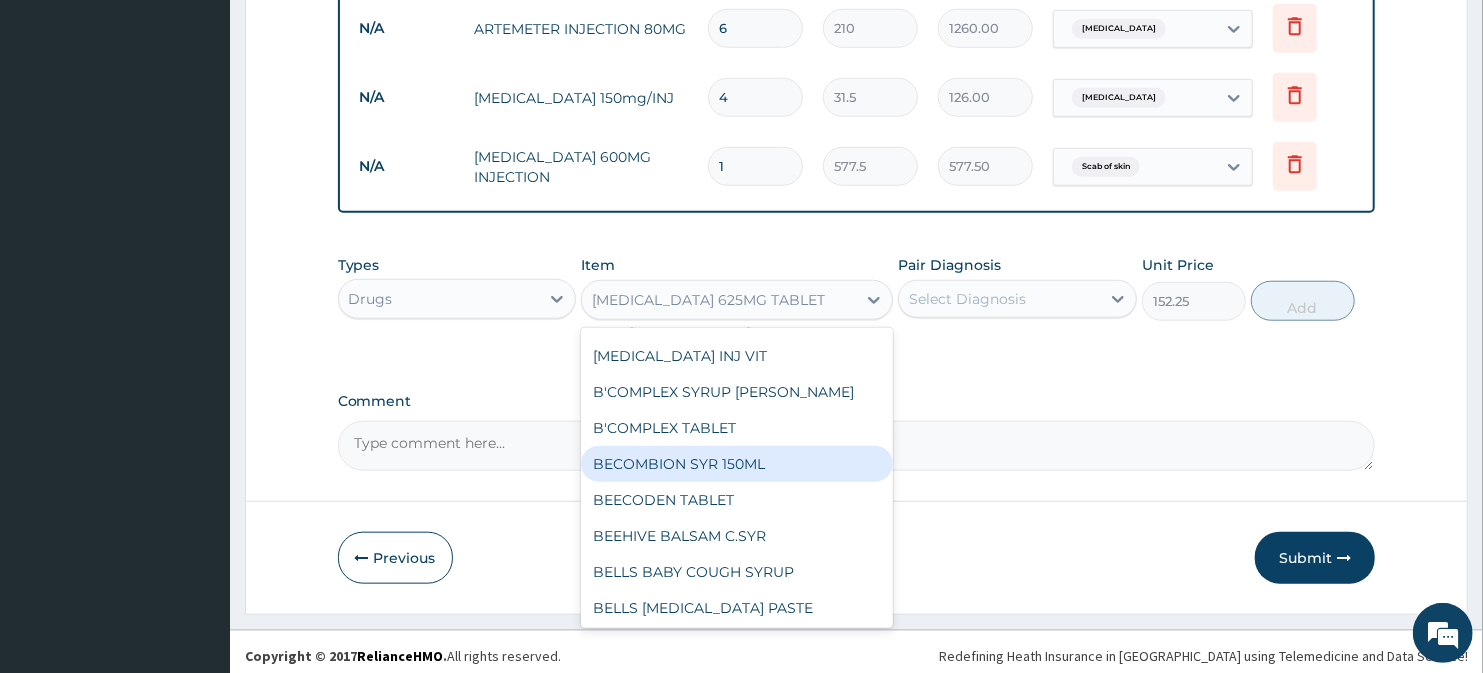 click on "[MEDICAL_DATA] 625MG TABLET" at bounding box center (708, 300) 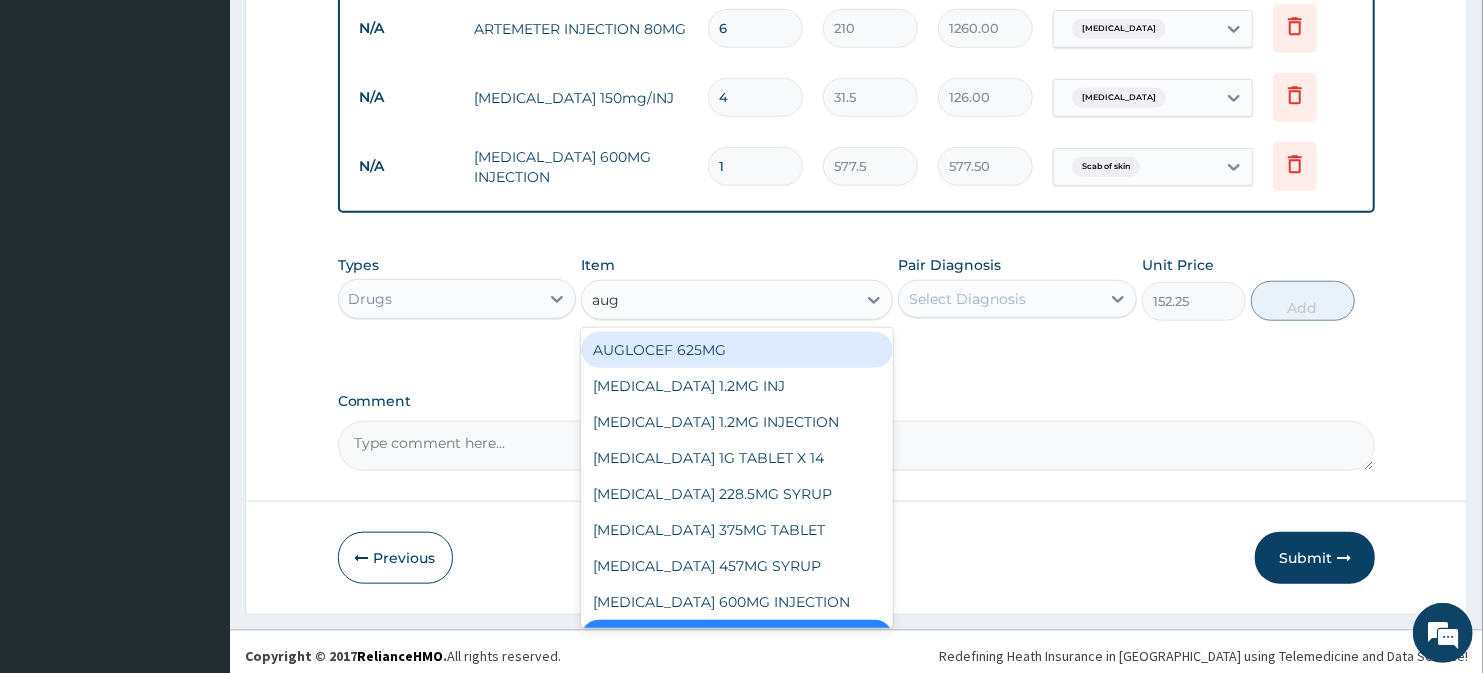 type on "augm" 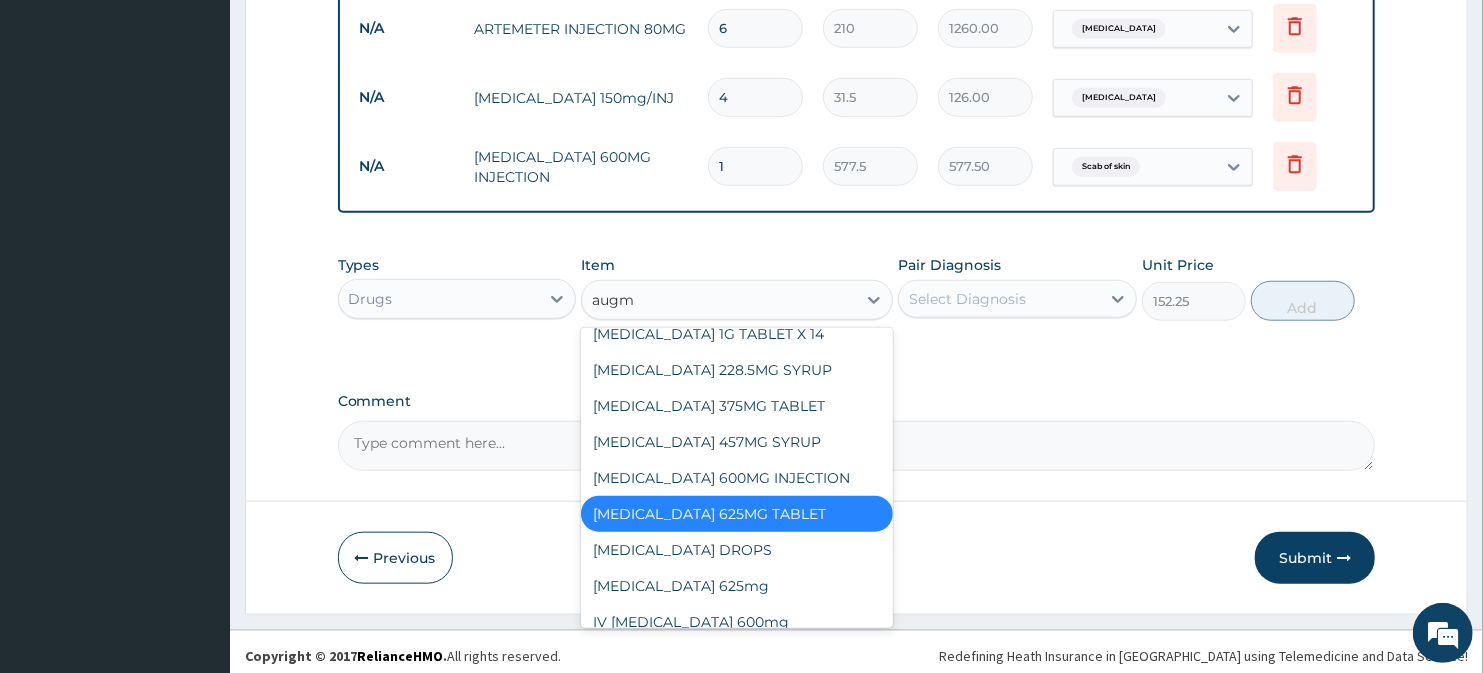 scroll, scrollTop: 103, scrollLeft: 0, axis: vertical 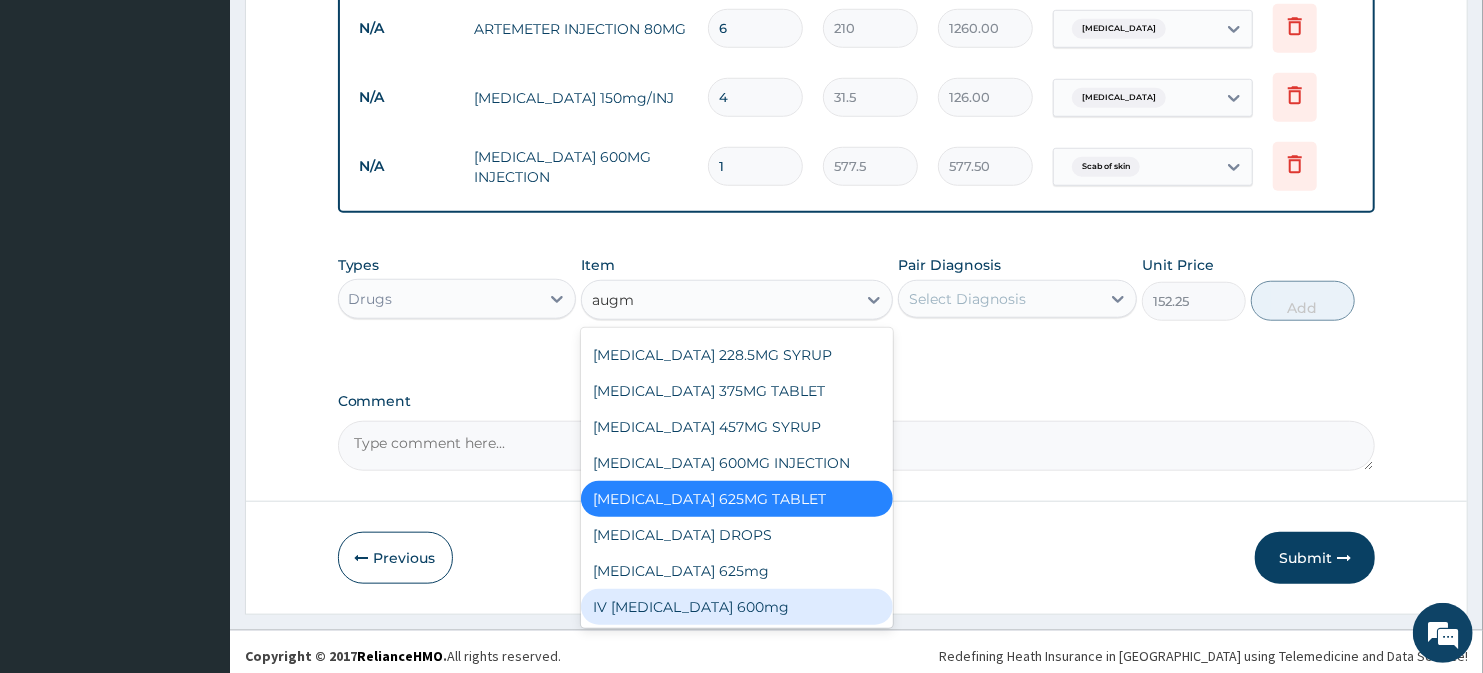 click on "IV [MEDICAL_DATA] 600mg" at bounding box center [736, 607] 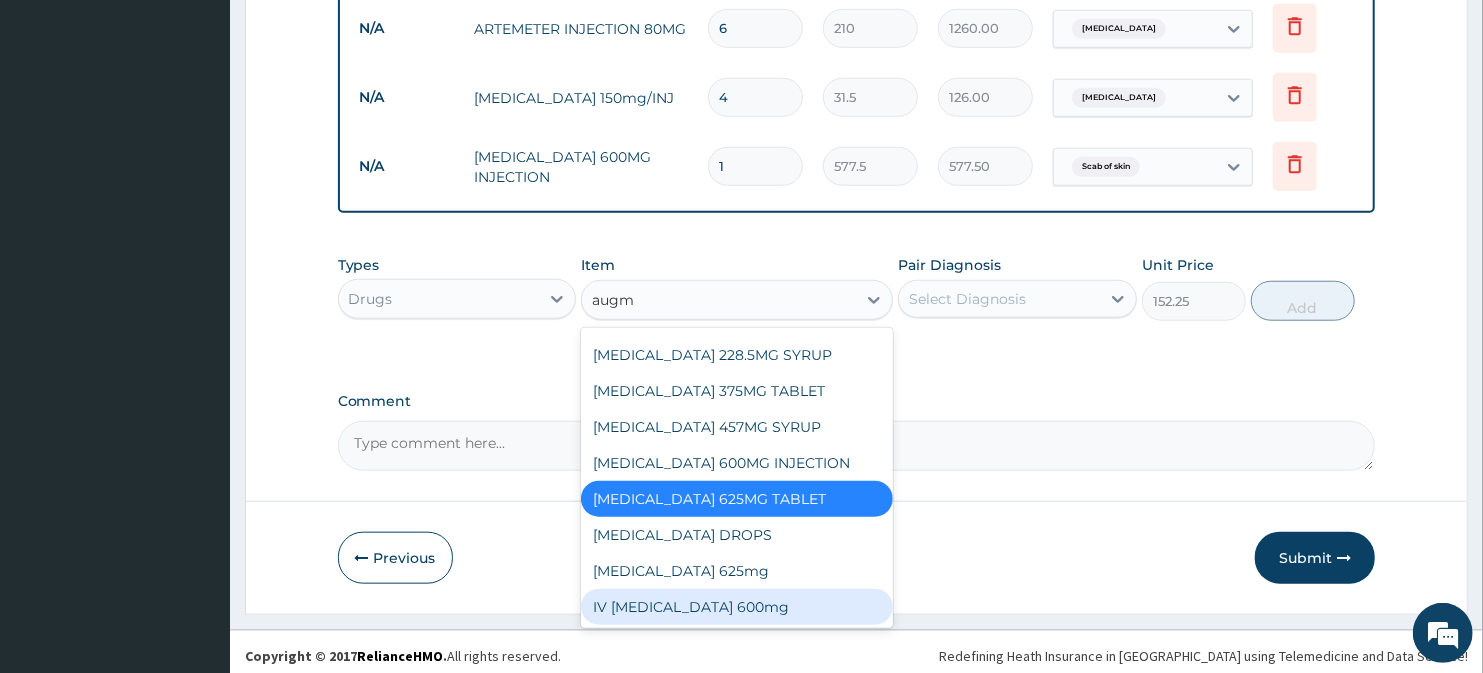 type 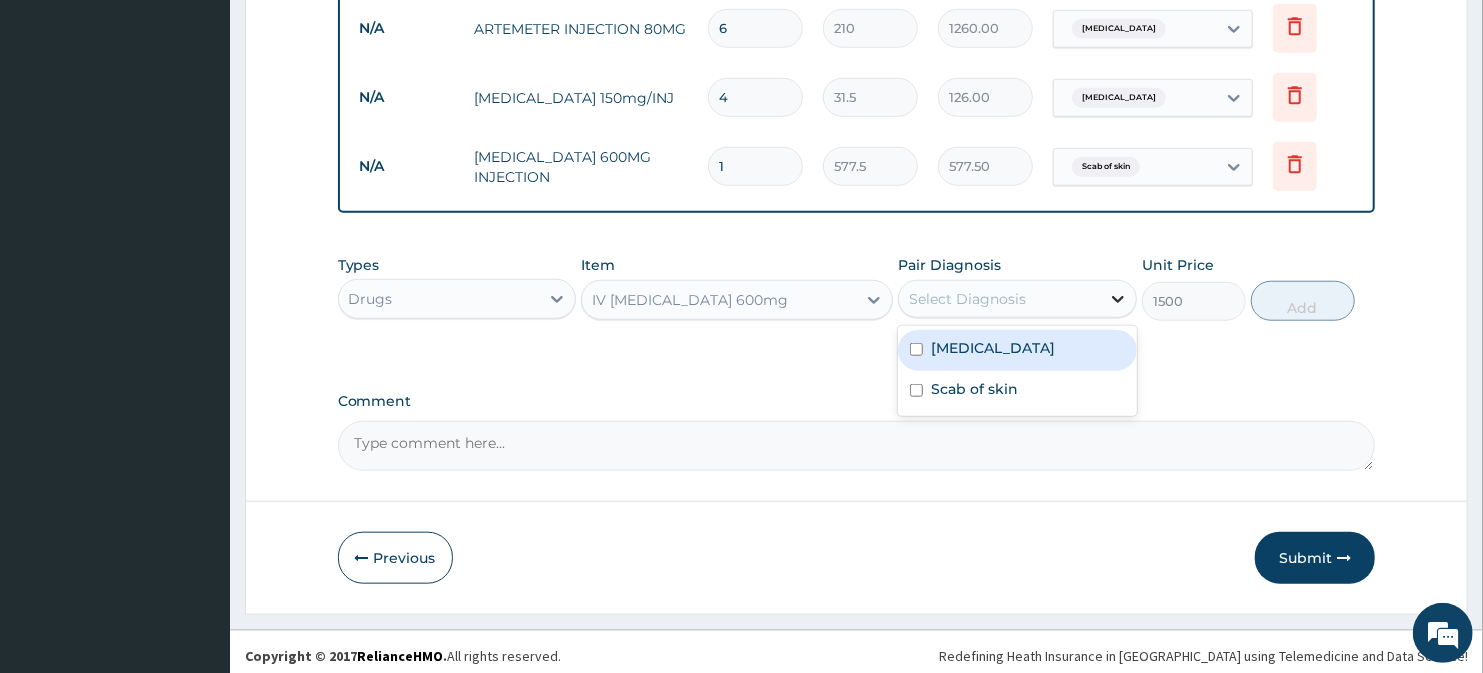 click 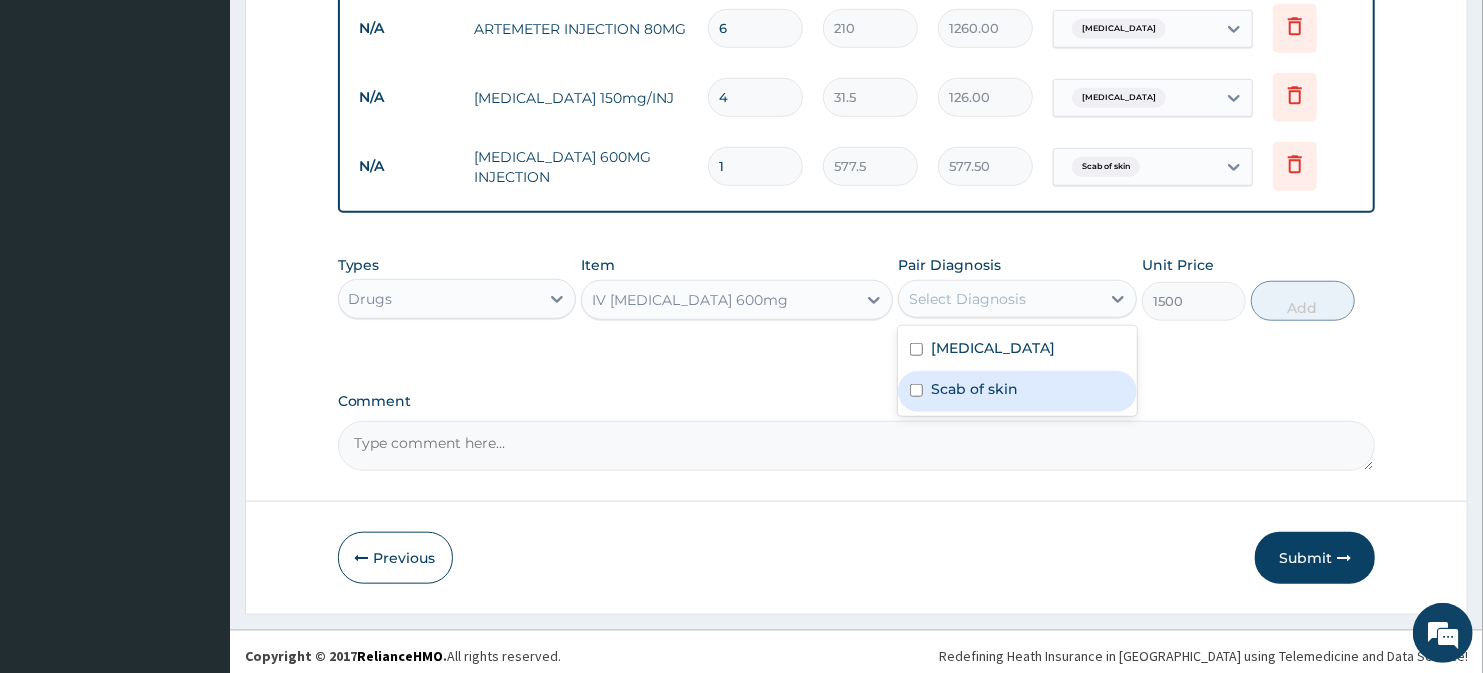 click on "Scab of skin" at bounding box center [1017, 391] 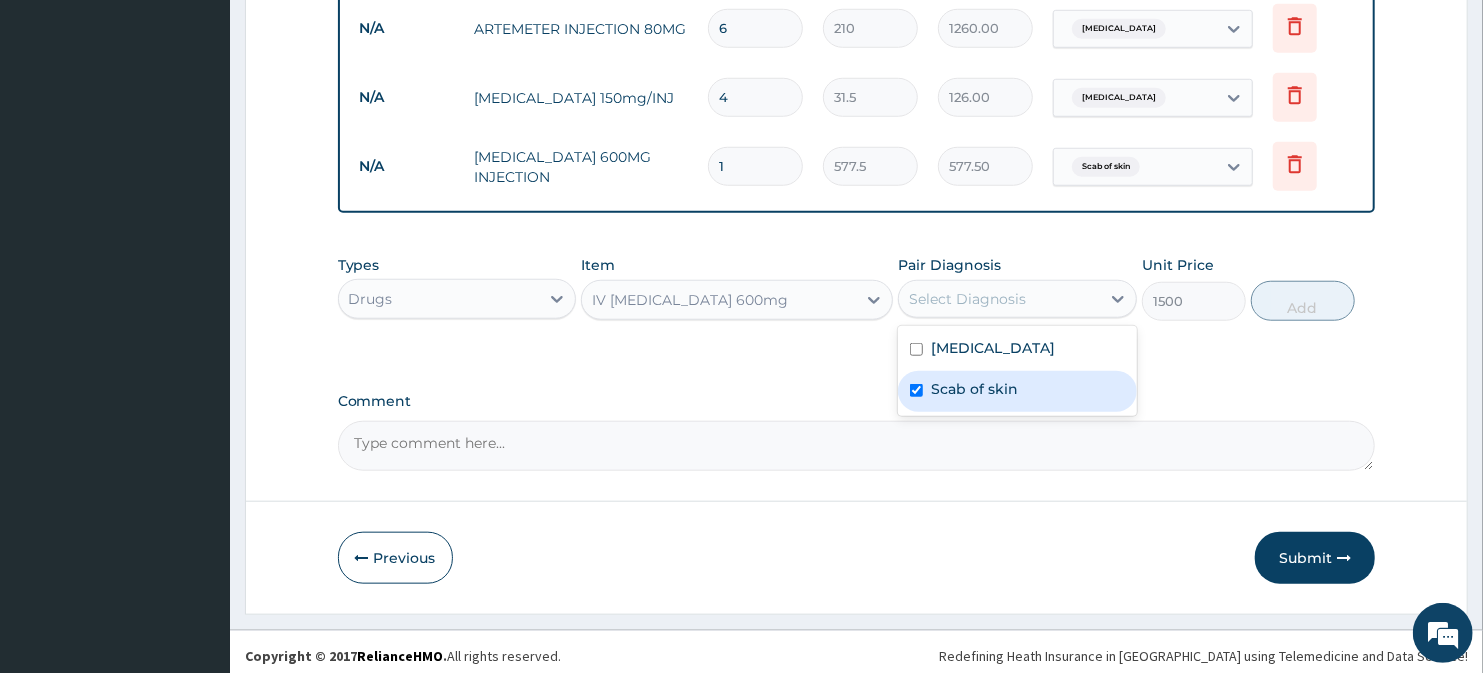 checkbox on "true" 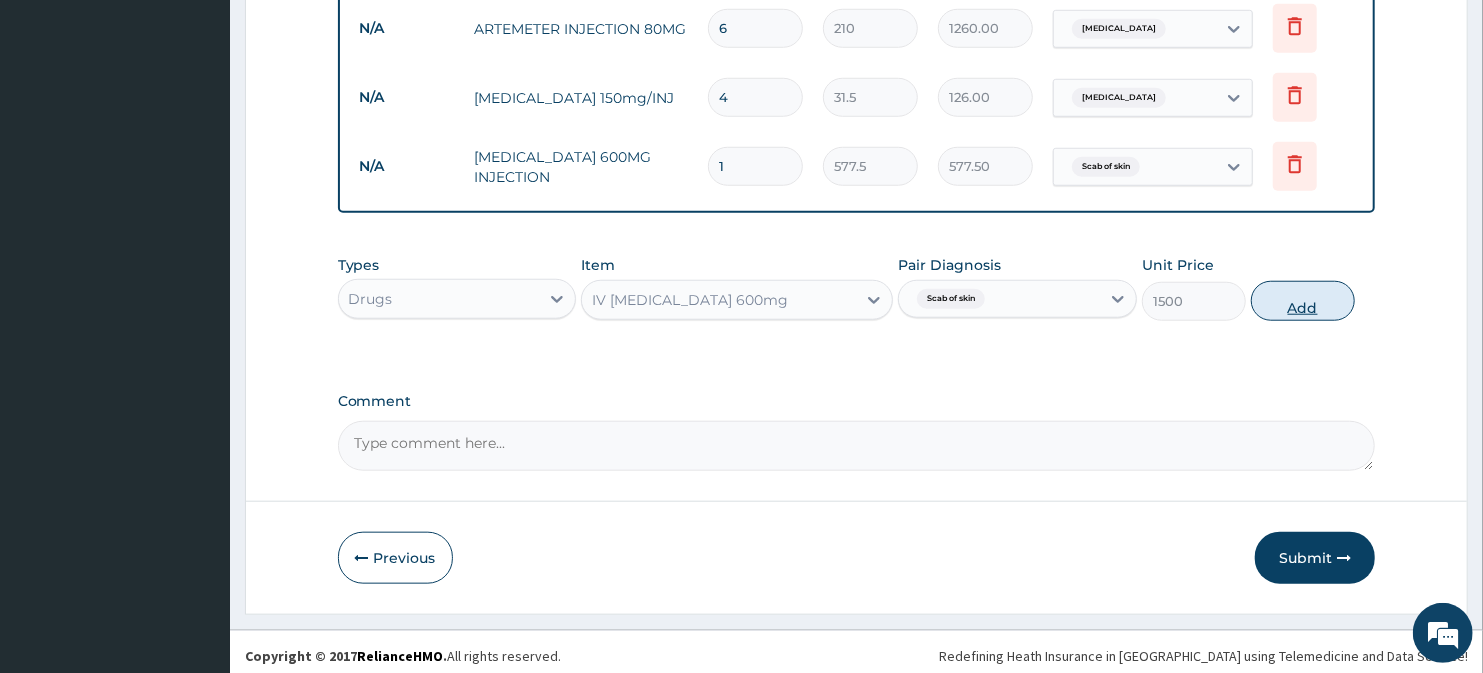 click on "Add" at bounding box center [1303, 301] 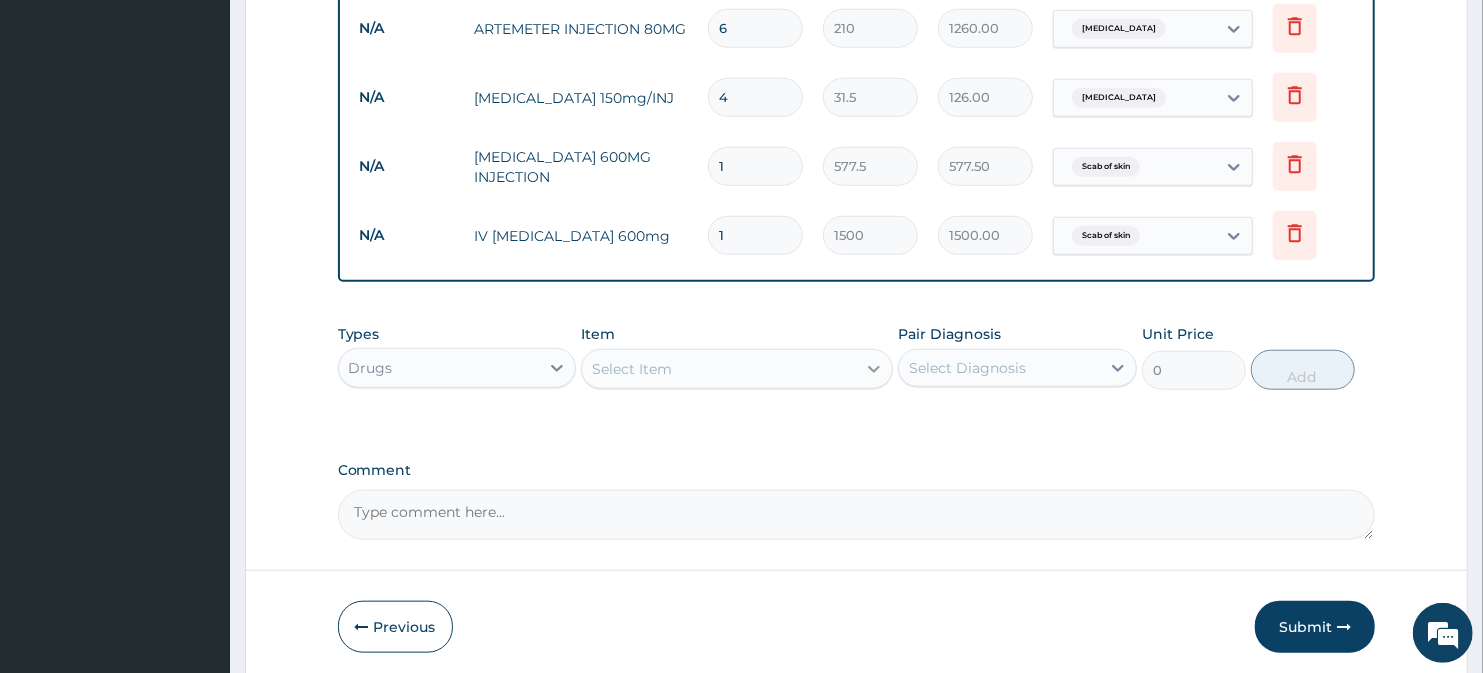 click 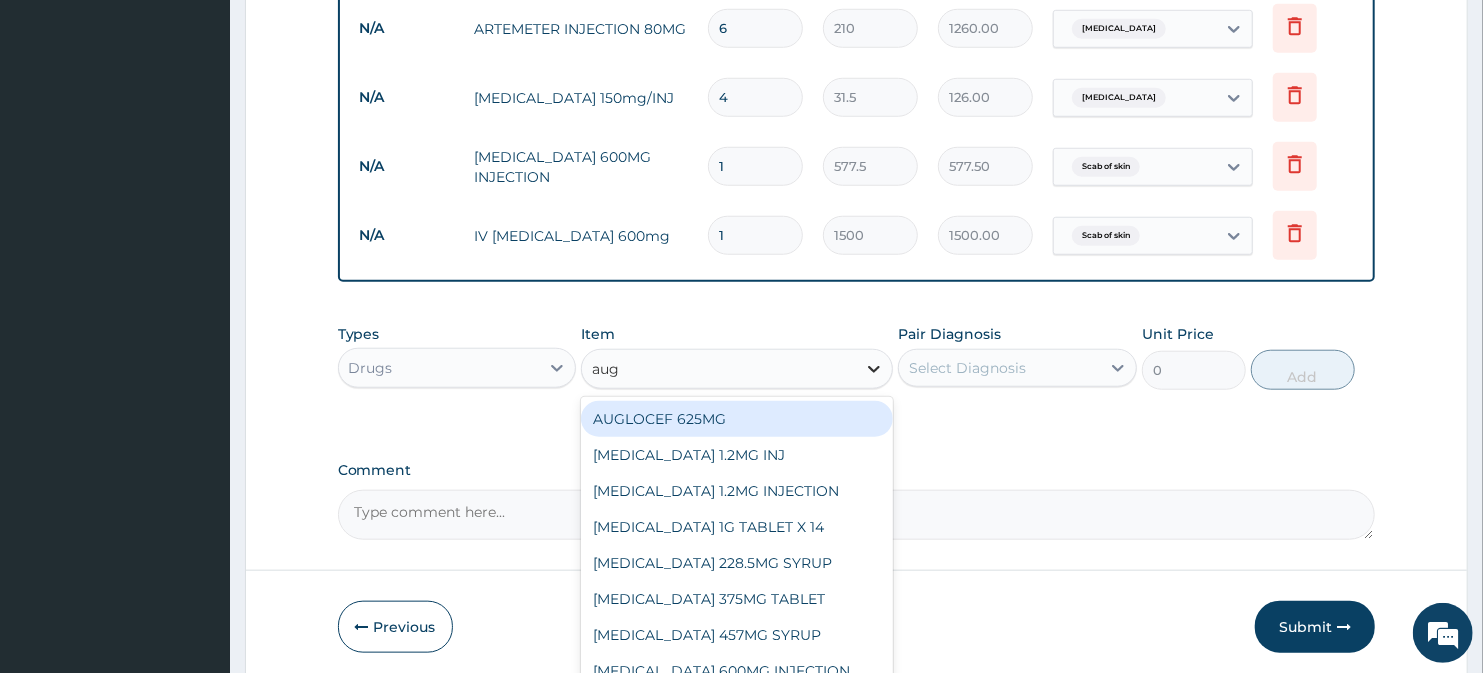 type on "augm" 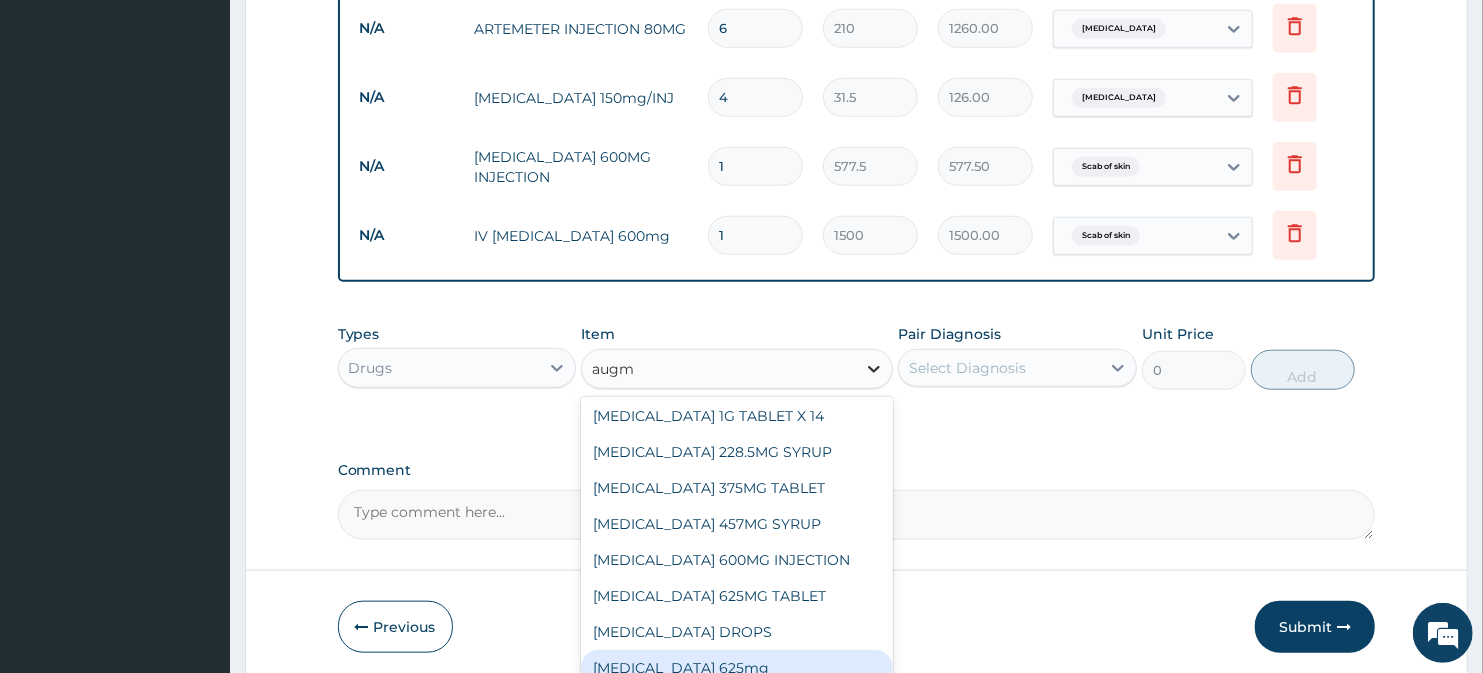 scroll, scrollTop: 103, scrollLeft: 0, axis: vertical 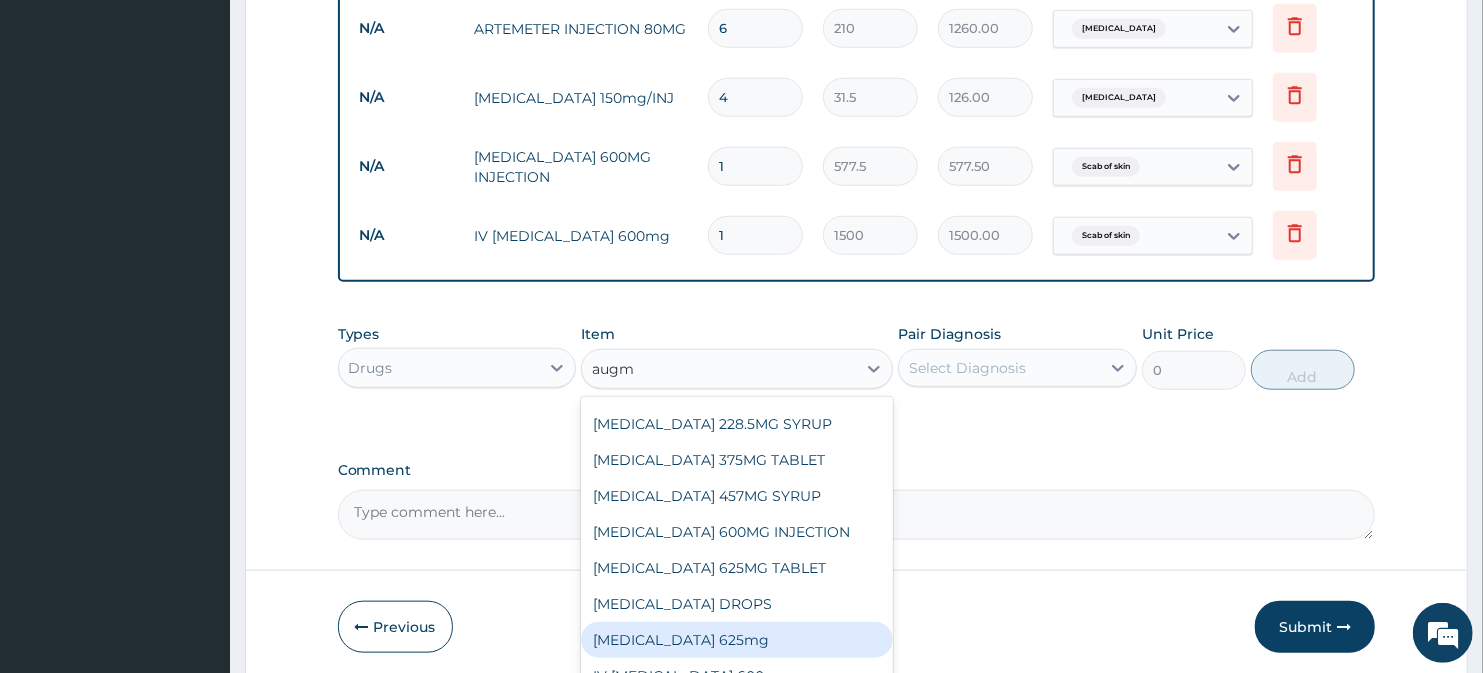 click on "[MEDICAL_DATA] 625mg" at bounding box center (736, 640) 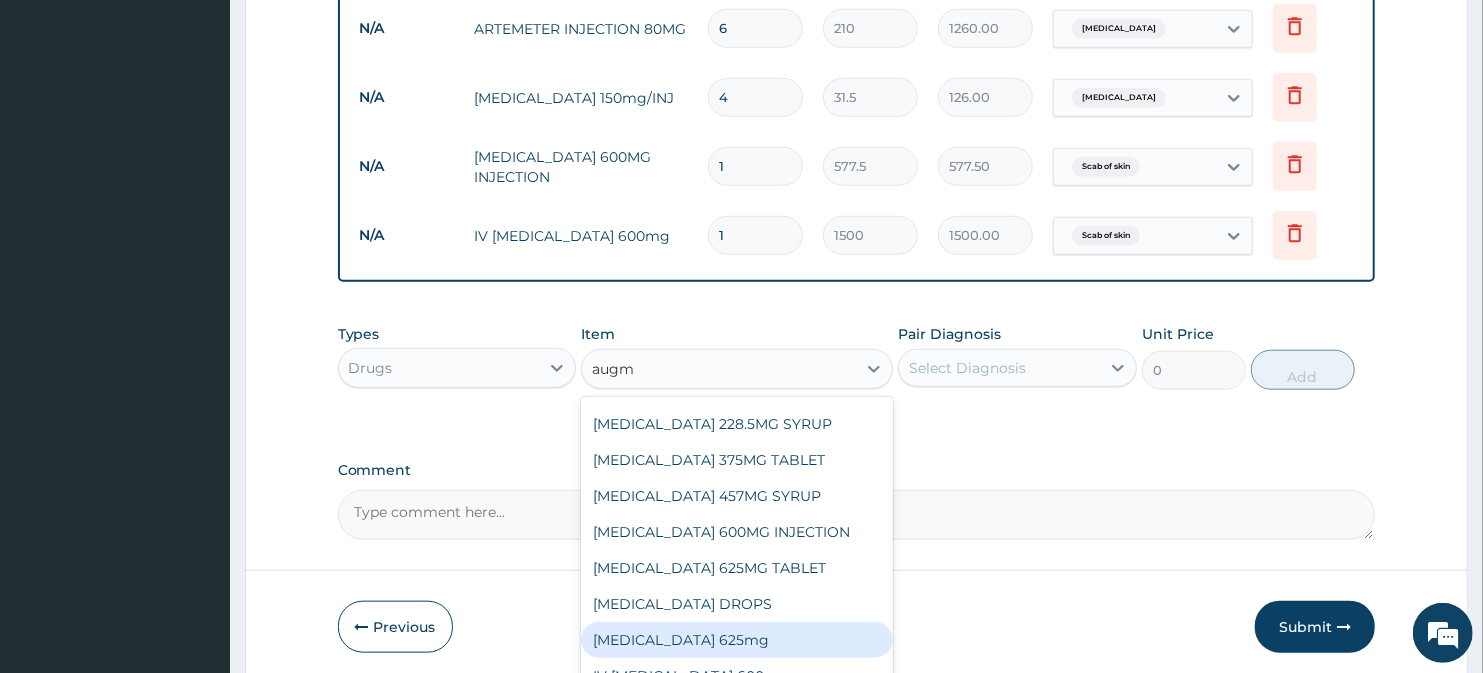 type 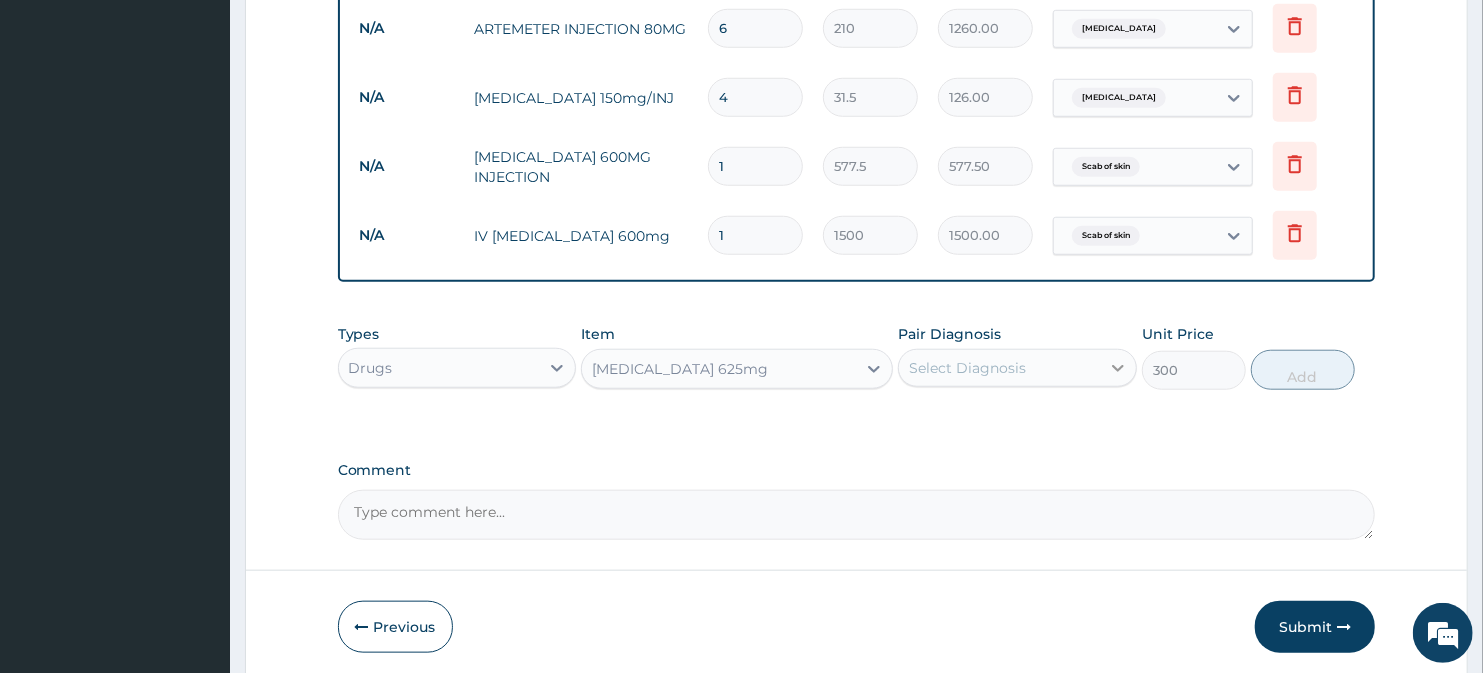 click 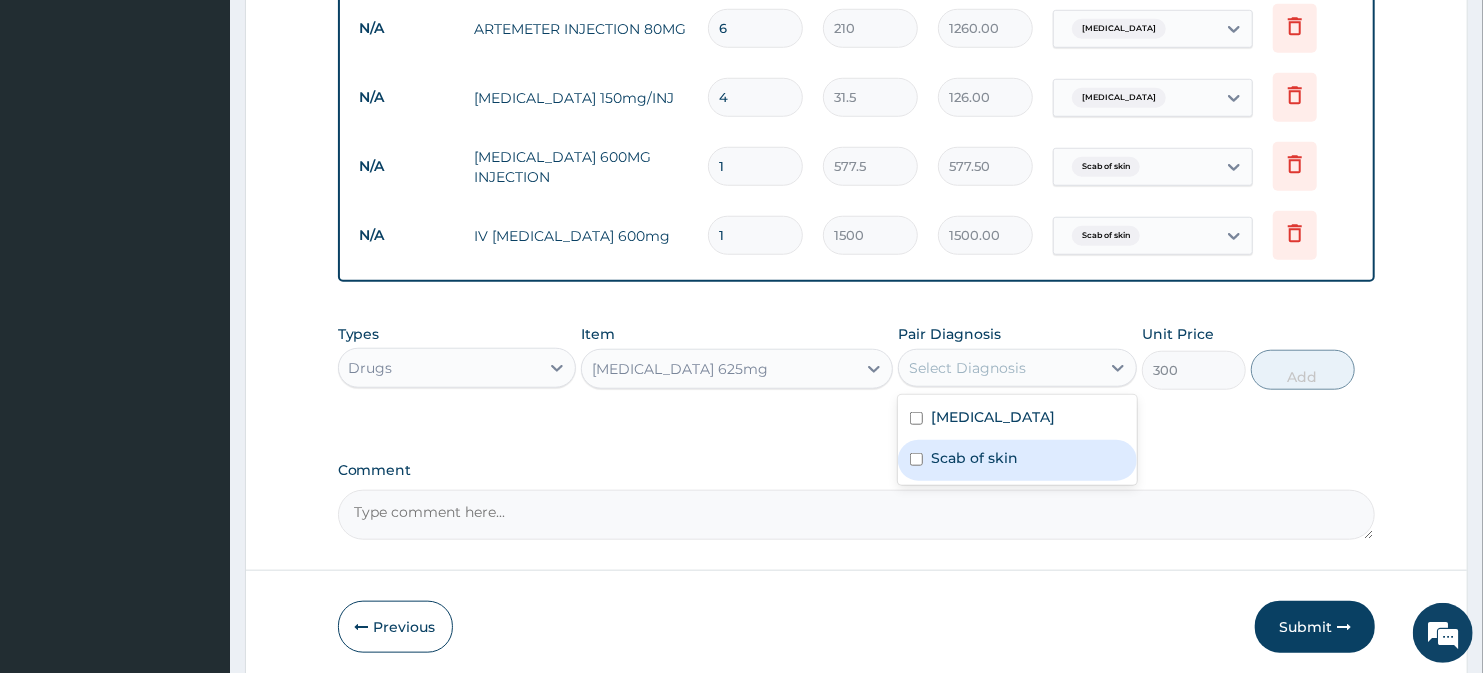 click at bounding box center (916, 459) 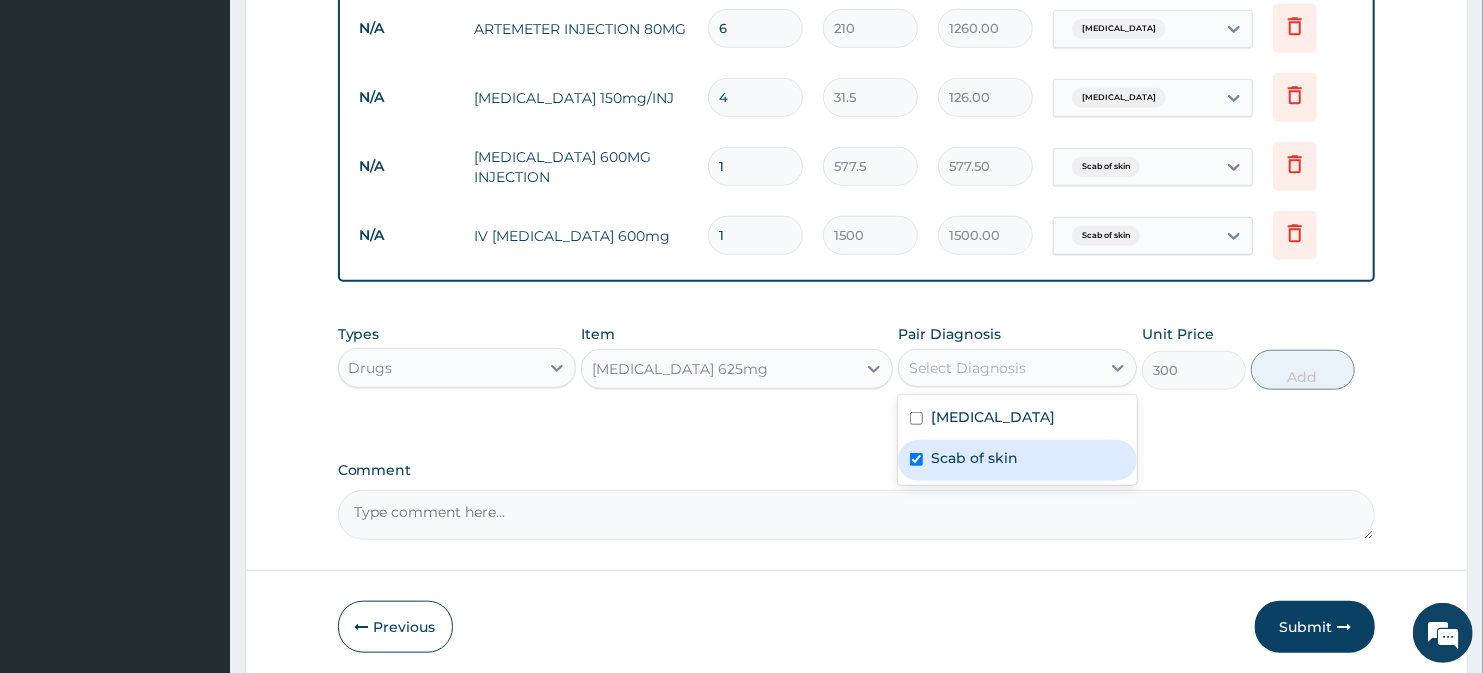 checkbox on "true" 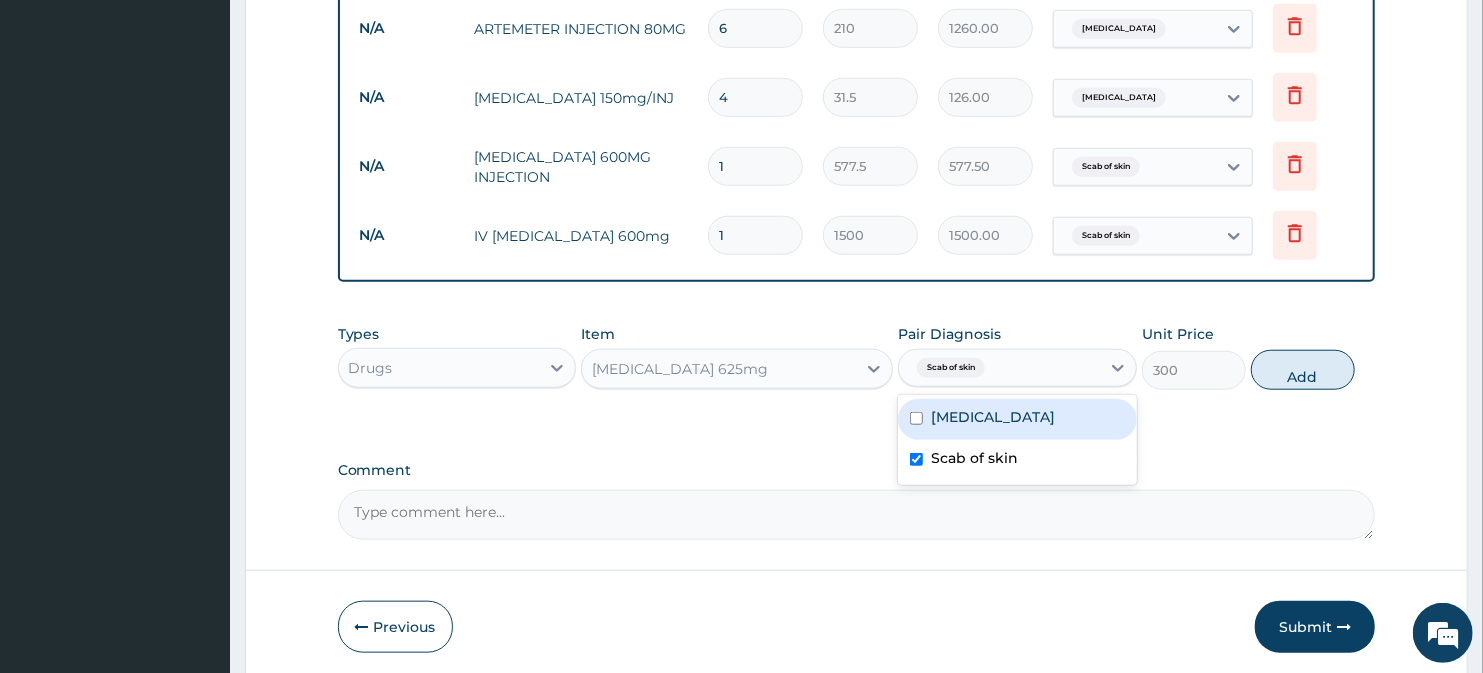 click on "Malaria" at bounding box center (1017, 419) 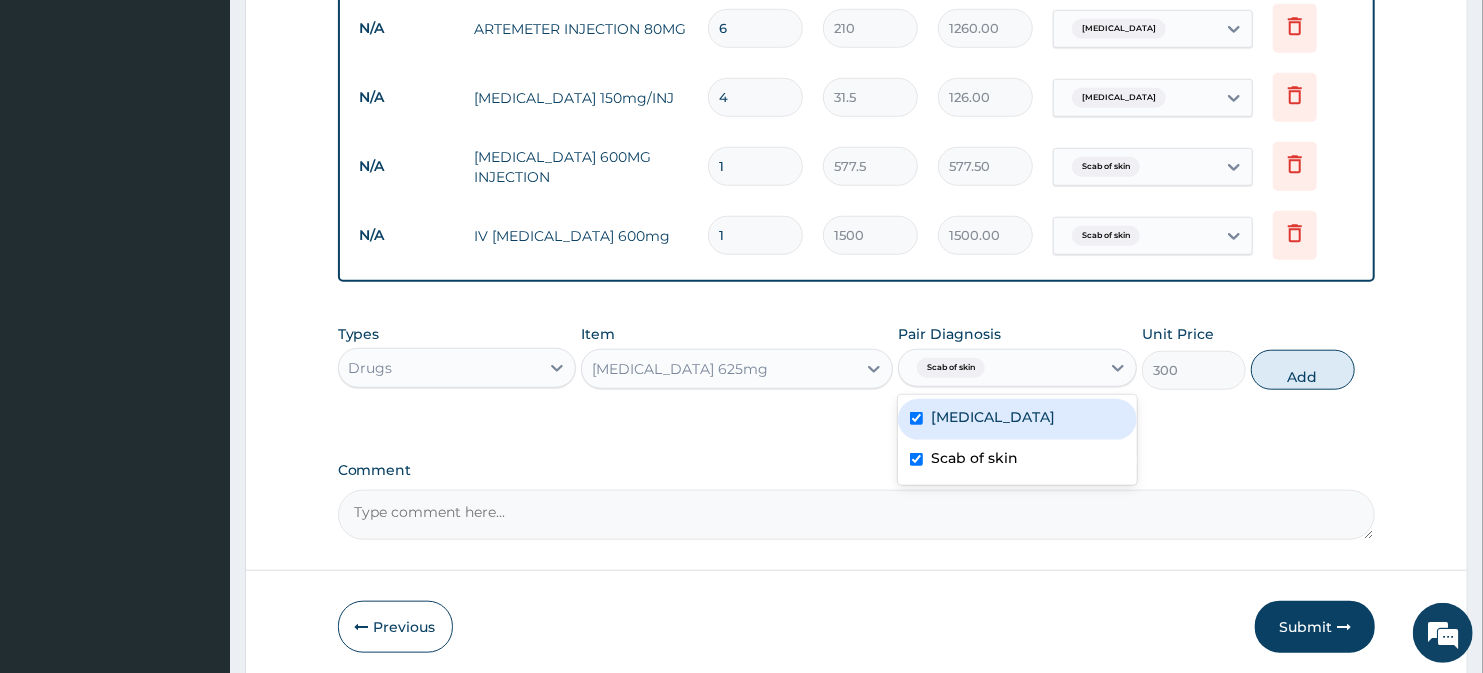 checkbox on "true" 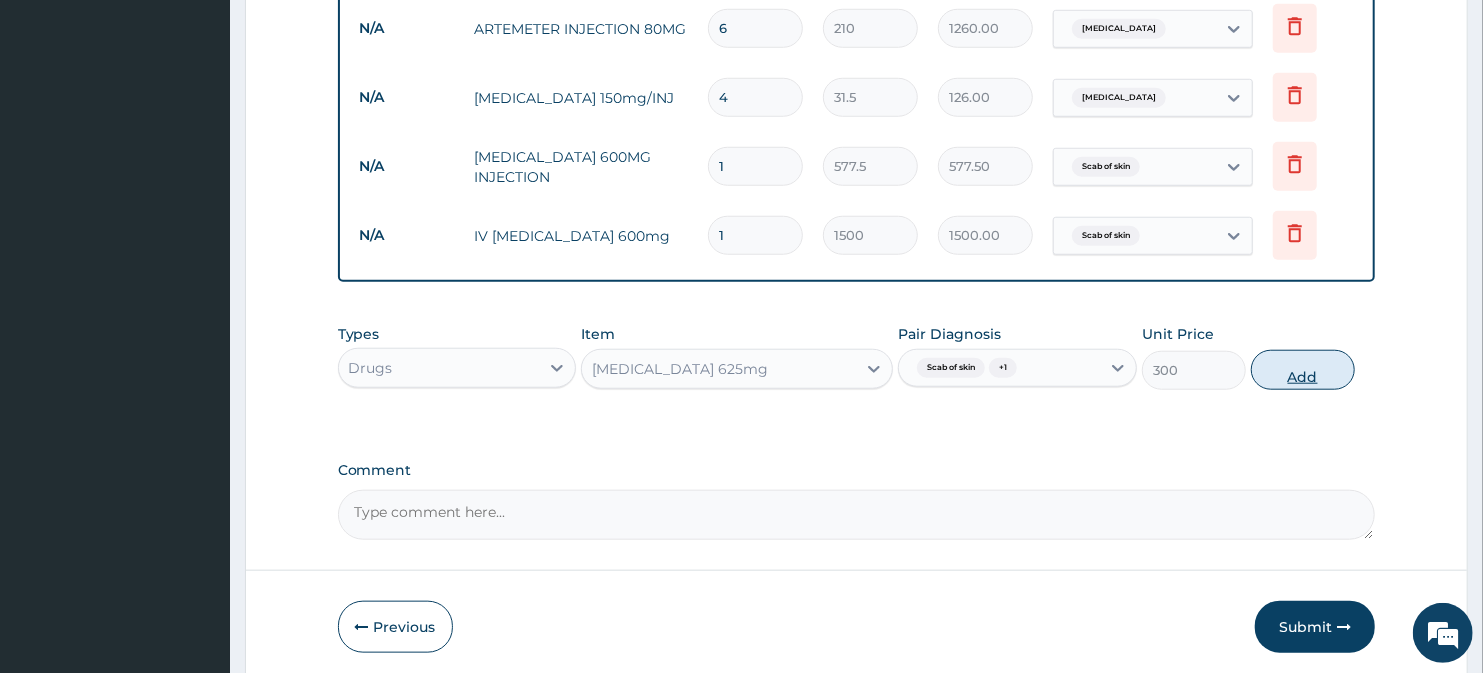 click on "Add" at bounding box center [1303, 370] 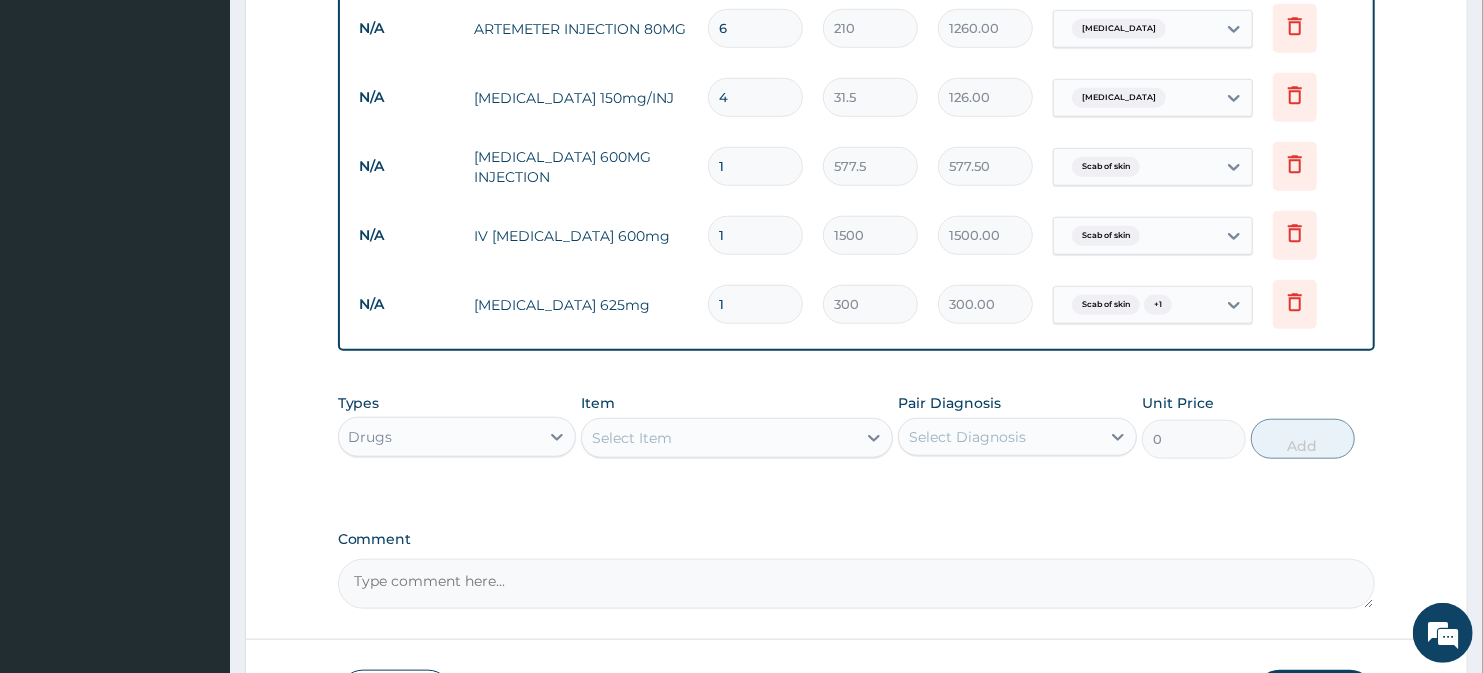 type on "14" 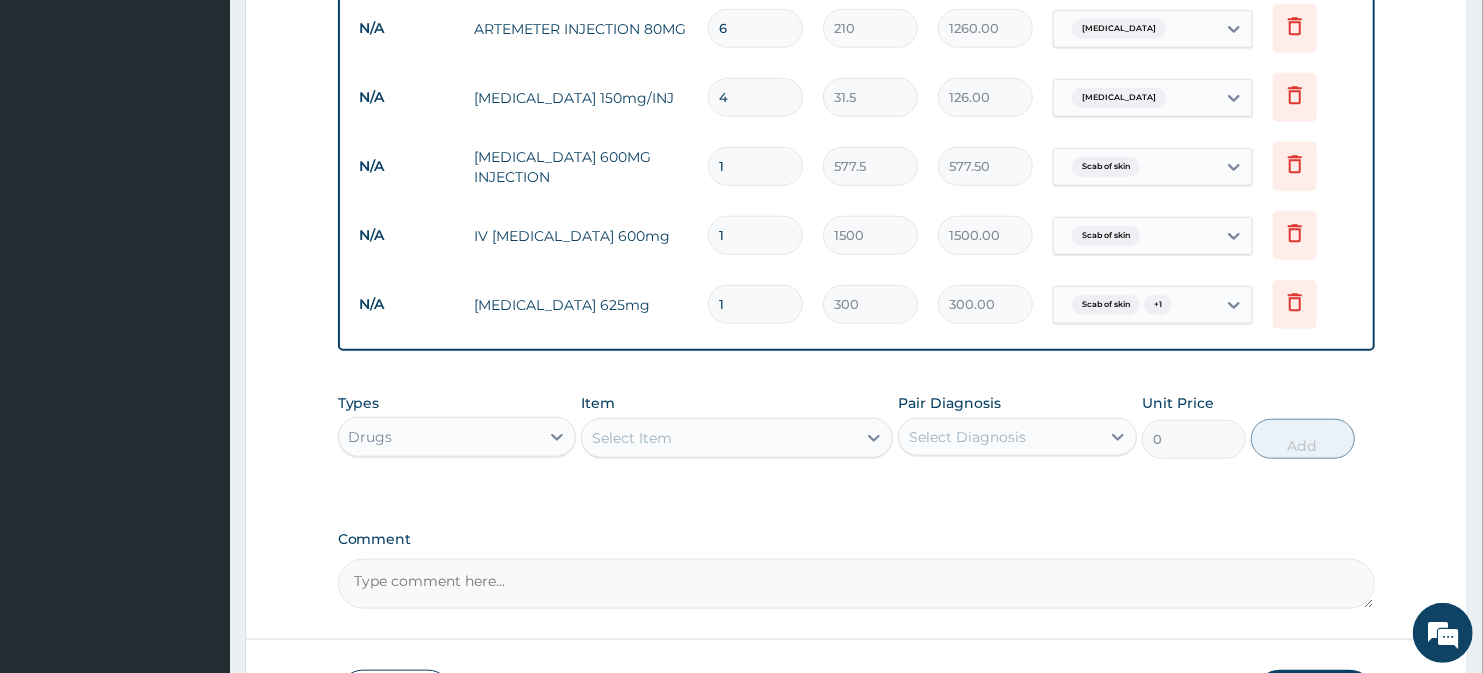 type on "4200.00" 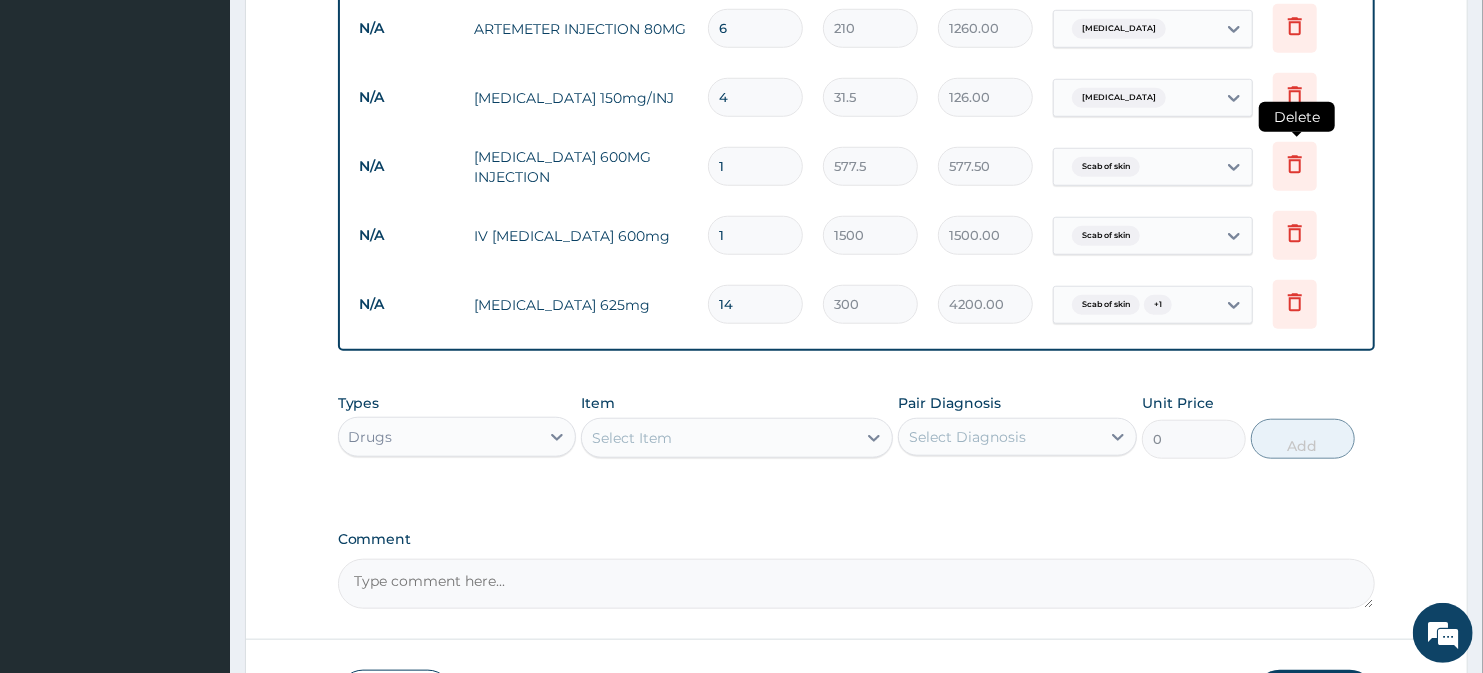type on "14" 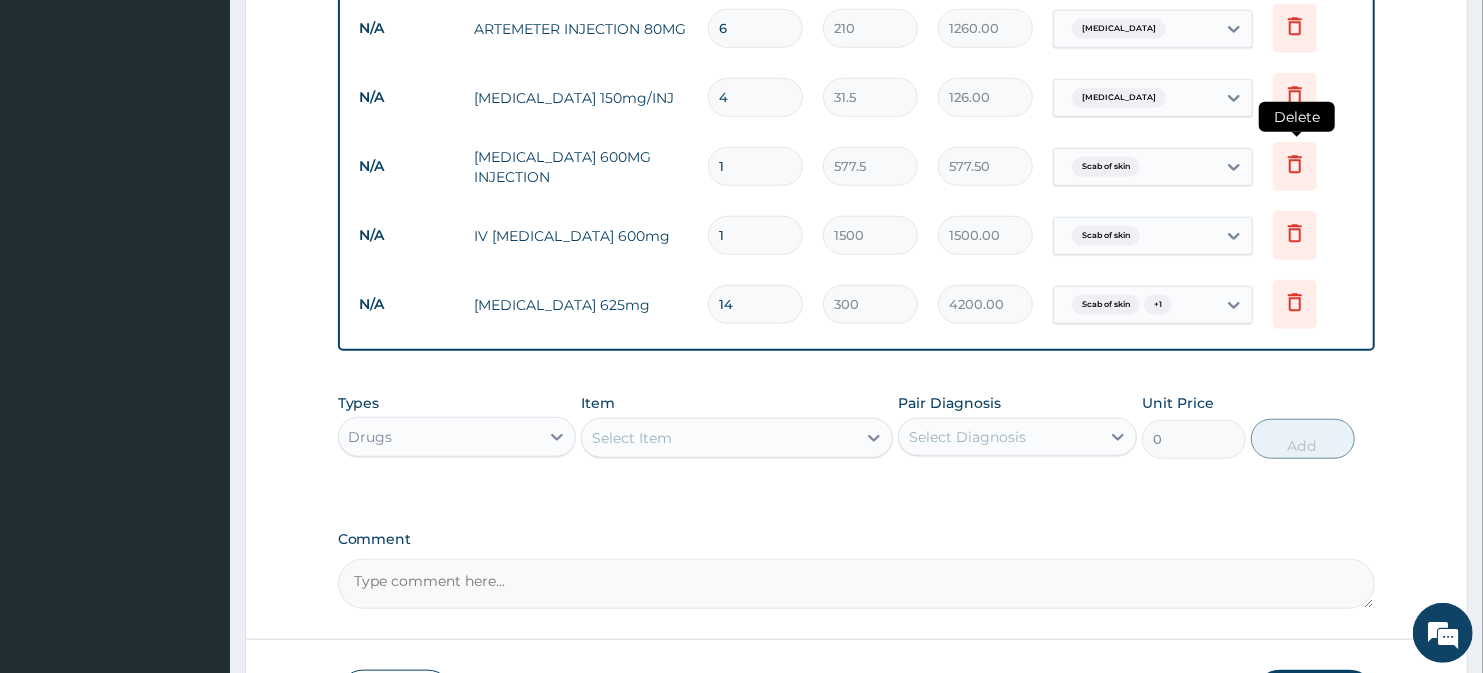 click 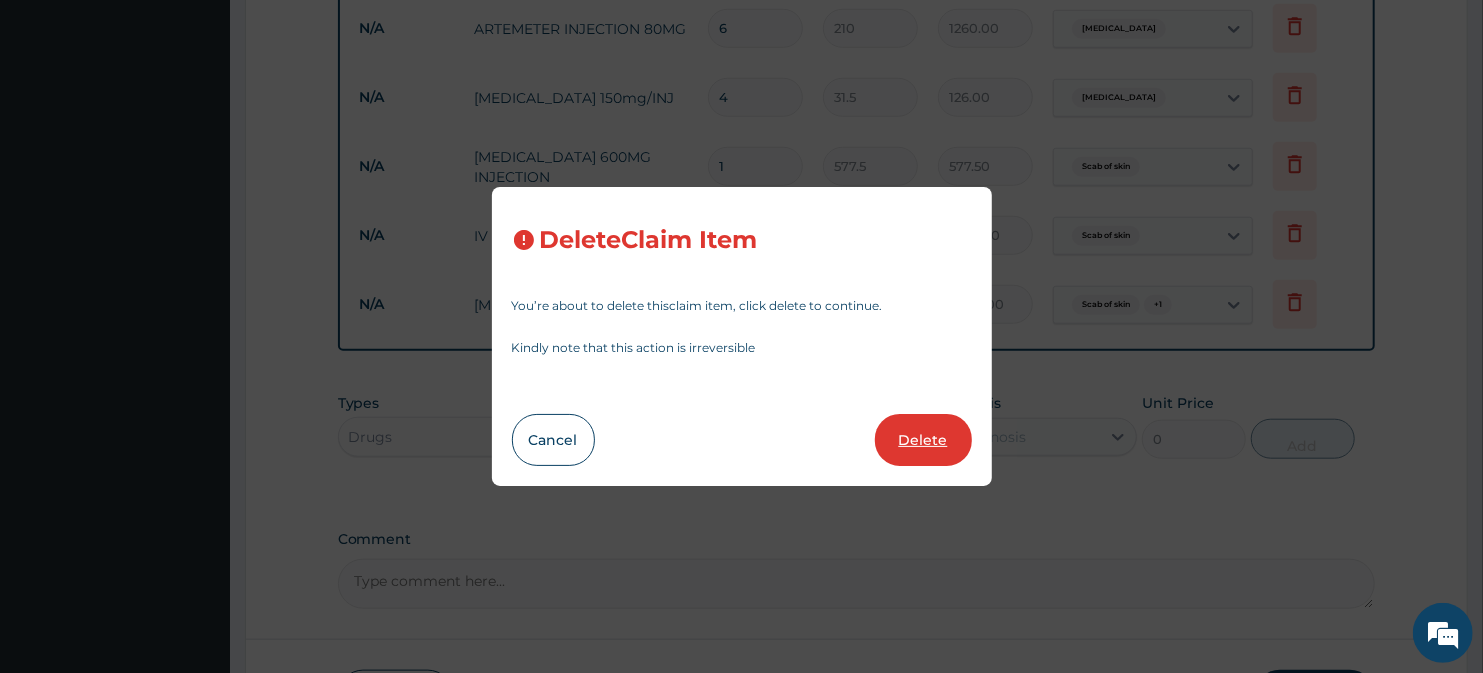 click on "Delete" at bounding box center (923, 440) 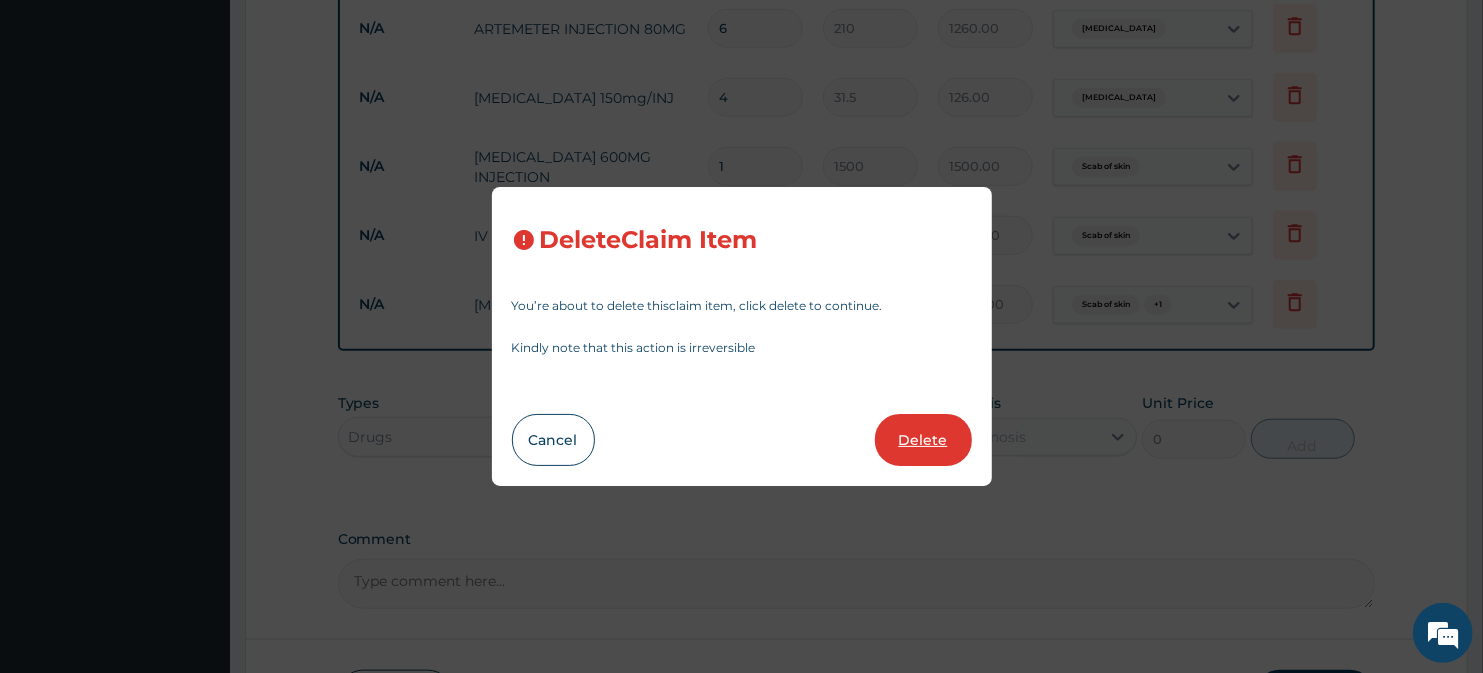 type on "300" 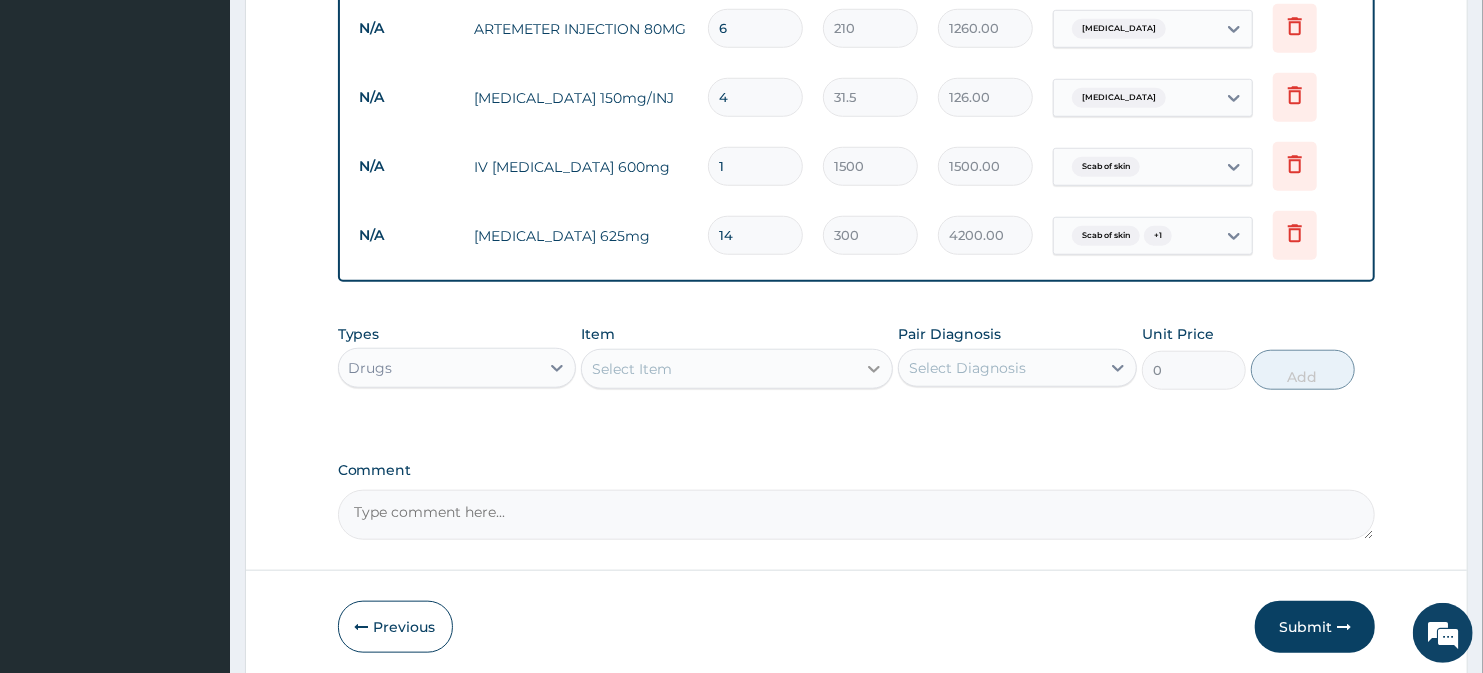 click 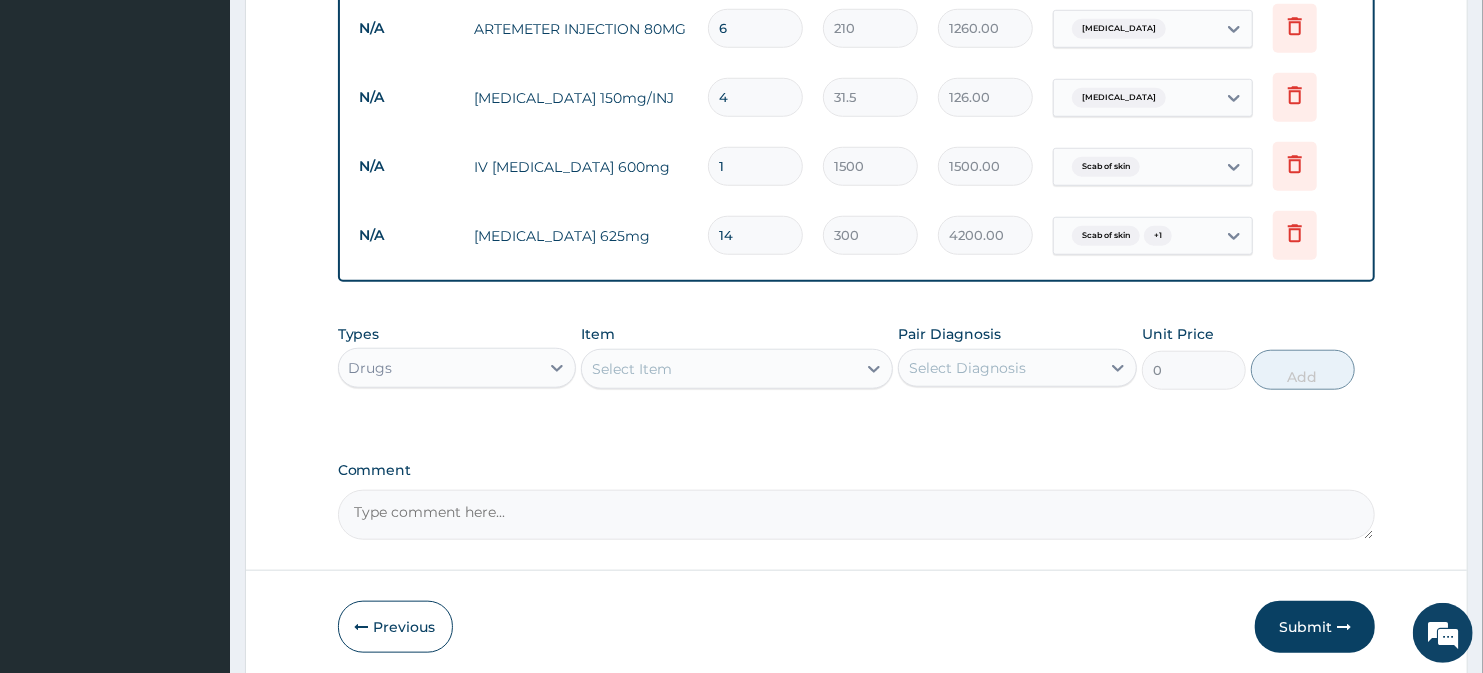 click on "Select Item" at bounding box center [718, 369] 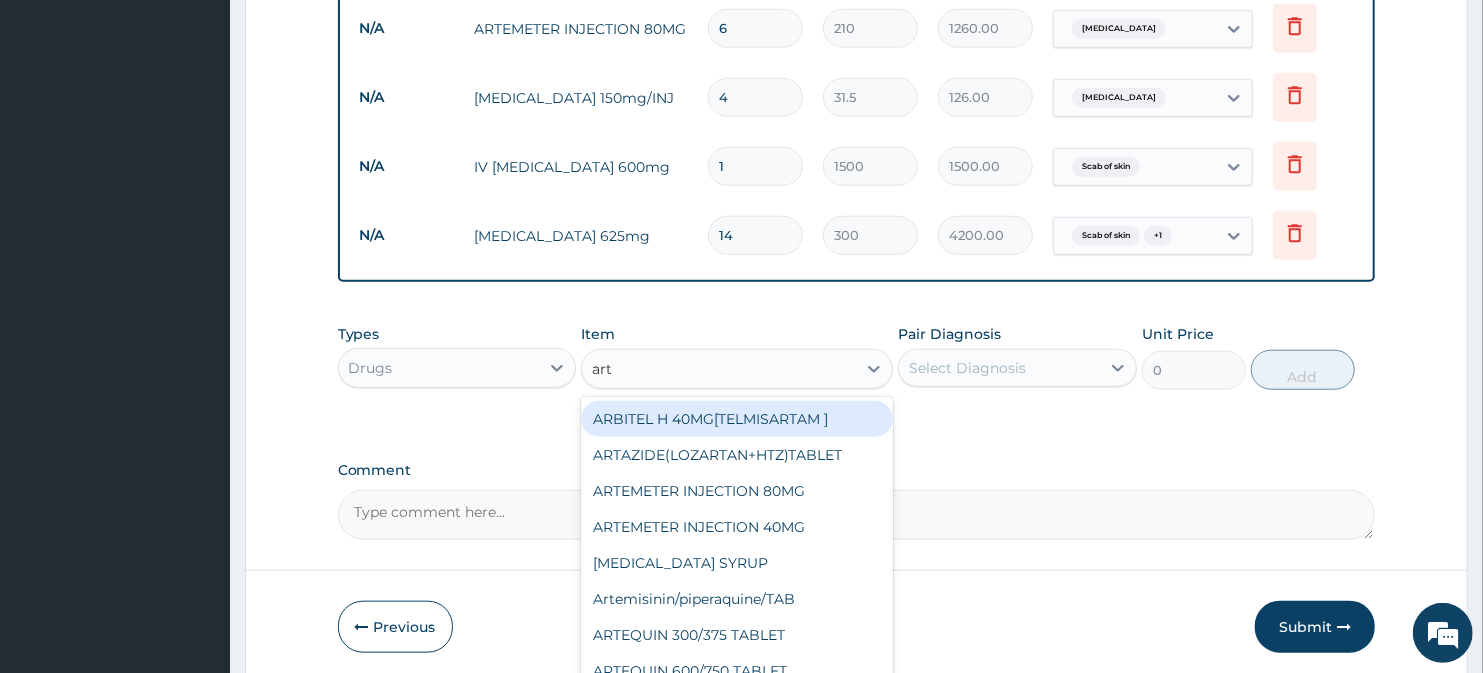 type on "arth" 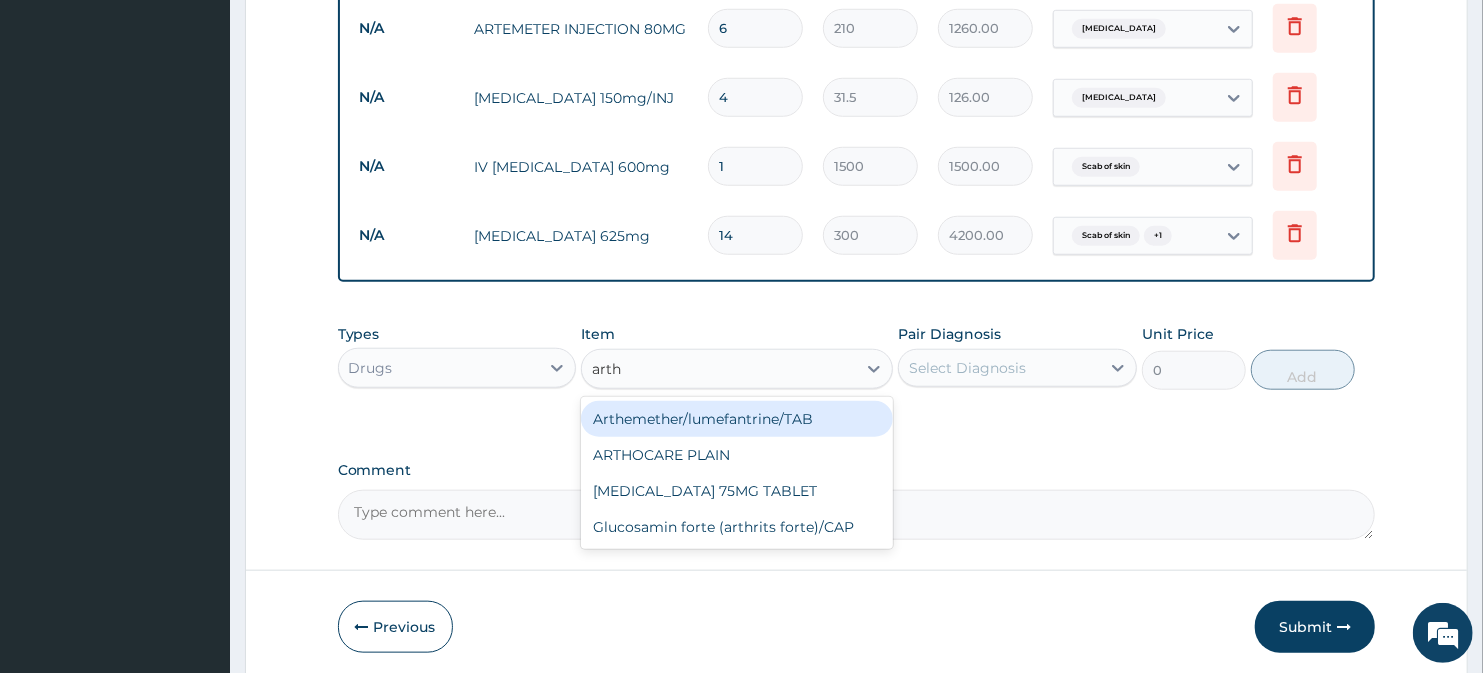 click on "Arthemether/lumefantrine/TAB" at bounding box center (736, 419) 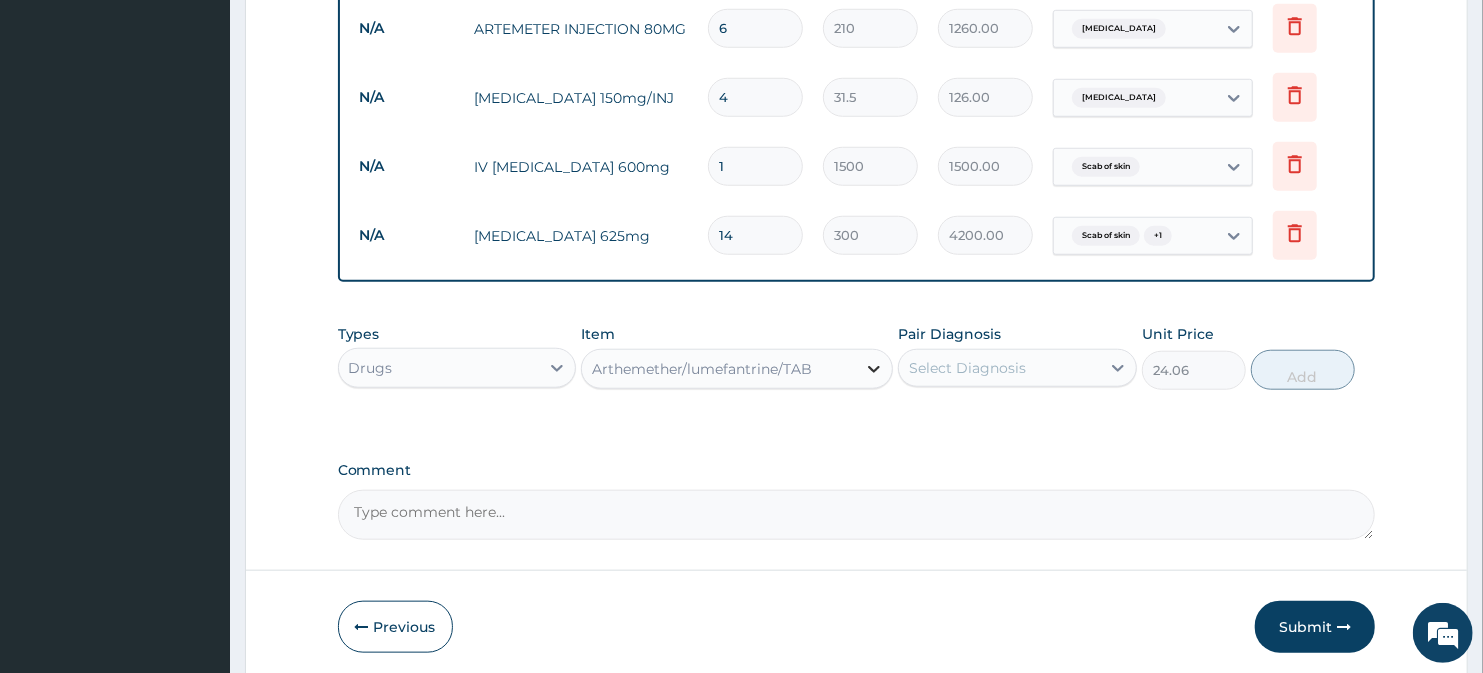 click 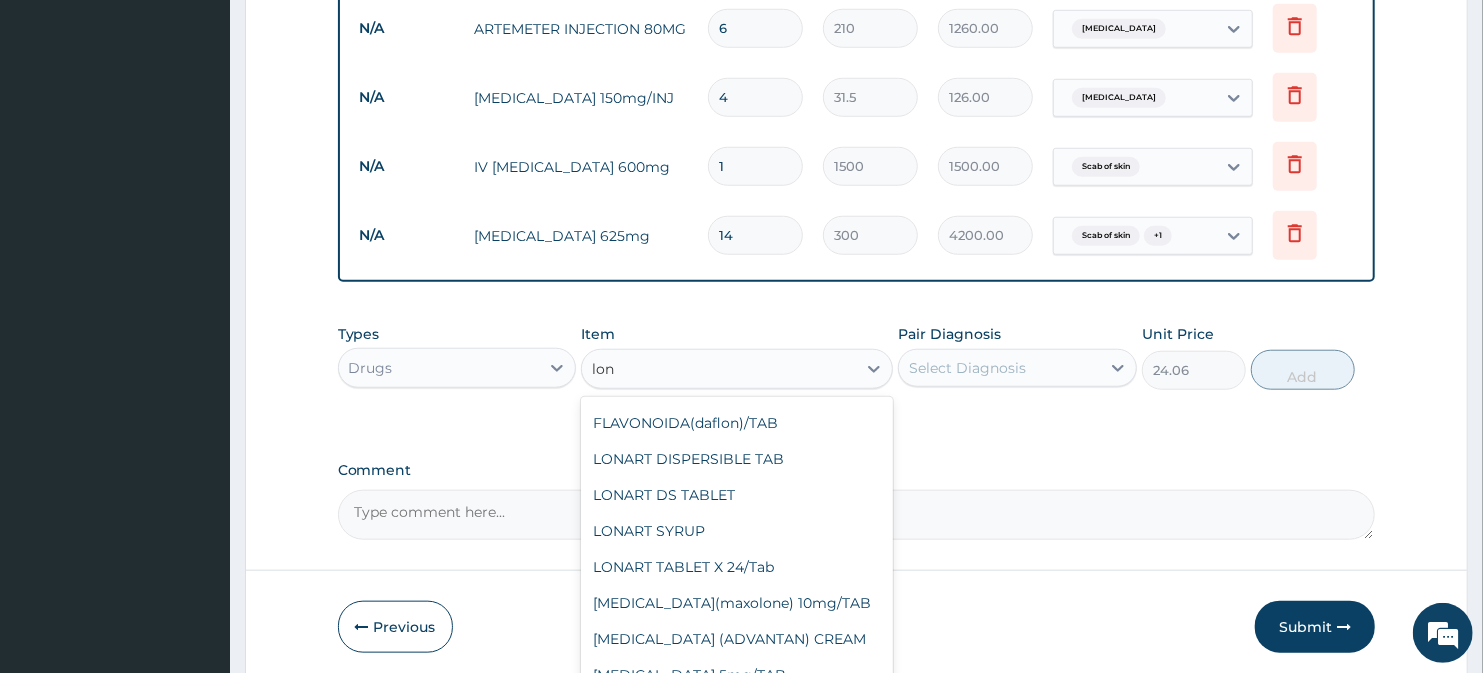 scroll, scrollTop: 0, scrollLeft: 0, axis: both 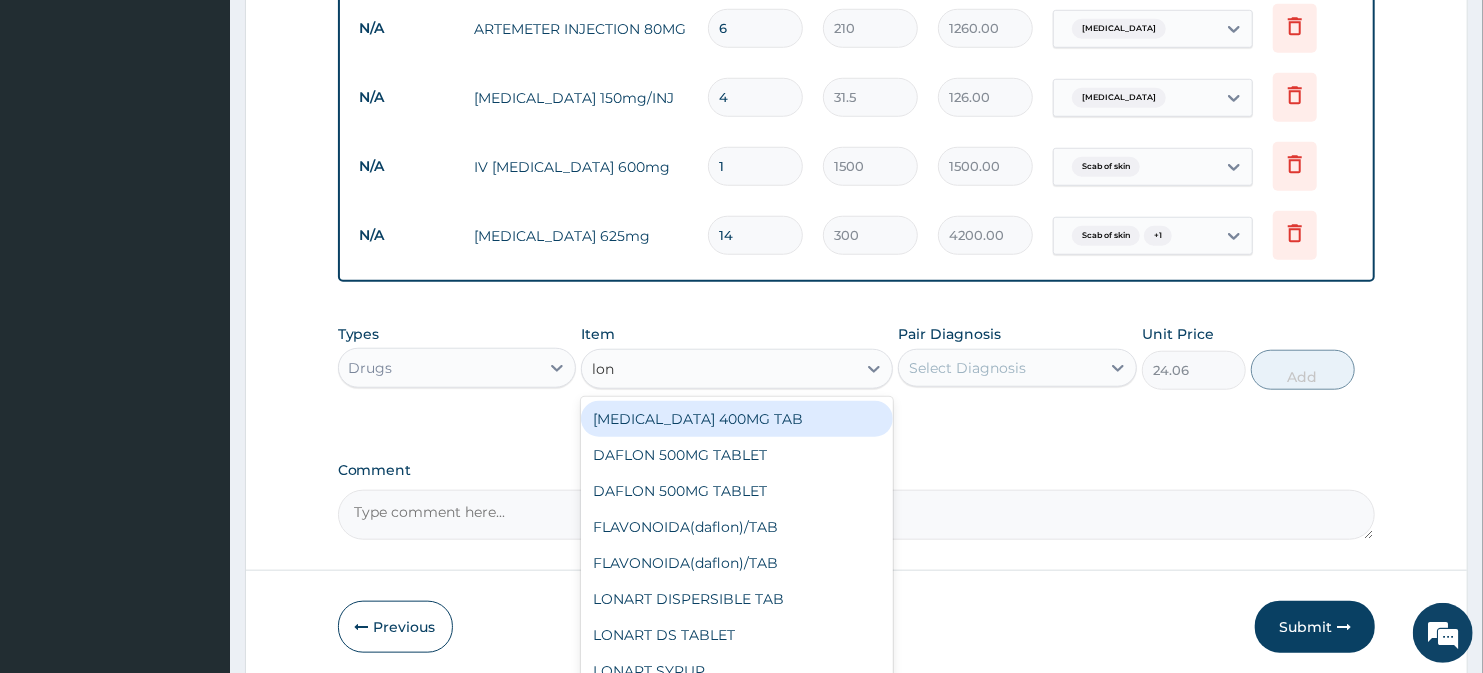 type on "lona" 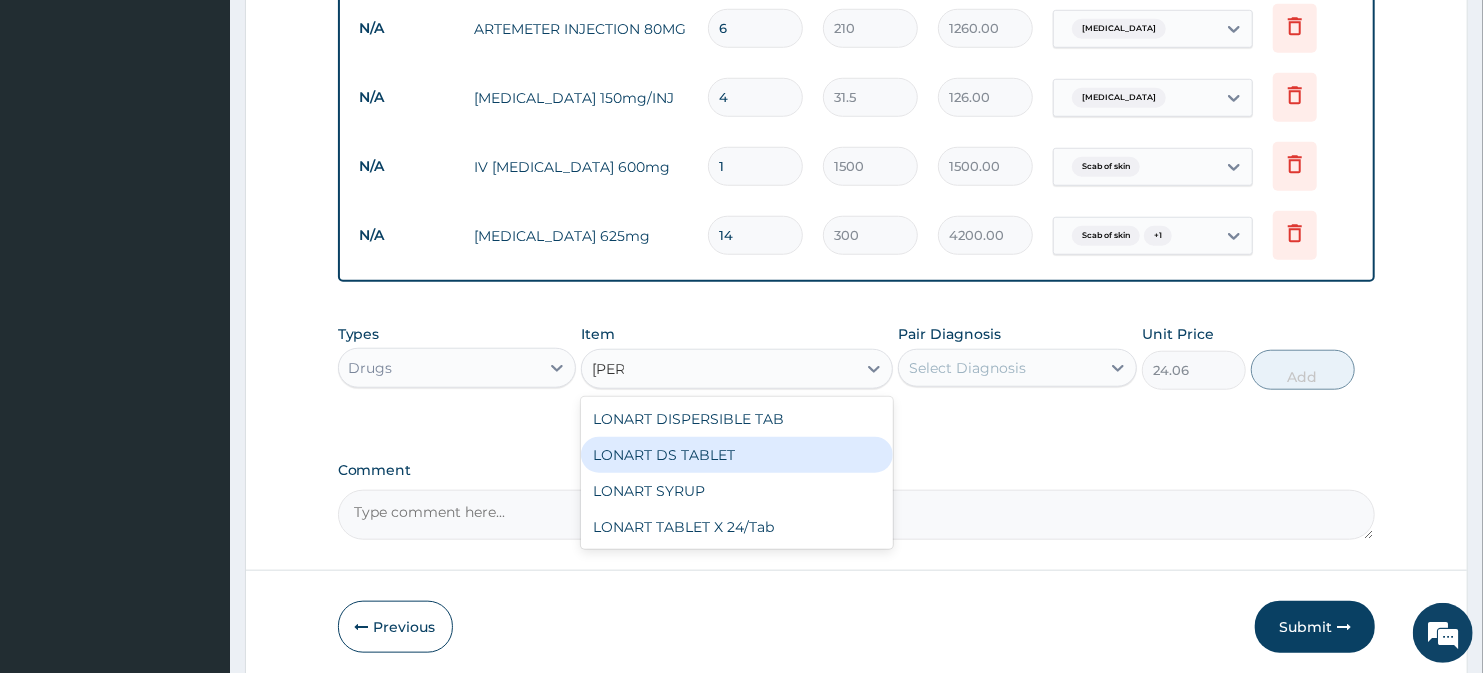 click on "LONART DS TABLET" at bounding box center [736, 455] 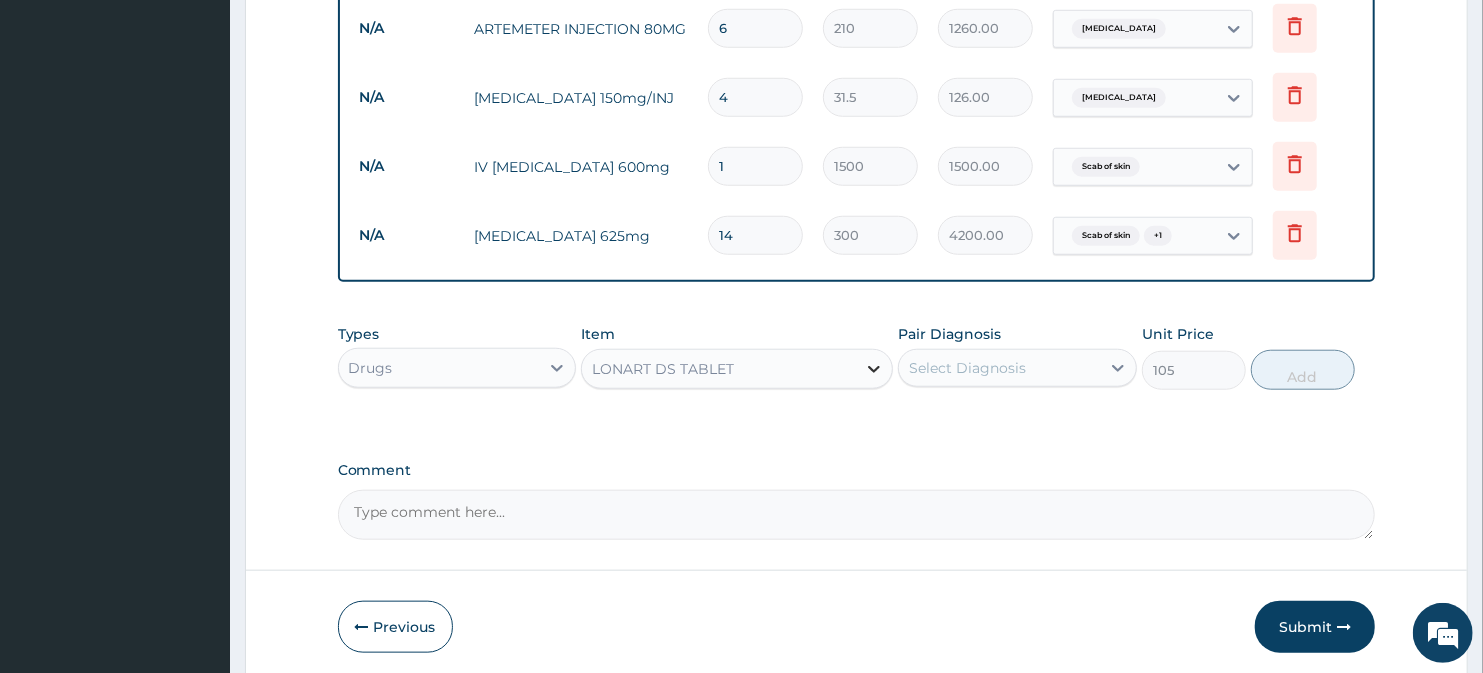 click 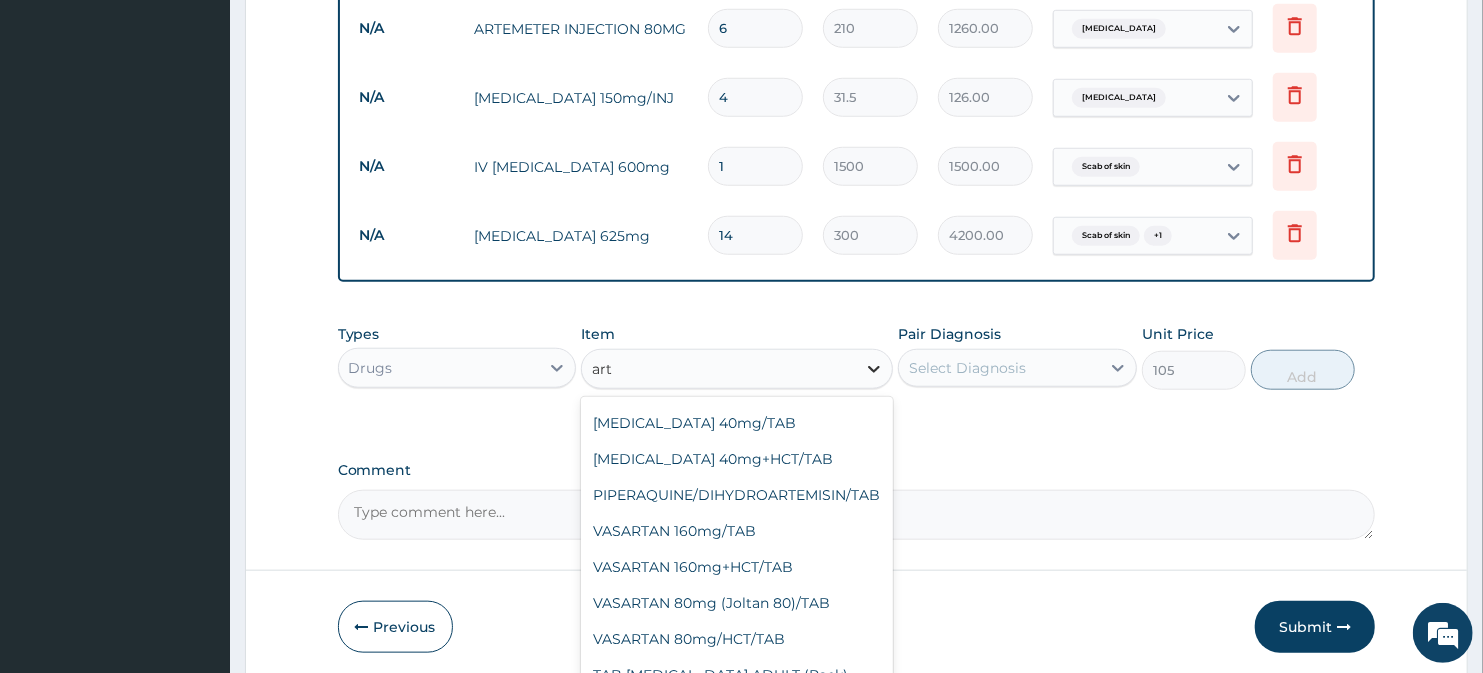 scroll, scrollTop: 1153, scrollLeft: 0, axis: vertical 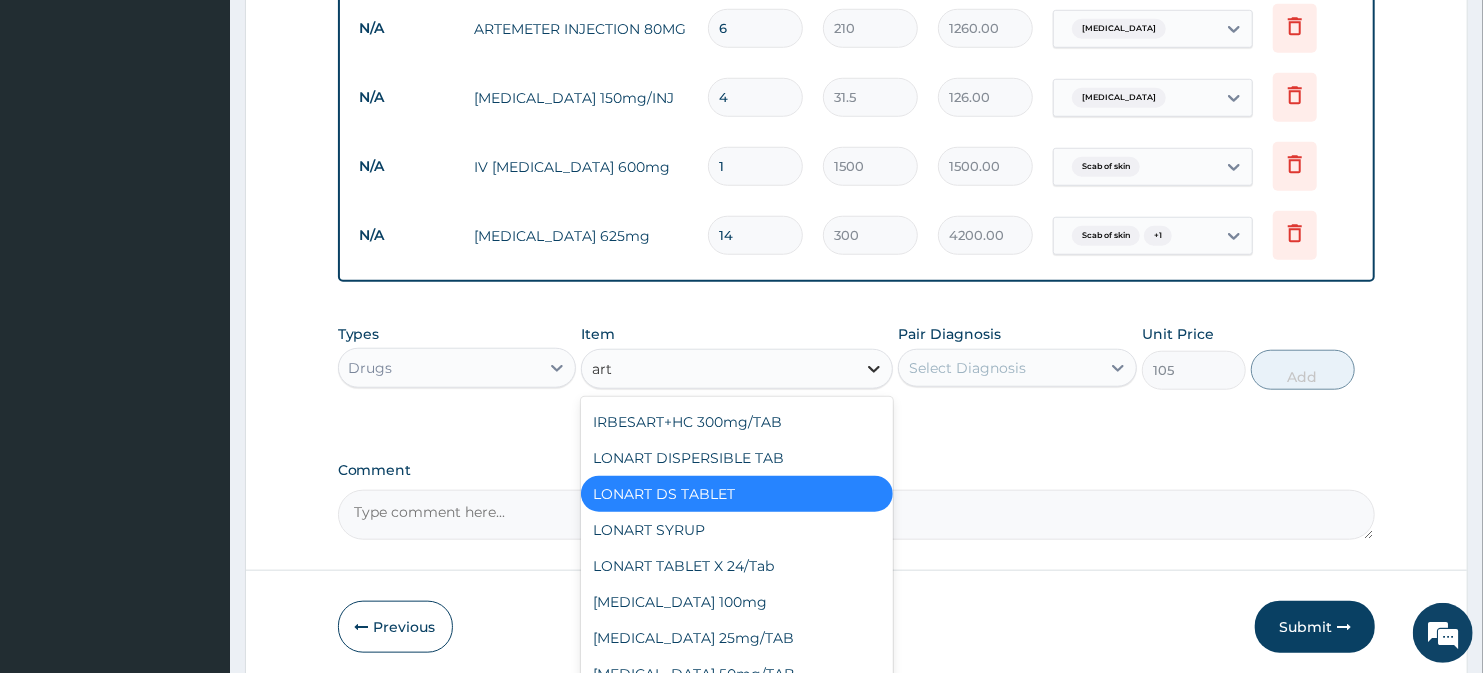 type on "arte" 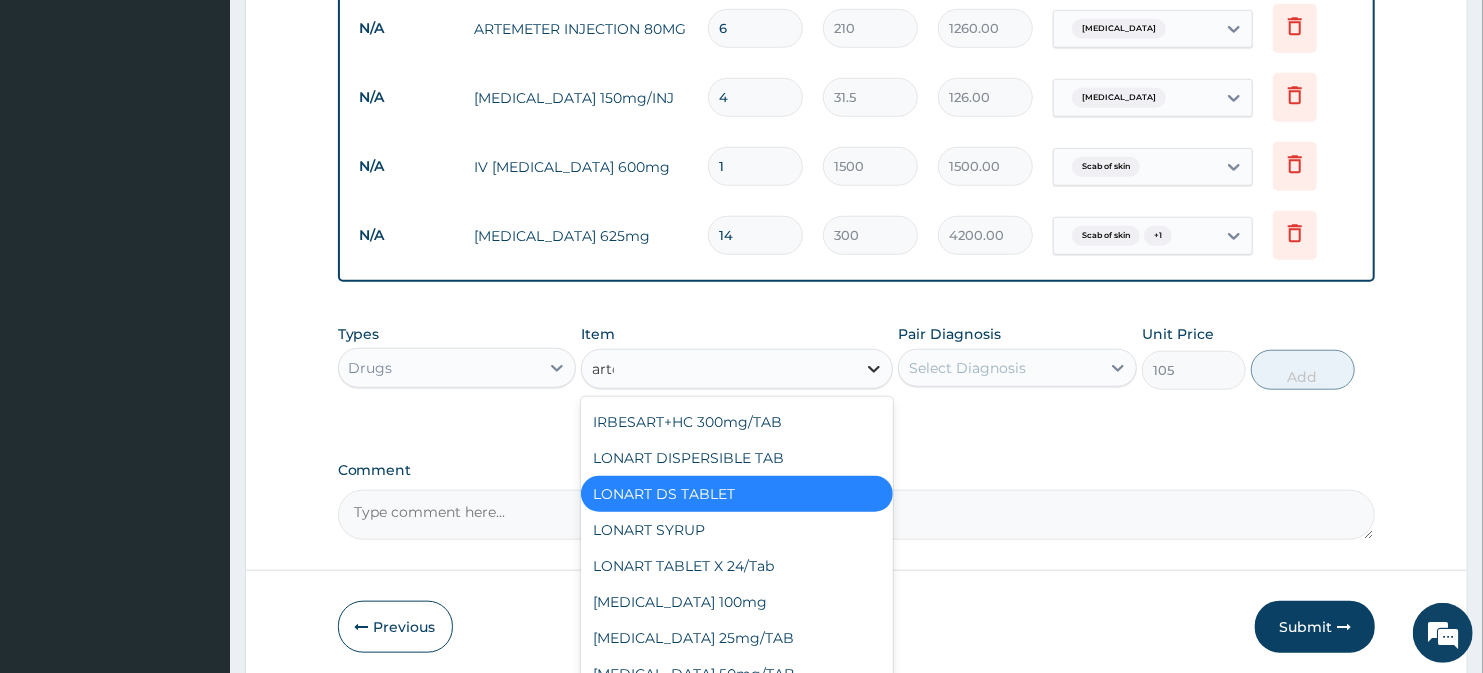 scroll, scrollTop: 407, scrollLeft: 0, axis: vertical 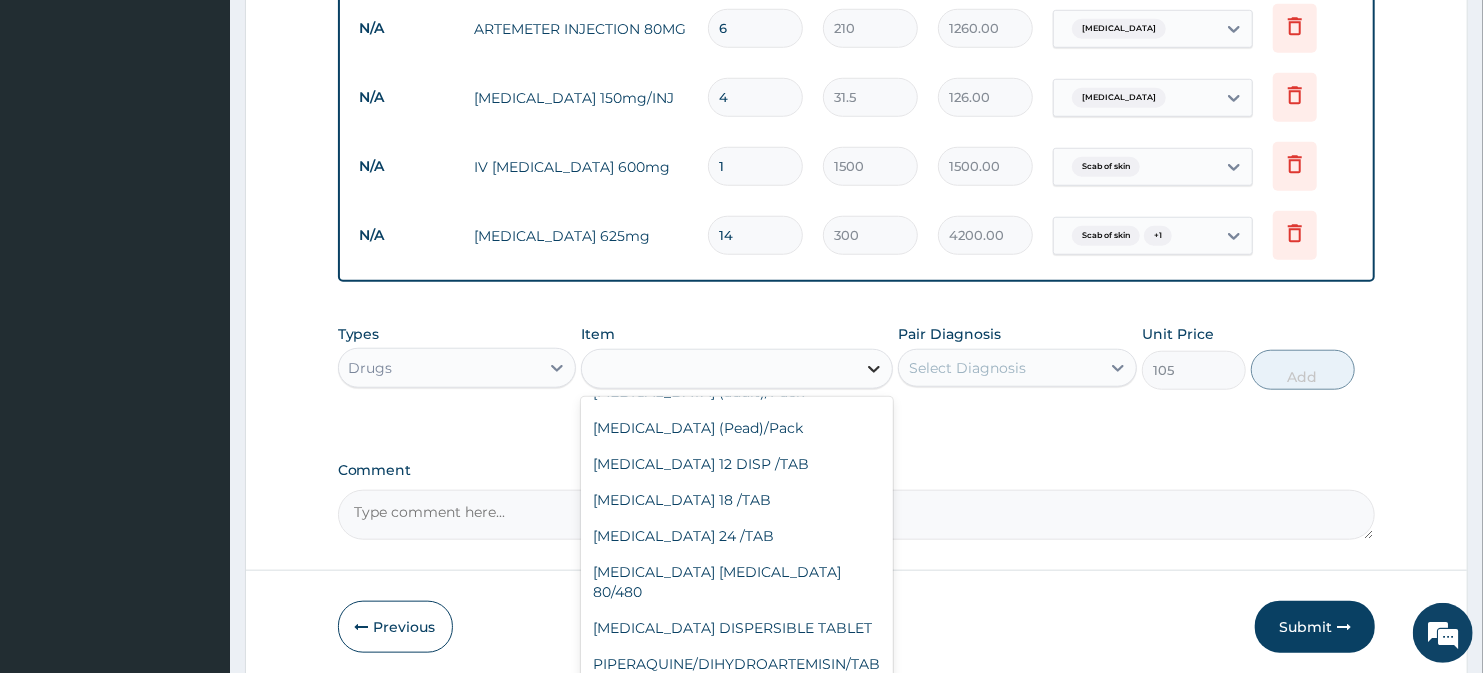 click 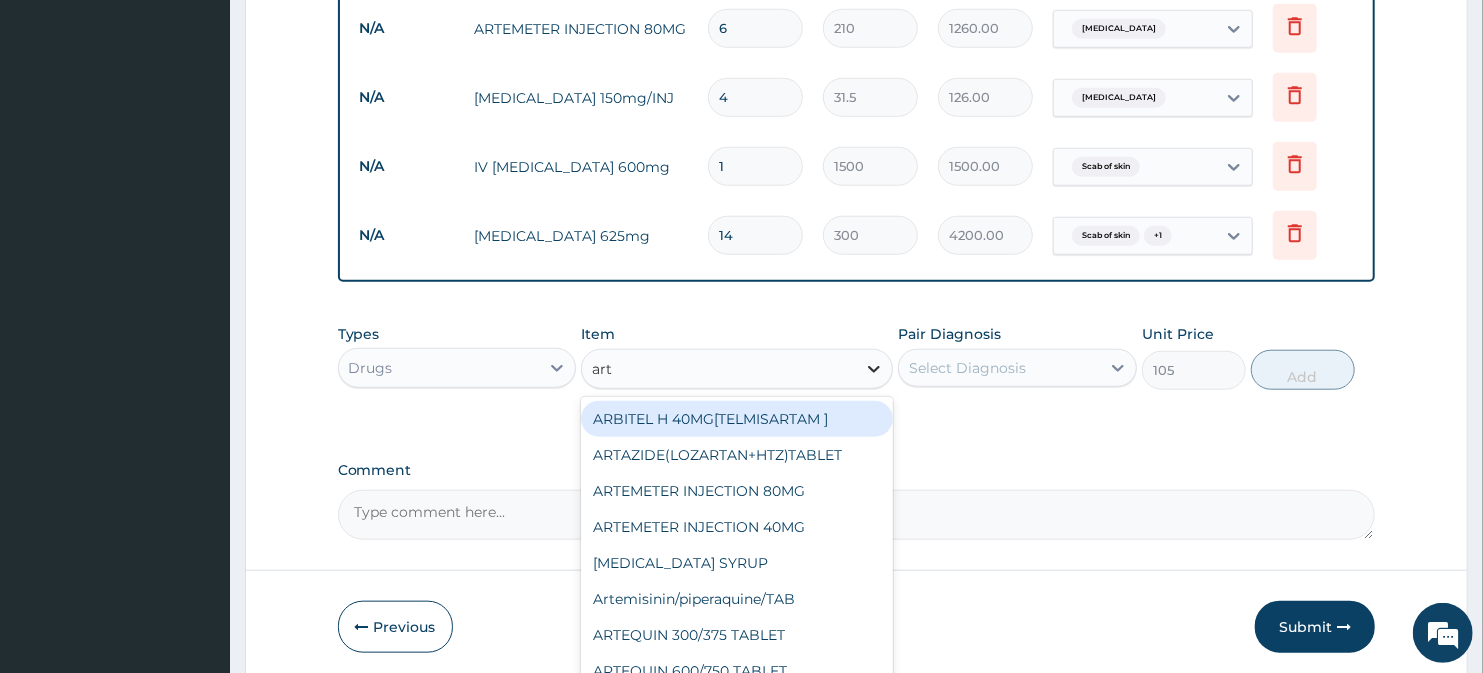 type on "arte" 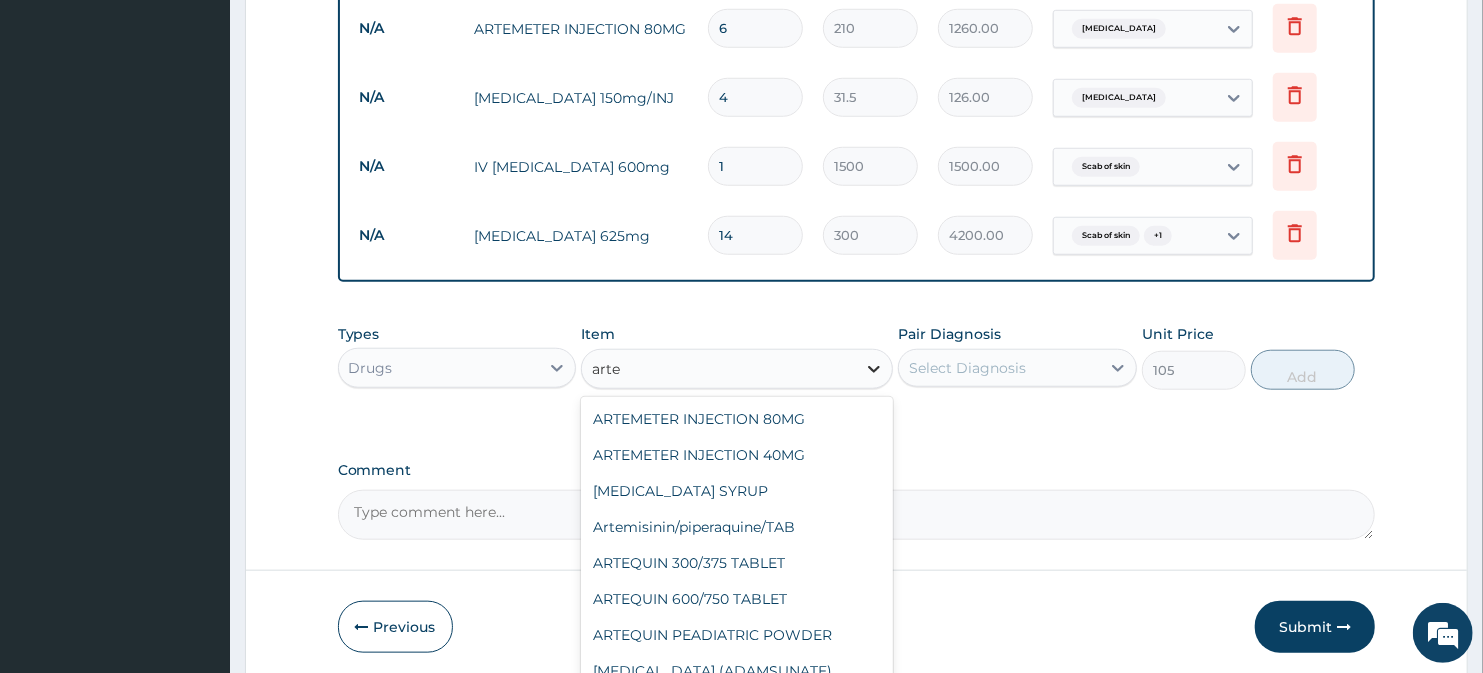 scroll, scrollTop: 218, scrollLeft: 0, axis: vertical 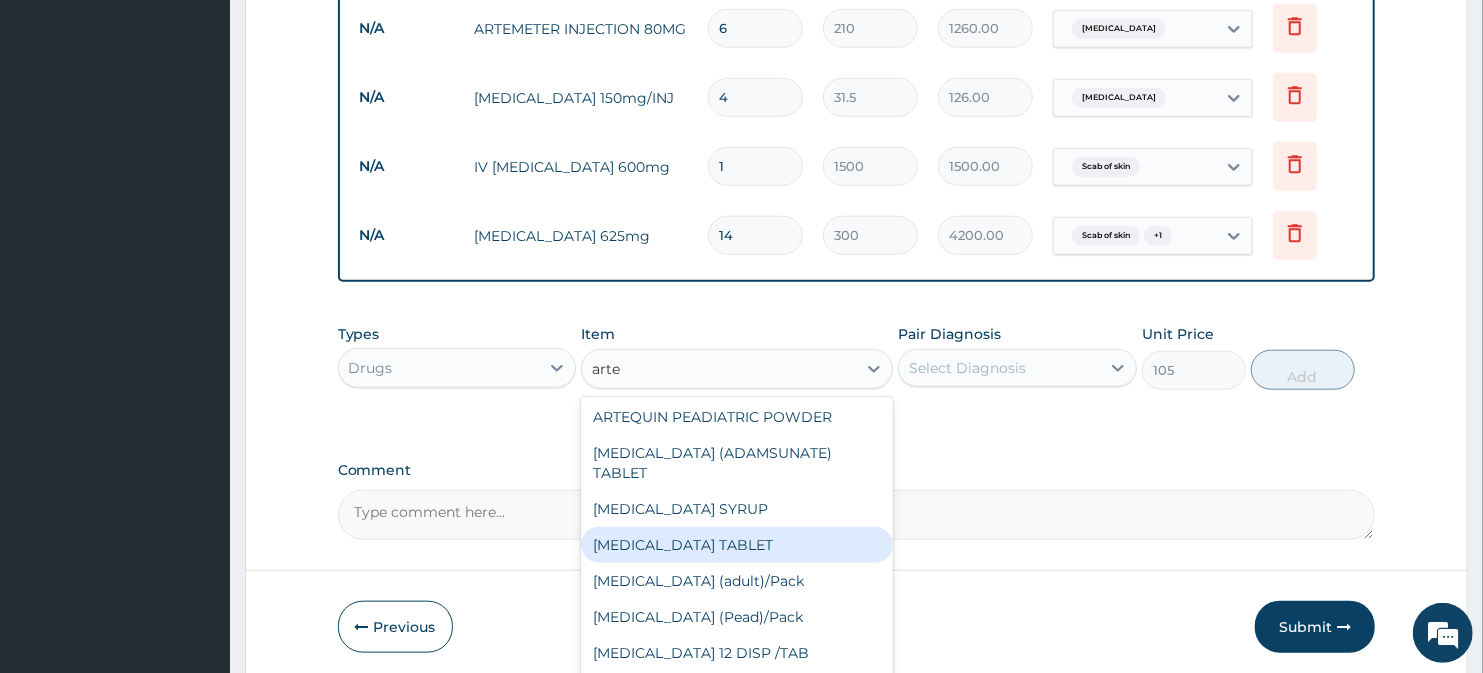 click on "[MEDICAL_DATA] TABLET" at bounding box center (736, 545) 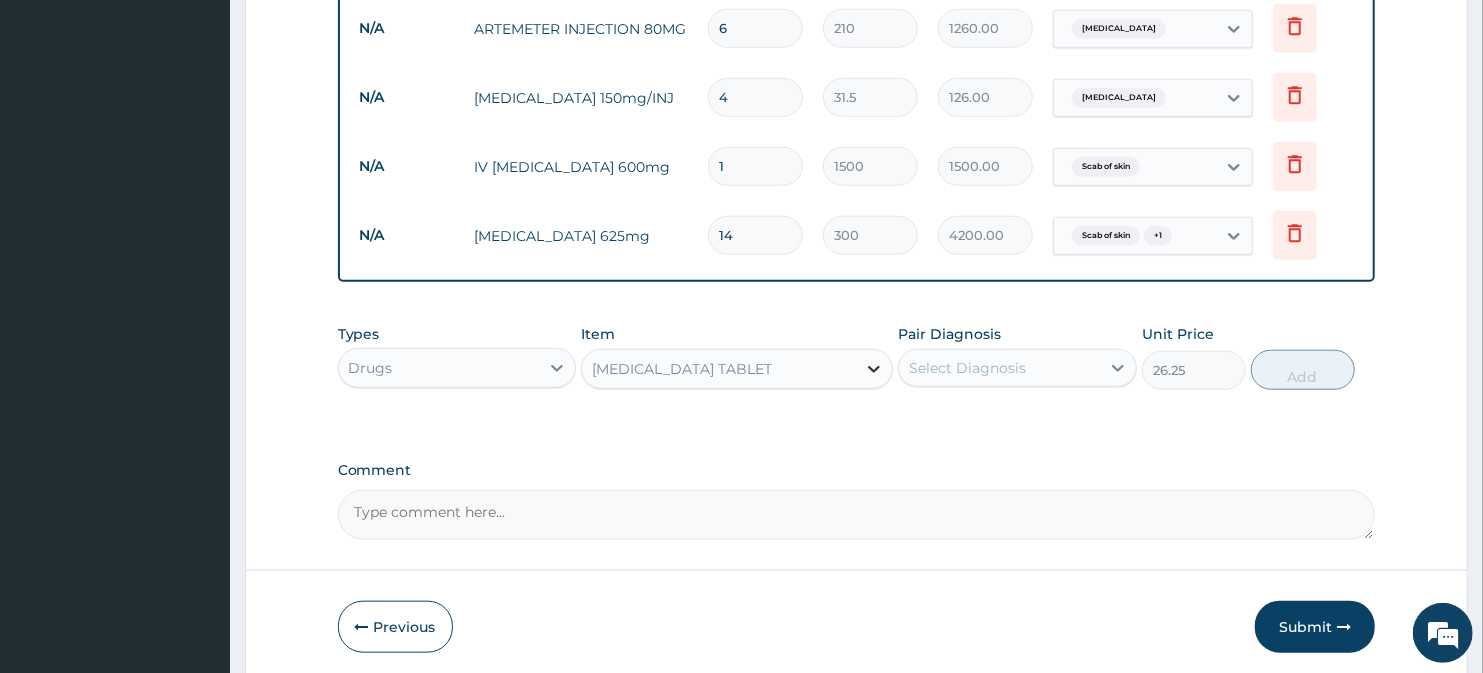 click 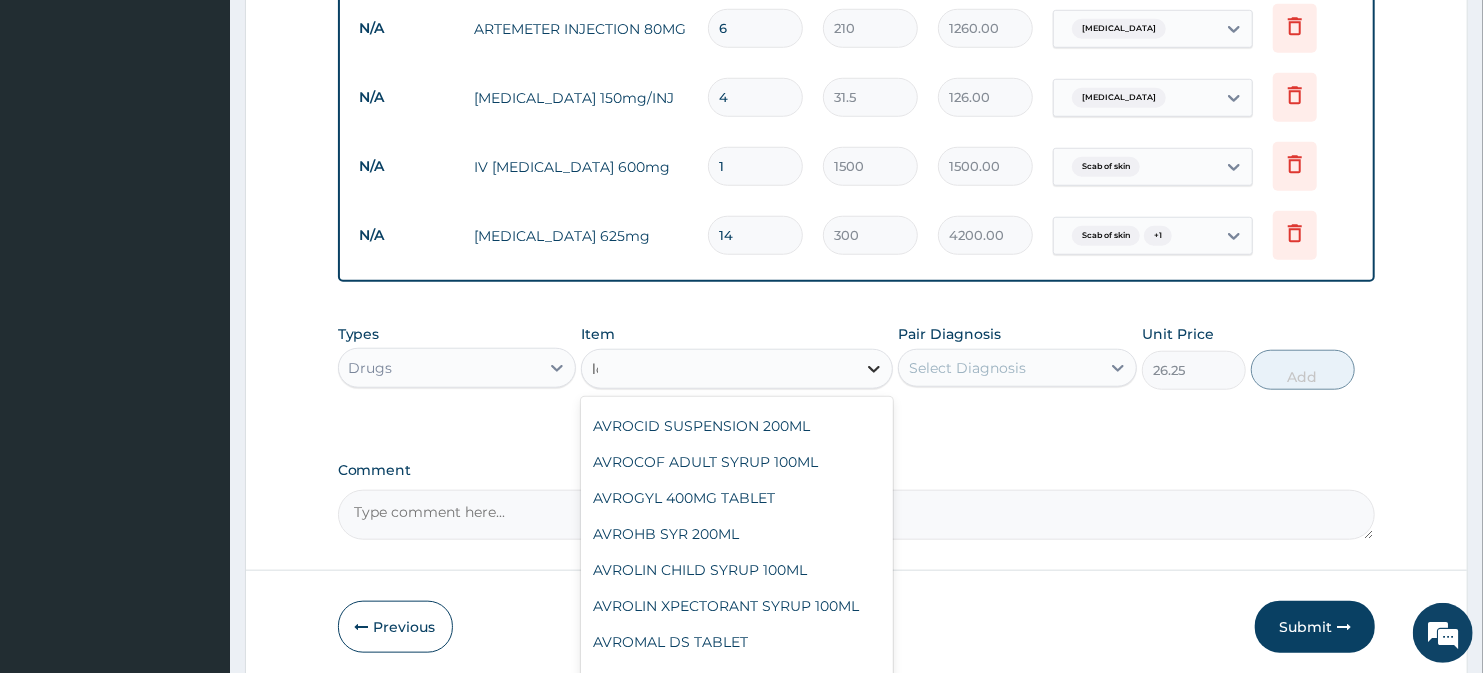 scroll, scrollTop: 760, scrollLeft: 0, axis: vertical 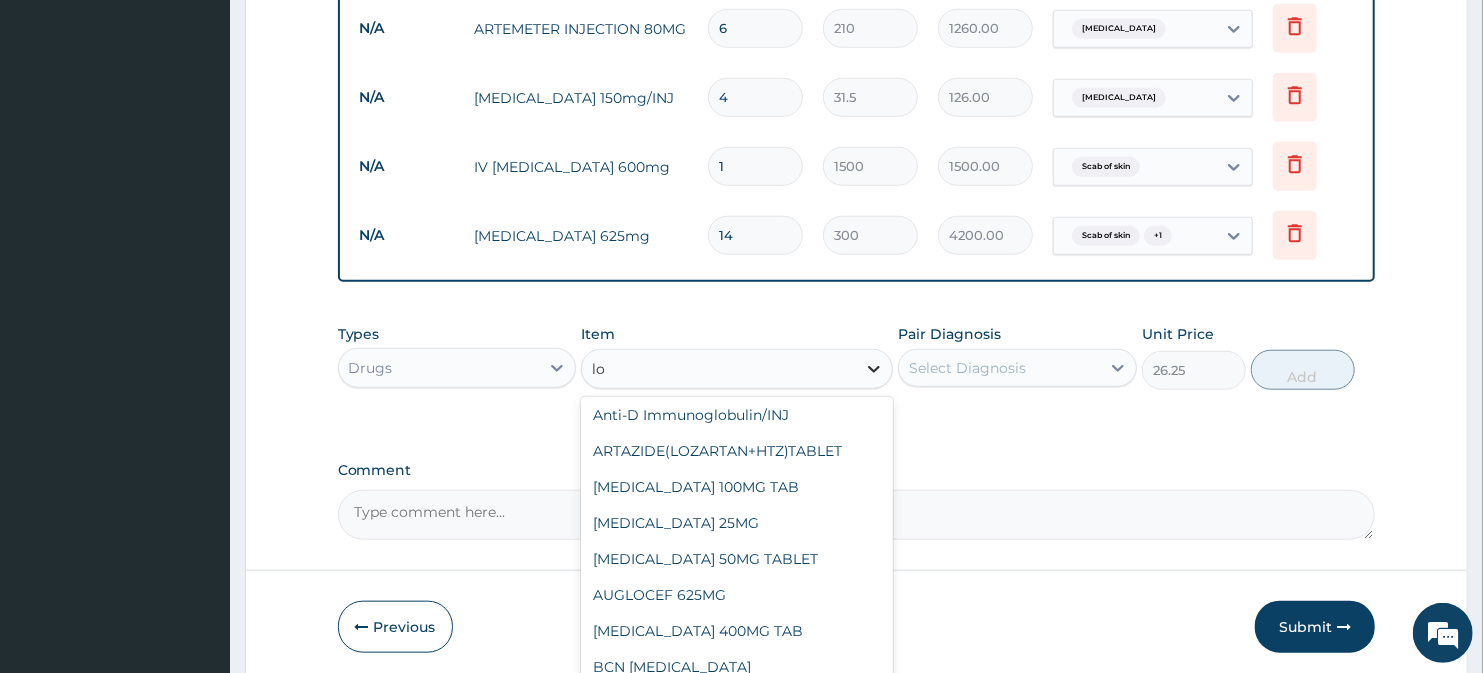 type on "lon" 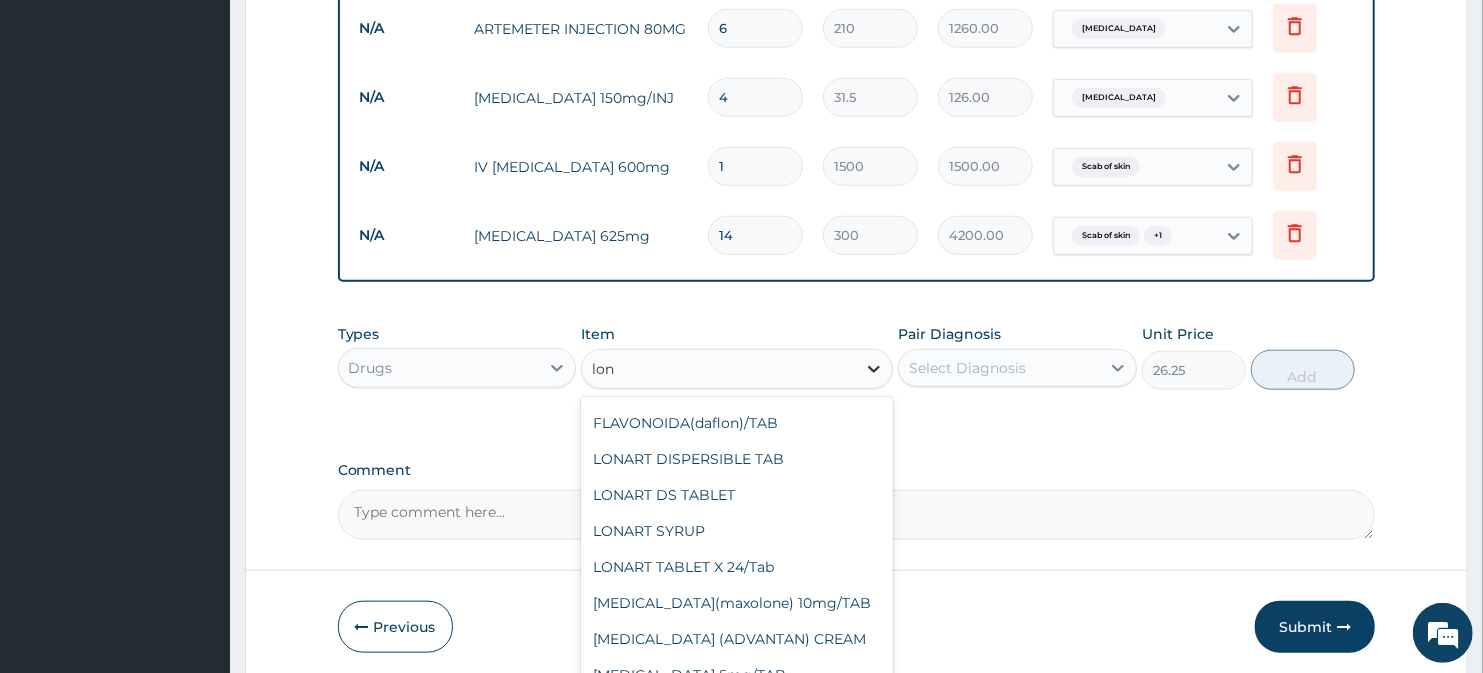 scroll, scrollTop: 0, scrollLeft: 0, axis: both 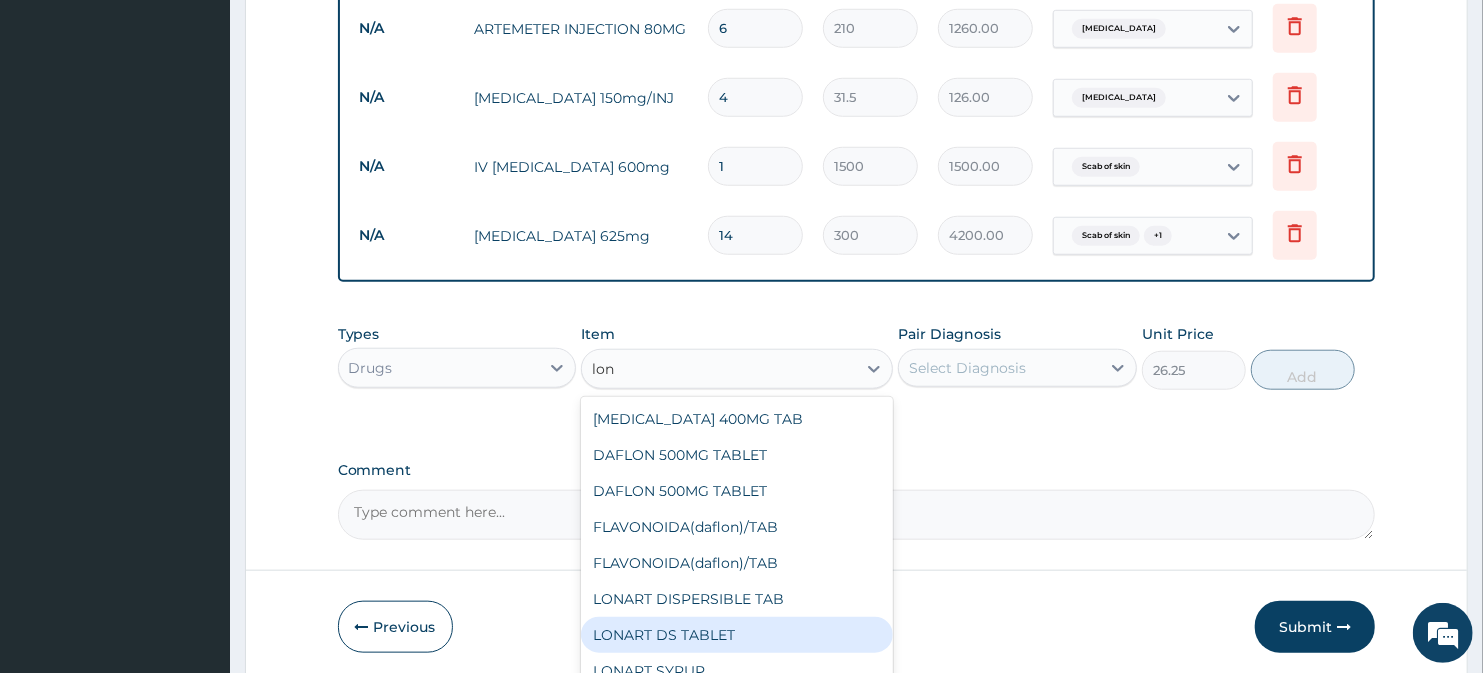 click on "LONART DS TABLET" at bounding box center [736, 635] 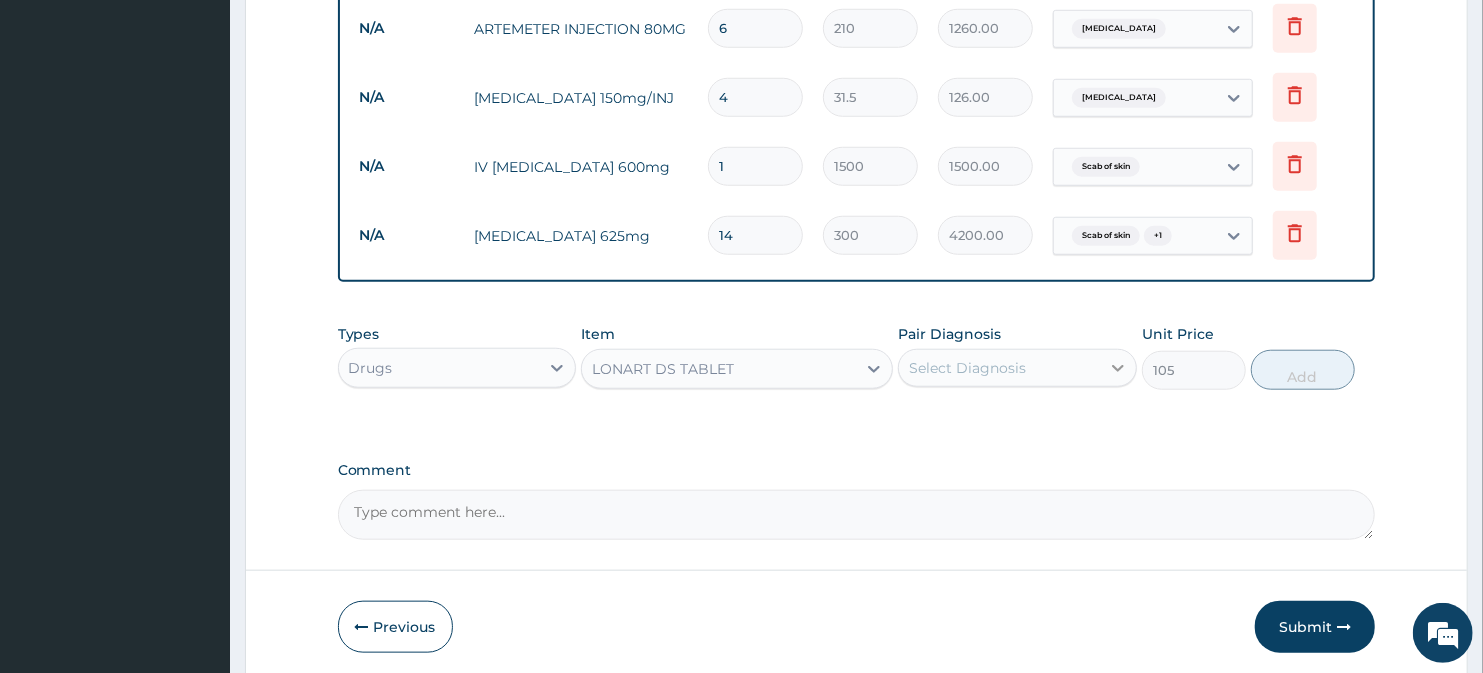 click 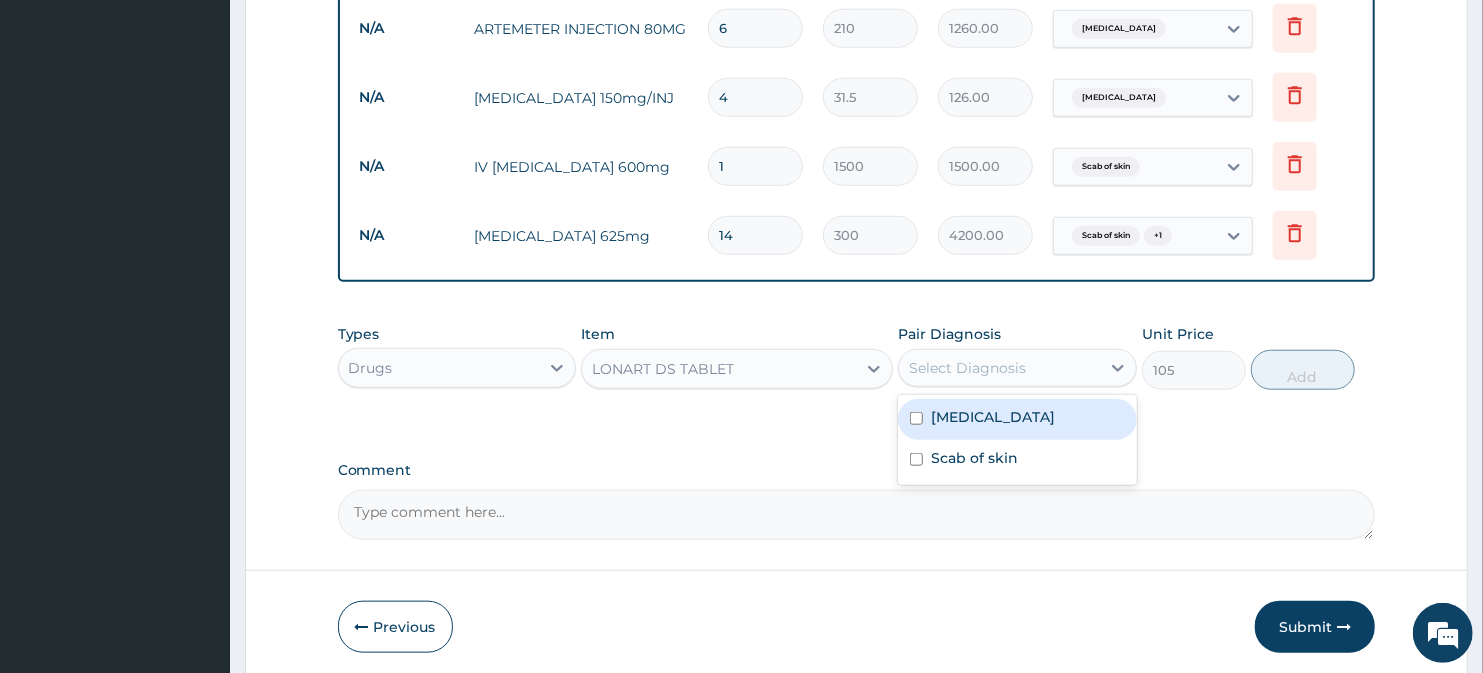 click on "[MEDICAL_DATA]" at bounding box center (1017, 419) 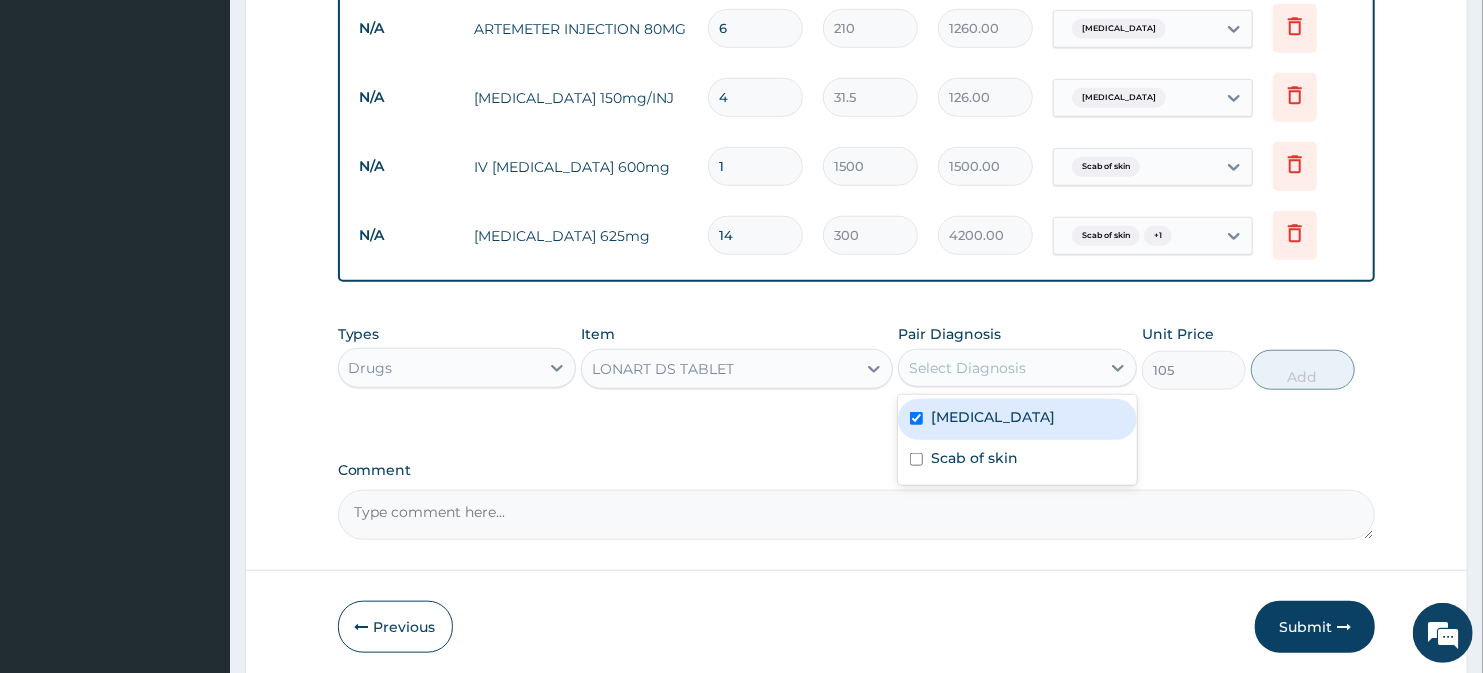 checkbox on "true" 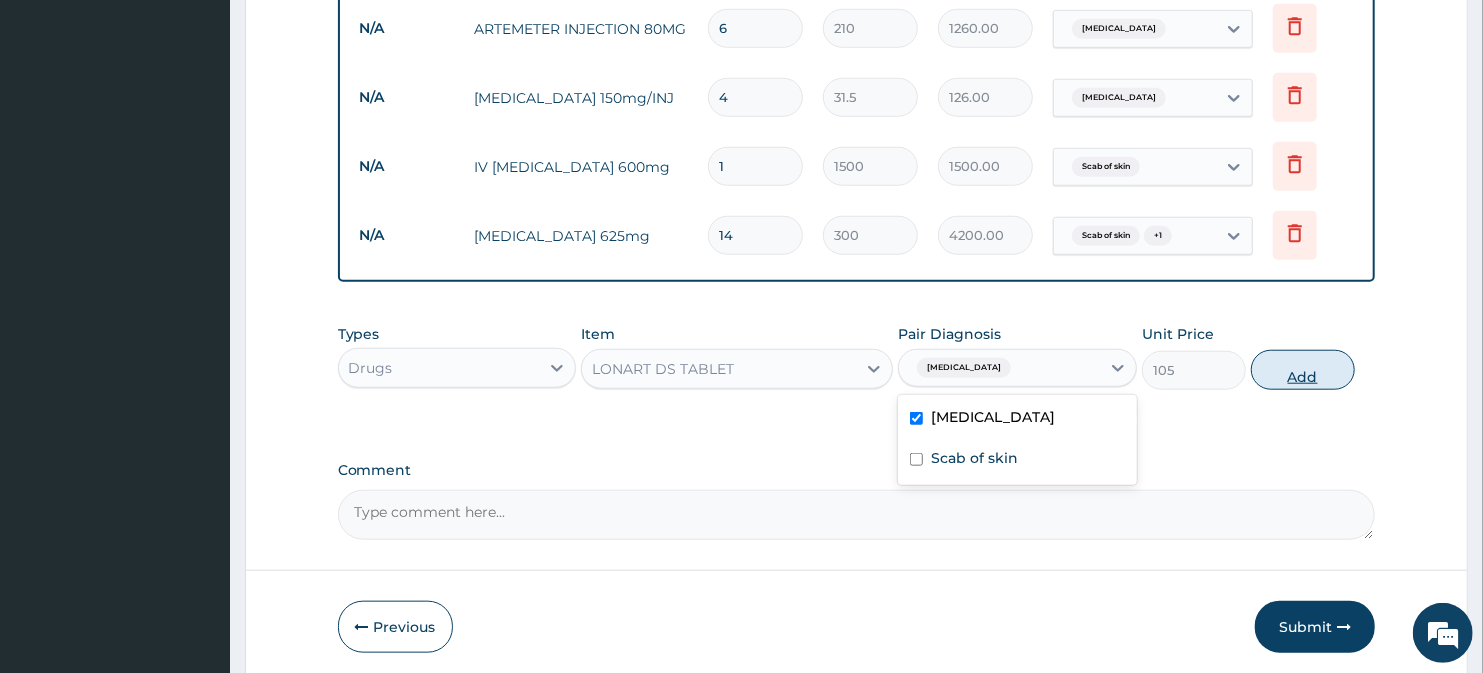 click on "Add" at bounding box center (1303, 370) 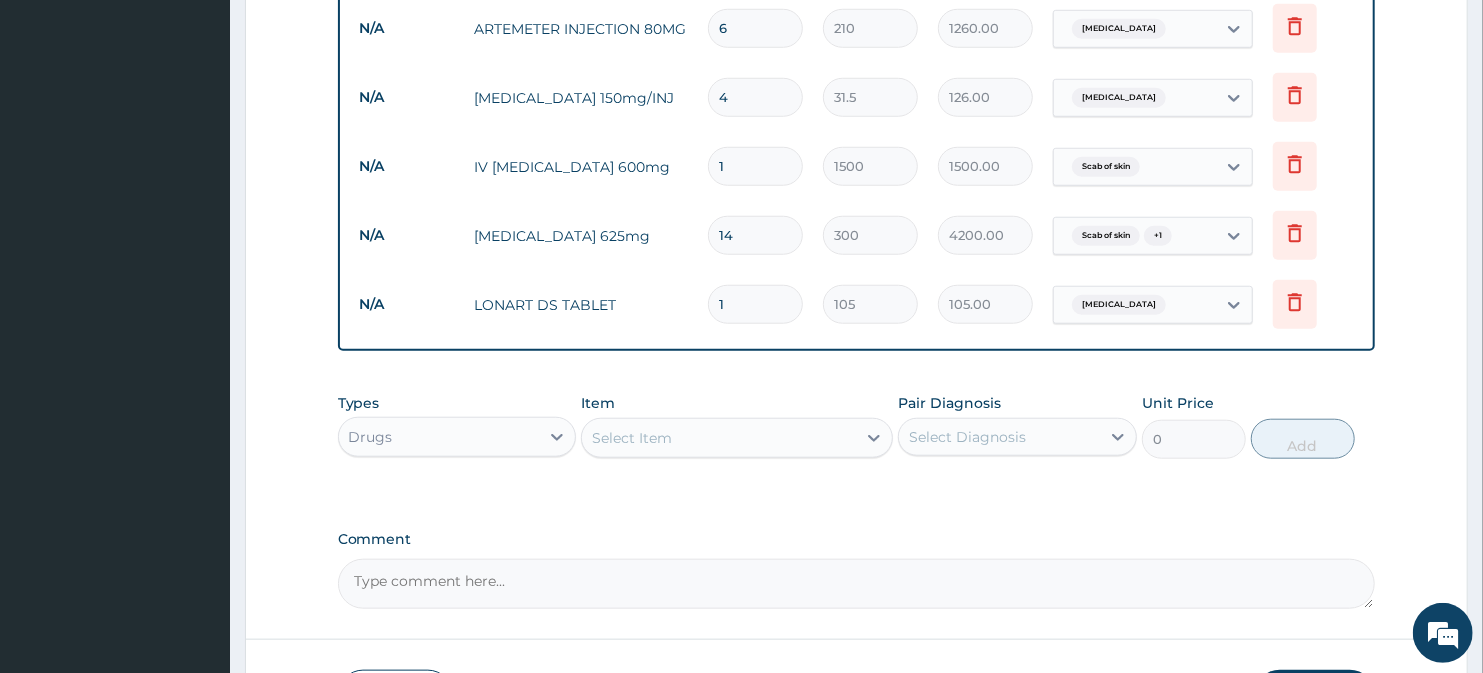 type 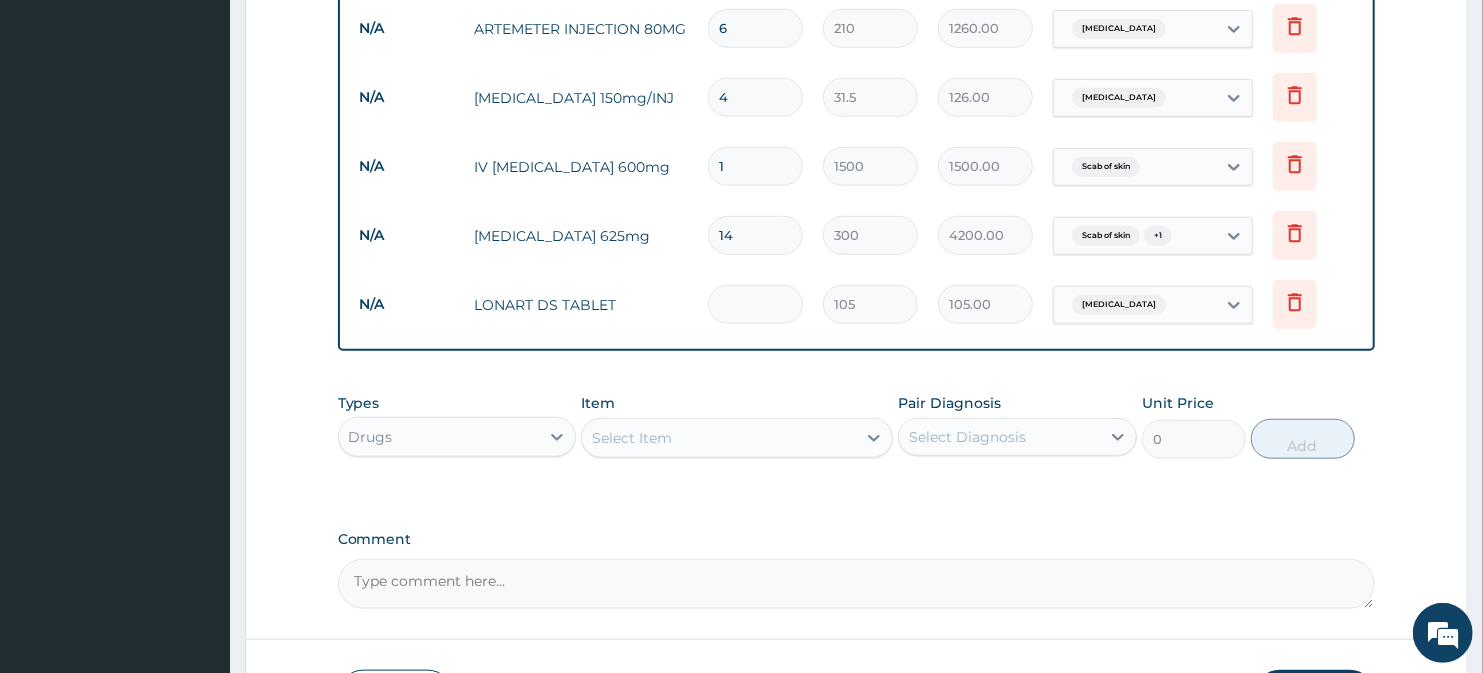type on "0.00" 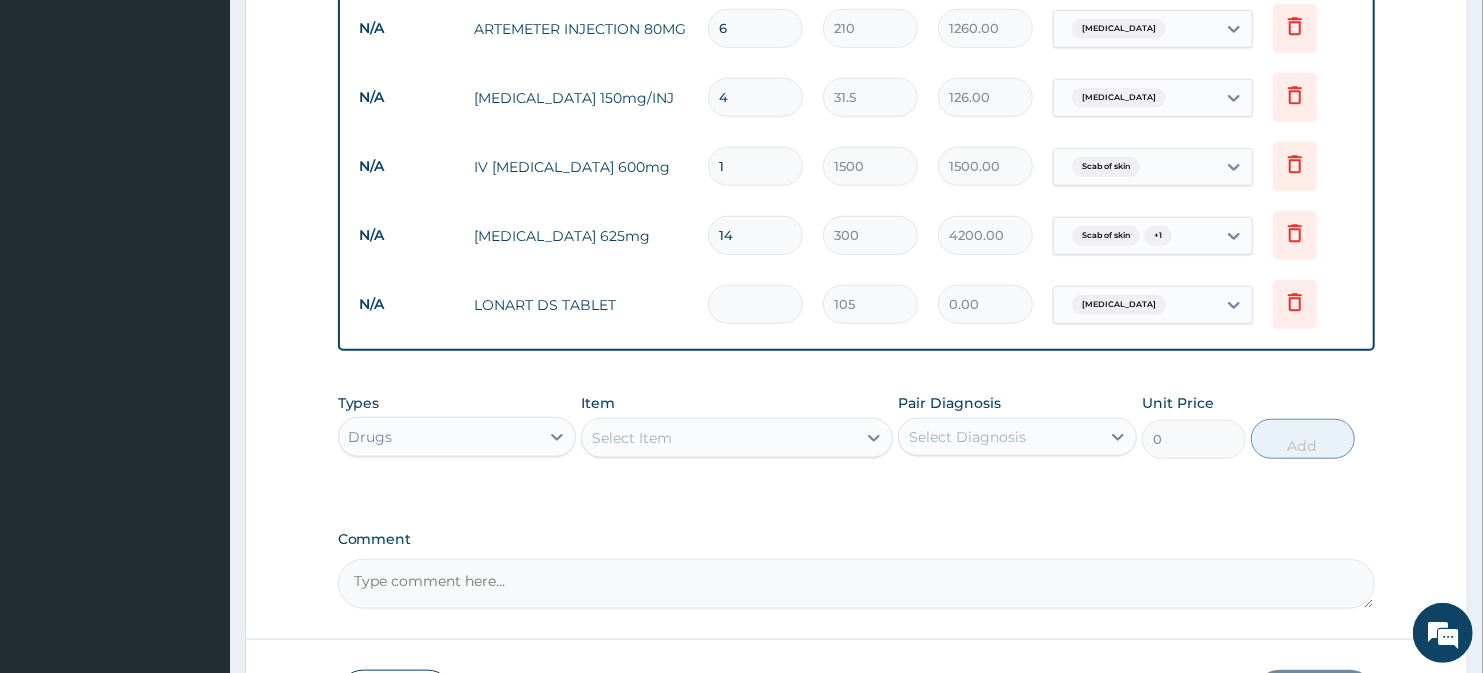 type on "6" 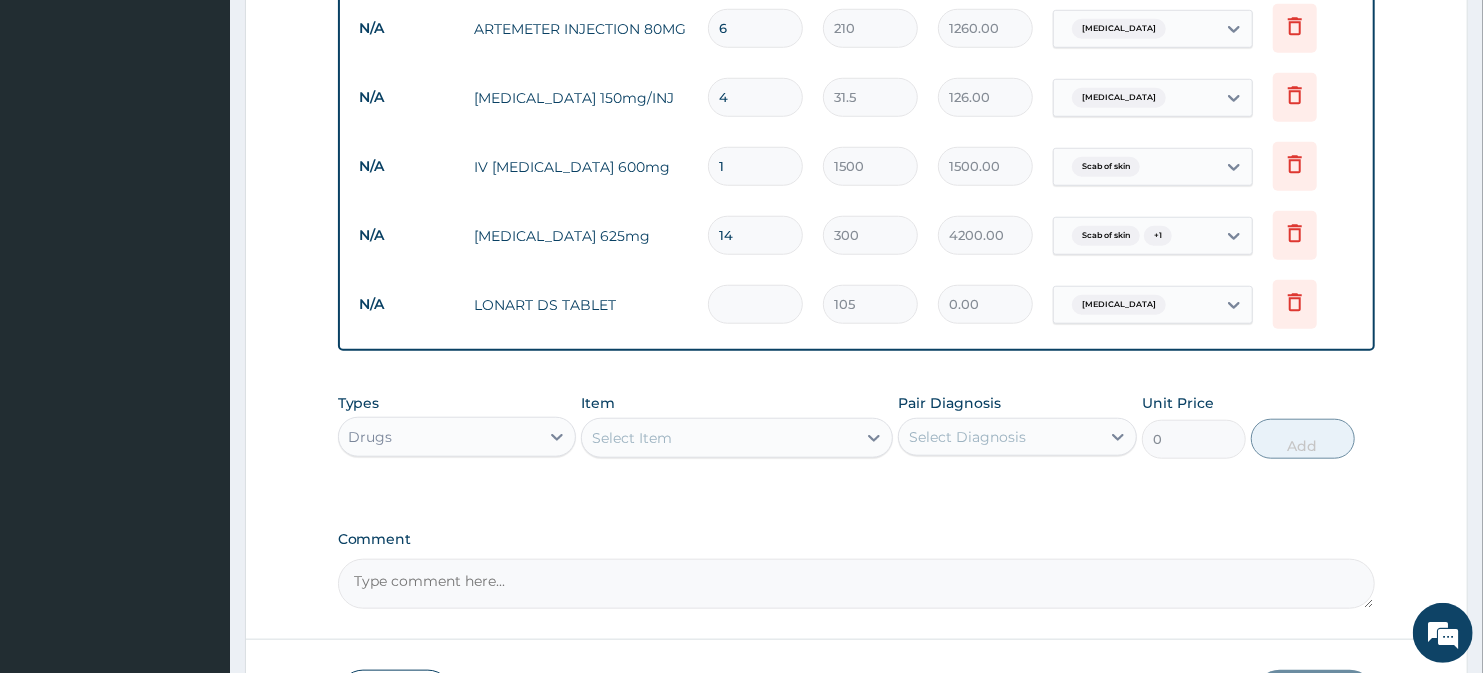 type on "630.00" 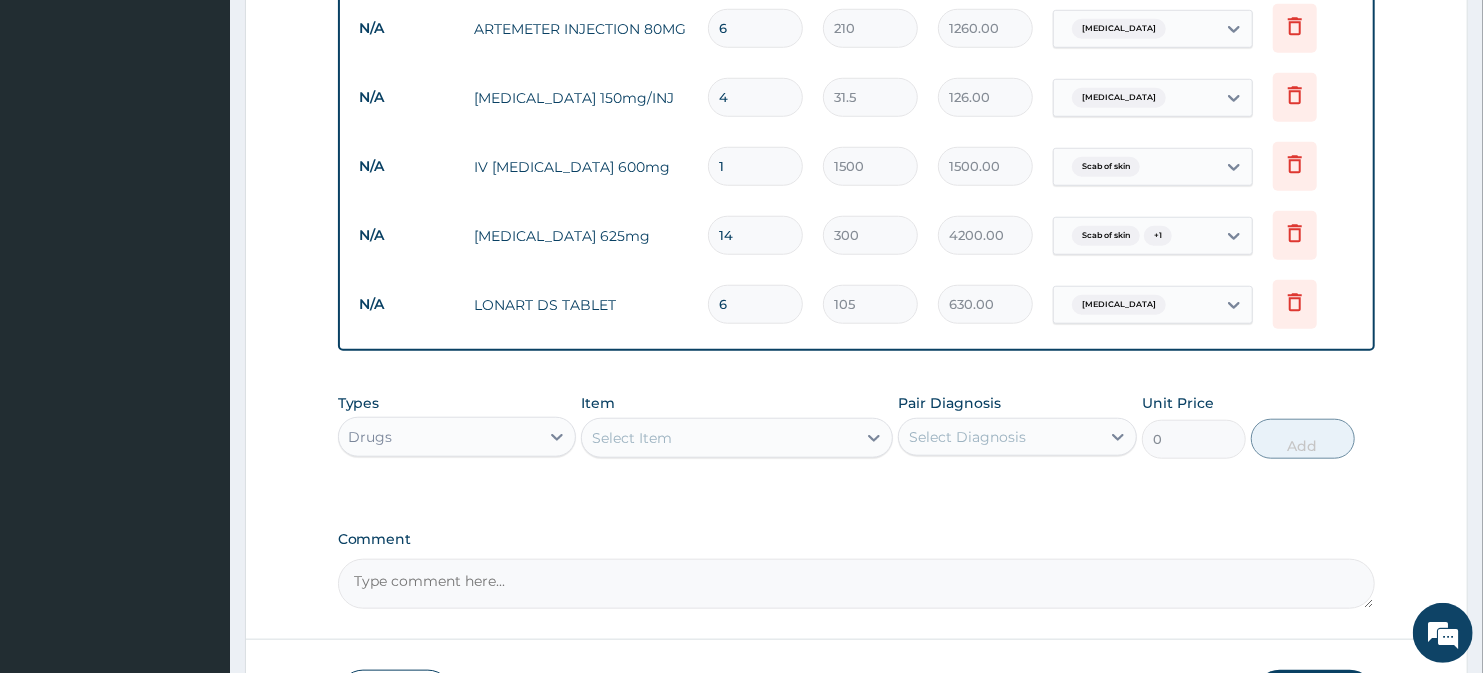 type on "6" 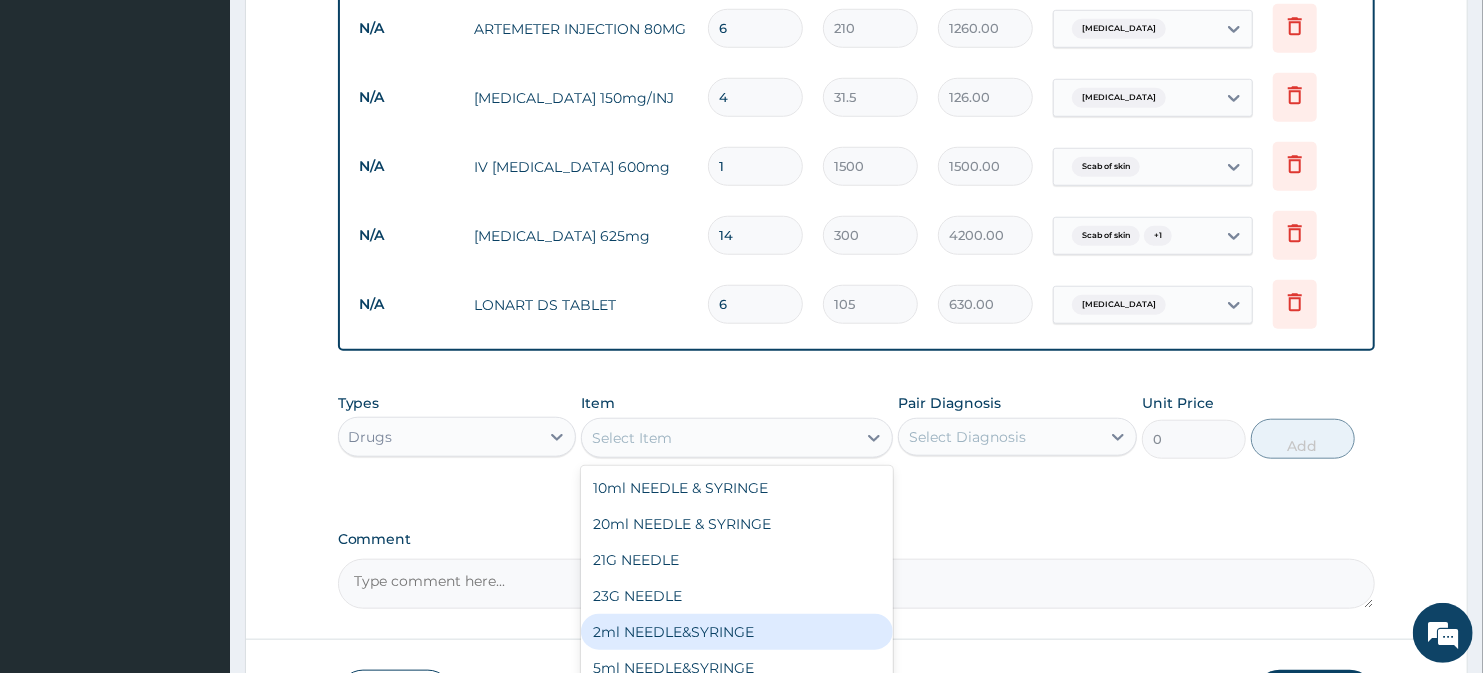 click on "2ml NEEDLE&SYRINGE" at bounding box center (736, 632) 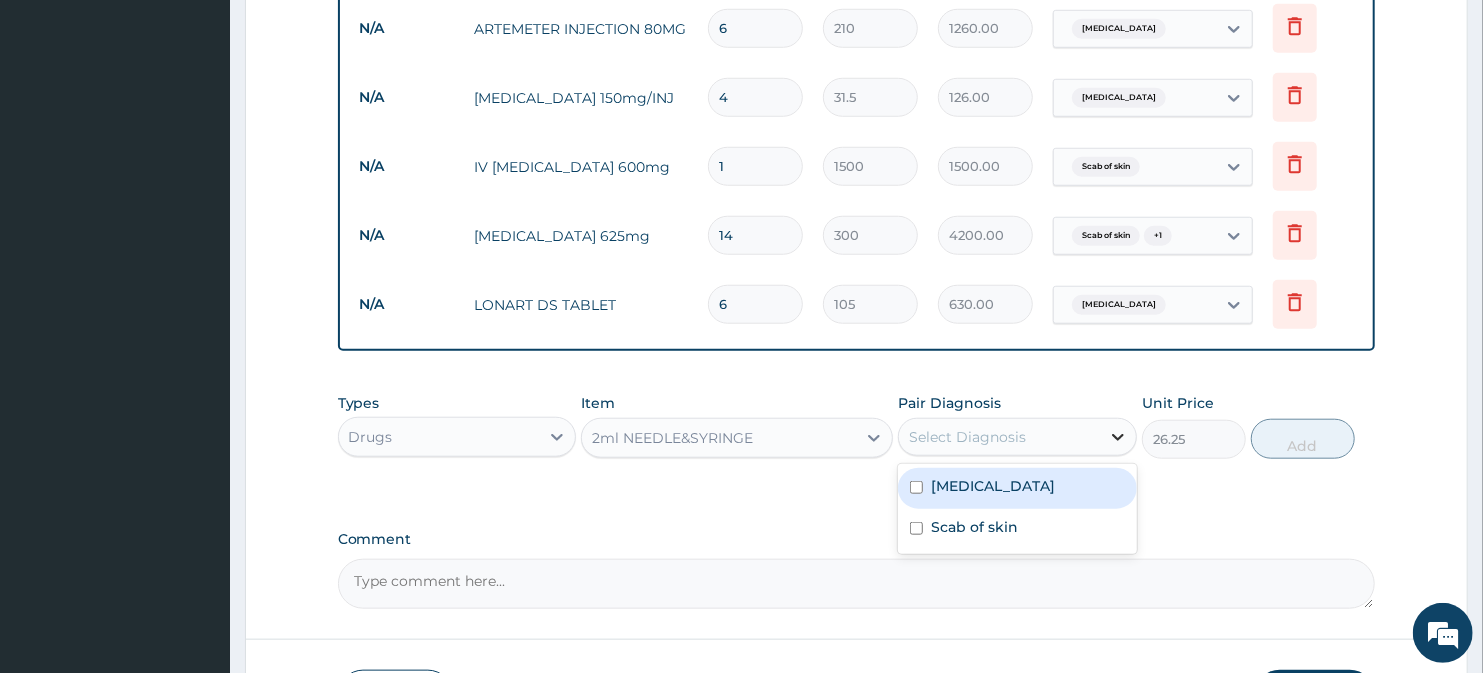 click 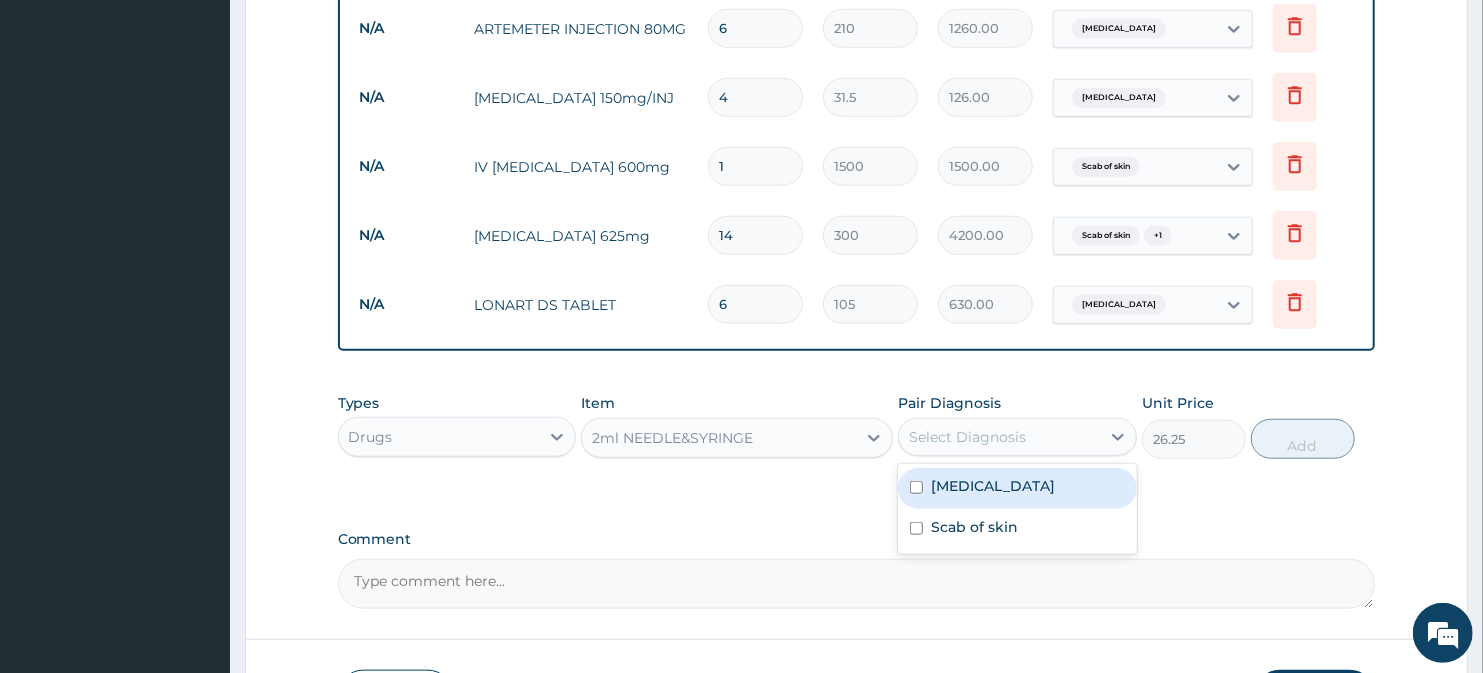 click at bounding box center [916, 487] 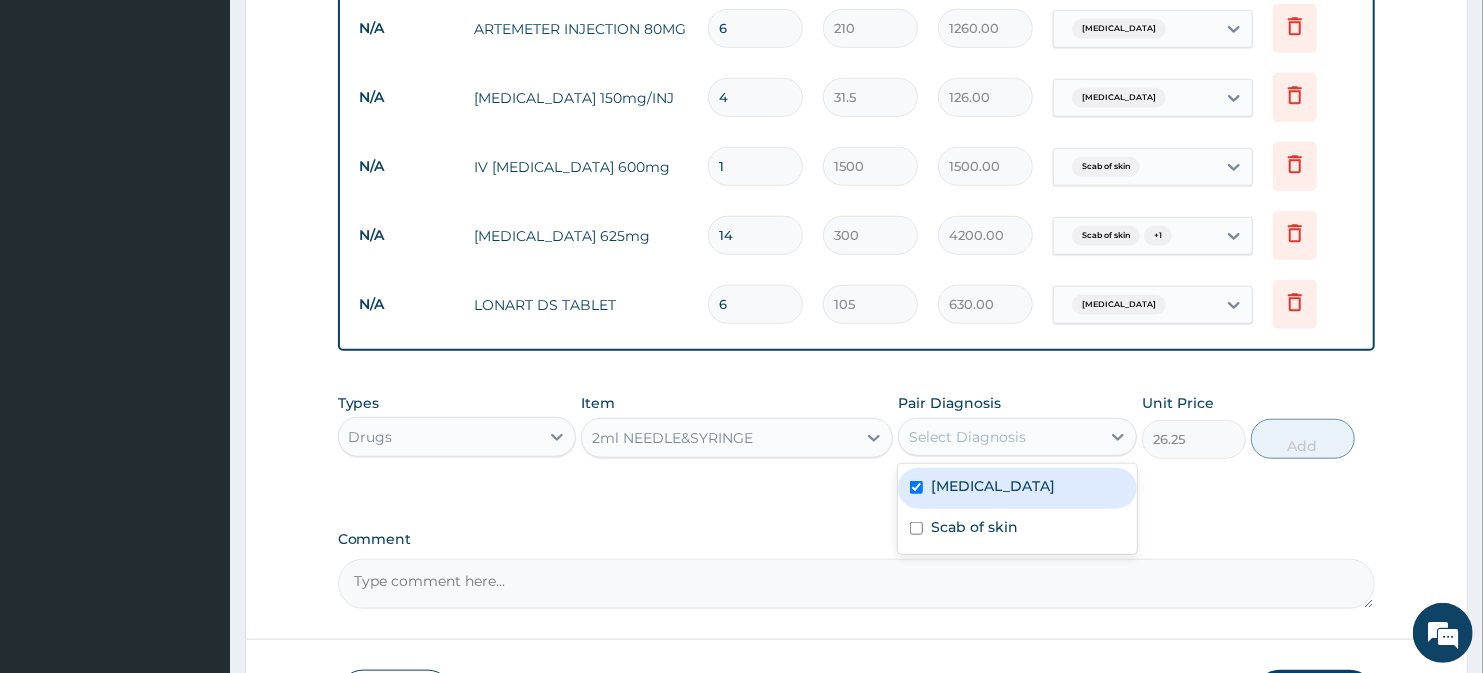 checkbox on "true" 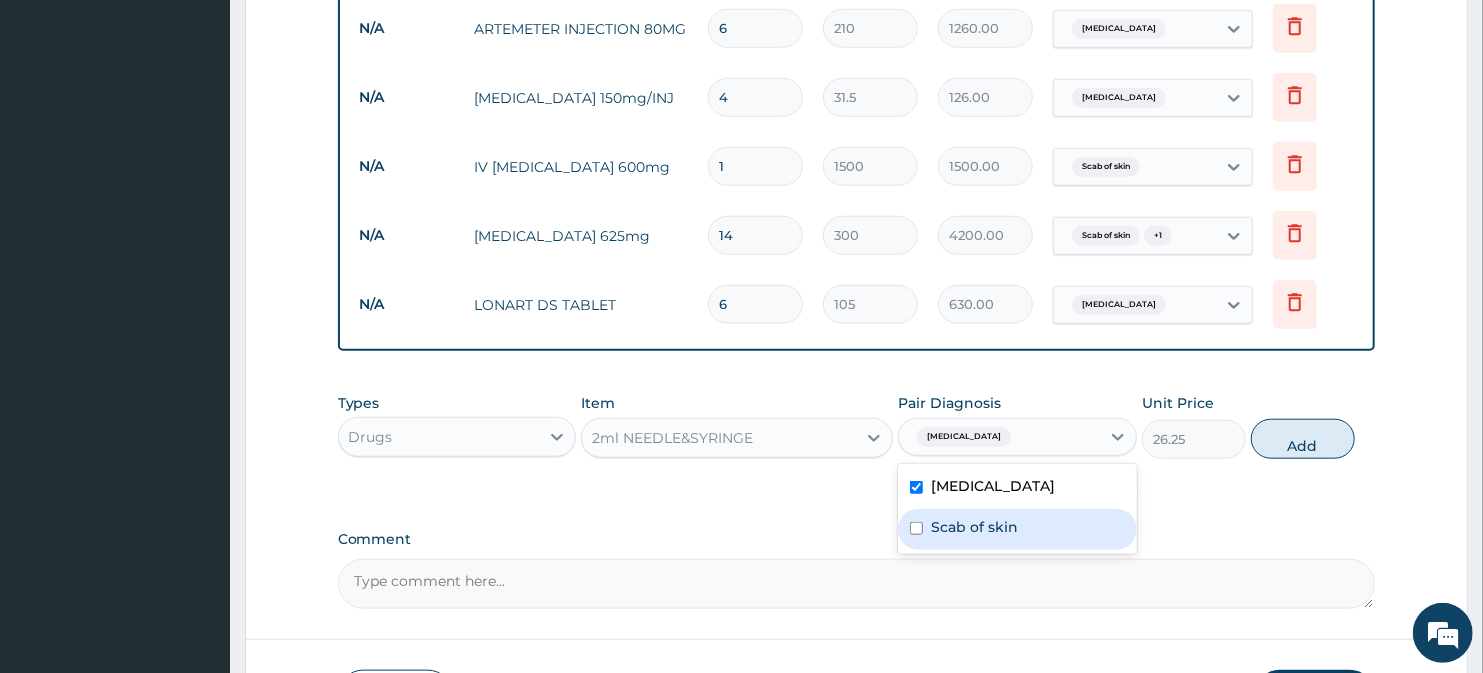 click at bounding box center [916, 528] 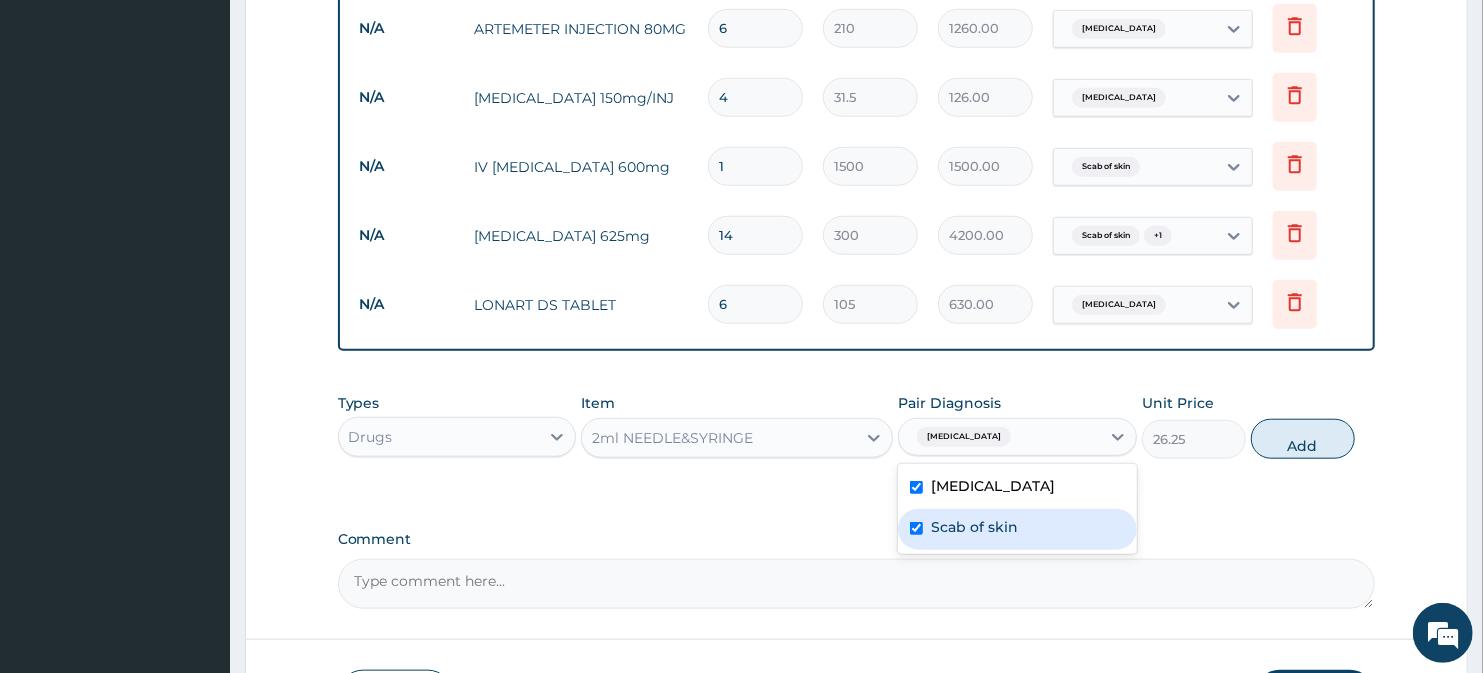checkbox on "true" 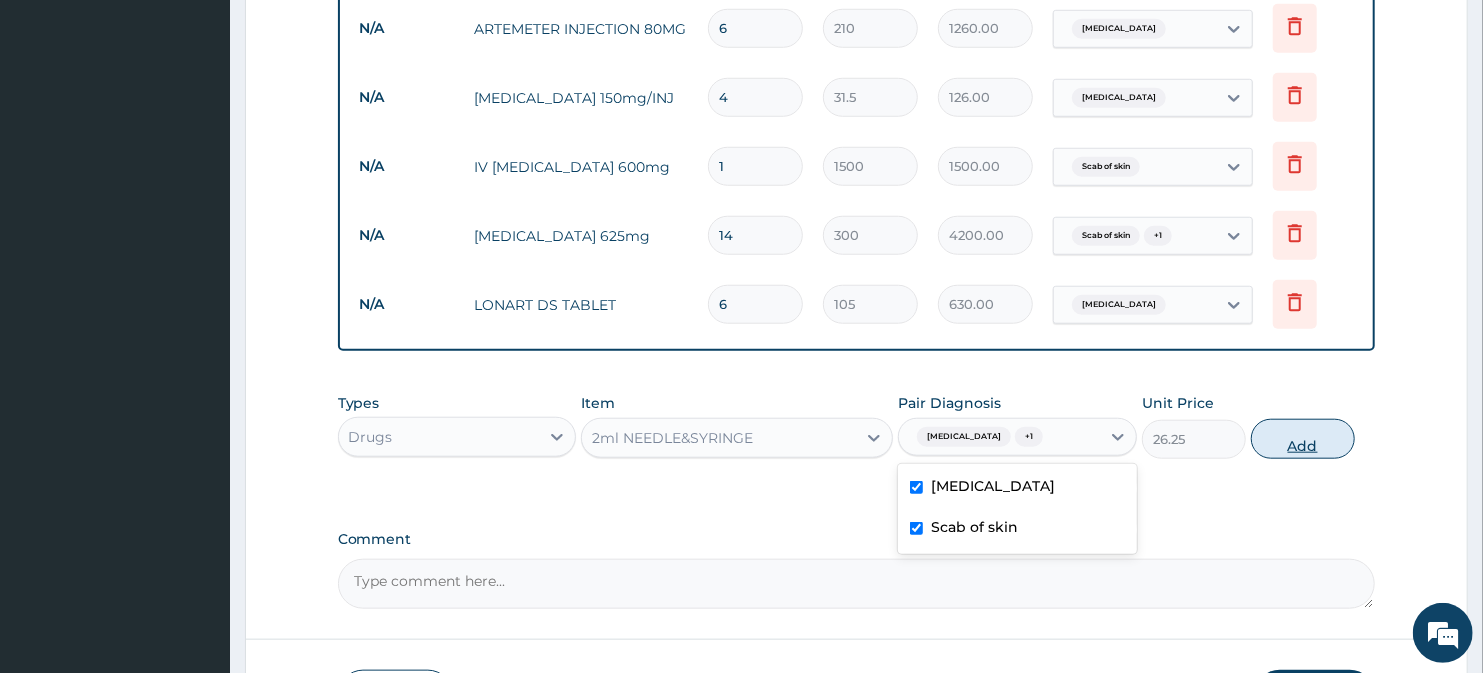 click on "Add" at bounding box center [1303, 439] 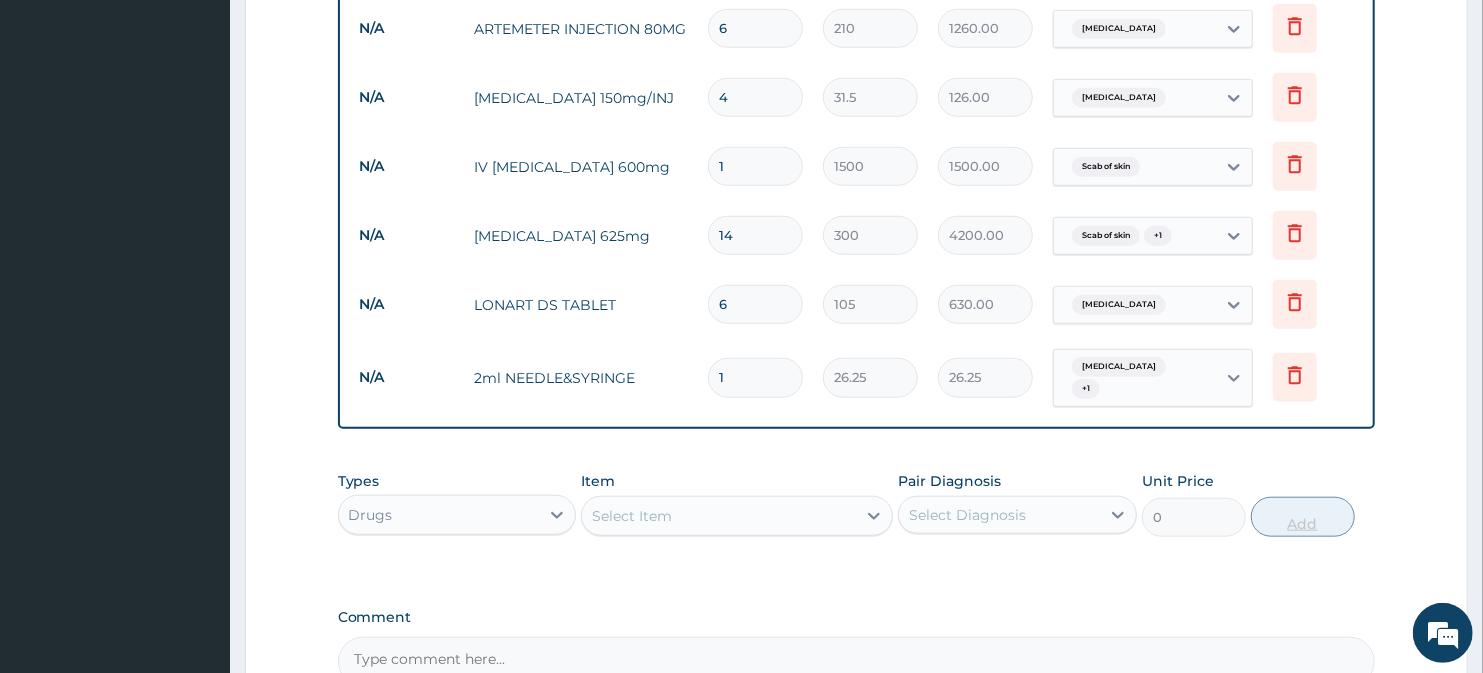 type 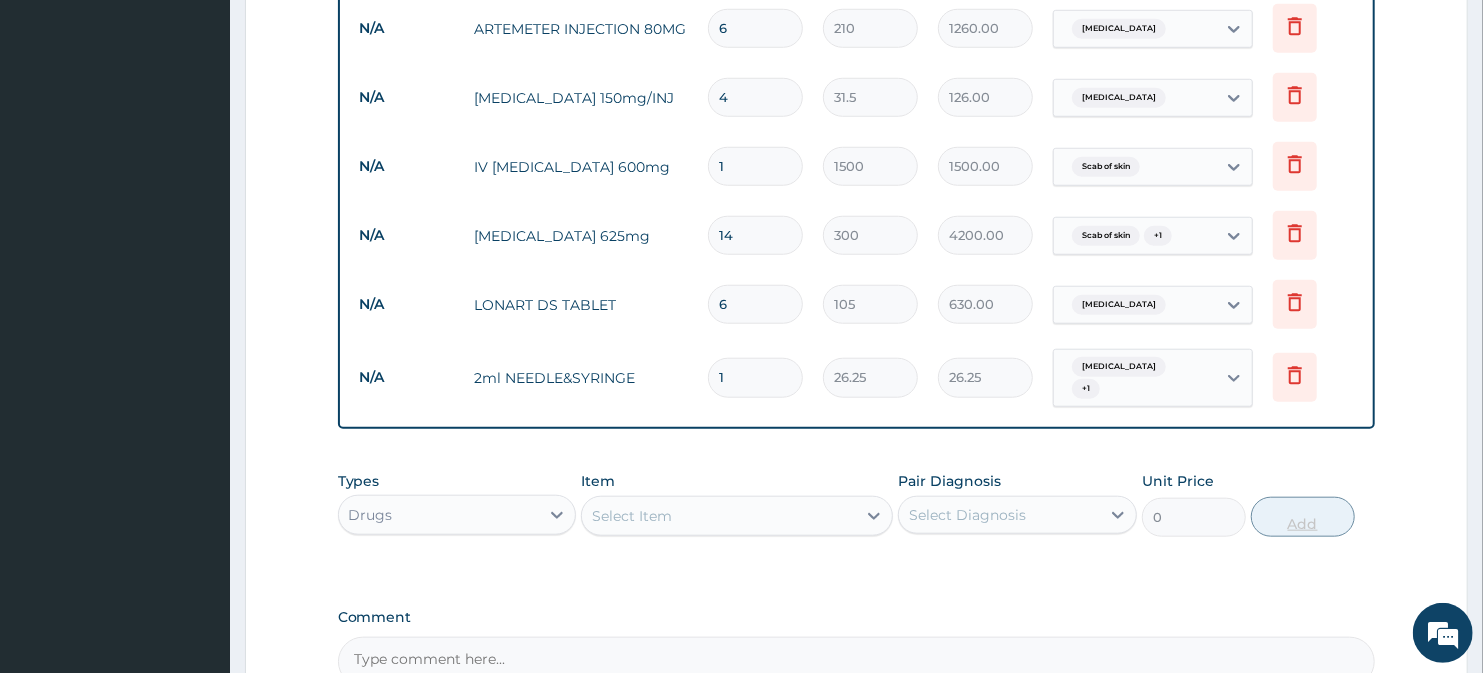 type on "0.00" 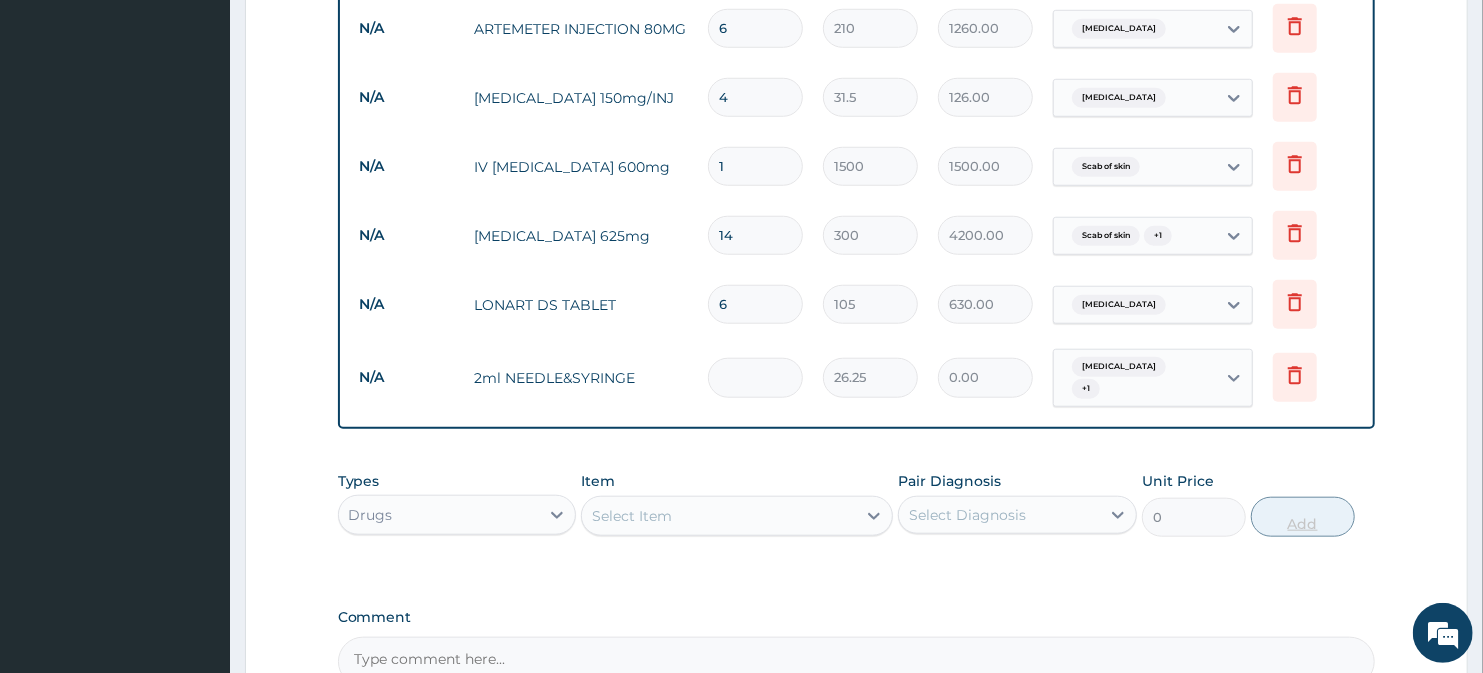 type on "5" 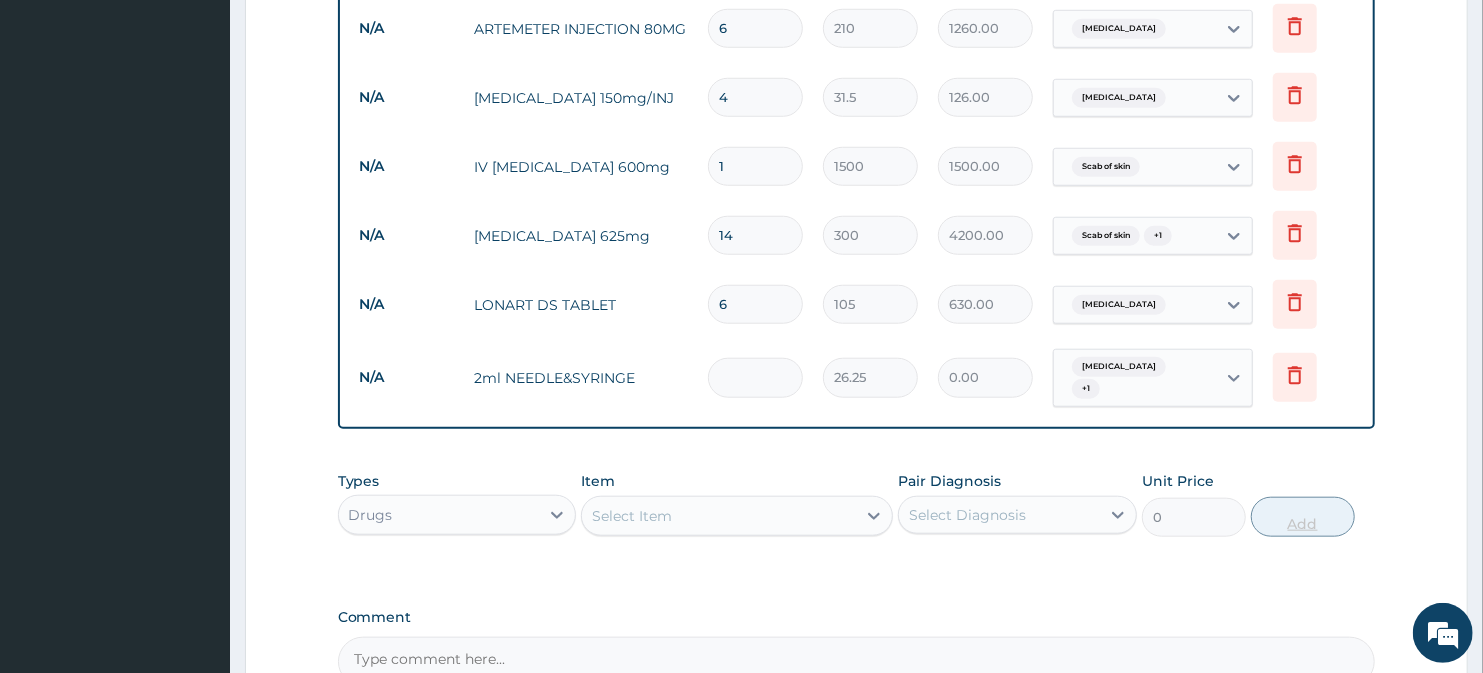 type on "131.25" 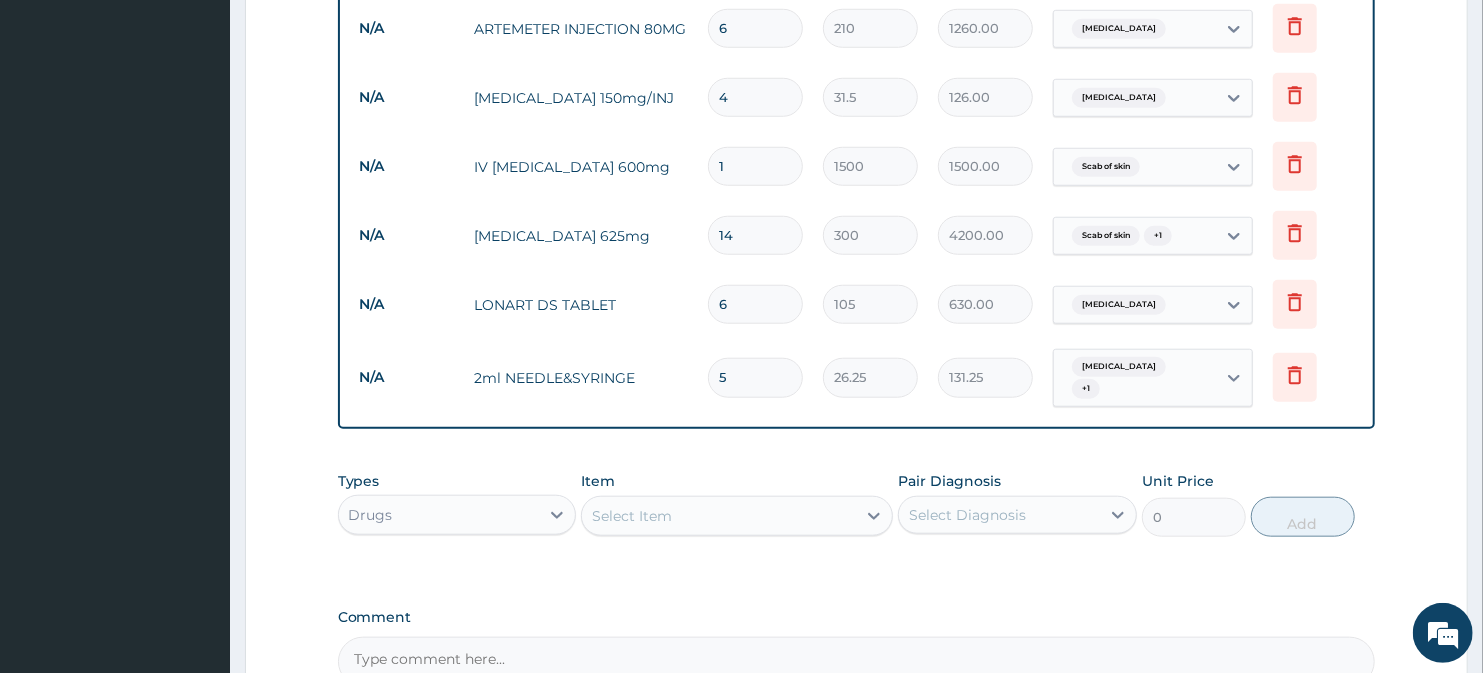 type on "5" 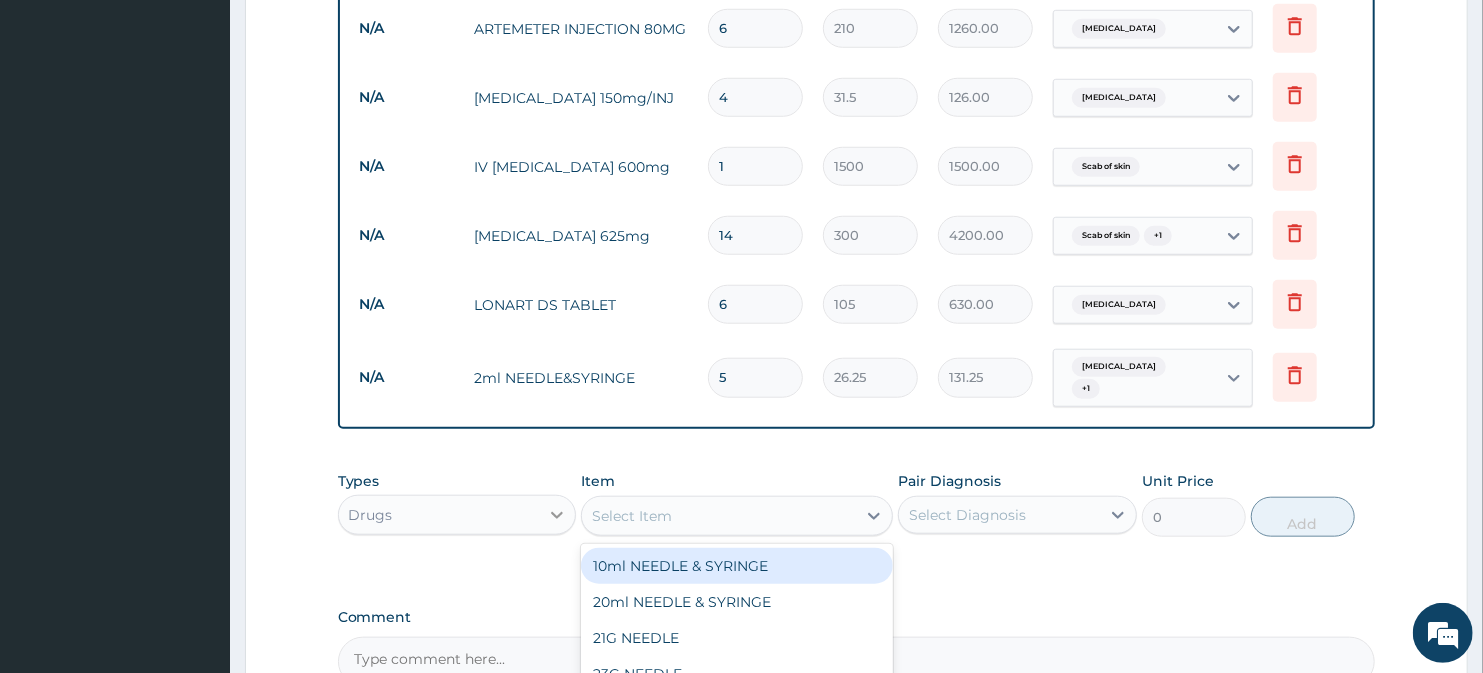 click 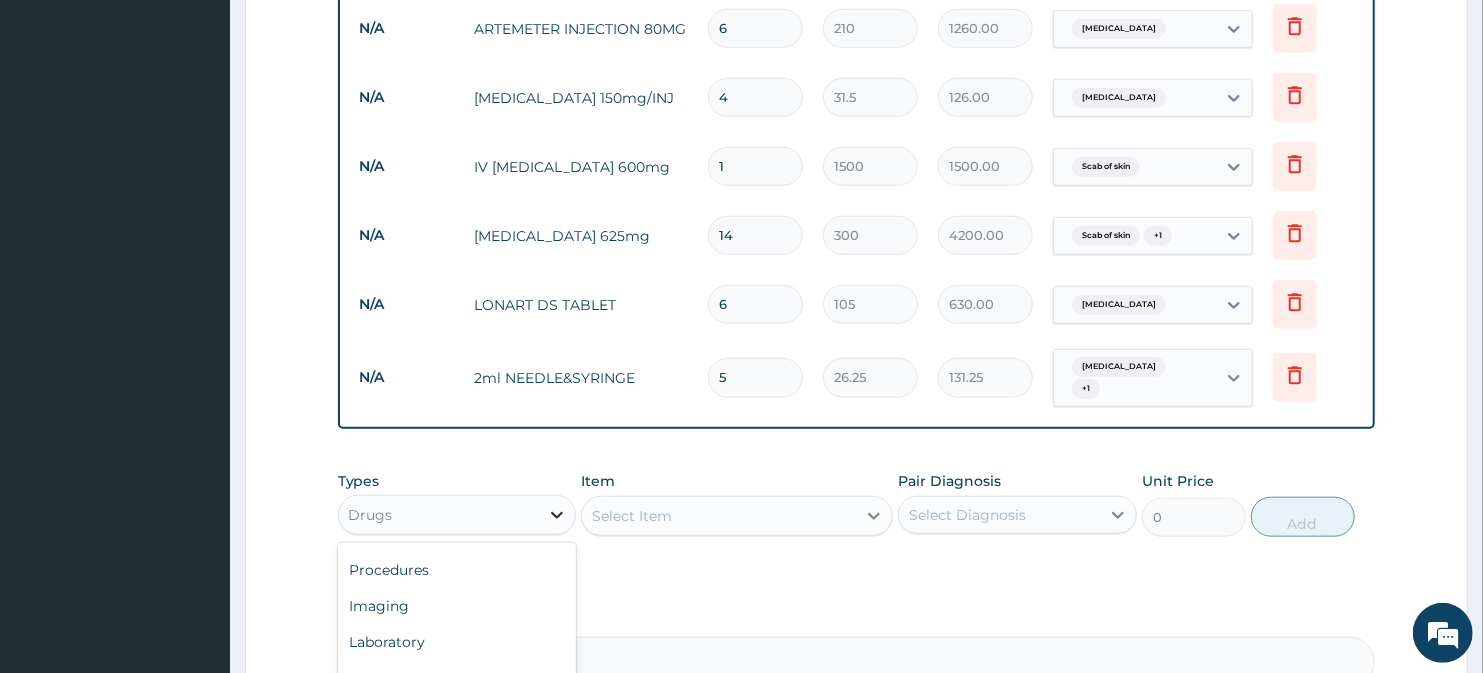 scroll, scrollTop: 0, scrollLeft: 0, axis: both 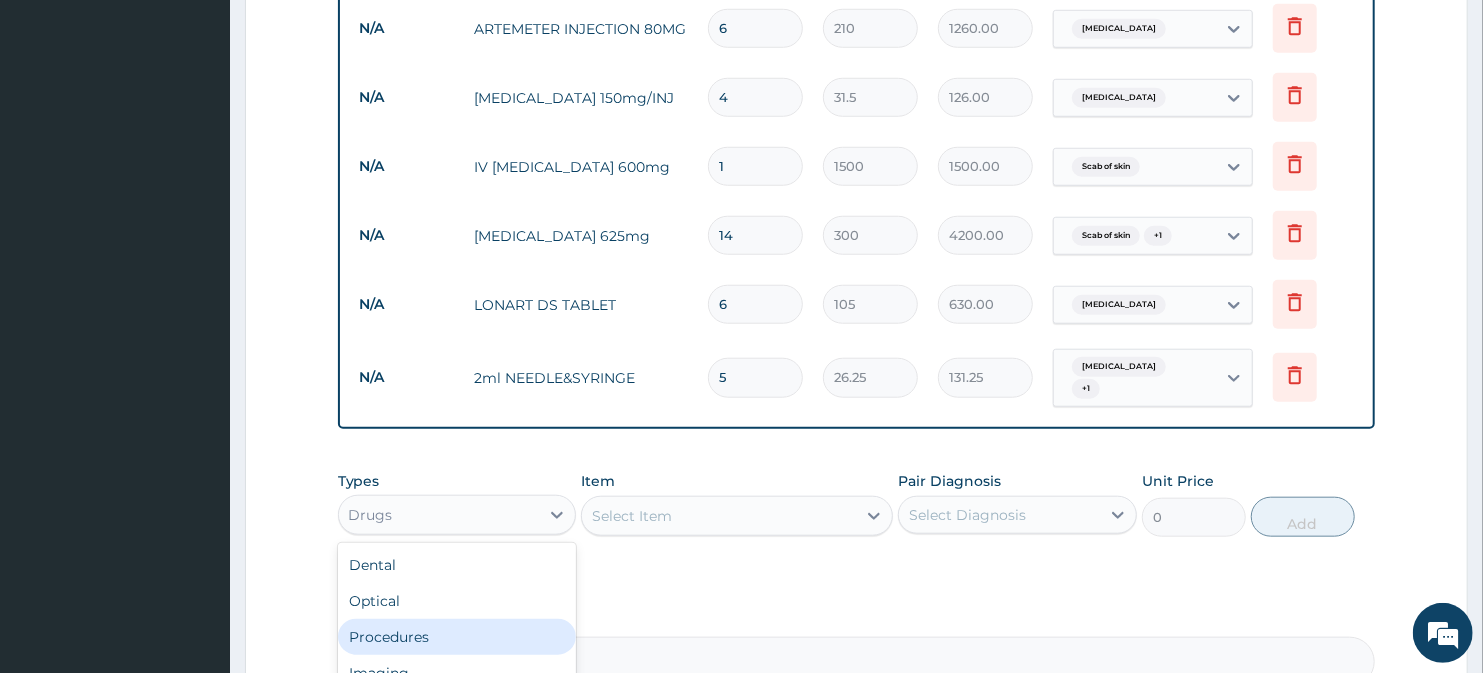 click on "Procedures" at bounding box center (457, 637) 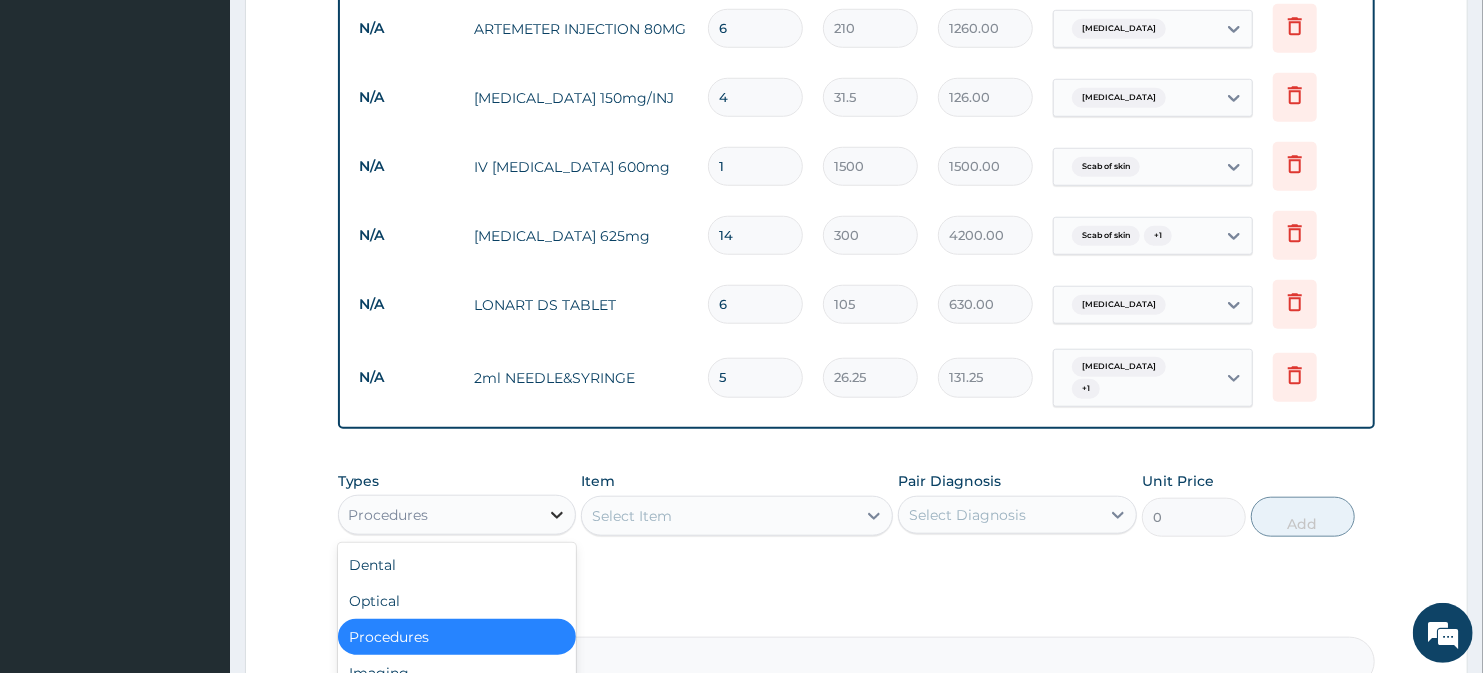 click 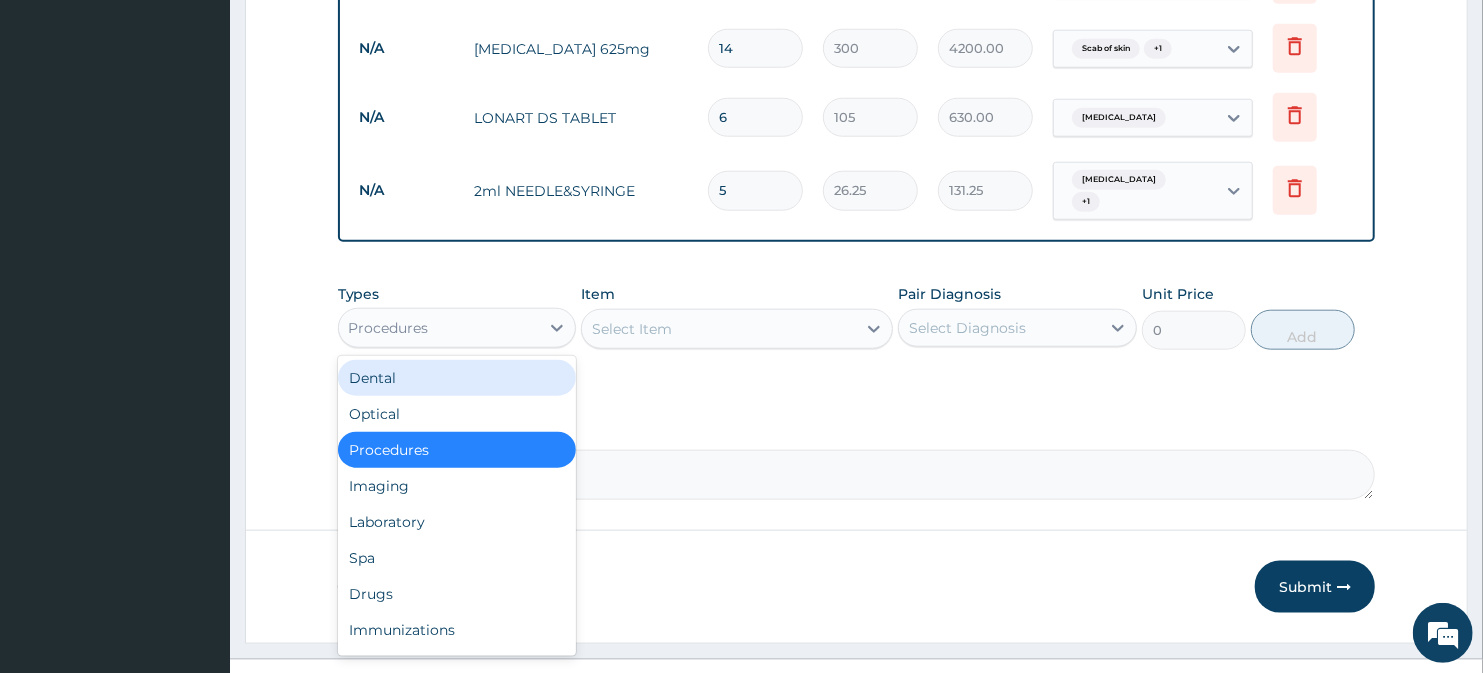scroll, scrollTop: 1158, scrollLeft: 0, axis: vertical 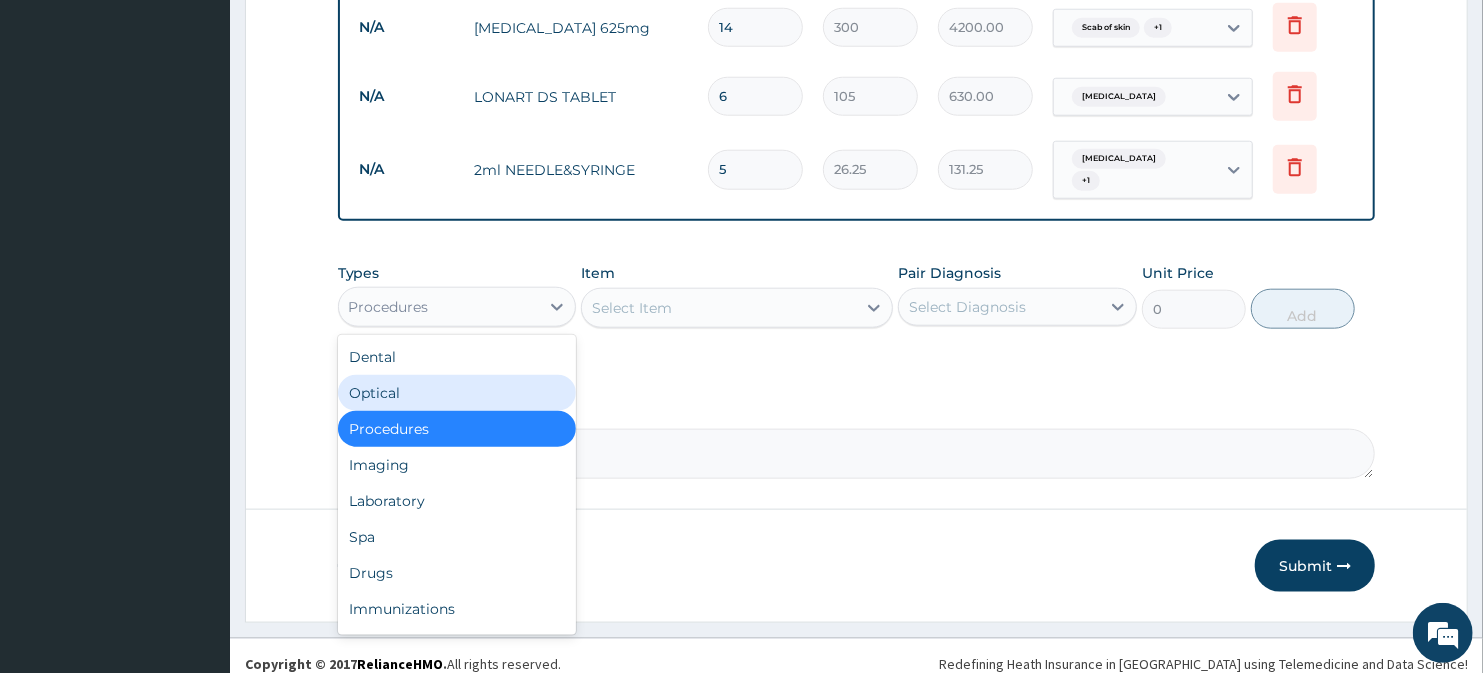 click on "Select Item" at bounding box center (632, 308) 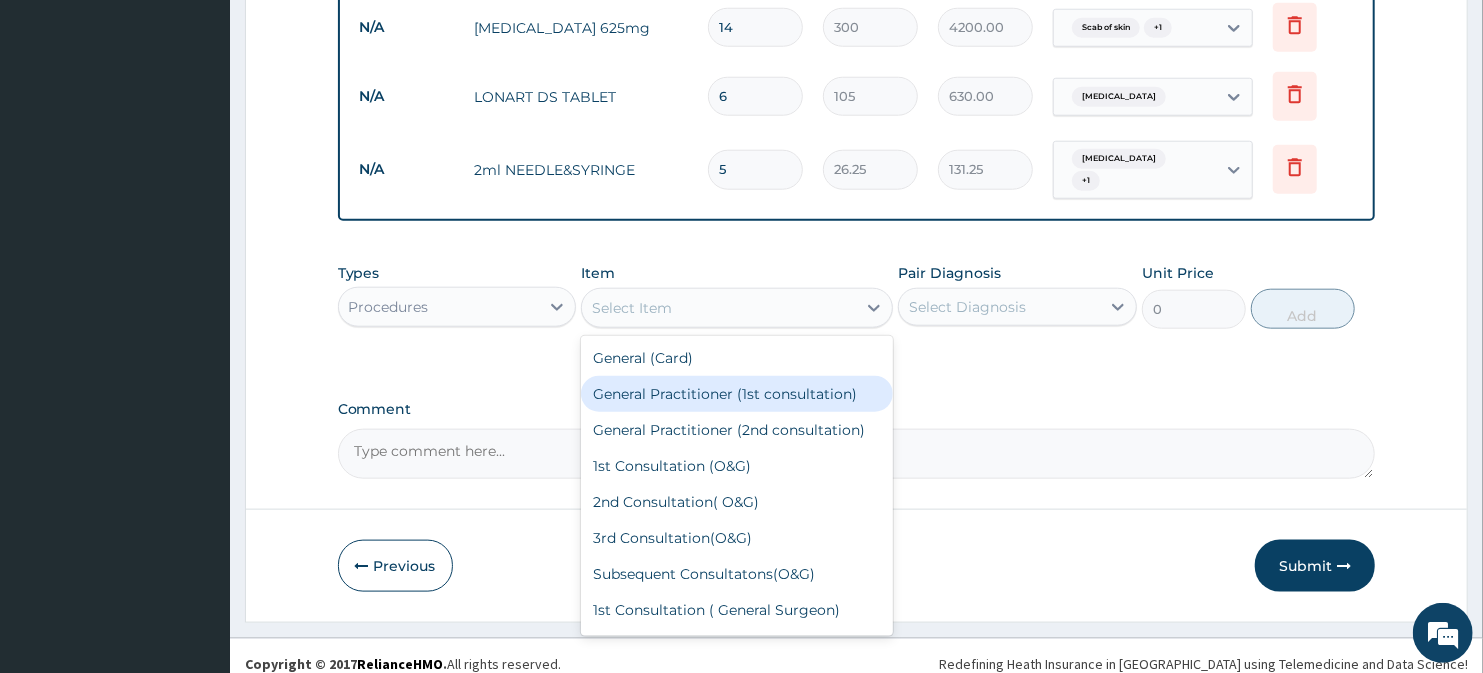click on "General Practitioner (1st consultation)" at bounding box center [736, 394] 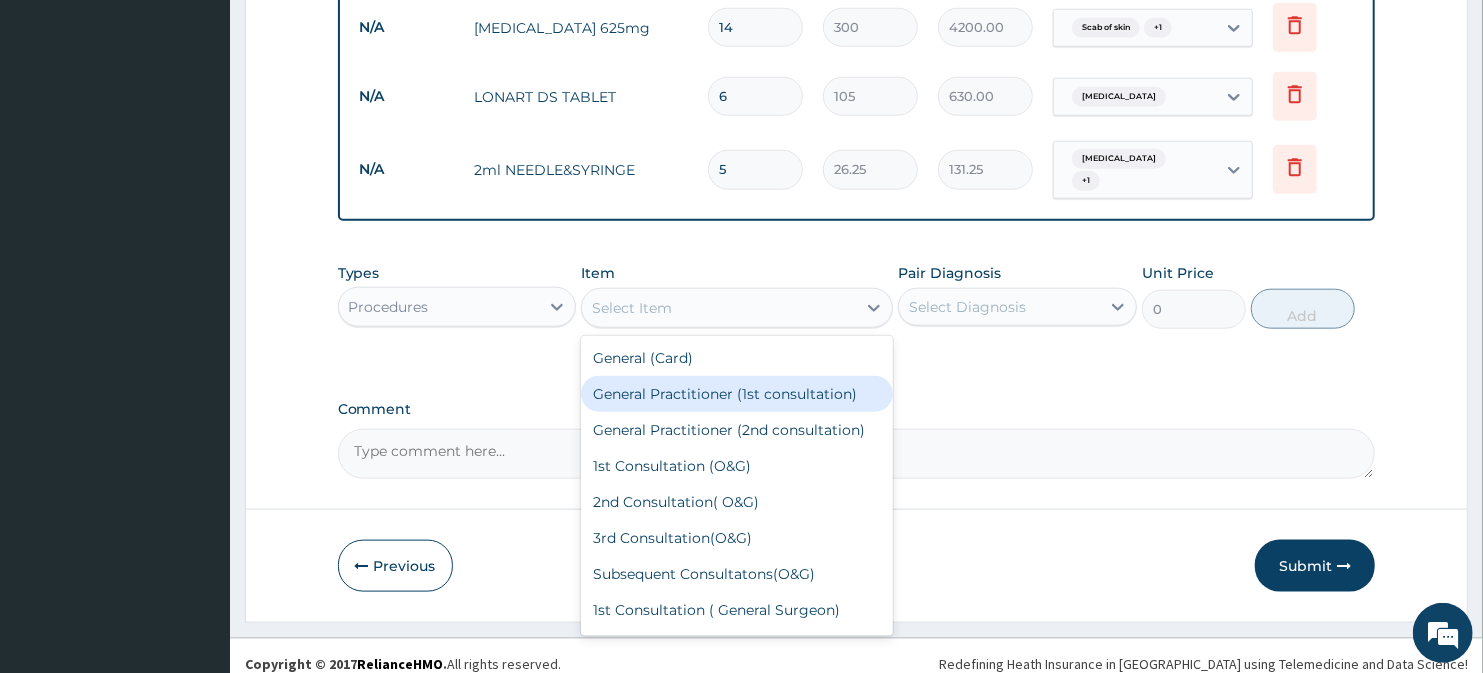 type on "1500" 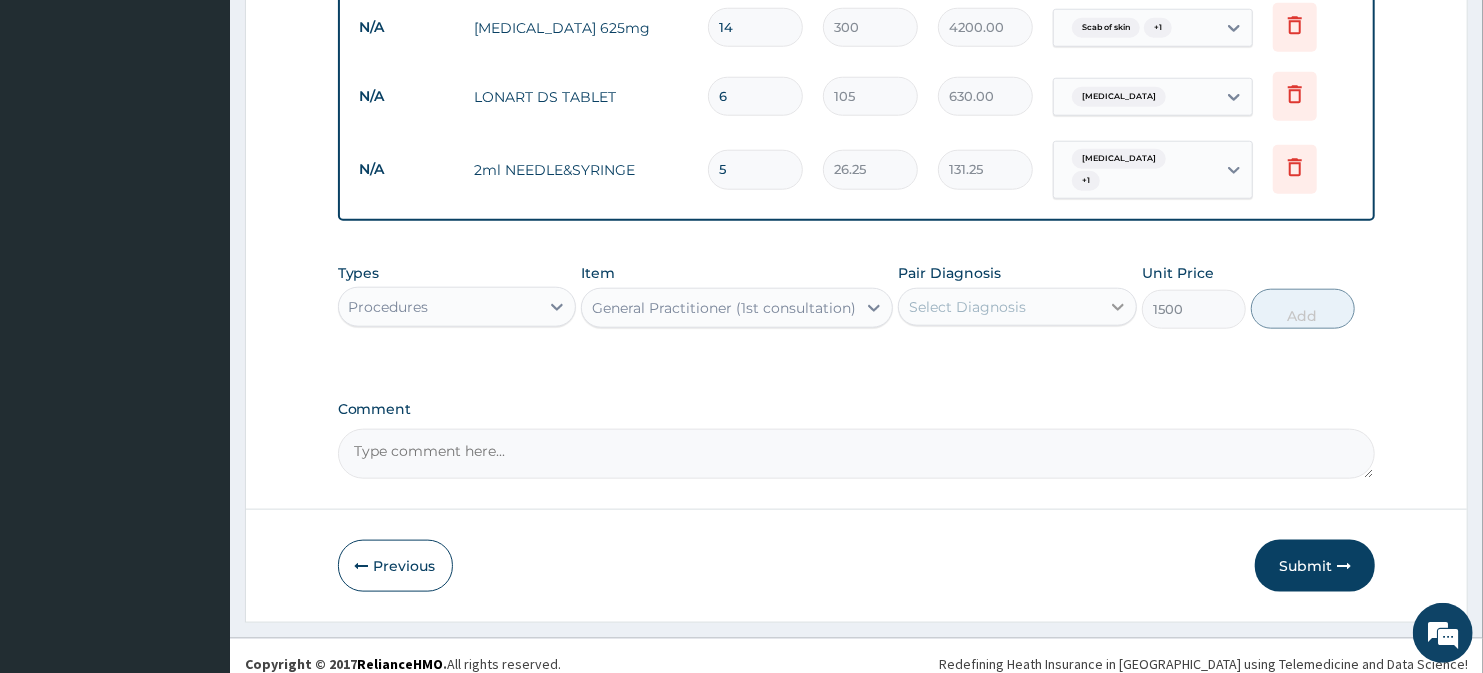 click 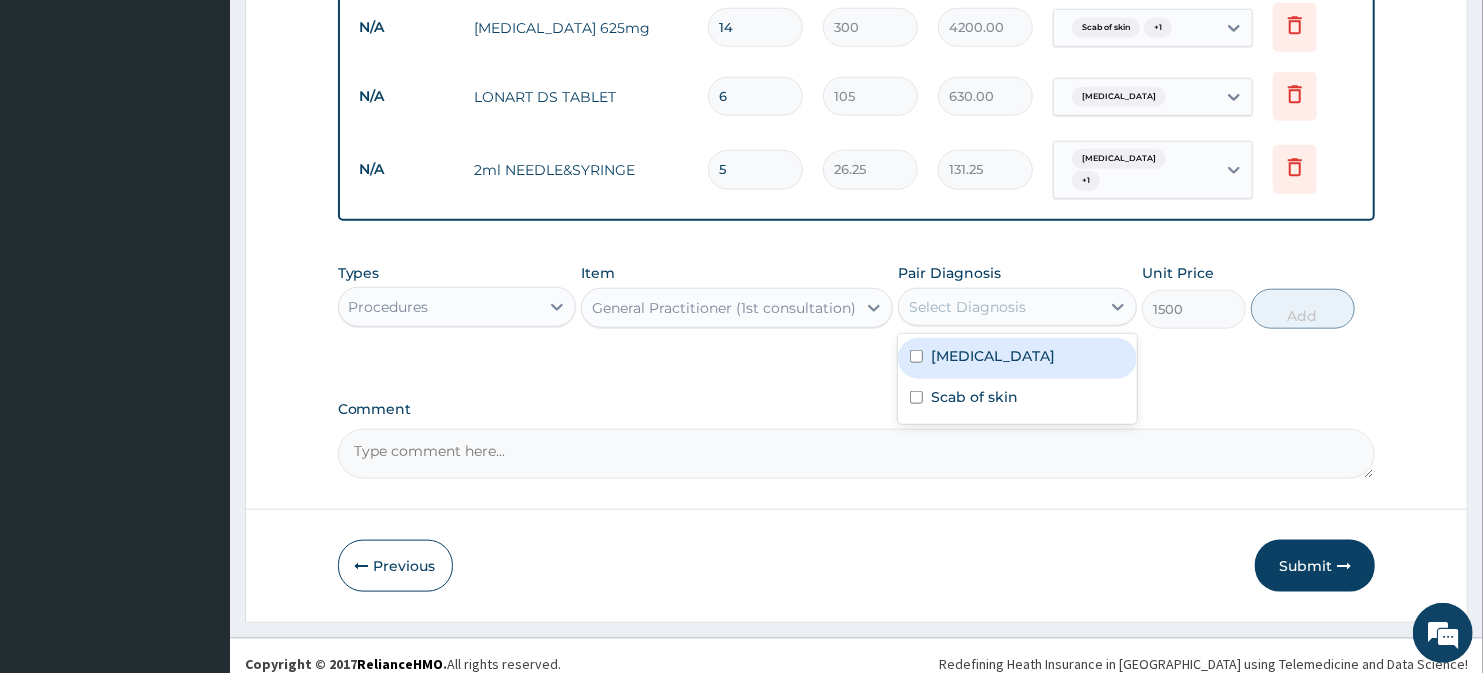 click at bounding box center [916, 356] 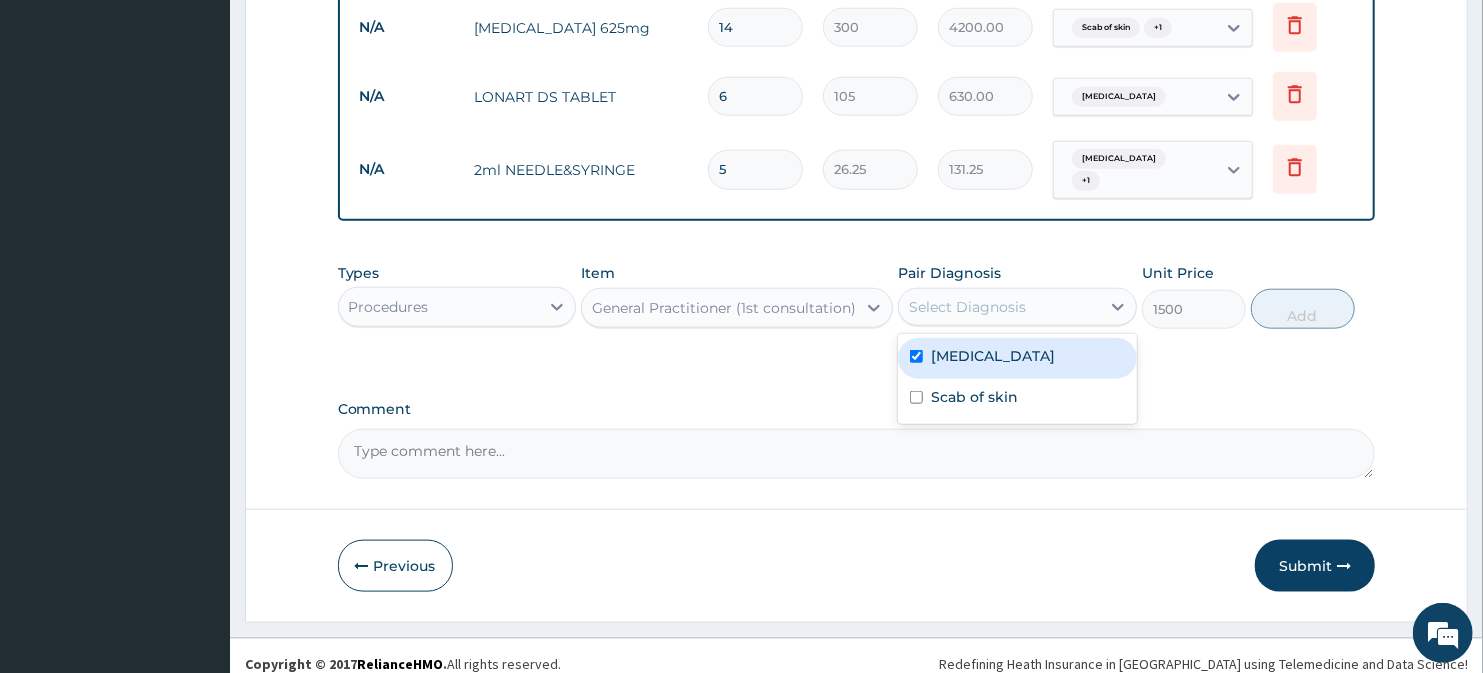 checkbox on "true" 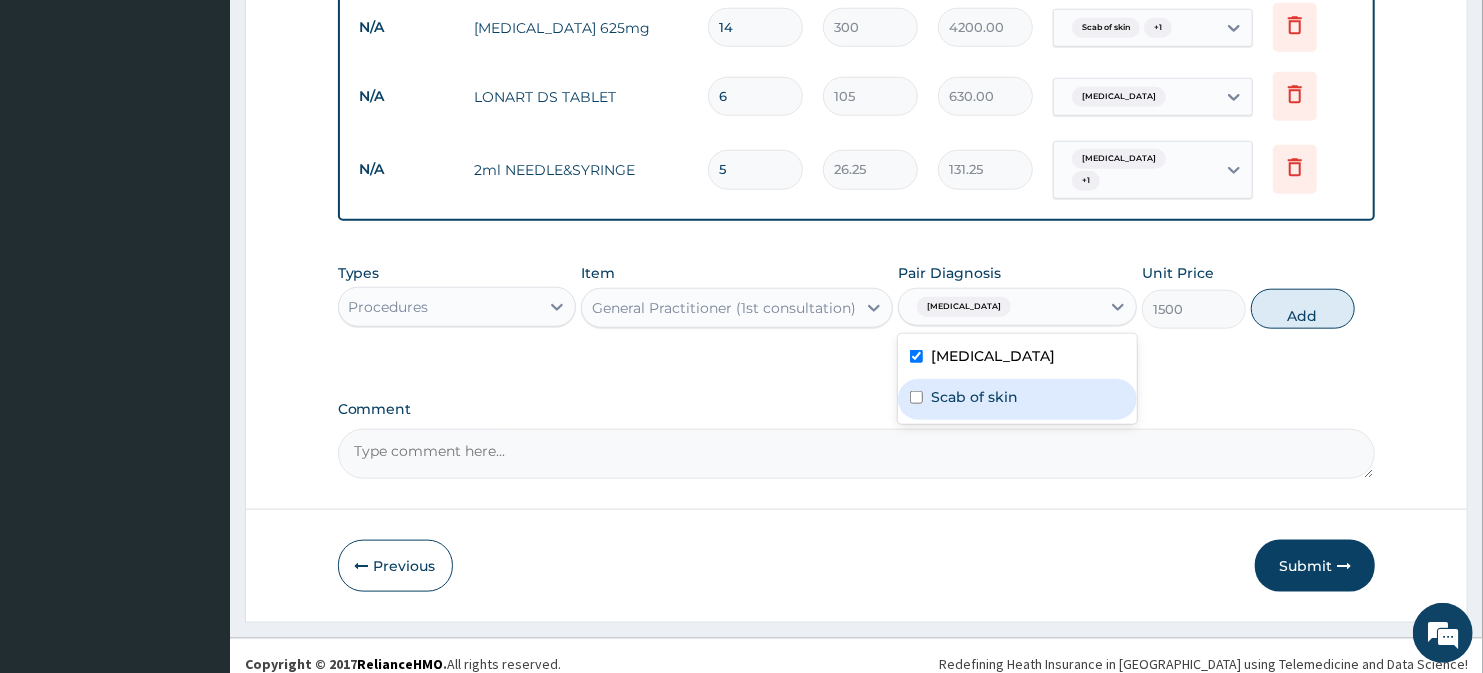 click at bounding box center [916, 397] 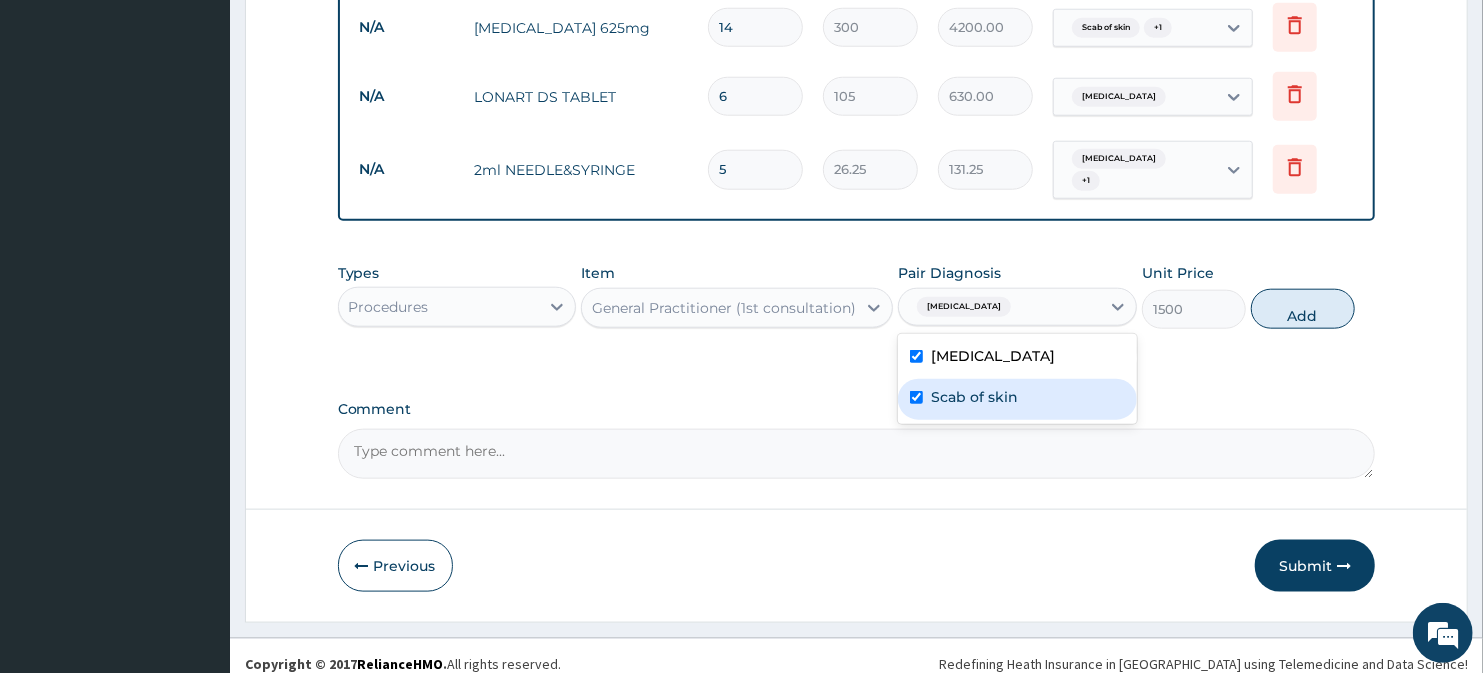 checkbox on "true" 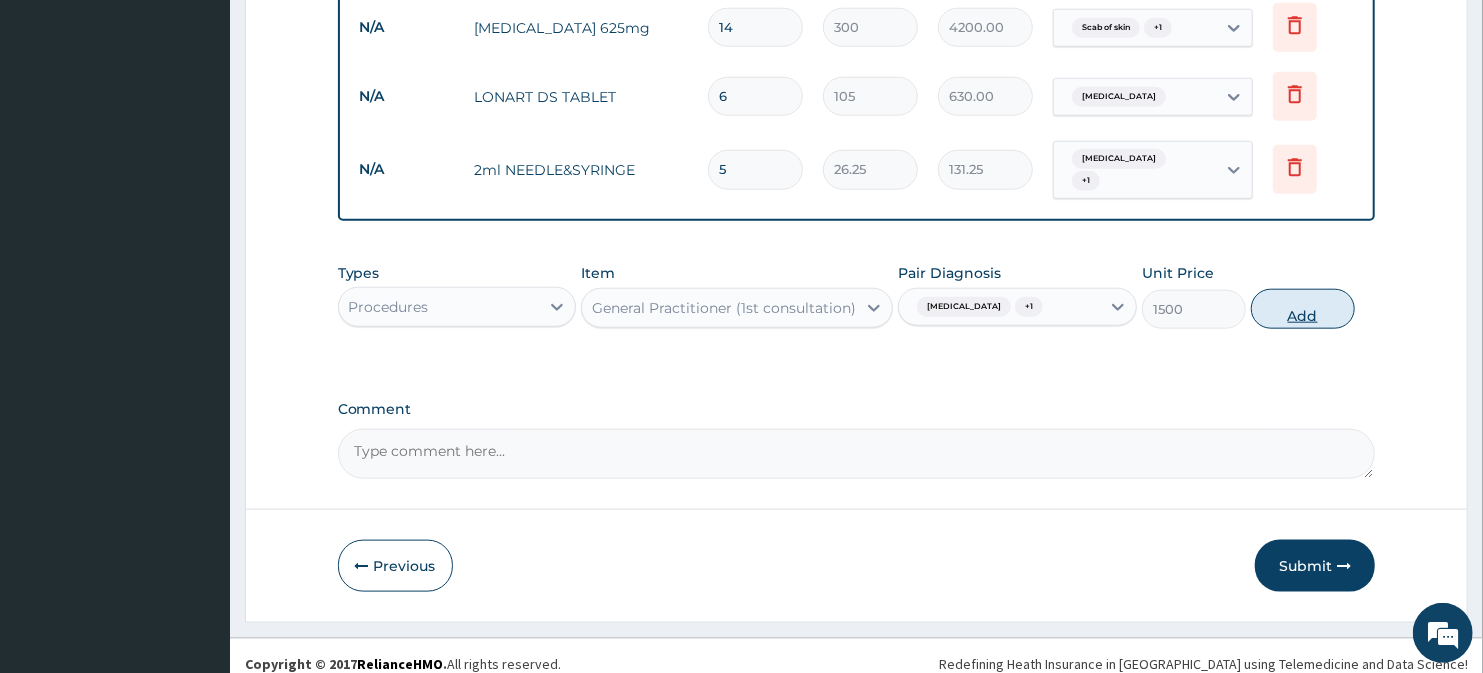 click on "Add" at bounding box center (1303, 309) 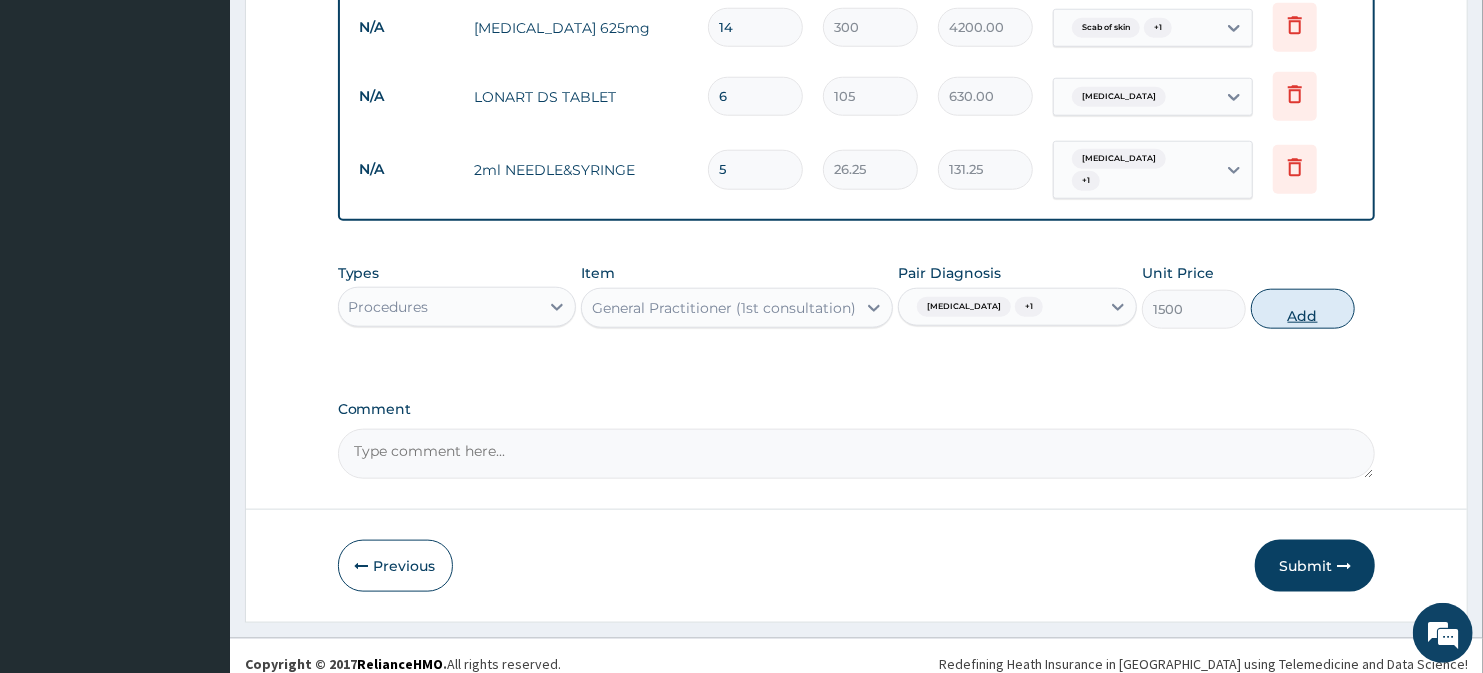 type on "0" 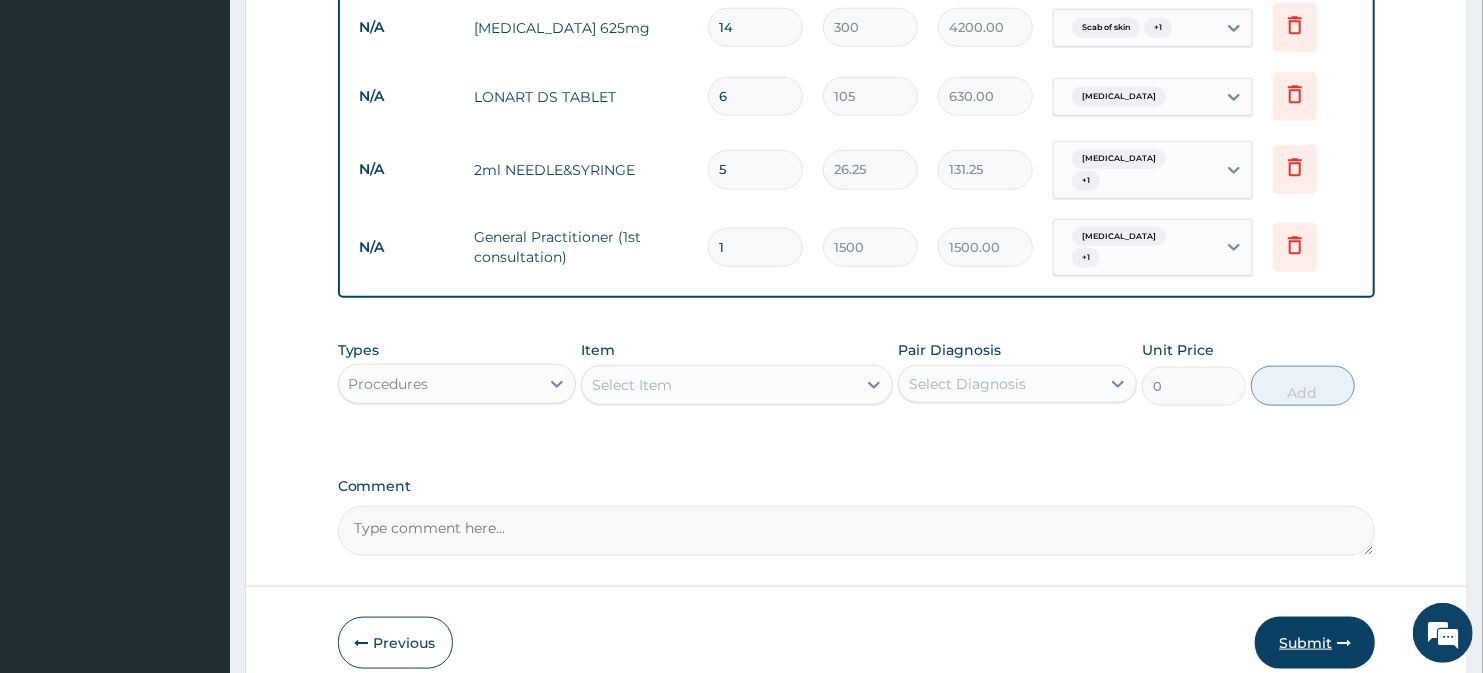 click on "Submit" at bounding box center (1315, 643) 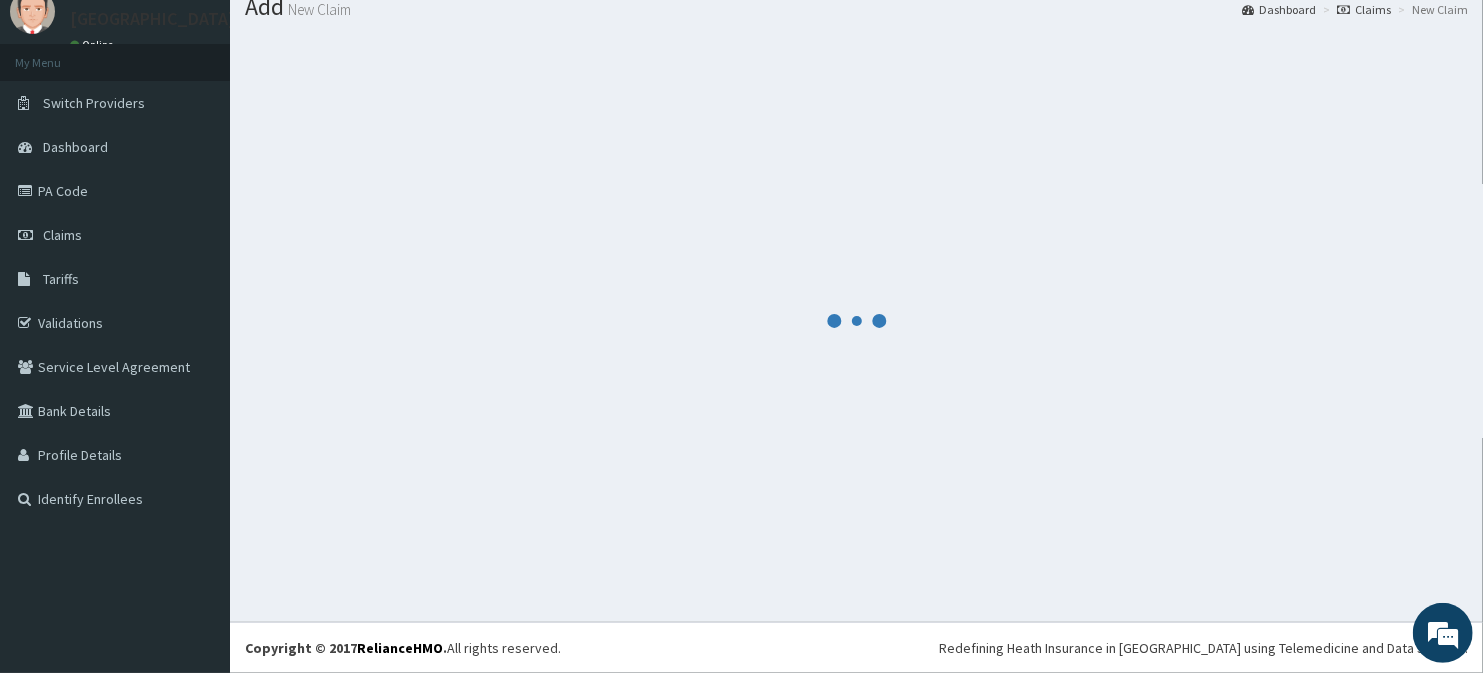 scroll, scrollTop: 1158, scrollLeft: 0, axis: vertical 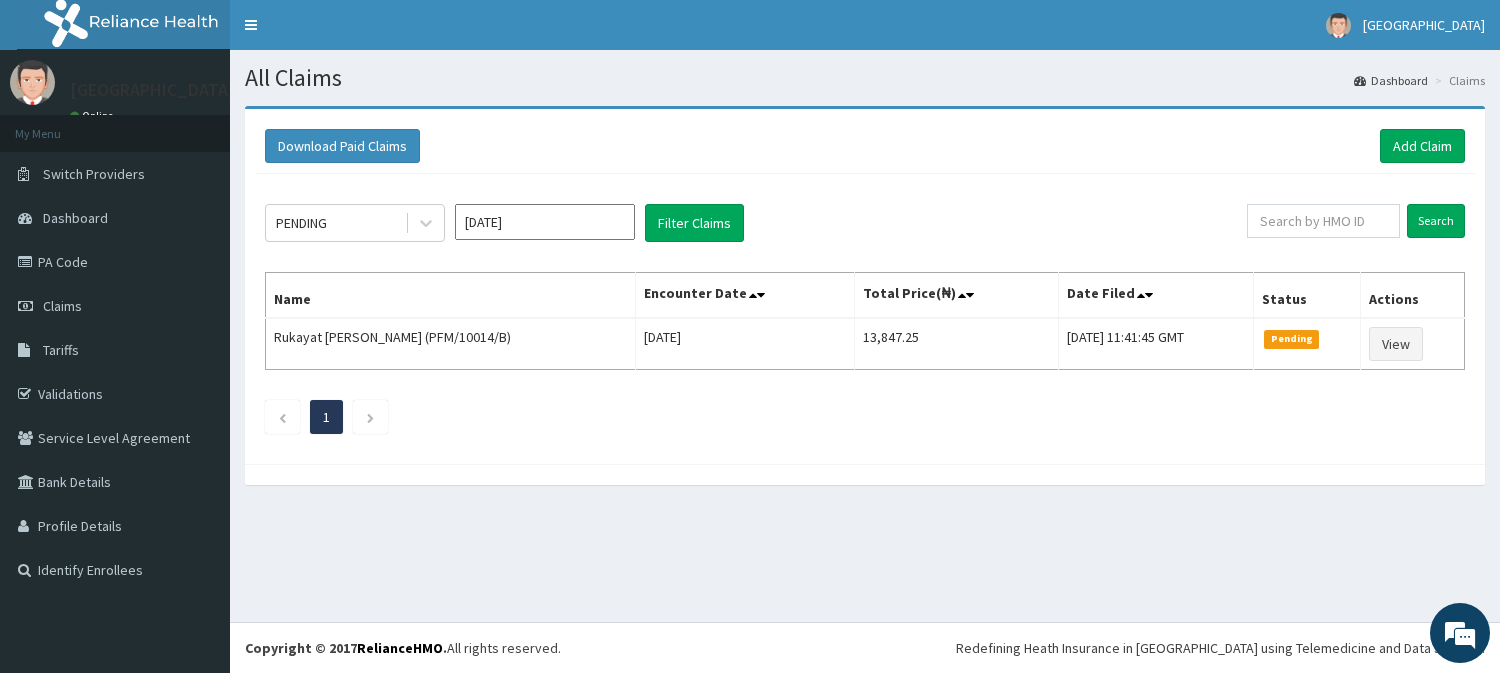 drag, startPoint x: 1418, startPoint y: 148, endPoint x: 976, endPoint y: 172, distance: 442.6511 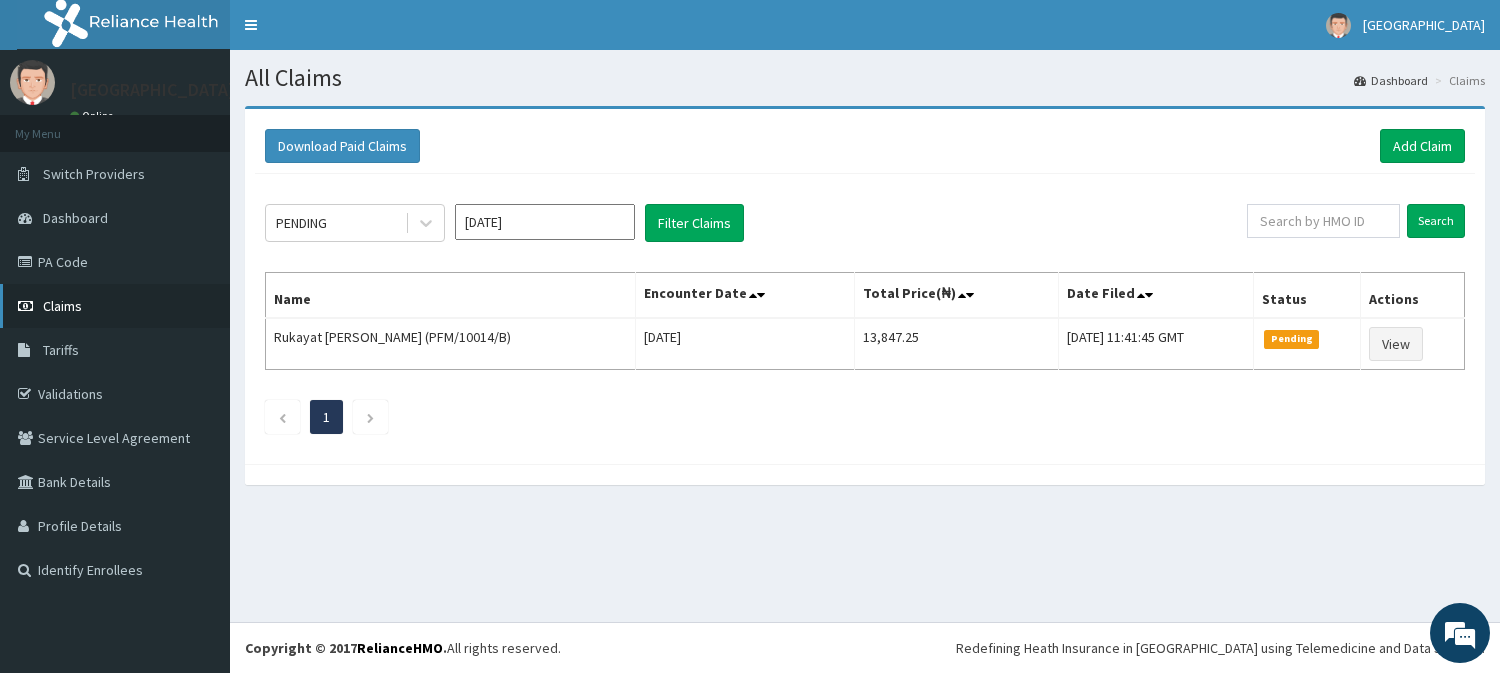 click on "Claims" at bounding box center [62, 306] 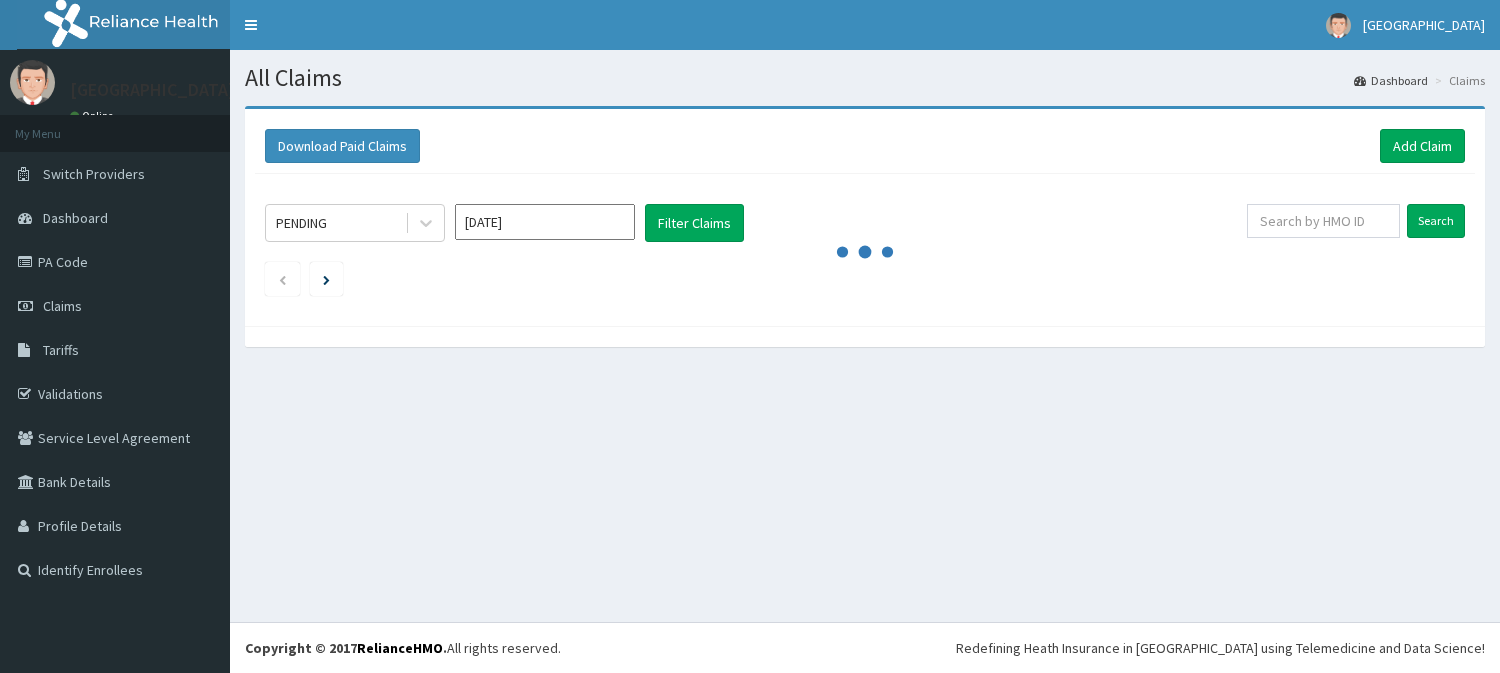 scroll, scrollTop: 0, scrollLeft: 0, axis: both 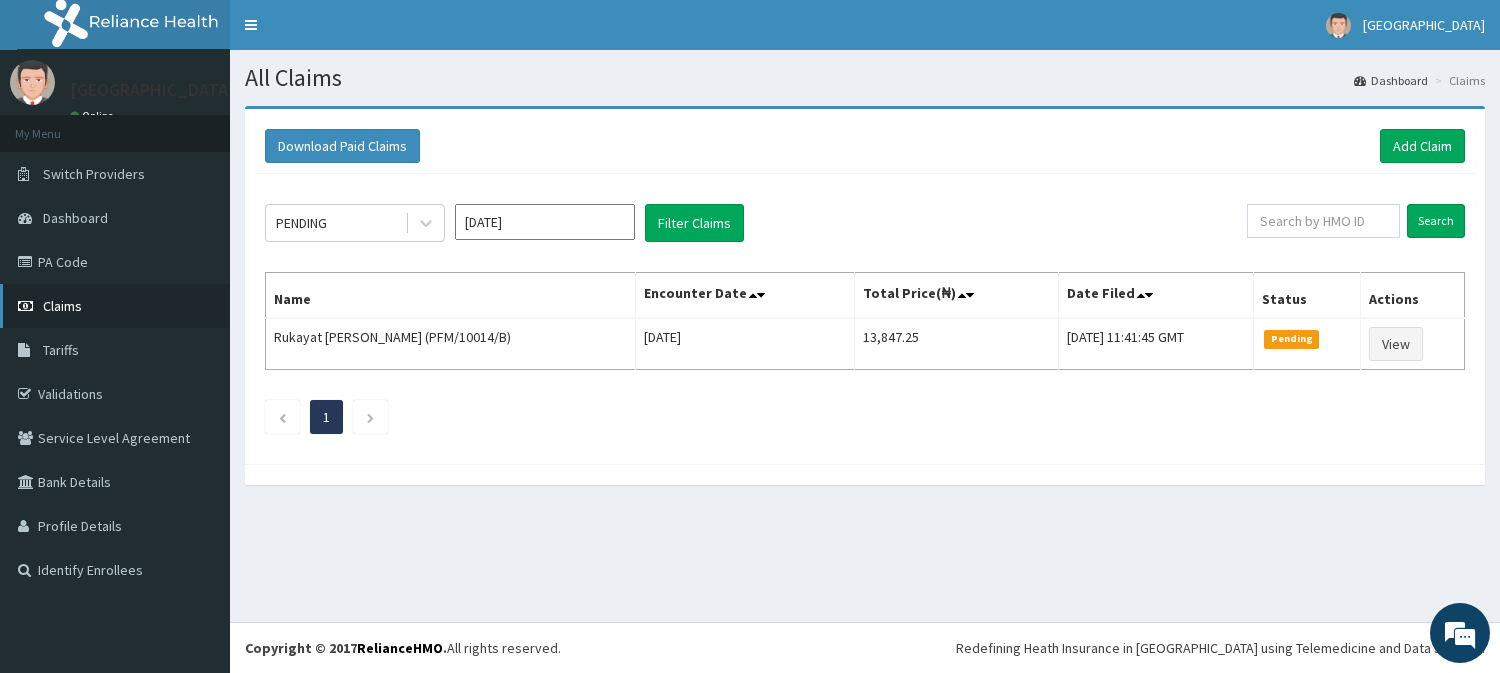 click on "Claims" at bounding box center (62, 306) 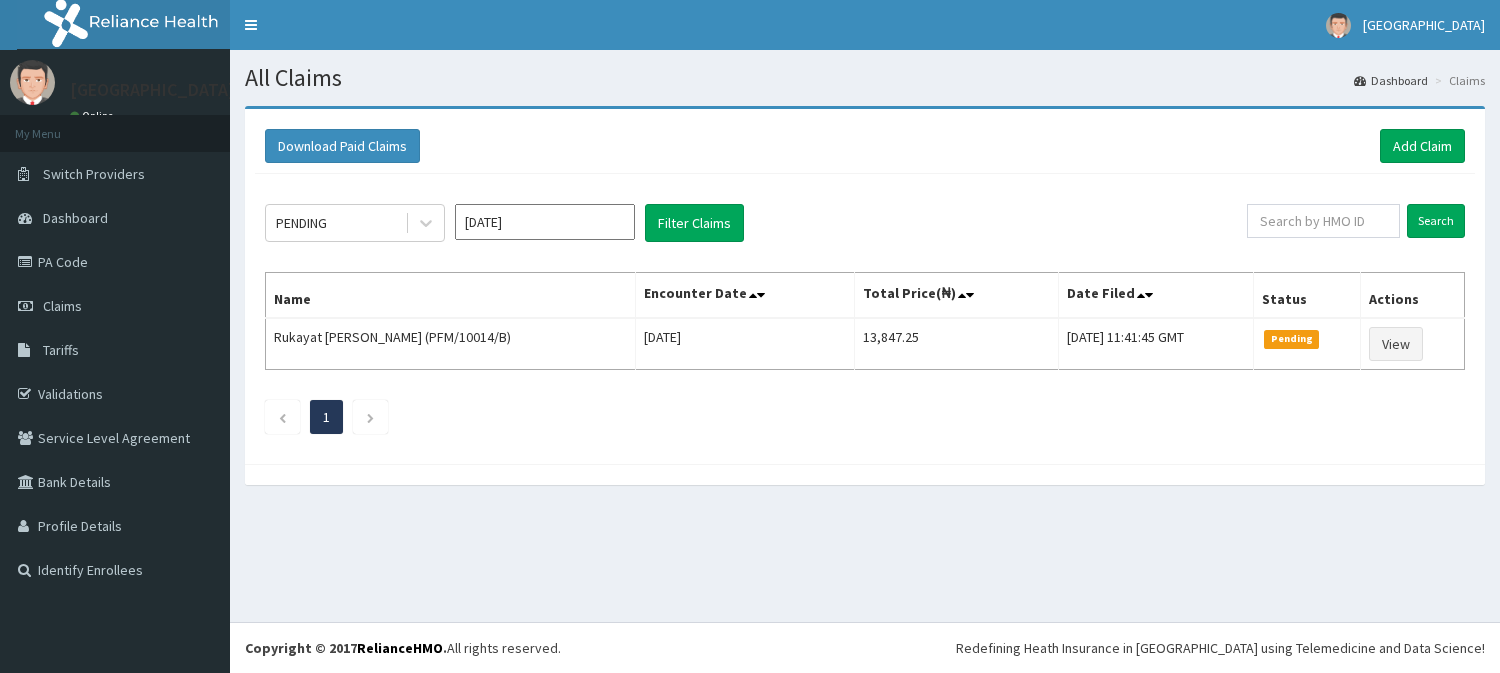 scroll, scrollTop: 0, scrollLeft: 0, axis: both 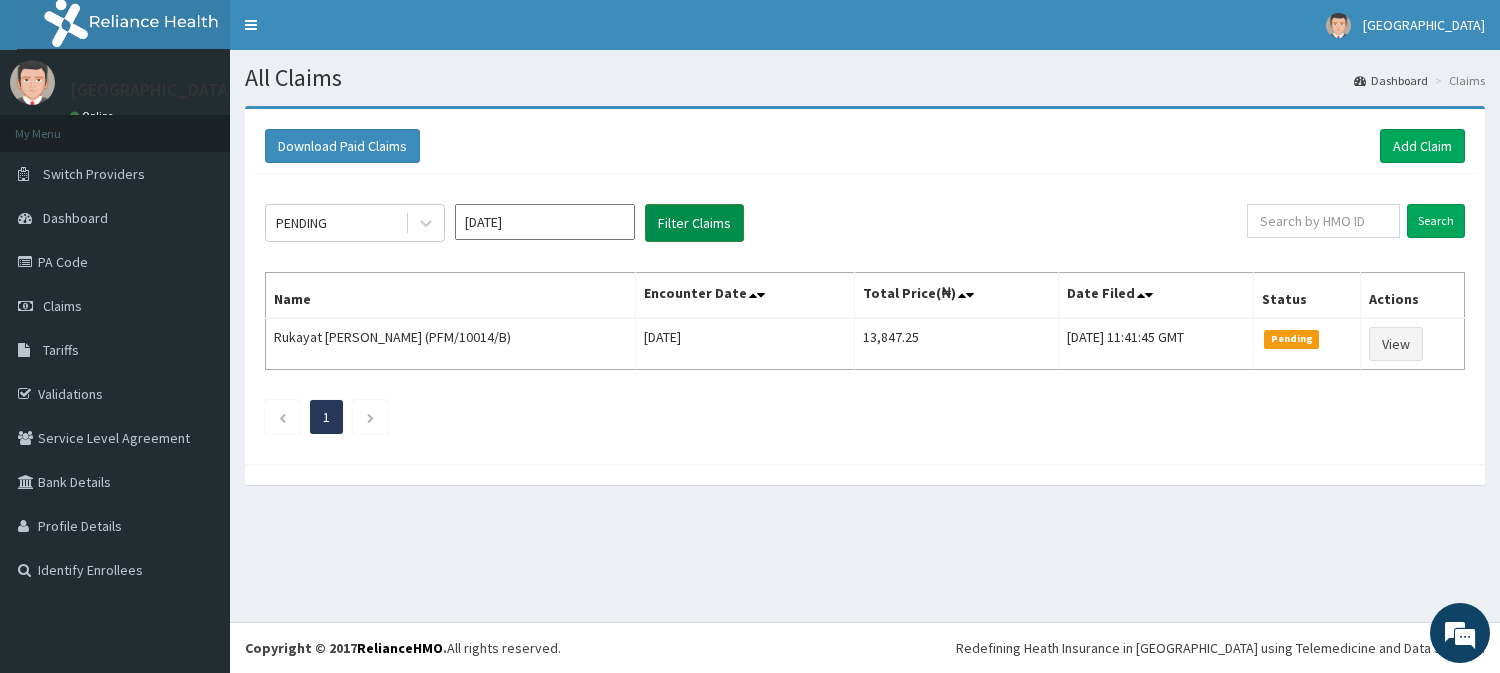 click on "Filter Claims" at bounding box center (694, 223) 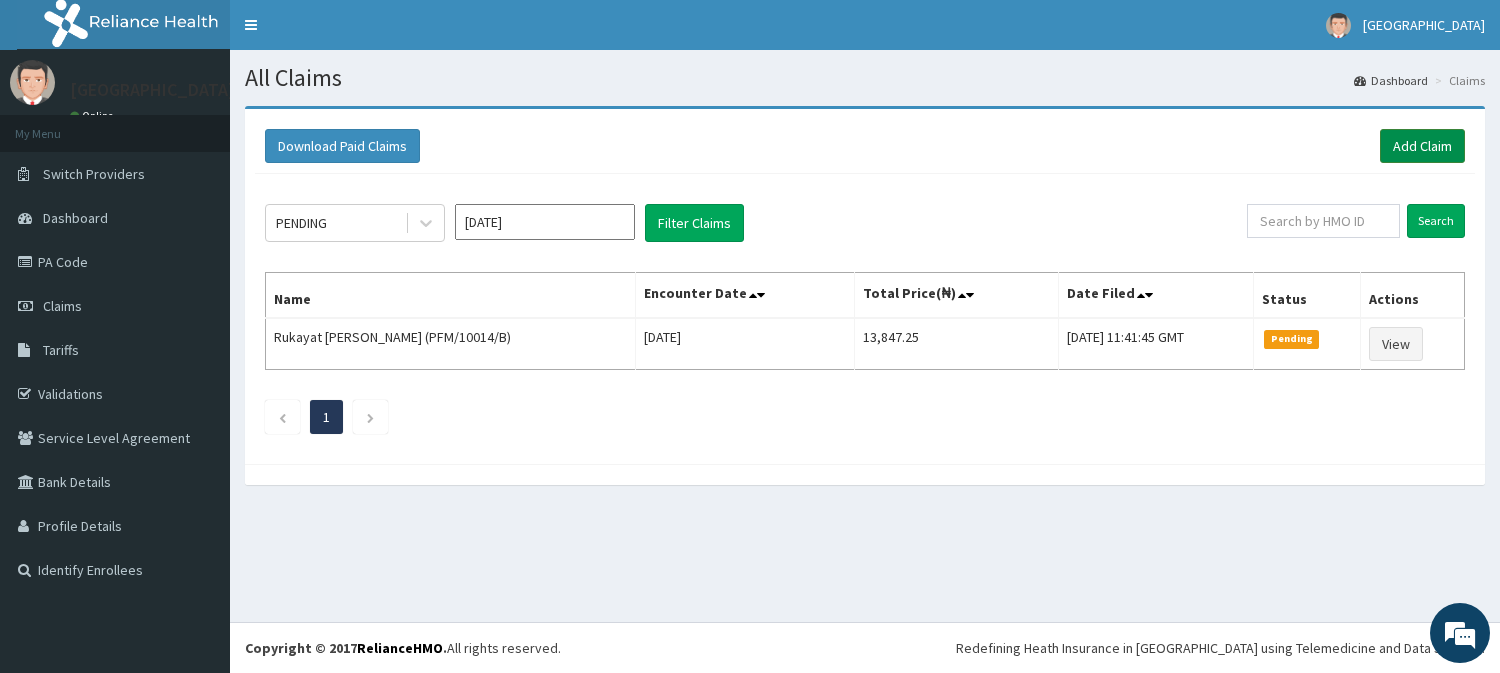 click on "Add Claim" at bounding box center (1422, 146) 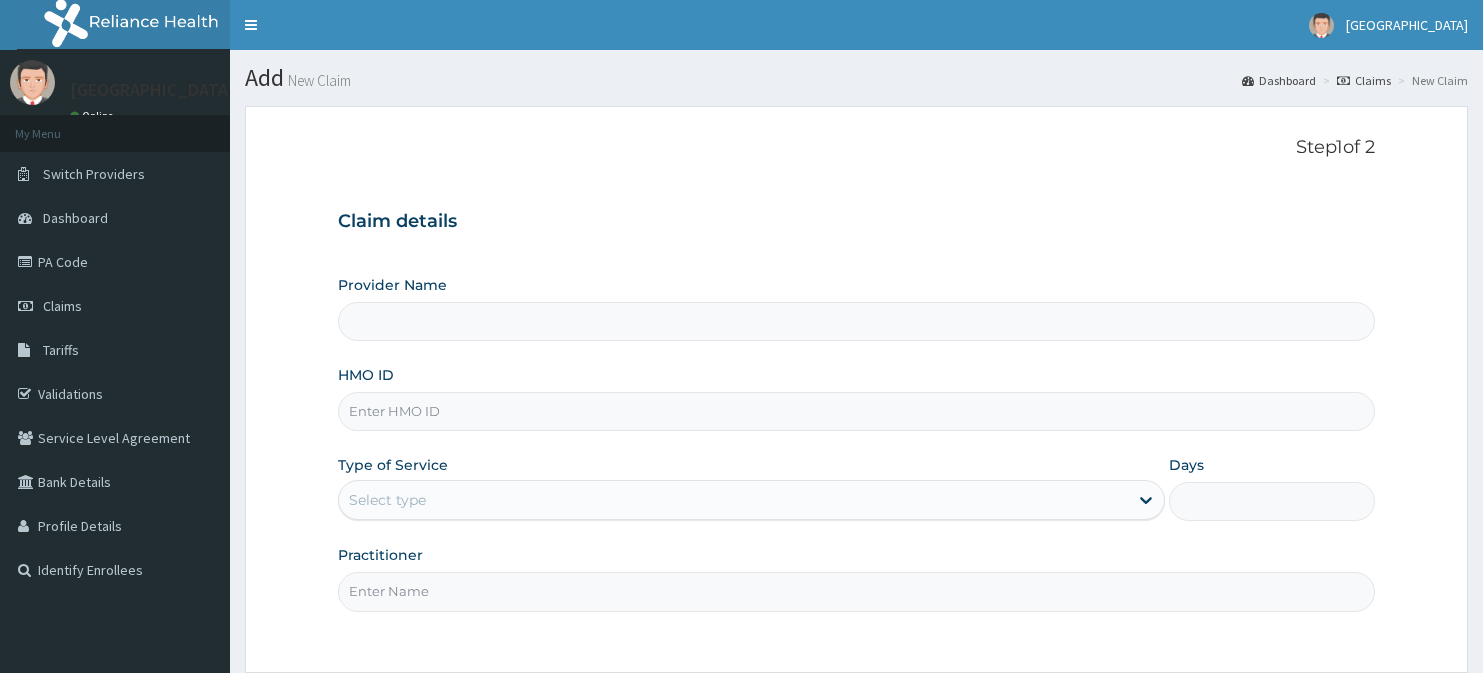 scroll, scrollTop: 0, scrollLeft: 0, axis: both 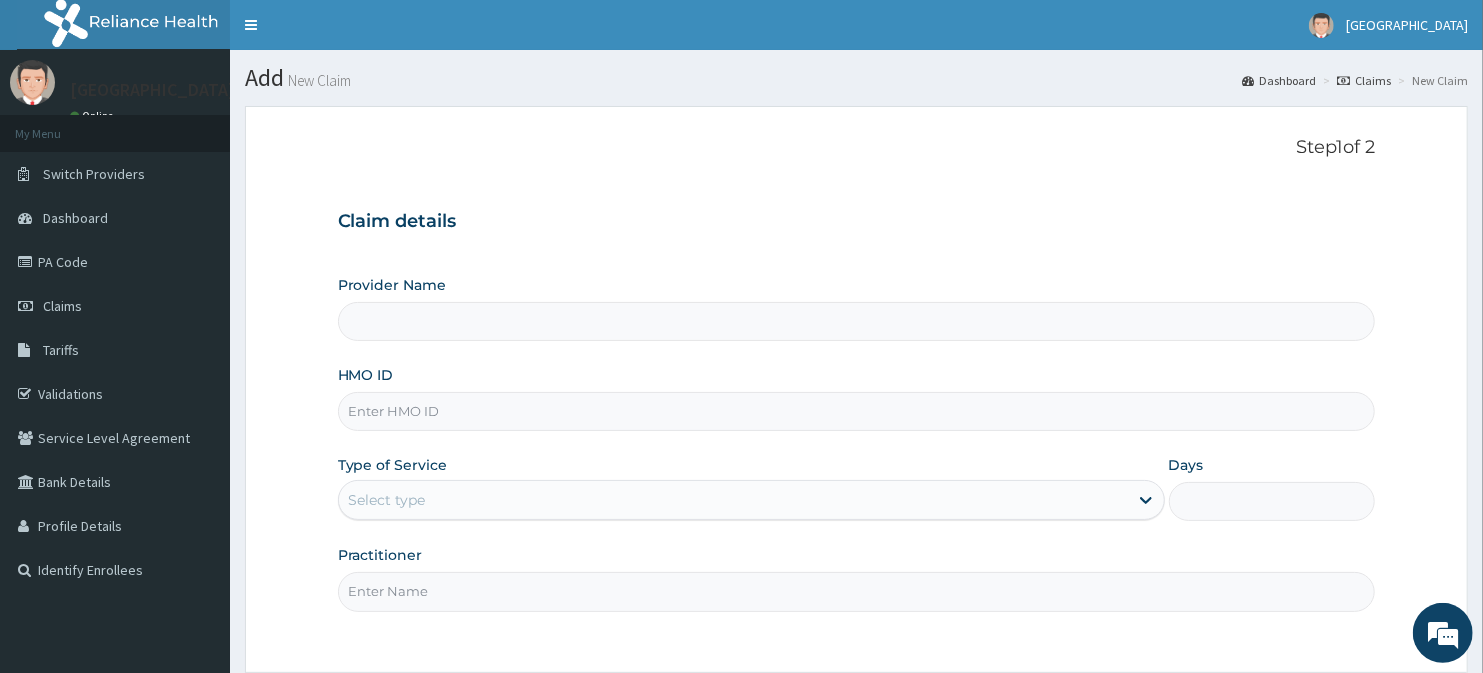 type on "[GEOGRAPHIC_DATA]" 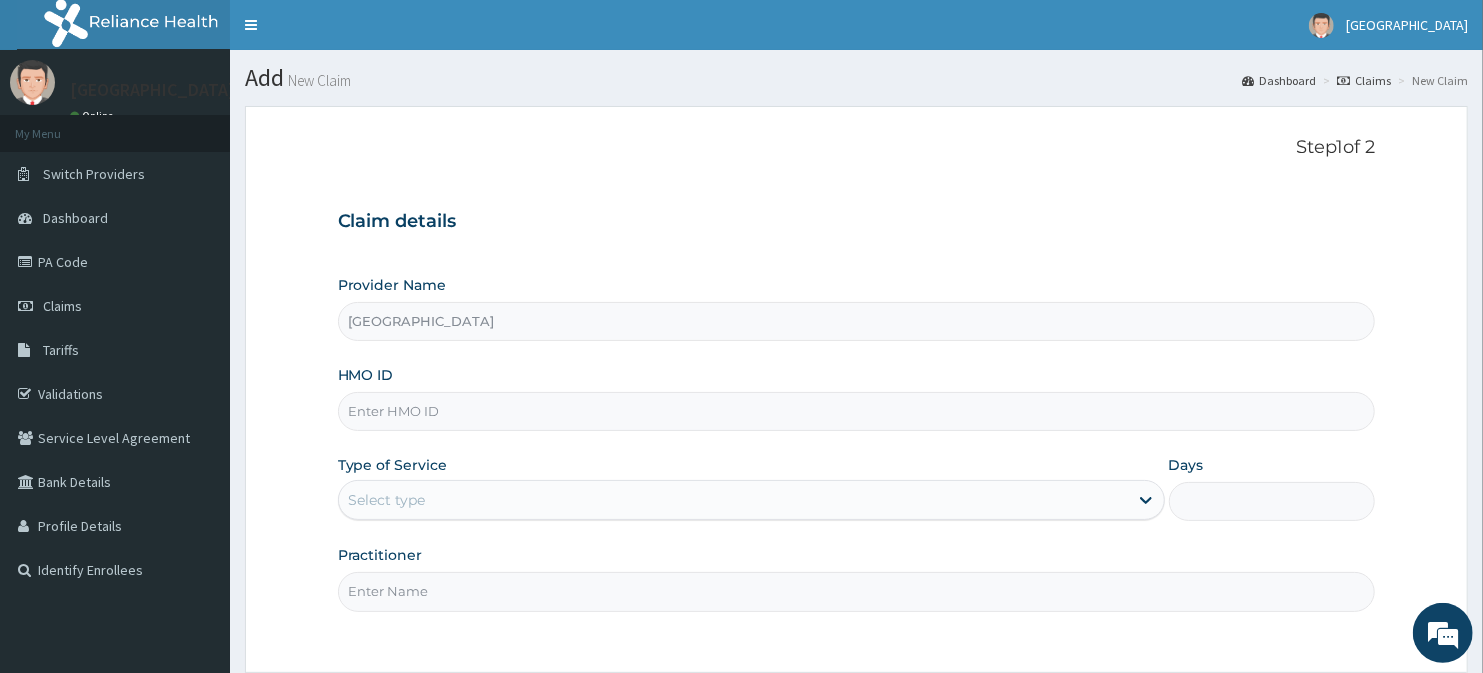 click on "[GEOGRAPHIC_DATA]" at bounding box center [857, 321] 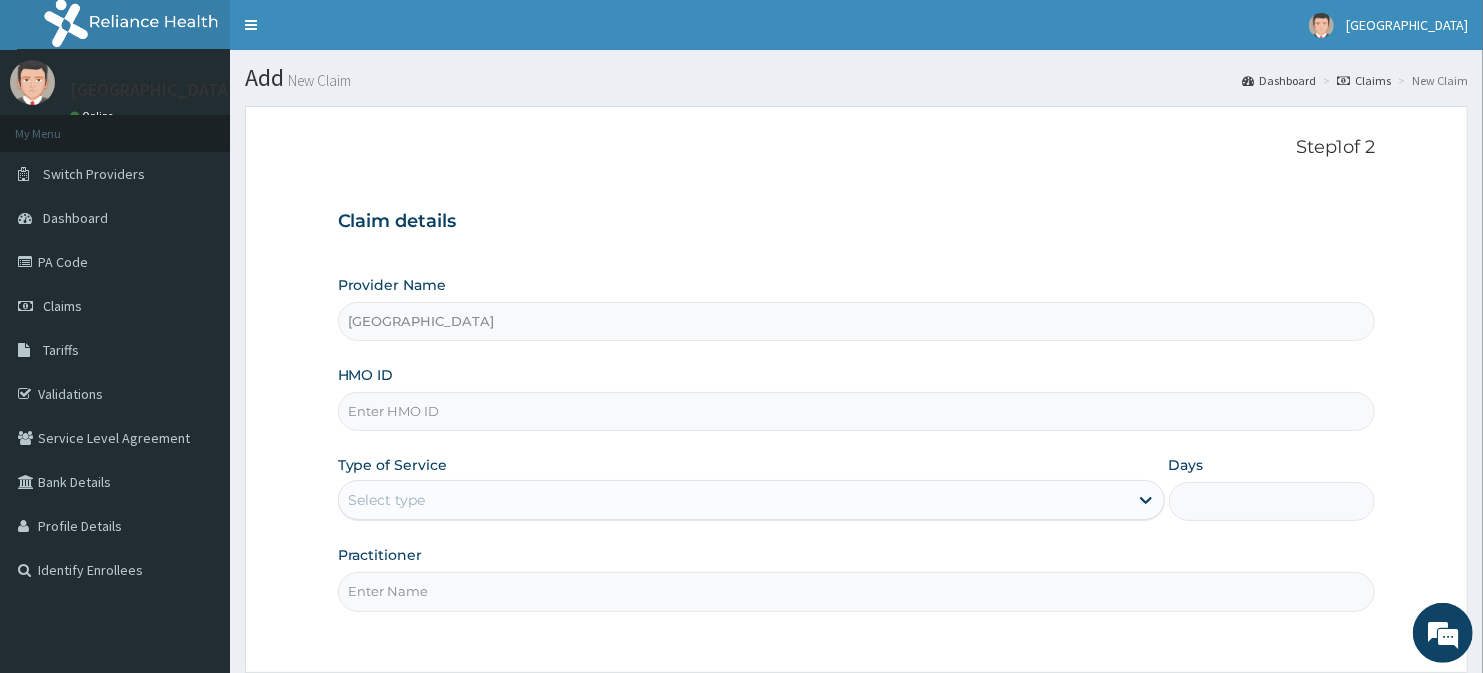 scroll, scrollTop: 0, scrollLeft: 0, axis: both 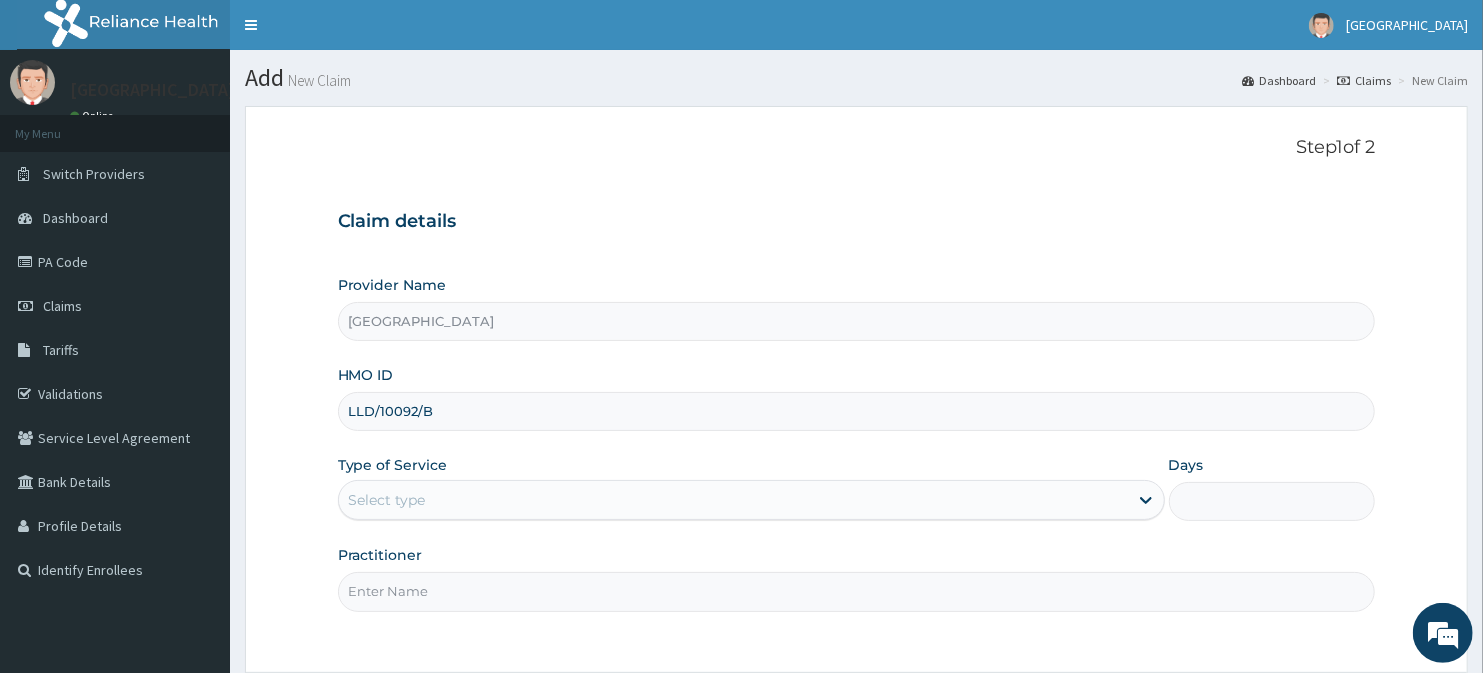 type on "LLD/10092/B" 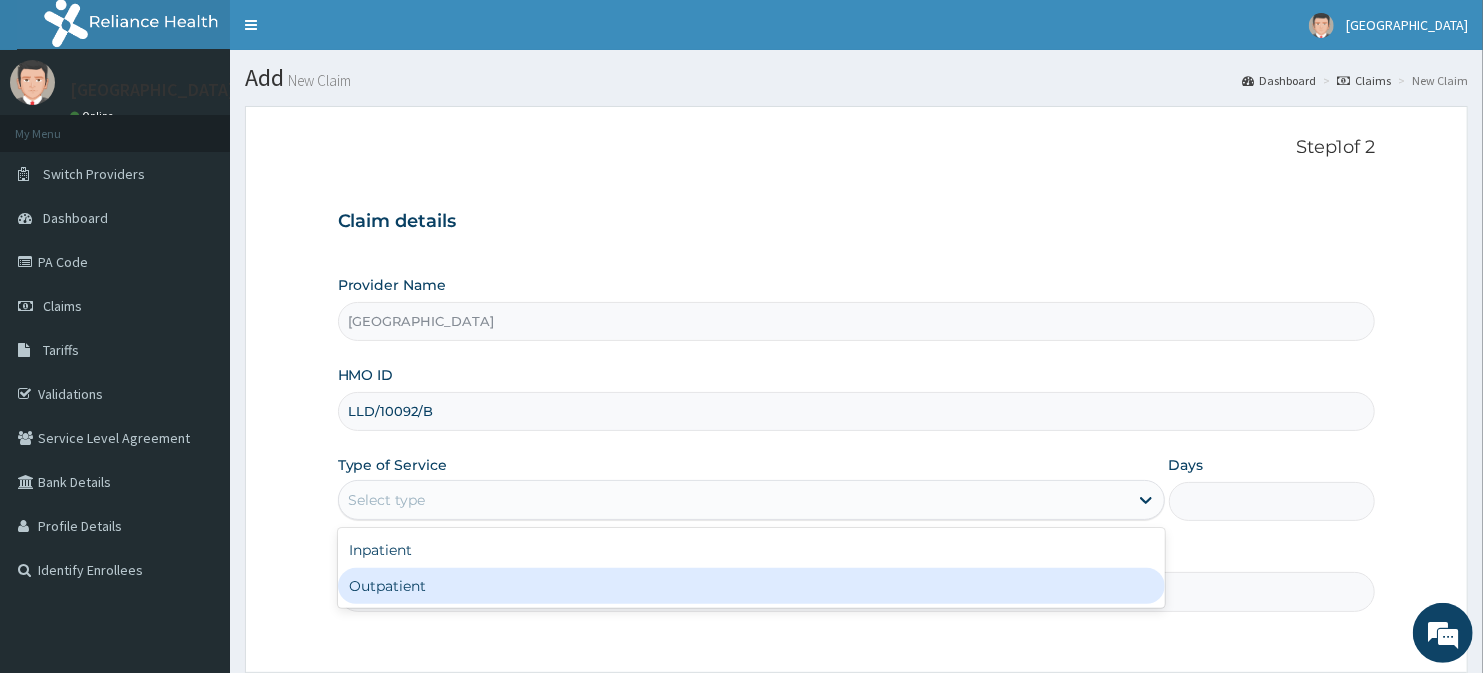 click on "Outpatient" at bounding box center [751, 586] 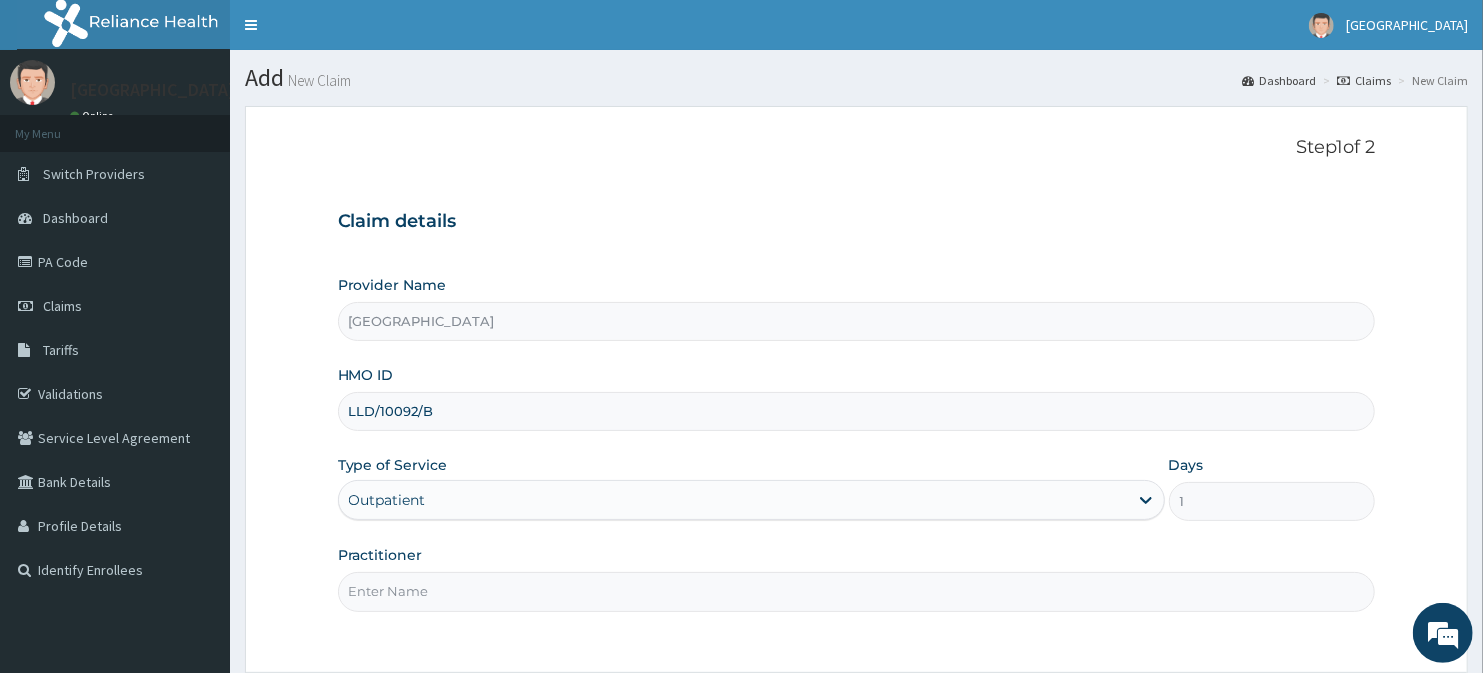 click on "Practitioner" at bounding box center [857, 591] 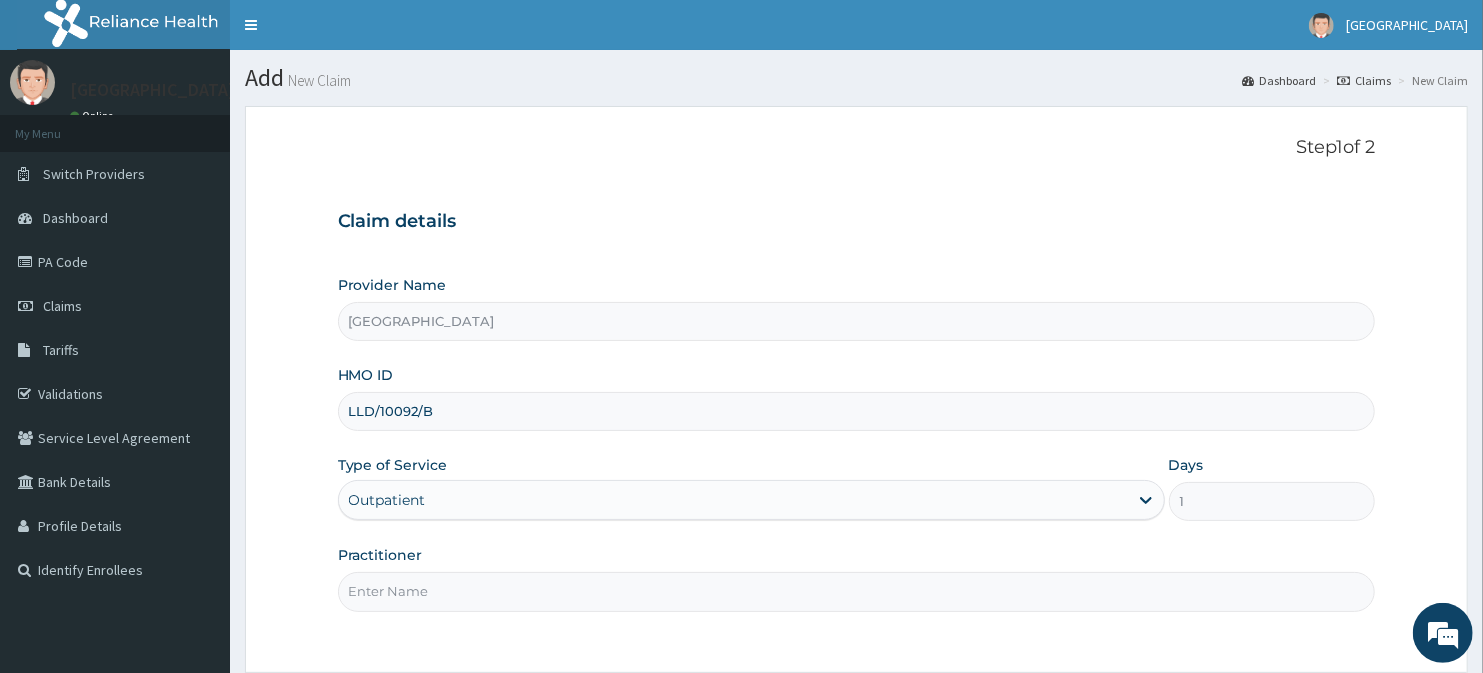 type on "Dr. A.A AMAO" 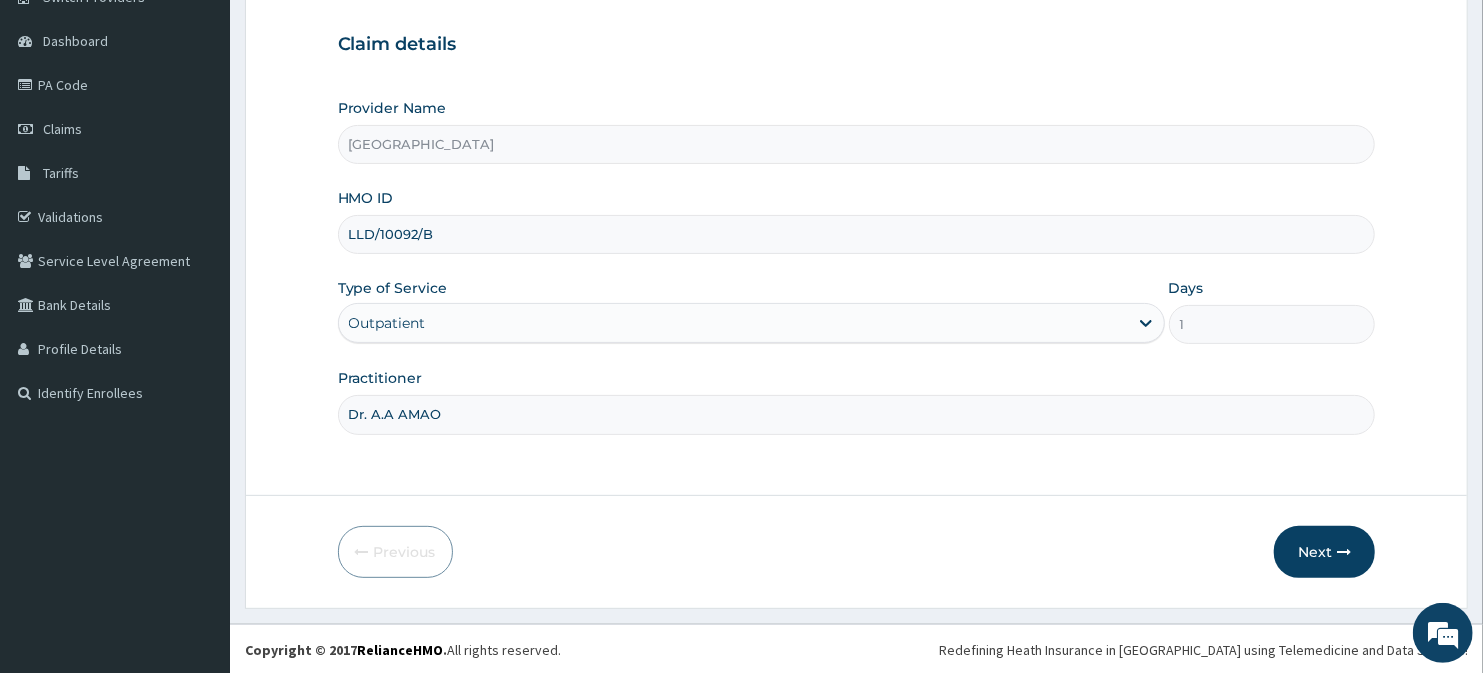scroll, scrollTop: 178, scrollLeft: 0, axis: vertical 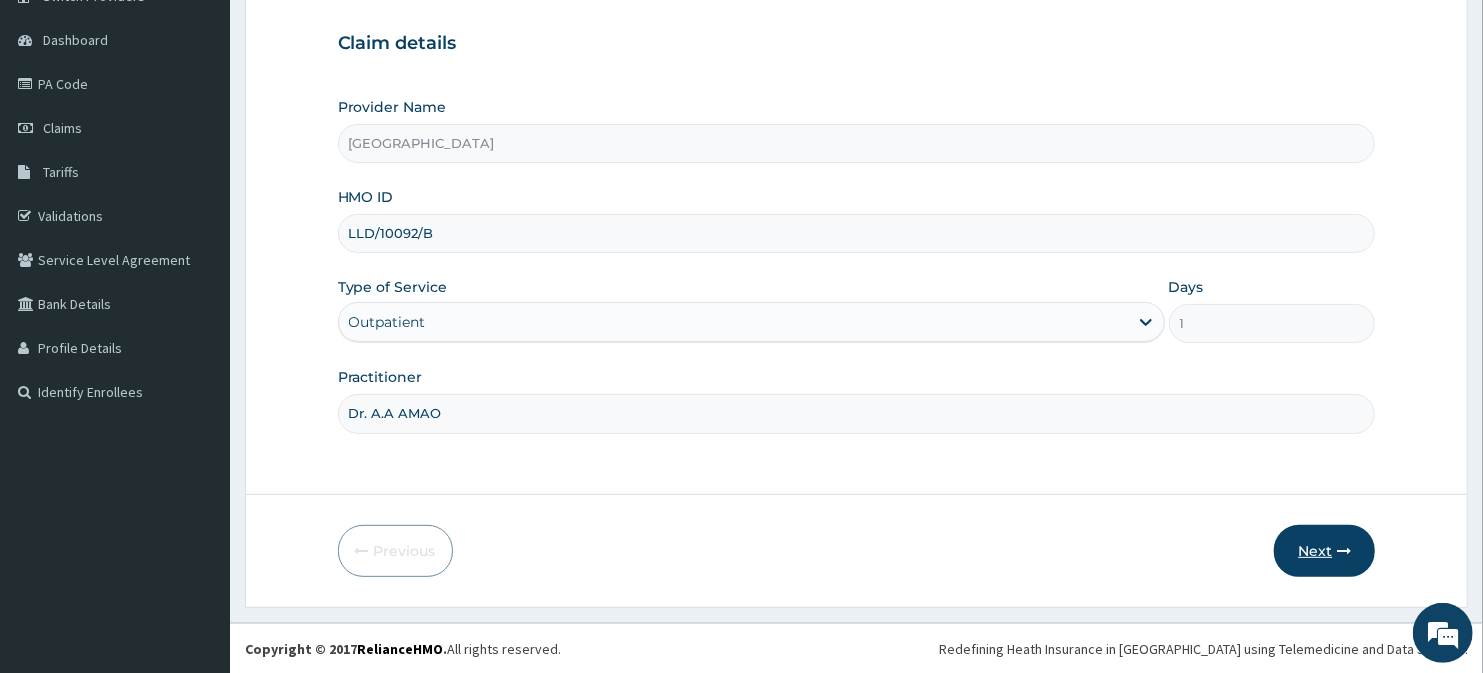 click on "Next" at bounding box center (1324, 551) 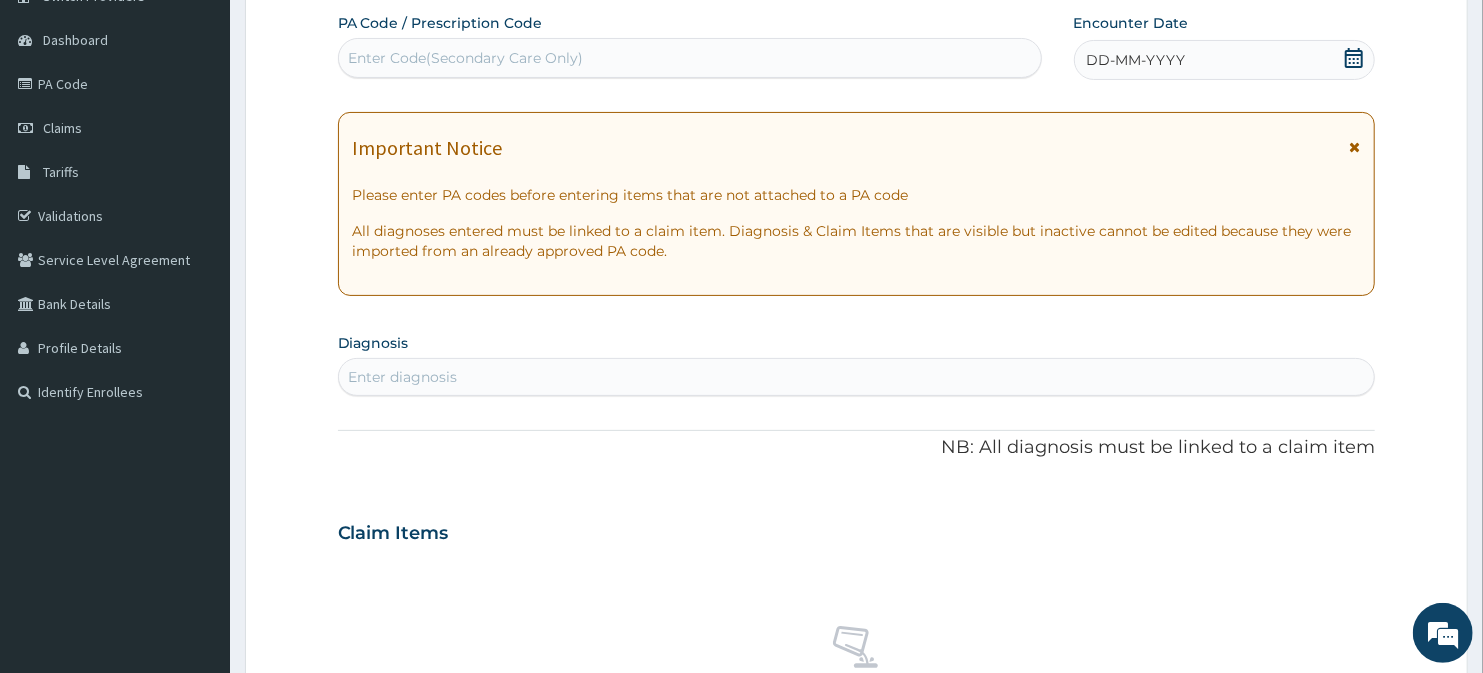 click on "Enter diagnosis" at bounding box center (403, 377) 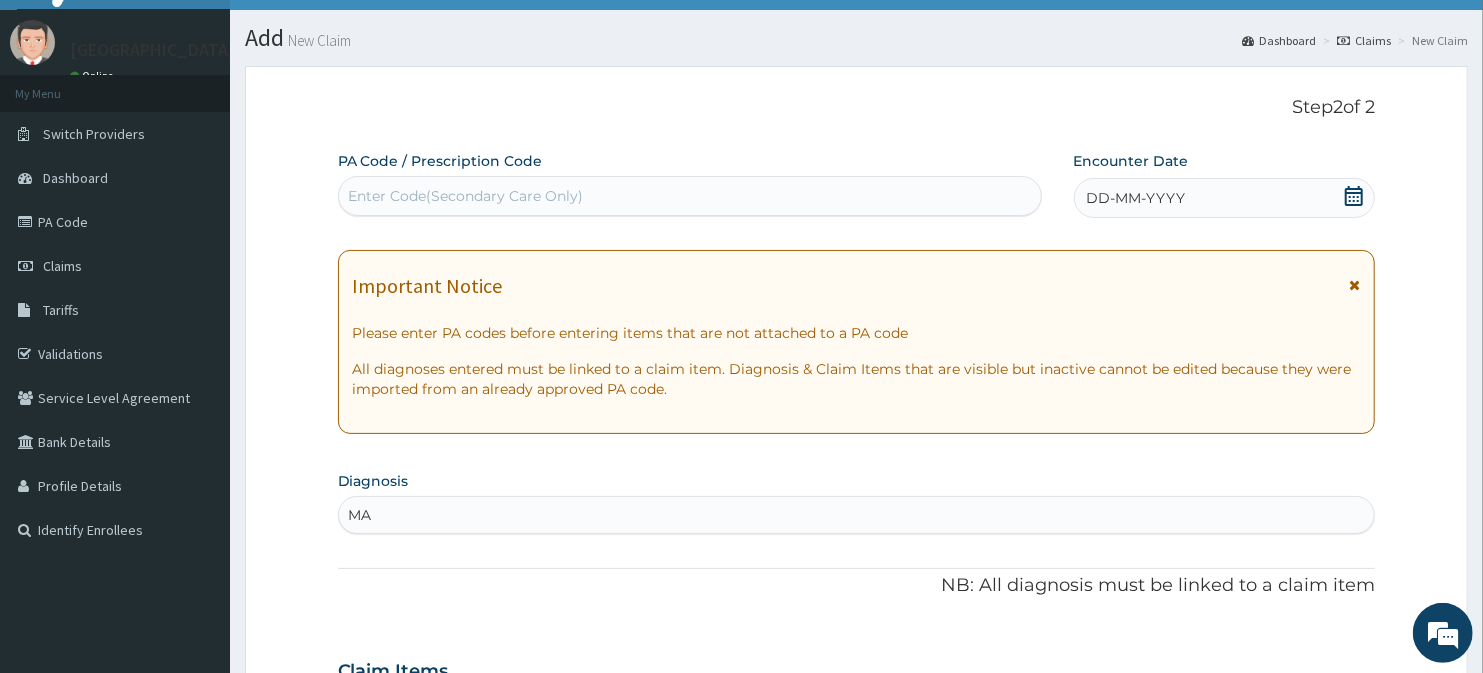 scroll, scrollTop: 0, scrollLeft: 0, axis: both 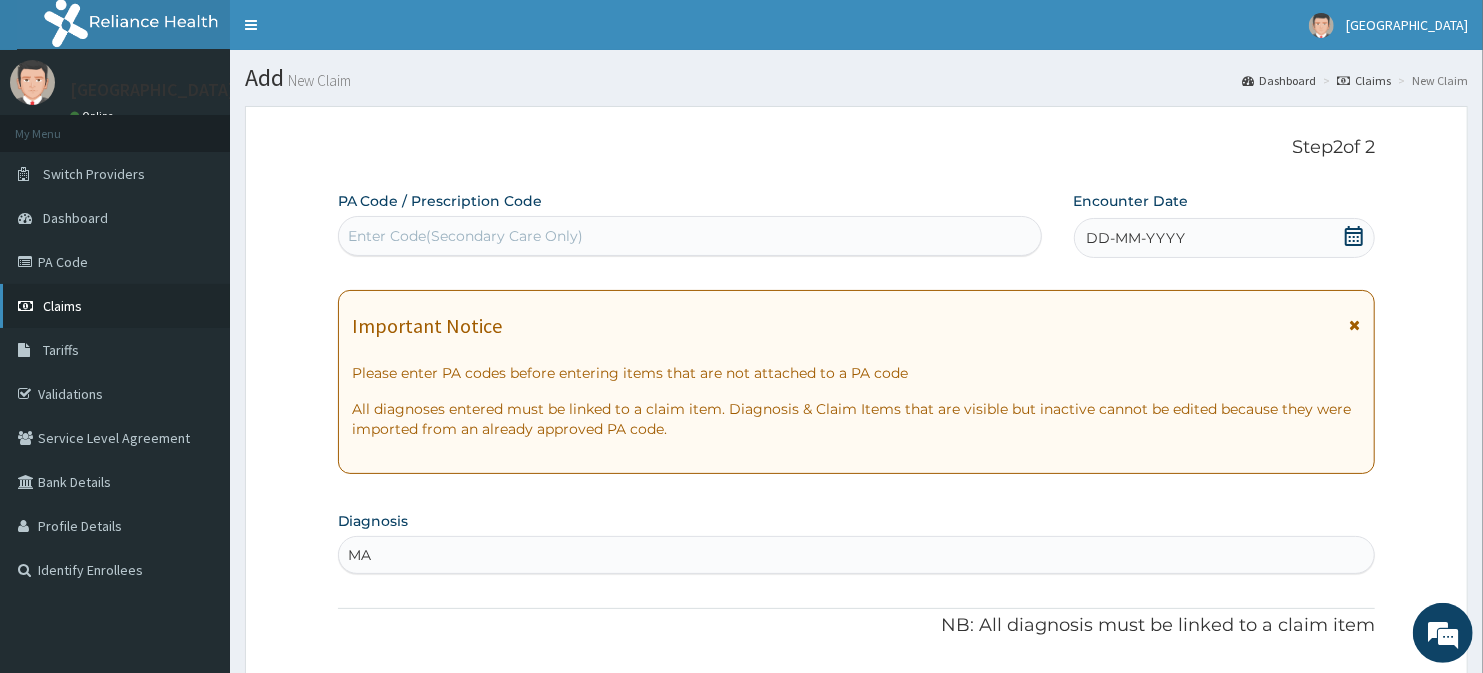 type on "MA" 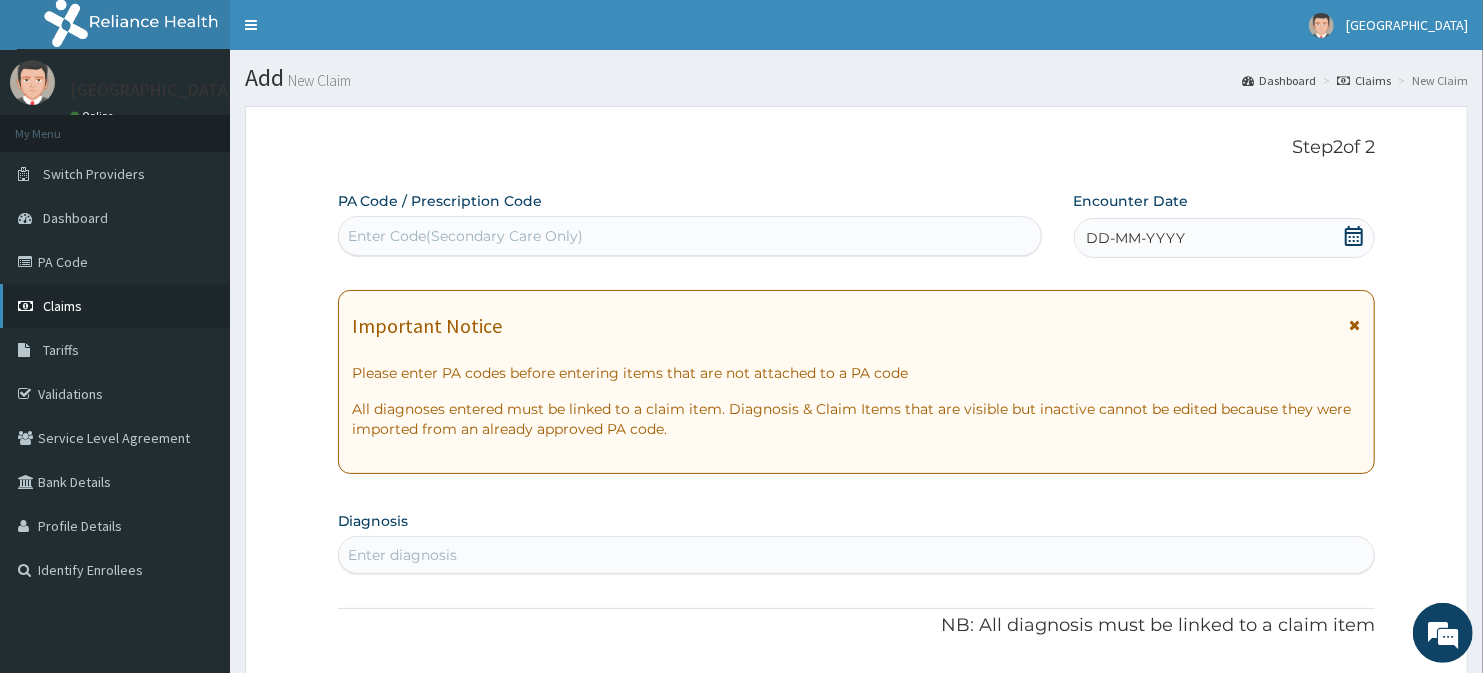 click on "Claims" at bounding box center (115, 306) 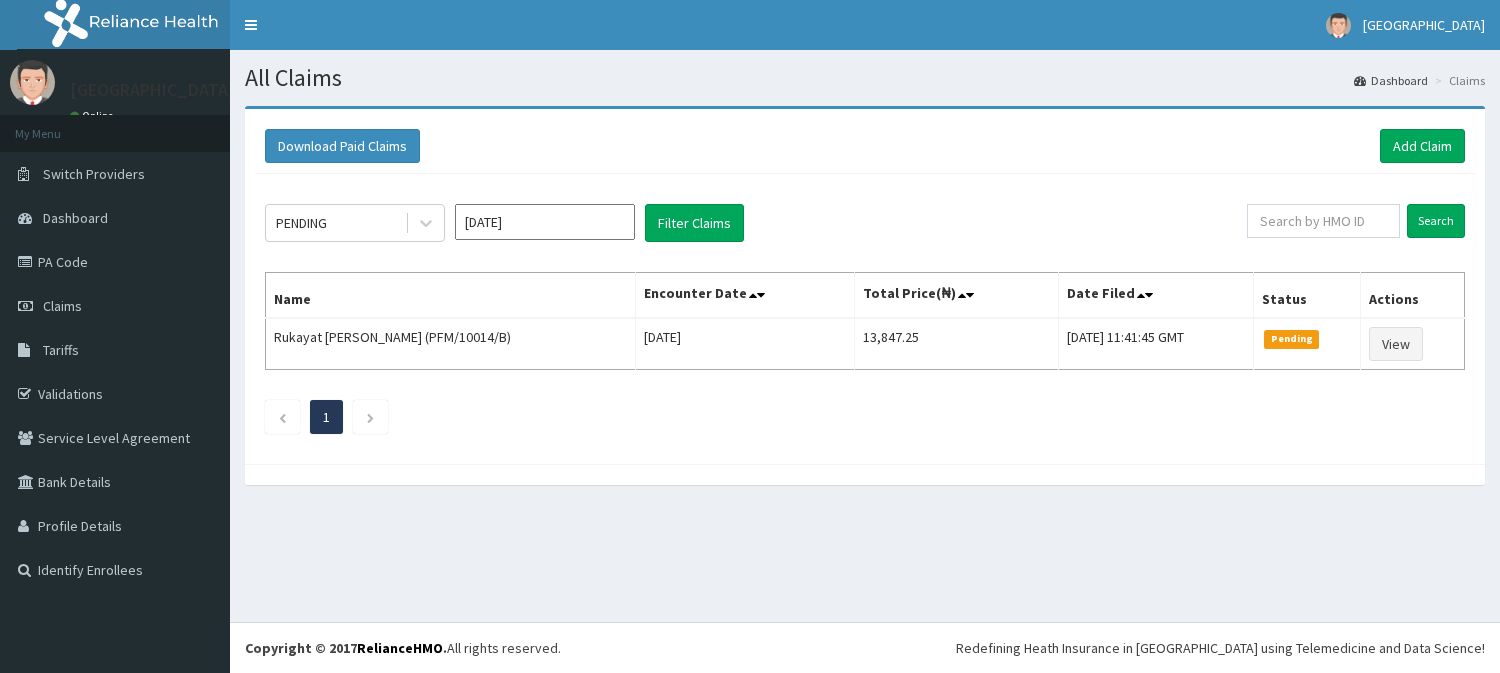 scroll, scrollTop: 0, scrollLeft: 0, axis: both 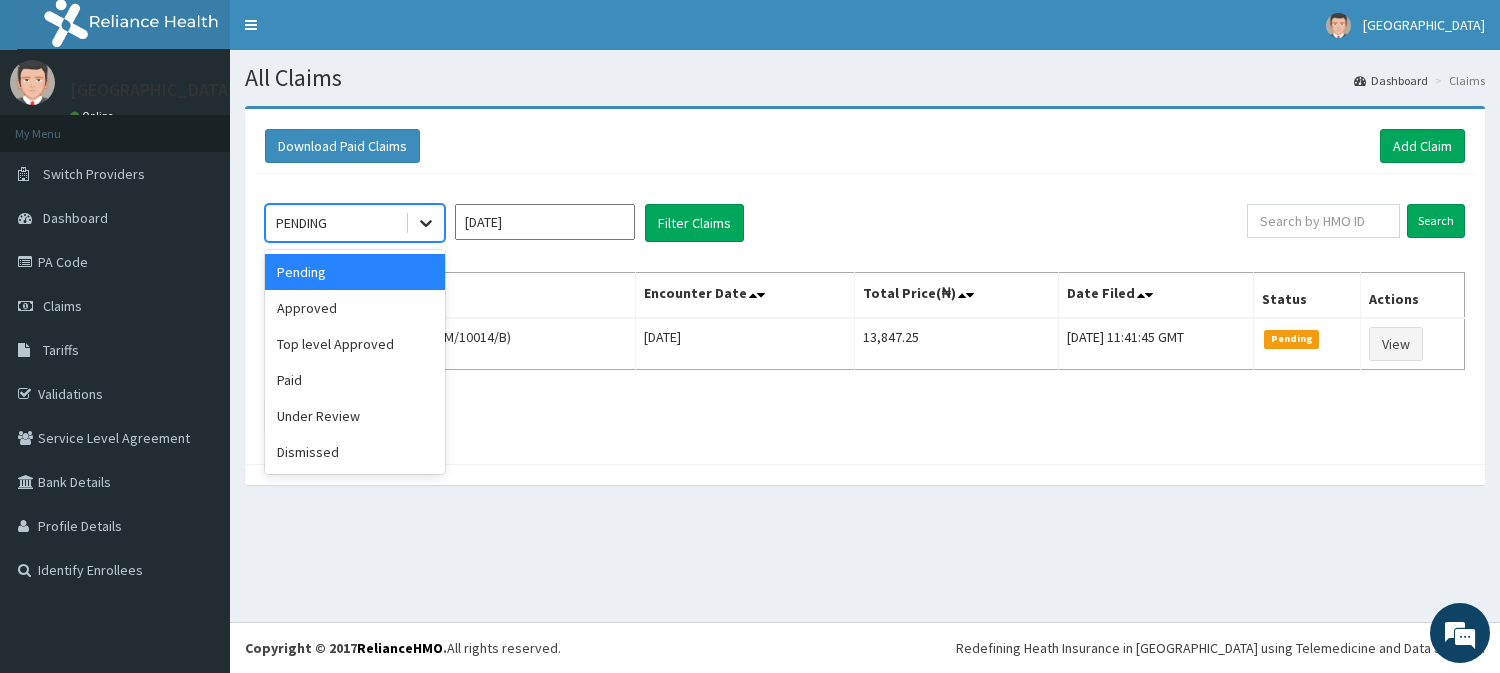 click at bounding box center (426, 223) 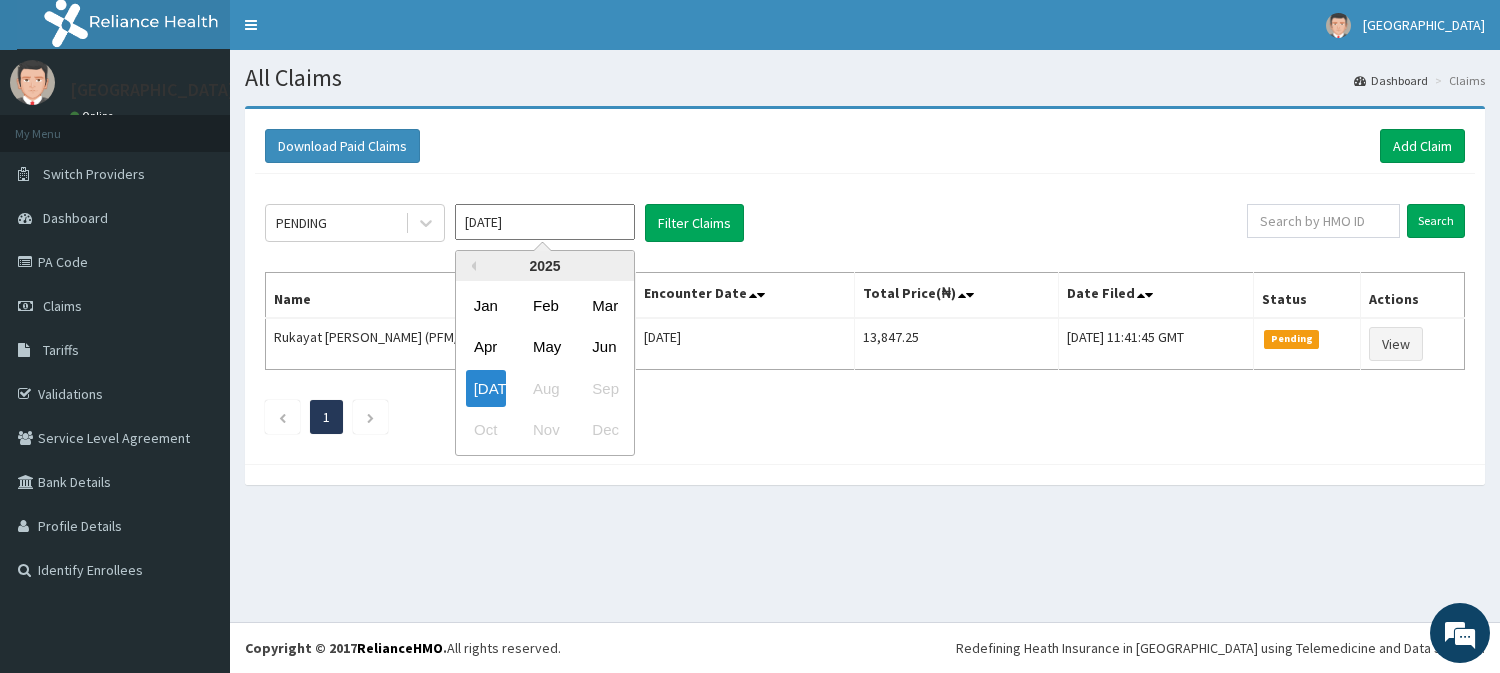 click on "Jul 2025" at bounding box center [545, 222] 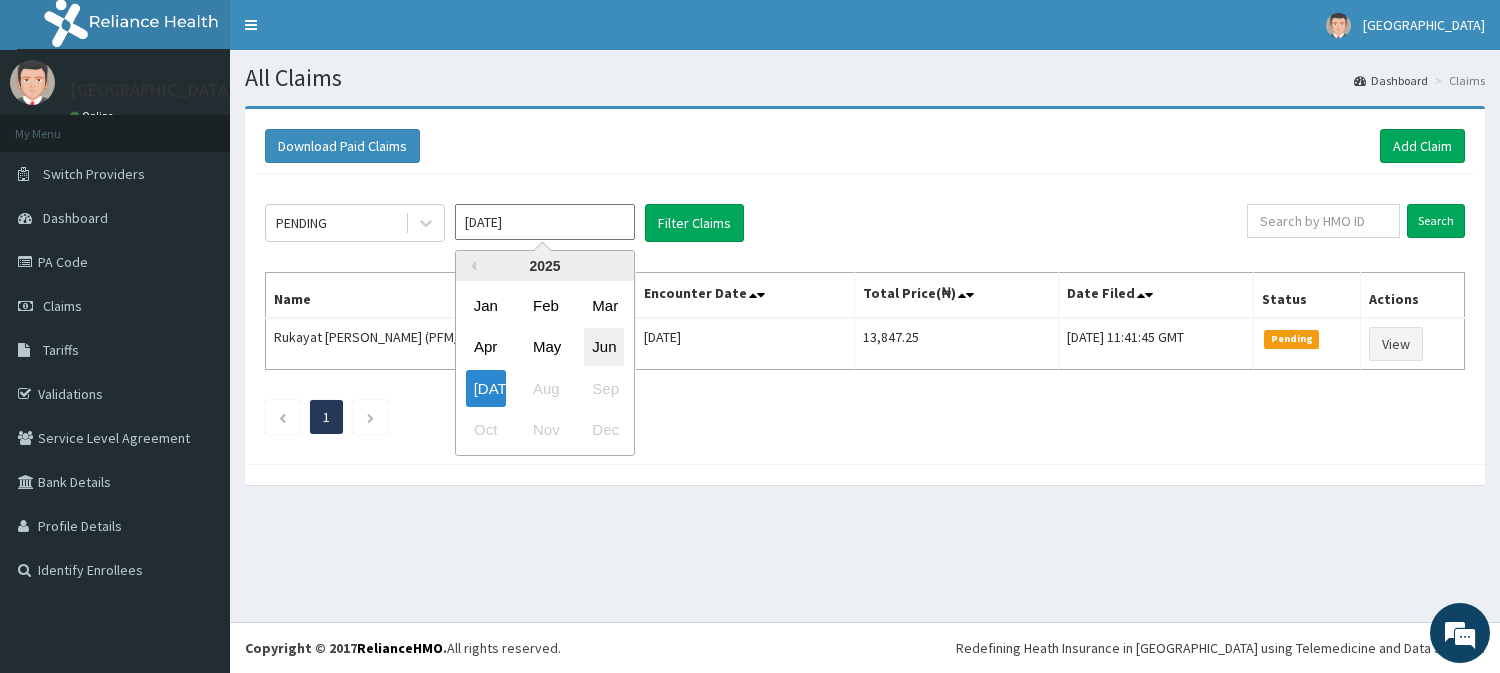 click on "Jun" at bounding box center [604, 347] 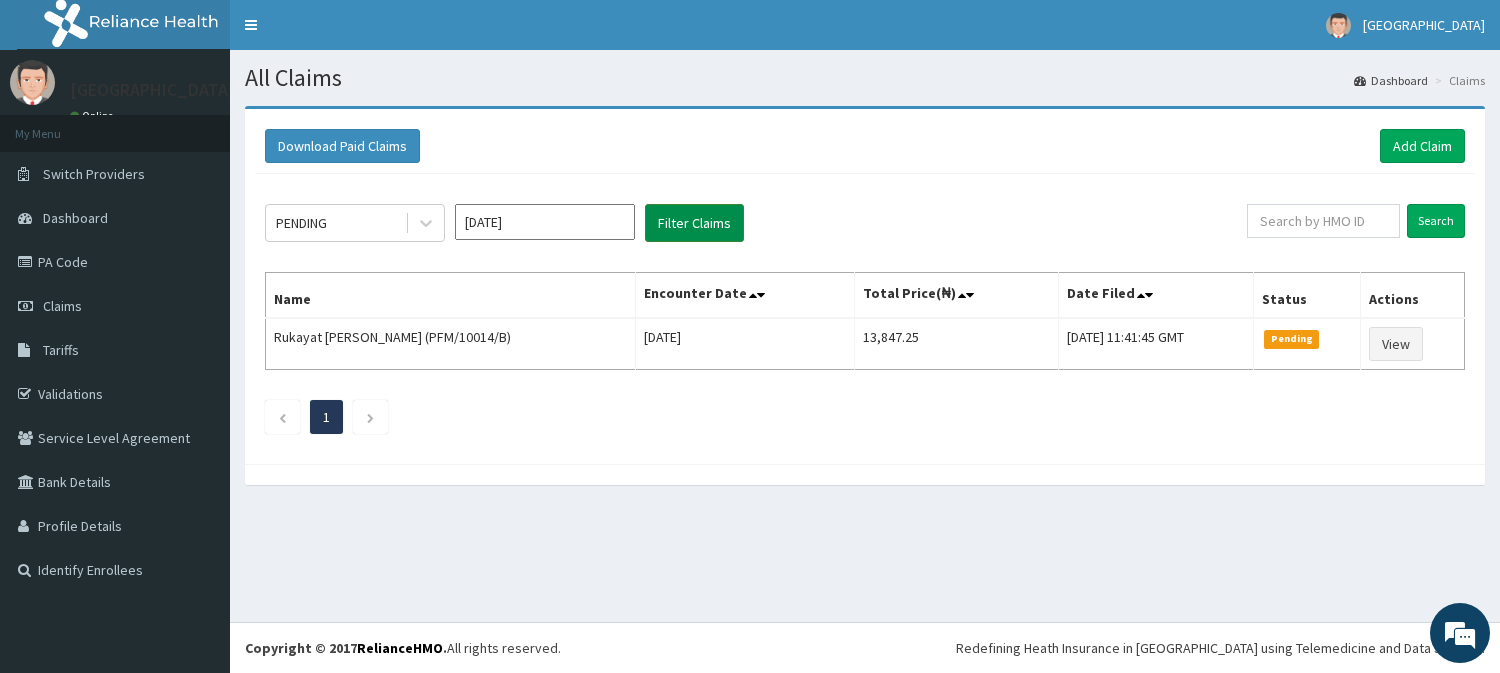 click on "Filter Claims" at bounding box center [694, 223] 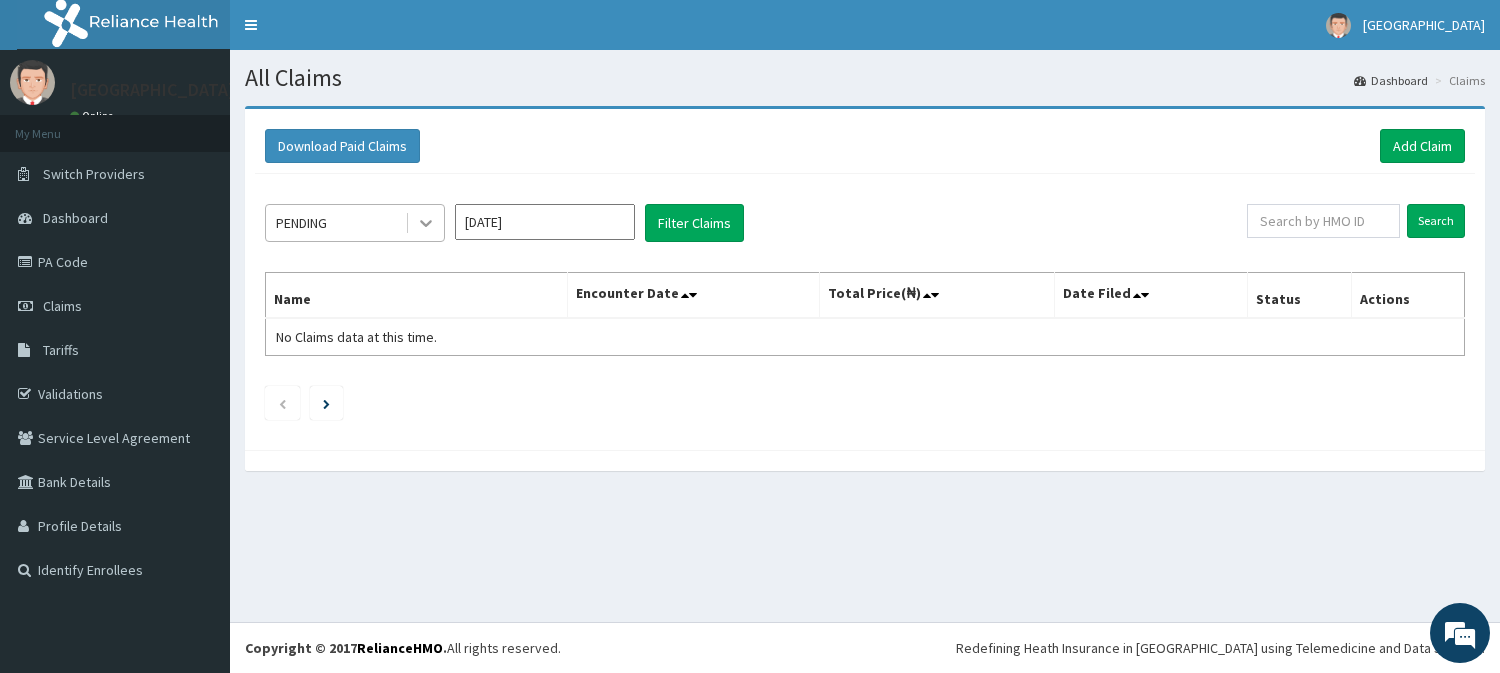 click 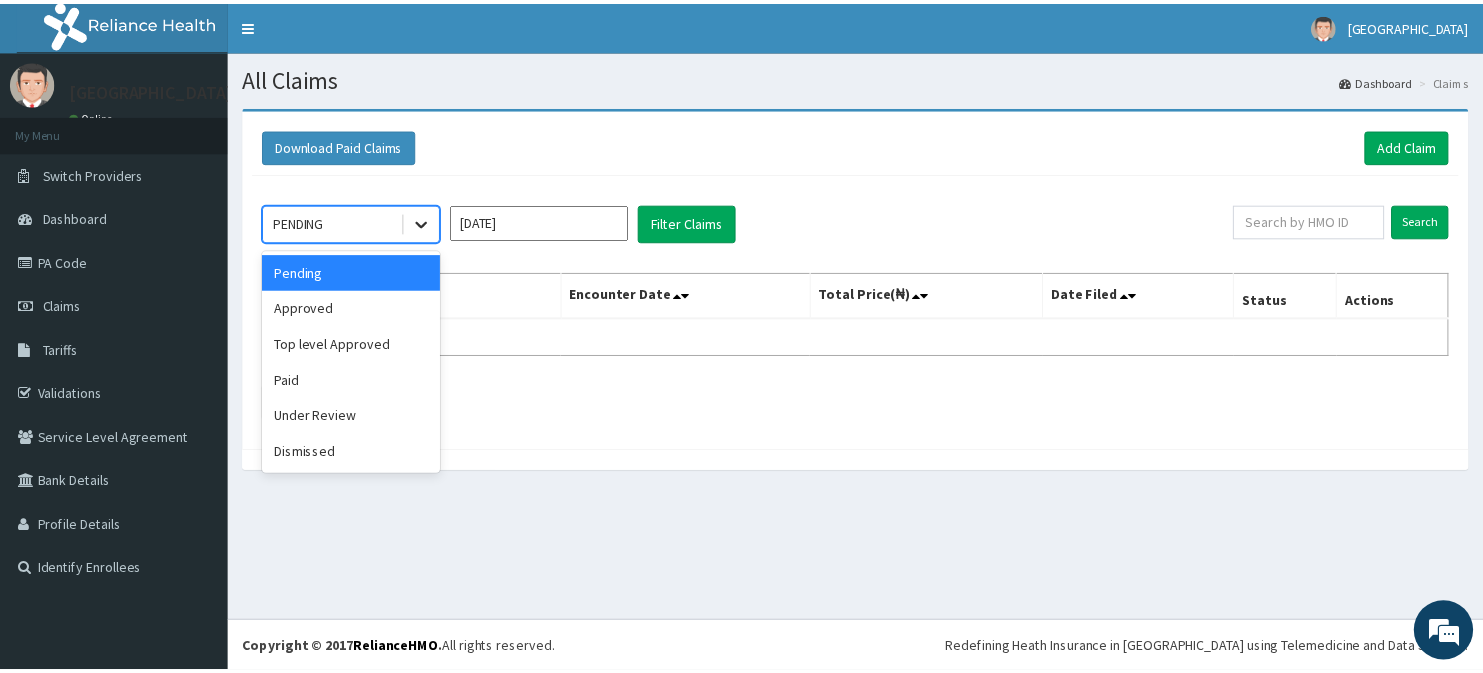 scroll, scrollTop: 0, scrollLeft: 0, axis: both 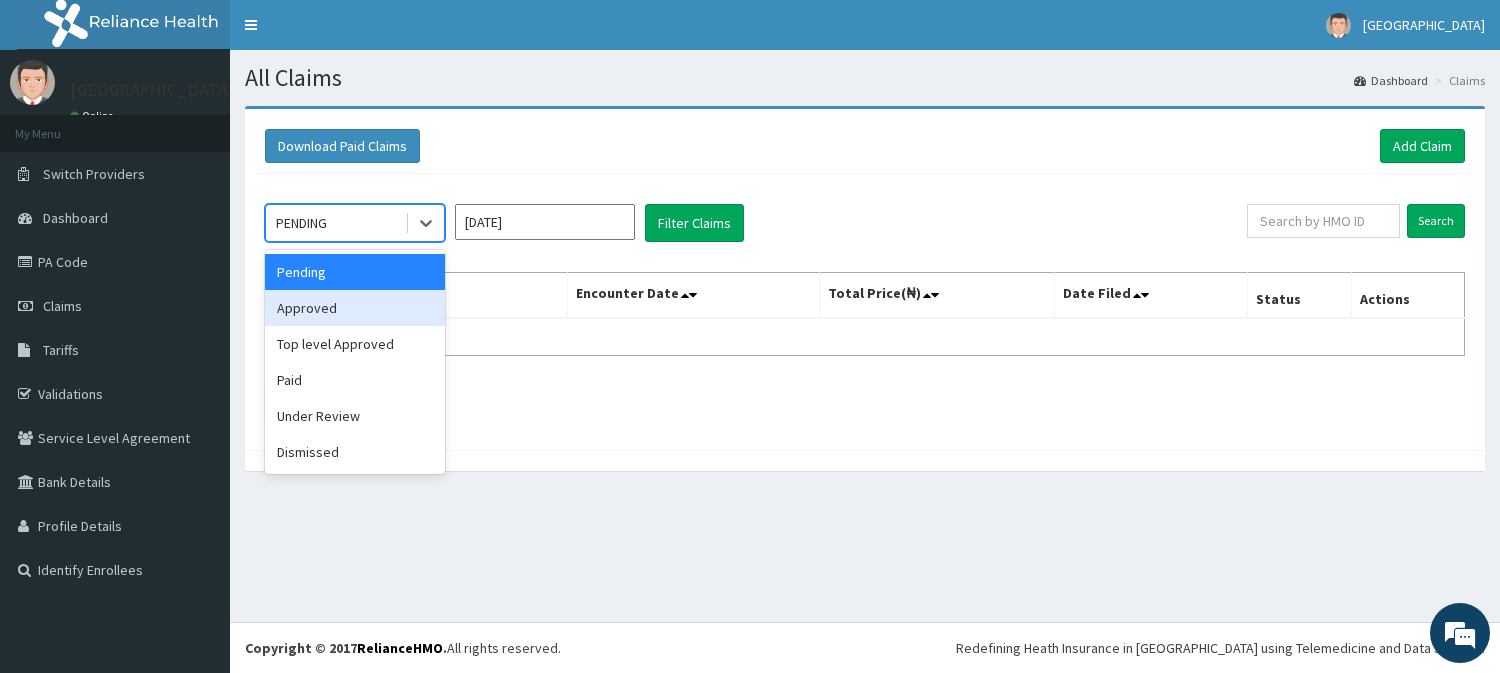 click on "Approved" at bounding box center (355, 308) 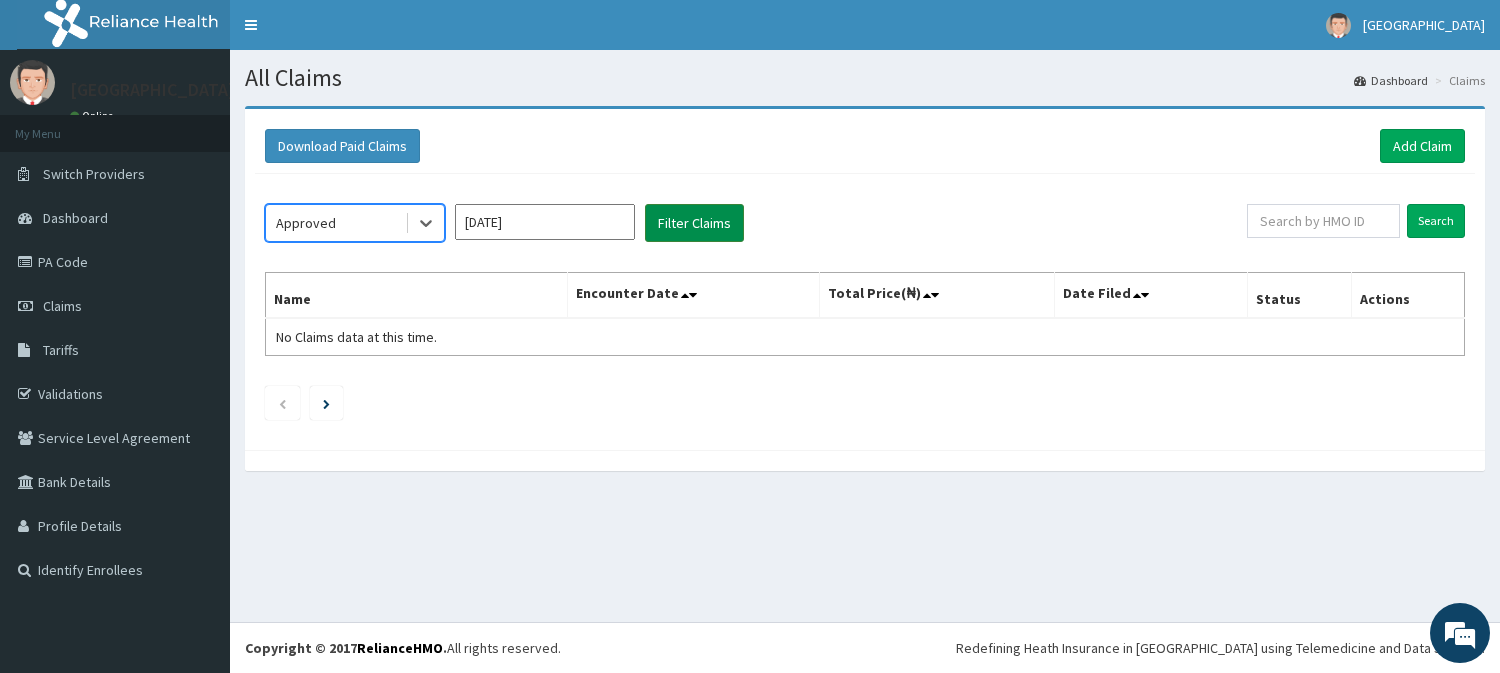 click on "Filter Claims" at bounding box center [694, 223] 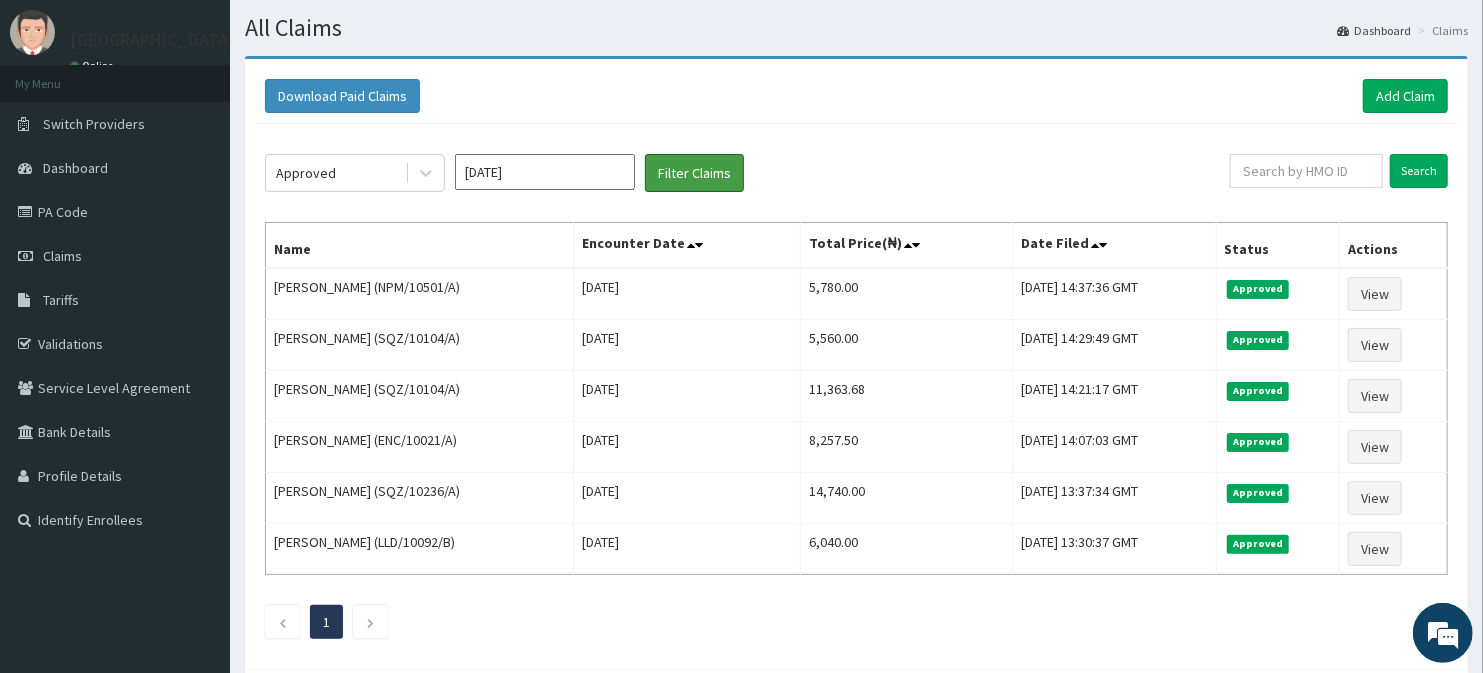 scroll, scrollTop: 52, scrollLeft: 0, axis: vertical 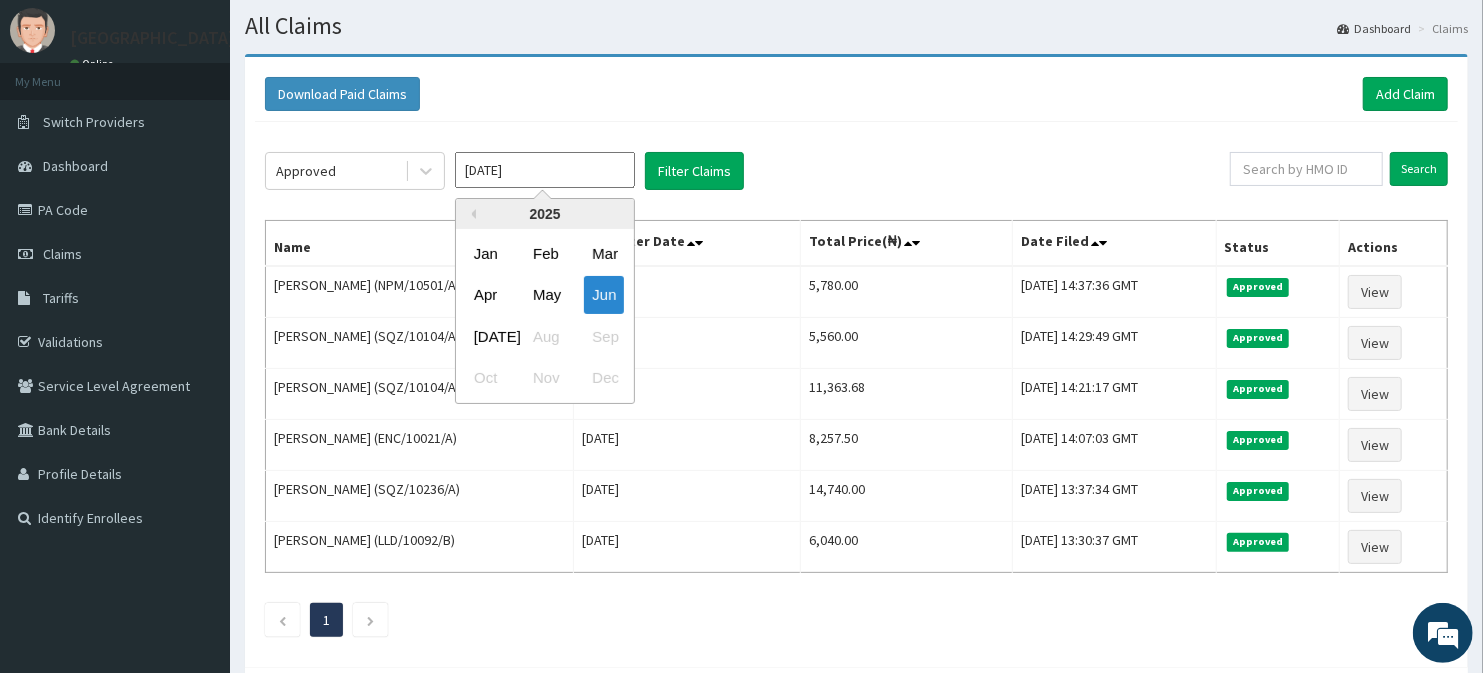 click on "Jun 2025" at bounding box center [545, 170] 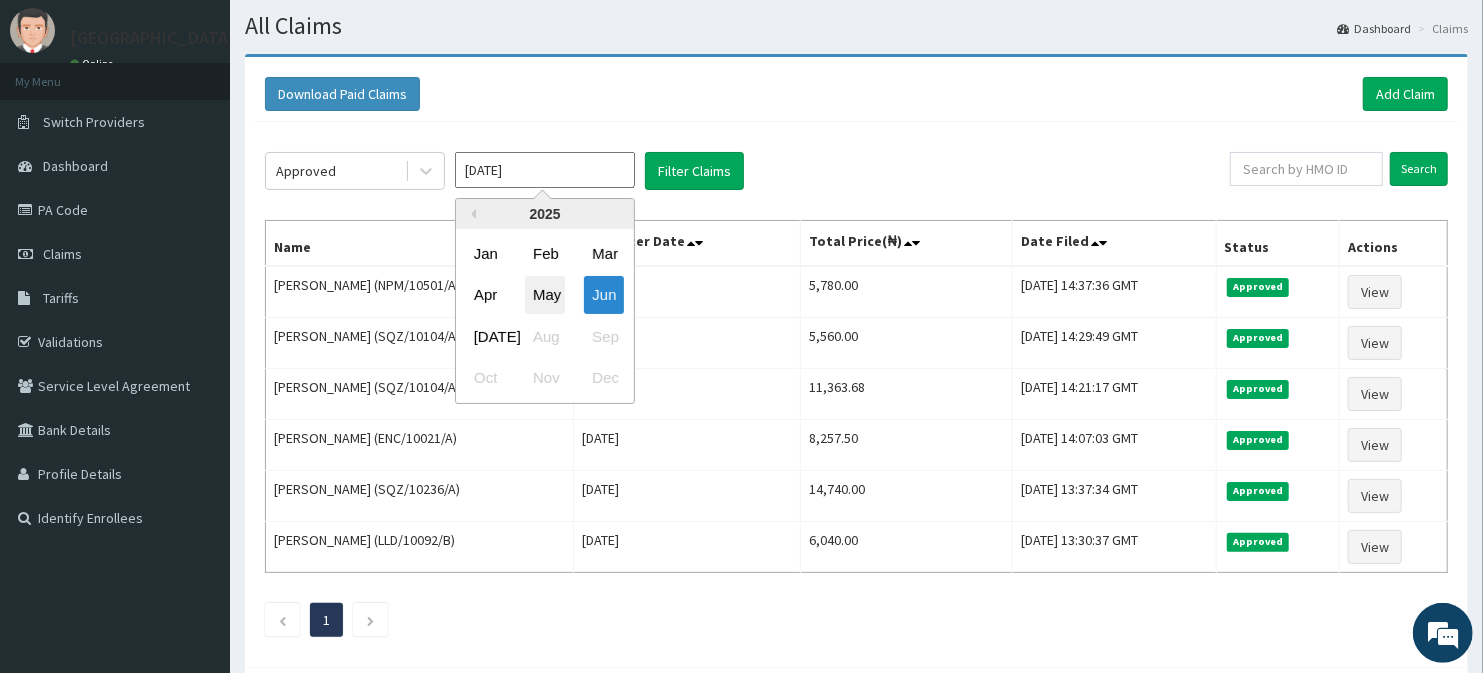 click on "May" at bounding box center (545, 295) 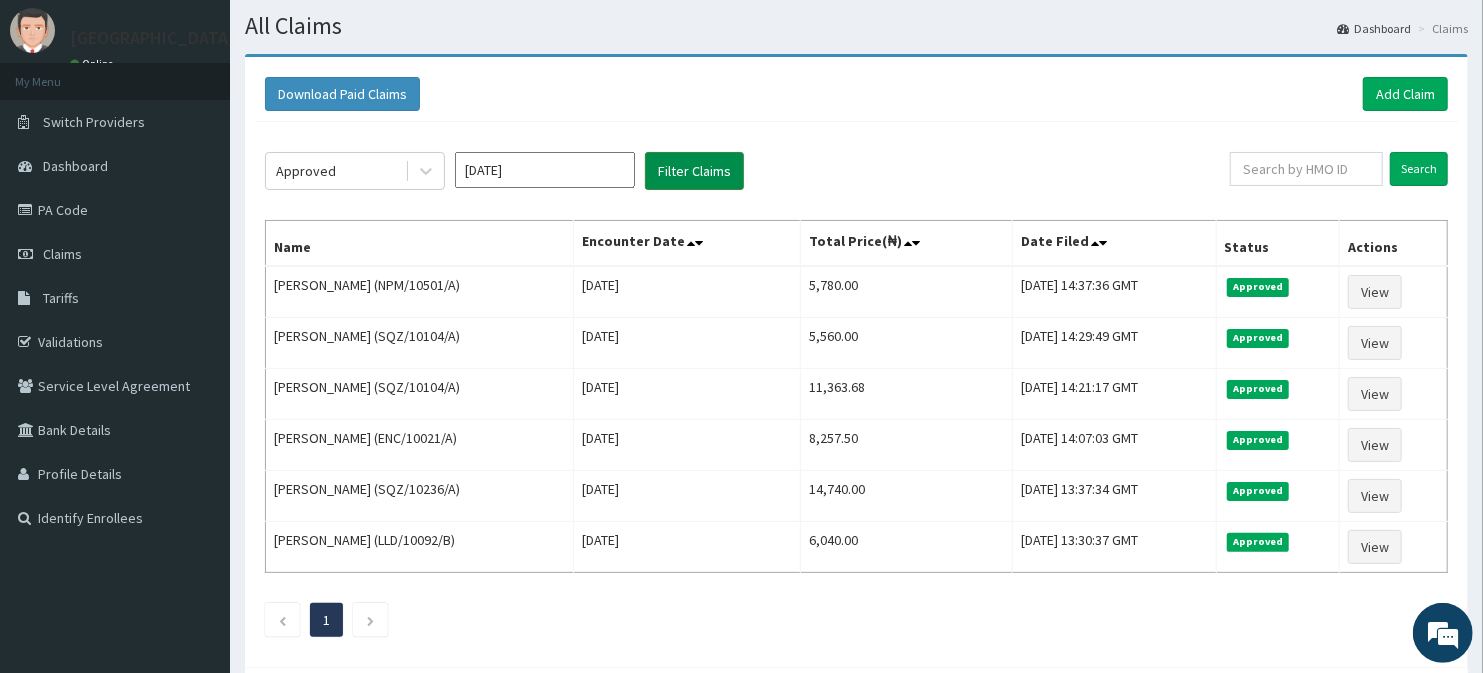click on "Filter Claims" at bounding box center (694, 171) 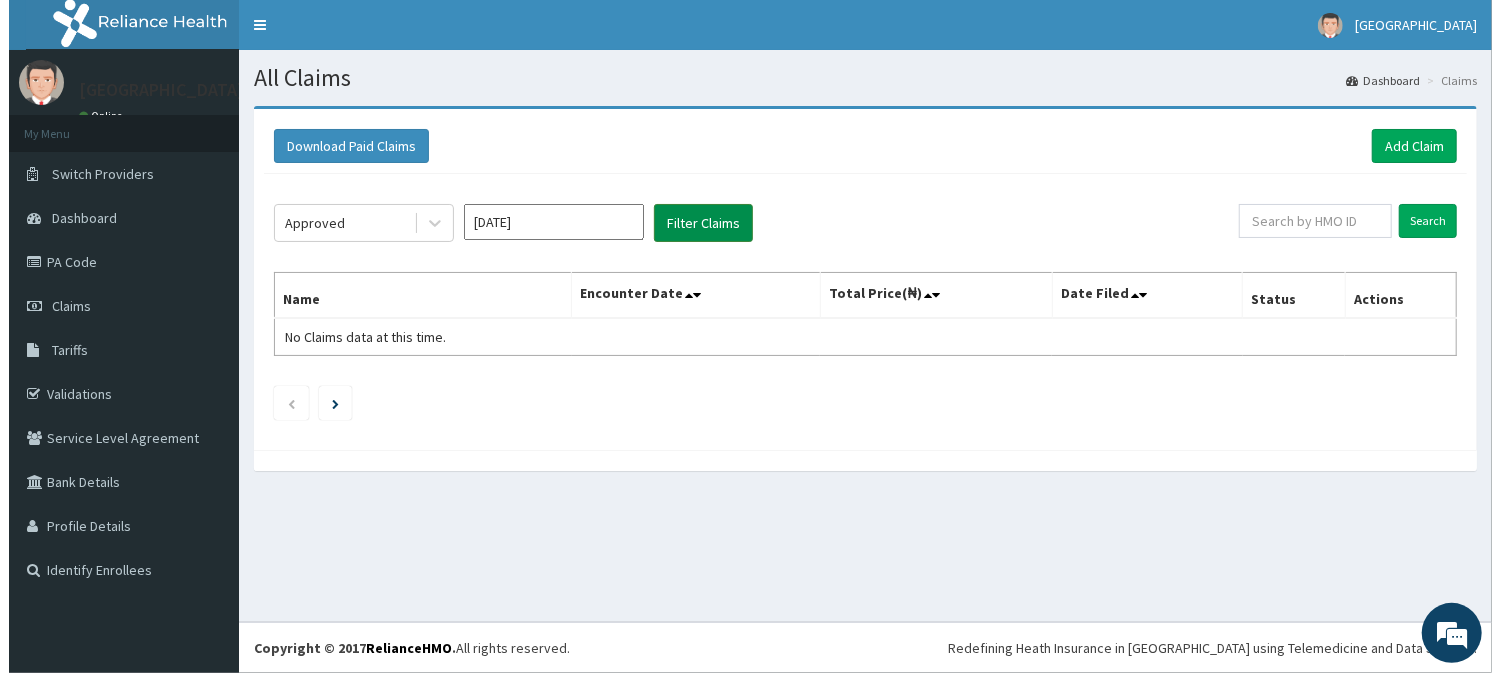 scroll, scrollTop: 0, scrollLeft: 0, axis: both 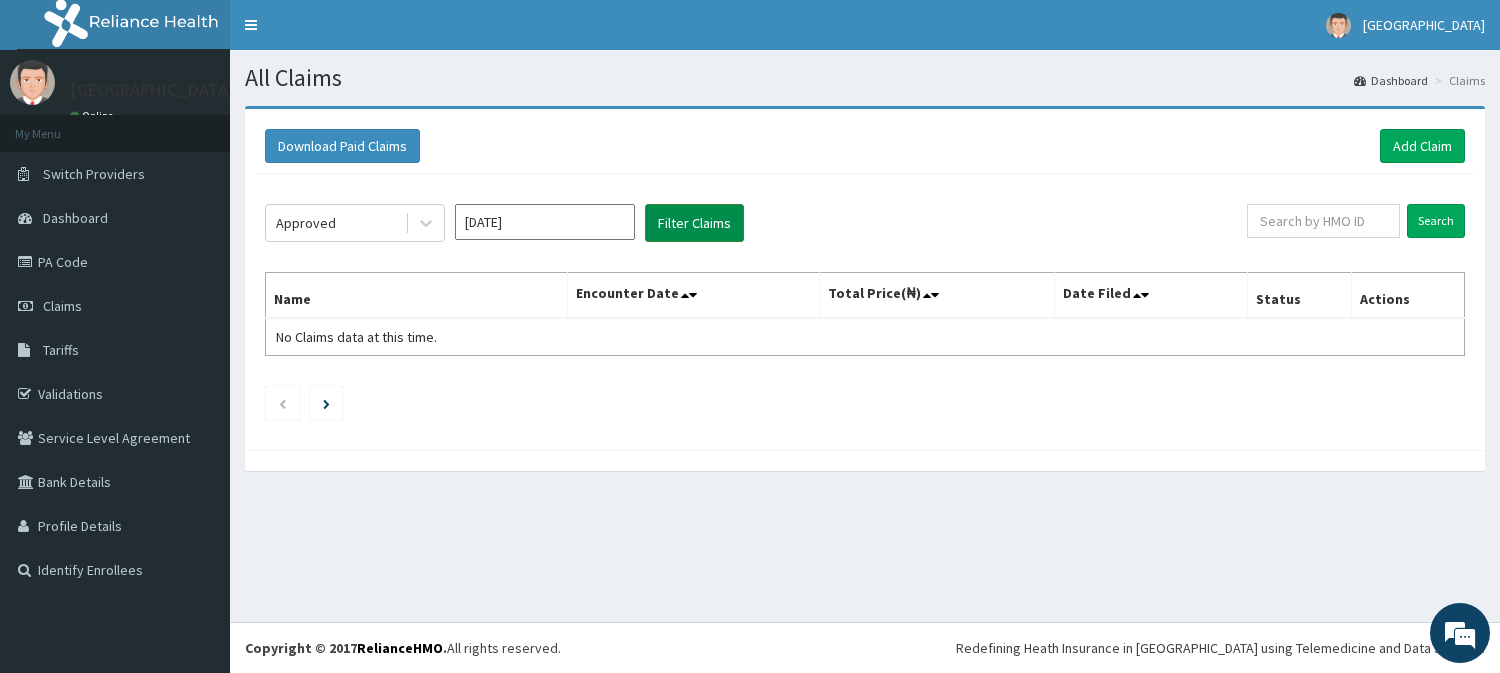 click on "Filter Claims" at bounding box center [694, 223] 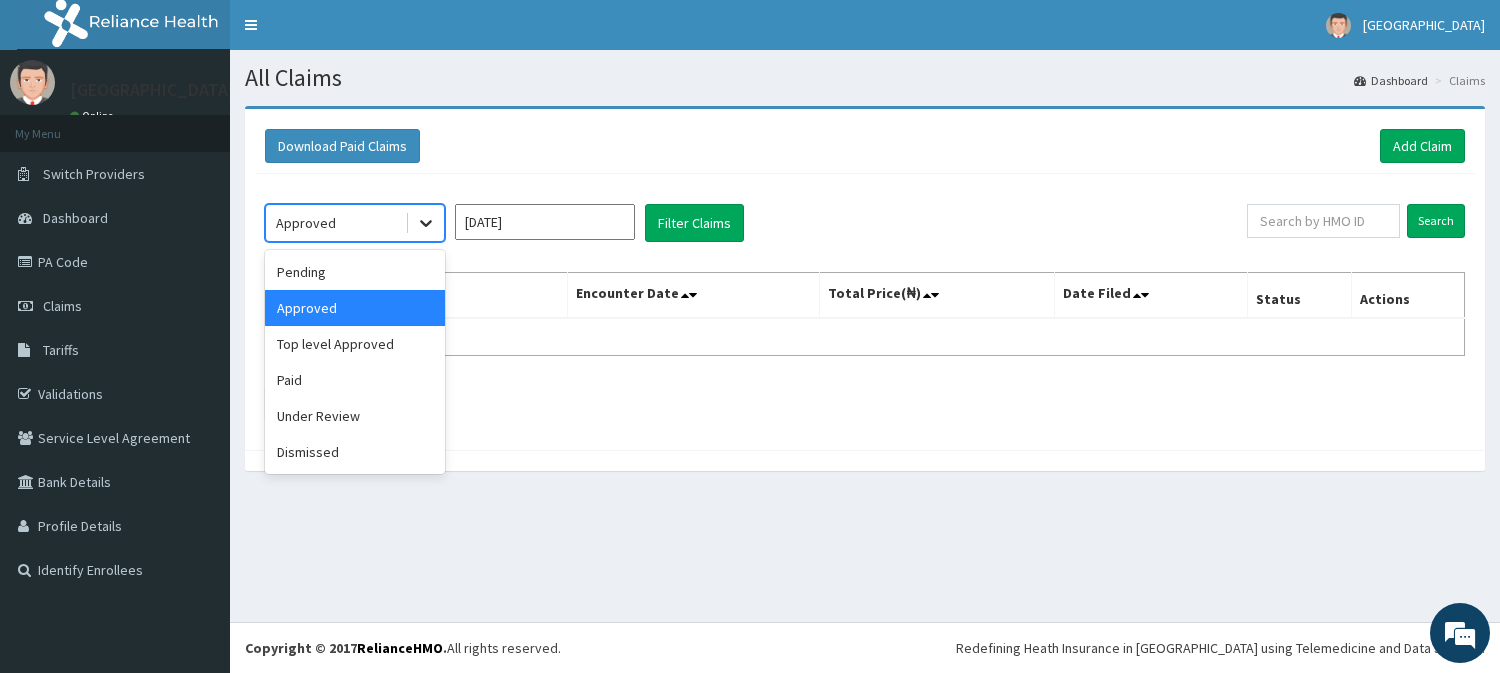 click 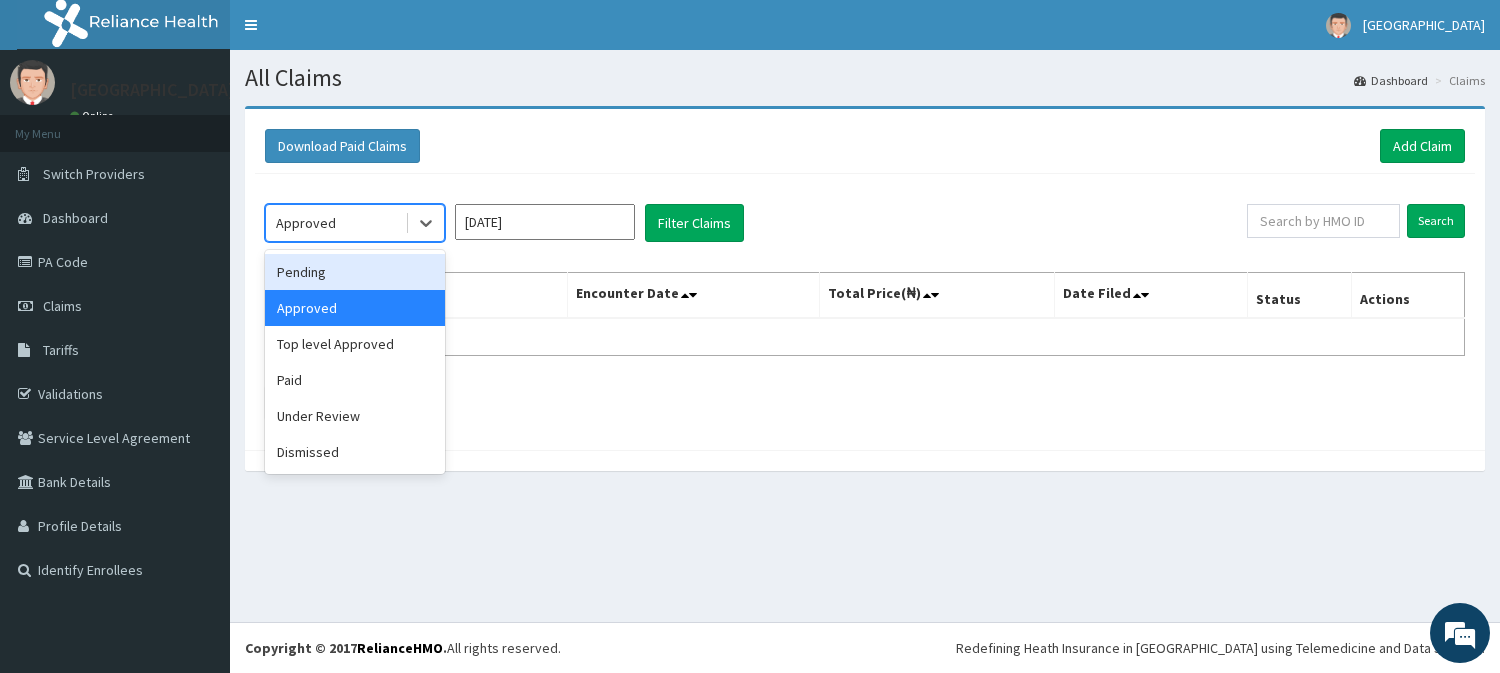 click on "Pending" at bounding box center (355, 272) 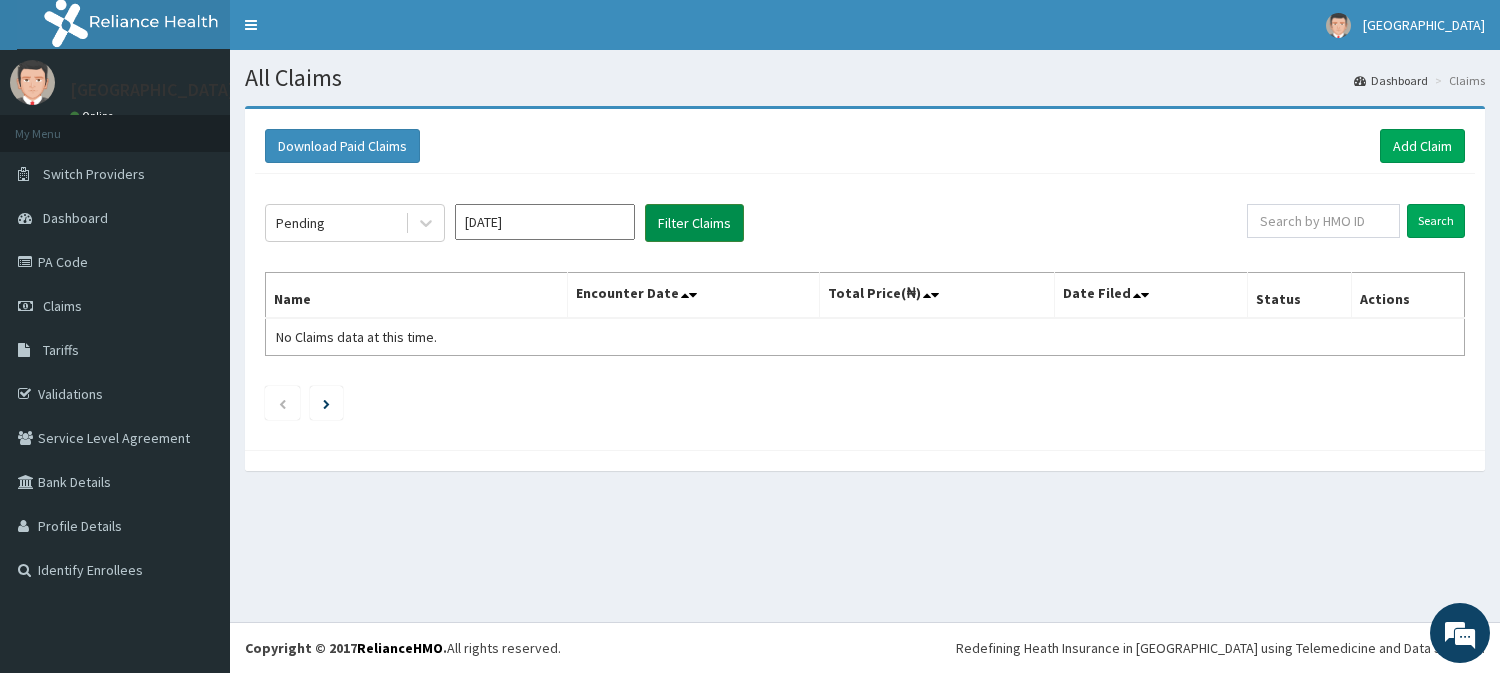 click on "Filter Claims" at bounding box center (694, 223) 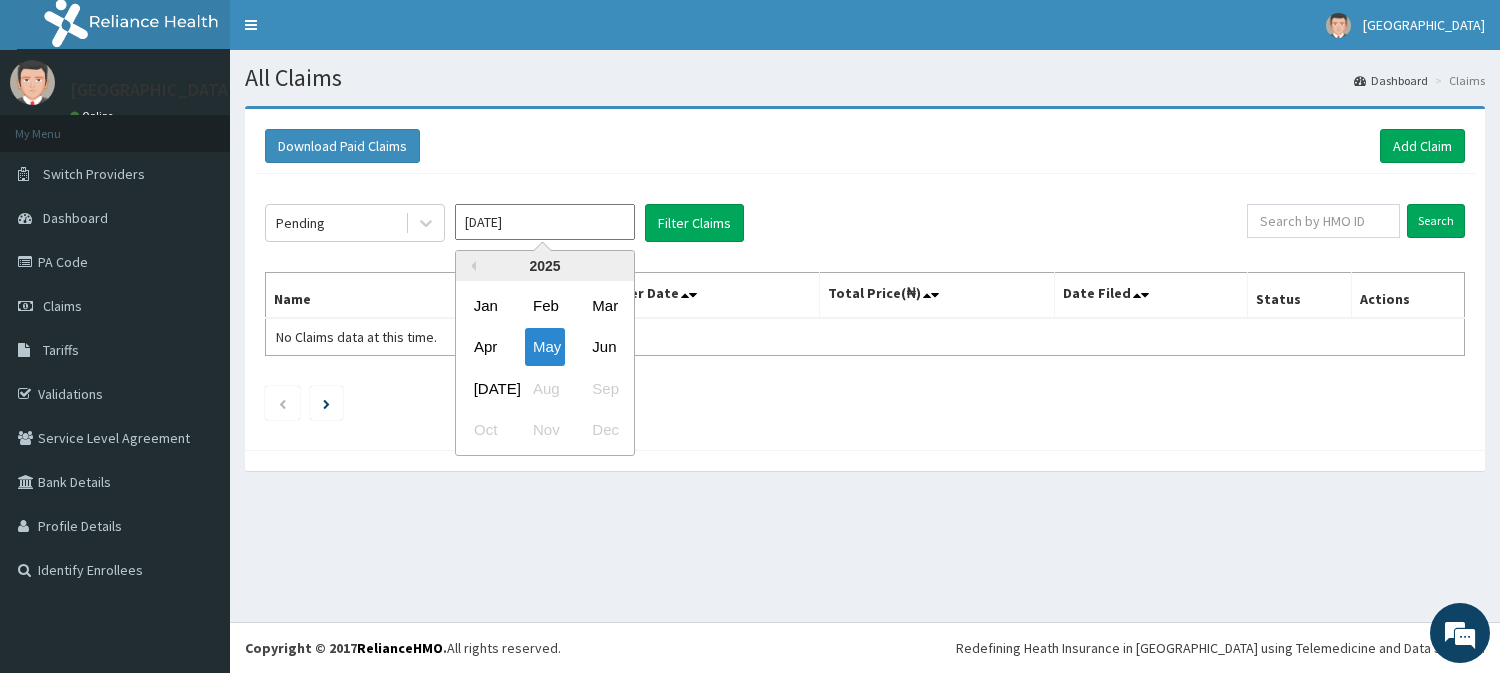 click on "May 2025" at bounding box center (545, 222) 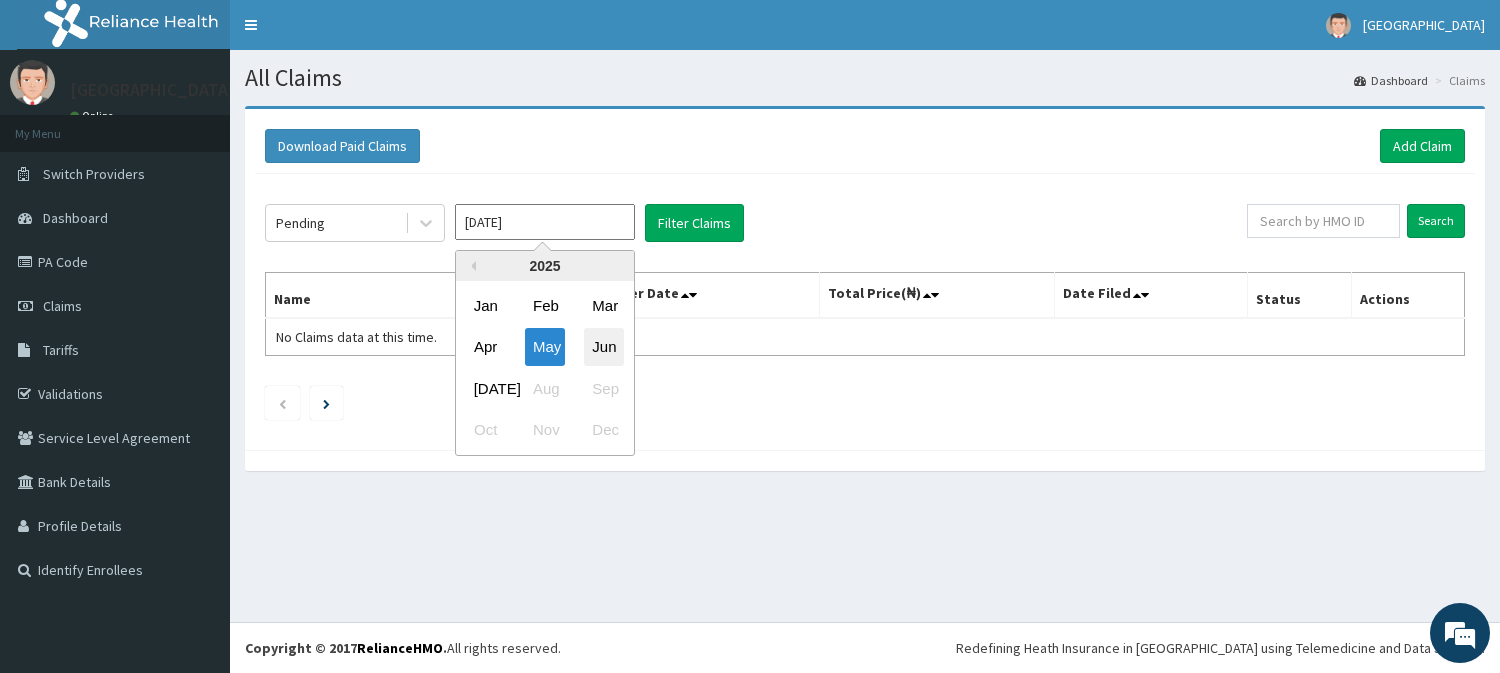 click on "Jun" at bounding box center [604, 347] 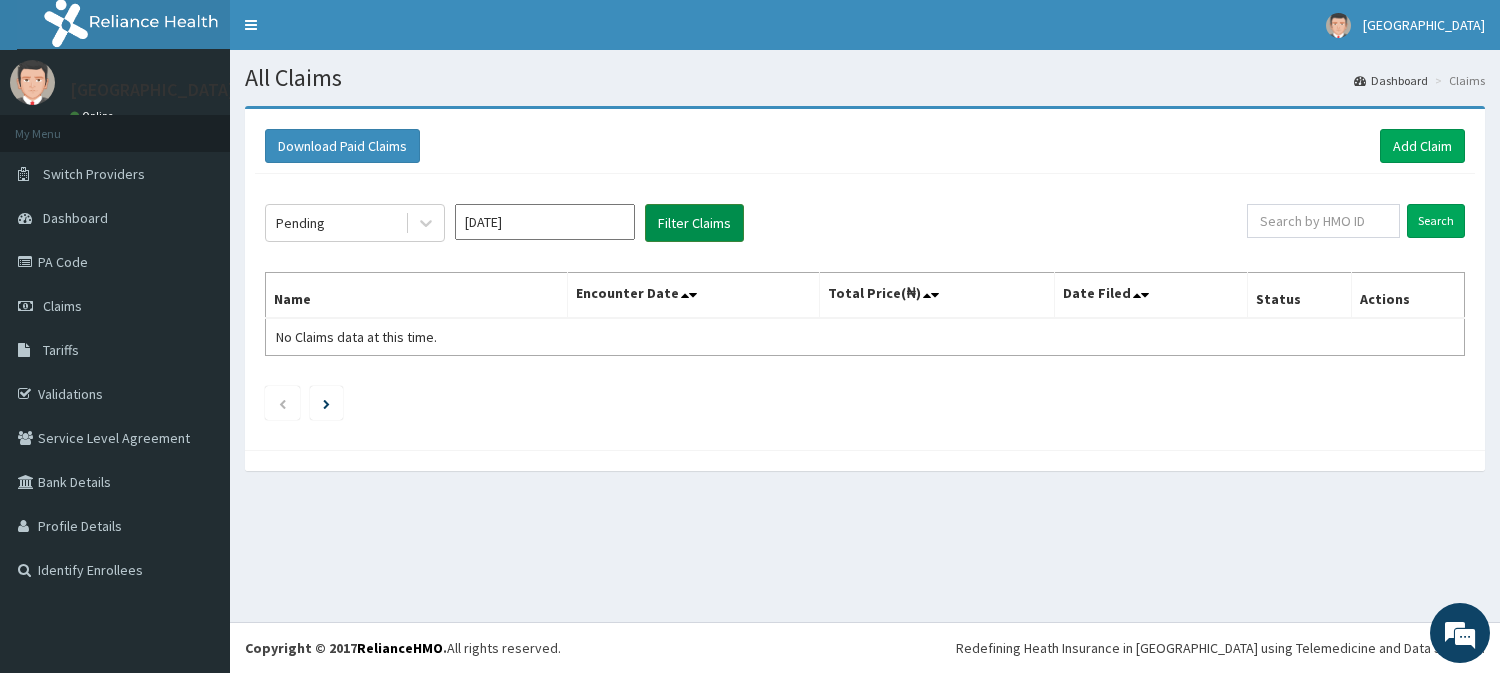 click on "Filter Claims" at bounding box center (694, 223) 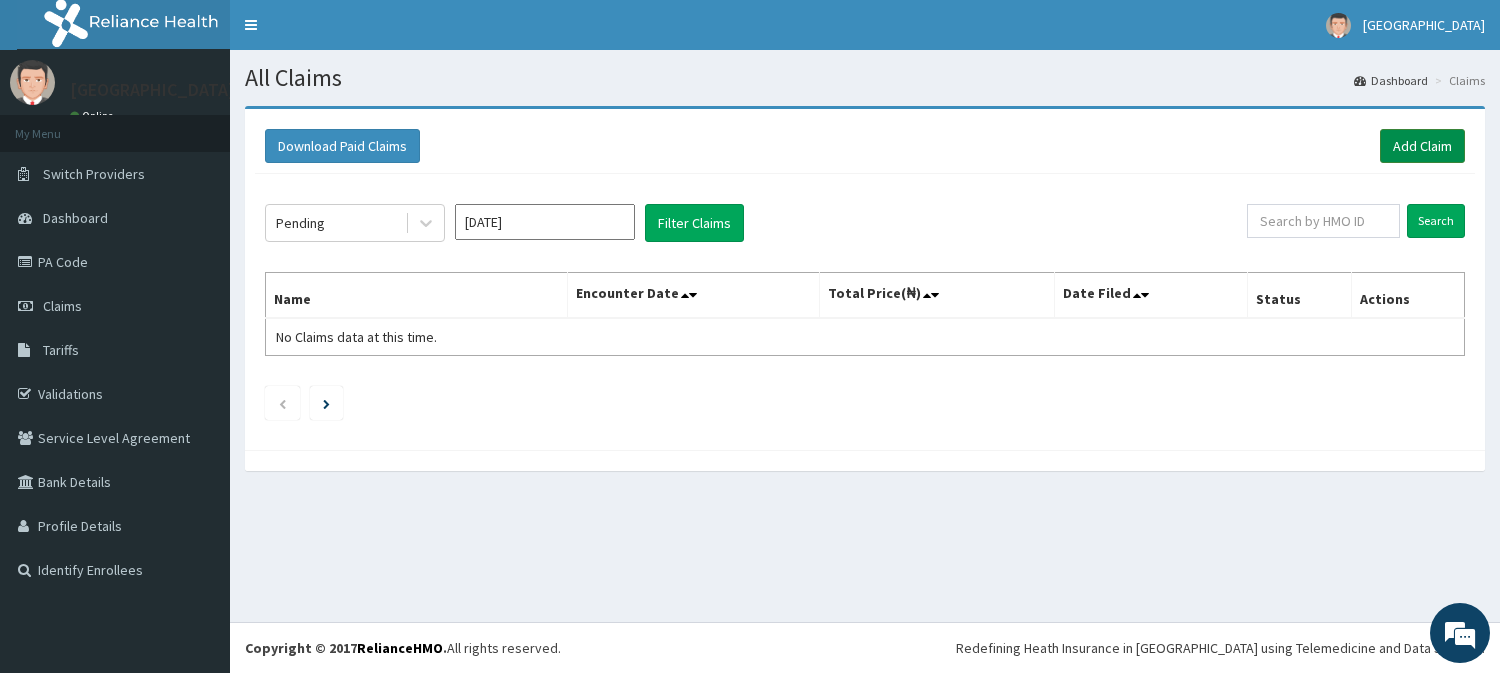 click on "Add Claim" at bounding box center (1422, 146) 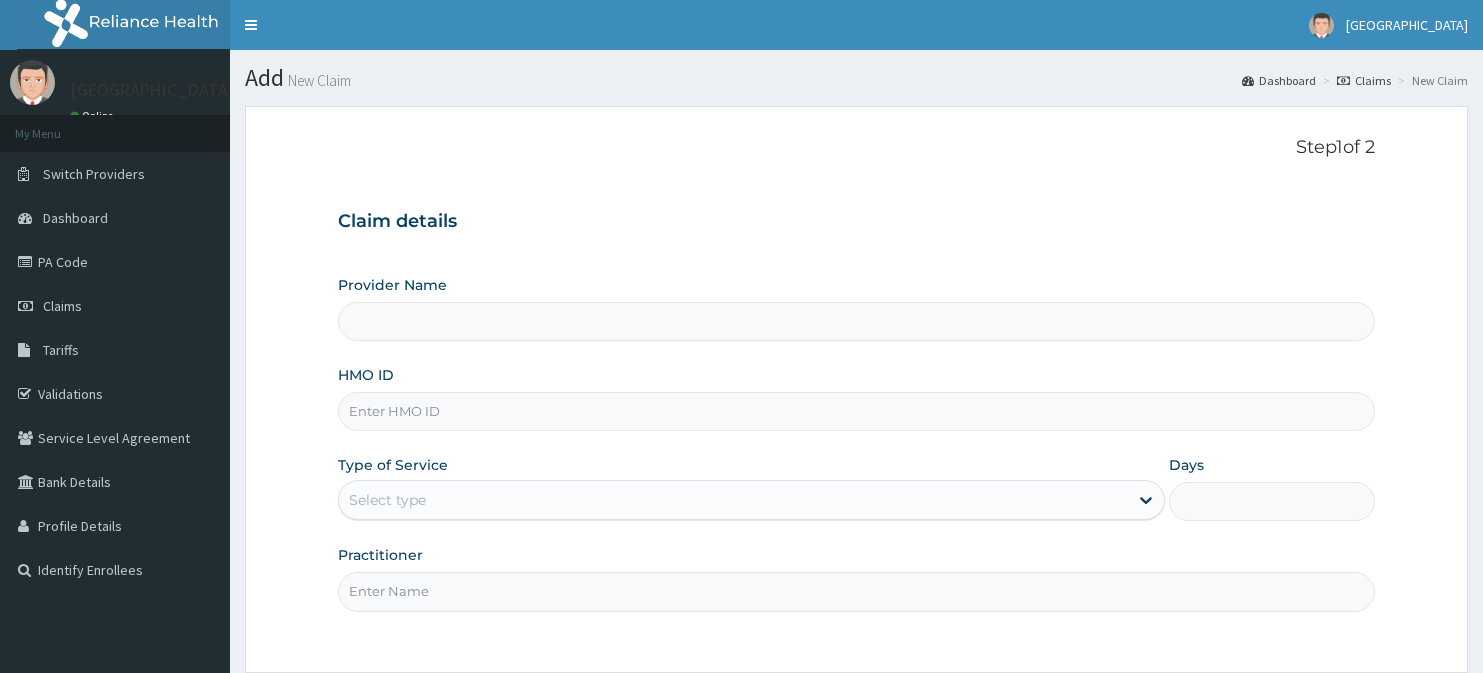 scroll, scrollTop: 0, scrollLeft: 0, axis: both 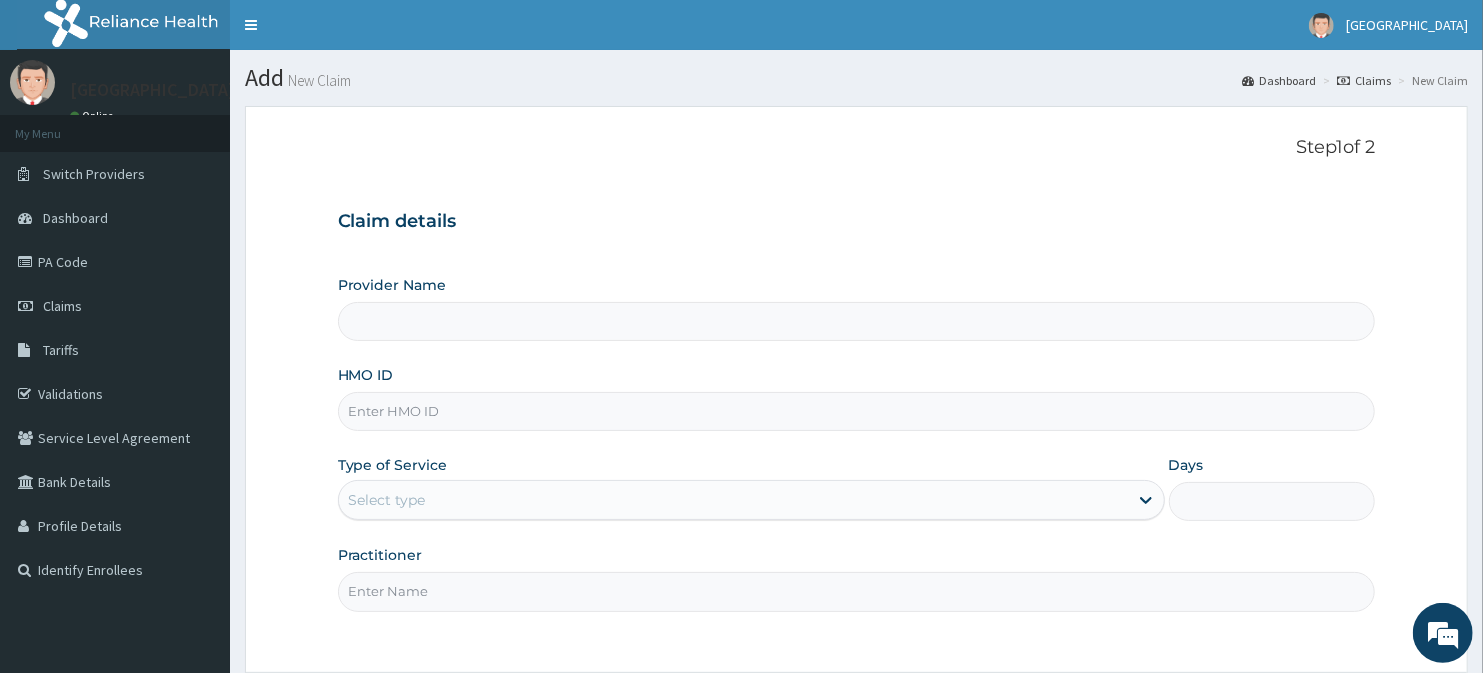 type on "[GEOGRAPHIC_DATA]" 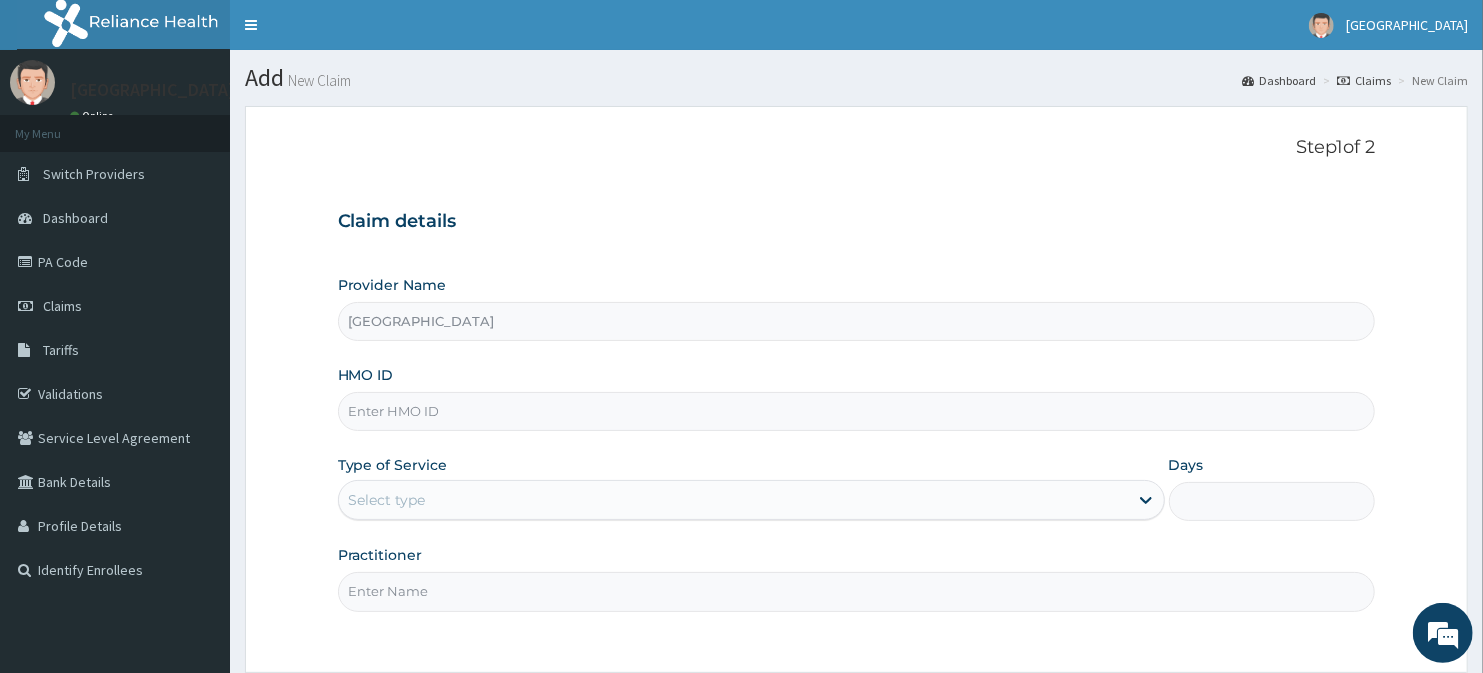 click on "HMO ID" at bounding box center [857, 411] 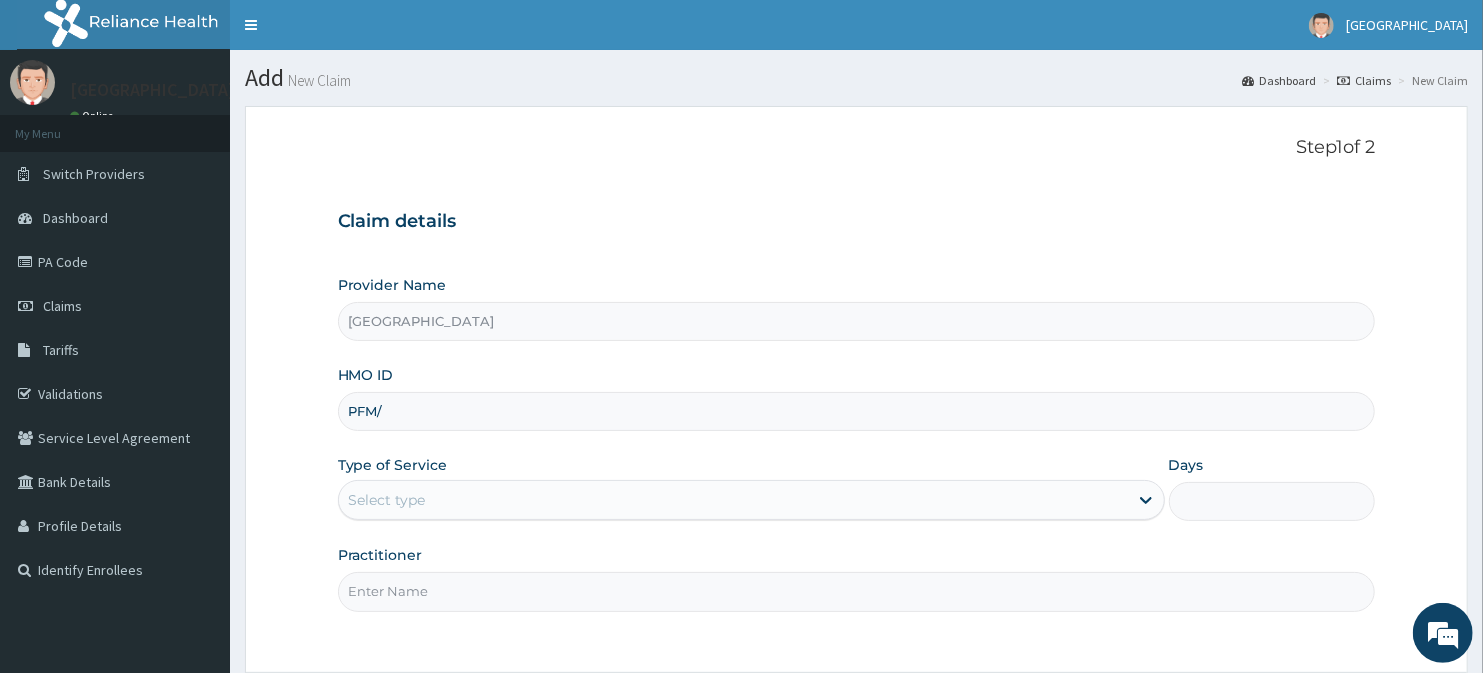 scroll, scrollTop: 0, scrollLeft: 0, axis: both 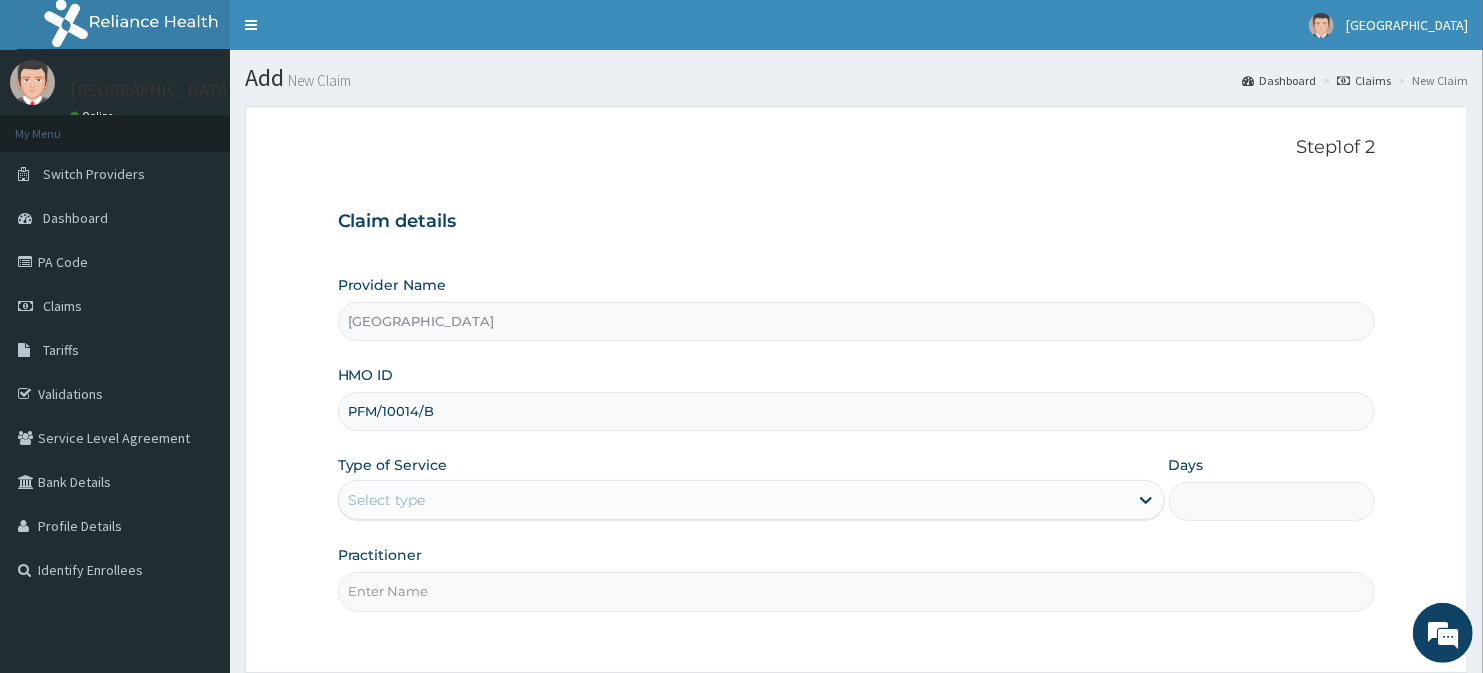 type on "pfm/10014/b" 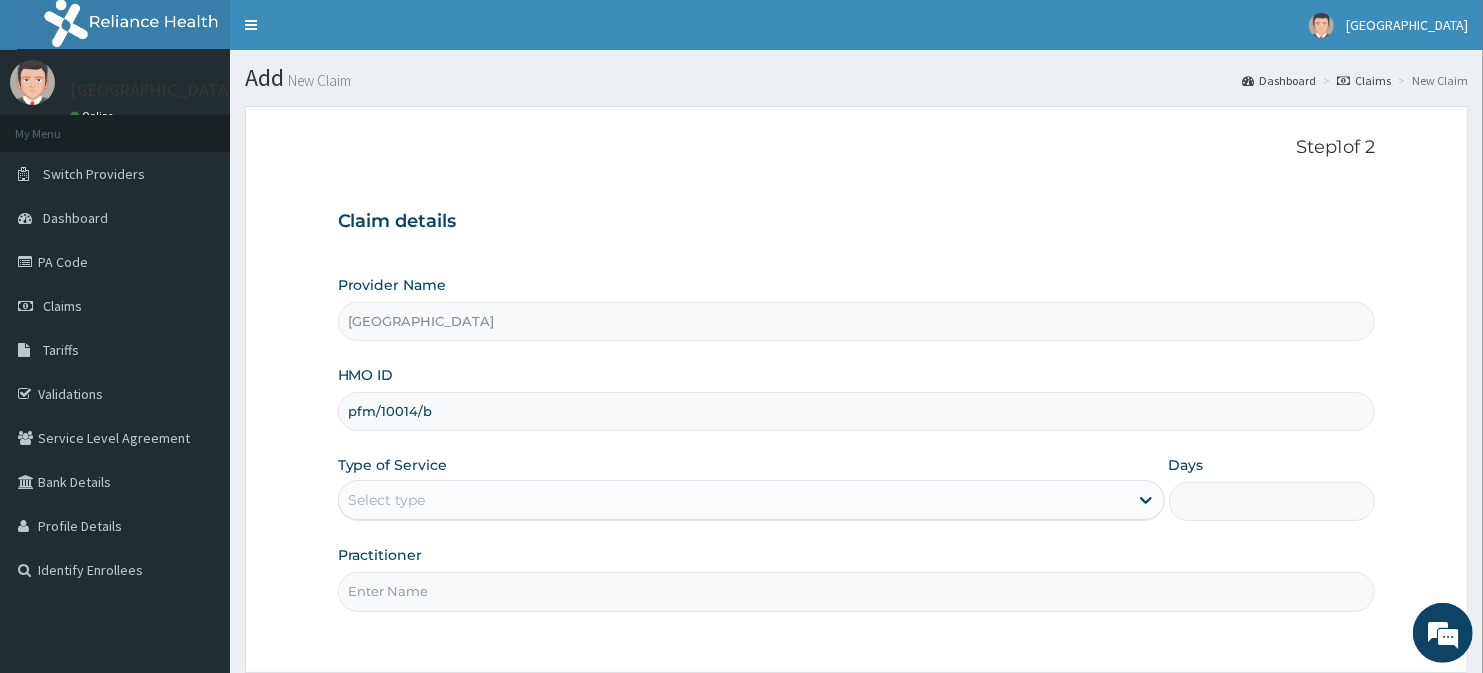 click on "Select type" at bounding box center (733, 500) 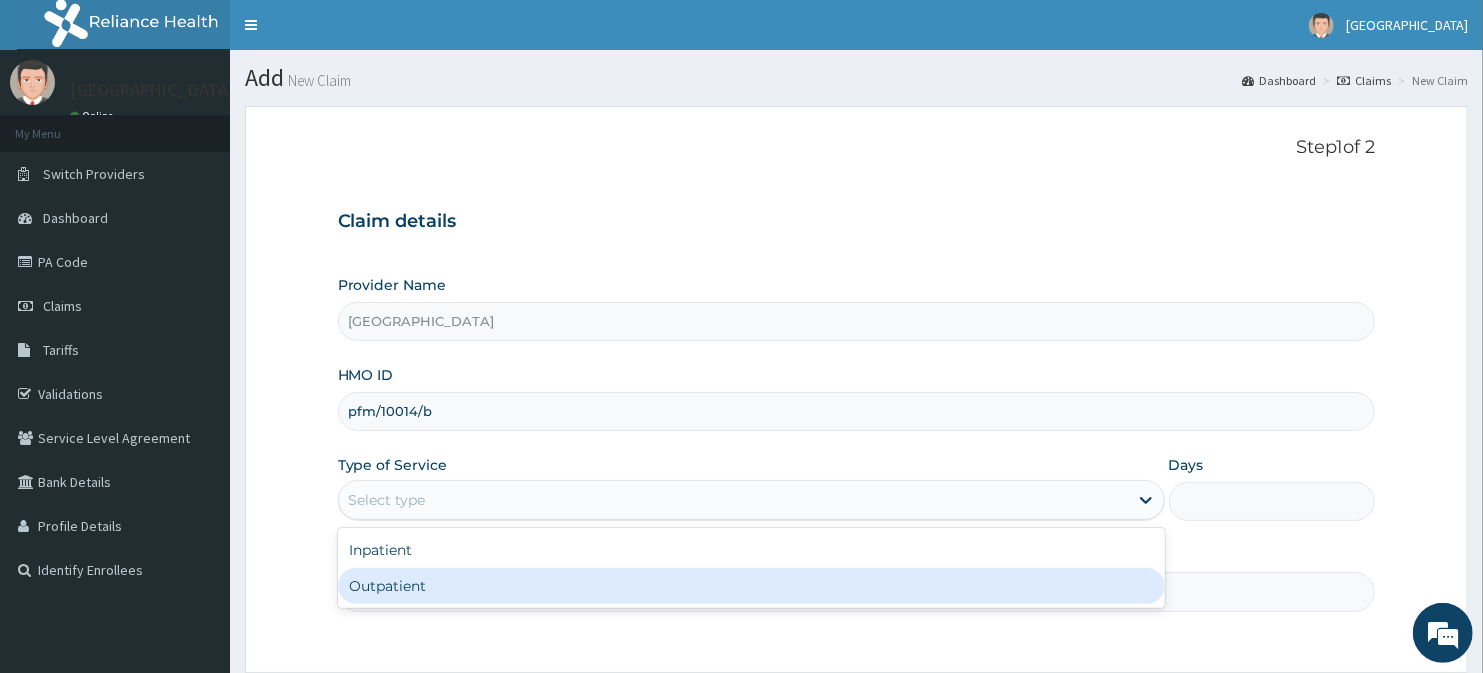 click on "Outpatient" at bounding box center [751, 586] 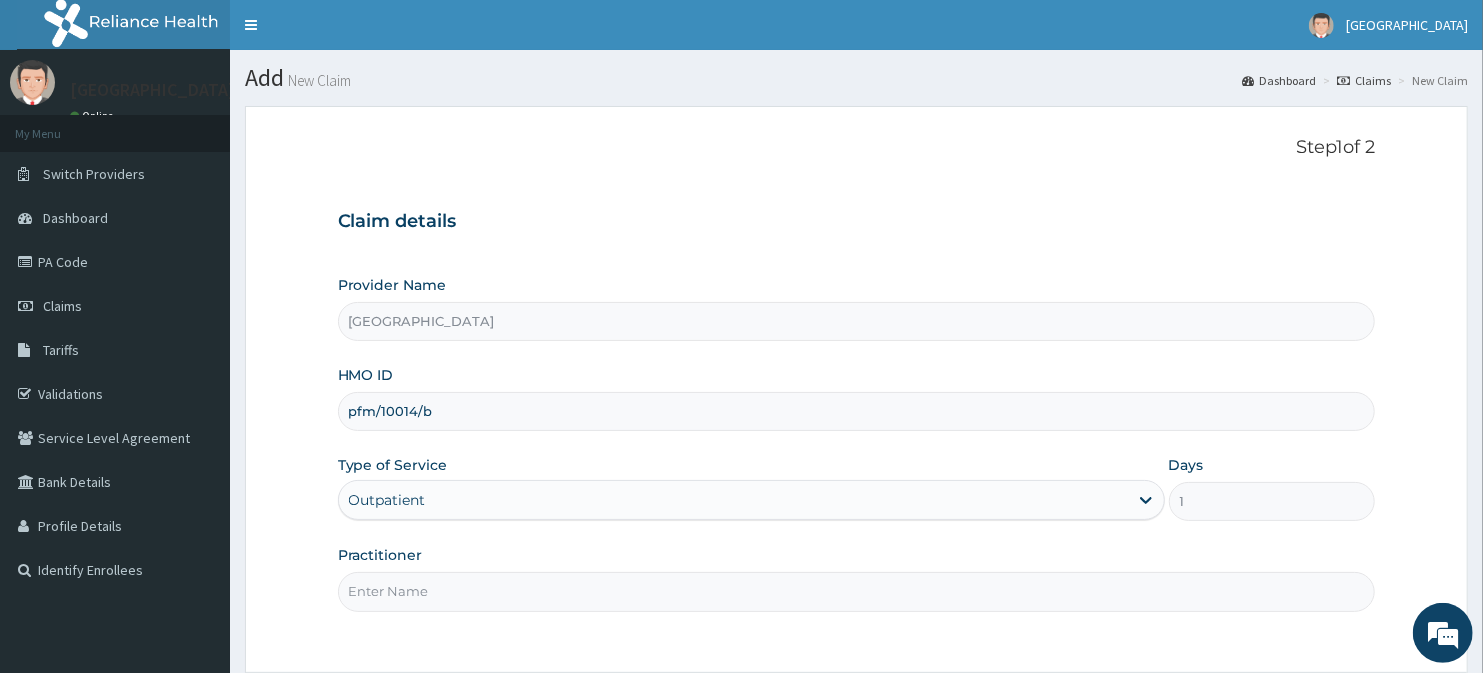 scroll, scrollTop: 178, scrollLeft: 0, axis: vertical 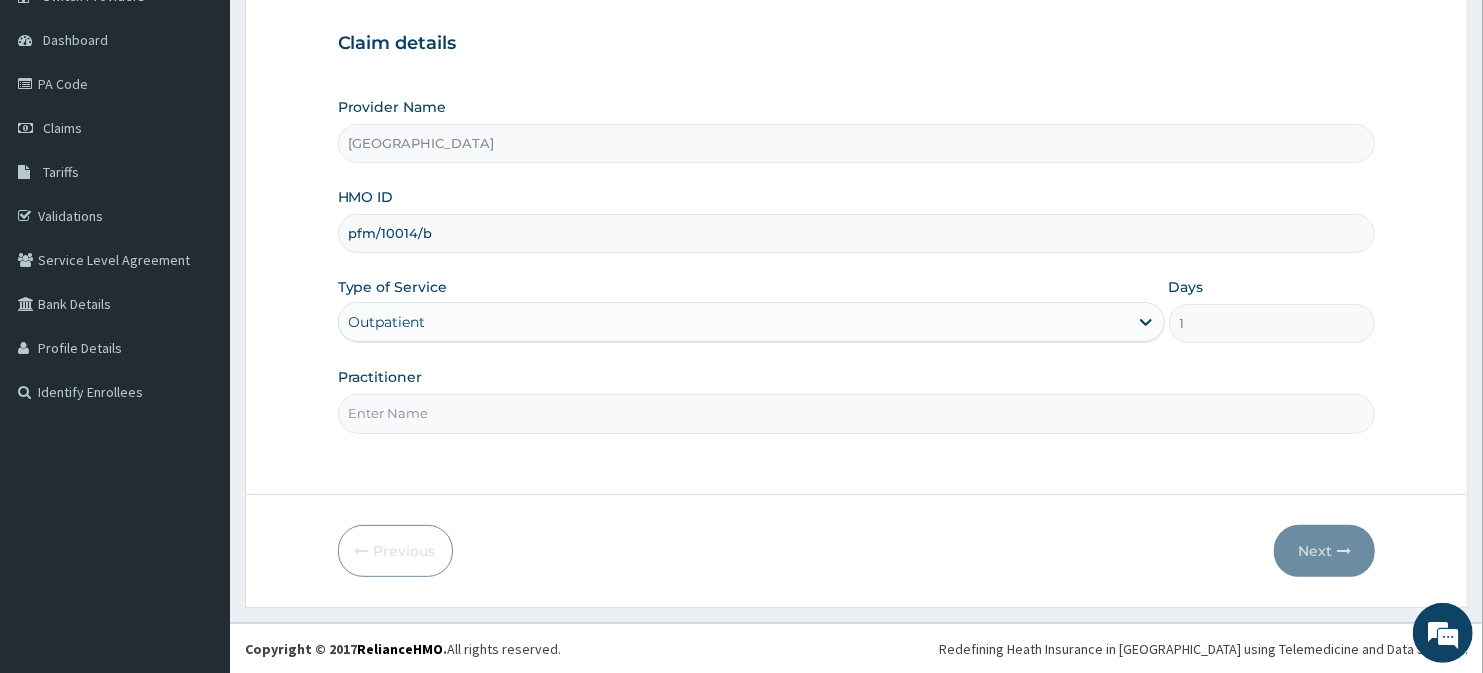 click on "Practitioner" at bounding box center (857, 413) 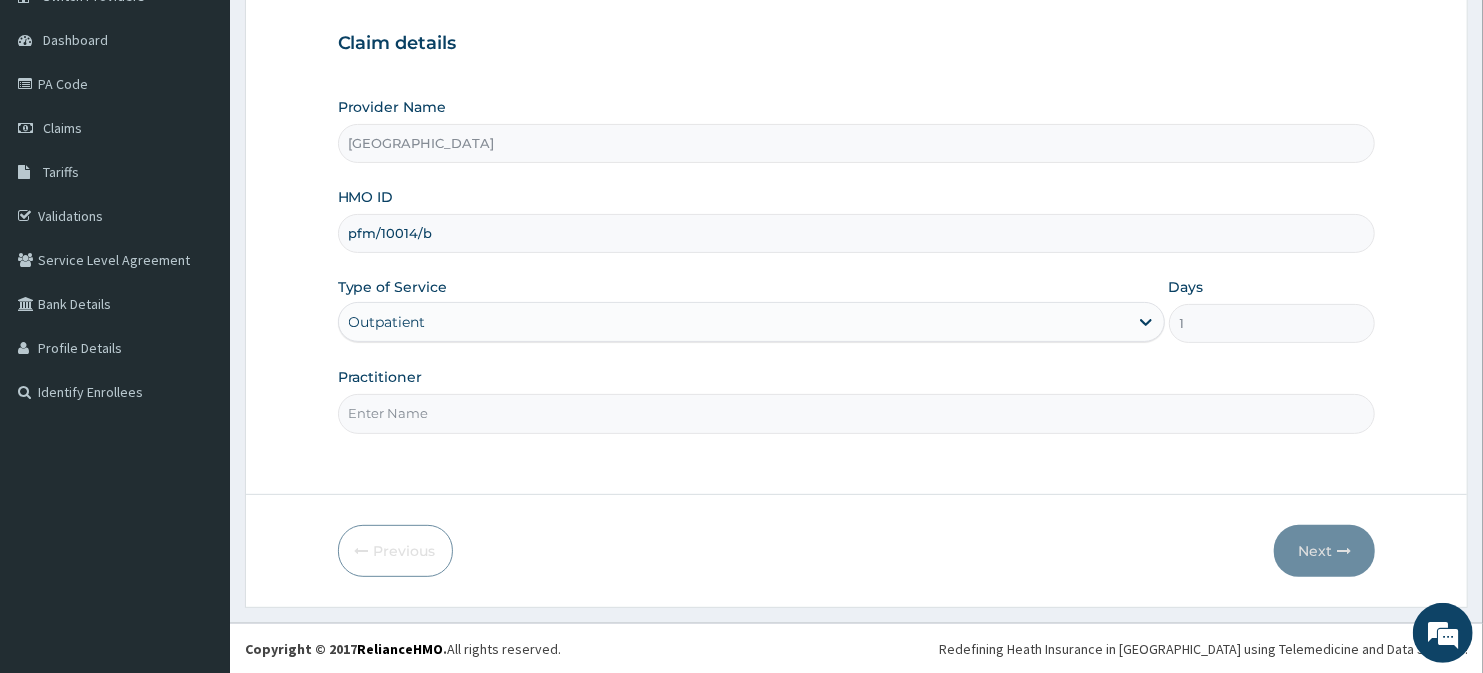 type on "[PERSON_NAME]" 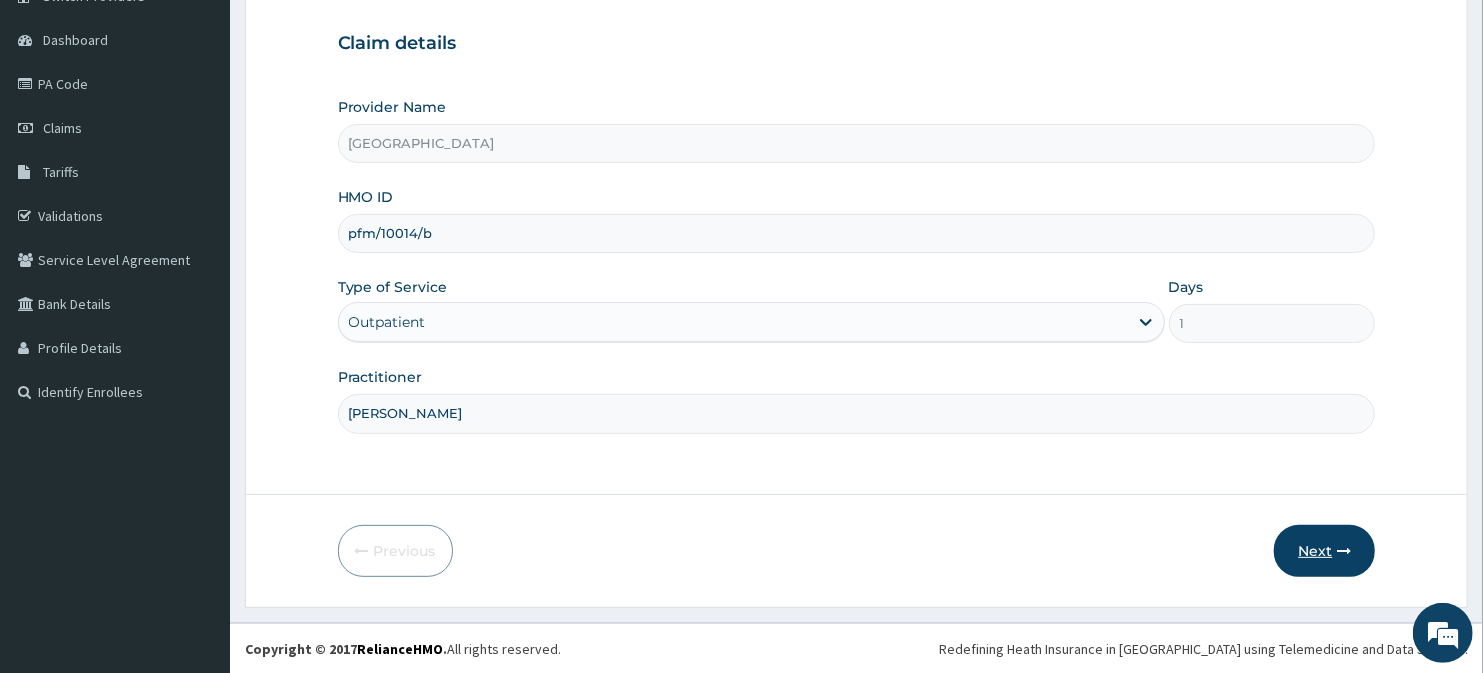 click on "Next" at bounding box center (1324, 551) 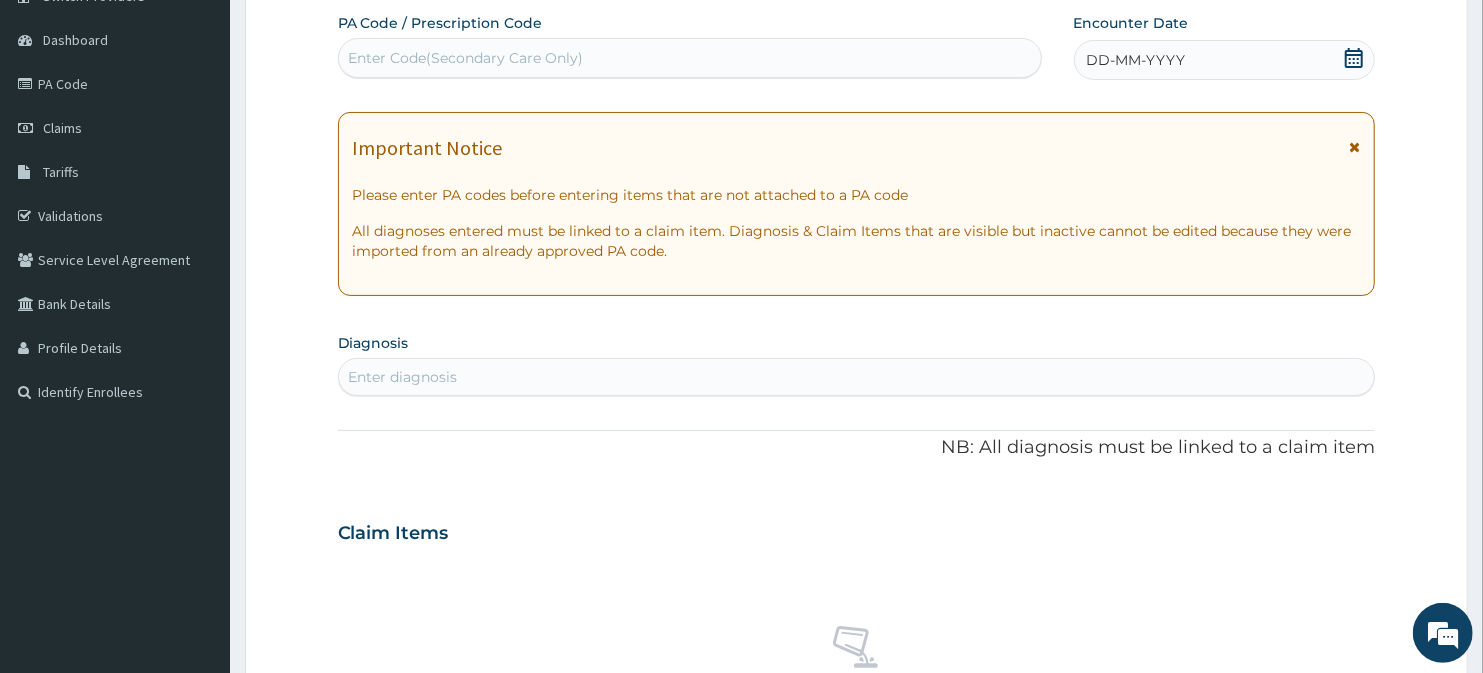 click 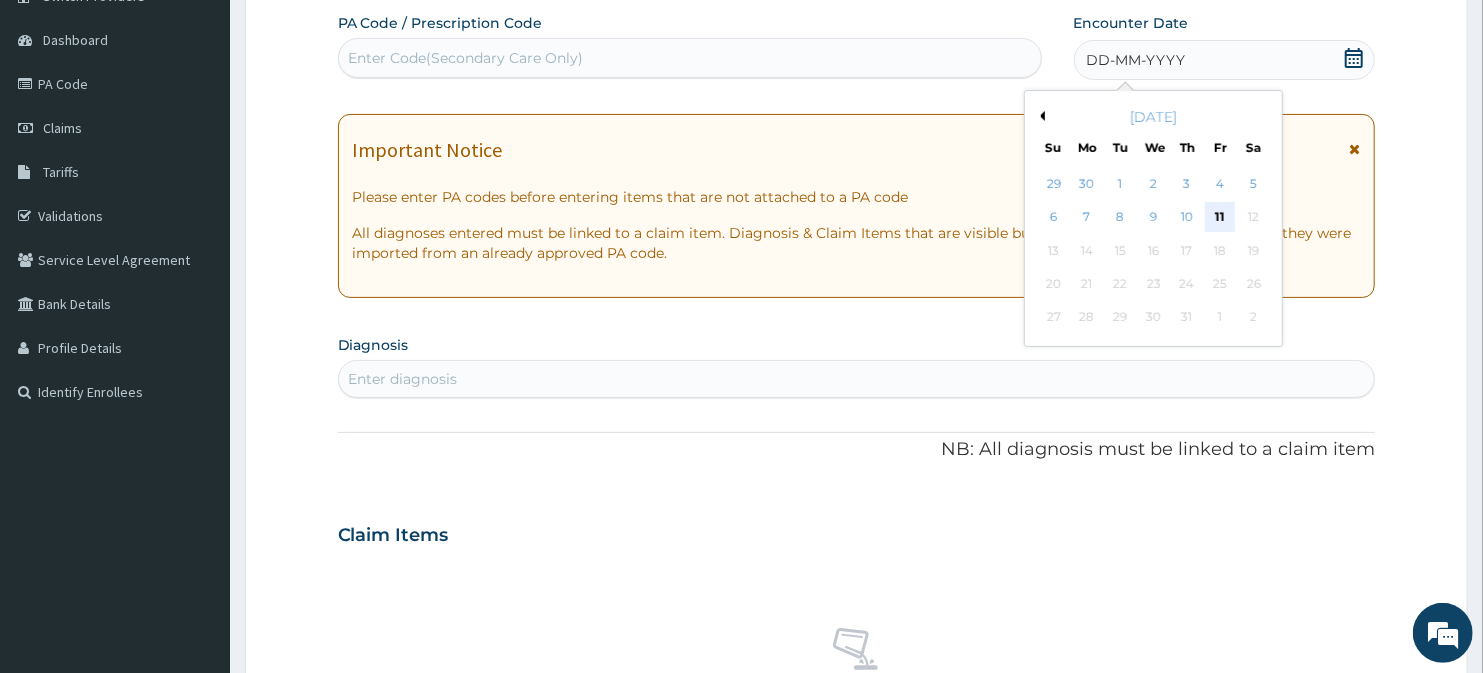 click on "11" at bounding box center [1220, 218] 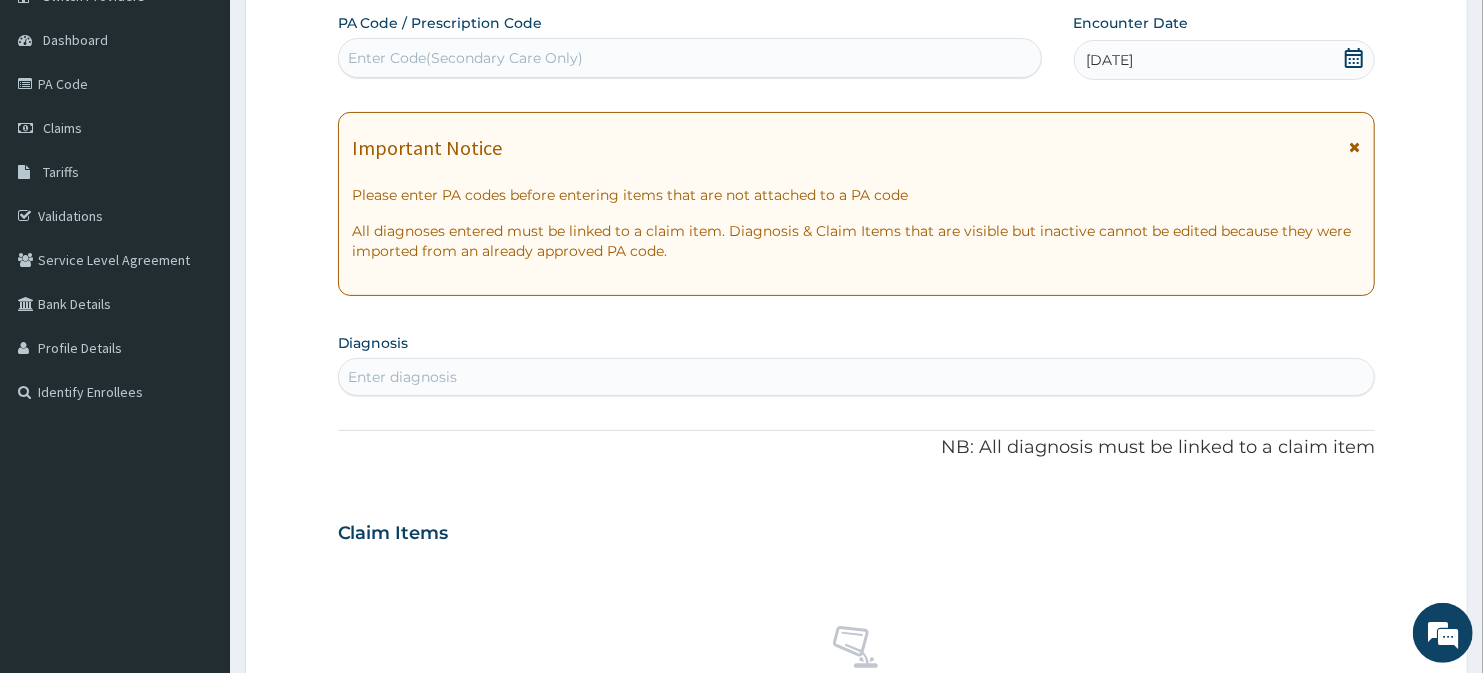 click 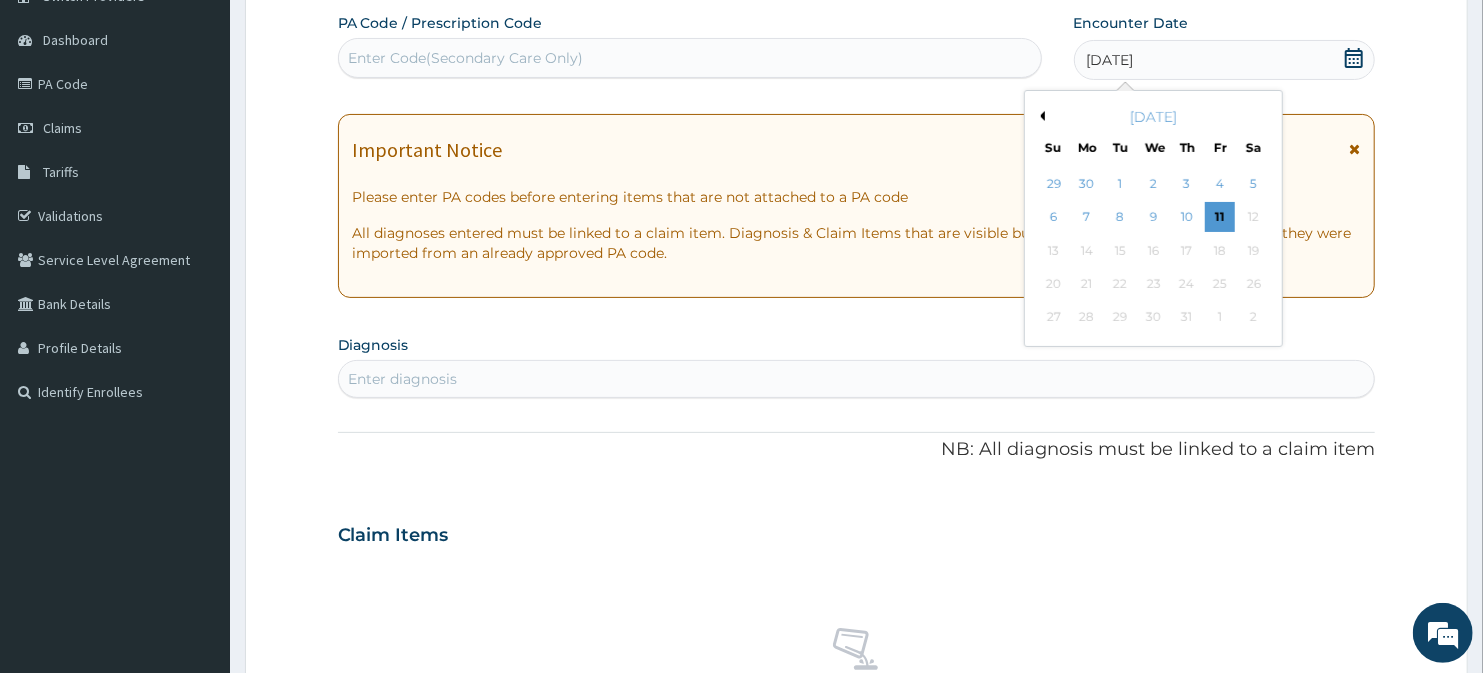 click on "Previous Month" at bounding box center (1040, 116) 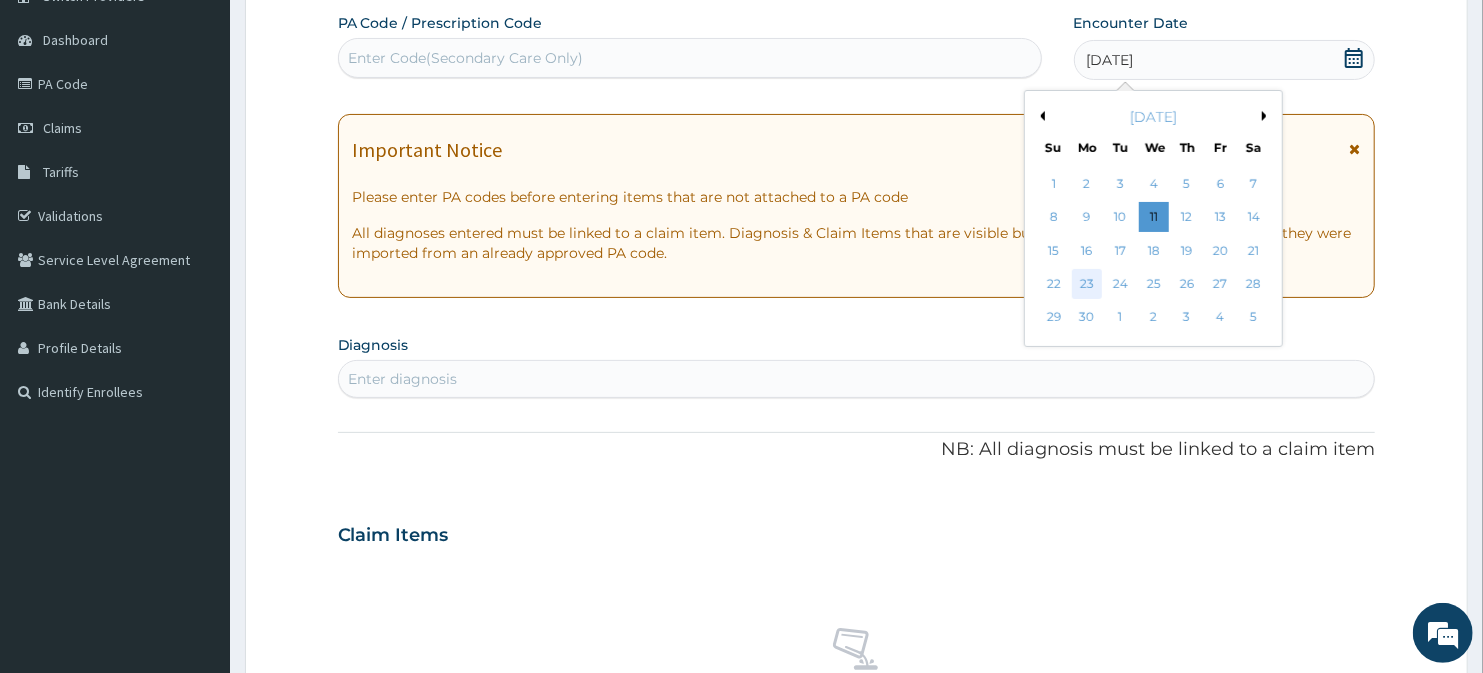 click on "23" at bounding box center [1087, 284] 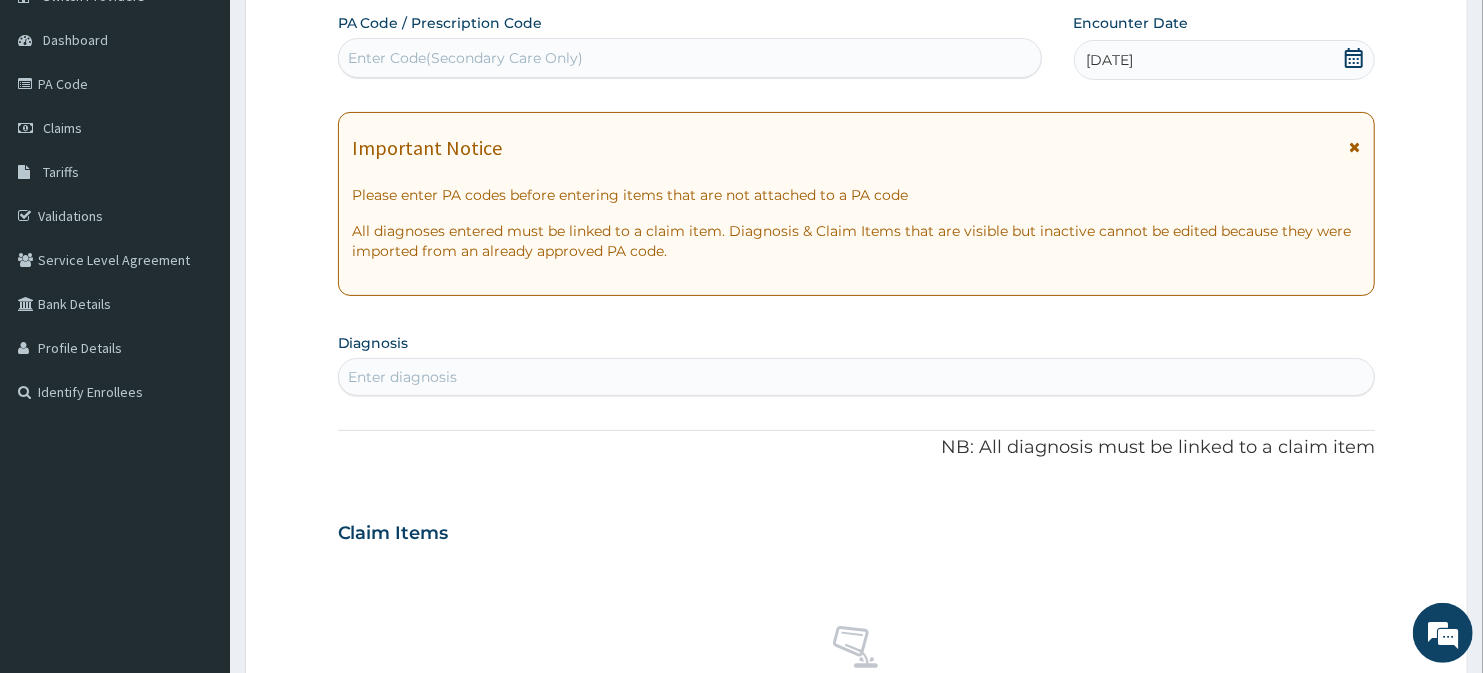click on "Enter diagnosis" at bounding box center [857, 377] 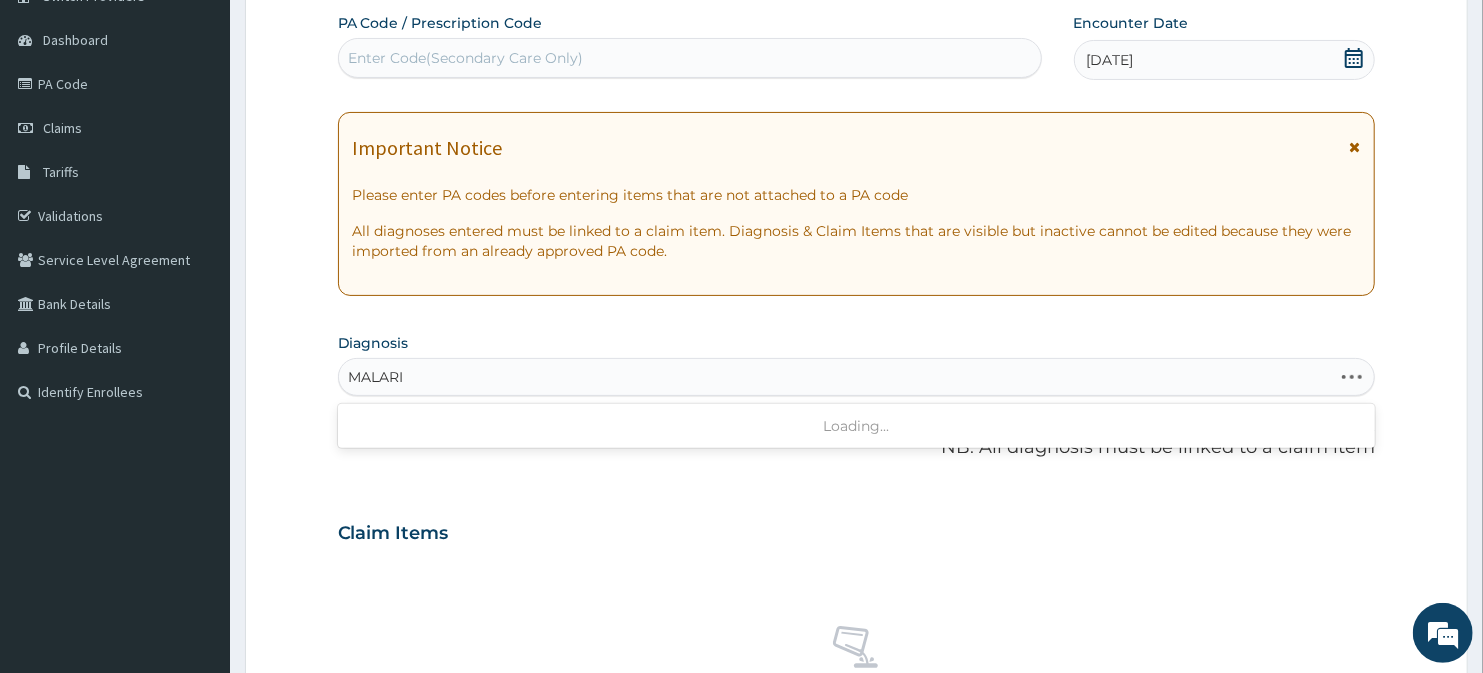 type on "[MEDICAL_DATA]" 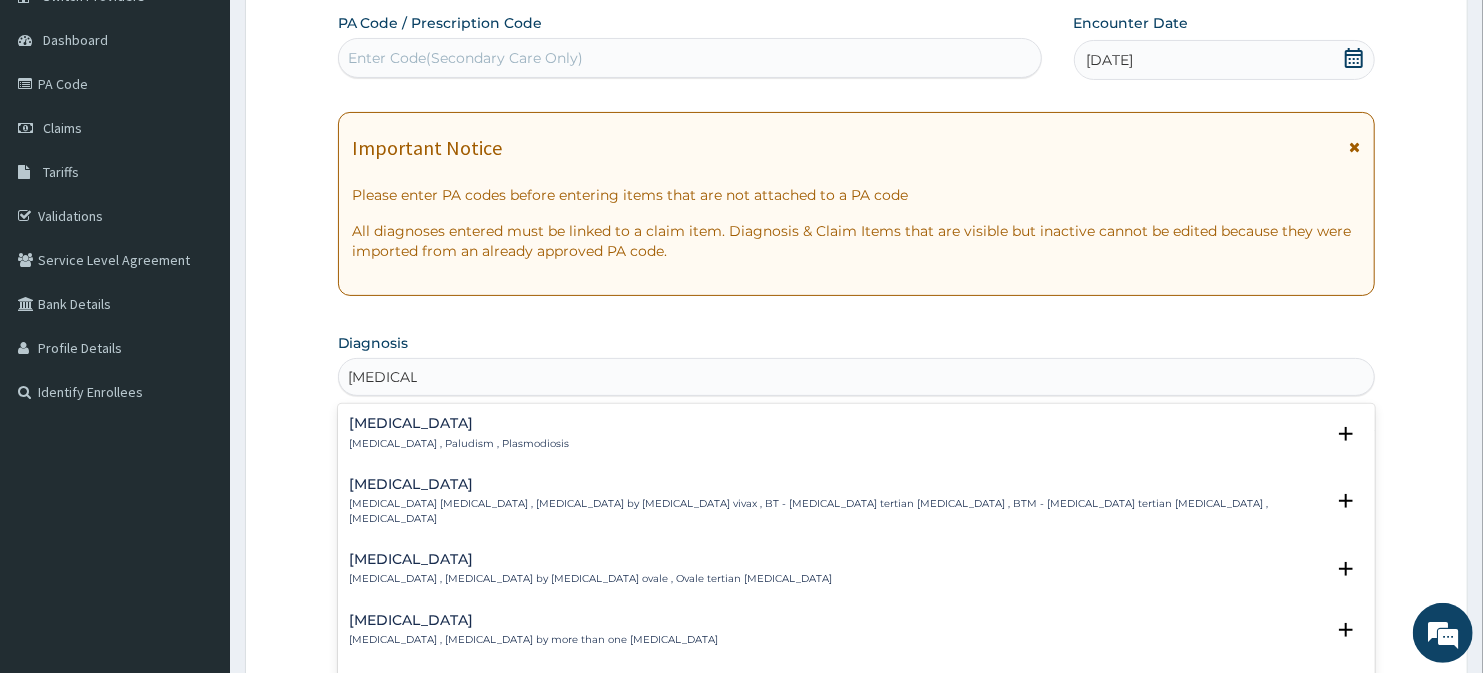 click on "[MEDICAL_DATA] , Paludism , Plasmodiosis" at bounding box center [460, 444] 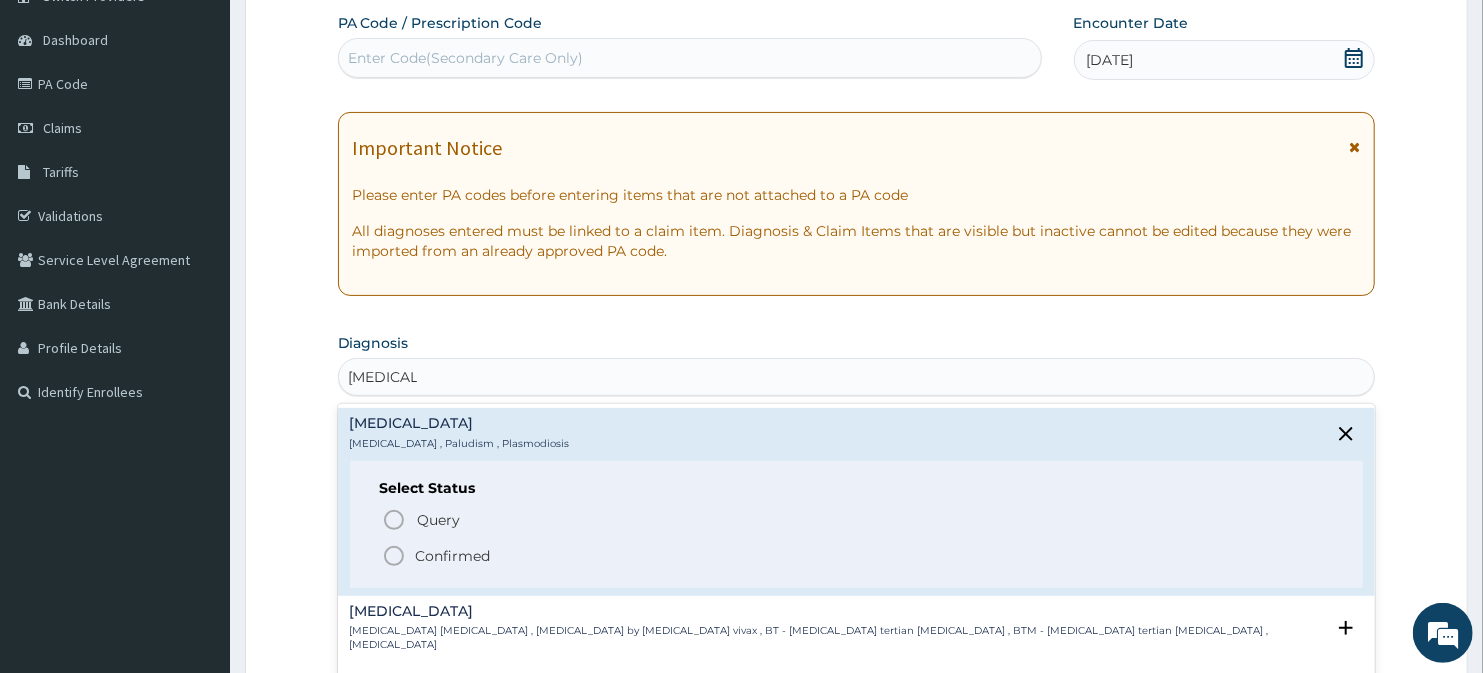 click 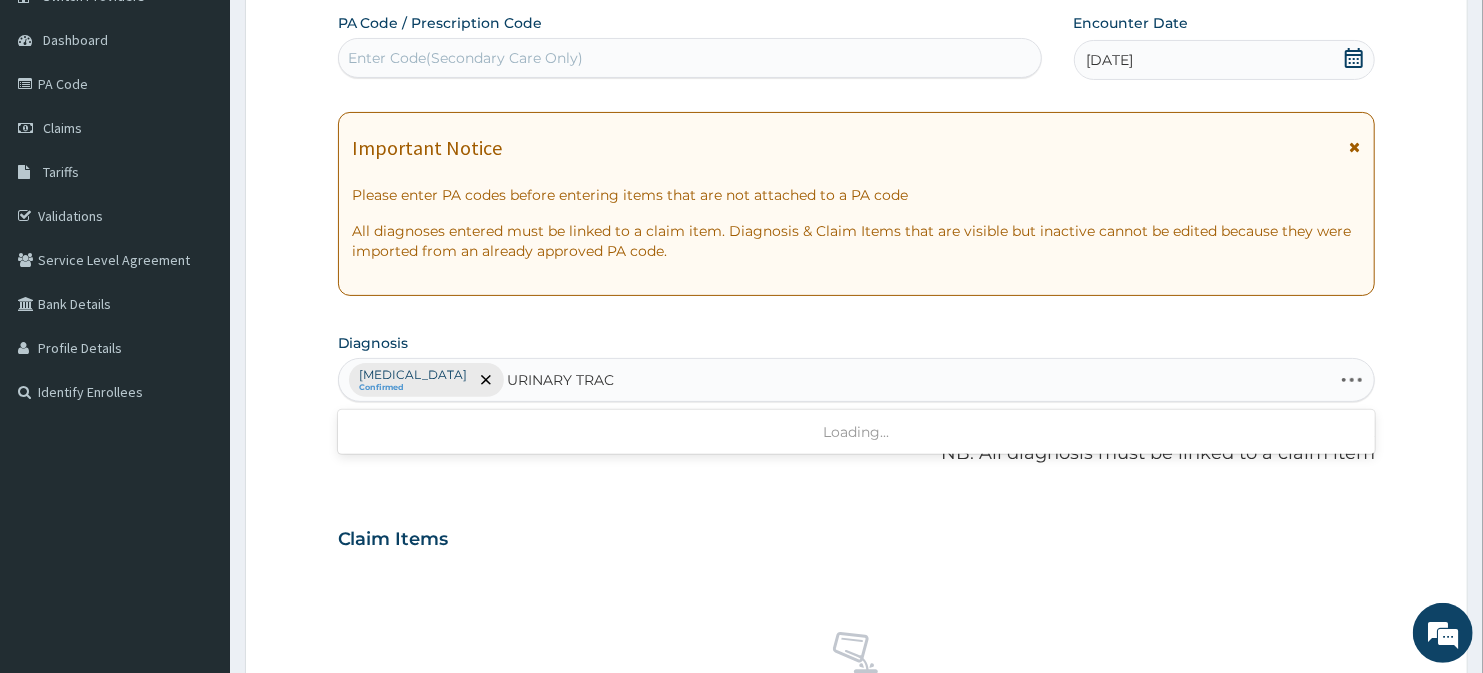 type on "URINARY TRACT" 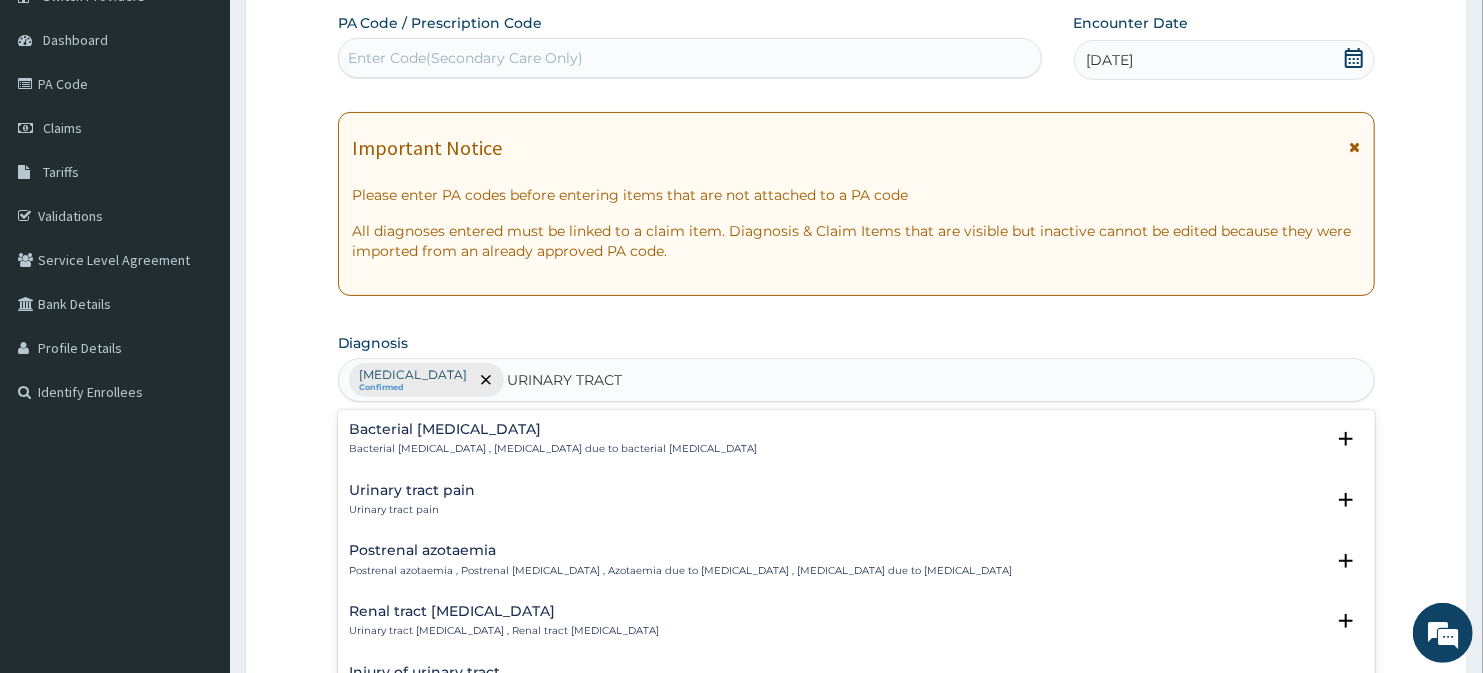 click on "Urinary tract pain Urinary tract pain Select Status Query Query covers suspected (?), Keep in view (kiv), Ruled out (r/o) Confirmed" at bounding box center (857, 505) 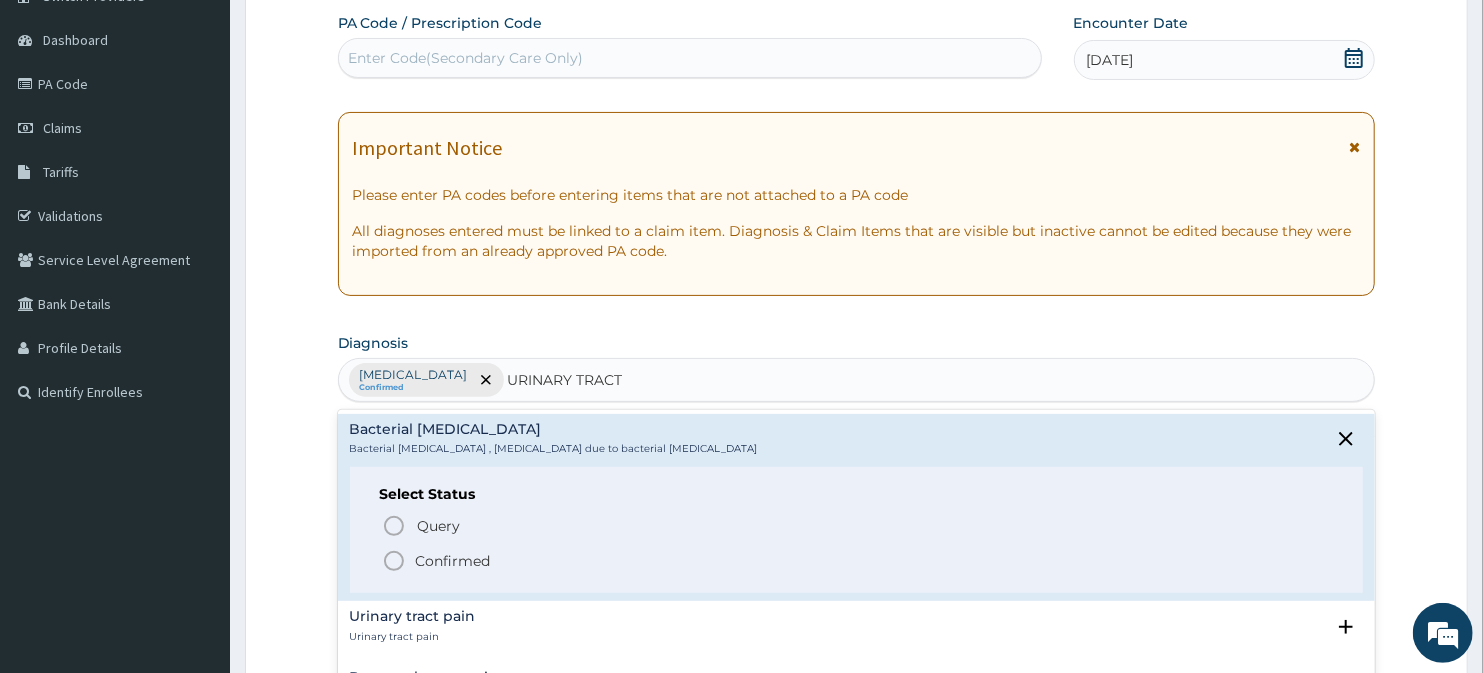 click on "Bacterial pyuria" at bounding box center [554, 429] 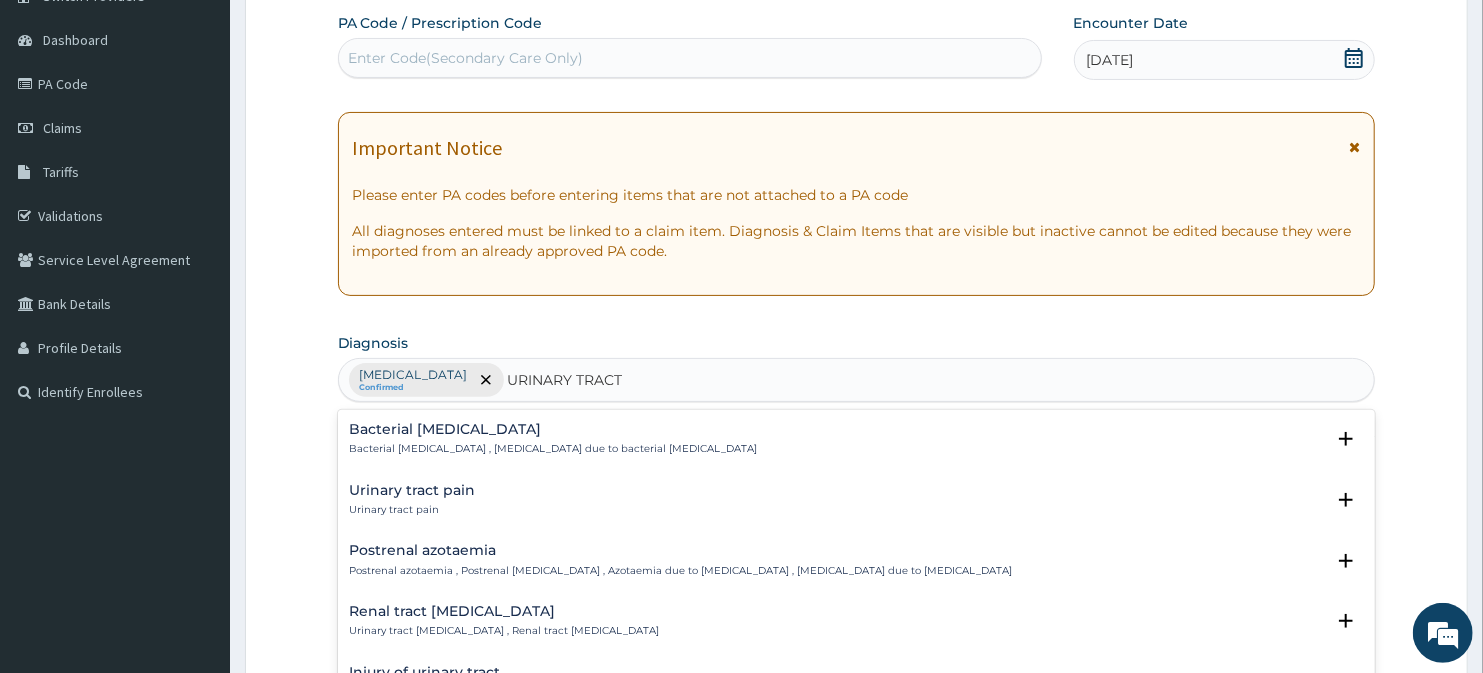 click on "Bacterial pyuria , Pyuria due to bacterial urinary tract infection" at bounding box center (554, 449) 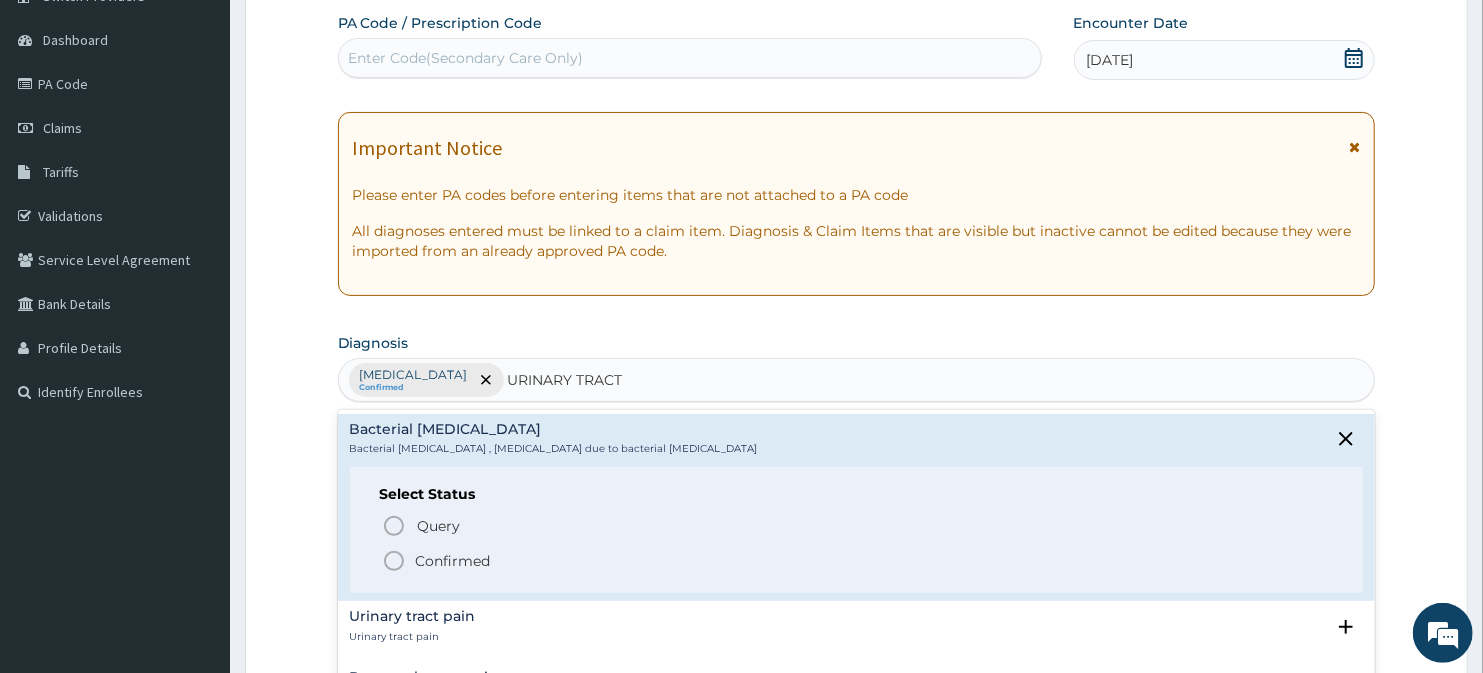 click 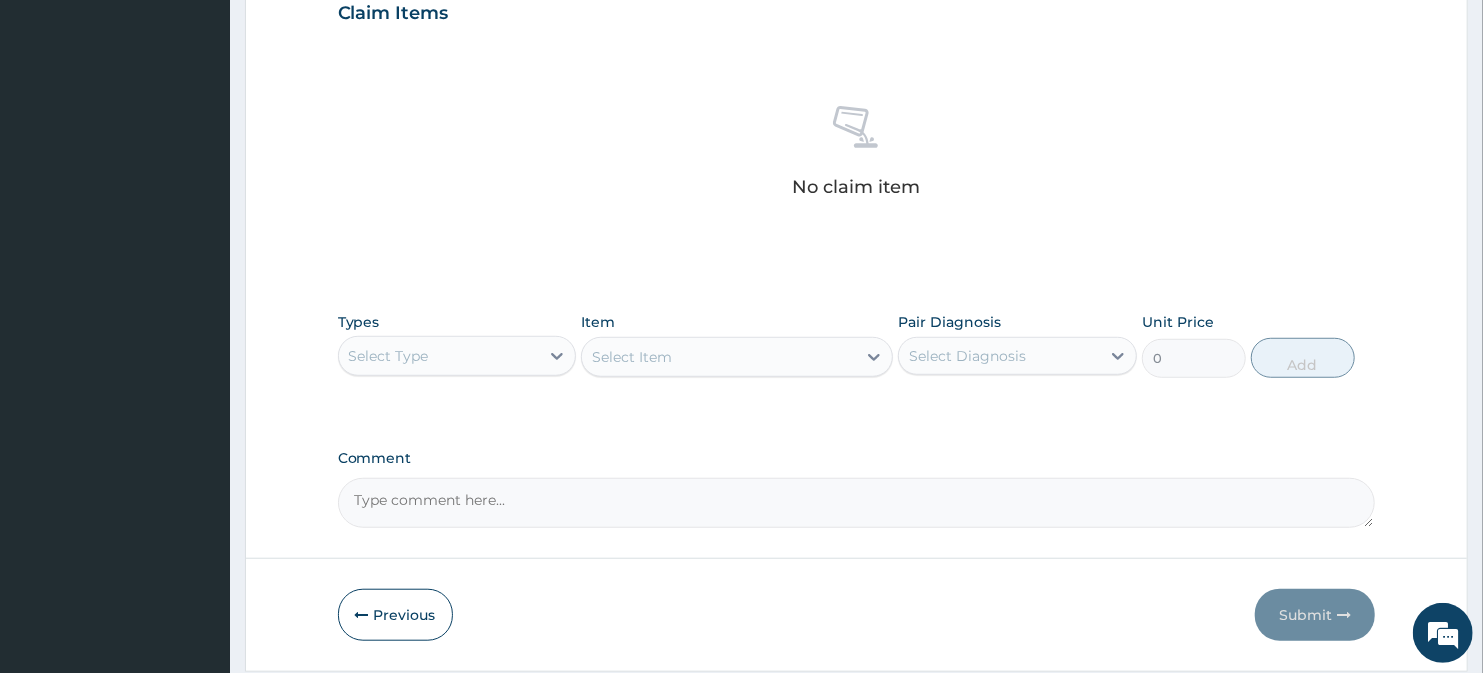 scroll, scrollTop: 712, scrollLeft: 0, axis: vertical 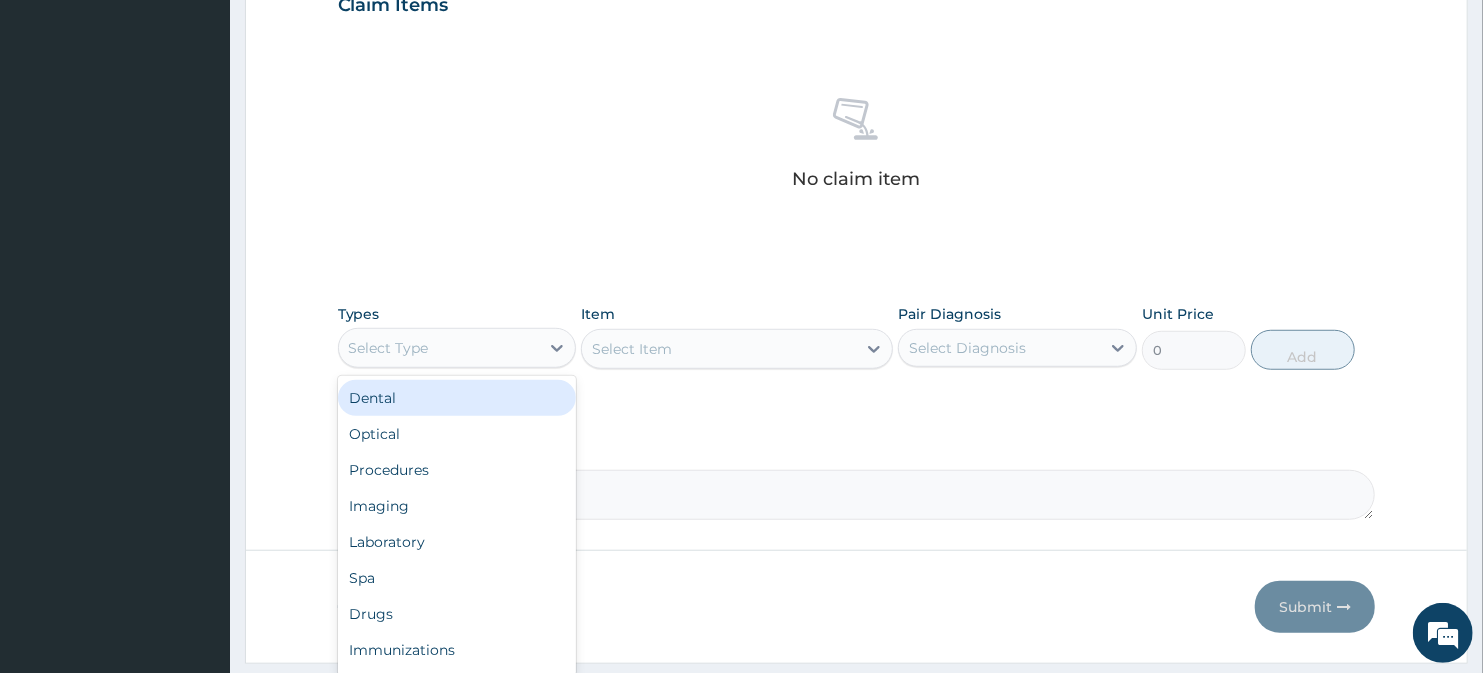 click on "Select Type" at bounding box center [439, 348] 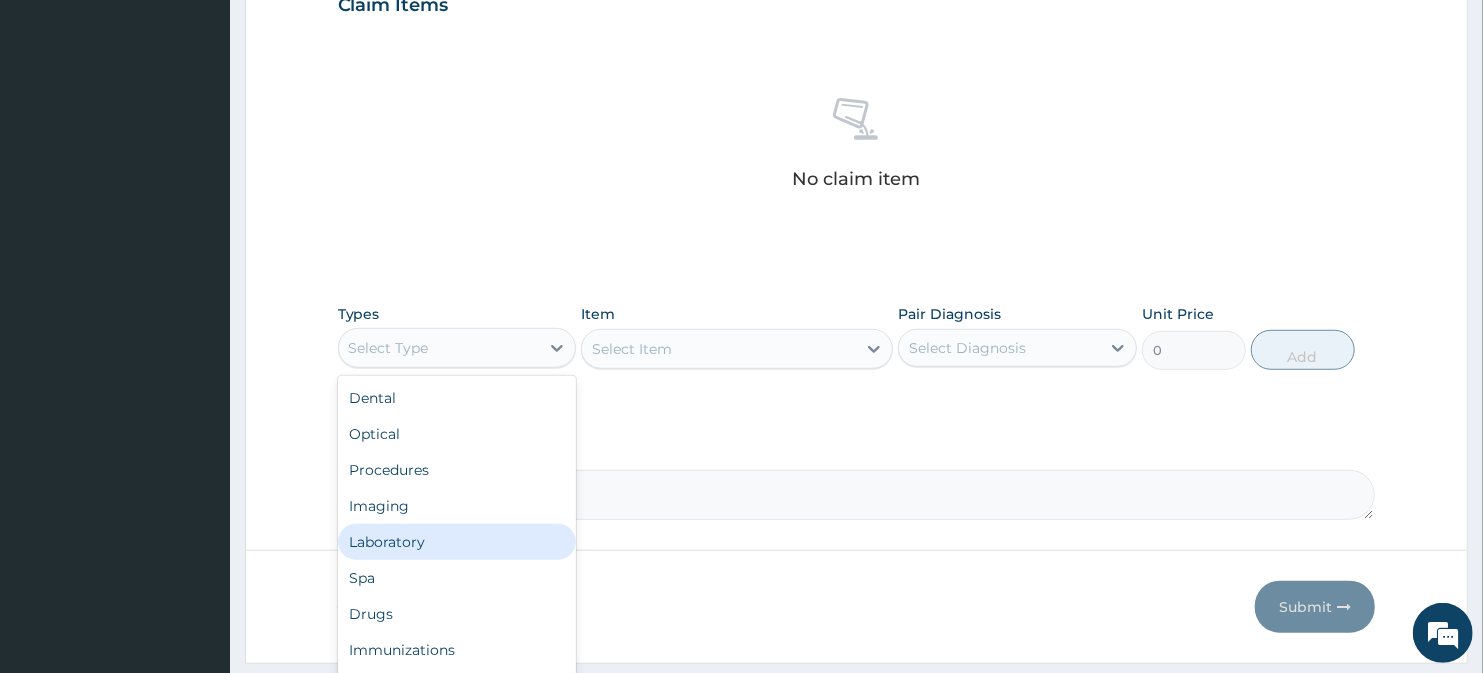 click on "Laboratory" at bounding box center (457, 542) 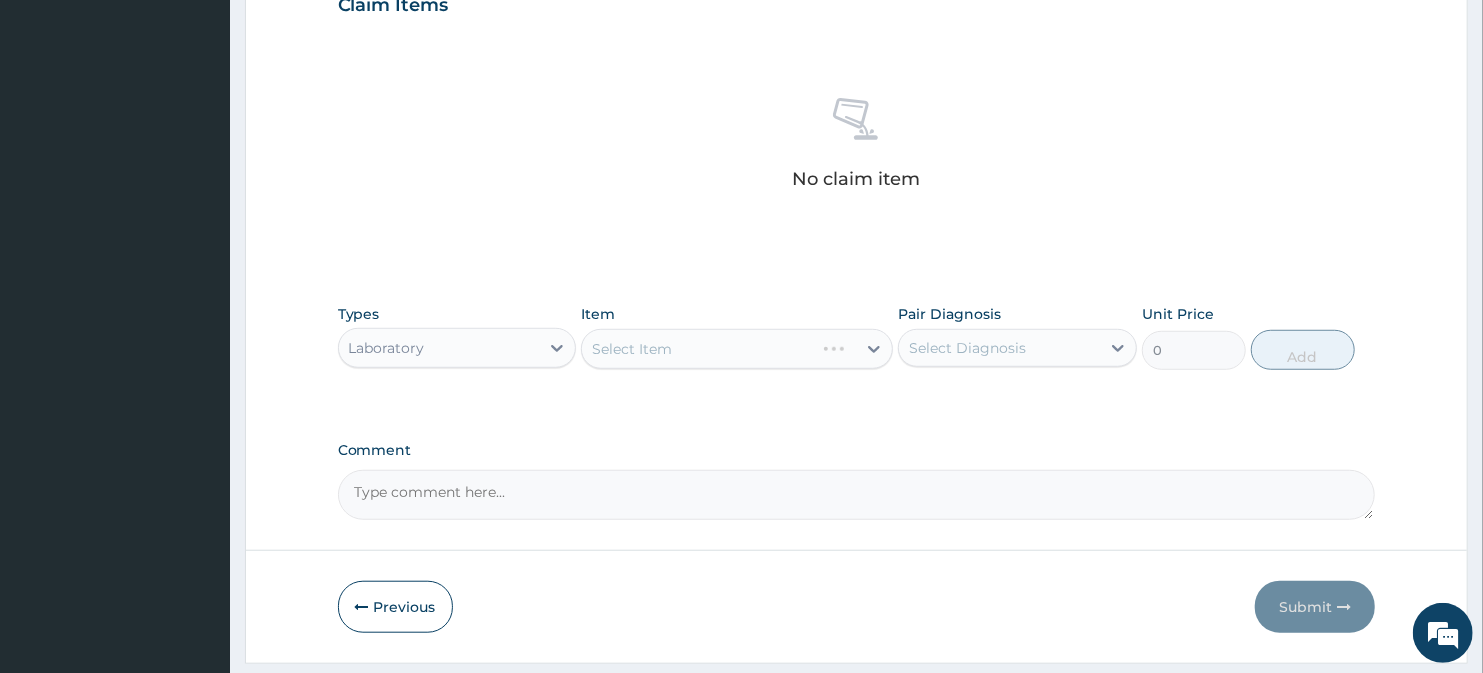 click on "Select Item" at bounding box center (736, 349) 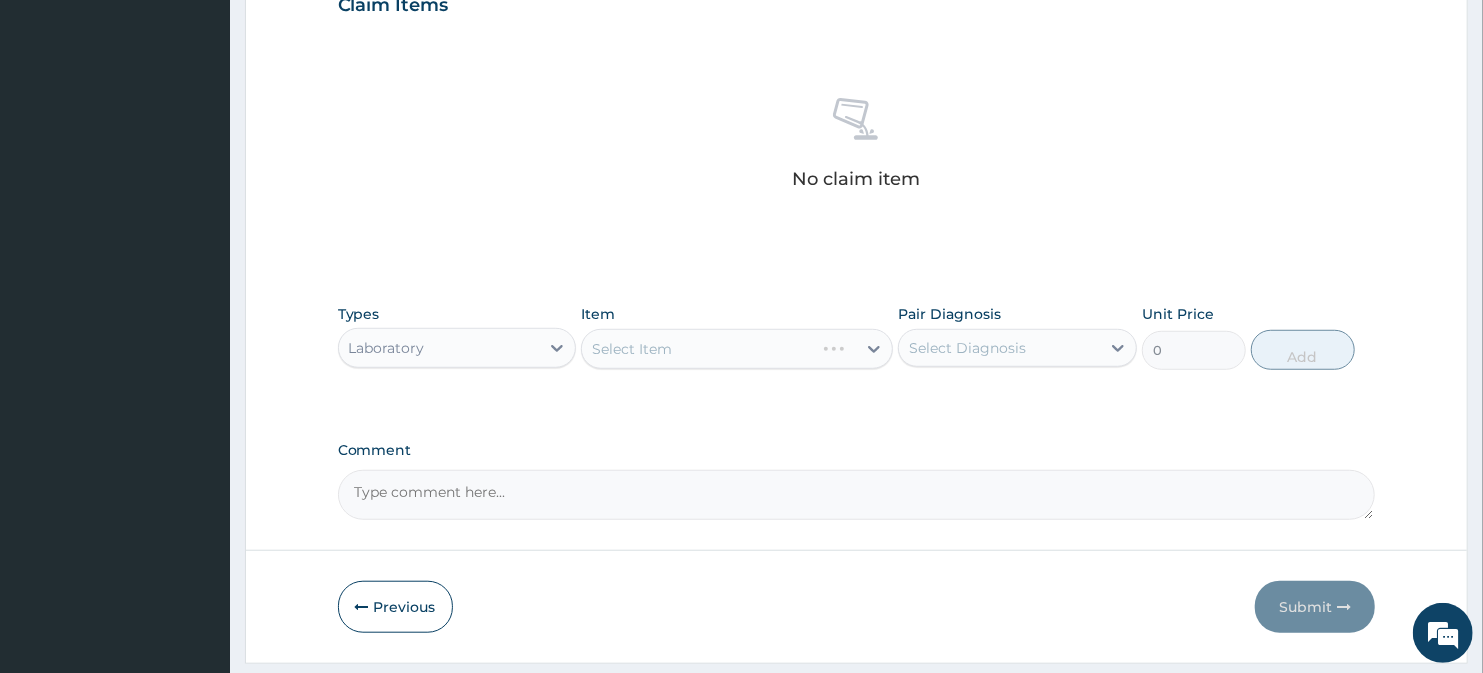 click on "Select Item" at bounding box center (736, 349) 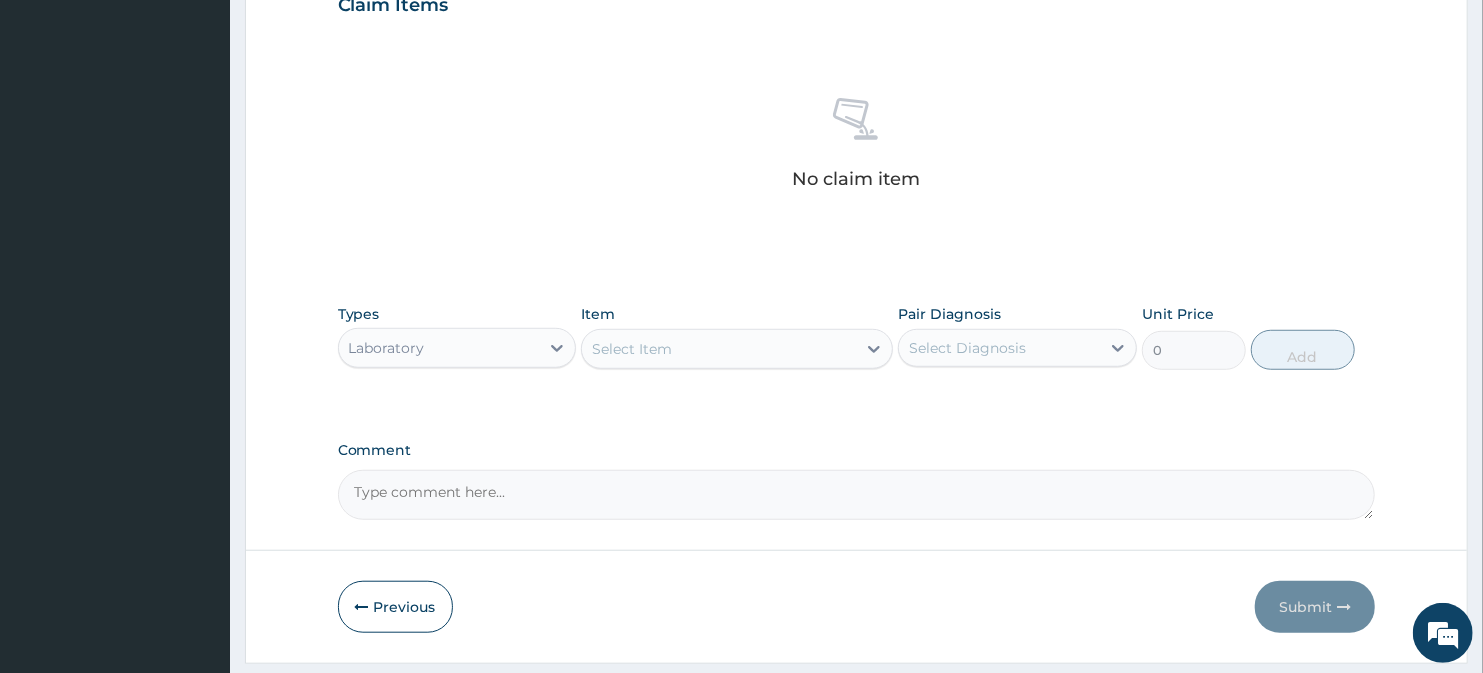 click on "Select Item" at bounding box center (718, 349) 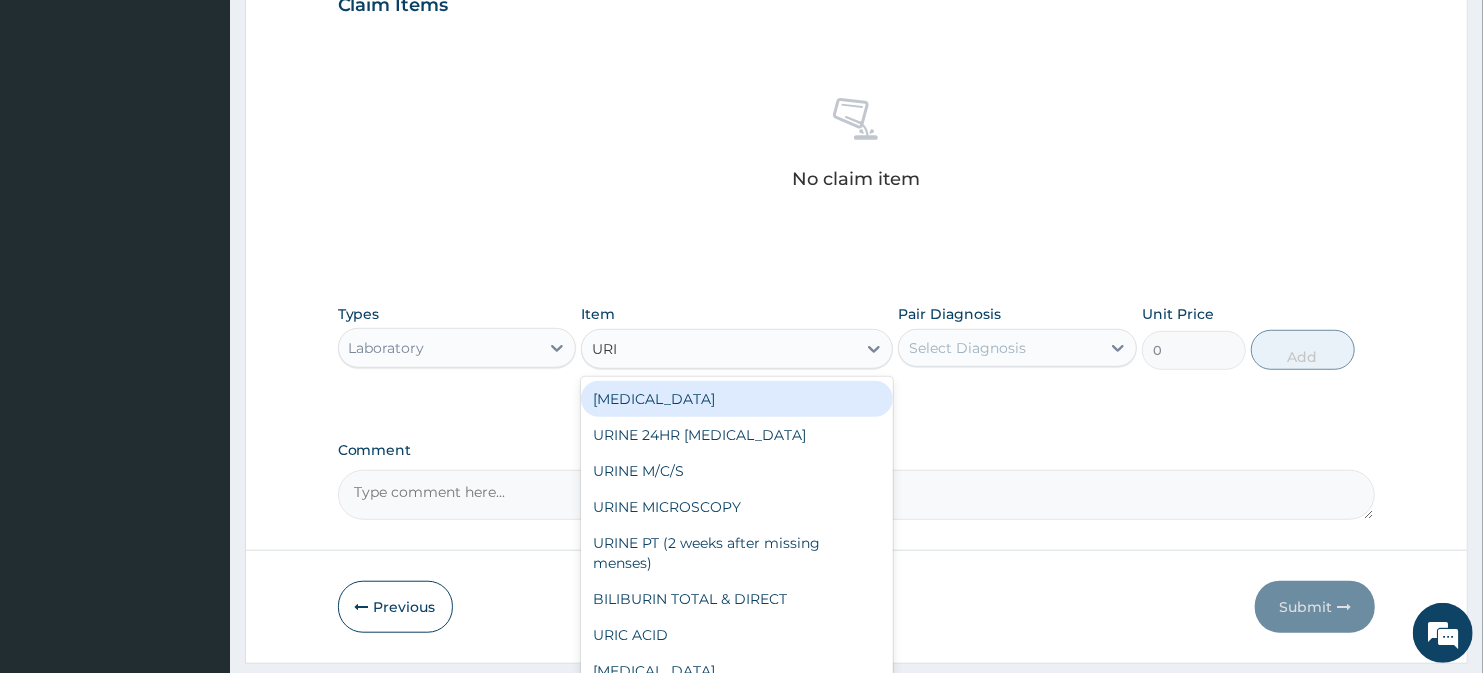 type on "URIN" 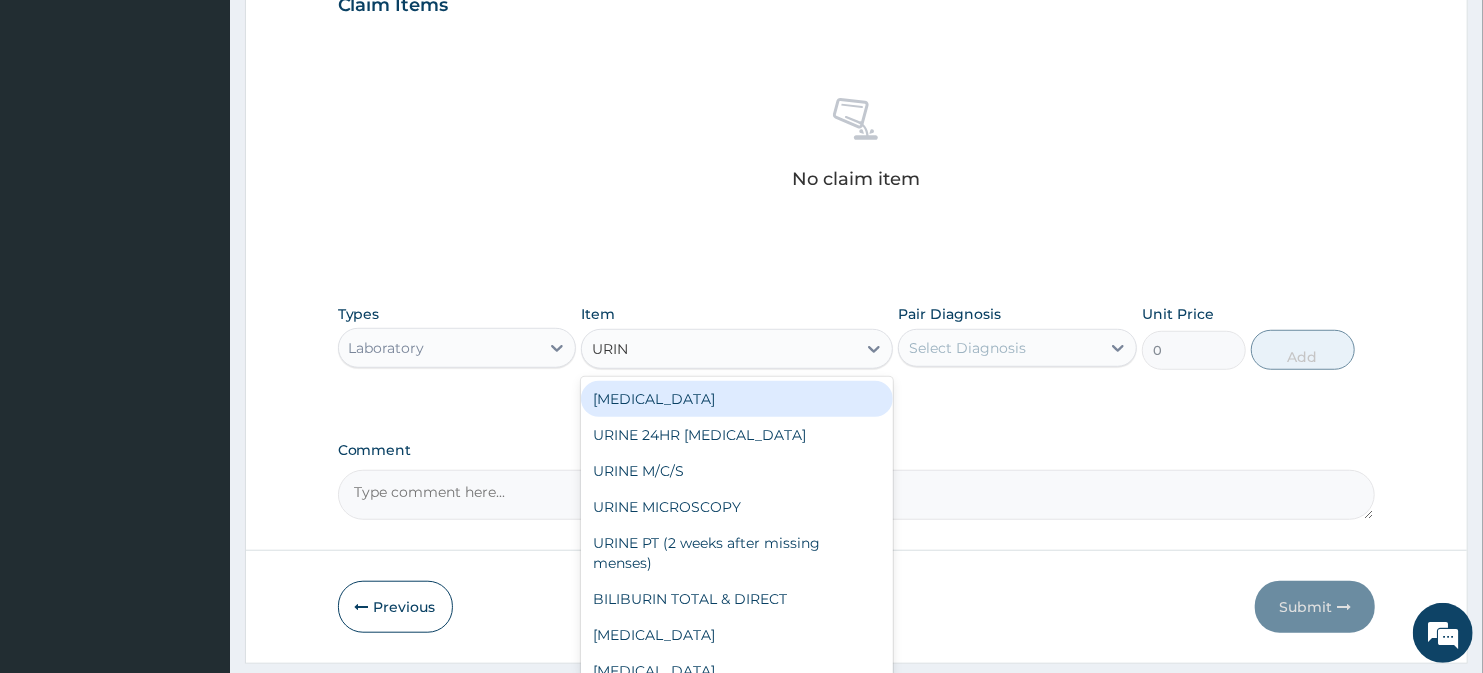 scroll, scrollTop: 51, scrollLeft: 0, axis: vertical 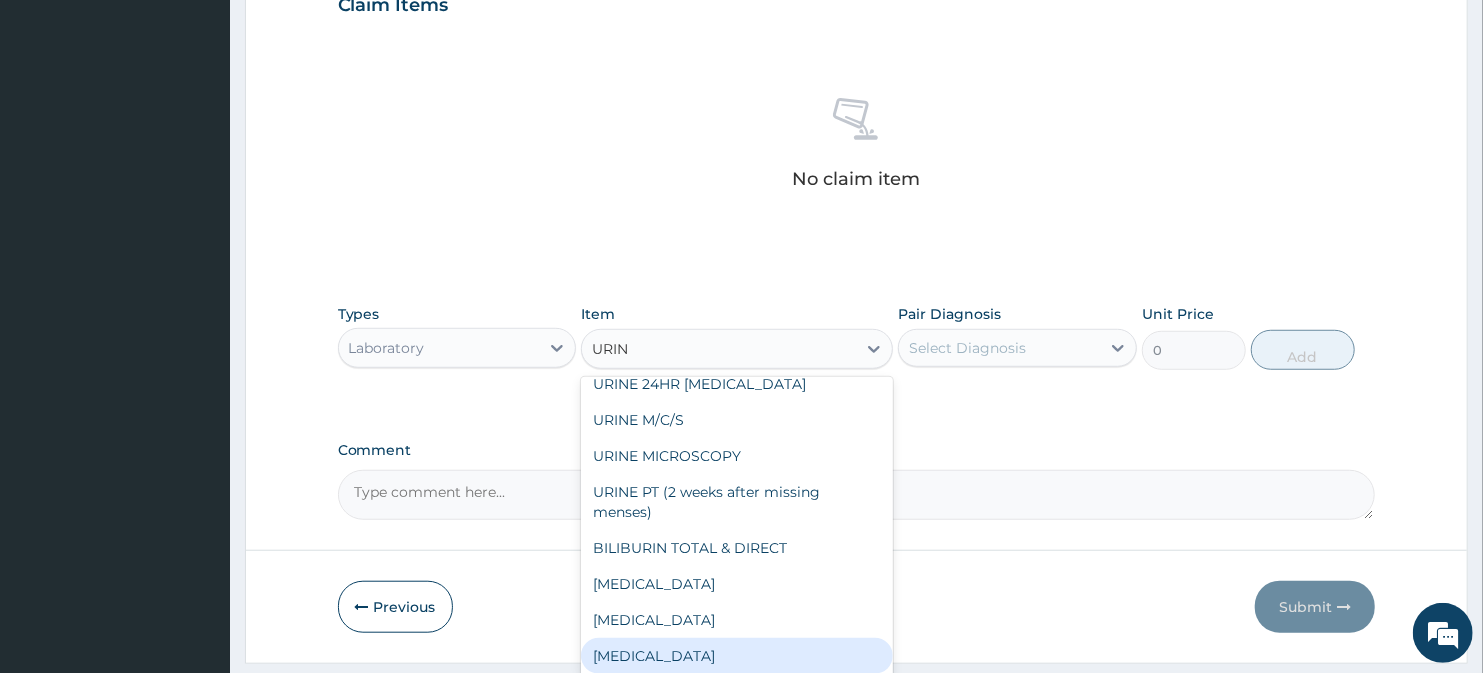 click on "[MEDICAL_DATA]" at bounding box center (736, 656) 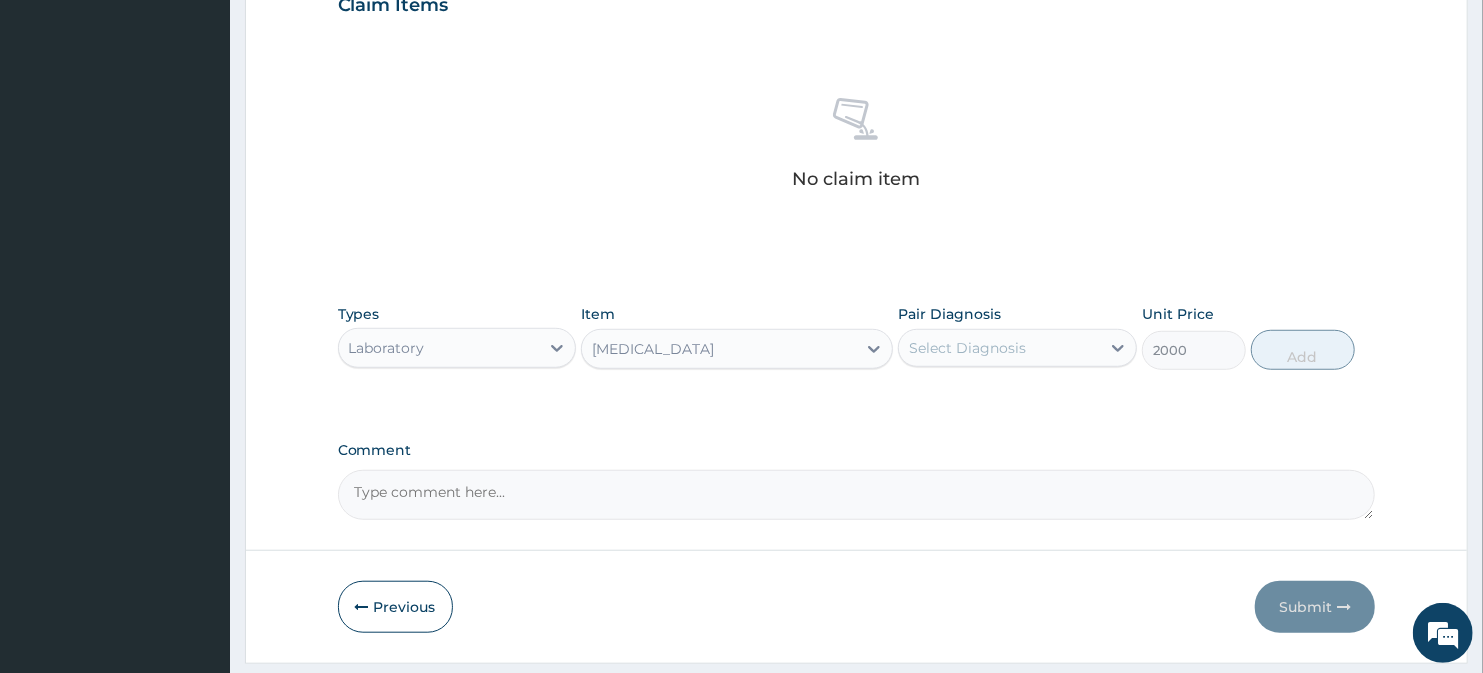 click on "Select Diagnosis" at bounding box center [967, 348] 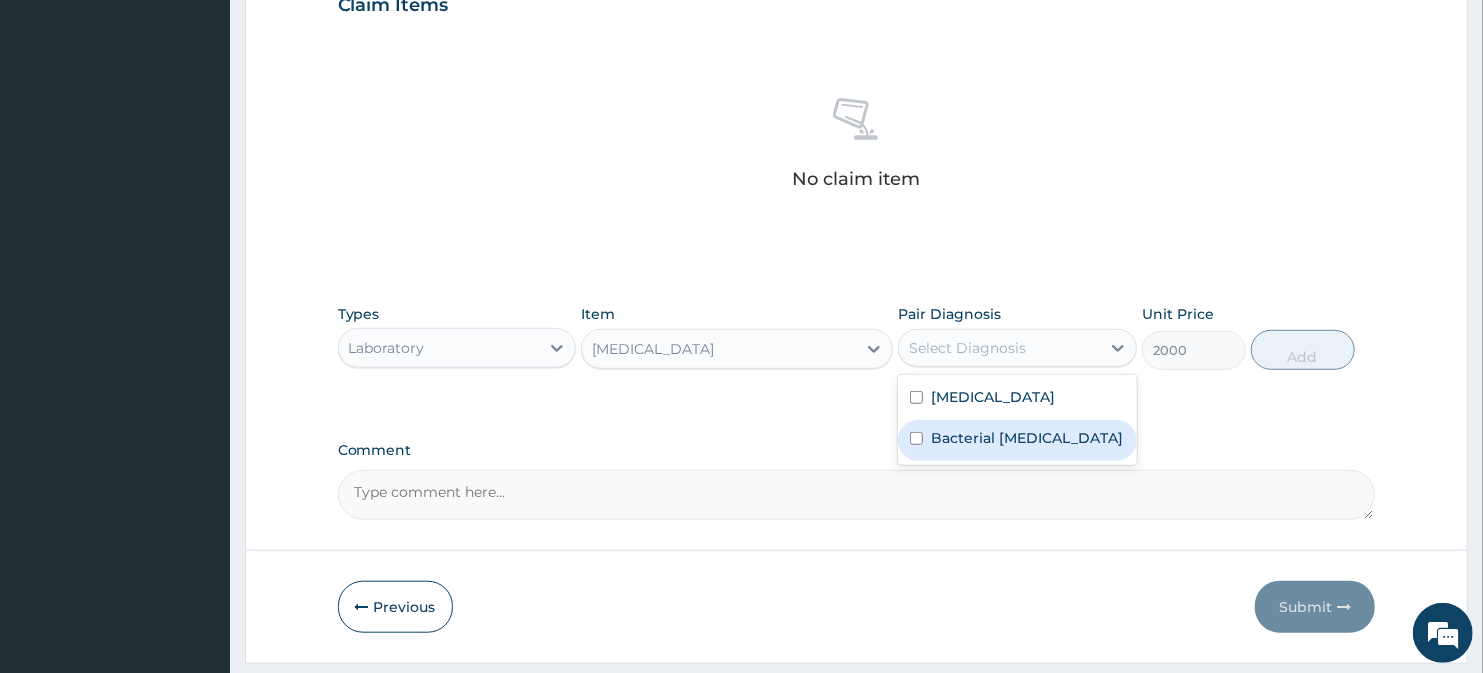 click on "Bacterial pyuria" at bounding box center [1027, 438] 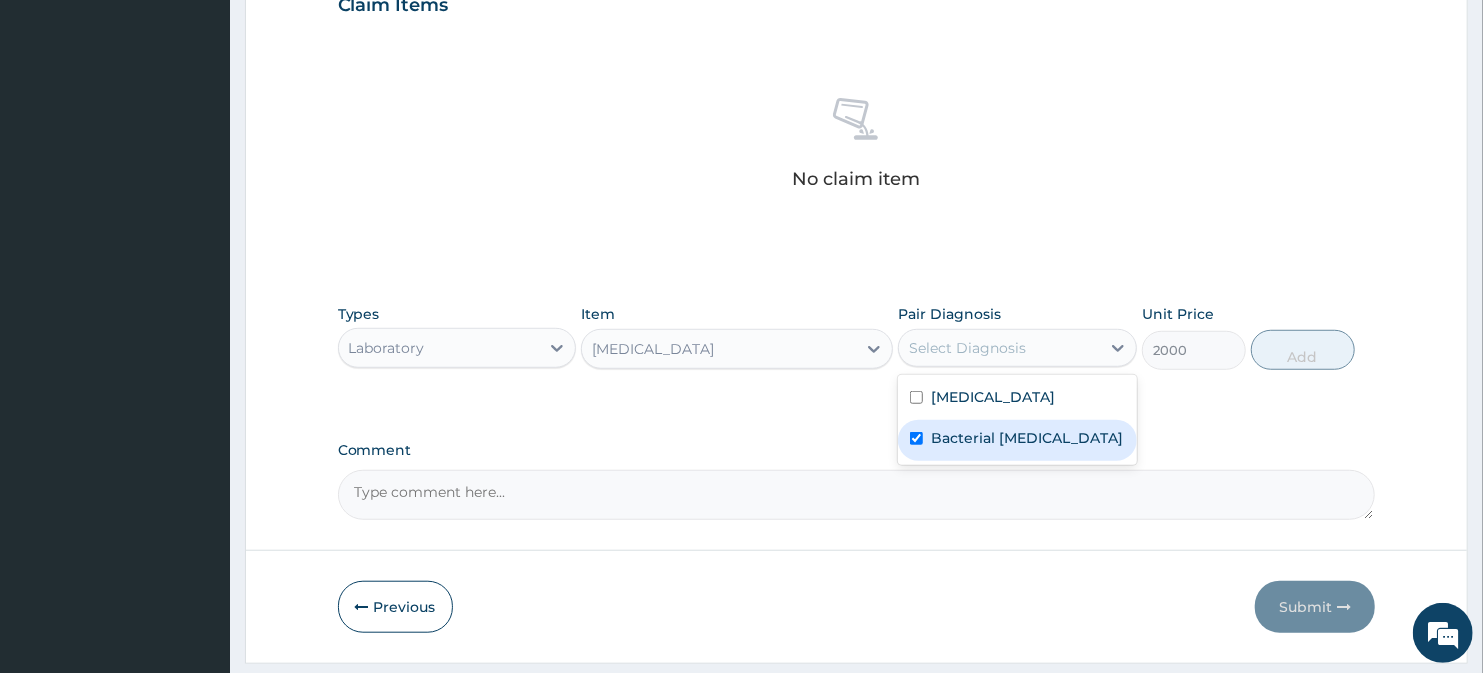 checkbox on "true" 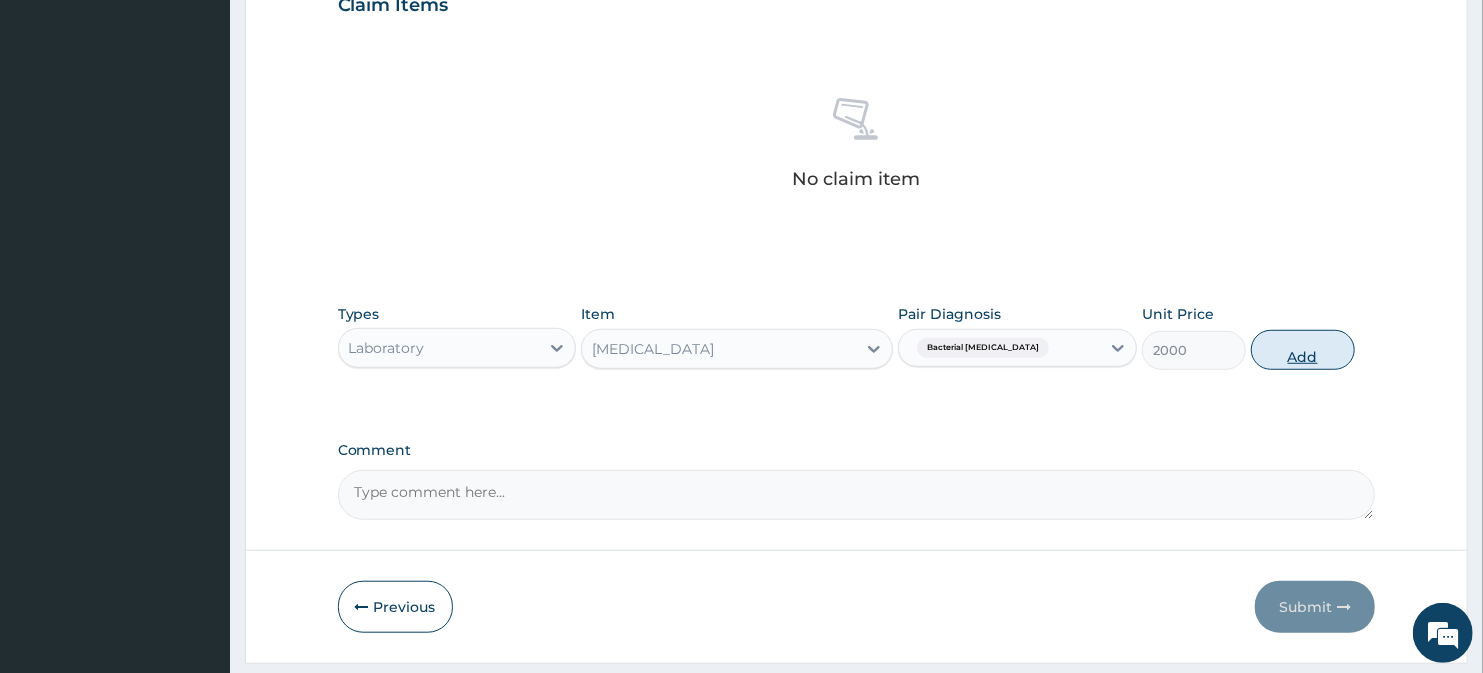 click on "Add" at bounding box center (1303, 350) 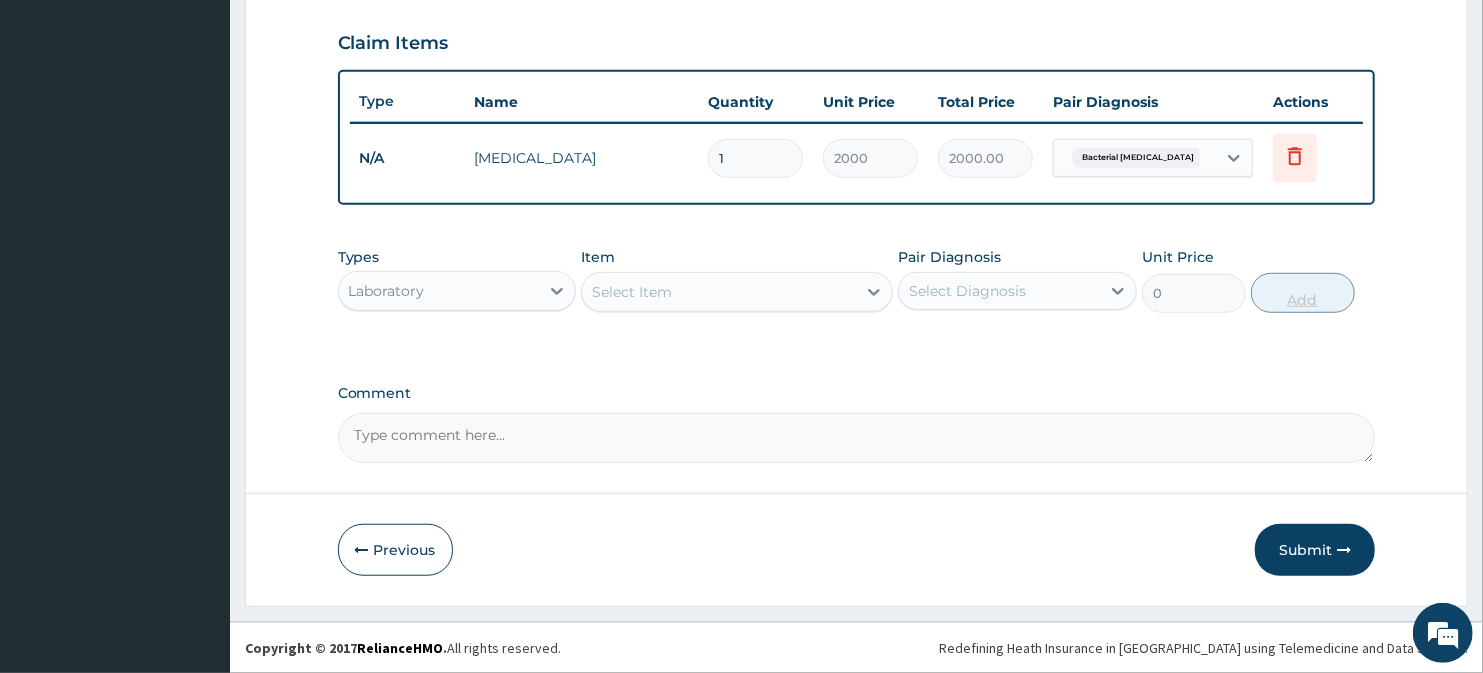 scroll, scrollTop: 672, scrollLeft: 0, axis: vertical 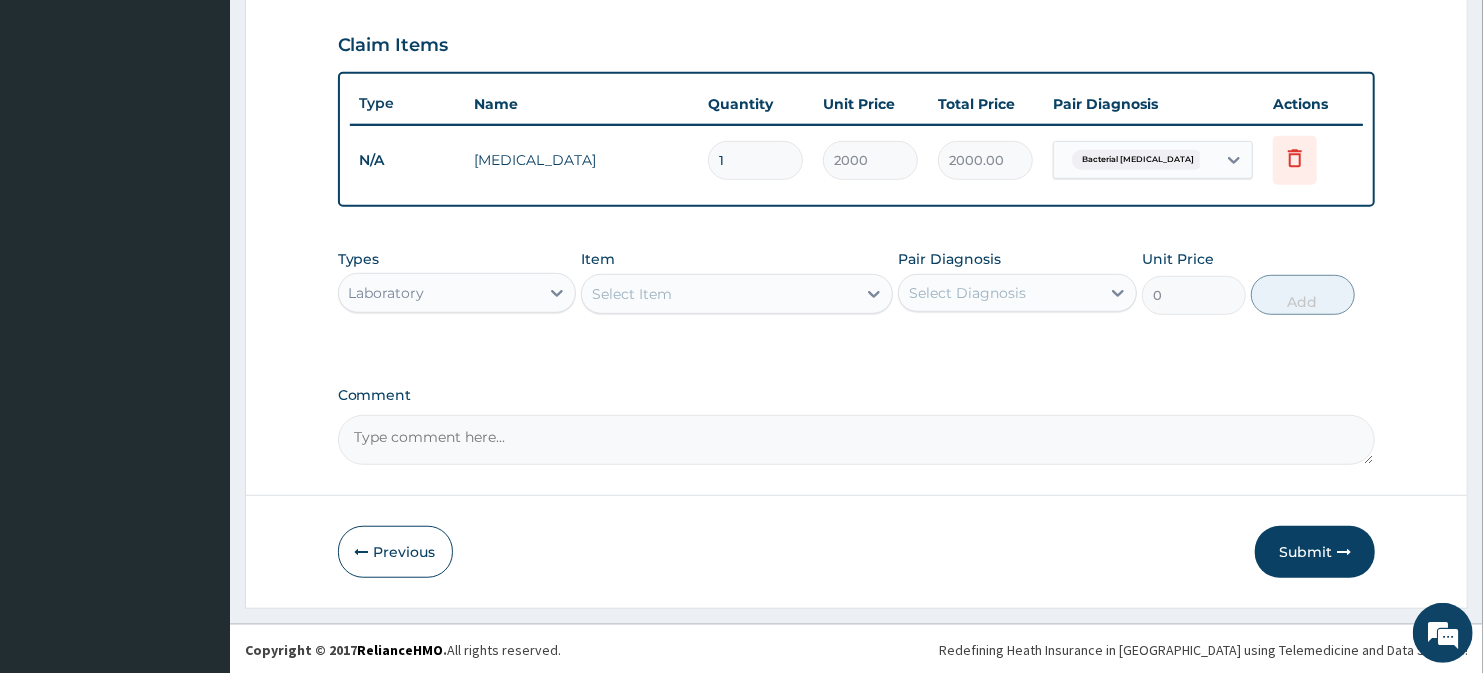 click on "Laboratory" at bounding box center (439, 293) 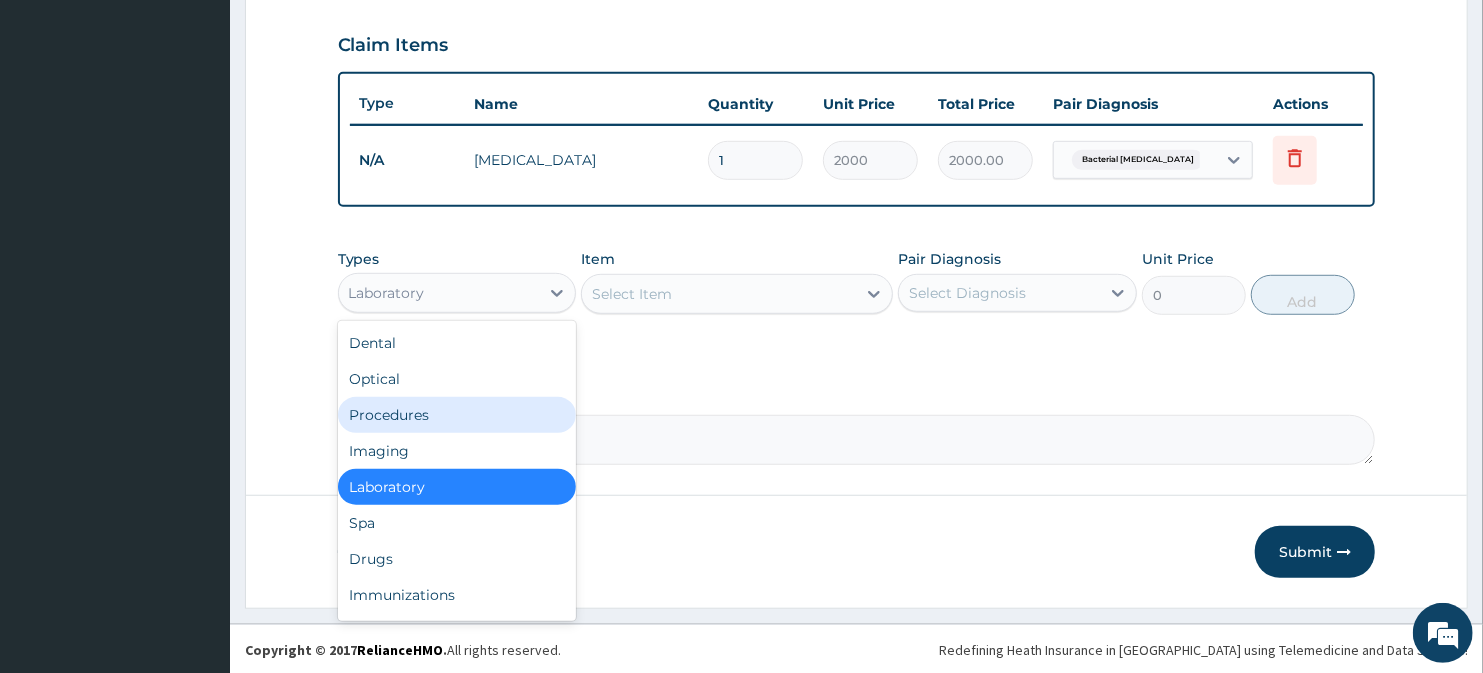 click on "Procedures" at bounding box center [457, 415] 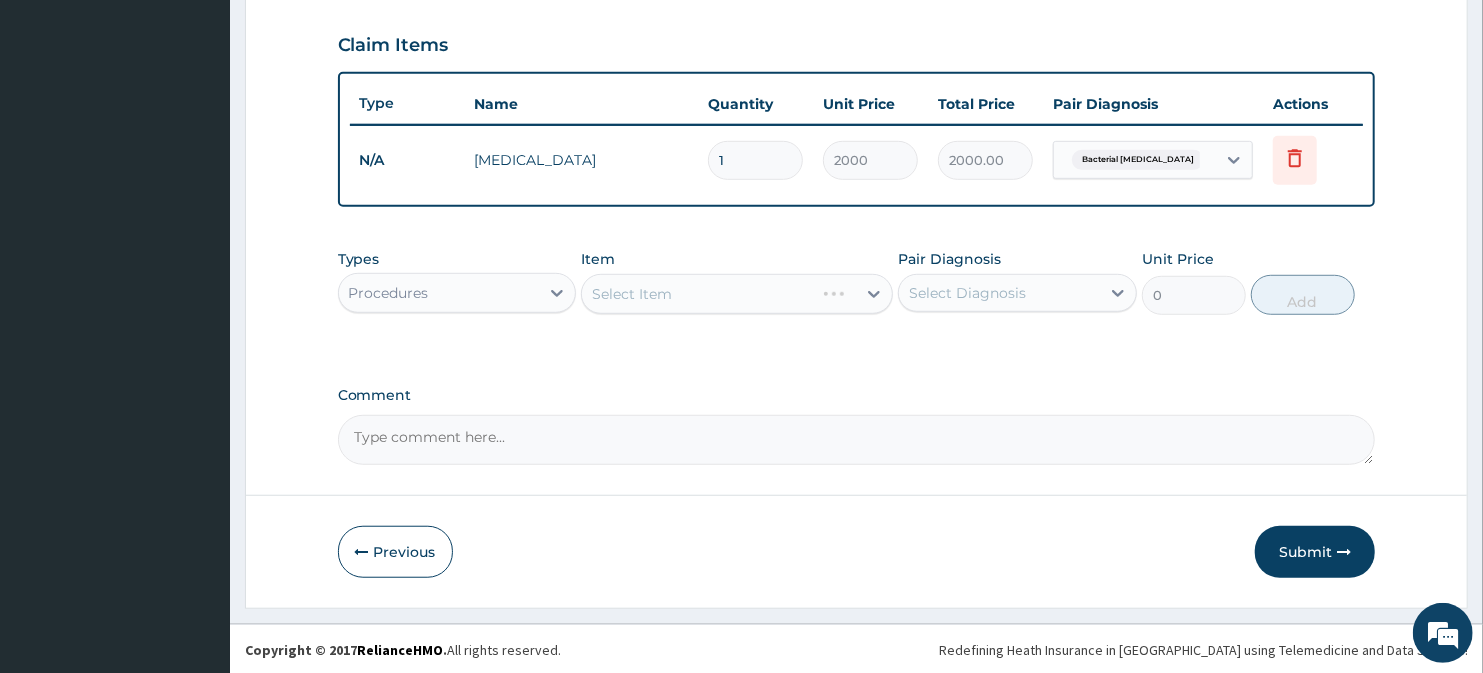 click on "Select Item" at bounding box center (736, 294) 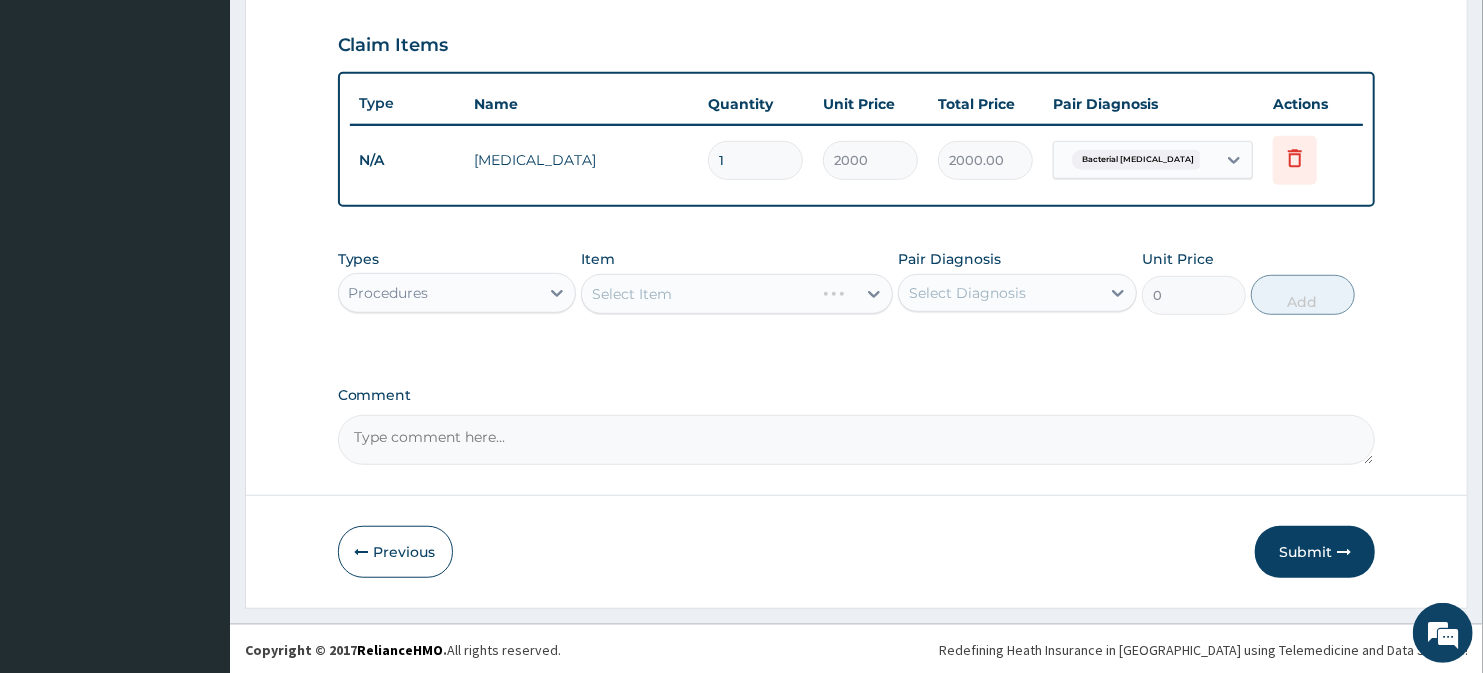 click on "Select Item" at bounding box center [736, 294] 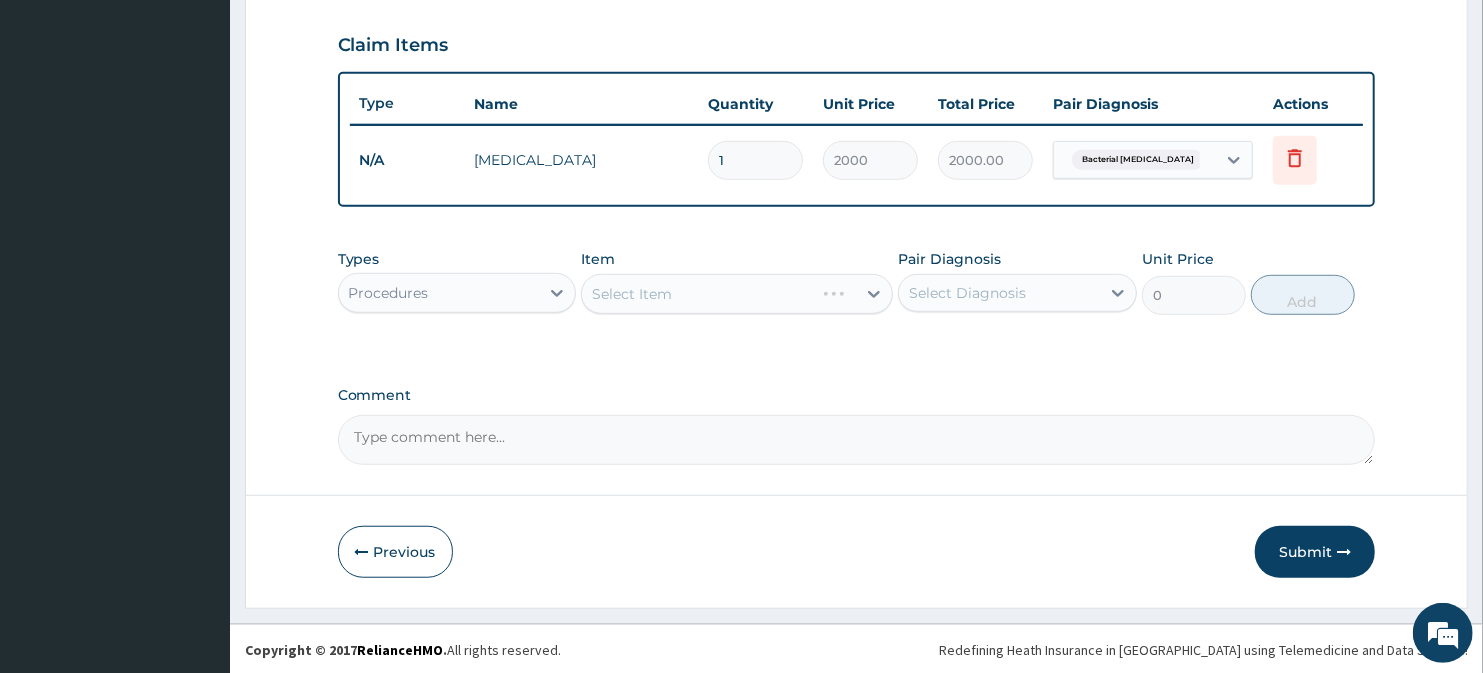 click on "Select Item" at bounding box center [736, 294] 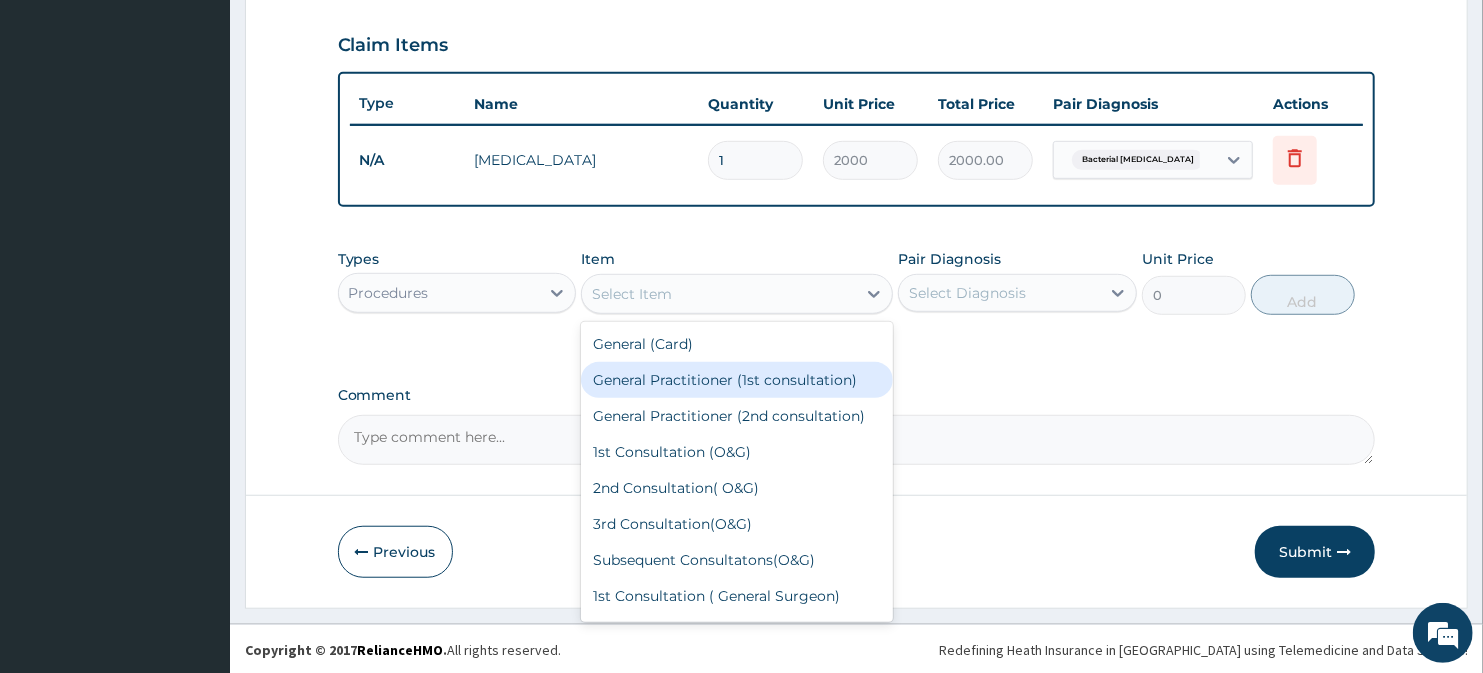 click on "General Practitioner (1st consultation)" at bounding box center [736, 380] 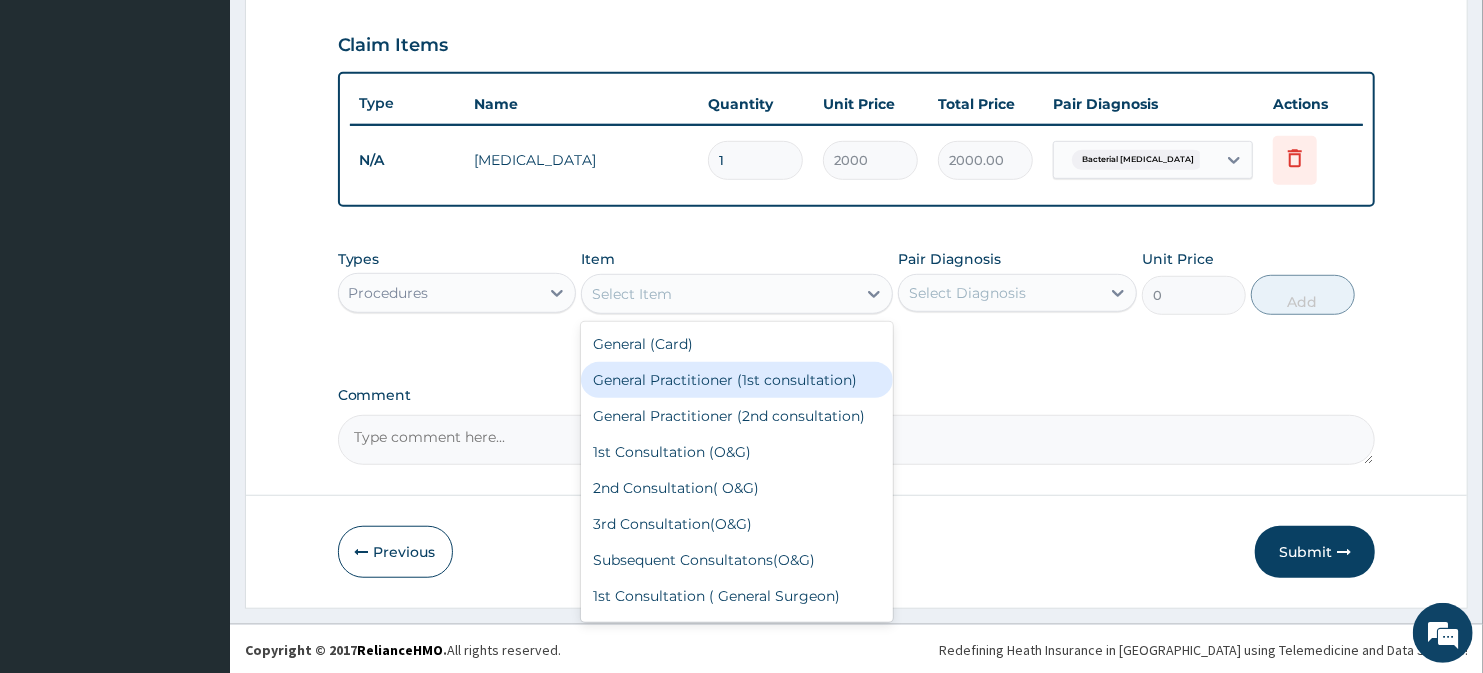 type on "1500" 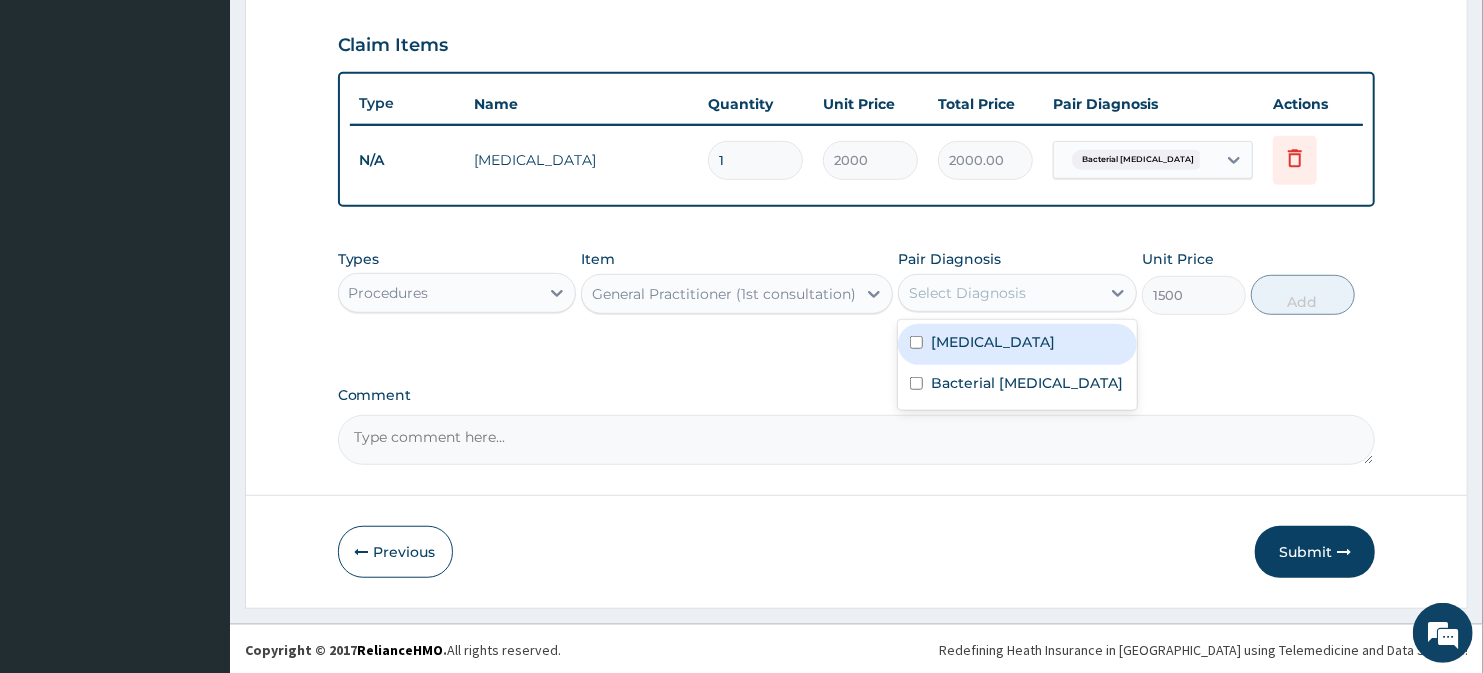 click on "Select Diagnosis" at bounding box center (967, 293) 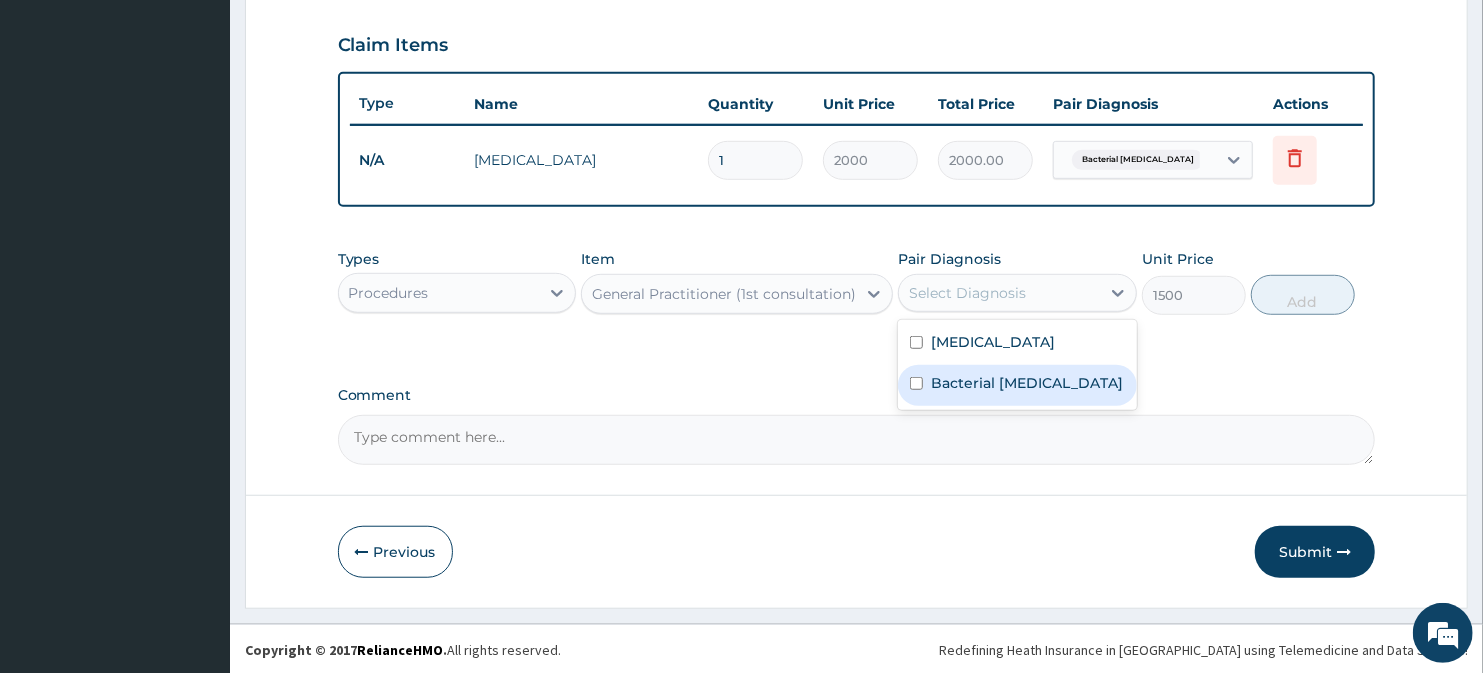 click on "Bacterial pyuria" at bounding box center [1027, 383] 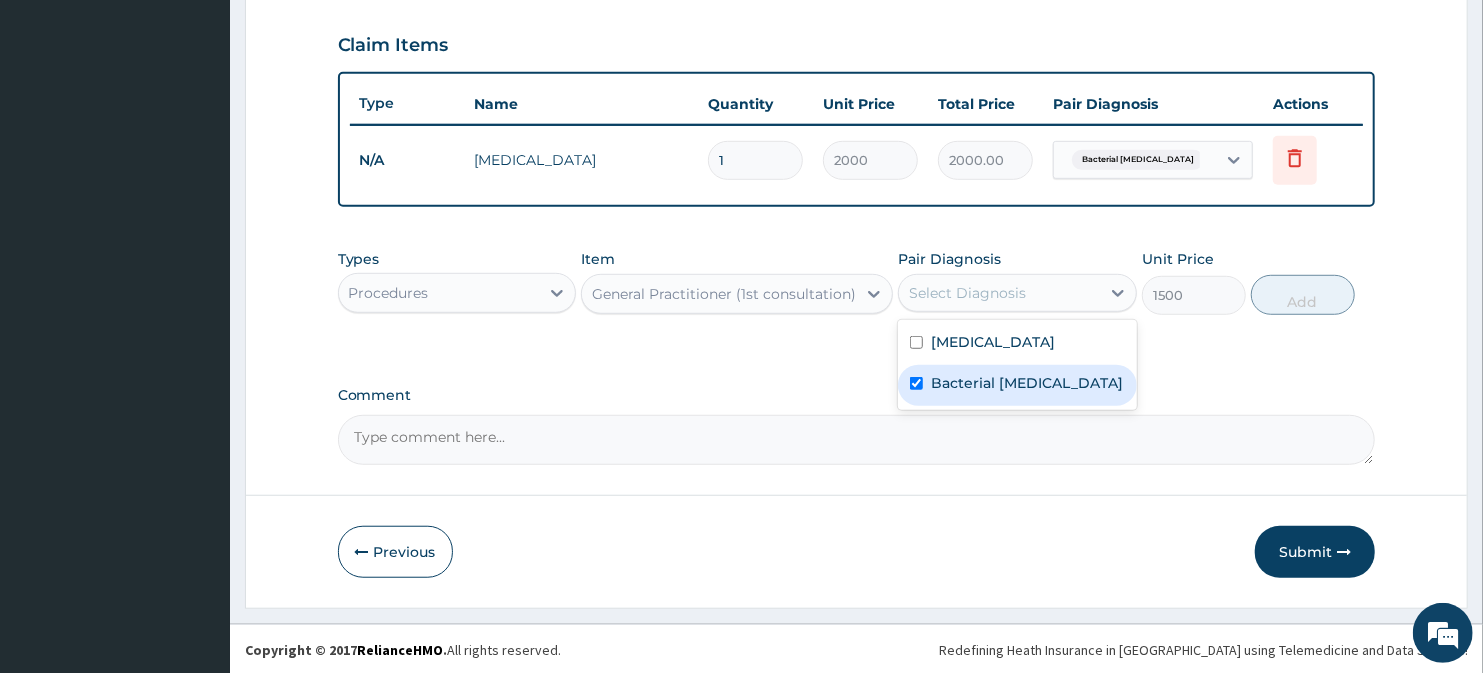 checkbox on "true" 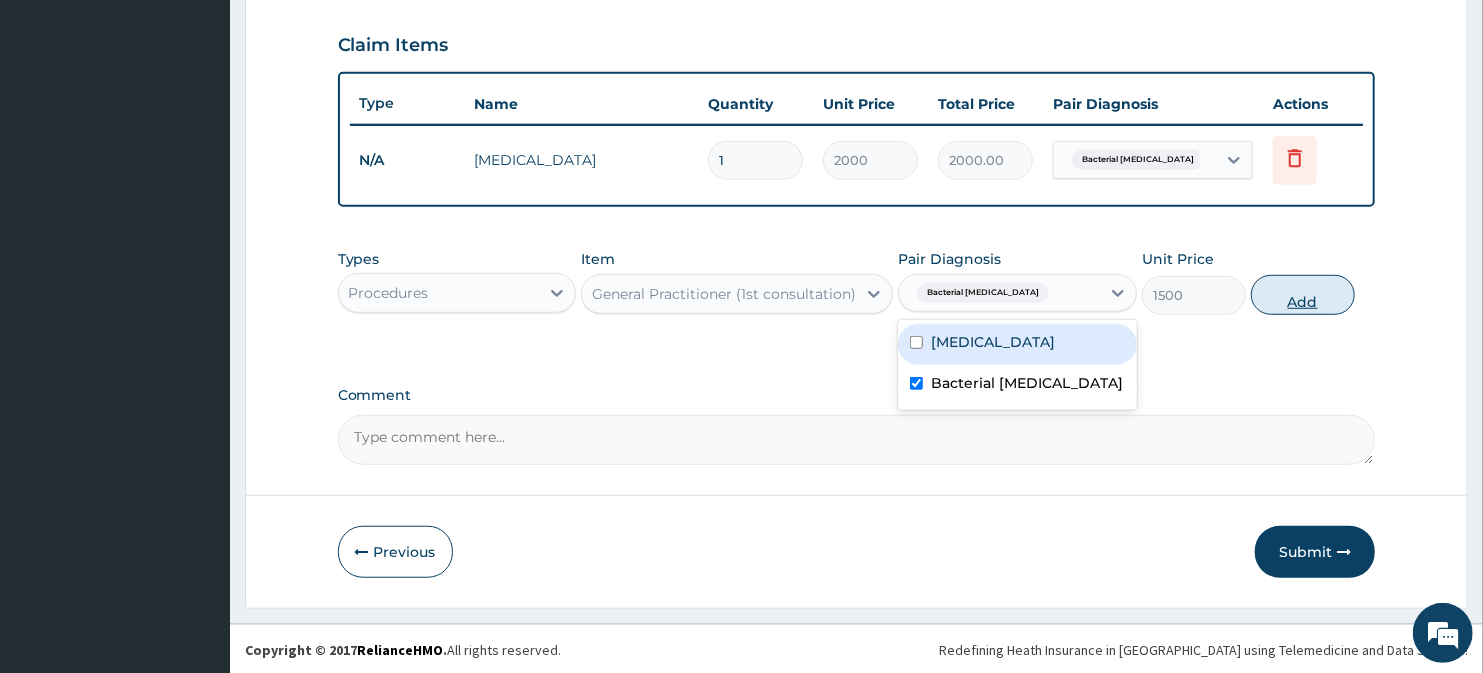 click on "Add" at bounding box center [1303, 295] 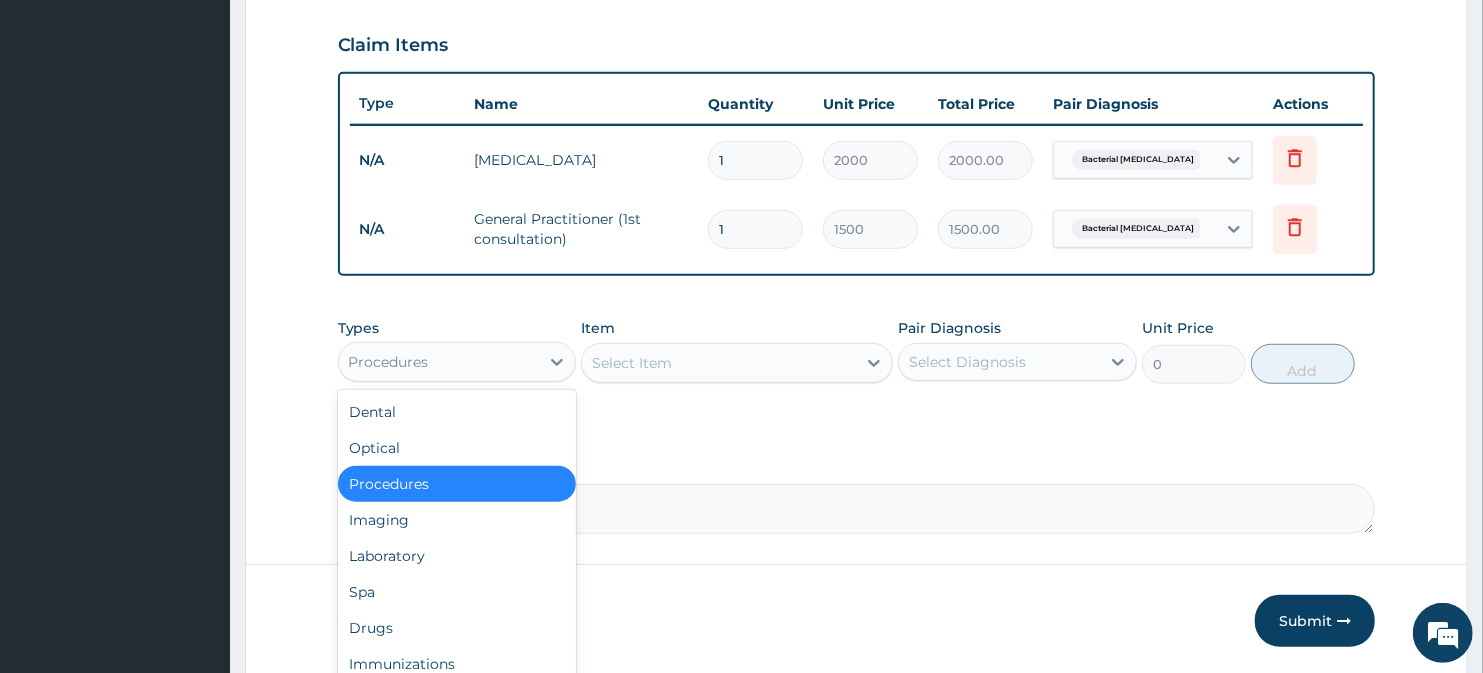 click on "Procedures" at bounding box center (439, 362) 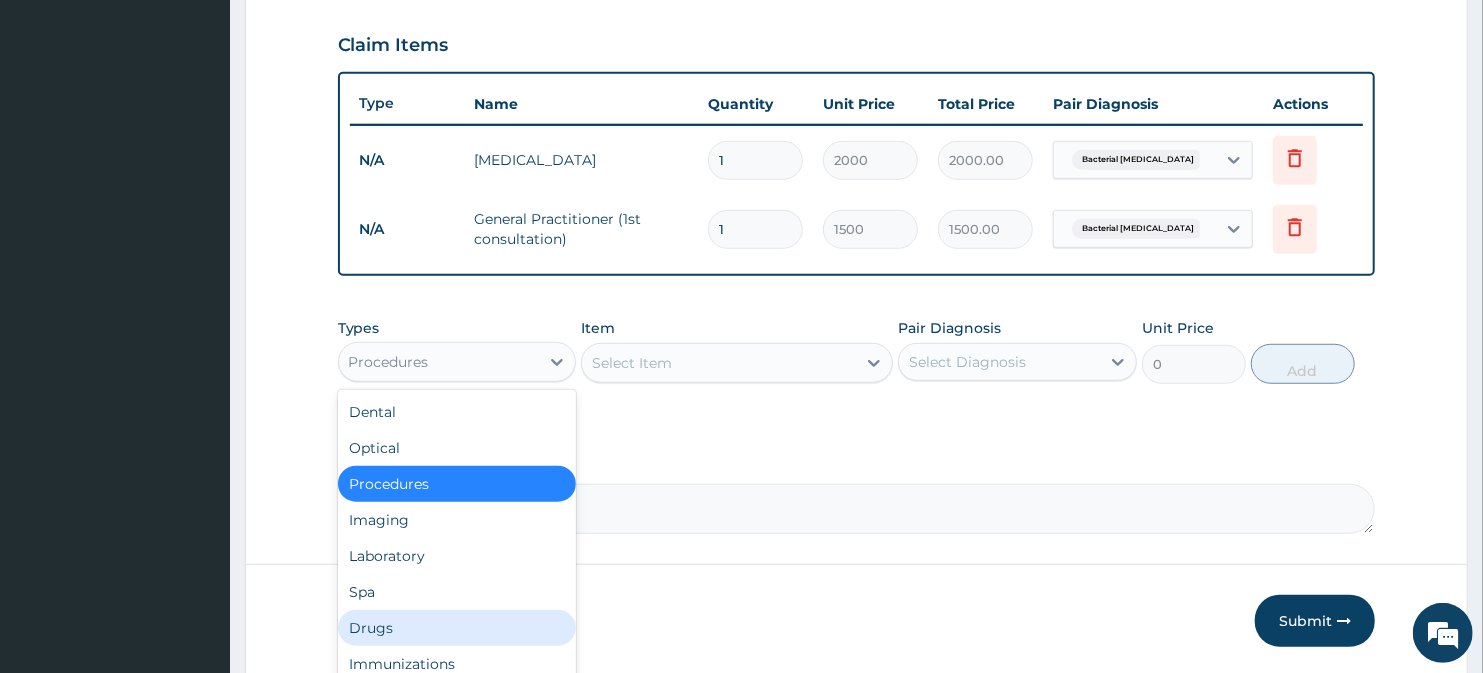 click on "Drugs" at bounding box center [457, 628] 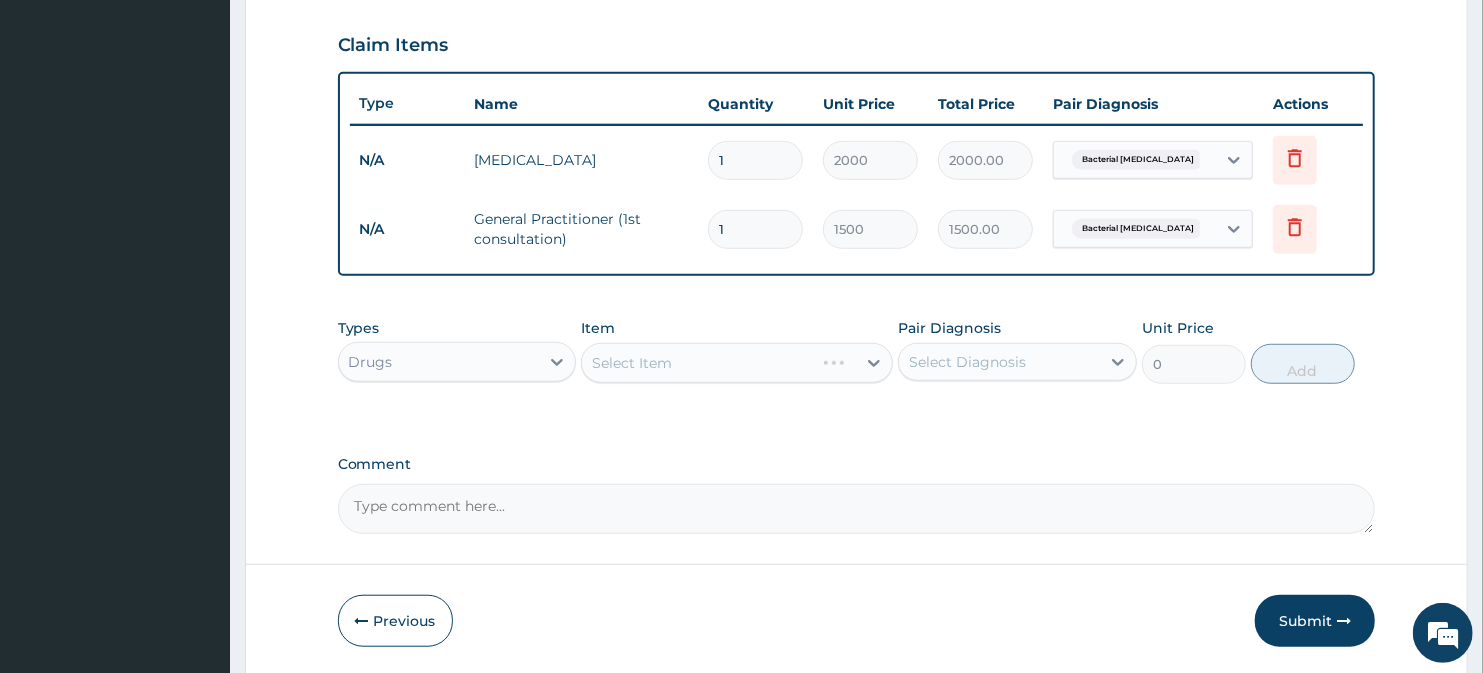click on "Select Item" at bounding box center (736, 363) 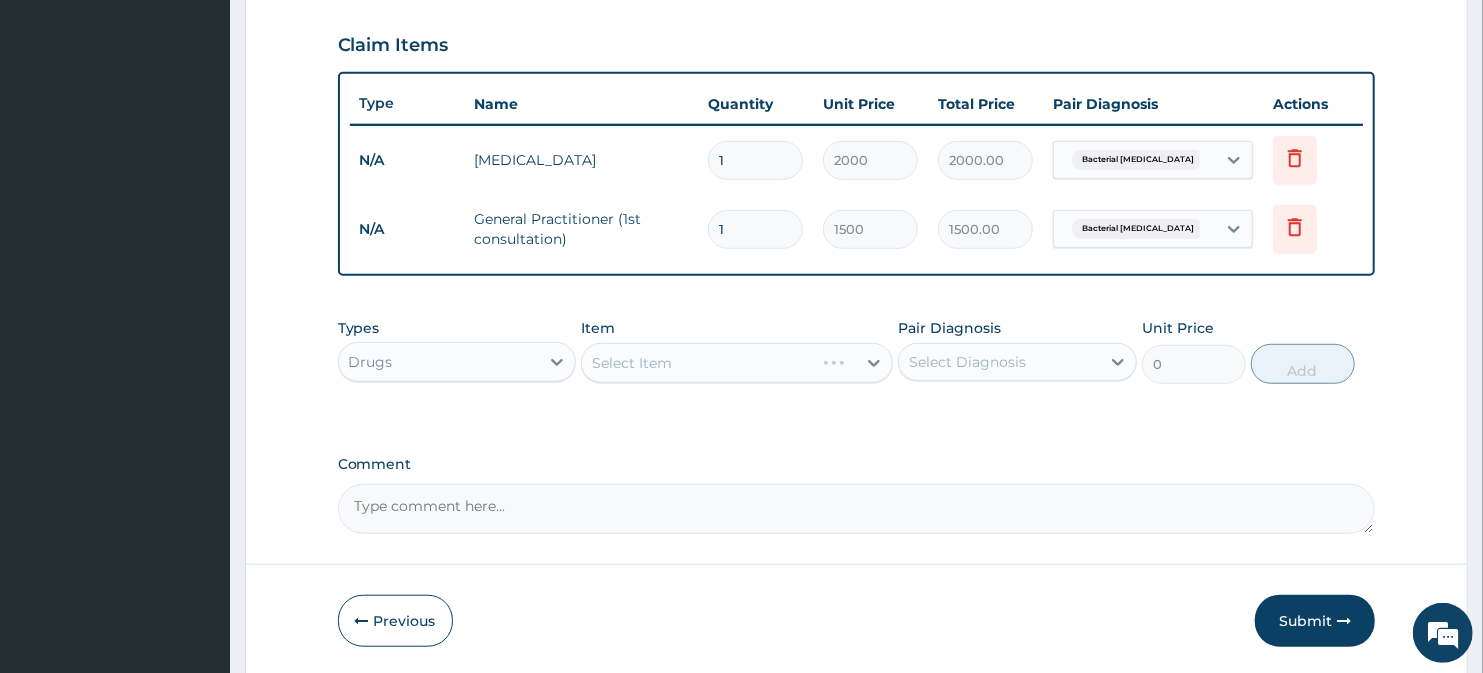click on "Select Item" at bounding box center [736, 363] 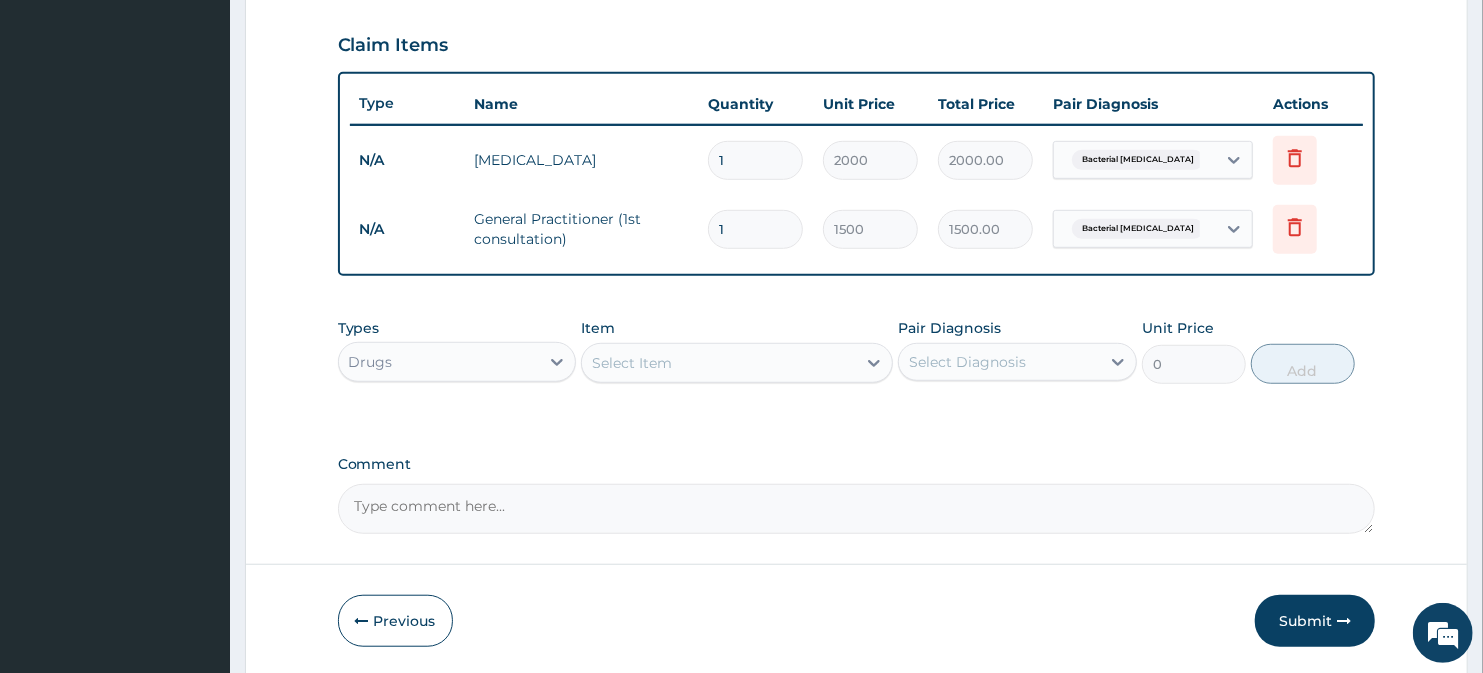 click on "Select Item" at bounding box center [718, 363] 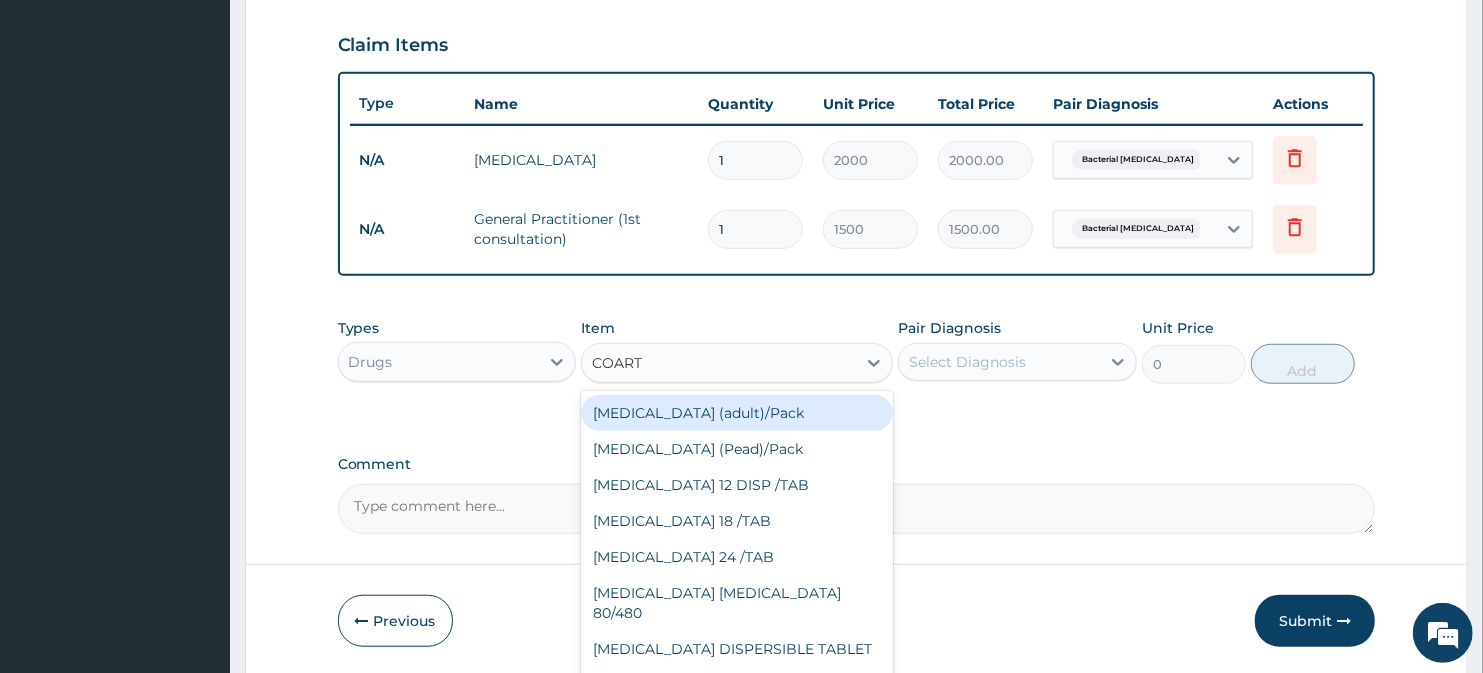type on "COARTE" 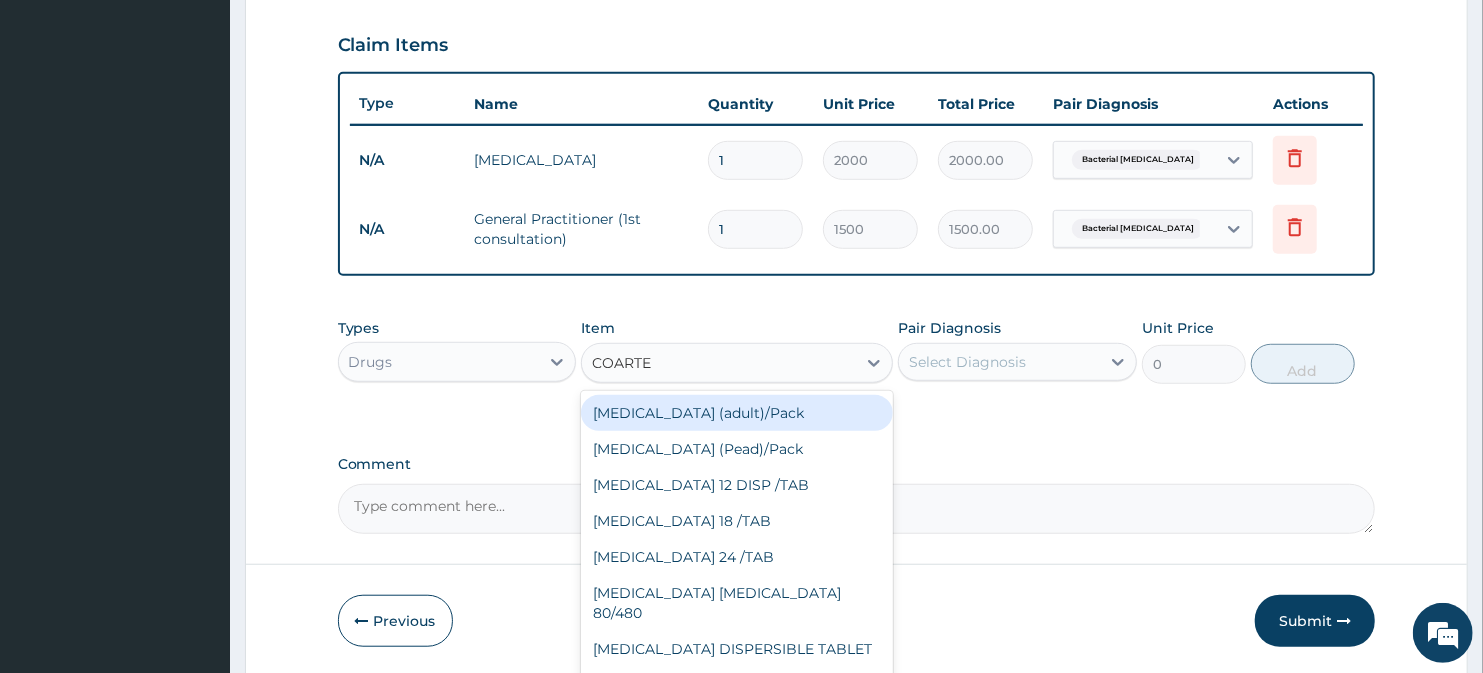 scroll, scrollTop: 741, scrollLeft: 0, axis: vertical 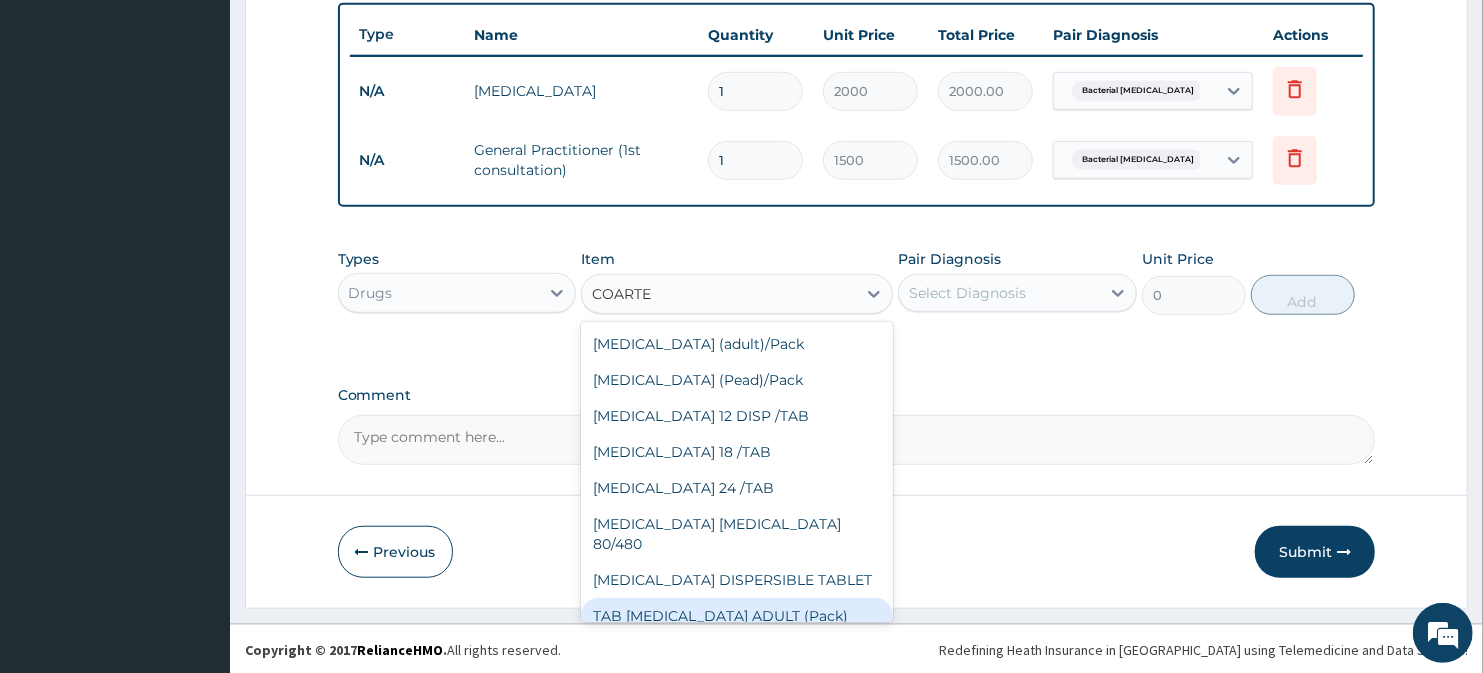 click on "TAB COARTEM ADULT (Pack)" at bounding box center (736, 616) 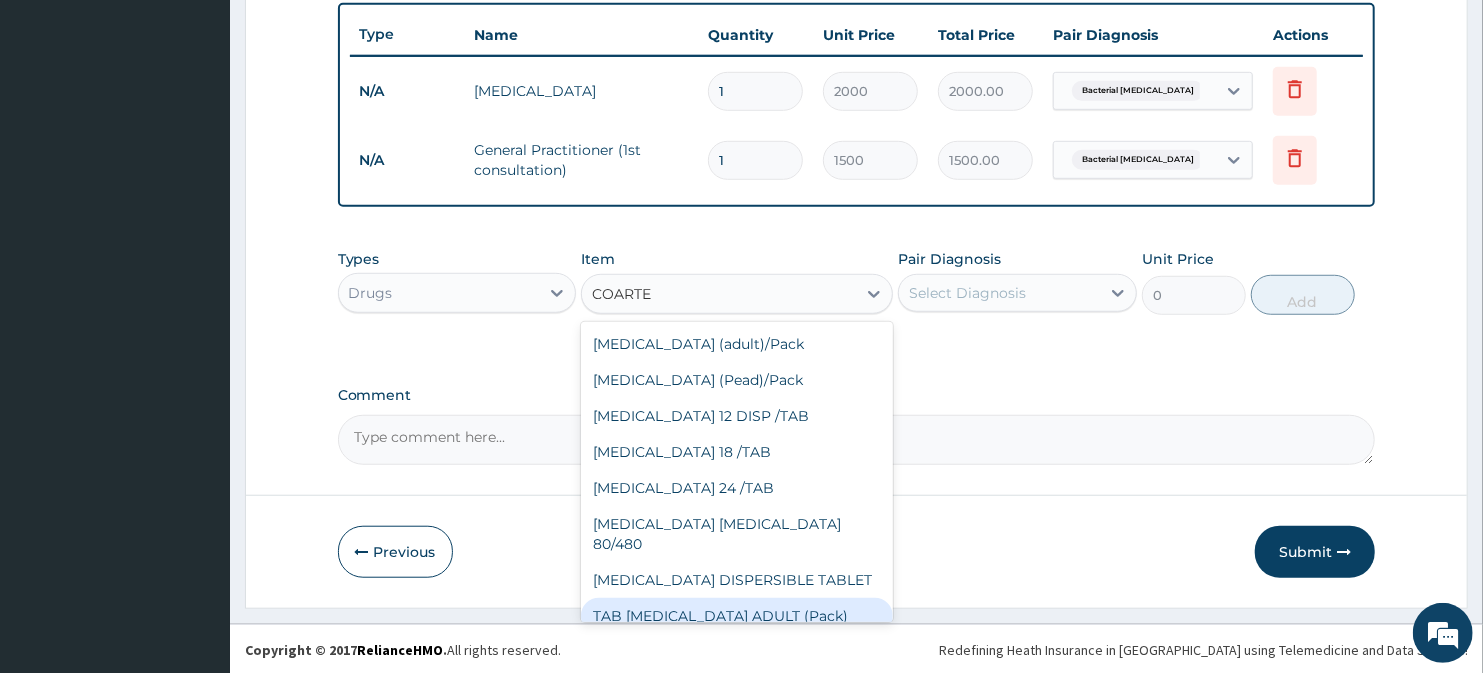 type 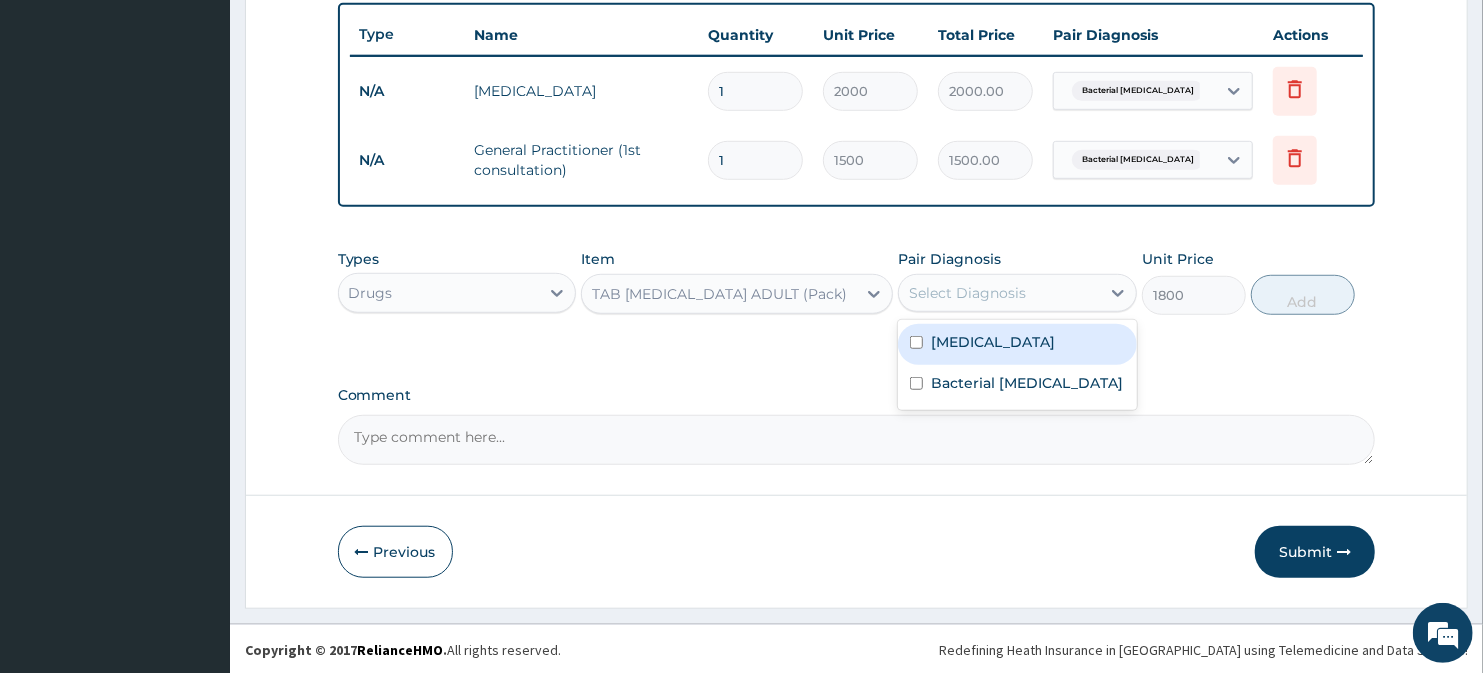 click on "Select Diagnosis" at bounding box center [999, 293] 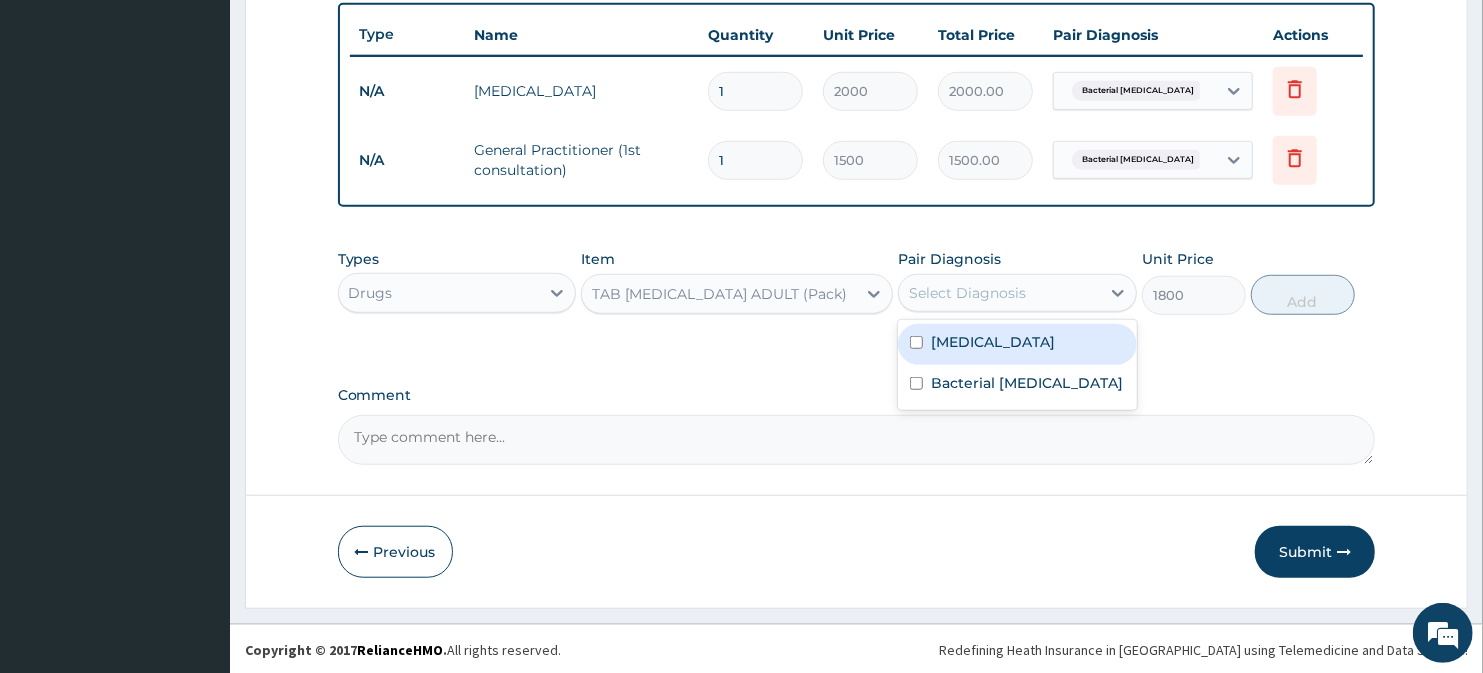 click on "Malaria" at bounding box center [1017, 344] 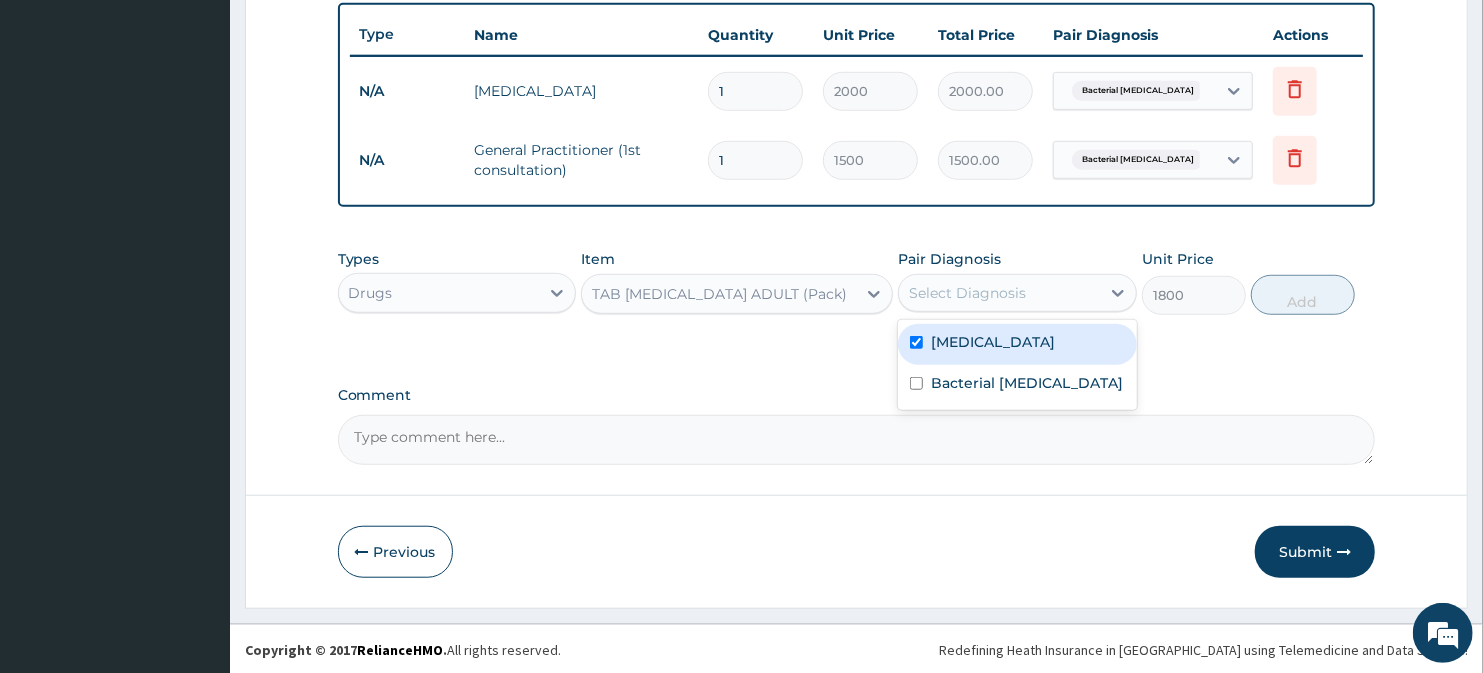 checkbox on "true" 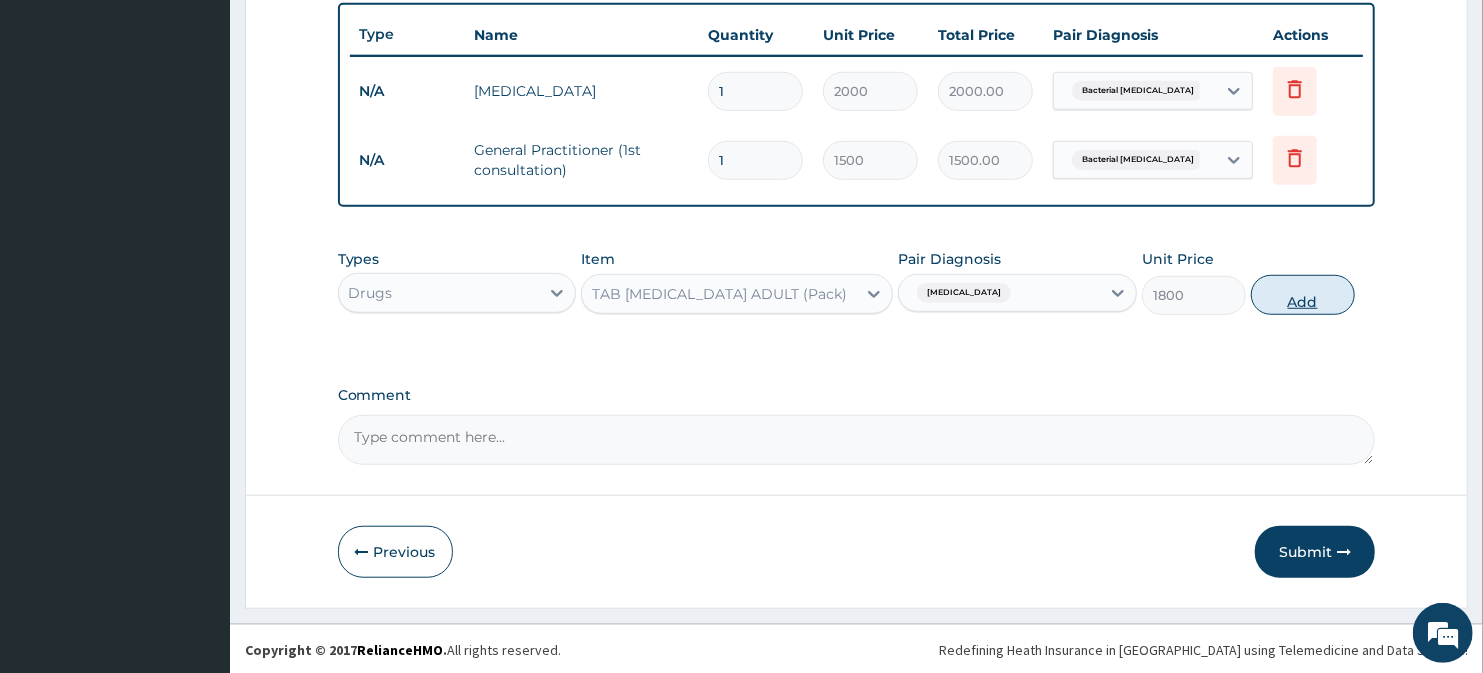 click on "Add" at bounding box center [1303, 295] 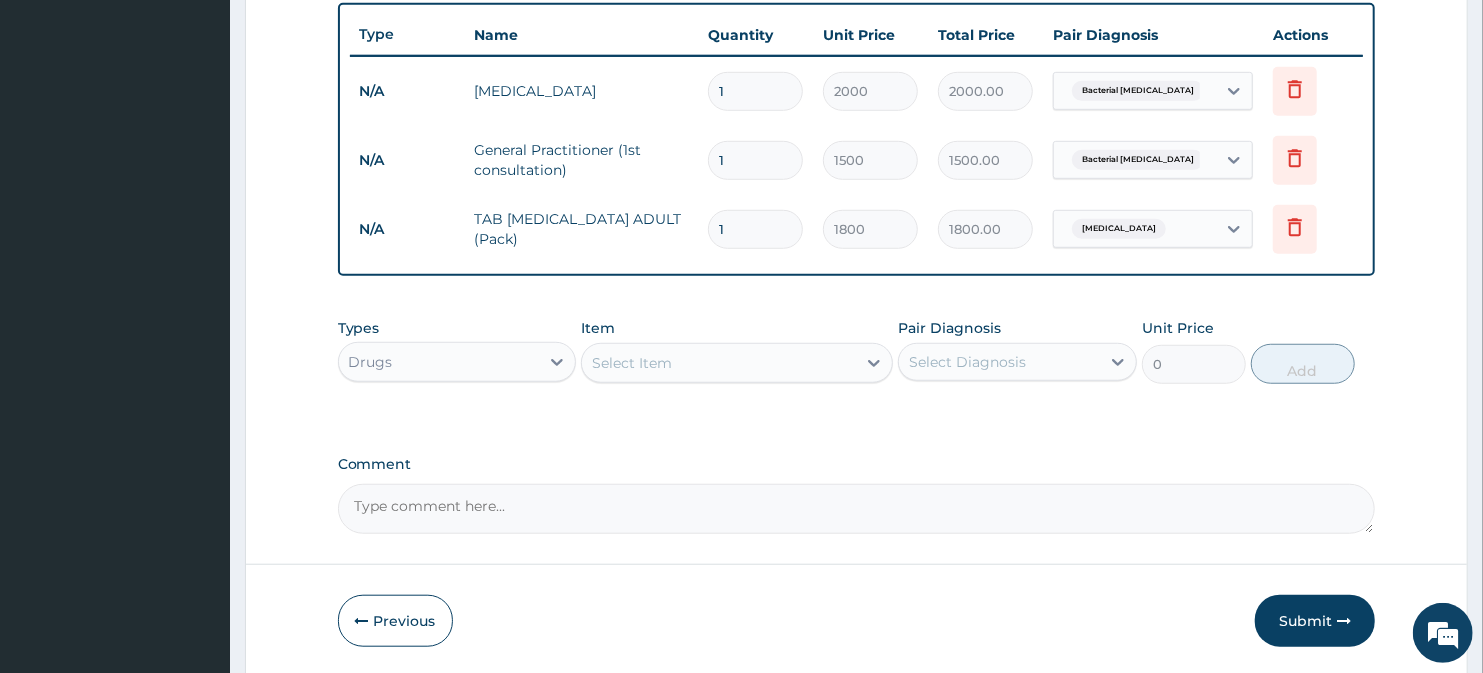 click on "Select Item" at bounding box center (632, 363) 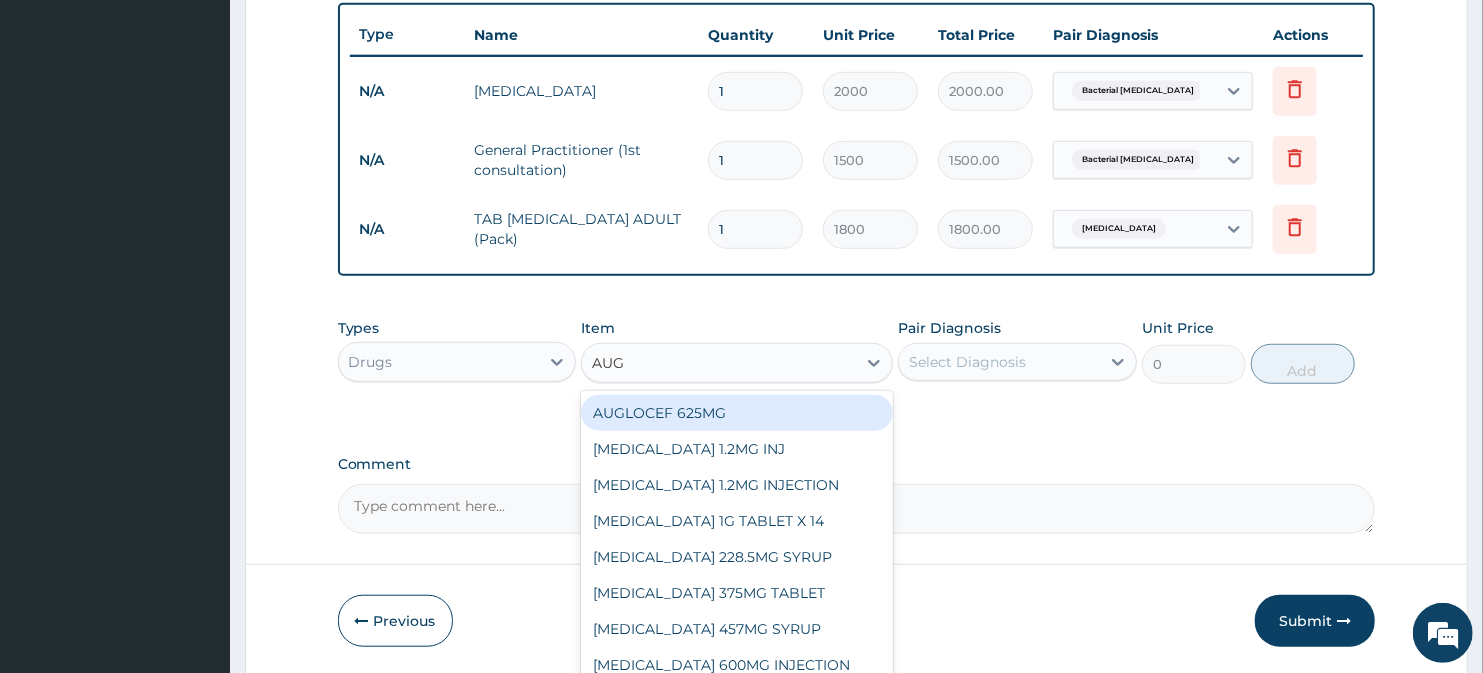 scroll, scrollTop: 811, scrollLeft: 0, axis: vertical 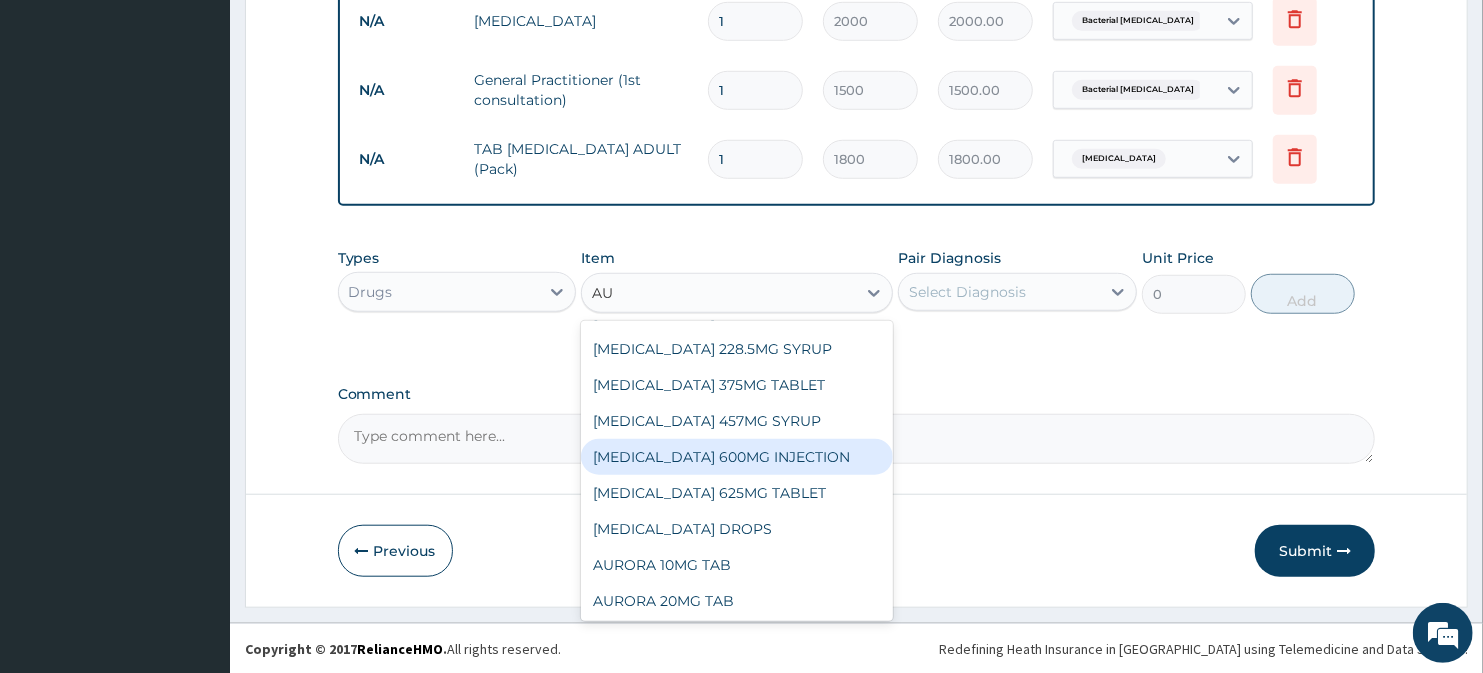 type on "A" 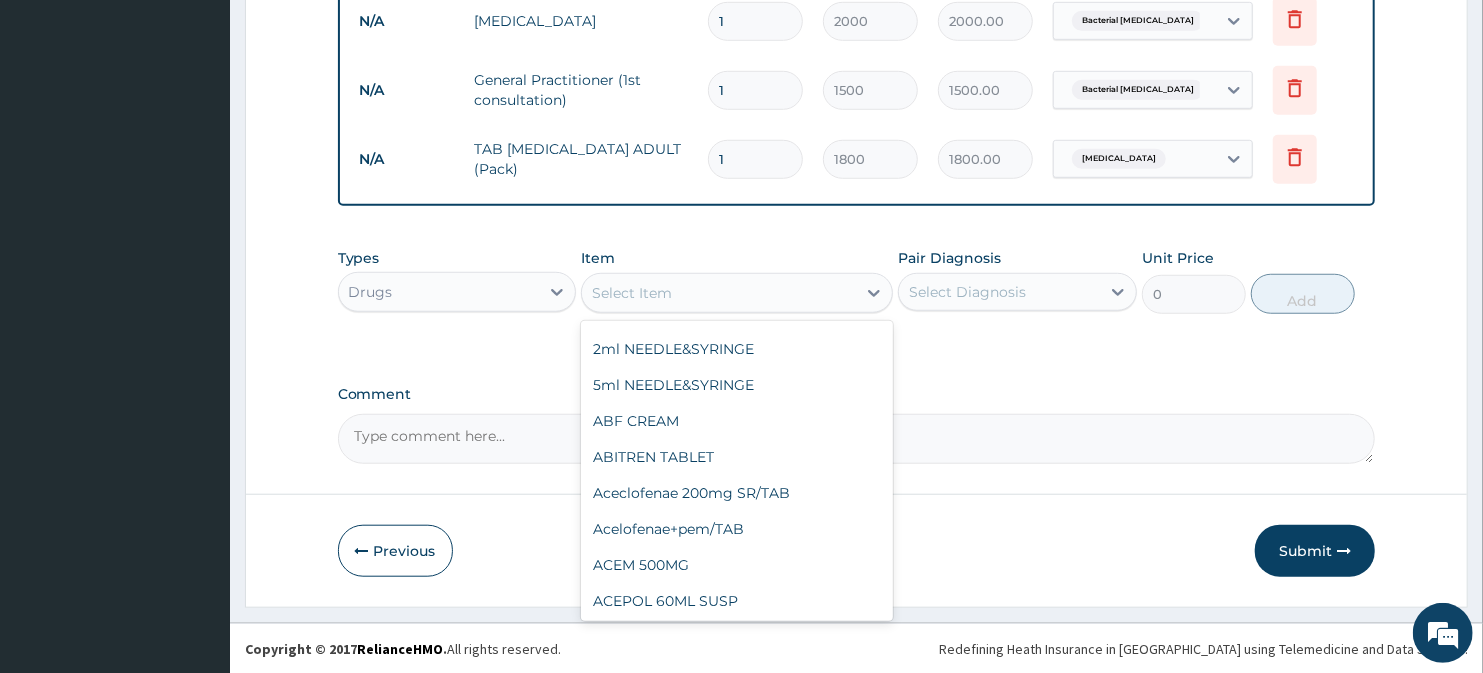 scroll, scrollTop: 6466, scrollLeft: 0, axis: vertical 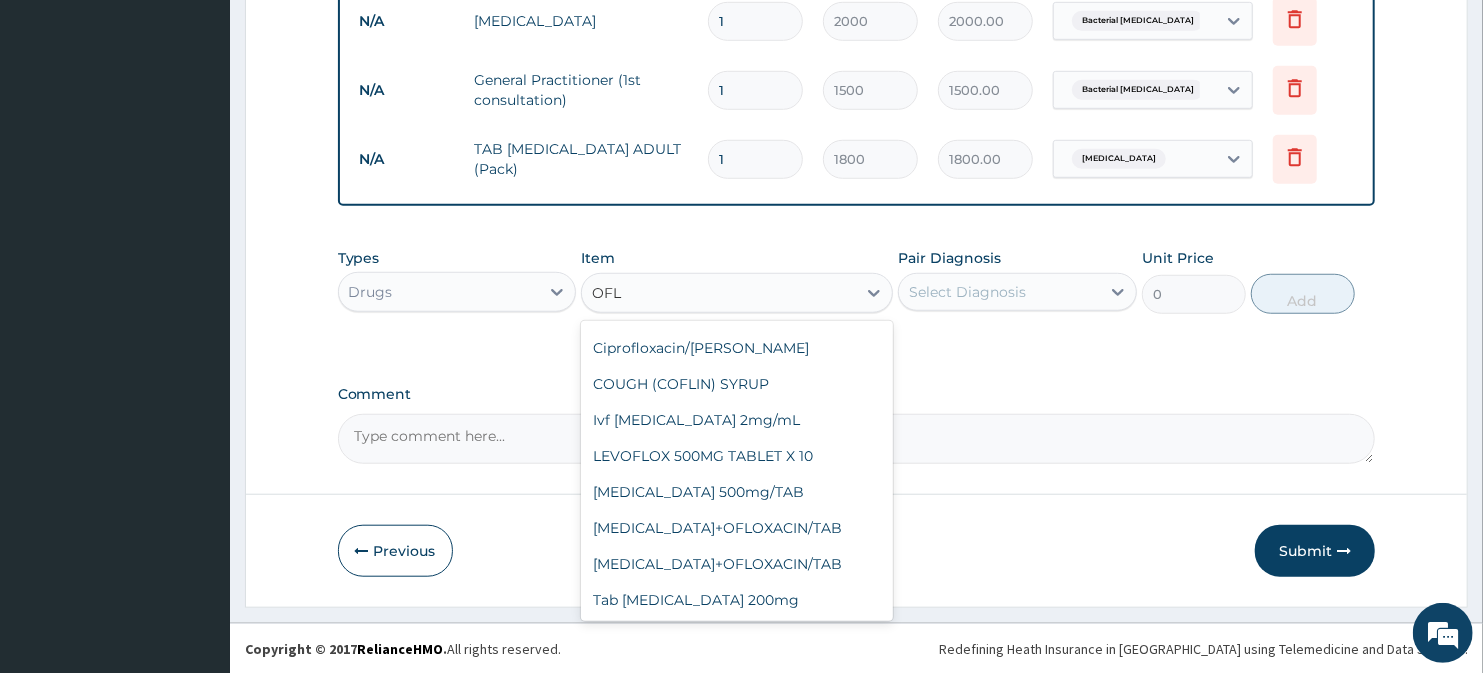 type on "OFLO" 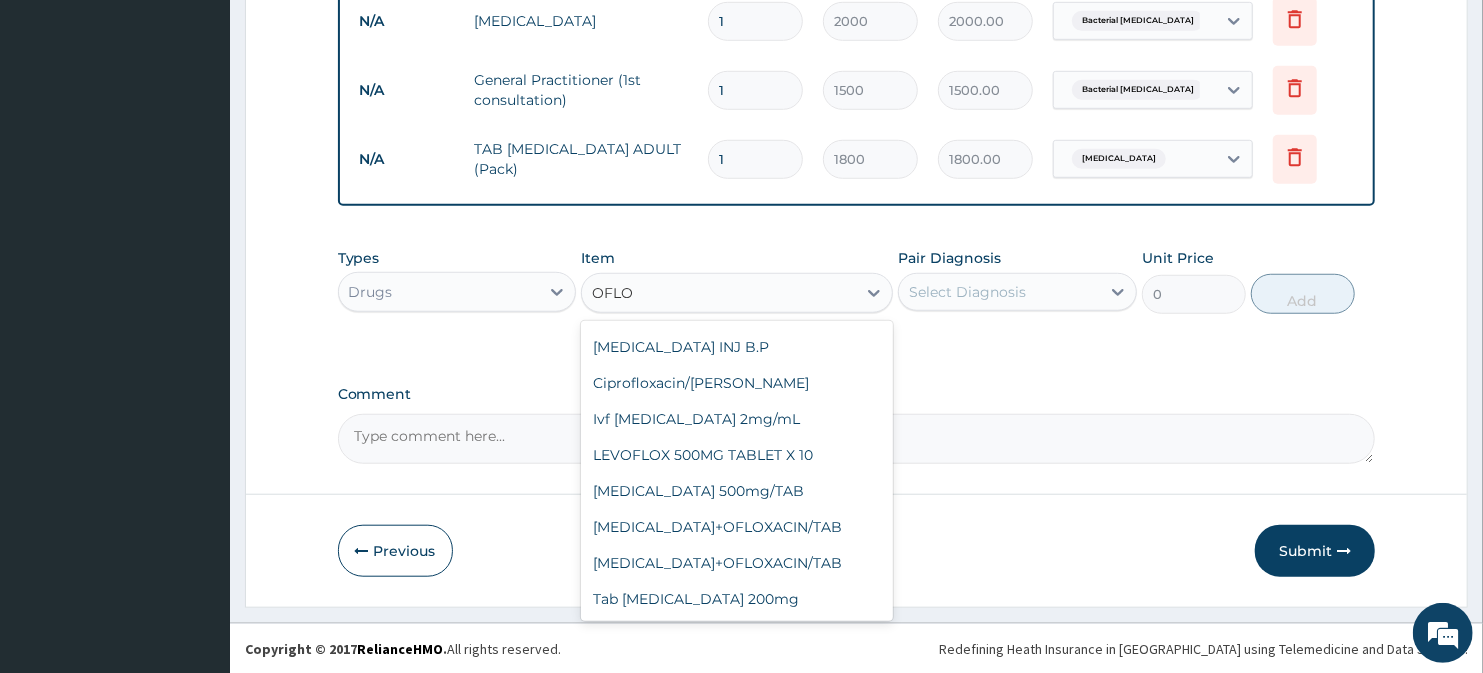 scroll, scrollTop: 67, scrollLeft: 0, axis: vertical 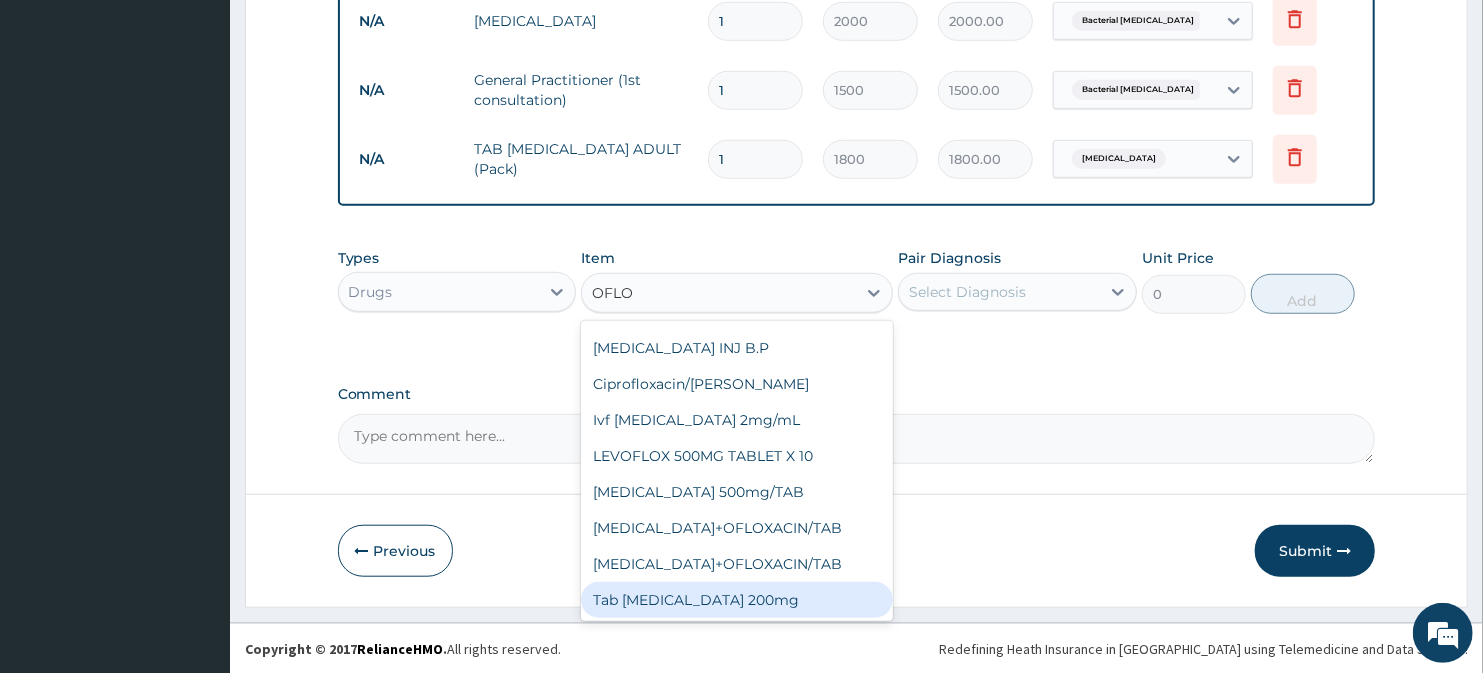 click on "Tab OFLOXACIN 200mg" at bounding box center (736, 600) 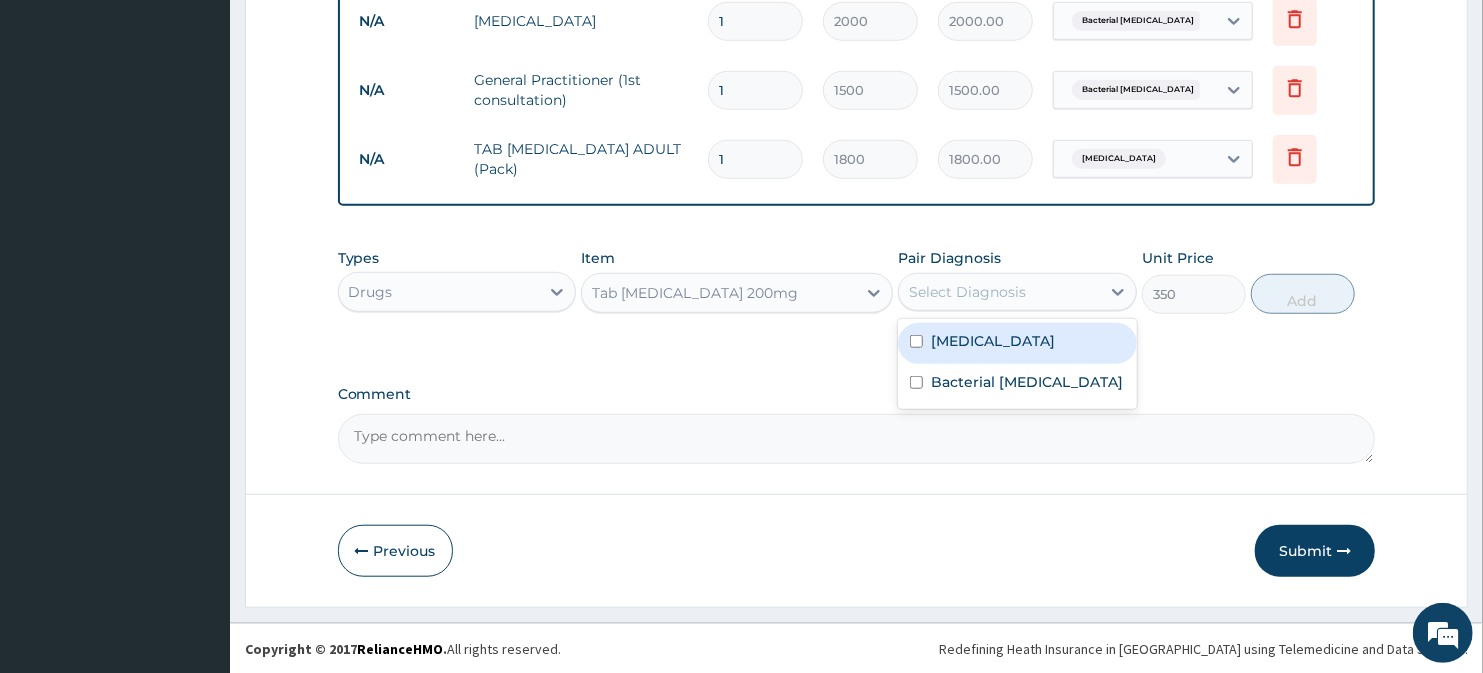 click on "Select Diagnosis" at bounding box center [967, 292] 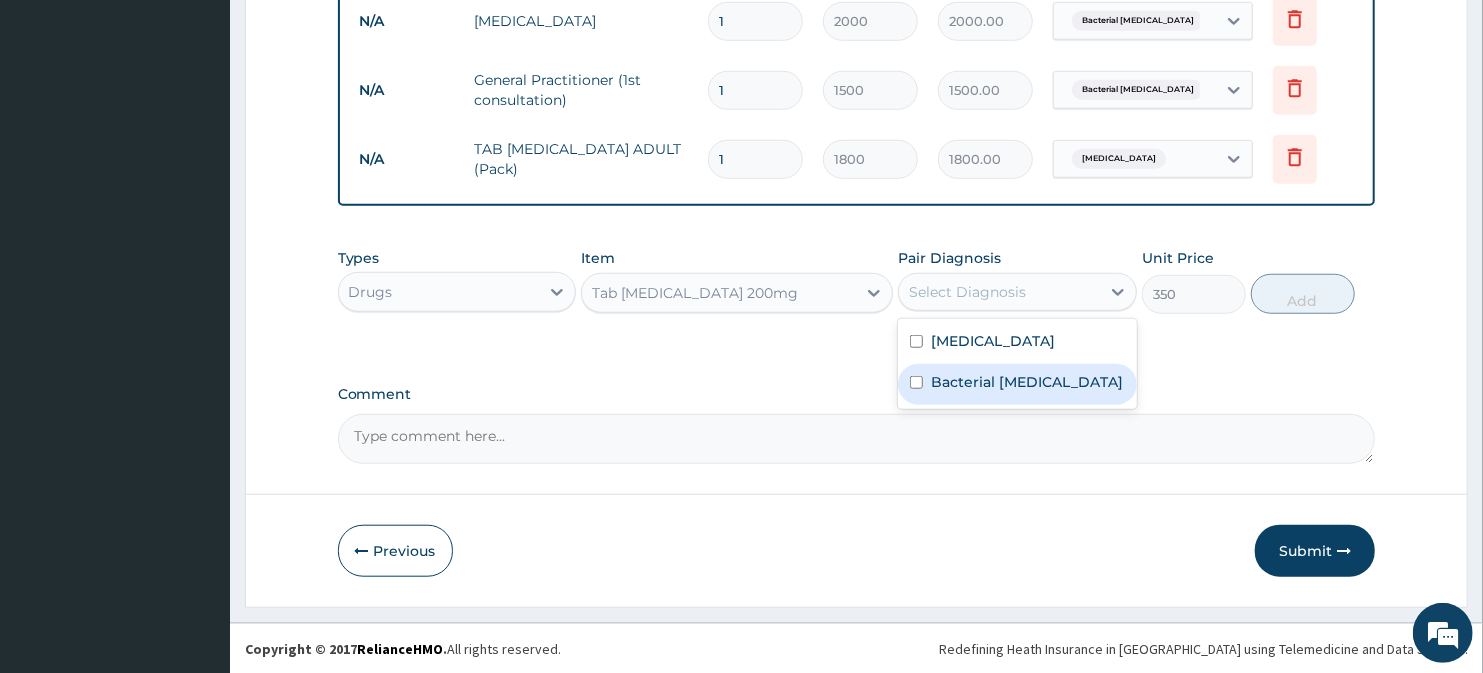 click on "Bacterial [MEDICAL_DATA]" at bounding box center (1027, 382) 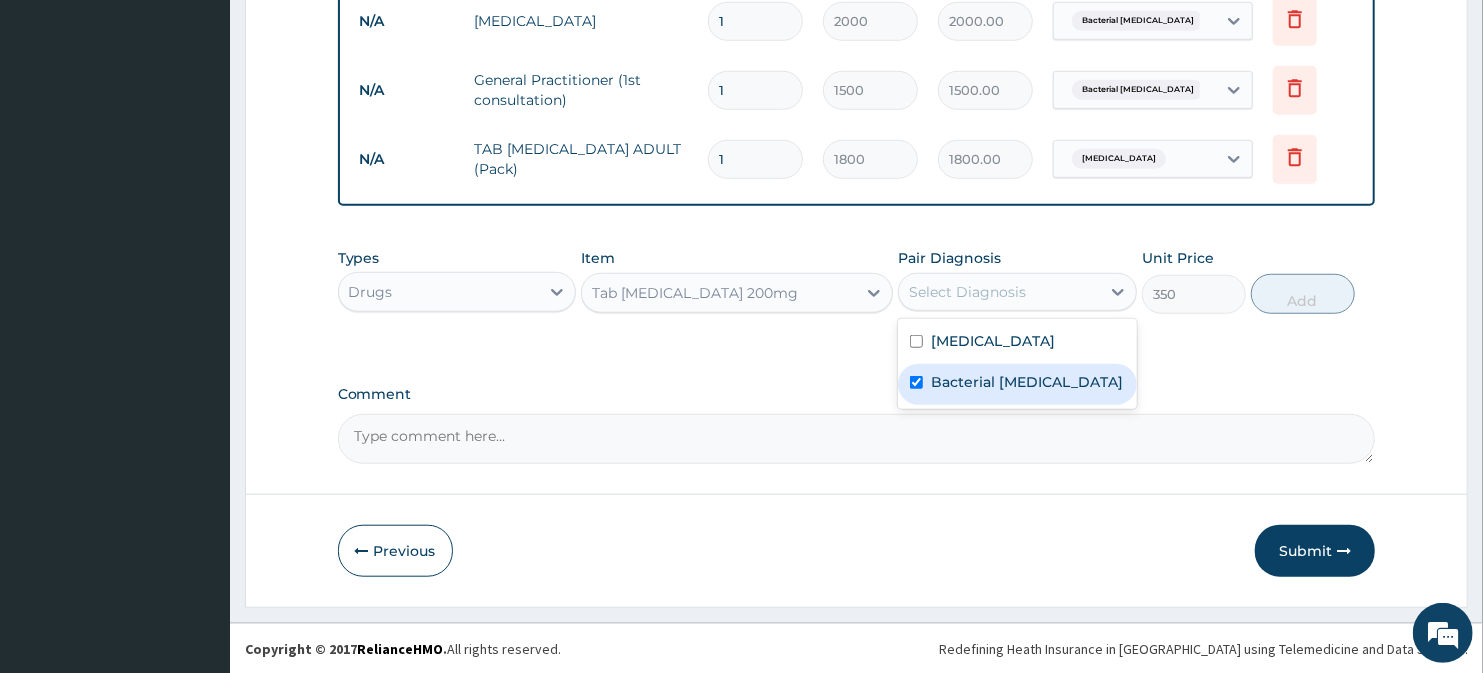checkbox on "true" 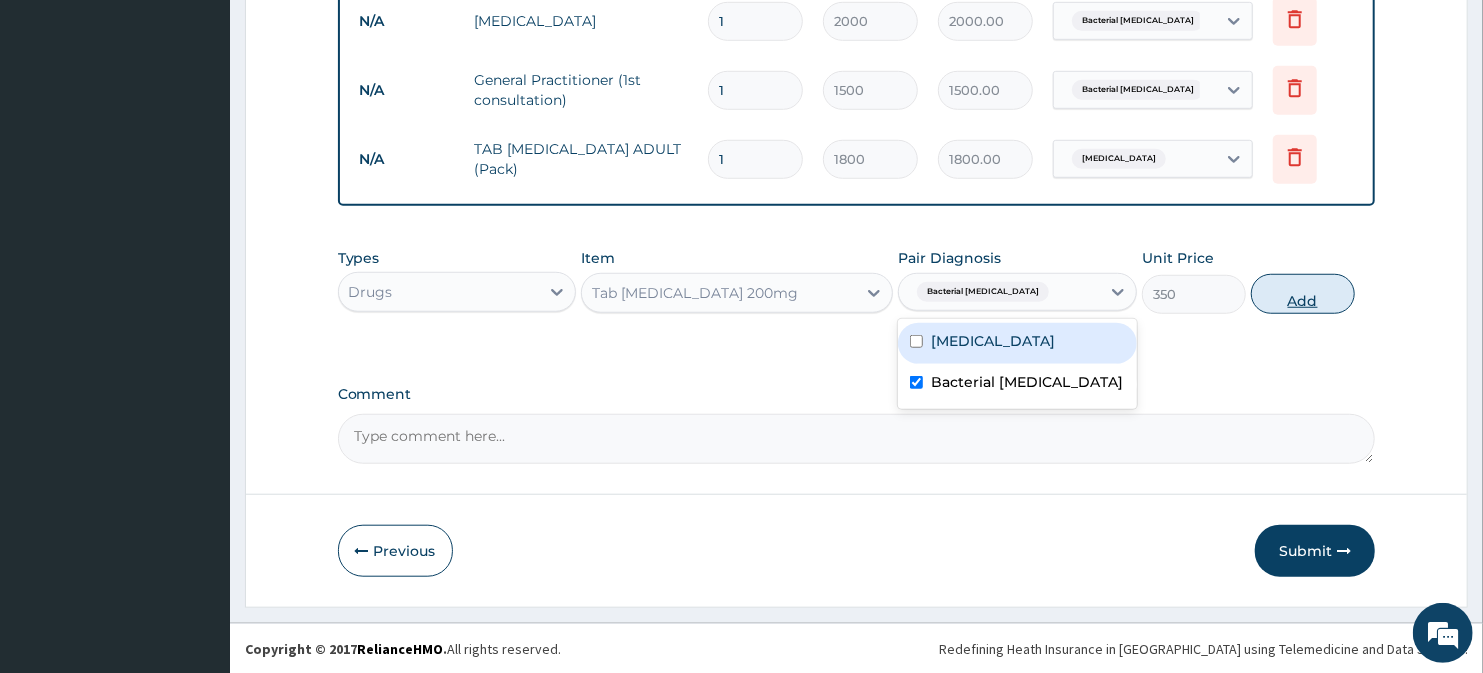 click on "Add" at bounding box center (1303, 294) 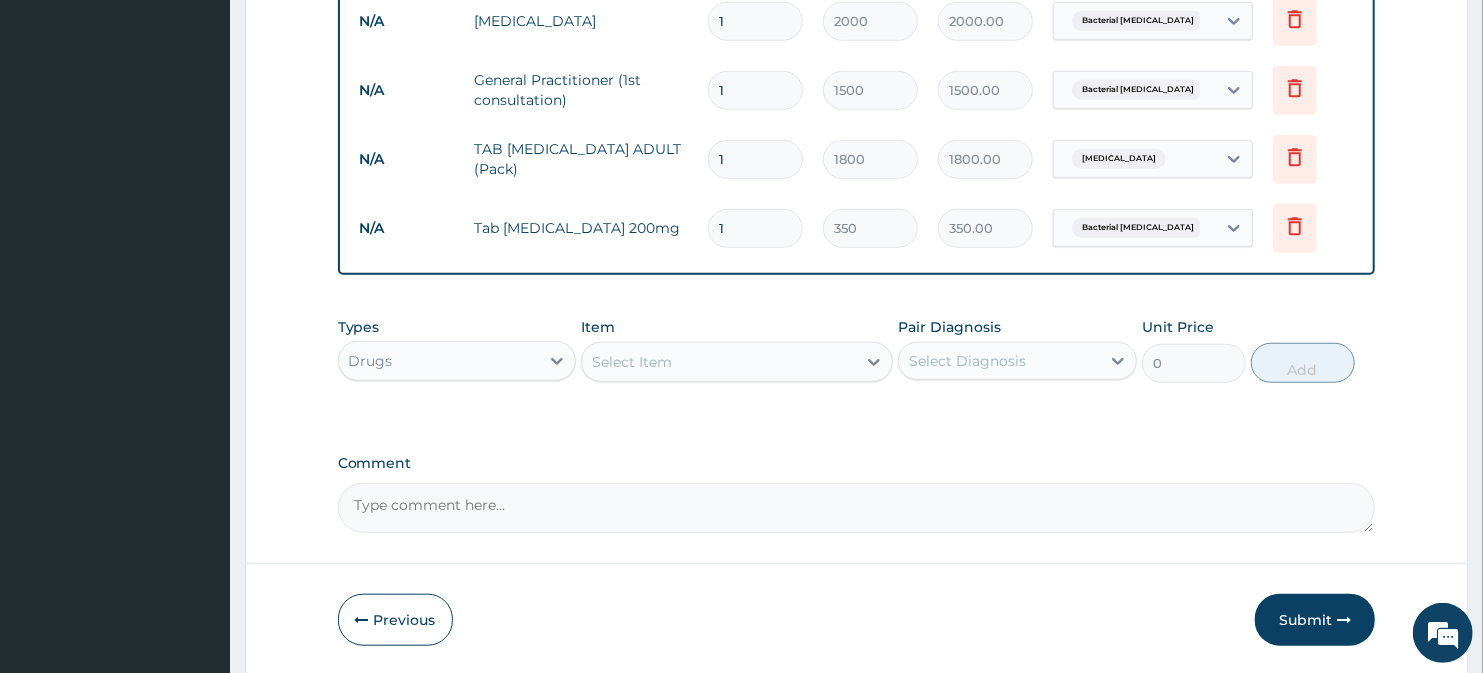 type on "14" 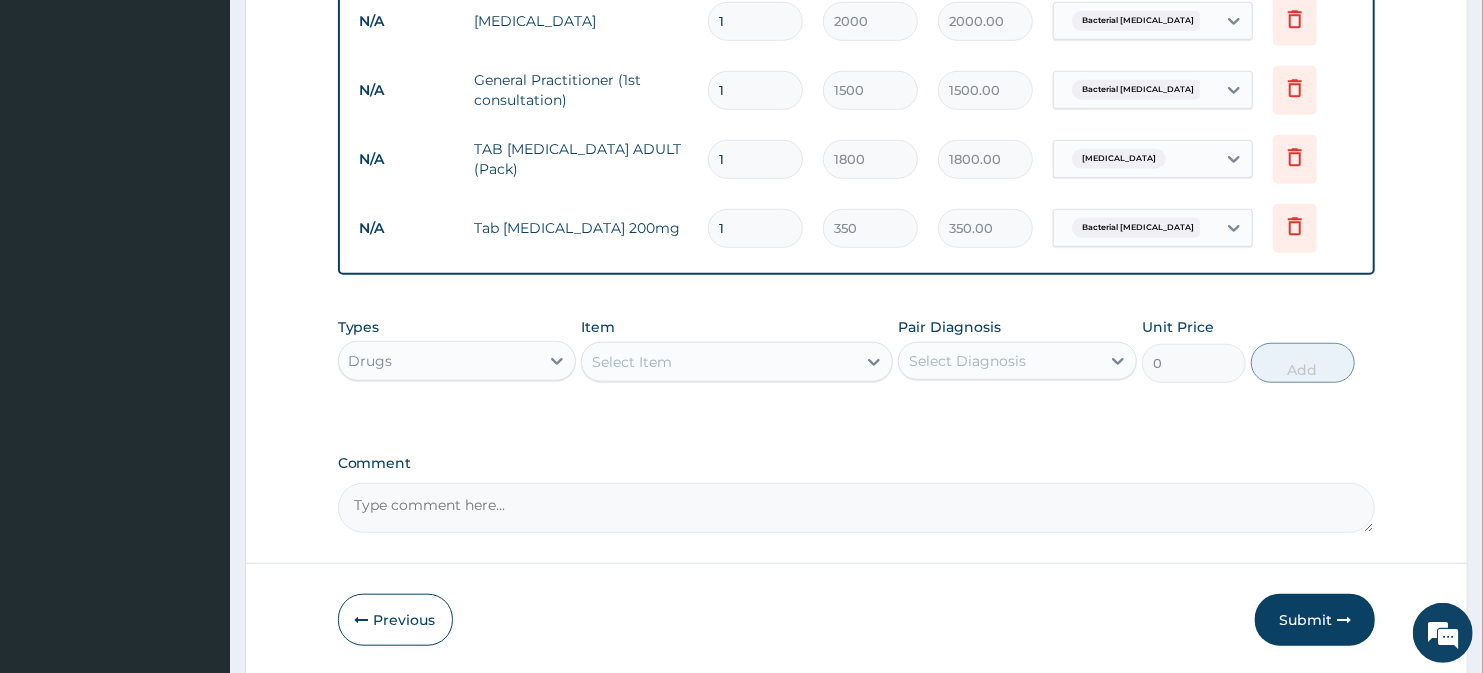 type on "4900.00" 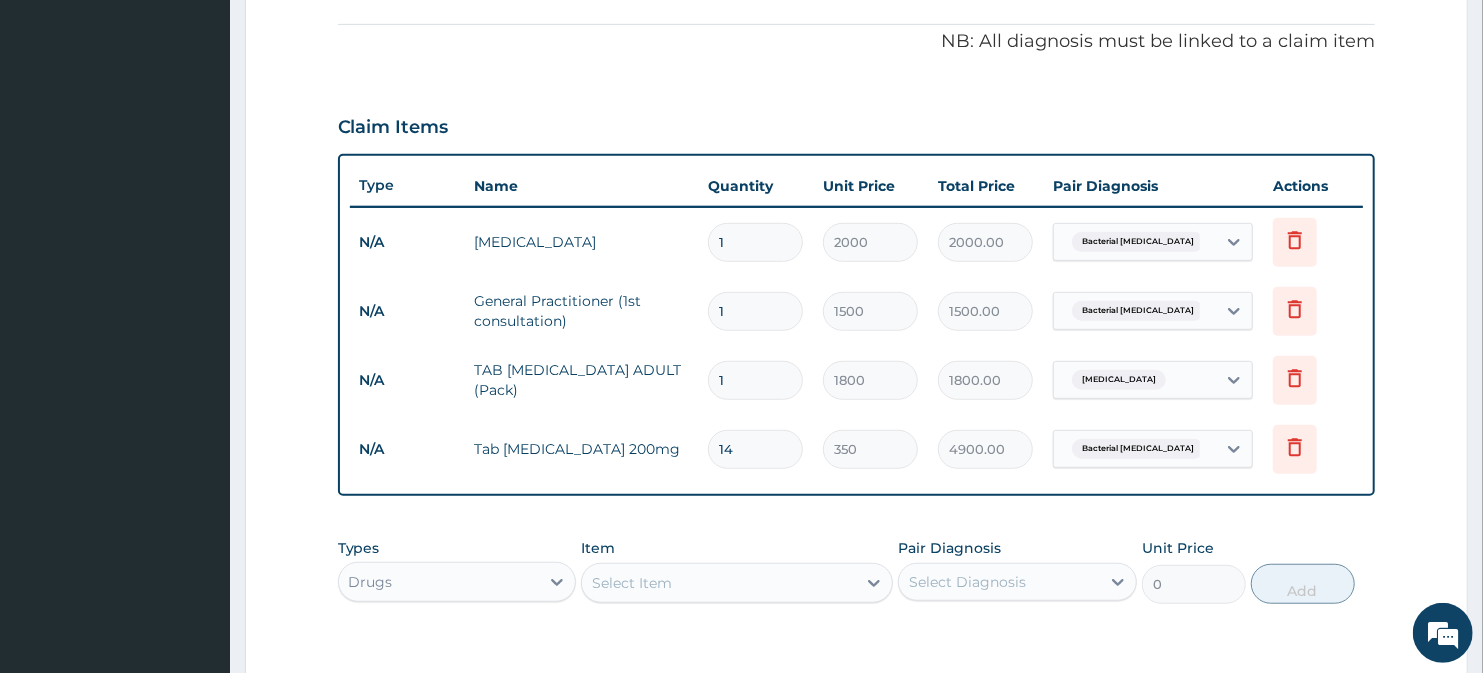 scroll, scrollTop: 715, scrollLeft: 0, axis: vertical 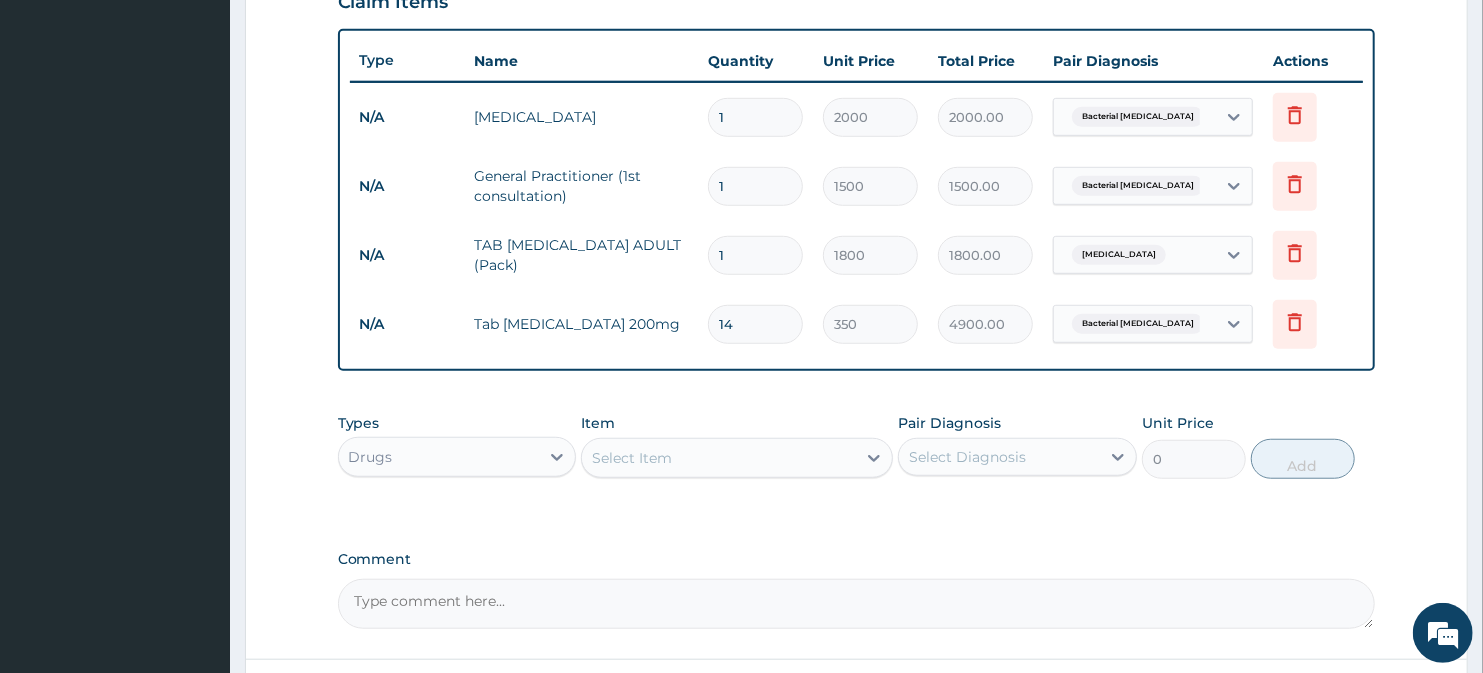 type on "14" 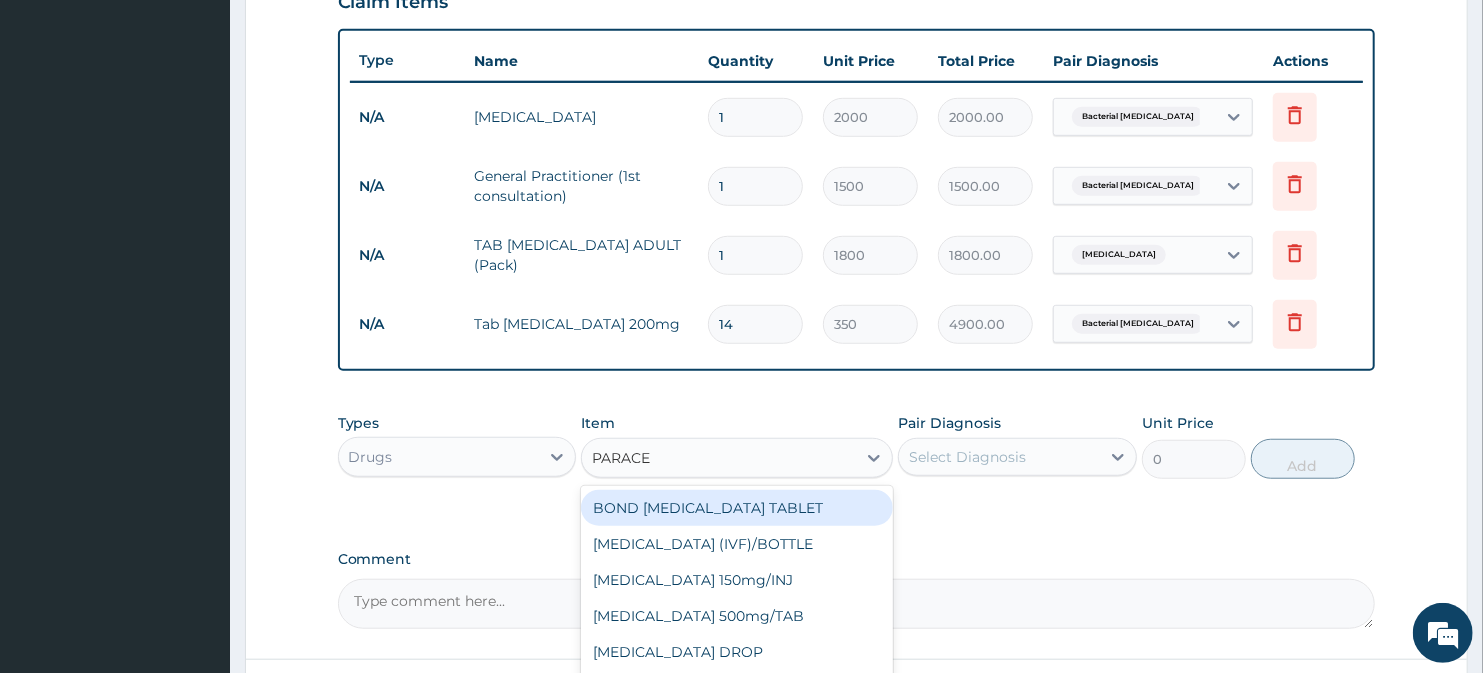 type on "PARACET" 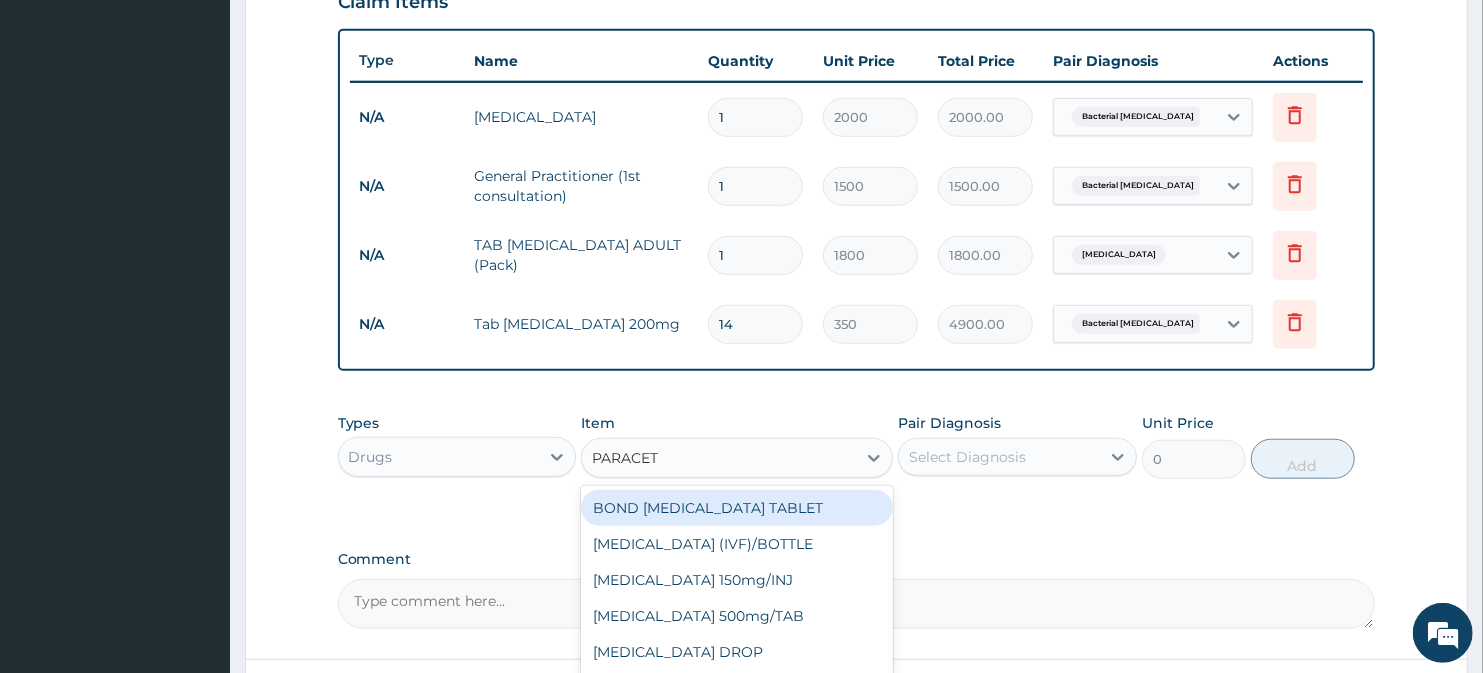 scroll, scrollTop: 881, scrollLeft: 0, axis: vertical 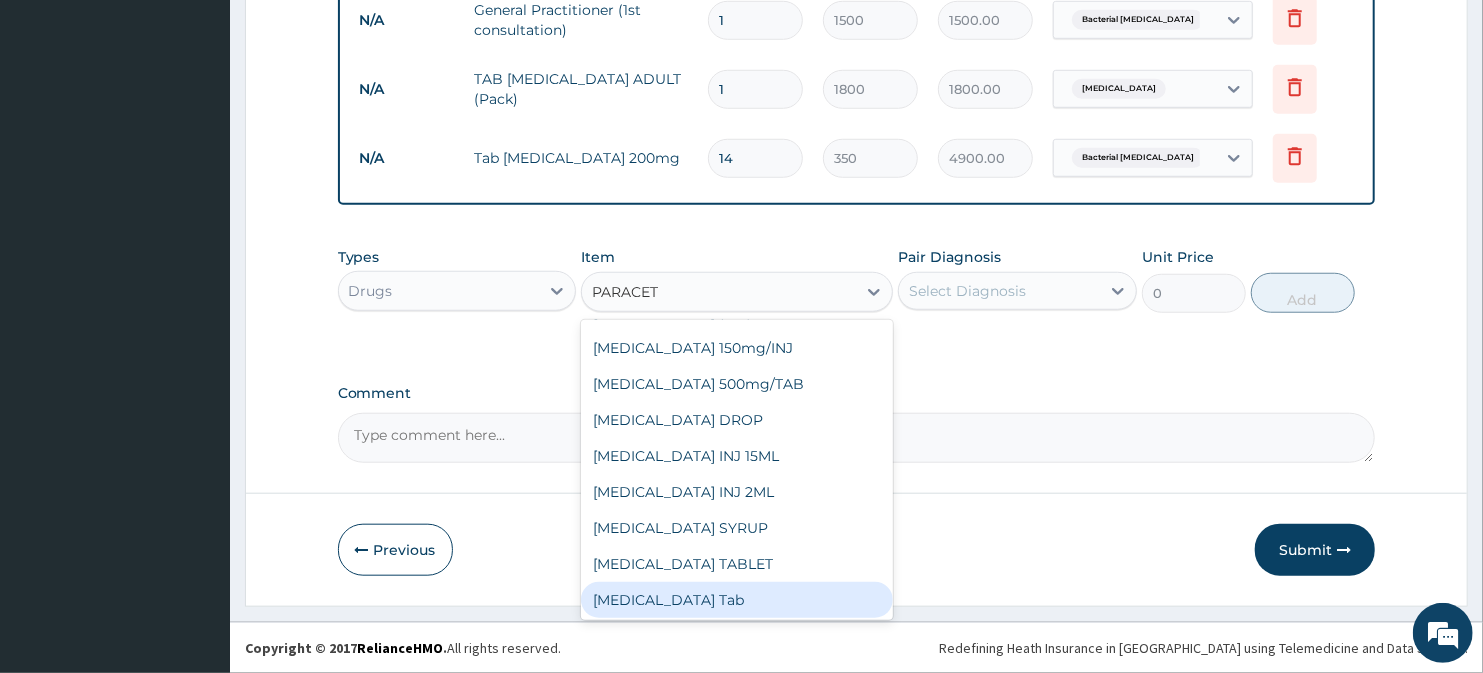 click on "[MEDICAL_DATA] Tab" at bounding box center (736, 600) 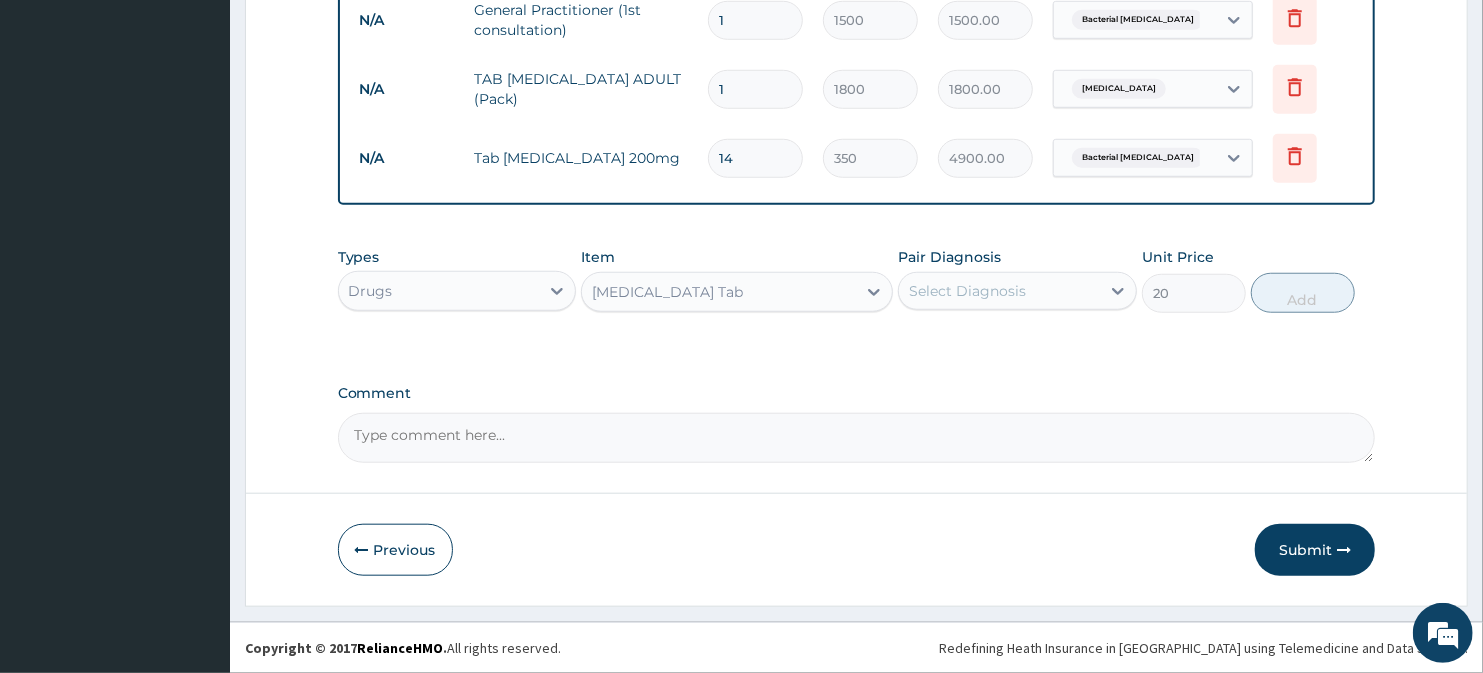scroll, scrollTop: 851, scrollLeft: 0, axis: vertical 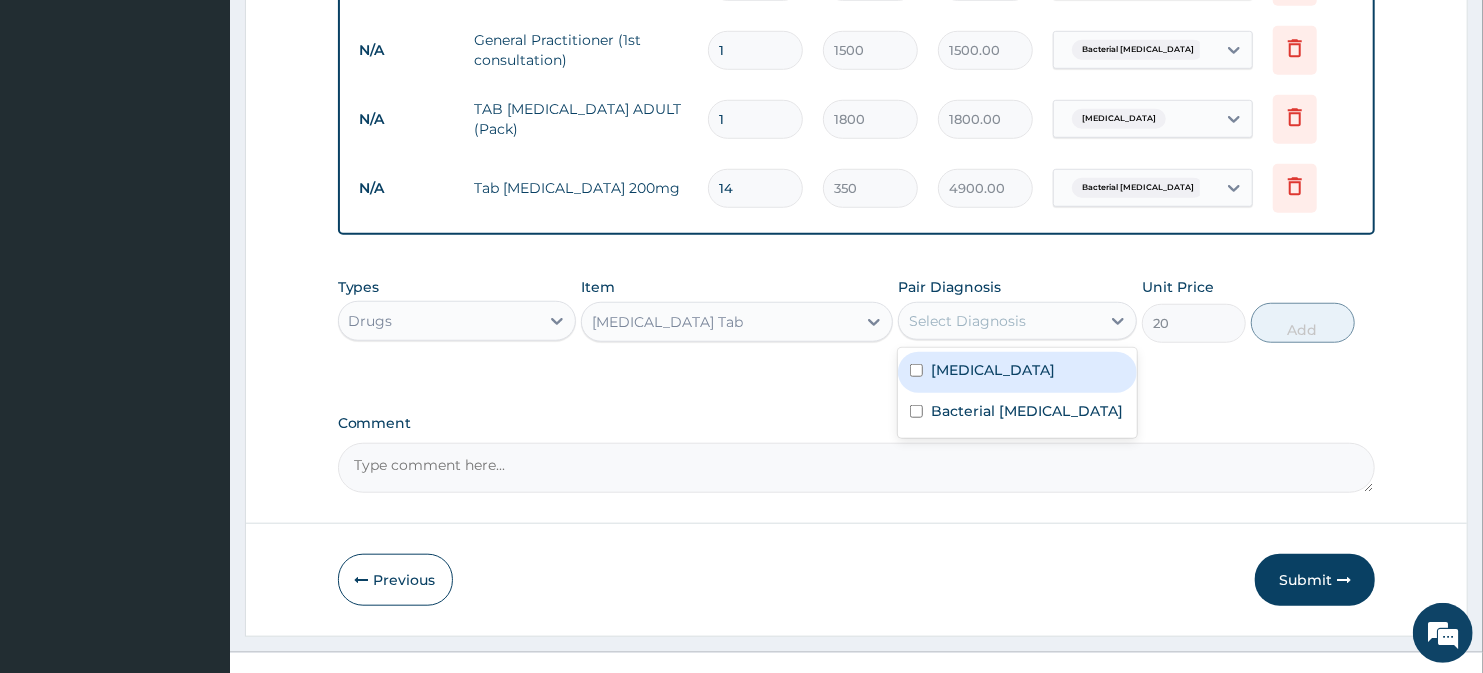 click on "Select Diagnosis" at bounding box center (999, 321) 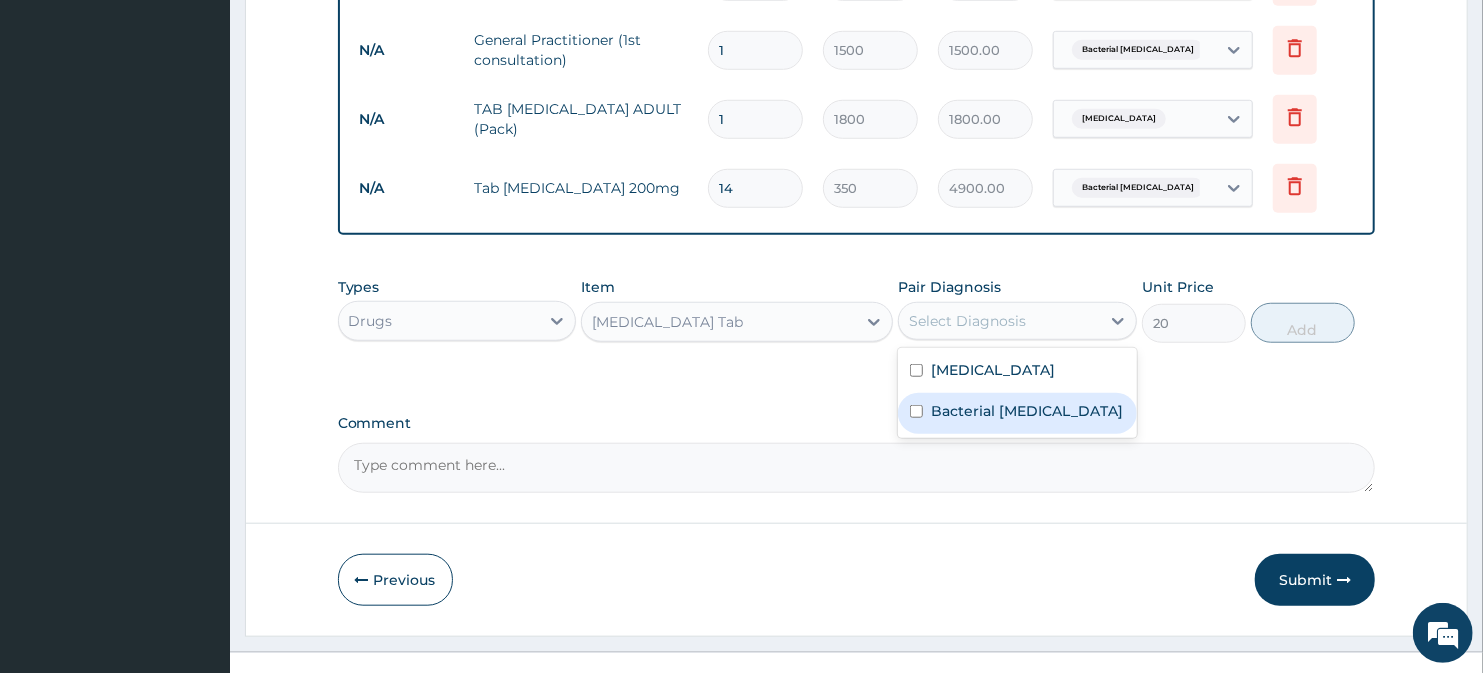 click on "Bacterial [MEDICAL_DATA]" at bounding box center (1027, 411) 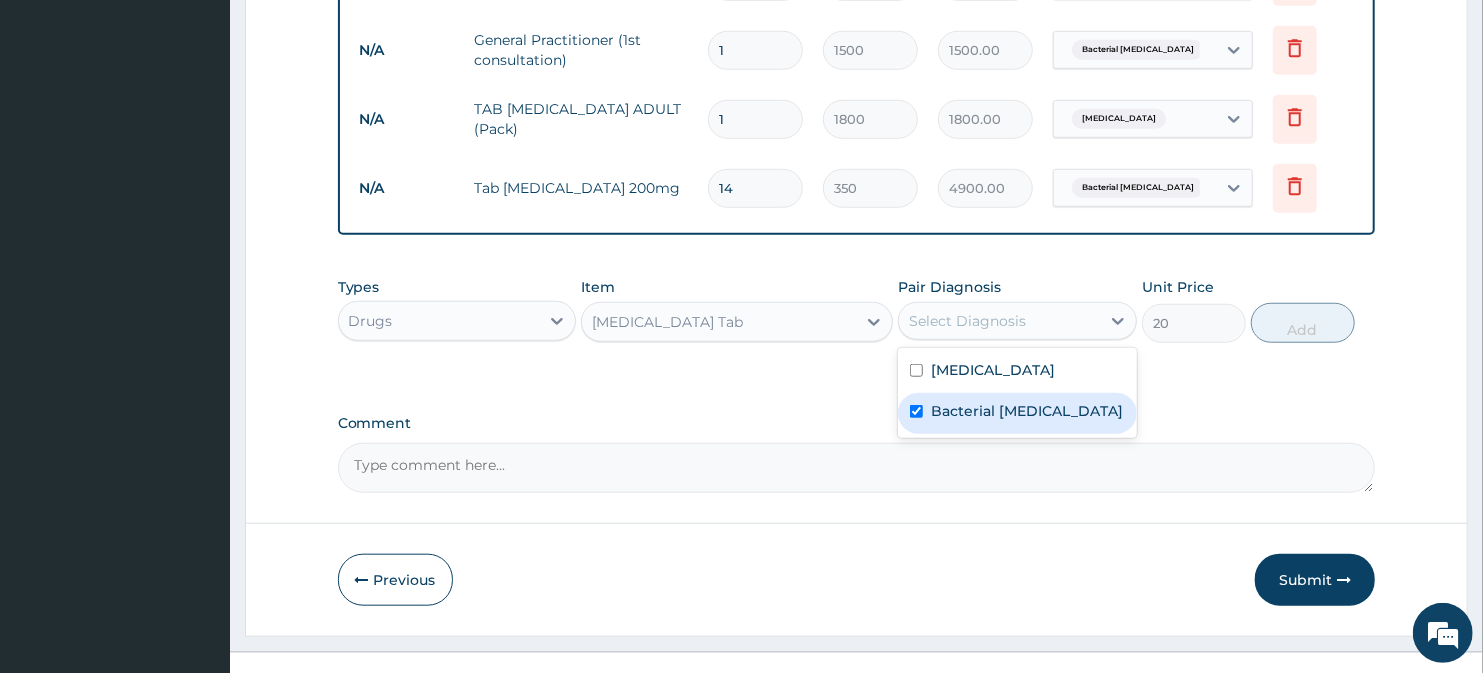 checkbox on "true" 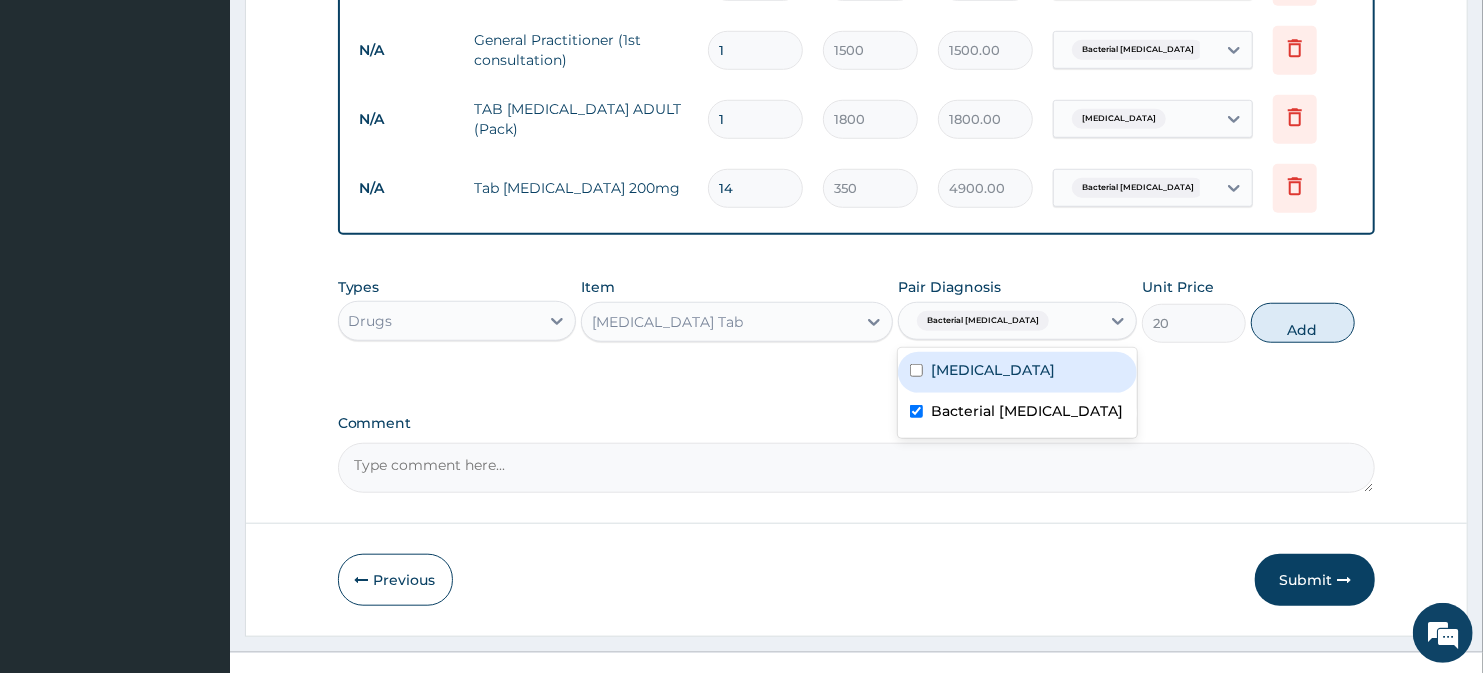 click on "[MEDICAL_DATA]" at bounding box center (1017, 372) 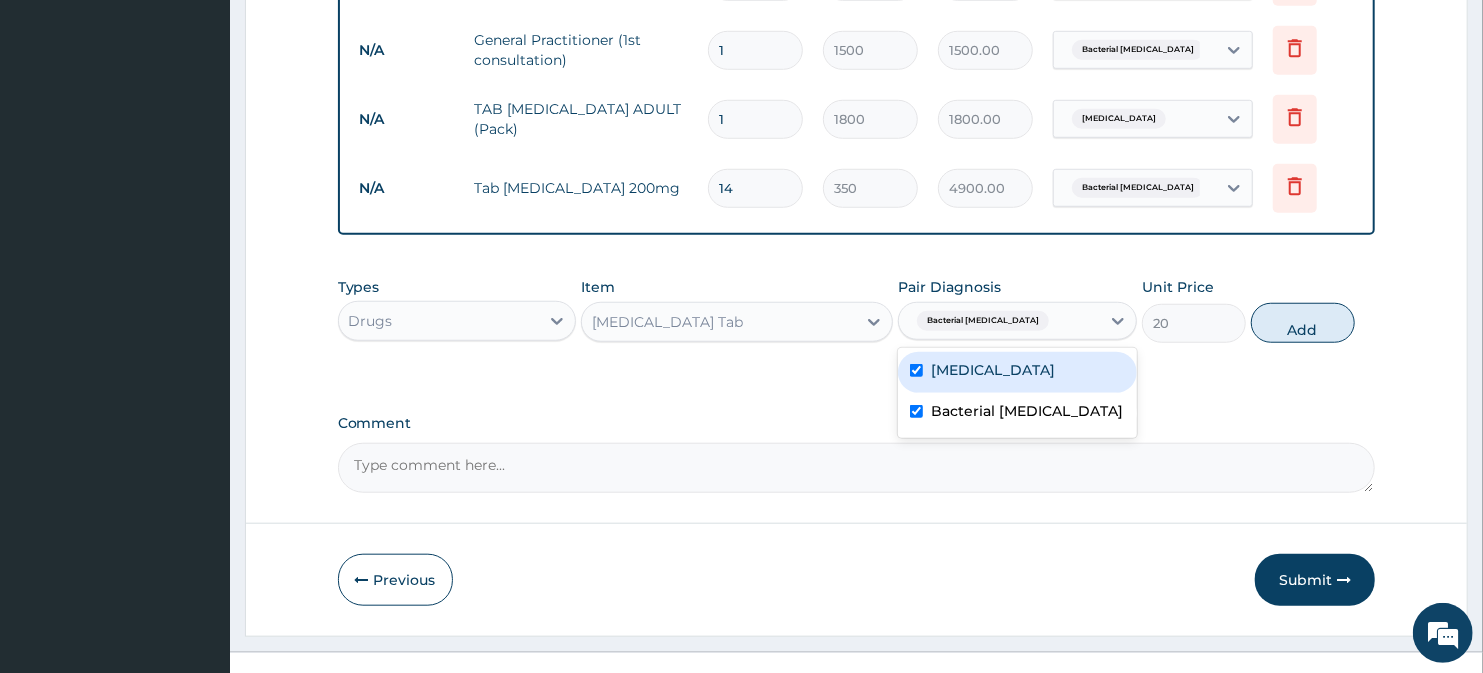checkbox on "true" 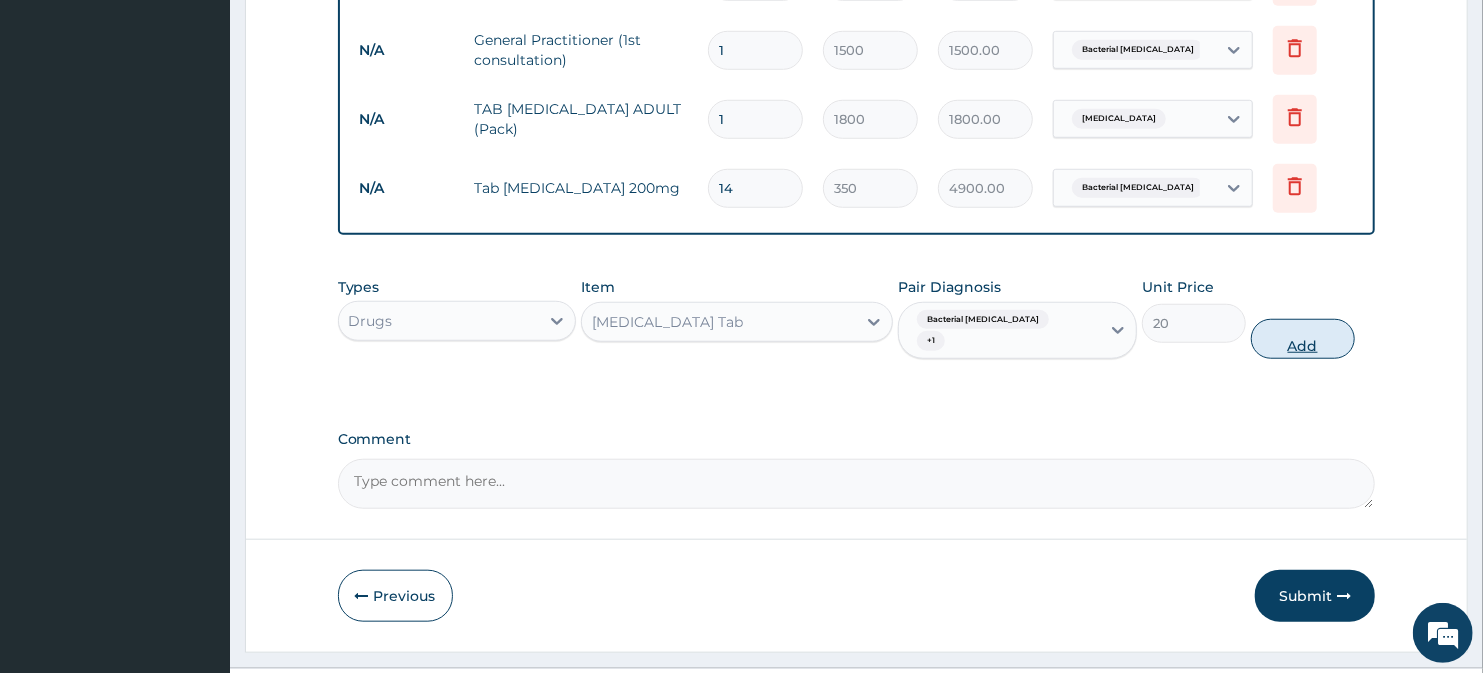 click on "Add" at bounding box center [1303, 339] 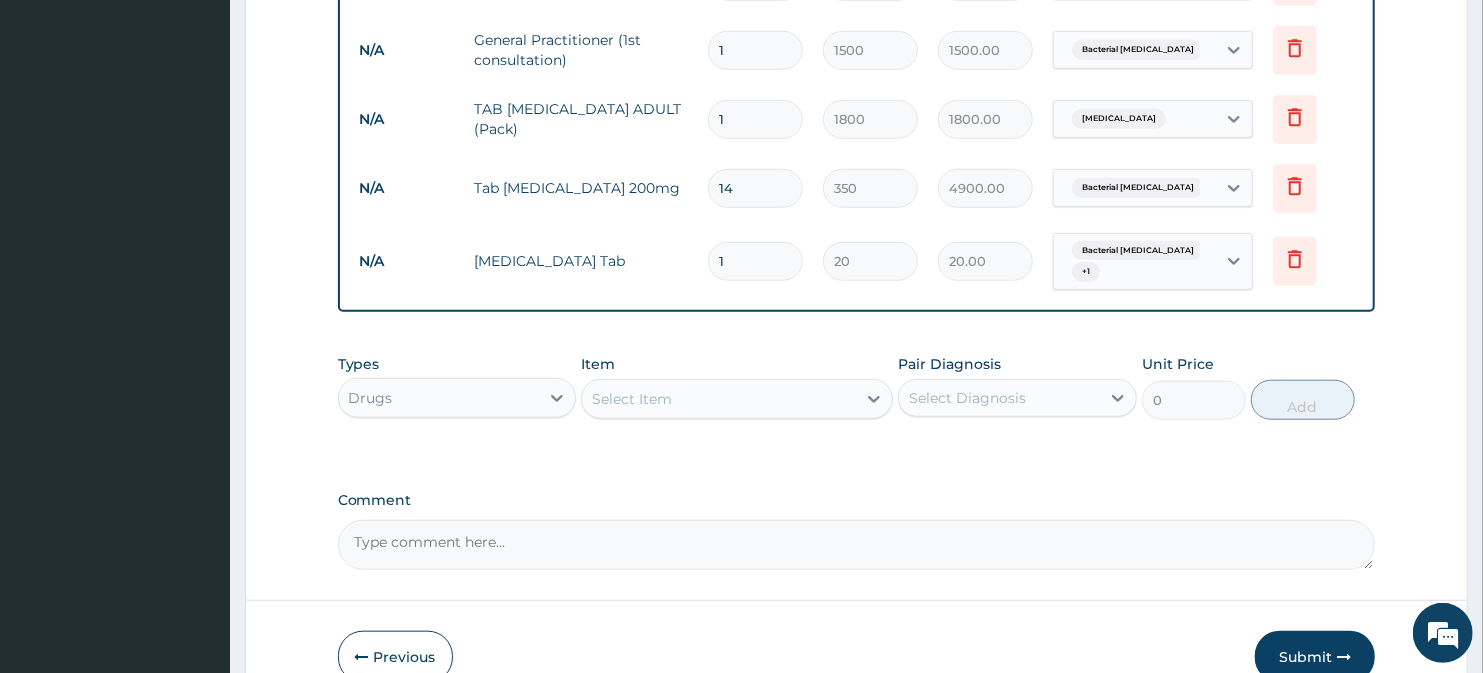 type 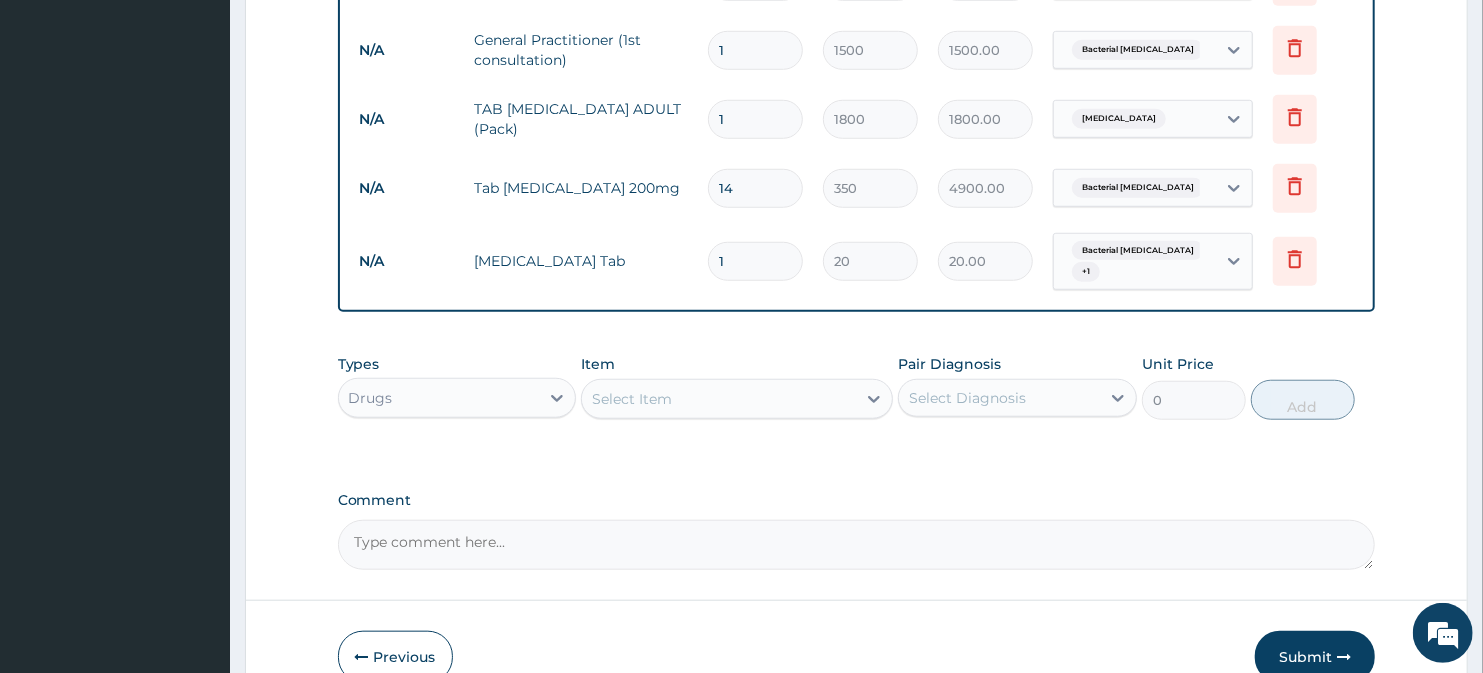 type on "0.00" 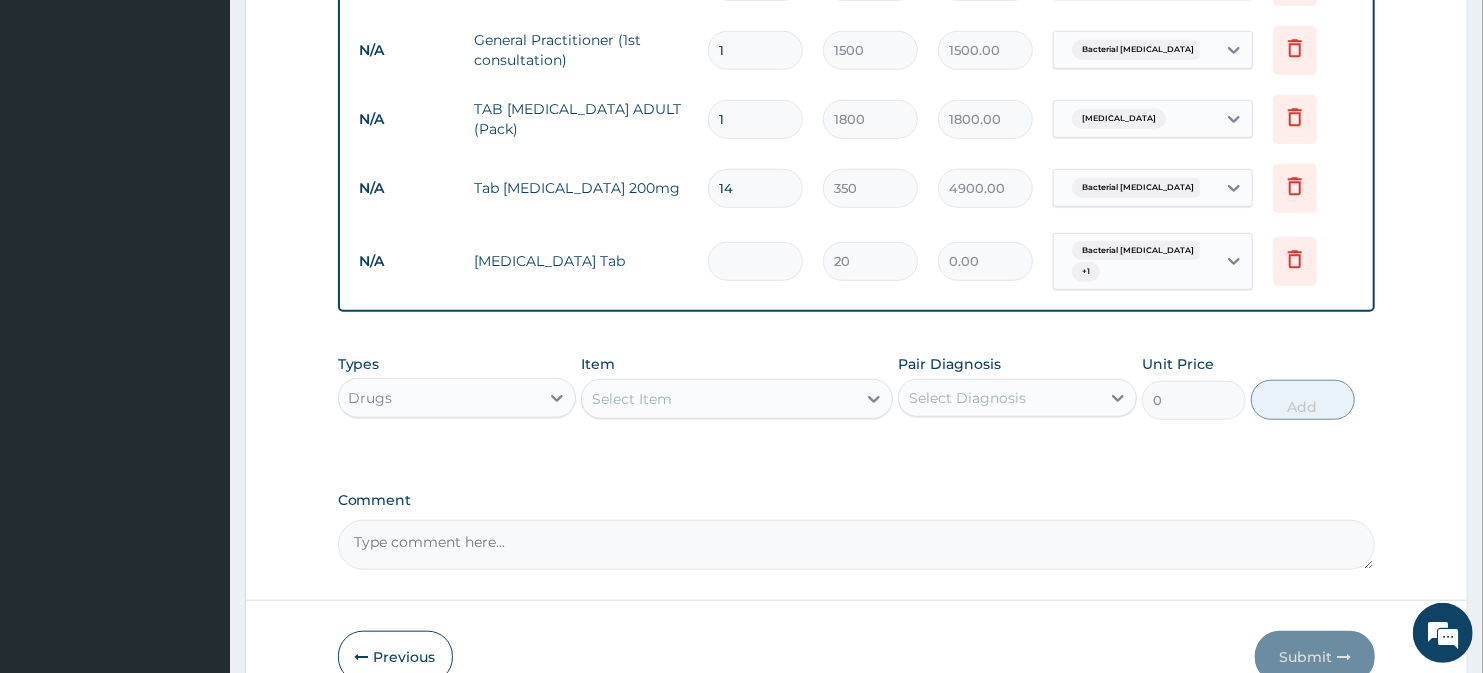 type on "2" 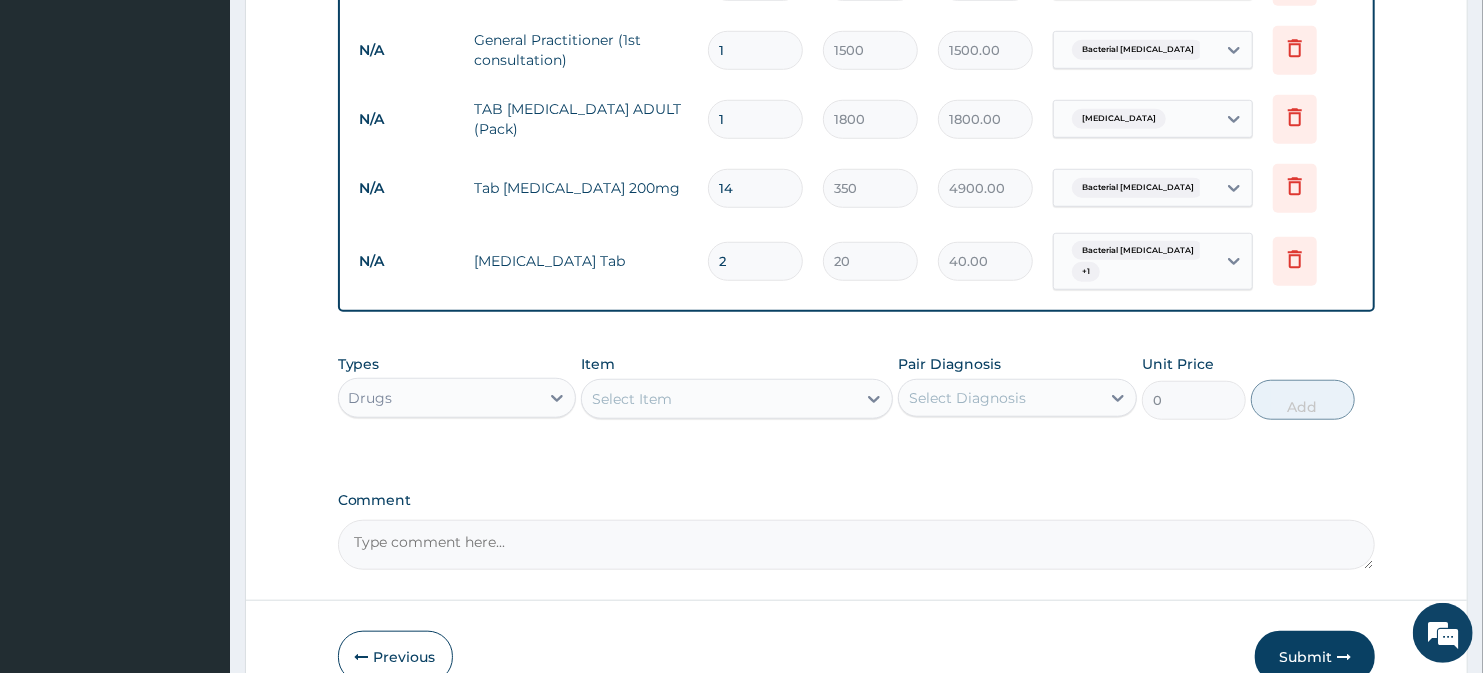type on "24" 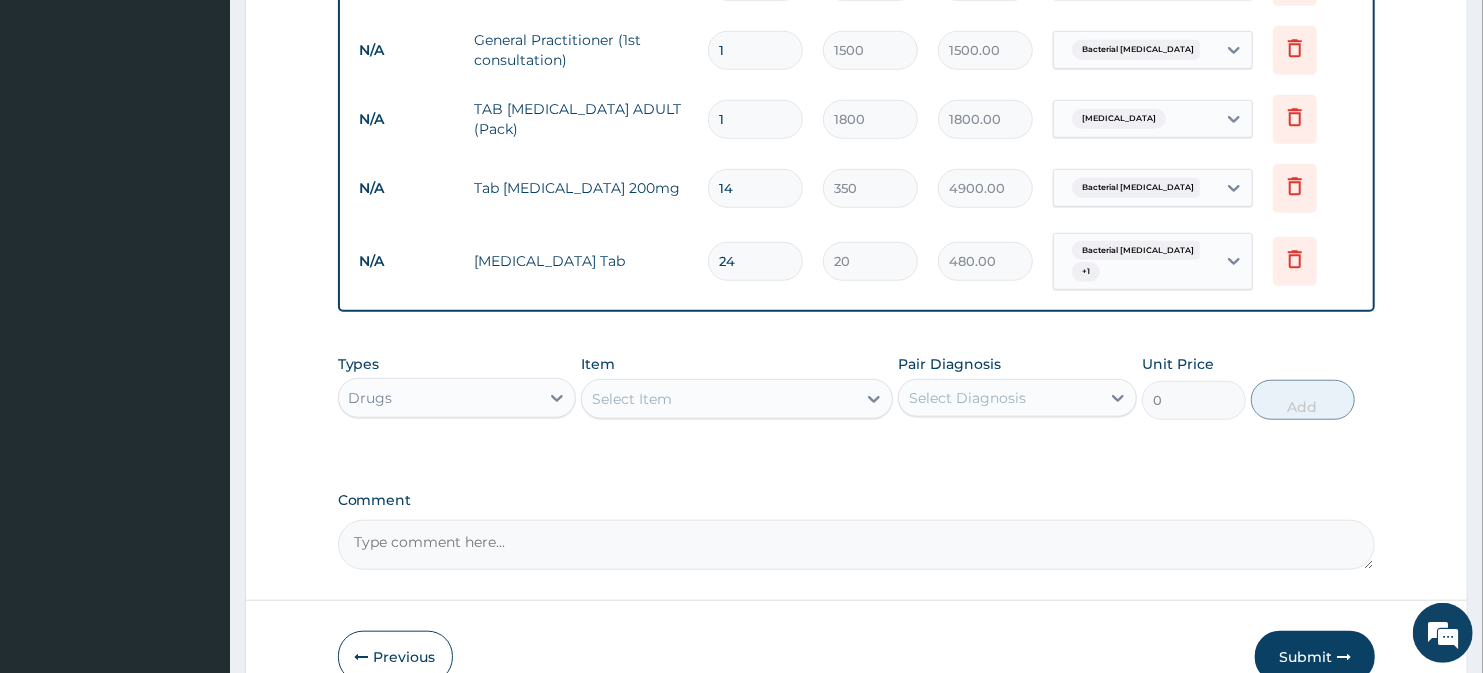 type on "24" 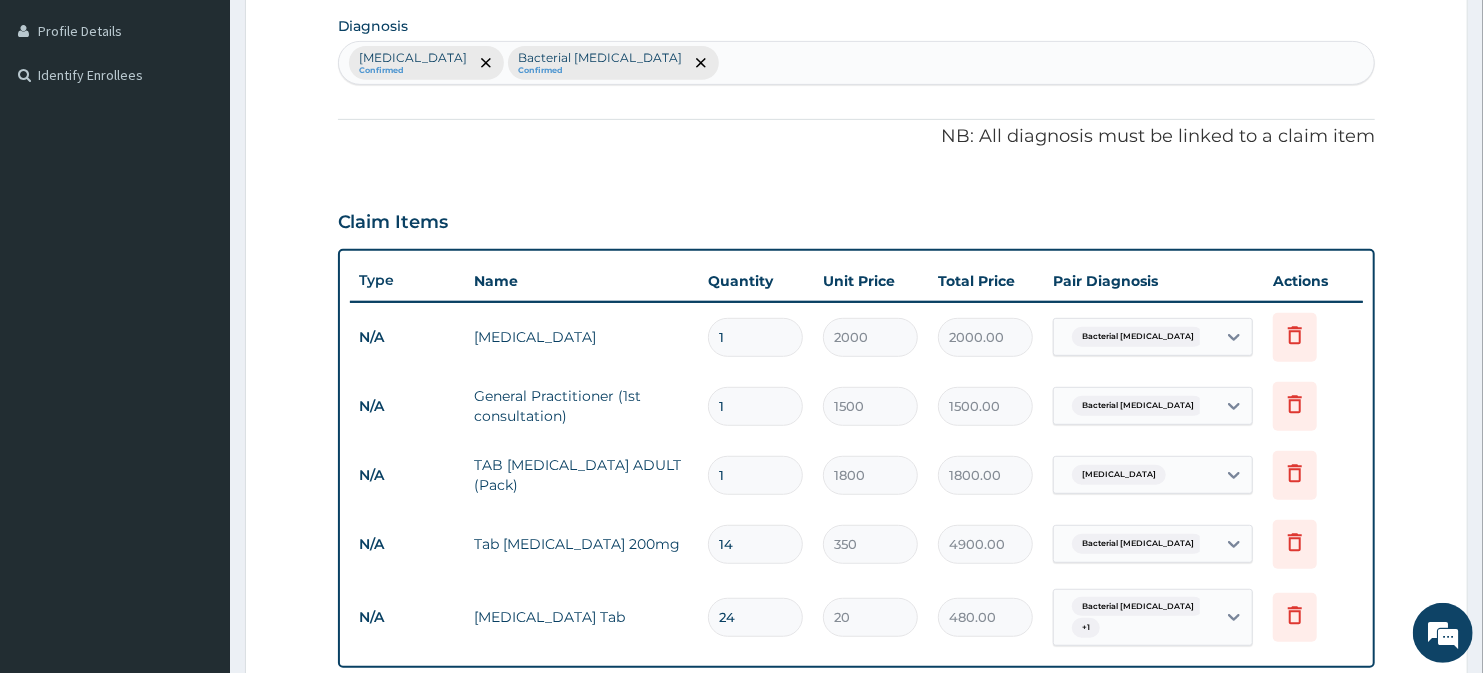 scroll, scrollTop: 501, scrollLeft: 0, axis: vertical 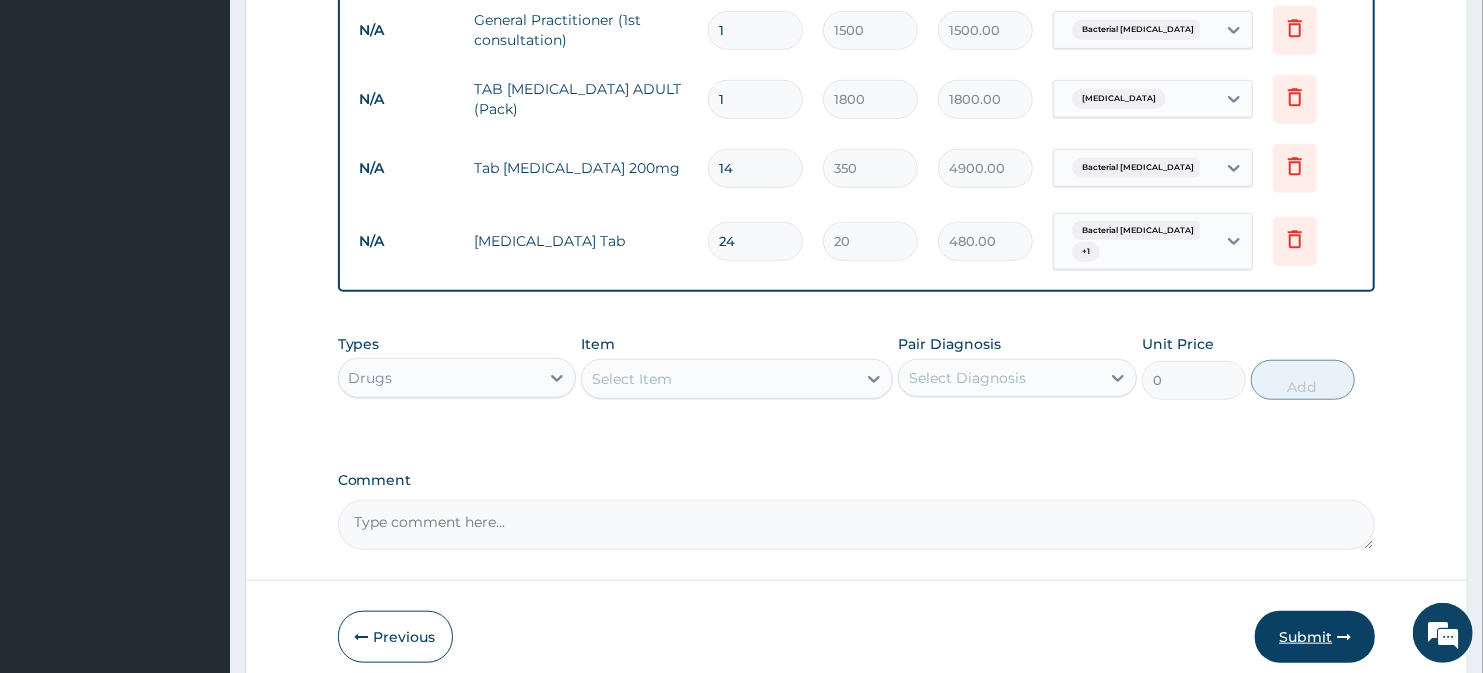 click on "Submit" at bounding box center (1315, 637) 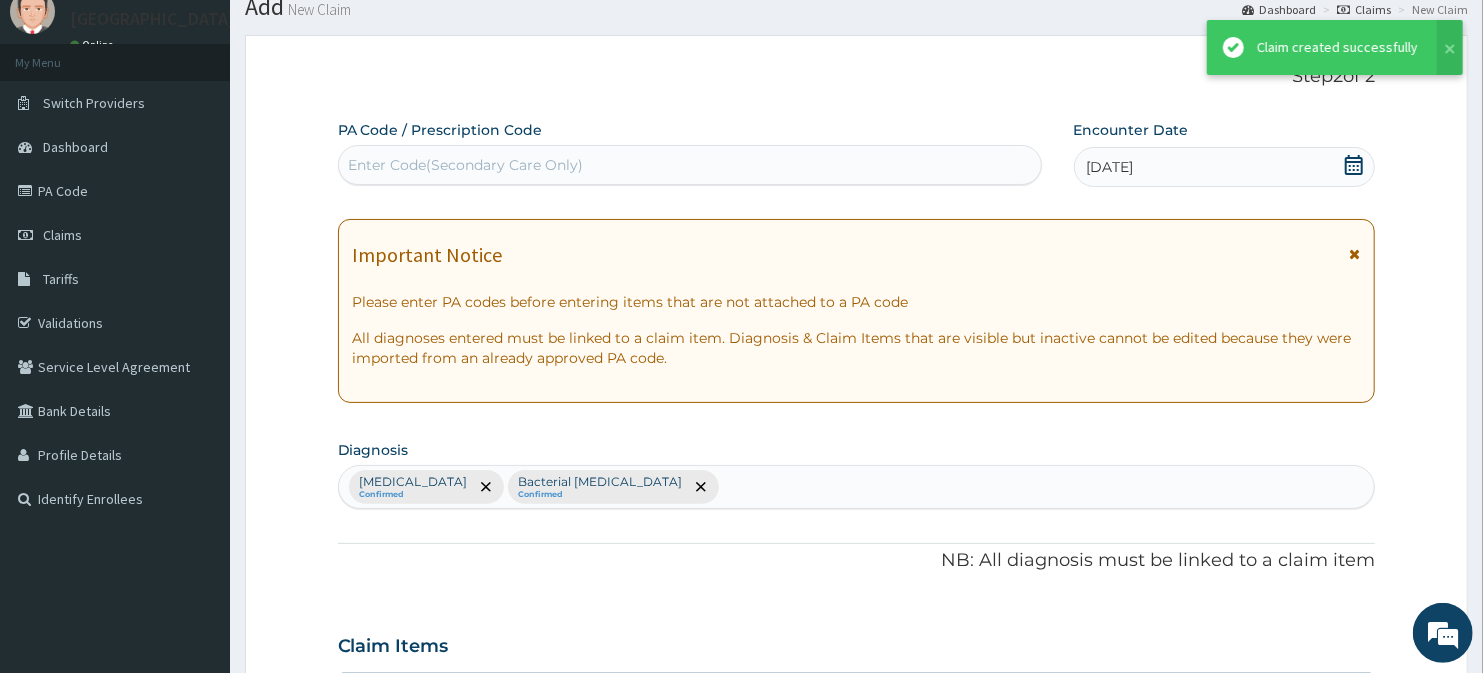 scroll, scrollTop: 871, scrollLeft: 0, axis: vertical 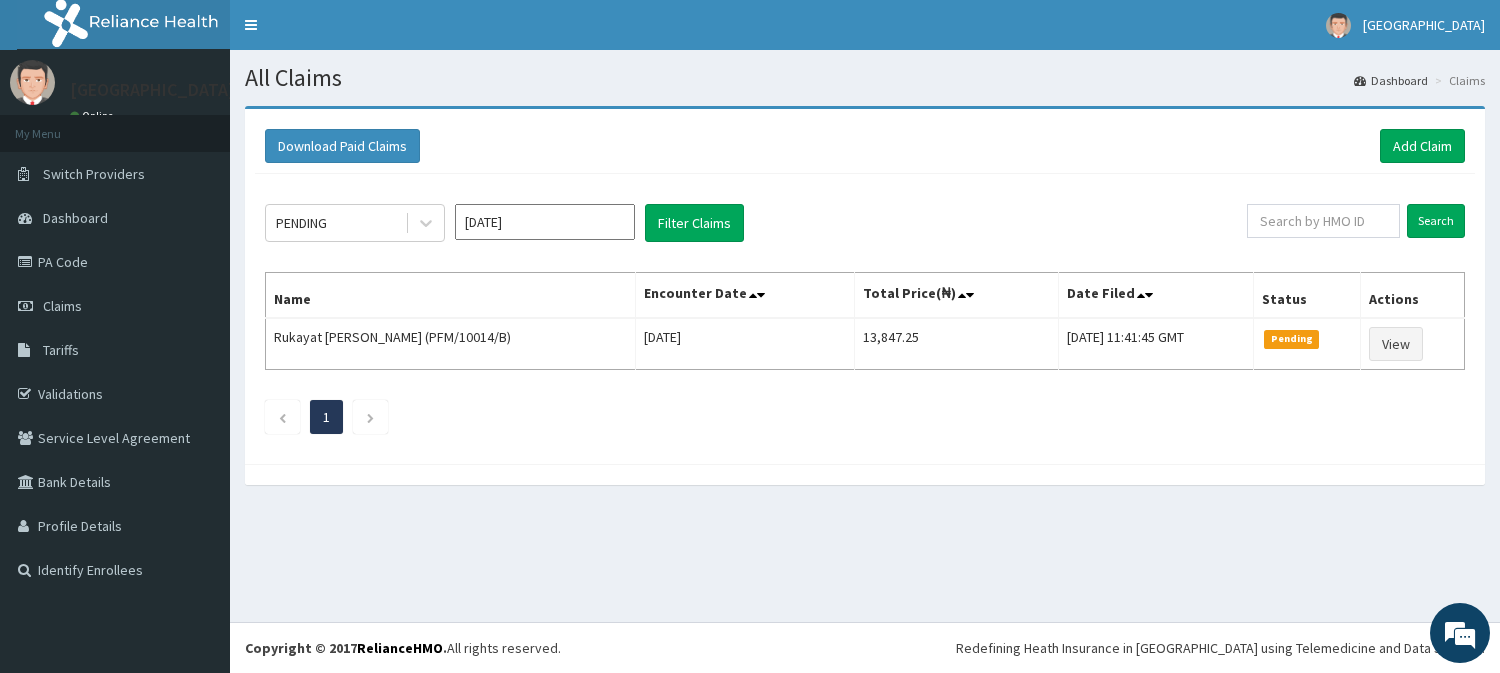click on "[DATE]" at bounding box center (545, 222) 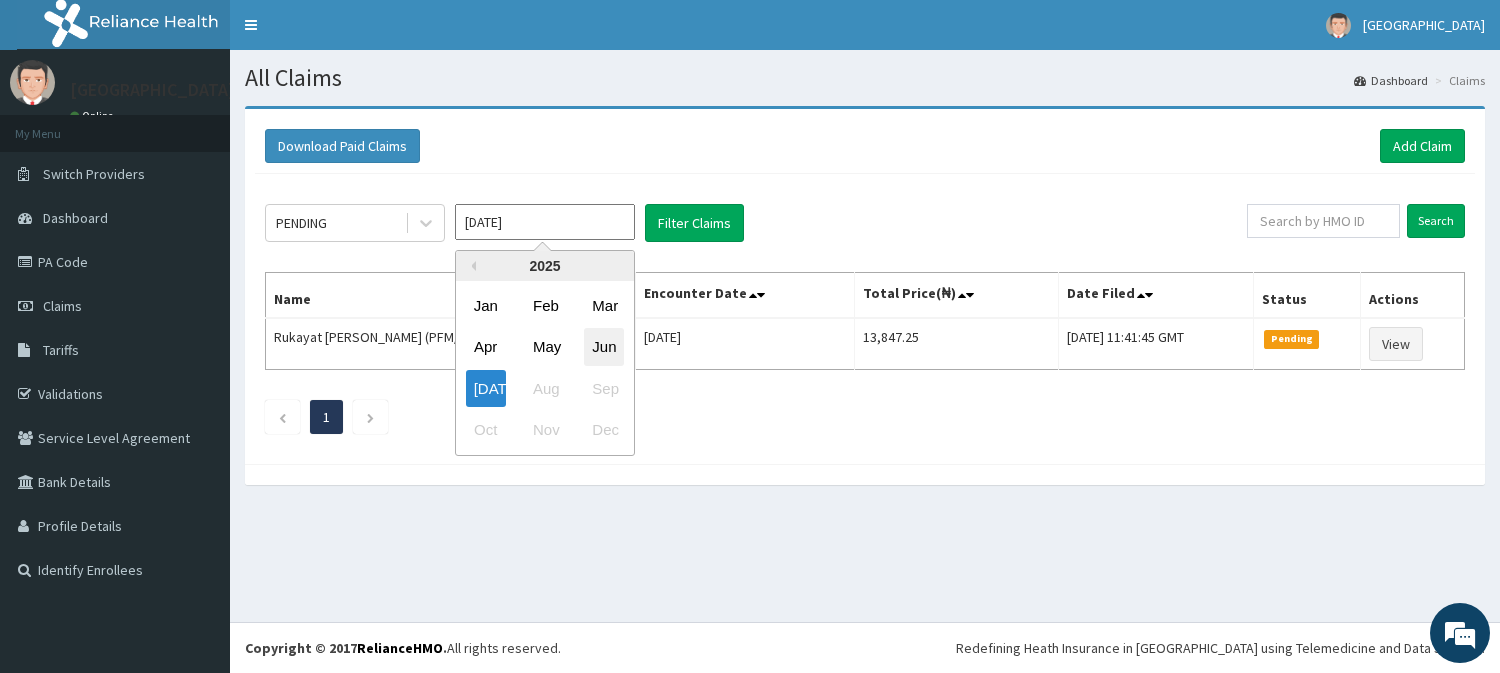 click on "Jun" at bounding box center (604, 347) 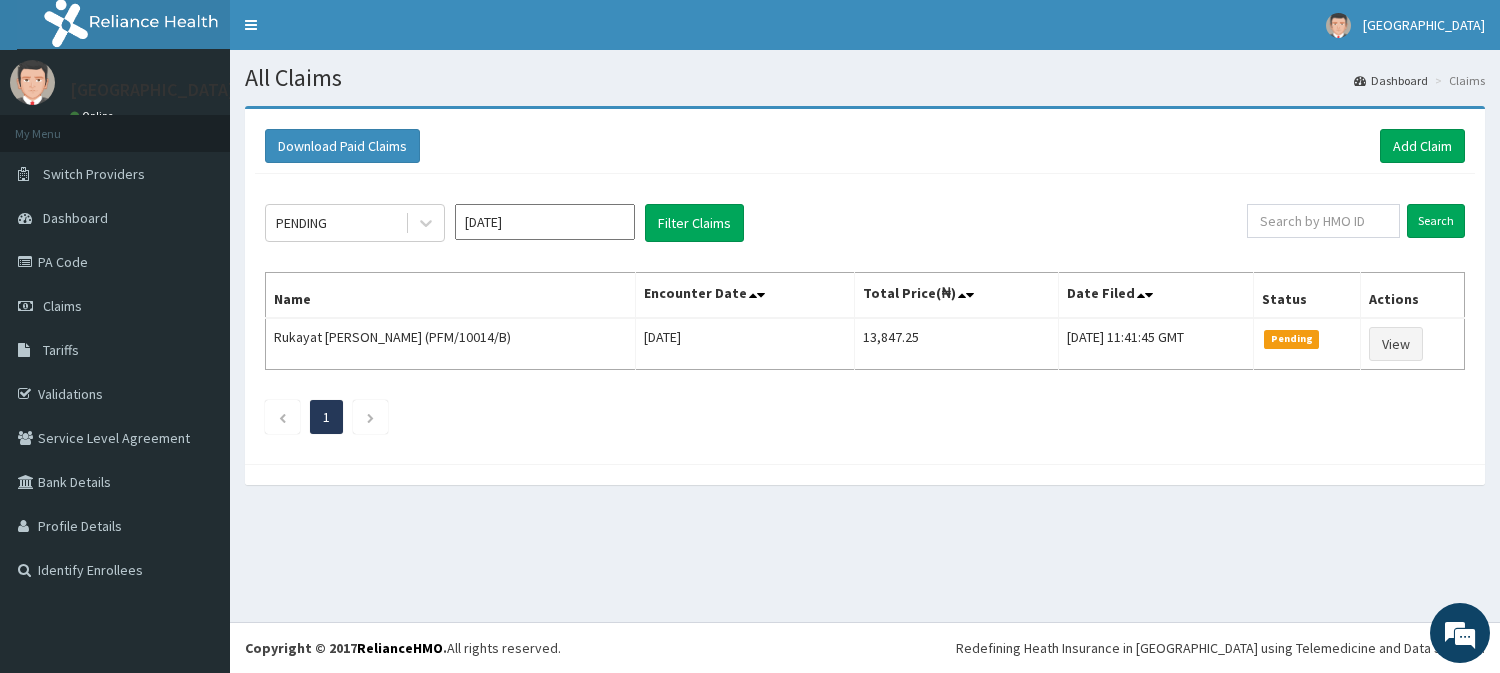 type on "[DATE]" 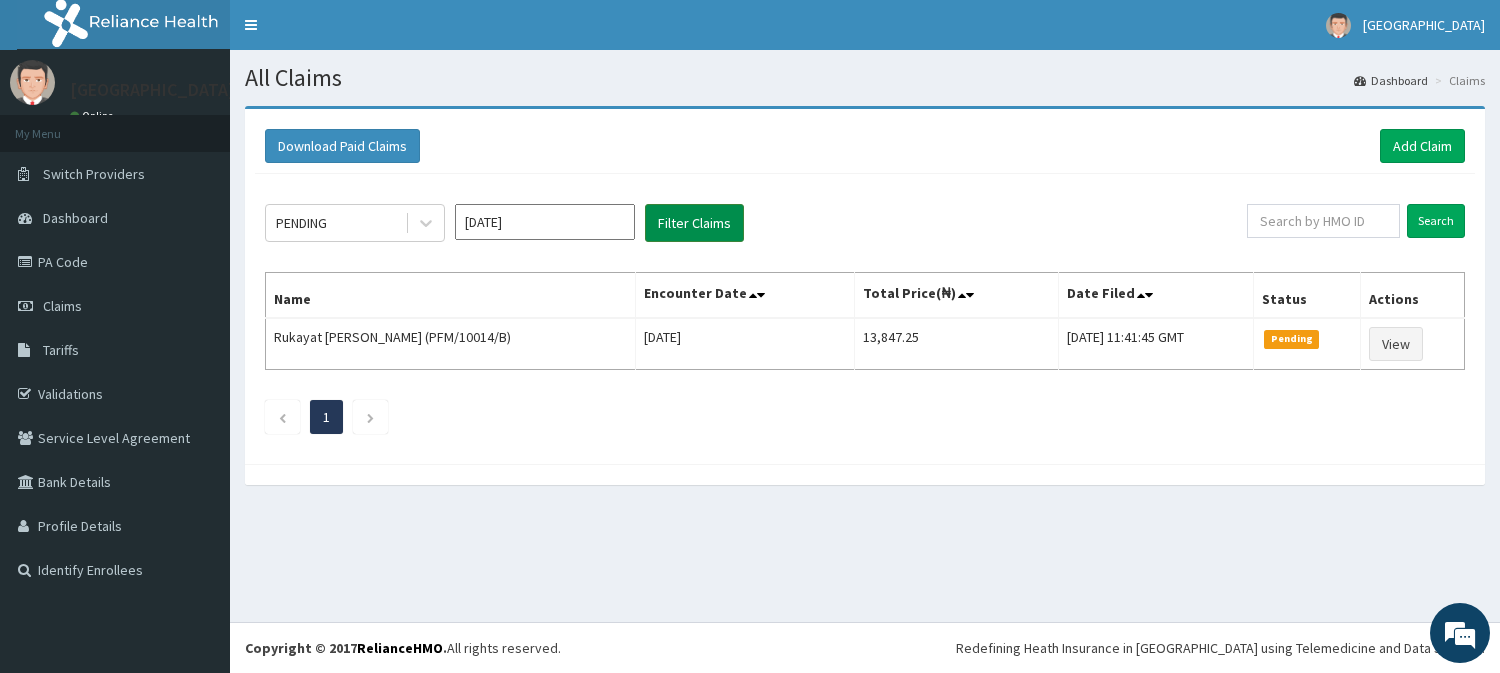 click on "Filter Claims" at bounding box center (694, 223) 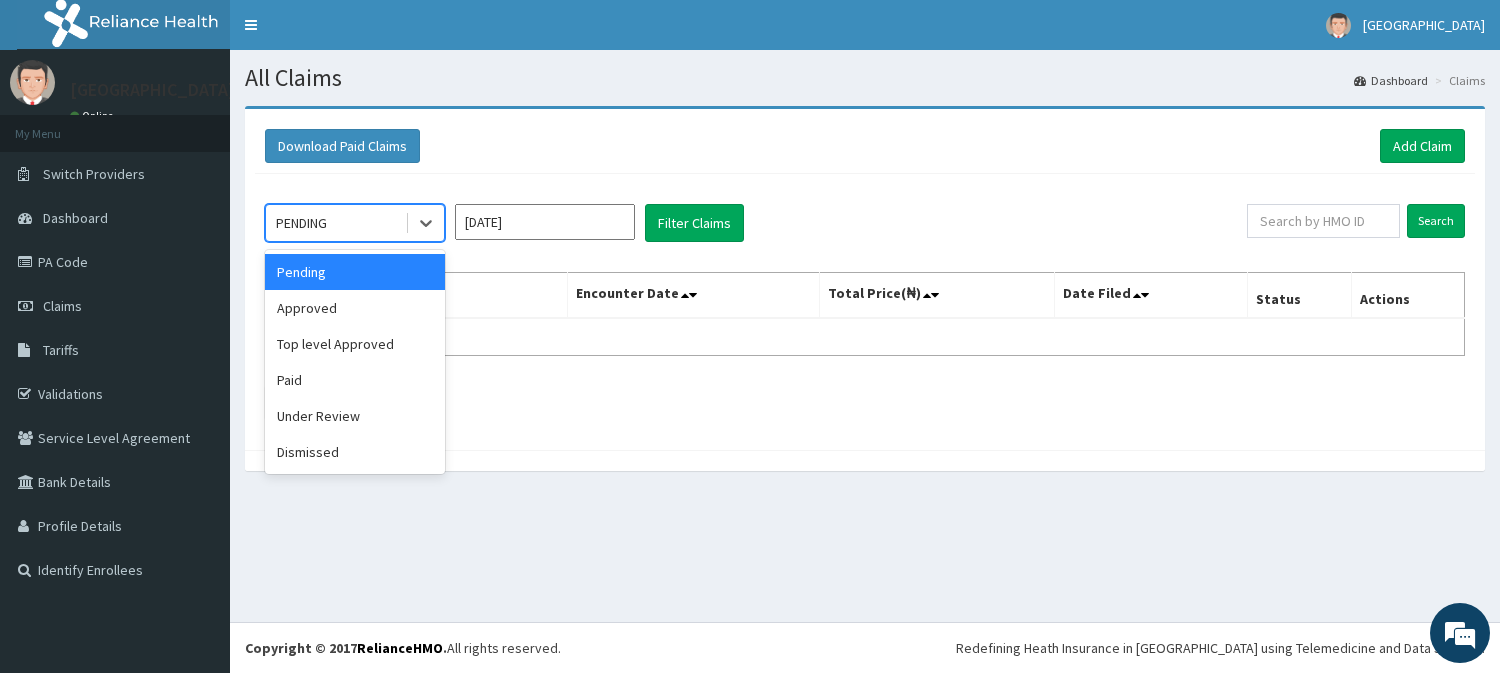 click on "PENDING" at bounding box center (335, 223) 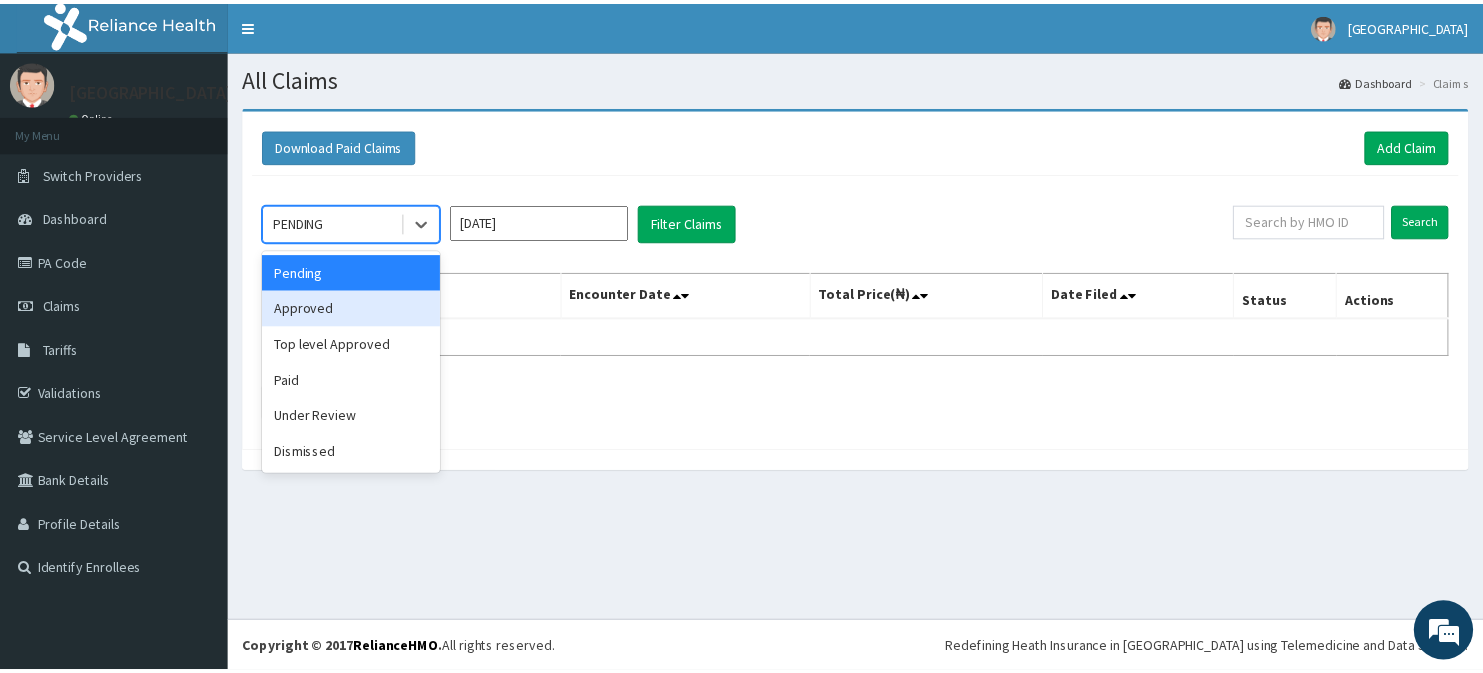scroll, scrollTop: 0, scrollLeft: 0, axis: both 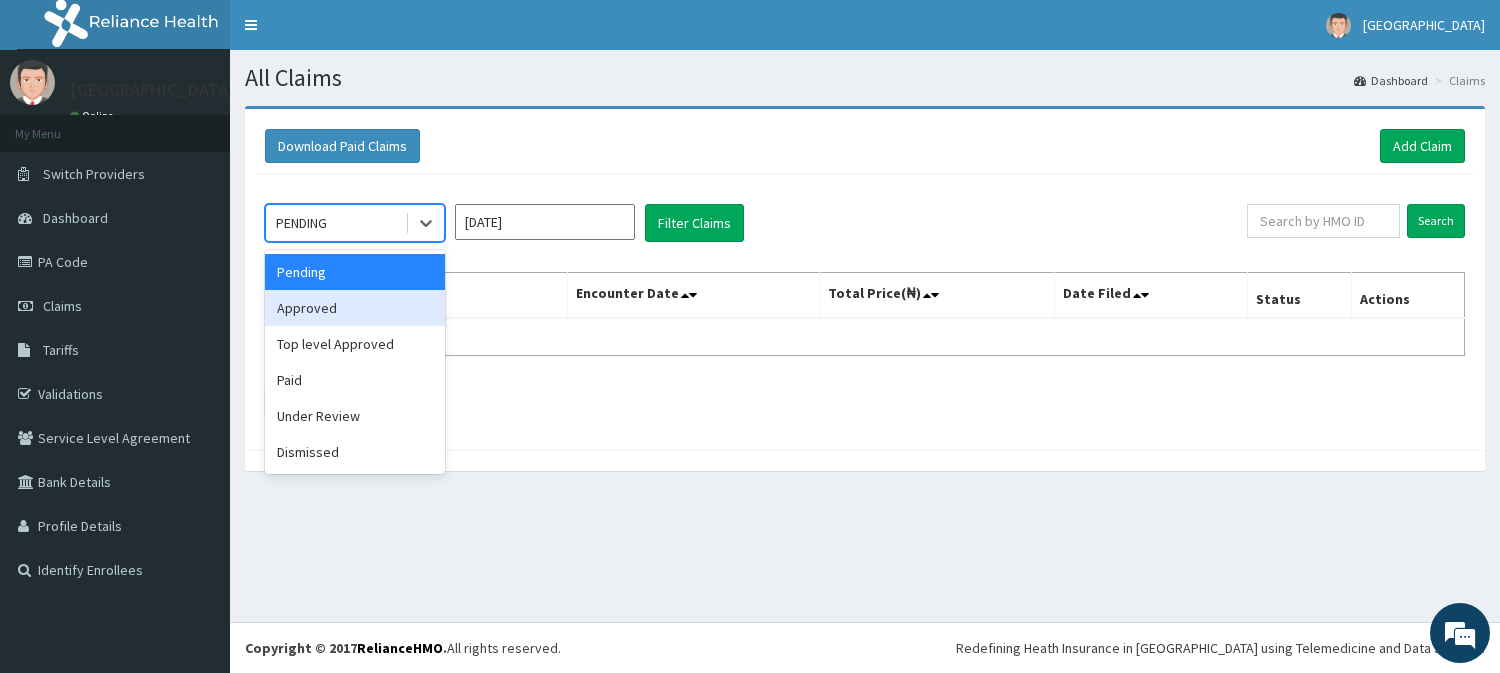 click on "Approved" at bounding box center (355, 308) 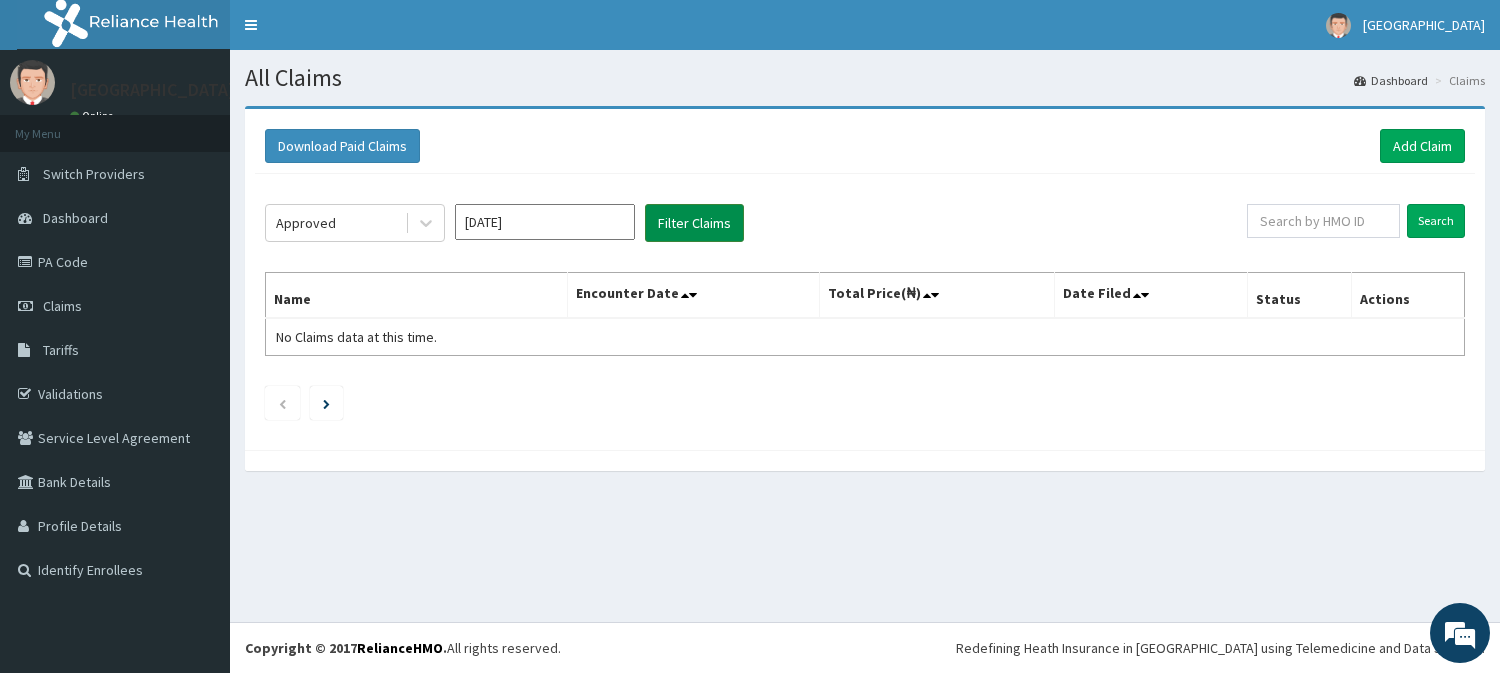 click on "Filter Claims" at bounding box center (694, 223) 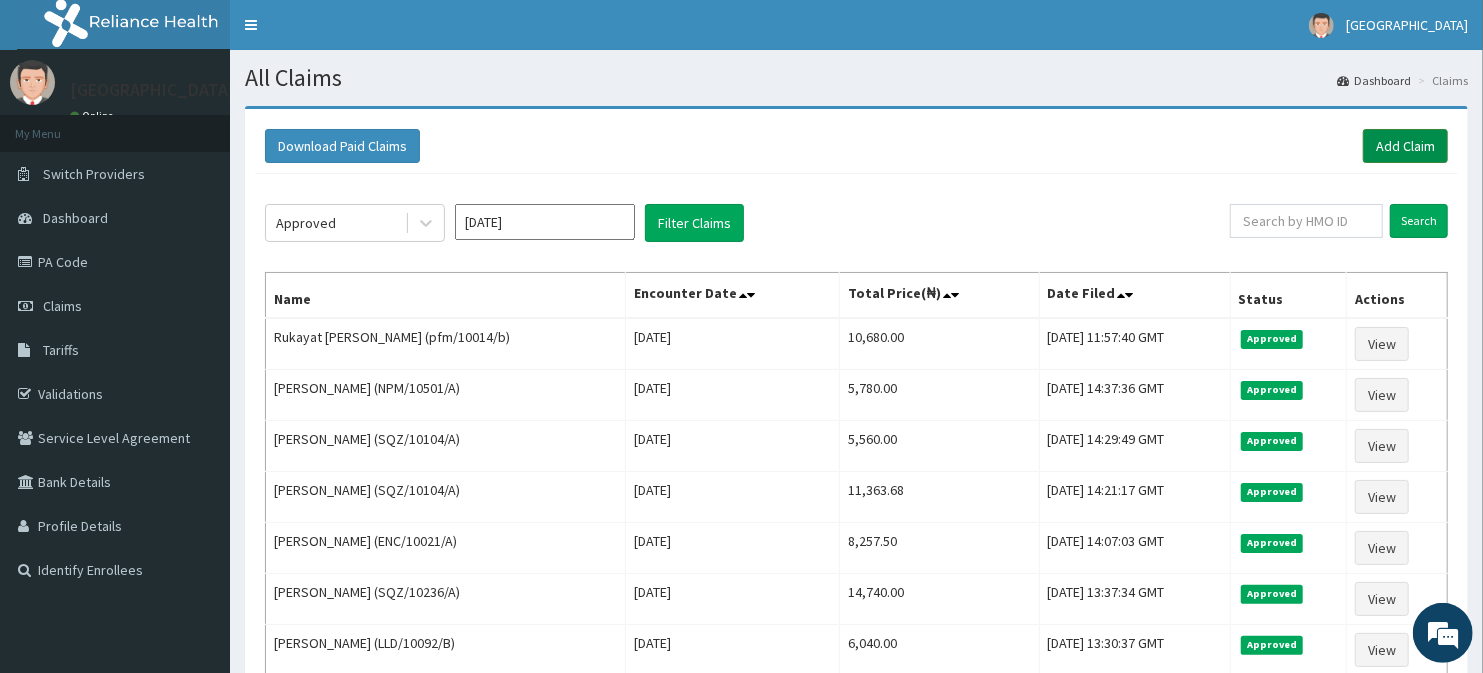 click on "Add Claim" at bounding box center (1405, 146) 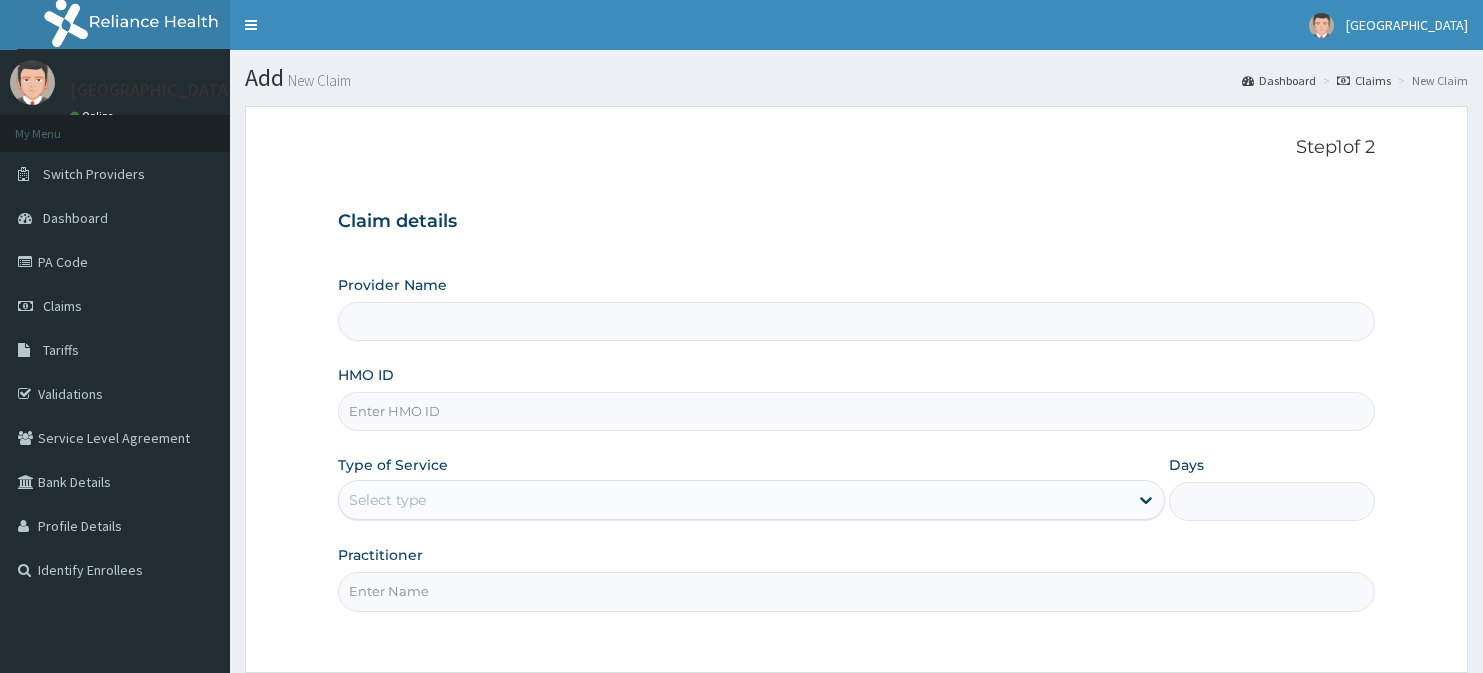 scroll, scrollTop: 0, scrollLeft: 0, axis: both 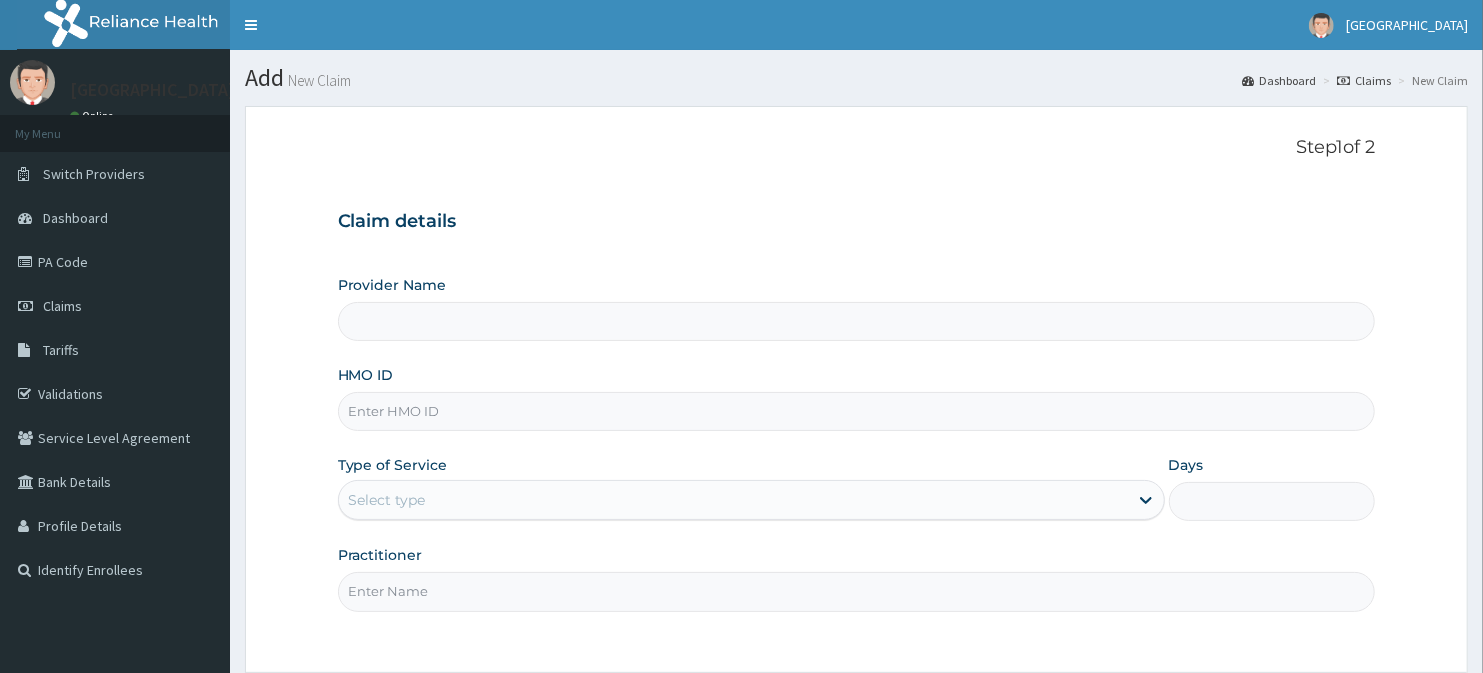 type on "[GEOGRAPHIC_DATA]" 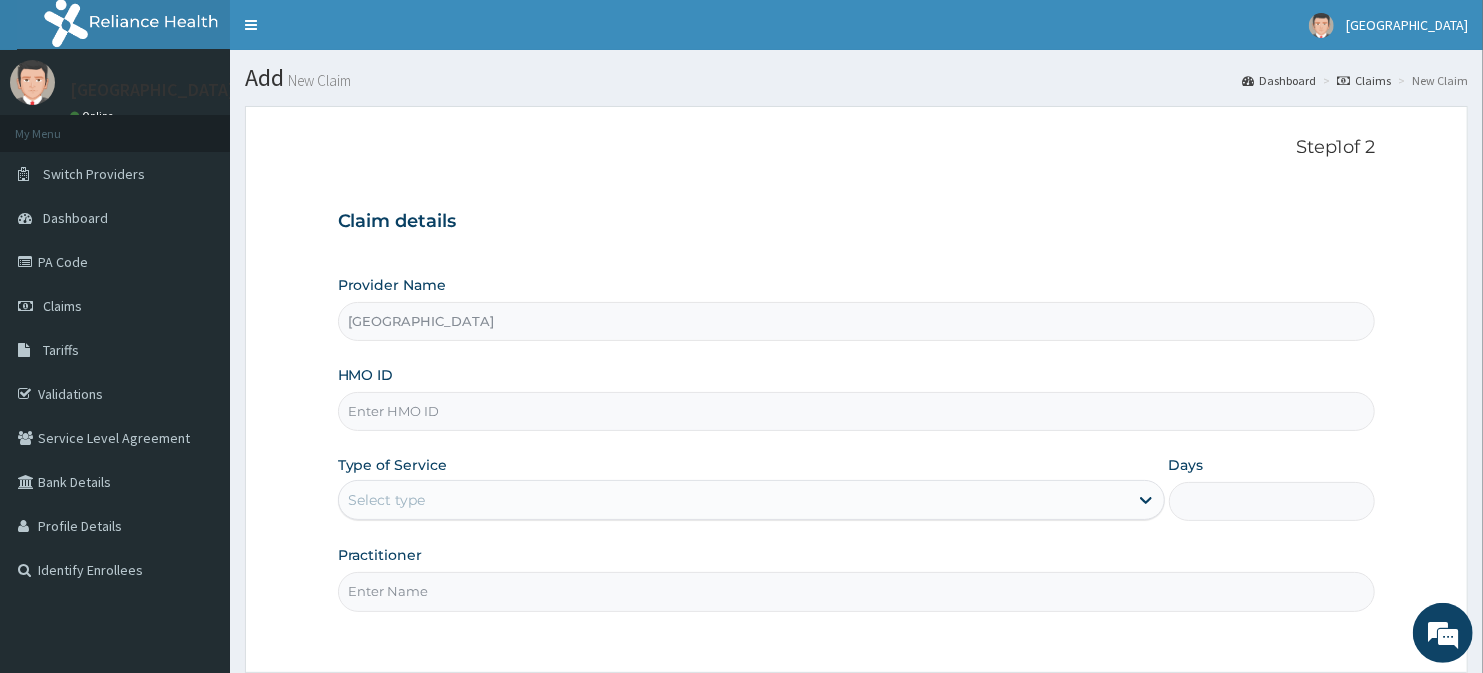 scroll, scrollTop: 0, scrollLeft: 0, axis: both 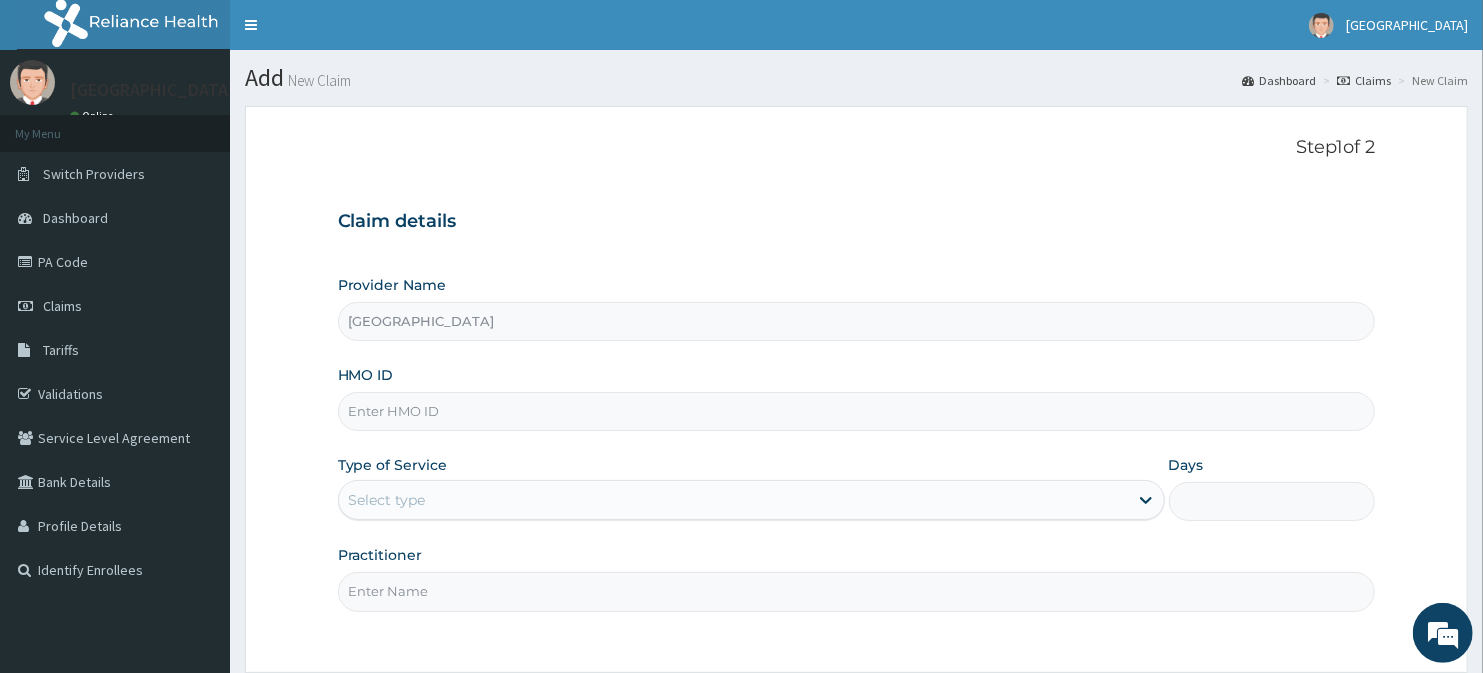 click on "HMO ID" at bounding box center [857, 411] 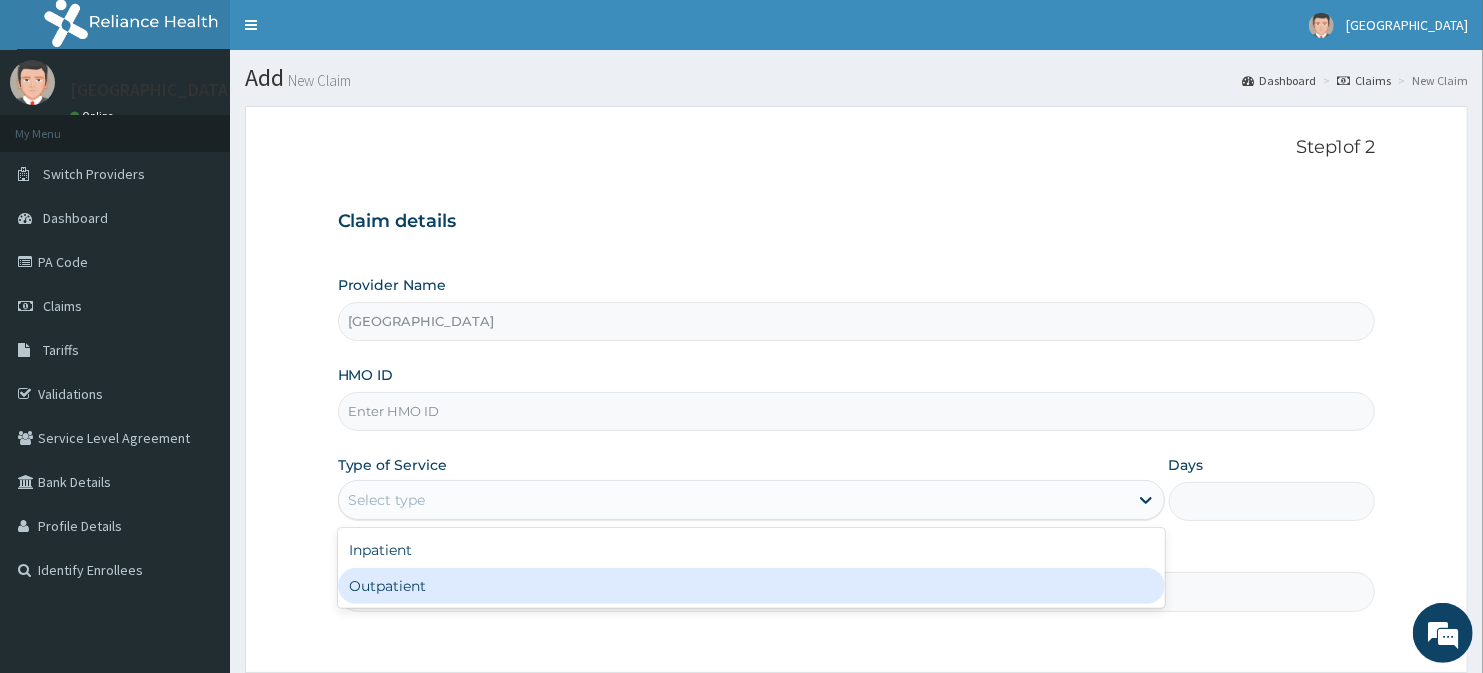 click on "Outpatient" at bounding box center (751, 586) 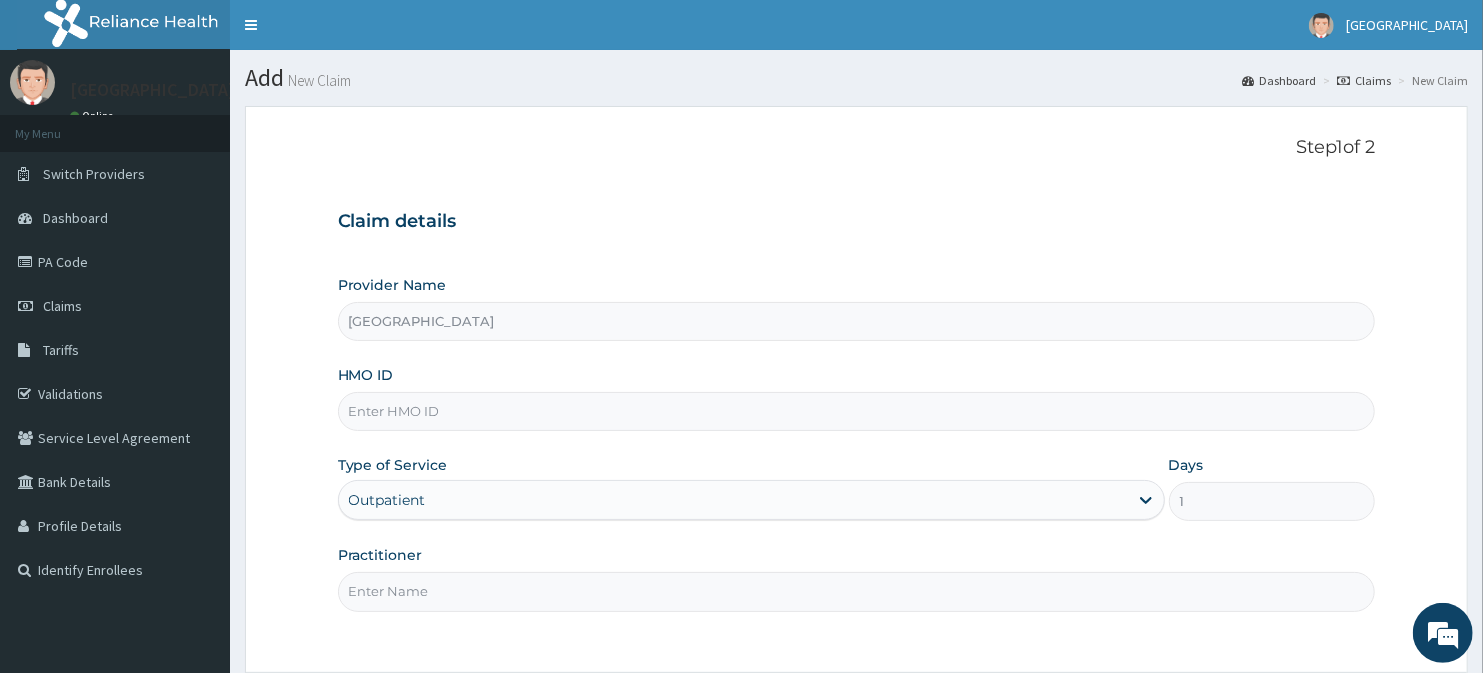 click on "Practitioner" at bounding box center (857, 591) 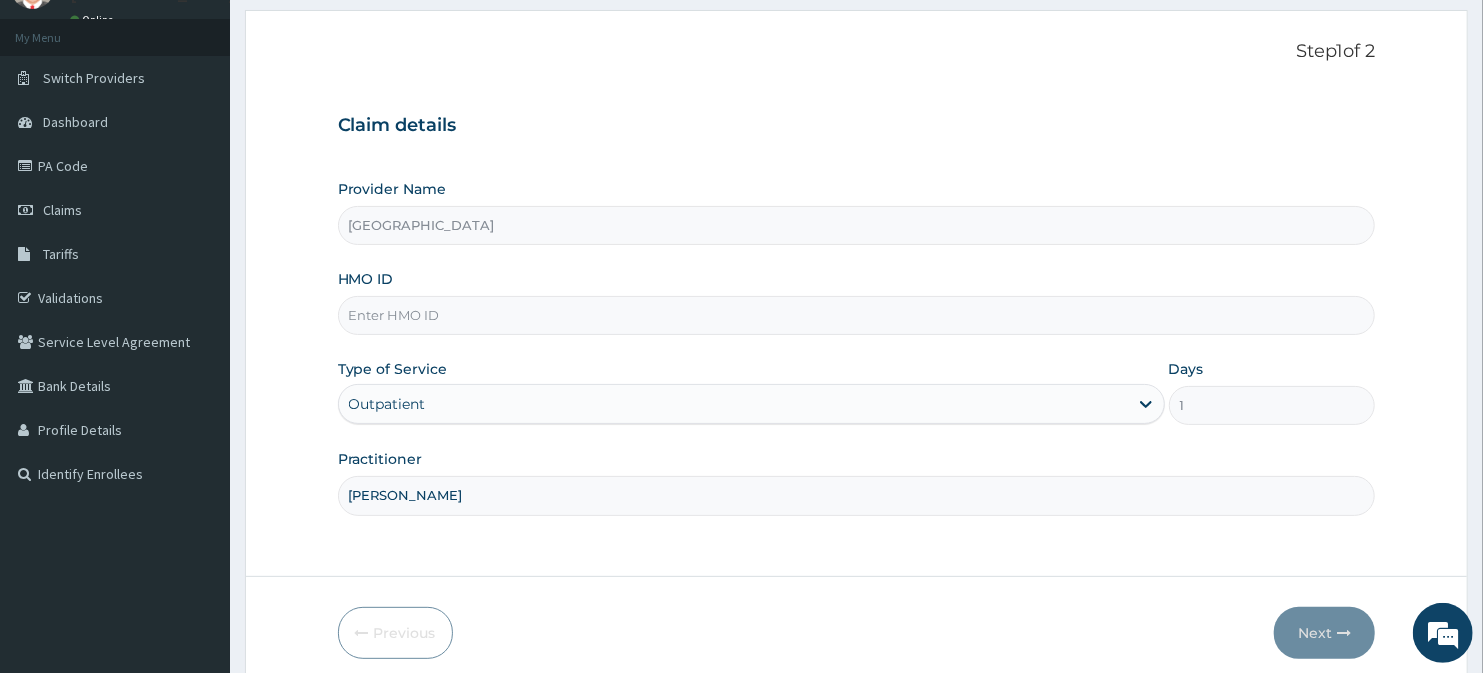 scroll, scrollTop: 178, scrollLeft: 0, axis: vertical 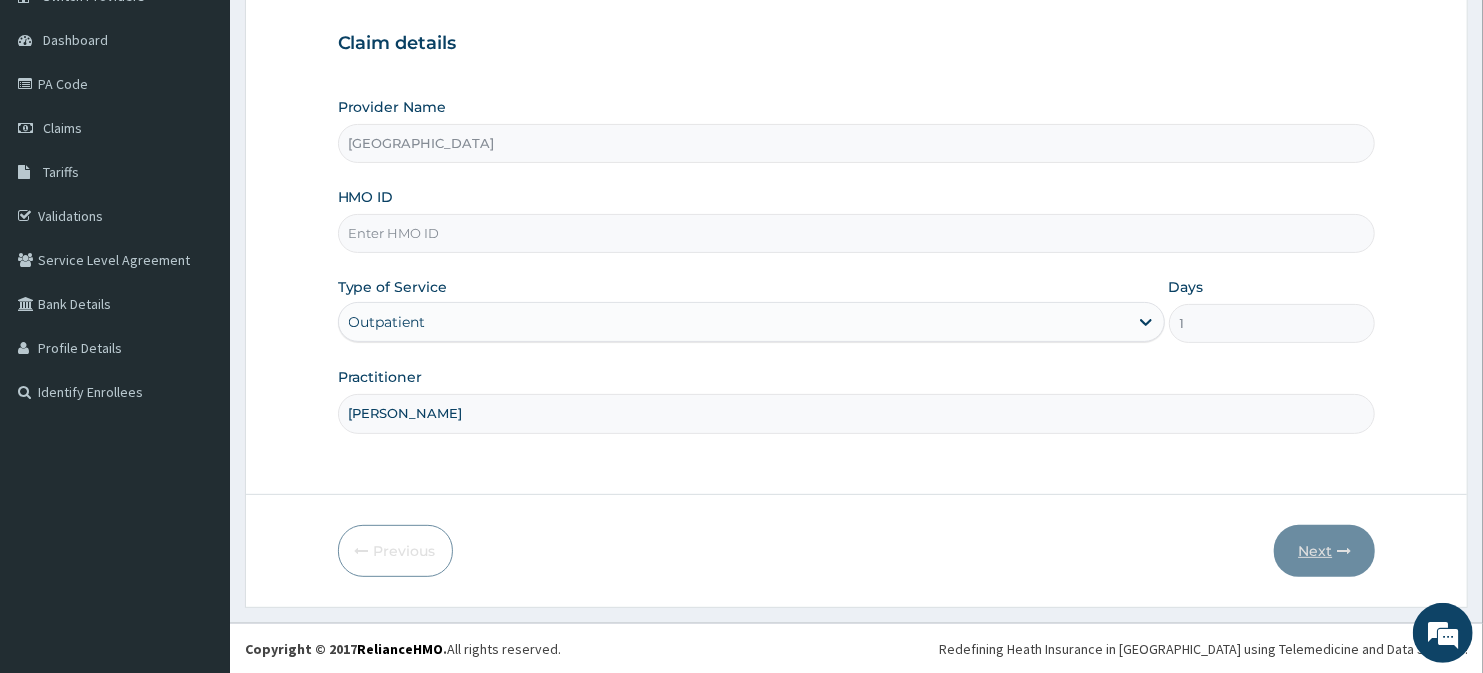 type on "[PERSON_NAME]" 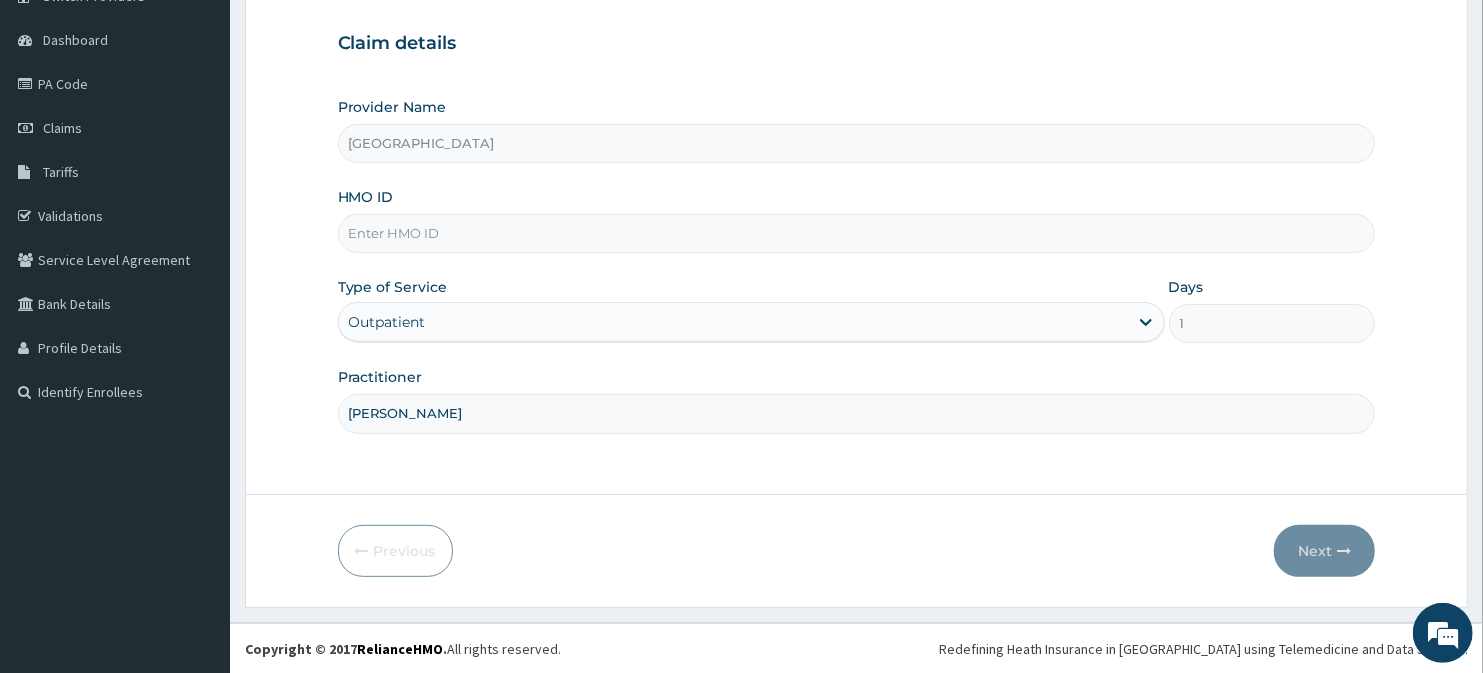 click on "HMO ID" at bounding box center (857, 233) 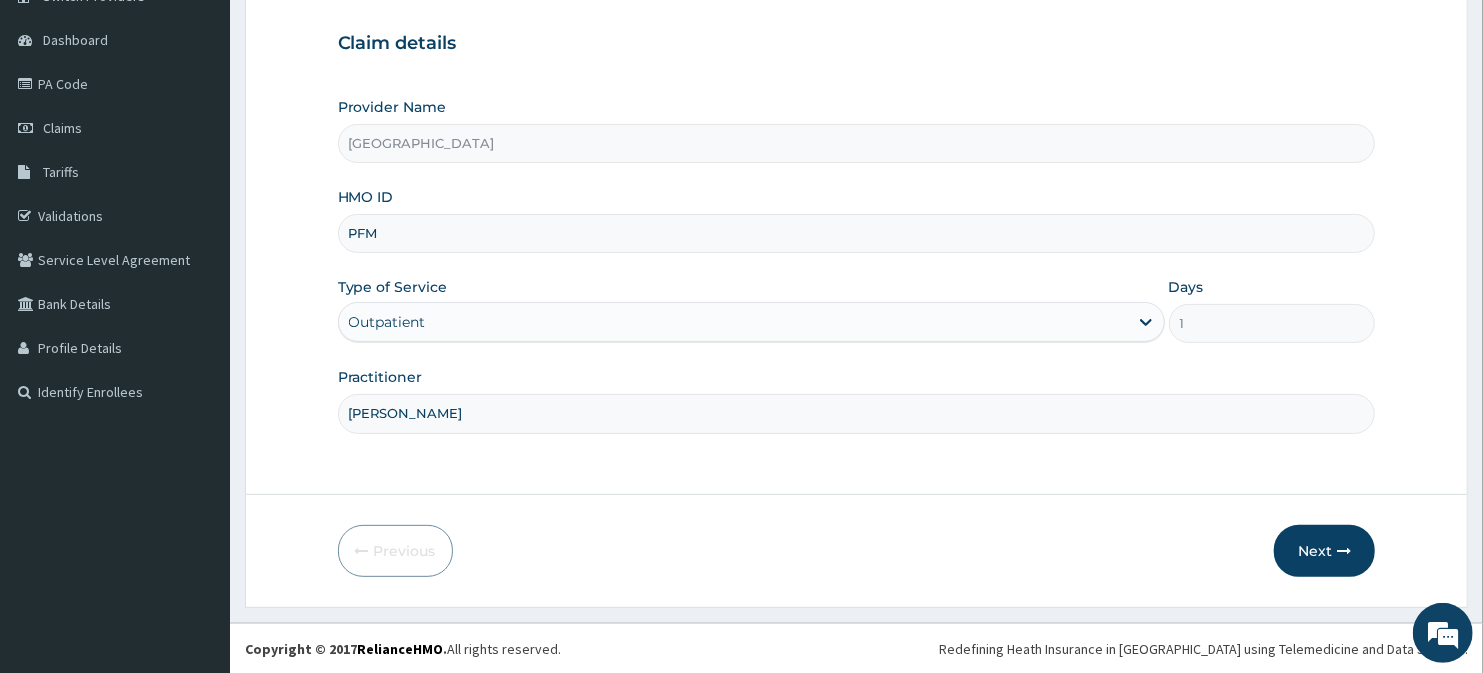 type on "pfm/10014/b" 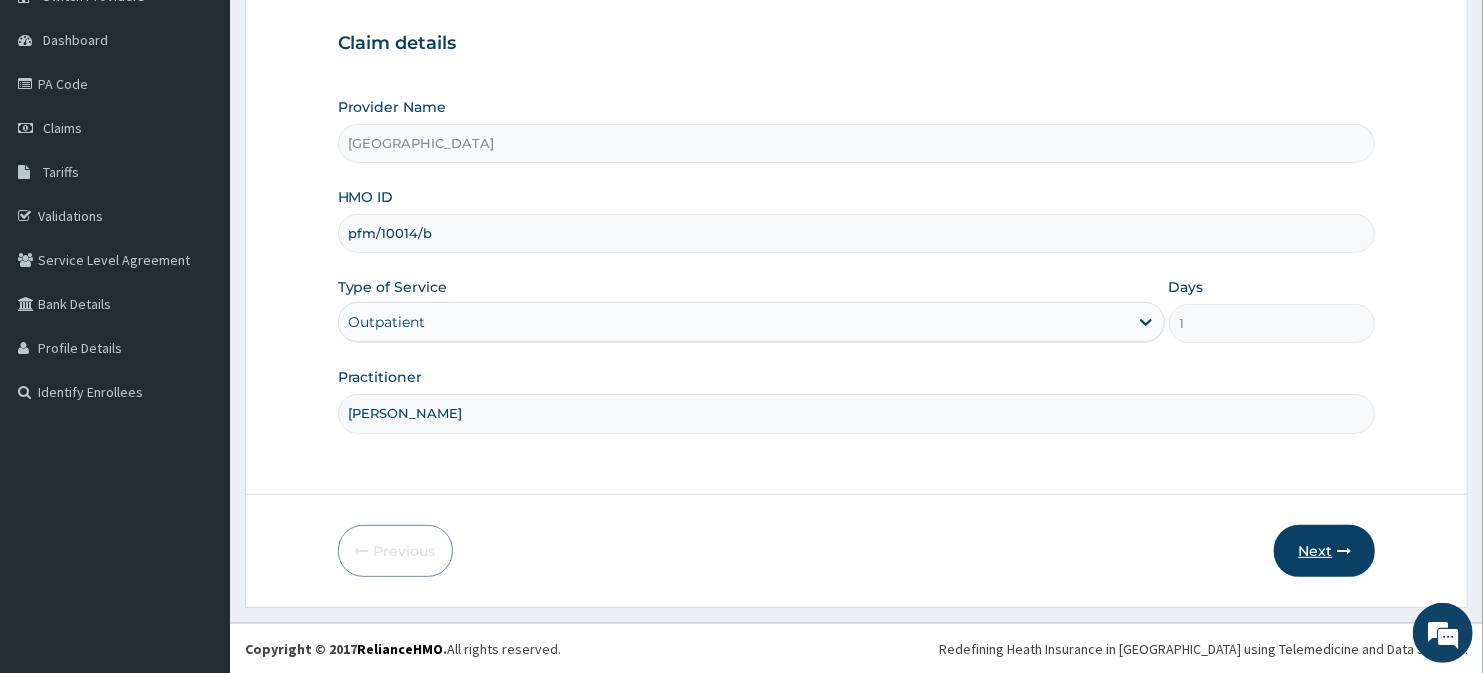 click on "Next" at bounding box center (1324, 551) 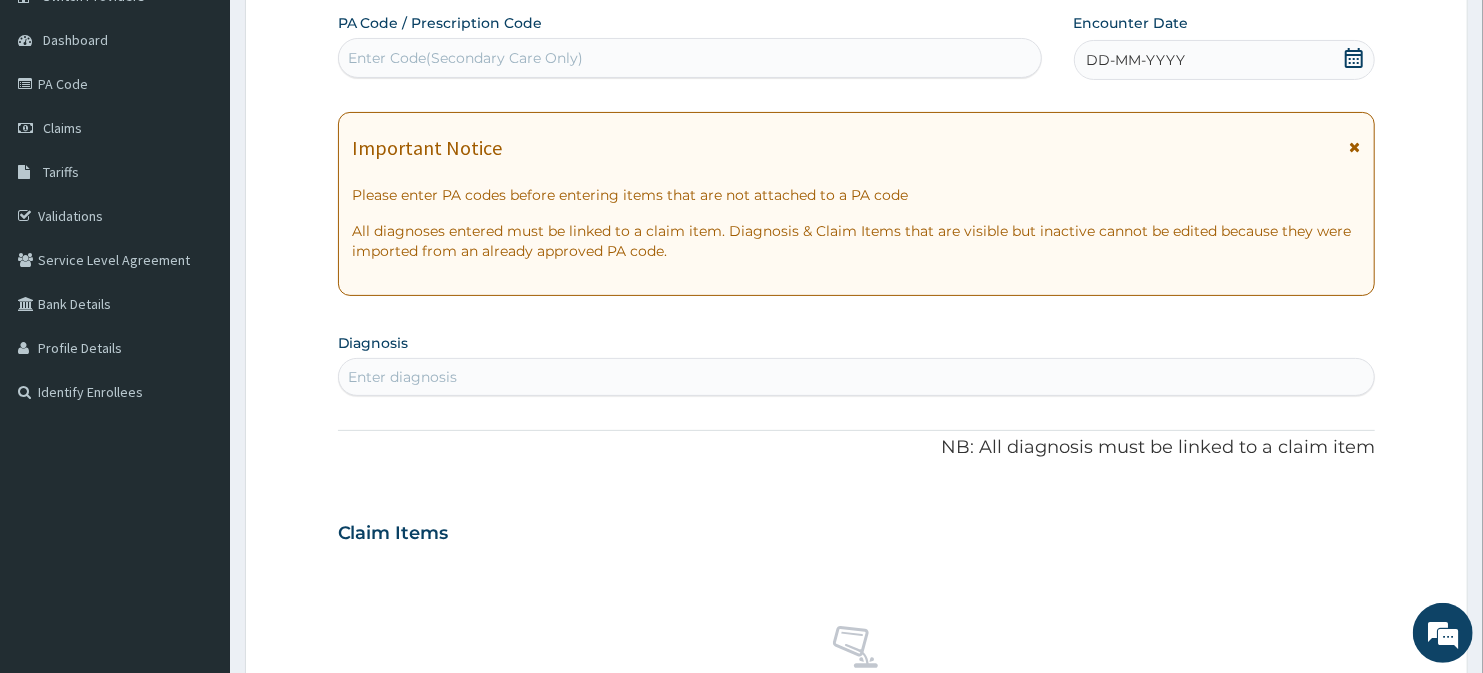 click 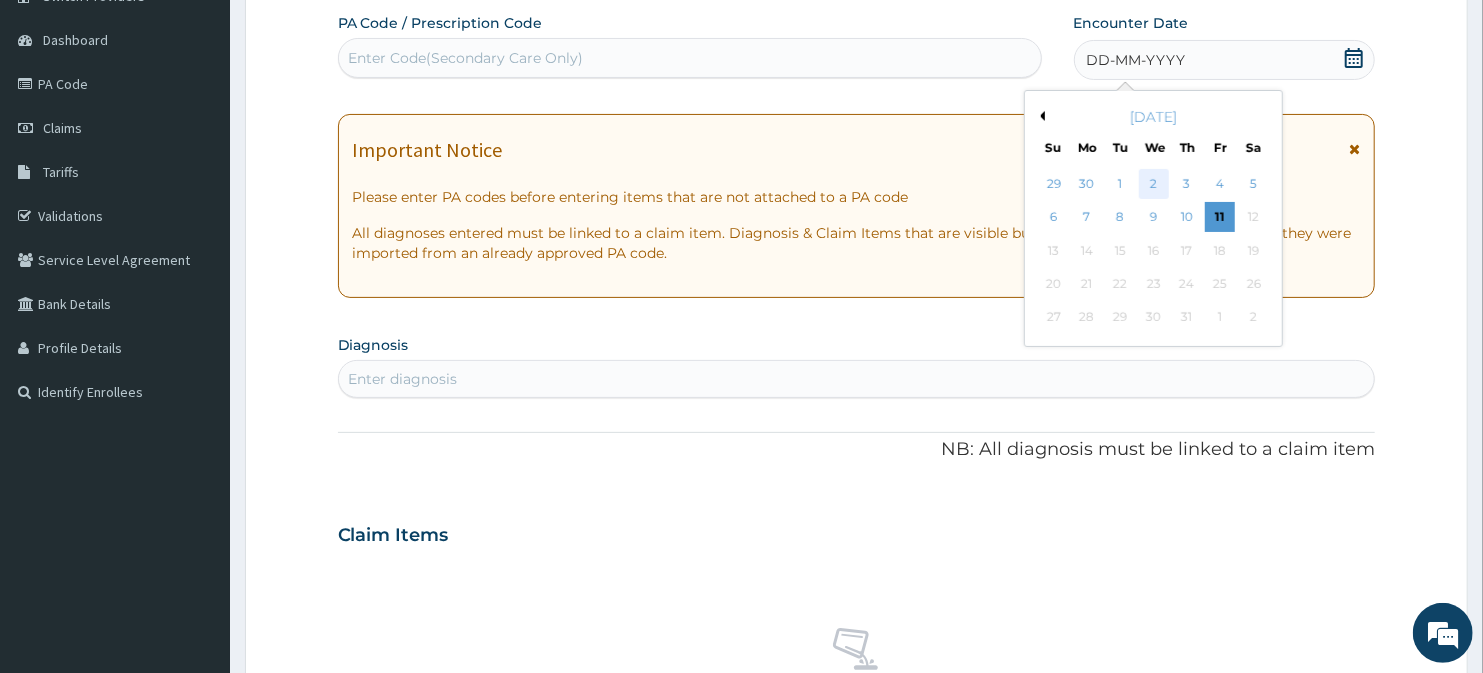click on "2" at bounding box center (1153, 184) 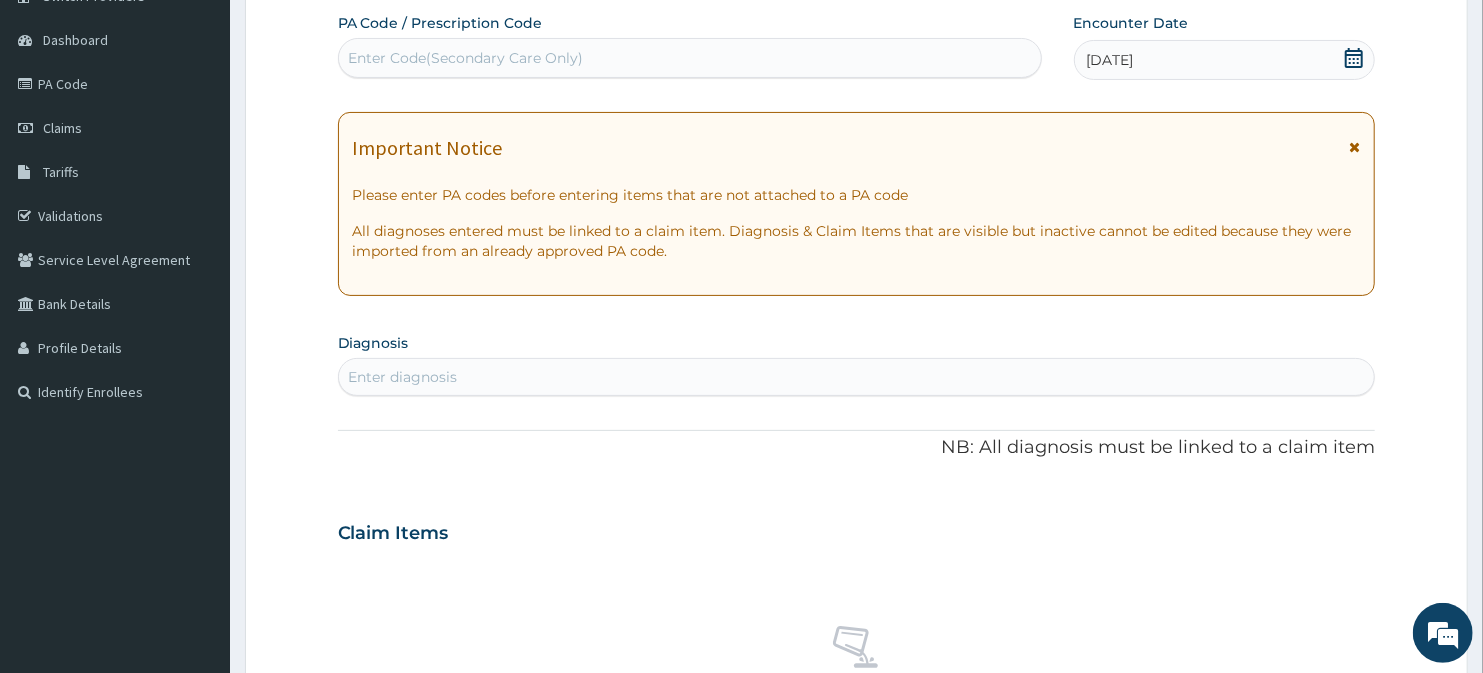 click on "Enter diagnosis" at bounding box center [857, 377] 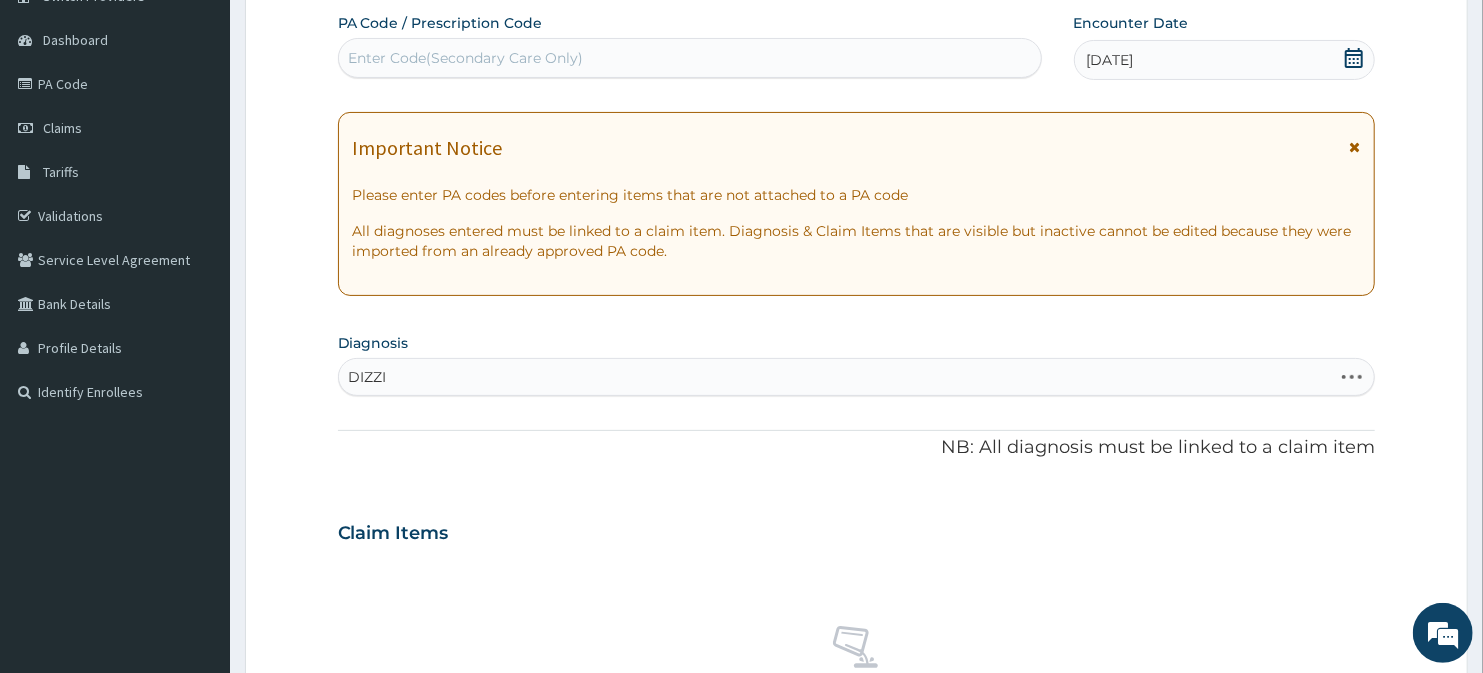 type on "DIZZIN" 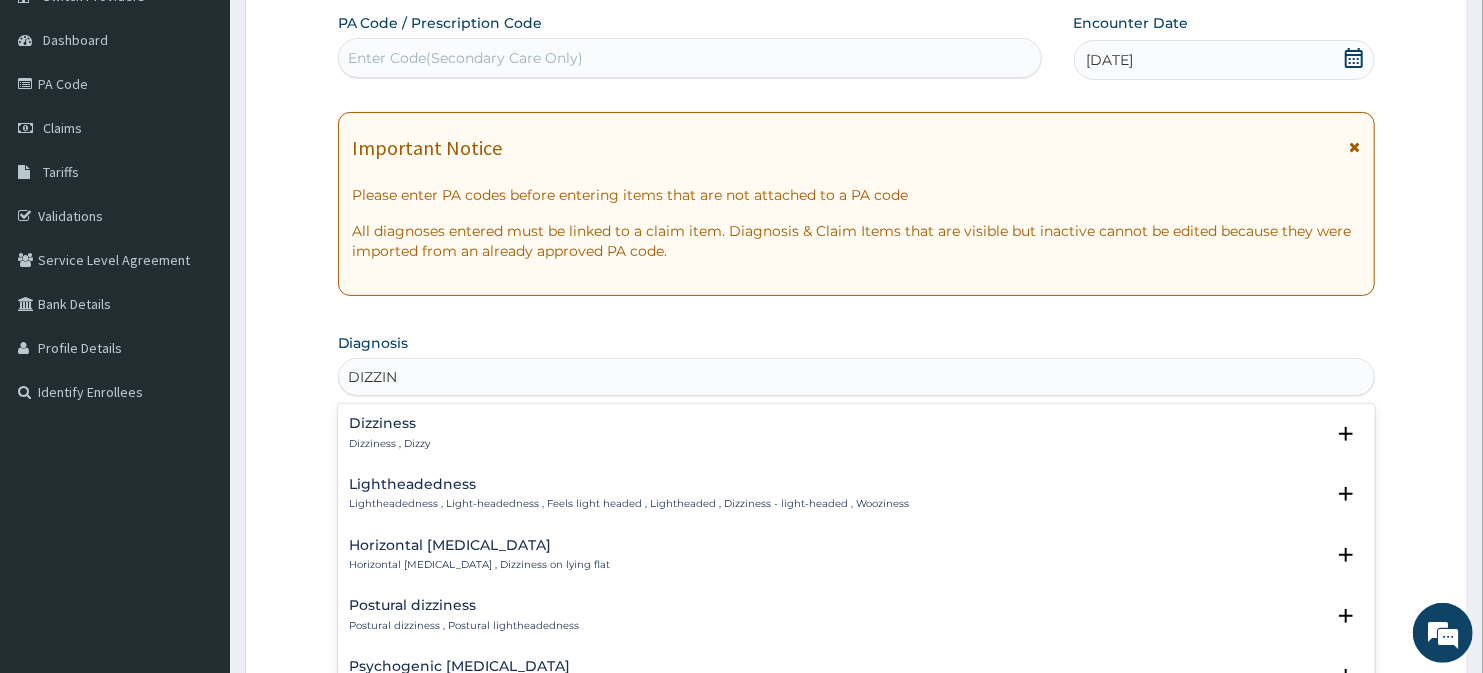 click on "Dizziness Dizziness , Dizzy" at bounding box center (857, 433) 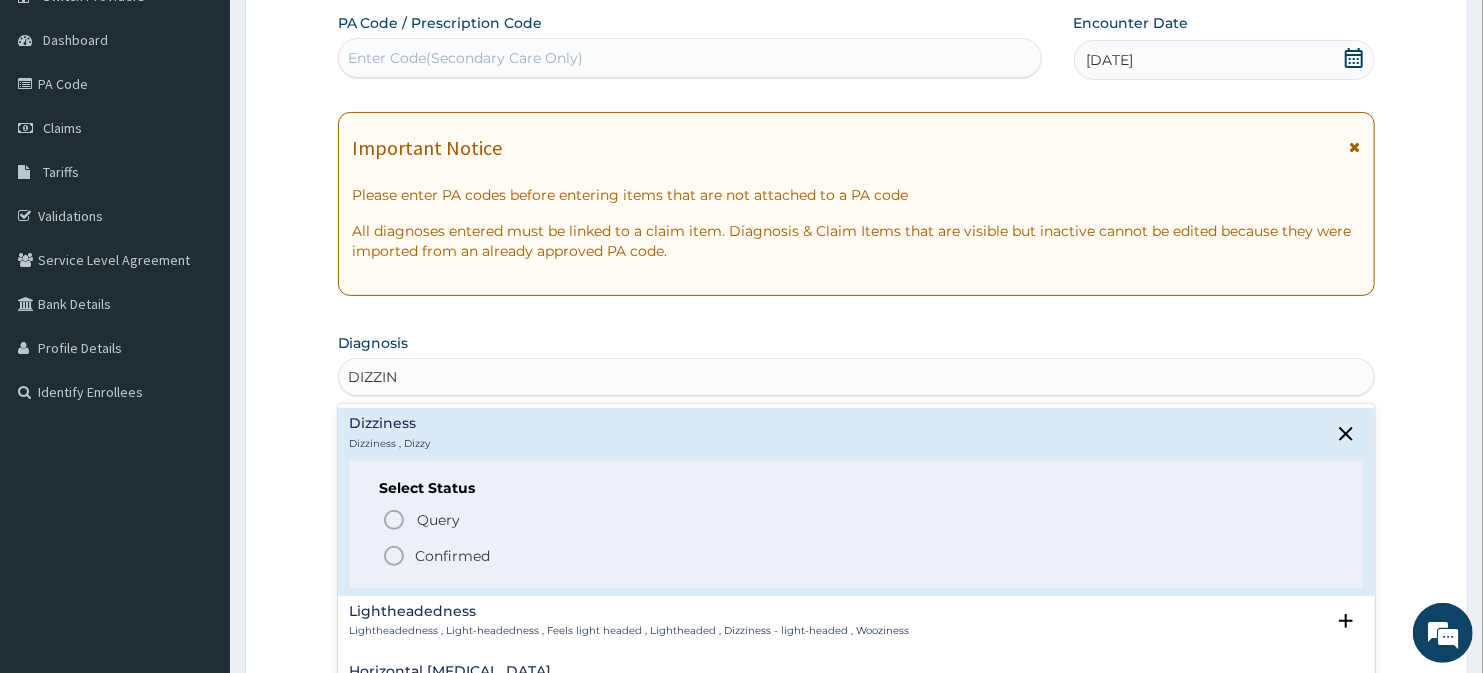 click 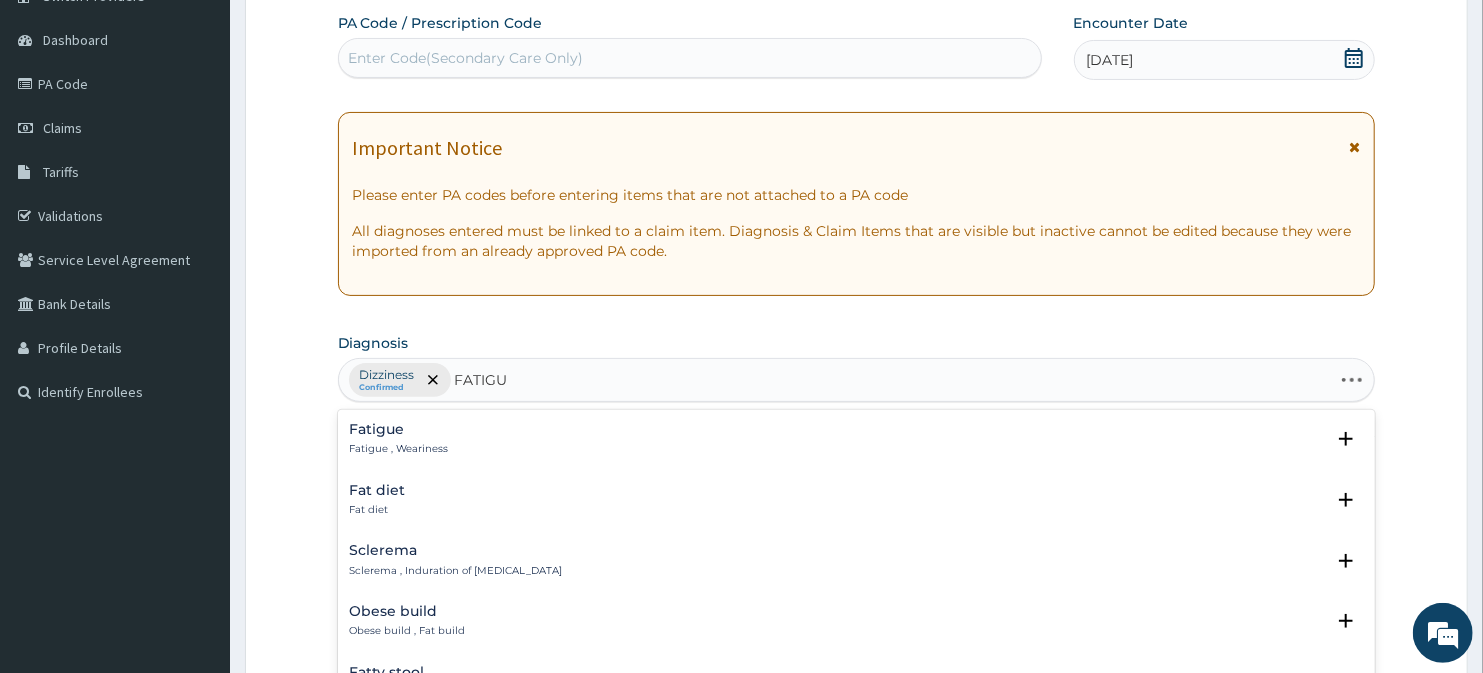 type on "FATIGUE" 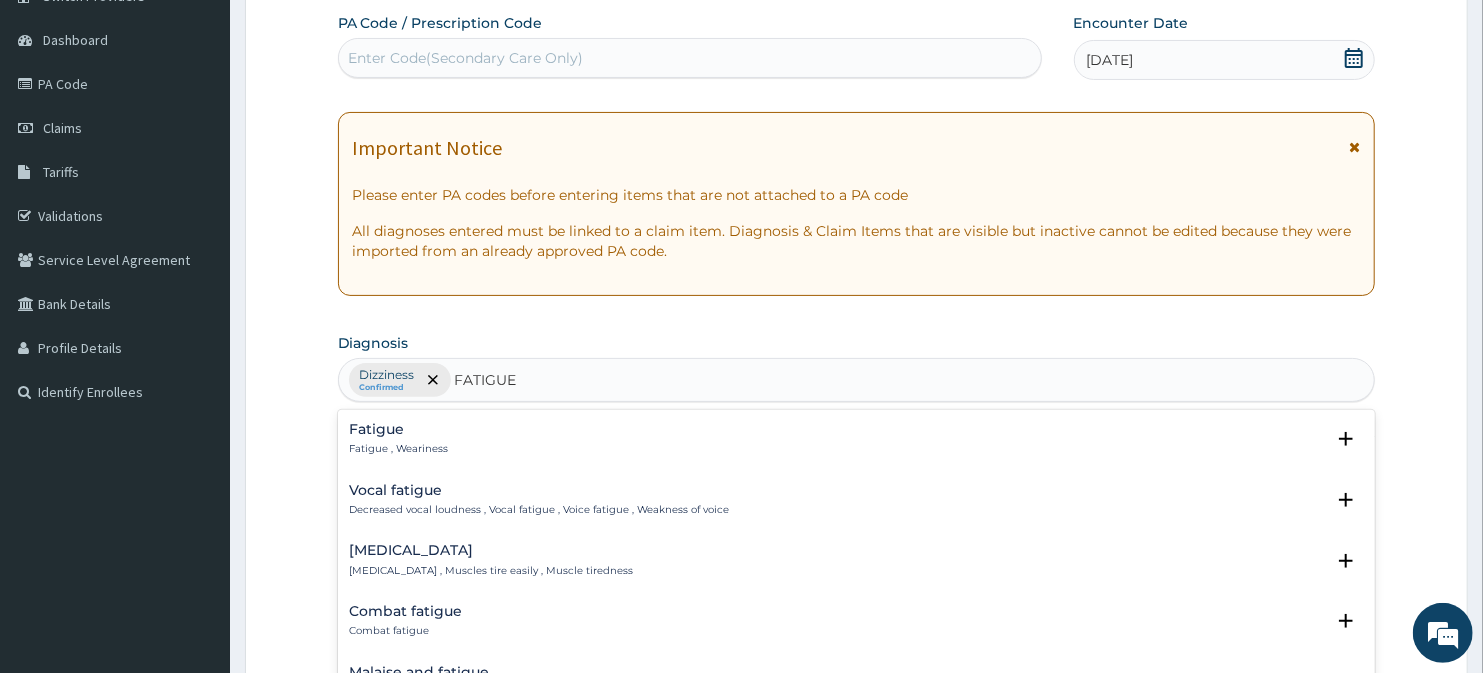 click on "Fatigue , Weariness" at bounding box center (399, 449) 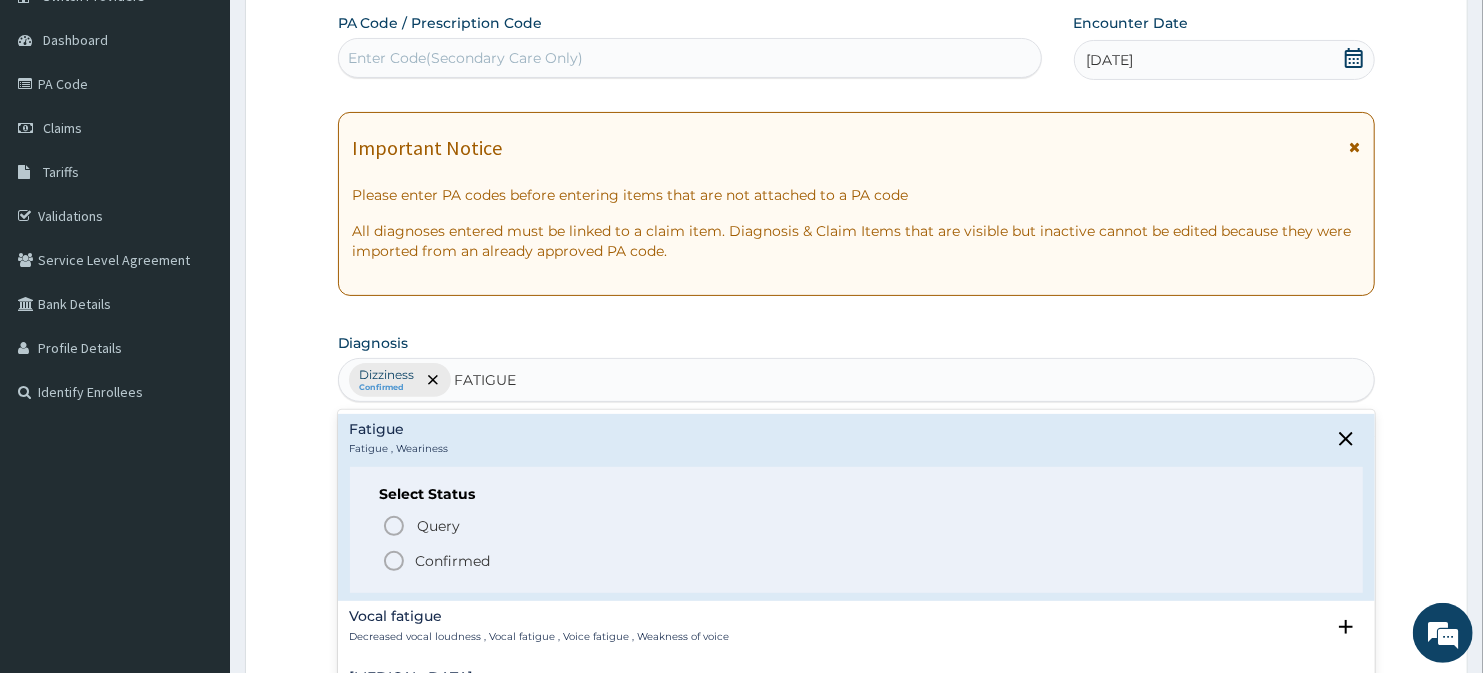 click 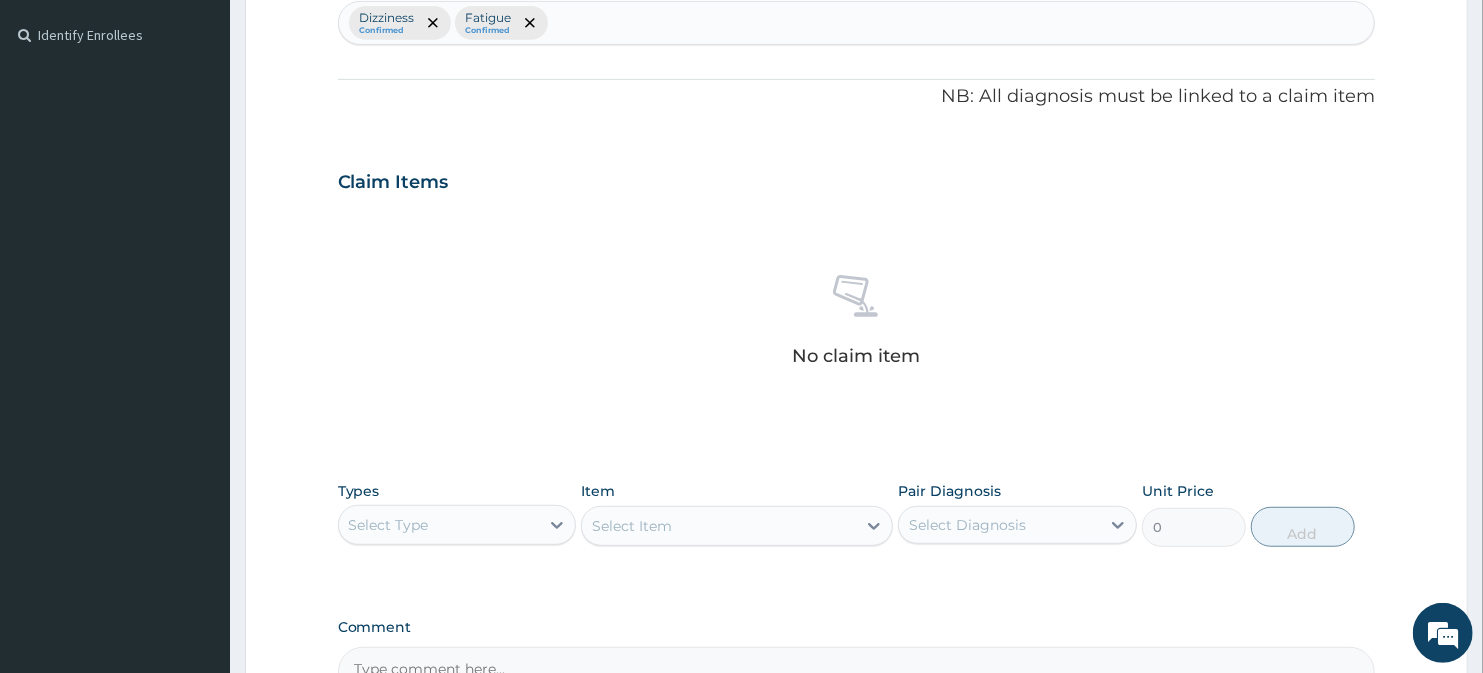 scroll, scrollTop: 712, scrollLeft: 0, axis: vertical 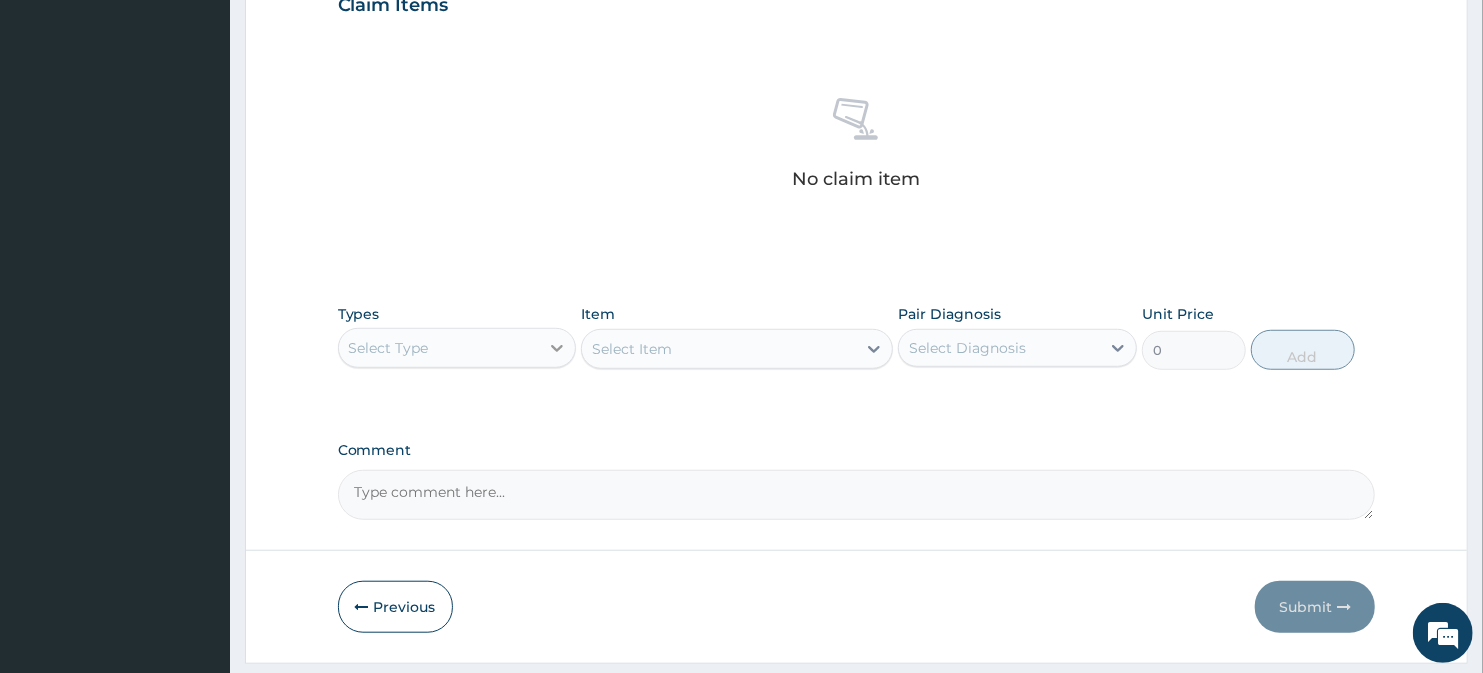 click at bounding box center (557, 348) 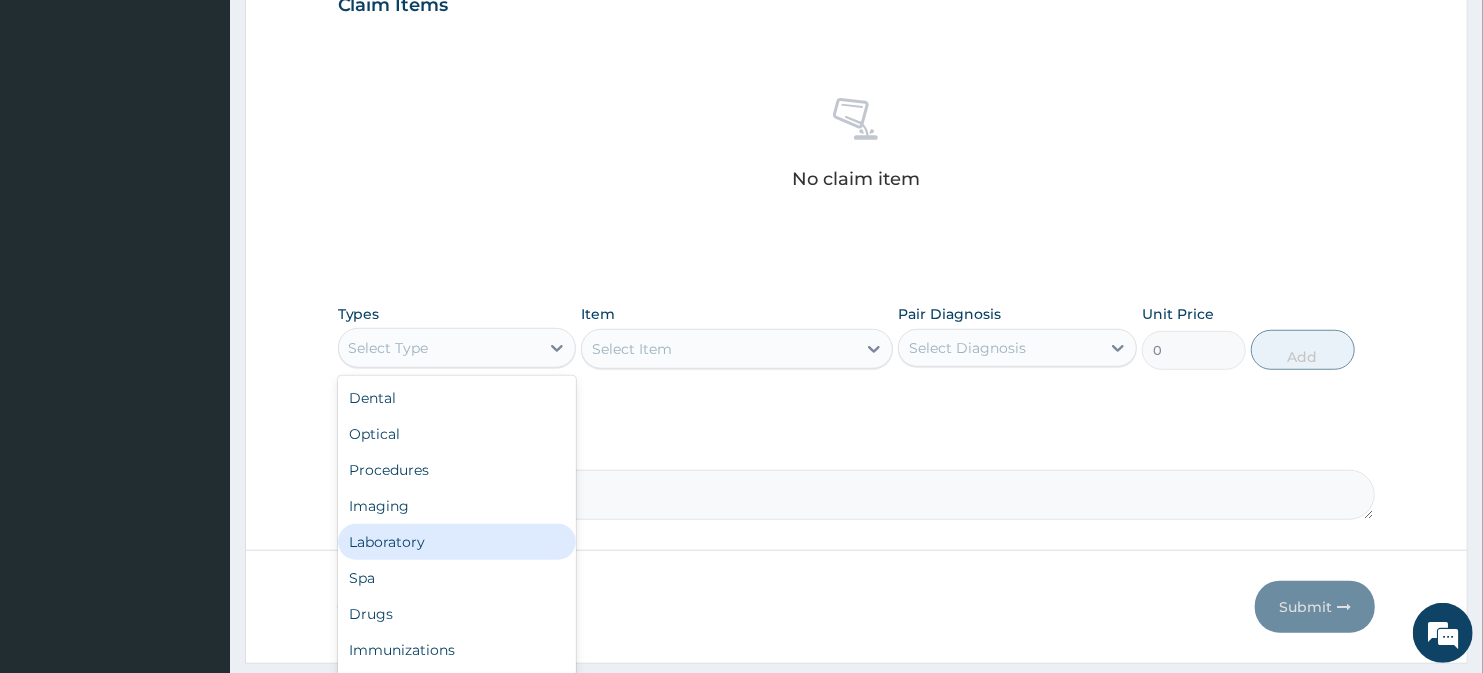 click on "Laboratory" at bounding box center [457, 542] 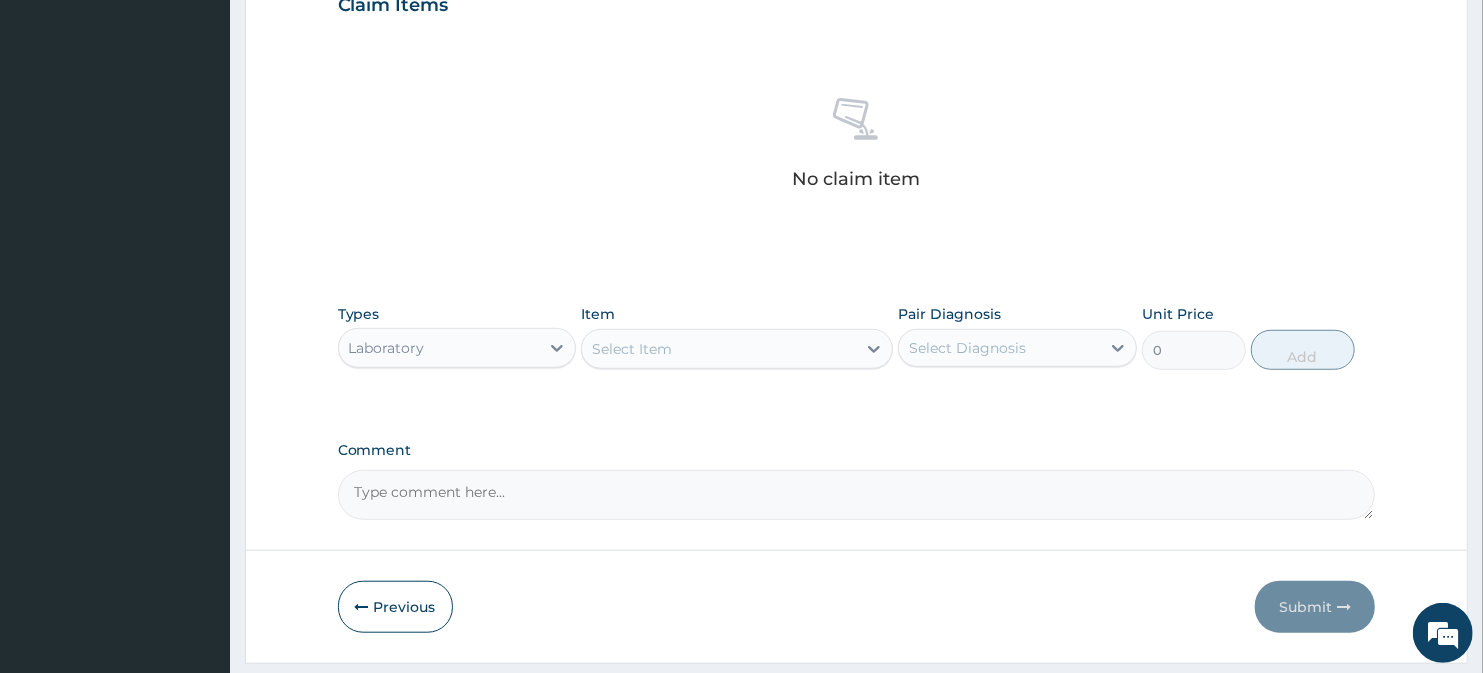 click on "Select Item" at bounding box center (718, 349) 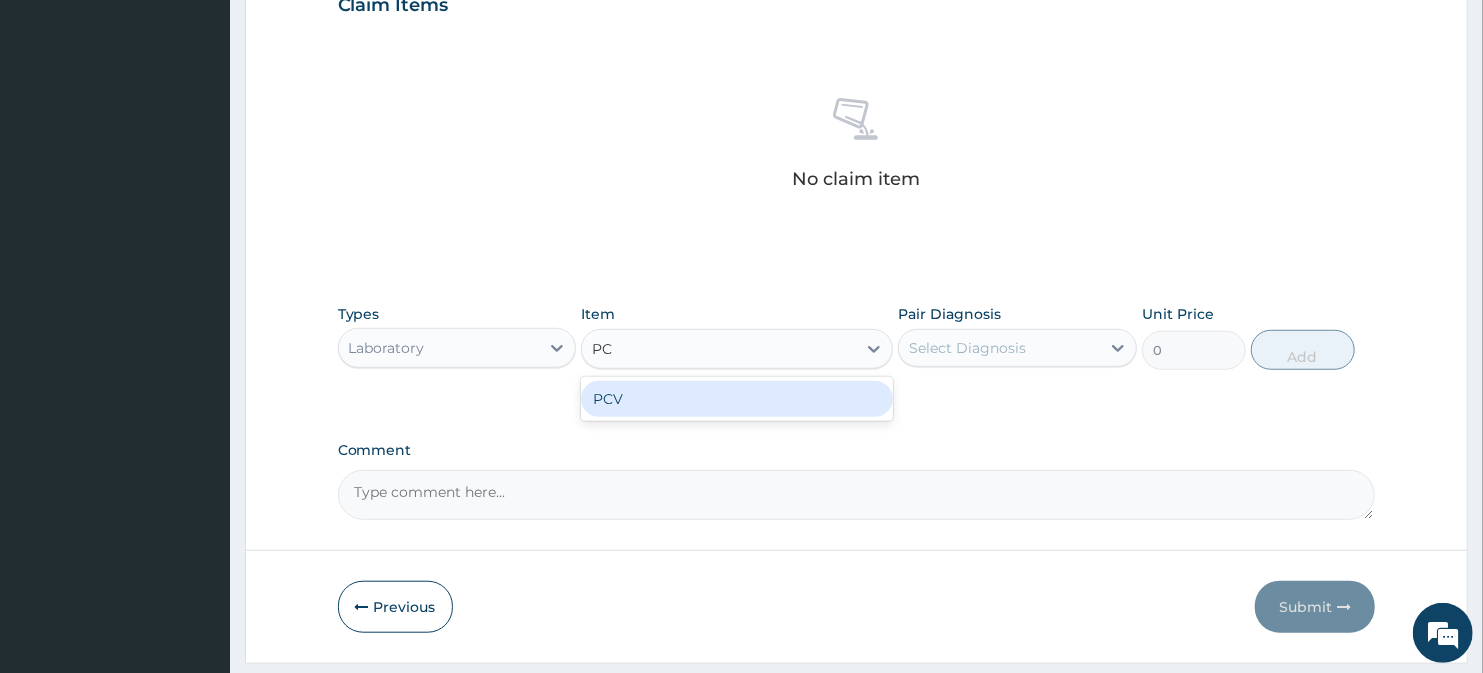 type on "PCV" 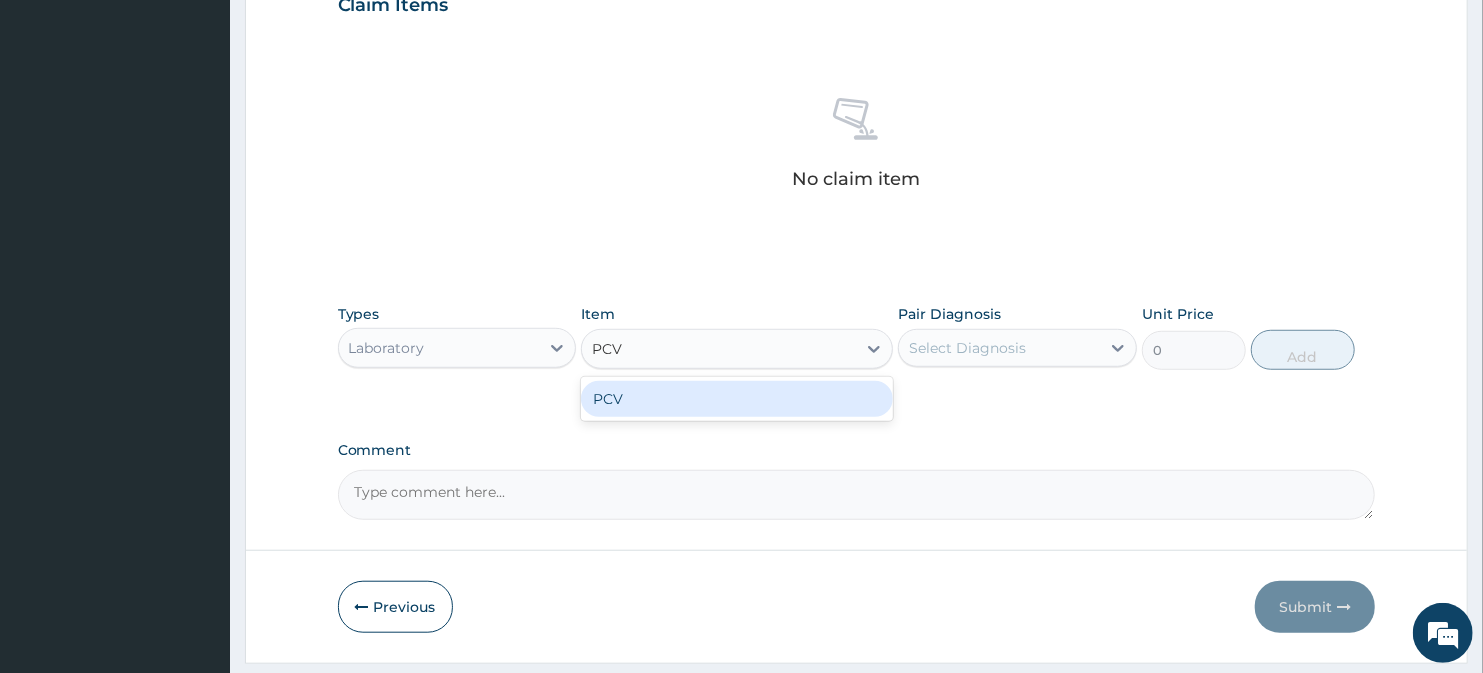 click on "PCV" at bounding box center (736, 399) 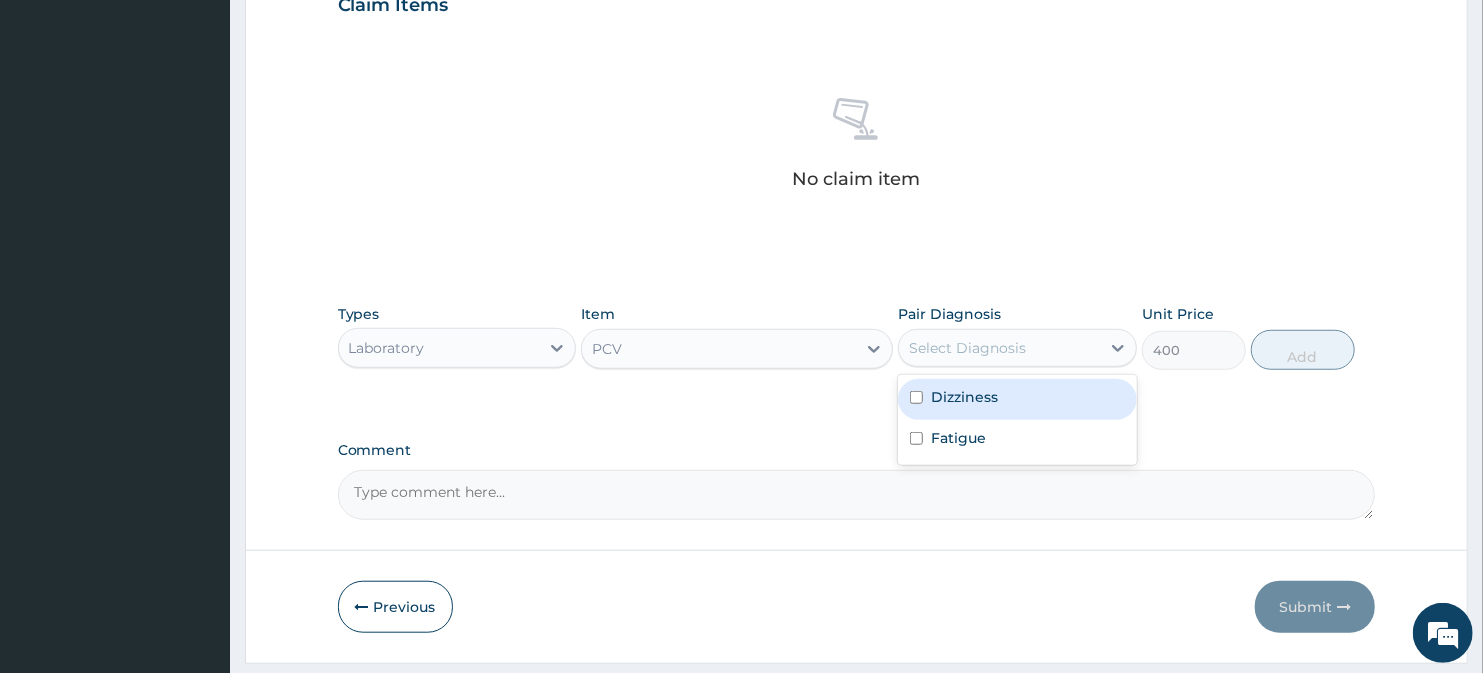 click on "Select Diagnosis" at bounding box center [967, 348] 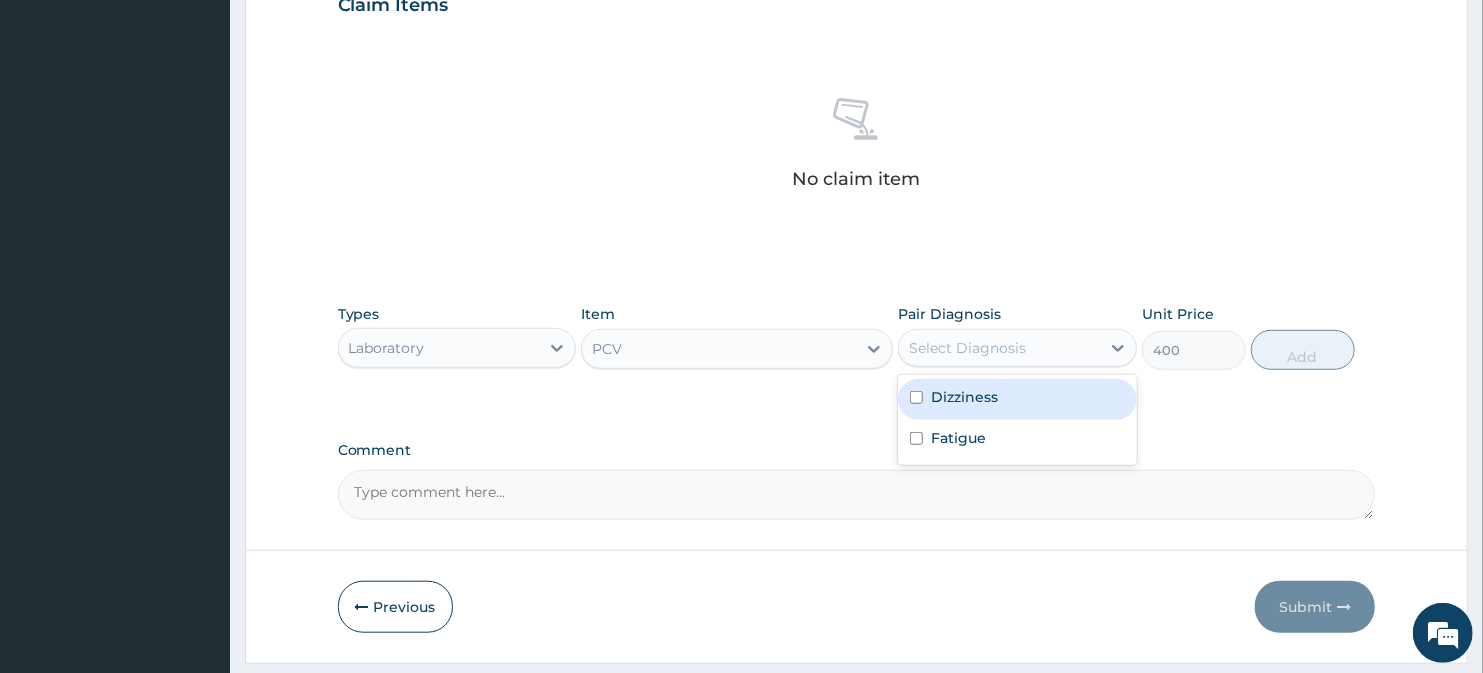click on "Dizziness" at bounding box center [964, 397] 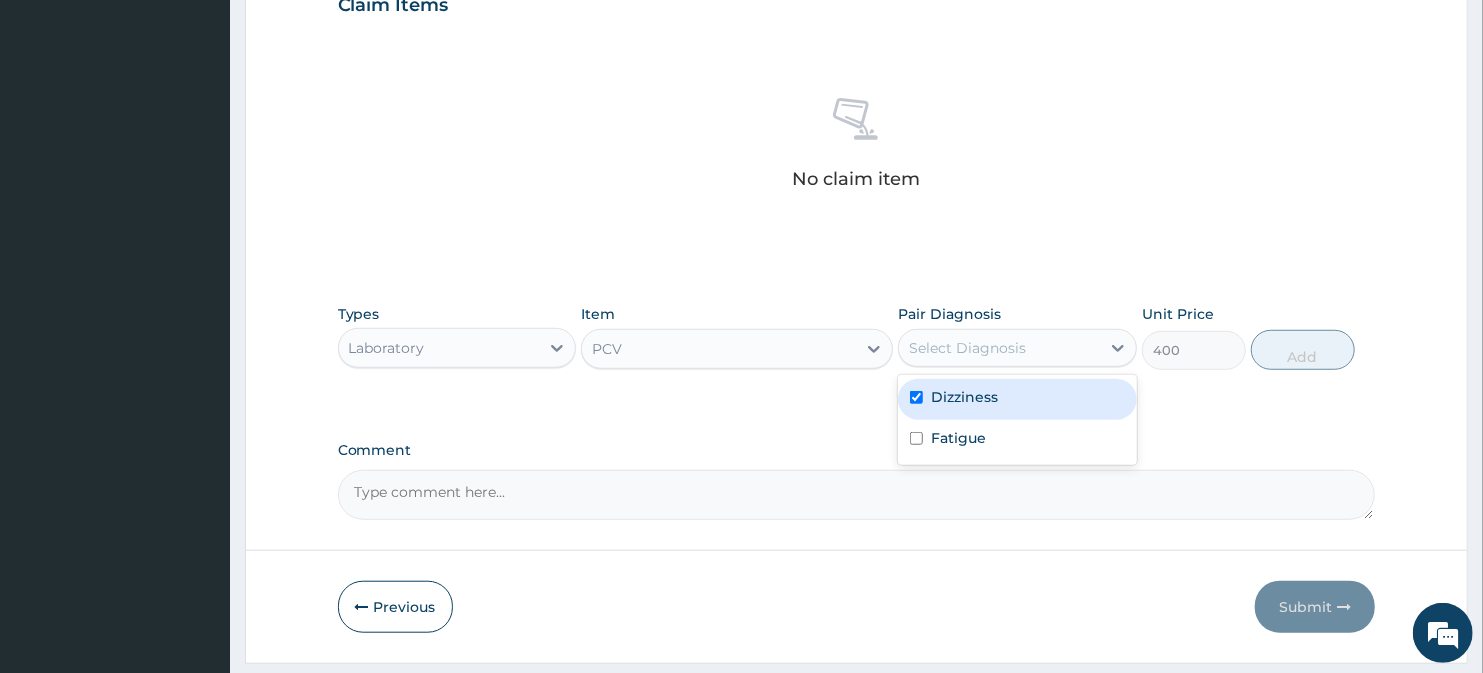 checkbox on "true" 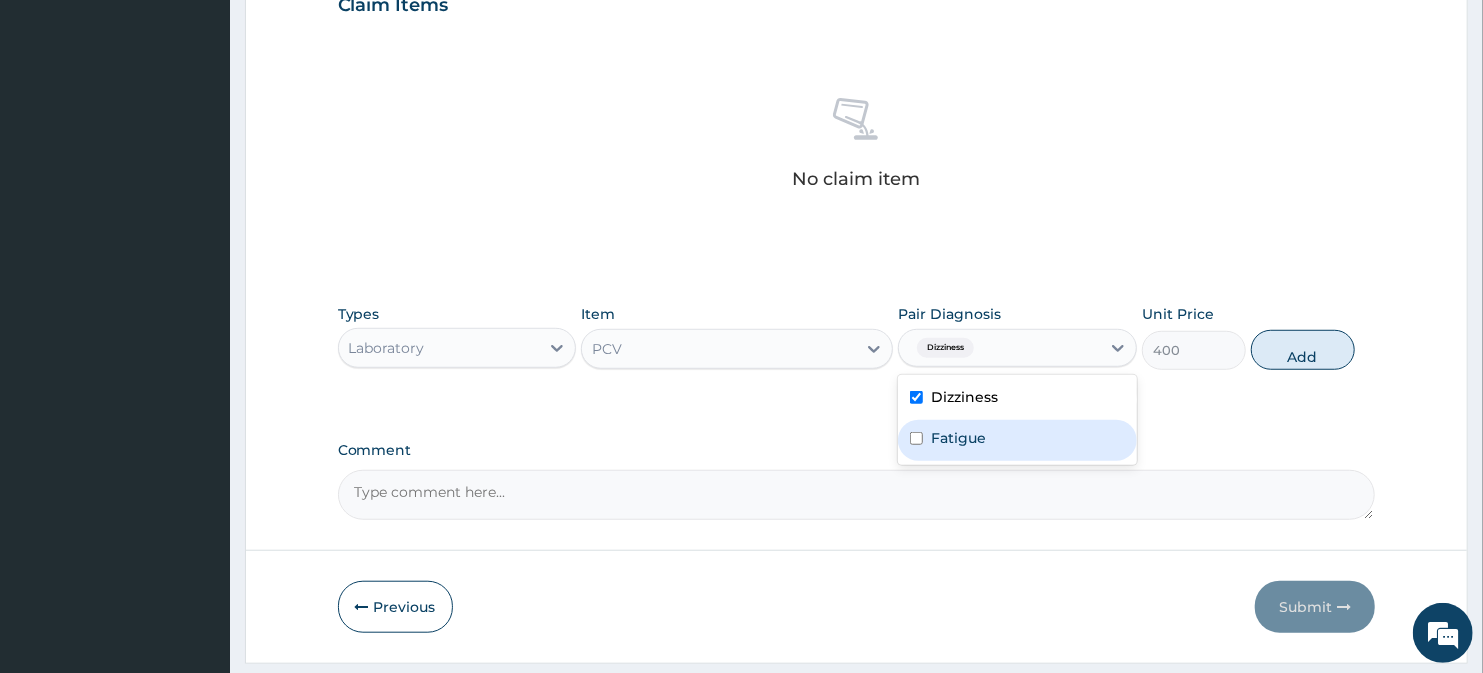 click on "Fatigue" at bounding box center [958, 438] 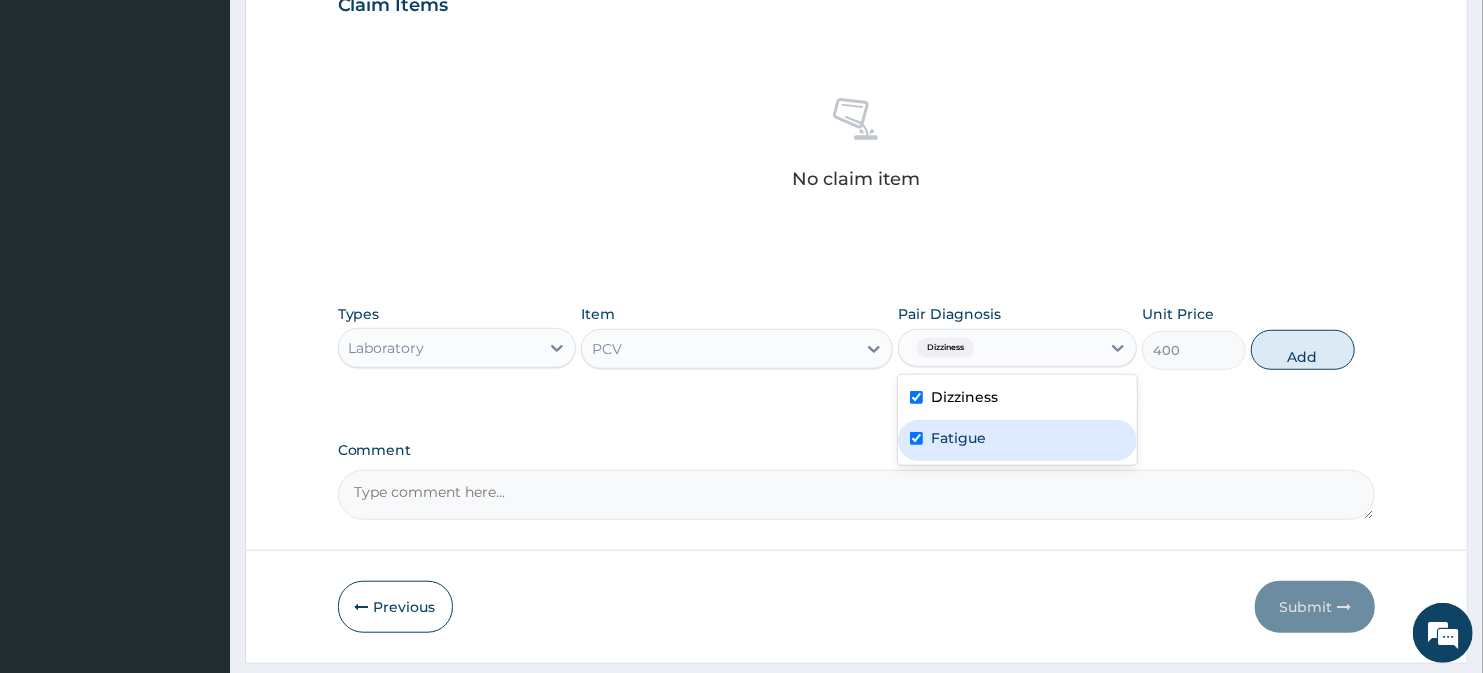checkbox on "true" 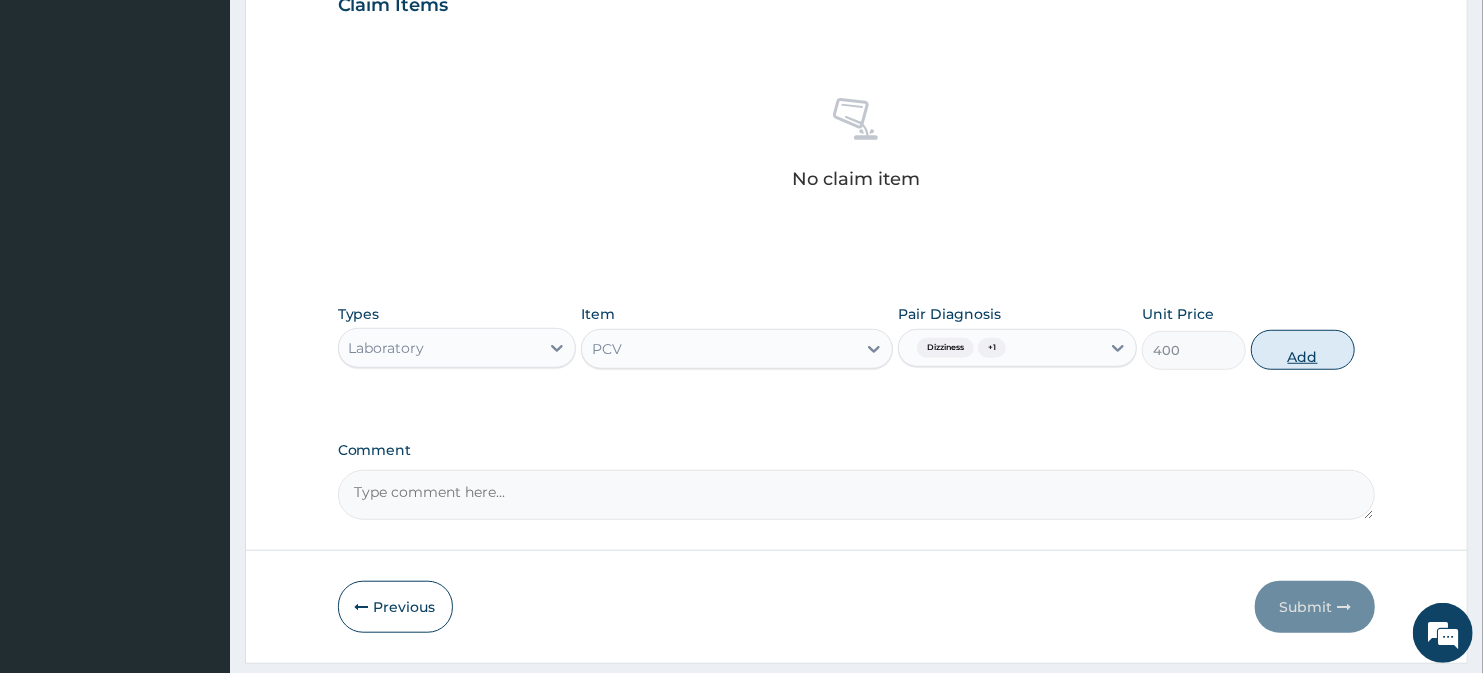 click on "Add" at bounding box center [1303, 350] 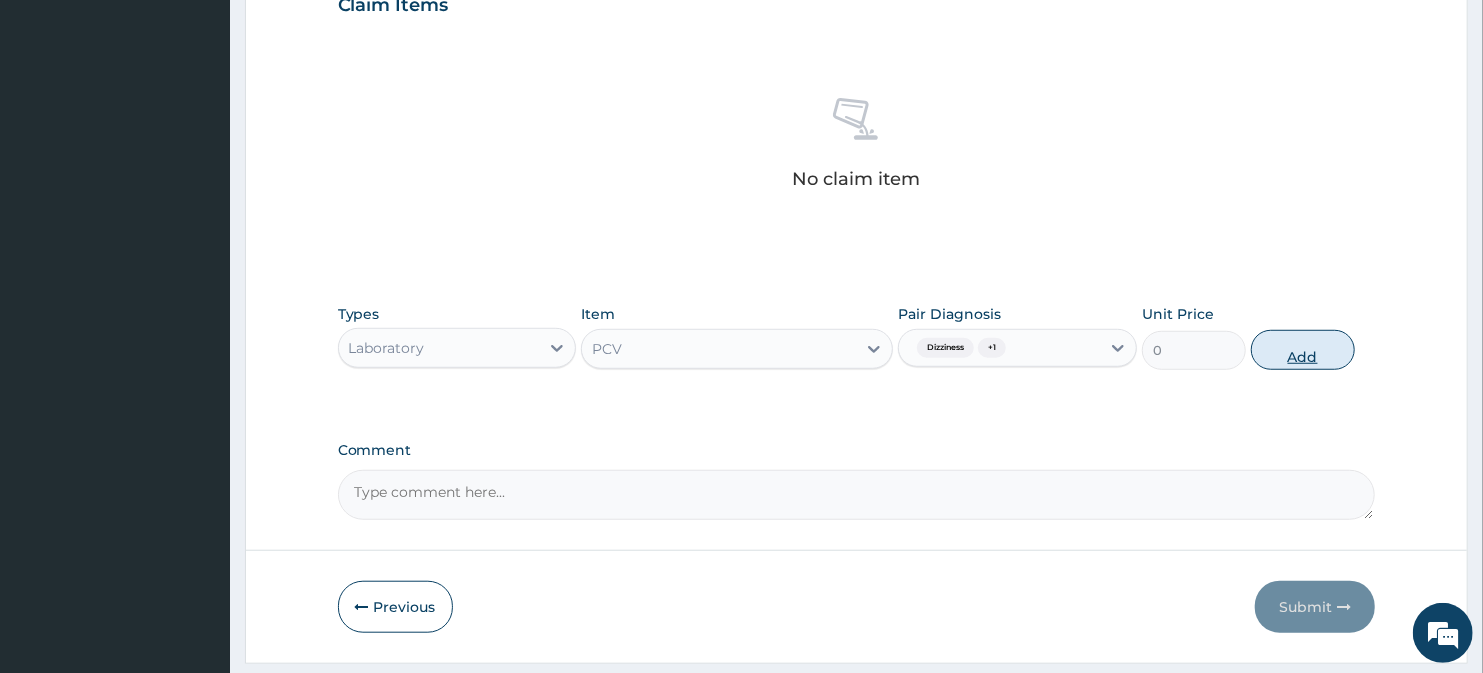 scroll, scrollTop: 672, scrollLeft: 0, axis: vertical 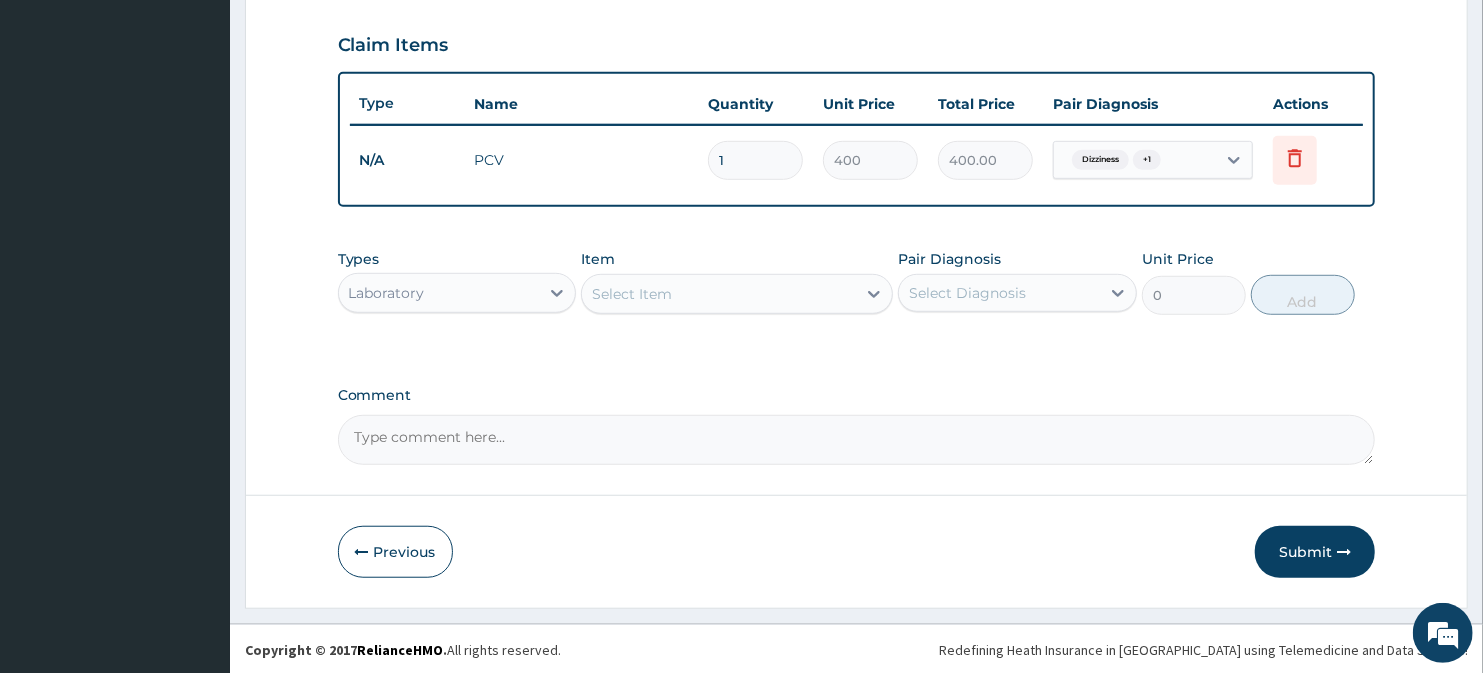 click on "Select Item" at bounding box center (718, 294) 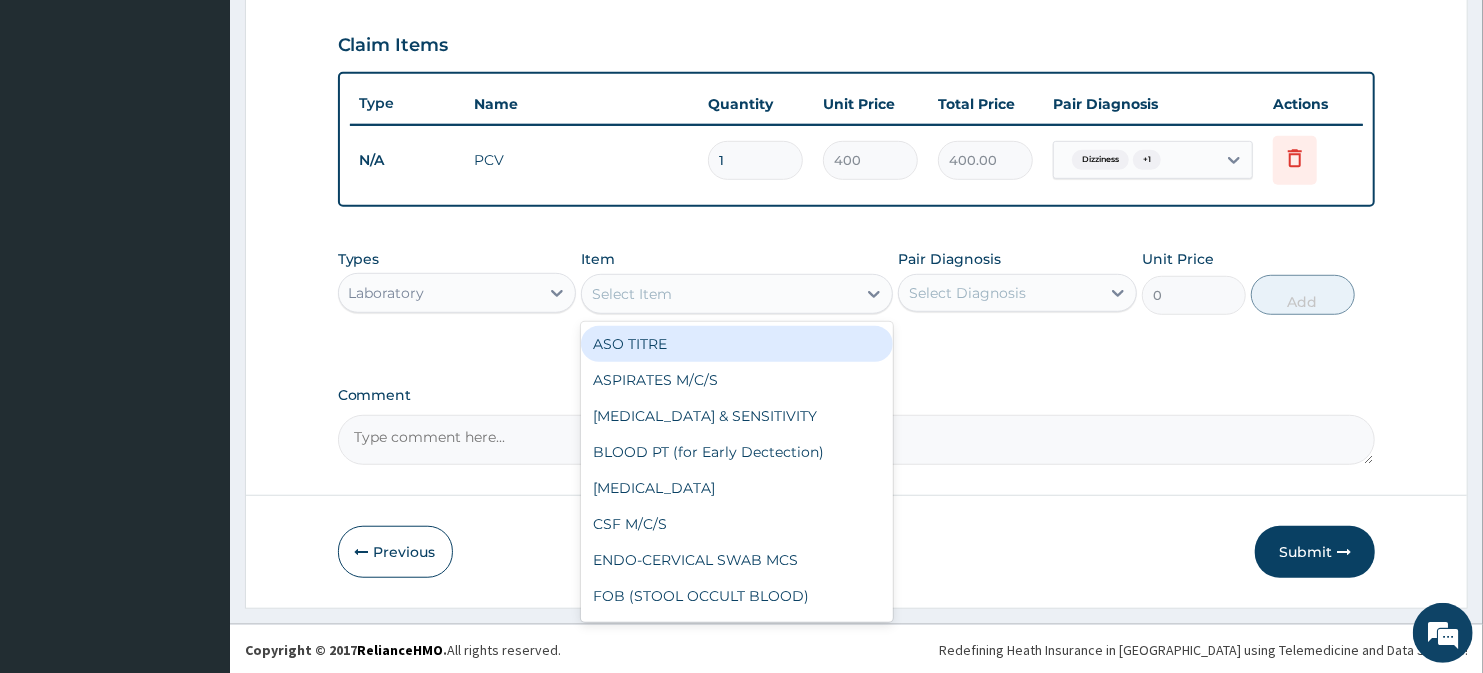 click on "Laboratory" at bounding box center (439, 293) 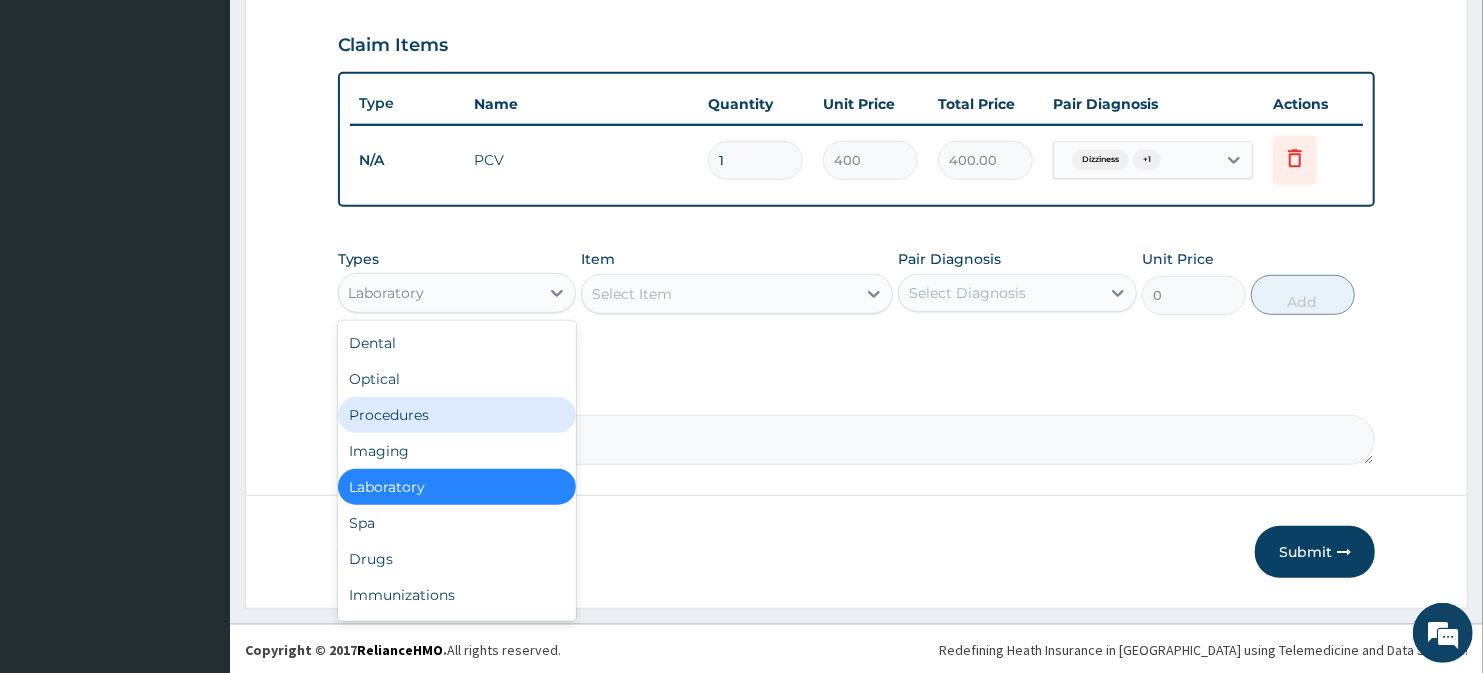 click on "Procedures" at bounding box center (457, 415) 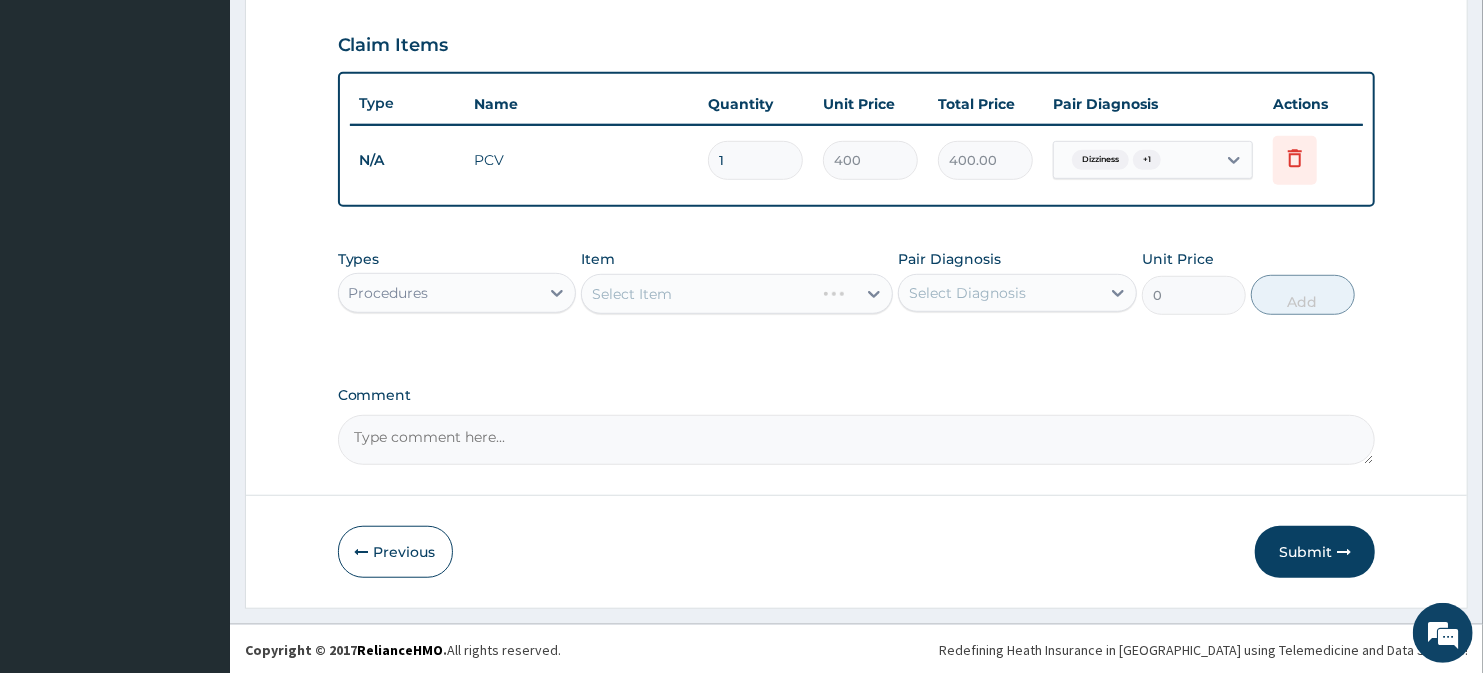 click on "Select Item" at bounding box center (736, 294) 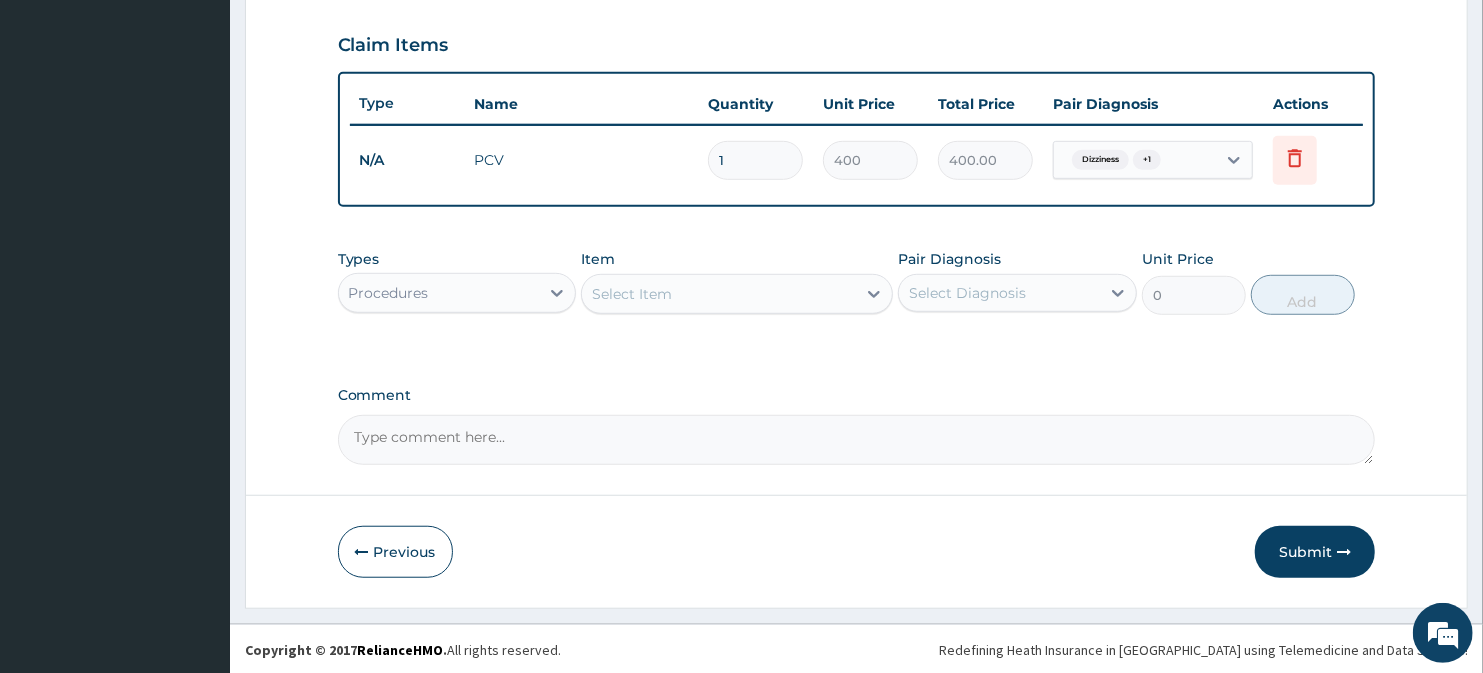 click on "Select Item" at bounding box center (718, 294) 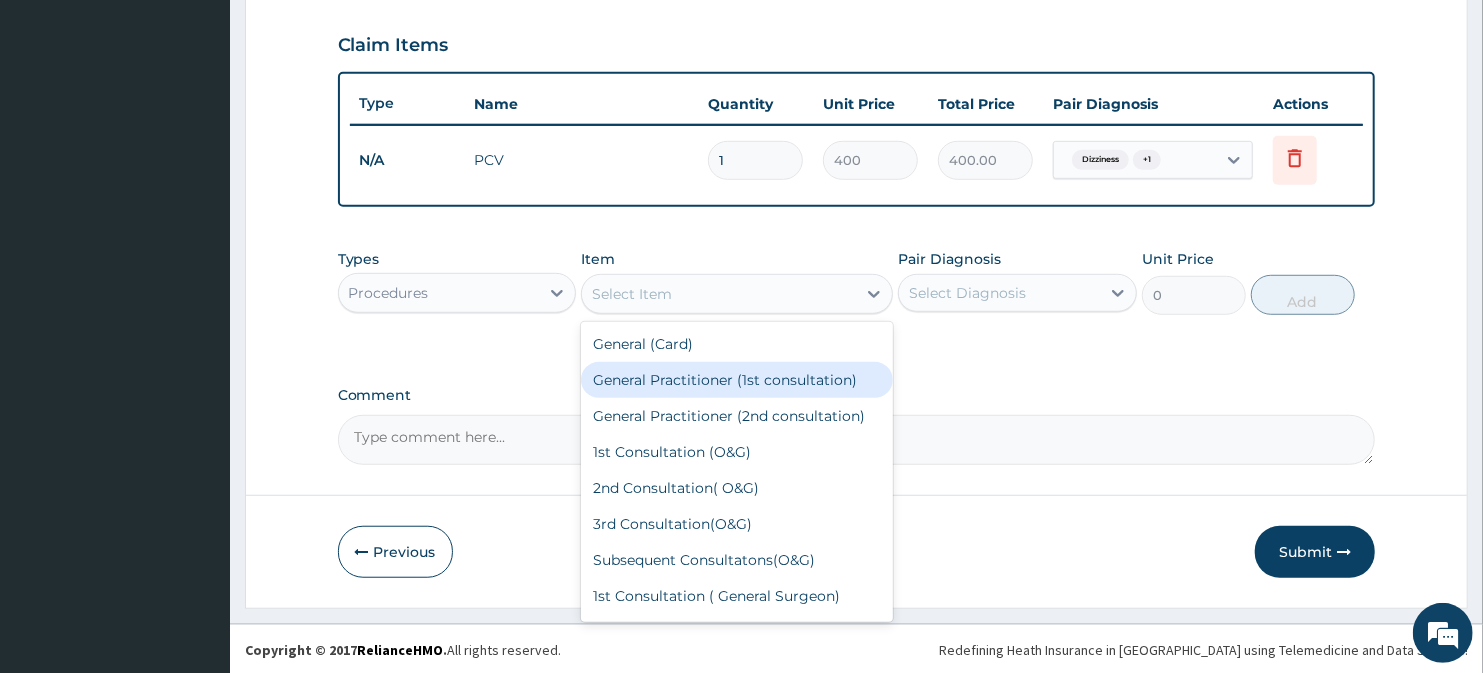 click on "General Practitioner (1st consultation)" at bounding box center (736, 380) 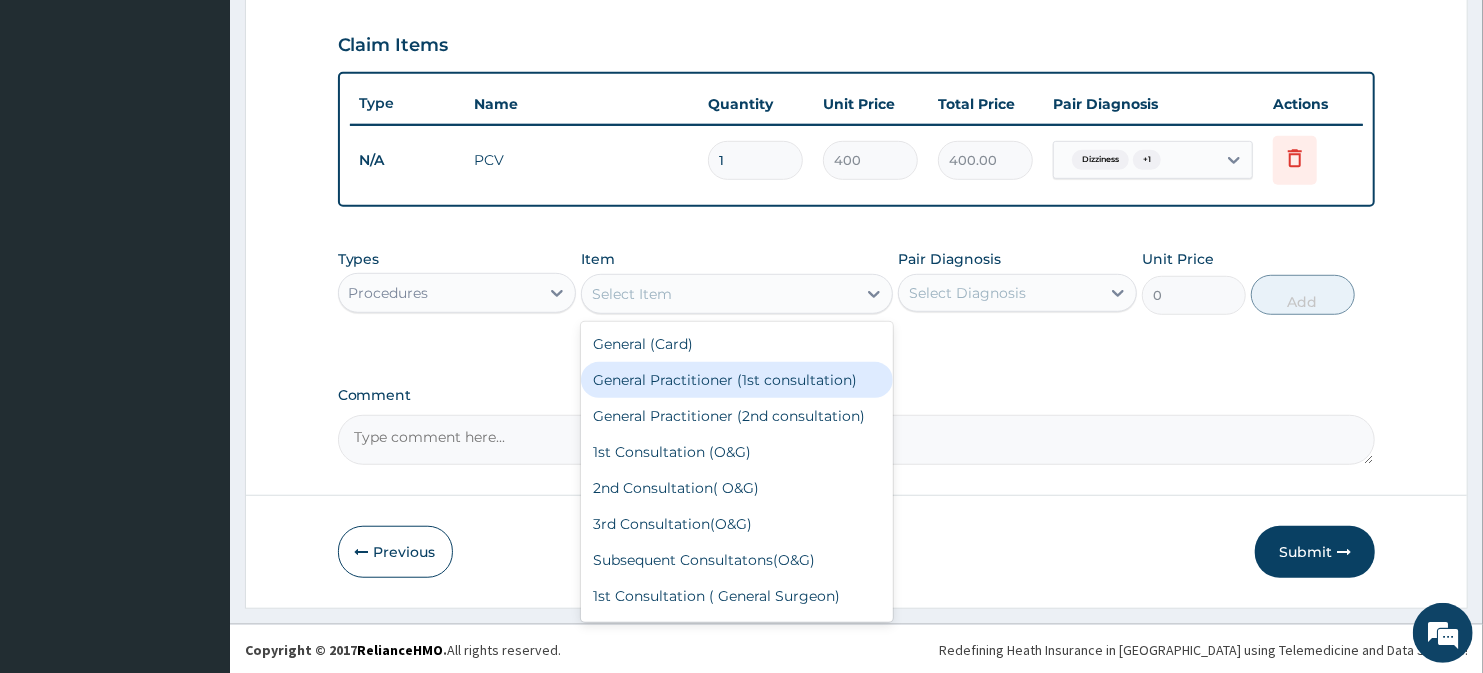 type on "1500" 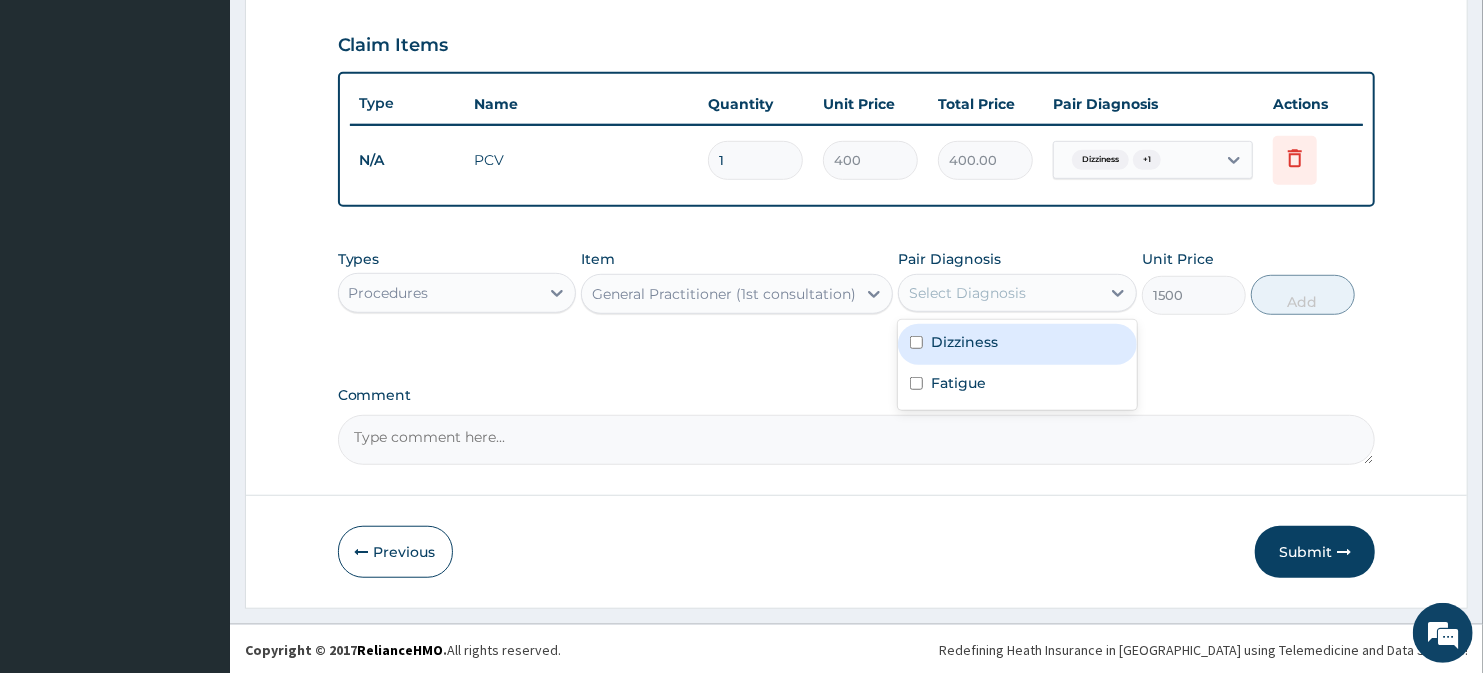 click on "Select Diagnosis" at bounding box center [967, 293] 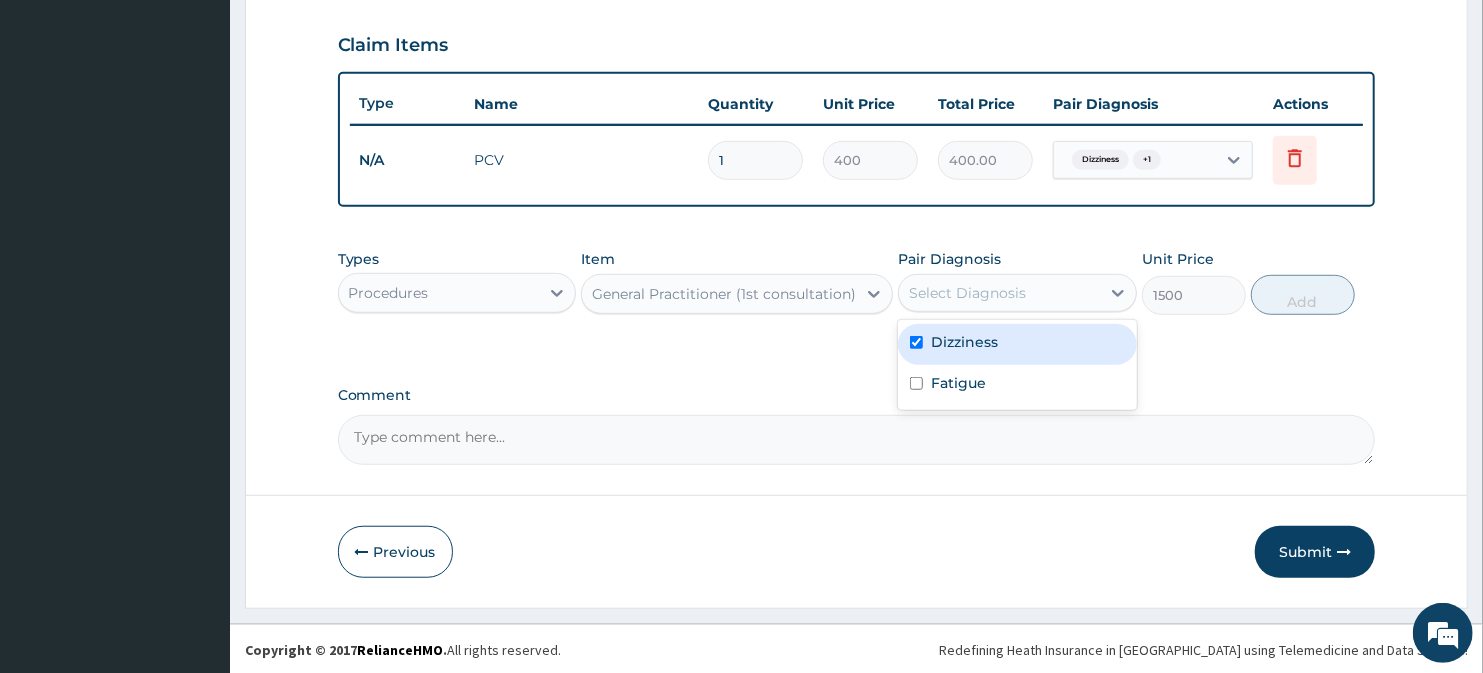 checkbox on "true" 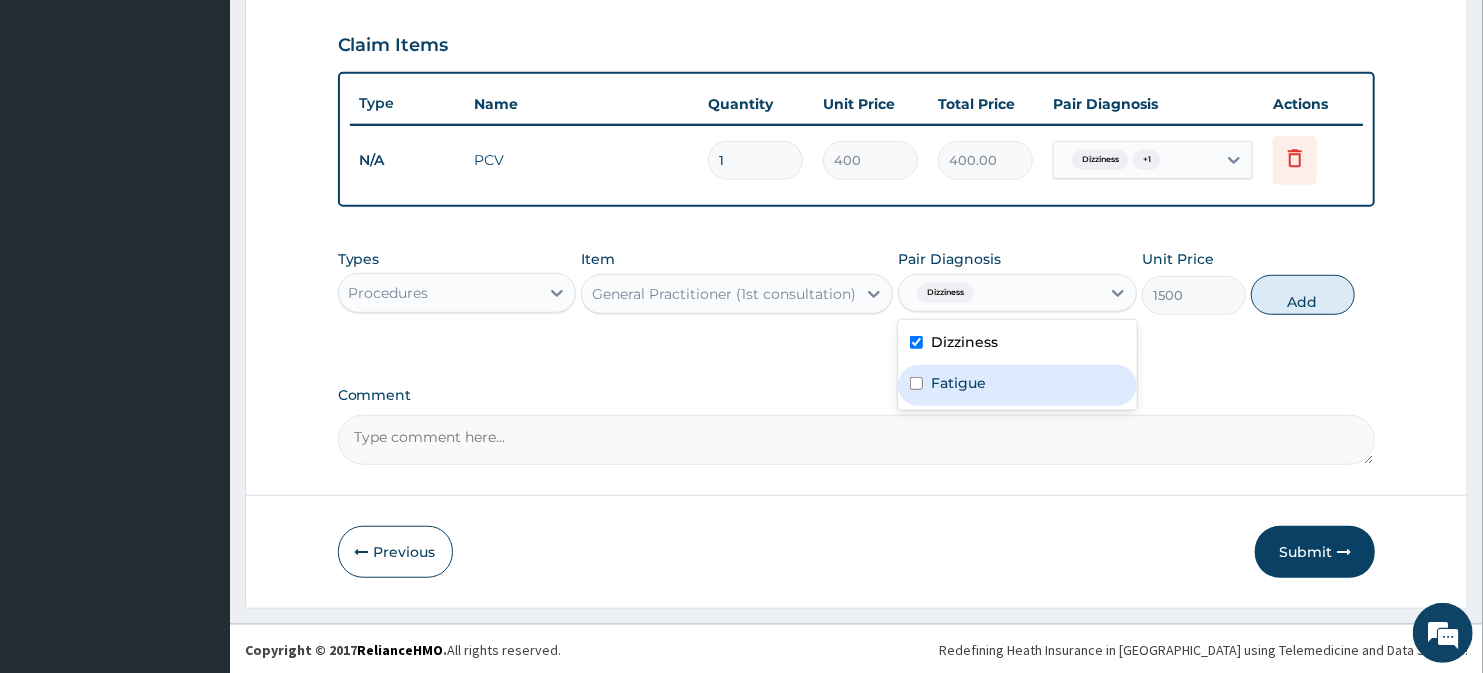 click on "Fatigue" at bounding box center [958, 383] 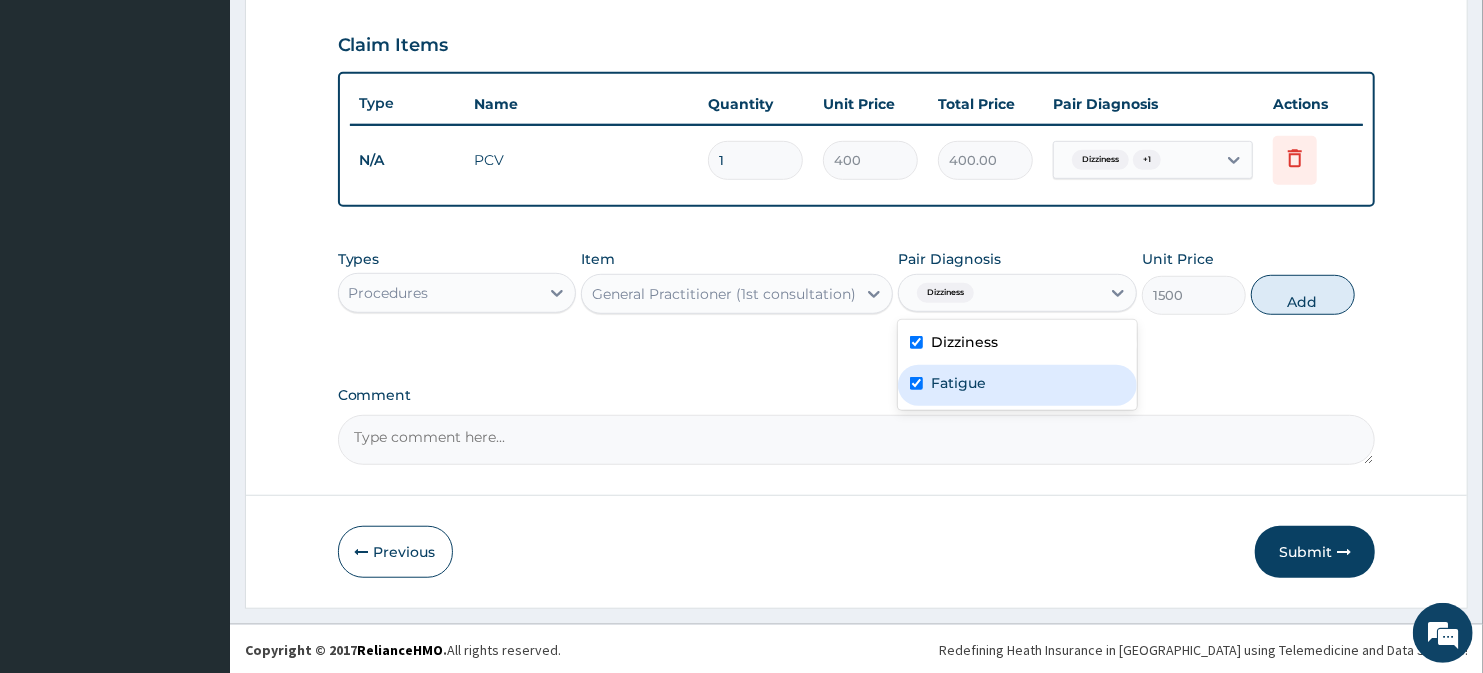 checkbox on "true" 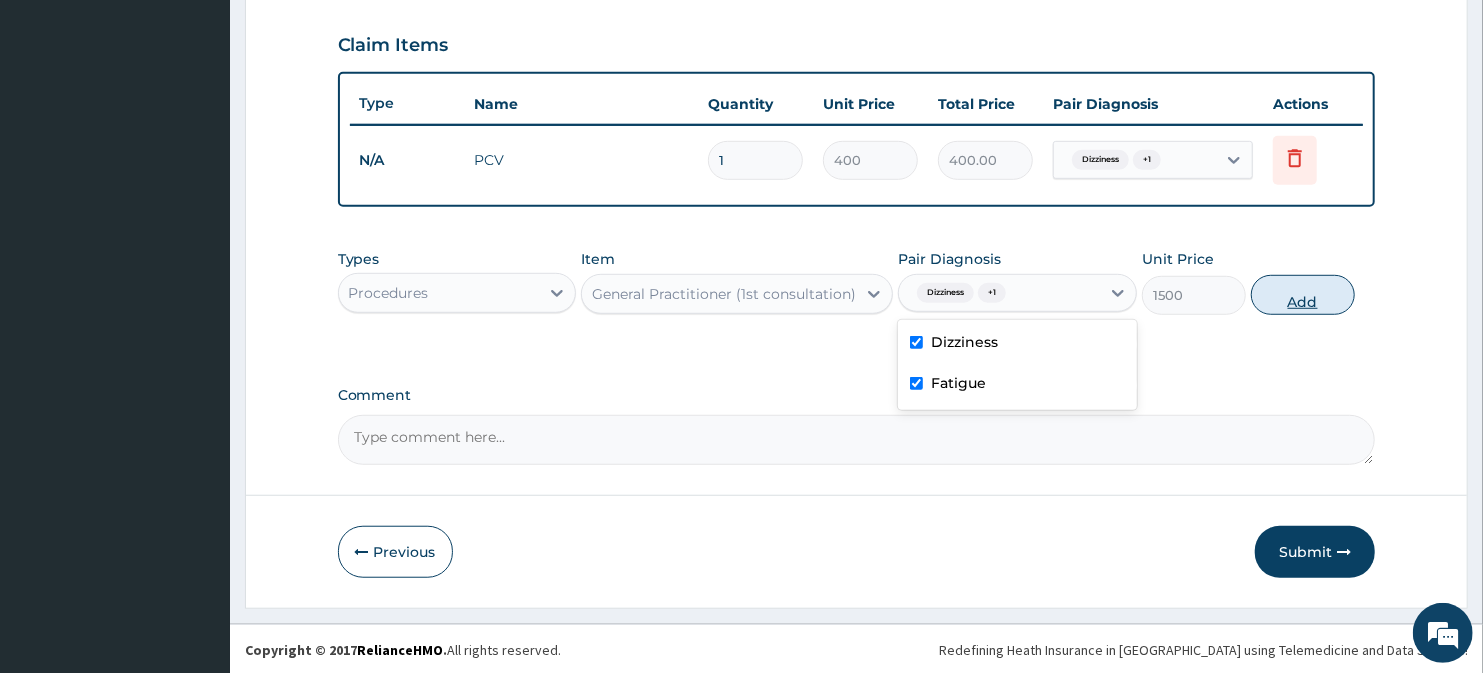 click on "Add" at bounding box center [1303, 295] 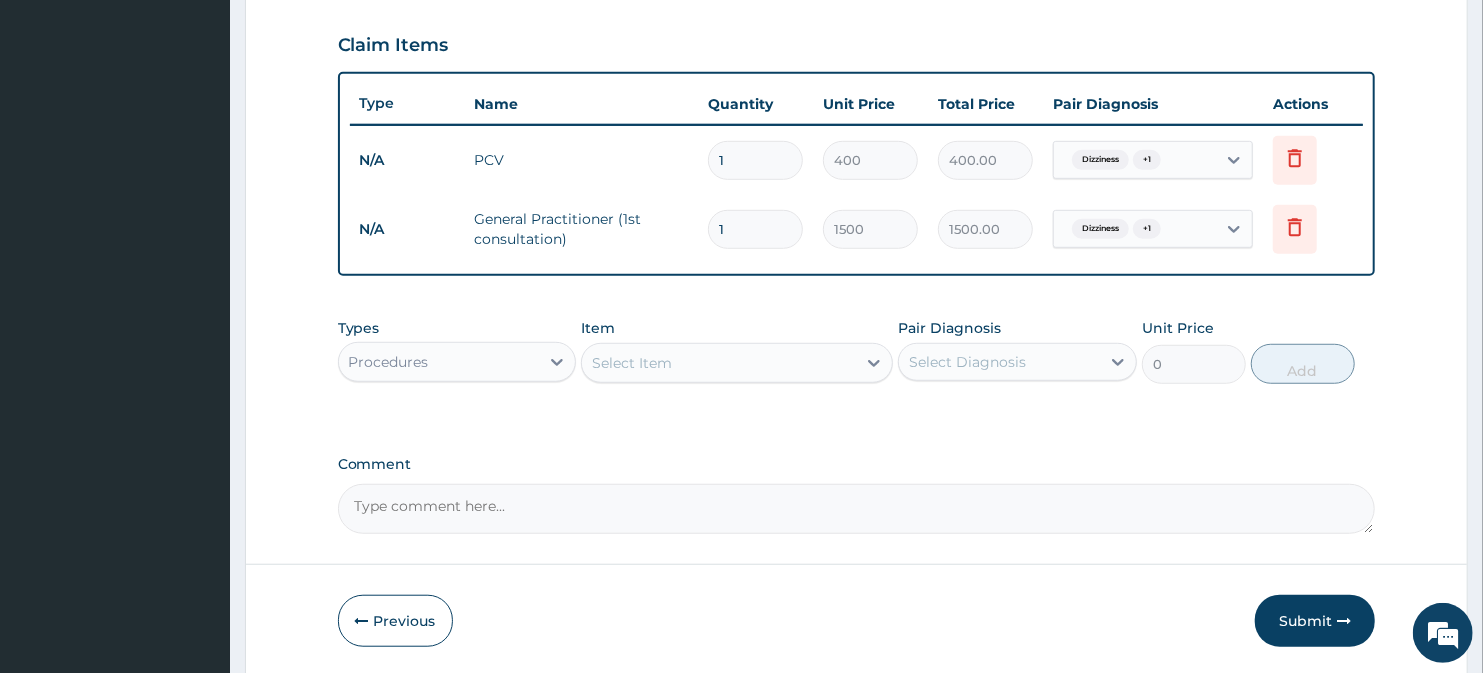 click on "Procedures" at bounding box center (439, 362) 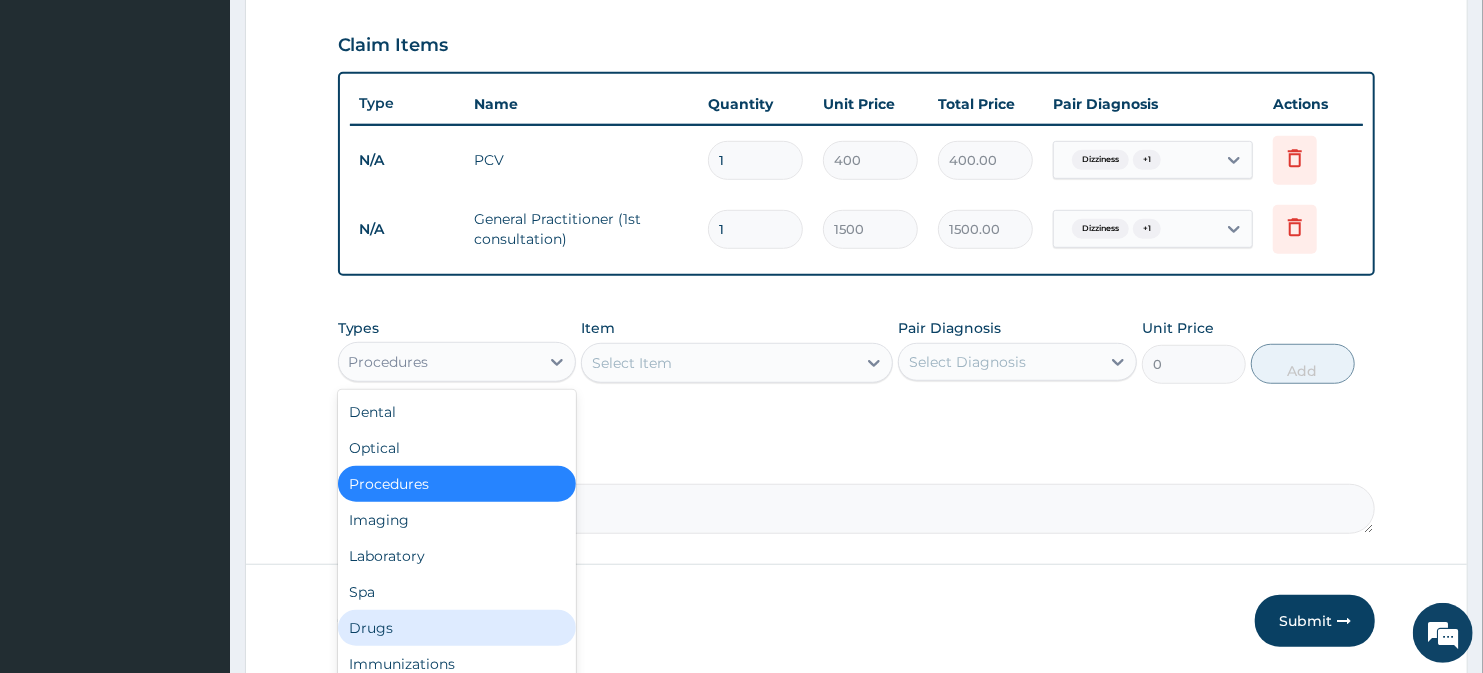 click on "Drugs" at bounding box center [457, 628] 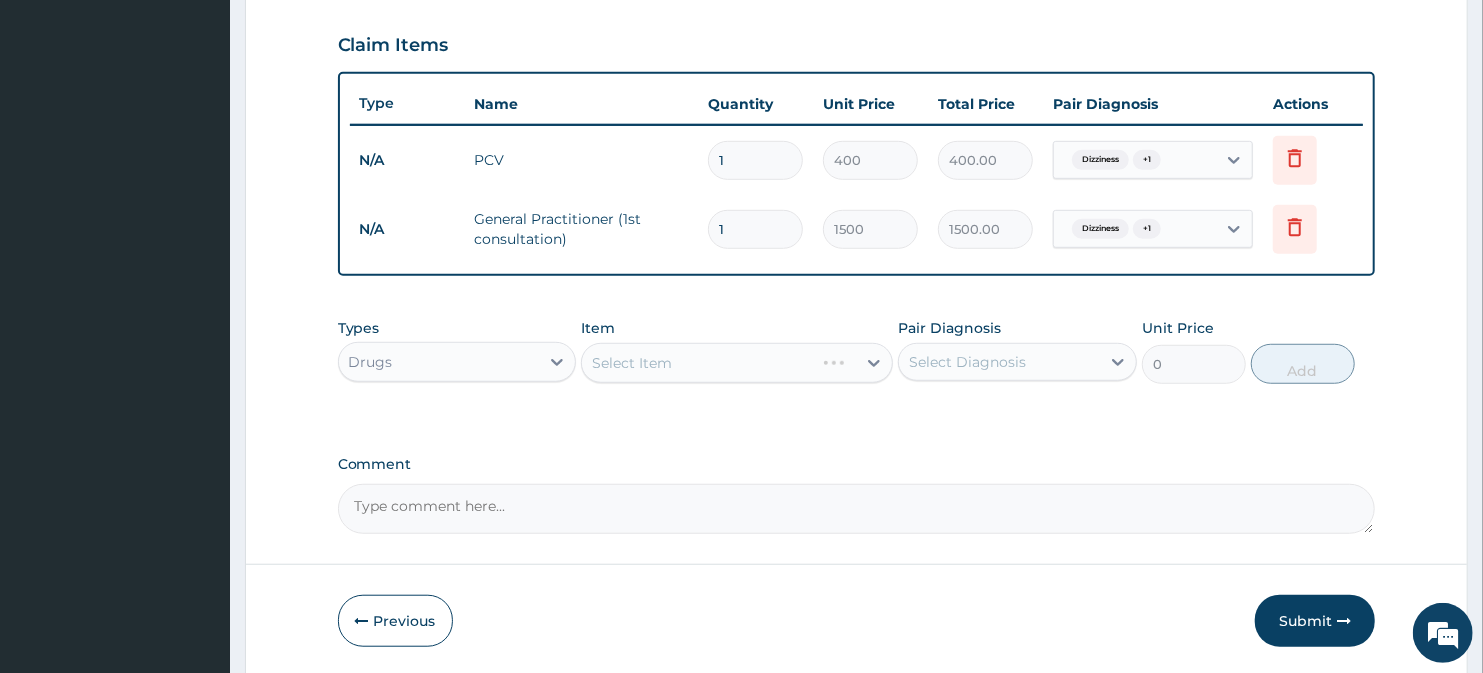 click on "Select Item" at bounding box center (736, 363) 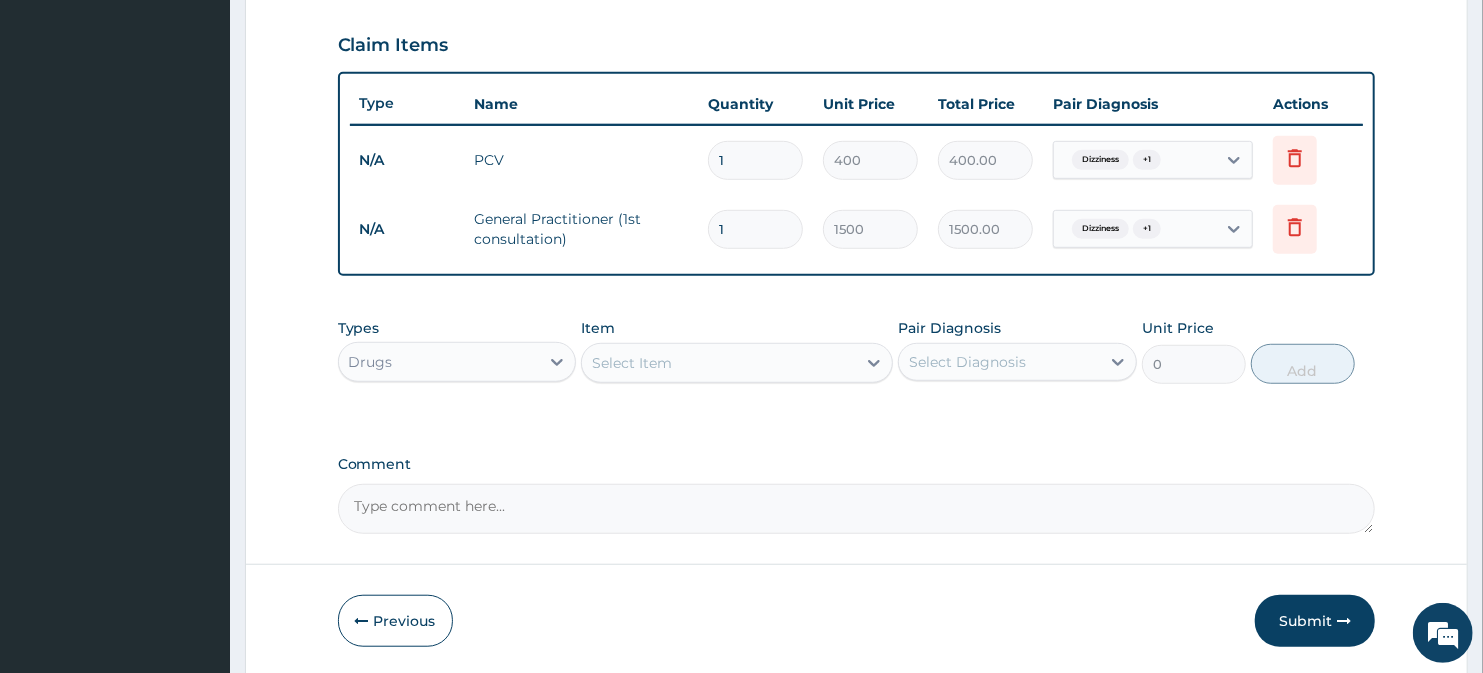 click on "Select Item" at bounding box center [718, 363] 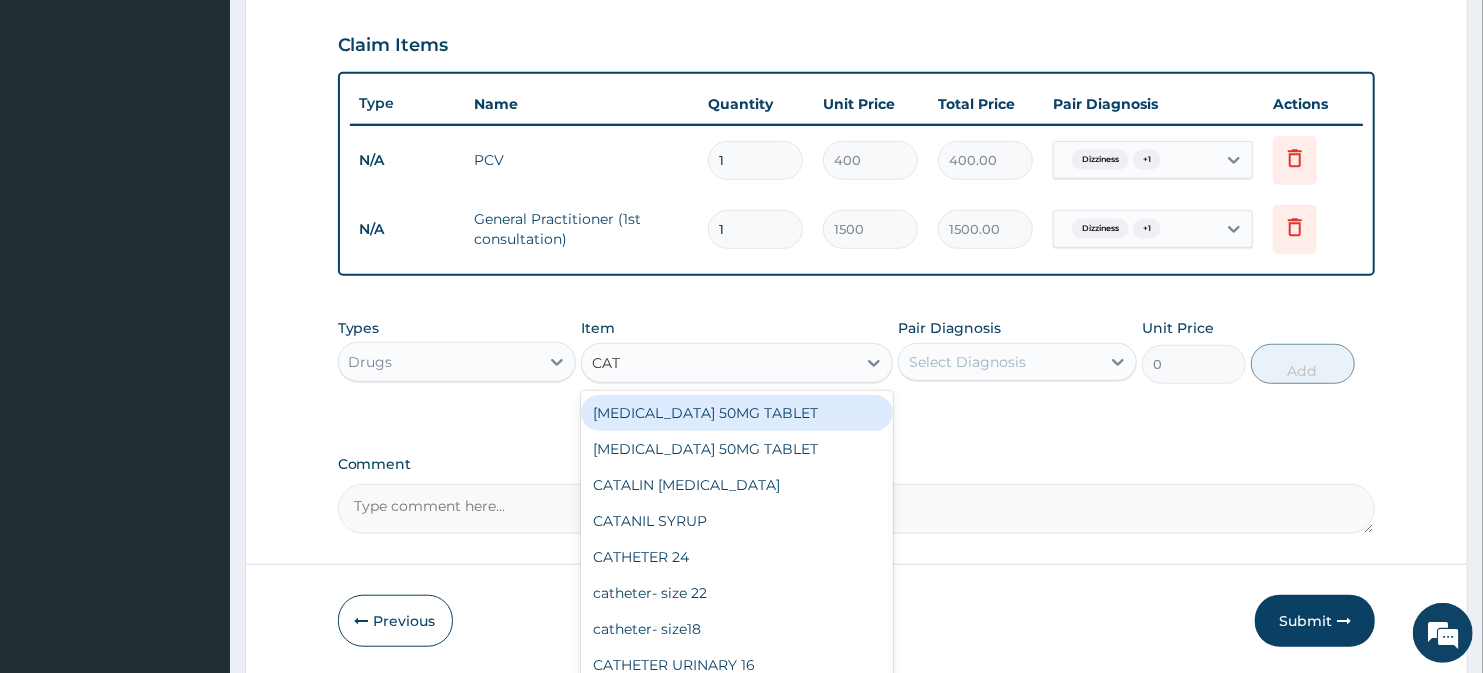 type on "CATA" 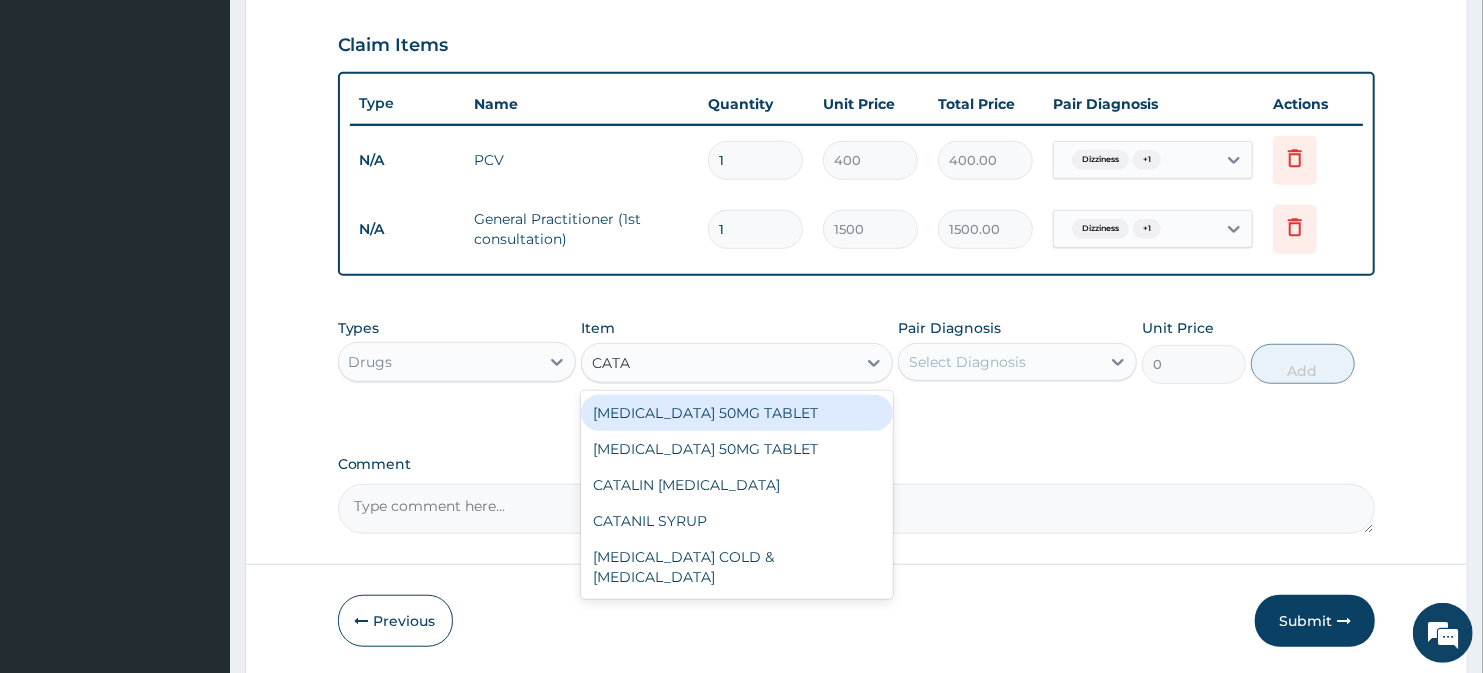 click on "[MEDICAL_DATA] 50MG TABLET" at bounding box center (736, 413) 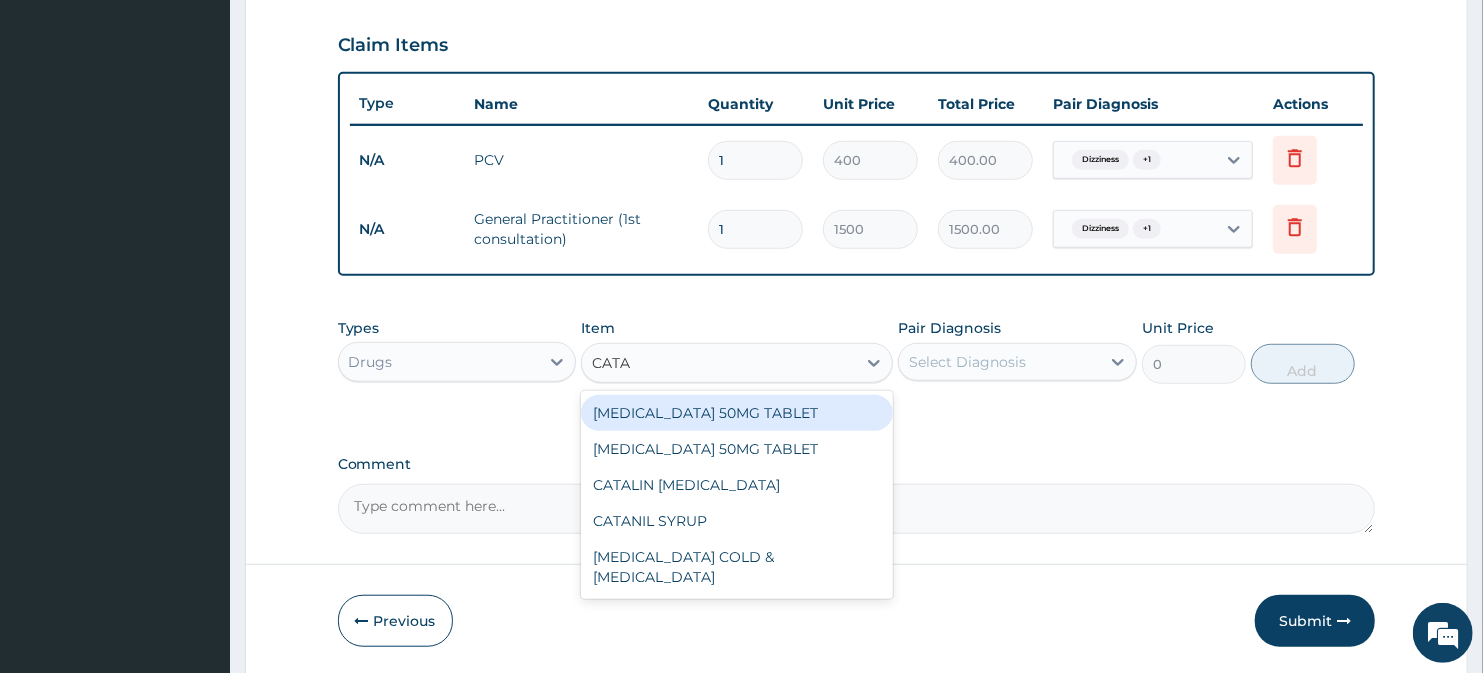 type 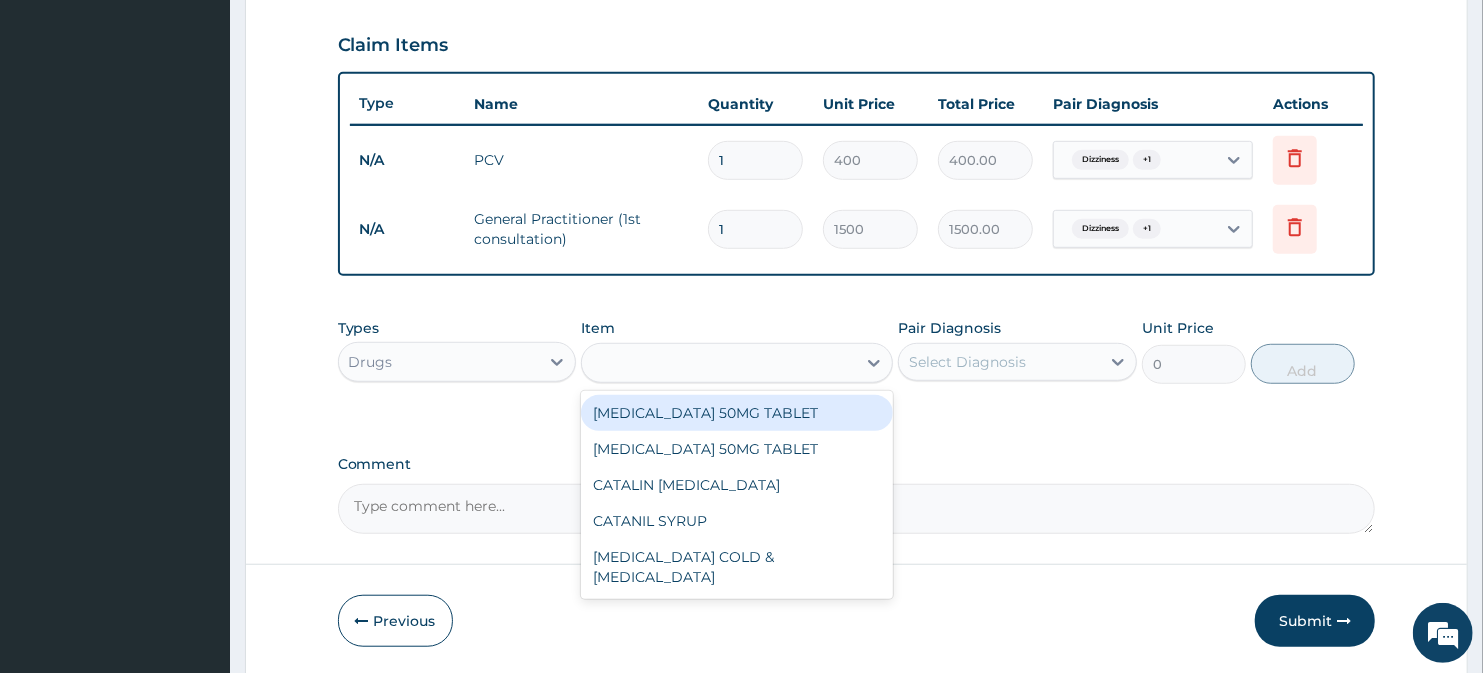 type on "68.25" 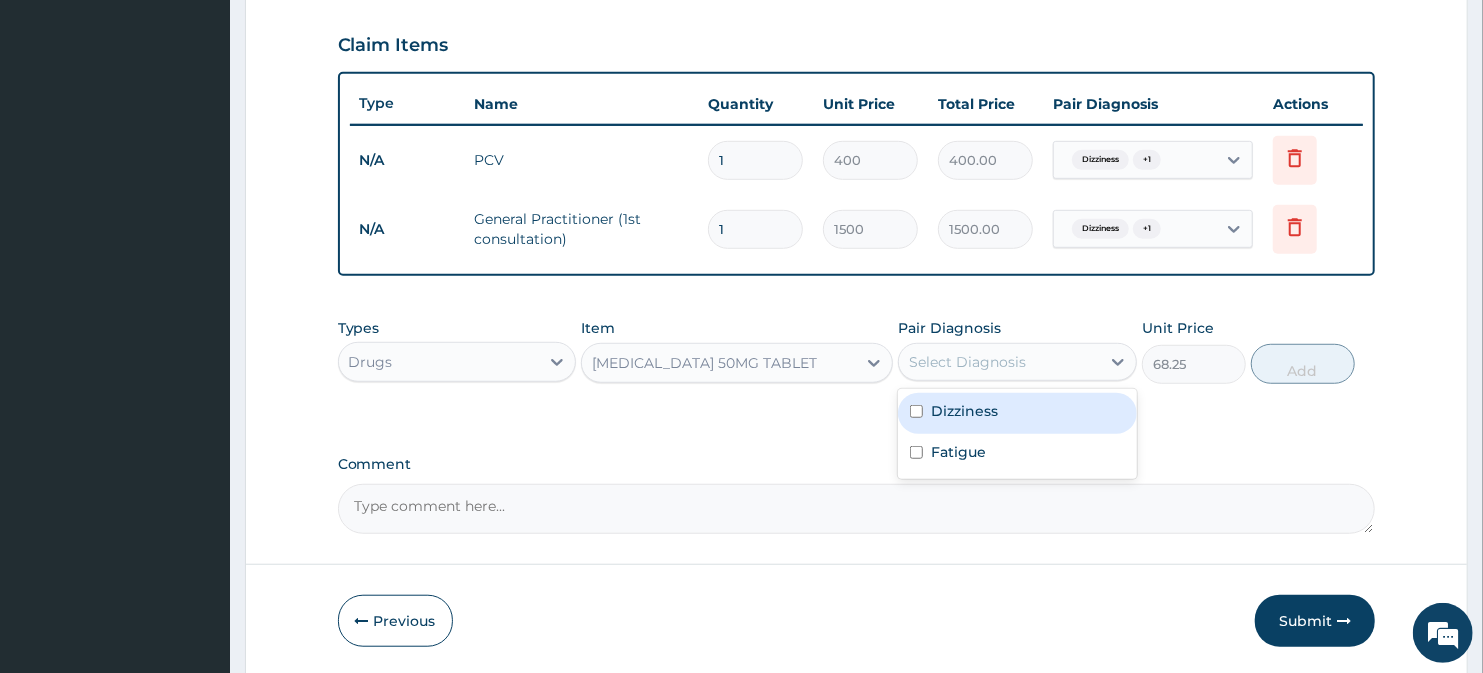 click on "Select Diagnosis" at bounding box center [967, 362] 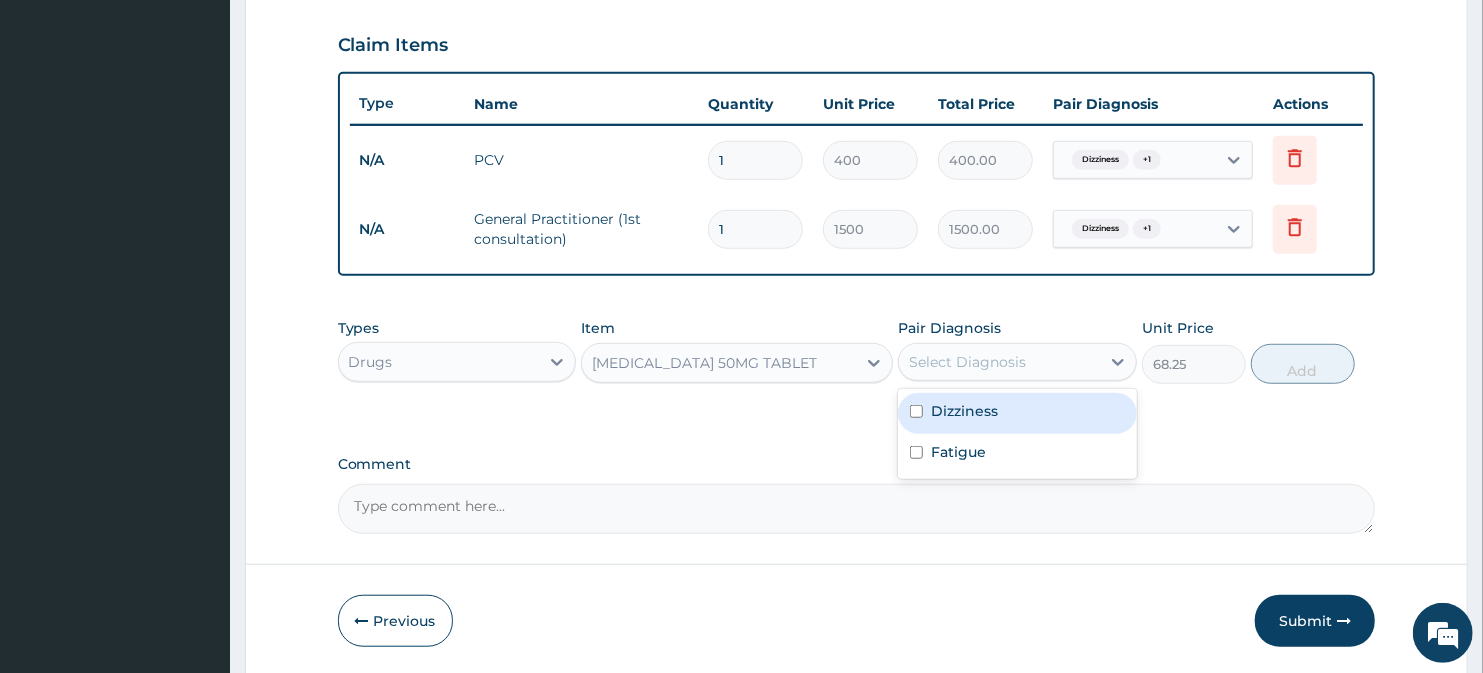 click on "Dizziness" at bounding box center [964, 411] 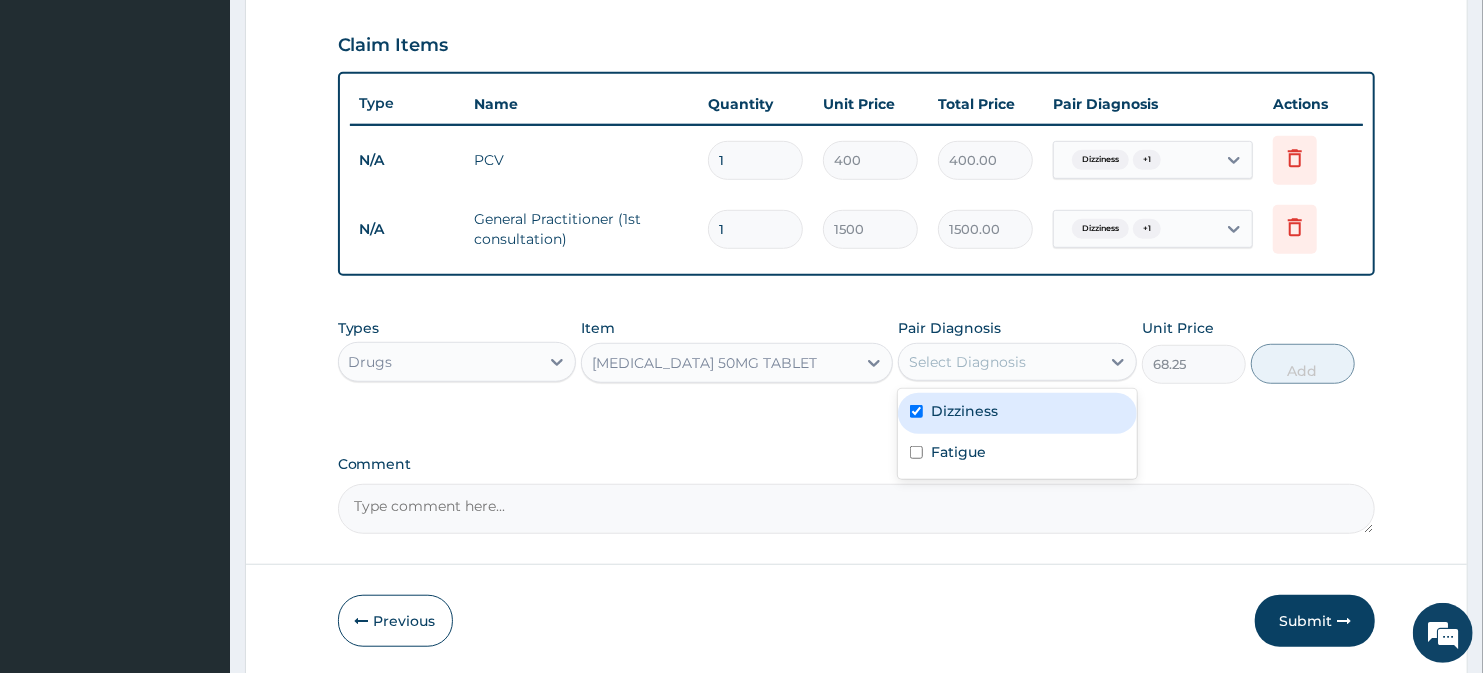 checkbox on "true" 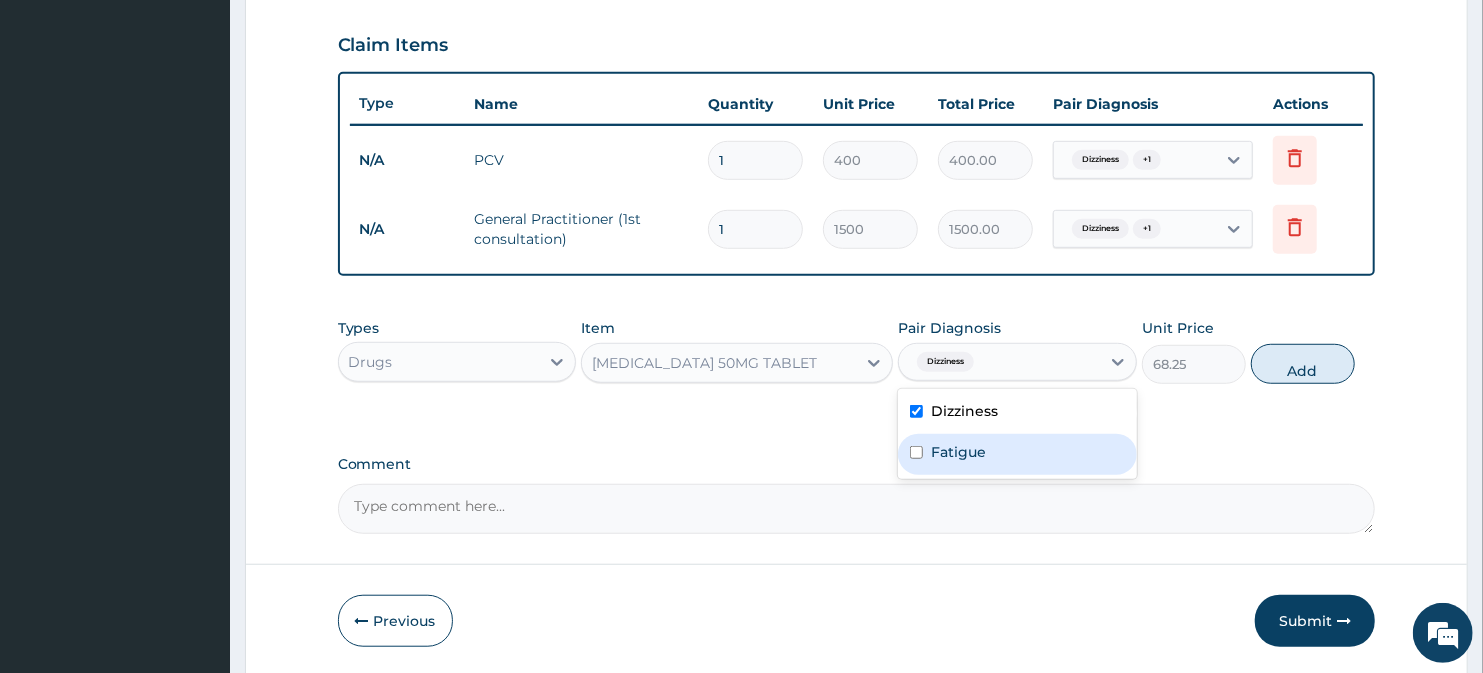 click on "Fatigue" at bounding box center (958, 452) 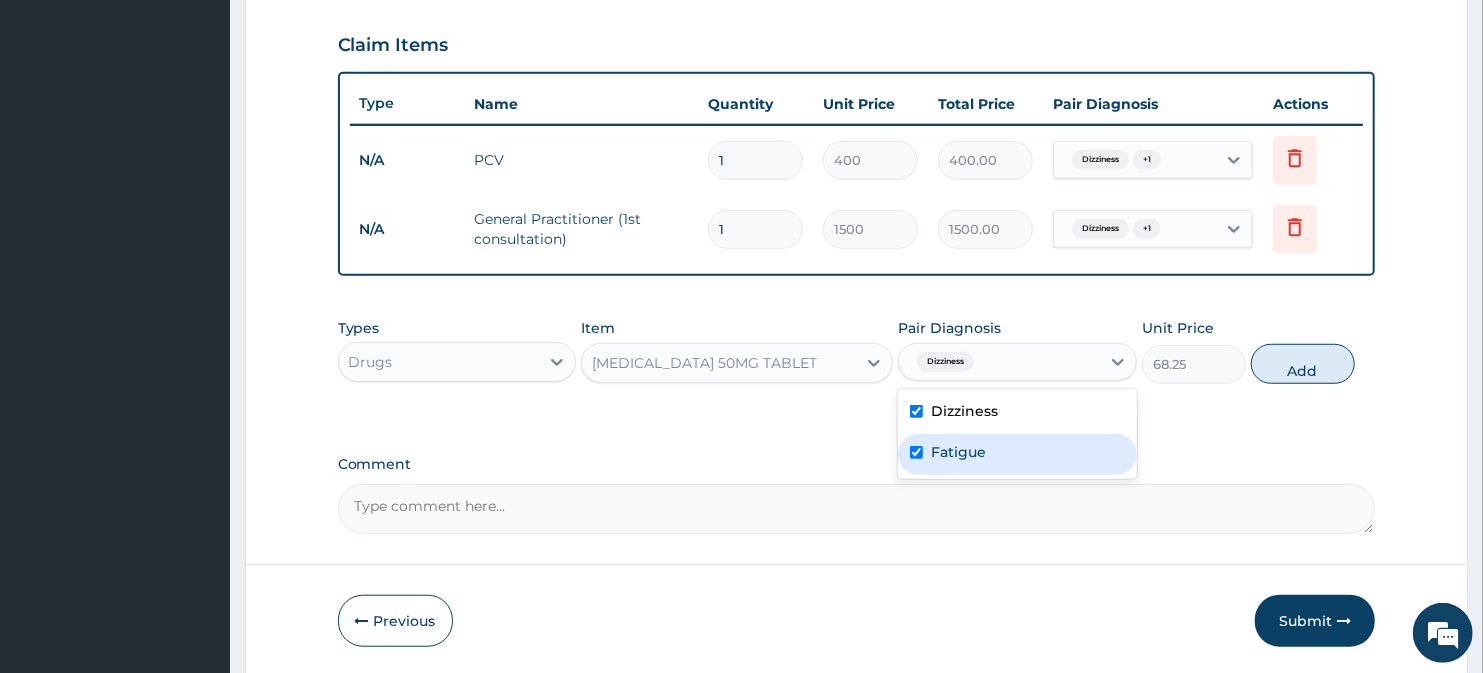 checkbox on "true" 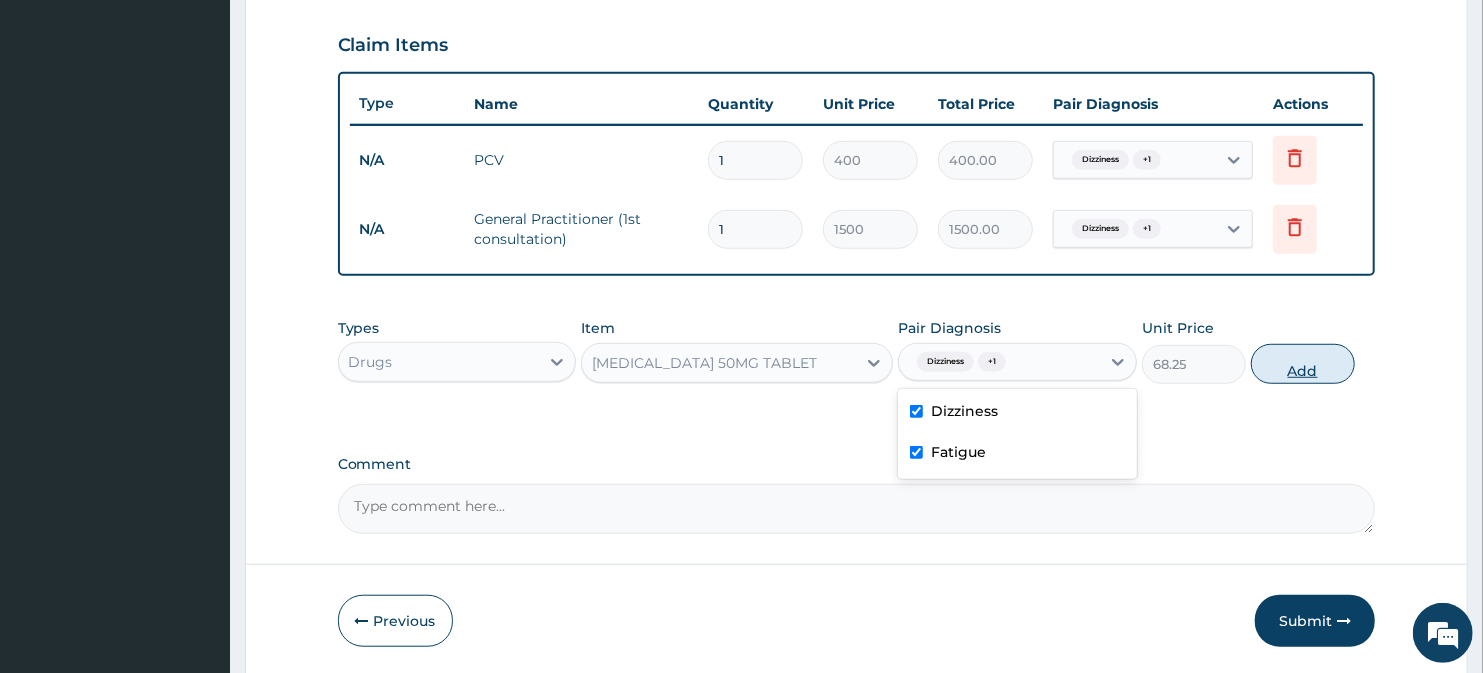 click on "Add" at bounding box center (1303, 364) 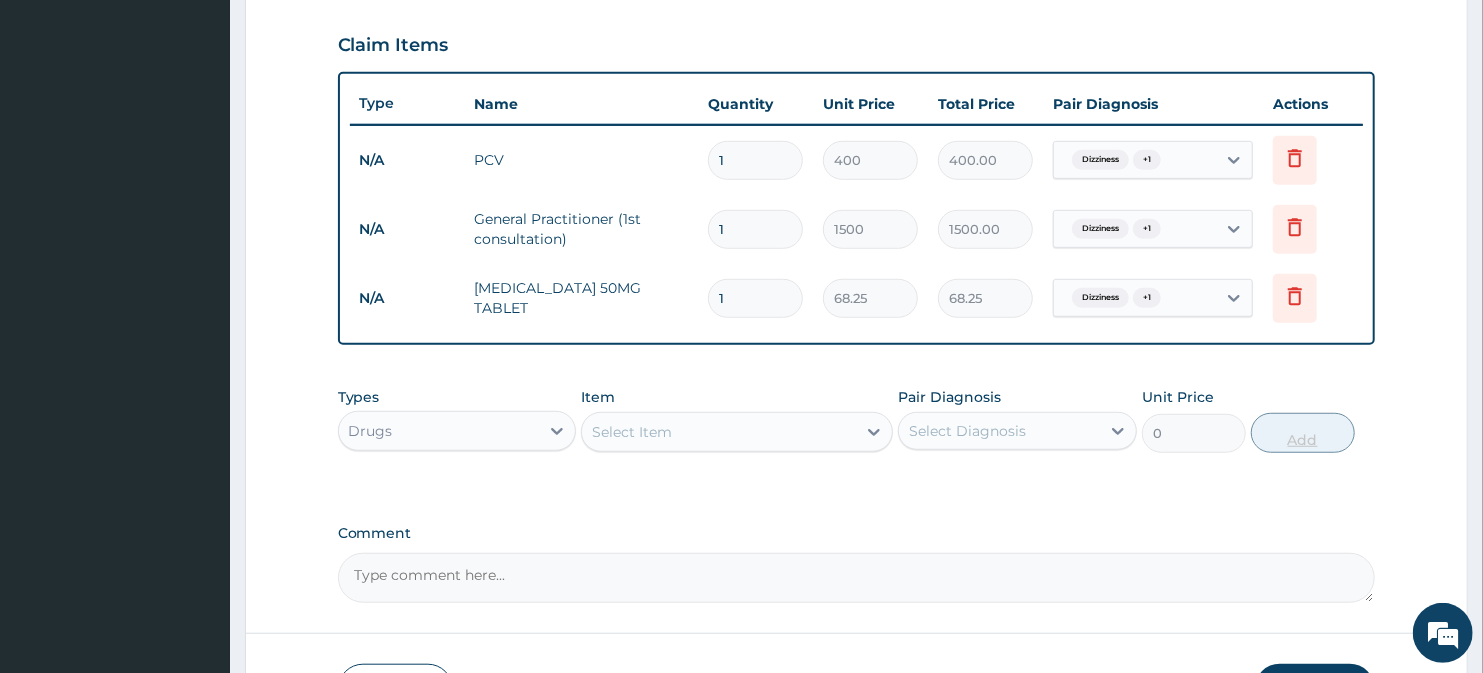 type on "14" 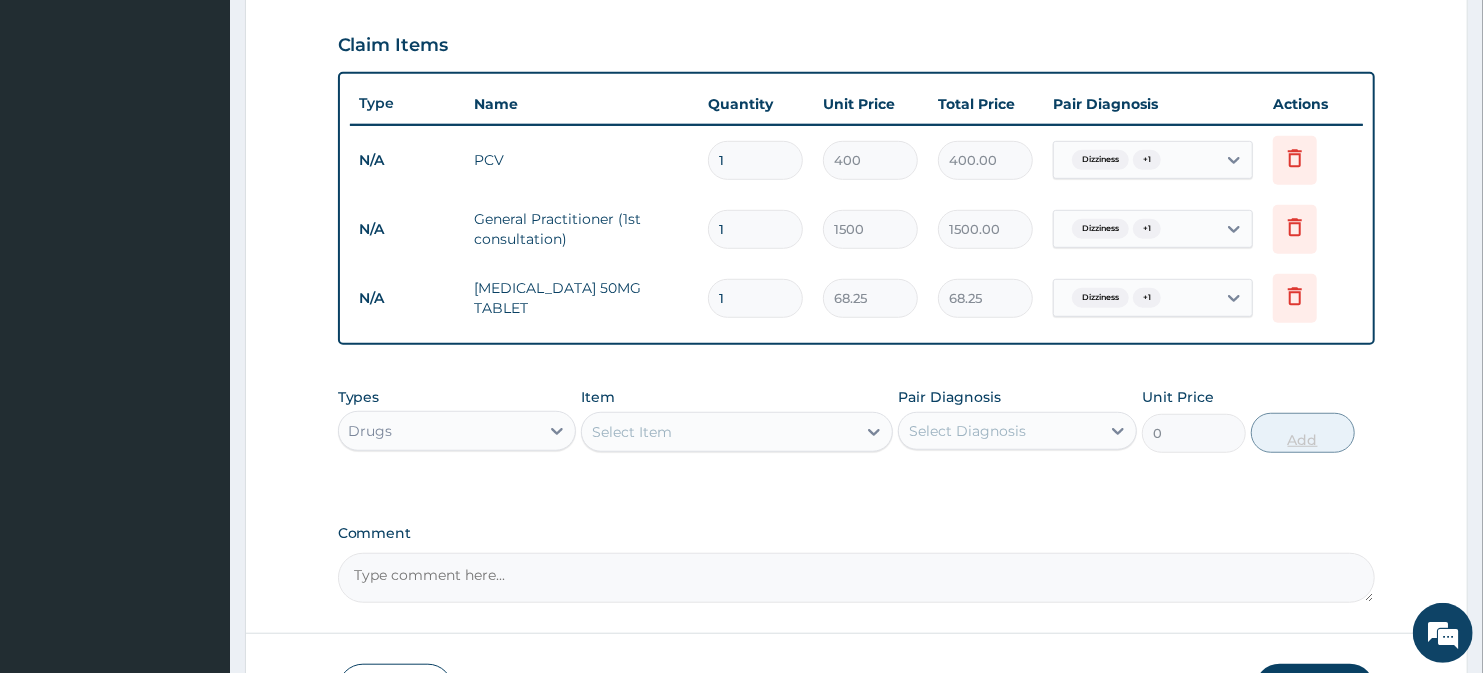 type on "955.50" 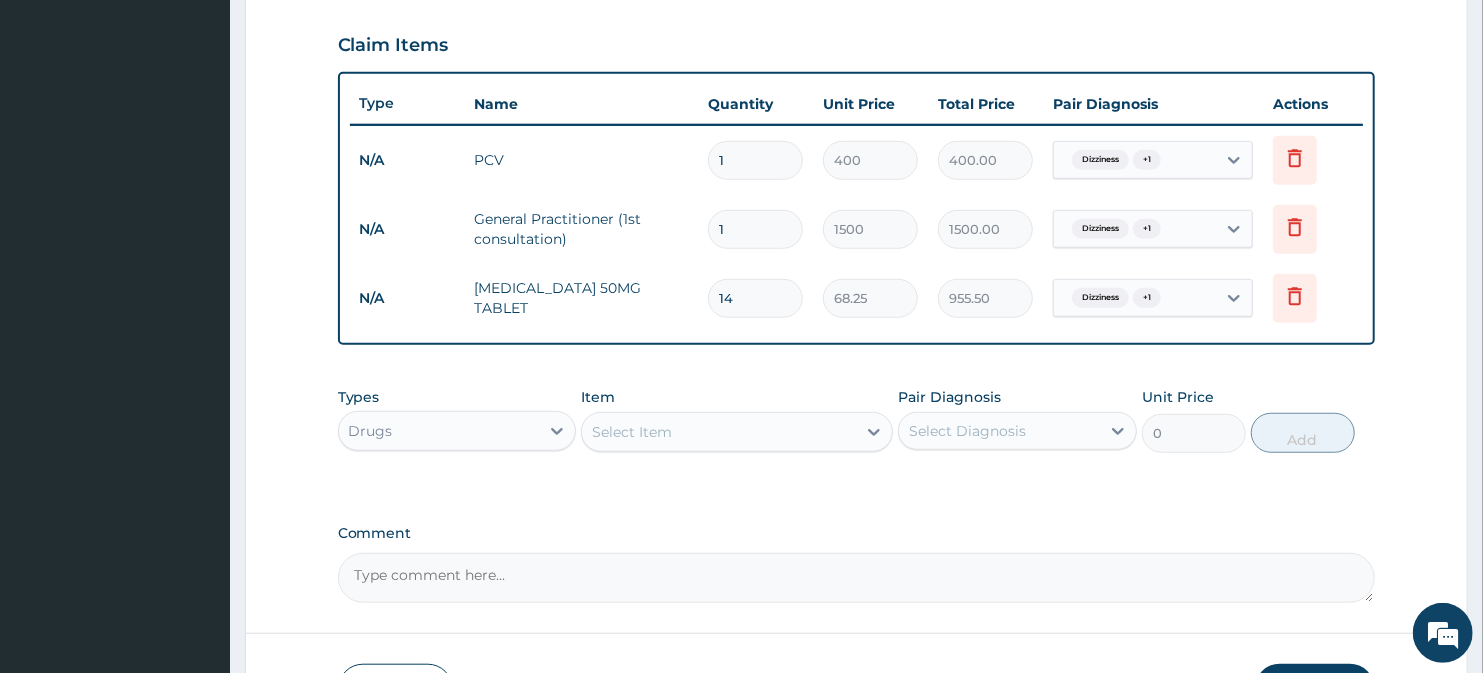 type on "14" 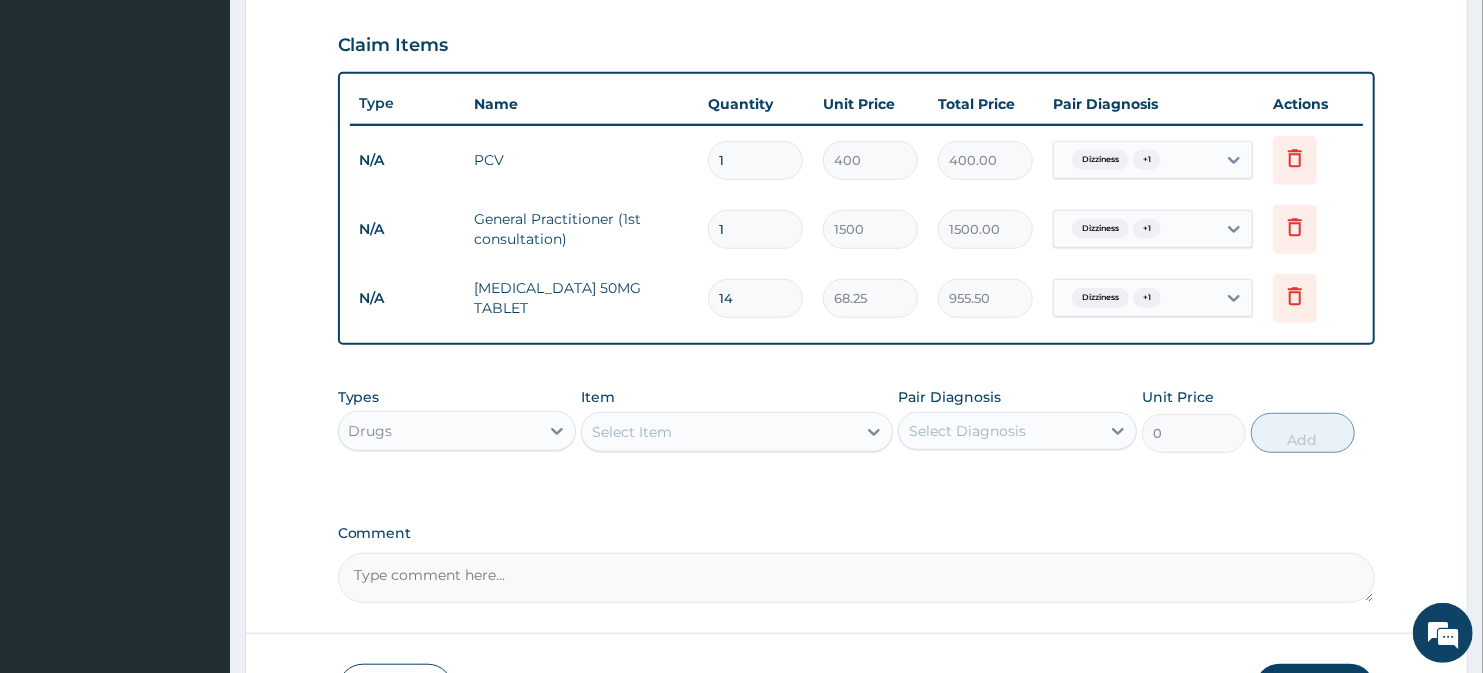 click on "Select Item" at bounding box center [718, 432] 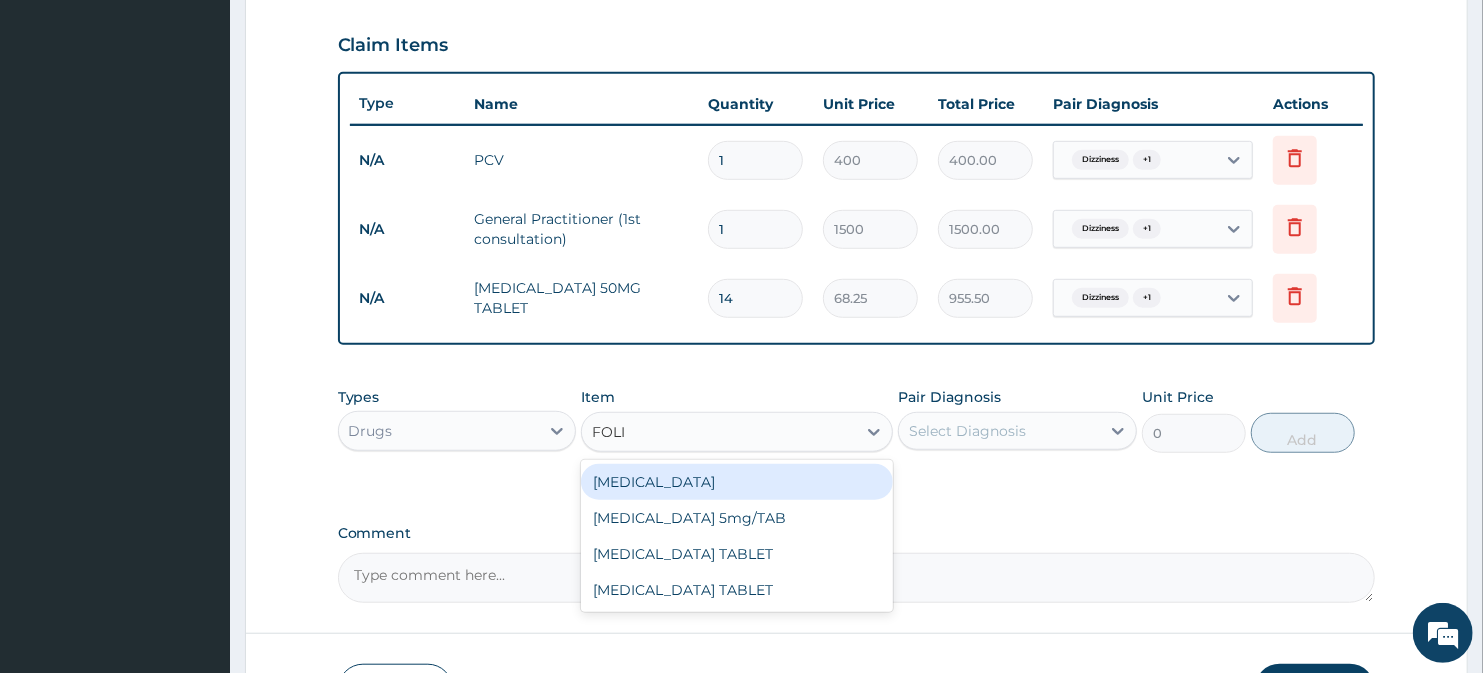 type on "FOLIC" 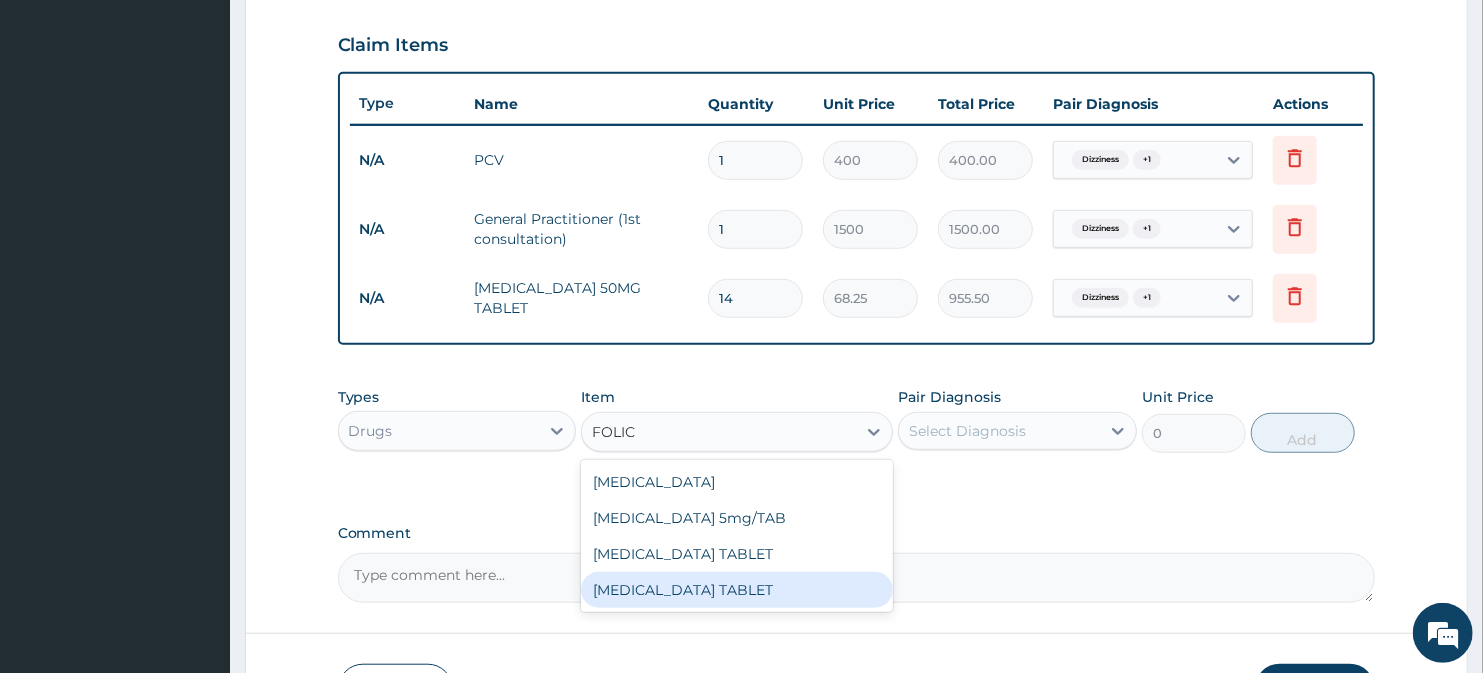 click on "[MEDICAL_DATA] TABLET" at bounding box center (736, 590) 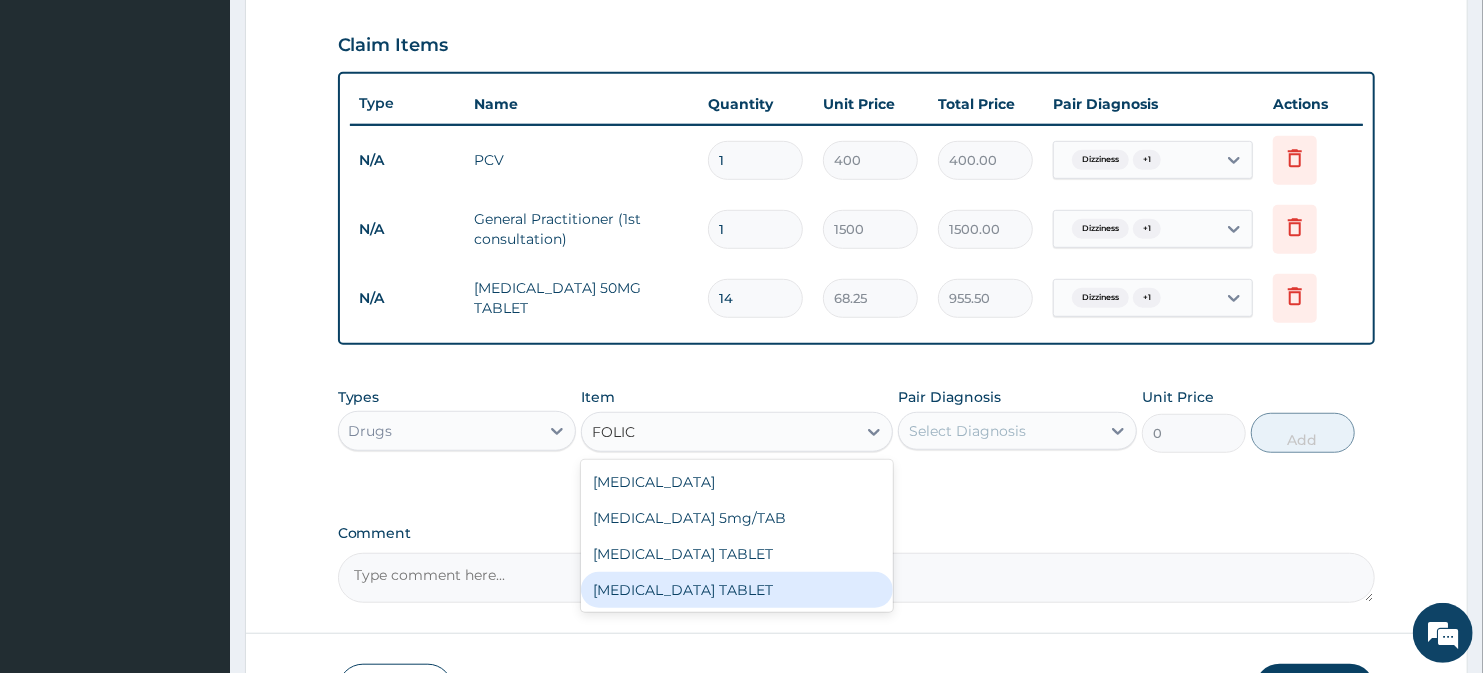 type 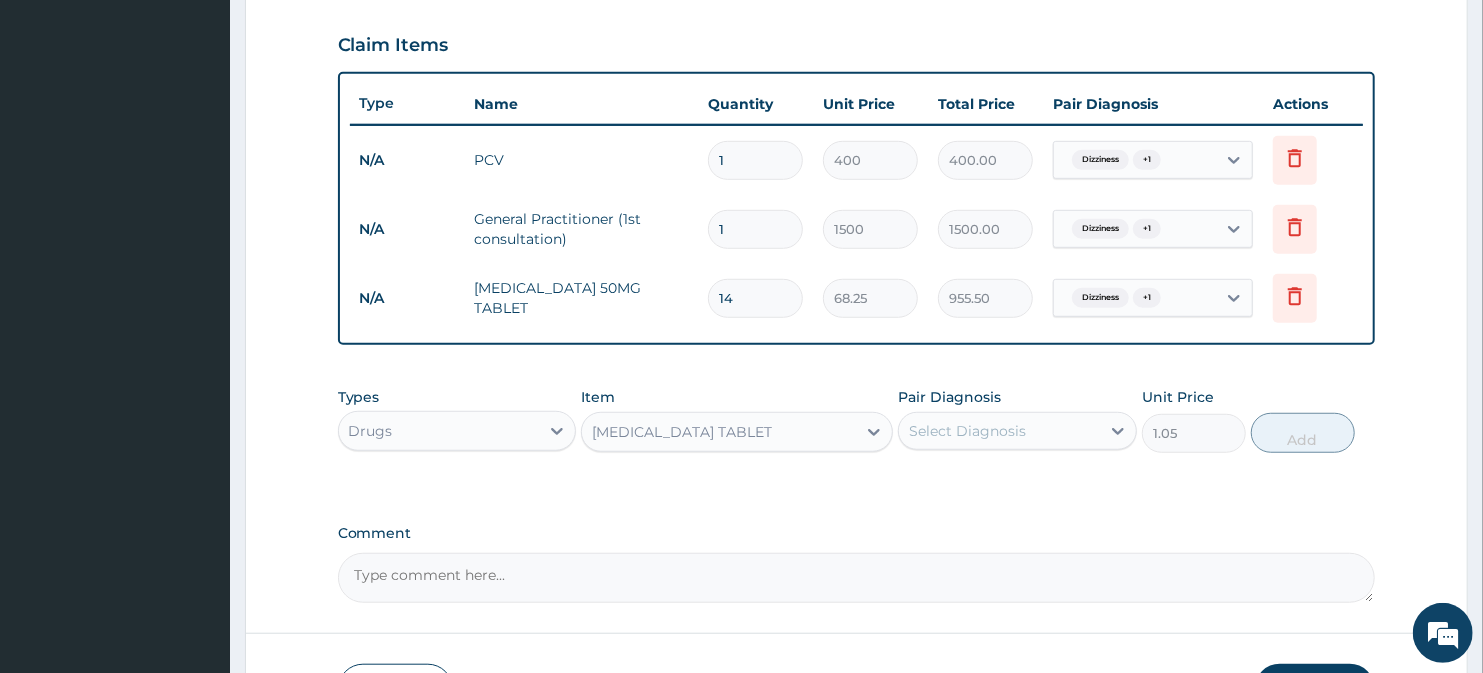 click on "[MEDICAL_DATA] TABLET" at bounding box center [718, 432] 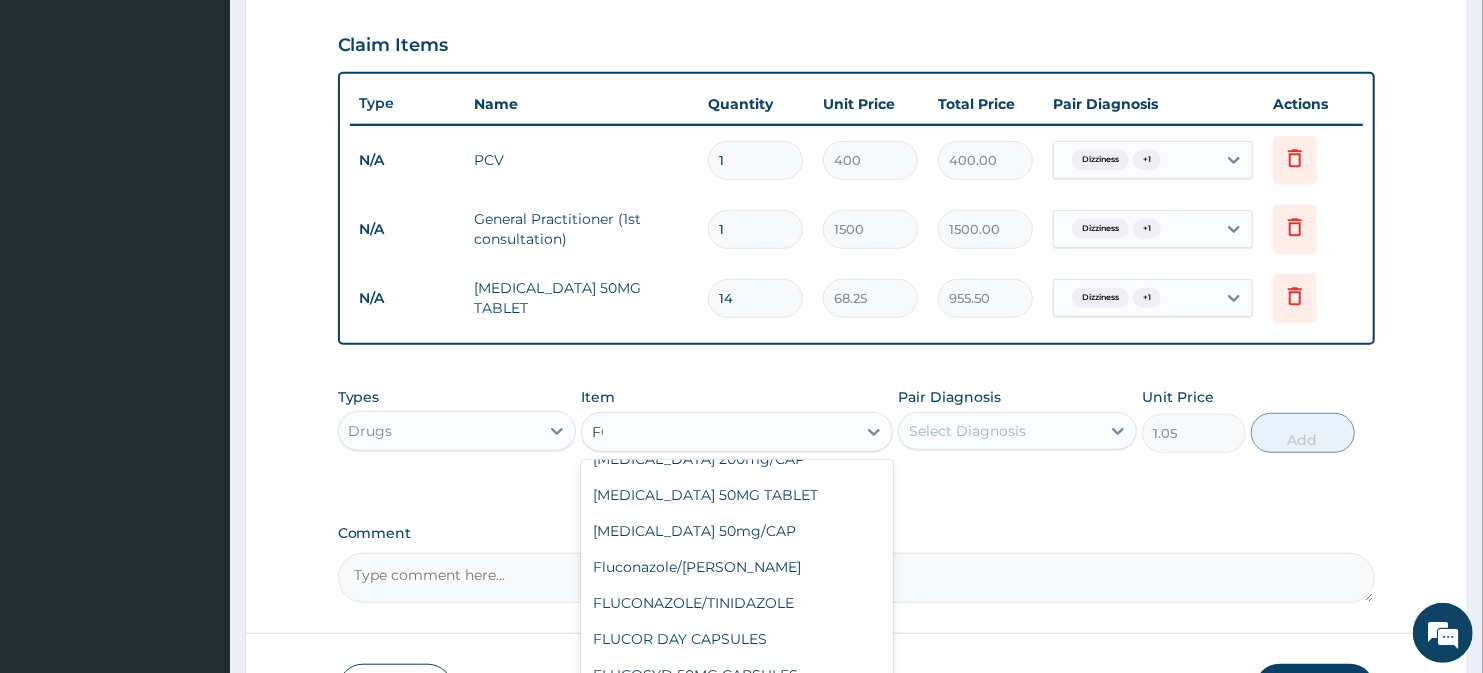 scroll, scrollTop: 0, scrollLeft: 0, axis: both 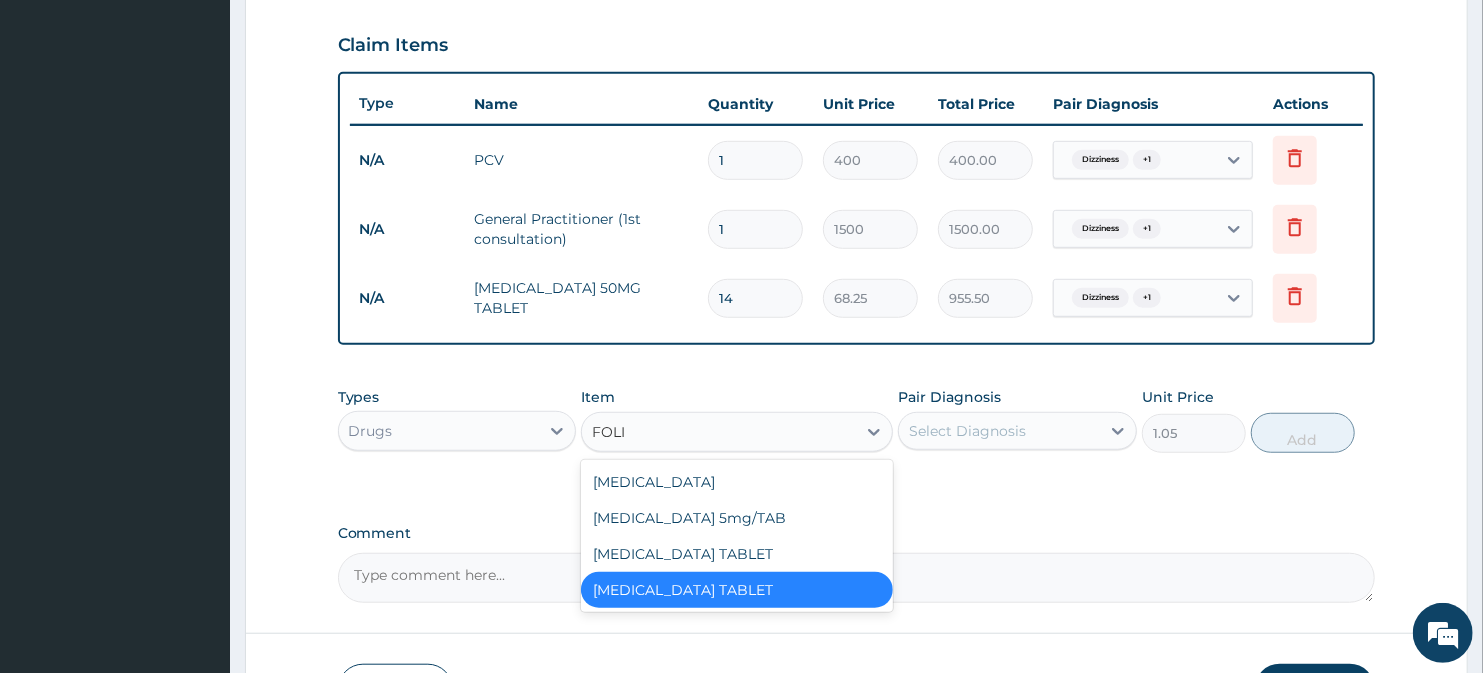 type on "FOLIC" 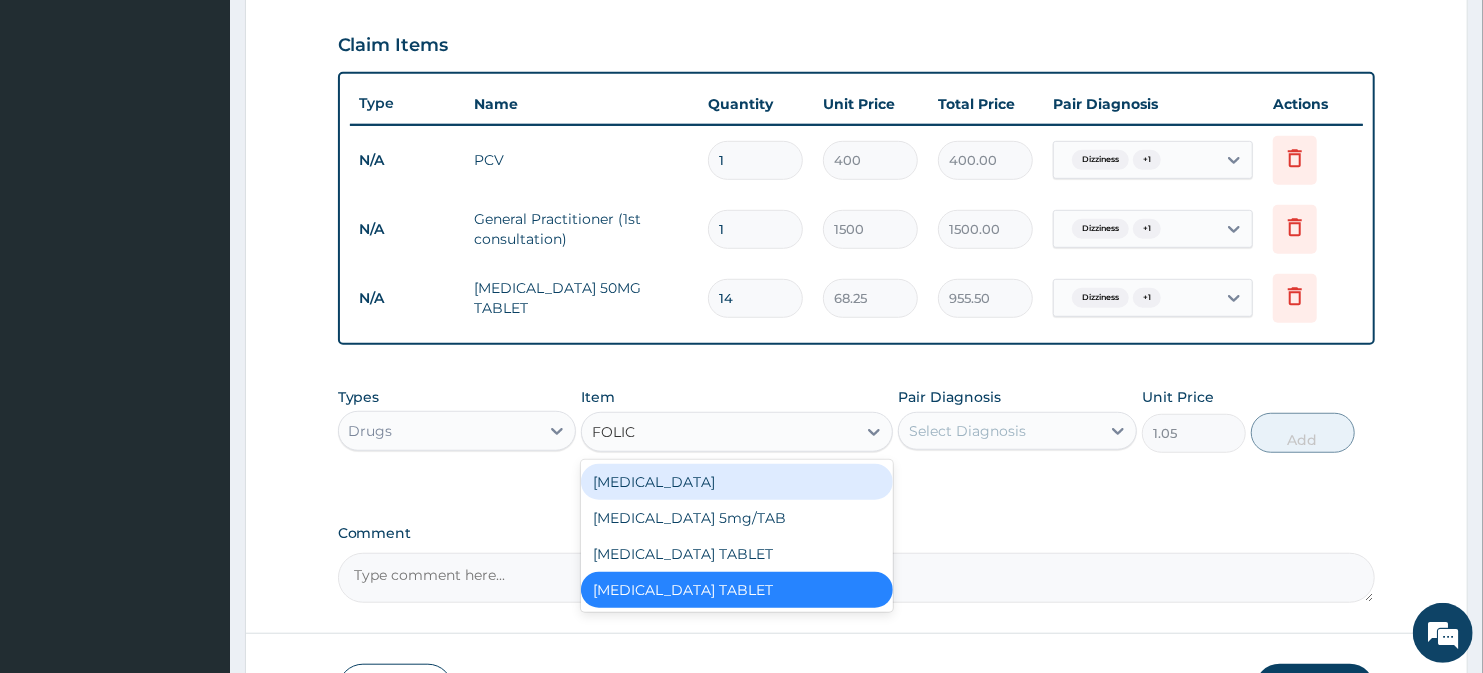 click on "[MEDICAL_DATA]" at bounding box center [736, 482] 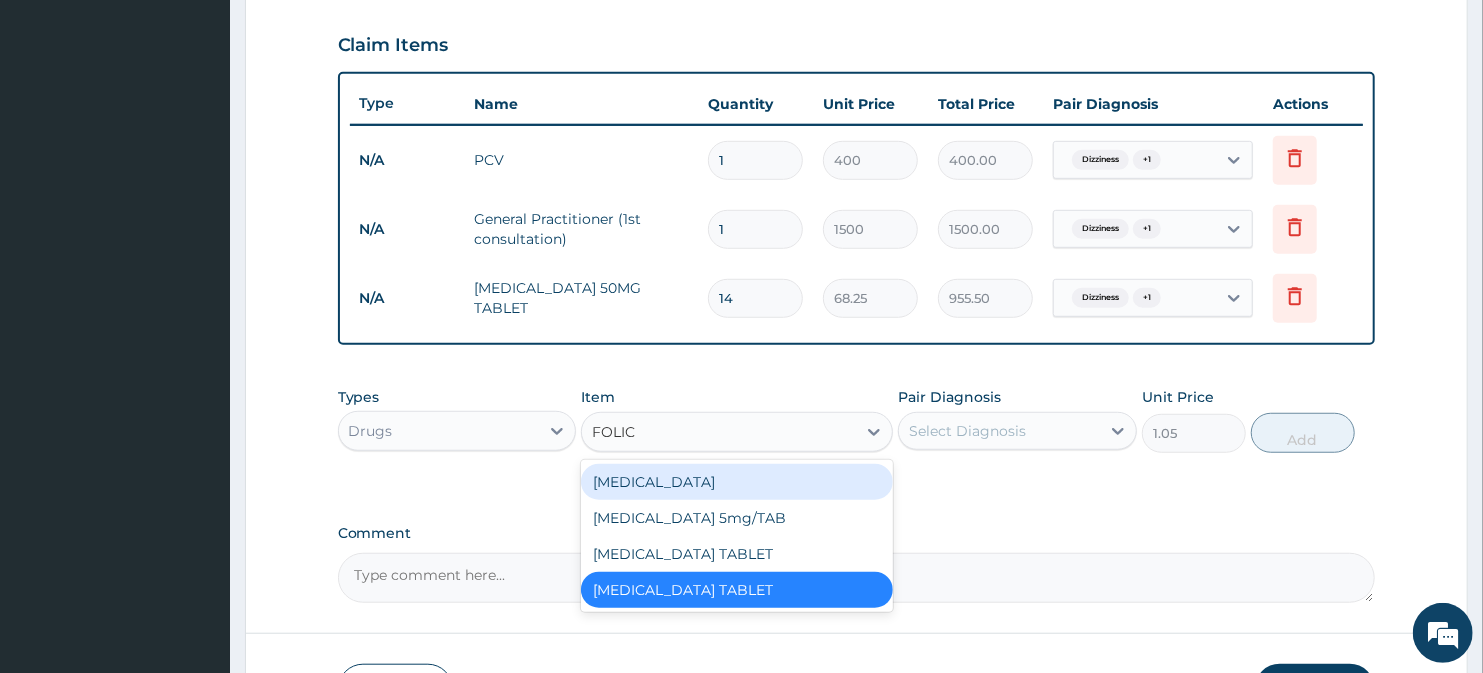 type 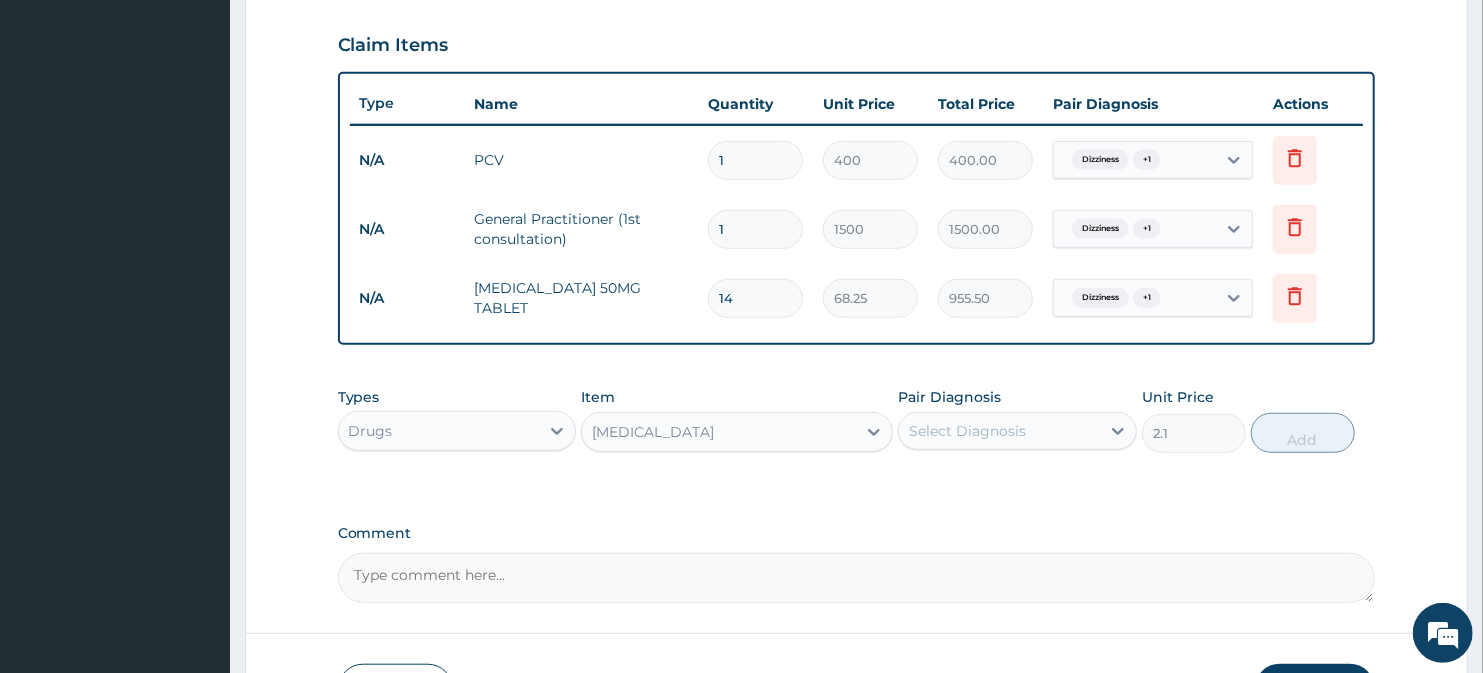 click on "[MEDICAL_DATA]" at bounding box center [718, 432] 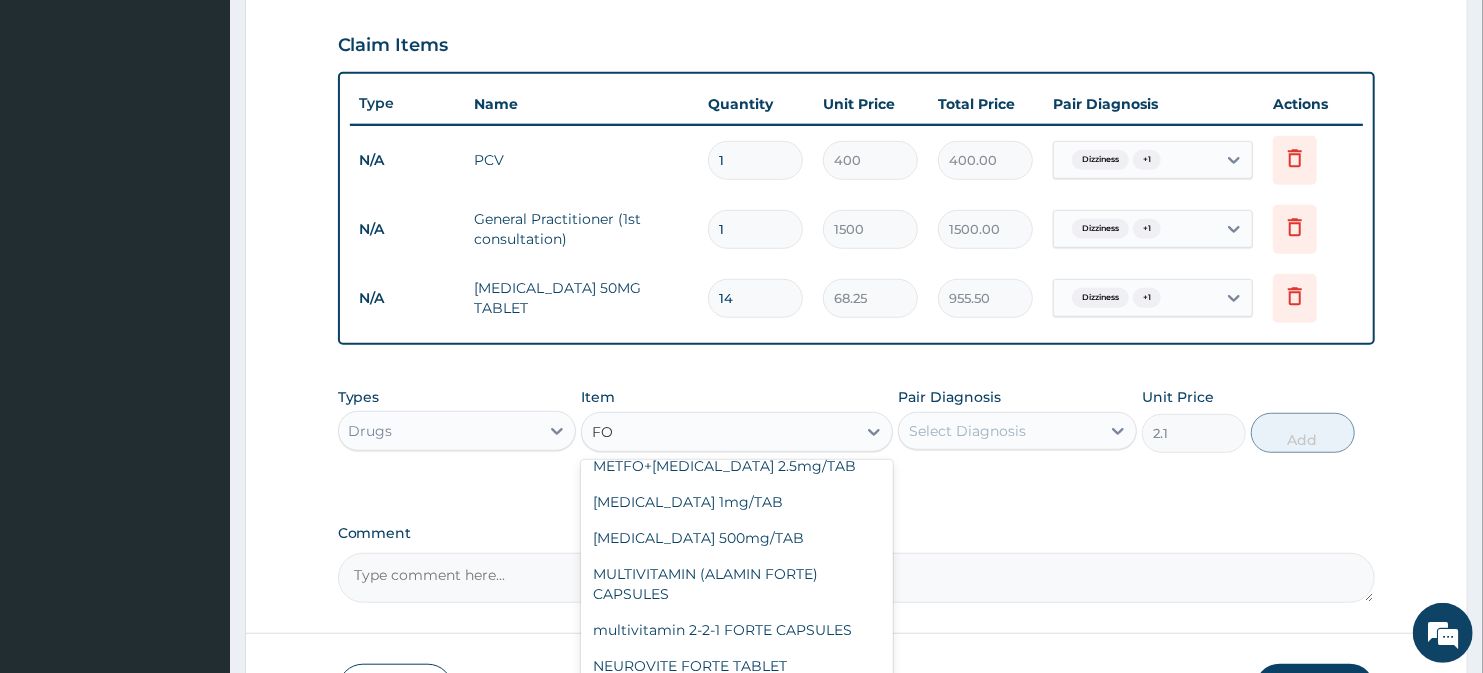 scroll, scrollTop: 0, scrollLeft: 0, axis: both 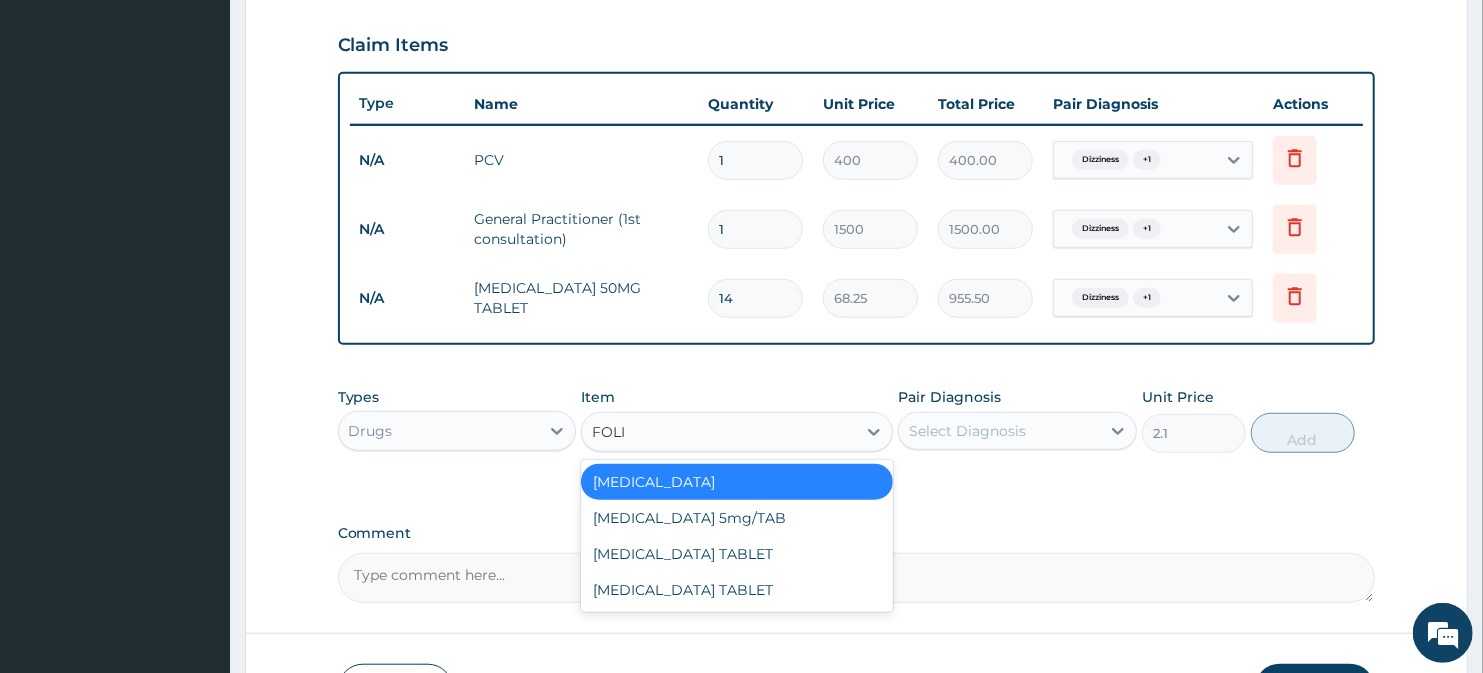 type on "FOLIC" 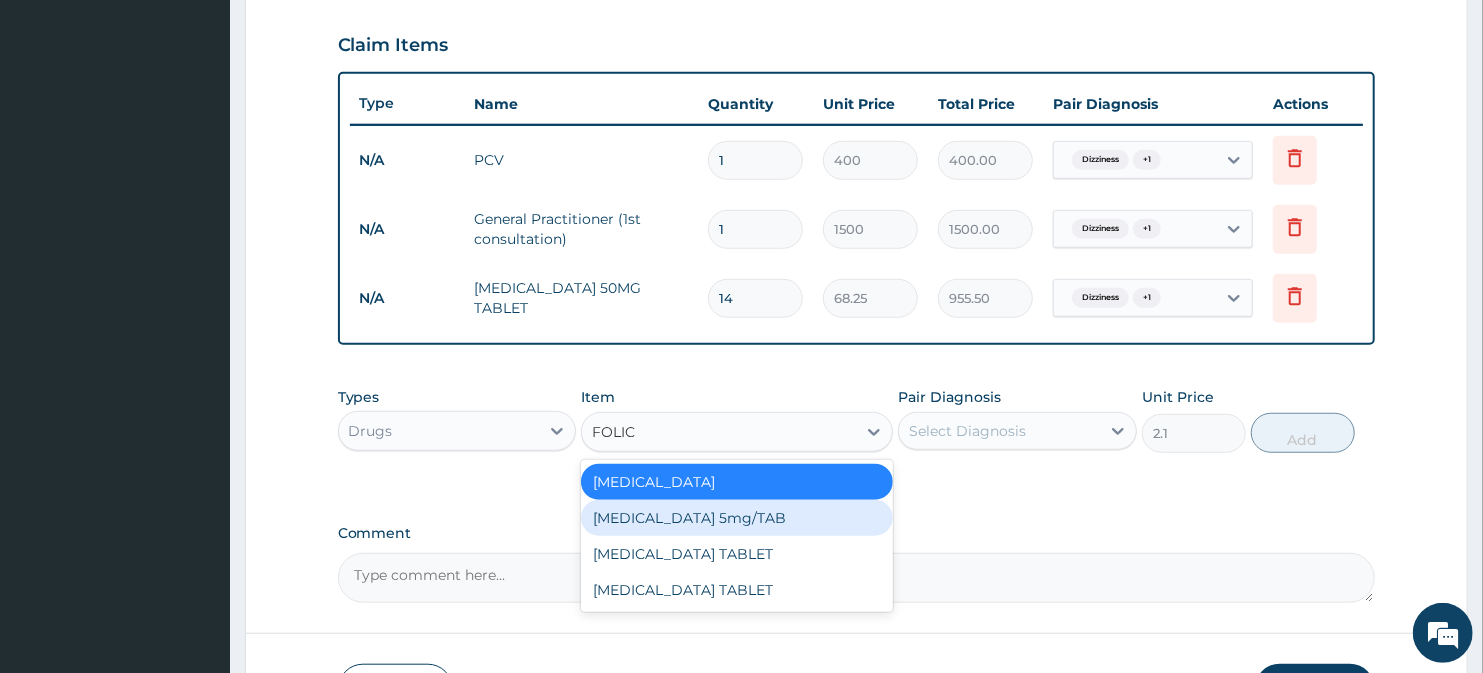 click on "[MEDICAL_DATA] 5mg/TAB" at bounding box center [736, 518] 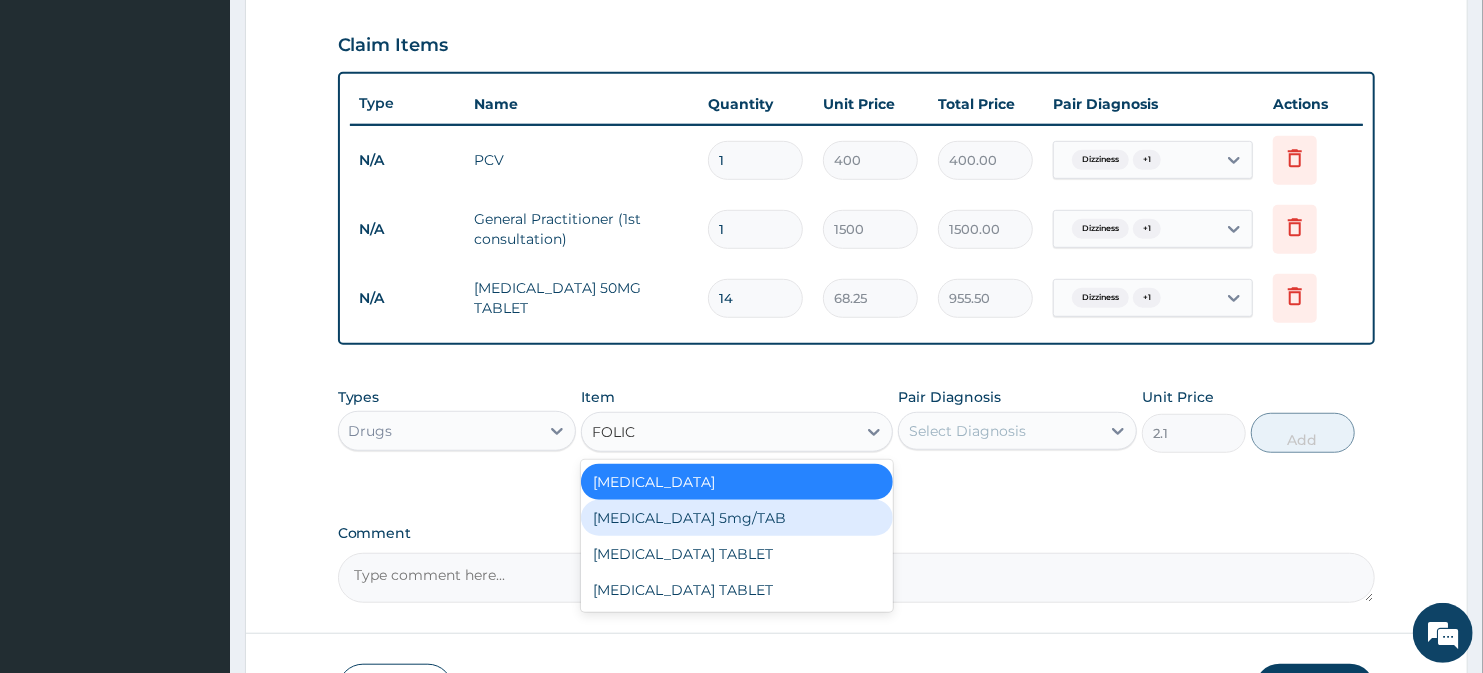 type 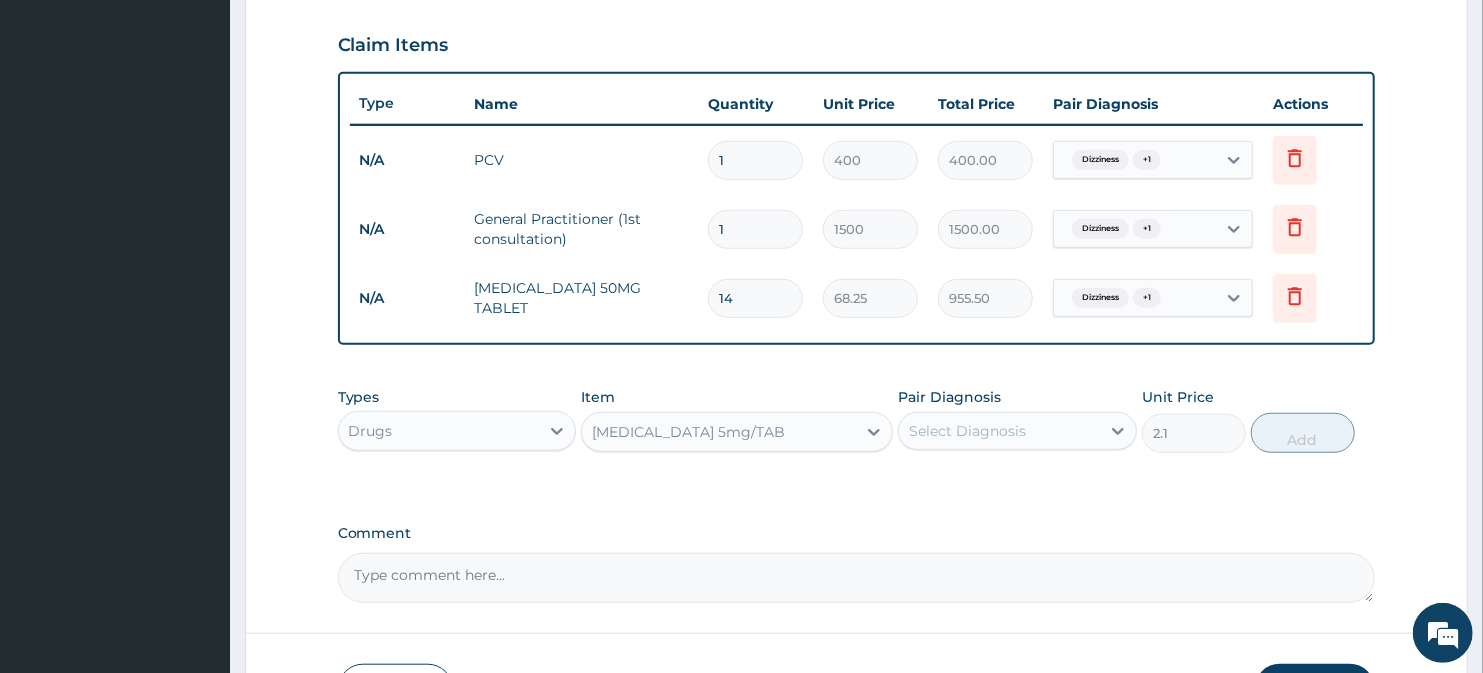 click on "[MEDICAL_DATA] 5mg/TAB" at bounding box center [688, 432] 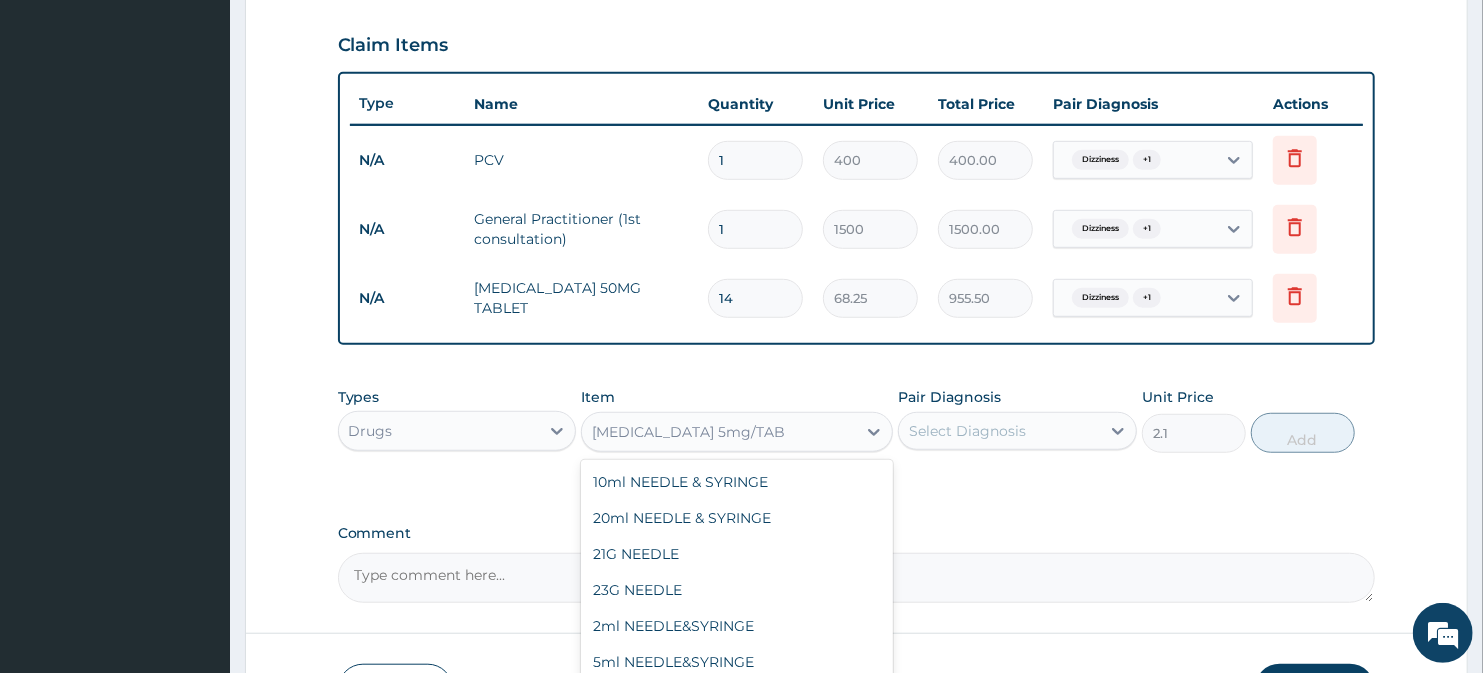 scroll, scrollTop: 24453, scrollLeft: 0, axis: vertical 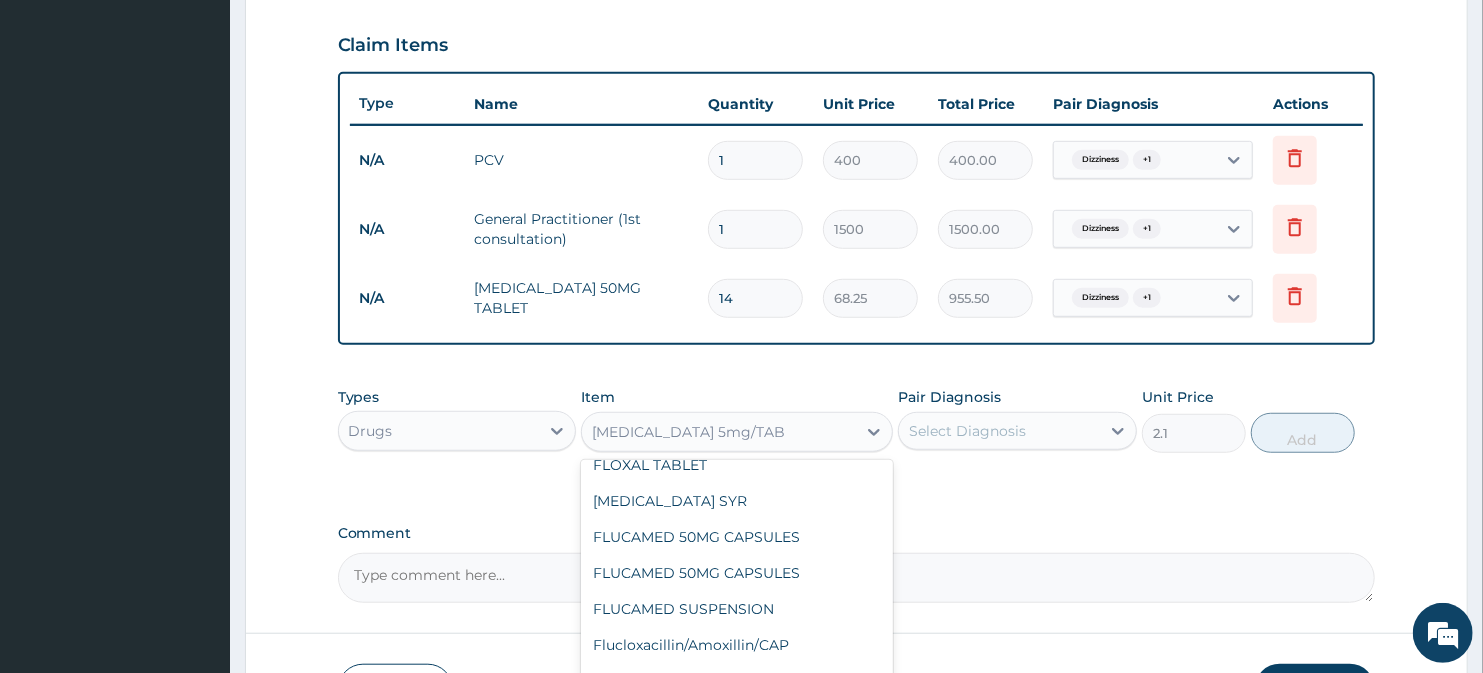 click on "Select Diagnosis" at bounding box center [967, 431] 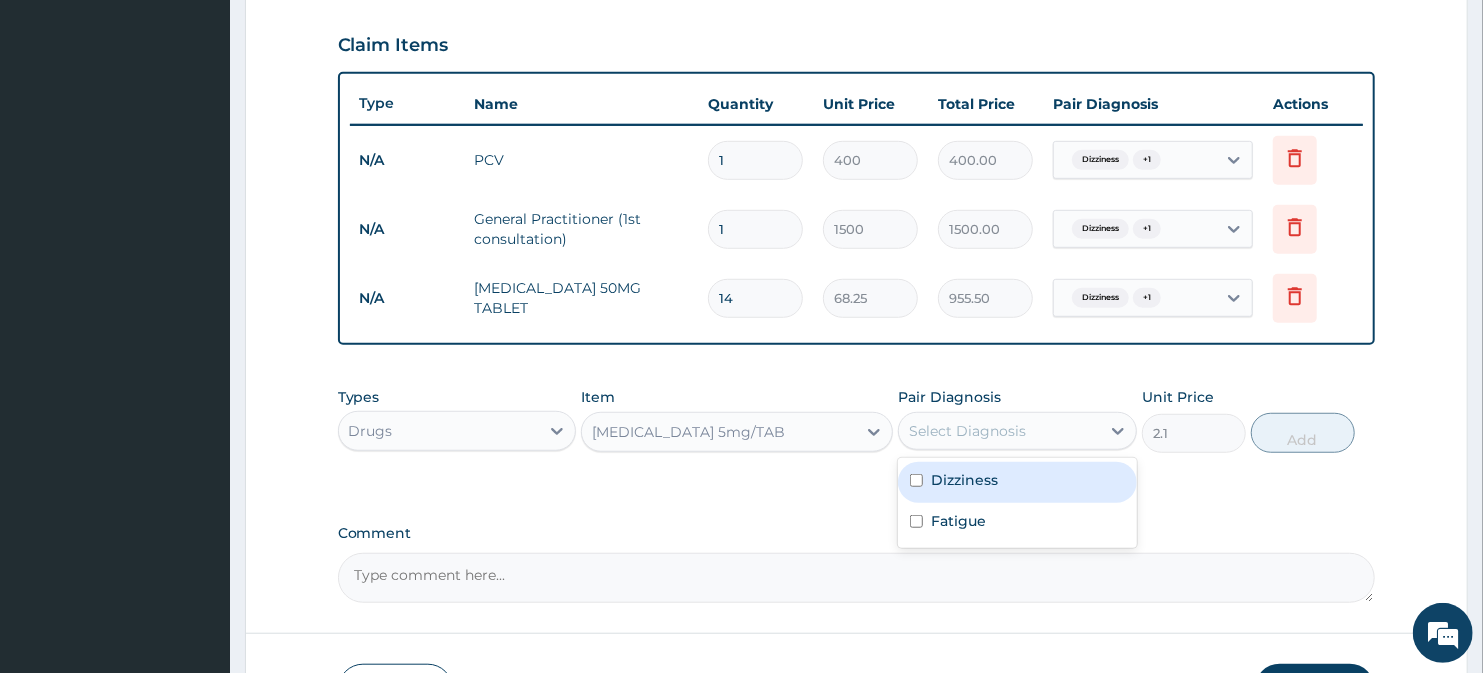 click on "Dizziness" at bounding box center (964, 480) 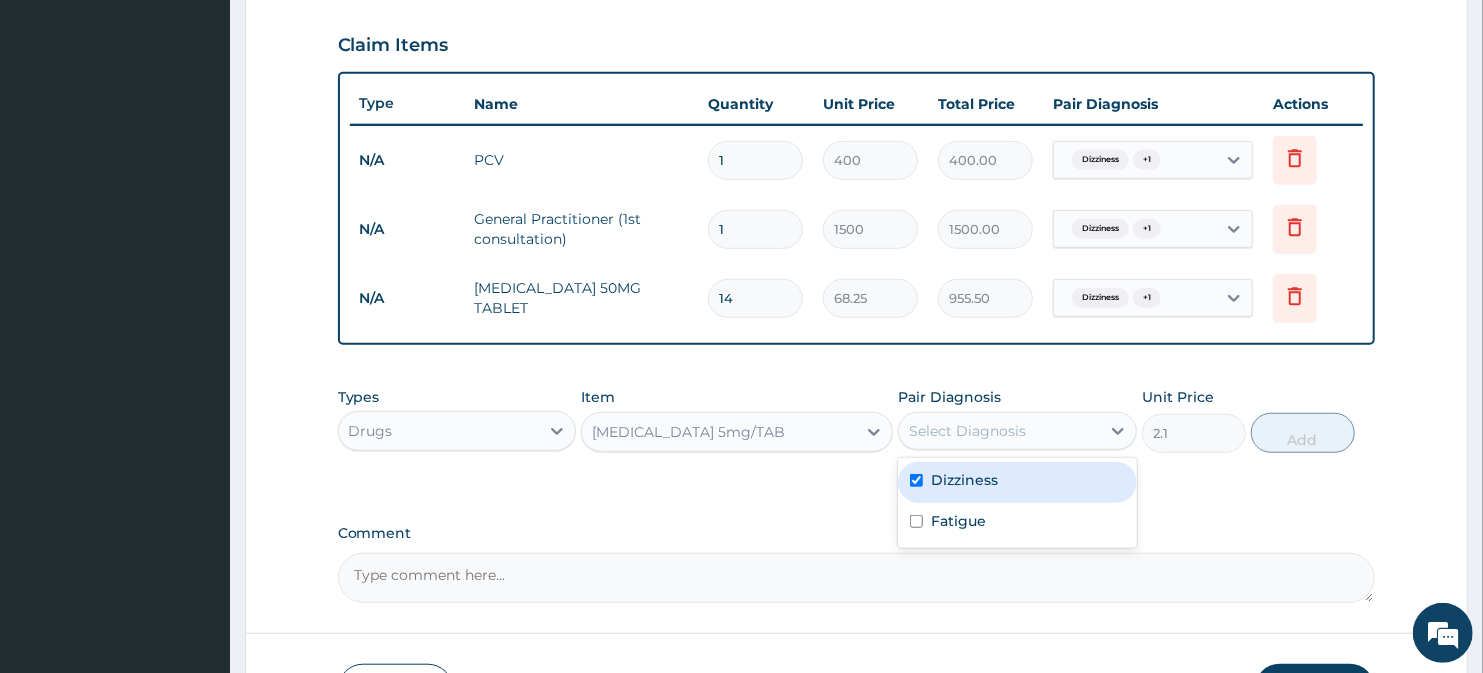 checkbox on "true" 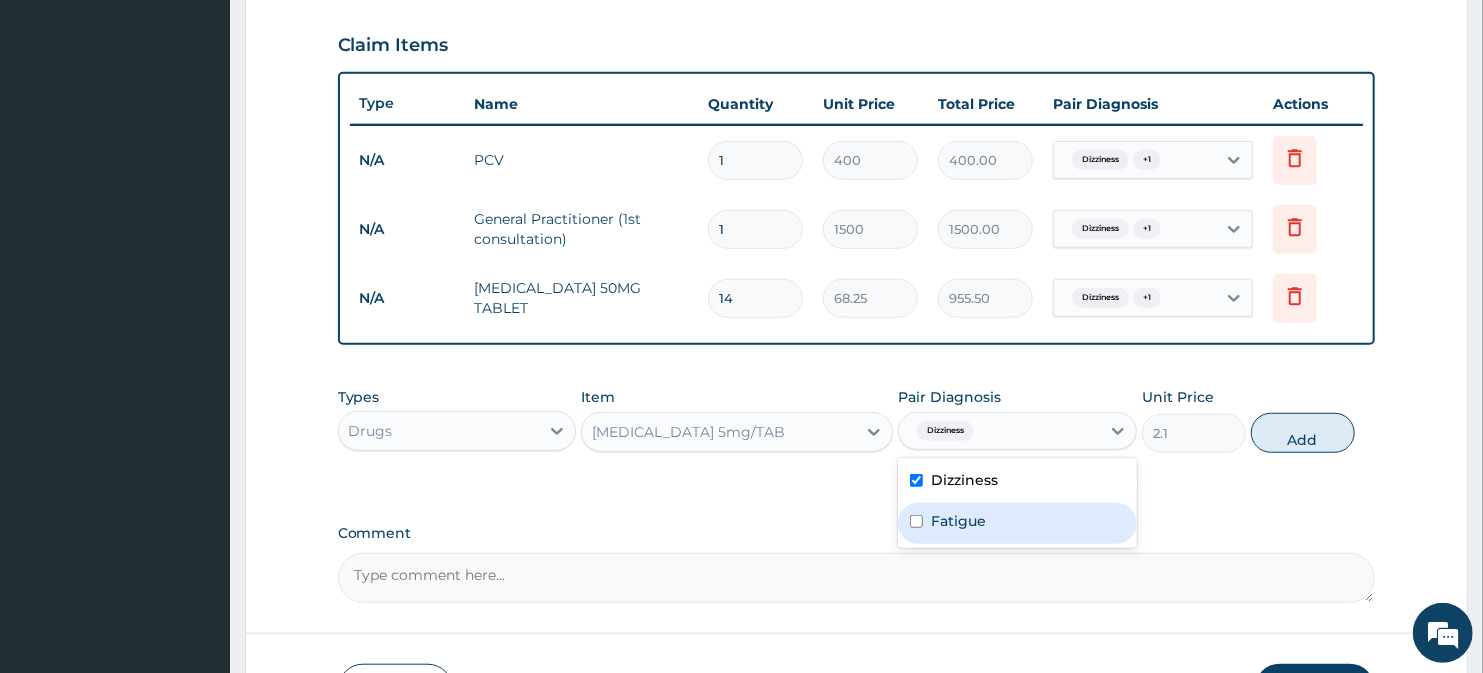 click on "Fatigue" at bounding box center [958, 521] 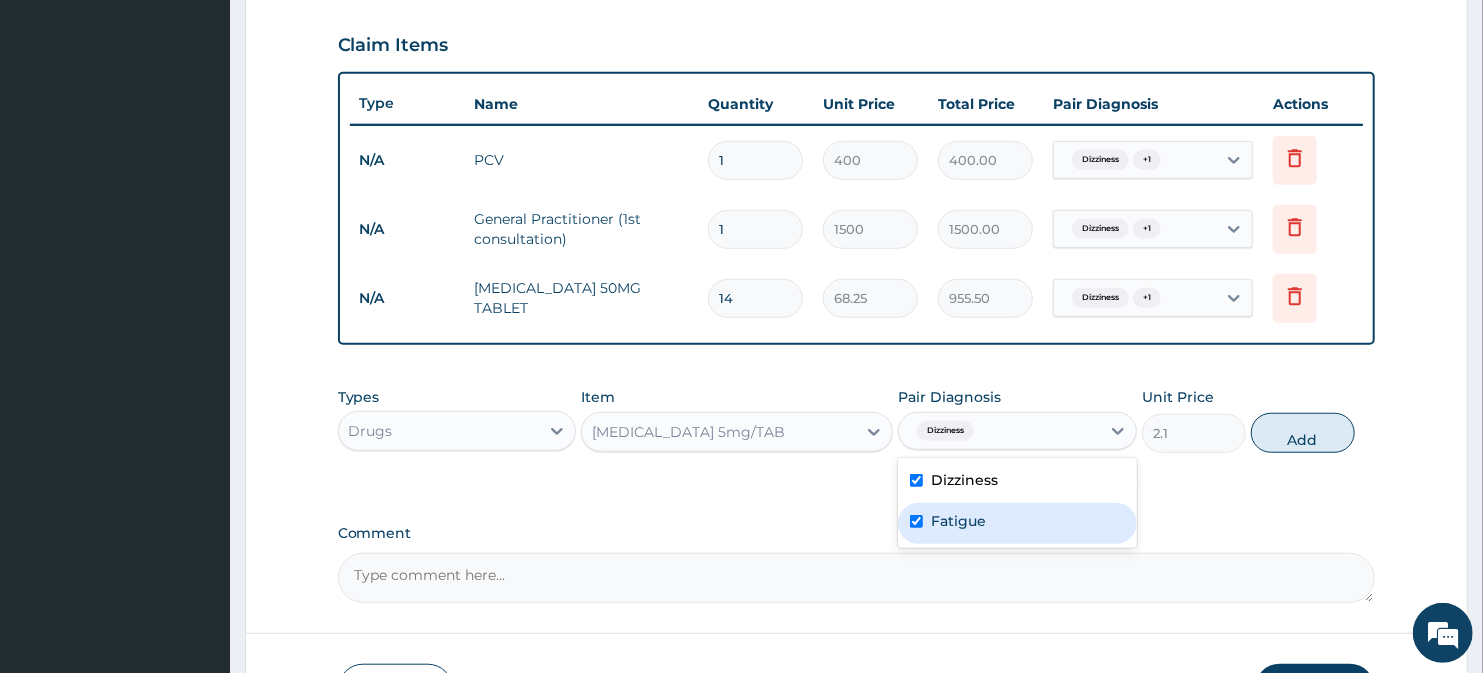 checkbox on "true" 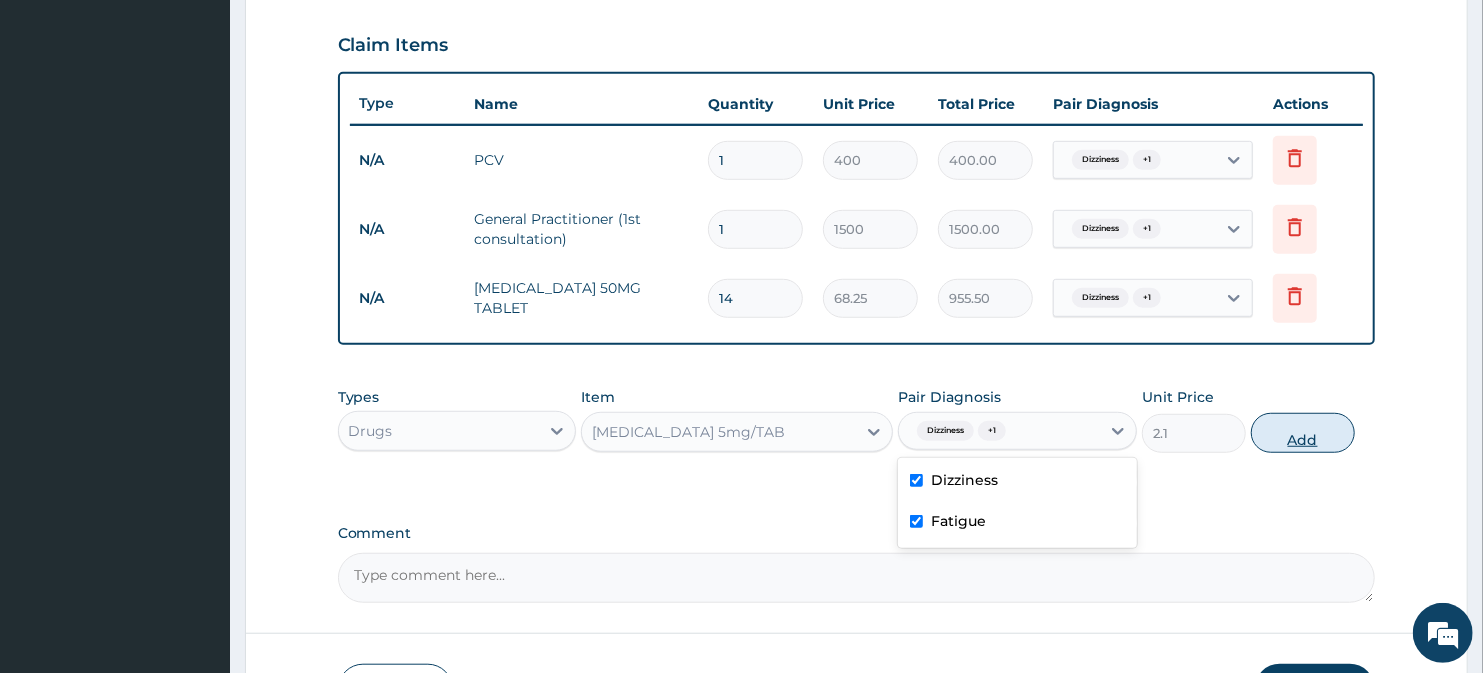 click on "Add" at bounding box center (1303, 433) 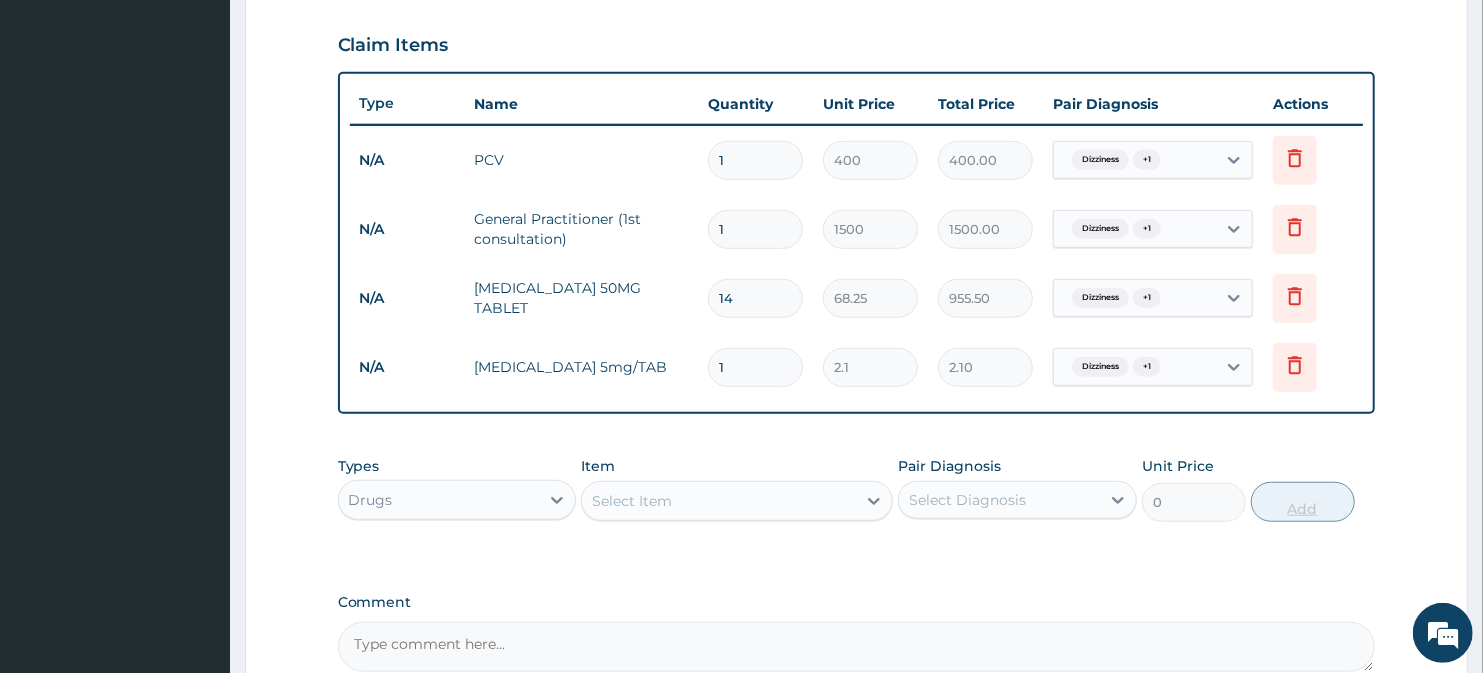 type on "14" 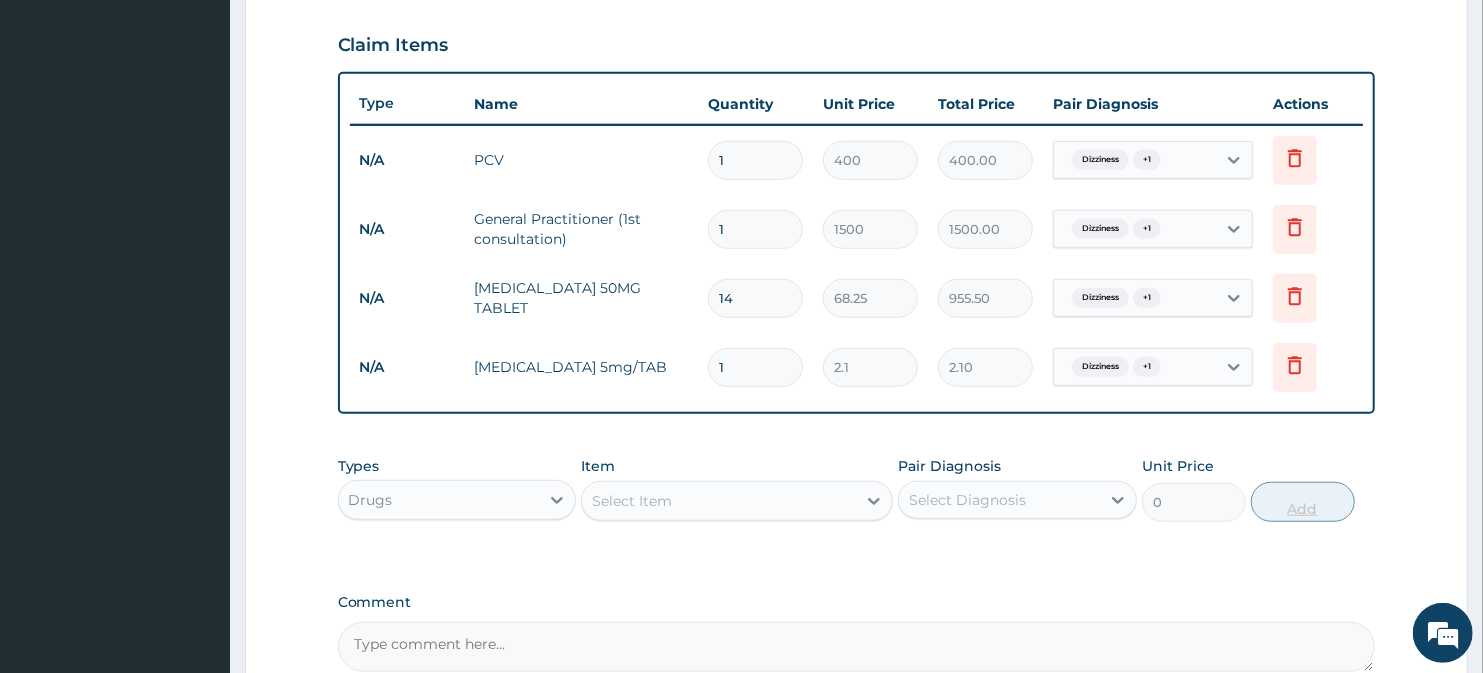 type on "29.40" 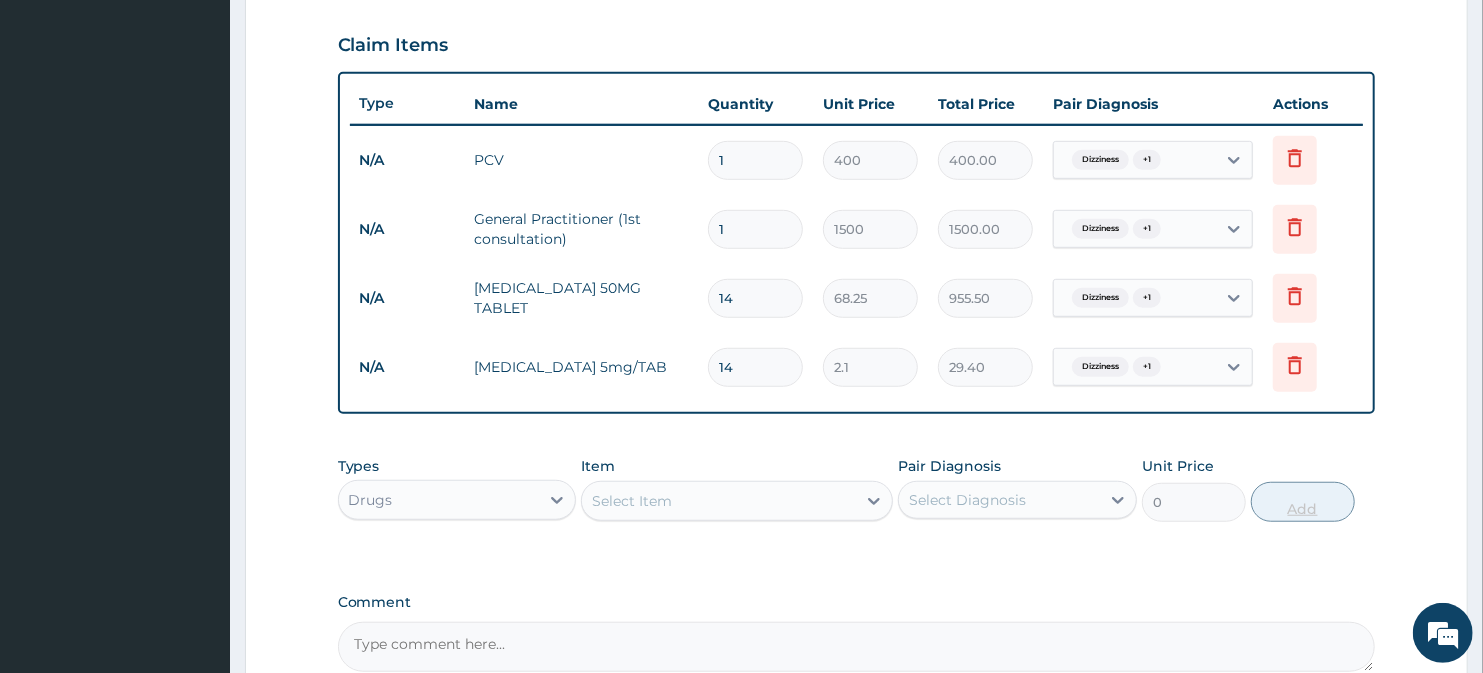 type on "1" 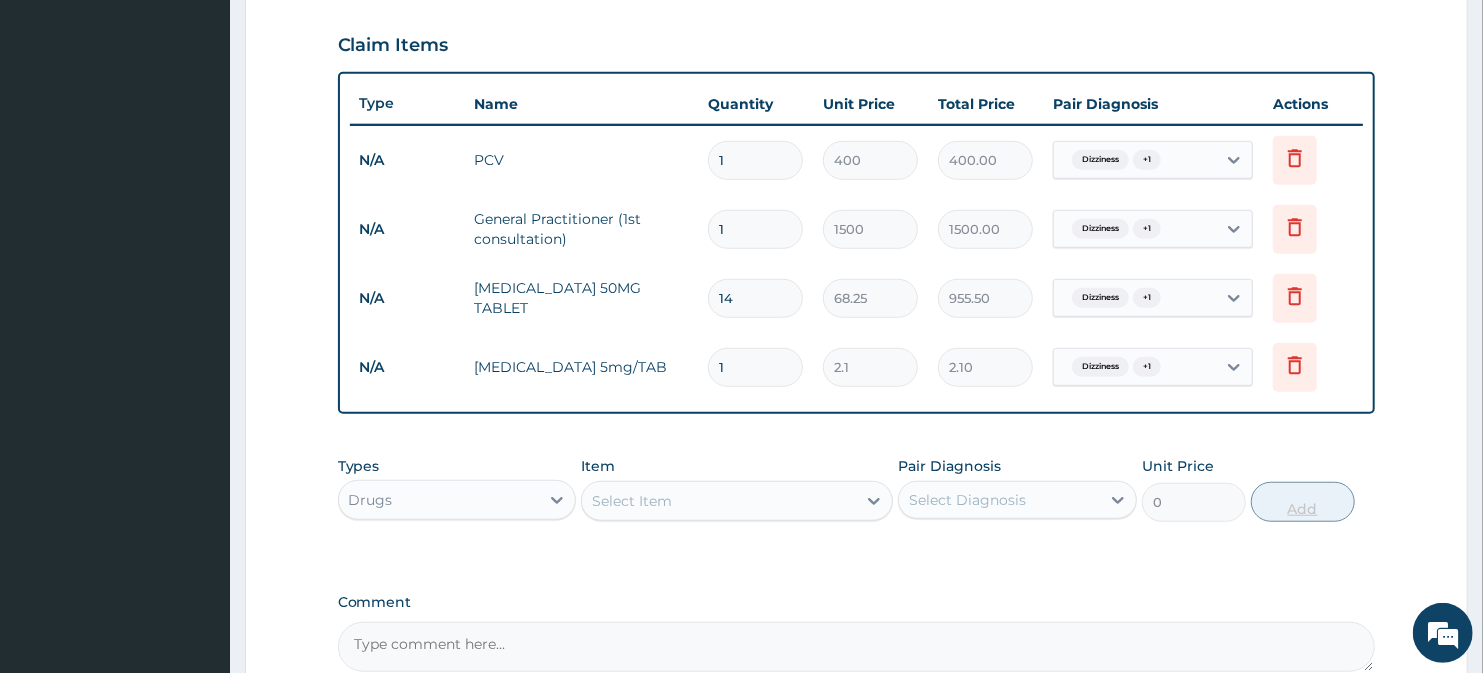 type 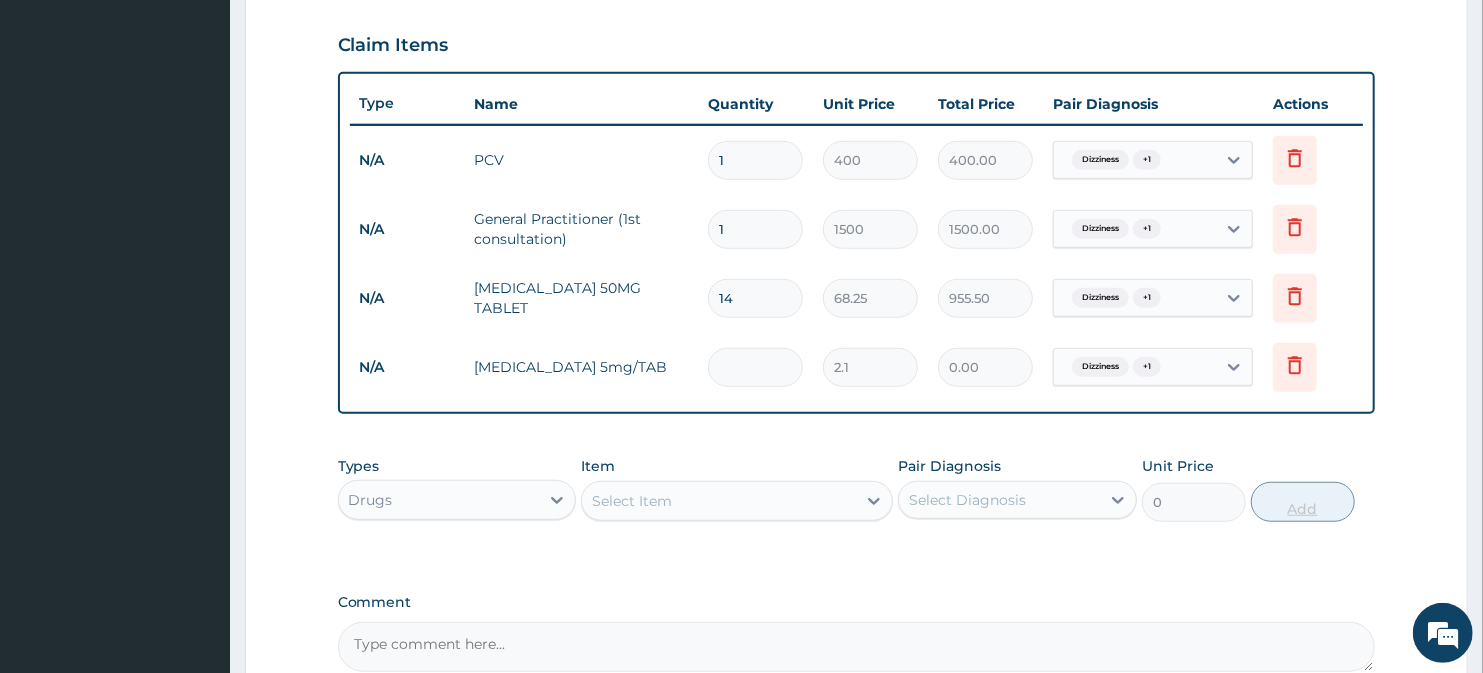 type on "3" 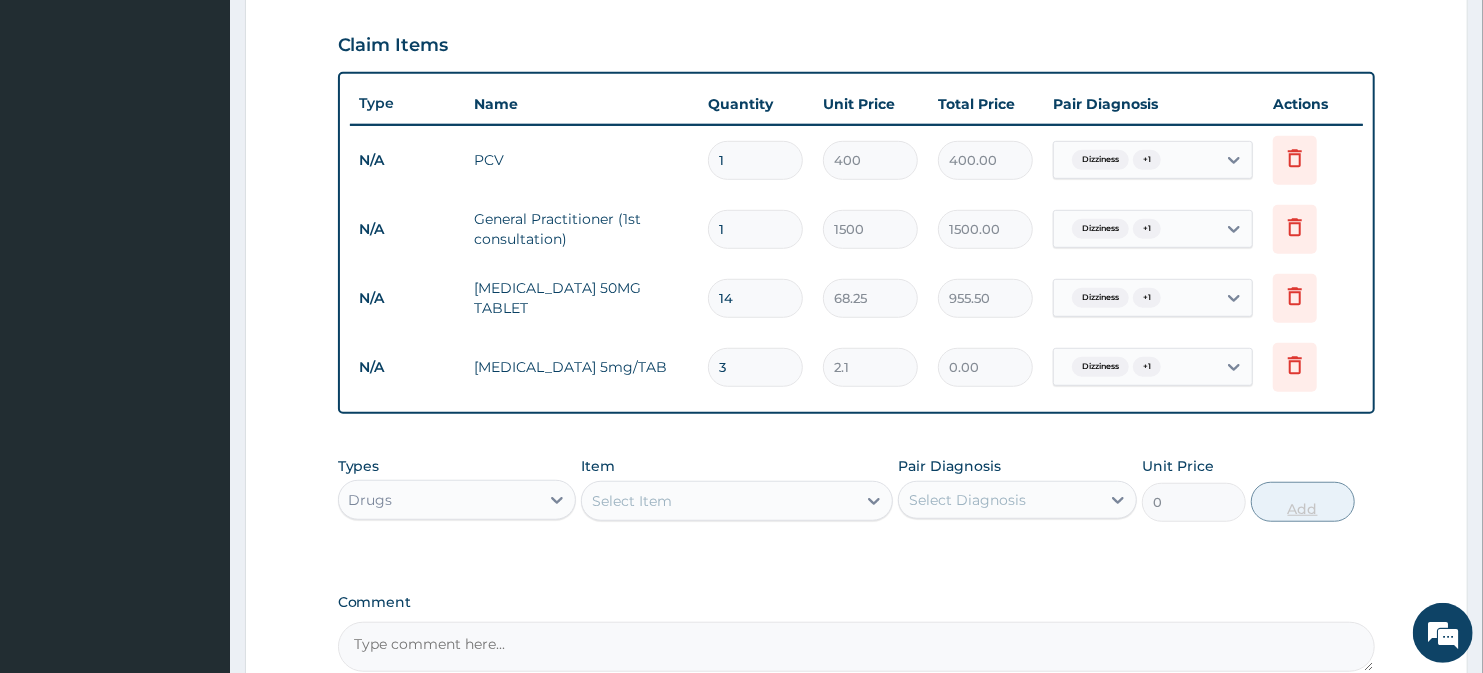 type on "6.30" 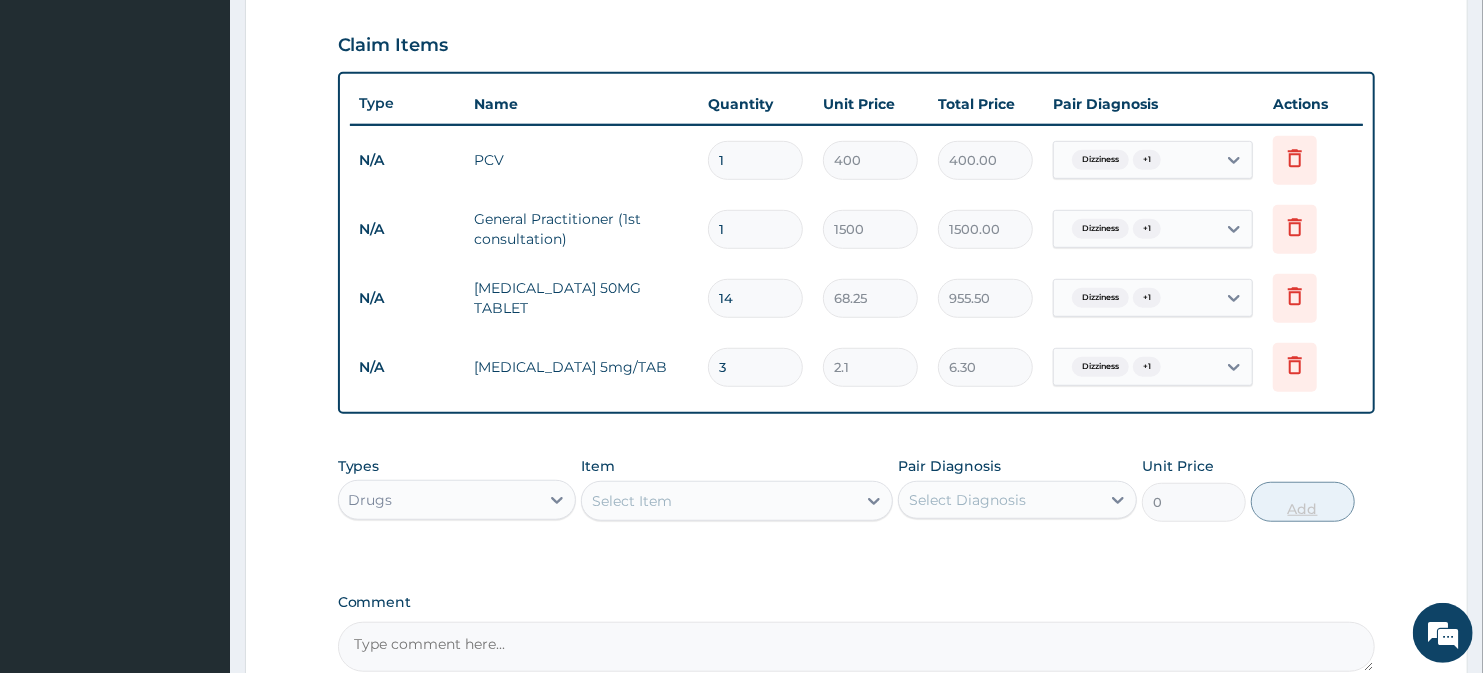 type on "30" 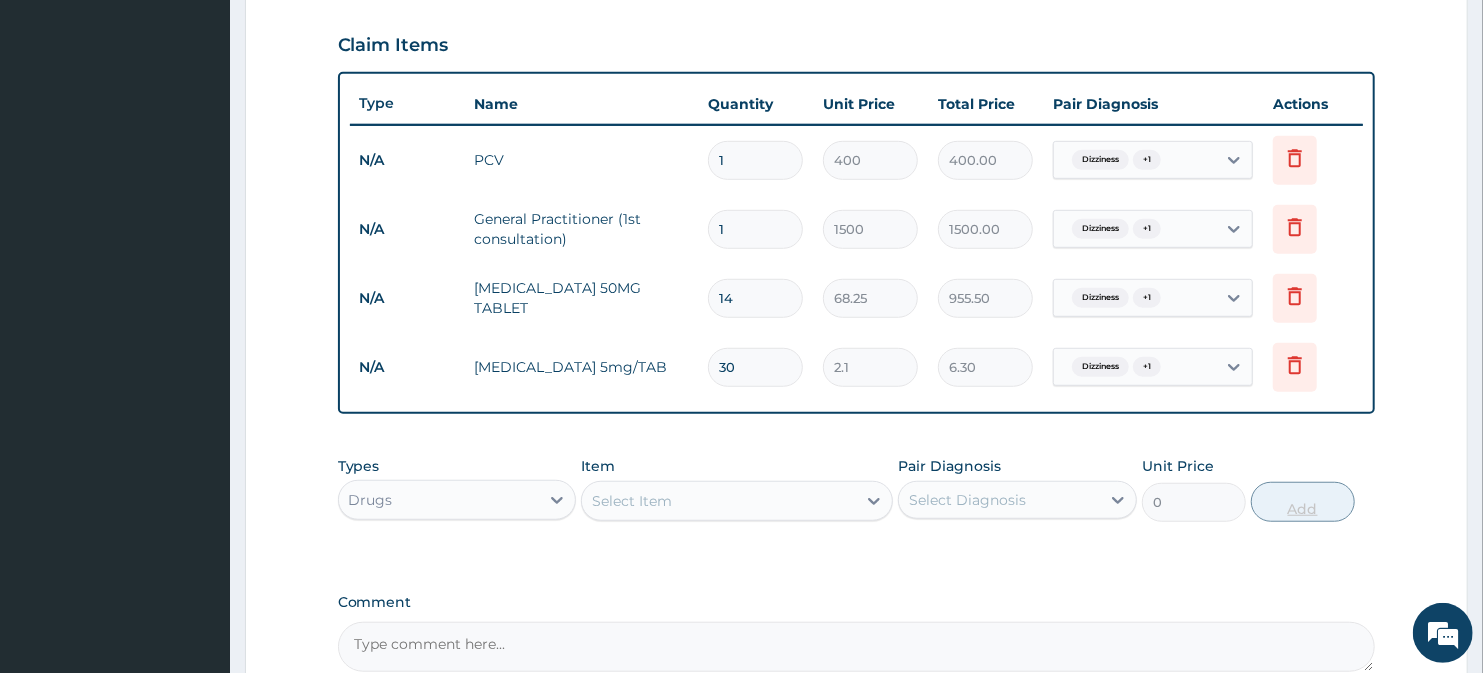 type on "63.00" 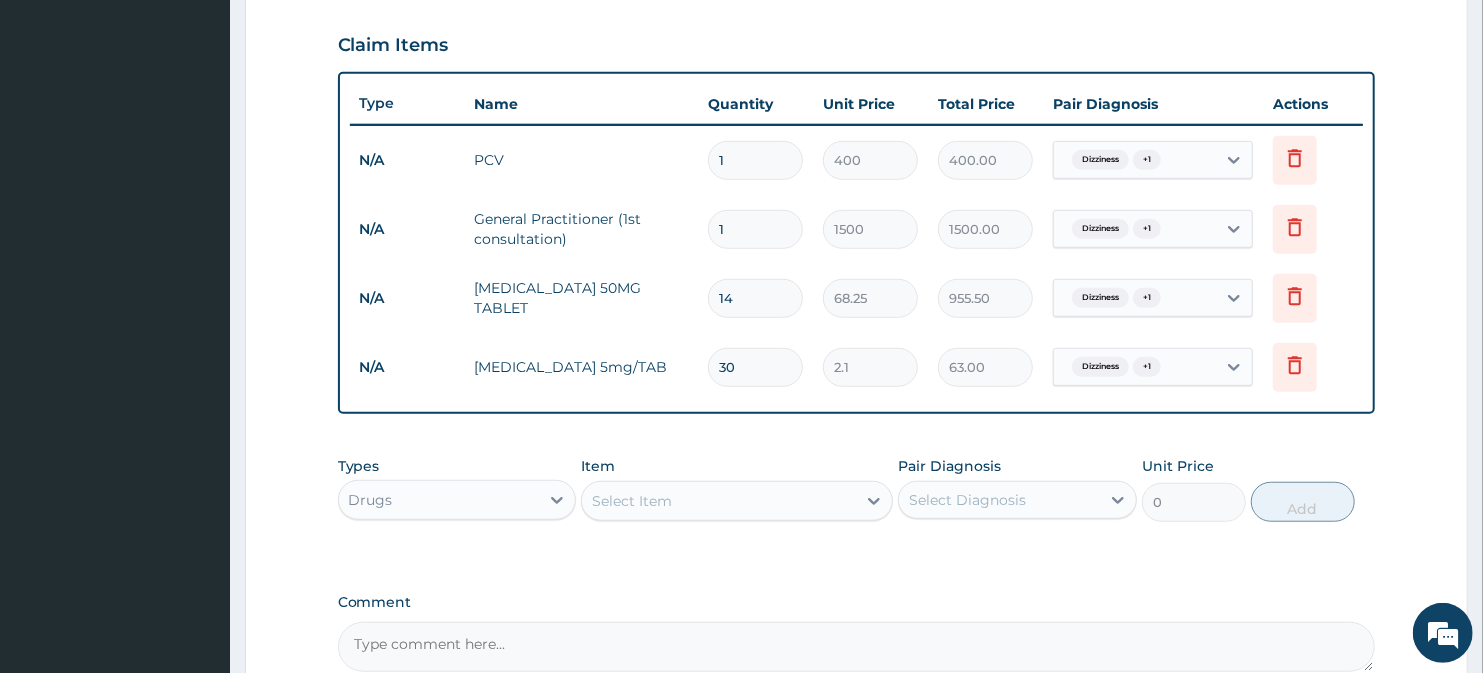 type on "30" 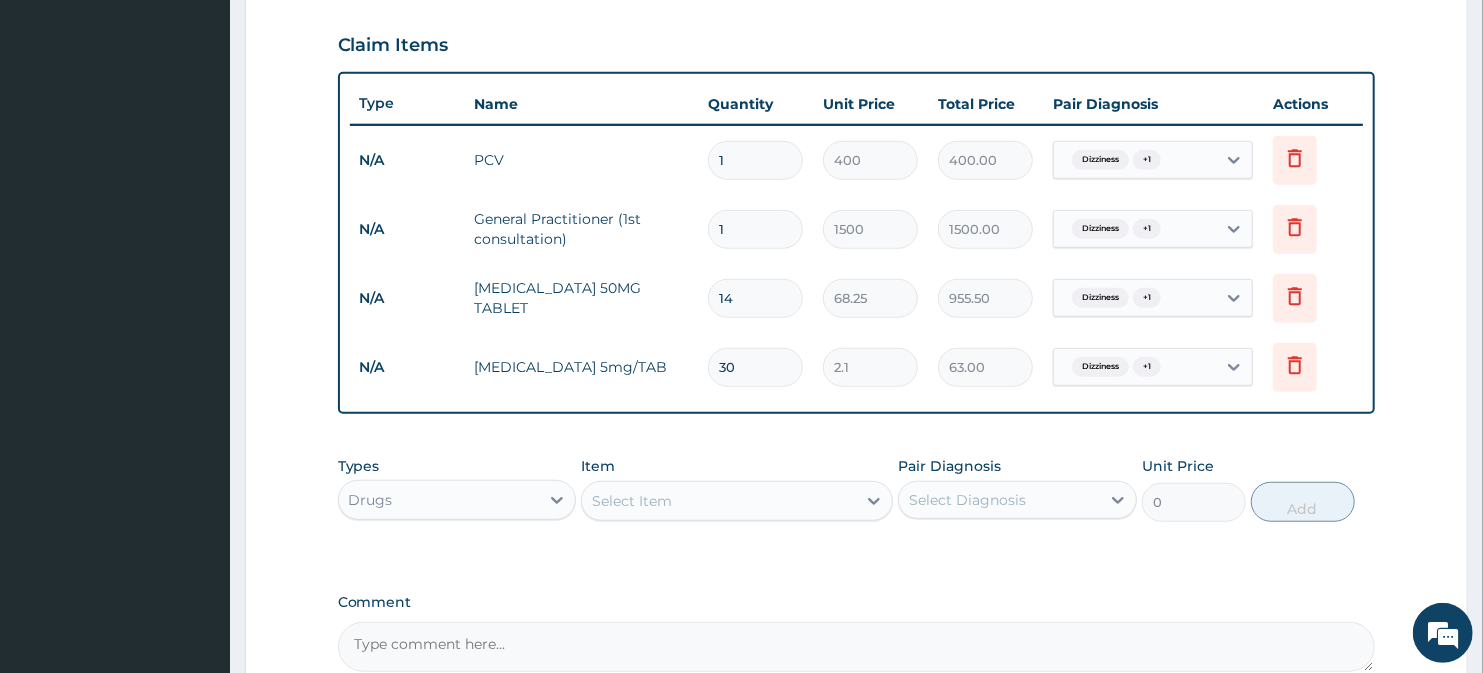 click on "Select Item" at bounding box center [718, 501] 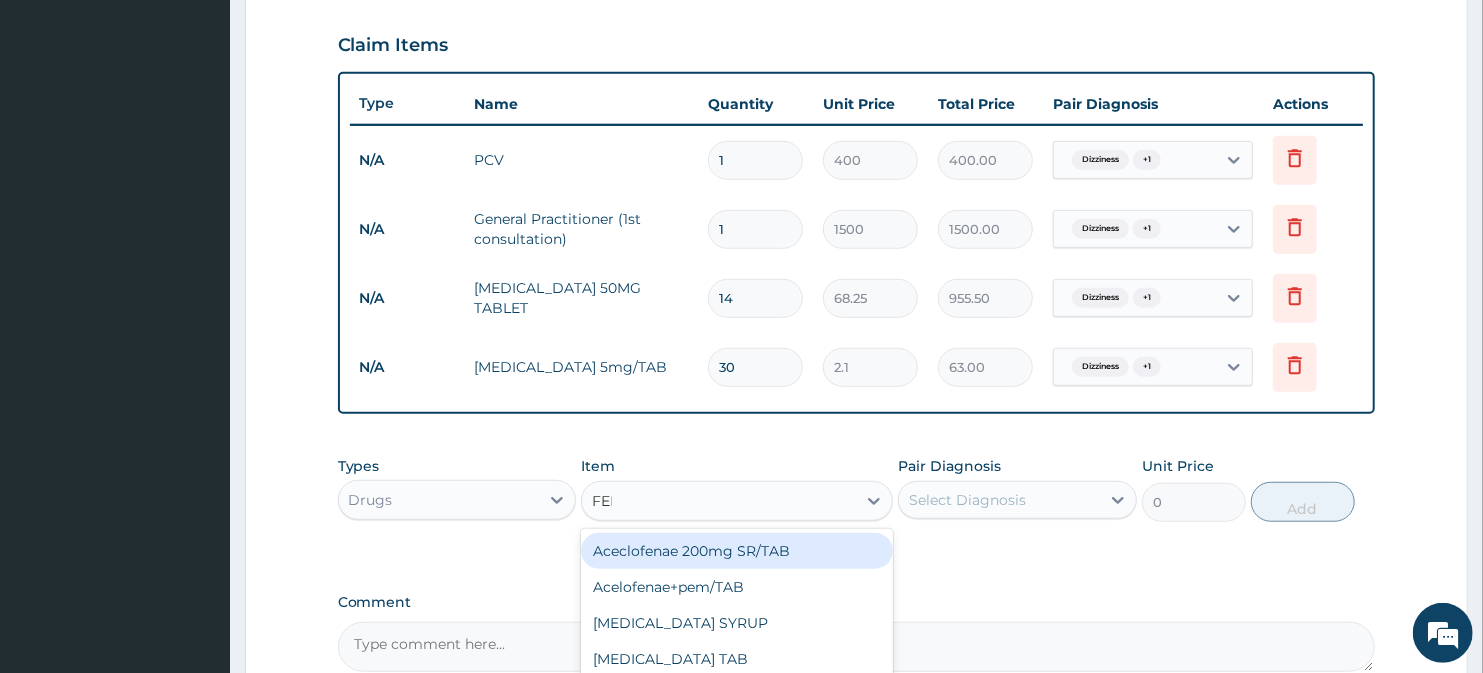 type on "FERR" 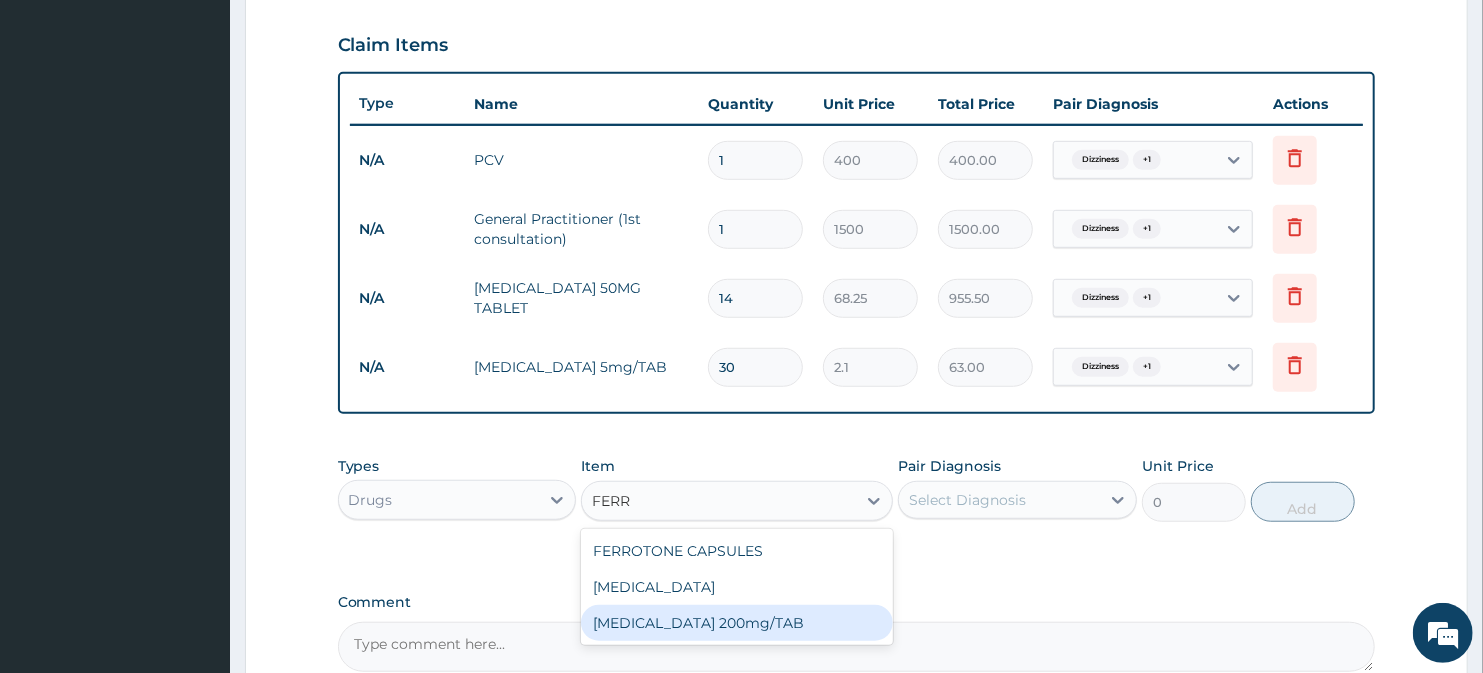 click on "[MEDICAL_DATA] 200mg/TAB" at bounding box center (736, 623) 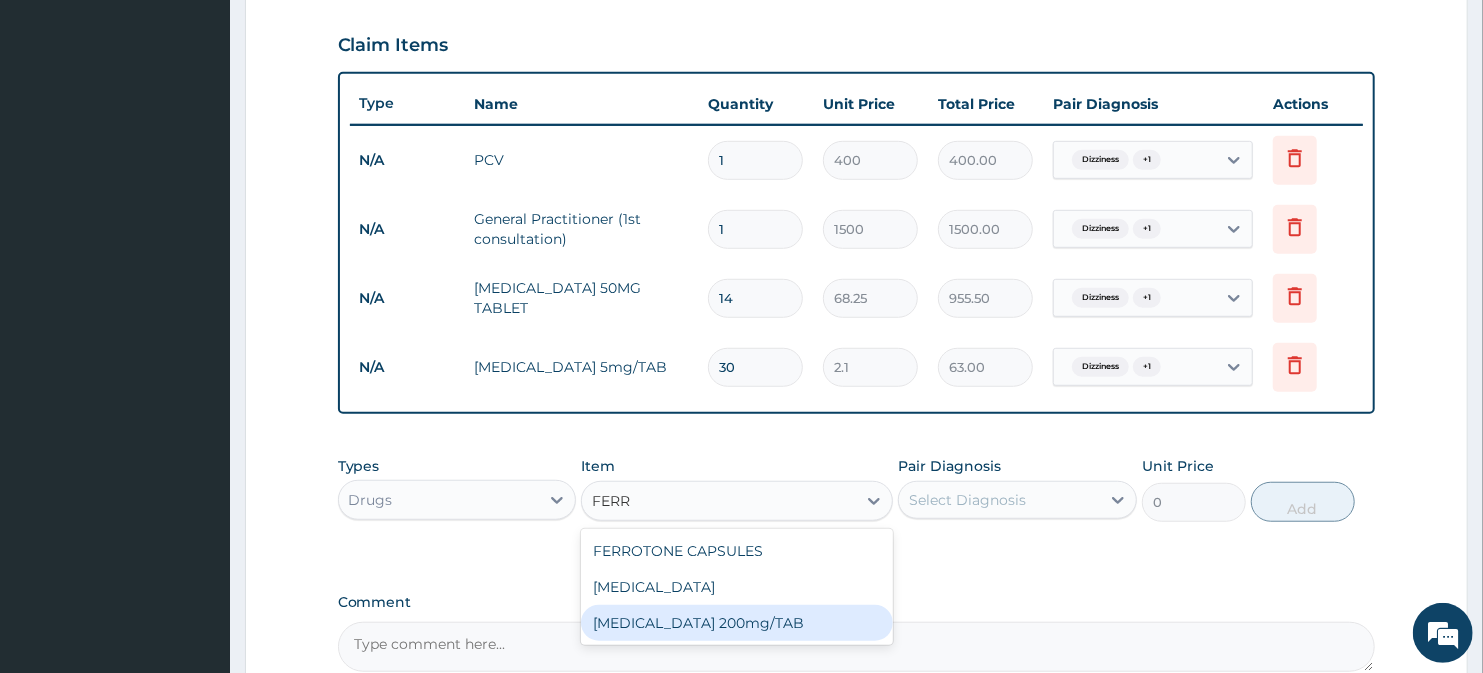 type 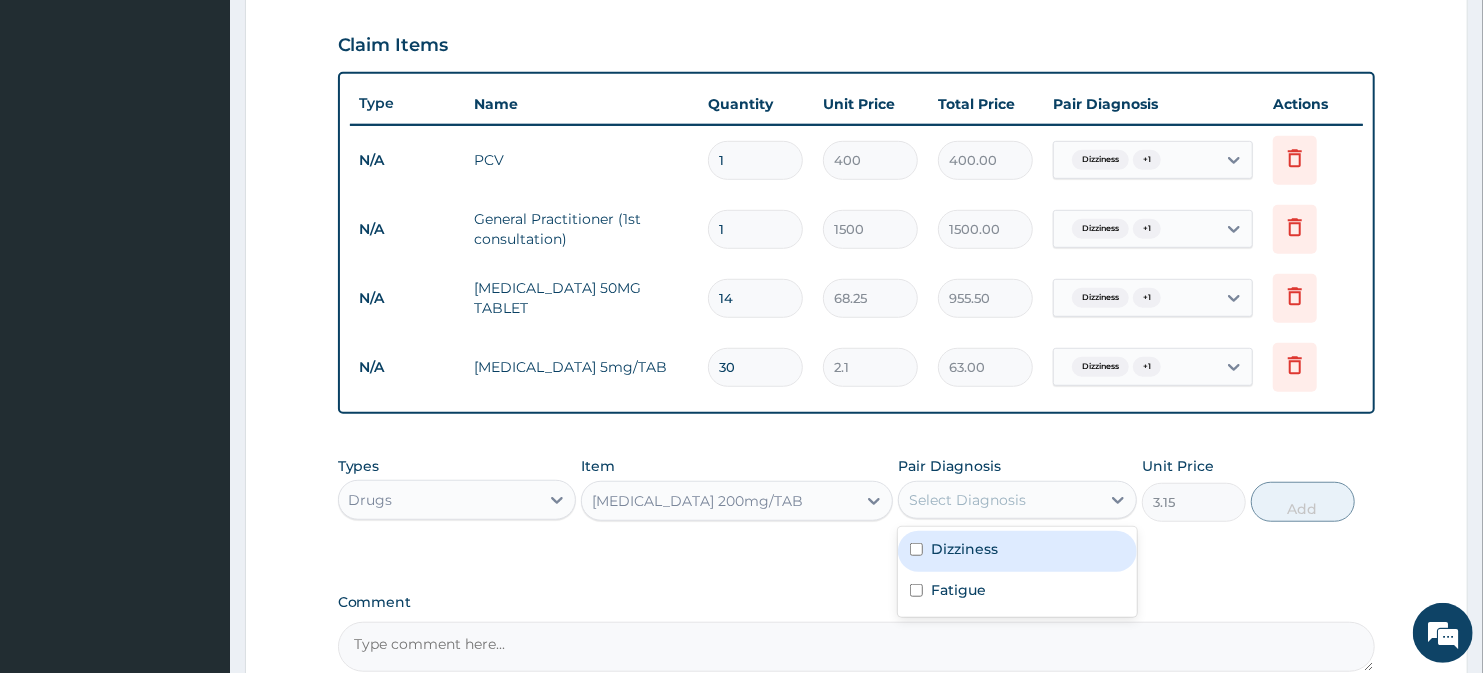 click on "Select Diagnosis" at bounding box center [999, 500] 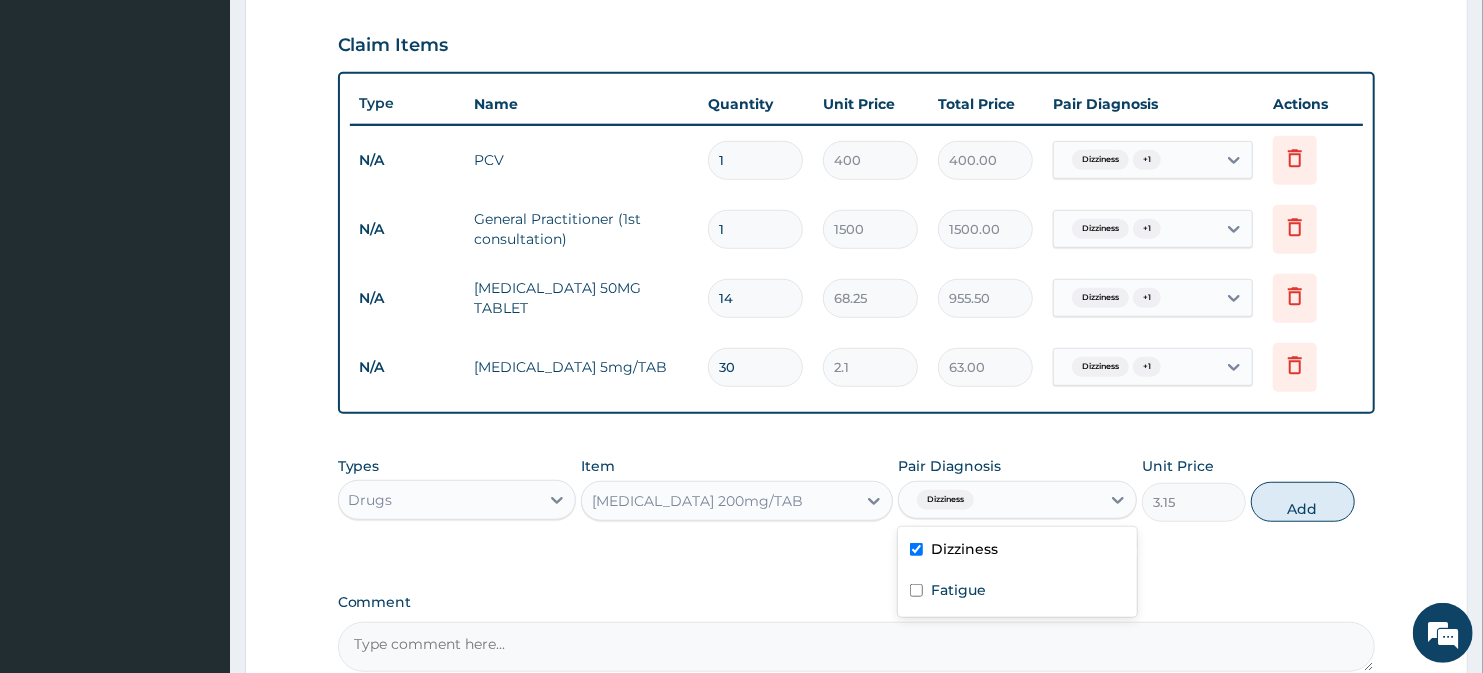 checkbox on "true" 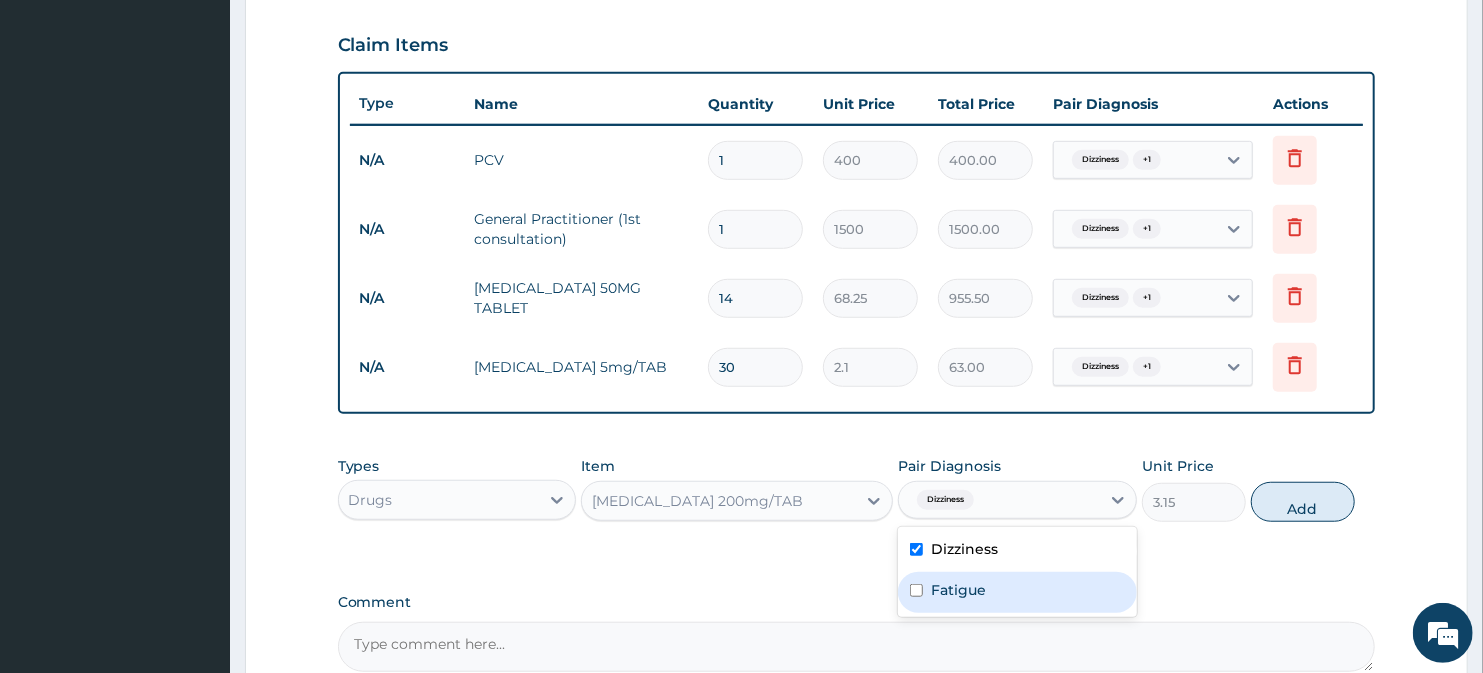 click on "Fatigue" at bounding box center [1017, 592] 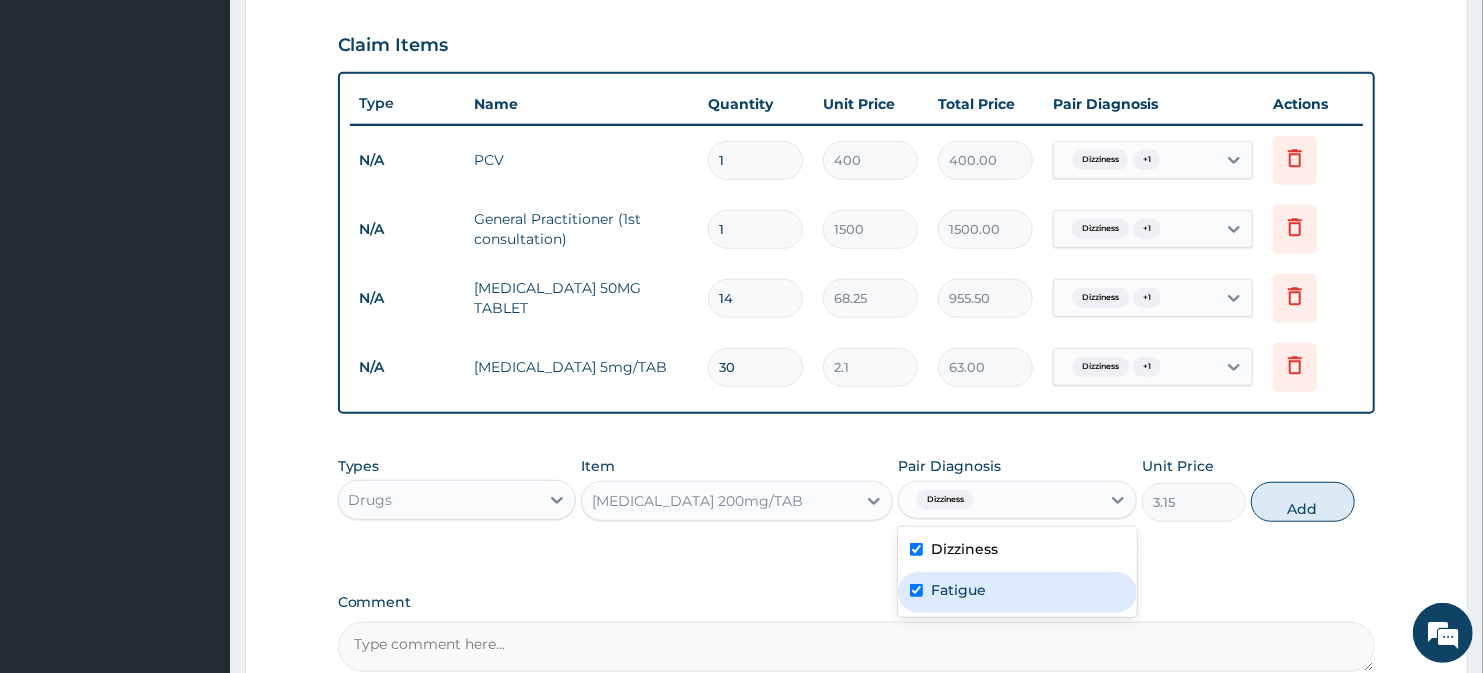 checkbox on "true" 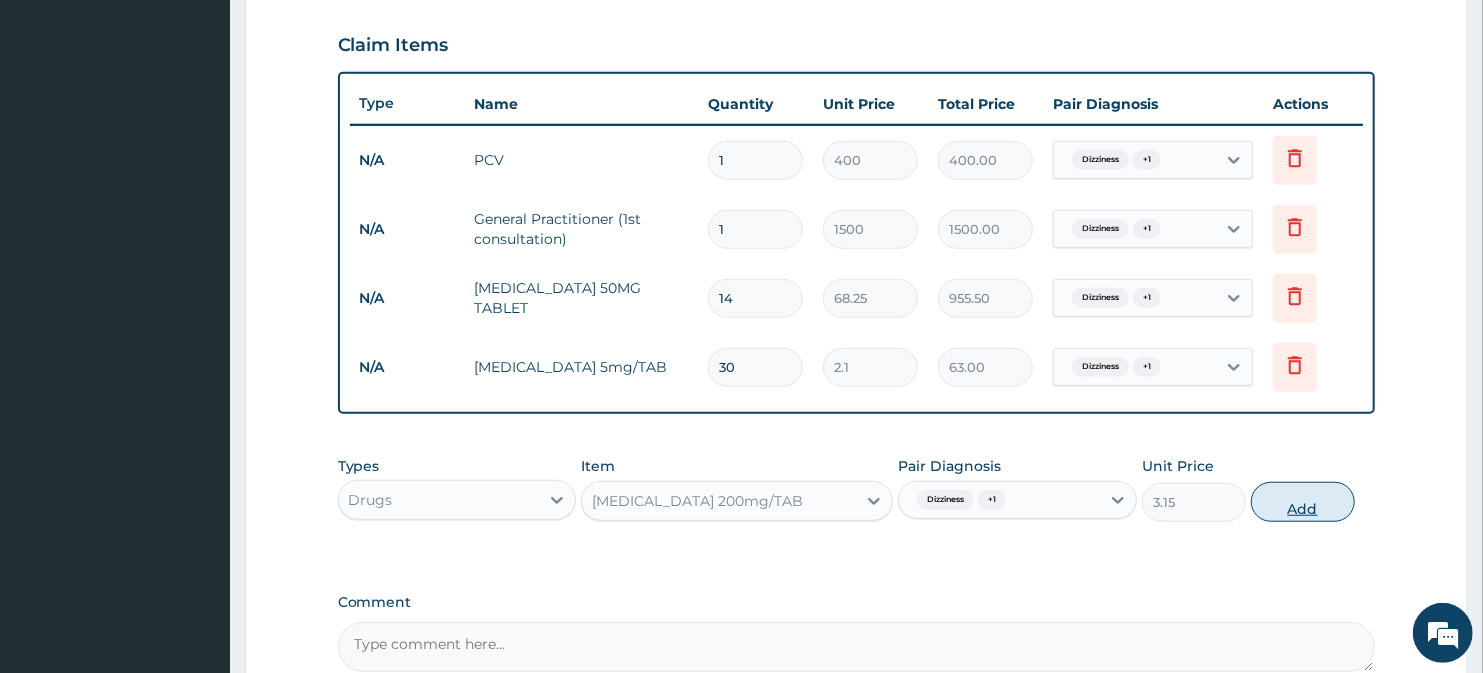 click on "Add" at bounding box center (1303, 502) 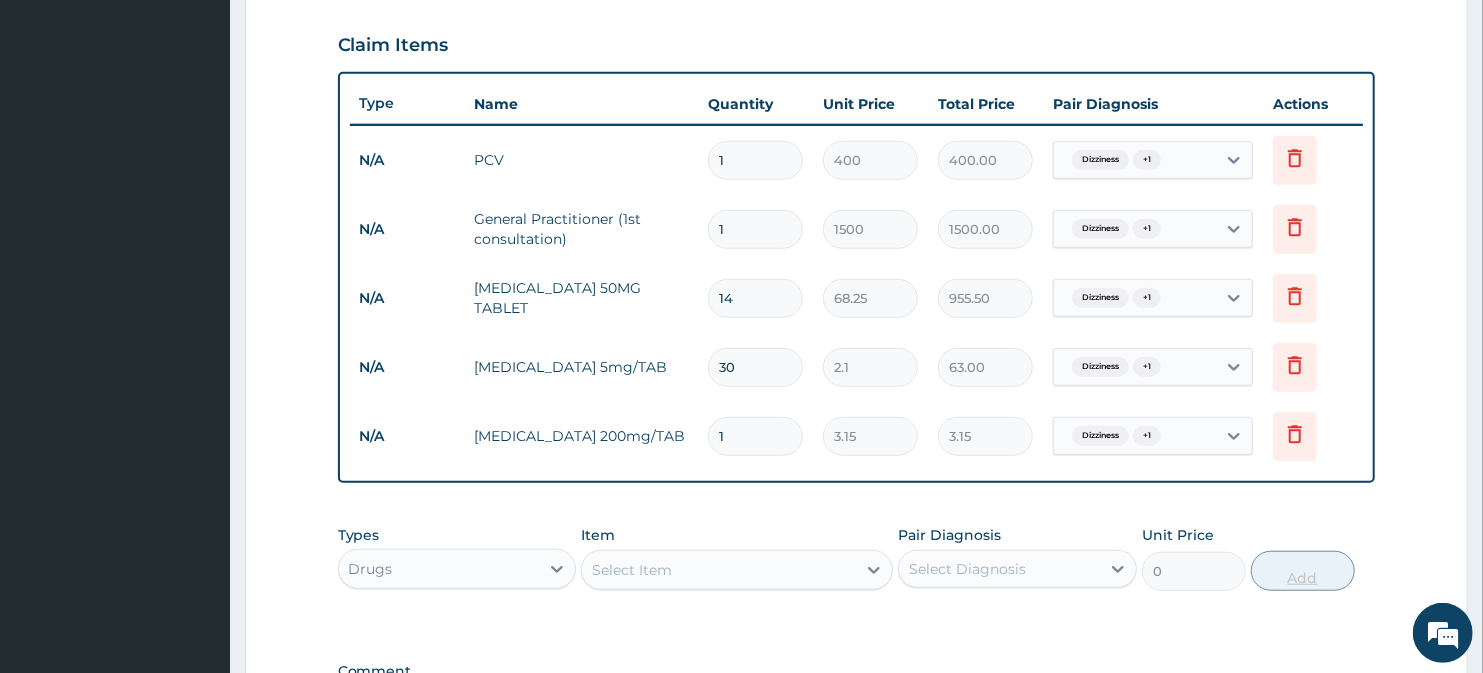 type 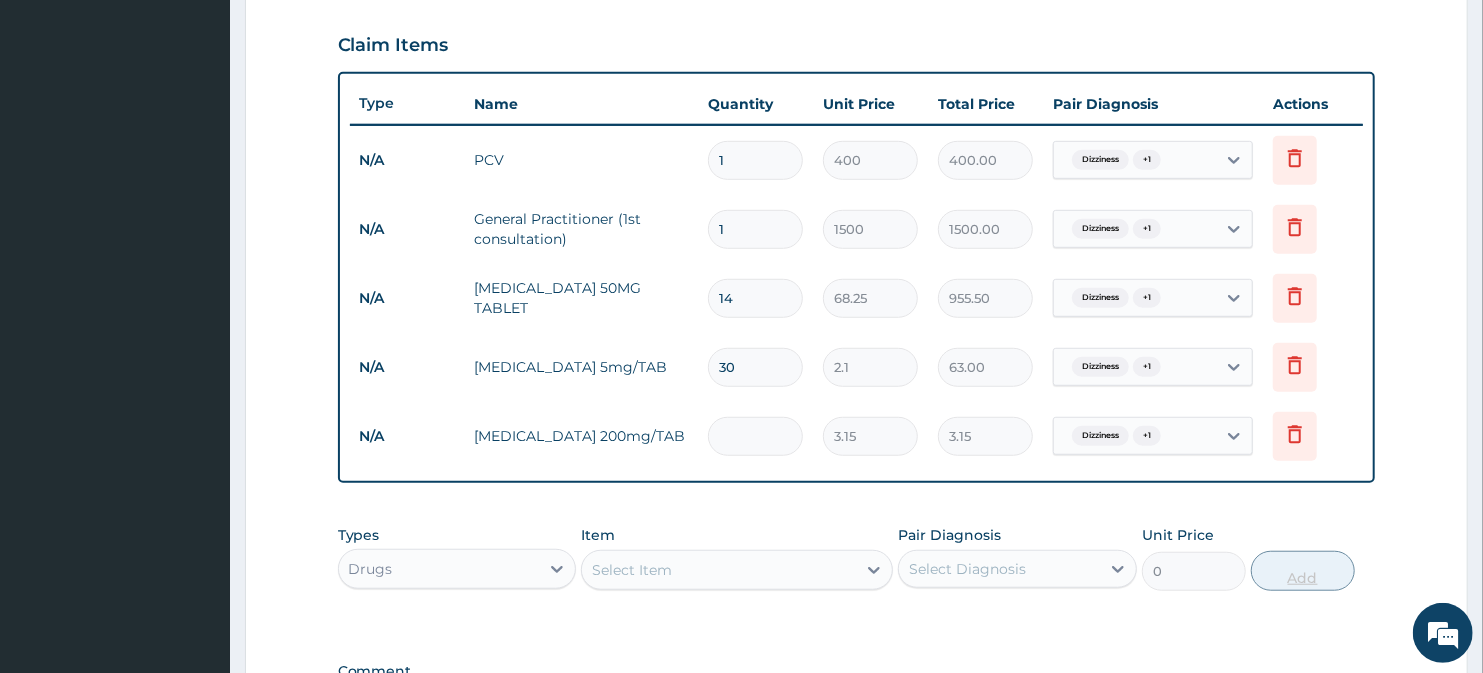 type on "0.00" 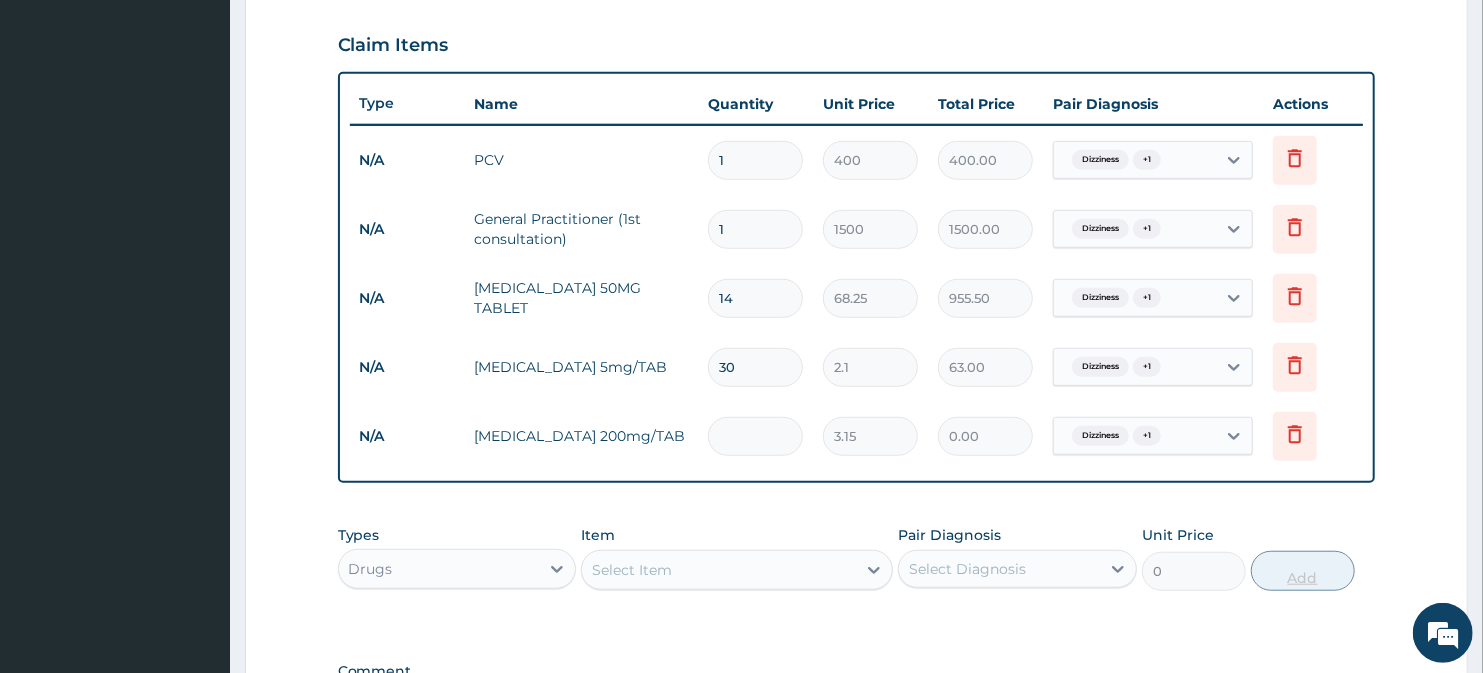 type on "3" 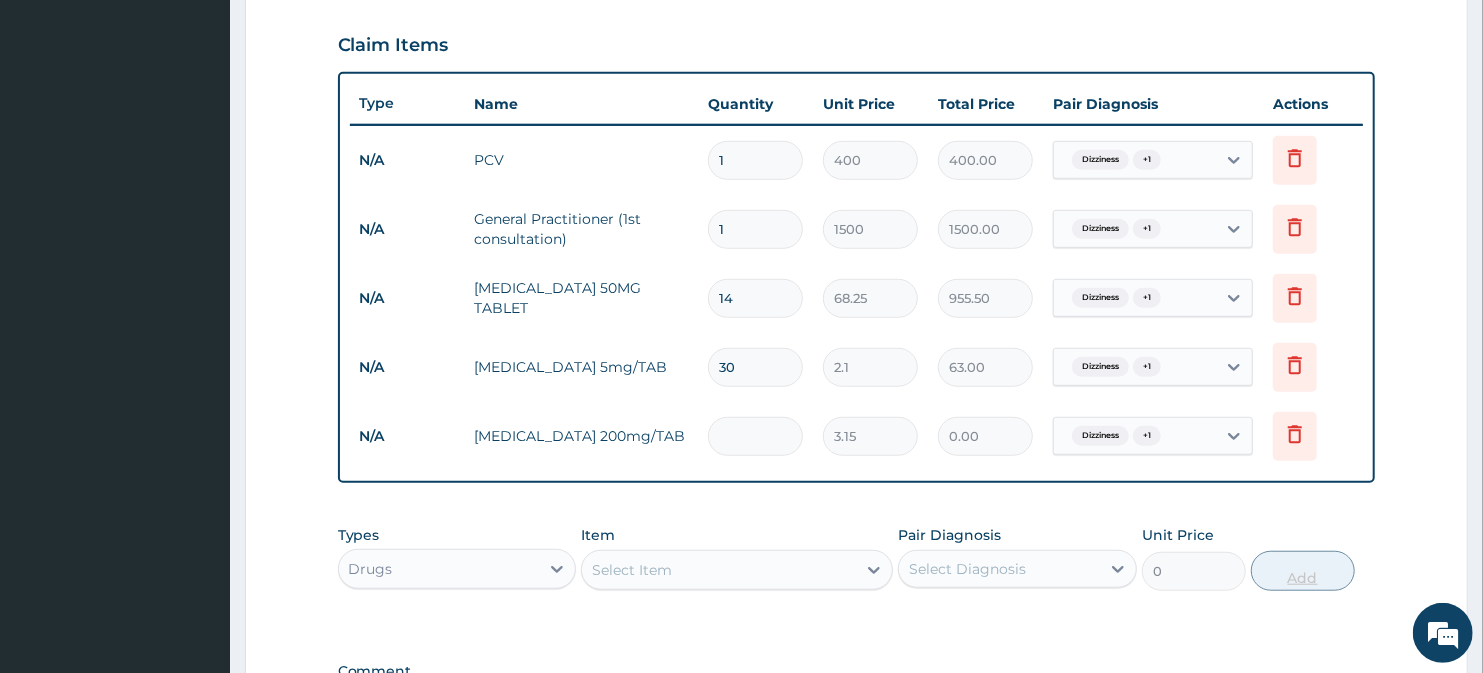 type on "9.45" 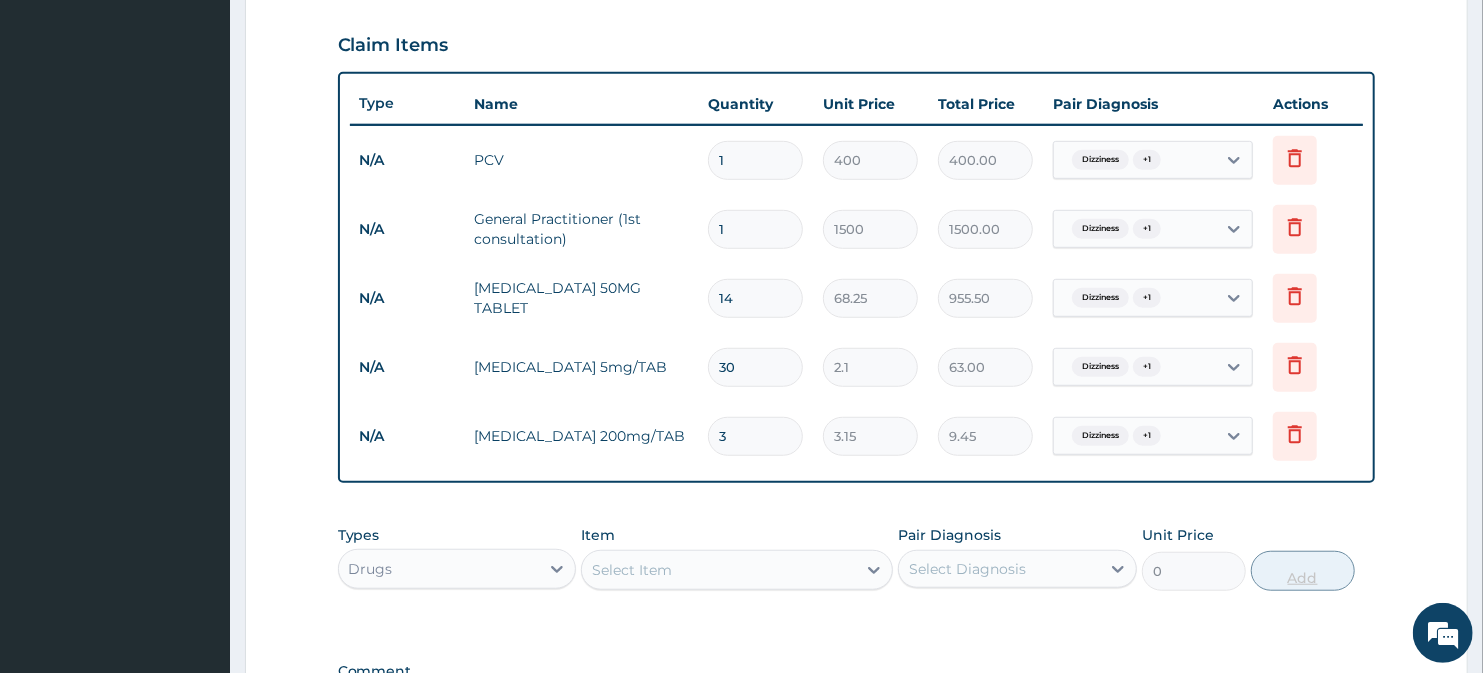 type on "30" 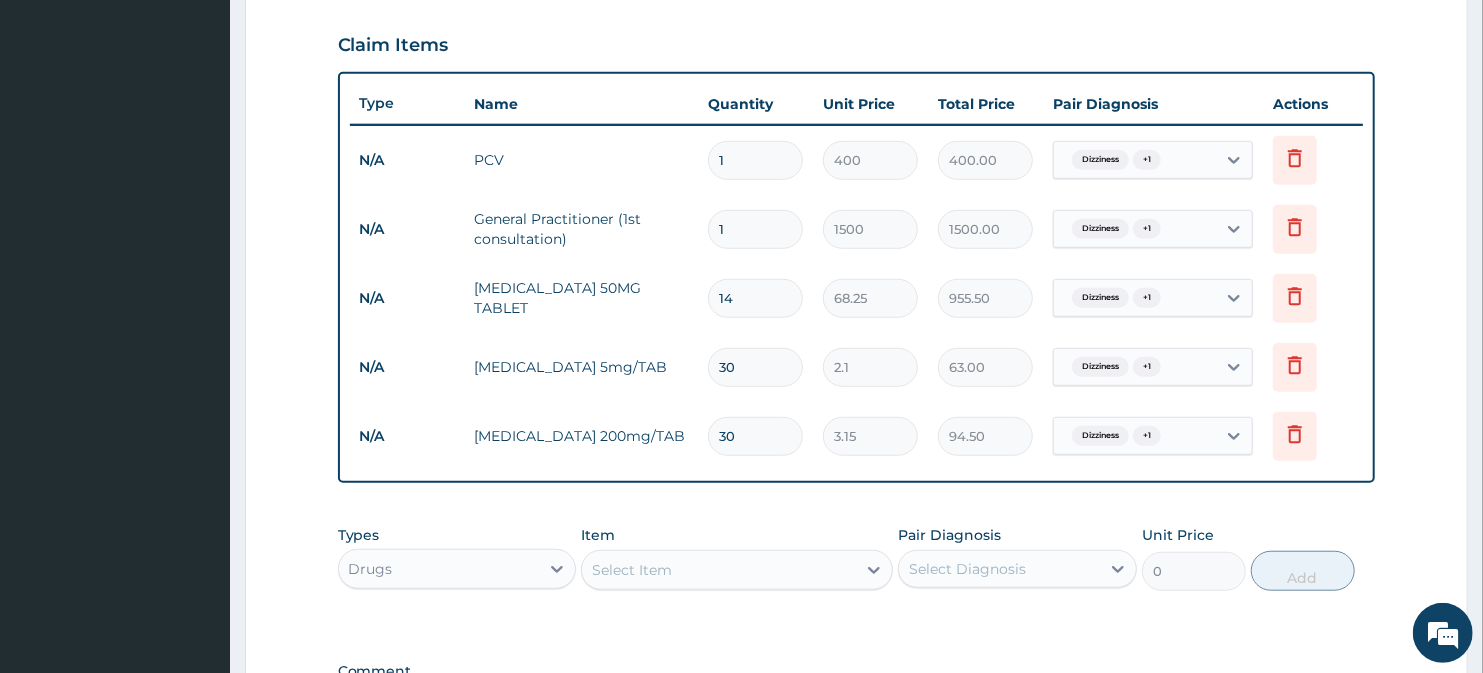 type on "30" 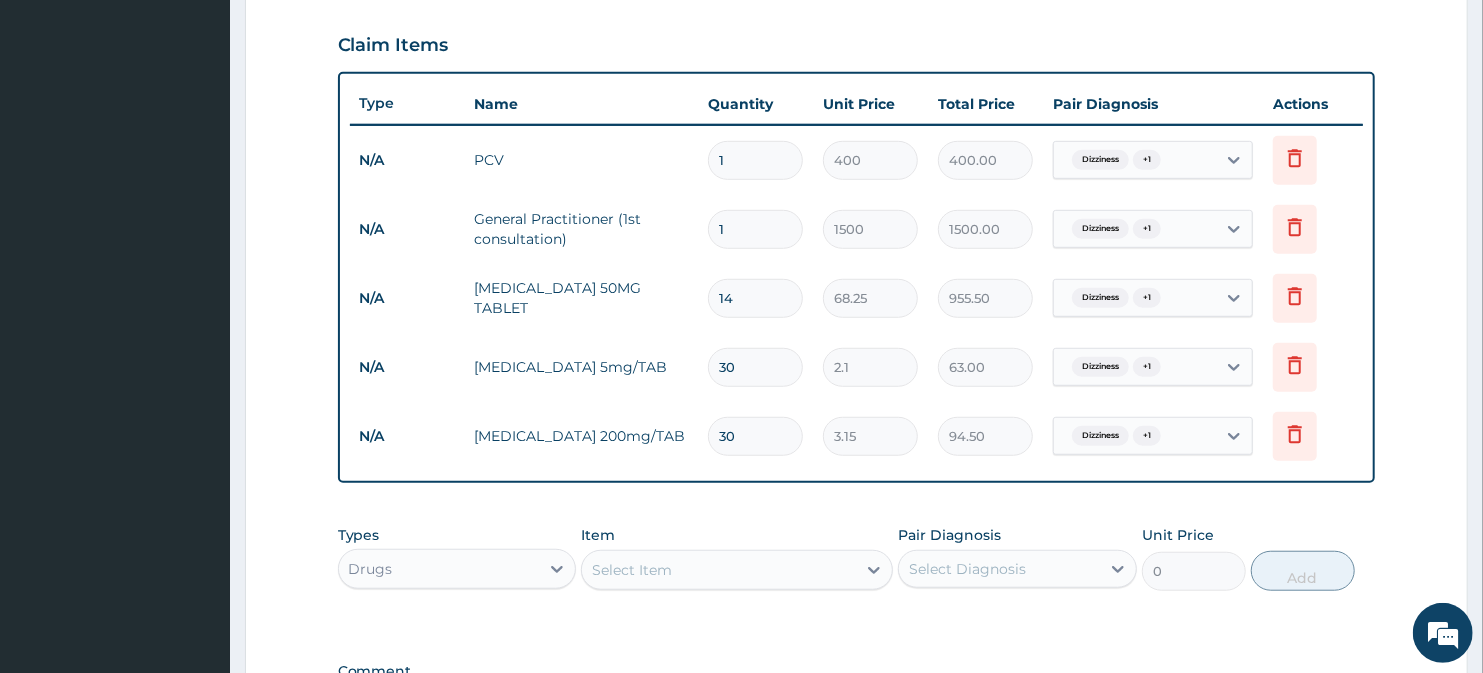 click on "Select Item" at bounding box center (718, 570) 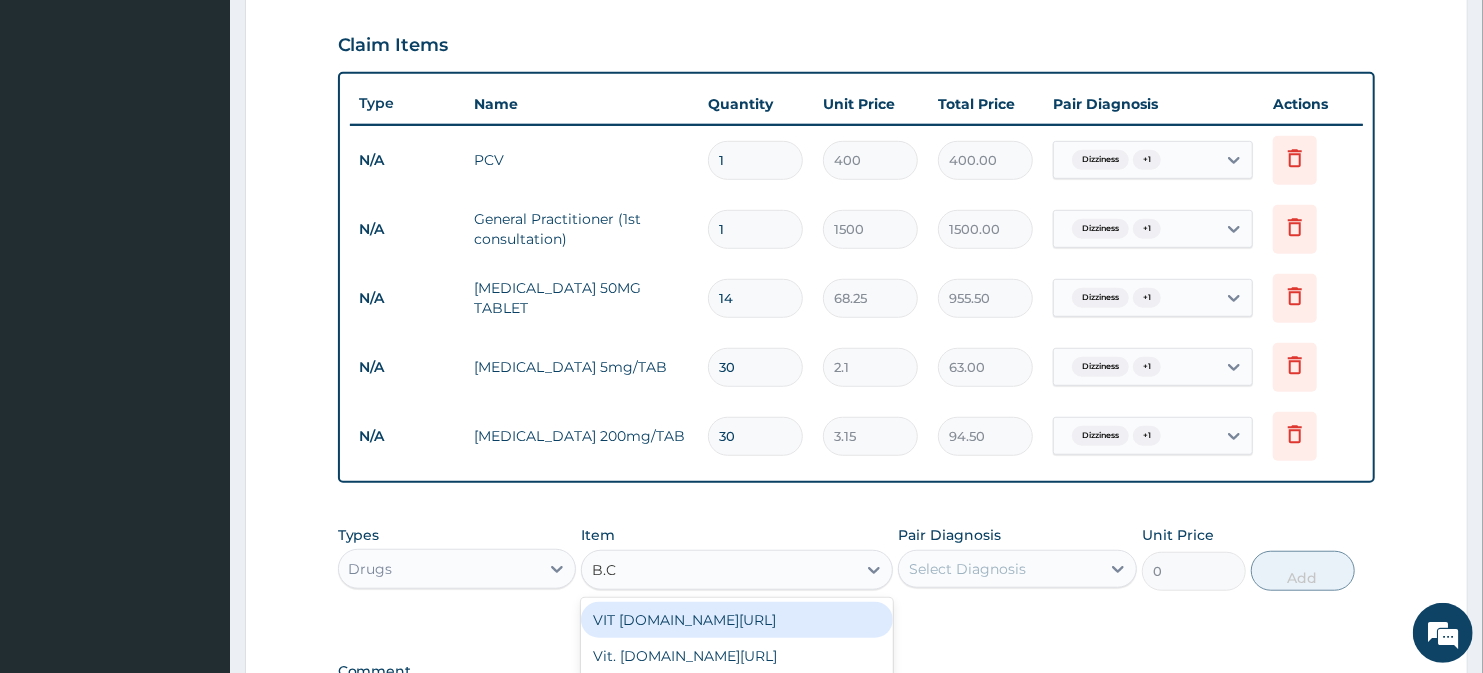 type on "B.CO" 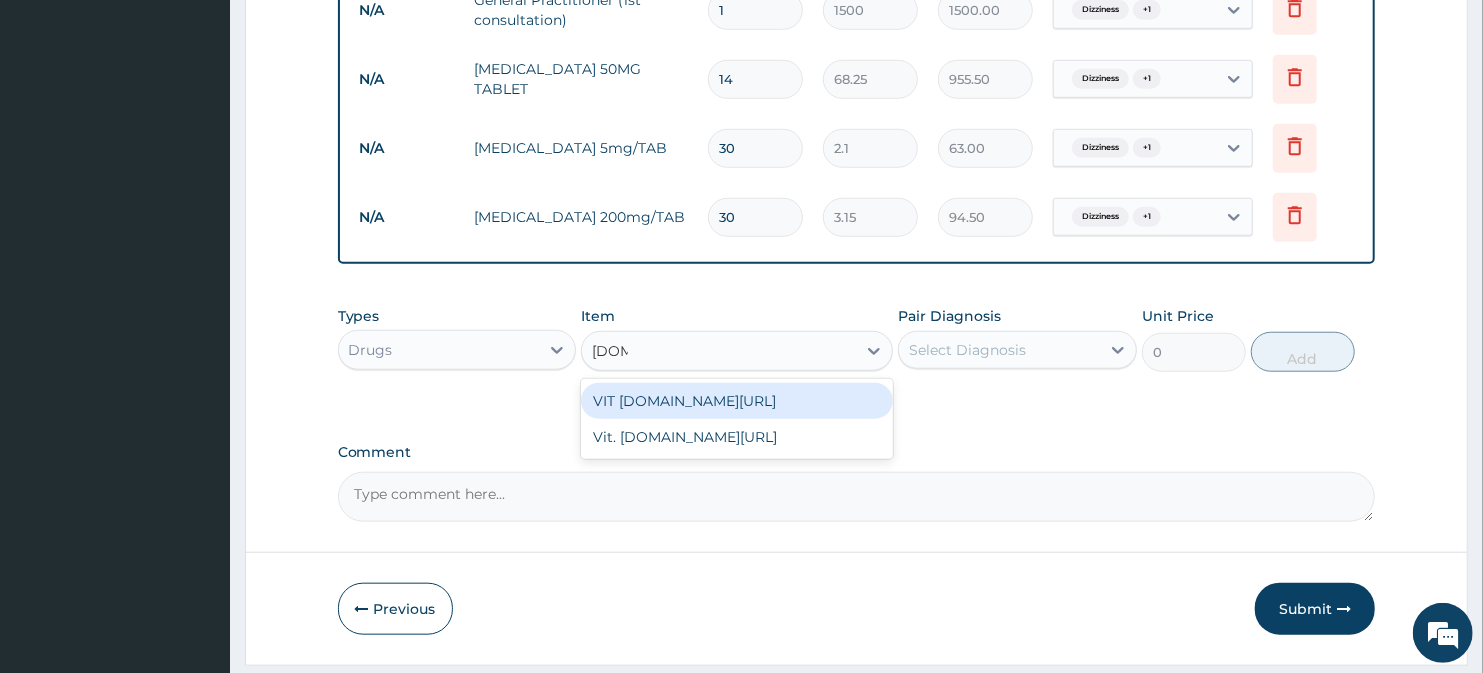 scroll, scrollTop: 925, scrollLeft: 0, axis: vertical 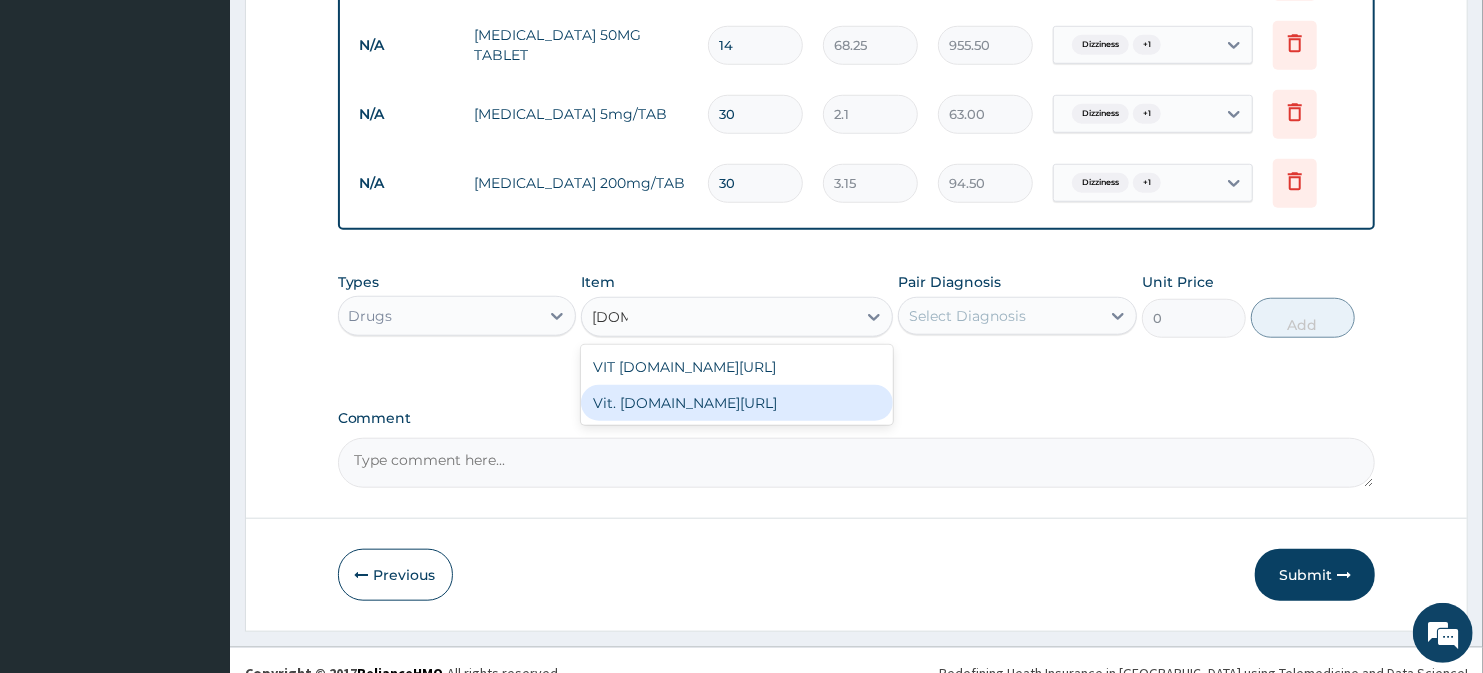 click on "Vit. B.Co/INJ" at bounding box center [736, 403] 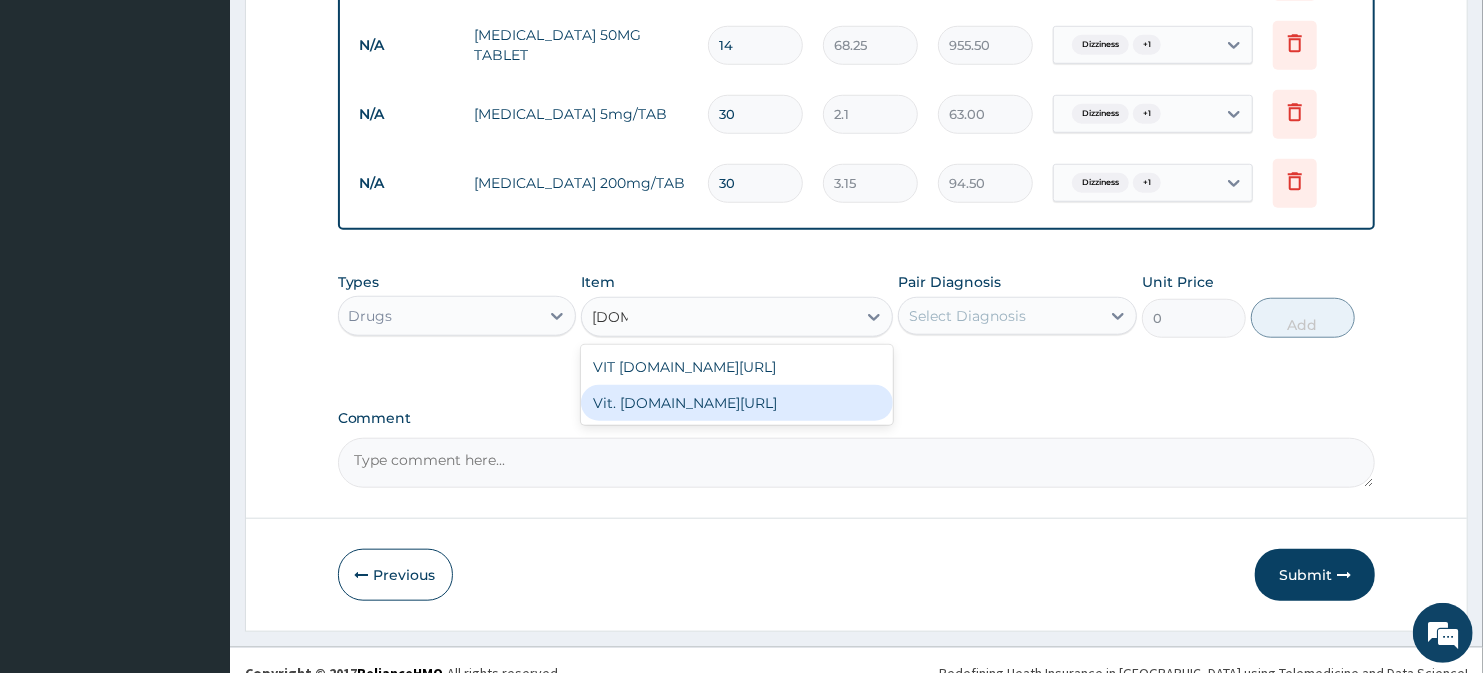 type 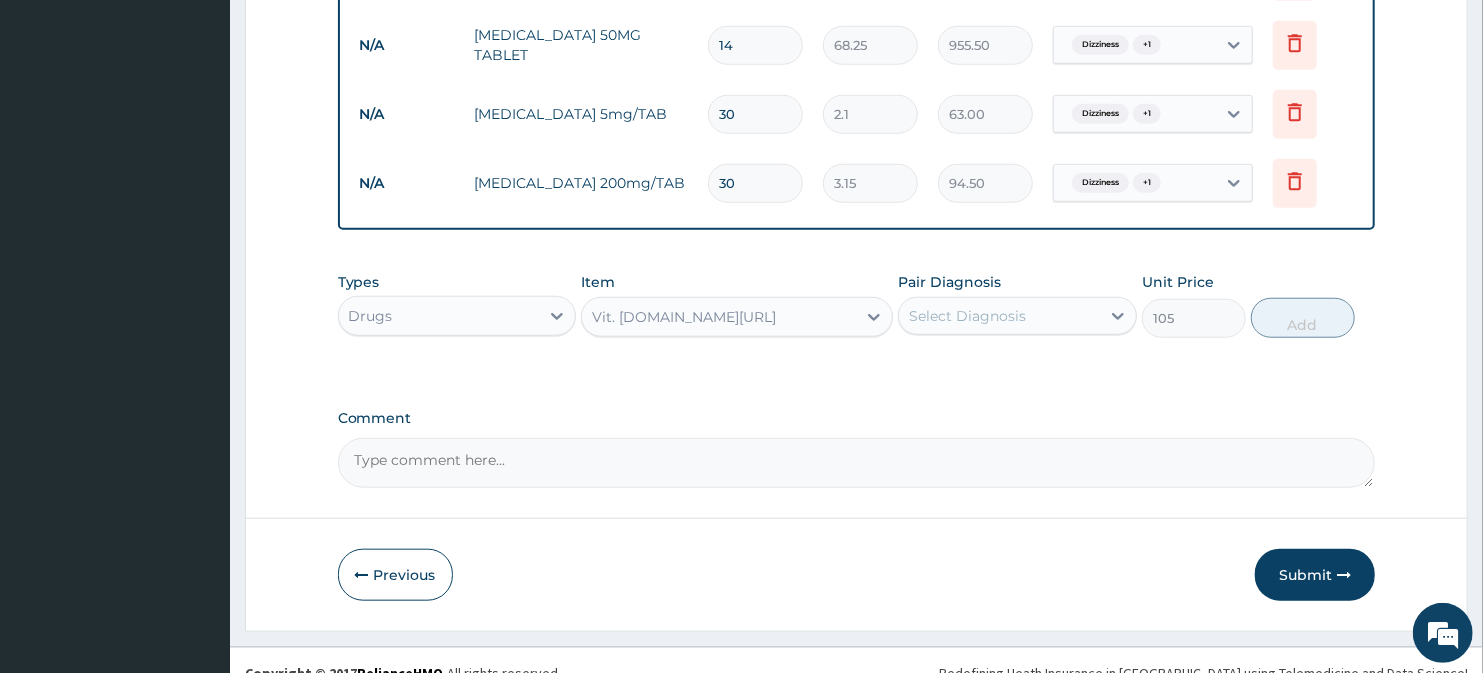 click on "Select Diagnosis" at bounding box center (967, 316) 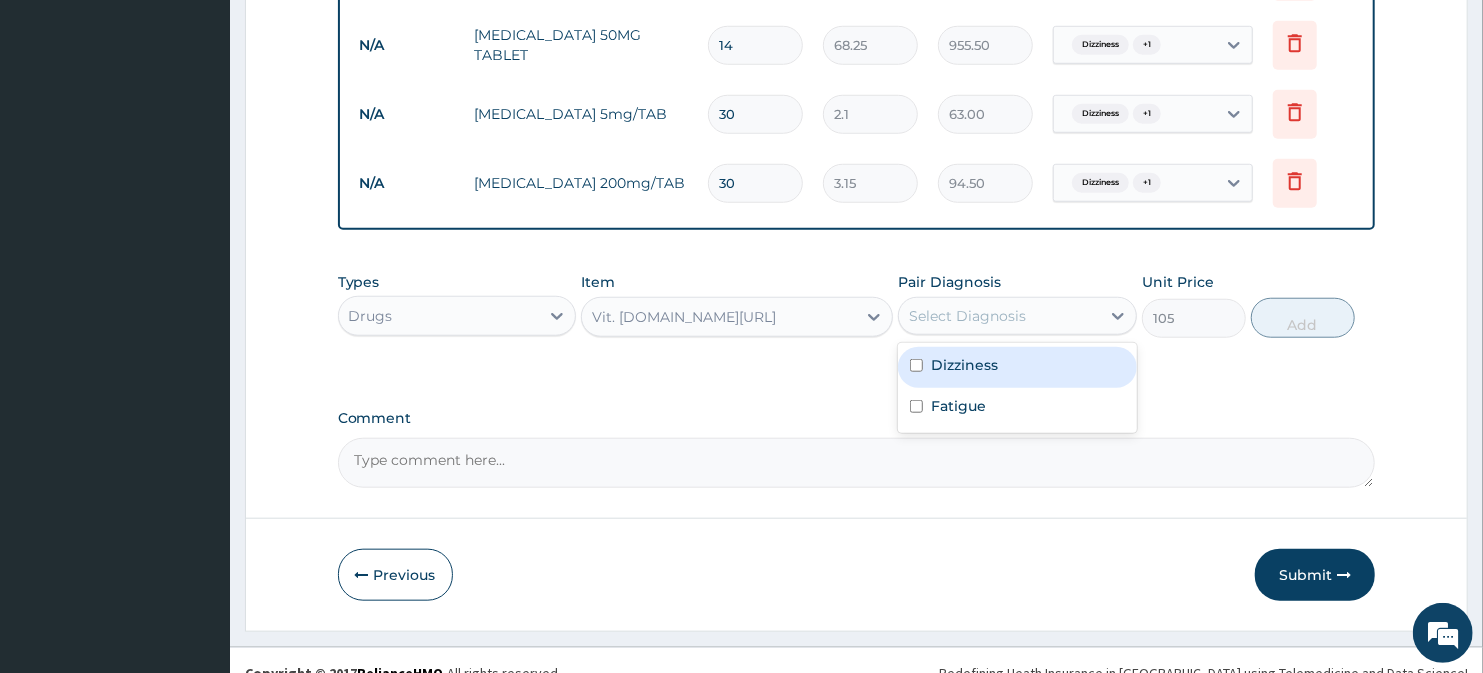 click on "Dizziness" at bounding box center (964, 365) 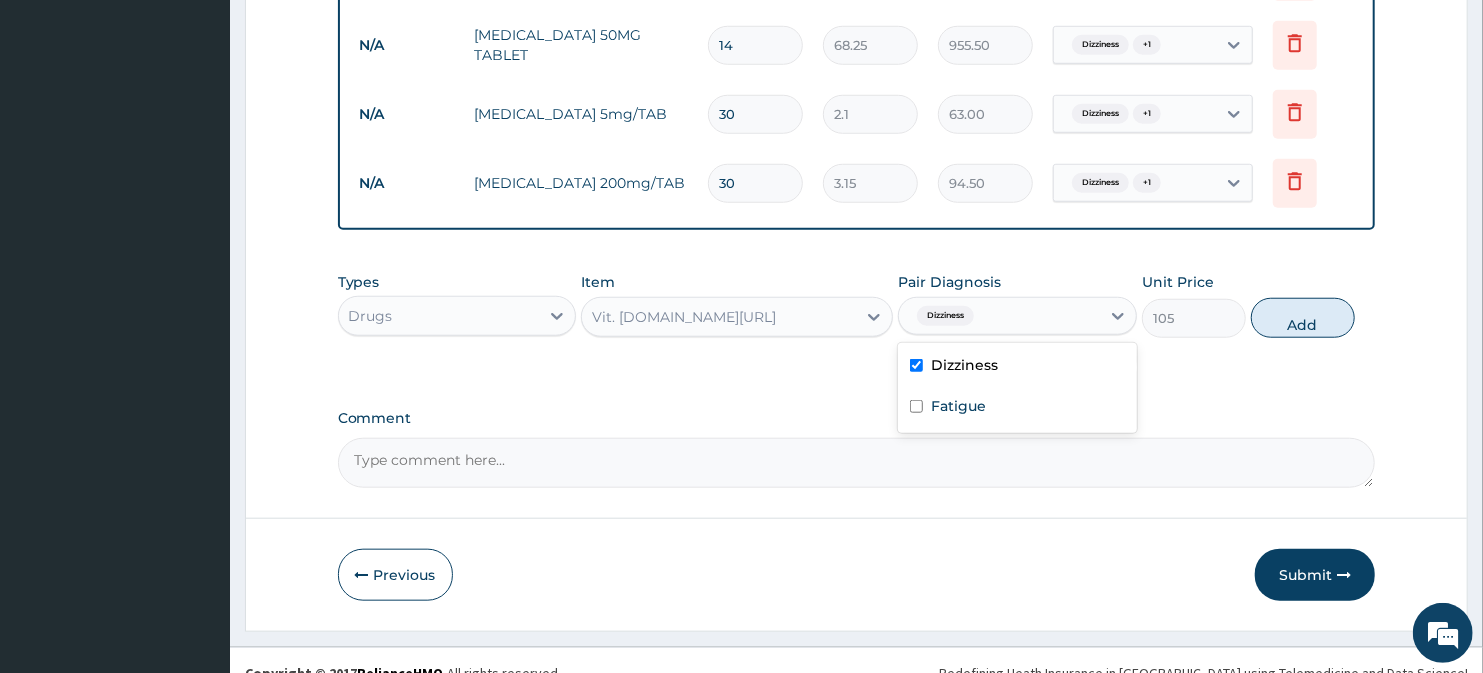 checkbox on "true" 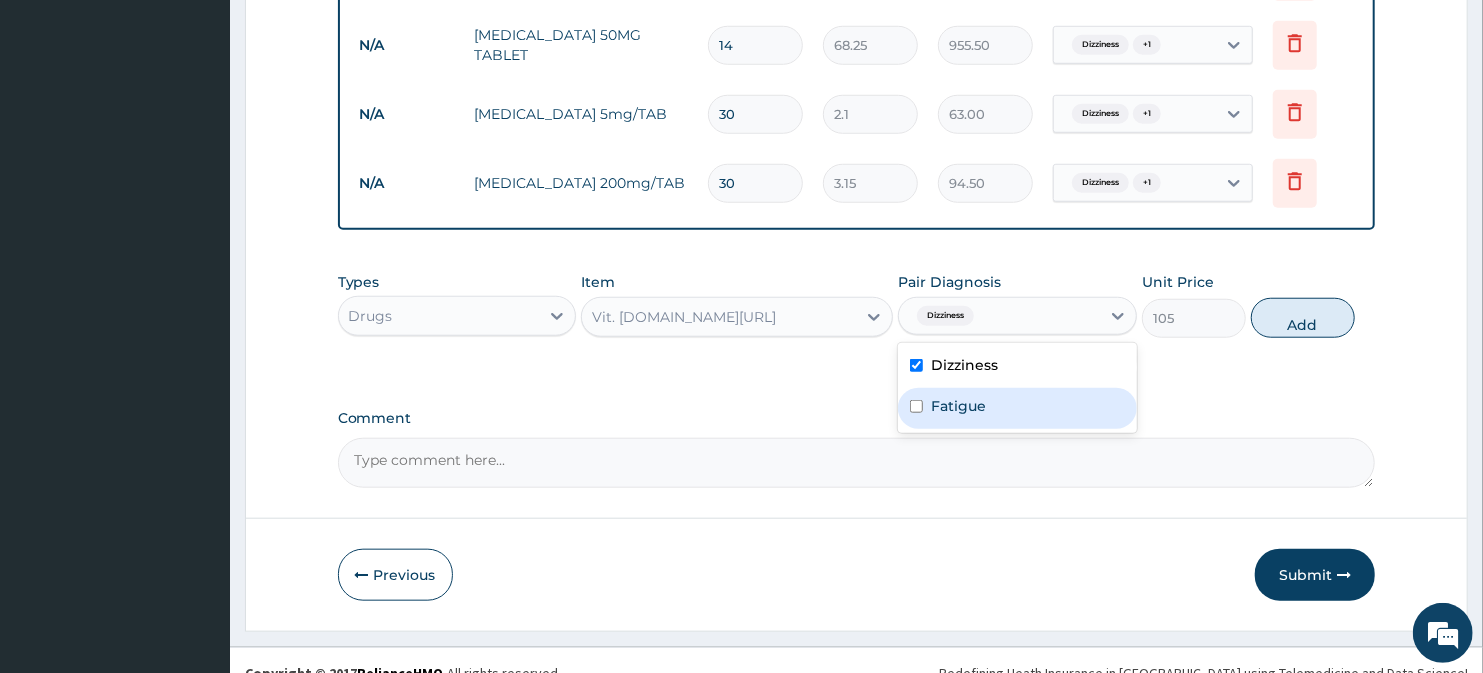 click on "Fatigue" at bounding box center [958, 406] 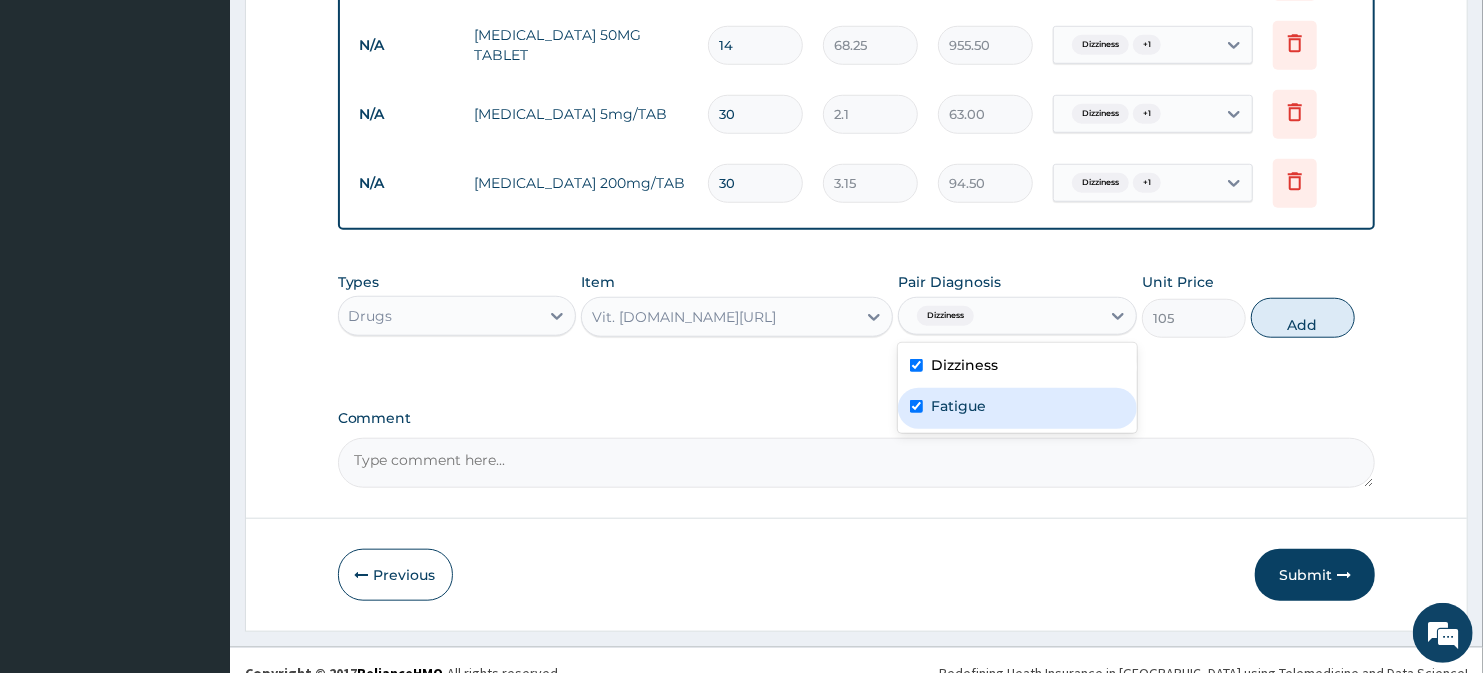 checkbox on "true" 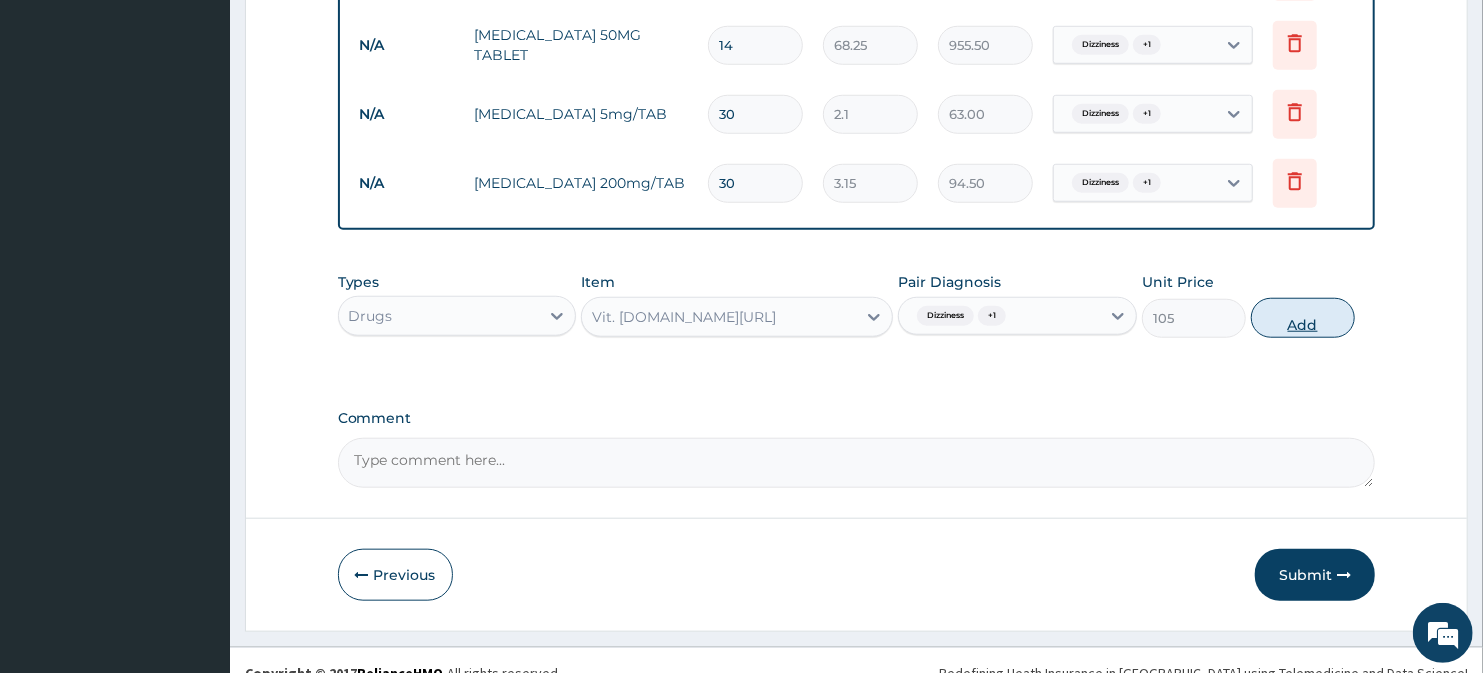 click on "Add" at bounding box center [1303, 318] 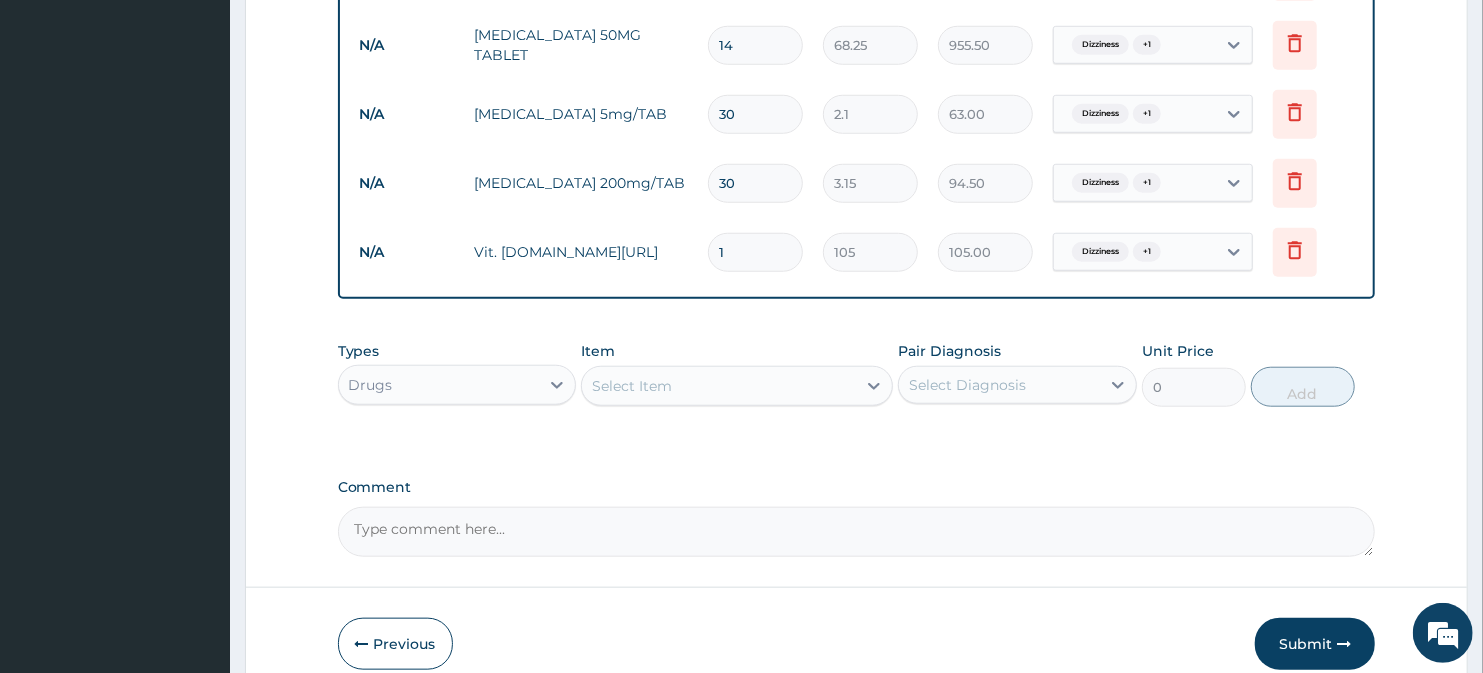click on "Select Item" at bounding box center [632, 386] 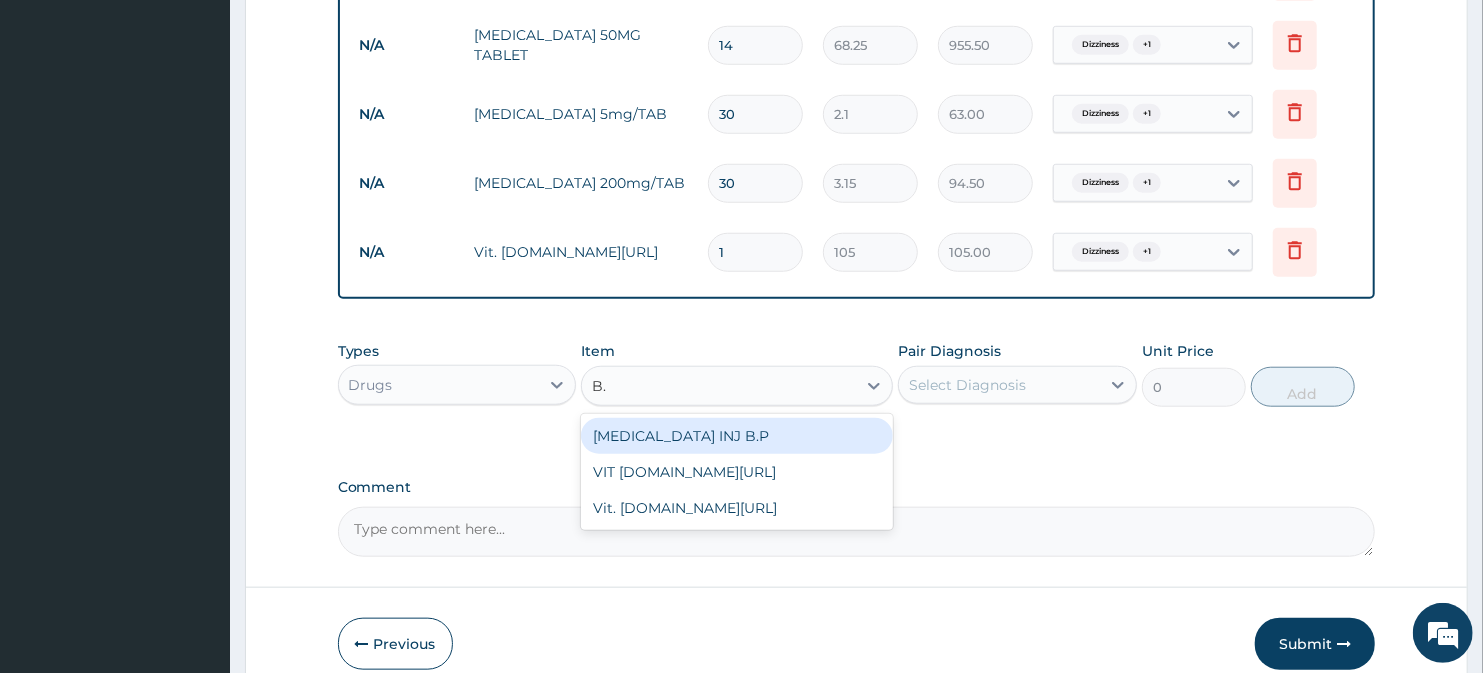type on "B.C" 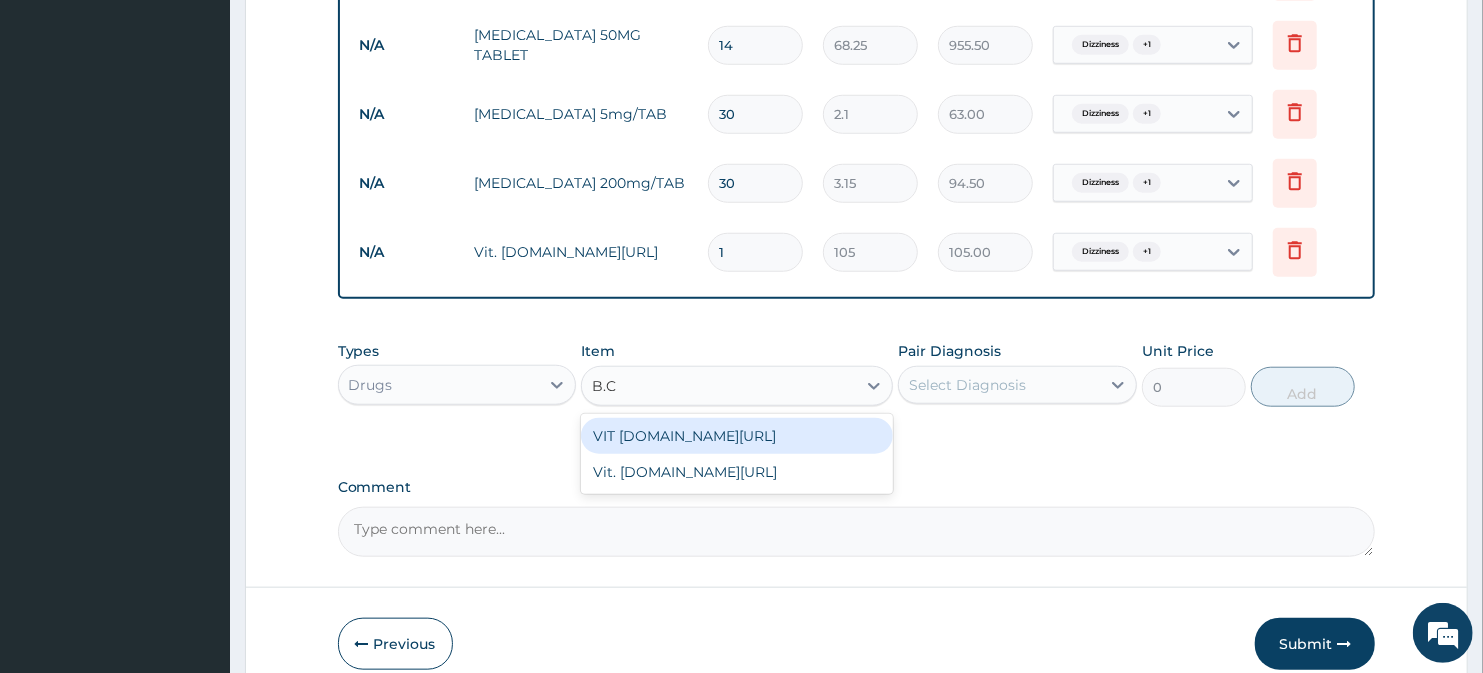click on "VIT B.co/TAB" at bounding box center [736, 436] 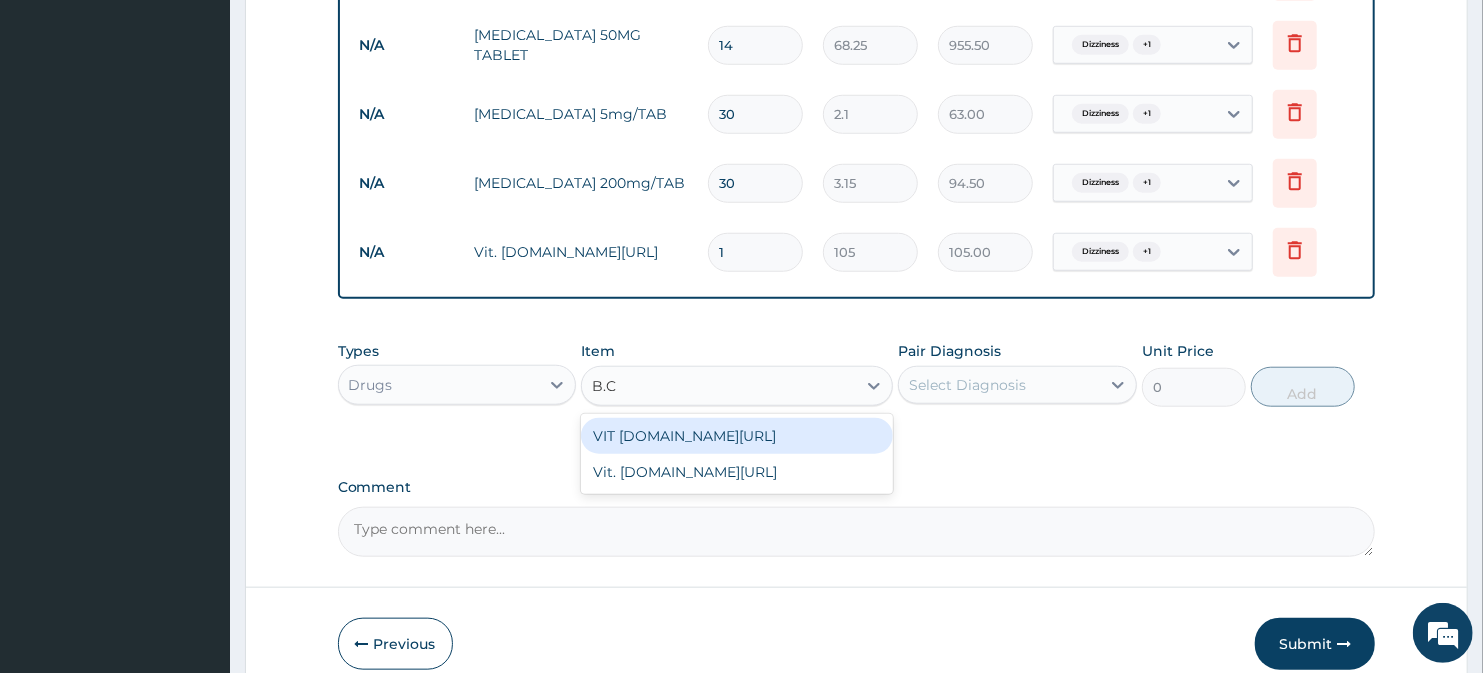type 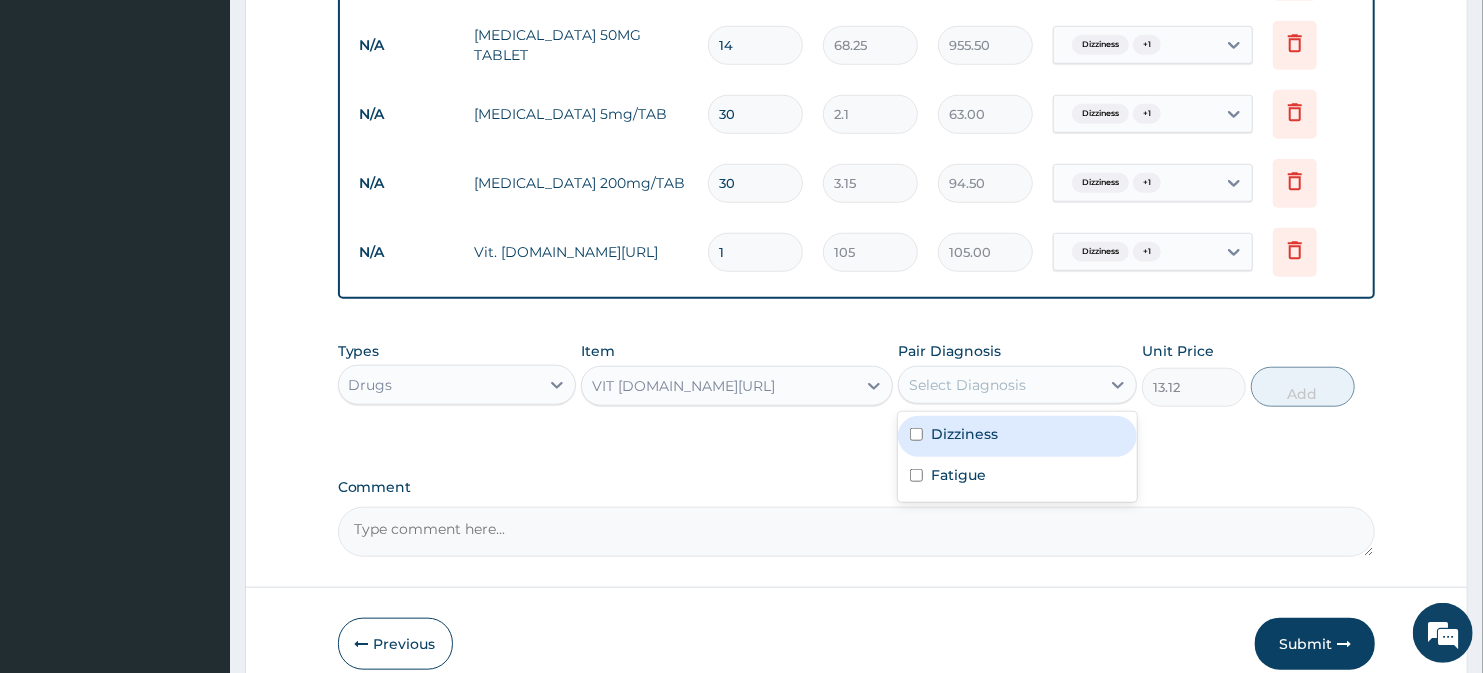 click on "Select Diagnosis" at bounding box center [967, 385] 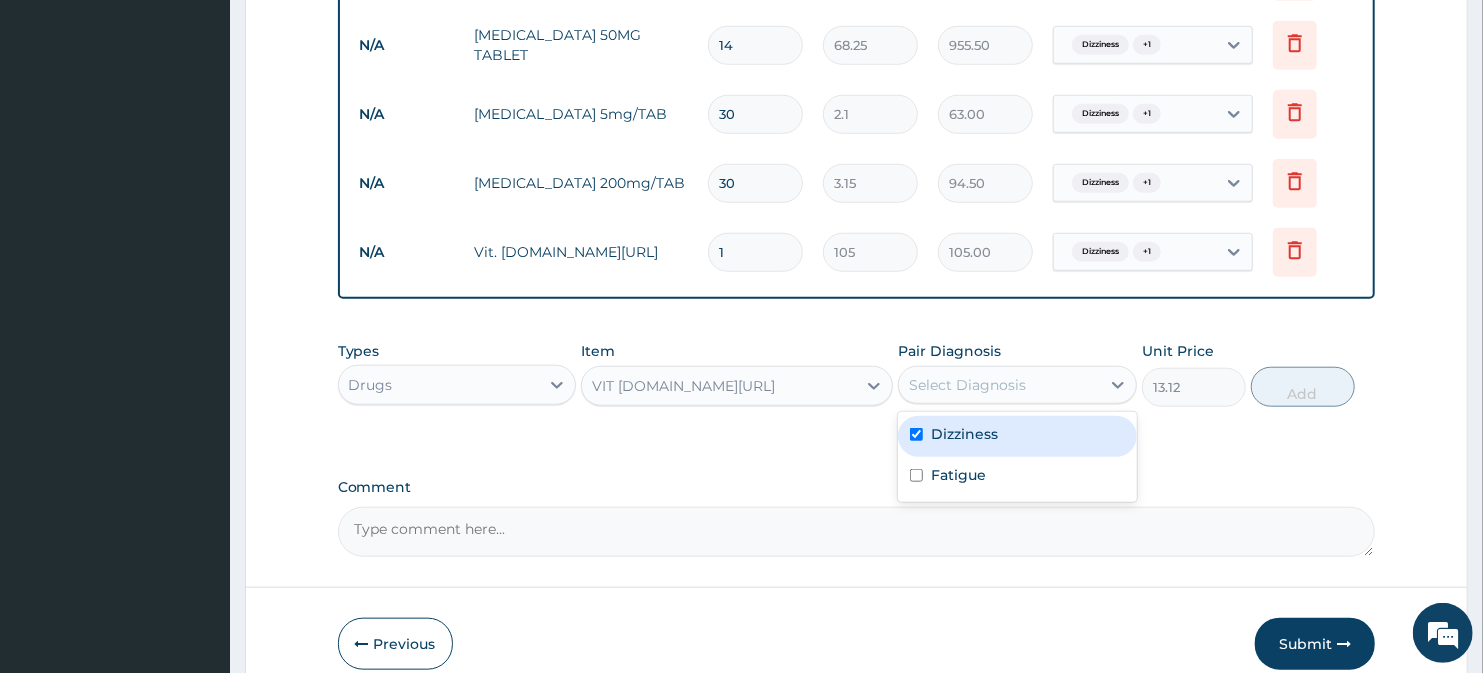 checkbox on "true" 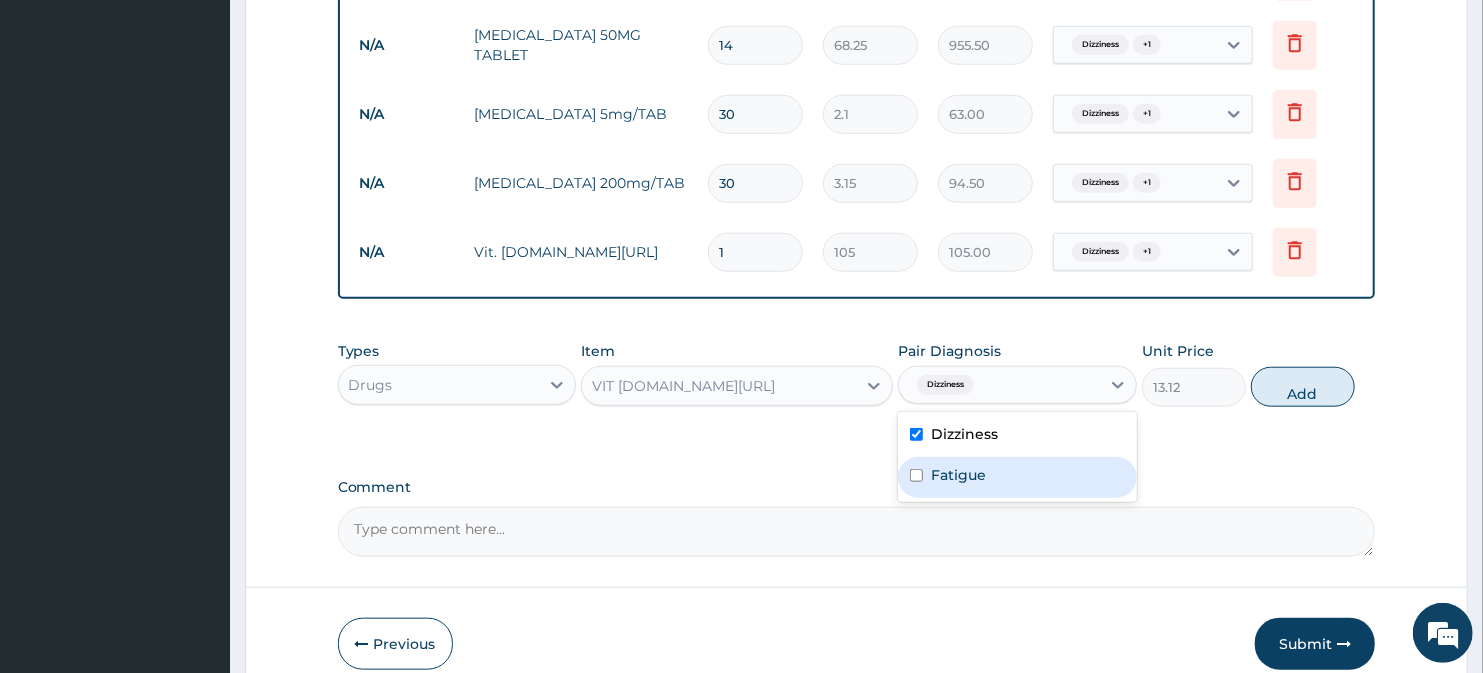 click on "Fatigue" at bounding box center [958, 475] 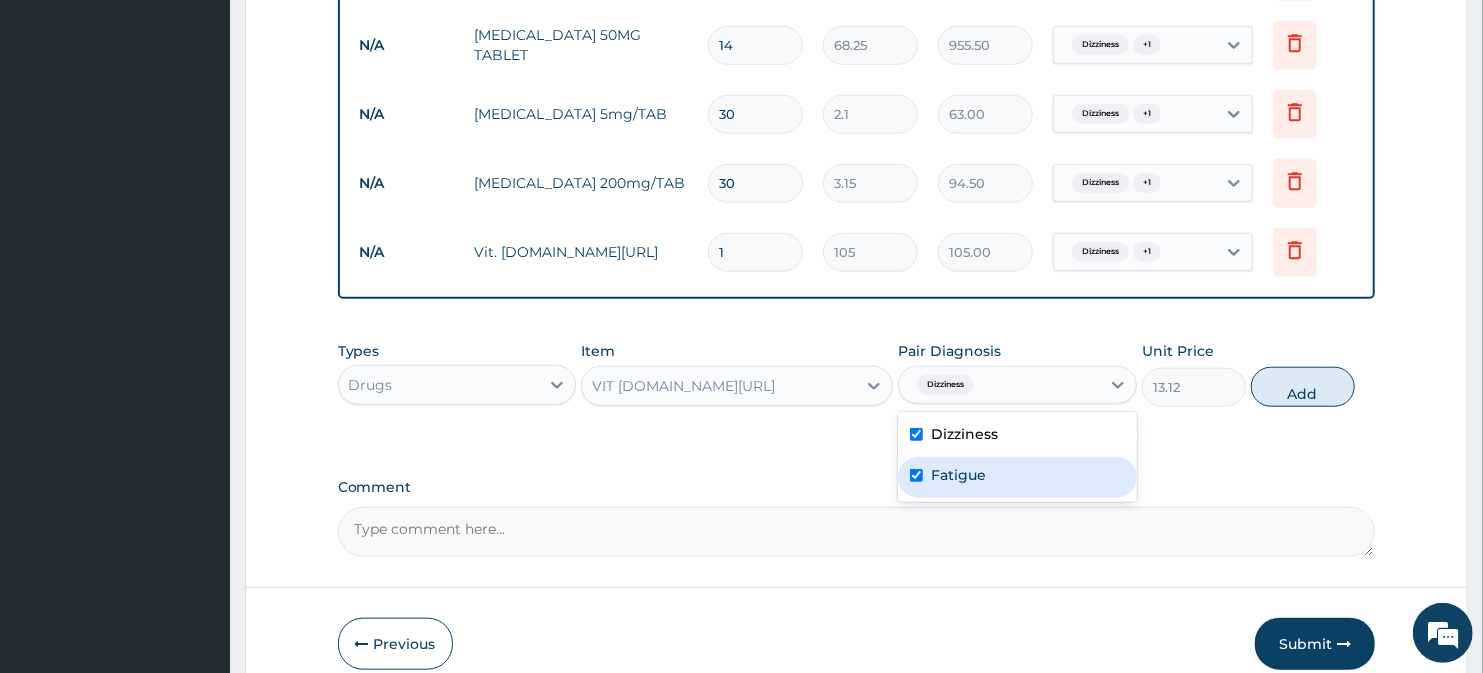 checkbox on "true" 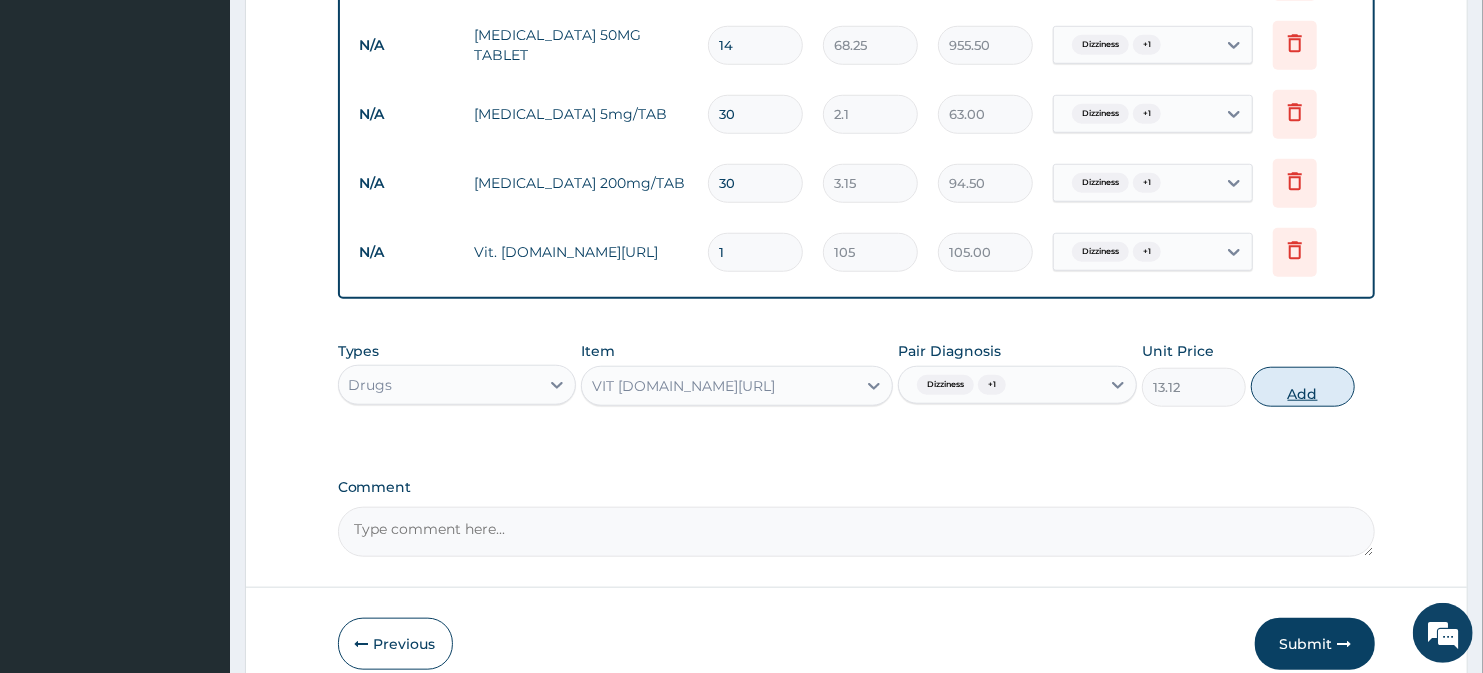 click on "Add" at bounding box center (1303, 387) 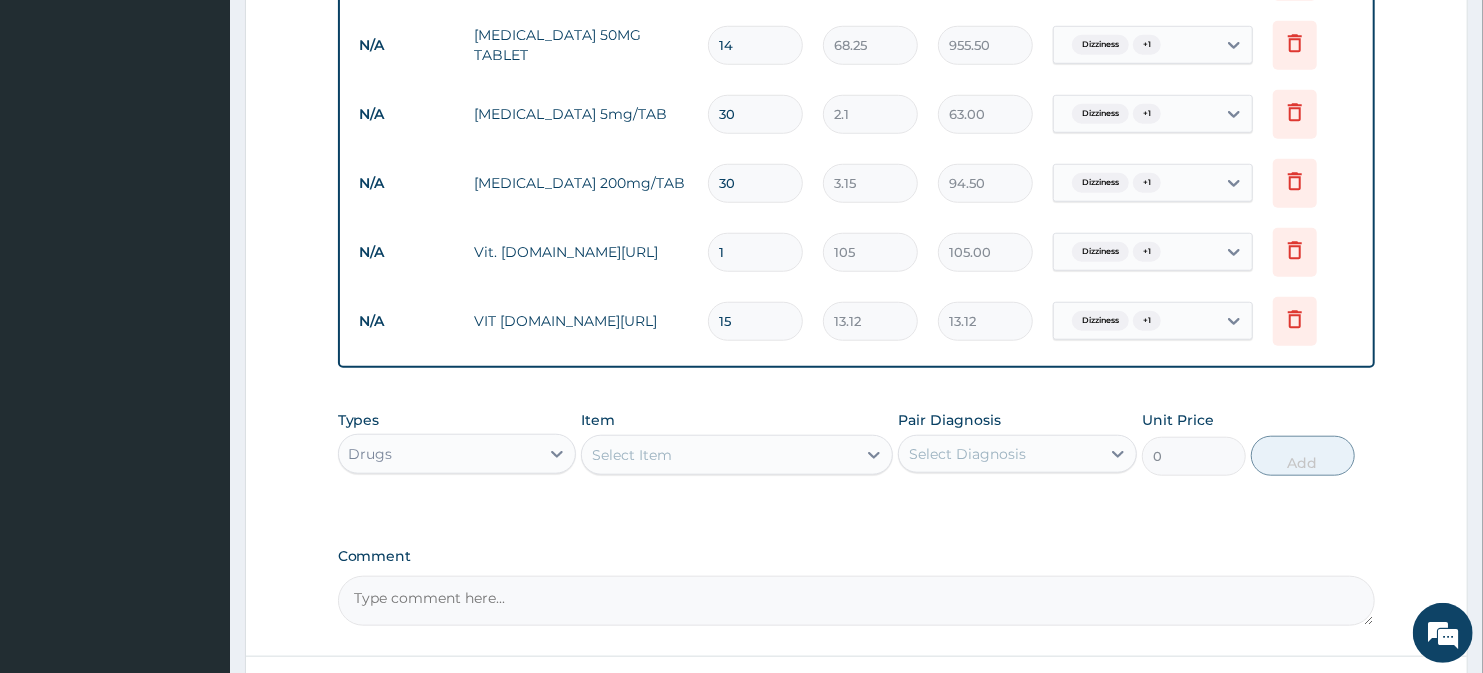 type on "154" 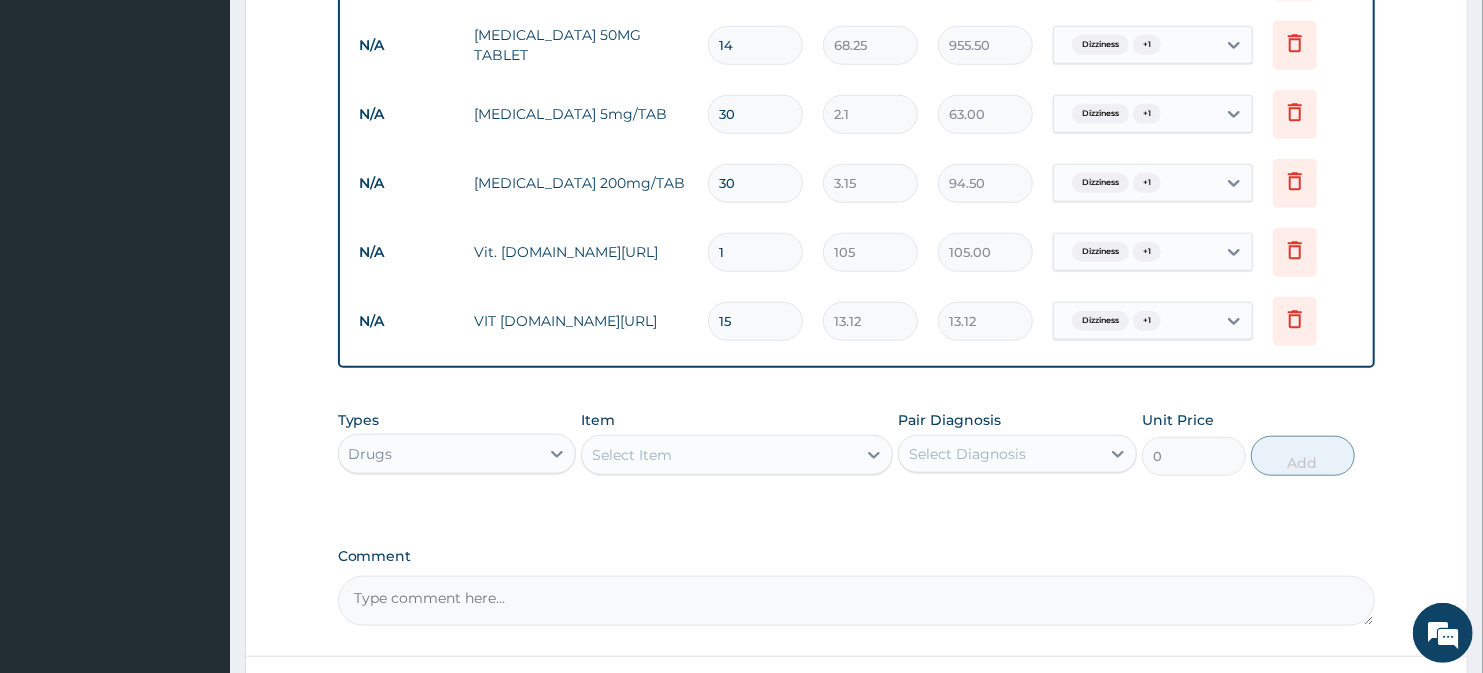 type on "2020.48" 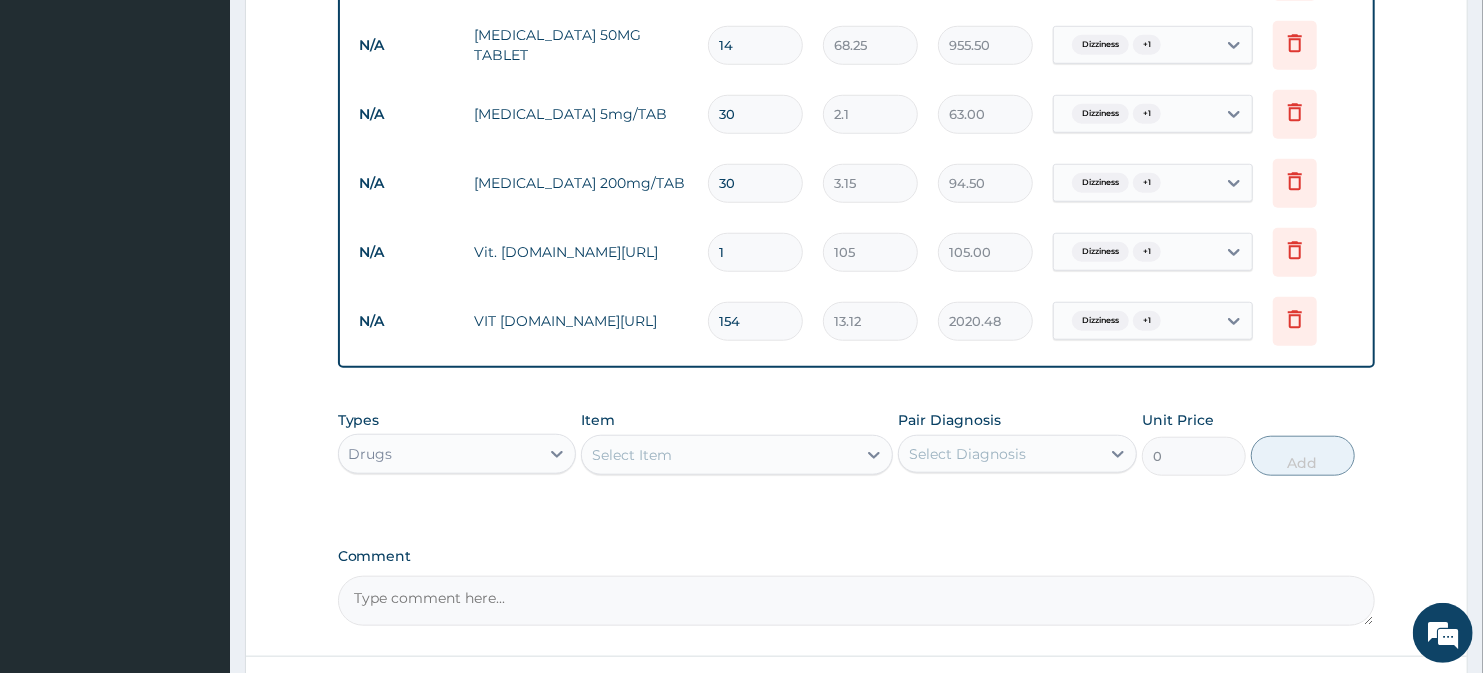 type on "15" 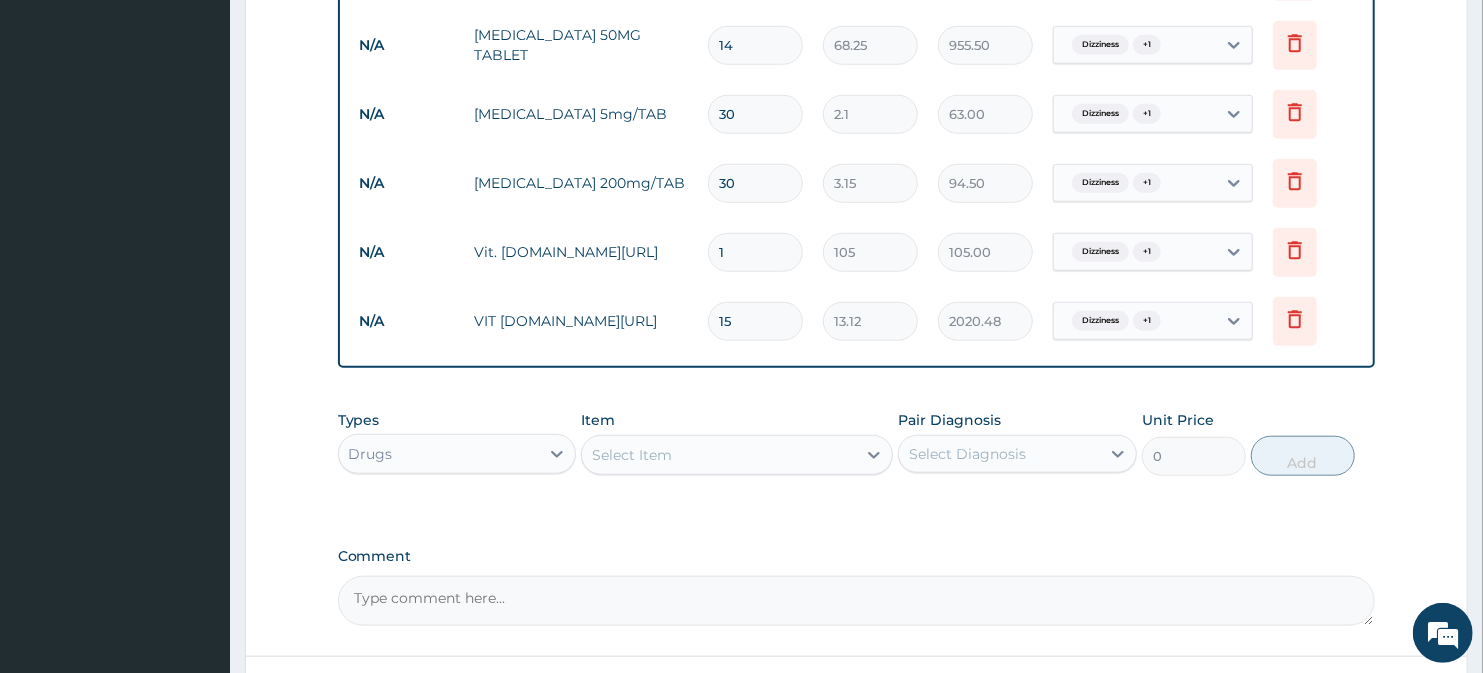 type on "196.80" 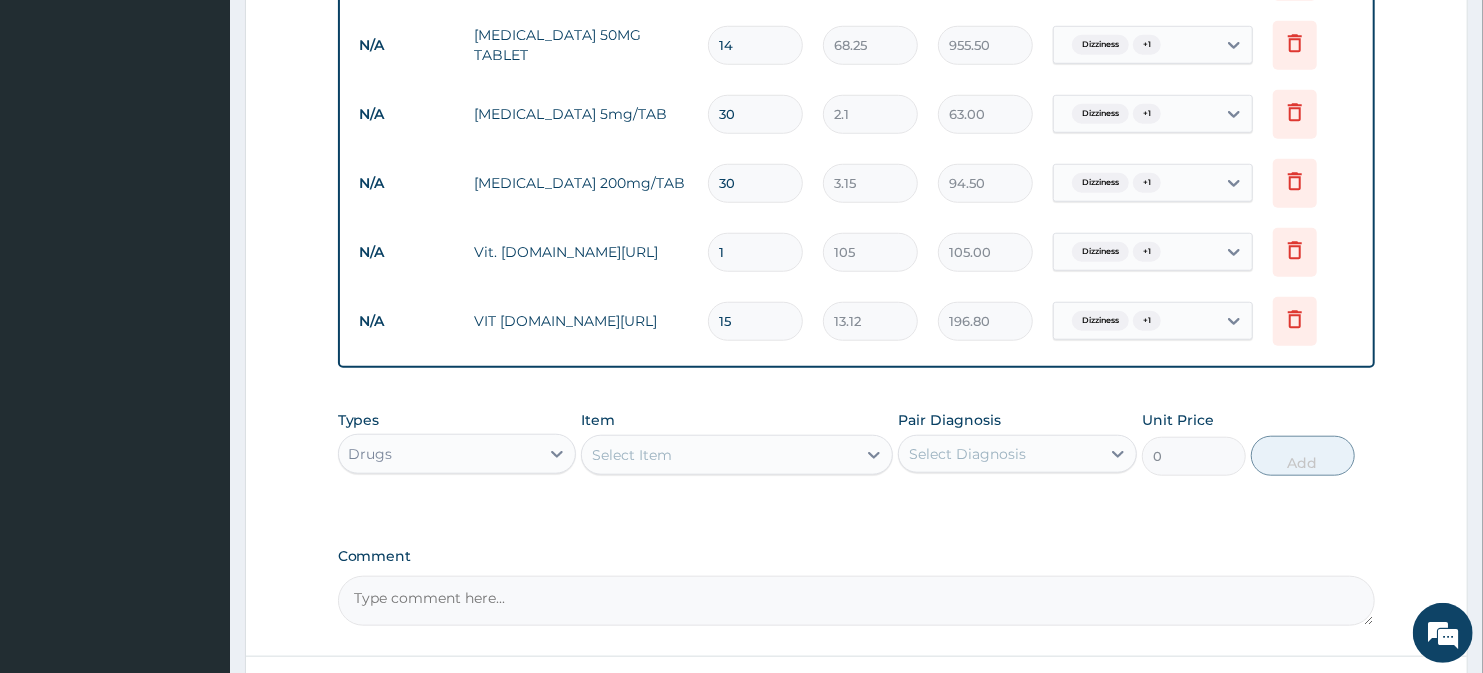 type on "1" 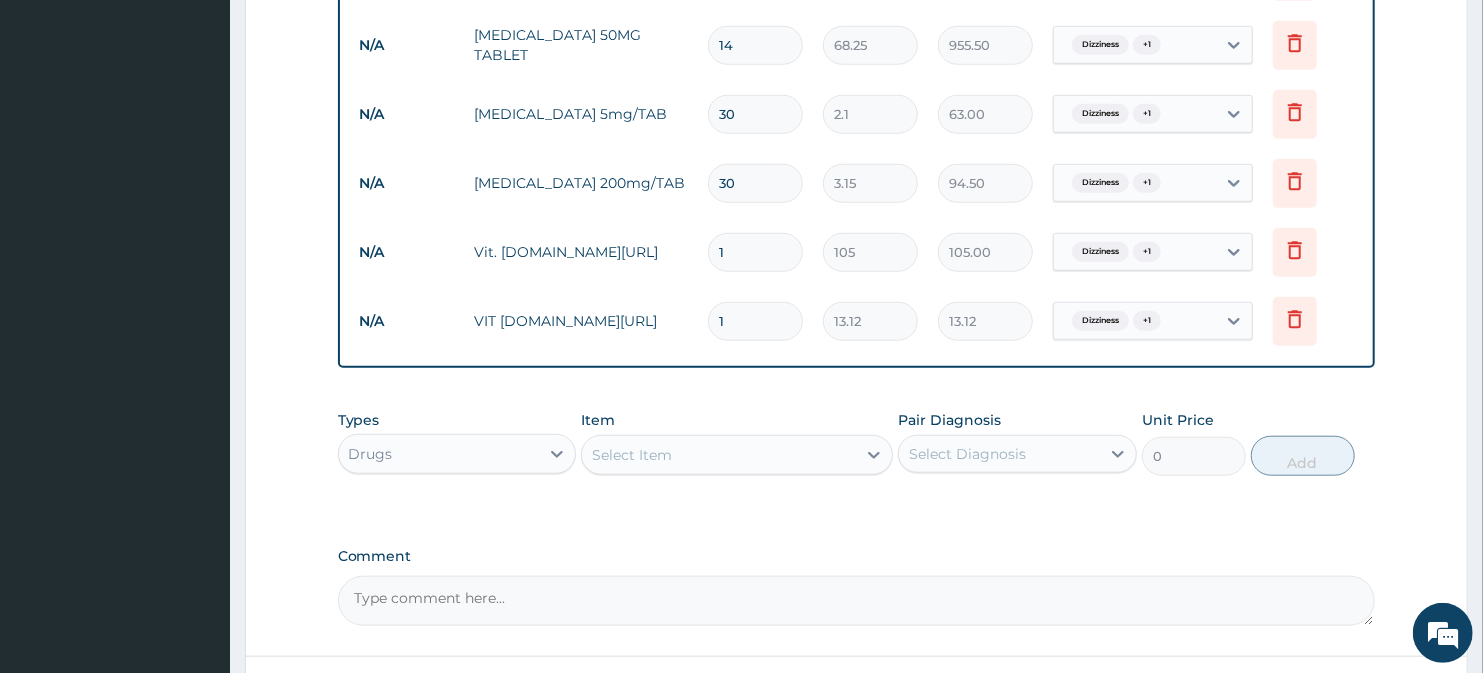 type on "14" 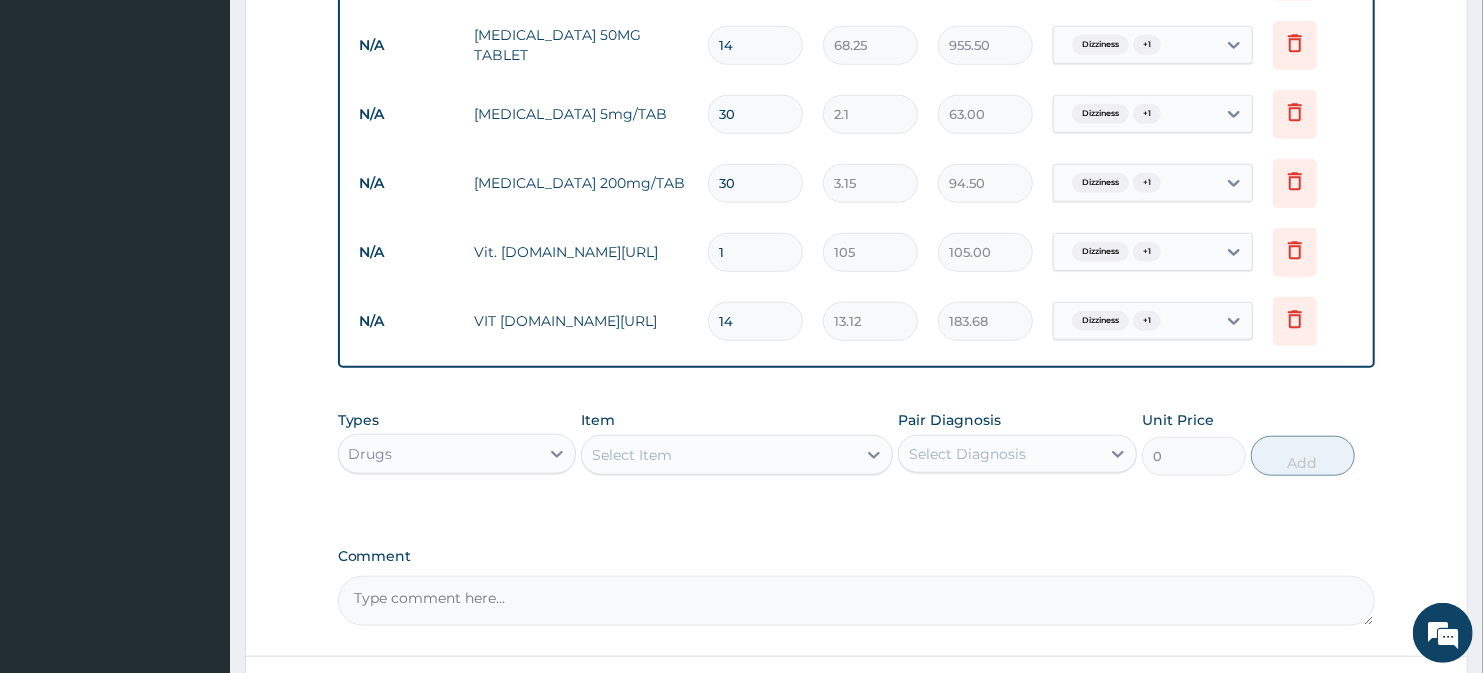 type on "14" 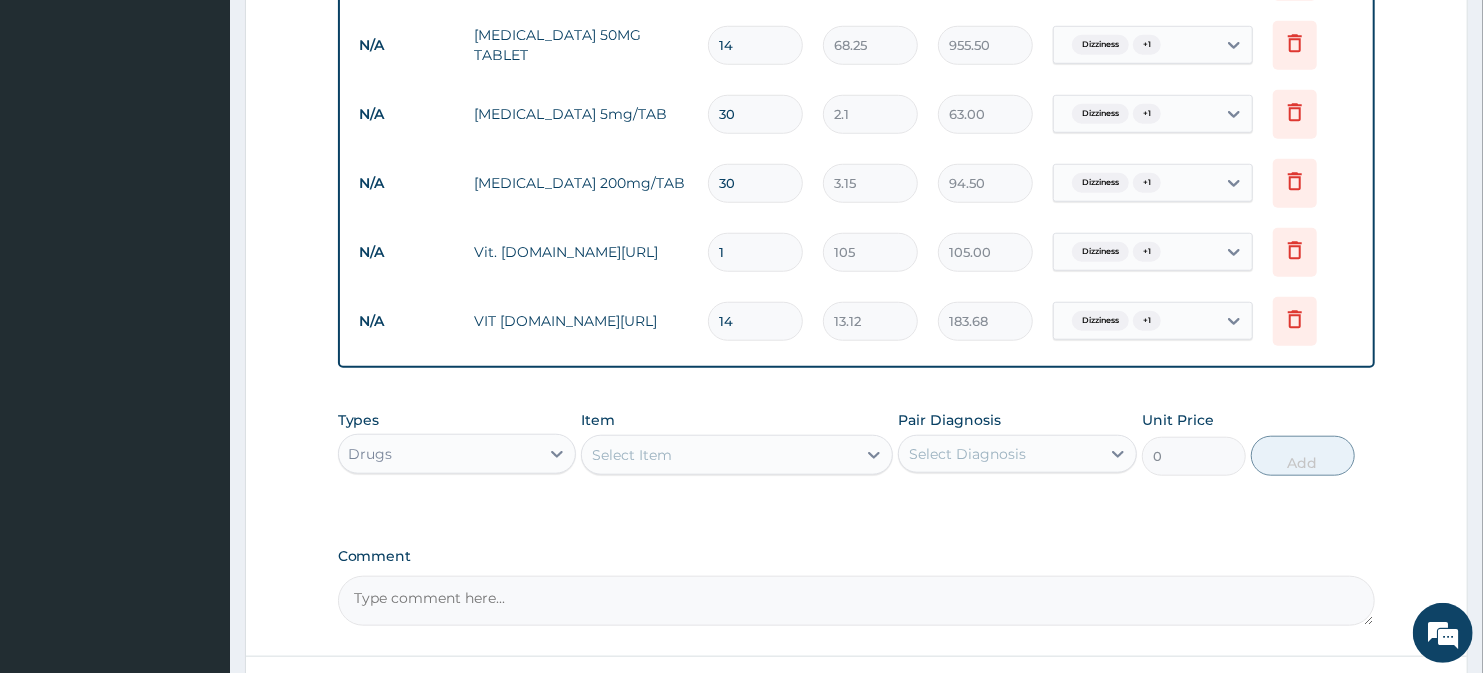click on "Select Item" at bounding box center [718, 455] 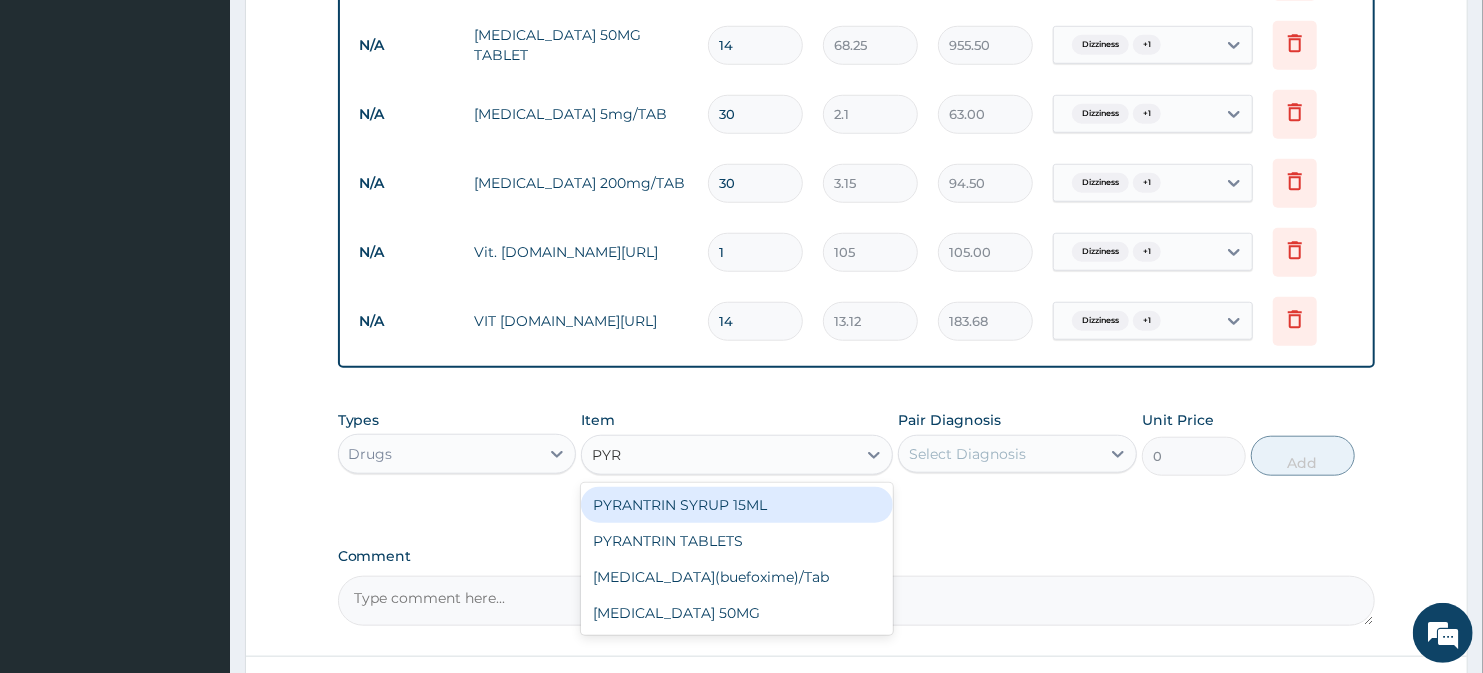 type on "PYRI" 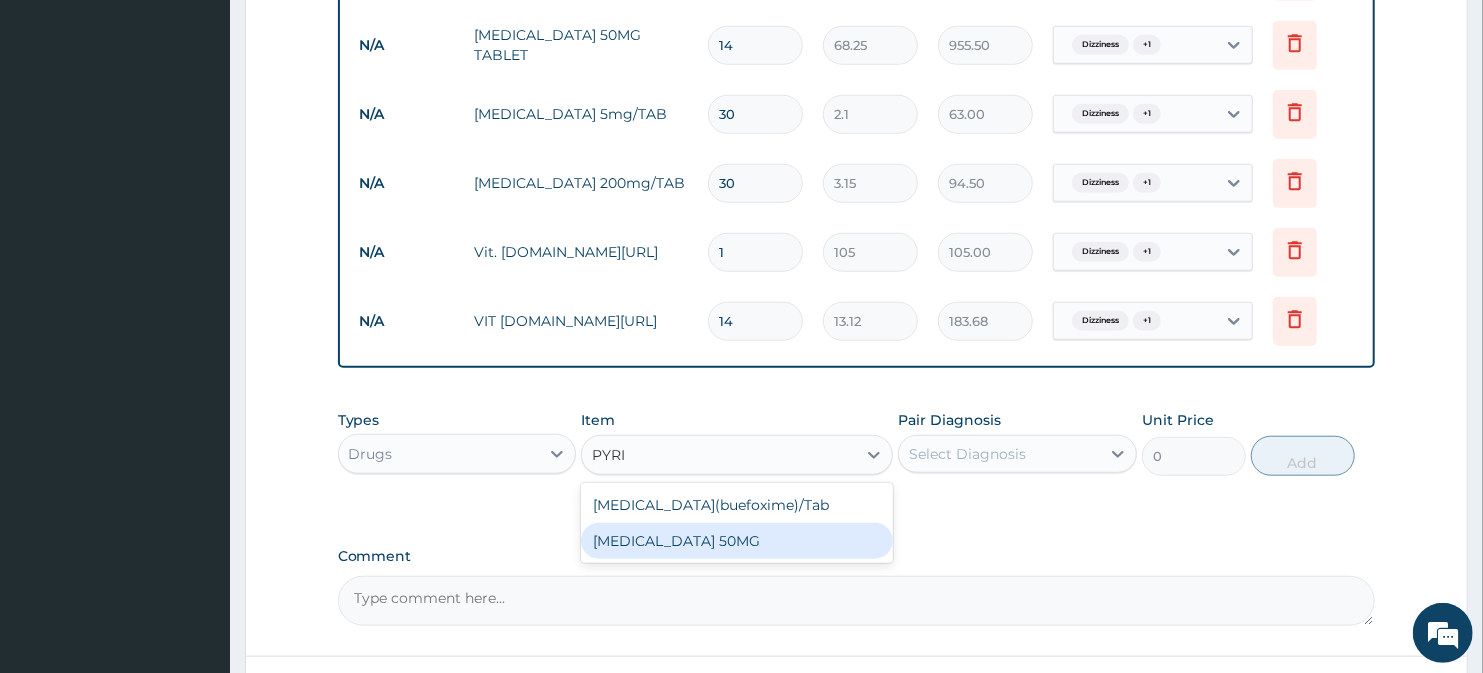 click on "[MEDICAL_DATA] 50MG" at bounding box center [736, 541] 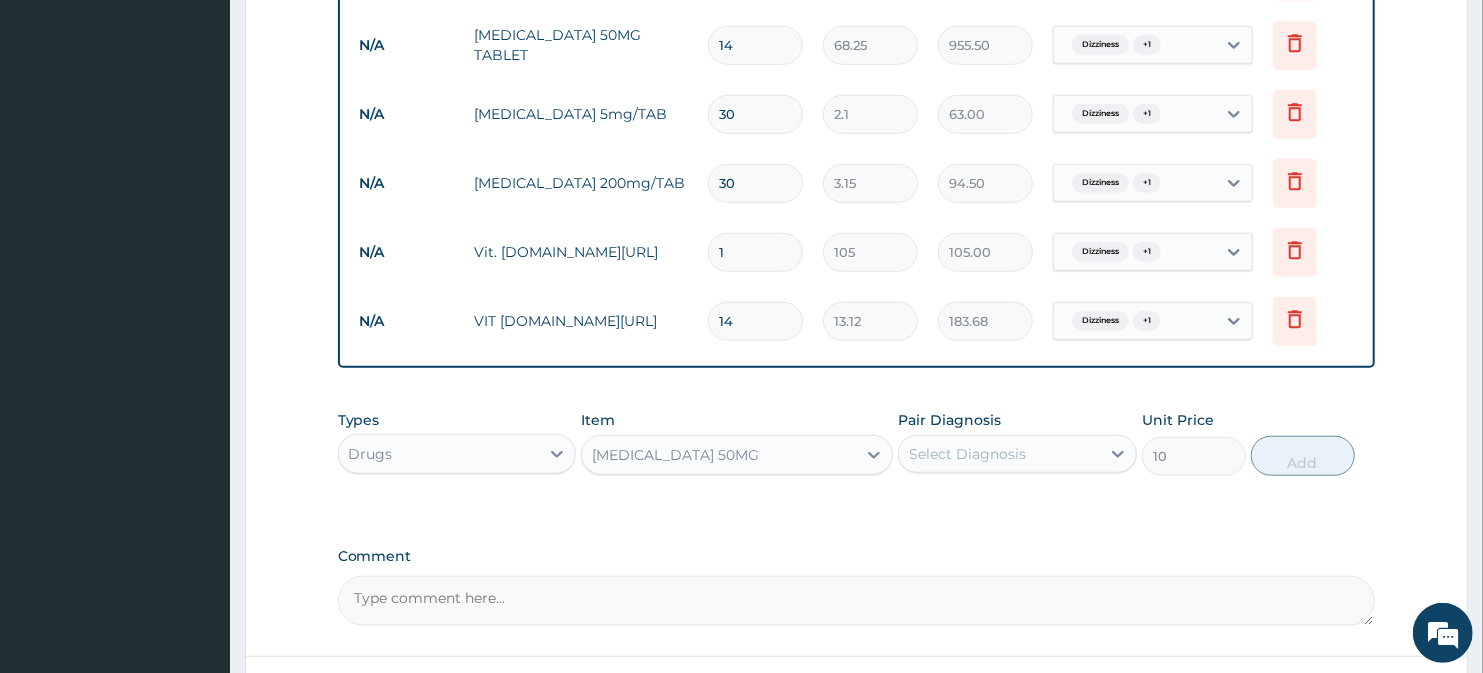 click on "[MEDICAL_DATA] 50MG" at bounding box center (718, 455) 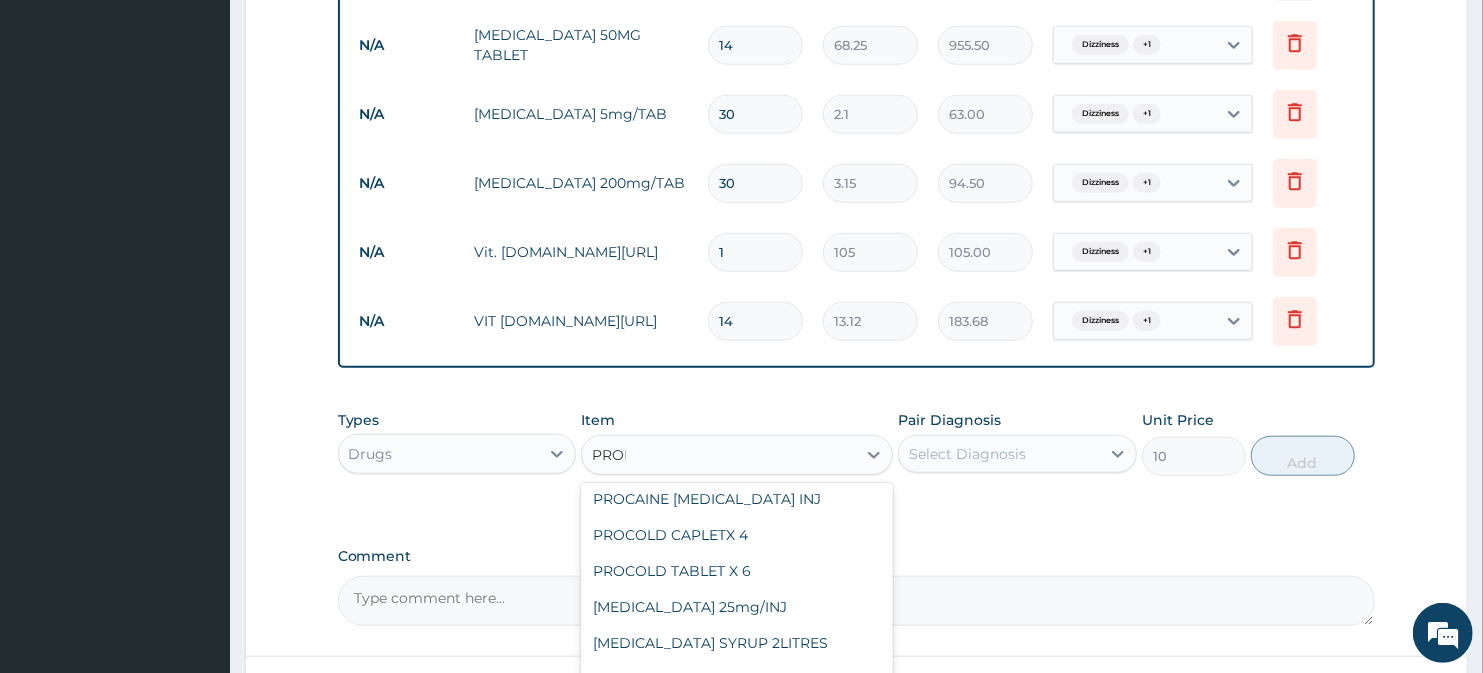 scroll, scrollTop: 0, scrollLeft: 0, axis: both 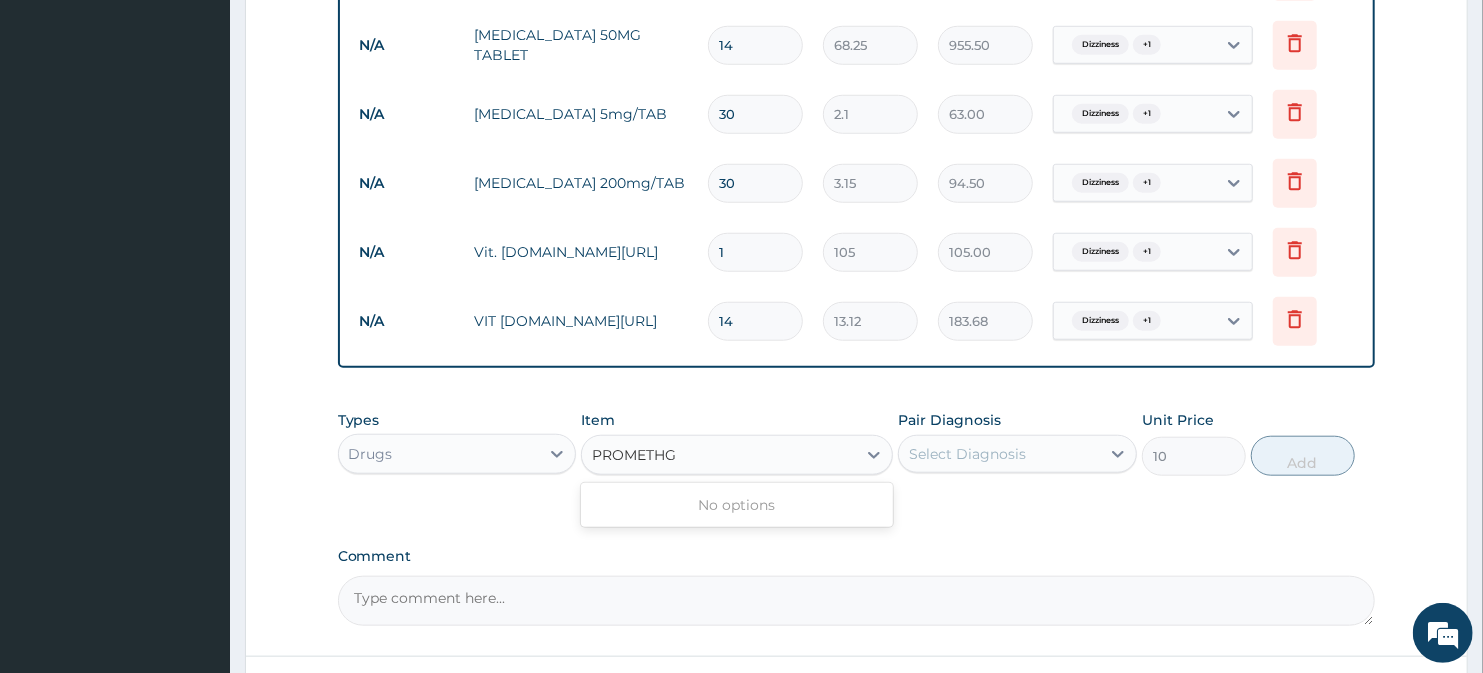type on "PROMETH" 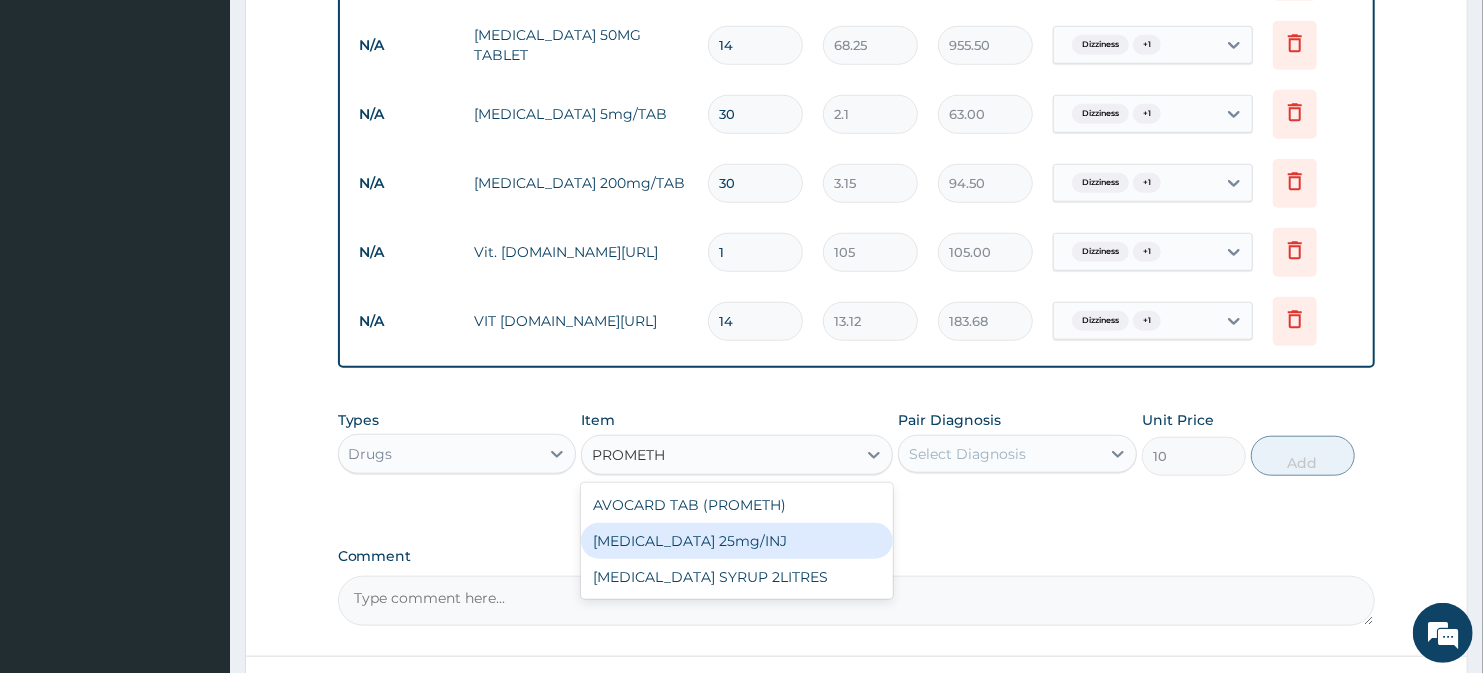 click on "[MEDICAL_DATA] 25mg/INJ" at bounding box center (736, 541) 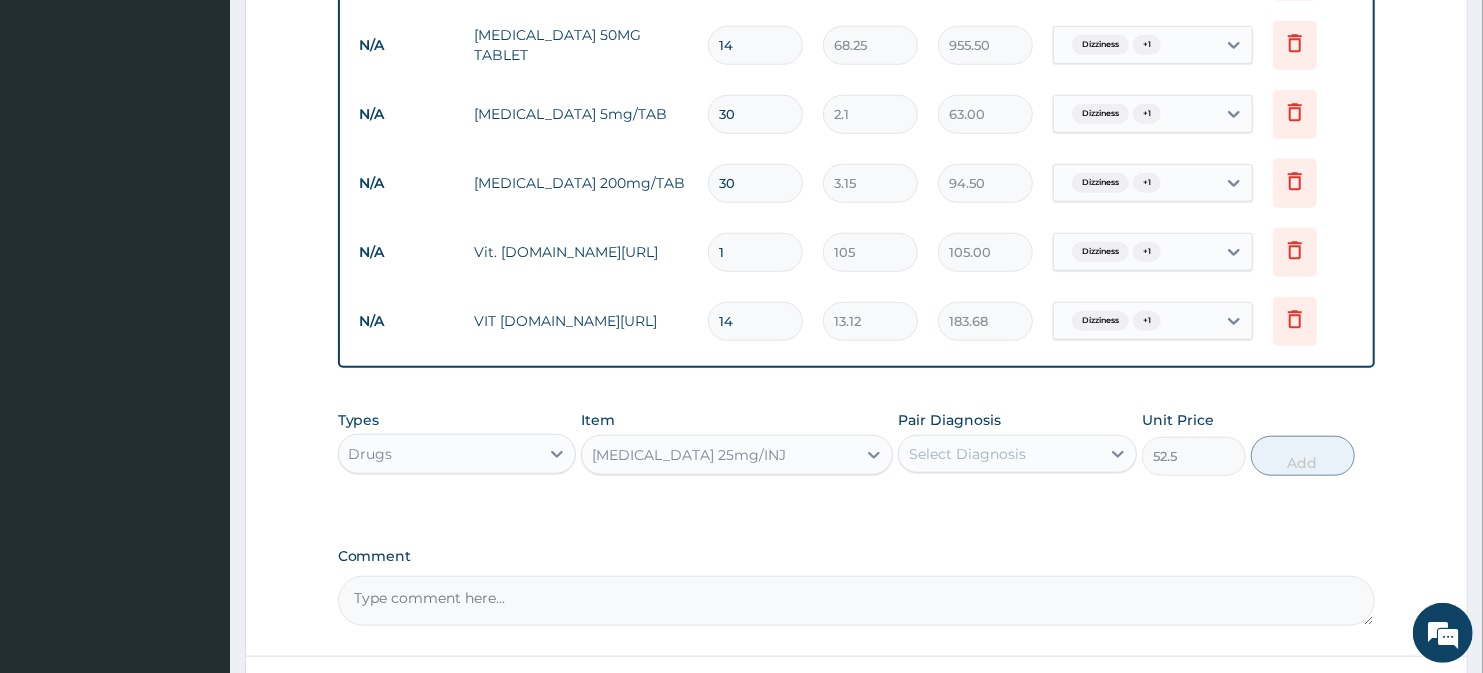 click on "[MEDICAL_DATA] 25mg/INJ" at bounding box center (689, 455) 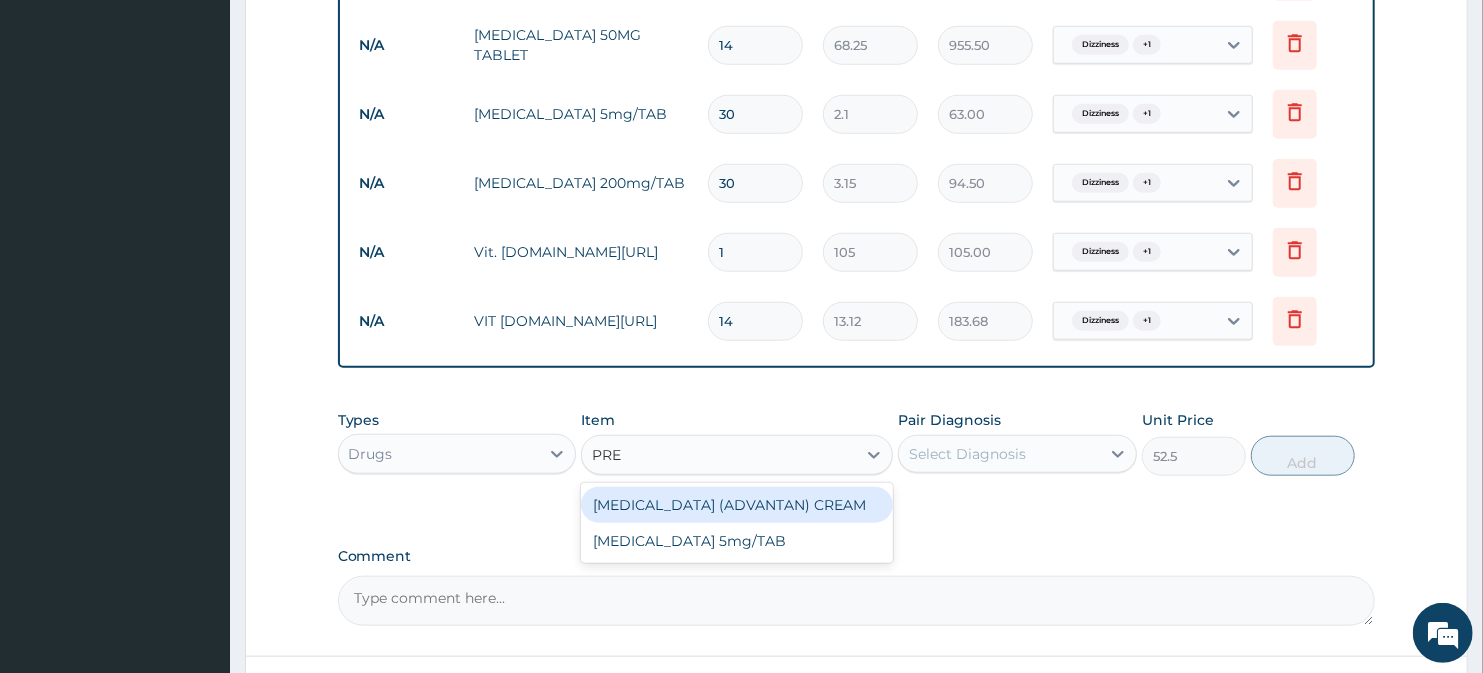 scroll, scrollTop: 0, scrollLeft: 0, axis: both 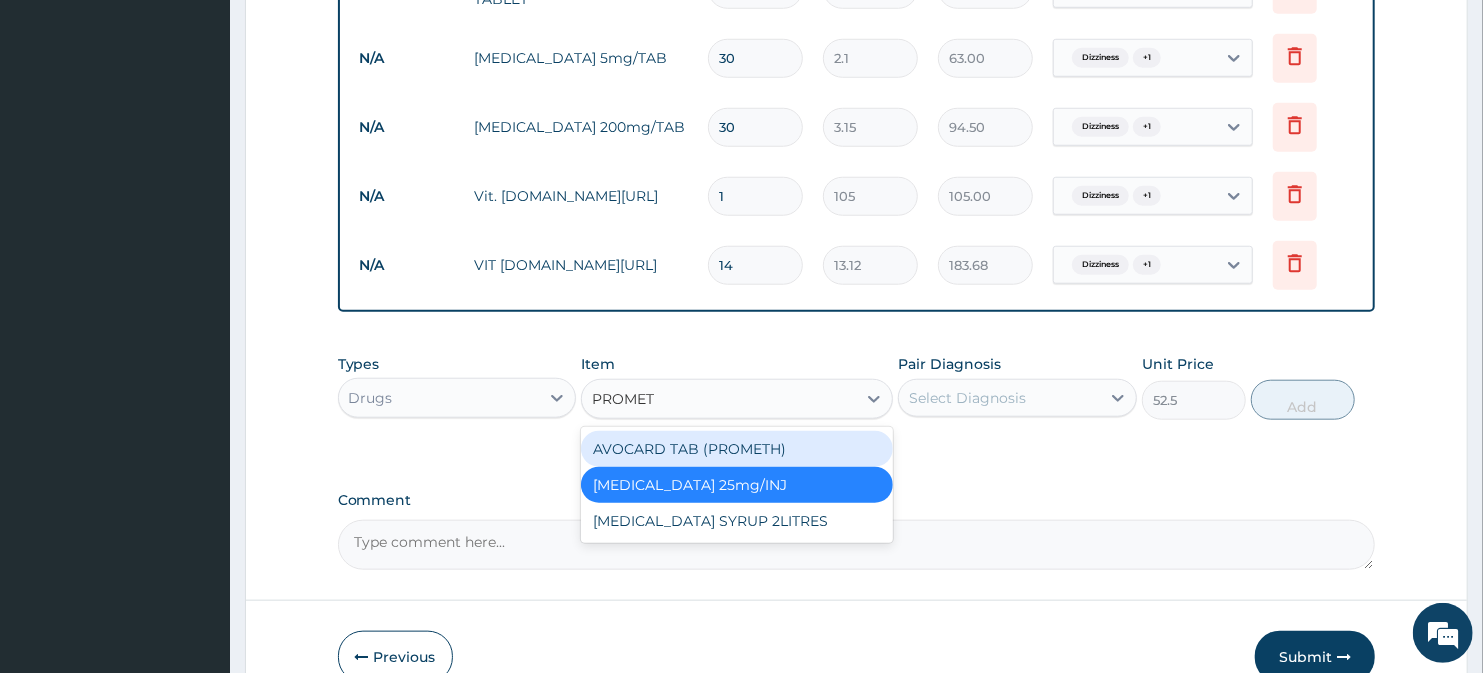 type on "PROMETH" 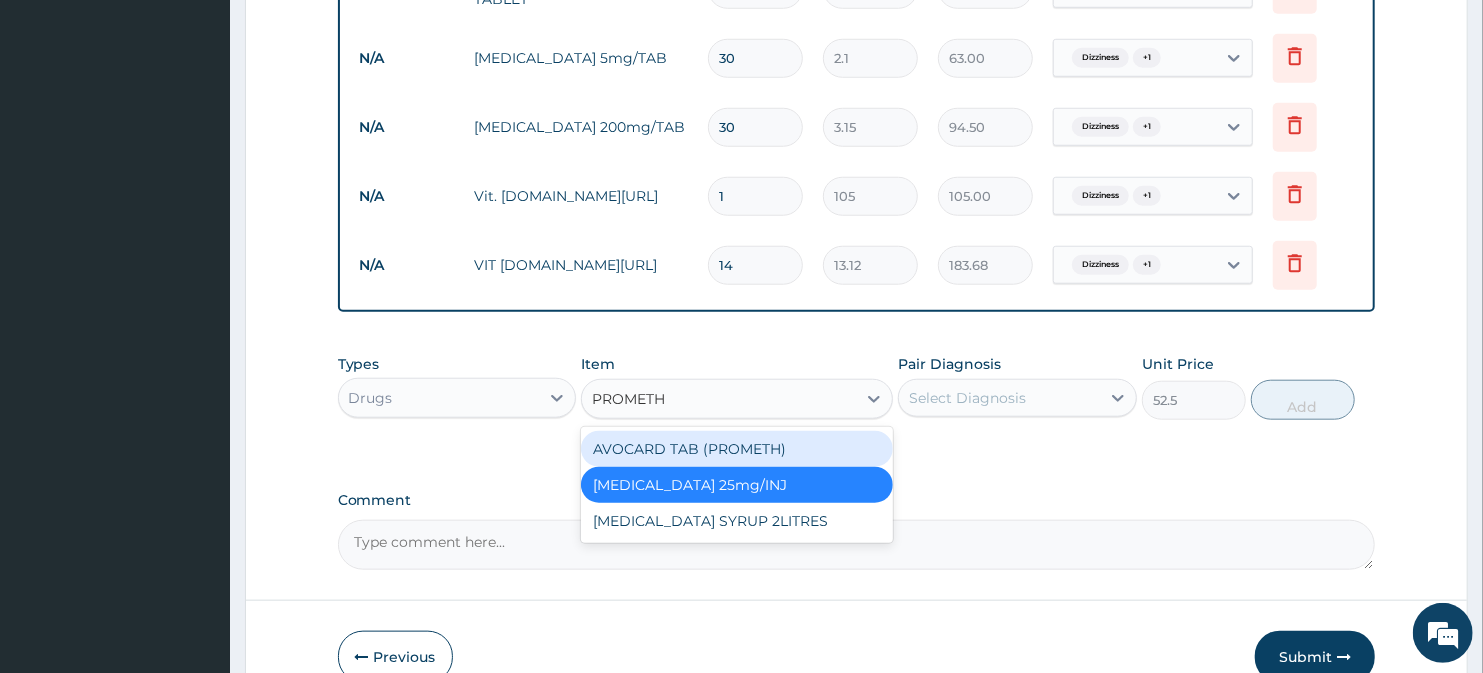 click on "AVOCARD TAB (PROMETH)" at bounding box center [736, 449] 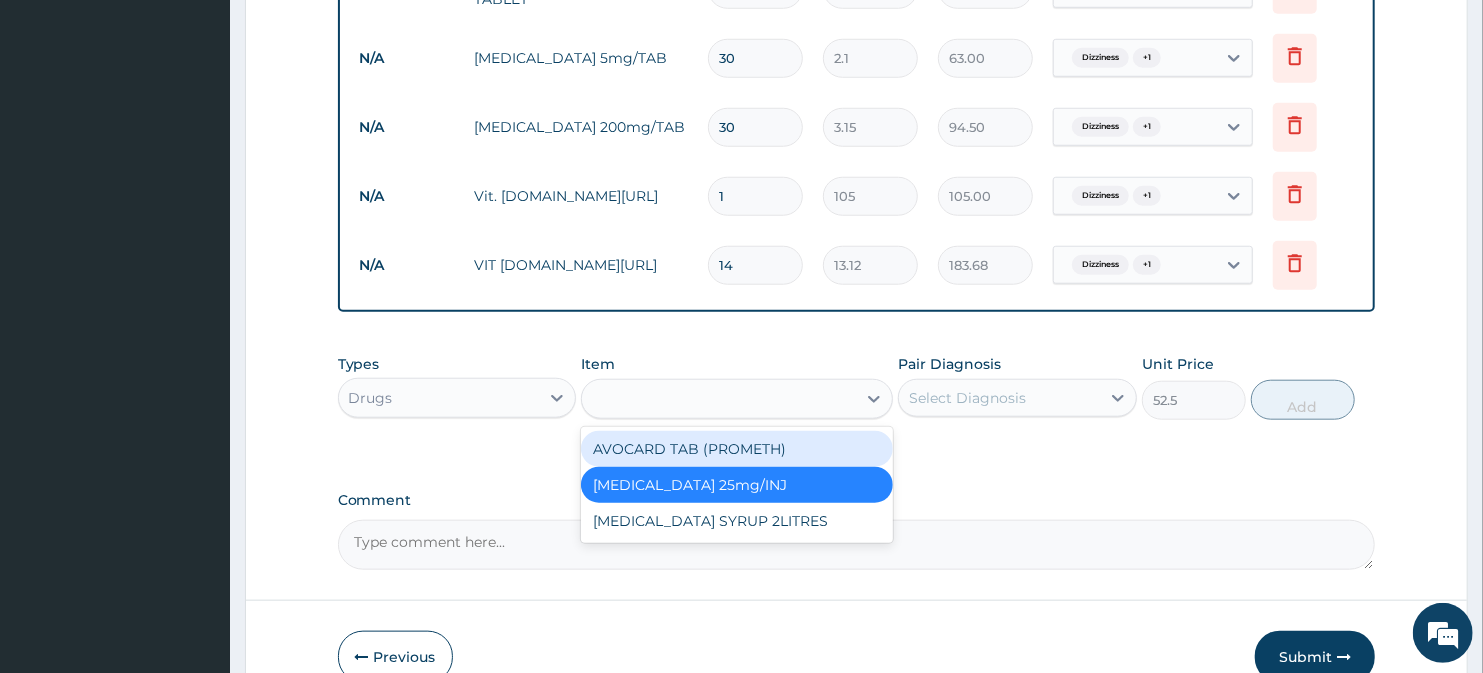 type on "8.4" 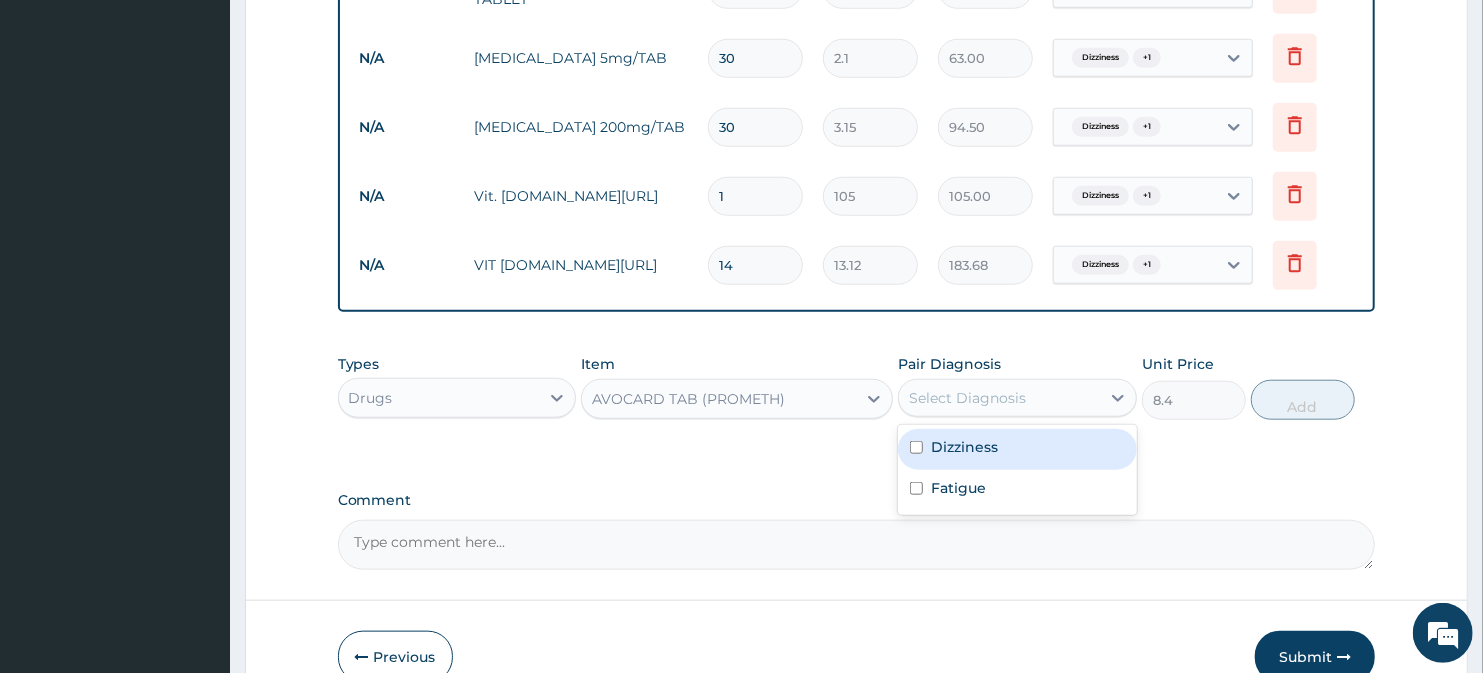 click on "Select Diagnosis" at bounding box center [967, 398] 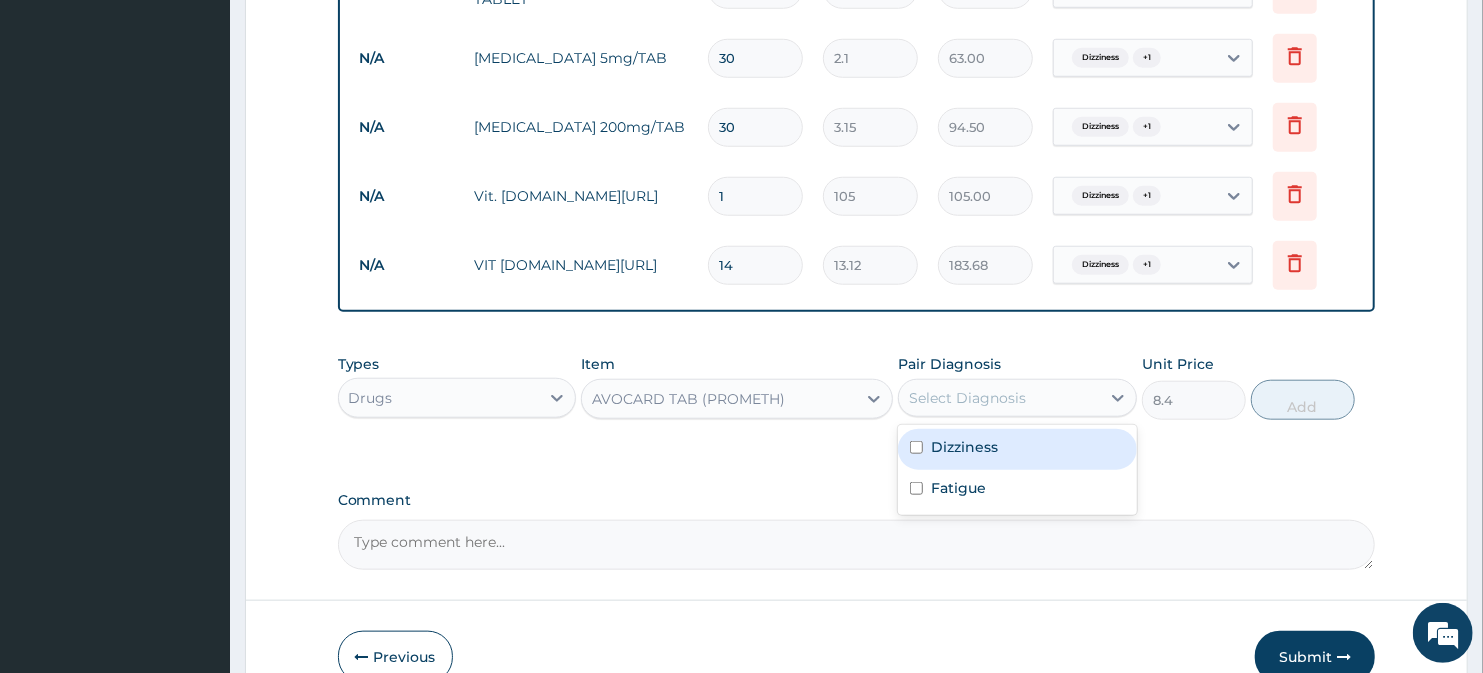 click on "Dizziness" at bounding box center [964, 447] 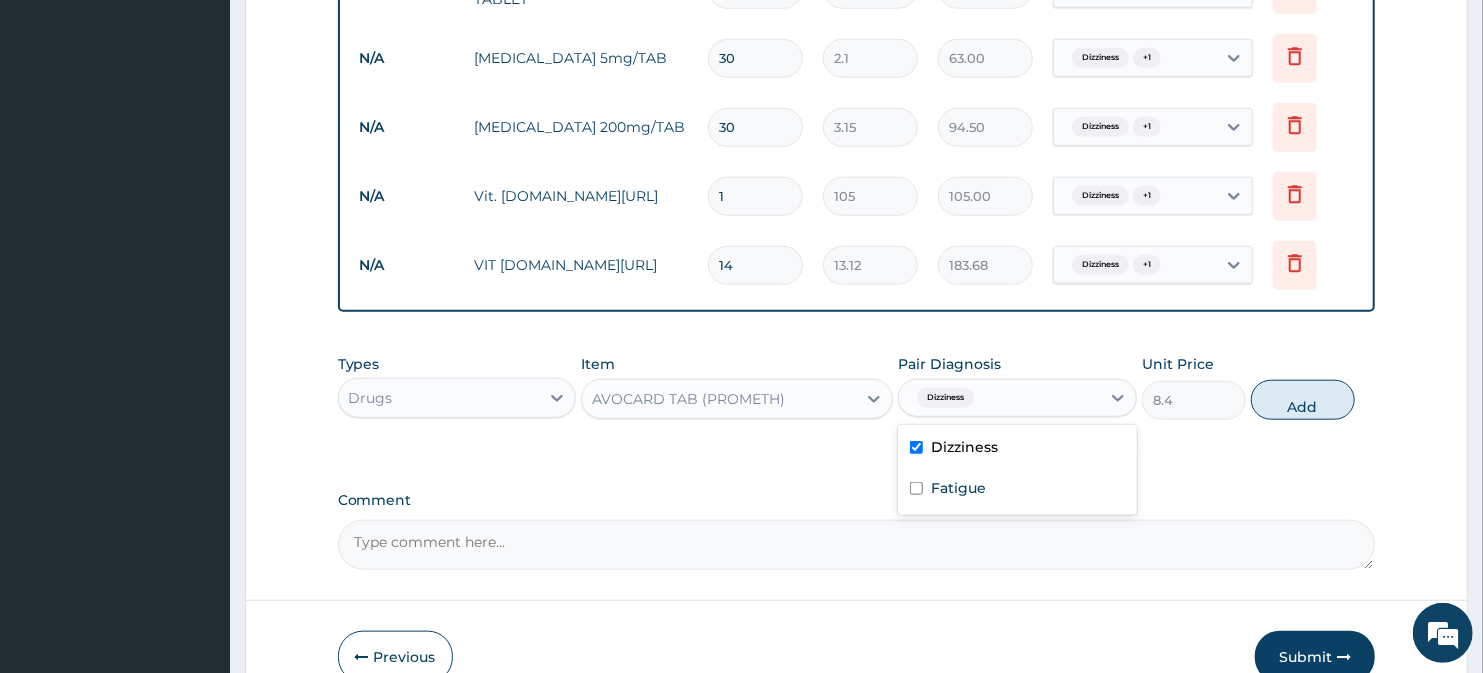 click on "Dizziness" at bounding box center (964, 447) 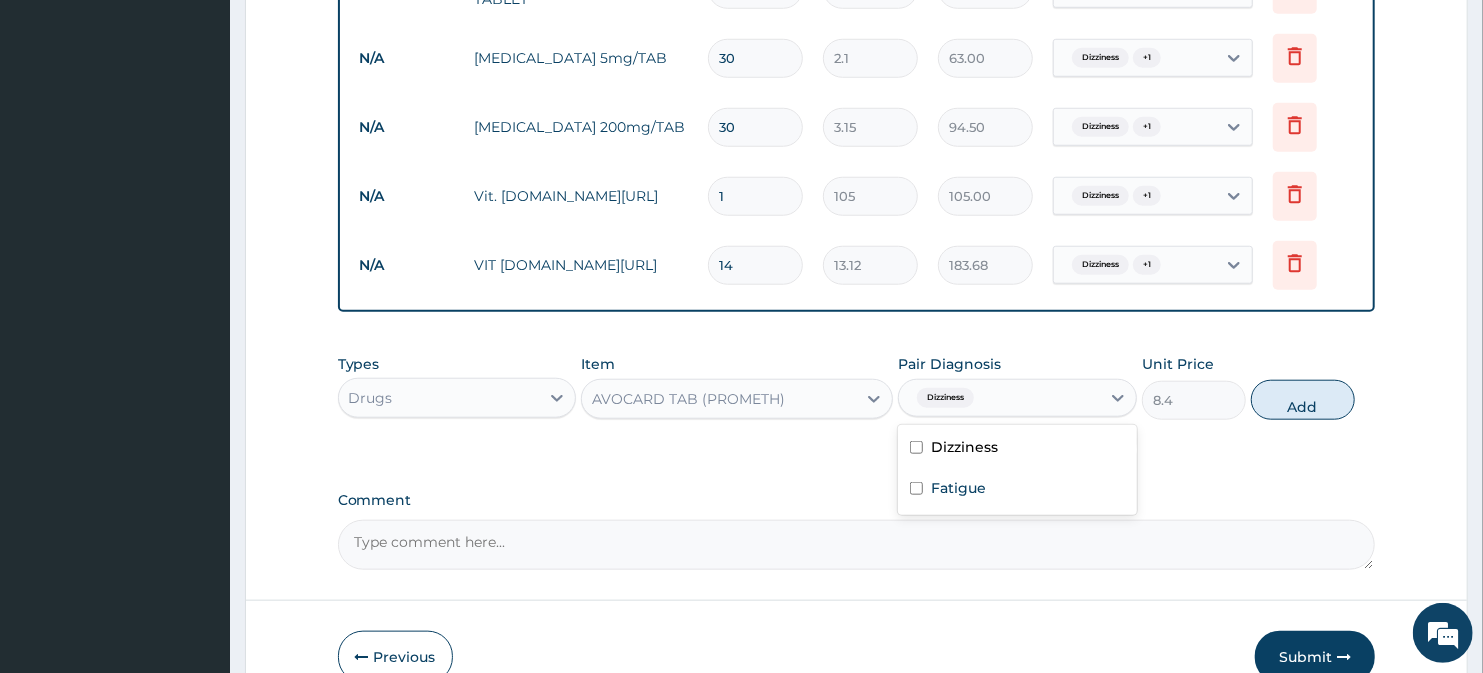 checkbox on "false" 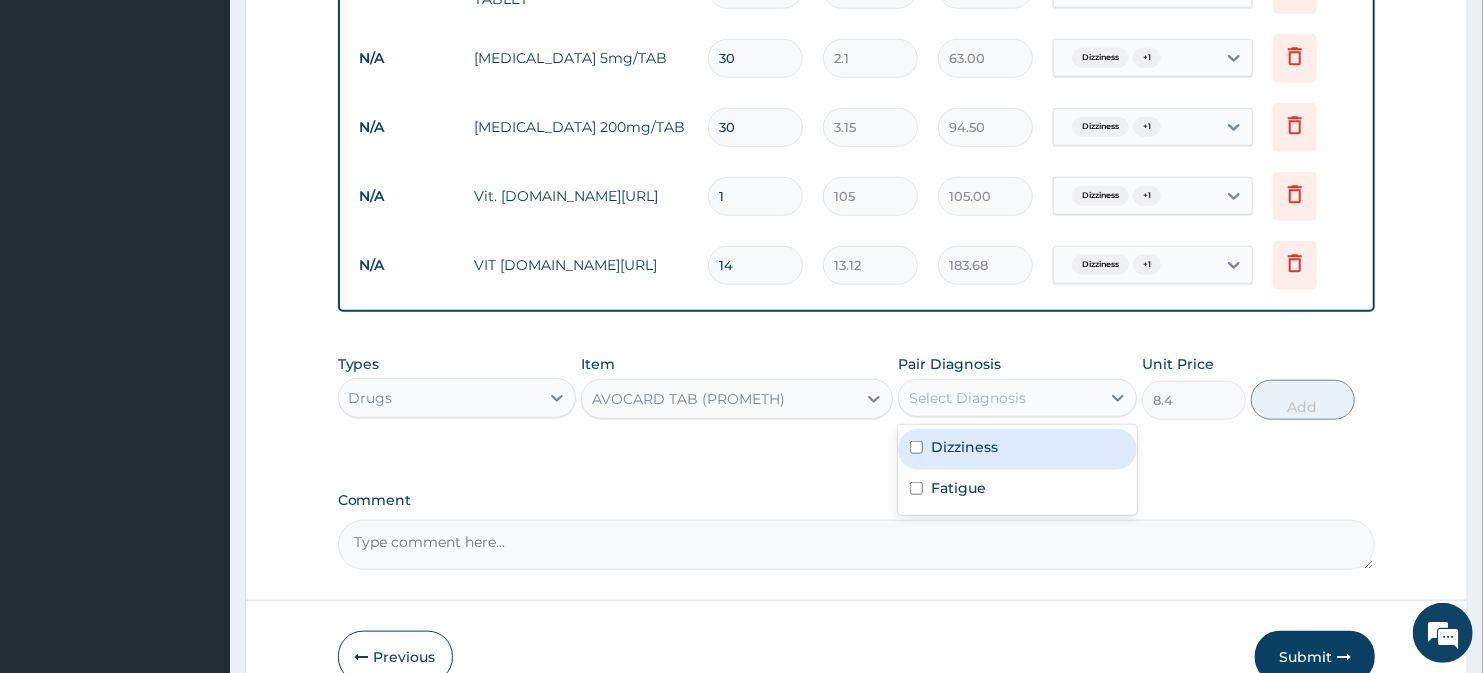 click on "AVOCARD TAB (PROMETH)" at bounding box center [718, 399] 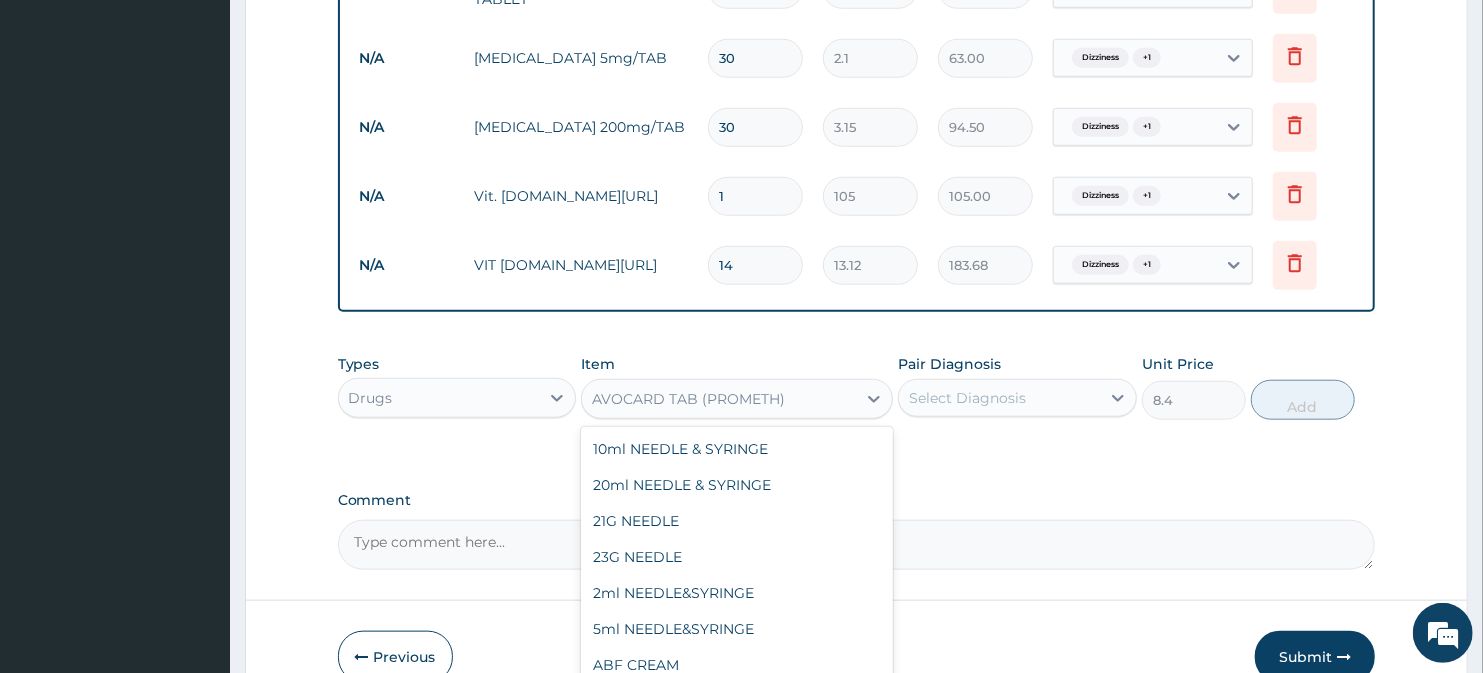 scroll, scrollTop: 6726, scrollLeft: 0, axis: vertical 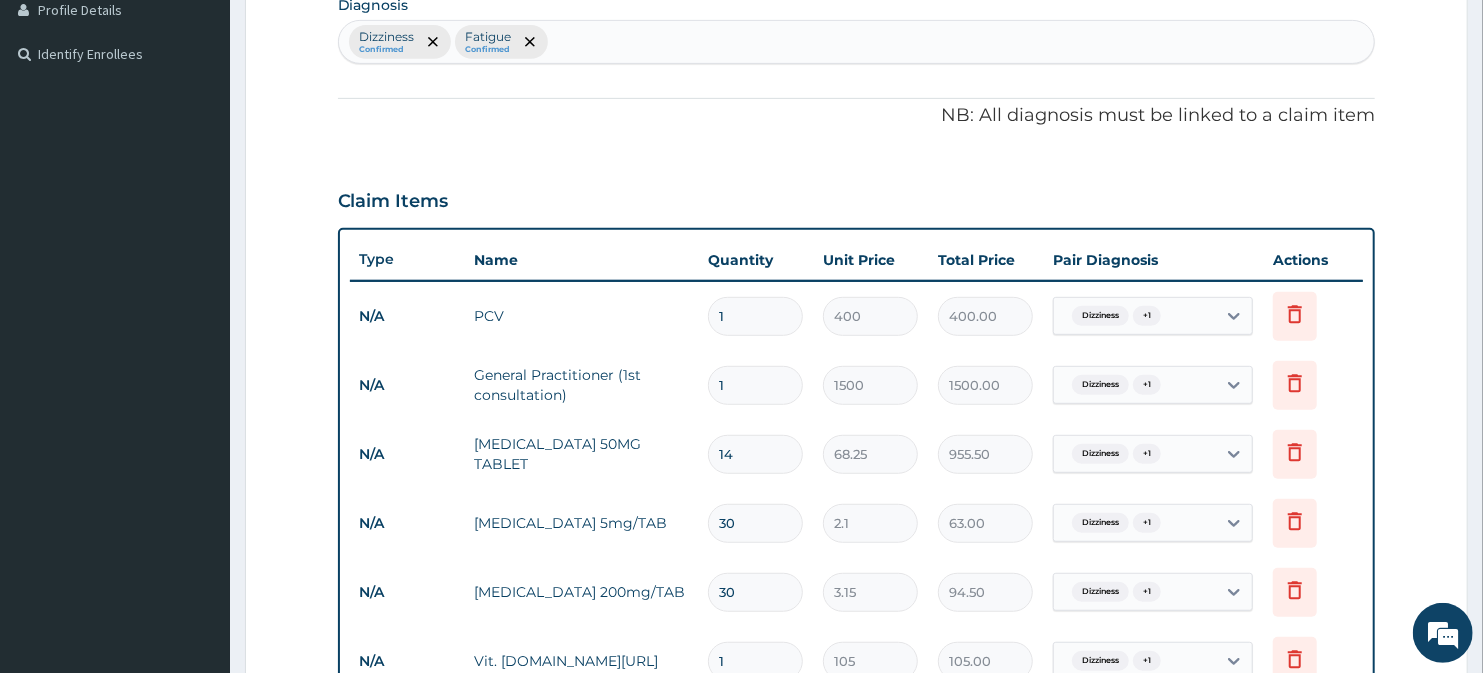 click on "Dizziness Confirmed Fatigue Confirmed" at bounding box center [857, 42] 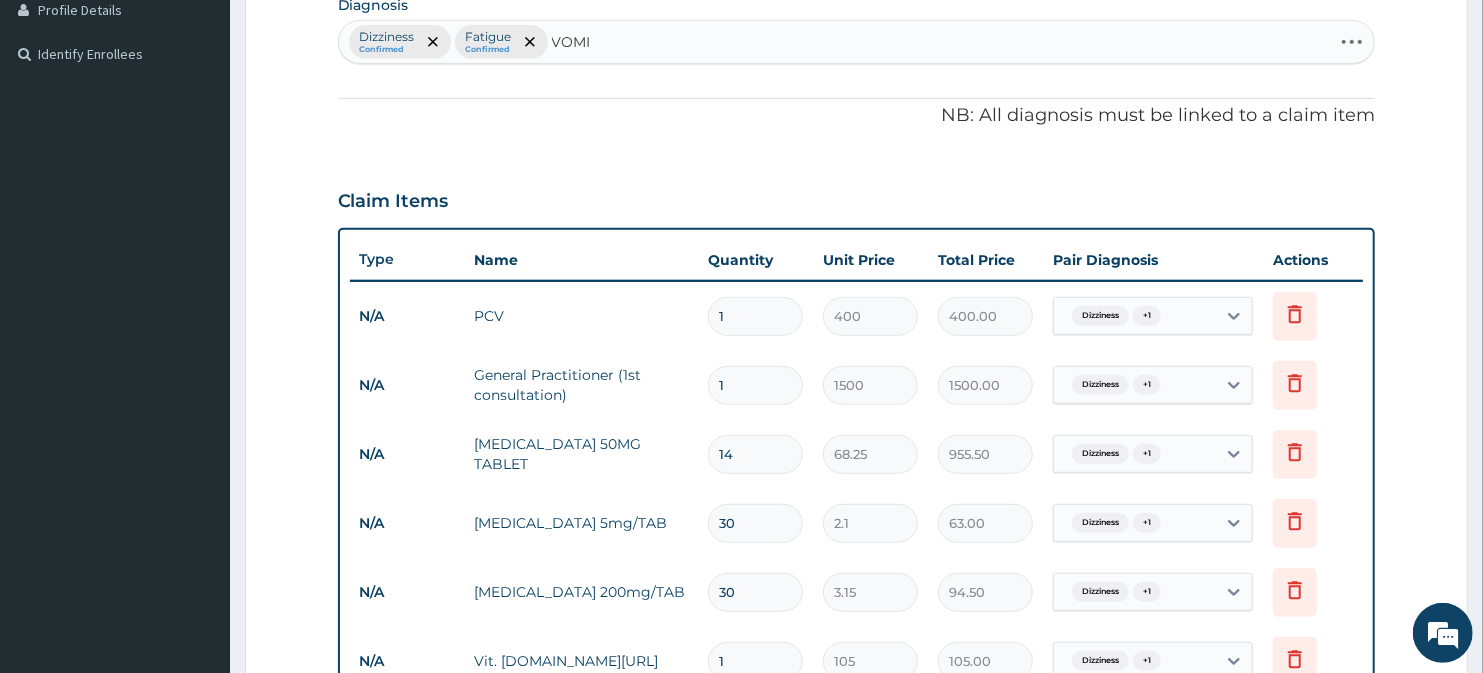 type on "VOMIT" 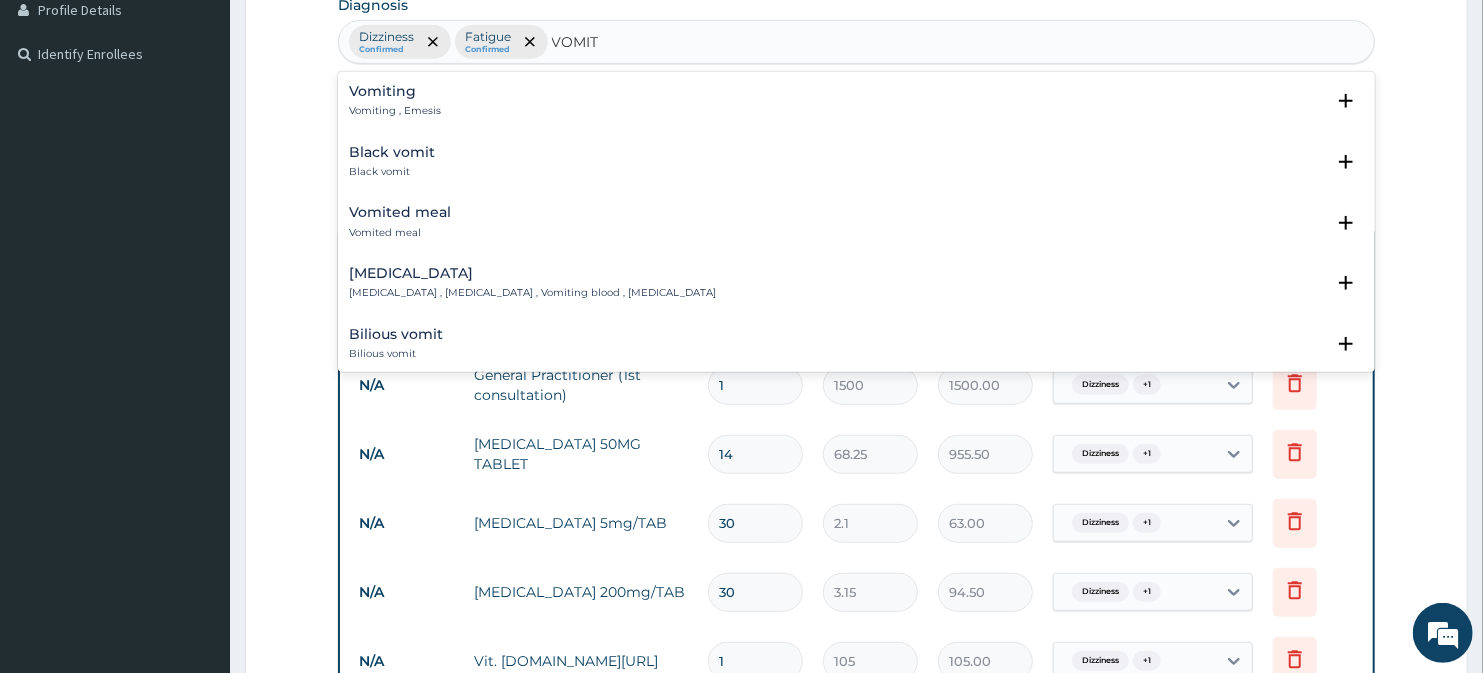 click on "Vomiting , Emesis" at bounding box center (396, 111) 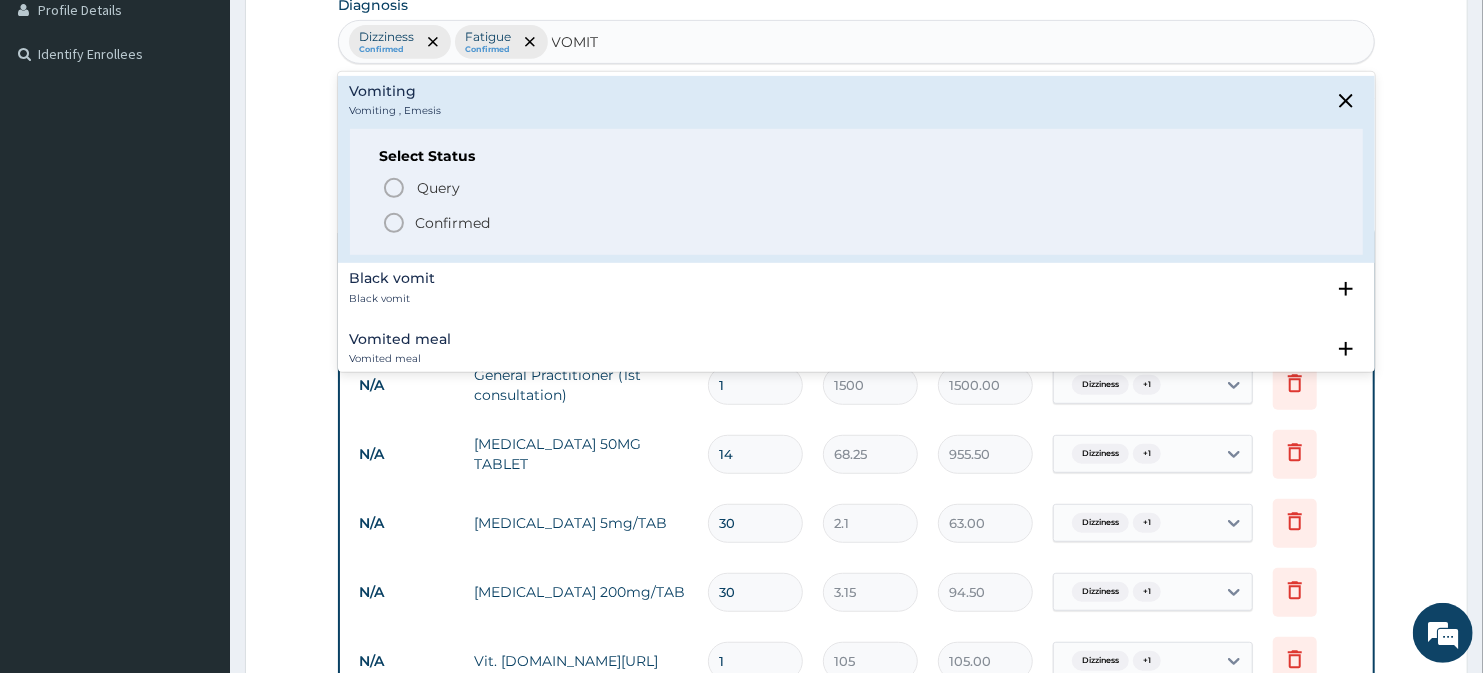 click on "Confirmed" at bounding box center [453, 223] 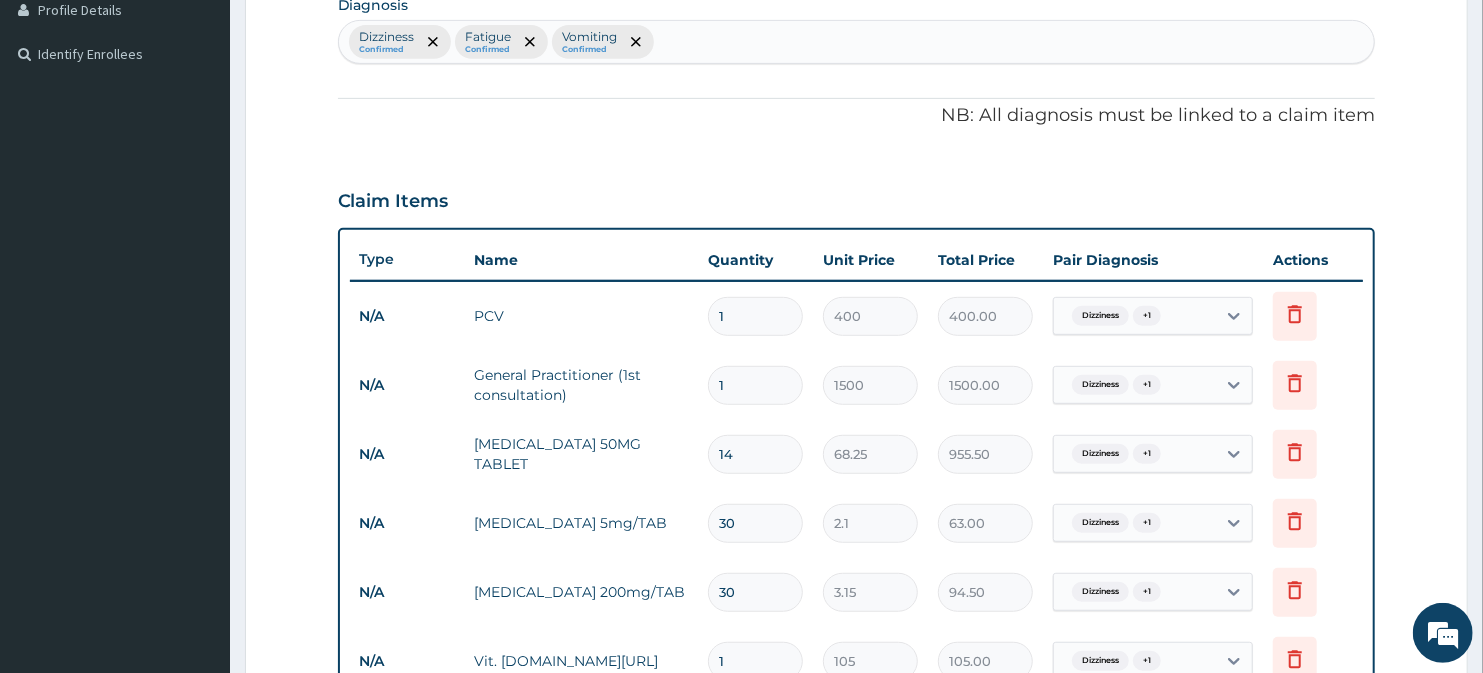 scroll, scrollTop: 752, scrollLeft: 0, axis: vertical 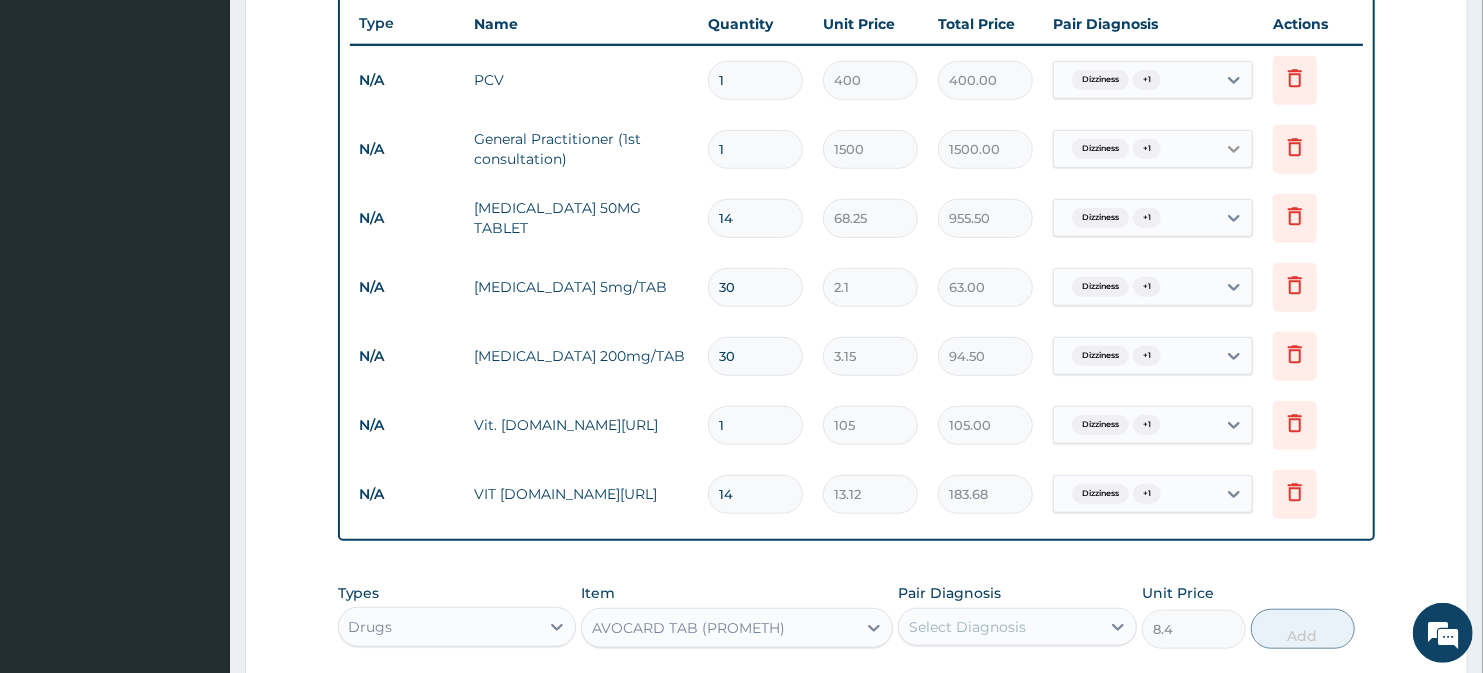 click 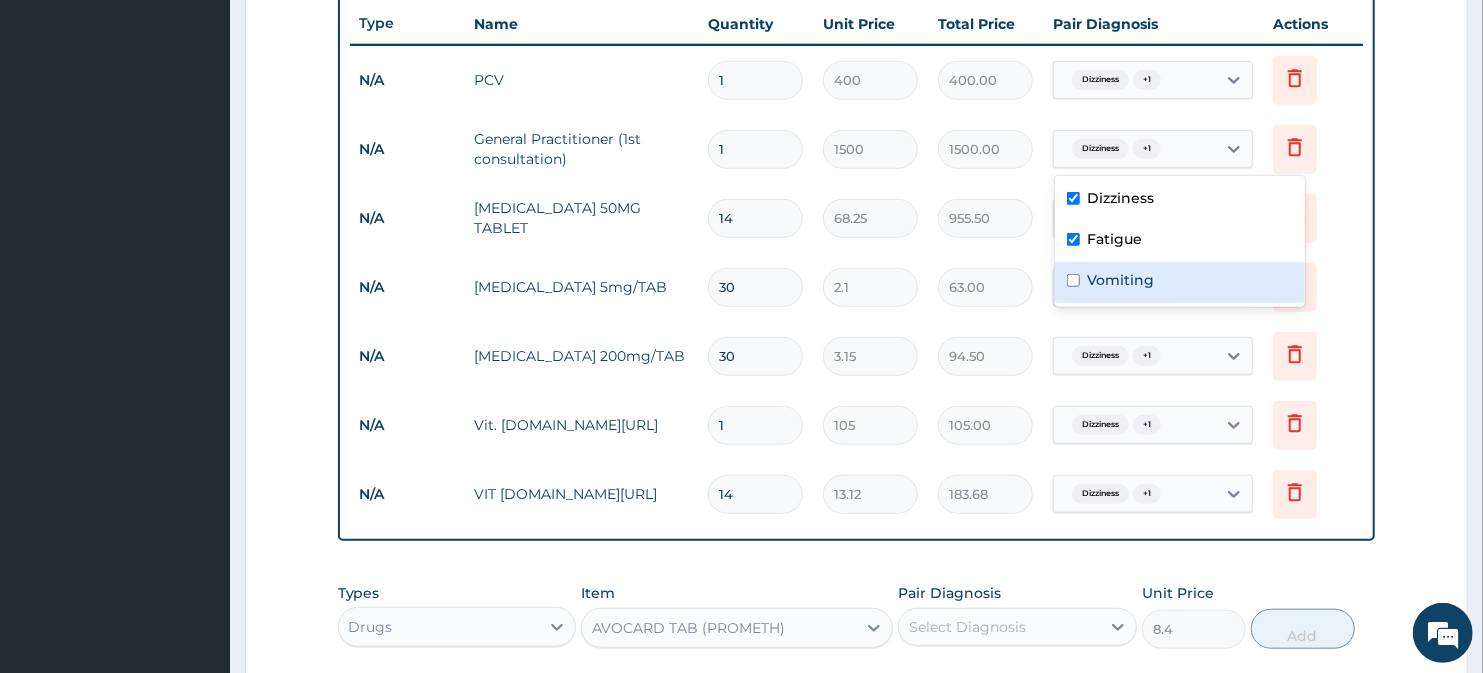 click at bounding box center [1073, 280] 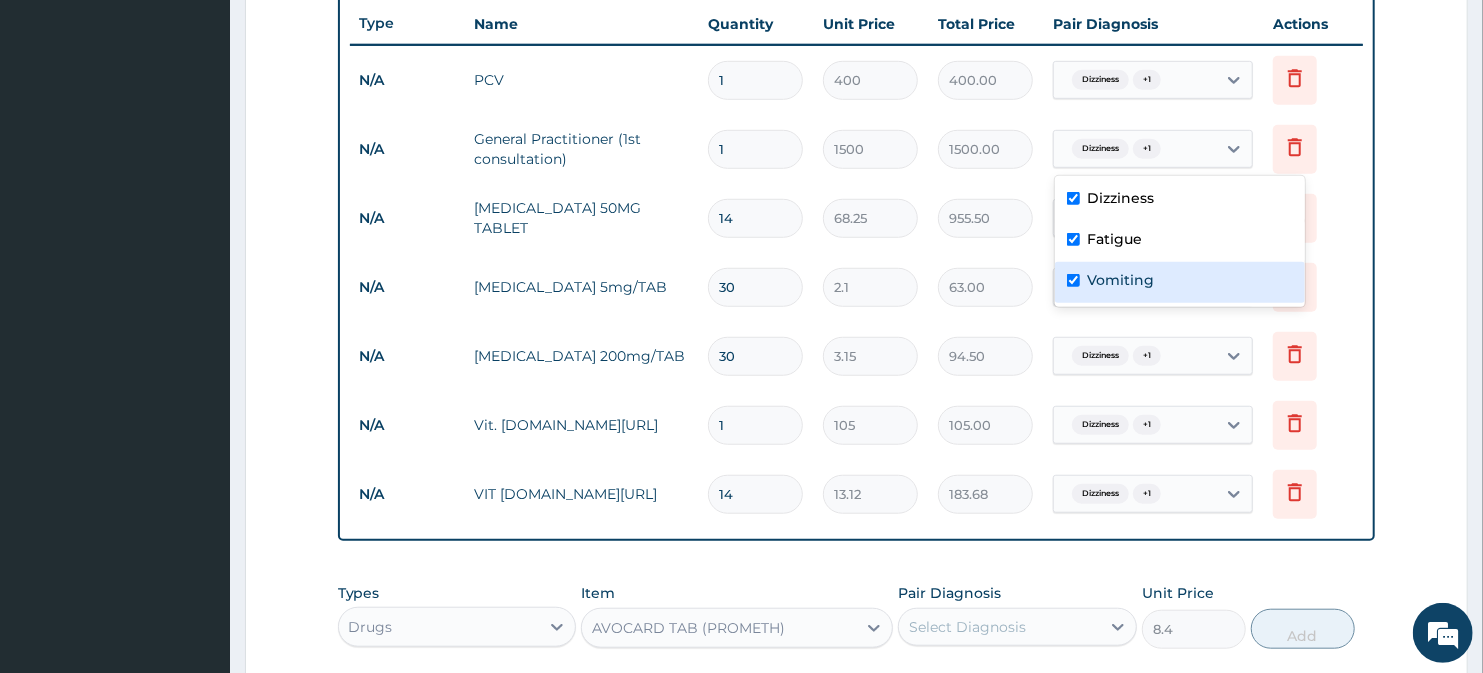 checkbox on "true" 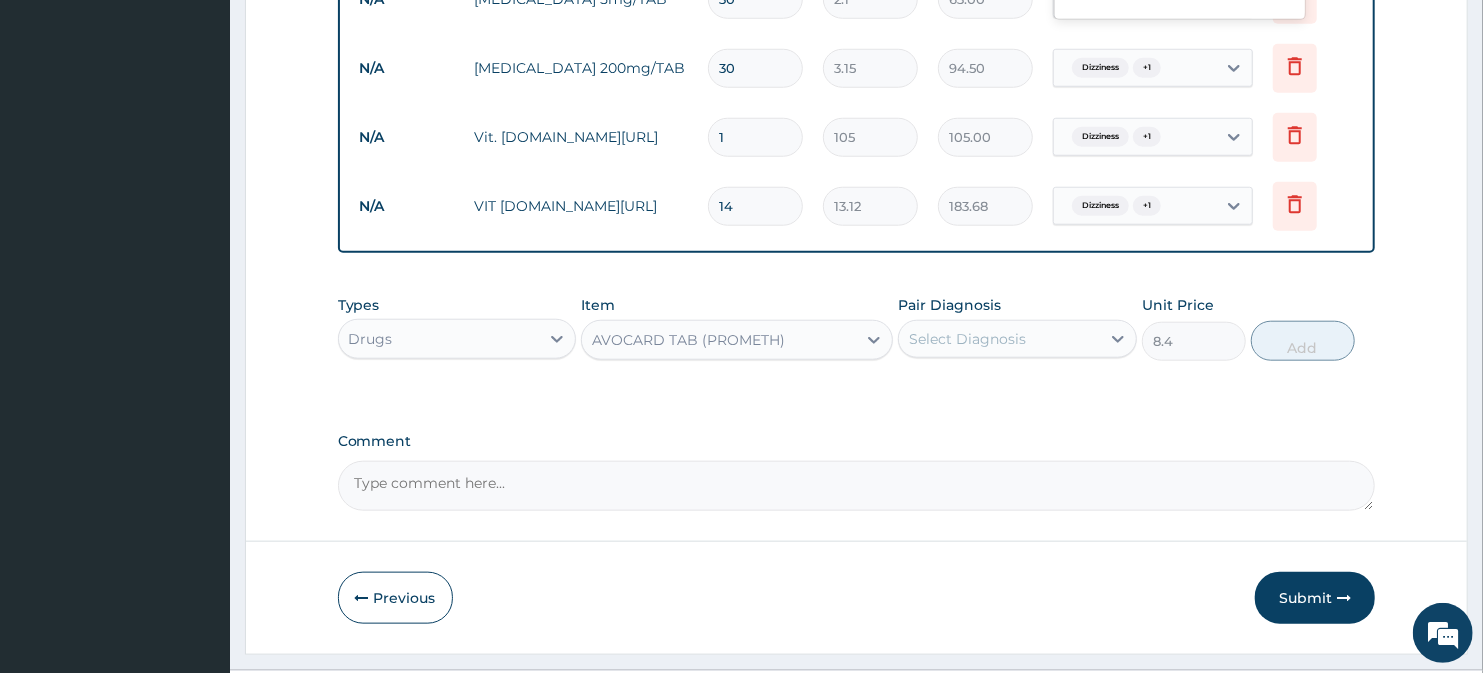 scroll, scrollTop: 1088, scrollLeft: 0, axis: vertical 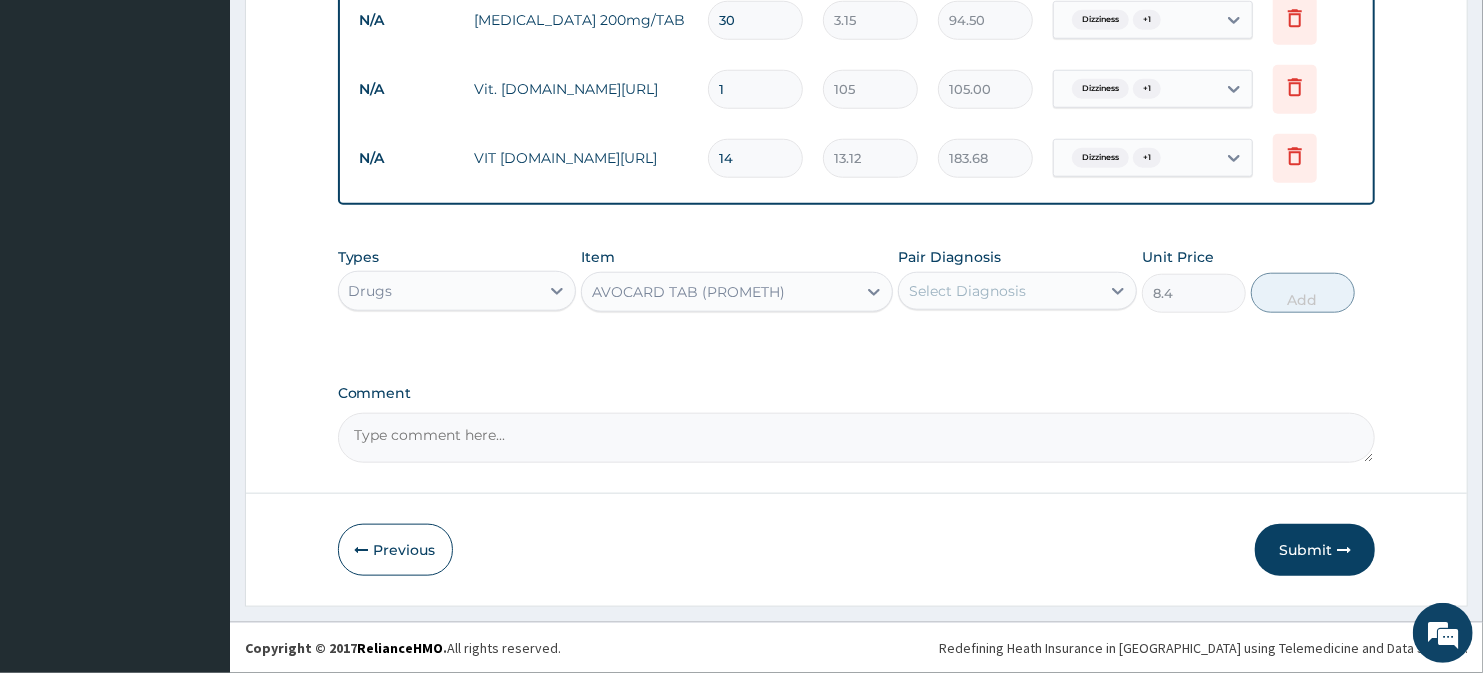 click on "Select Diagnosis" at bounding box center (967, 291) 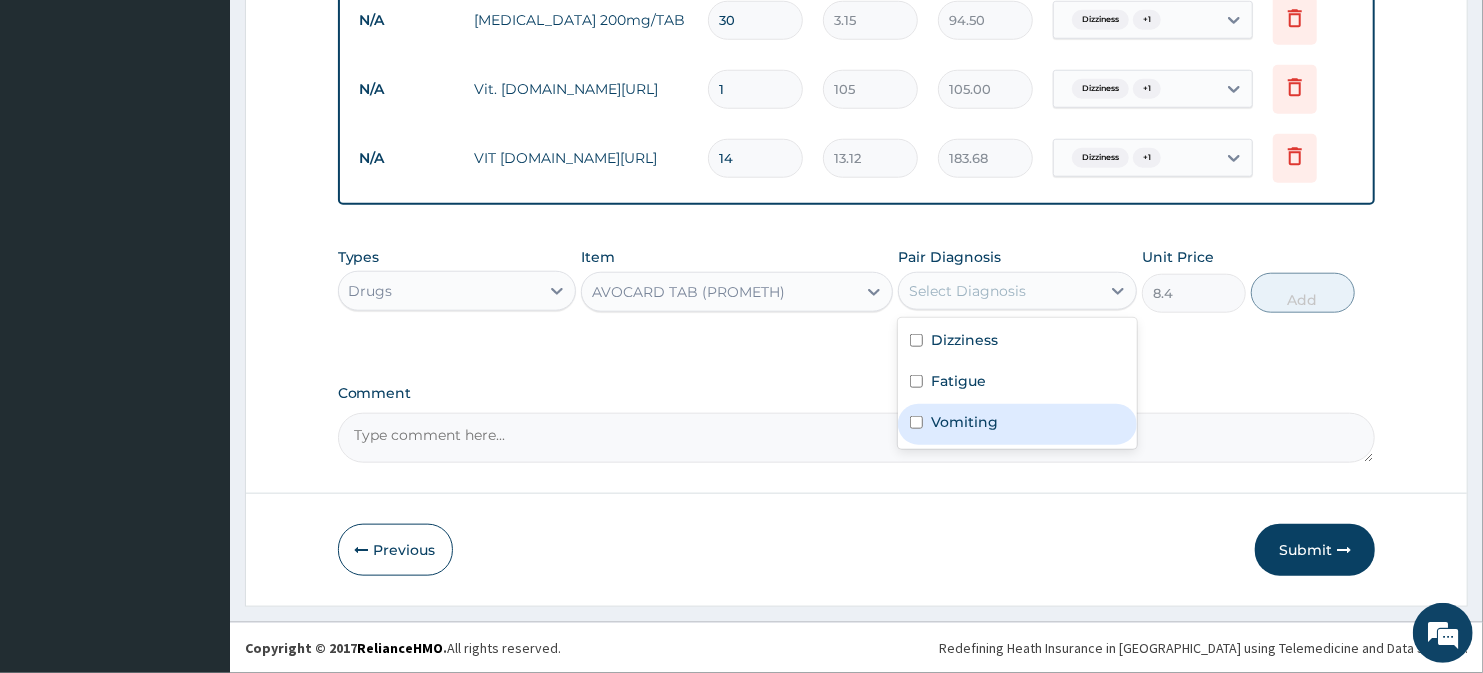click on "Vomiting" at bounding box center [964, 422] 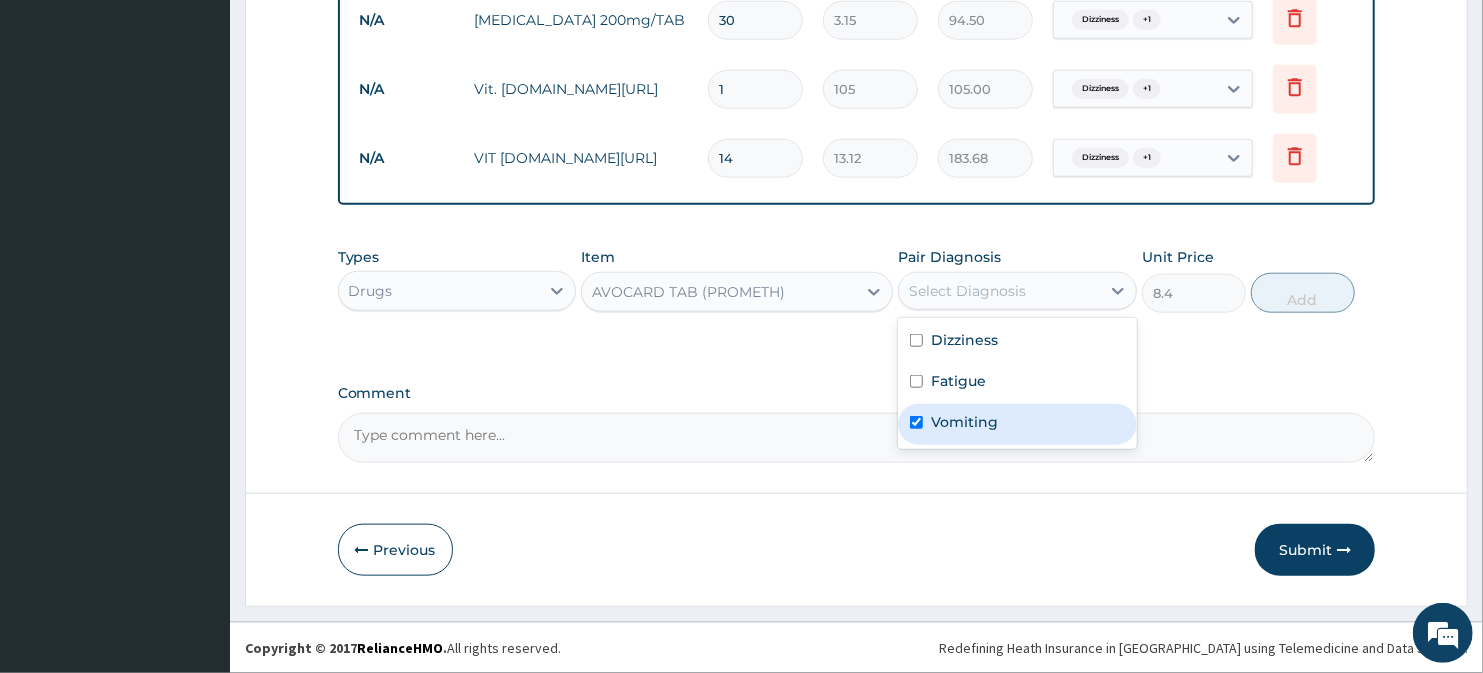 checkbox on "true" 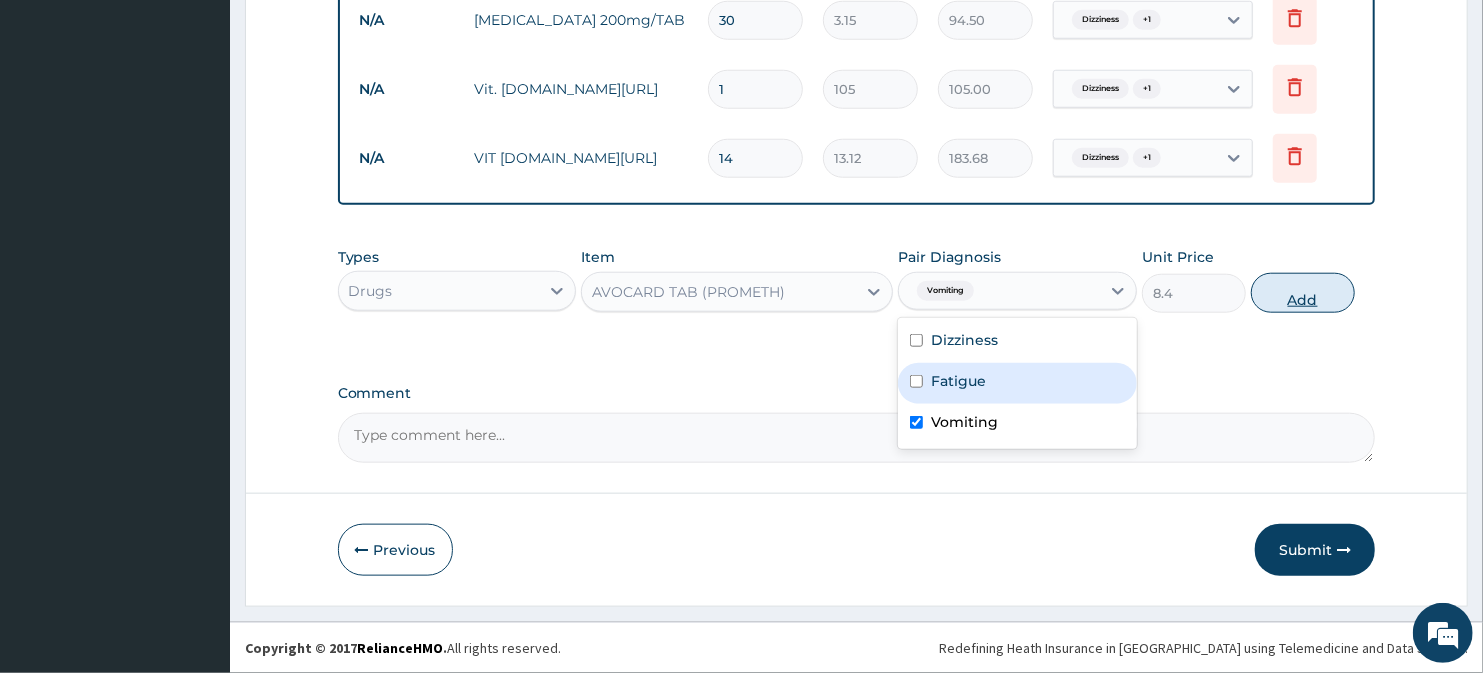click on "Add" at bounding box center (1303, 293) 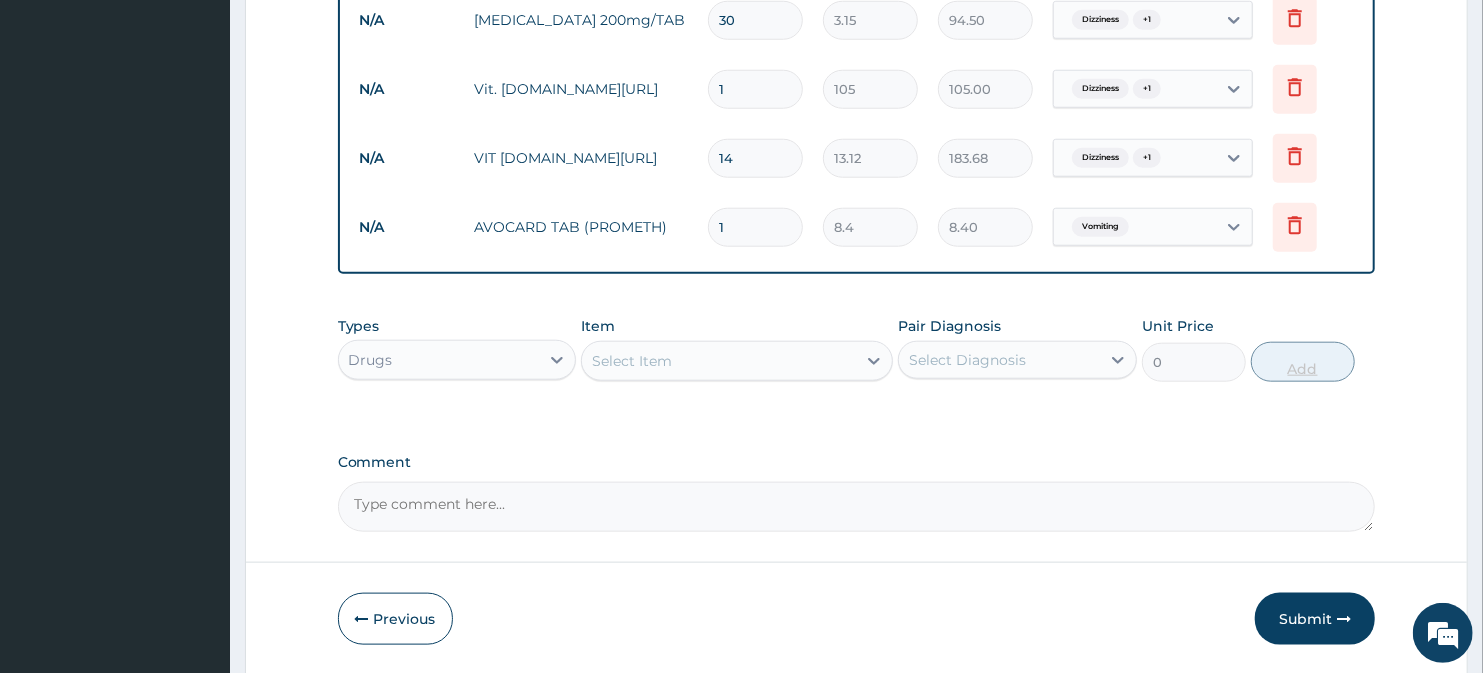 type on "10" 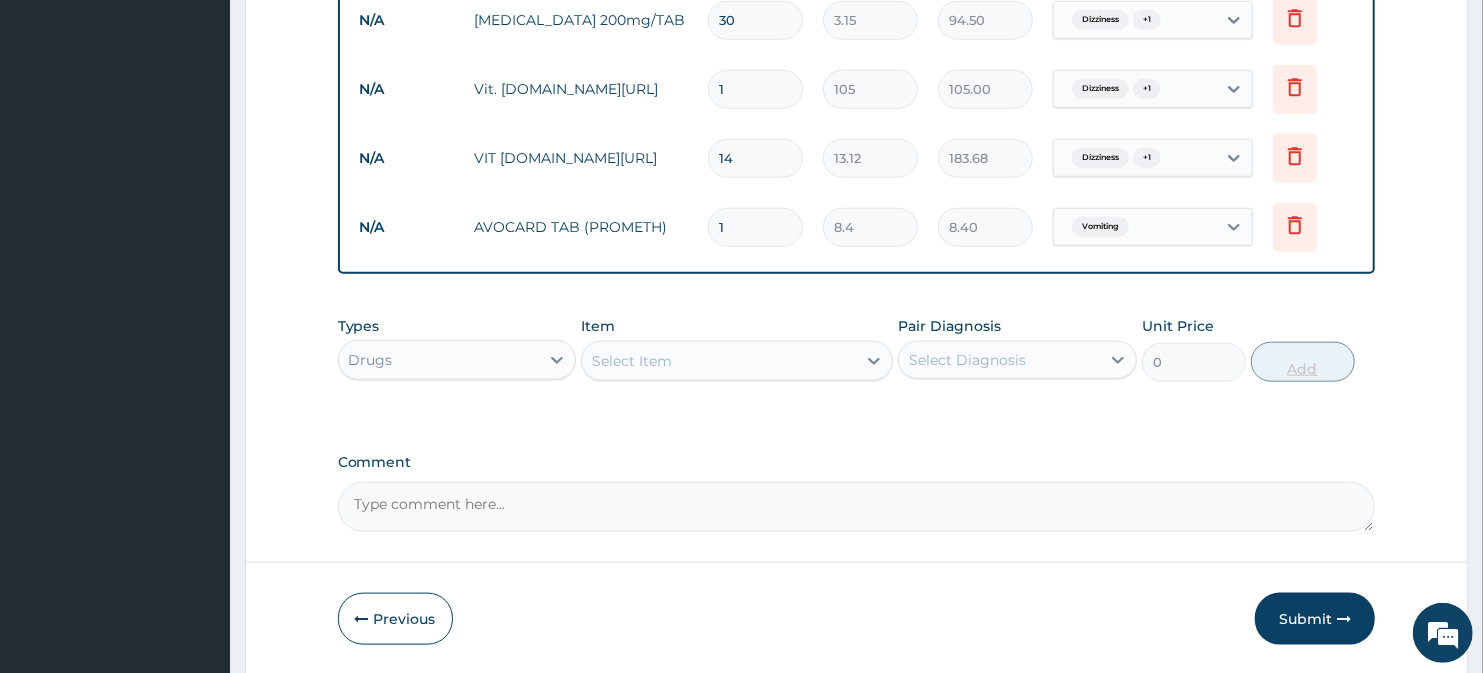 type on "84.00" 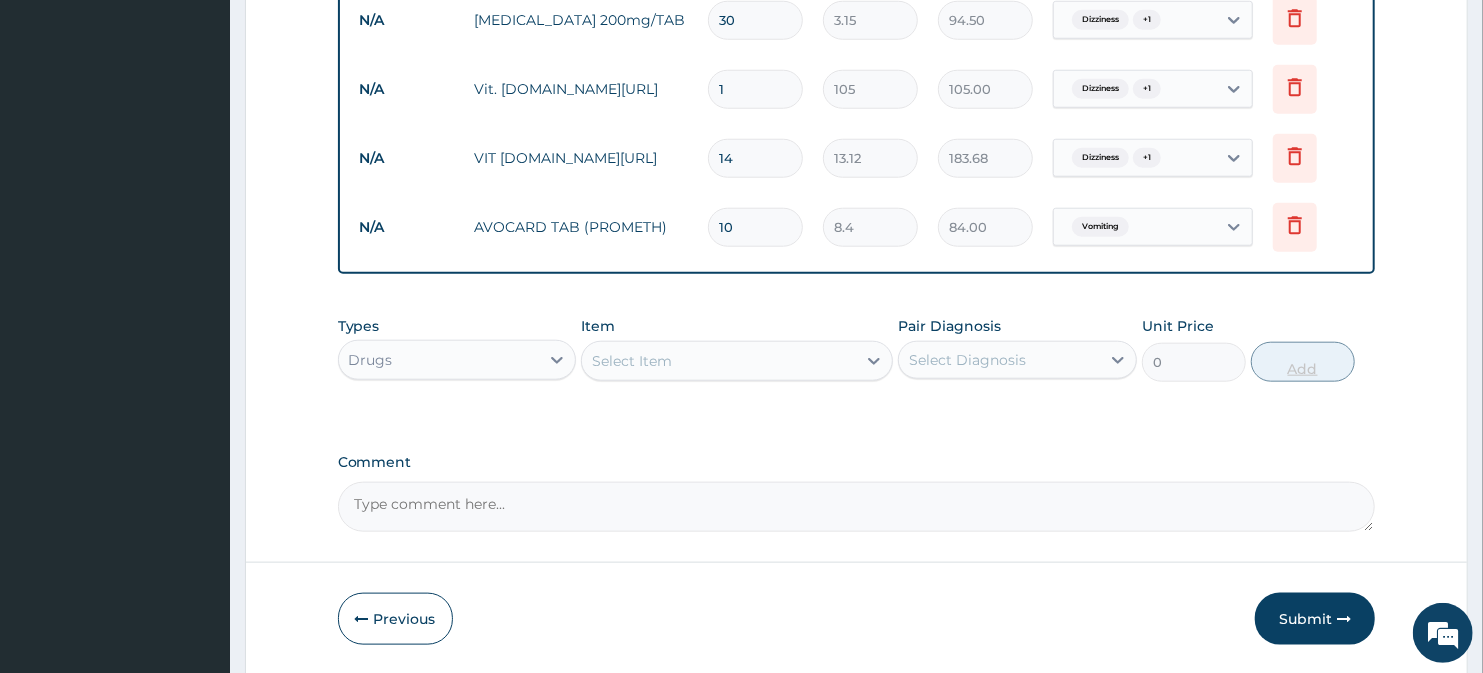 type on "1" 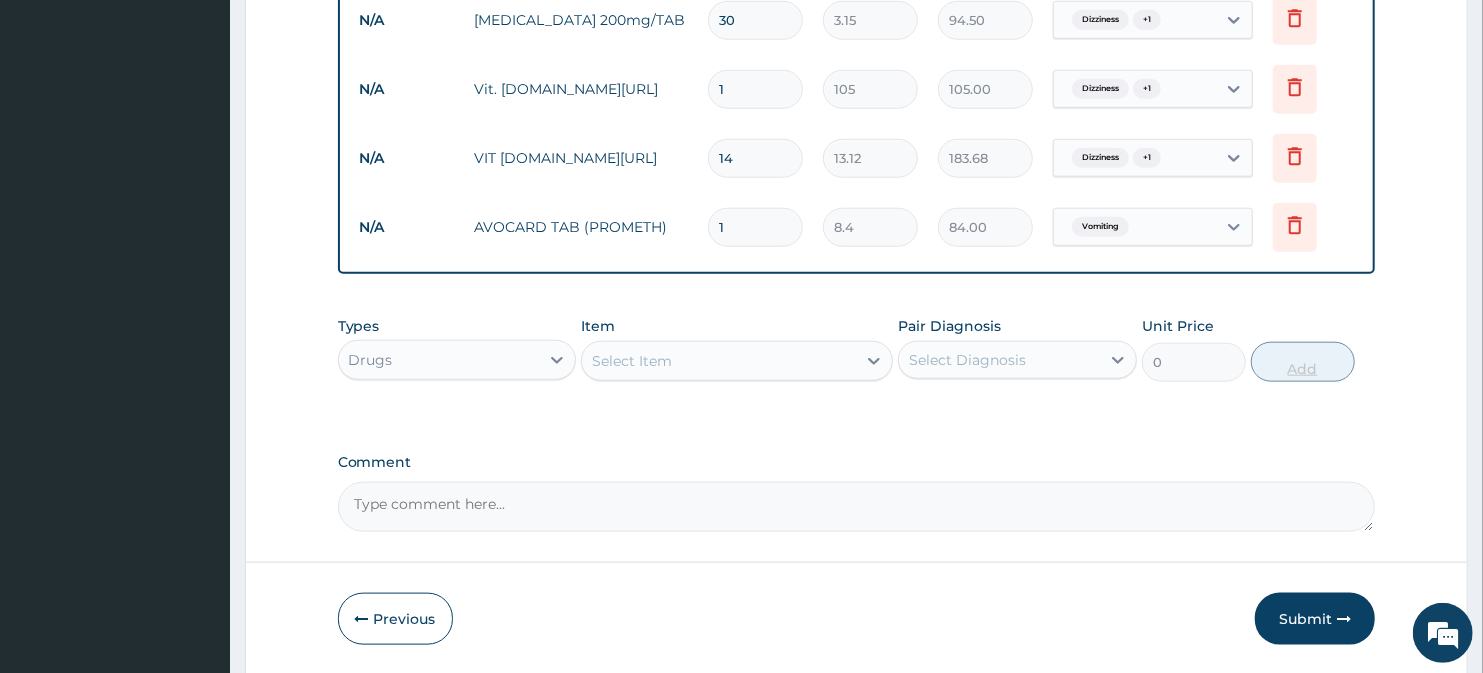type on "8.40" 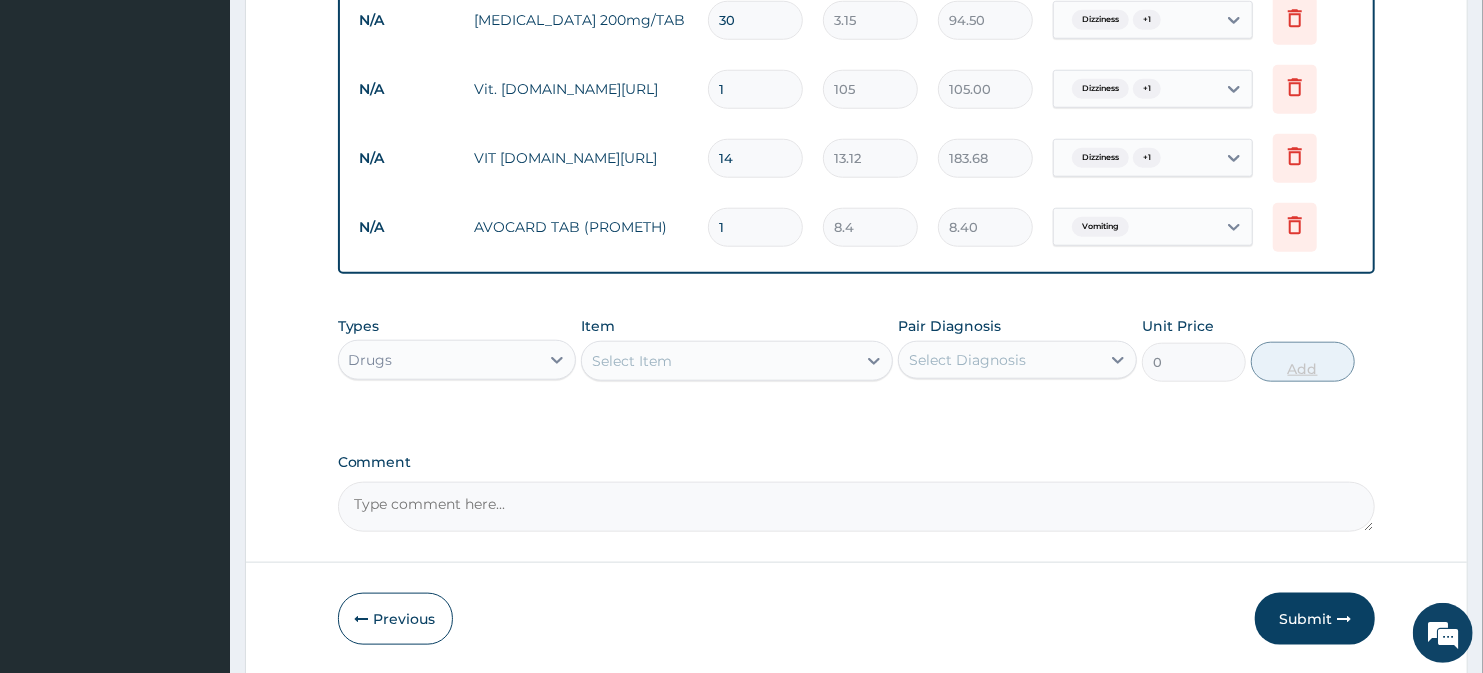 type 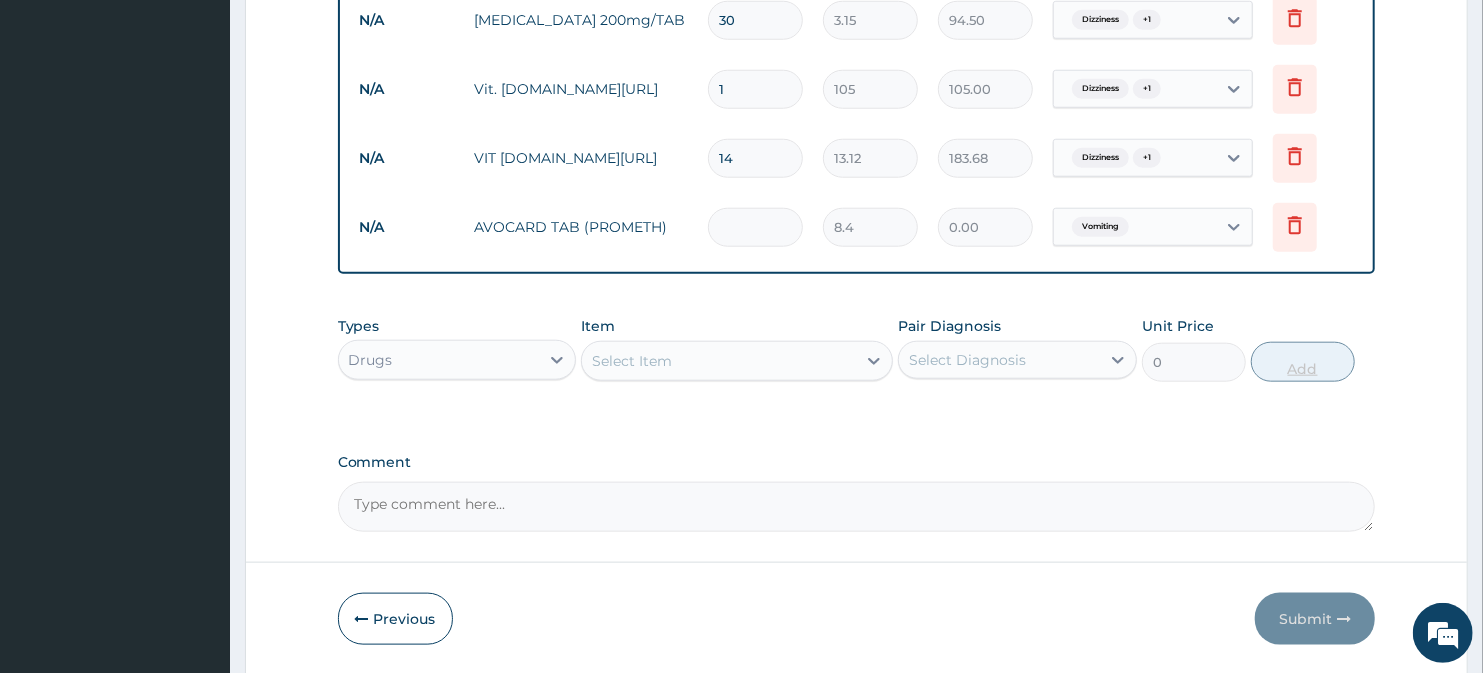 type on "5" 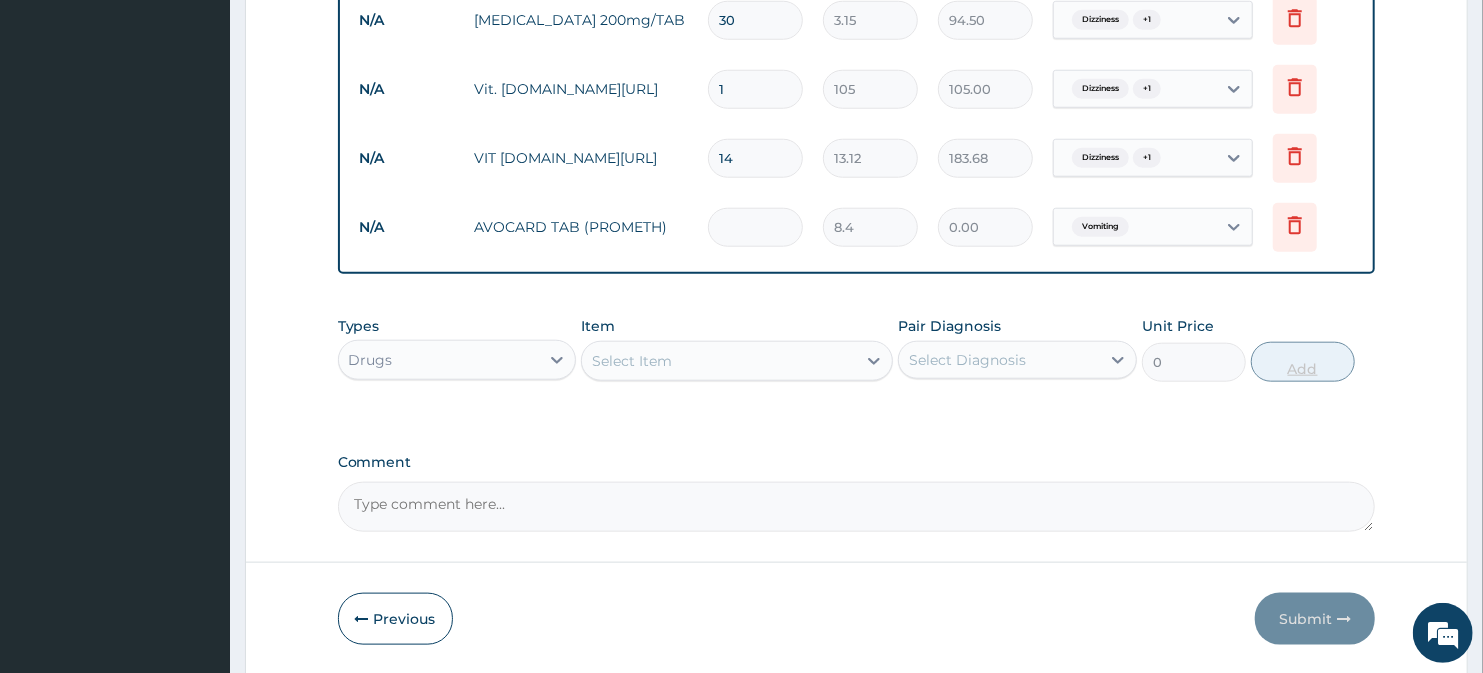type on "42.00" 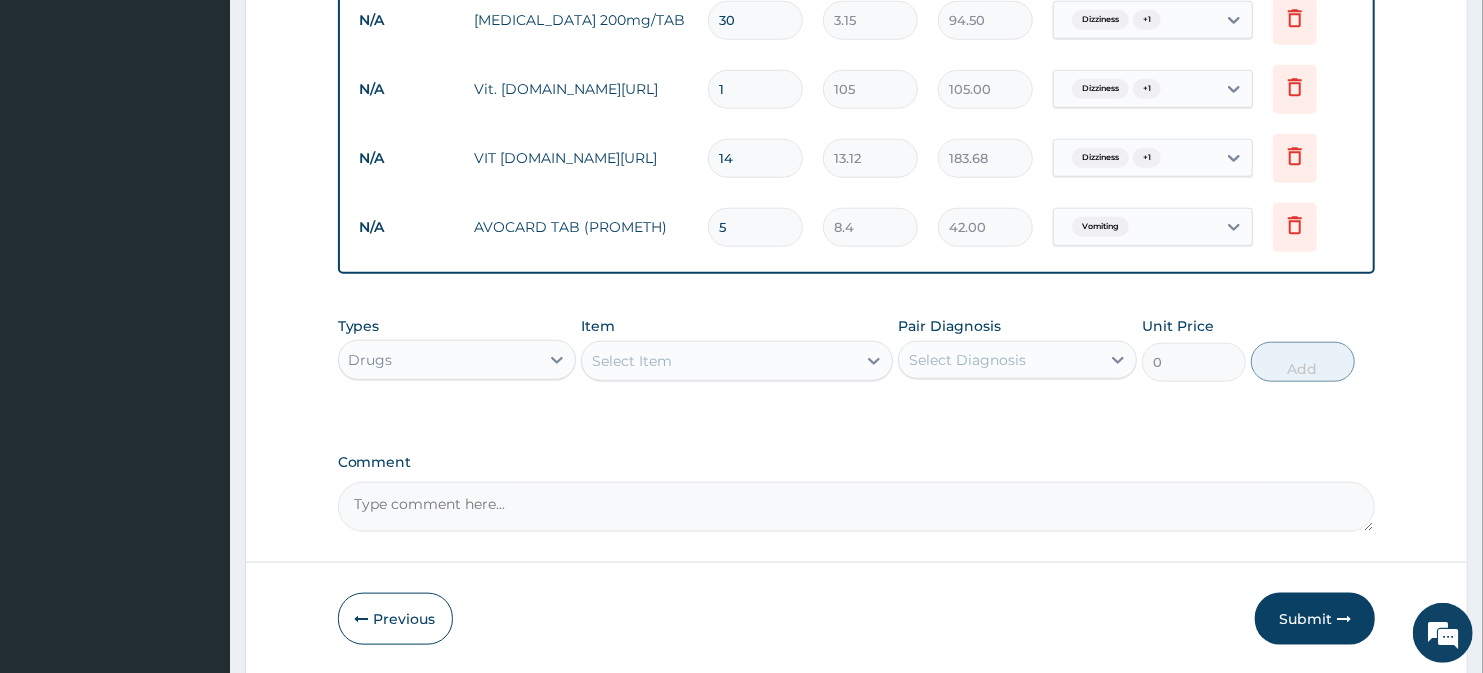 type on "5" 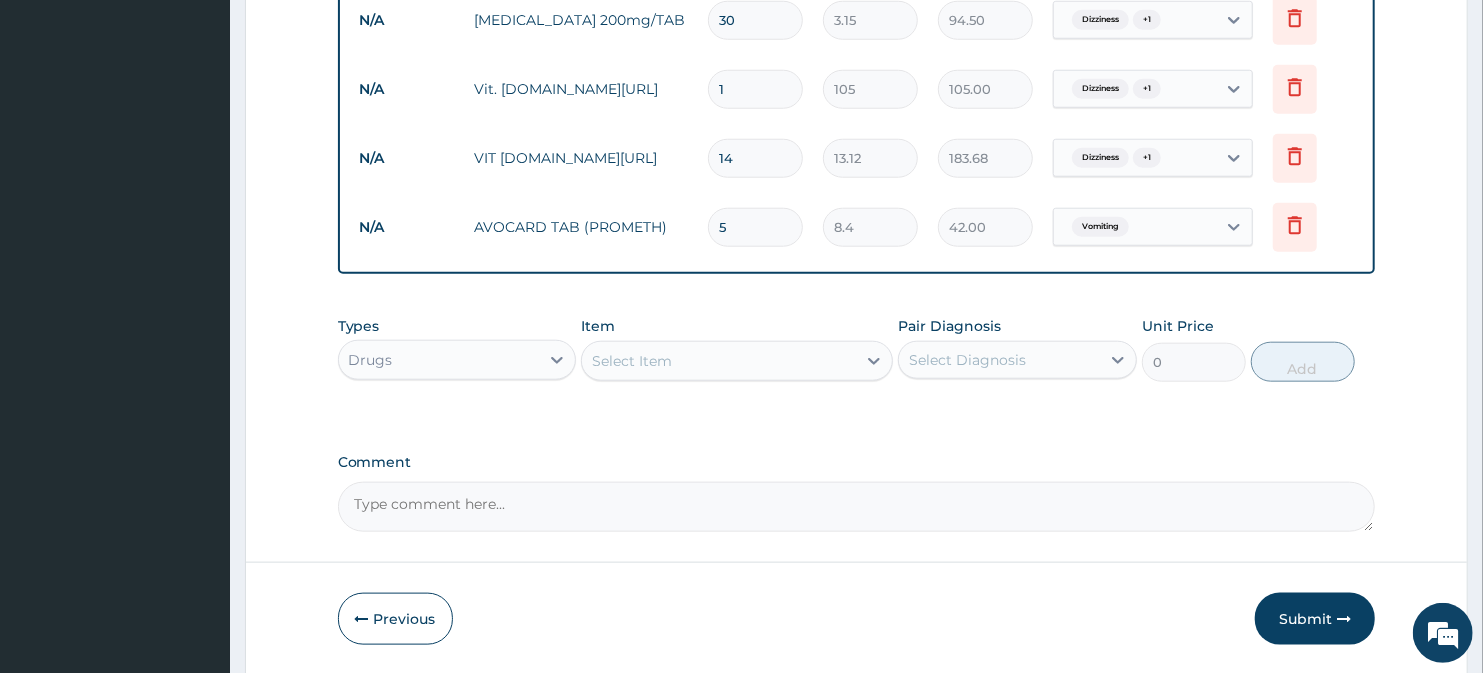 click on "Select Item" at bounding box center [632, 361] 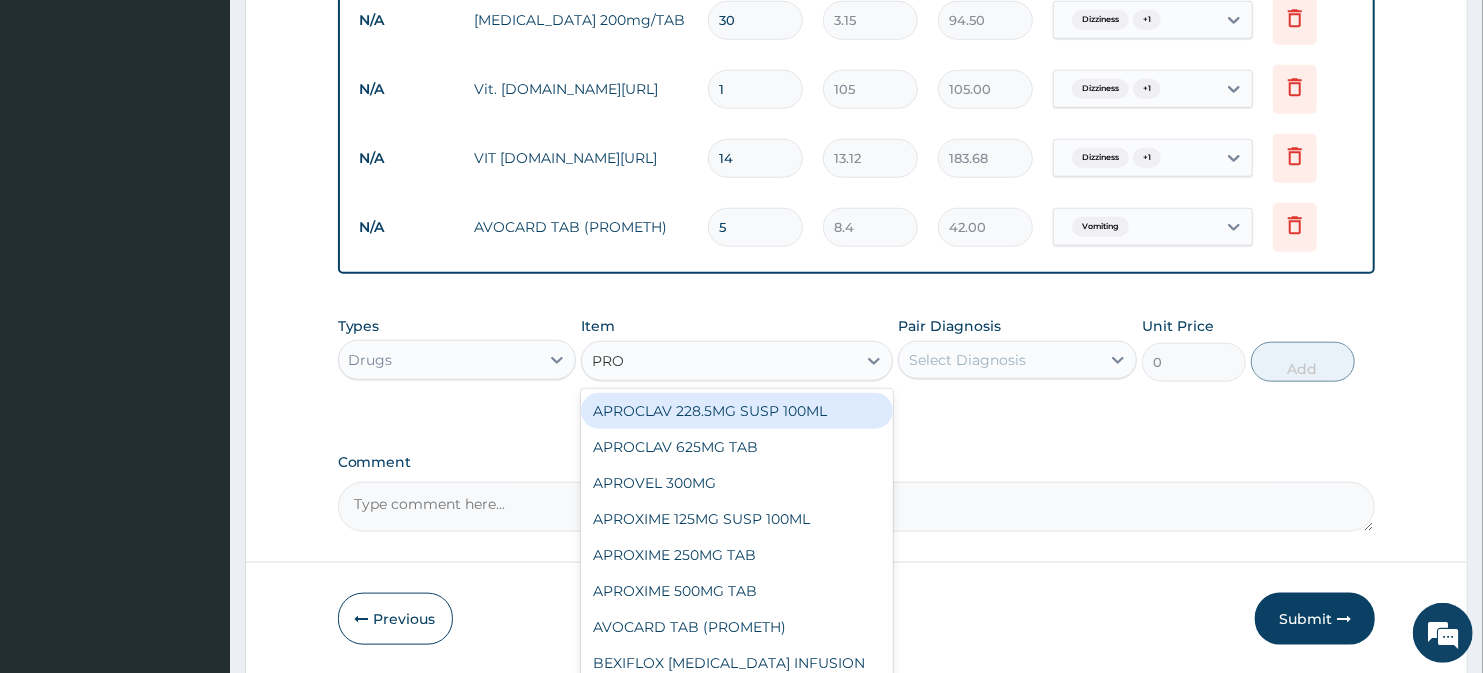 type on "PROM" 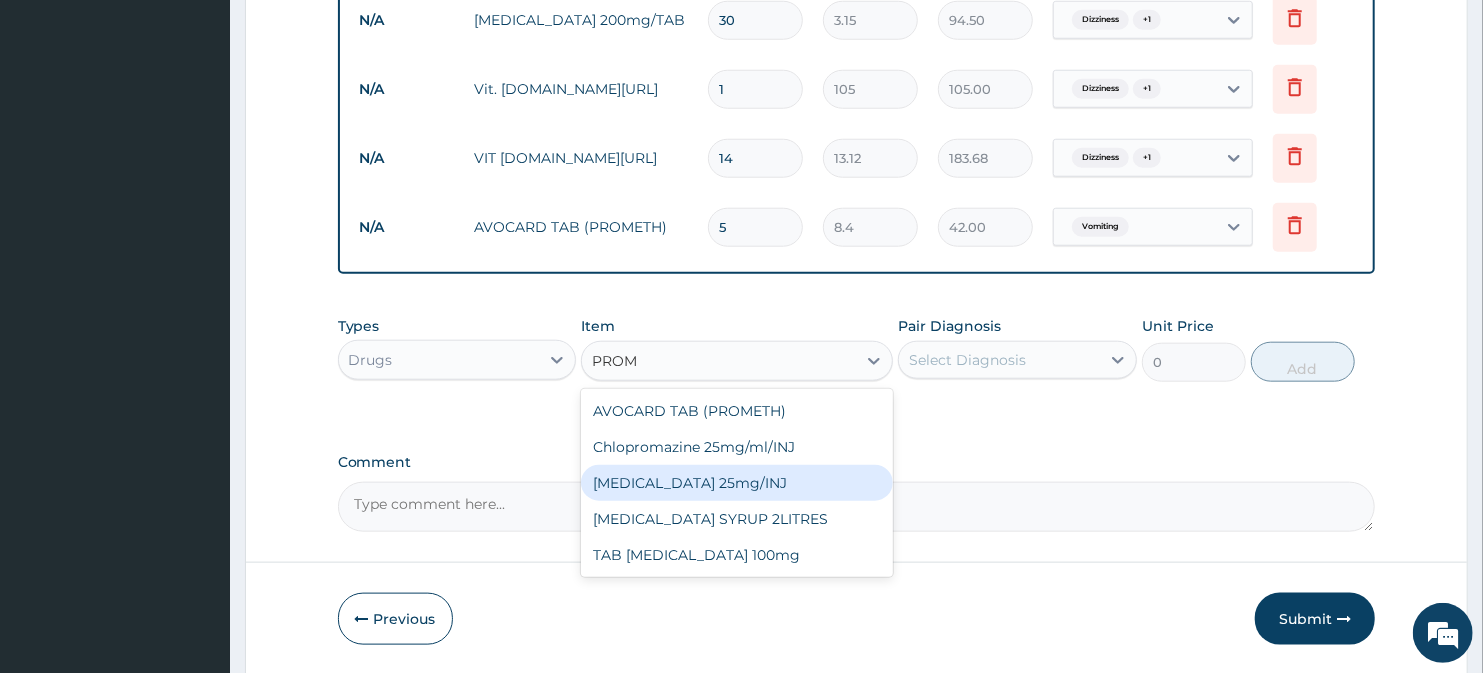 click on "[MEDICAL_DATA] 25mg/INJ" at bounding box center [736, 483] 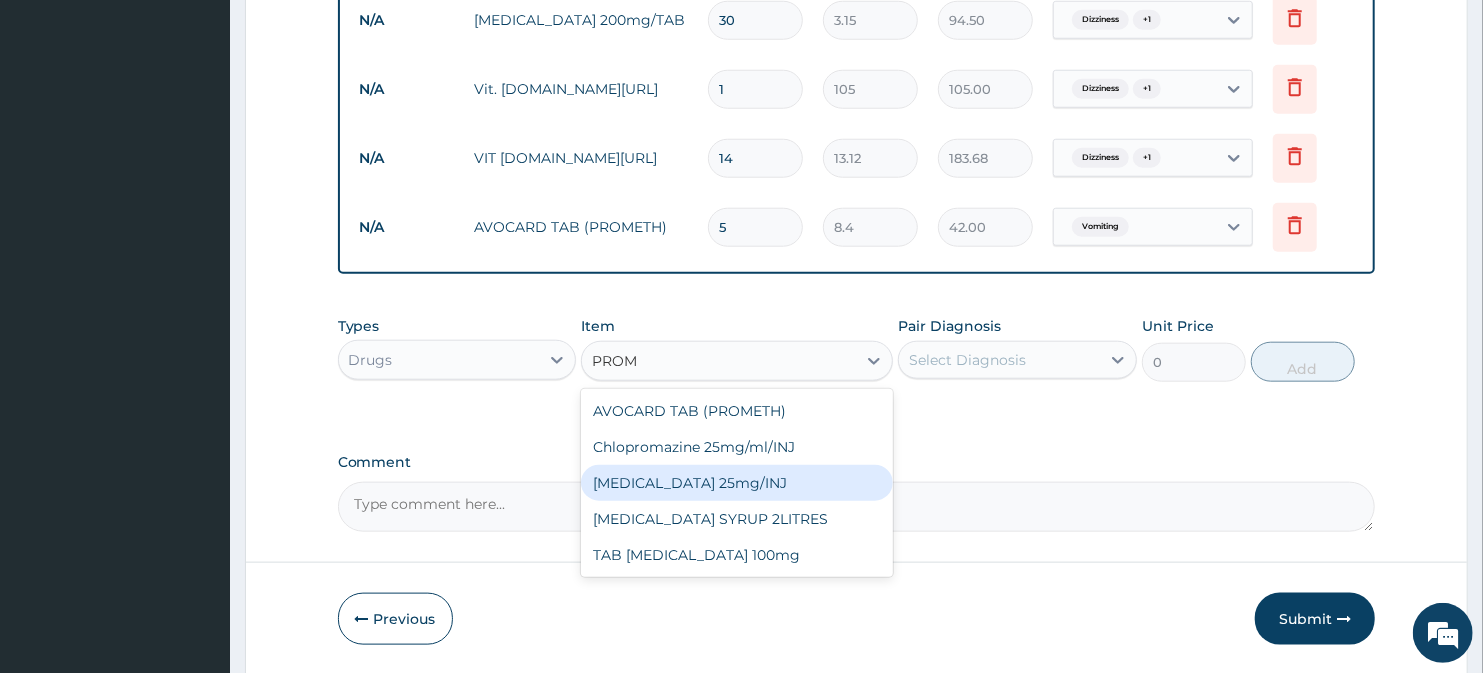type 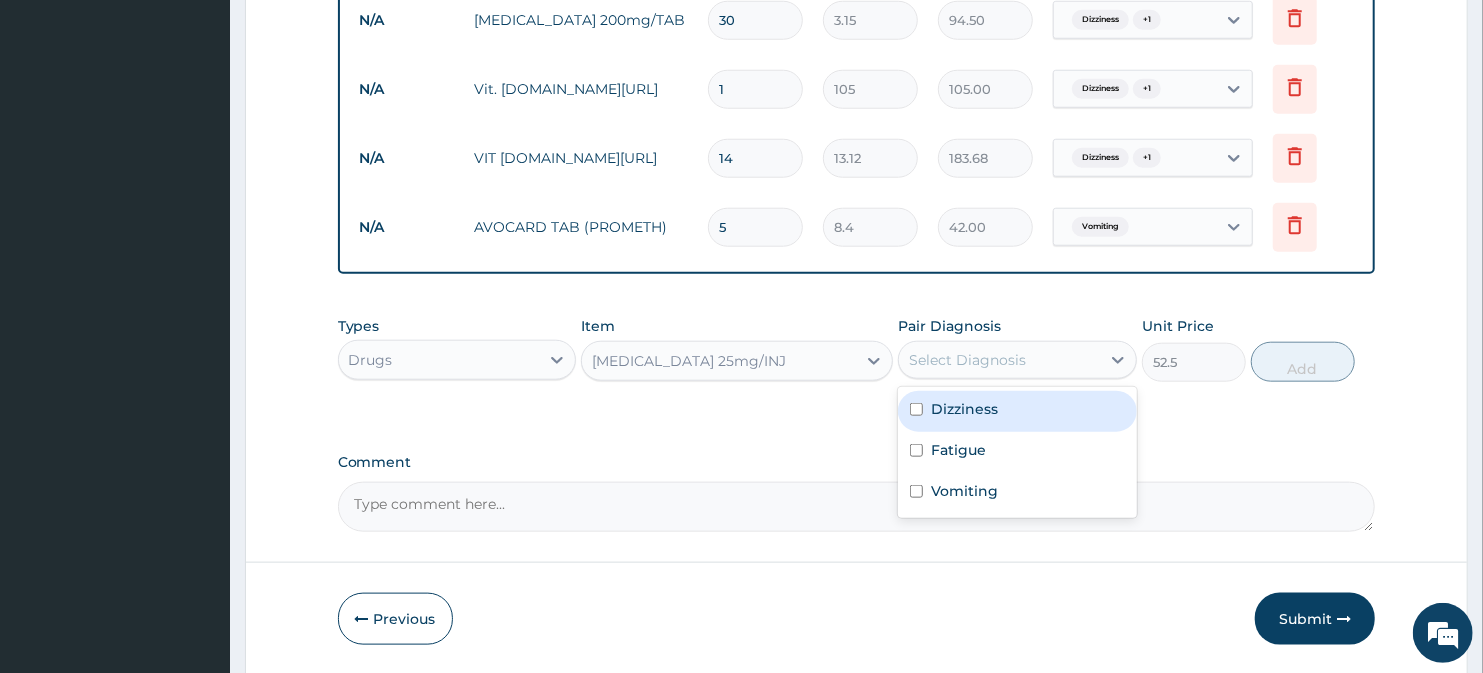 click on "Select Diagnosis" at bounding box center (967, 360) 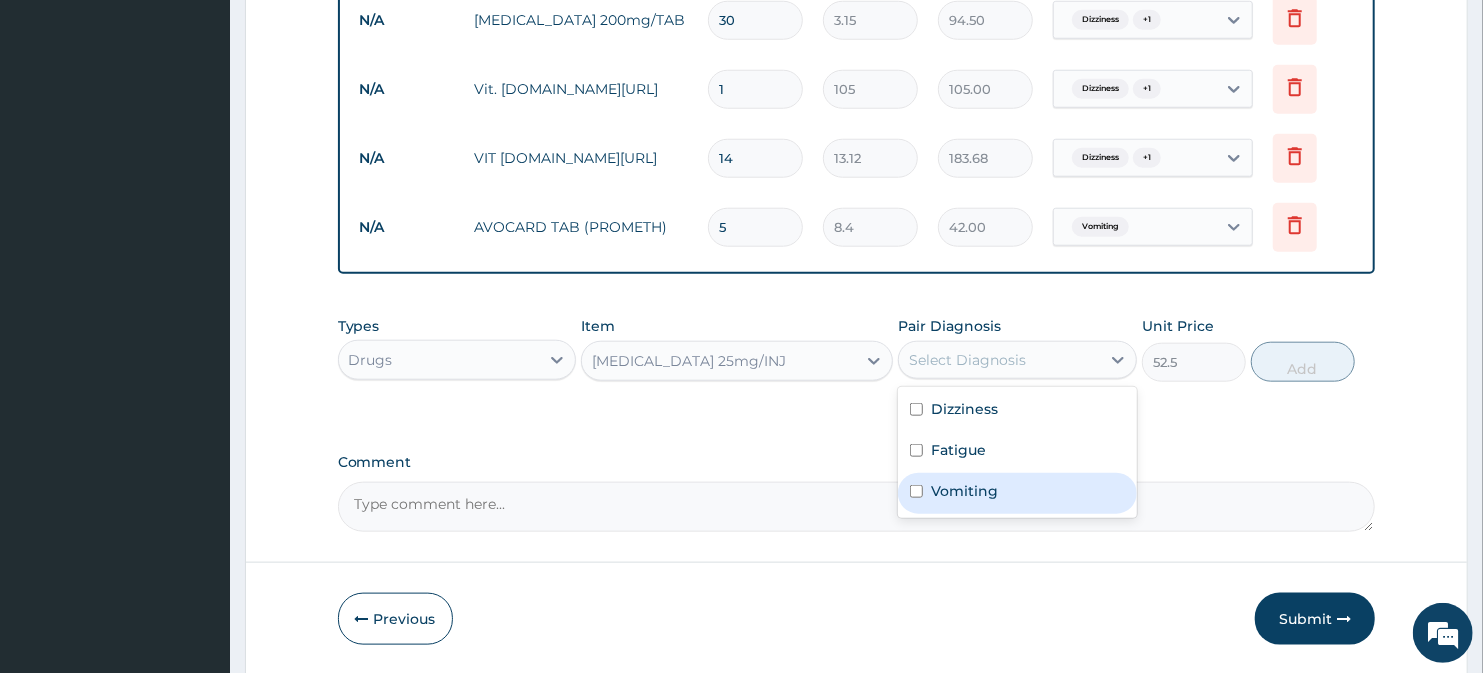 click on "Vomiting" at bounding box center (964, 491) 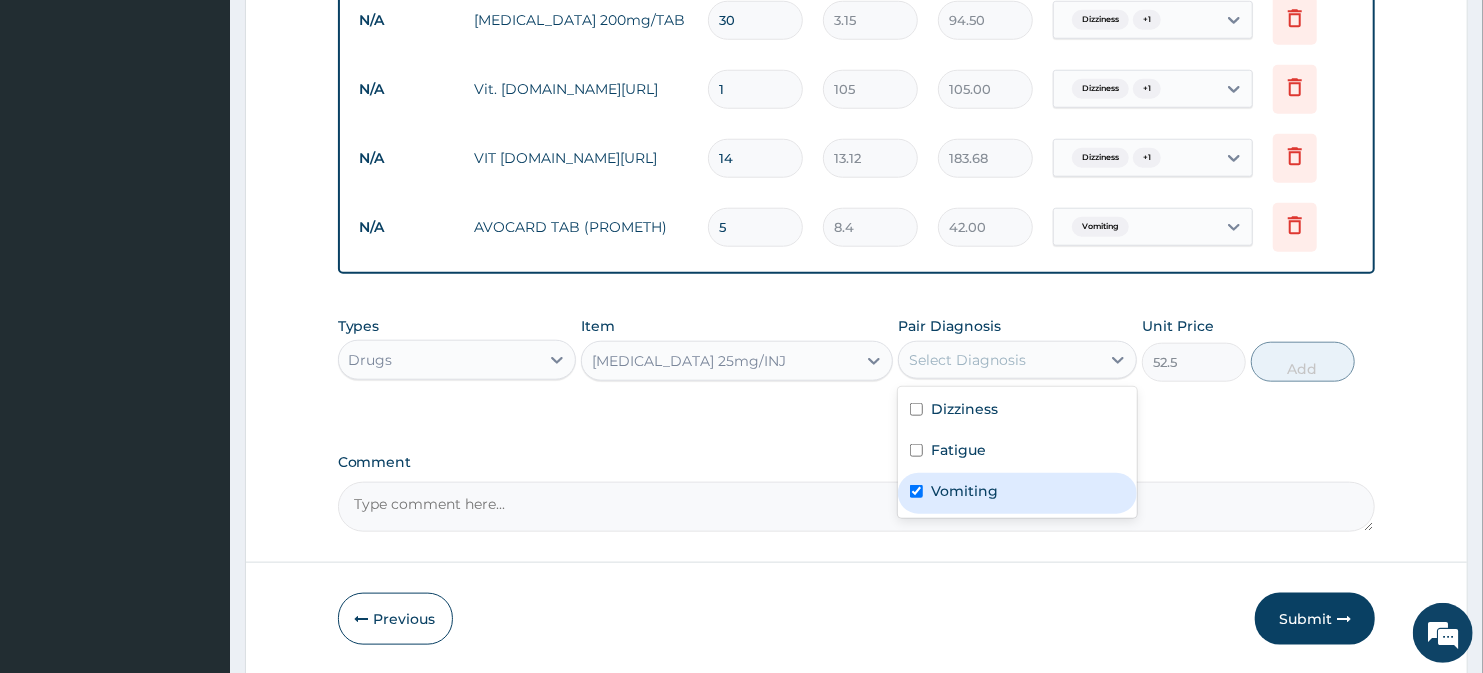 checkbox on "true" 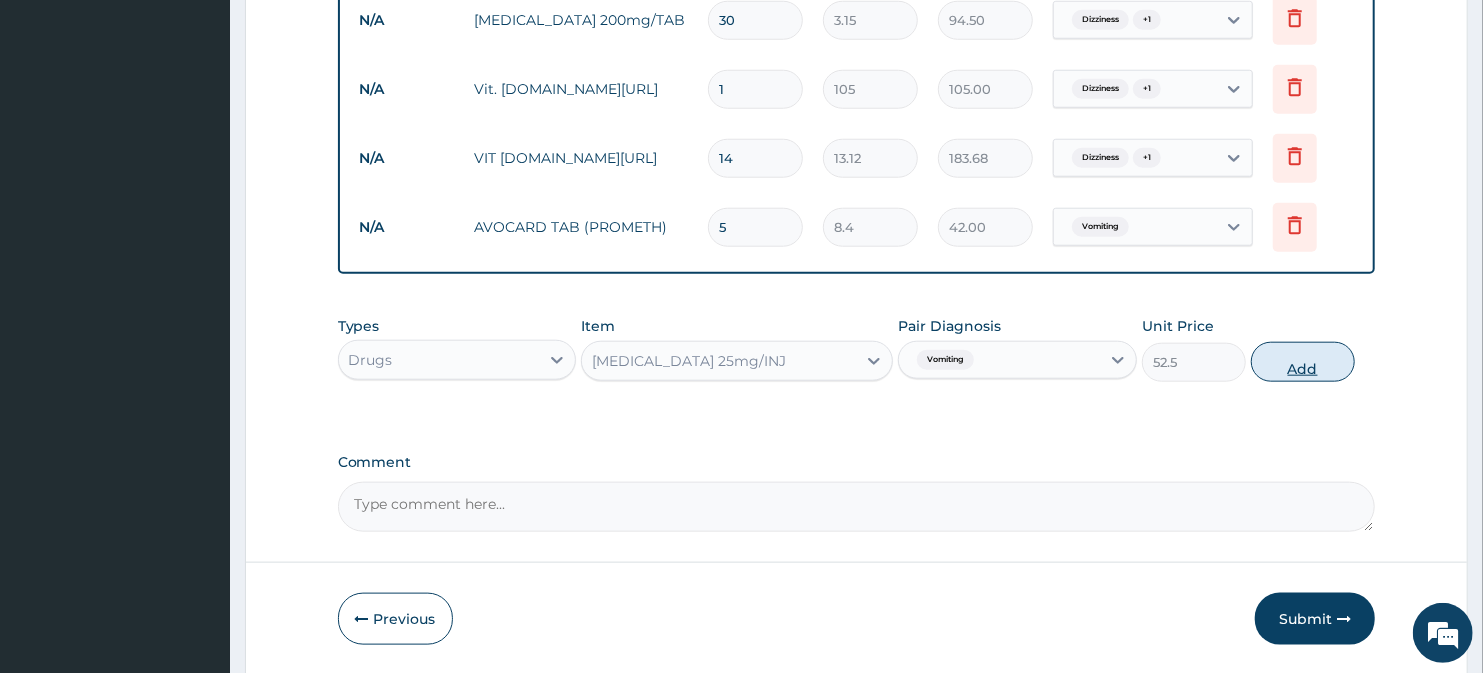 click on "Add" at bounding box center [1303, 362] 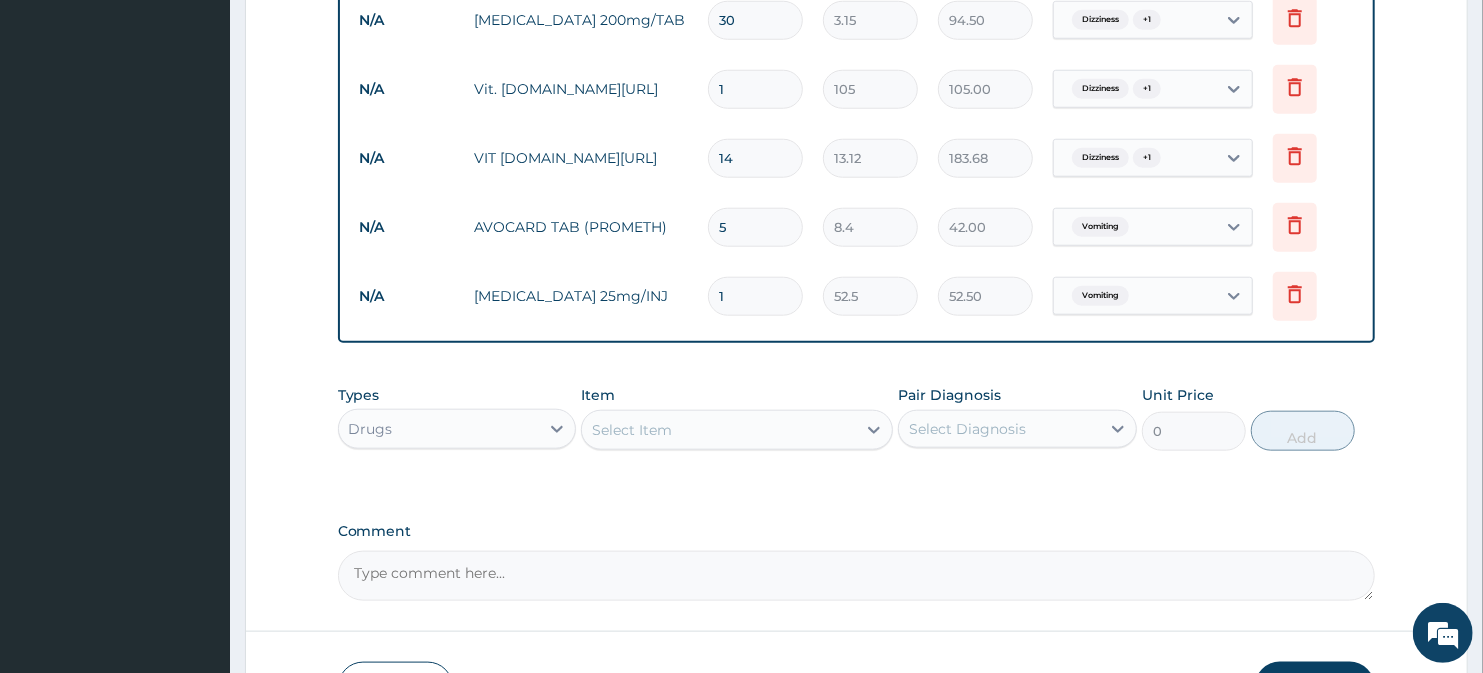 click on "Select Item" at bounding box center [632, 430] 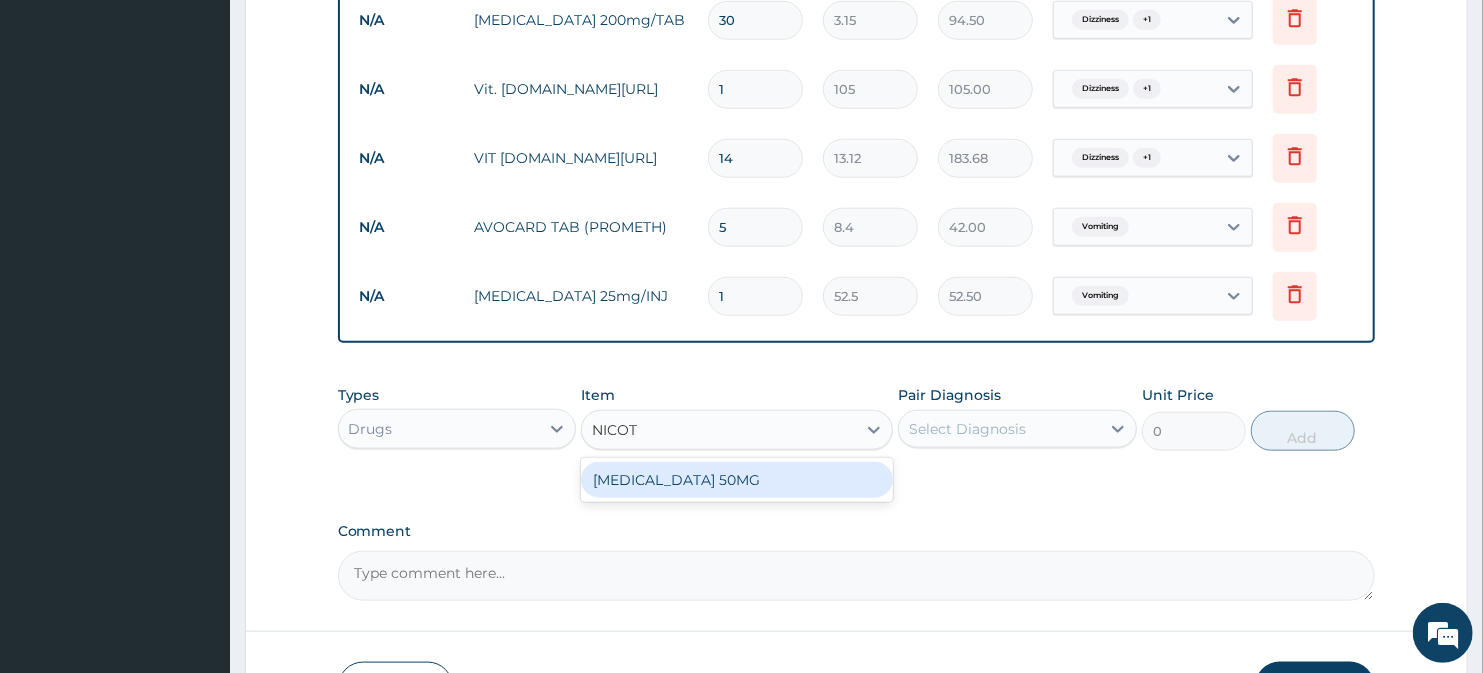 type on "NICOTI" 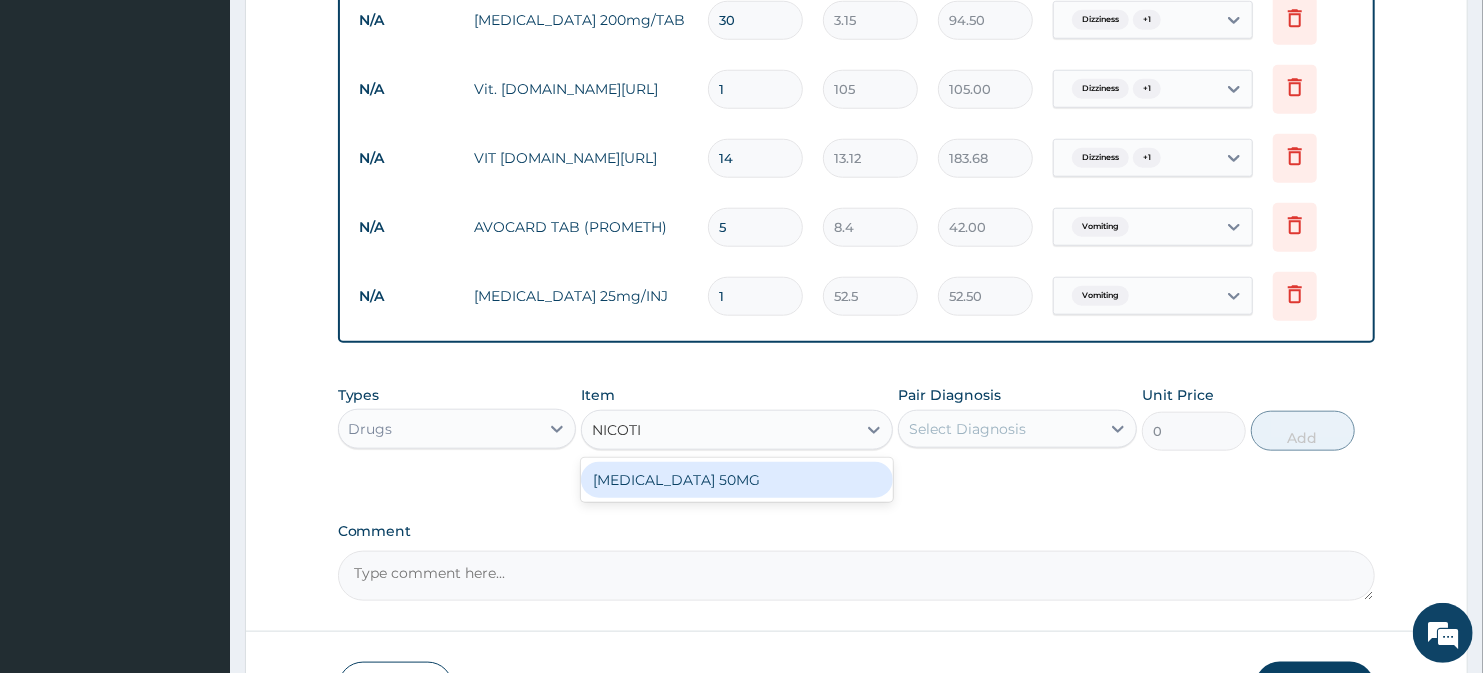 click on "[MEDICAL_DATA] 50MG" at bounding box center [736, 480] 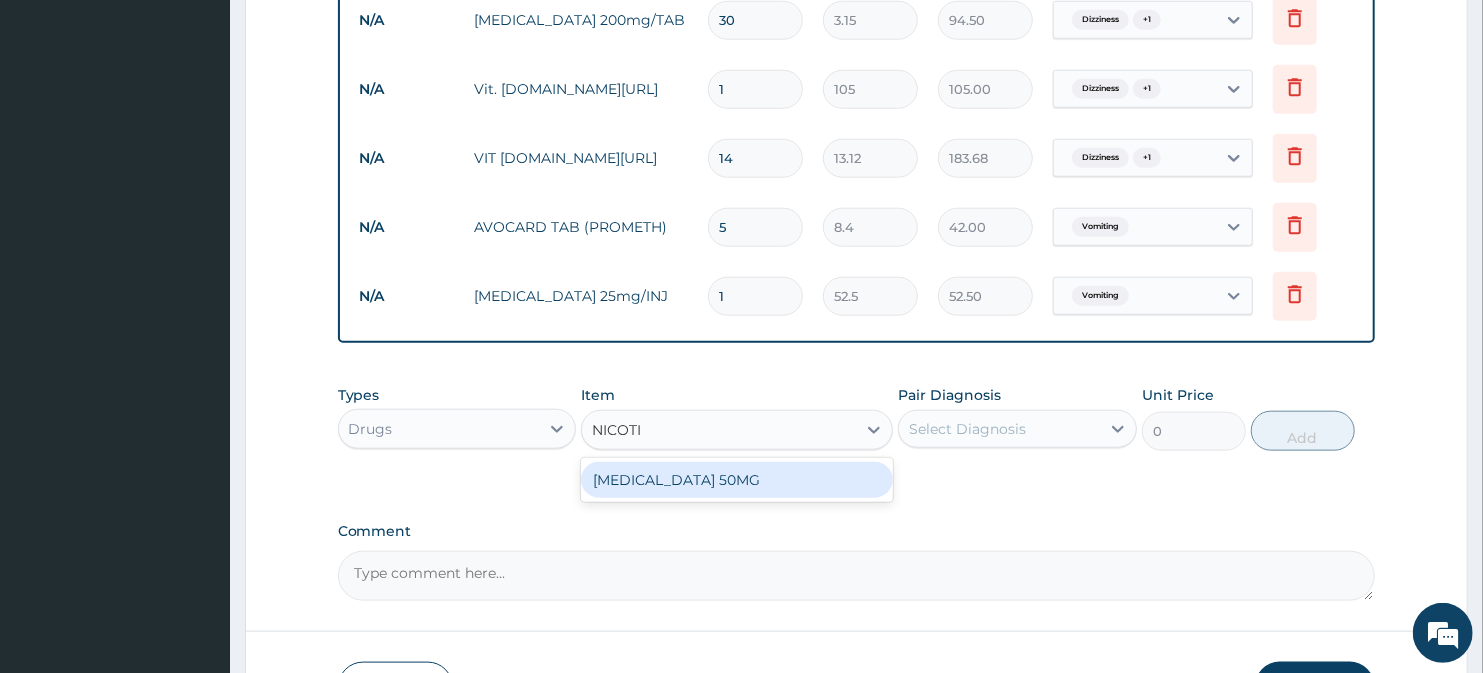 type 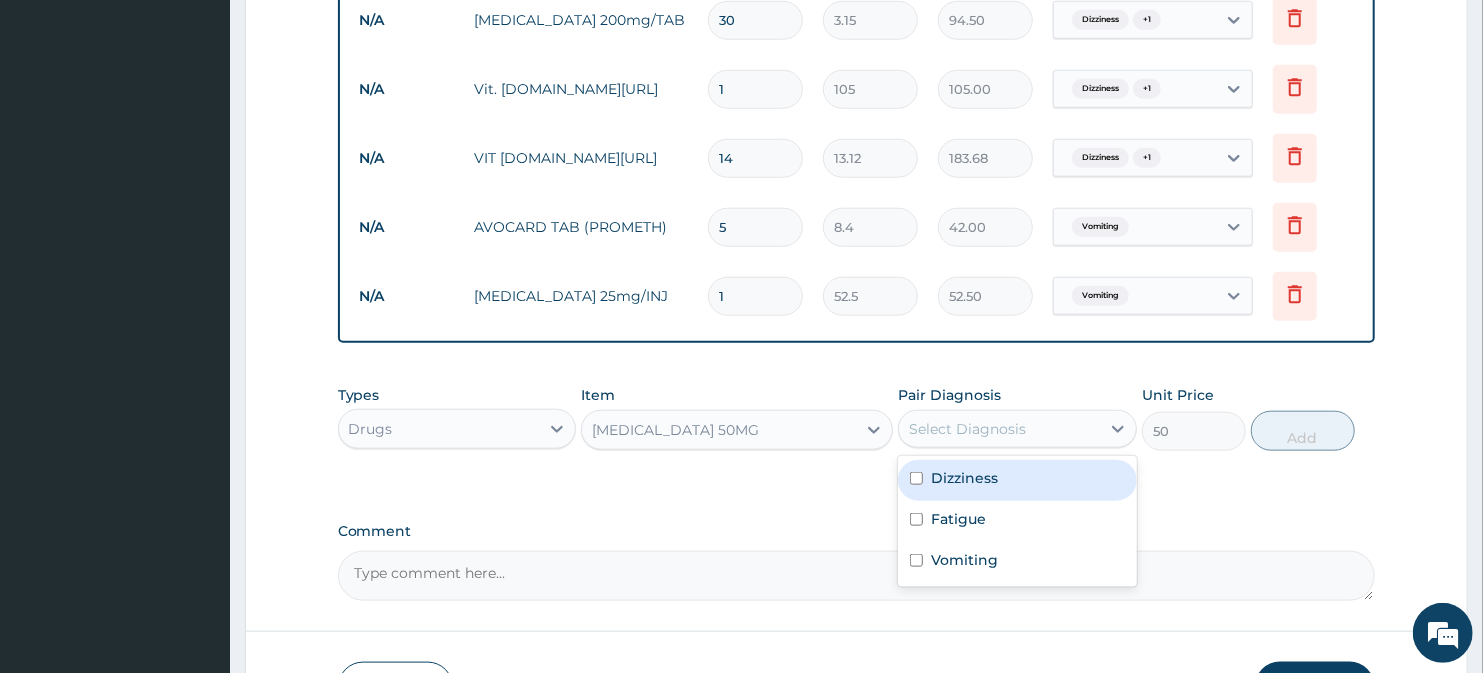 click on "Select Diagnosis" at bounding box center [967, 429] 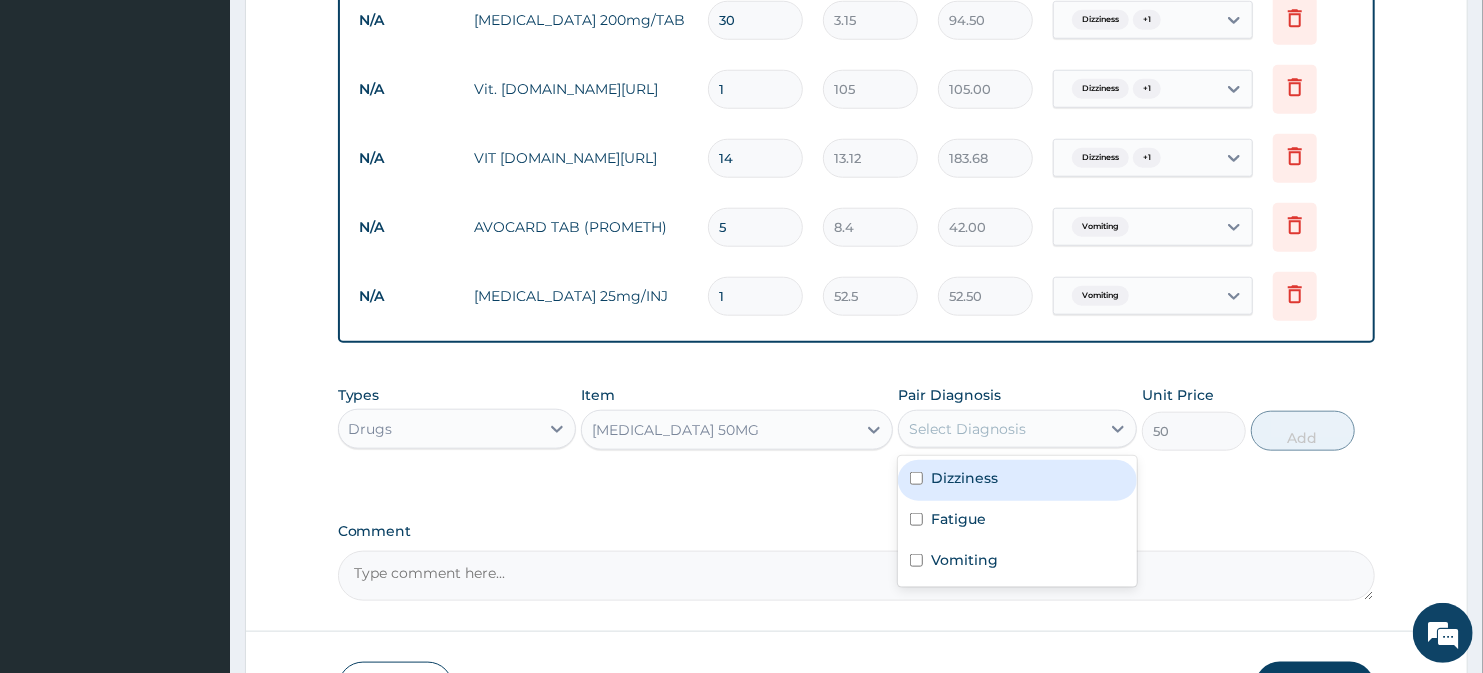 click on "Dizziness" at bounding box center [964, 478] 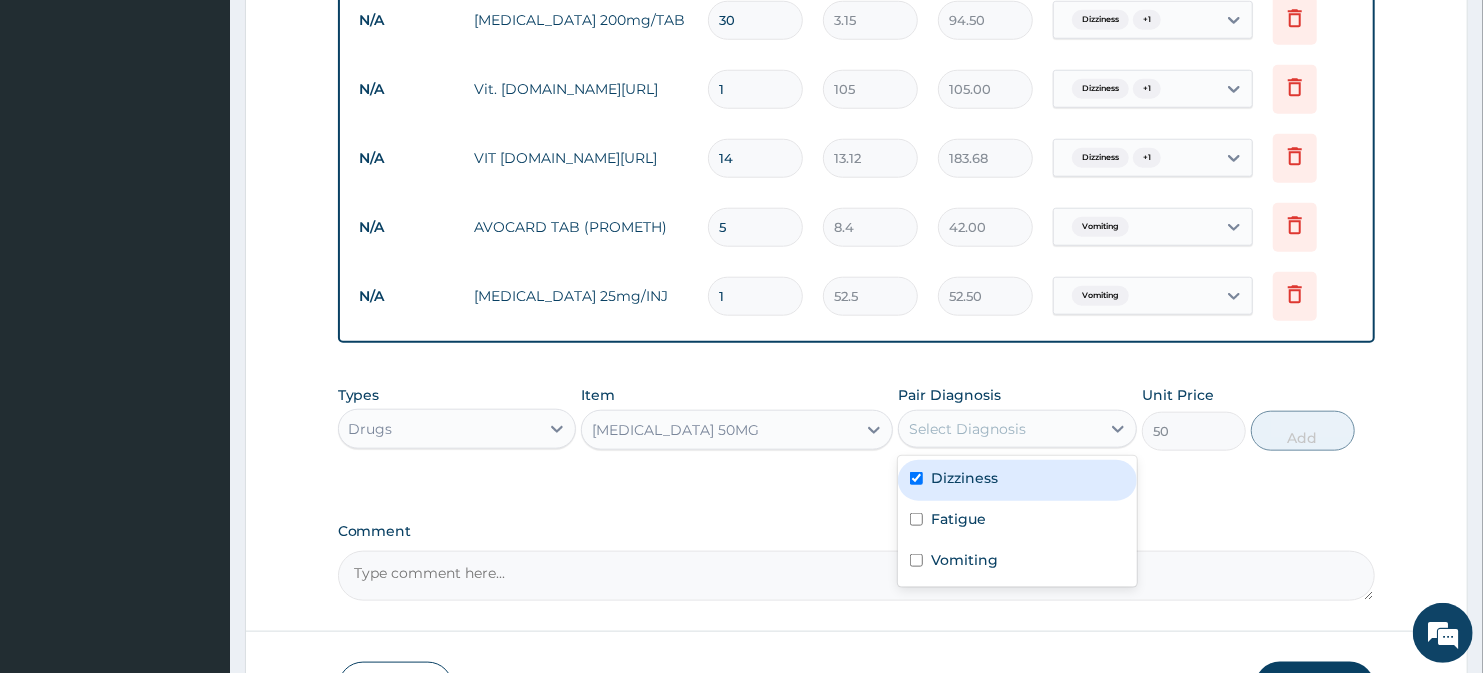 checkbox on "true" 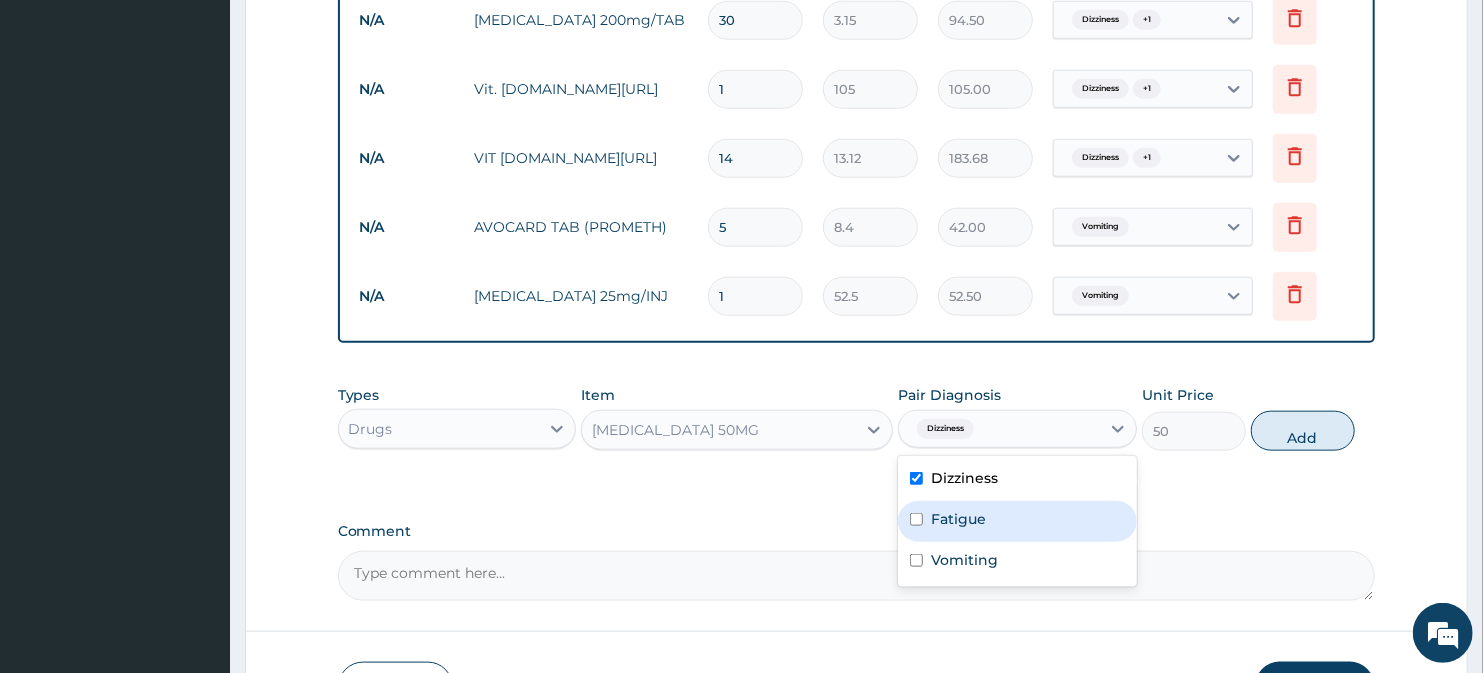 click on "Fatigue" at bounding box center [958, 519] 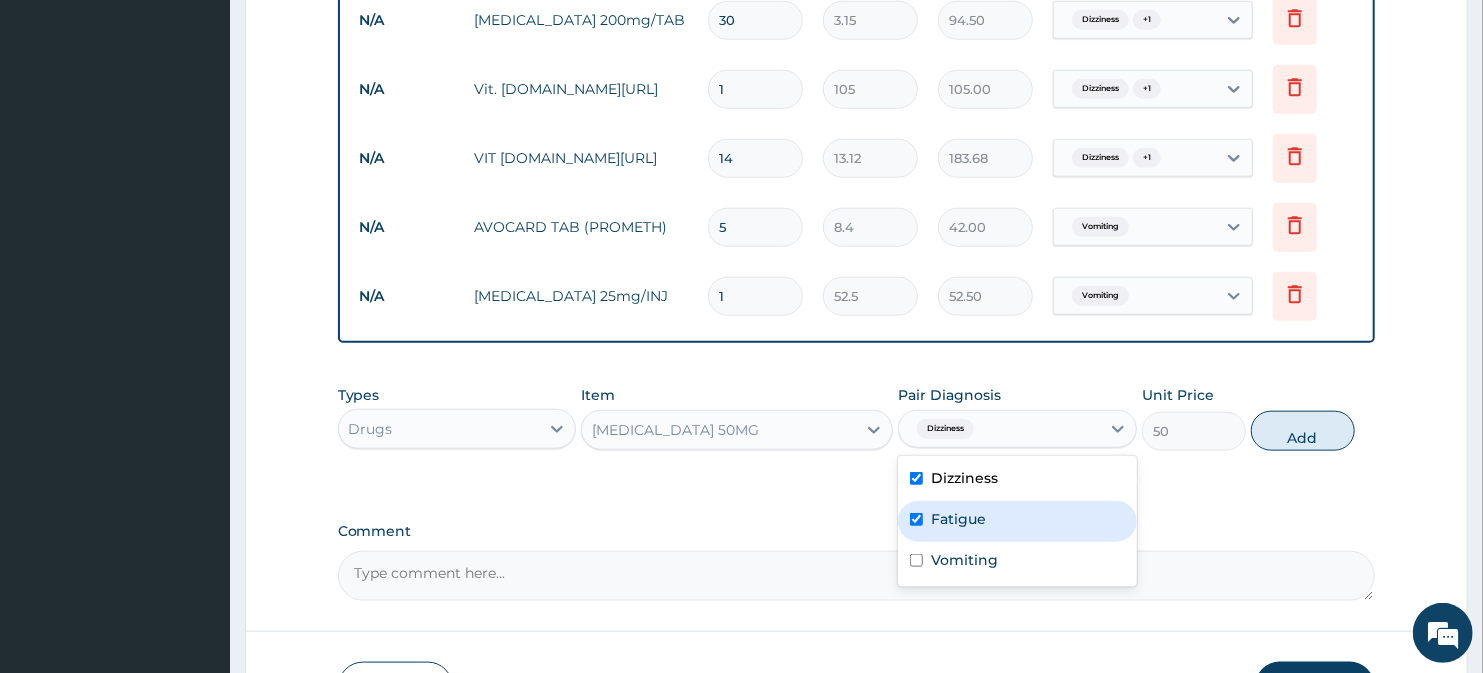 checkbox on "true" 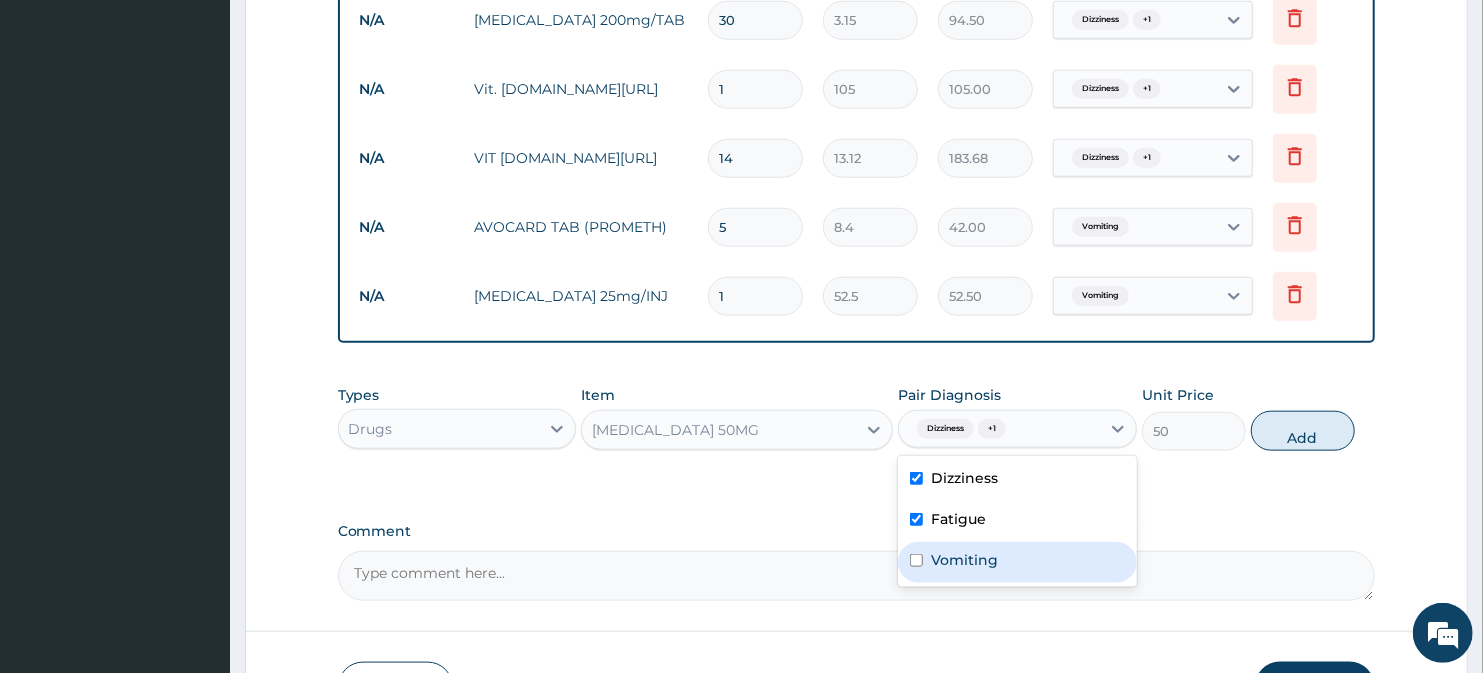 click on "Vomiting" at bounding box center (964, 560) 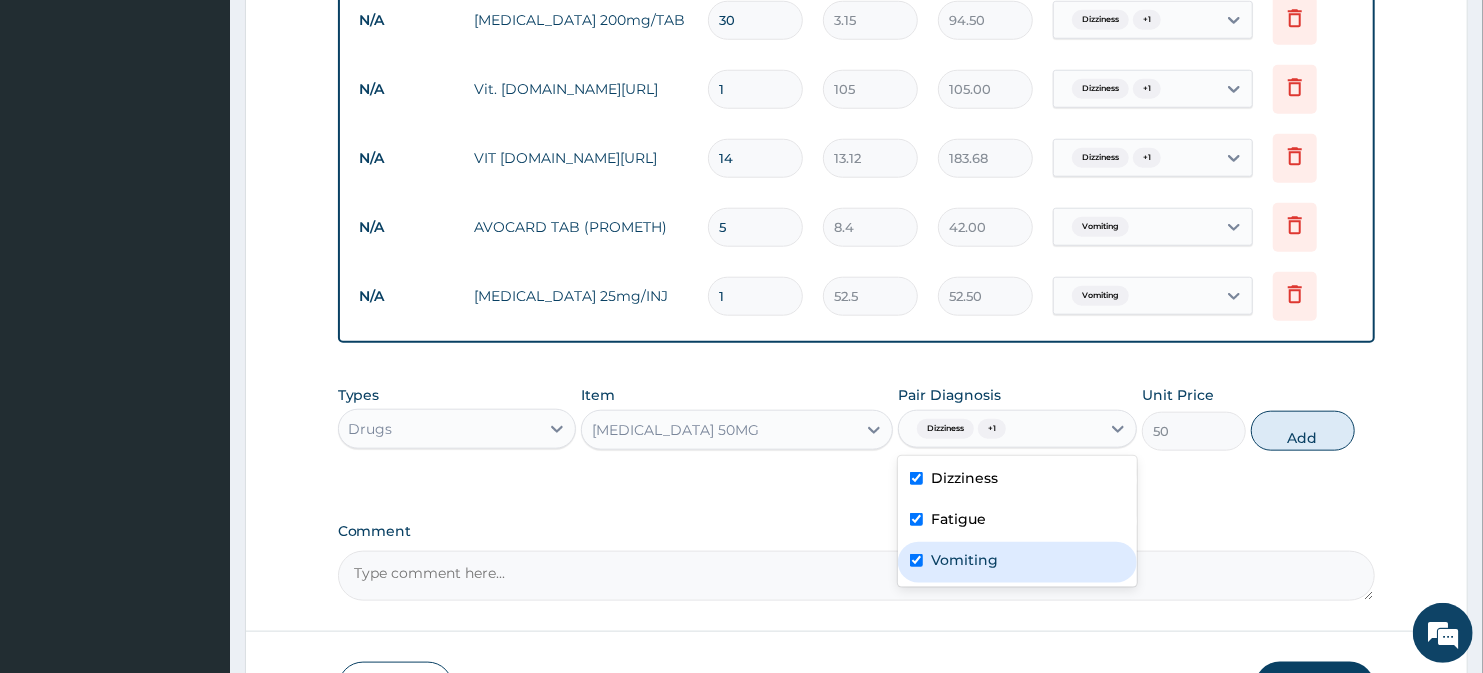 checkbox on "true" 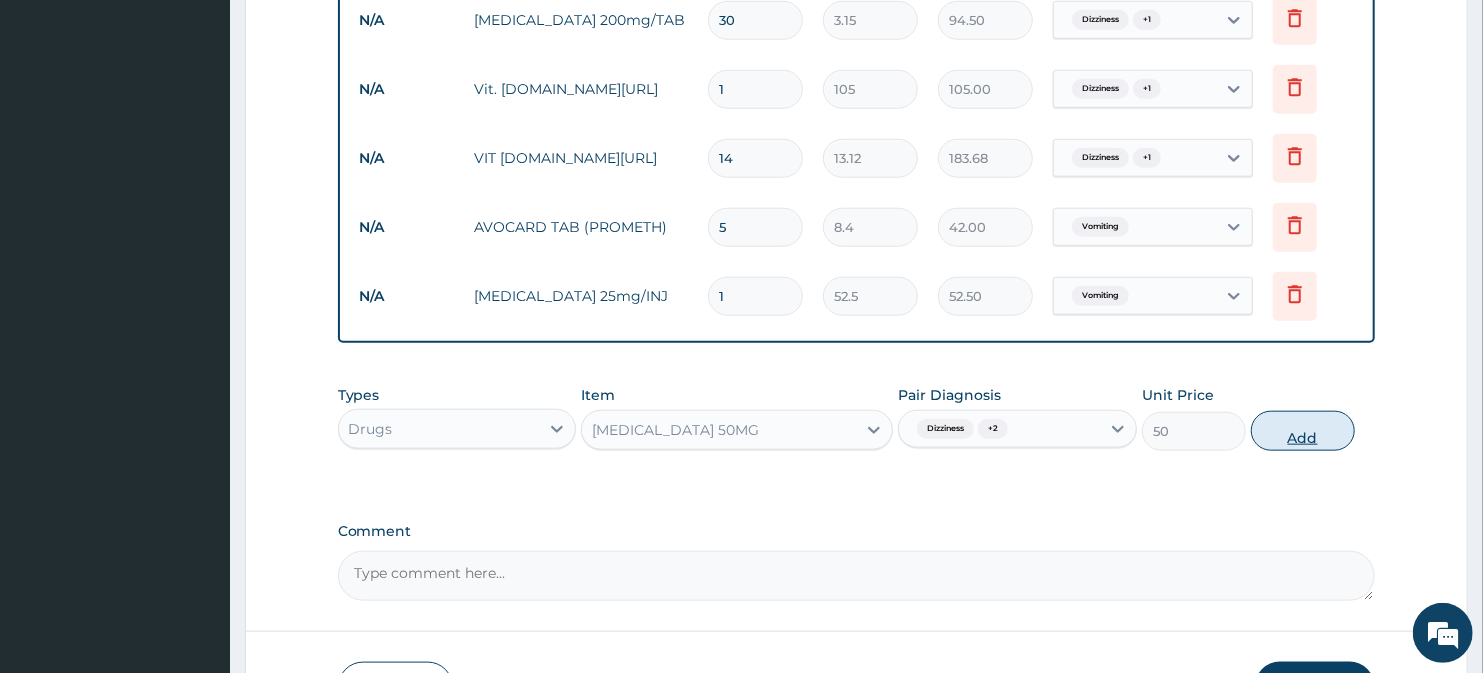 click on "Add" at bounding box center (1303, 431) 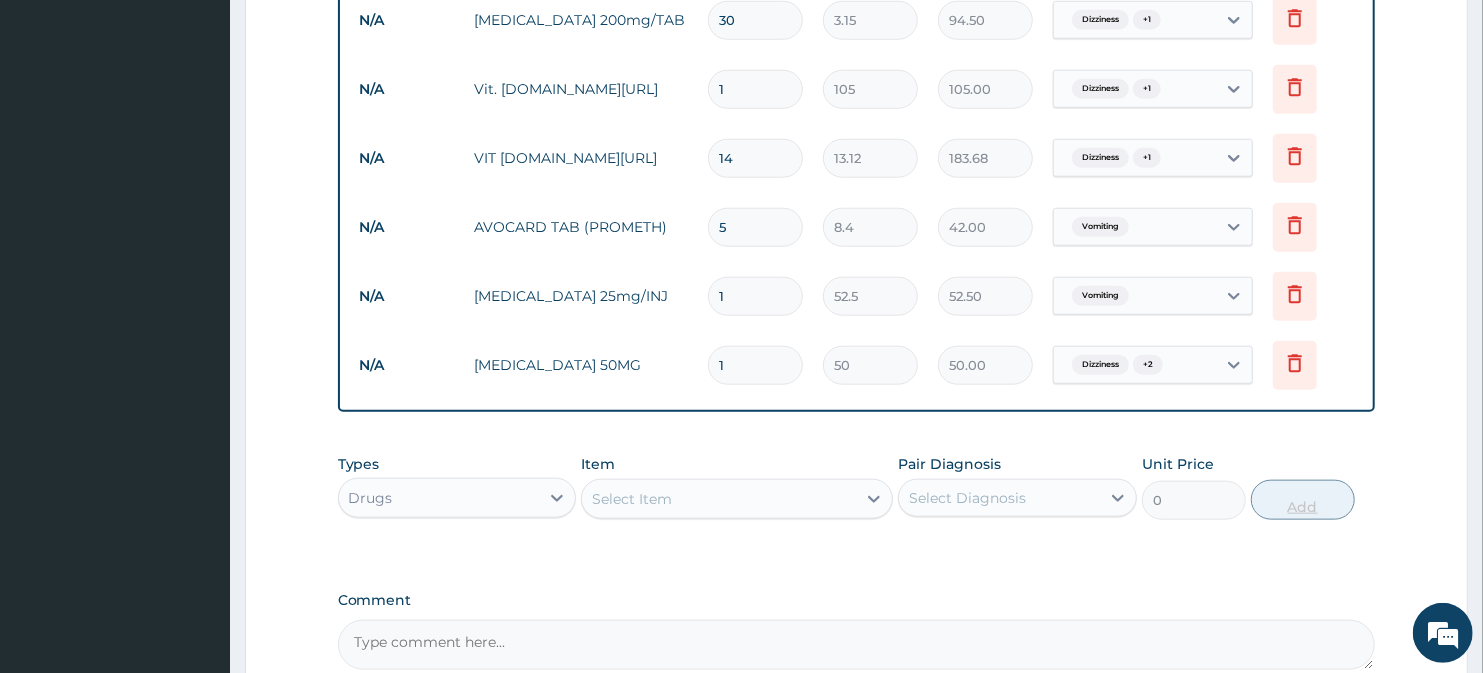 type on "14" 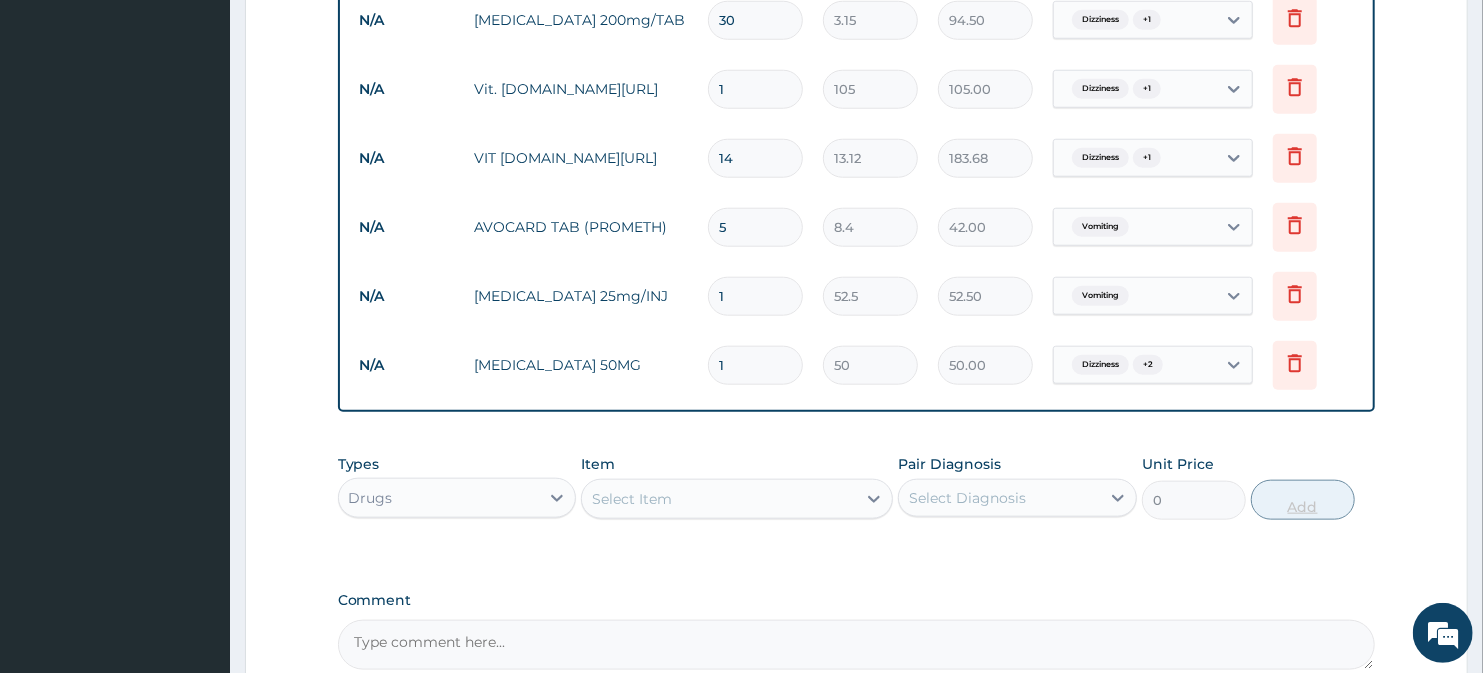 type on "700.00" 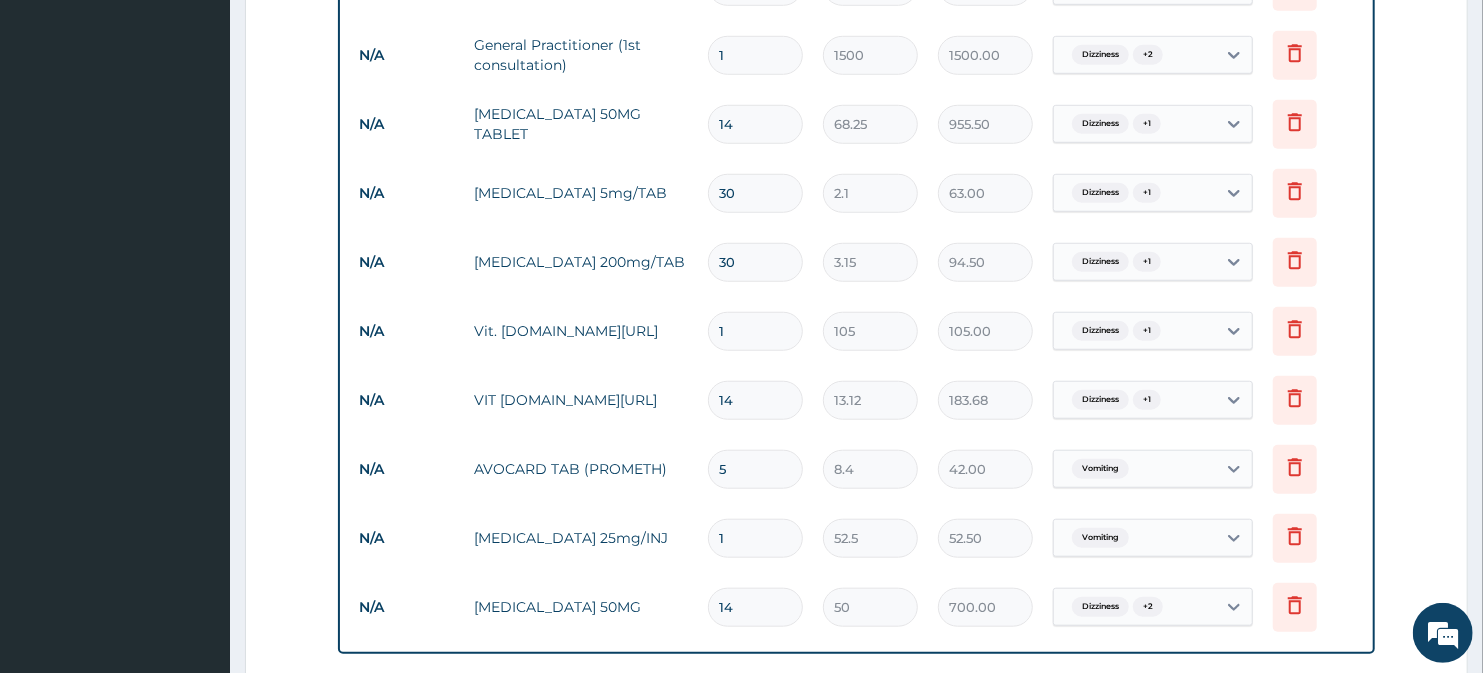 scroll, scrollTop: 1178, scrollLeft: 0, axis: vertical 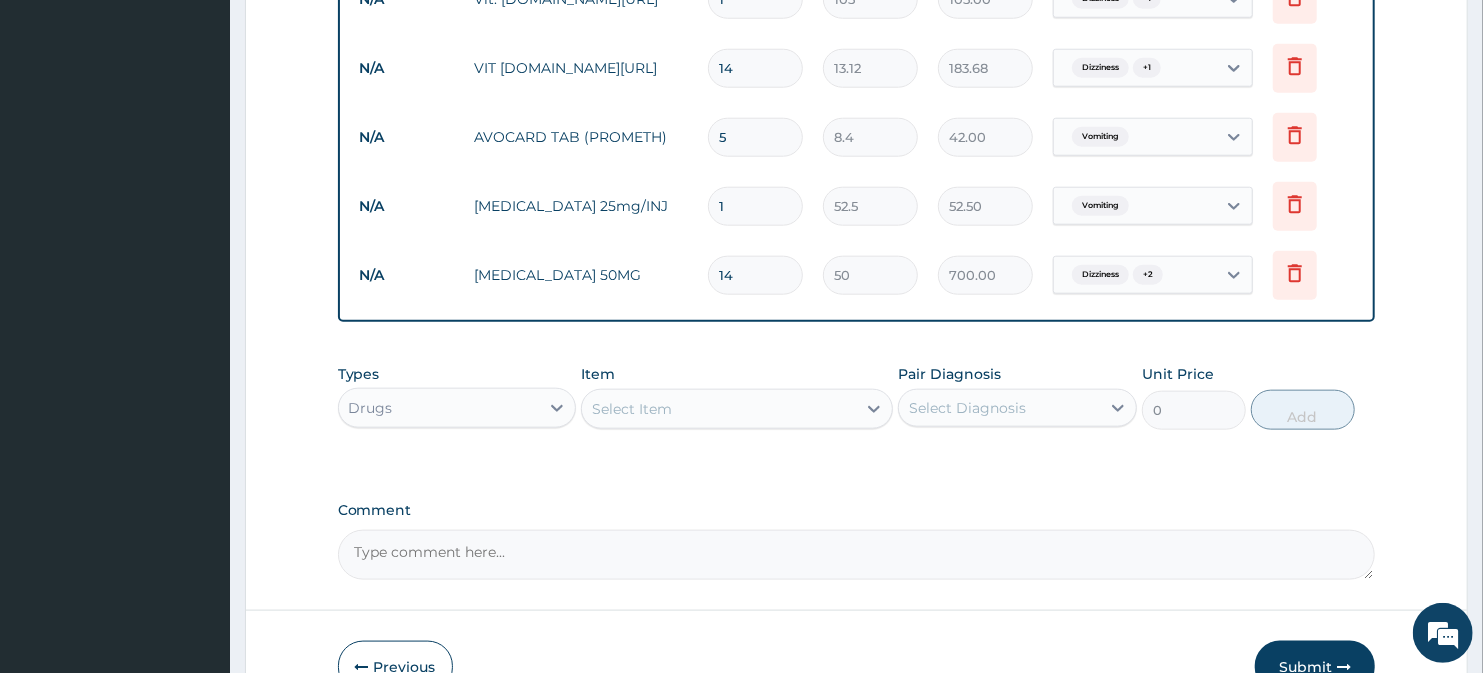 type on "14" 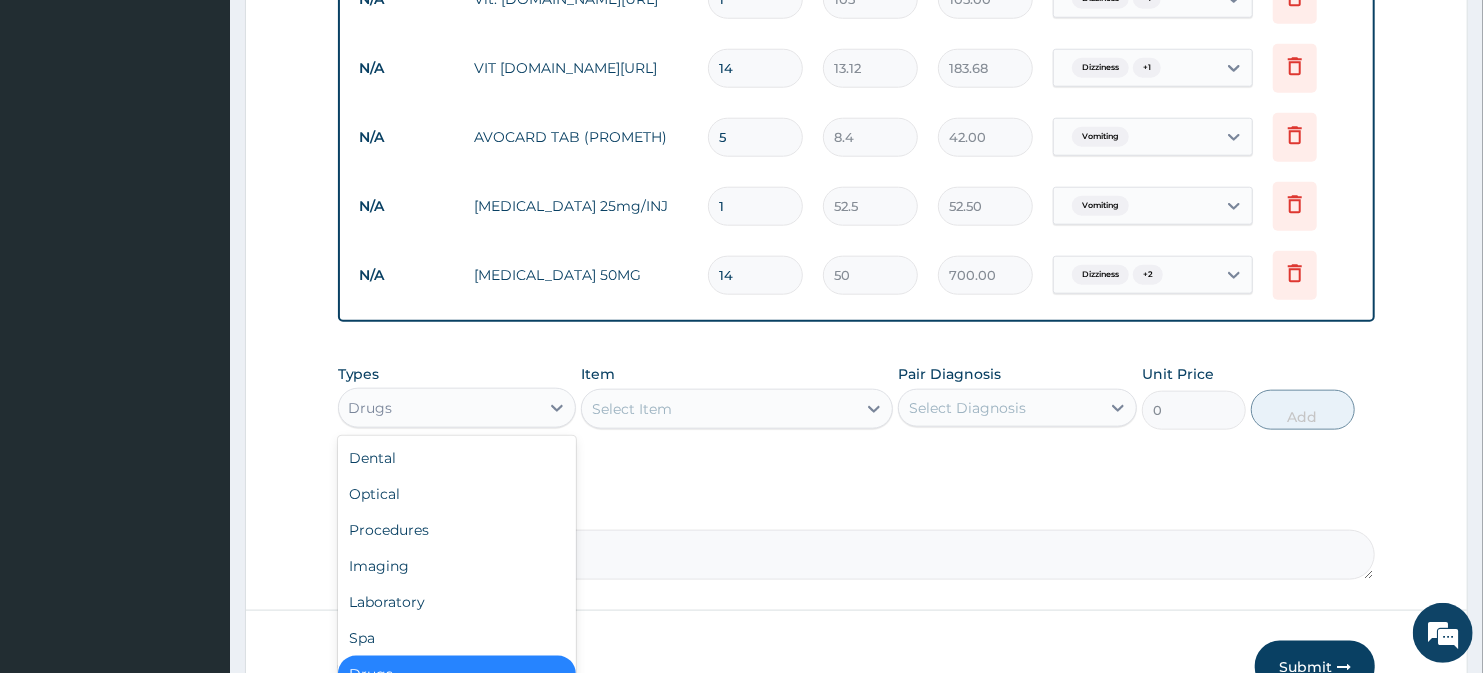 click on "Drugs" at bounding box center [439, 408] 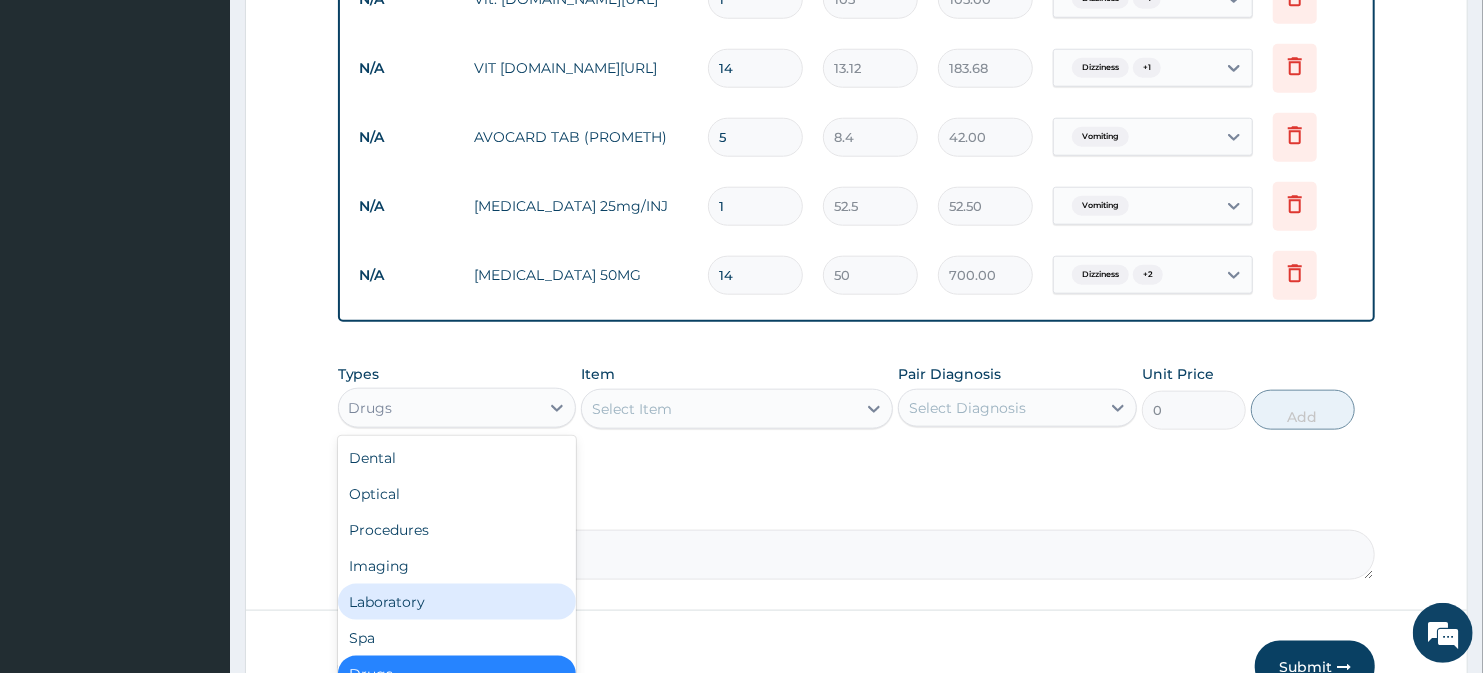 click on "Laboratory" at bounding box center (457, 602) 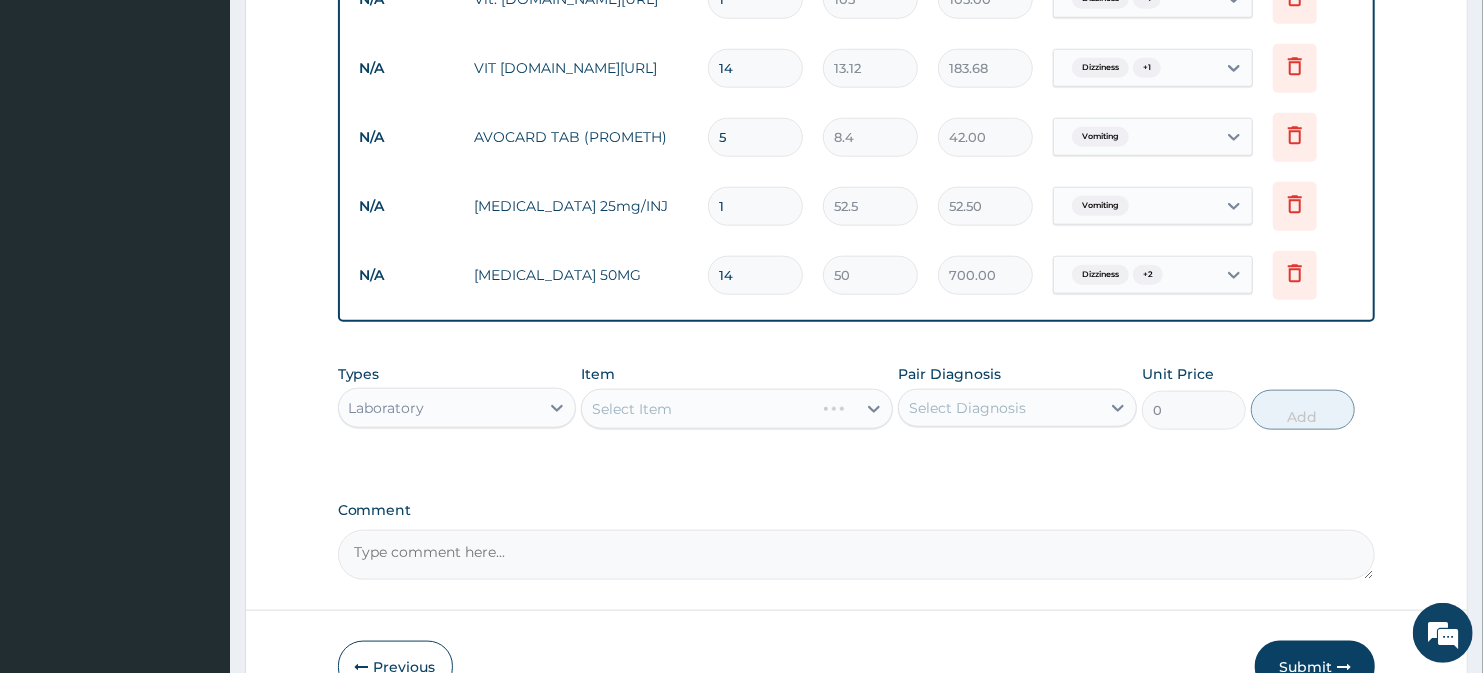 click on "Select Item" at bounding box center (736, 409) 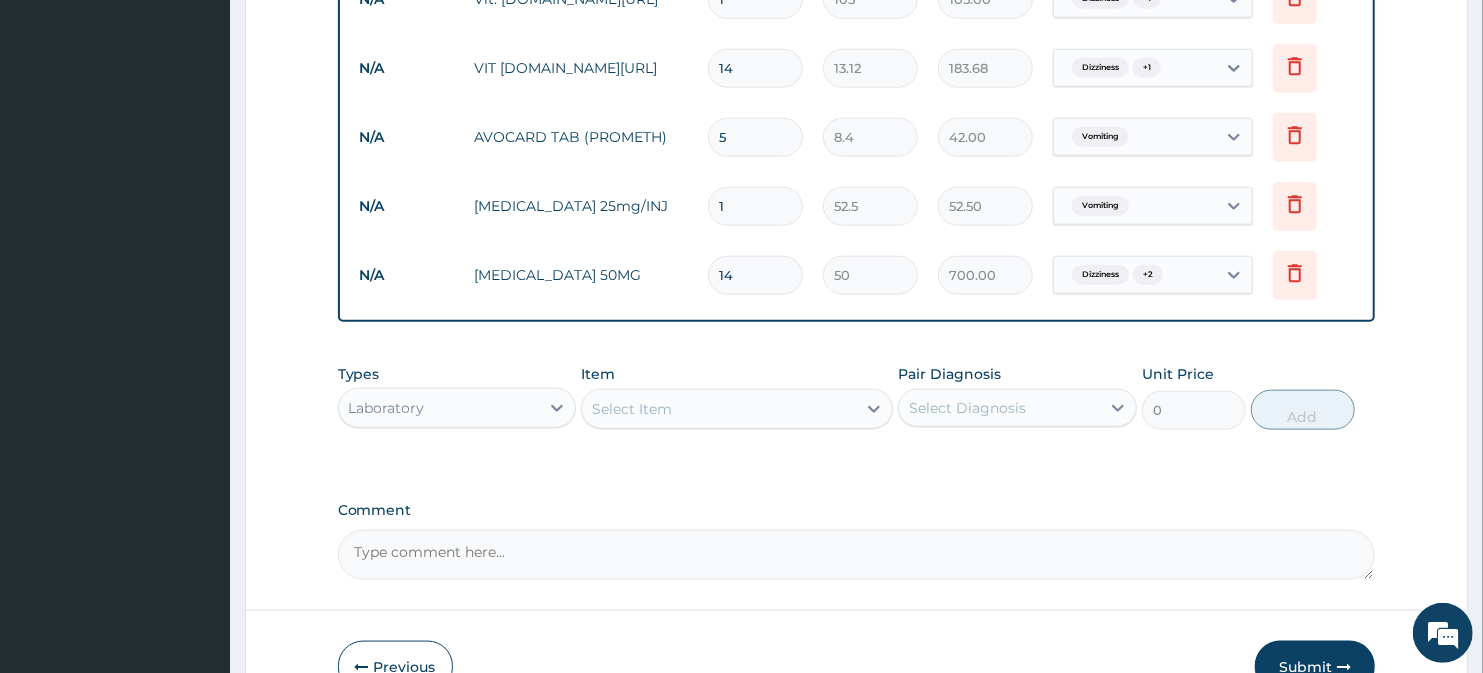 click on "Select Item" at bounding box center (632, 409) 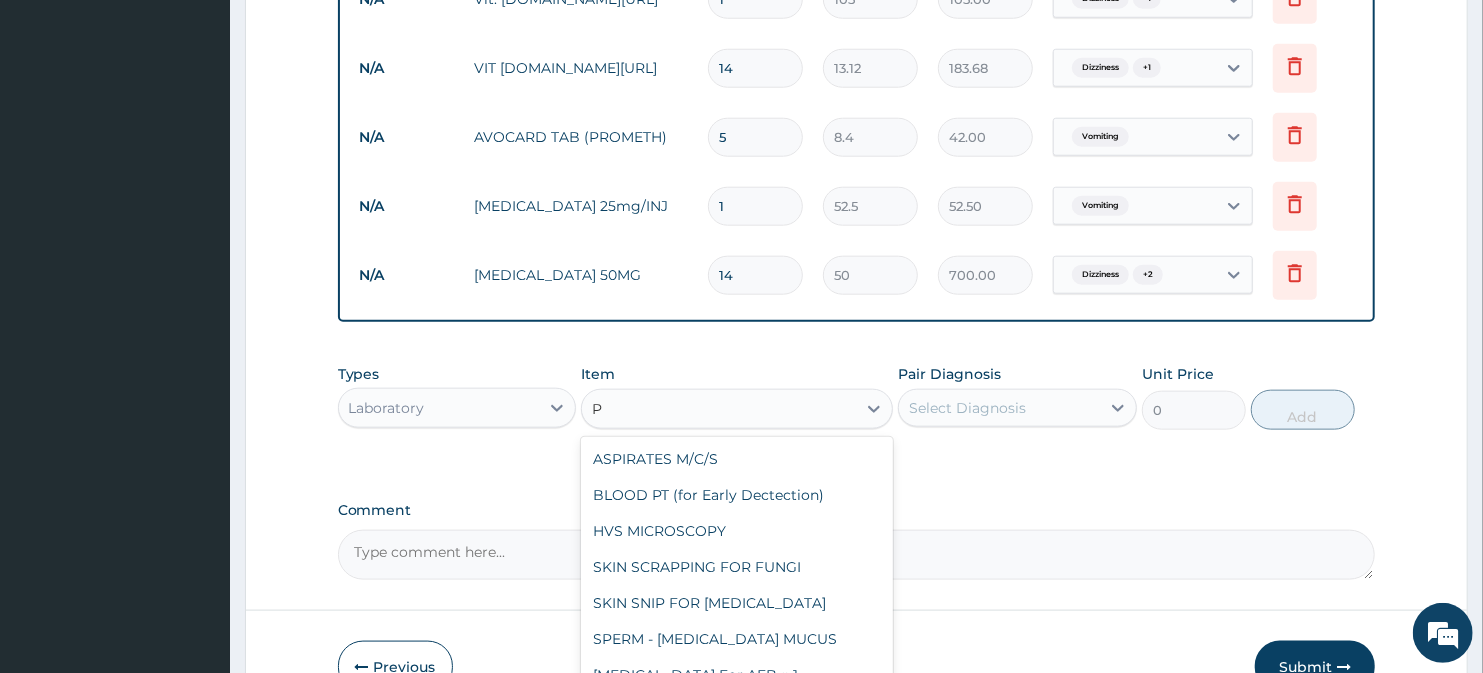 type on "PT" 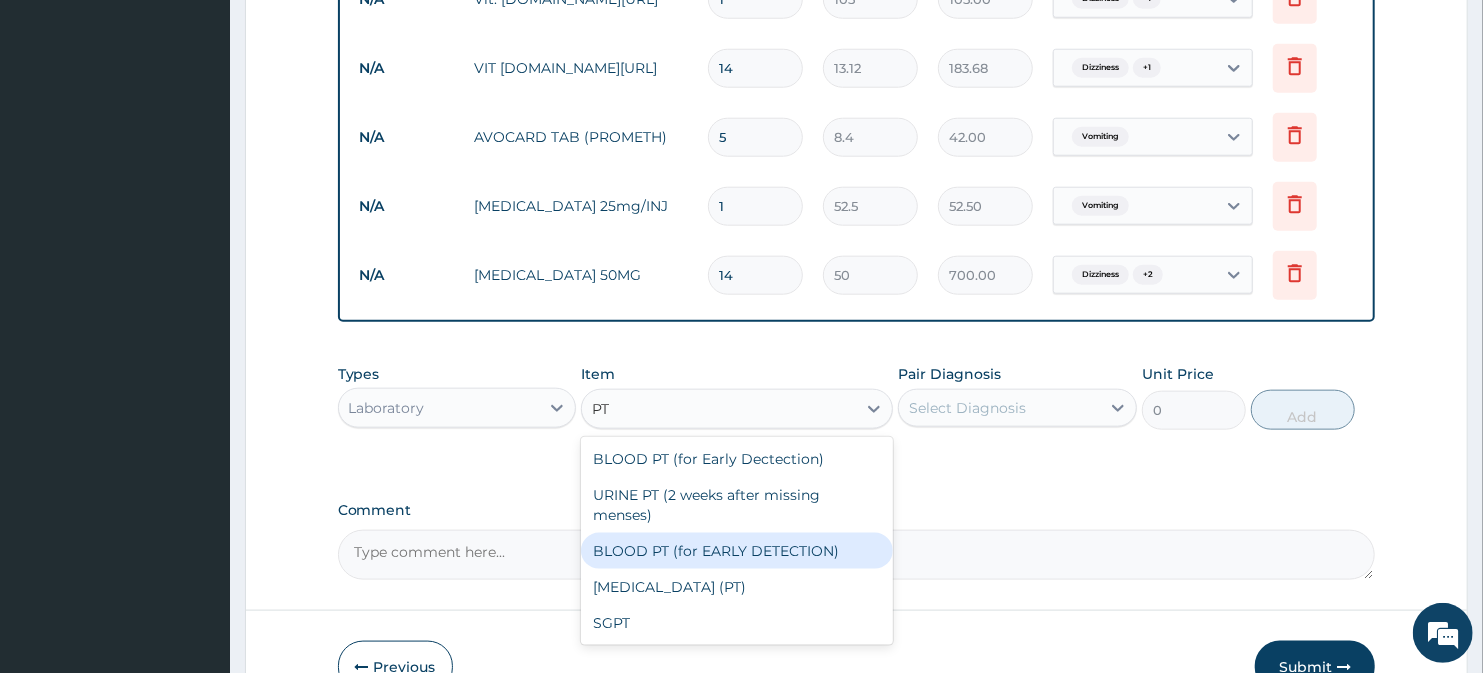 click on "BLOOD PT (for  EARLY DETECTION)" at bounding box center (736, 551) 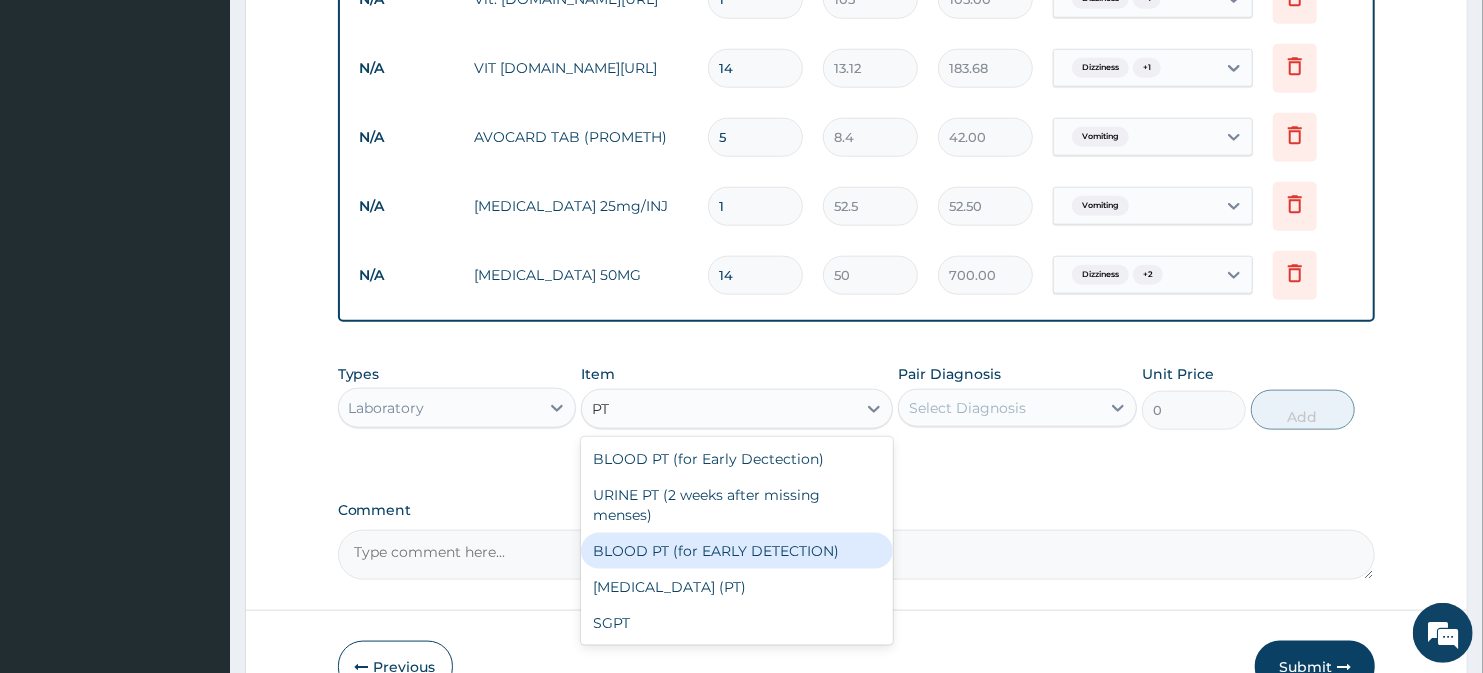 type 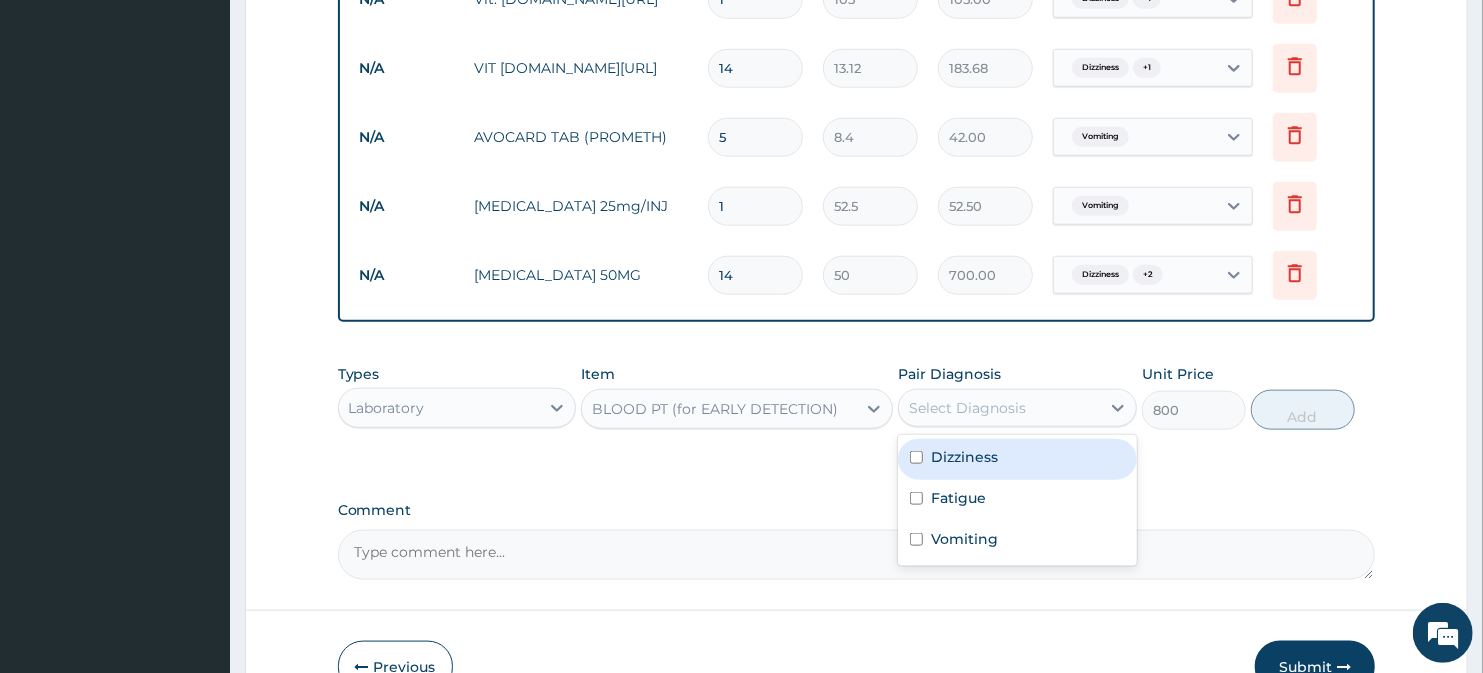 click on "Select Diagnosis" at bounding box center [999, 408] 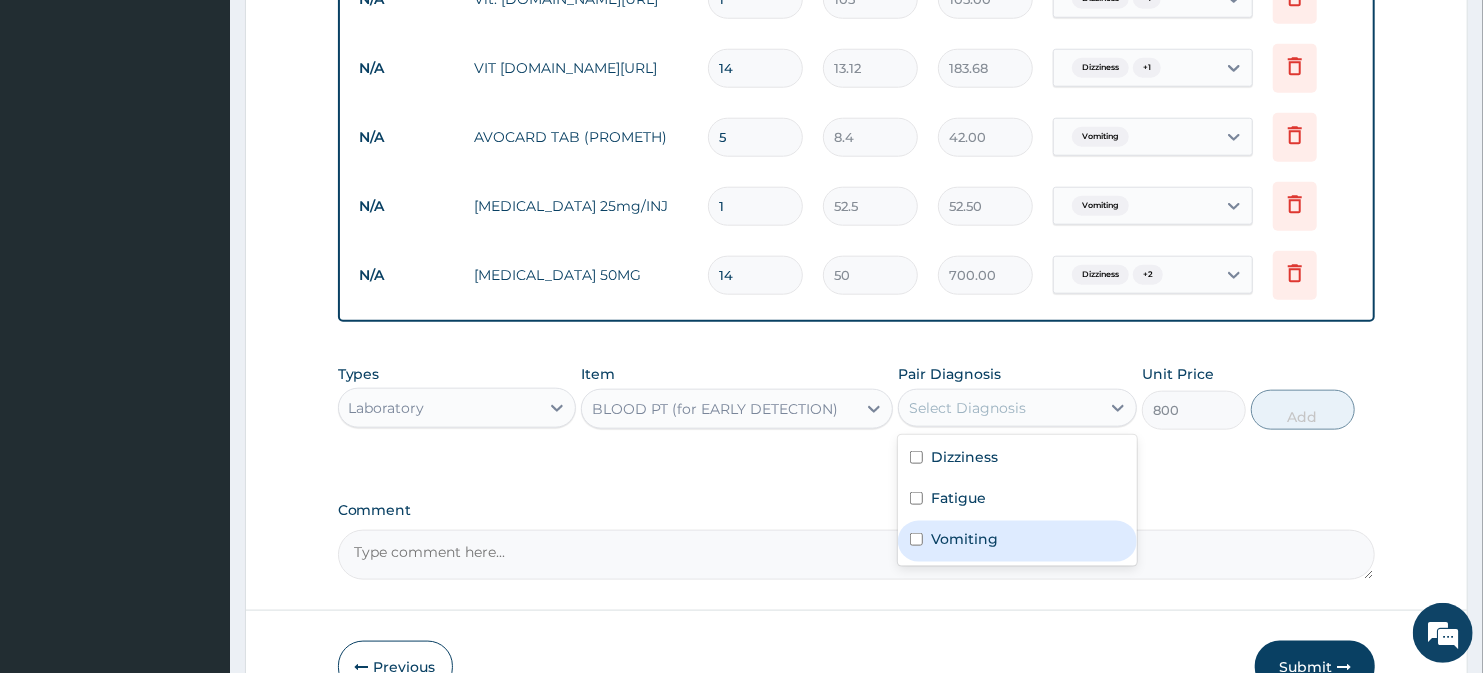 click on "Vomiting" at bounding box center (964, 539) 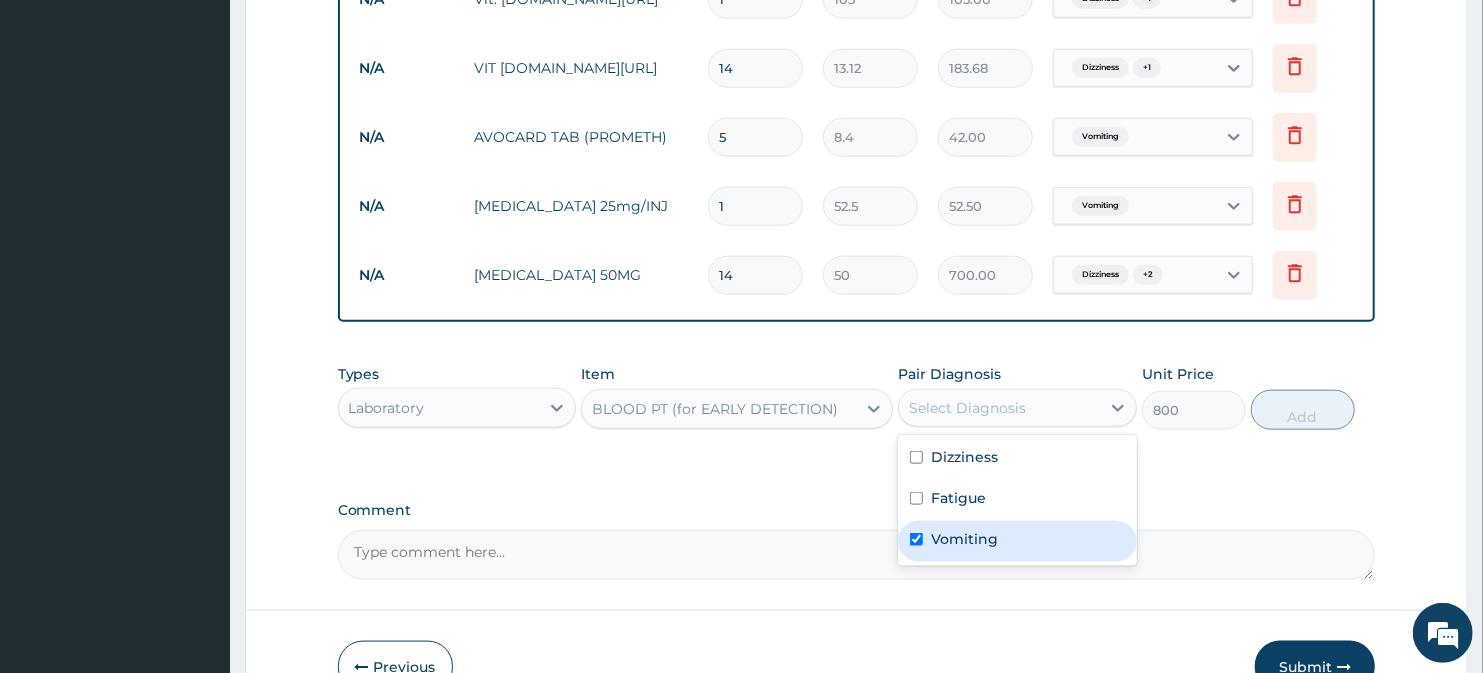checkbox on "true" 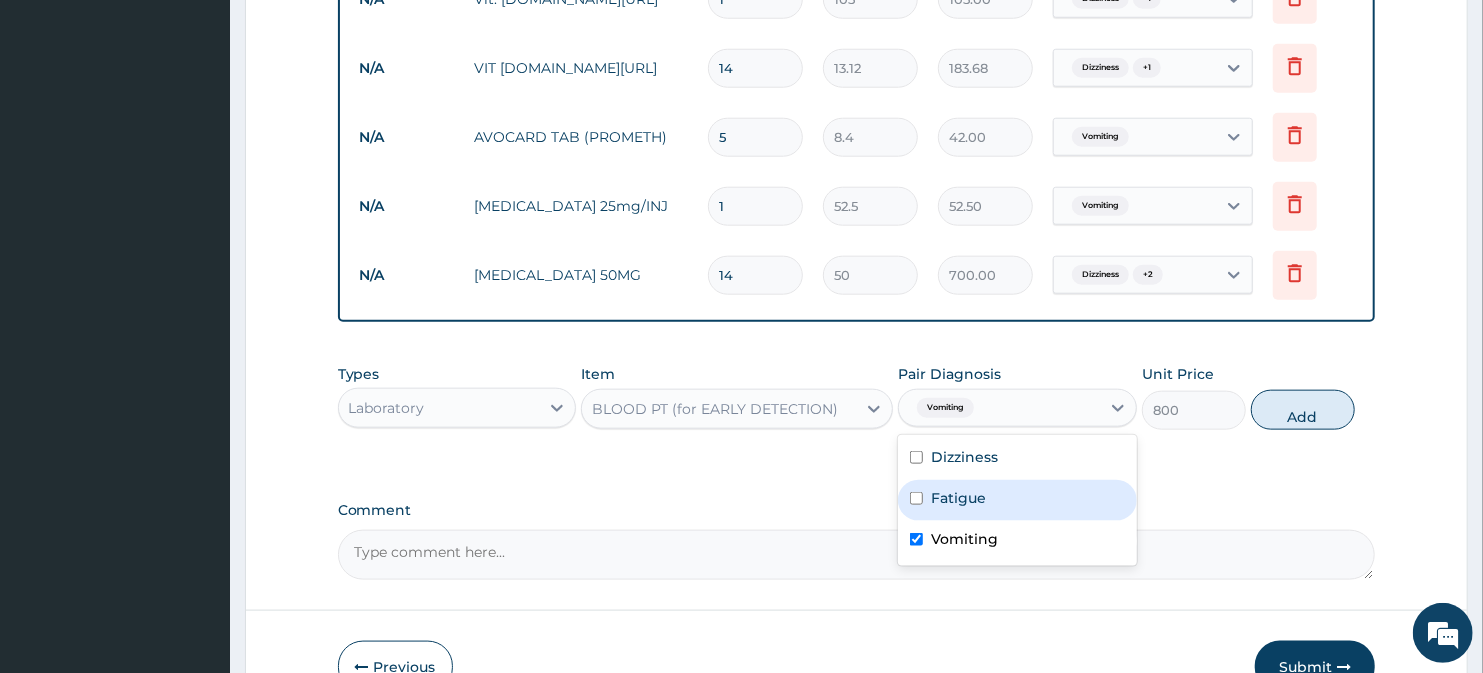 click on "Fatigue" at bounding box center (958, 498) 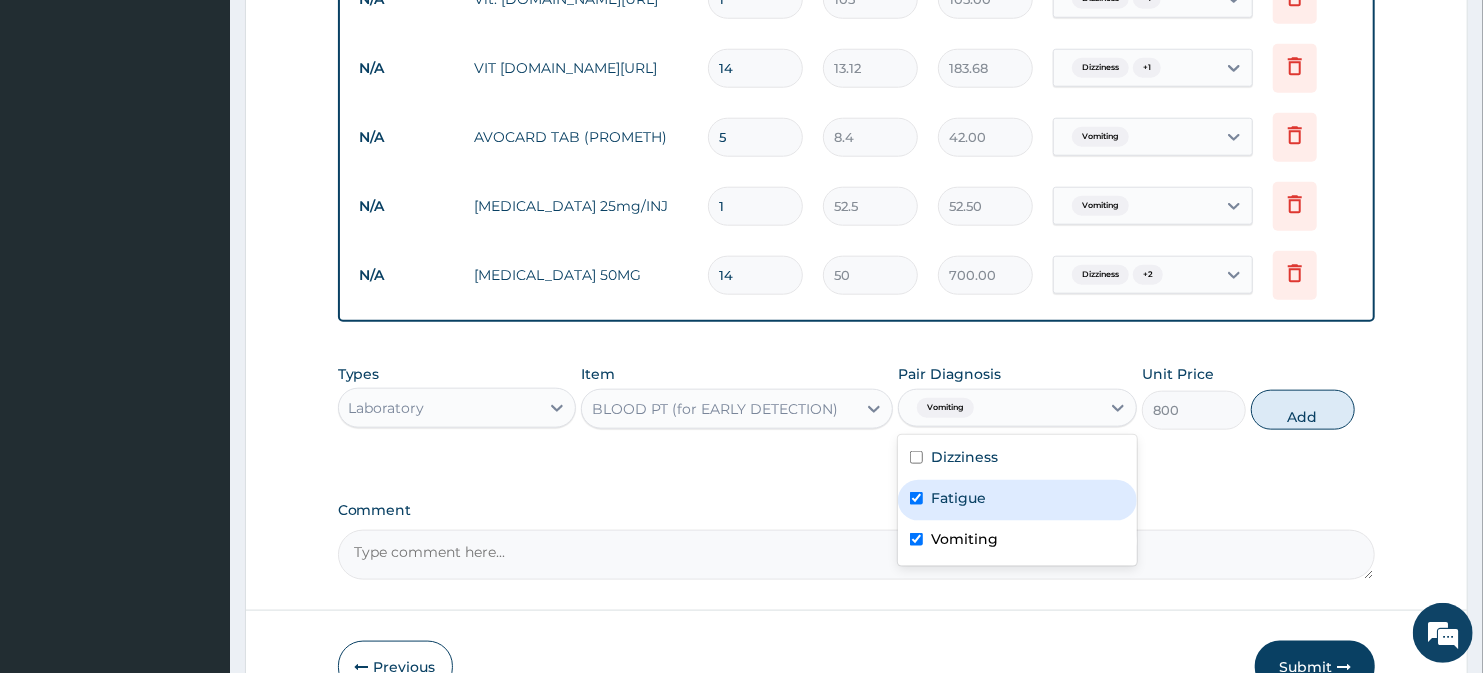 checkbox on "true" 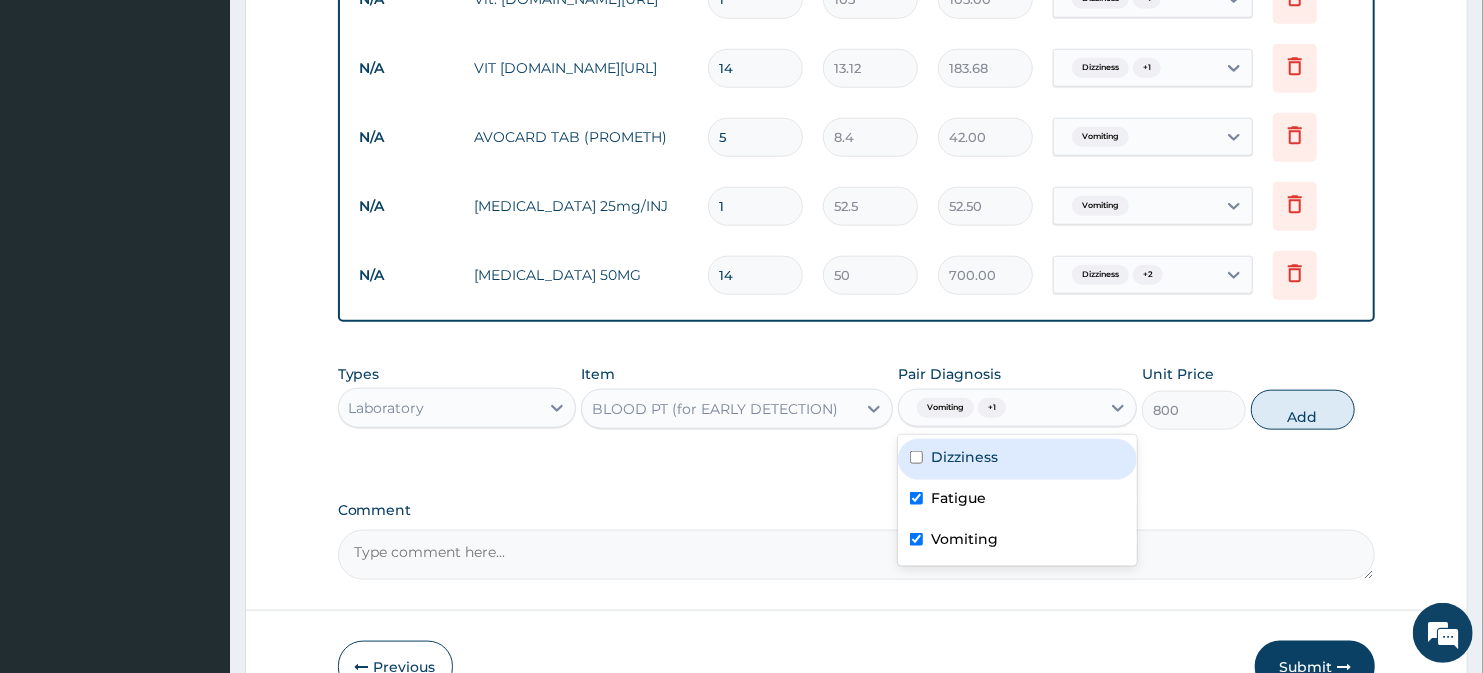 click on "Dizziness" at bounding box center (964, 457) 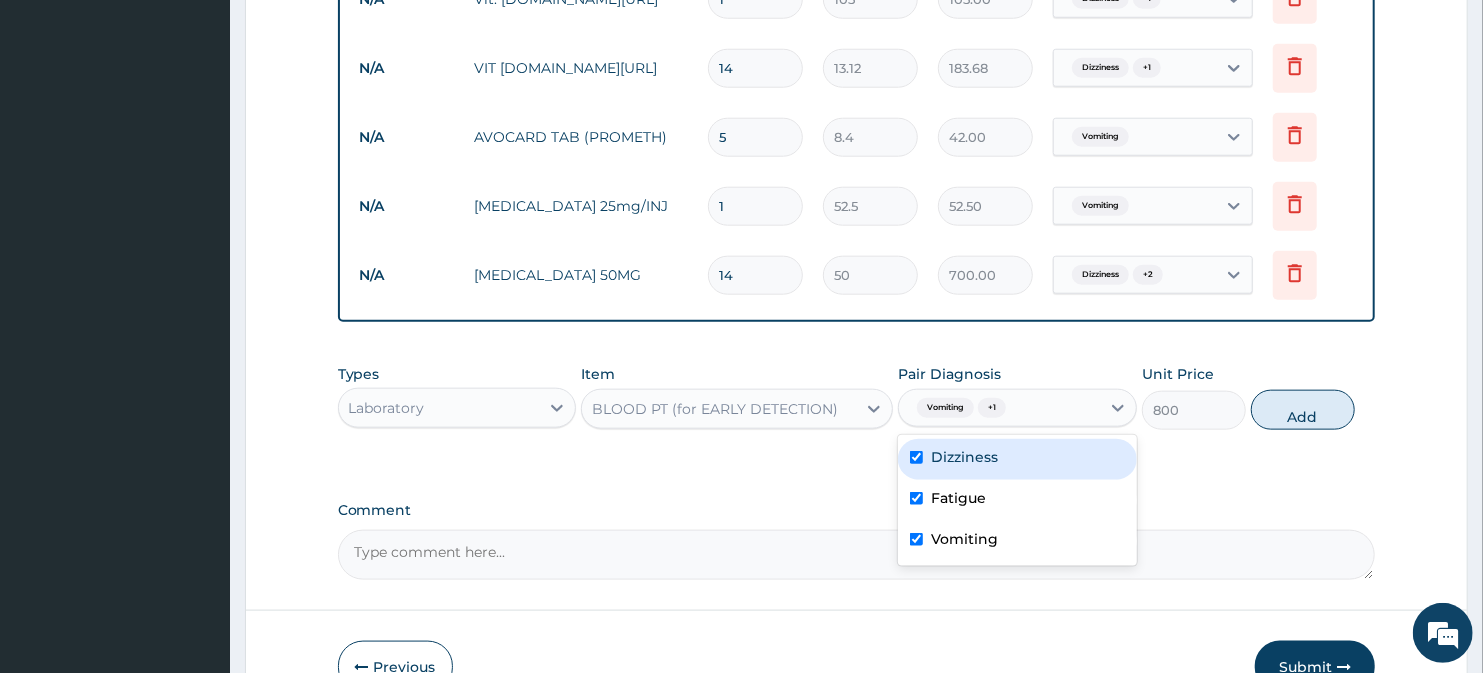 checkbox on "true" 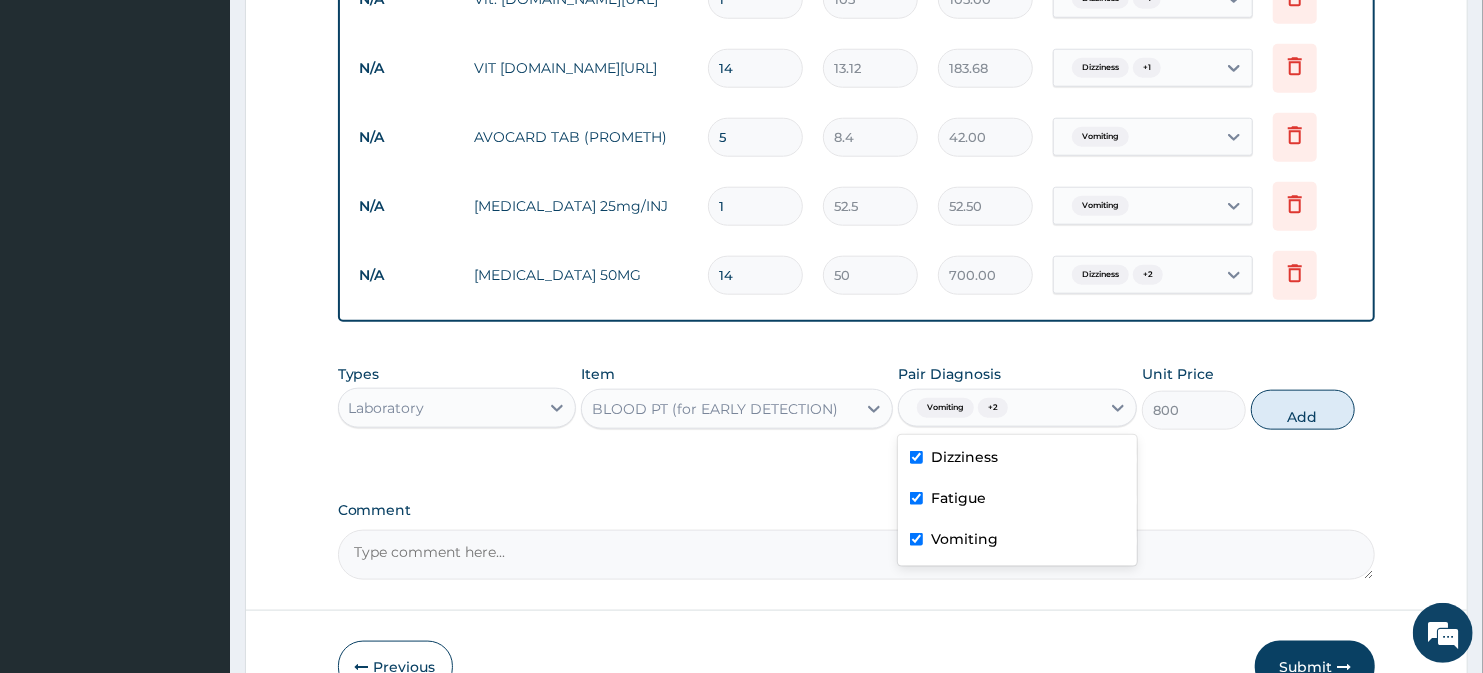 scroll, scrollTop: 538, scrollLeft: 0, axis: vertical 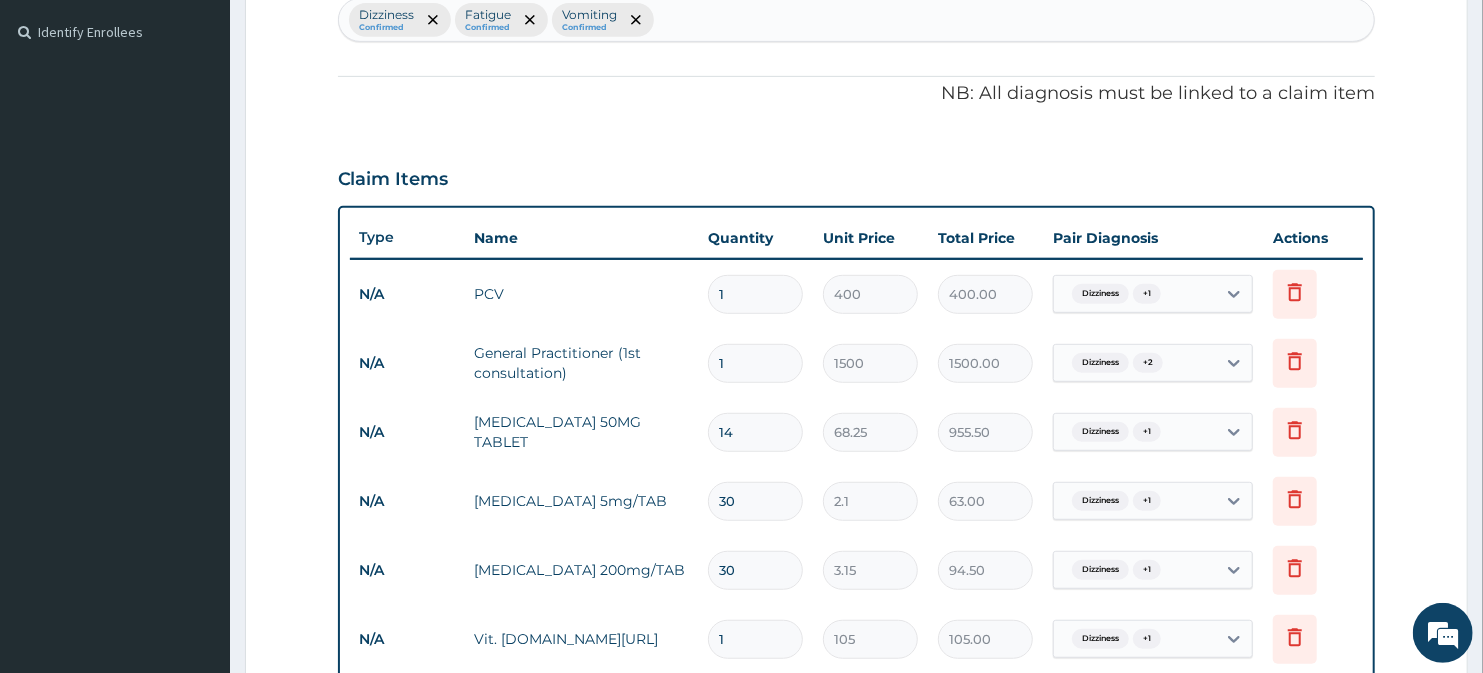 click on "Dizziness Confirmed Fatigue Confirmed Vomiting Confirmed" at bounding box center (857, 20) 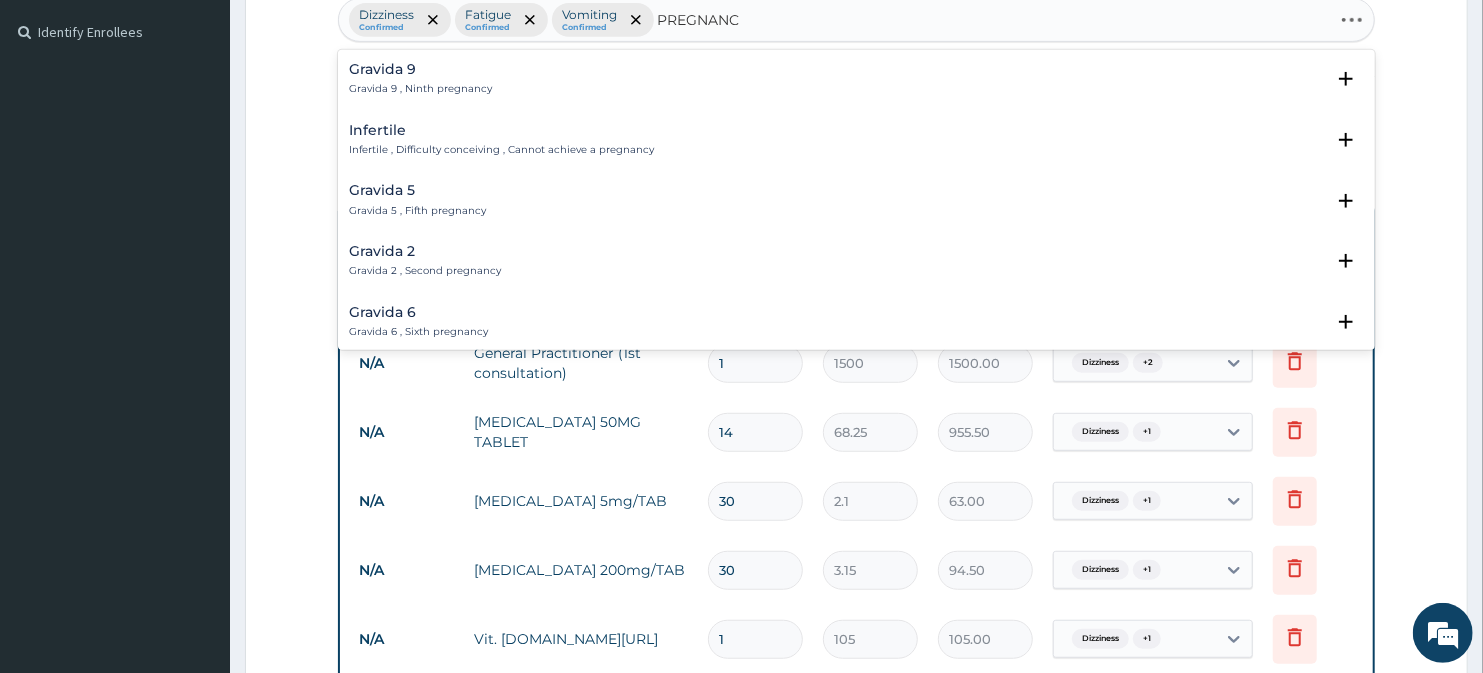 type on "PREGNANCY" 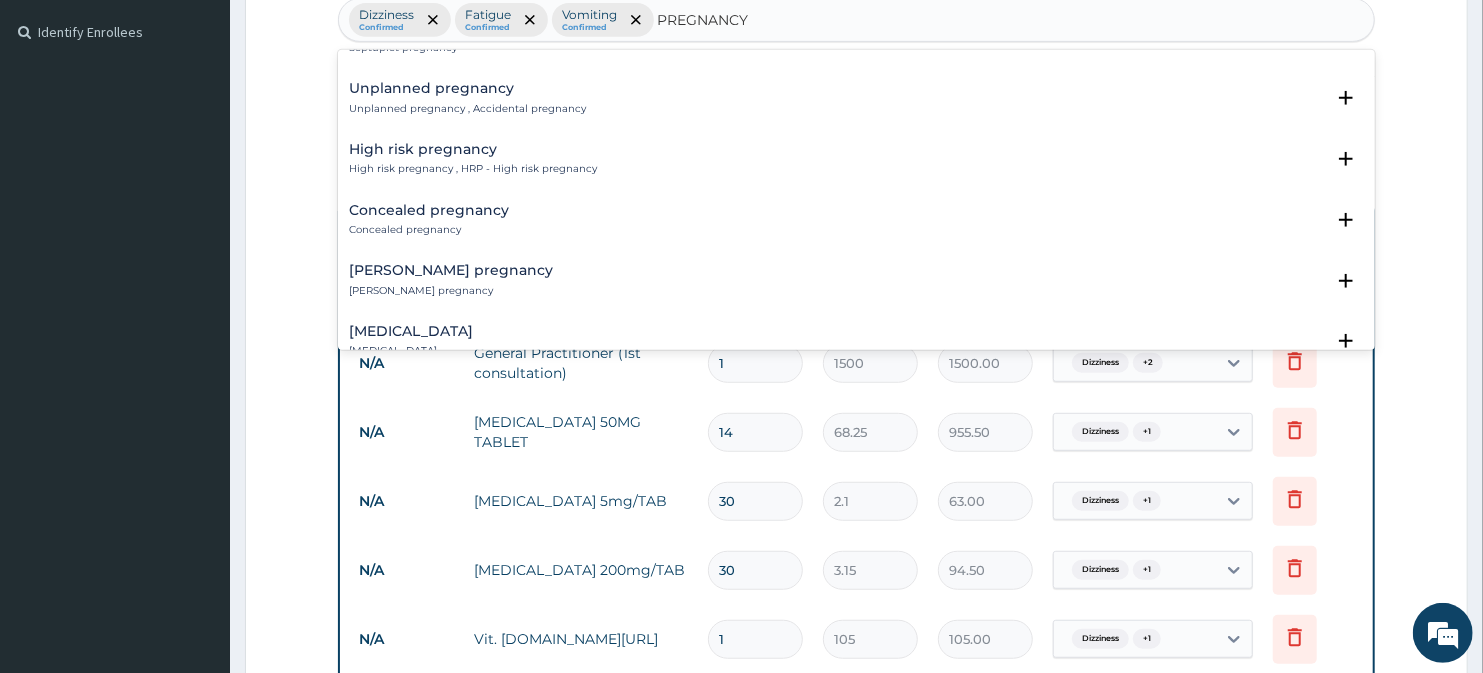 scroll, scrollTop: 2767, scrollLeft: 0, axis: vertical 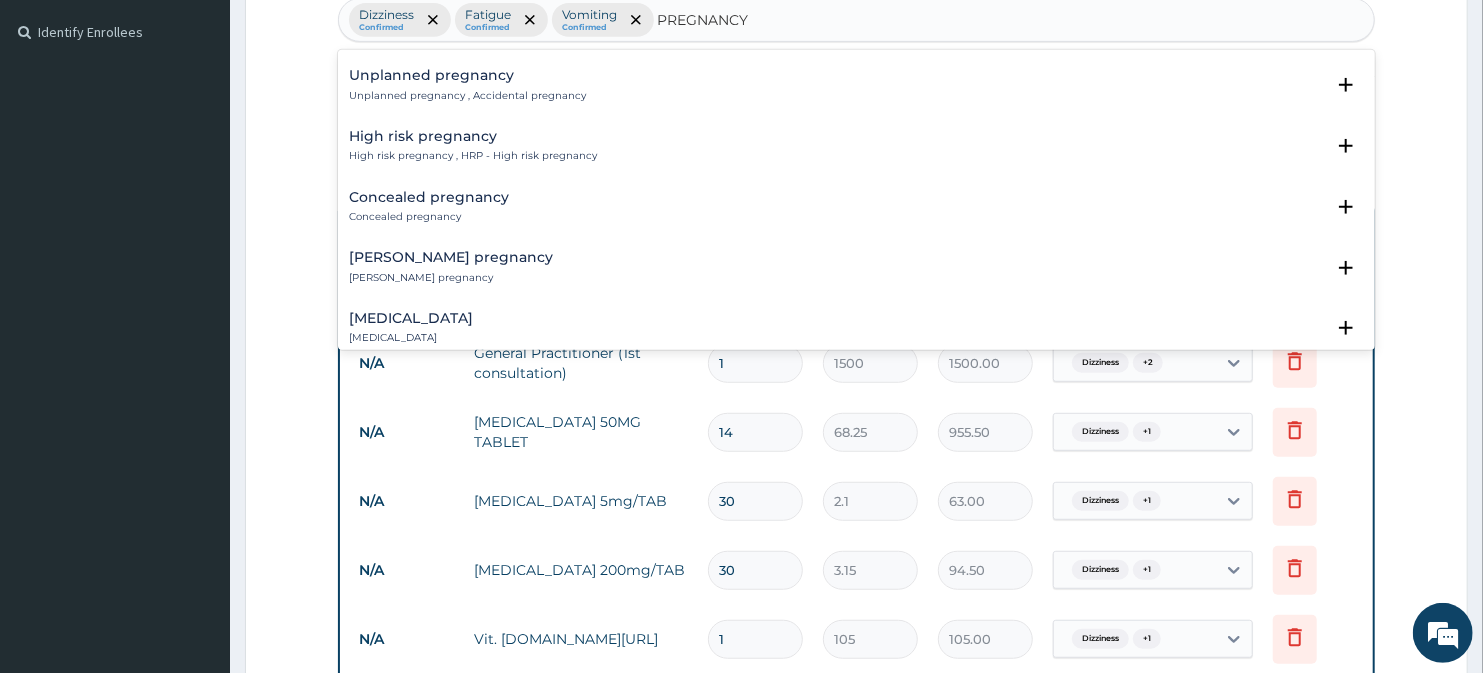 click on "Abdominal pregnancy Abdominal pregnancy" at bounding box center (412, 328) 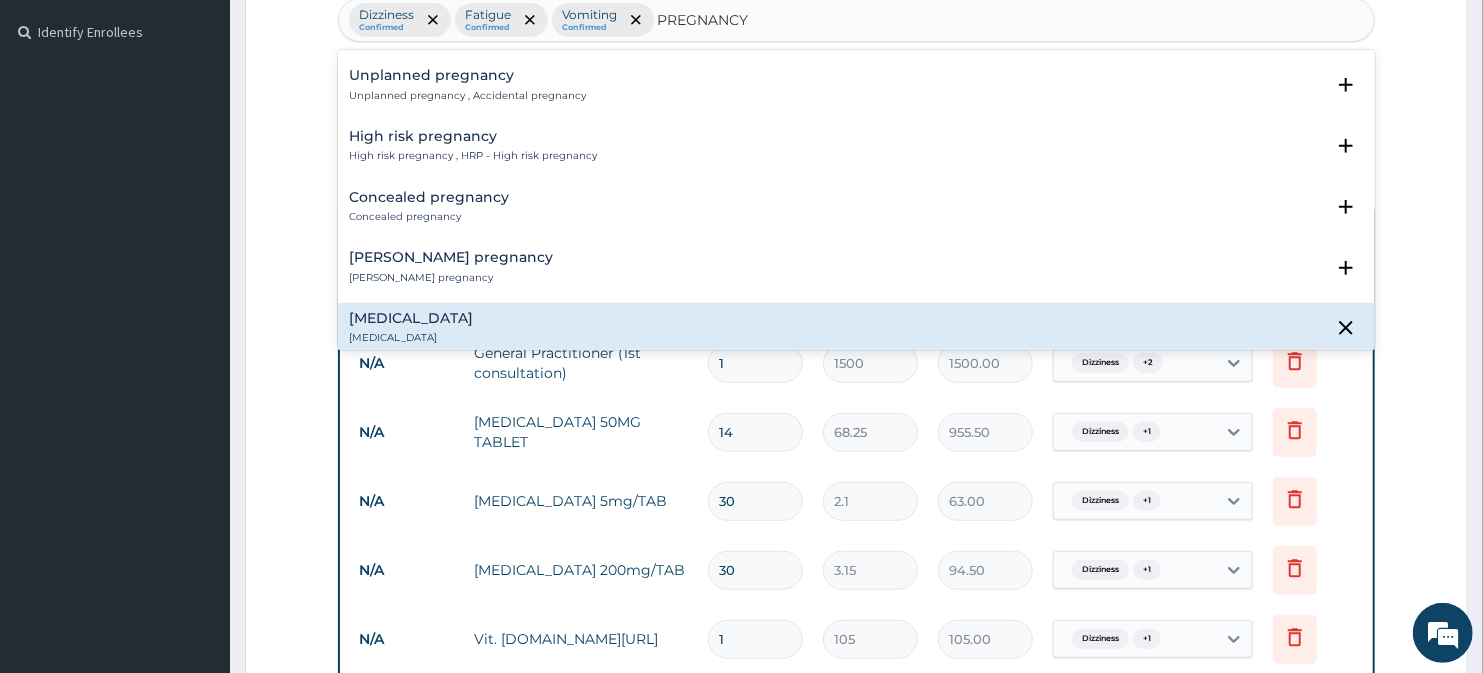 scroll, scrollTop: 2893, scrollLeft: 0, axis: vertical 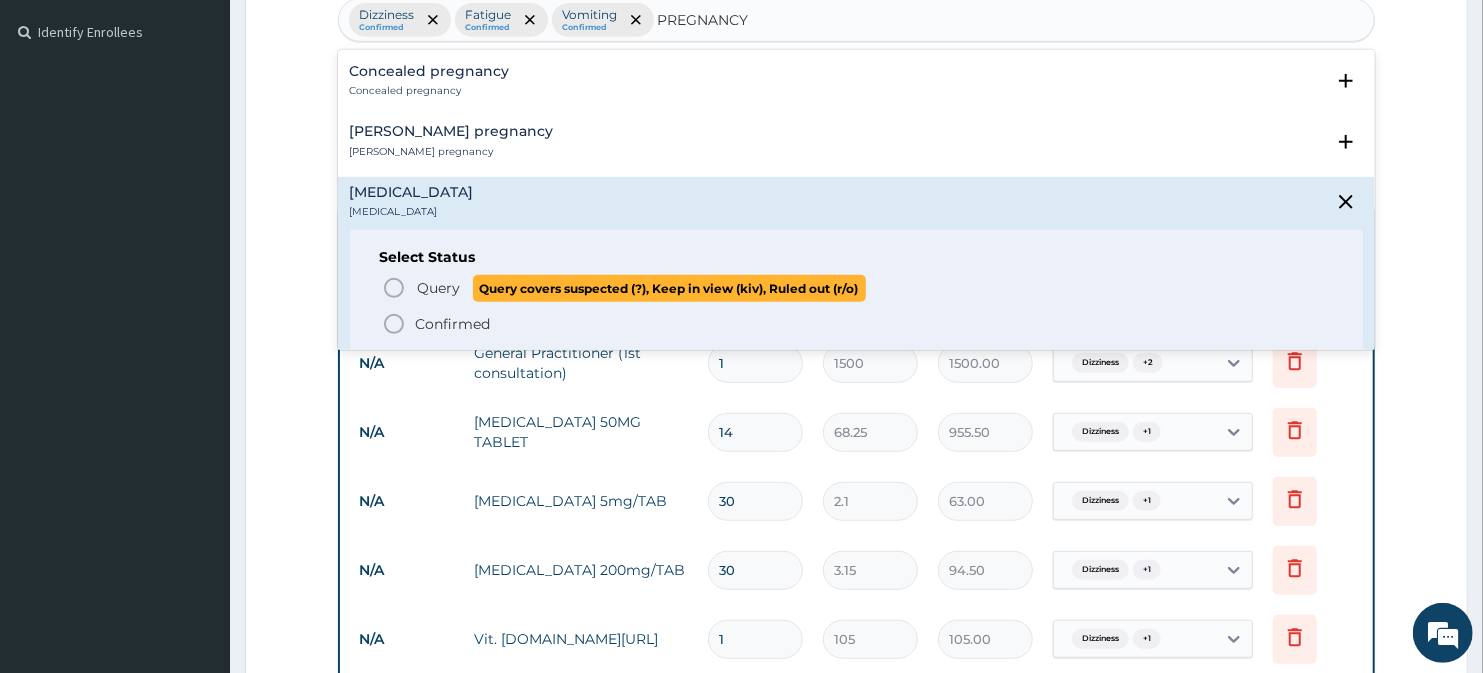 click 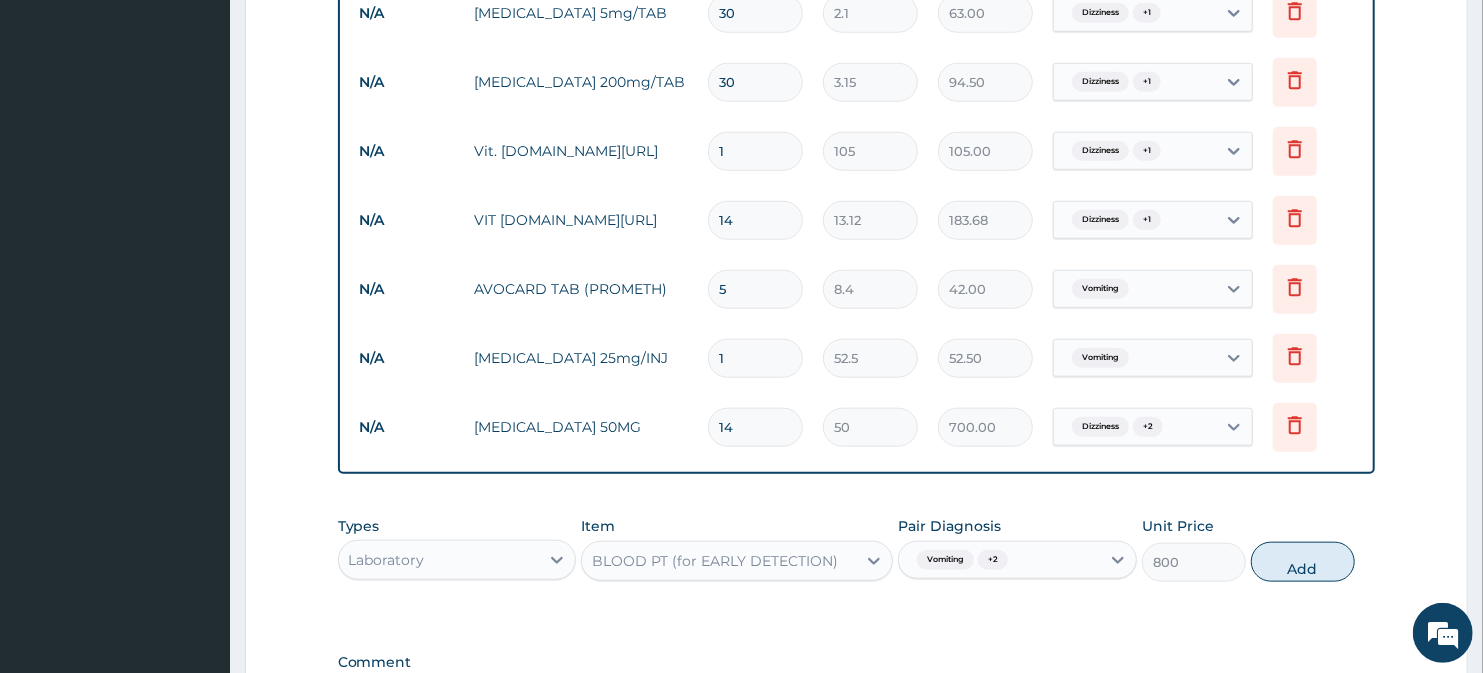 scroll, scrollTop: 1040, scrollLeft: 0, axis: vertical 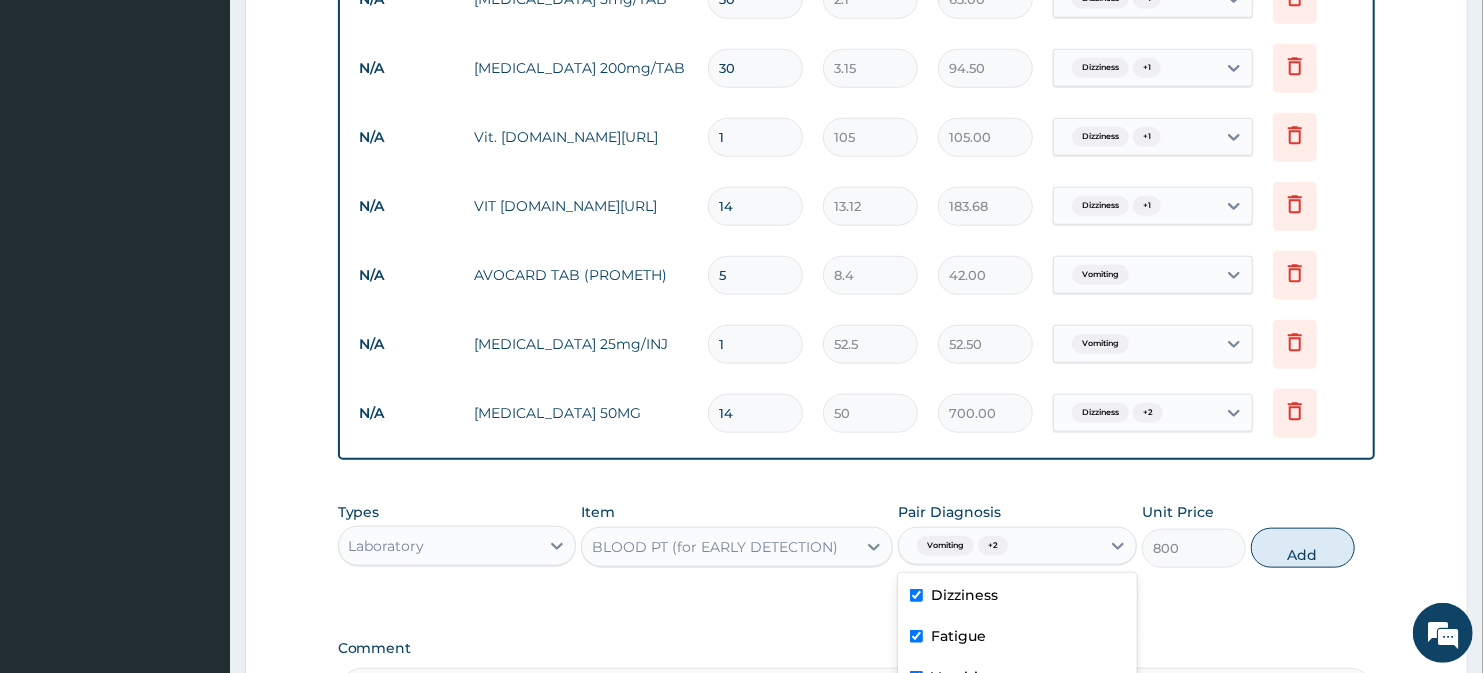 click on "Vomiting  + 2" at bounding box center [999, 546] 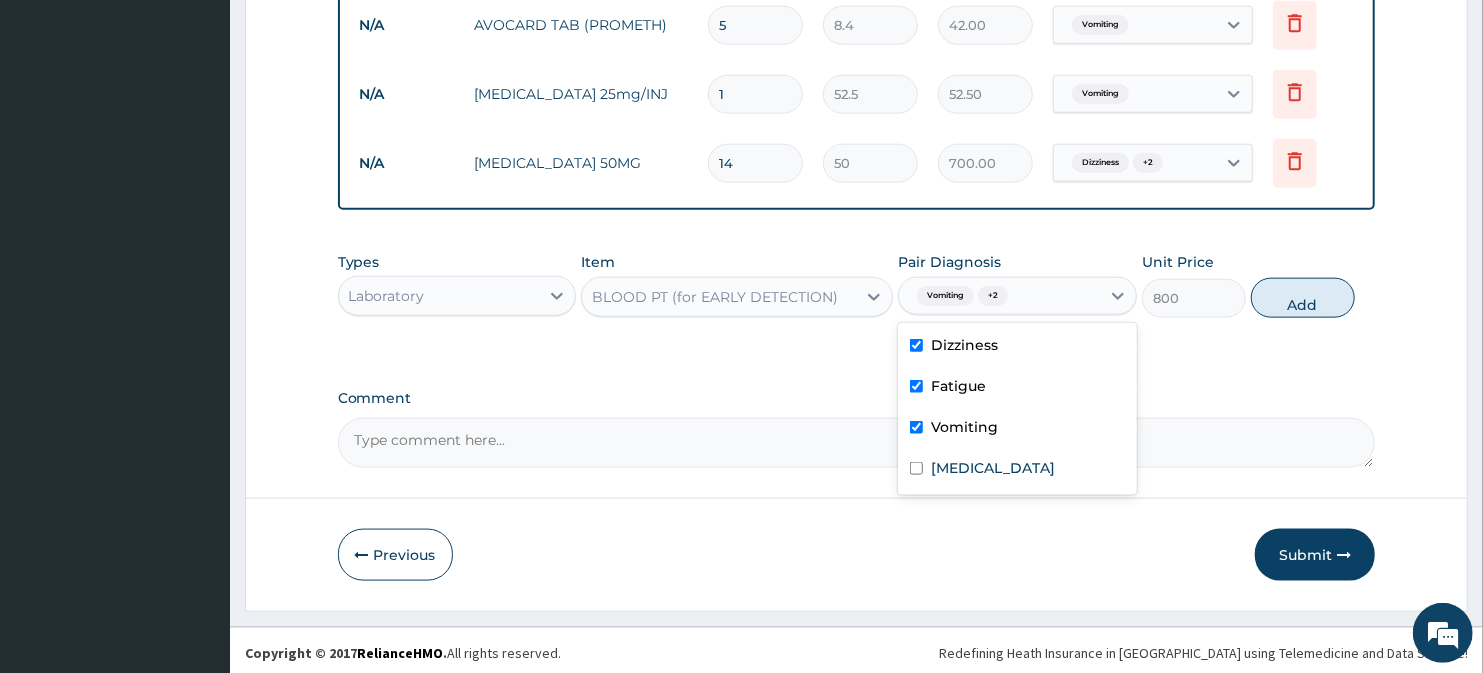 scroll, scrollTop: 1296, scrollLeft: 0, axis: vertical 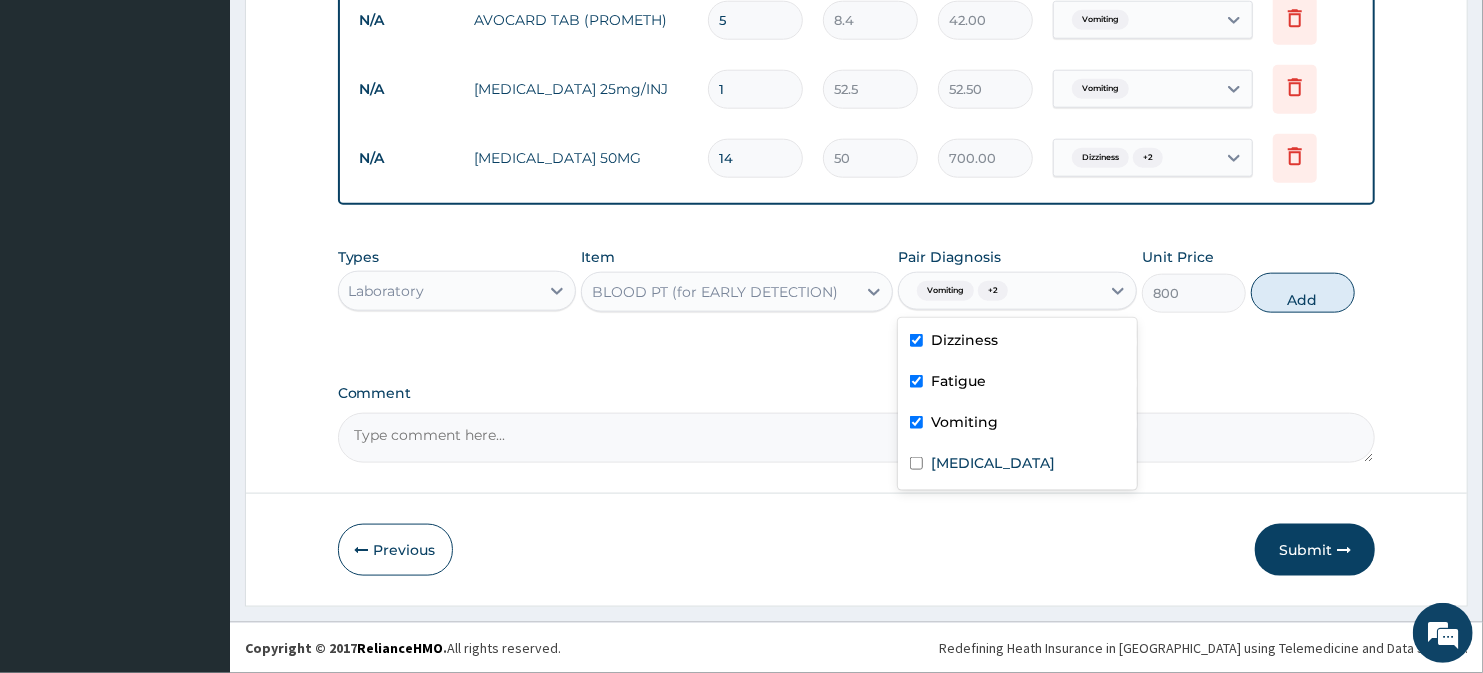 click at bounding box center [916, 340] 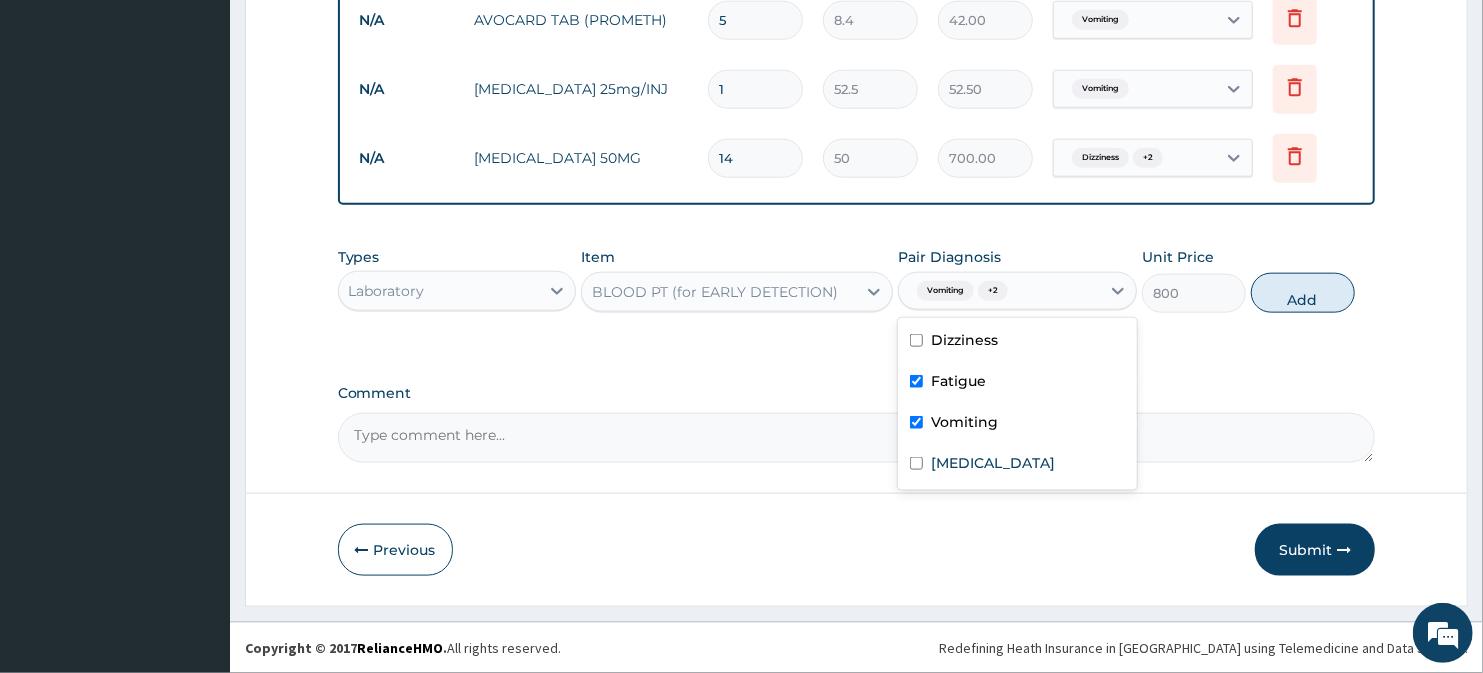 checkbox on "false" 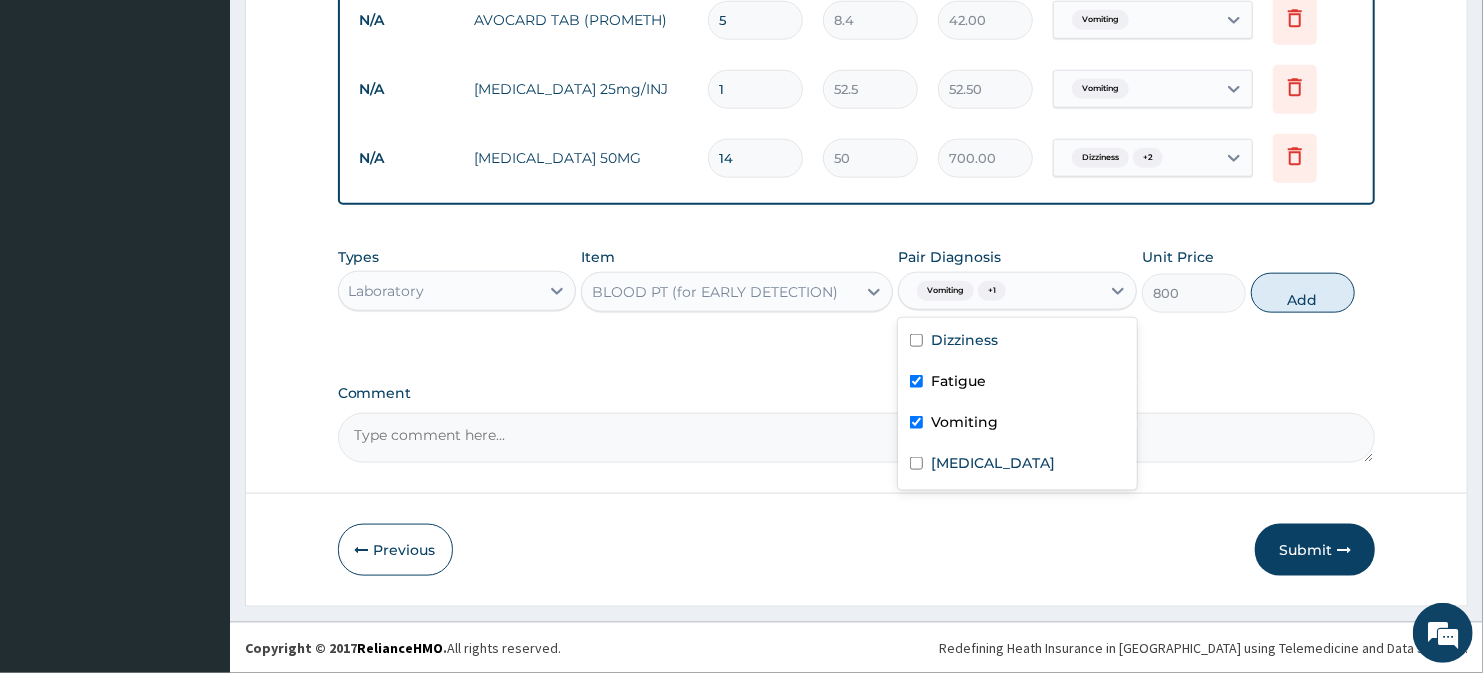 click on "Fatigue" at bounding box center (1017, 383) 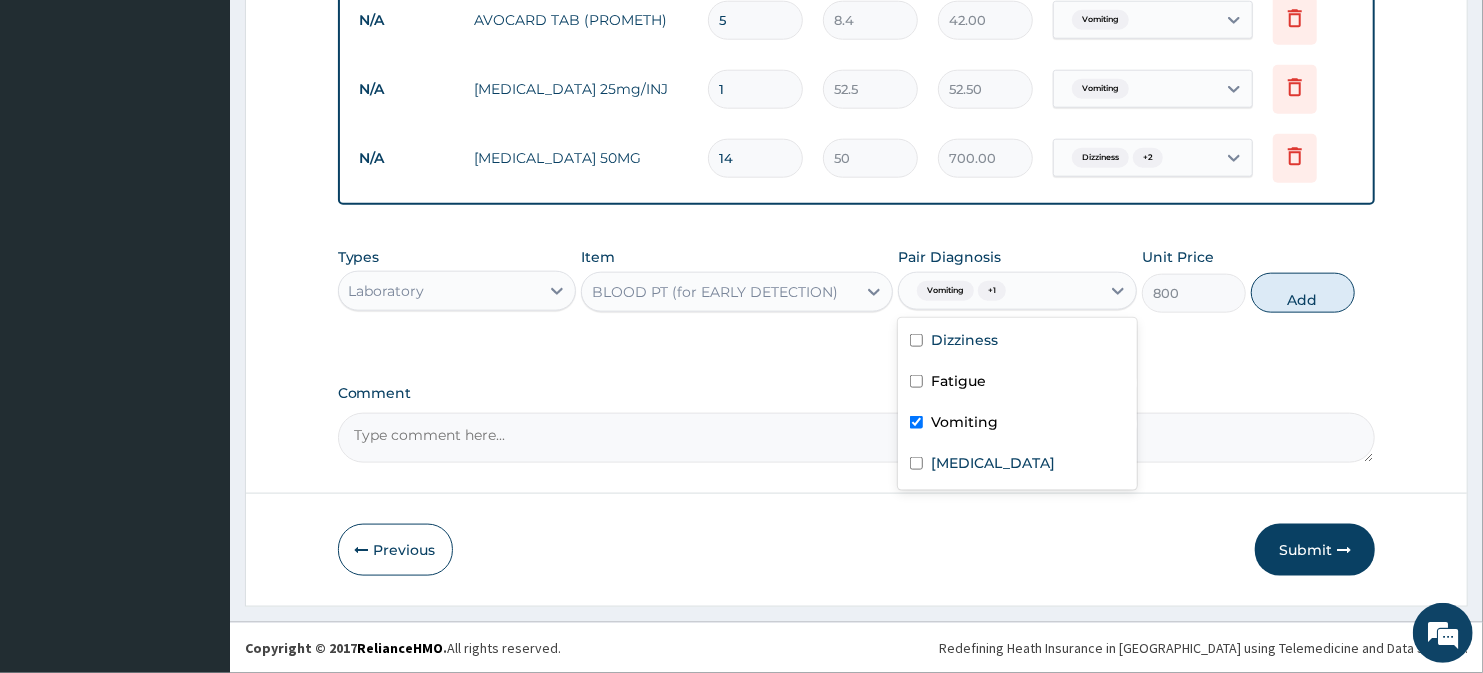 checkbox on "false" 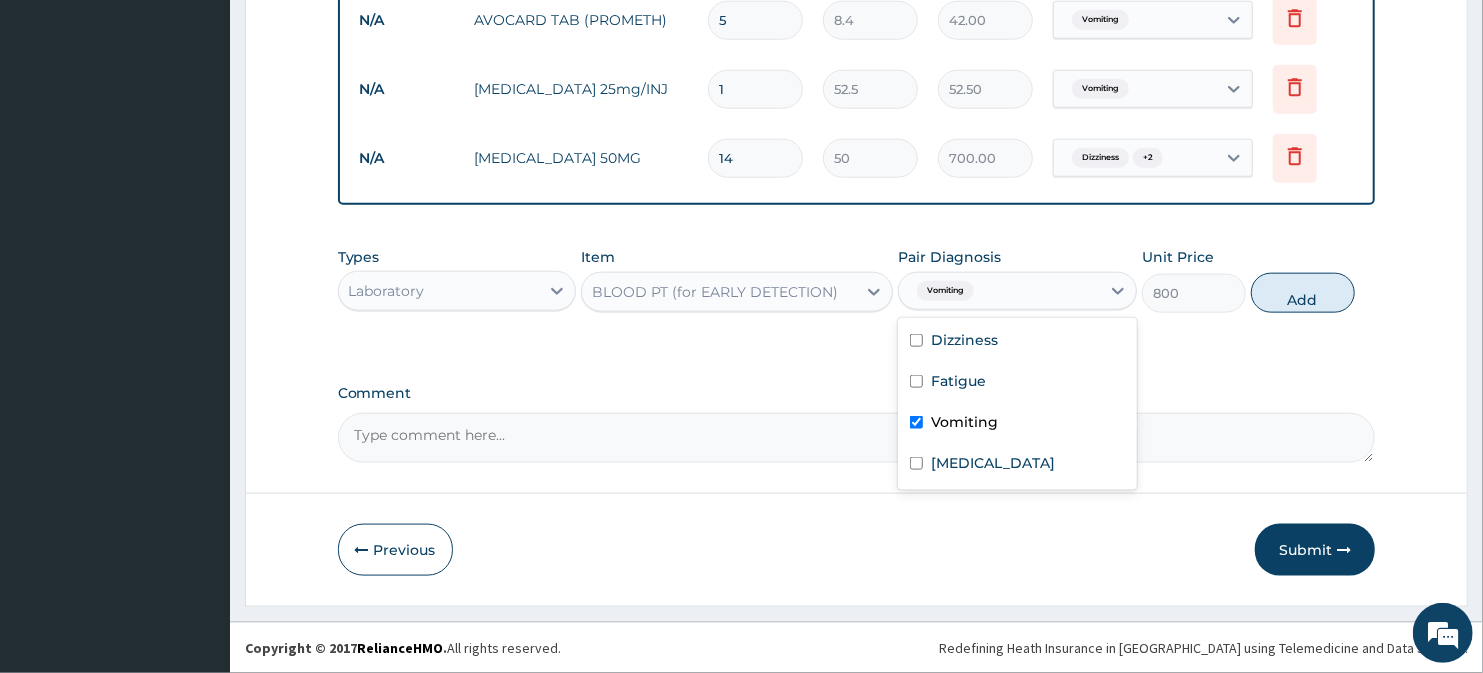 click at bounding box center (916, 422) 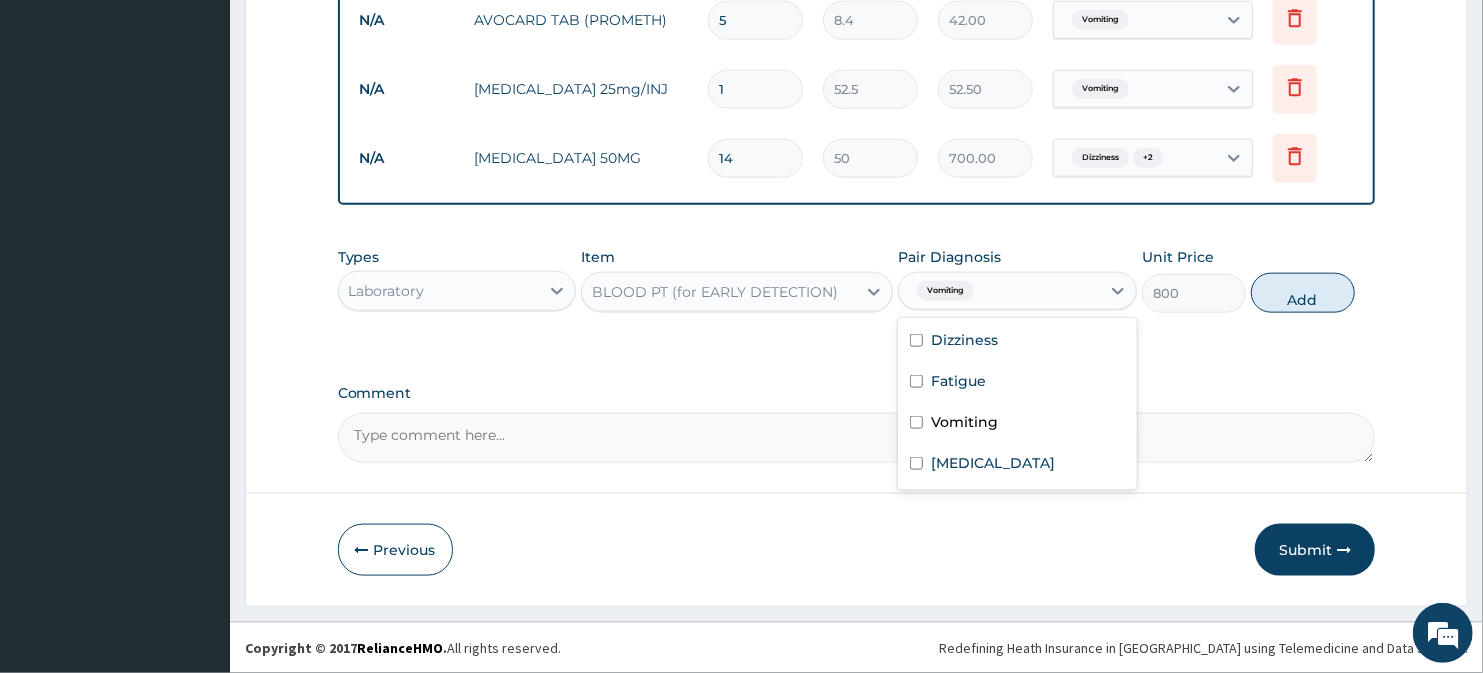 checkbox on "false" 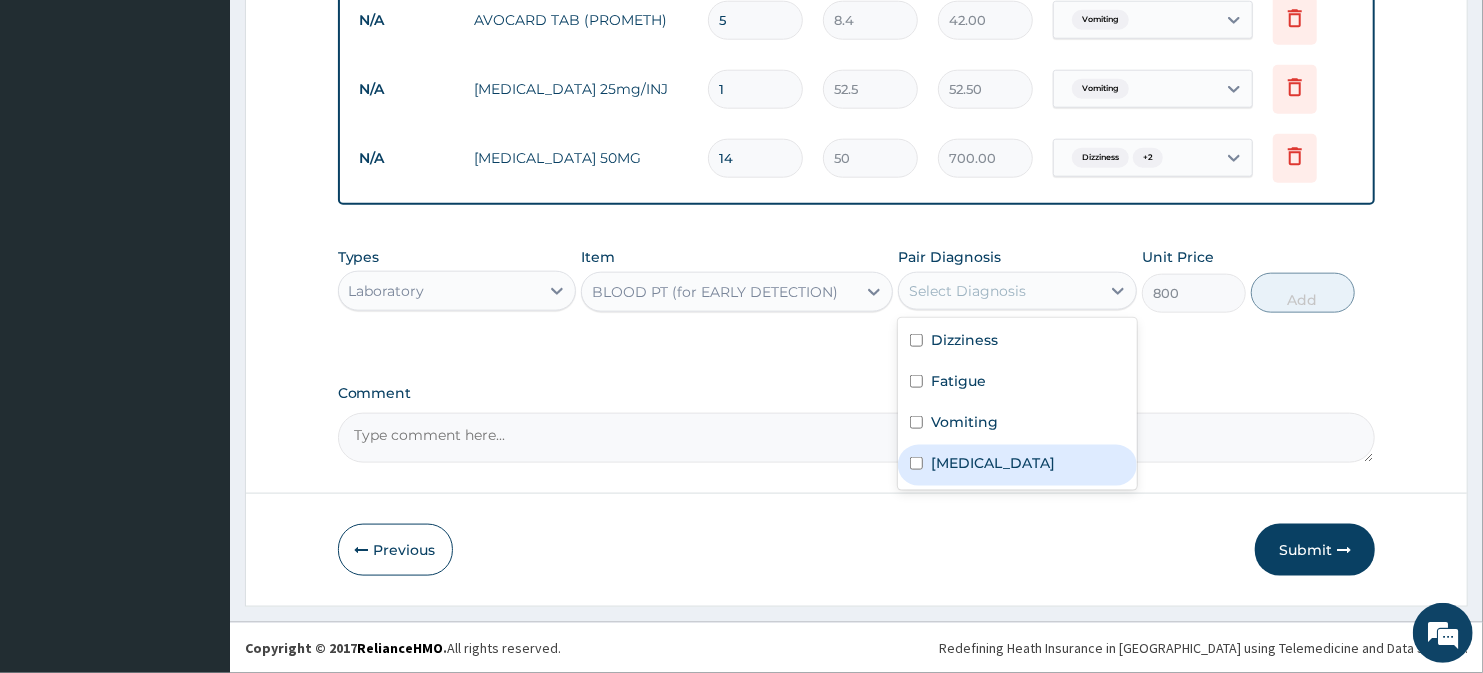 click at bounding box center (916, 463) 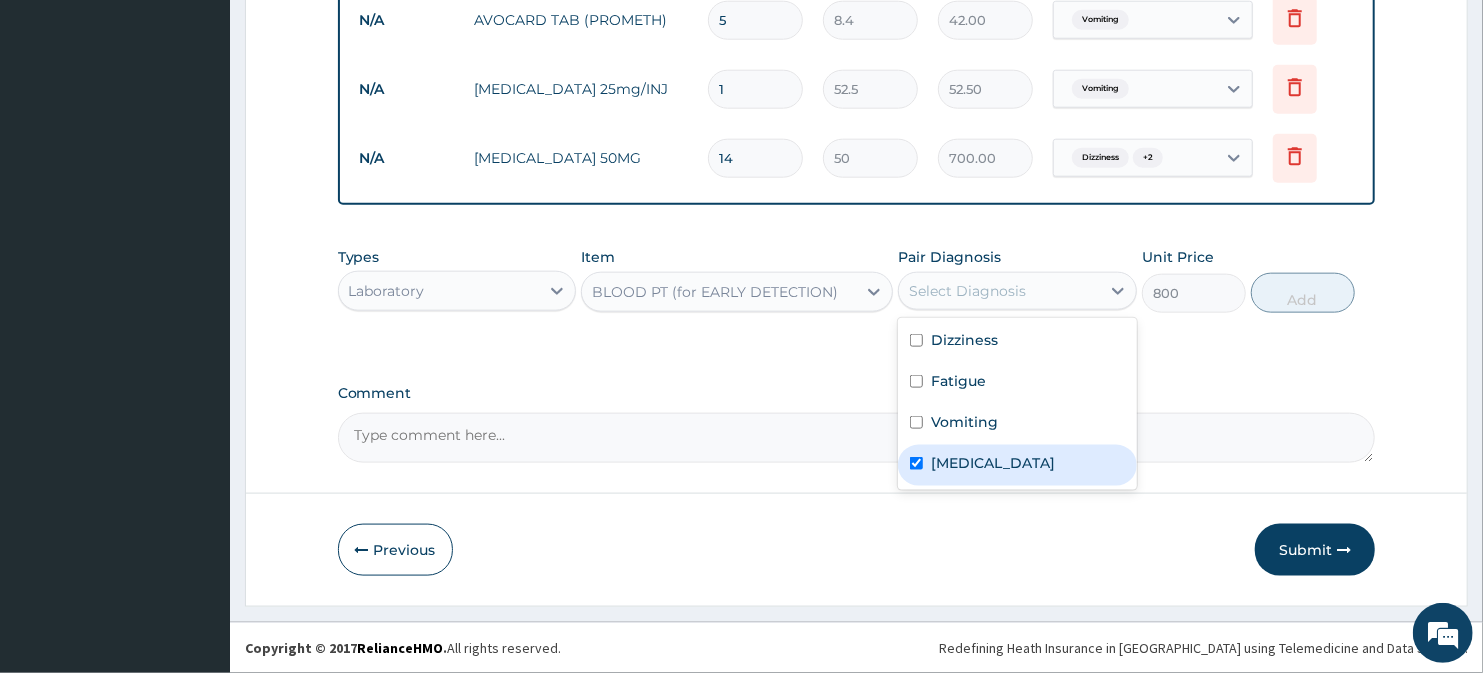 checkbox on "true" 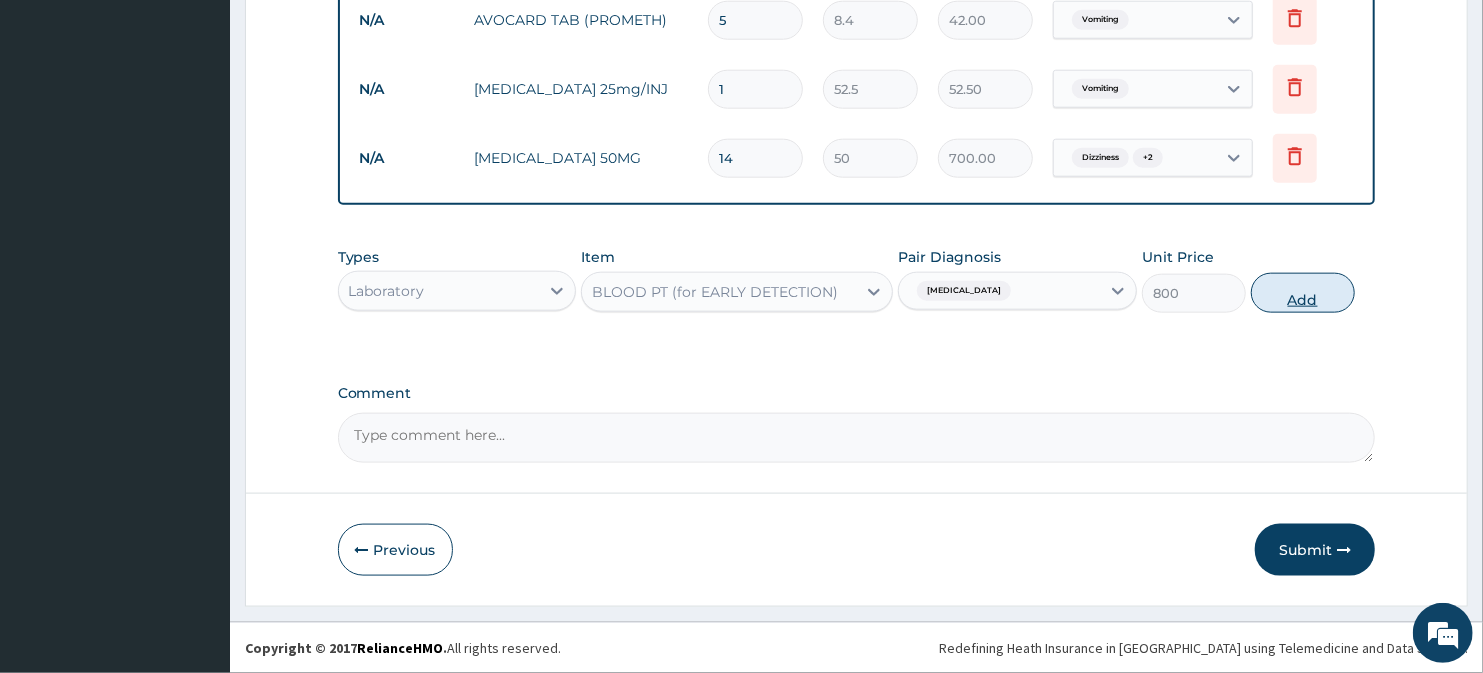 click on "Add" at bounding box center [1303, 293] 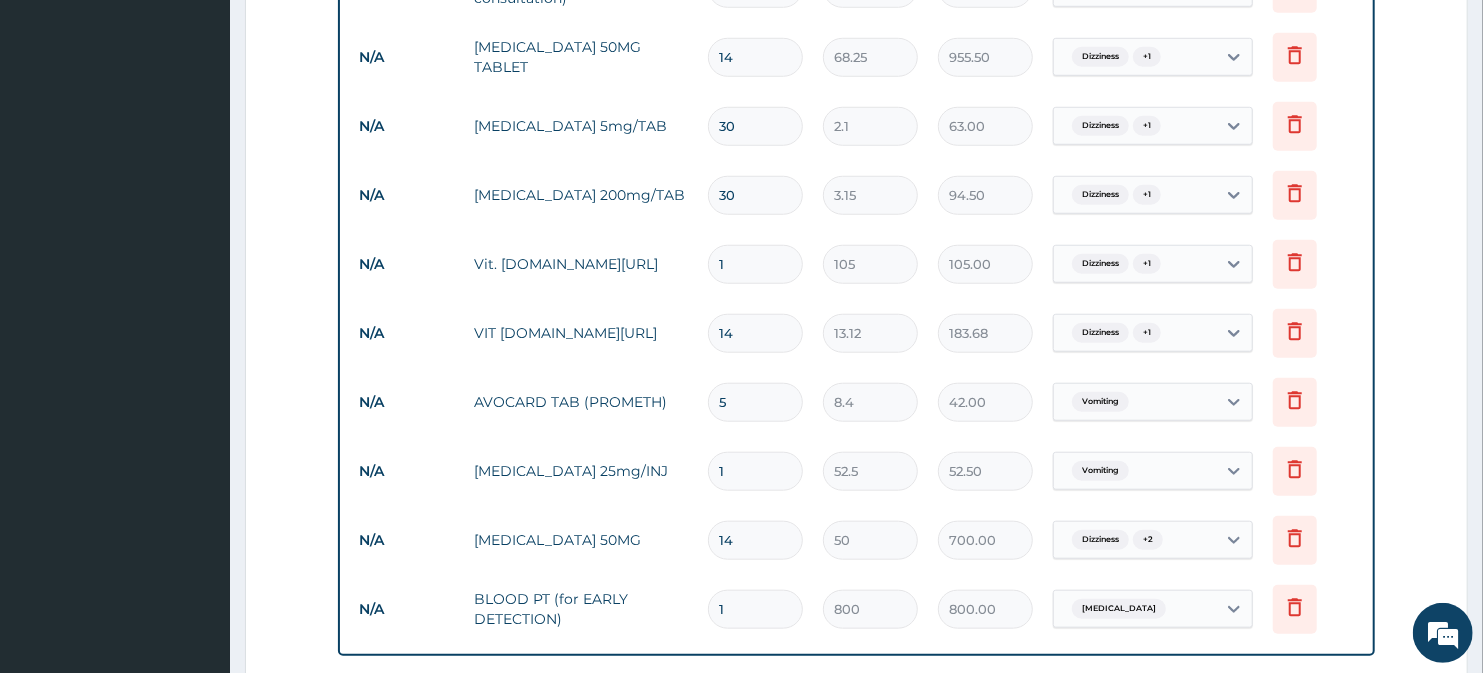 scroll, scrollTop: 906, scrollLeft: 0, axis: vertical 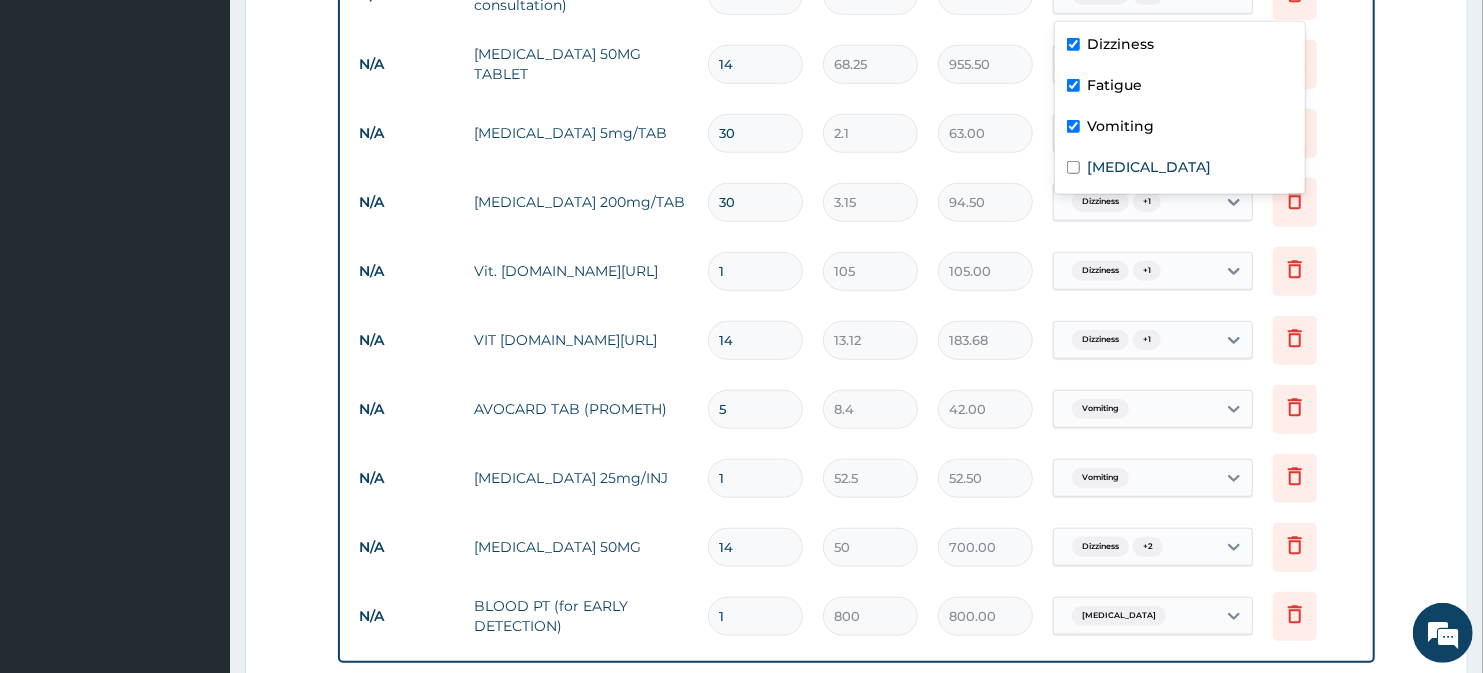 click on "Dizziness  + 2" at bounding box center [1135, -5] 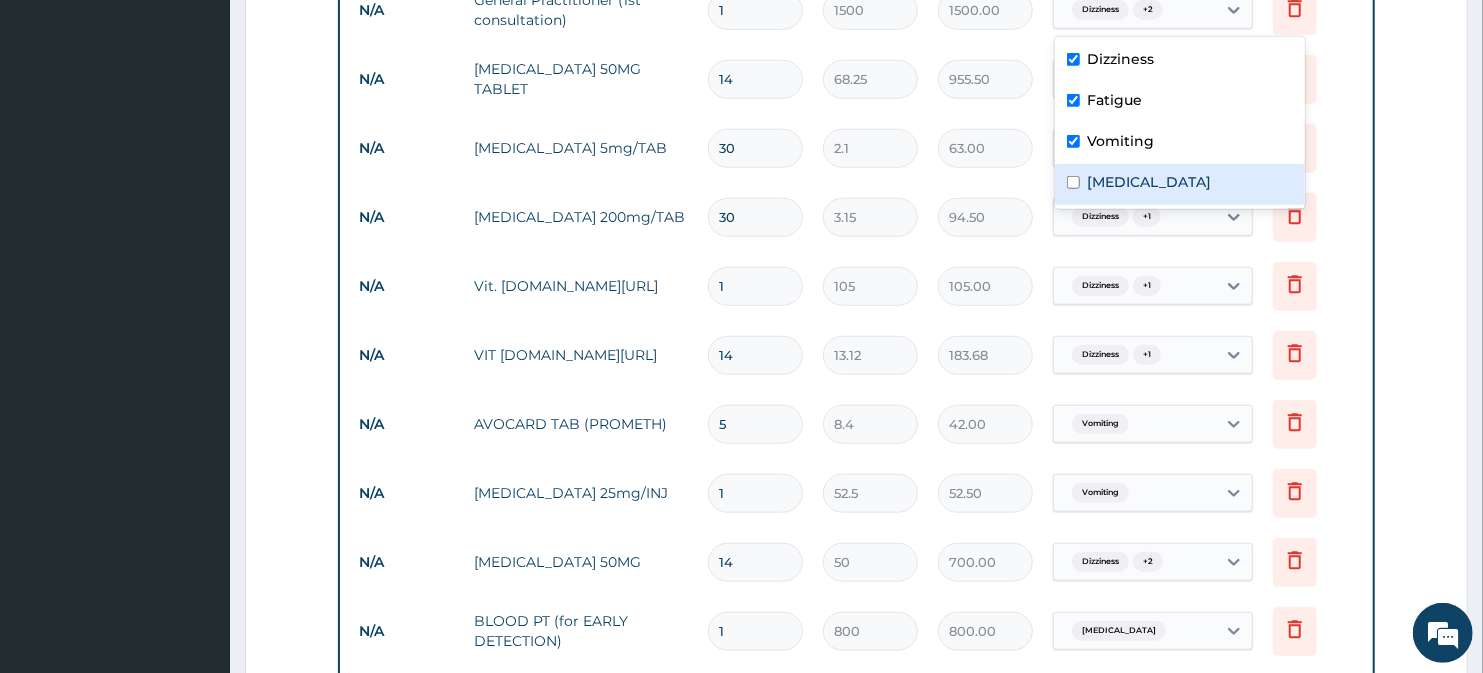 click on "Abdominal pregnancy" at bounding box center [1180, 184] 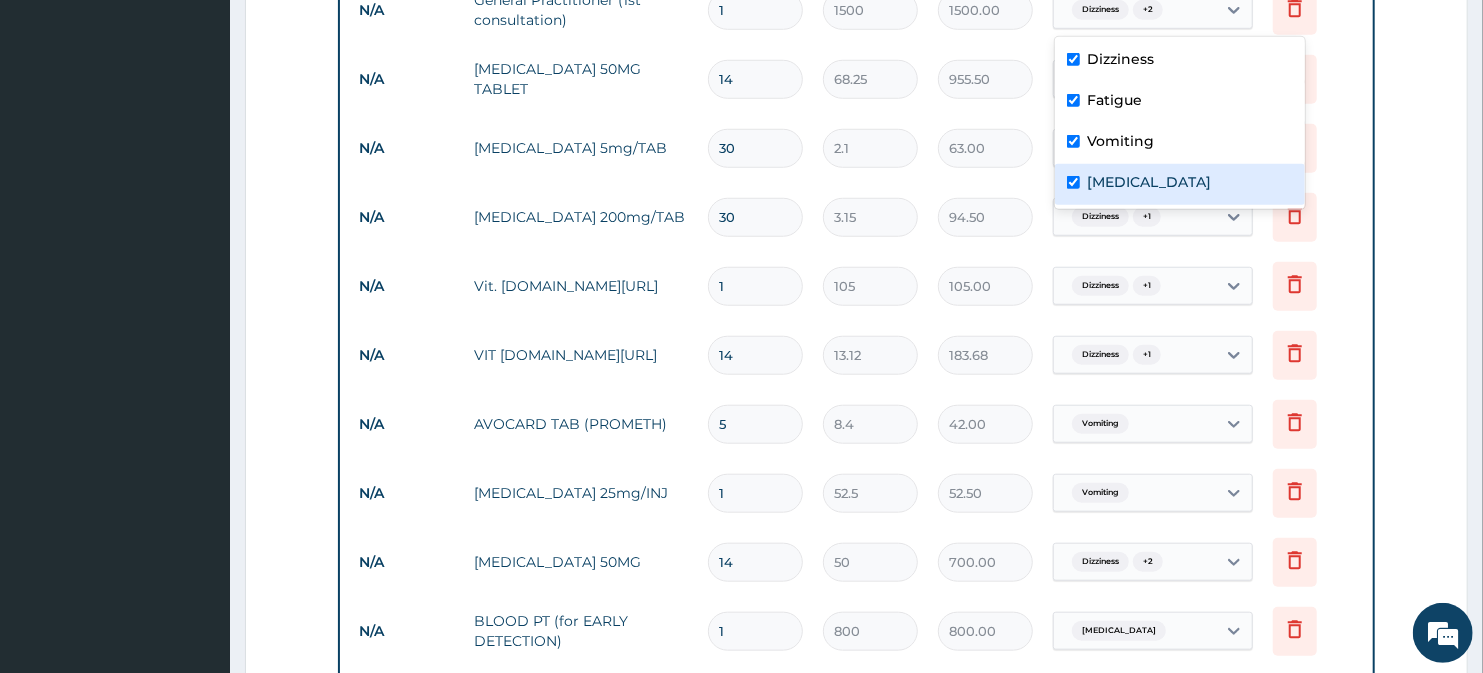 checkbox on "true" 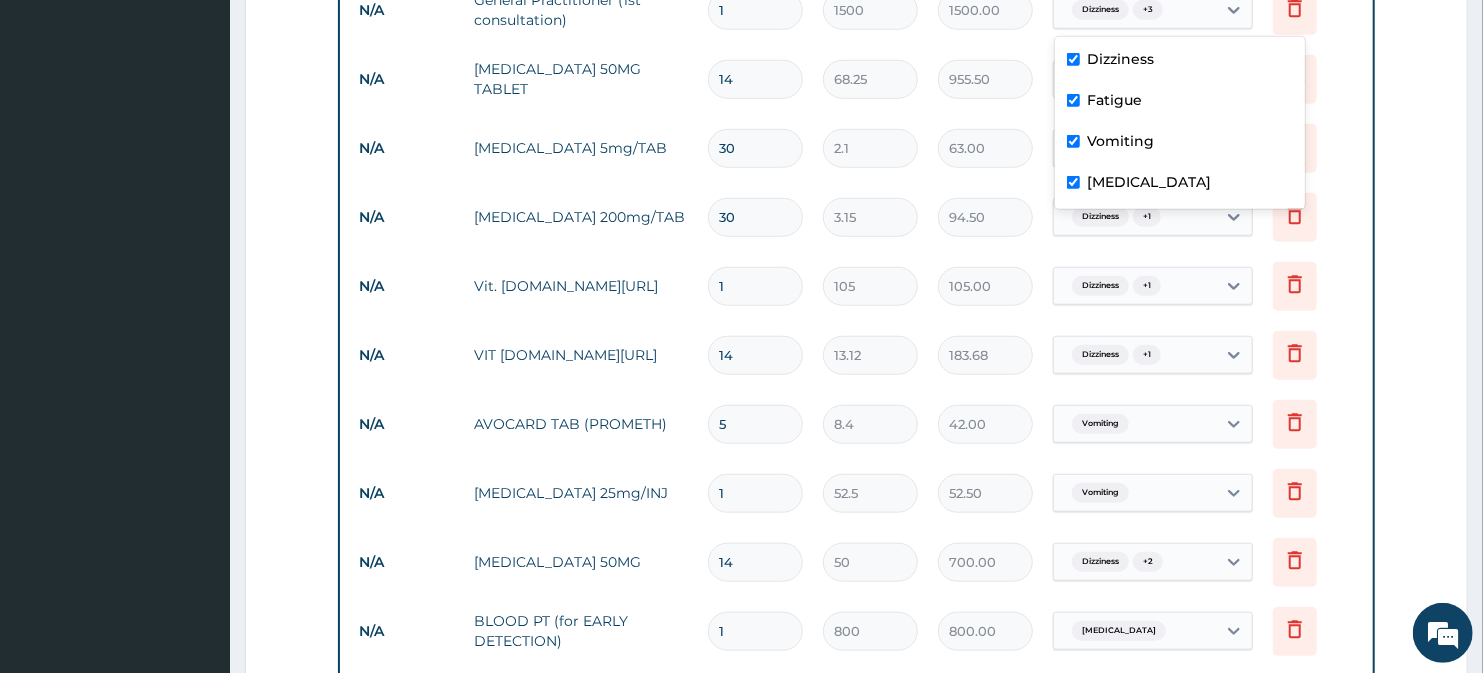 scroll, scrollTop: 1367, scrollLeft: 0, axis: vertical 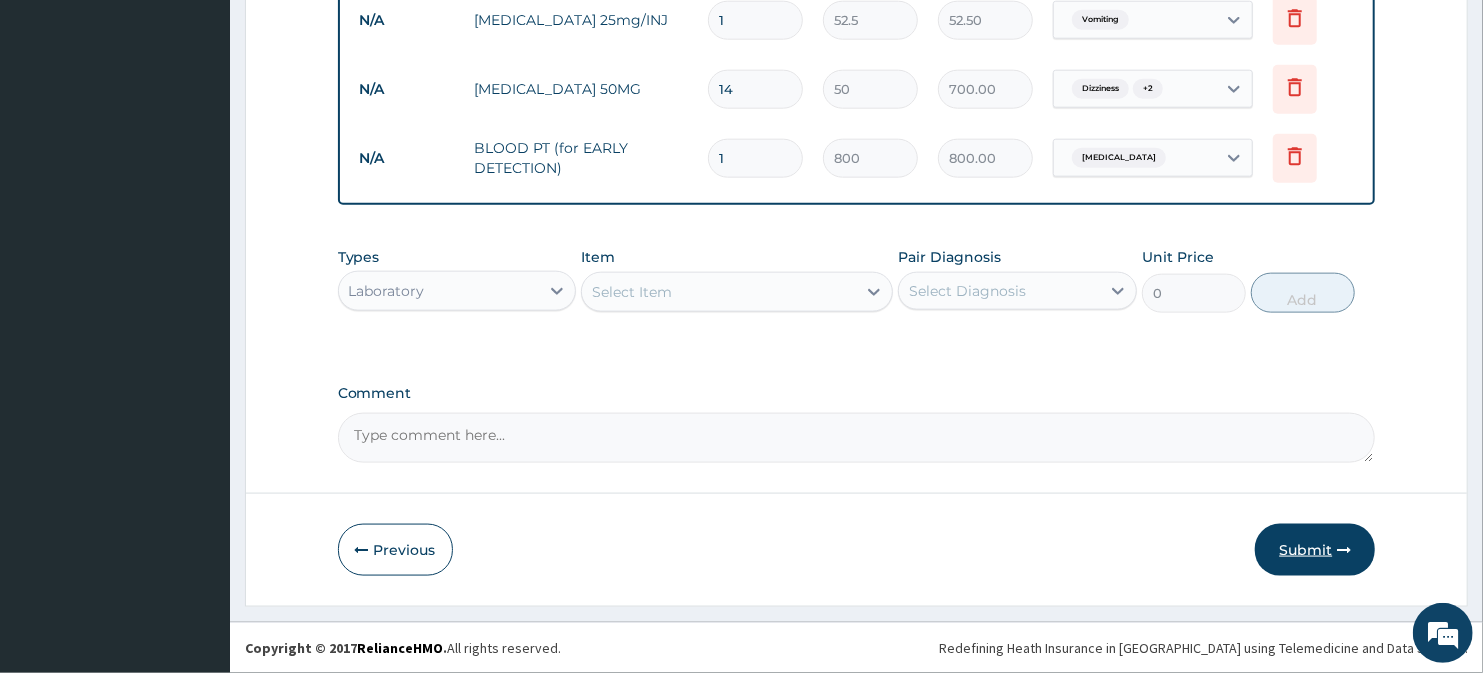 click on "Submit" at bounding box center [1315, 550] 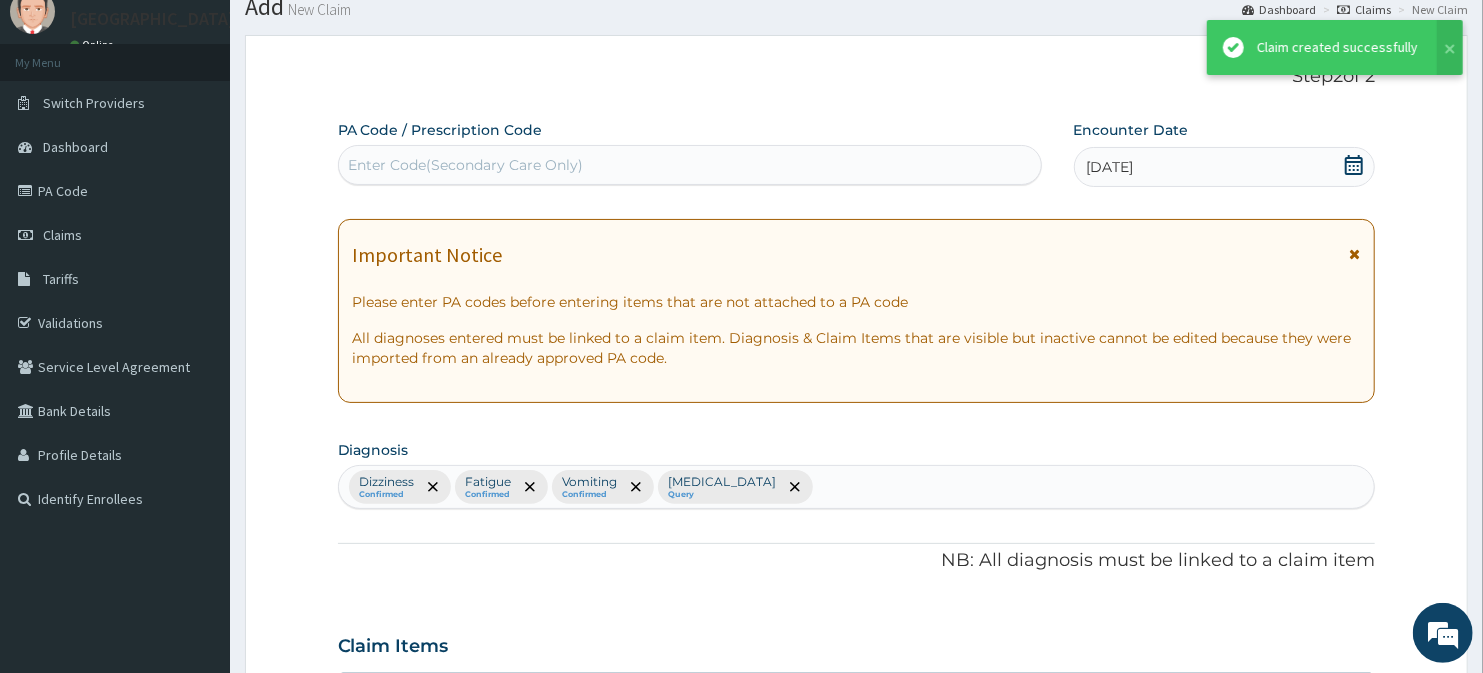 scroll, scrollTop: 1367, scrollLeft: 0, axis: vertical 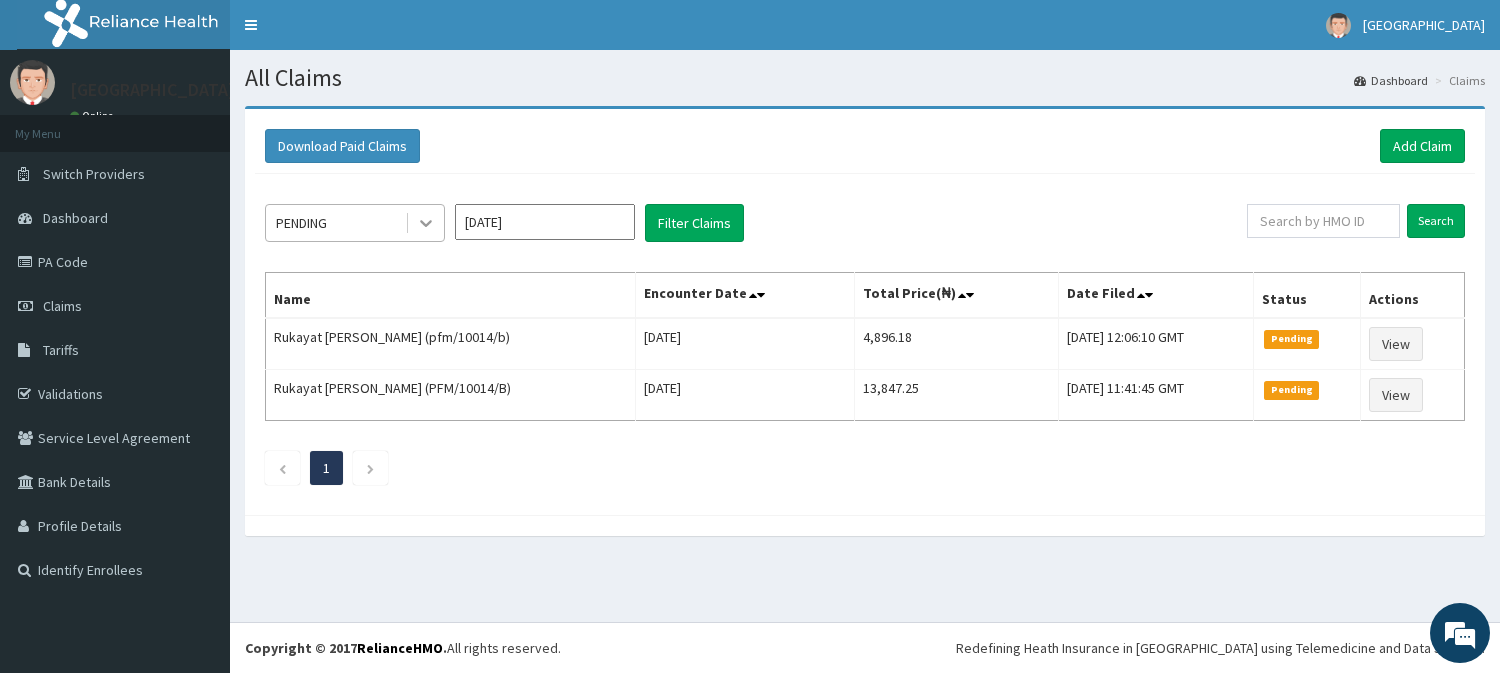 click 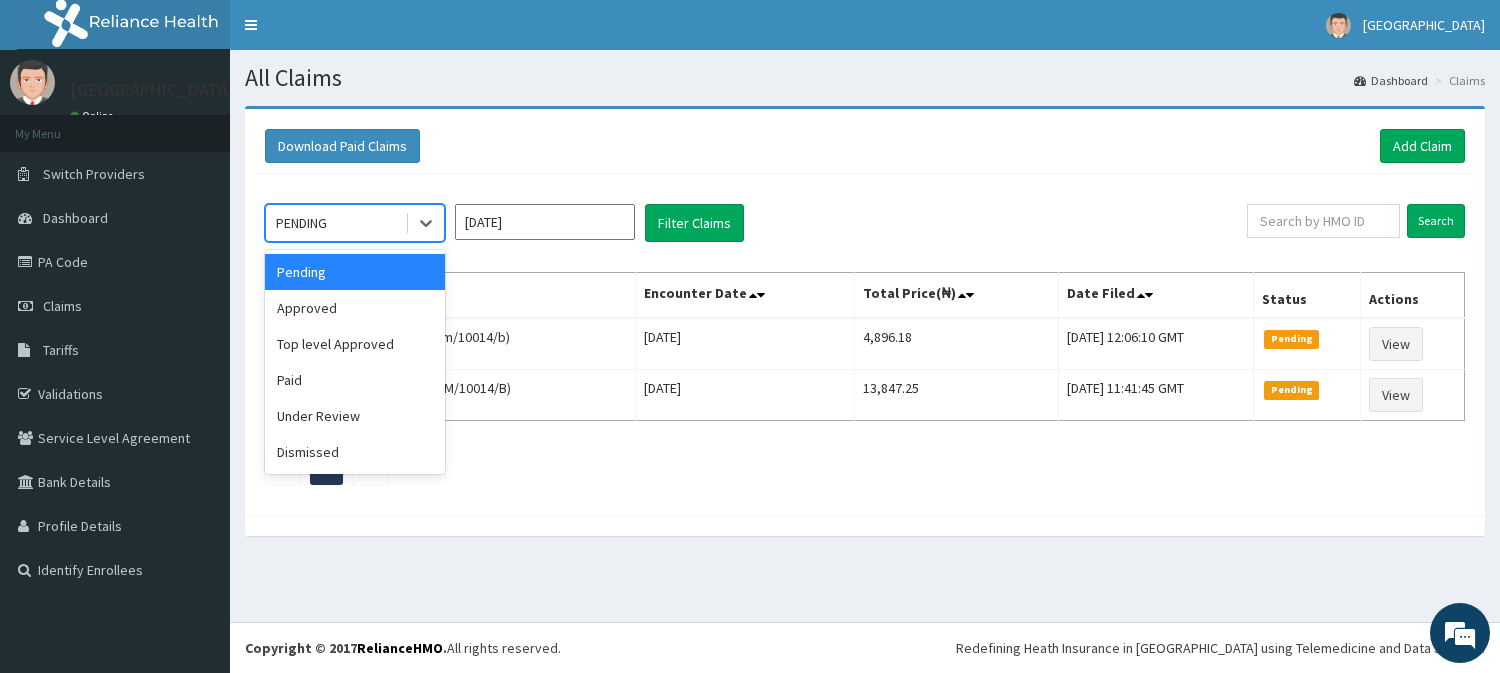 click on "[DATE]" at bounding box center [545, 222] 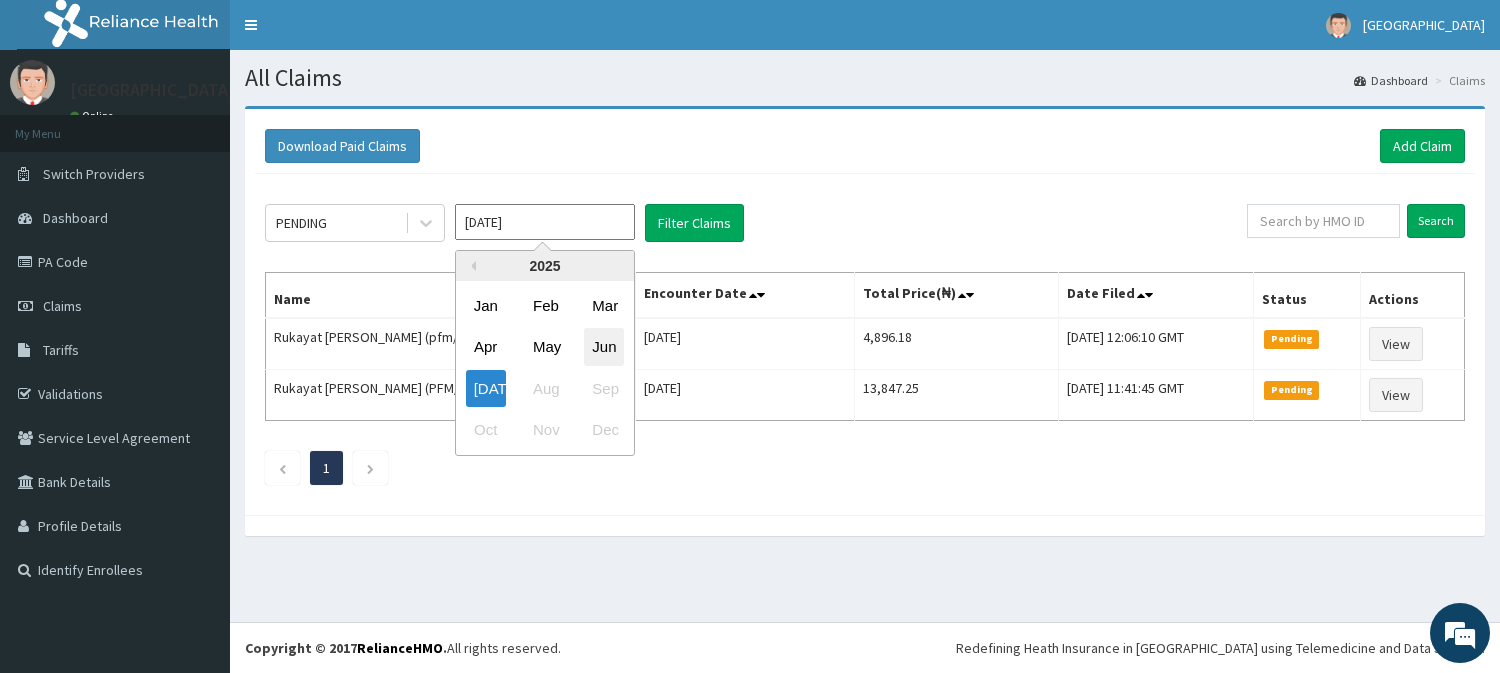 click on "Jun" at bounding box center (604, 347) 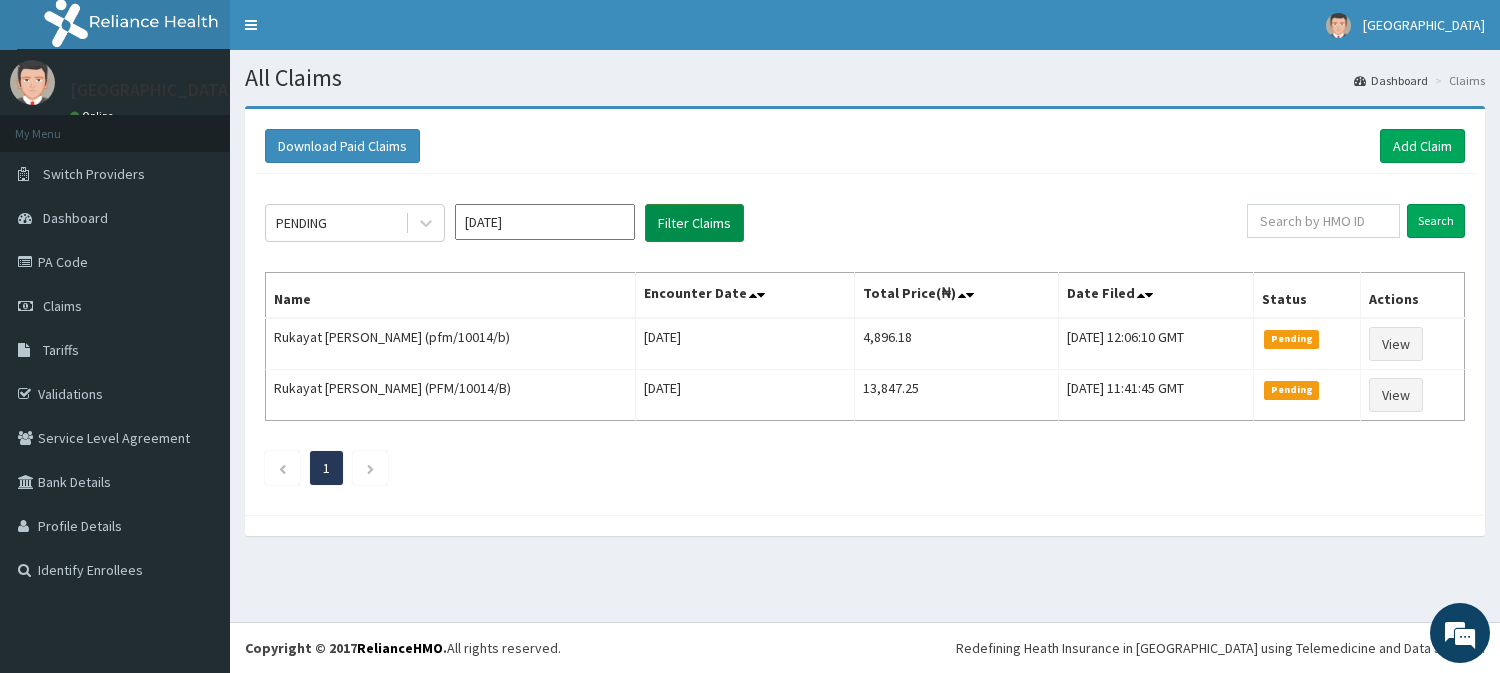 click on "Filter Claims" at bounding box center (694, 223) 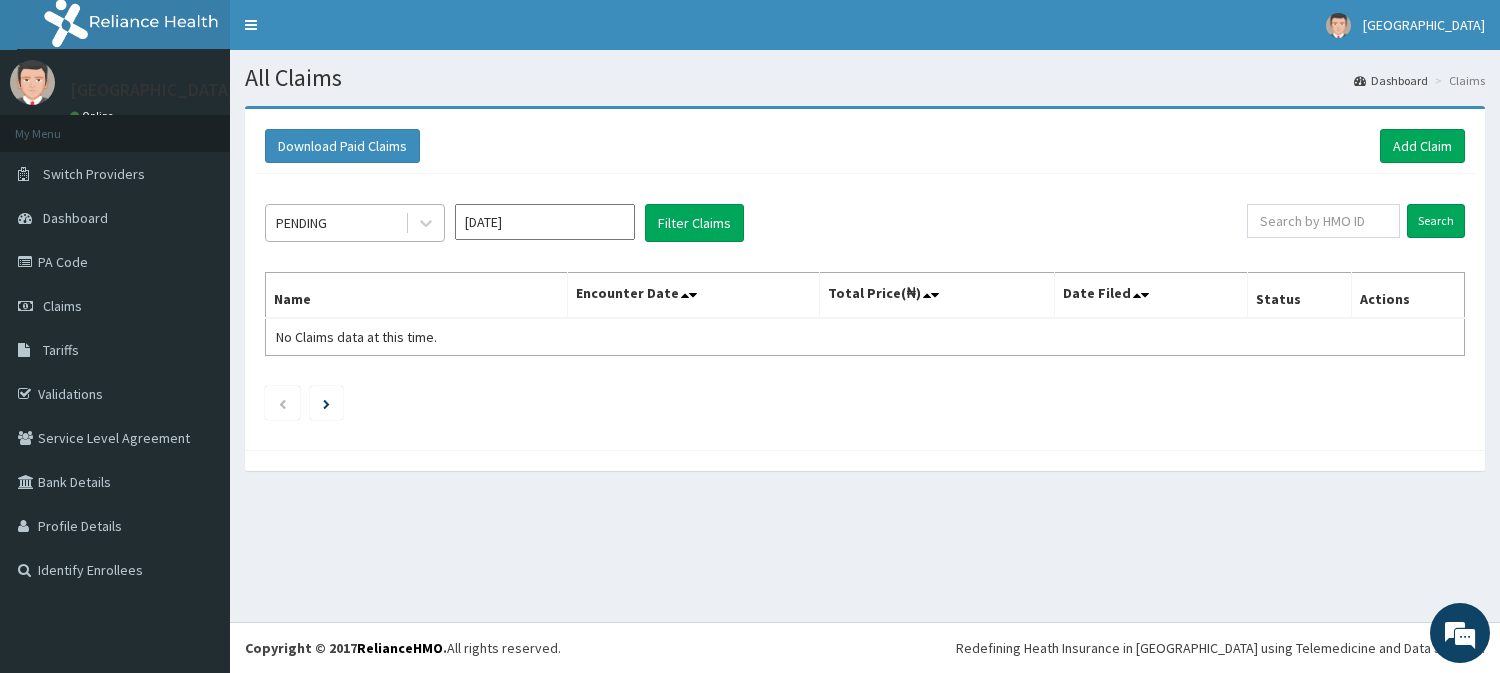 click on "PENDING" at bounding box center [335, 223] 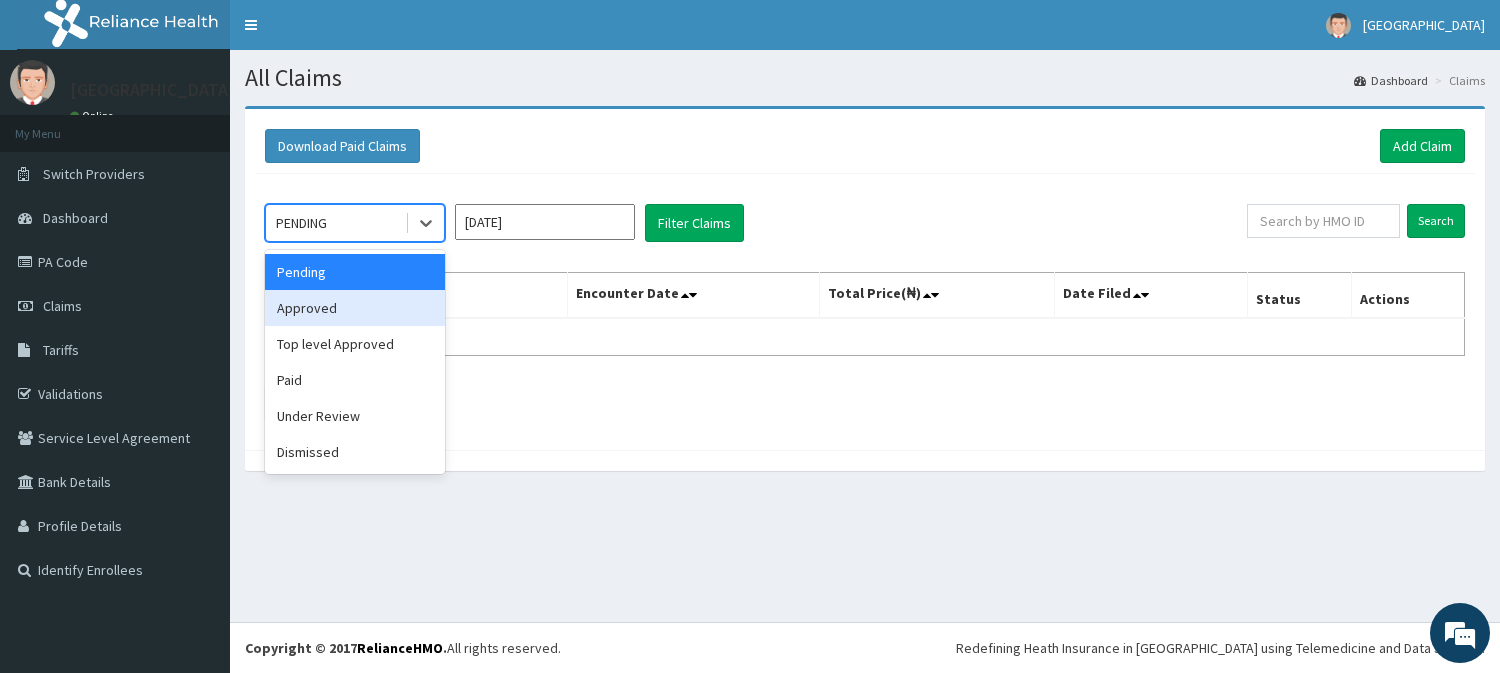 click on "Approved" at bounding box center (355, 308) 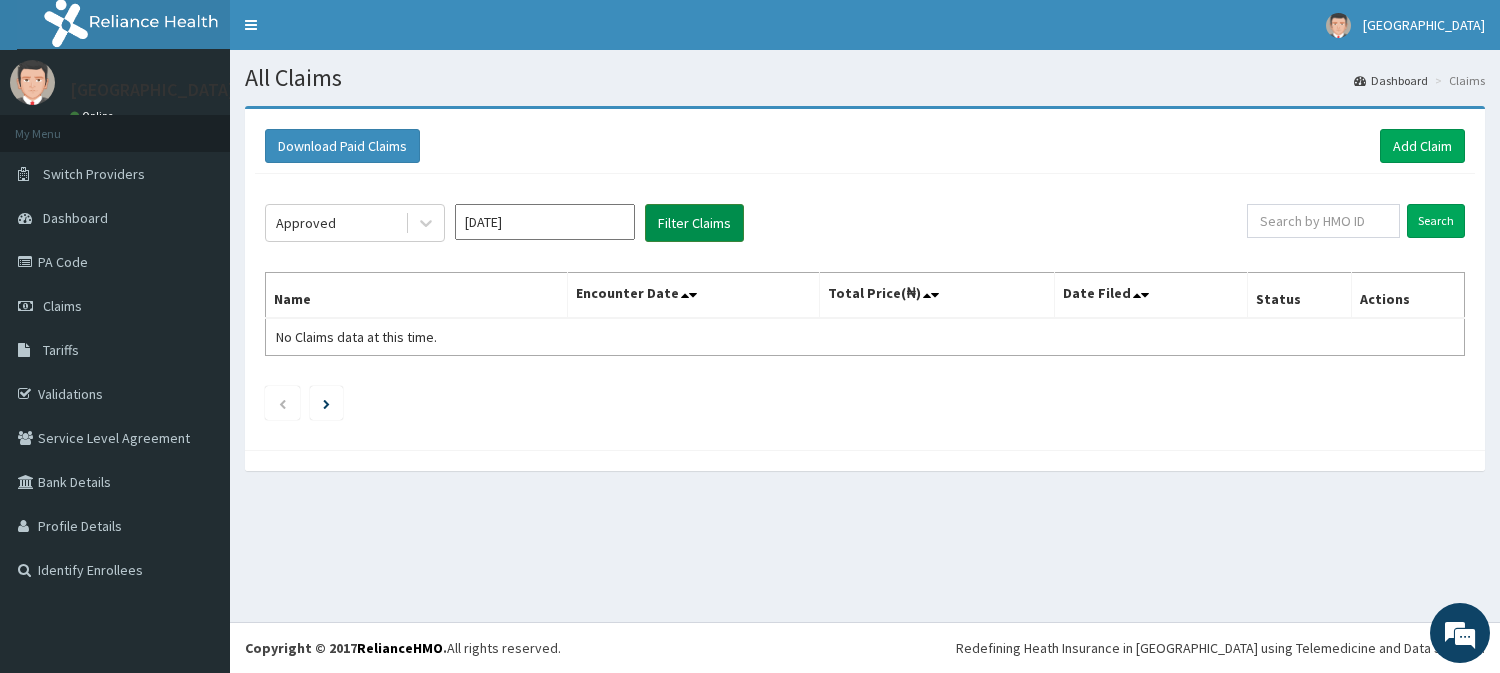 click on "Filter Claims" at bounding box center [694, 223] 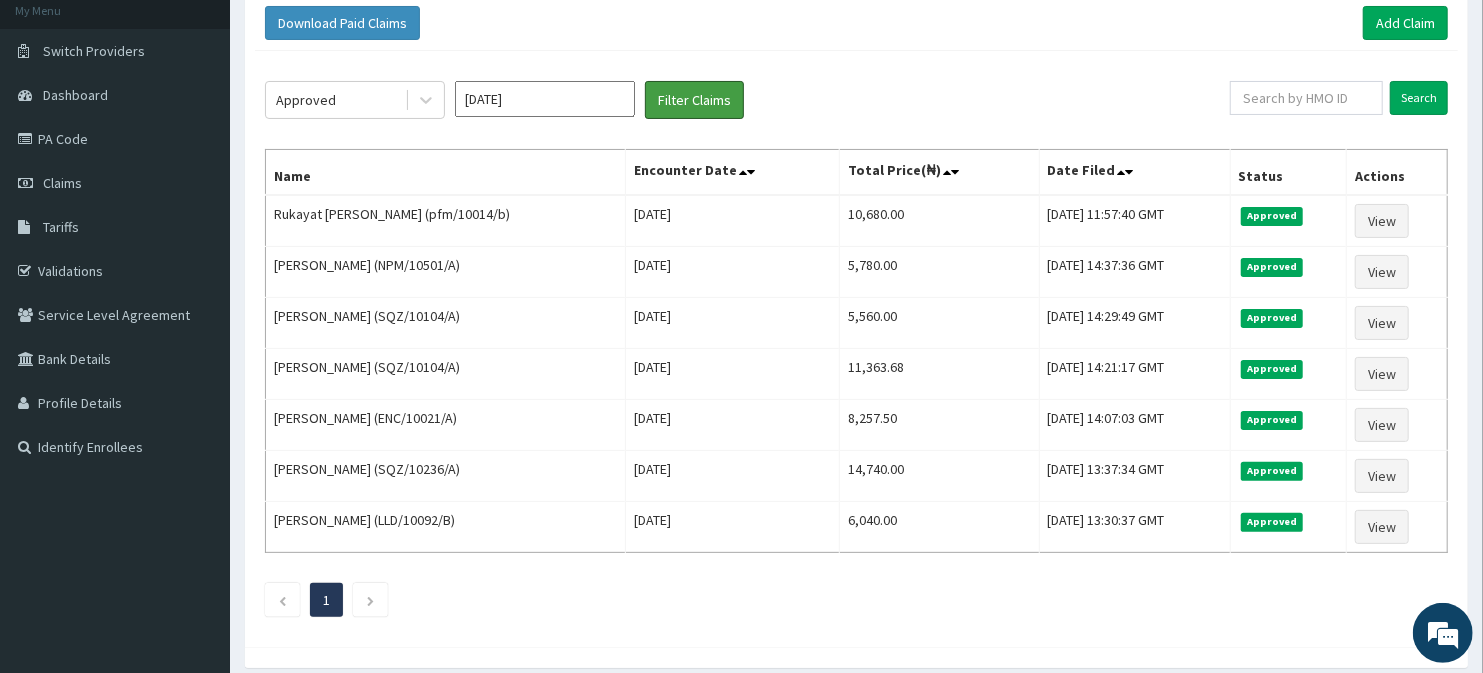 scroll, scrollTop: 0, scrollLeft: 0, axis: both 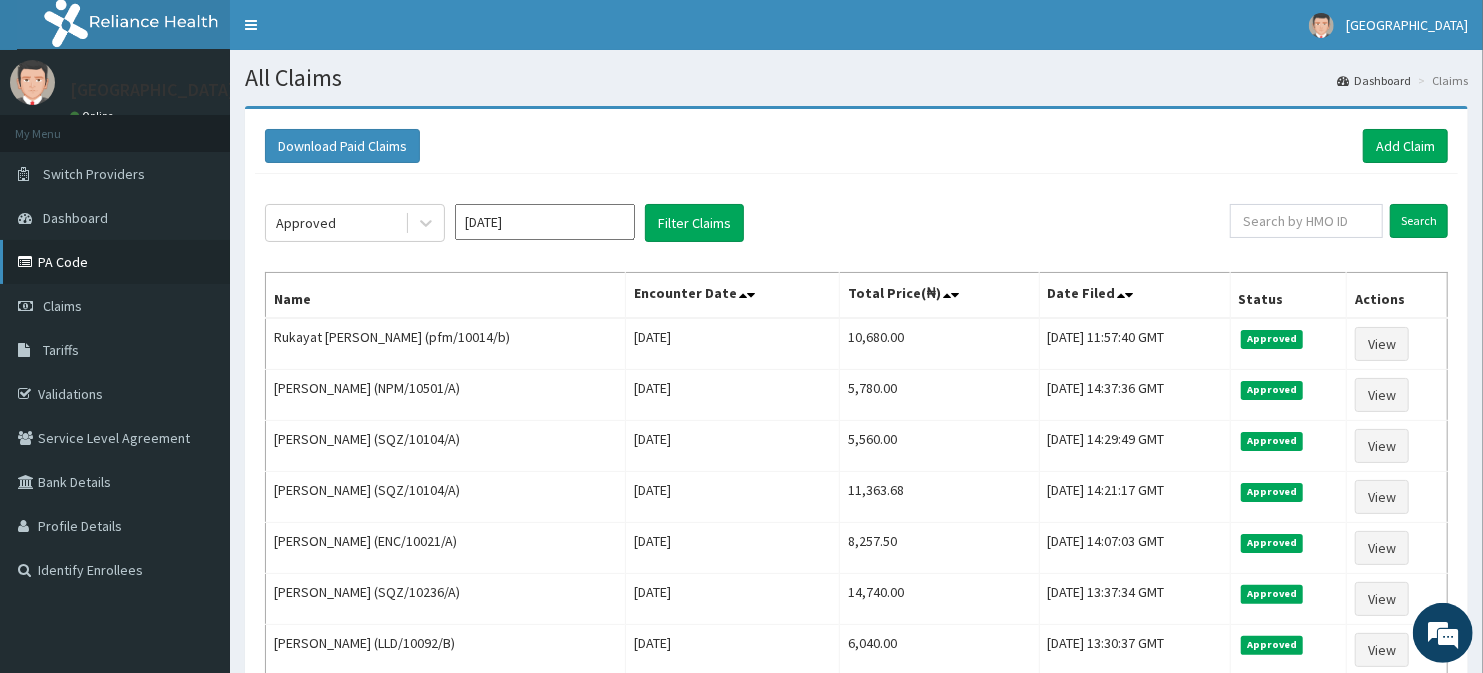 drag, startPoint x: 68, startPoint y: 261, endPoint x: 51, endPoint y: 265, distance: 17.464249 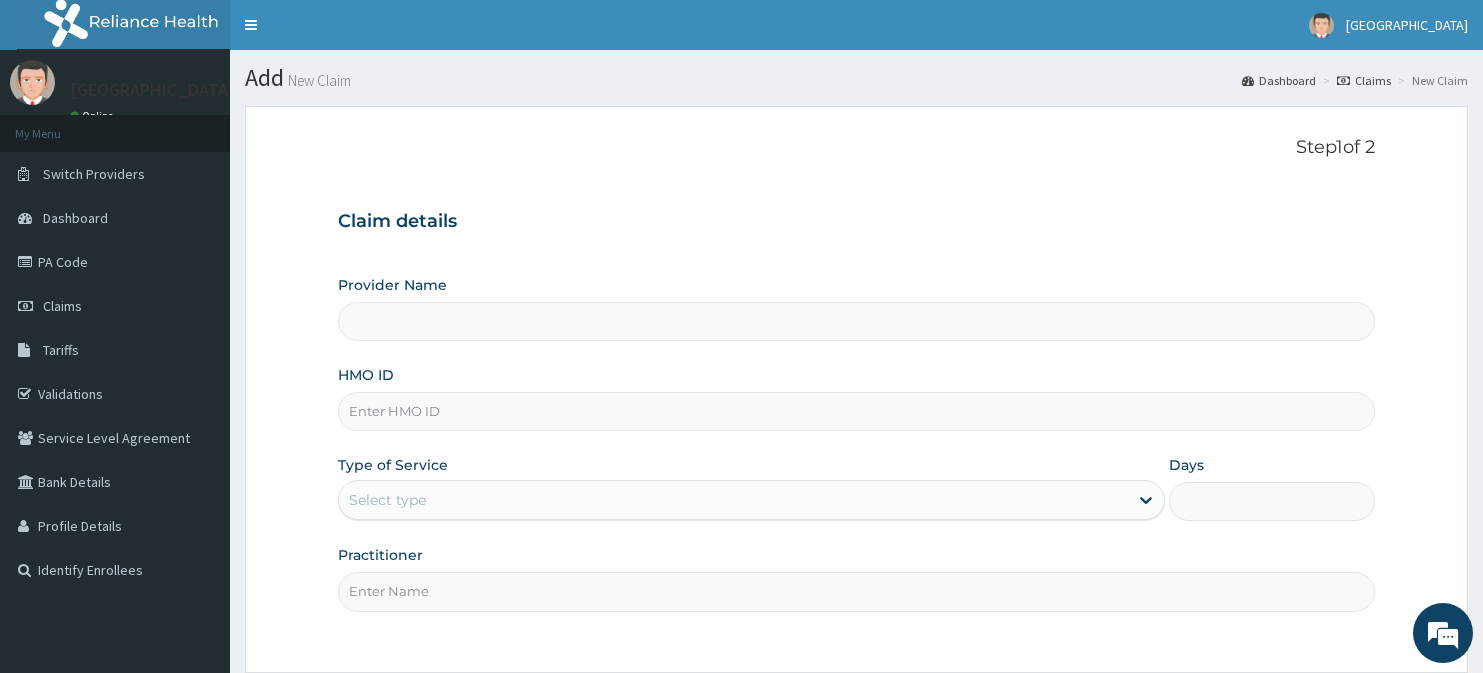 scroll, scrollTop: 0, scrollLeft: 0, axis: both 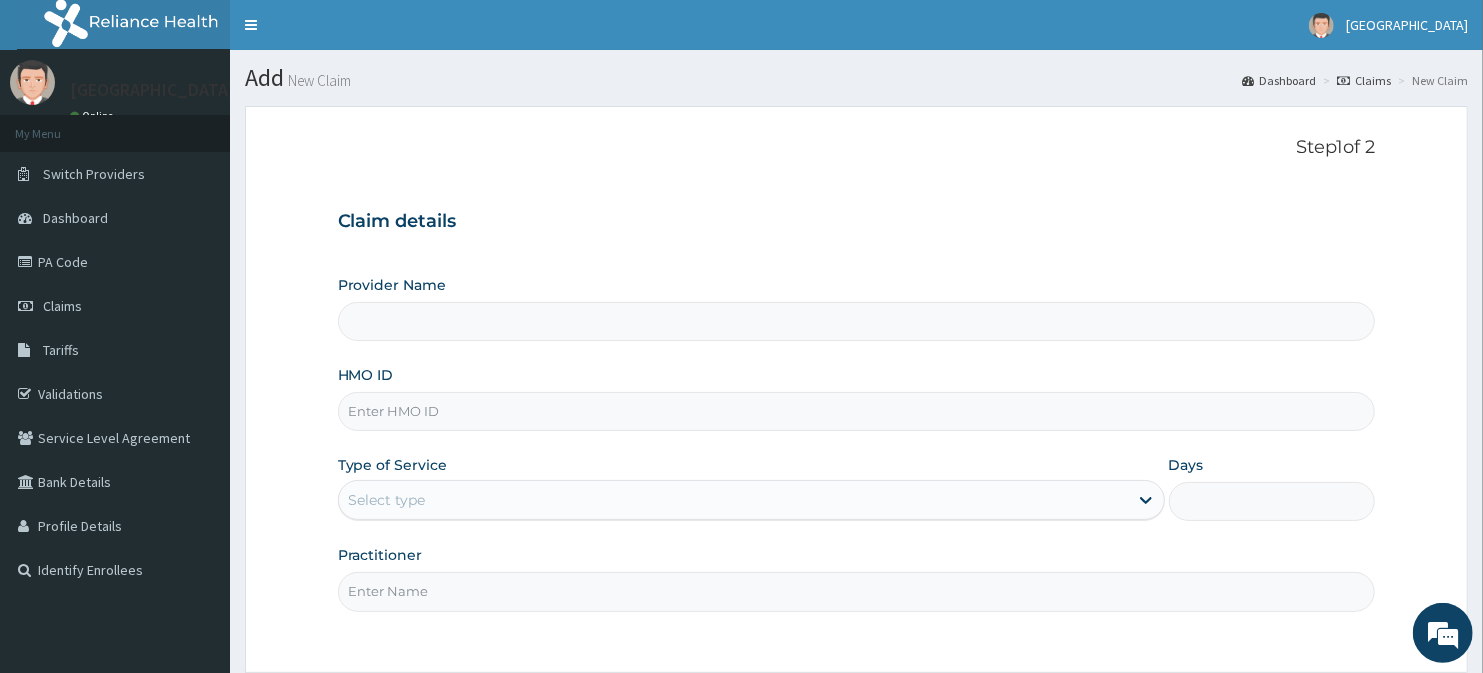 type on "[GEOGRAPHIC_DATA]" 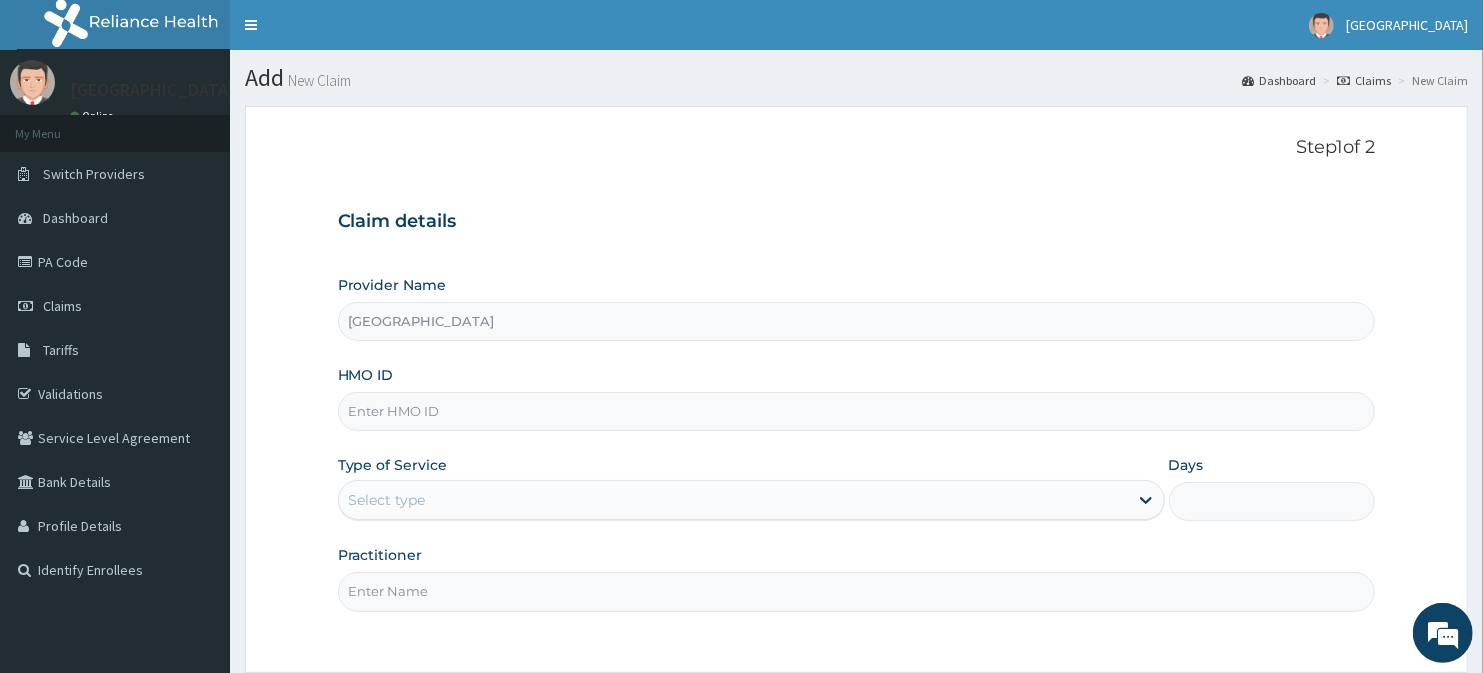 click on "HMO ID" at bounding box center (857, 411) 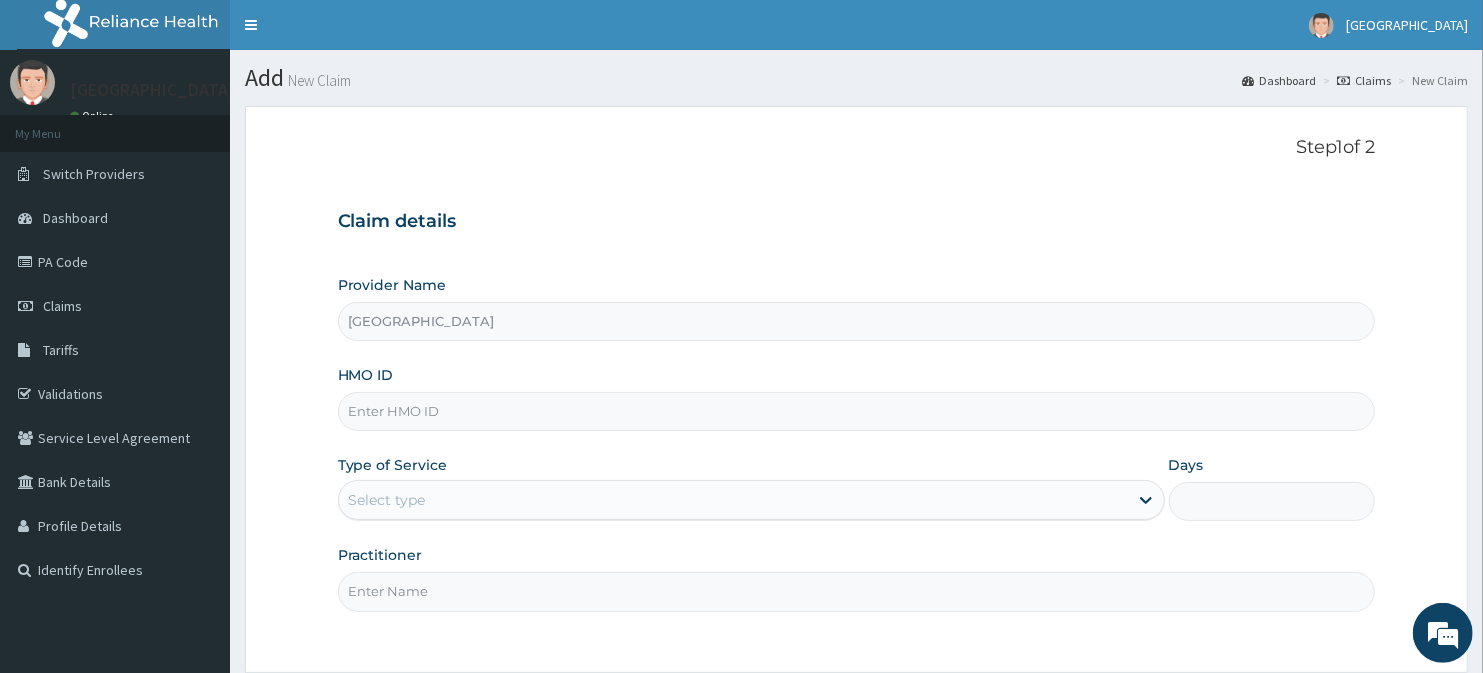 scroll, scrollTop: 0, scrollLeft: 0, axis: both 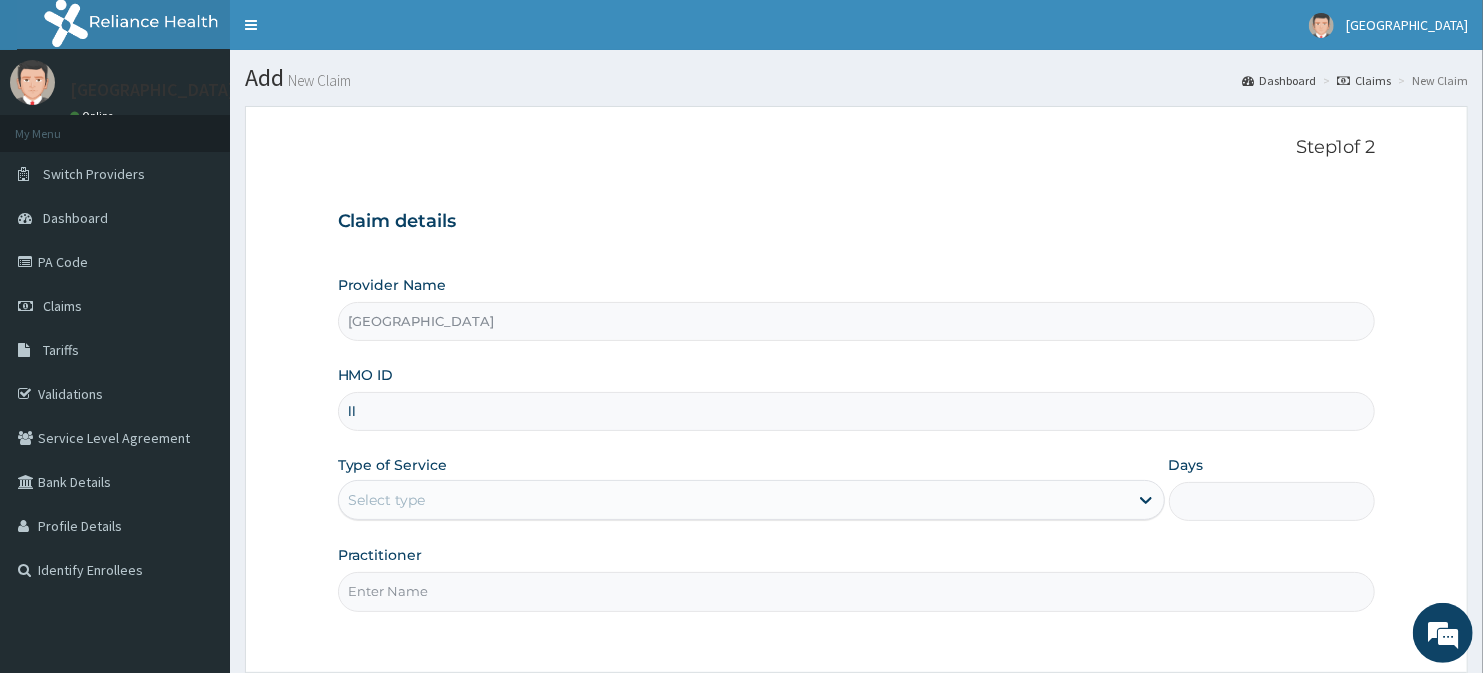 type on "l" 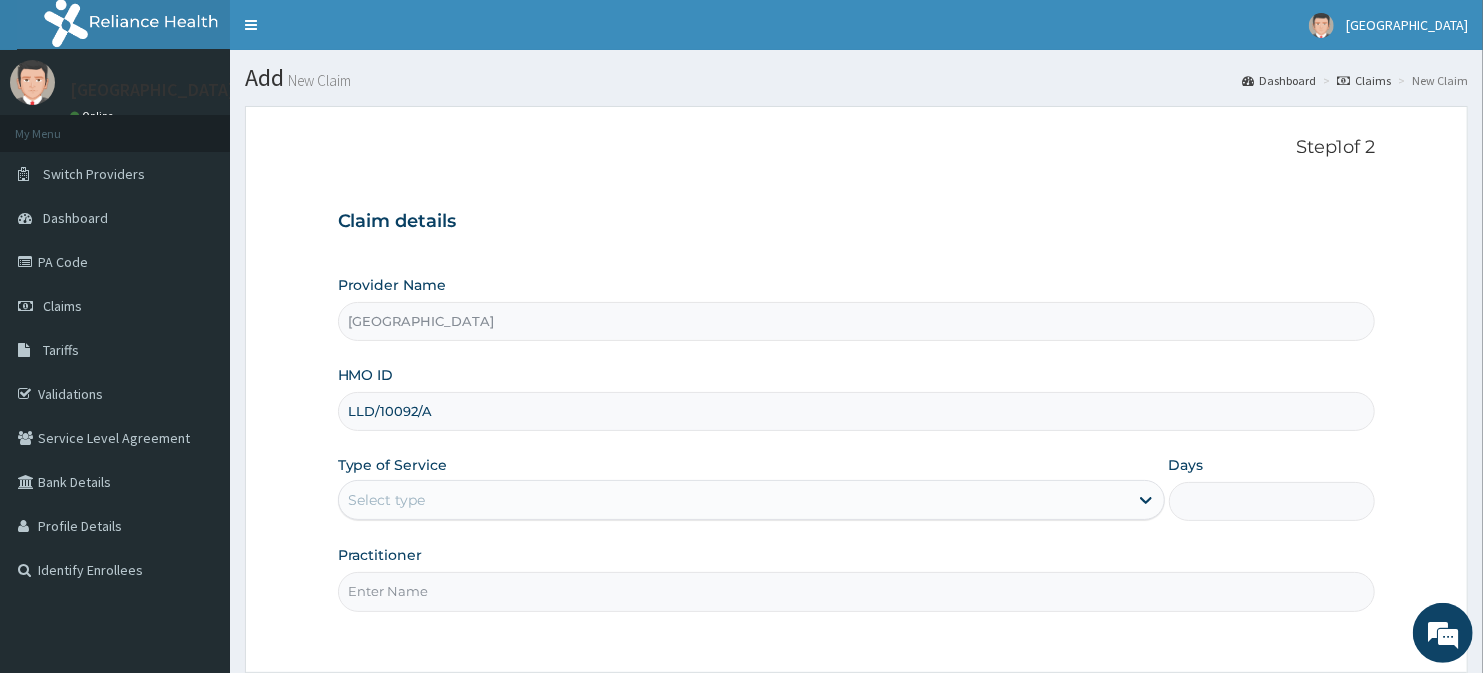 type on "LLD/10092/A" 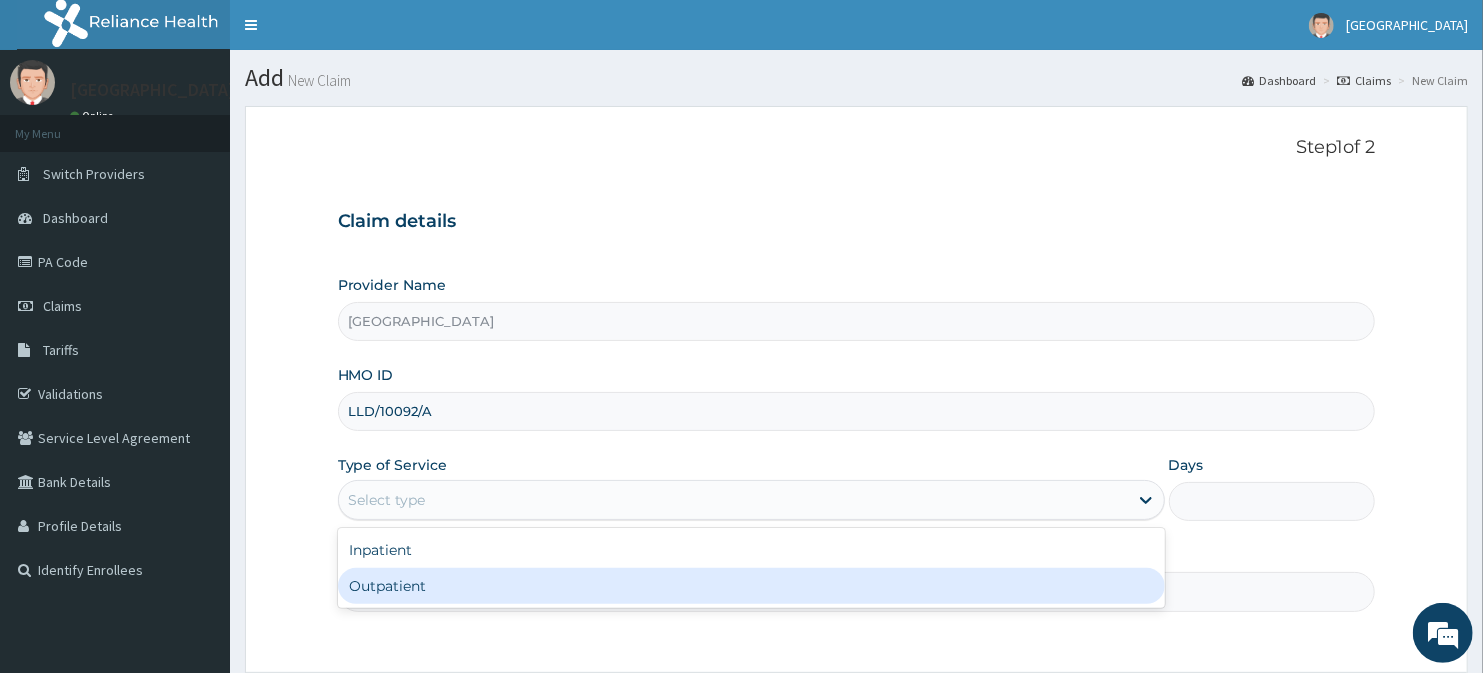 click on "Outpatient" at bounding box center [751, 586] 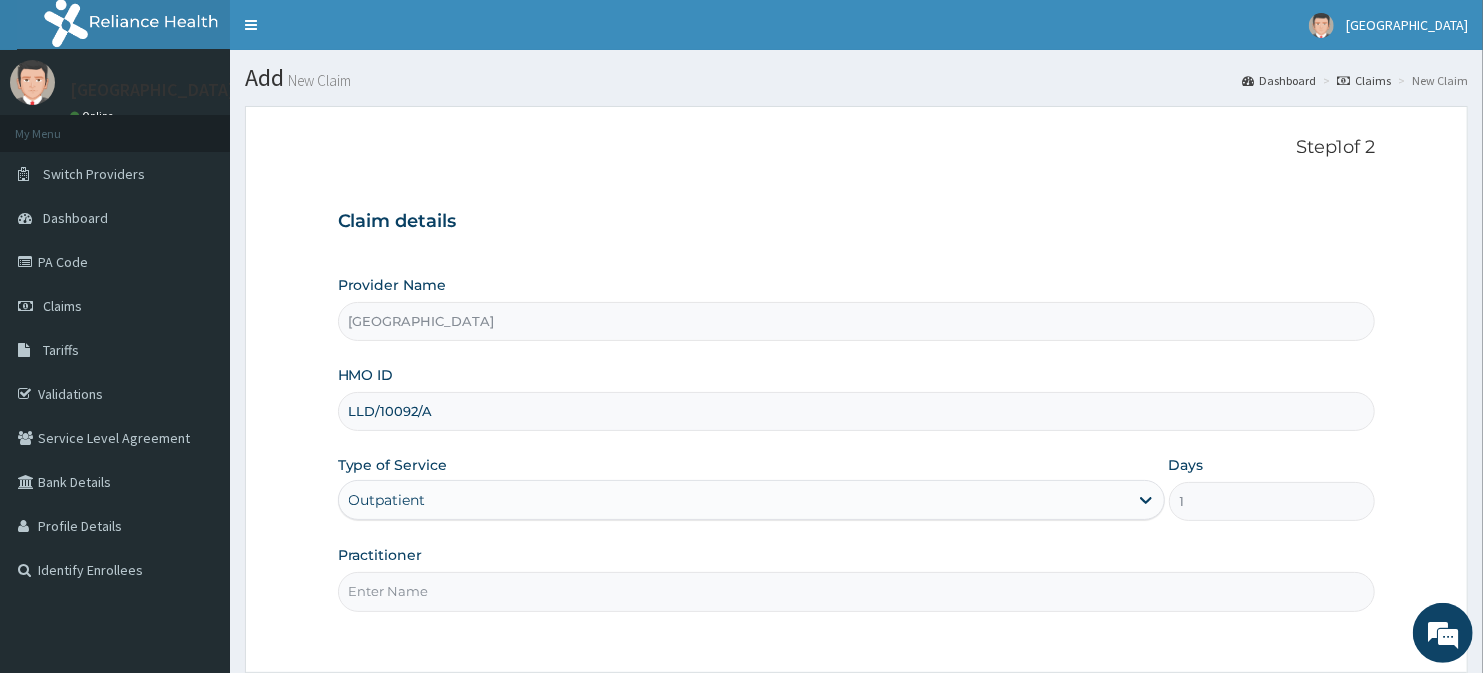 click on "Practitioner" at bounding box center [857, 591] 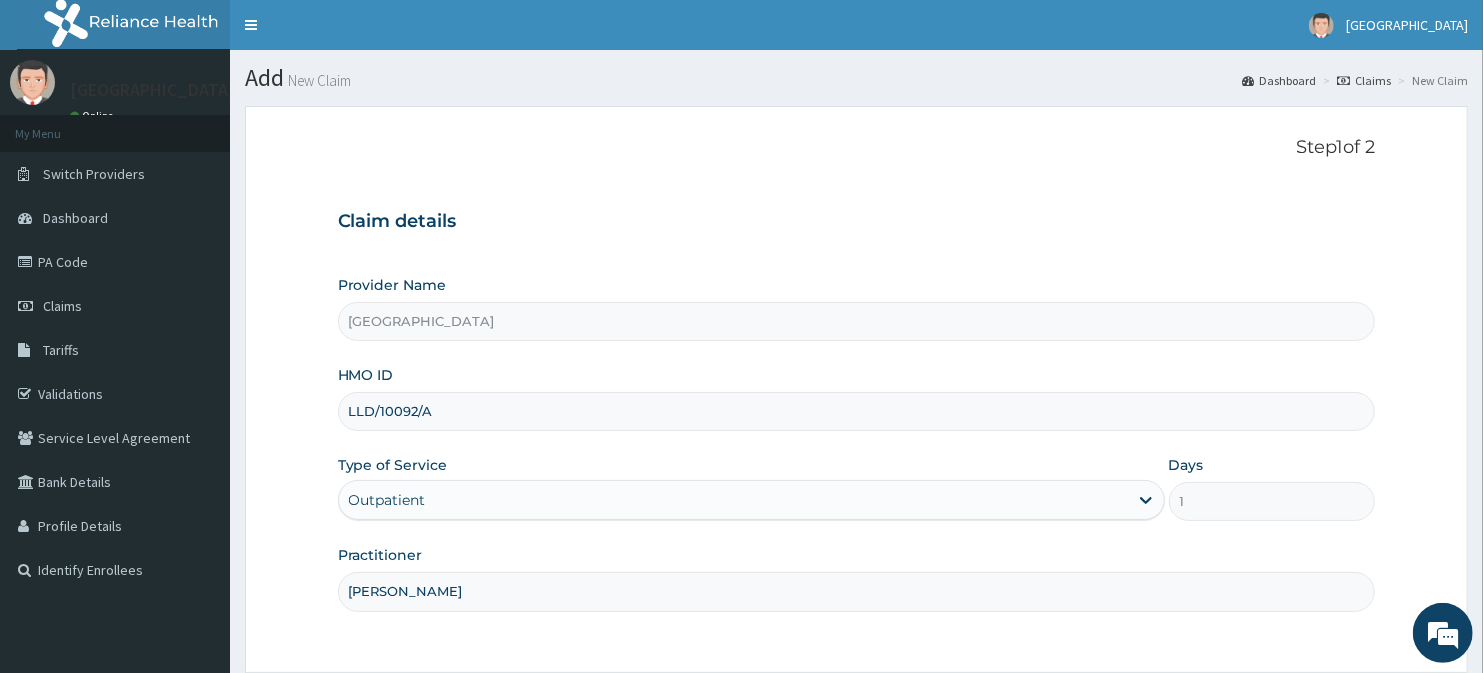 scroll, scrollTop: 178, scrollLeft: 0, axis: vertical 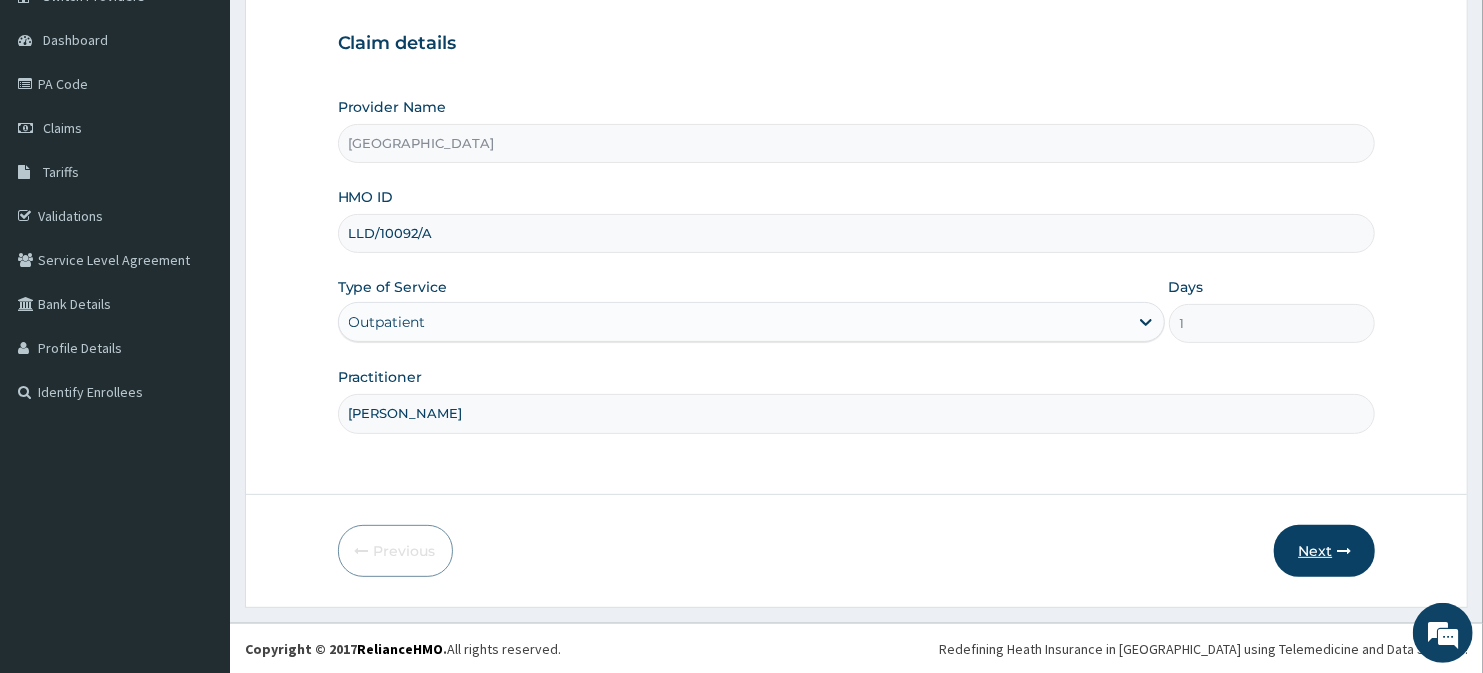 type on "[PERSON_NAME]" 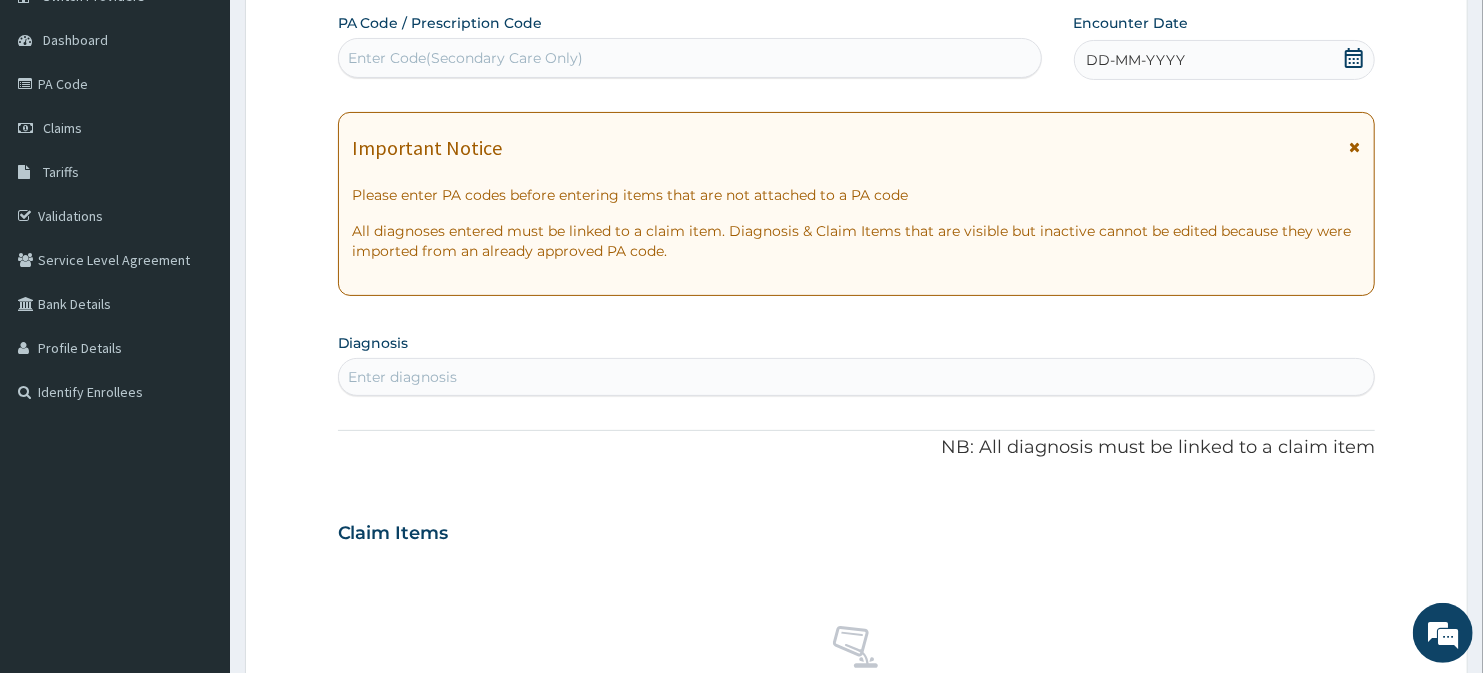 click 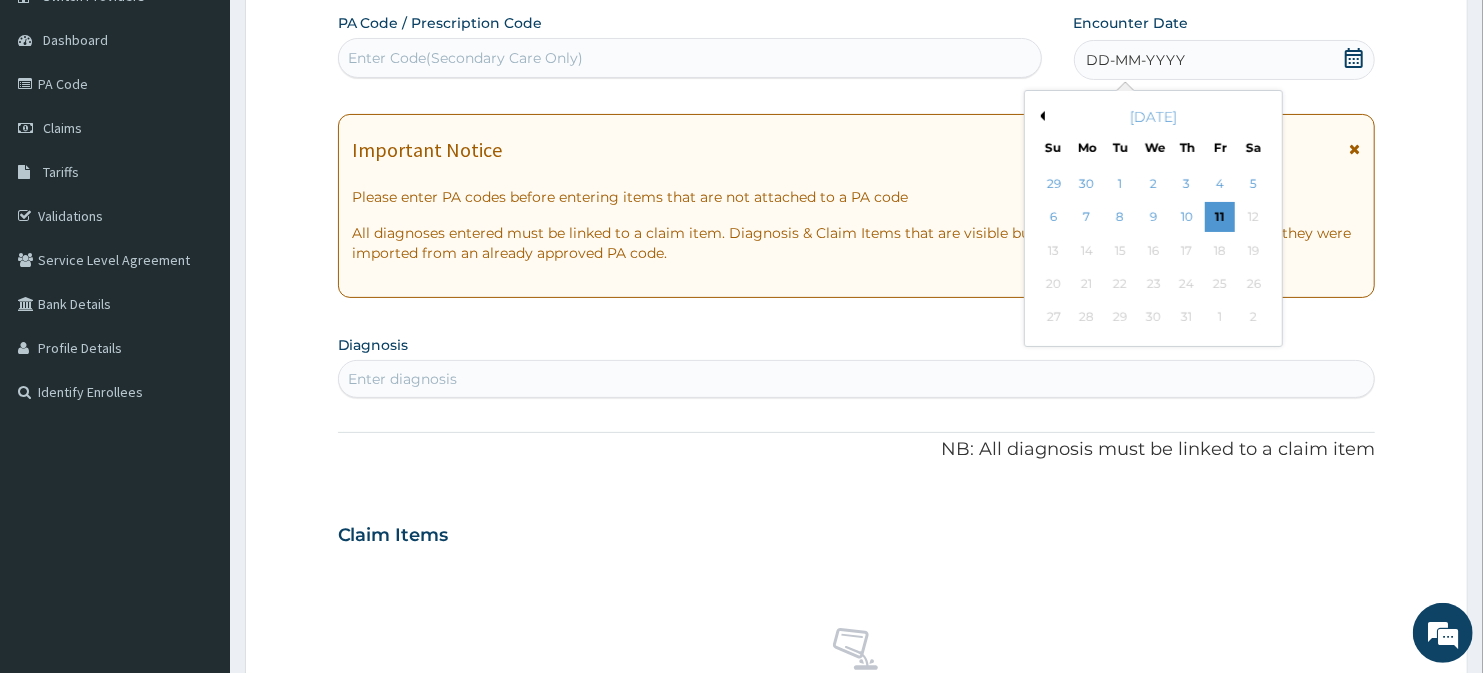 click on "Previous Month" at bounding box center (1040, 116) 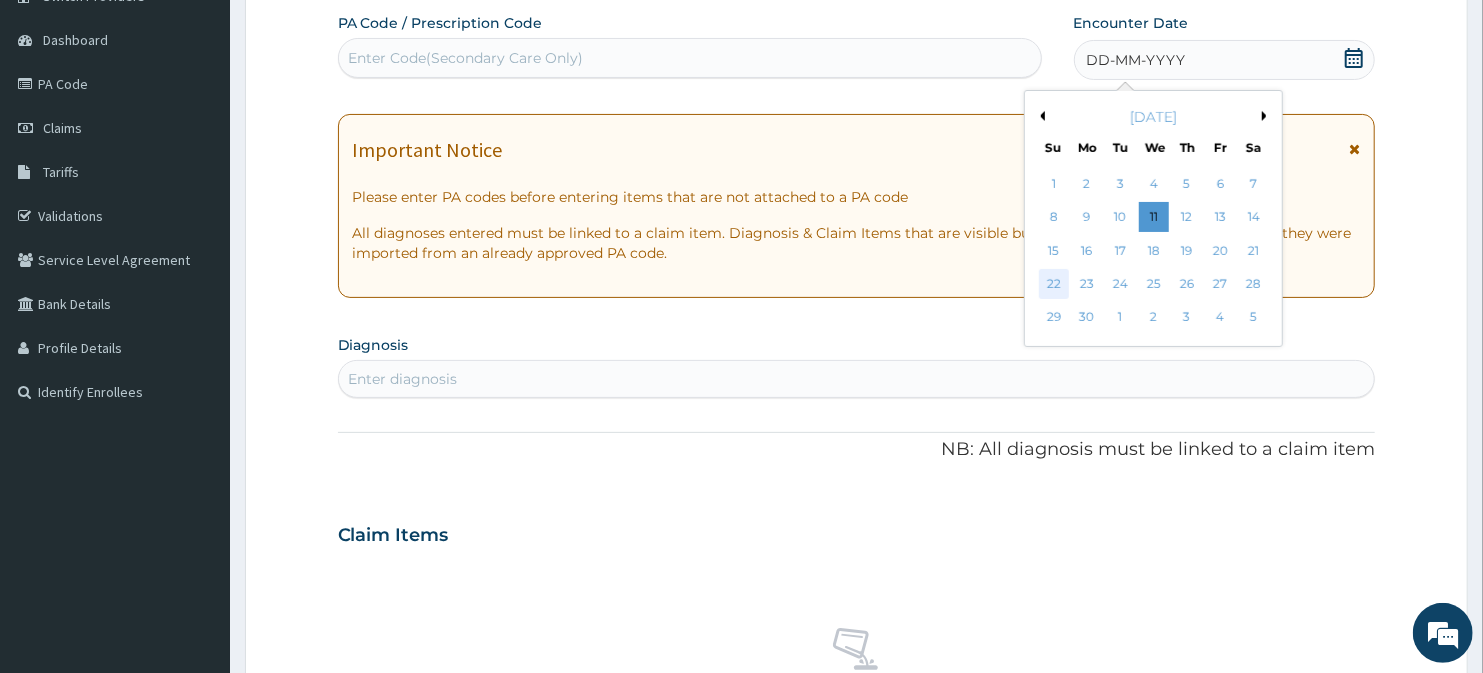 click on "22" at bounding box center [1053, 284] 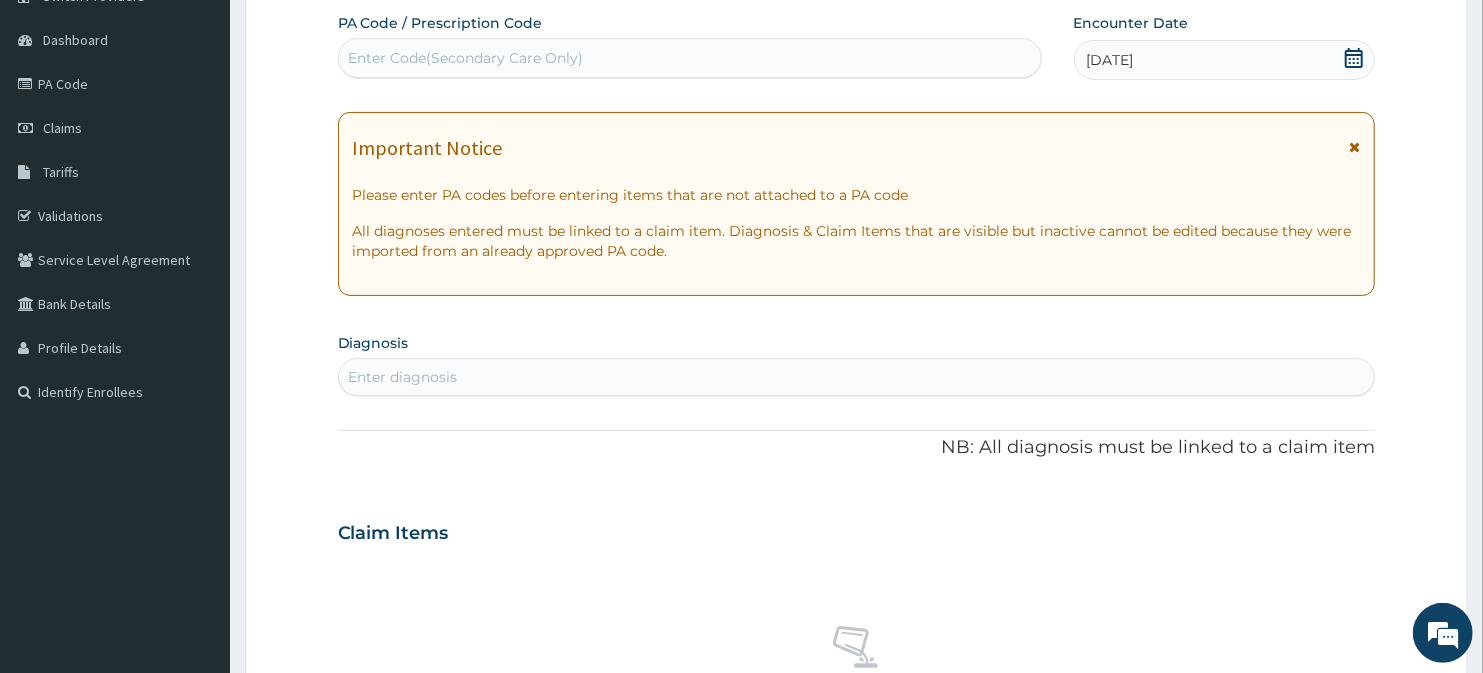 click on "Enter diagnosis" at bounding box center (857, 377) 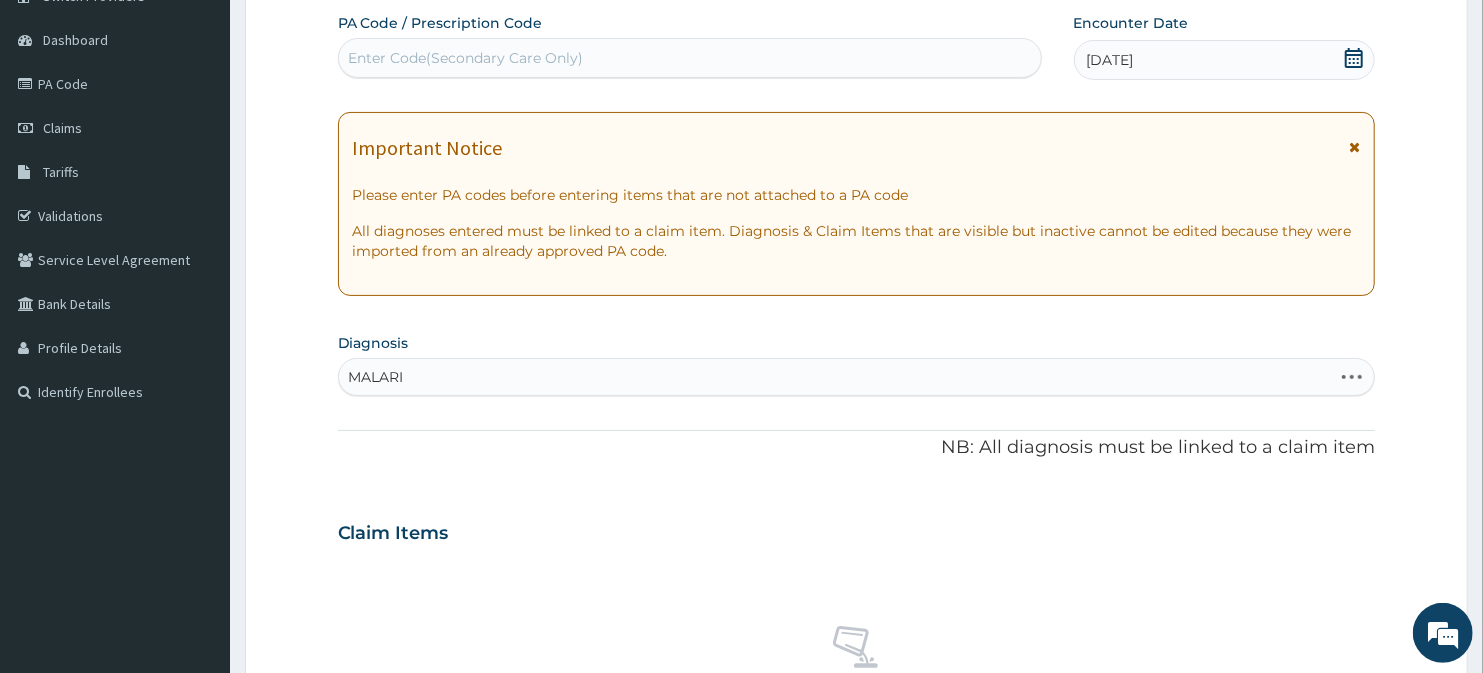 type on "[MEDICAL_DATA]" 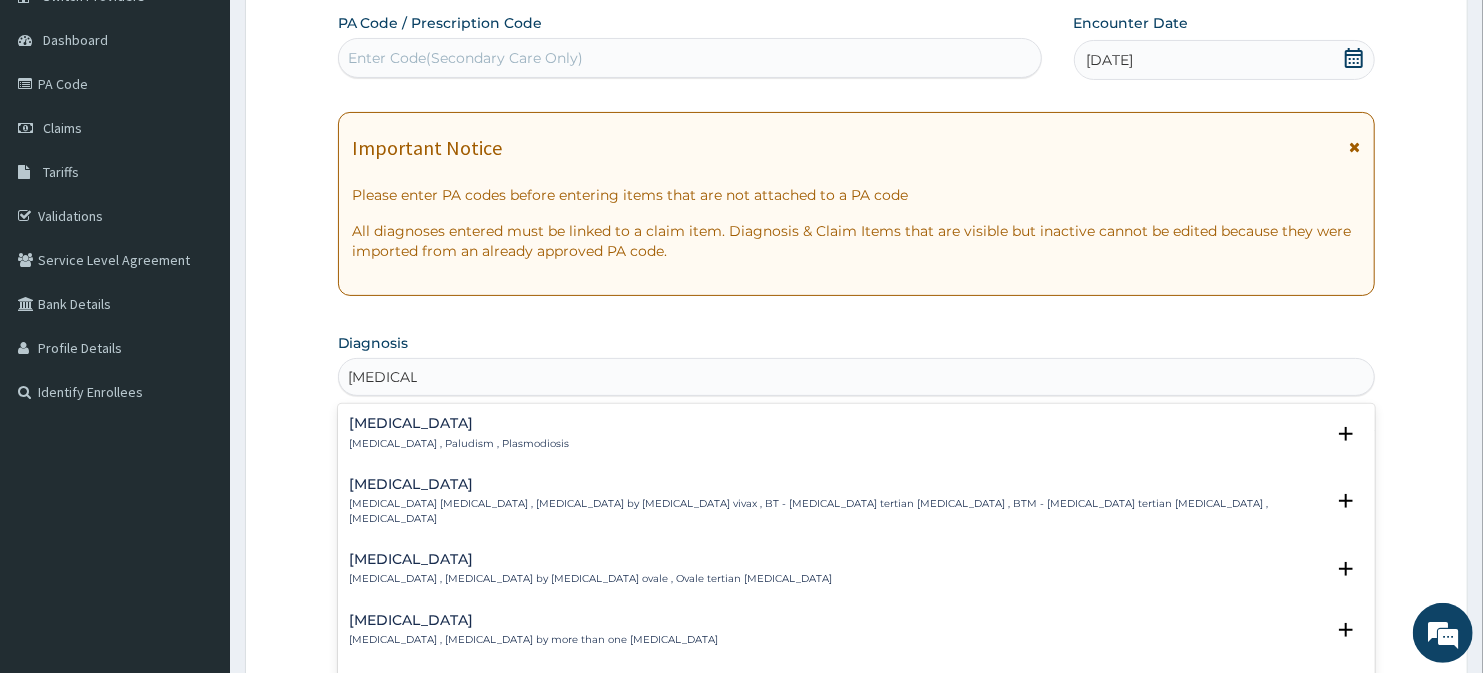 click on "[MEDICAL_DATA] [MEDICAL_DATA] , Paludism , Plasmodiosis" at bounding box center (460, 433) 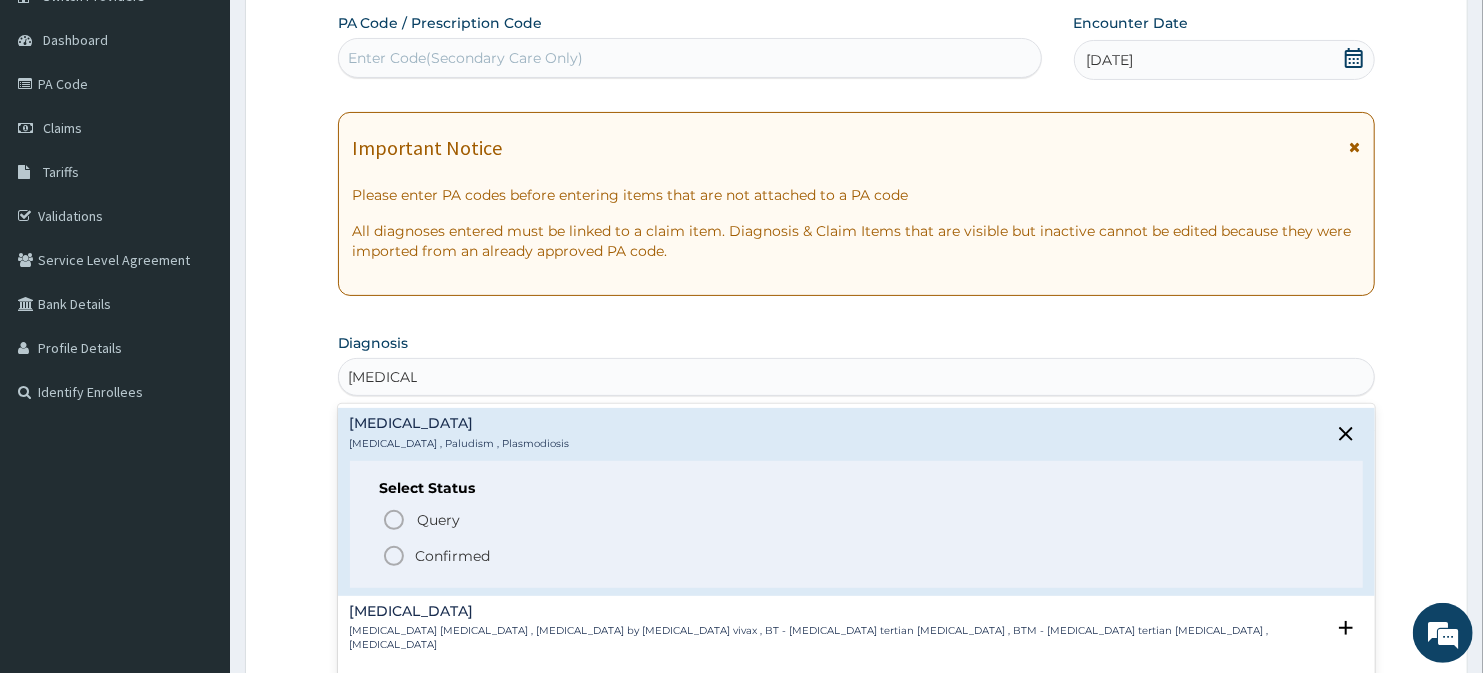 click 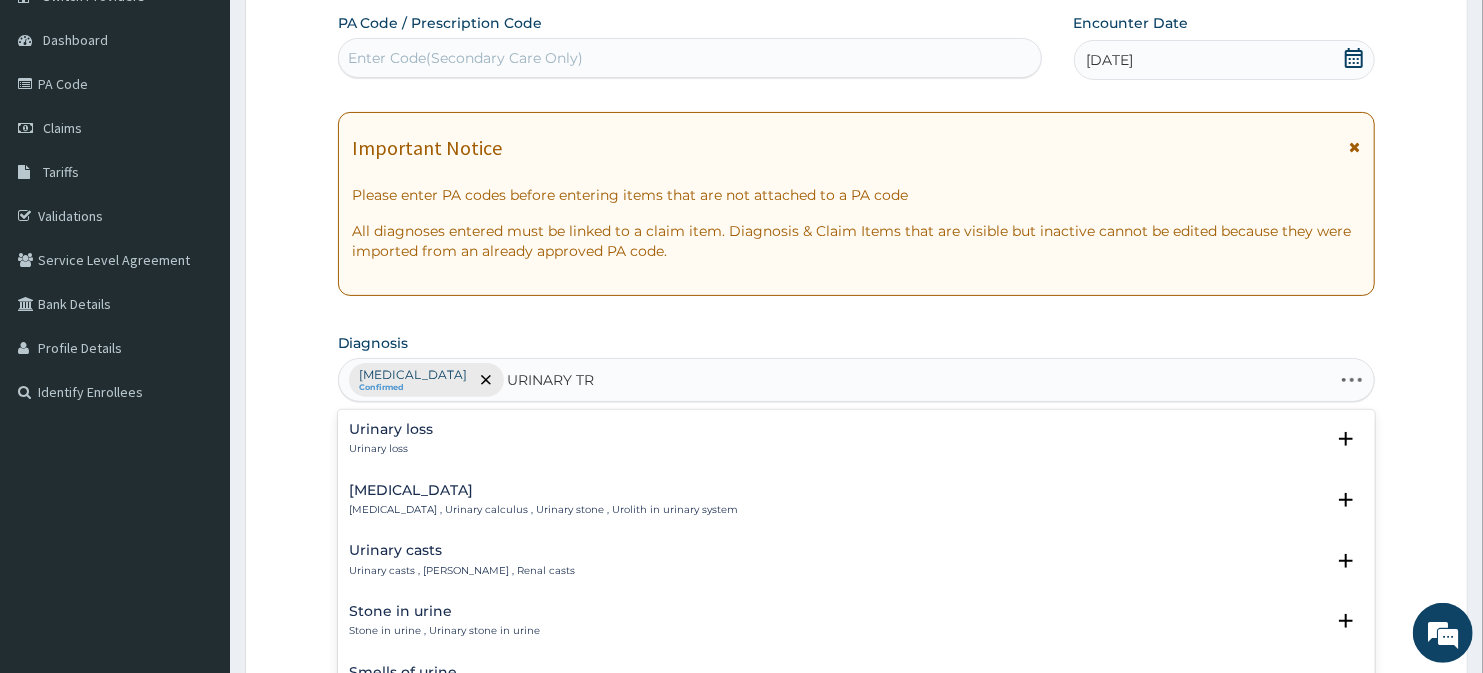 type on "URINARY TRA" 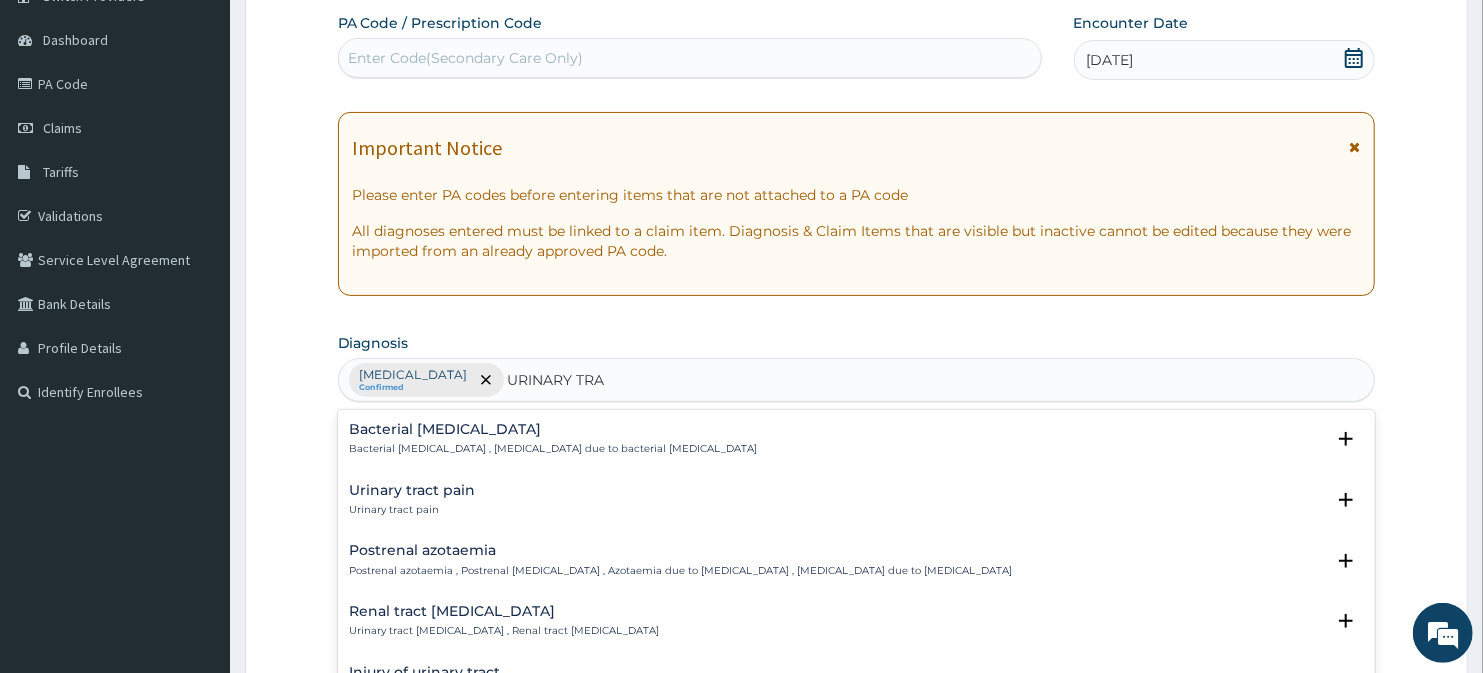 click on "Urinary tract pain Urinary tract pain" at bounding box center (413, 500) 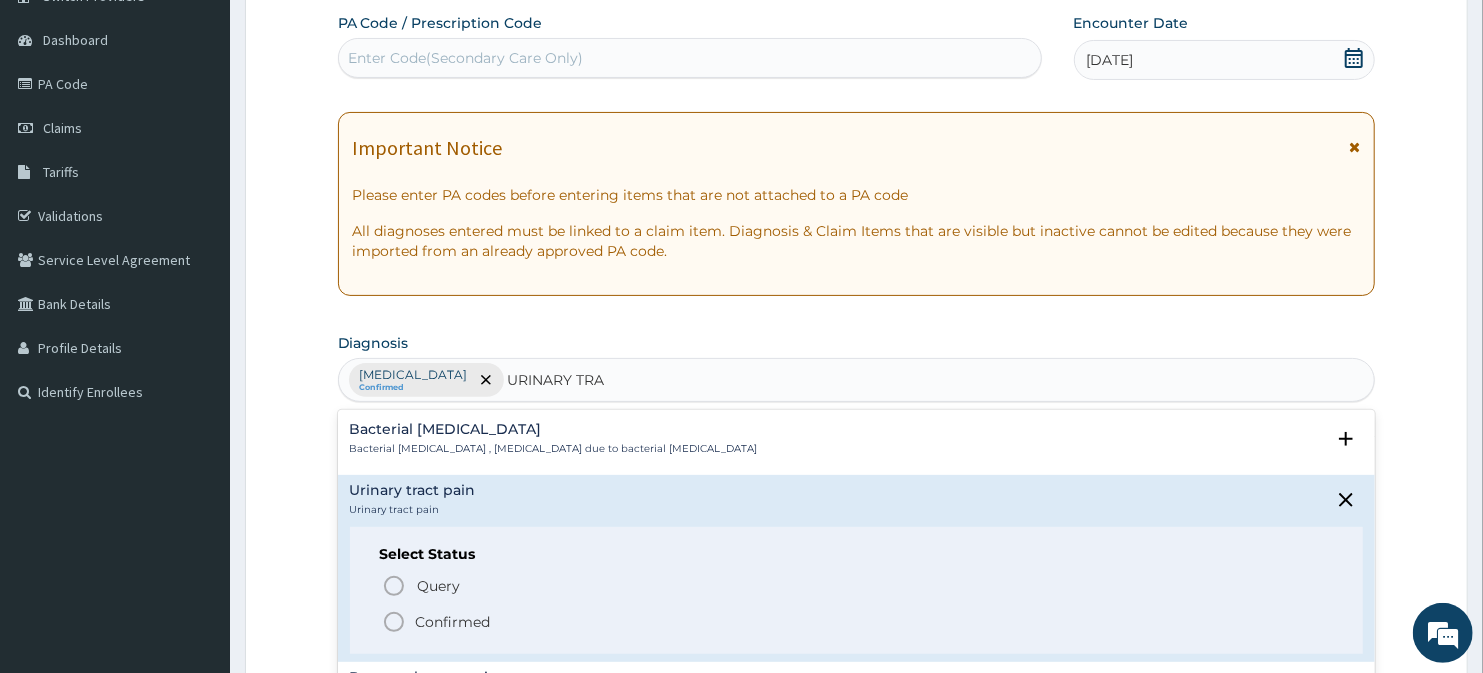 click 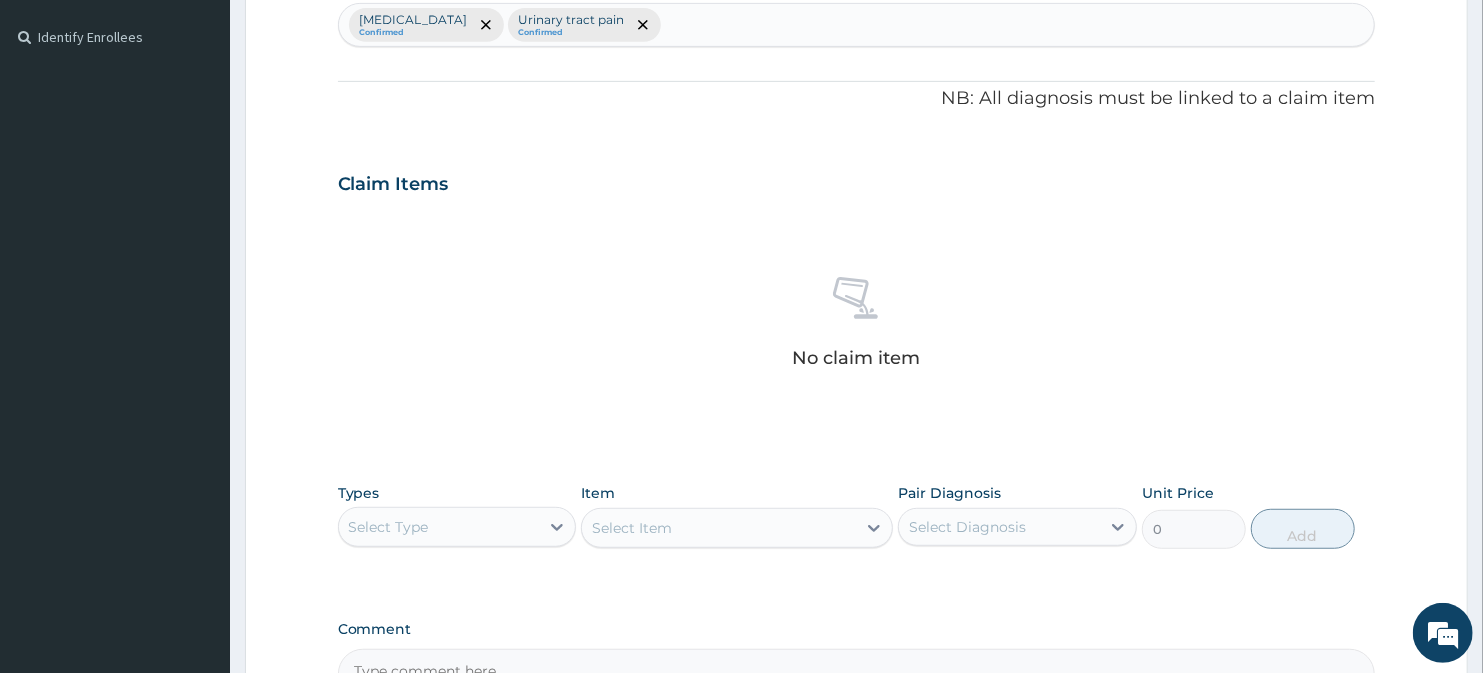 scroll, scrollTop: 768, scrollLeft: 0, axis: vertical 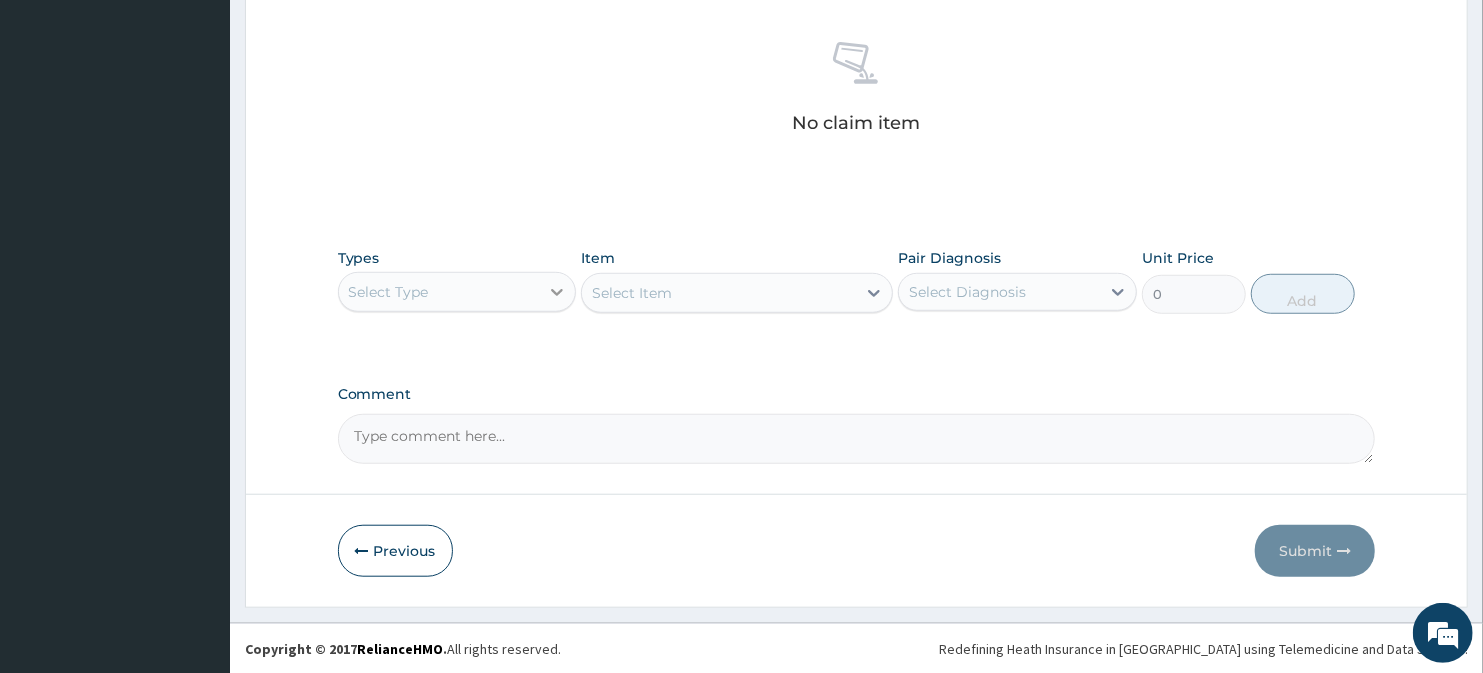 click 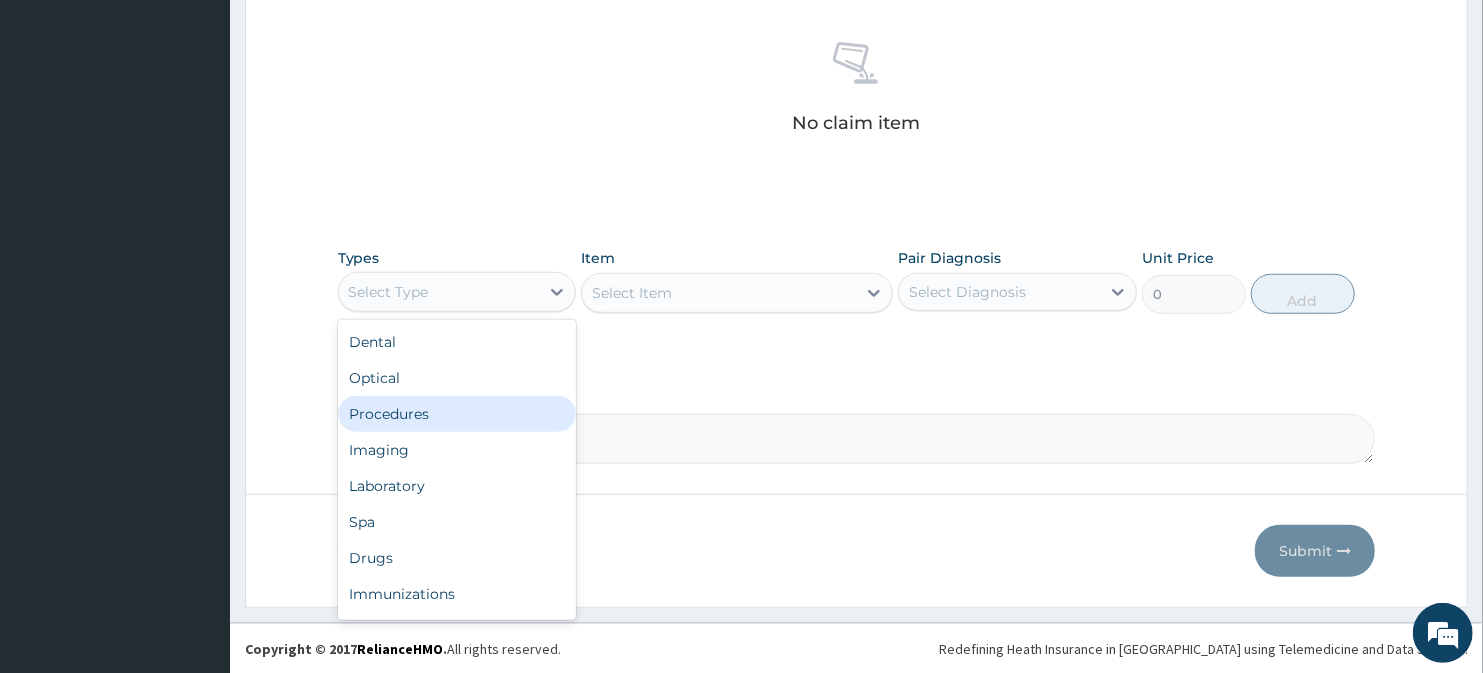 click on "Procedures" at bounding box center (457, 414) 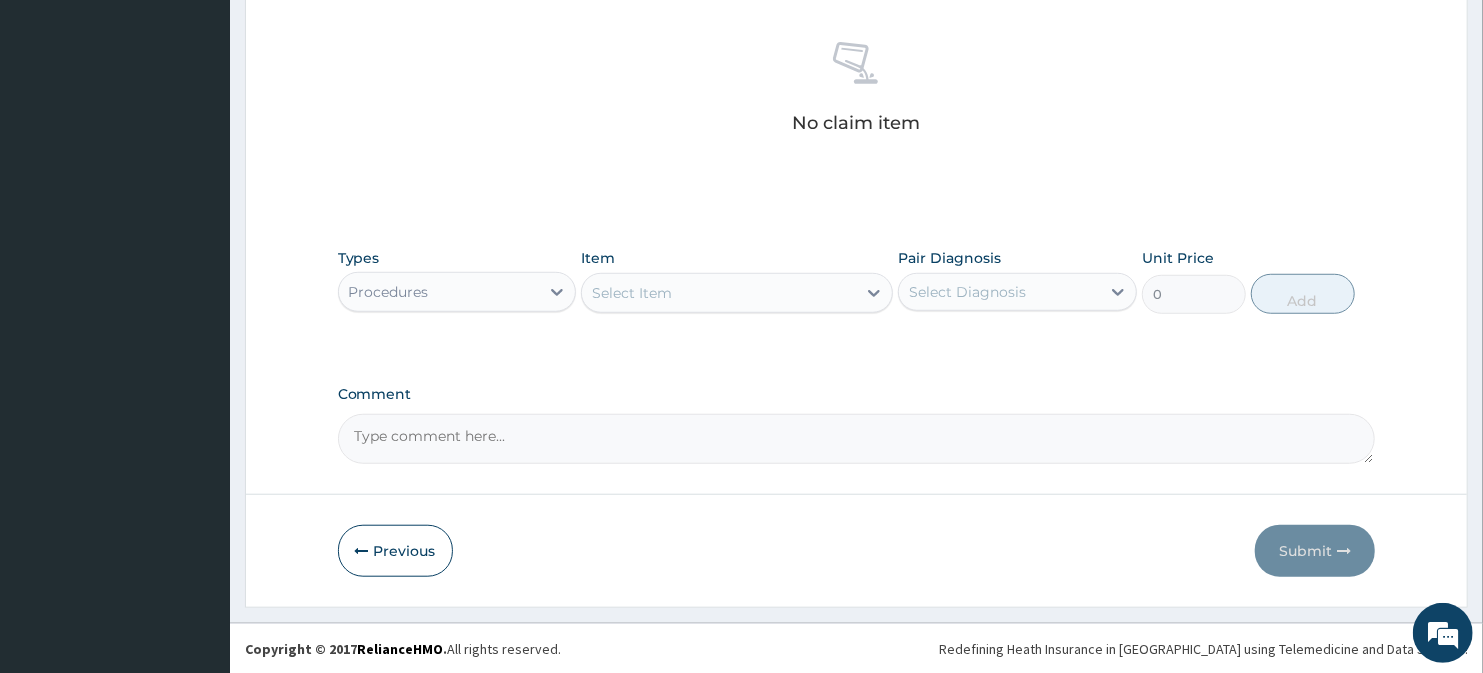 click on "Select Item" at bounding box center [718, 293] 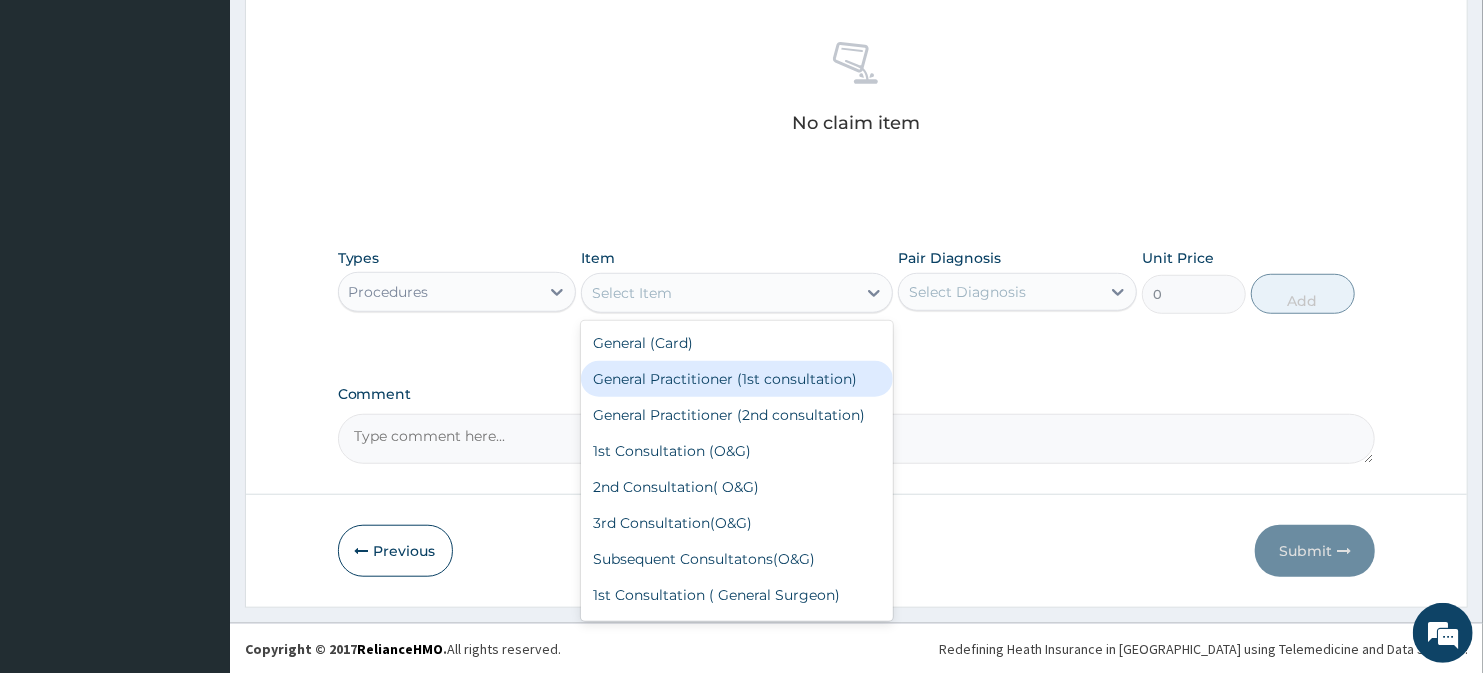 click on "General Practitioner (1st consultation)" at bounding box center [736, 379] 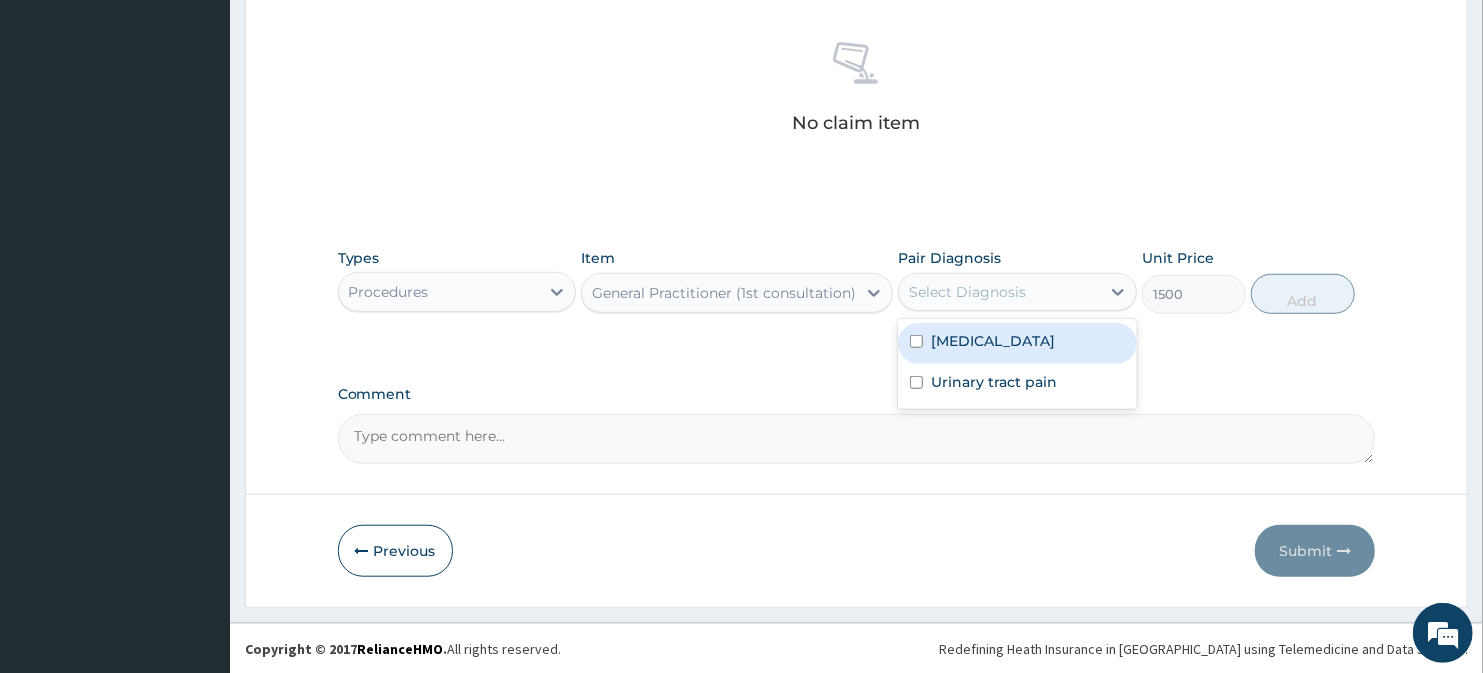 click on "Select Diagnosis" at bounding box center [999, 292] 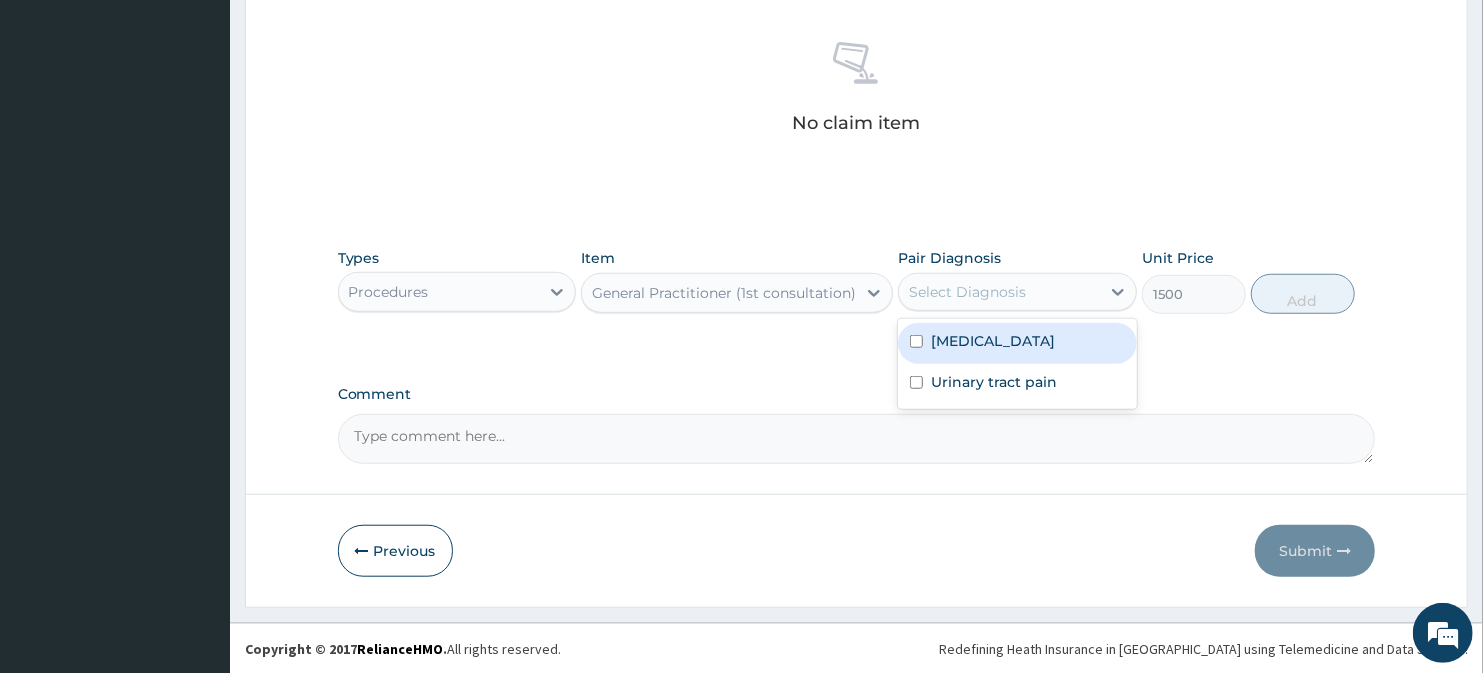click on "[MEDICAL_DATA]" at bounding box center (1017, 343) 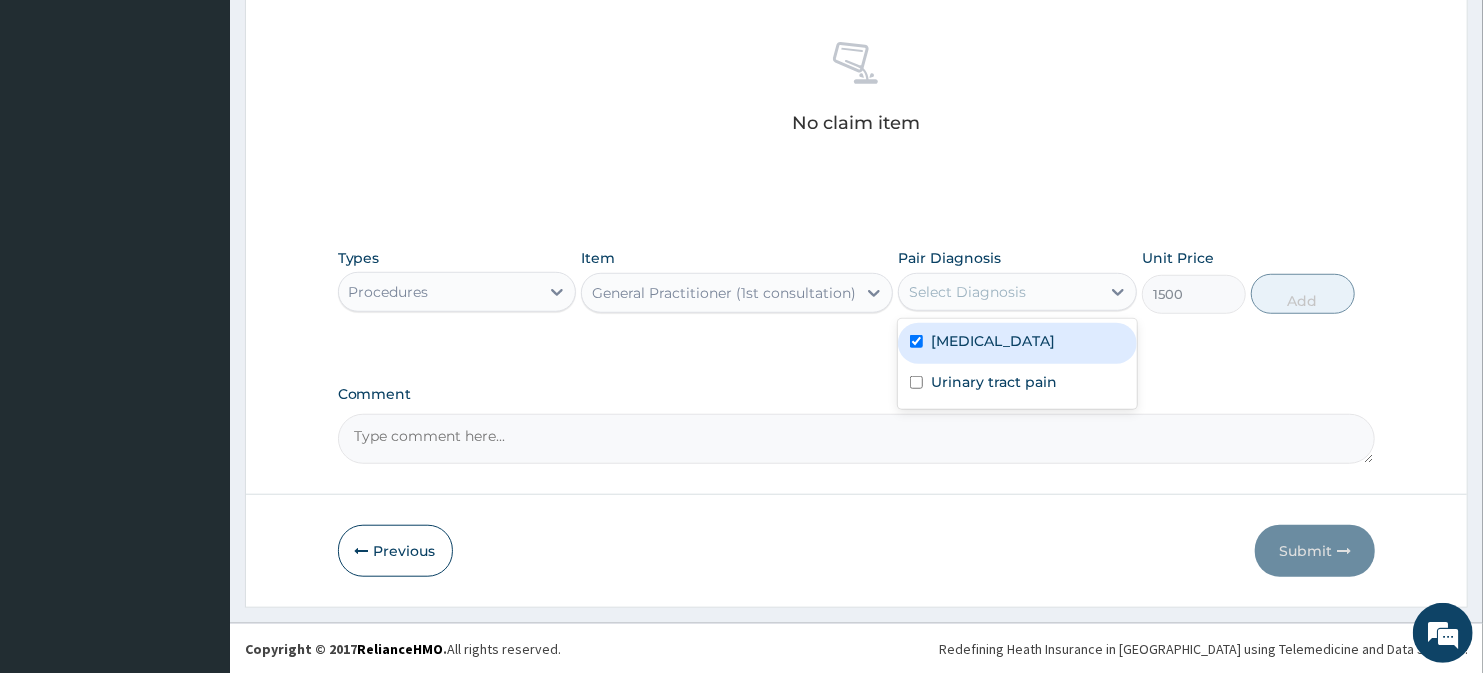 checkbox on "true" 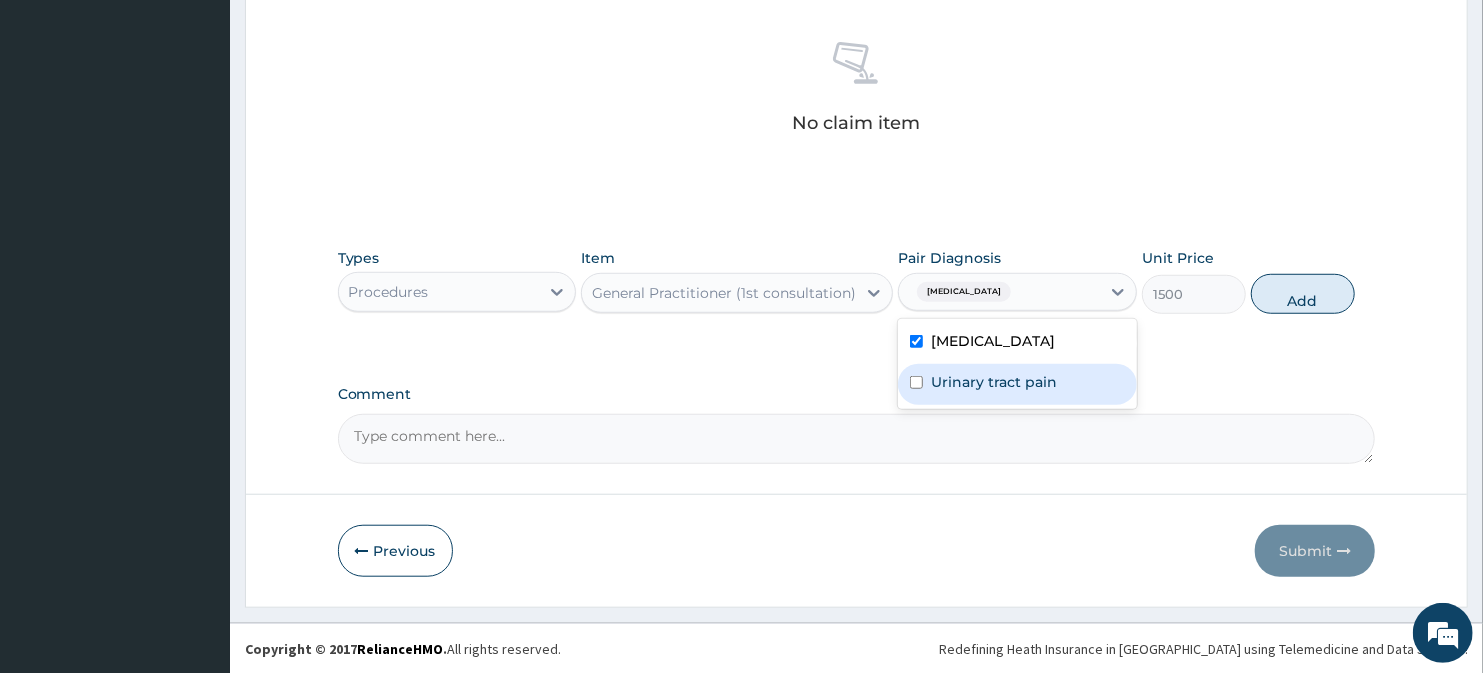 click on "Urinary tract pain" at bounding box center [994, 382] 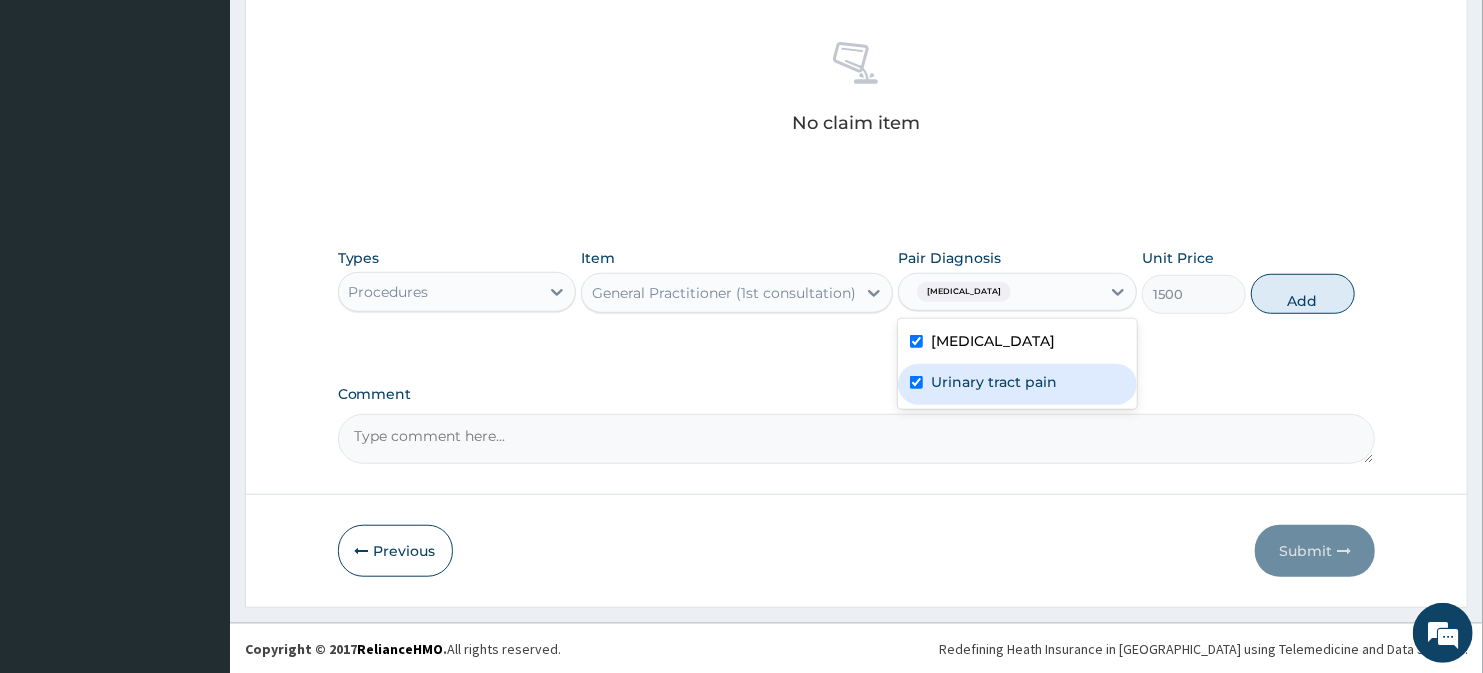 checkbox on "true" 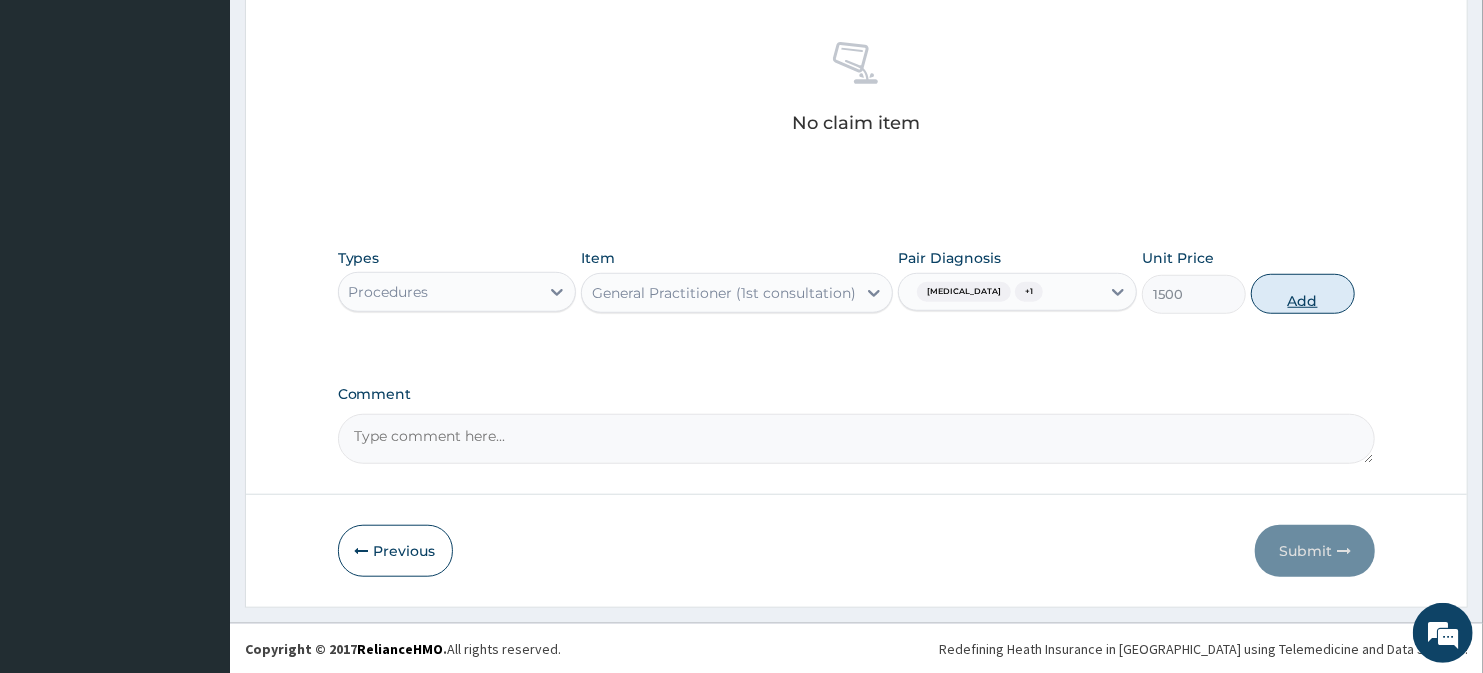 click on "Add" at bounding box center (1303, 294) 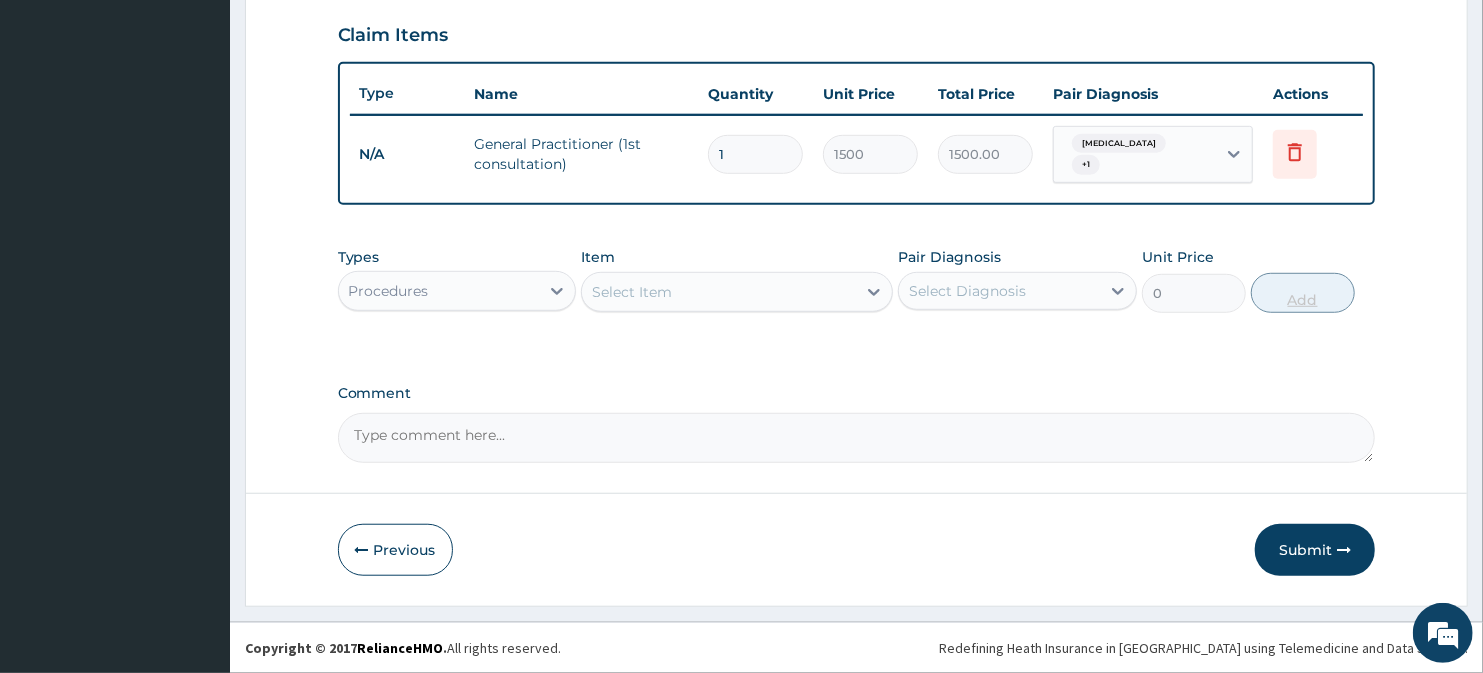 scroll, scrollTop: 672, scrollLeft: 0, axis: vertical 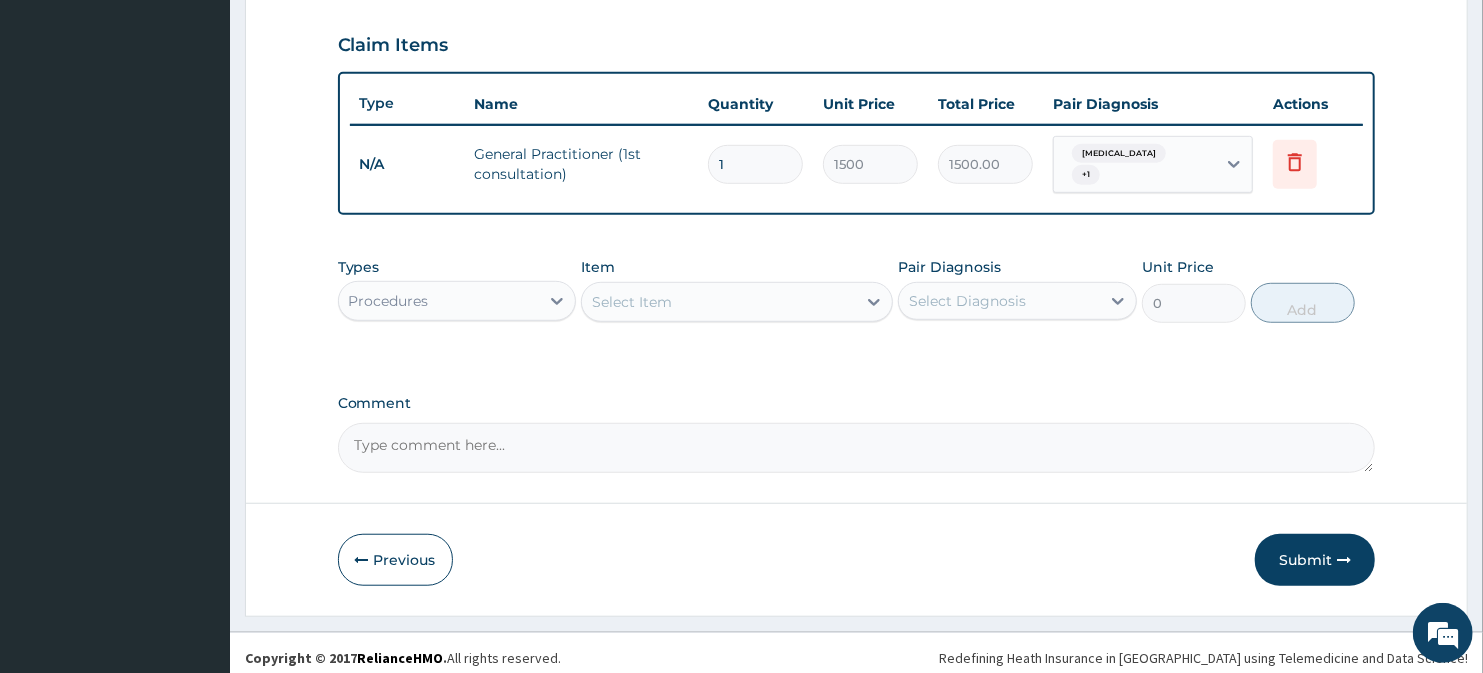 click on "Select Item" at bounding box center [632, 302] 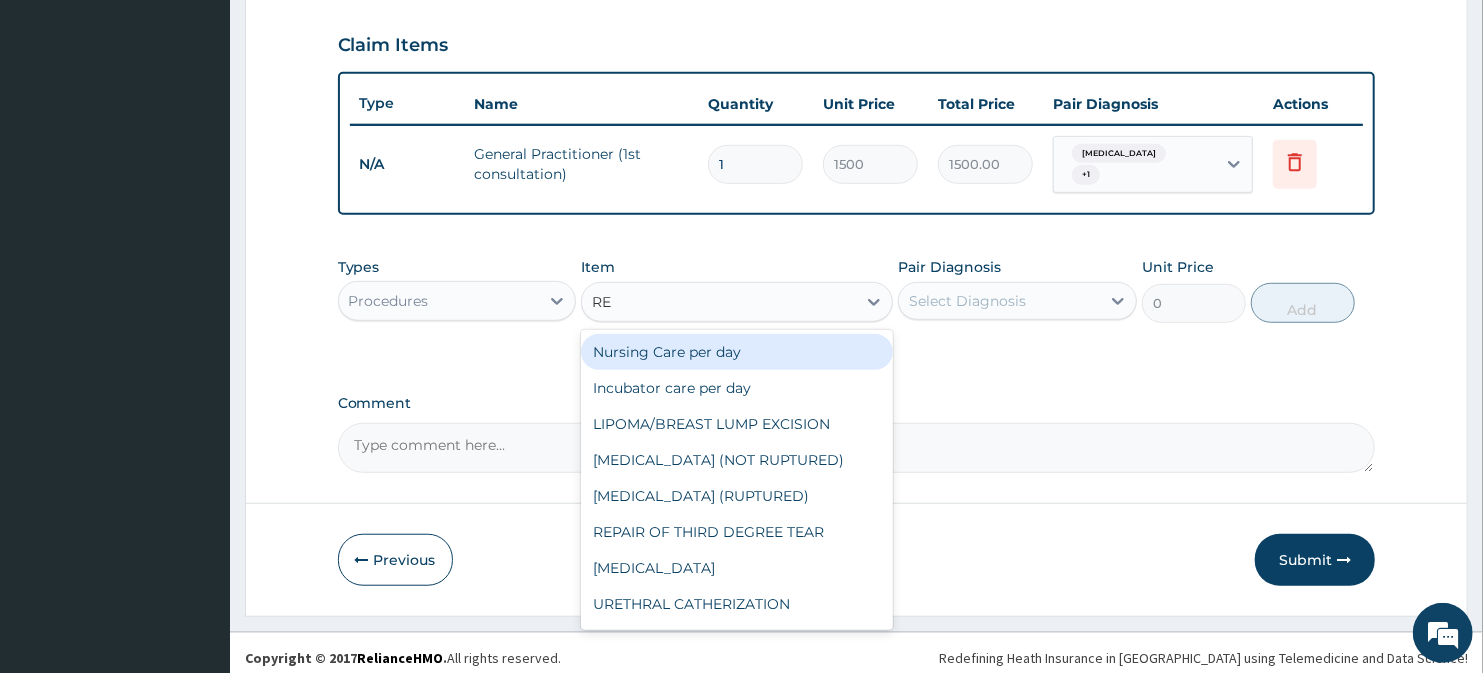 type on "REG" 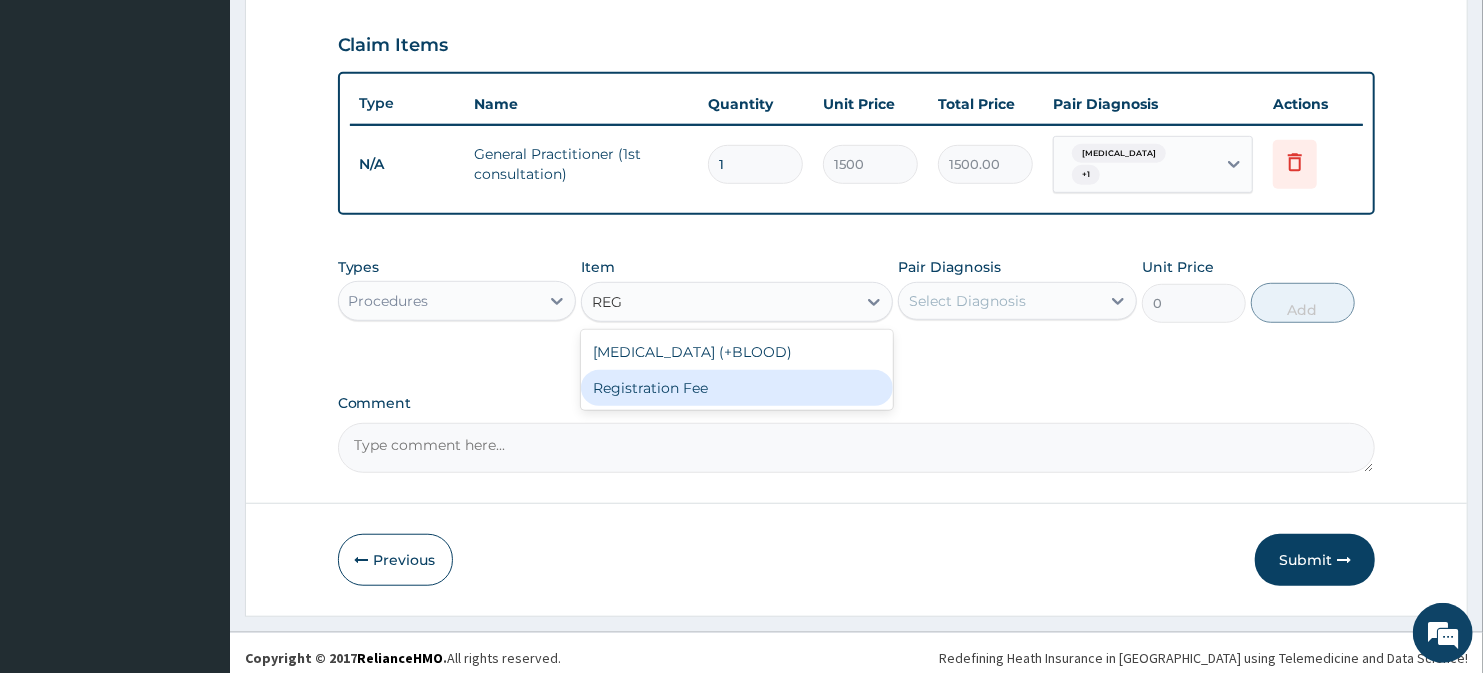 click on "Registration Fee" at bounding box center [736, 388] 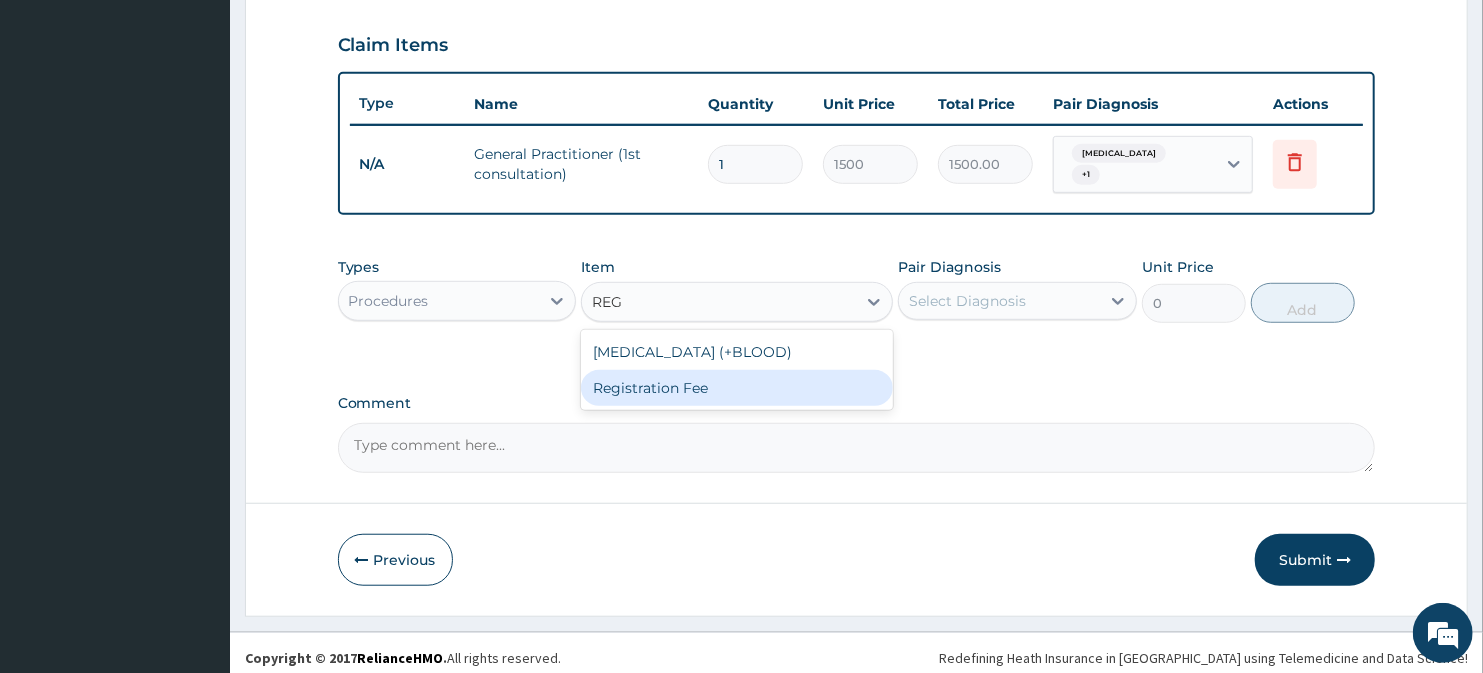 type 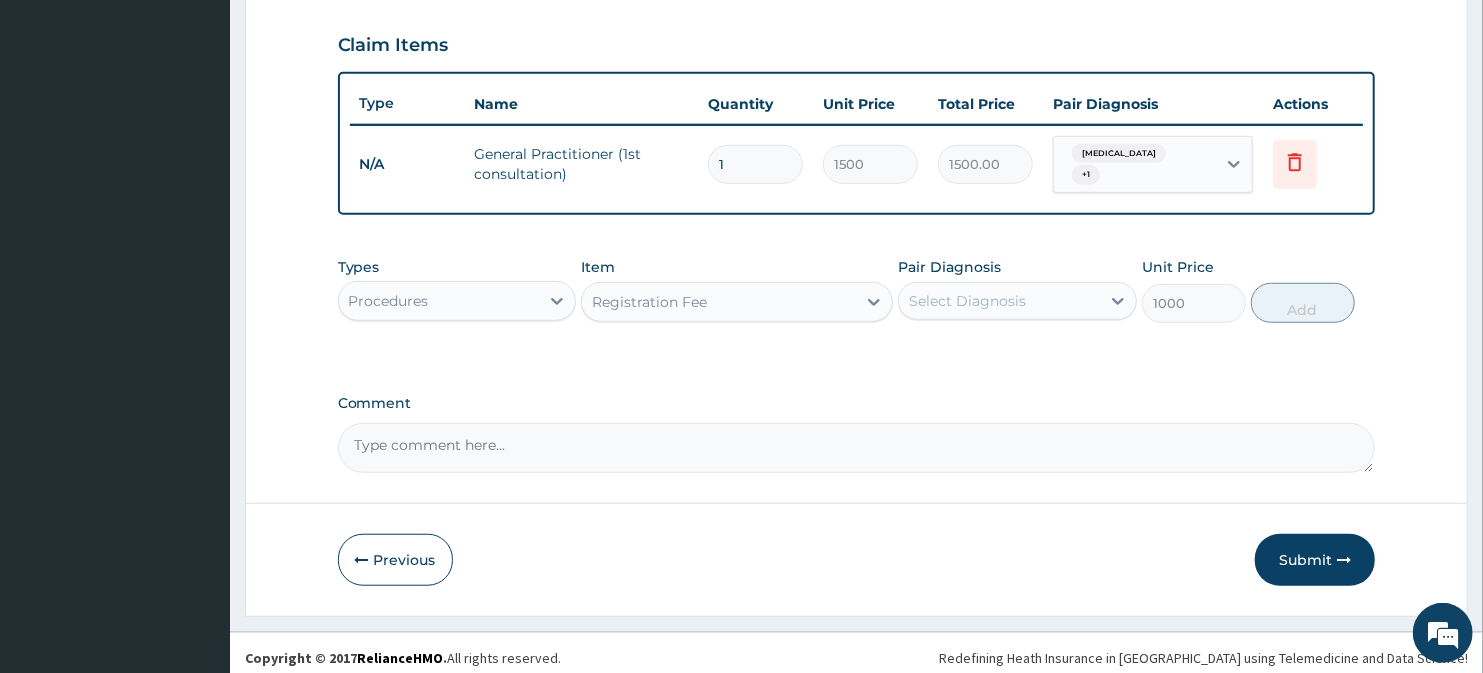 click on "Select Diagnosis" at bounding box center (967, 301) 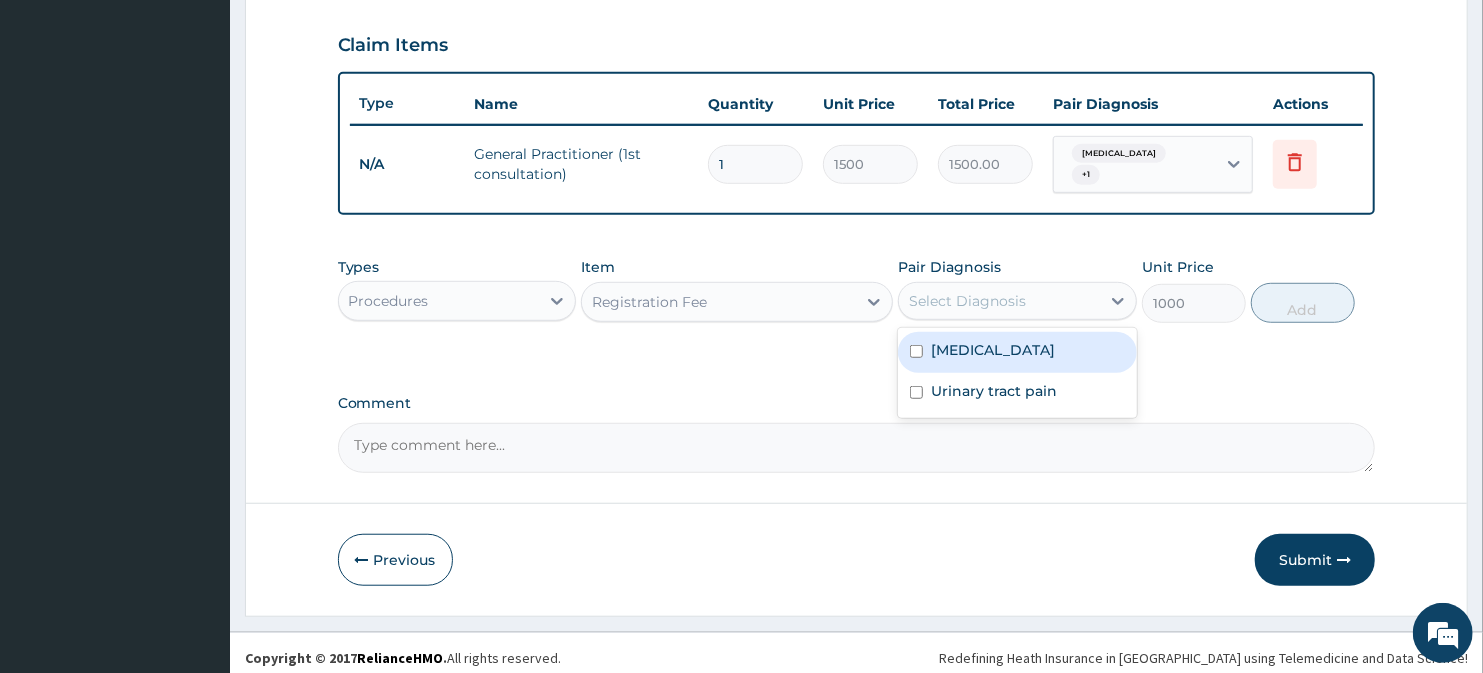 click on "[MEDICAL_DATA]" at bounding box center [1017, 352] 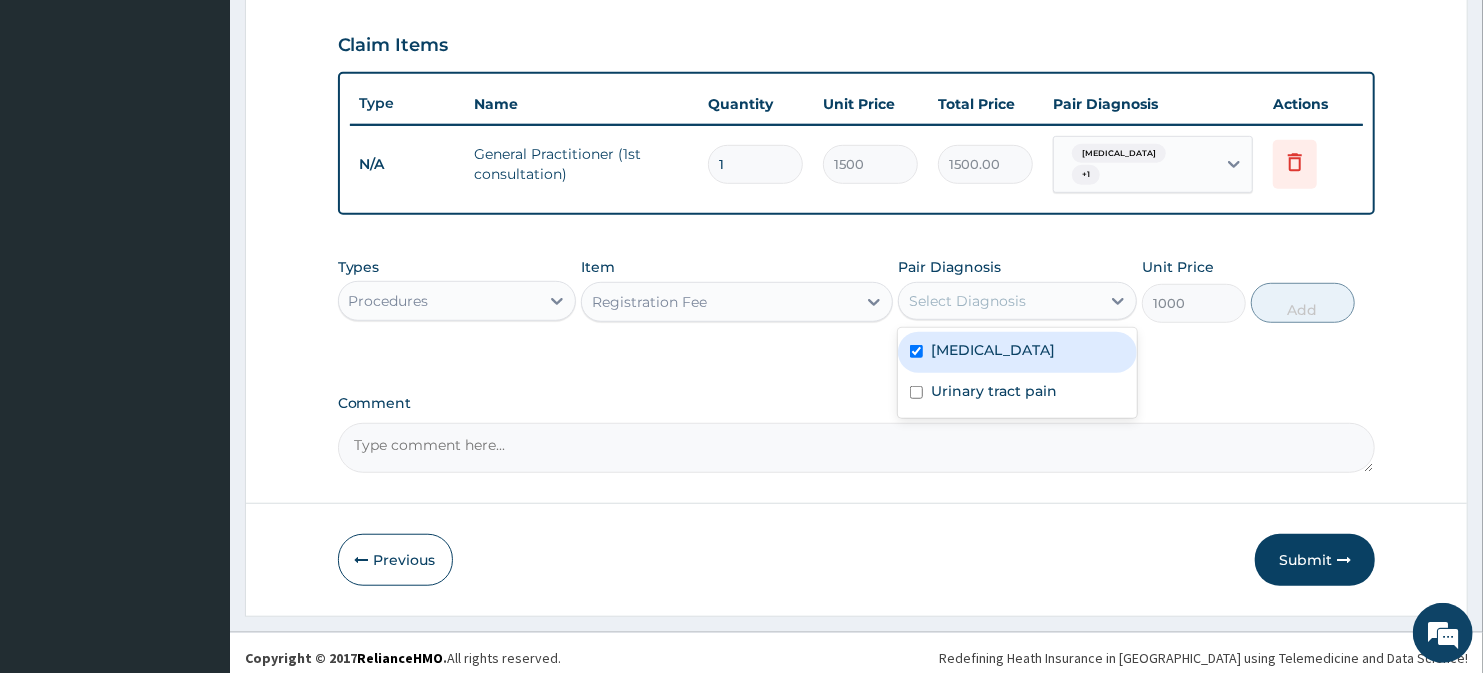 checkbox on "true" 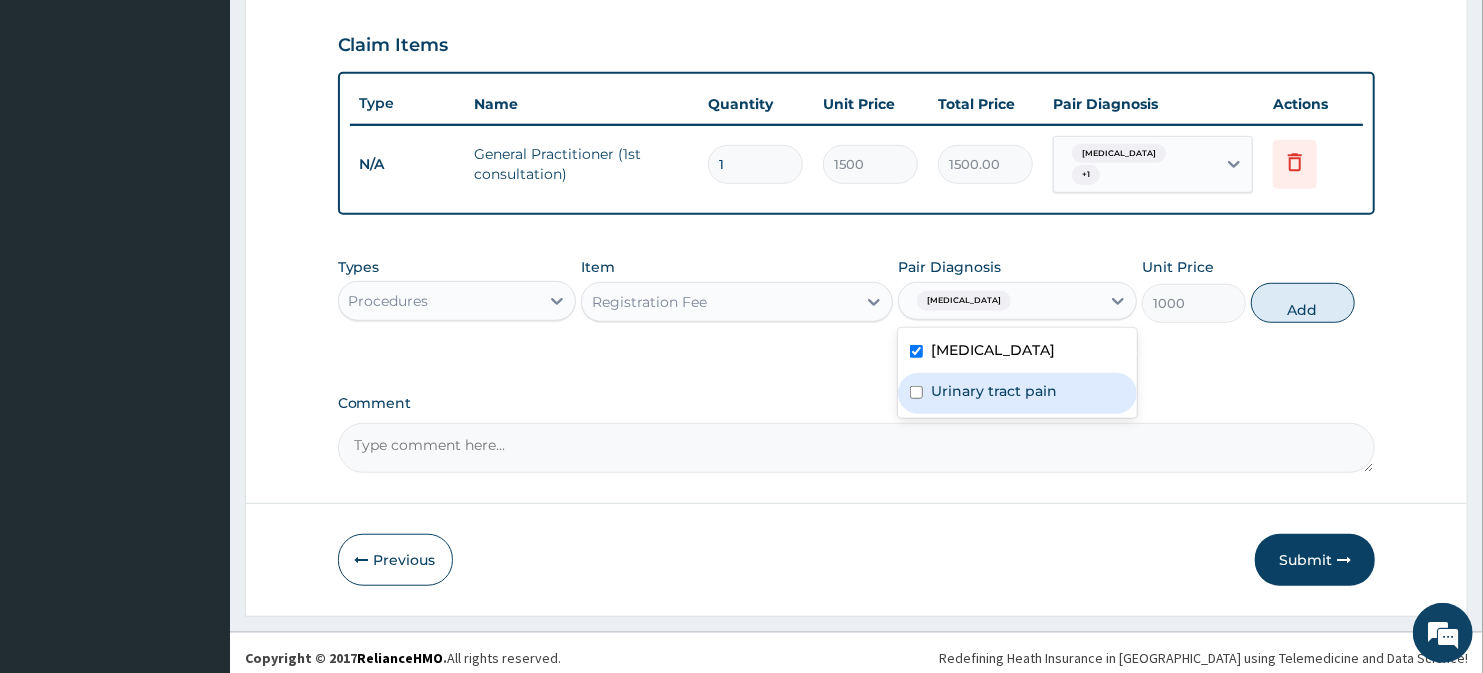 click on "Urinary tract pain" at bounding box center [994, 391] 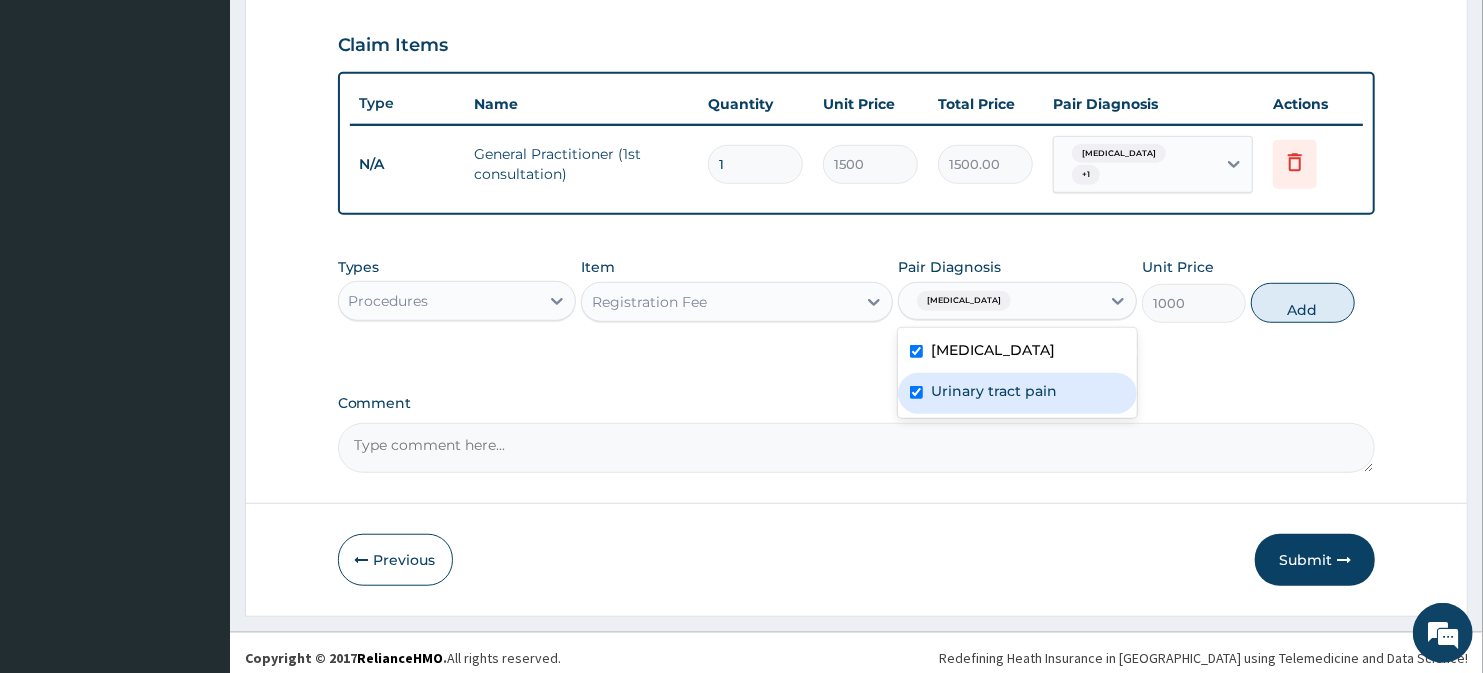 checkbox on "true" 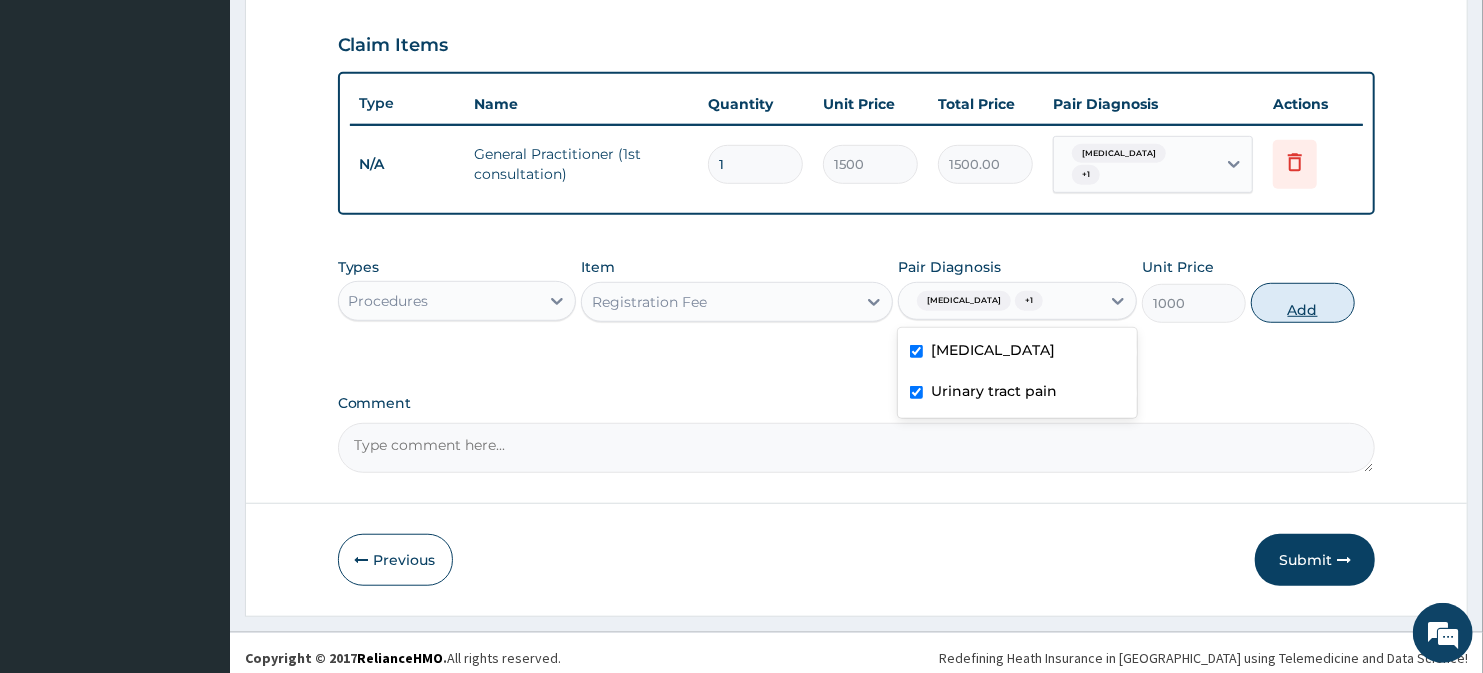 click on "Add" at bounding box center [1303, 303] 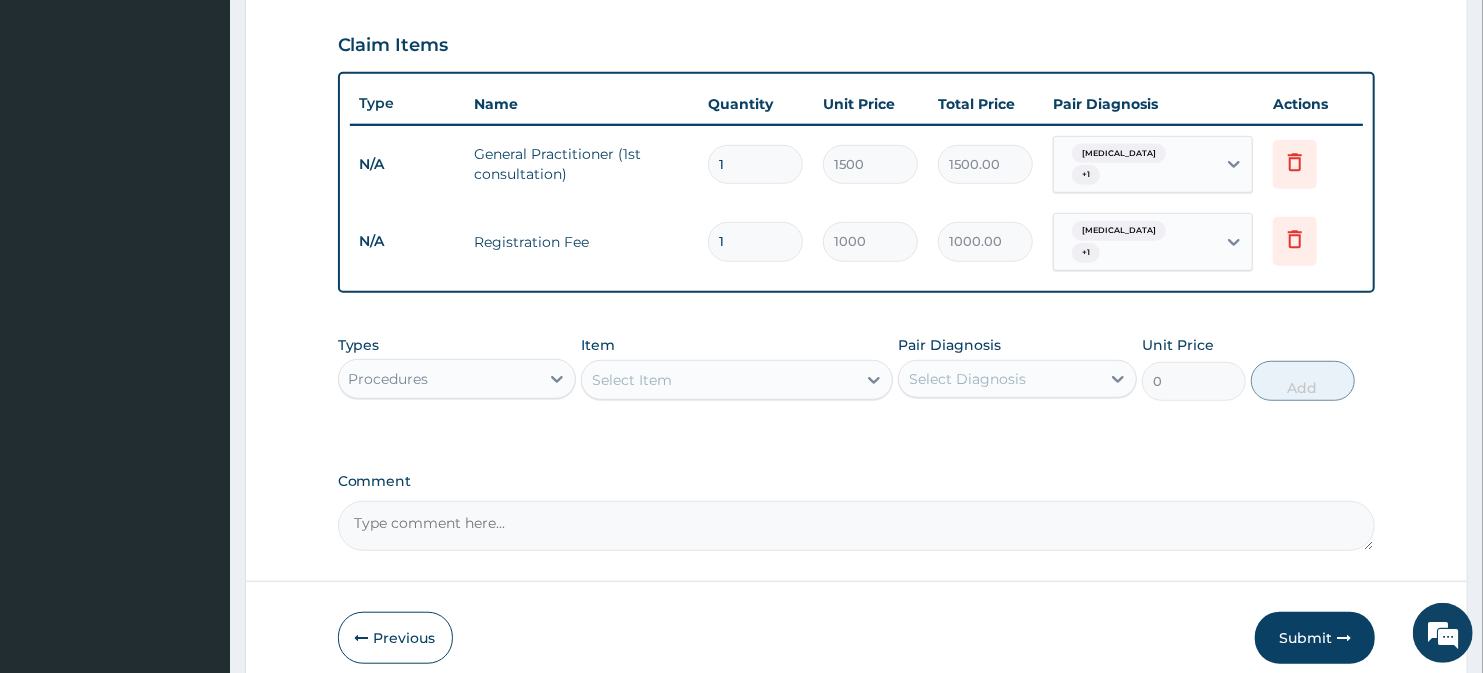 click on "Procedures" at bounding box center (439, 379) 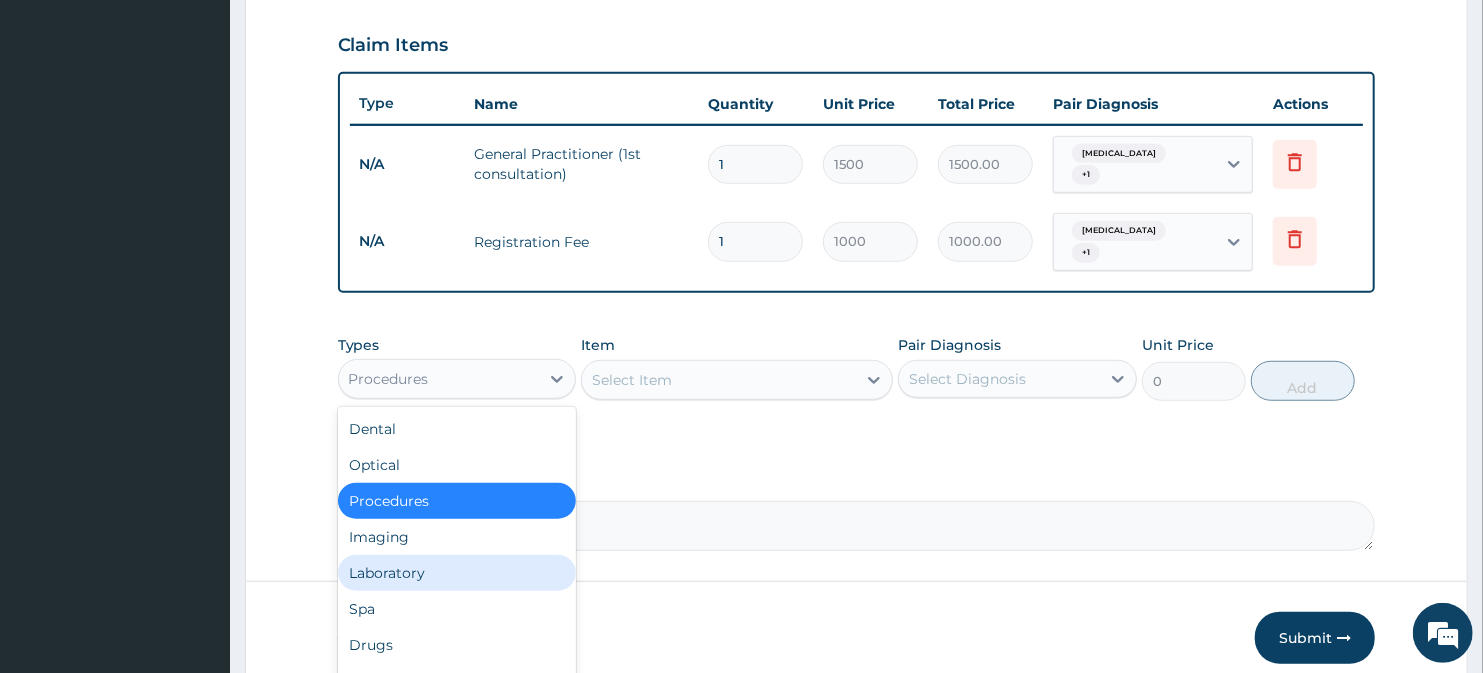 click on "Laboratory" at bounding box center [457, 573] 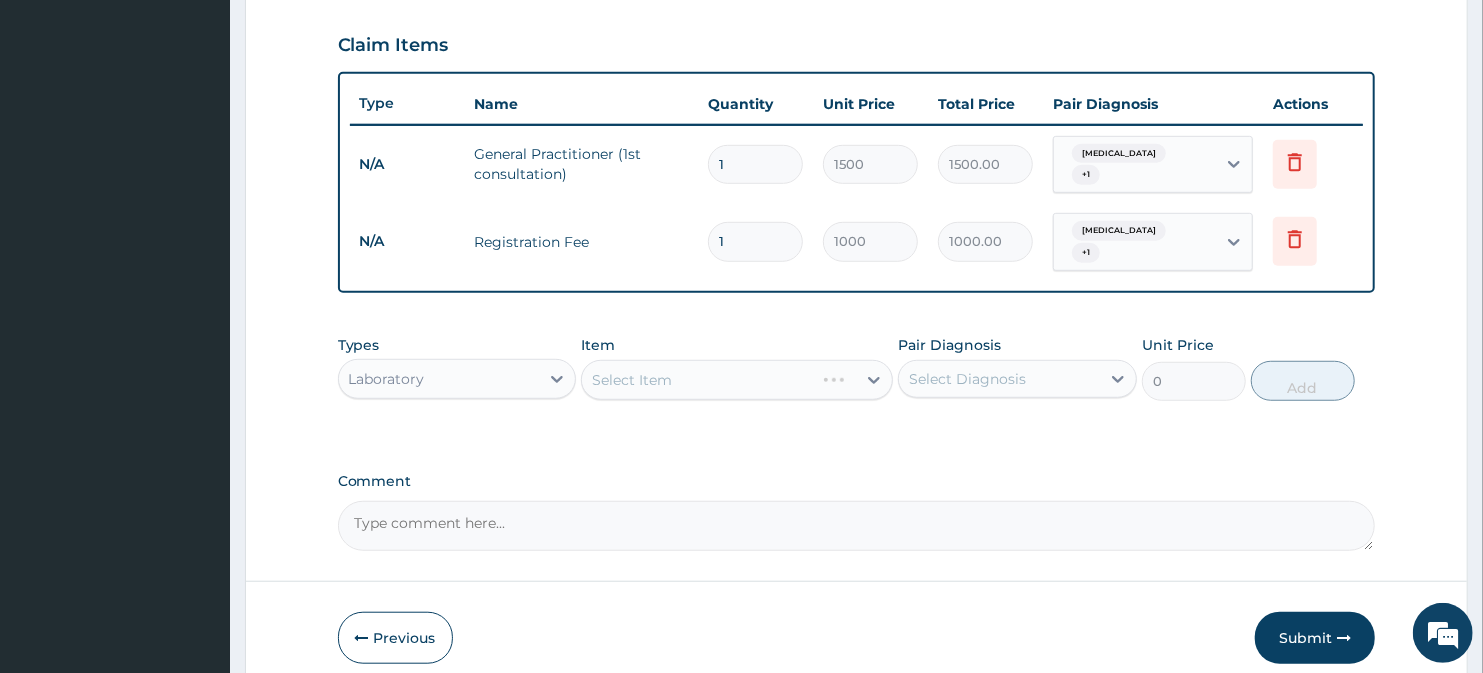 click on "Select Item" at bounding box center (736, 380) 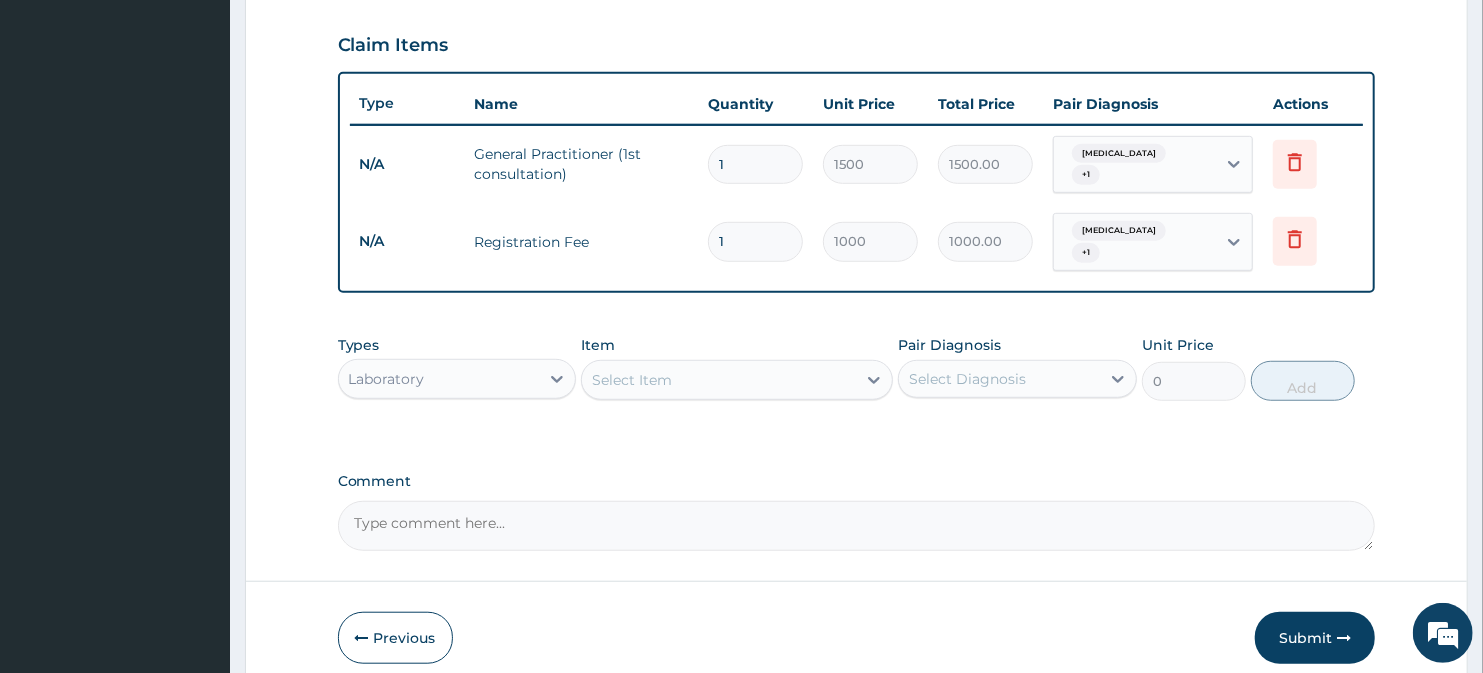 click on "Select Item" at bounding box center (718, 380) 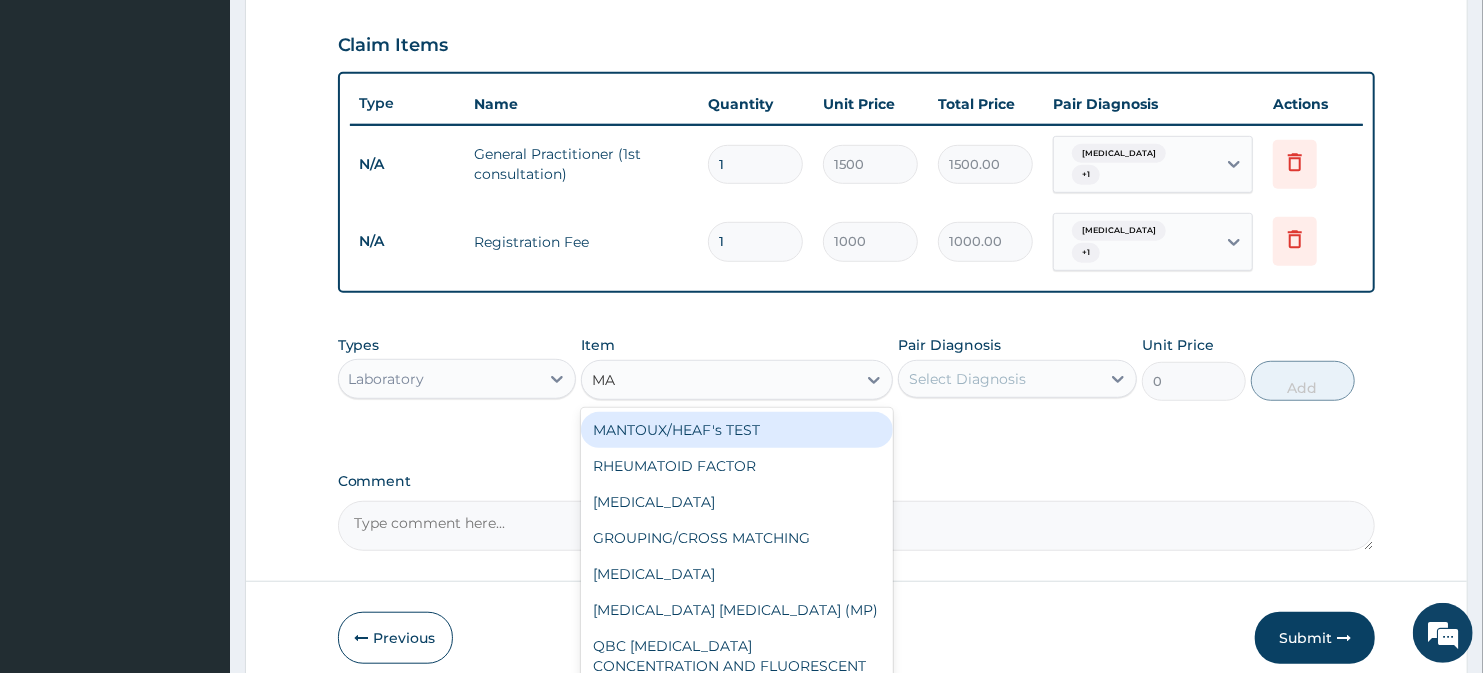 type on "MAL" 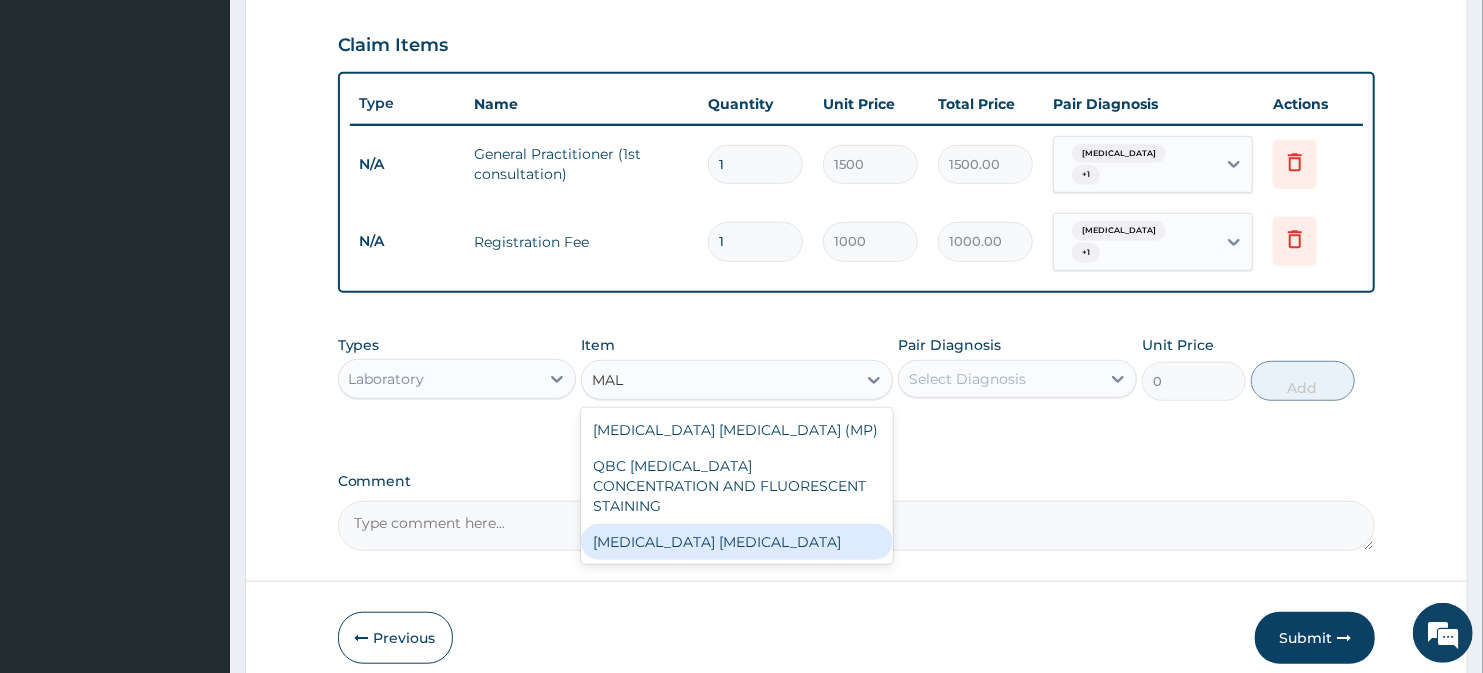 click on "[MEDICAL_DATA] [MEDICAL_DATA]" at bounding box center [736, 542] 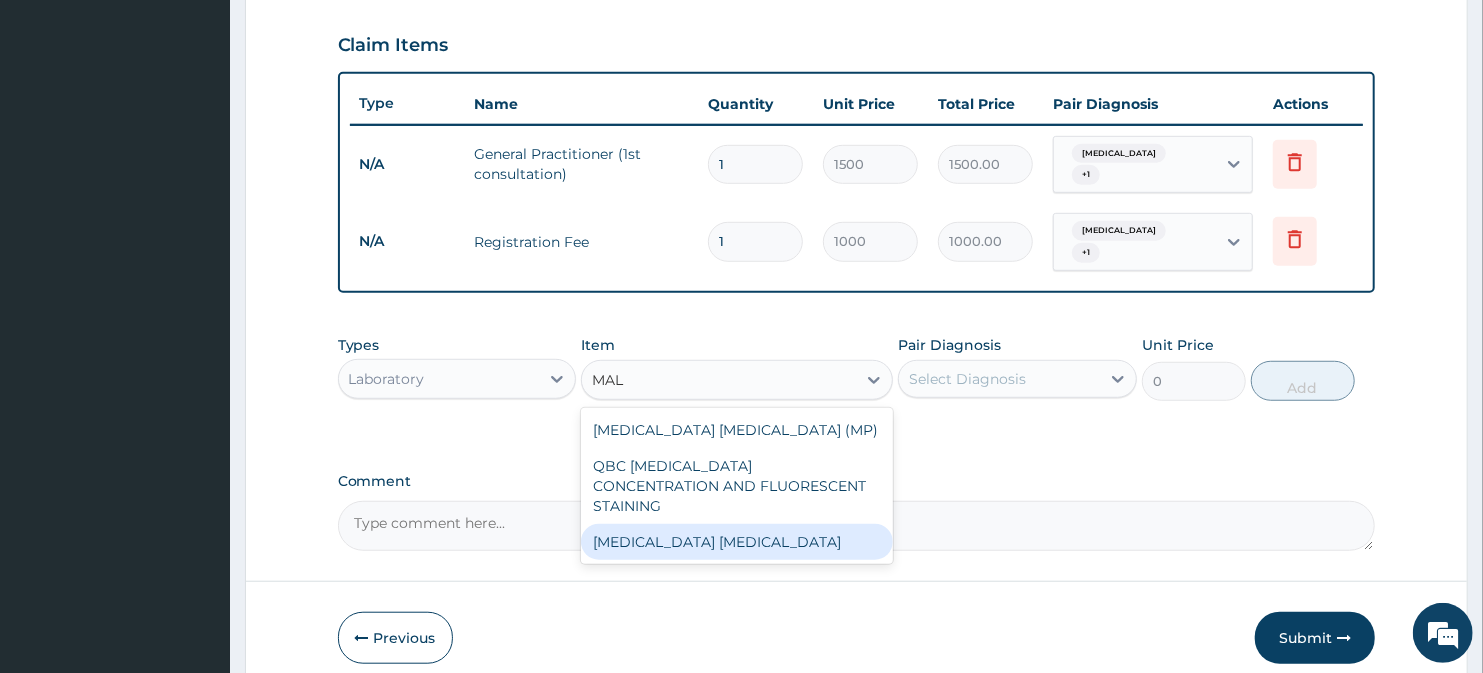 type 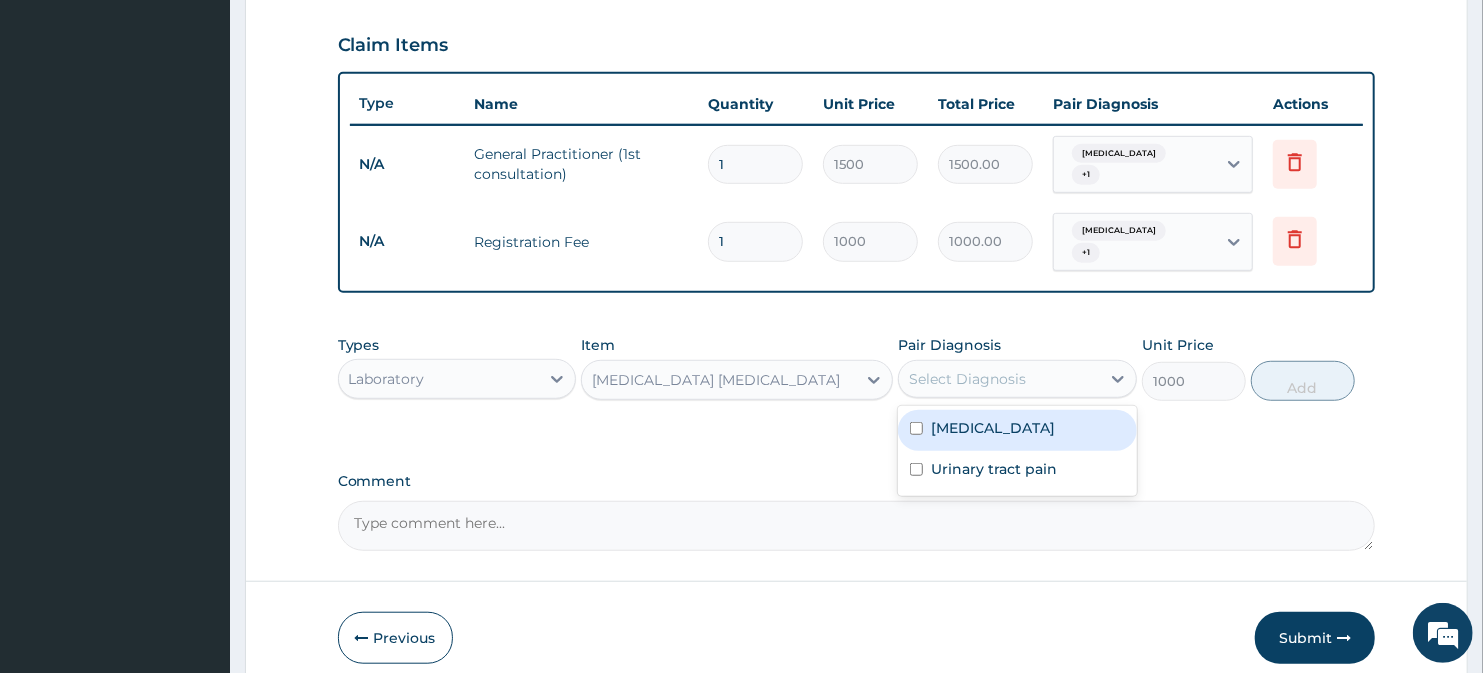 click on "Select Diagnosis" at bounding box center [967, 379] 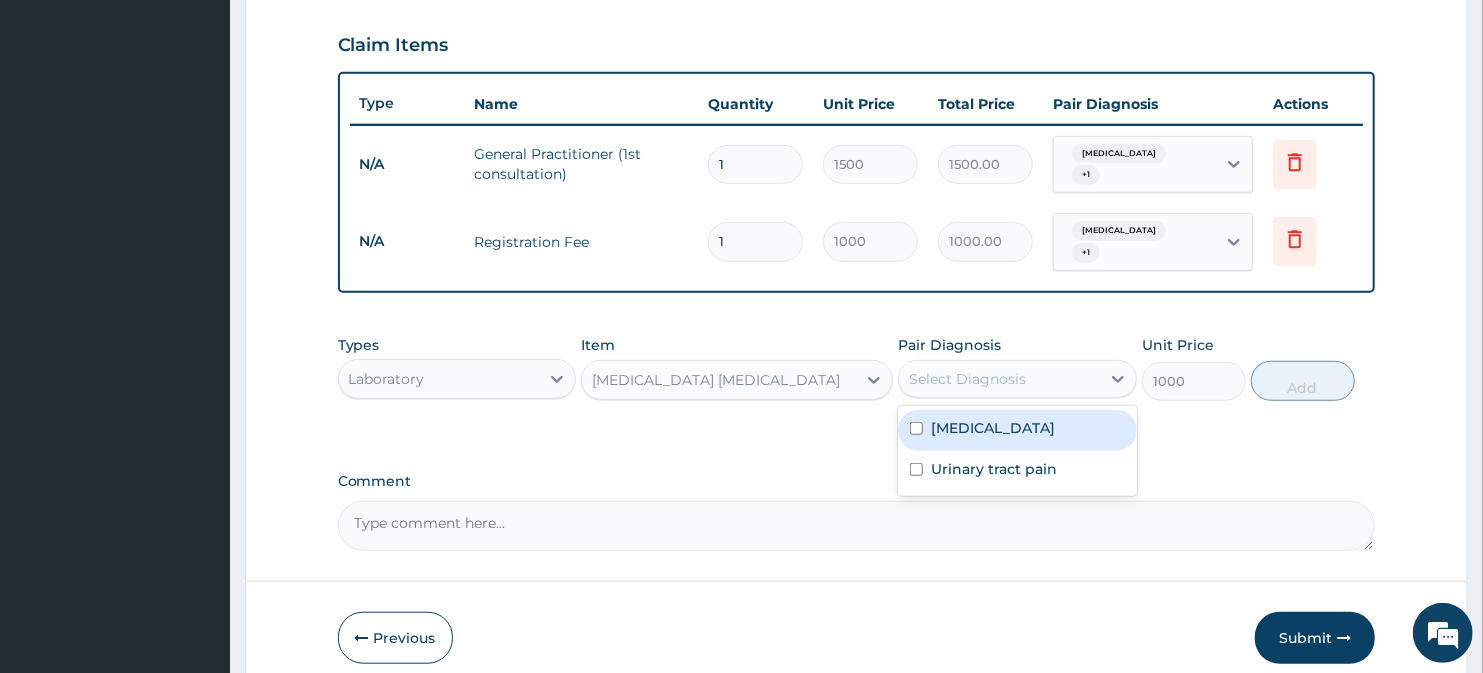 click on "[MEDICAL_DATA]" at bounding box center (1017, 430) 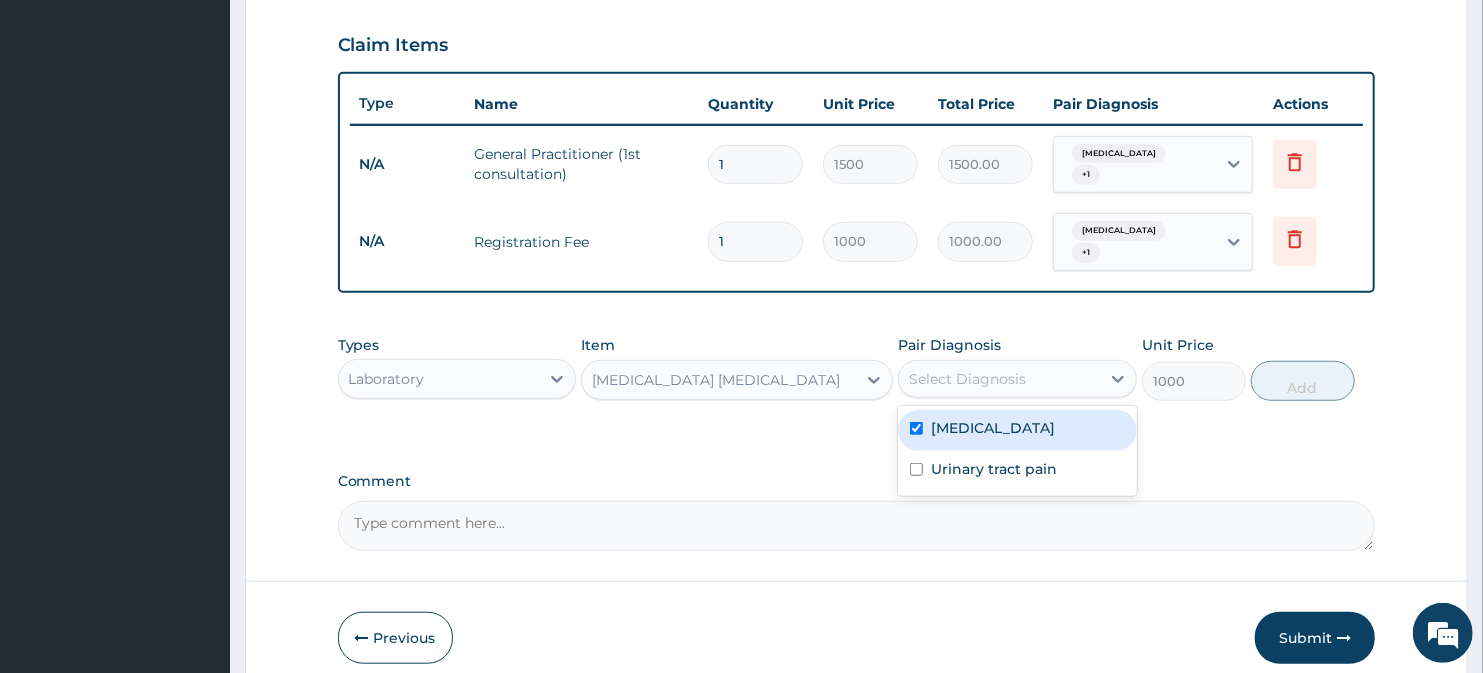 checkbox on "true" 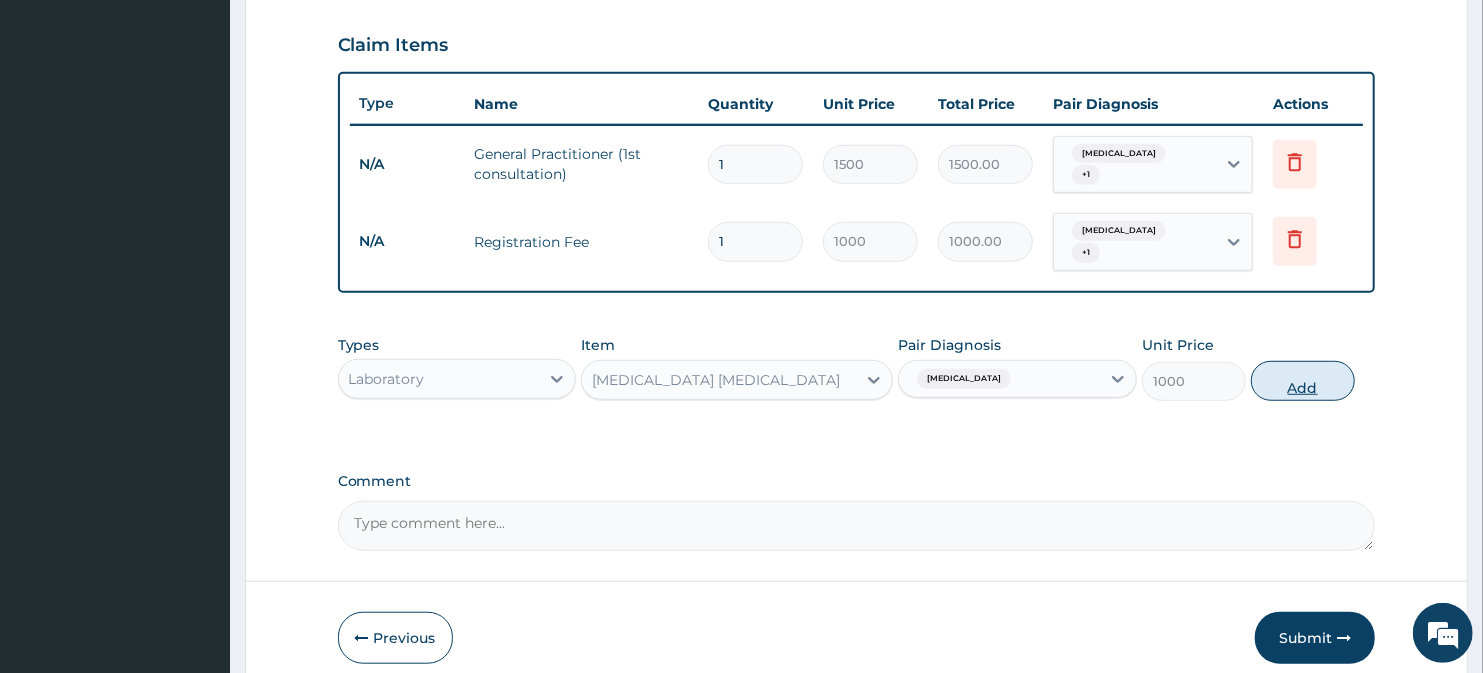 click on "Add" at bounding box center [1303, 381] 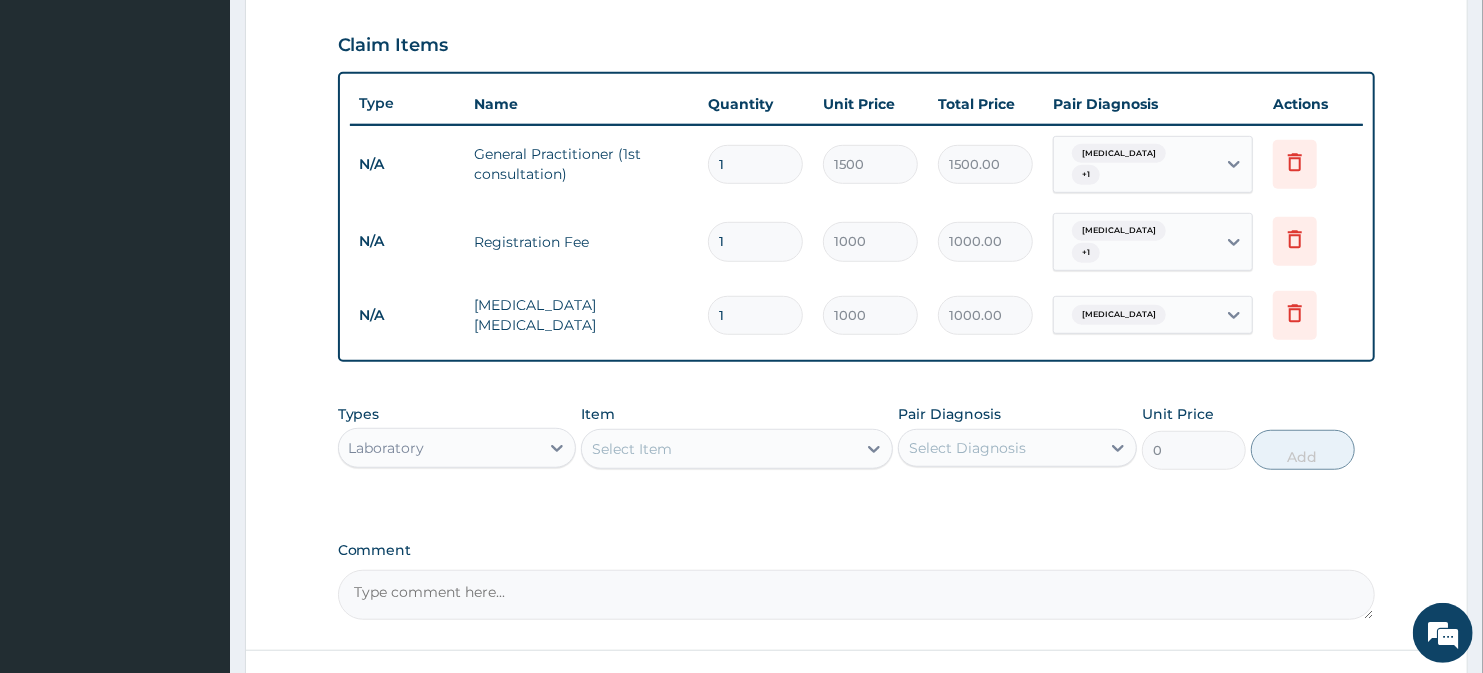 click on "Select Item" at bounding box center [632, 449] 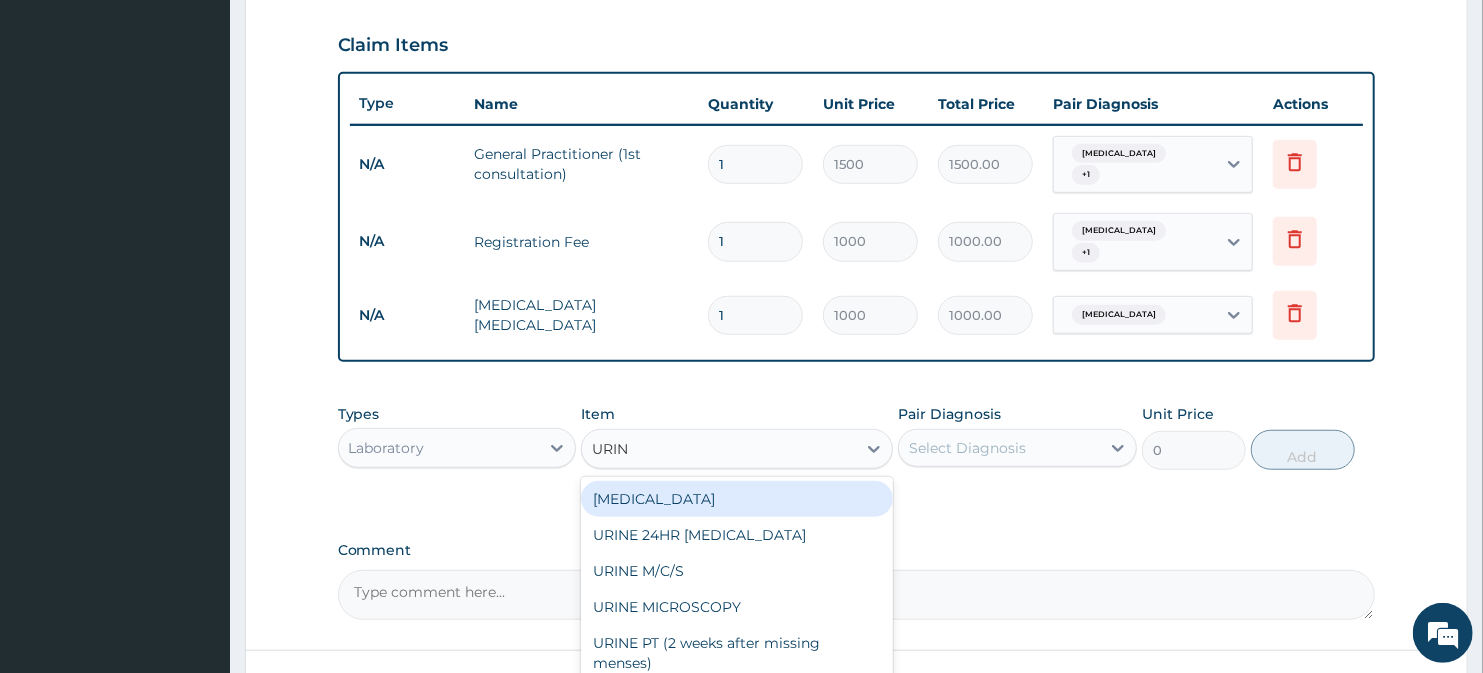 type on "URINA" 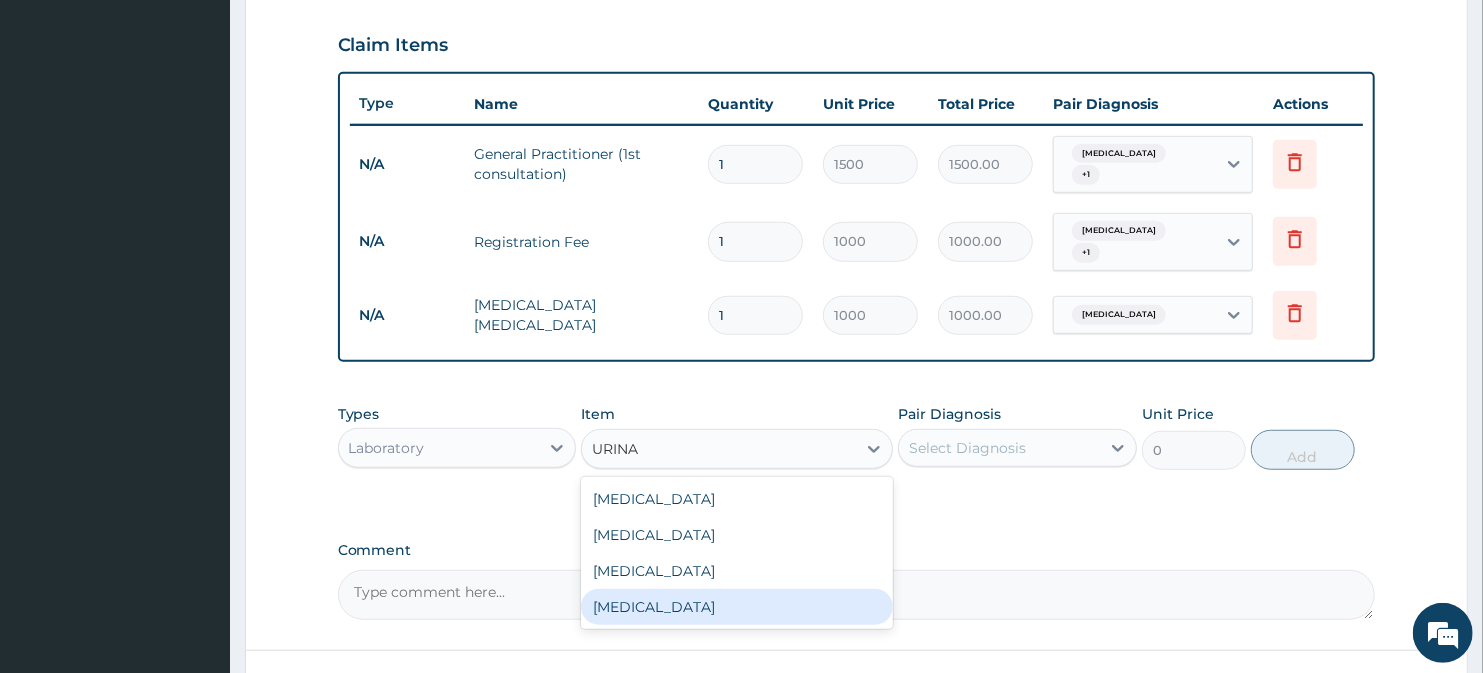 click on "[MEDICAL_DATA]" at bounding box center [736, 607] 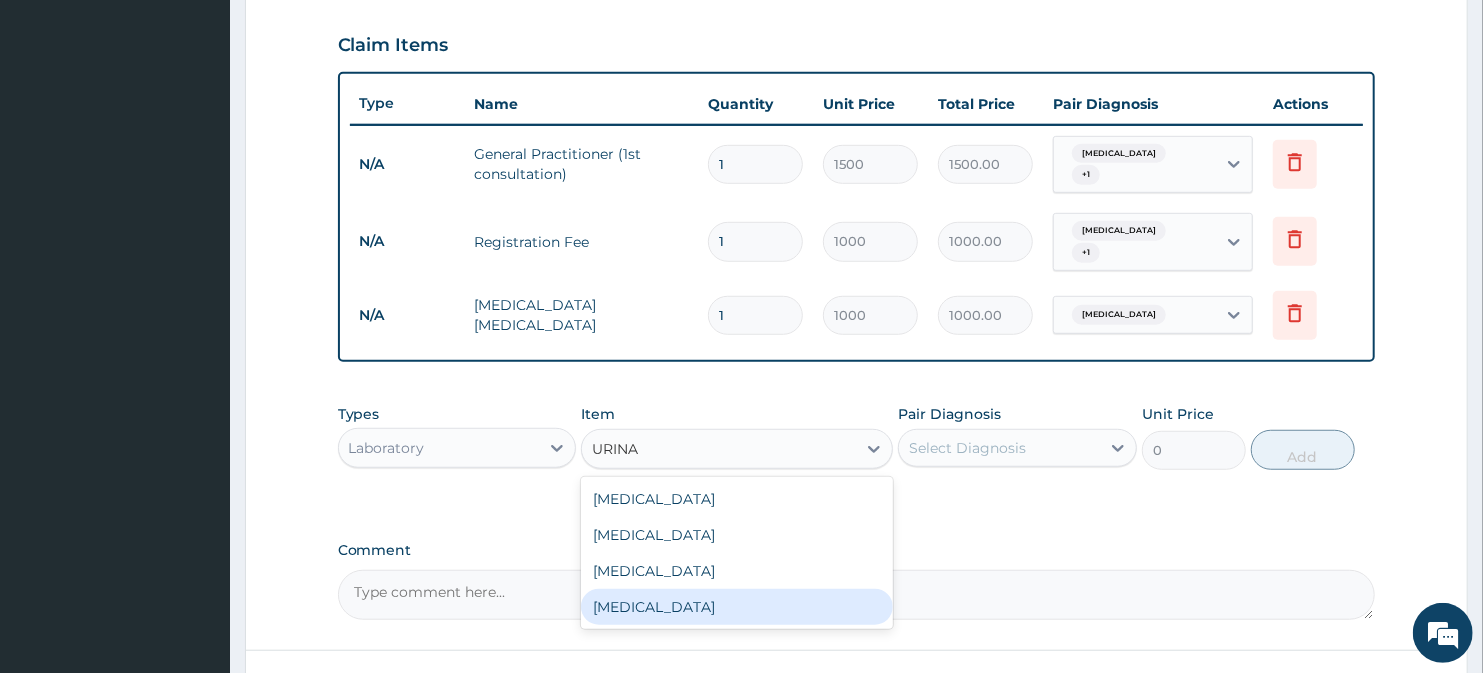 type 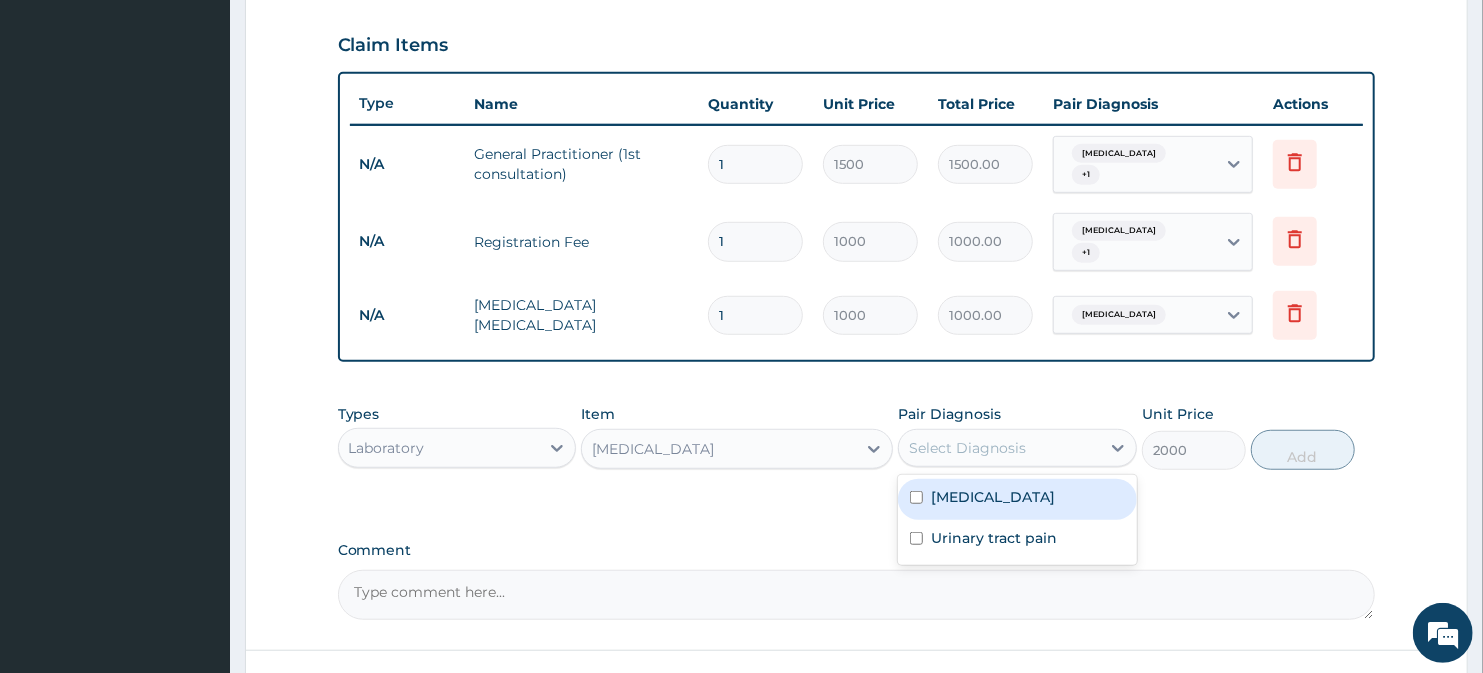 click on "Select Diagnosis" at bounding box center [967, 448] 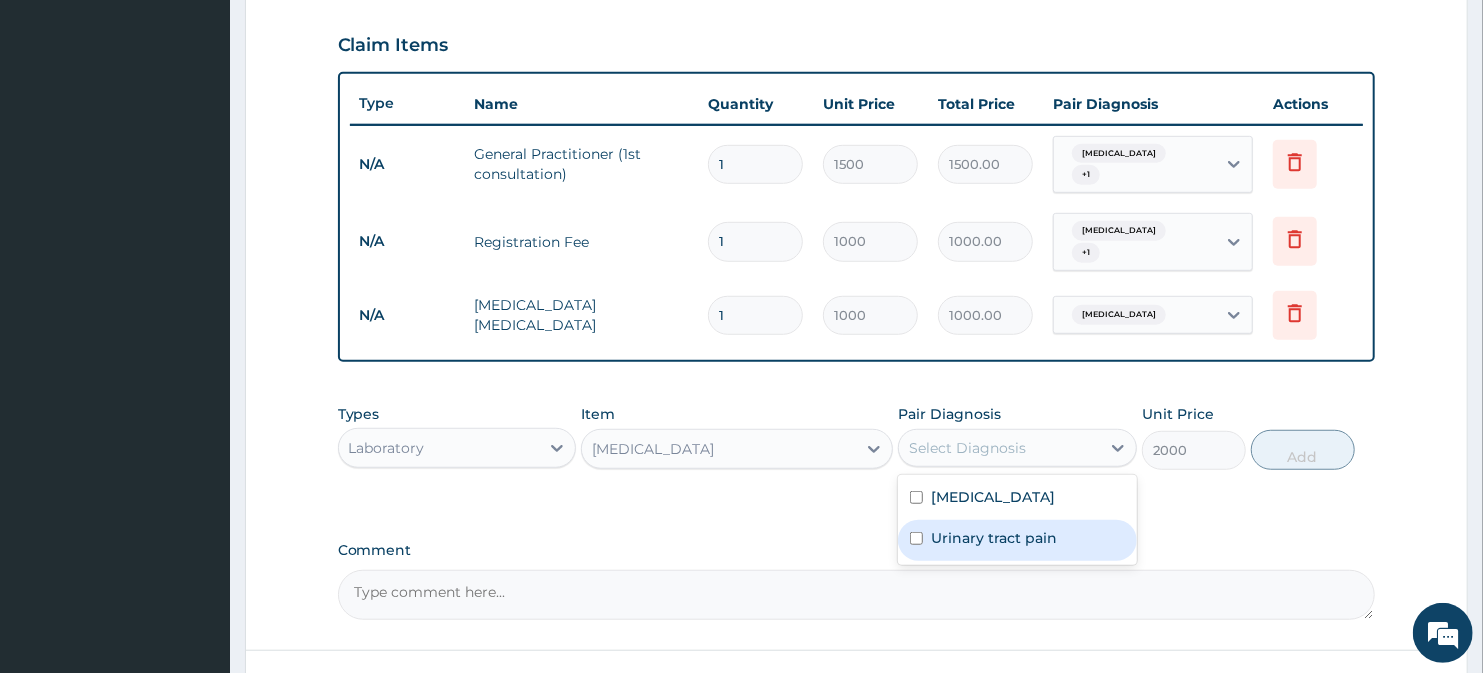 click on "Urinary tract pain" at bounding box center (994, 538) 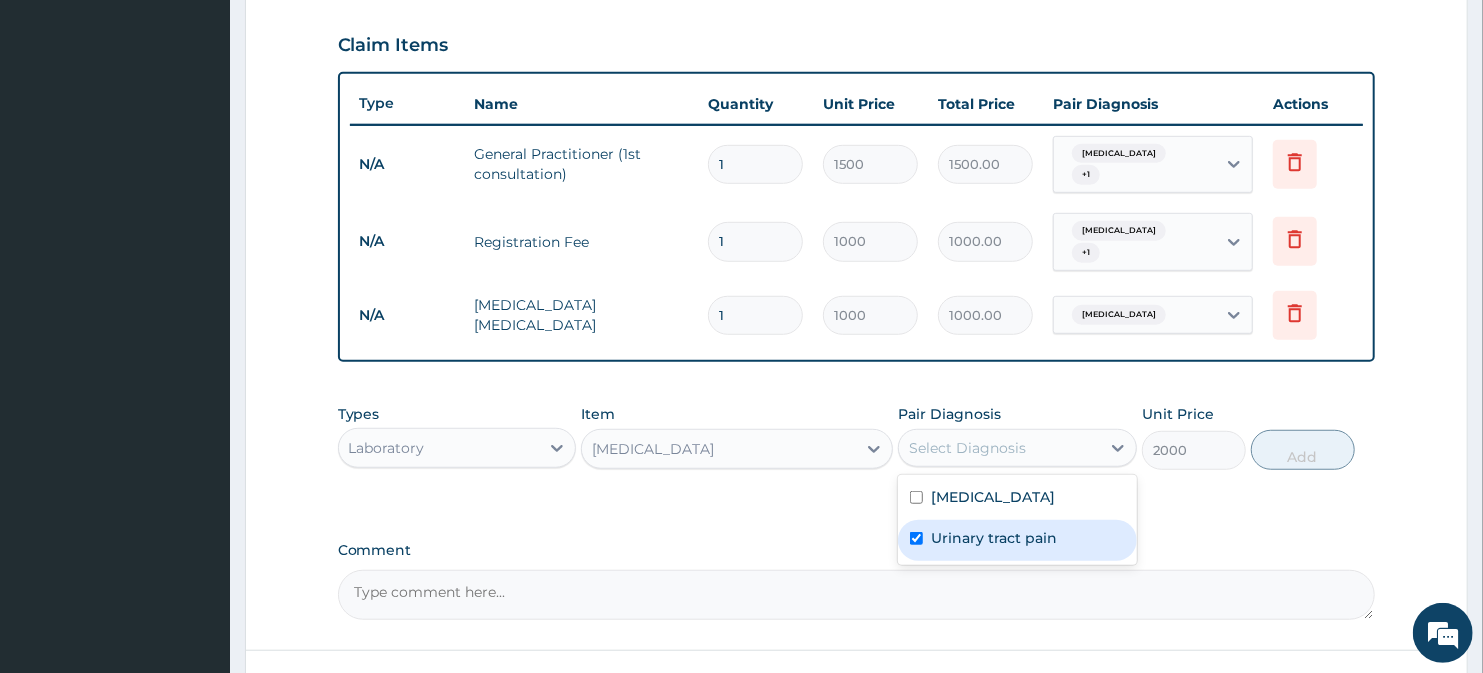 checkbox on "true" 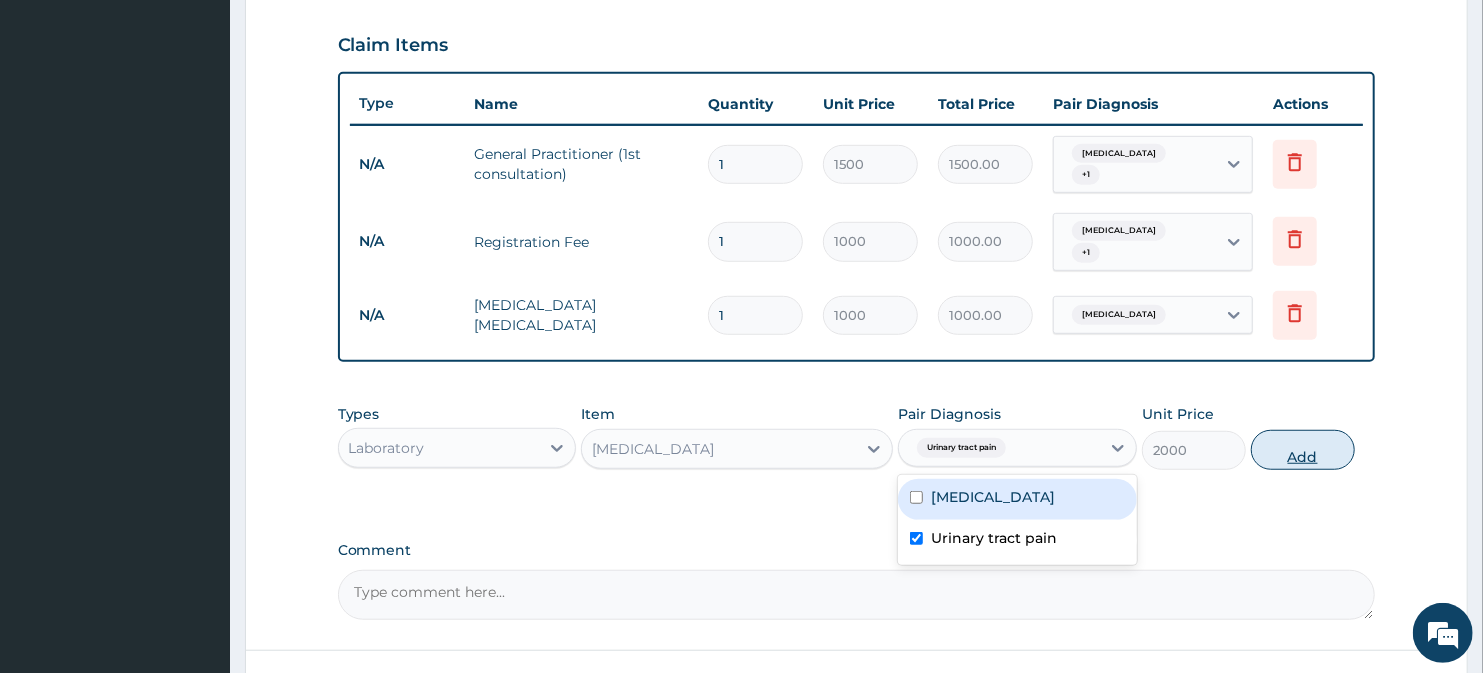 click on "Add" at bounding box center [1303, 450] 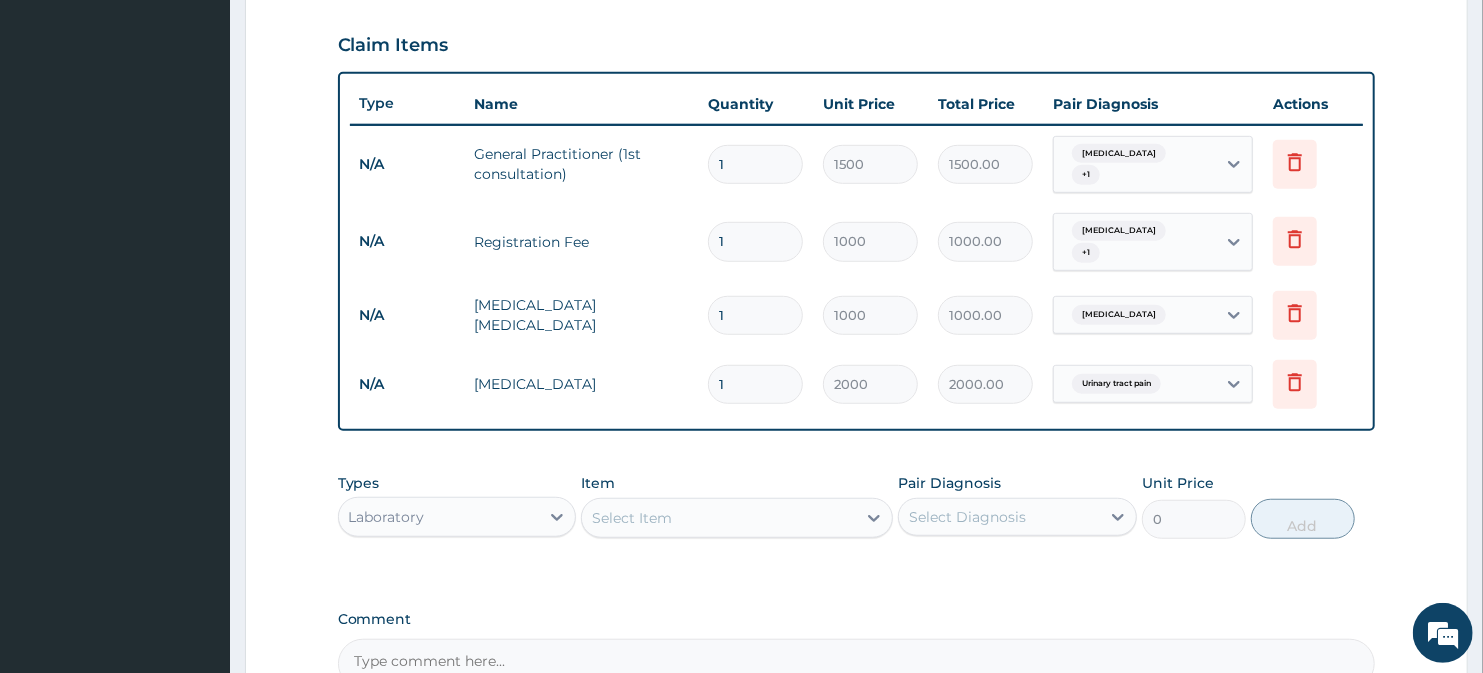 click on "Laboratory" at bounding box center [439, 517] 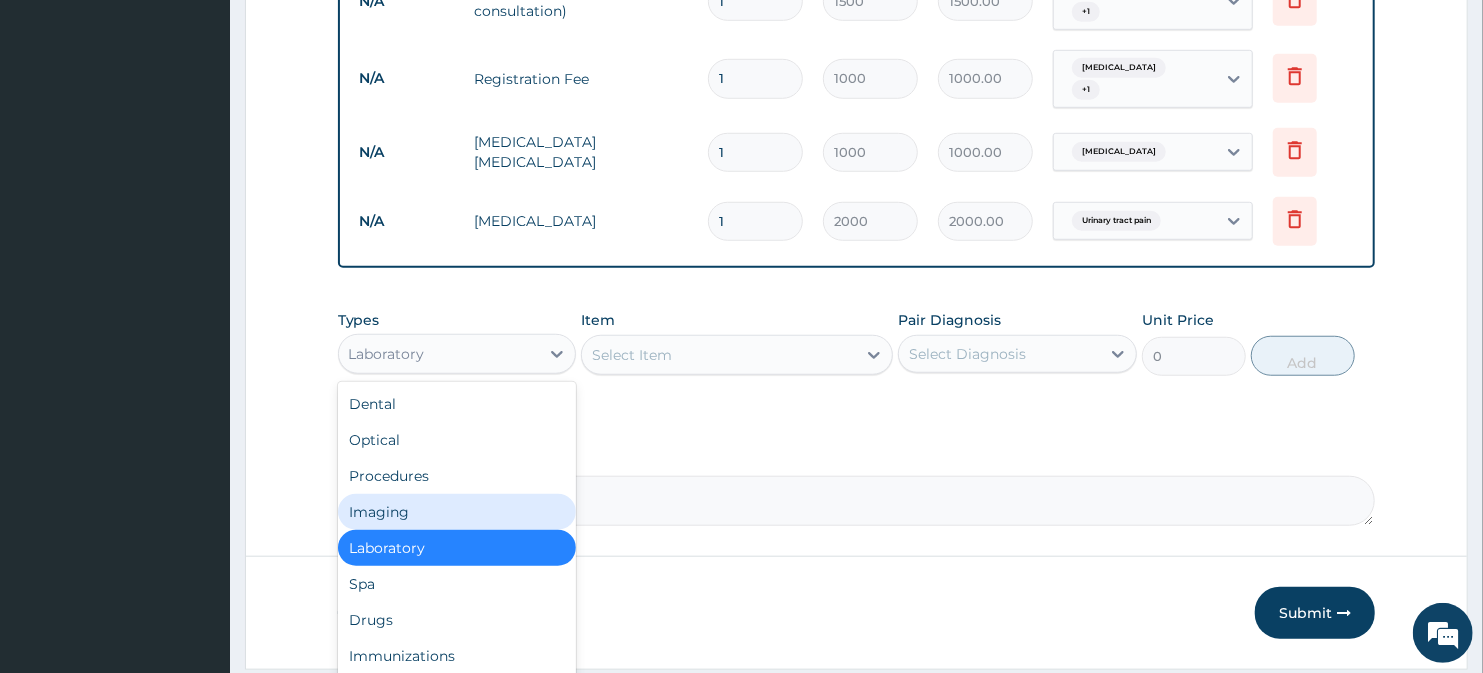 scroll, scrollTop: 881, scrollLeft: 0, axis: vertical 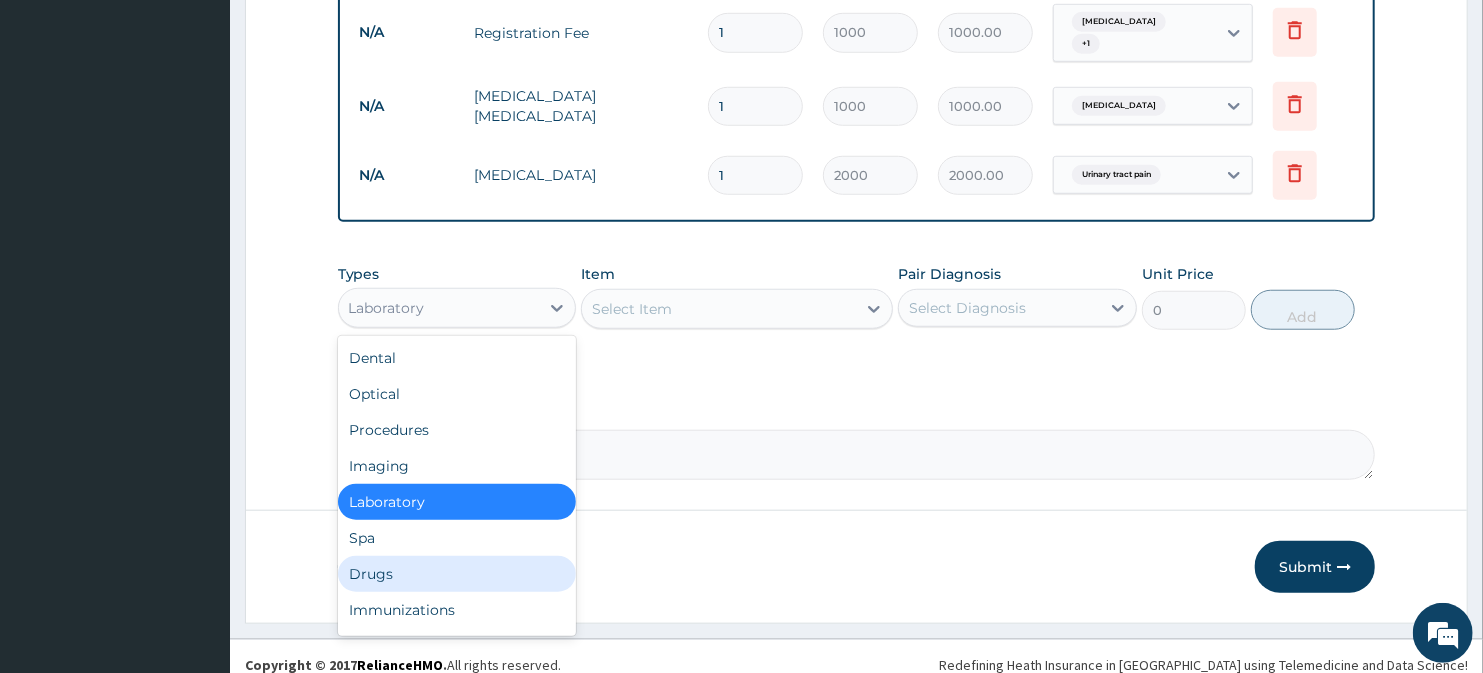 click on "Drugs" at bounding box center [457, 574] 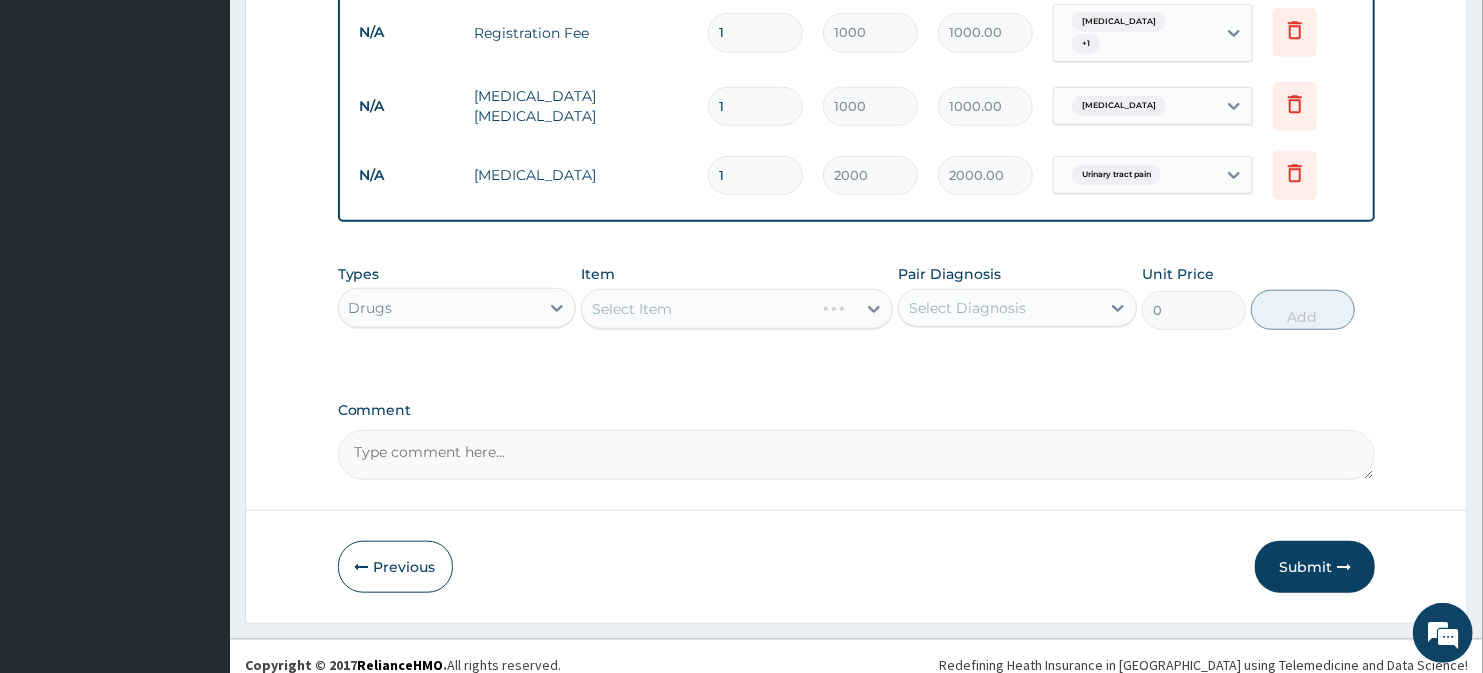 click on "Select Item" at bounding box center (736, 309) 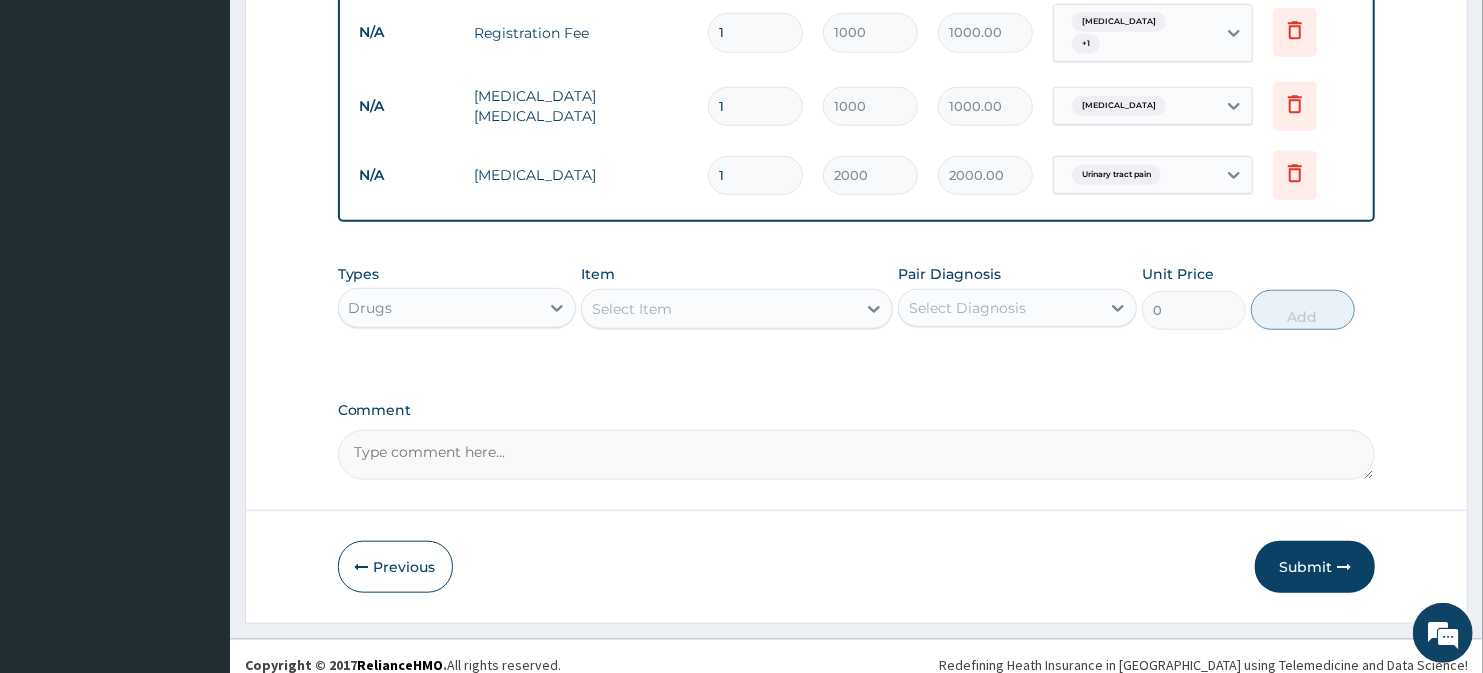 click on "Select Item" at bounding box center (718, 309) 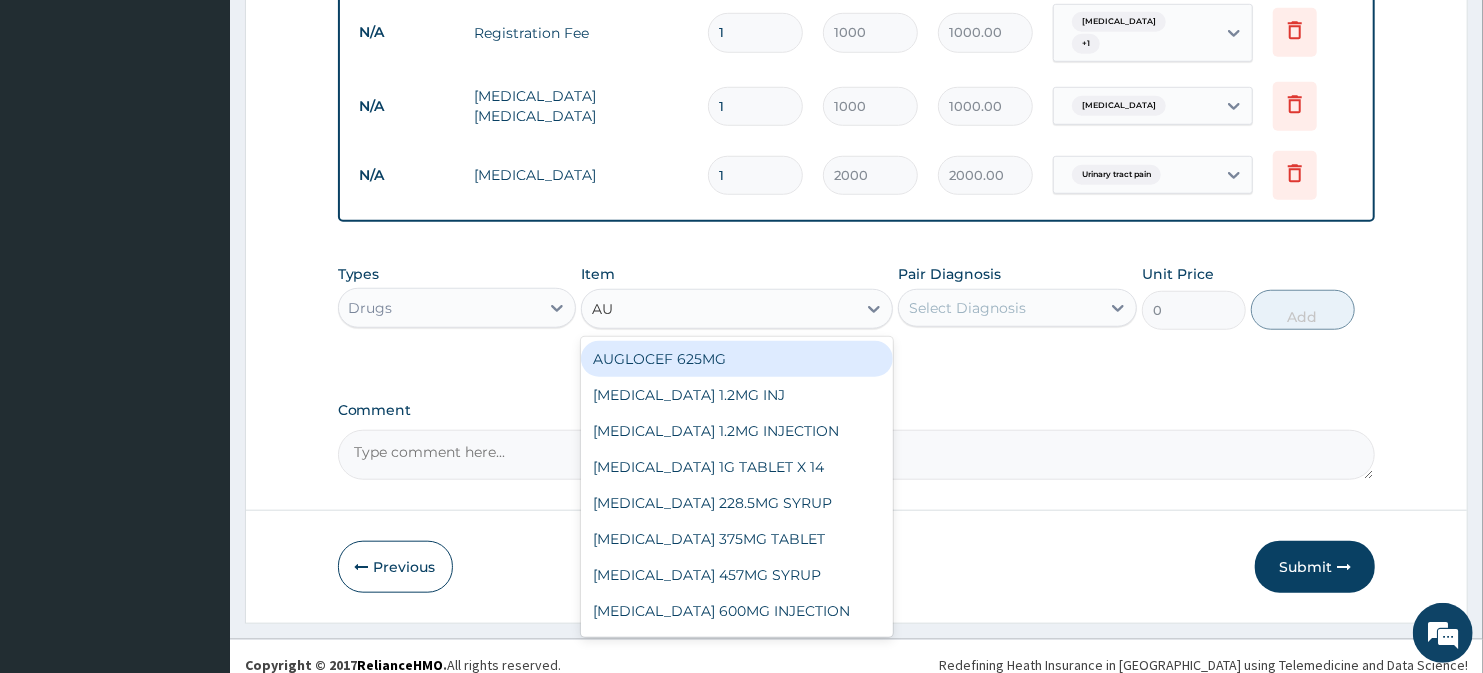 type on "AUG" 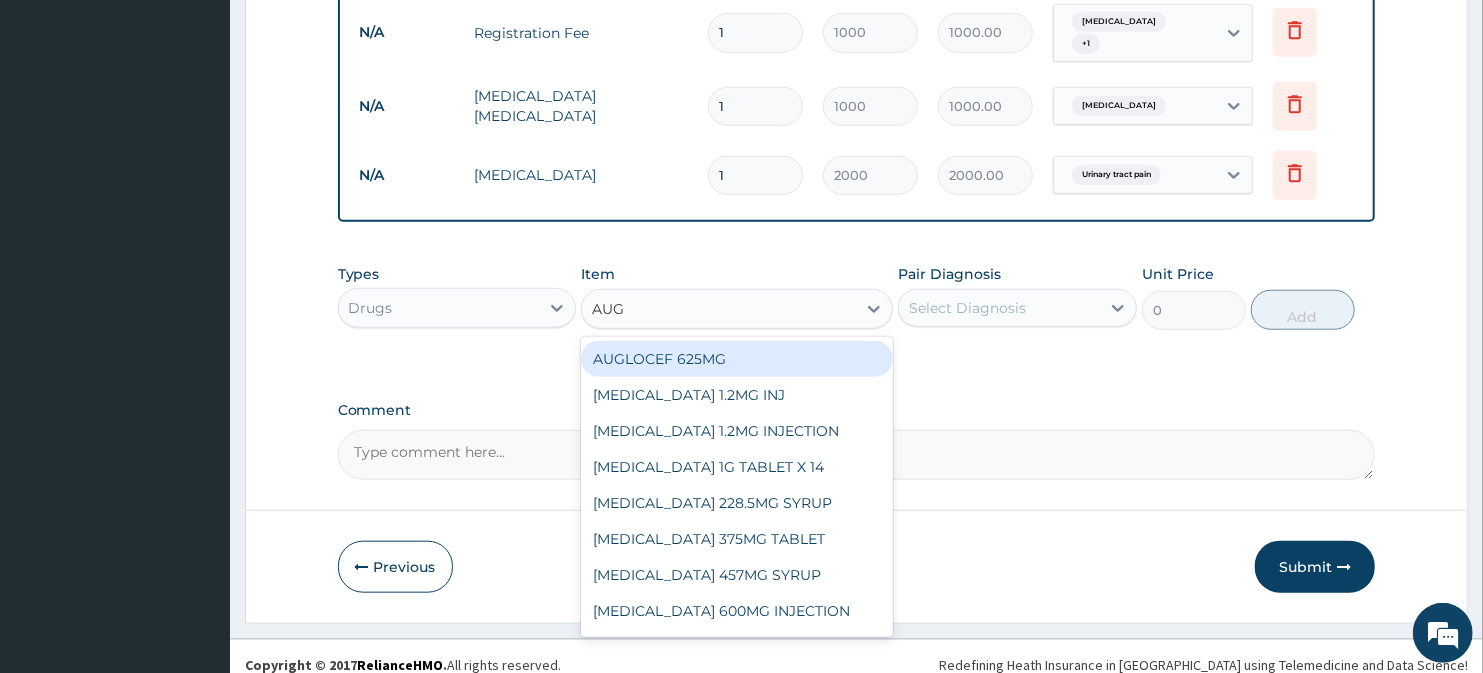 scroll, scrollTop: 138, scrollLeft: 0, axis: vertical 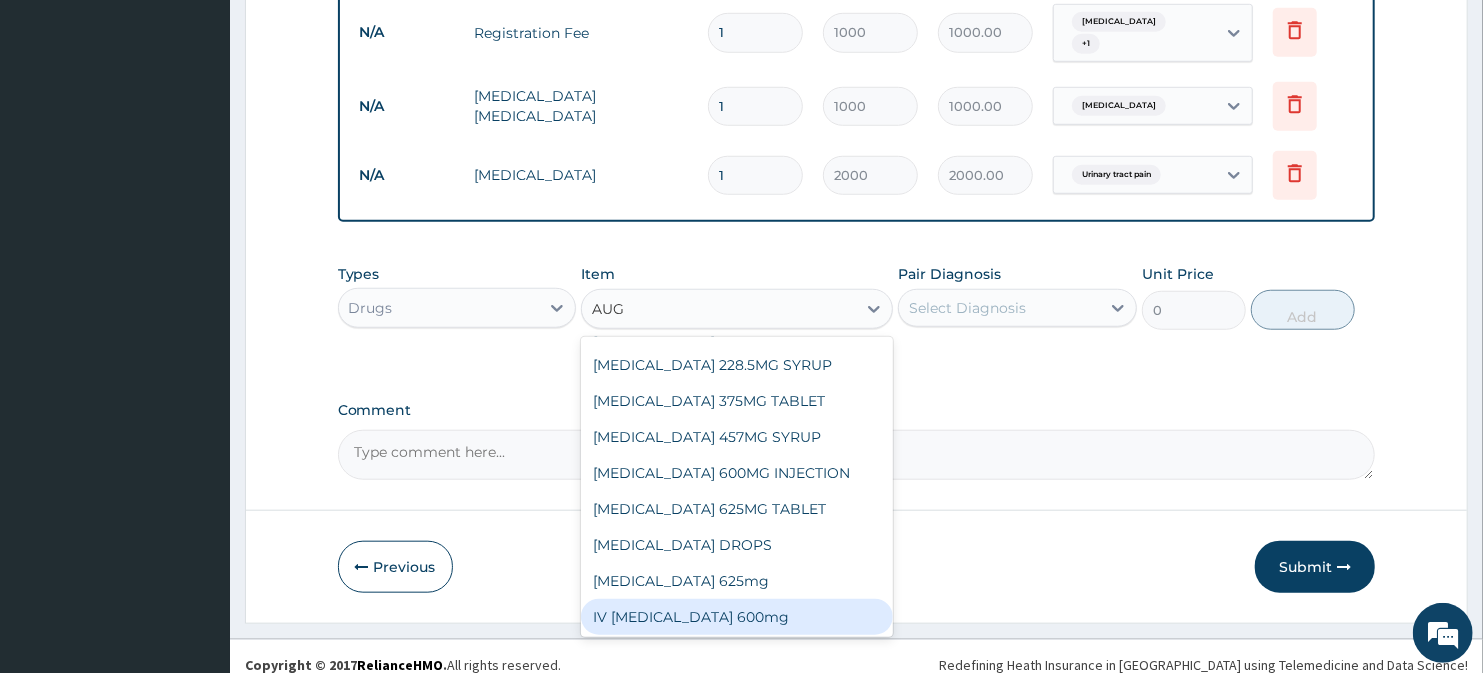 click on "IV Augmentin 600mg" at bounding box center (736, 617) 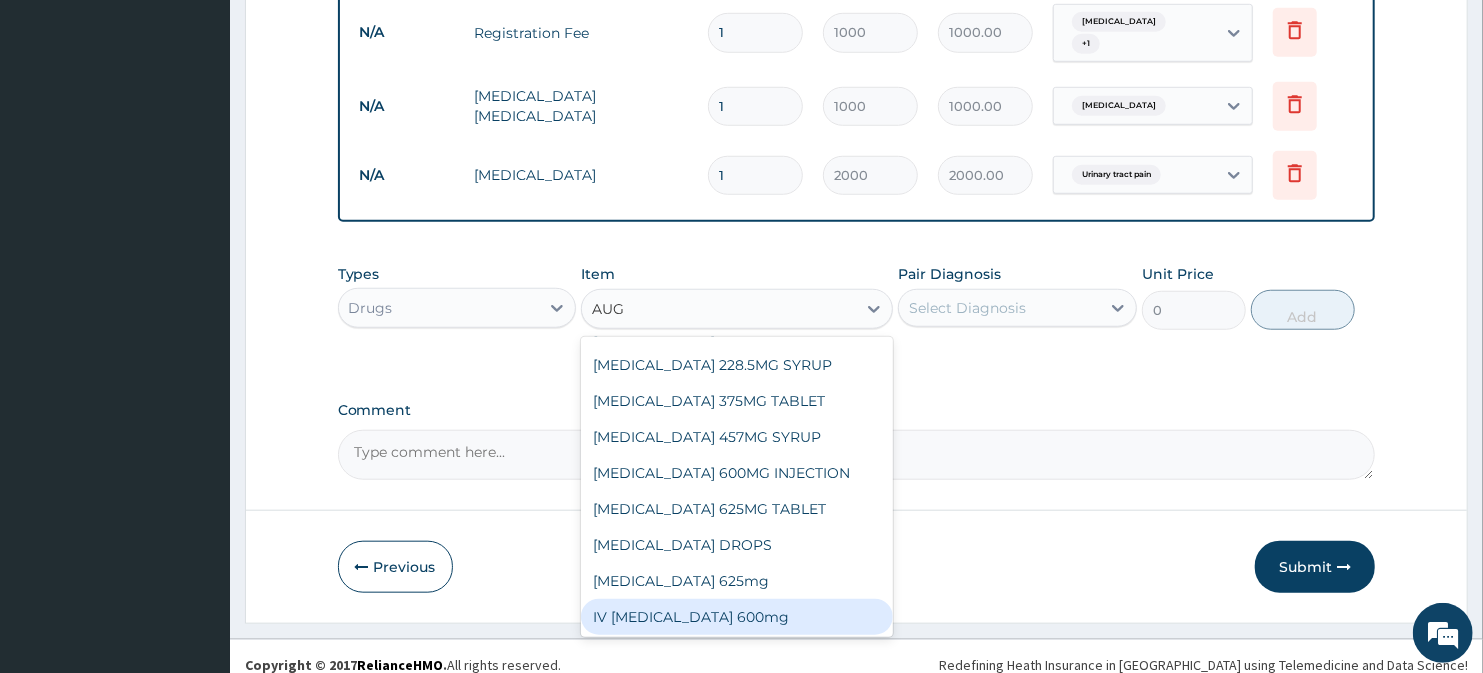 type 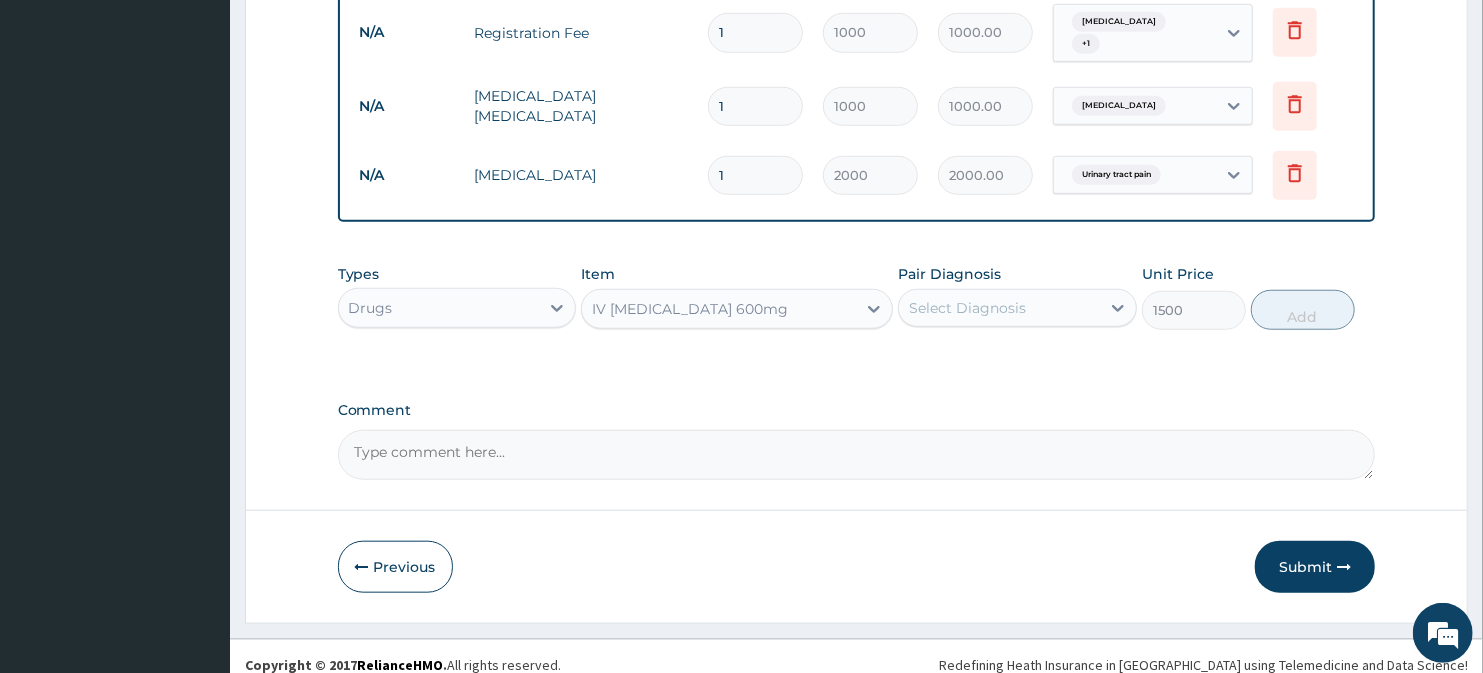 click on "Select Diagnosis" at bounding box center (999, 308) 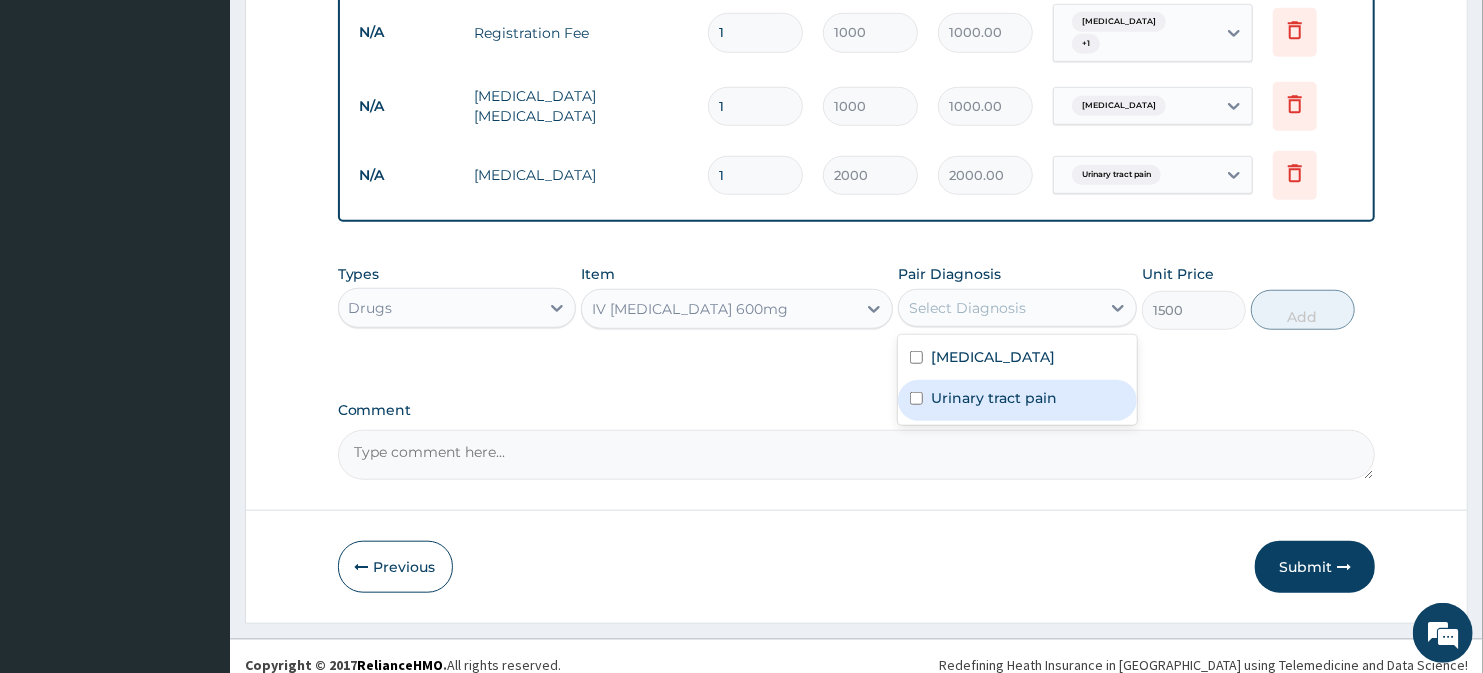 click on "Urinary tract pain" at bounding box center [994, 398] 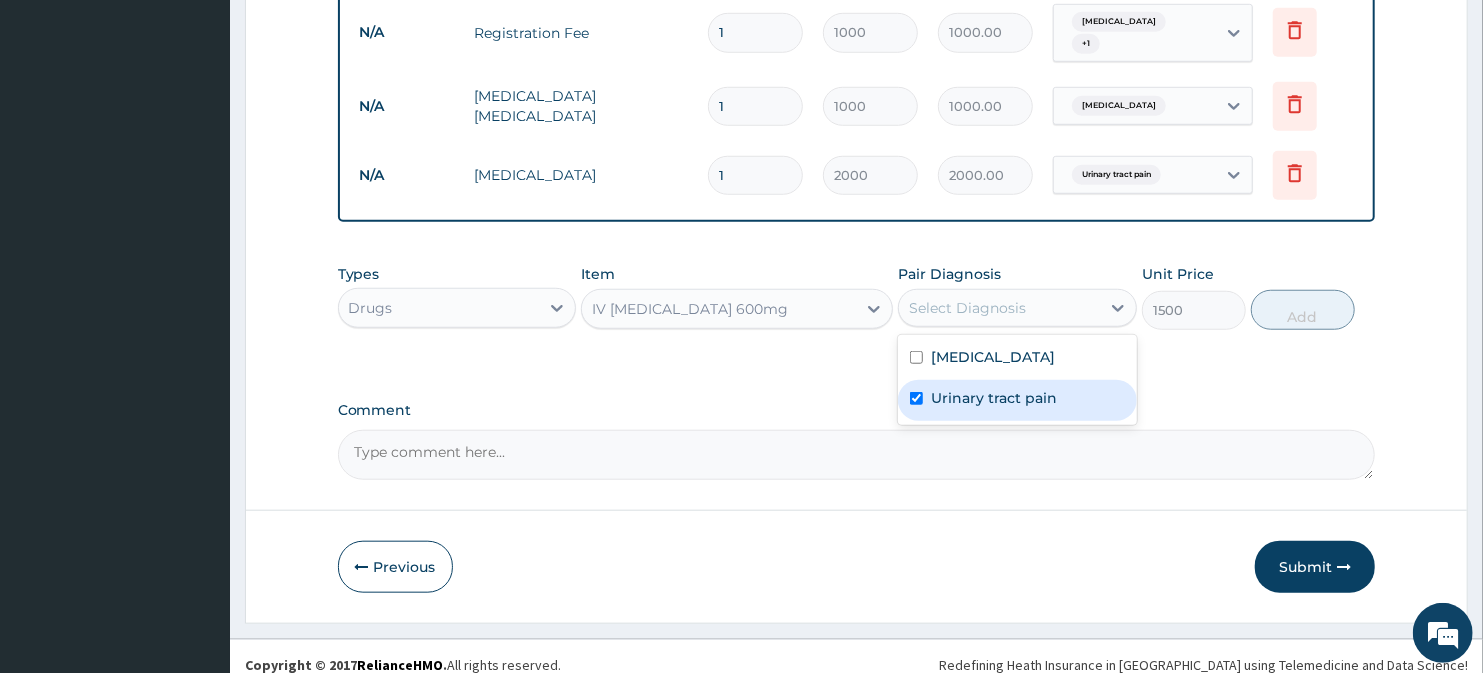 checkbox on "true" 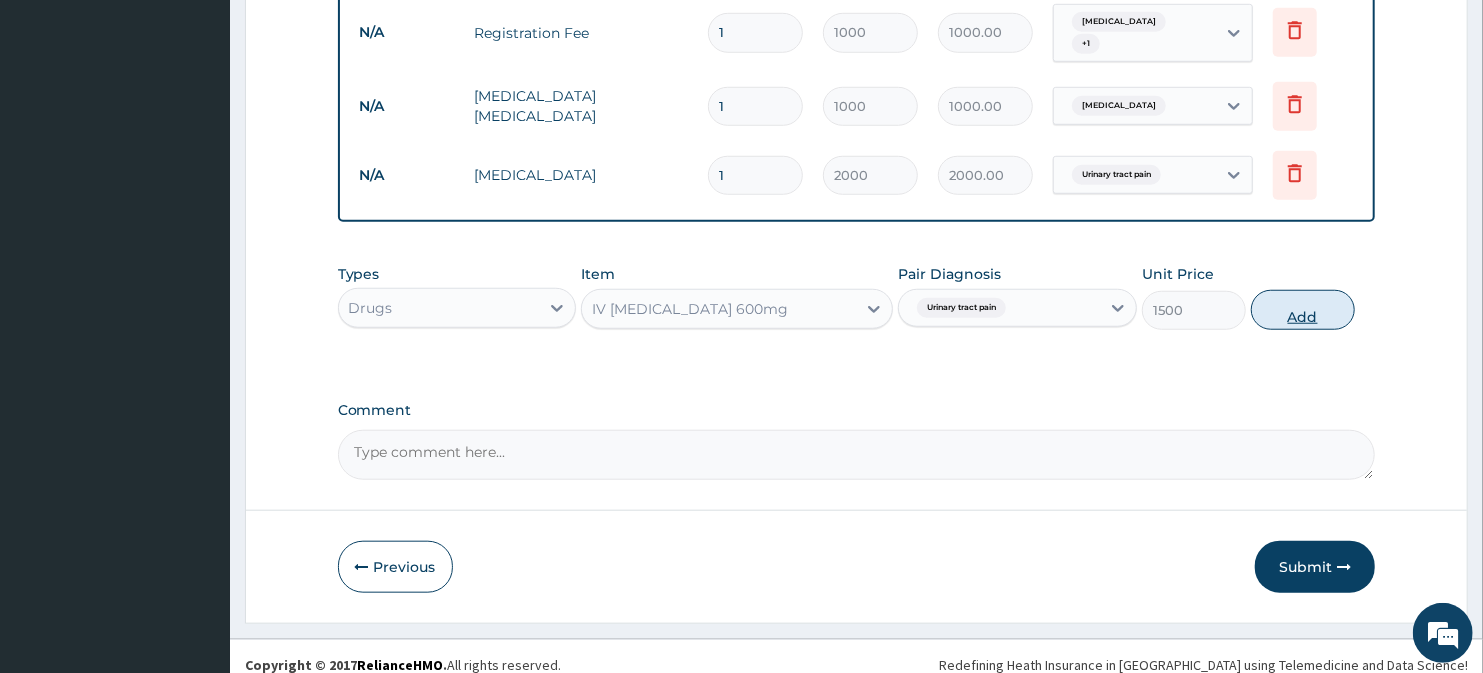click on "Add" at bounding box center (1303, 310) 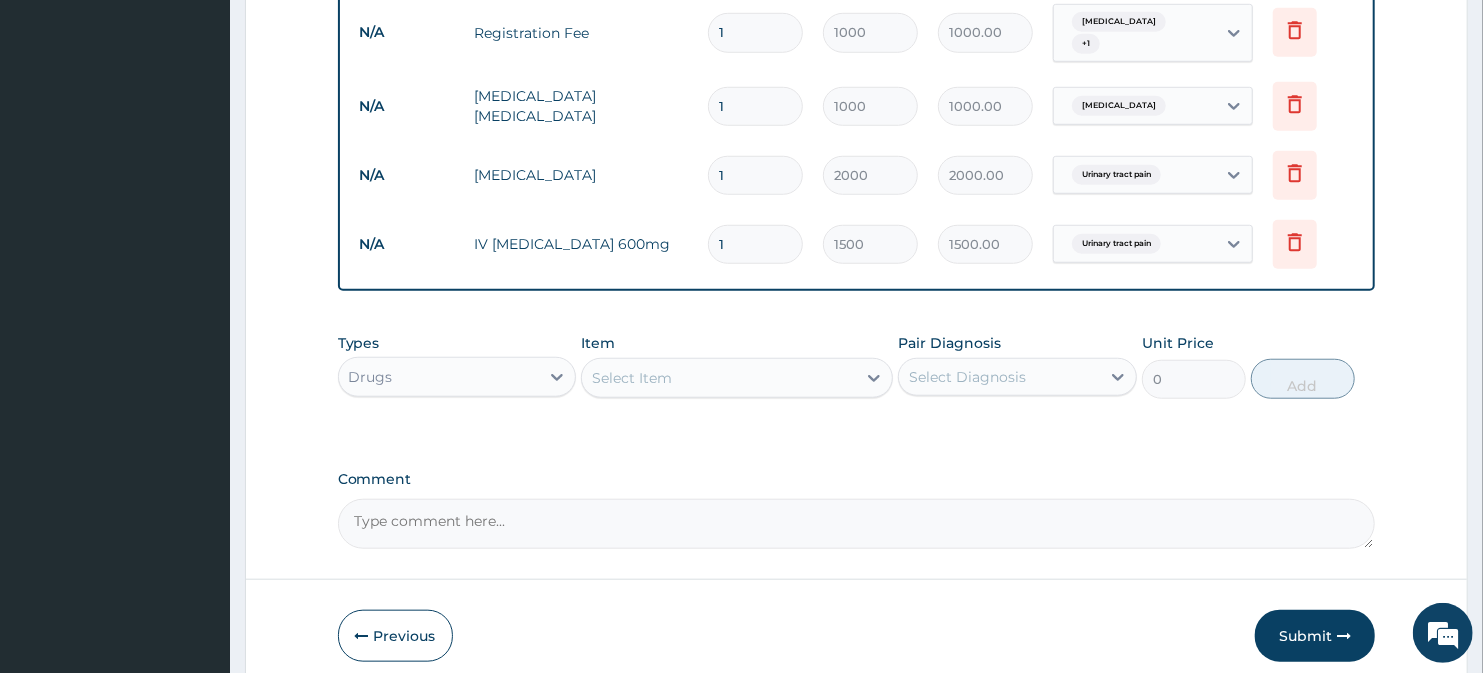 click on "Select Item" at bounding box center (632, 378) 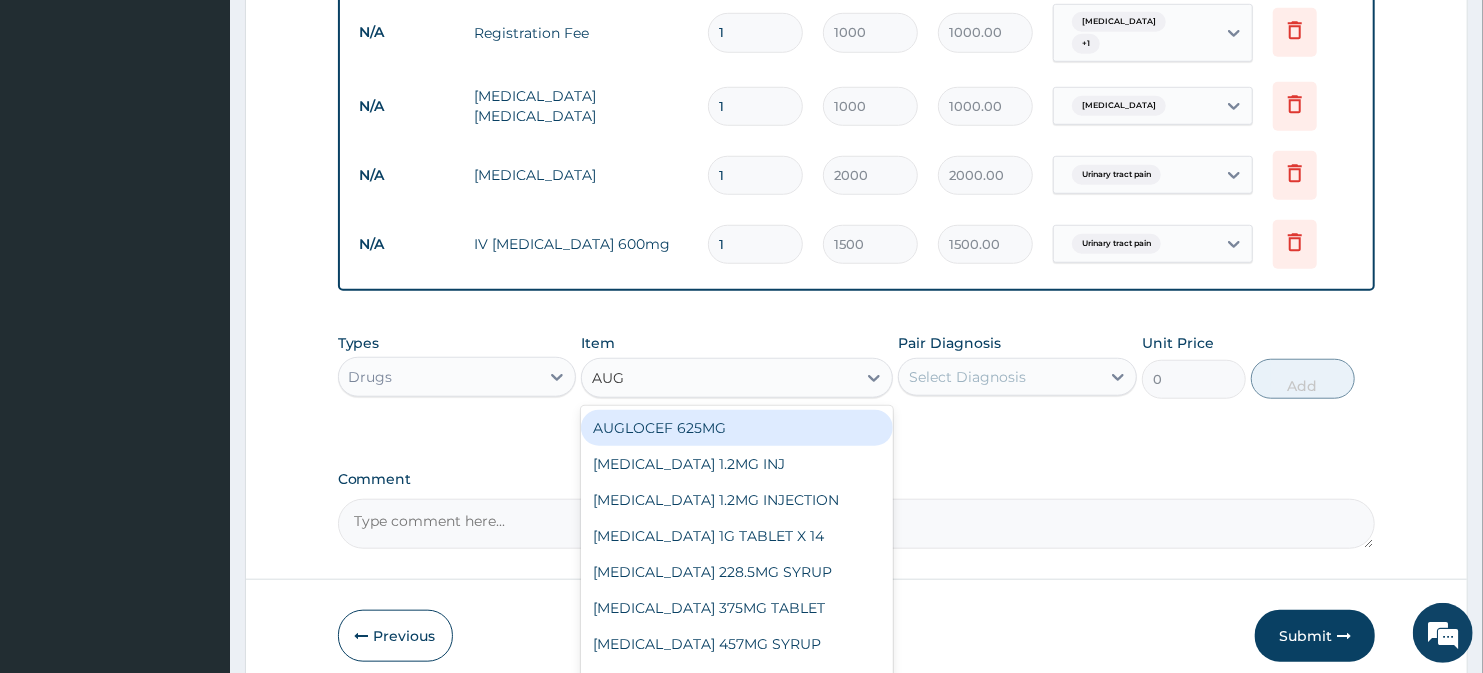 type on "AUGM" 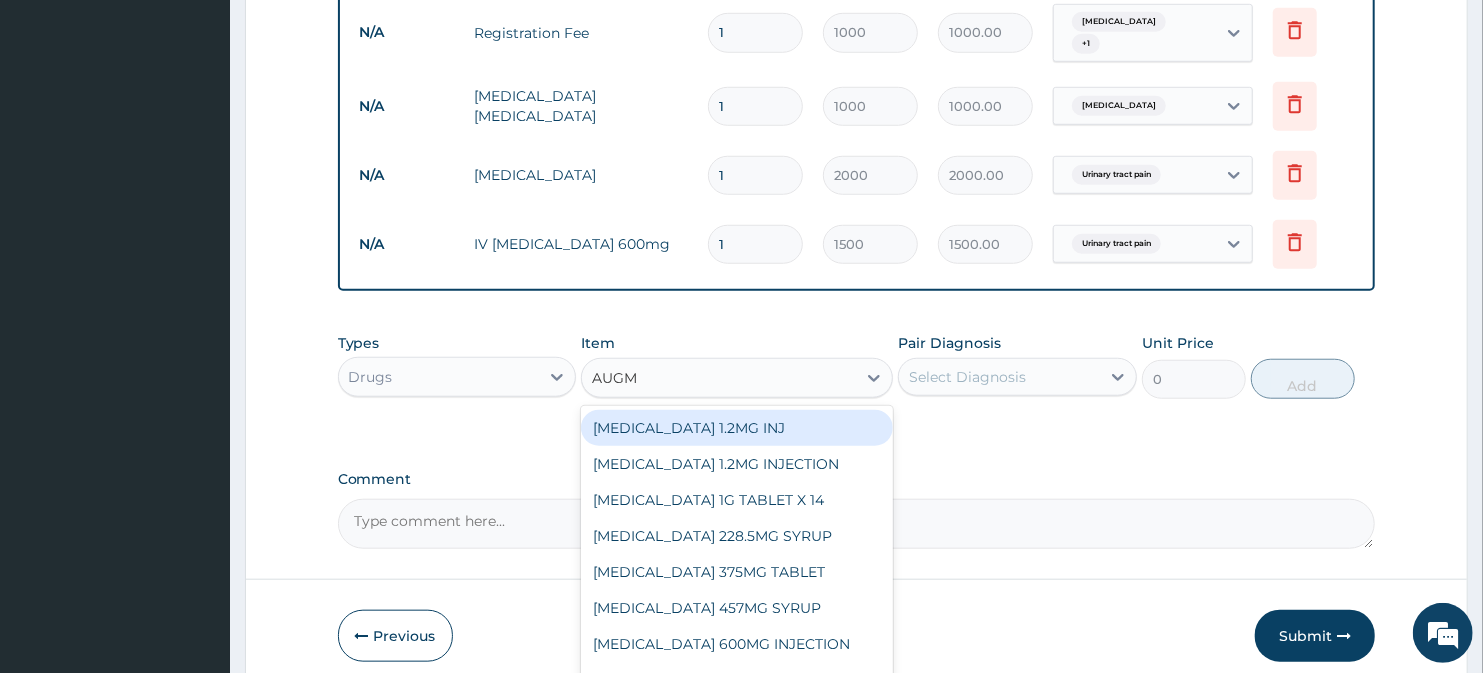 scroll, scrollTop: 103, scrollLeft: 0, axis: vertical 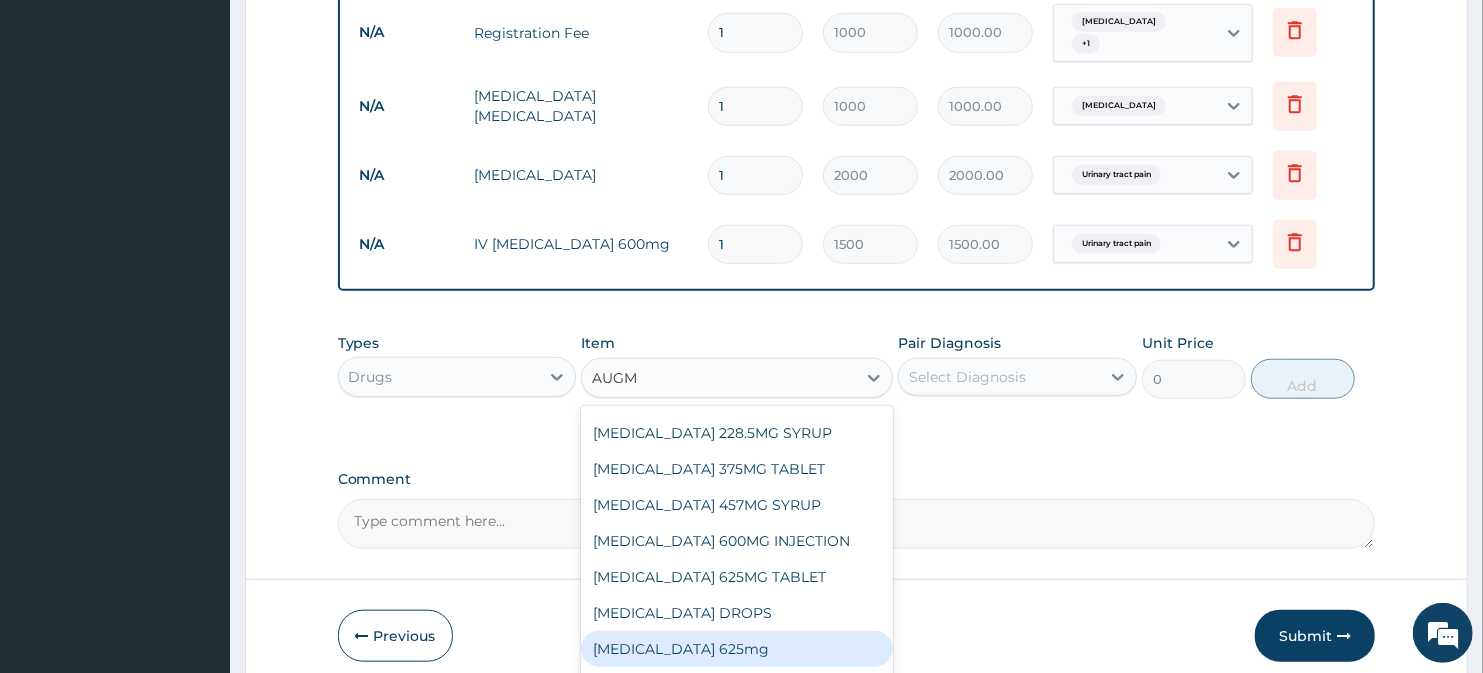 click on "Augmentin 625mg" at bounding box center [736, 649] 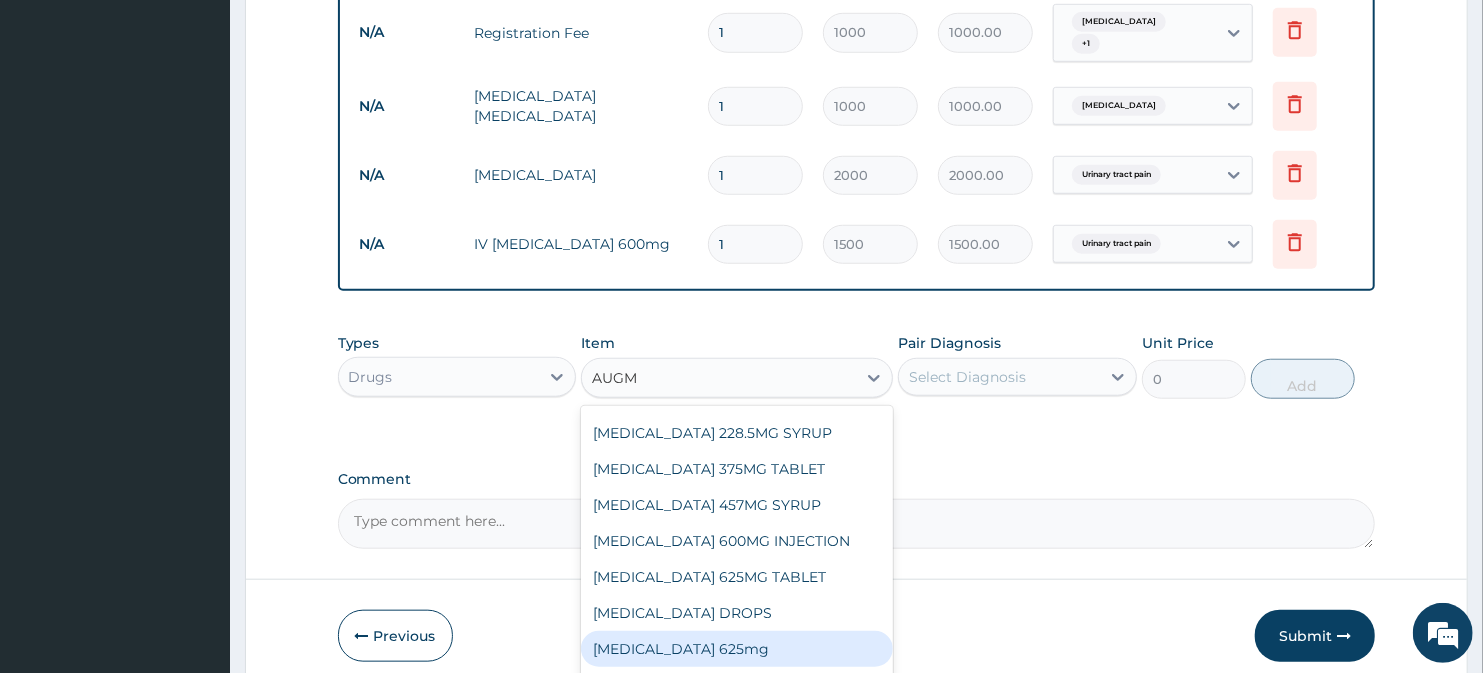 type 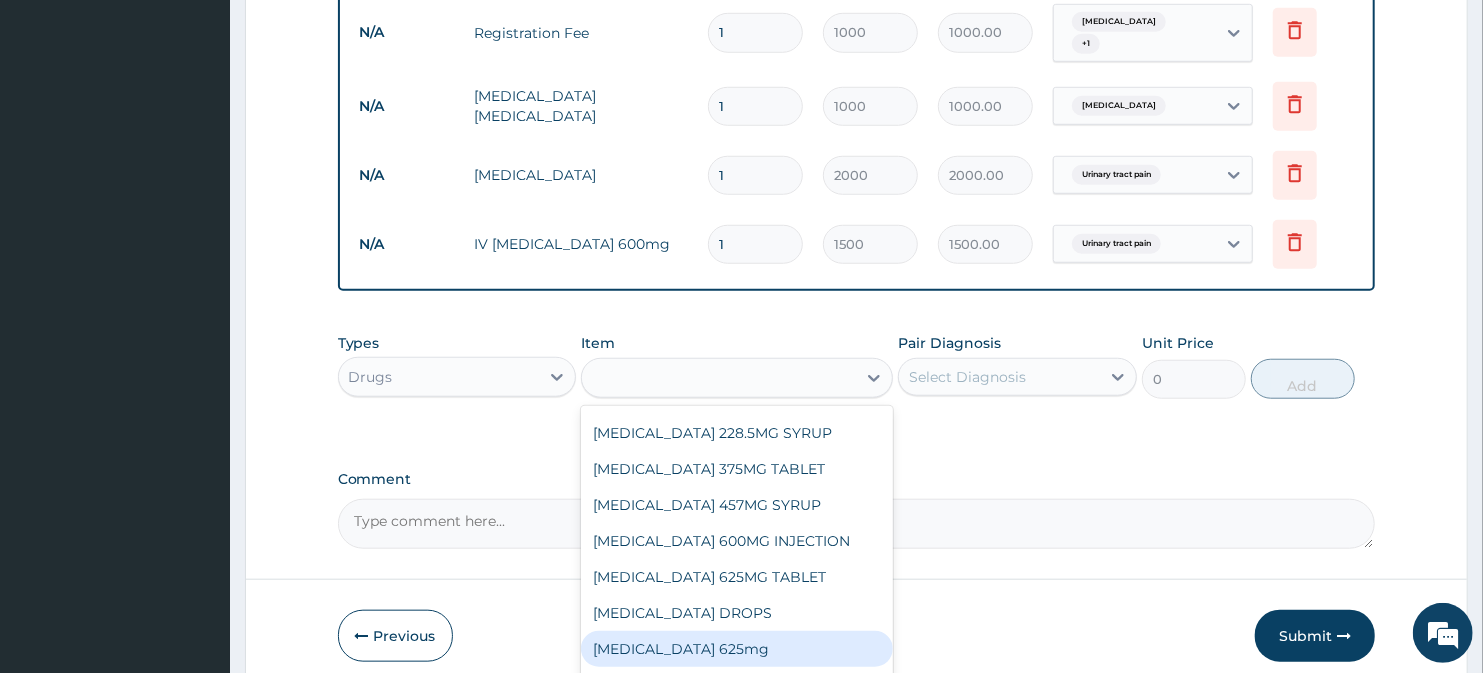 type on "300" 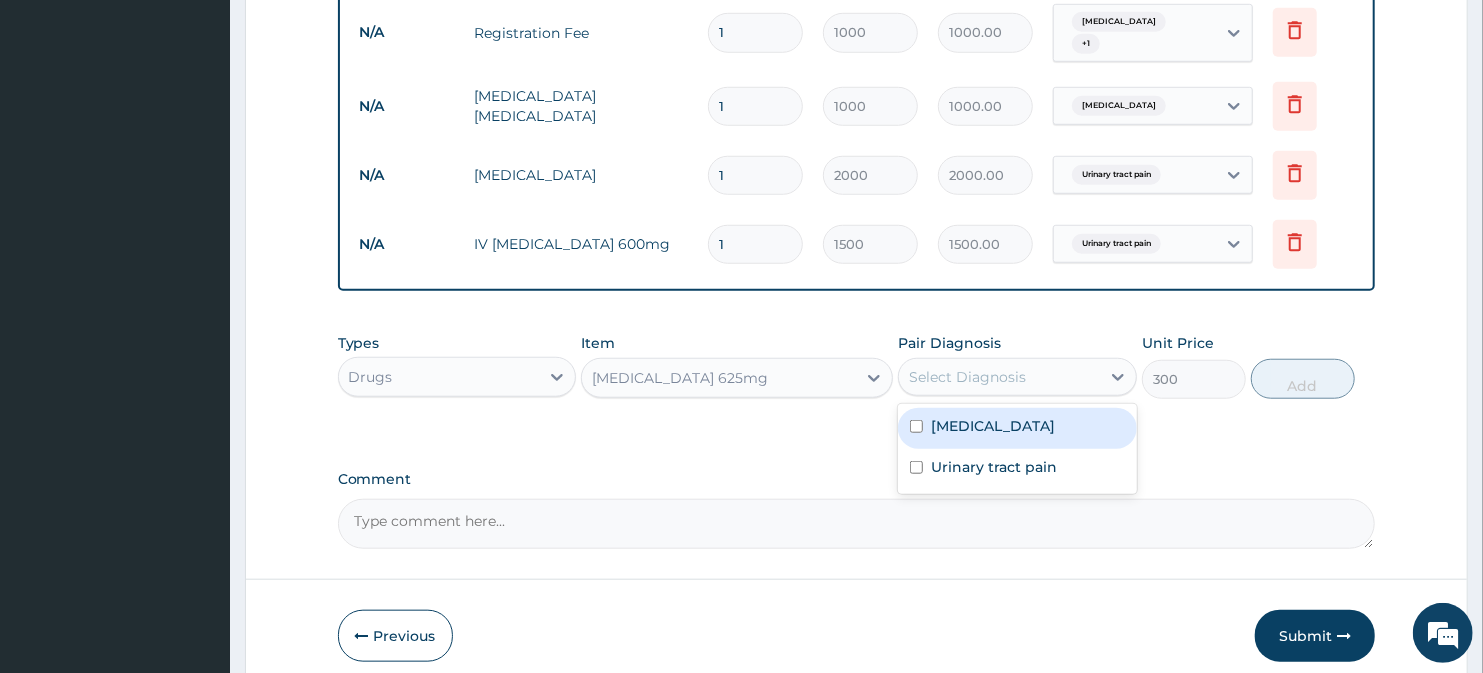 click on "Select Diagnosis" at bounding box center [999, 377] 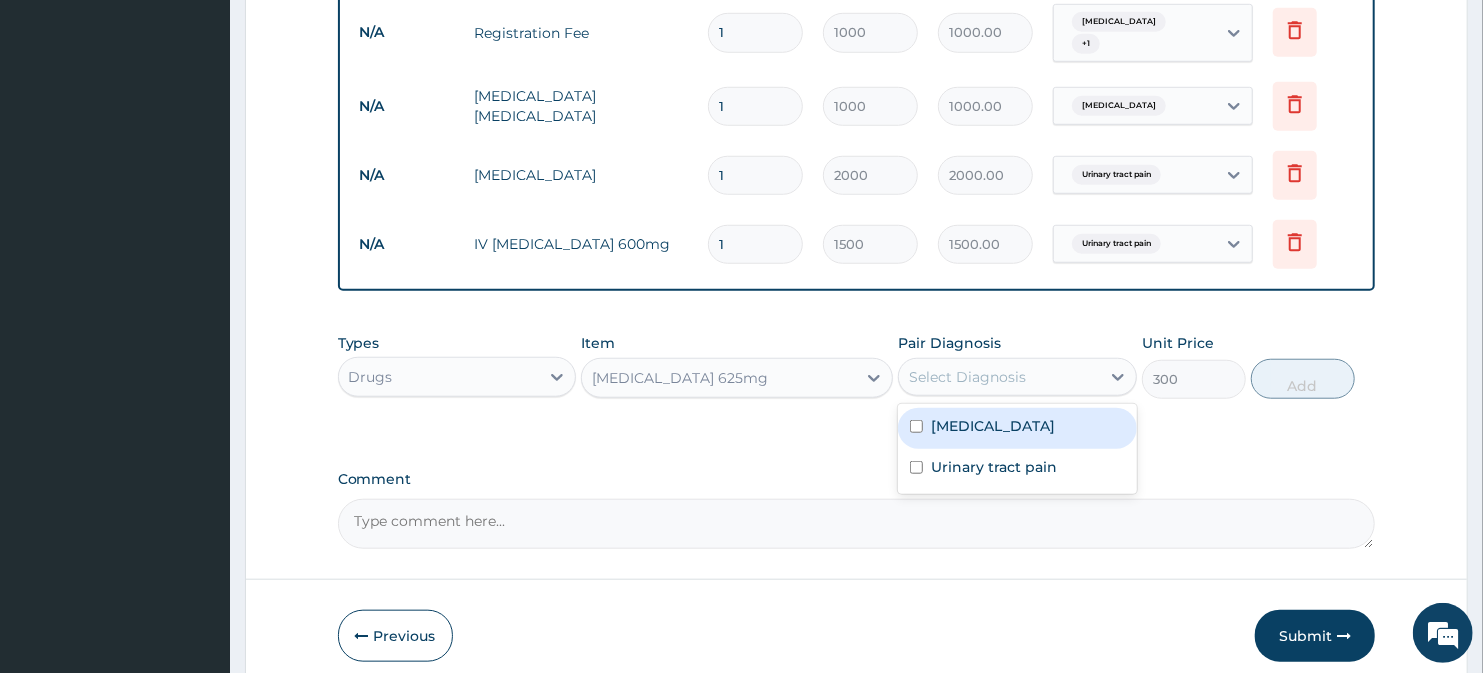 click on "Malaria" at bounding box center [1017, 428] 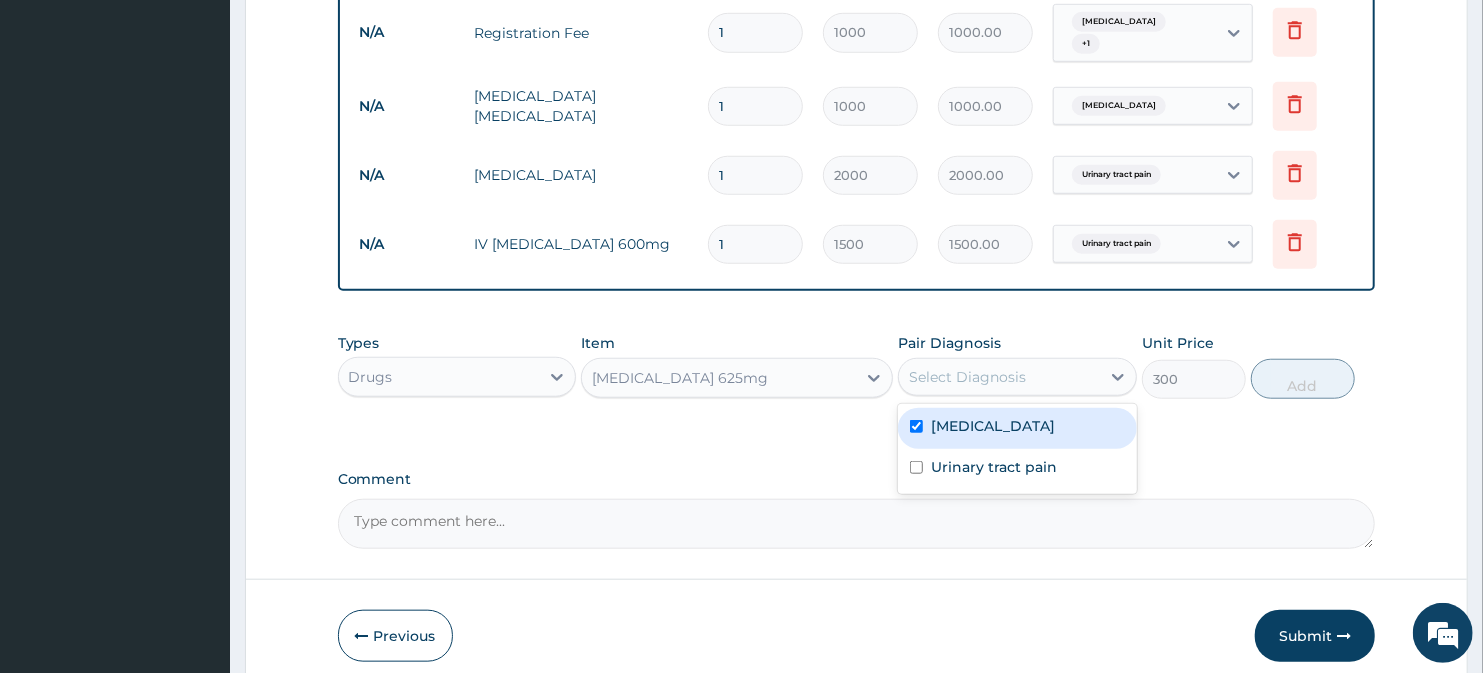 checkbox on "true" 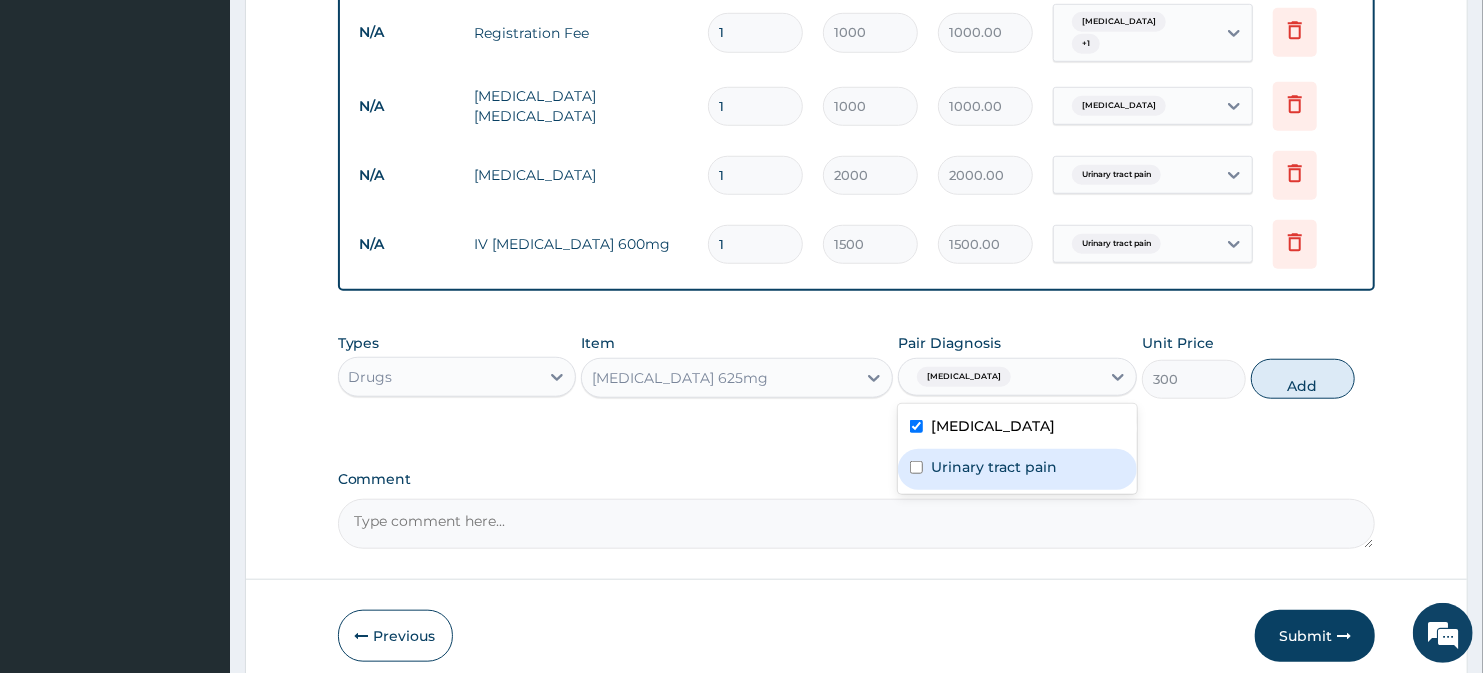 click on "Urinary tract pain" at bounding box center [994, 467] 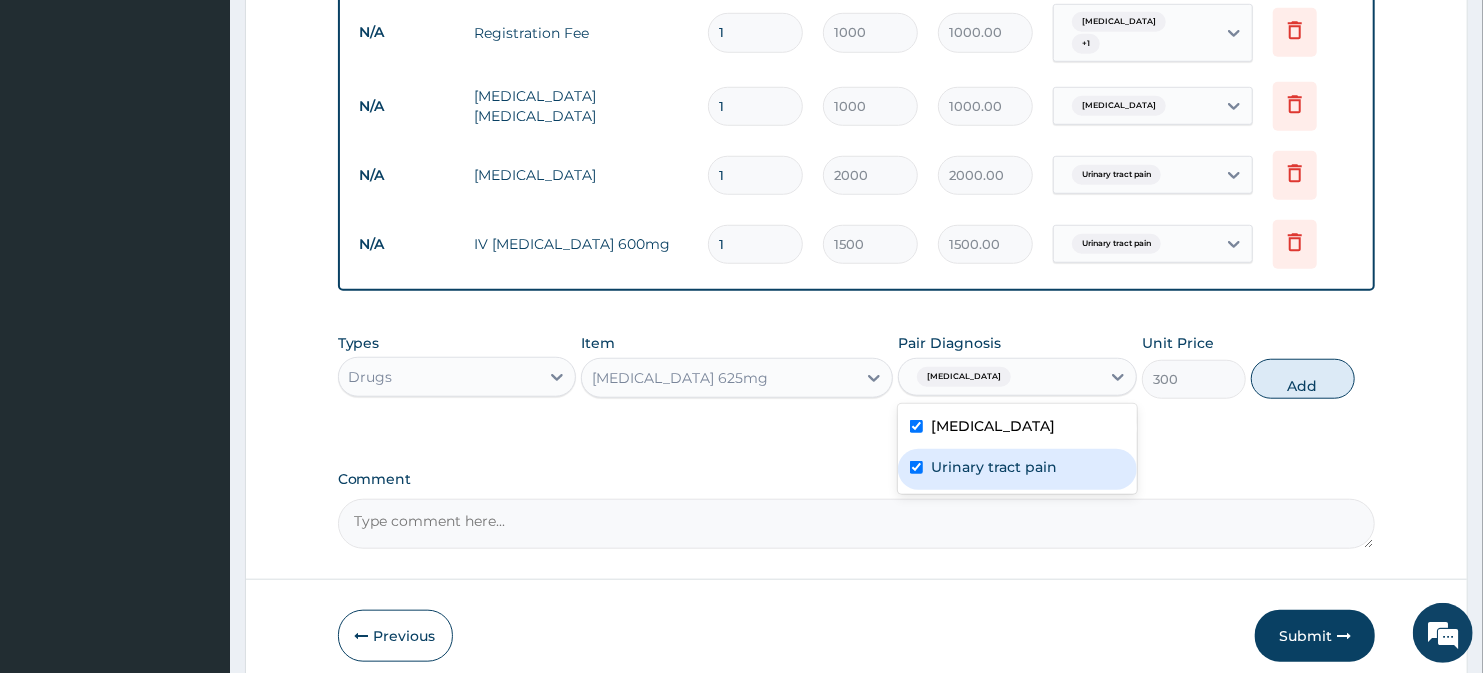 checkbox on "true" 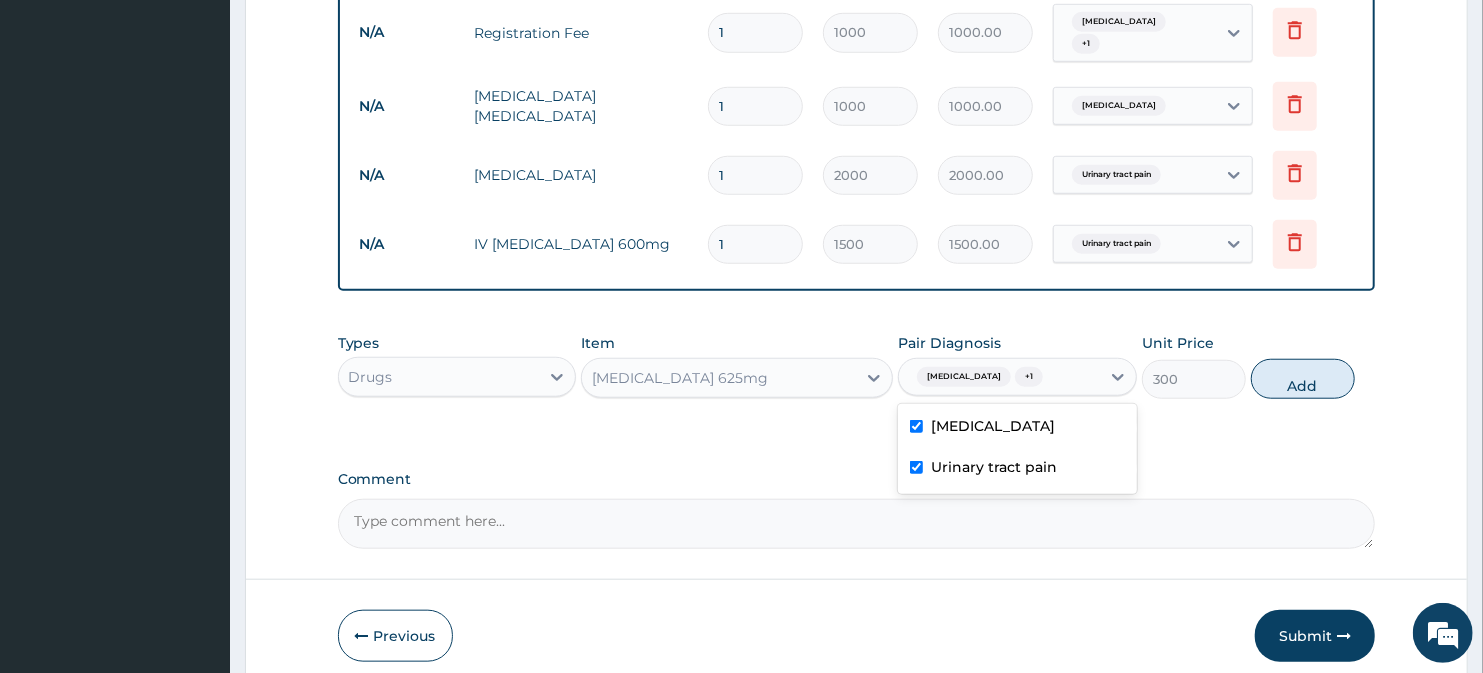 click on "Malaria" at bounding box center (1017, 428) 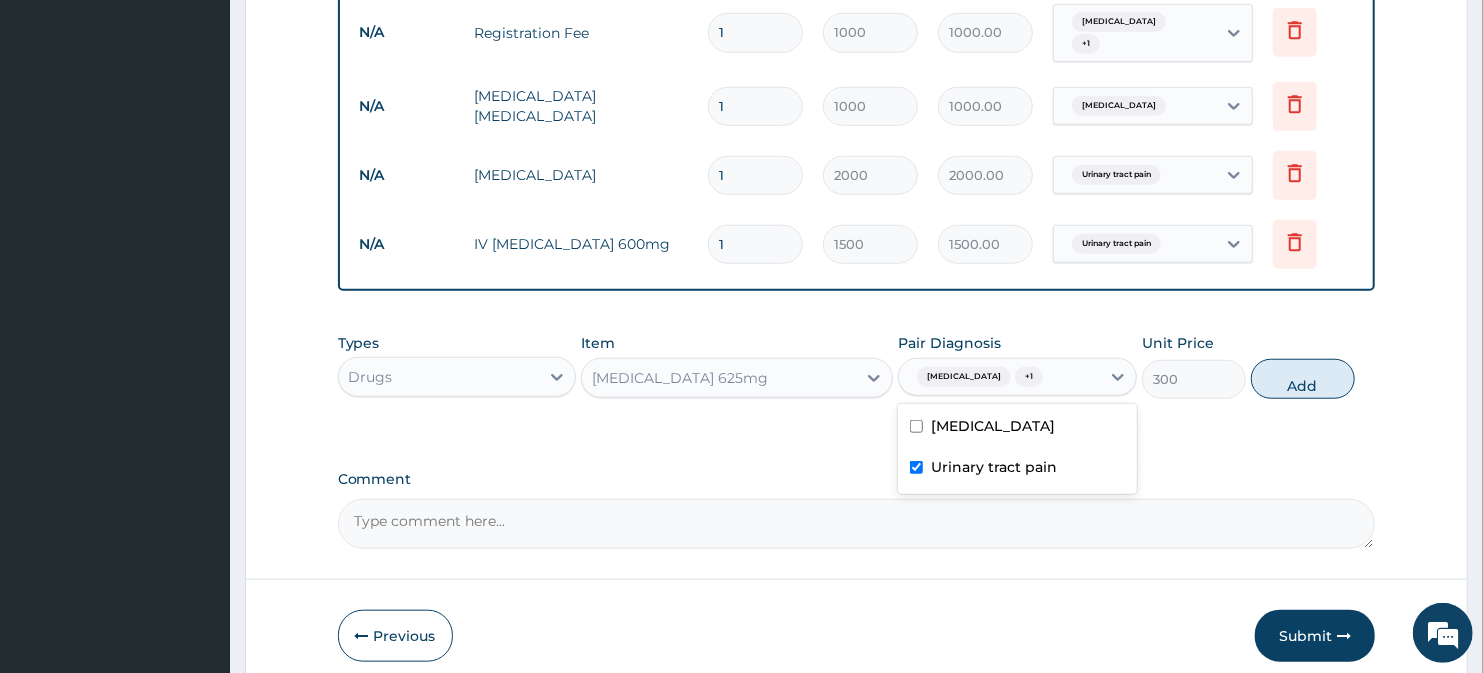 checkbox on "false" 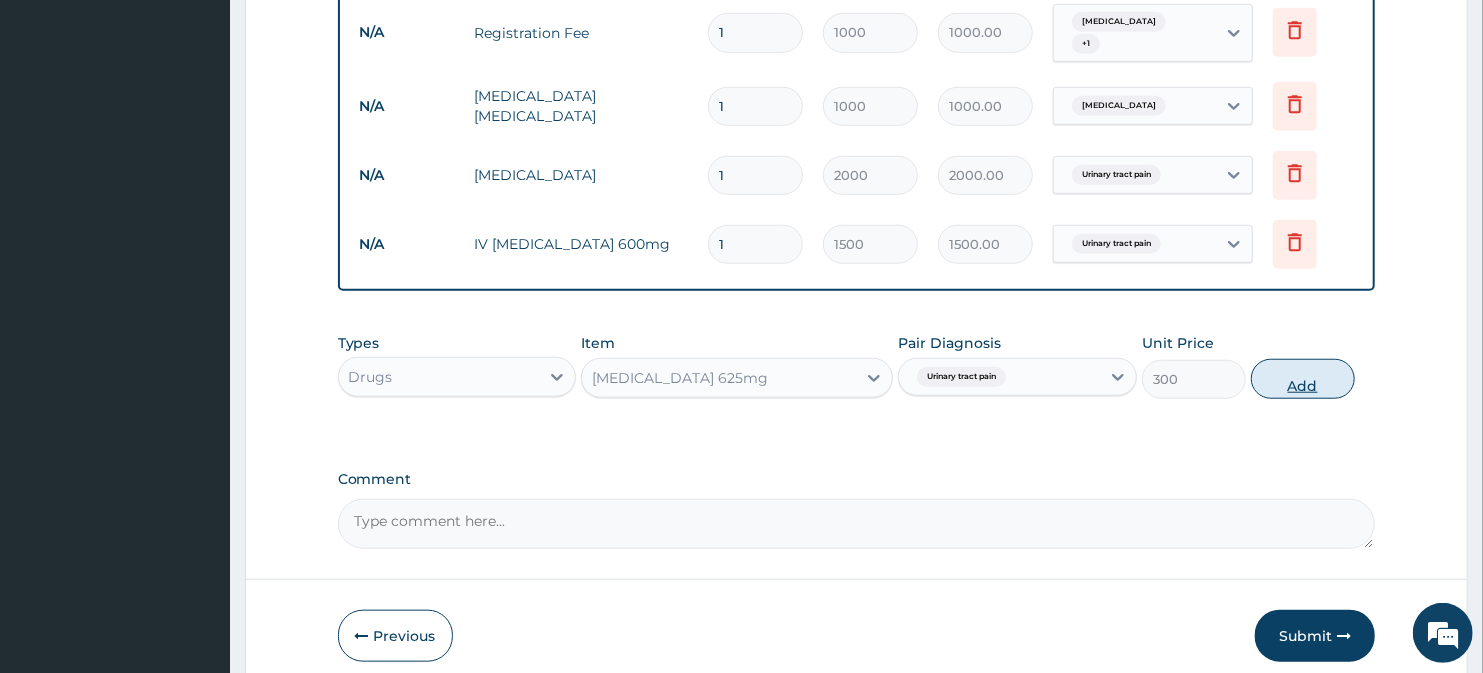 click on "Add" at bounding box center [1303, 379] 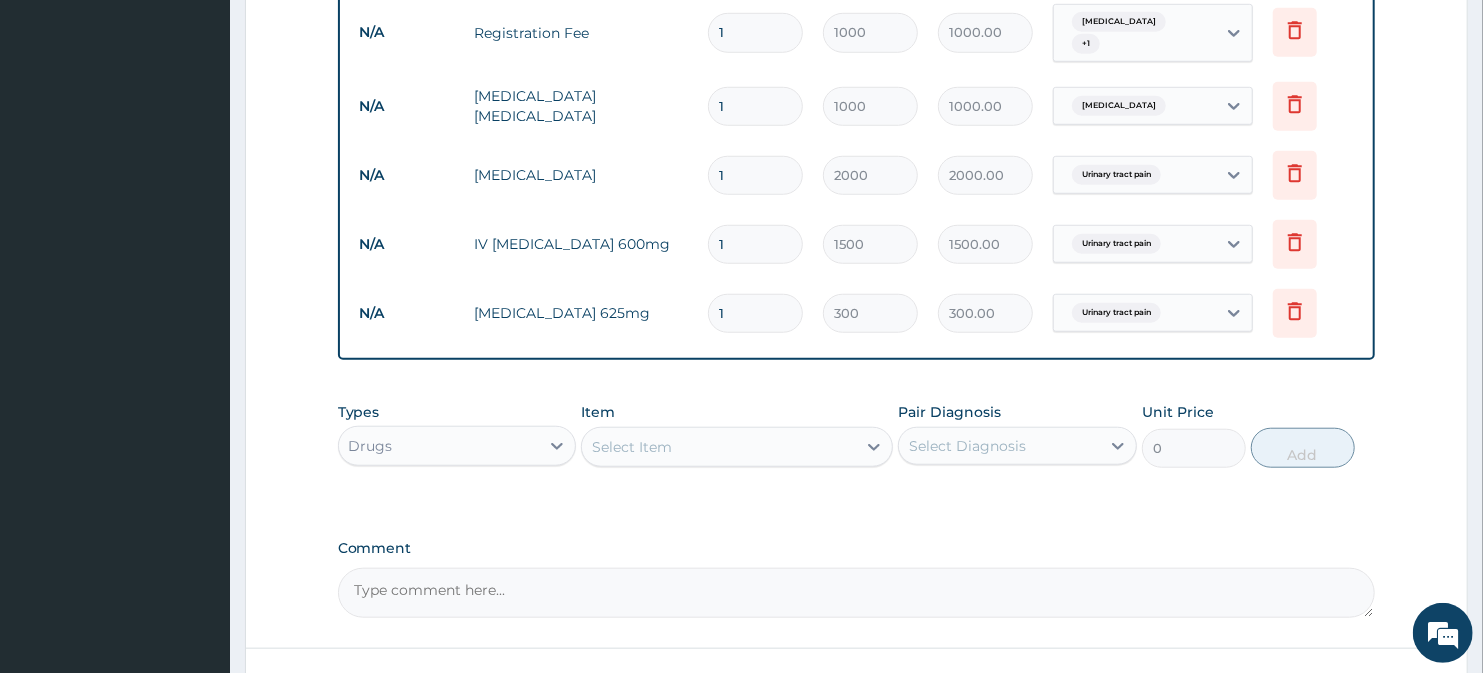 type on "14" 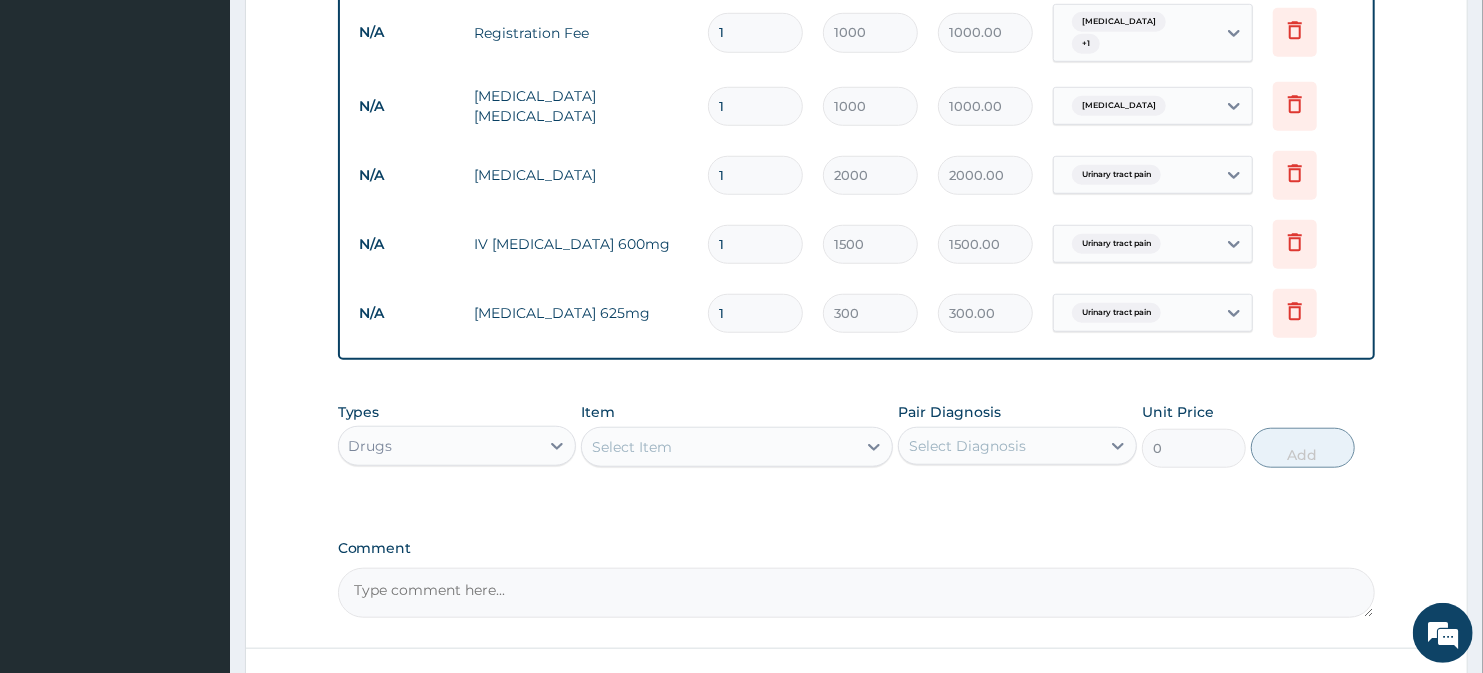 type on "4200.00" 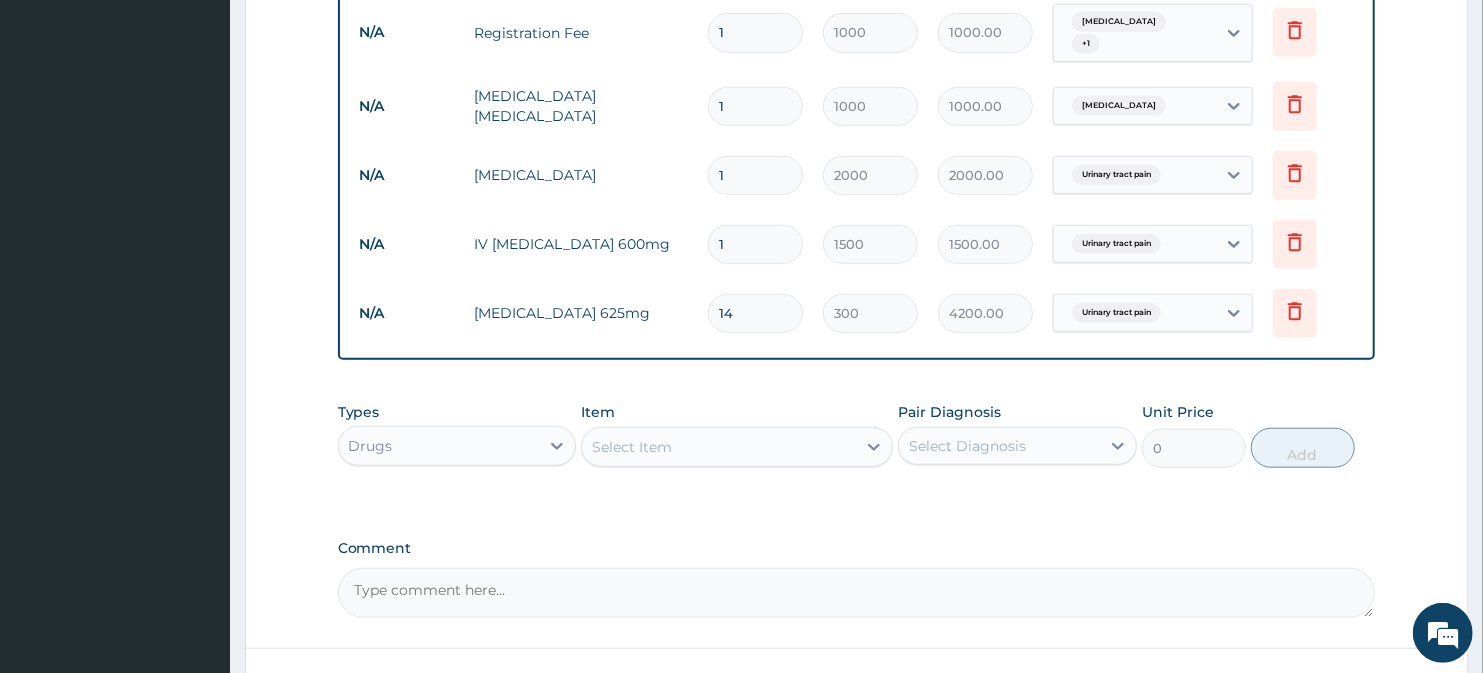 type on "14" 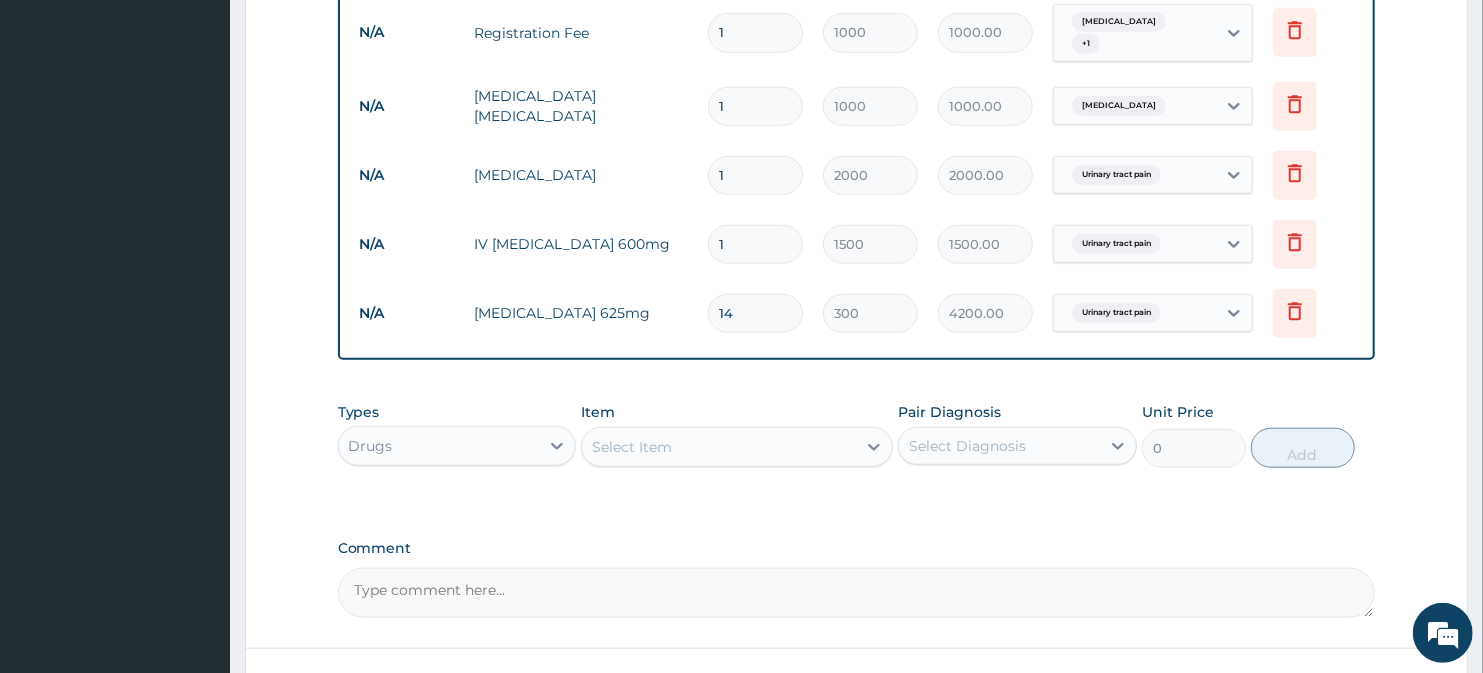 click on "Select Item" at bounding box center [718, 447] 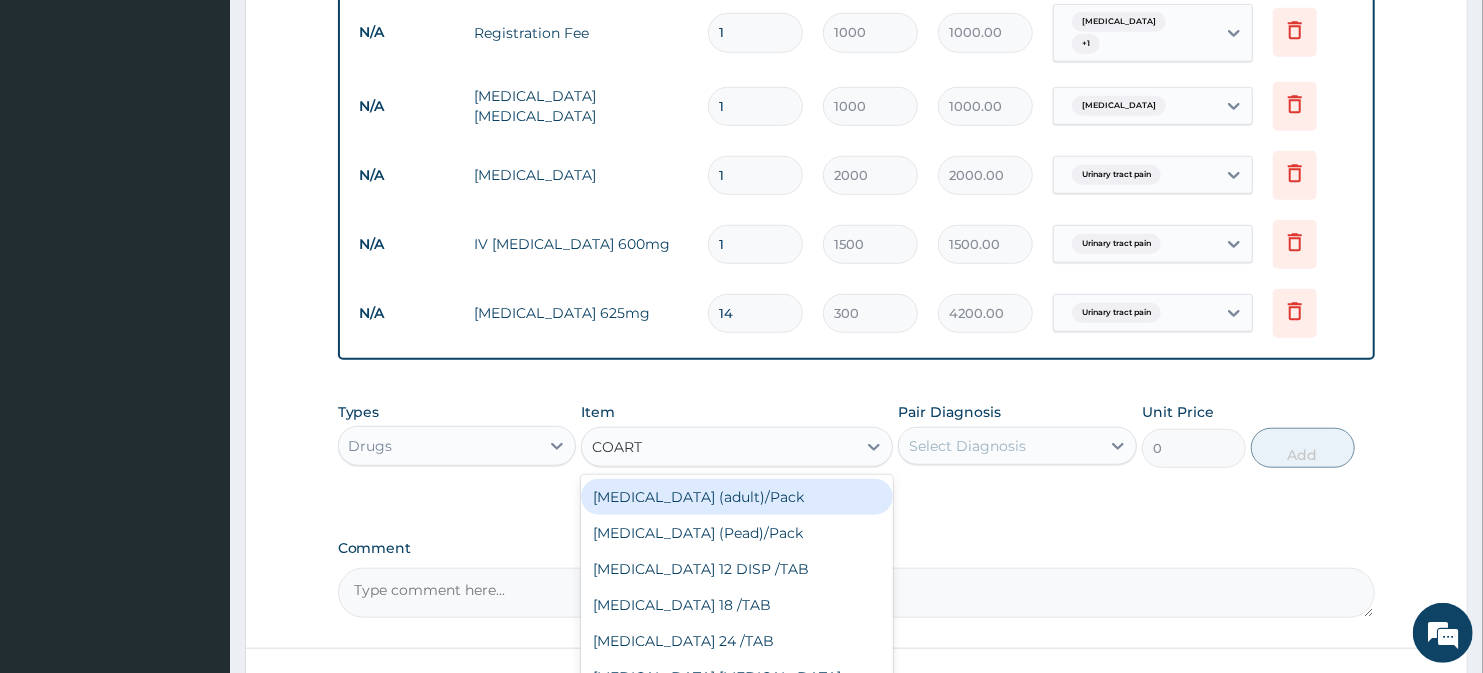 type on "COARTE" 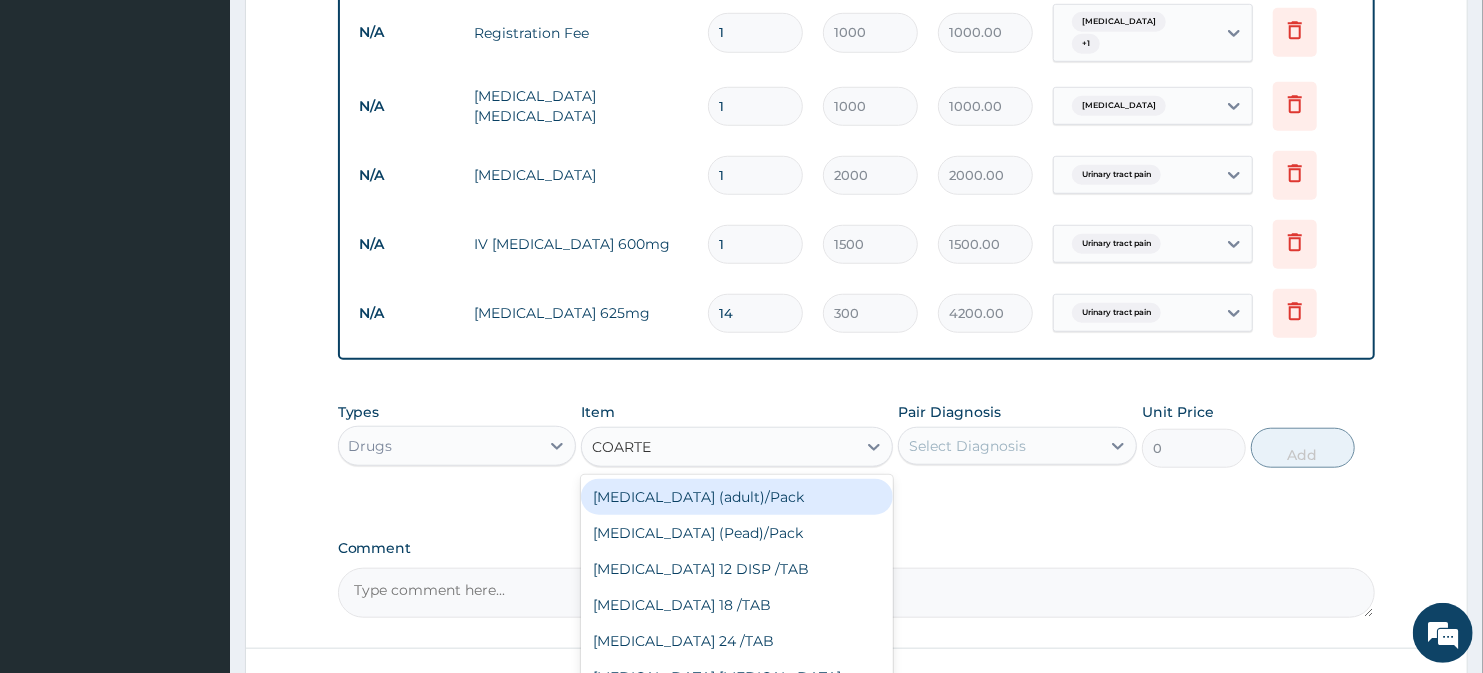 scroll, scrollTop: 1020, scrollLeft: 0, axis: vertical 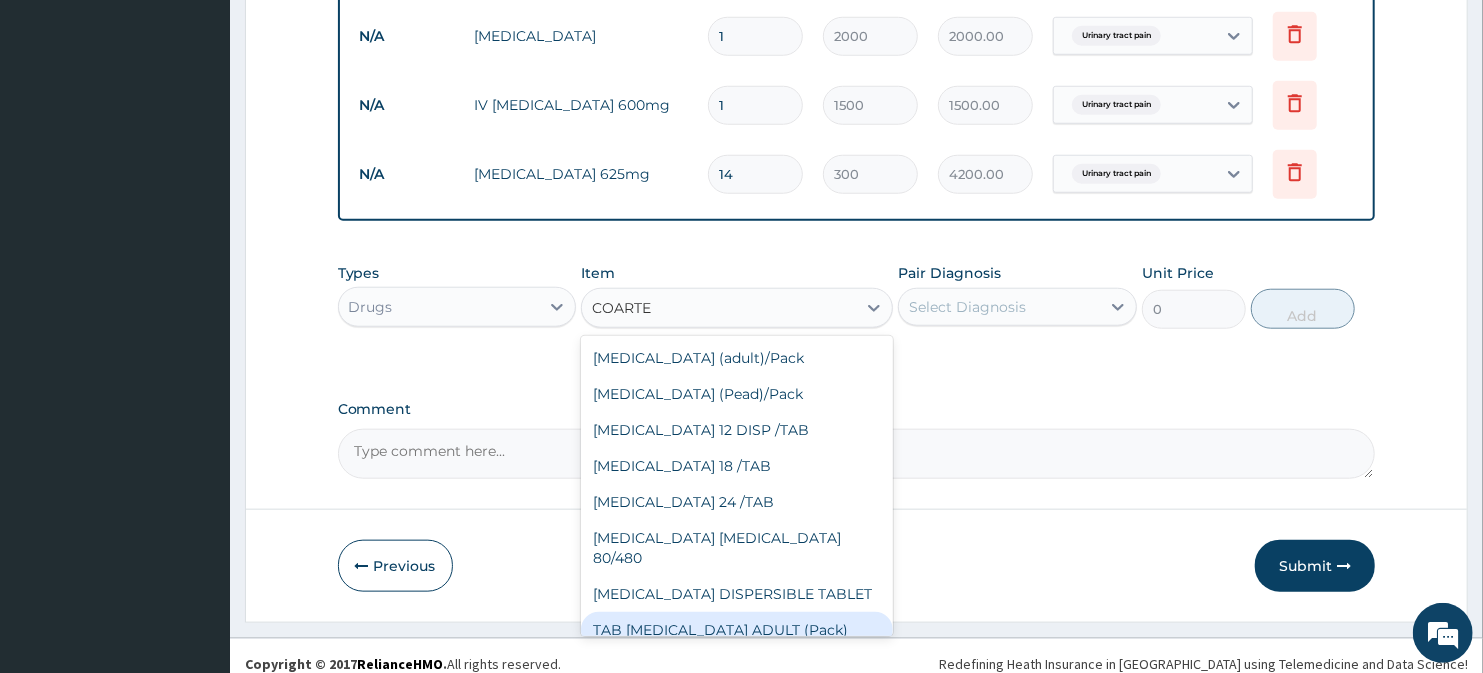 click on "TAB COARTEM ADULT (Pack)" at bounding box center (736, 630) 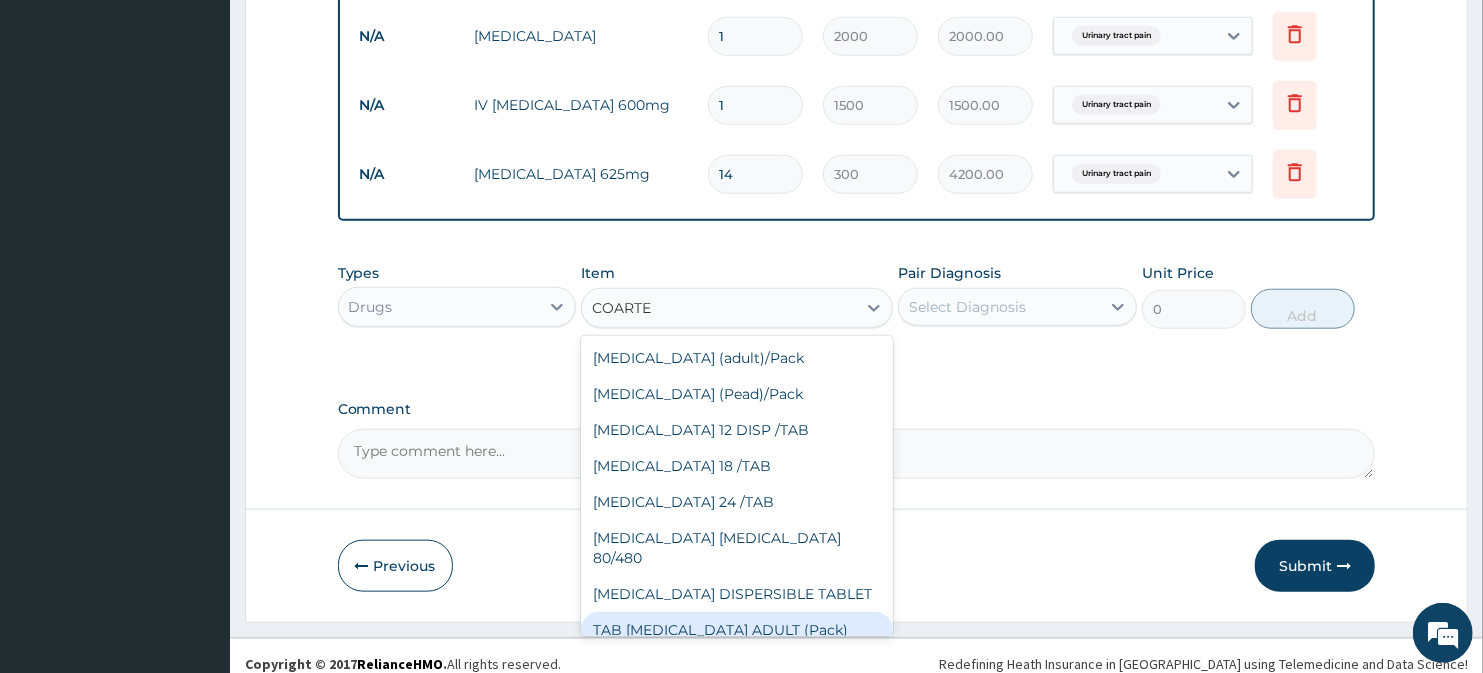 type 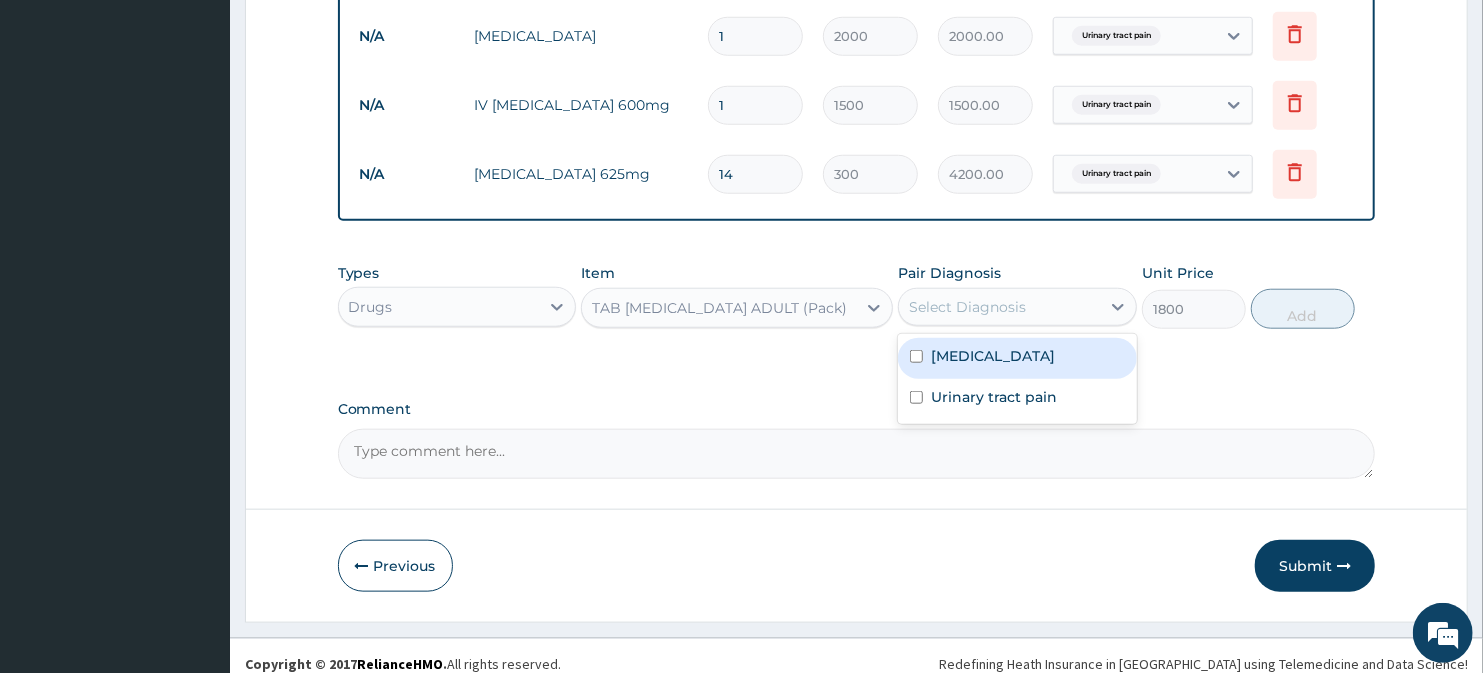 click on "Select Diagnosis" at bounding box center (999, 307) 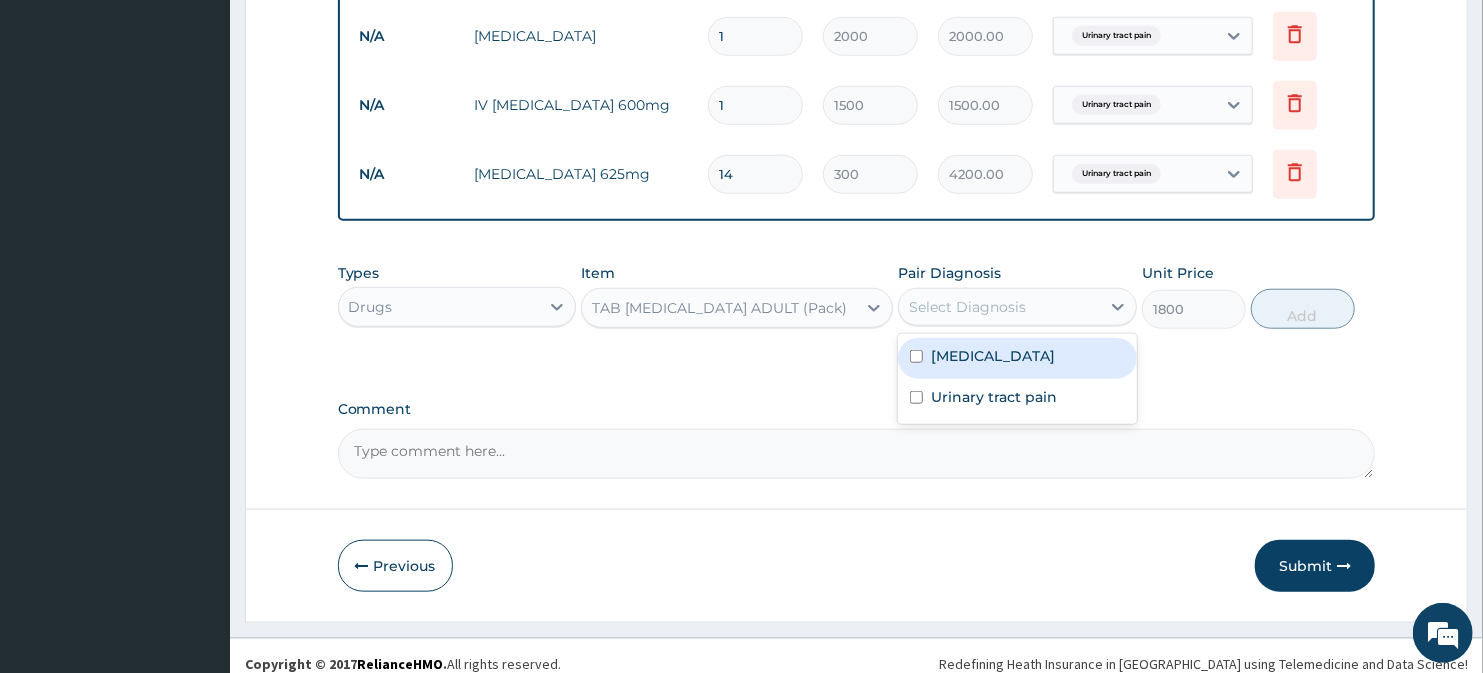 click on "Malaria" at bounding box center (1017, 358) 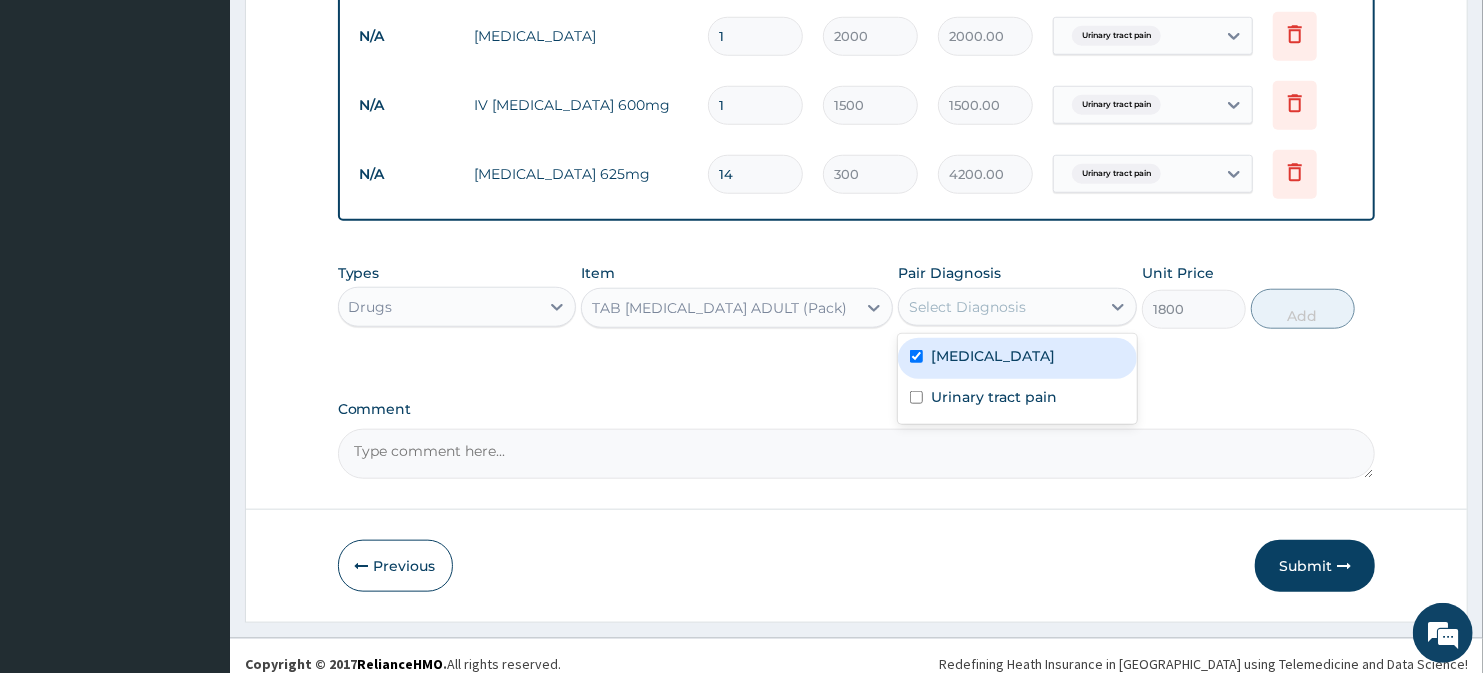 checkbox on "true" 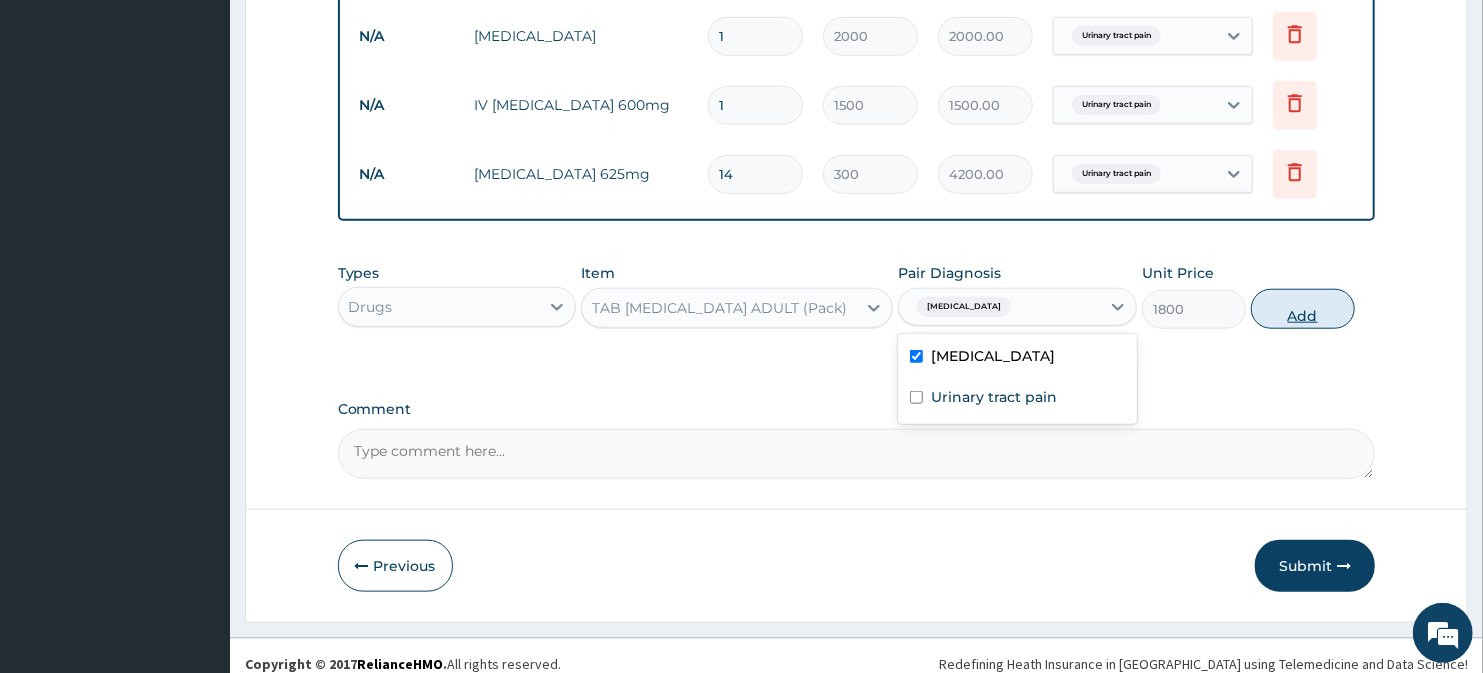click on "Add" at bounding box center (1303, 309) 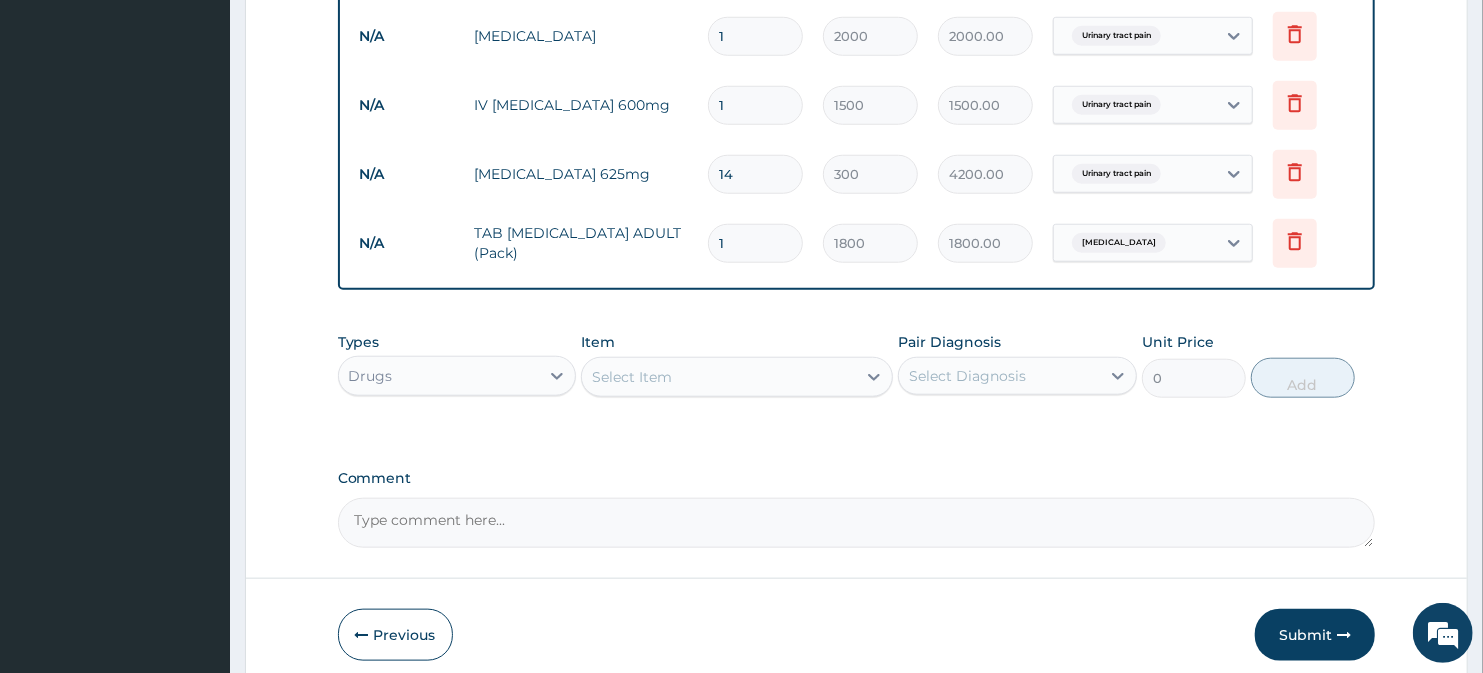 click on "Select Item" at bounding box center [632, 377] 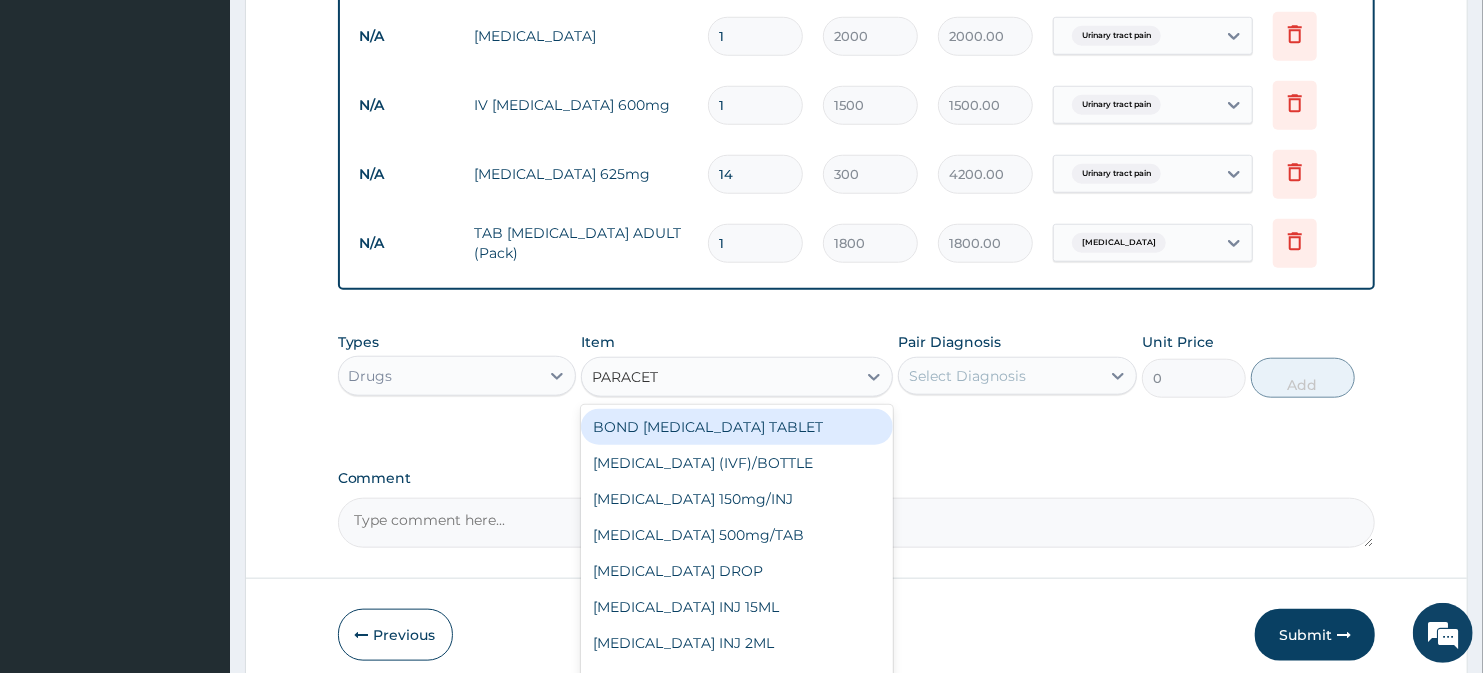 type on "PARACETA" 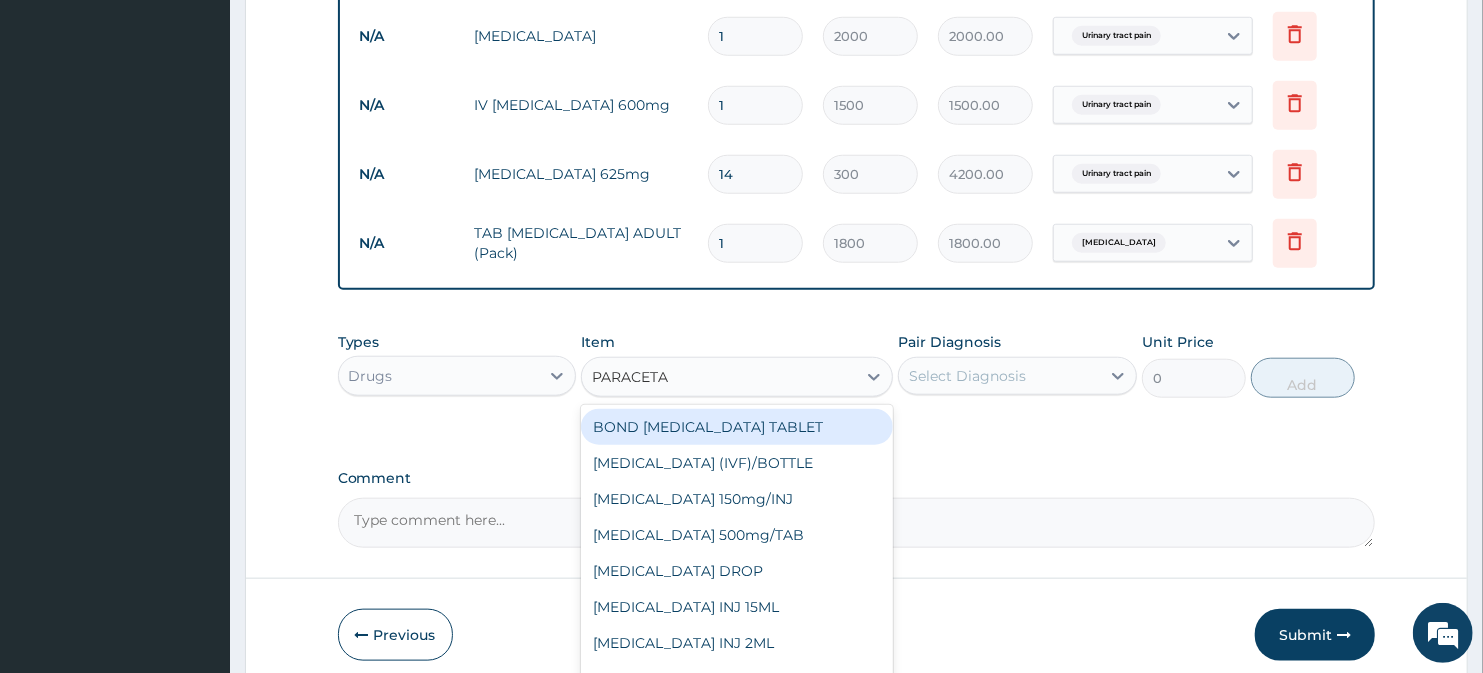 scroll, scrollTop: 1088, scrollLeft: 0, axis: vertical 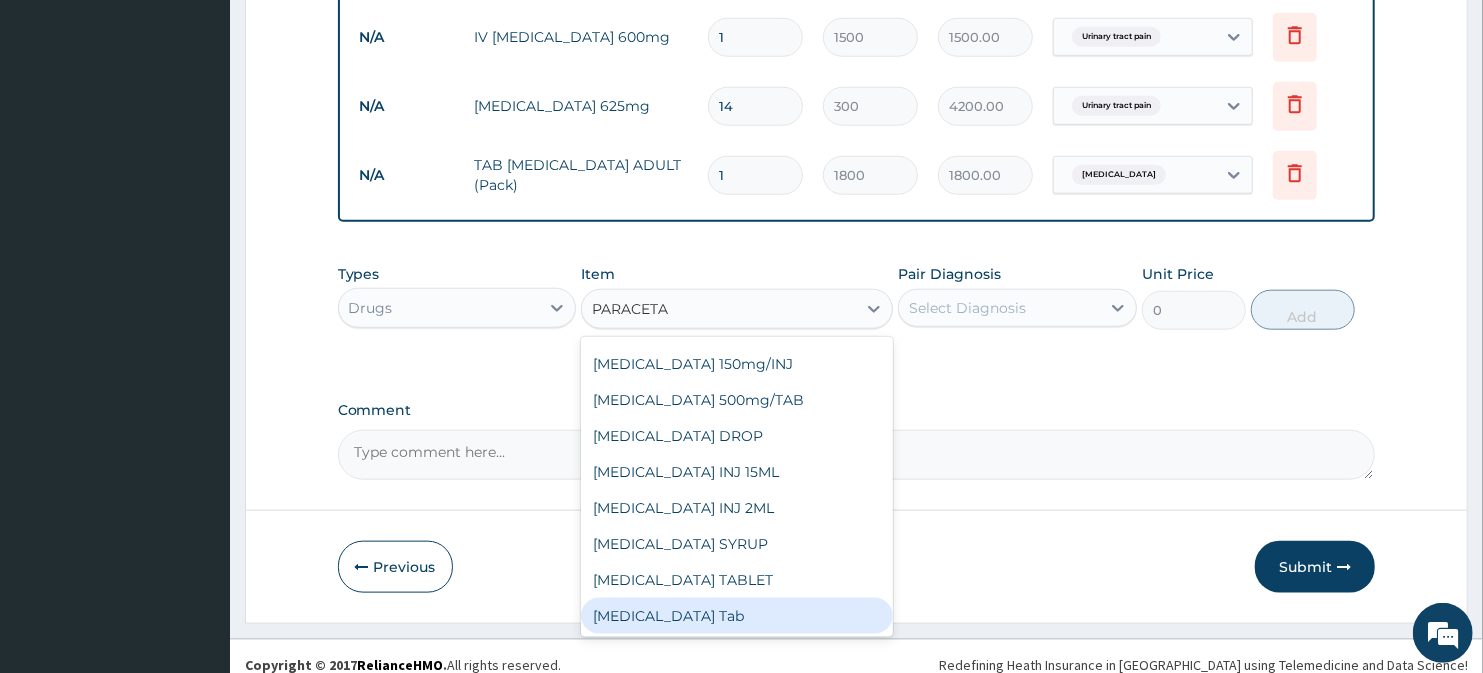 click on "[MEDICAL_DATA] Tab" at bounding box center (736, 616) 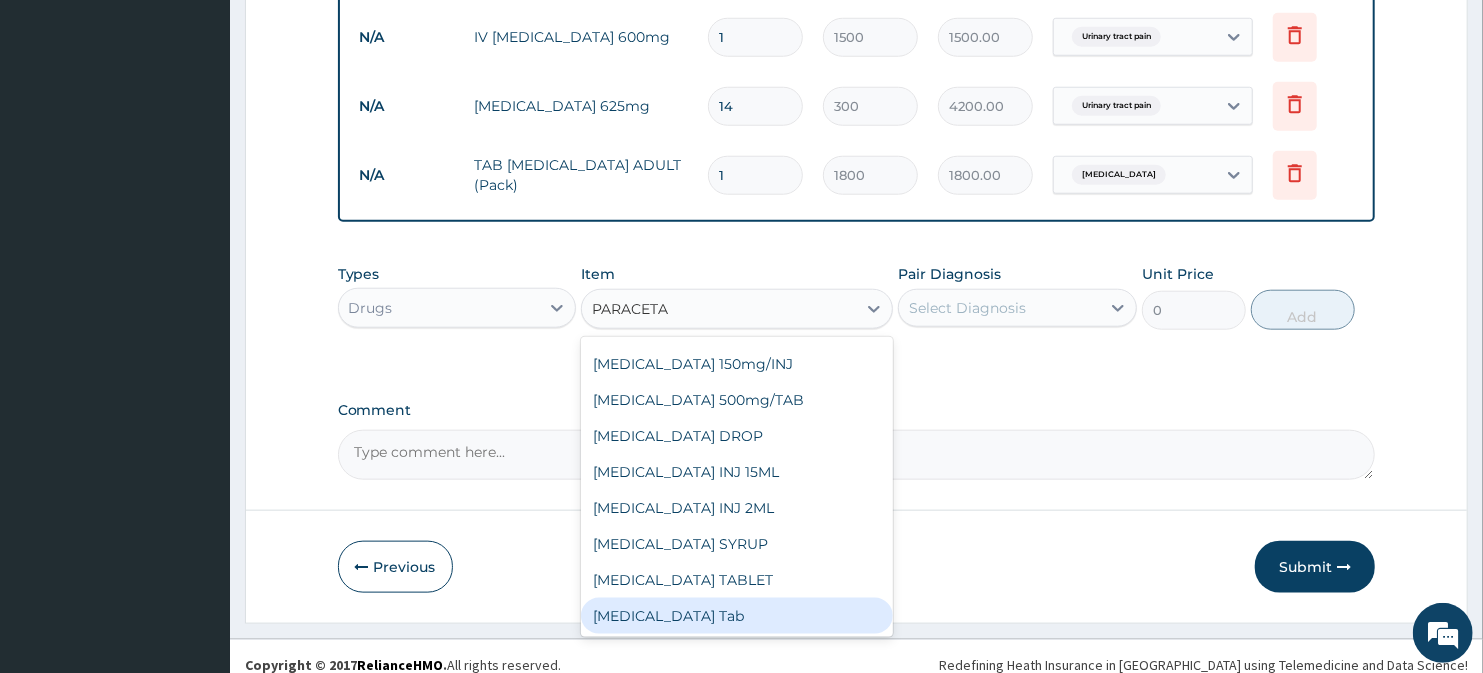 type 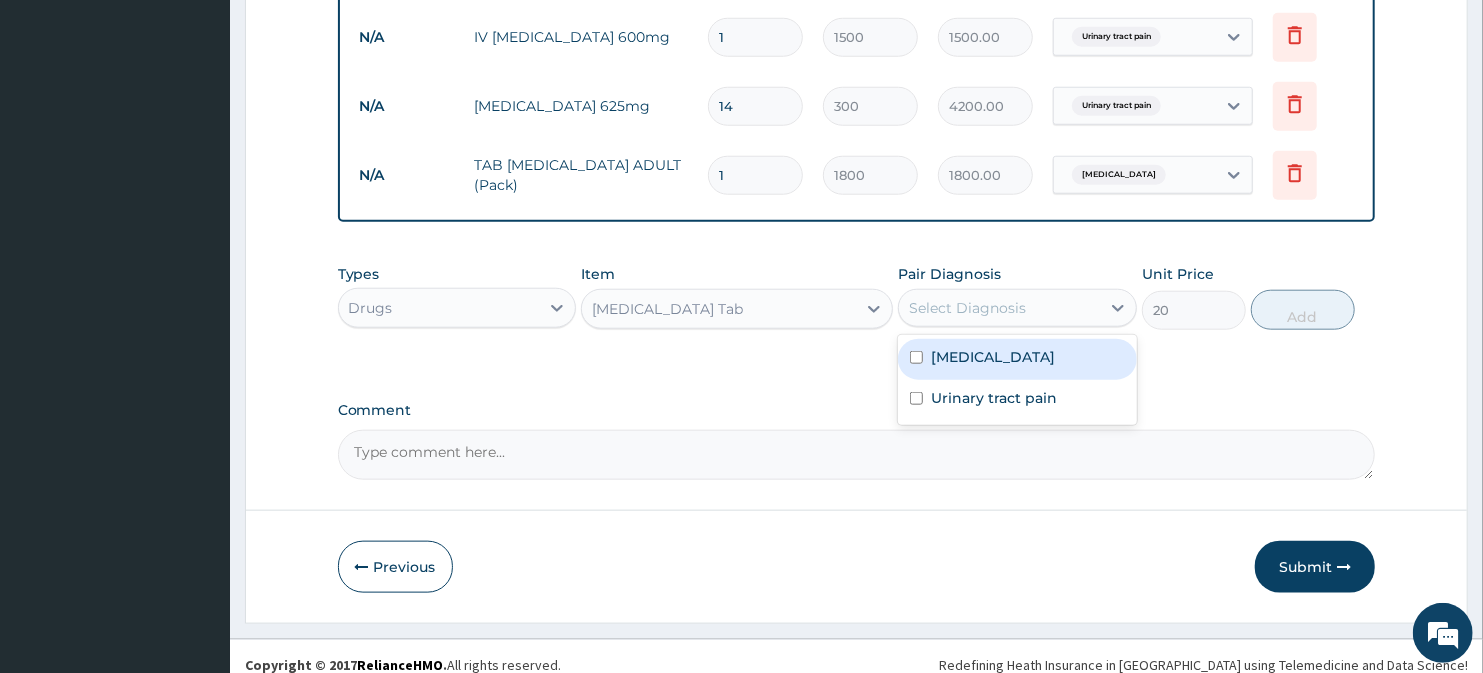 click on "Select Diagnosis" at bounding box center [999, 308] 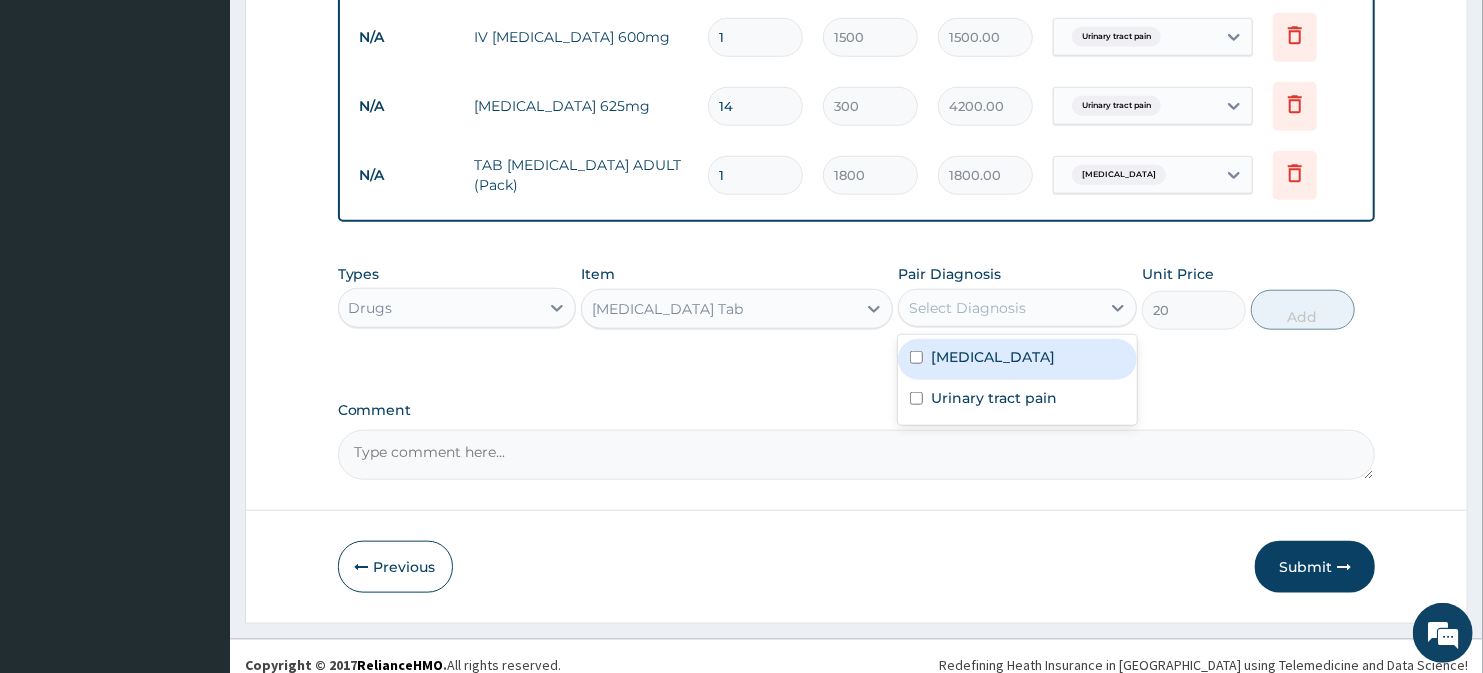 click on "Malaria" at bounding box center (993, 357) 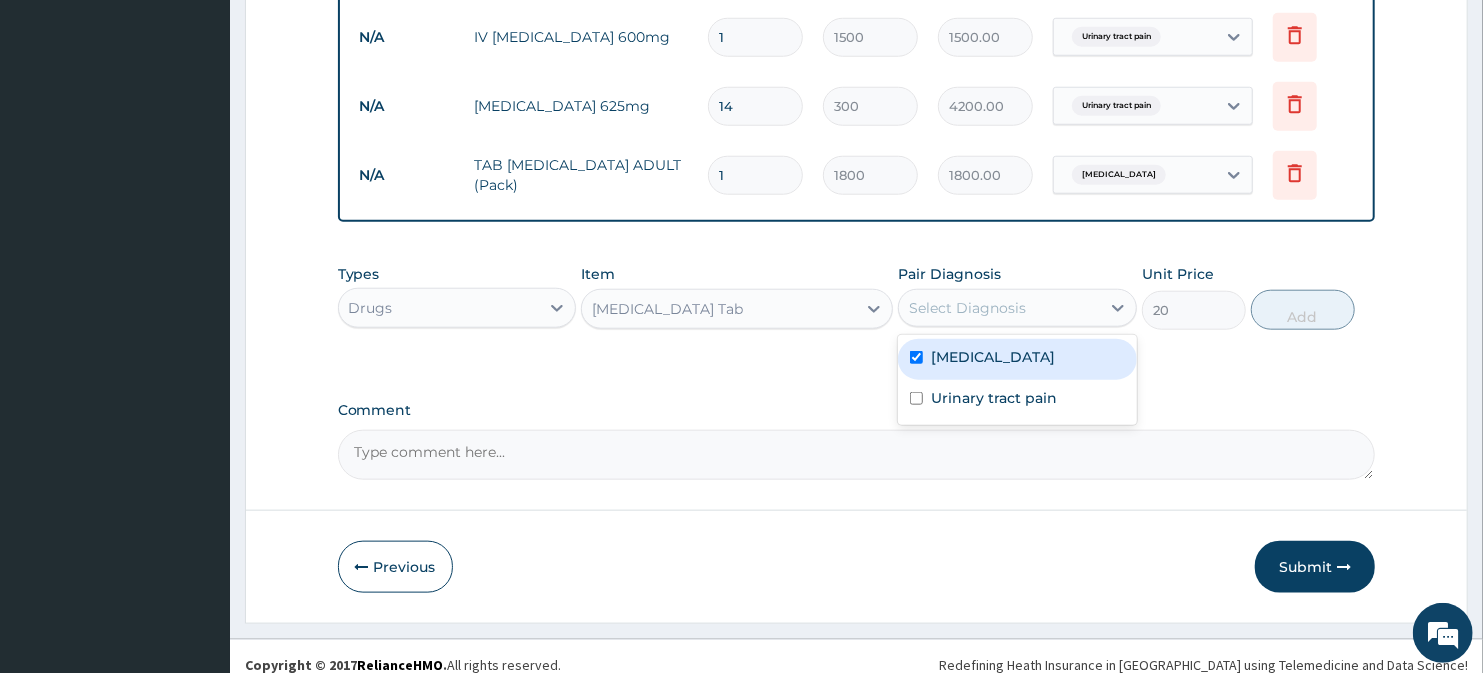 checkbox on "true" 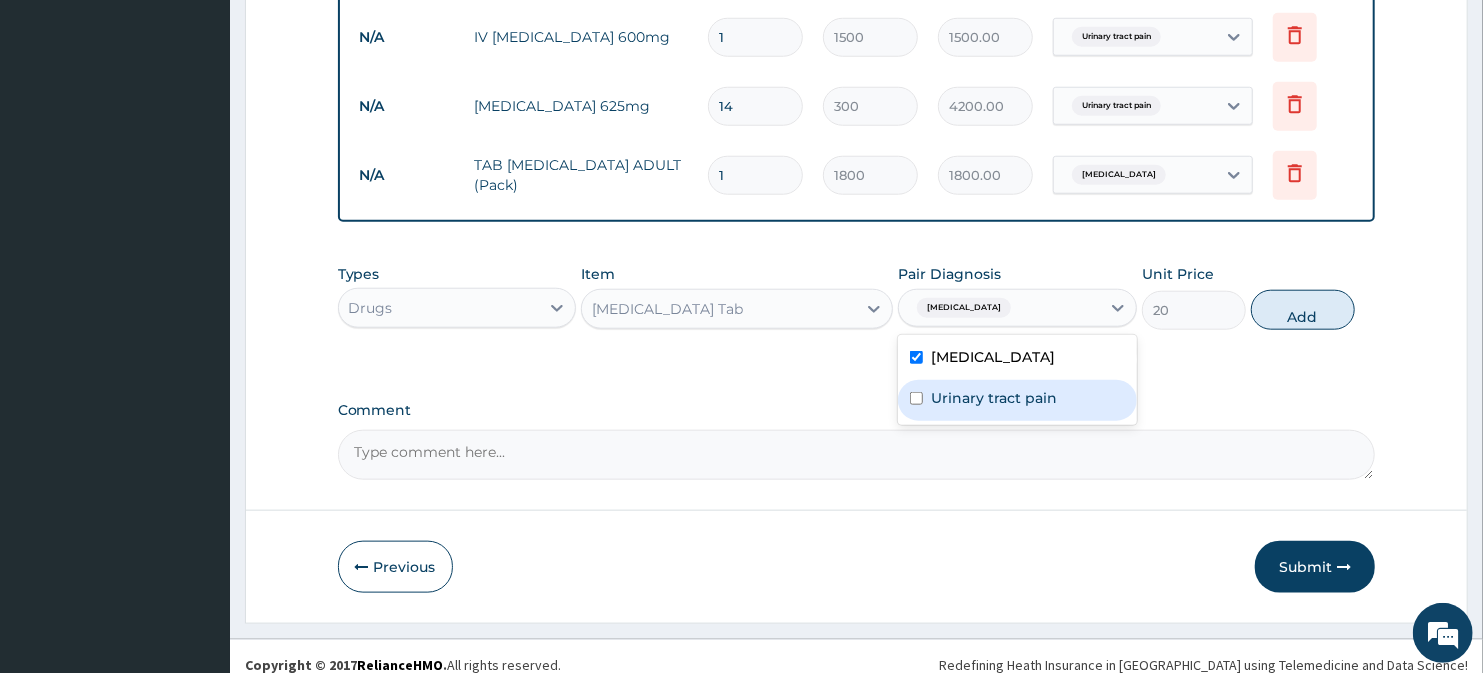 click on "Urinary tract pain" at bounding box center [994, 398] 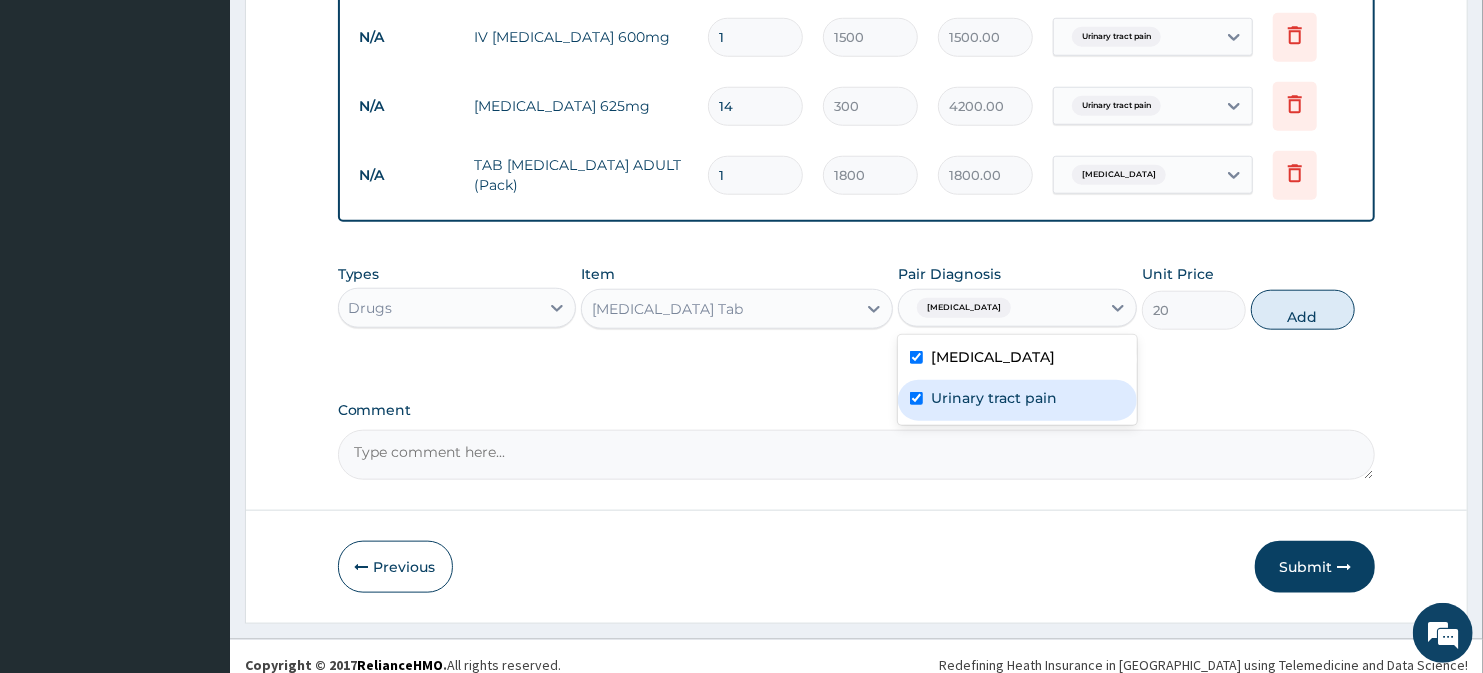 checkbox on "true" 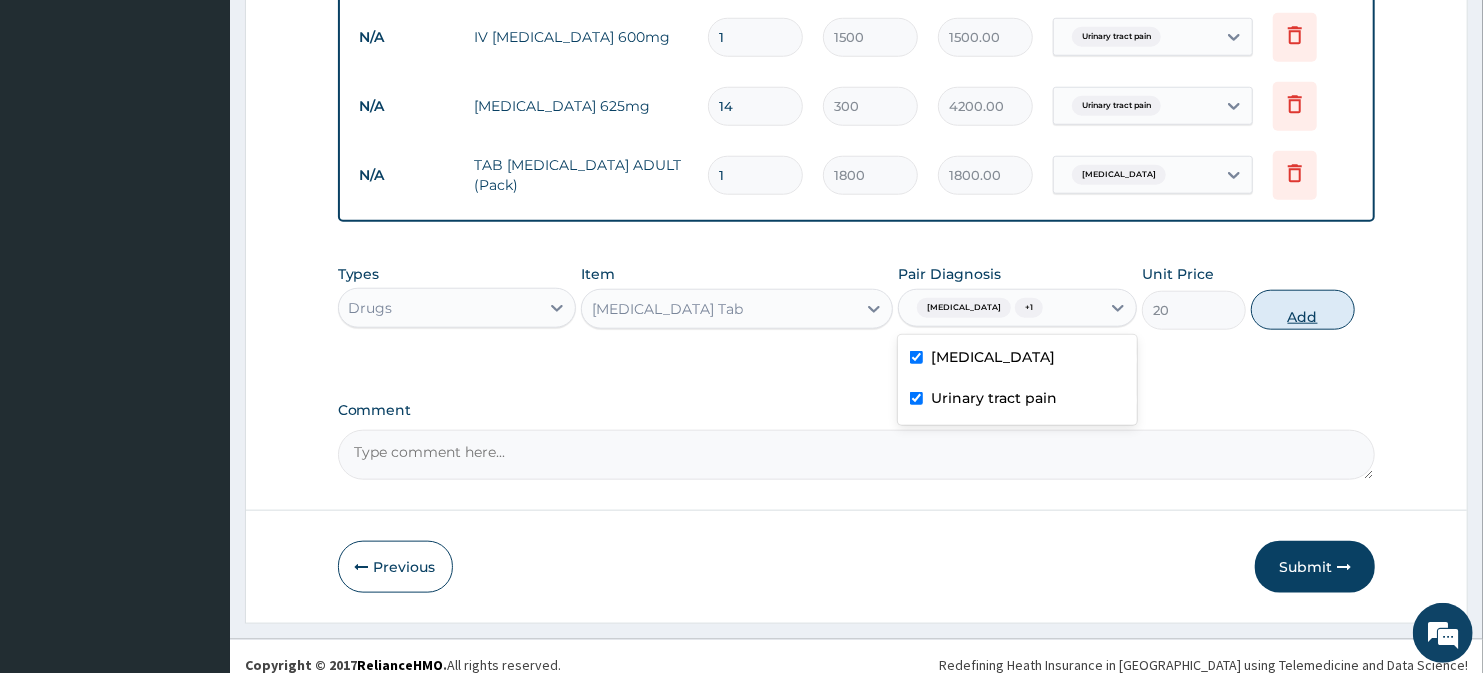 click on "Add" at bounding box center (1303, 310) 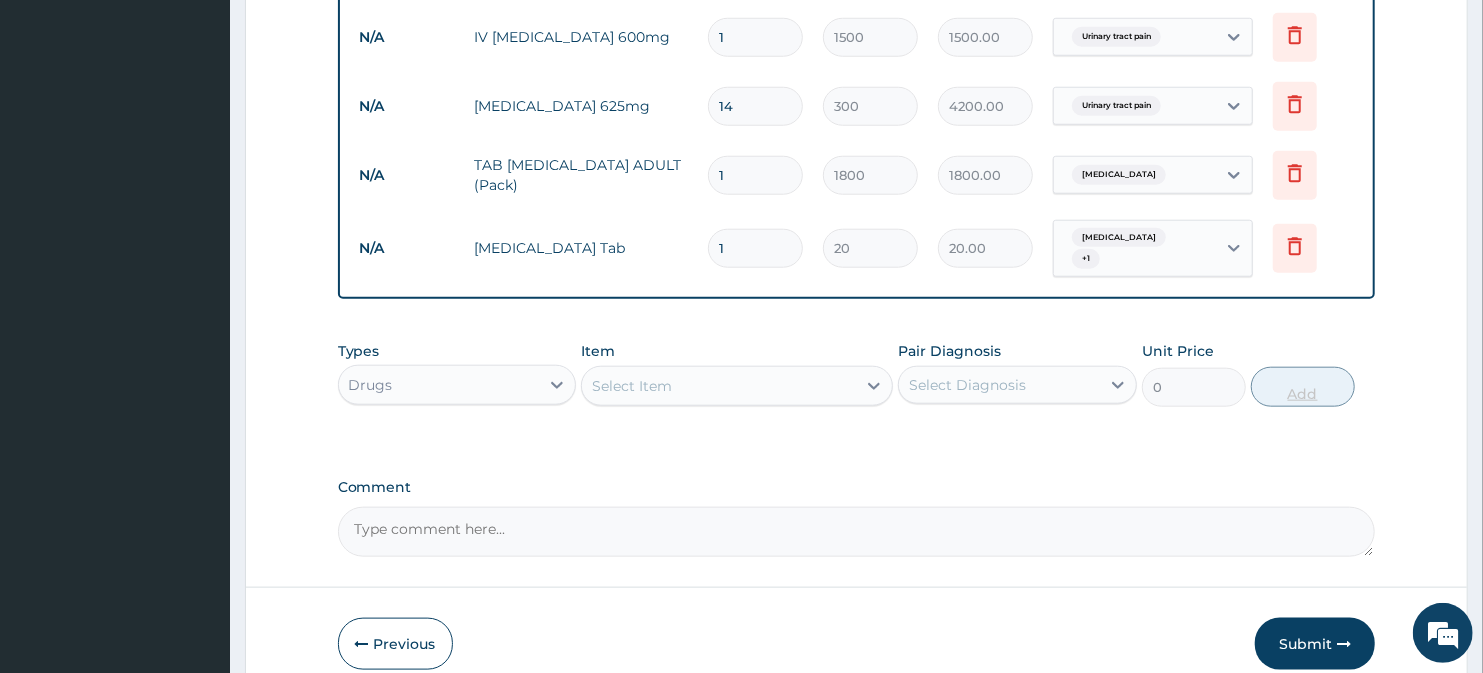 type 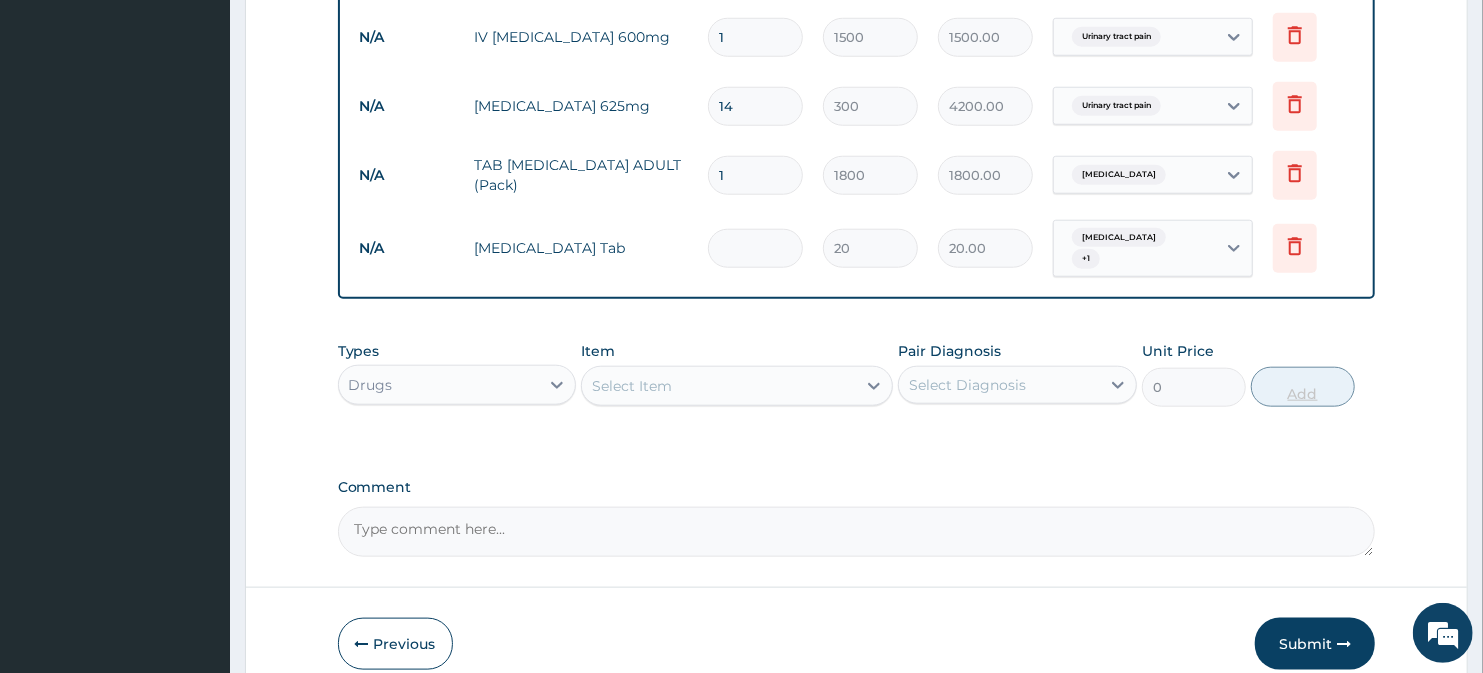 type on "0.00" 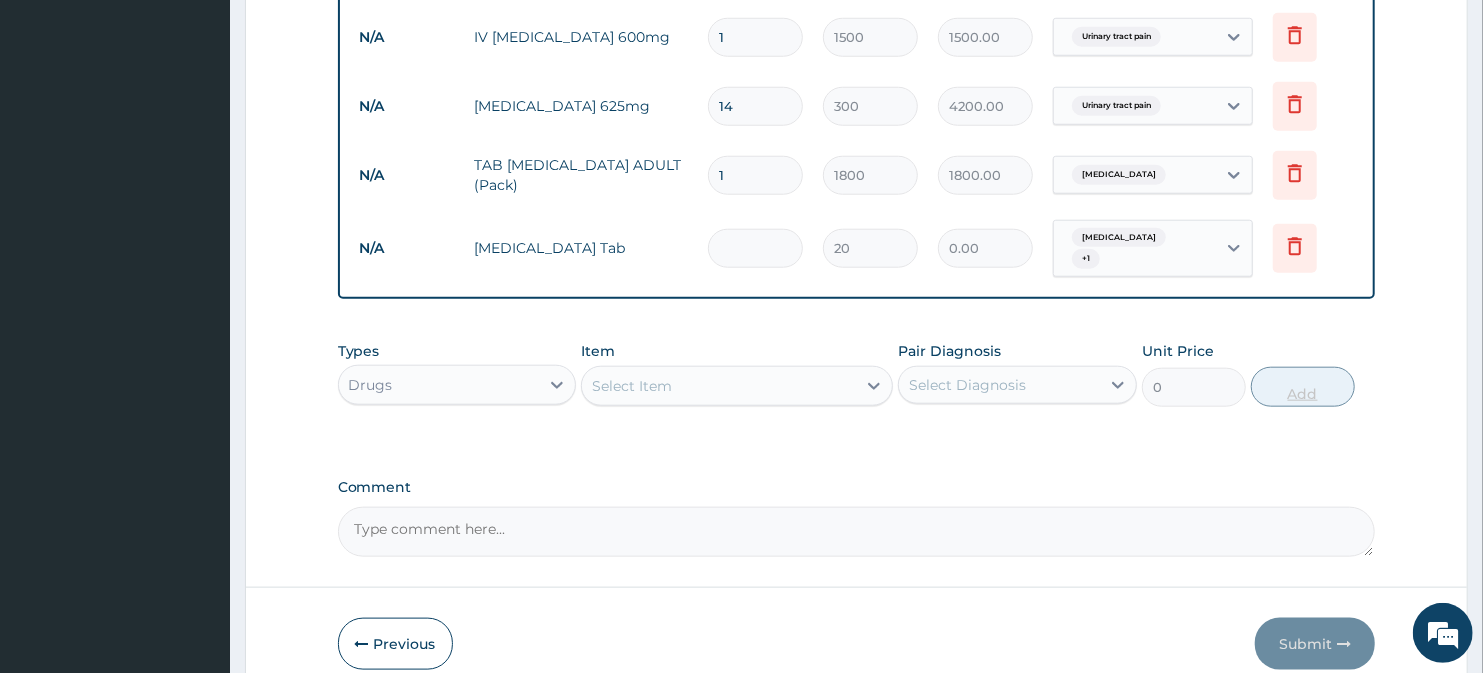 type on "2" 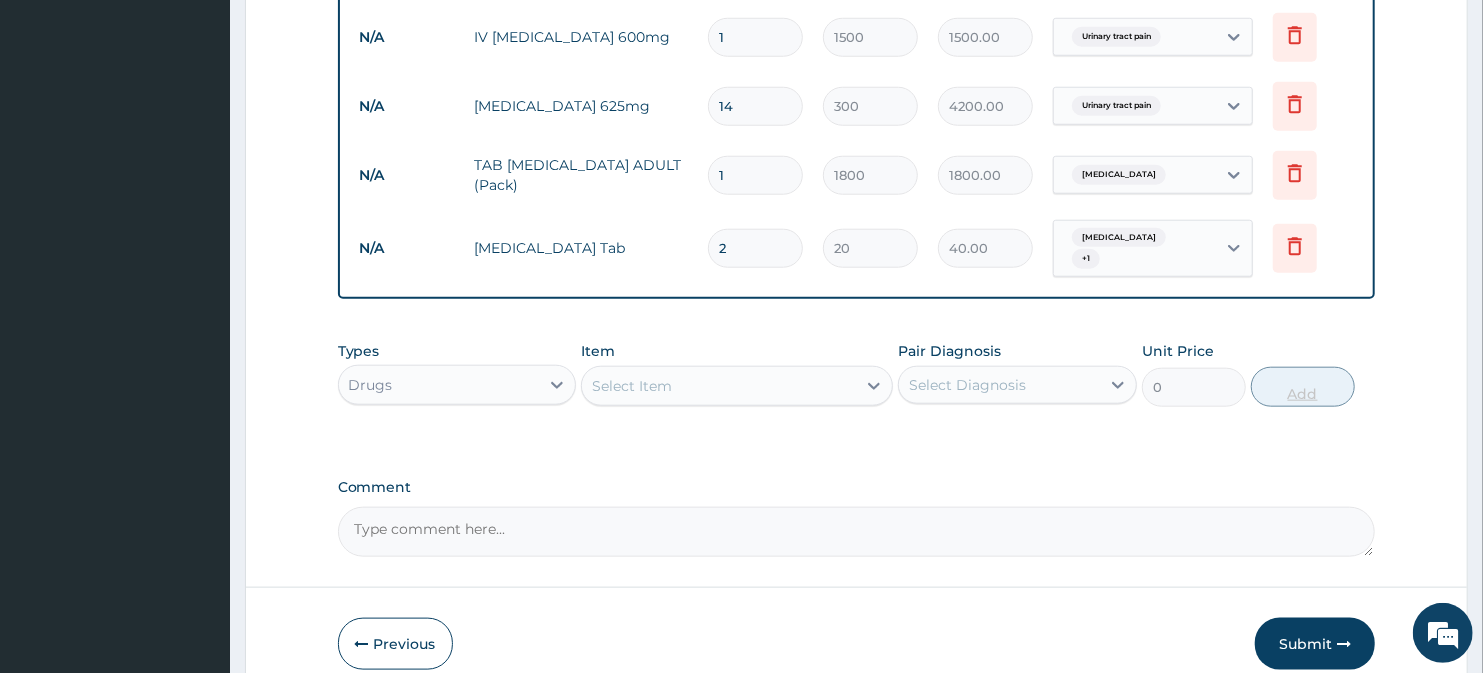 type on "24" 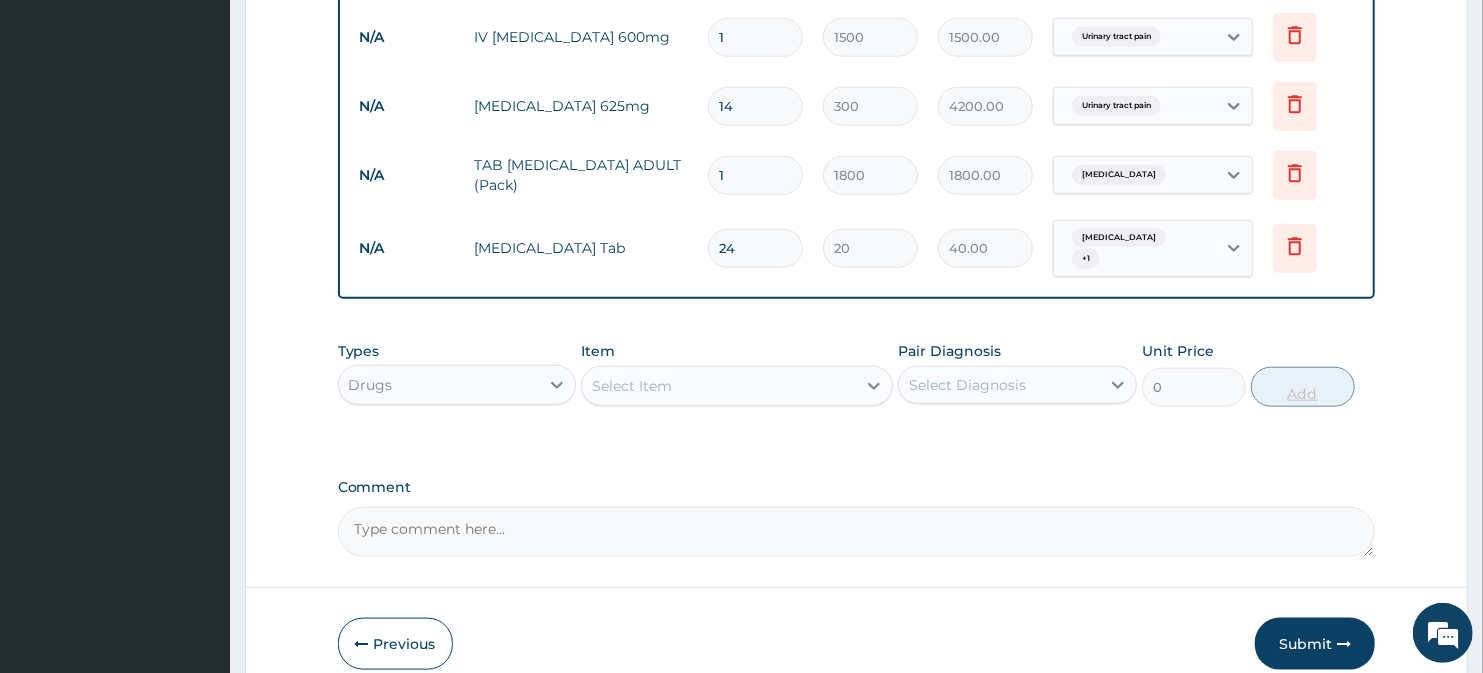type on "480.00" 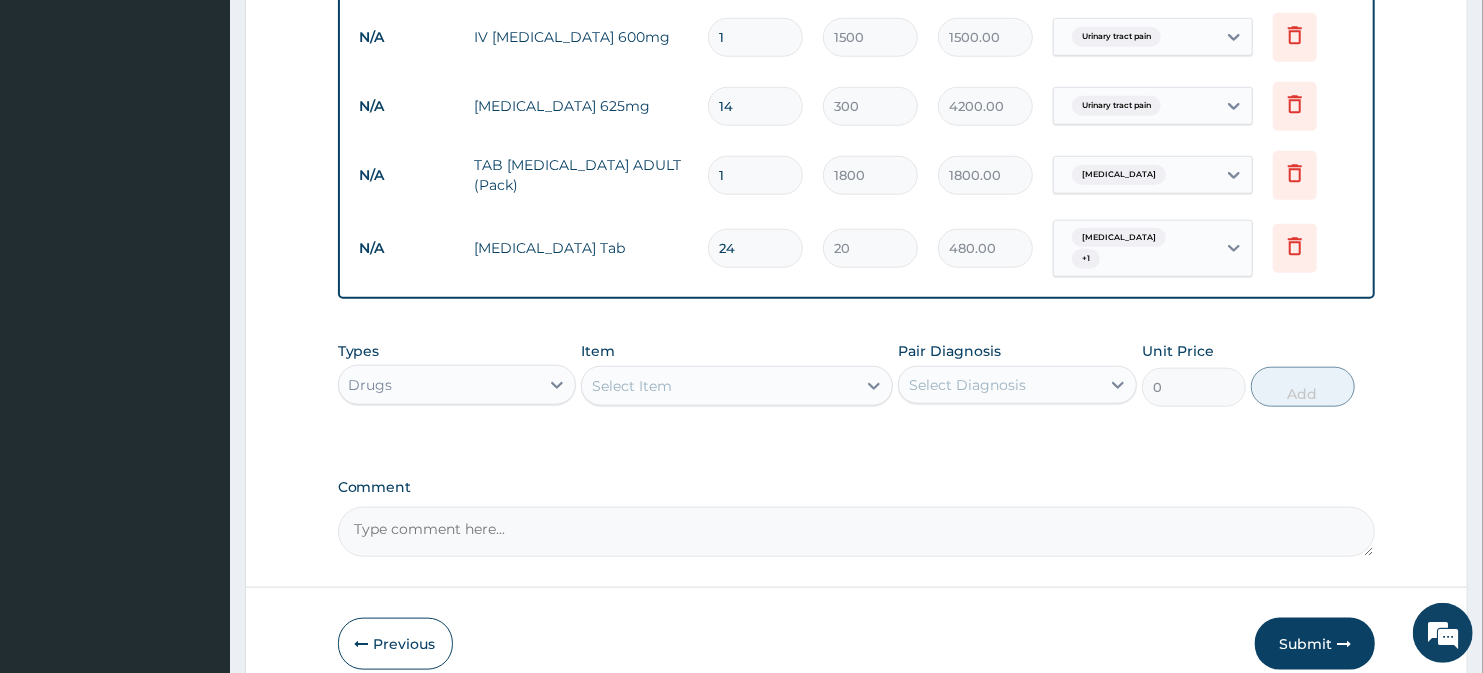 type on "24" 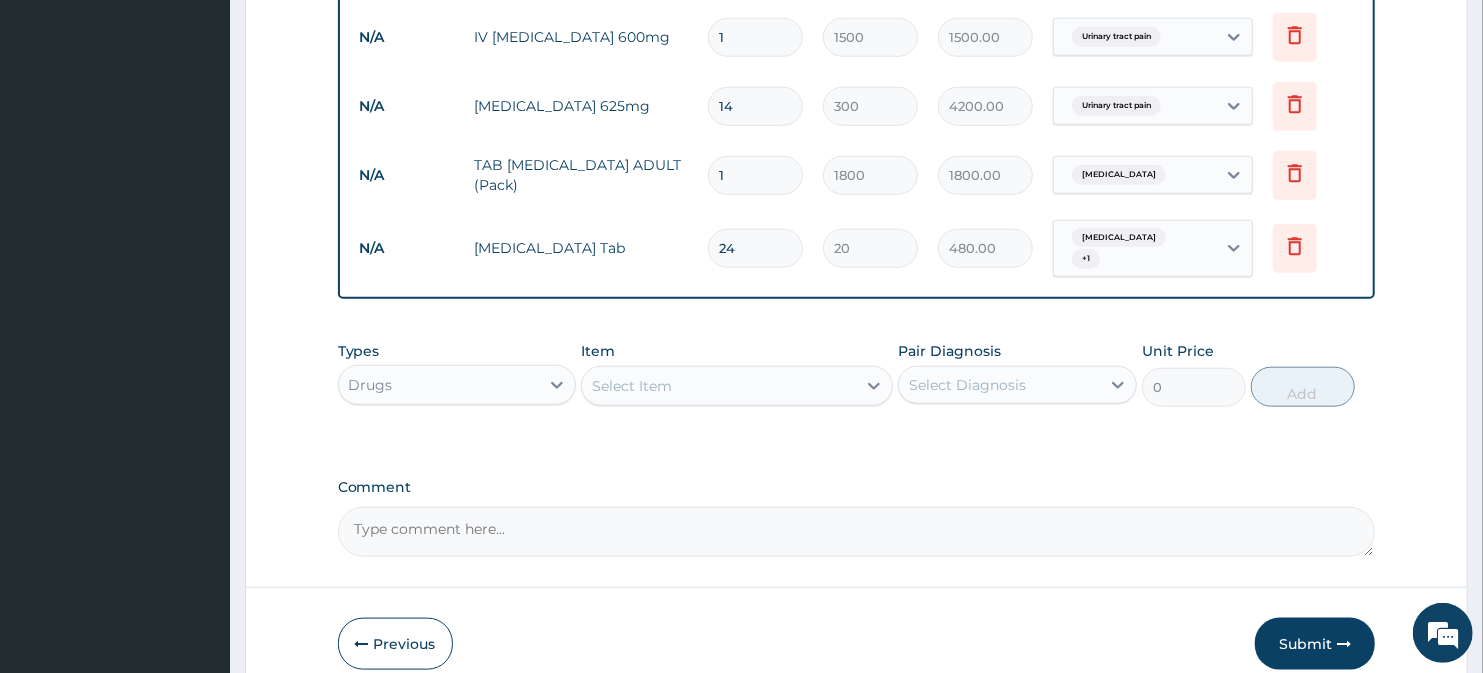 click on "Select Item" at bounding box center [632, 386] 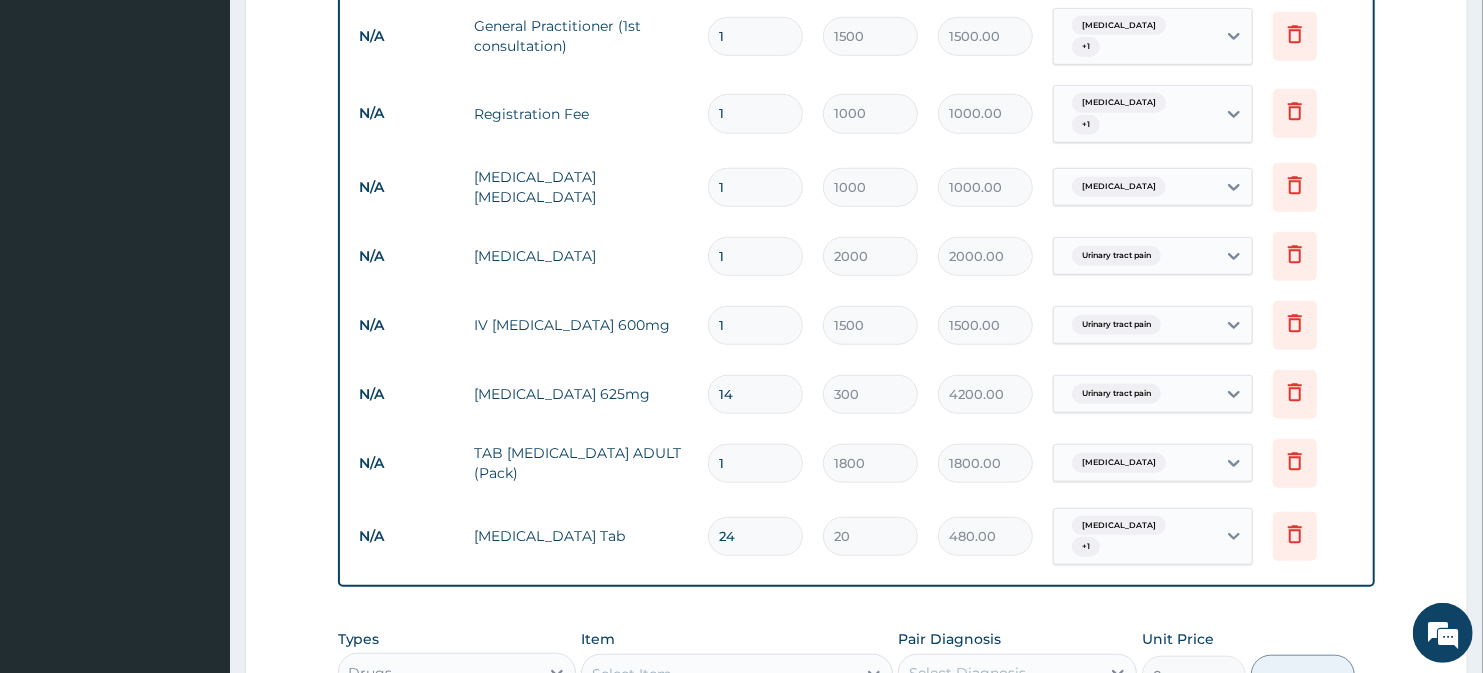 scroll, scrollTop: 745, scrollLeft: 0, axis: vertical 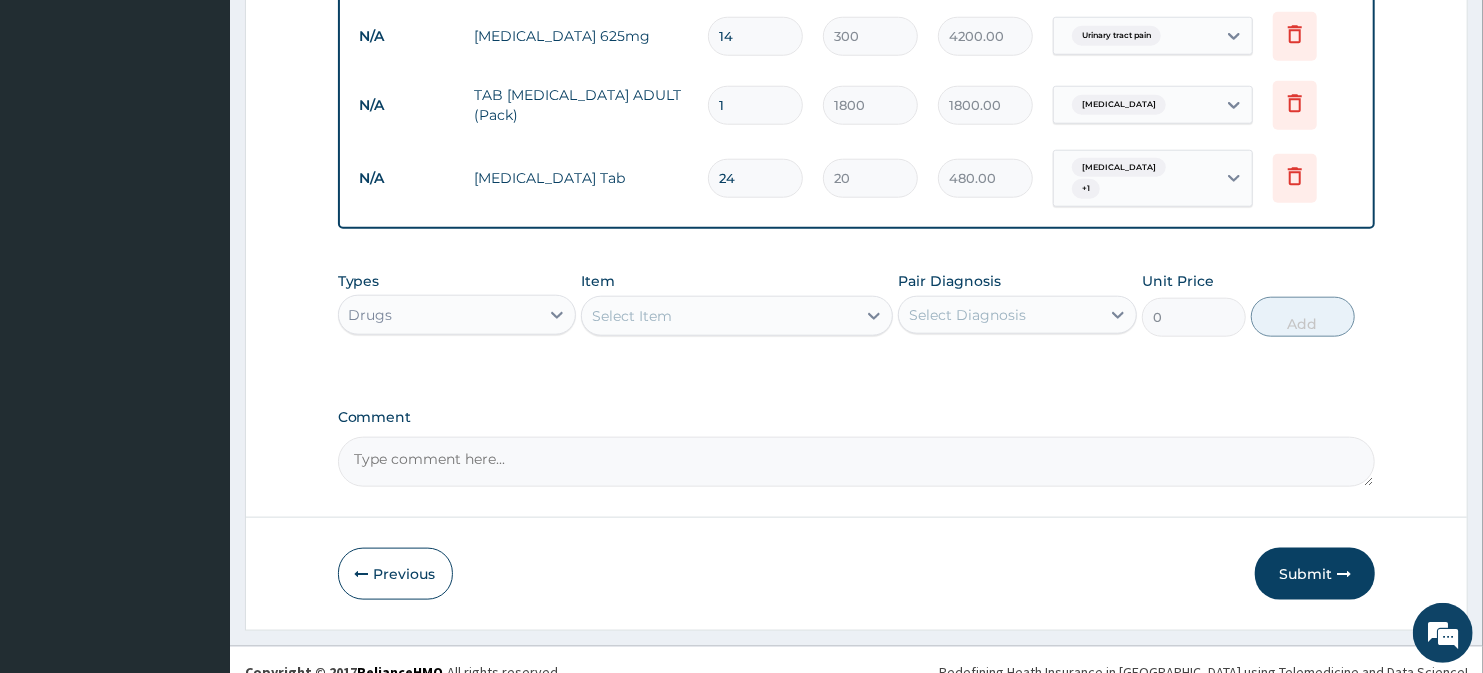 click on "PA Code / Prescription Code Enter Code(Secondary Care Only) Encounter Date 22-06-2025 Important Notice Please enter PA codes before entering items that are not attached to a PA code   All diagnoses entered must be linked to a claim item. Diagnosis & Claim Items that are visible but inactive cannot be edited because they were imported from an already approved PA code. Diagnosis Malaria Confirmed Urinary tract pain Confirmed NB: All diagnosis must be linked to a claim item Claim Items Type Name Quantity Unit Price Total Price Pair Diagnosis Actions N/A General Practitioner (1st consultation) 1 1500 1500.00 Malaria  + 1 Delete N/A Registration Fee 1 1000 1000.00 Malaria  + 1 Delete N/A Malaria Parasite  1 1000 1000.00 Malaria Delete N/A Urinalysis 1 2000 2000.00 Urinary tract pain Delete N/A IV Augmentin 600mg 1 1500 1500.00 Urinary tract pain Delete N/A Augmentin 625mg  14 300 4200.00 Urinary tract pain Delete N/A TAB COARTEM ADULT (Pack) 1 1800 1800.00 Malaria Delete N/A Paracetamol Tab 24 20 480.00 Malaria  +" at bounding box center [857, -240] 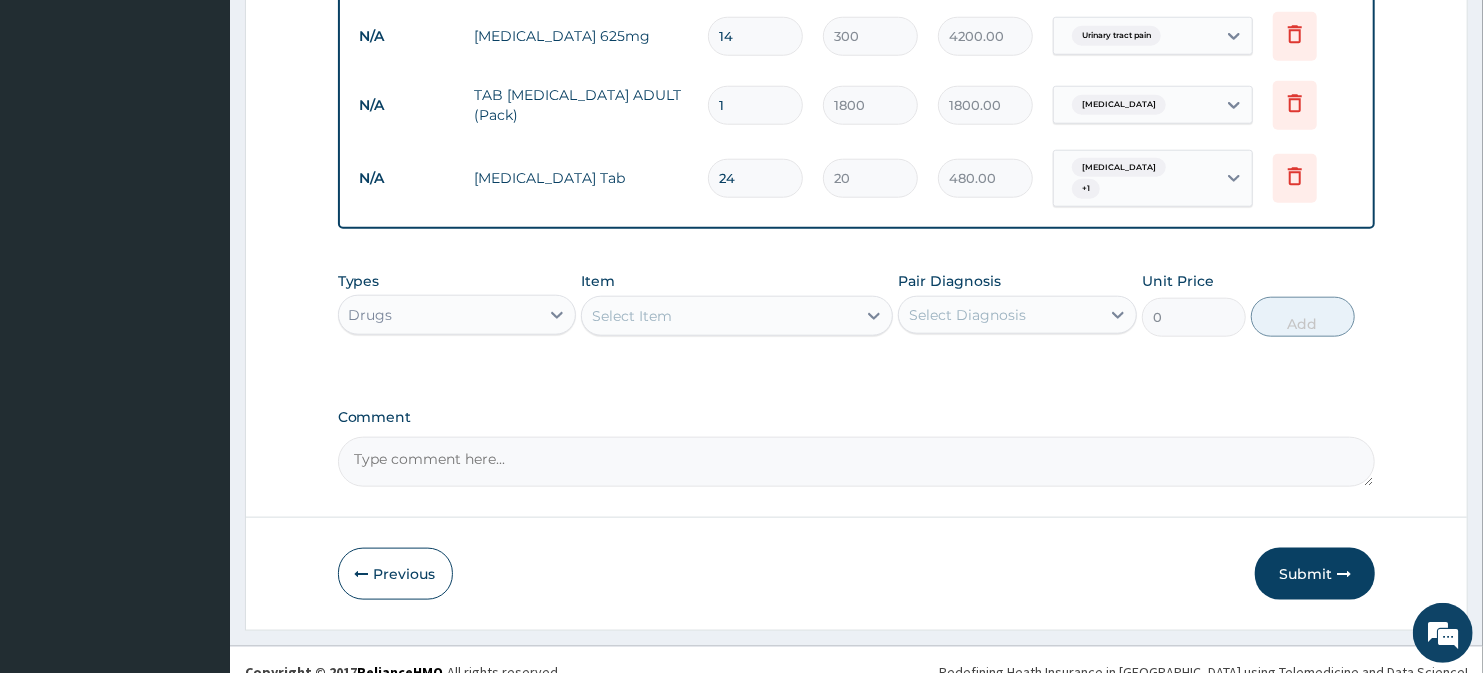 click on "Select Item" at bounding box center [718, 316] 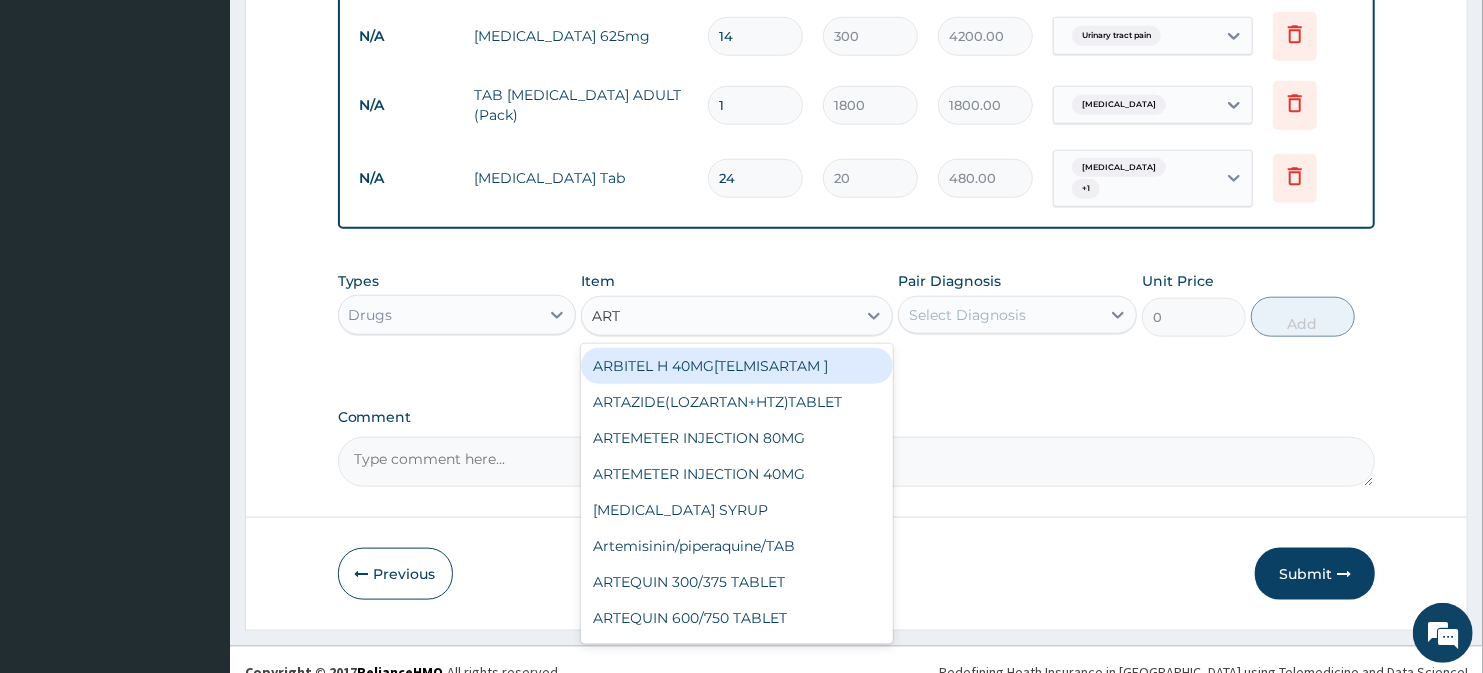 type on "ARTE" 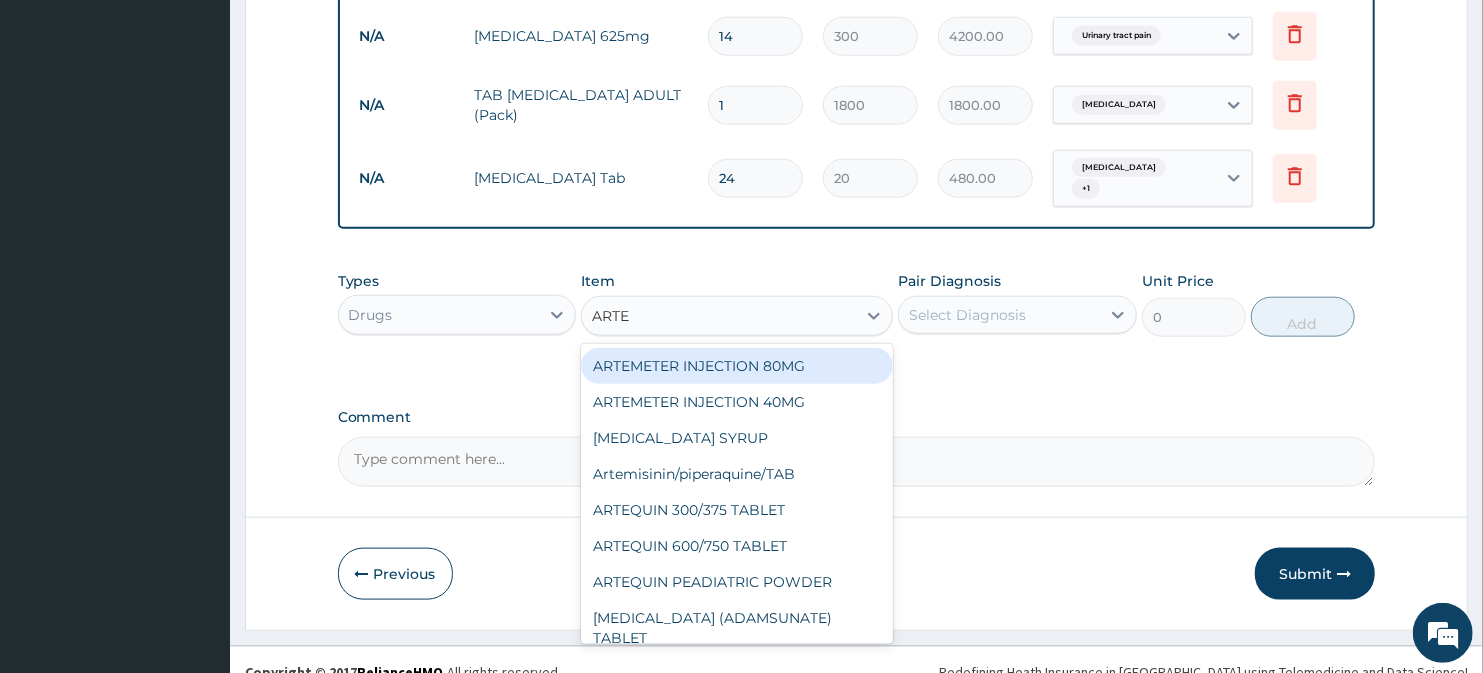 click on "ARTEMETER INJECTION  80MG" at bounding box center [736, 366] 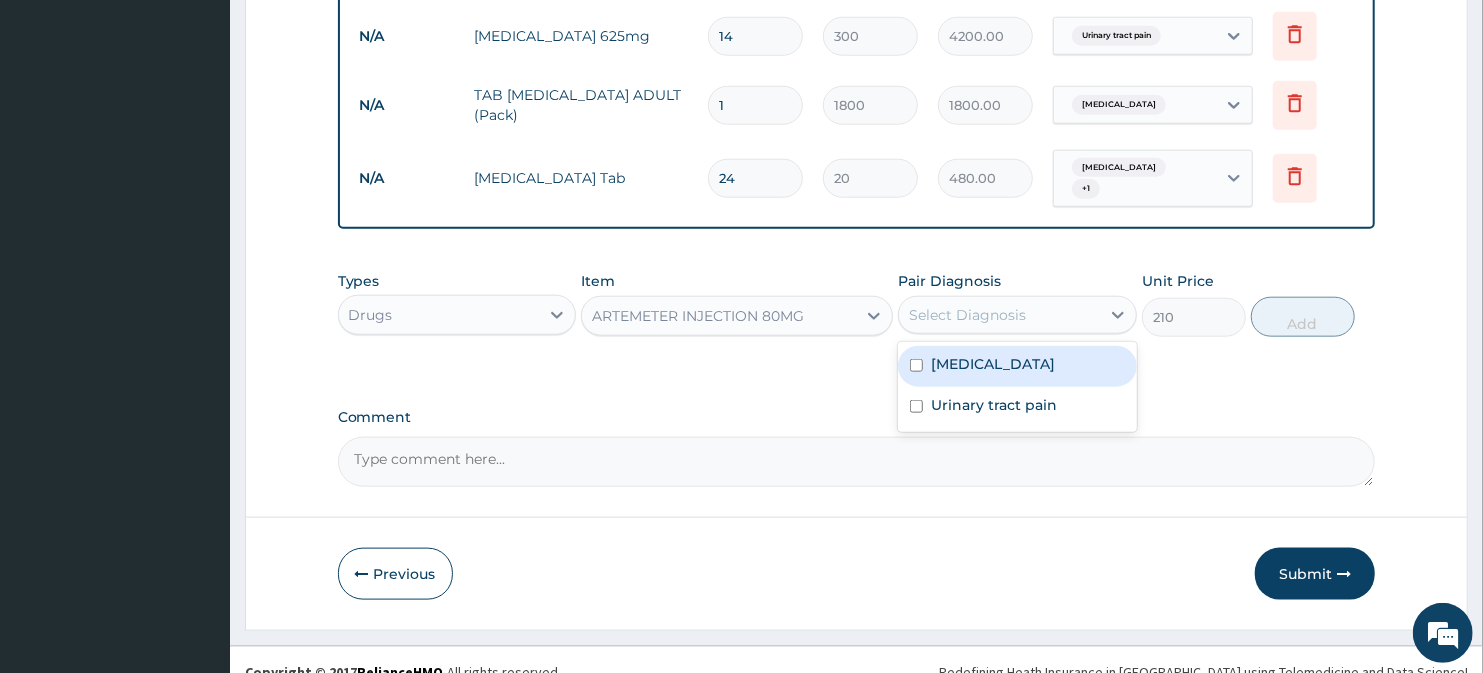 click on "Select Diagnosis" at bounding box center [967, 315] 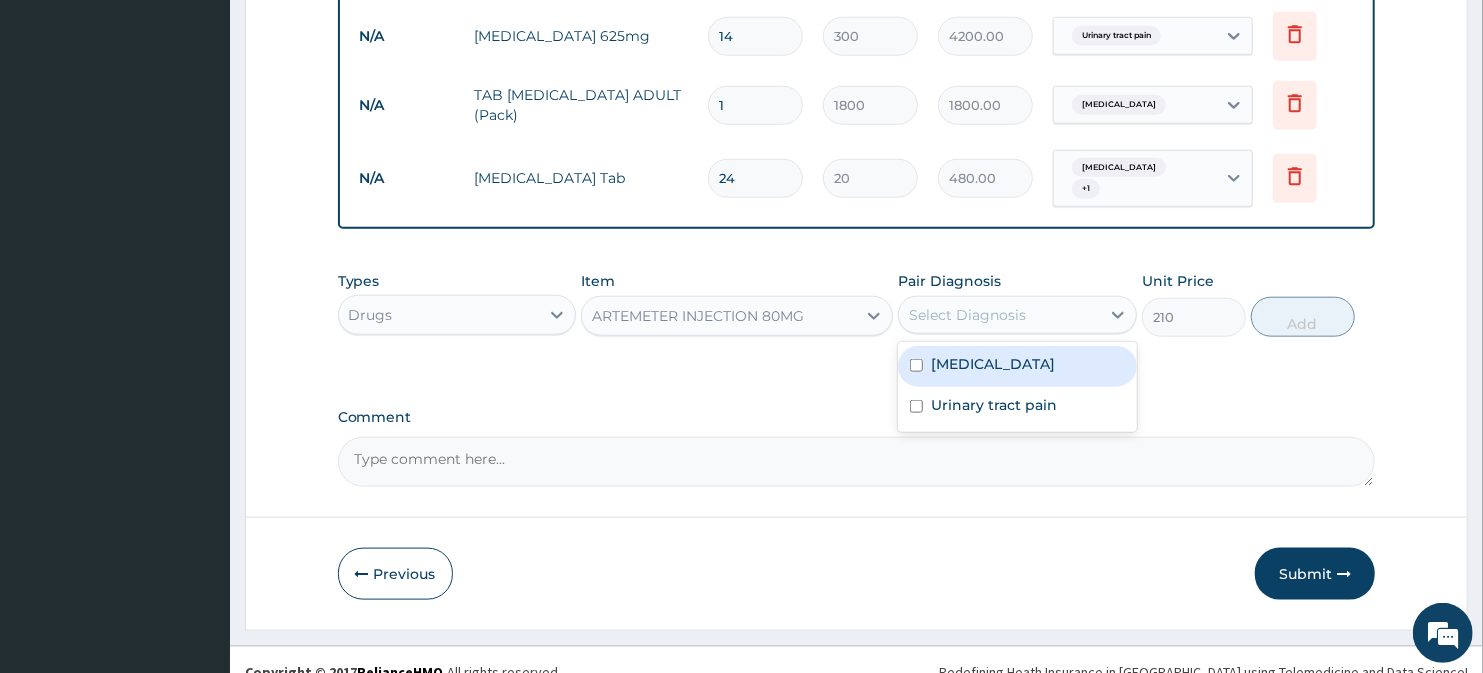 click on "Malaria" at bounding box center (993, 364) 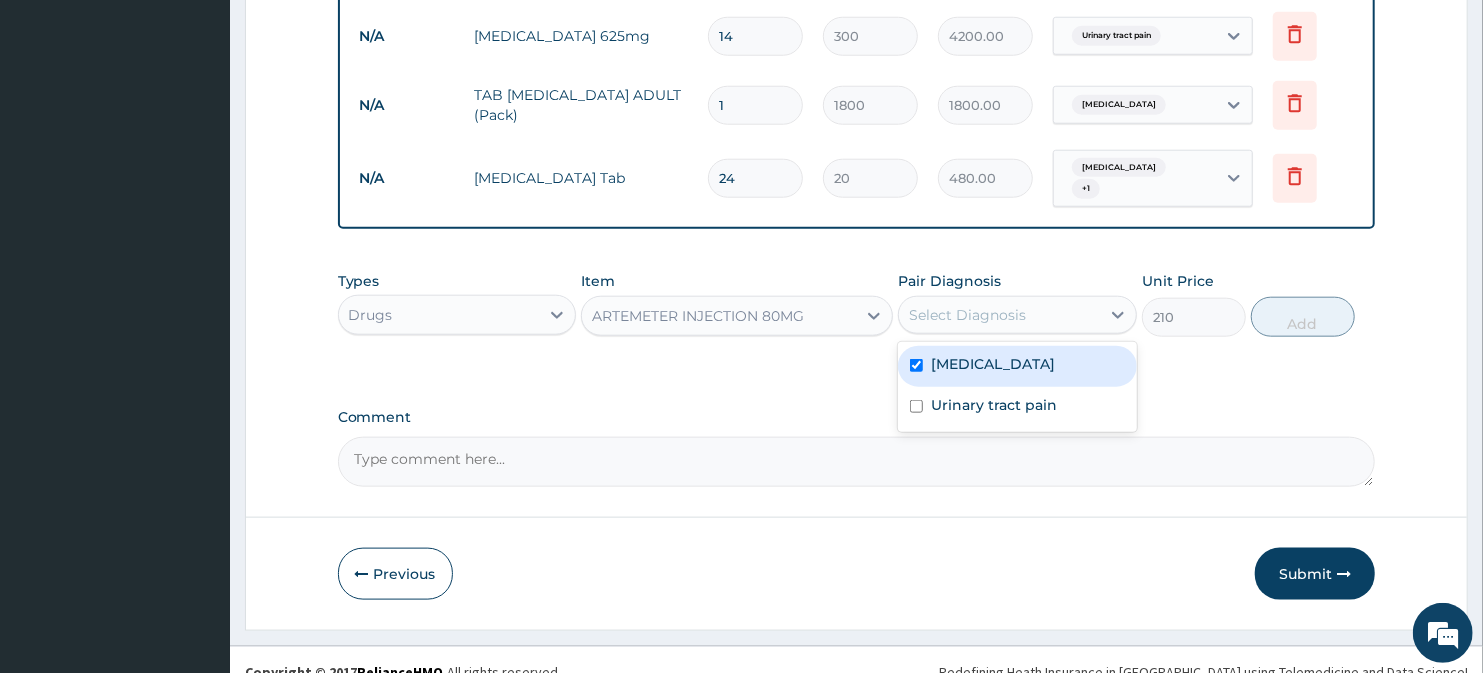 checkbox on "true" 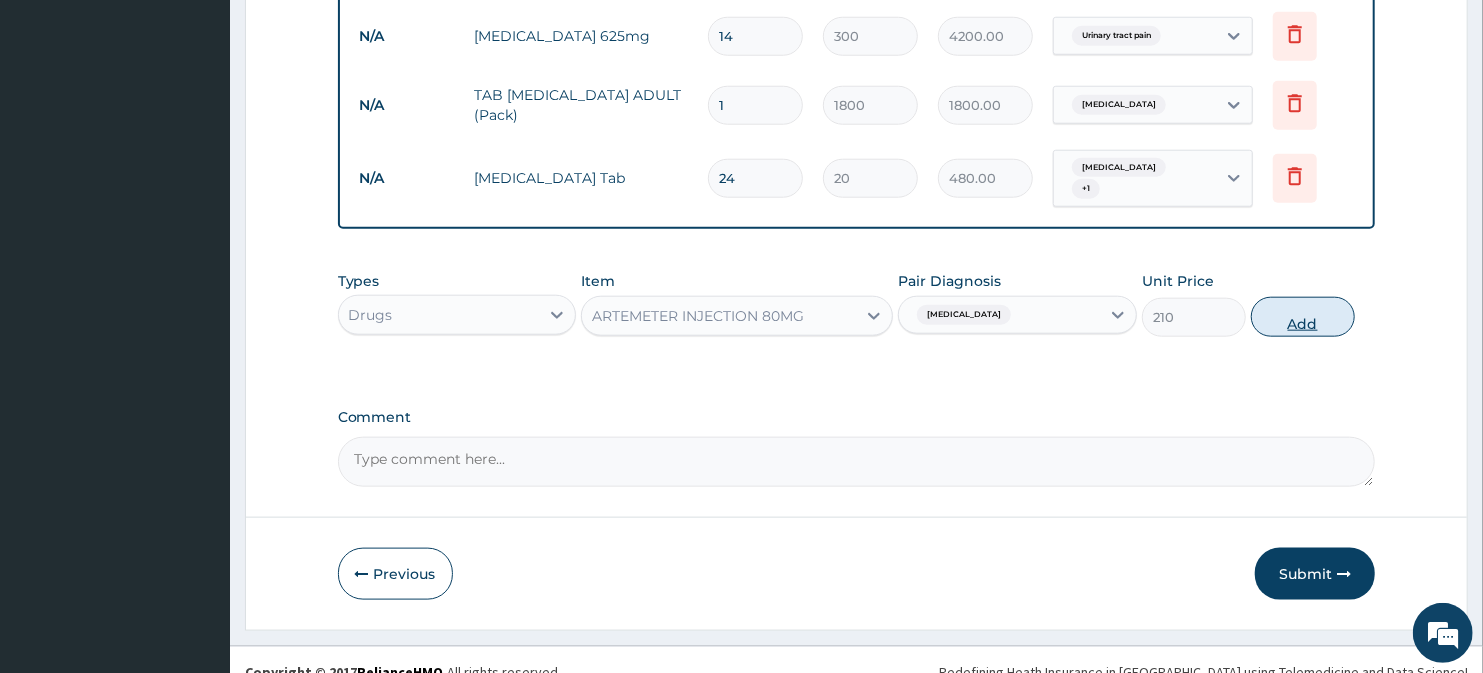 click on "Add" at bounding box center [1303, 317] 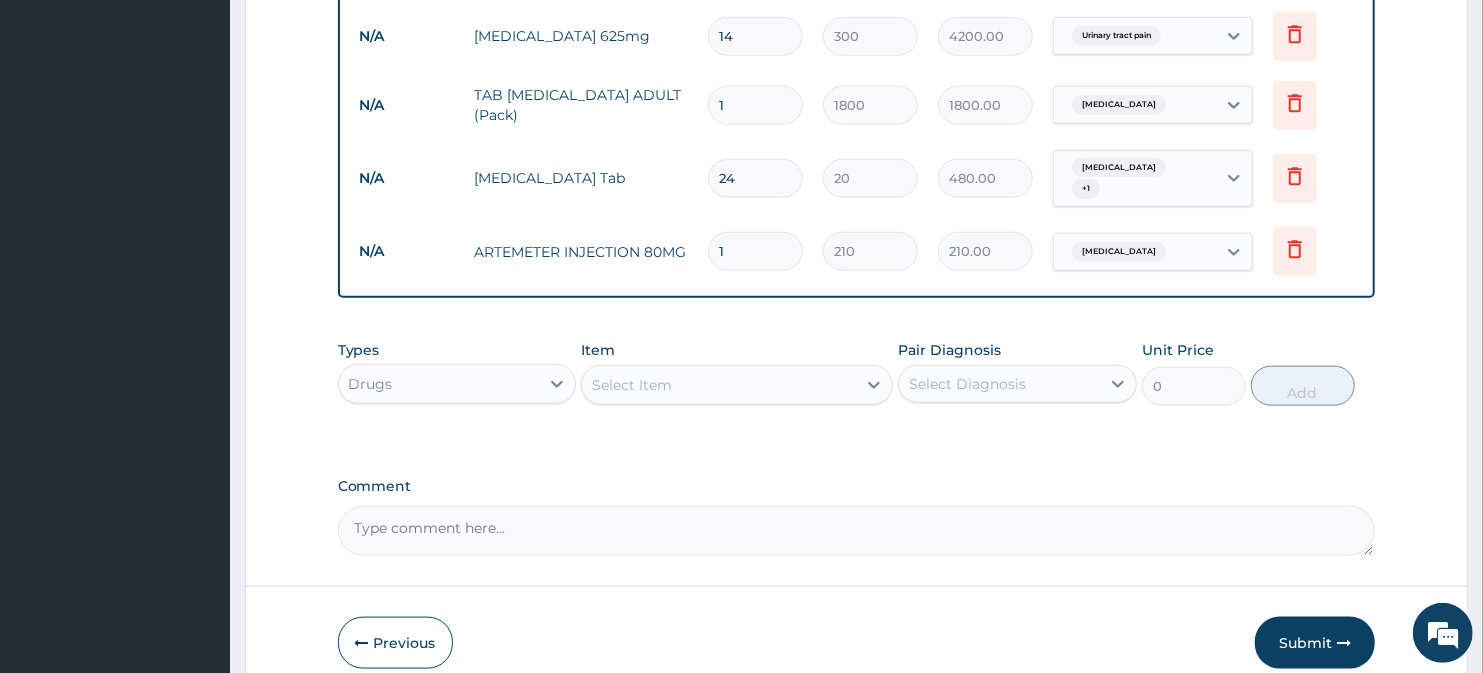 type 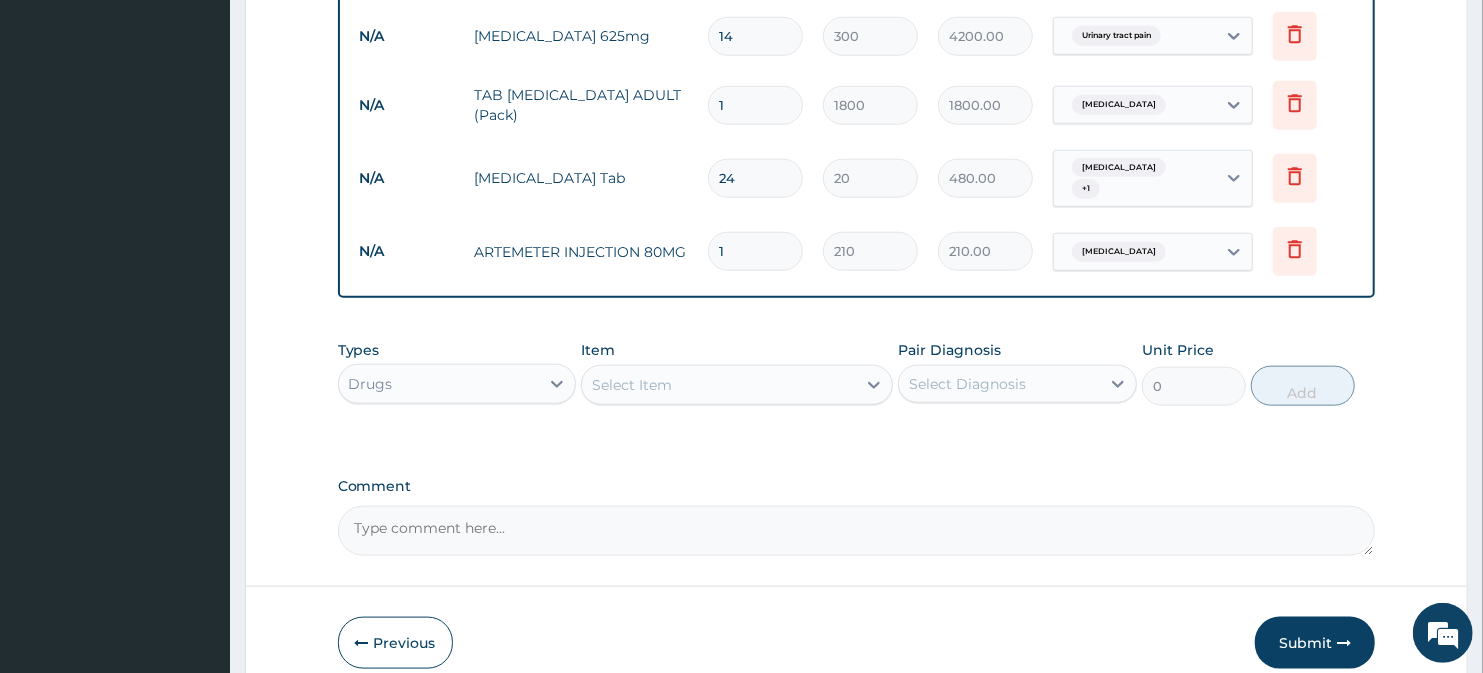 type on "0.00" 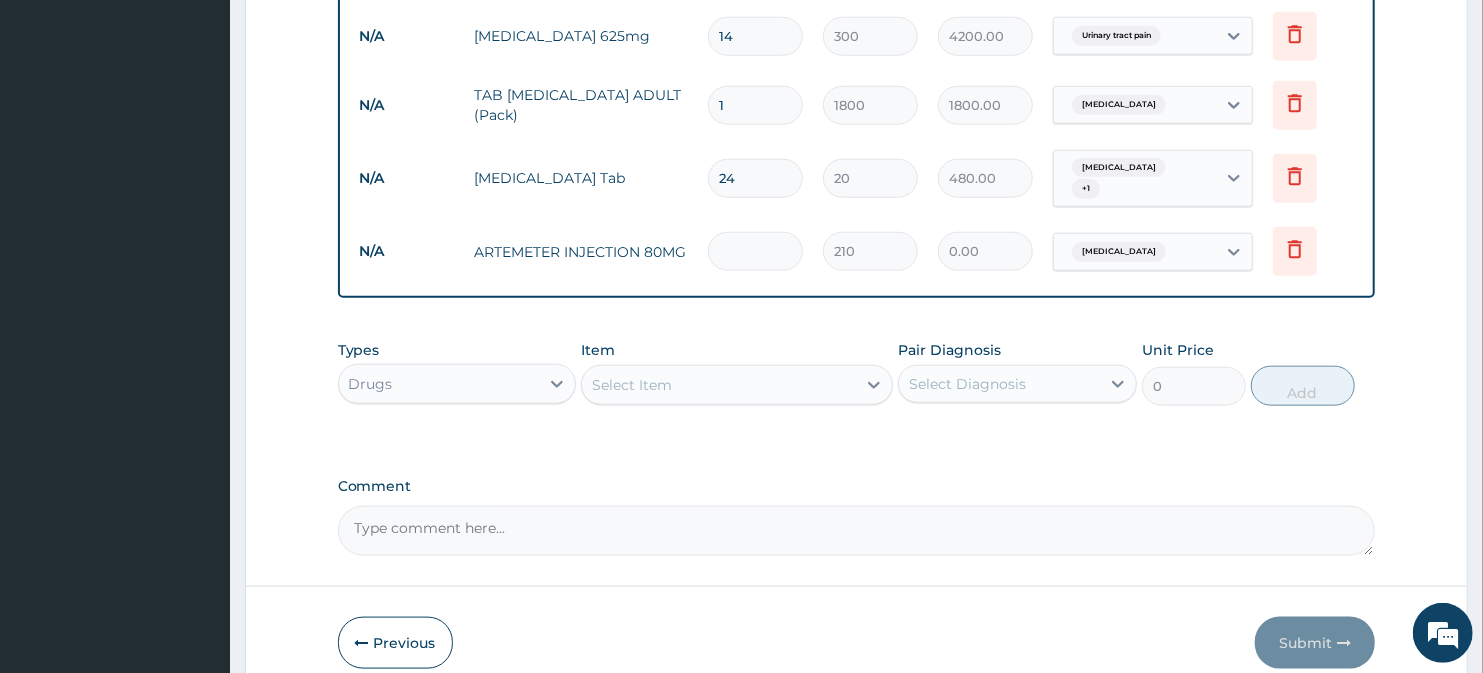 type on "2" 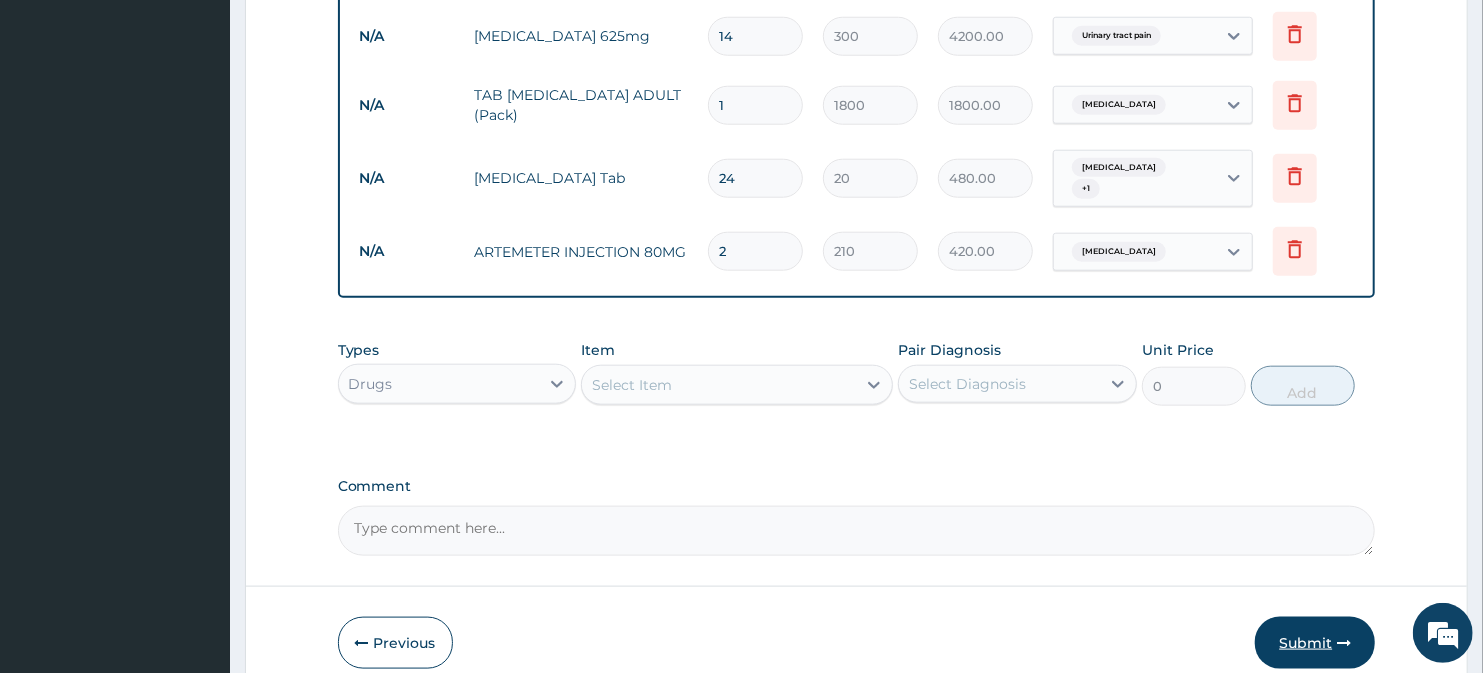 type on "2" 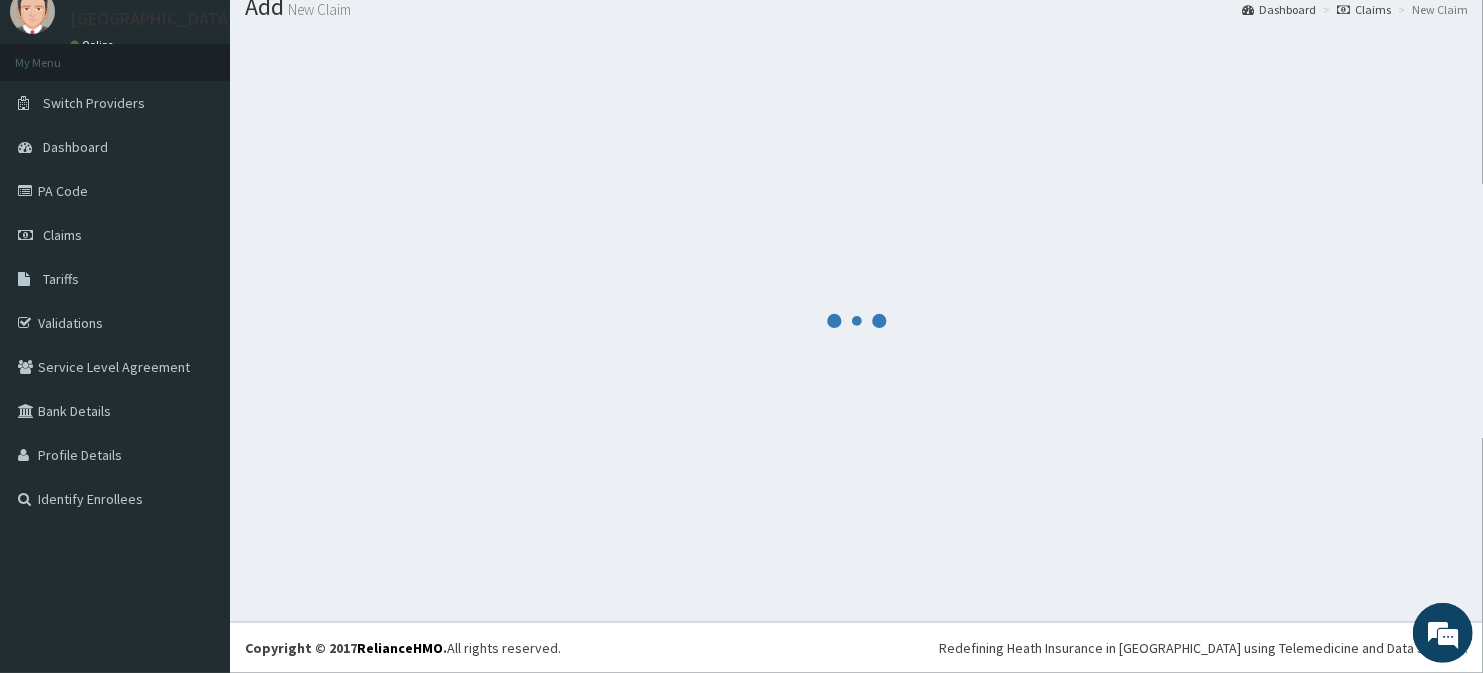 scroll, scrollTop: 1158, scrollLeft: 0, axis: vertical 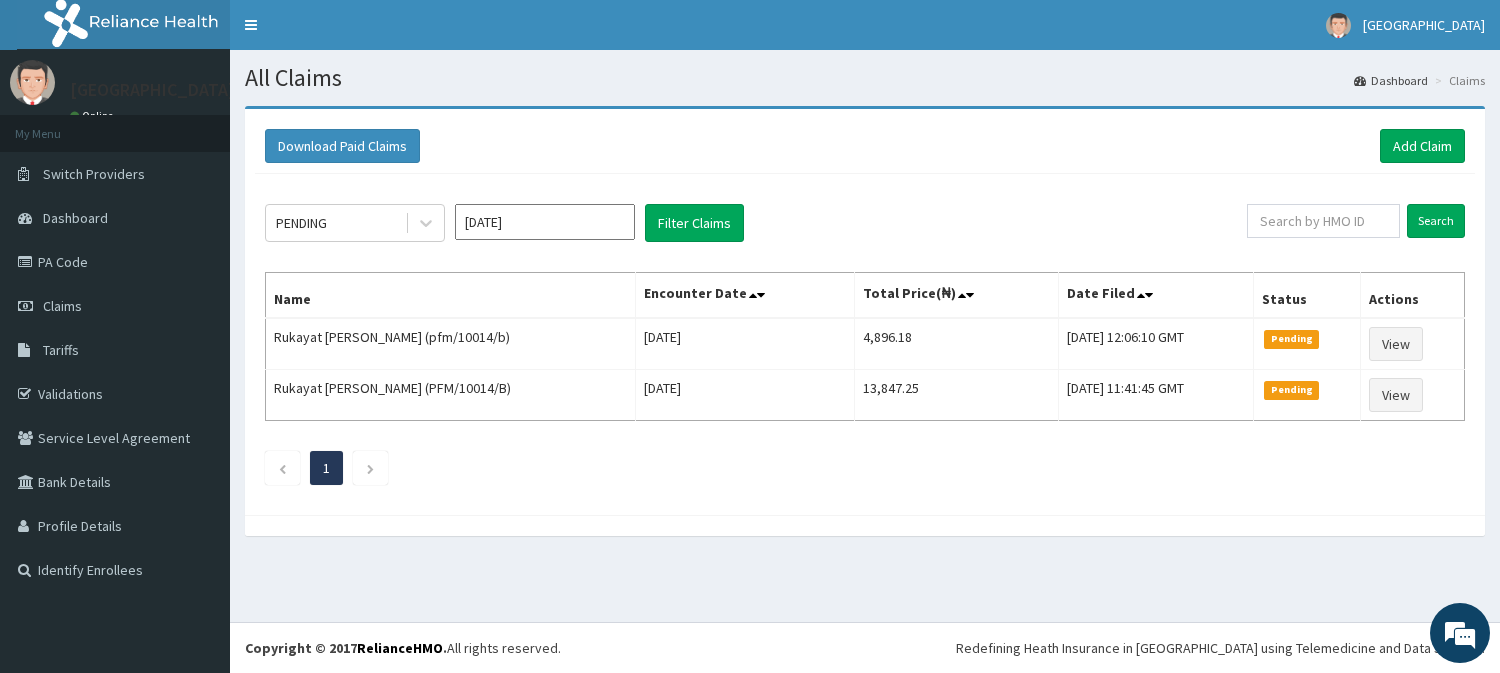 click on "[DATE]" at bounding box center (545, 222) 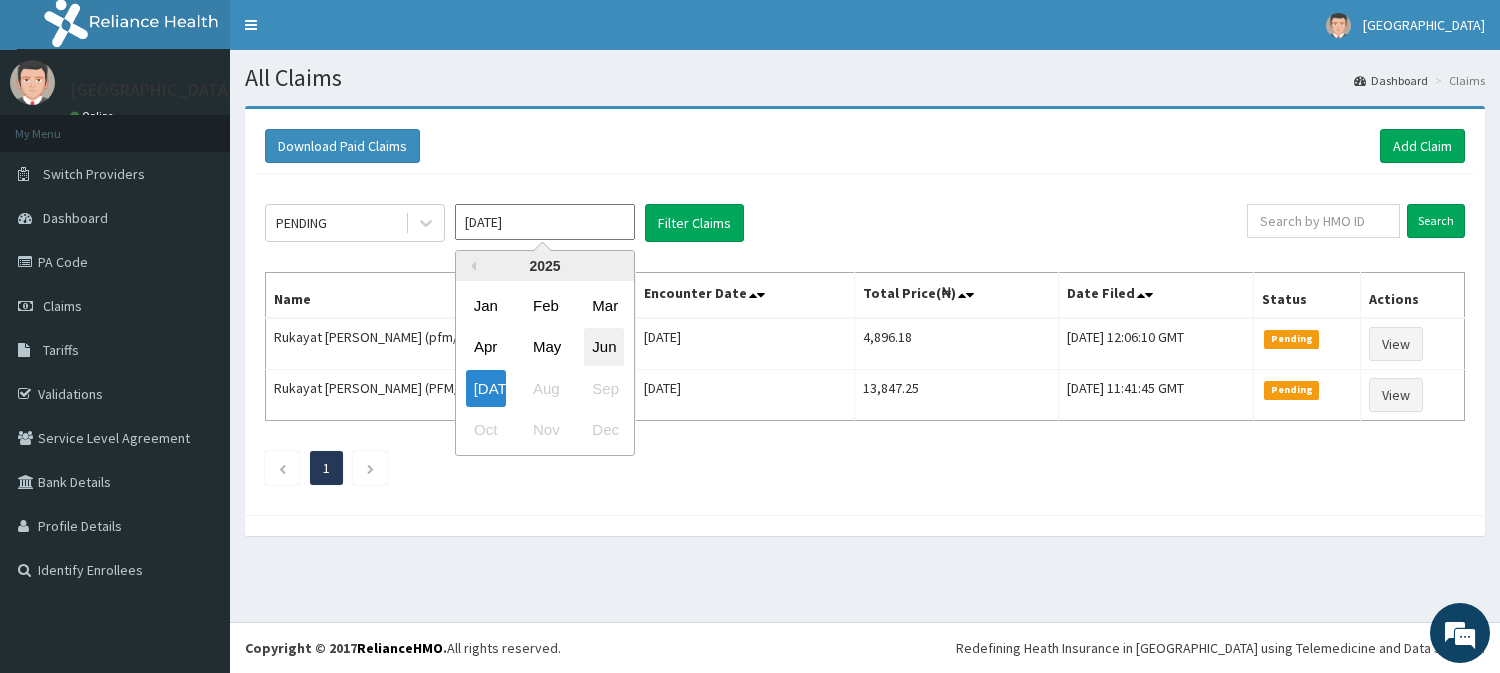 click on "Jun" at bounding box center [604, 347] 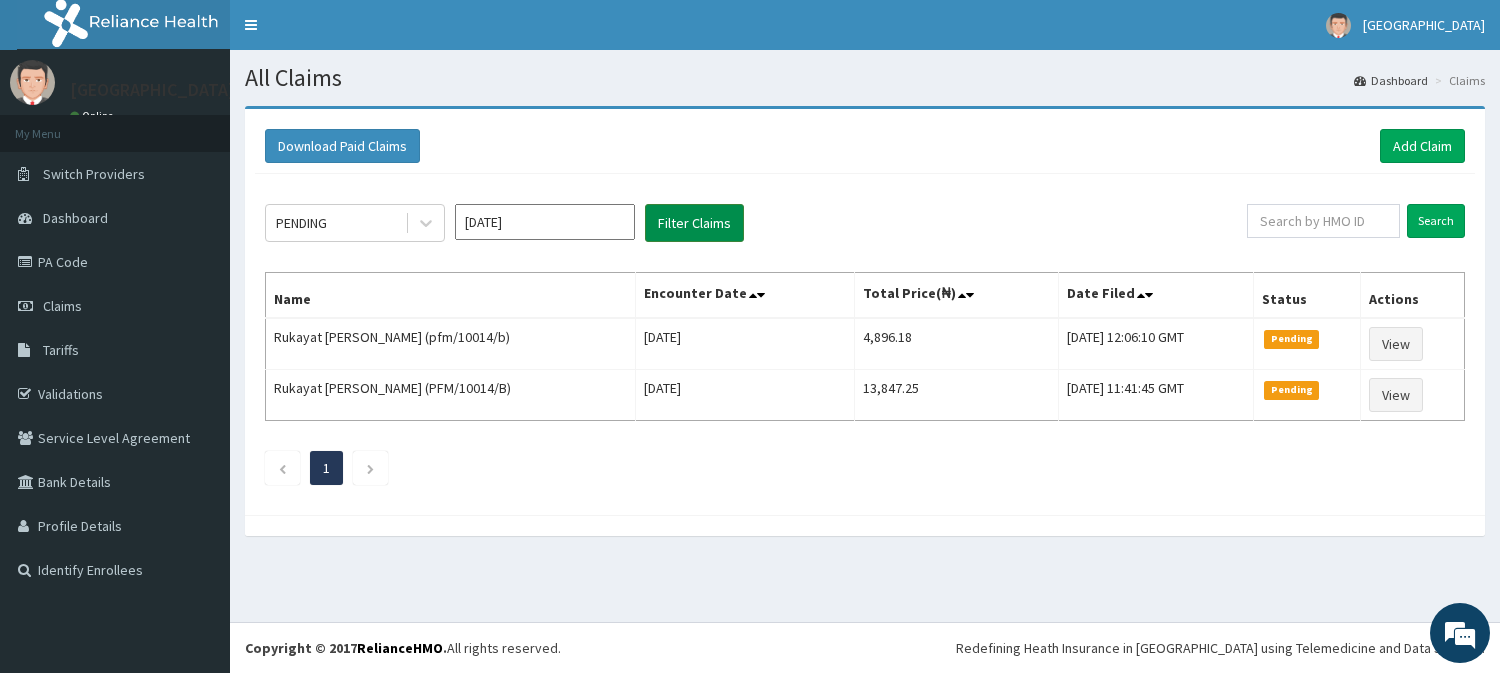click on "Filter Claims" at bounding box center (694, 223) 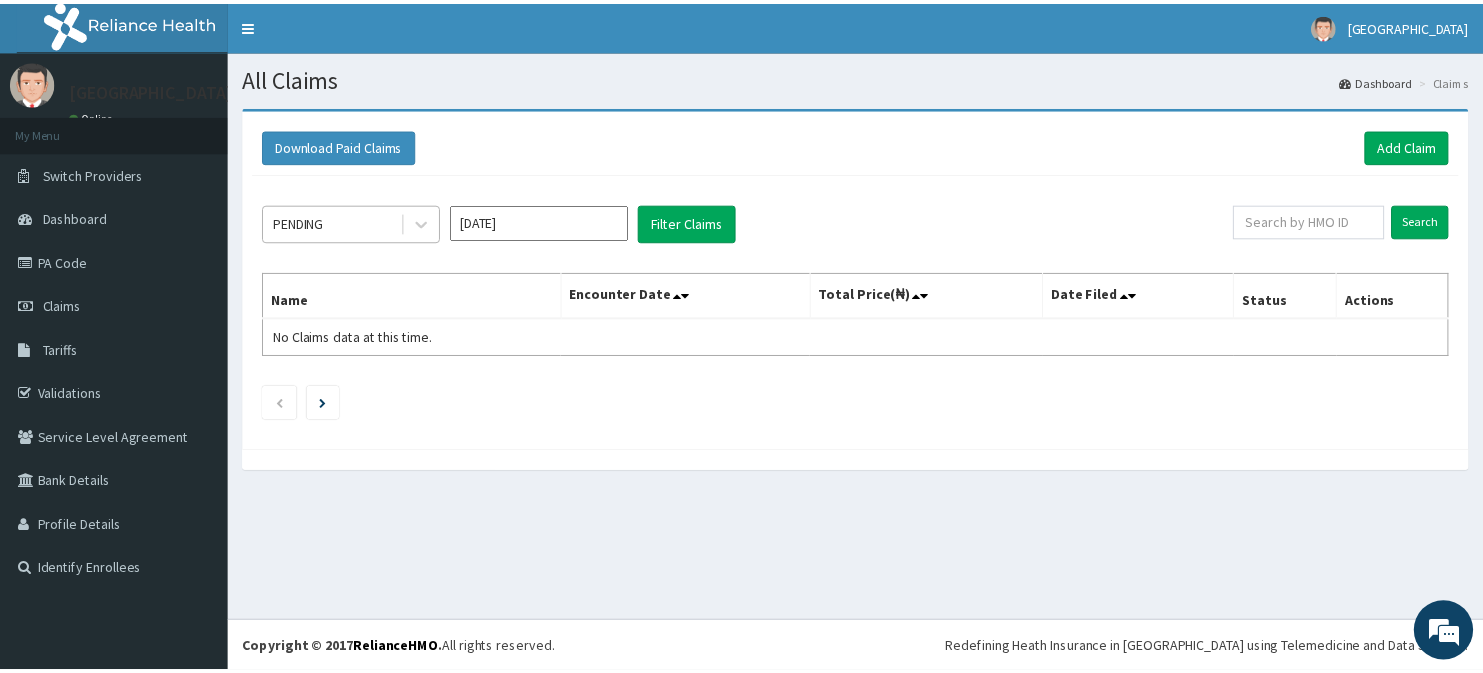 scroll, scrollTop: 0, scrollLeft: 0, axis: both 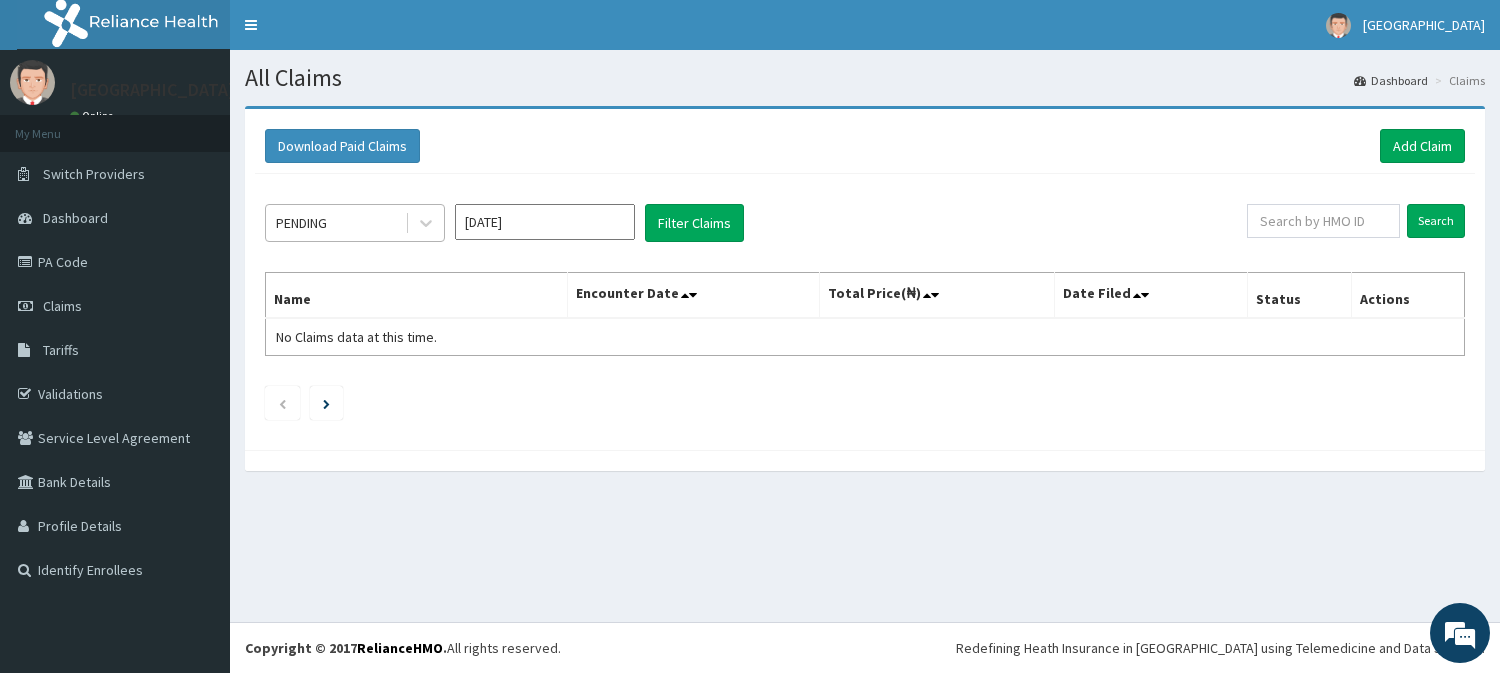 click on "PENDING" at bounding box center [335, 223] 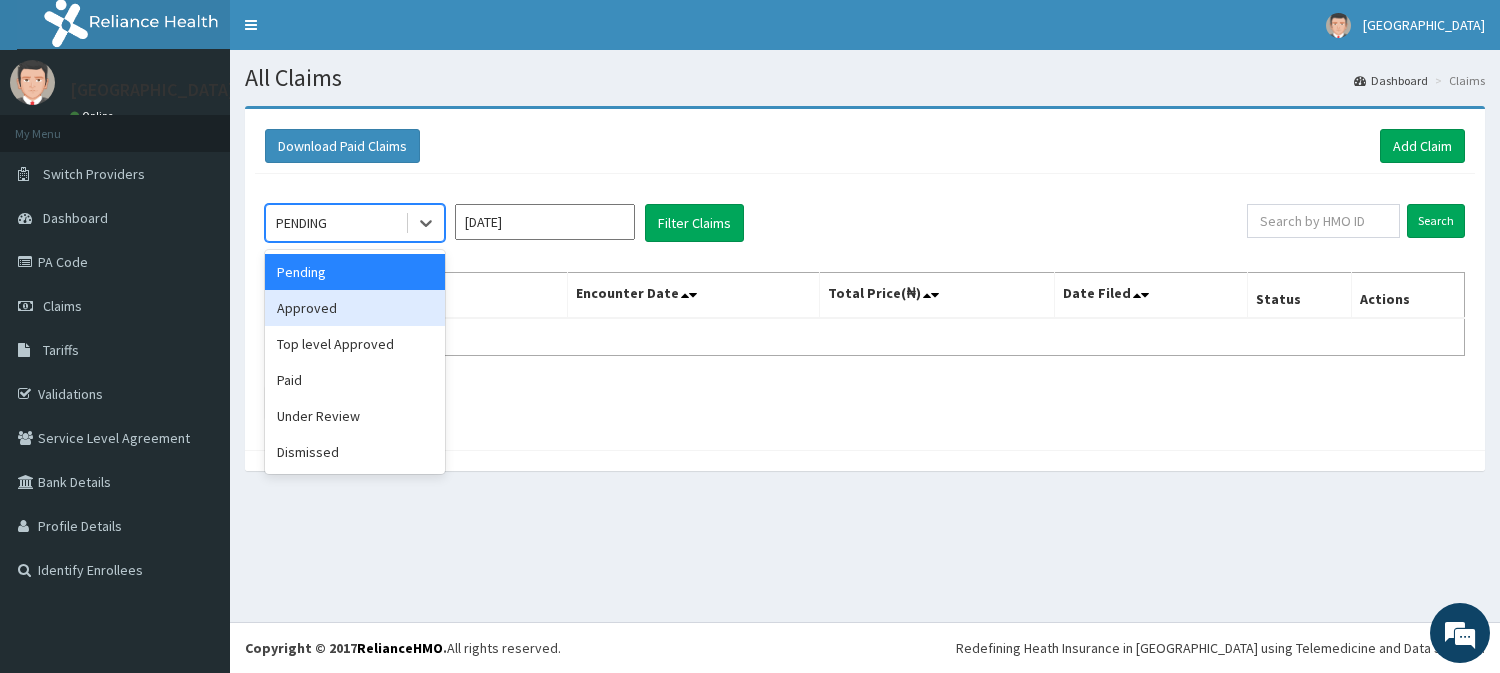 click on "Approved" at bounding box center (355, 308) 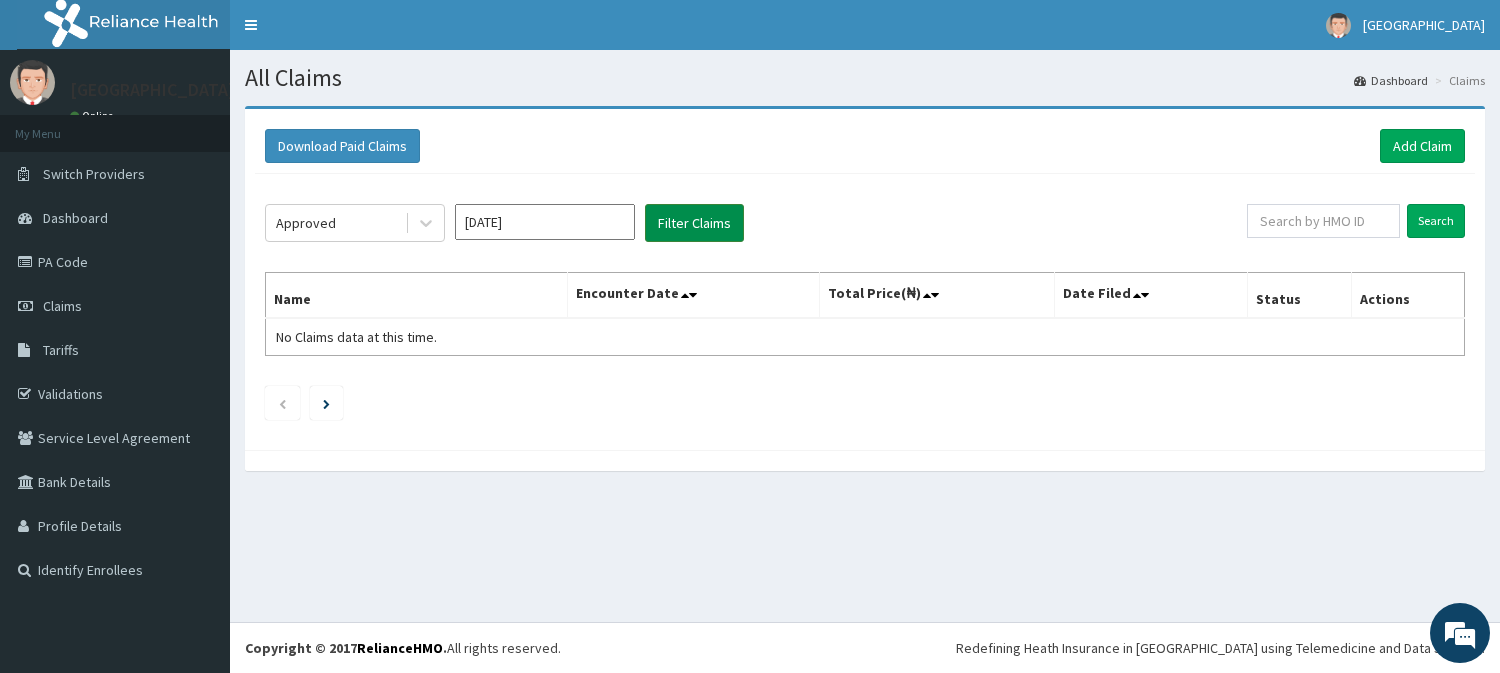 click on "Filter Claims" at bounding box center [694, 223] 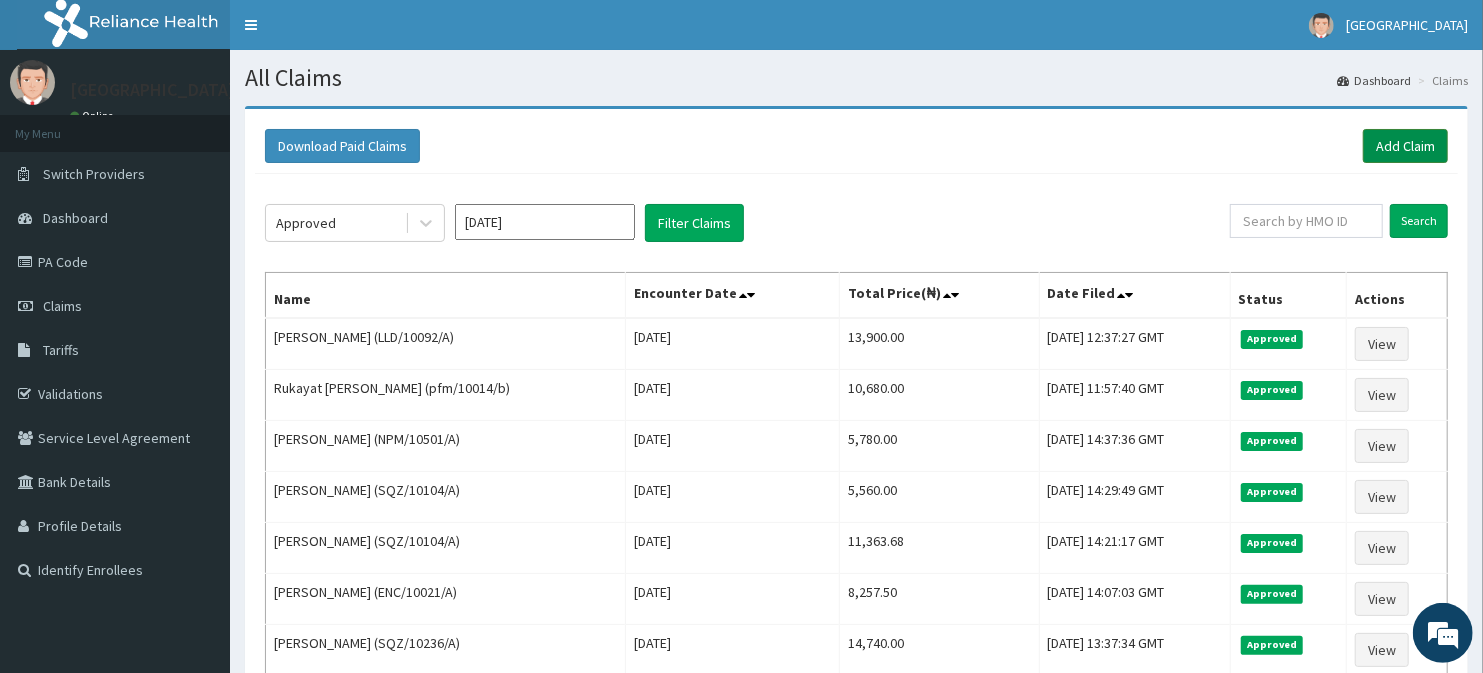 click on "Add Claim" at bounding box center (1405, 146) 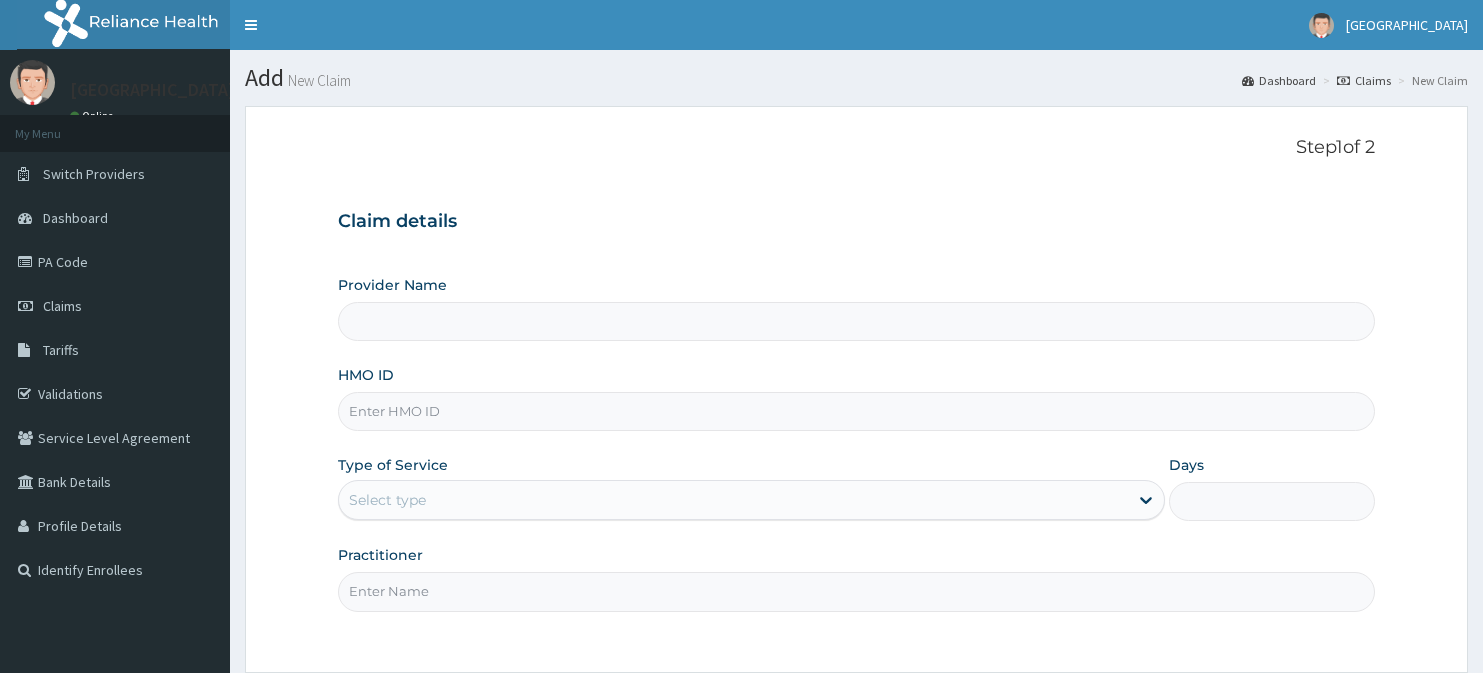scroll, scrollTop: 0, scrollLeft: 0, axis: both 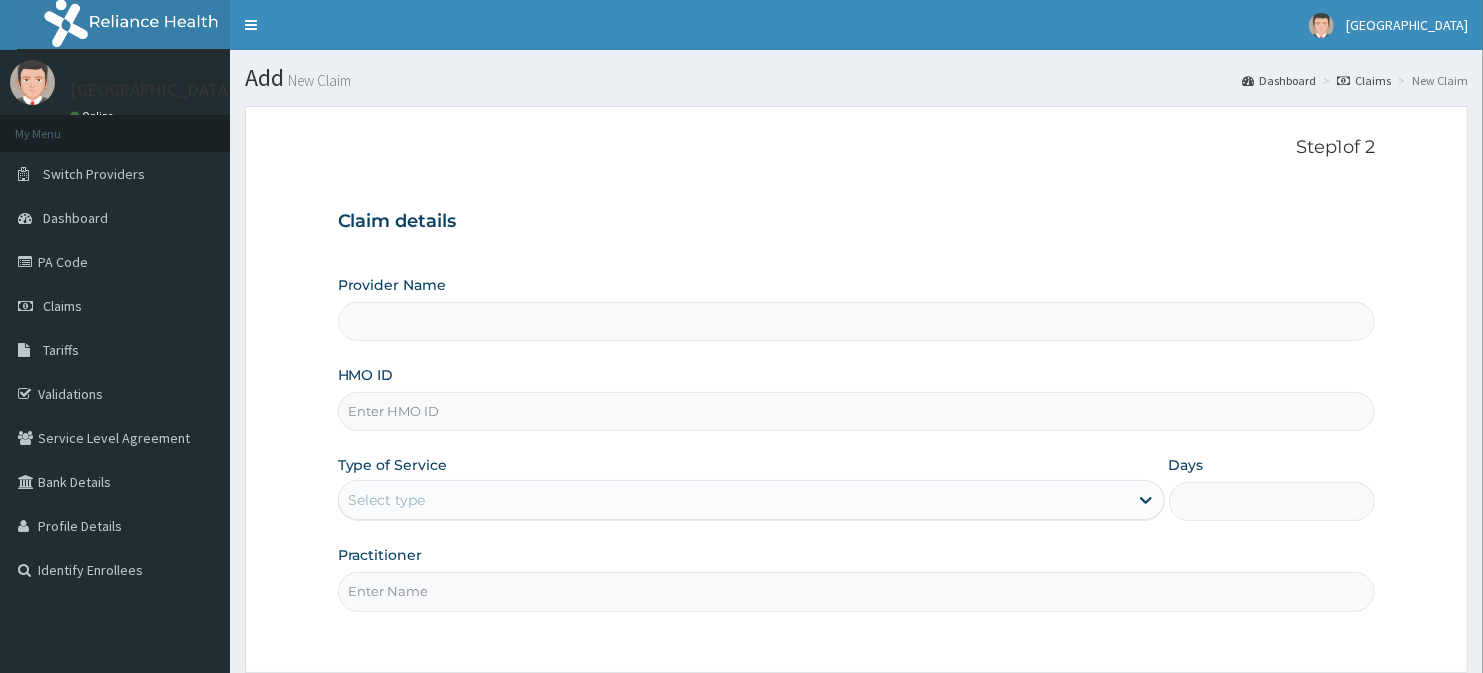 click on "Provider Name" at bounding box center (857, 321) 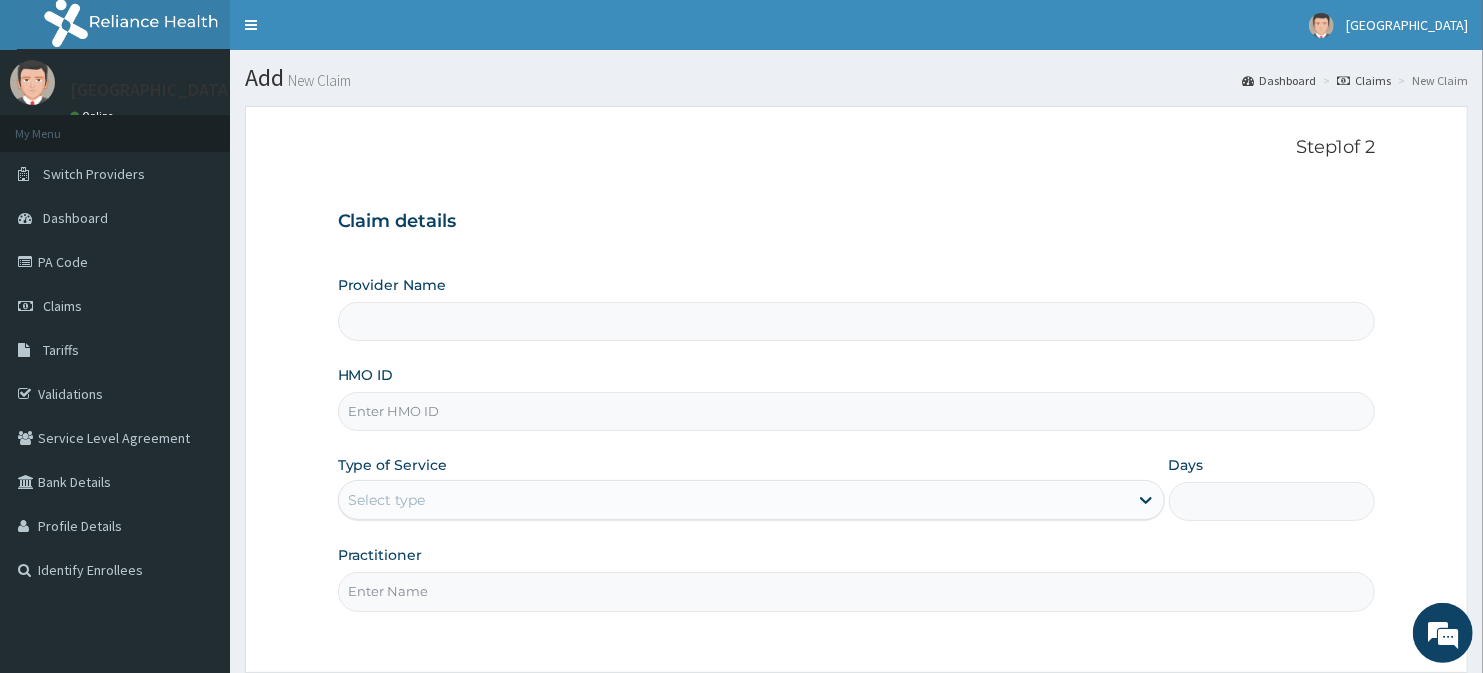 type on "[GEOGRAPHIC_DATA]" 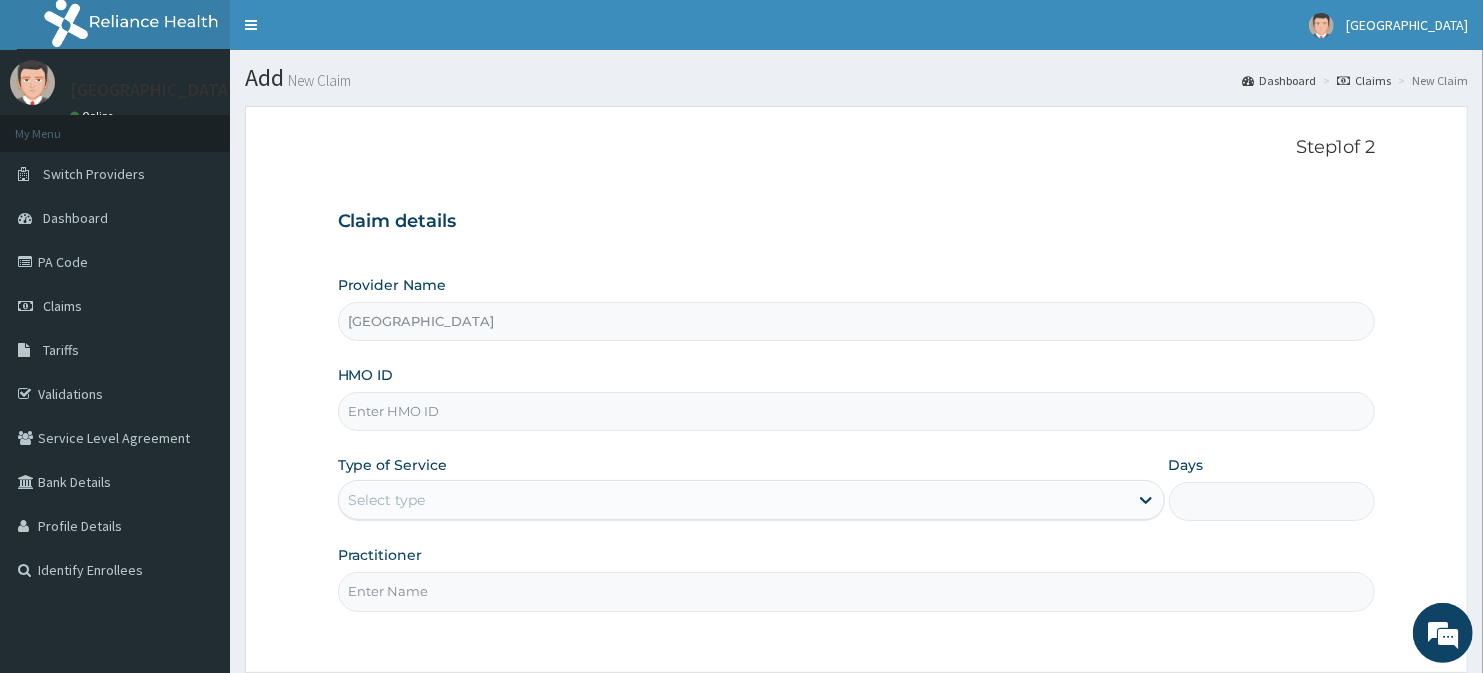 click on "[GEOGRAPHIC_DATA]" at bounding box center (857, 321) 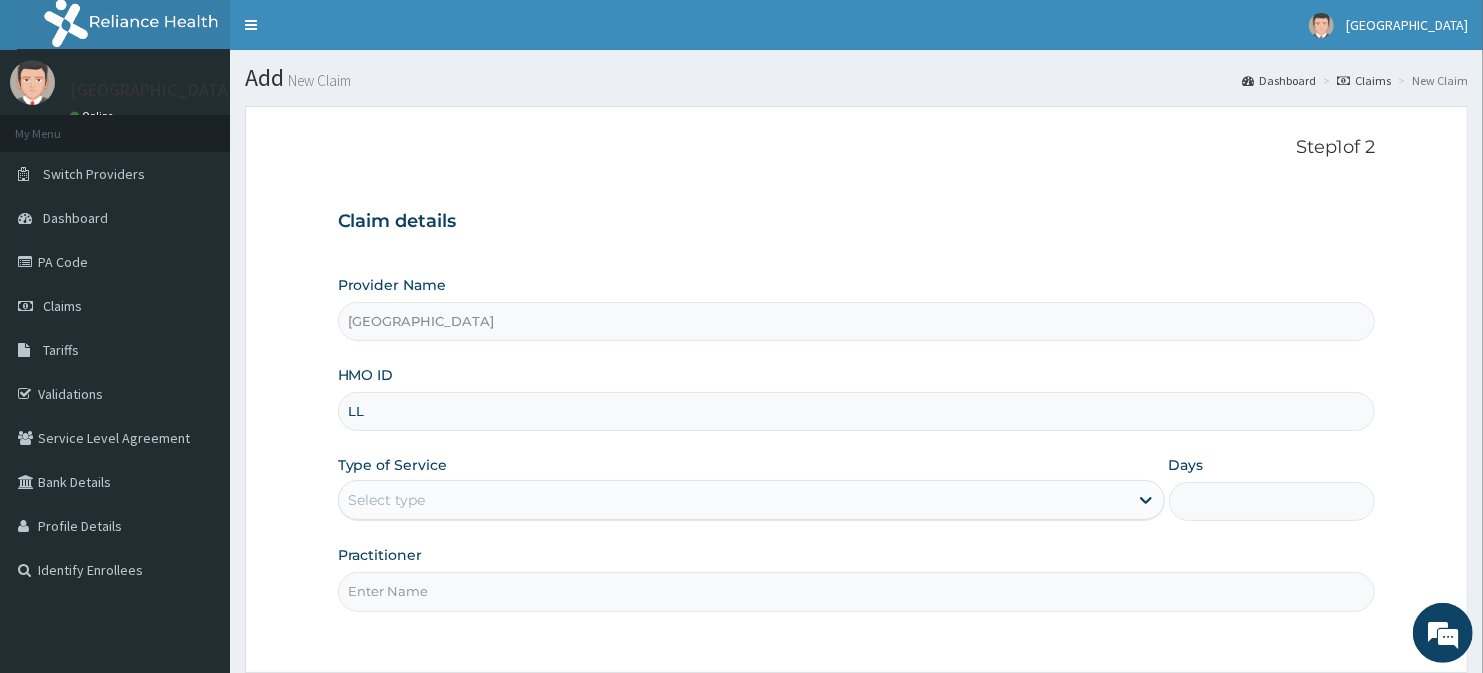 scroll, scrollTop: 0, scrollLeft: 0, axis: both 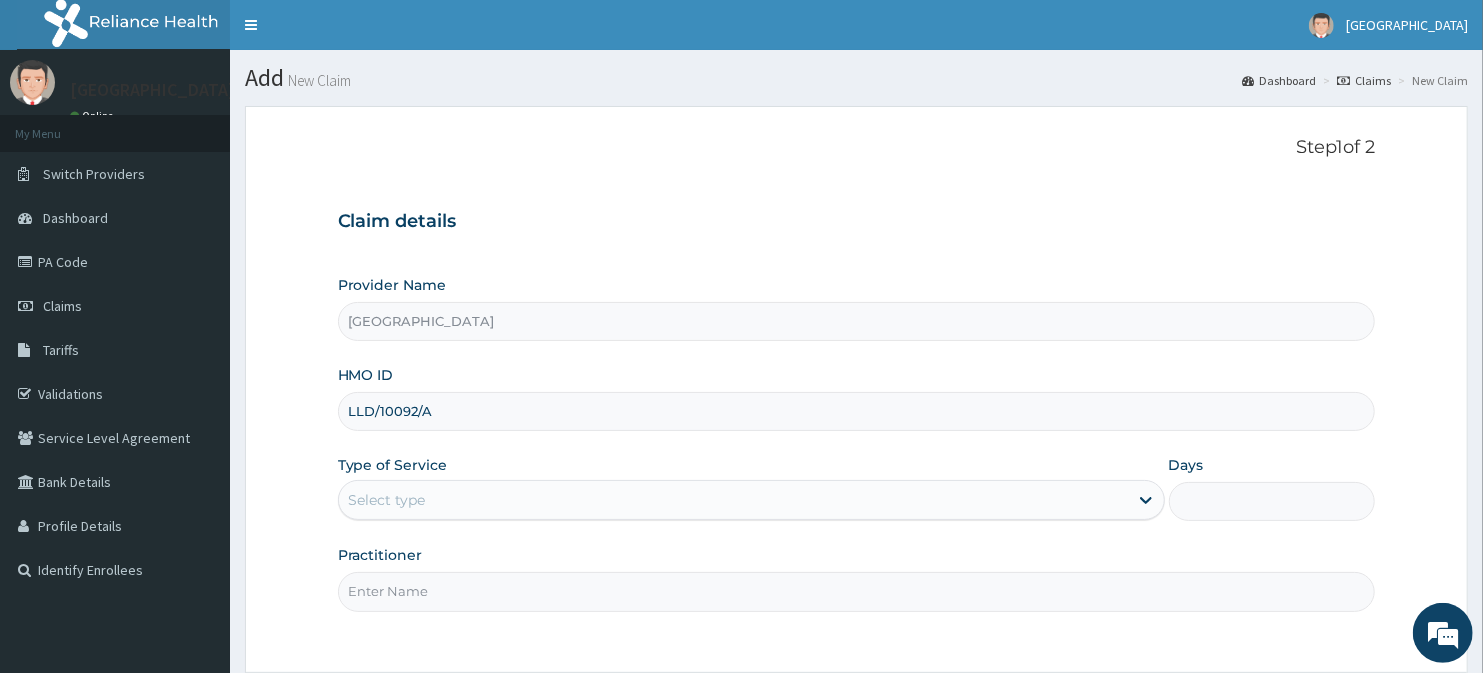 type on "LLD/10092/A" 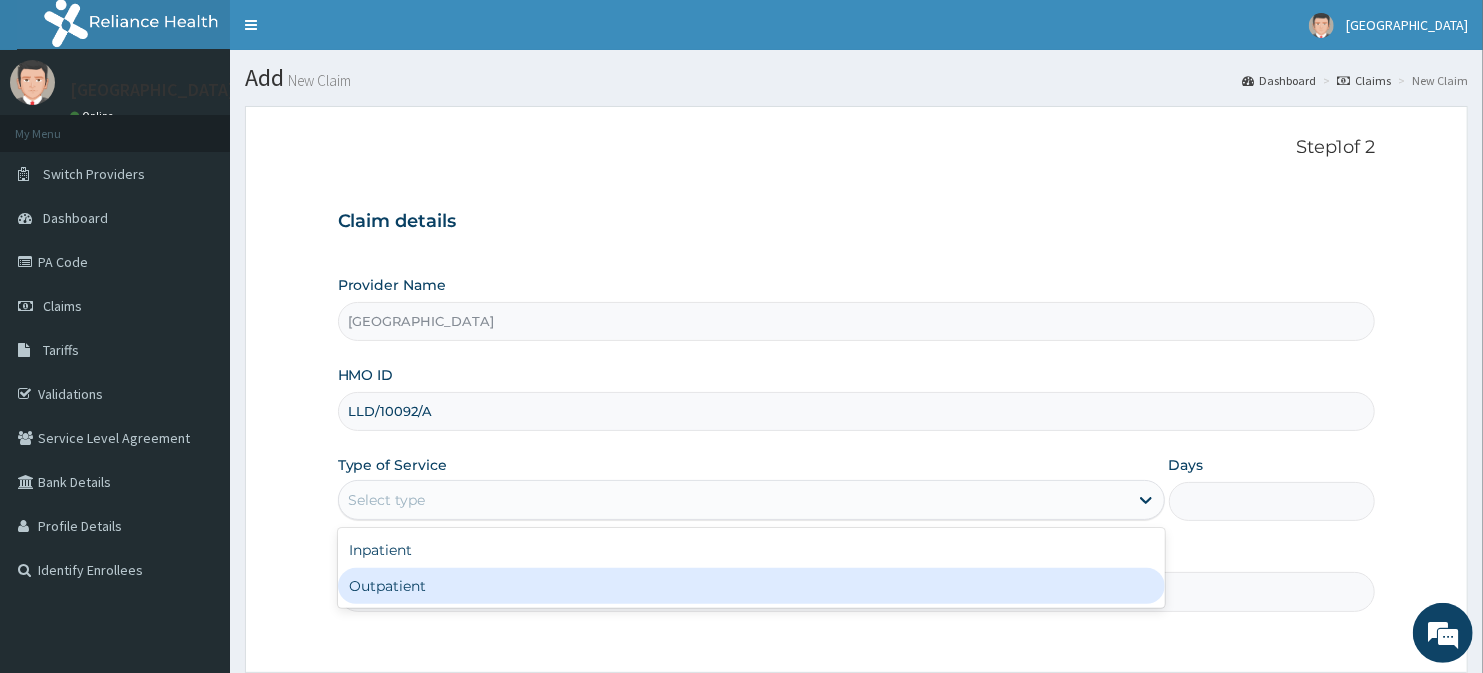 click on "Outpatient" at bounding box center (751, 586) 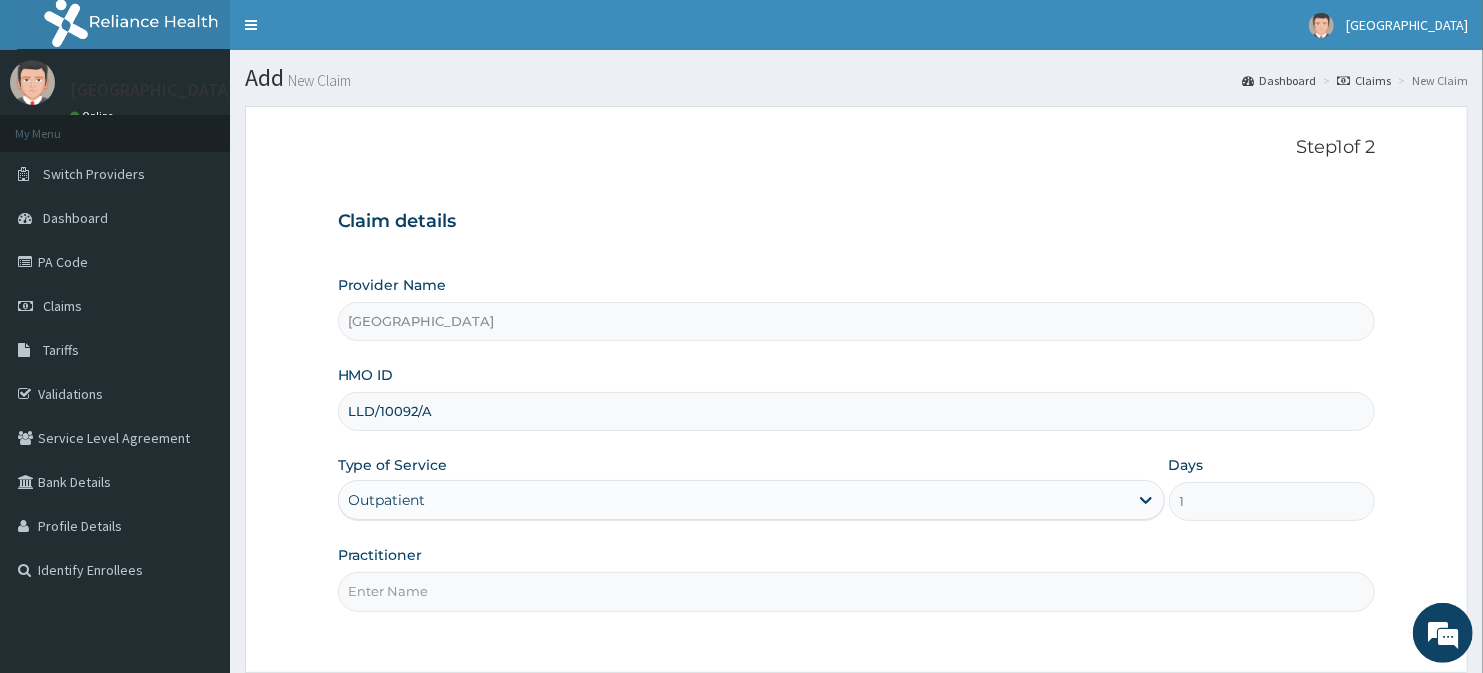 click on "Practitioner" at bounding box center [857, 591] 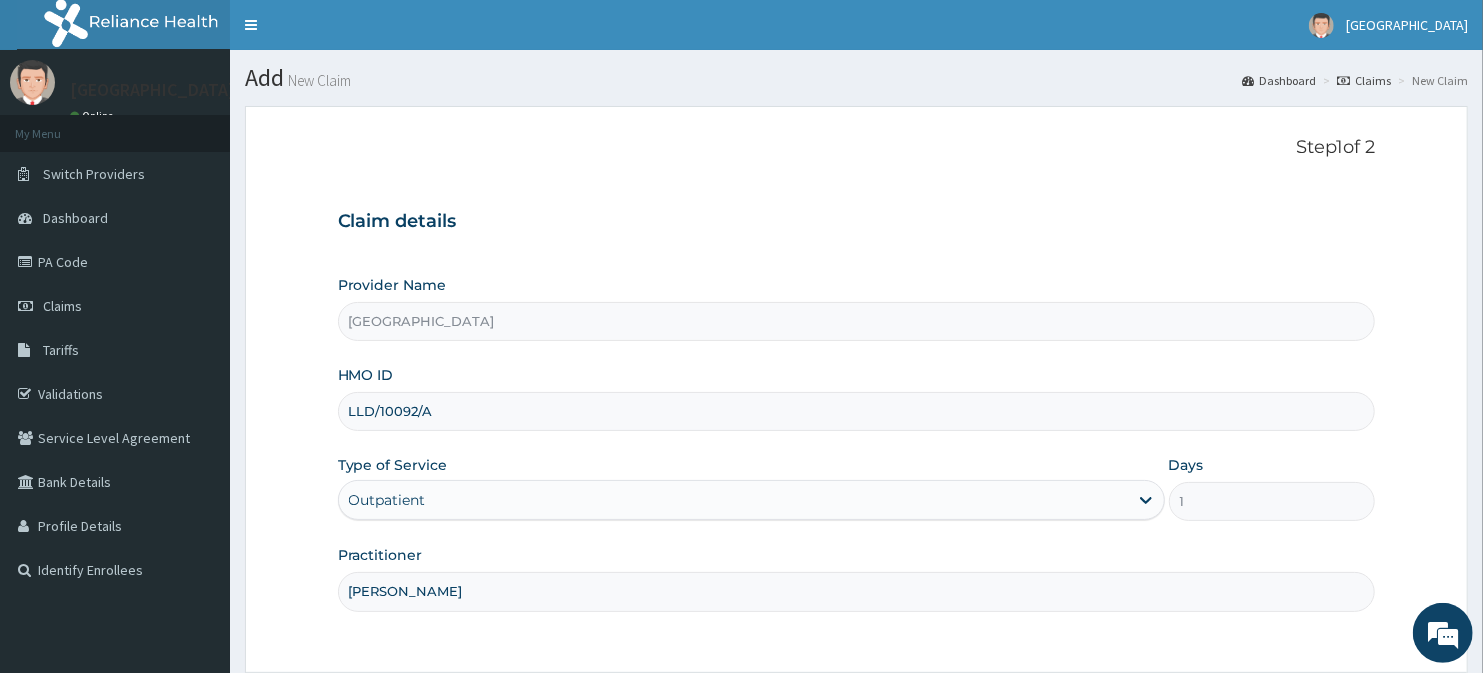 click on "[PERSON_NAME]" at bounding box center (857, 591) 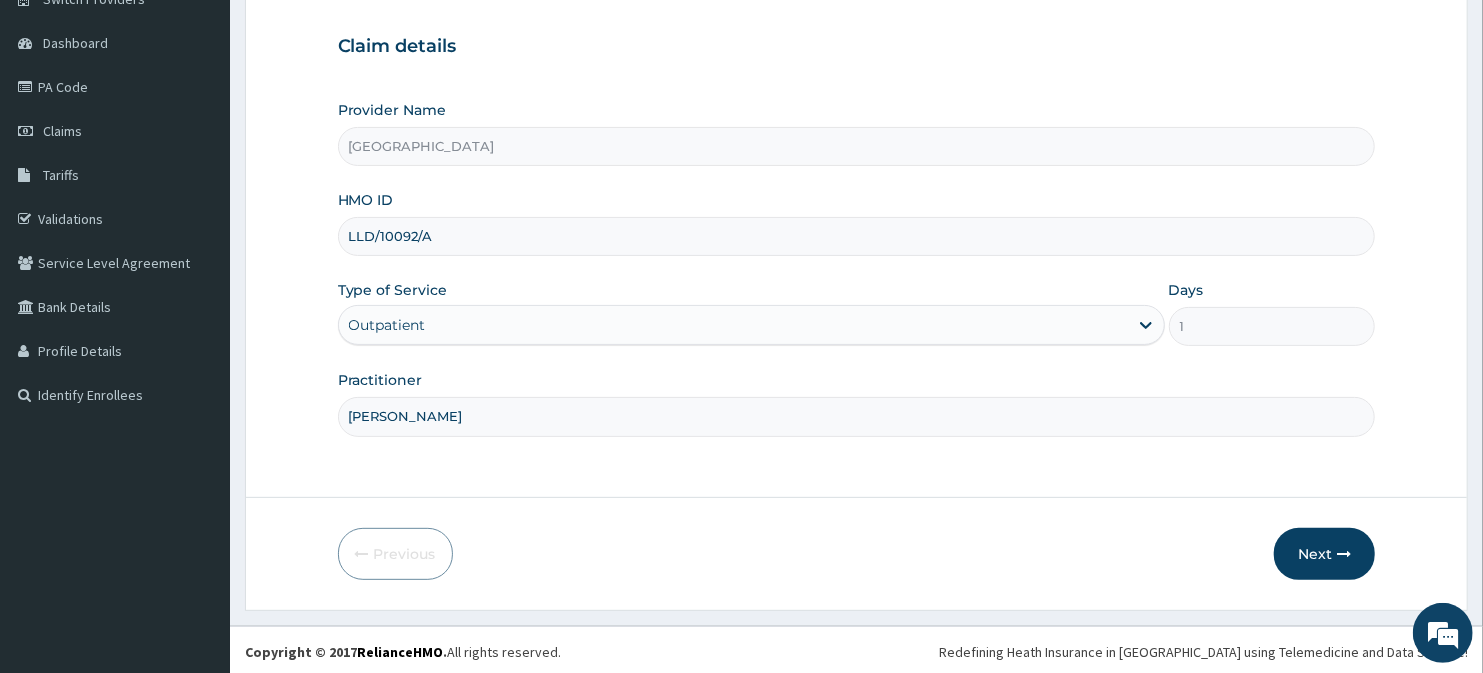 scroll, scrollTop: 178, scrollLeft: 0, axis: vertical 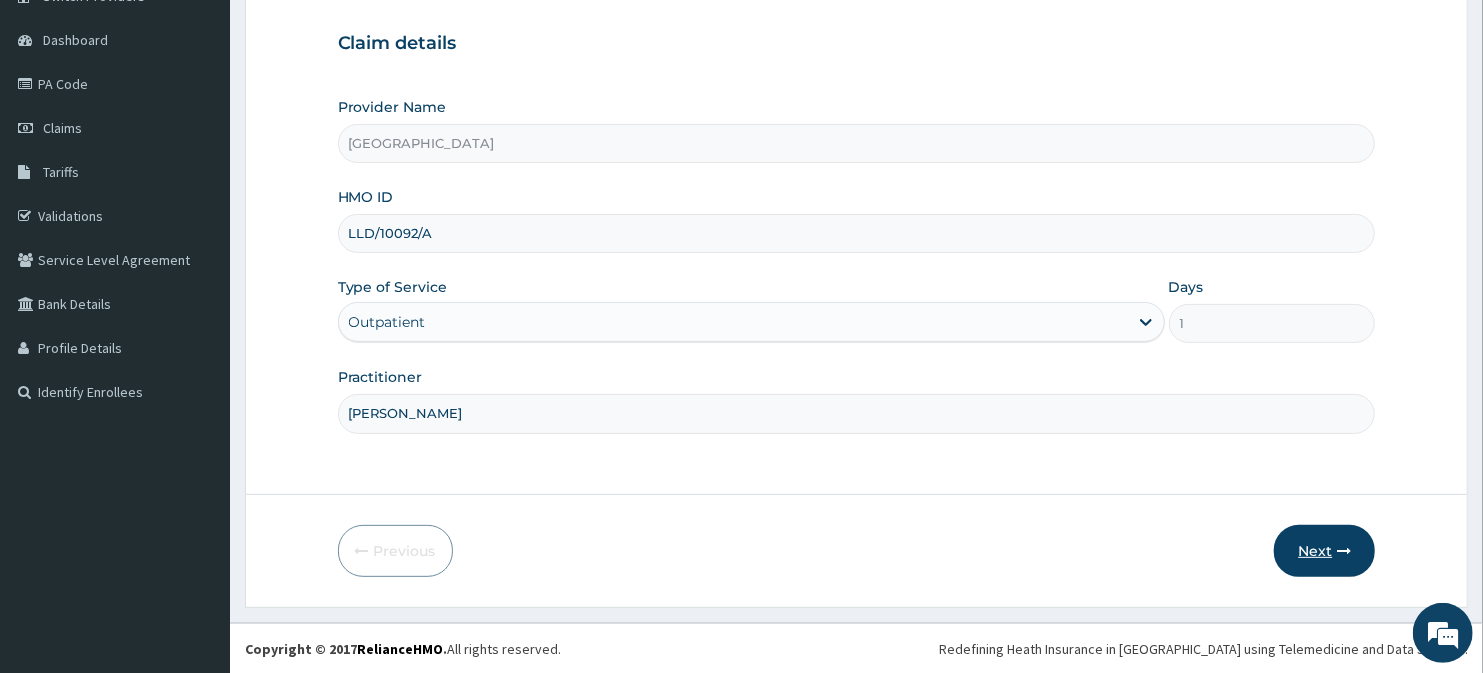 type on "[PERSON_NAME]" 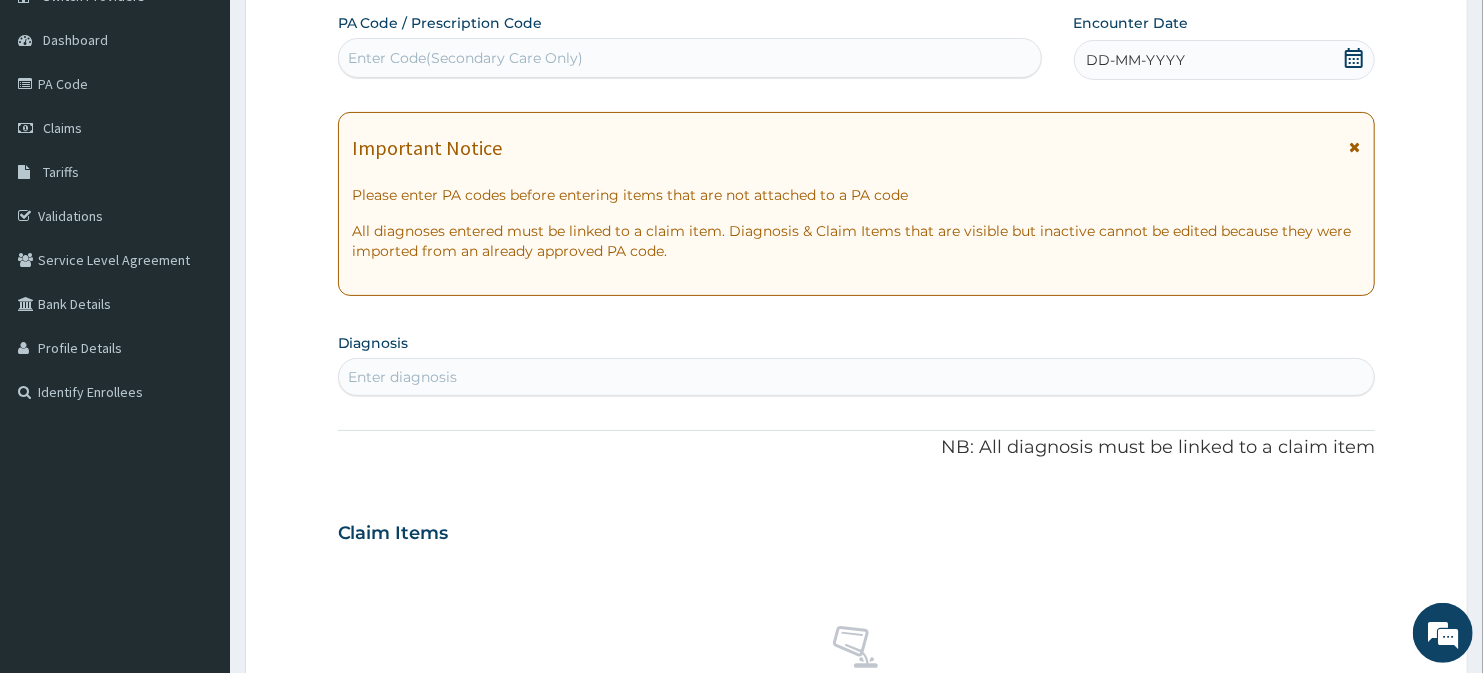 click on "Enter diagnosis" at bounding box center [403, 377] 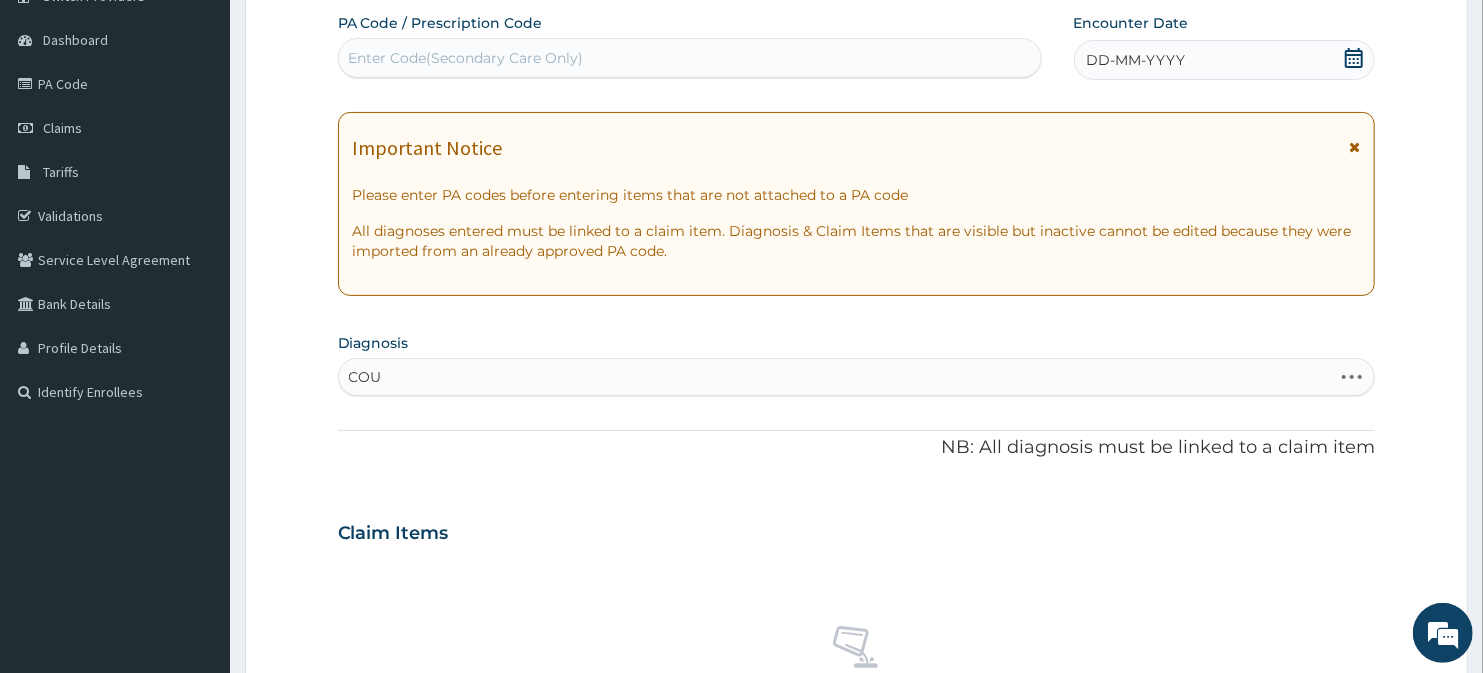 type on "COUG" 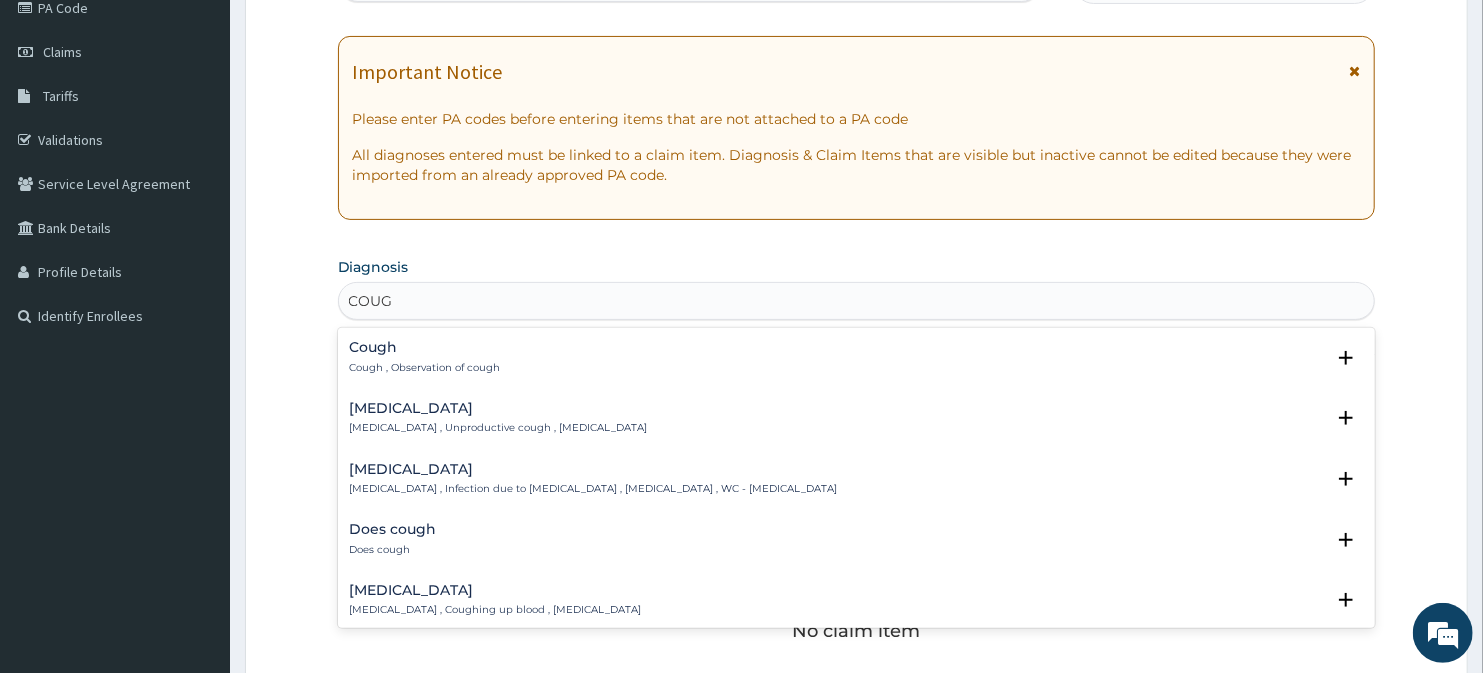 scroll, scrollTop: 267, scrollLeft: 0, axis: vertical 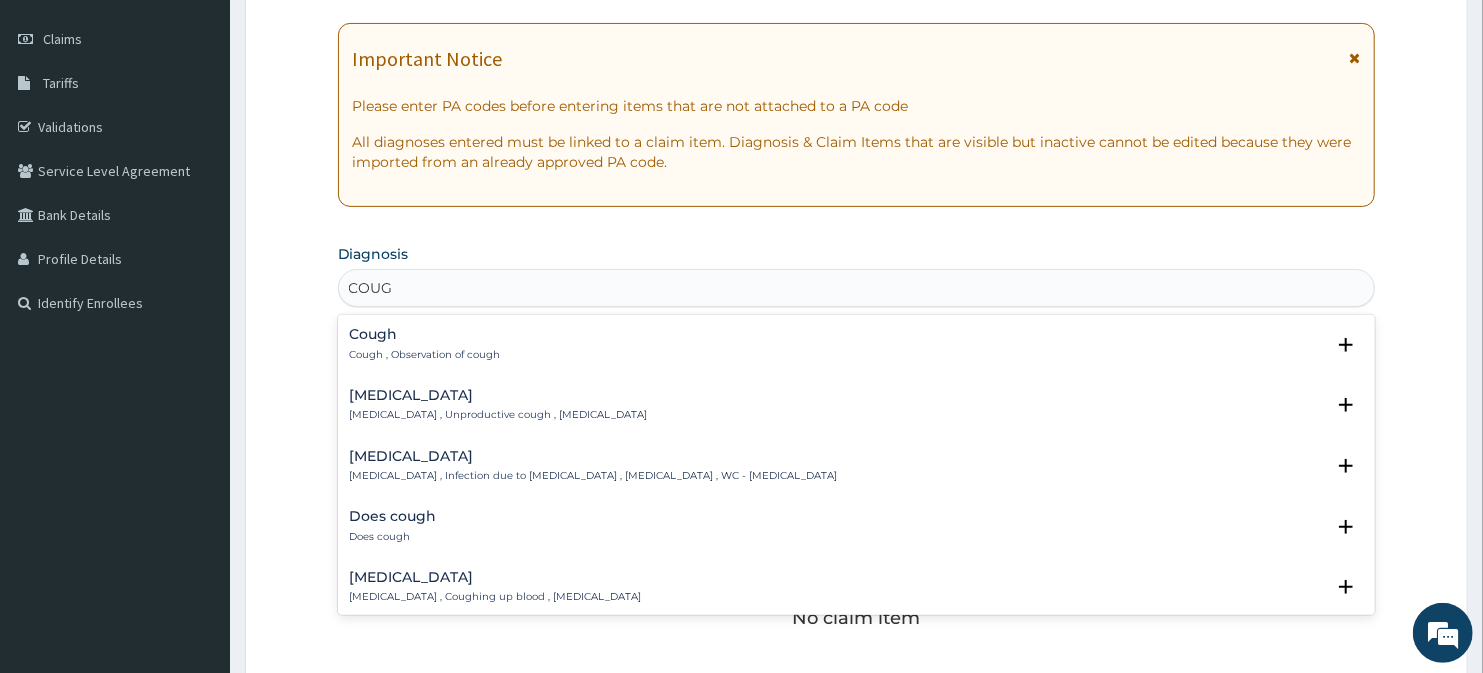 click on "Cough , Observation of cough" at bounding box center (425, 355) 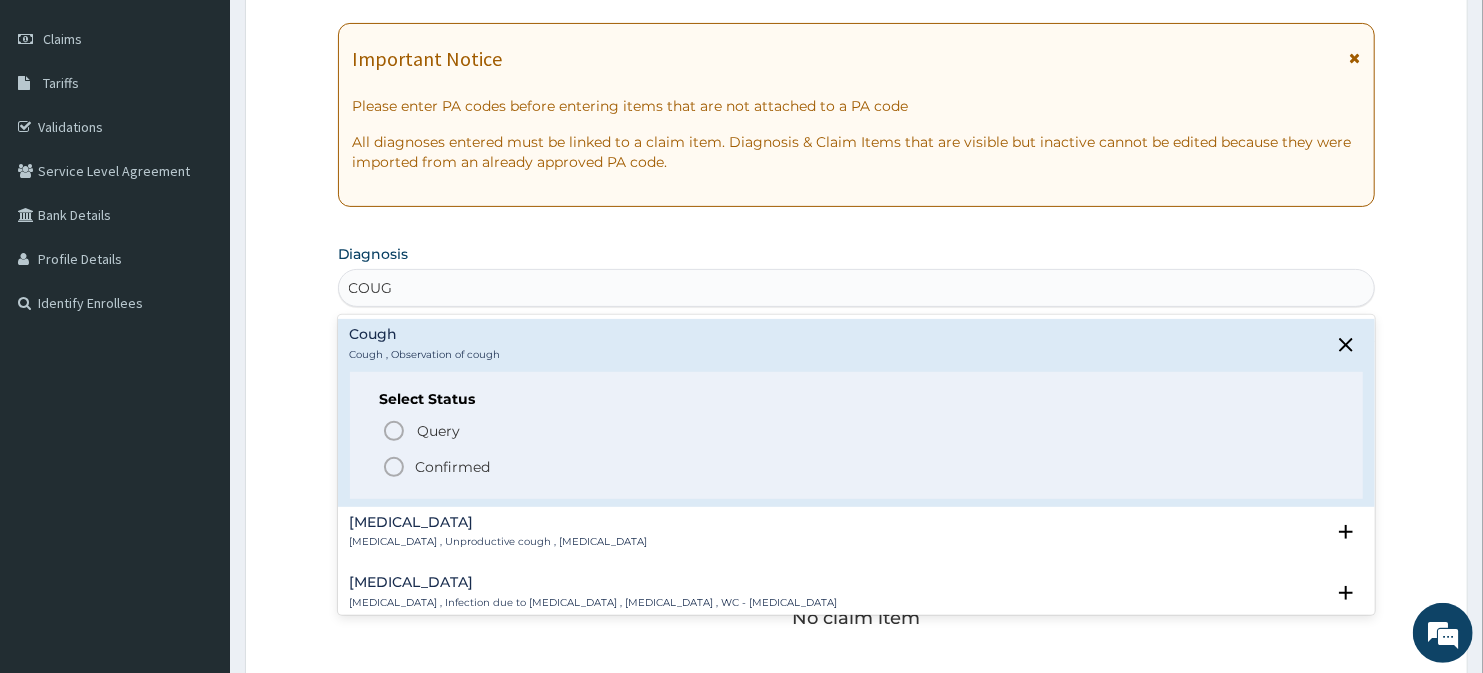 click 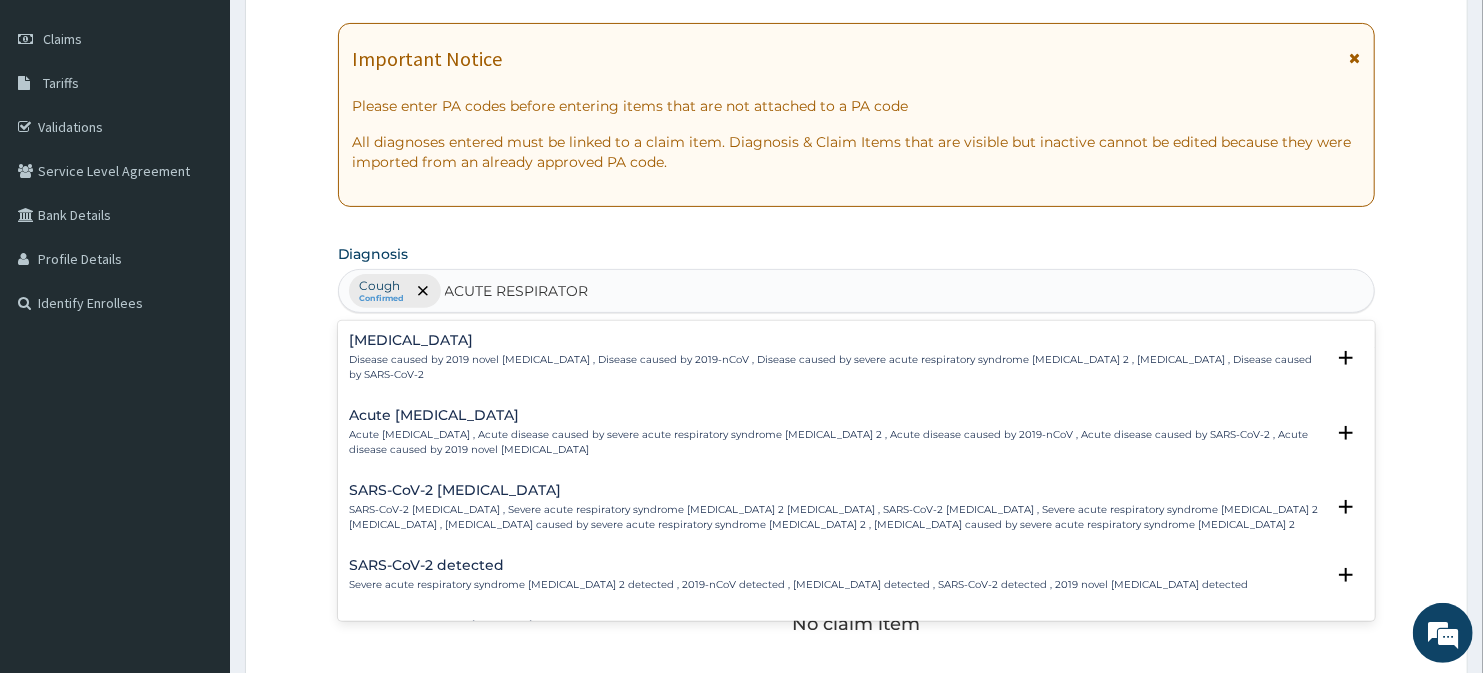 type on "ACUTE RESPIRATORY" 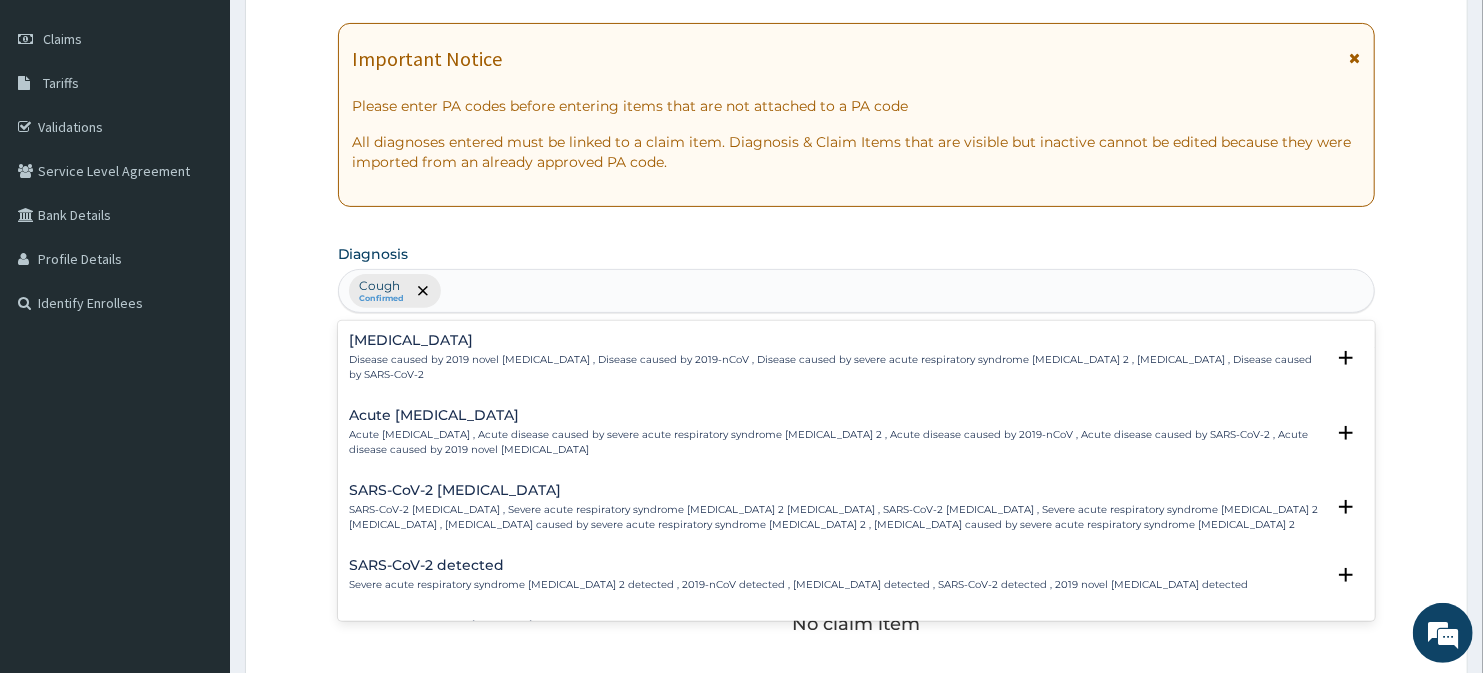 click on "Cough Confirmed ACUTE RESPIRATORY" at bounding box center [857, 291] 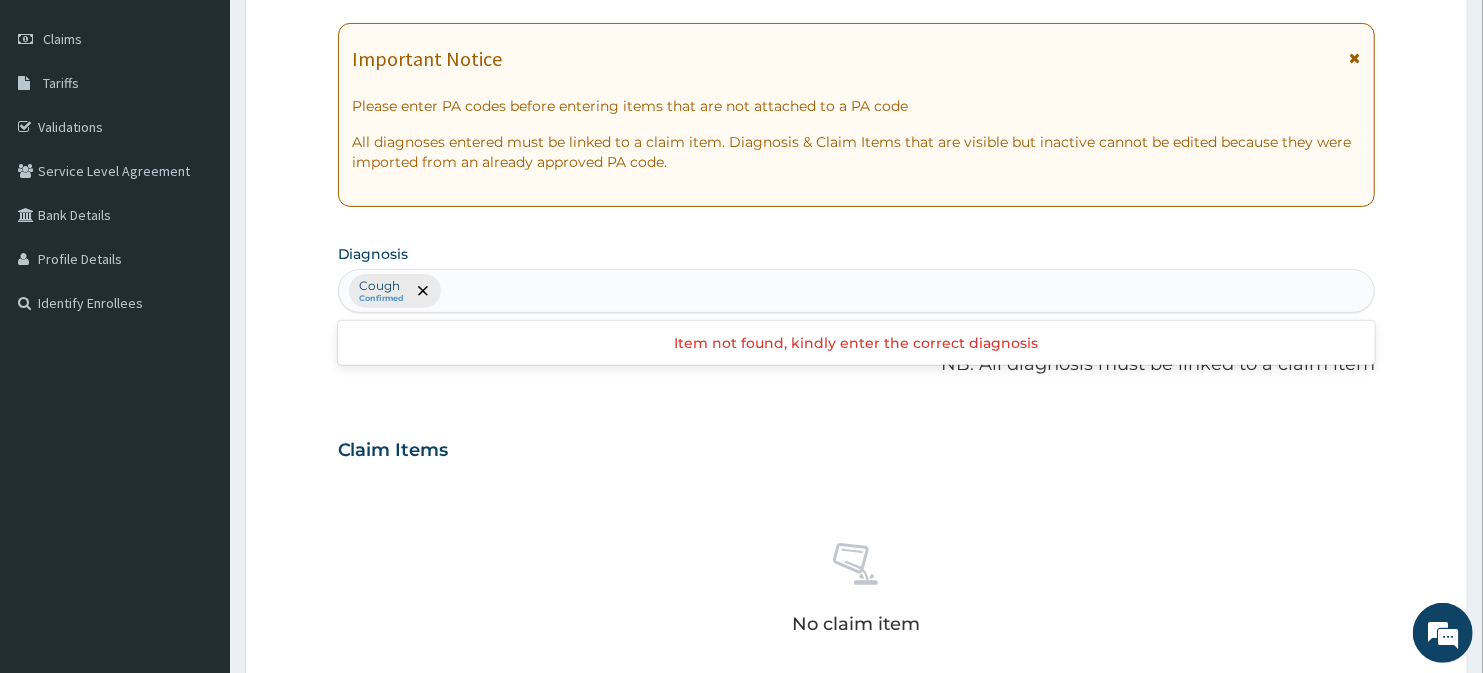 click on "Cough Confirmed" at bounding box center (857, 291) 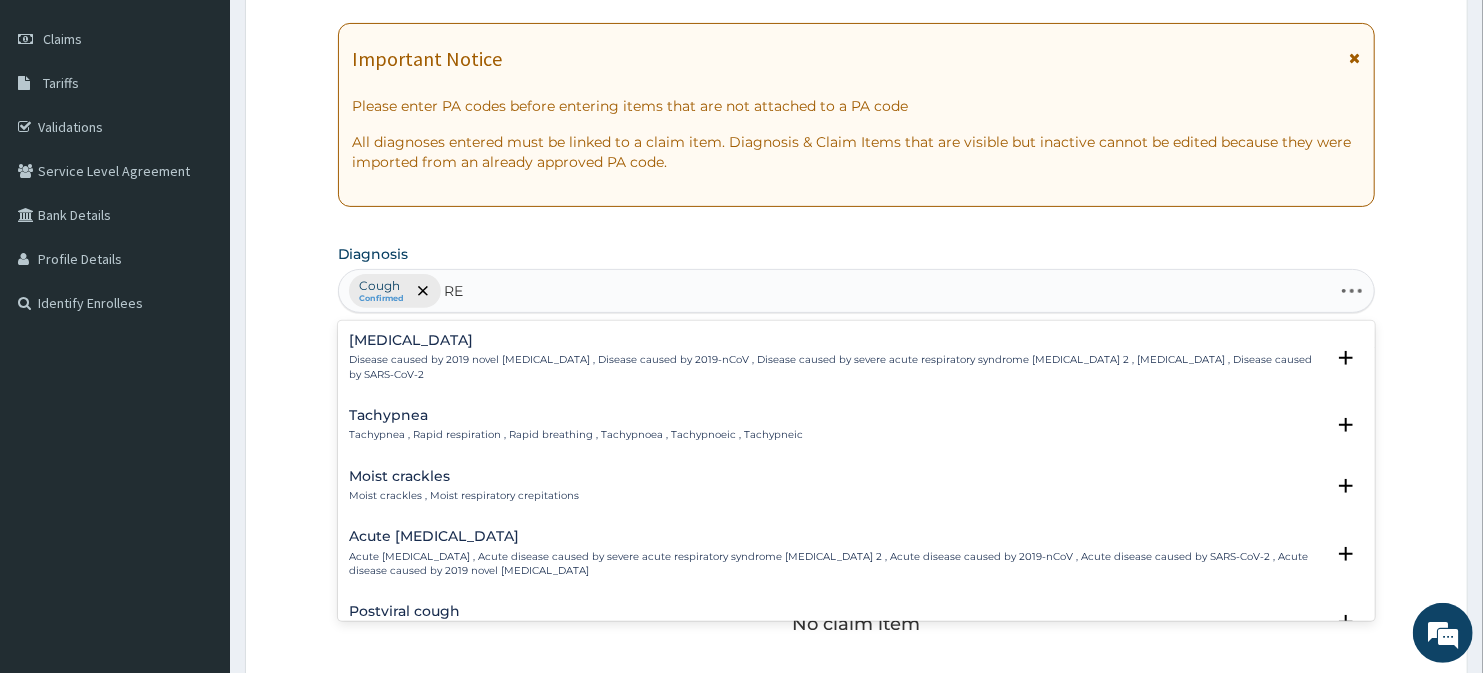 type on "R" 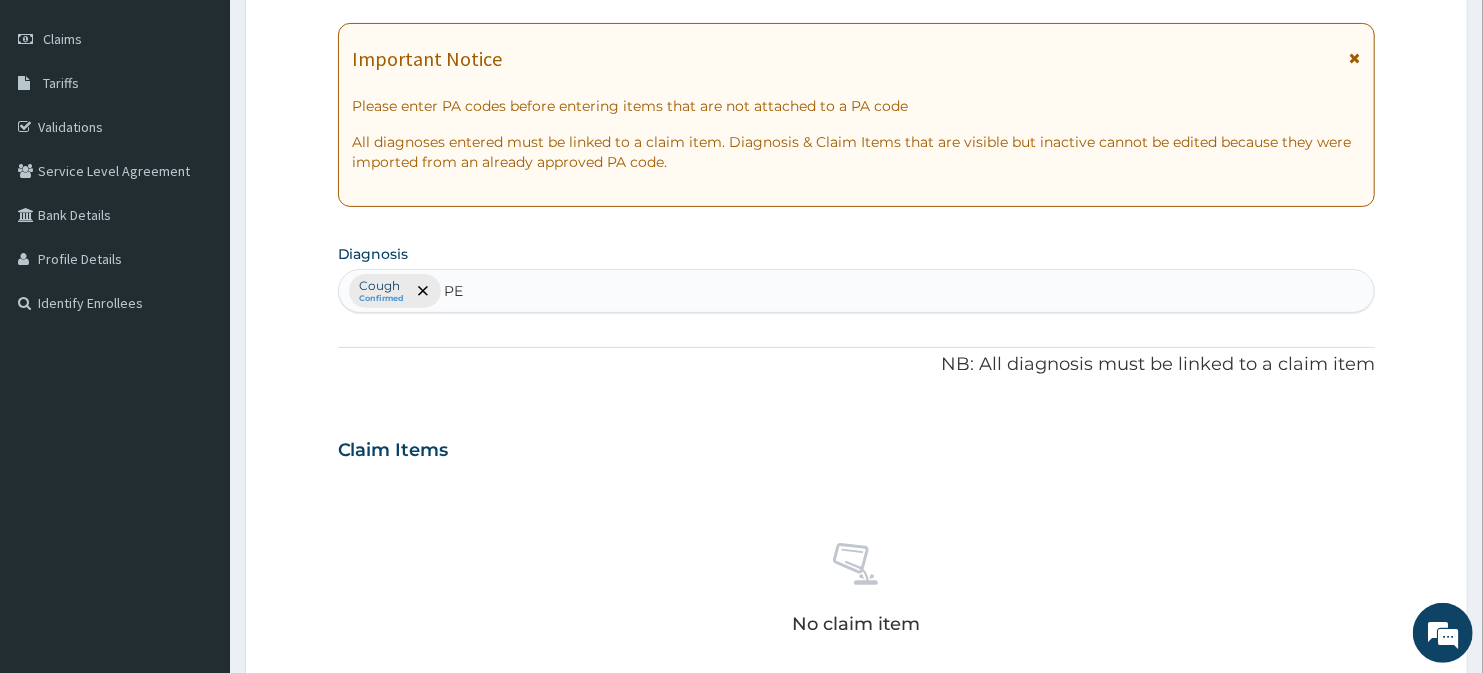 type on "PEP" 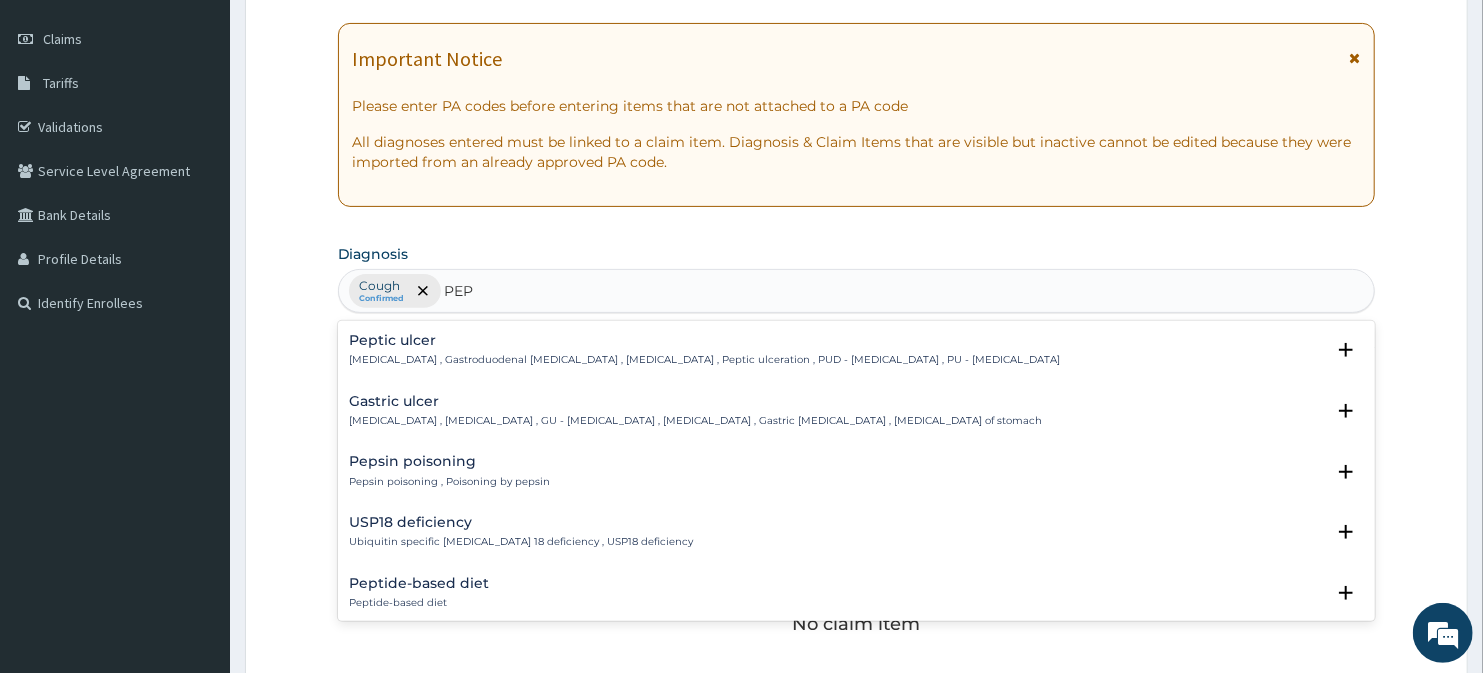 click on "[MEDICAL_DATA] , [MEDICAL_DATA] , GU - [MEDICAL_DATA] , [MEDICAL_DATA] , Gastric [MEDICAL_DATA] , [MEDICAL_DATA] of stomach" at bounding box center (696, 421) 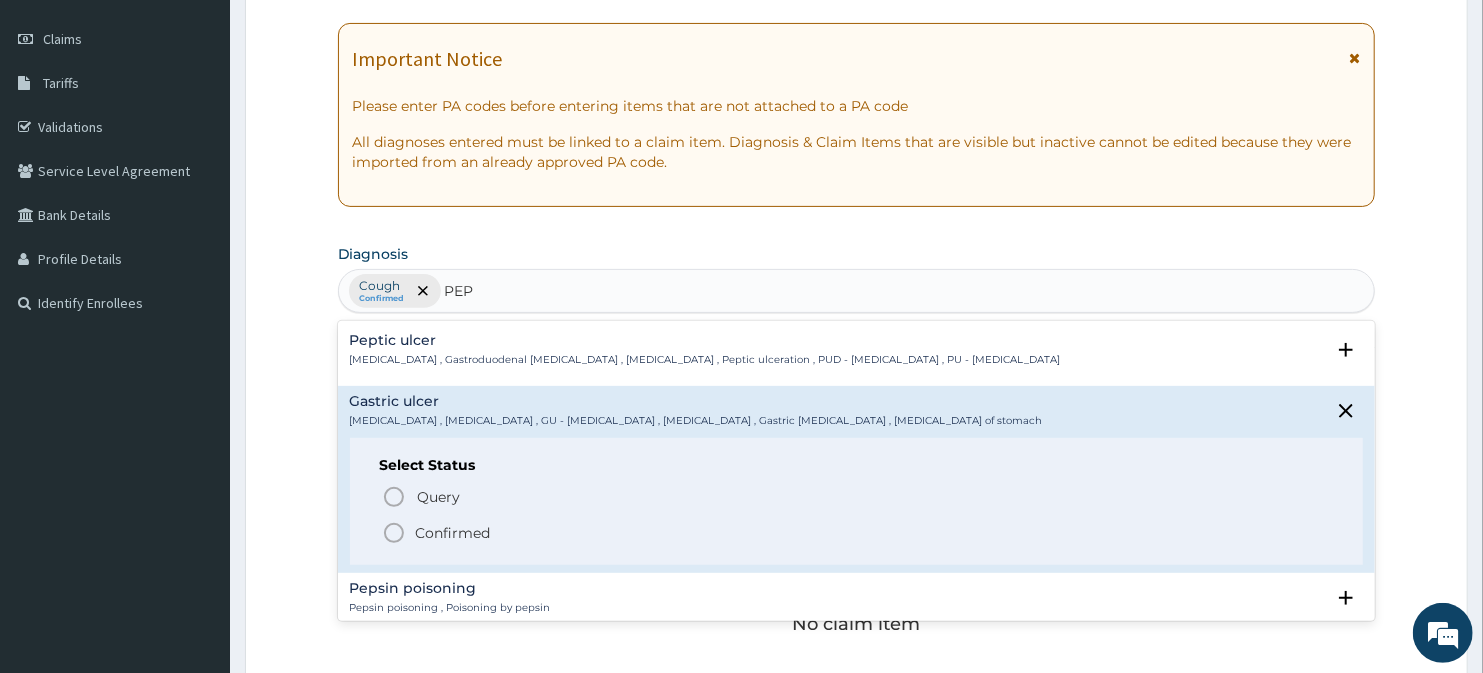 click 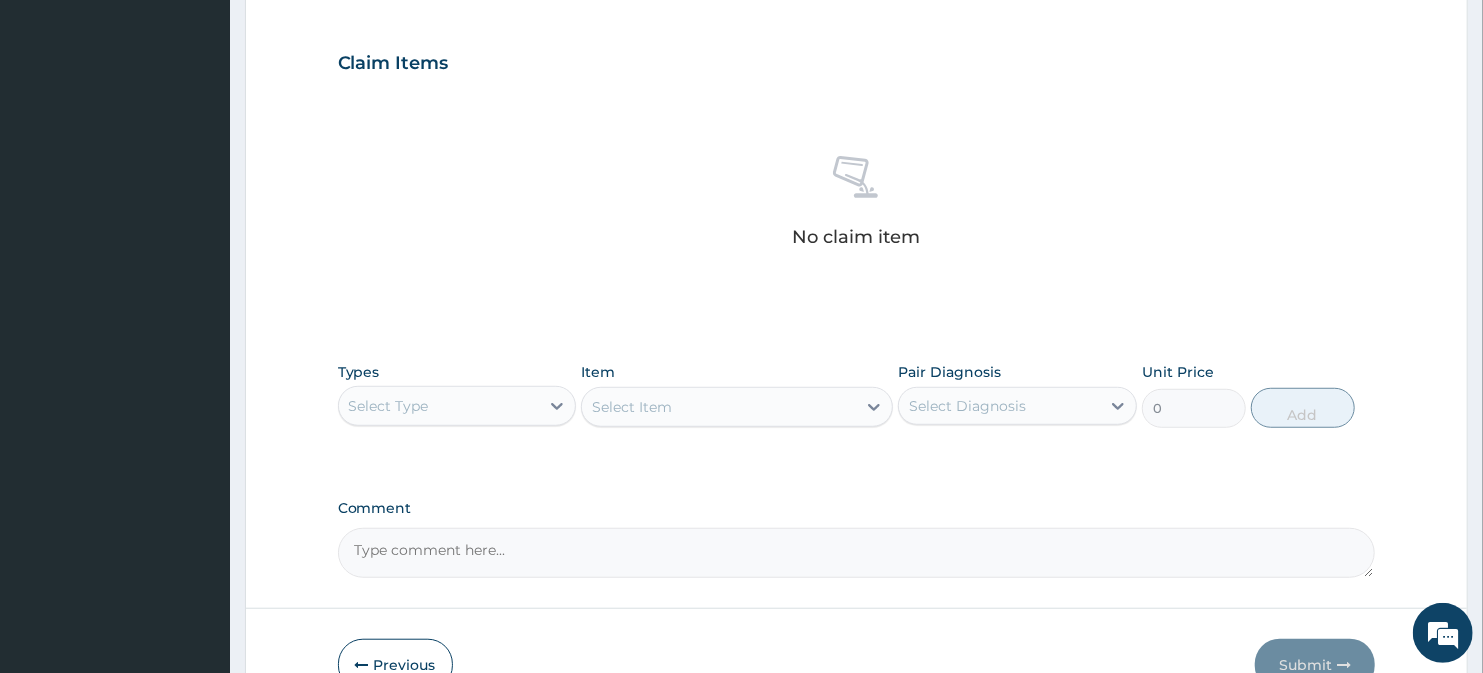 scroll, scrollTop: 667, scrollLeft: 0, axis: vertical 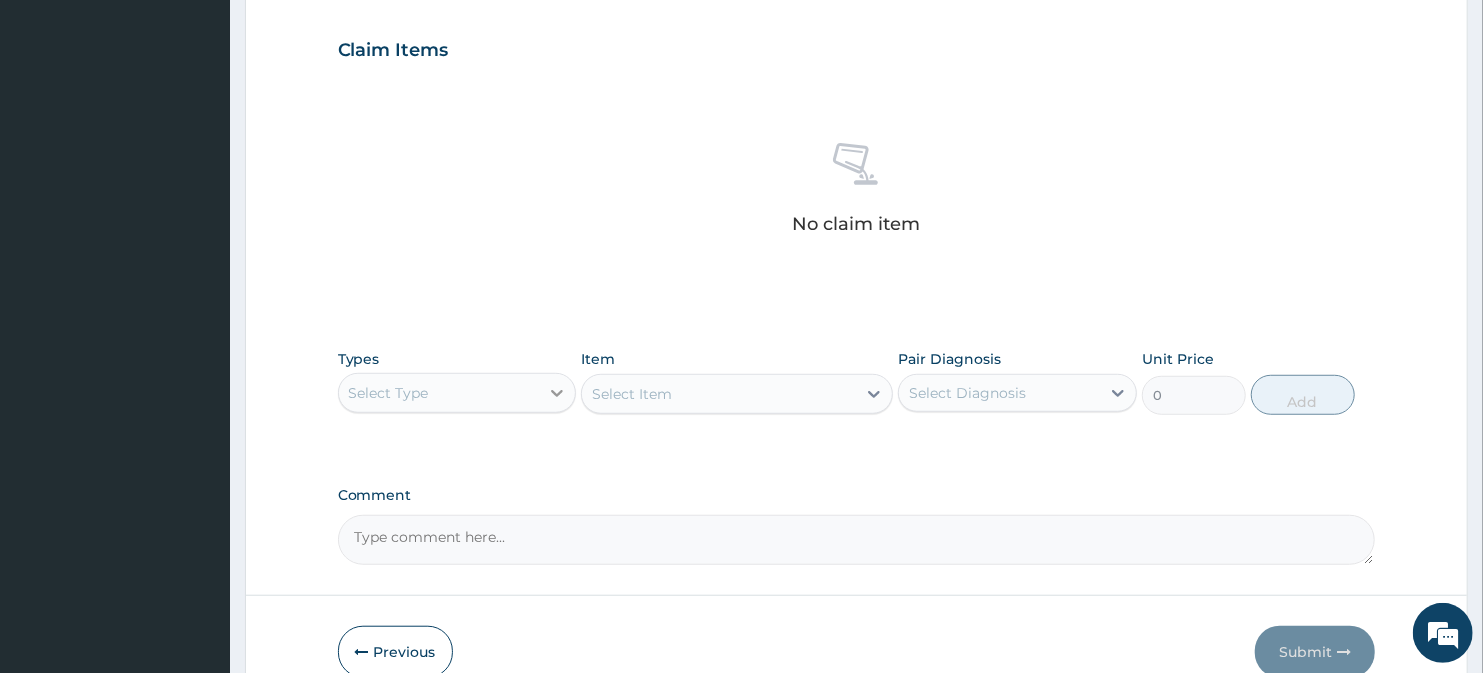 click 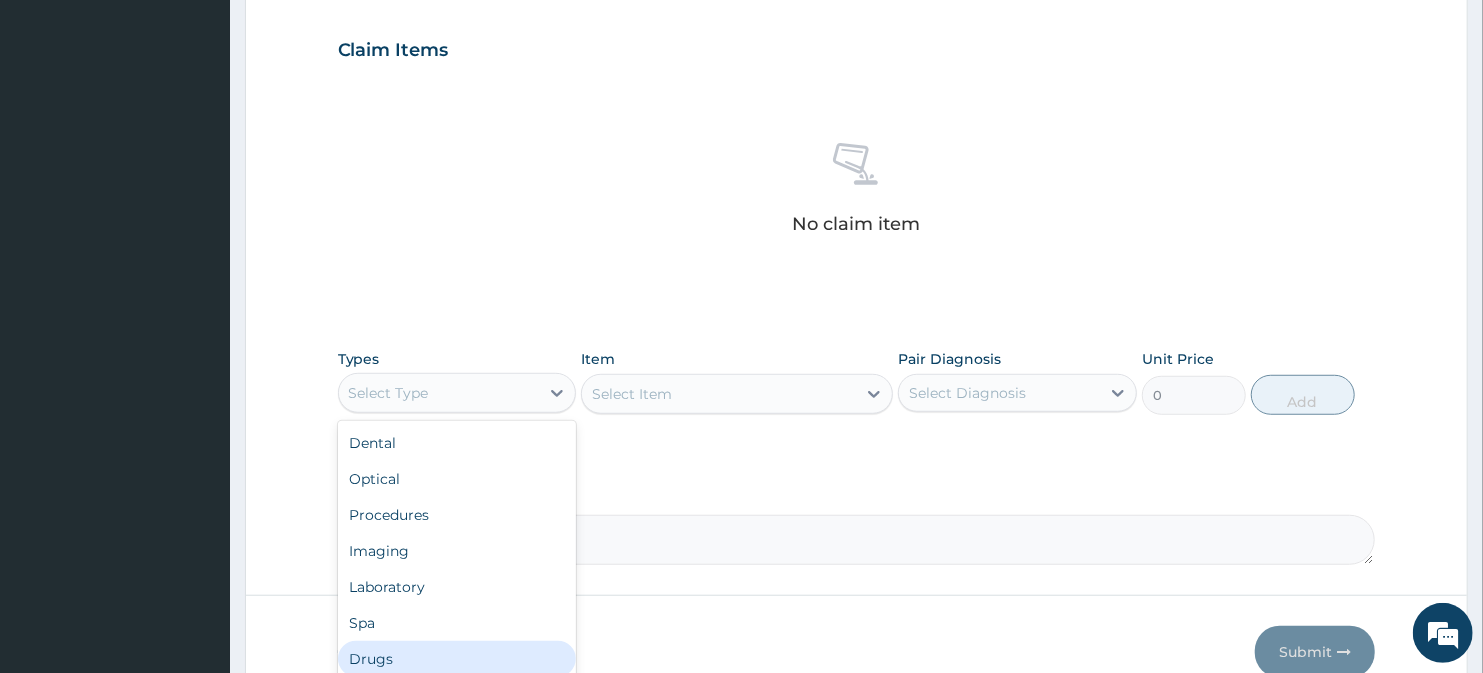 click on "Drugs" at bounding box center (457, 659) 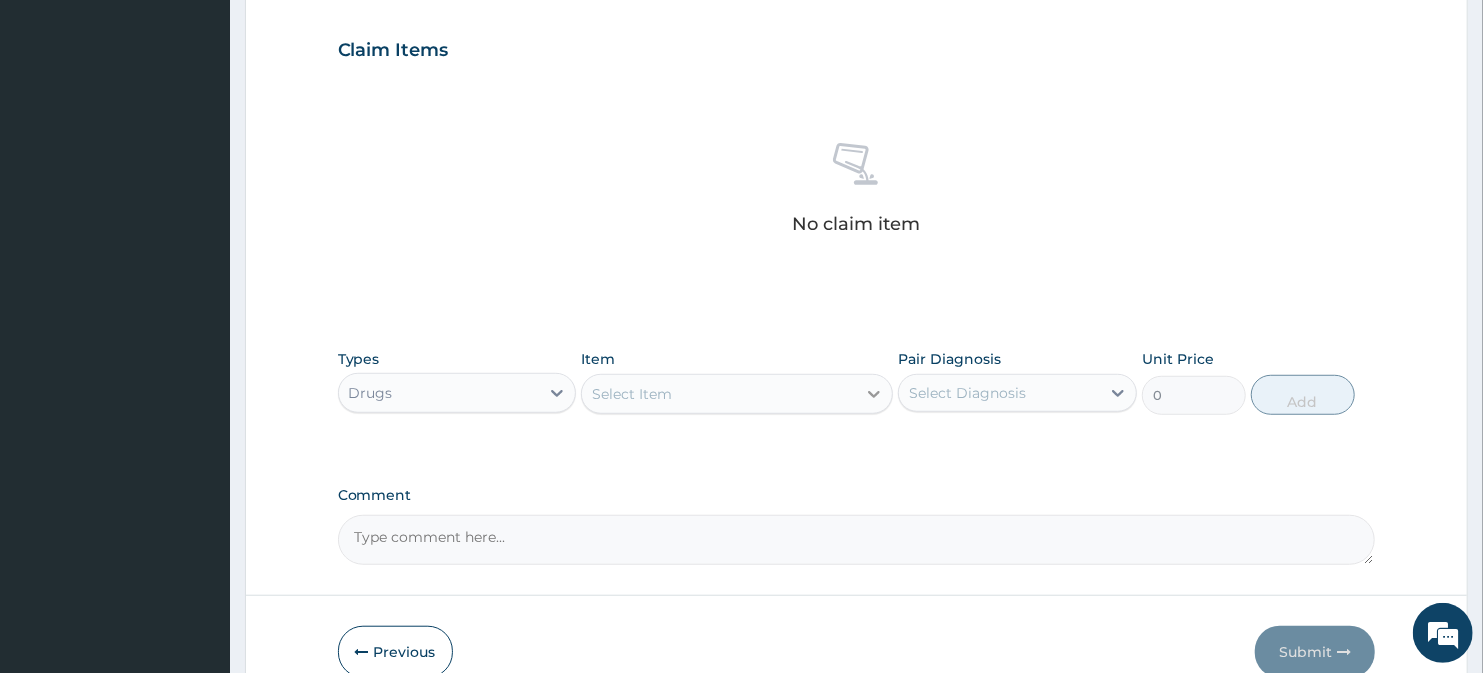 click 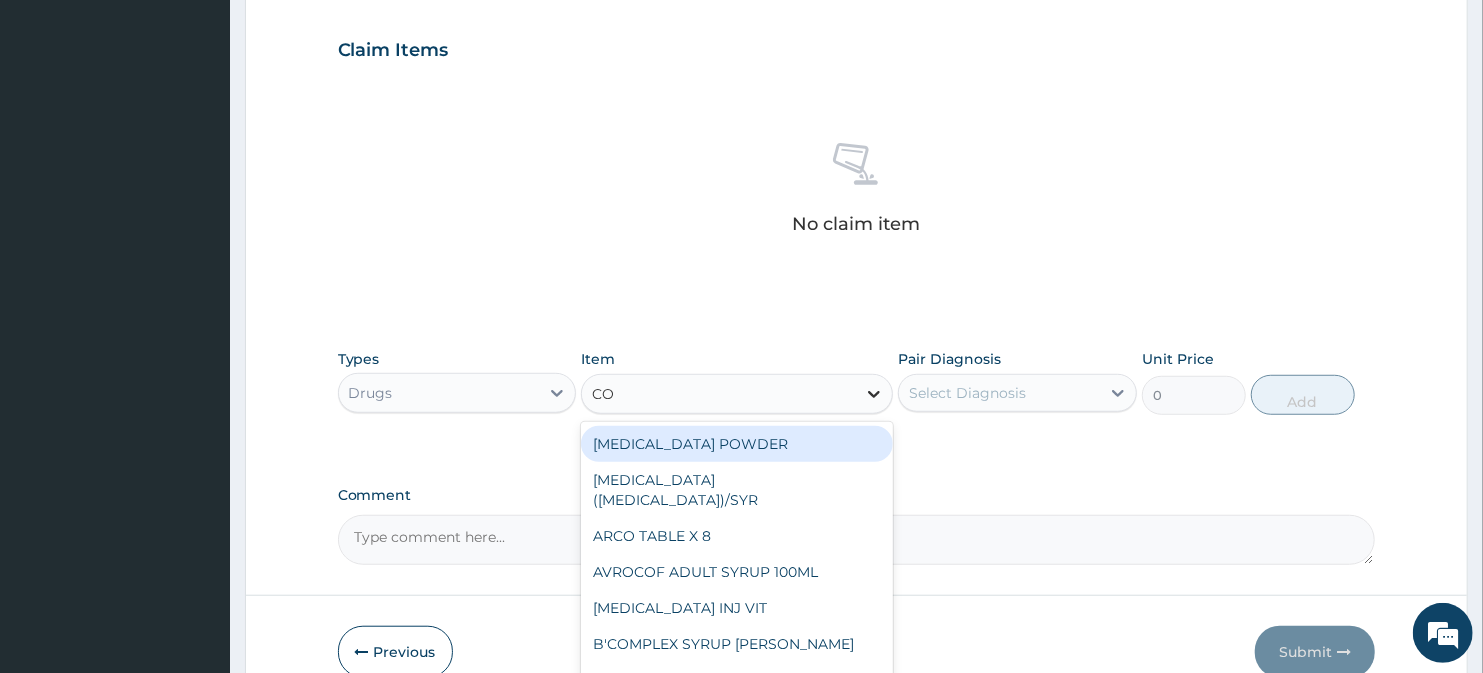 type on "COU" 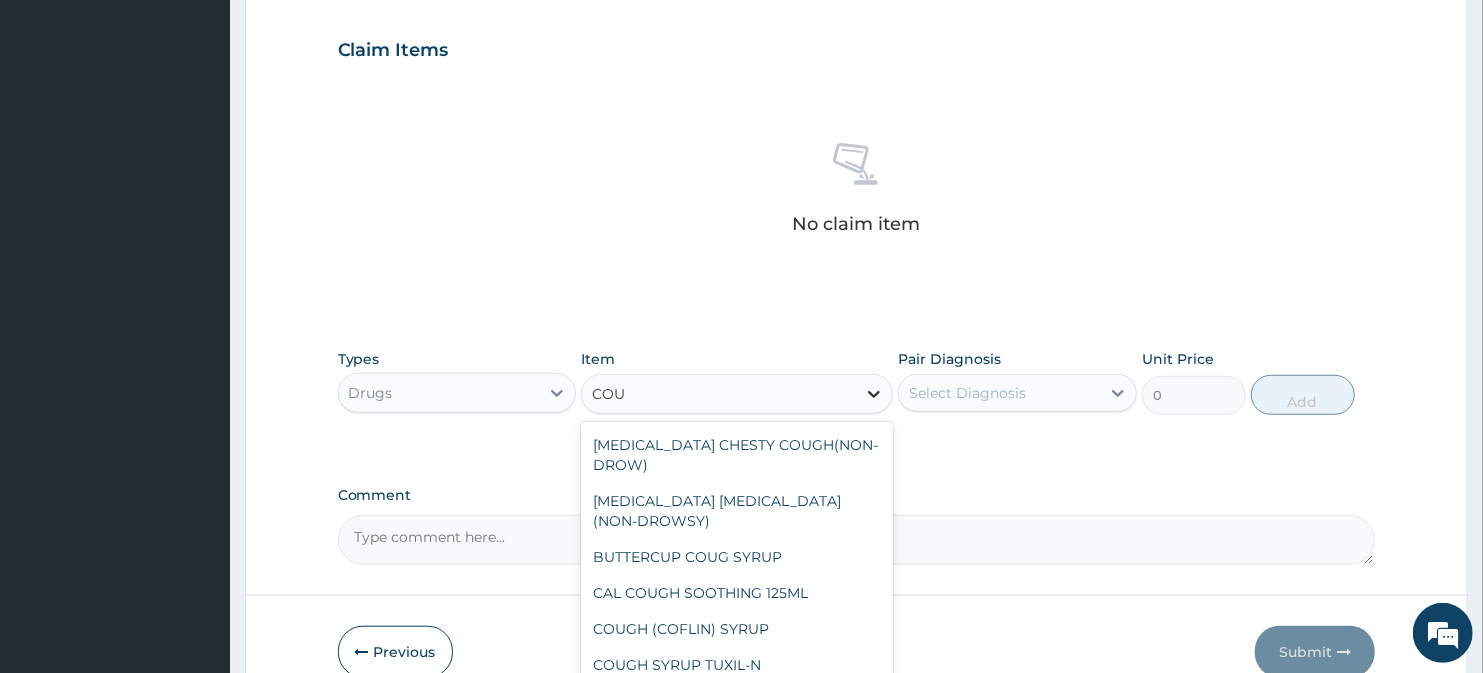 scroll, scrollTop: 0, scrollLeft: 0, axis: both 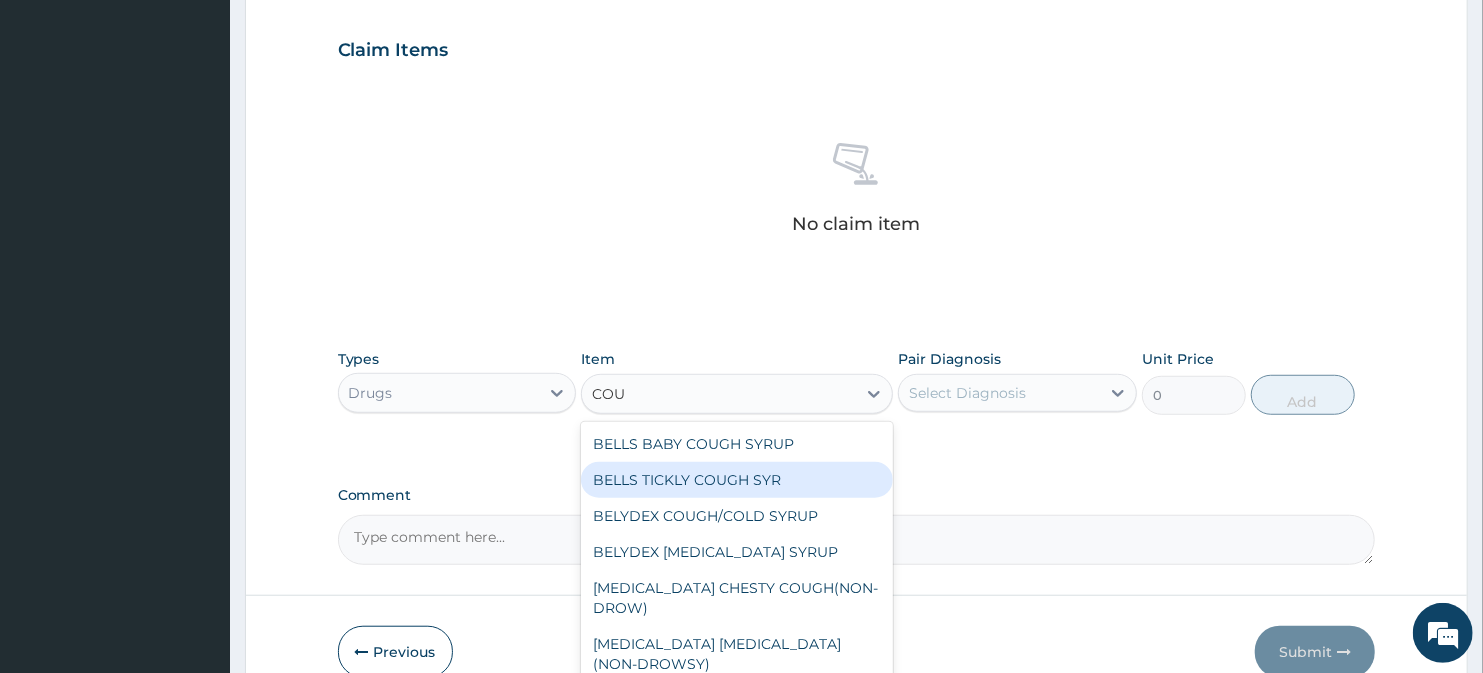 click on "BELLS TICKLY COUGH SYR" at bounding box center (736, 480) 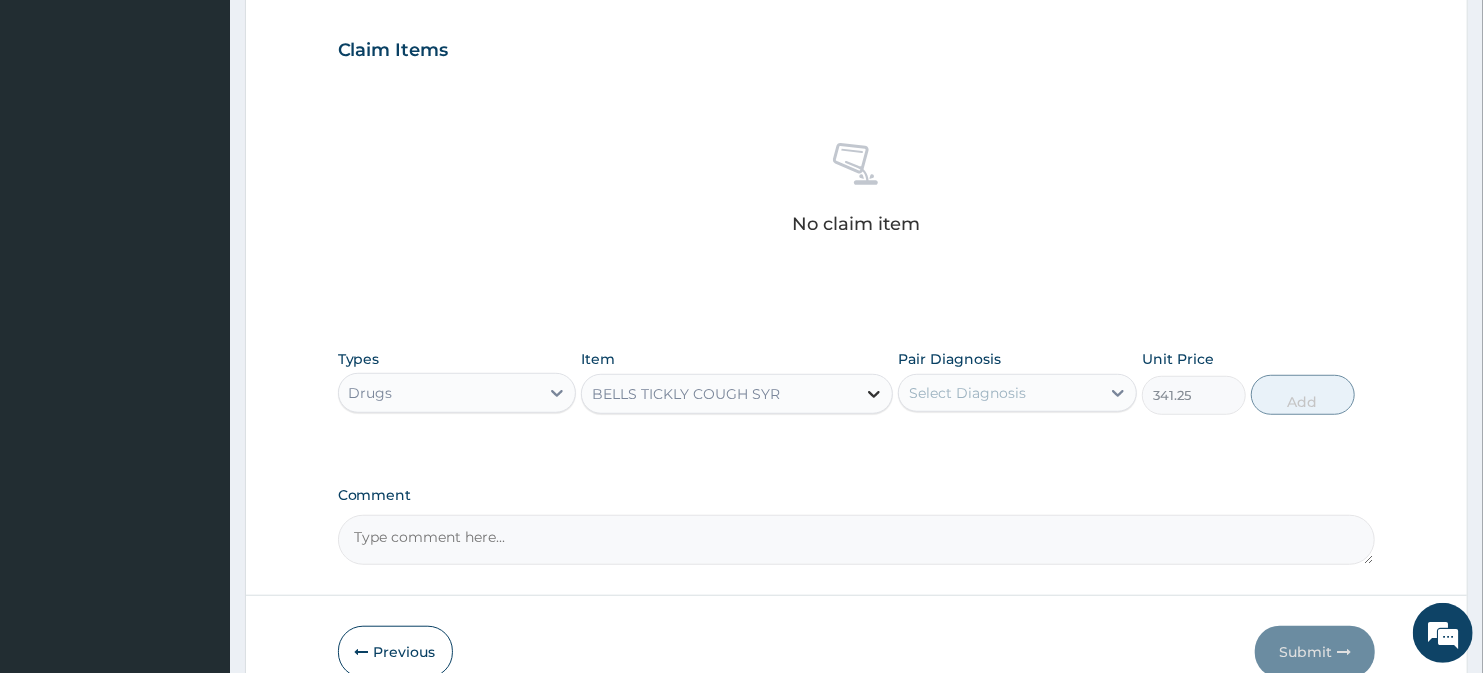 click 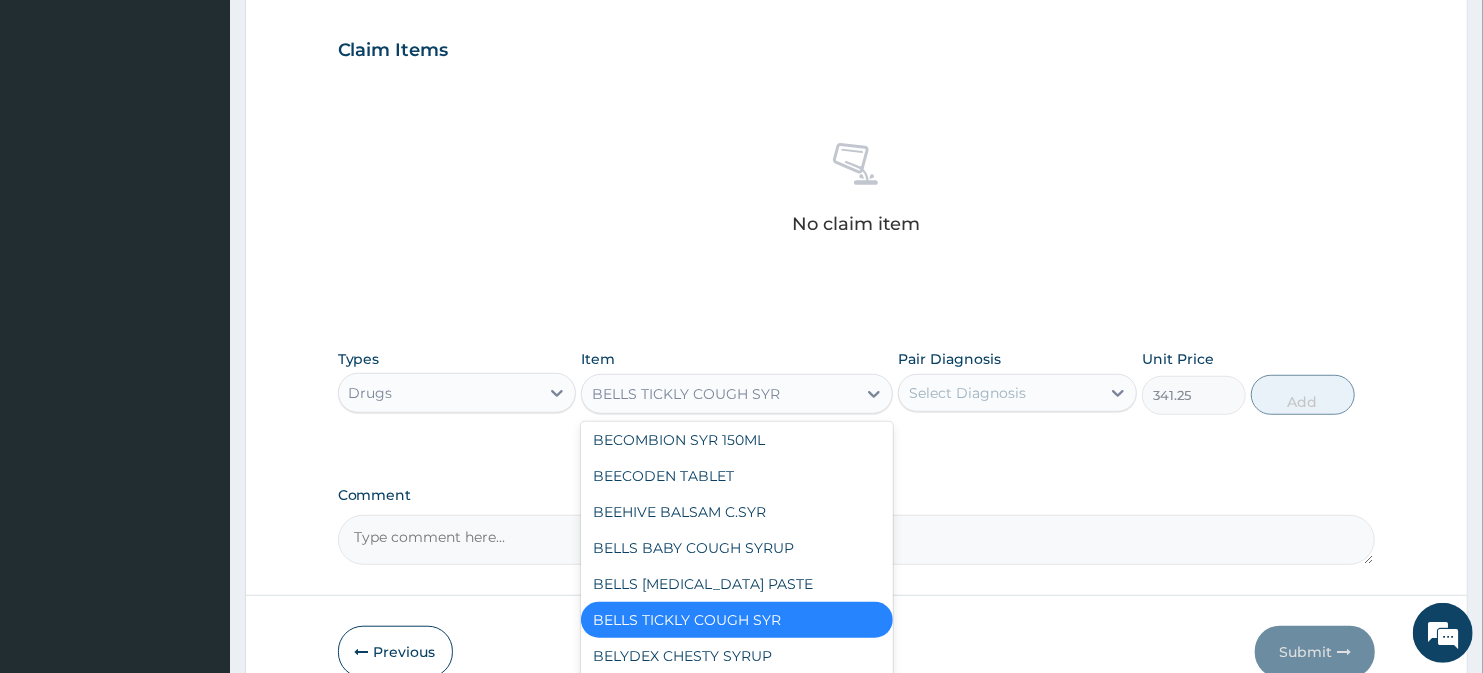 scroll, scrollTop: 8345, scrollLeft: 0, axis: vertical 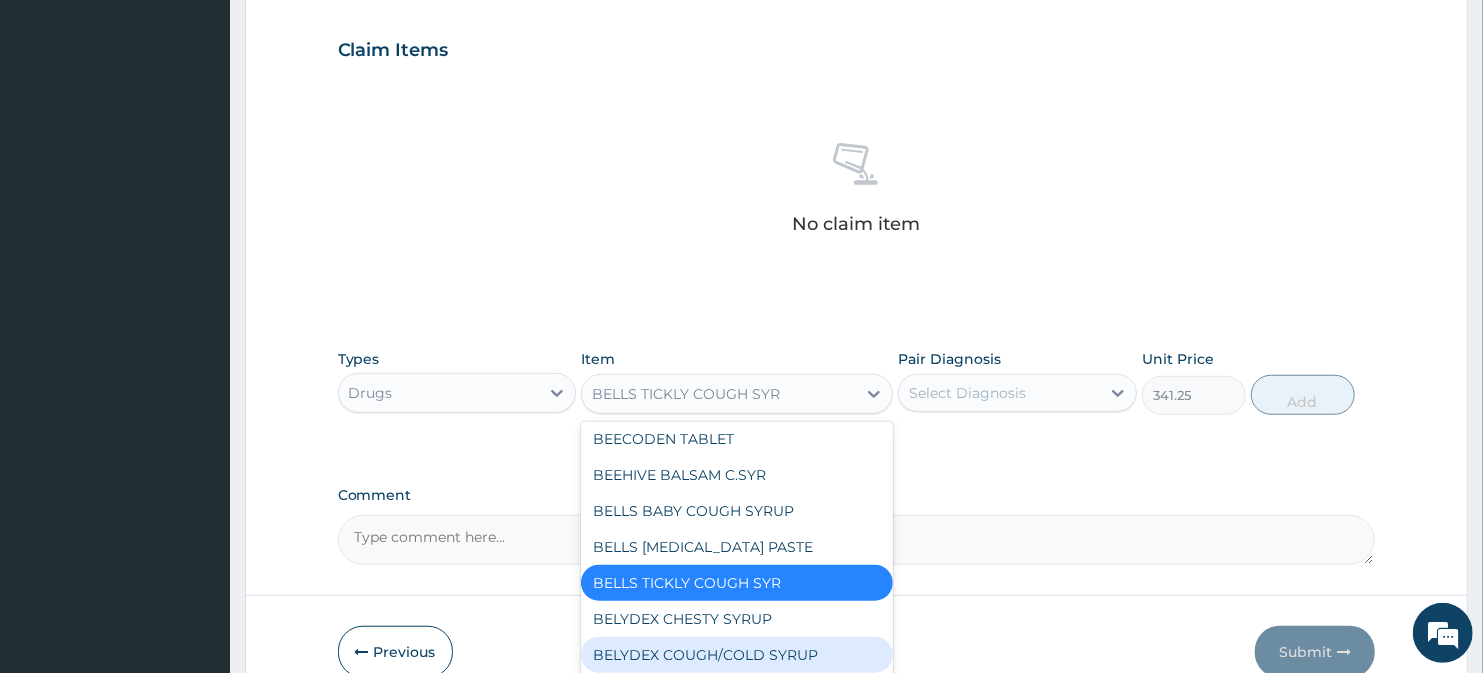 click on "BELYDEX COUGH/COLD SYRUP" at bounding box center [736, 655] 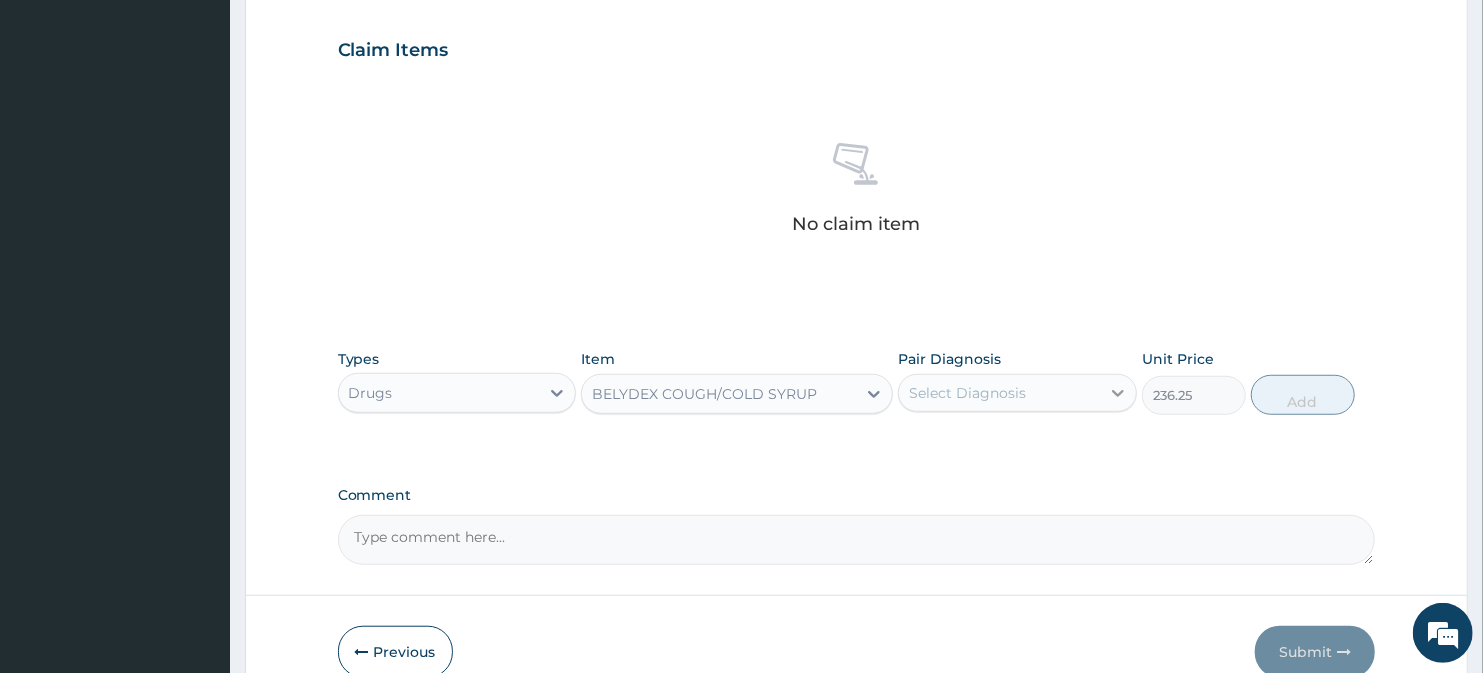 click 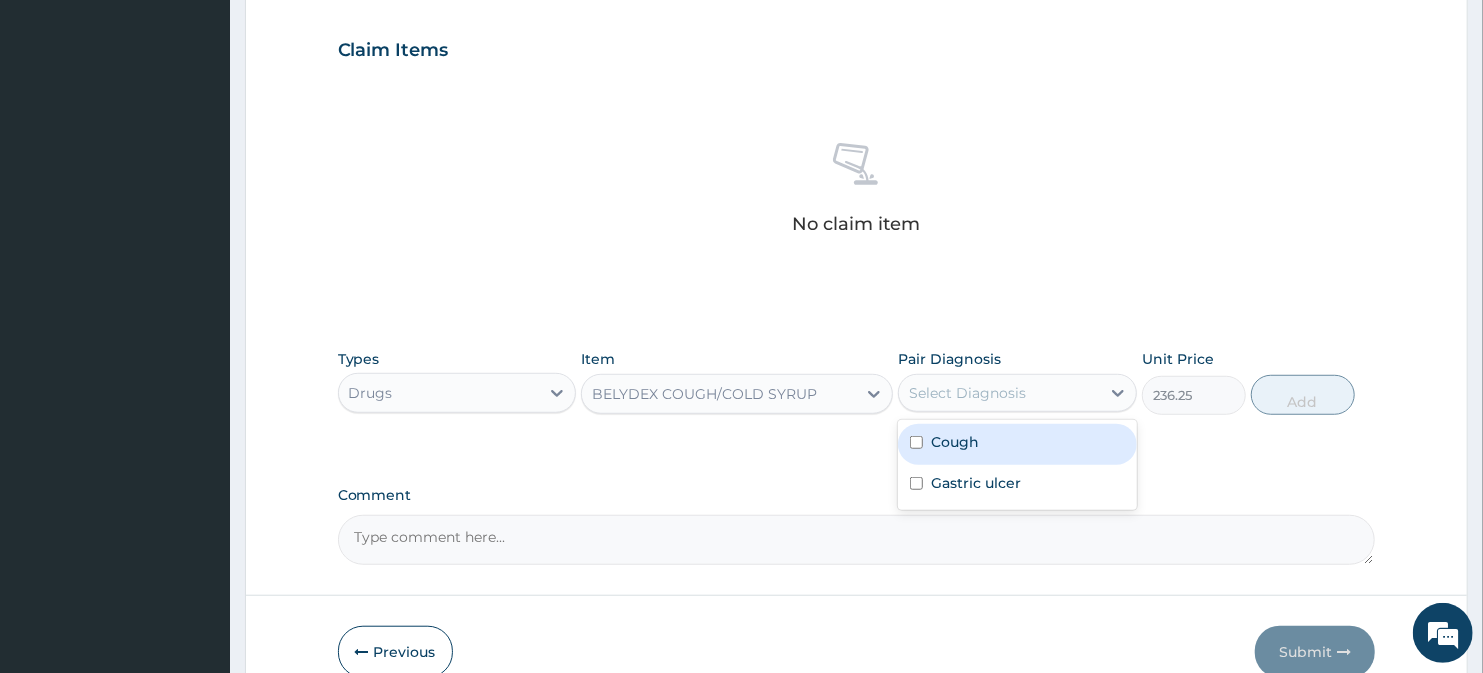 click at bounding box center (916, 442) 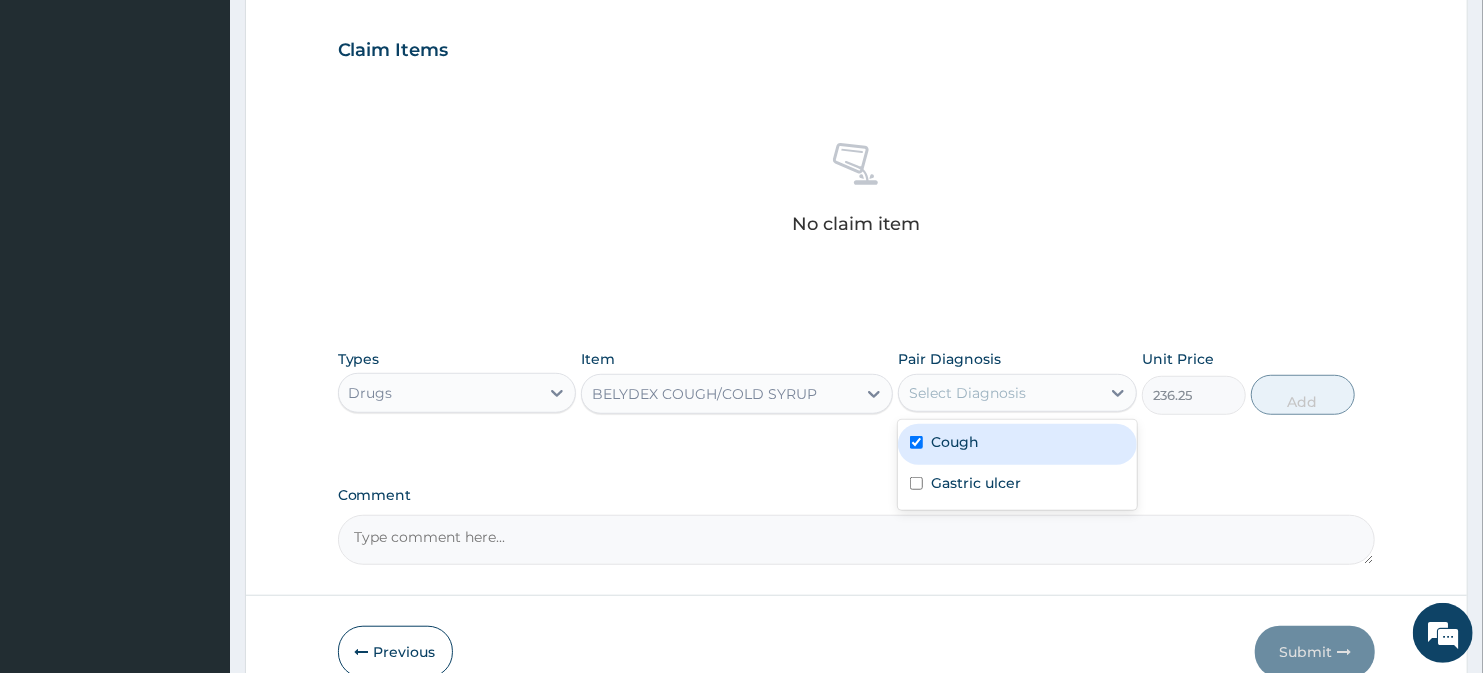 checkbox on "true" 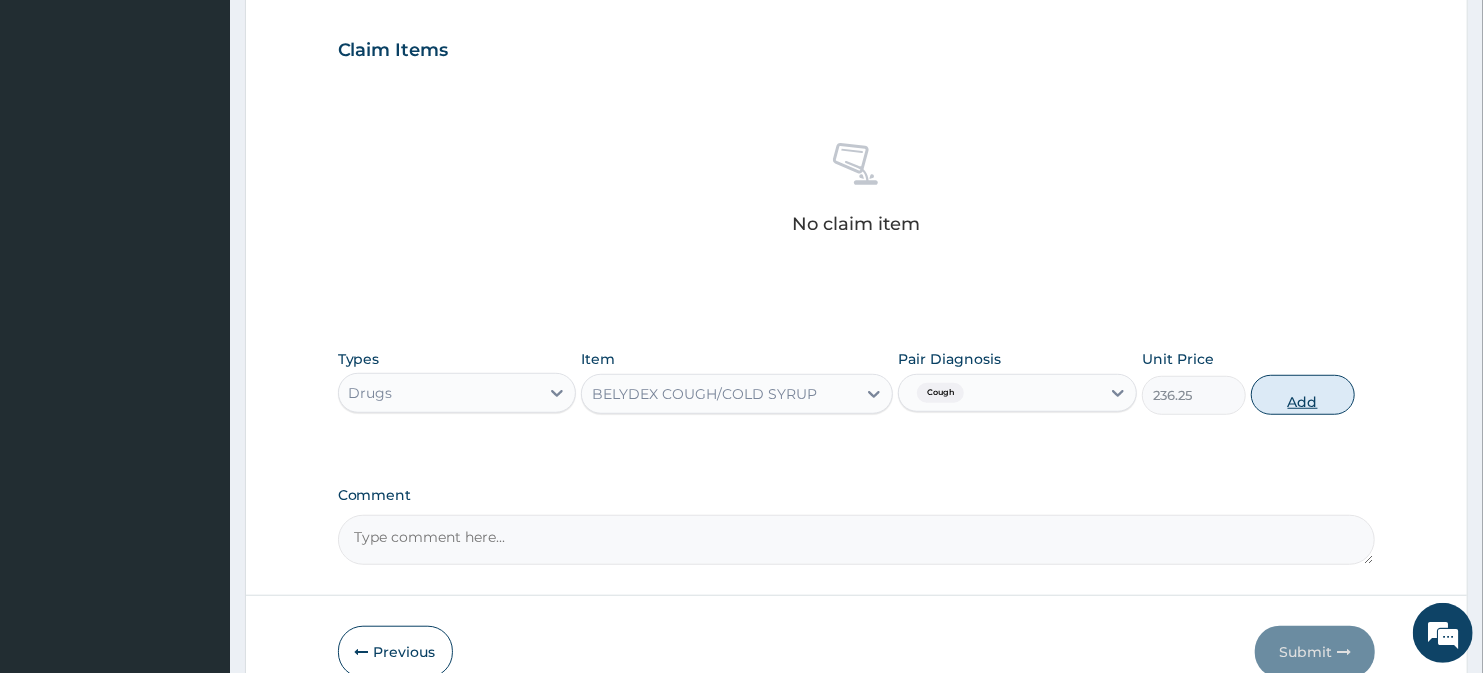 click on "Add" at bounding box center (1303, 395) 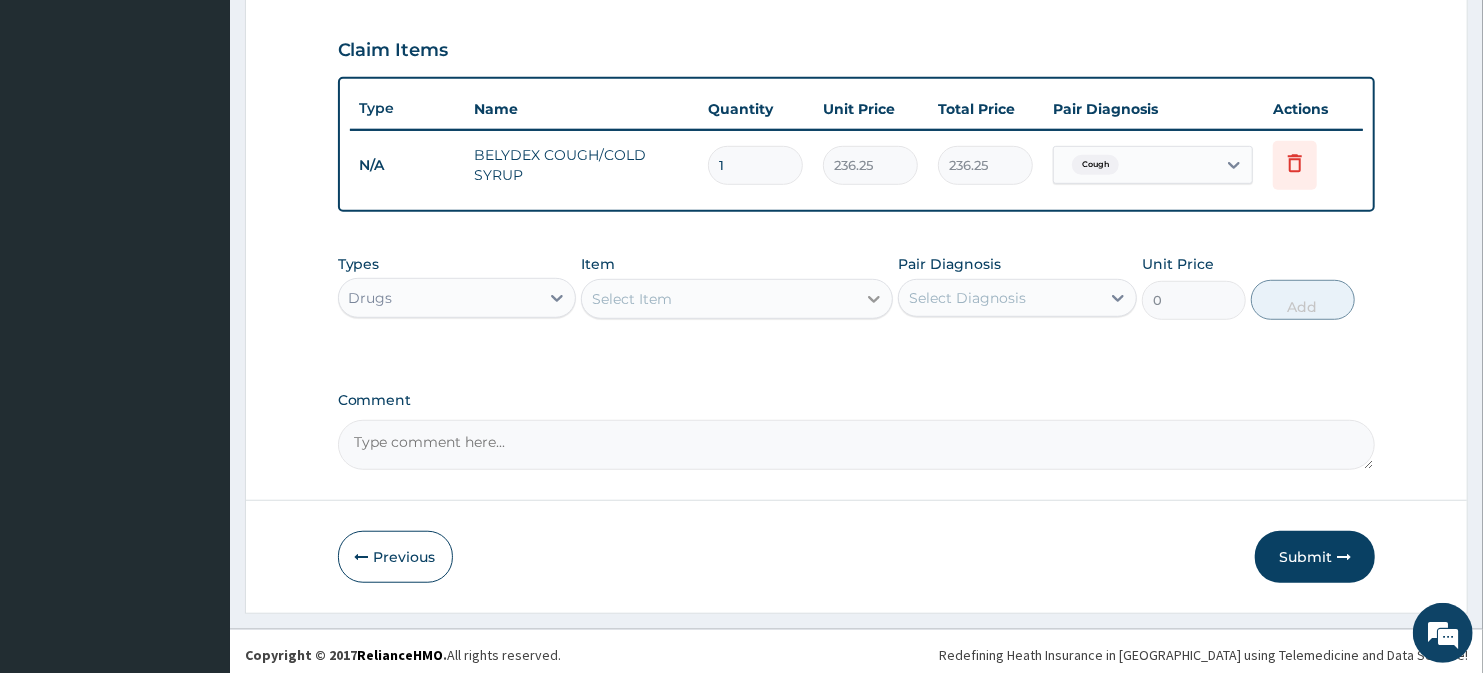 click 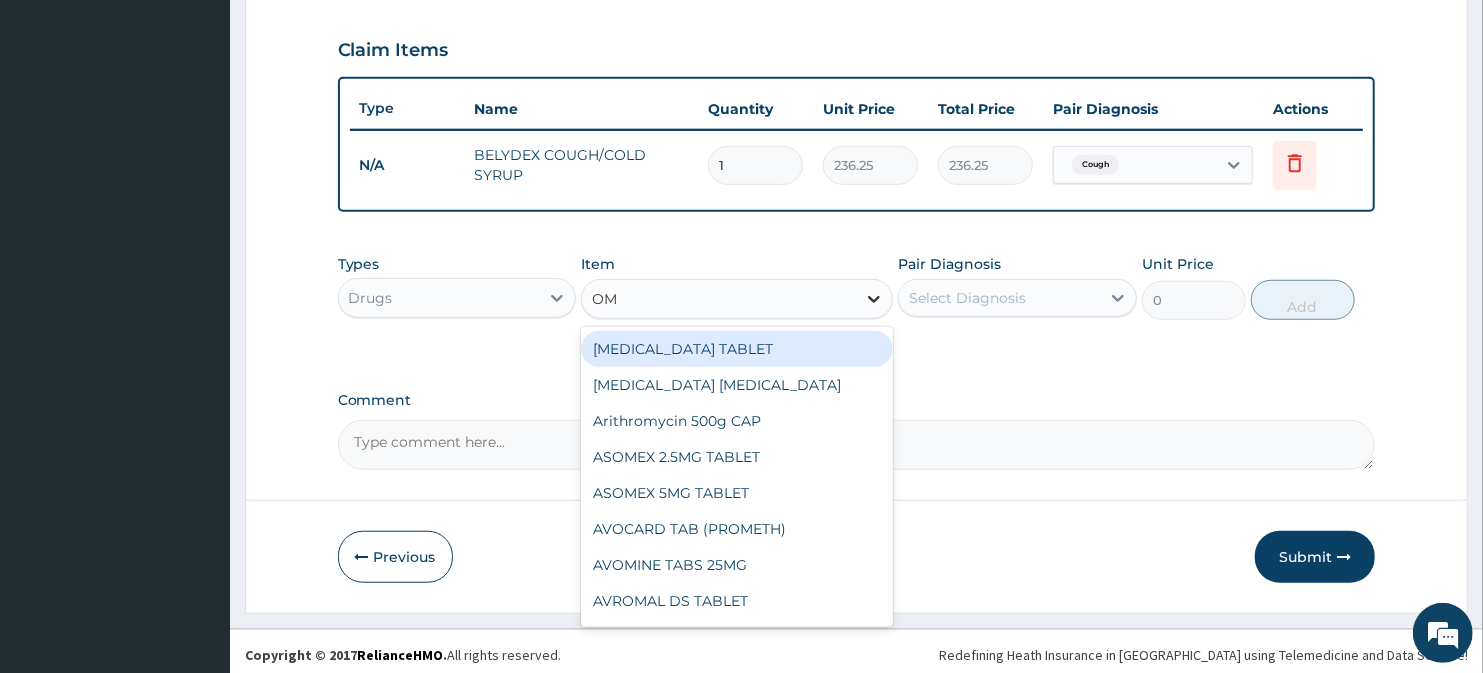 type on "OME" 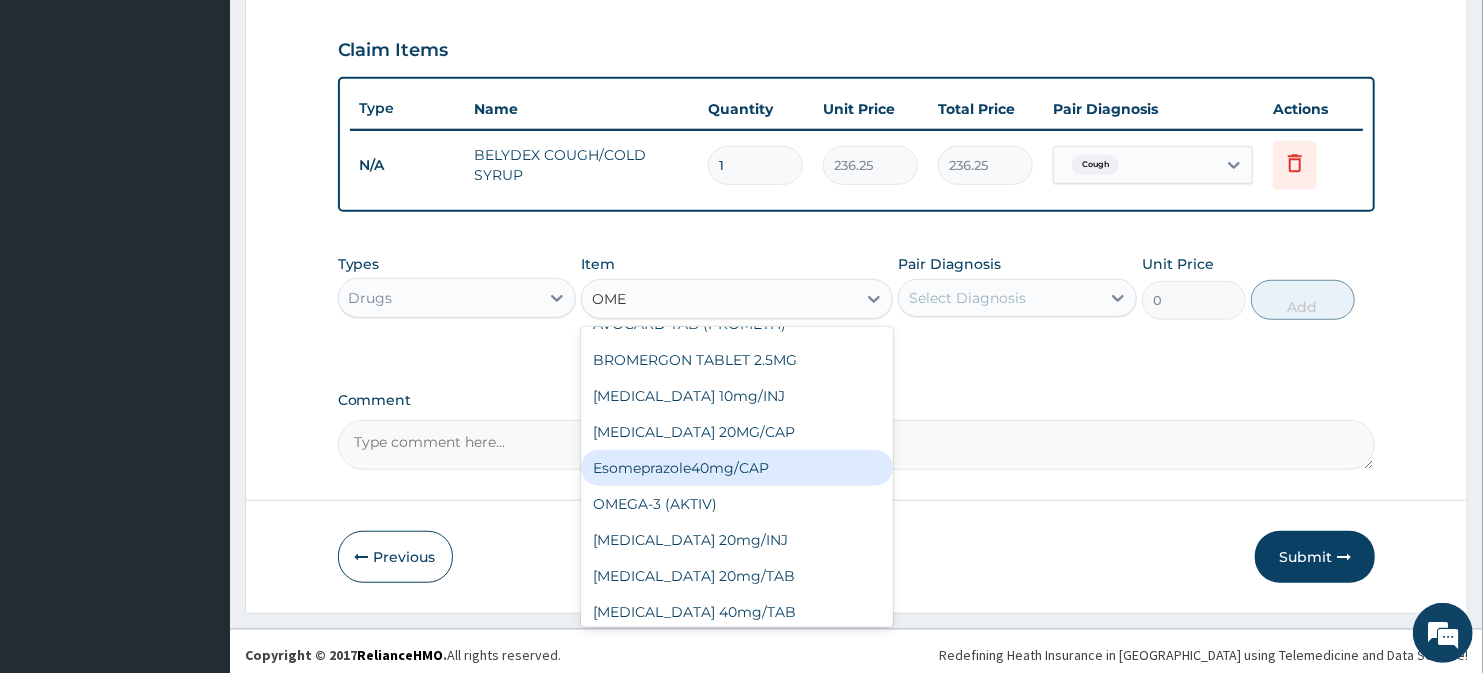 scroll, scrollTop: 177, scrollLeft: 0, axis: vertical 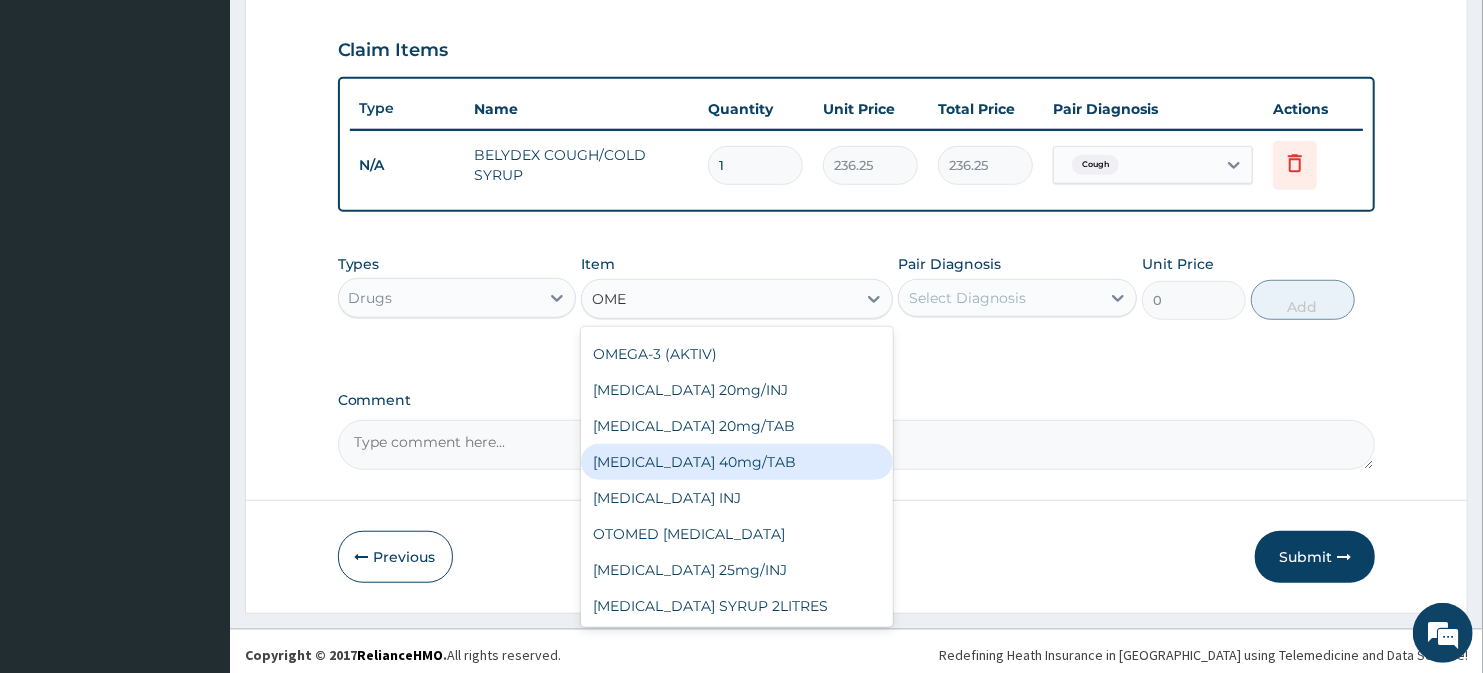 click on "[MEDICAL_DATA] 40mg/TAB" at bounding box center (736, 462) 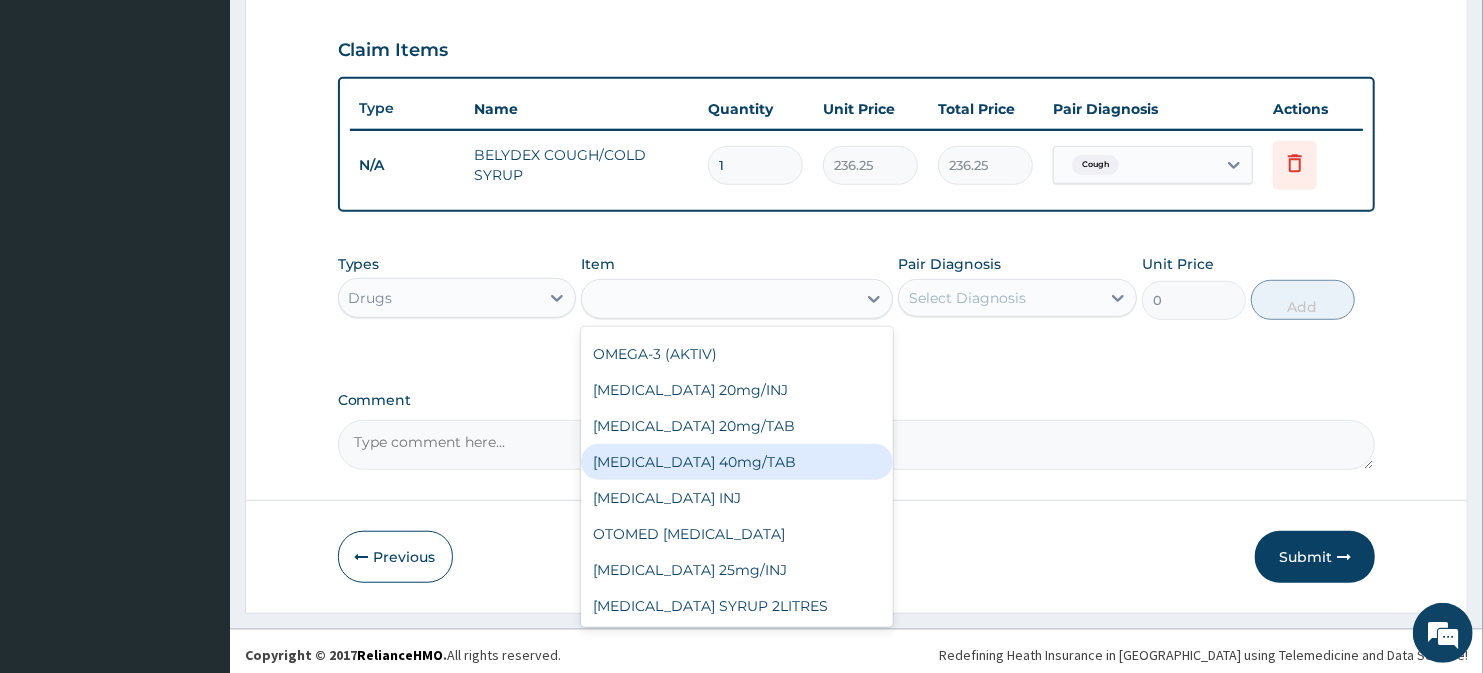 type on "105" 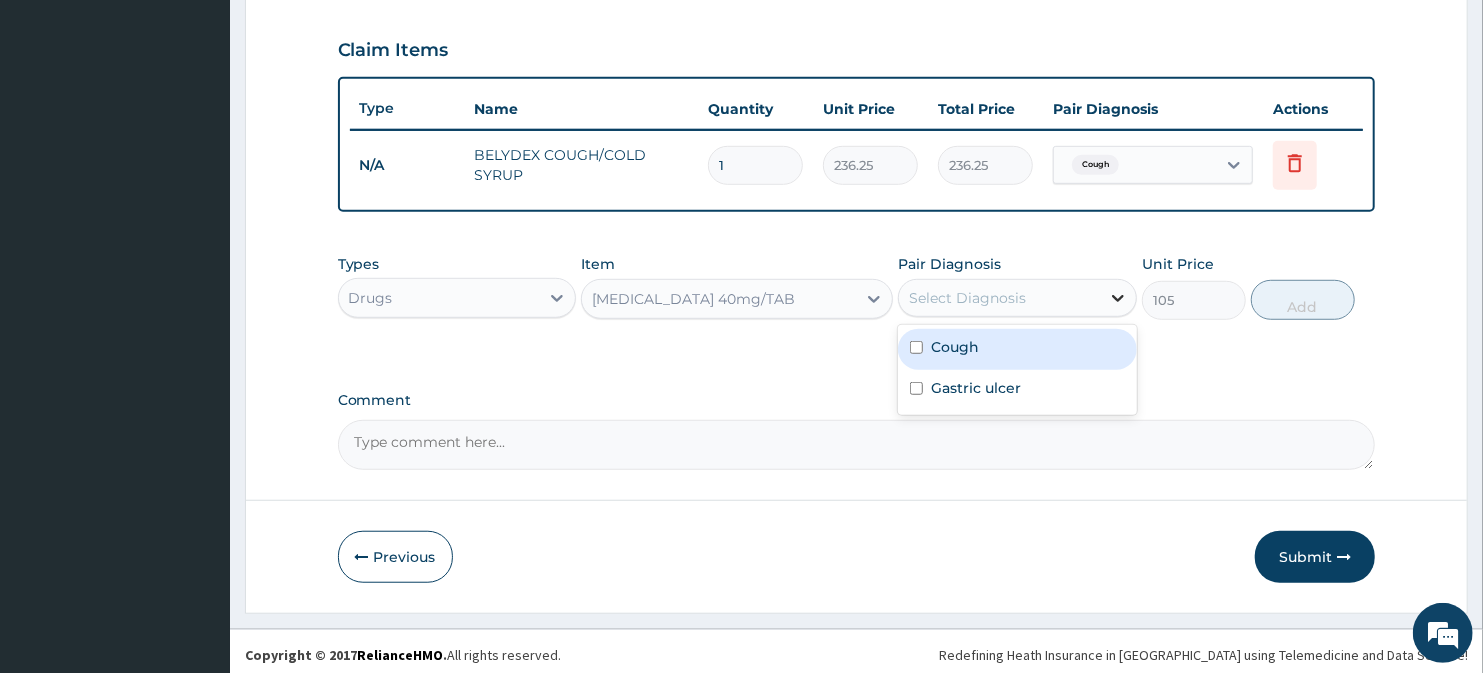 click 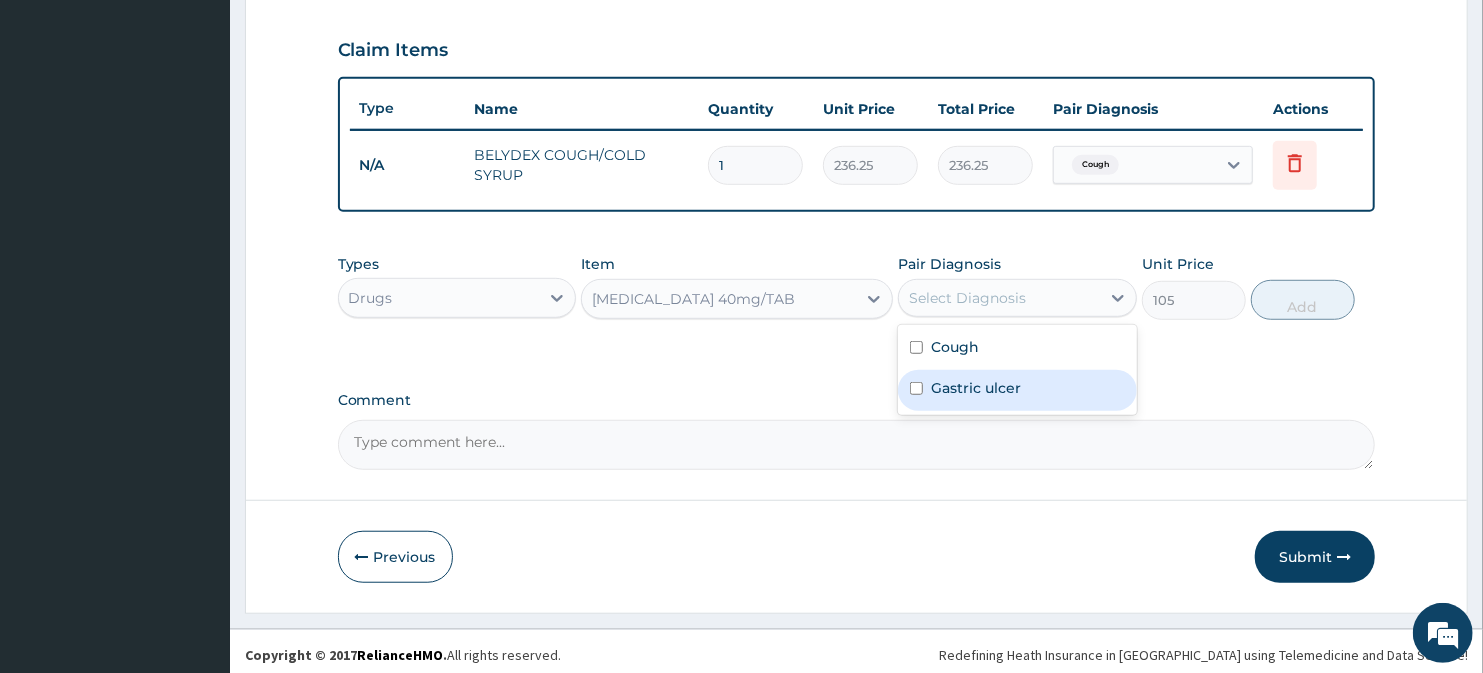 click on "Gastric ulcer" at bounding box center (1017, 390) 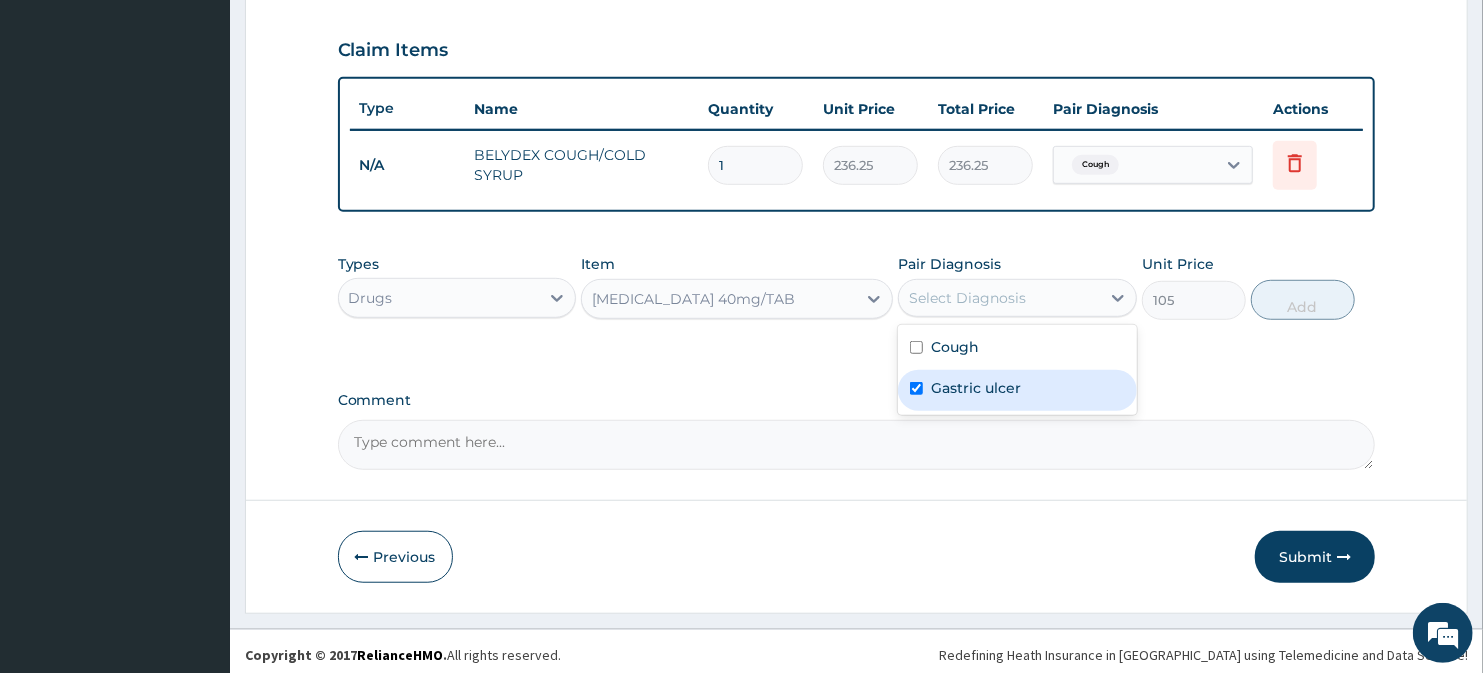 checkbox on "true" 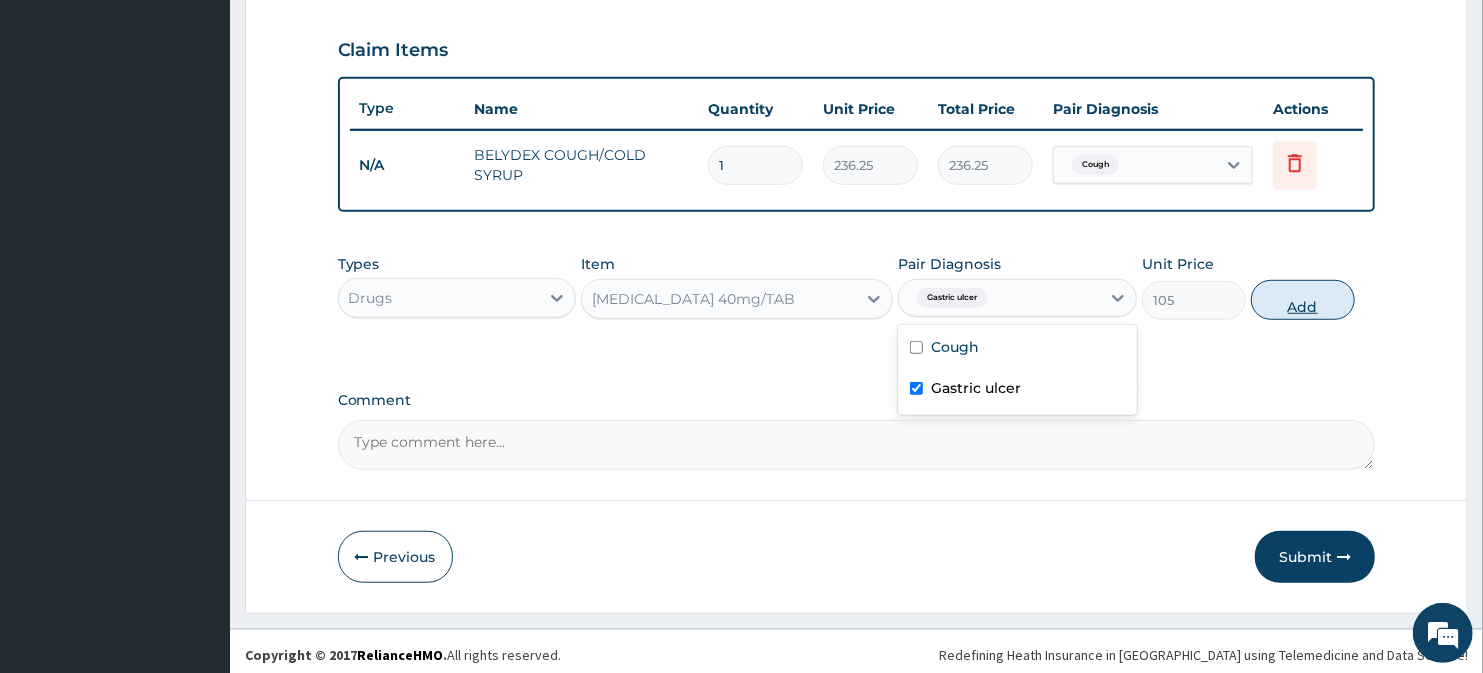 click on "Add" at bounding box center (1303, 300) 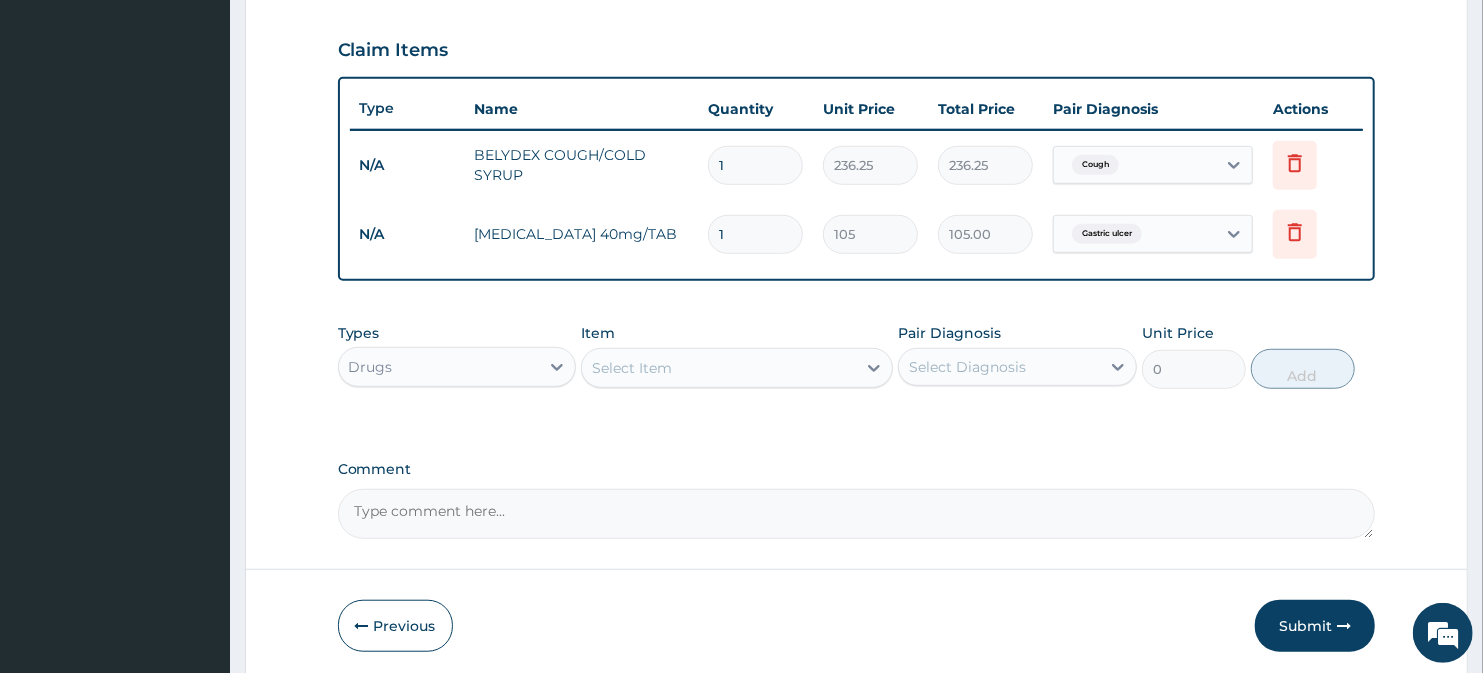 click on "1" at bounding box center (755, 234) 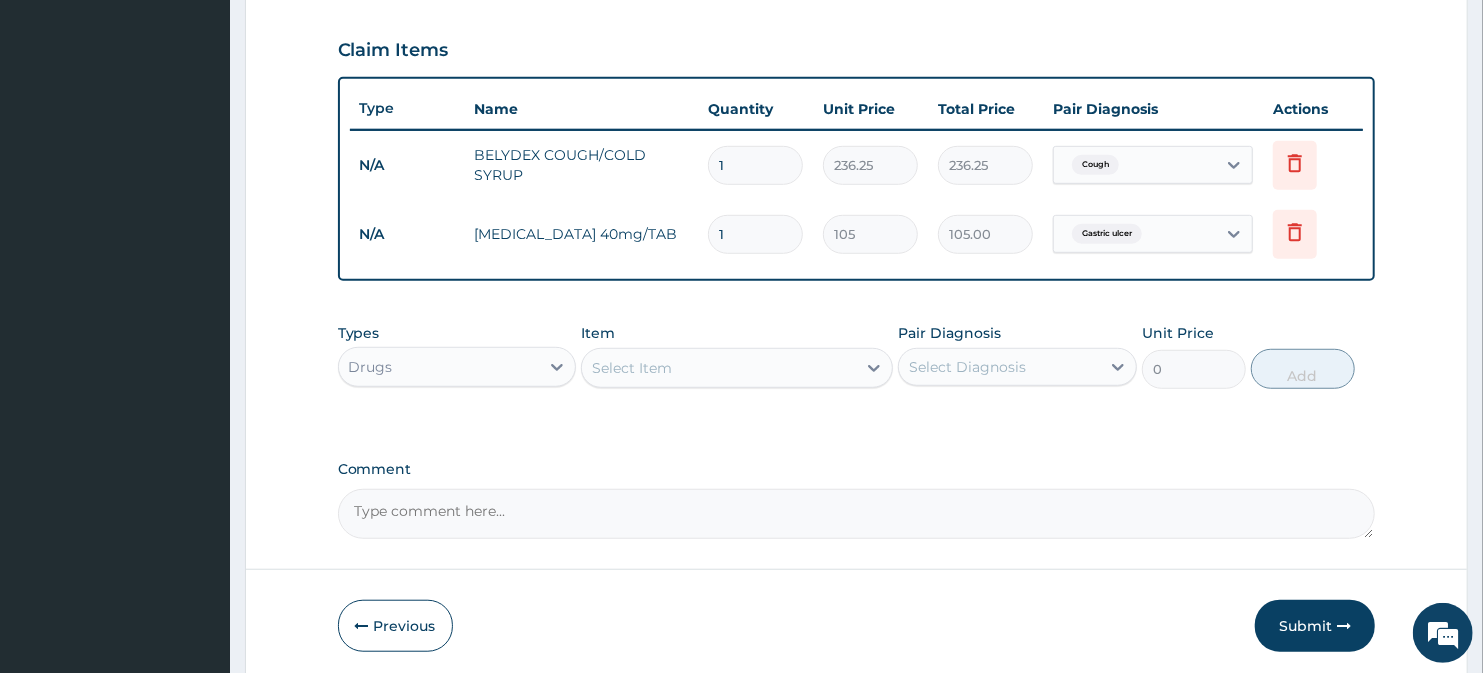 type on "14" 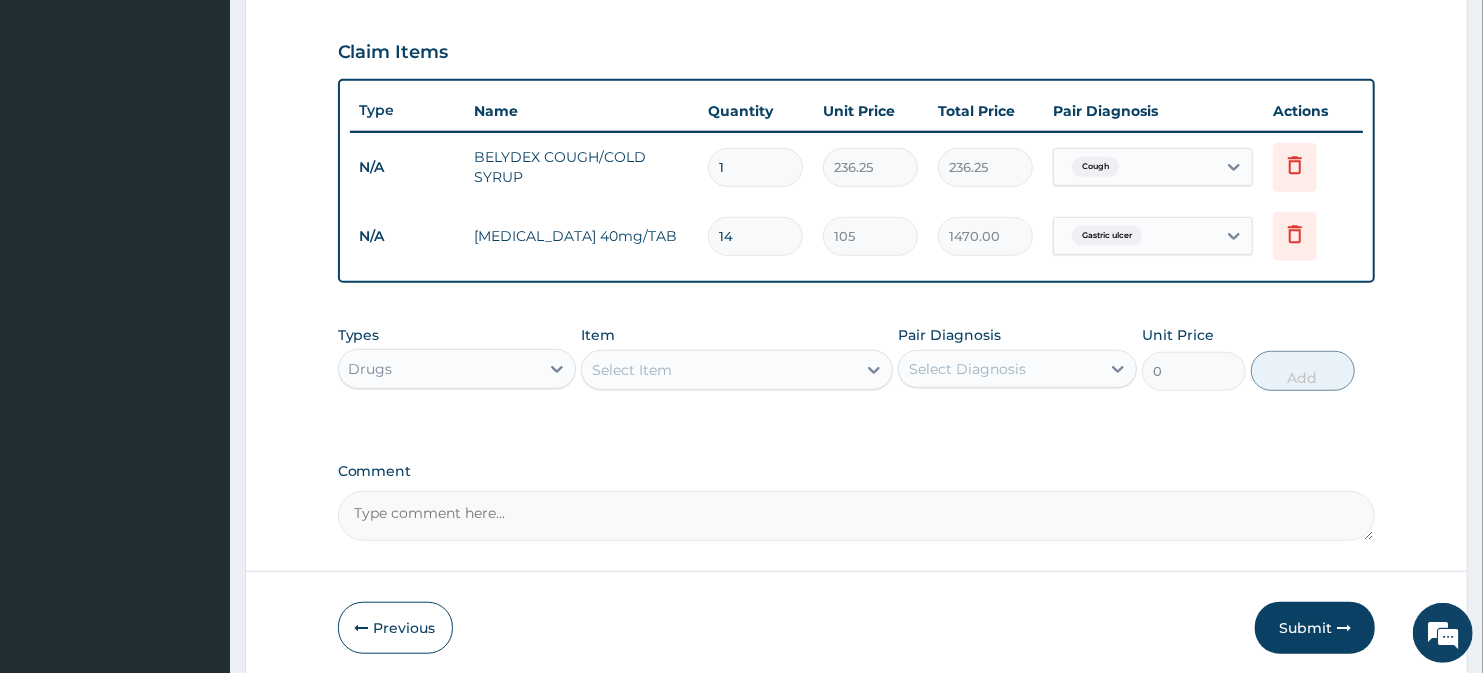 scroll, scrollTop: 667, scrollLeft: 0, axis: vertical 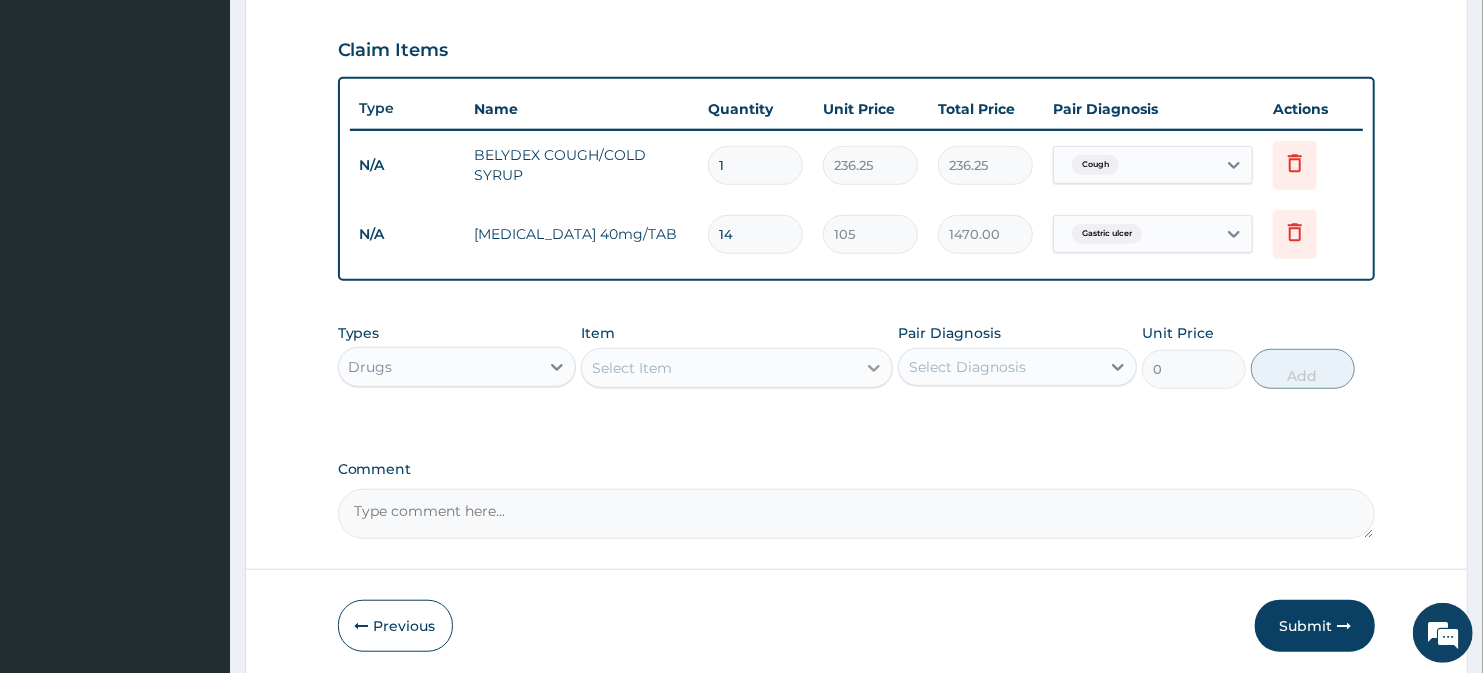 type on "14" 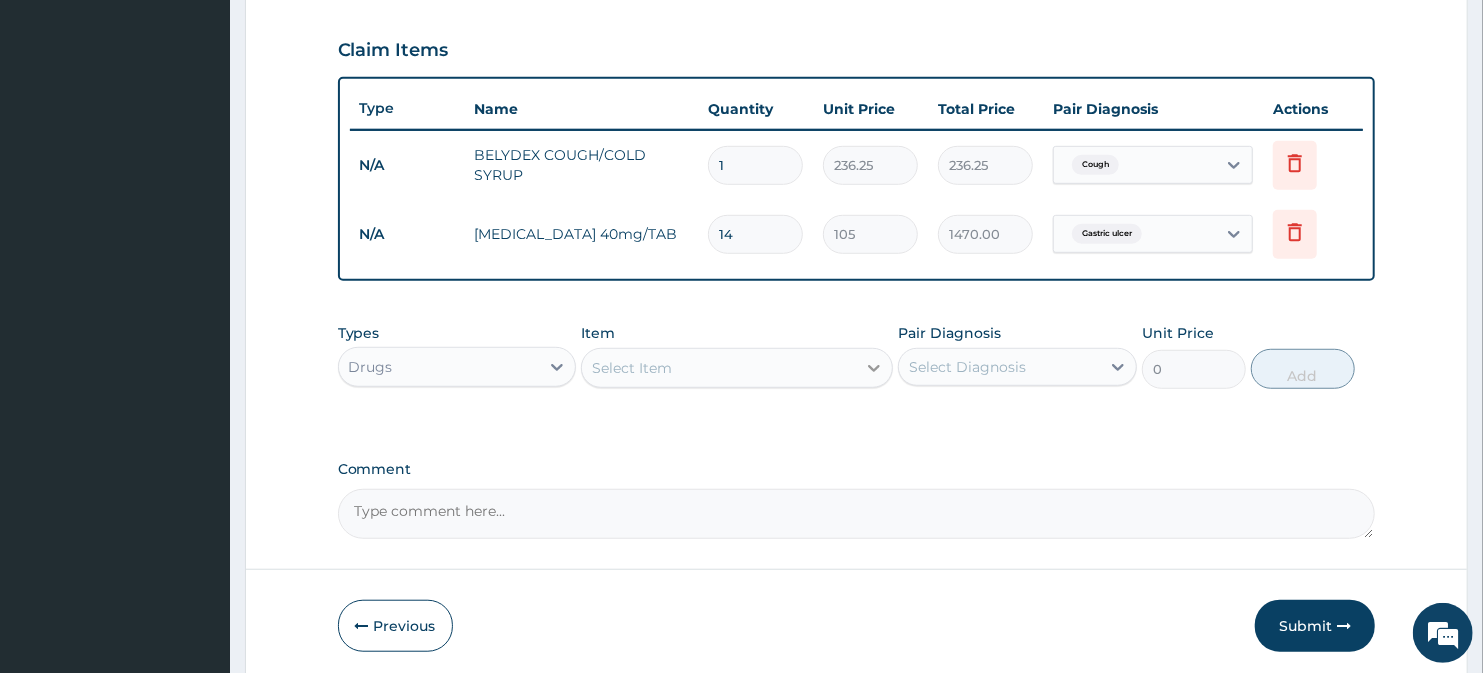 click 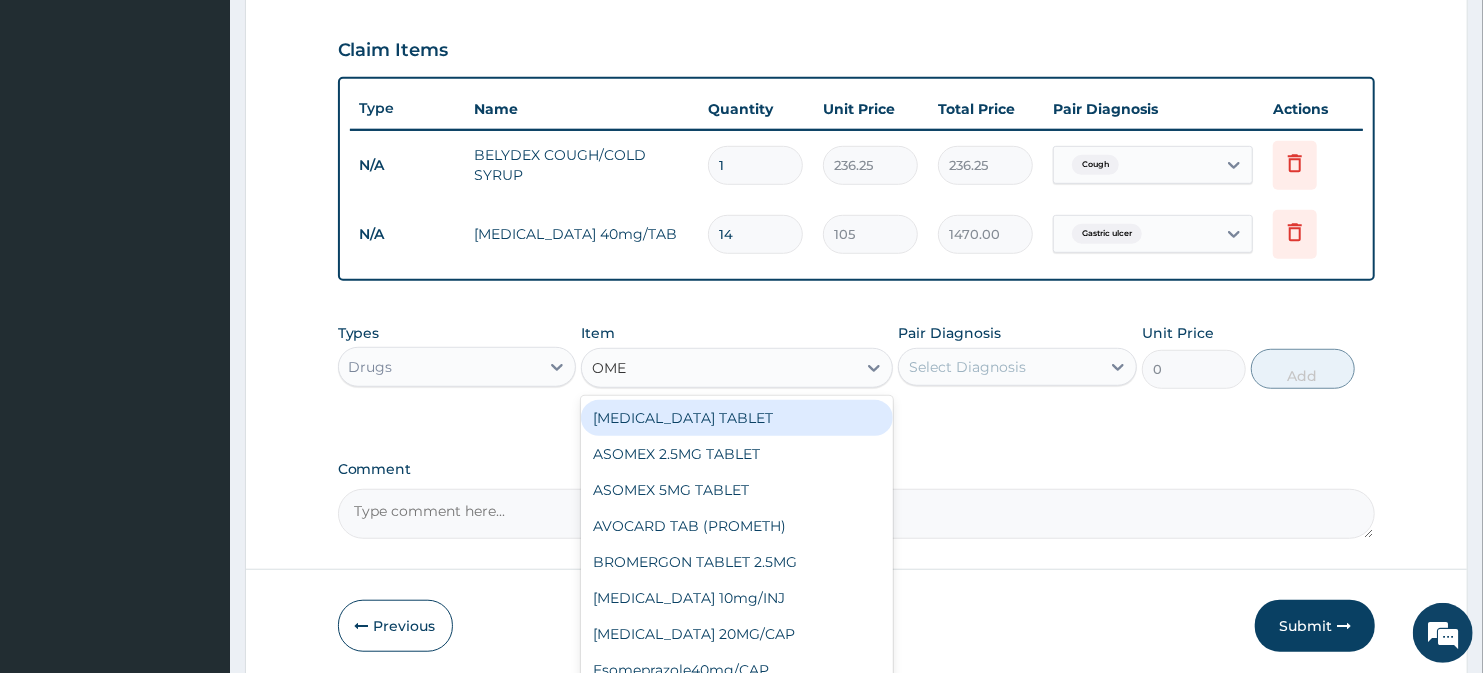 type on "OMEP" 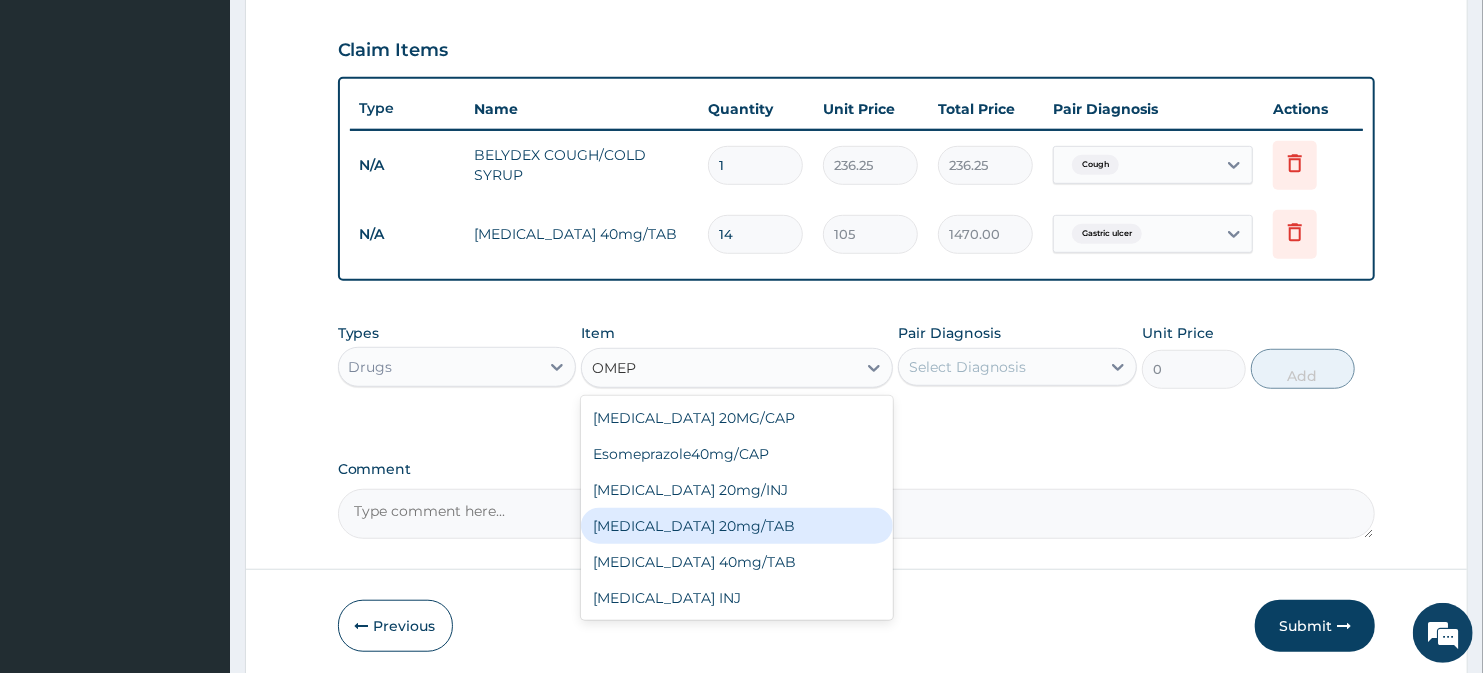 click on "[MEDICAL_DATA] 20mg/TAB" at bounding box center [736, 526] 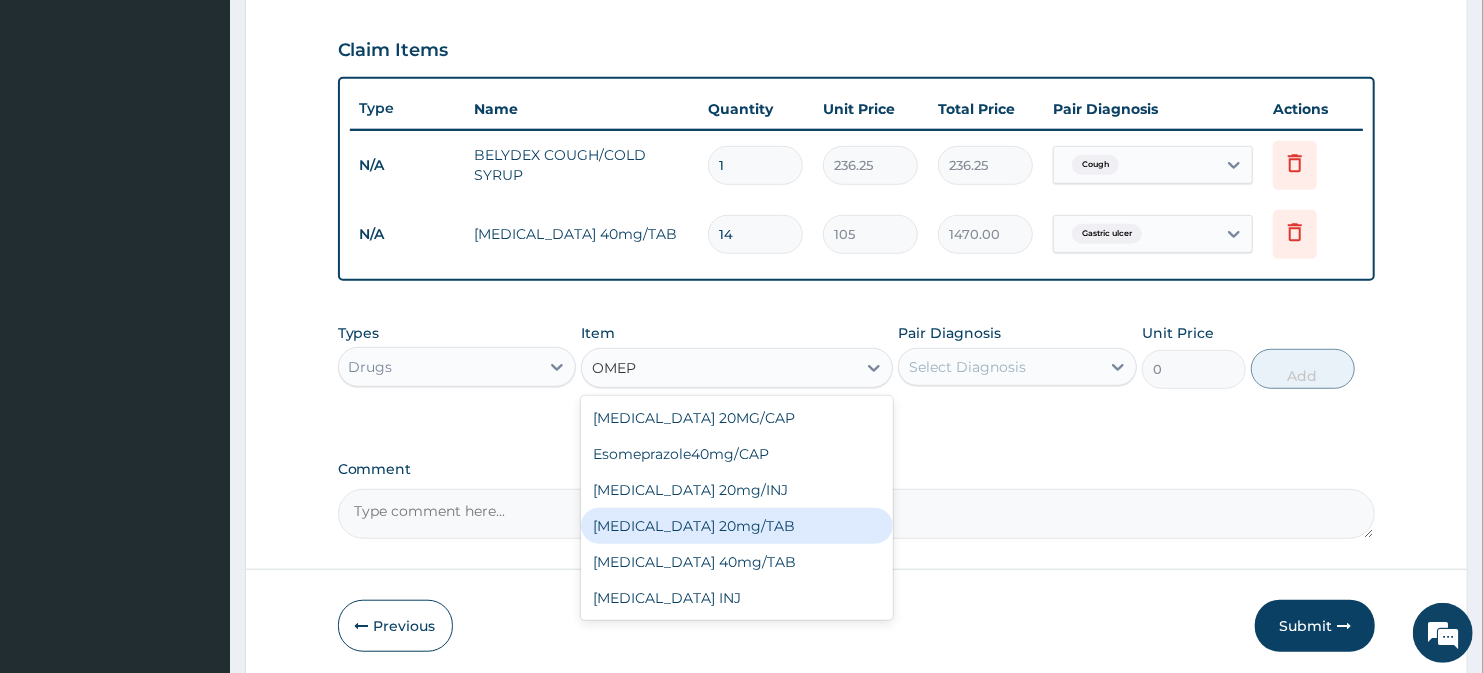 type 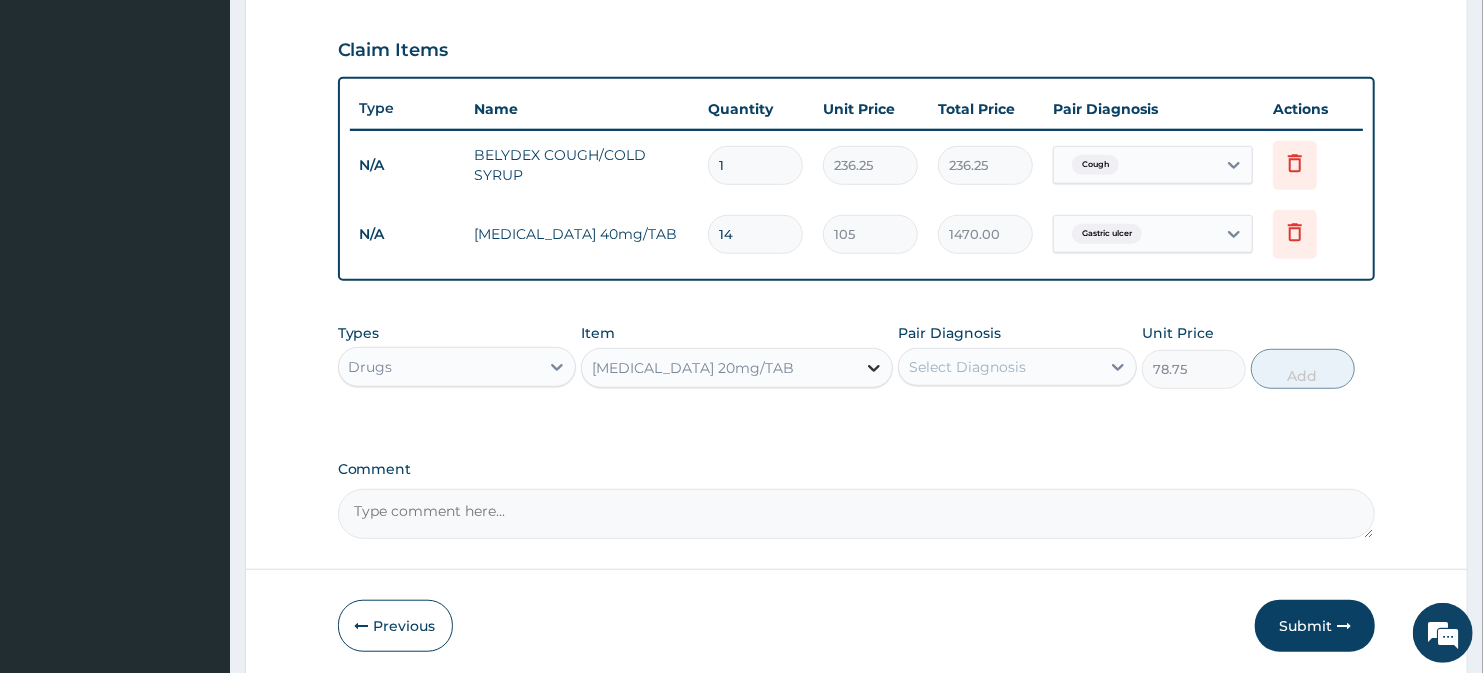 click 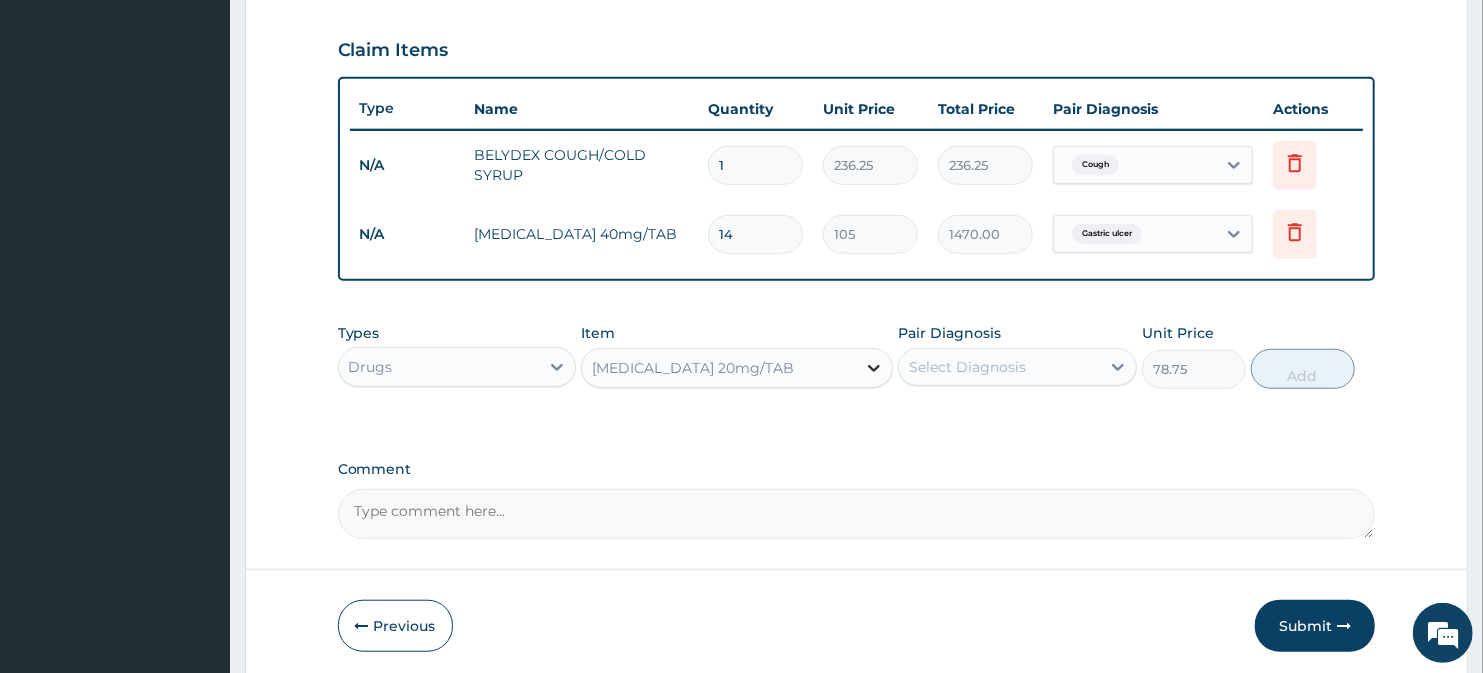 click 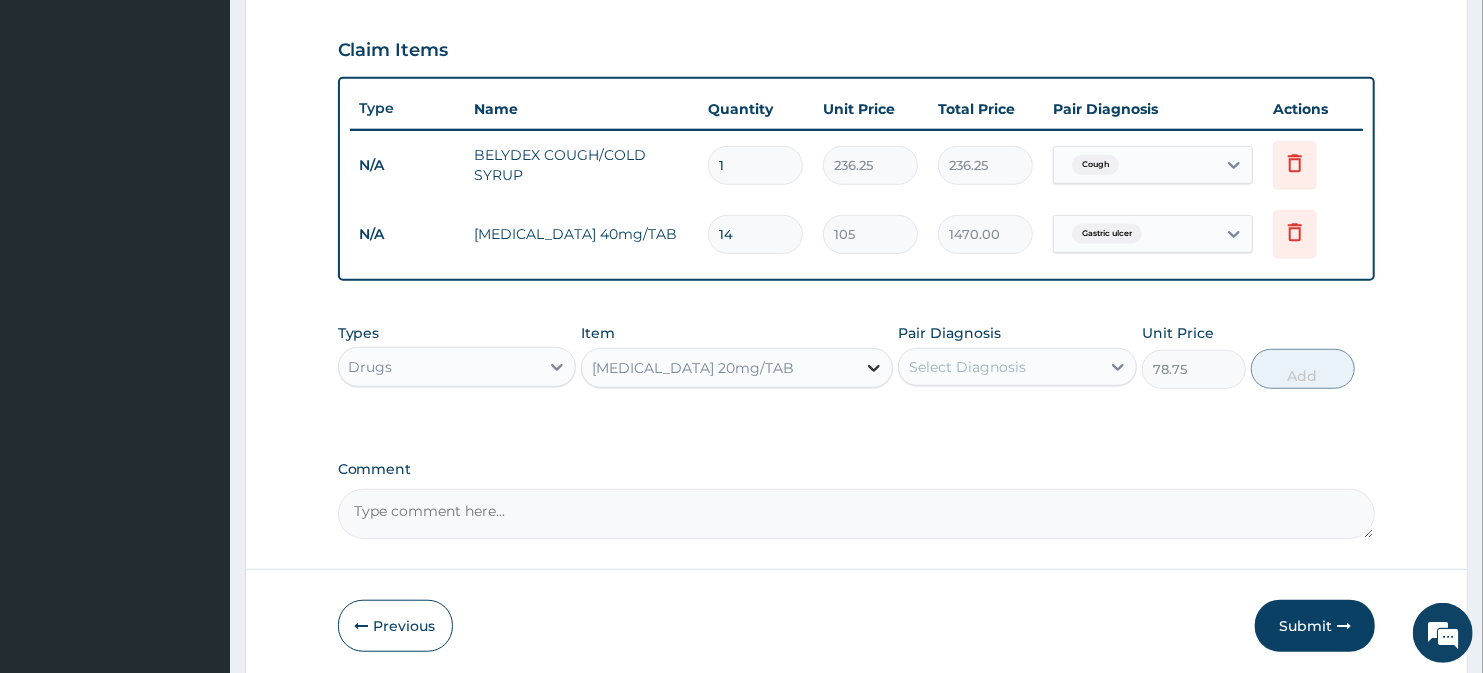 click at bounding box center [874, 368] 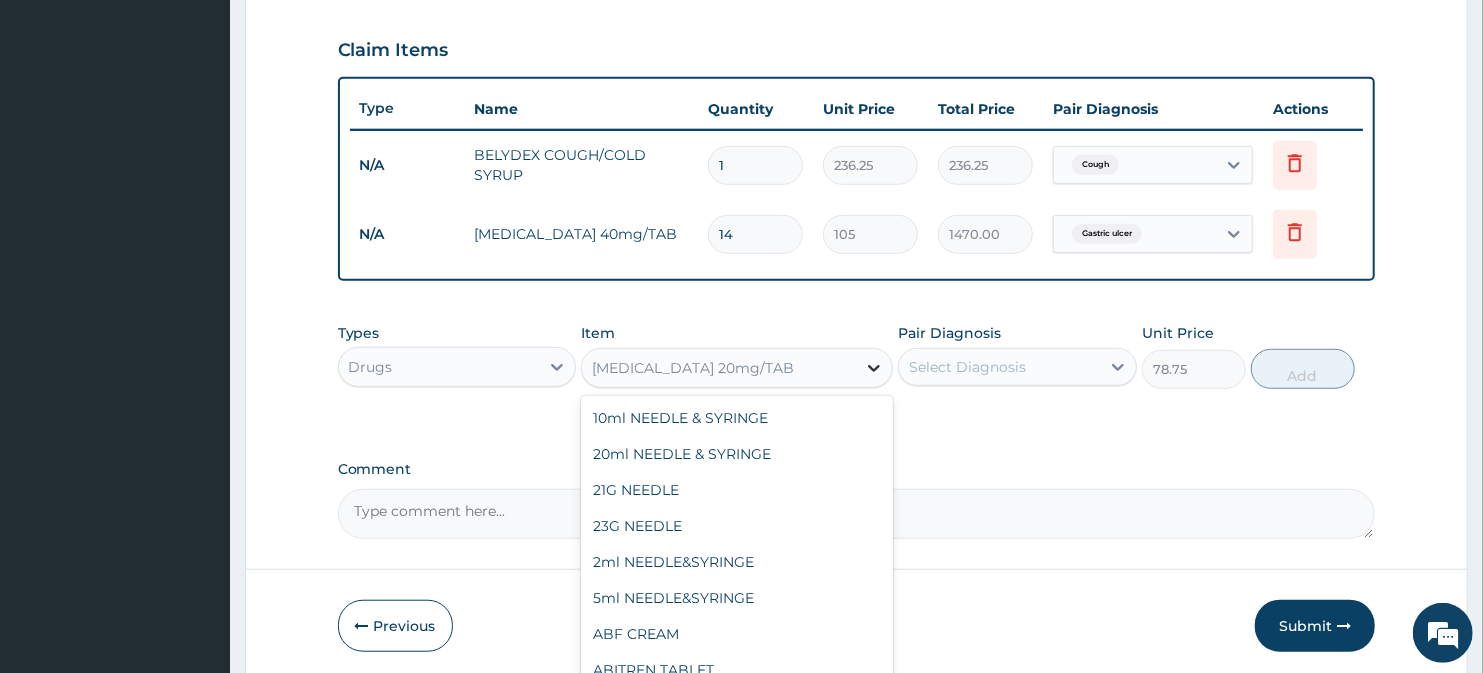 scroll, scrollTop: 32375, scrollLeft: 0, axis: vertical 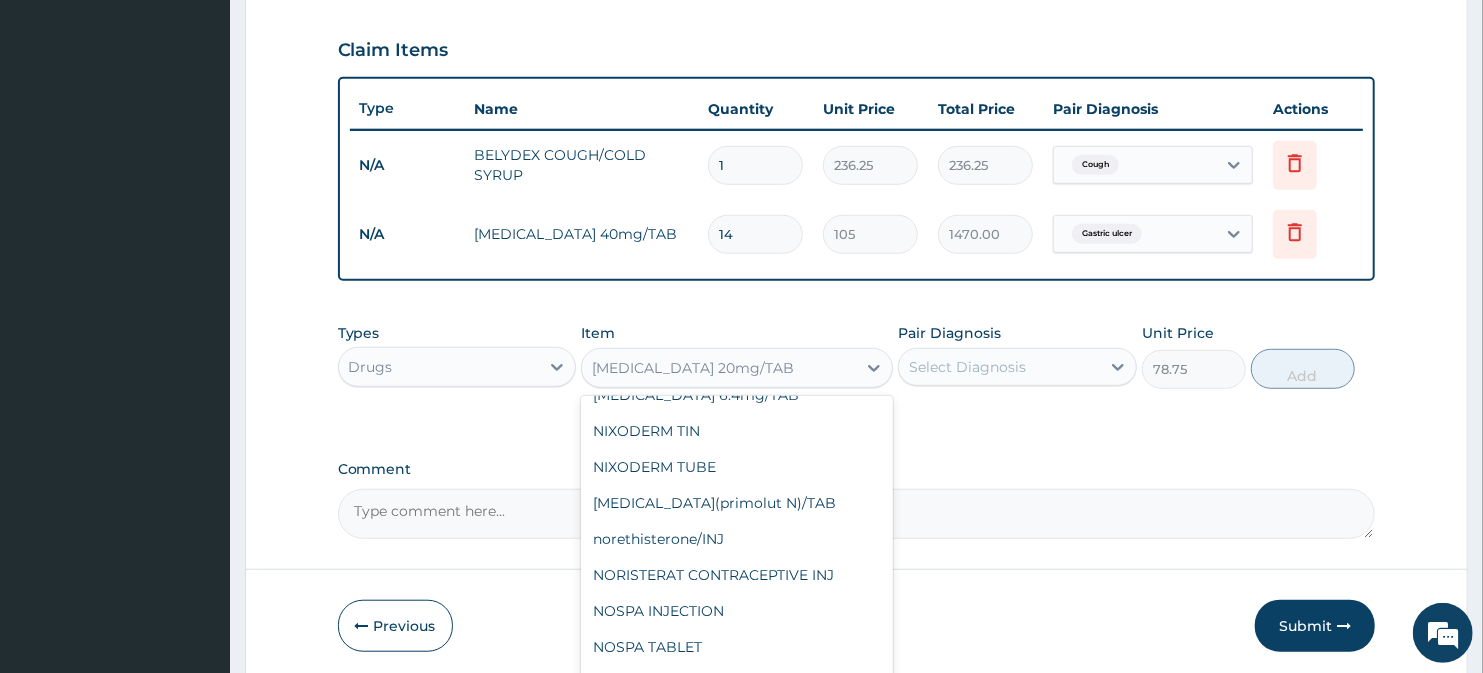 click on "[MEDICAL_DATA] 20mg/INJ" at bounding box center [736, 971] 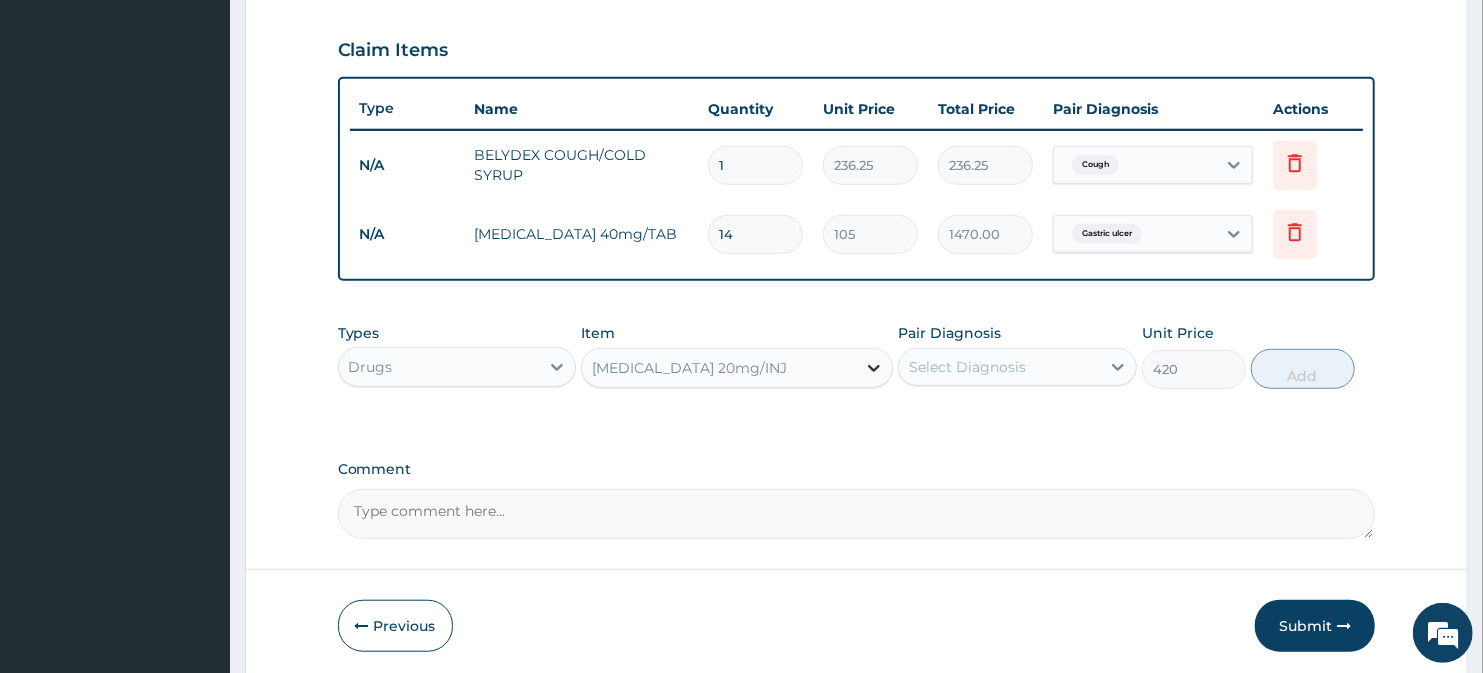 click 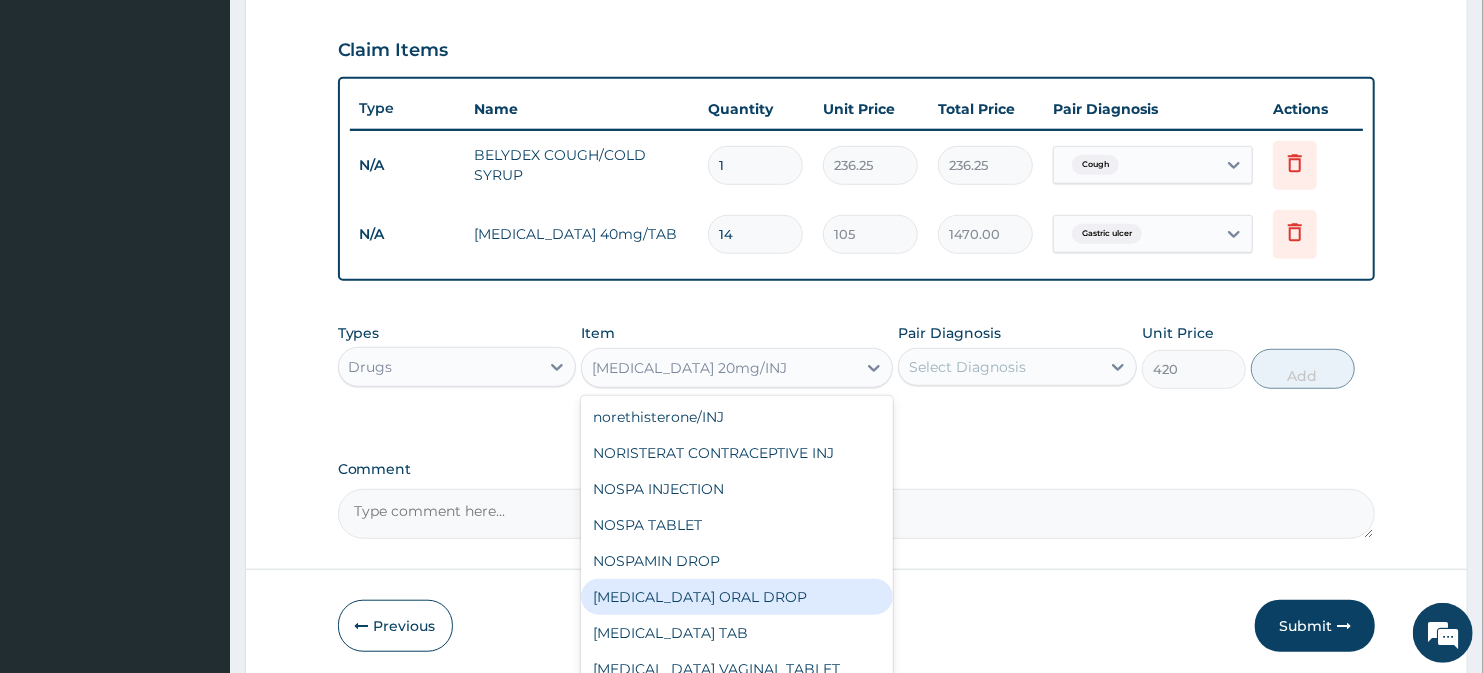 scroll, scrollTop: 32516, scrollLeft: 0, axis: vertical 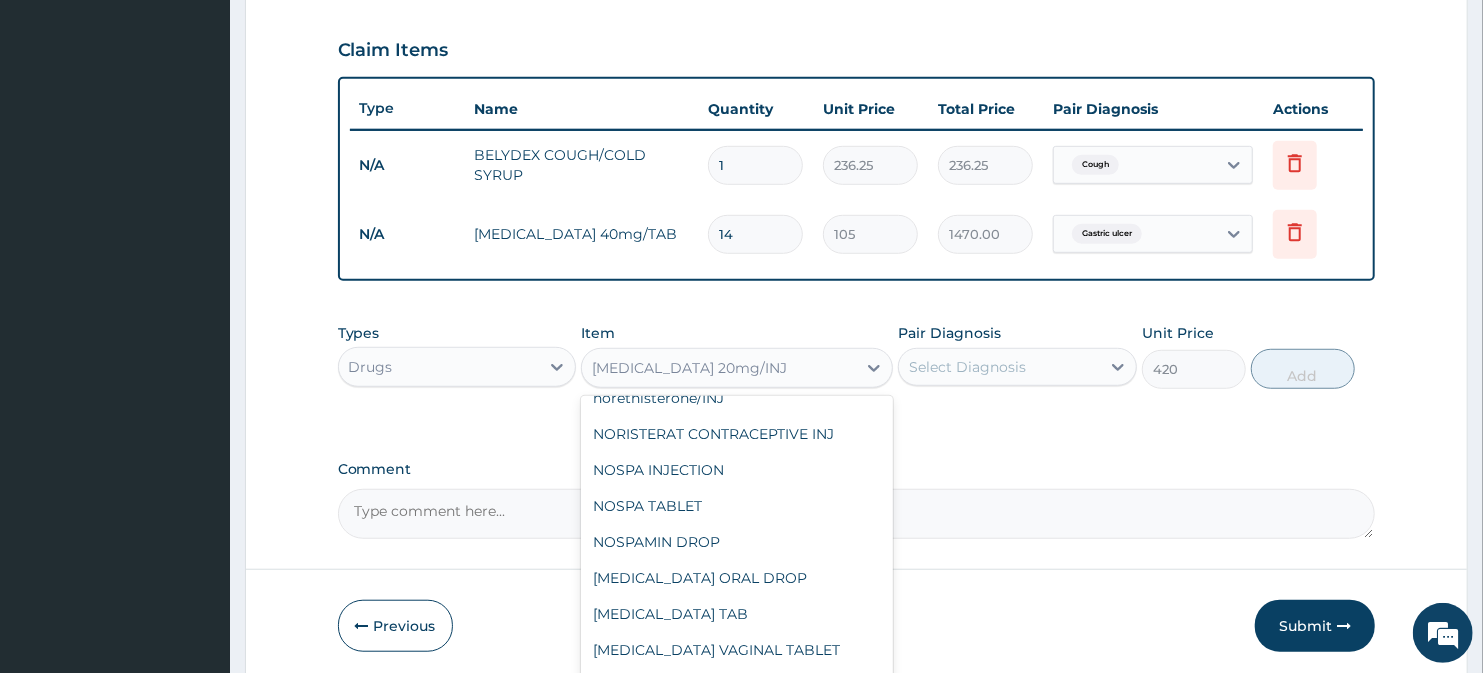 click on "[MEDICAL_DATA] INJ" at bounding box center (736, 938) 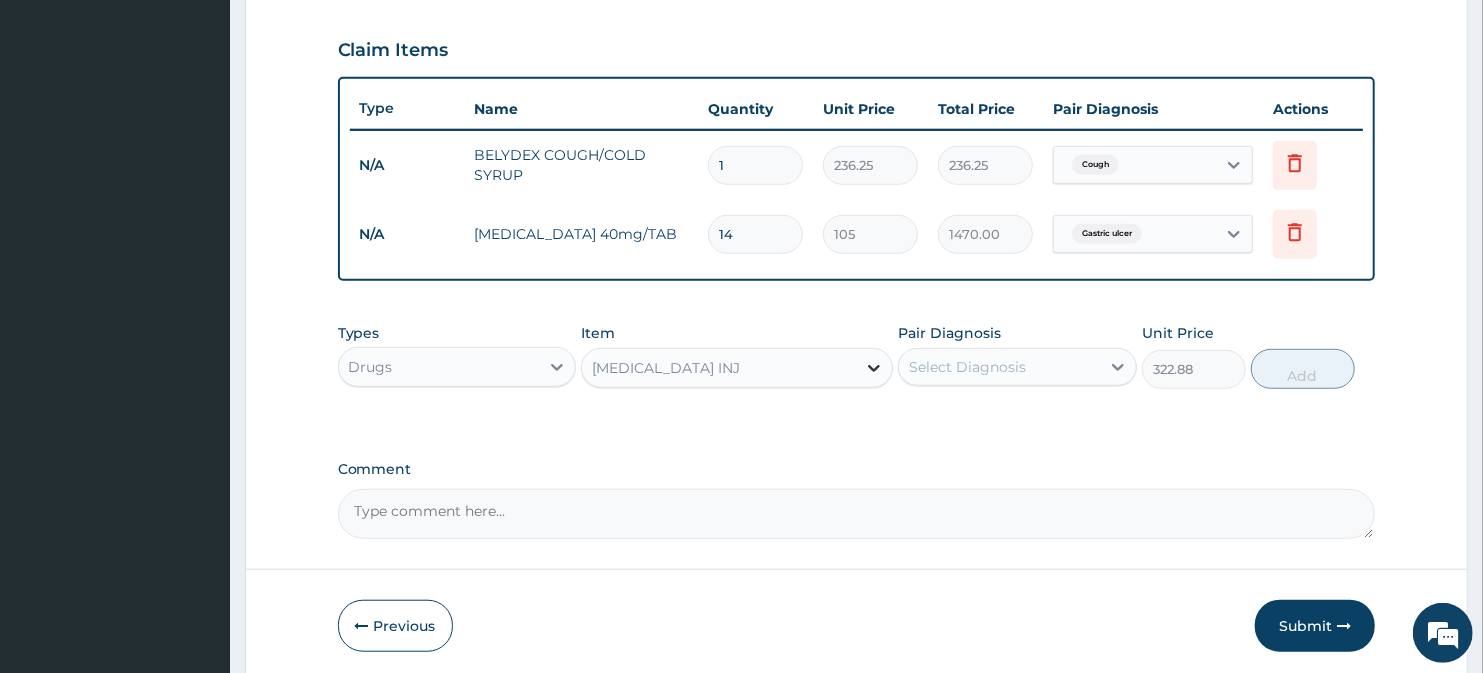 click 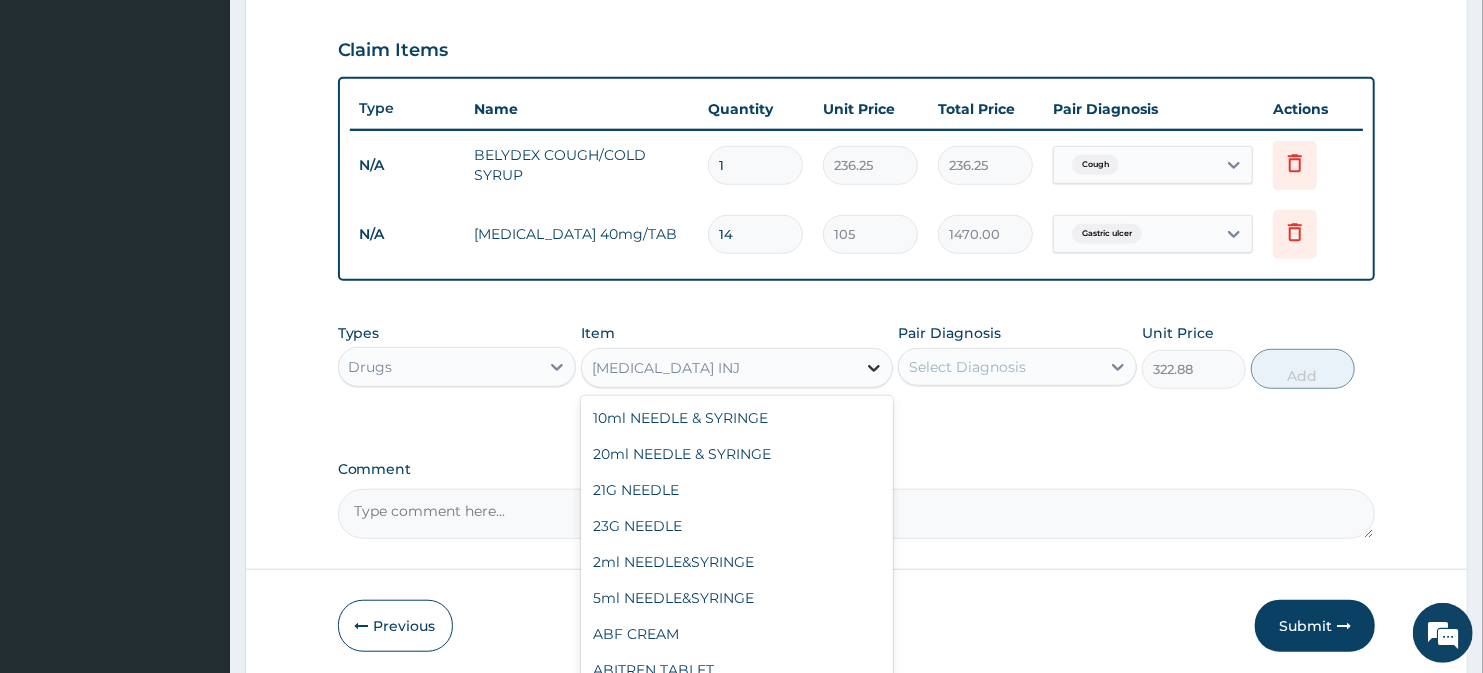 scroll, scrollTop: 32446, scrollLeft: 0, axis: vertical 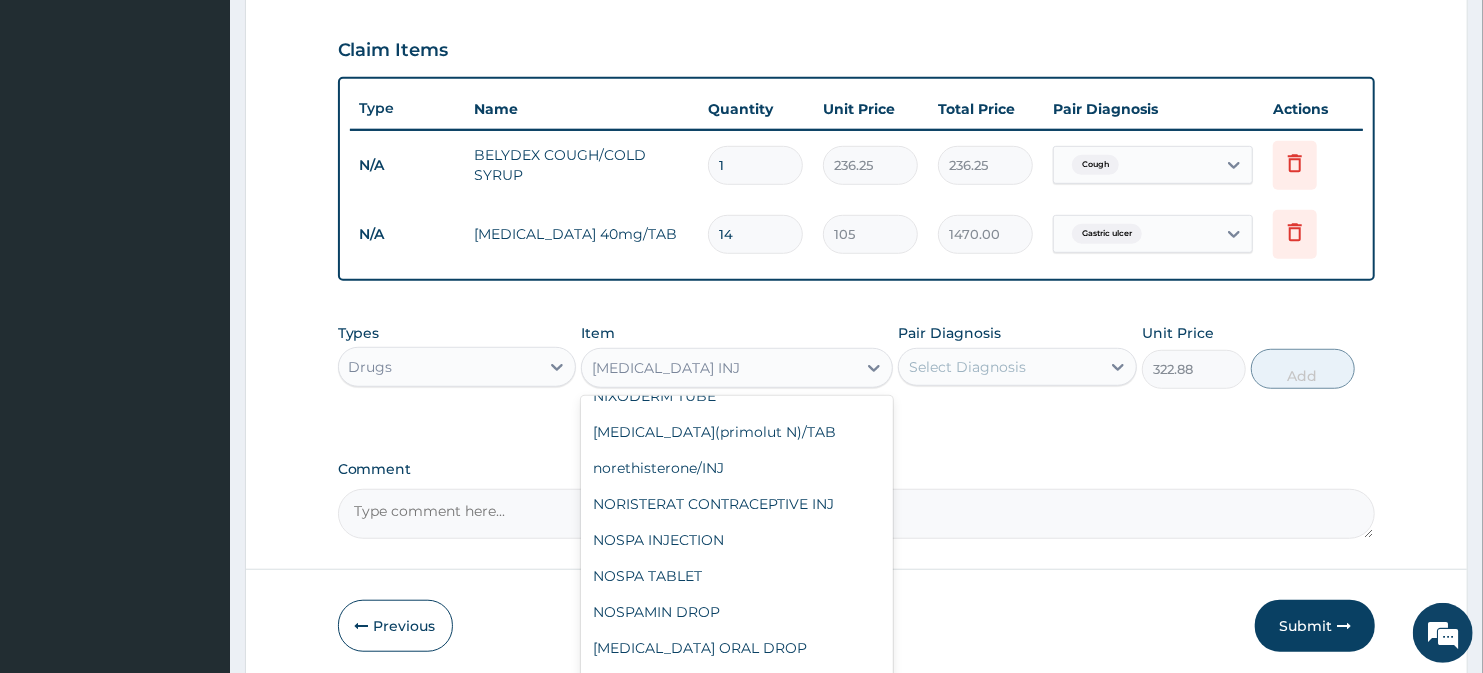 click on "[MEDICAL_DATA] 20mg/INJ" at bounding box center (736, 900) 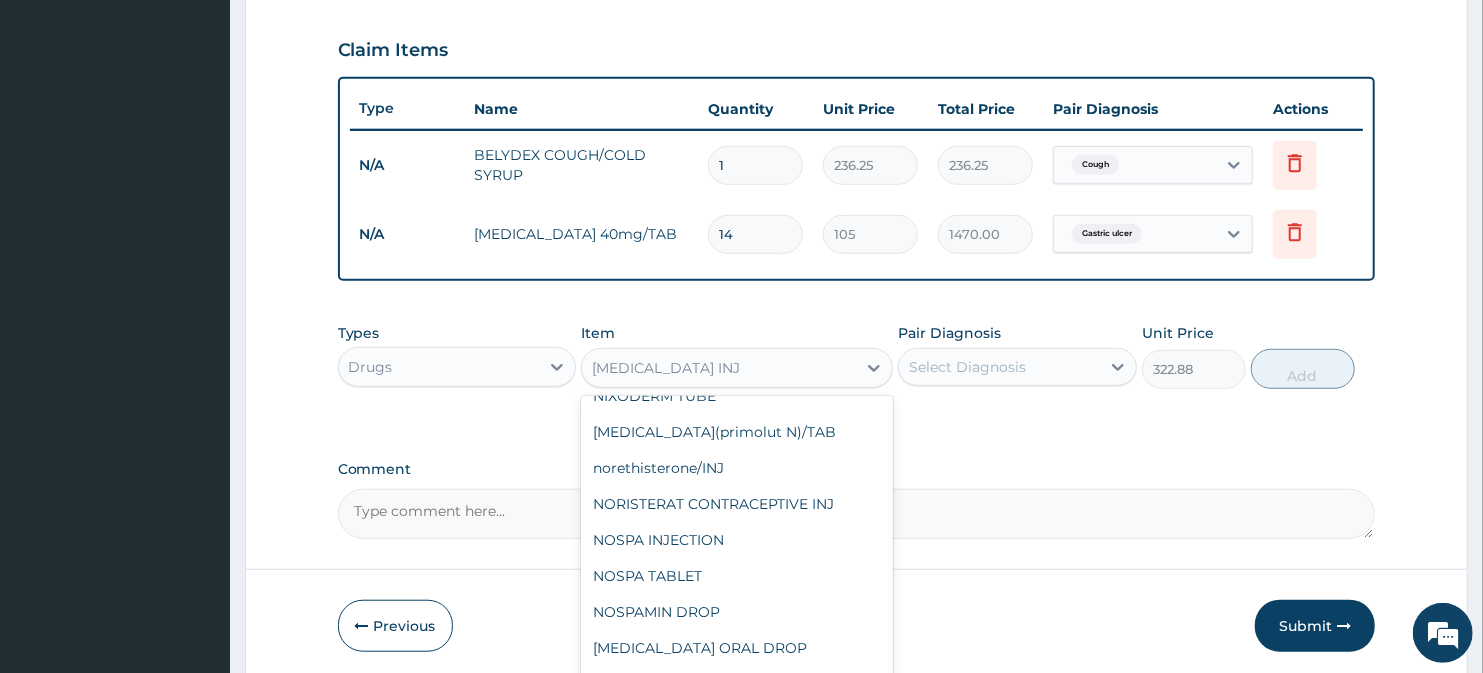 type on "420" 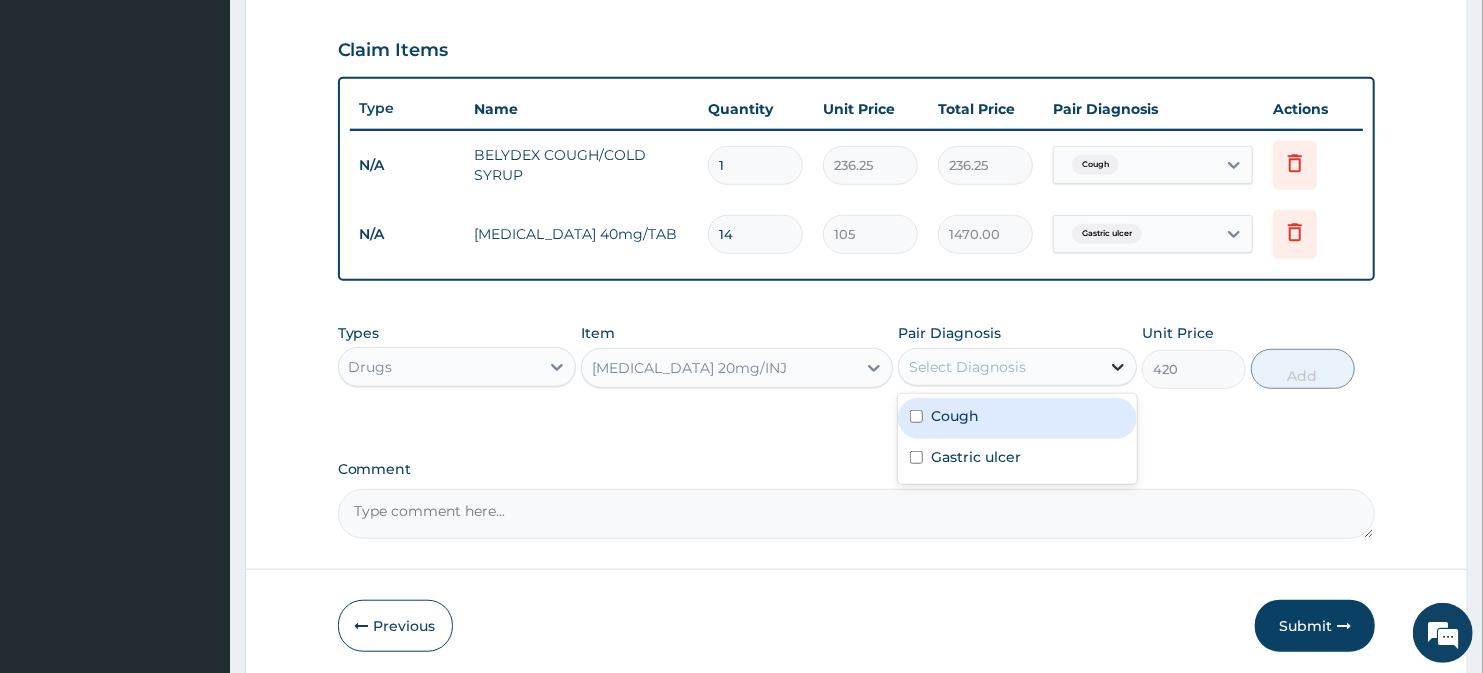click 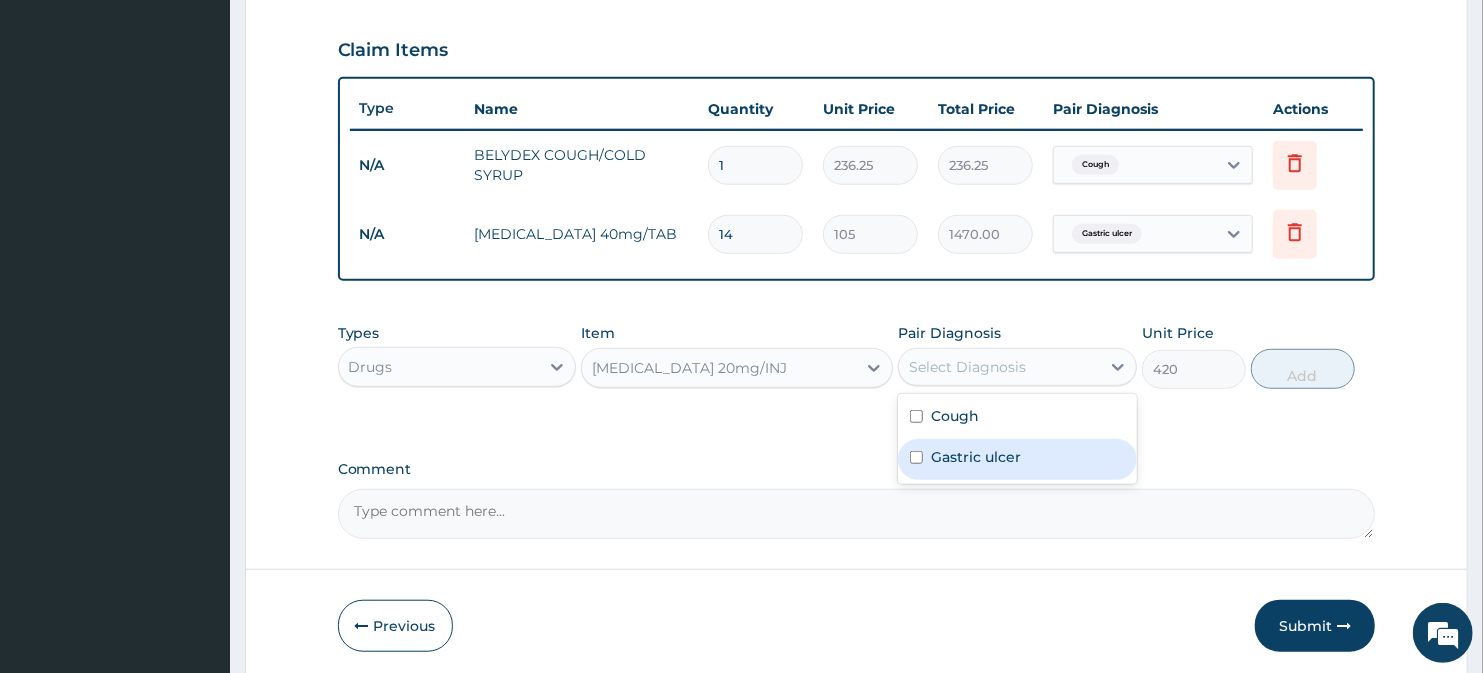click on "Gastric ulcer" at bounding box center [1017, 459] 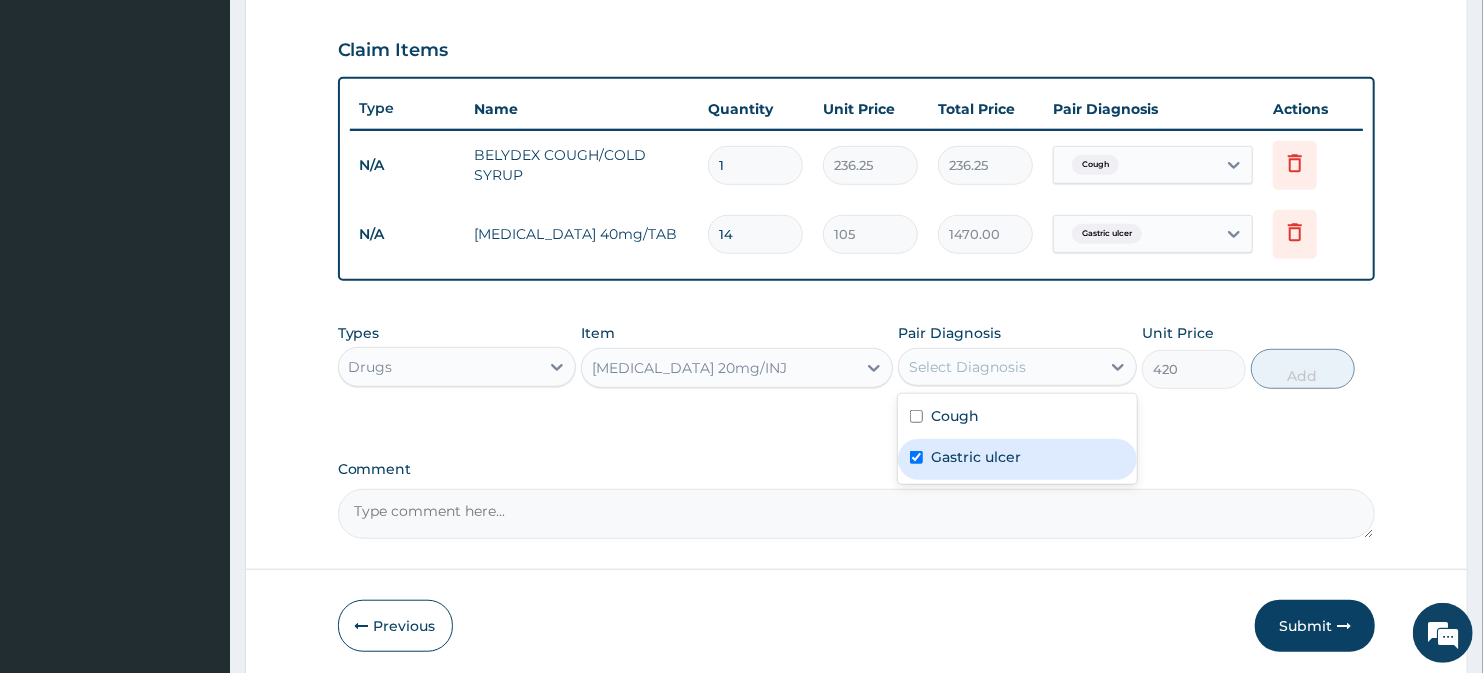 checkbox on "true" 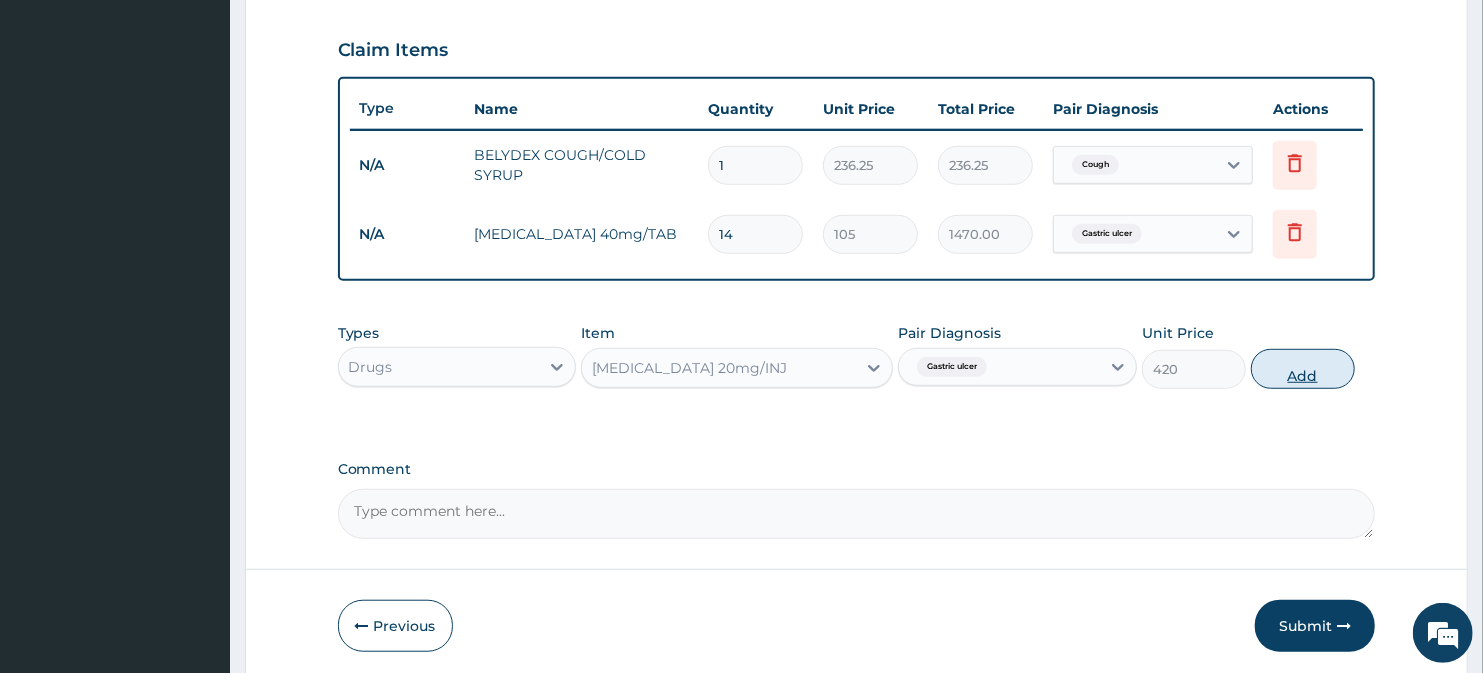 click on "Add" at bounding box center (1303, 369) 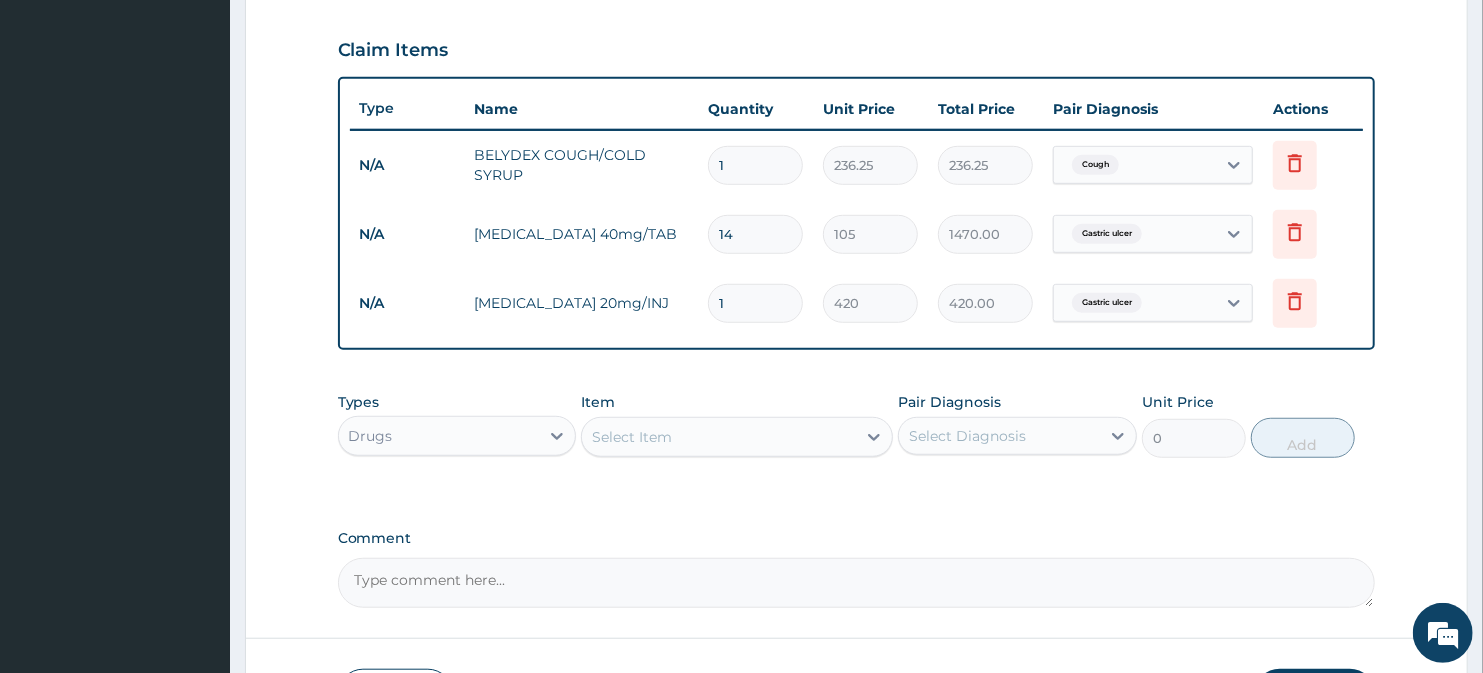 type 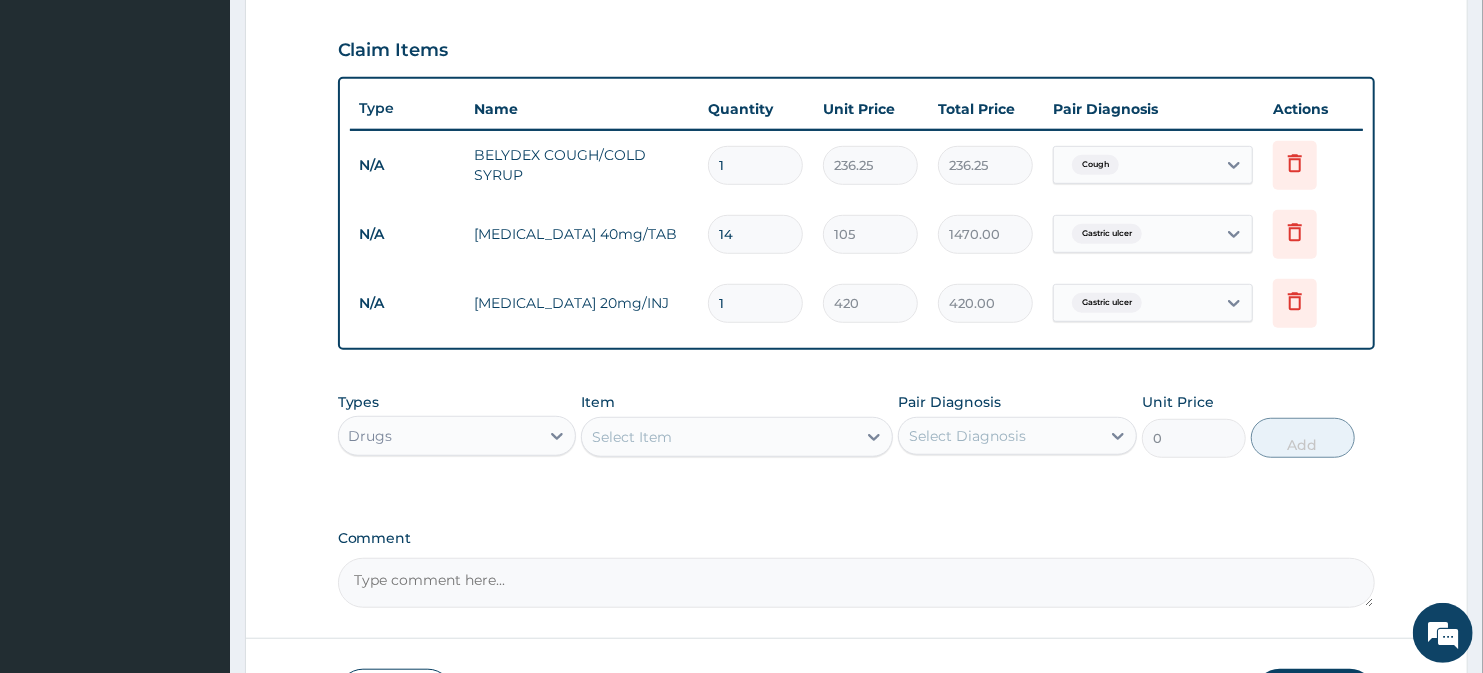 type on "0.00" 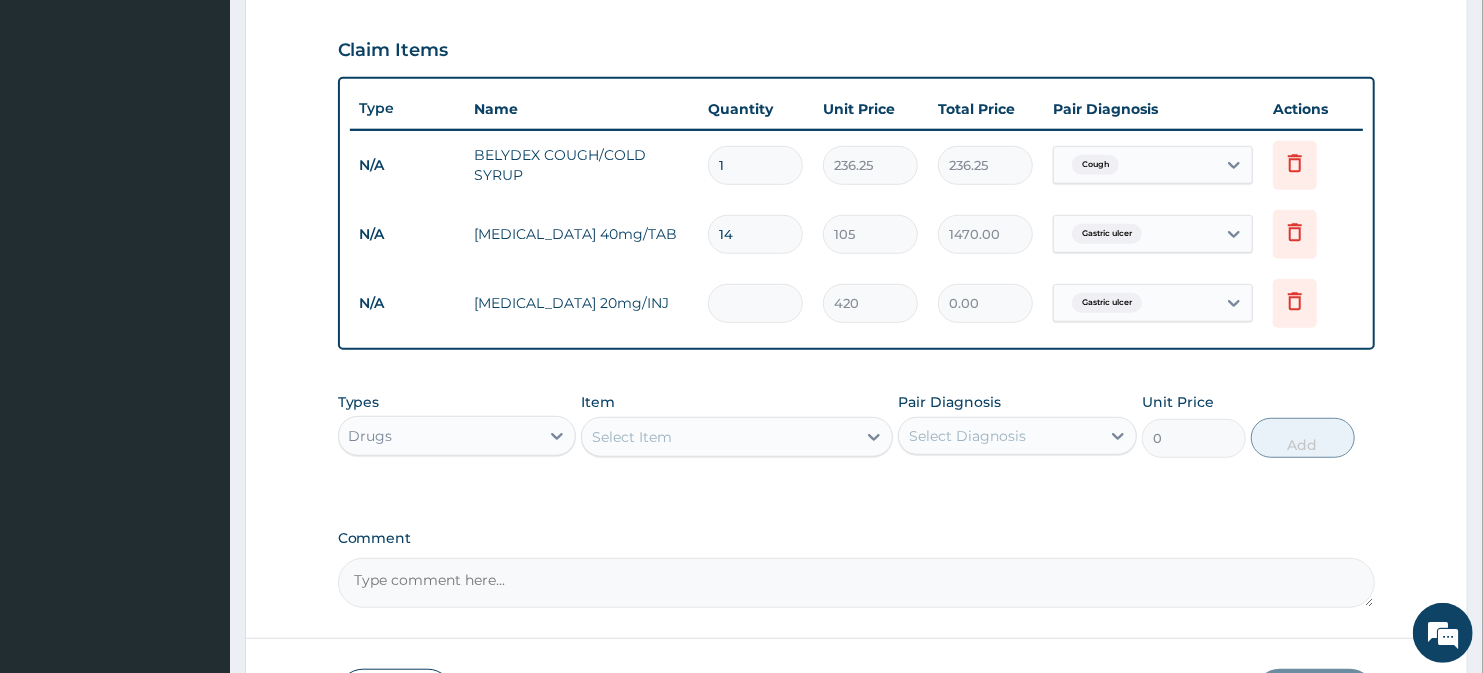 type on "2" 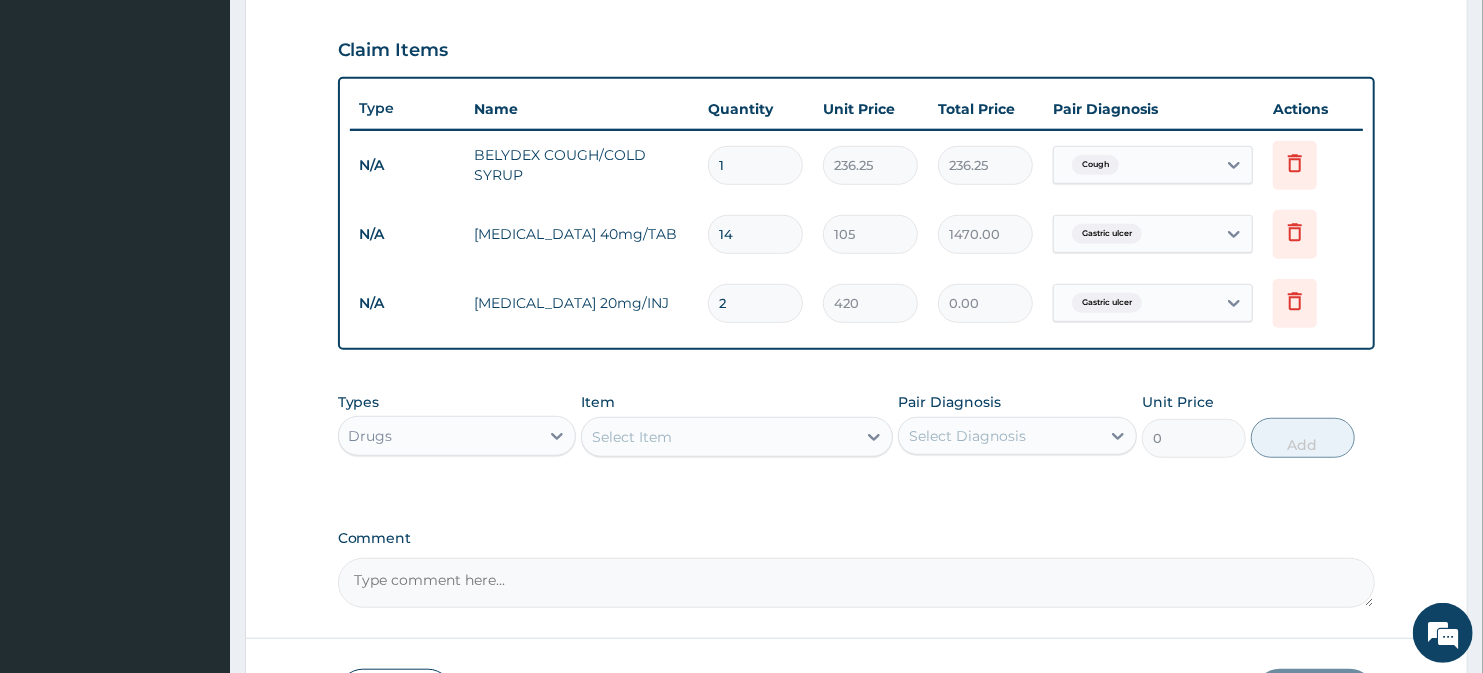 type on "840.00" 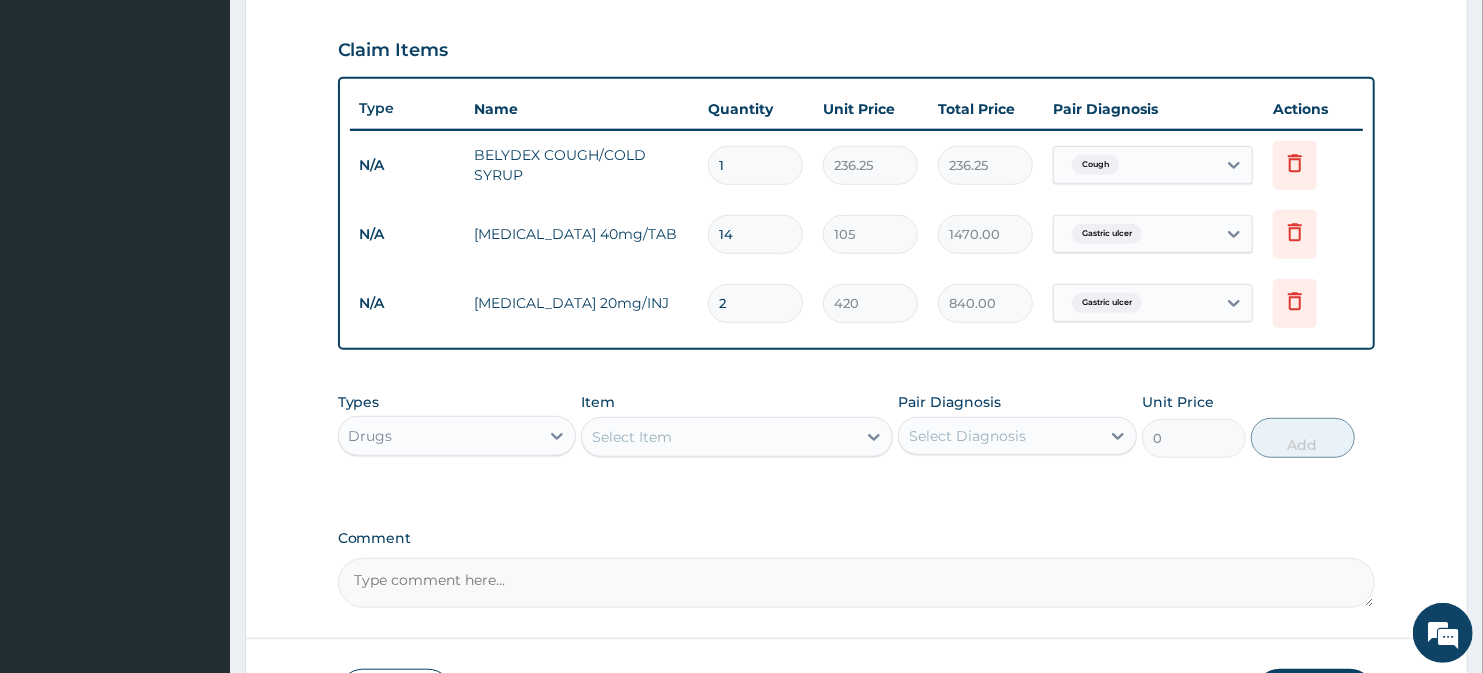 type on "2" 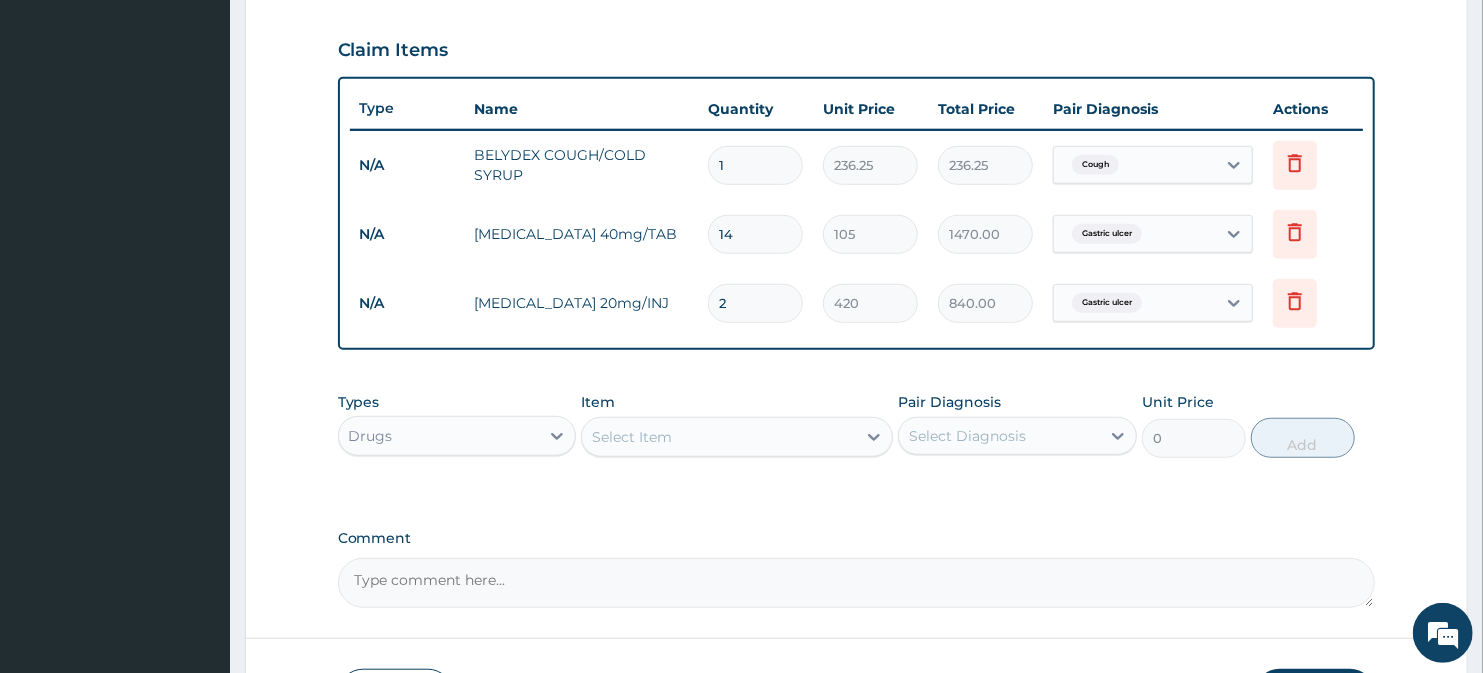 click on "Select Item" at bounding box center [718, 437] 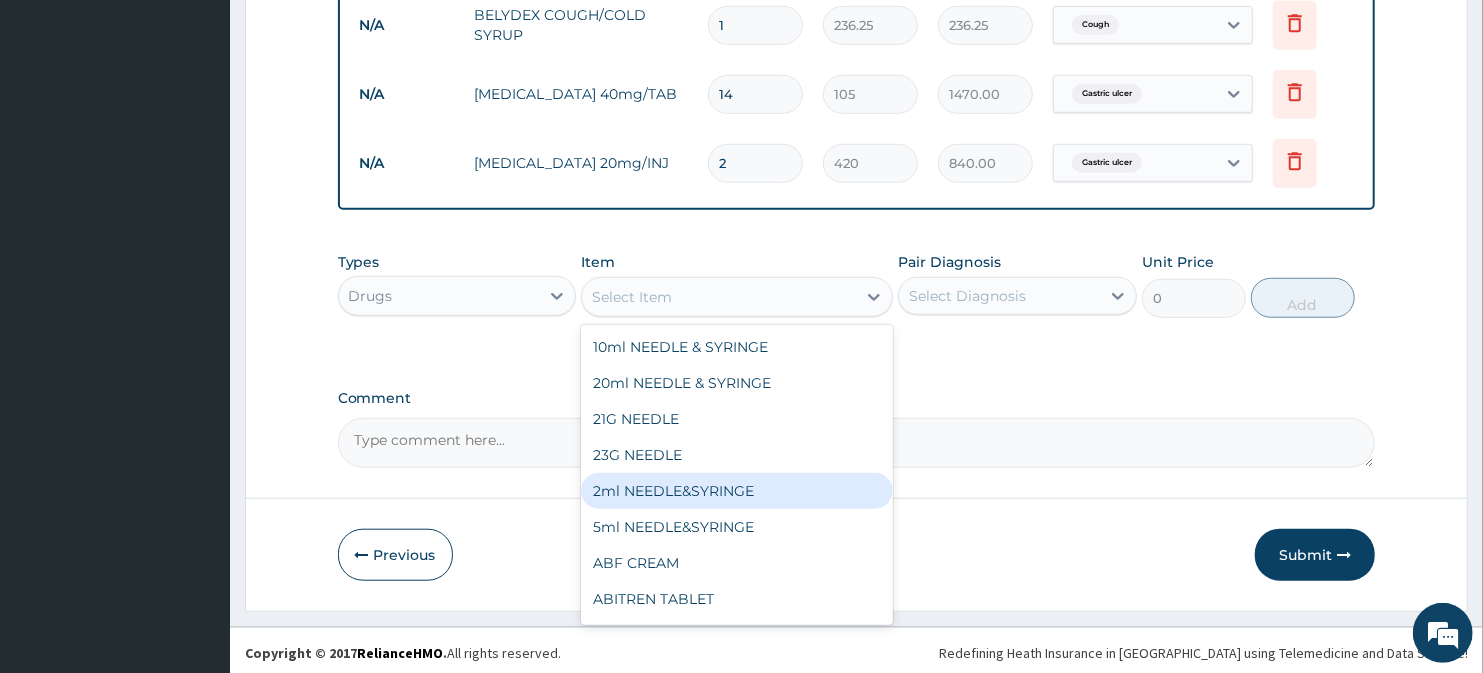 scroll, scrollTop: 811, scrollLeft: 0, axis: vertical 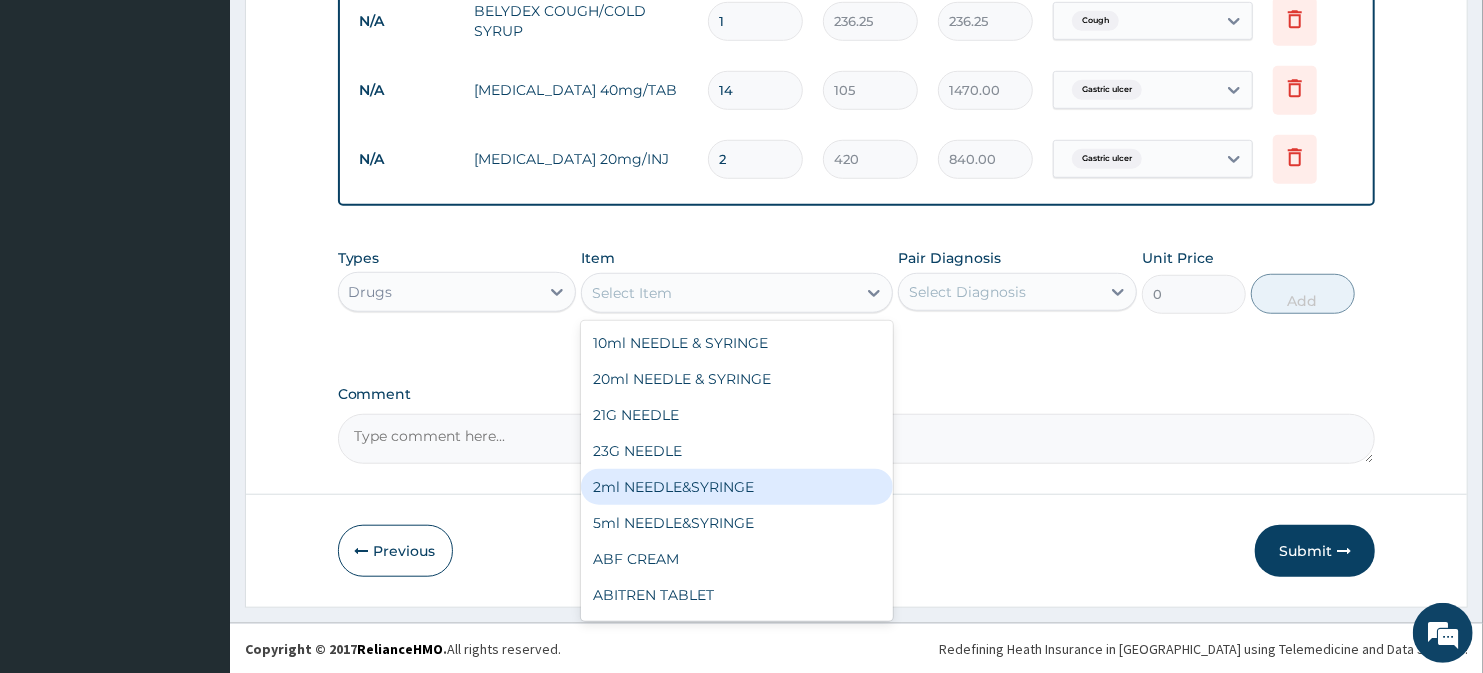click on "2ml NEEDLE&SYRINGE" at bounding box center (736, 487) 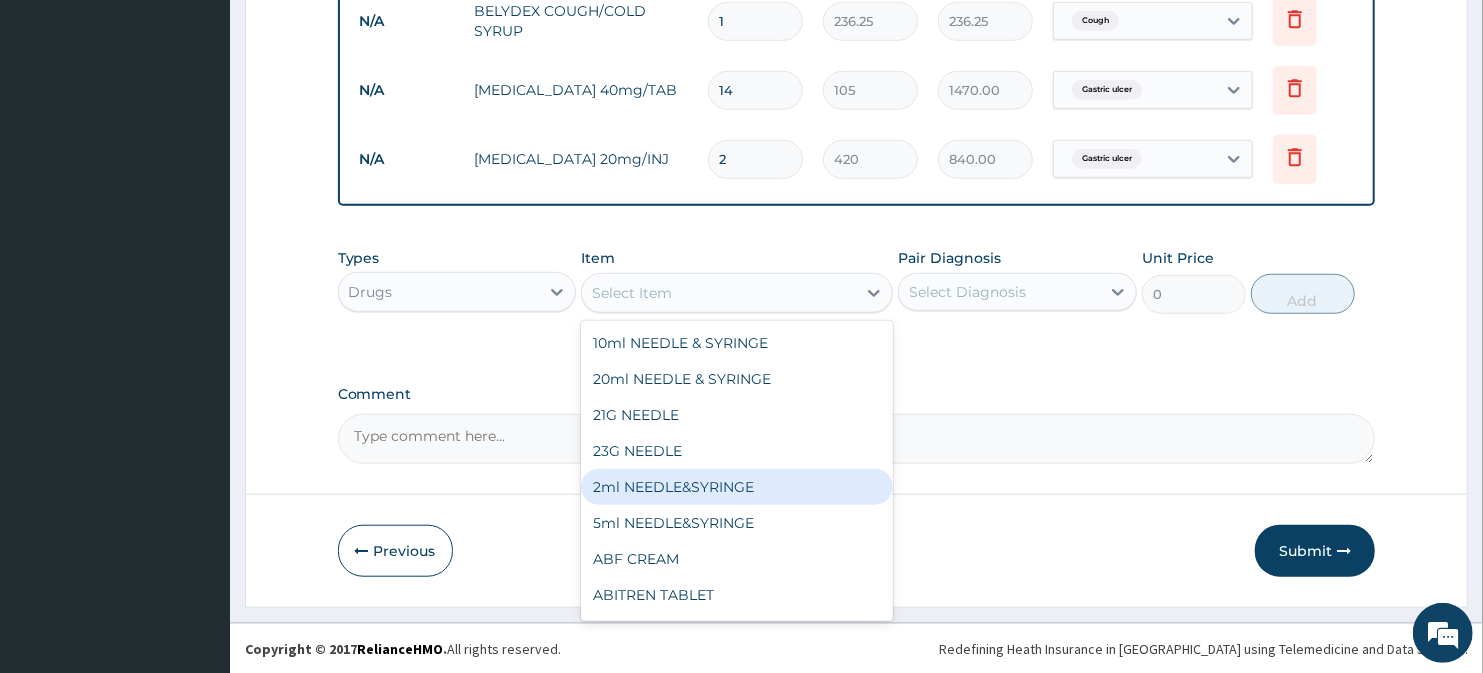 type on "26.25" 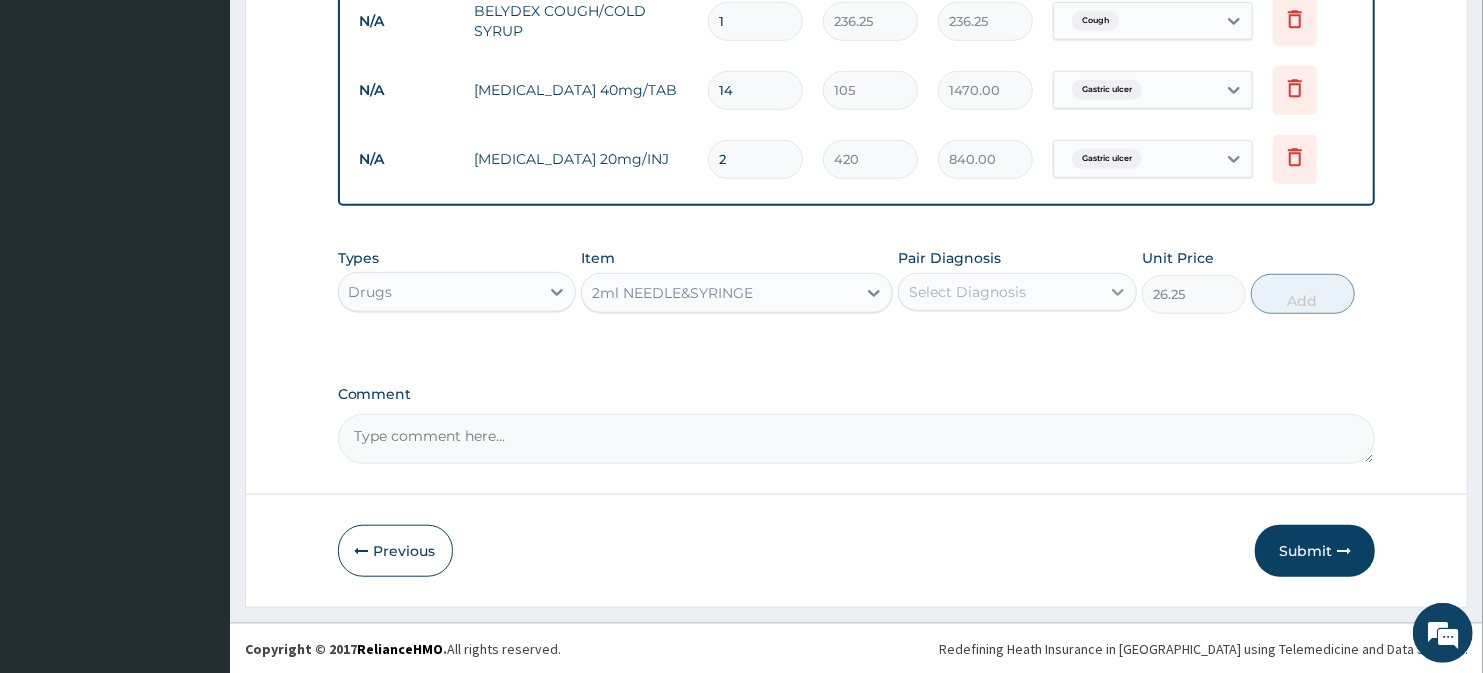 click 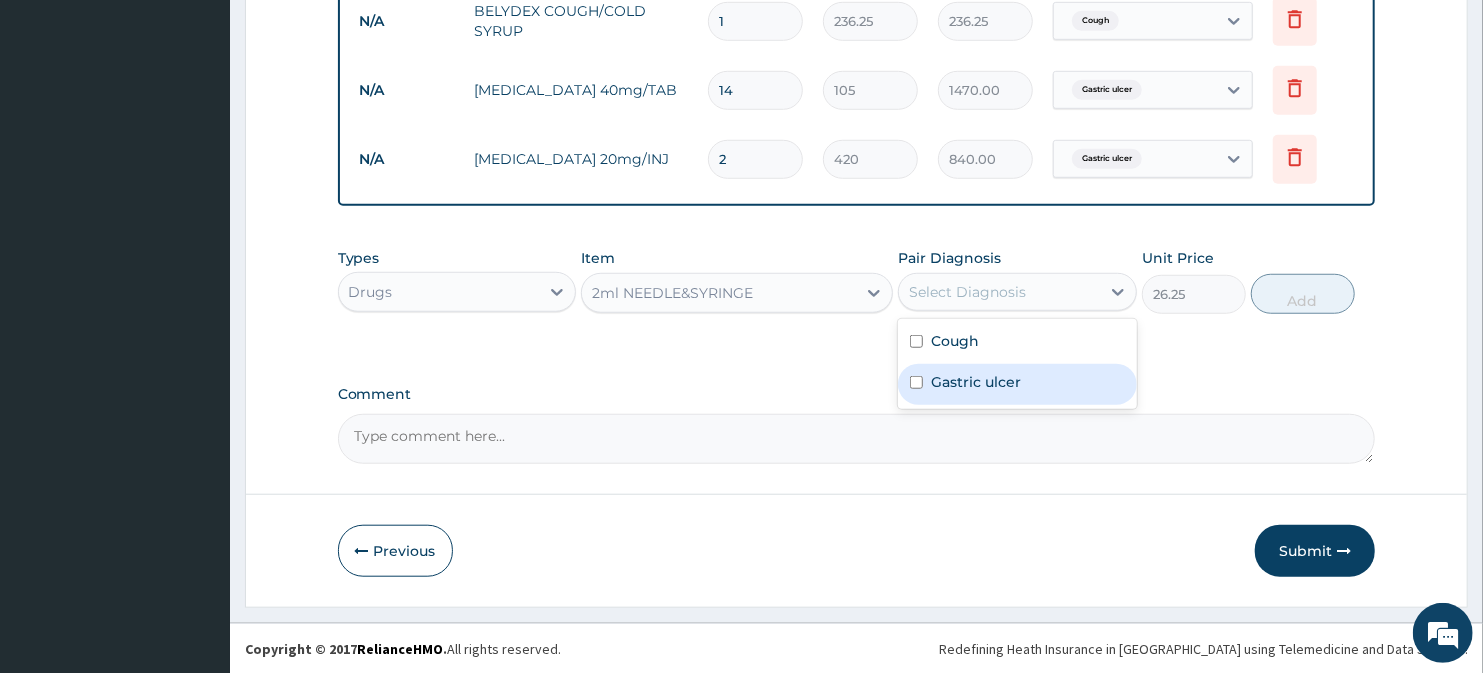 click on "Gastric ulcer" at bounding box center [1017, 384] 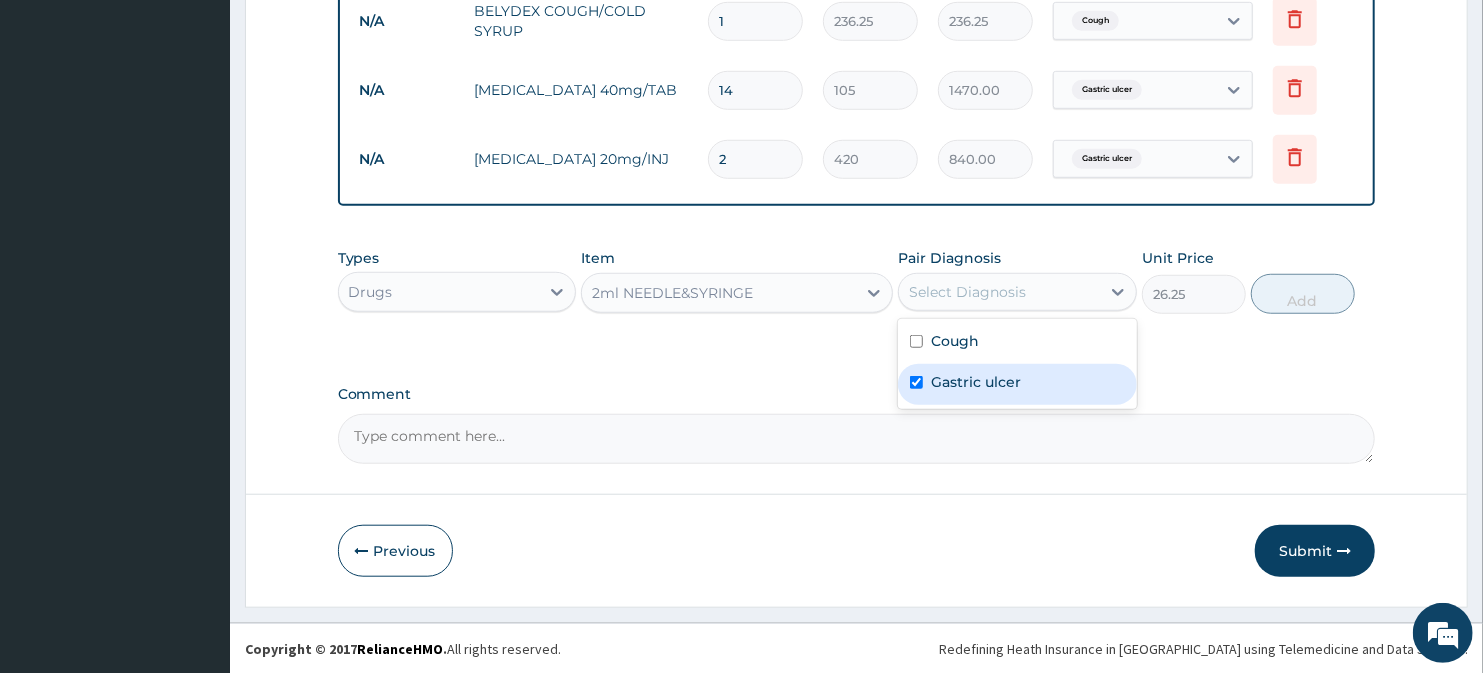 checkbox on "true" 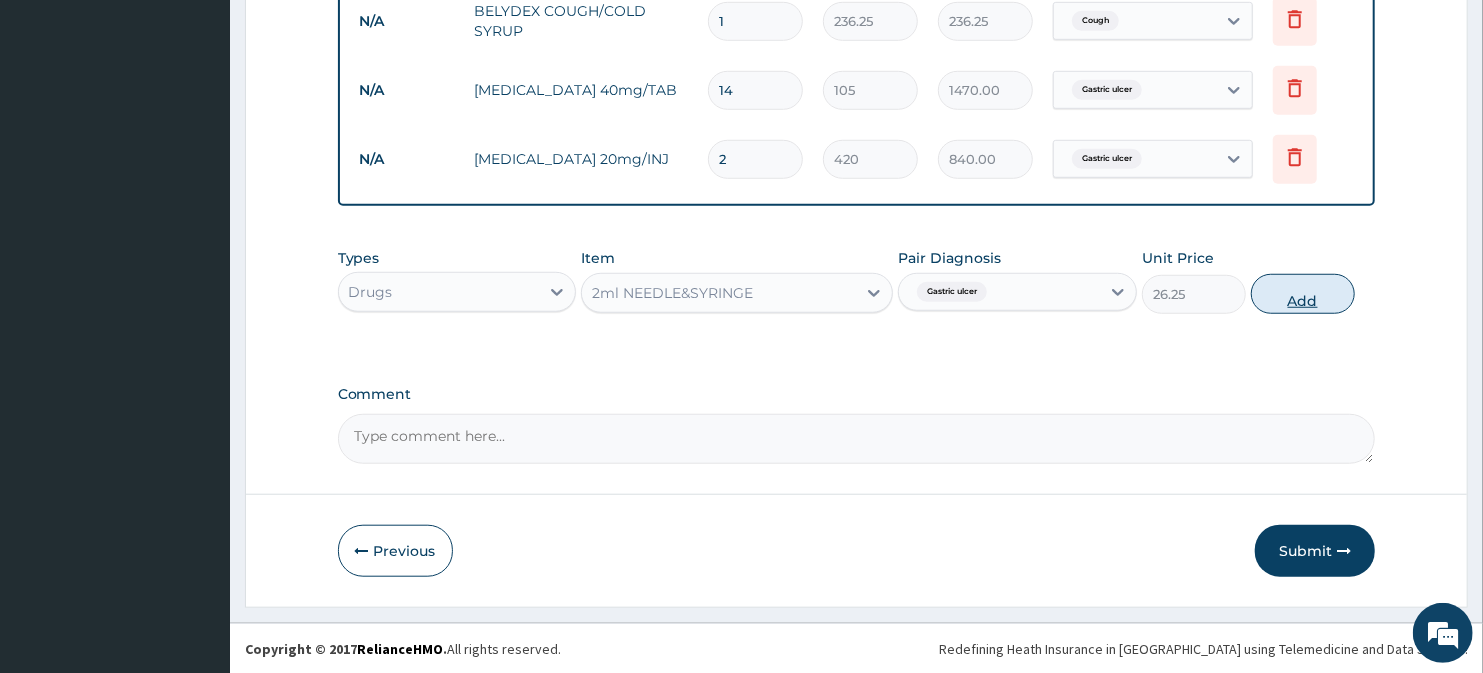 click on "Add" at bounding box center (1303, 294) 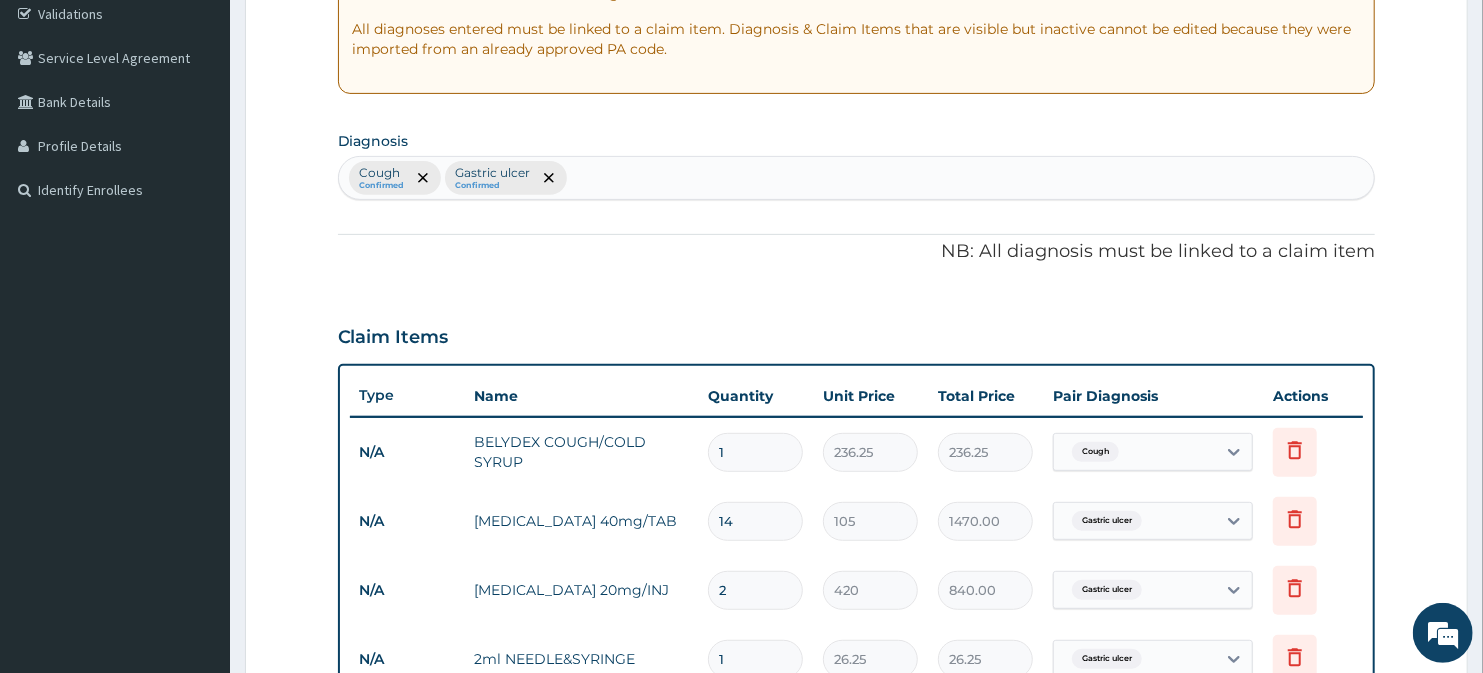 scroll, scrollTop: 366, scrollLeft: 0, axis: vertical 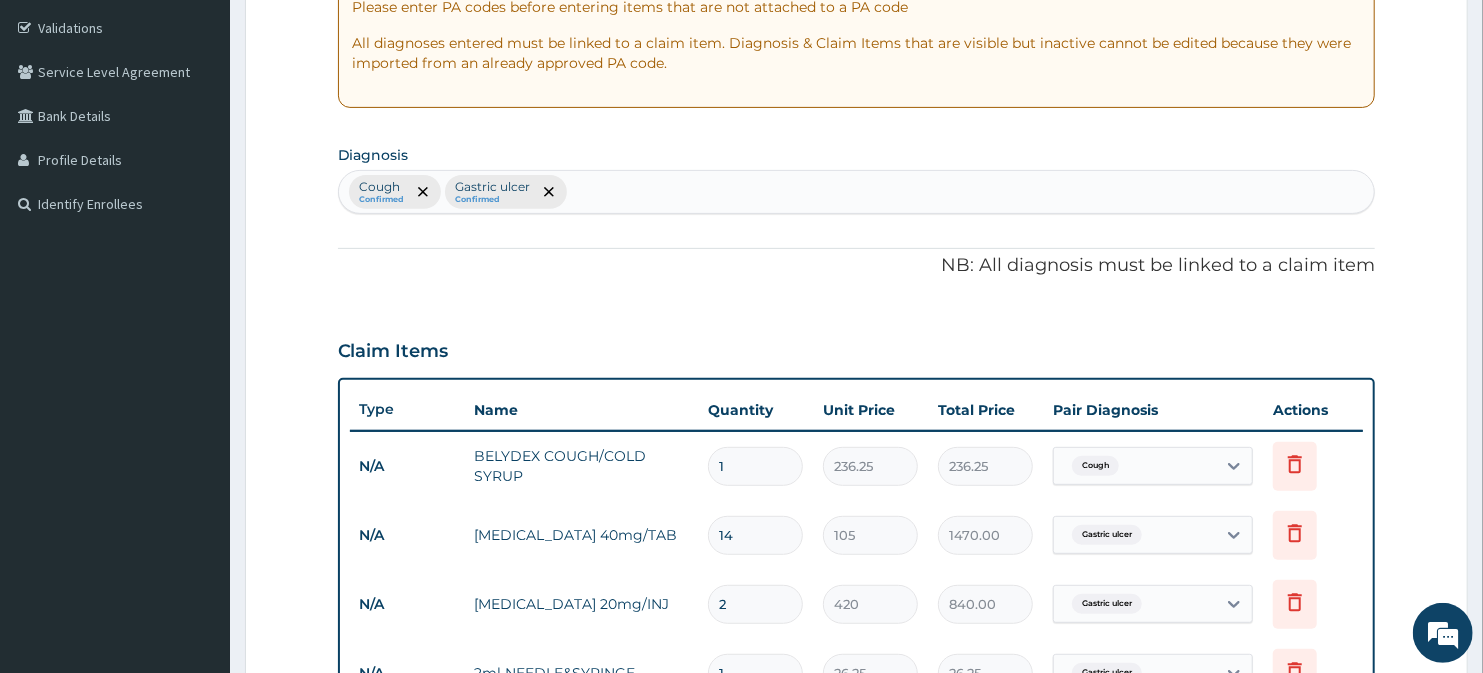 click on "Cough Confirmed Gastric ulcer Confirmed" at bounding box center [857, 192] 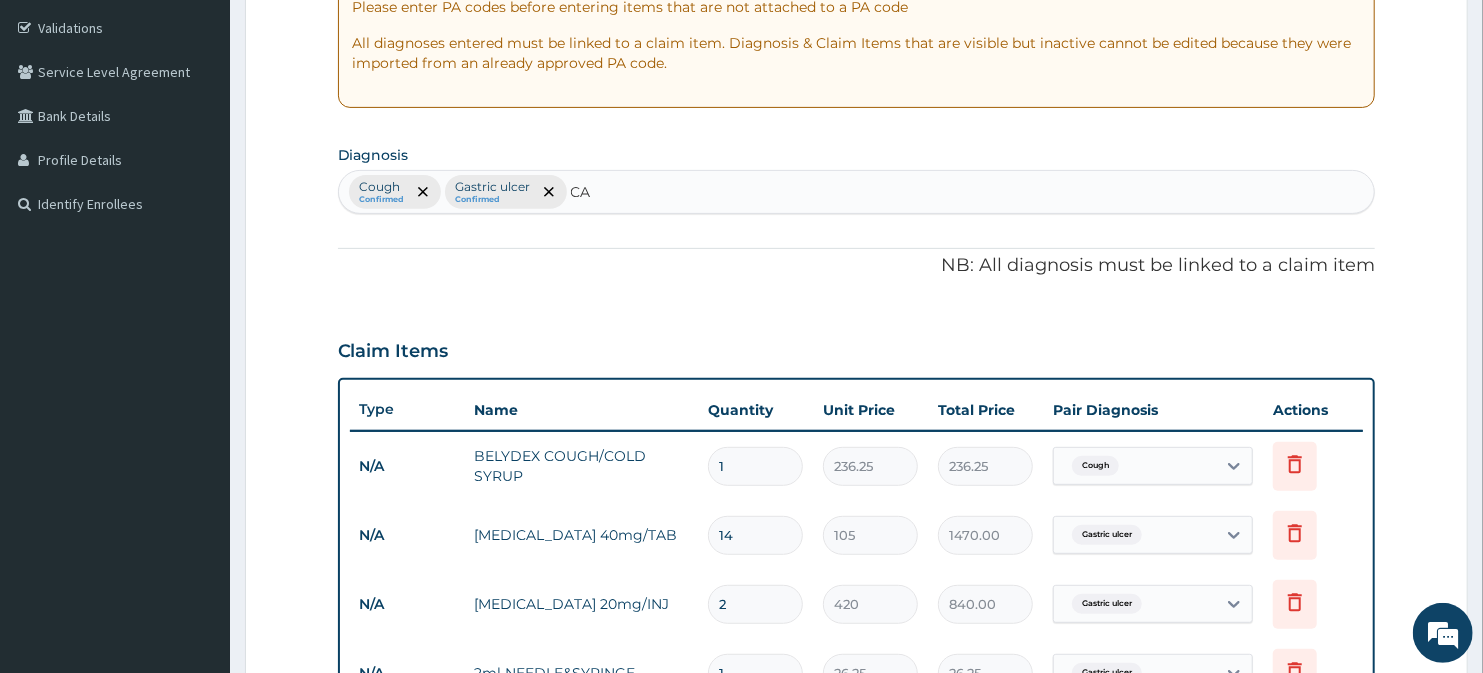 type on "C" 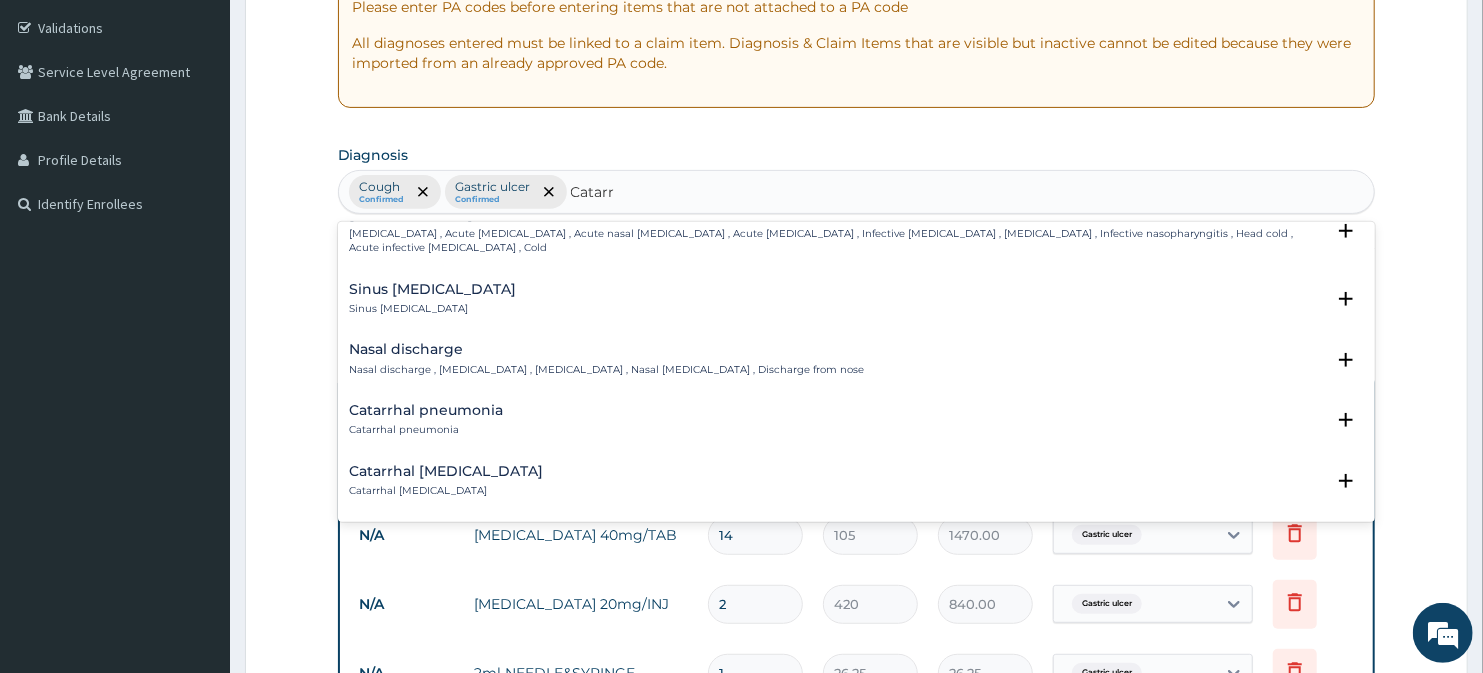 scroll, scrollTop: 133, scrollLeft: 0, axis: vertical 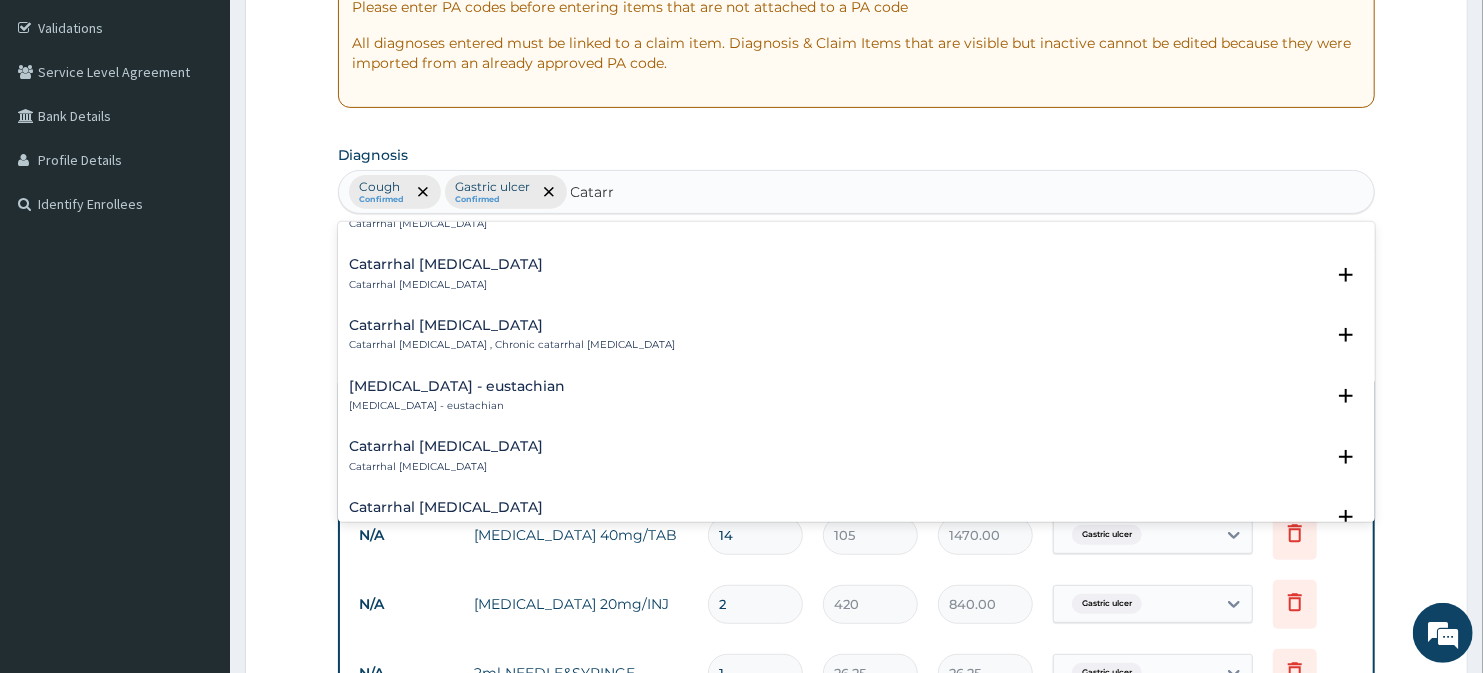 type on "Catarrh" 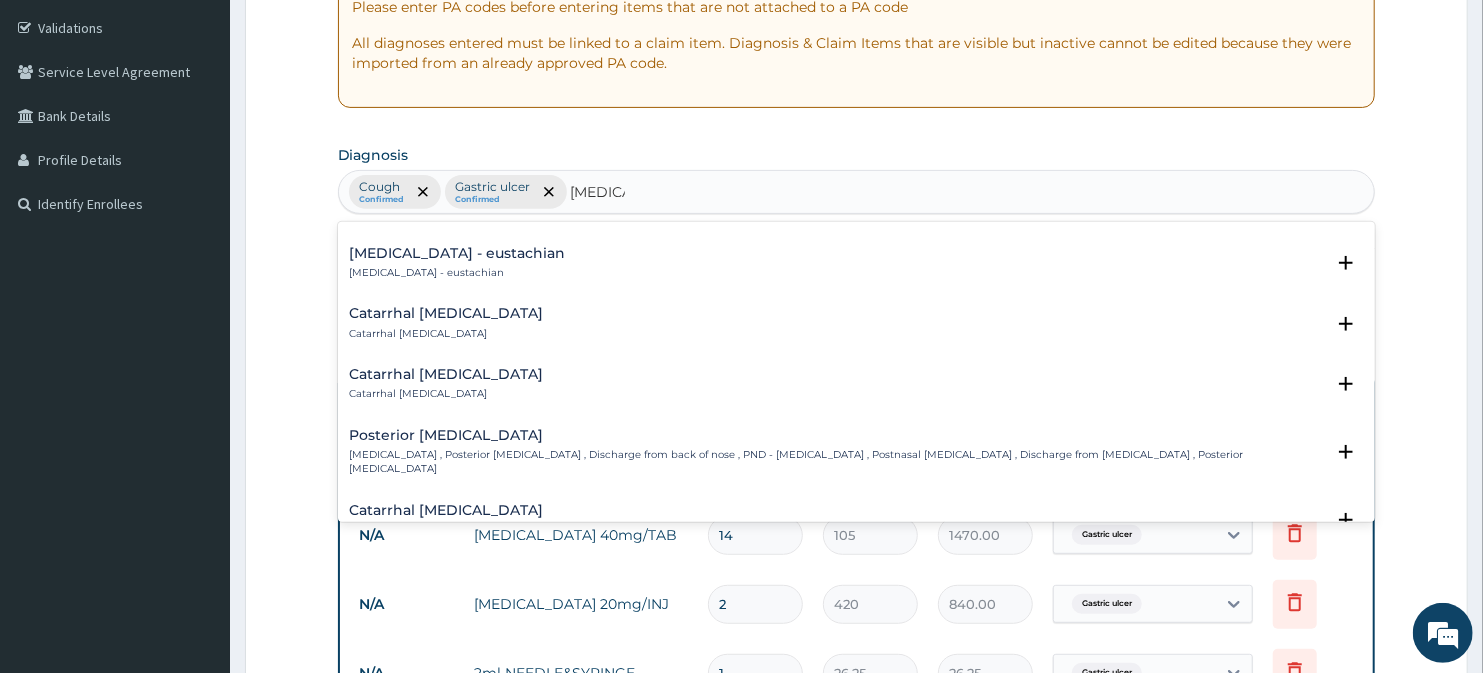 scroll, scrollTop: 533, scrollLeft: 0, axis: vertical 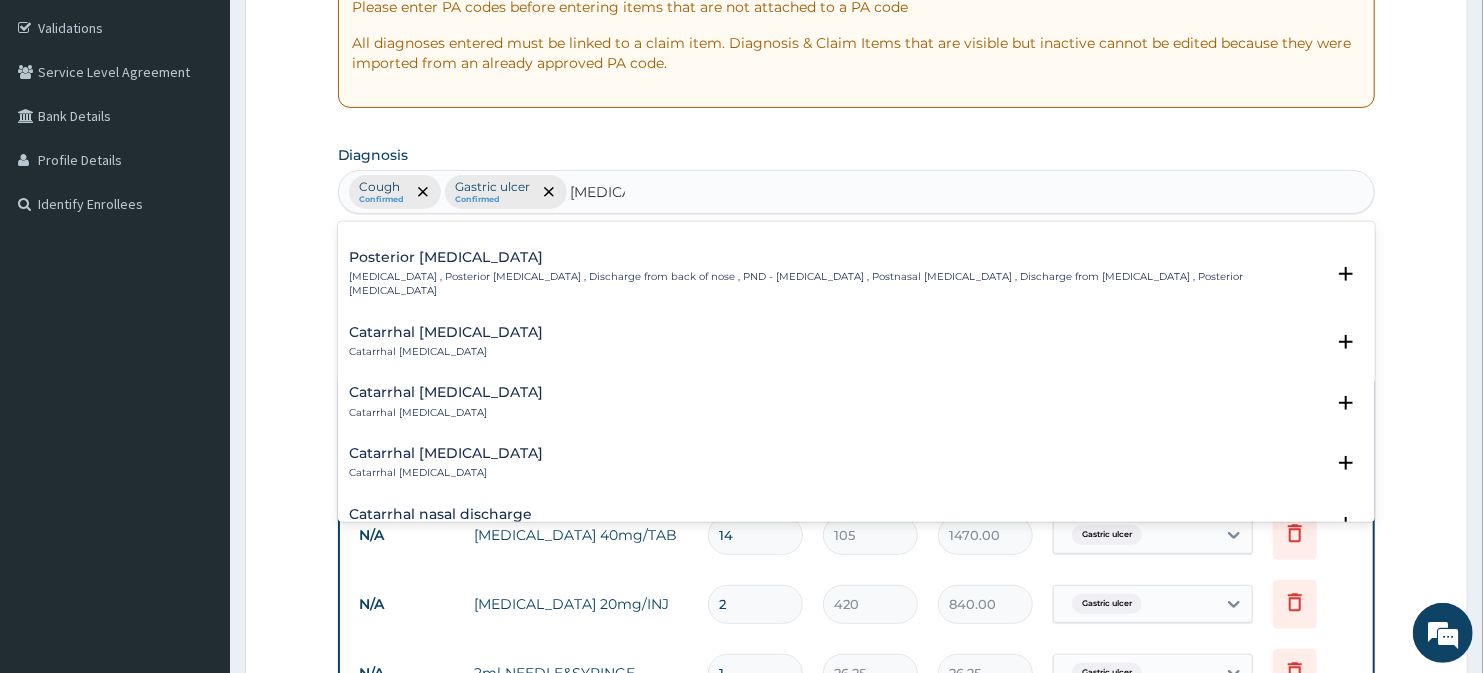 click on "Catarrhal conjunctivitis" at bounding box center (447, 473) 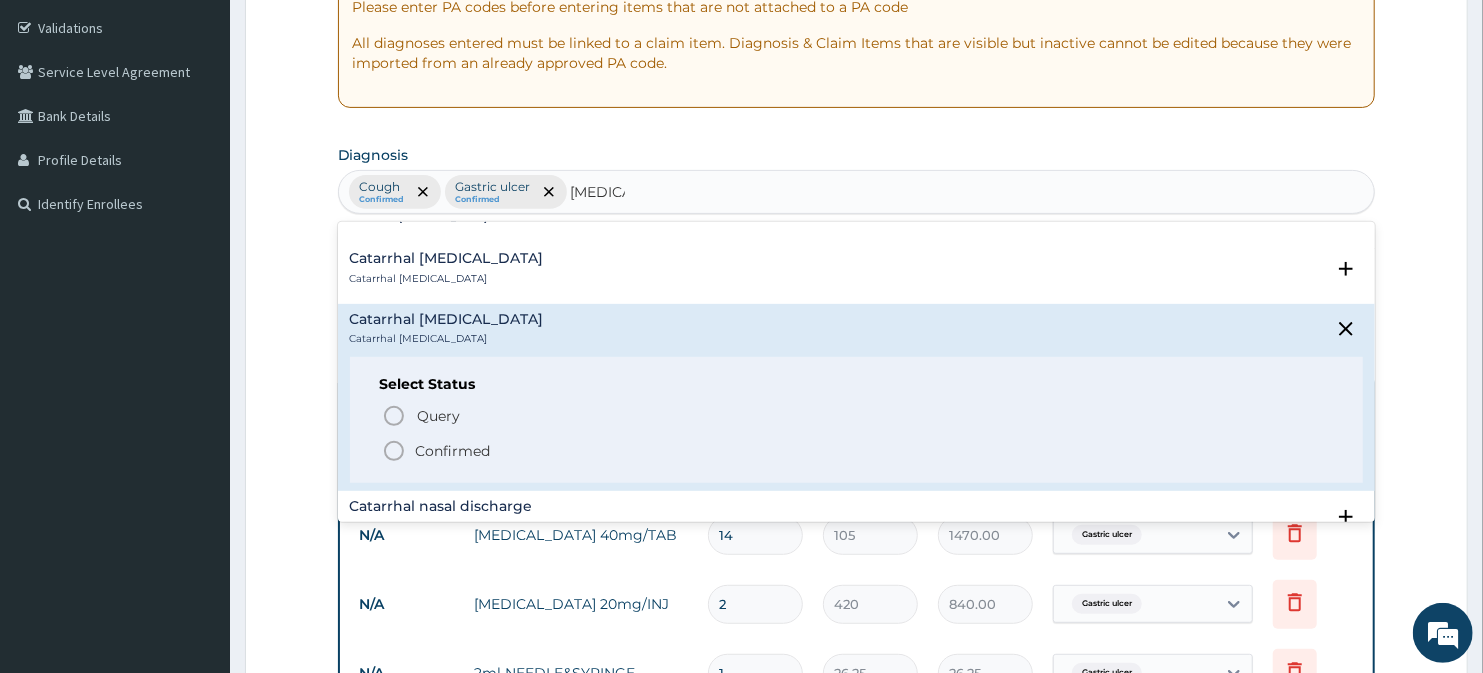 scroll, scrollTop: 844, scrollLeft: 0, axis: vertical 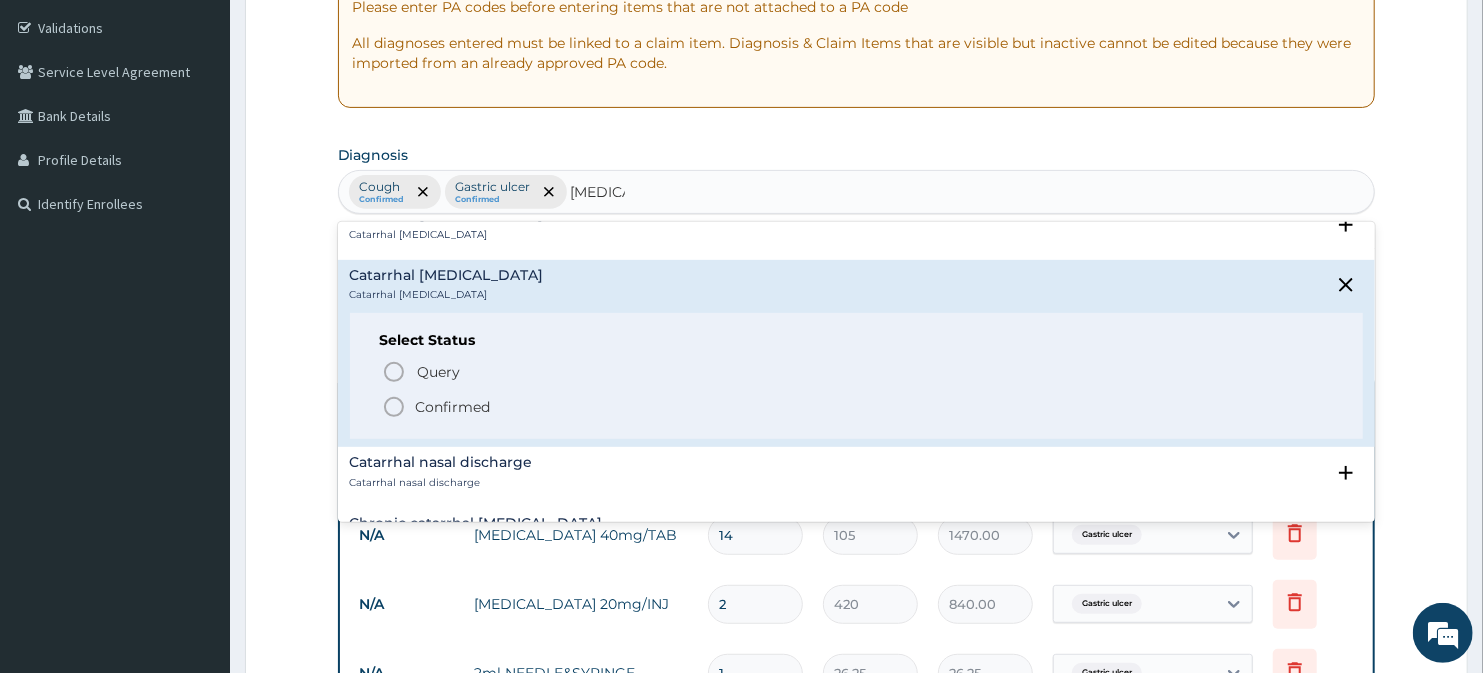 click 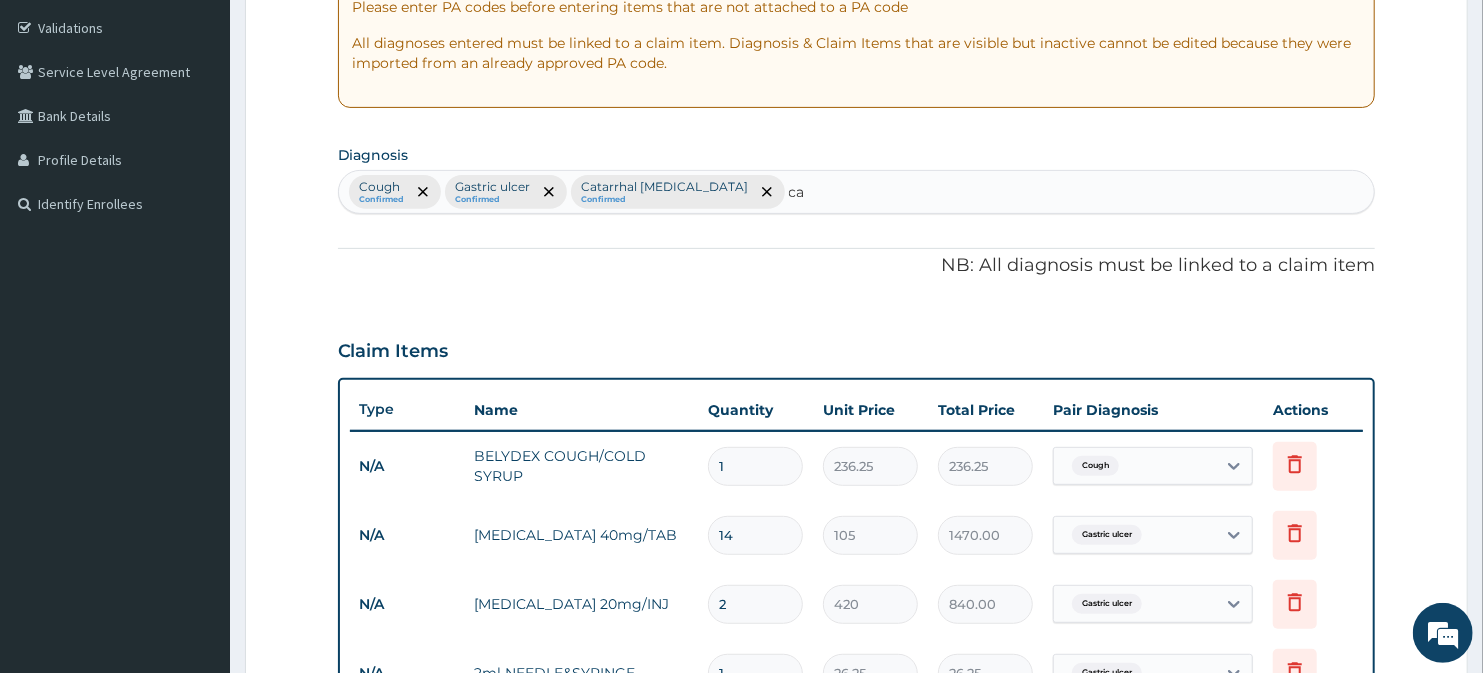 type on "c" 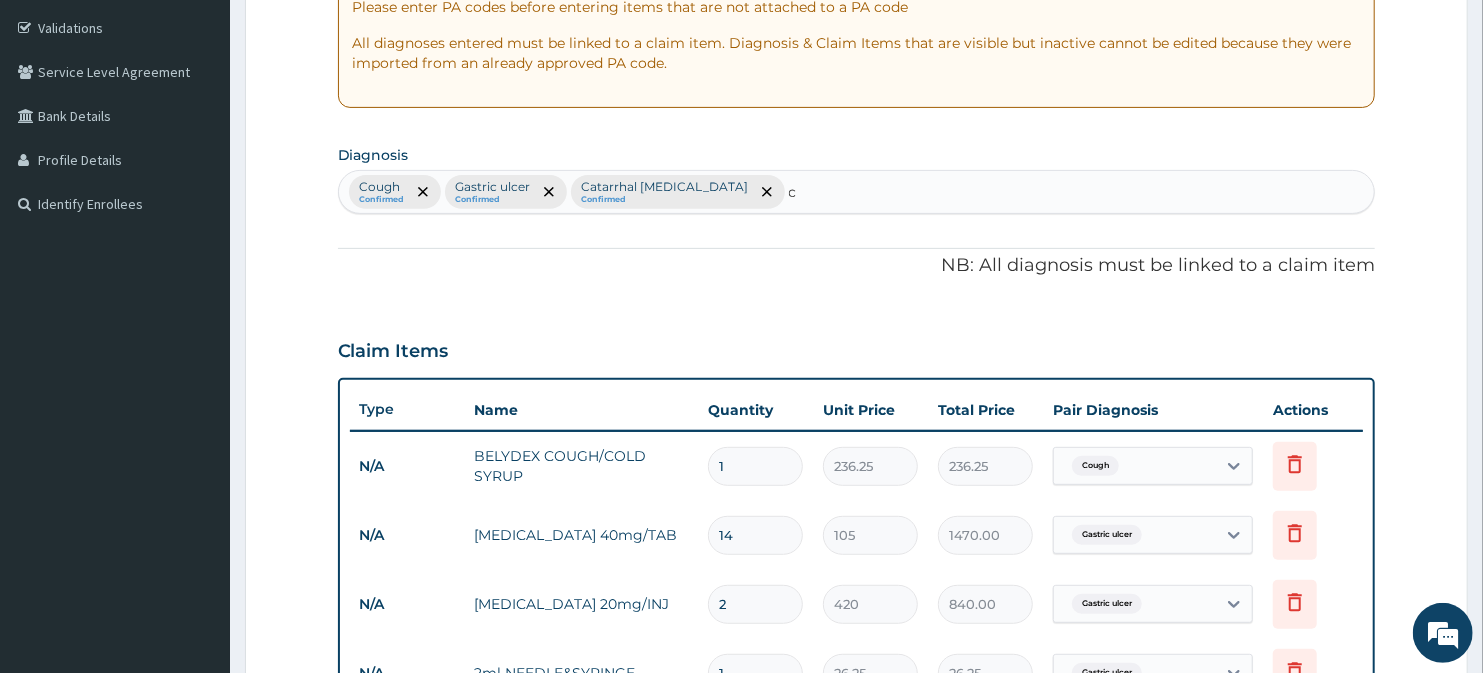 type 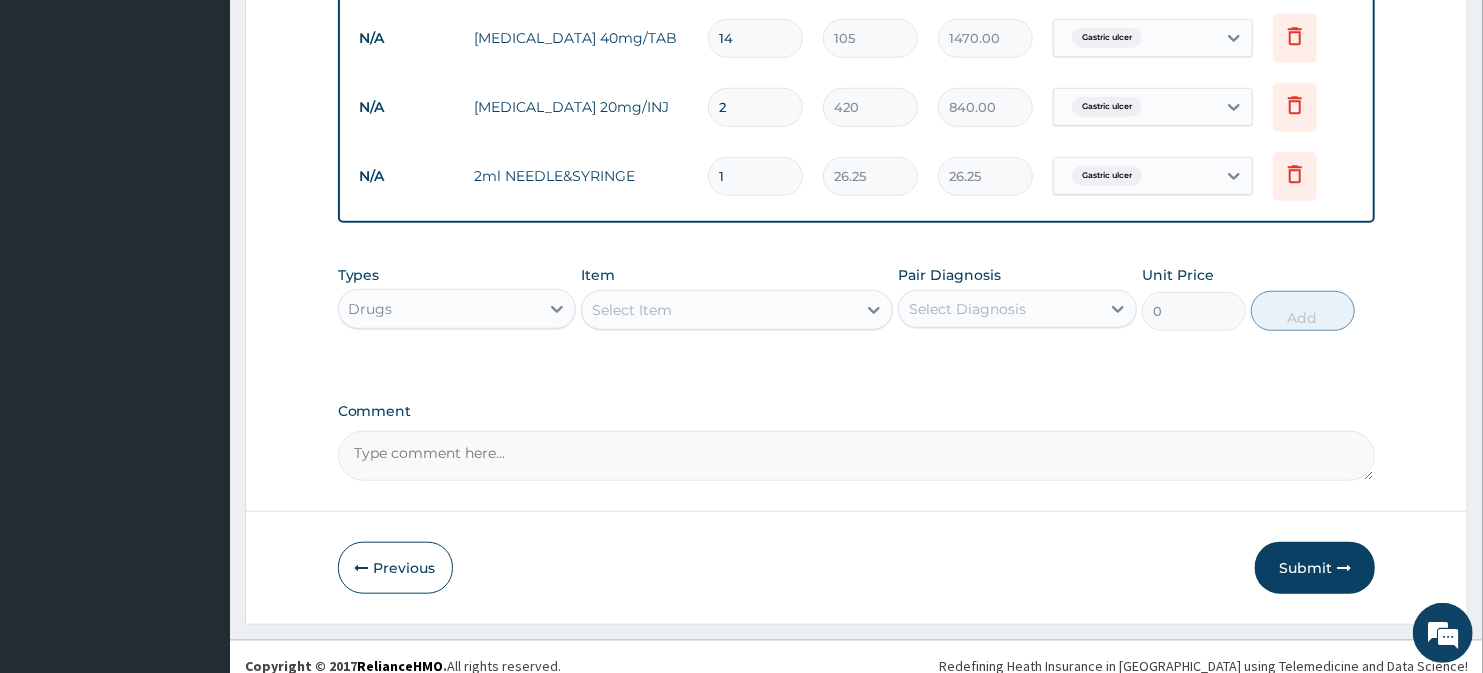 scroll, scrollTop: 881, scrollLeft: 0, axis: vertical 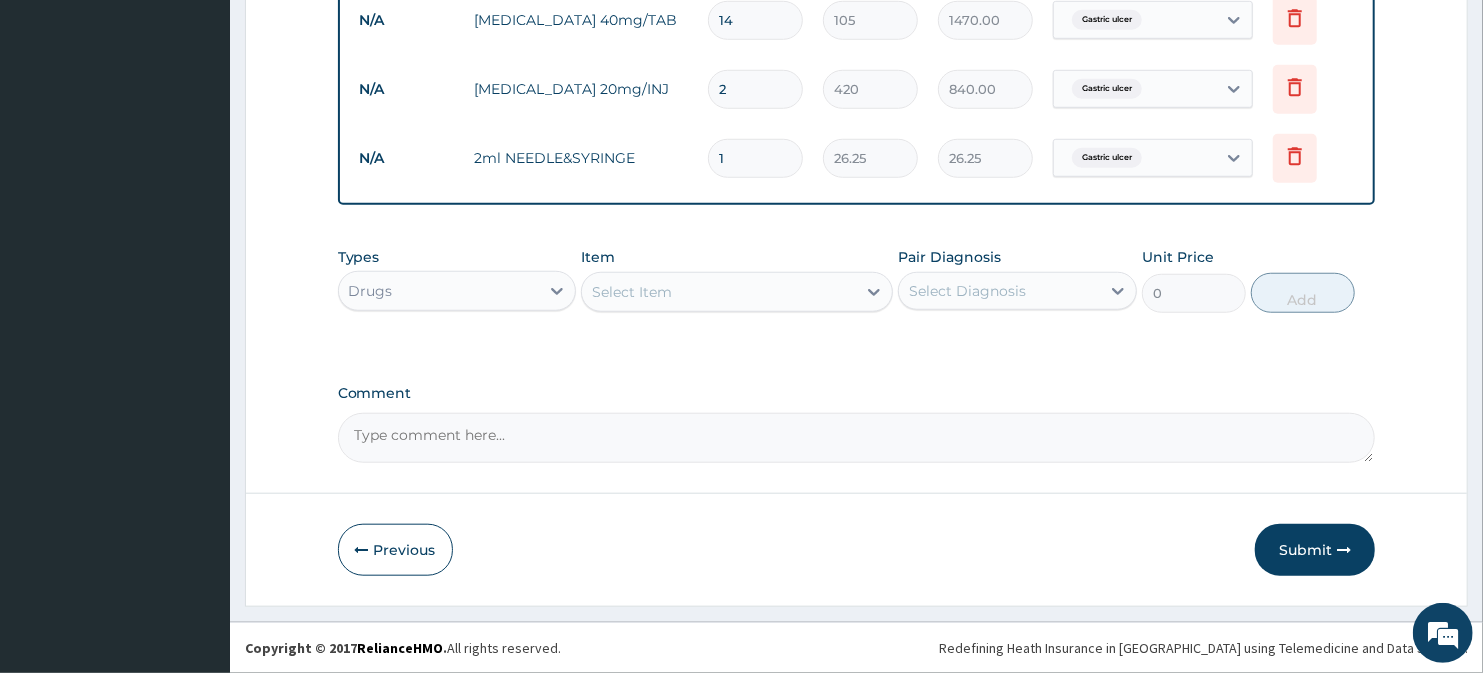 click on "Select Item" at bounding box center [718, 292] 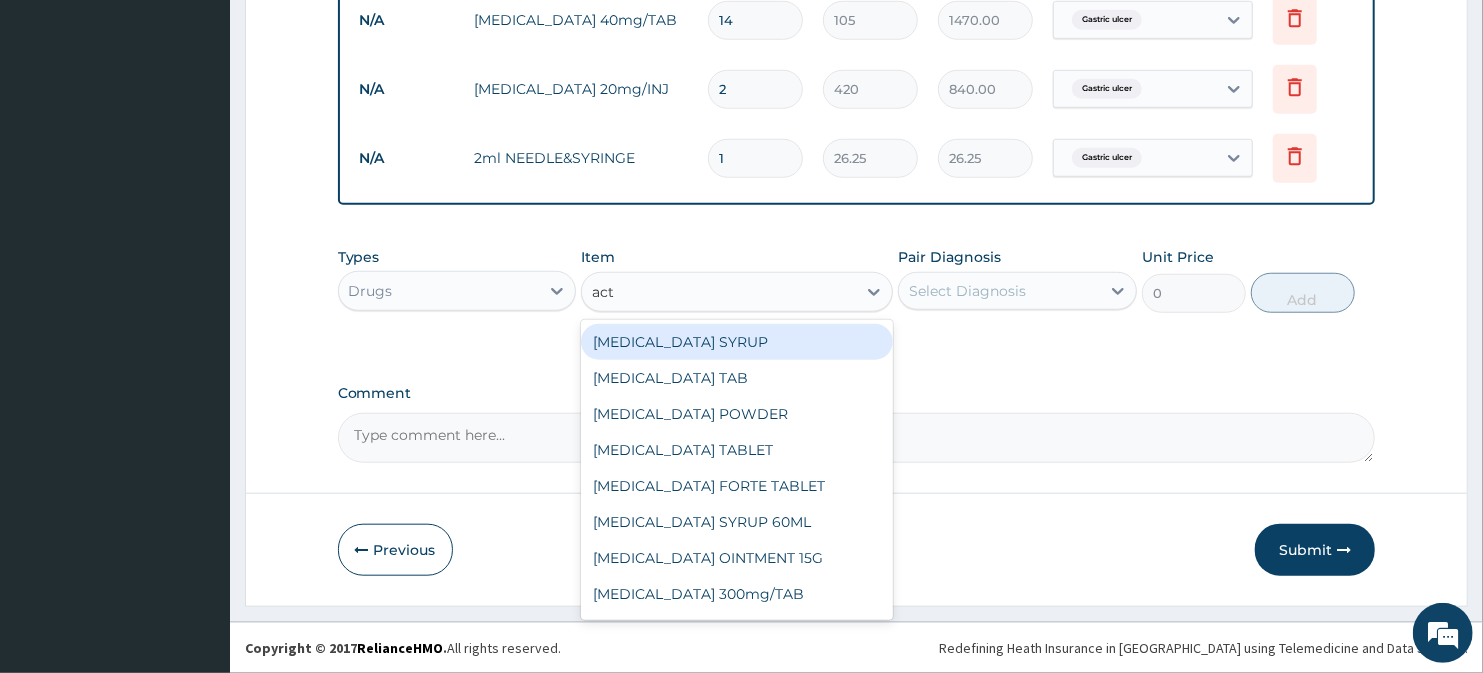 type on "acti" 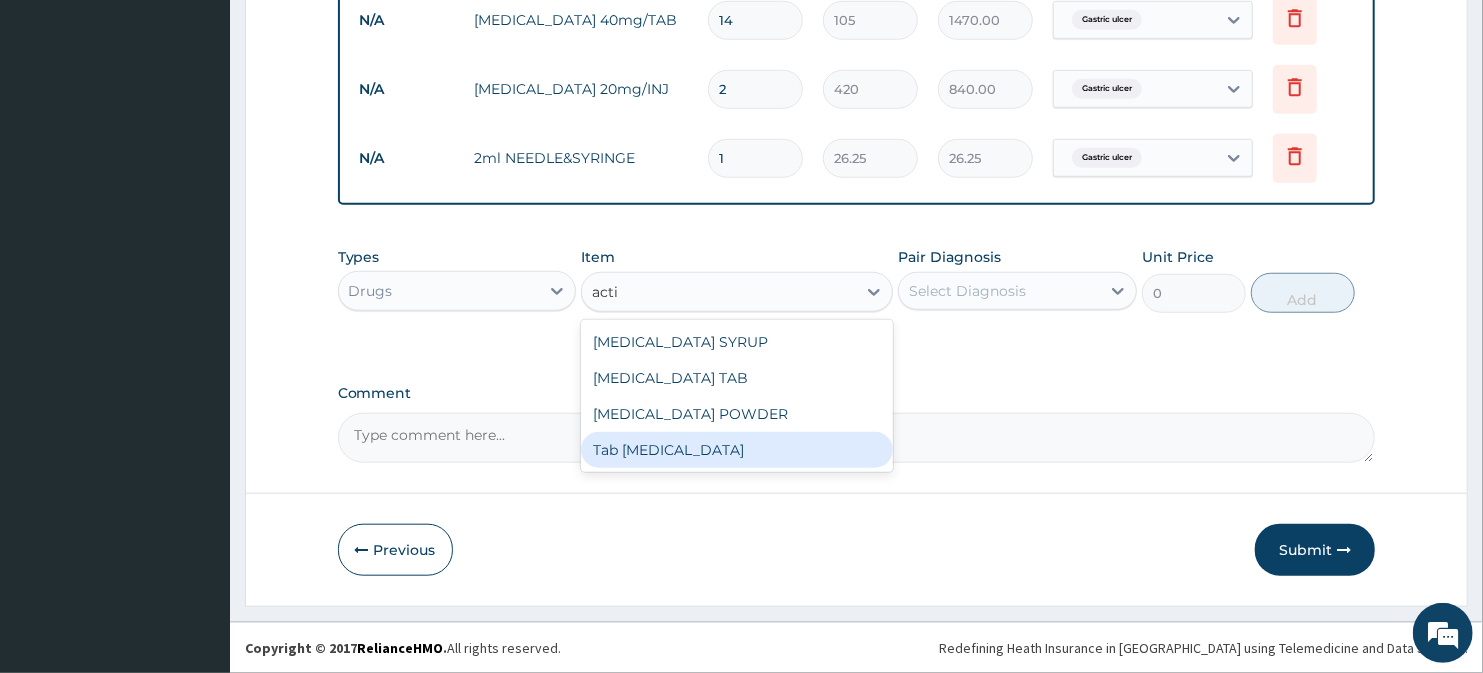 click on "Tab [MEDICAL_DATA]" at bounding box center [736, 450] 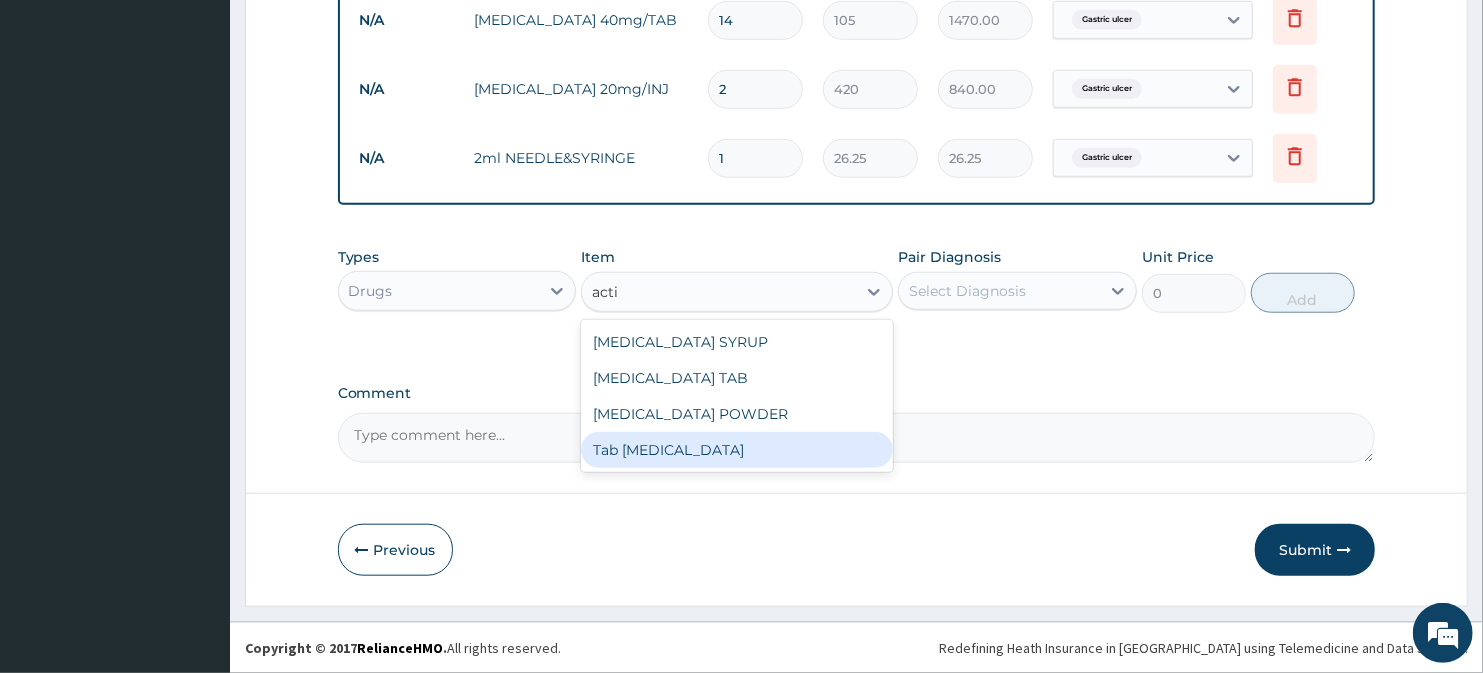 type 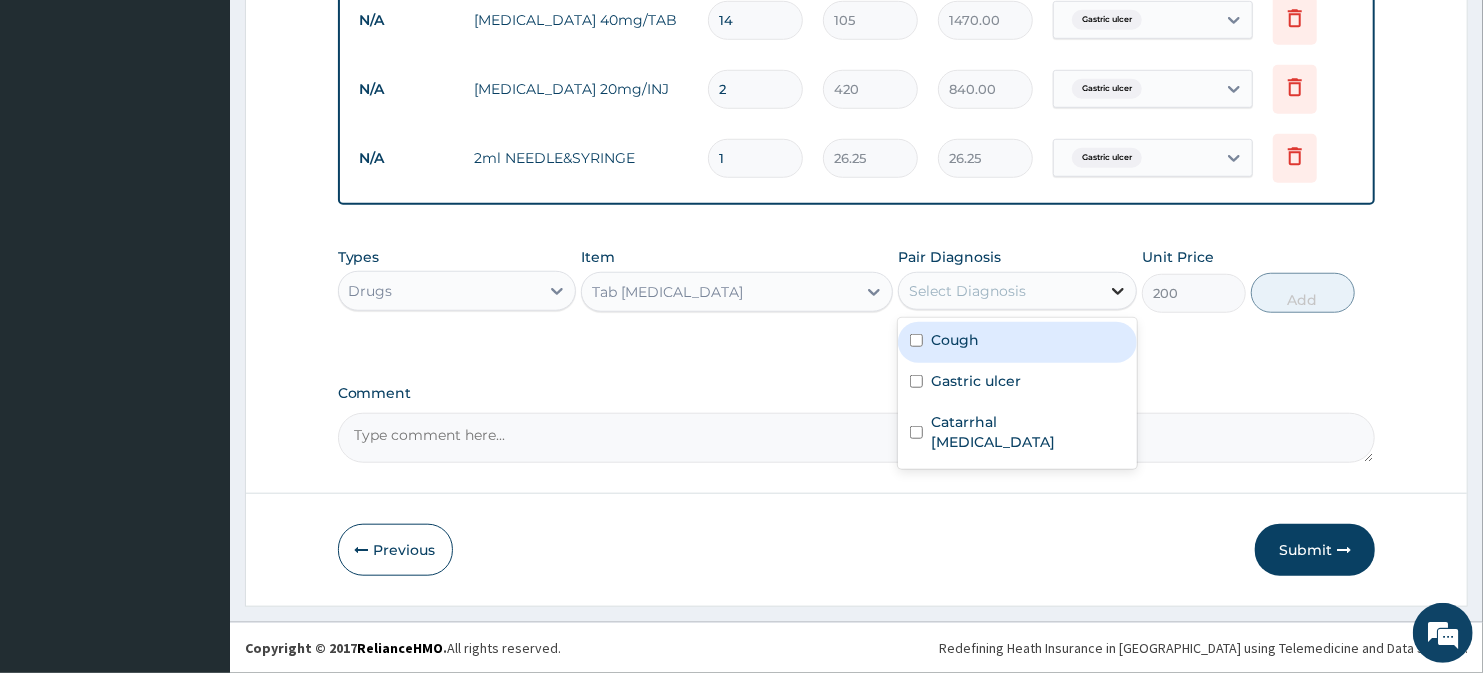 click 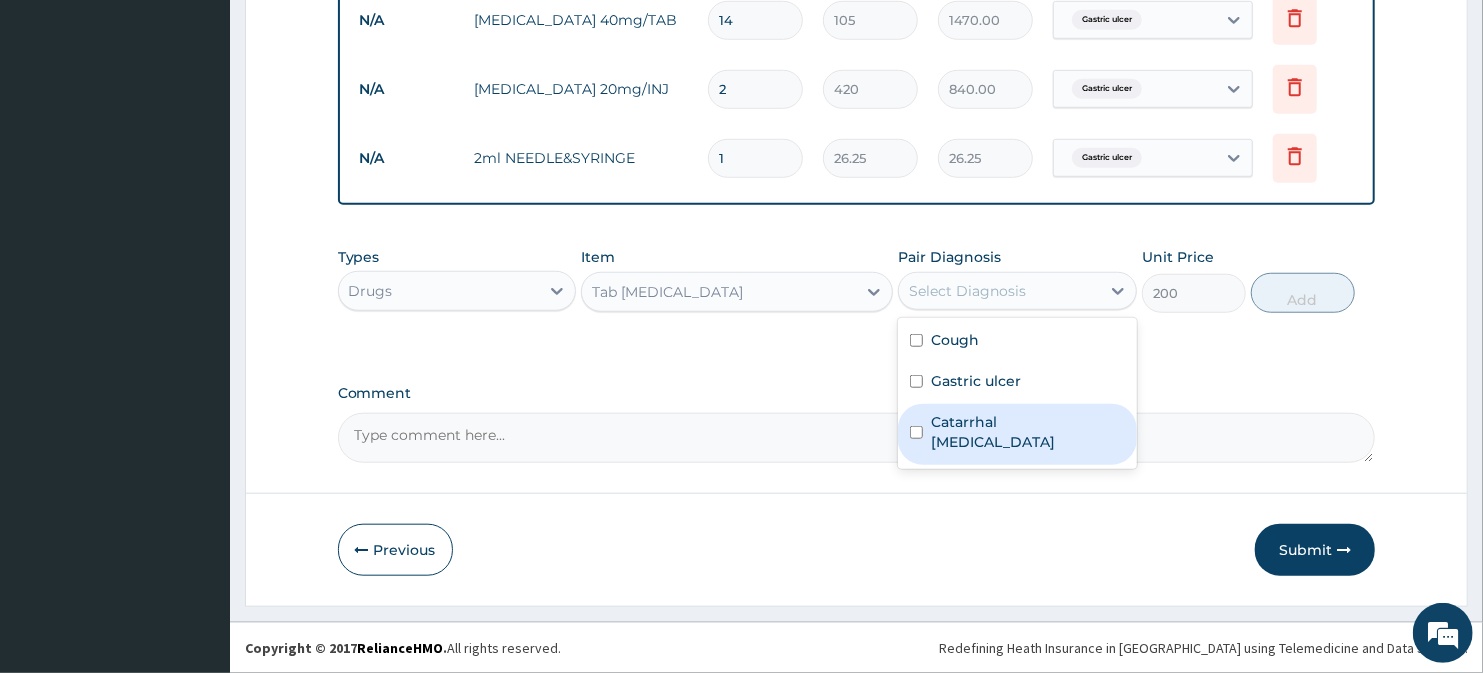 click on "Catarrhal conjunctivitis" at bounding box center (1028, 432) 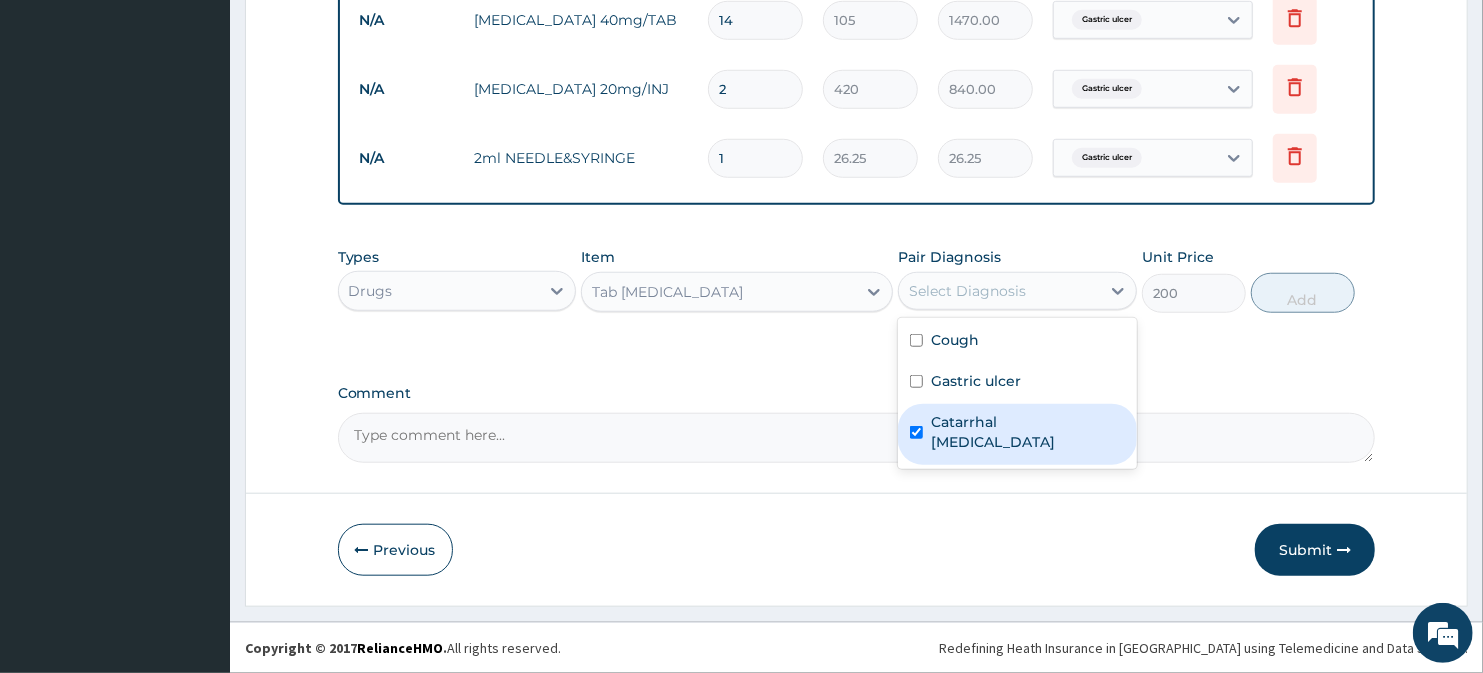 checkbox on "true" 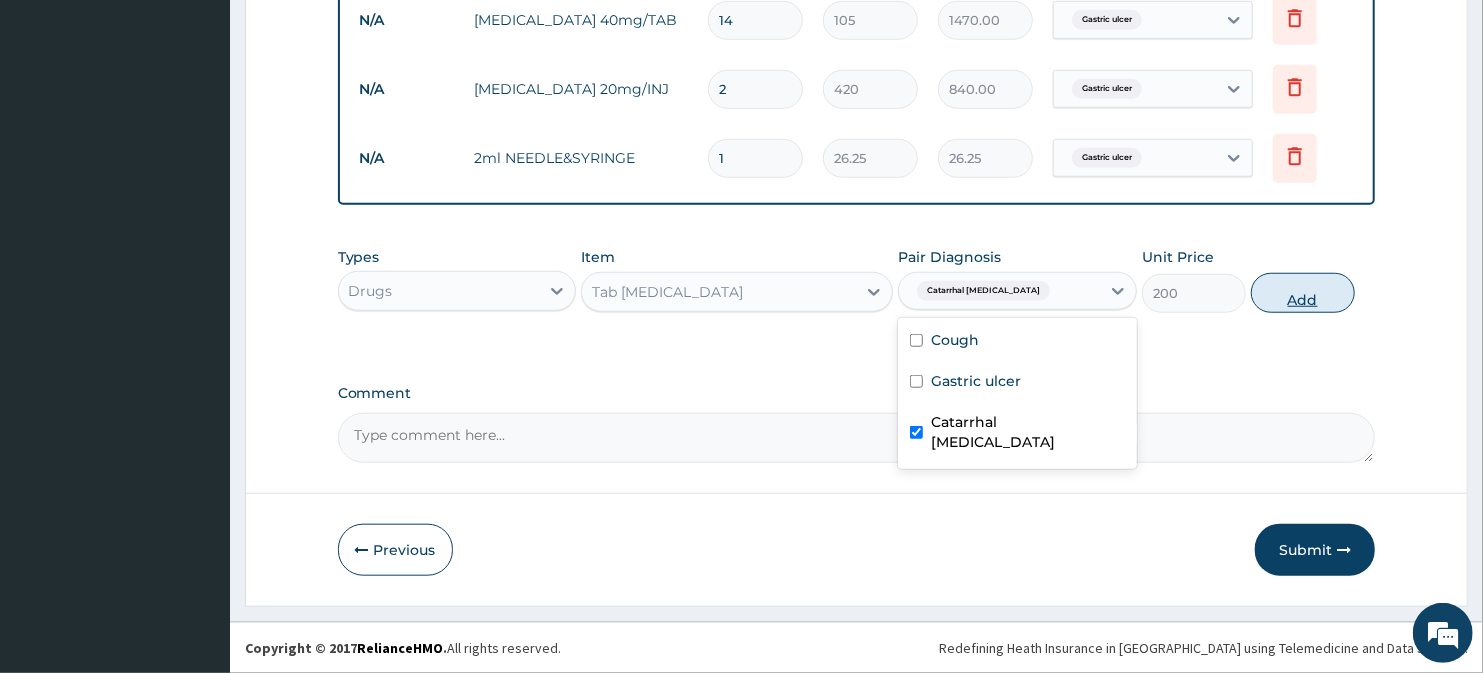 click on "Add" at bounding box center [1303, 293] 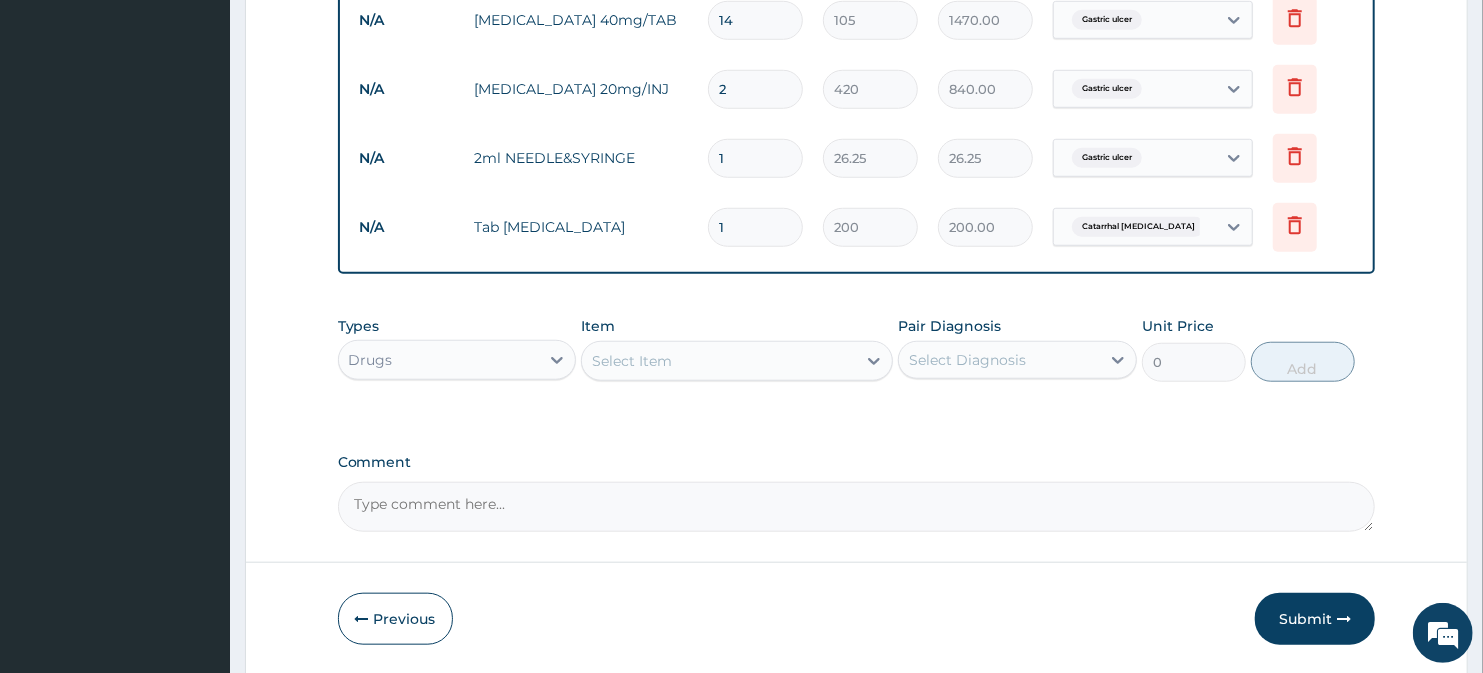 type on "10" 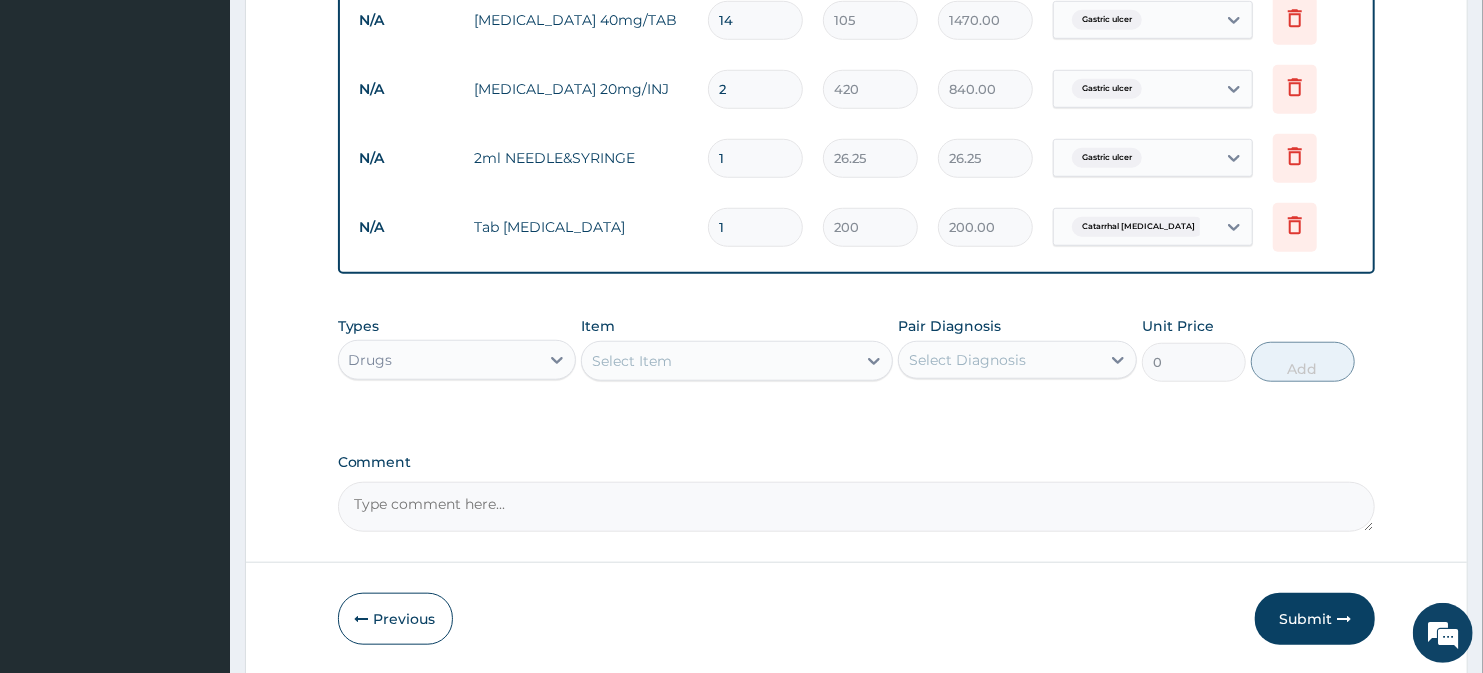 type on "2000.00" 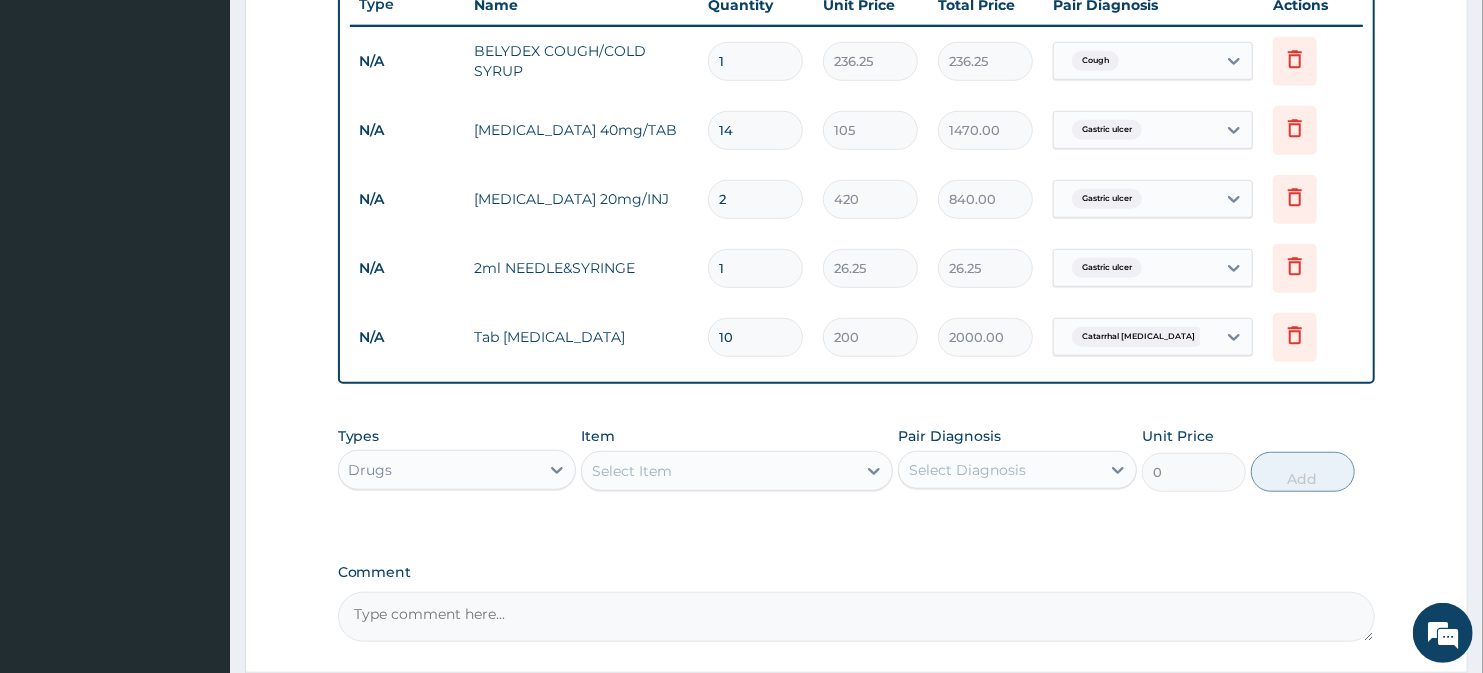scroll, scrollTop: 792, scrollLeft: 0, axis: vertical 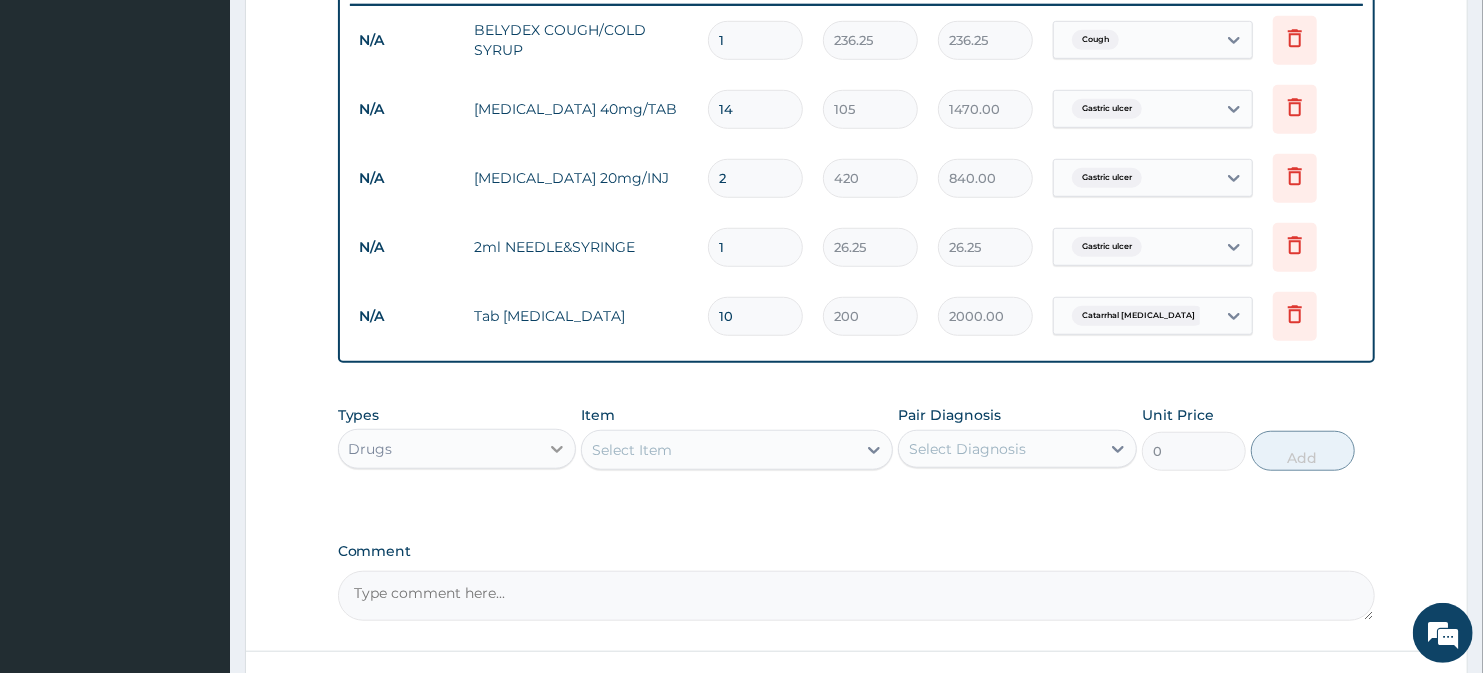type on "10" 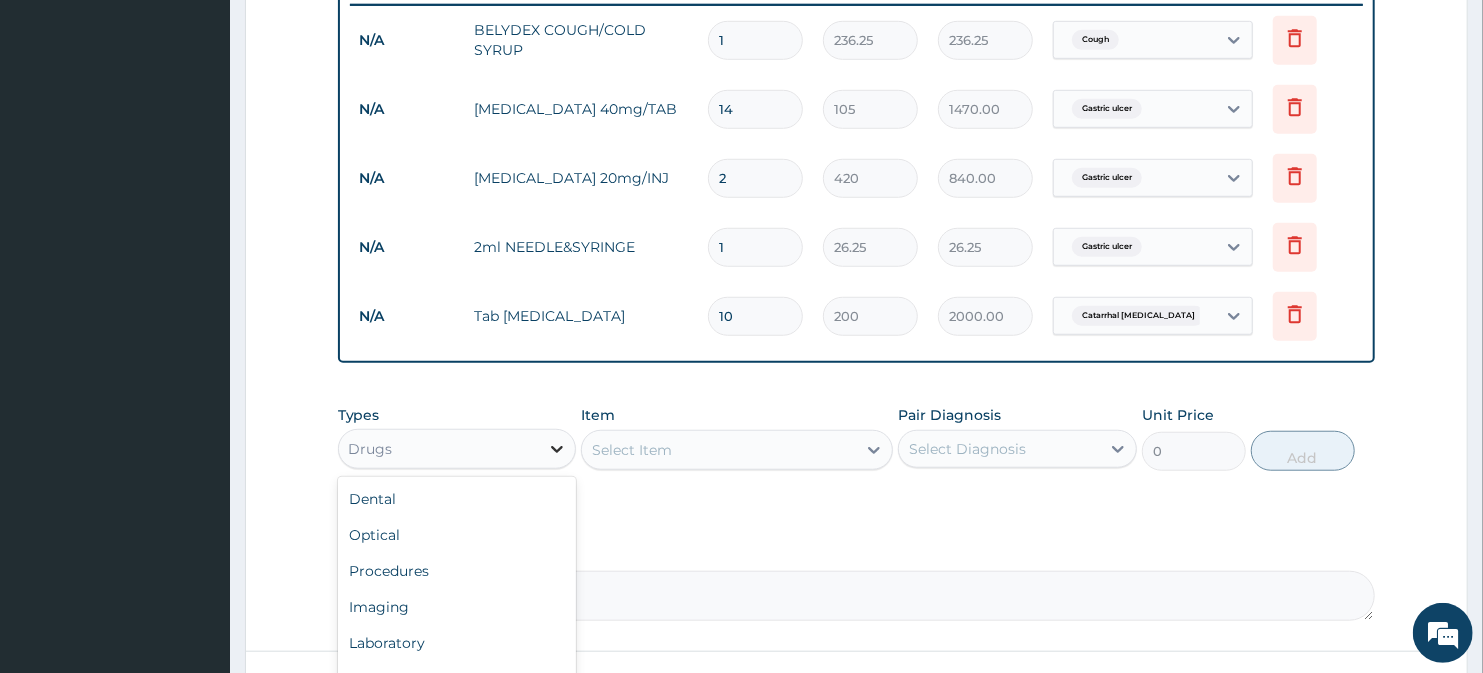 click 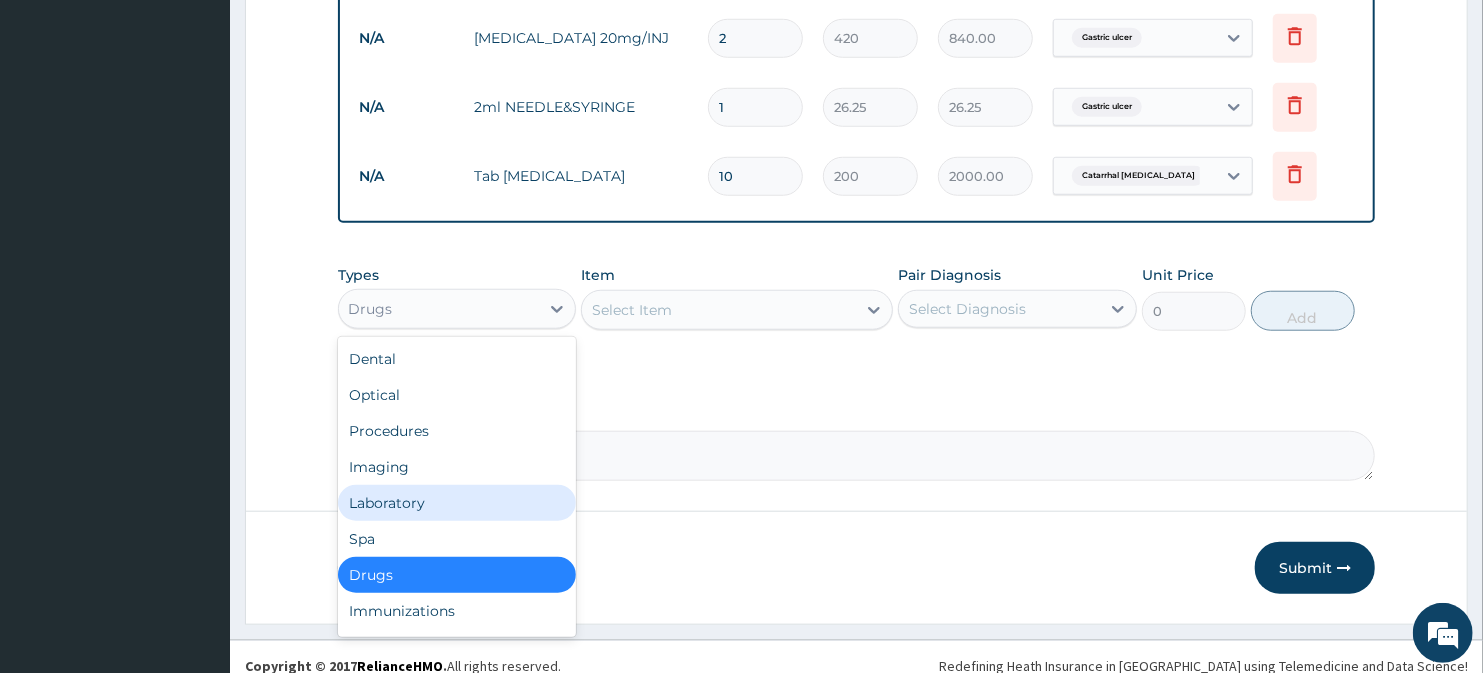 scroll, scrollTop: 950, scrollLeft: 0, axis: vertical 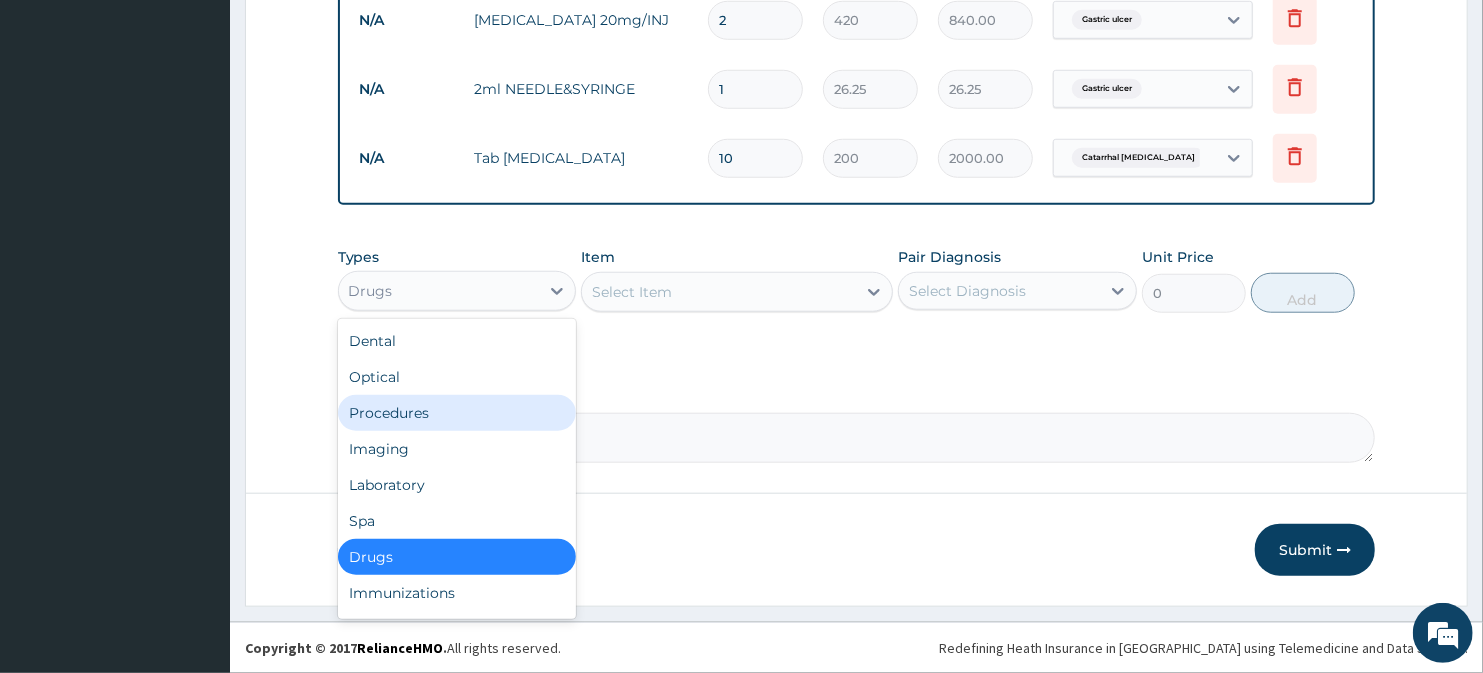 click on "Procedures" at bounding box center [457, 413] 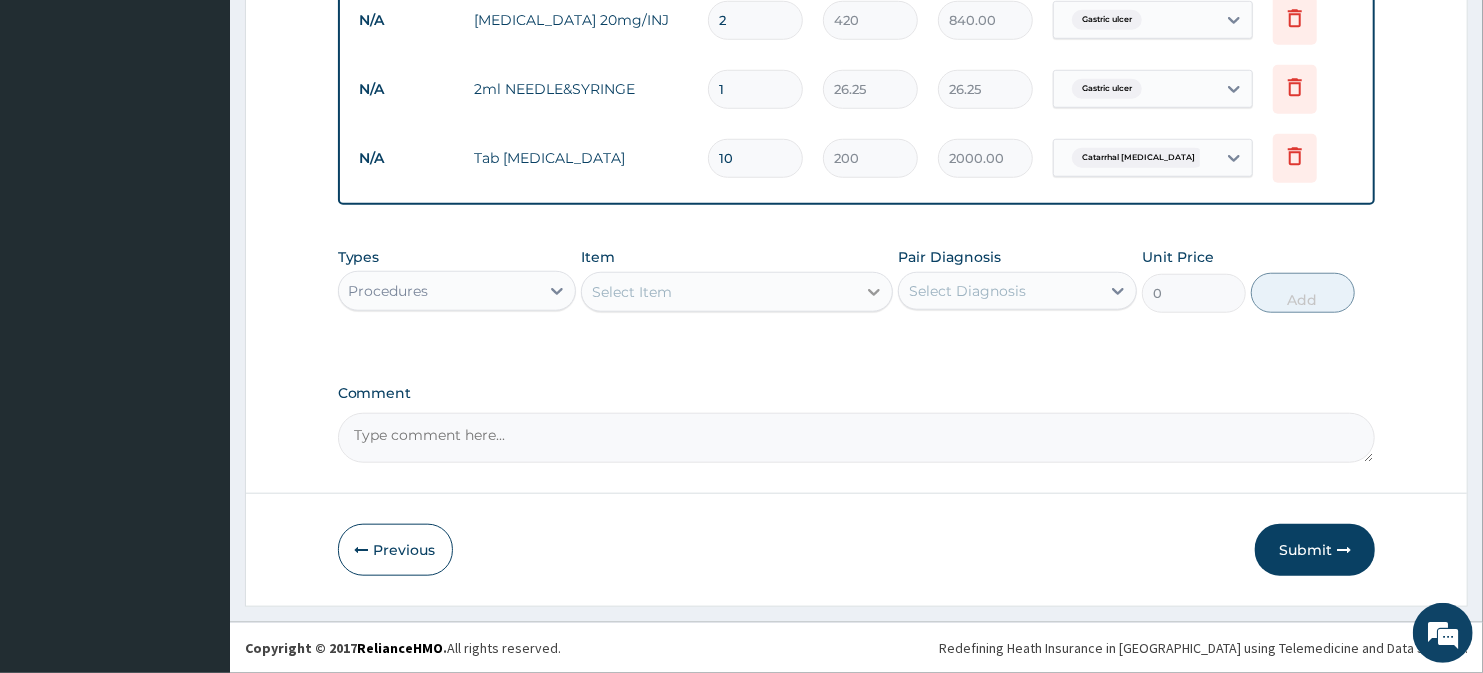 click 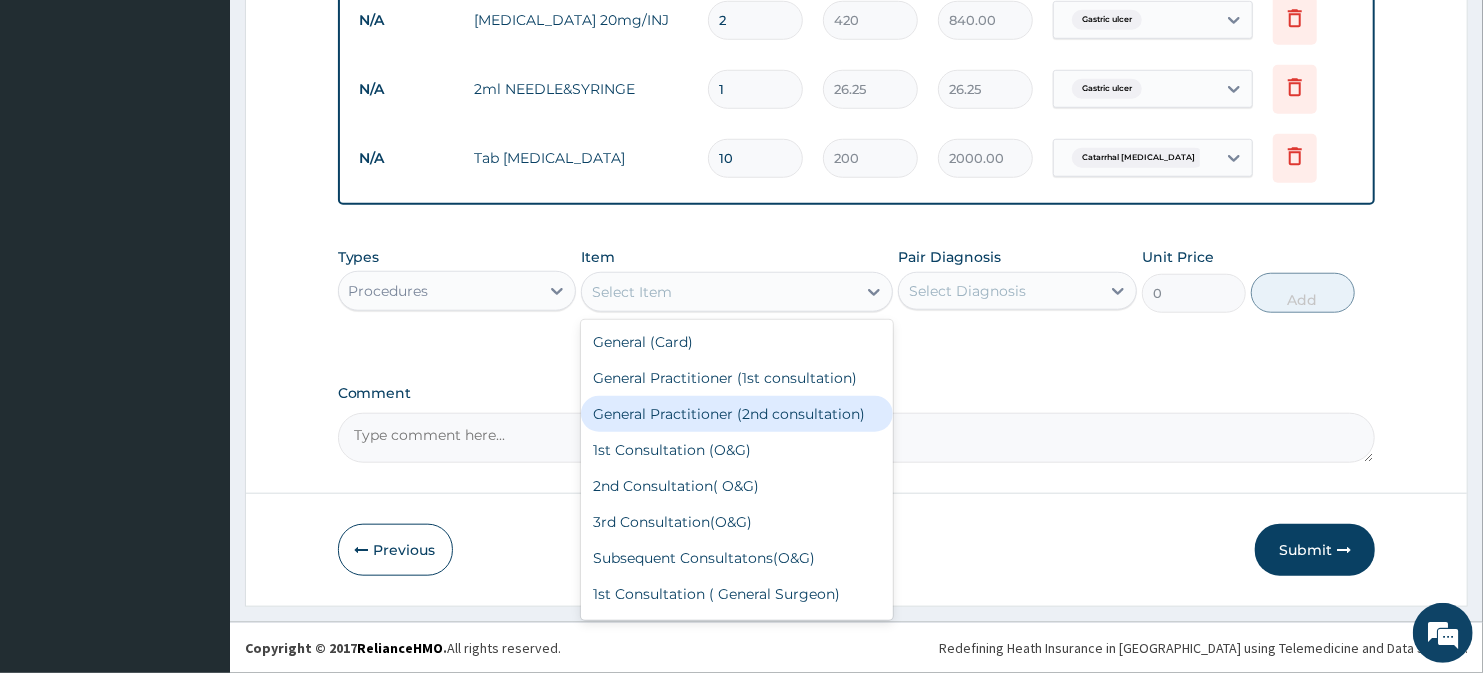 click on "General Practitioner (2nd consultation)" at bounding box center (736, 414) 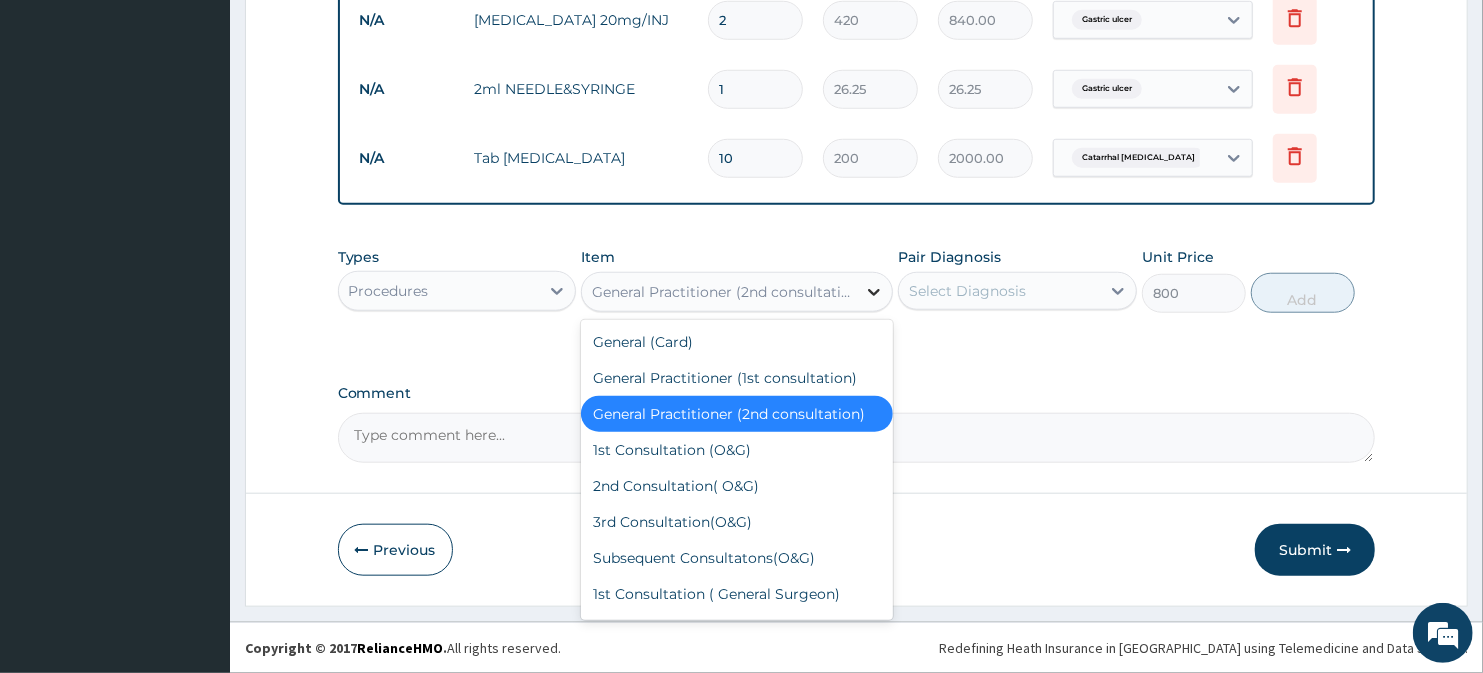 click 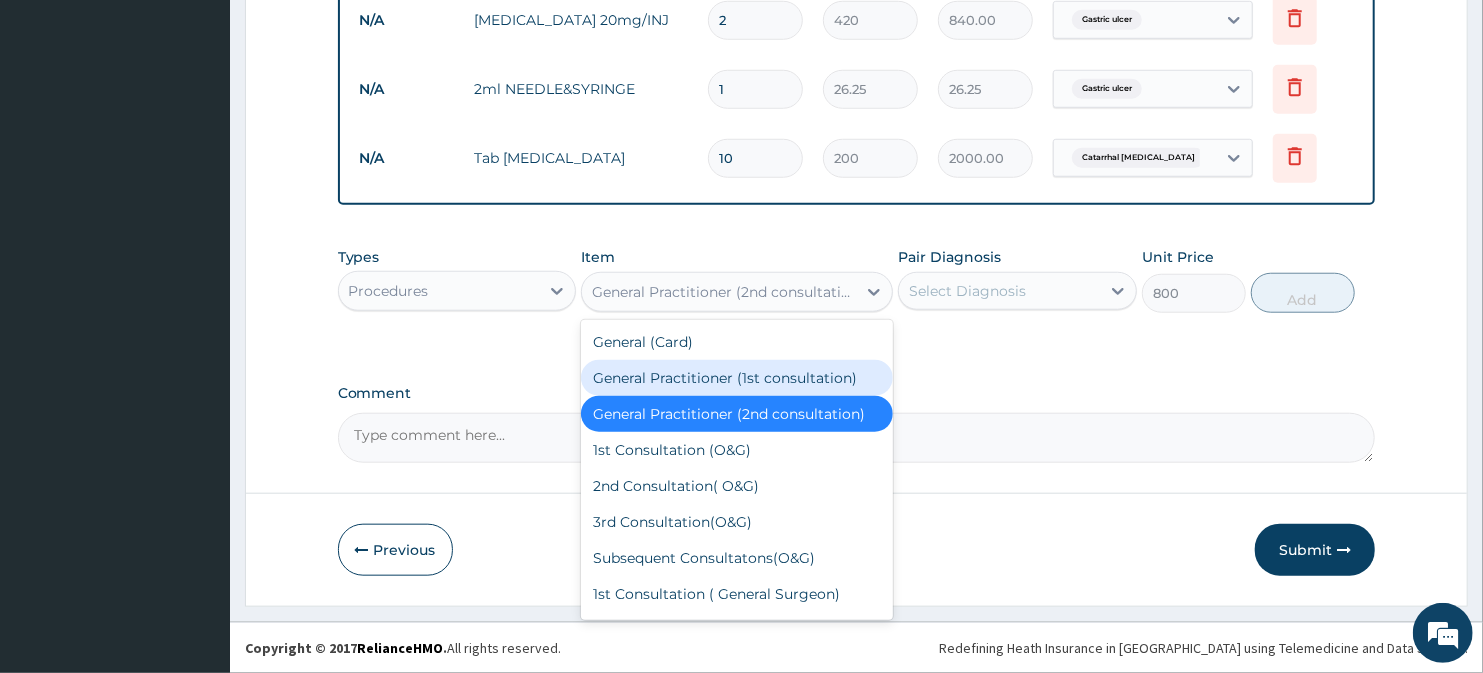 click on "General Practitioner (1st consultation)" at bounding box center (736, 378) 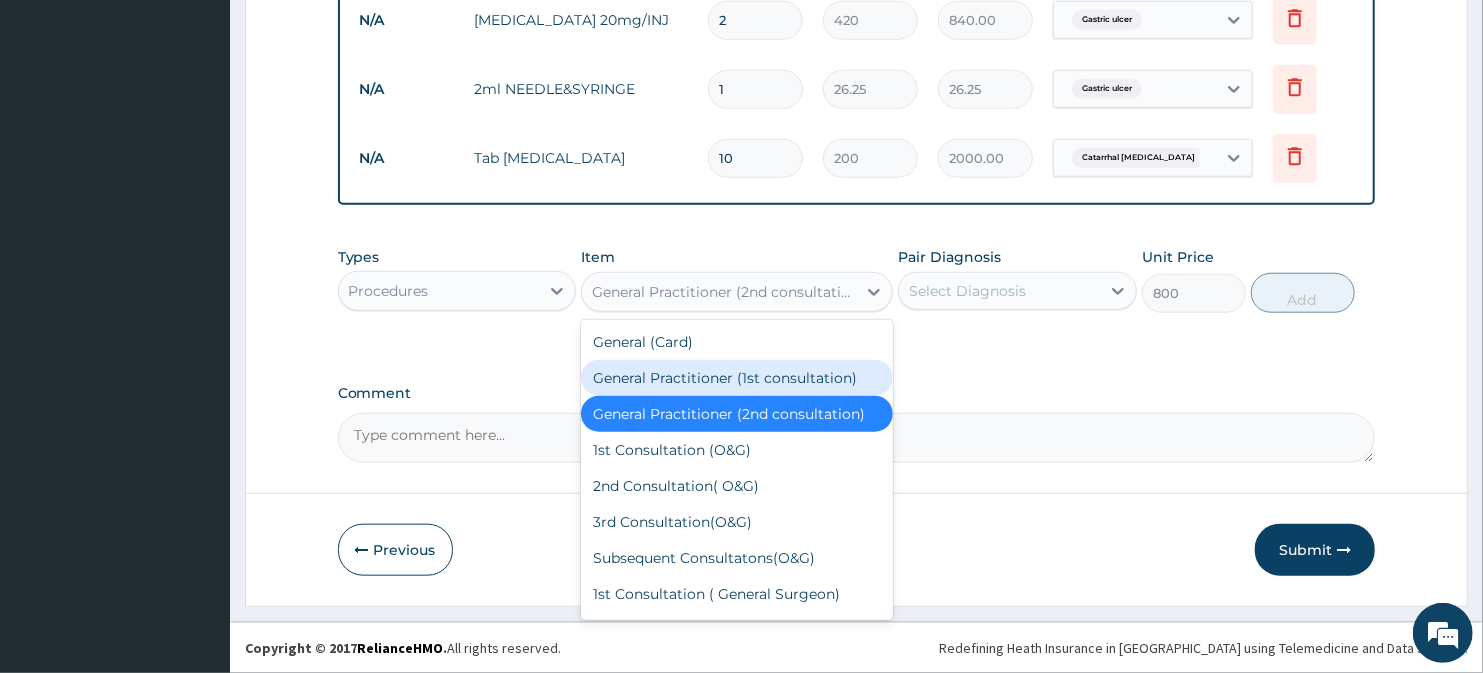 type on "1500" 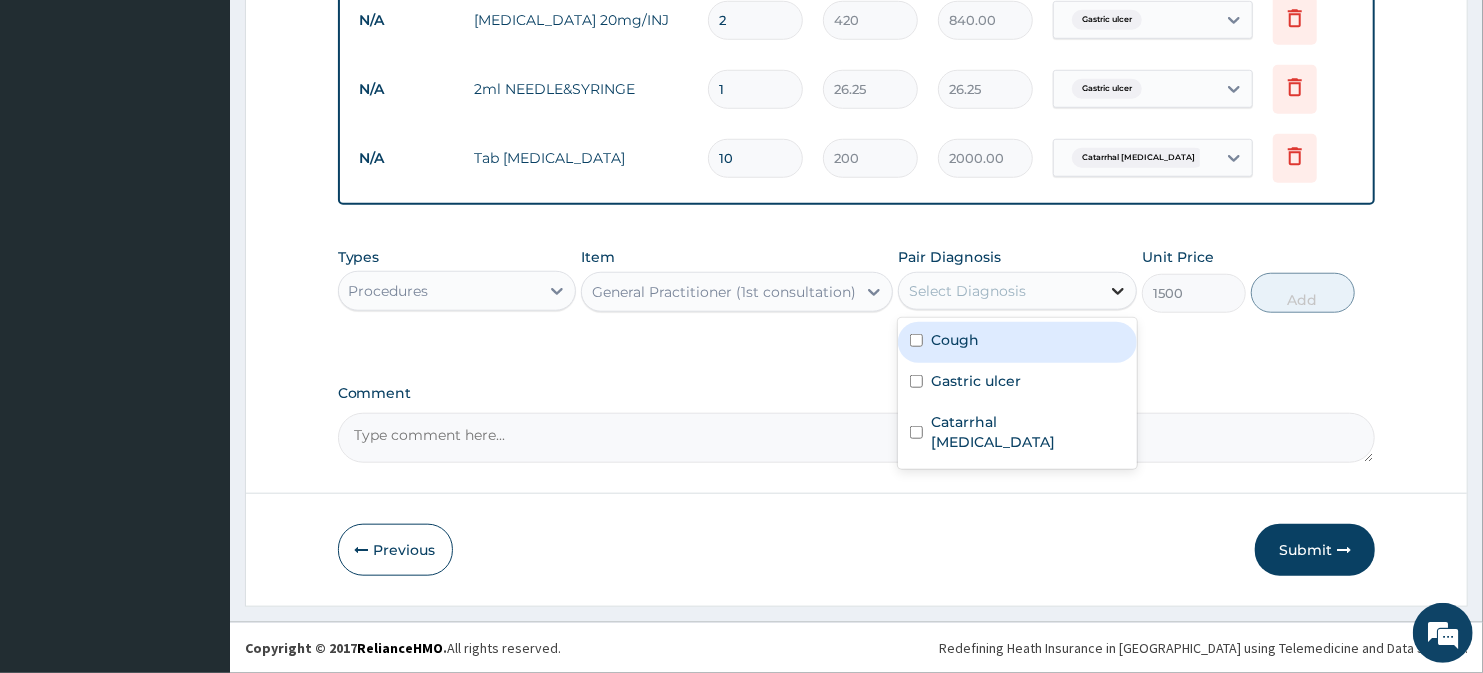 click 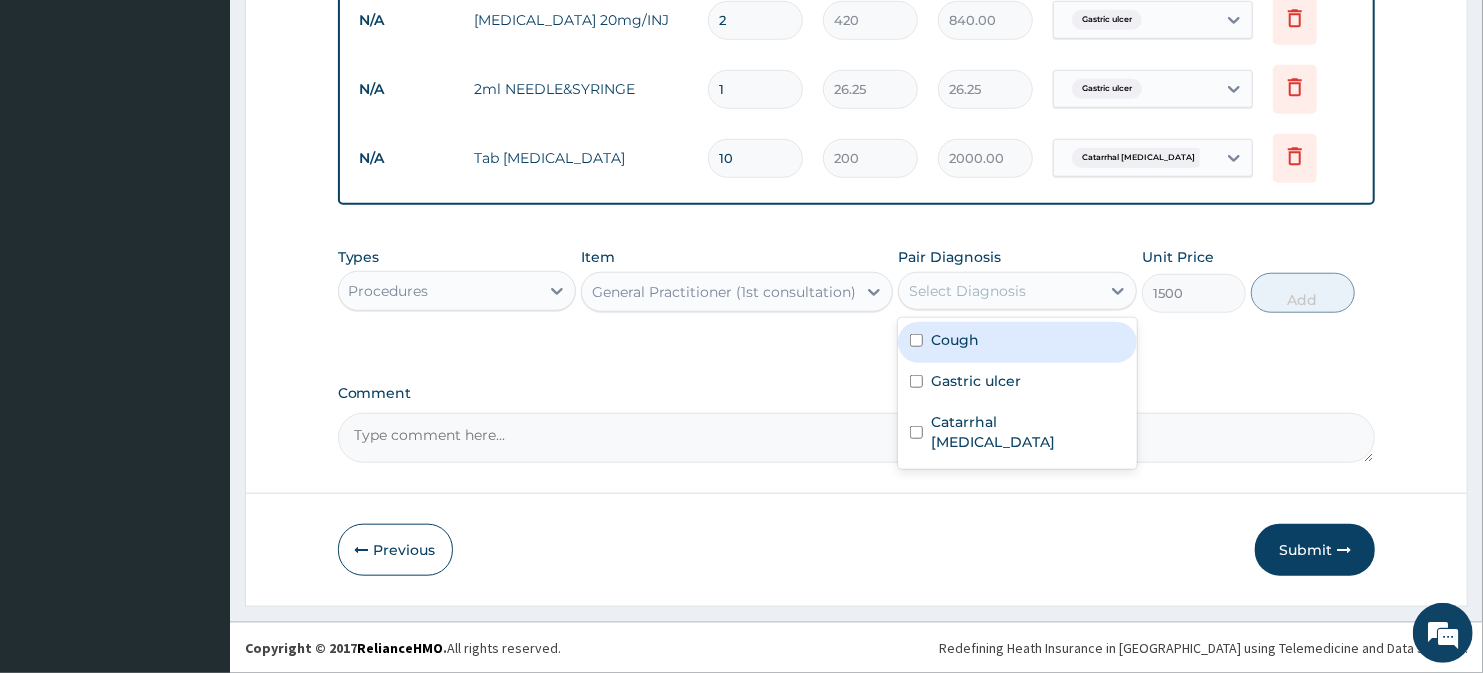 click on "Cough" at bounding box center (1017, 342) 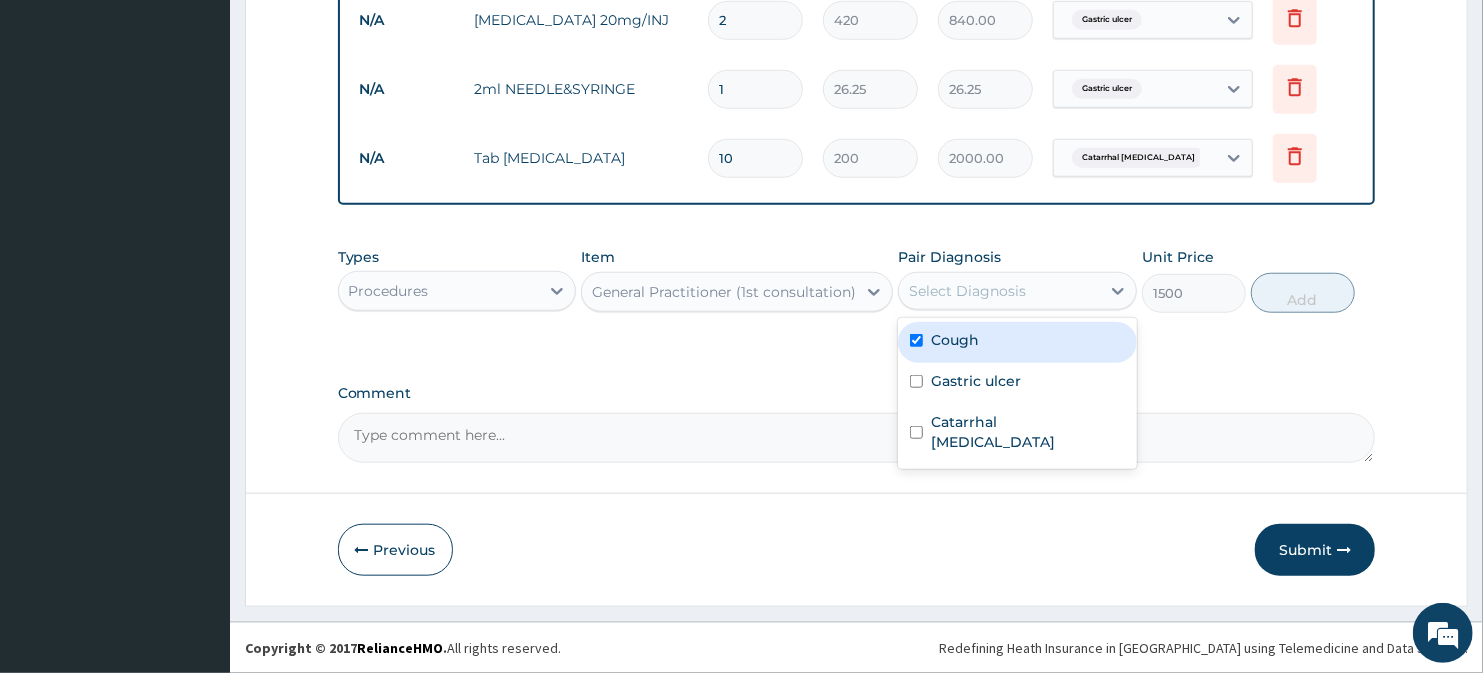 checkbox on "true" 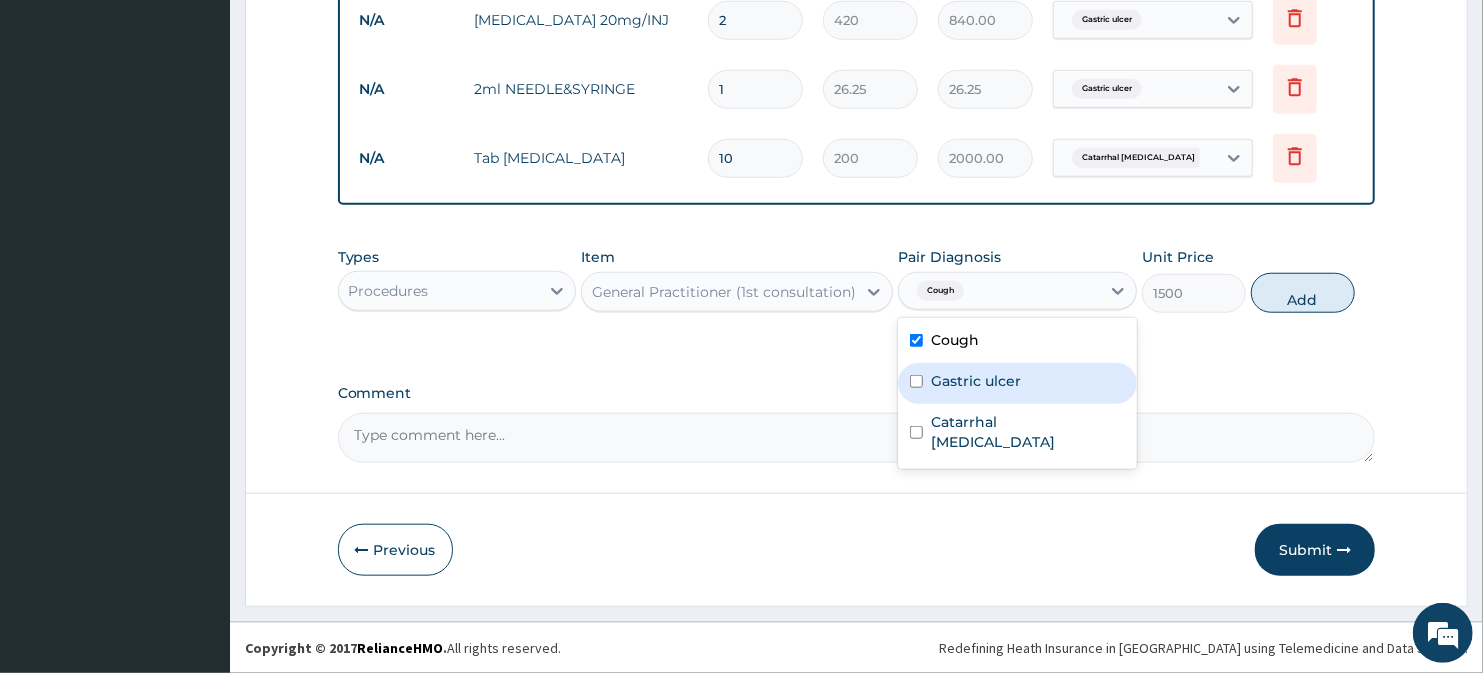 click on "Gastric ulcer" at bounding box center [976, 381] 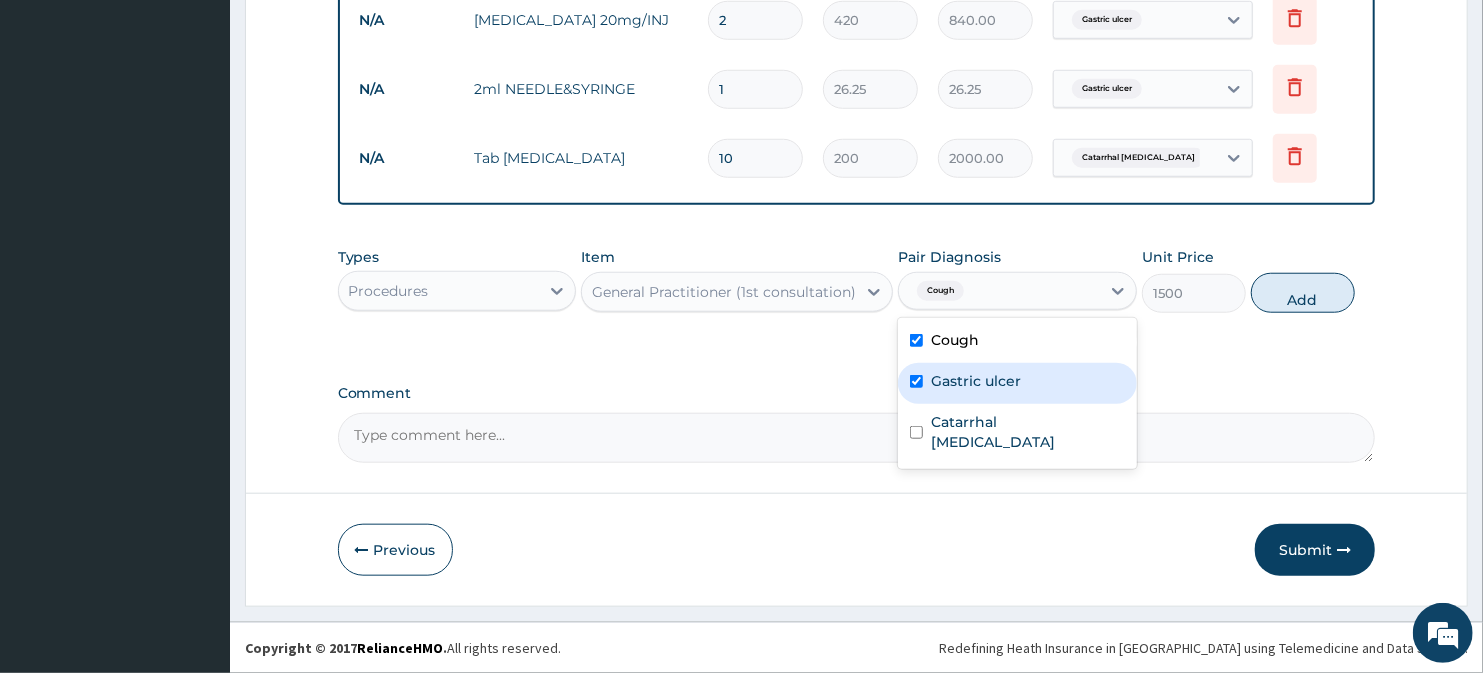 checkbox on "true" 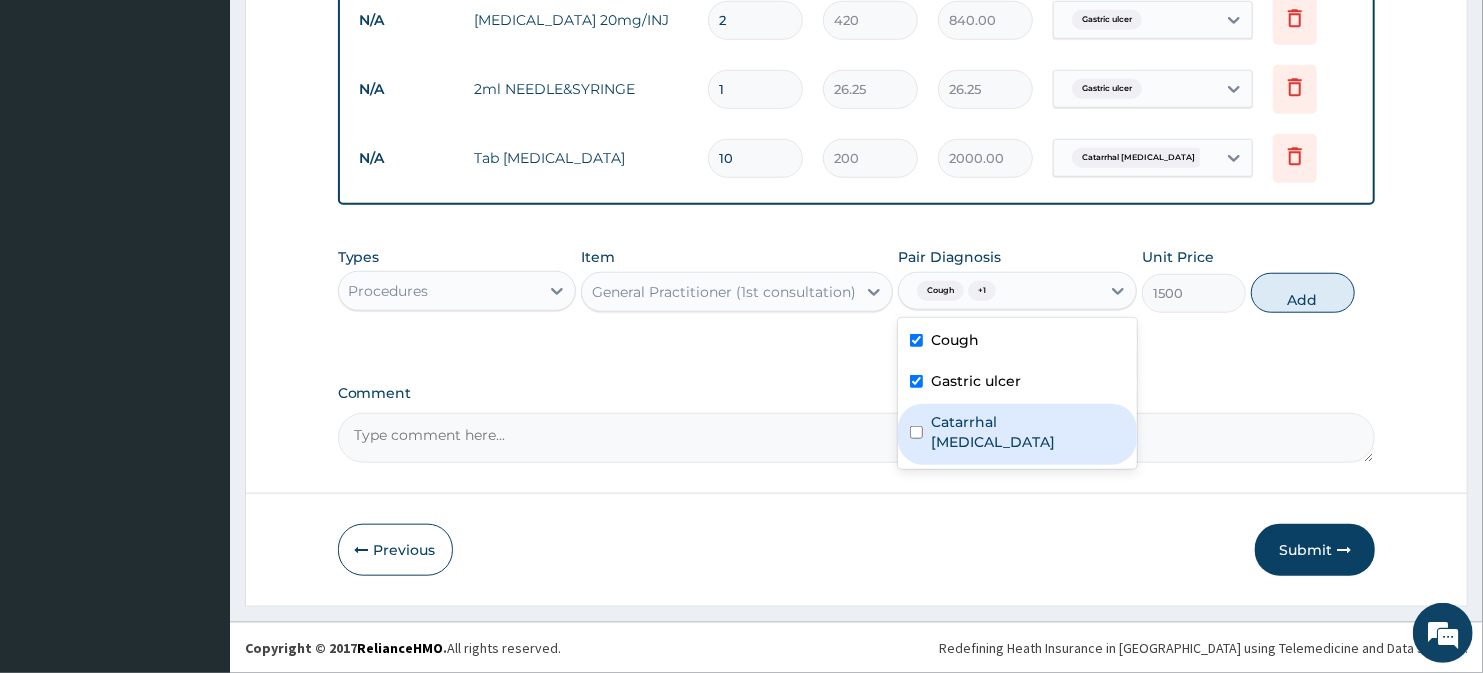 click on "Catarrhal conjunctivitis" at bounding box center (1028, 432) 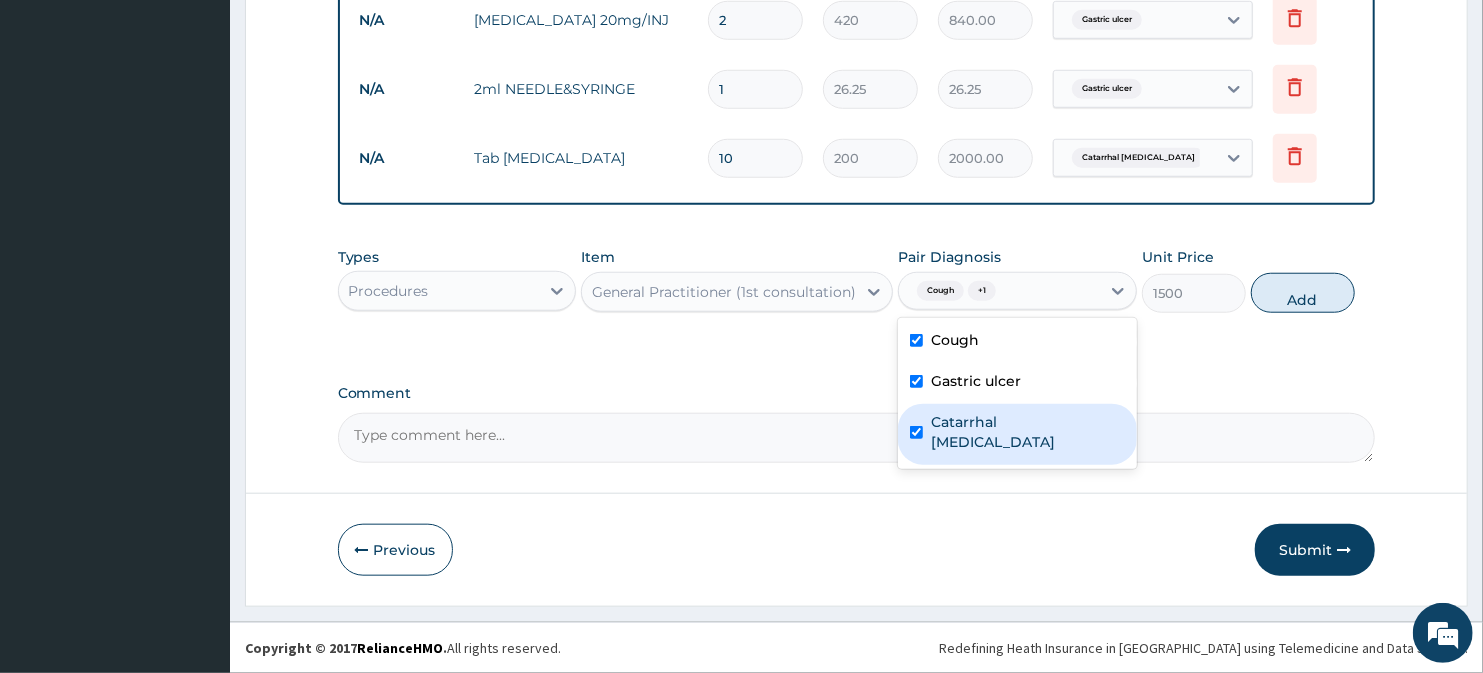 checkbox on "true" 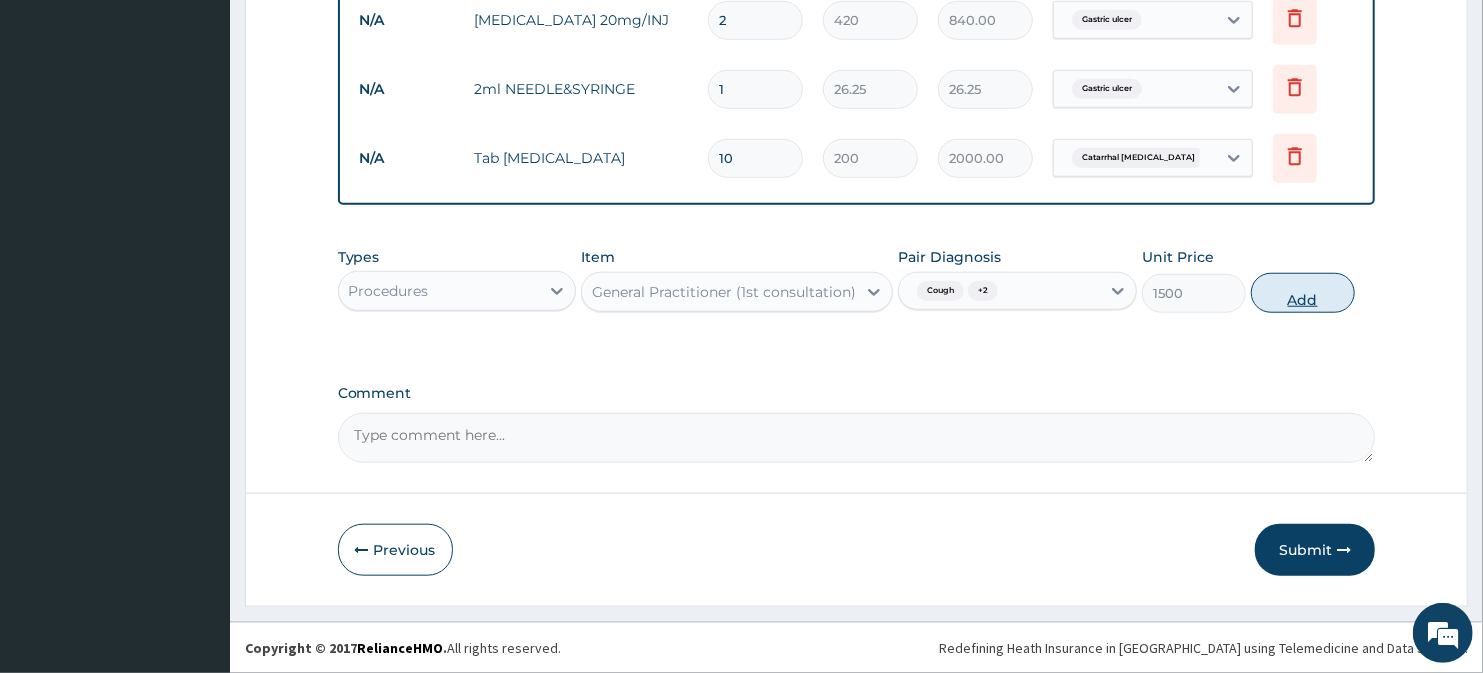 click on "Add" at bounding box center (1303, 293) 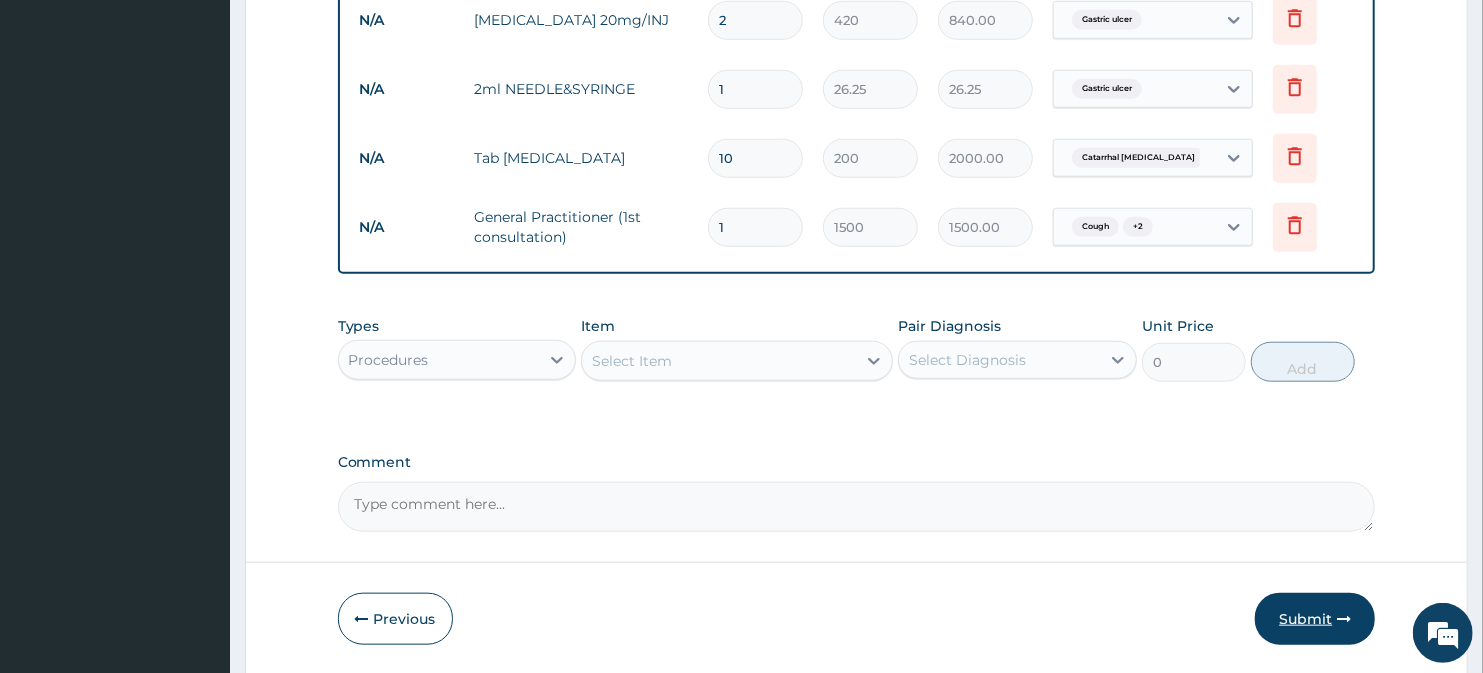 click on "Submit" at bounding box center [1315, 619] 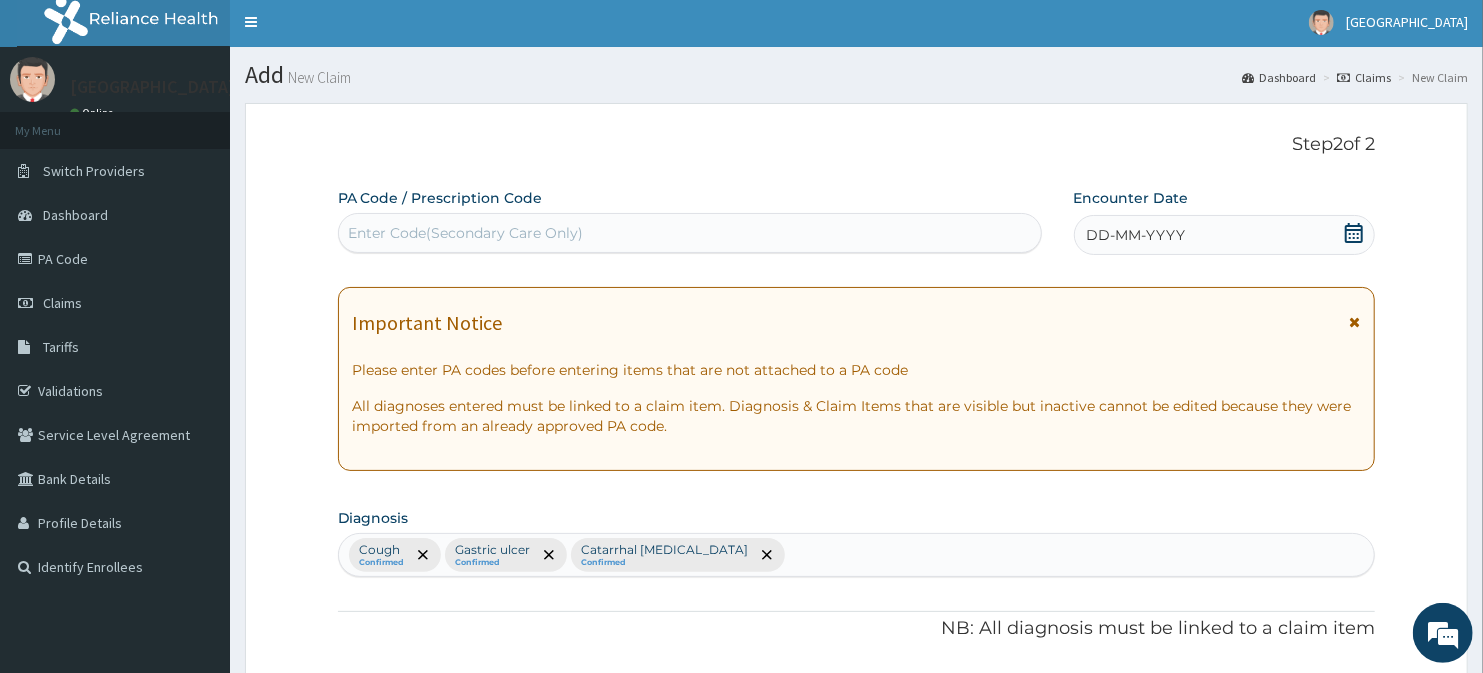 scroll, scrollTop: 0, scrollLeft: 0, axis: both 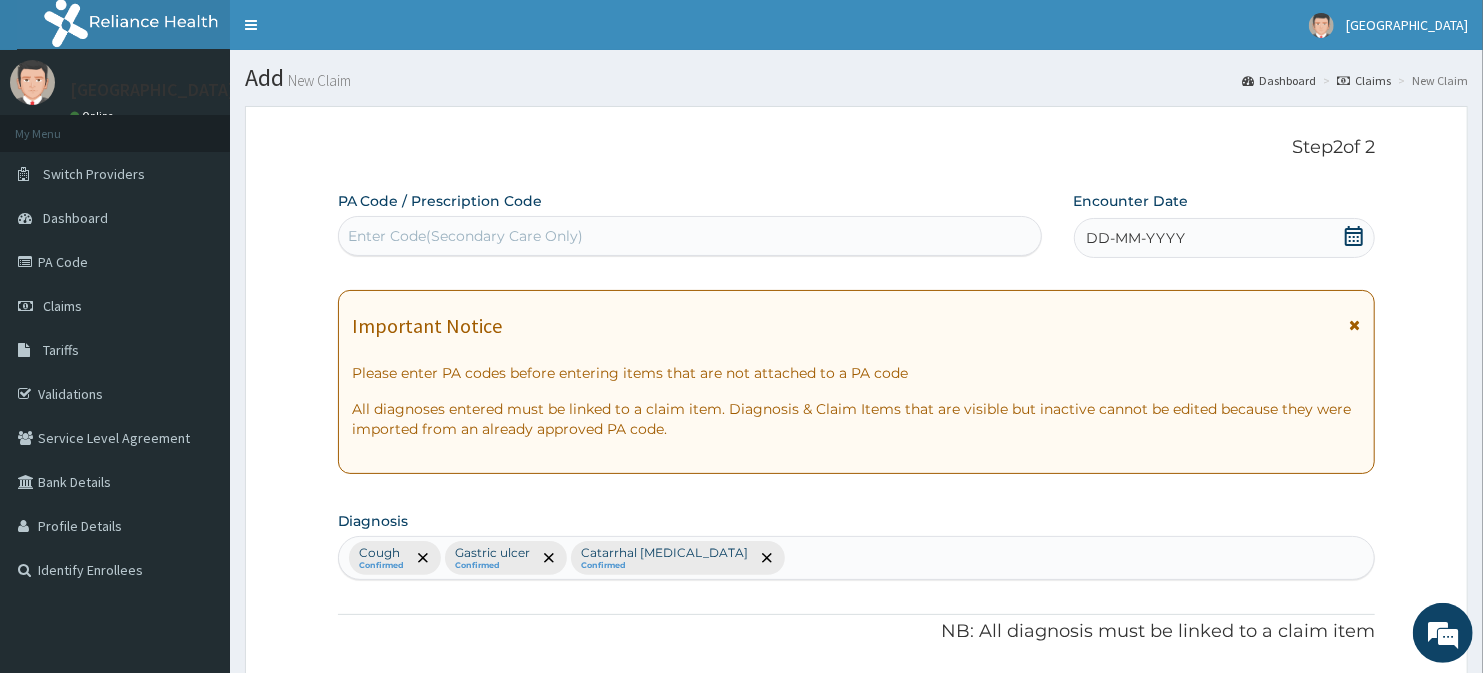 click 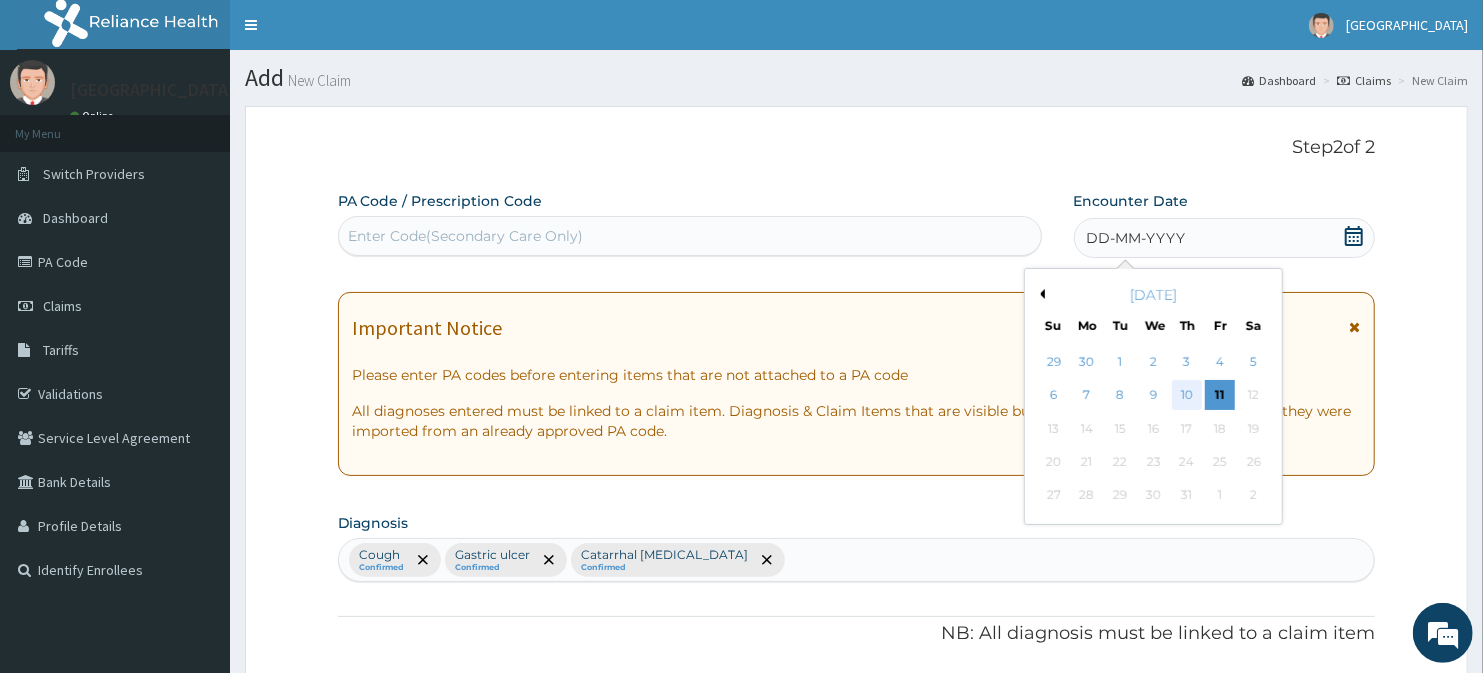 click on "10" at bounding box center (1187, 396) 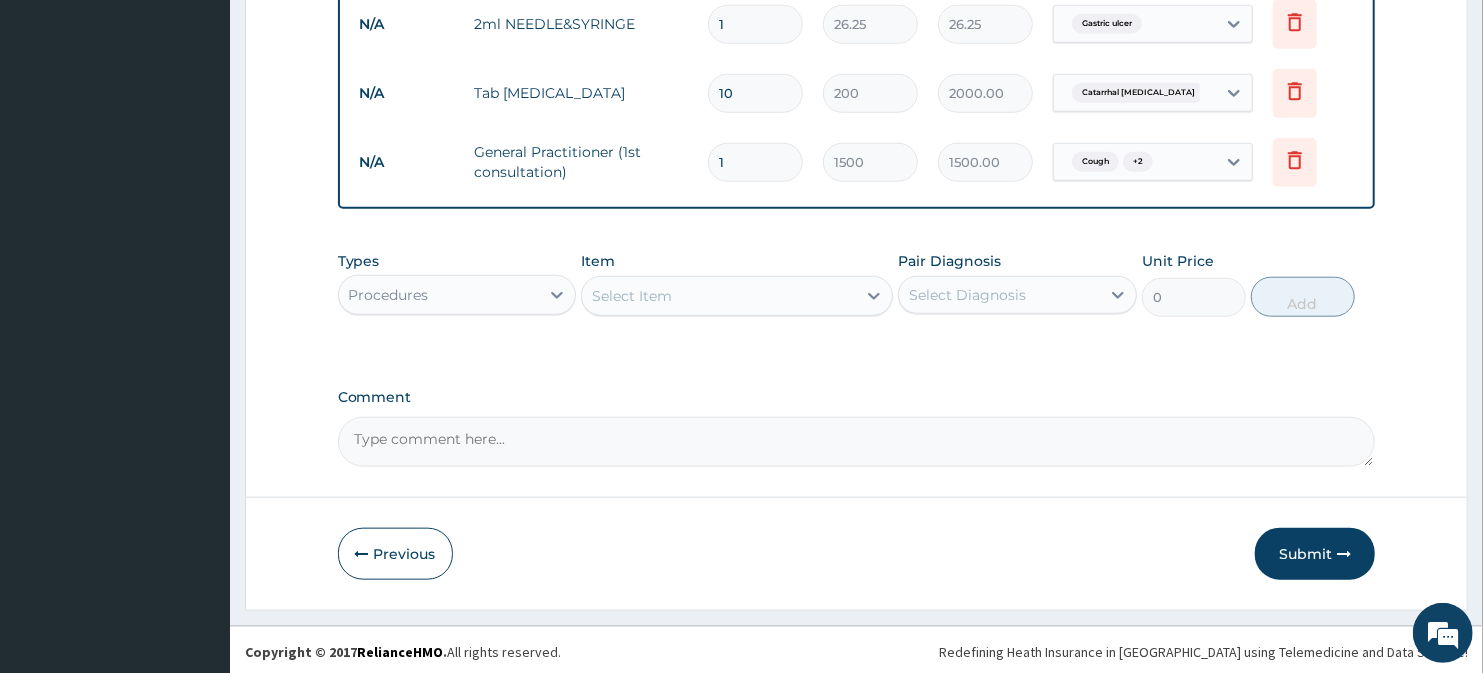 scroll, scrollTop: 1020, scrollLeft: 0, axis: vertical 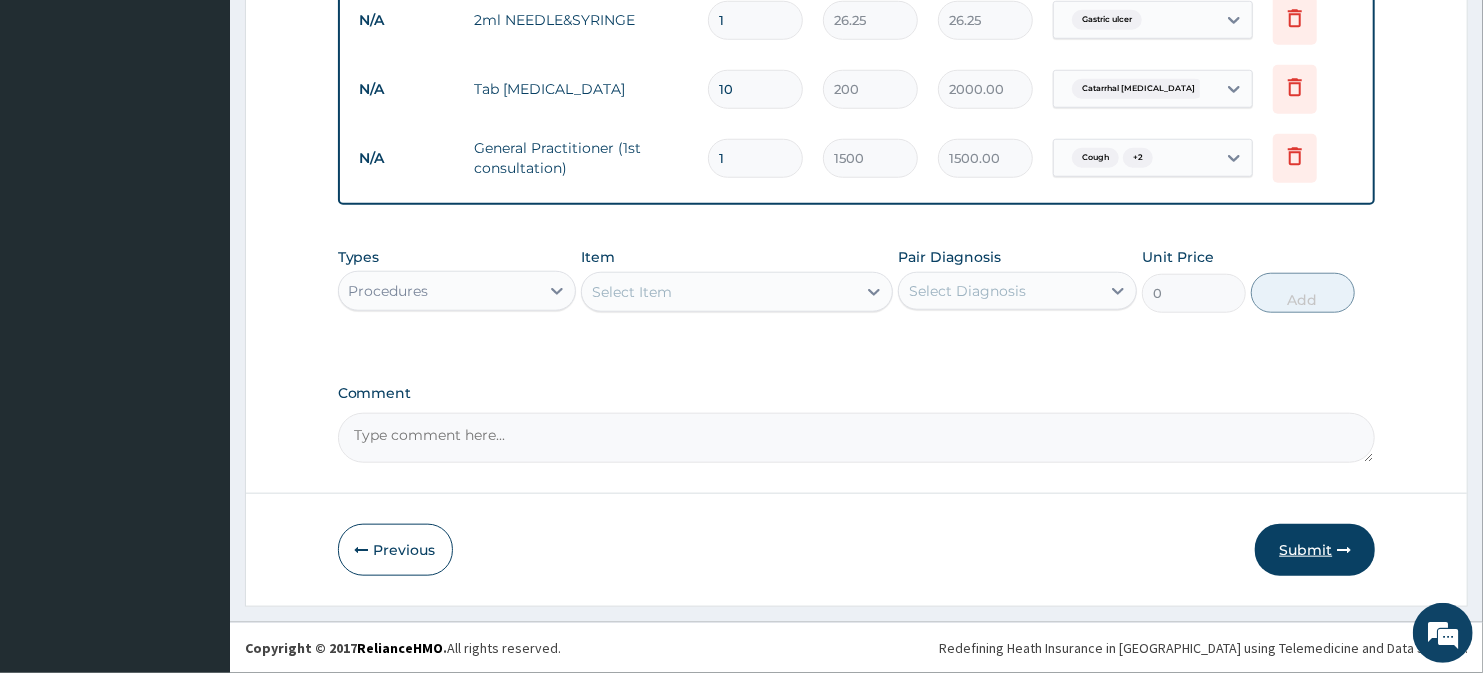 click on "Submit" at bounding box center [1315, 550] 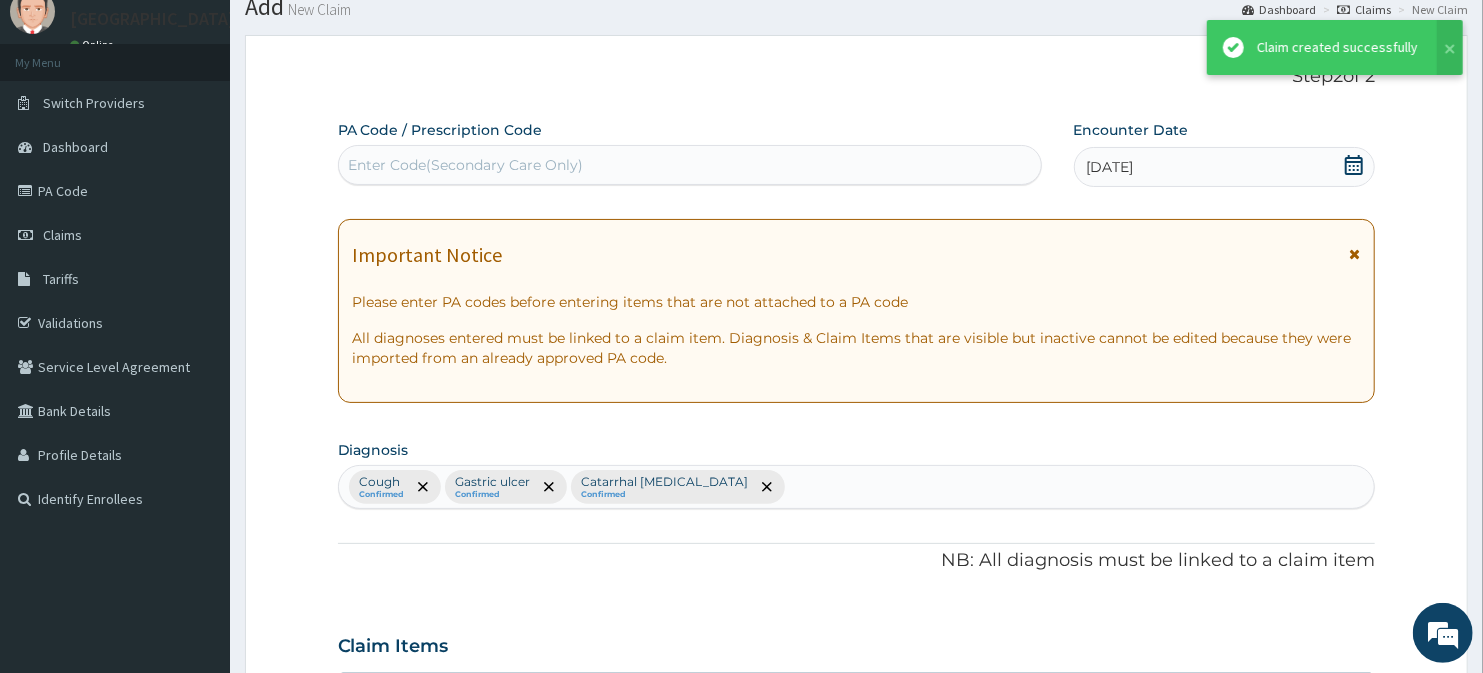 scroll, scrollTop: 1020, scrollLeft: 0, axis: vertical 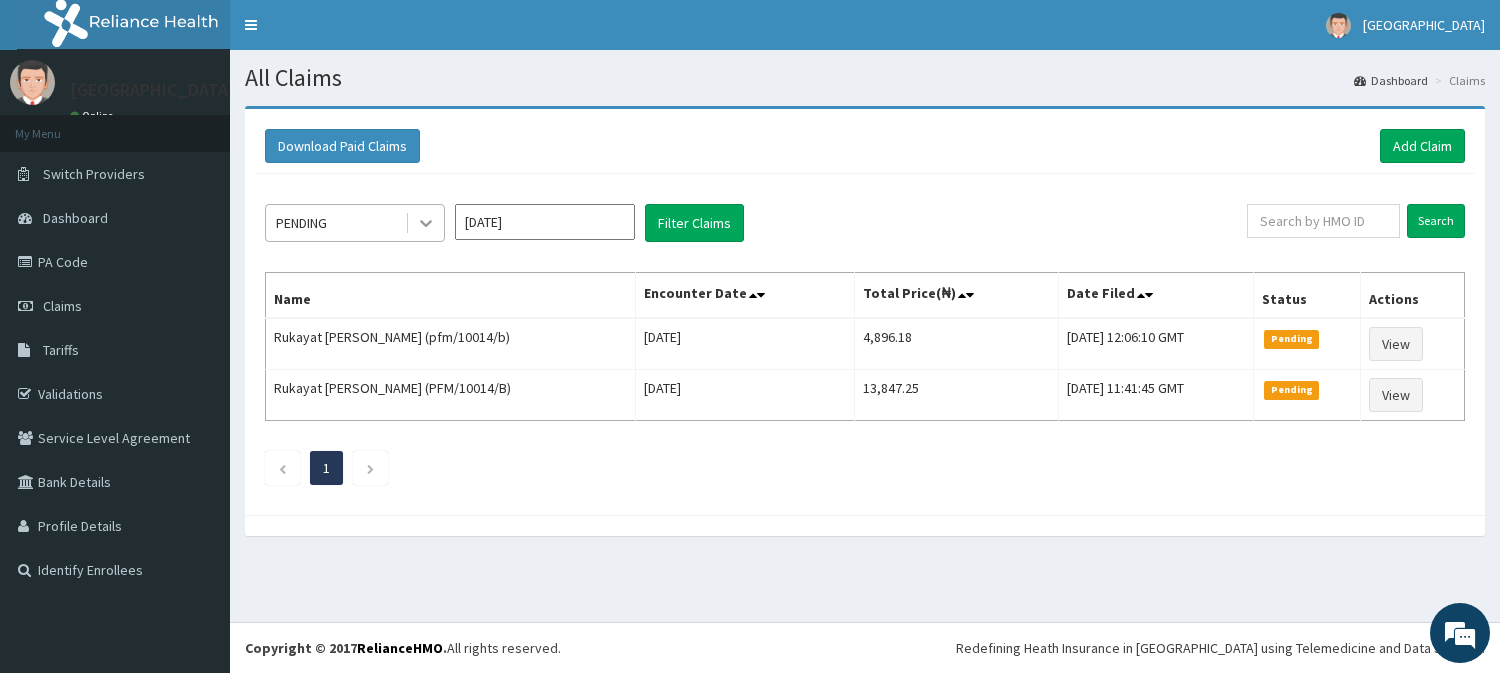 click 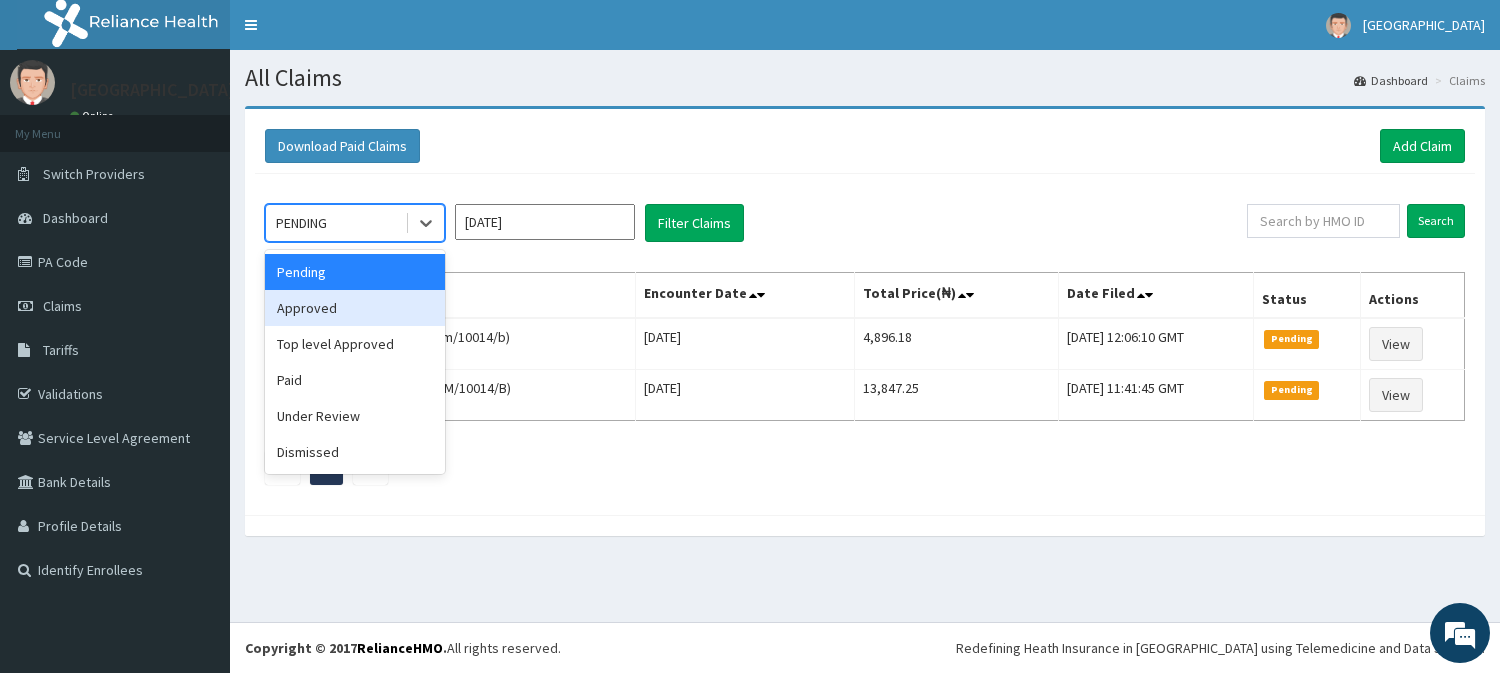 click on "Approved" at bounding box center [355, 308] 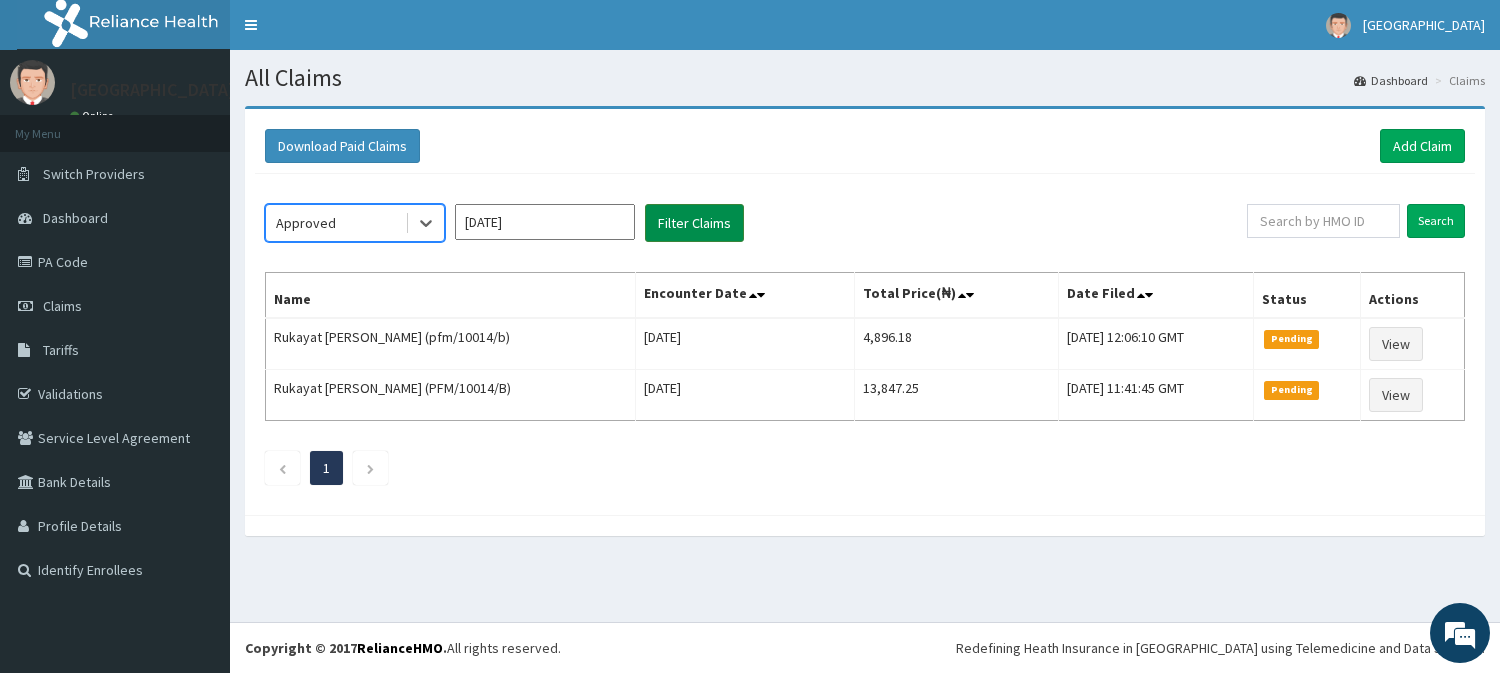 click on "Filter Claims" at bounding box center [694, 223] 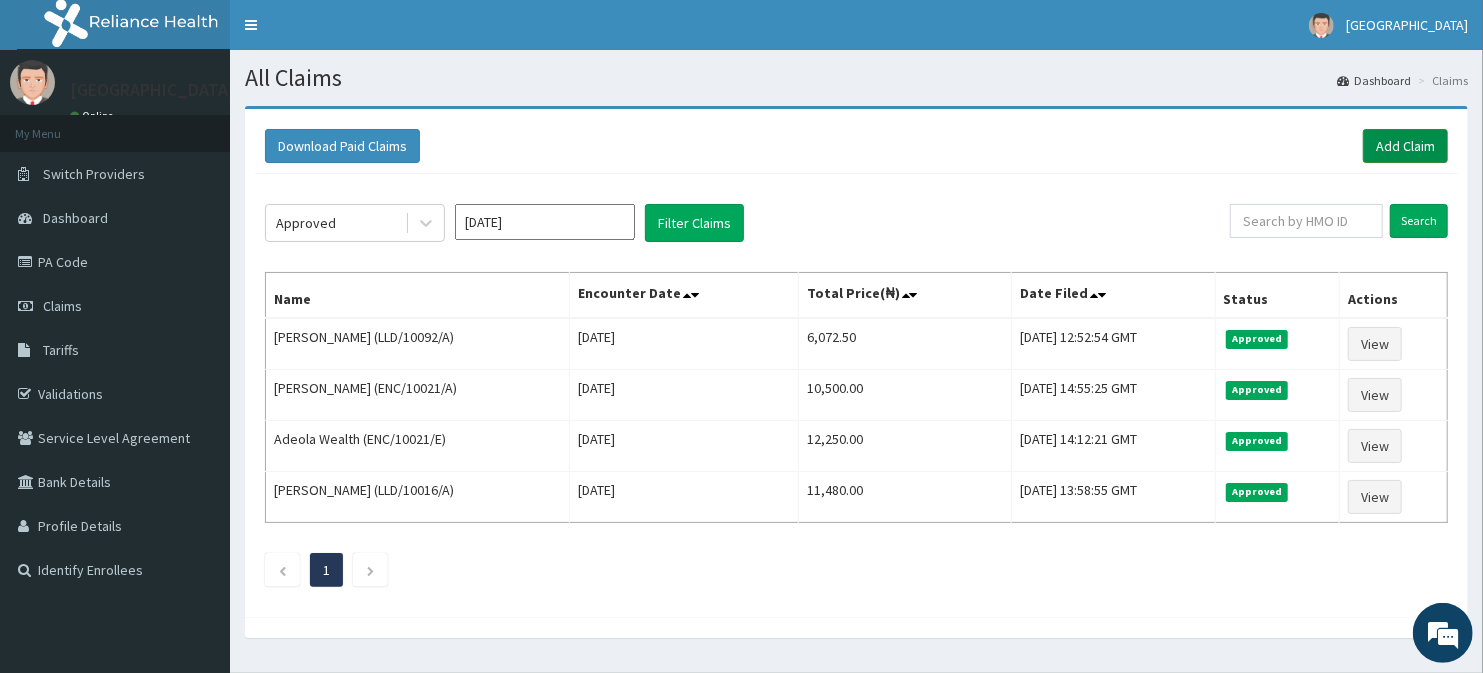 click on "Add Claim" at bounding box center (1405, 146) 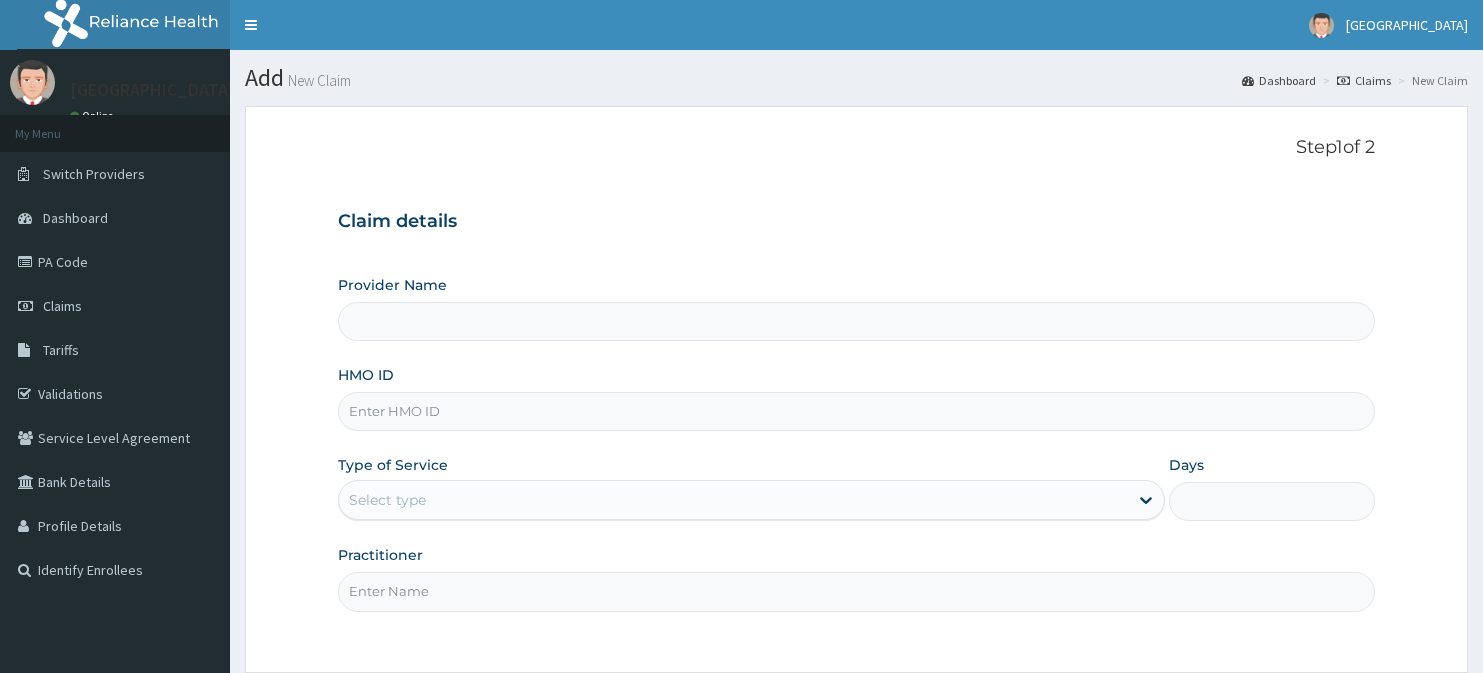 scroll, scrollTop: 0, scrollLeft: 0, axis: both 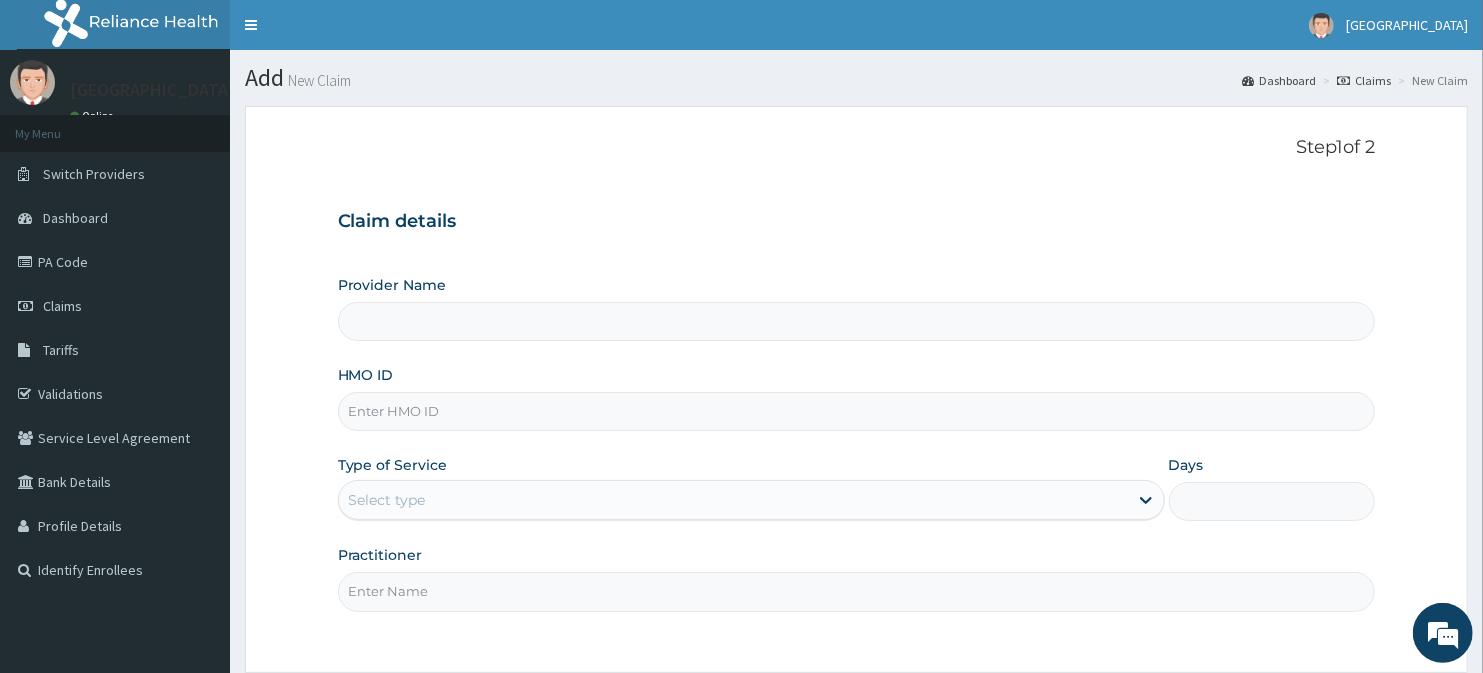 type on "[GEOGRAPHIC_DATA]" 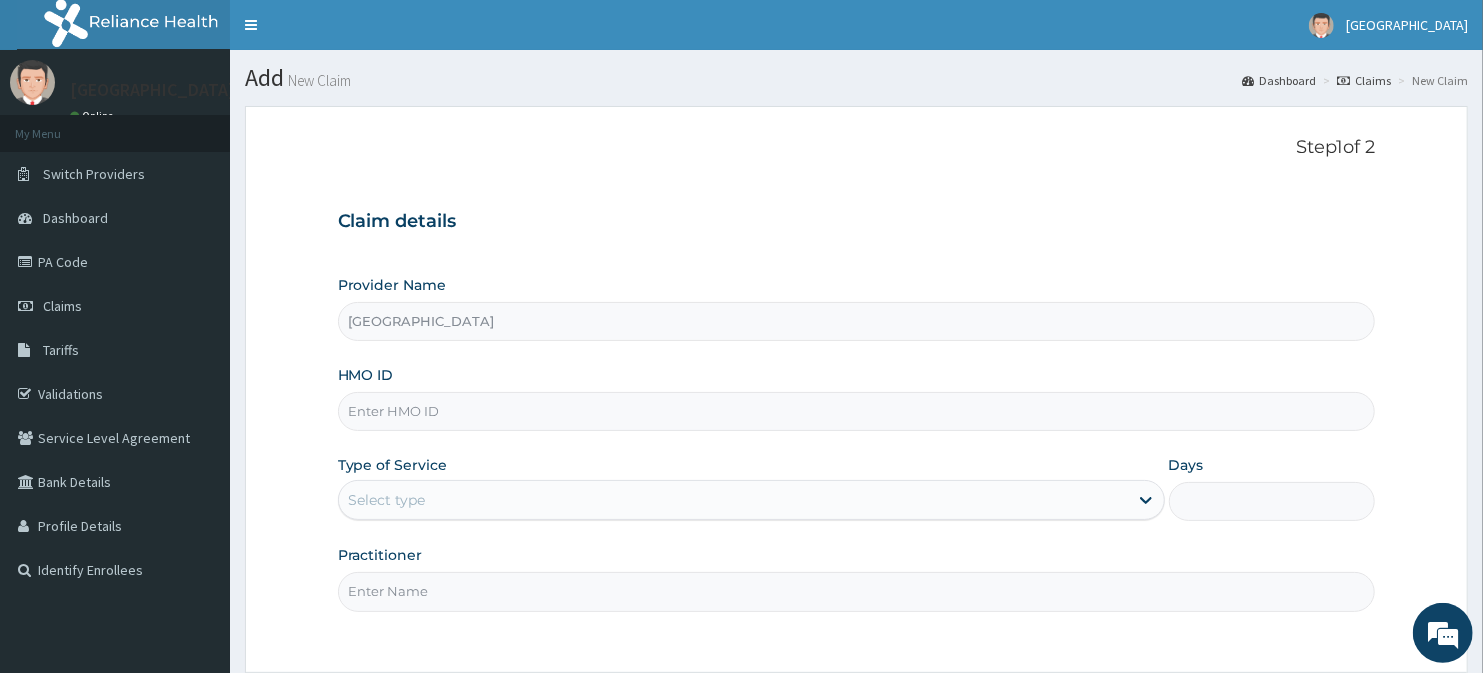 click on "[GEOGRAPHIC_DATA]" at bounding box center (857, 321) 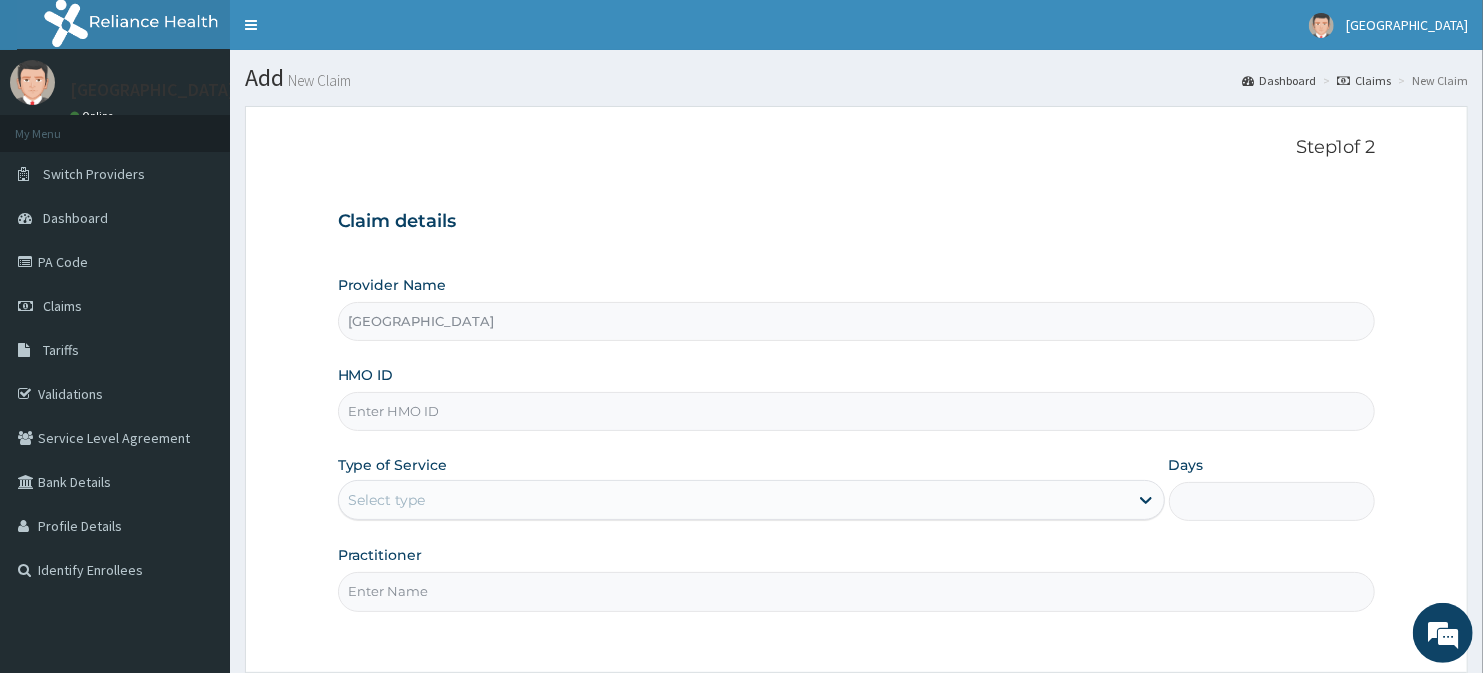 scroll, scrollTop: 0, scrollLeft: 0, axis: both 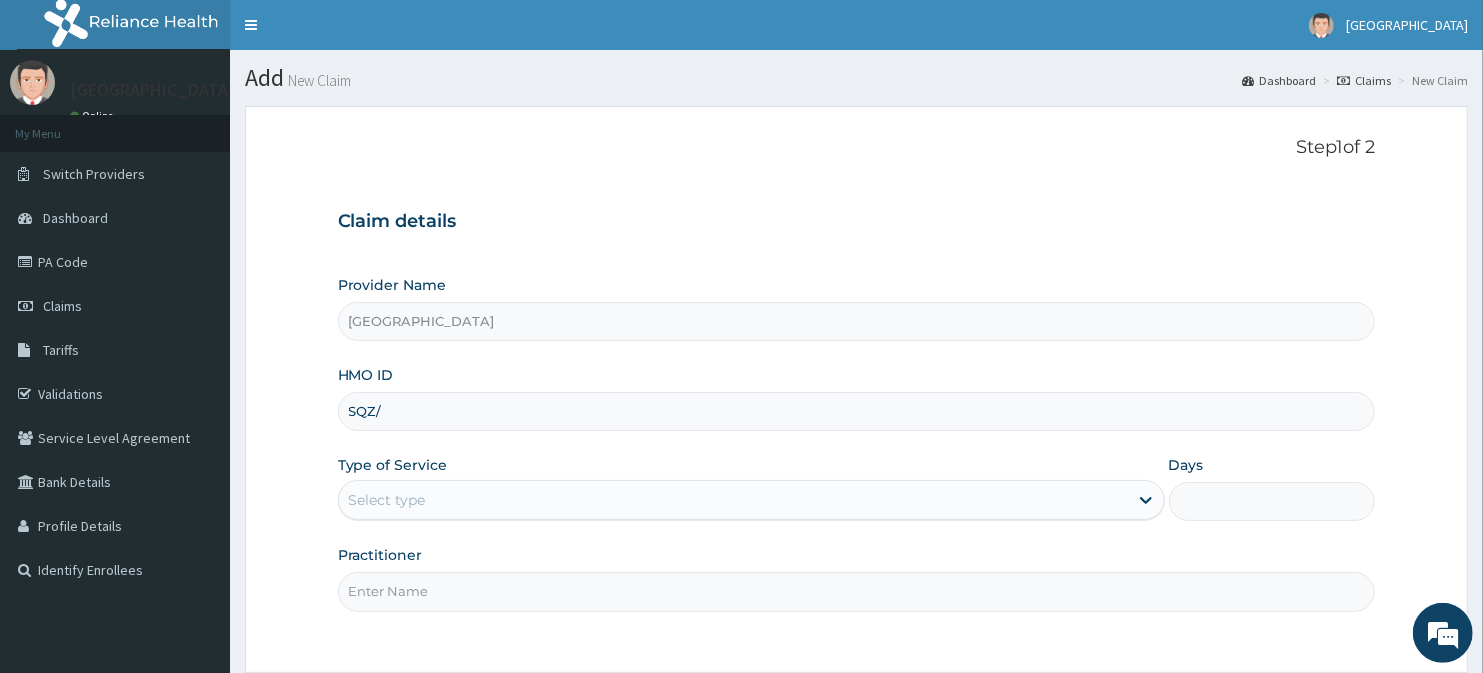type on "SQZ/10636/A" 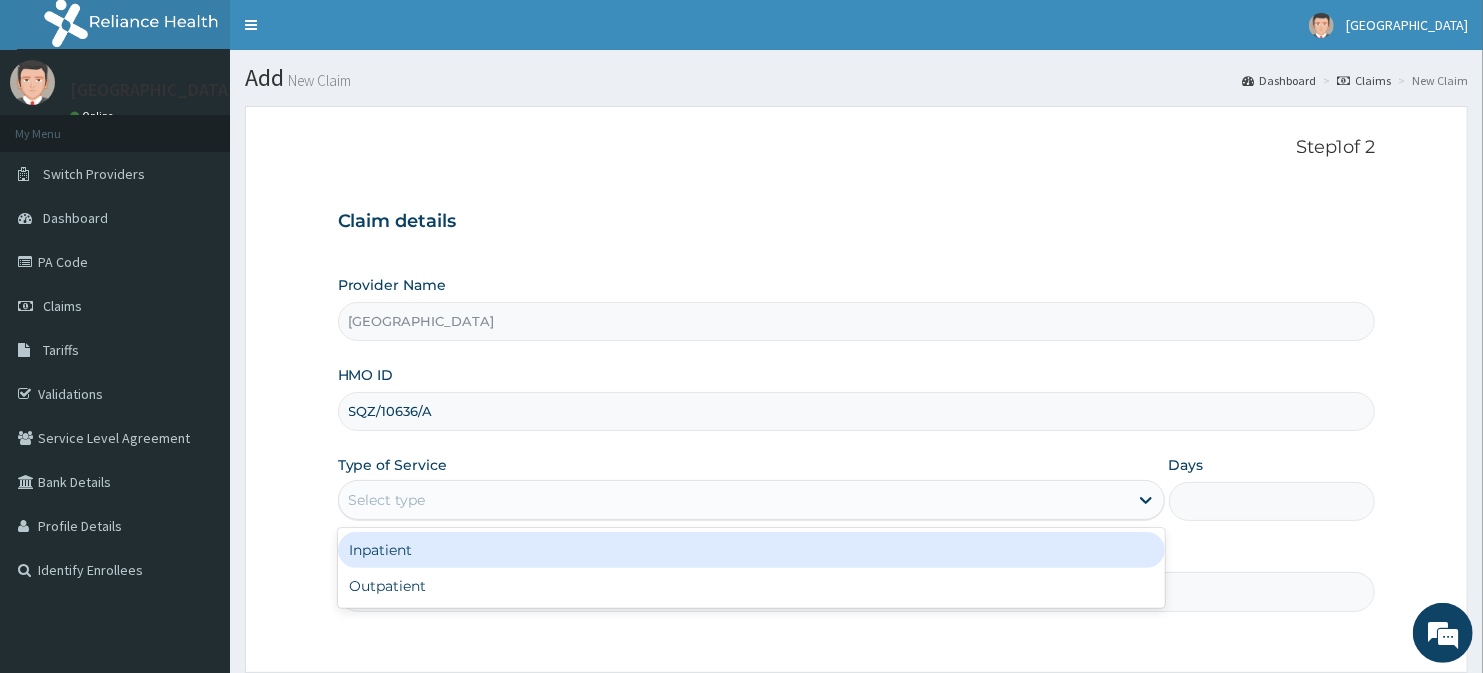 click on "Select type" at bounding box center (387, 500) 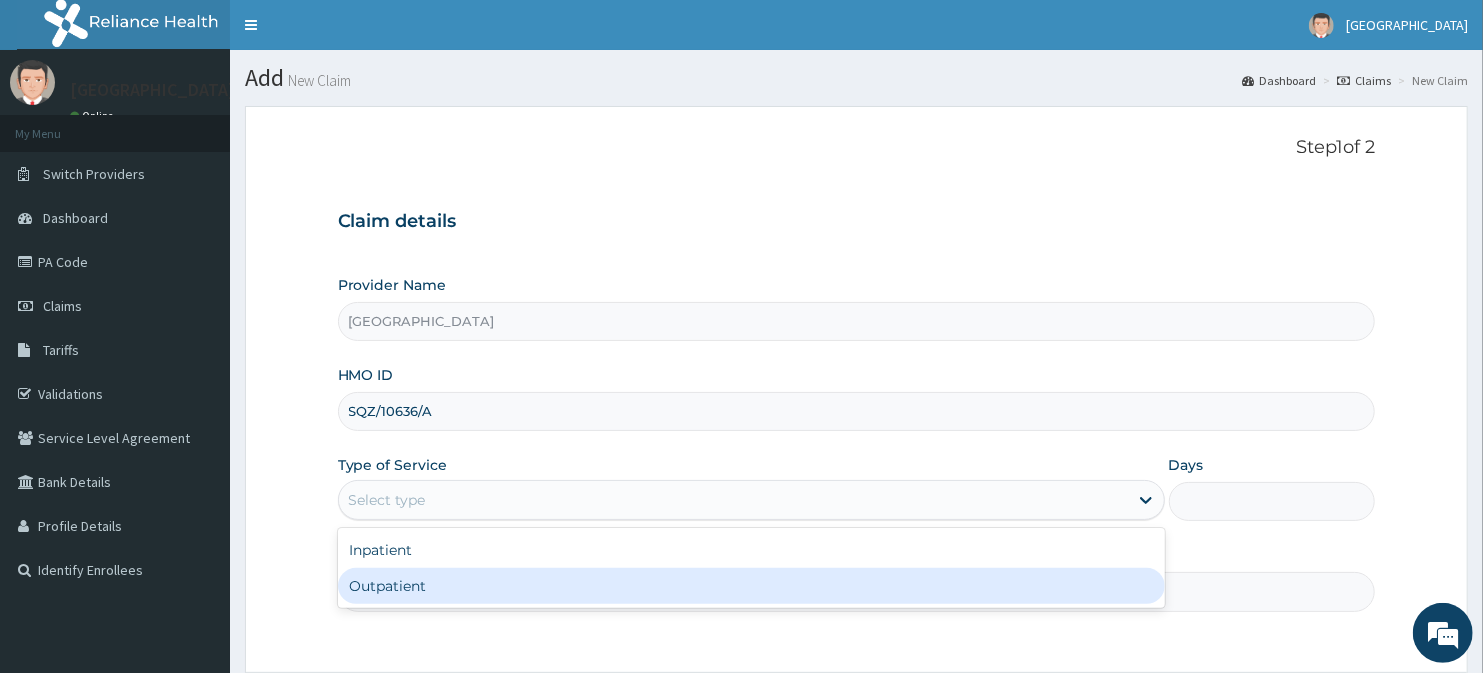 click on "Outpatient" at bounding box center (751, 586) 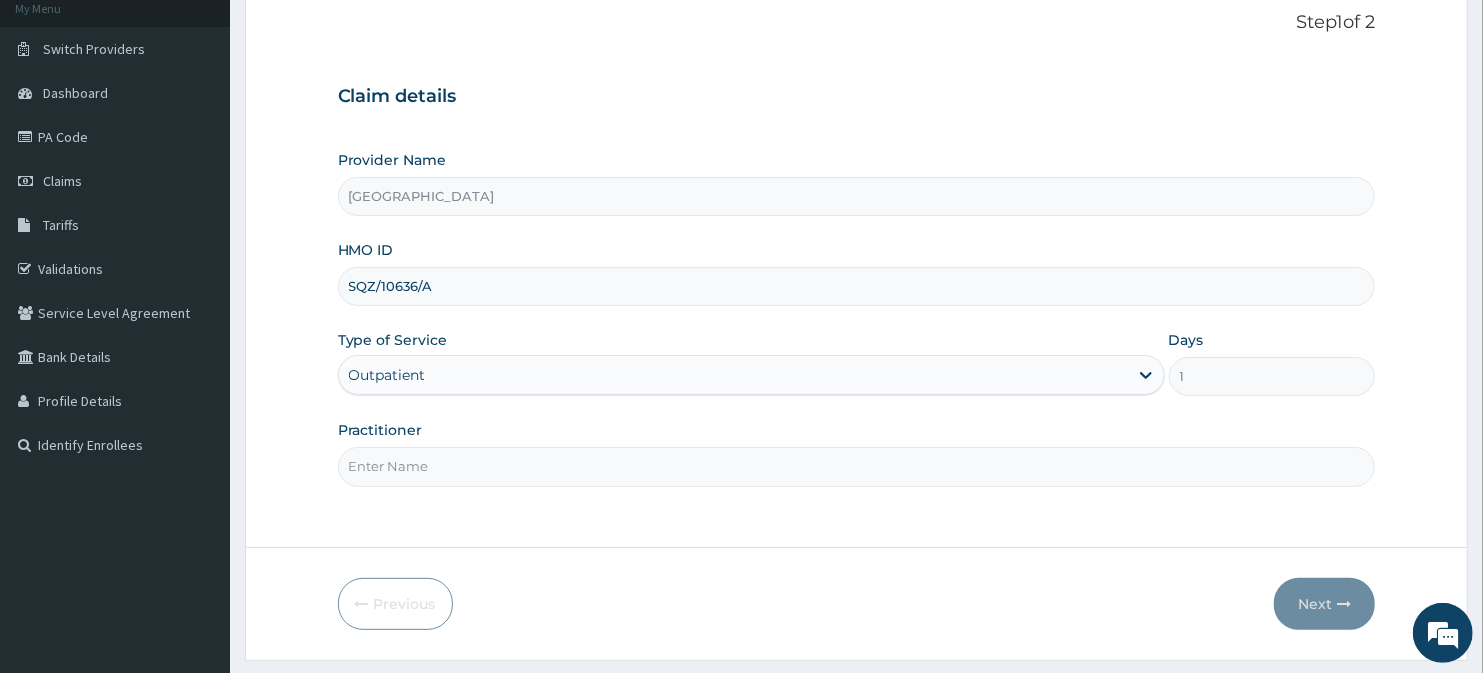 scroll, scrollTop: 178, scrollLeft: 0, axis: vertical 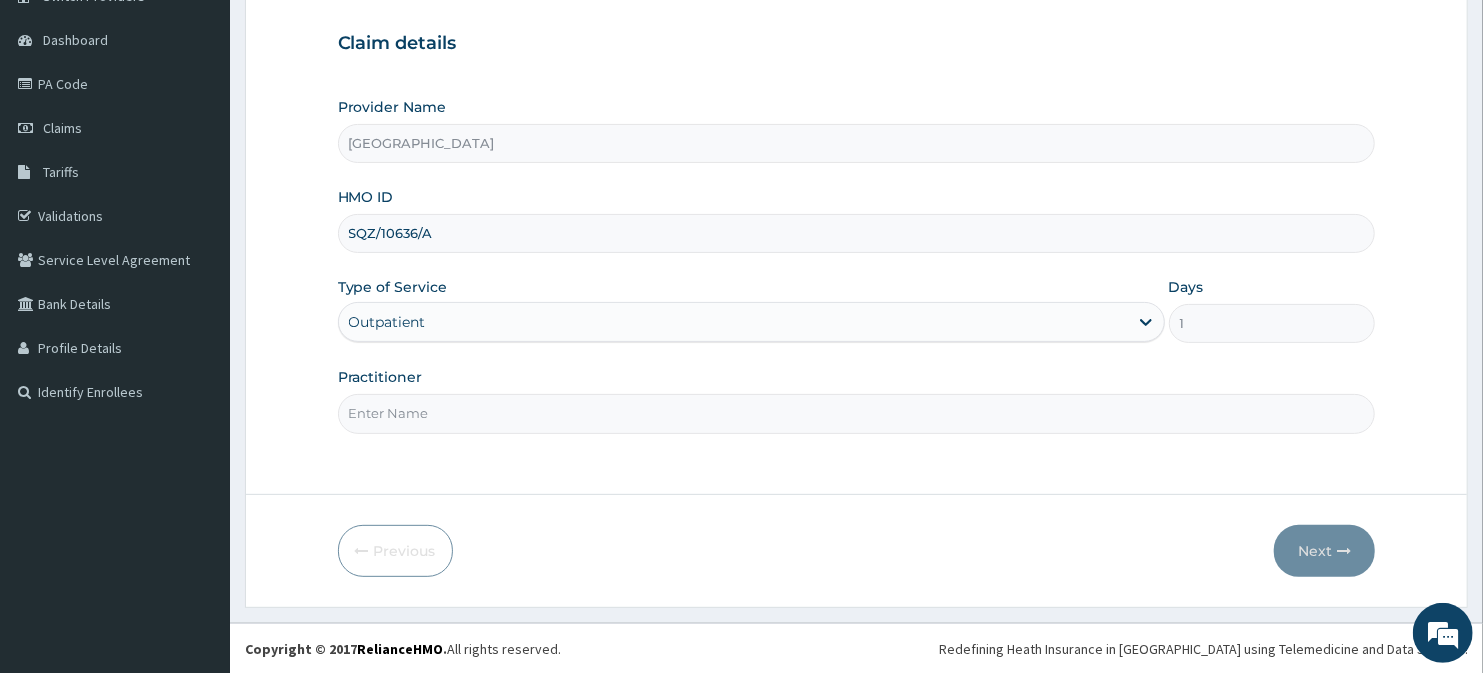 click on "Practitioner" at bounding box center (857, 413) 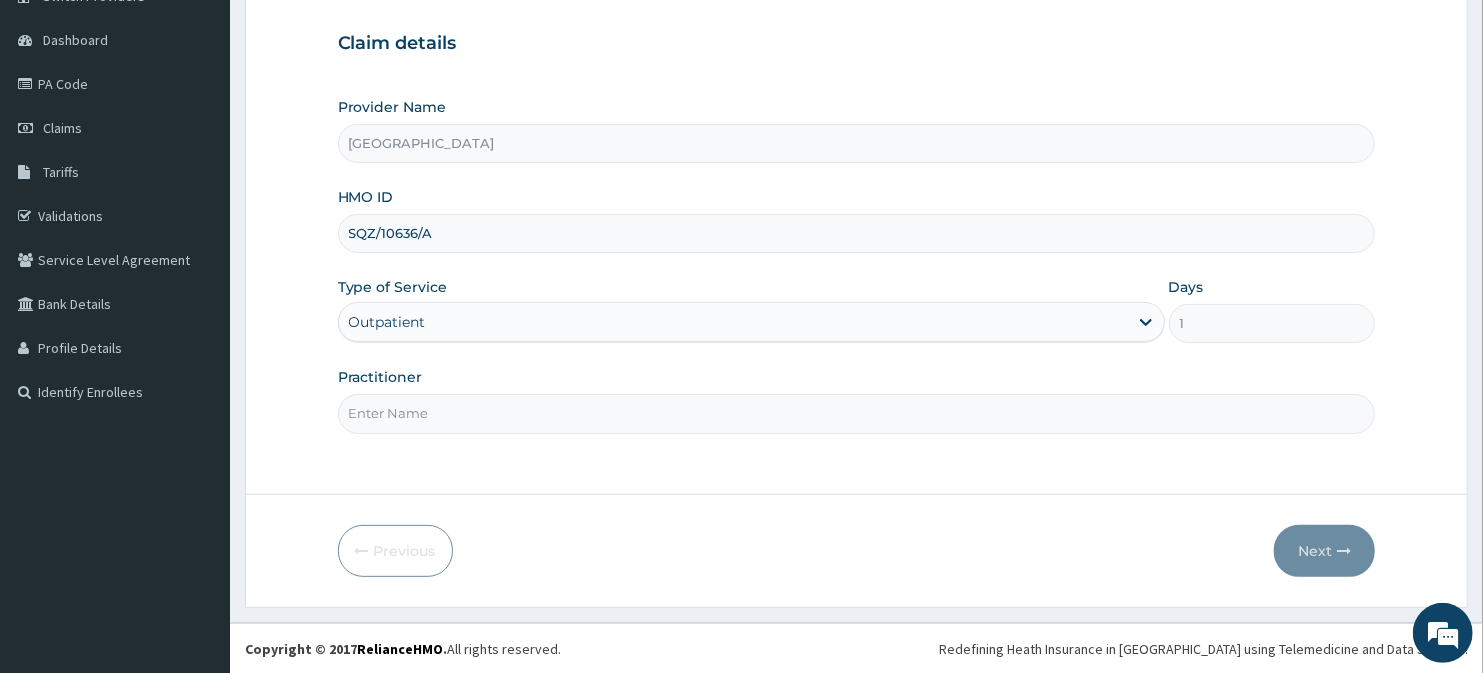 type on "Dr. A.A AMAO" 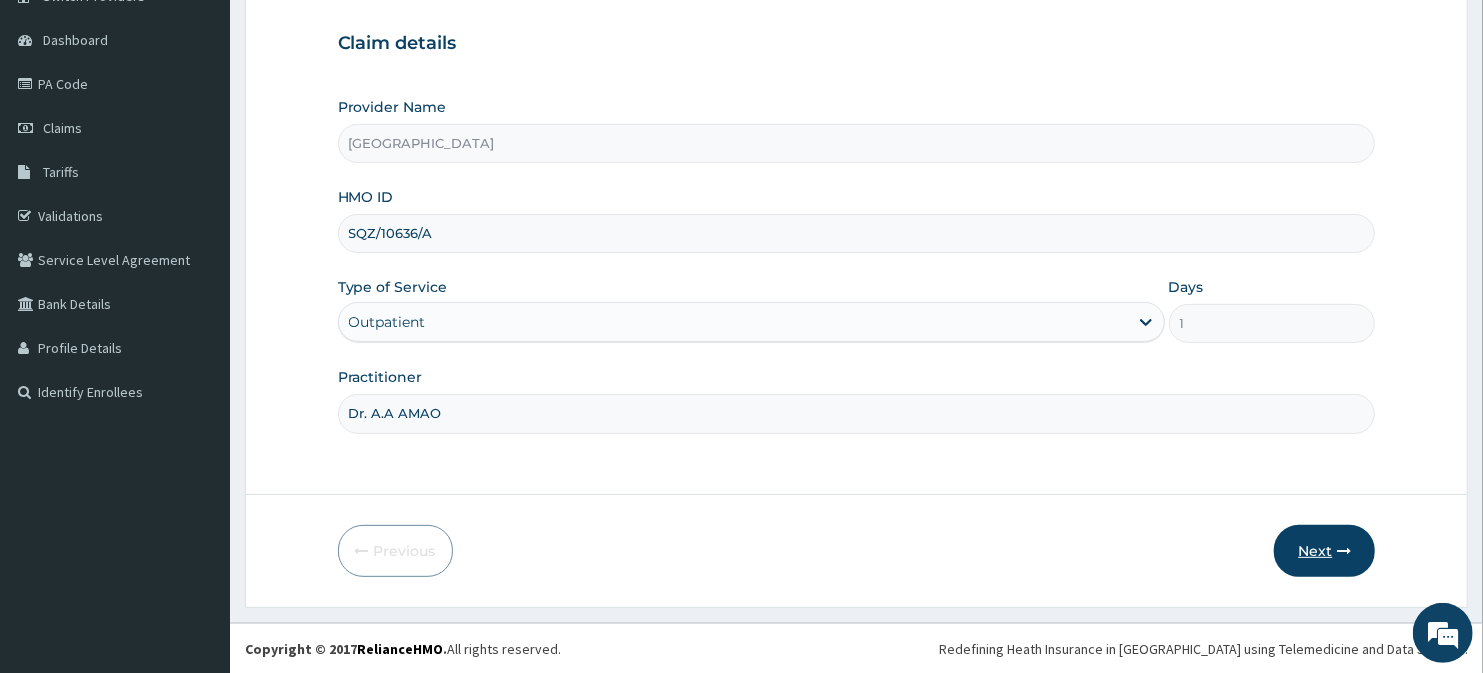 click on "Next" at bounding box center (1324, 551) 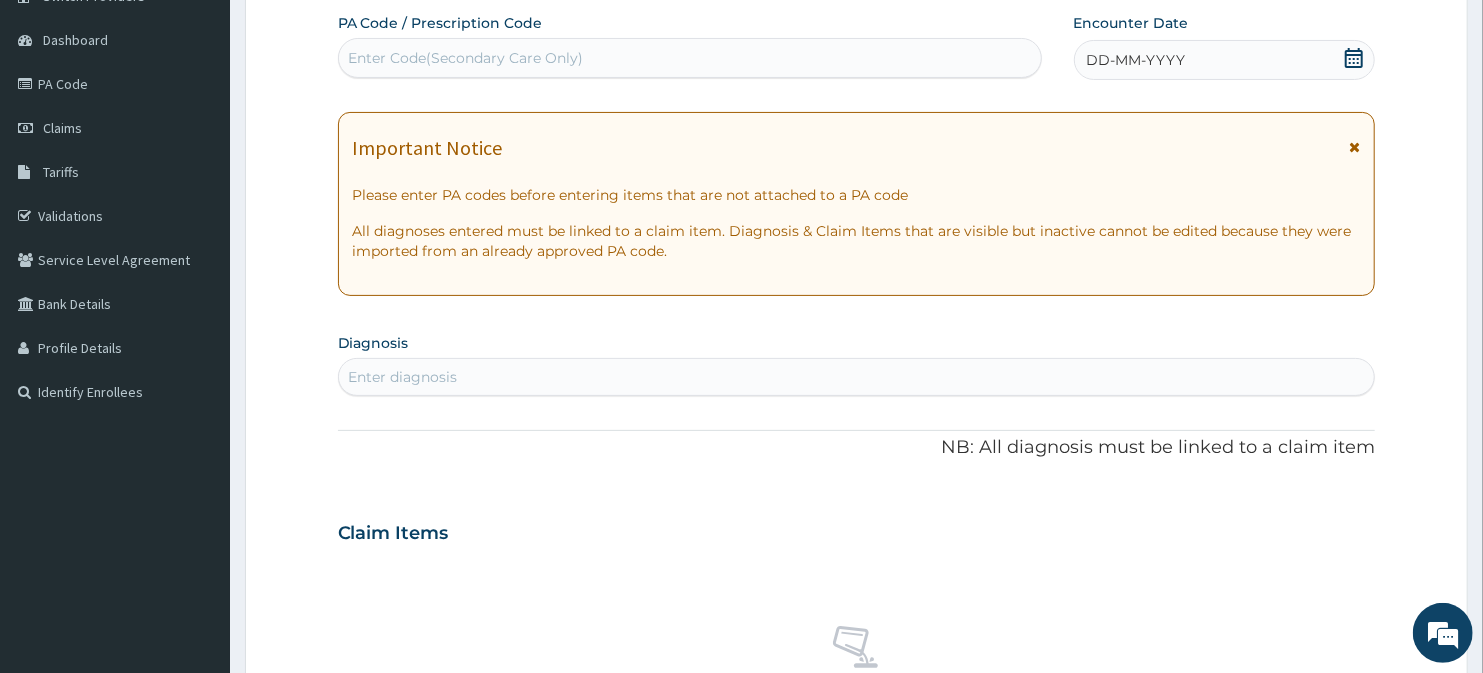 click on "Enter diagnosis" at bounding box center [403, 377] 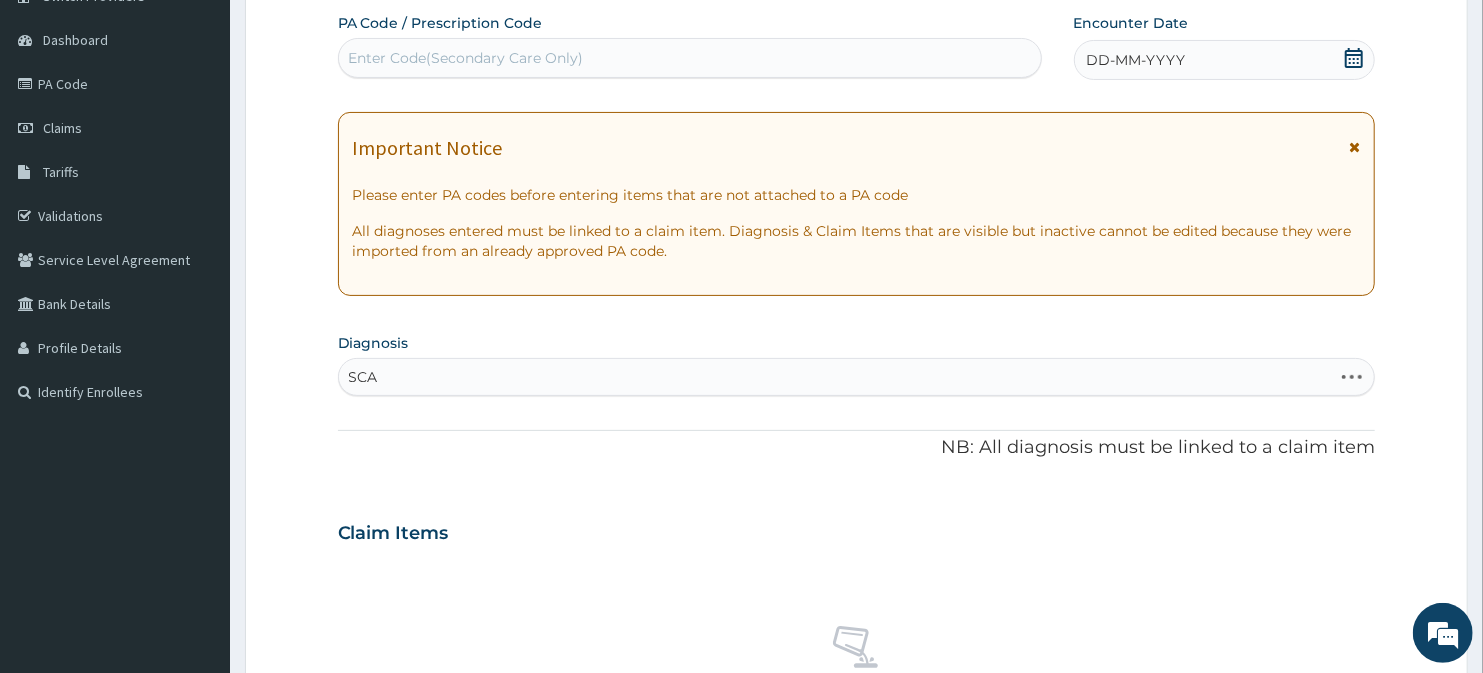 type on "SCAB" 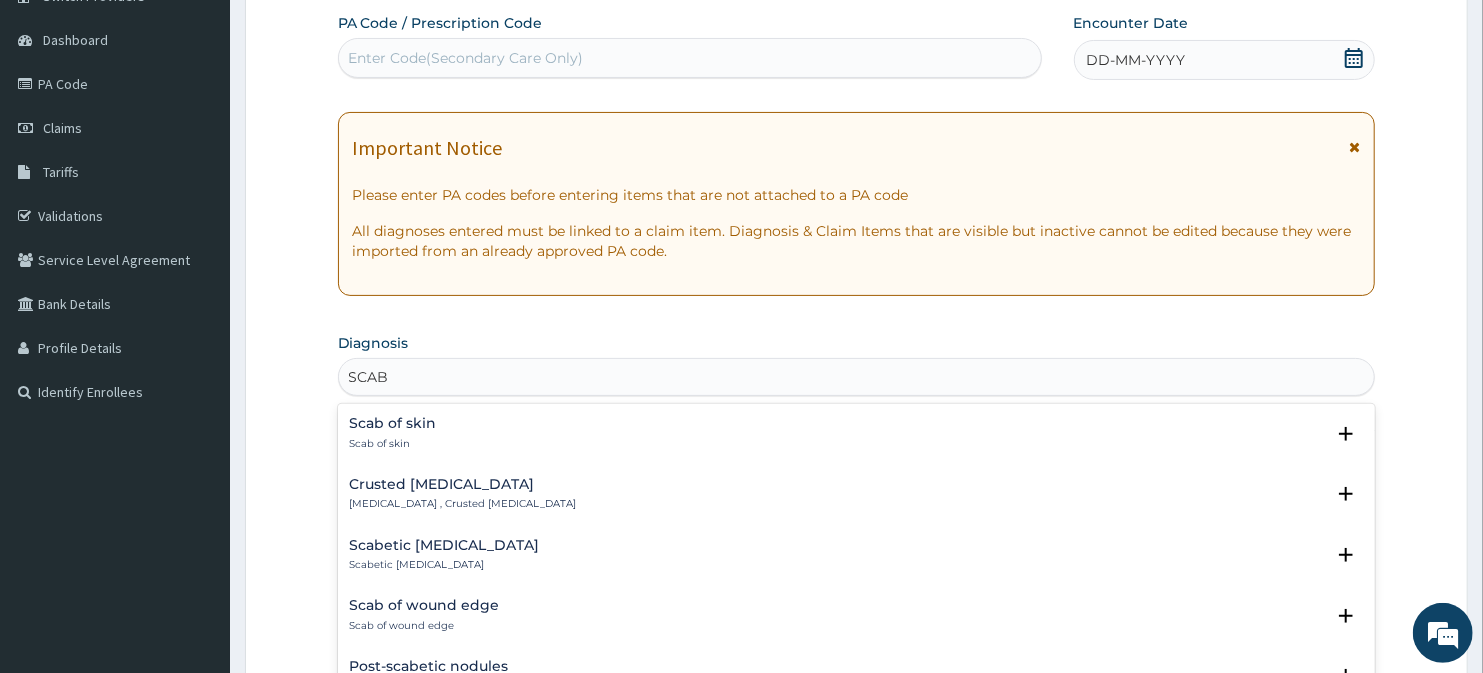 click on "Scab of skin Scab of skin" at bounding box center [393, 433] 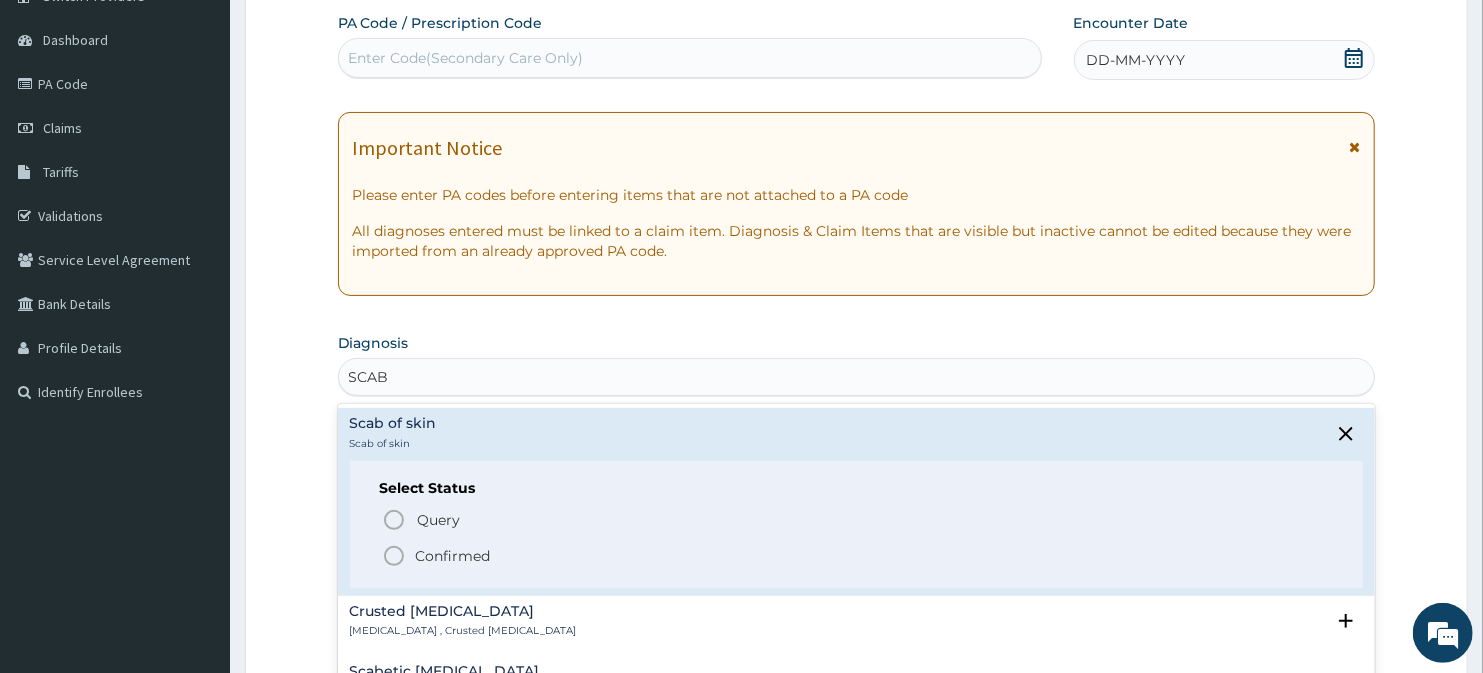 click 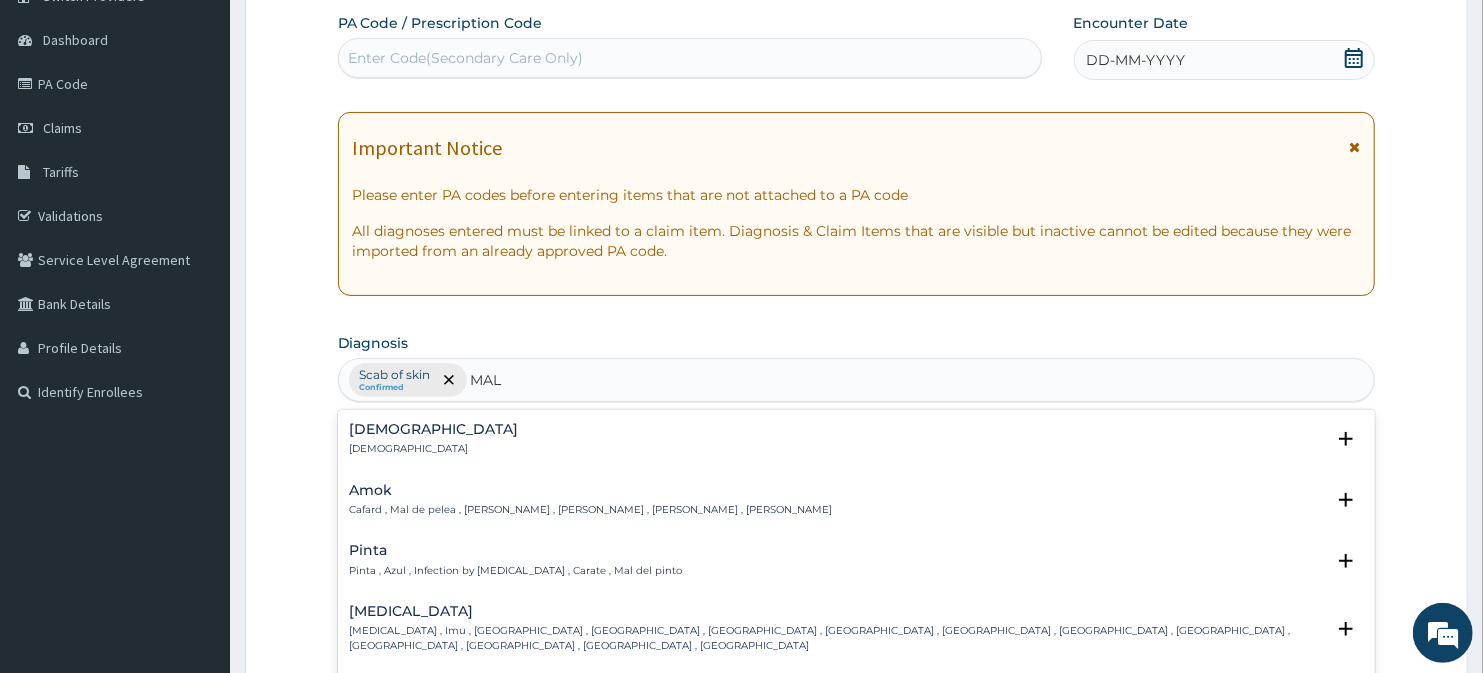 type on "MALA" 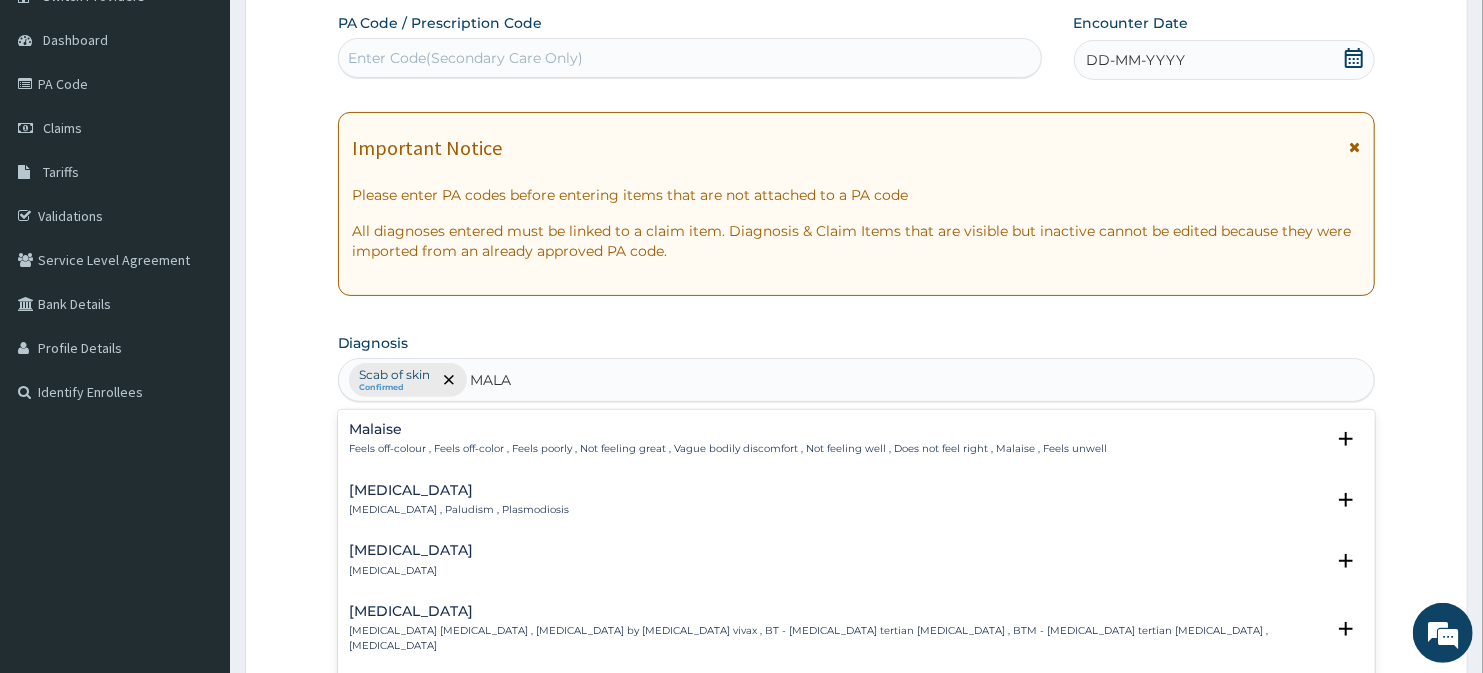 click on "[MEDICAL_DATA] , Paludism , Plasmodiosis" at bounding box center [460, 510] 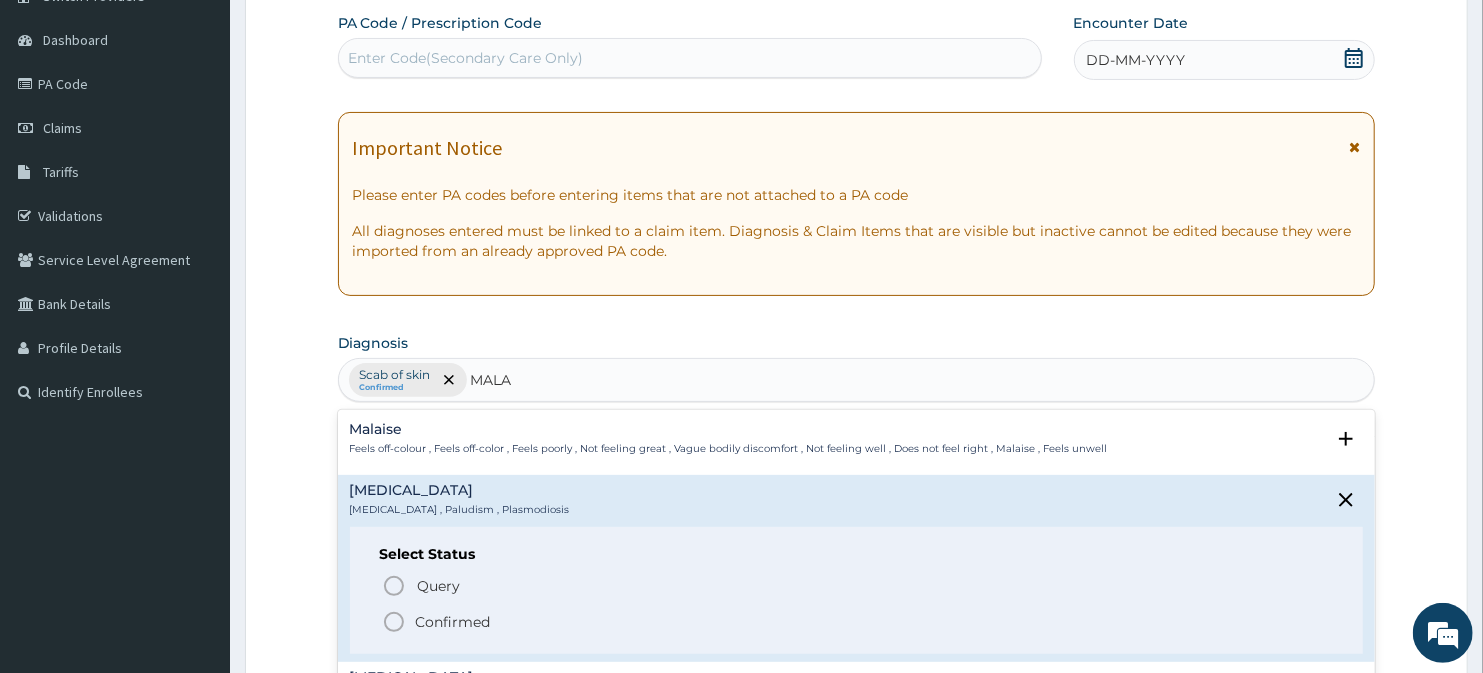 click 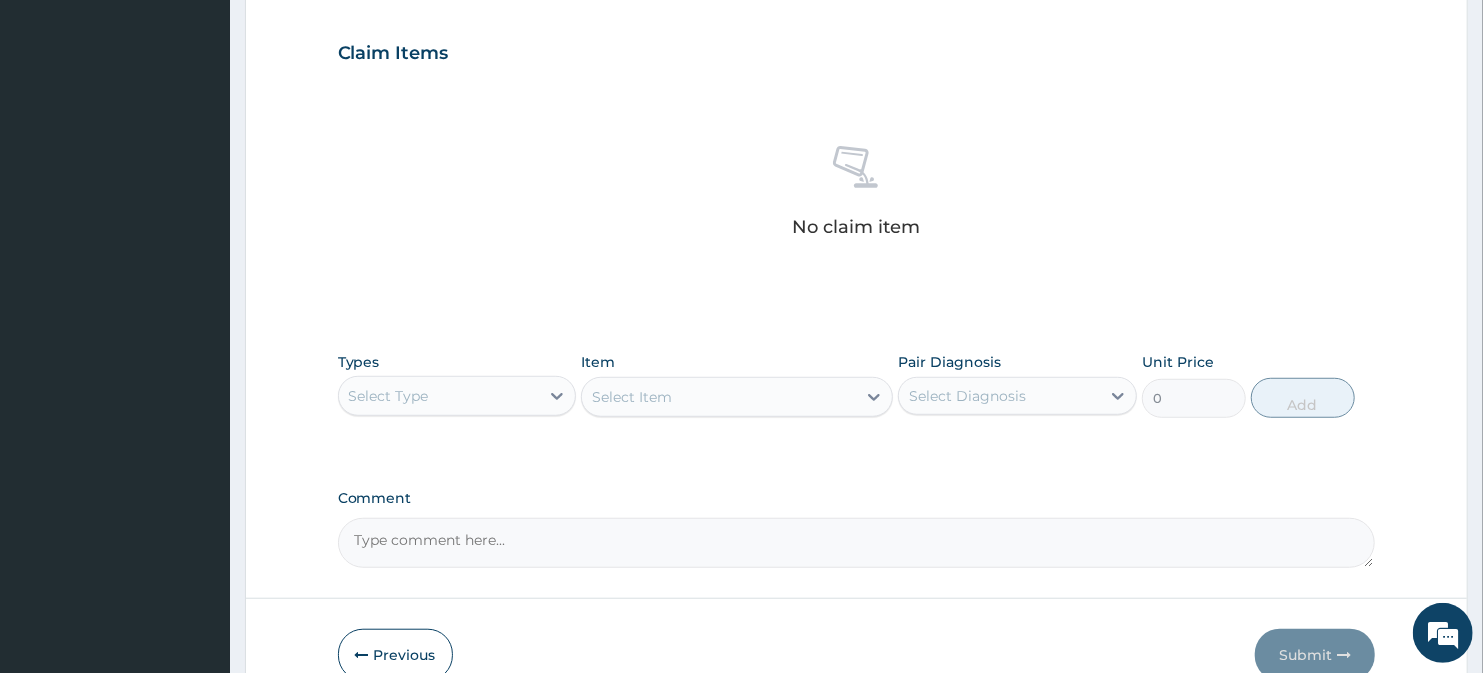 scroll, scrollTop: 667, scrollLeft: 0, axis: vertical 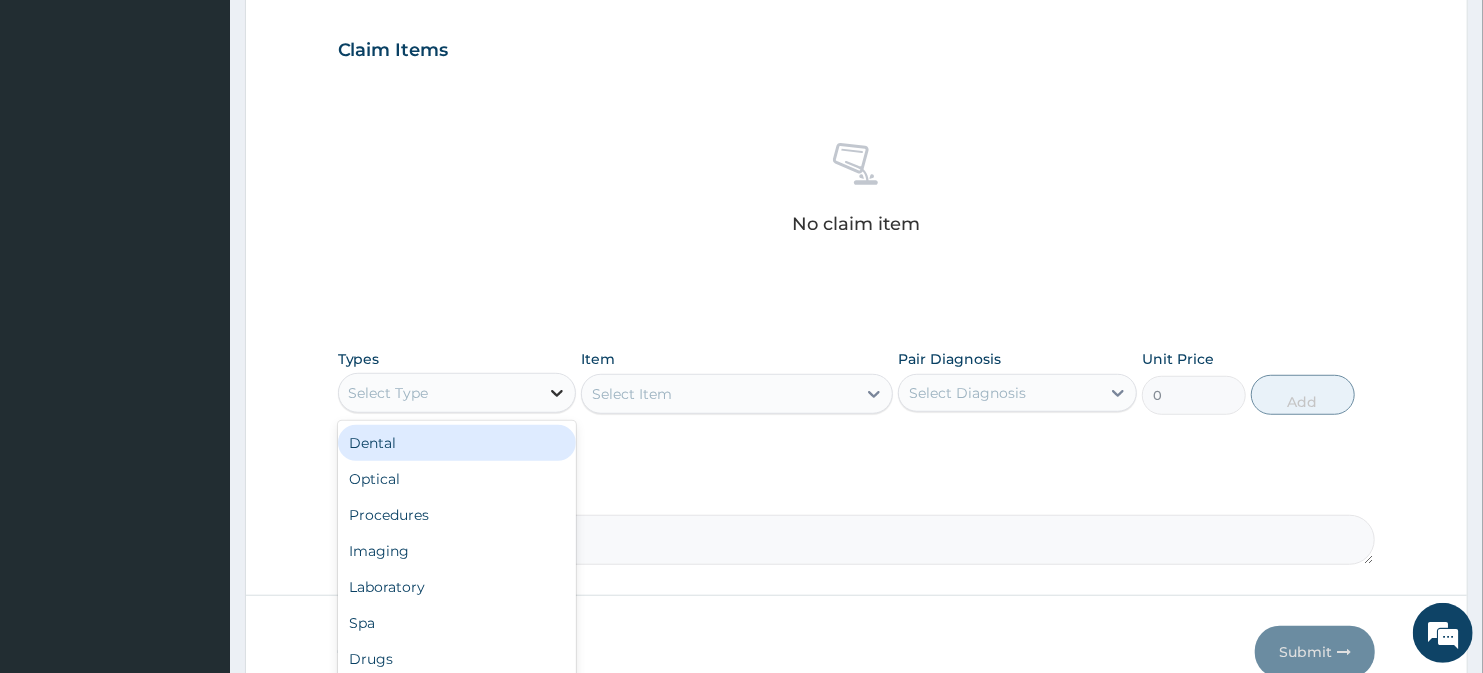 click 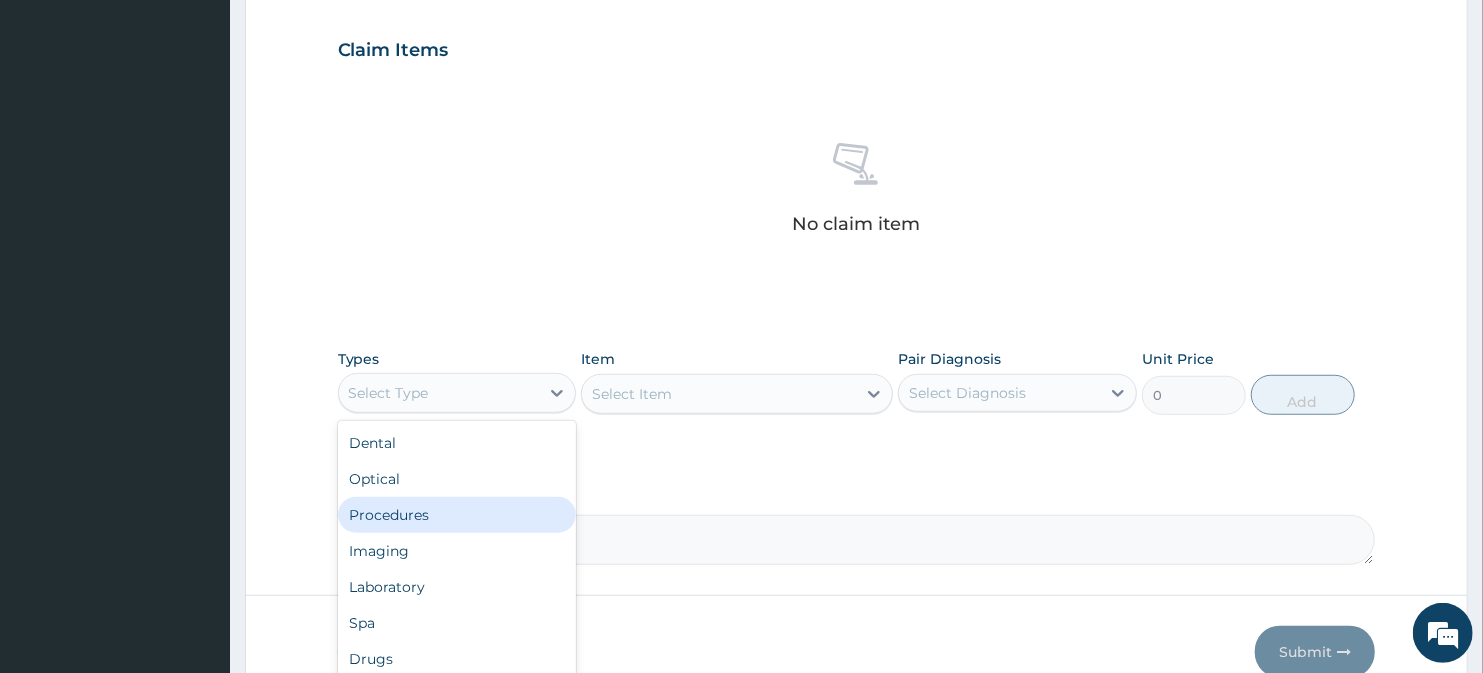 click on "Procedures" at bounding box center (457, 515) 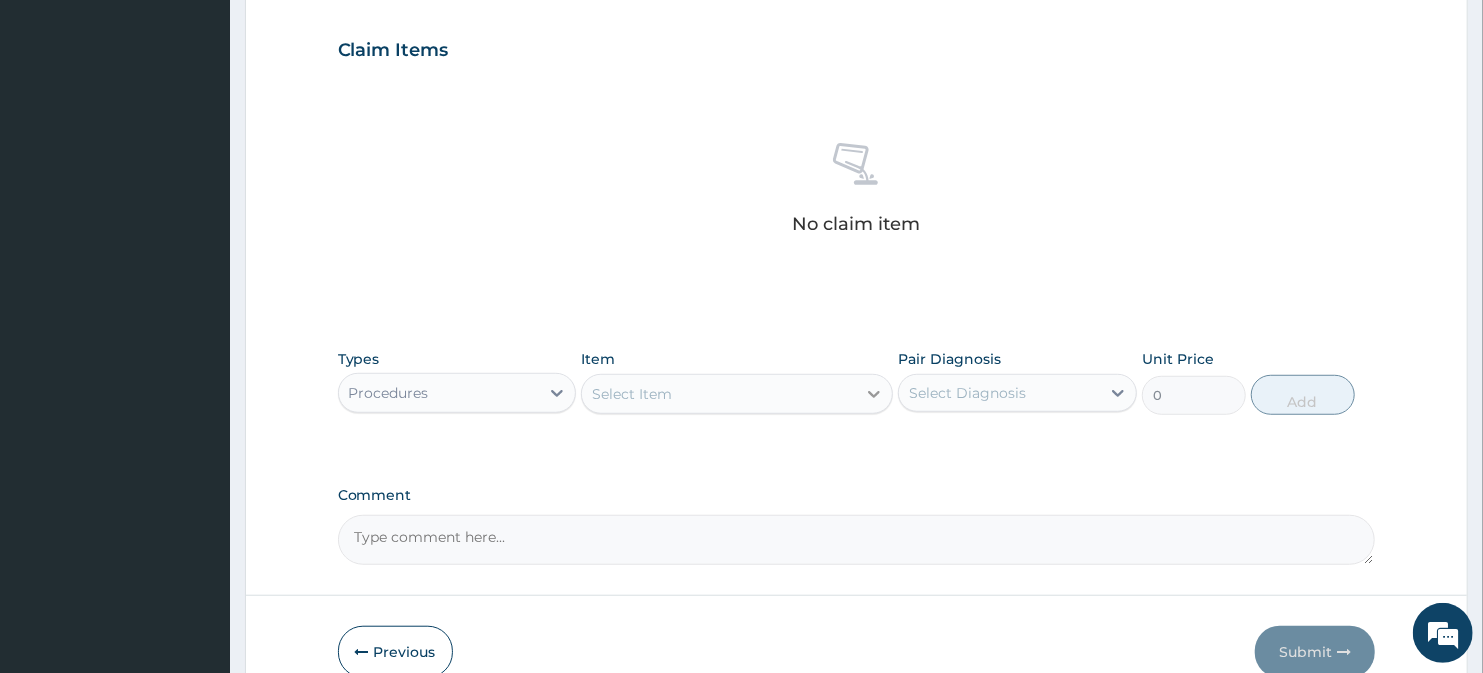 click 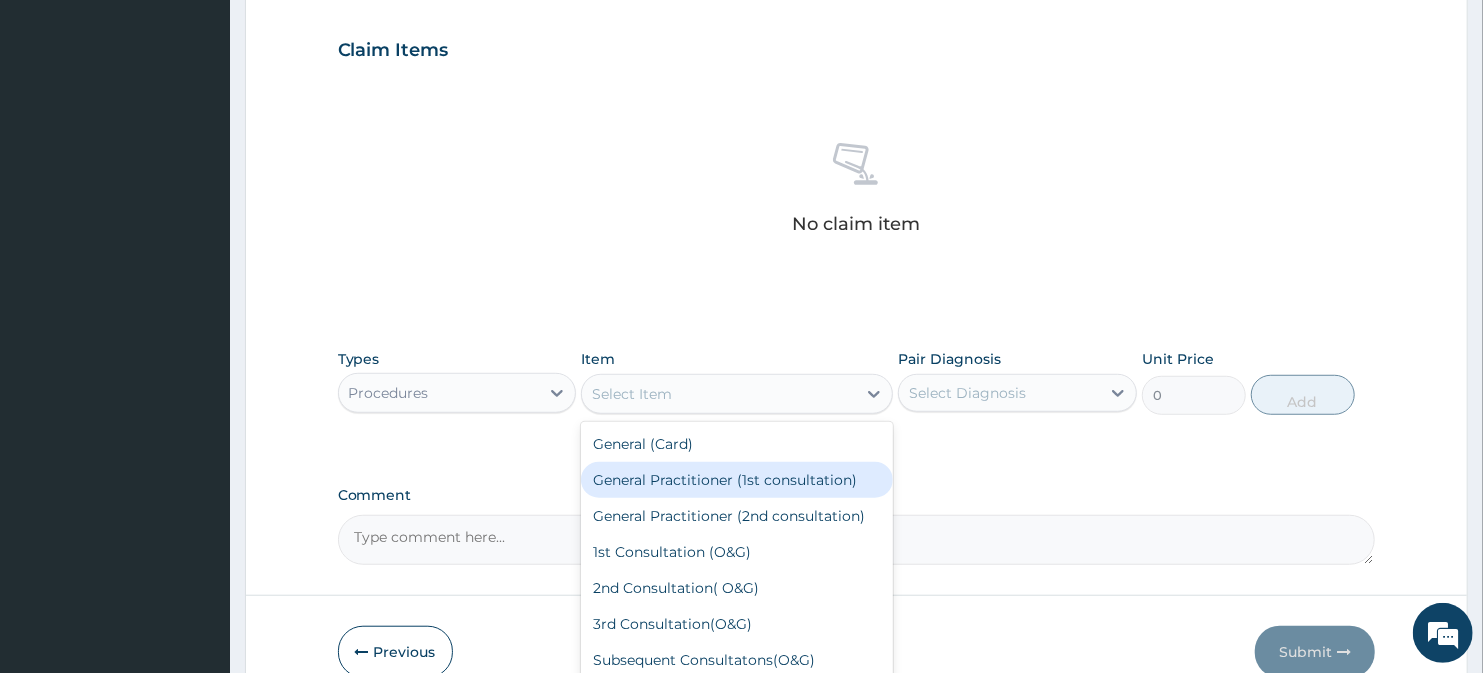 click on "General Practitioner (1st consultation)" at bounding box center [736, 480] 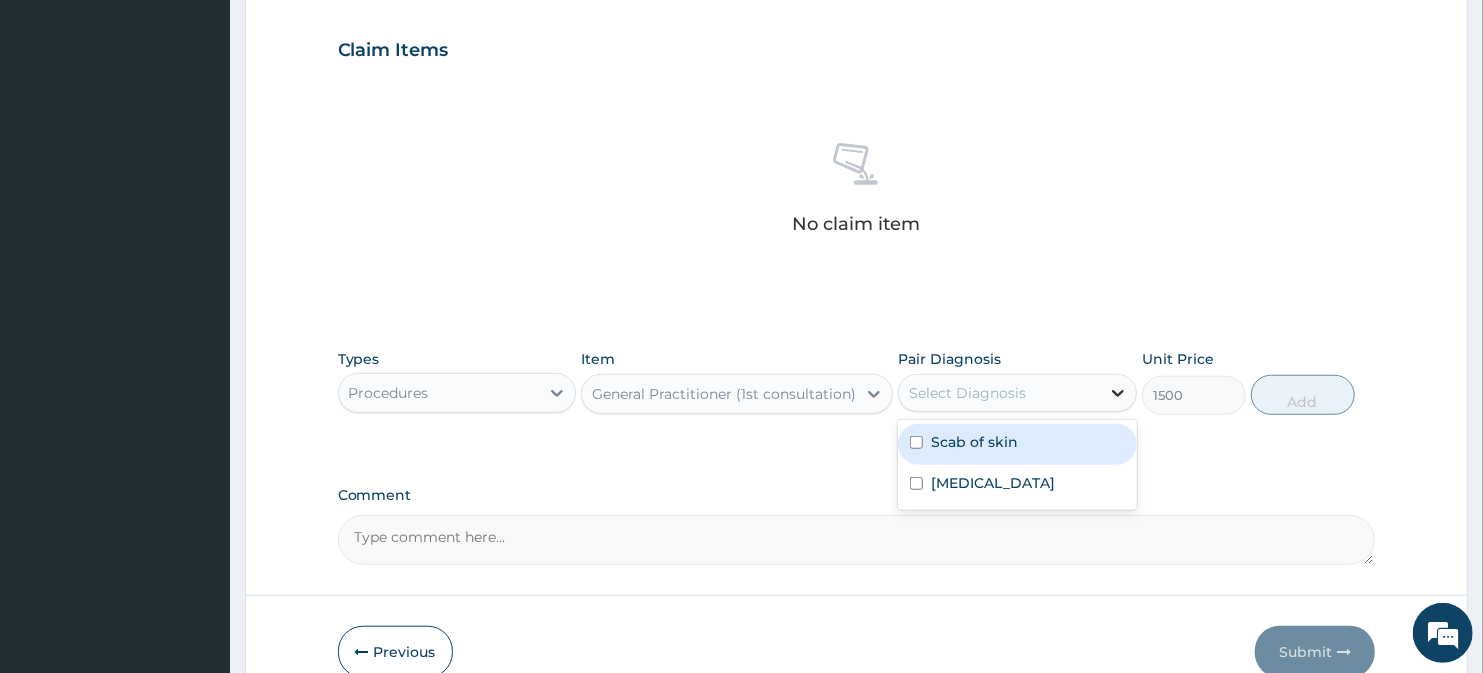 click 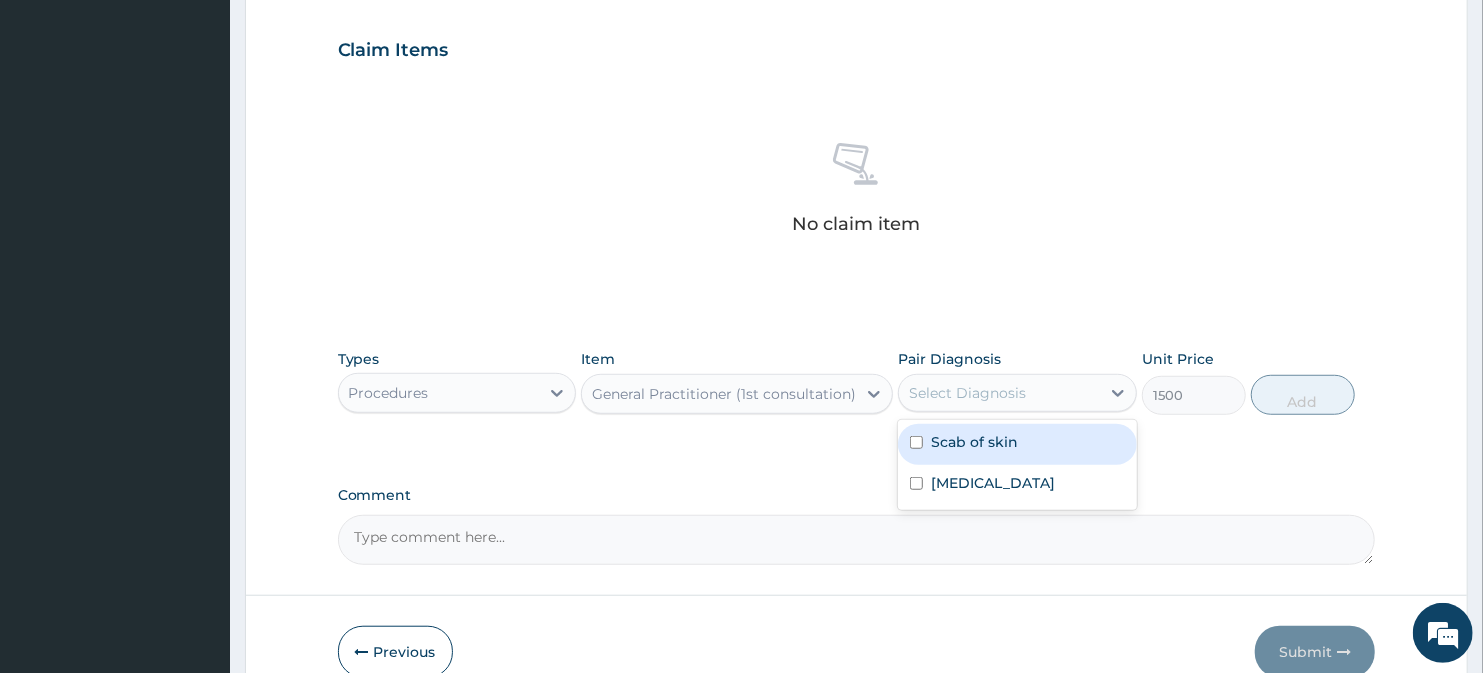click at bounding box center (916, 442) 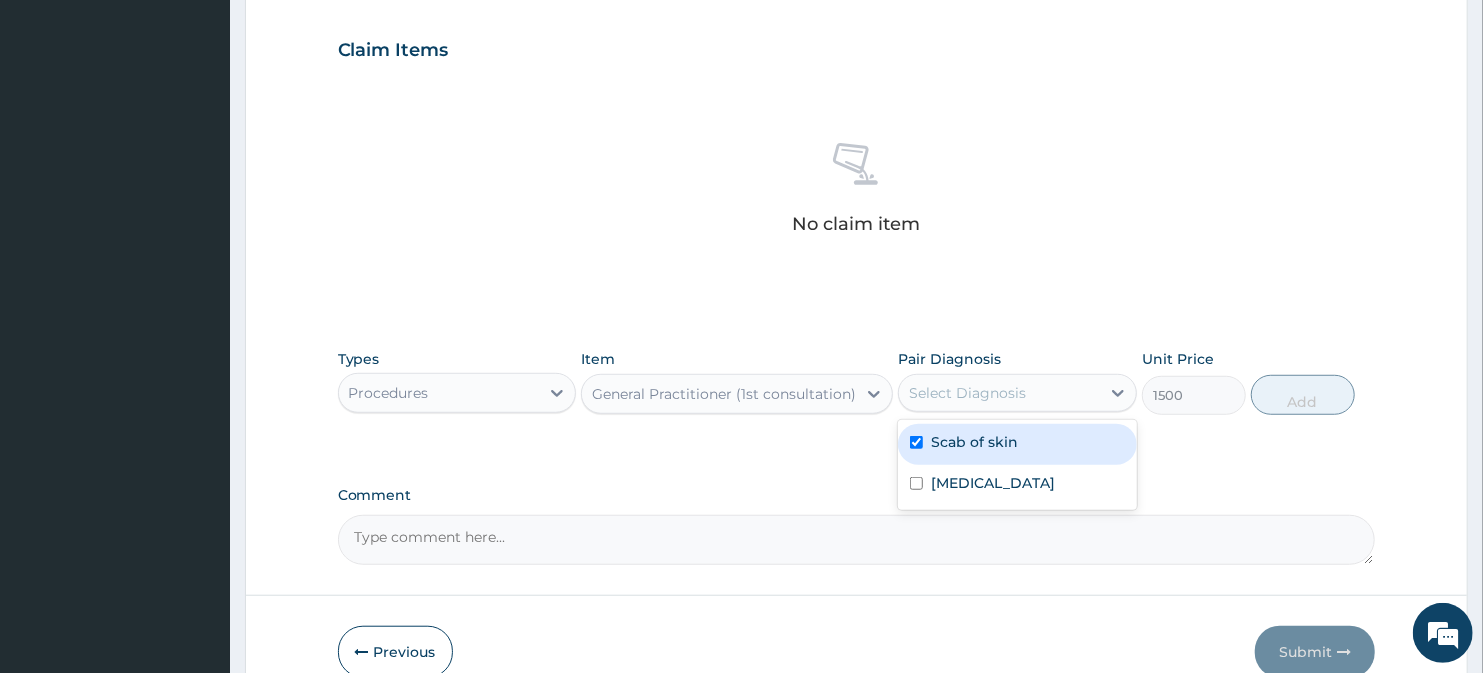 checkbox on "true" 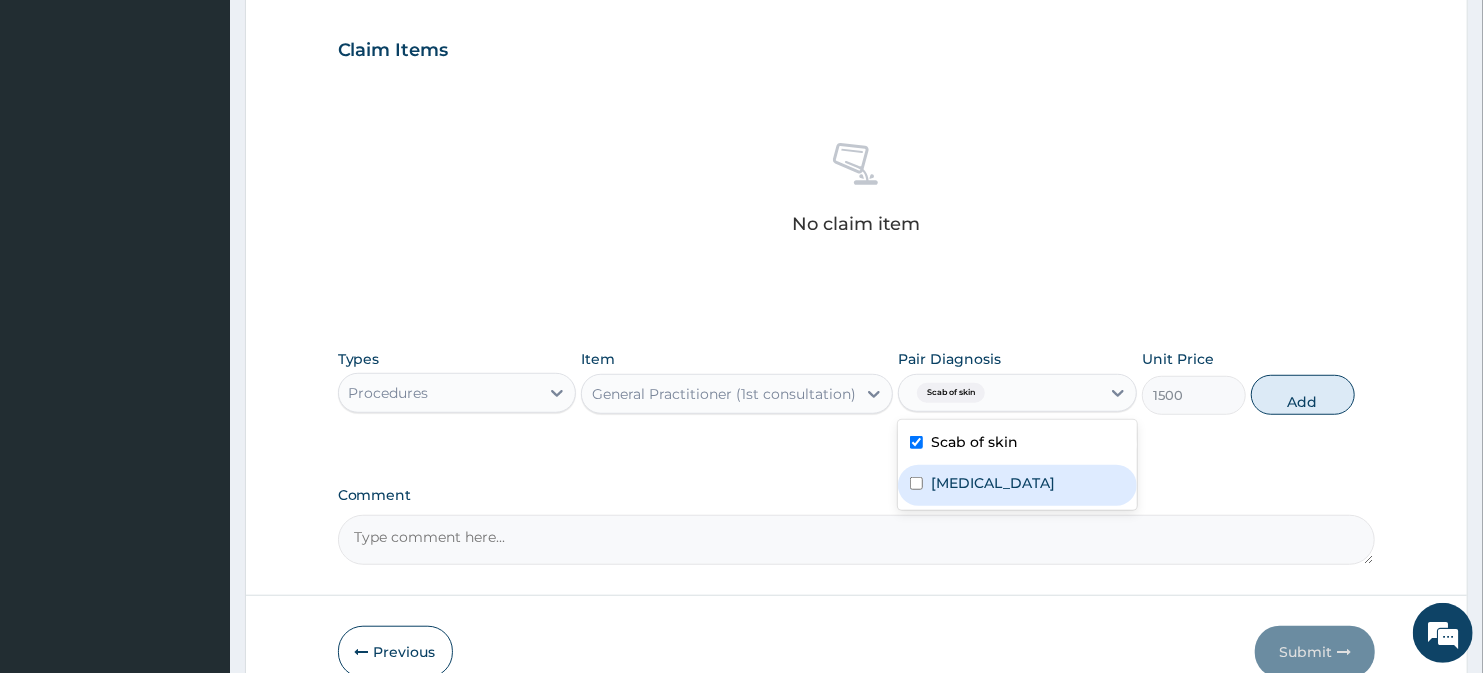 click at bounding box center [916, 483] 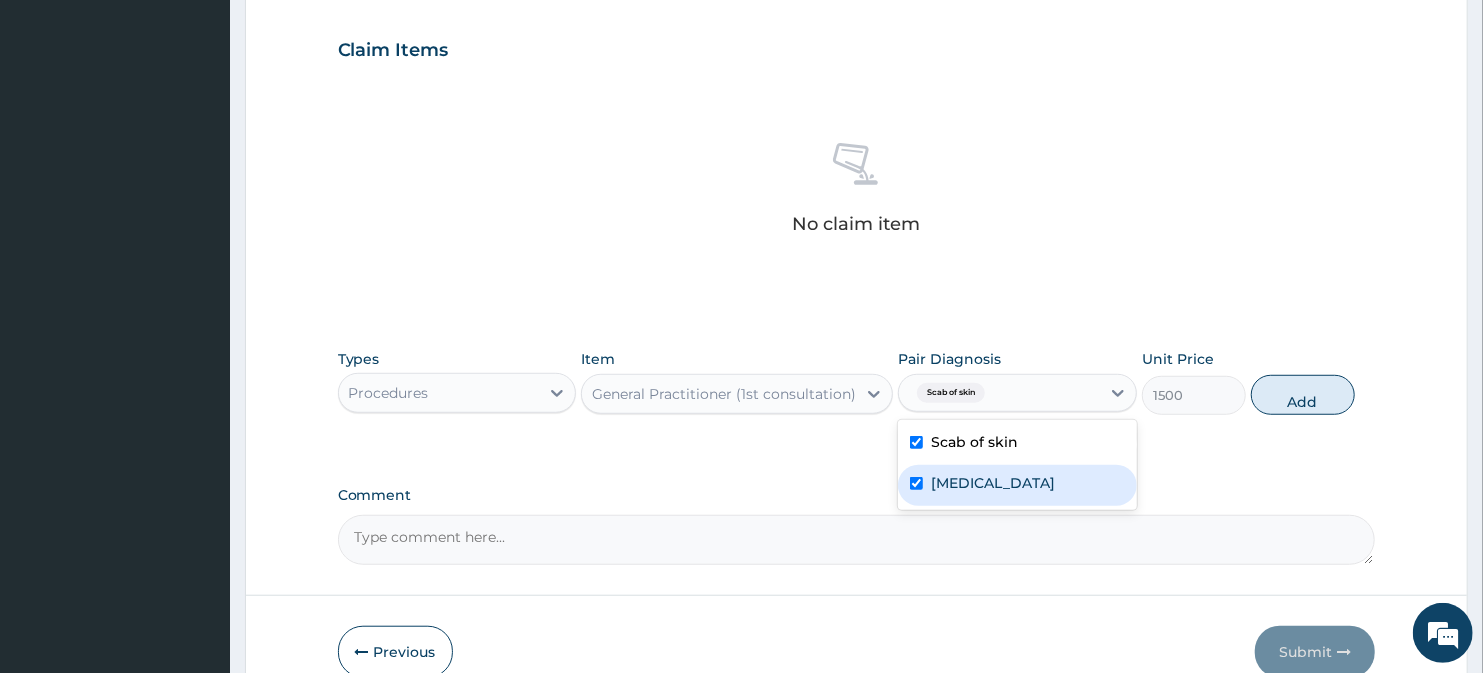 checkbox on "true" 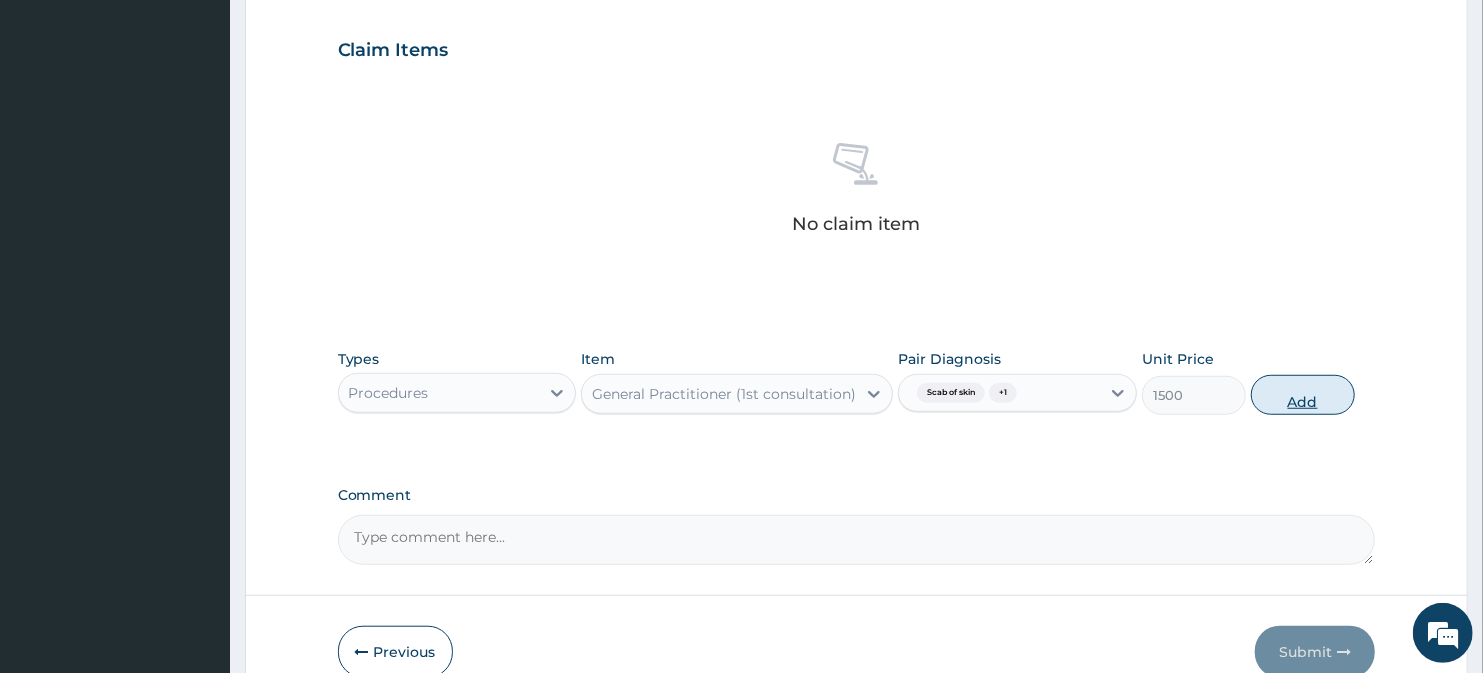 click on "Add" at bounding box center (1303, 395) 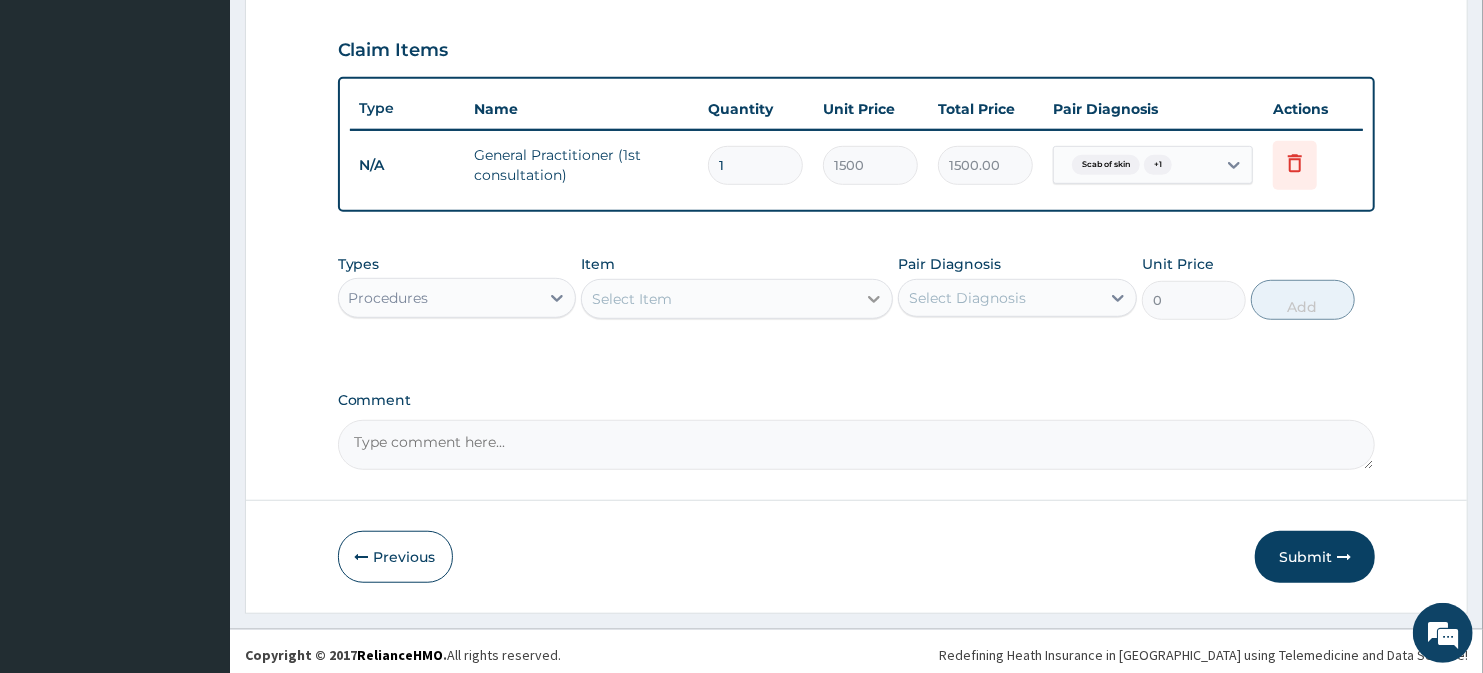click 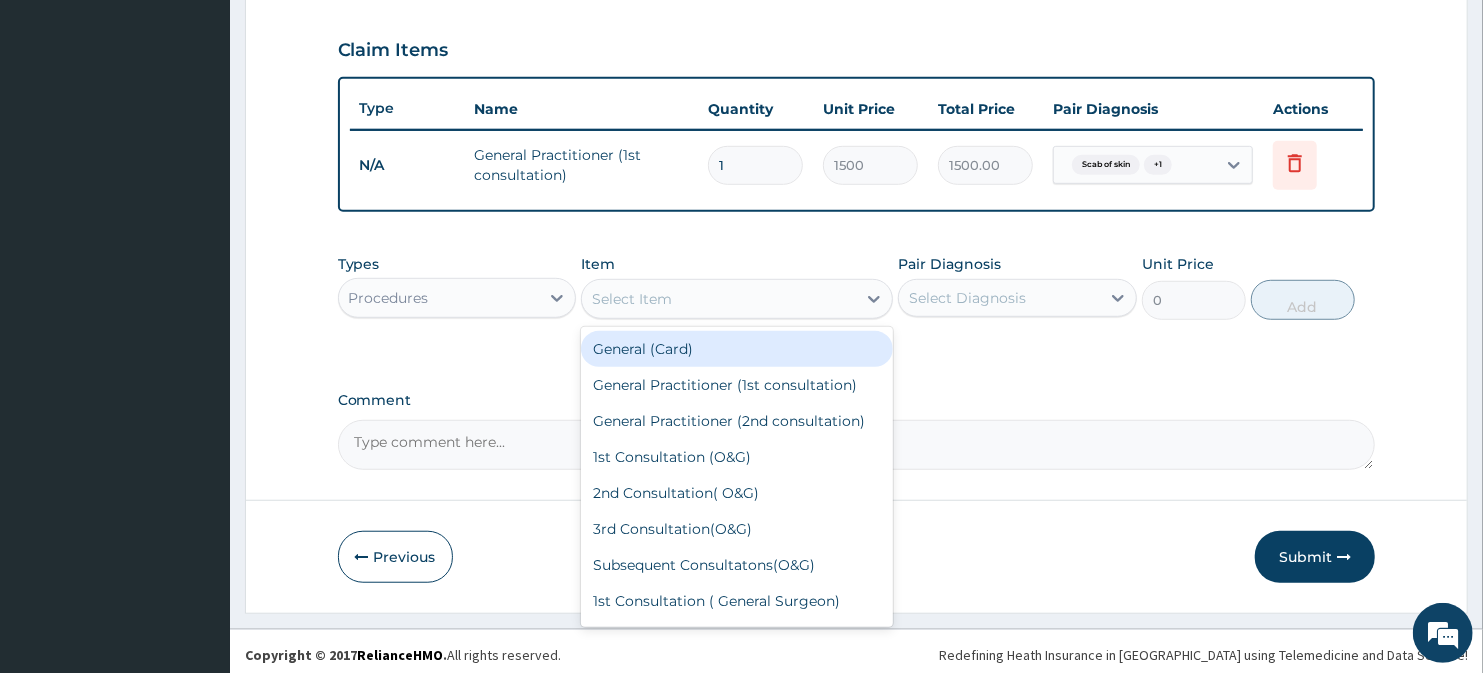 click on "General (Card)" at bounding box center [736, 349] 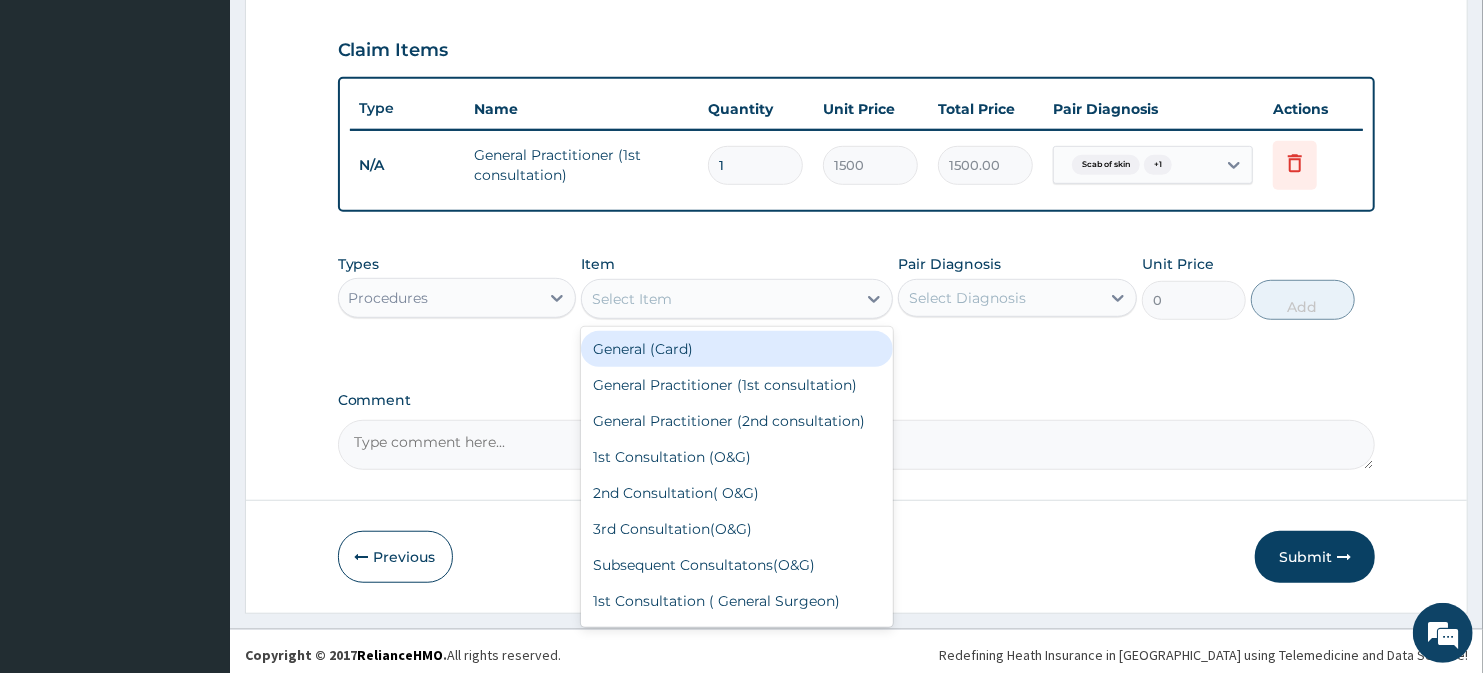 type on "500" 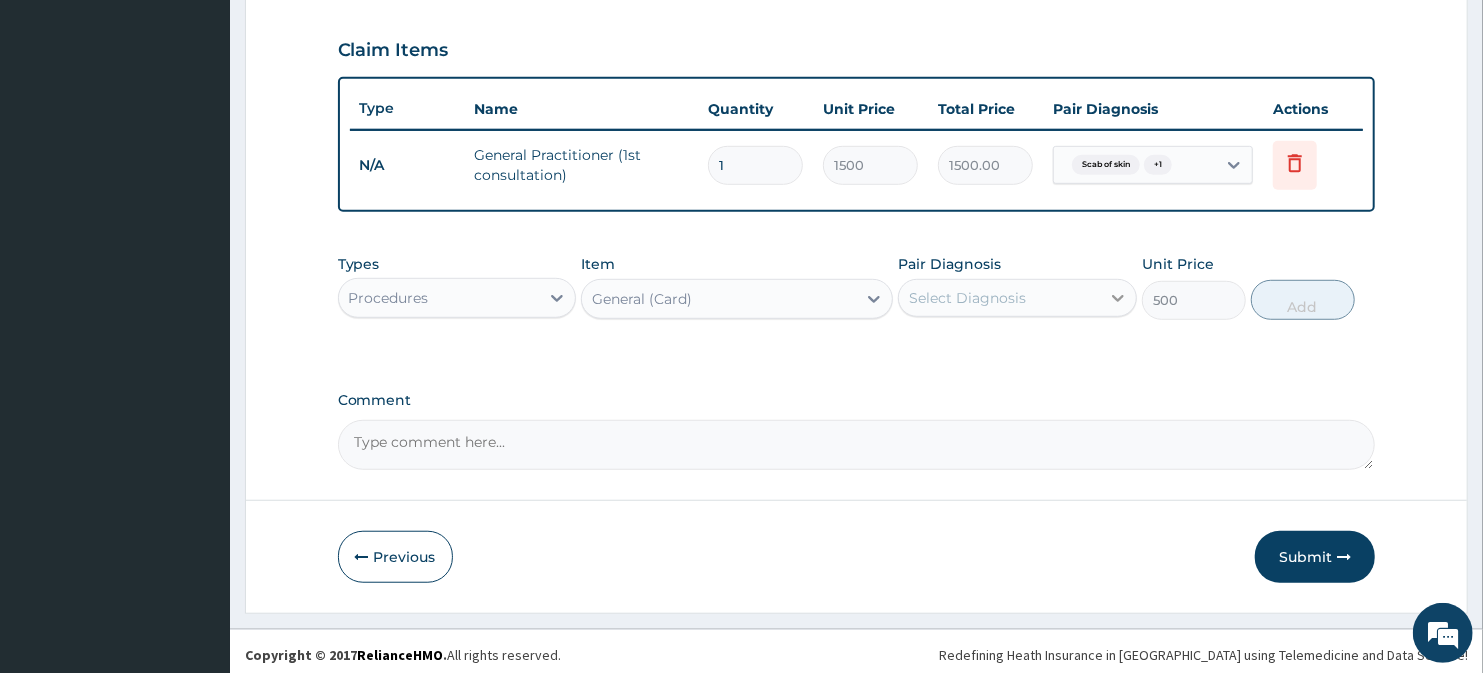 click 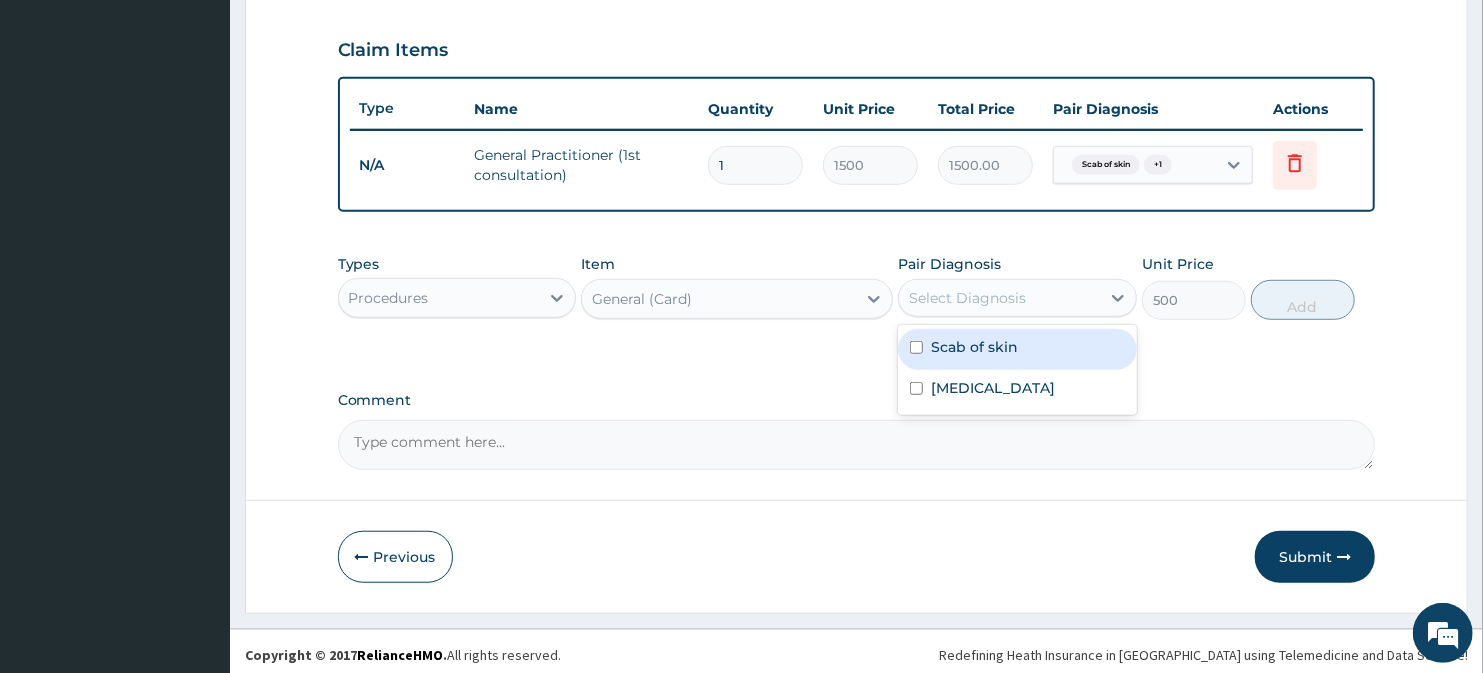click on "Scab of skin" at bounding box center (974, 347) 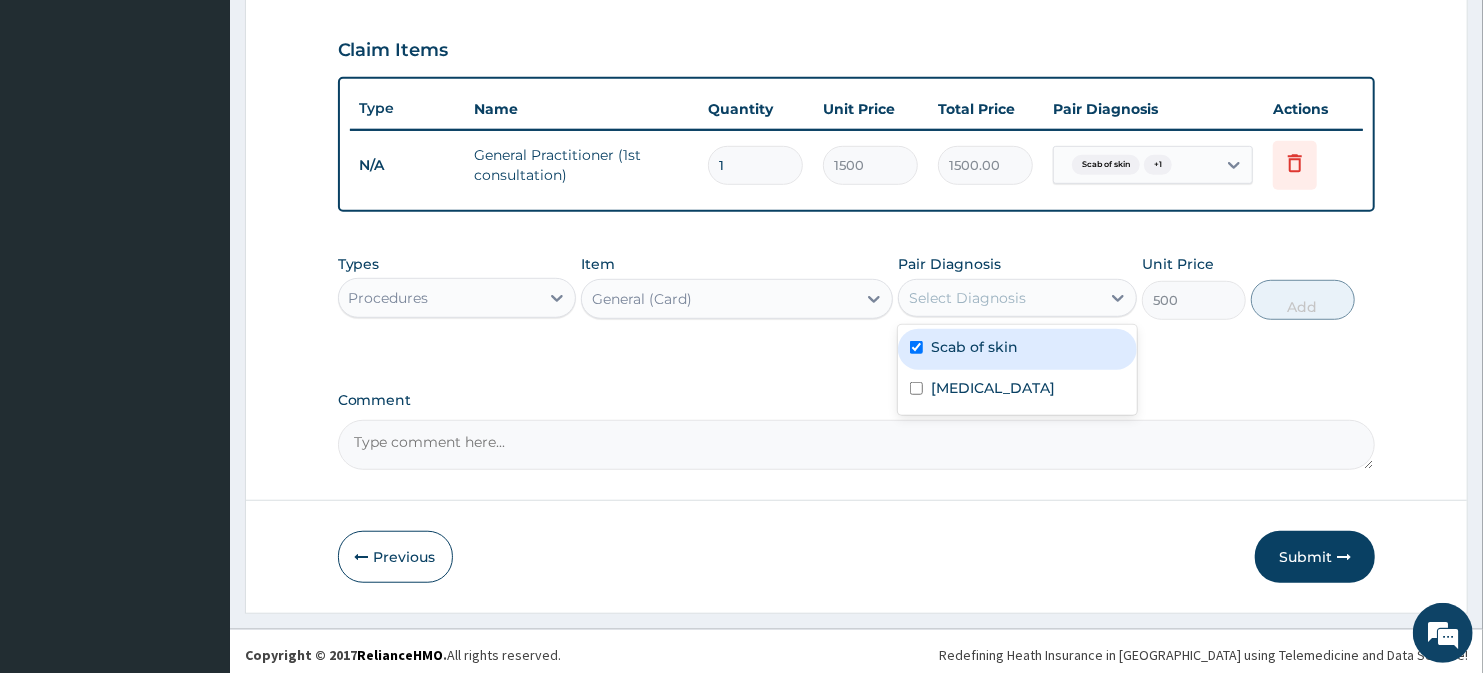 checkbox on "true" 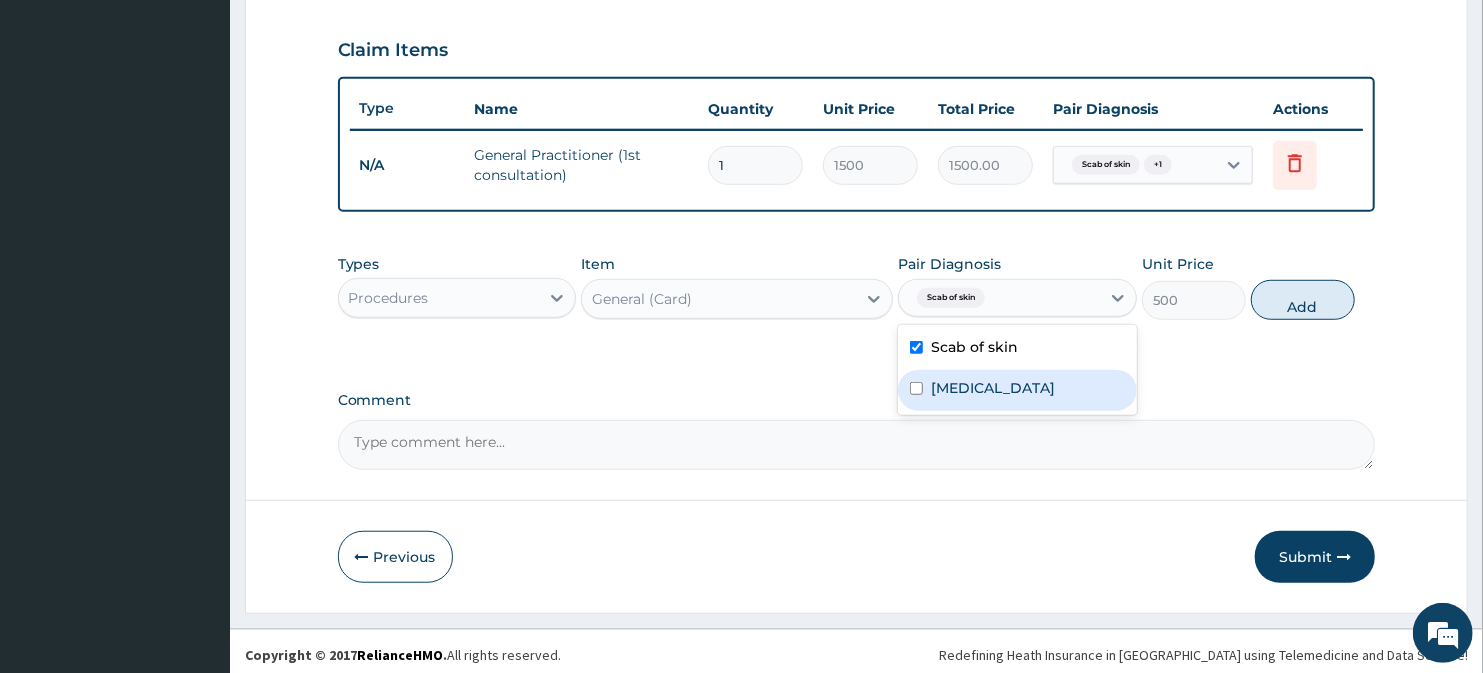 click on "[MEDICAL_DATA]" at bounding box center (993, 388) 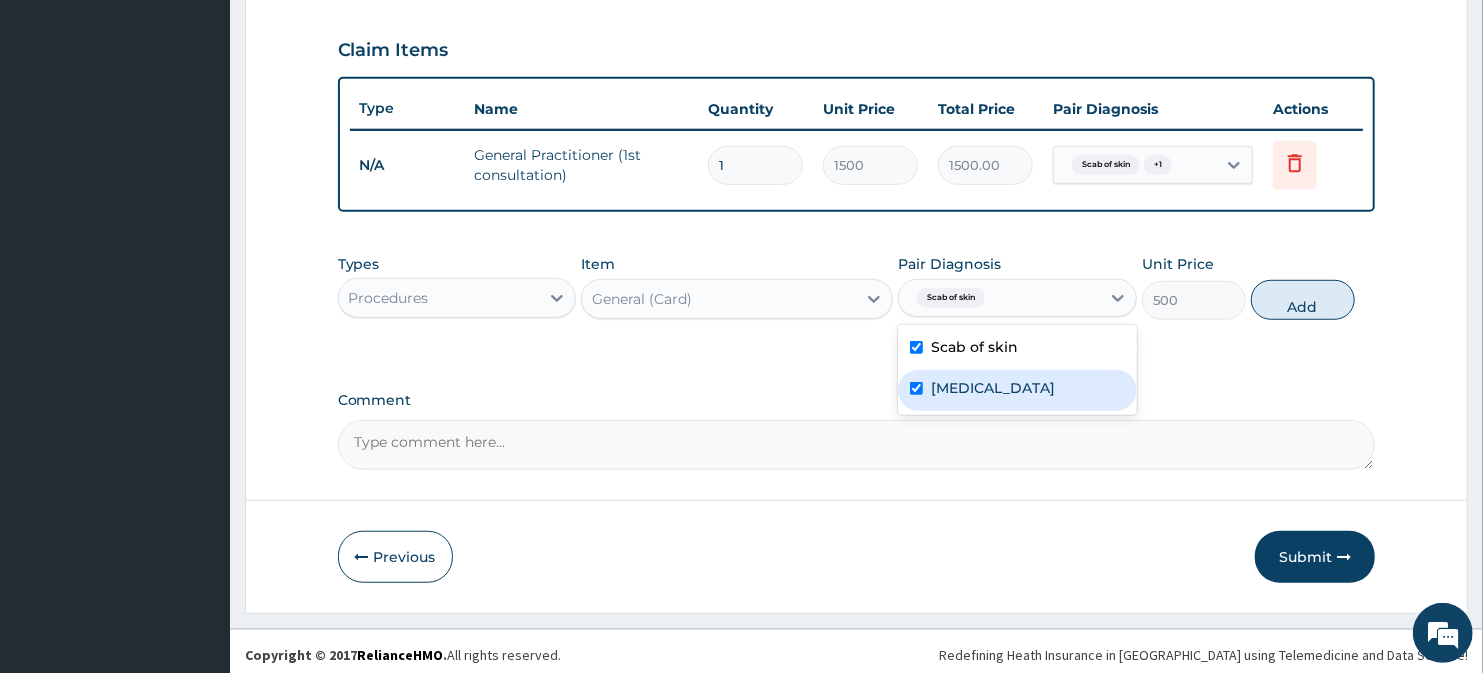 checkbox on "true" 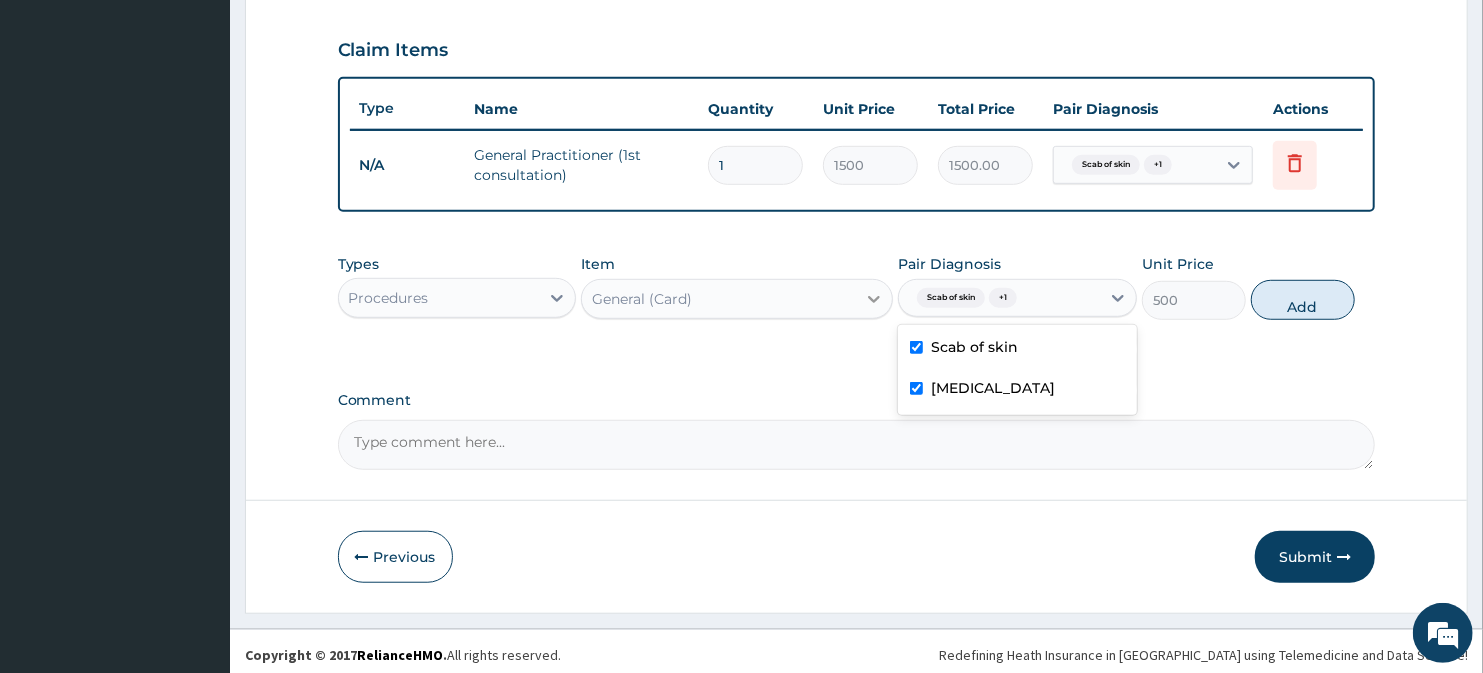 click 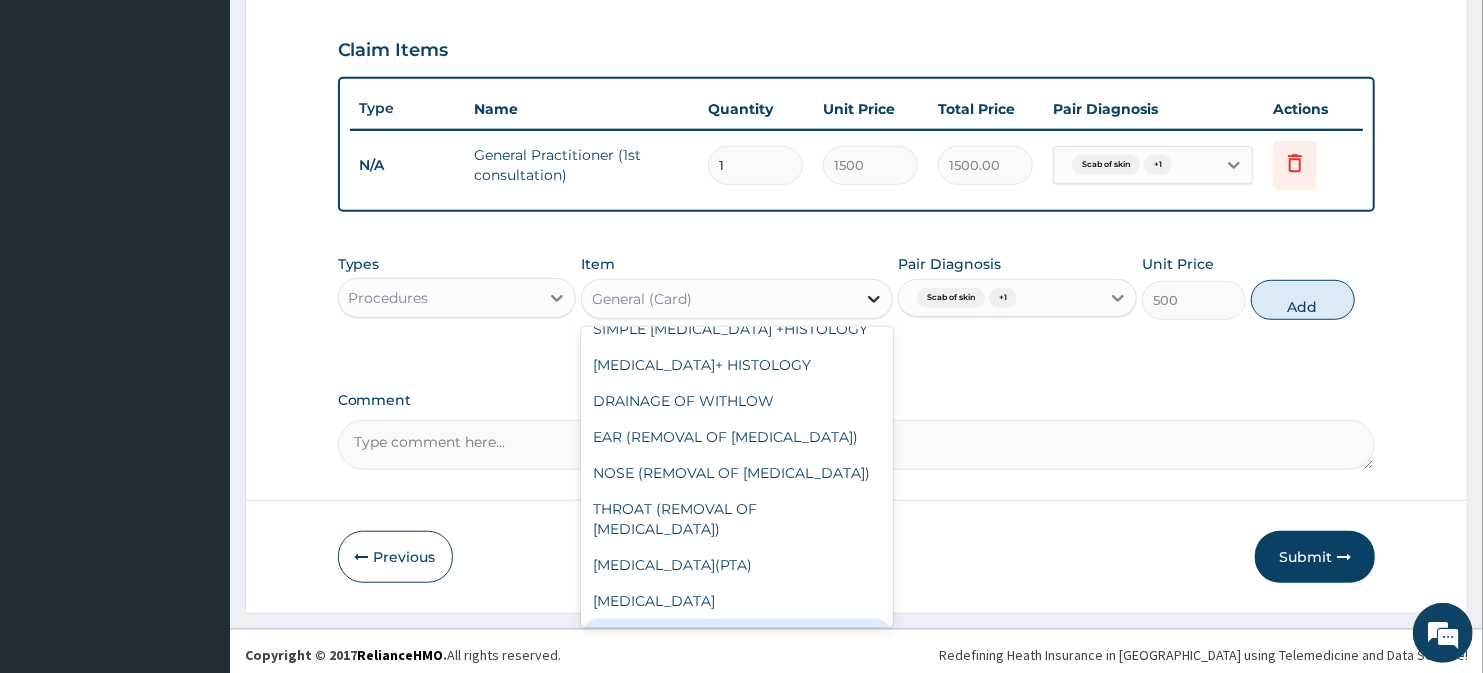 scroll, scrollTop: 4345, scrollLeft: 0, axis: vertical 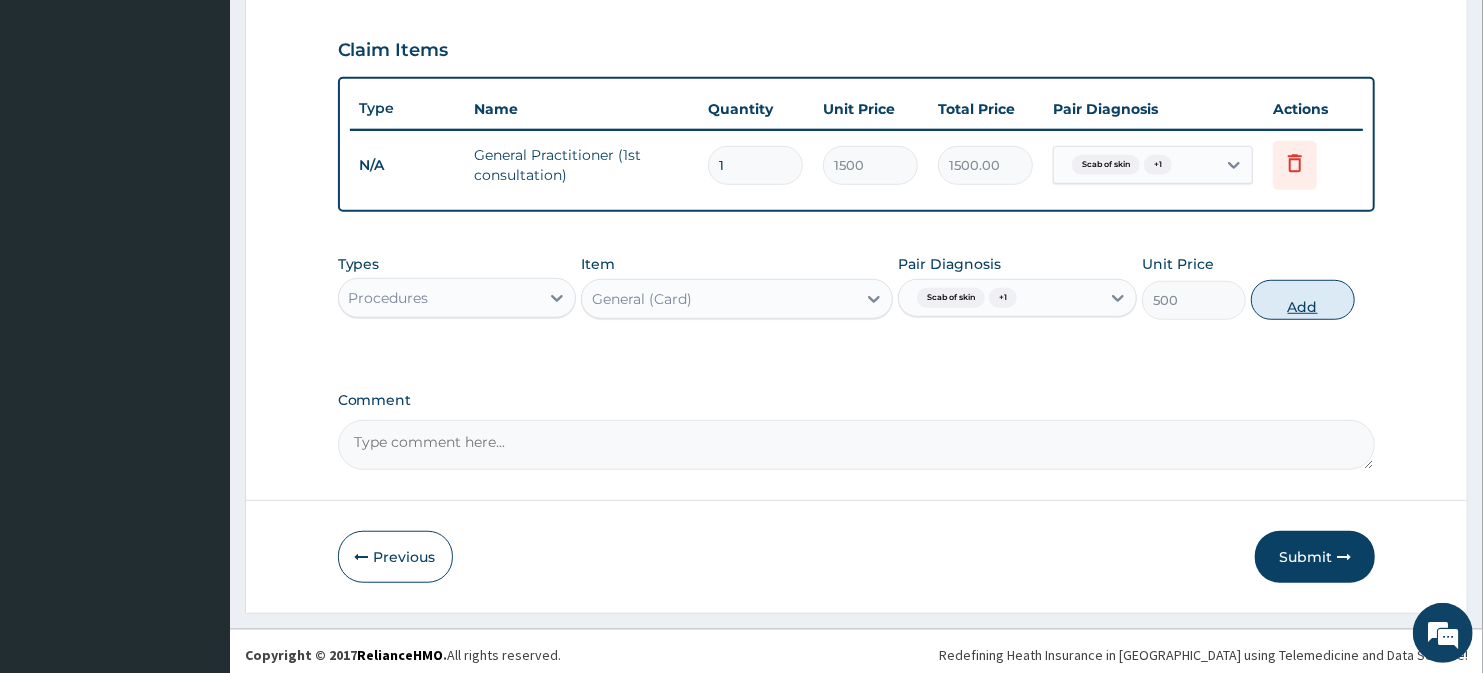 click on "Add" at bounding box center (1303, 300) 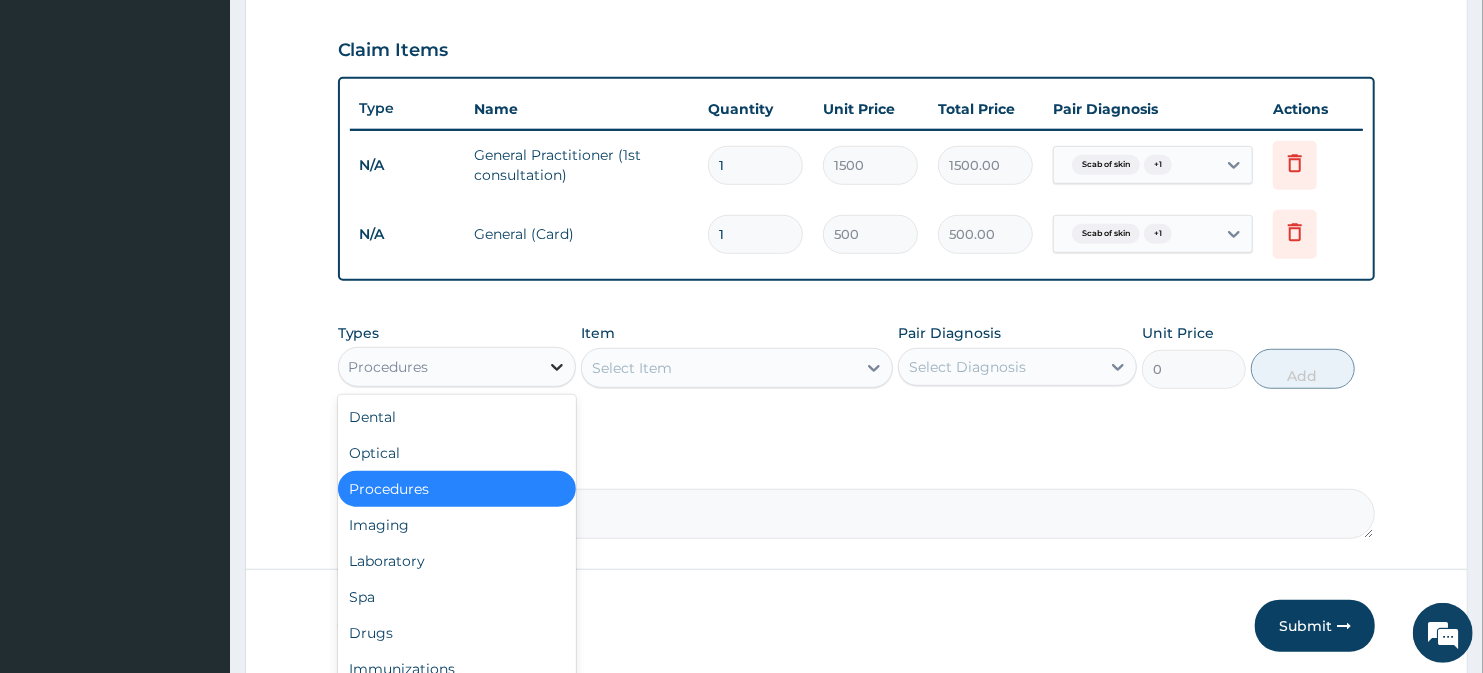 click 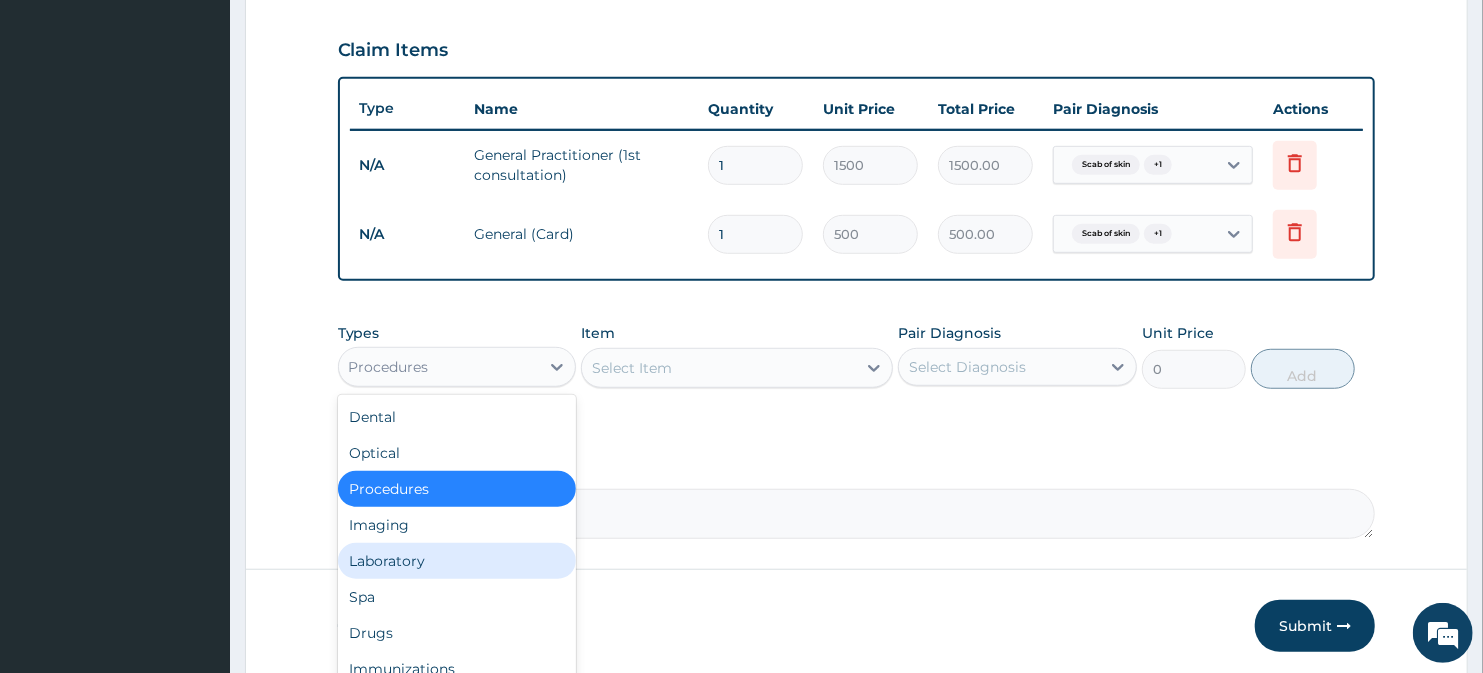 click on "Laboratory" at bounding box center [457, 561] 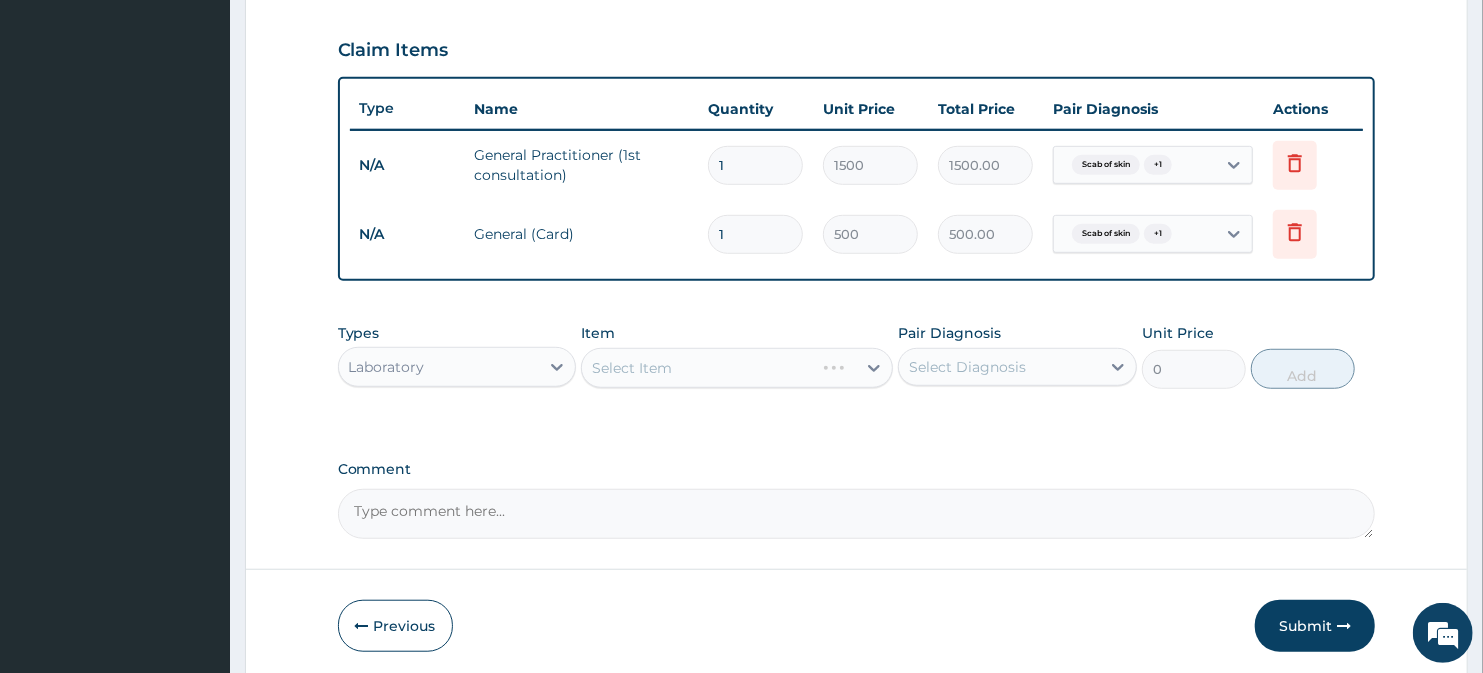 click 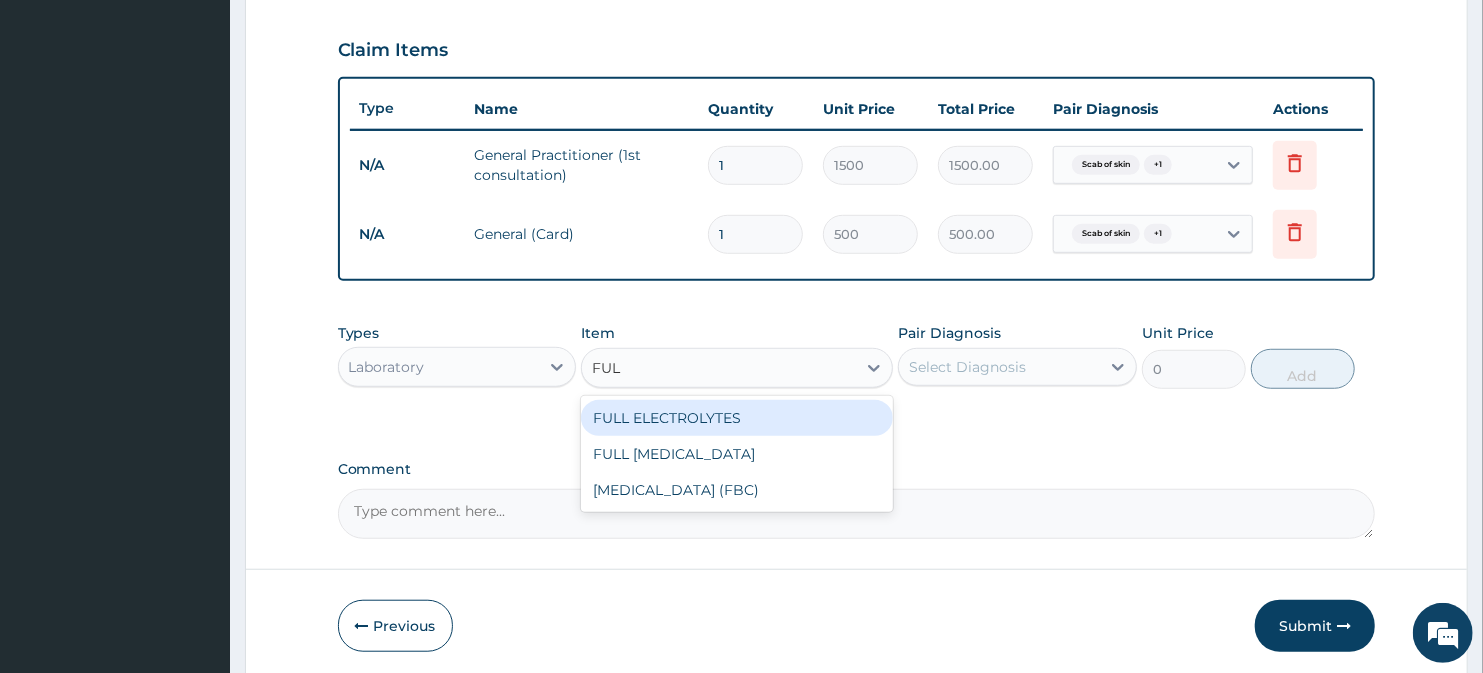 type on "FULL" 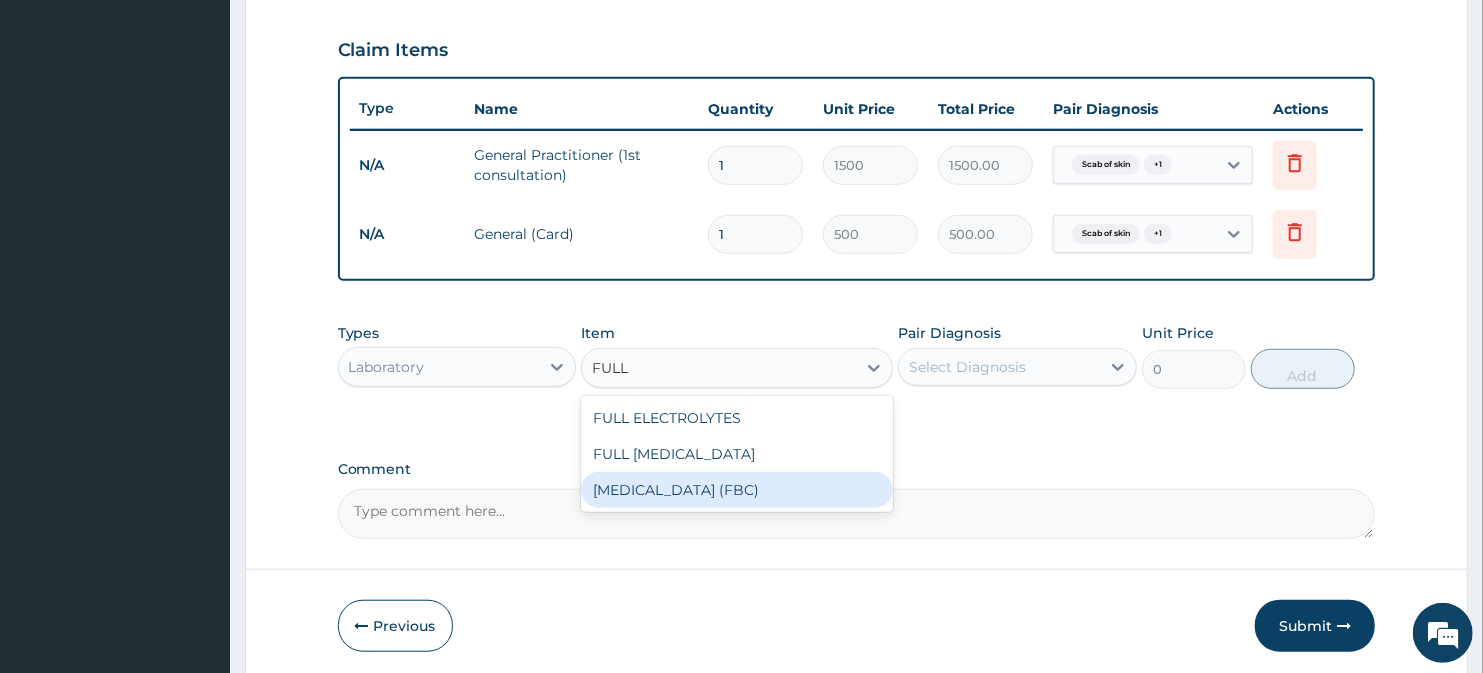 click on "[MEDICAL_DATA] (FBC)" at bounding box center (736, 490) 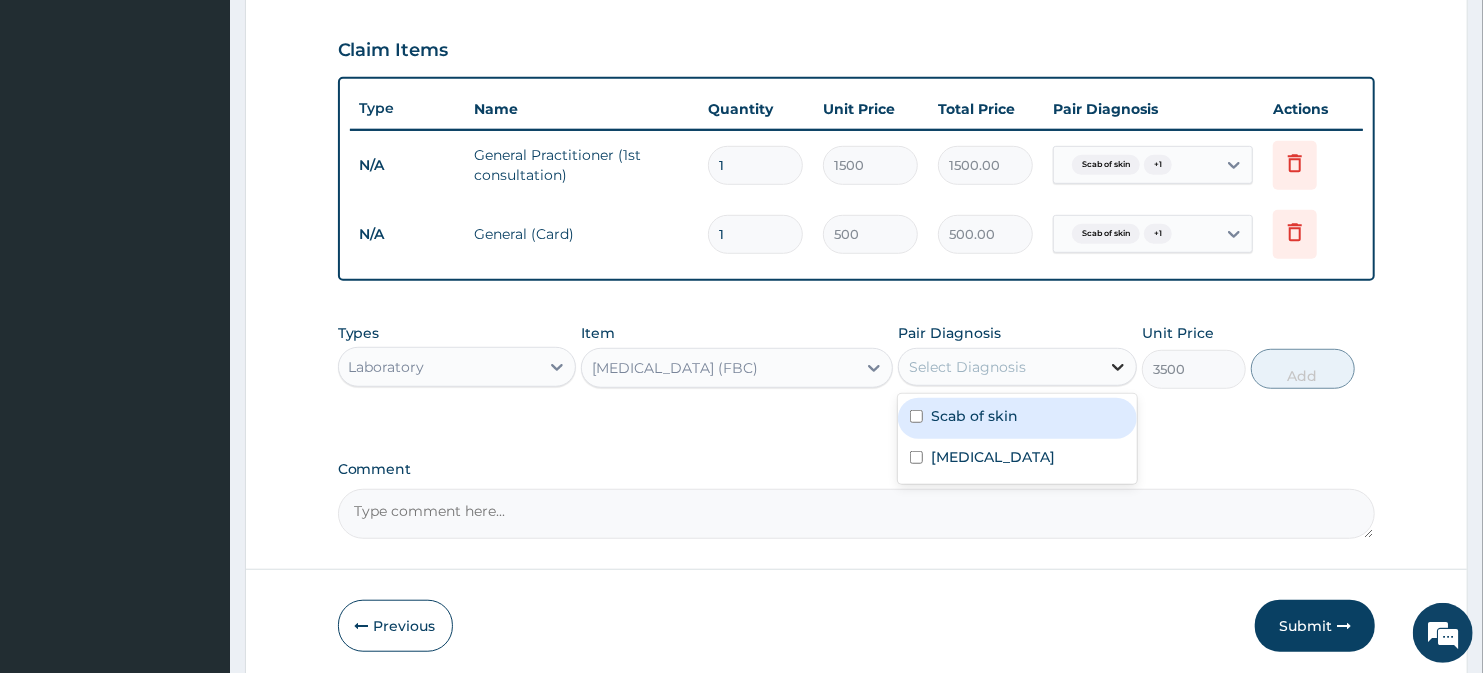click at bounding box center [1118, 367] 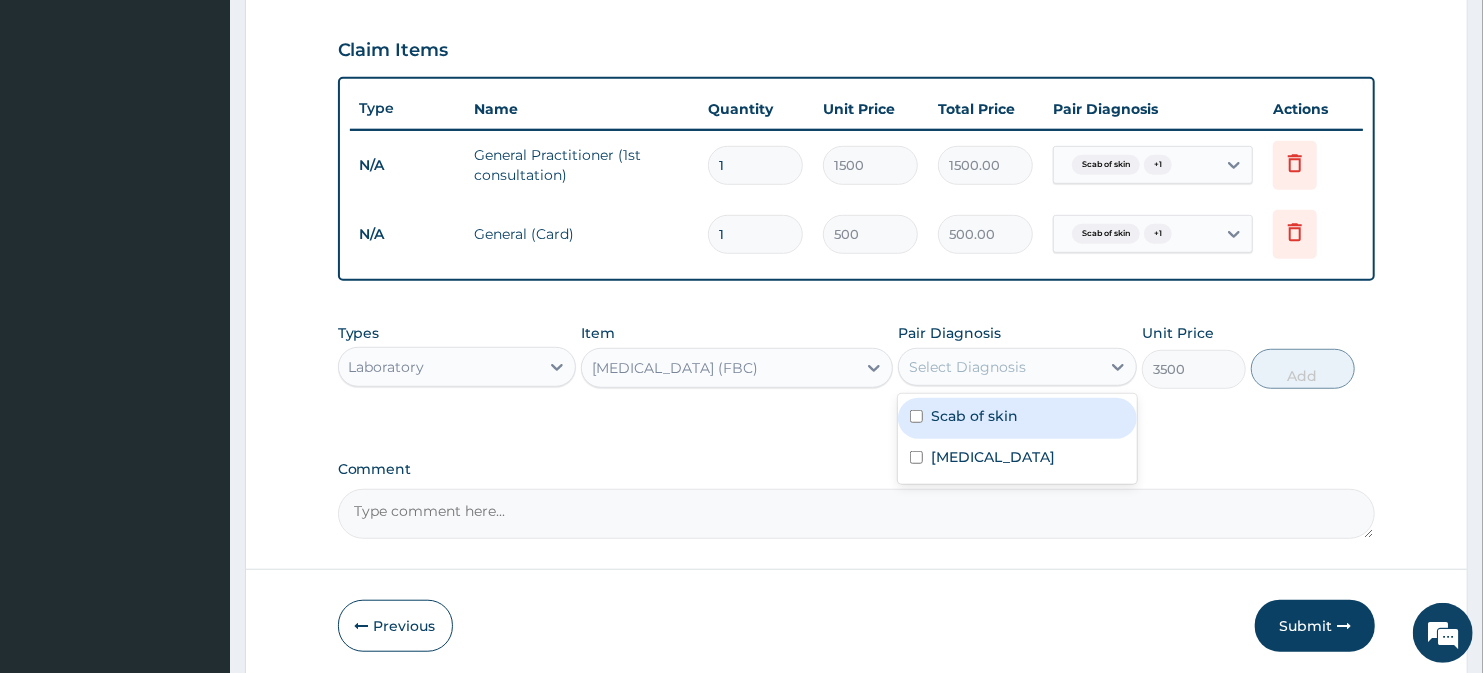 click at bounding box center (916, 416) 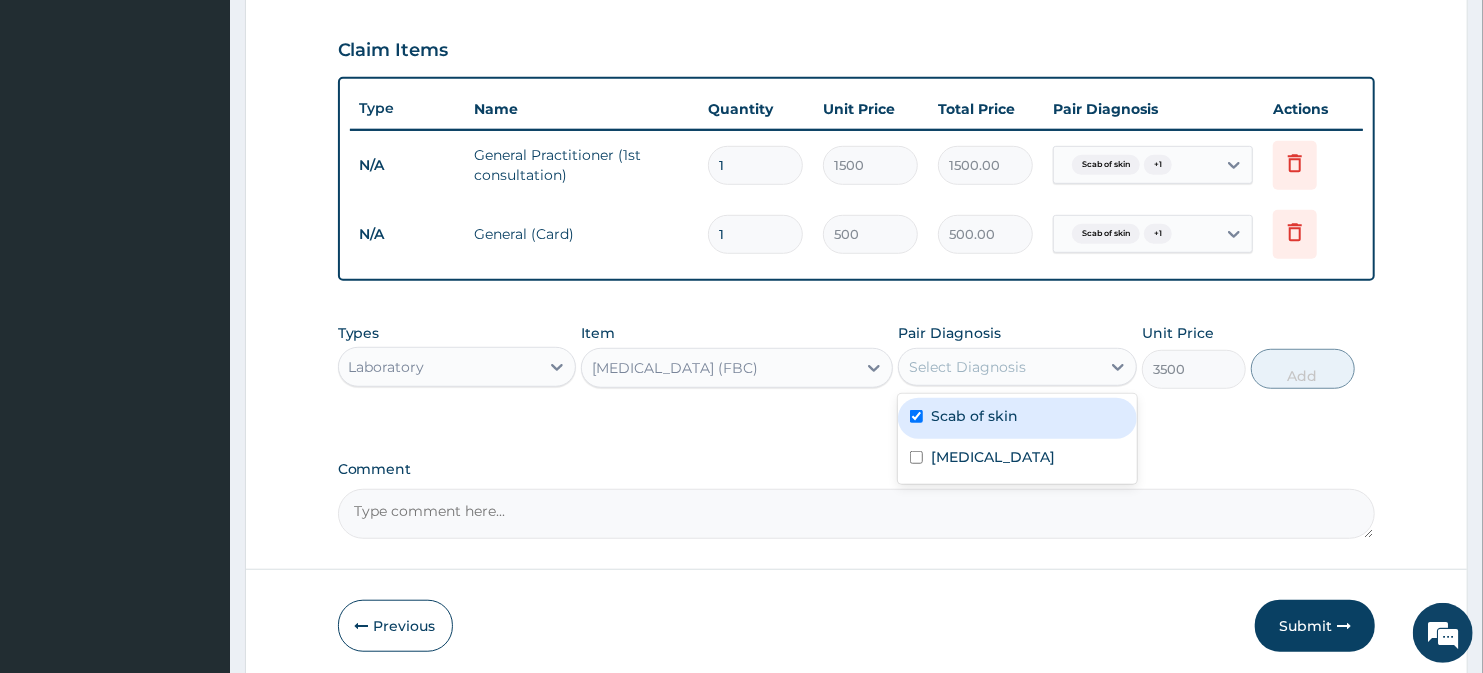 checkbox on "true" 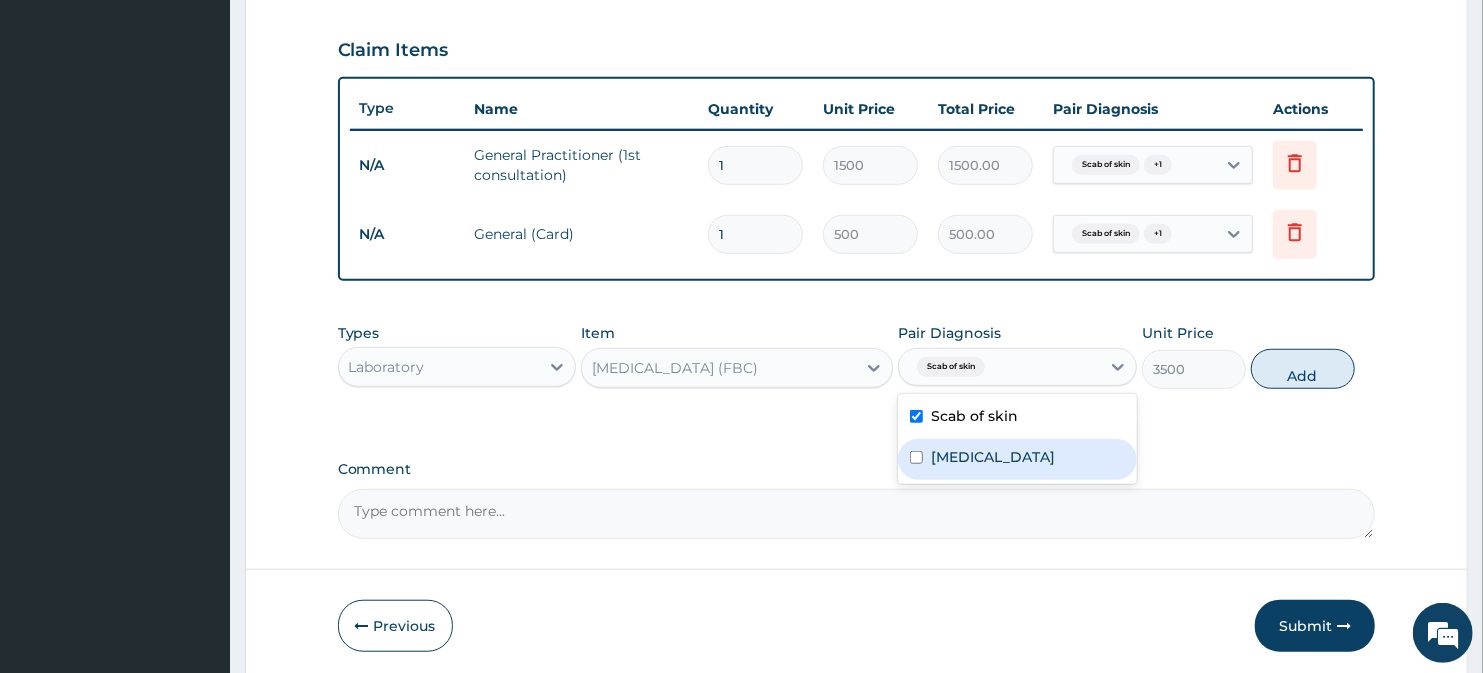 click at bounding box center [916, 457] 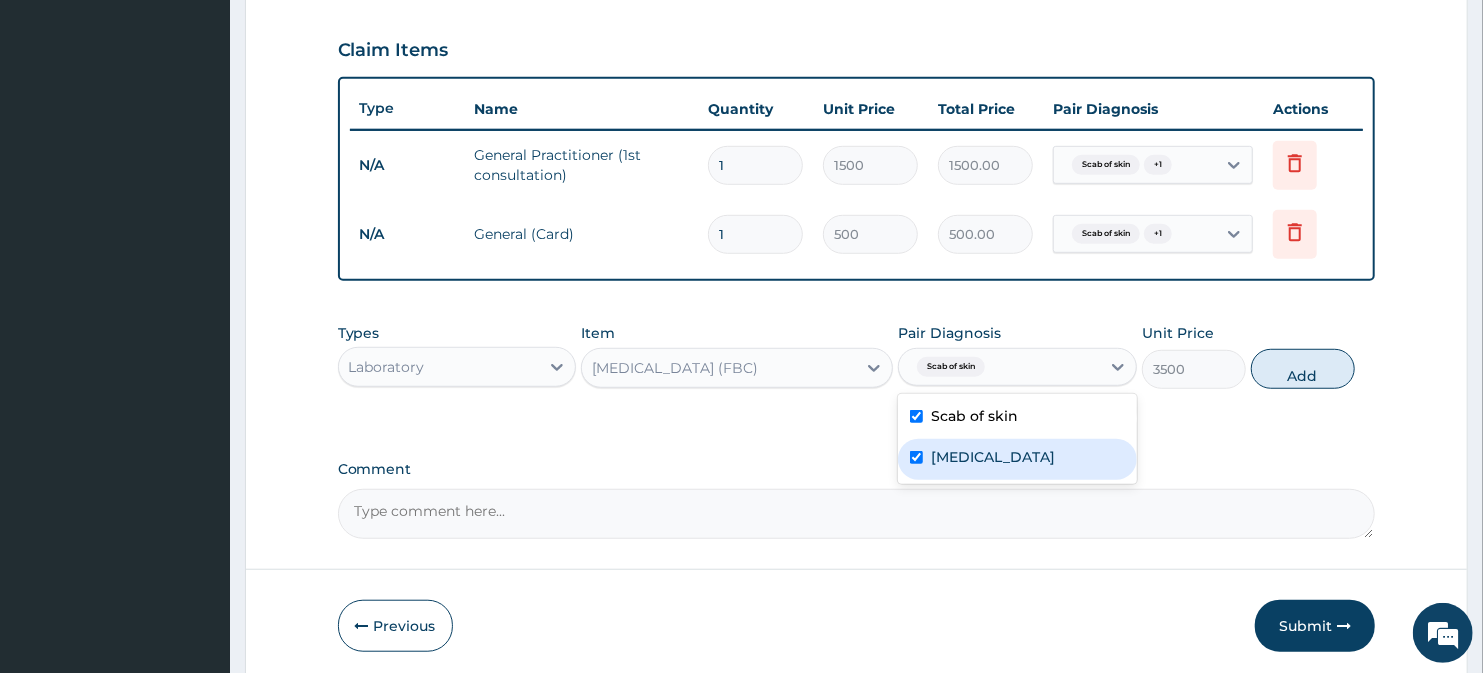 checkbox on "true" 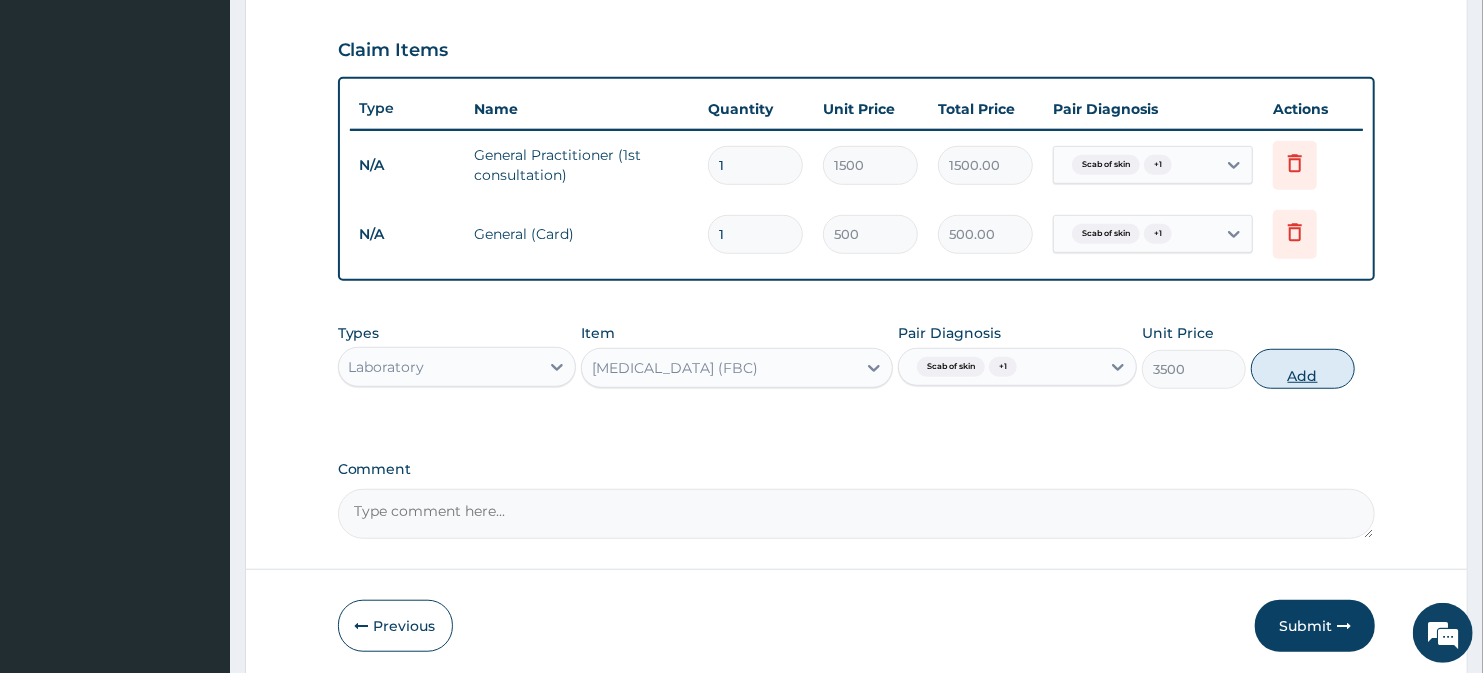 click on "Add" at bounding box center [1303, 369] 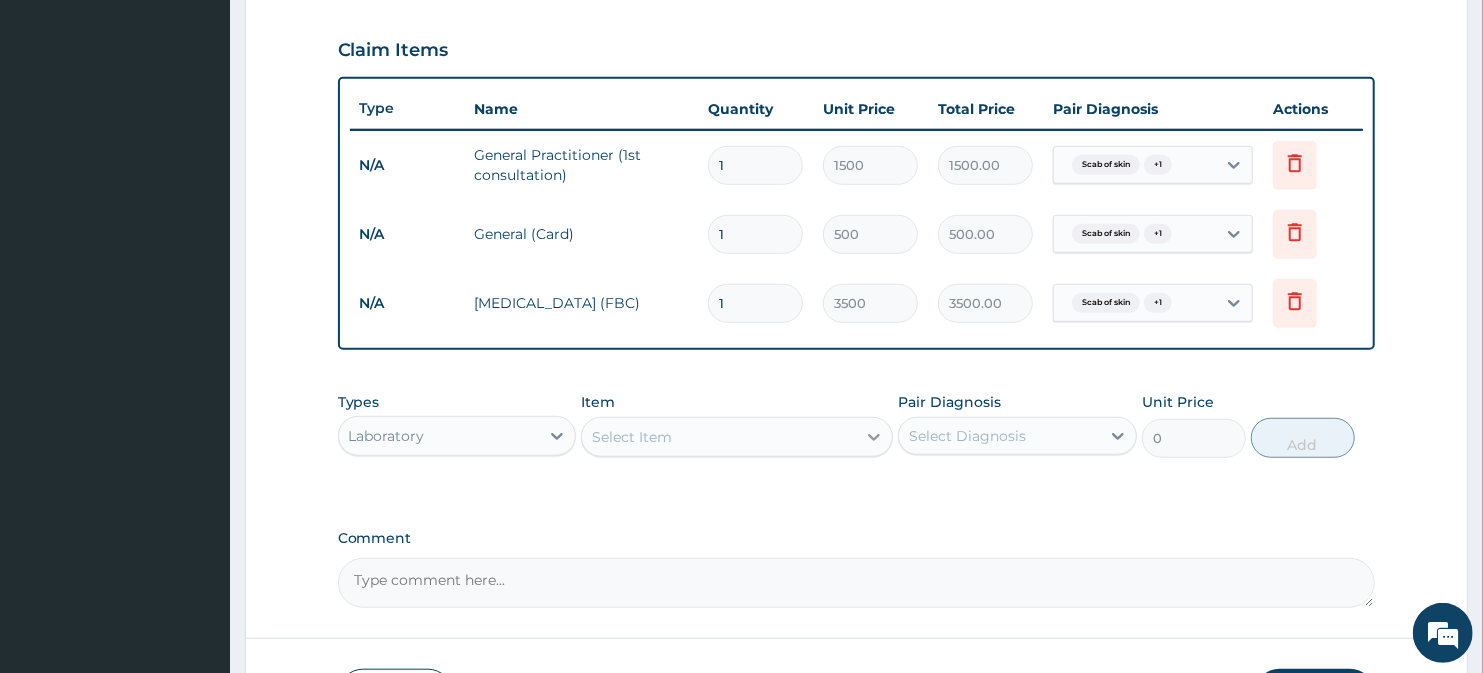 click 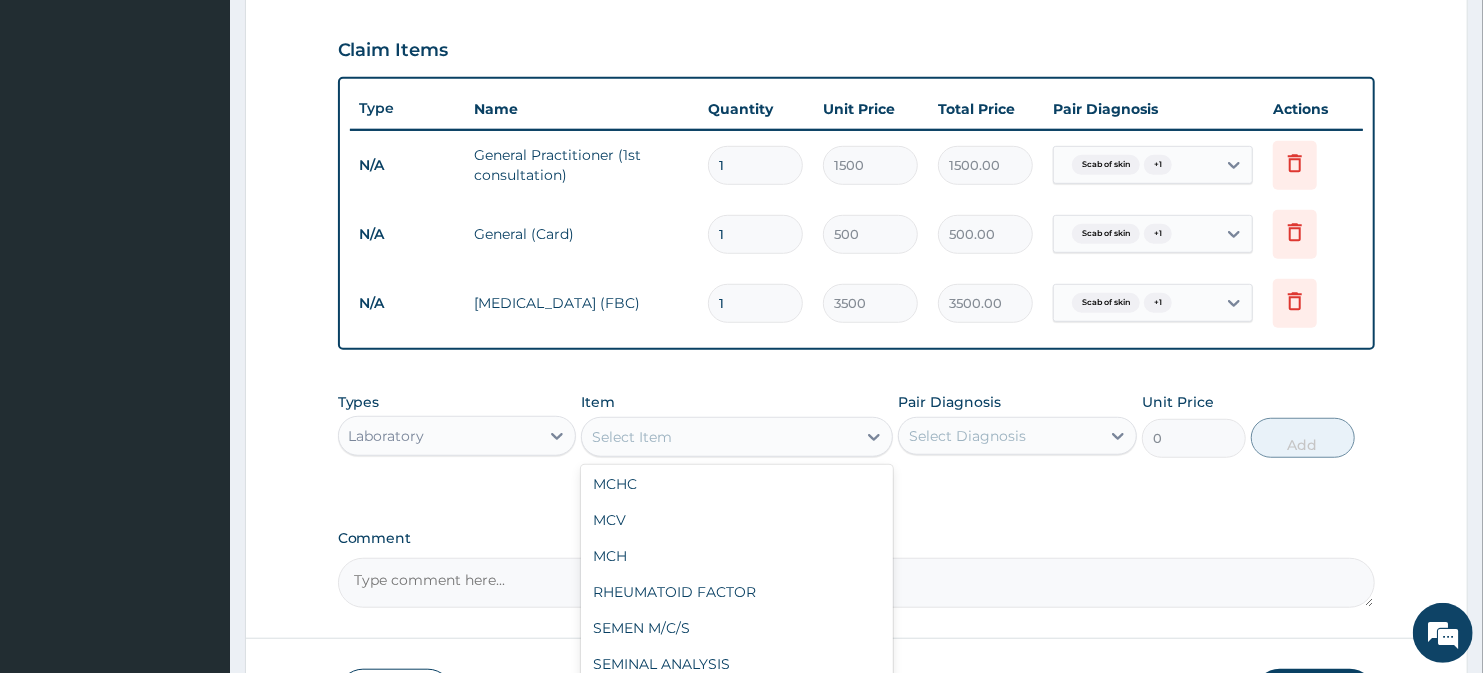 scroll, scrollTop: 471, scrollLeft: 0, axis: vertical 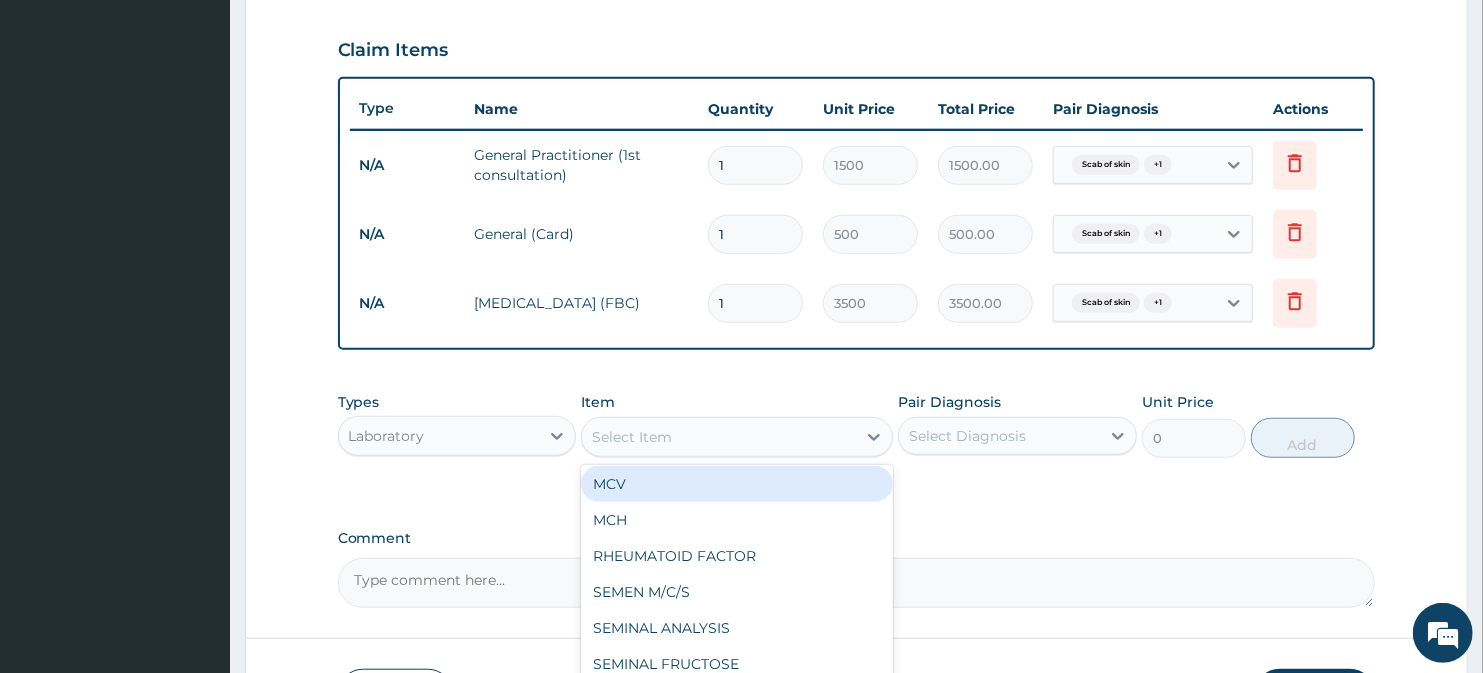 click on "Select Item" at bounding box center (632, 437) 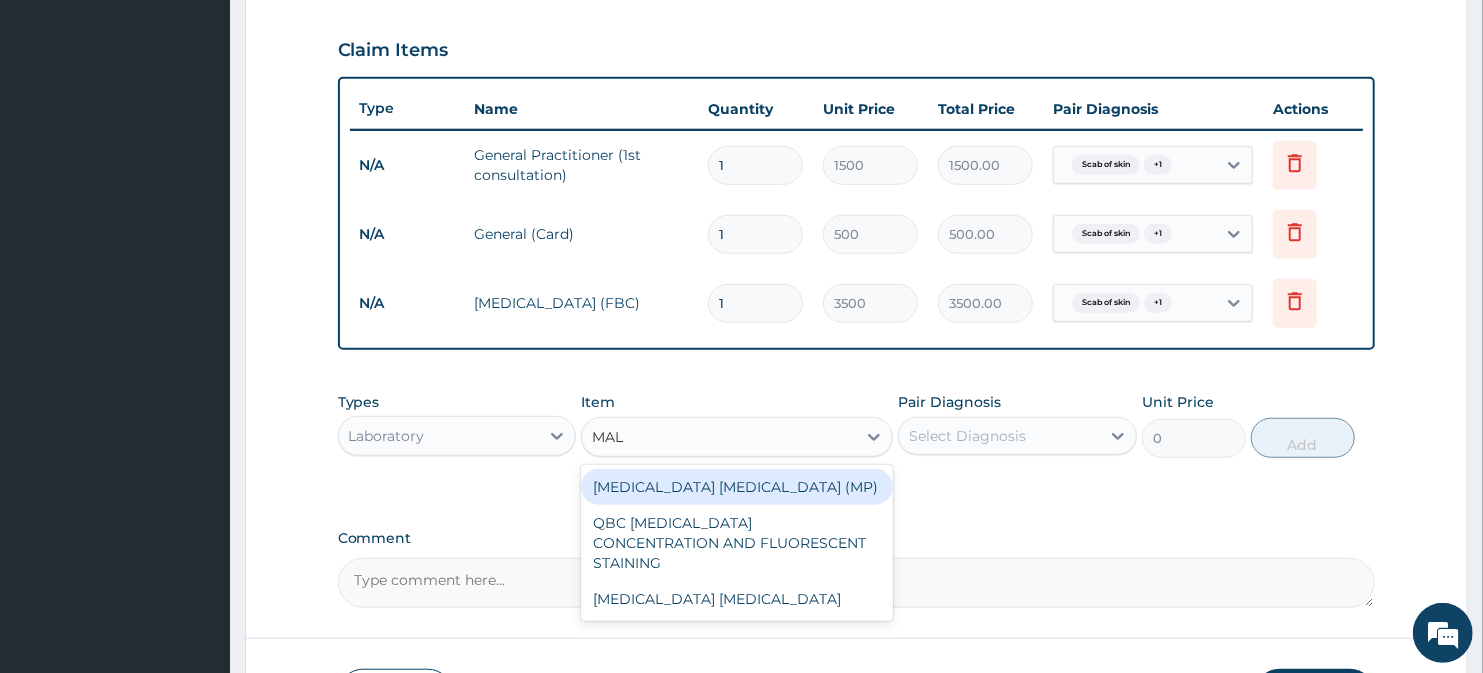 type on "MALA" 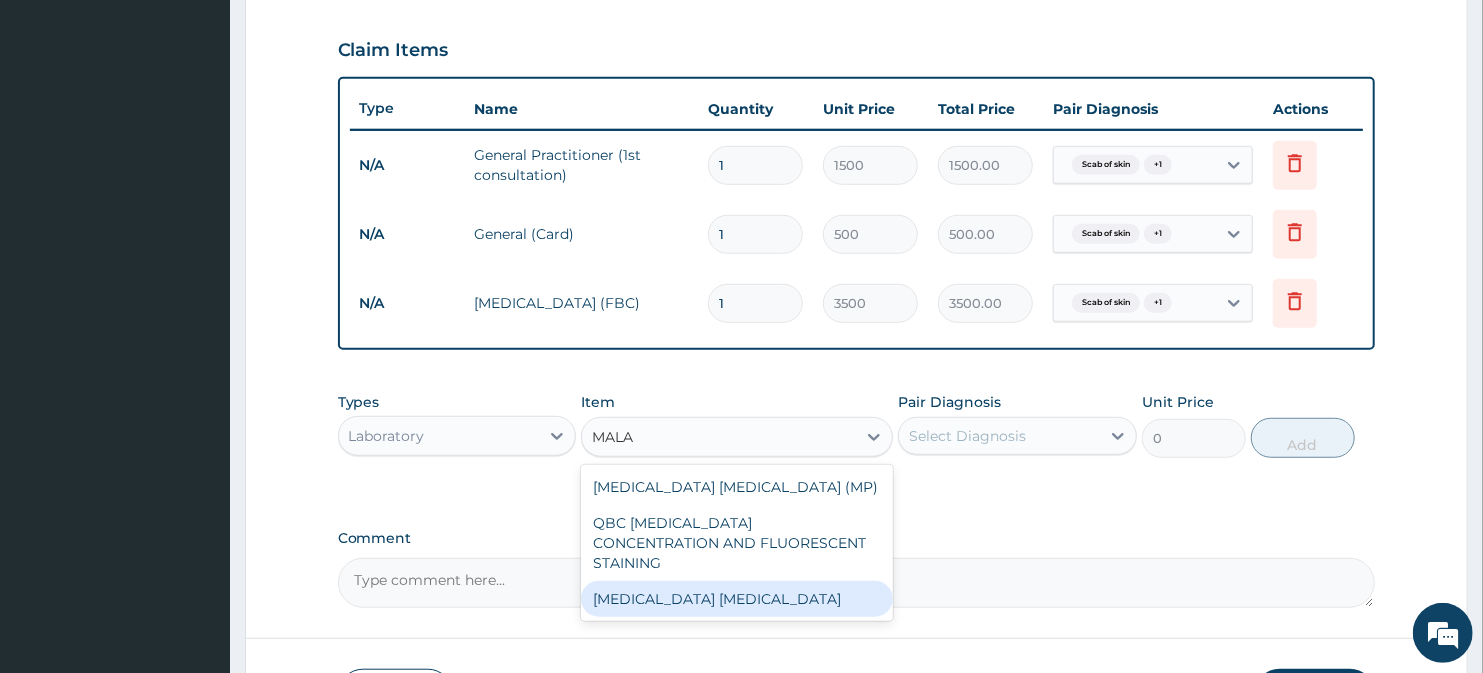click on "Malaria Parasite" at bounding box center (736, 599) 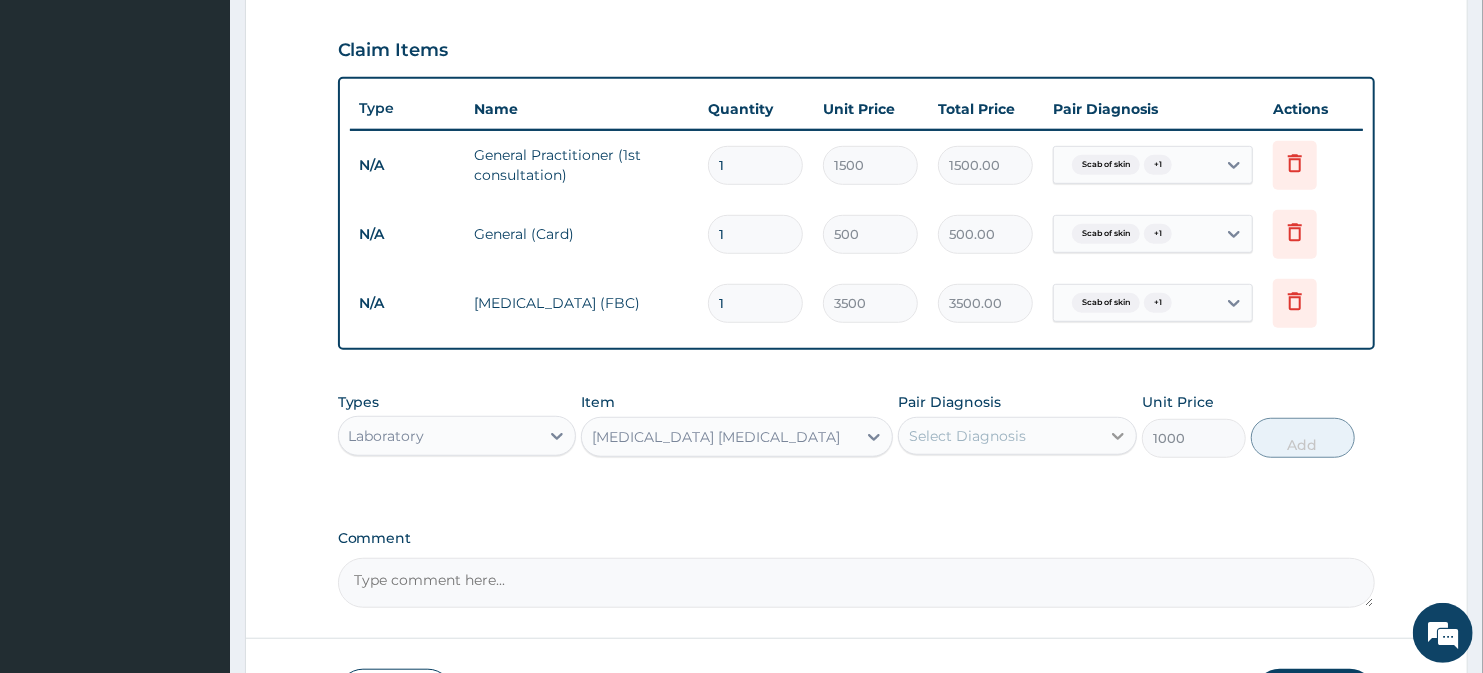 click 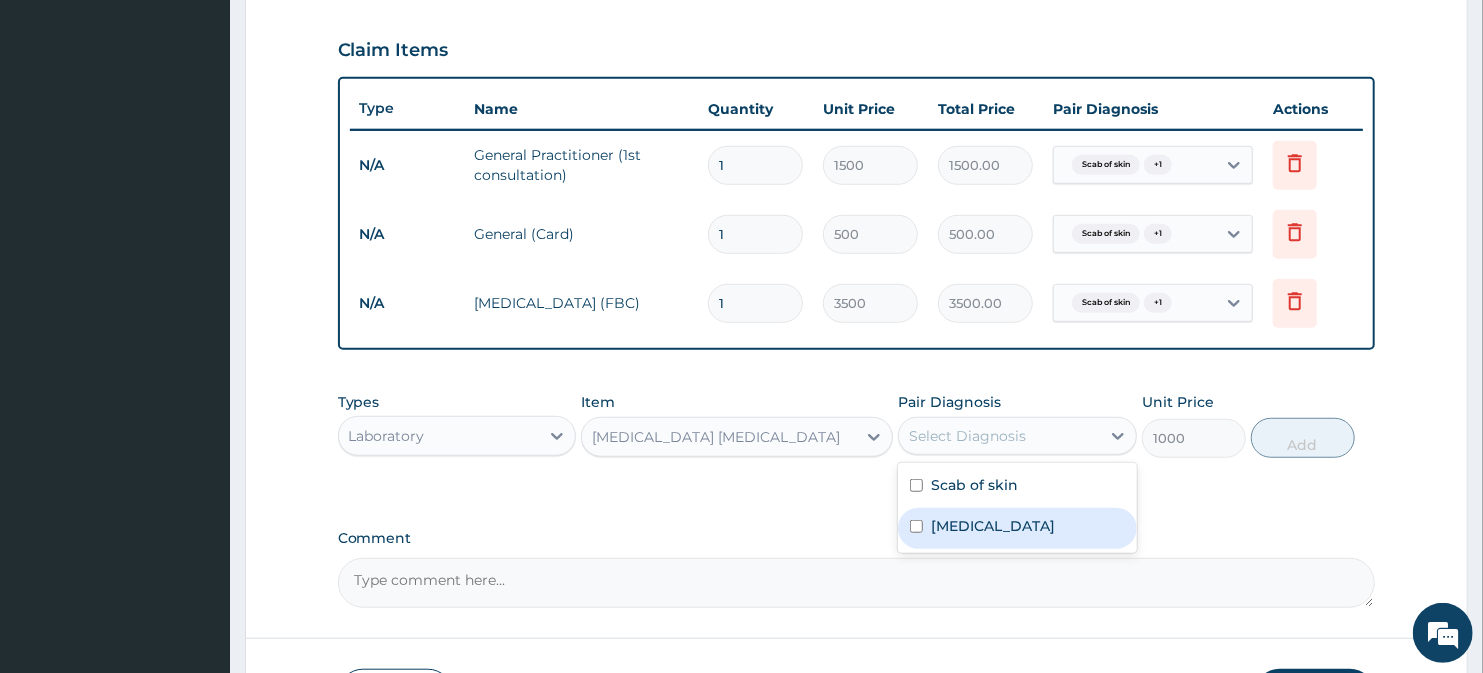 click at bounding box center (916, 526) 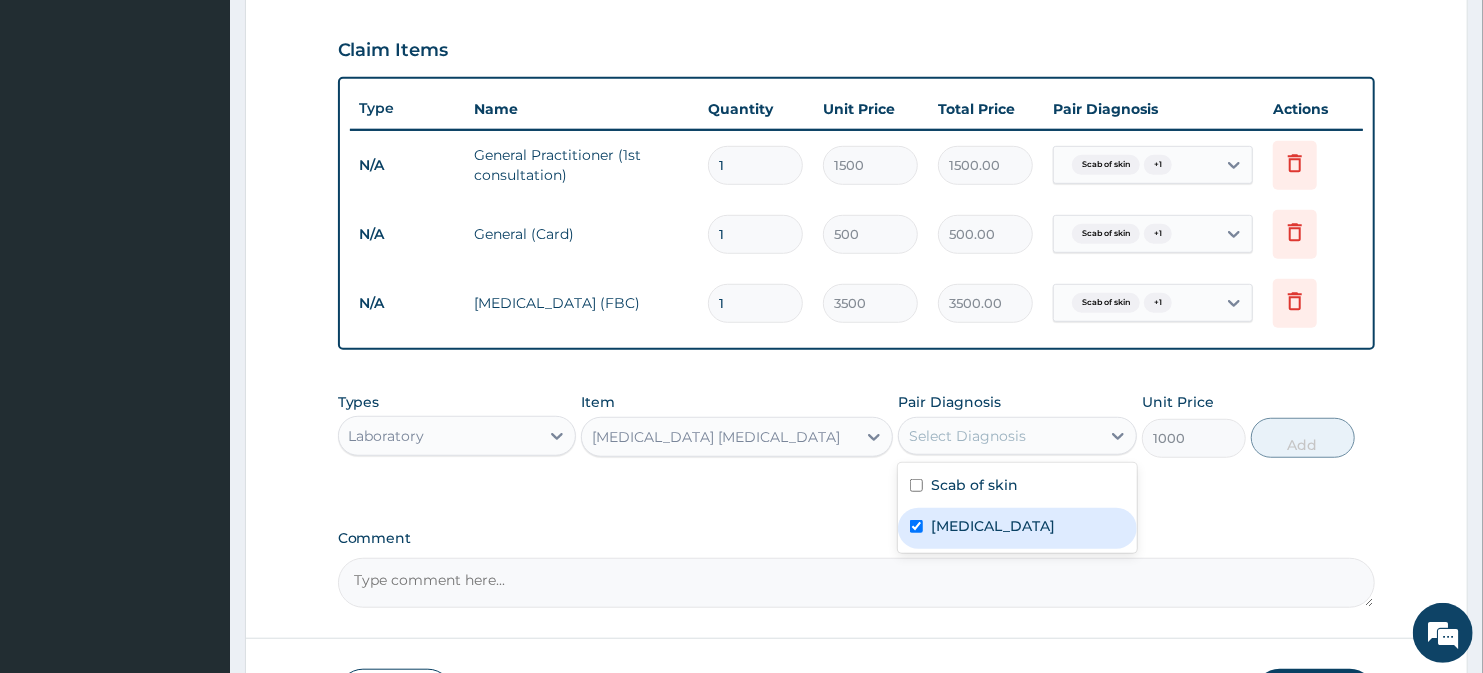 checkbox on "true" 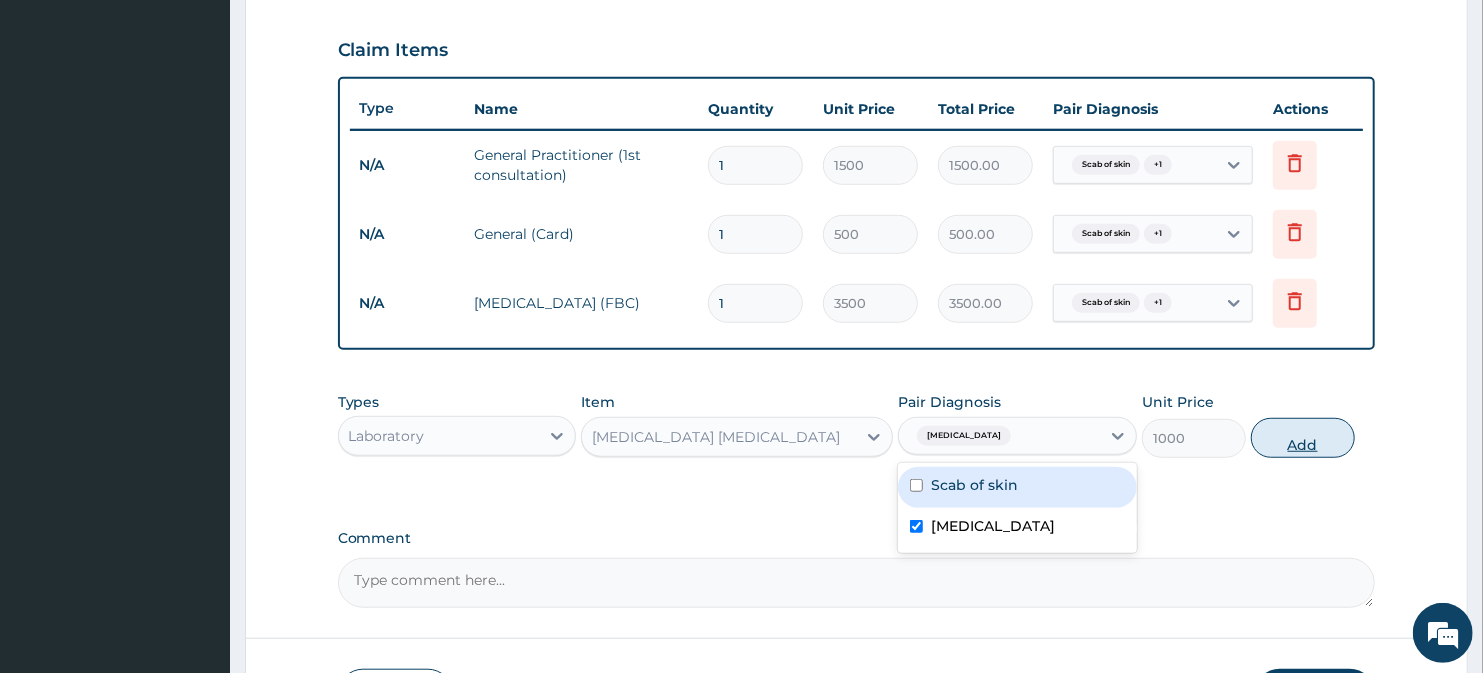 click on "Add" at bounding box center (1303, 438) 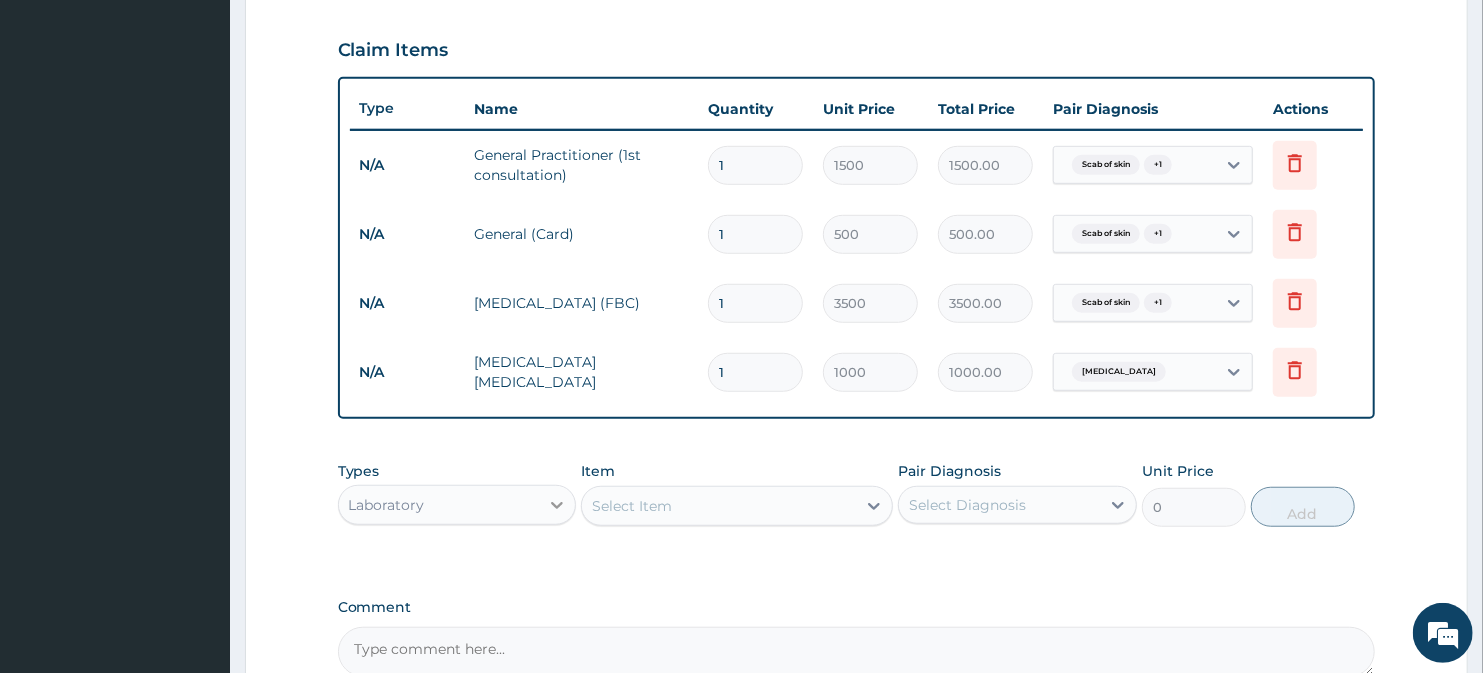 click 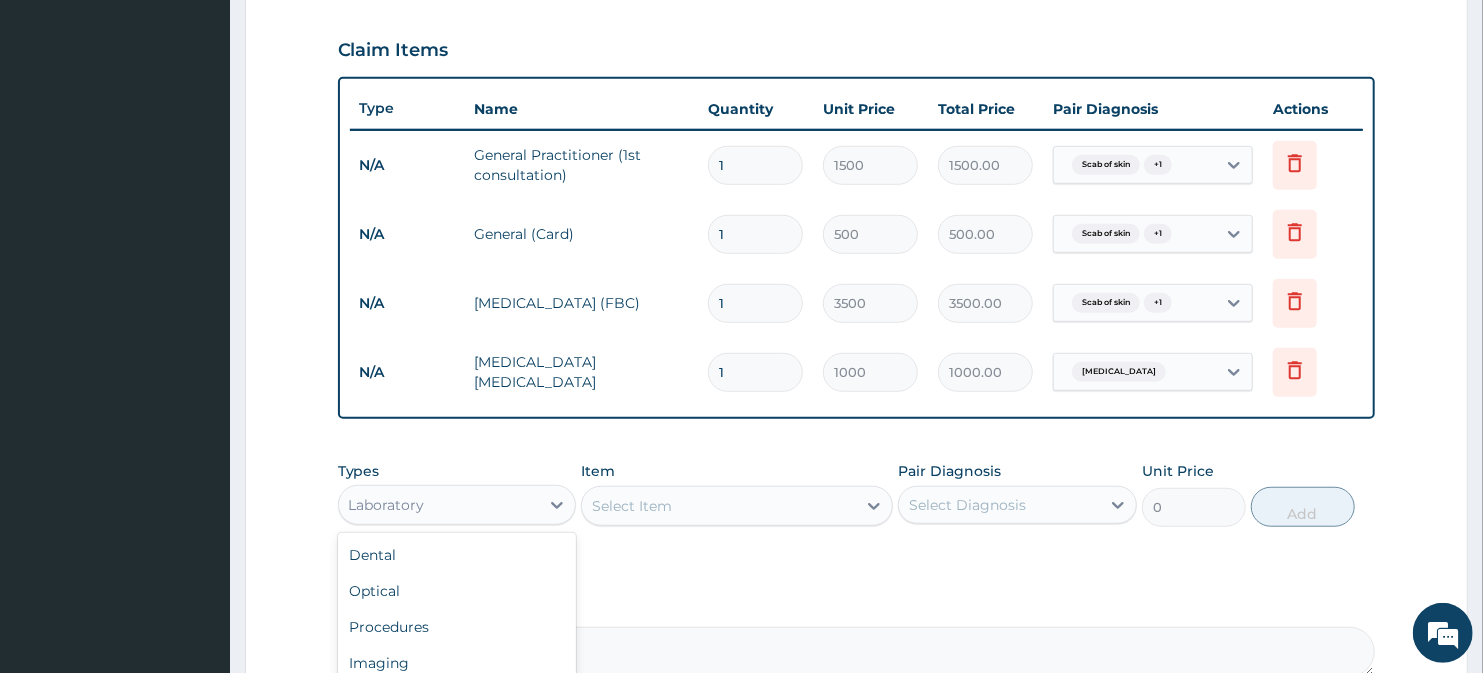 scroll, scrollTop: 4, scrollLeft: 0, axis: vertical 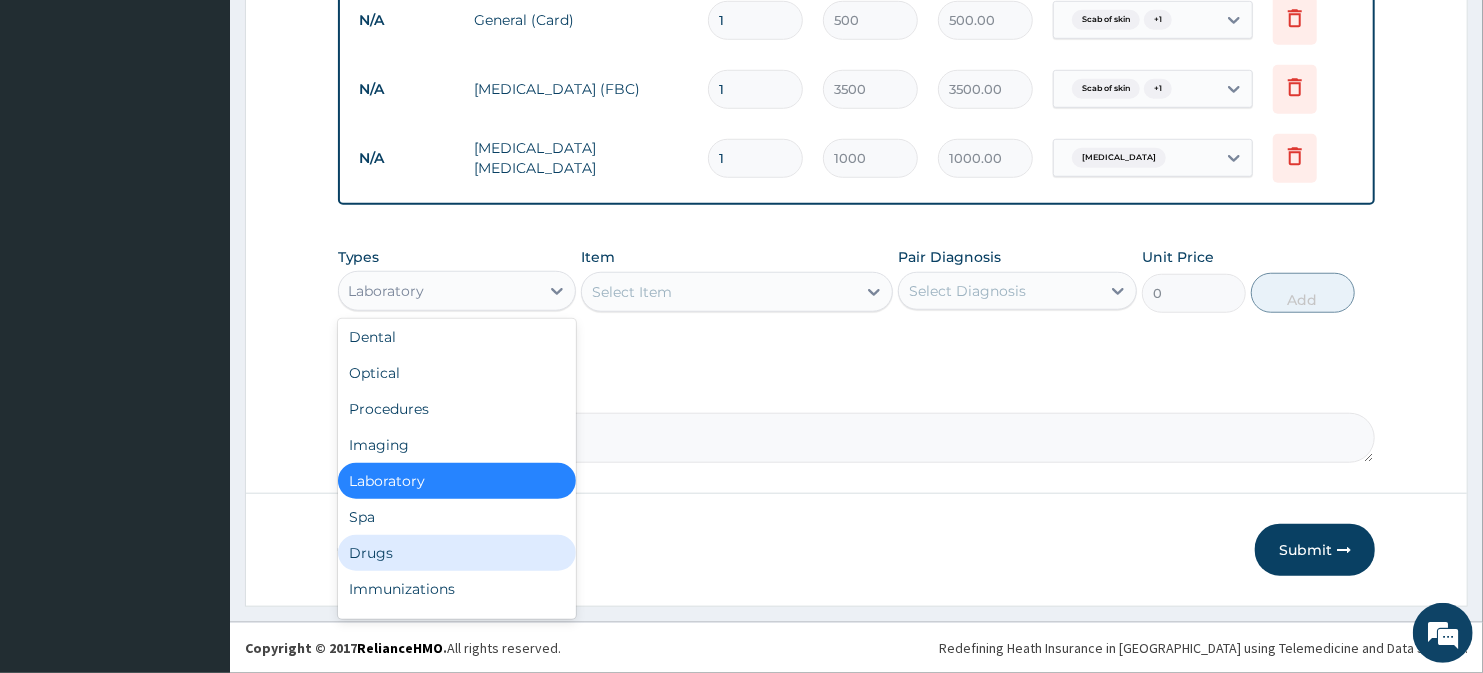click on "Drugs" at bounding box center [457, 553] 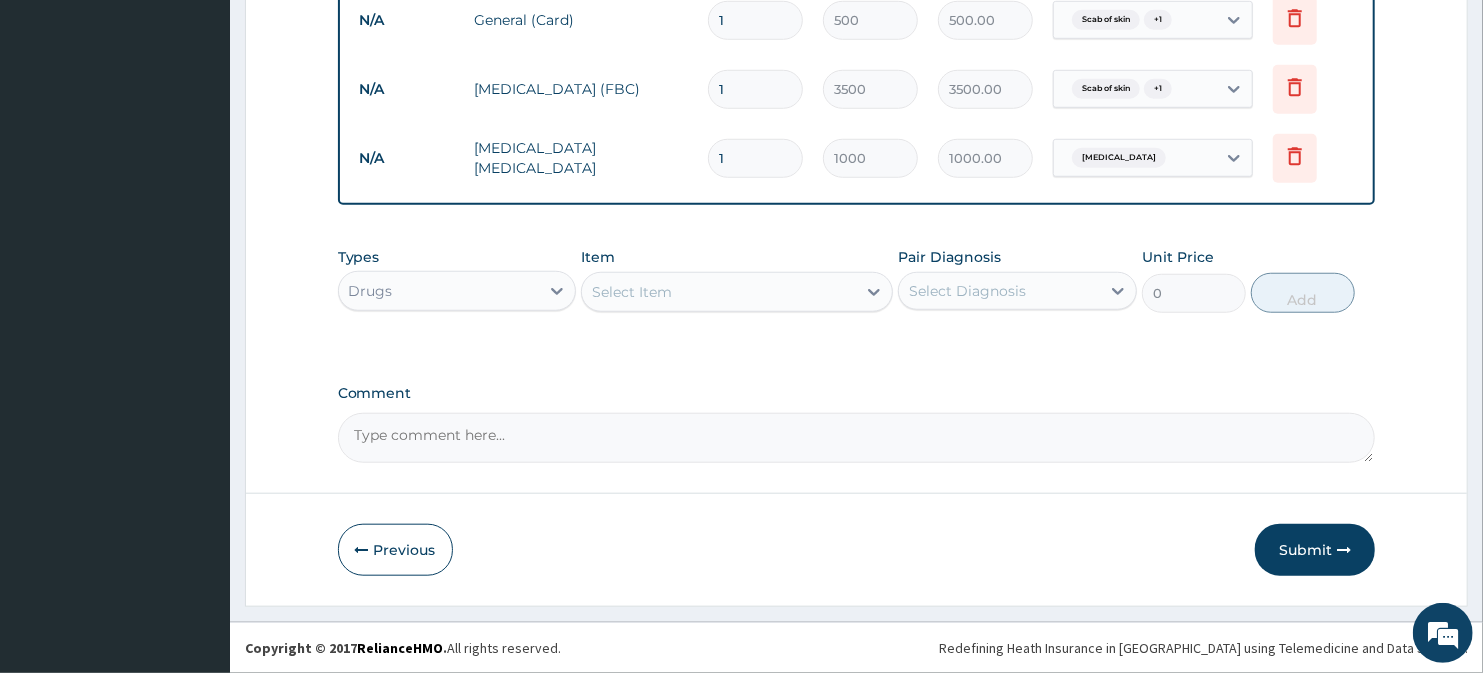 click 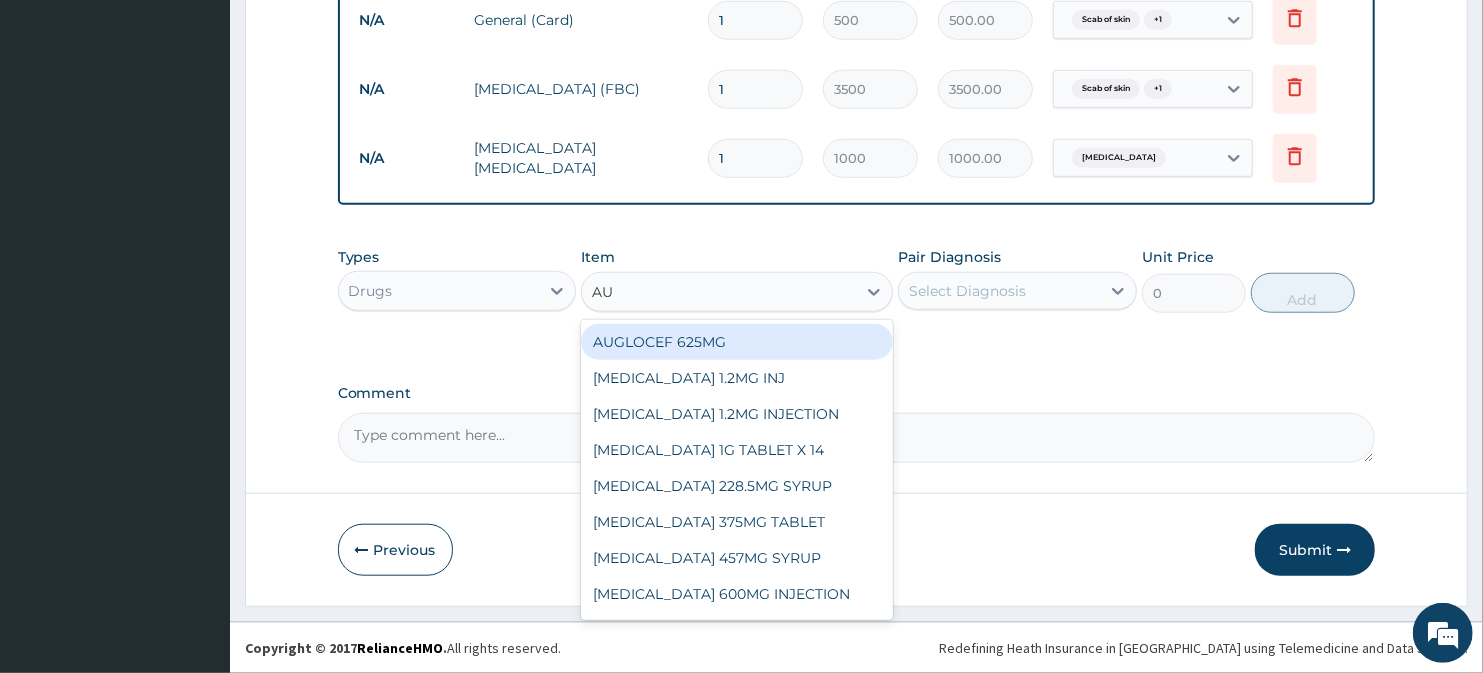 type on "AUG" 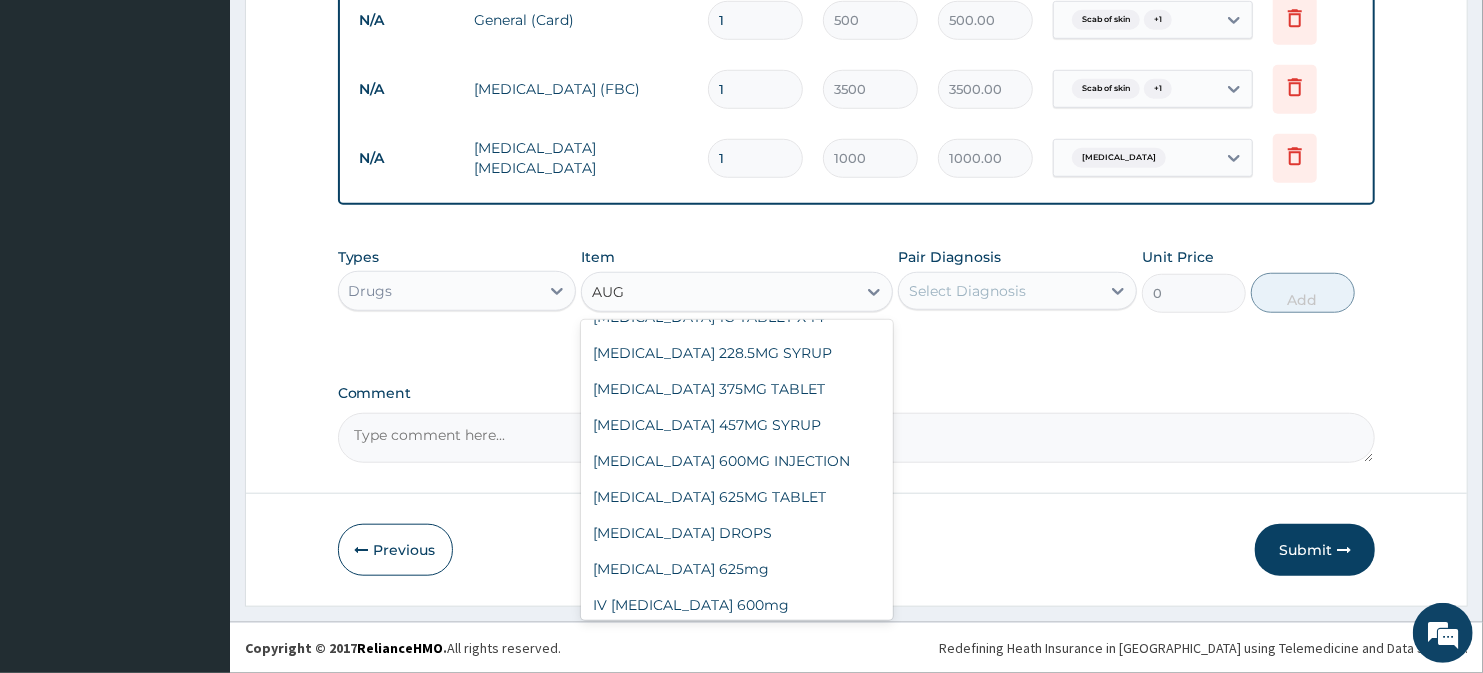 scroll, scrollTop: 138, scrollLeft: 0, axis: vertical 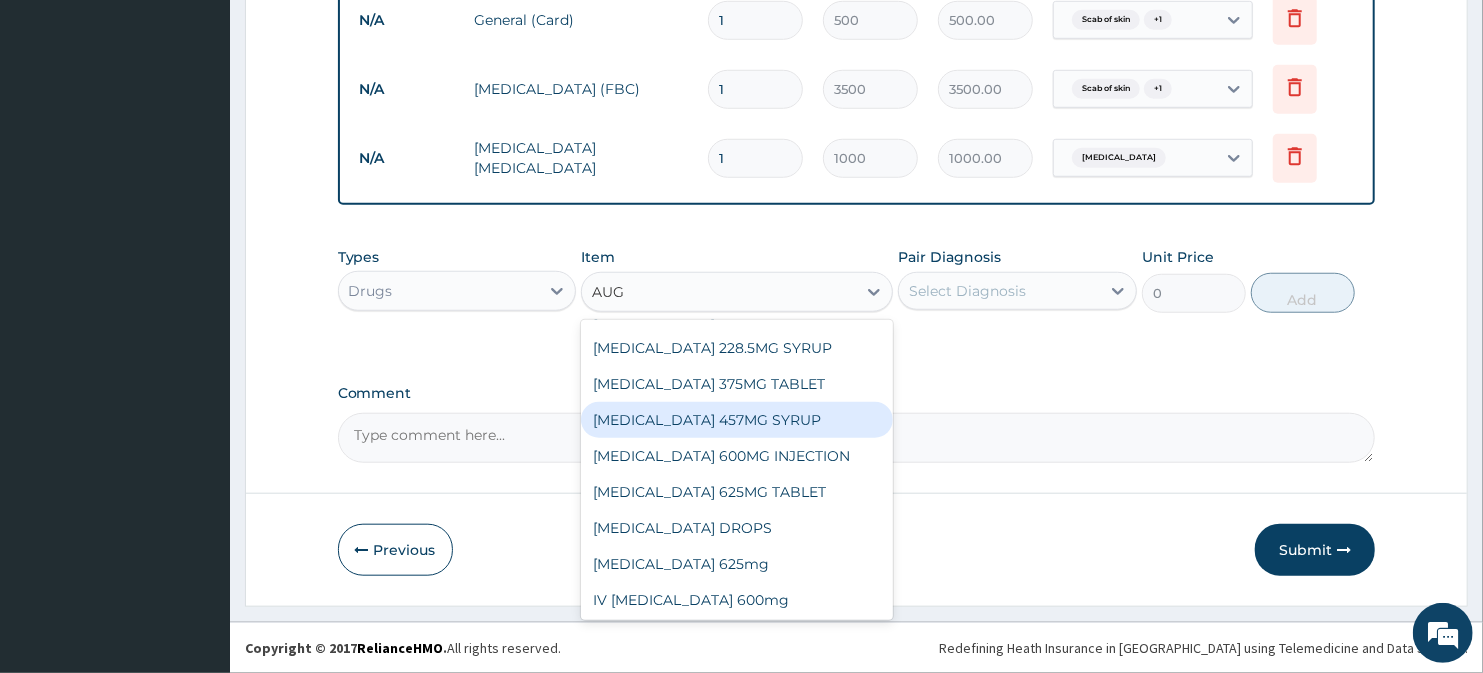 click on "AUGMENTIN 457MG SYRUP" at bounding box center [736, 420] 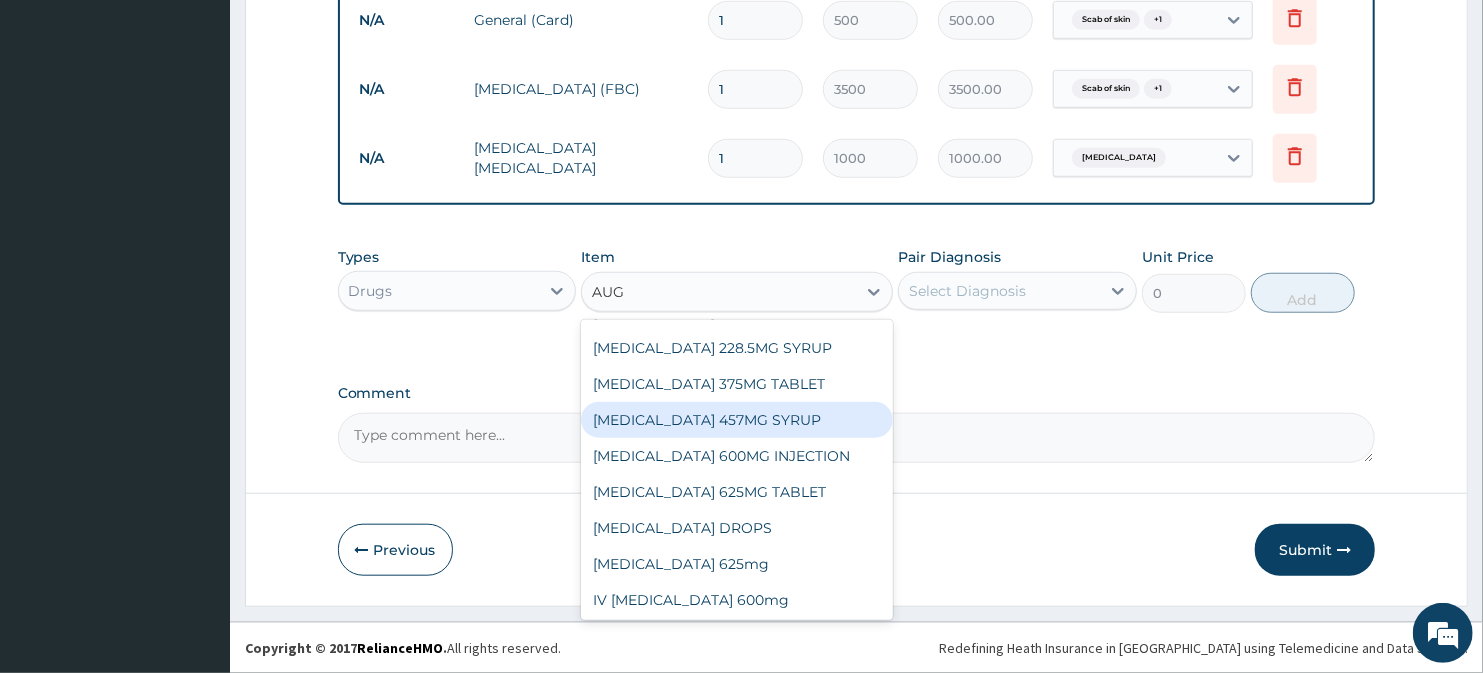 type 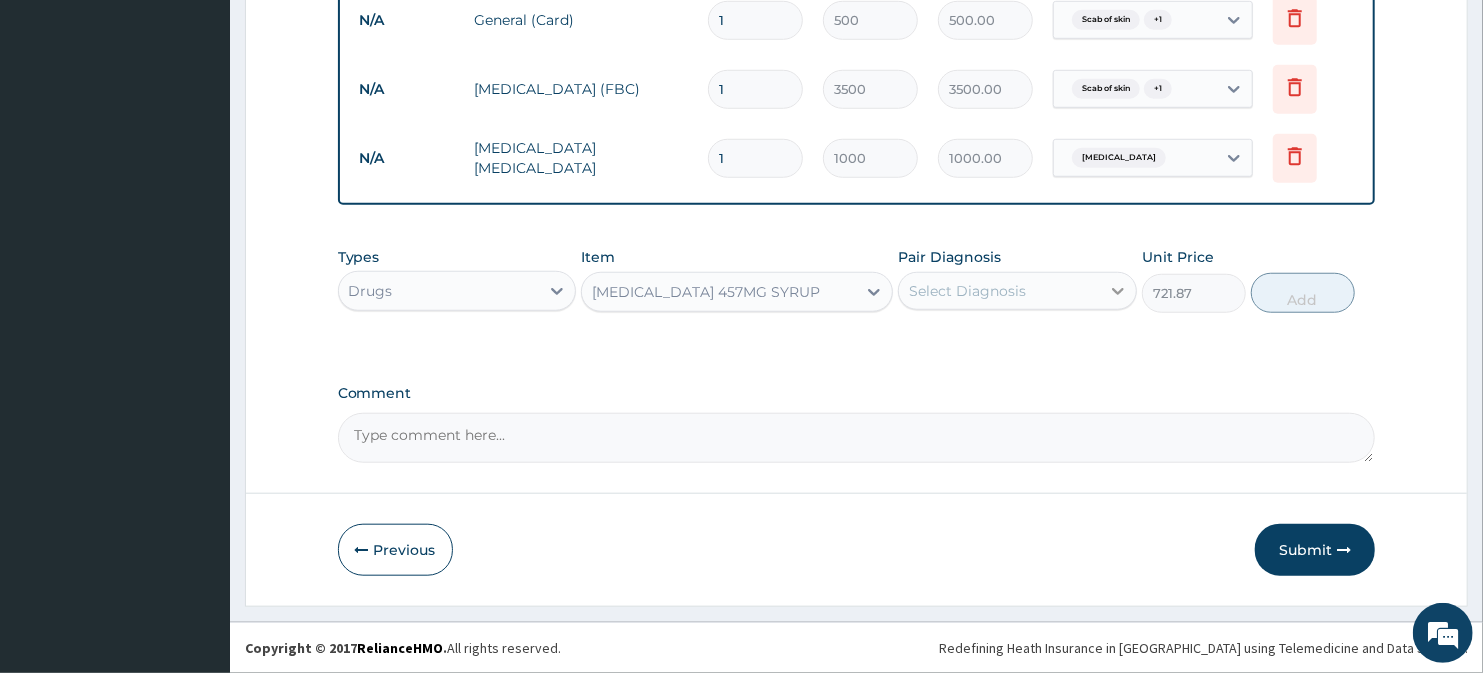 click 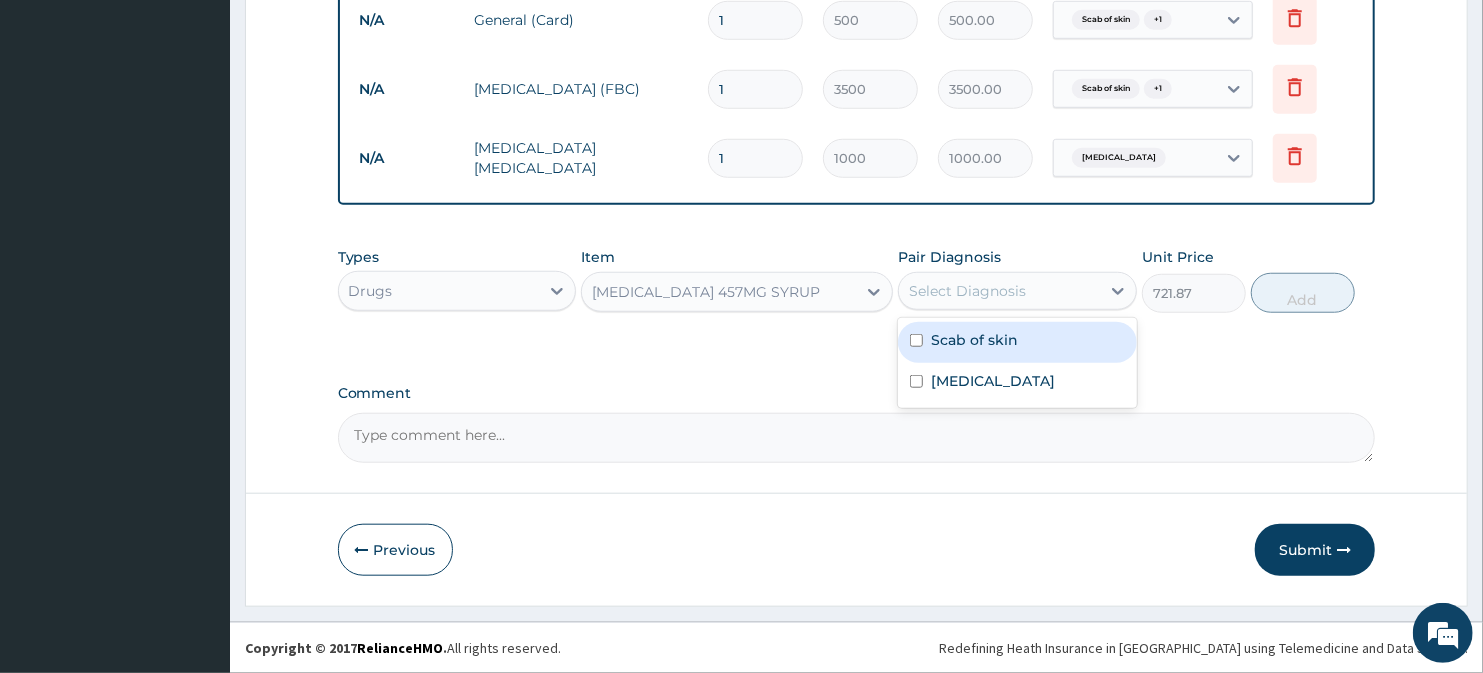 click on "Scab of skin" at bounding box center [974, 340] 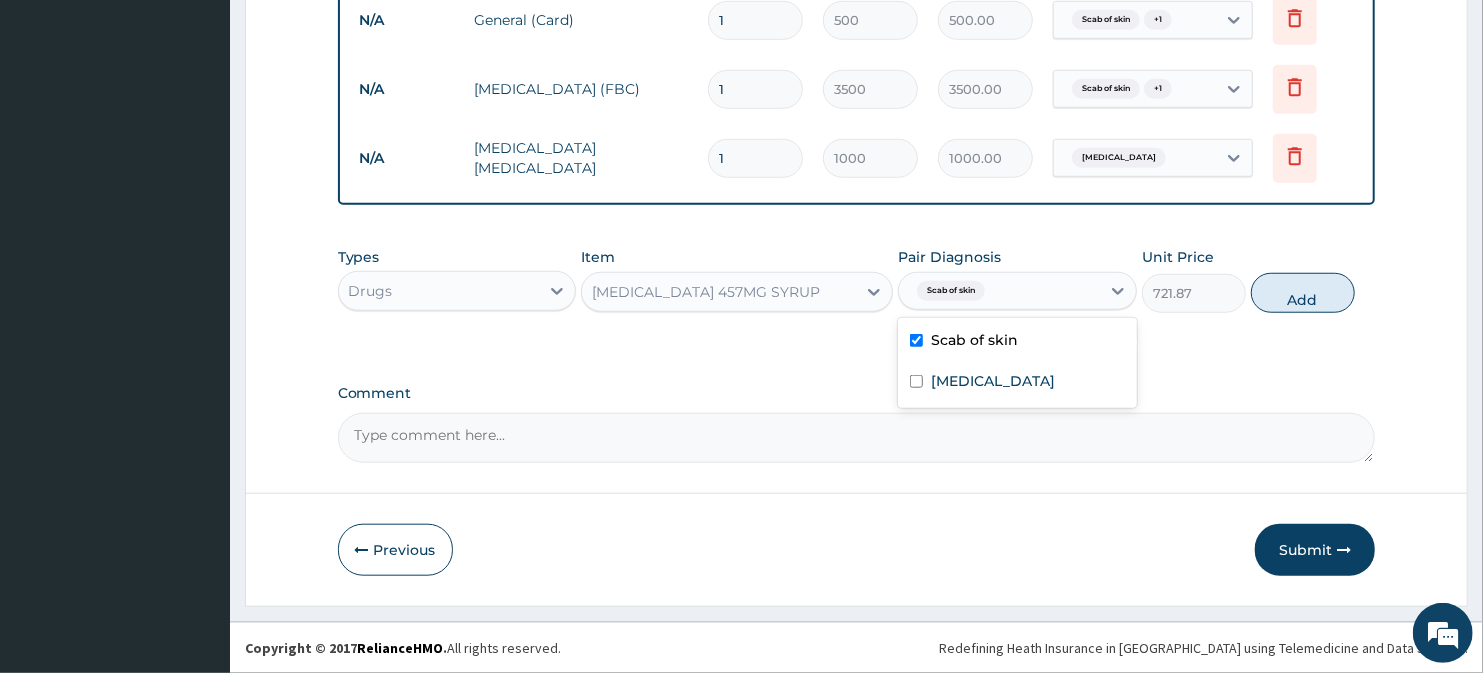 click on "Scab of skin" at bounding box center [974, 340] 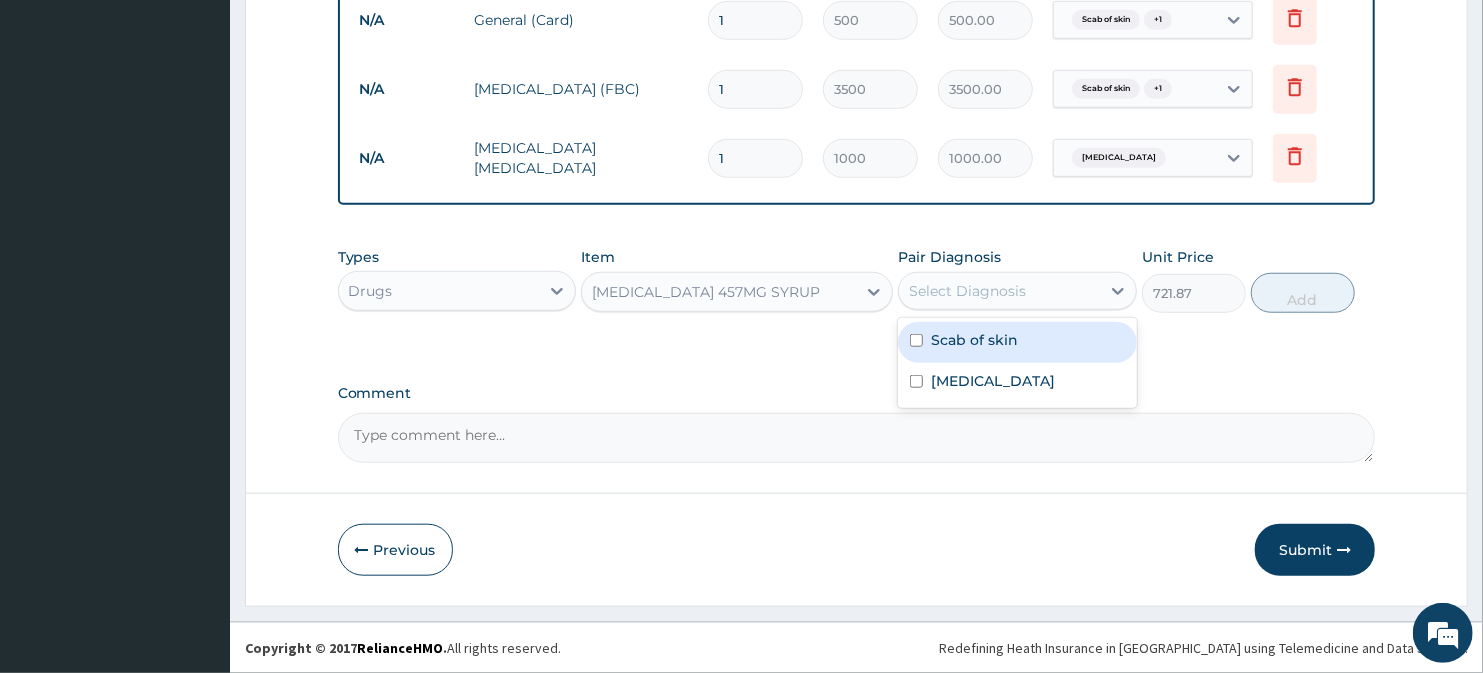 click on "Scab of skin" at bounding box center [974, 340] 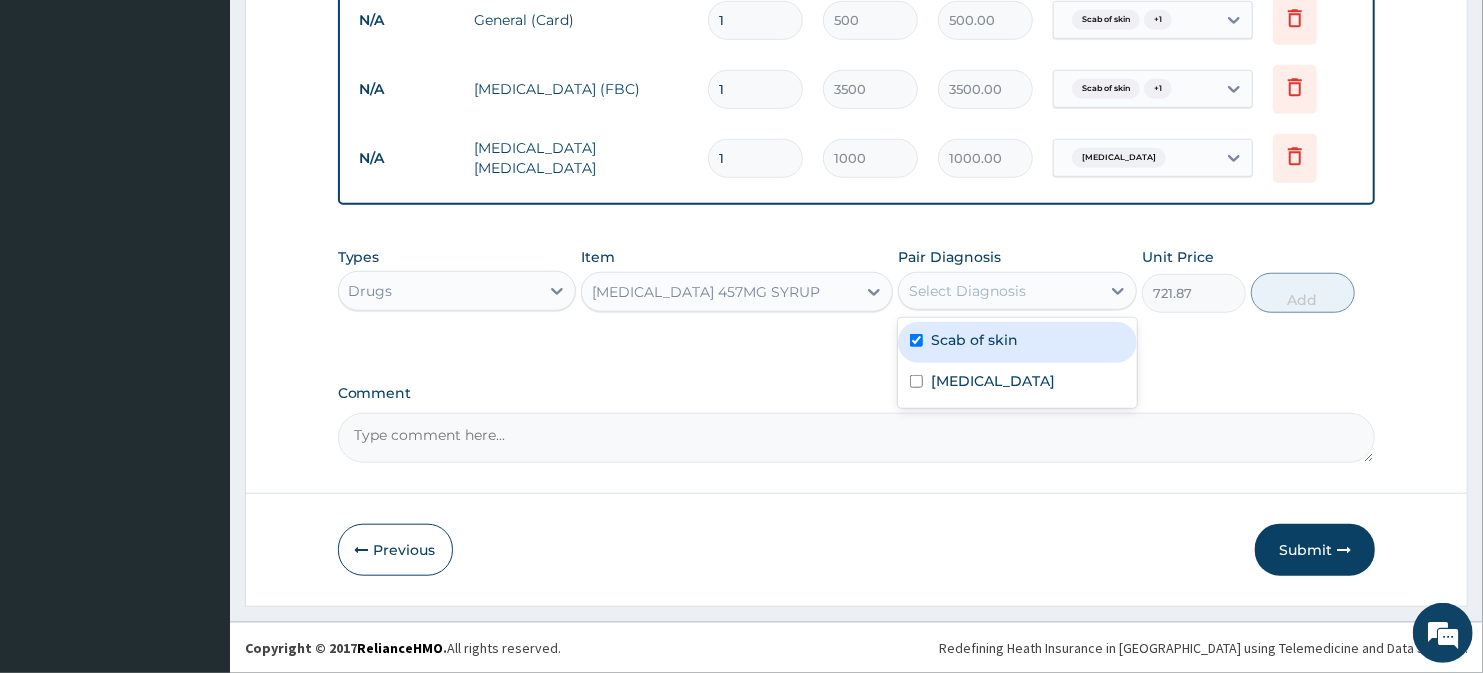 checkbox on "true" 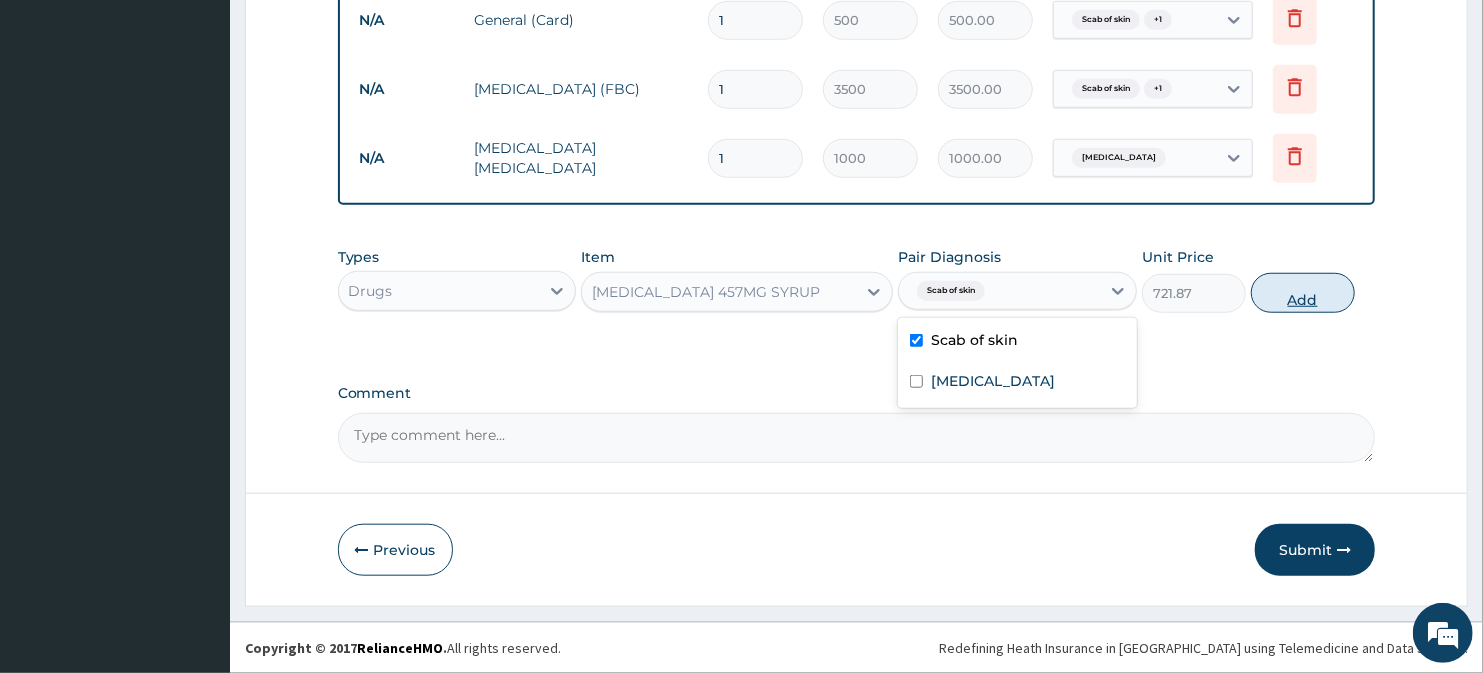 click on "Add" at bounding box center (1303, 293) 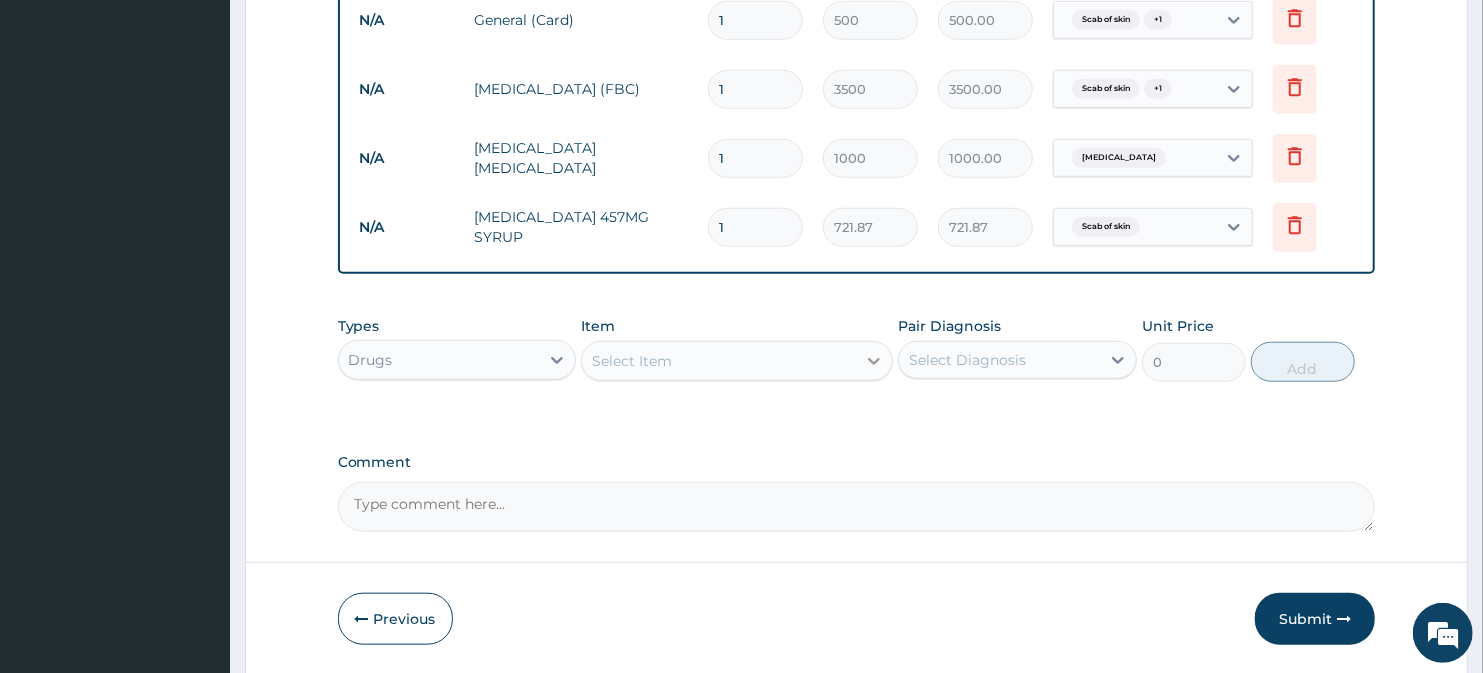 click 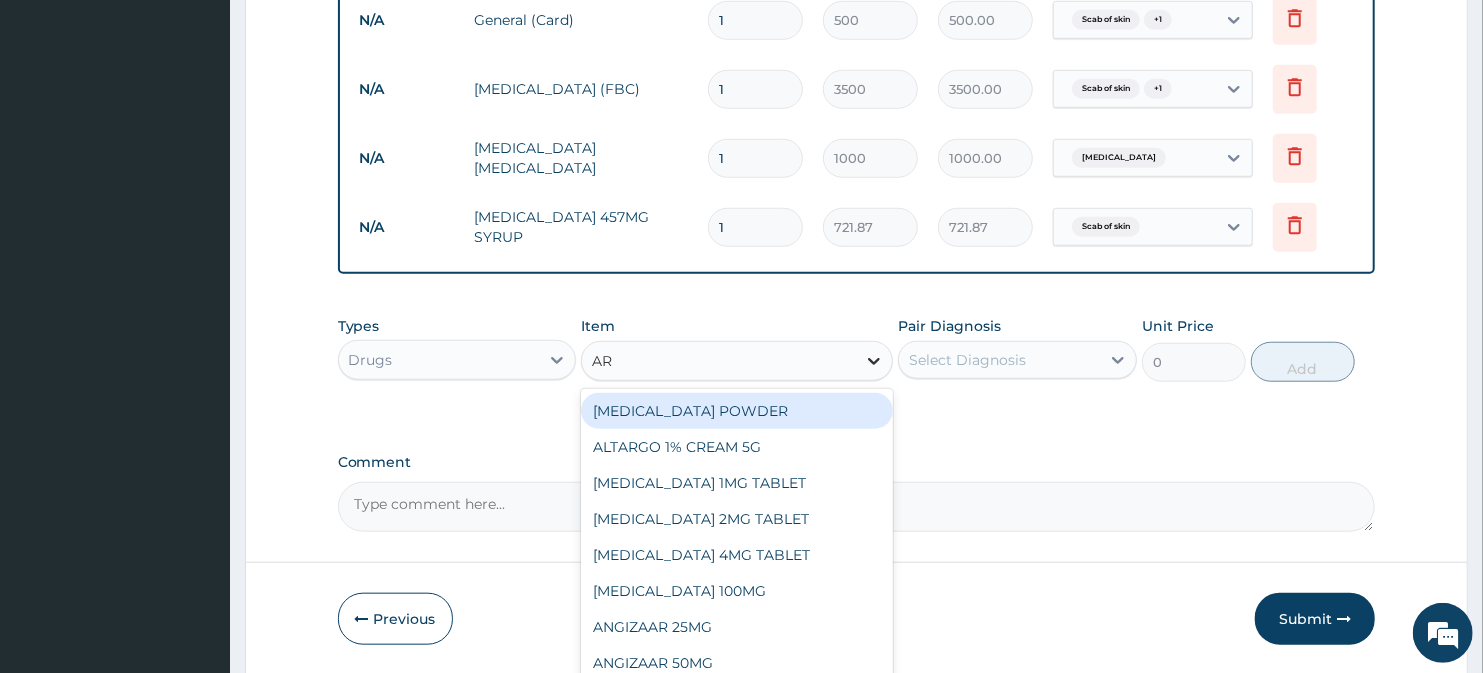 type on "ART" 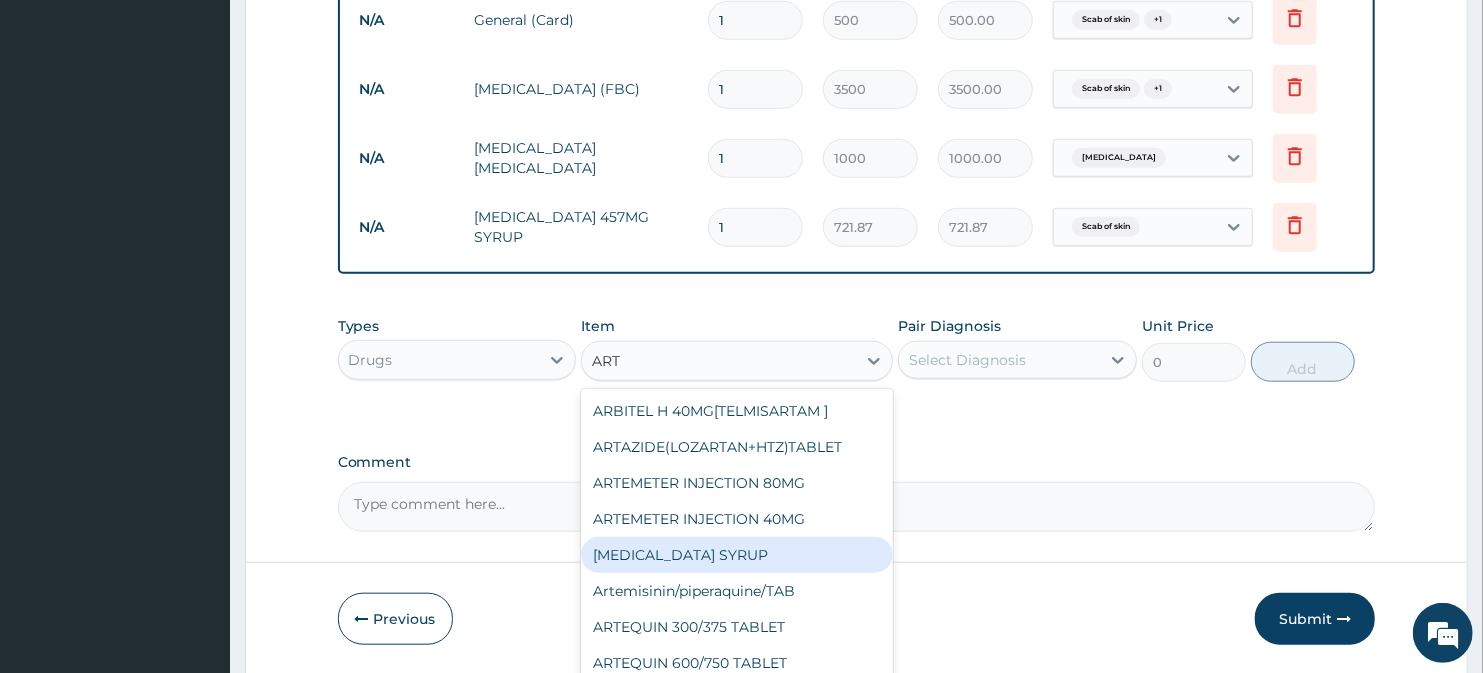 click on "[MEDICAL_DATA] SYRUP" at bounding box center (736, 555) 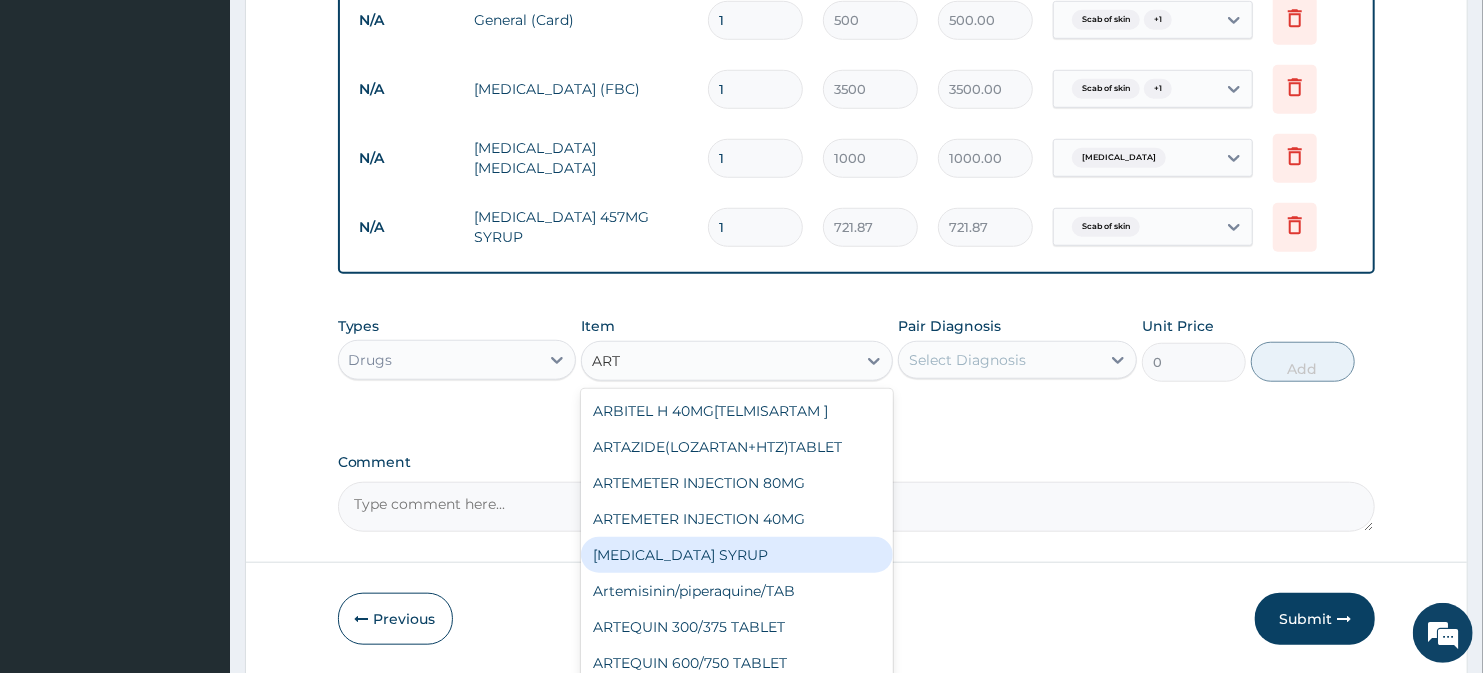 type 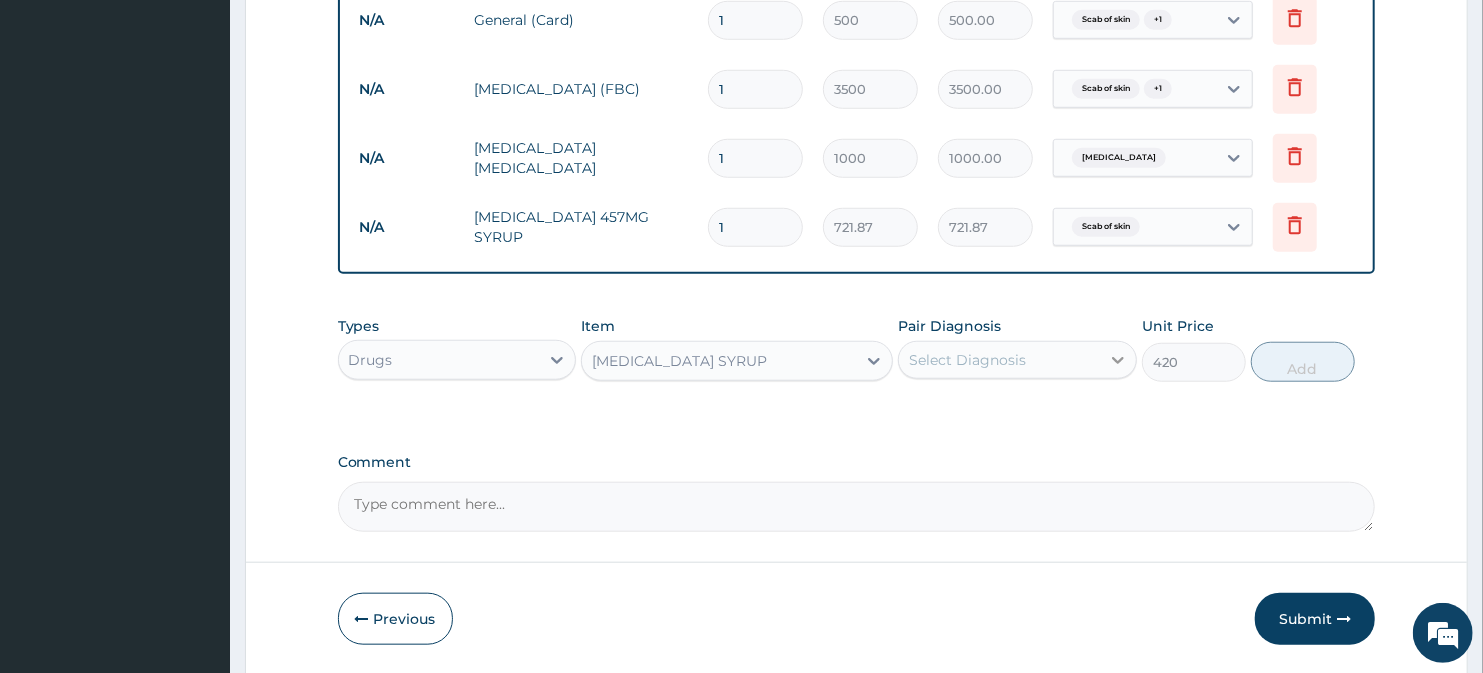 click 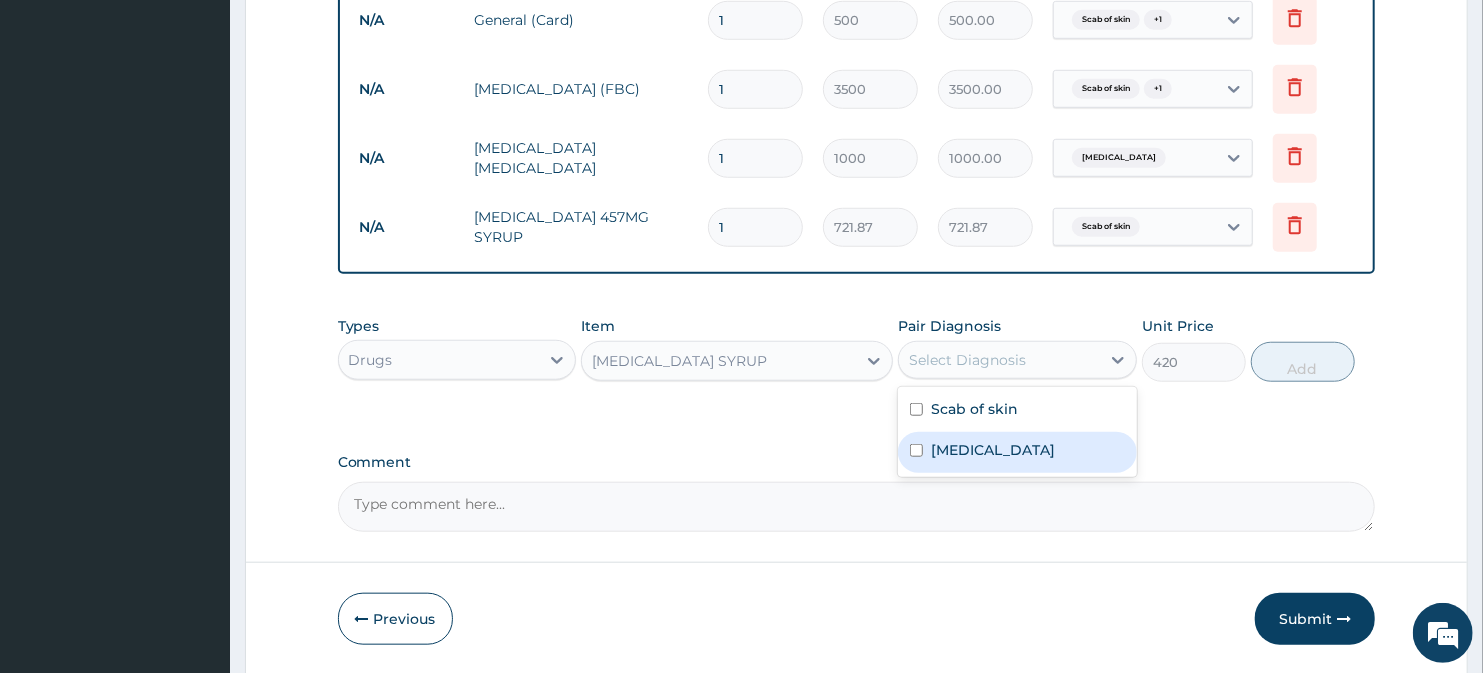 click on "[MEDICAL_DATA]" at bounding box center [1017, 452] 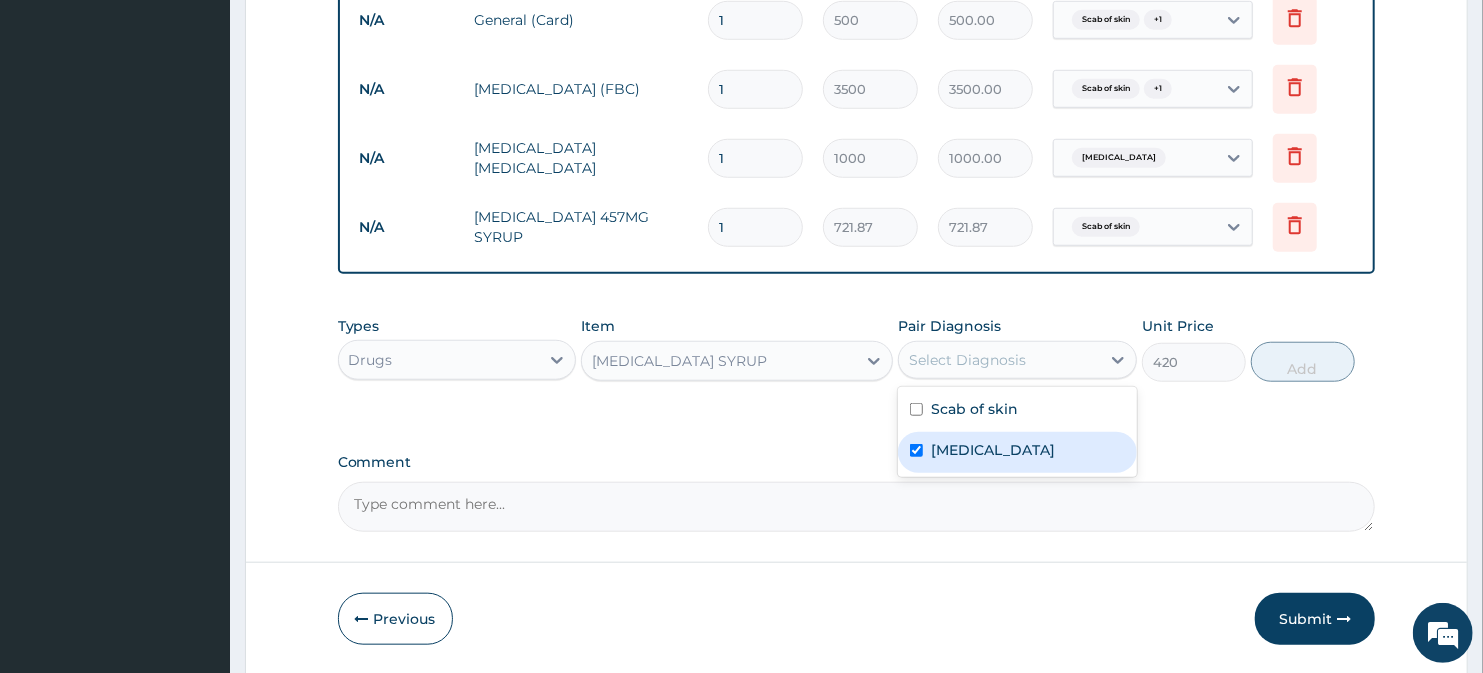 checkbox on "true" 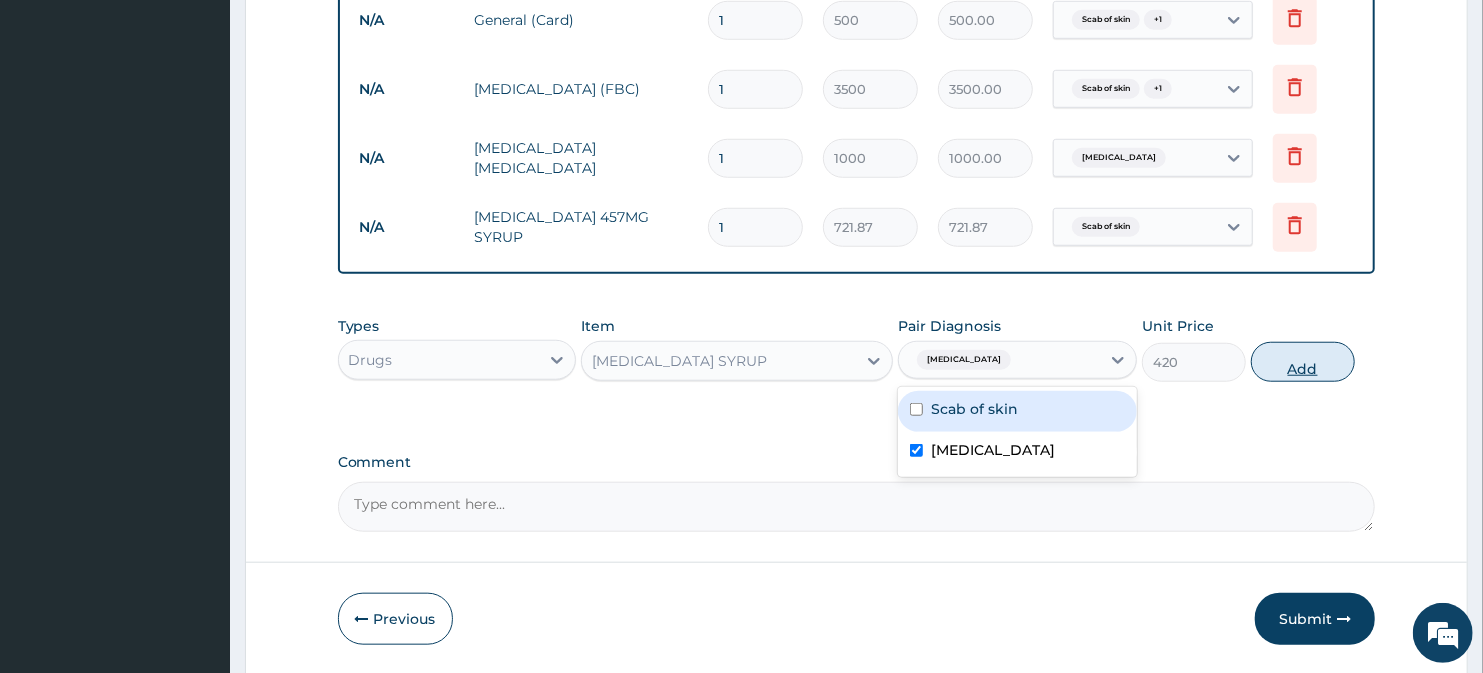 click on "Add" at bounding box center [1303, 362] 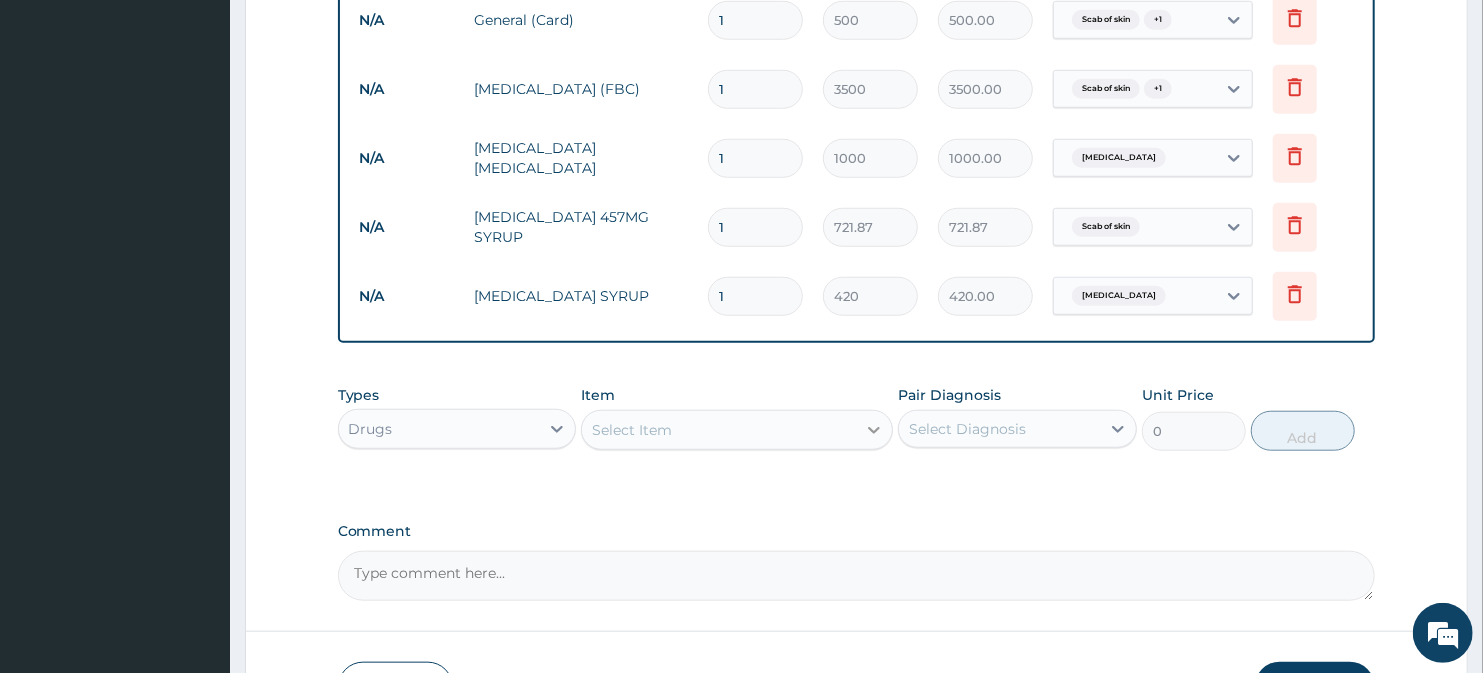 click 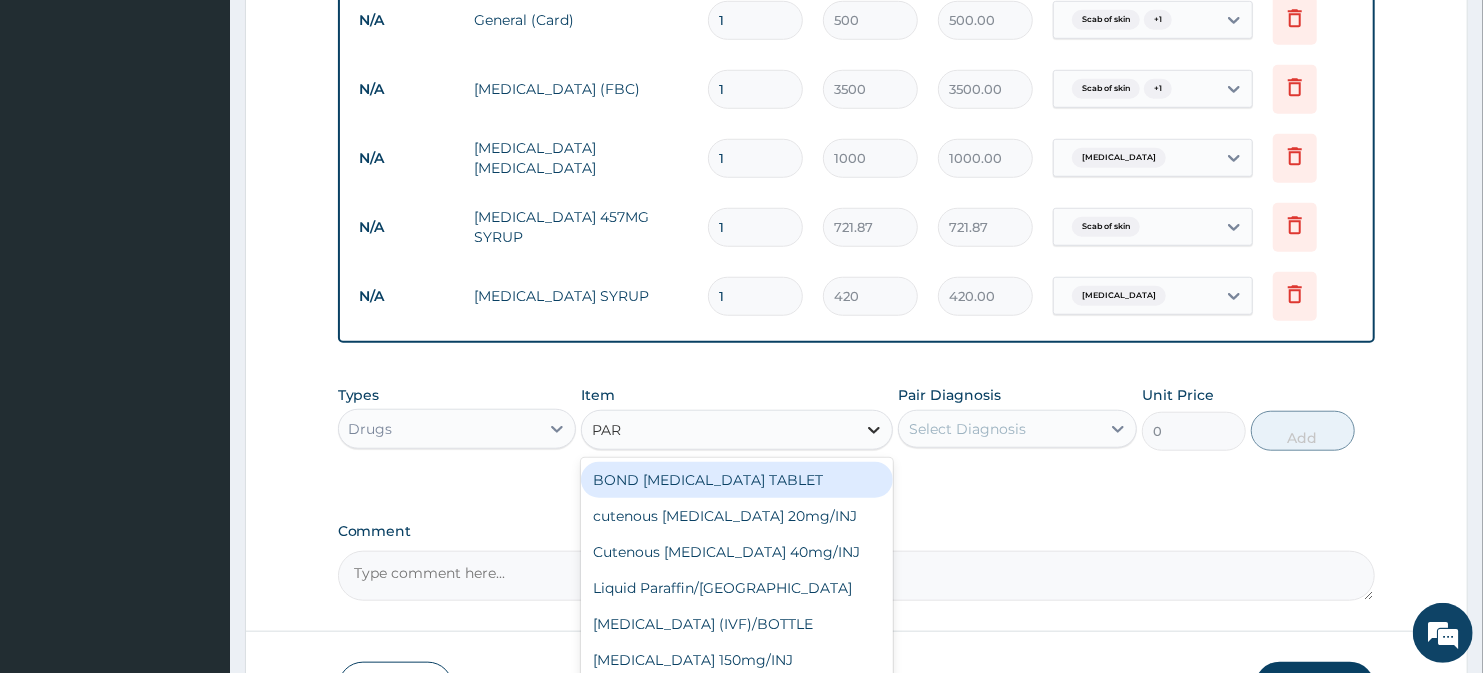 type on "PARA" 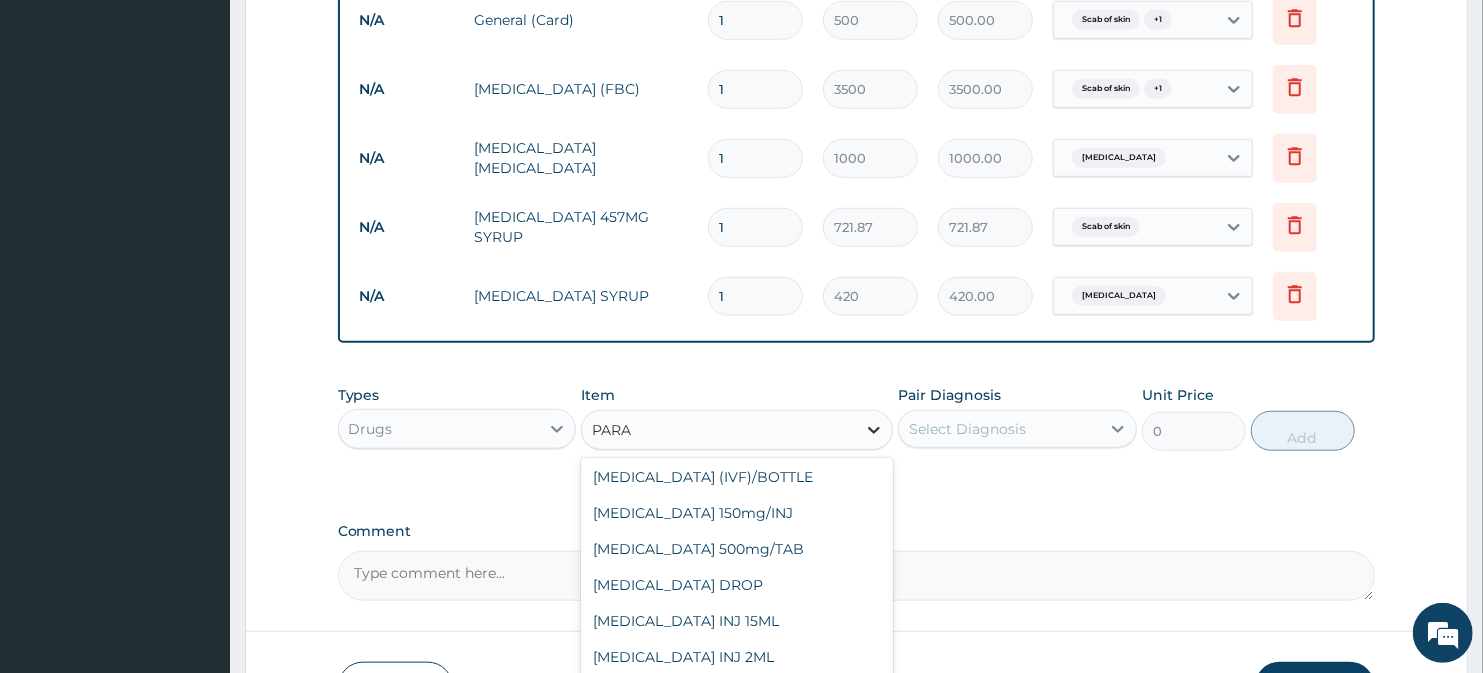 scroll, scrollTop: 112, scrollLeft: 0, axis: vertical 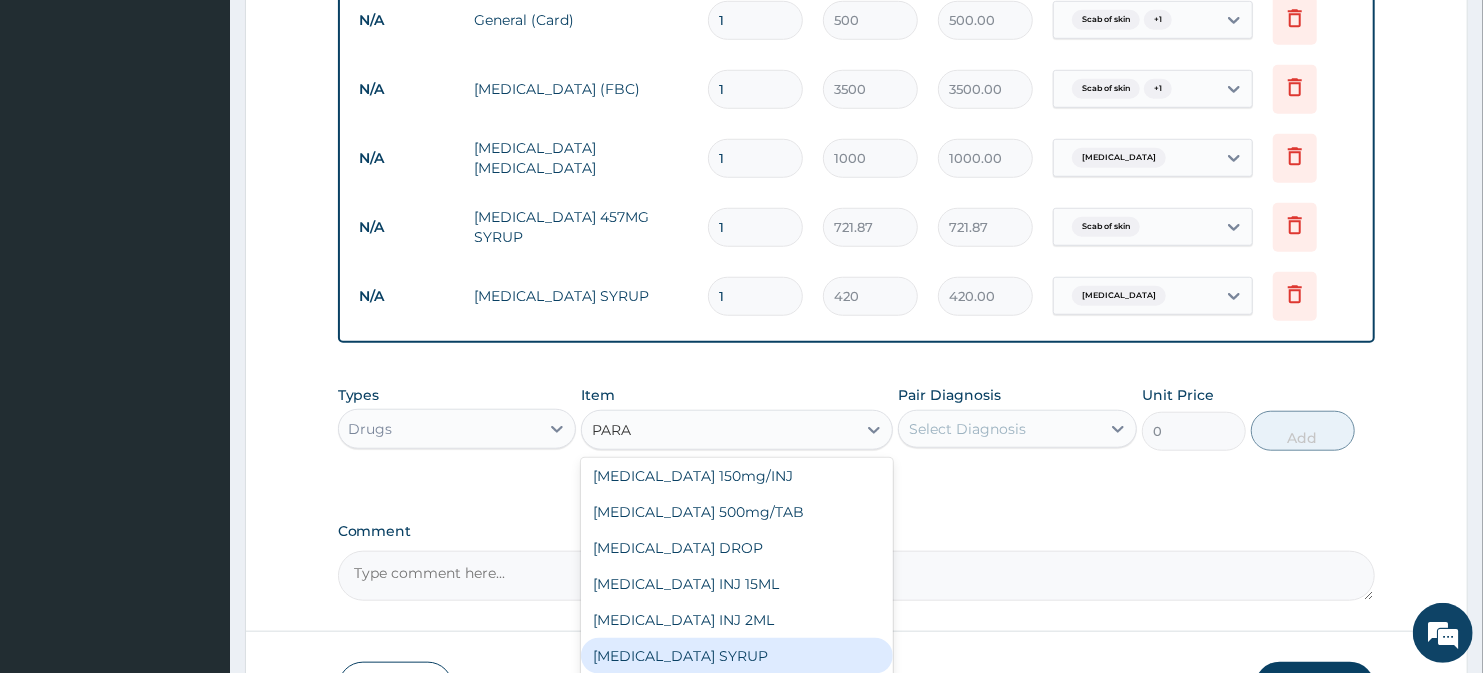 click on "[MEDICAL_DATA] SYRUP" at bounding box center (736, 656) 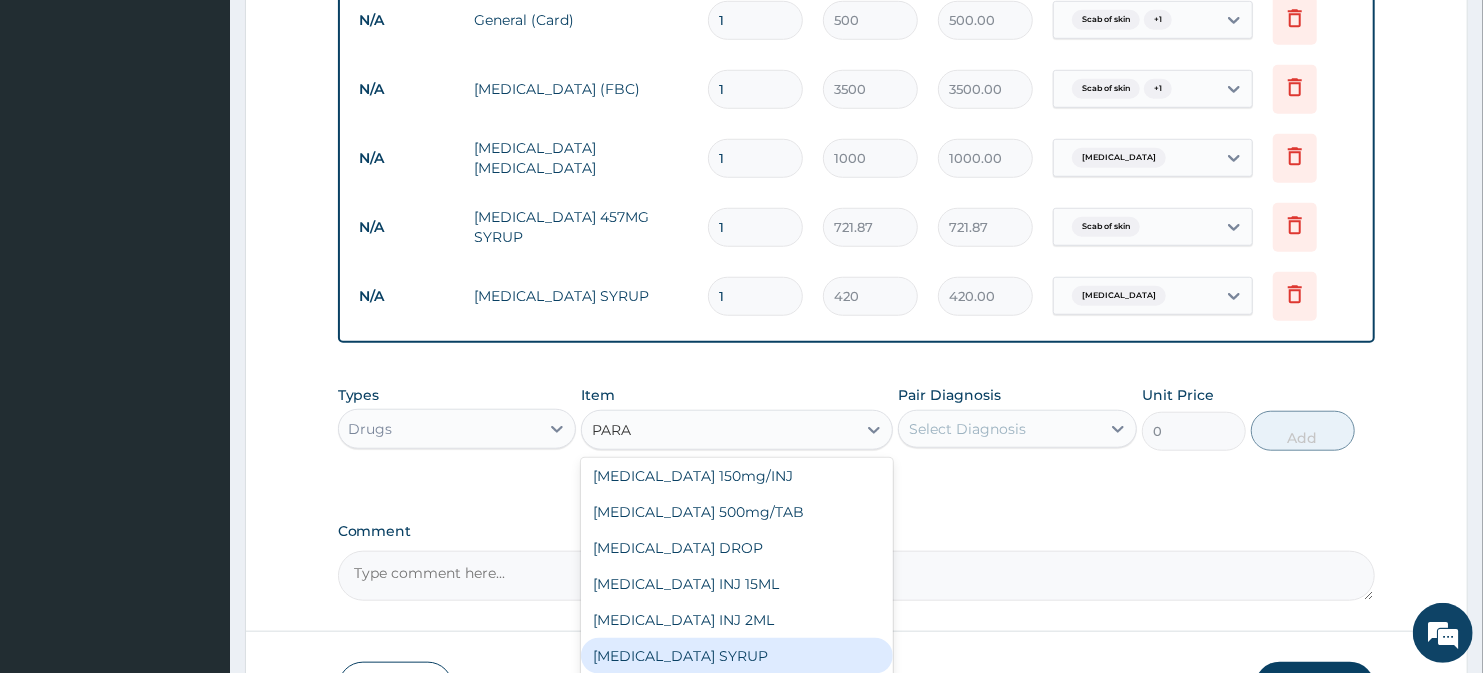 type 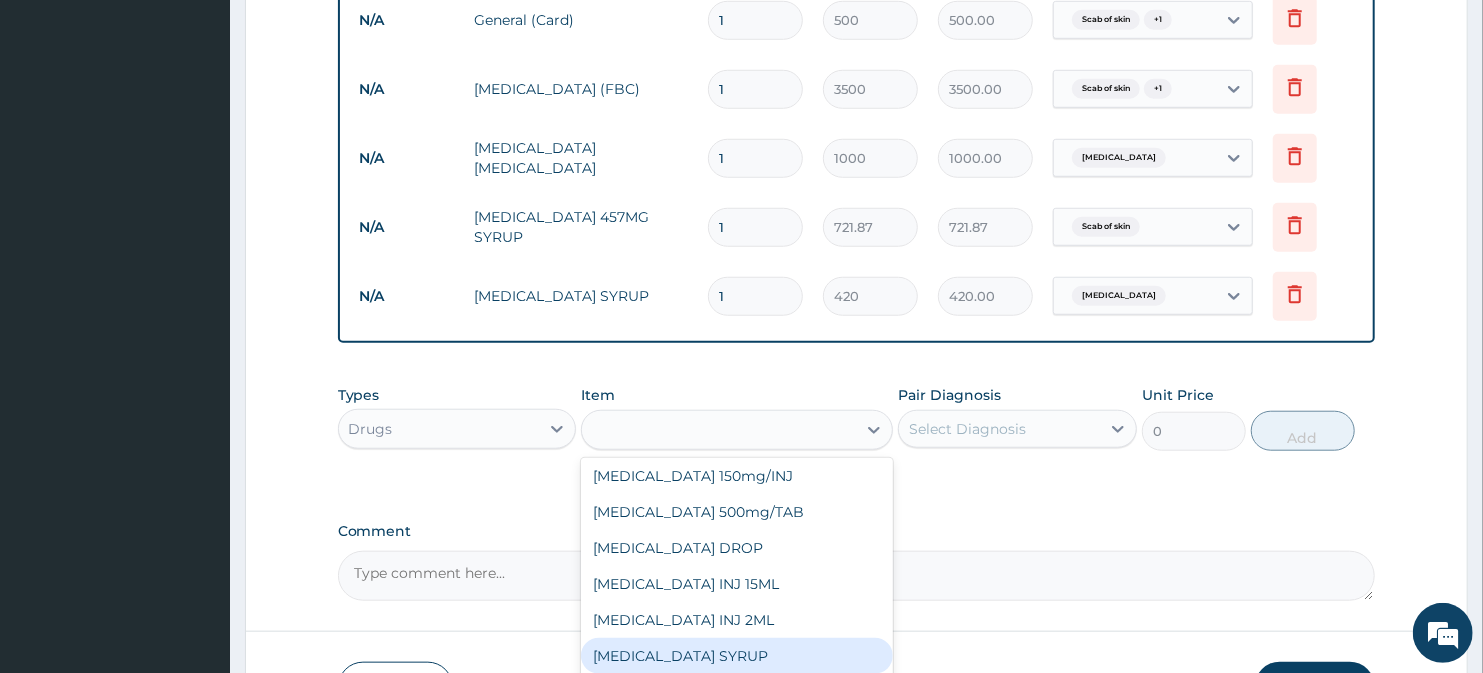 type on "131.25" 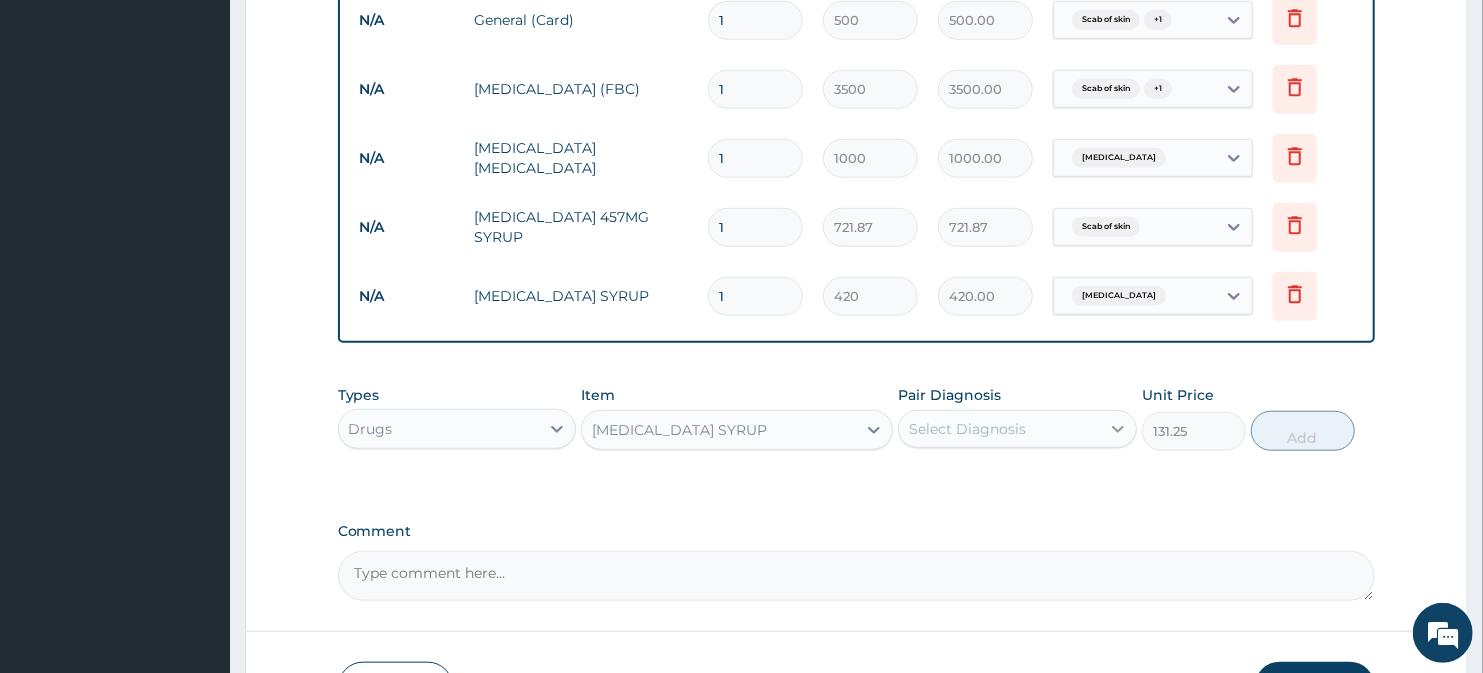 click 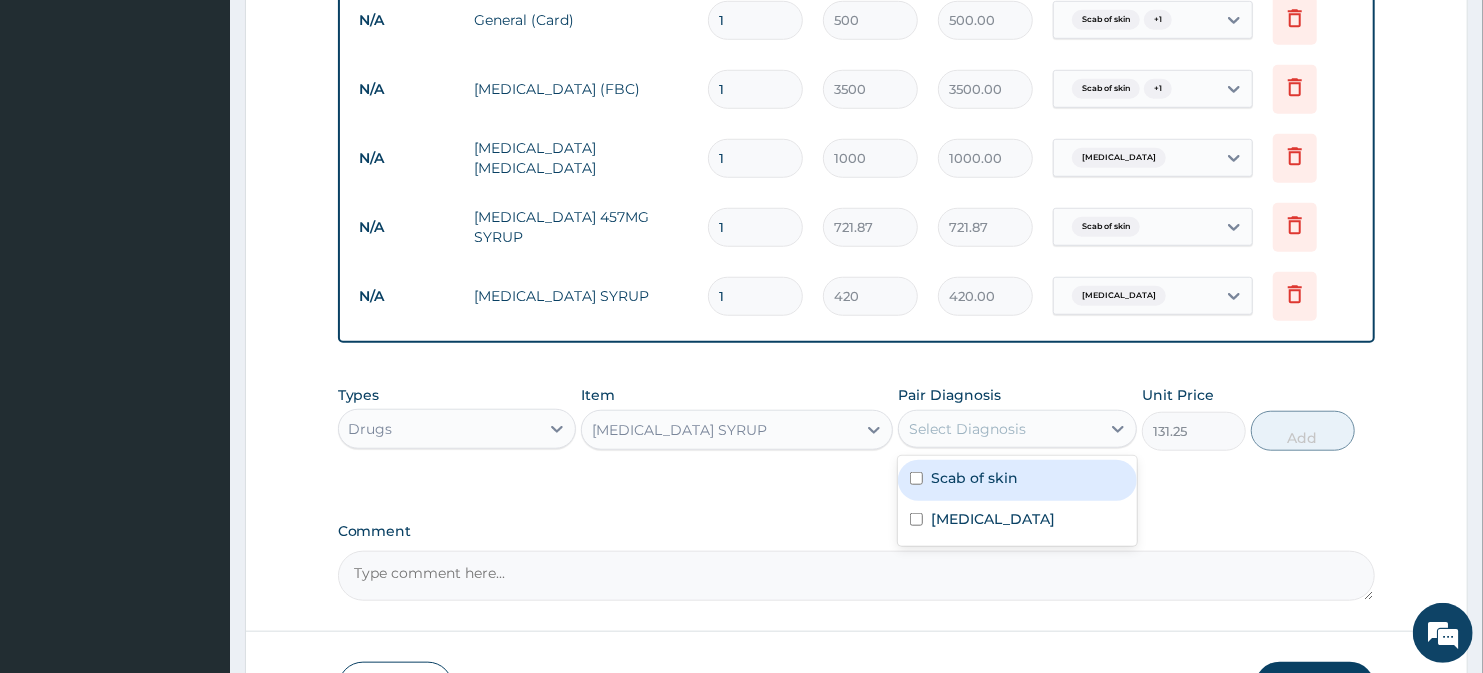 click at bounding box center [916, 478] 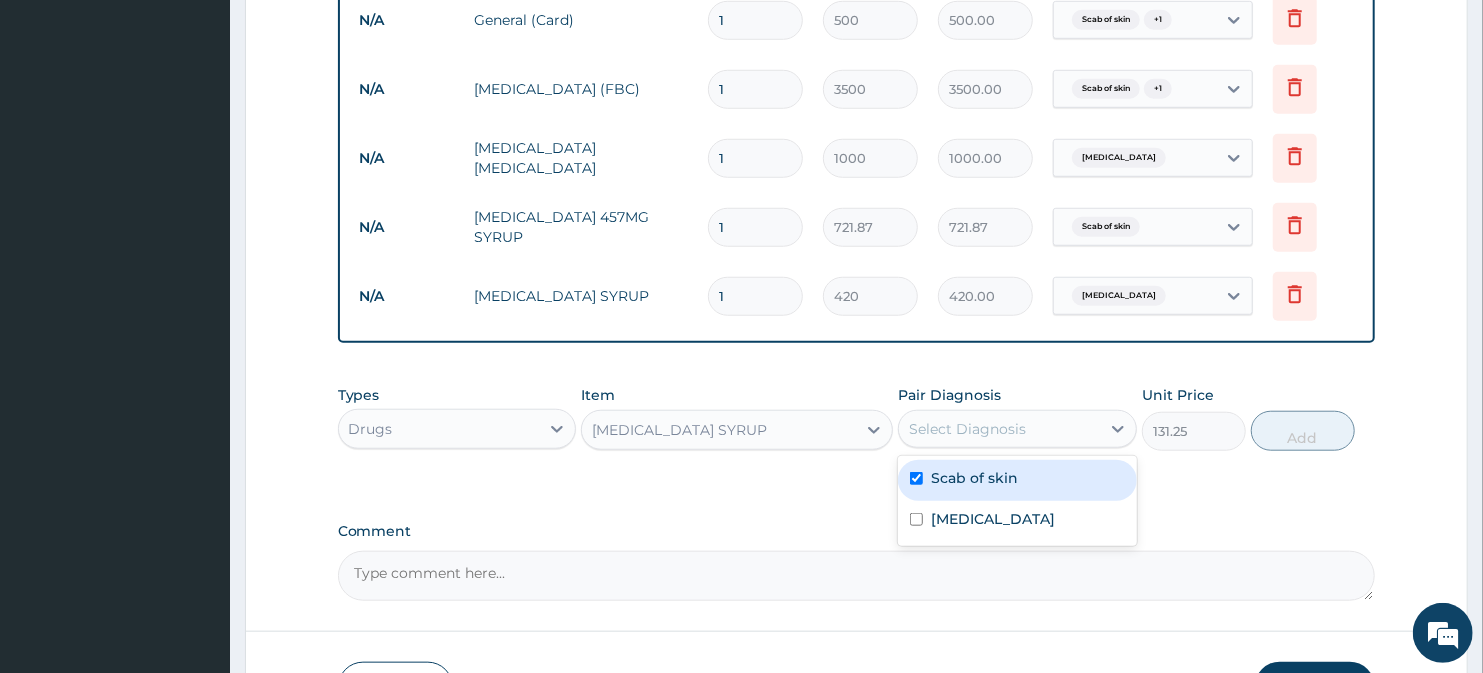 checkbox on "true" 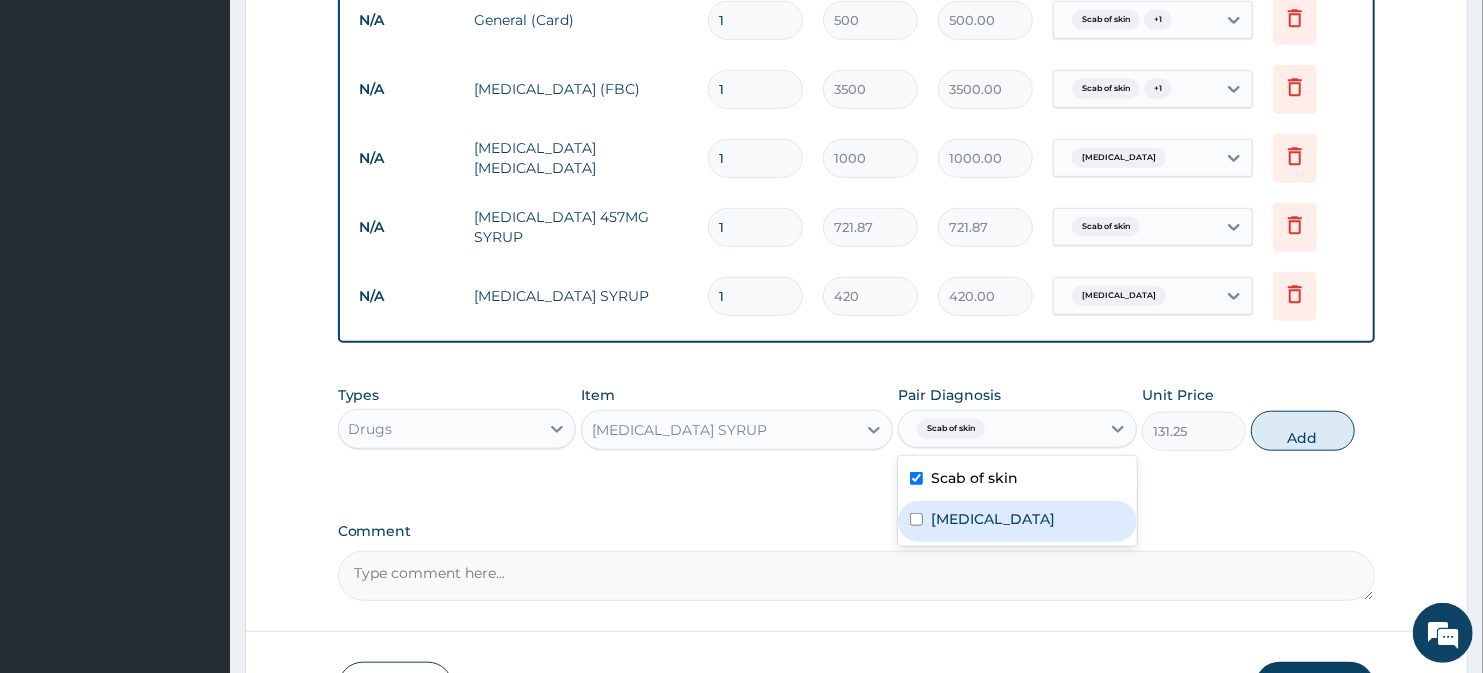 click at bounding box center (916, 519) 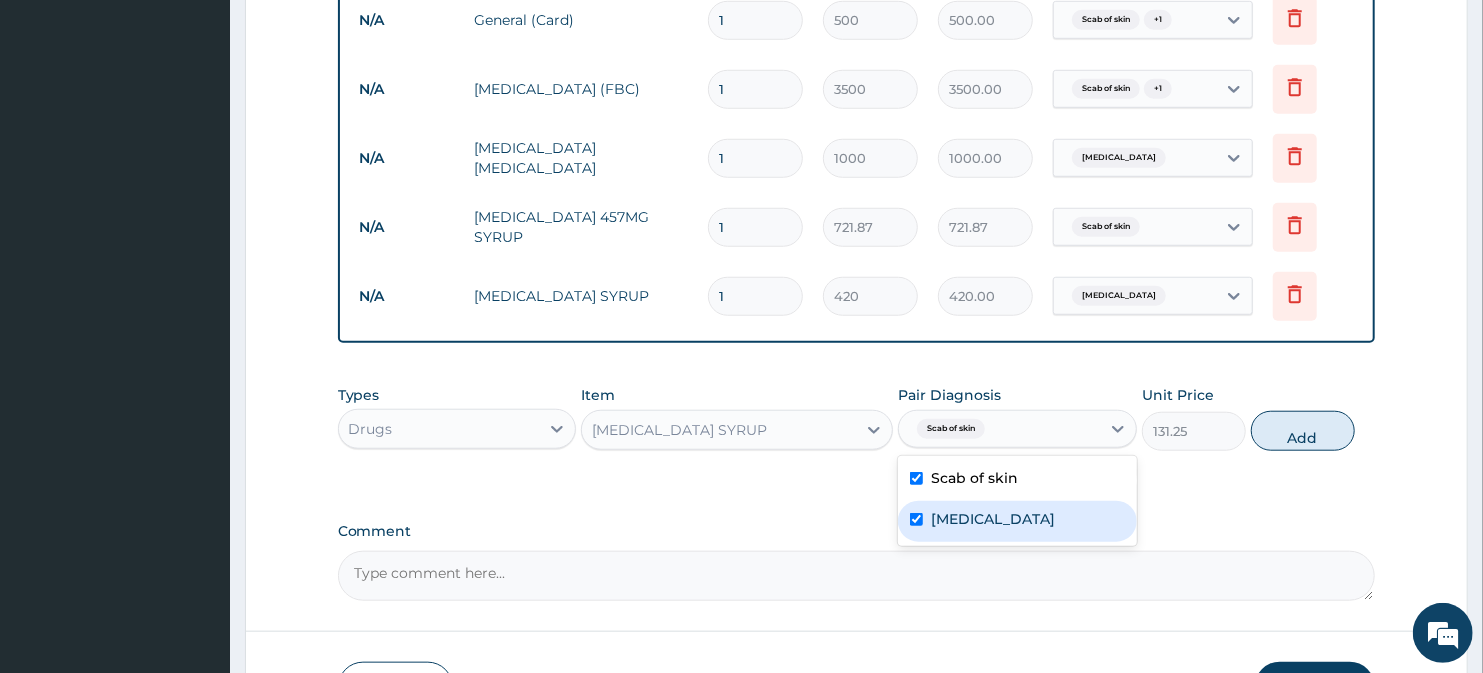 checkbox on "true" 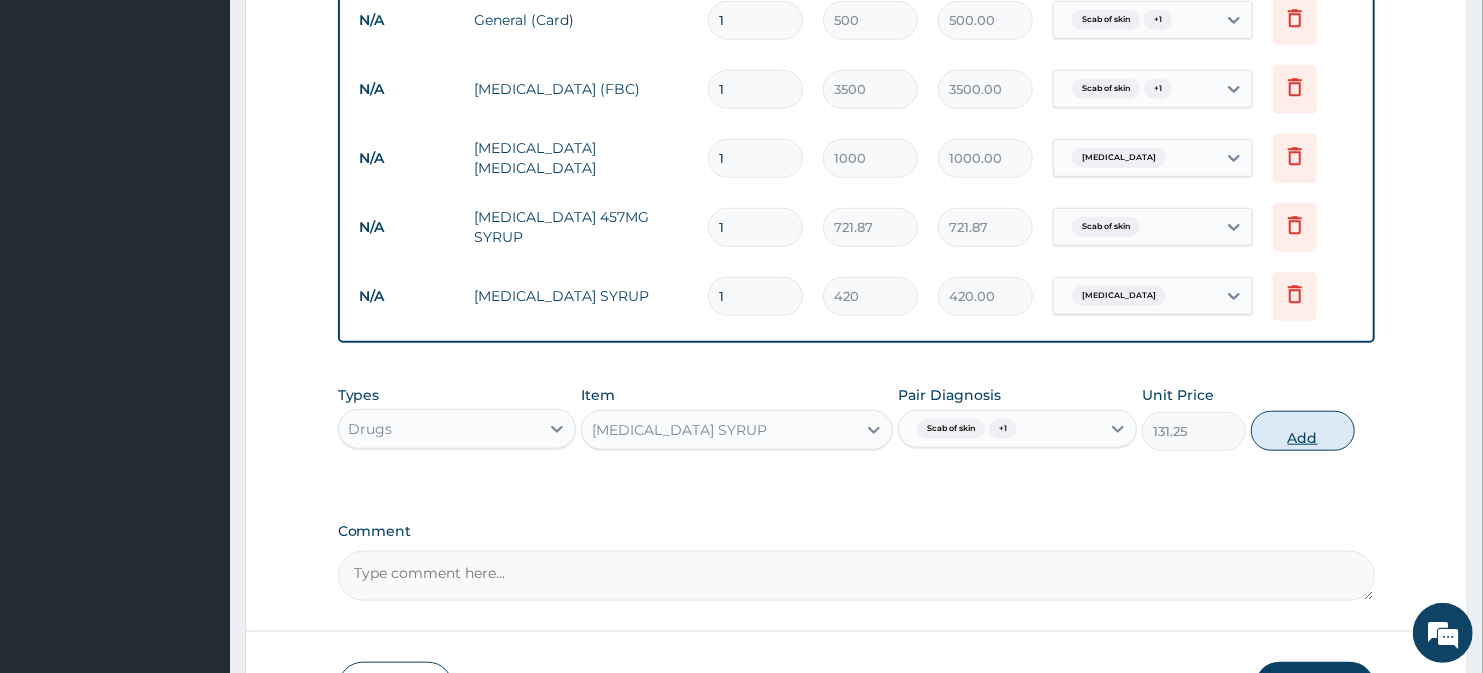 click on "Add" at bounding box center (1303, 431) 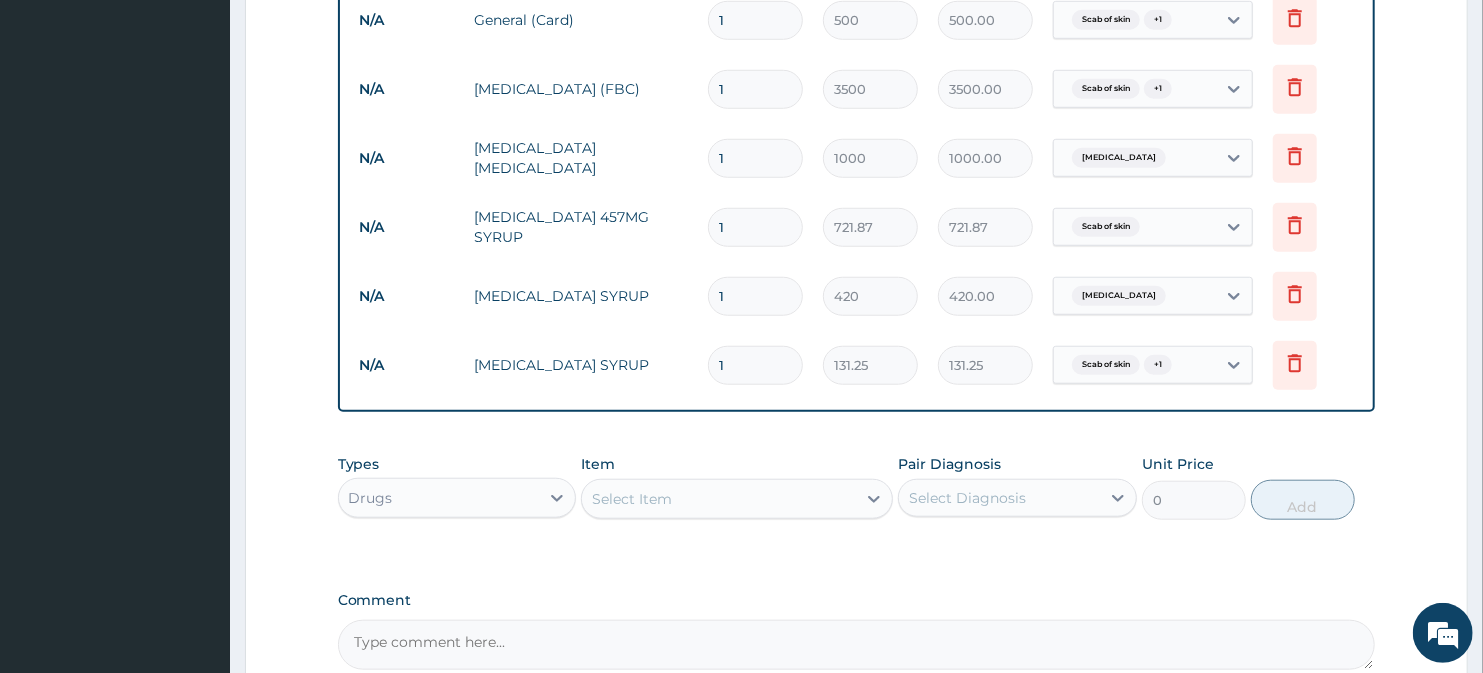click on "Select Item" at bounding box center [718, 499] 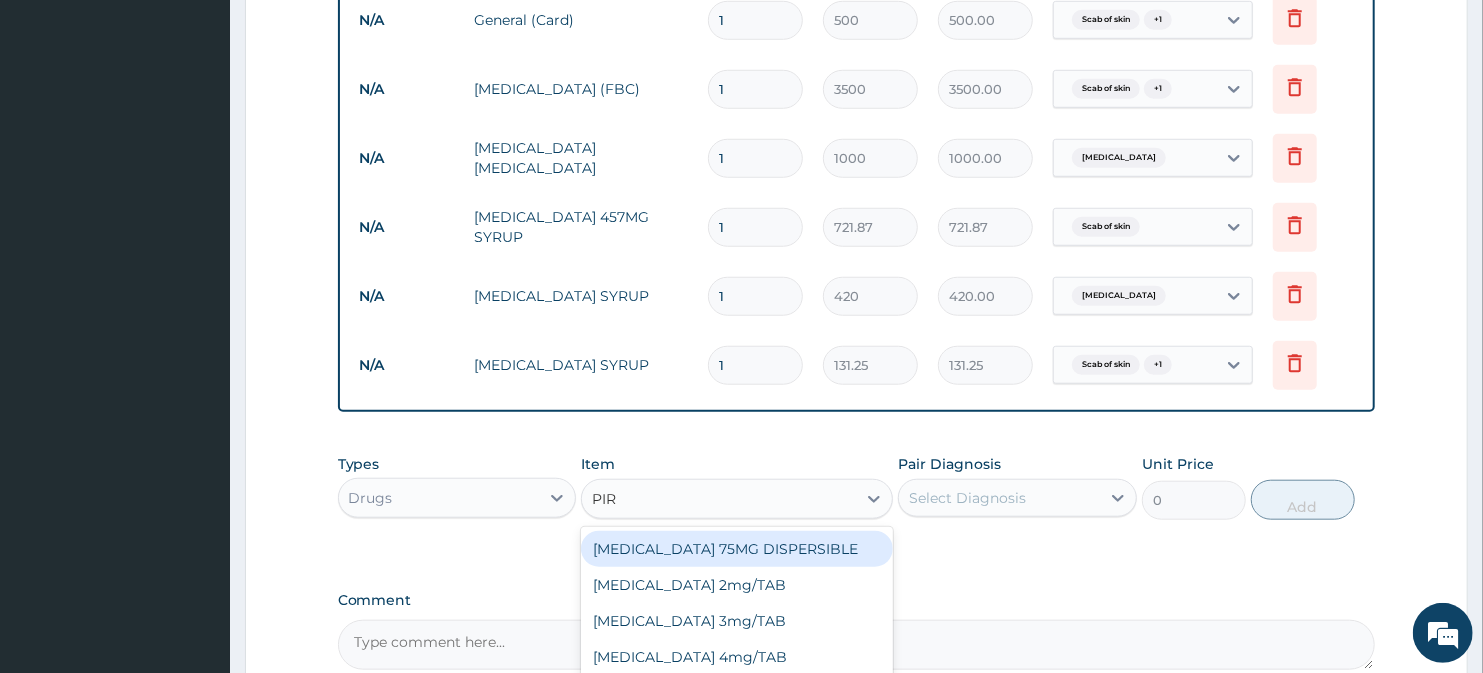 type on "PIRI" 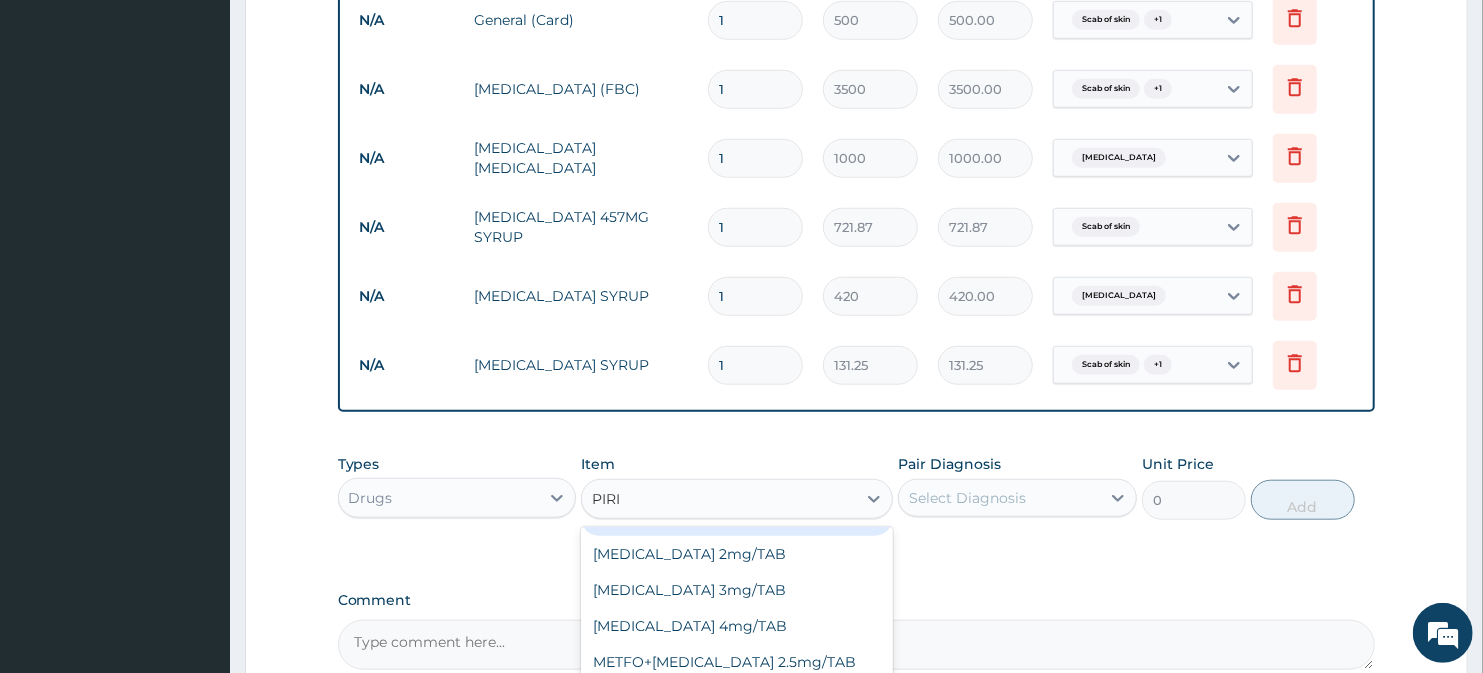 scroll, scrollTop: 0, scrollLeft: 0, axis: both 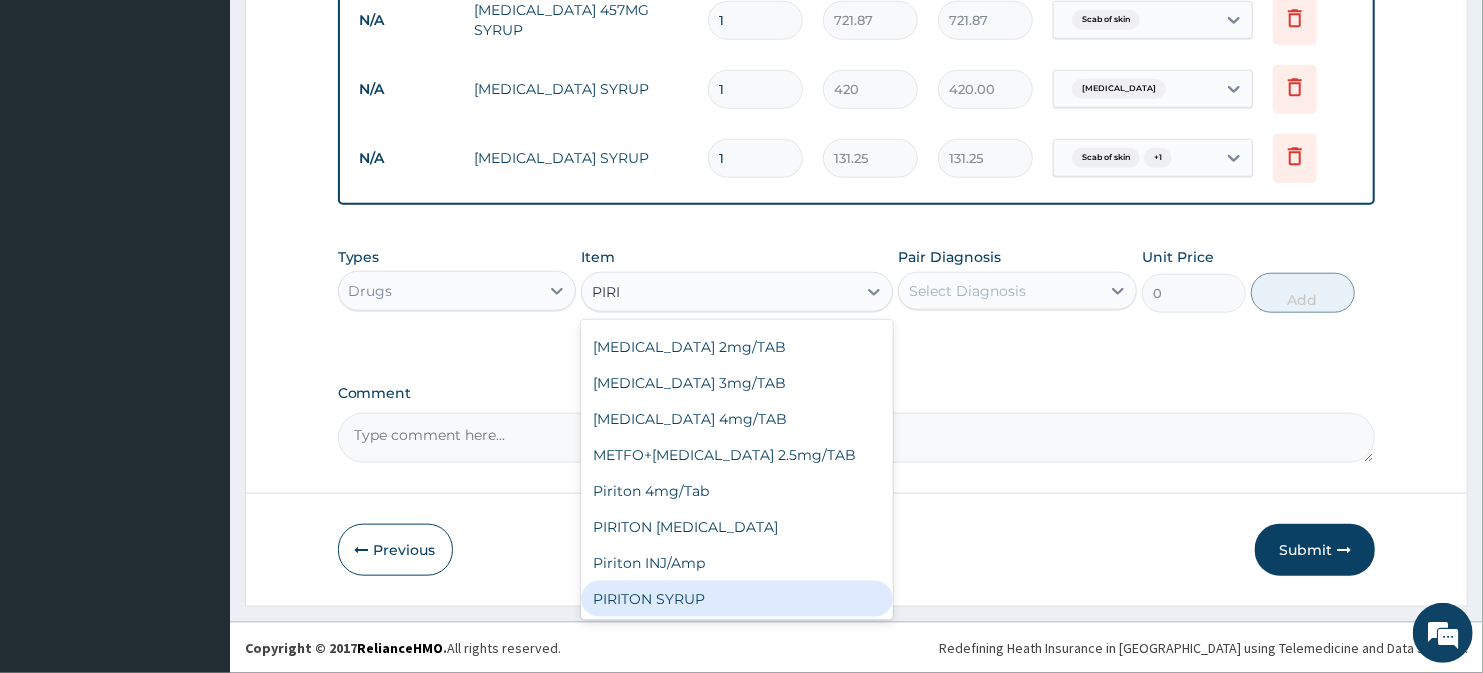 click on "PIRITON SYRUP" at bounding box center [736, 599] 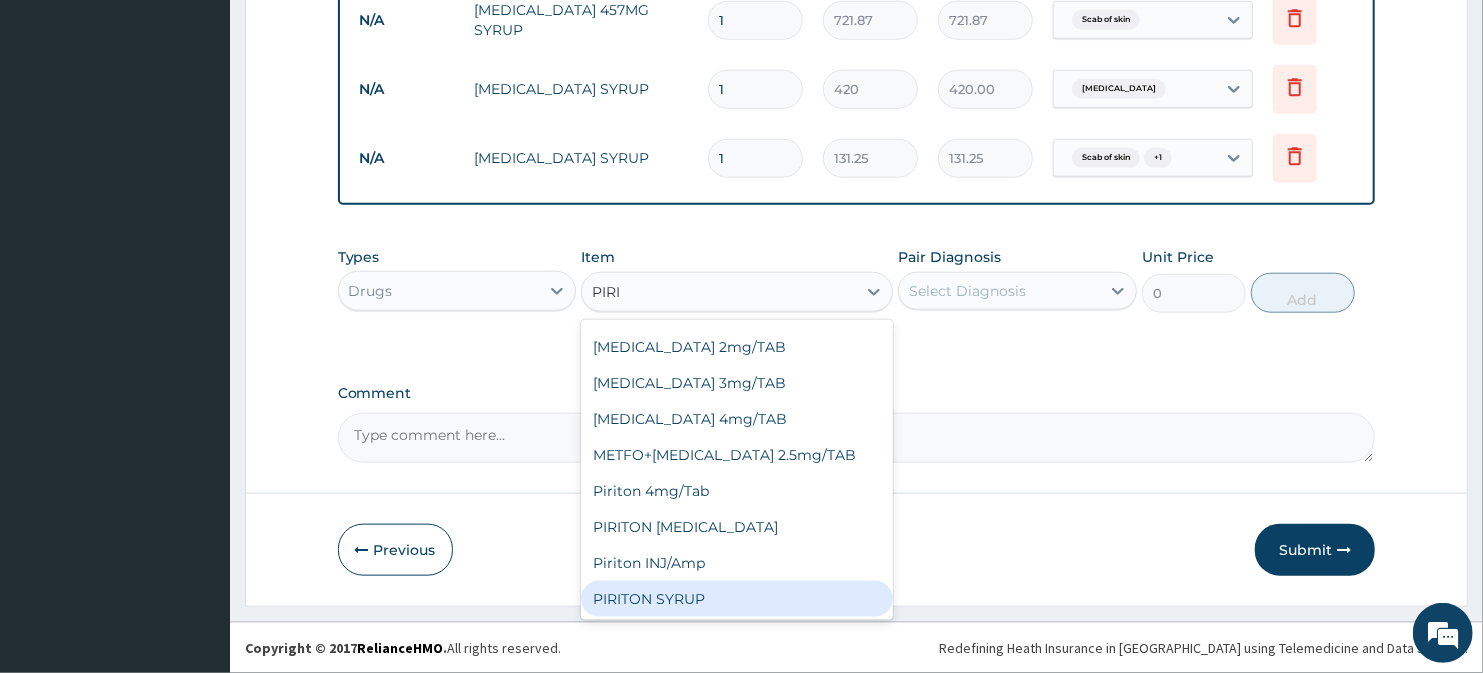 type 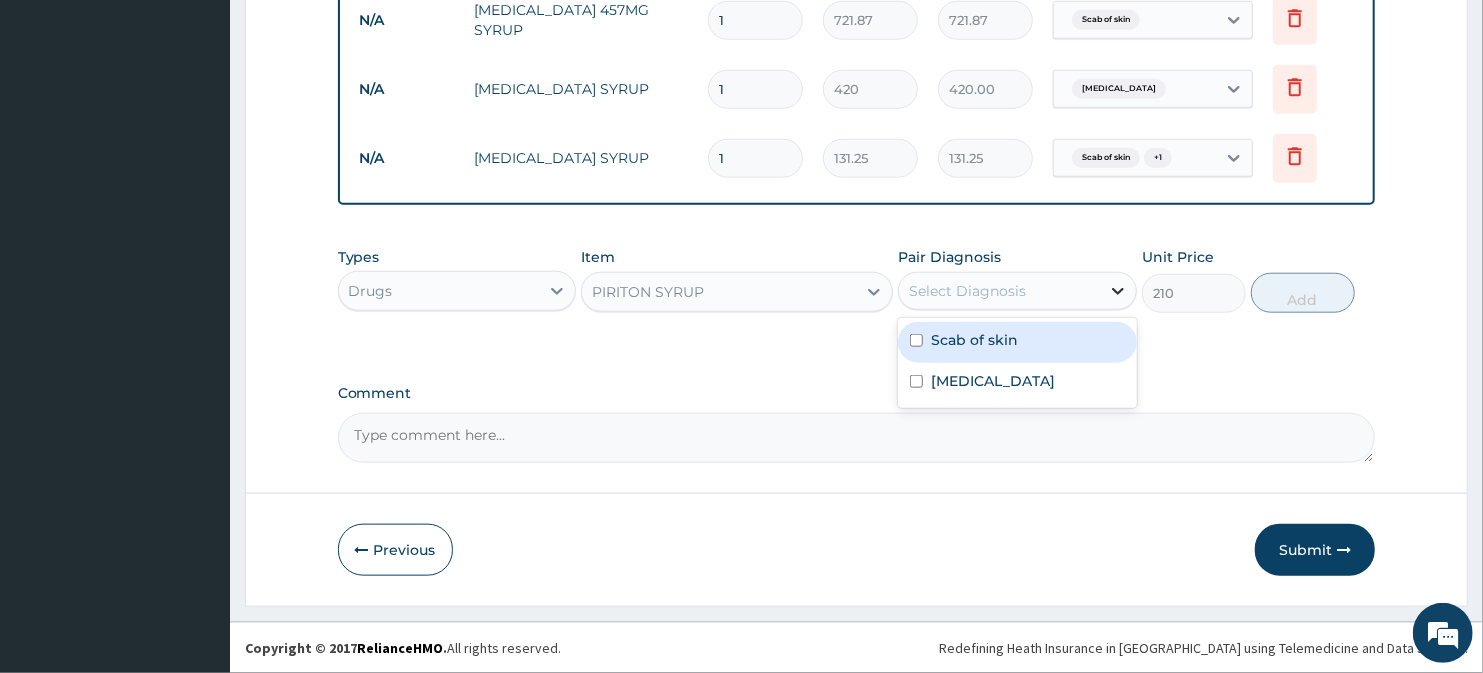 click 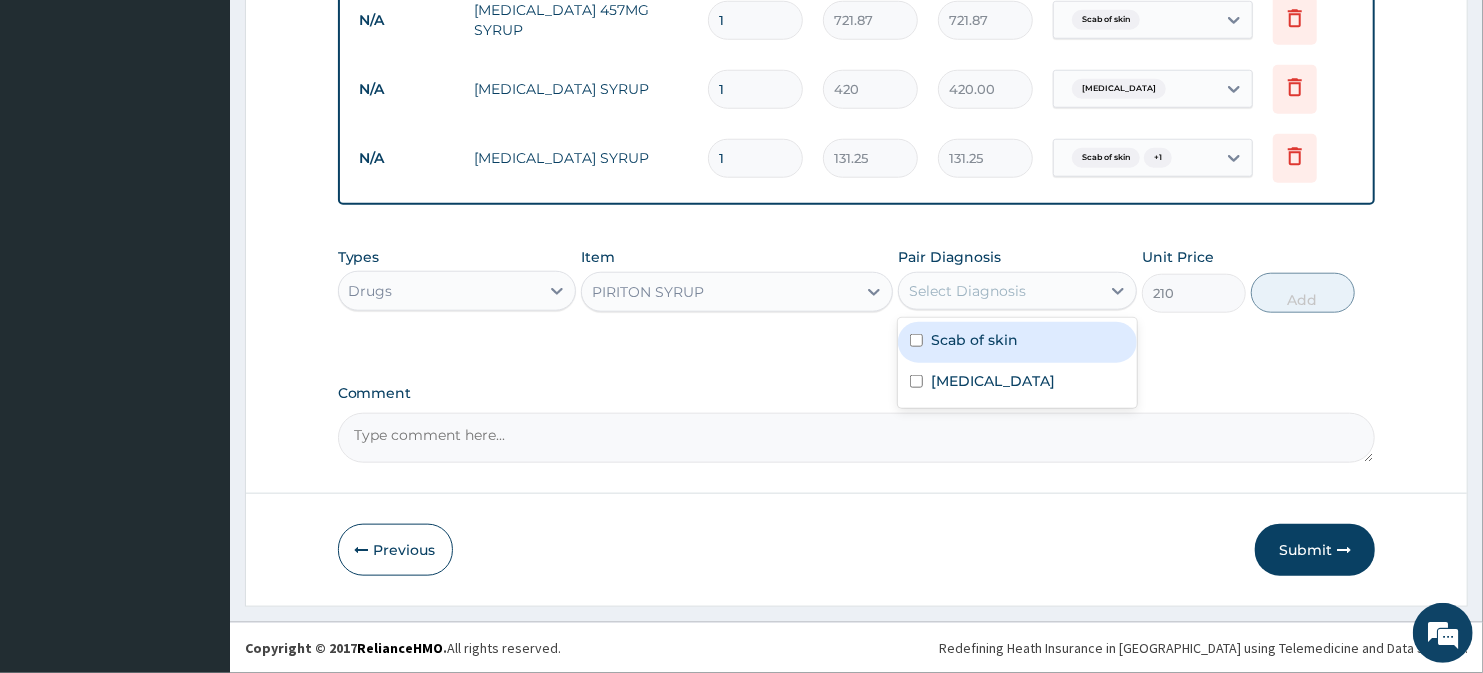 click on "Scab of skin" at bounding box center [974, 340] 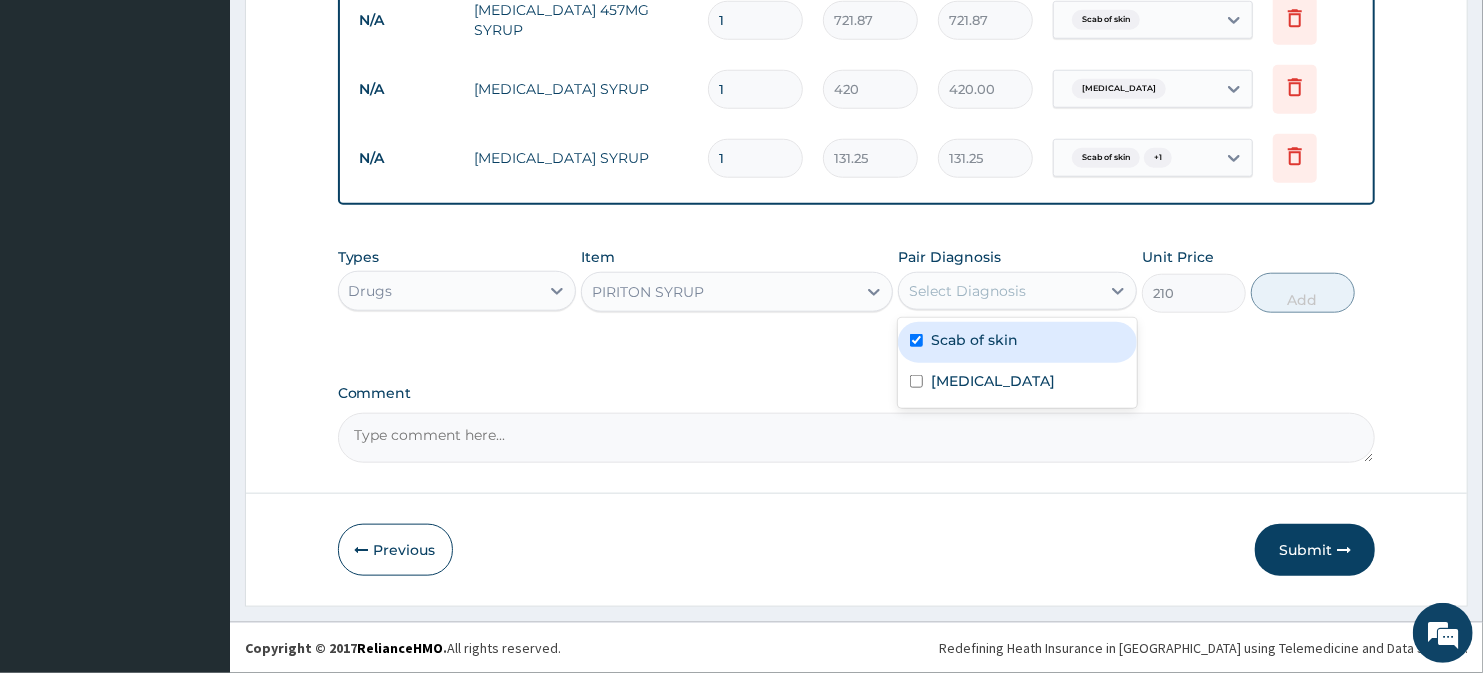 checkbox on "true" 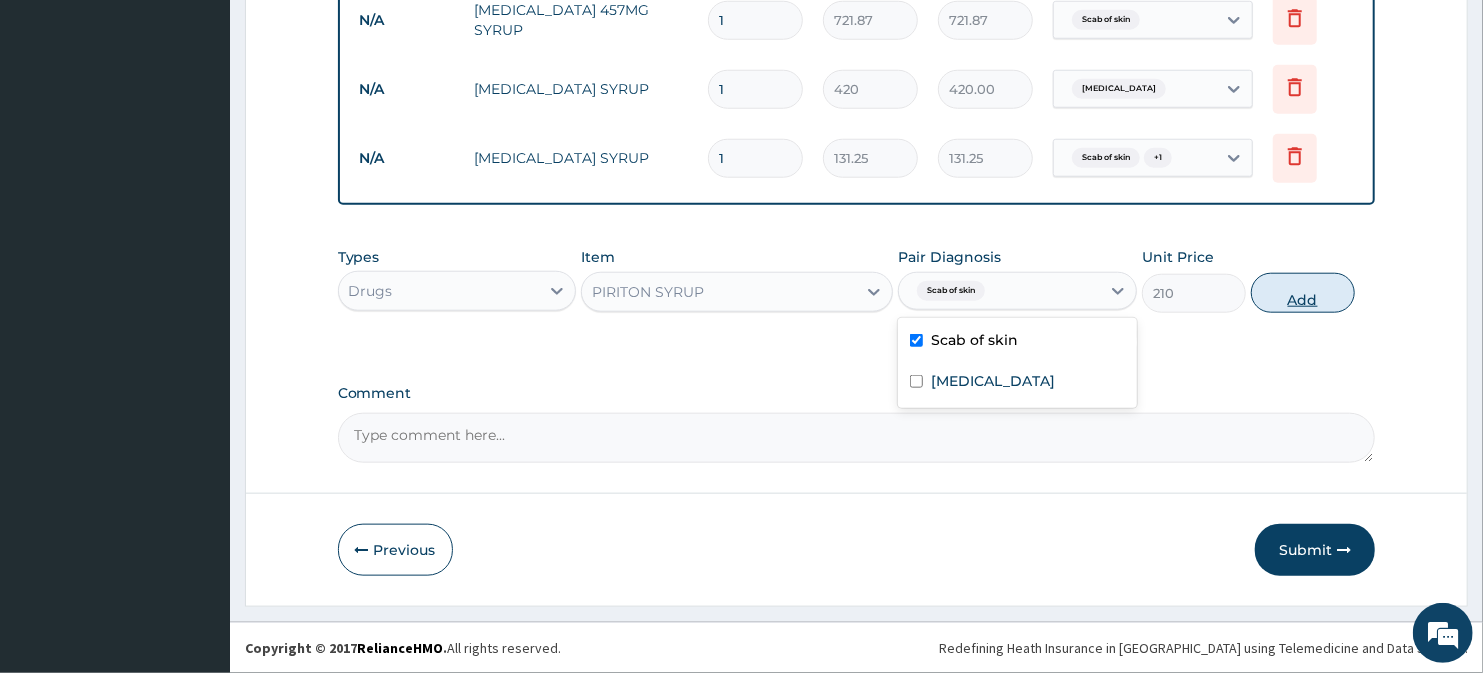 click on "Add" at bounding box center [1303, 293] 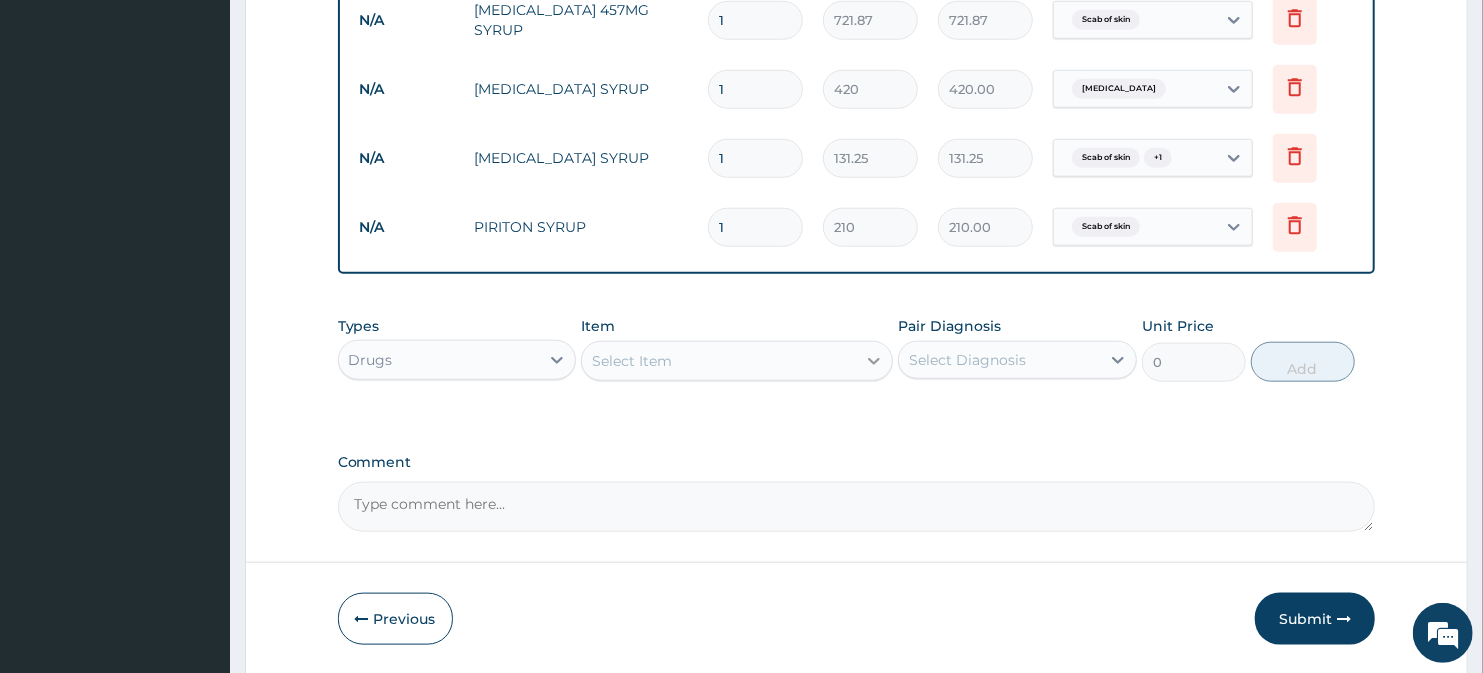 click 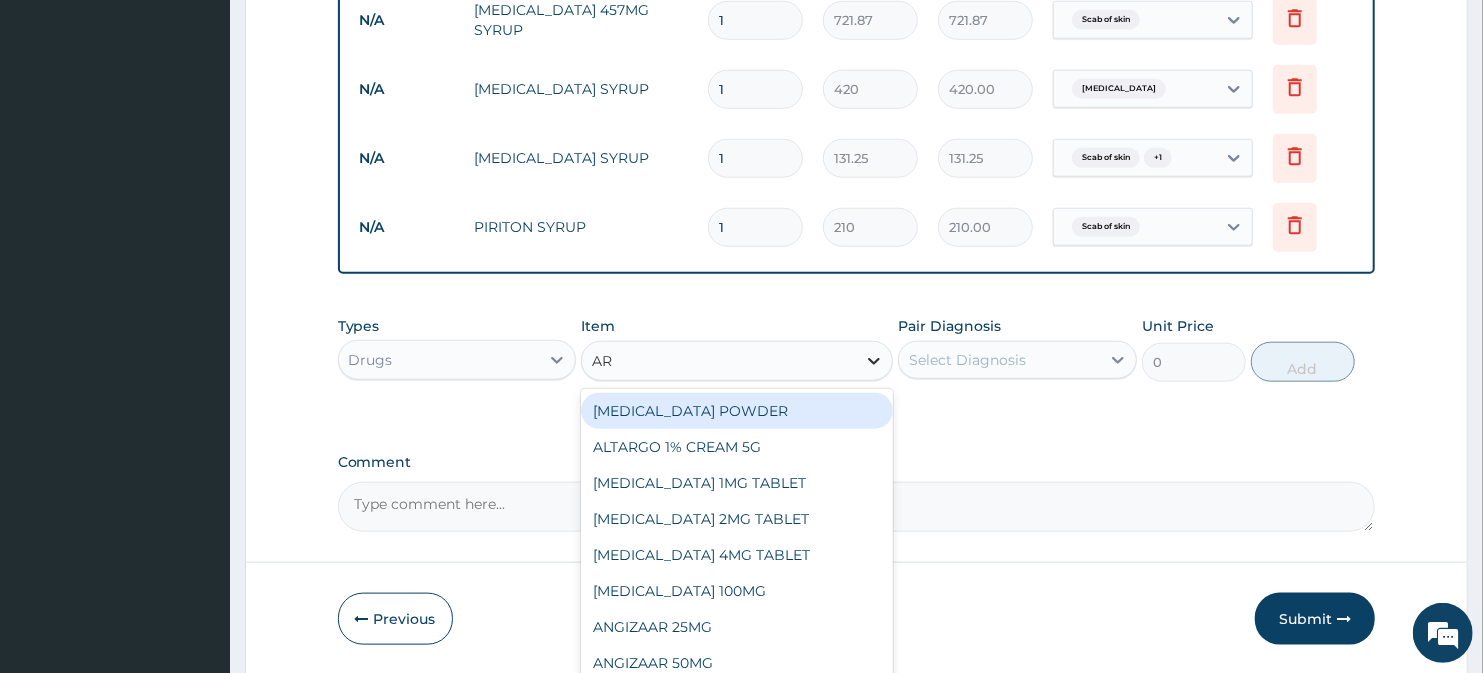 type on "ART" 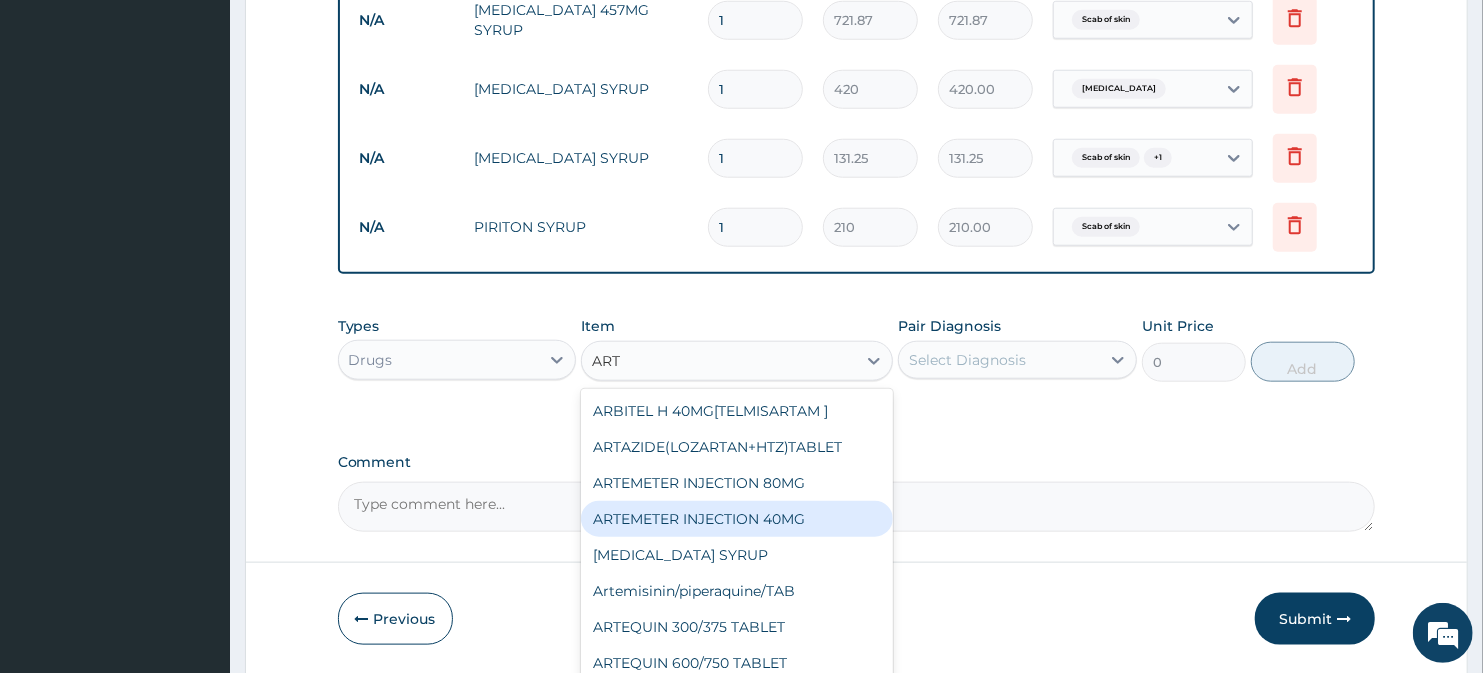 click on "ARTEMETER INJECTION 40MG" at bounding box center [736, 519] 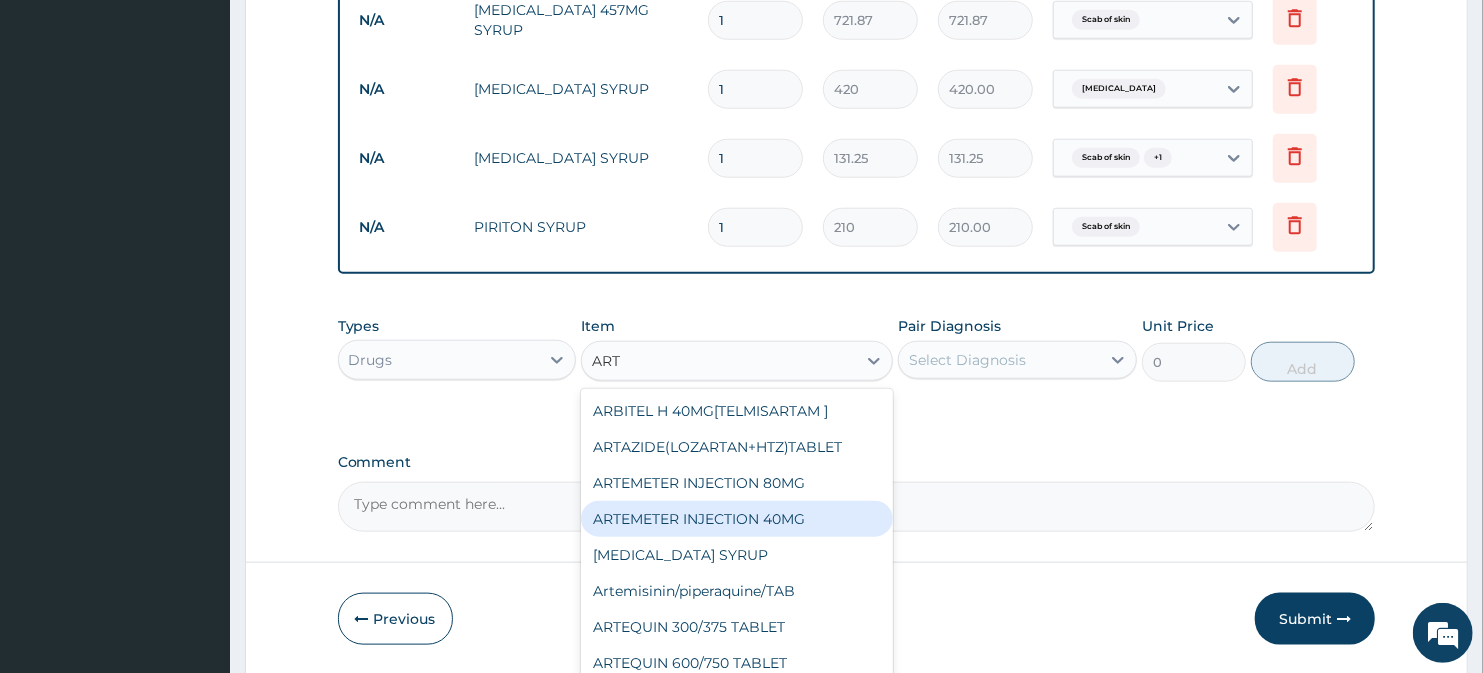 type 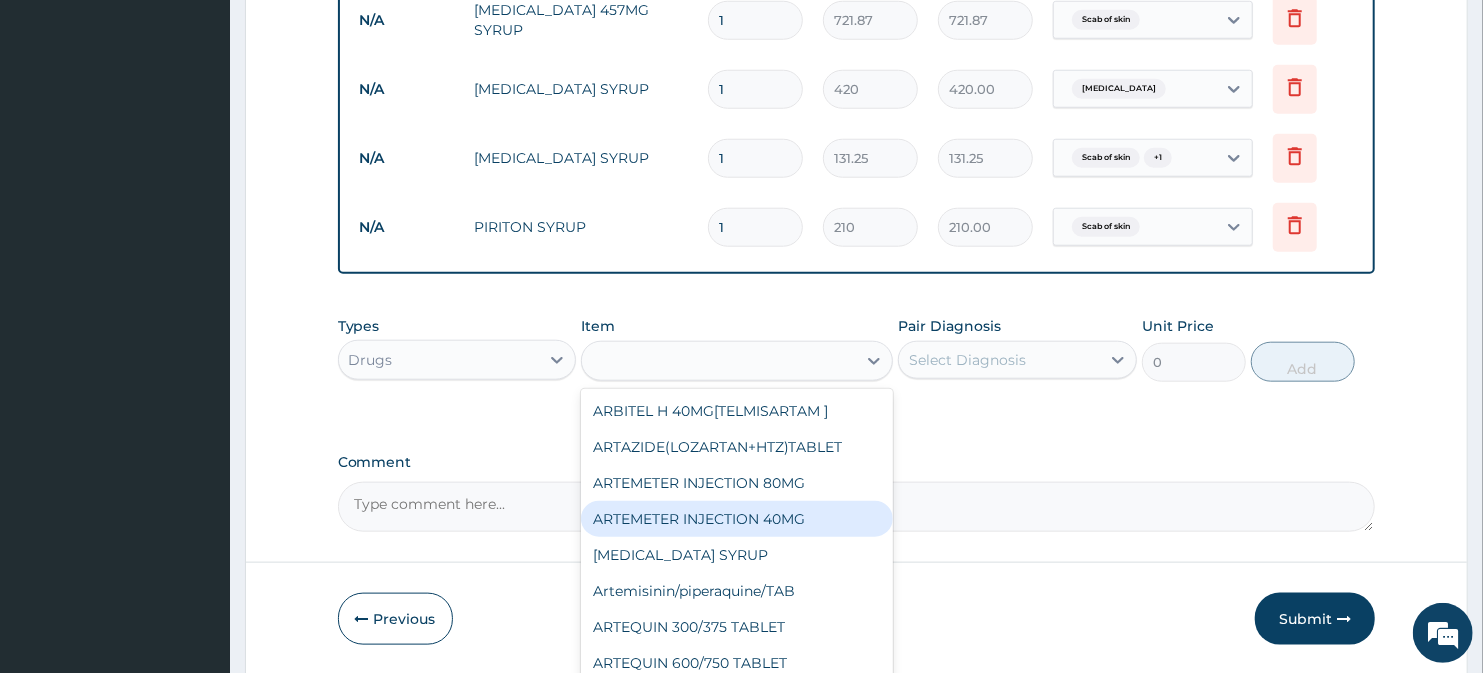type on "131.25" 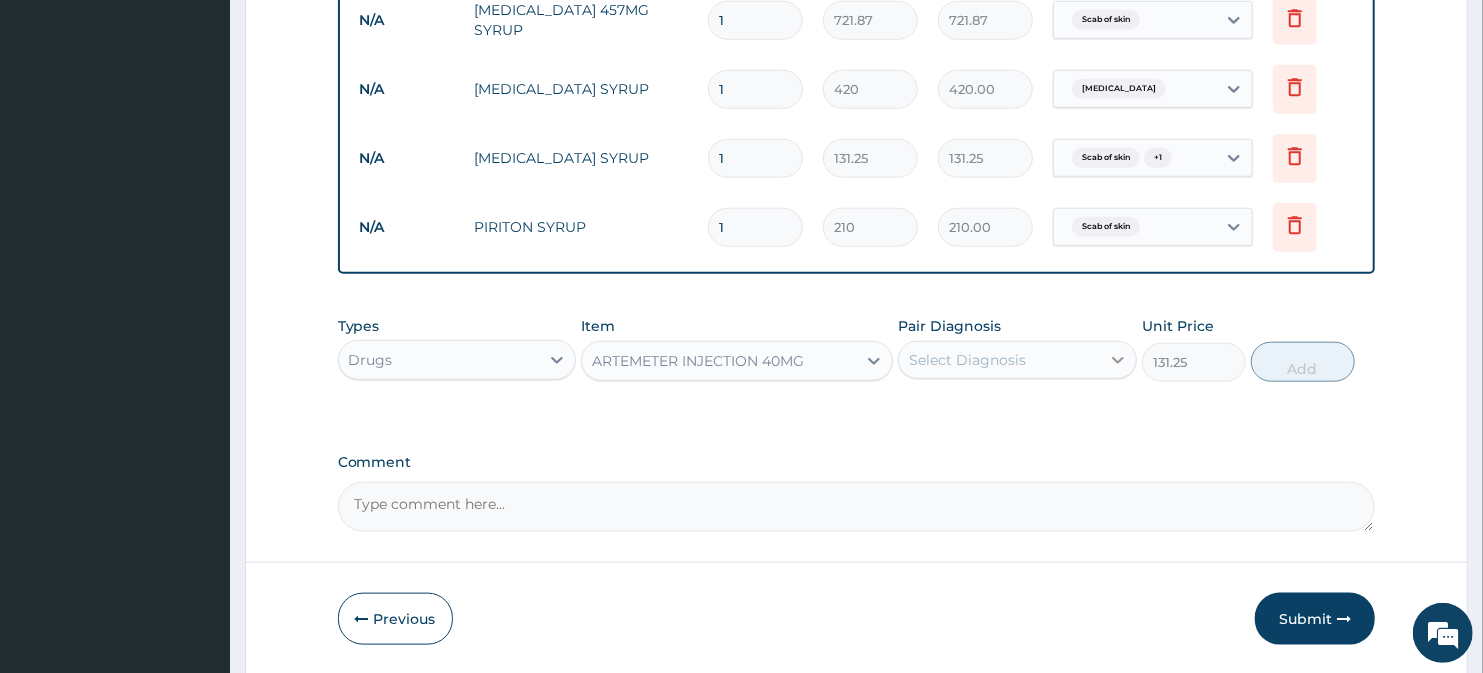 click 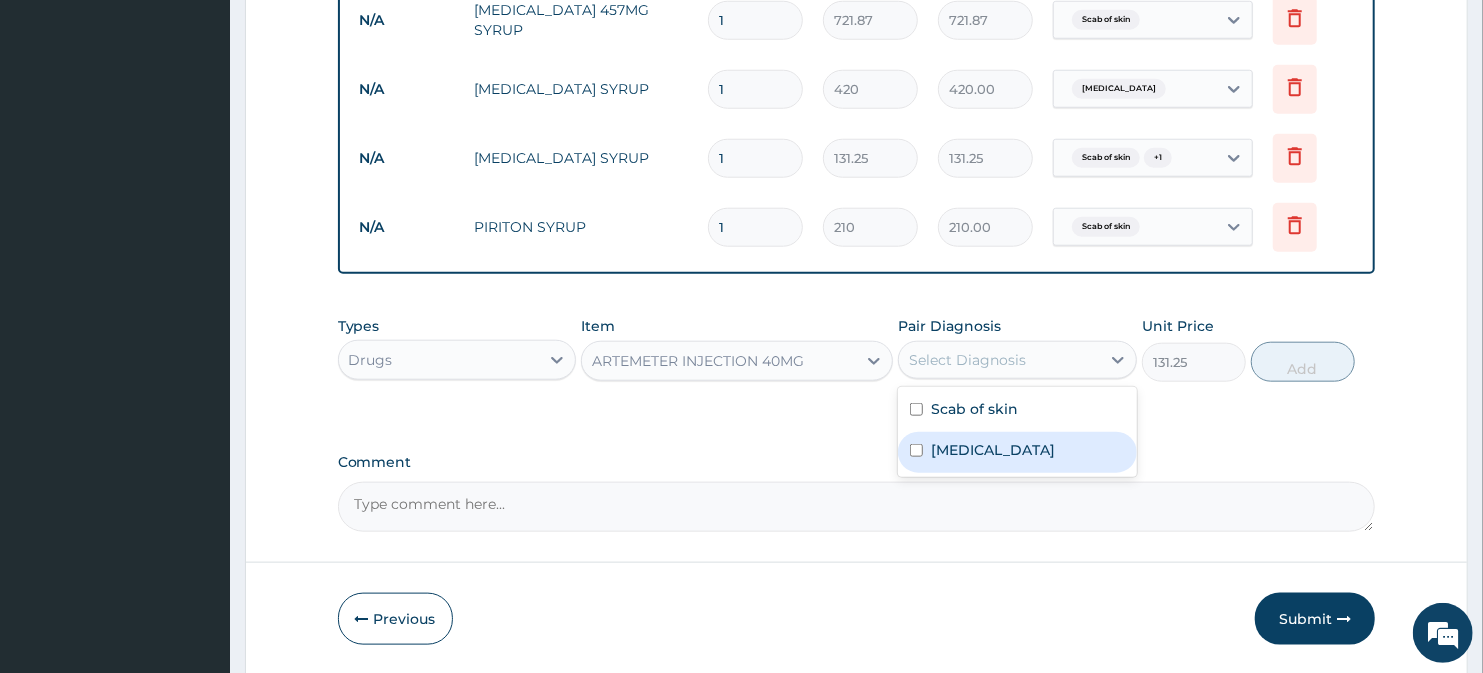 click on "[MEDICAL_DATA]" at bounding box center (993, 450) 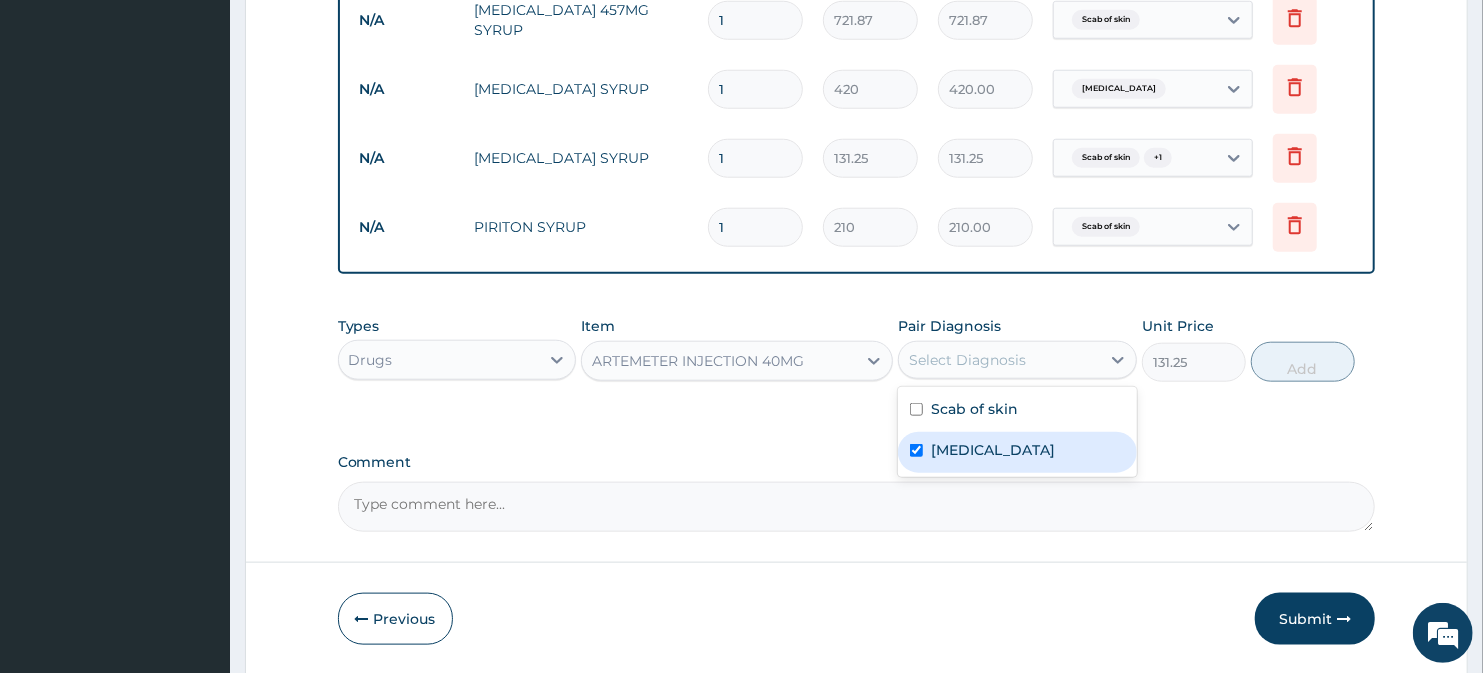 checkbox on "true" 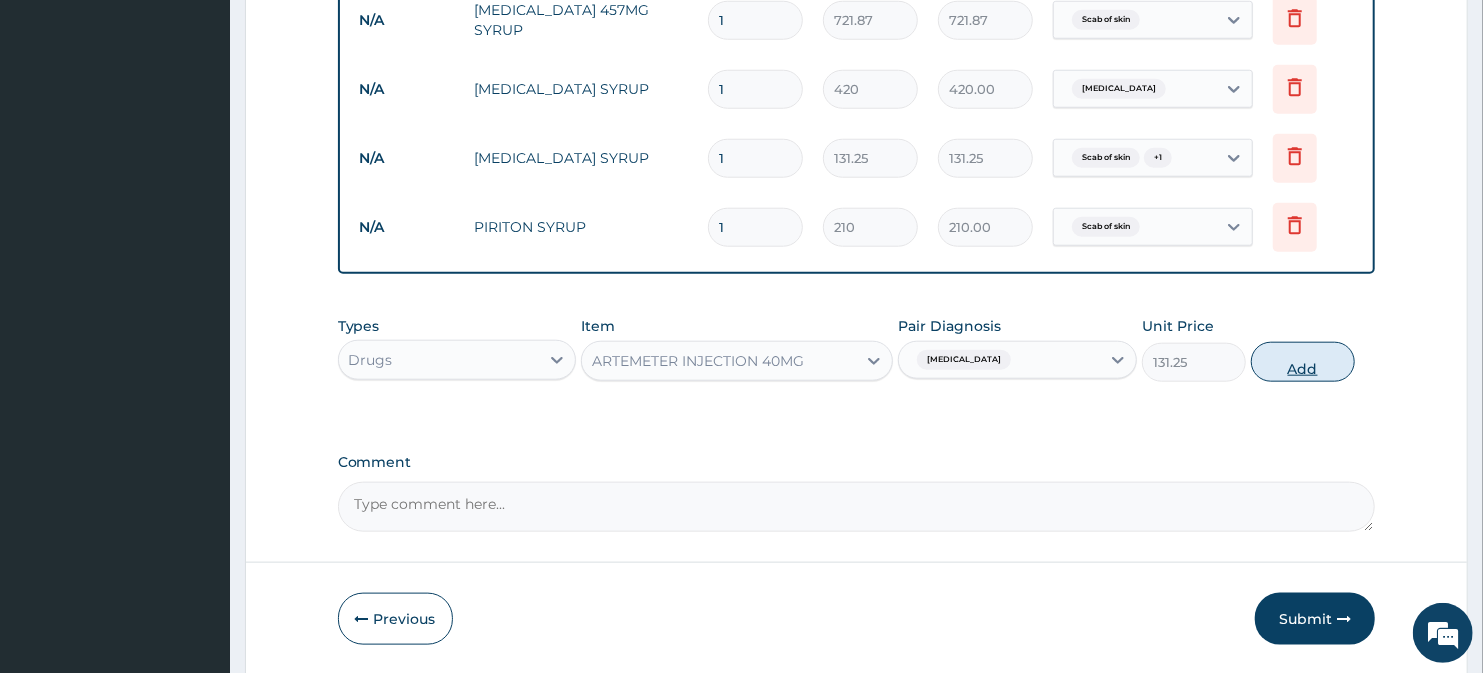 click on "Add" at bounding box center (1303, 362) 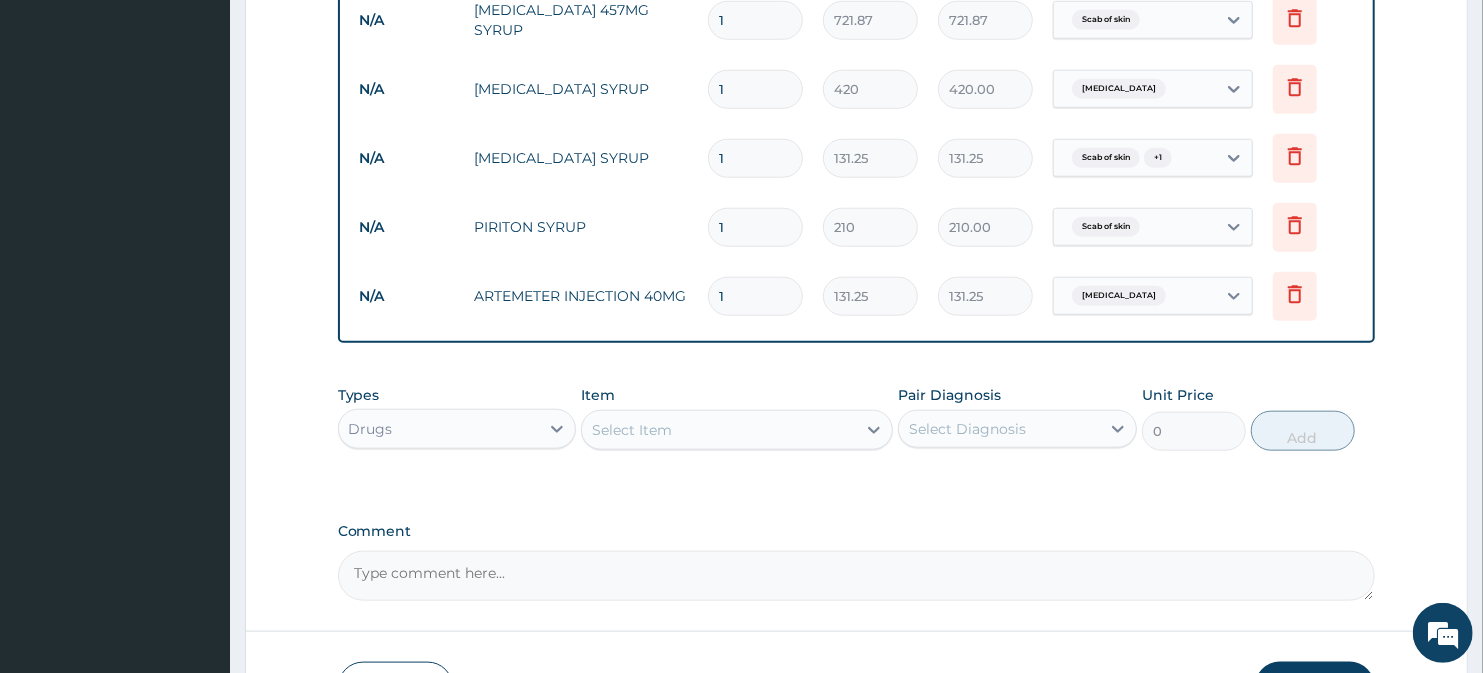 type 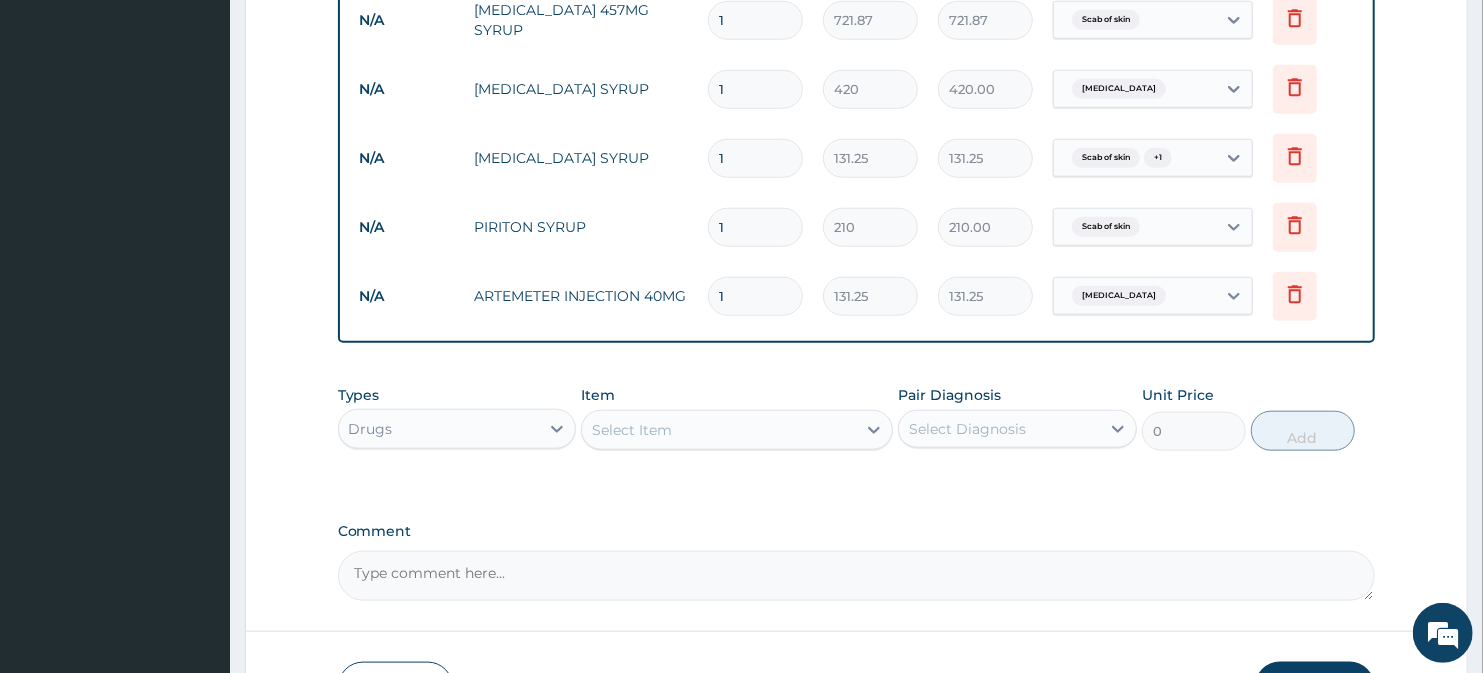 type on "0.00" 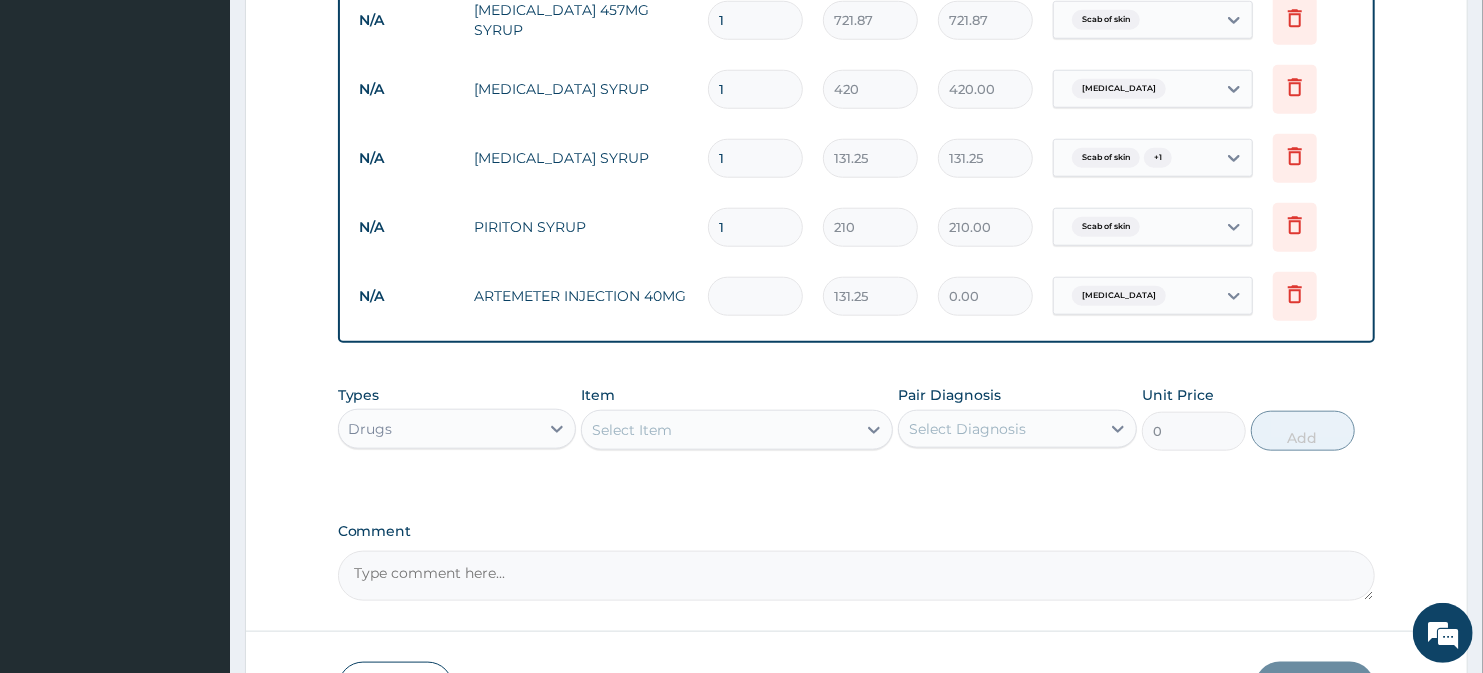 type on "3" 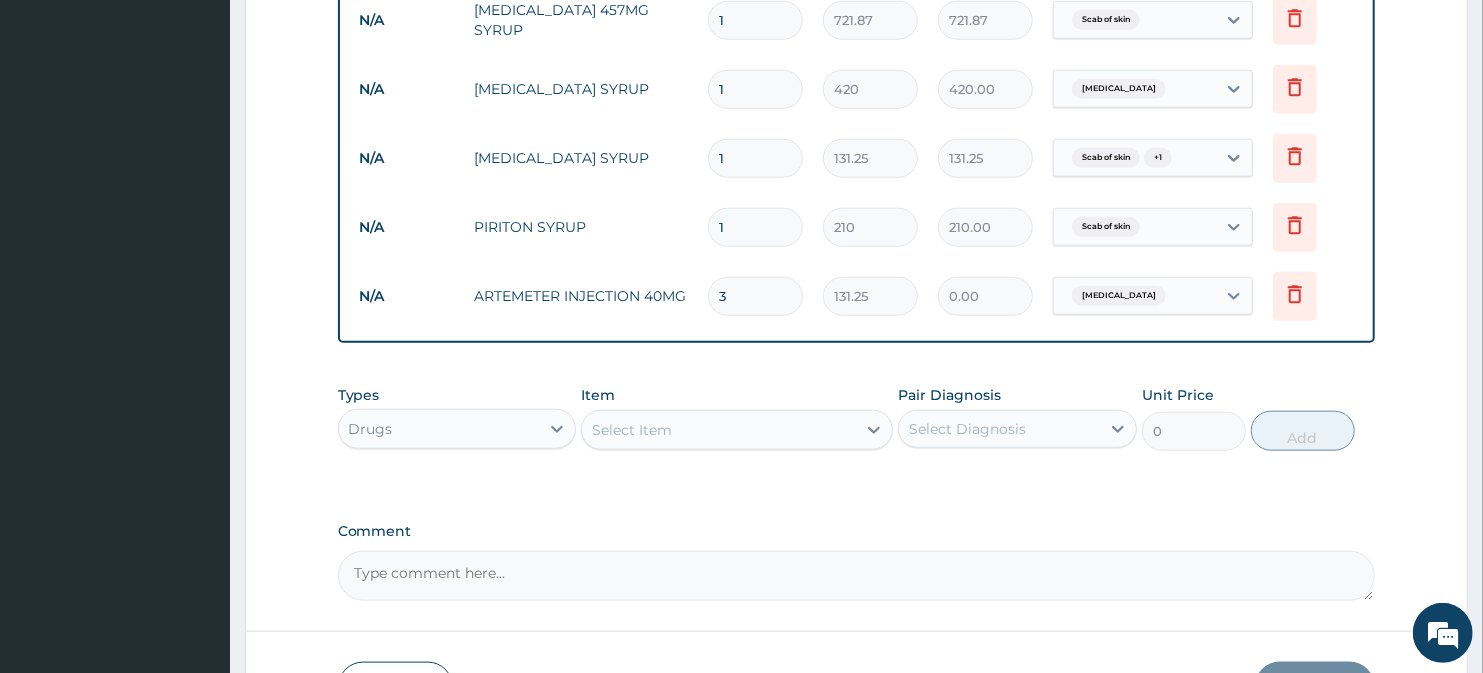 type on "393.75" 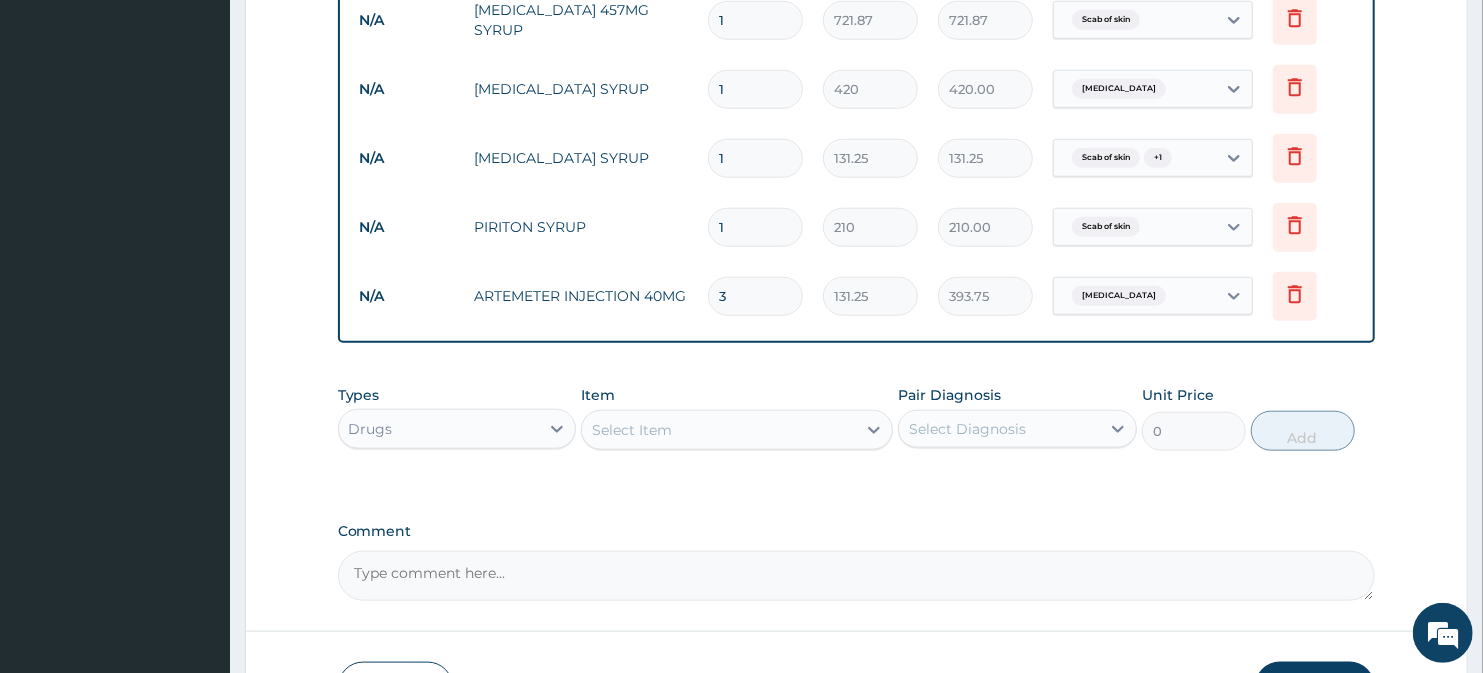 type on "3" 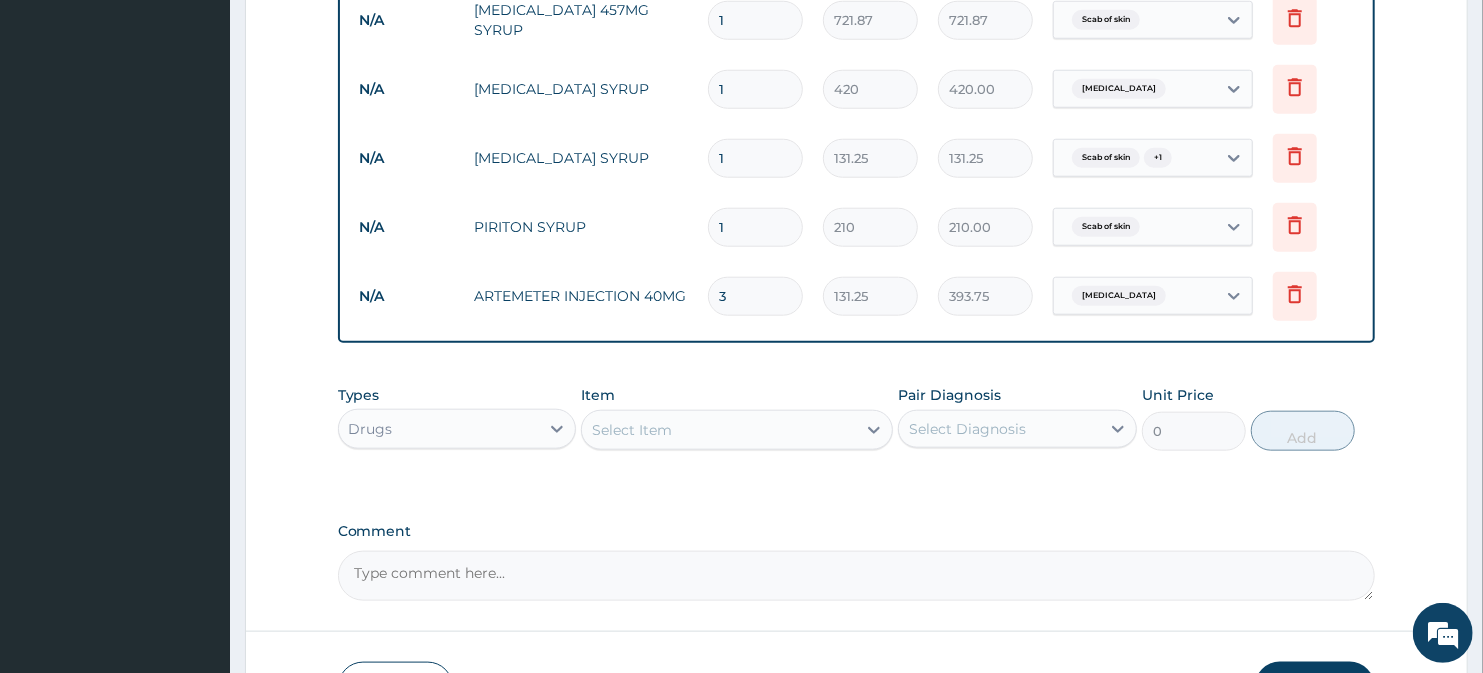 click on "Select Item" at bounding box center [632, 430] 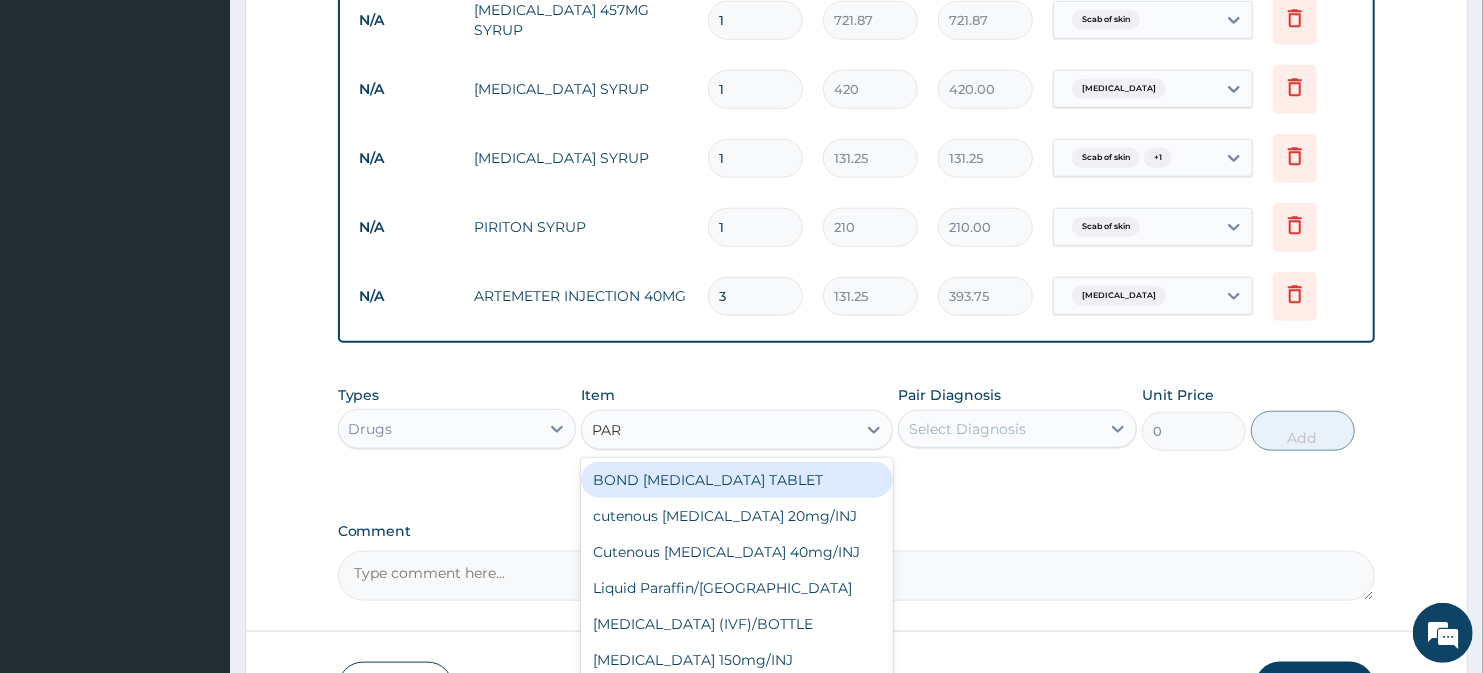 type on "PARA" 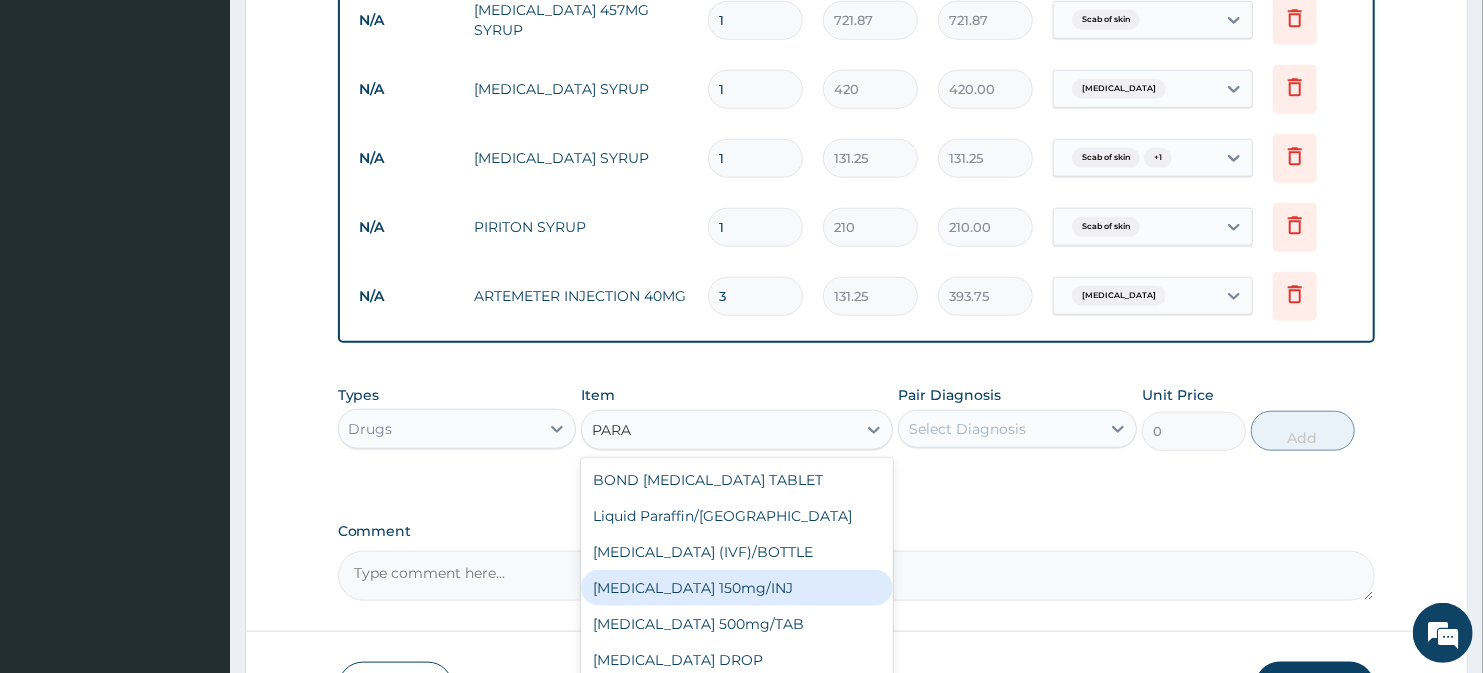 click on "[MEDICAL_DATA] 150mg/INJ" at bounding box center (736, 588) 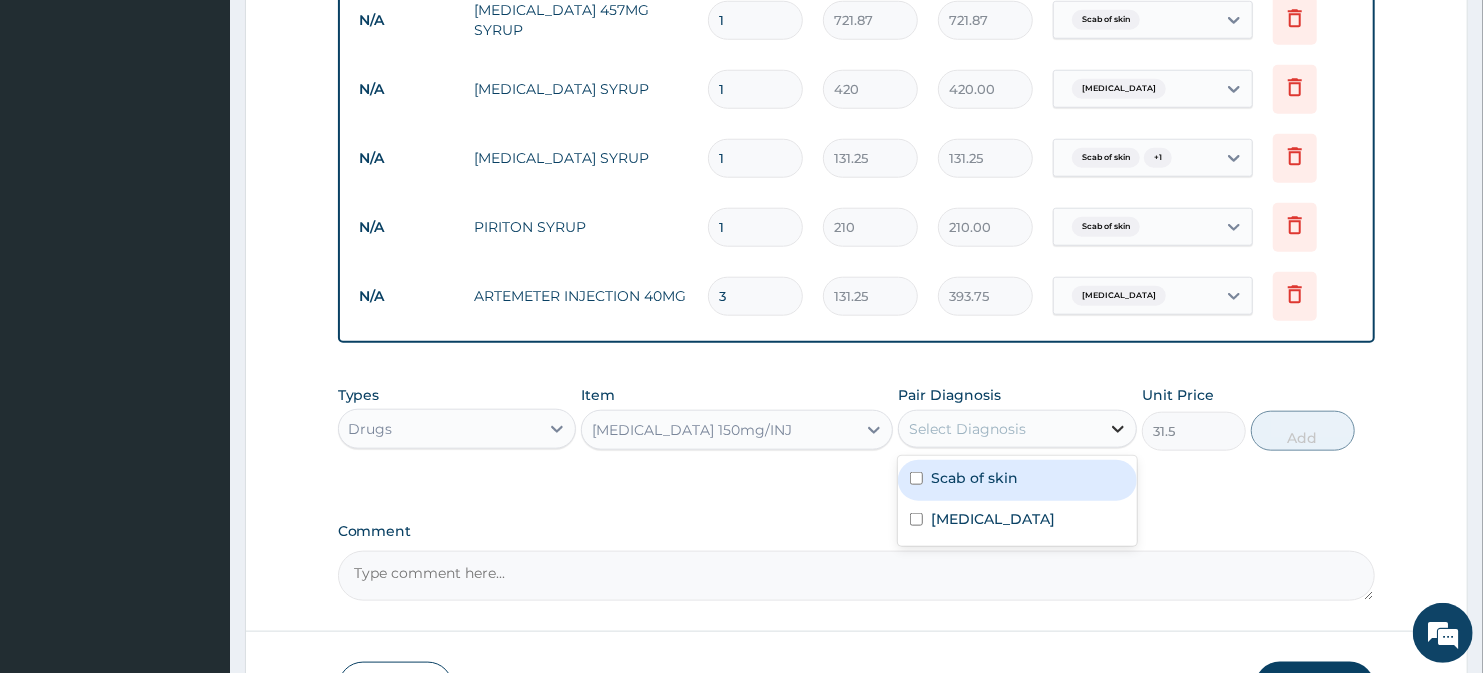 click at bounding box center (1118, 429) 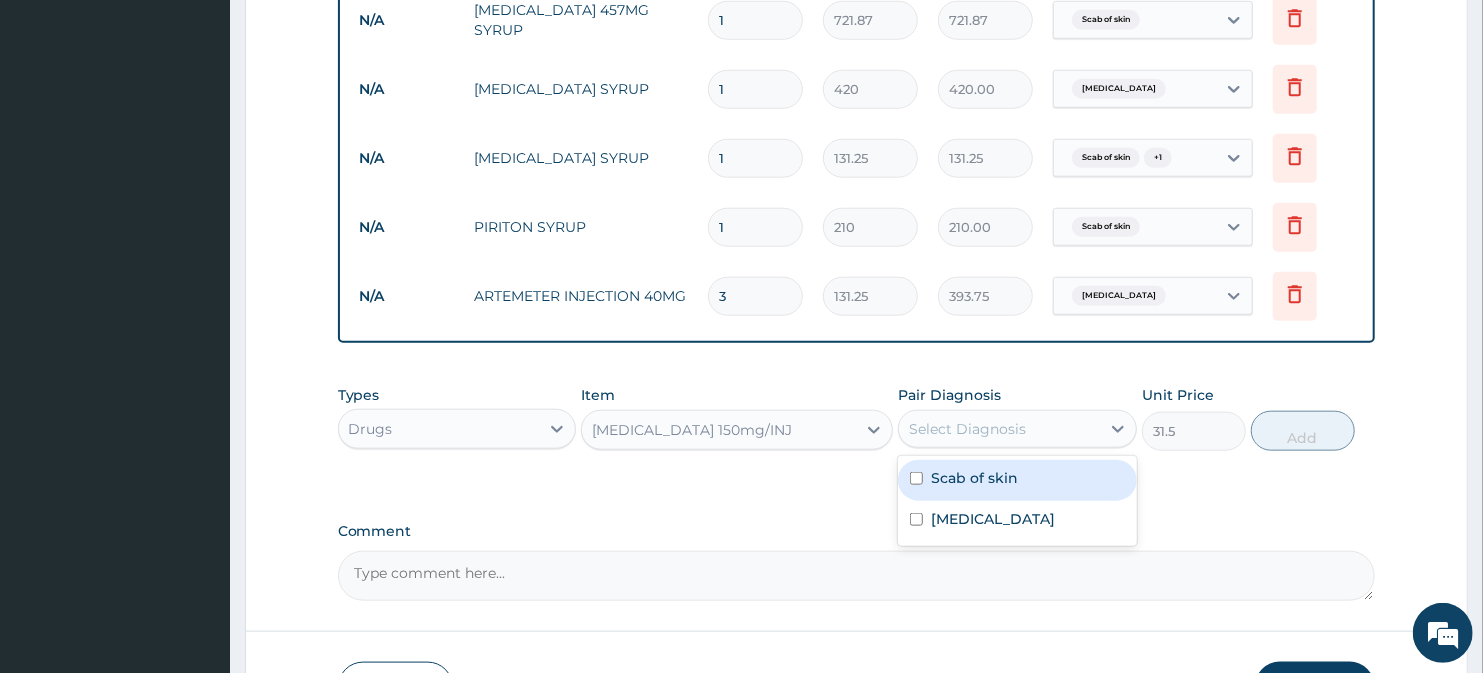 click at bounding box center (916, 478) 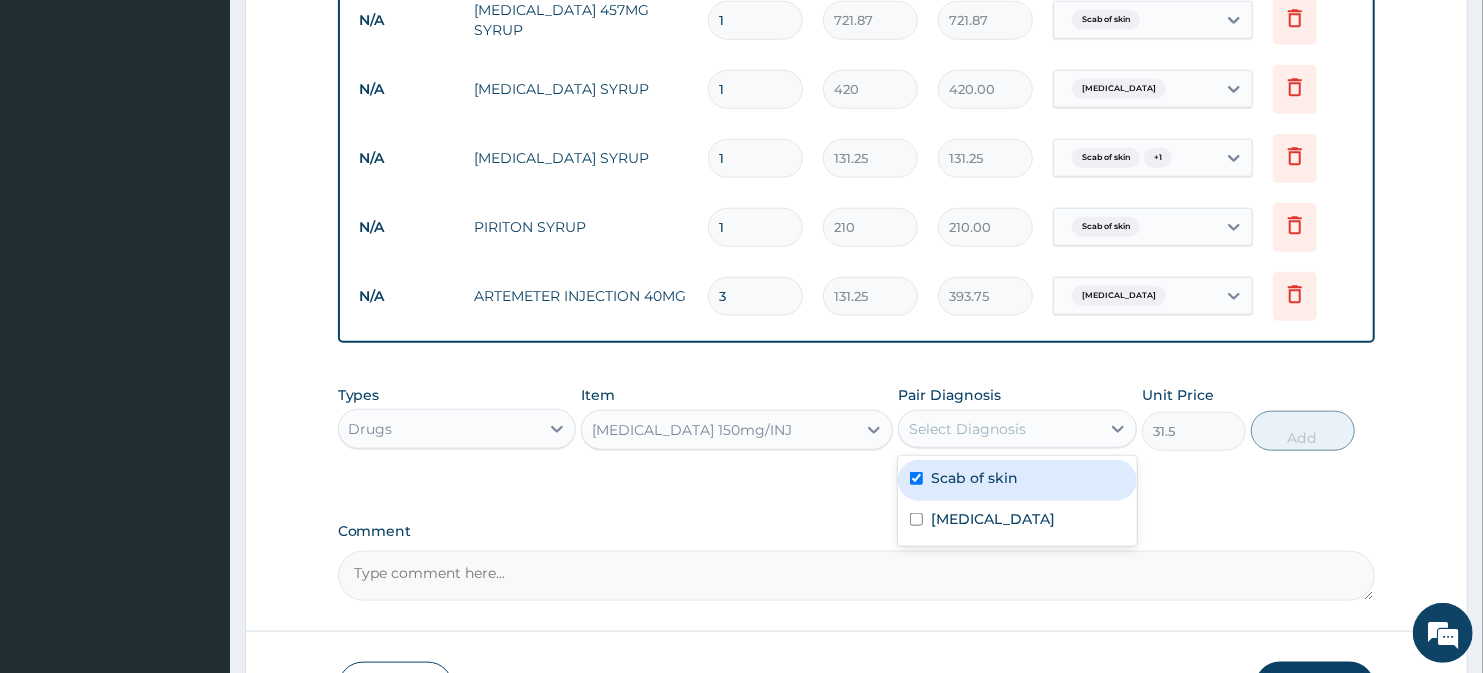 checkbox on "true" 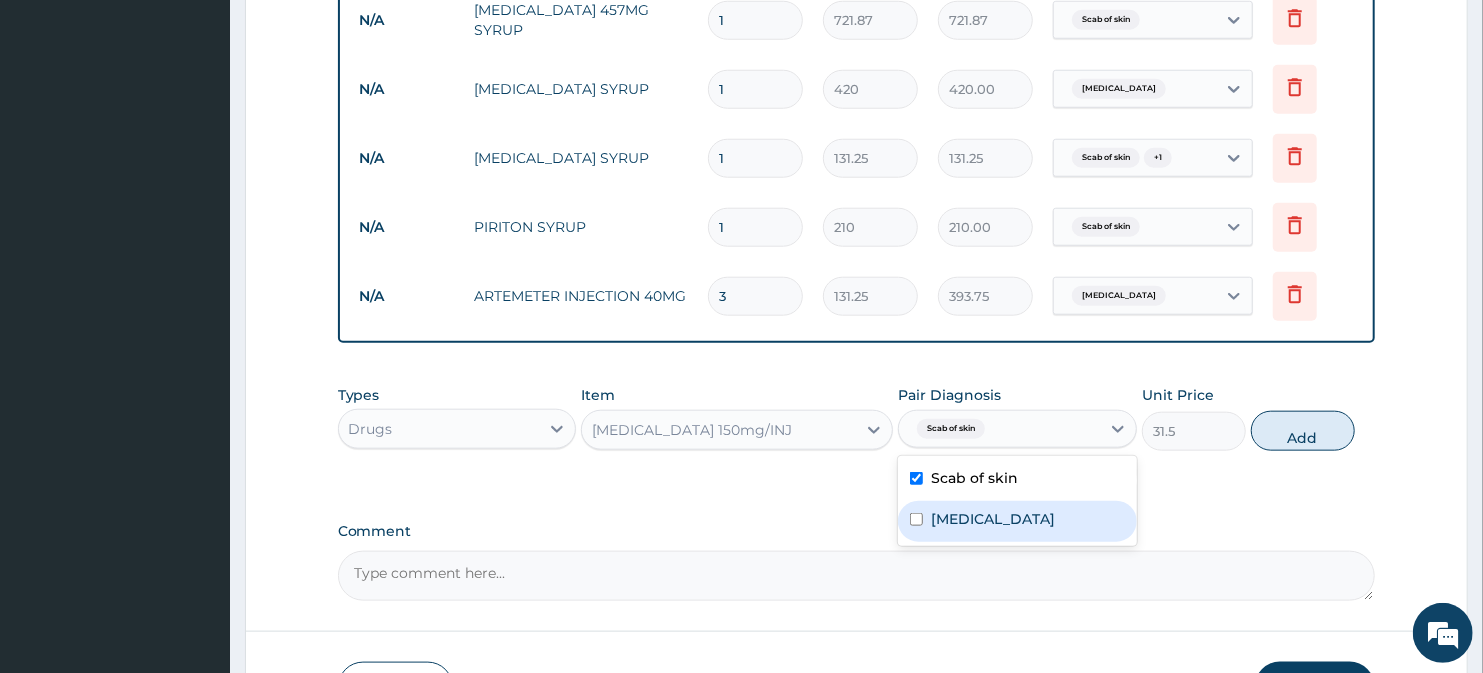 click at bounding box center [916, 519] 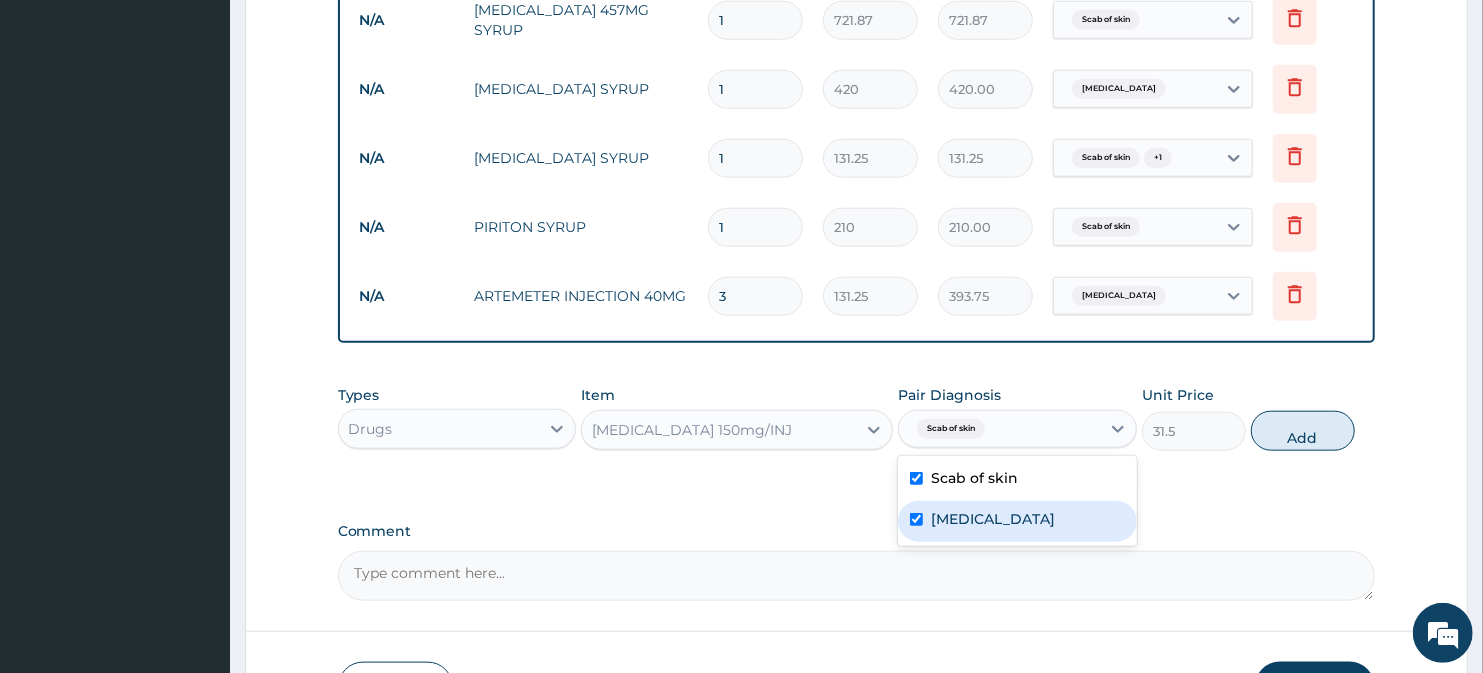 checkbox on "true" 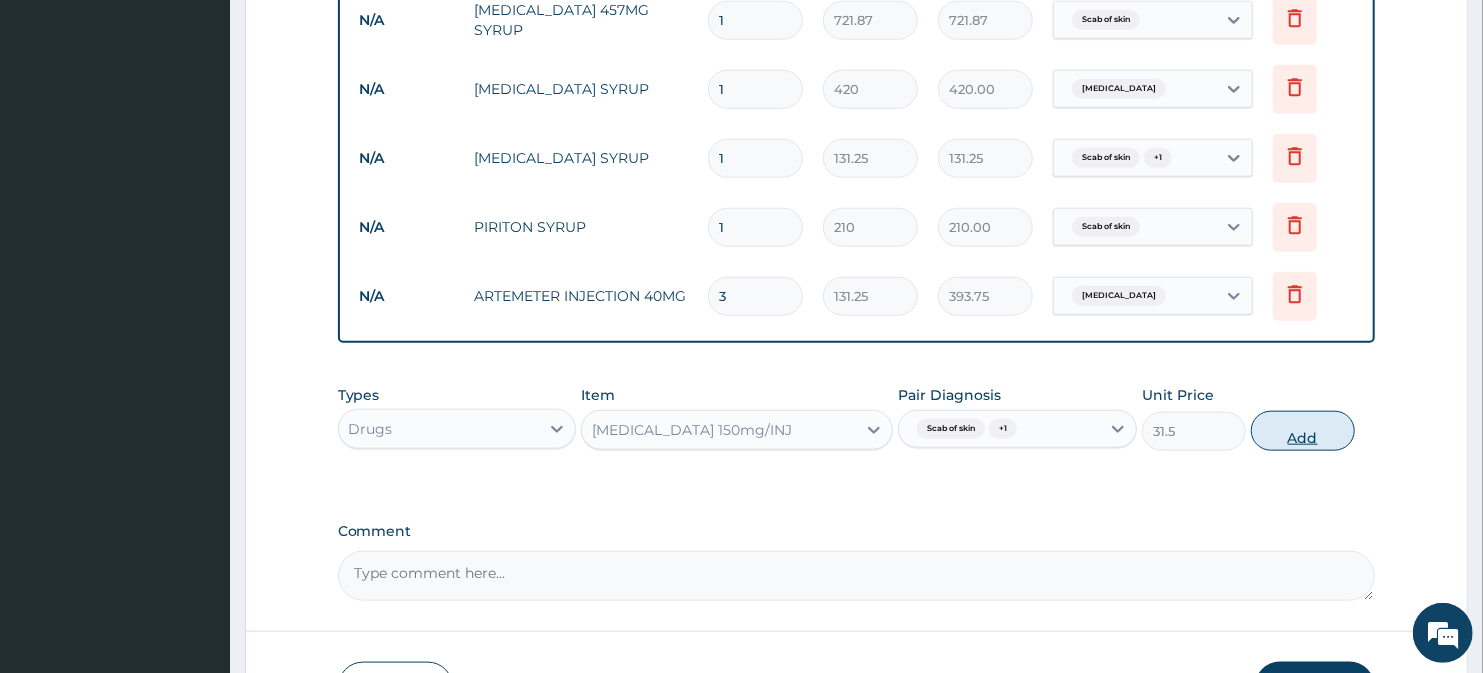 click on "Add" at bounding box center (1303, 431) 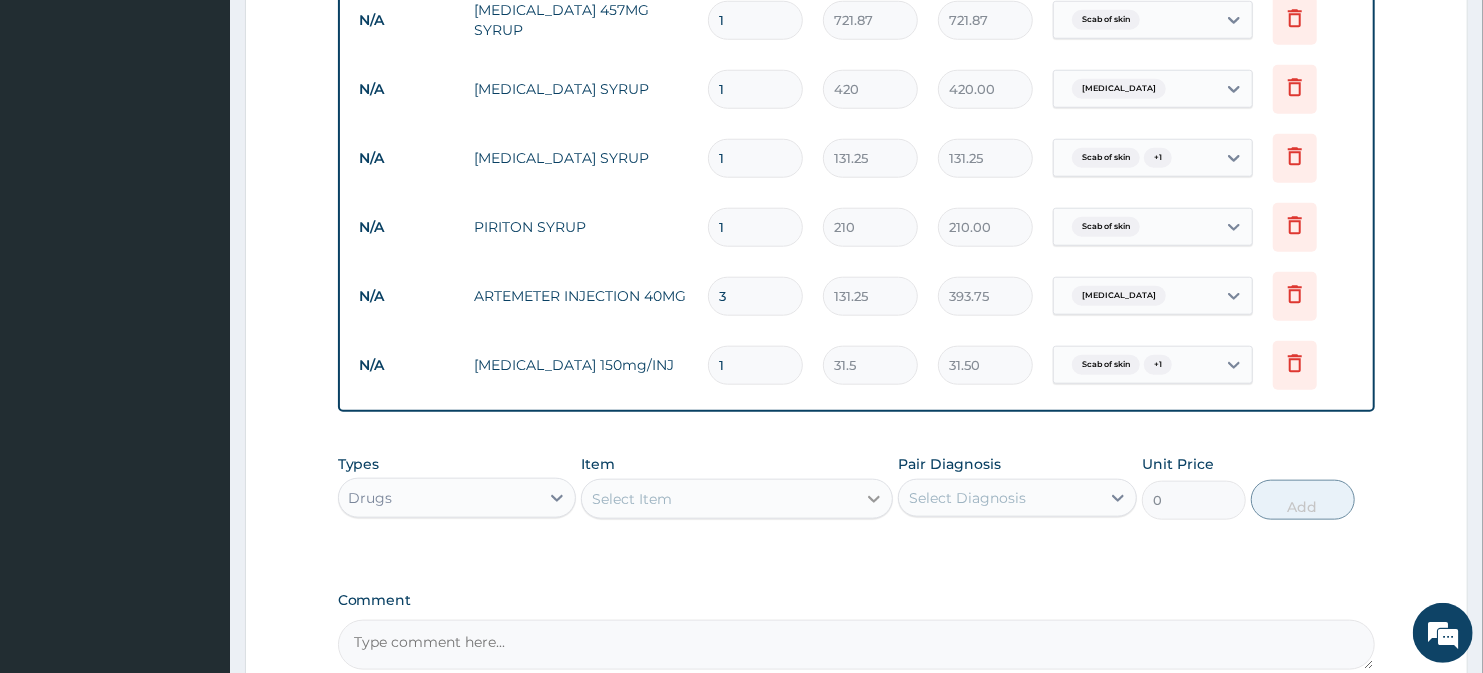 click 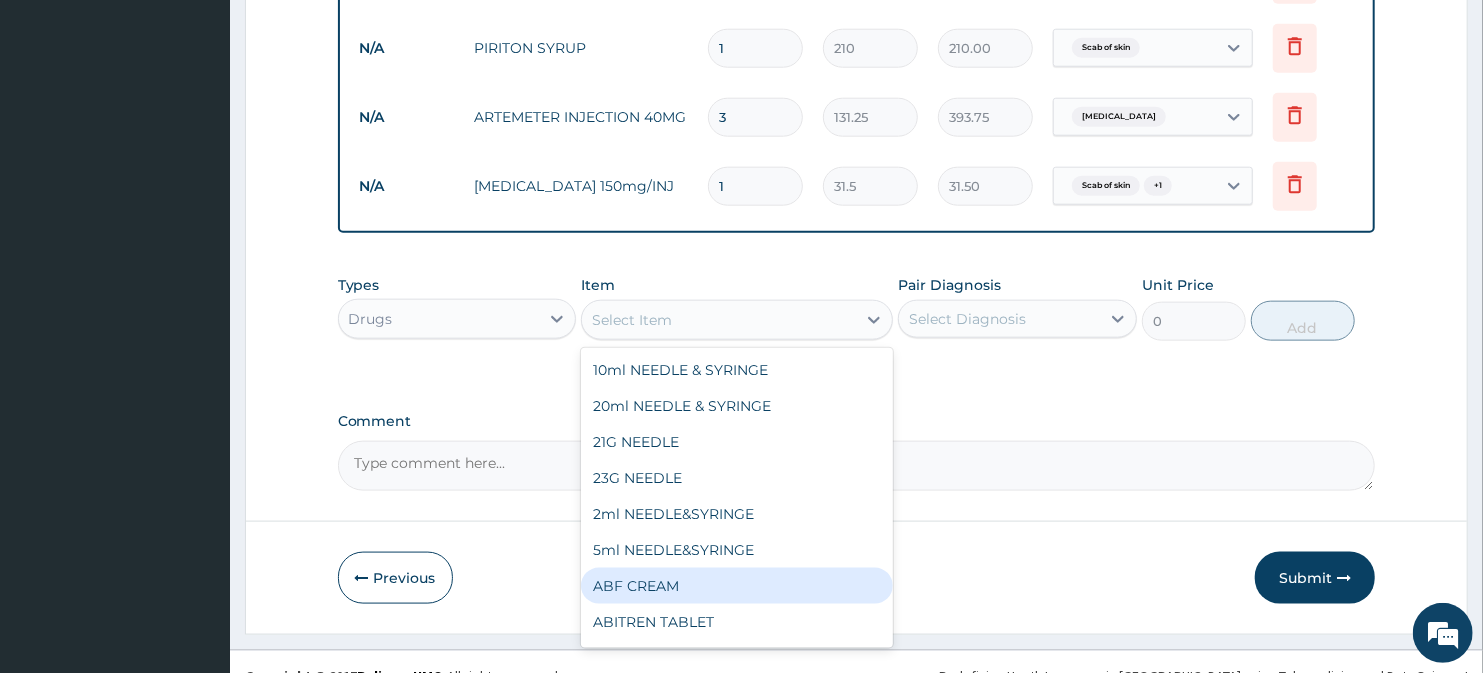 scroll, scrollTop: 1297, scrollLeft: 0, axis: vertical 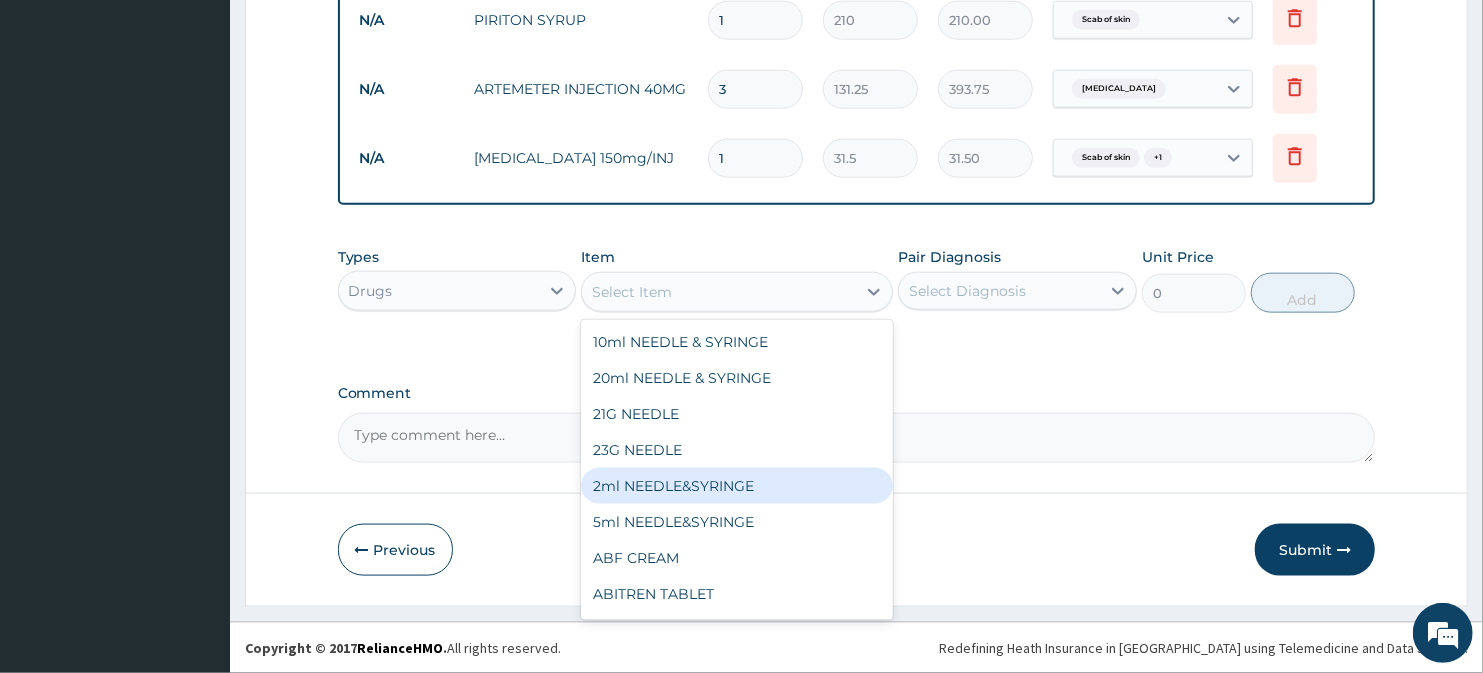 click on "2ml NEEDLE&SYRINGE" at bounding box center (736, 486) 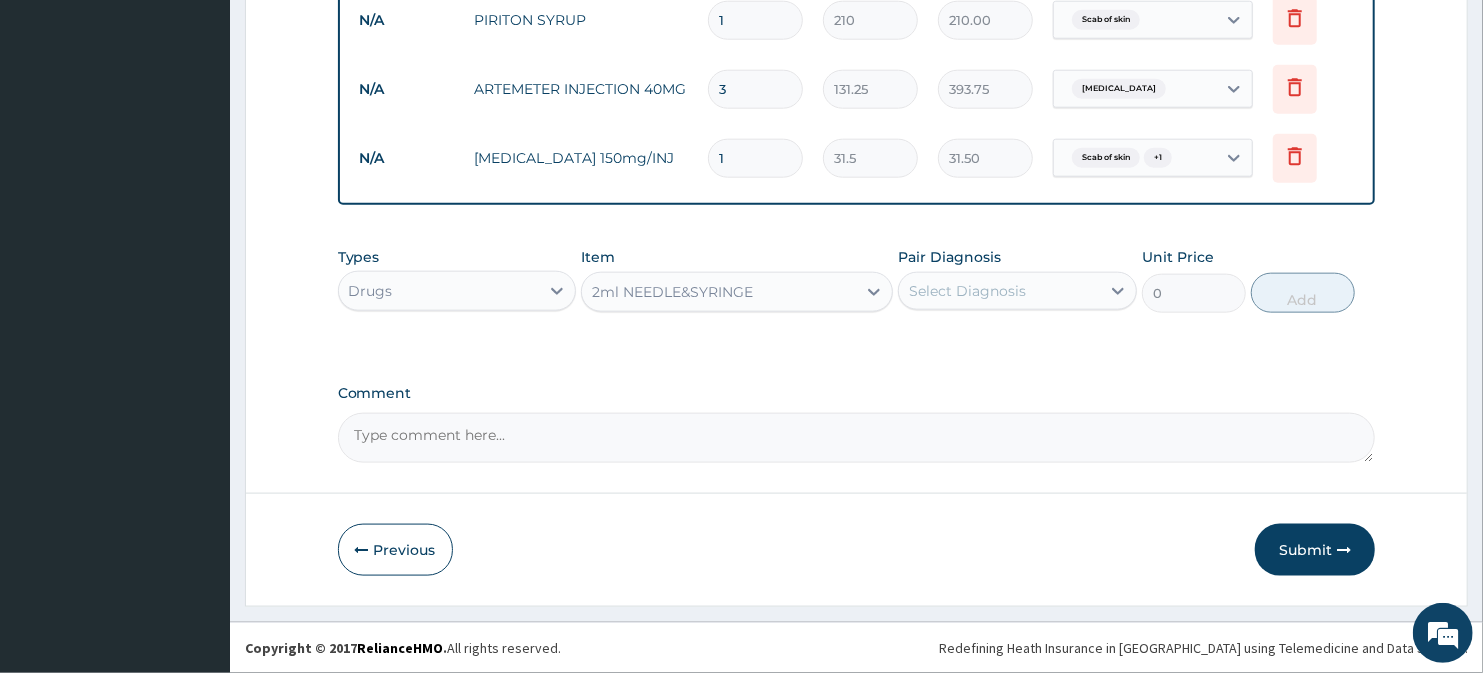 type on "26.25" 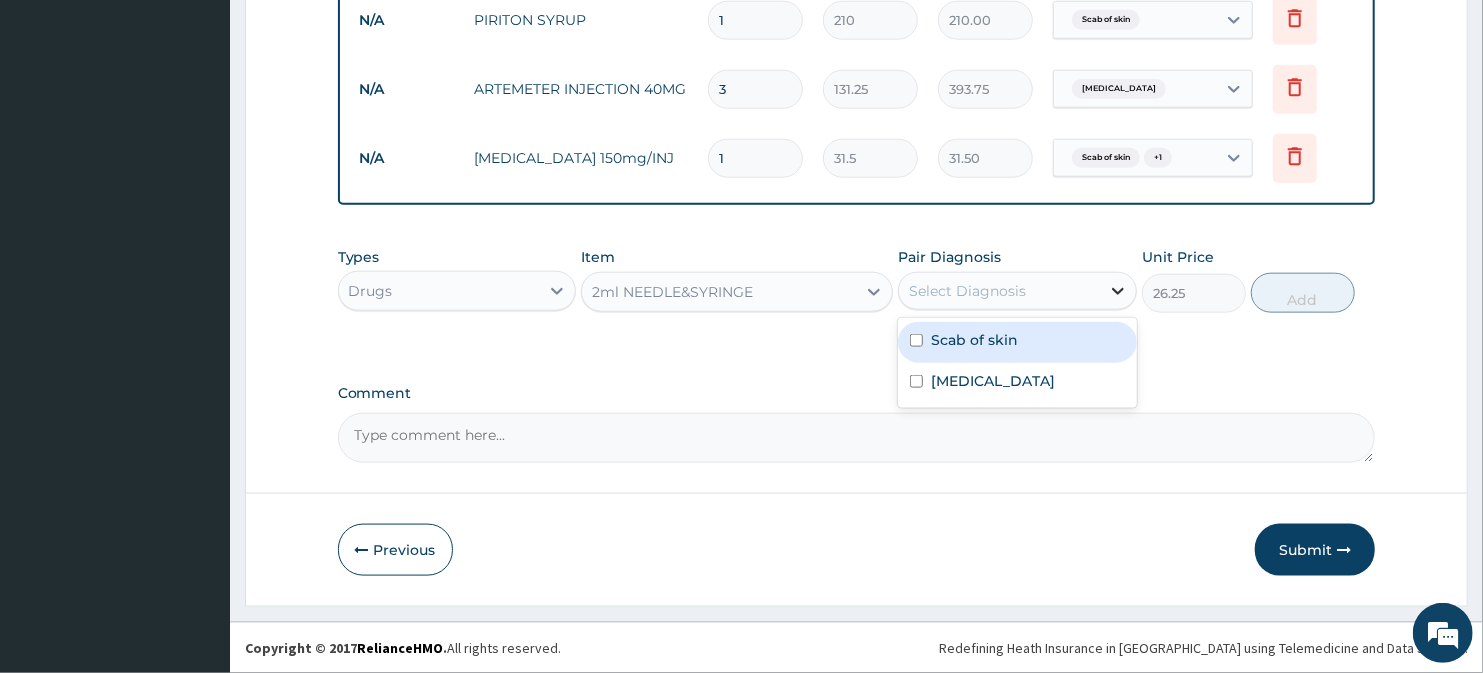 click 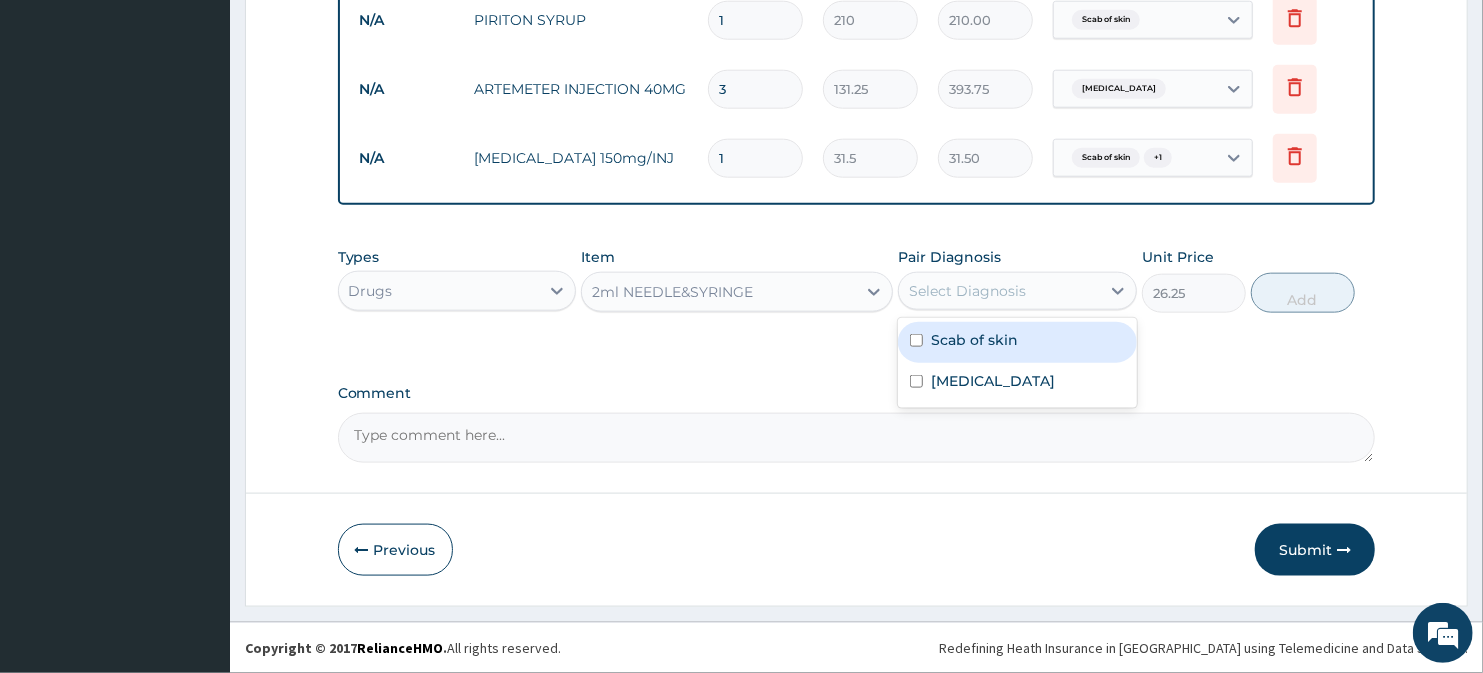 click on "Scab of skin" at bounding box center (1017, 342) 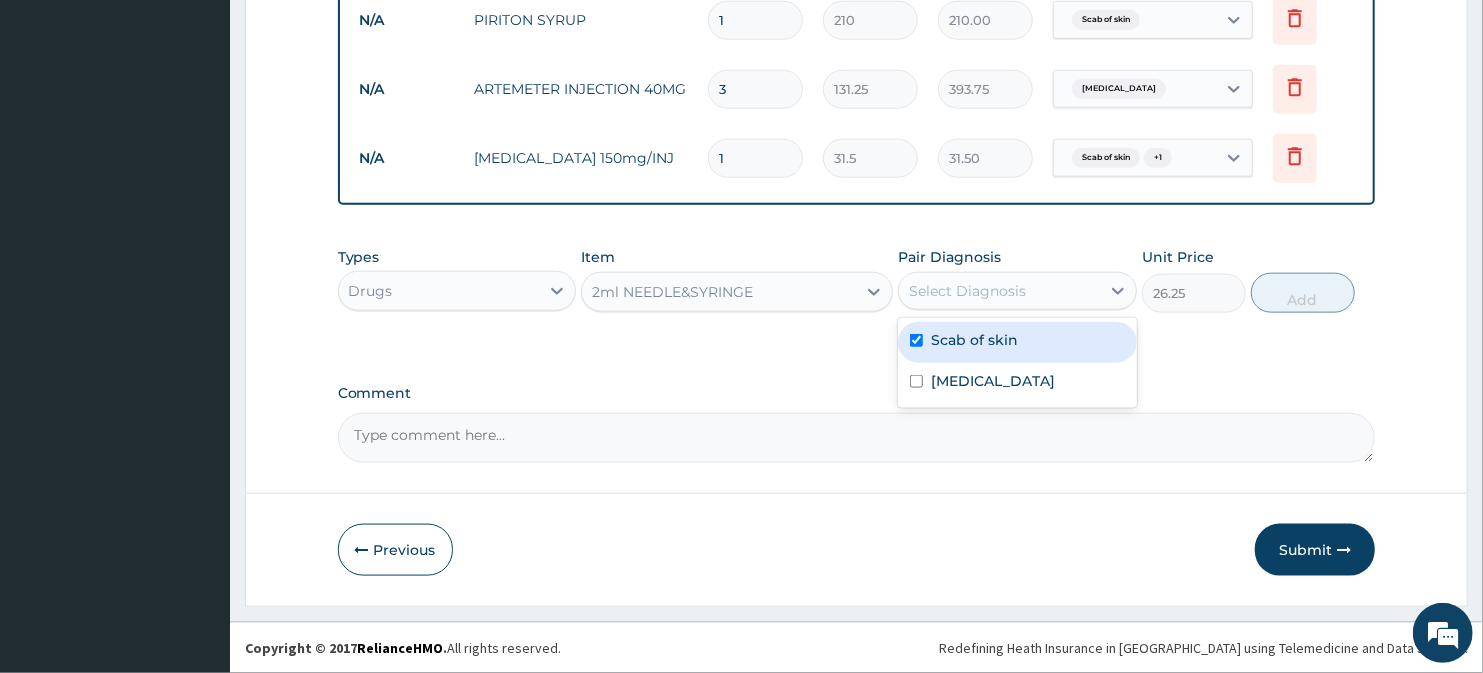 checkbox on "true" 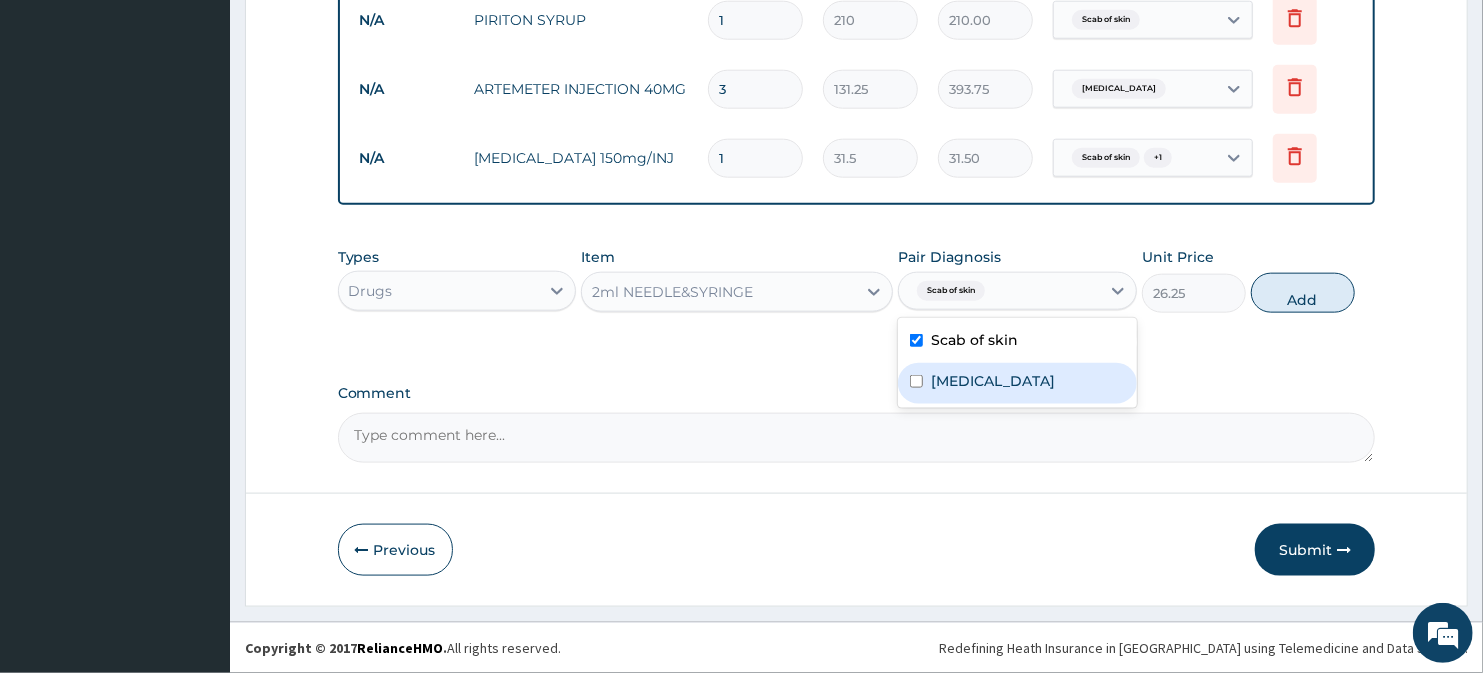 click at bounding box center (916, 381) 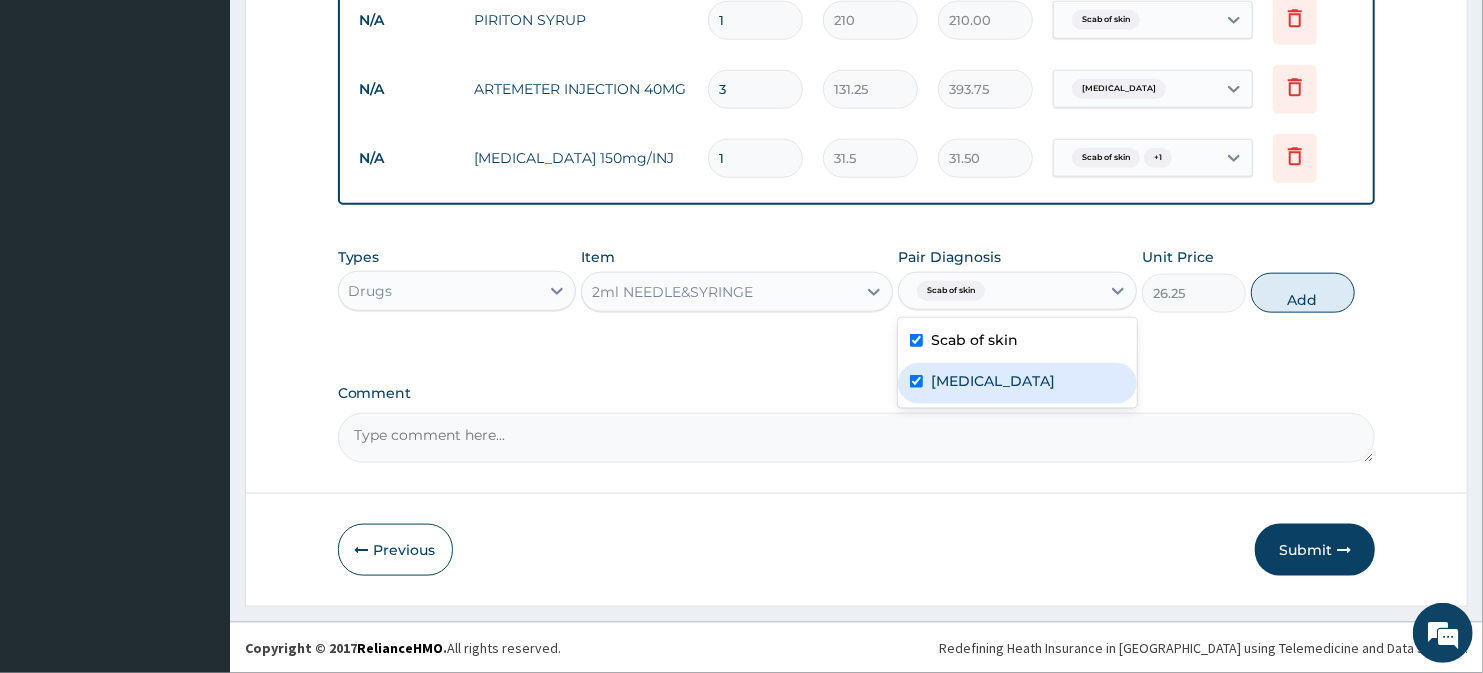 checkbox on "true" 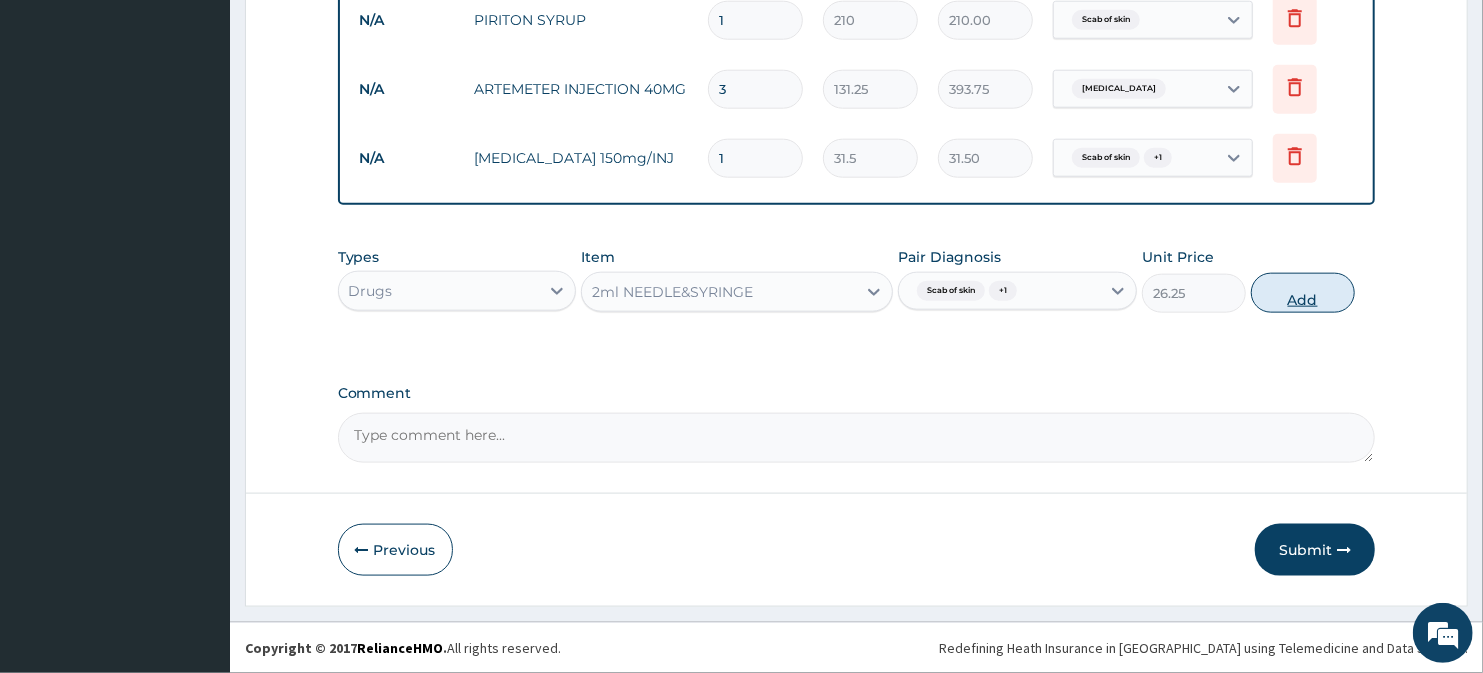 click on "Add" at bounding box center (1303, 293) 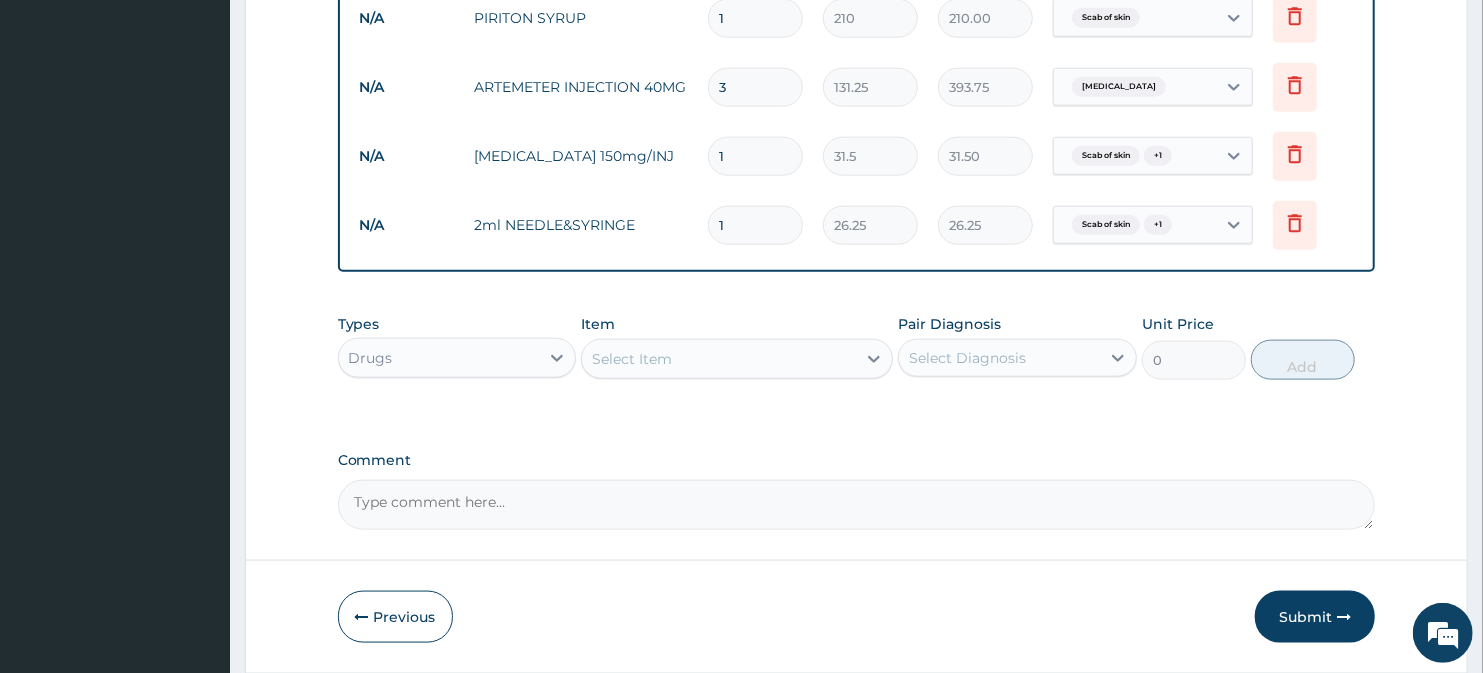 type 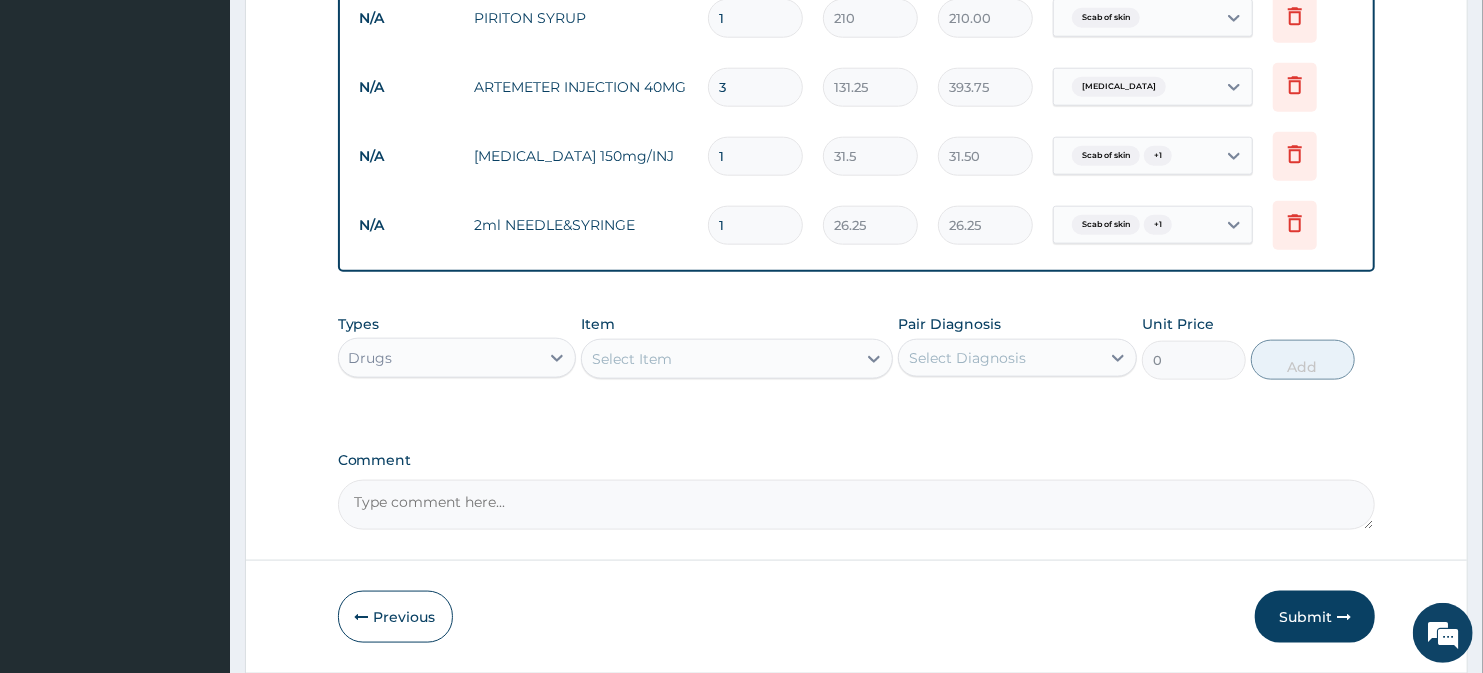 type on "0.00" 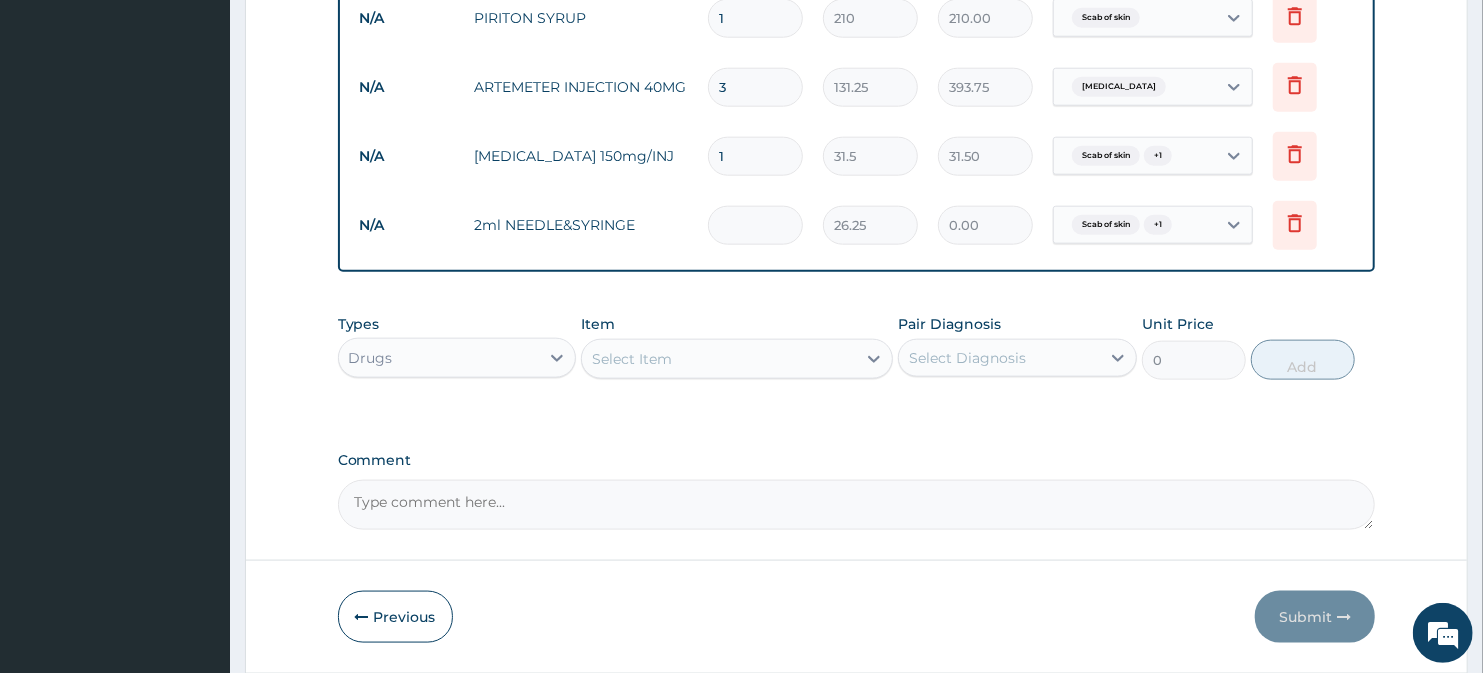 type on "4" 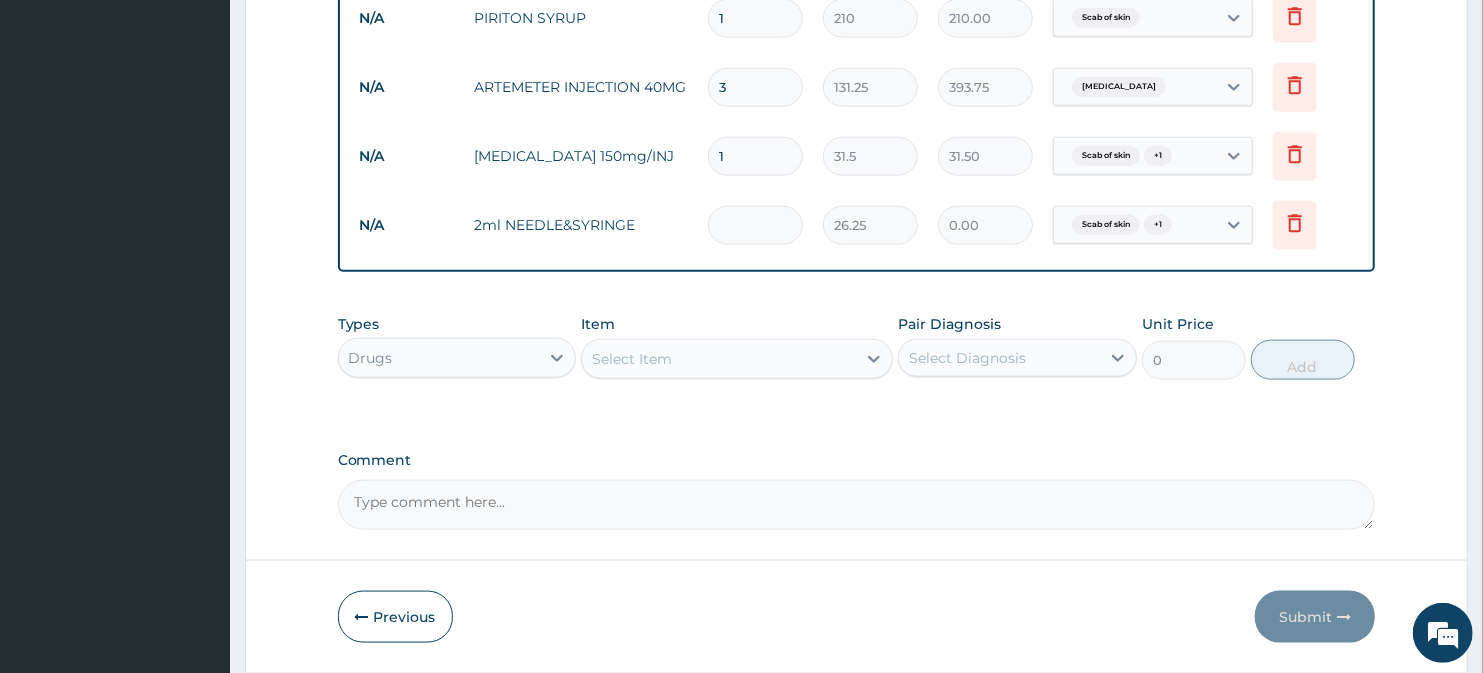 type on "105.00" 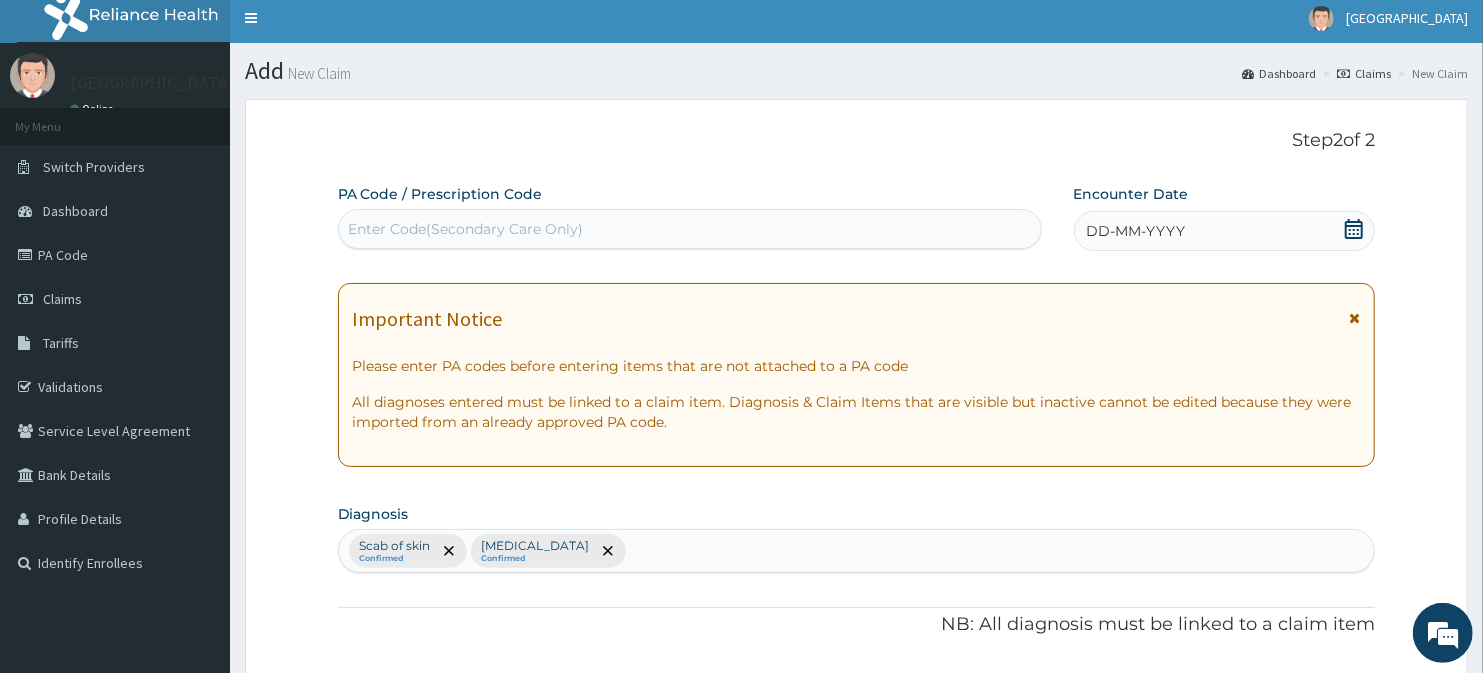 scroll, scrollTop: 0, scrollLeft: 0, axis: both 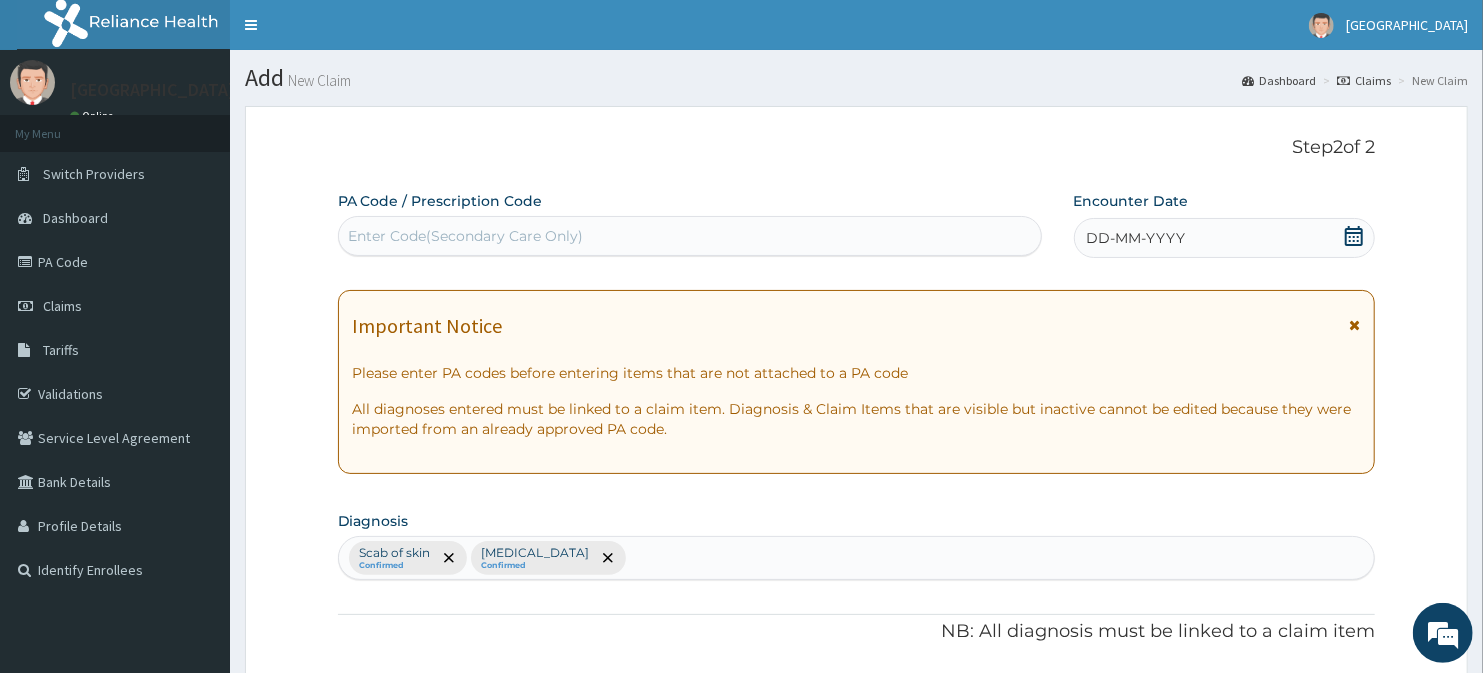 type on "4" 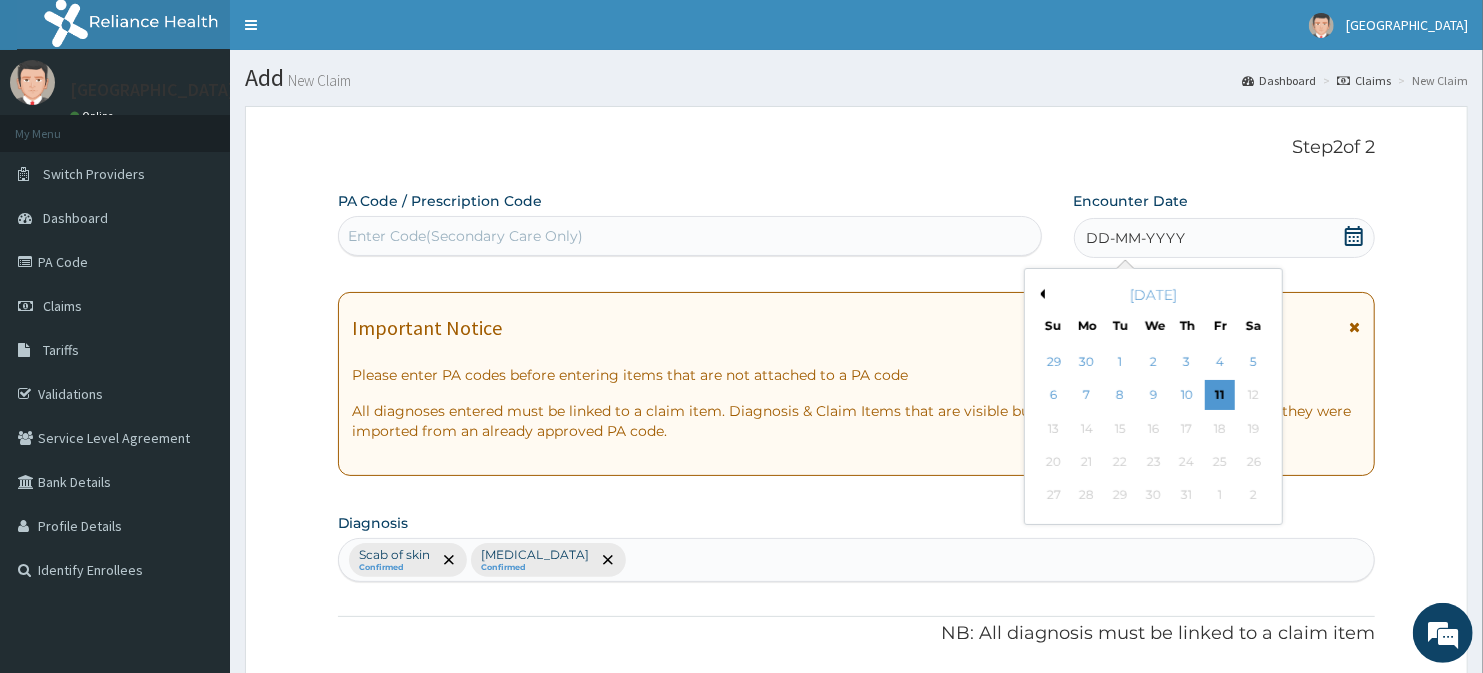 click on "Previous Month" at bounding box center (1040, 294) 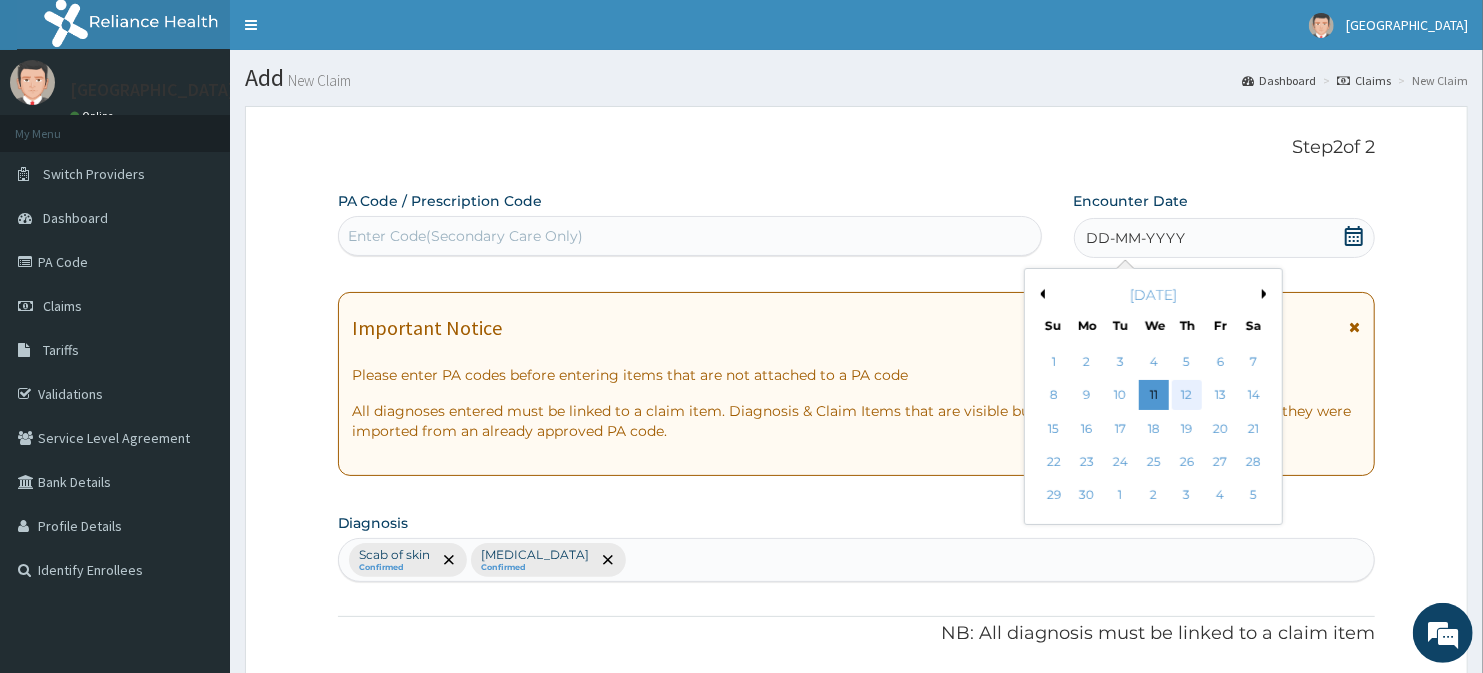 click on "12" at bounding box center (1187, 396) 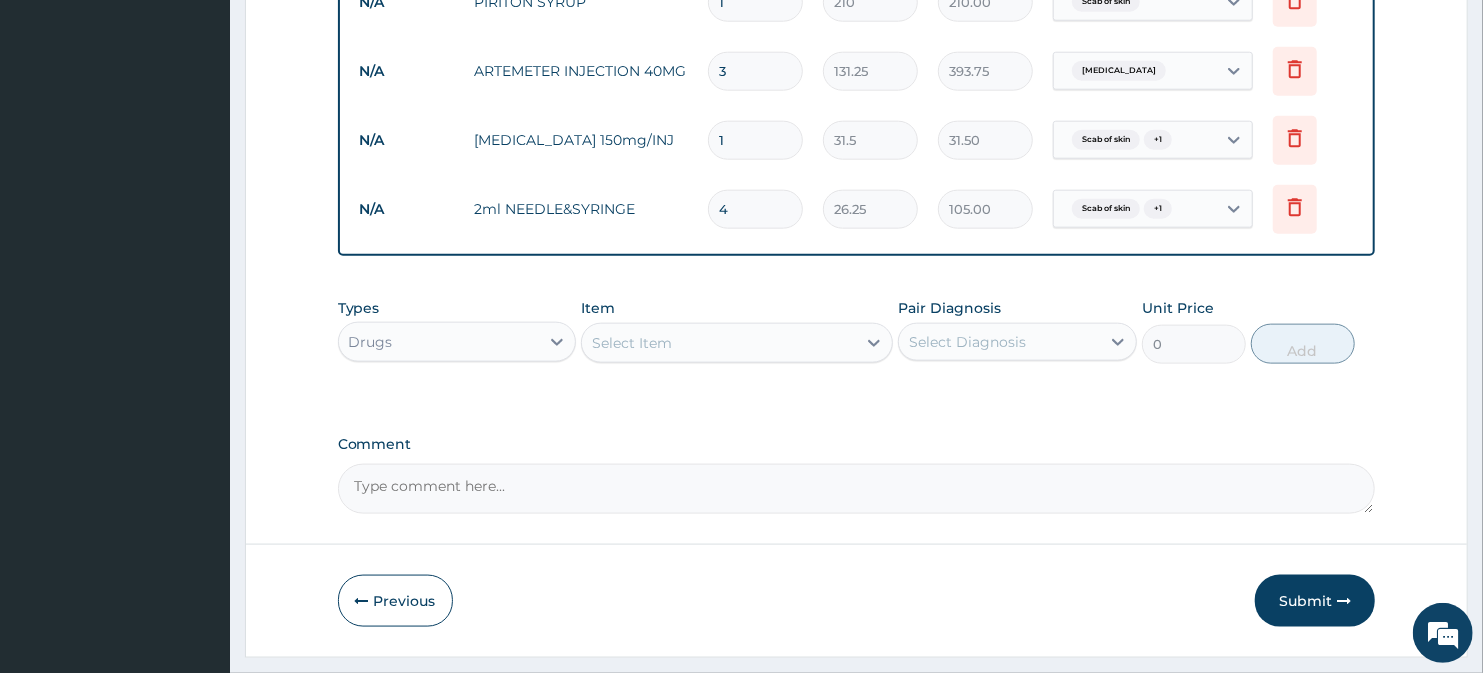scroll, scrollTop: 1367, scrollLeft: 0, axis: vertical 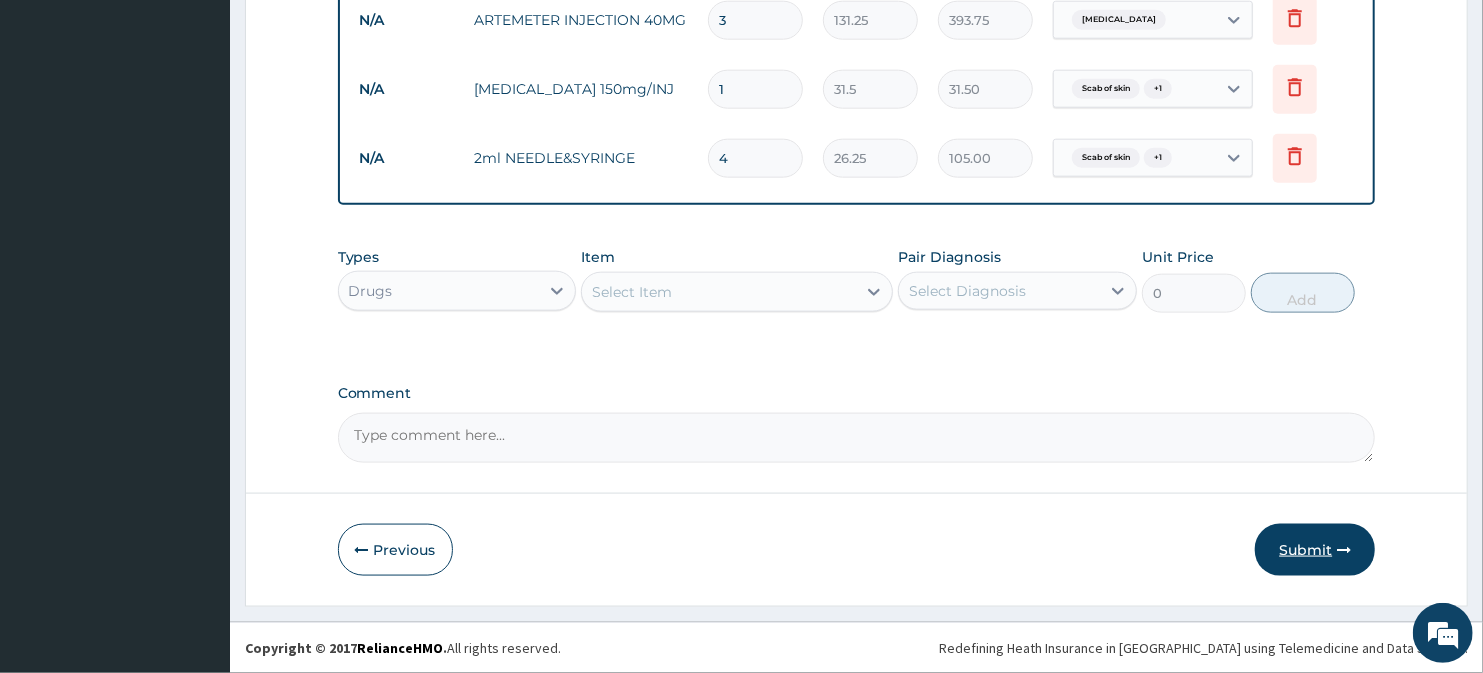 click on "Submit" at bounding box center (1315, 550) 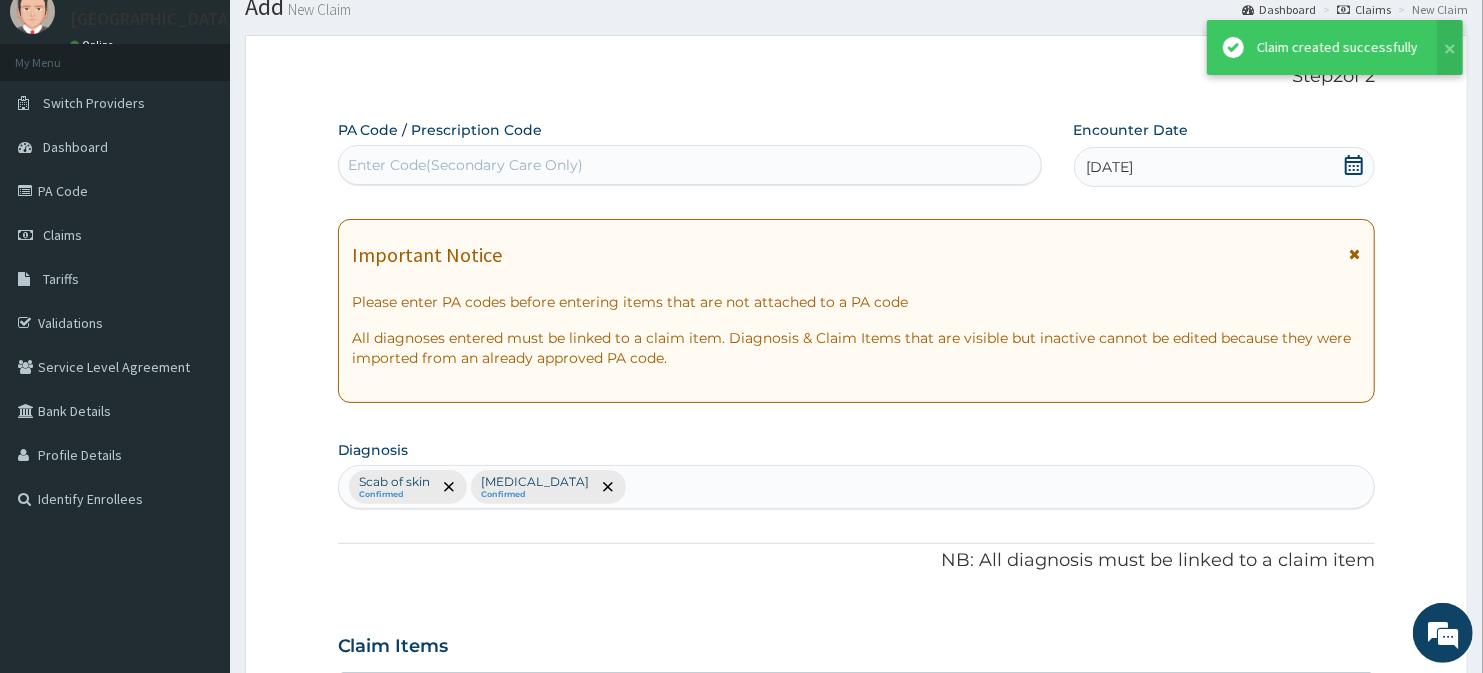 scroll, scrollTop: 1367, scrollLeft: 0, axis: vertical 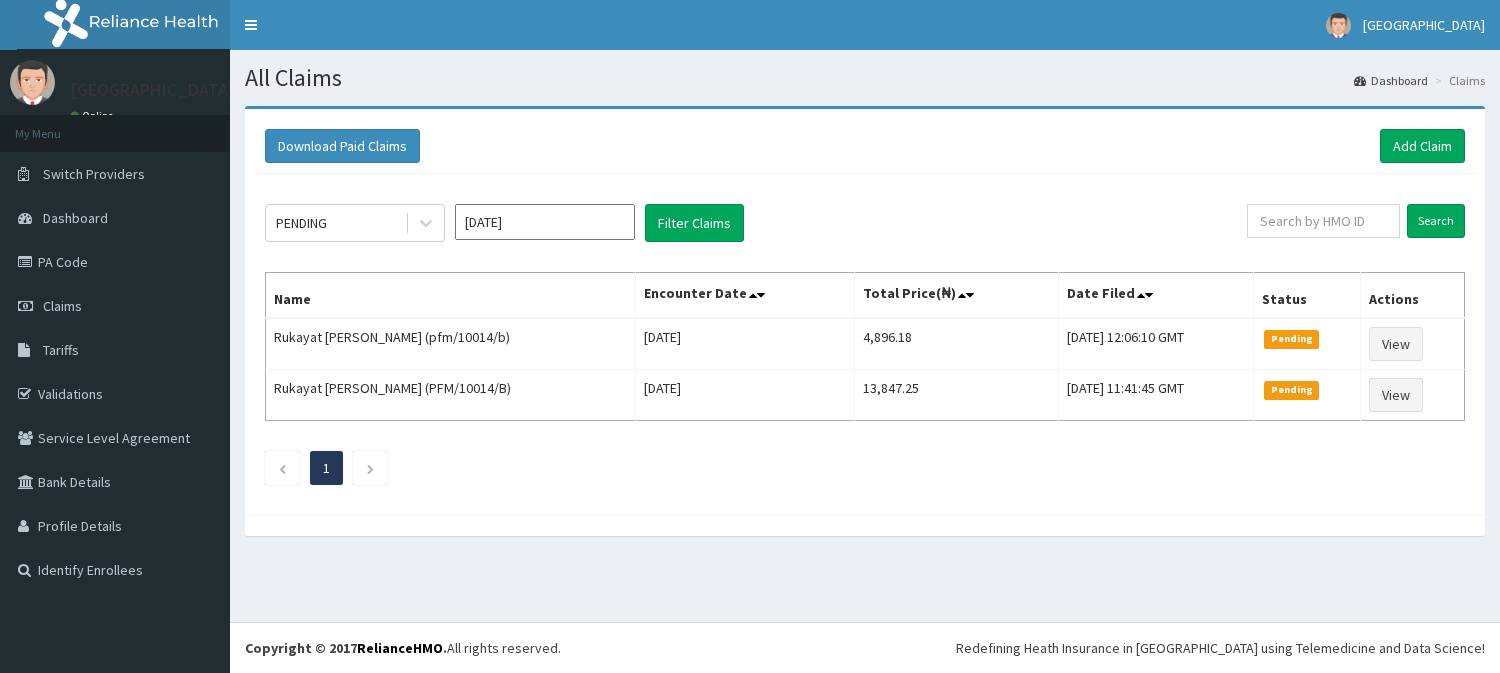 click on "[DATE]" at bounding box center [545, 222] 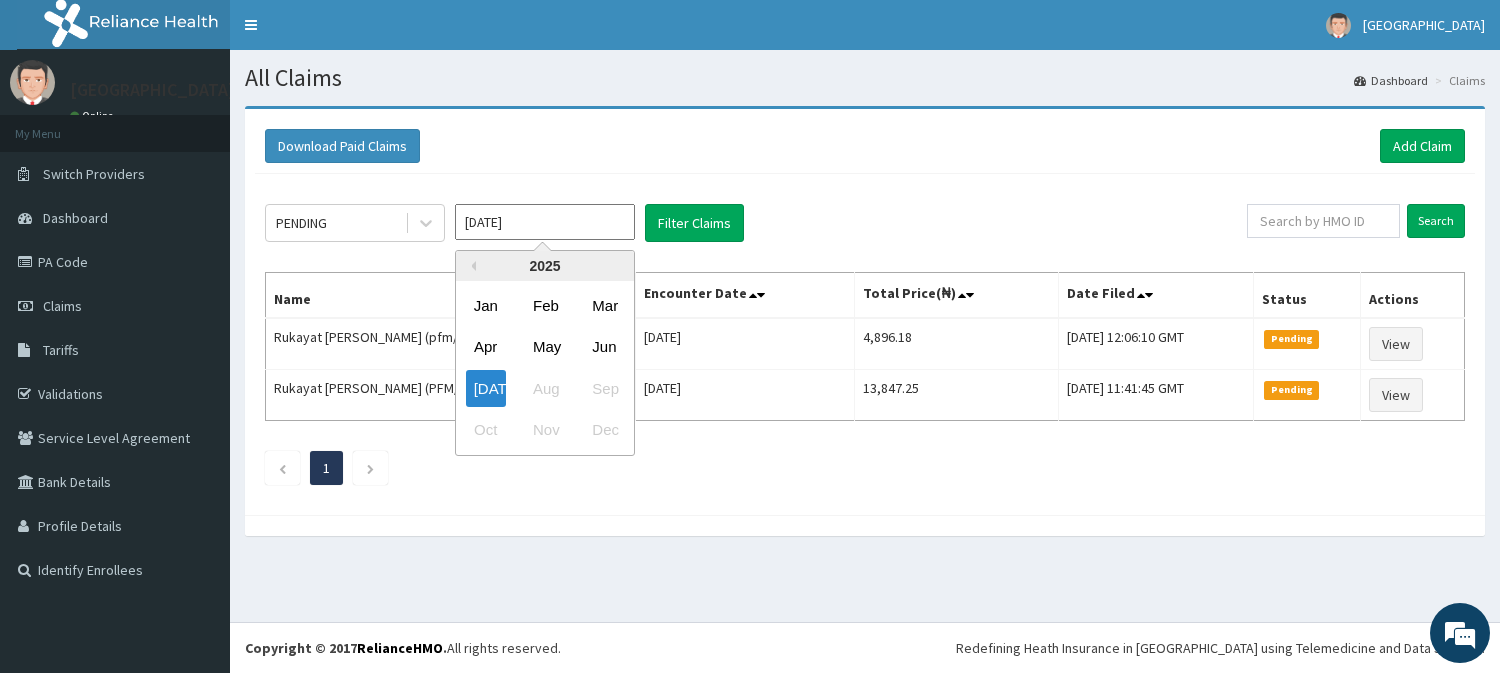 click on "[DATE]" at bounding box center [545, 222] 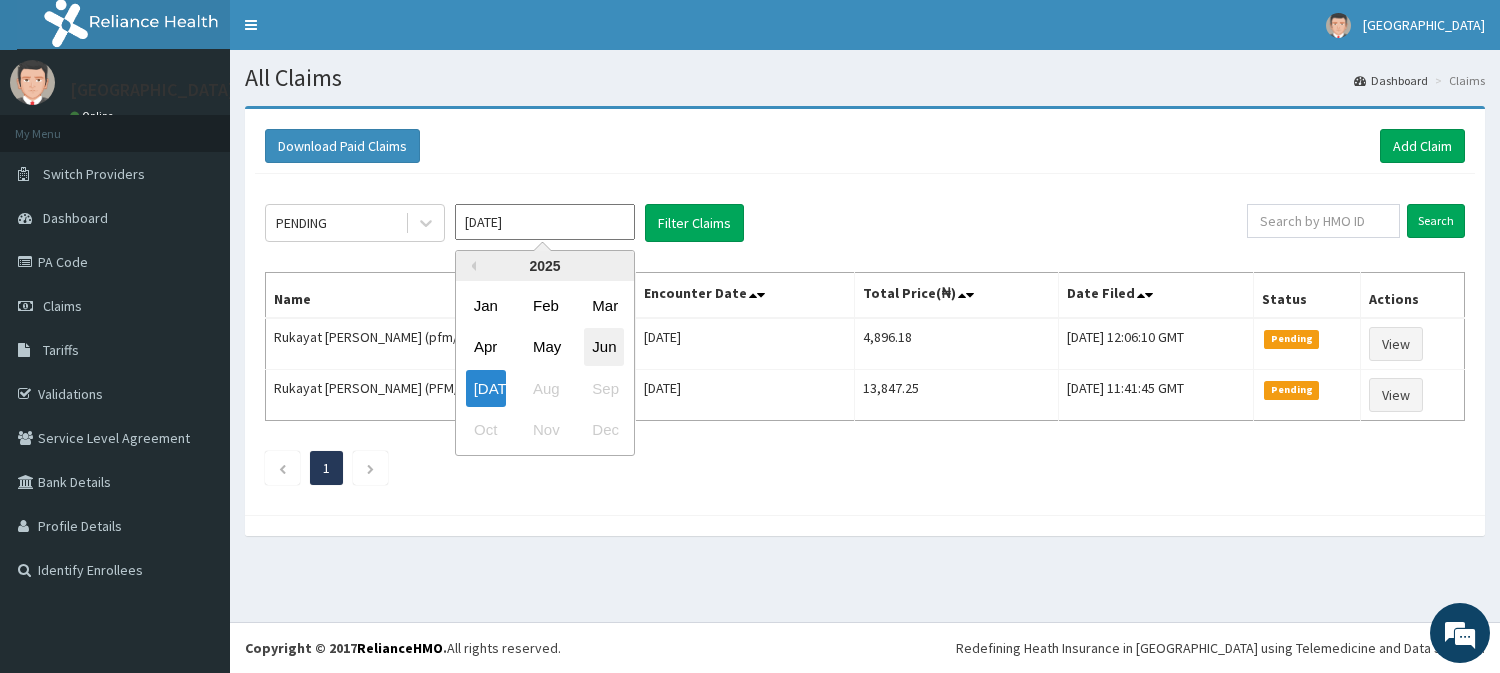 click on "Jun" at bounding box center [604, 347] 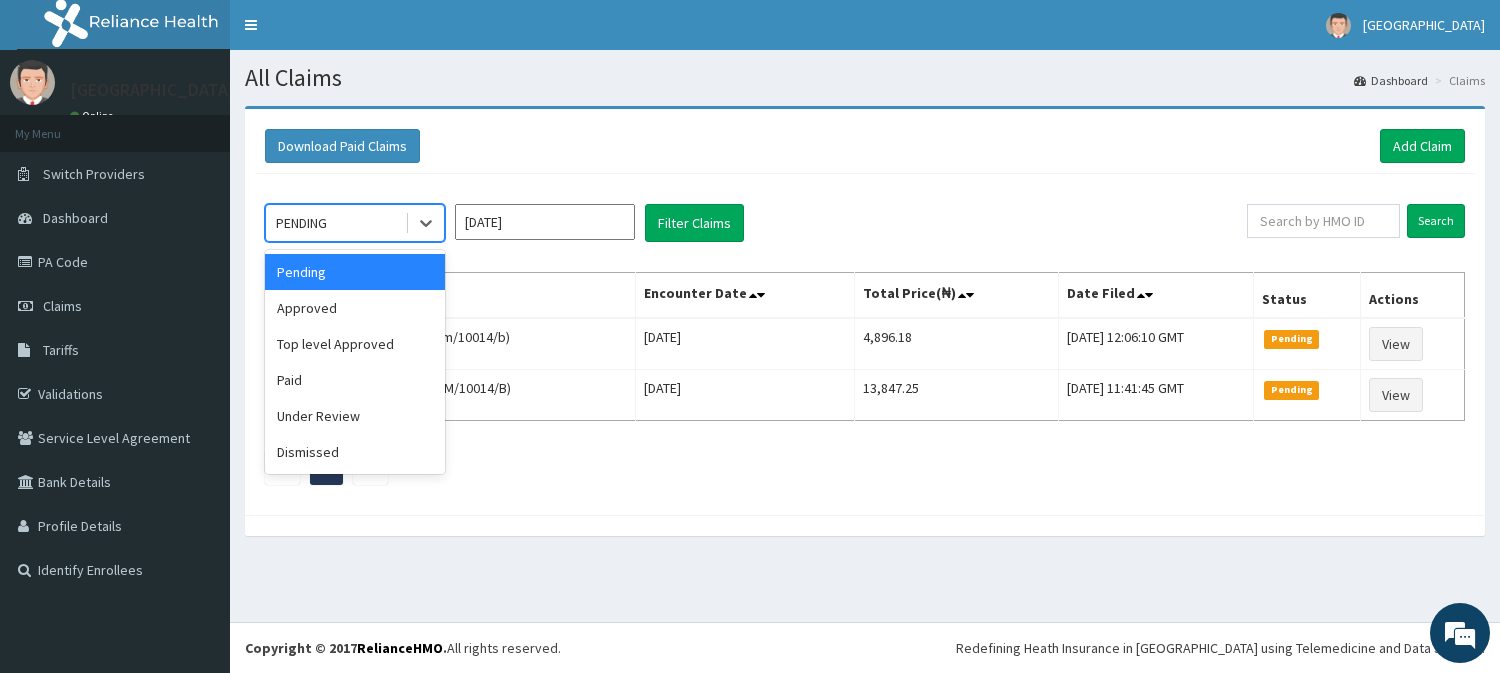 click on "PENDING" at bounding box center (335, 223) 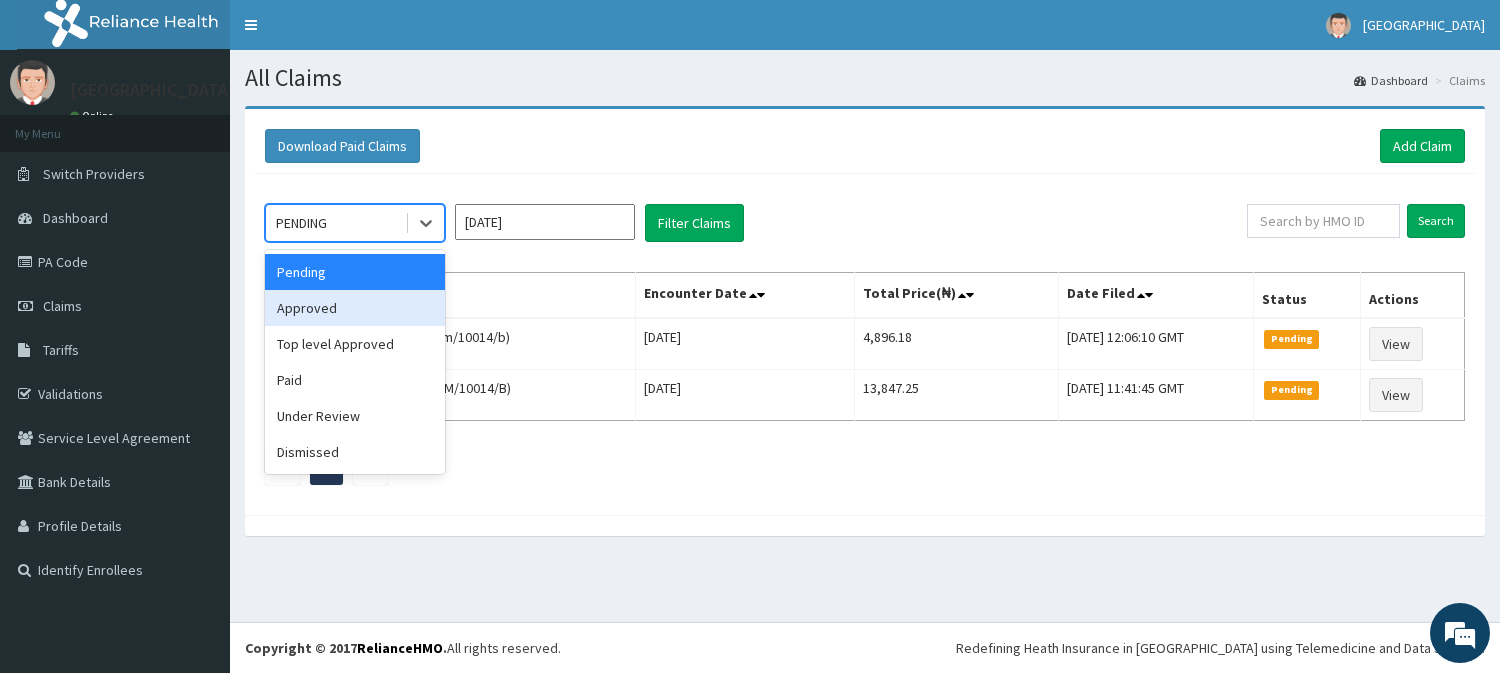 click on "Approved" at bounding box center [355, 308] 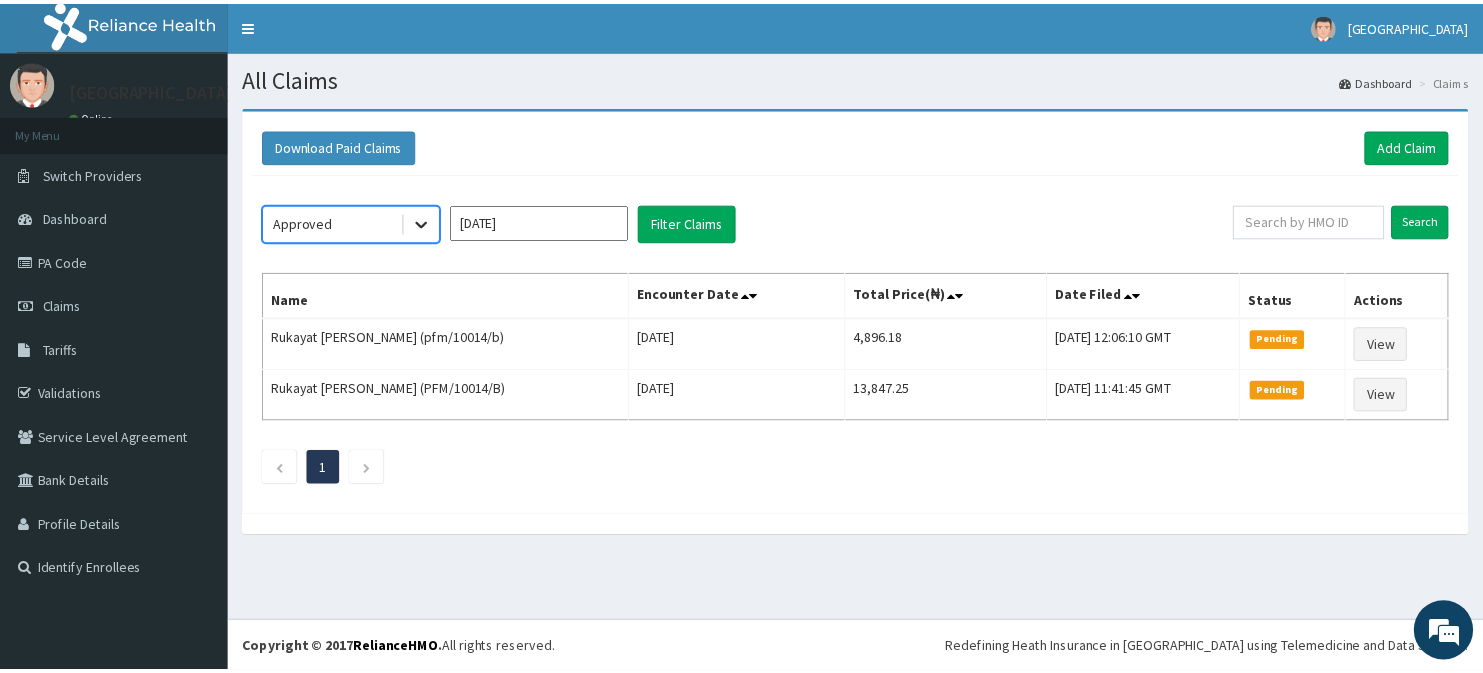 scroll, scrollTop: 0, scrollLeft: 0, axis: both 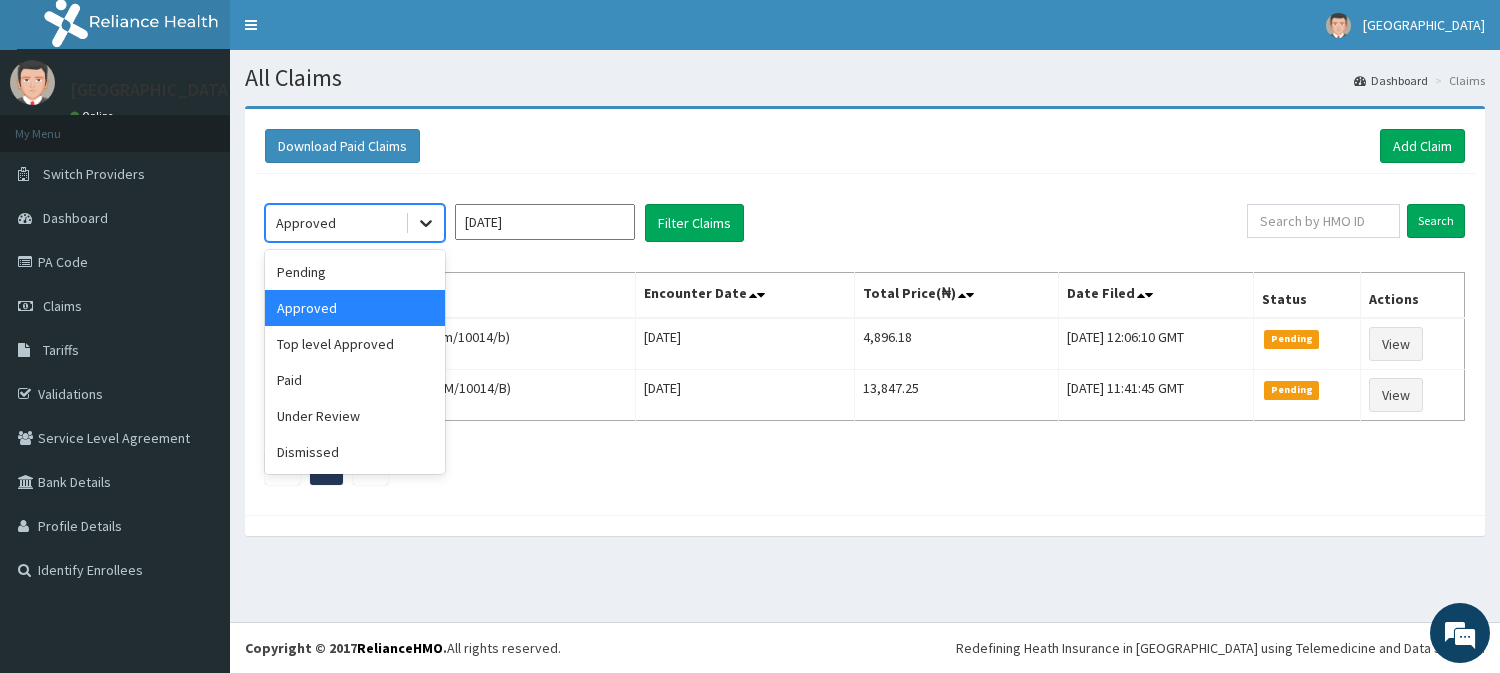 click 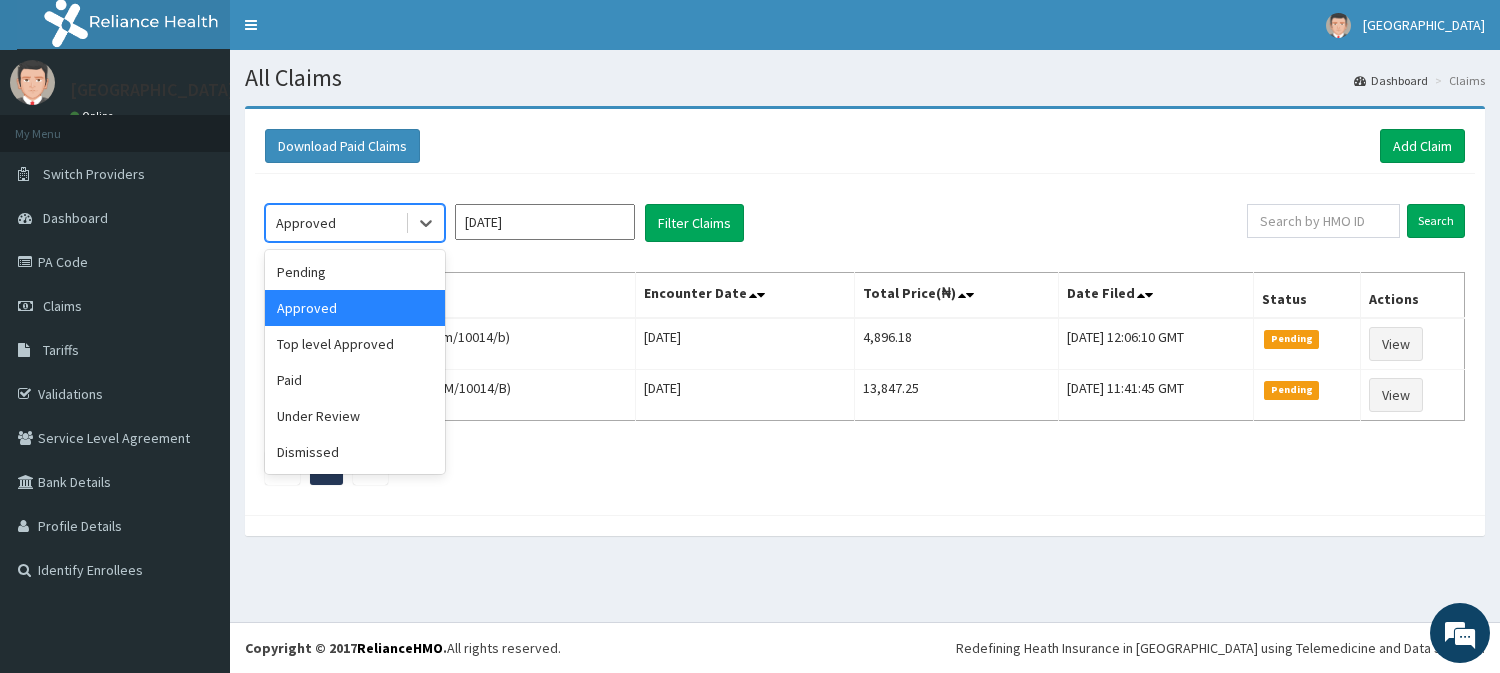 click on "Approved" at bounding box center [355, 308] 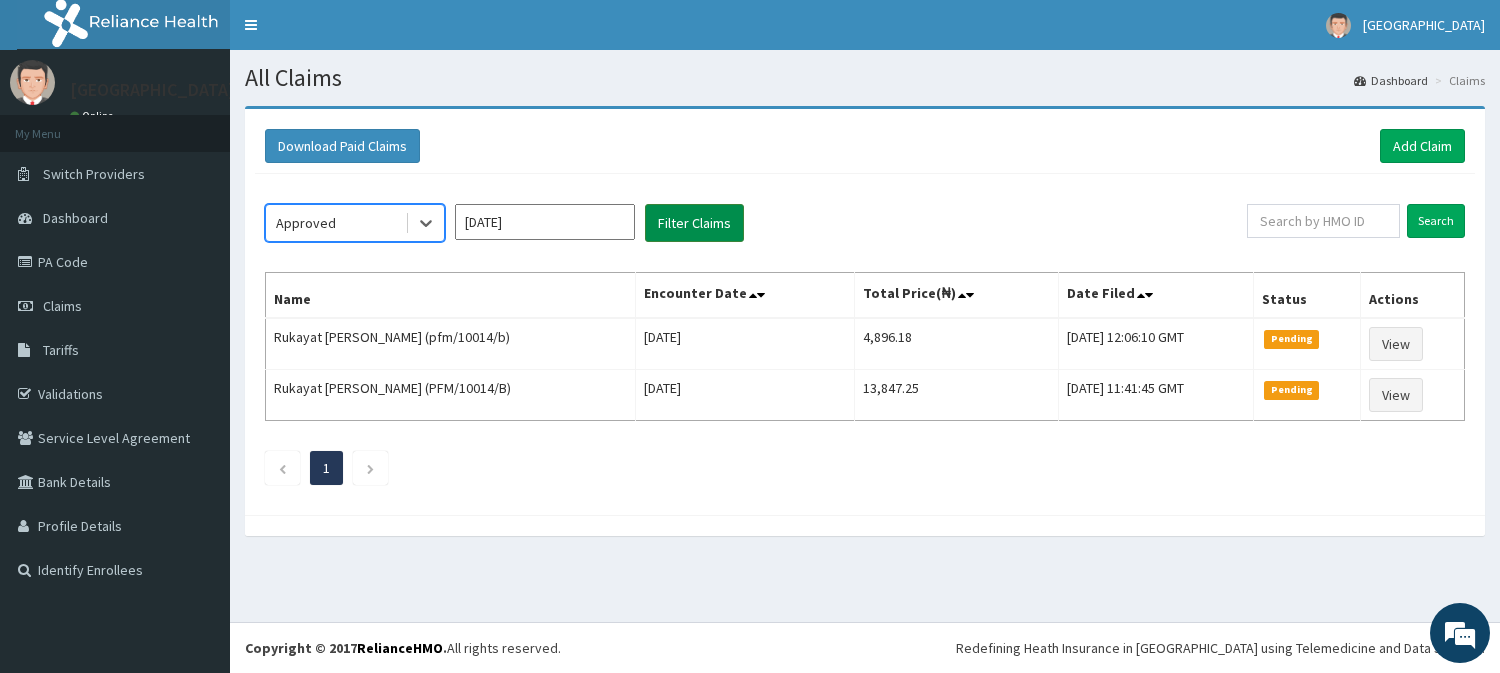 click on "Filter Claims" at bounding box center [694, 223] 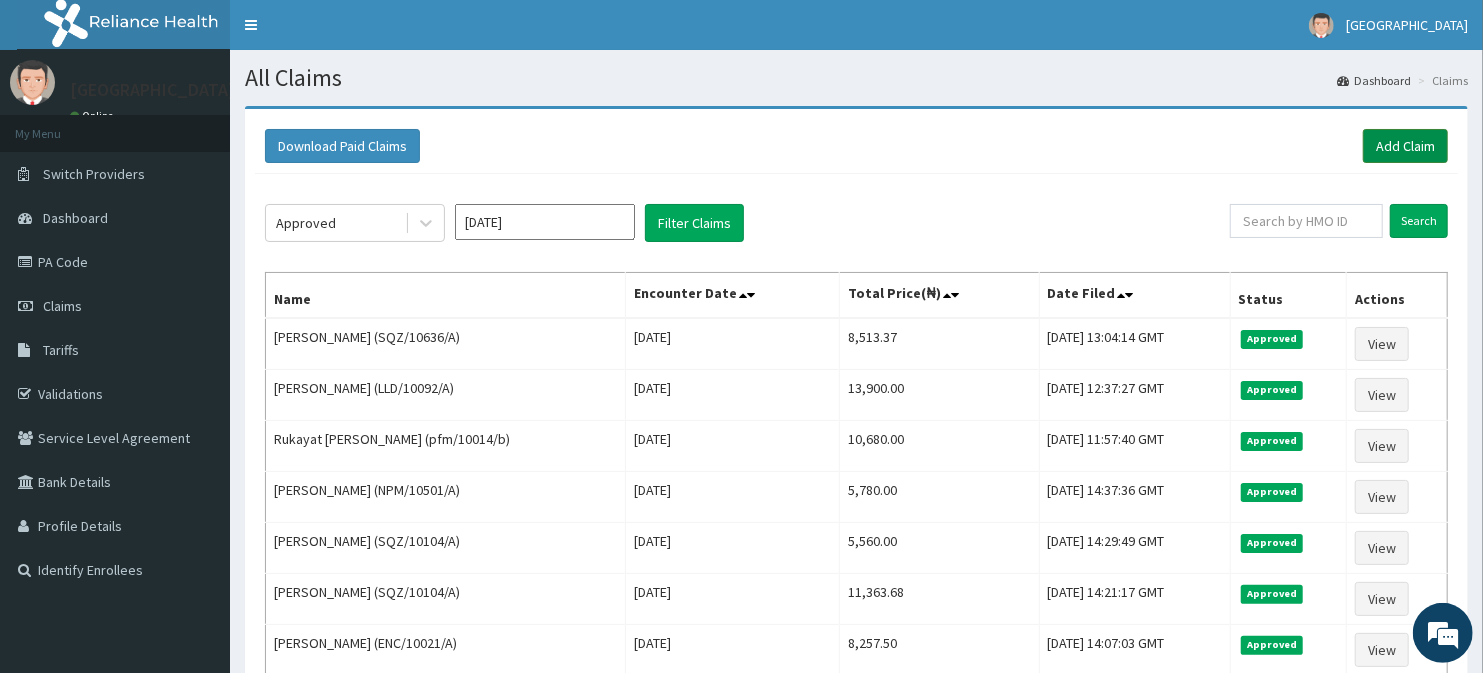 click on "Add Claim" at bounding box center (1405, 146) 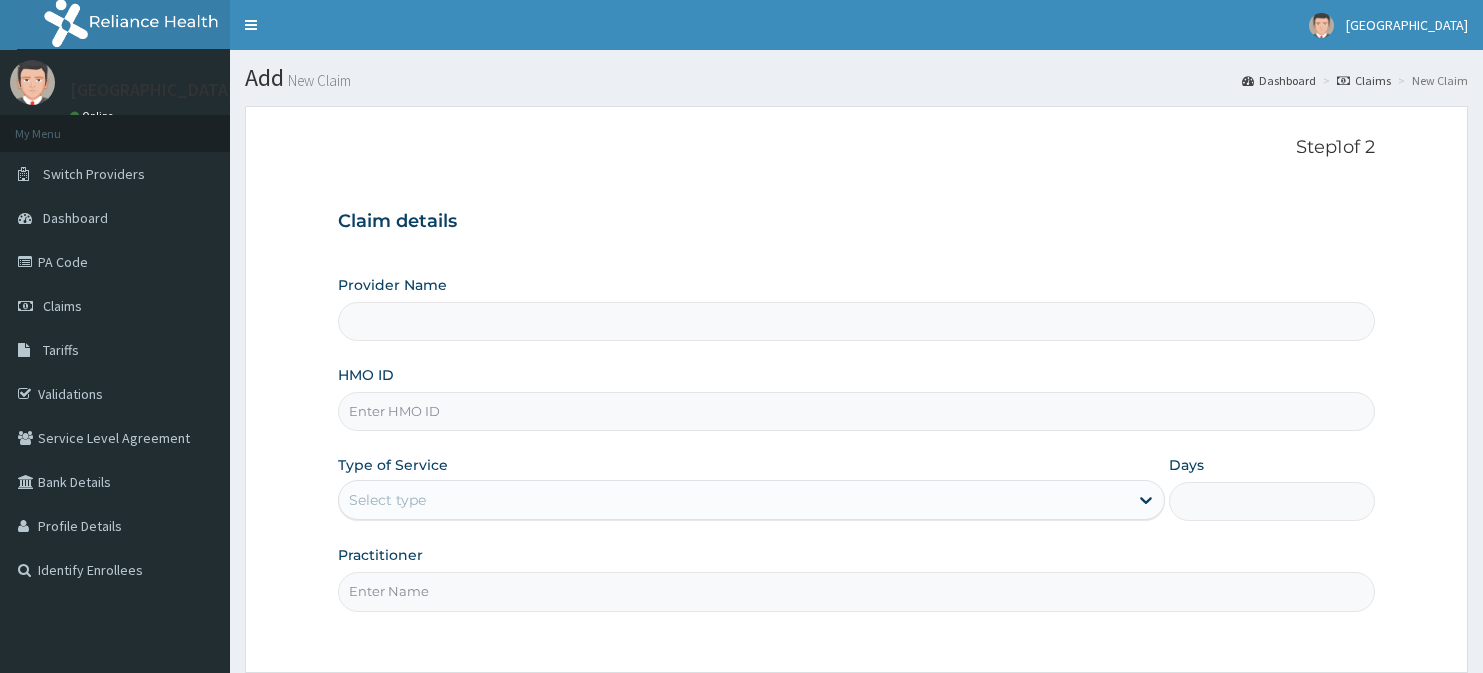 type on "[GEOGRAPHIC_DATA]" 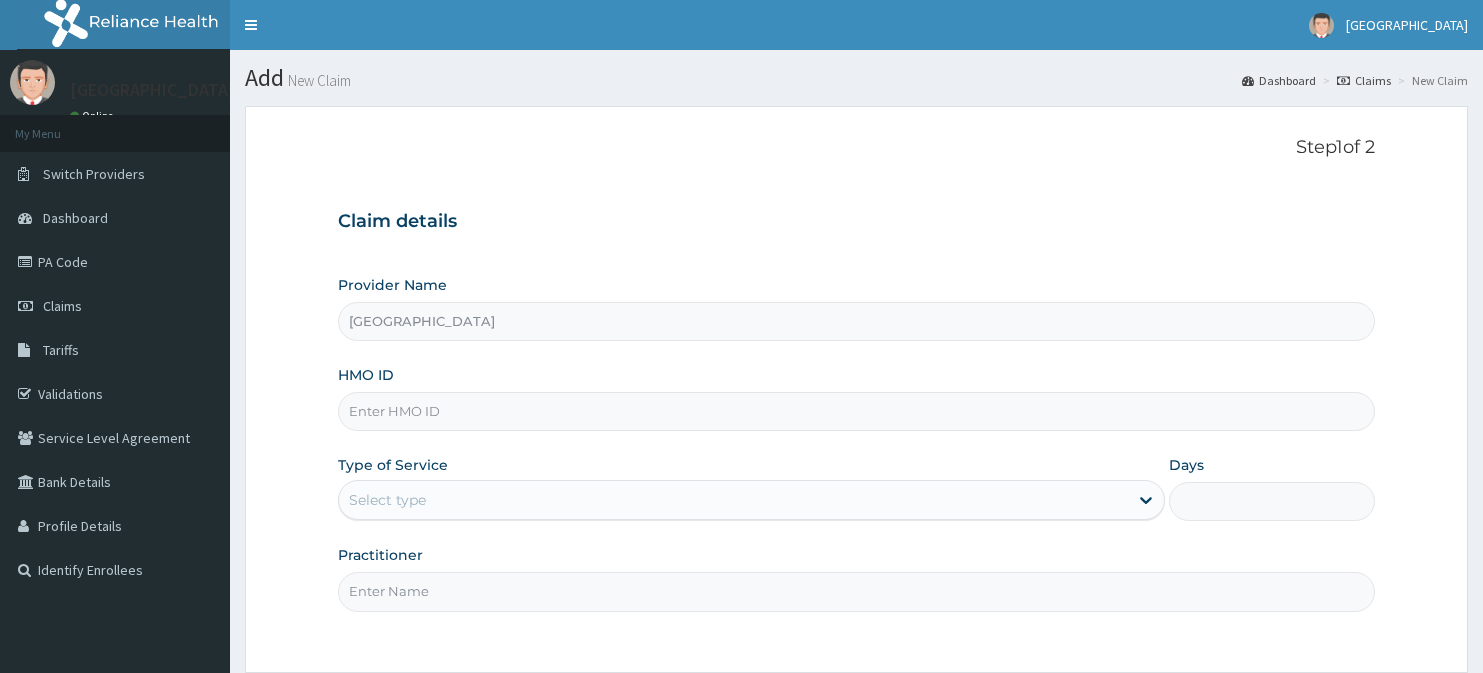 scroll, scrollTop: 0, scrollLeft: 0, axis: both 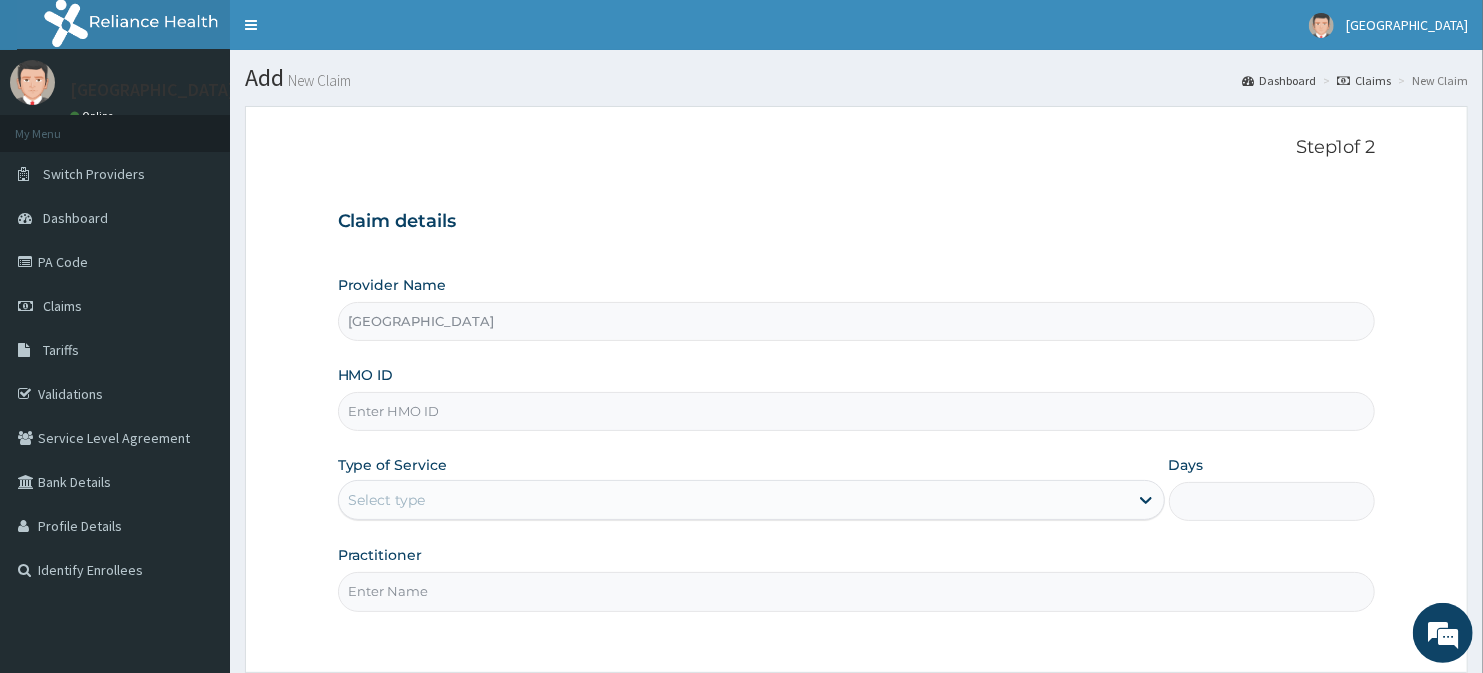 click on "[GEOGRAPHIC_DATA]" at bounding box center (857, 321) 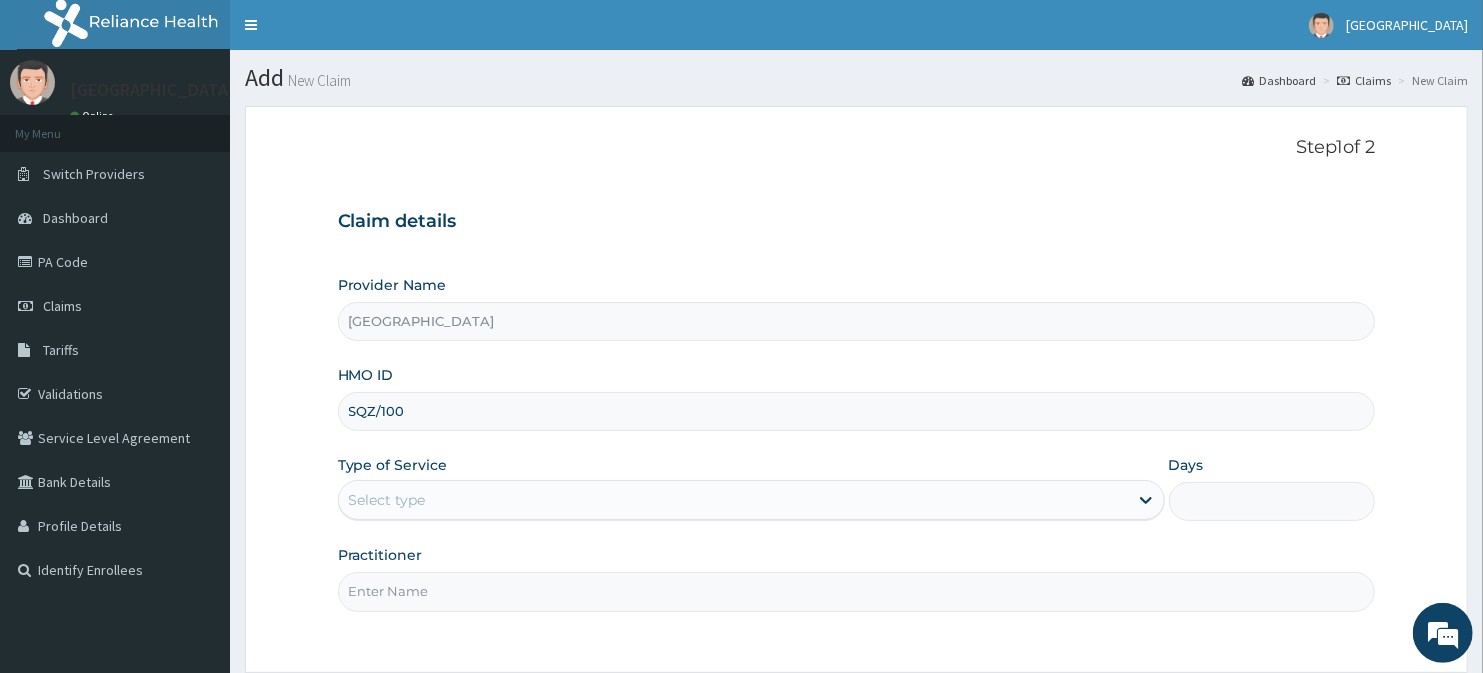 scroll, scrollTop: 0, scrollLeft: 0, axis: both 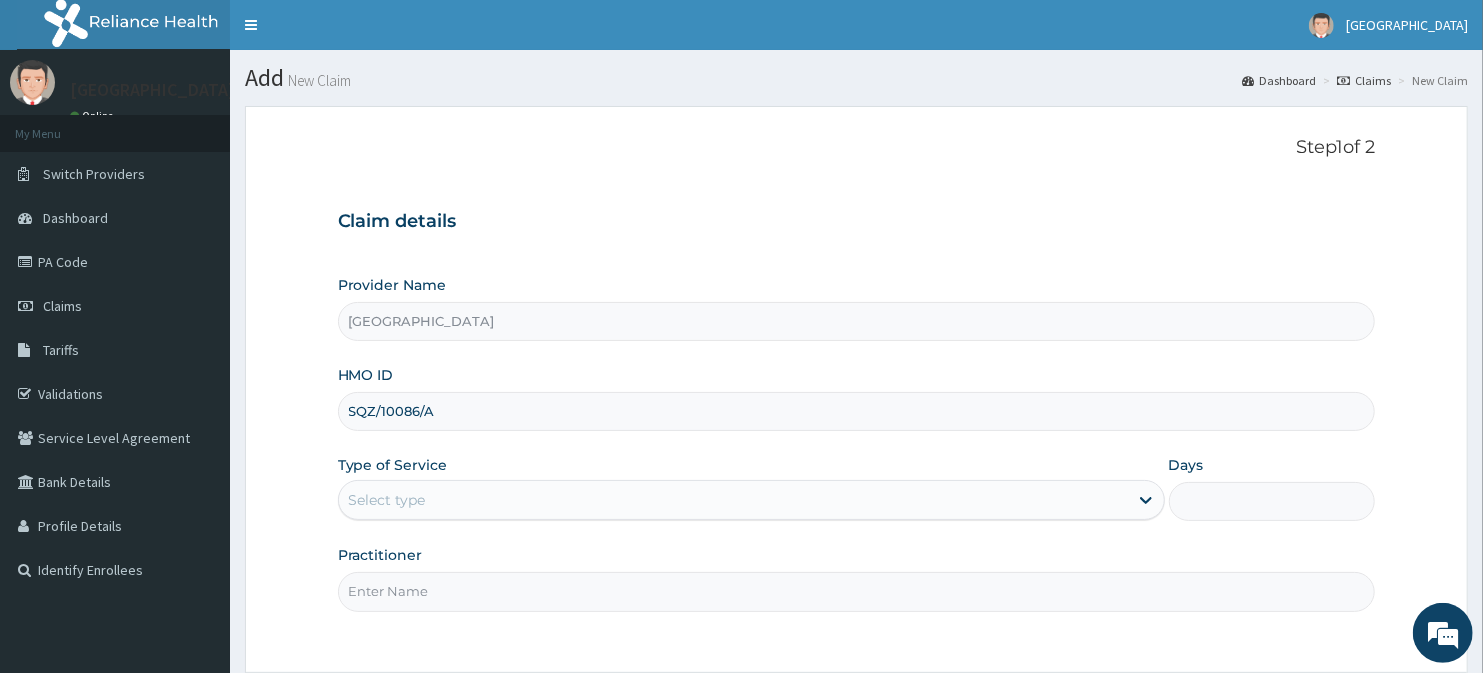 type on "SQZ/10086/A" 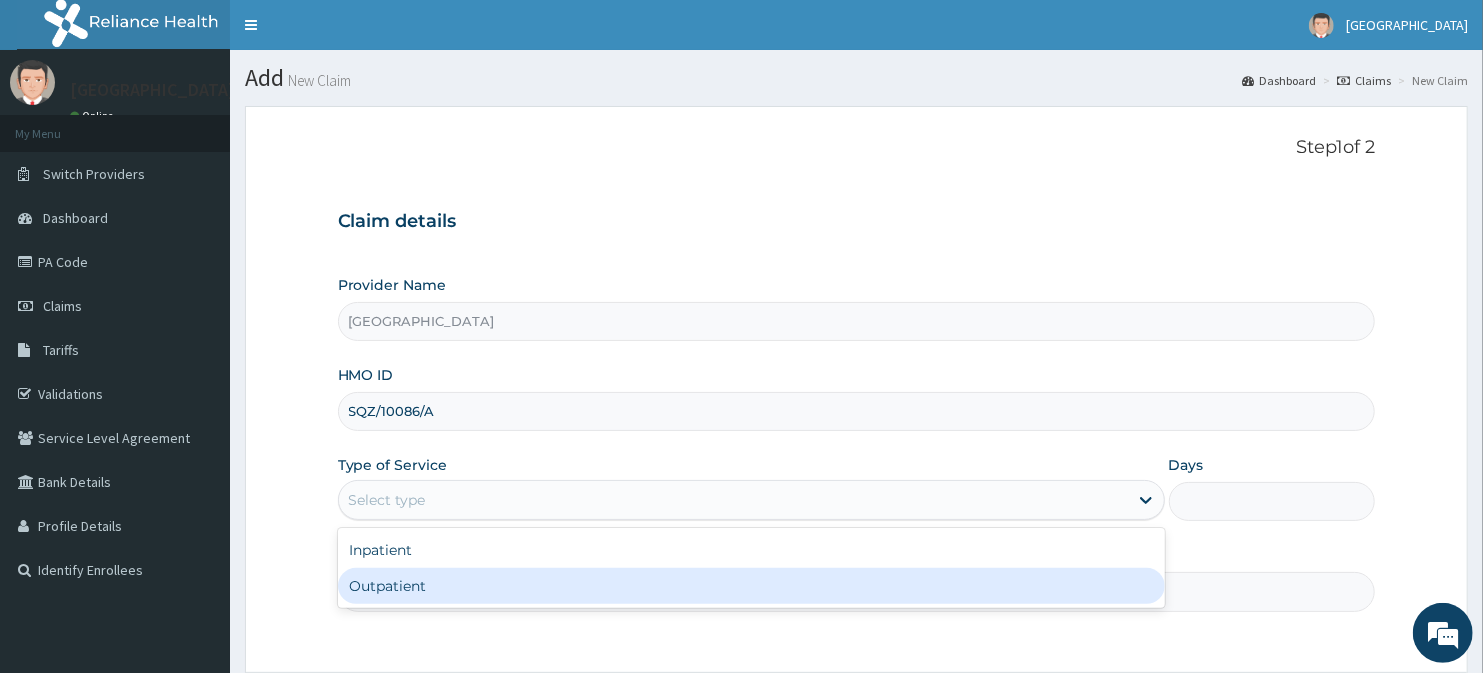 click on "Outpatient" at bounding box center [751, 586] 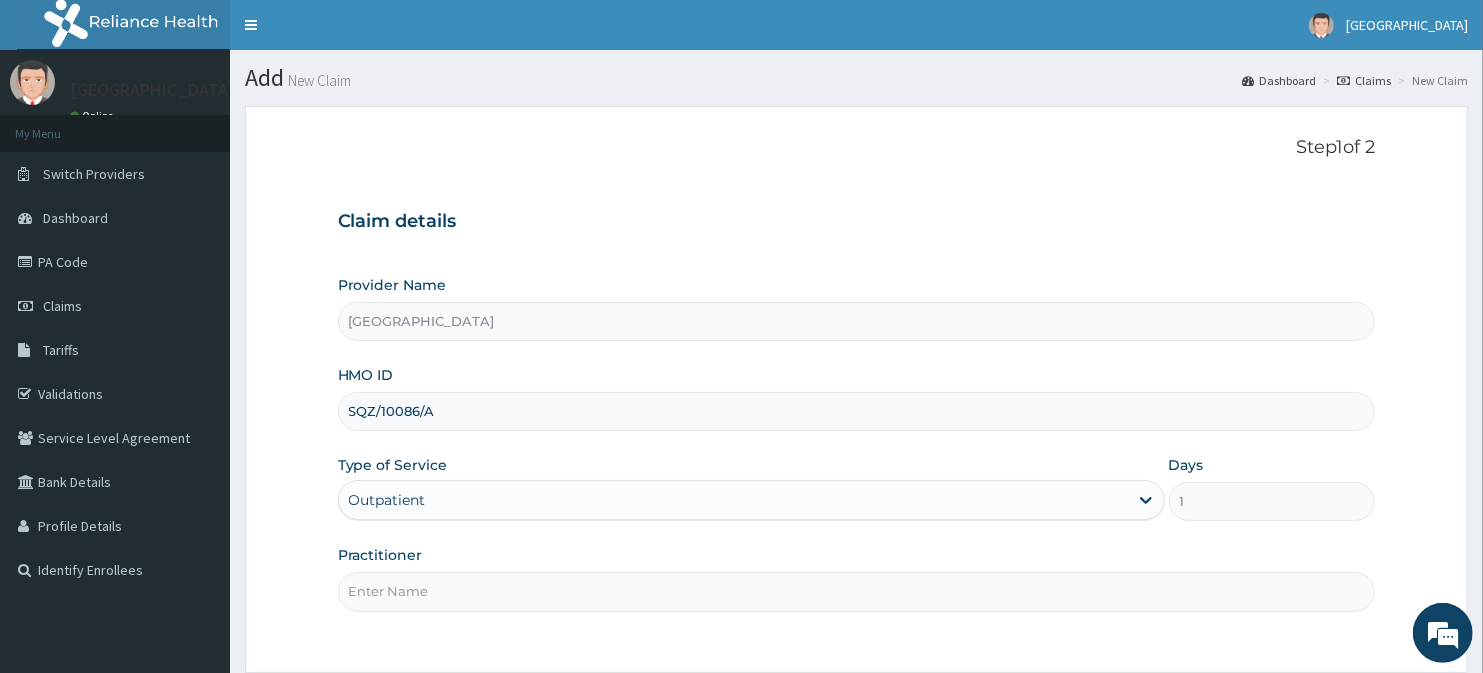 click on "Practitioner" at bounding box center (857, 591) 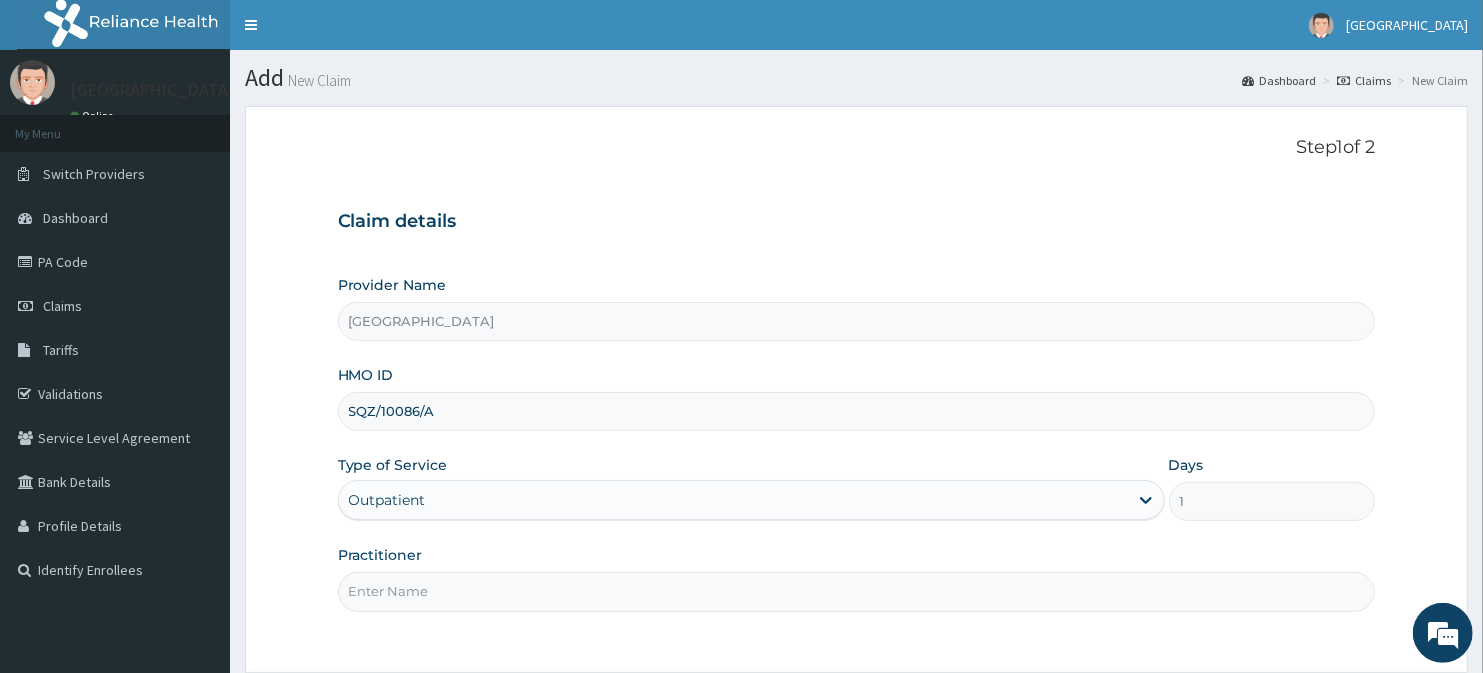 type on "Dr. A.A AMAO" 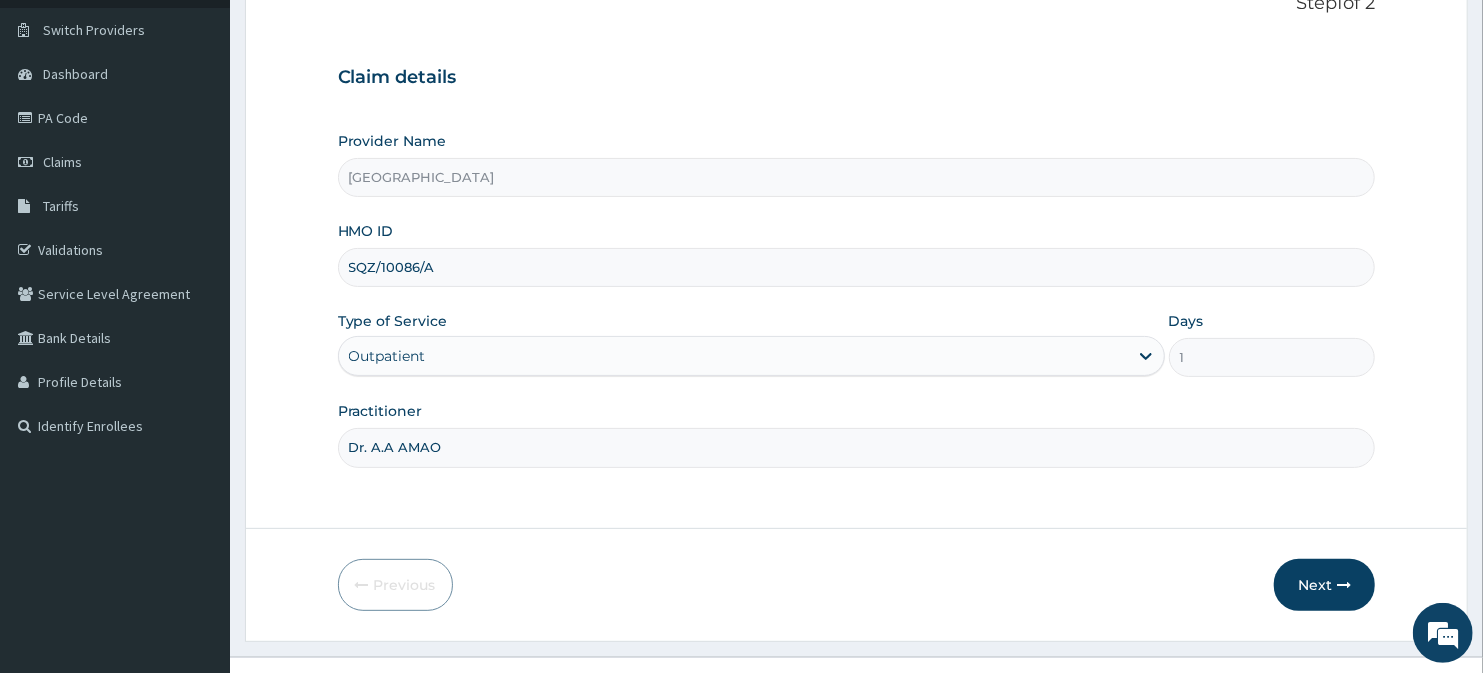 scroll, scrollTop: 178, scrollLeft: 0, axis: vertical 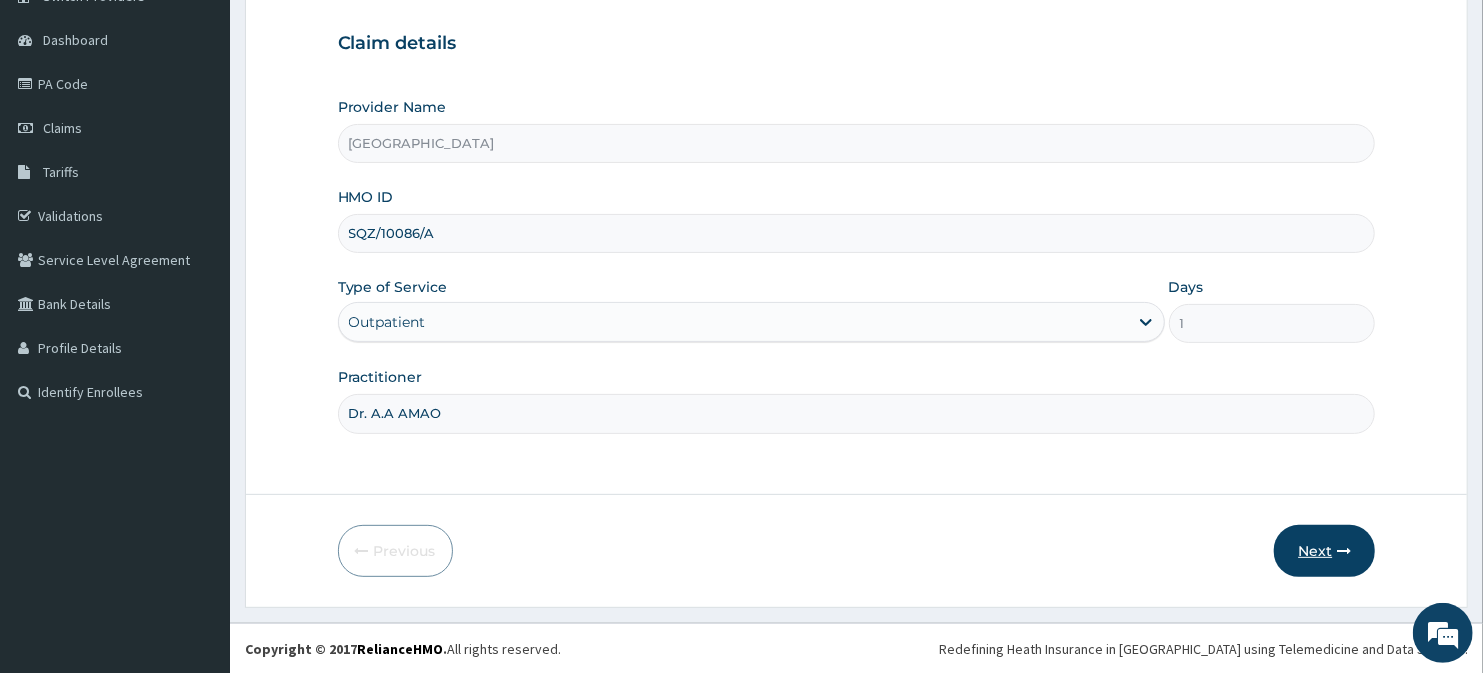 click on "Next" at bounding box center (1324, 551) 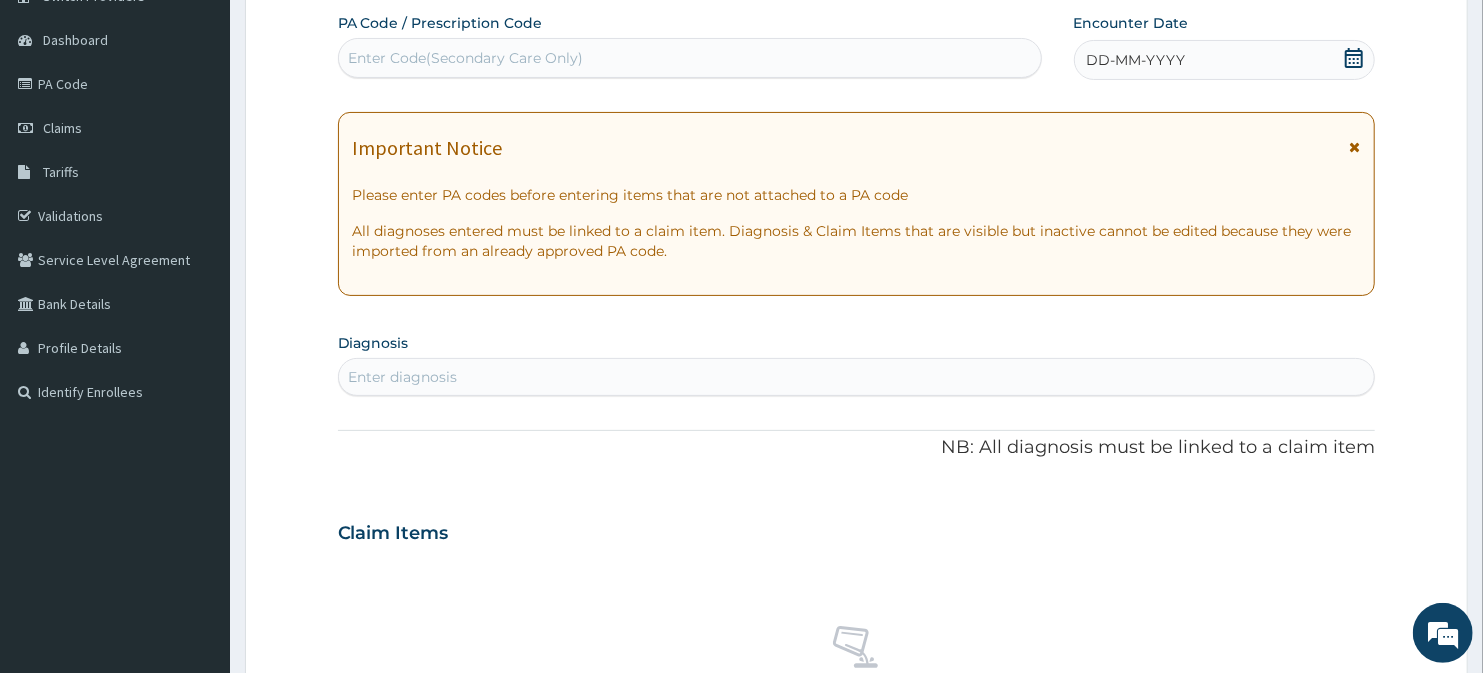 click 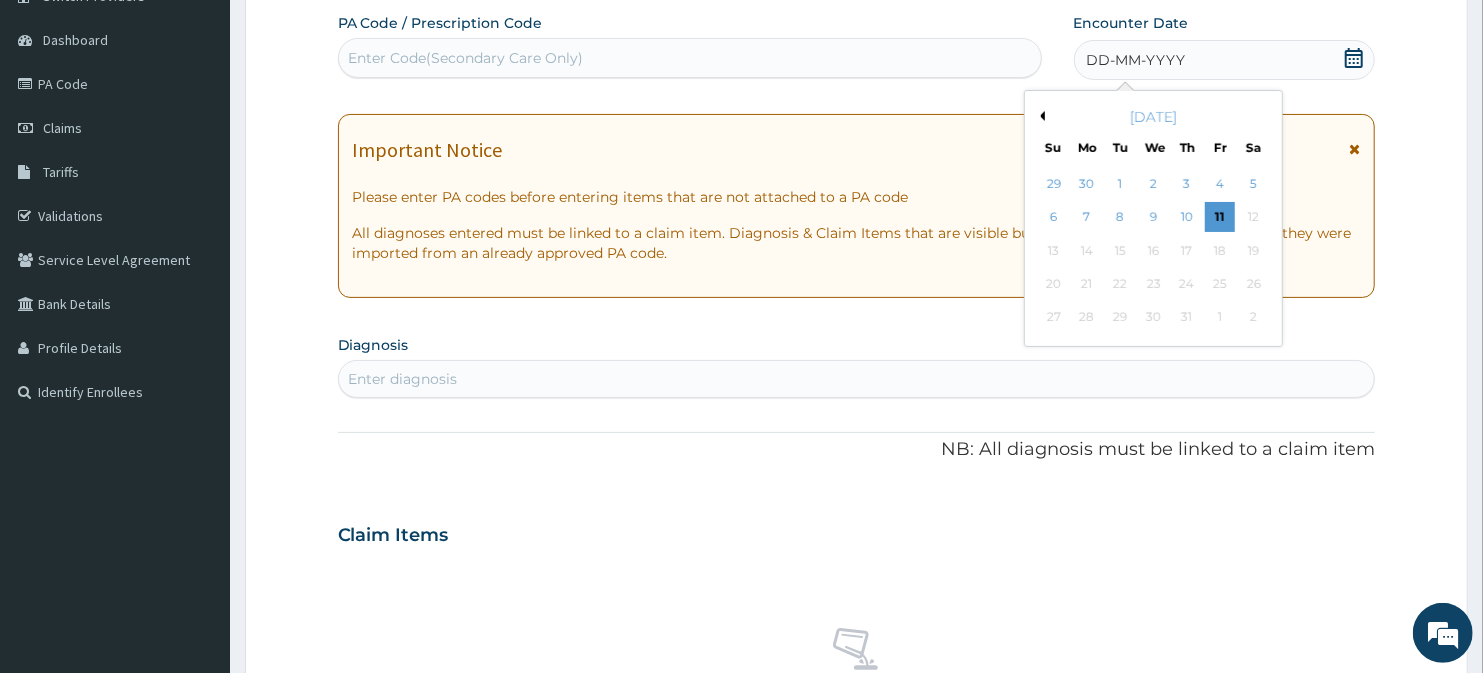 click on "Previous Month" at bounding box center [1040, 116] 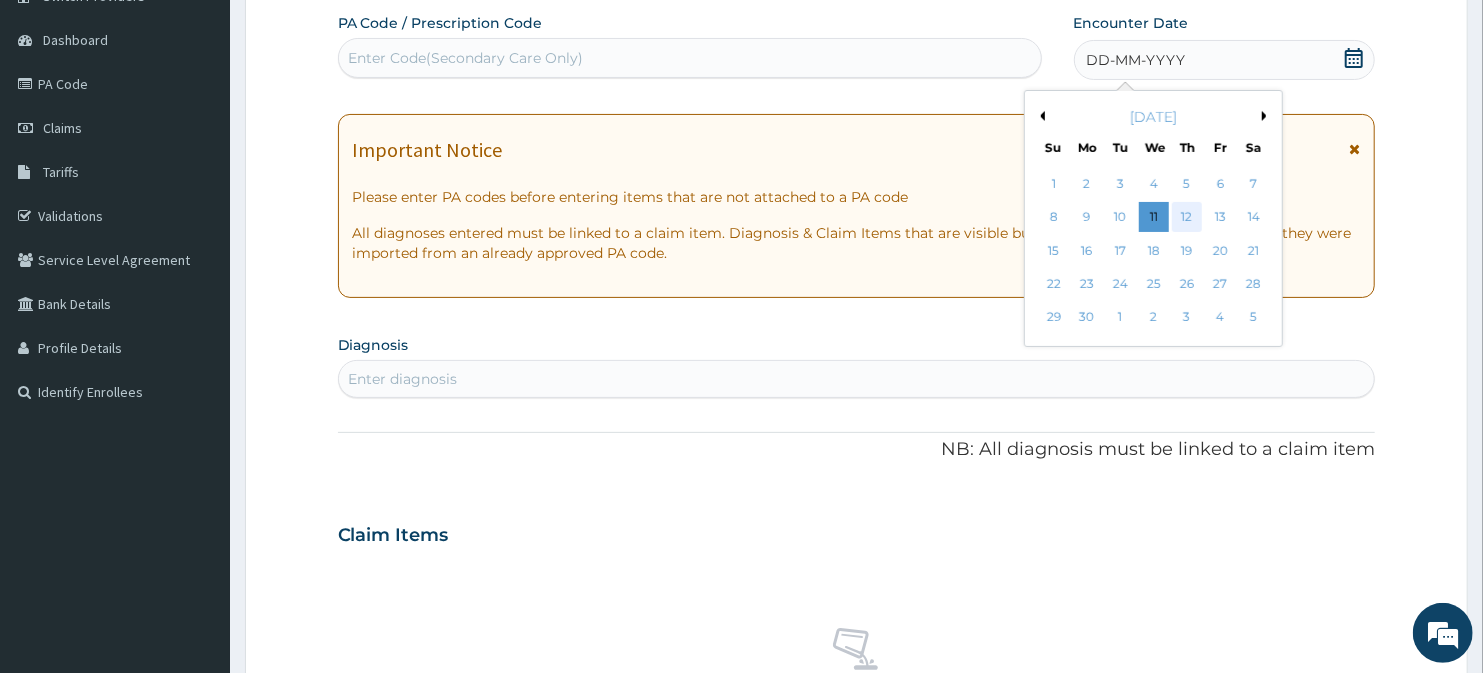 click on "12" at bounding box center [1187, 218] 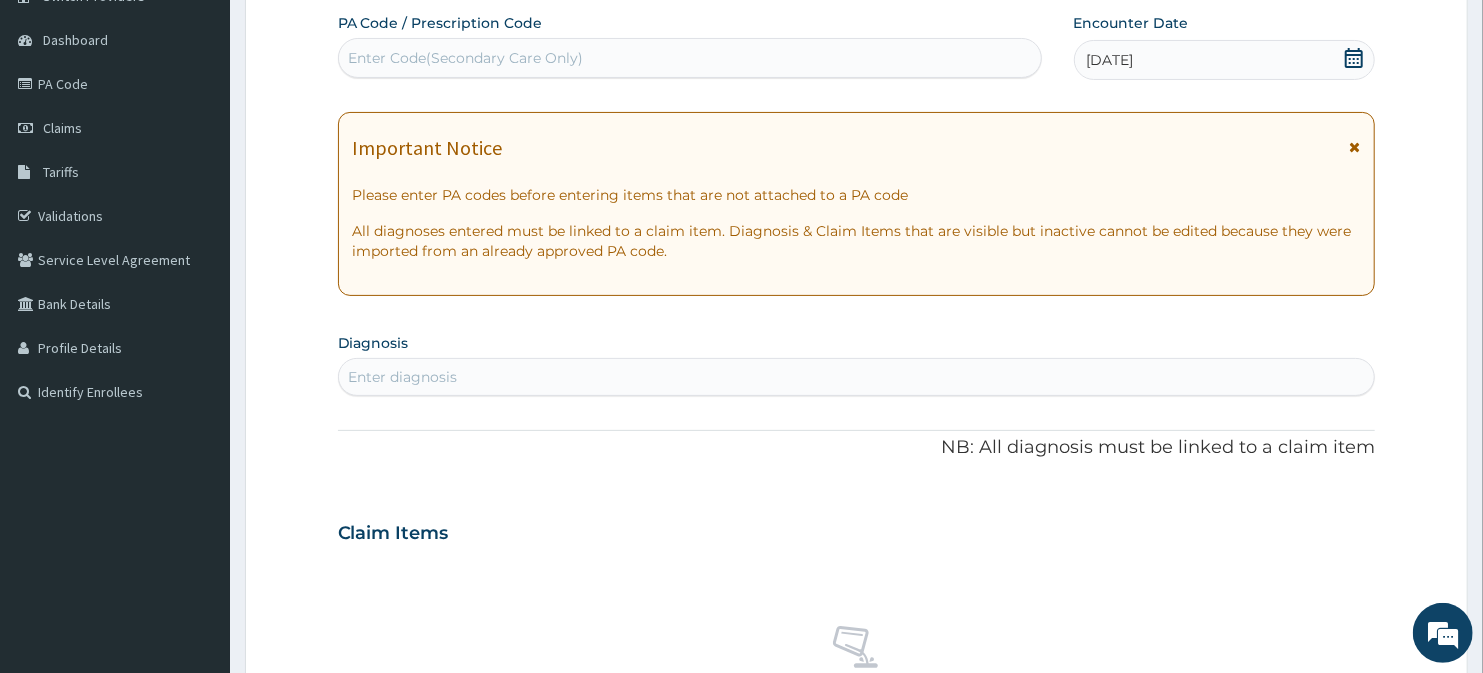 click on "Enter diagnosis" at bounding box center [403, 377] 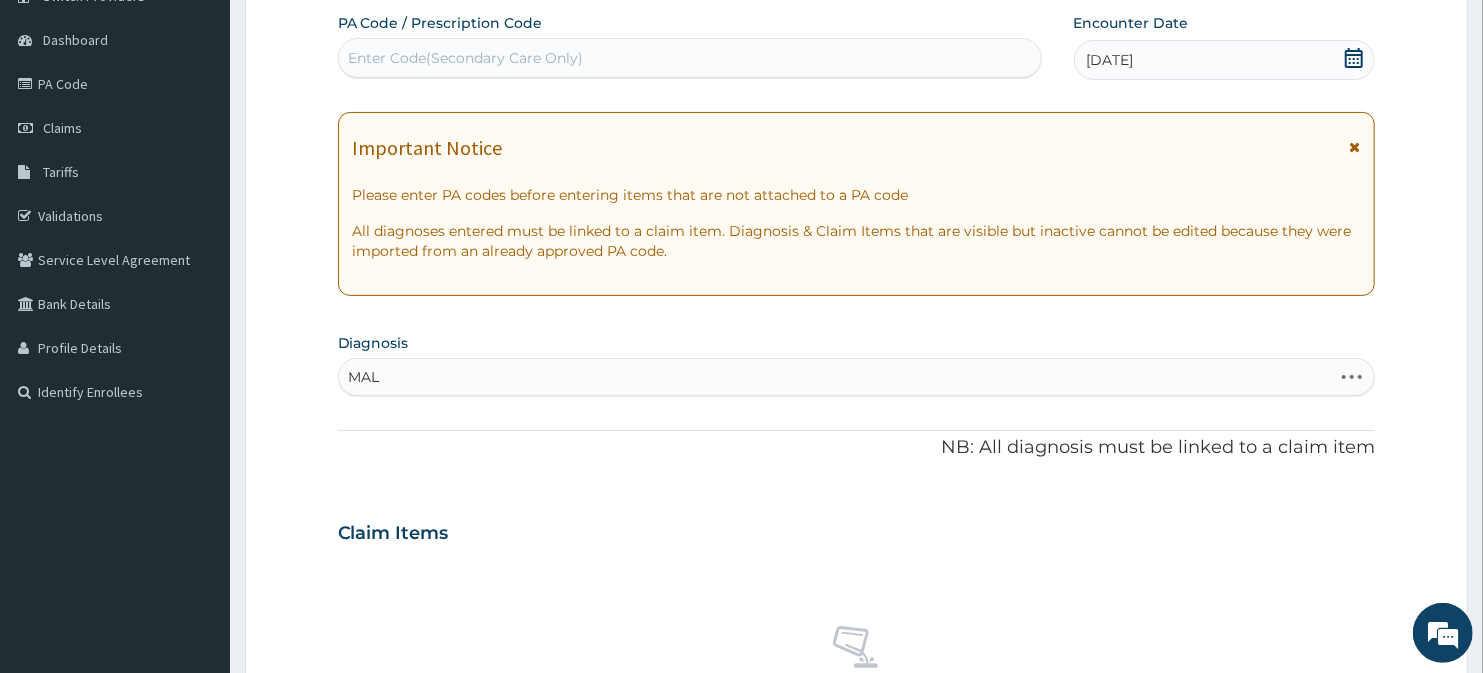 type on "MALA" 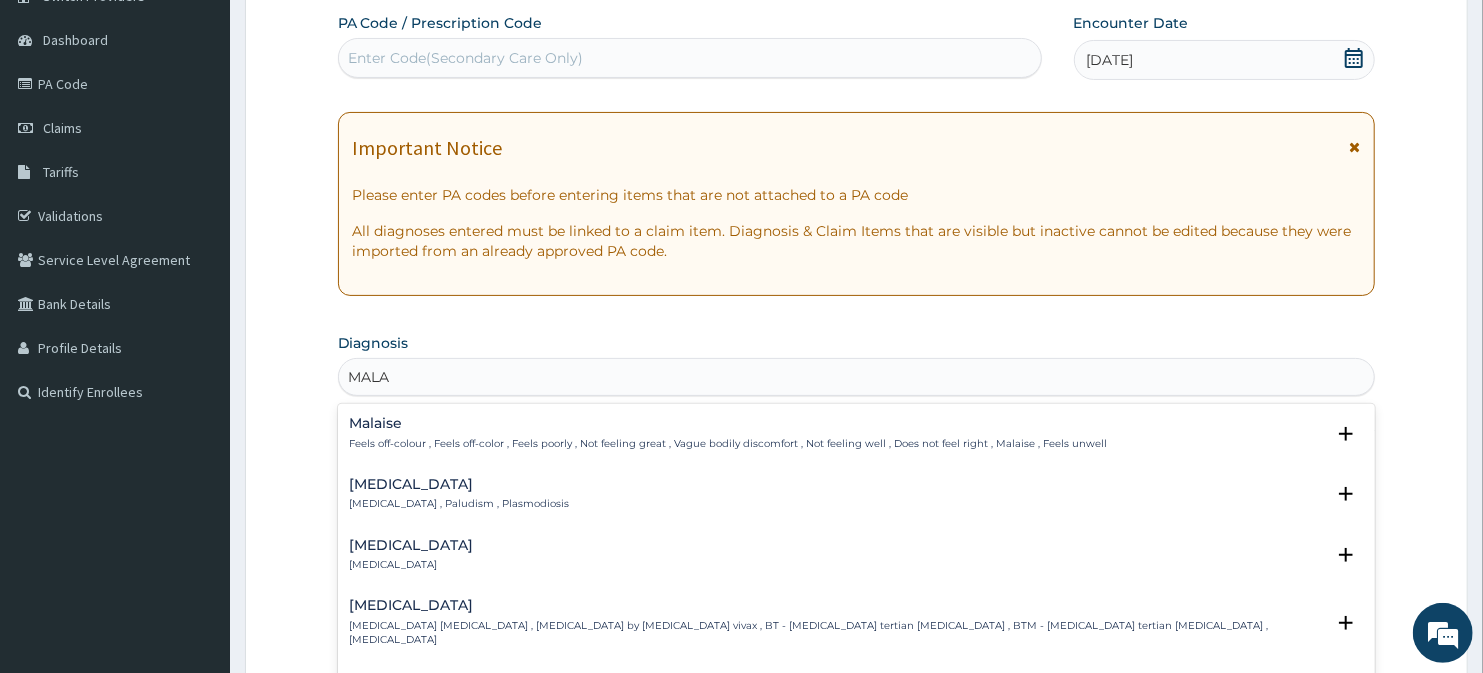click on "[MEDICAL_DATA]" at bounding box center (460, 484) 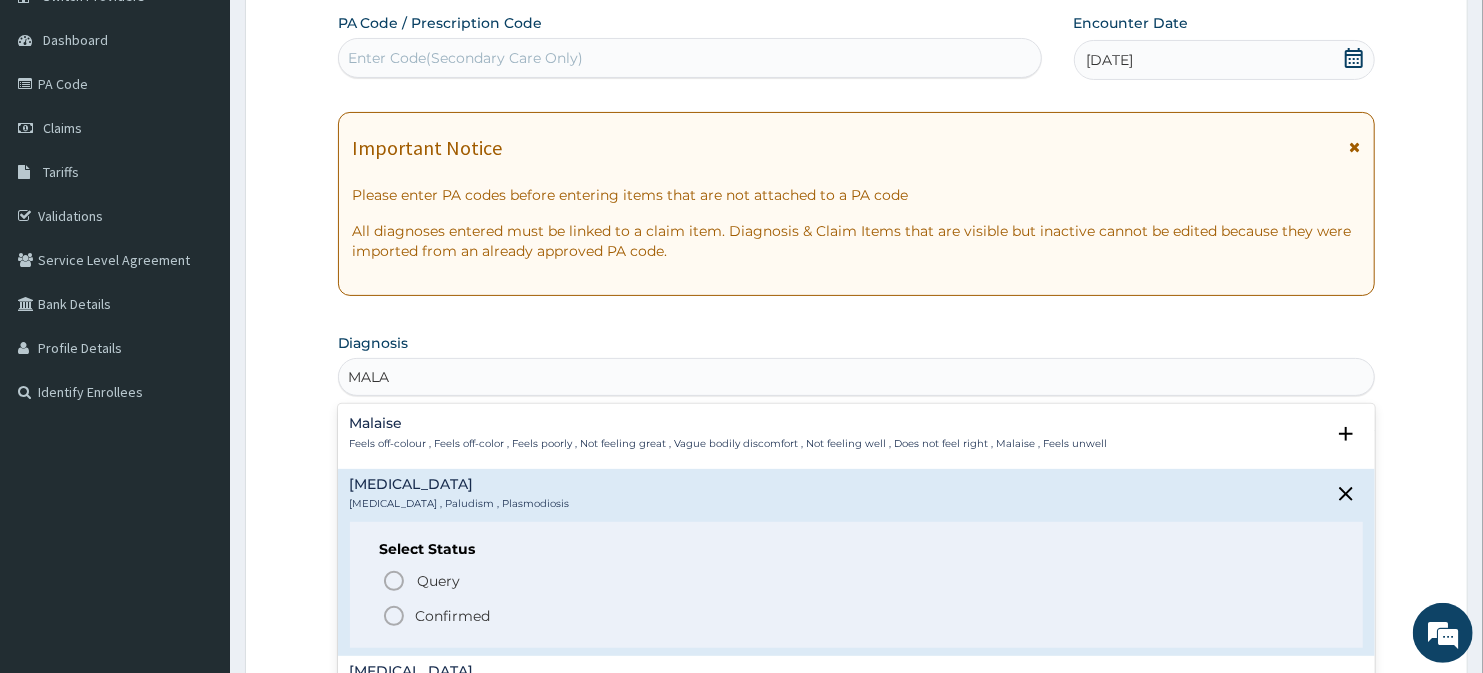 click 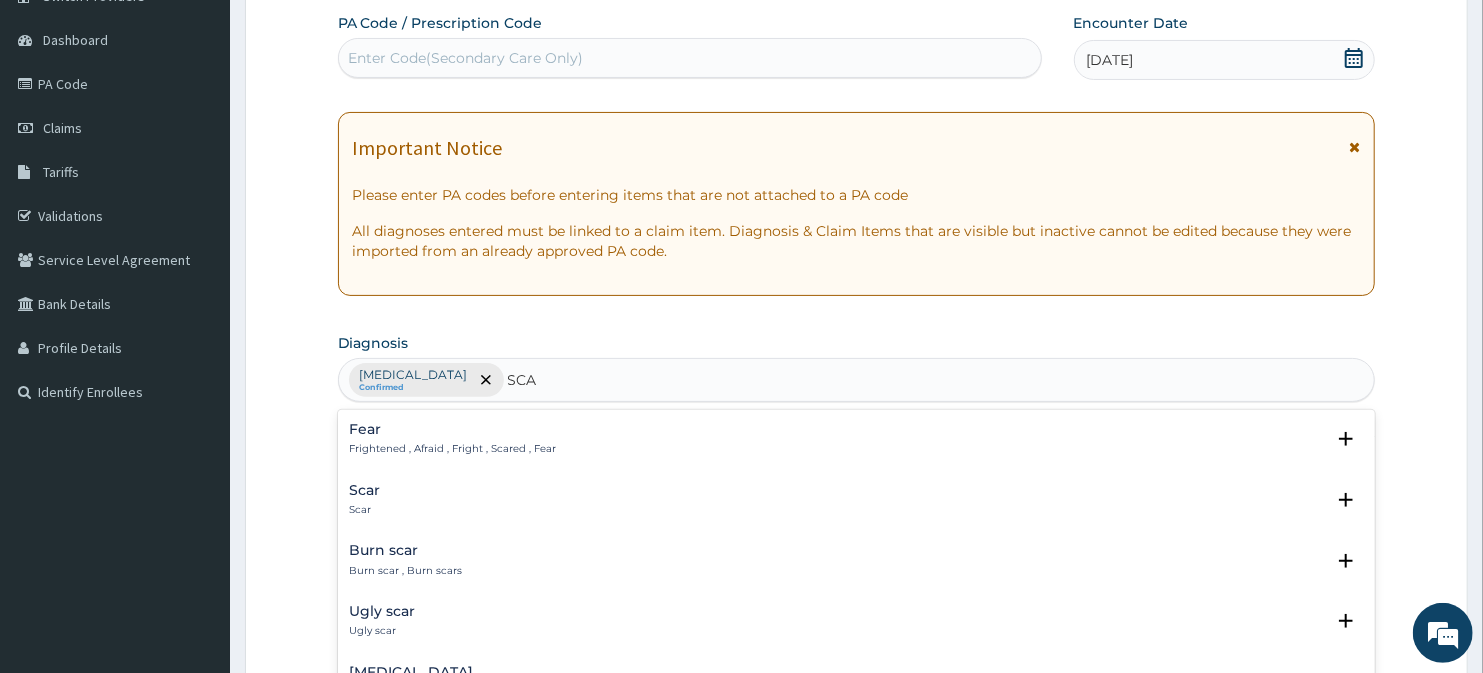 type on "SCAB" 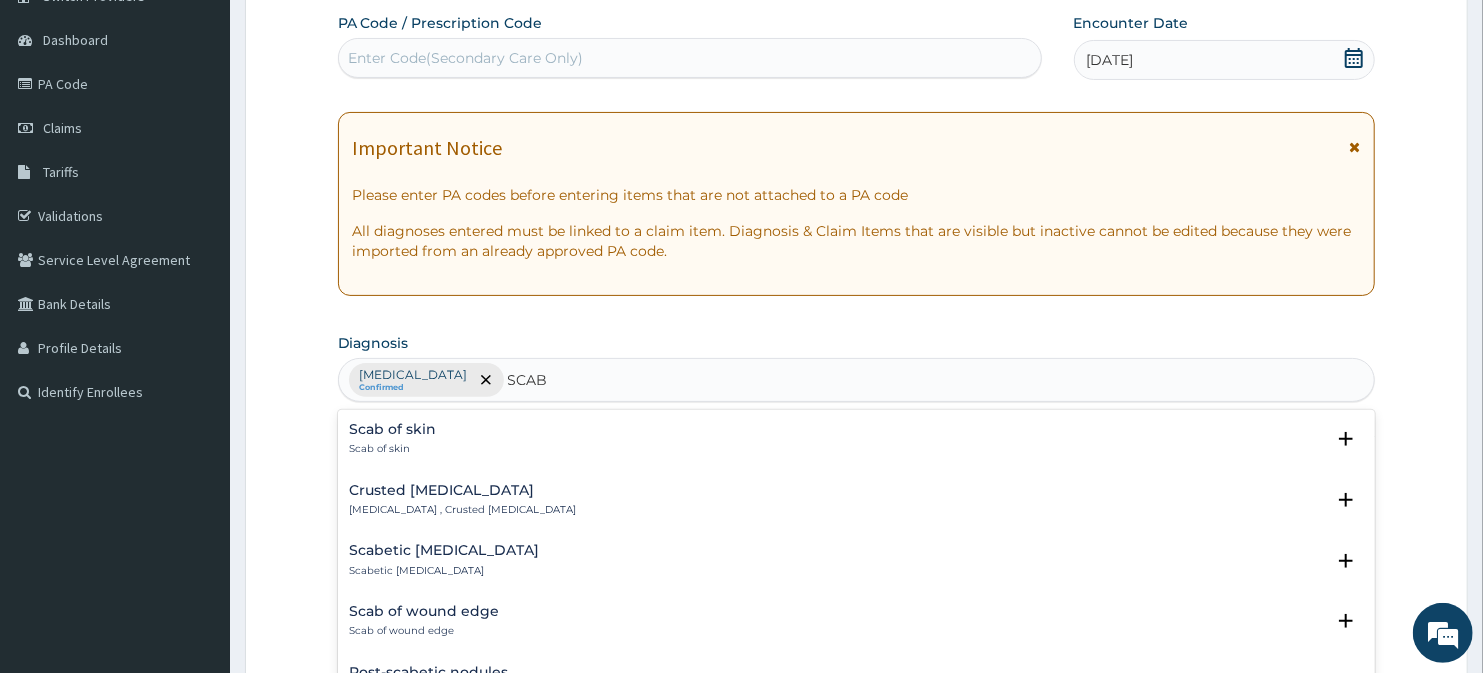 click on "Scab of skin" at bounding box center (393, 449) 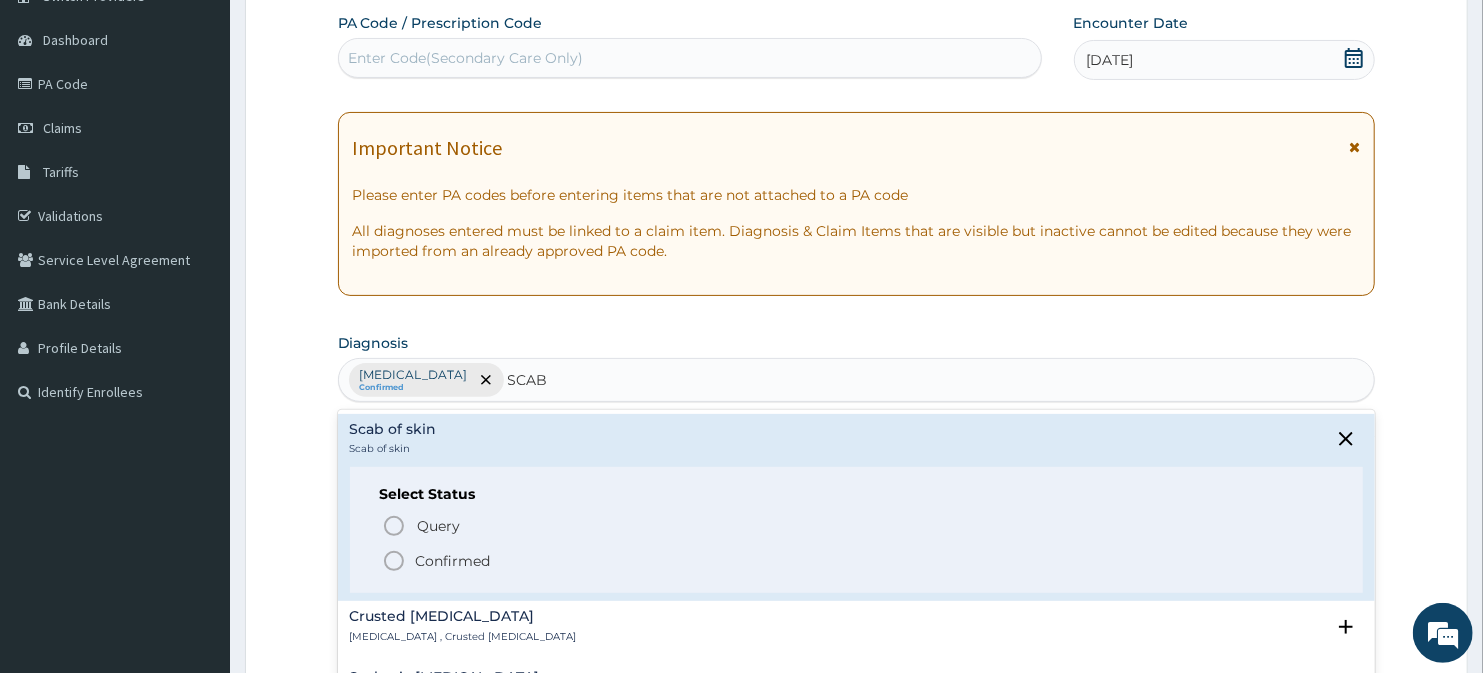 click 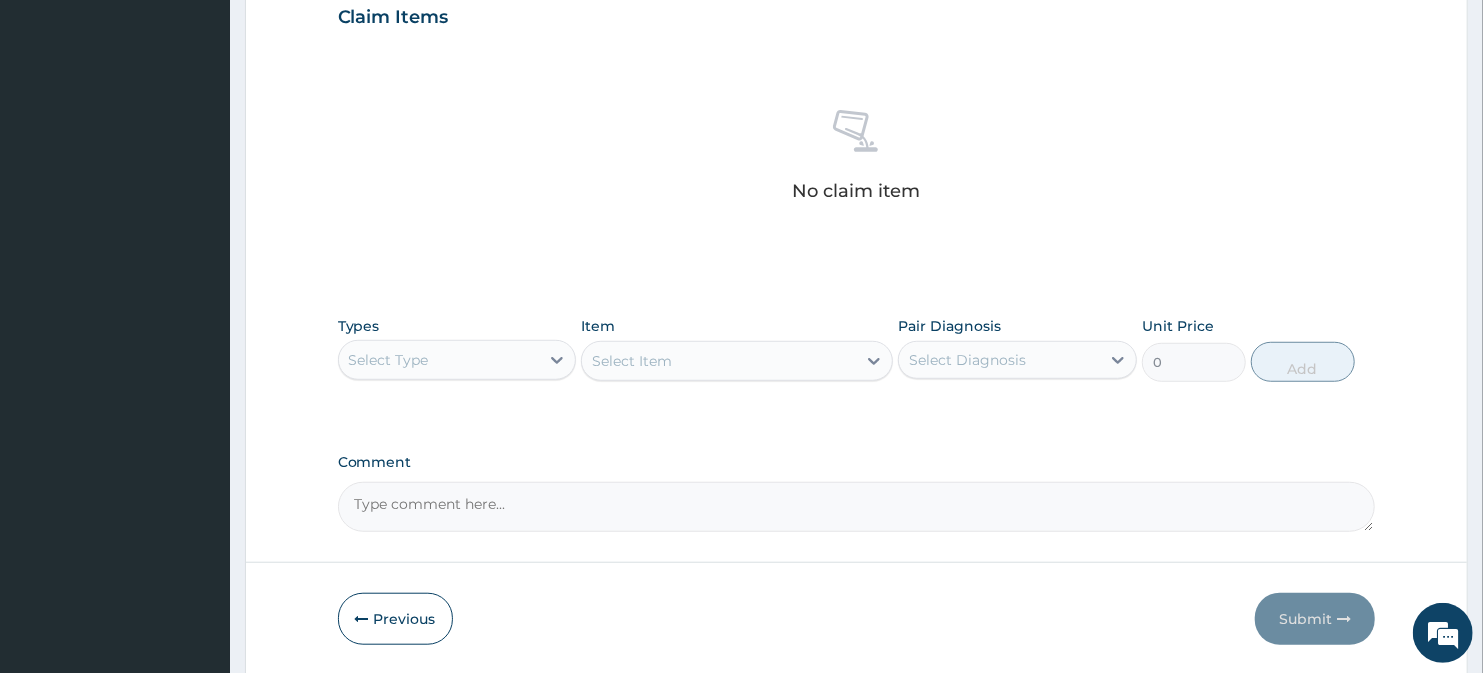 scroll, scrollTop: 712, scrollLeft: 0, axis: vertical 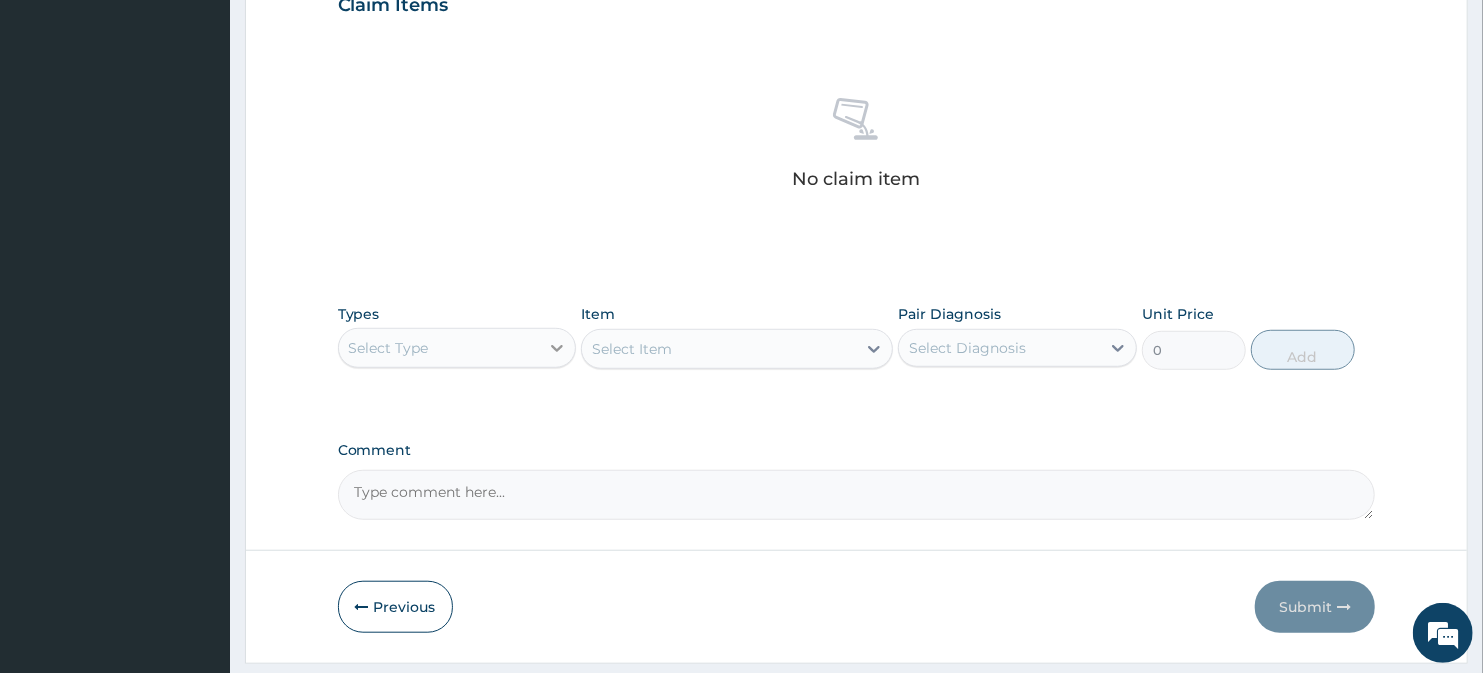 click 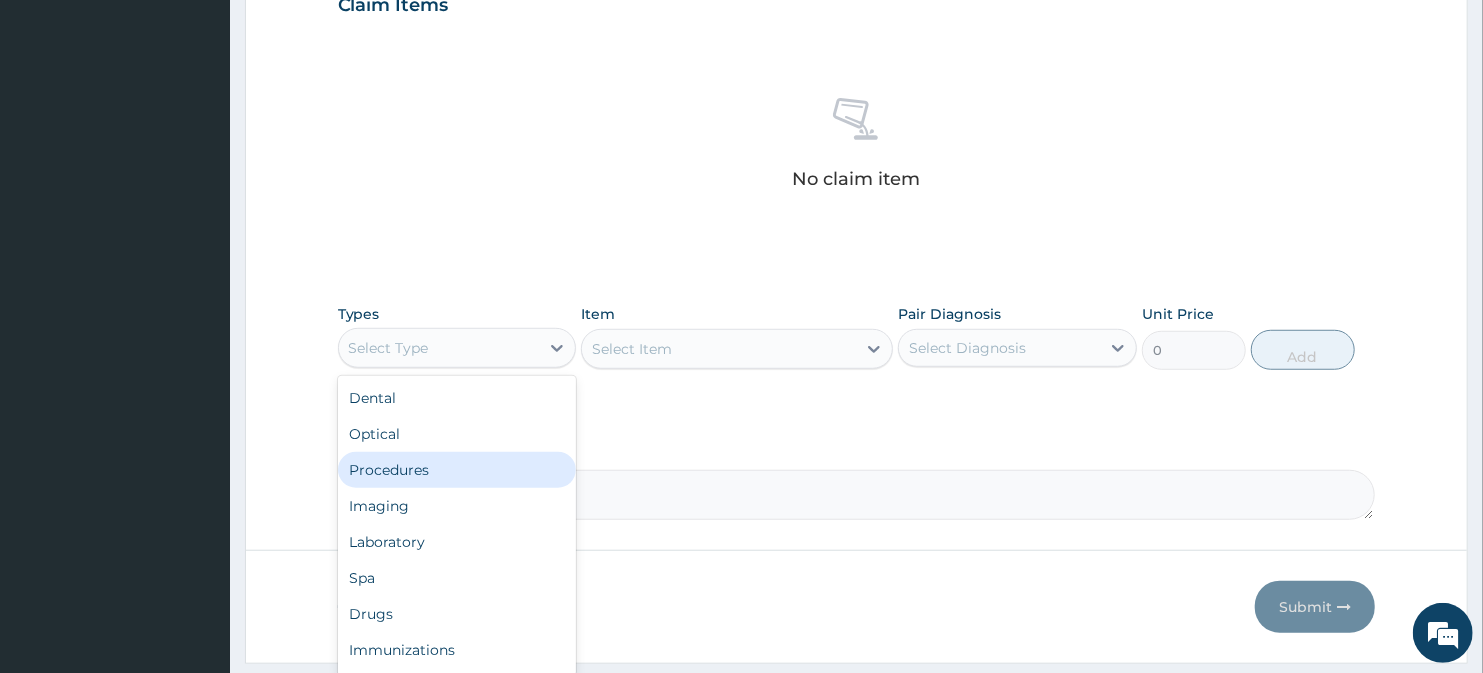 click on "Procedures" at bounding box center [457, 470] 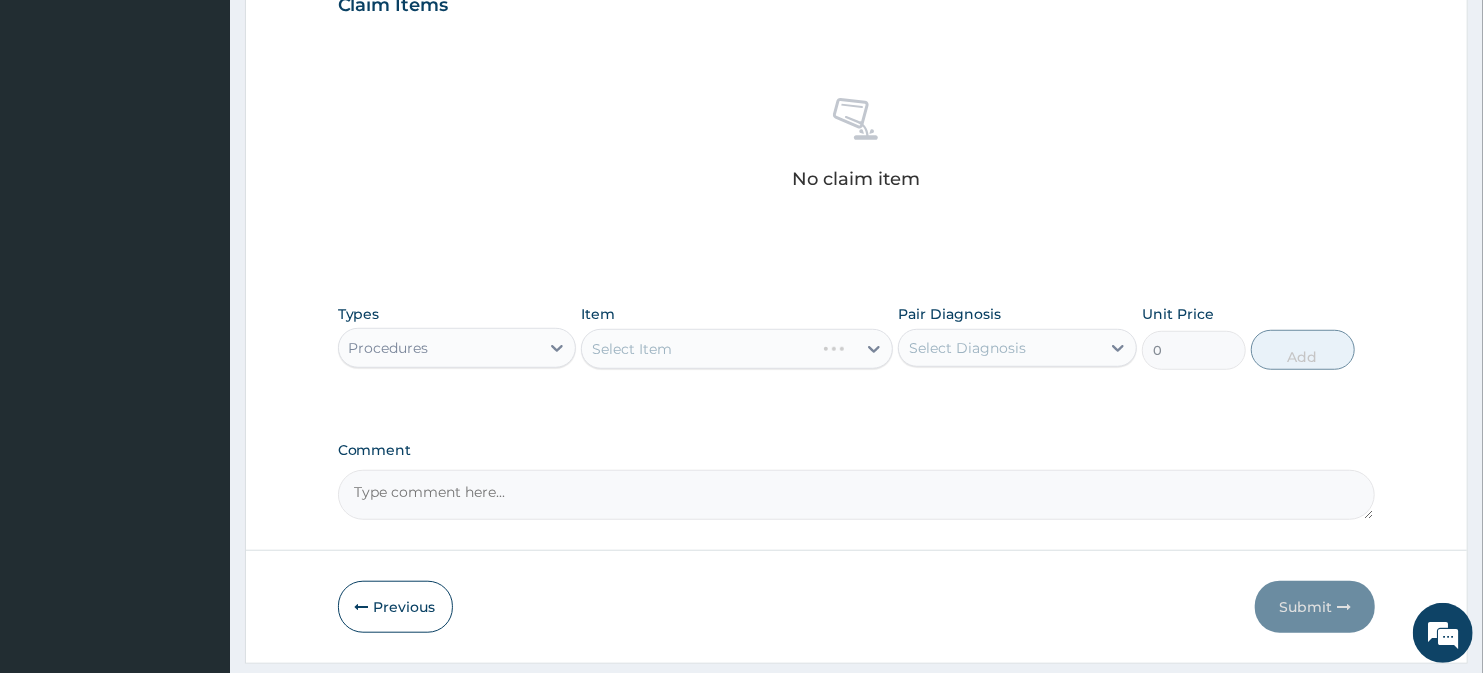 click on "Select Item" at bounding box center [736, 349] 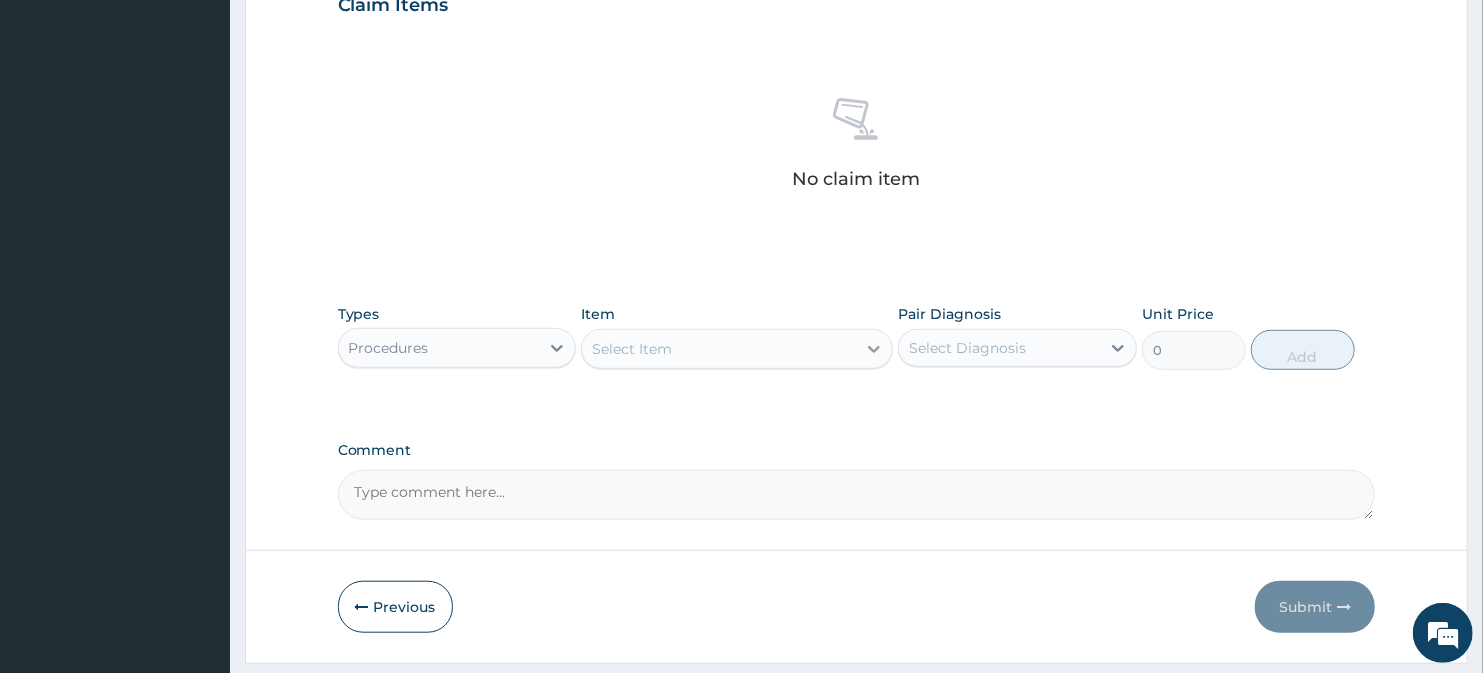 click 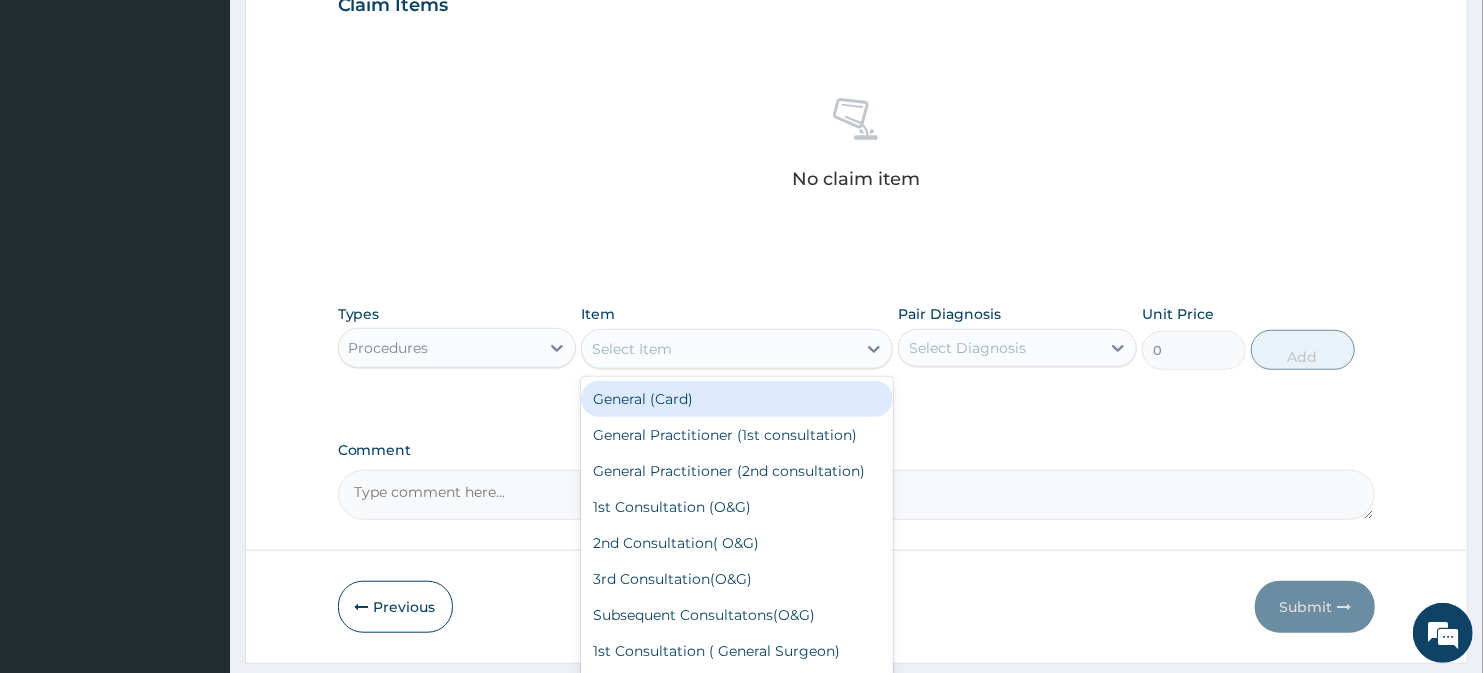 click on "General (Card)" at bounding box center (736, 399) 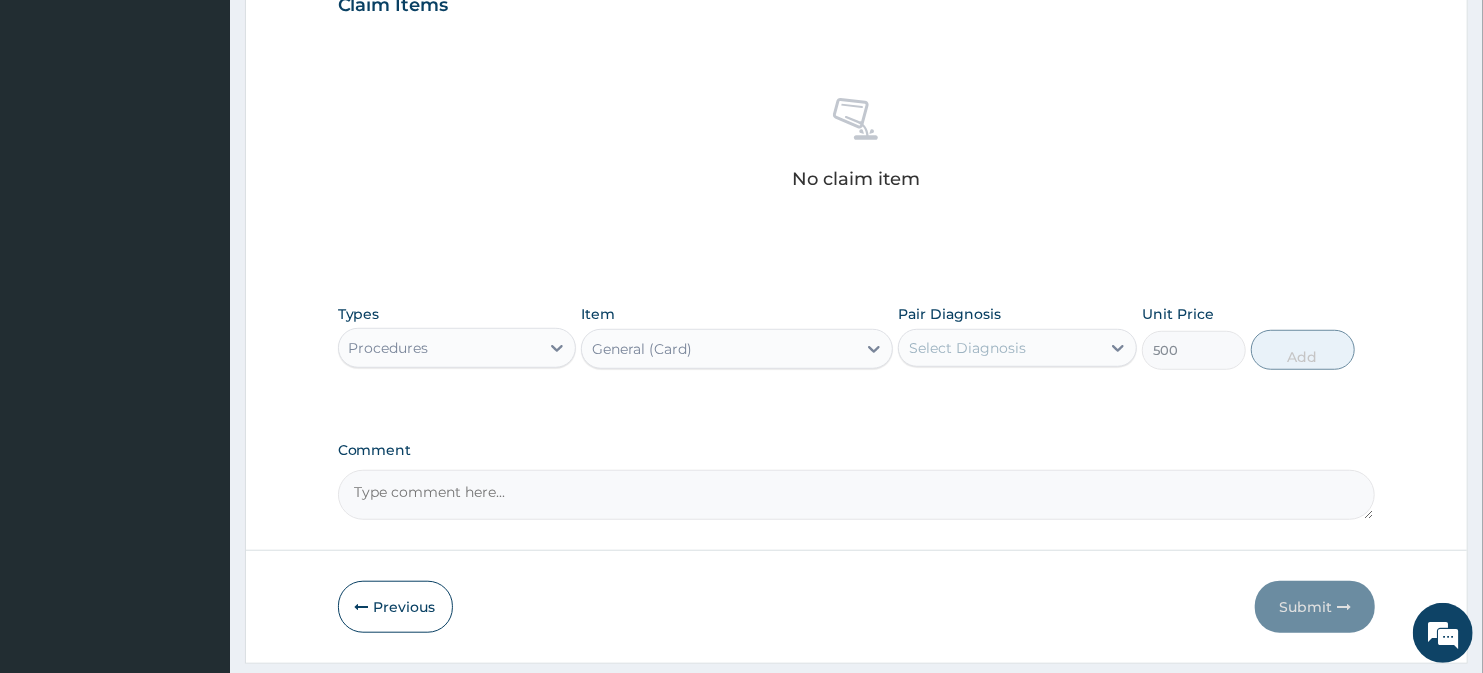 type on "500" 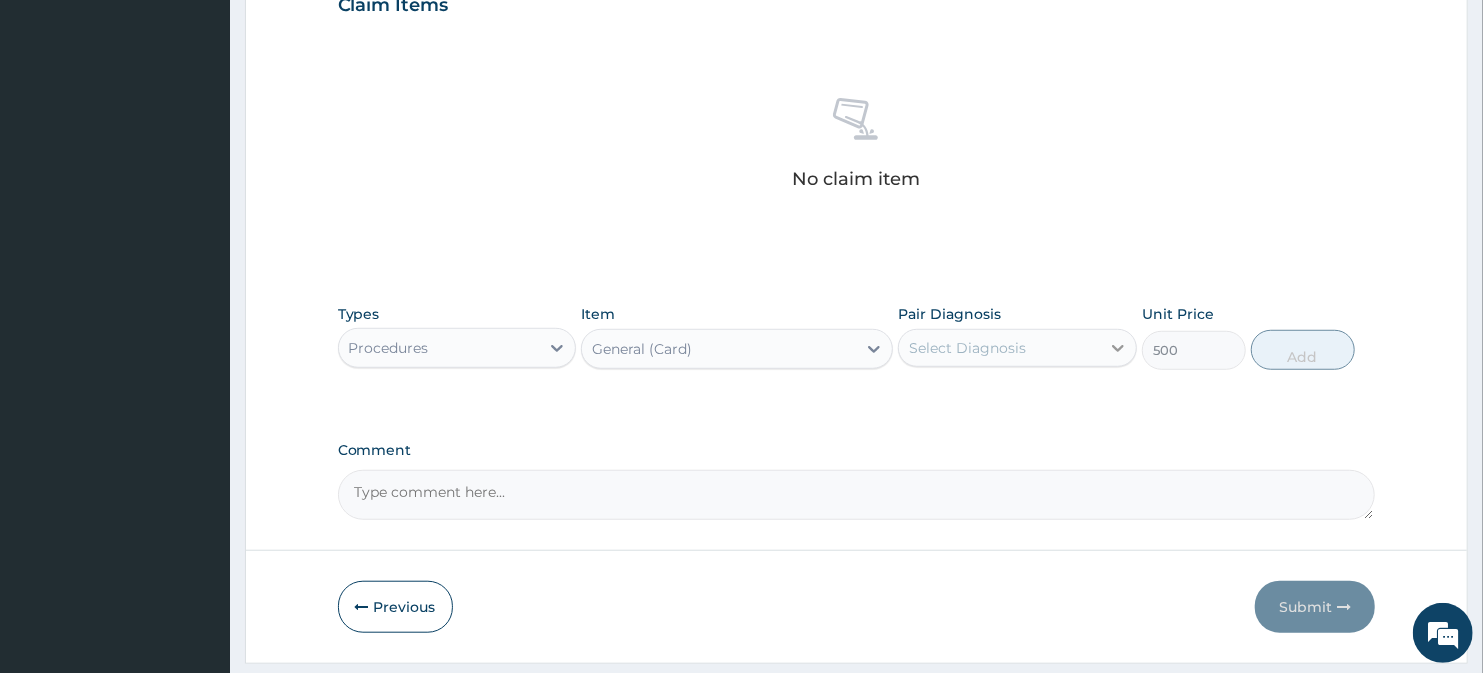 click 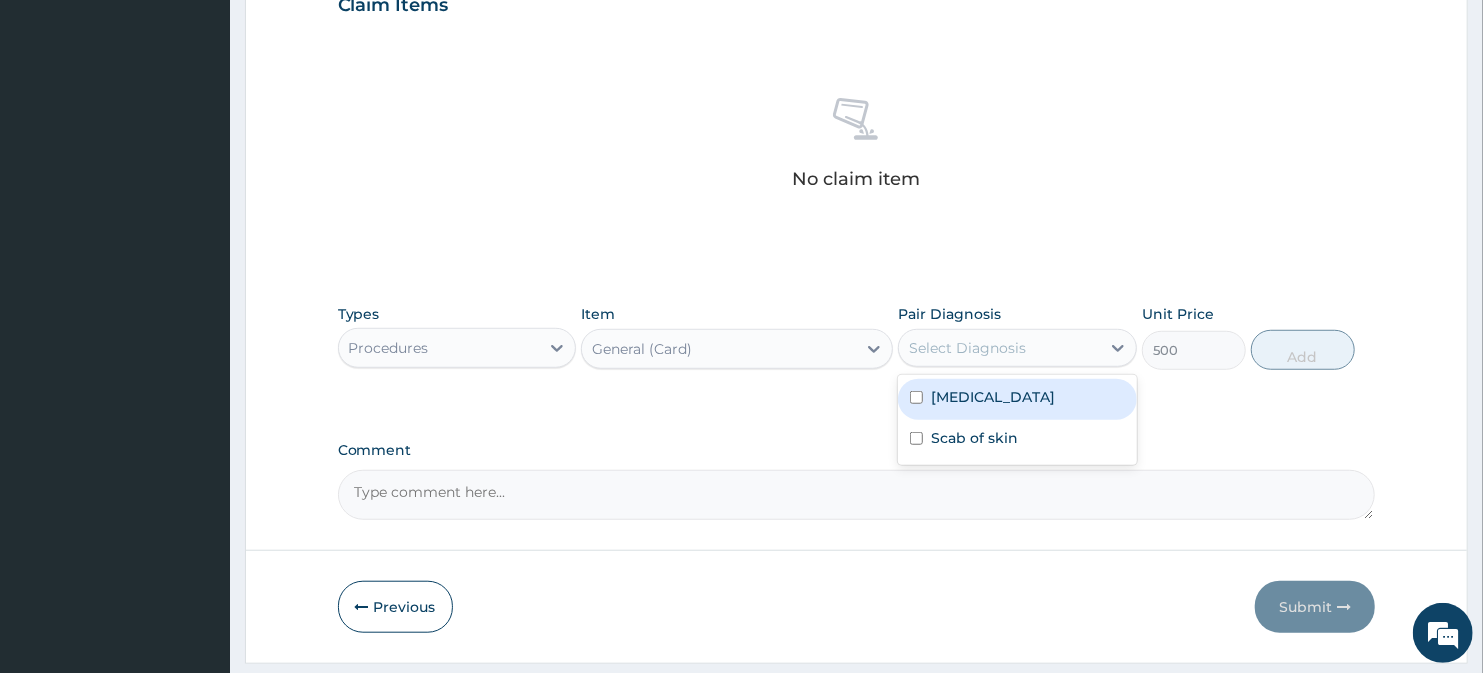 click at bounding box center [916, 397] 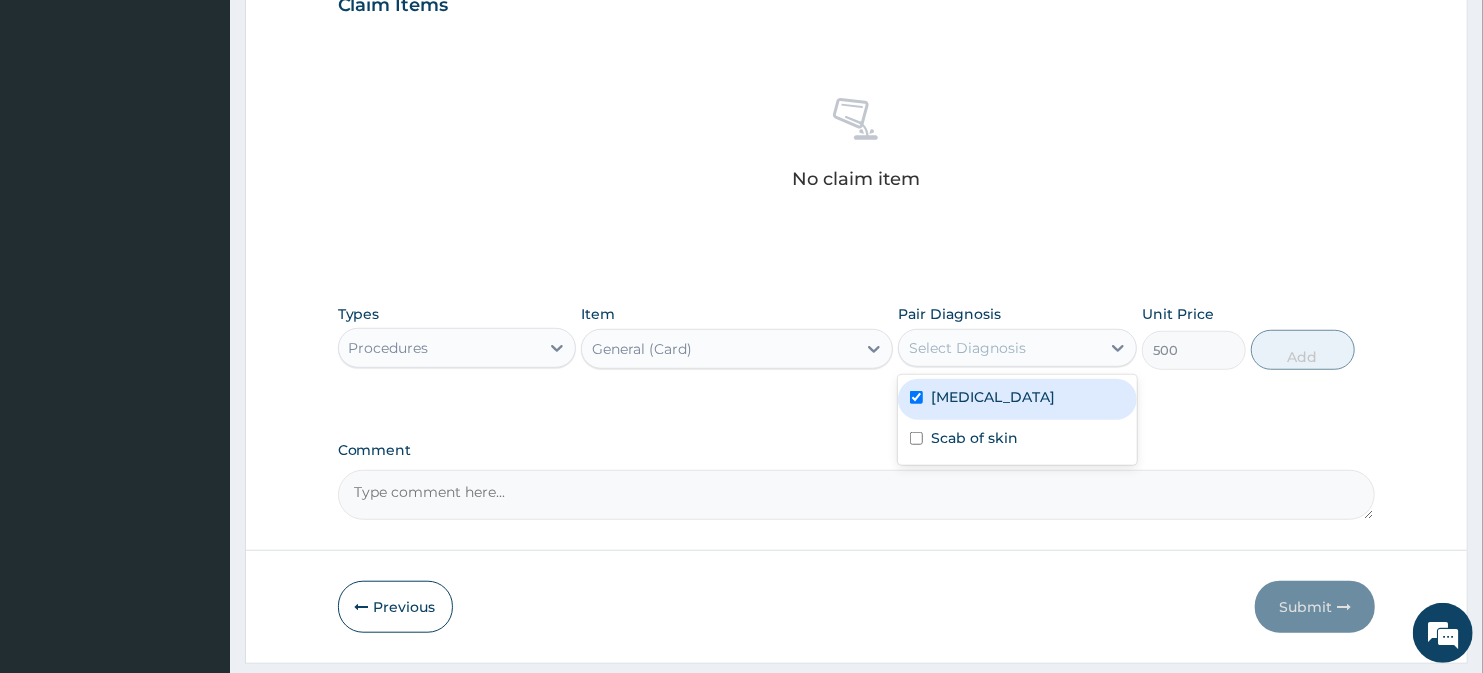 checkbox on "true" 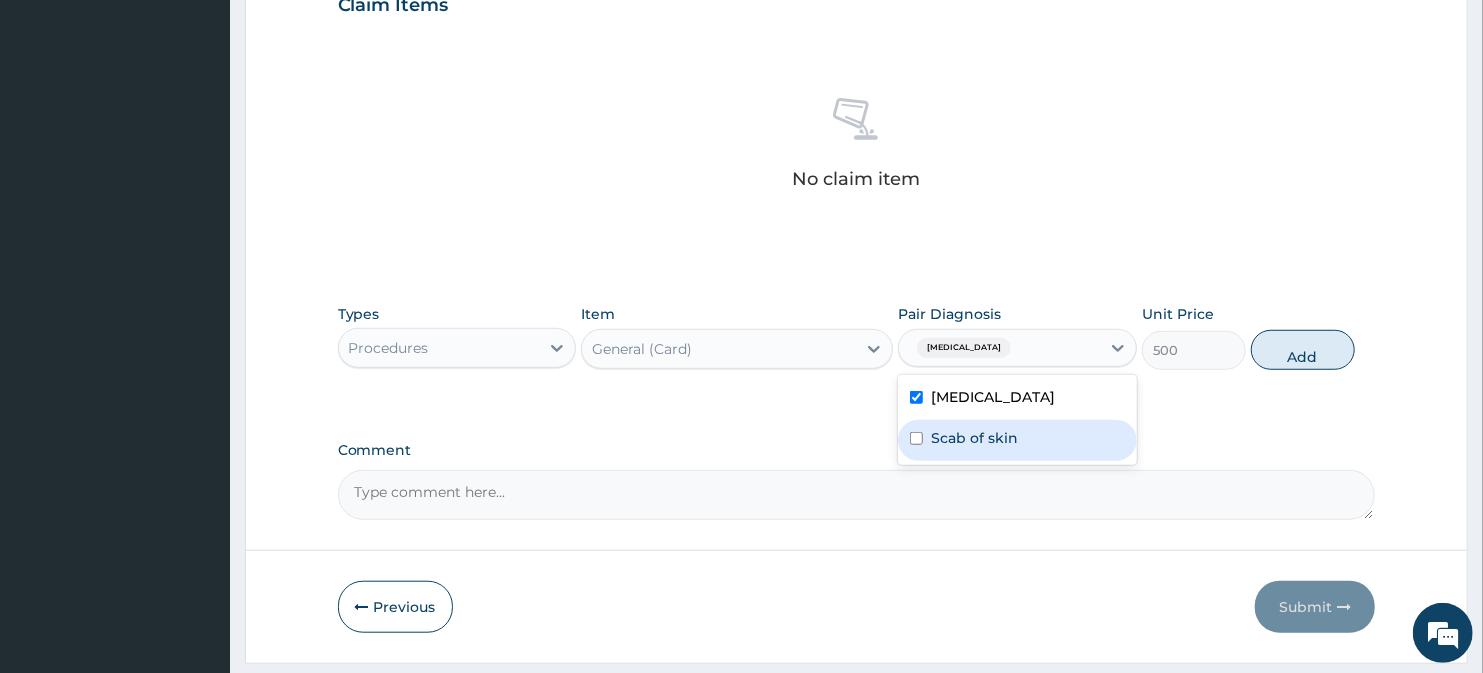 click at bounding box center [916, 438] 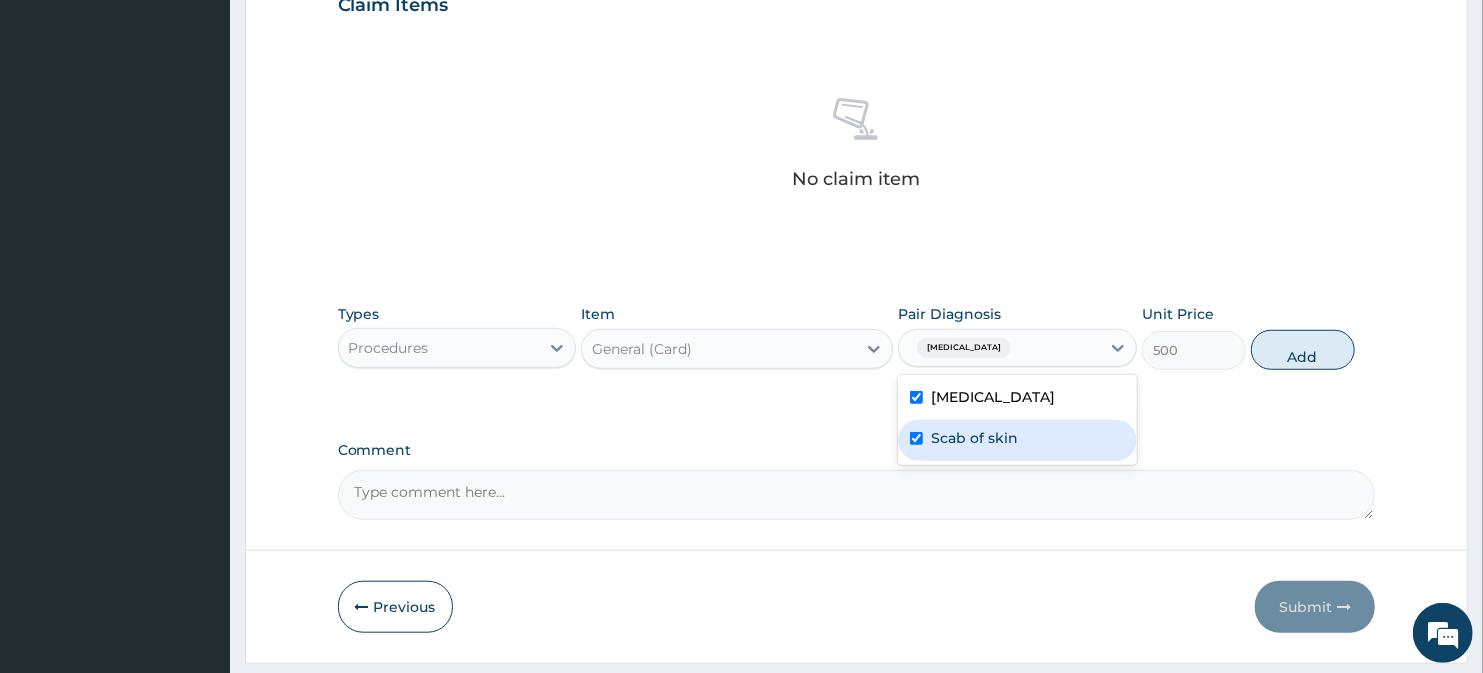 checkbox on "true" 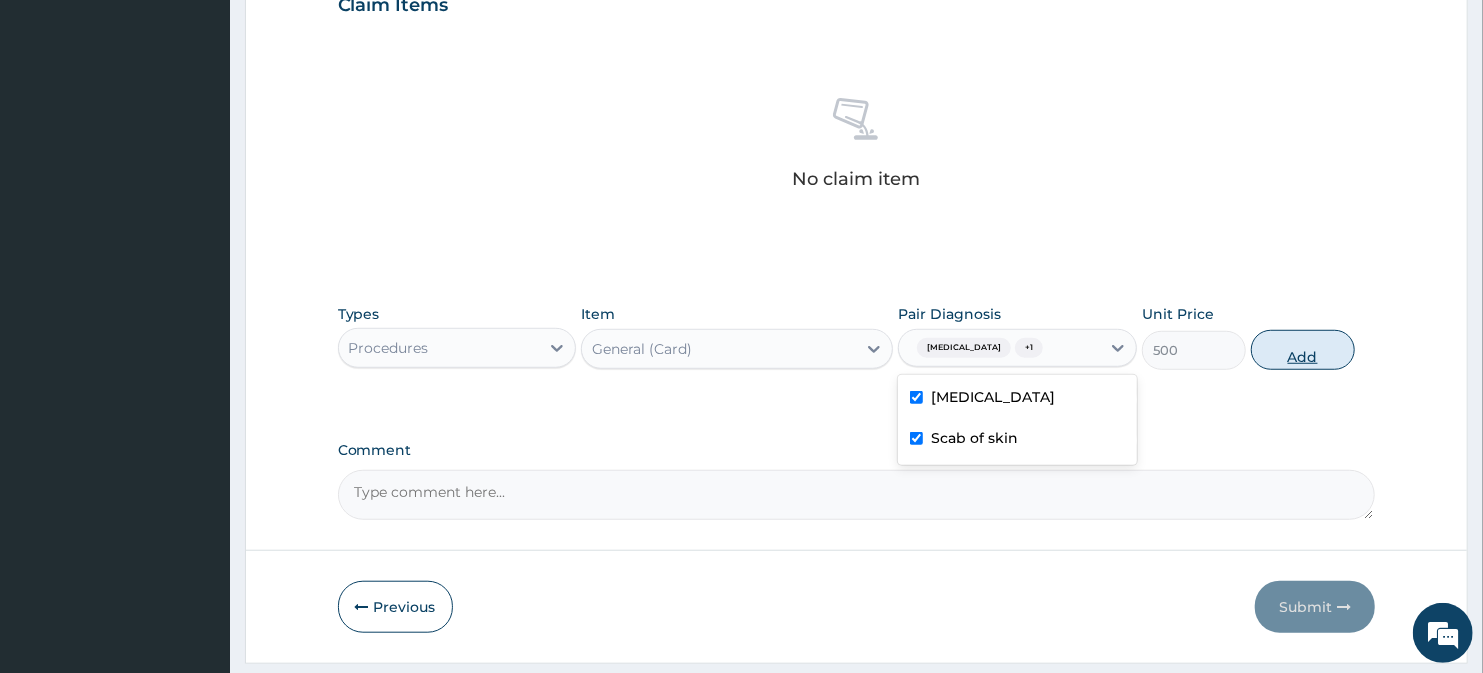 click on "Add" at bounding box center [1303, 350] 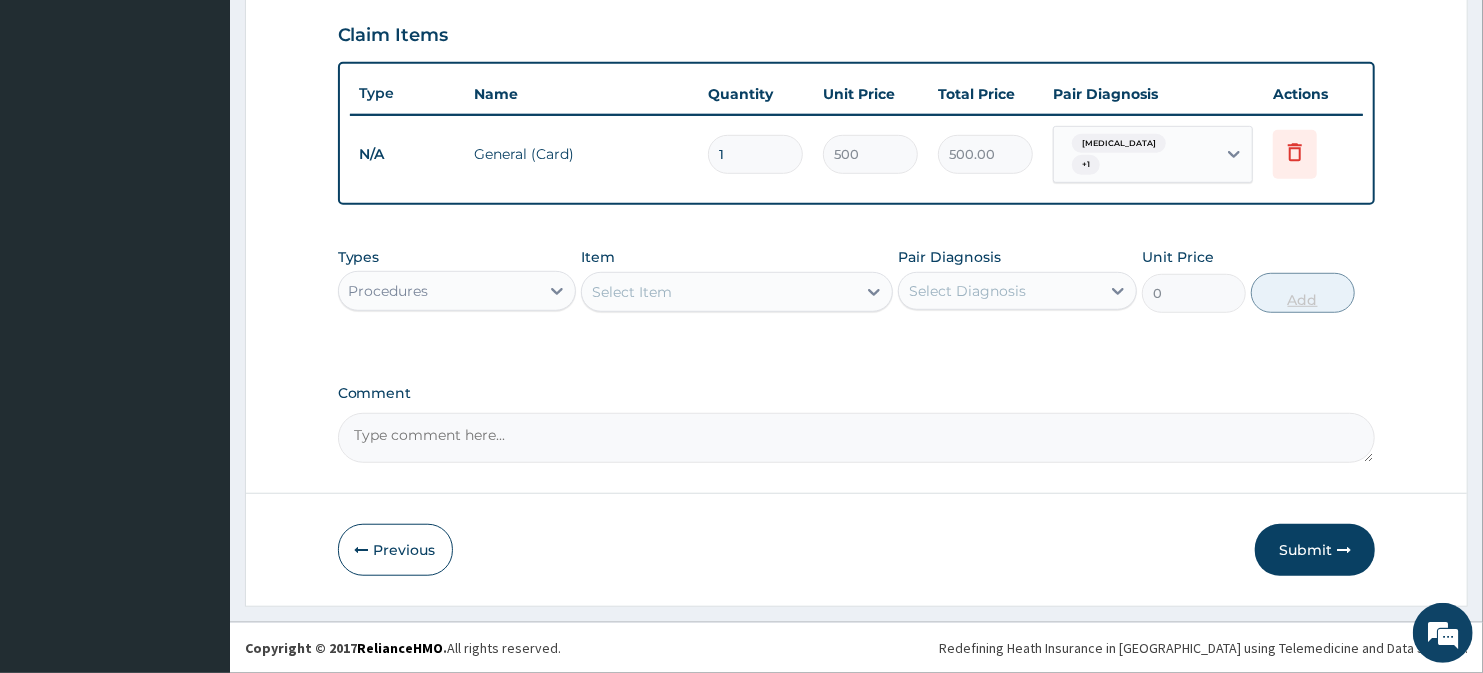 scroll, scrollTop: 672, scrollLeft: 0, axis: vertical 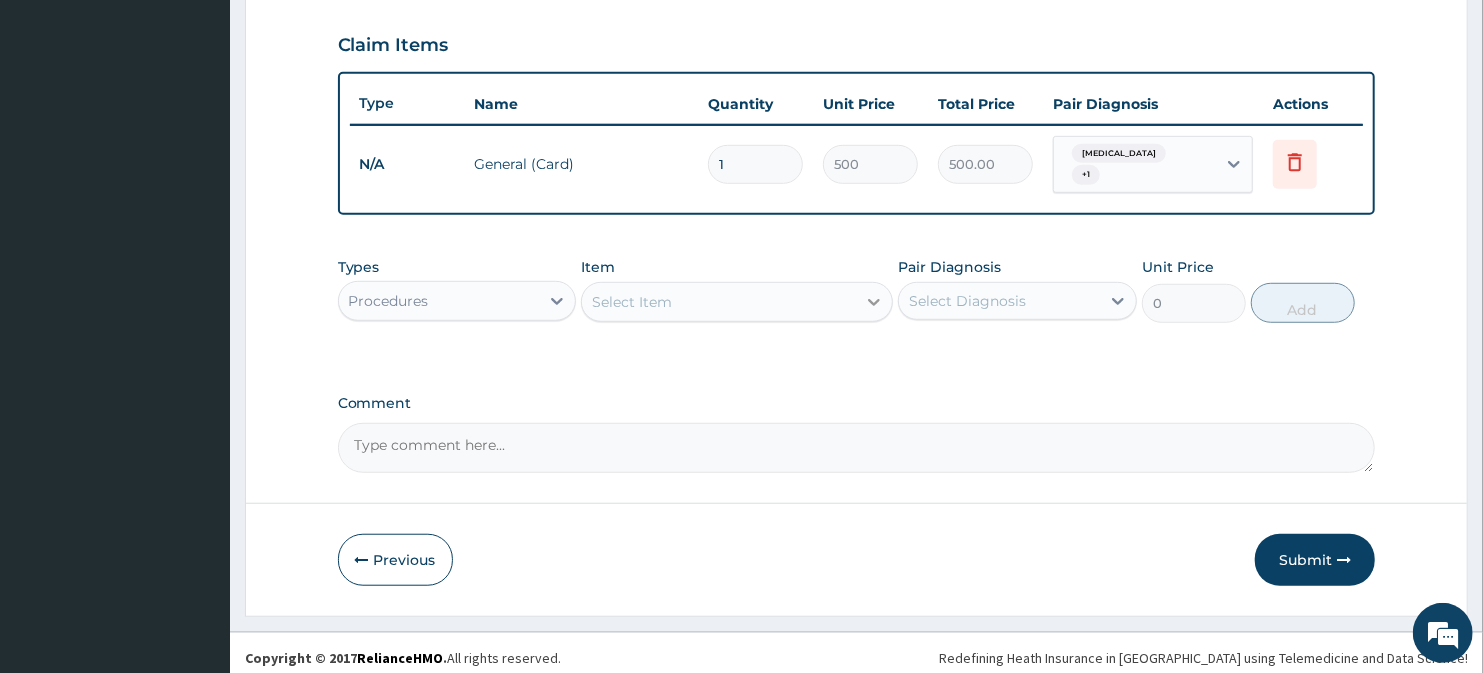 click 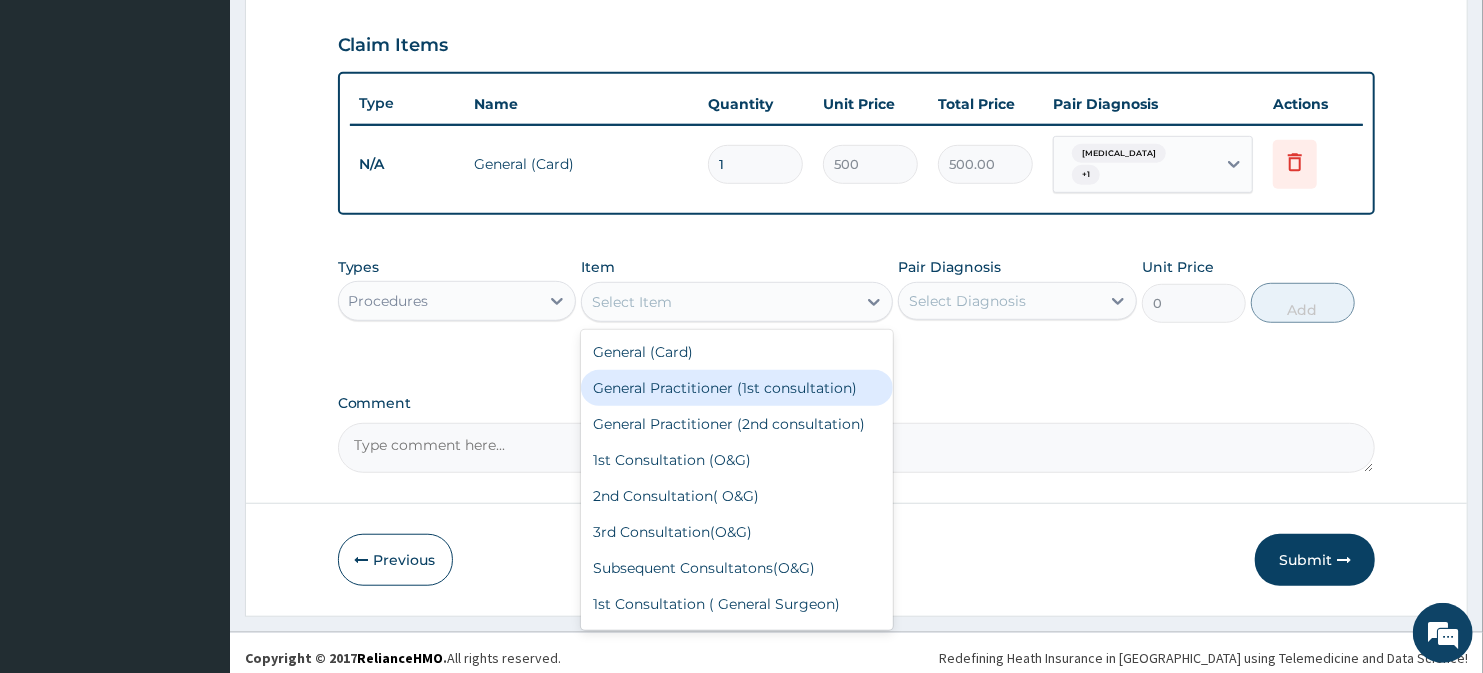 click on "General Practitioner (1st consultation)" at bounding box center [736, 388] 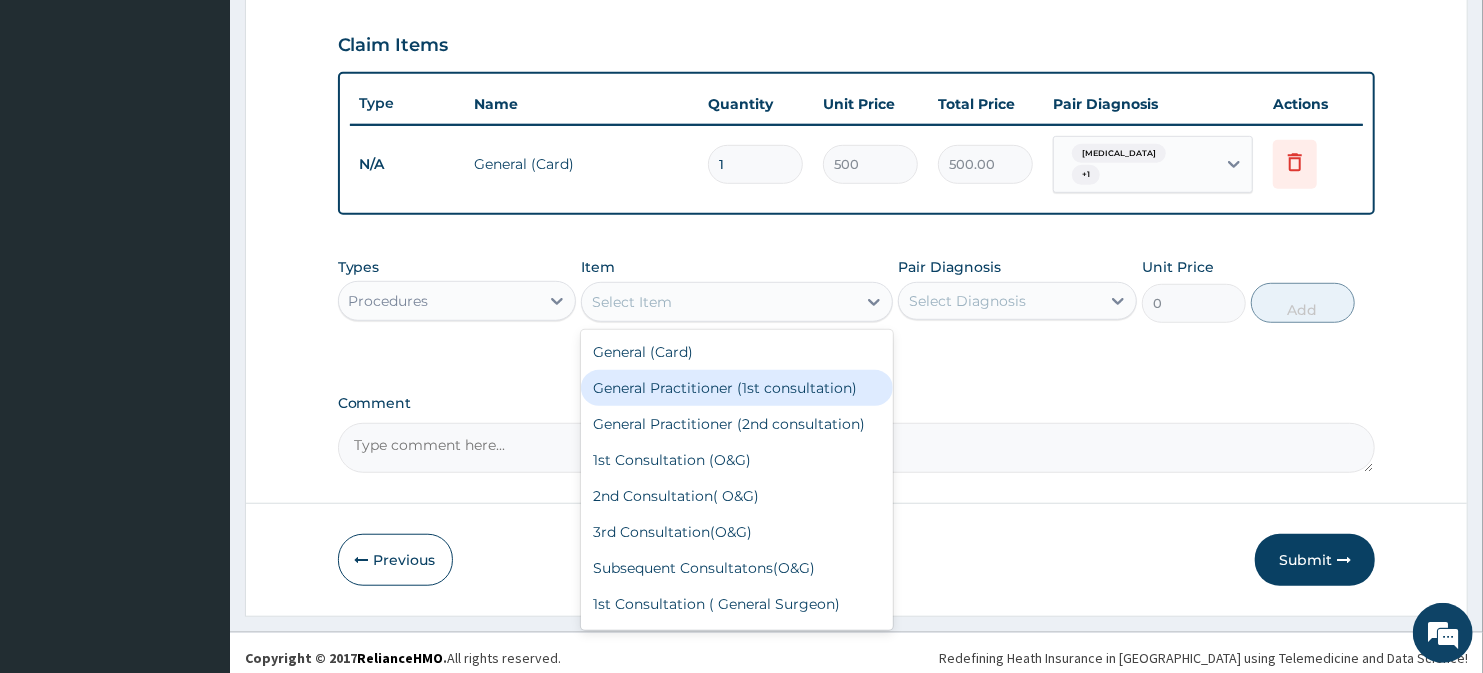 type on "1500" 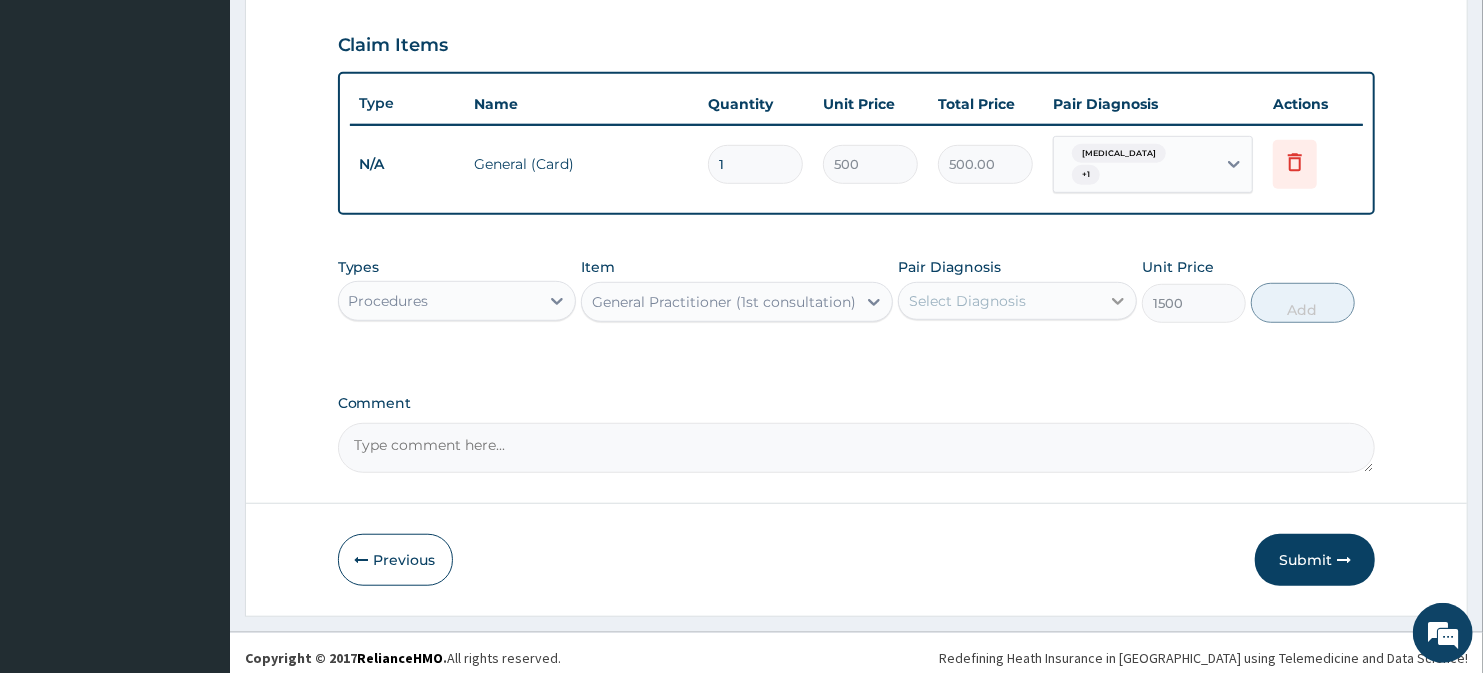 click 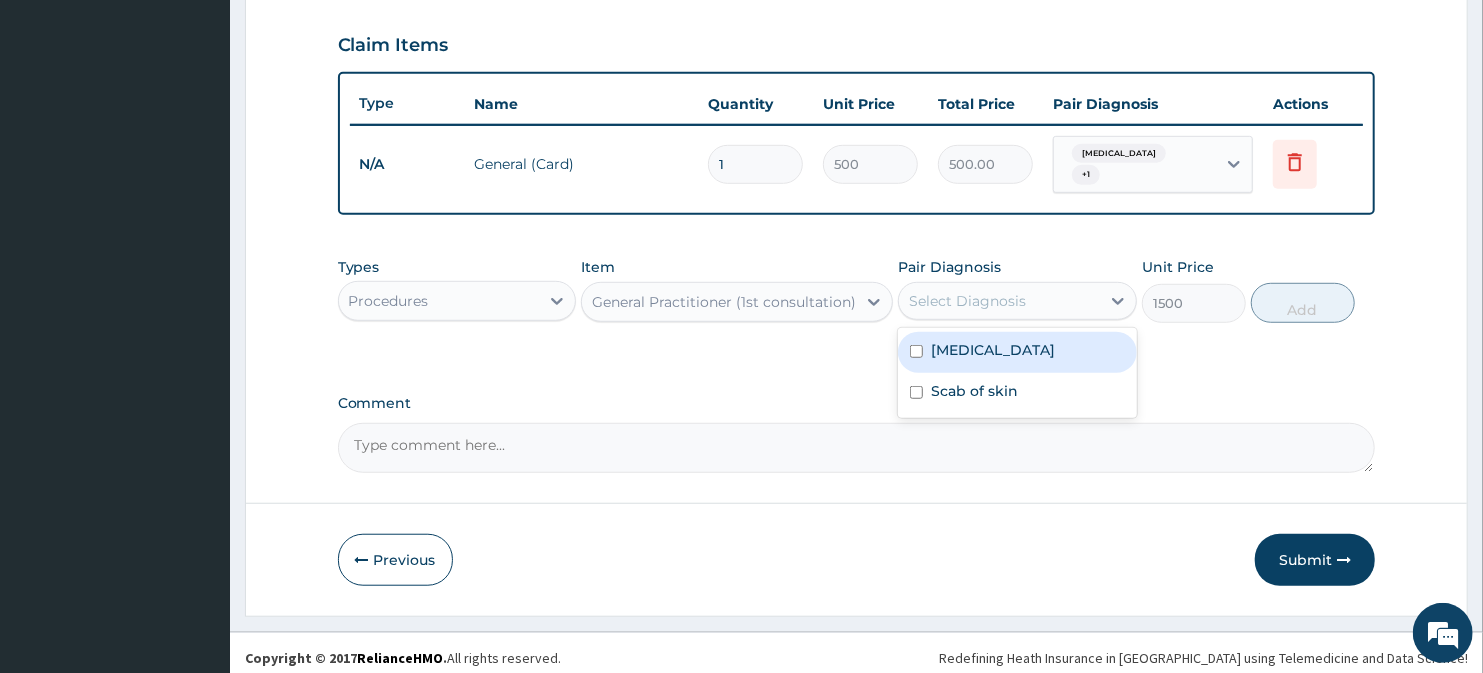 click on "[MEDICAL_DATA]" at bounding box center (1017, 352) 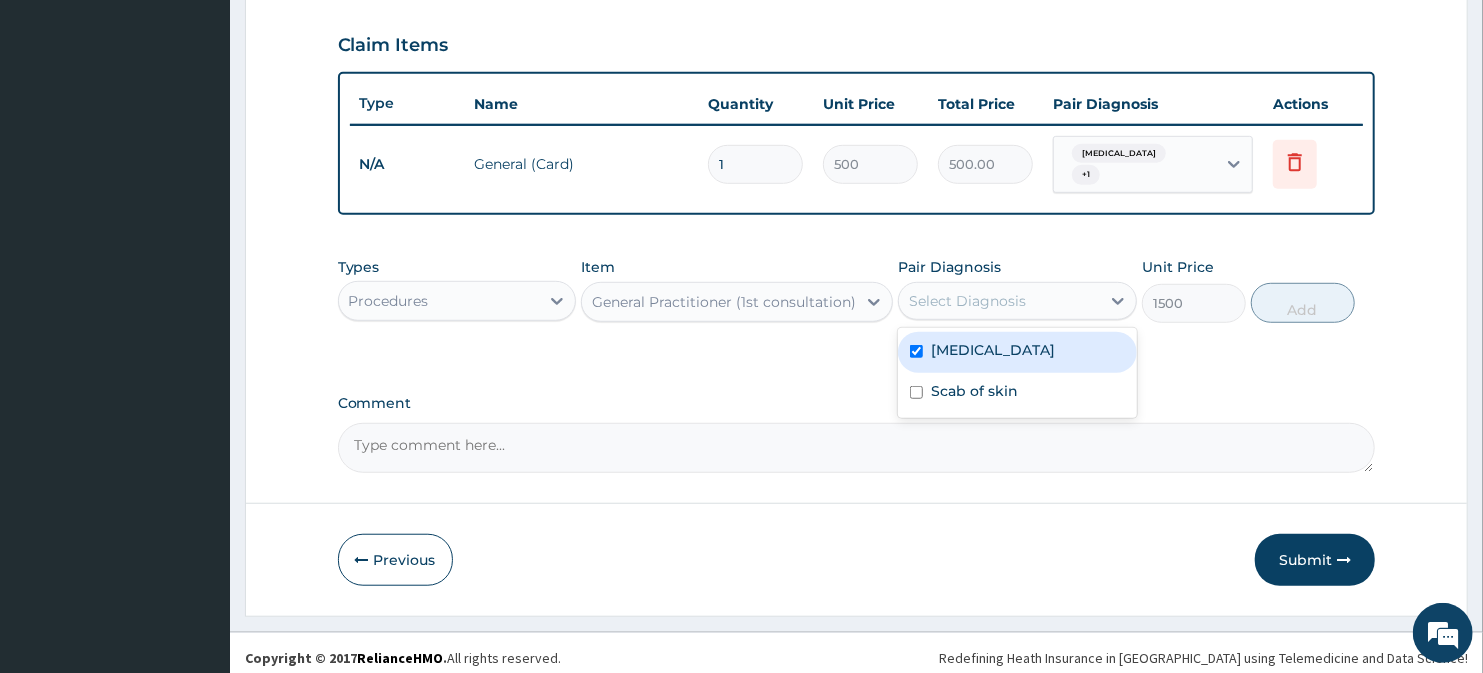 checkbox on "true" 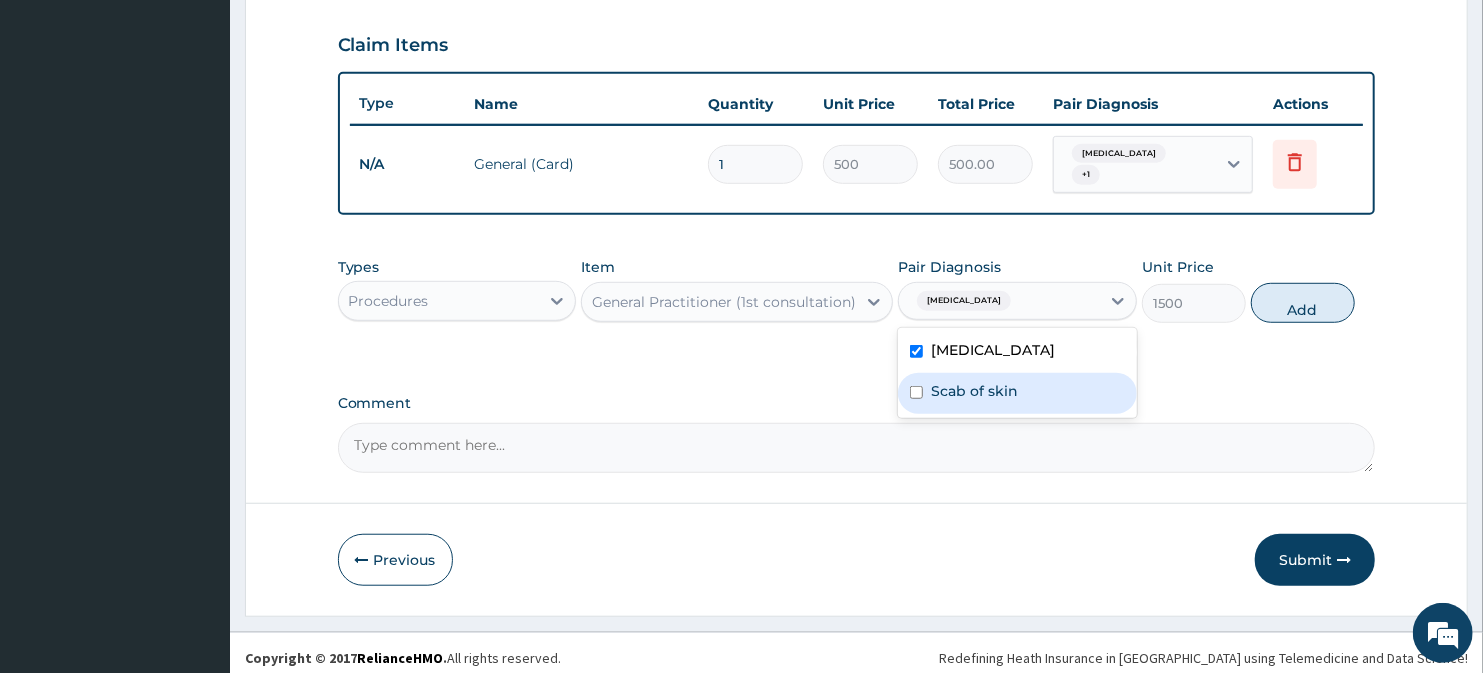 click on "Scab of skin" at bounding box center [1017, 393] 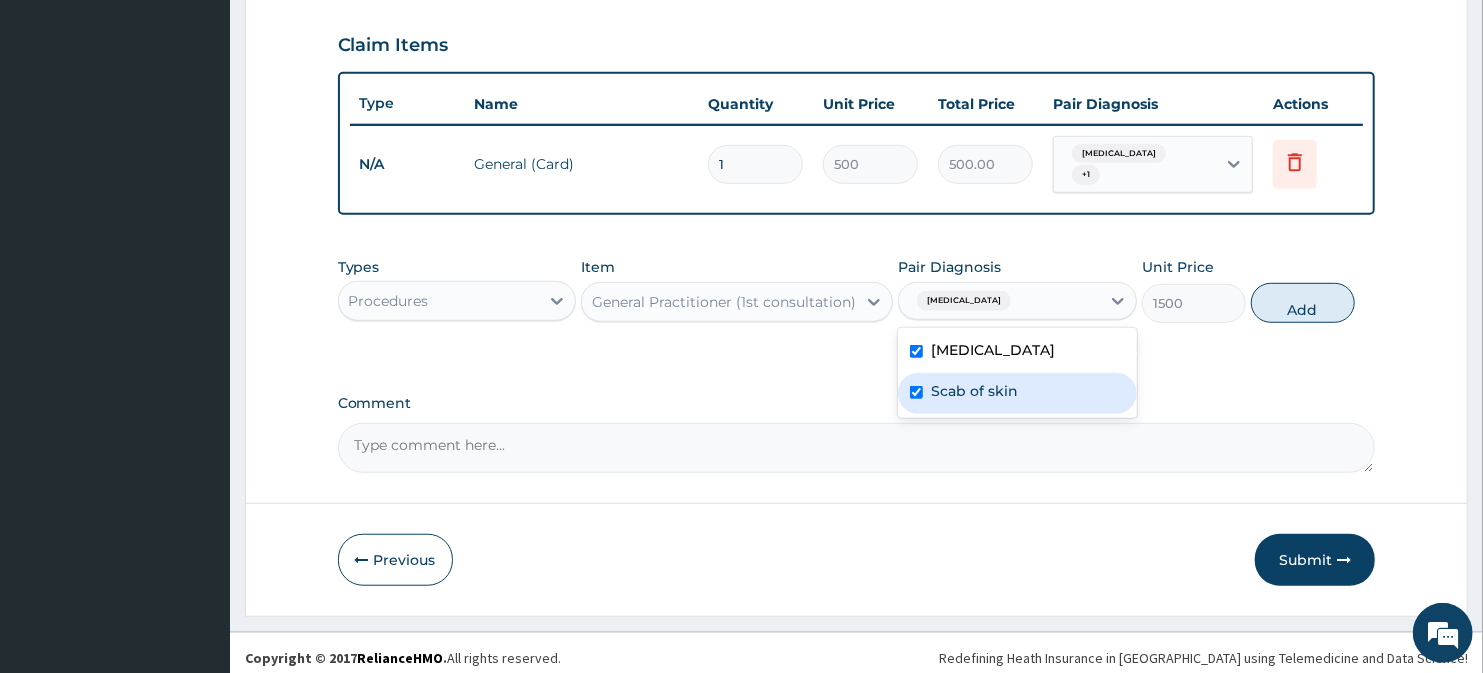 checkbox on "true" 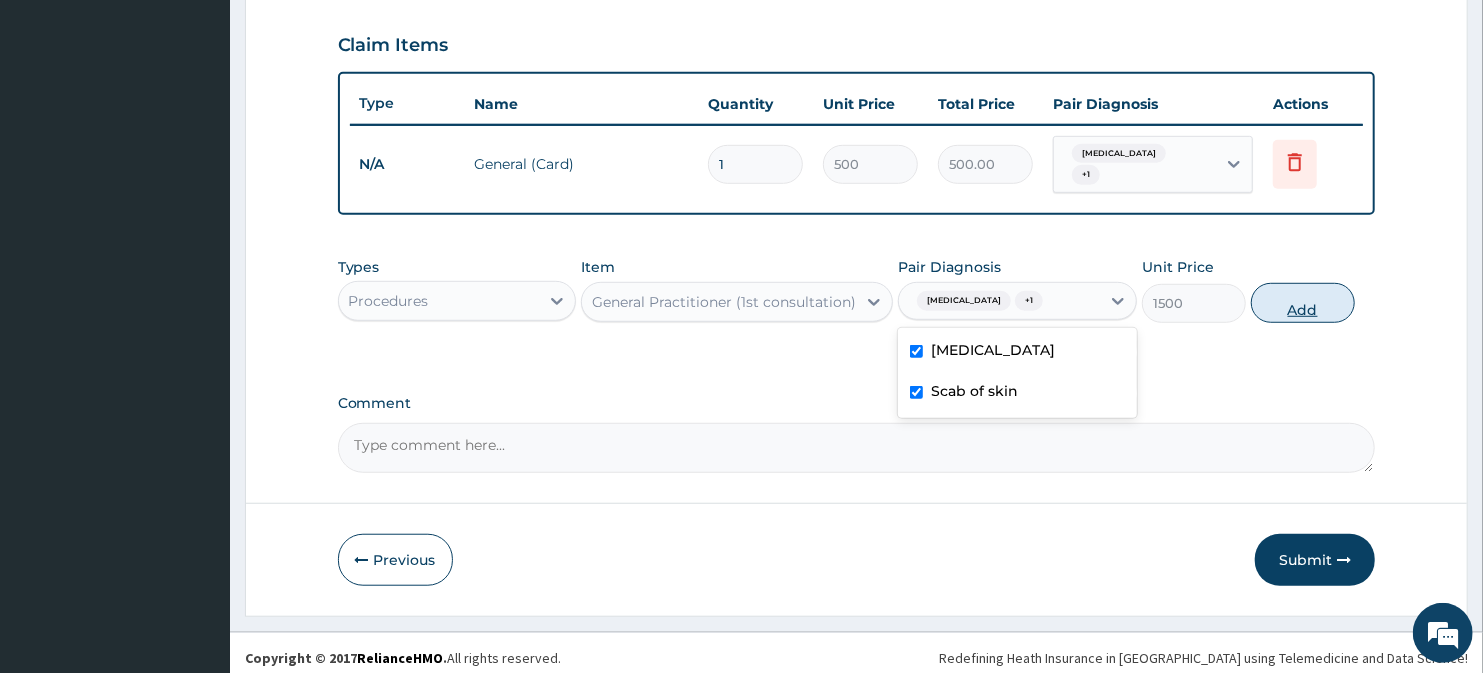 click on "Add" at bounding box center (1303, 303) 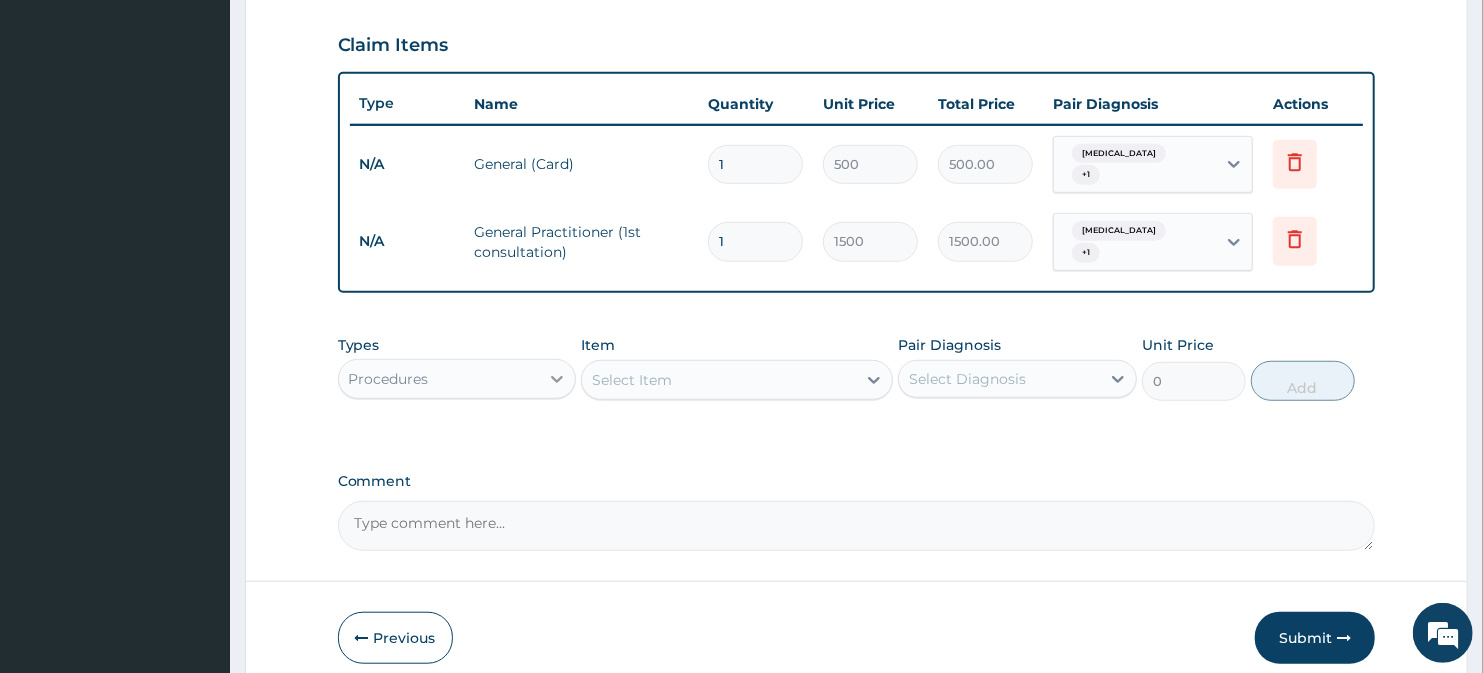 click 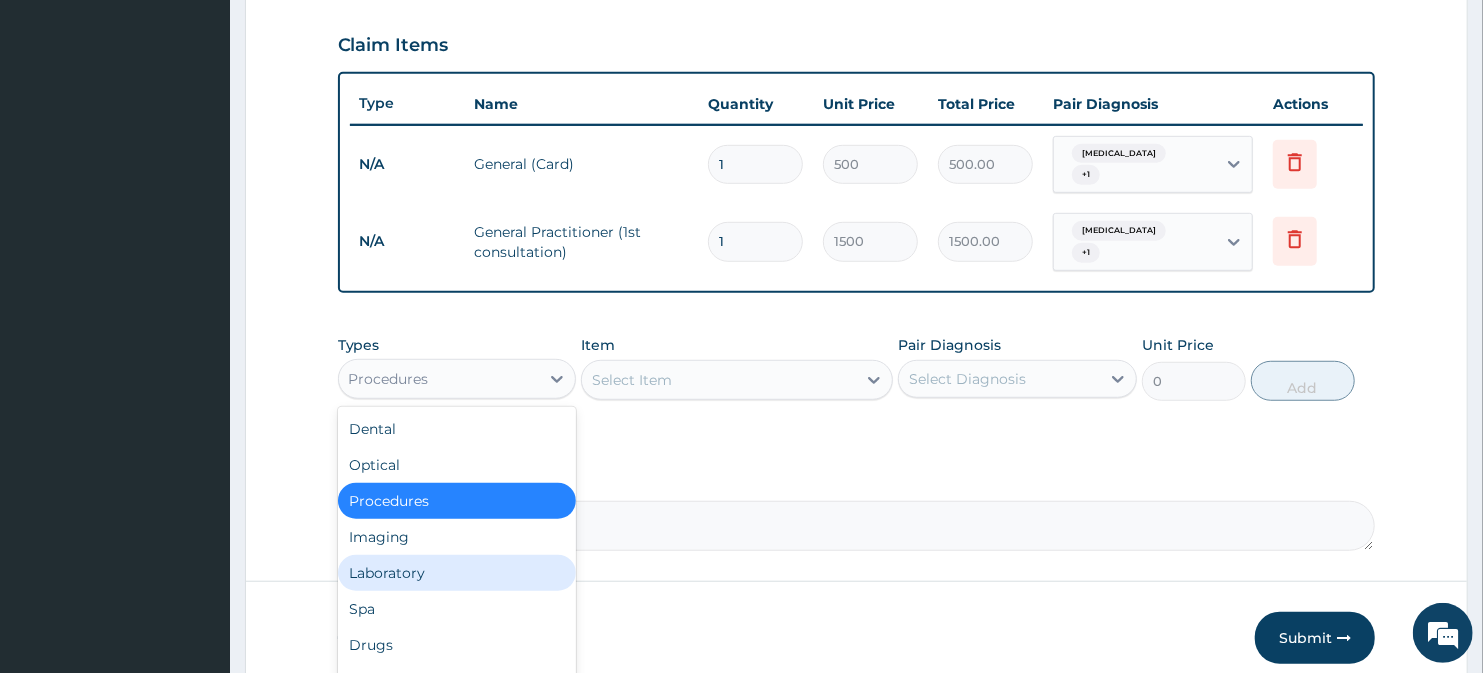 click on "Laboratory" at bounding box center (457, 573) 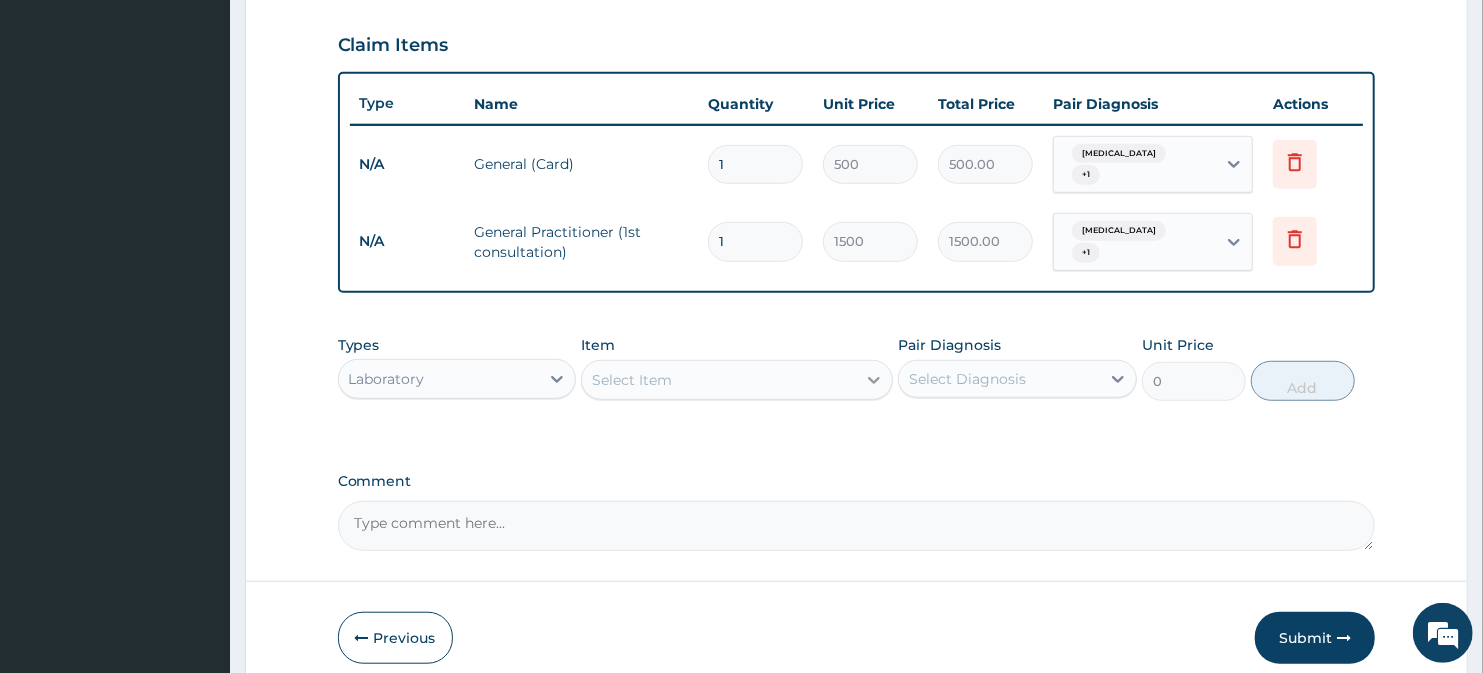 click 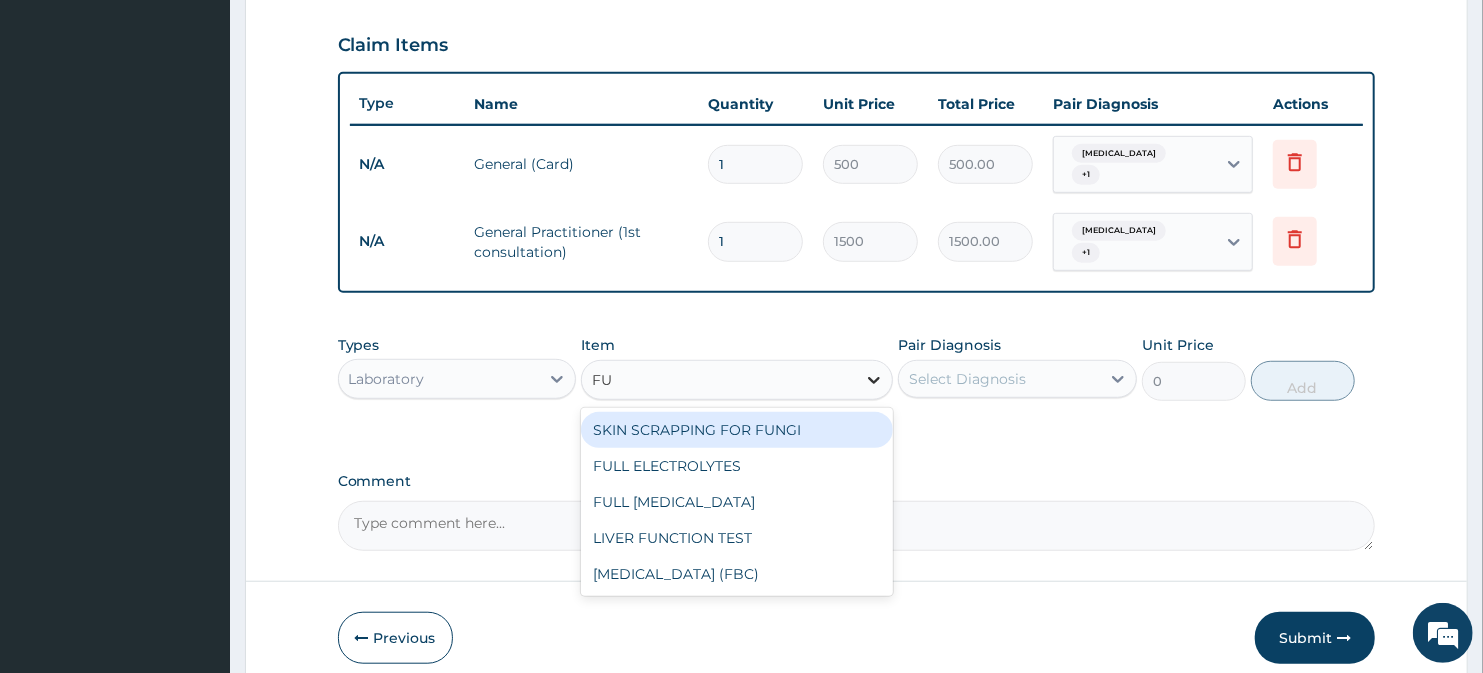 type on "FUL" 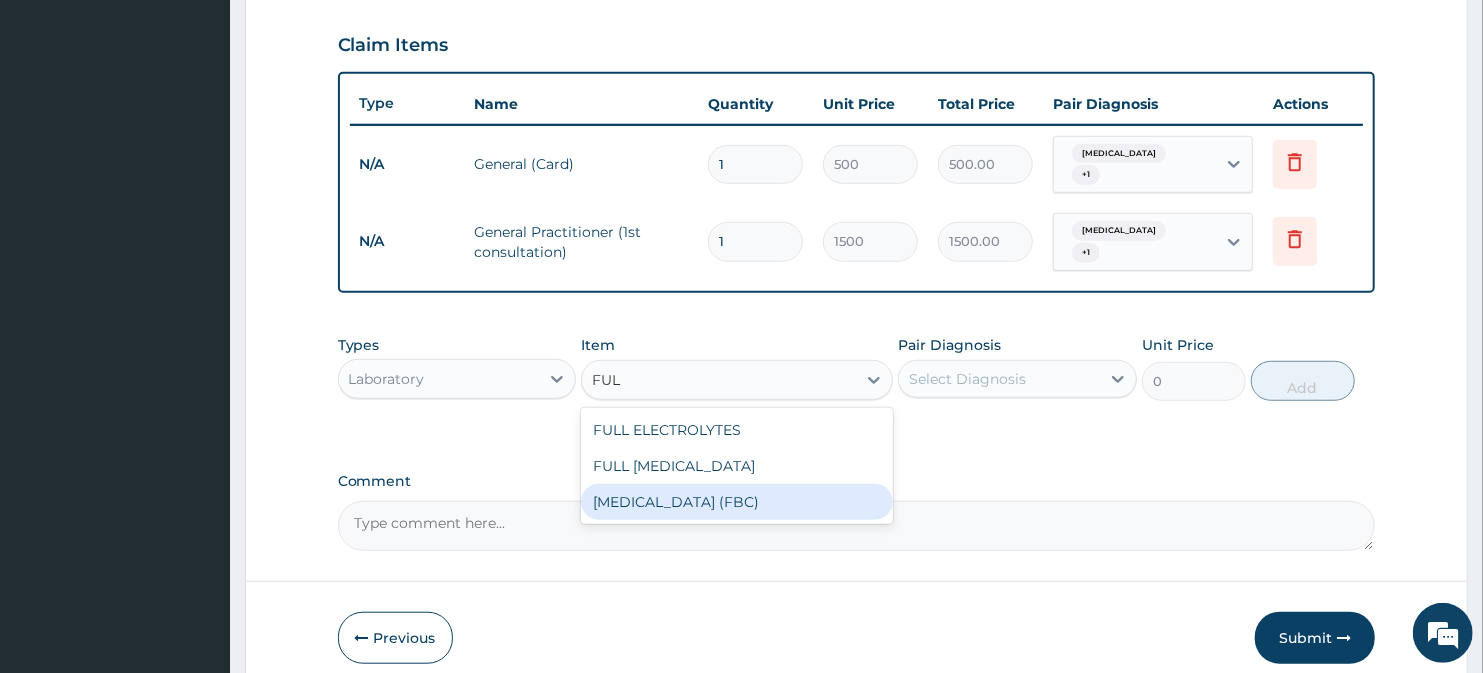 click on "[MEDICAL_DATA] (FBC)" at bounding box center (736, 502) 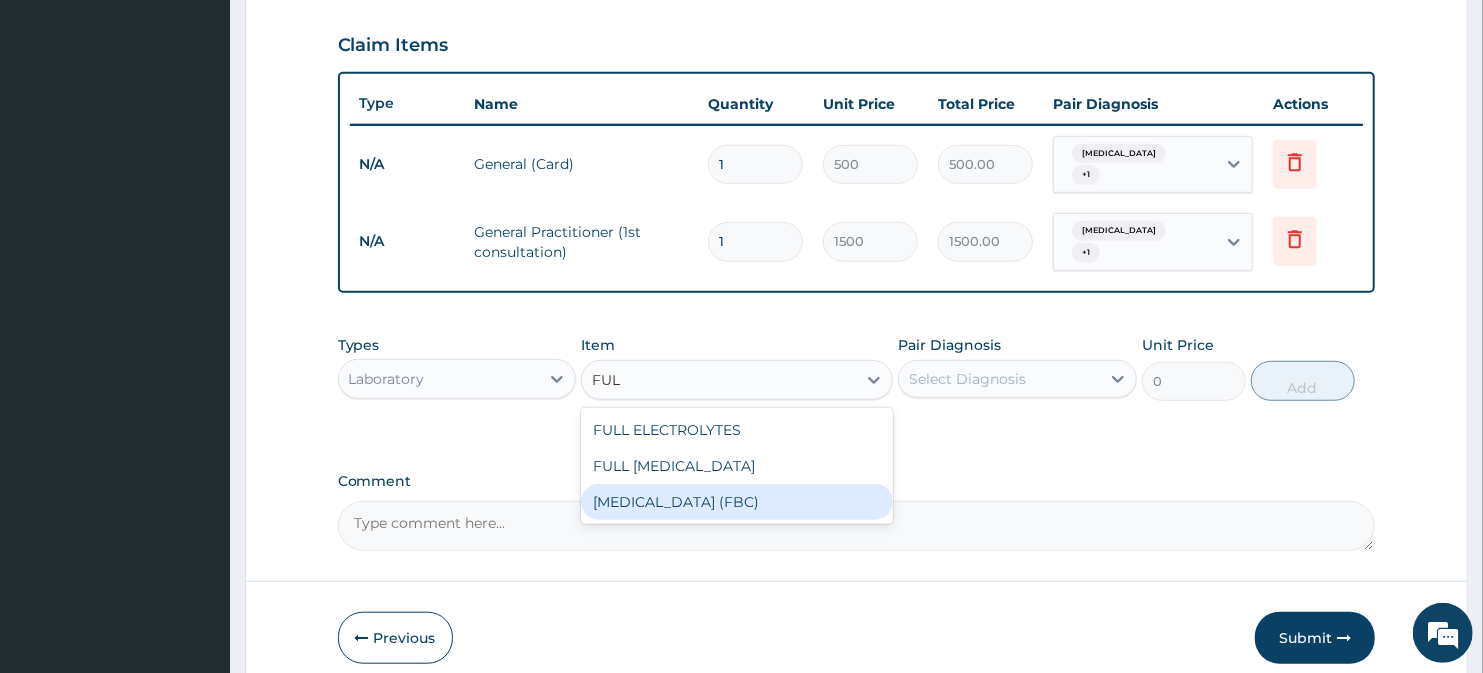 type 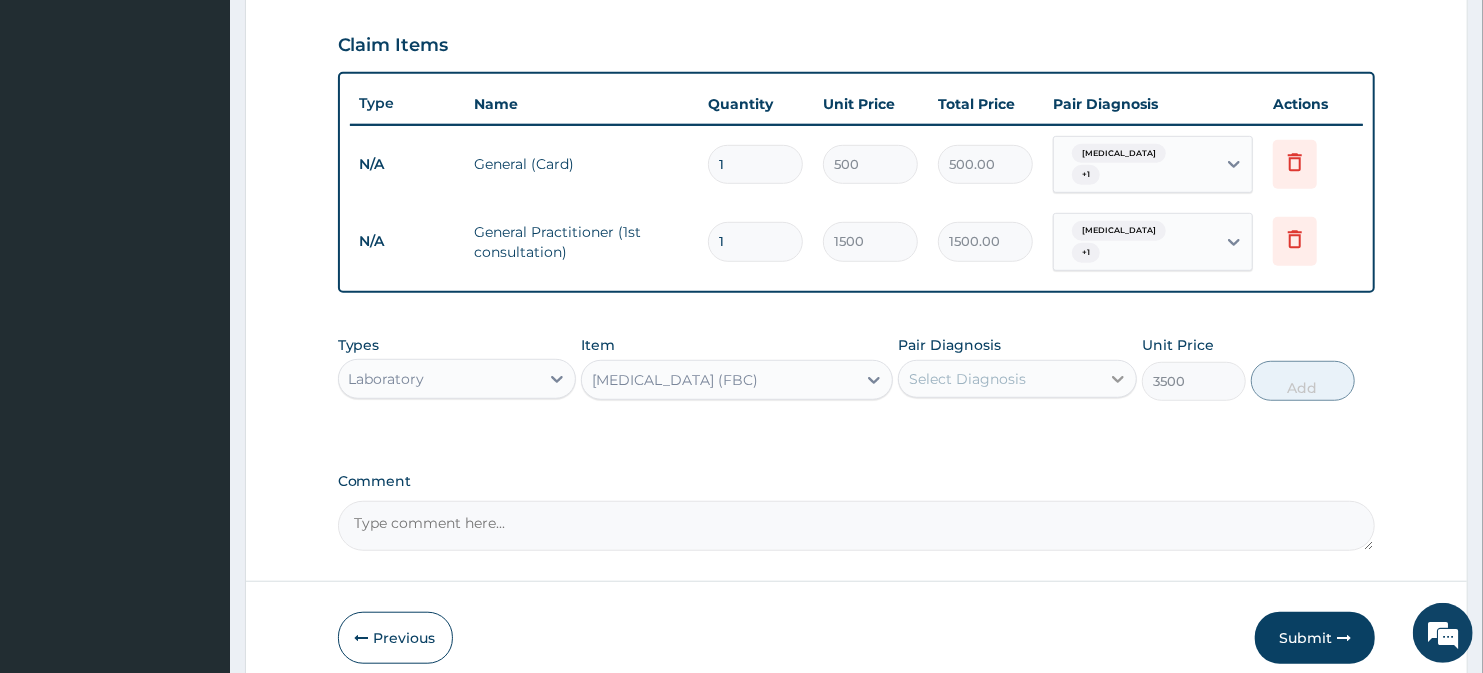 click 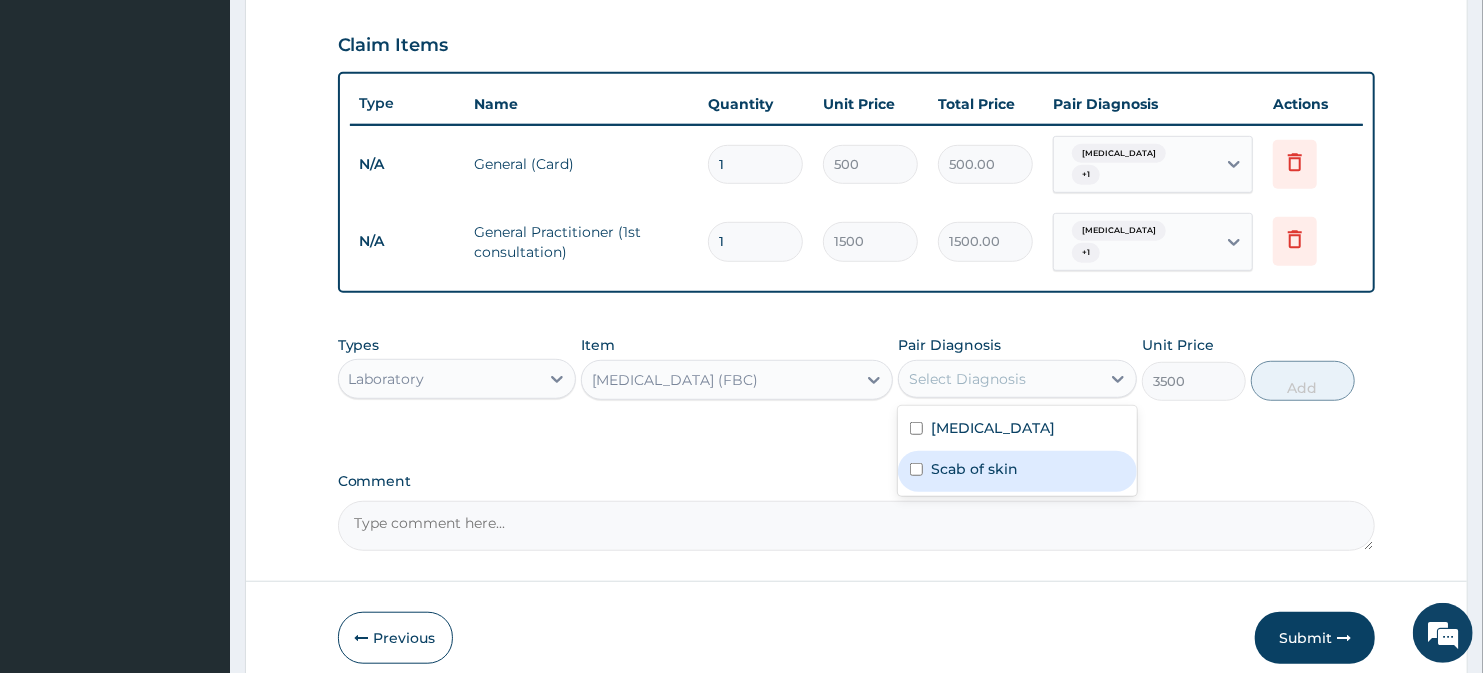 click on "Scab of skin" at bounding box center [1017, 471] 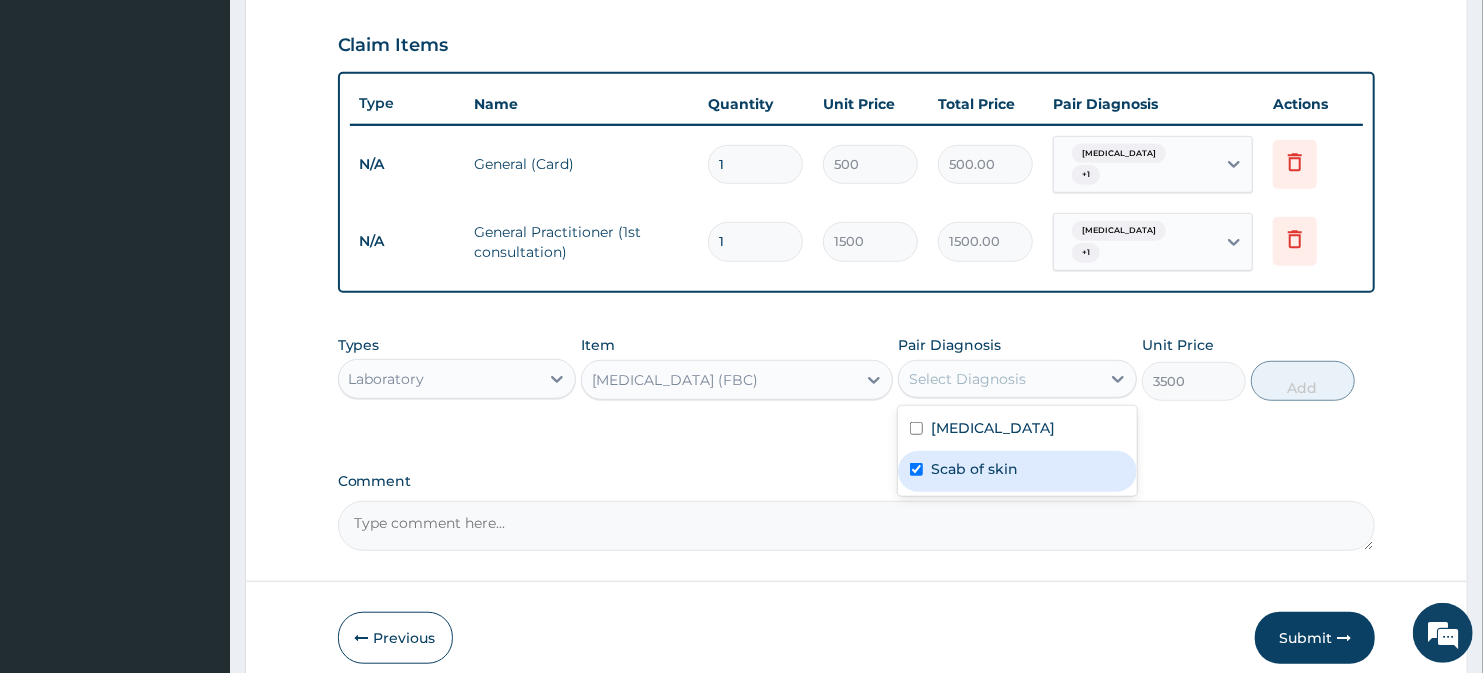 checkbox on "true" 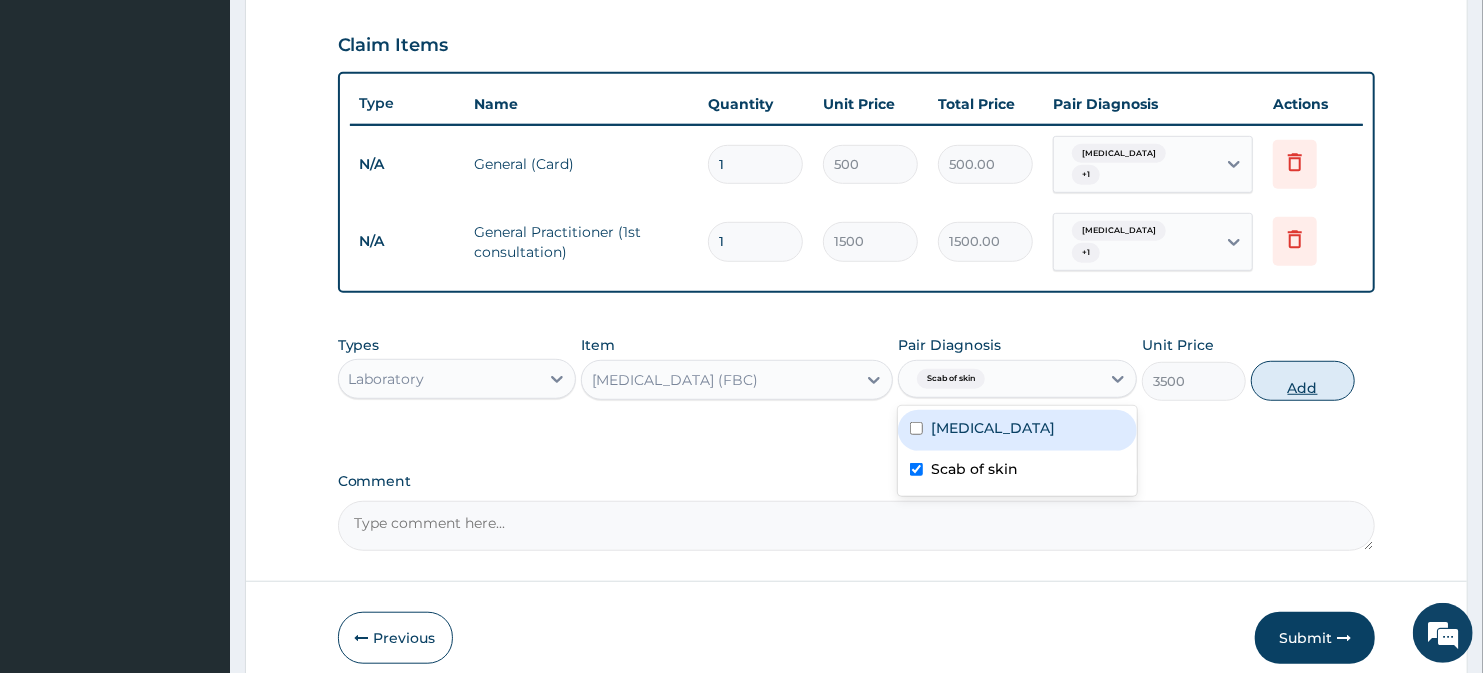 click on "Add" at bounding box center (1303, 381) 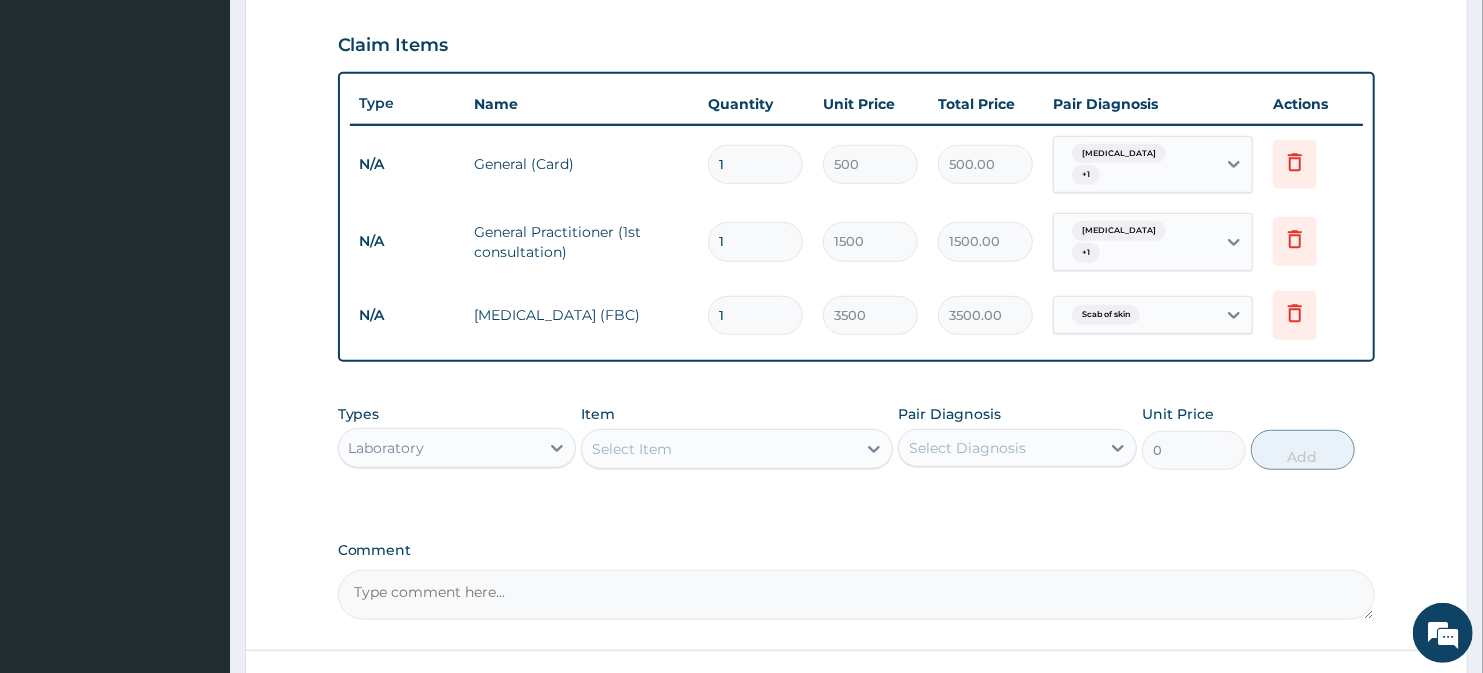click on "Select Item" at bounding box center (632, 449) 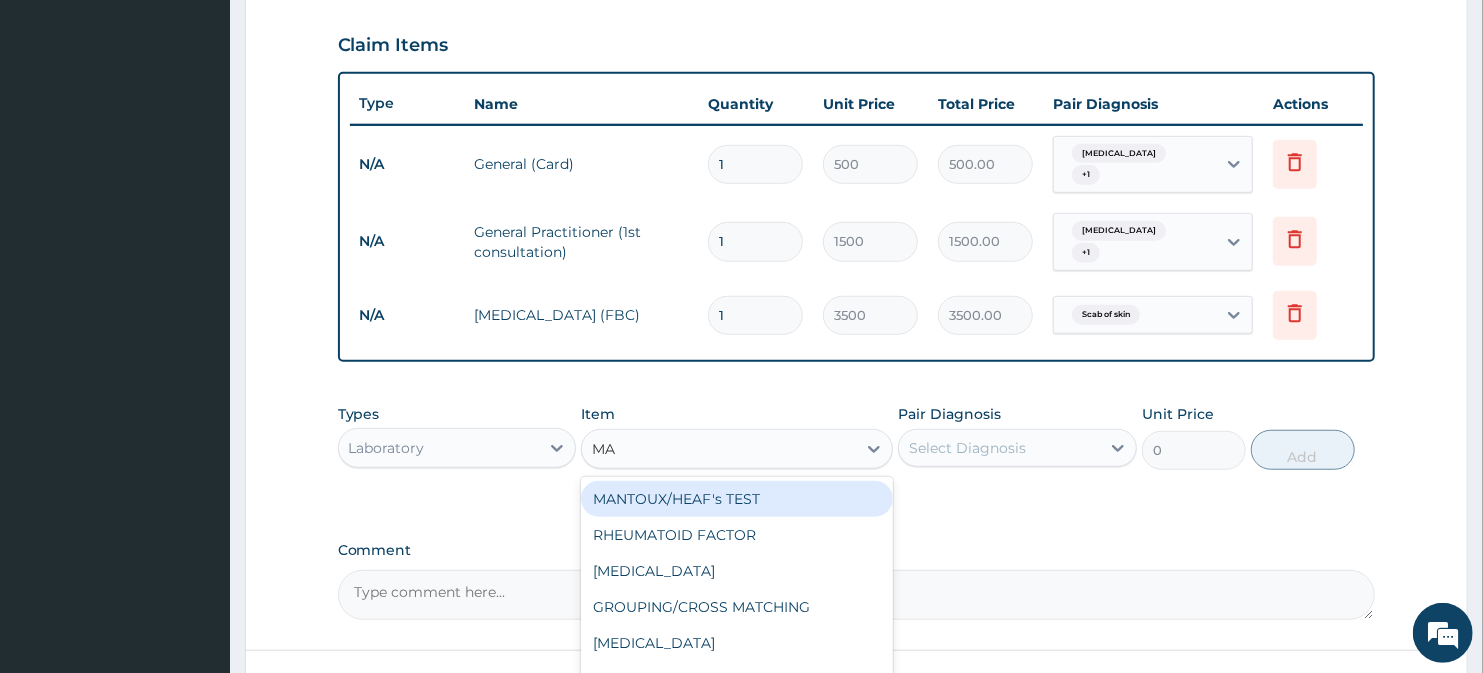 type on "MAL" 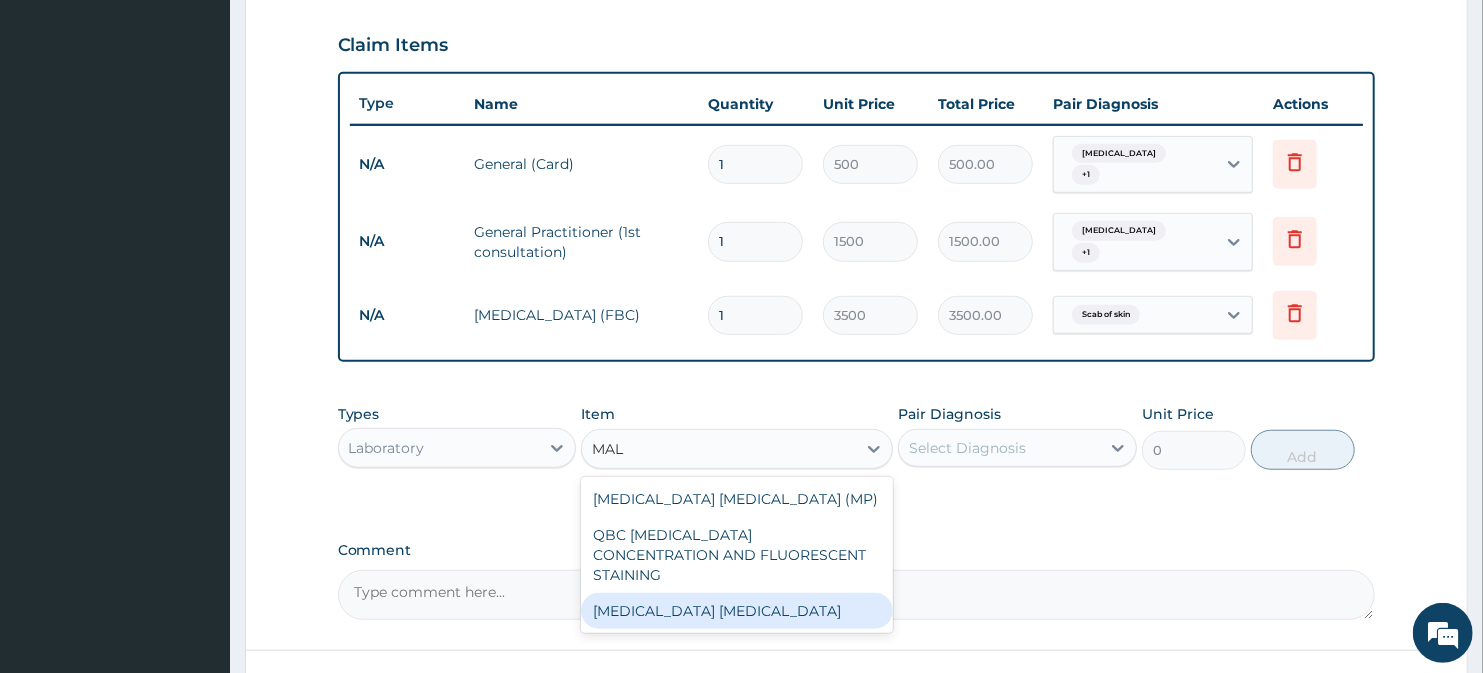 click on "[MEDICAL_DATA] [MEDICAL_DATA]" at bounding box center (736, 611) 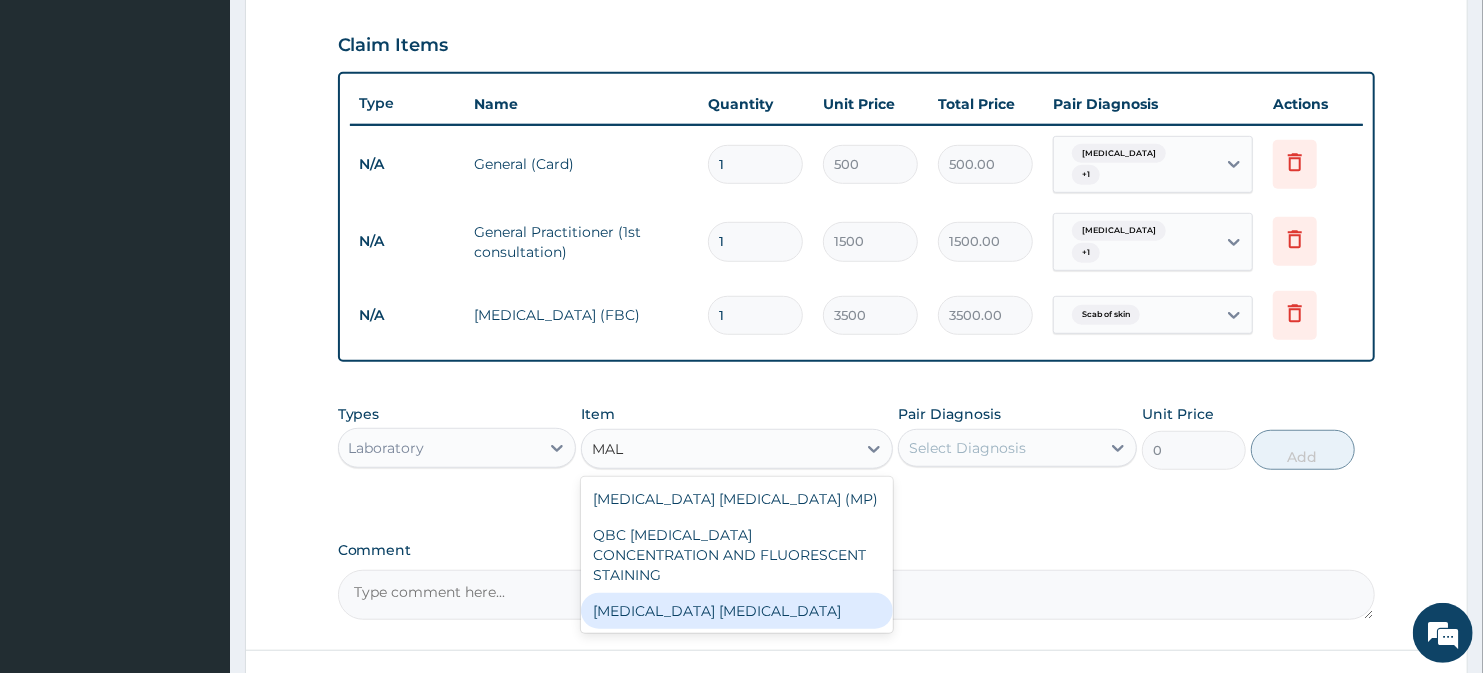 type 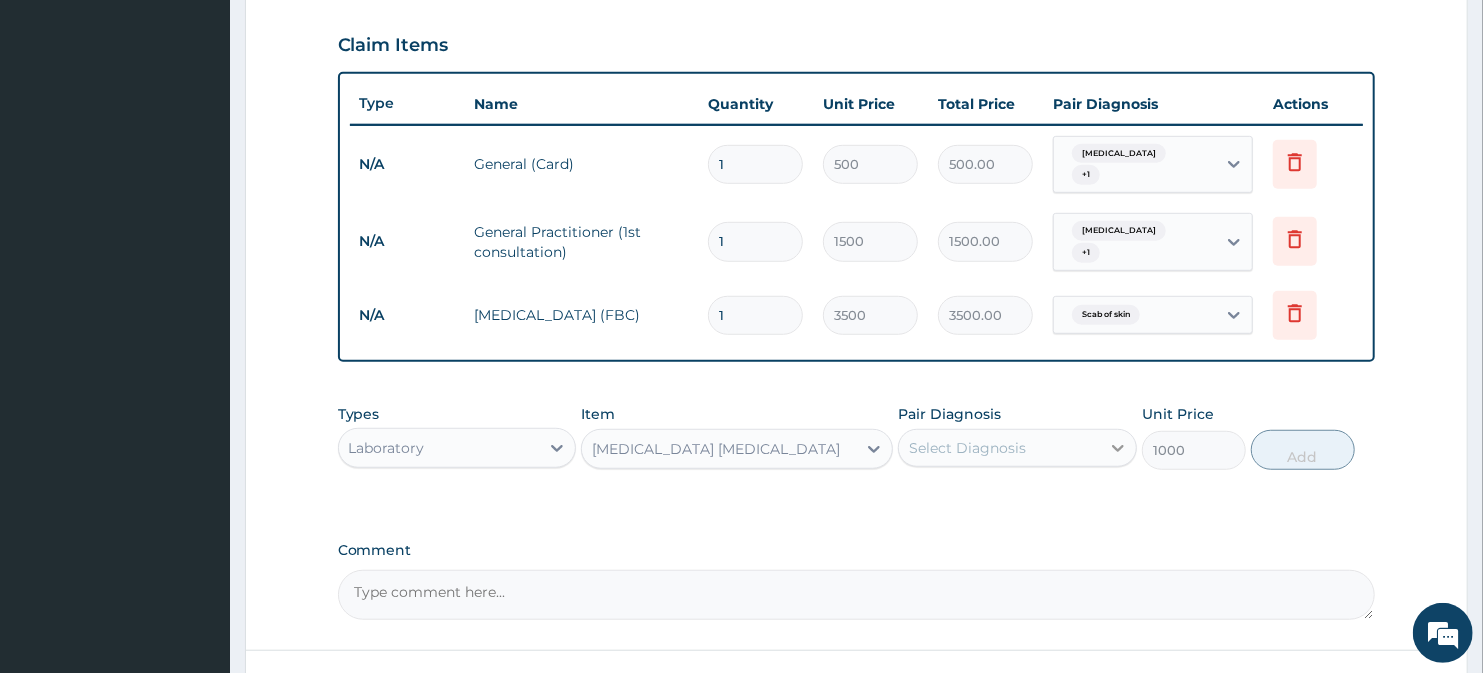 click 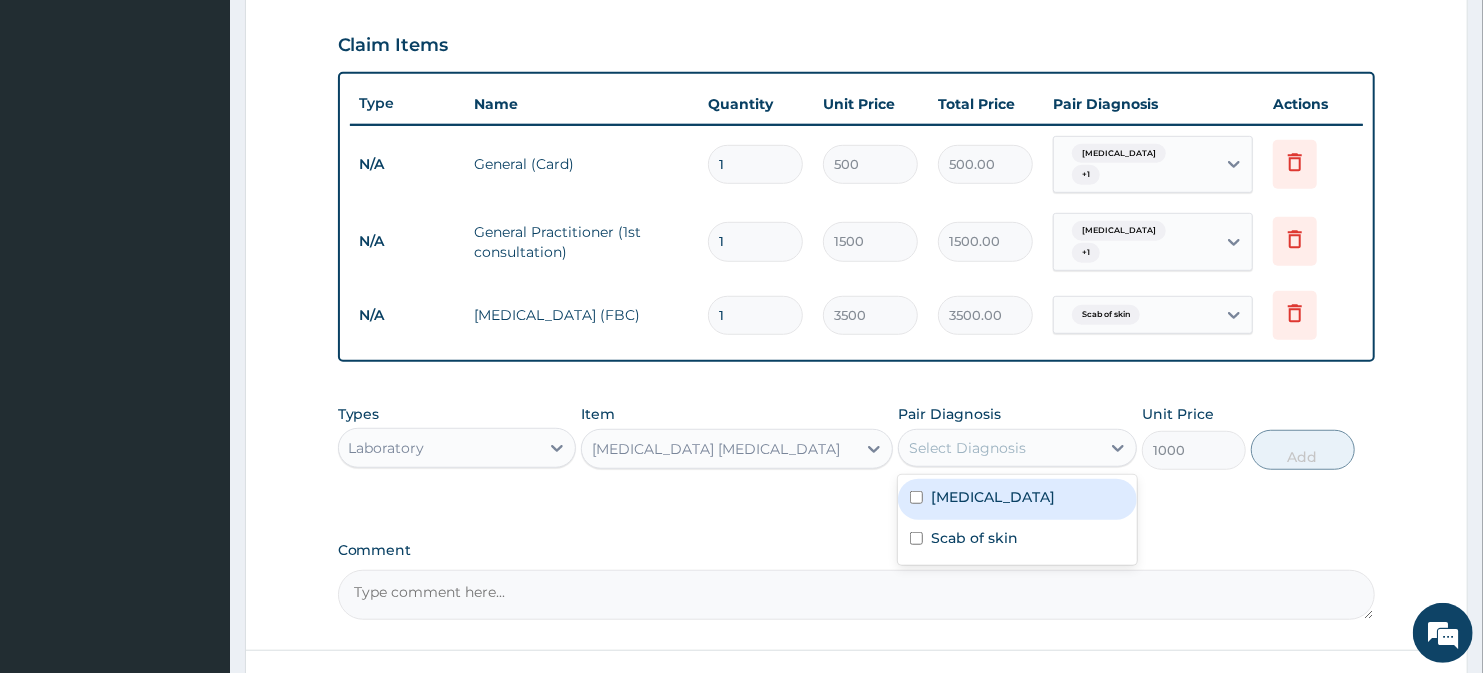click on "[MEDICAL_DATA]" at bounding box center [1017, 499] 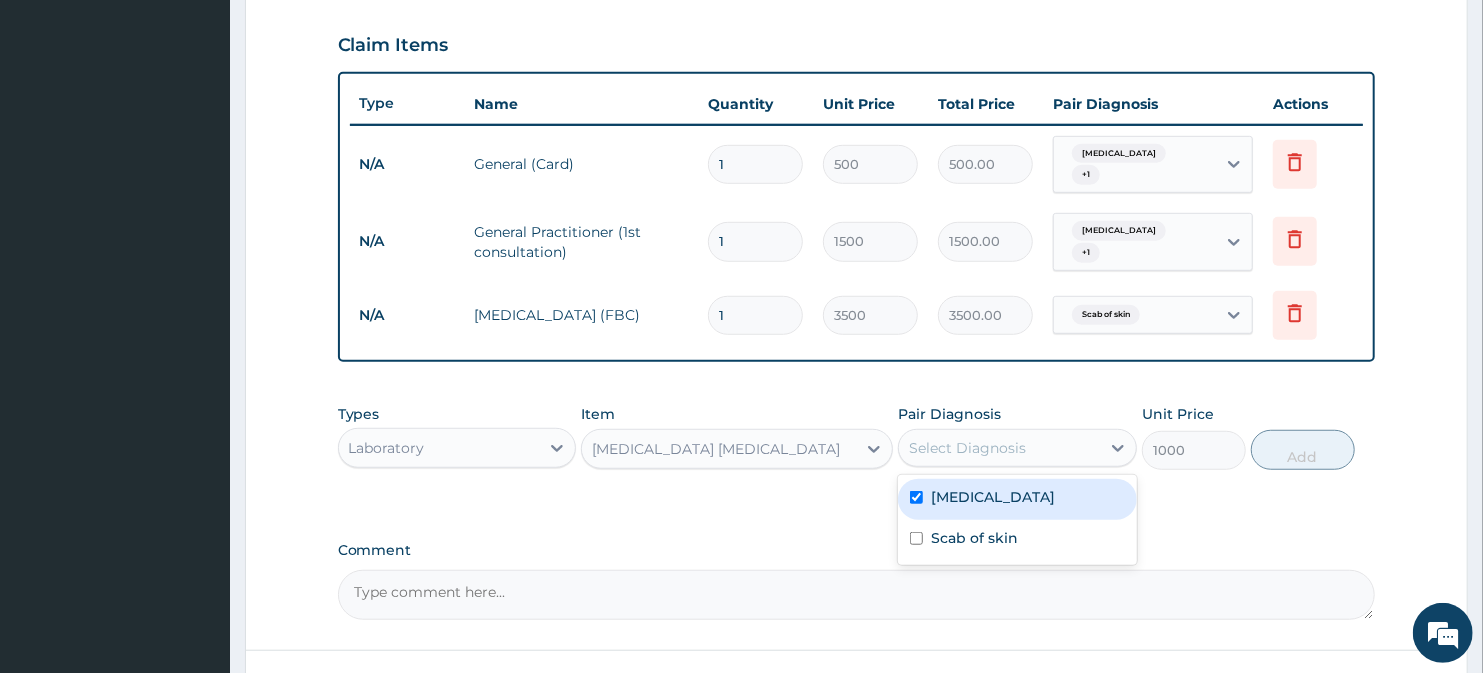 checkbox on "true" 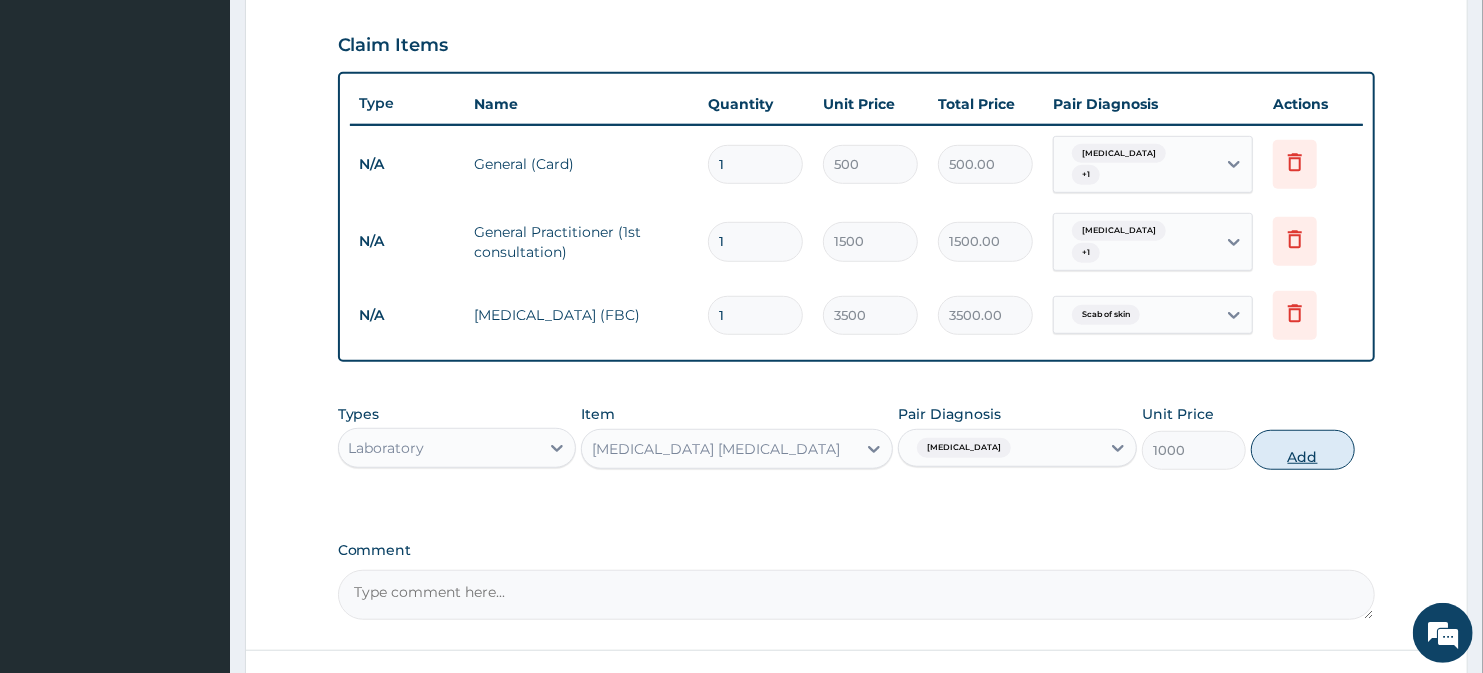 click on "Add" at bounding box center (1303, 450) 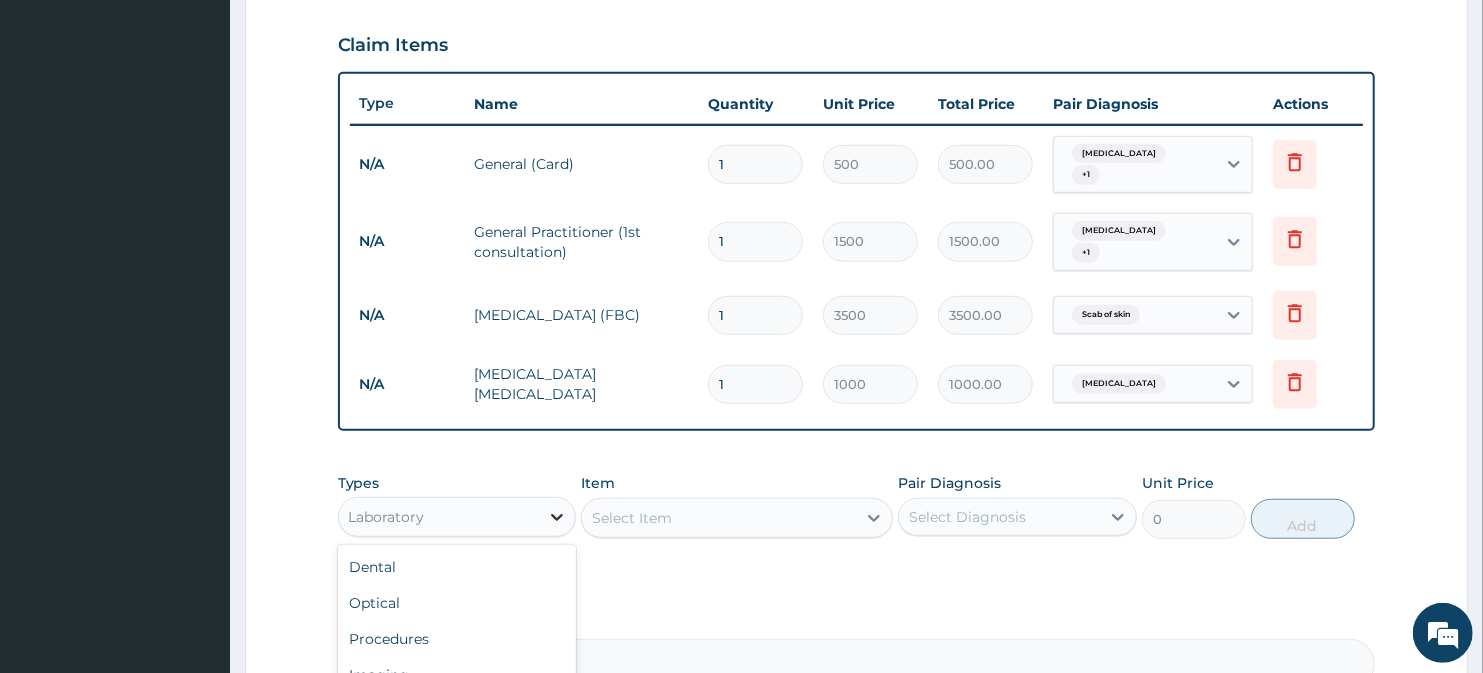 click at bounding box center [557, 517] 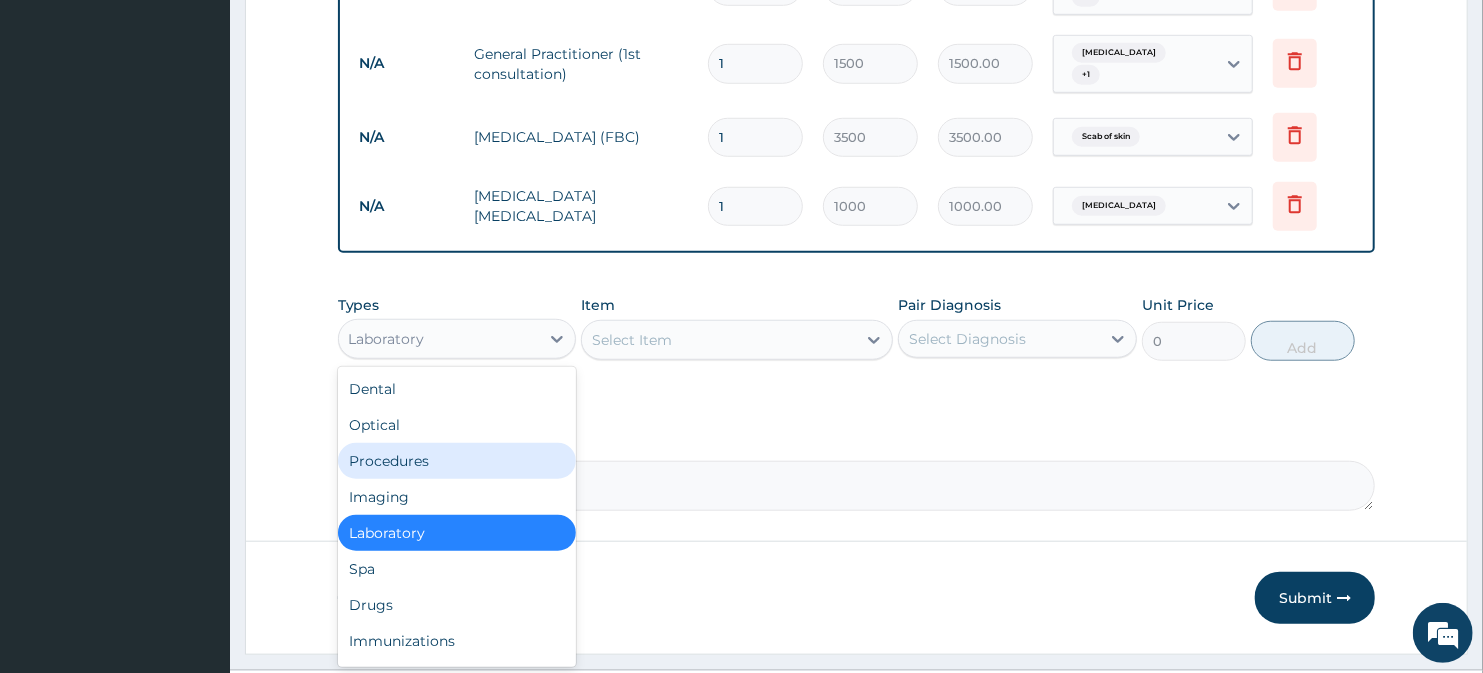 scroll, scrollTop: 881, scrollLeft: 0, axis: vertical 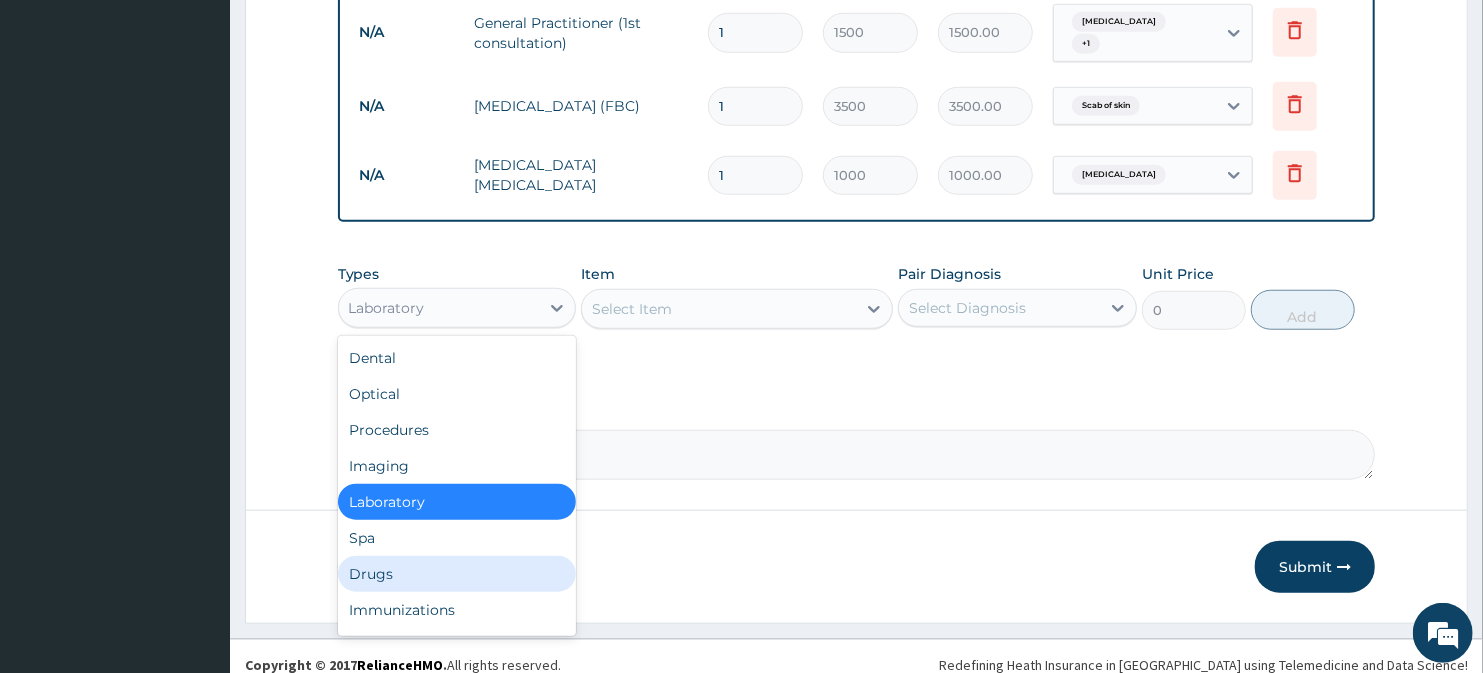 click on "Drugs" at bounding box center [457, 574] 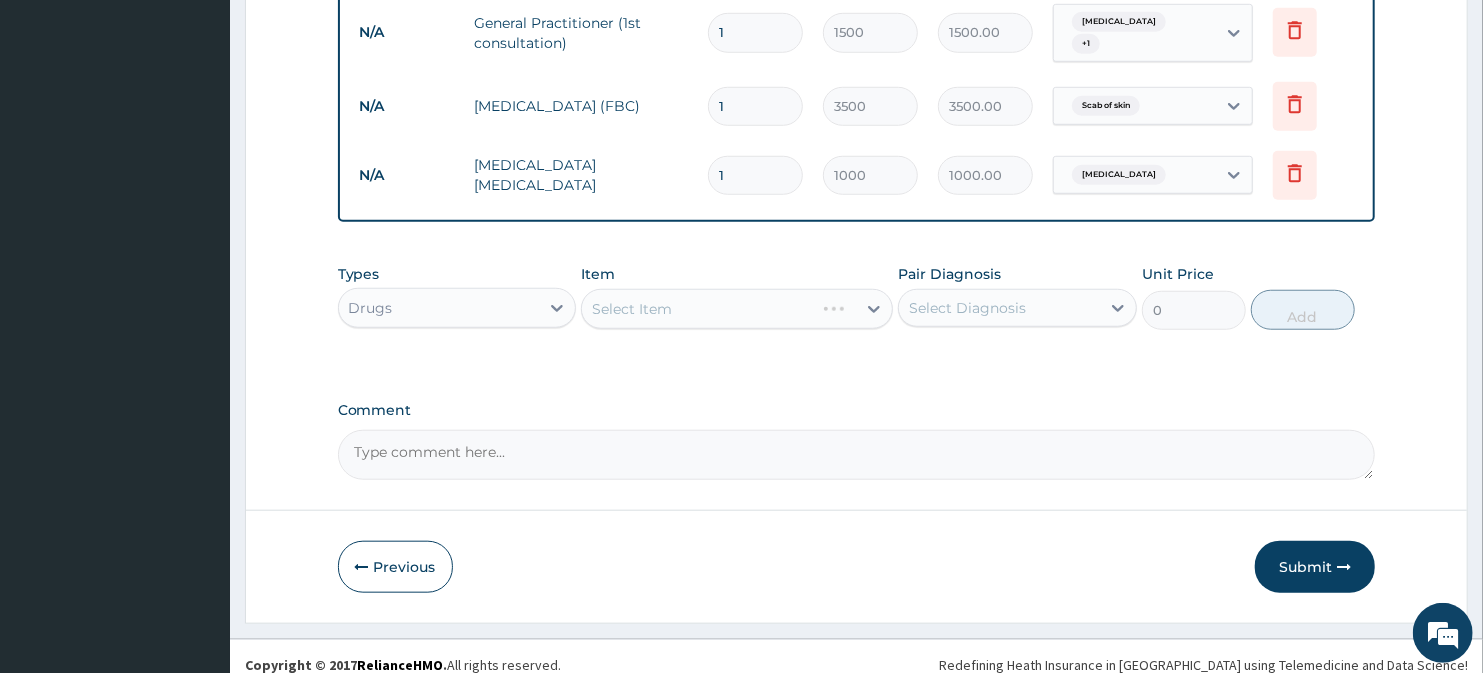 click on "Select Item" at bounding box center (736, 309) 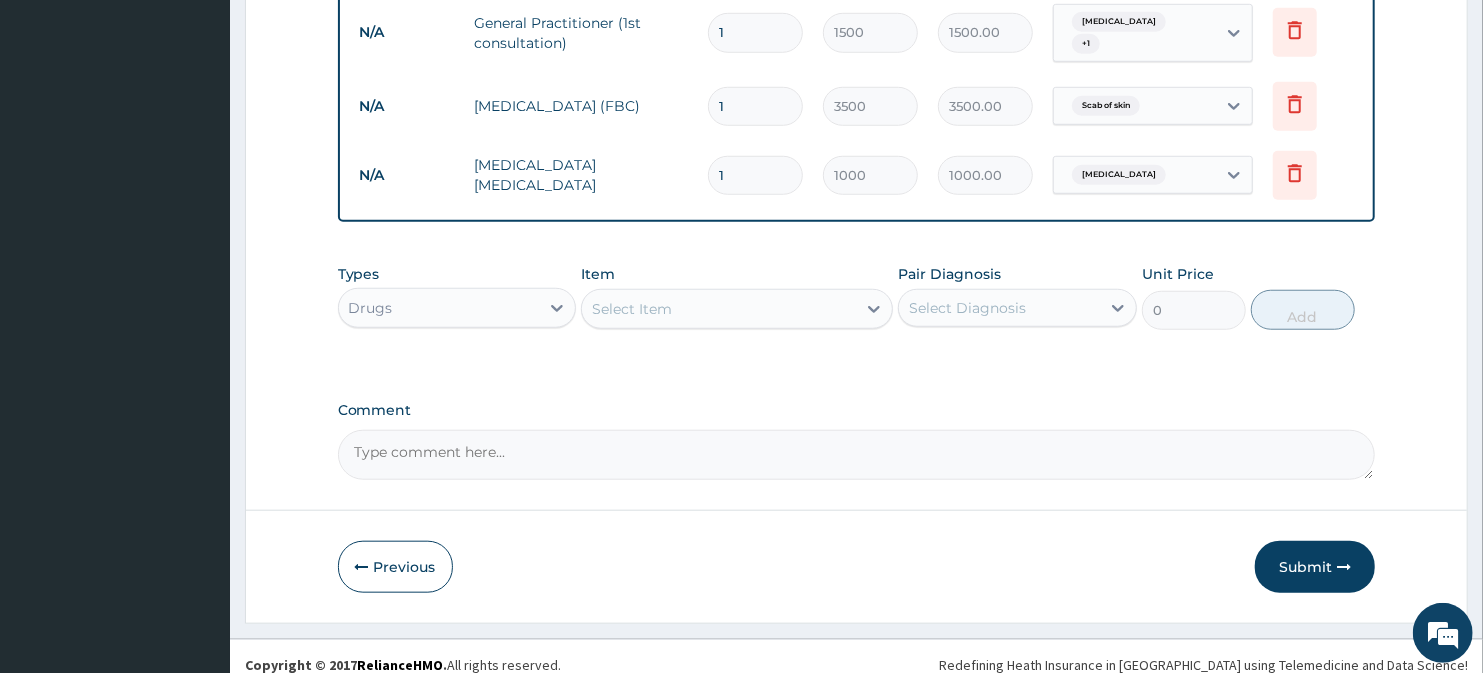 click 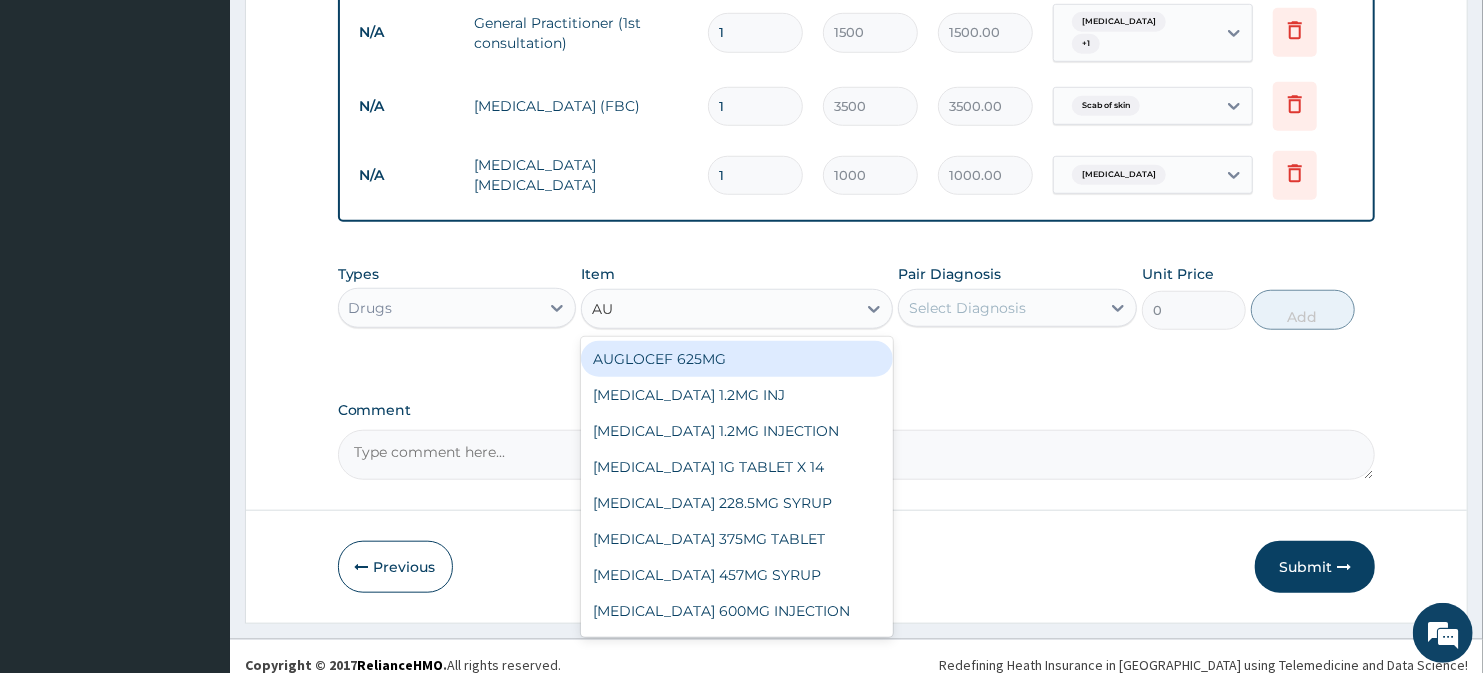 type on "AUG" 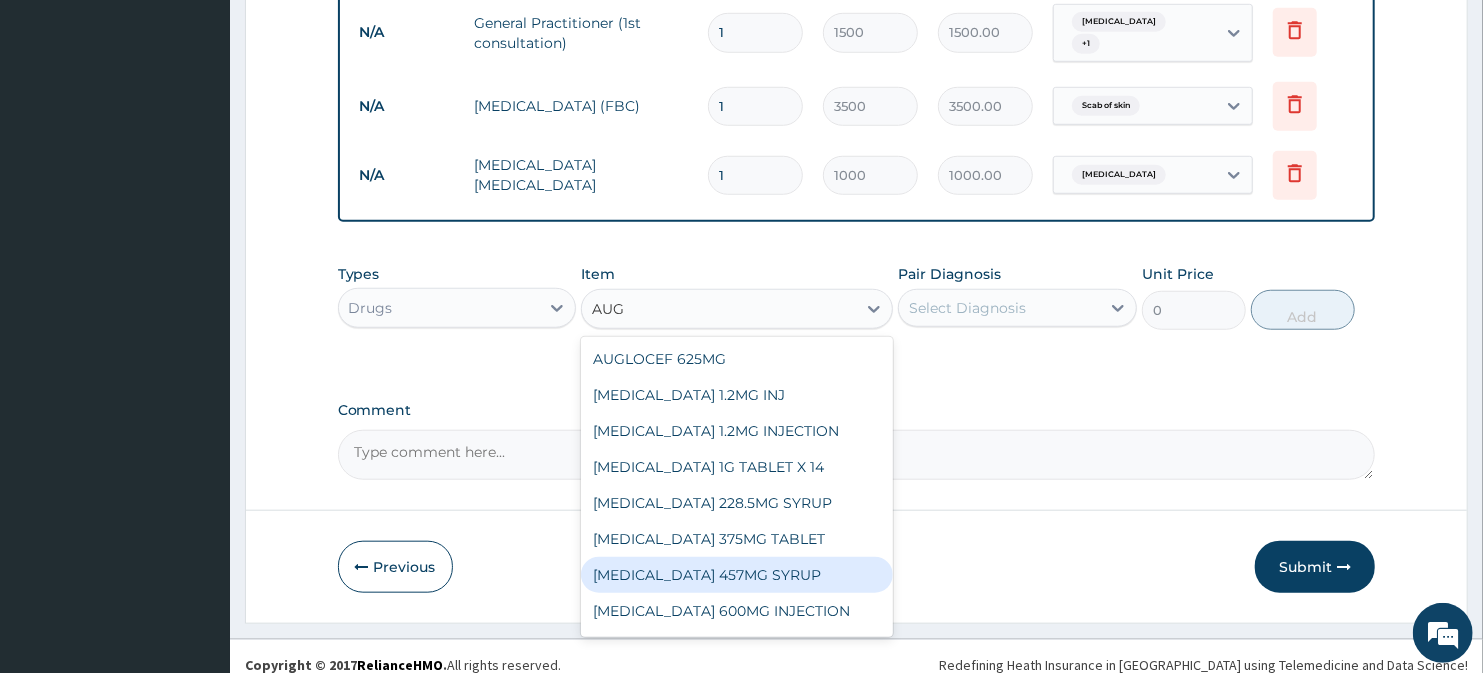 click on "[MEDICAL_DATA] 457MG SYRUP" at bounding box center [736, 575] 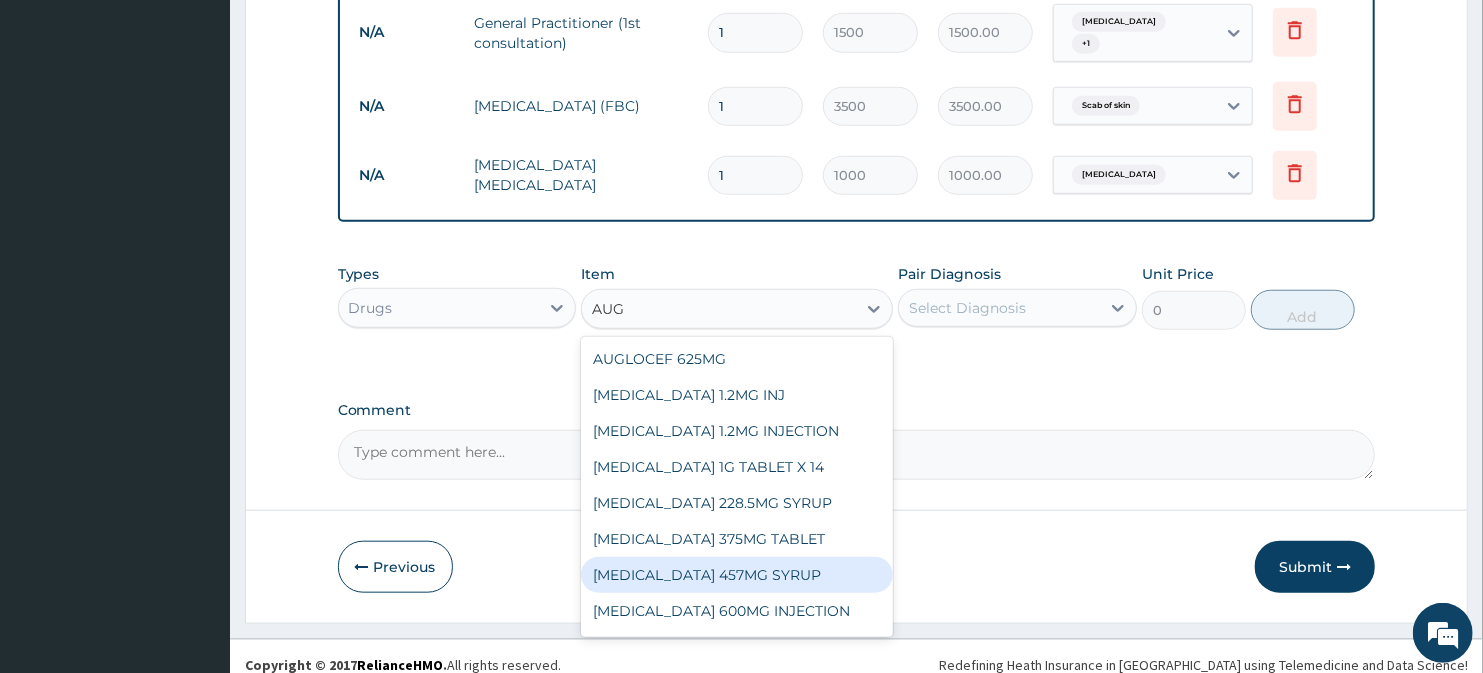 type 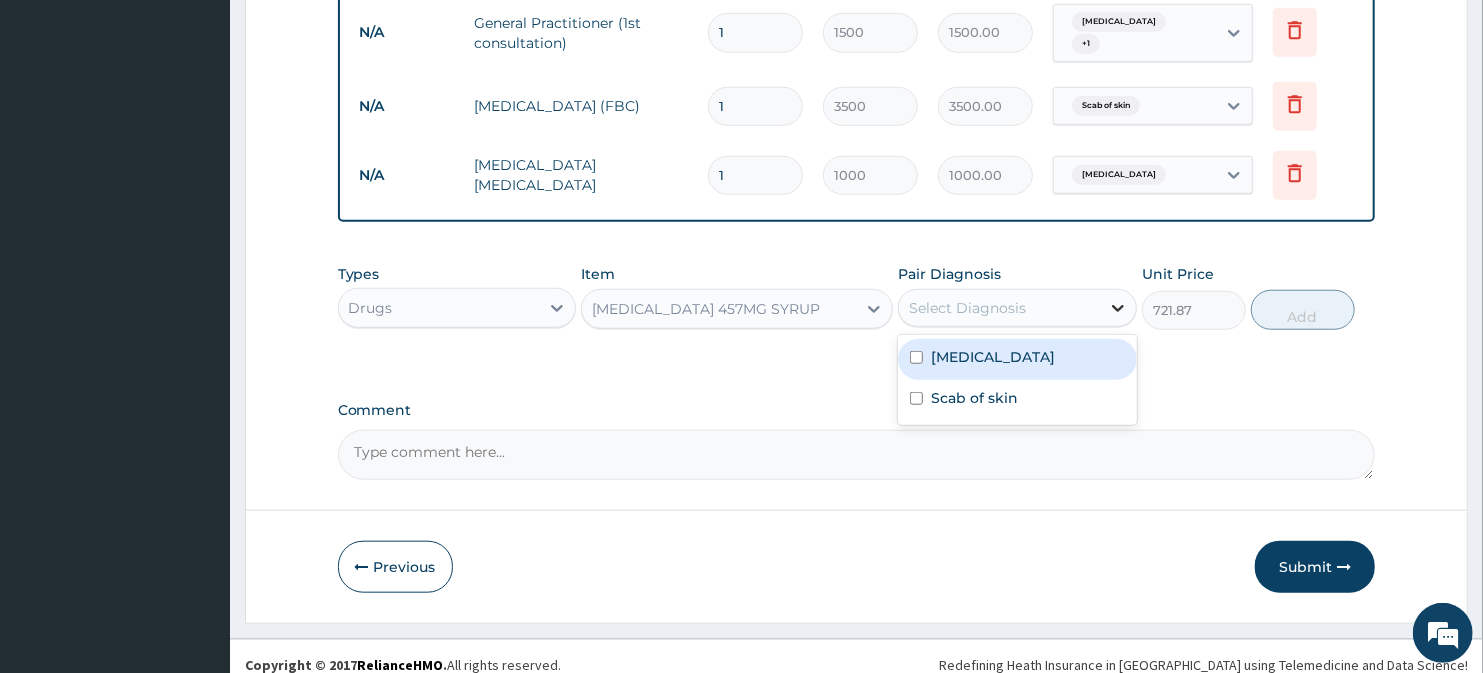 click 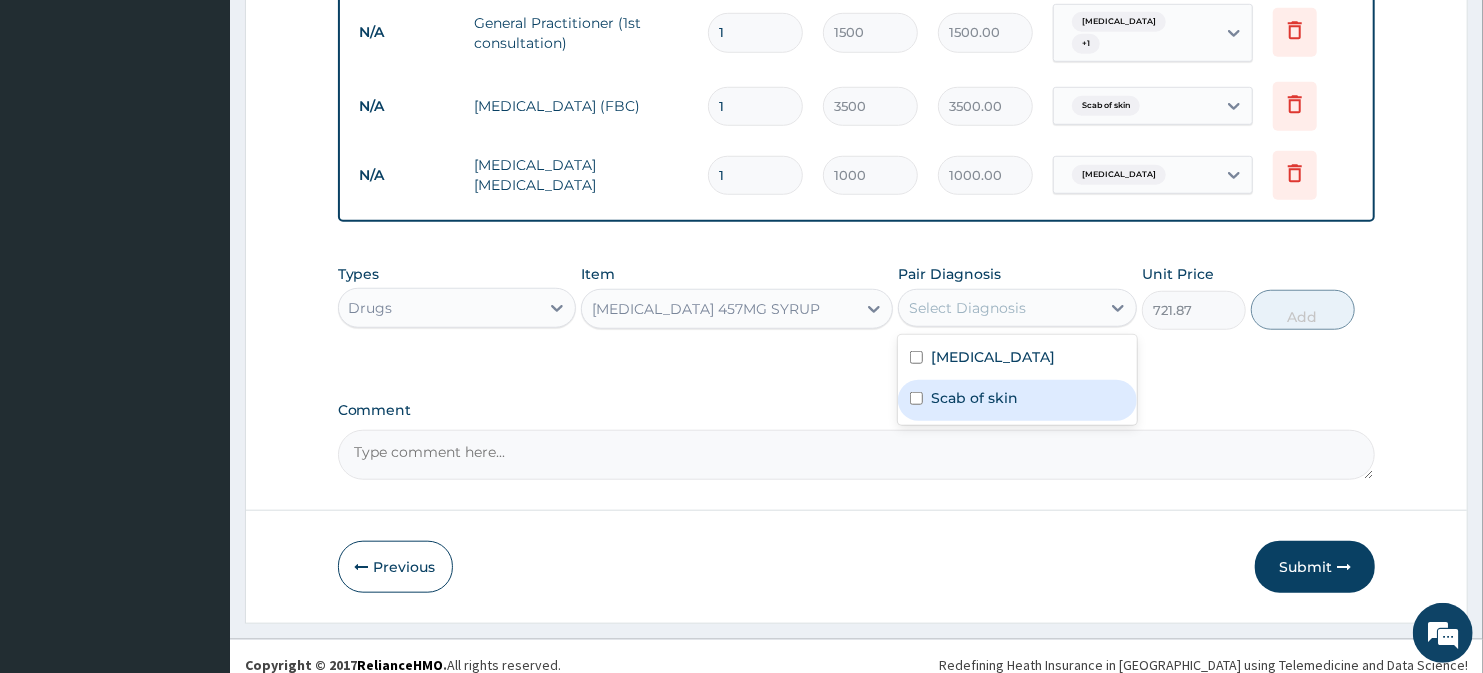 click on "Malaria Scab of skin" at bounding box center [1017, 380] 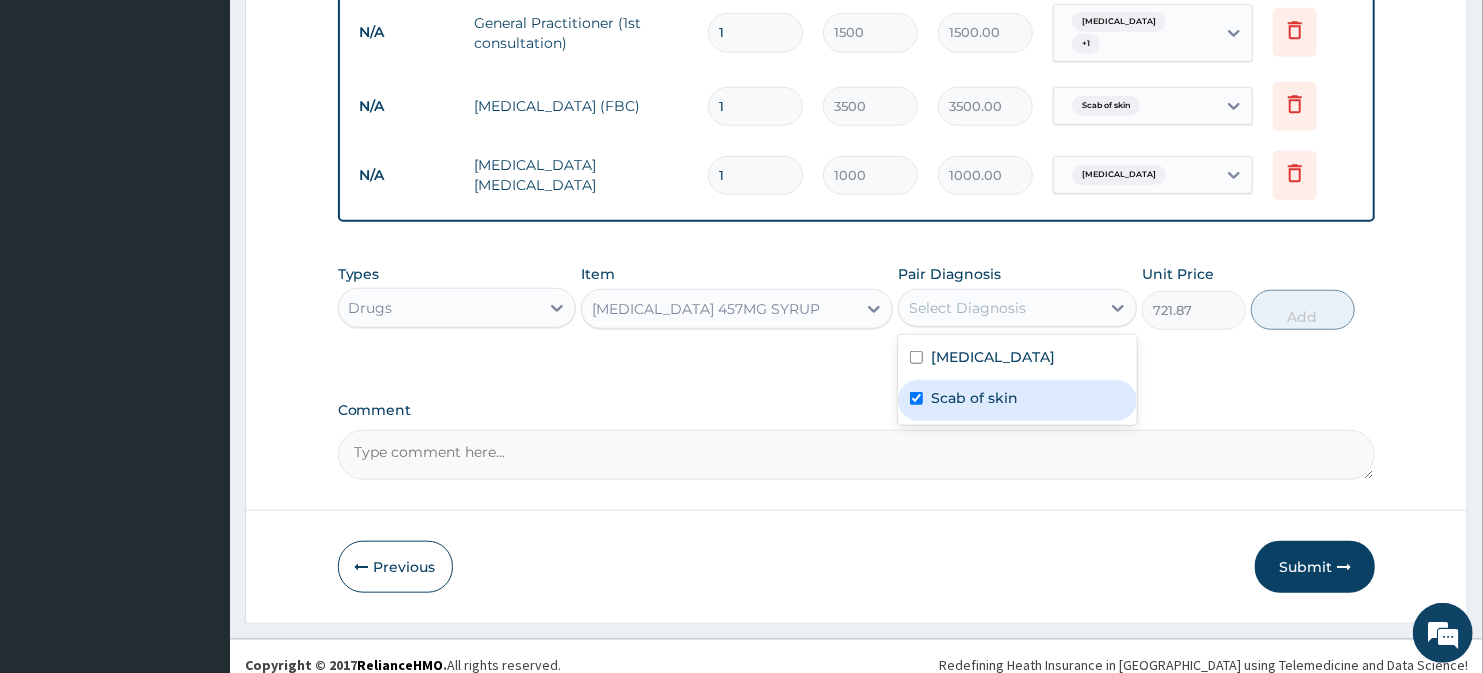 checkbox on "true" 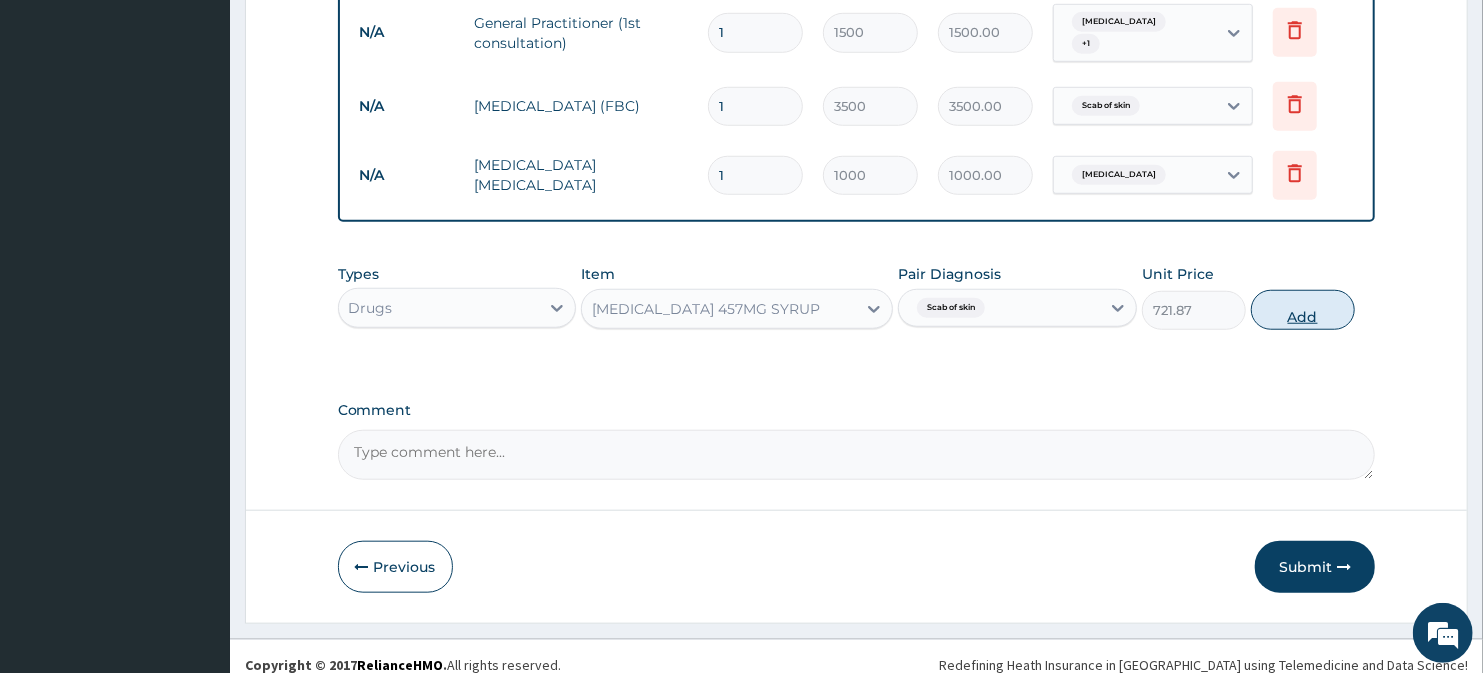 click on "Add" at bounding box center (1303, 310) 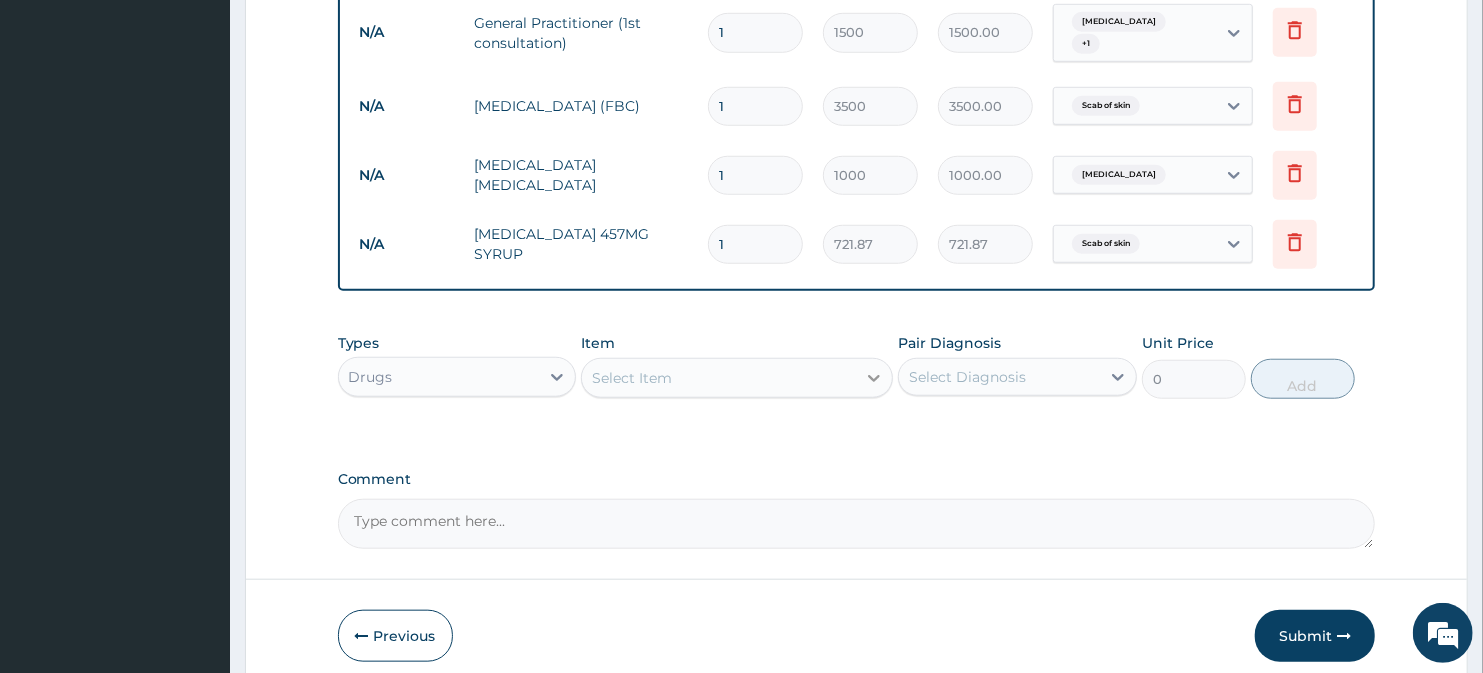 click at bounding box center [874, 378] 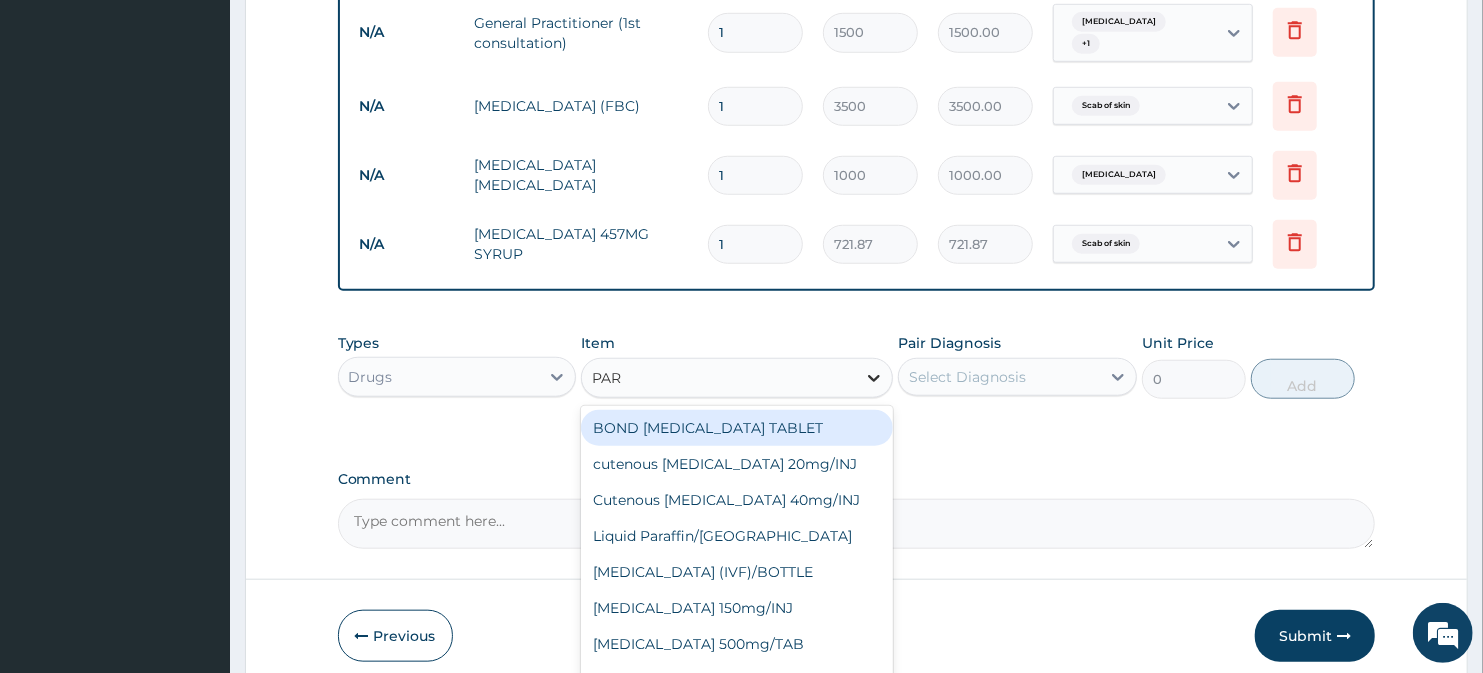 type on "PARA" 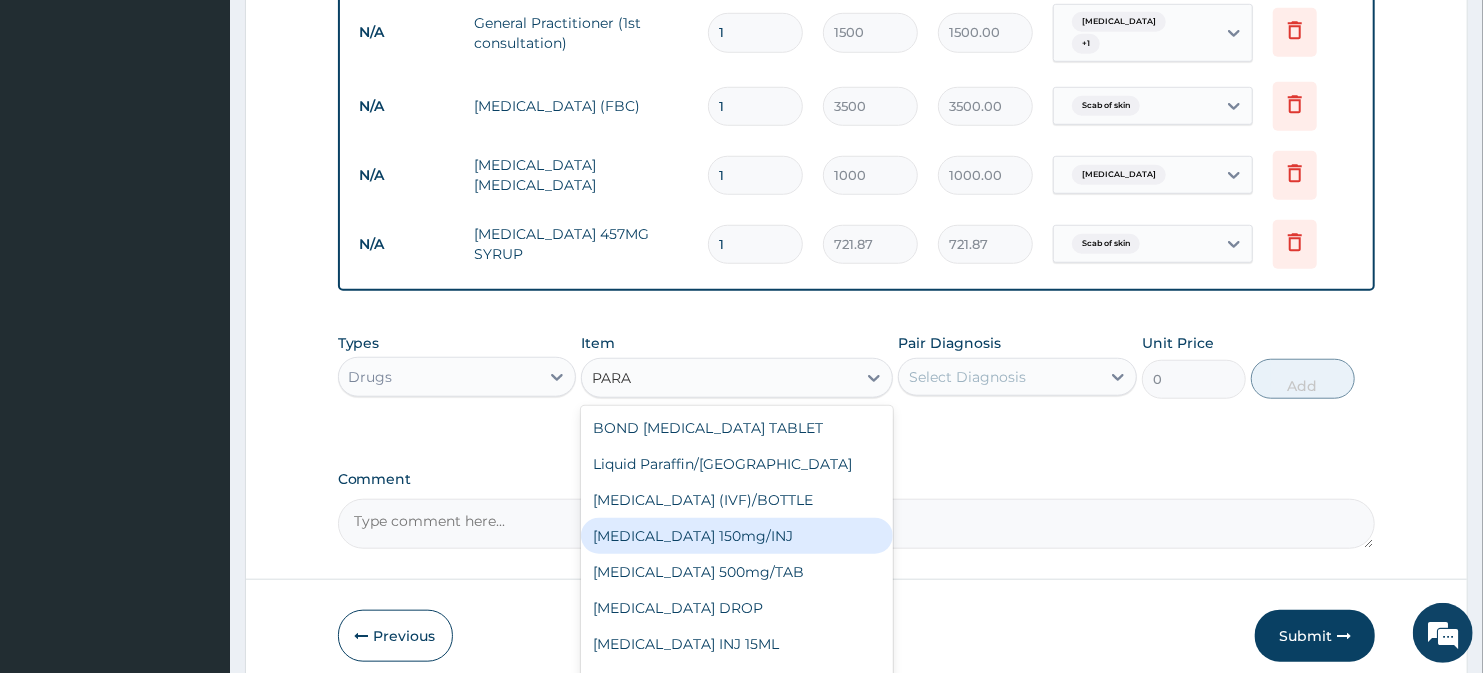 click on "[MEDICAL_DATA] 150mg/INJ" at bounding box center [736, 536] 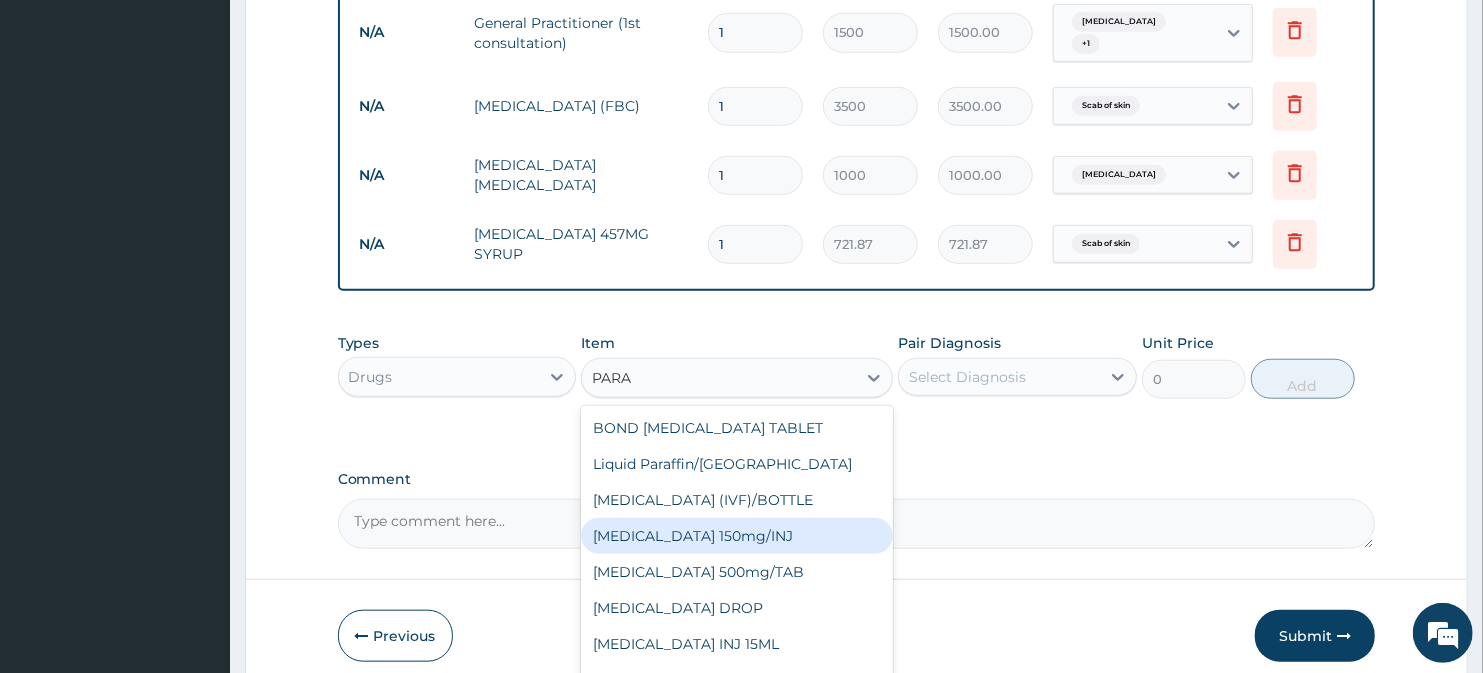 type 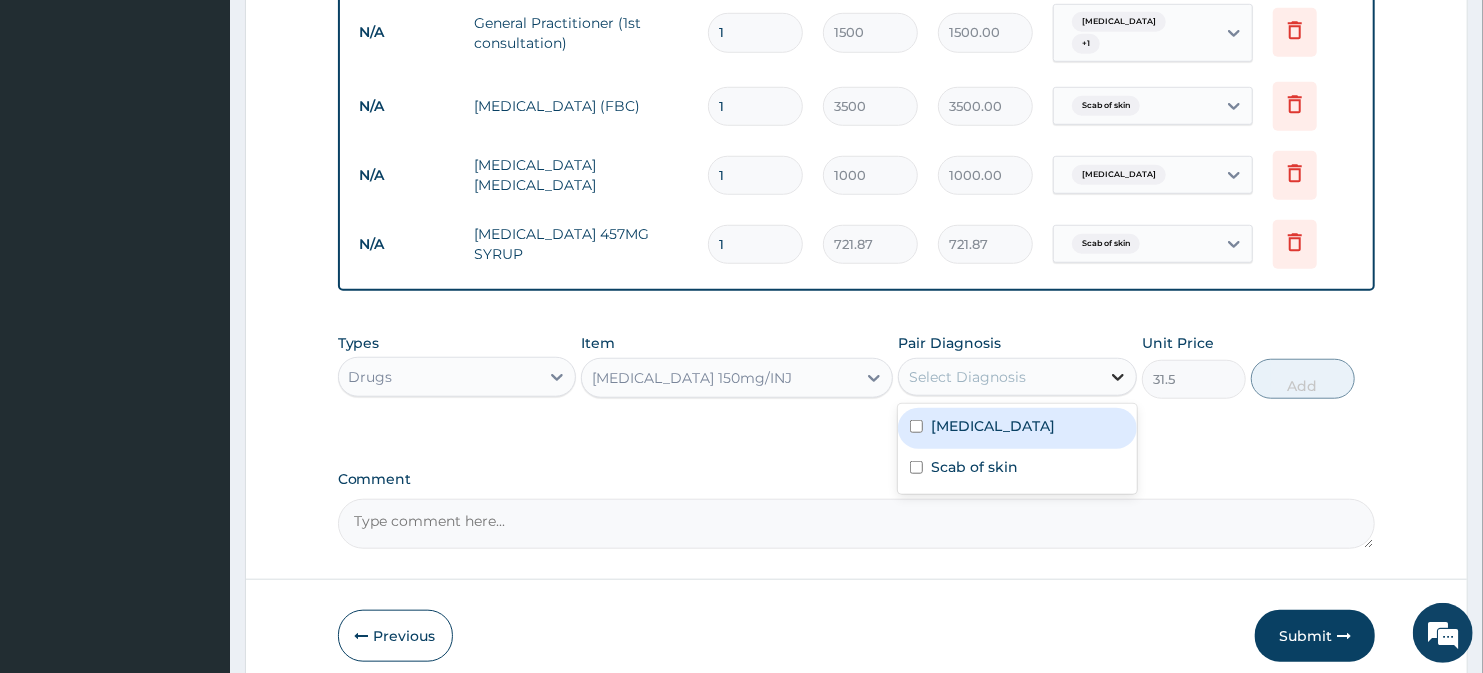 click 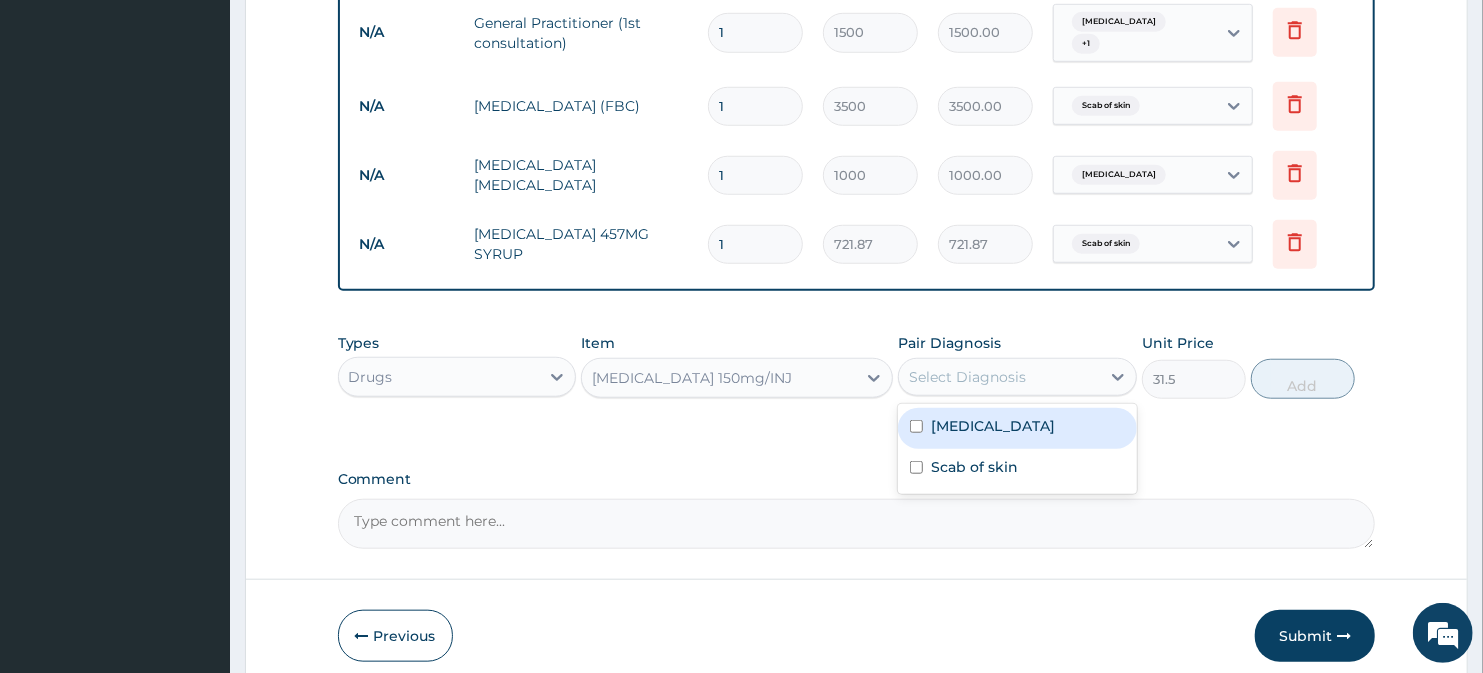 click at bounding box center [916, 426] 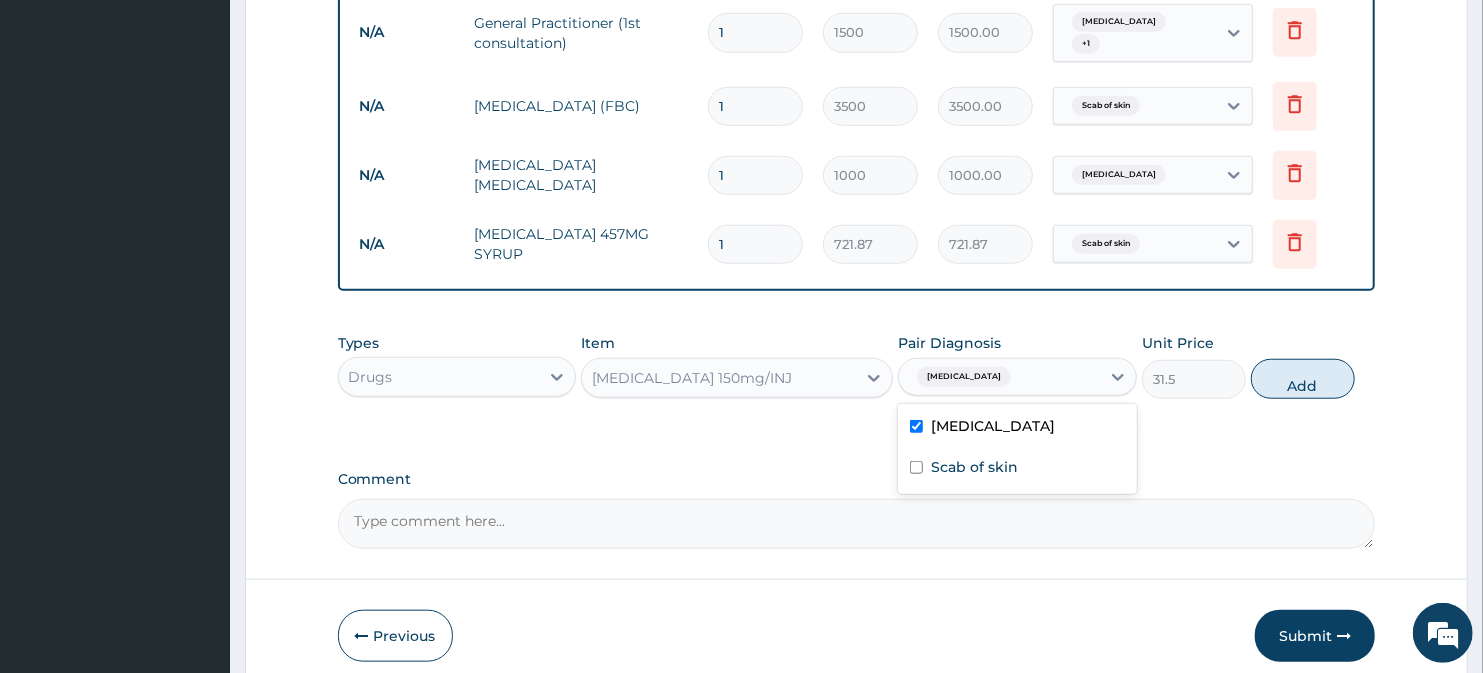 click at bounding box center [916, 426] 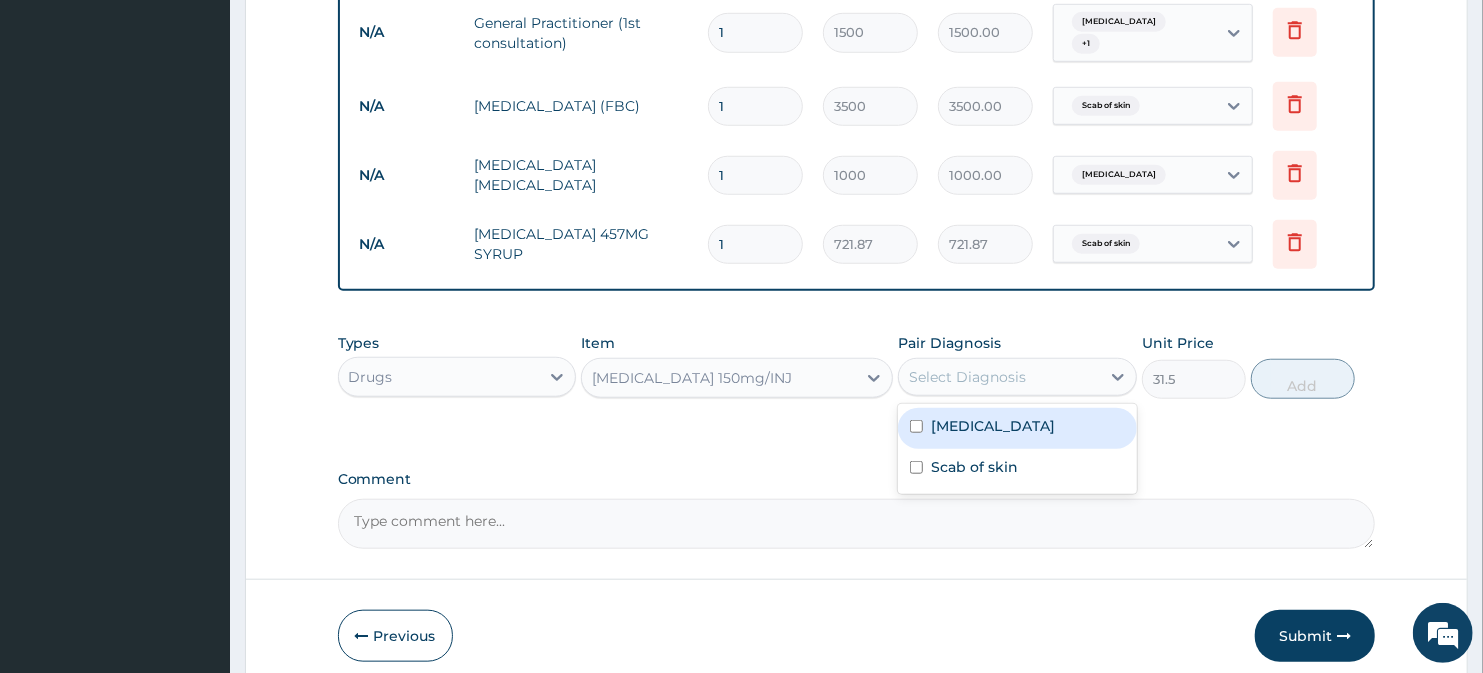 click at bounding box center (916, 426) 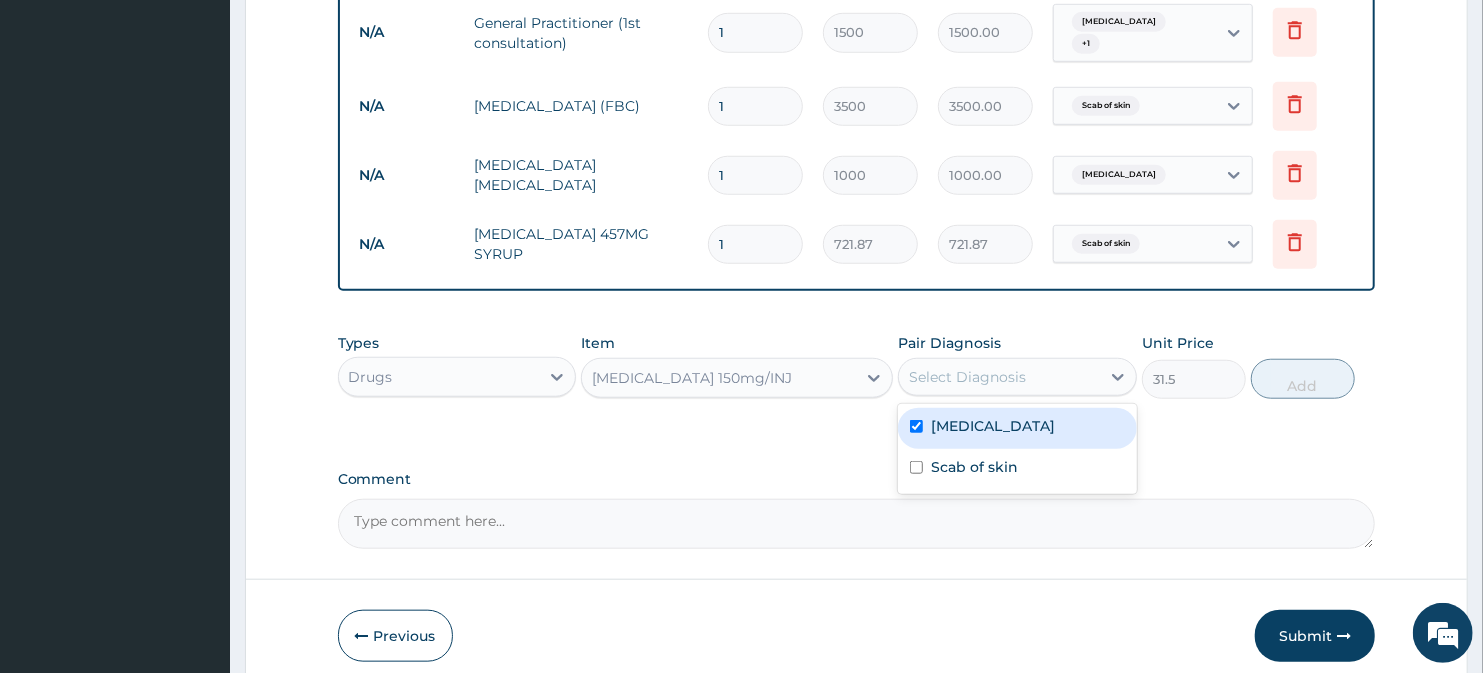 checkbox on "true" 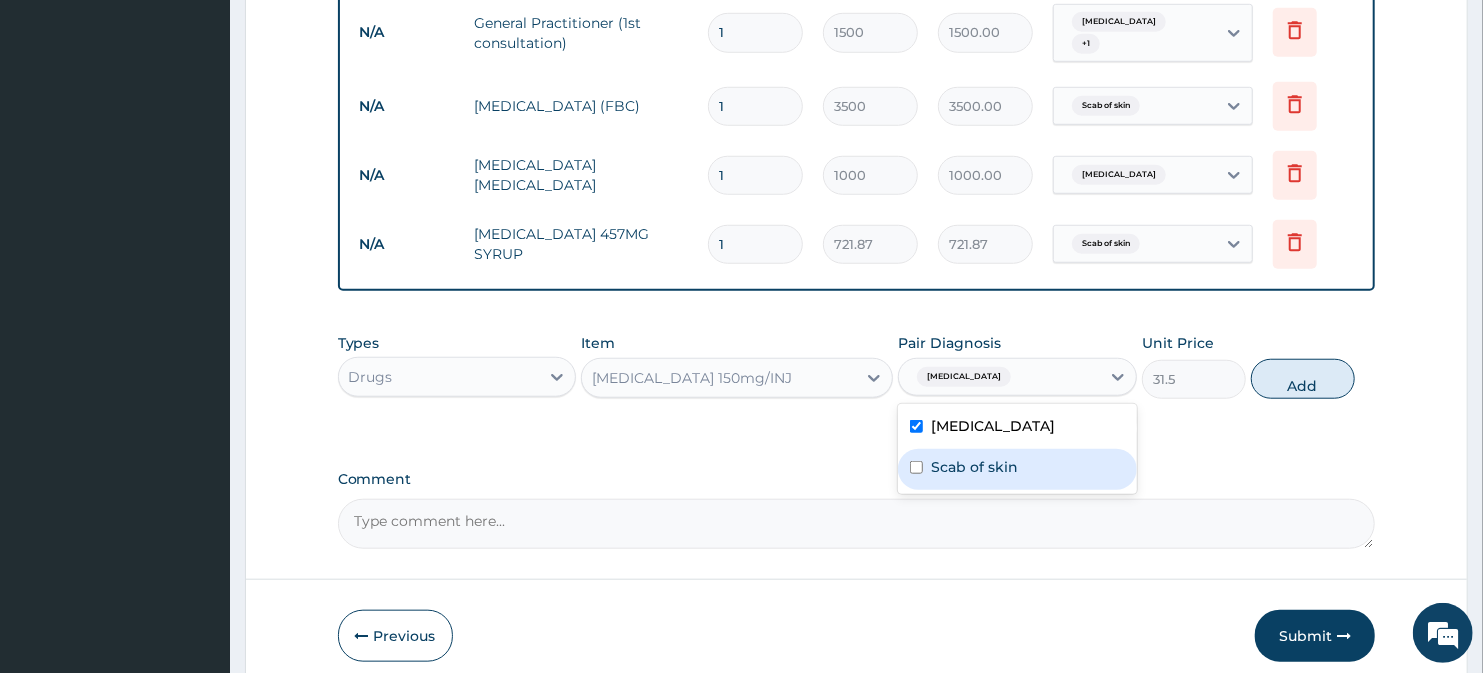 click at bounding box center [916, 467] 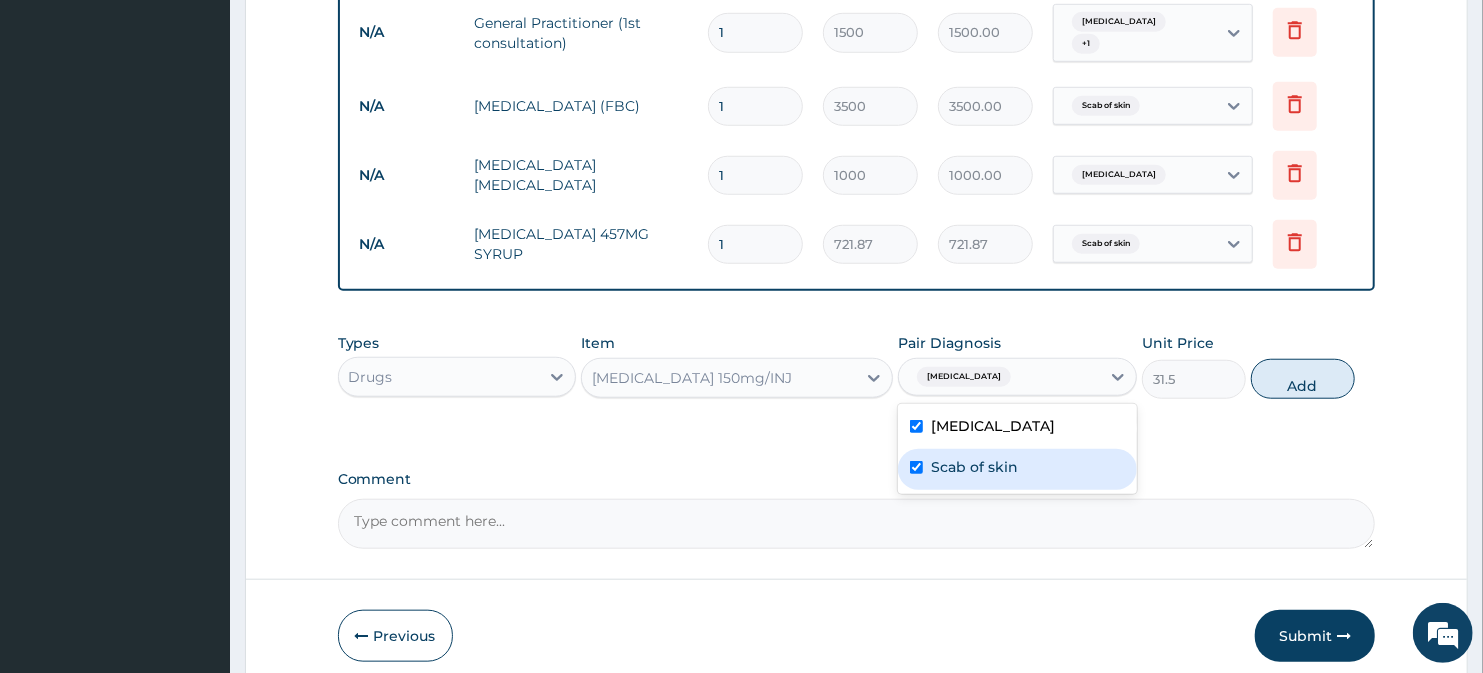 checkbox on "true" 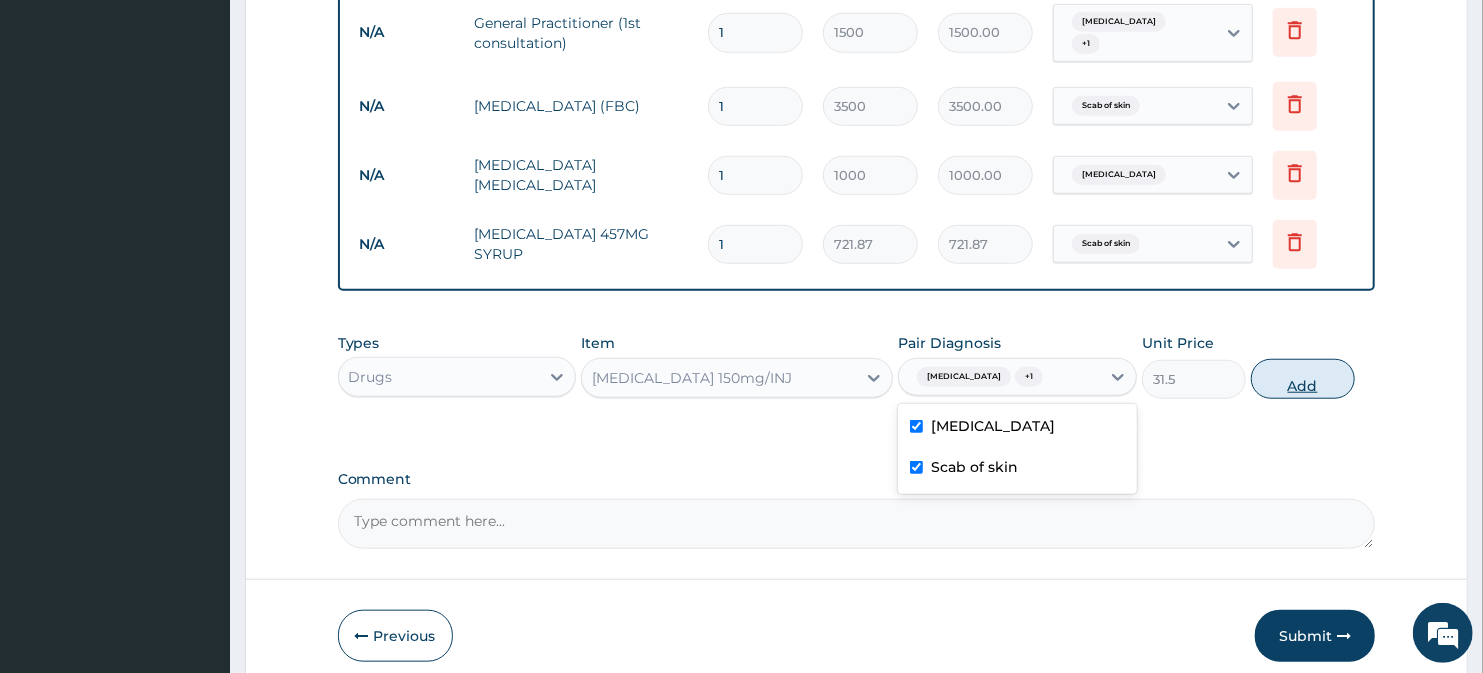click on "Add" at bounding box center [1303, 379] 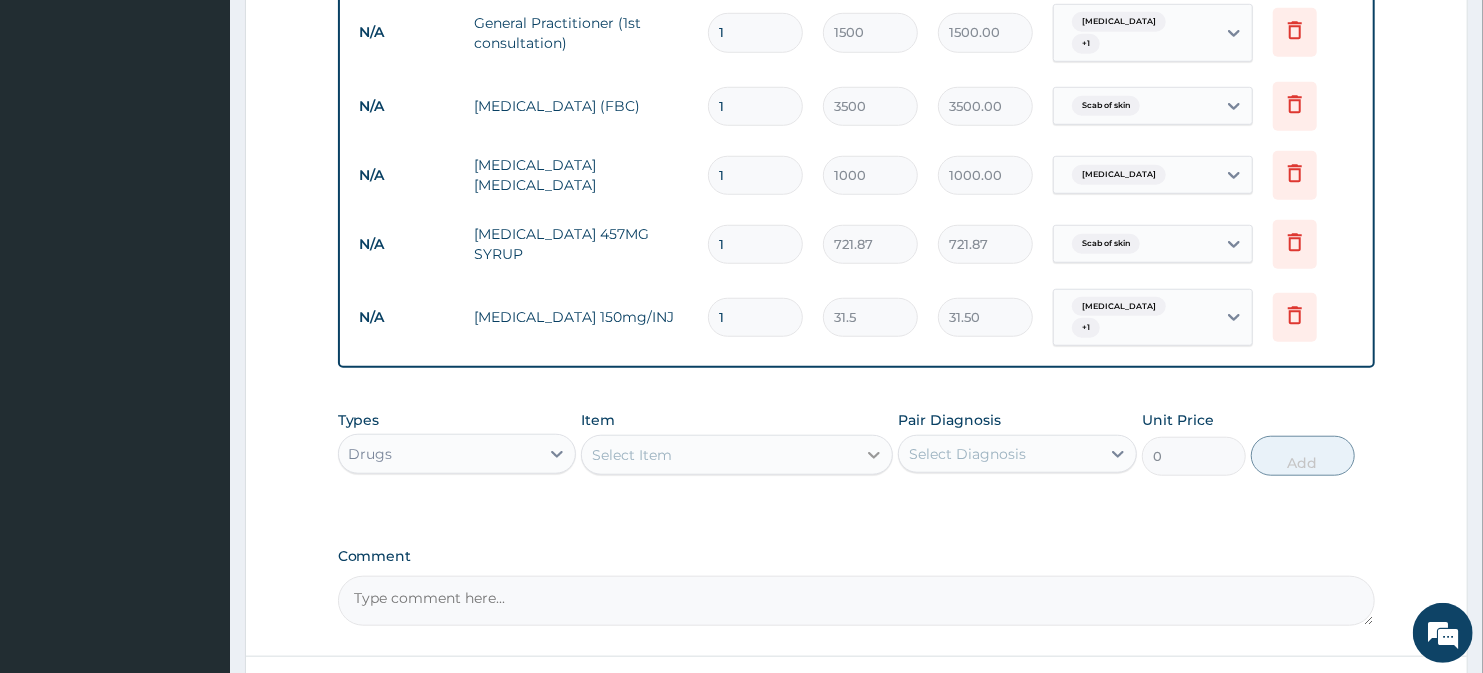 click 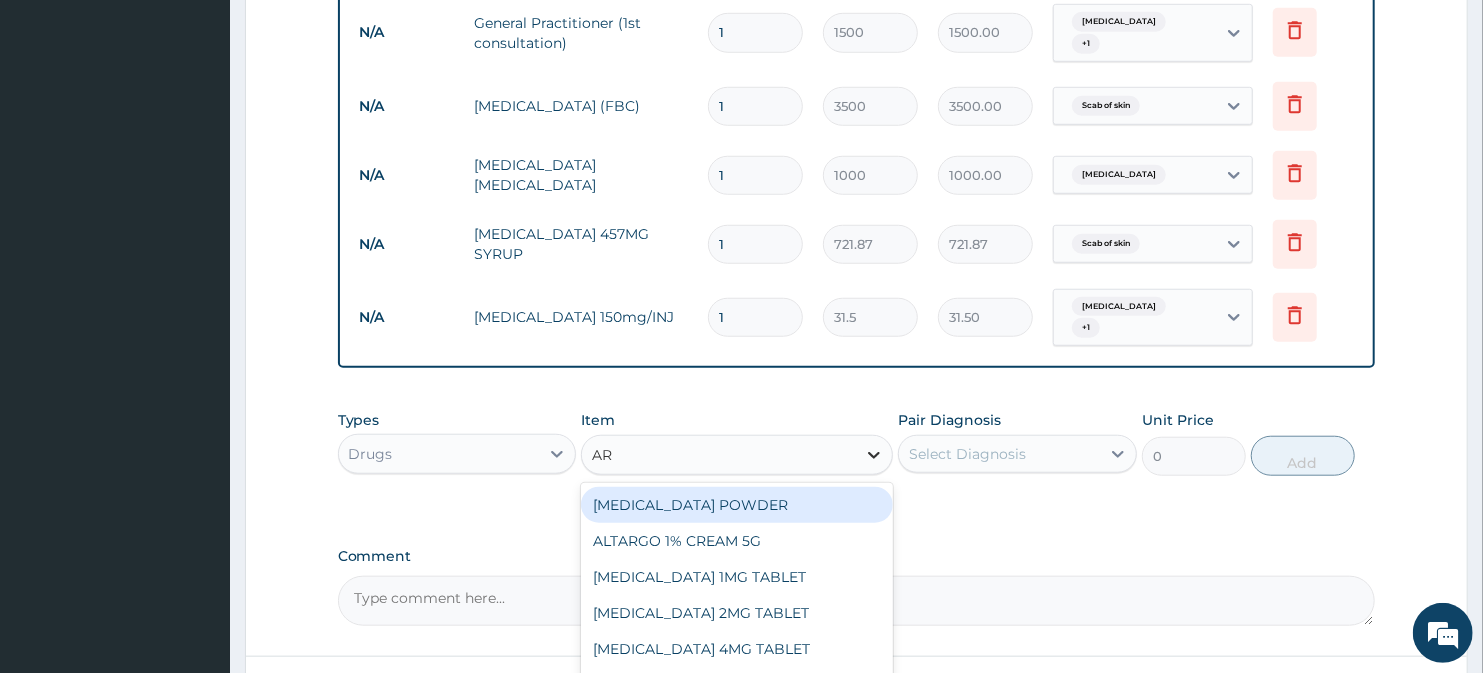 type on "ART" 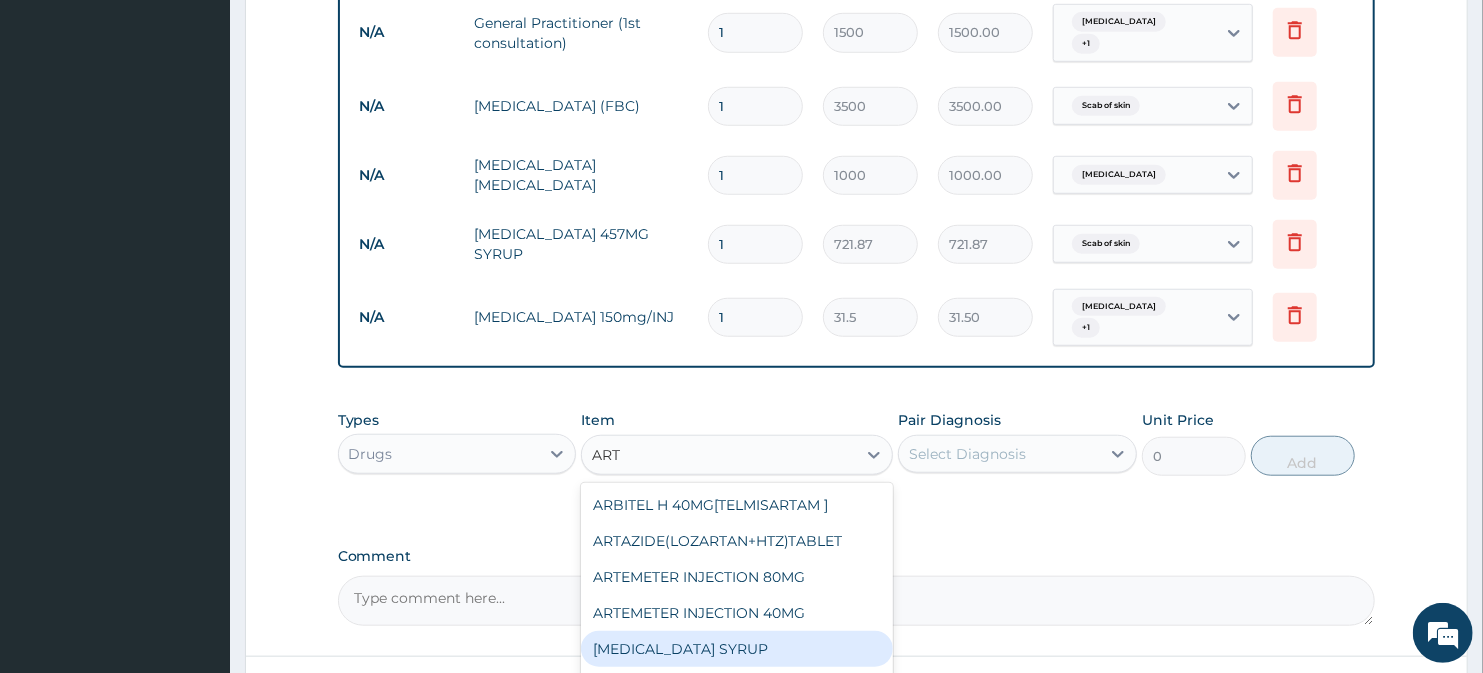 click on "[MEDICAL_DATA] SYRUP" at bounding box center (736, 649) 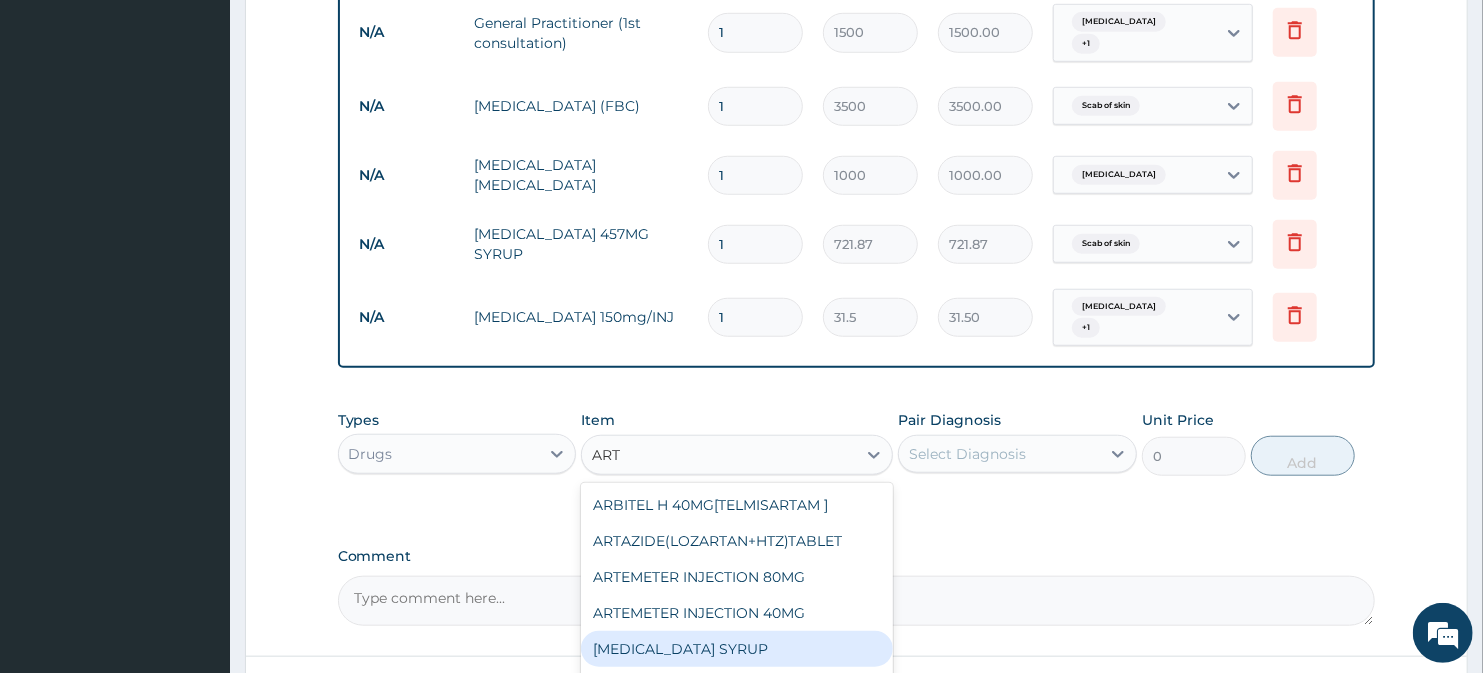 type 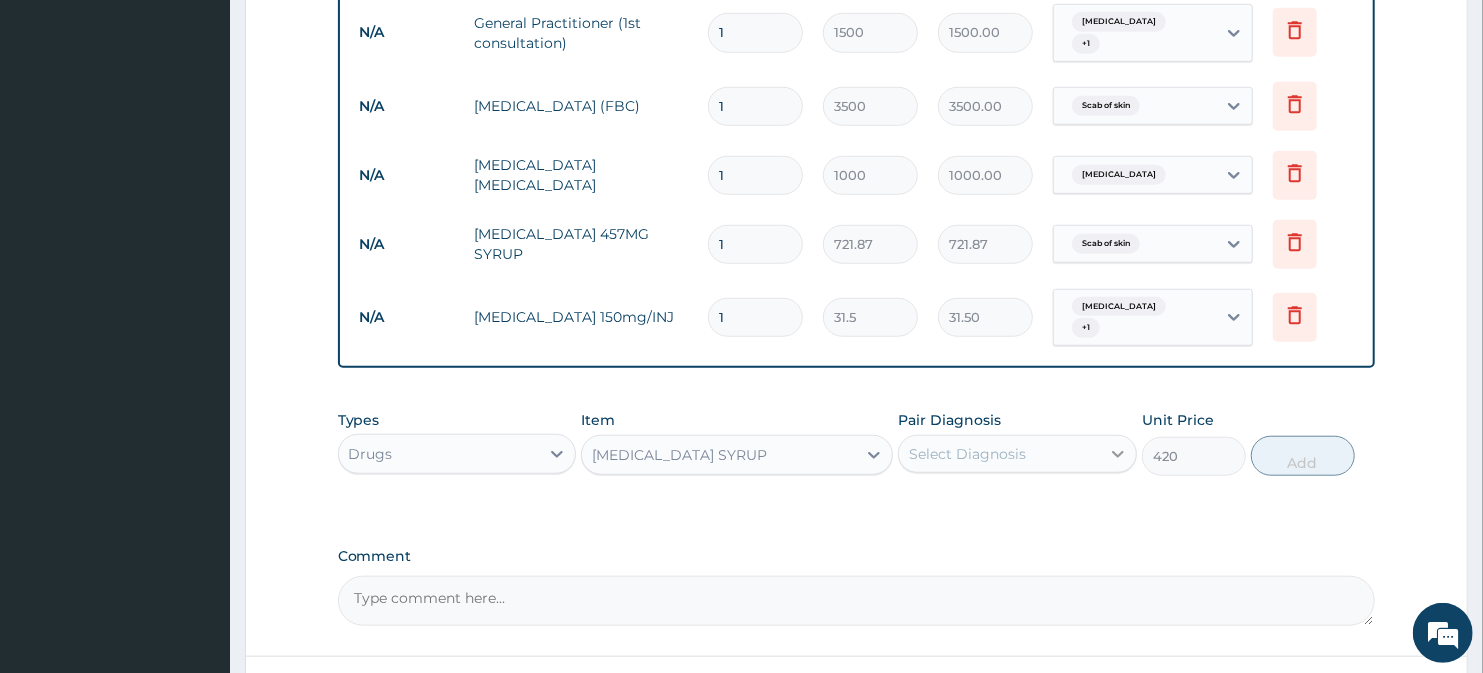 click 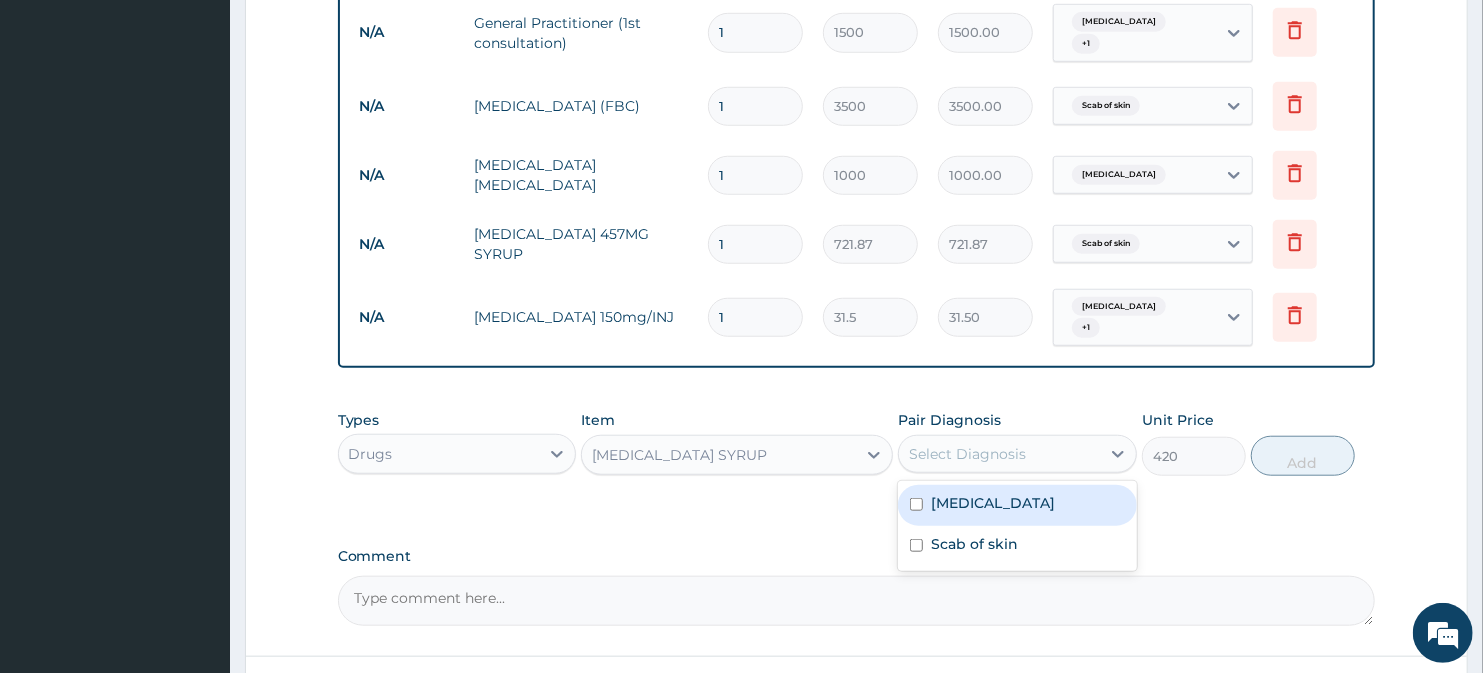 click on "[MEDICAL_DATA]" at bounding box center (1017, 505) 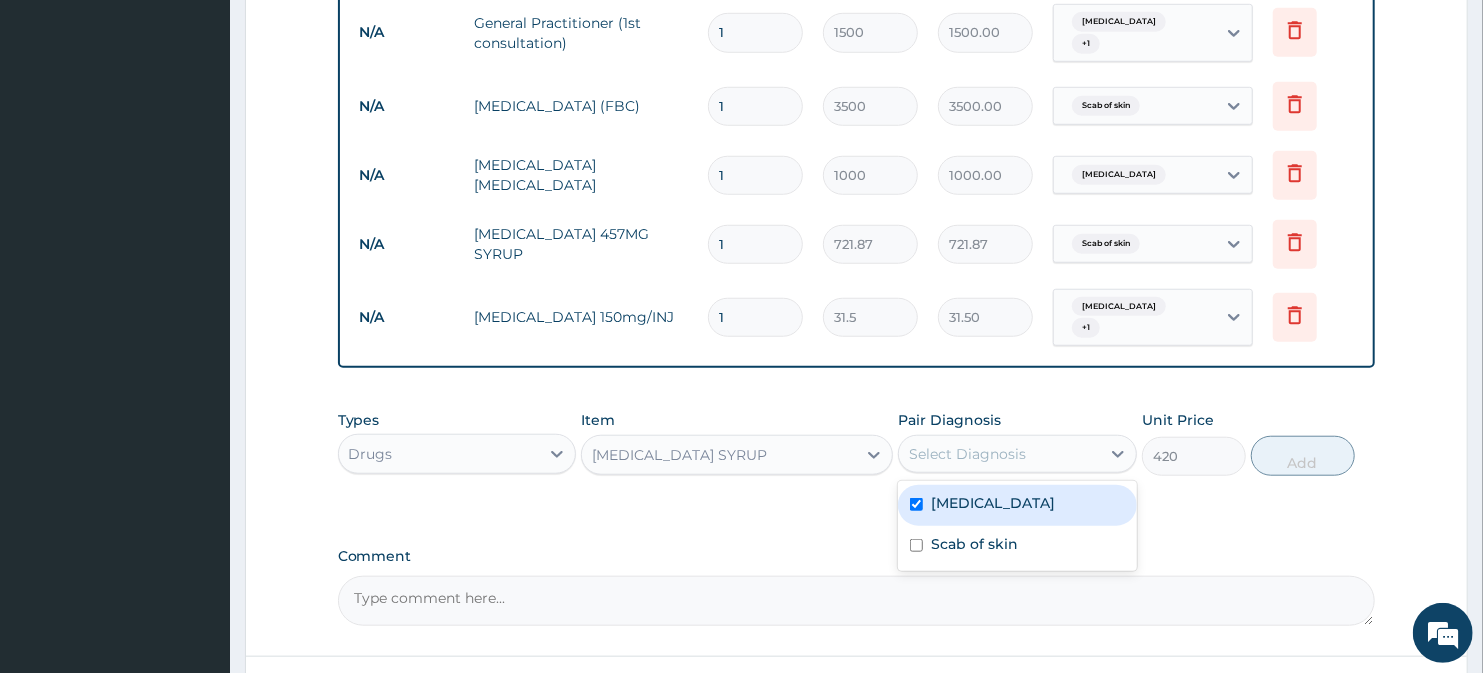 checkbox on "true" 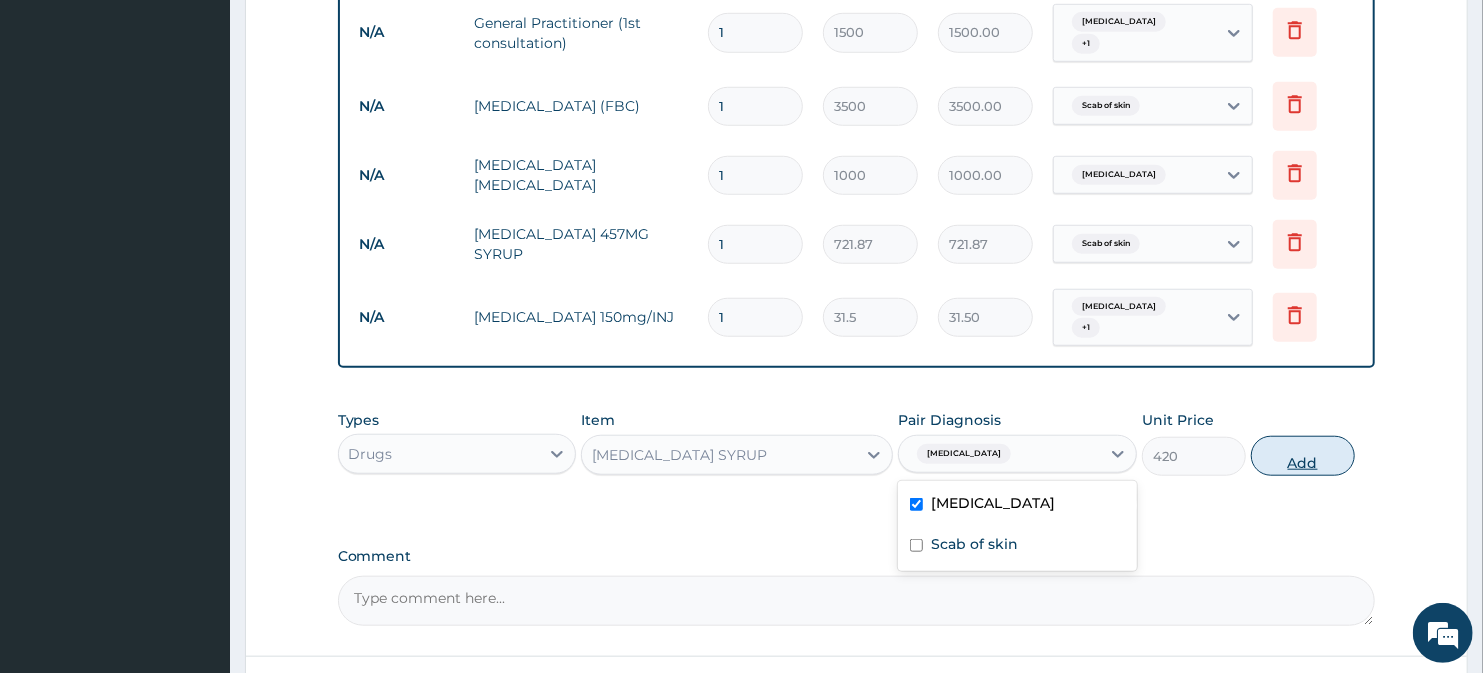 click on "Add" at bounding box center [1303, 456] 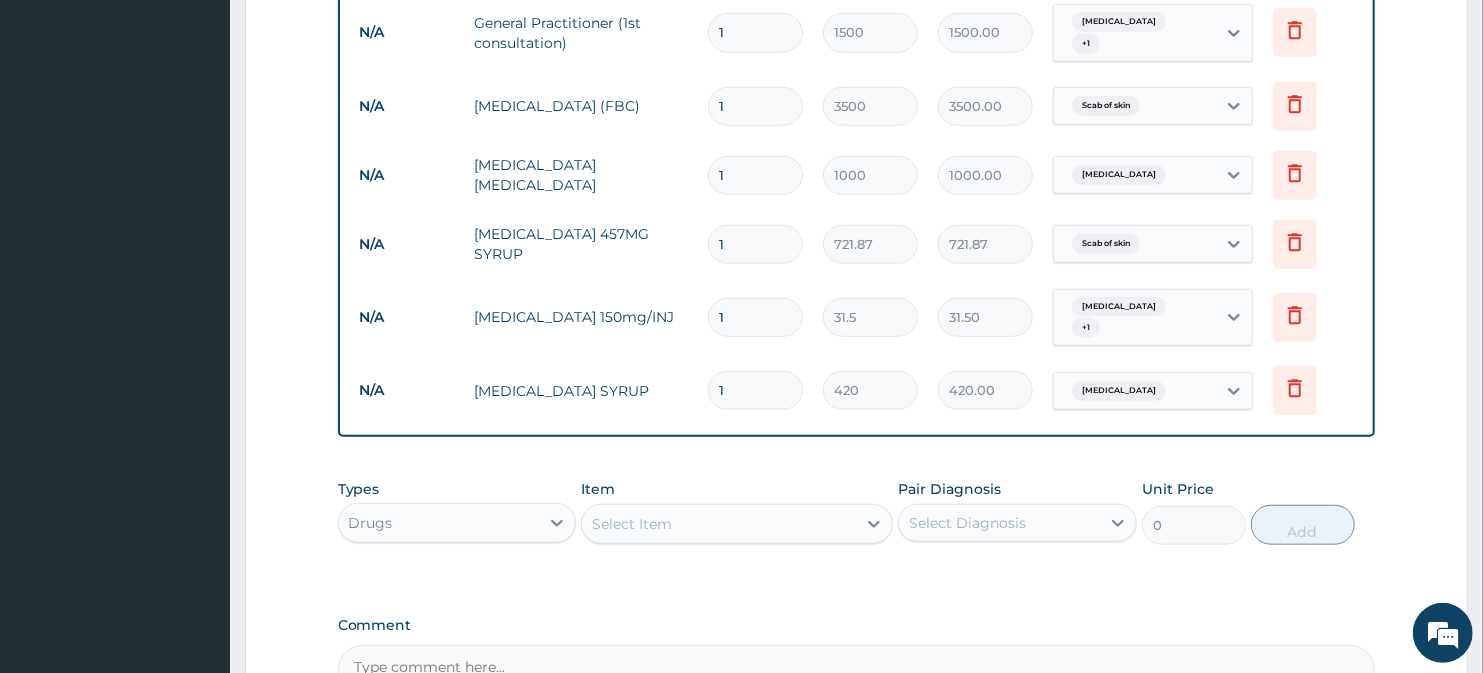 click on "Select Item" at bounding box center [718, 524] 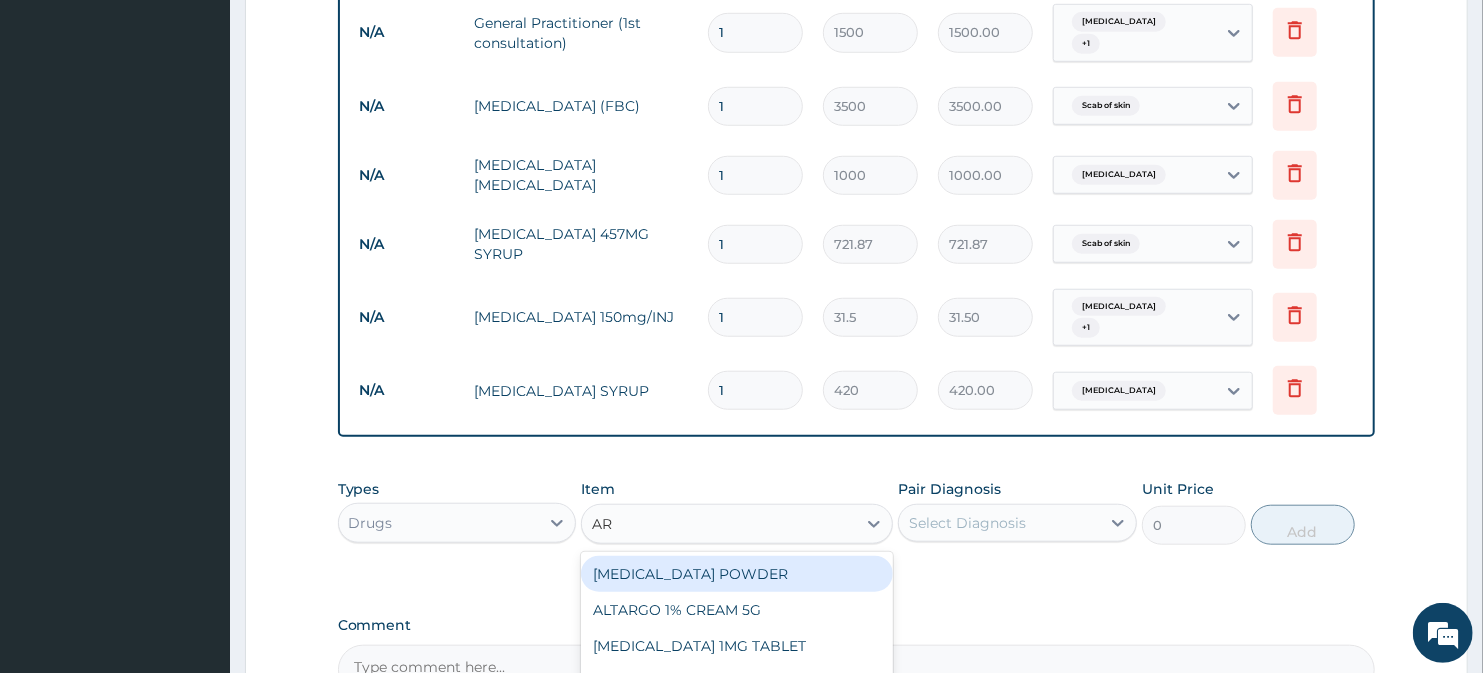 type on "ART" 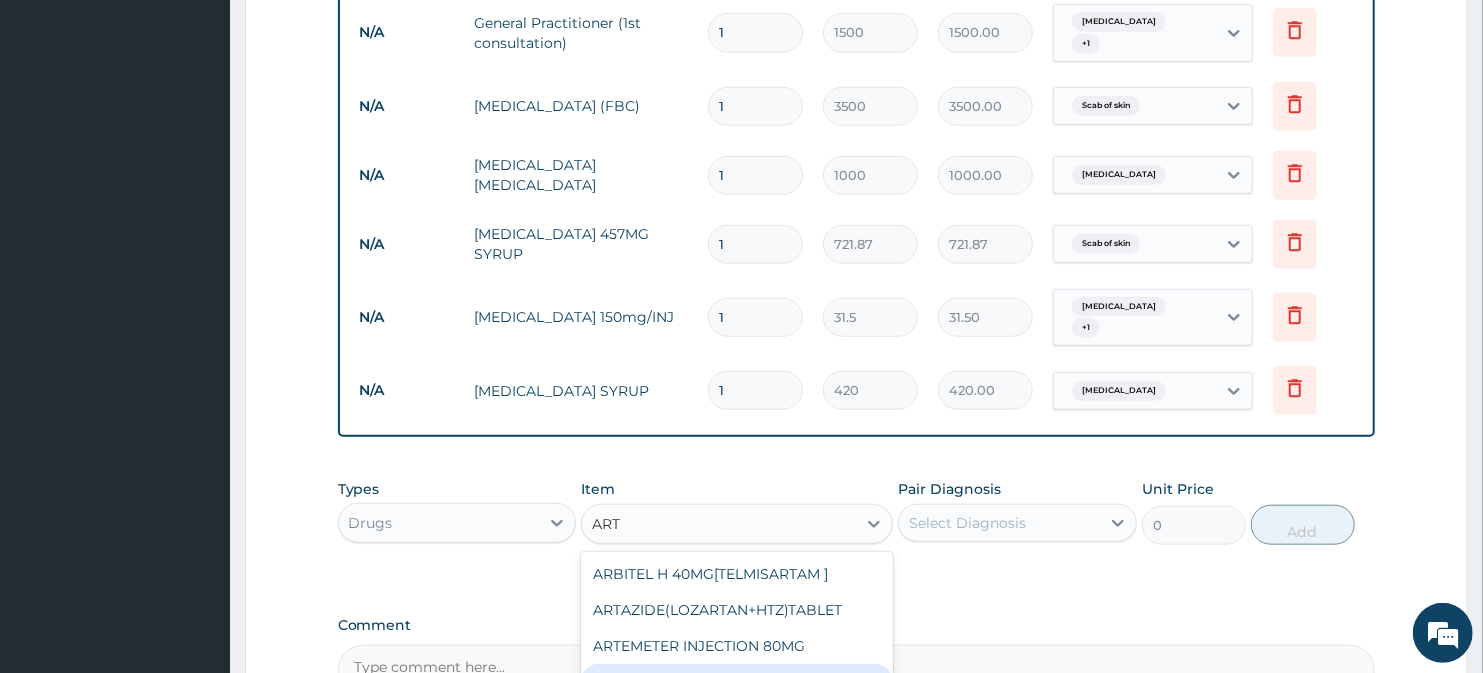 click on "ARTEMETER INJECTION 40MG" at bounding box center (736, 682) 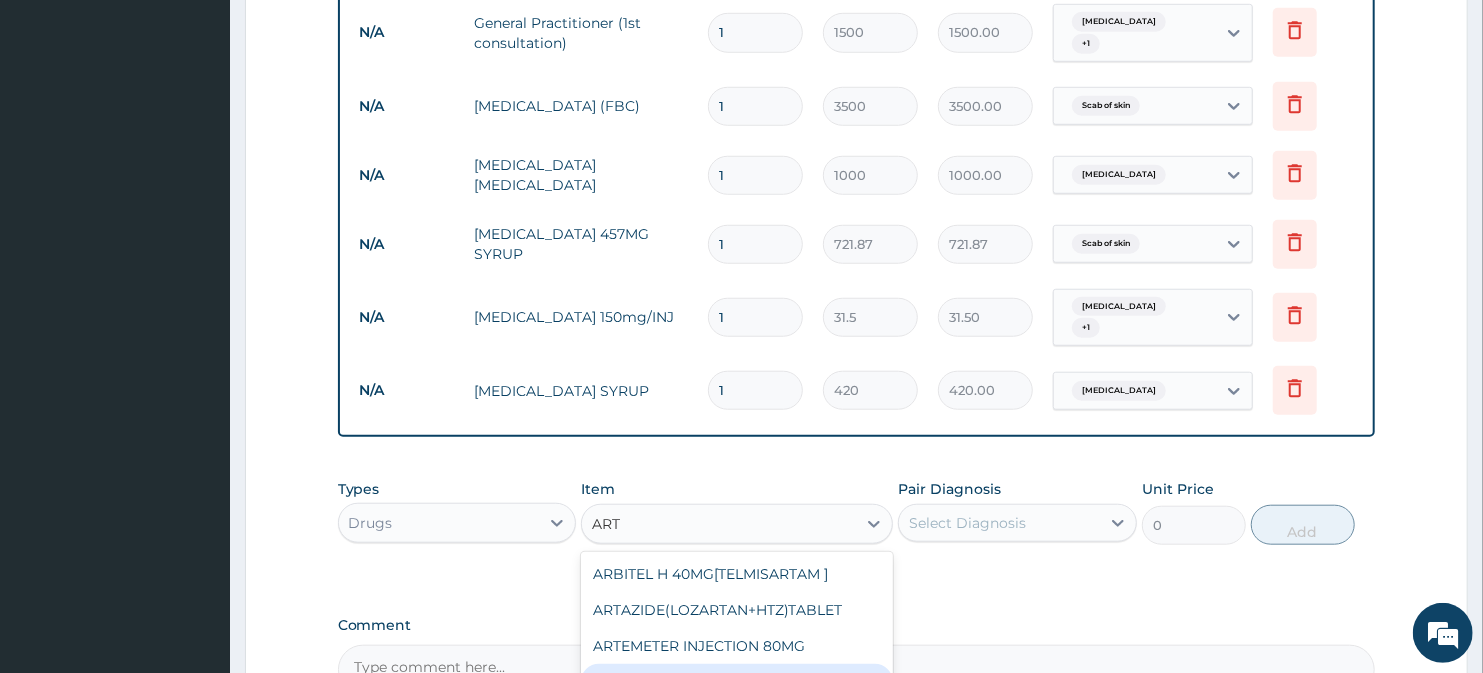 type 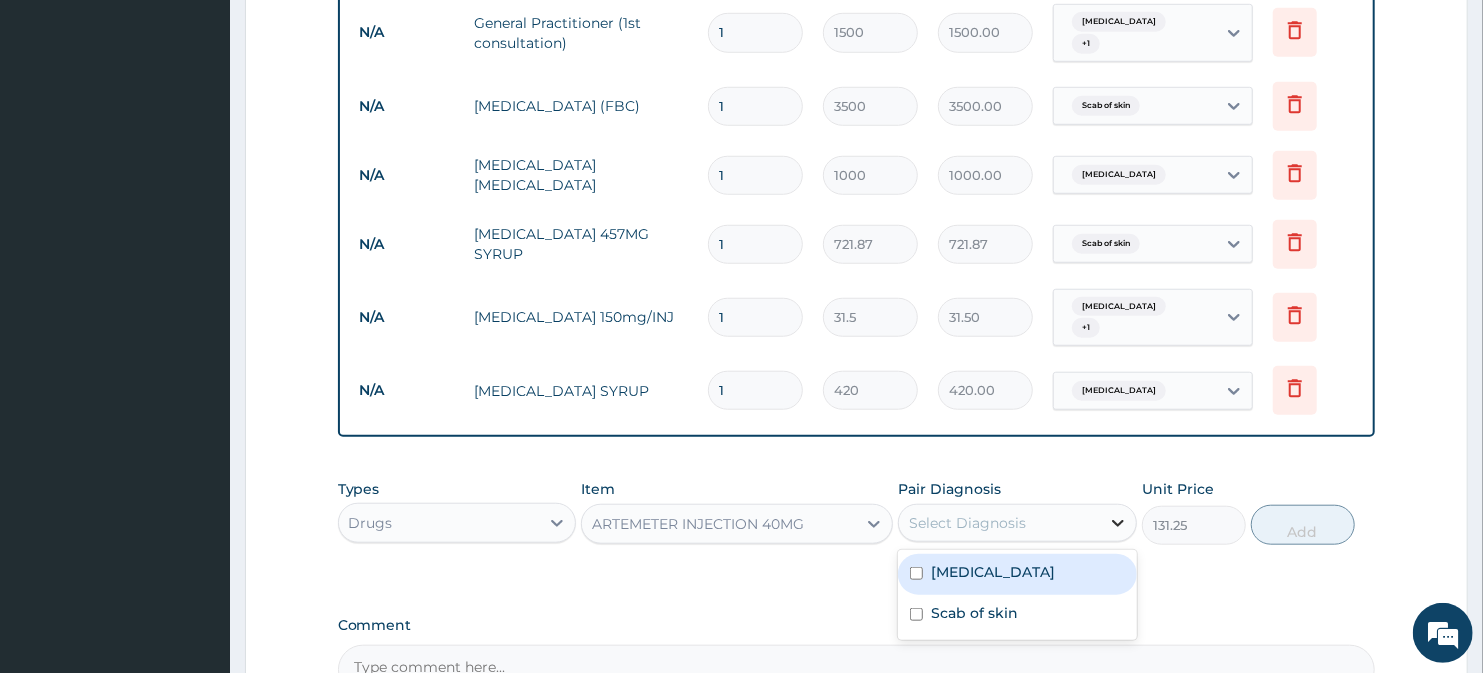 click 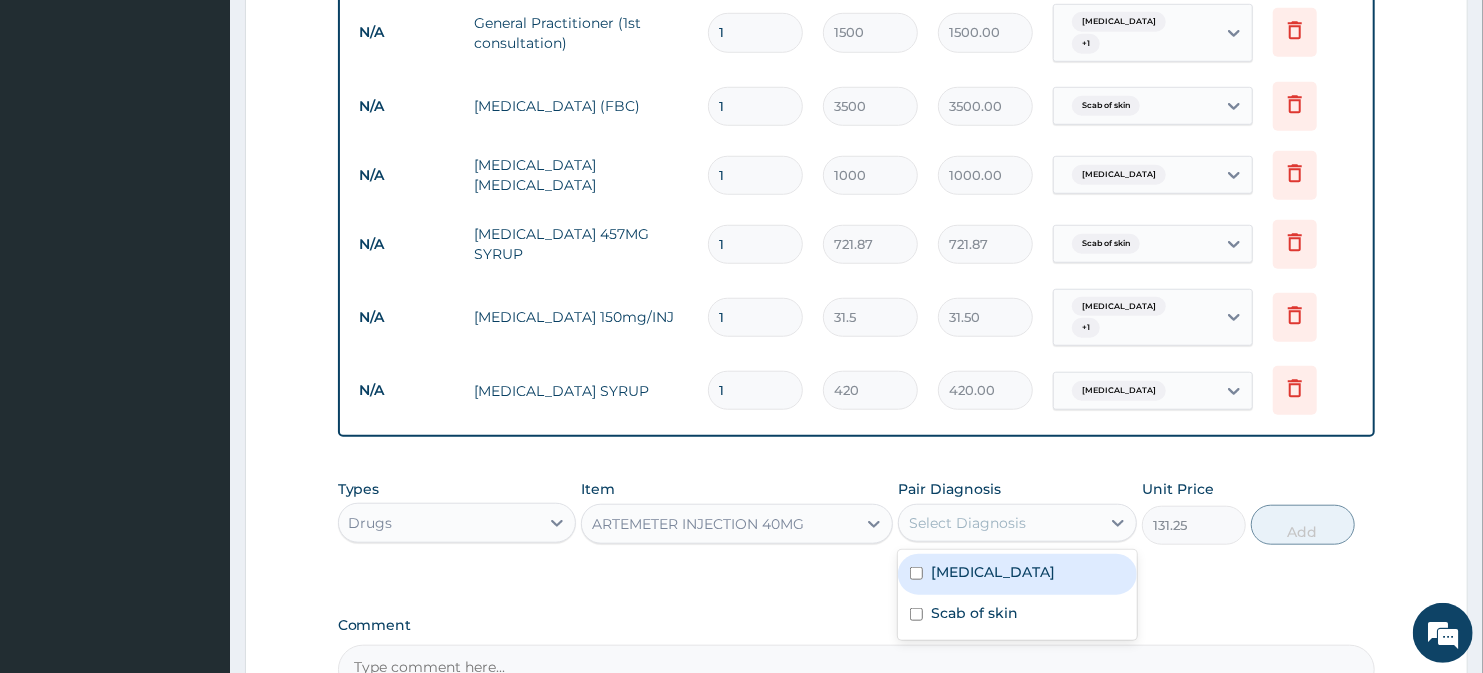 click on "[MEDICAL_DATA]" at bounding box center [993, 572] 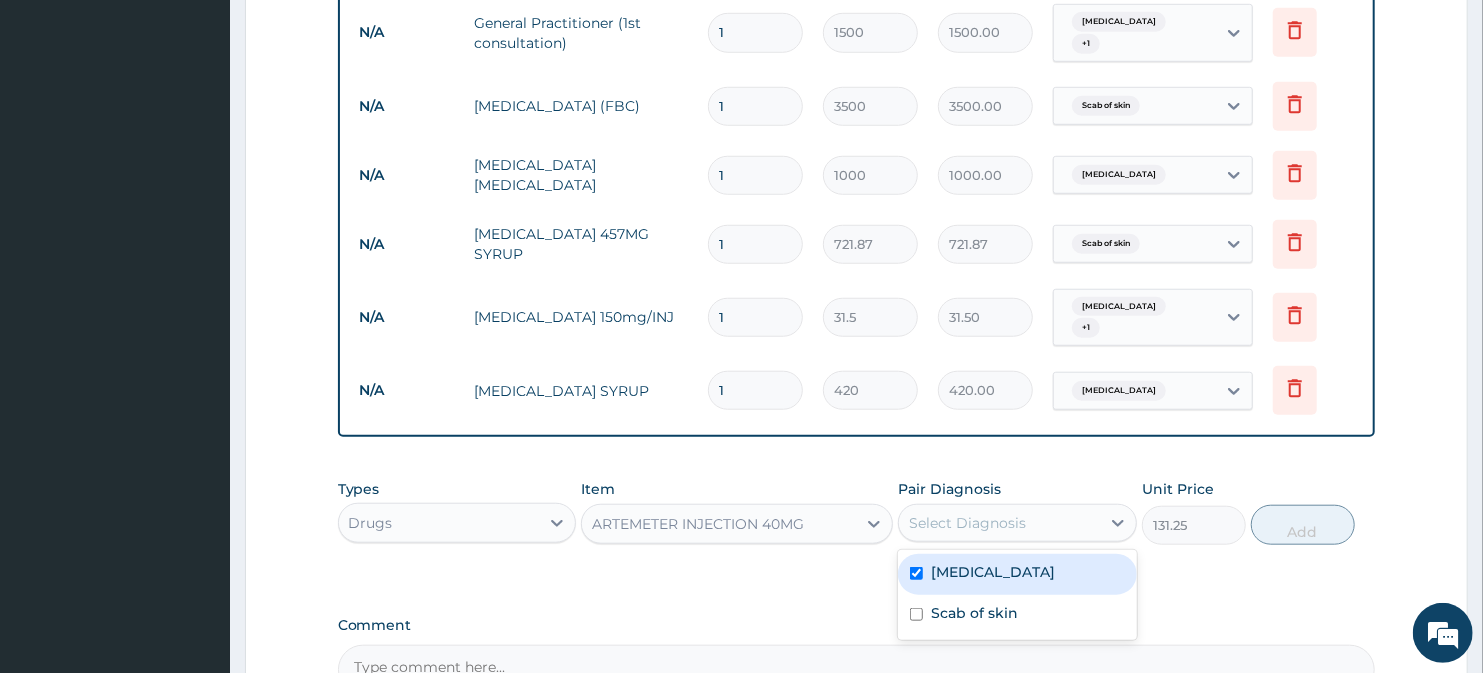 checkbox on "true" 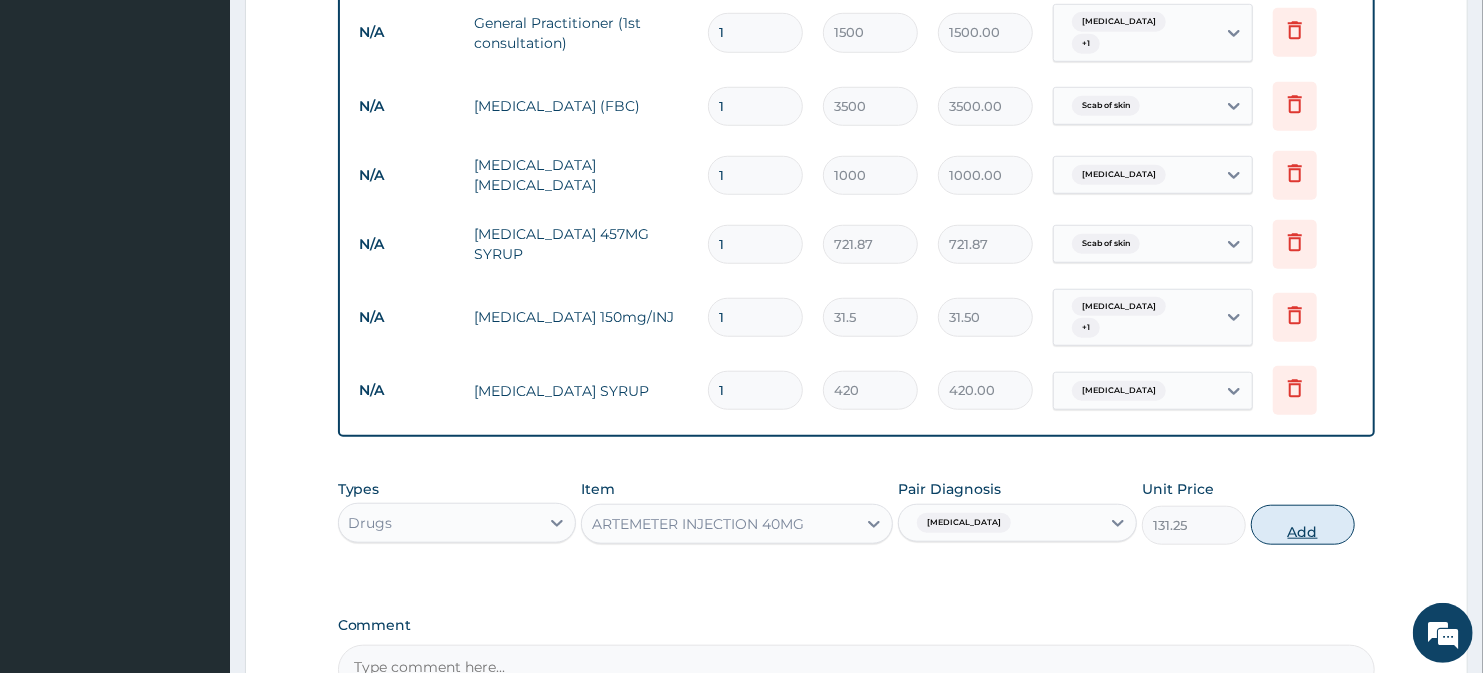 click on "Add" at bounding box center (1303, 525) 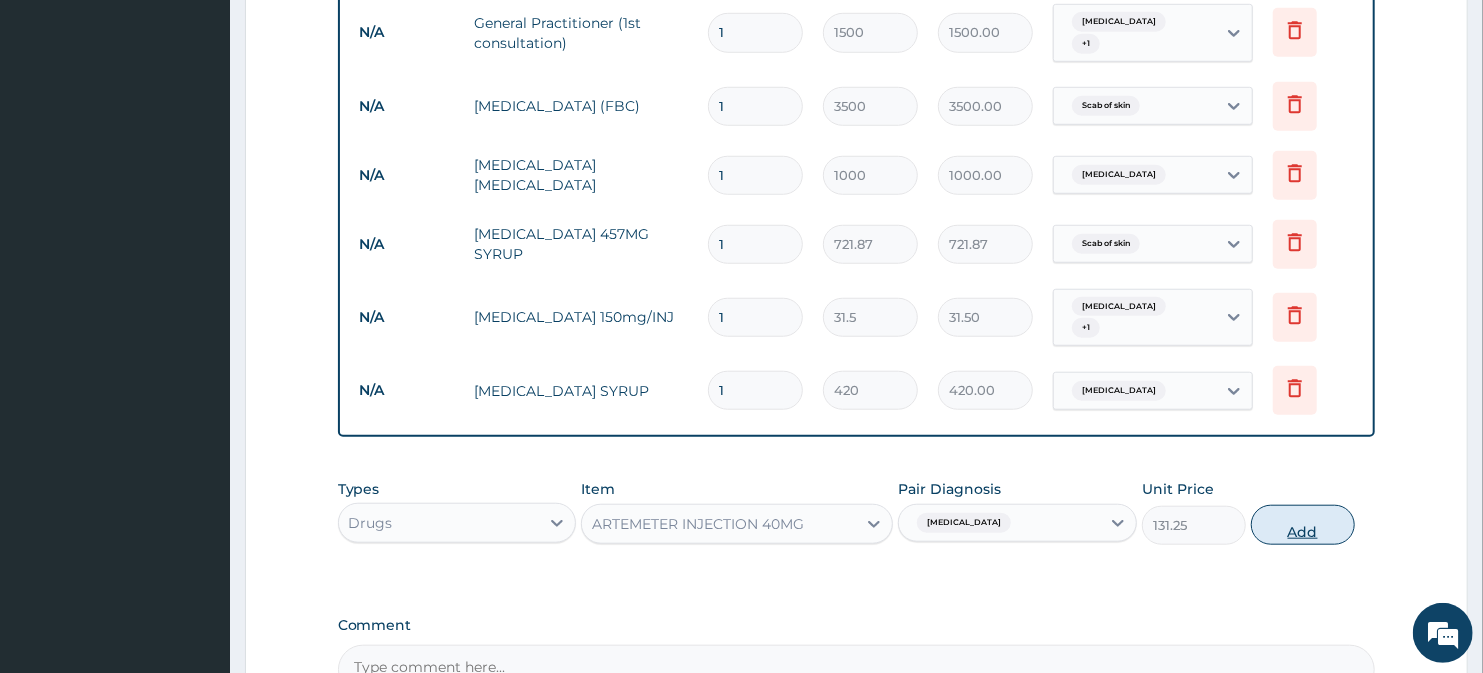type on "0" 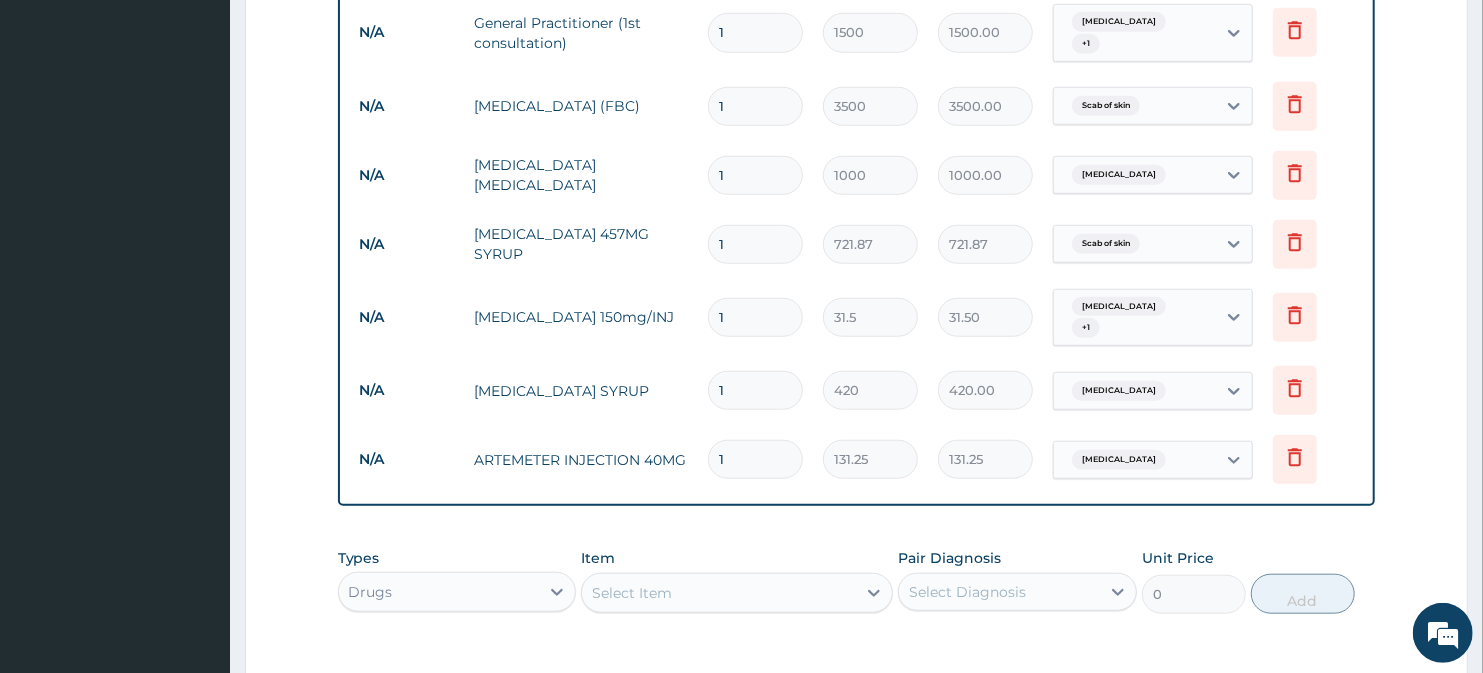 type 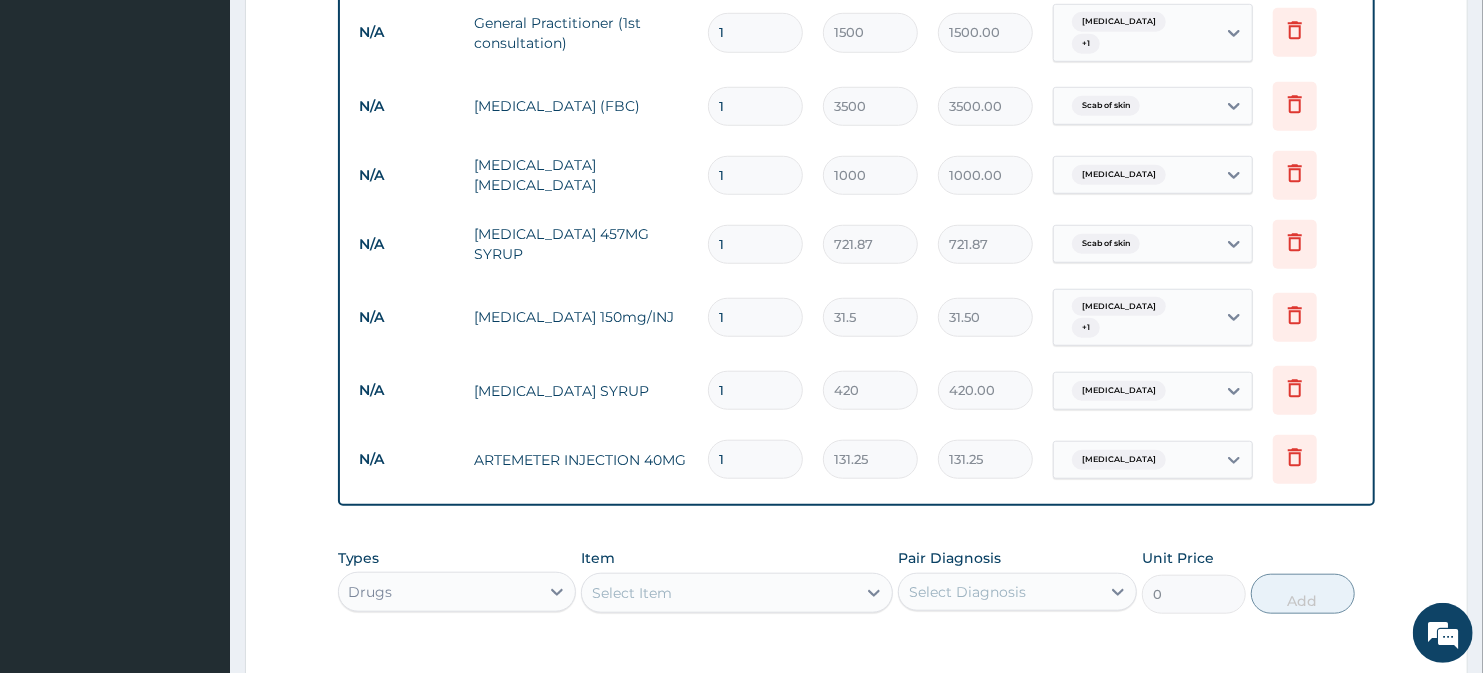 type on "0.00" 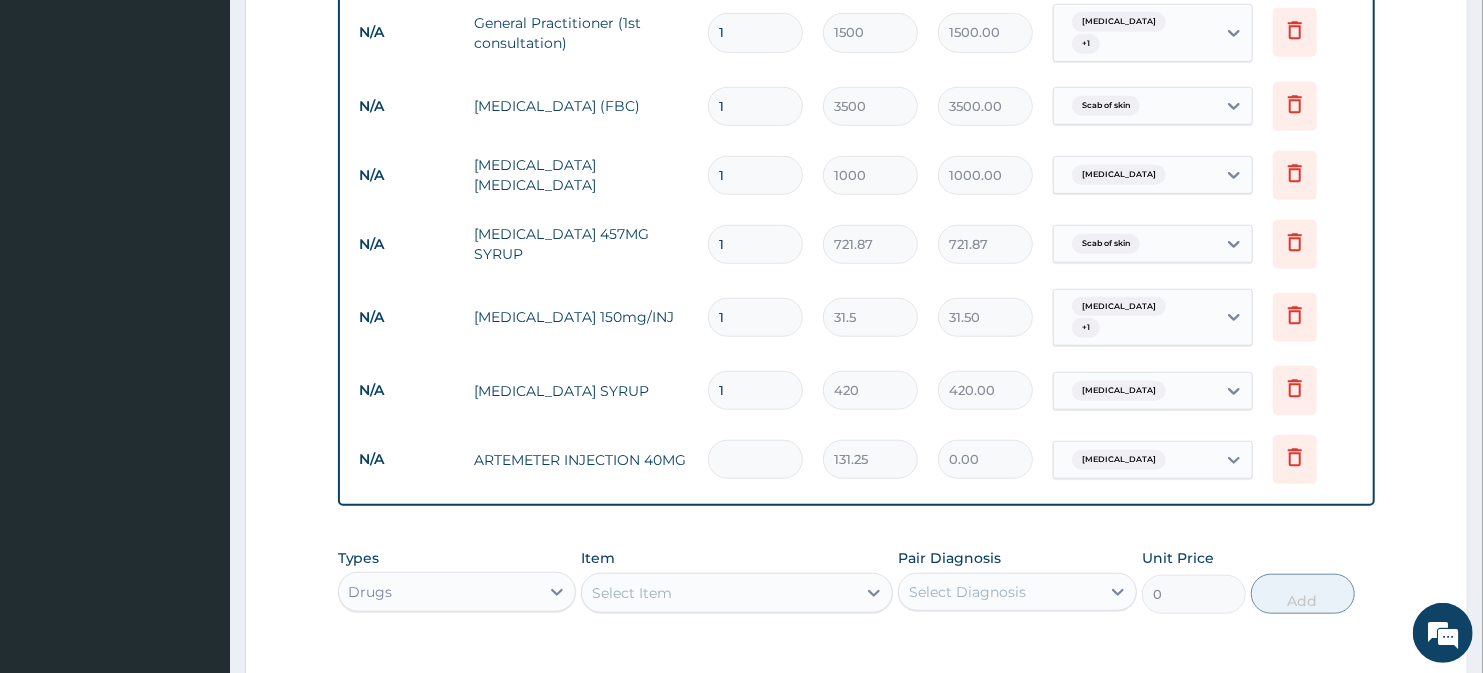 type on "3" 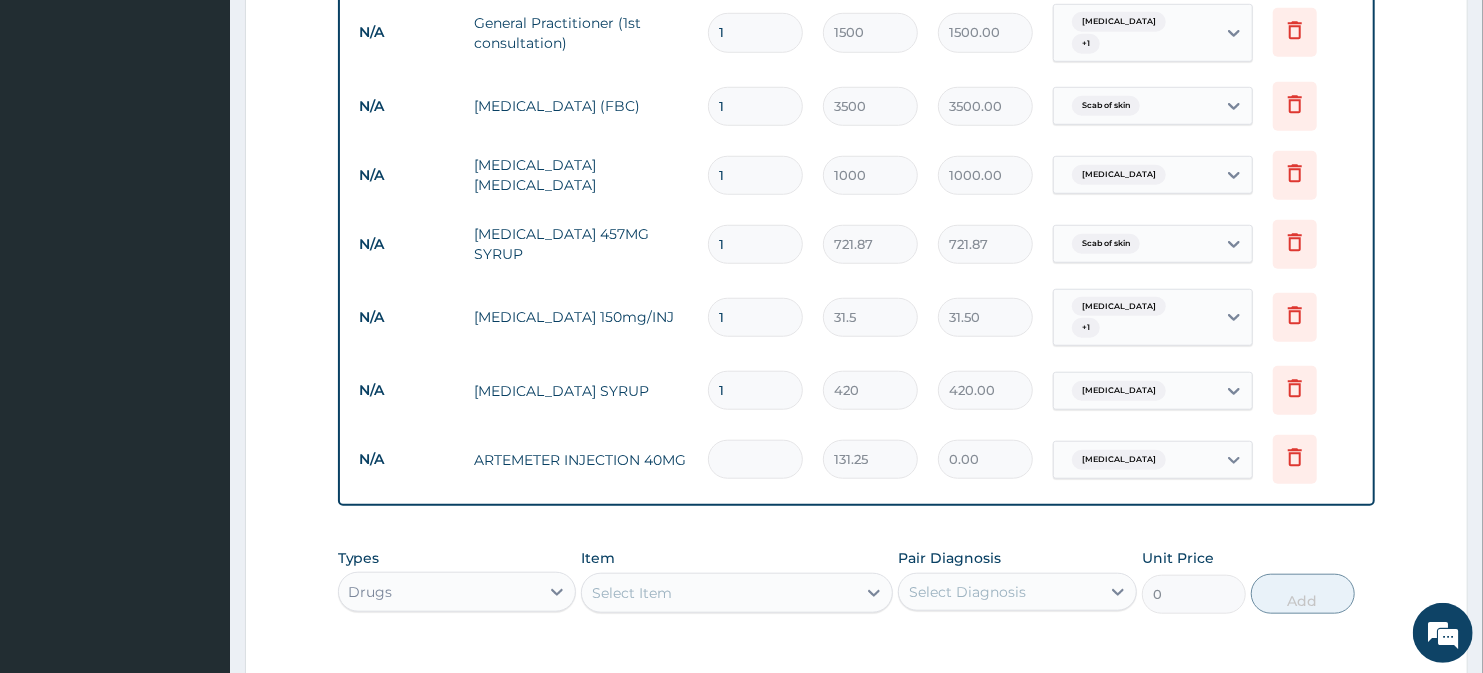 type on "393.75" 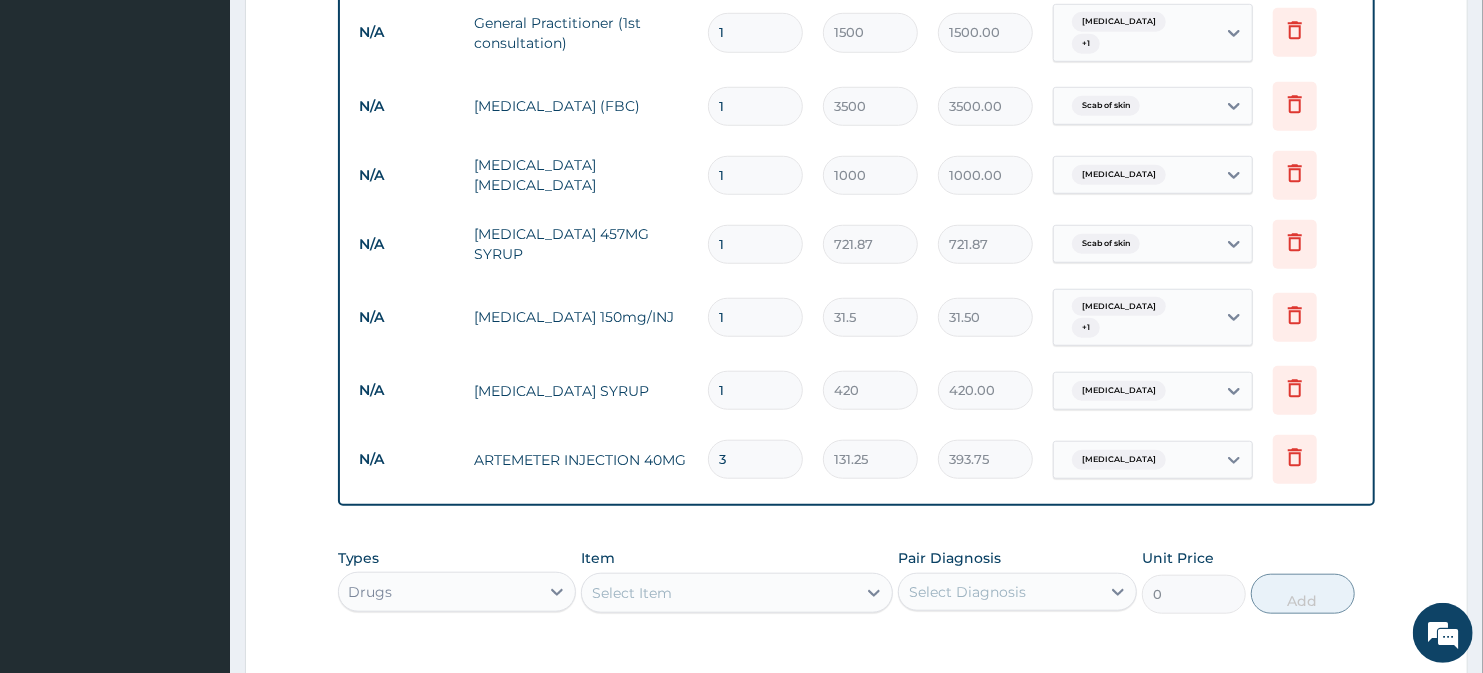 type on "3" 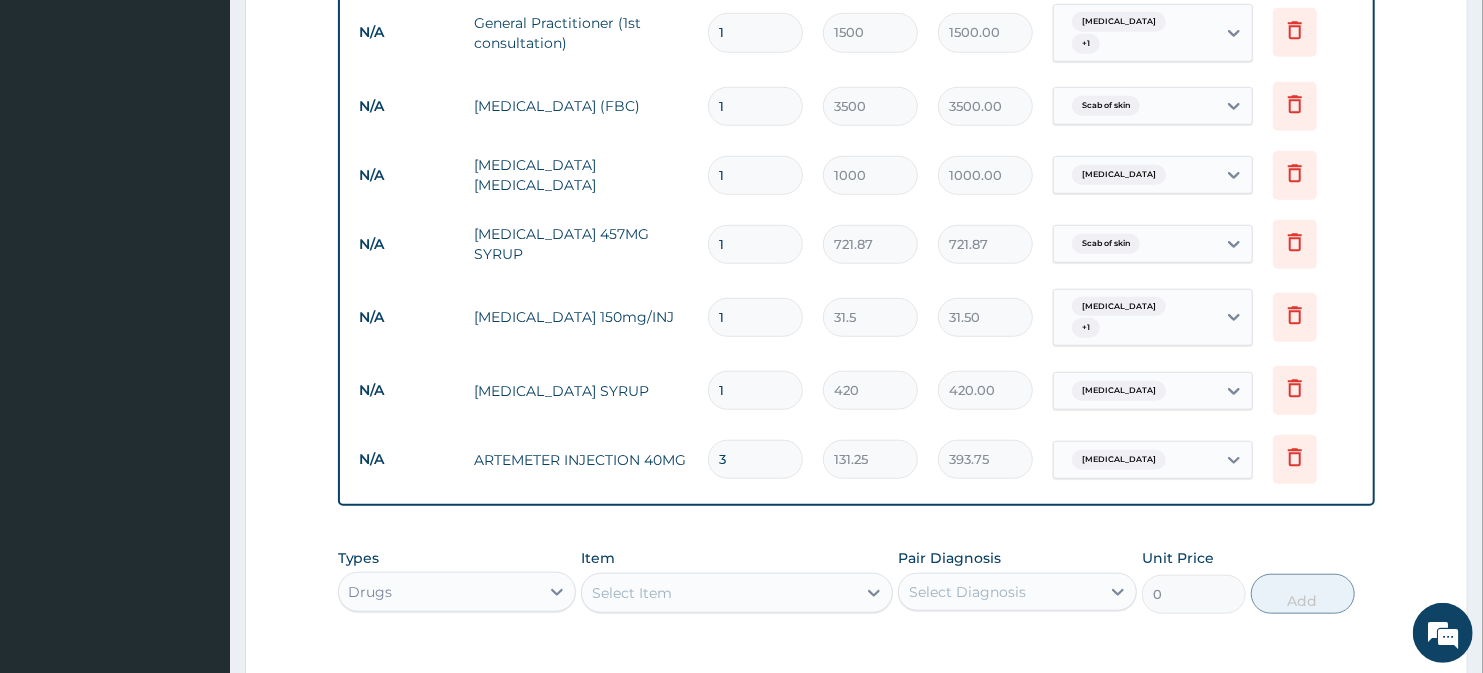 click on "Select Item" at bounding box center [632, 593] 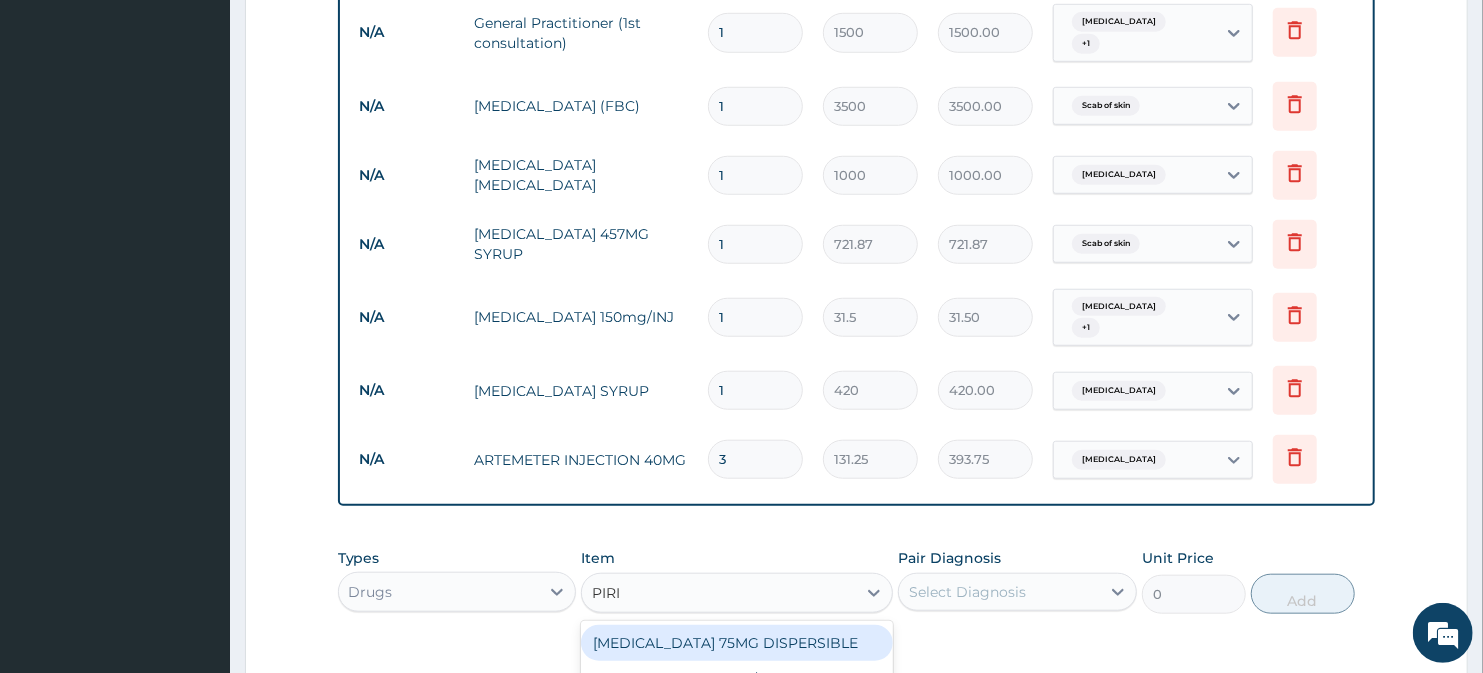 type on "PIRIT" 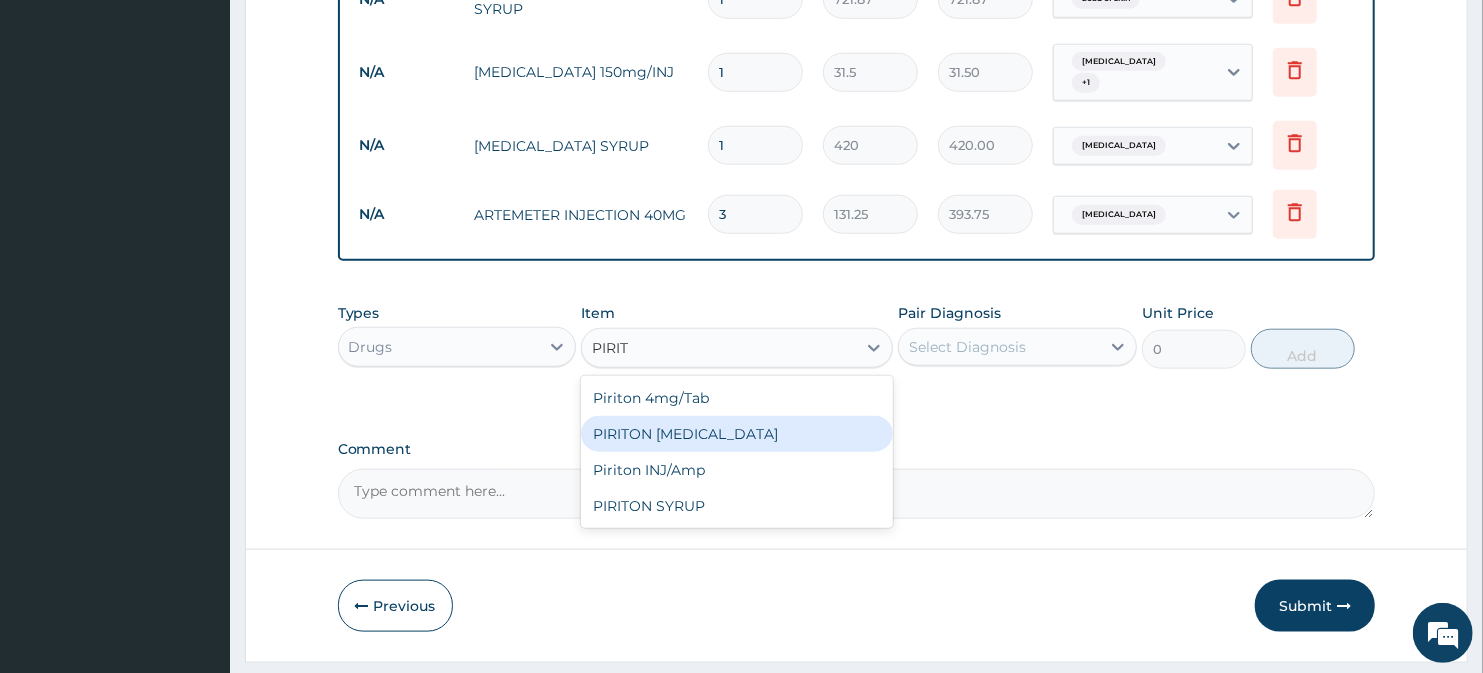 scroll, scrollTop: 1147, scrollLeft: 0, axis: vertical 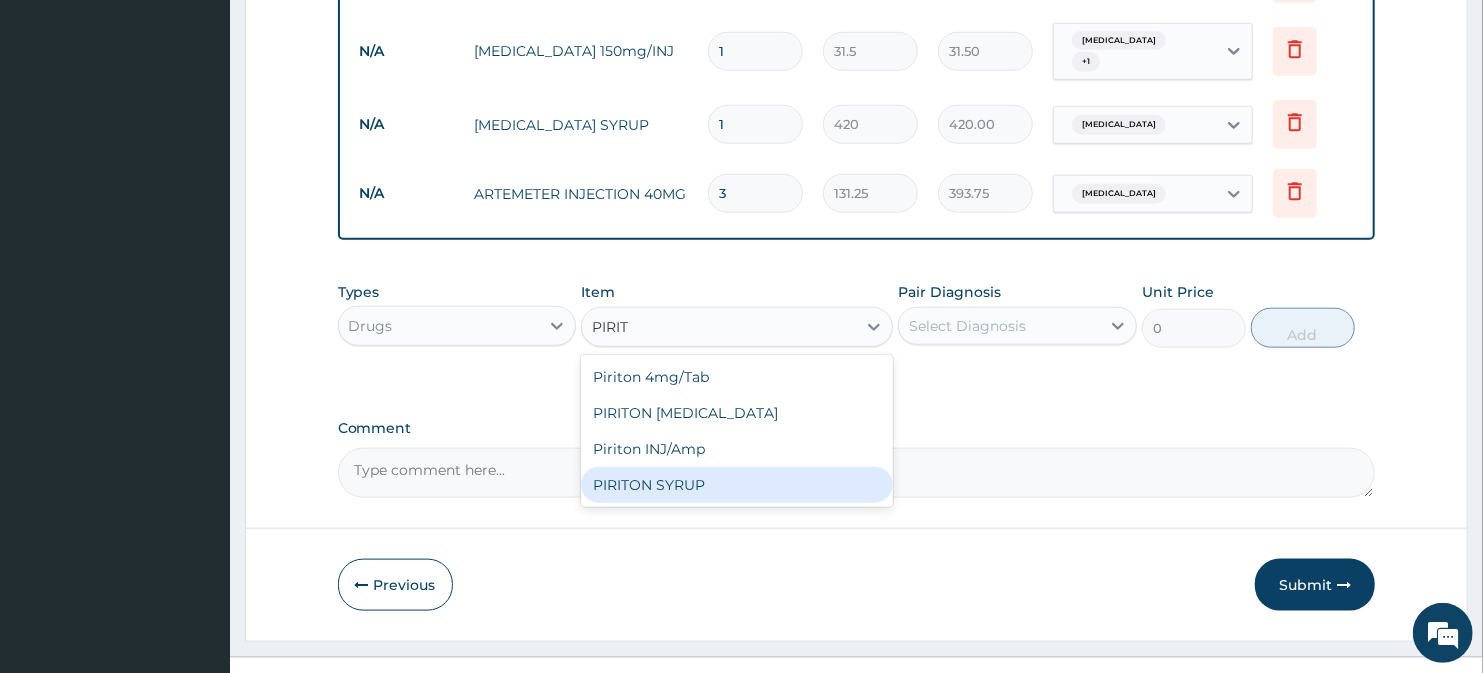 click on "PIRITON SYRUP" at bounding box center [736, 485] 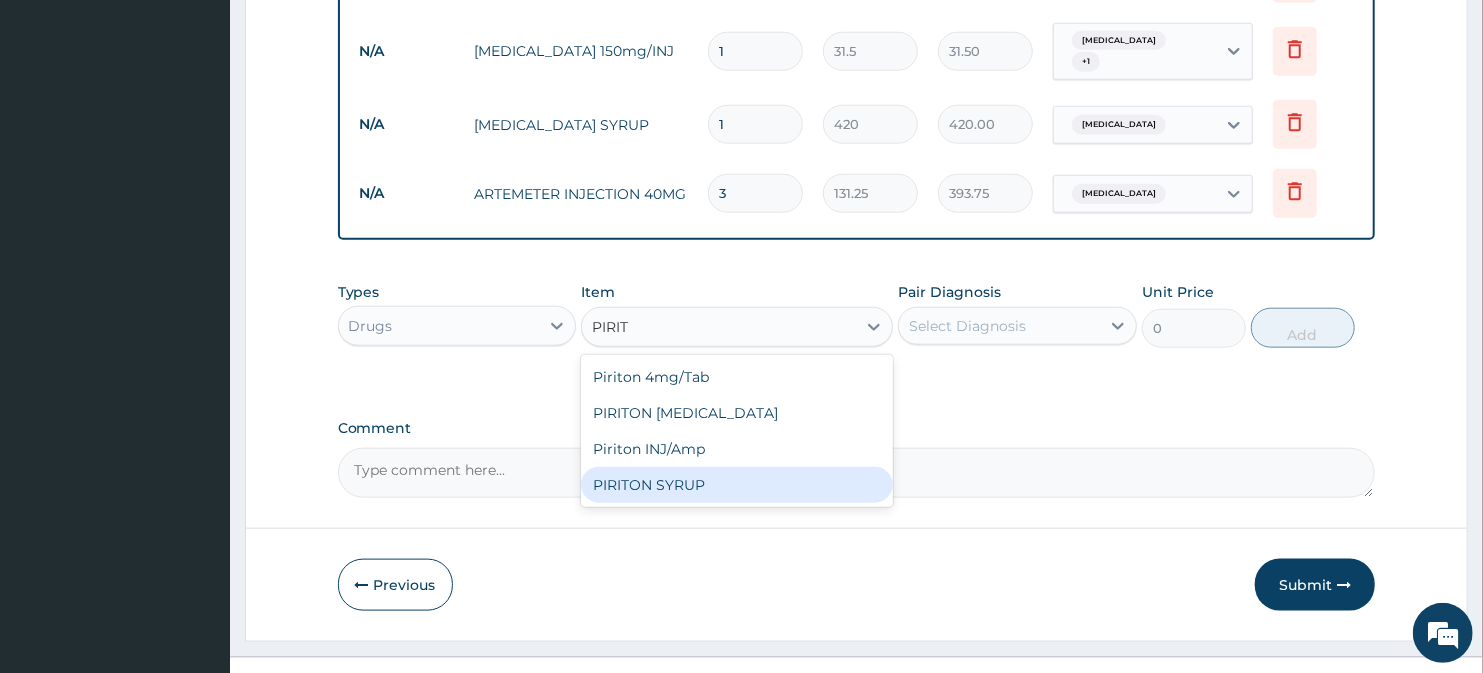 type 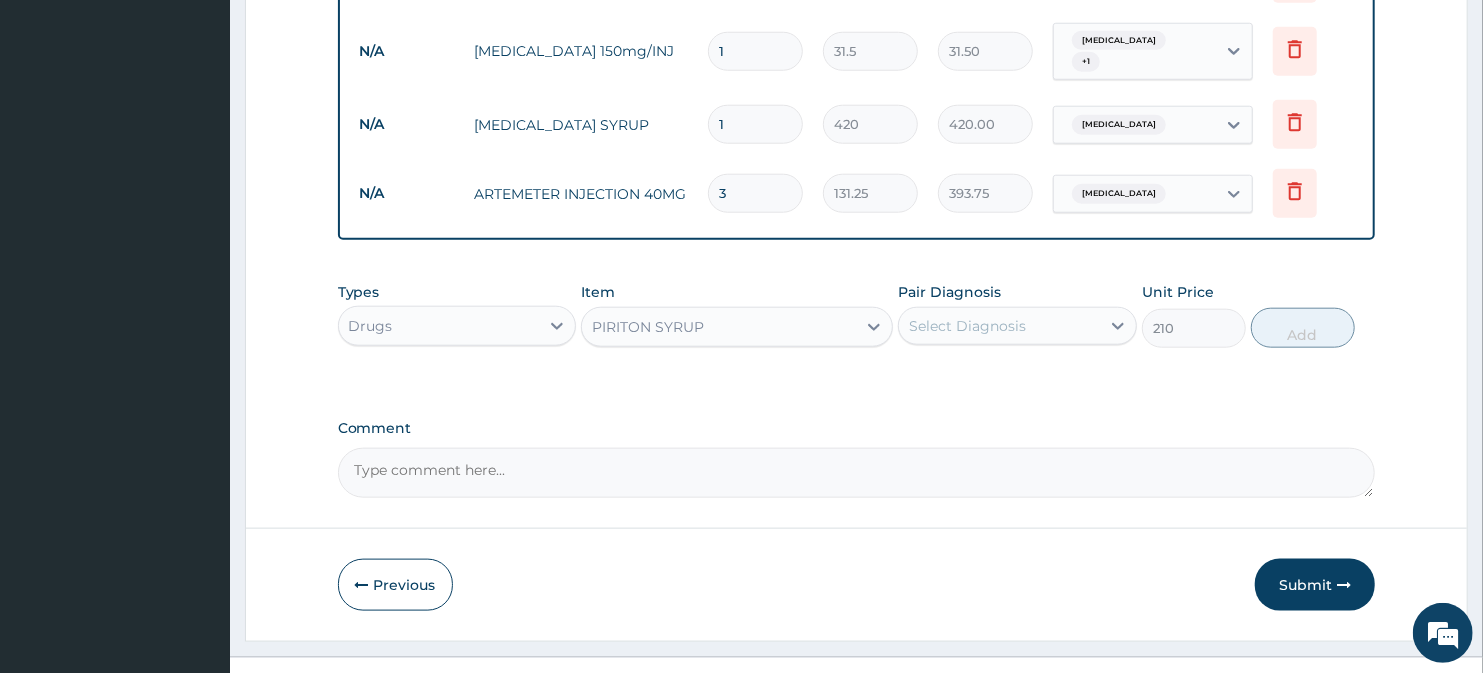 click on "Comment" at bounding box center (857, 473) 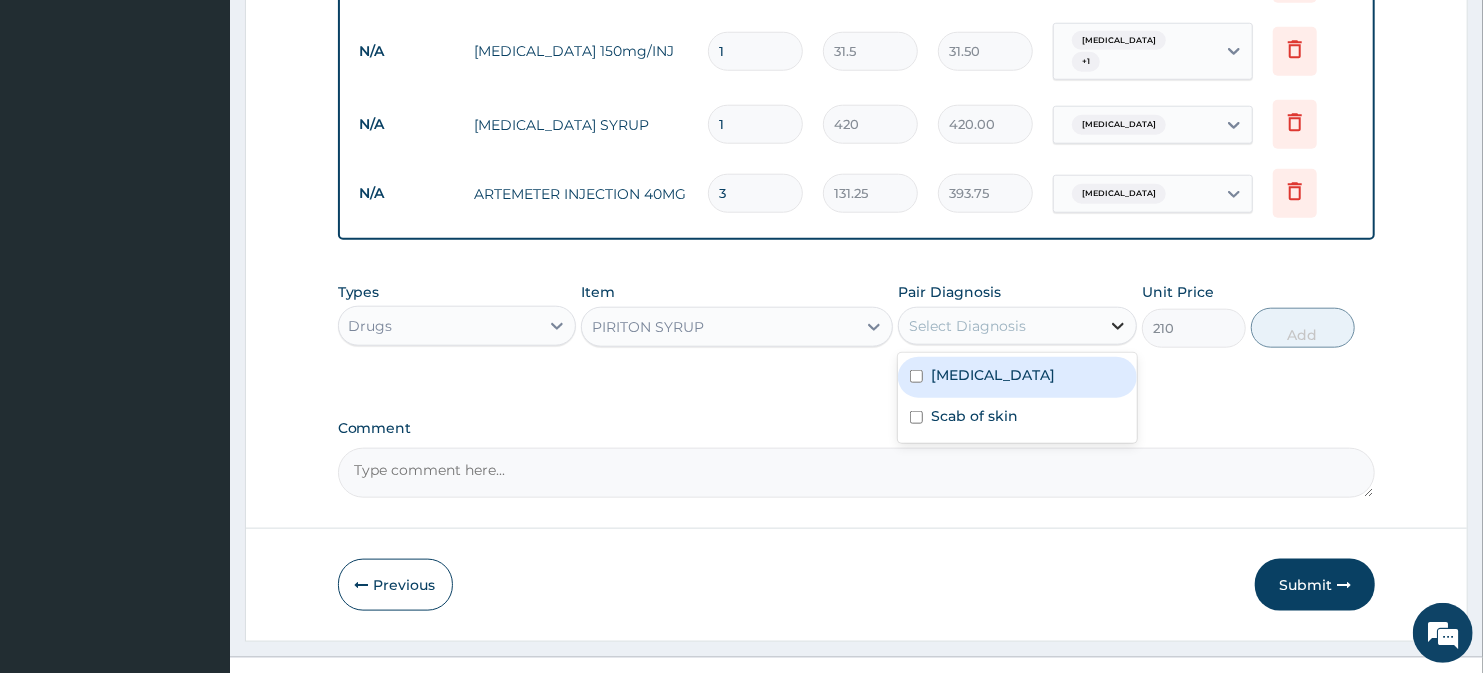 click 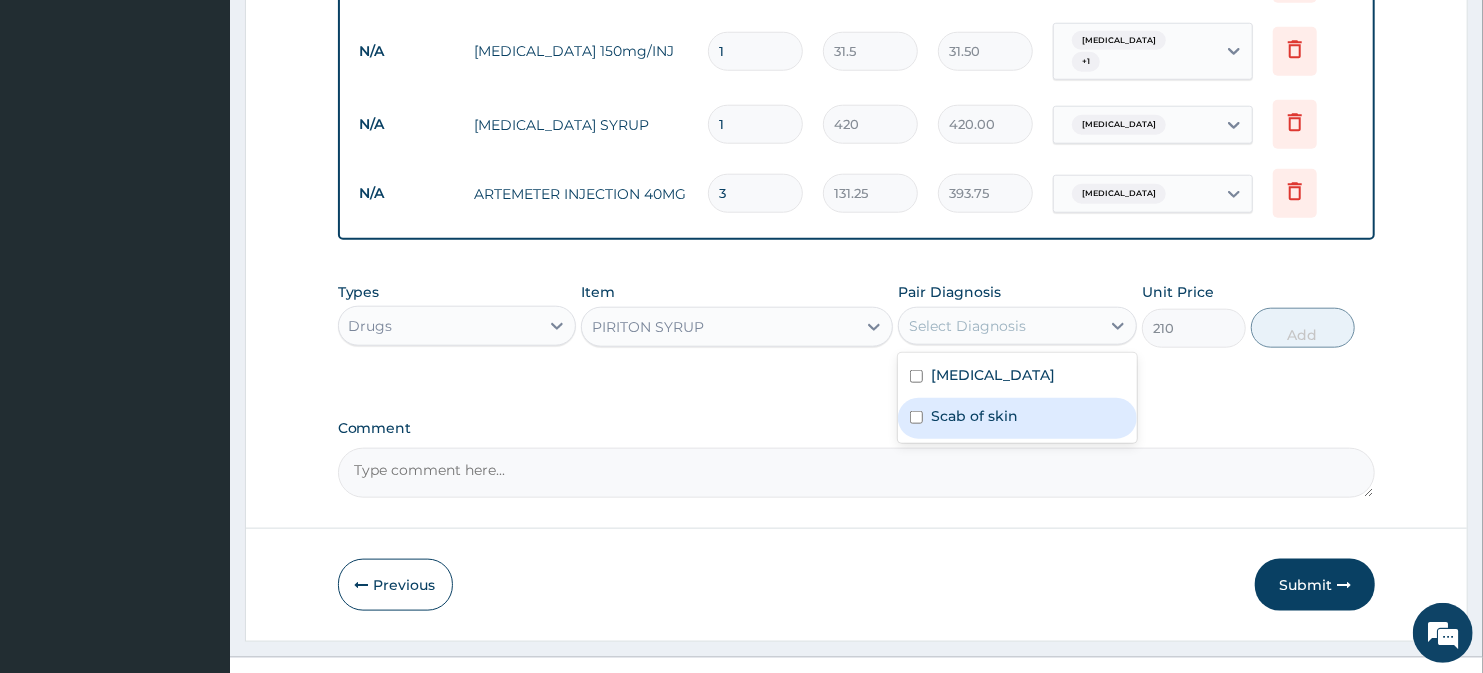 click at bounding box center (916, 417) 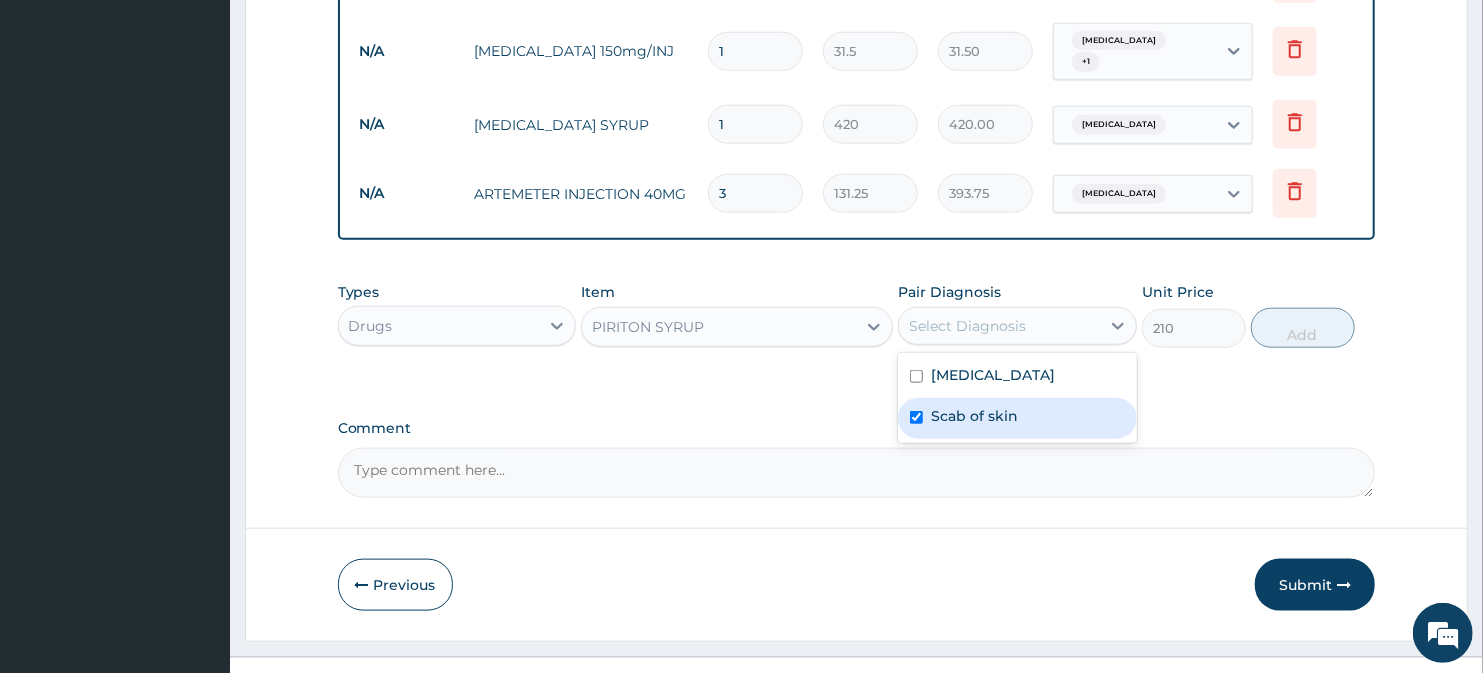 checkbox on "true" 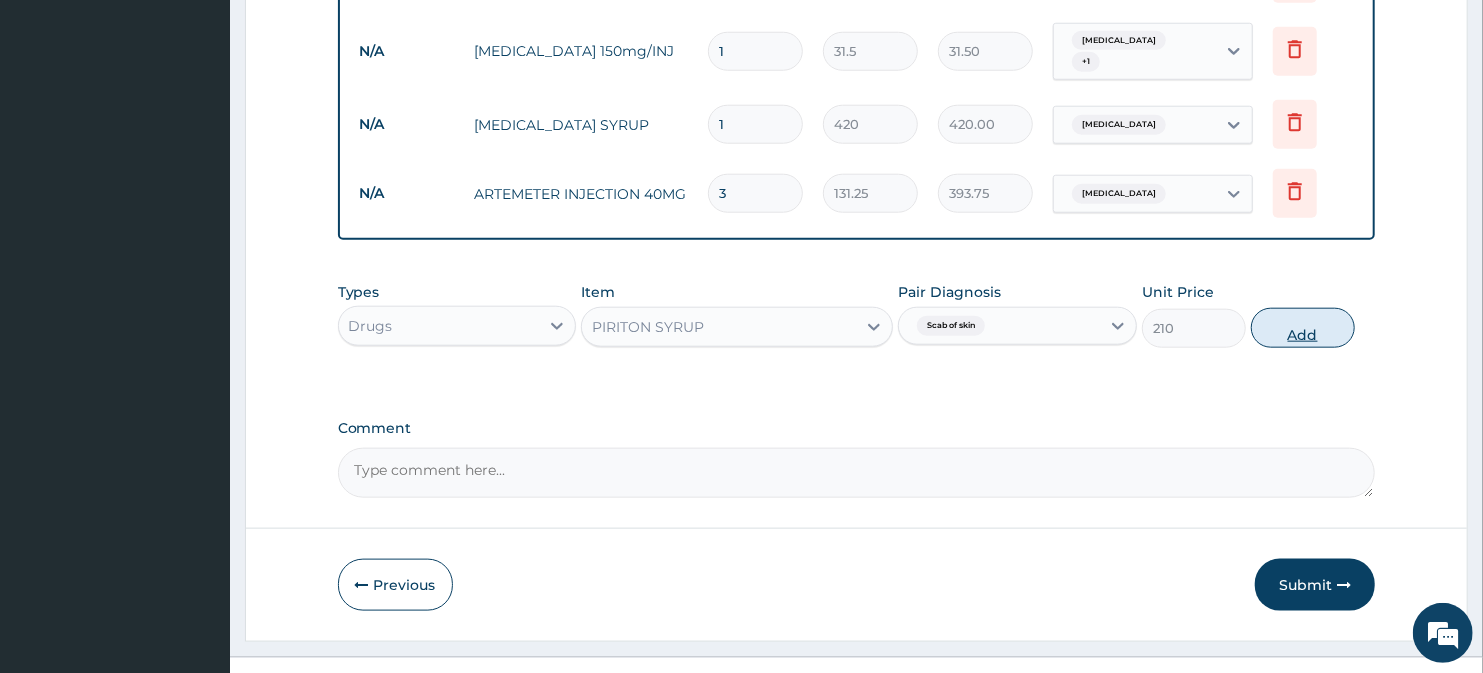 click on "Add" at bounding box center (1303, 328) 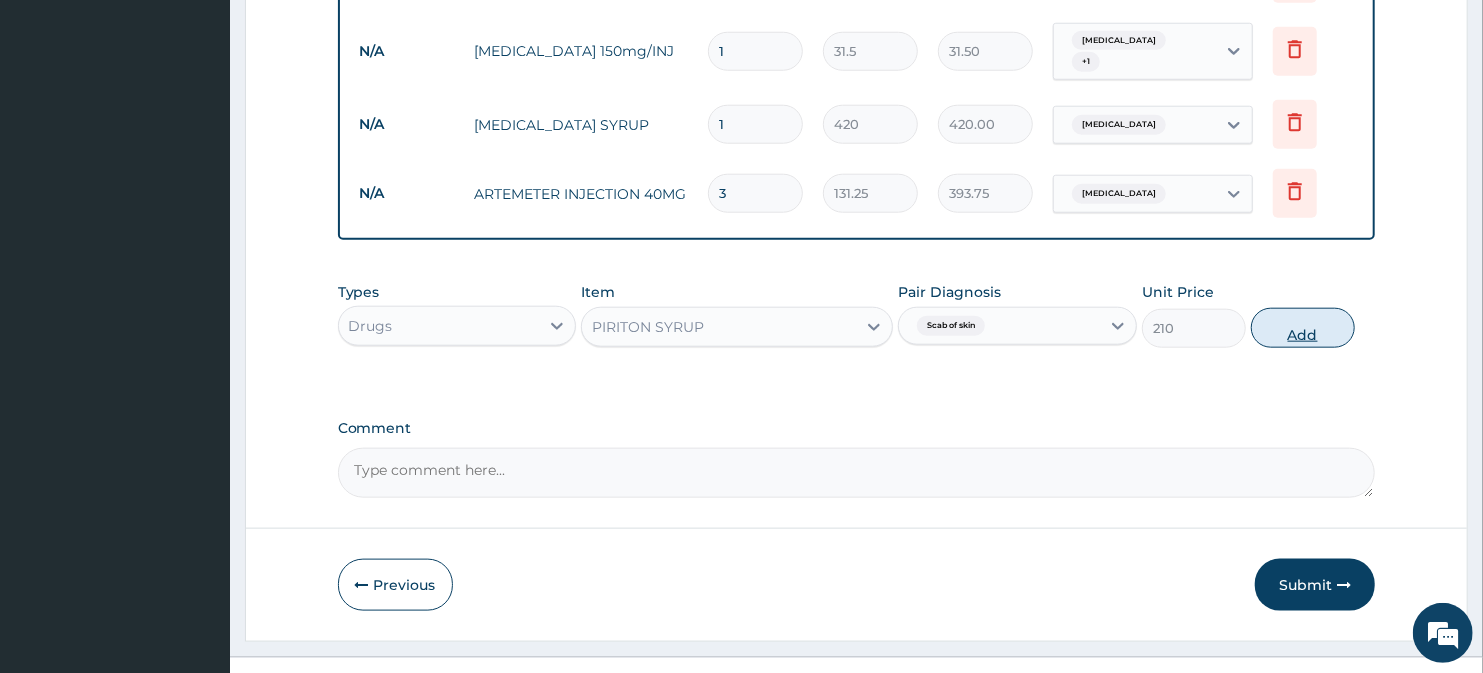 type on "0" 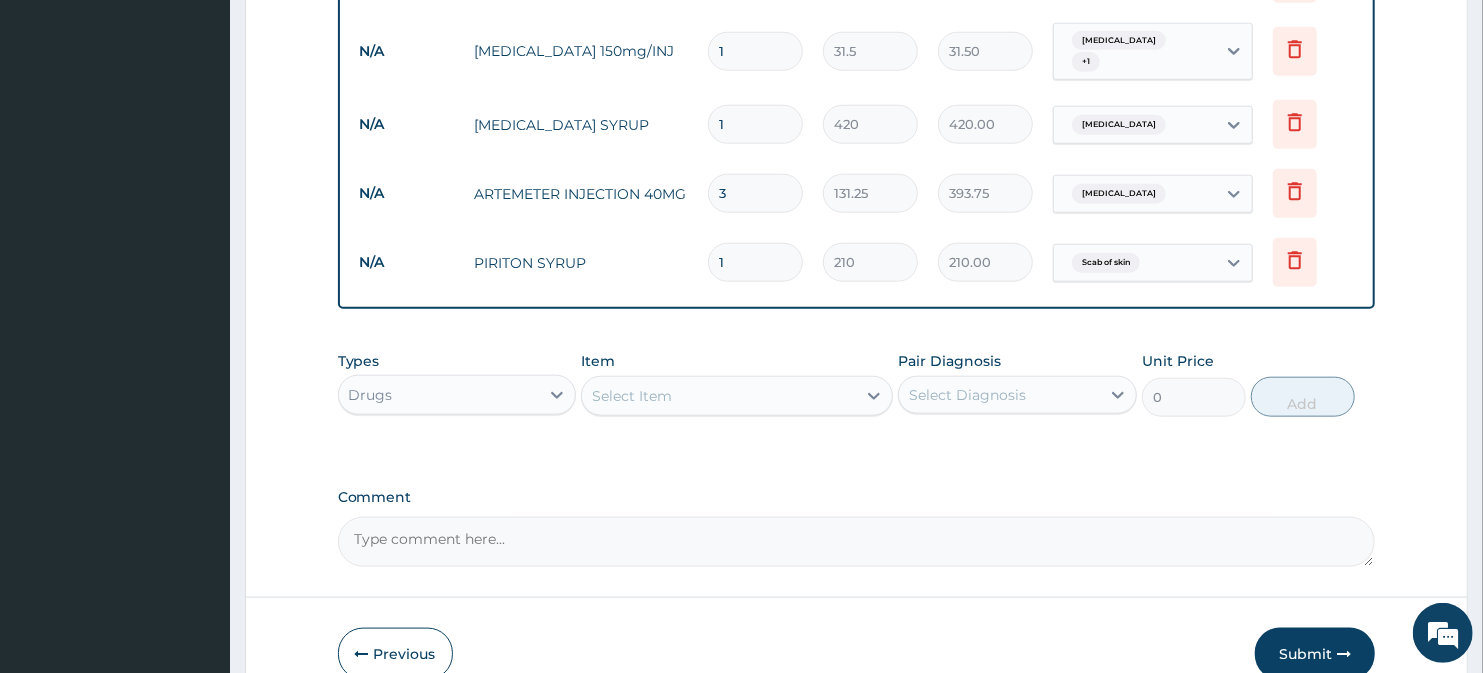 scroll, scrollTop: 1192, scrollLeft: 0, axis: vertical 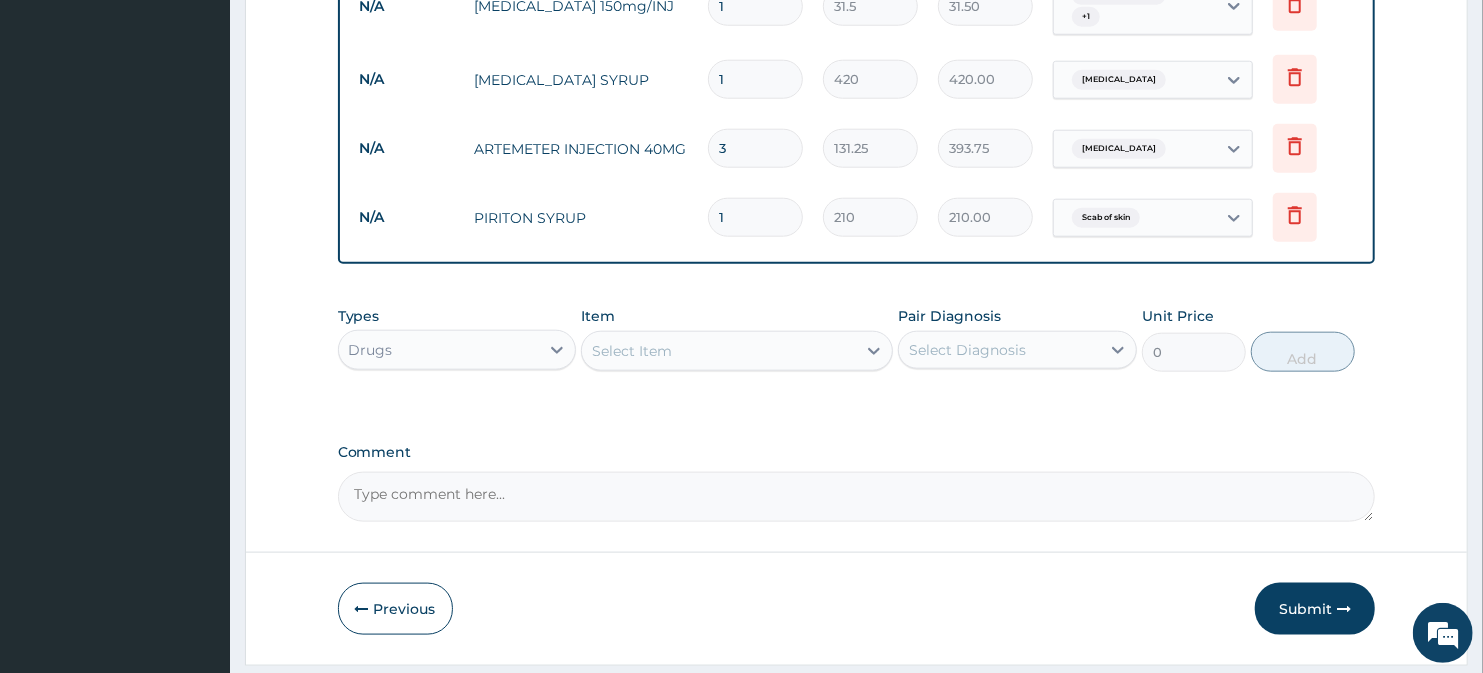 click on "Select Item" at bounding box center [632, 351] 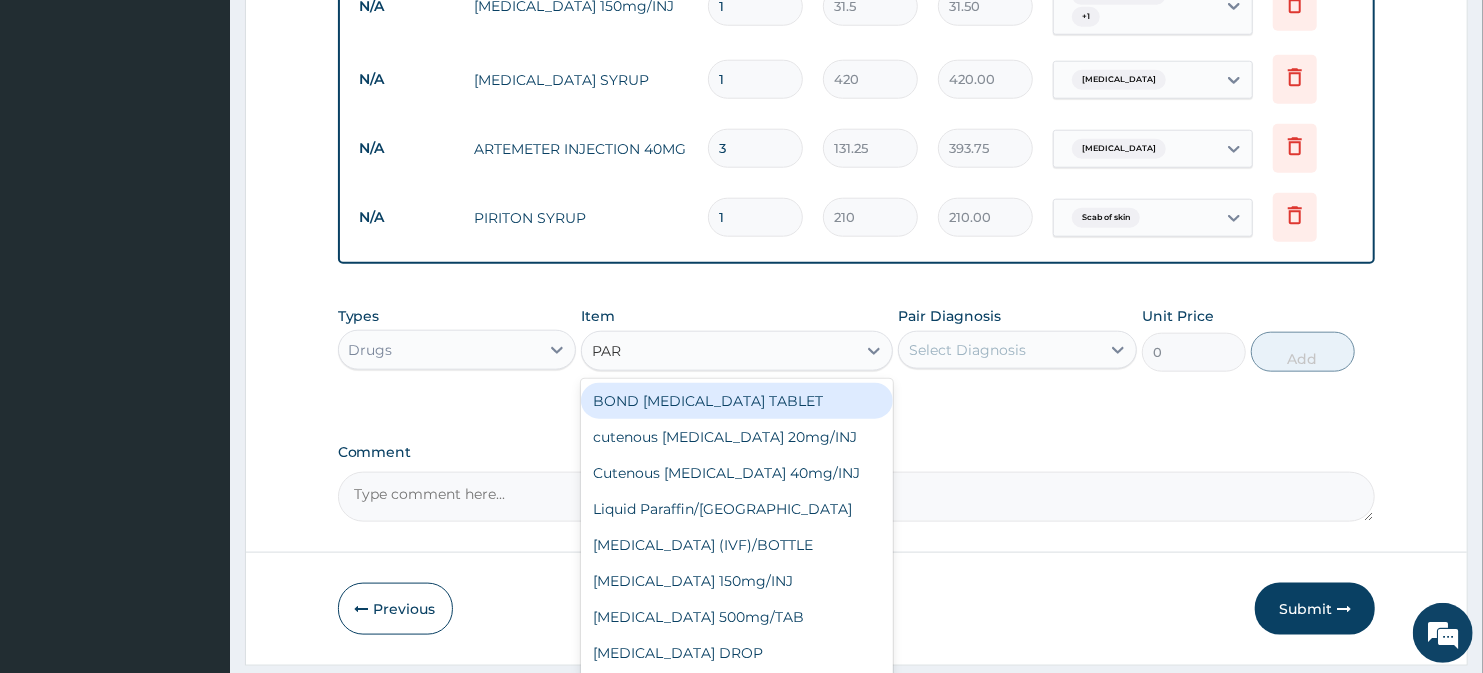 type on "PARA" 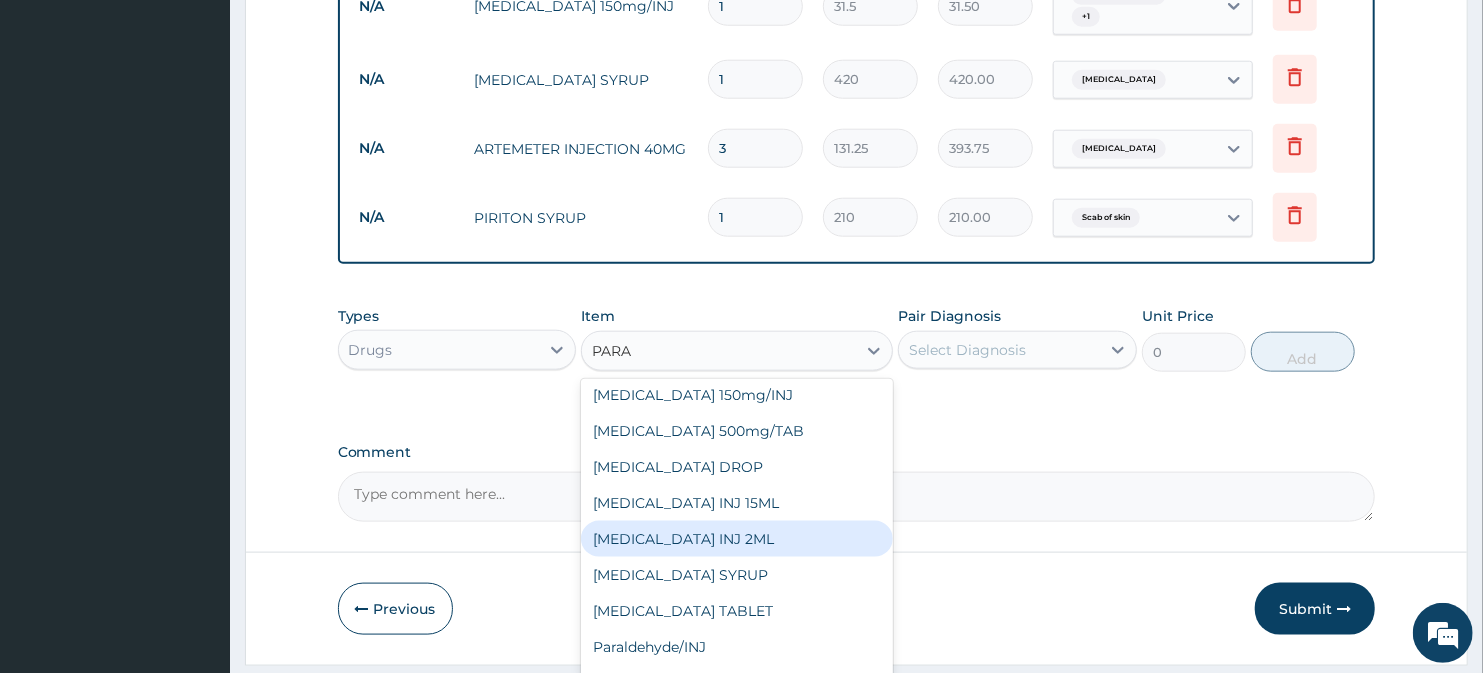 scroll, scrollTop: 133, scrollLeft: 0, axis: vertical 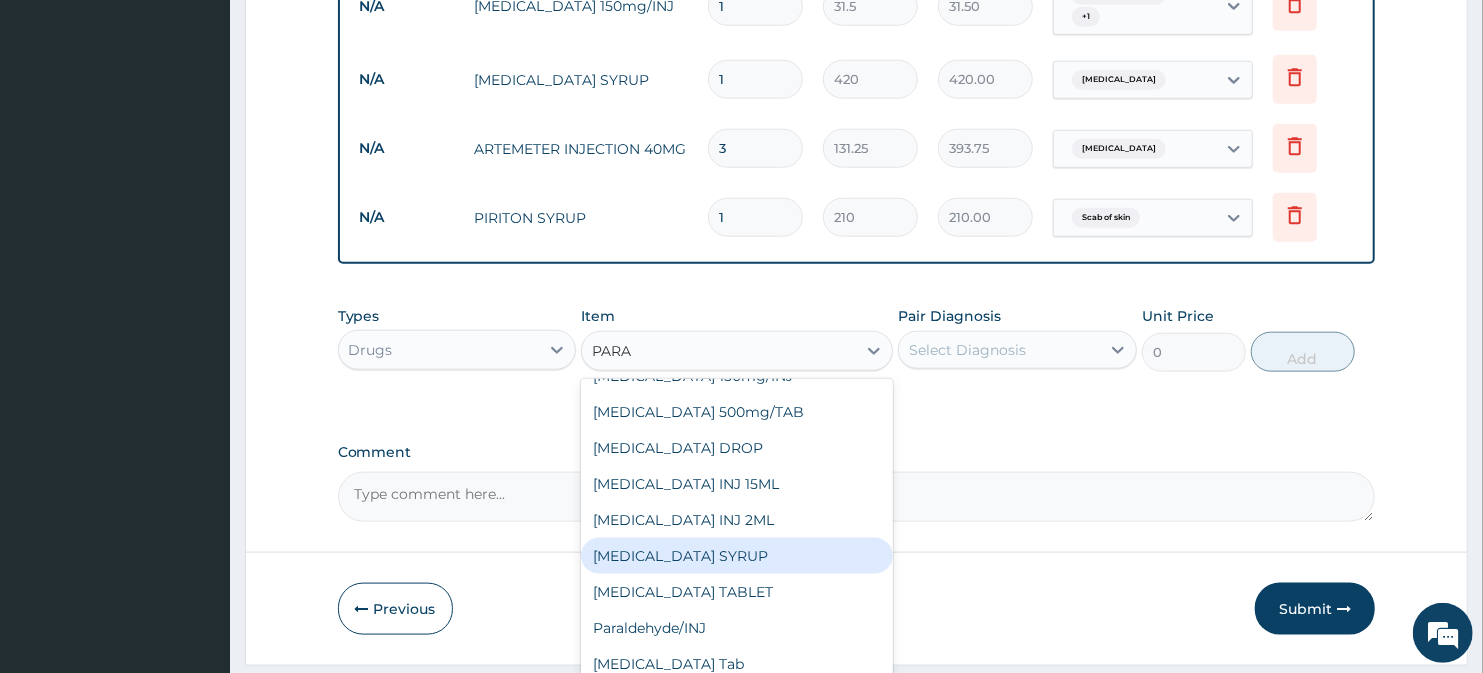 click on "PARACETAMOL SYRUP" at bounding box center [736, 556] 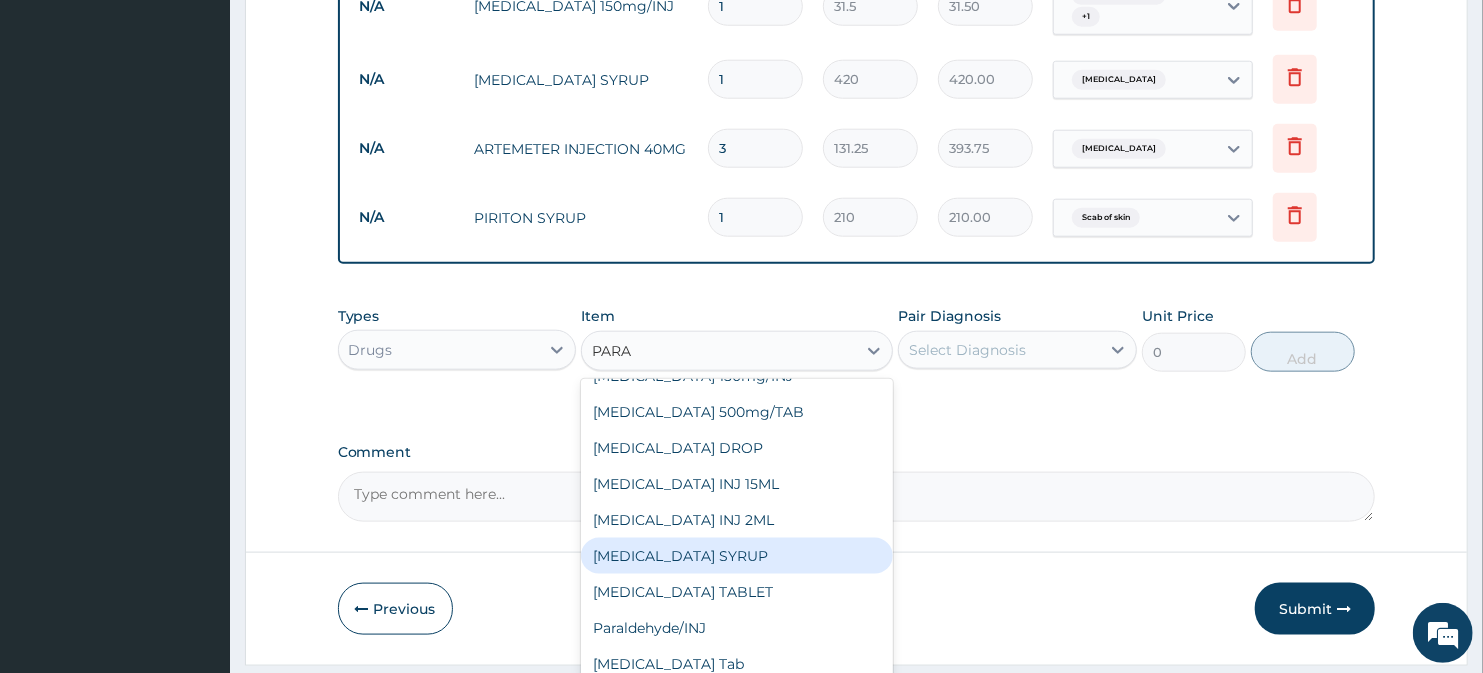 type 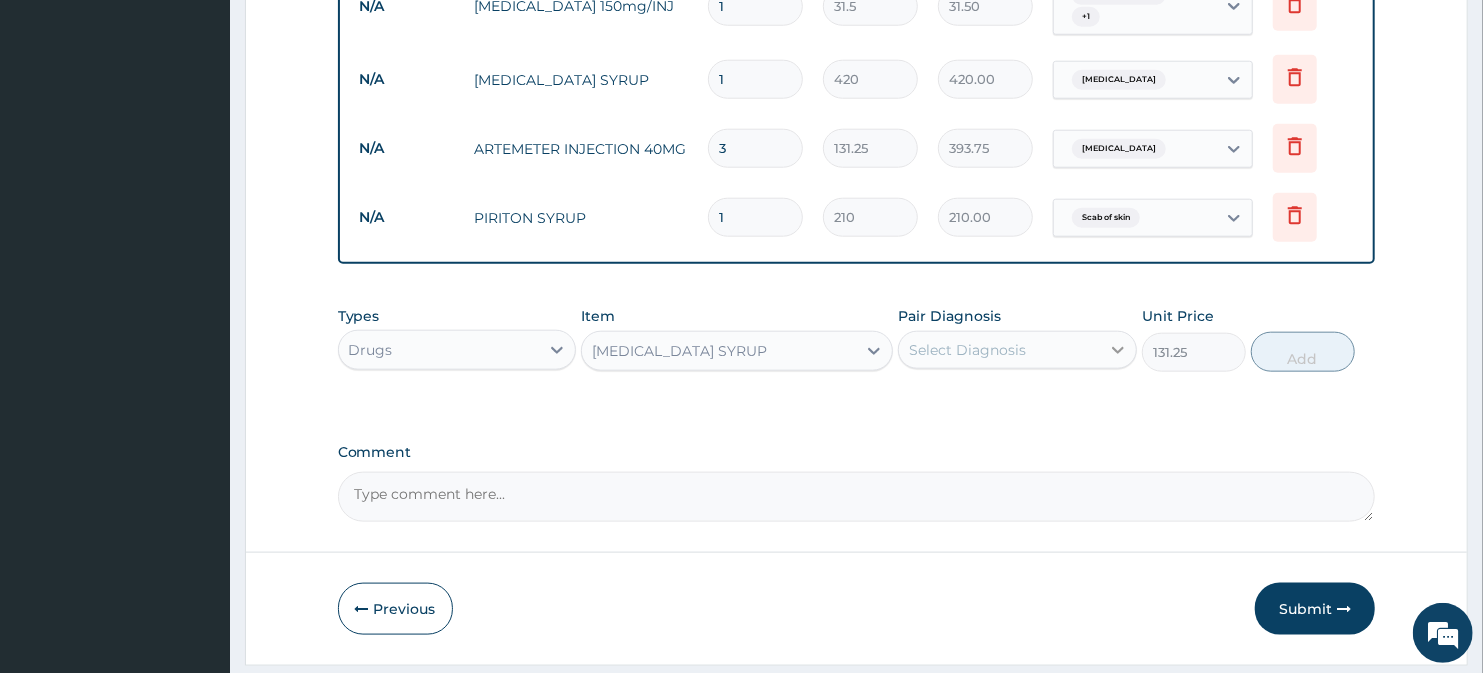 click 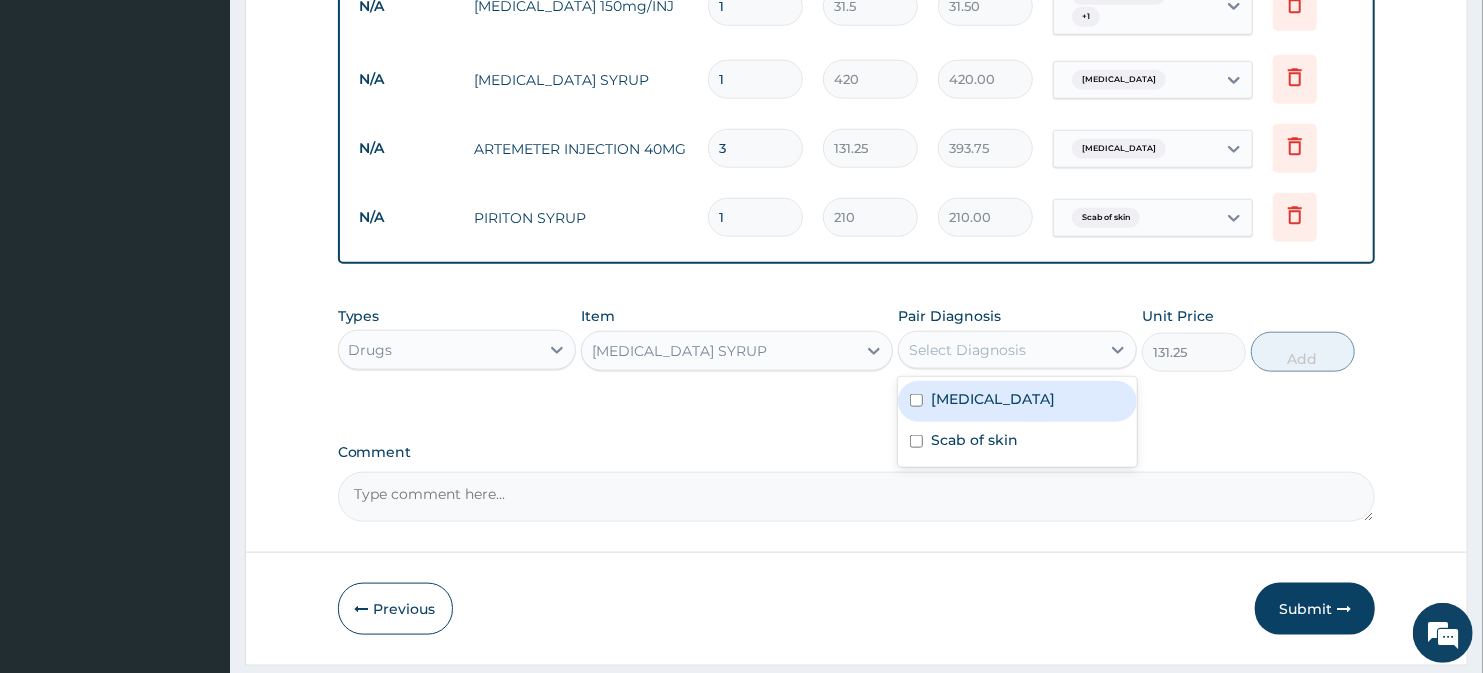 click at bounding box center [916, 400] 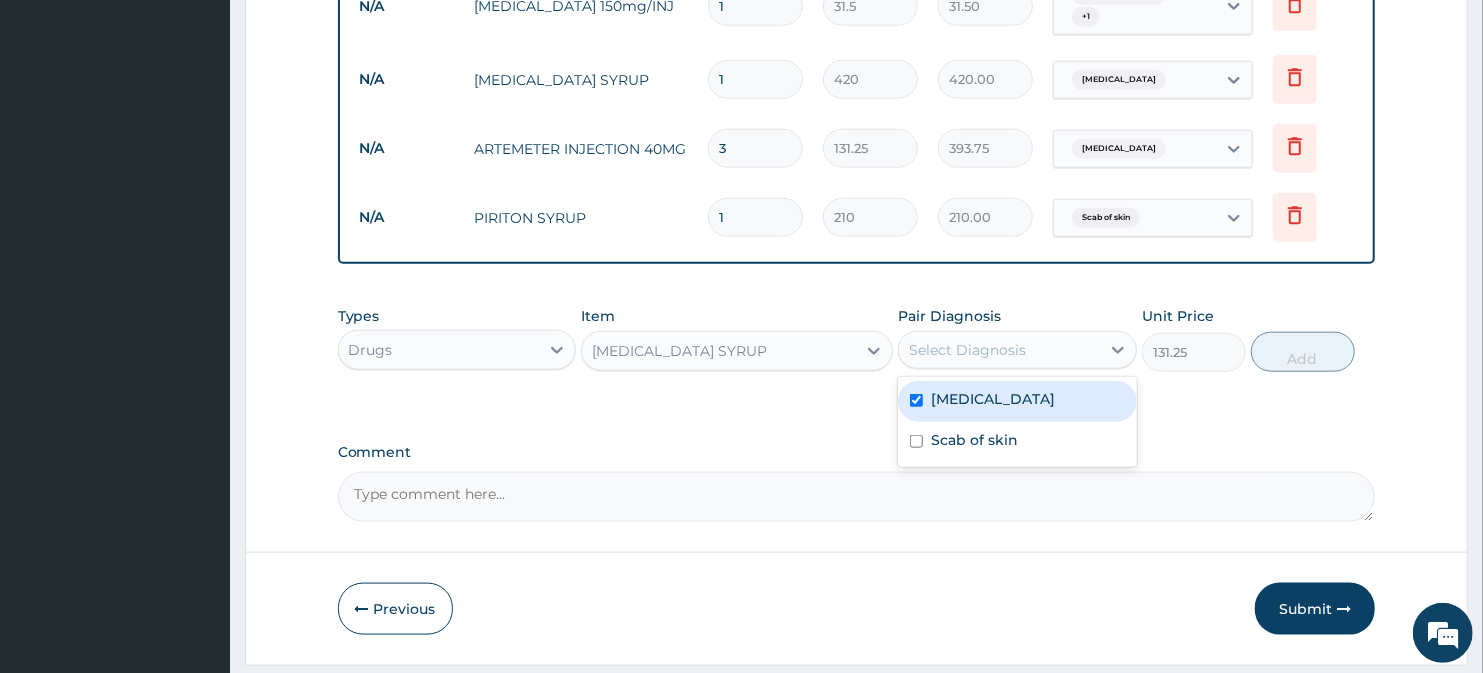checkbox on "true" 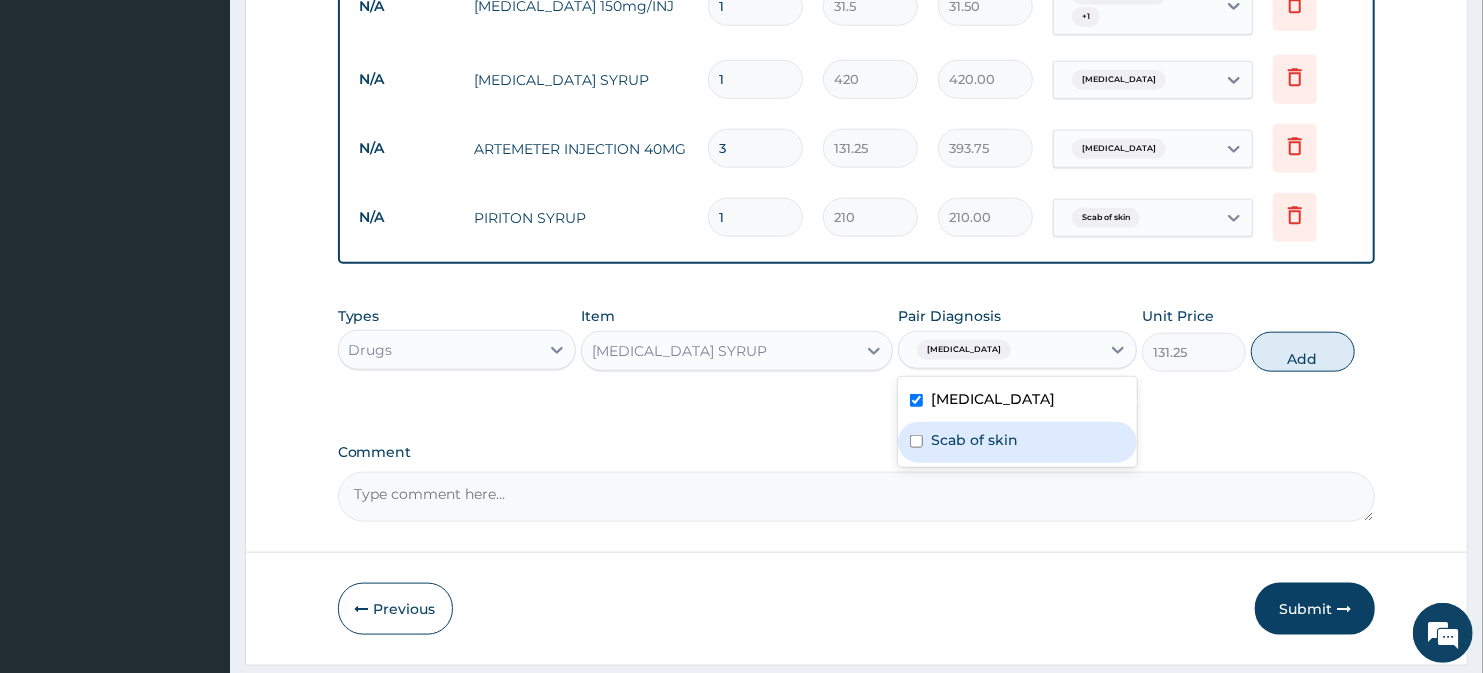 click on "Scab of skin" at bounding box center (1017, 442) 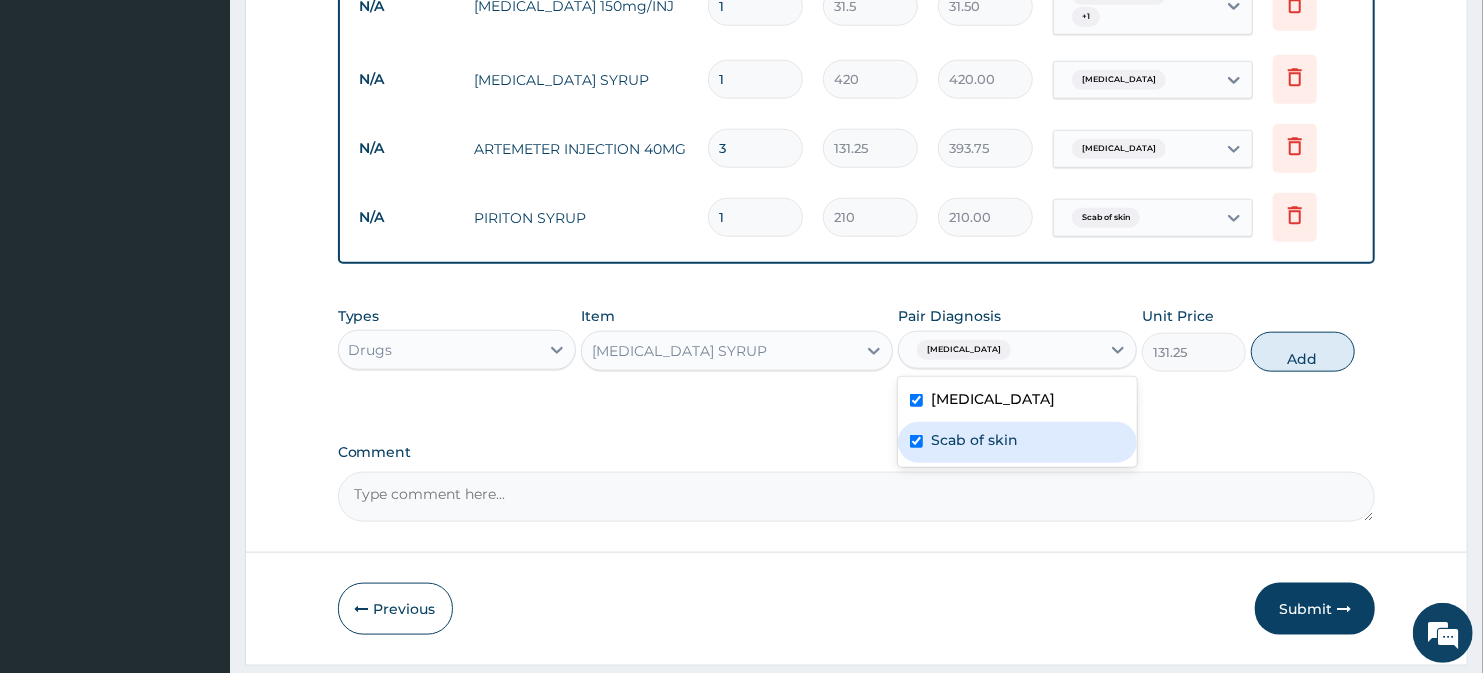 checkbox on "true" 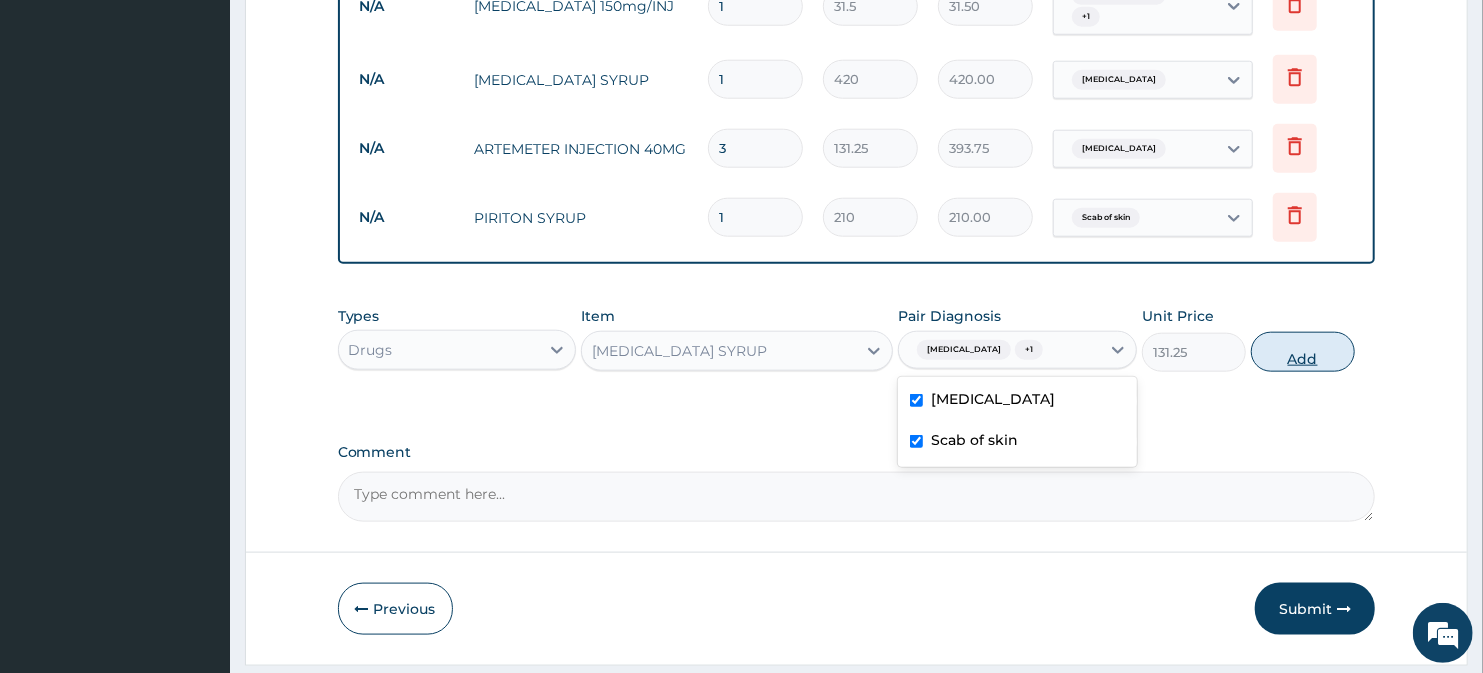 click on "Add" at bounding box center [1303, 352] 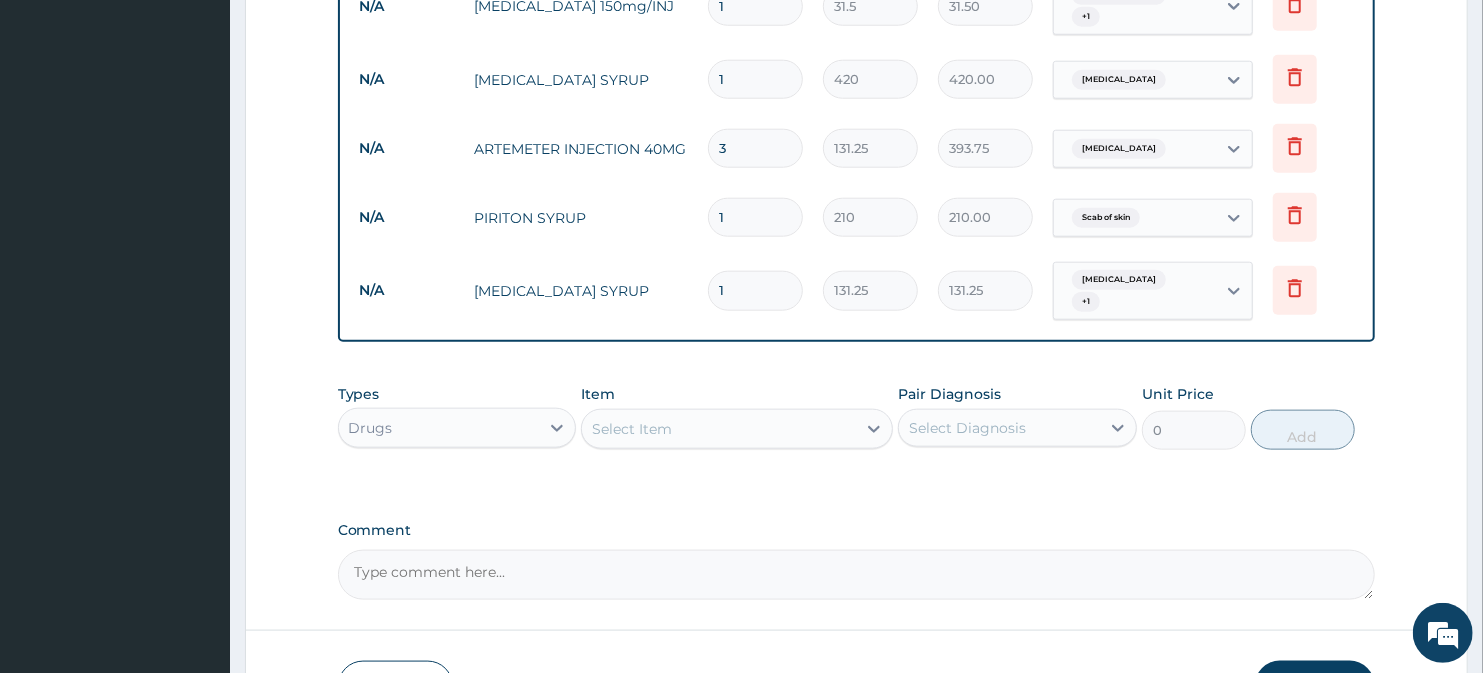click on "Submit" at bounding box center [1315, 687] 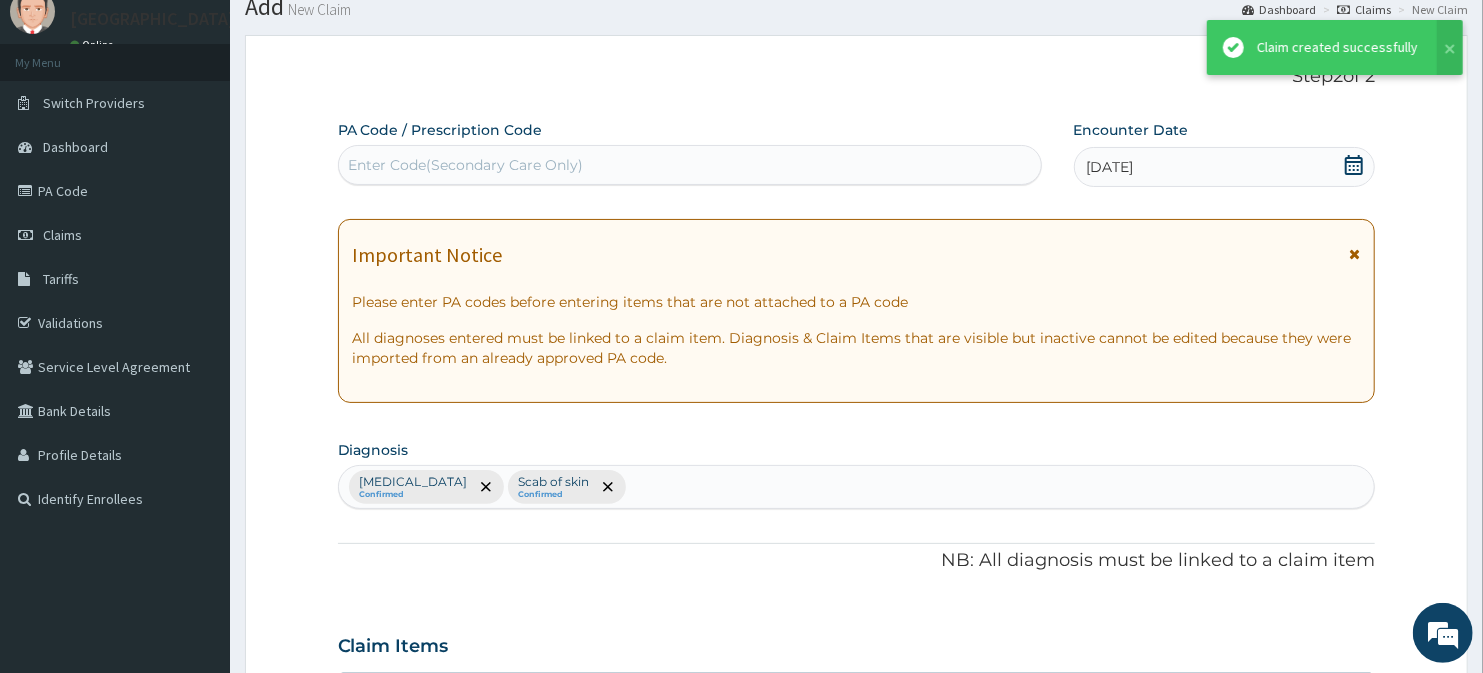 scroll, scrollTop: 1192, scrollLeft: 0, axis: vertical 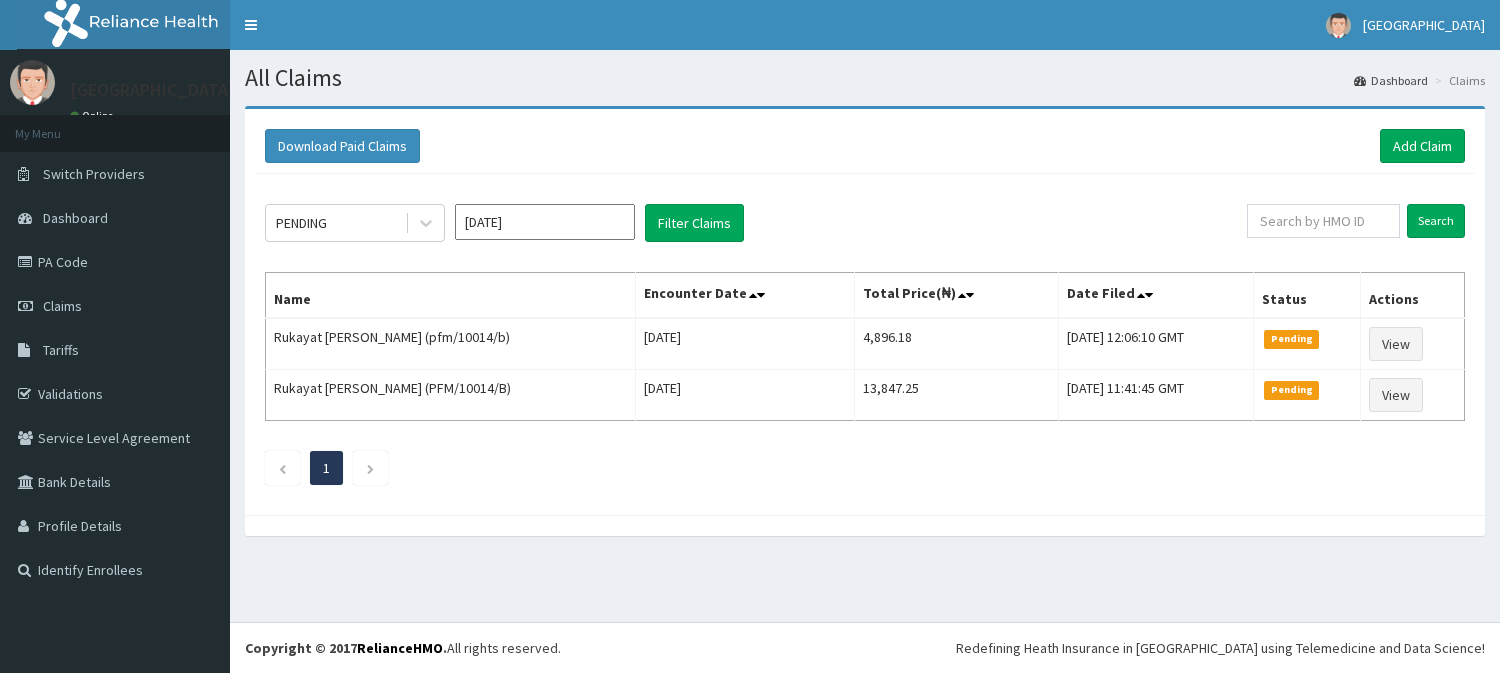 click on "[DATE]" at bounding box center (545, 222) 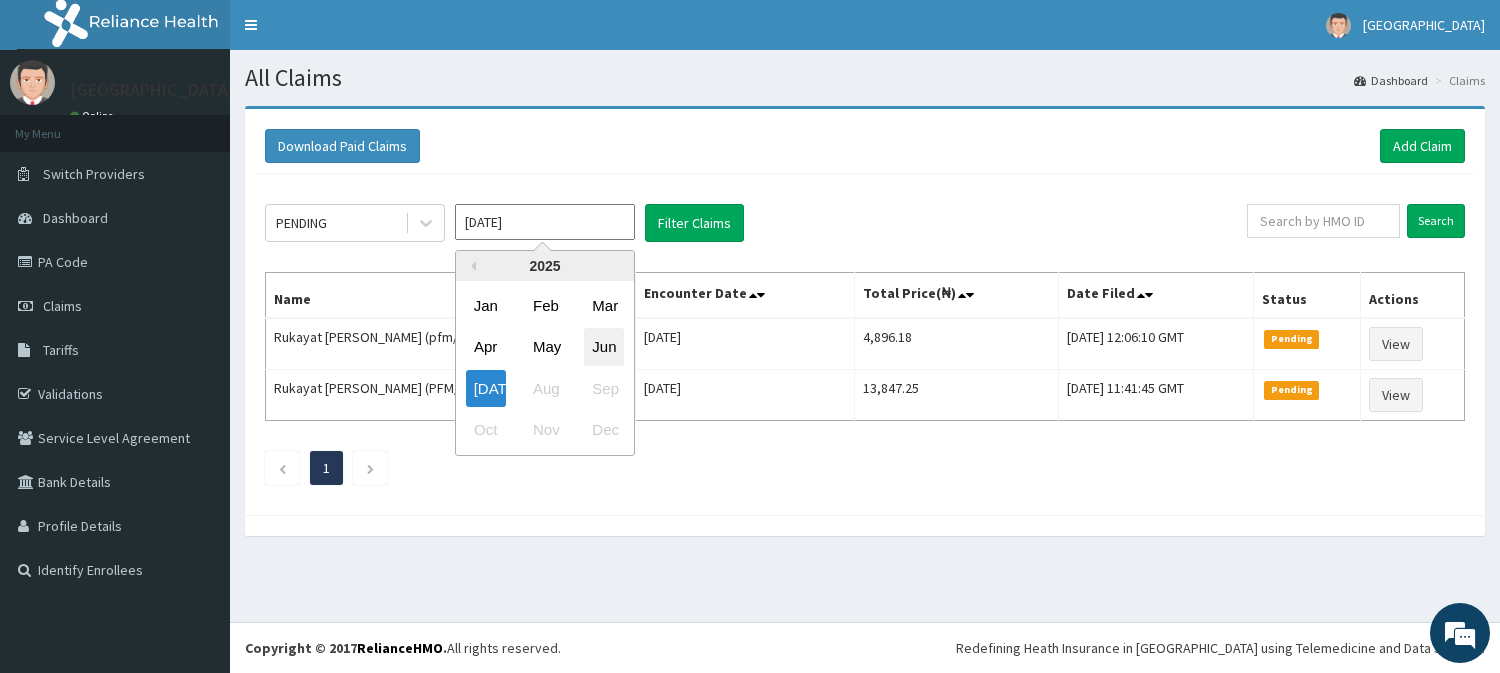 click on "Jun" at bounding box center [604, 347] 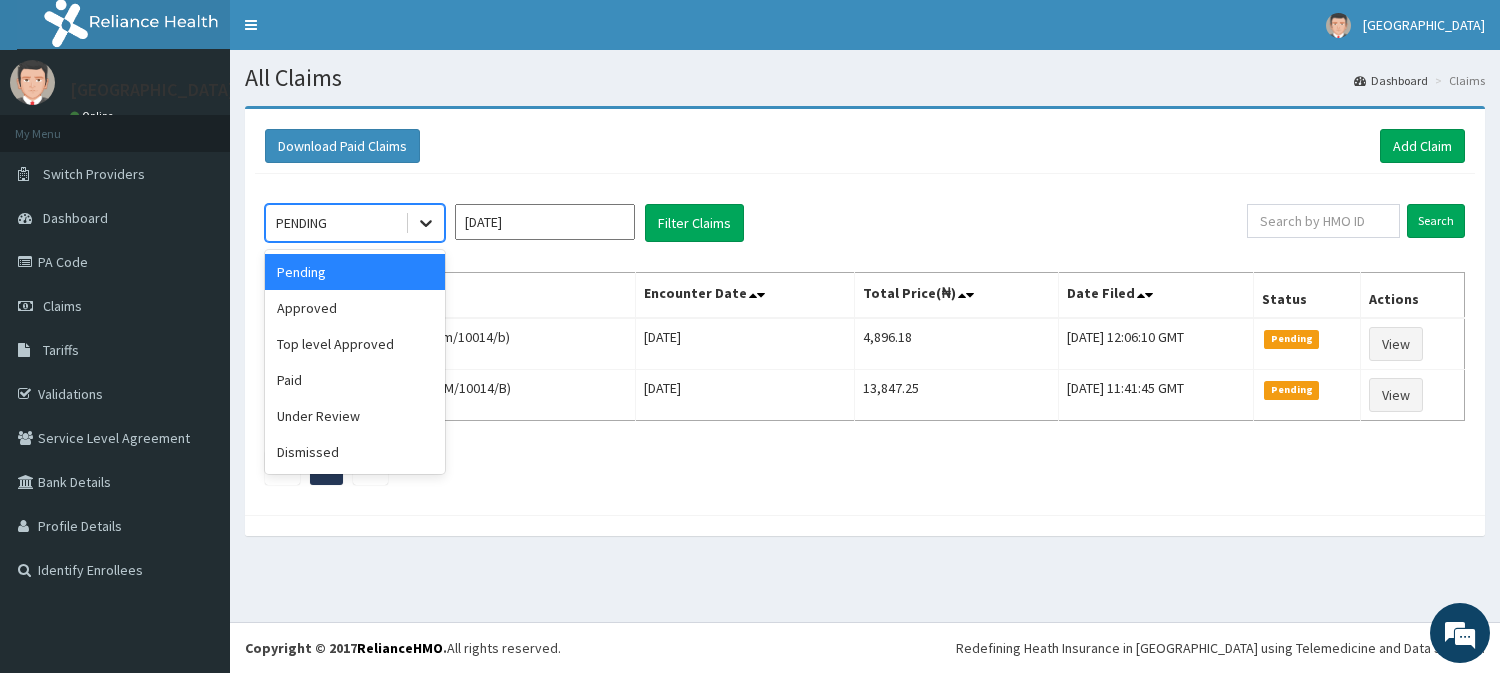 click 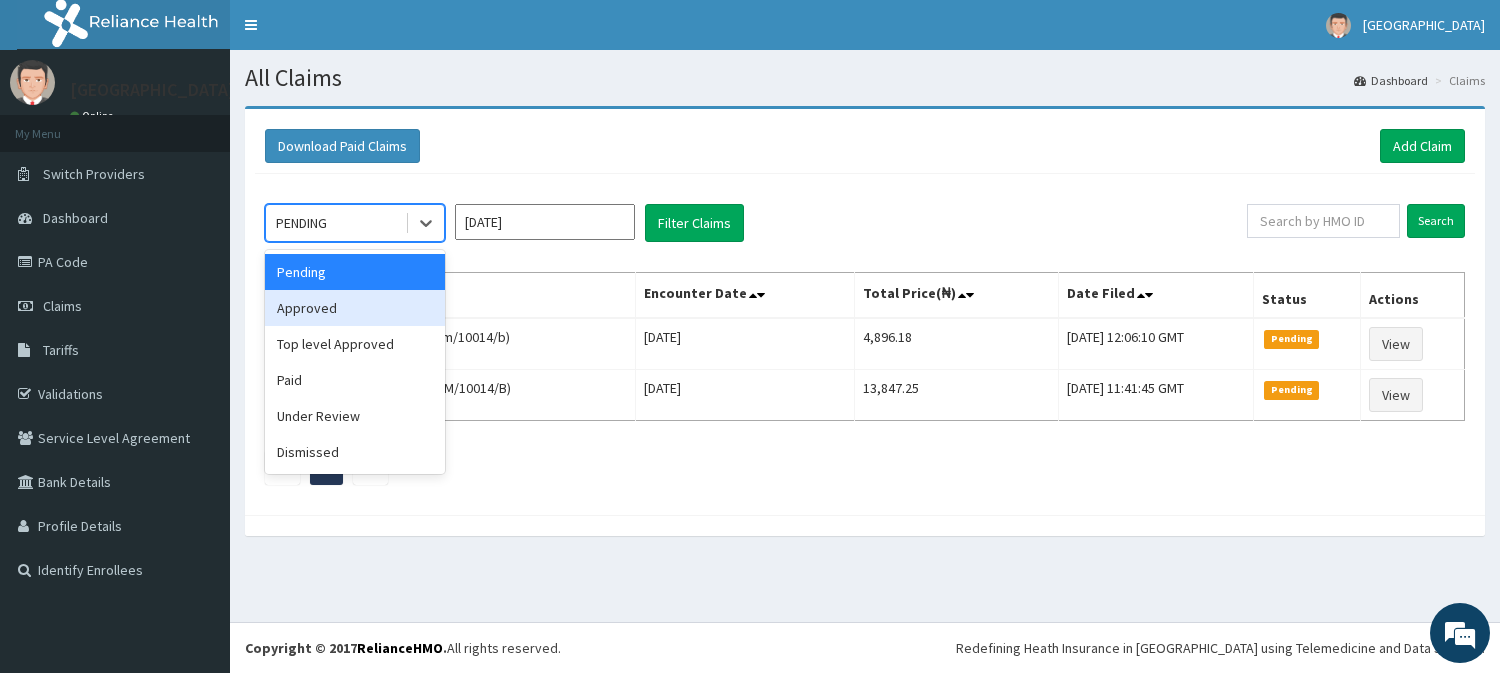 click on "Approved" at bounding box center (355, 308) 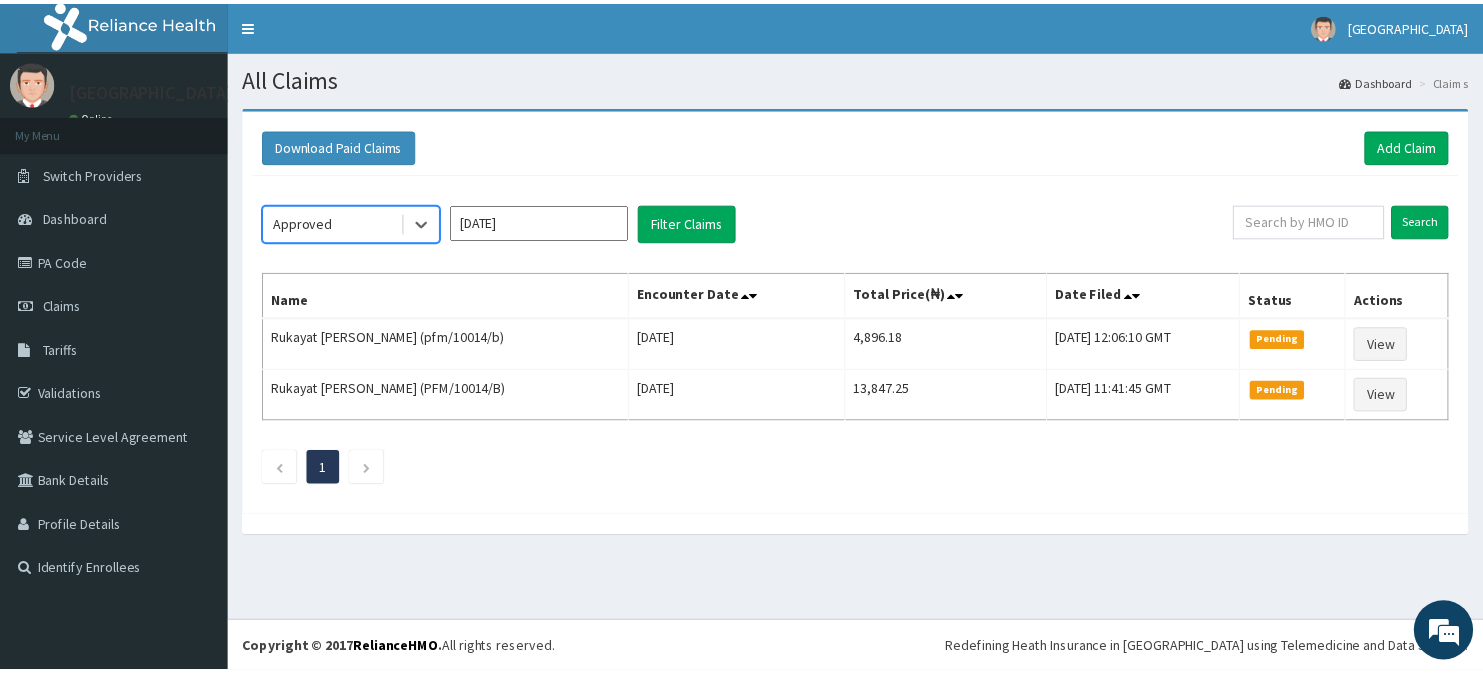 scroll, scrollTop: 0, scrollLeft: 0, axis: both 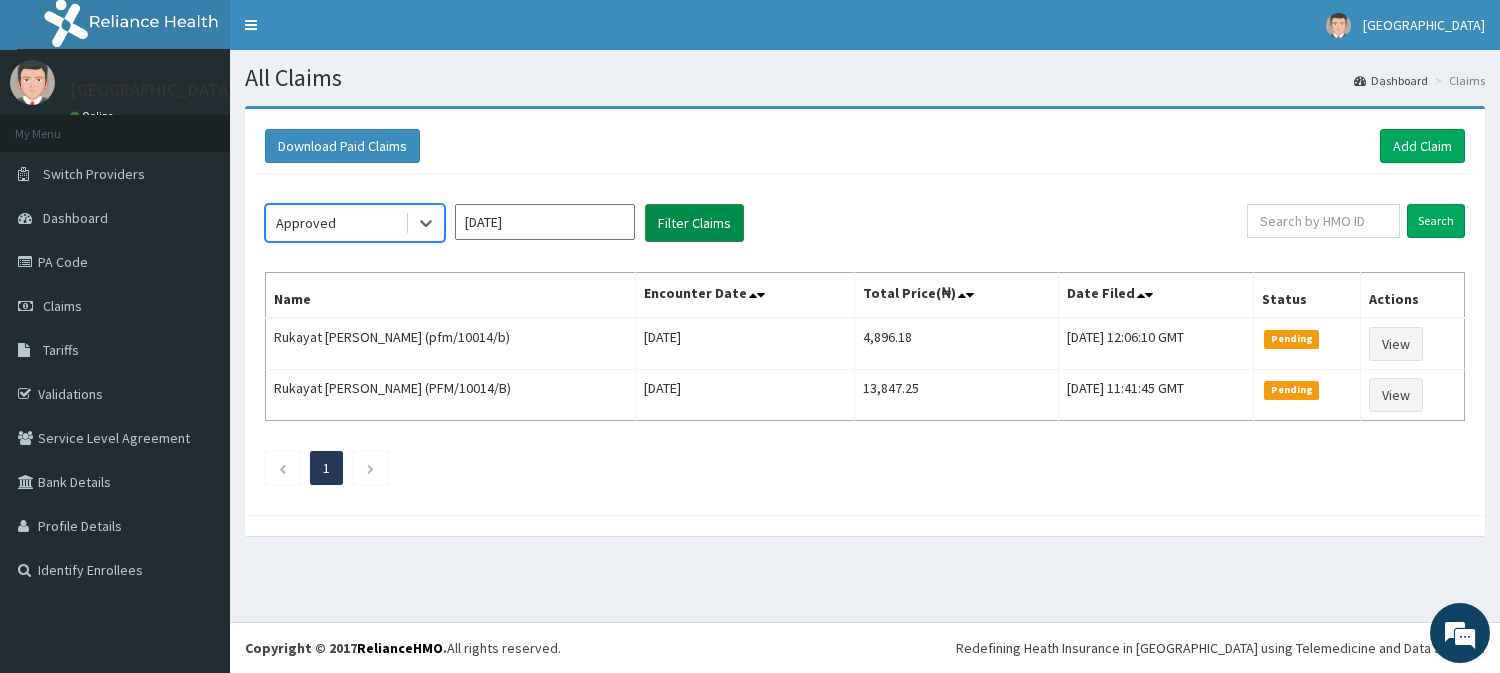 click on "Filter Claims" at bounding box center (694, 223) 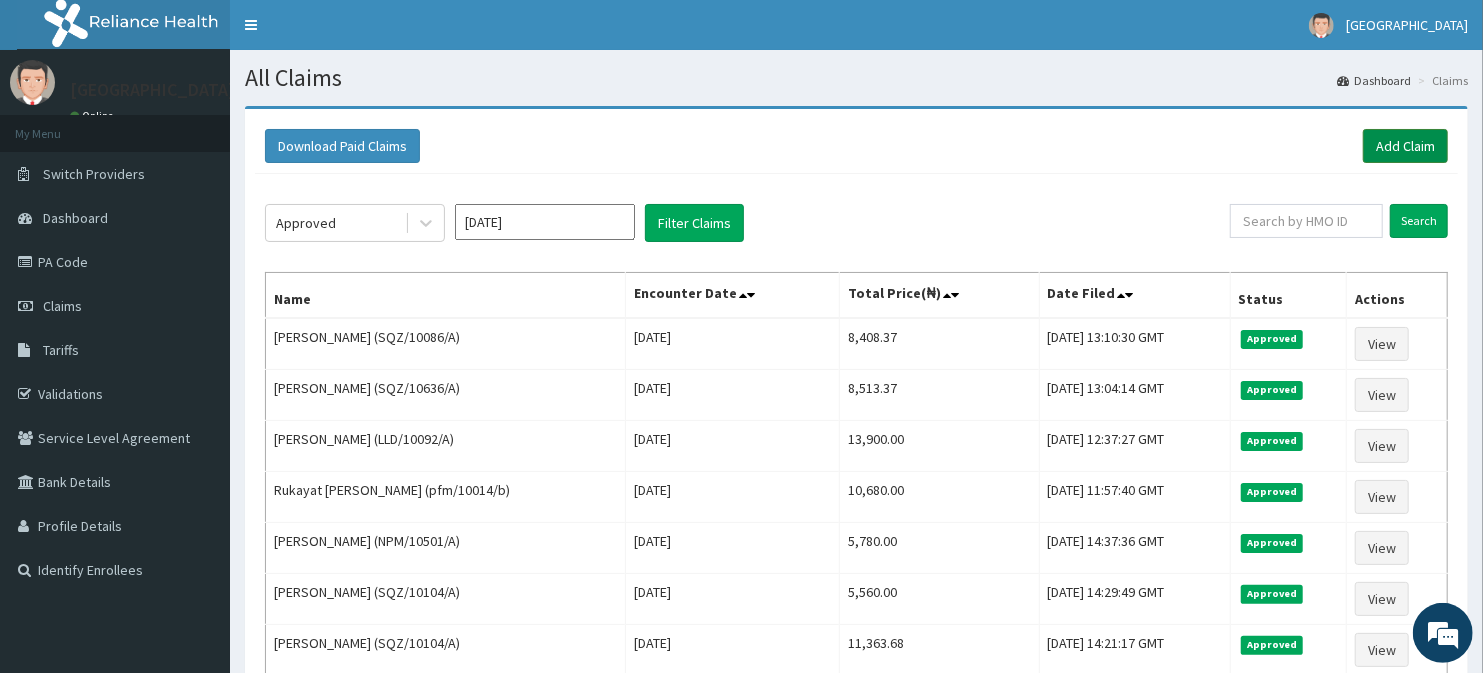 click on "Add Claim" at bounding box center (1405, 146) 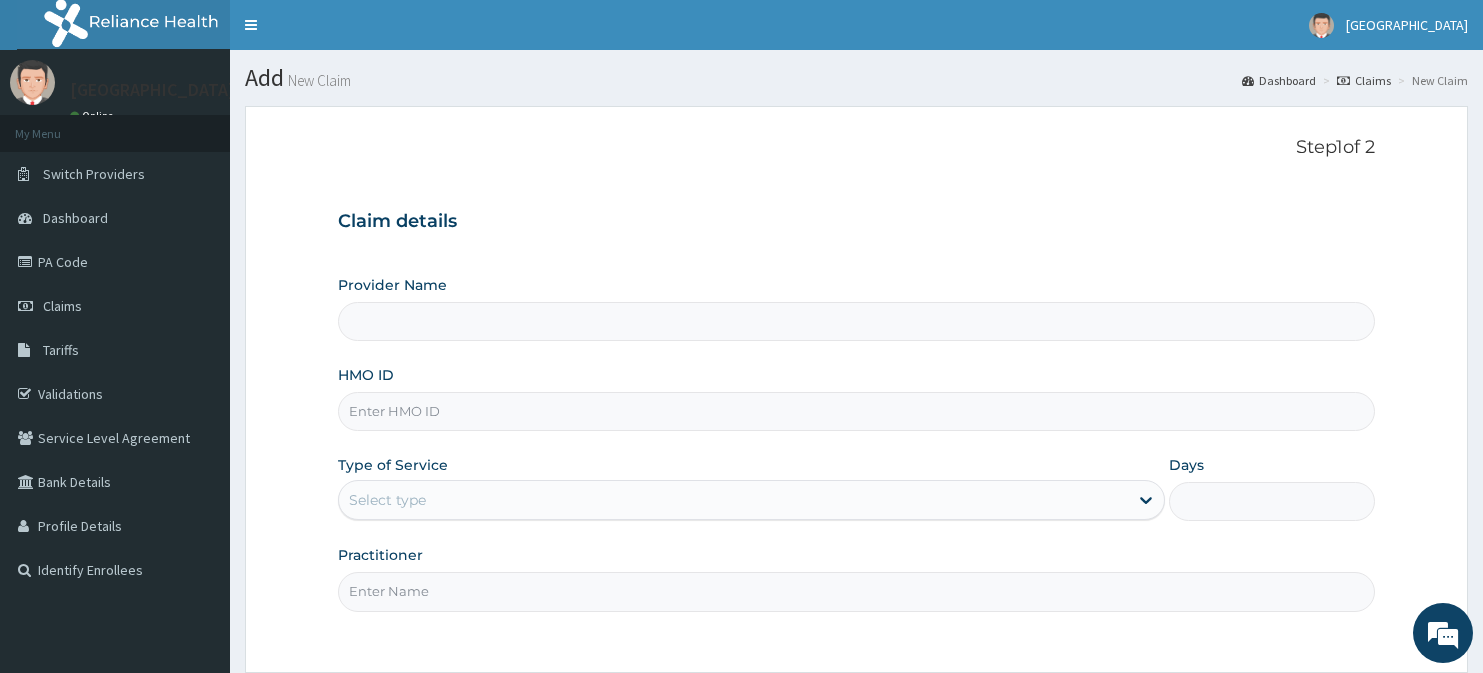 scroll, scrollTop: 0, scrollLeft: 0, axis: both 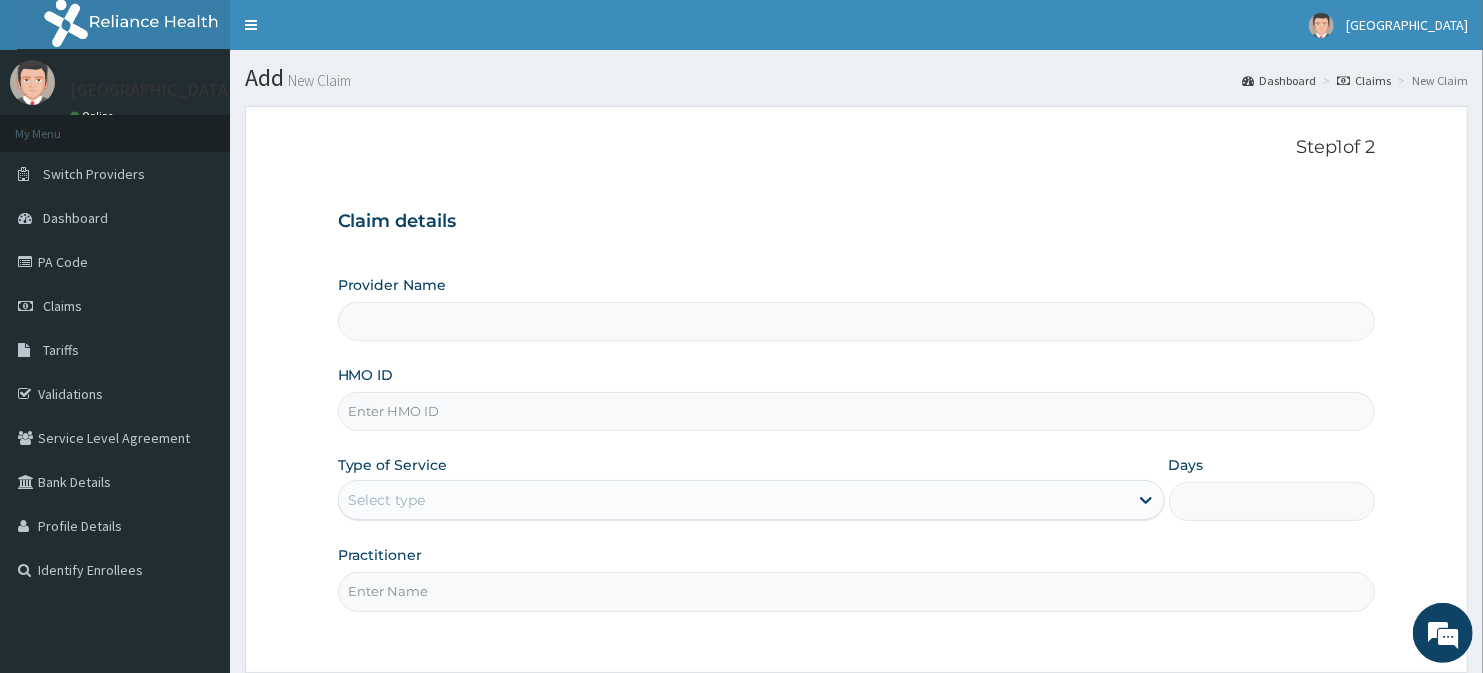 click on "HMO ID" at bounding box center [857, 411] 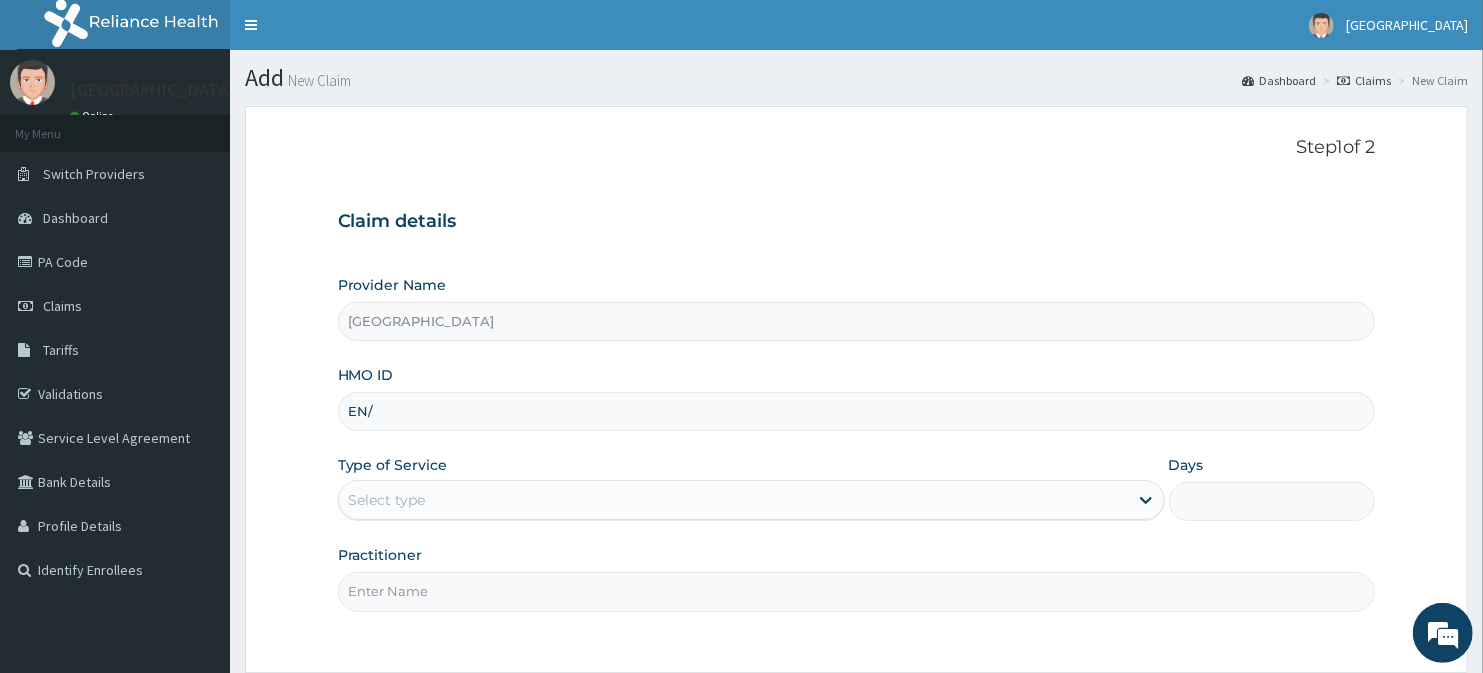 scroll, scrollTop: 0, scrollLeft: 0, axis: both 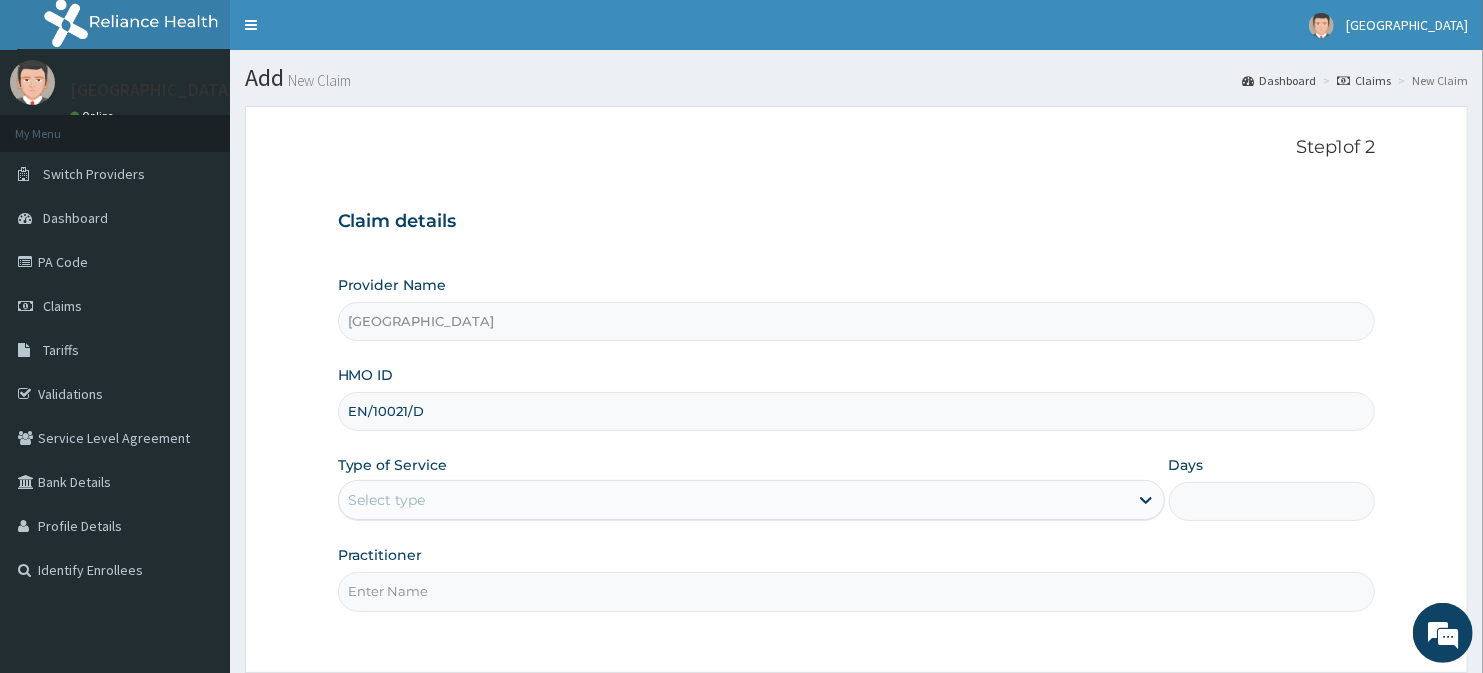 type on "EN/10021/D" 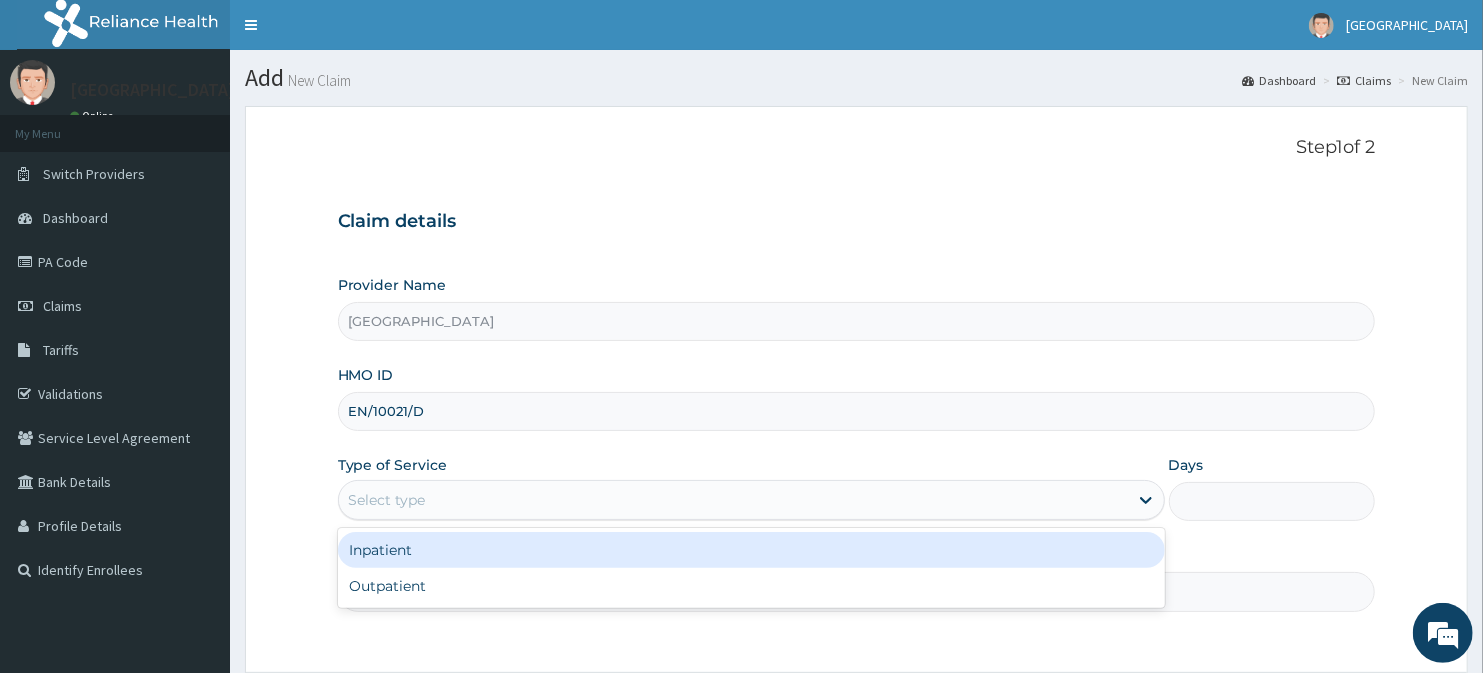 click on "Select type" at bounding box center (387, 500) 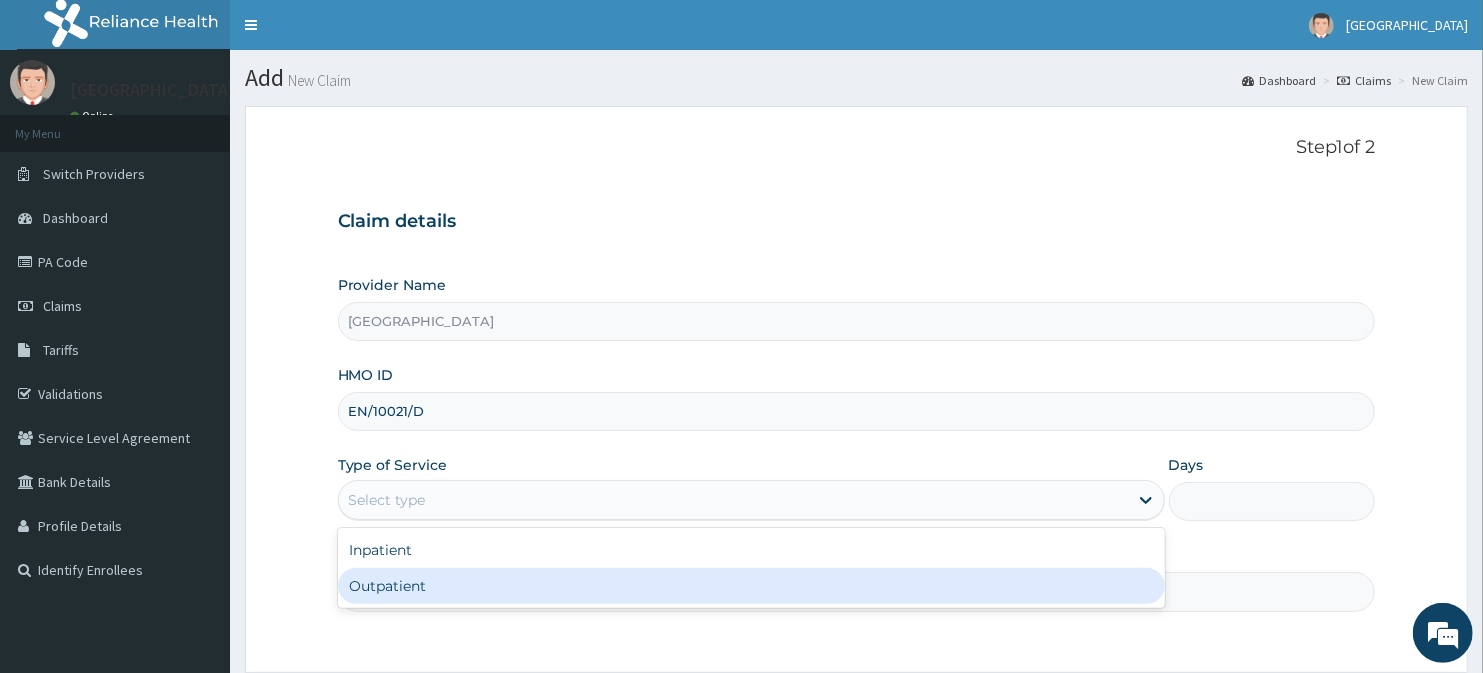 click on "Outpatient" at bounding box center [751, 586] 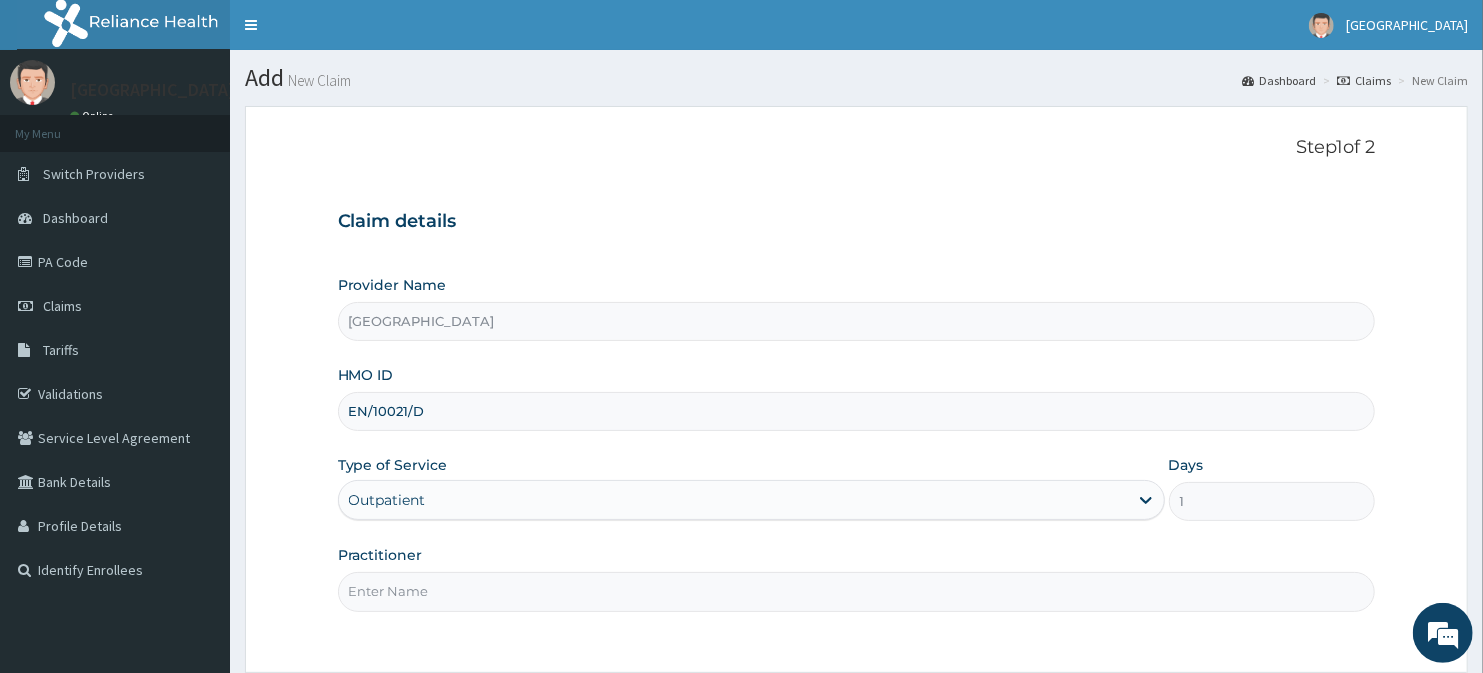 click on "Practitioner" at bounding box center (857, 591) 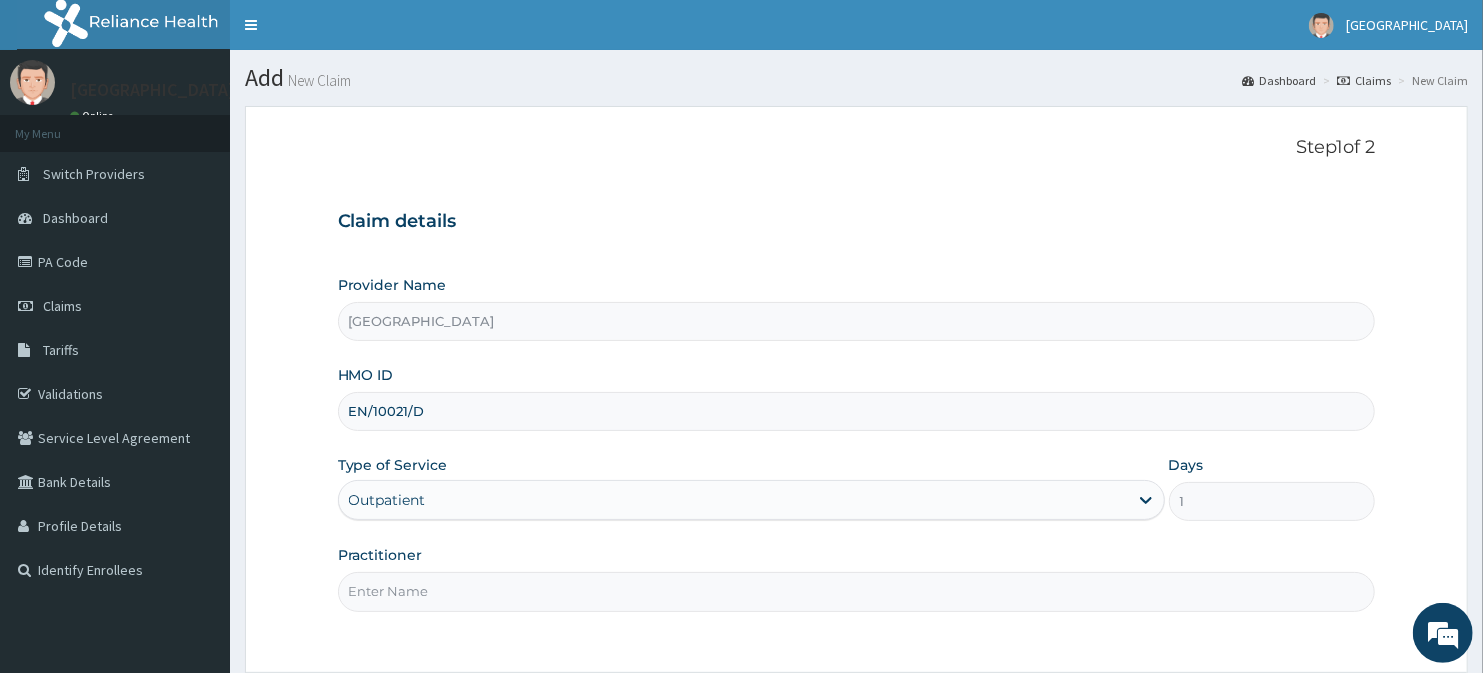 type on "[PERSON_NAME]" 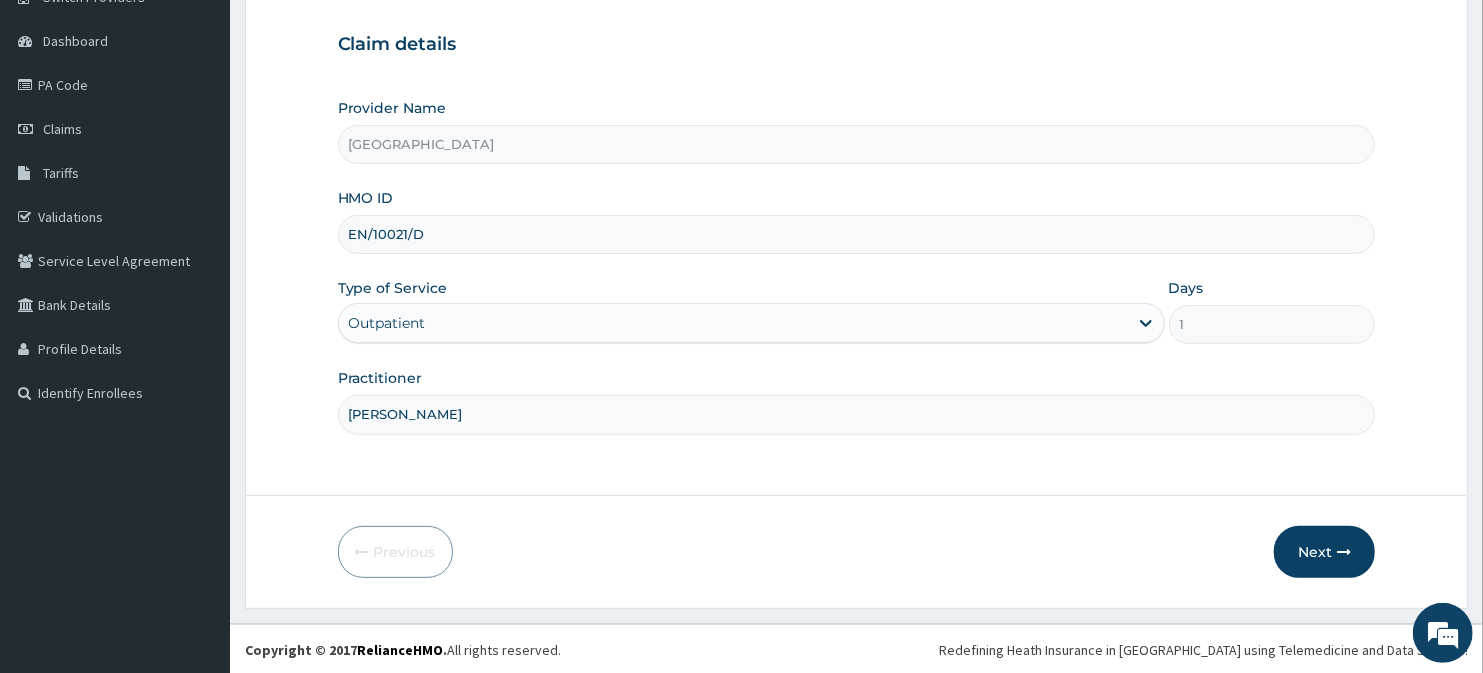 scroll, scrollTop: 178, scrollLeft: 0, axis: vertical 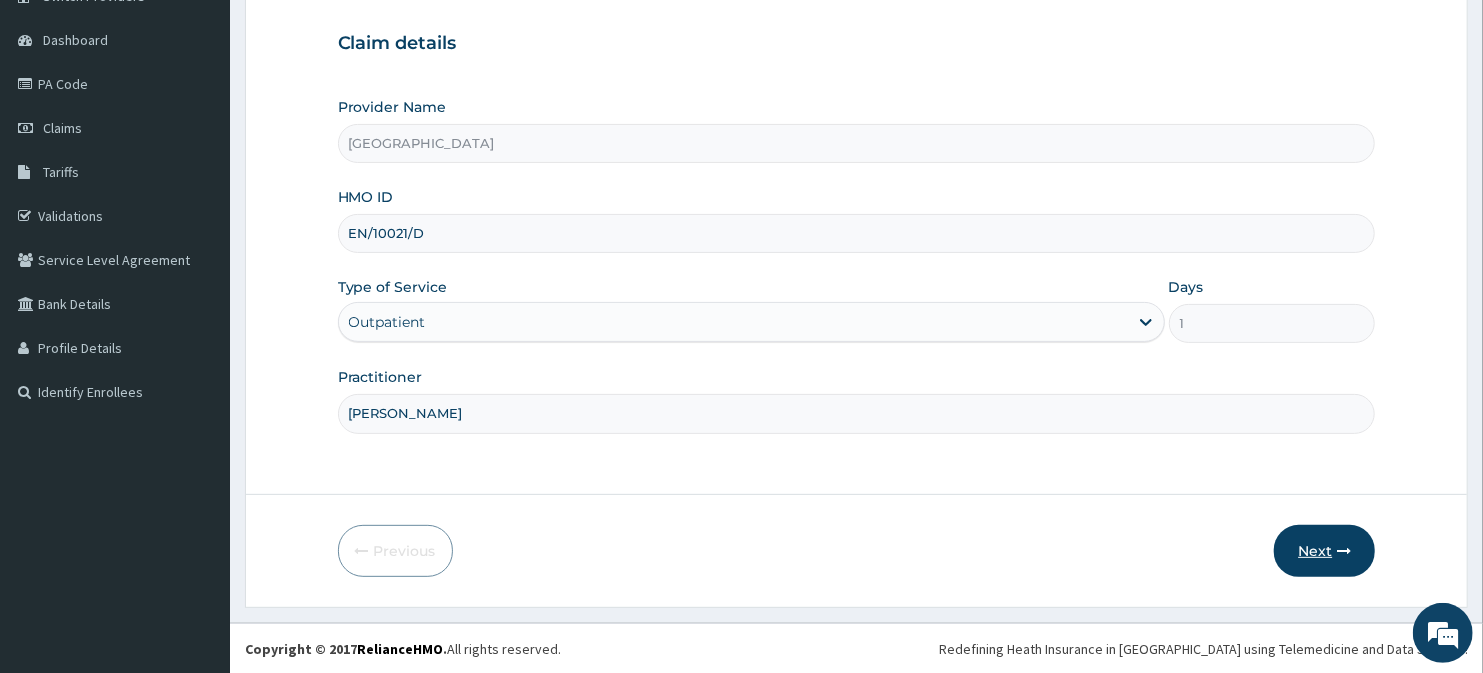 click on "Next" at bounding box center [1324, 551] 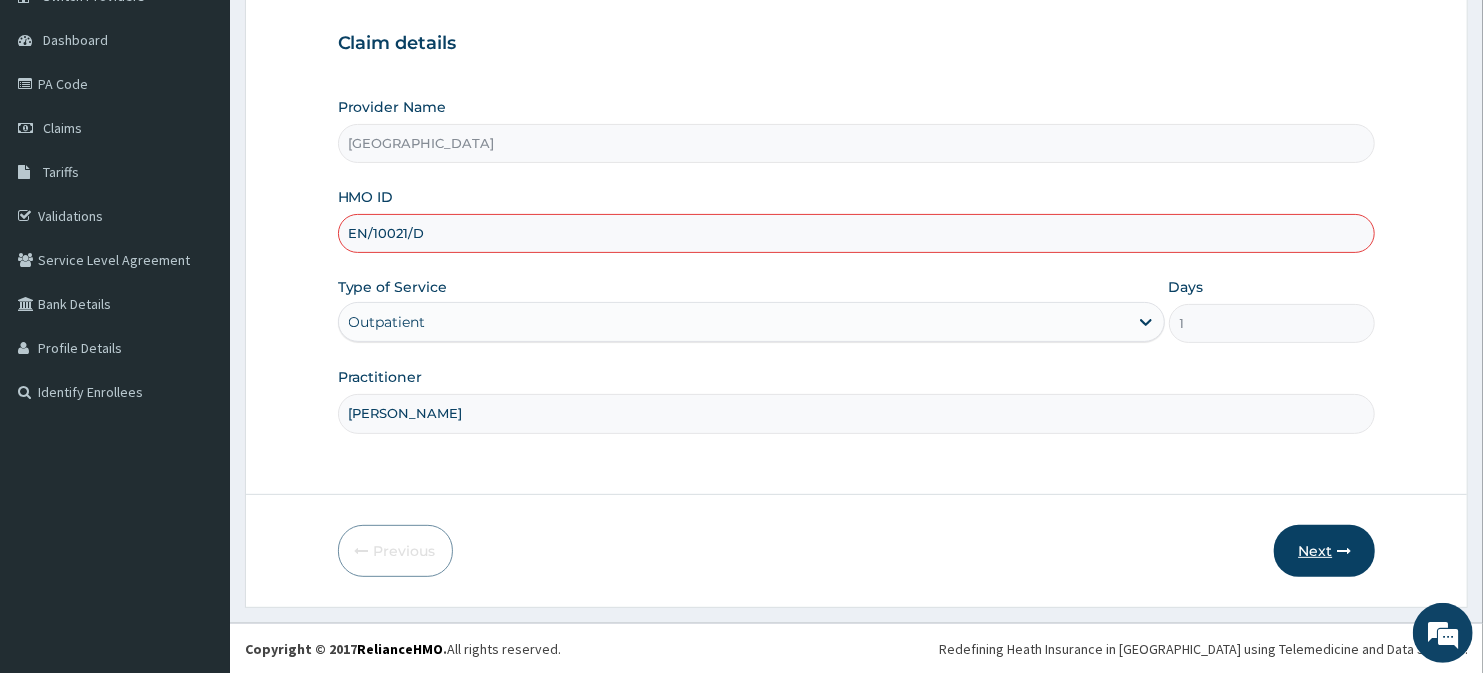 click on "Next" at bounding box center (1324, 551) 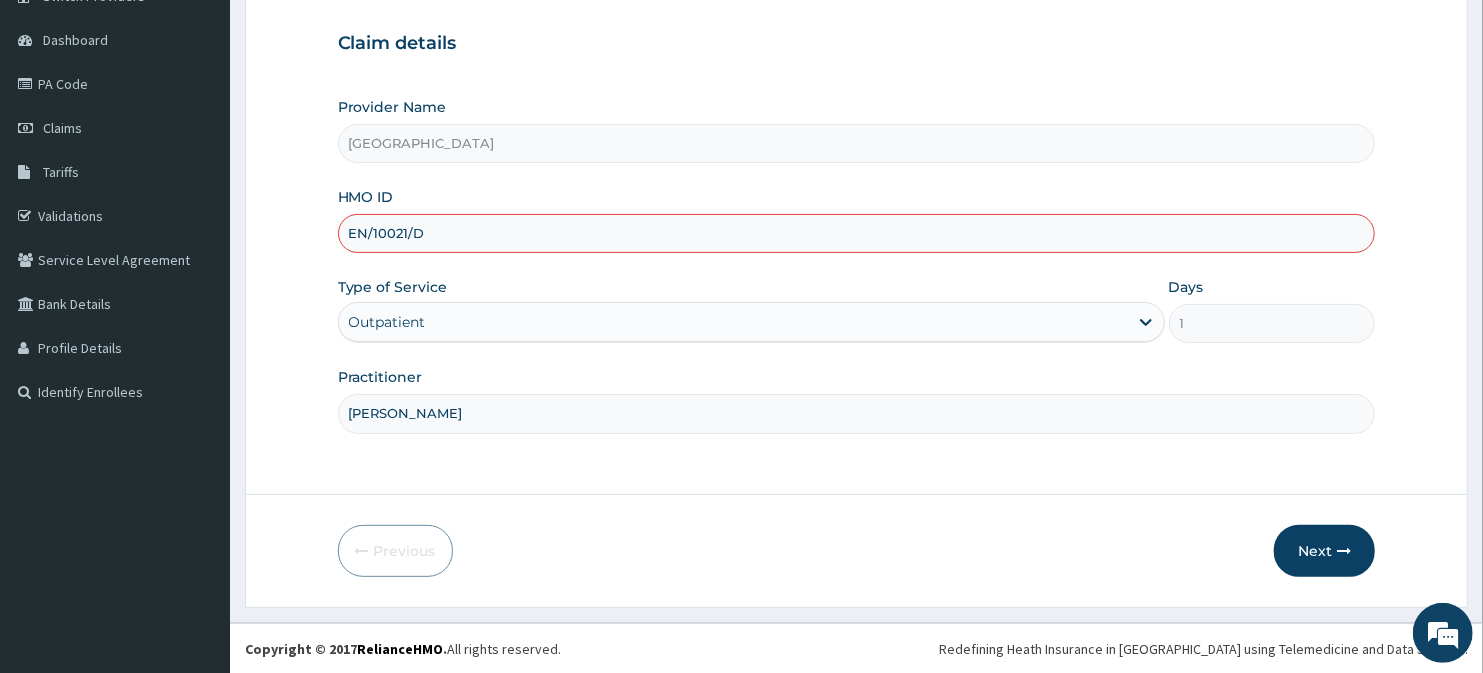 click on "EN/10021/D" at bounding box center (857, 233) 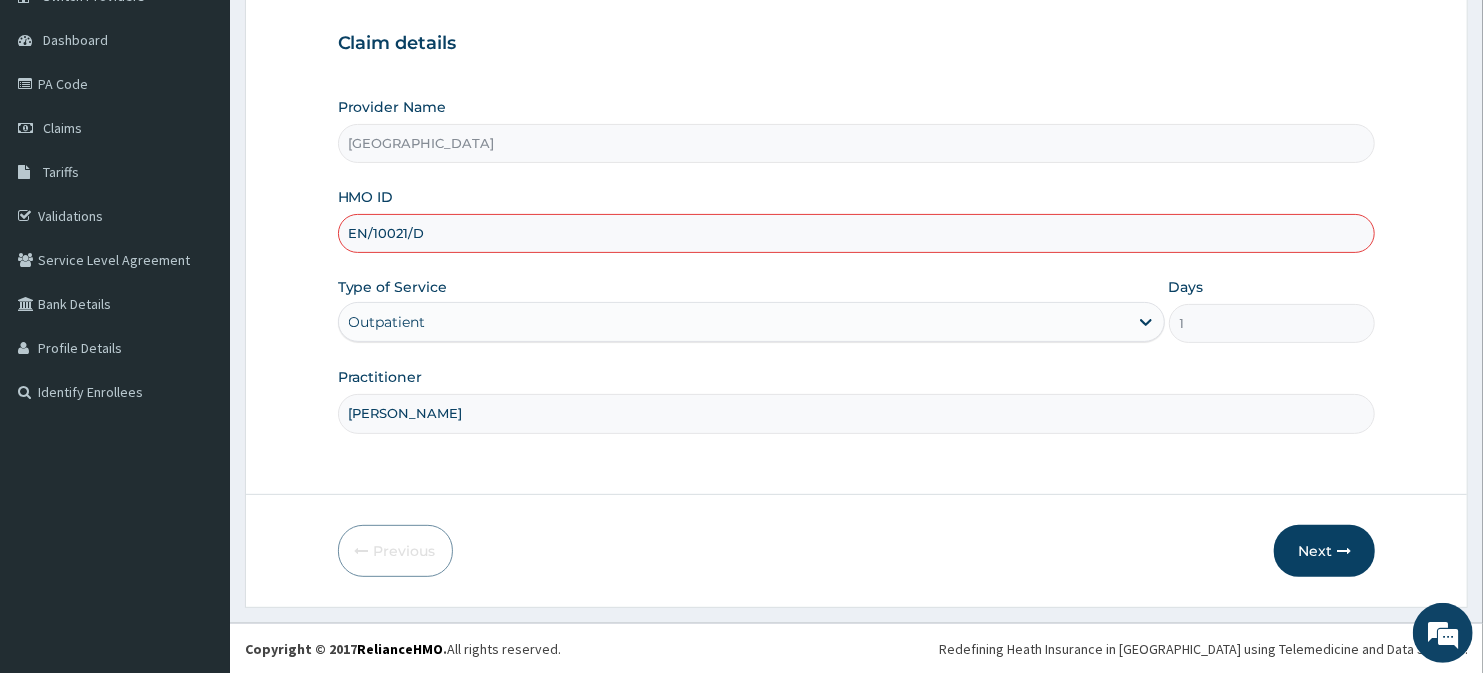 click on "EN/10021/D" at bounding box center (857, 233) 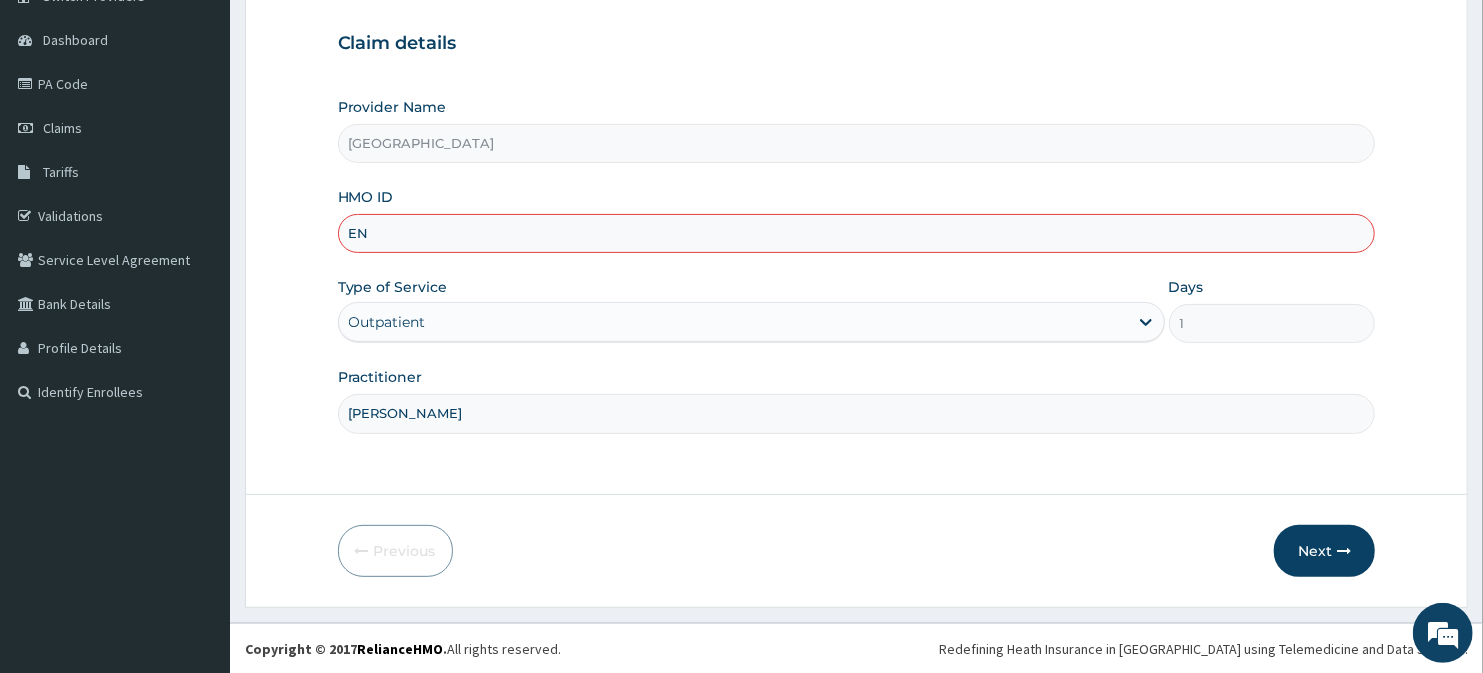type on "ENC/10021/D" 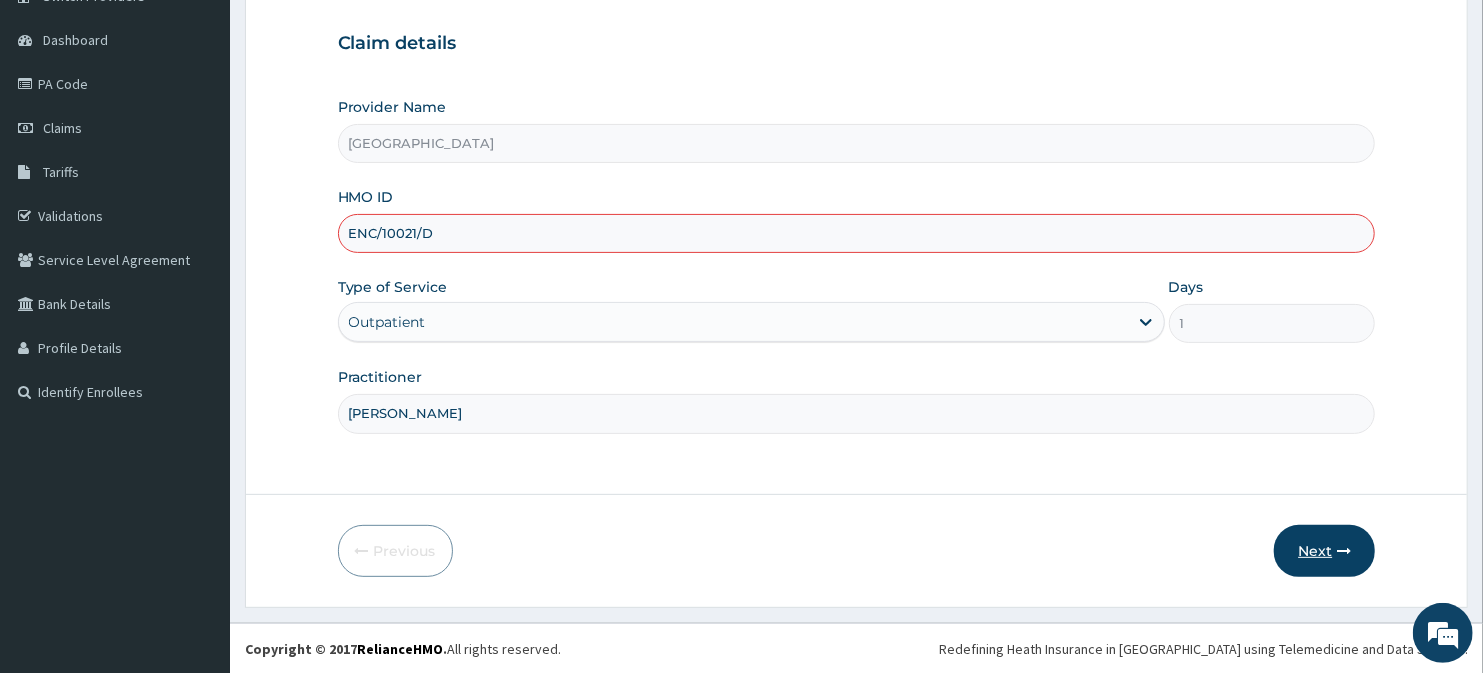 click on "Next" at bounding box center (1324, 551) 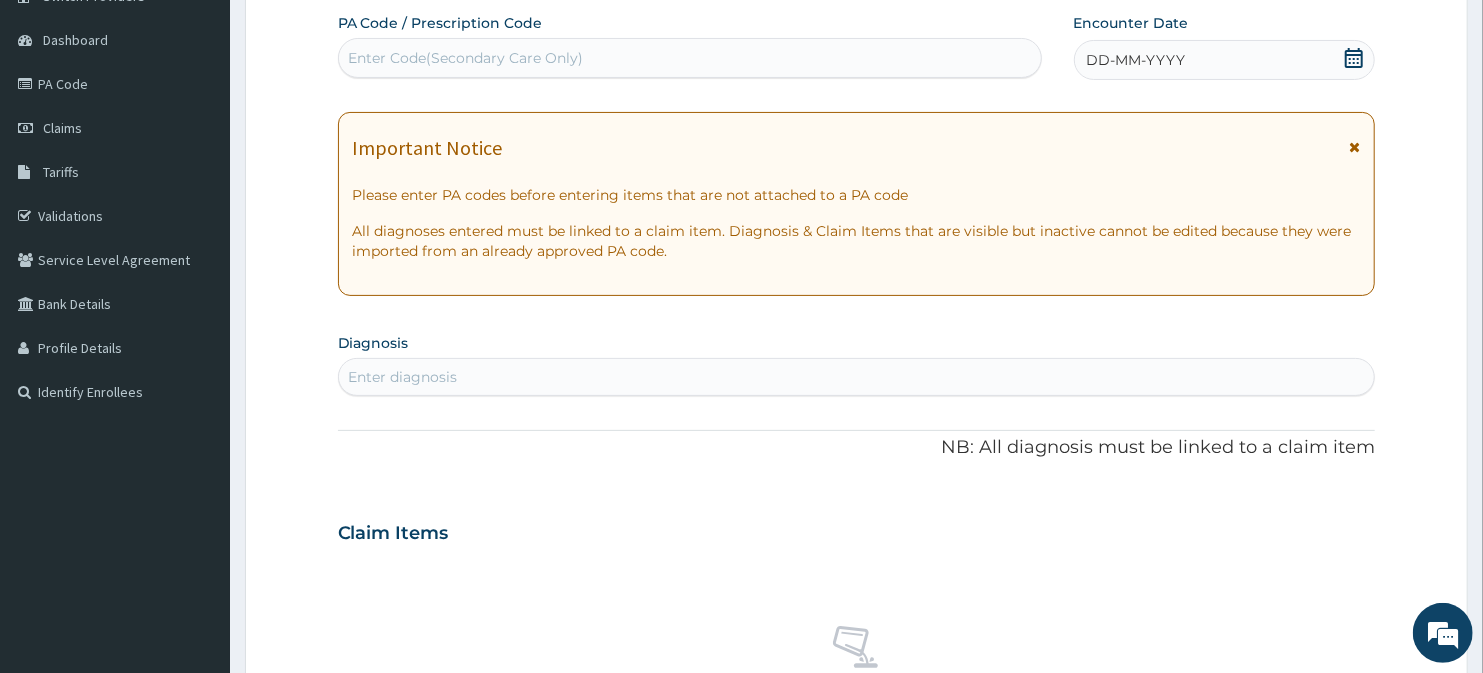 click 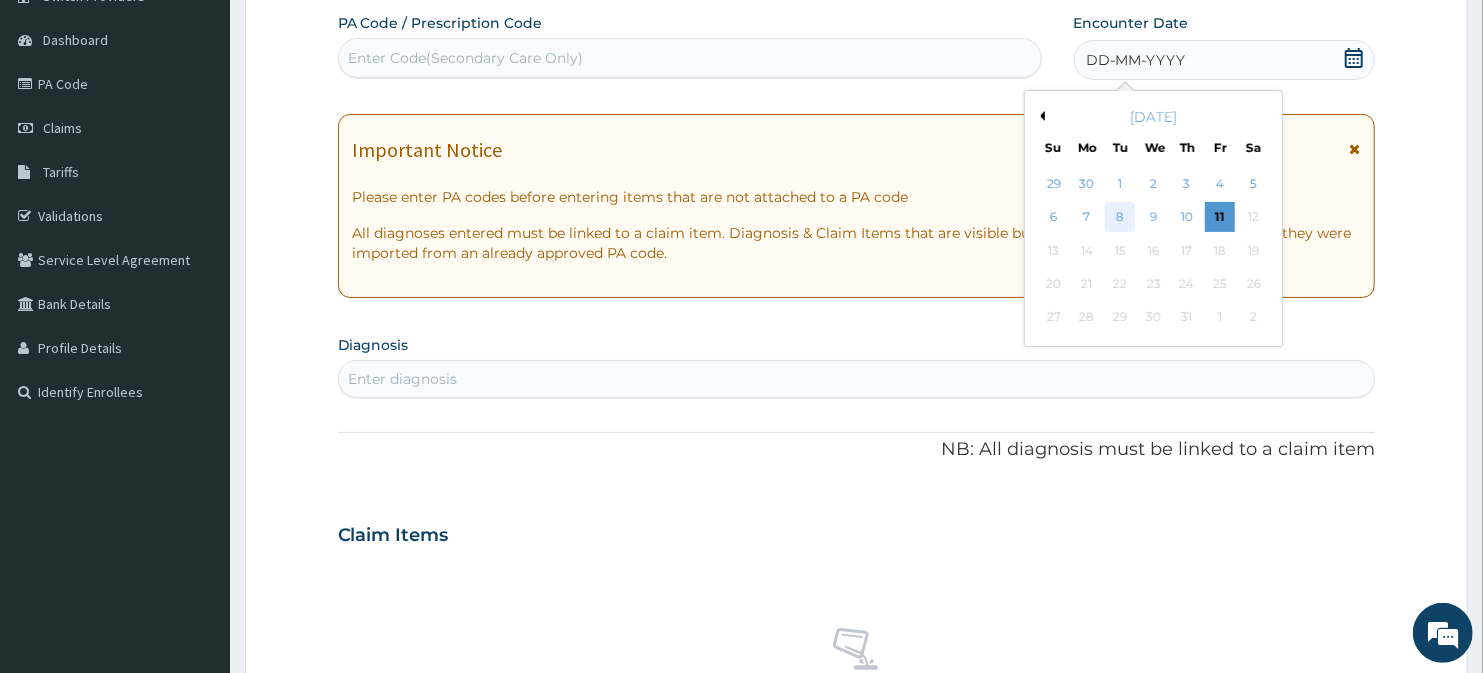 click on "8" at bounding box center (1120, 218) 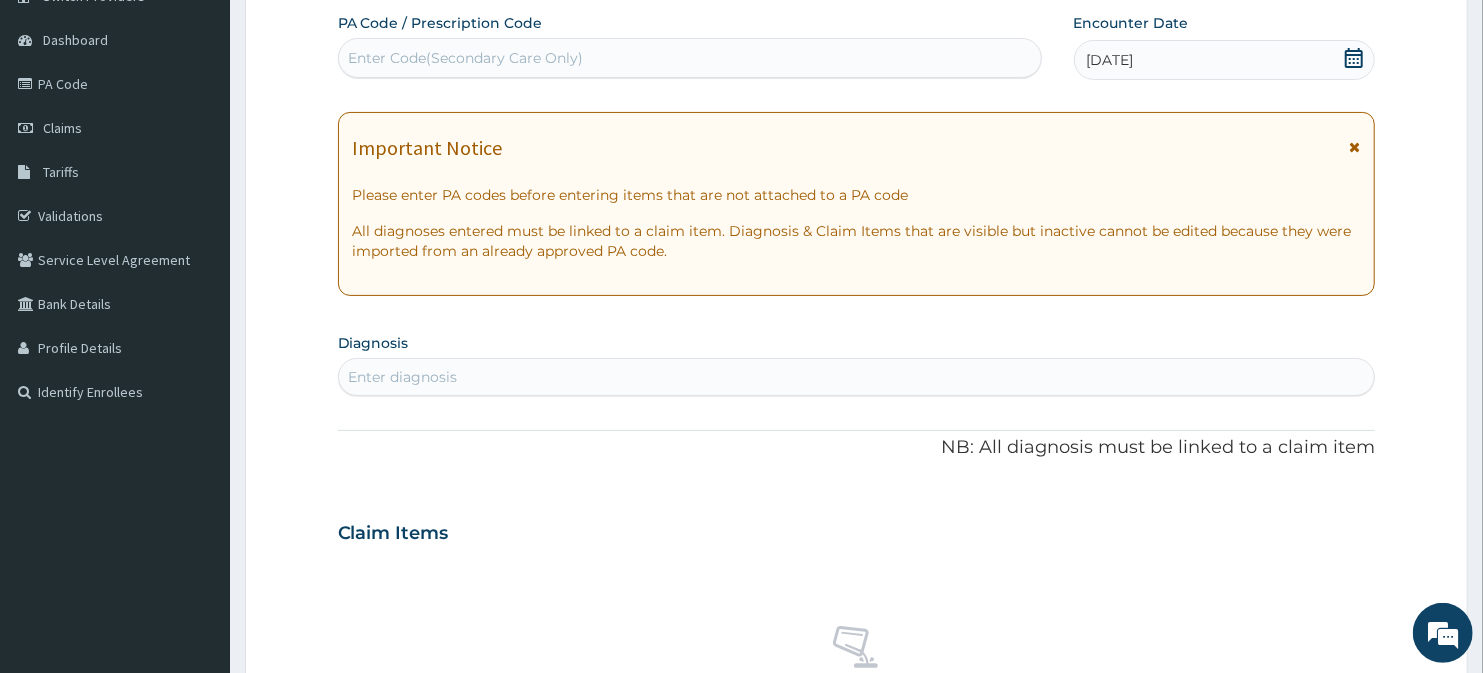 click on "Enter diagnosis" at bounding box center [857, 377] 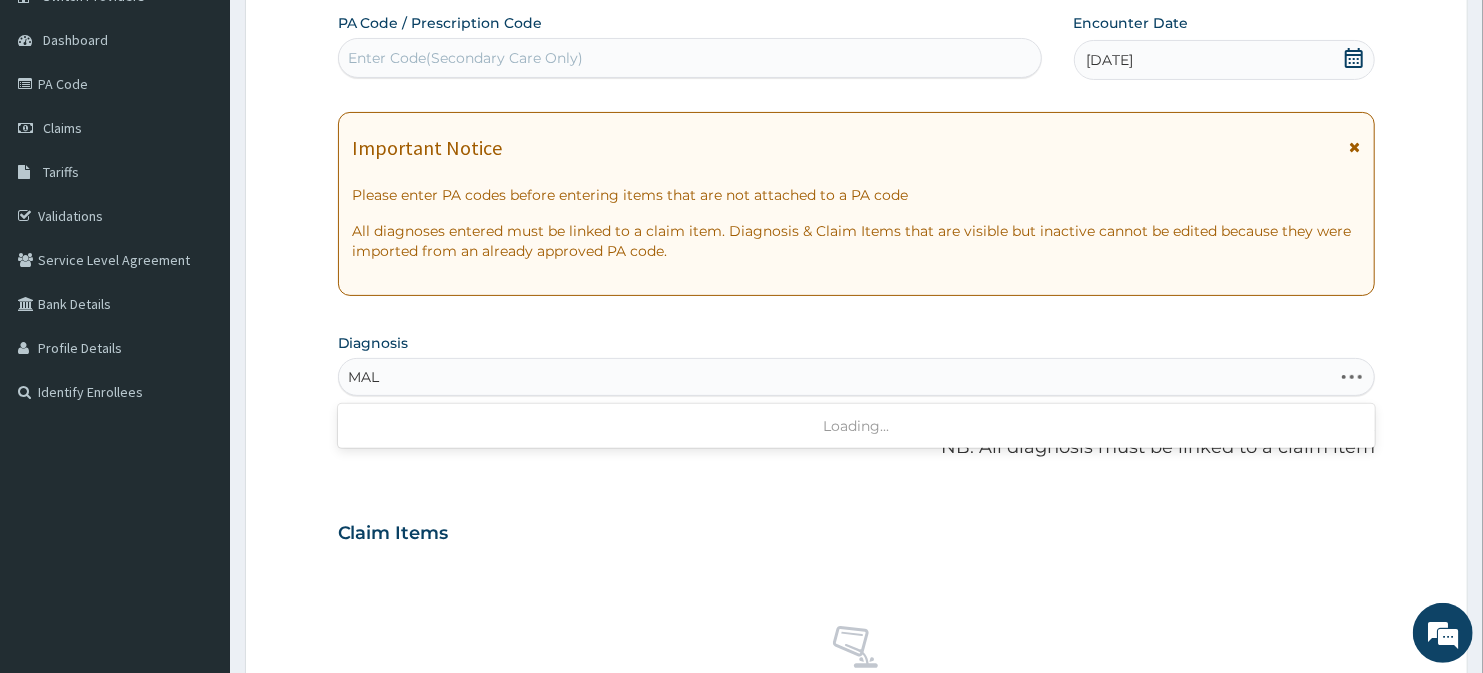 type on "MALA" 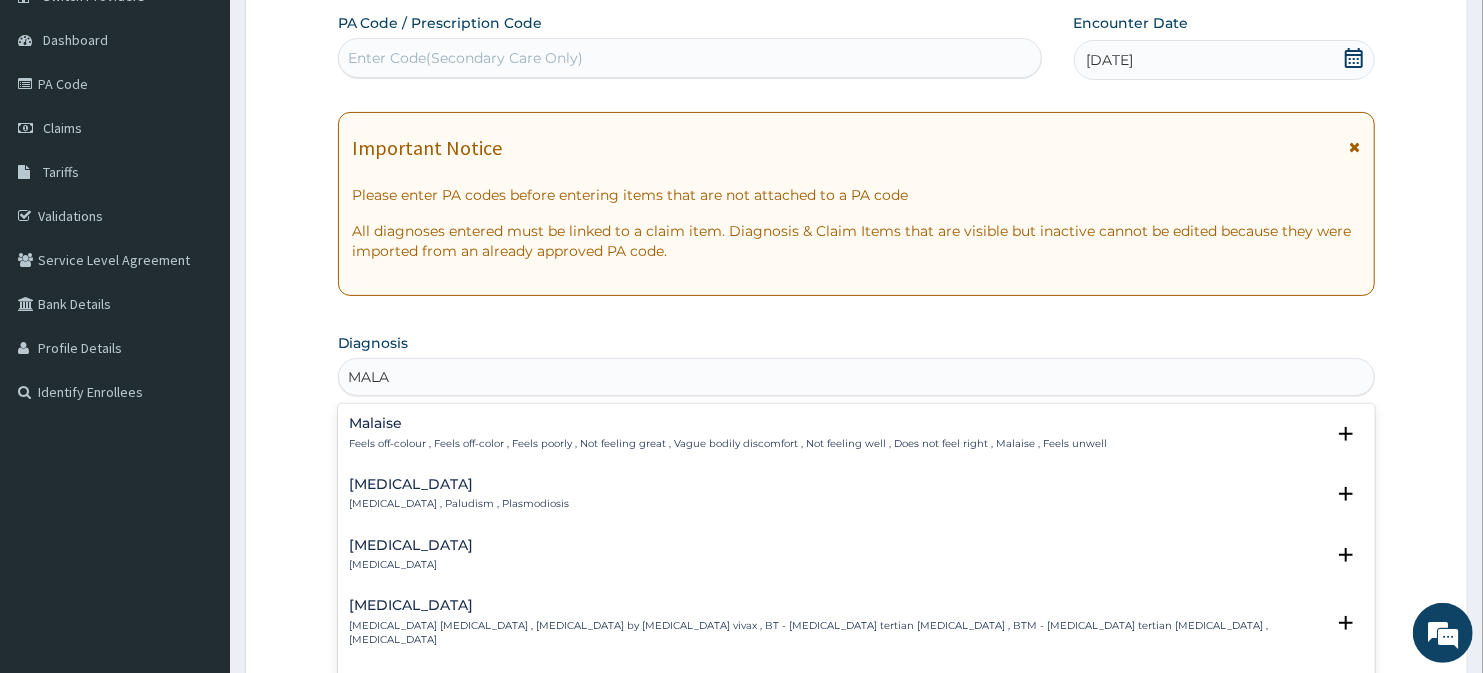 click on "[MEDICAL_DATA]" at bounding box center (460, 484) 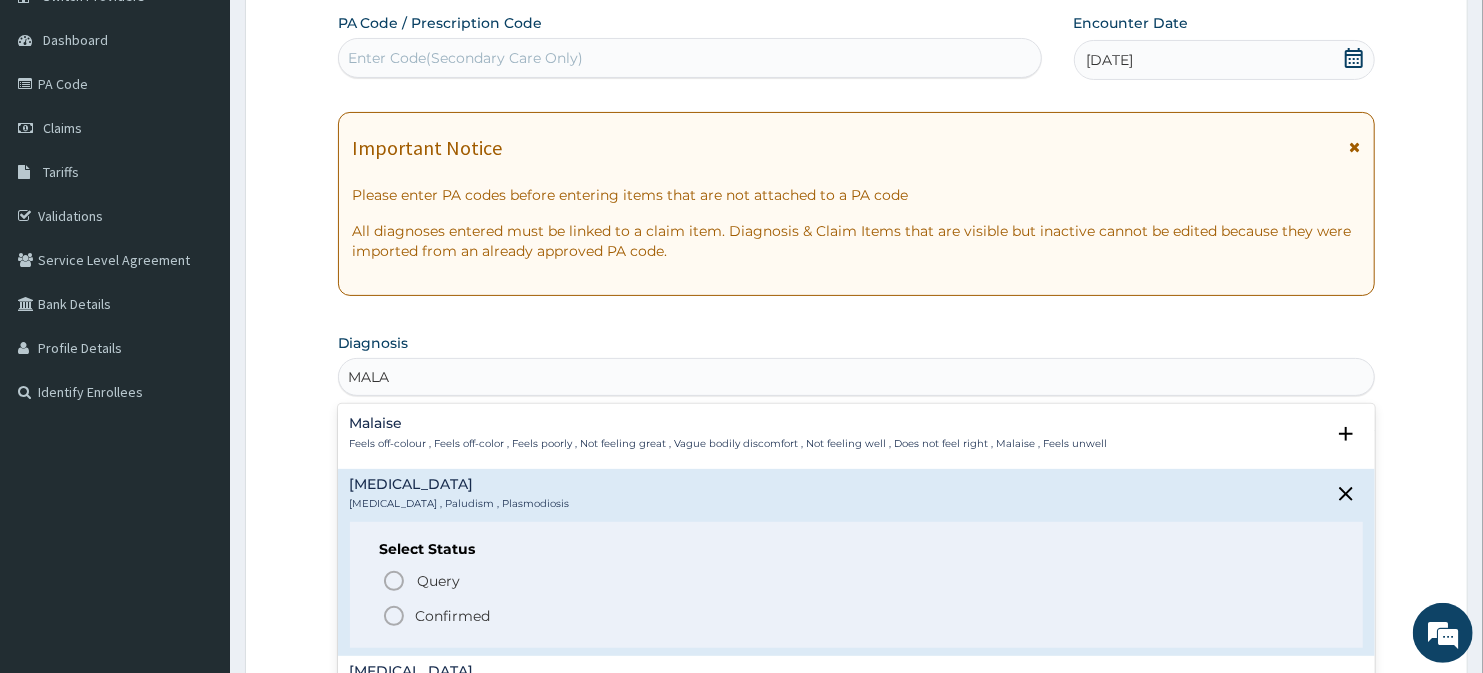 click 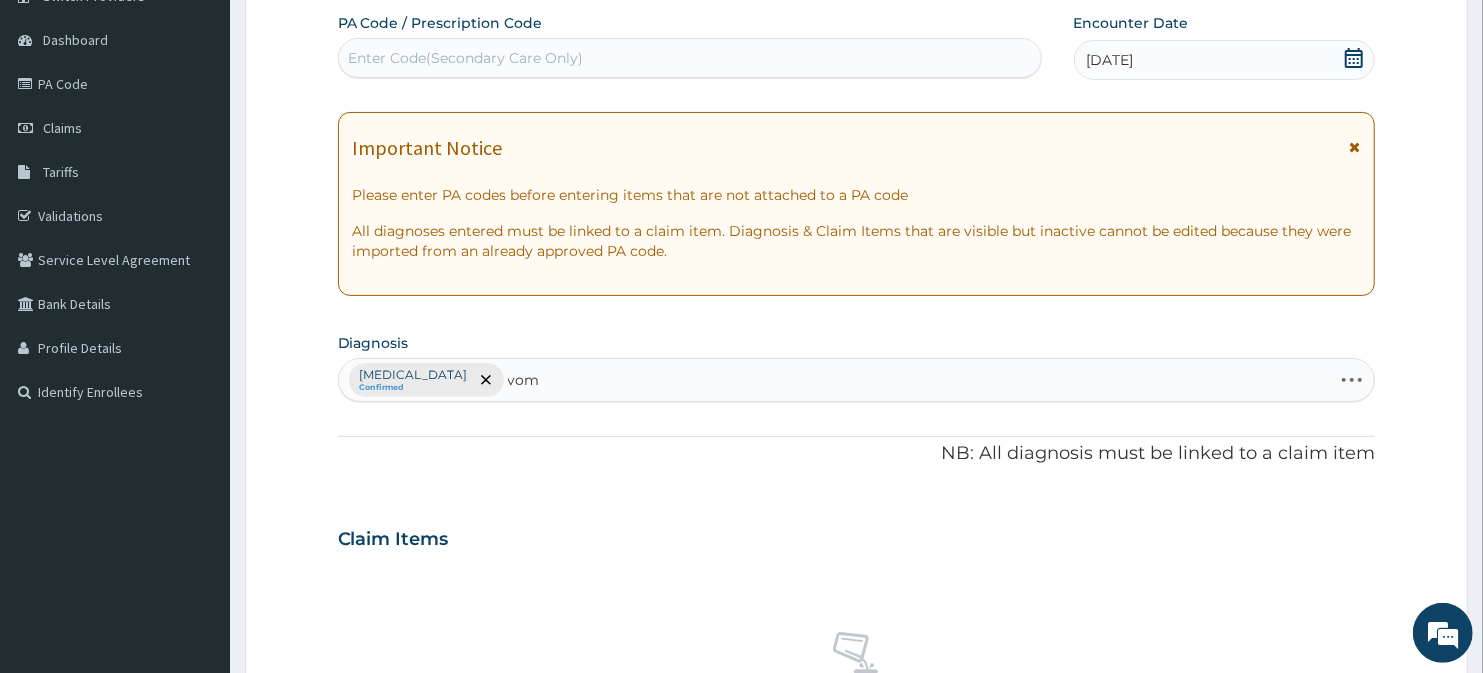 type on "vomi" 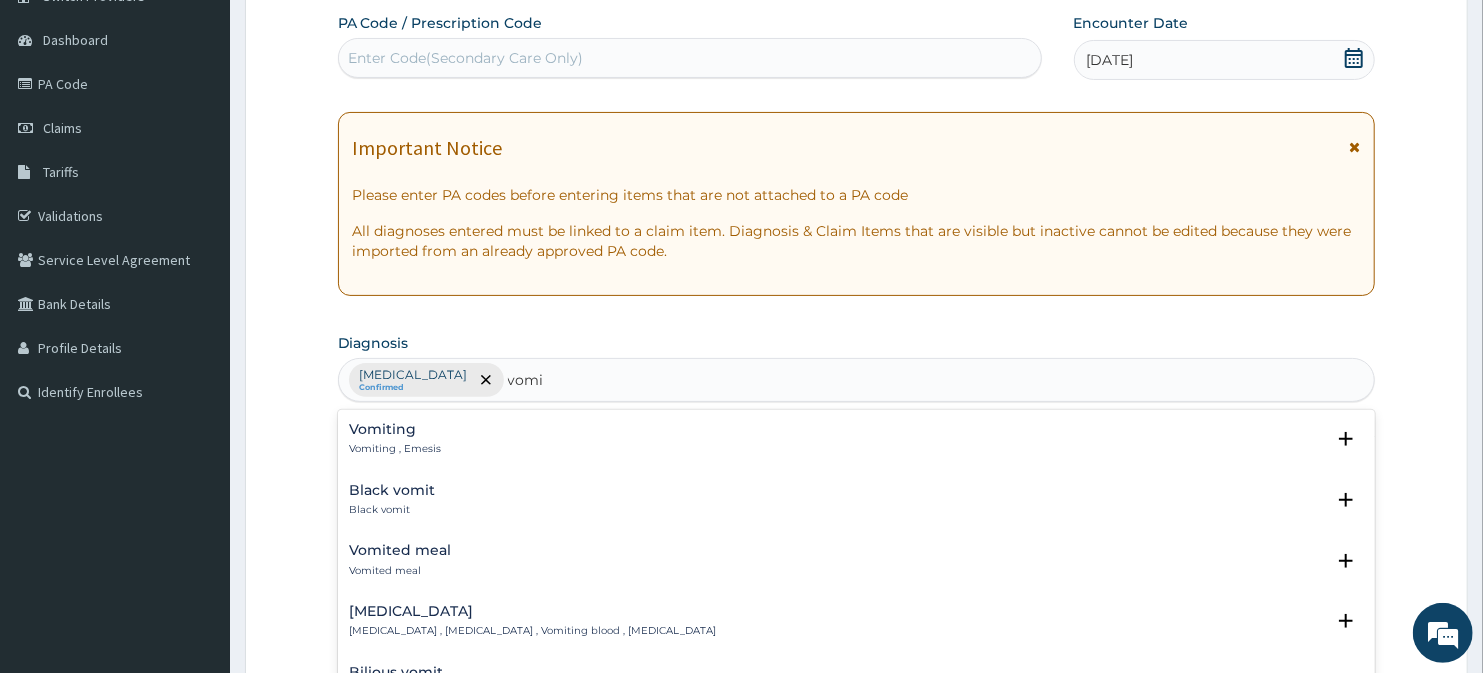 click on "Vomiting , Emesis" at bounding box center [396, 449] 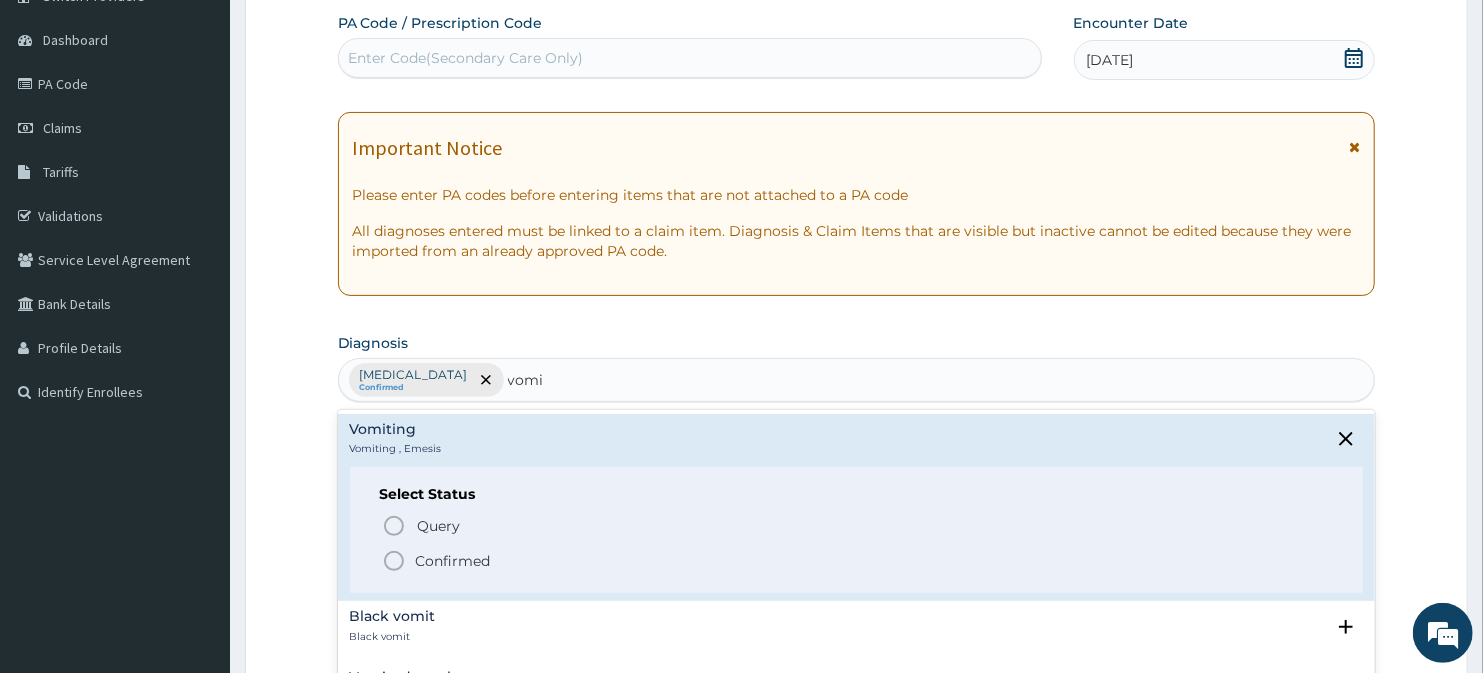 click 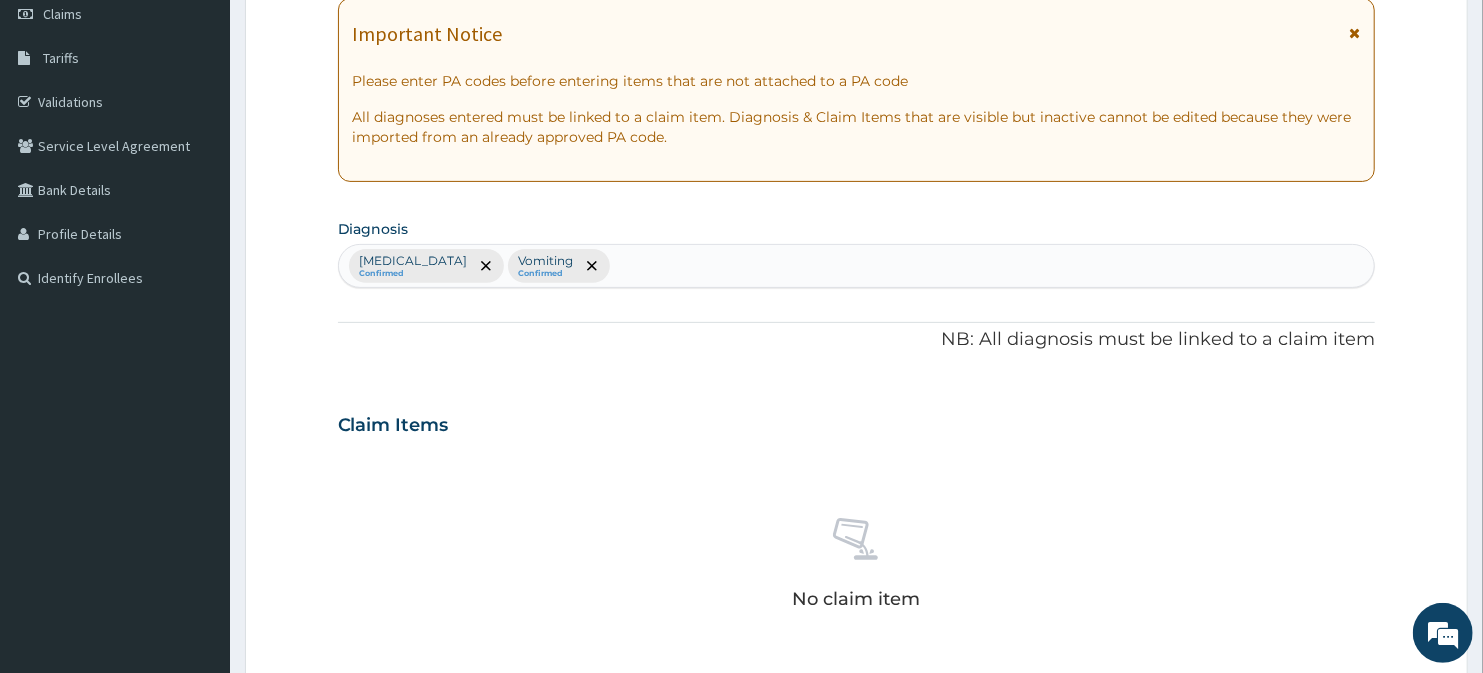 scroll, scrollTop: 312, scrollLeft: 0, axis: vertical 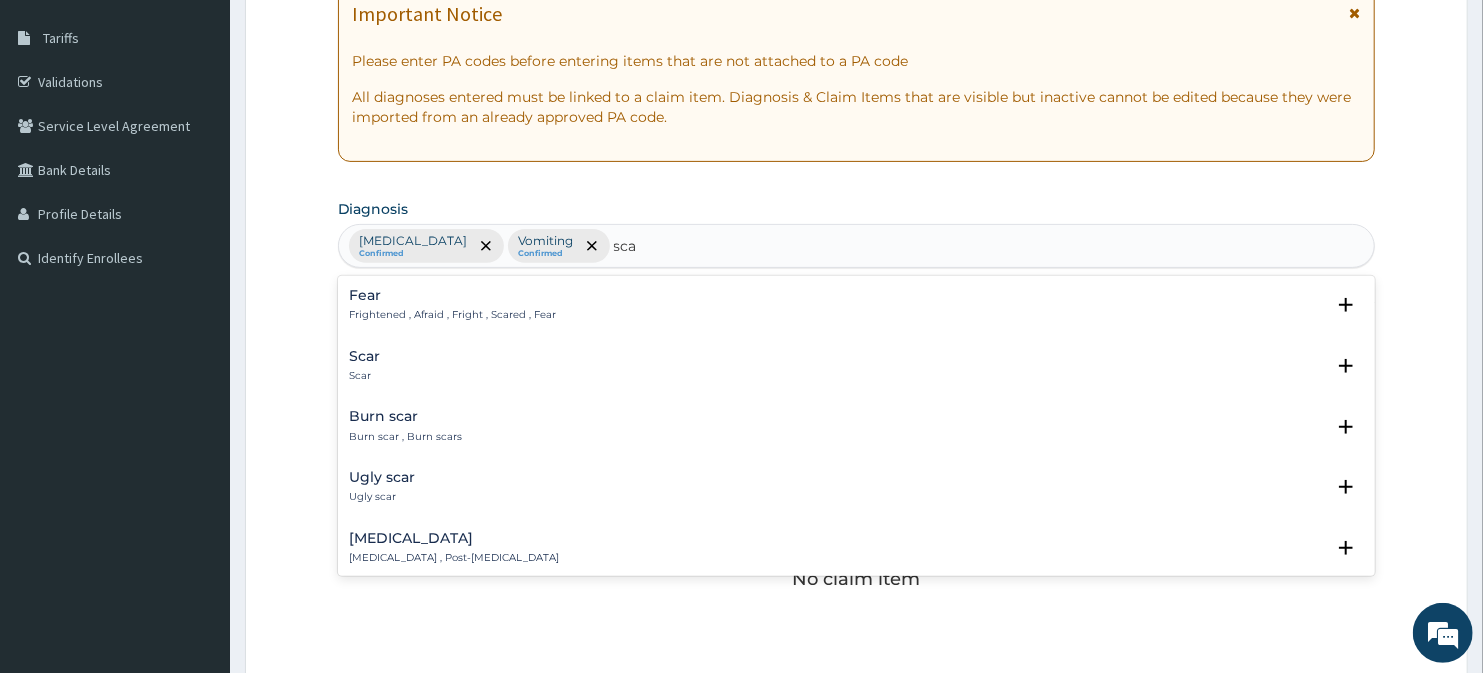 type on "scab" 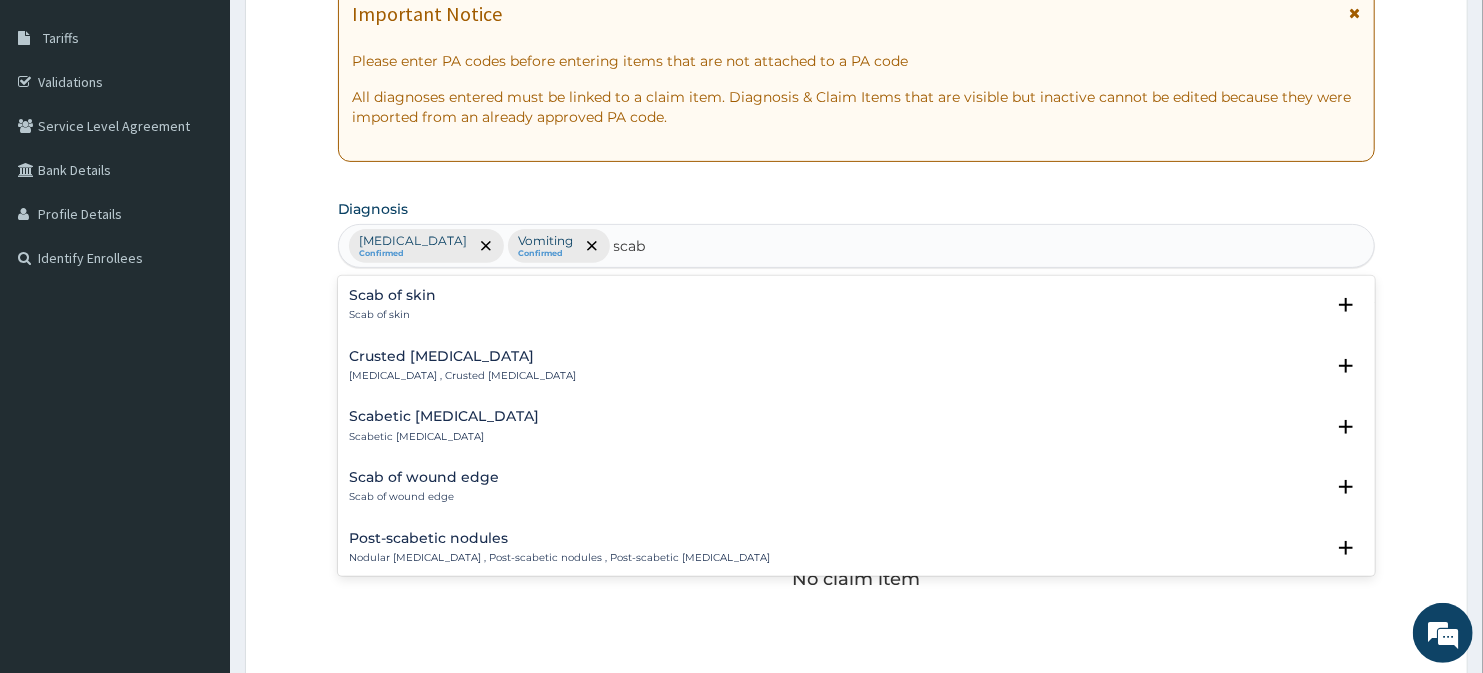 click on "Scab of skin" at bounding box center [393, 315] 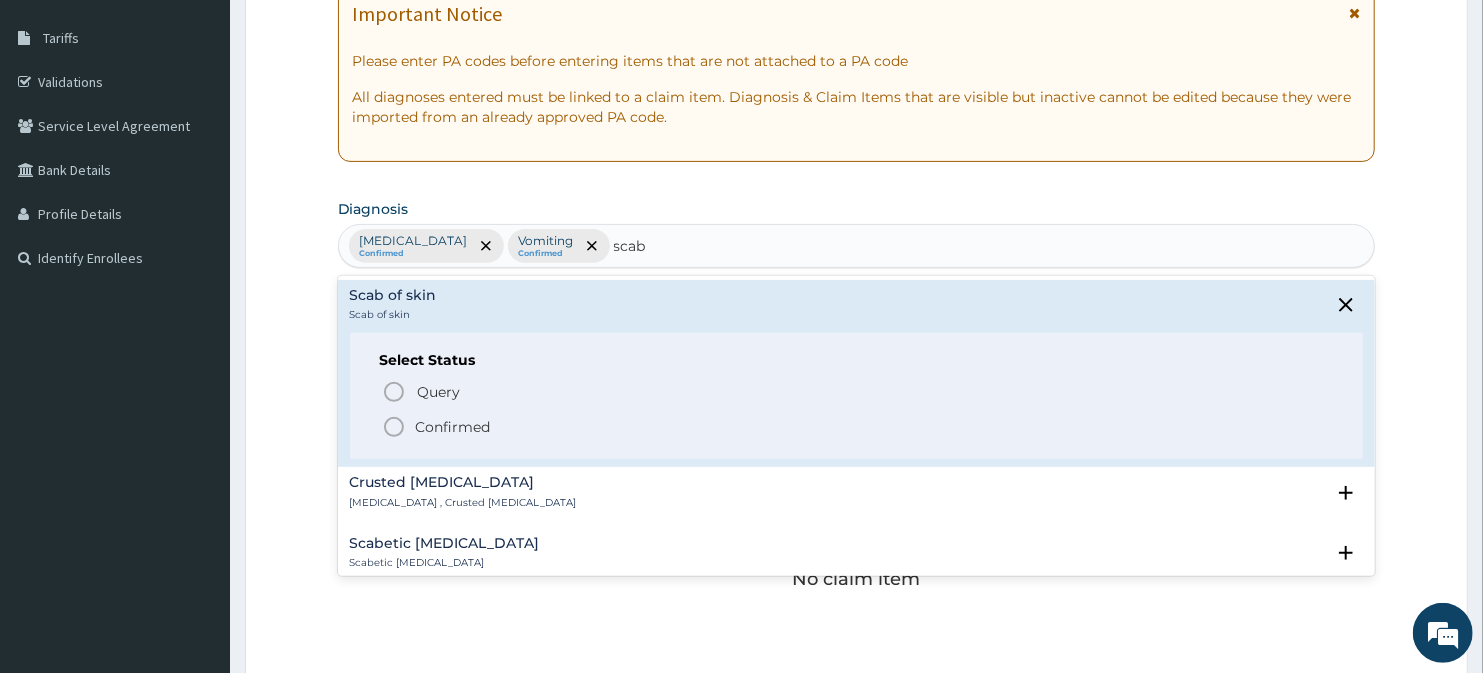 click 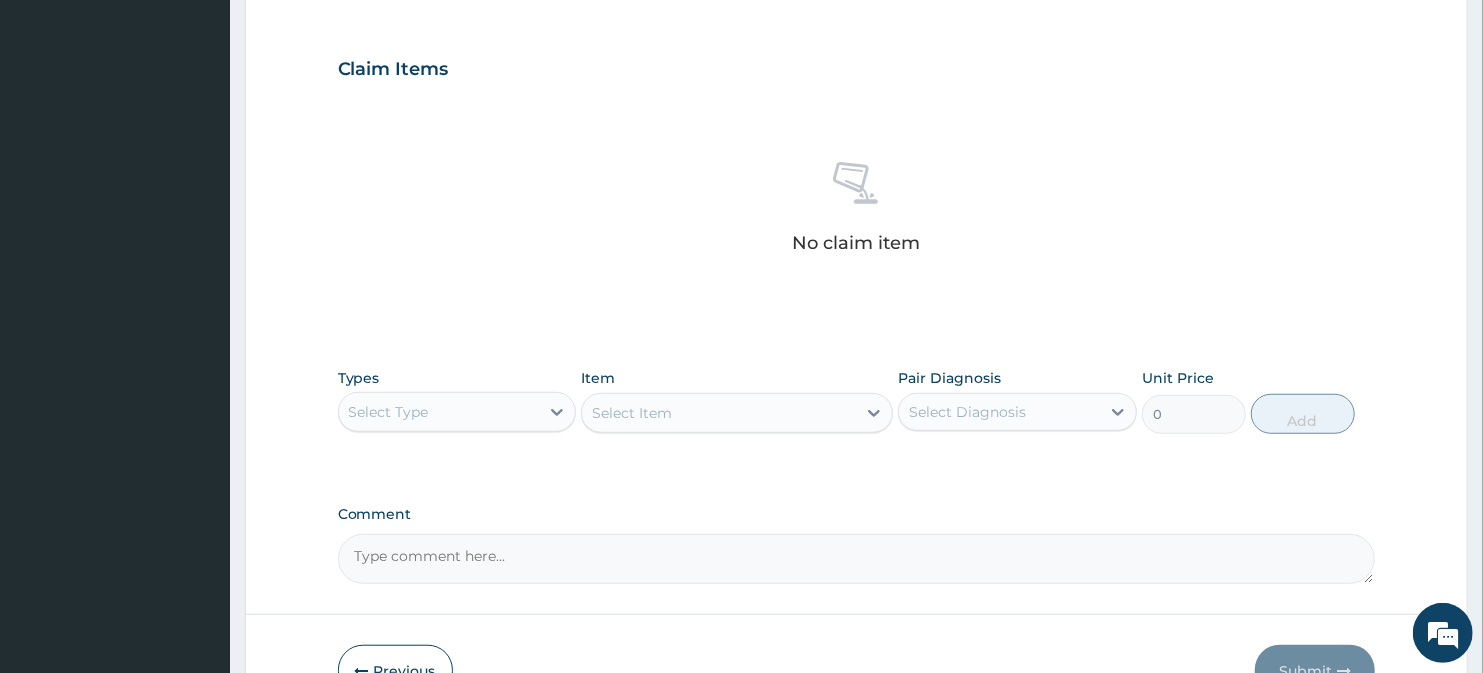 scroll, scrollTop: 667, scrollLeft: 0, axis: vertical 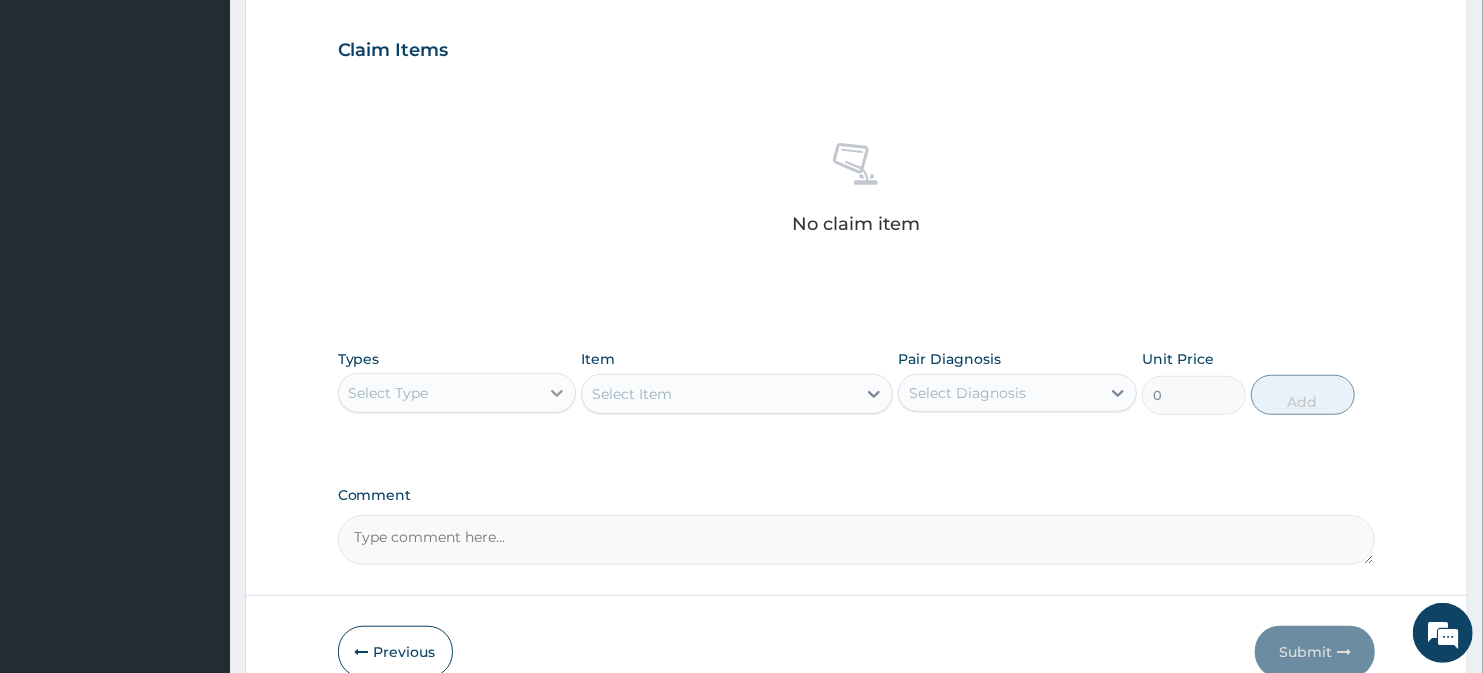 click 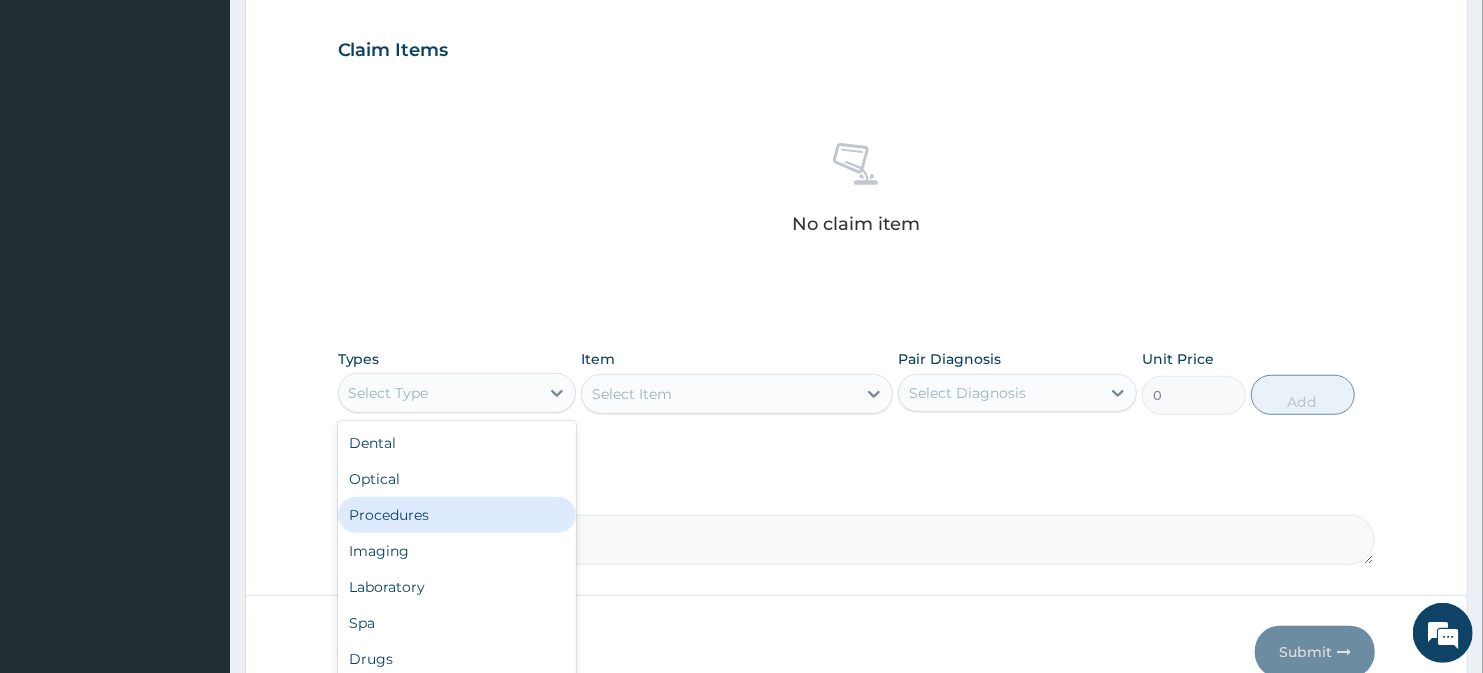 click on "Procedures" at bounding box center (457, 515) 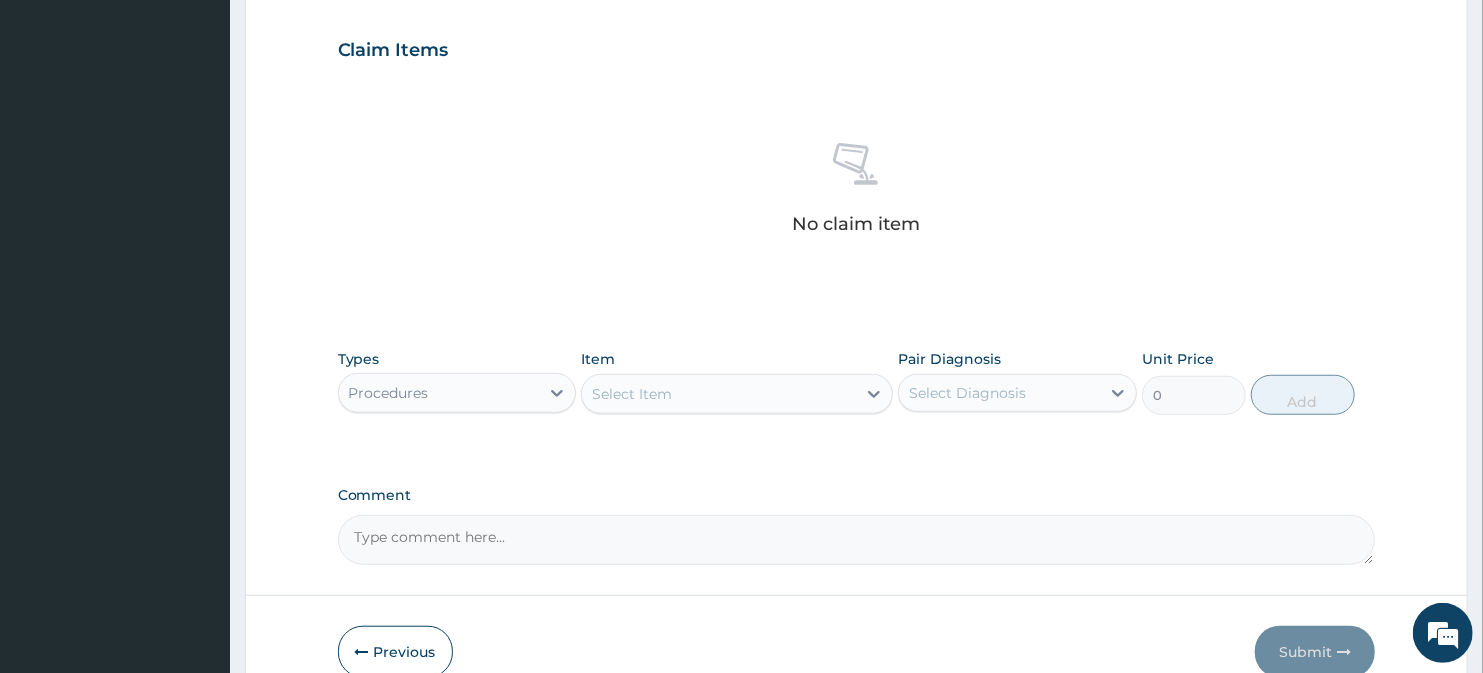 click 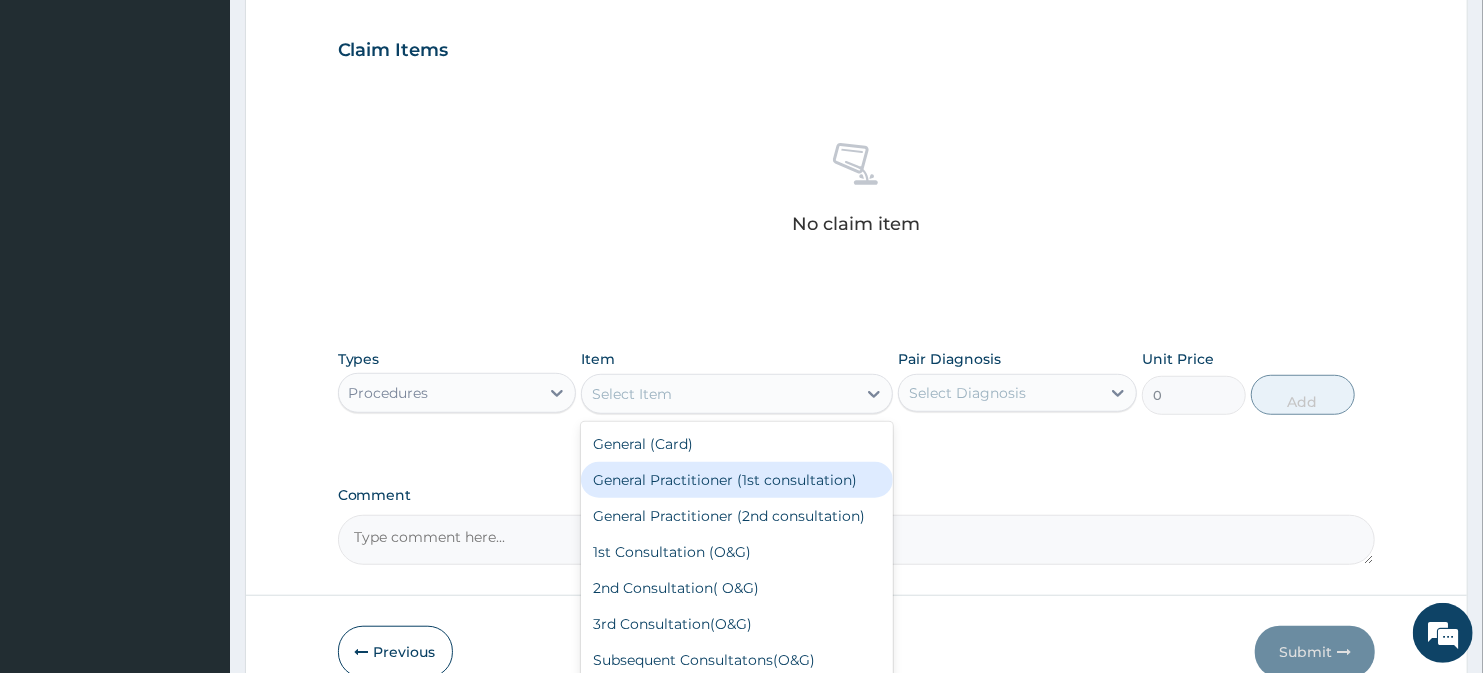 click on "General Practitioner (1st consultation)" at bounding box center [736, 480] 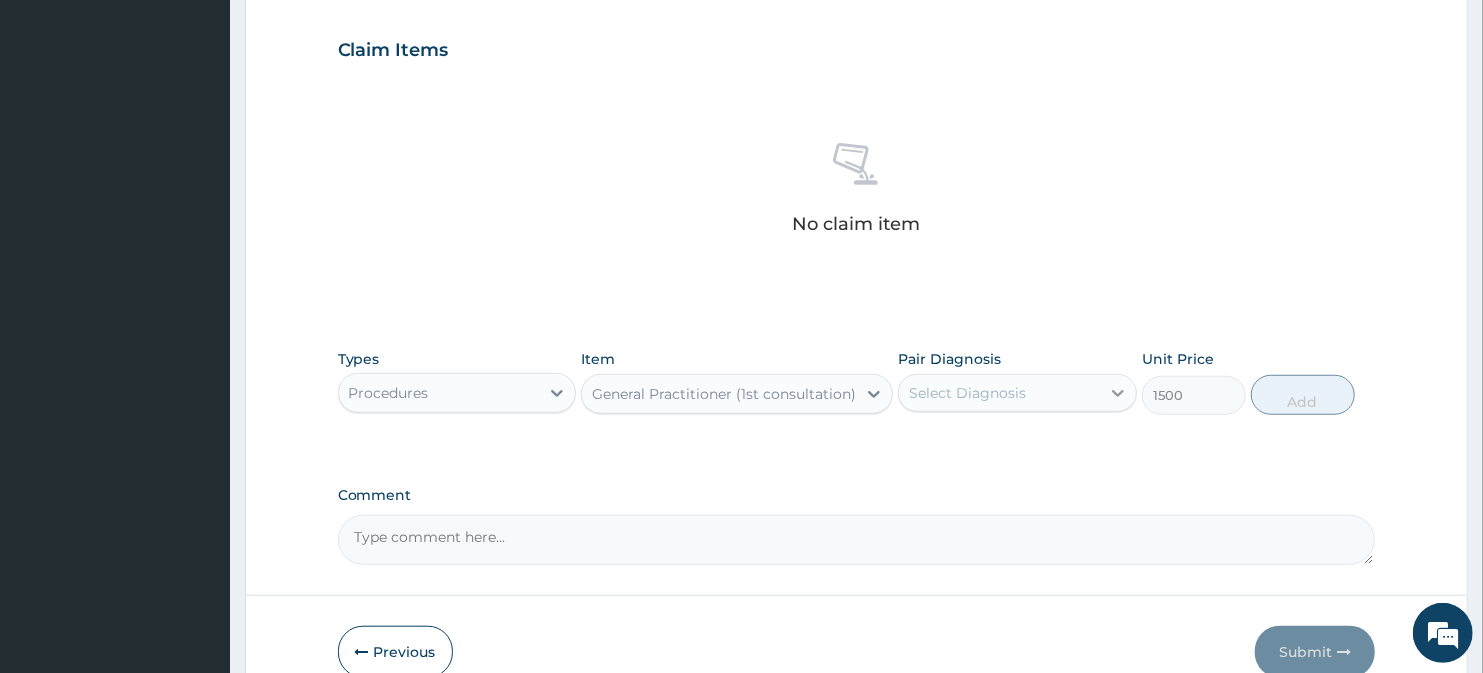 click 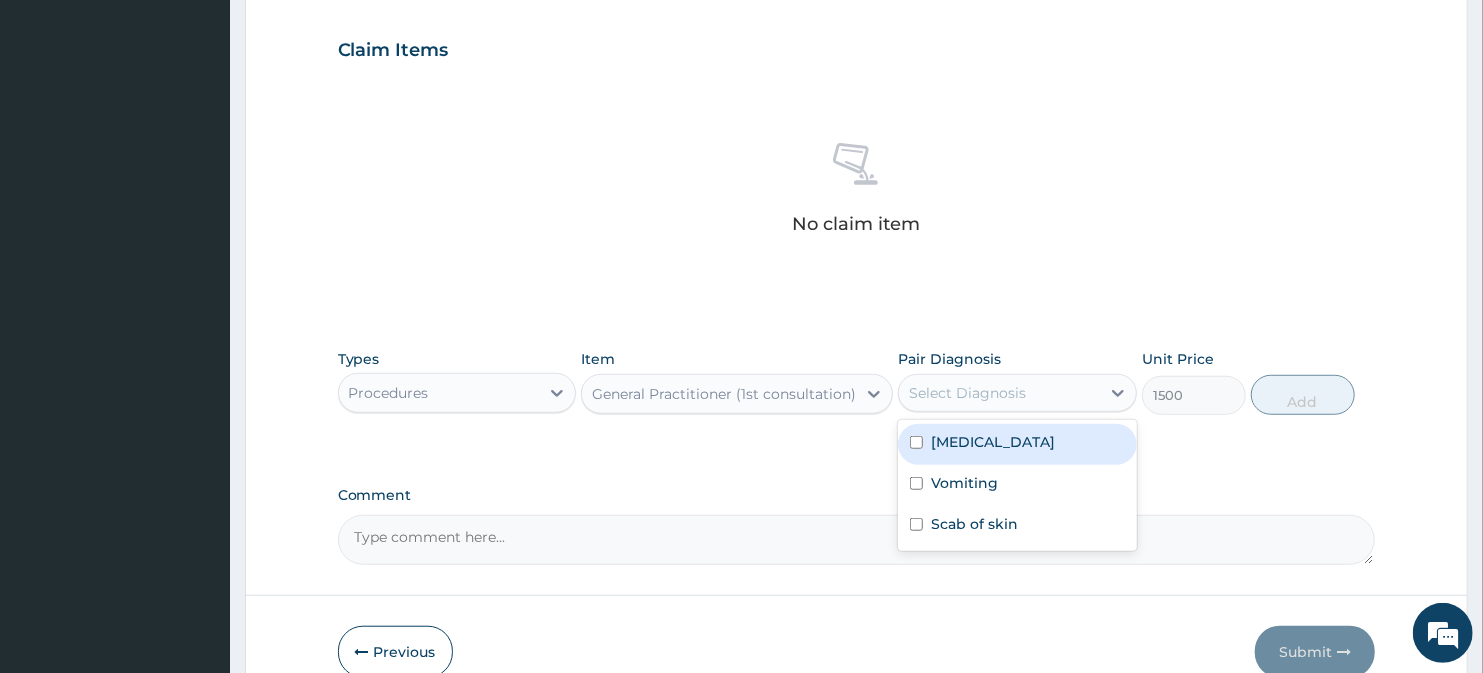 click on "[MEDICAL_DATA]" at bounding box center [1017, 444] 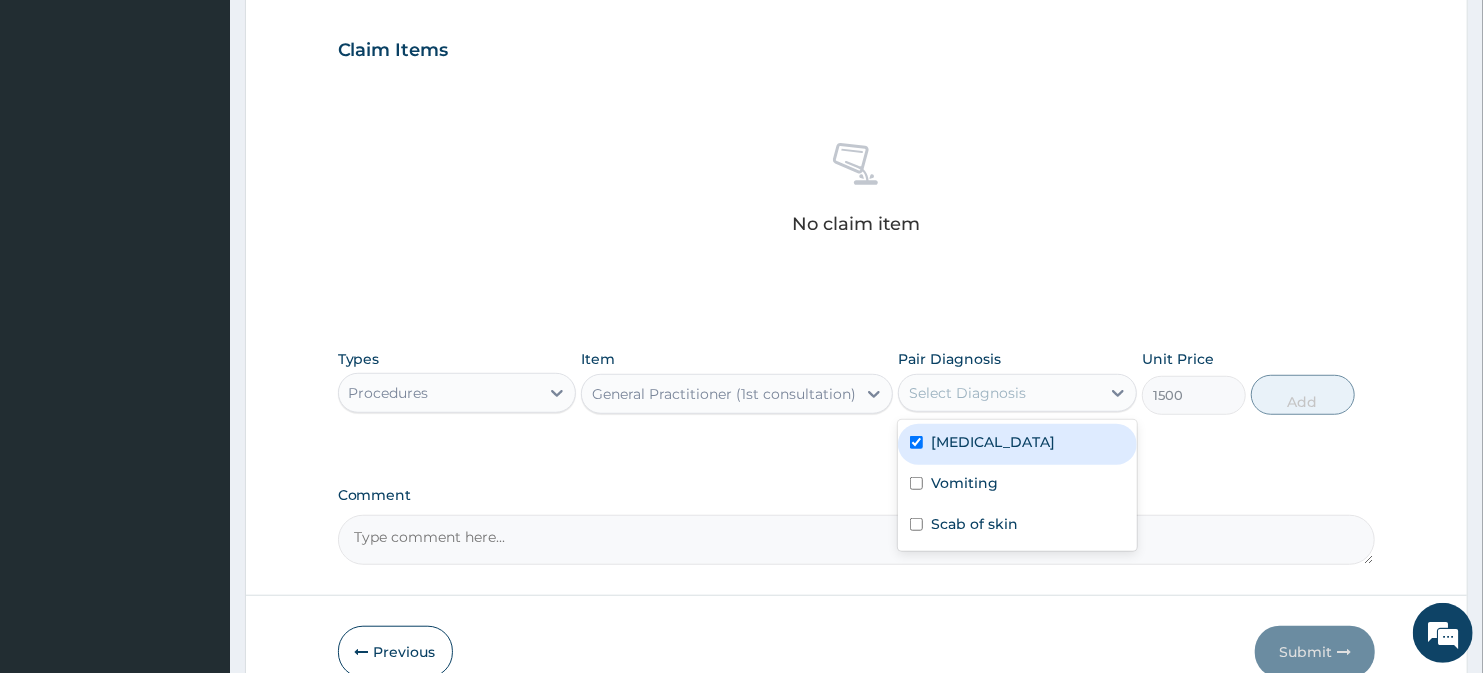 checkbox on "true" 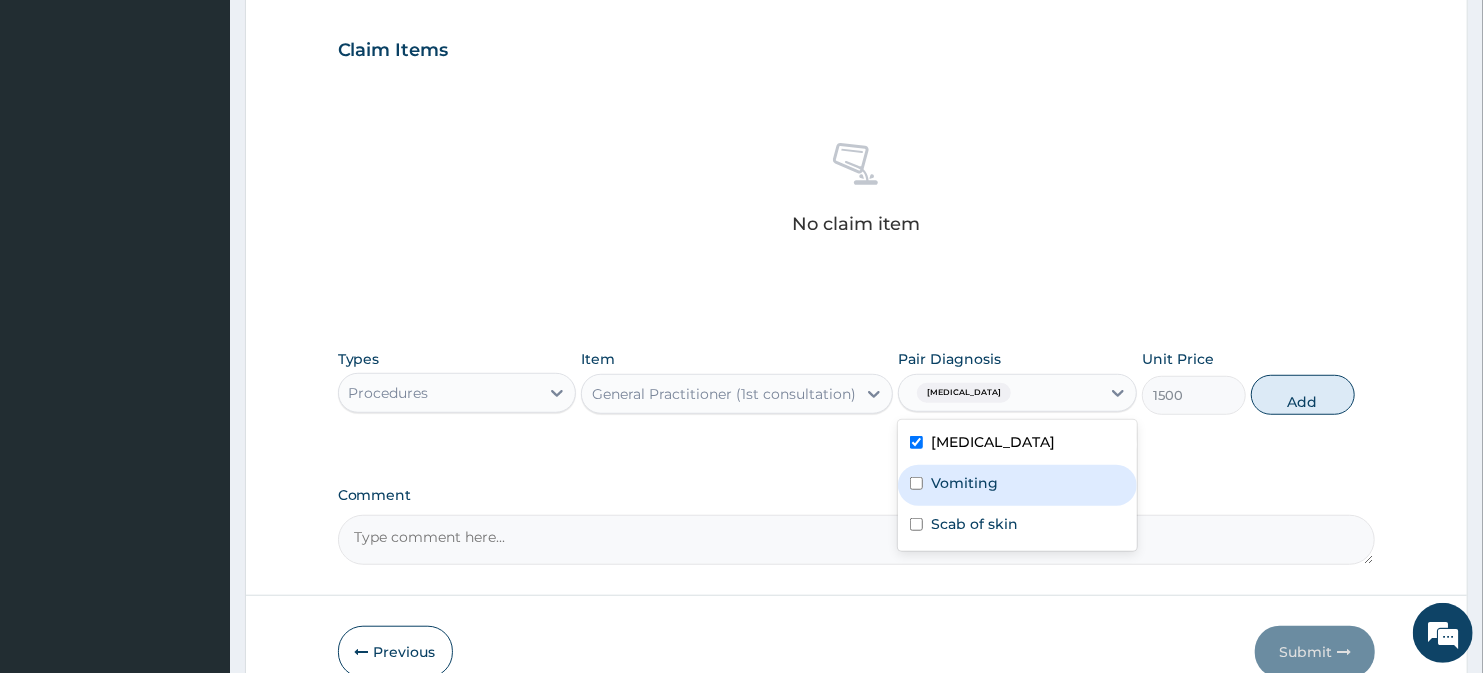 click on "Vomiting" at bounding box center [1017, 485] 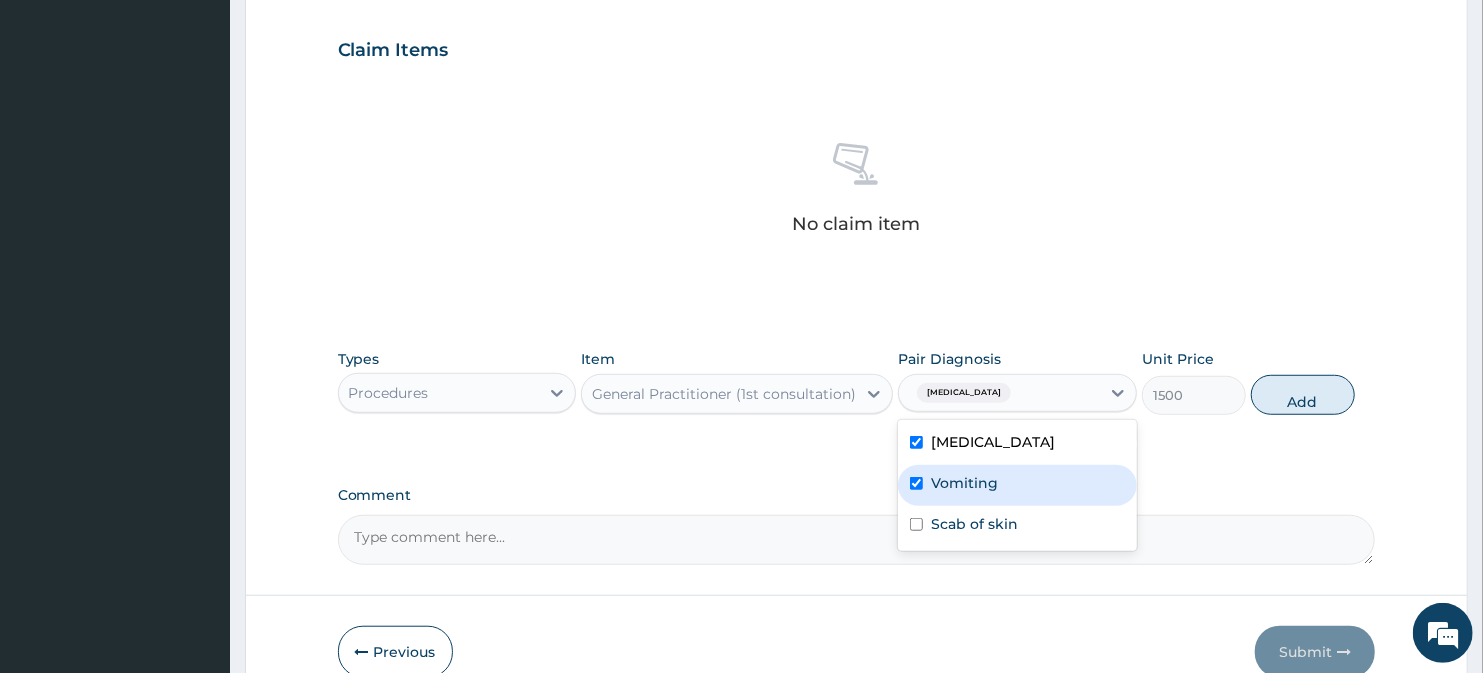 checkbox on "true" 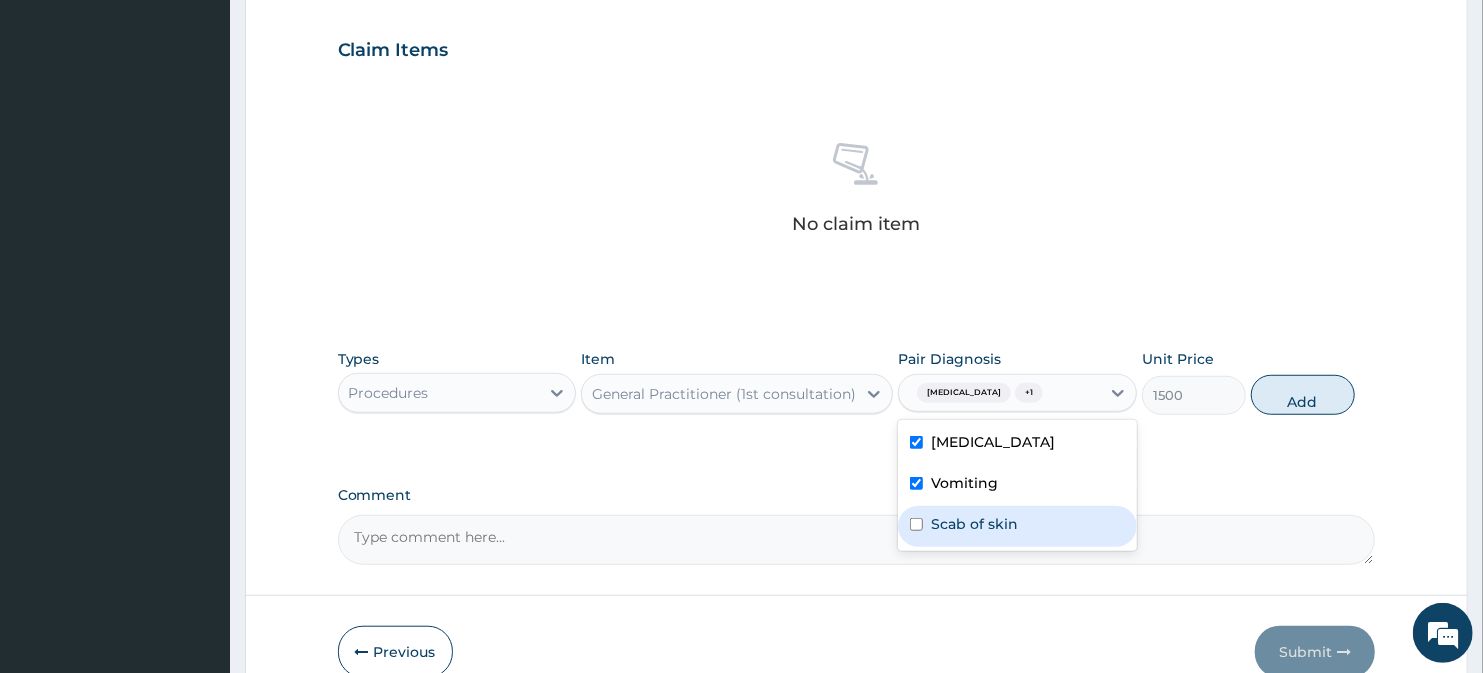 click on "Scab of skin" at bounding box center (974, 524) 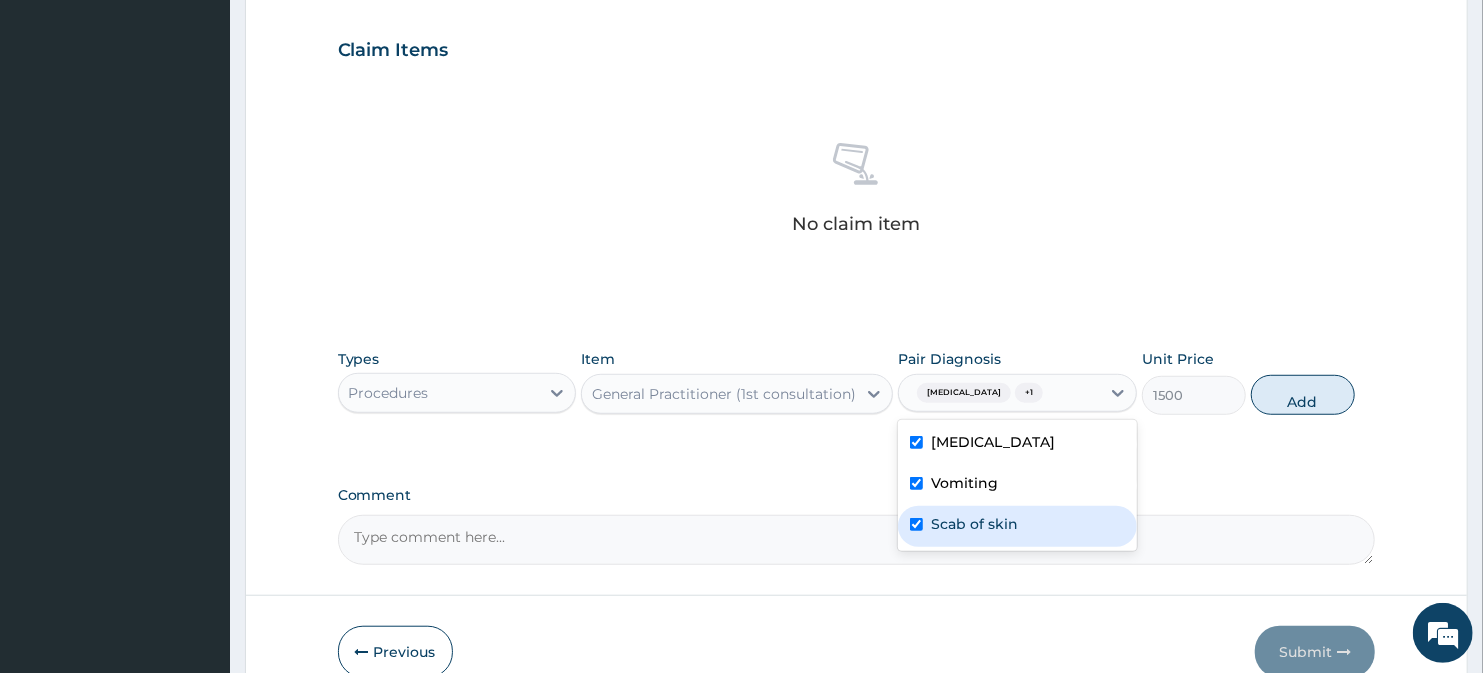 checkbox on "true" 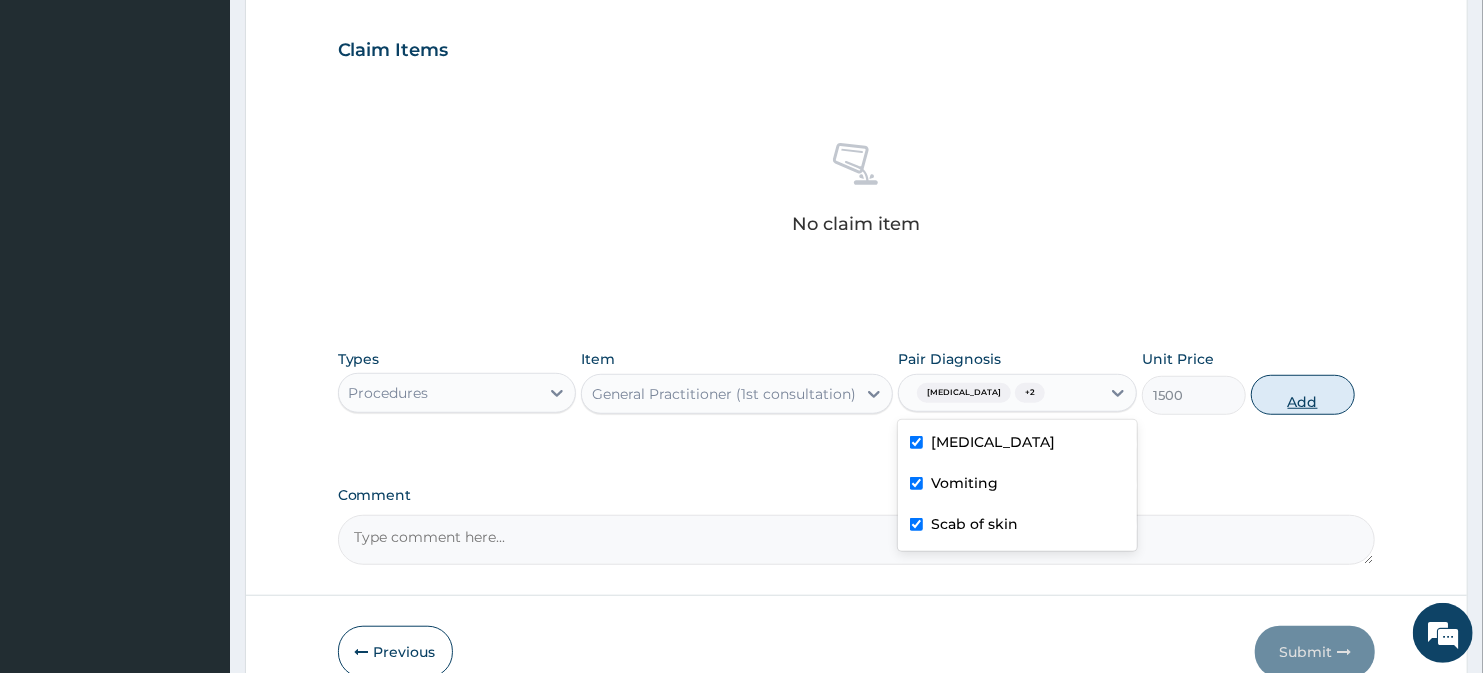 click on "Add" at bounding box center (1303, 395) 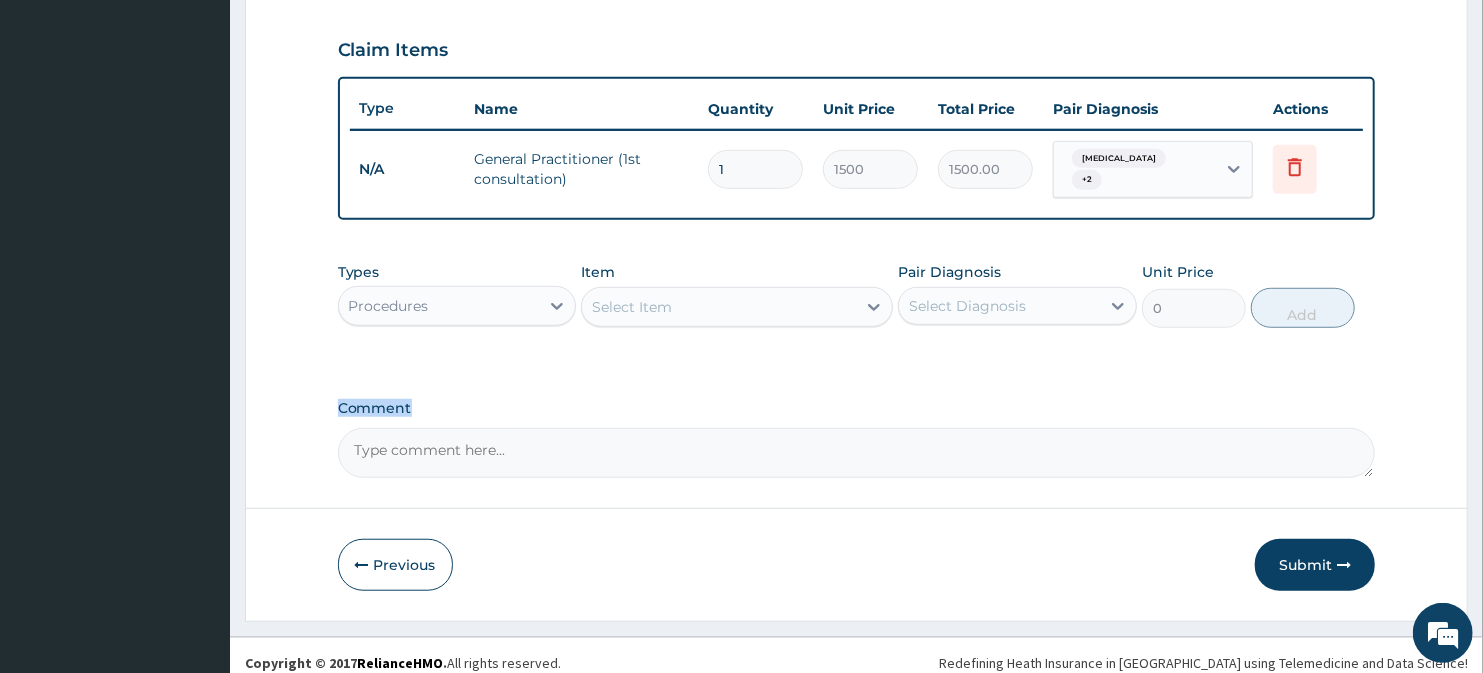 click on "Comment" at bounding box center [857, 408] 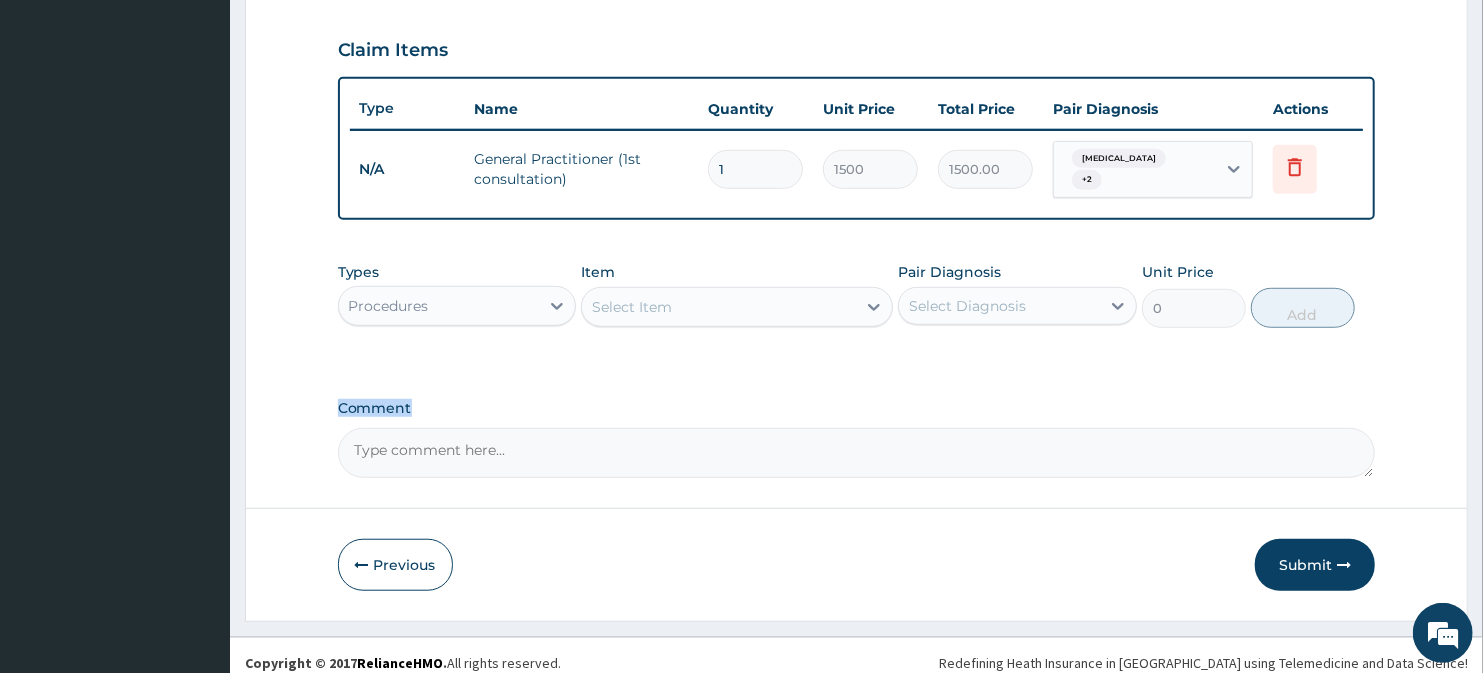 click on "Comment" at bounding box center (857, 453) 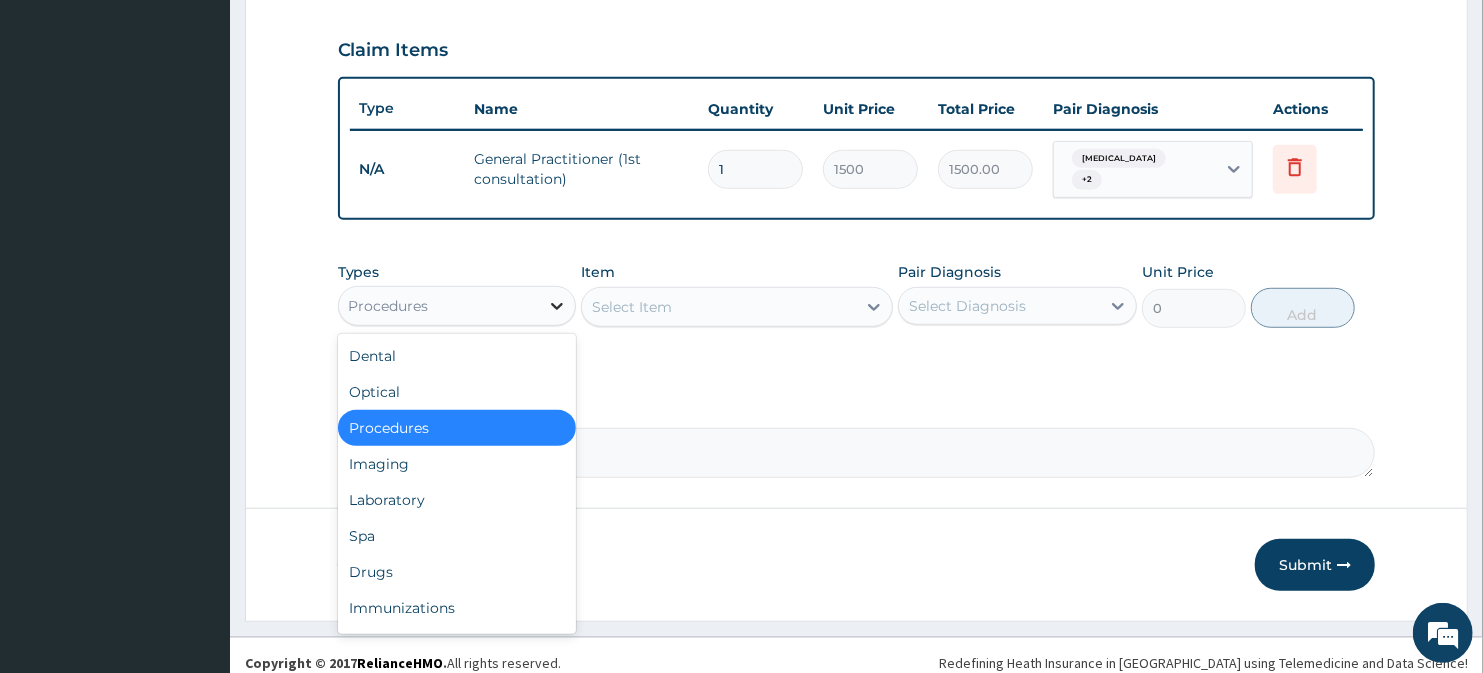 click 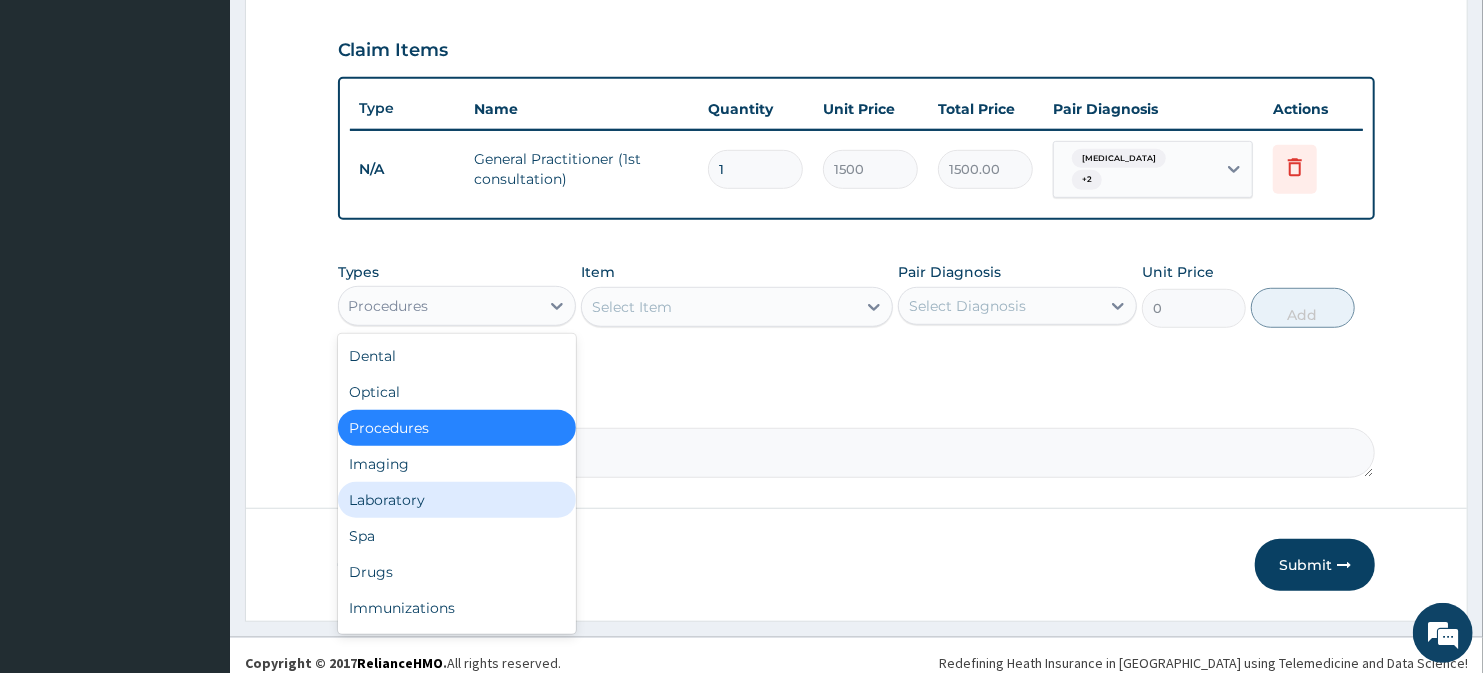 click on "Laboratory" at bounding box center [457, 500] 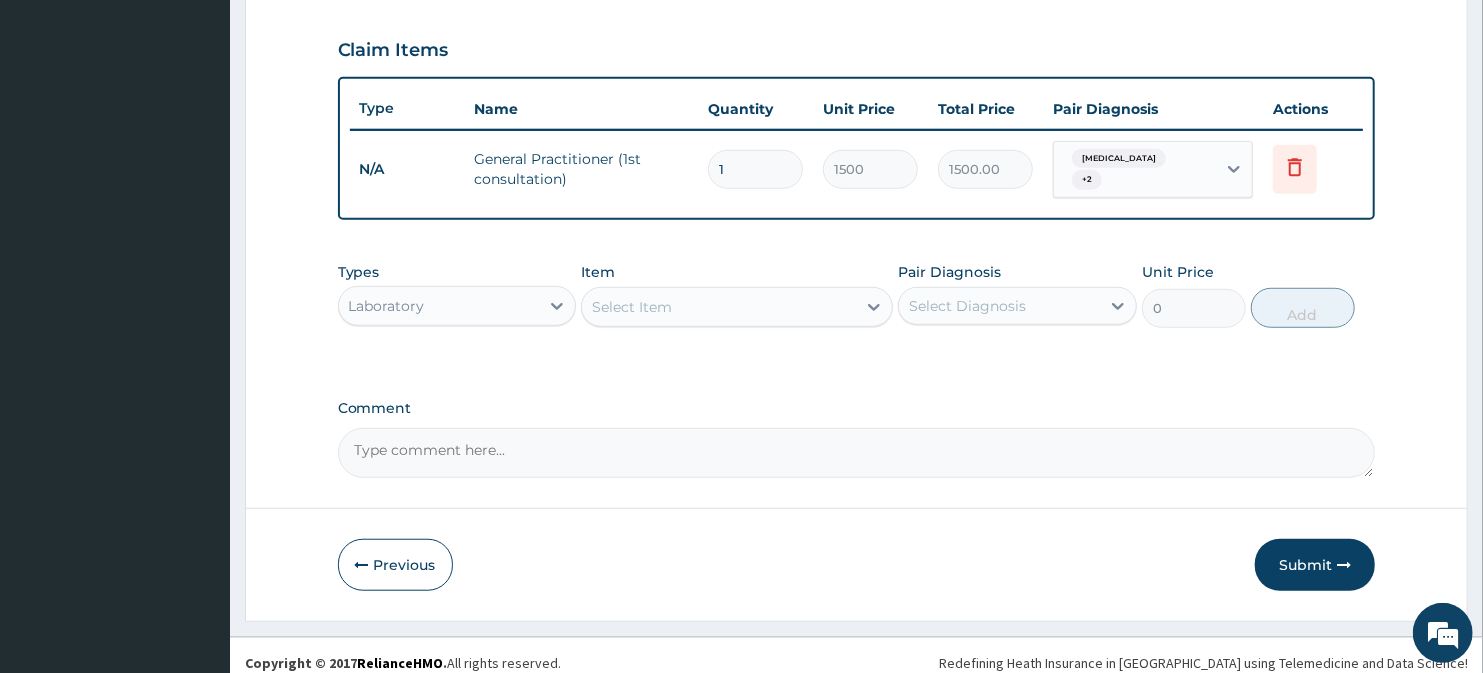 click 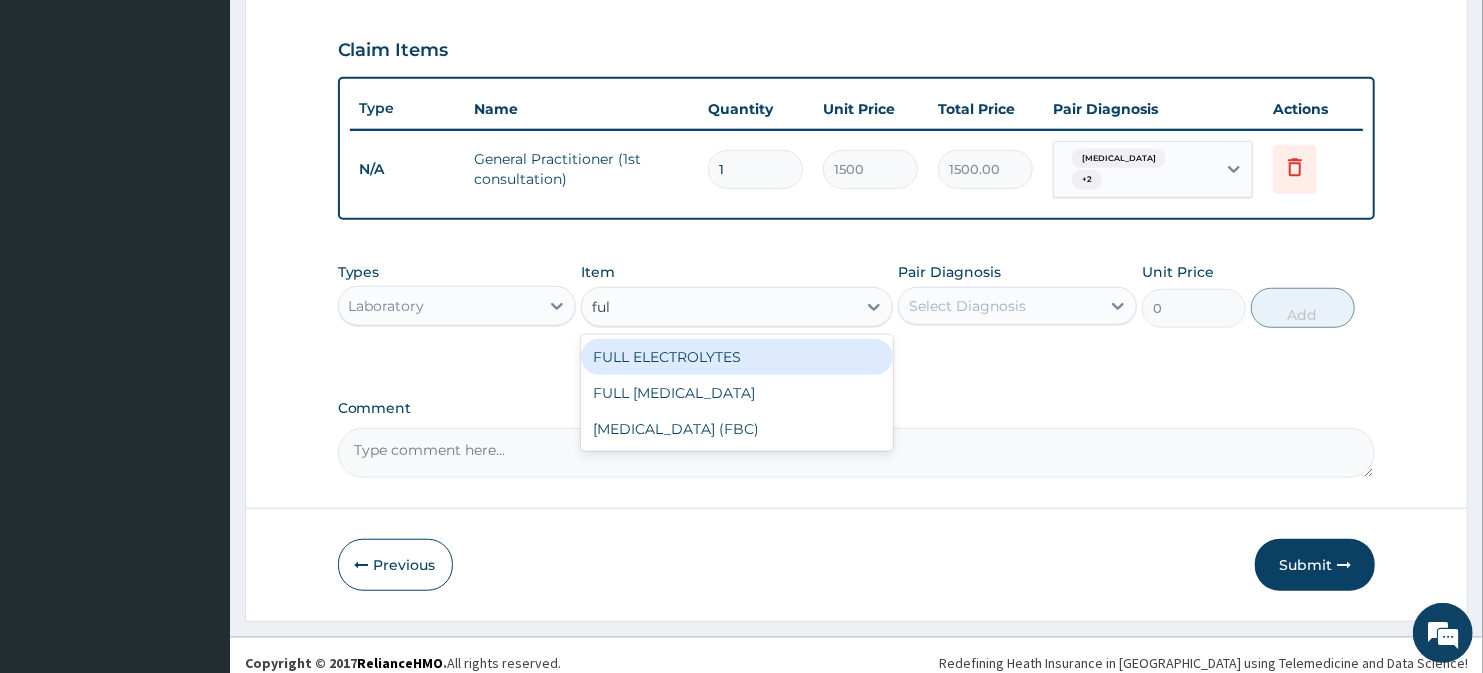 type on "full" 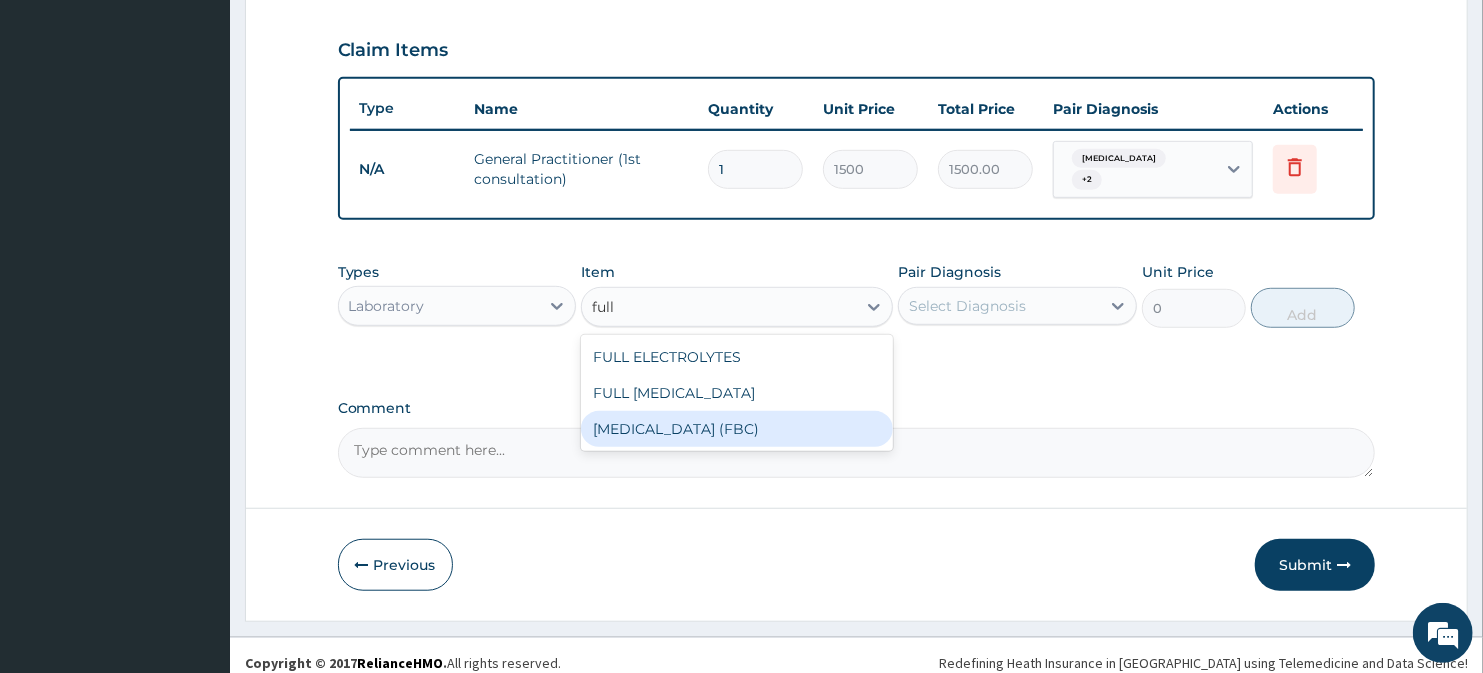 click on "[MEDICAL_DATA] (FBC)" at bounding box center [736, 429] 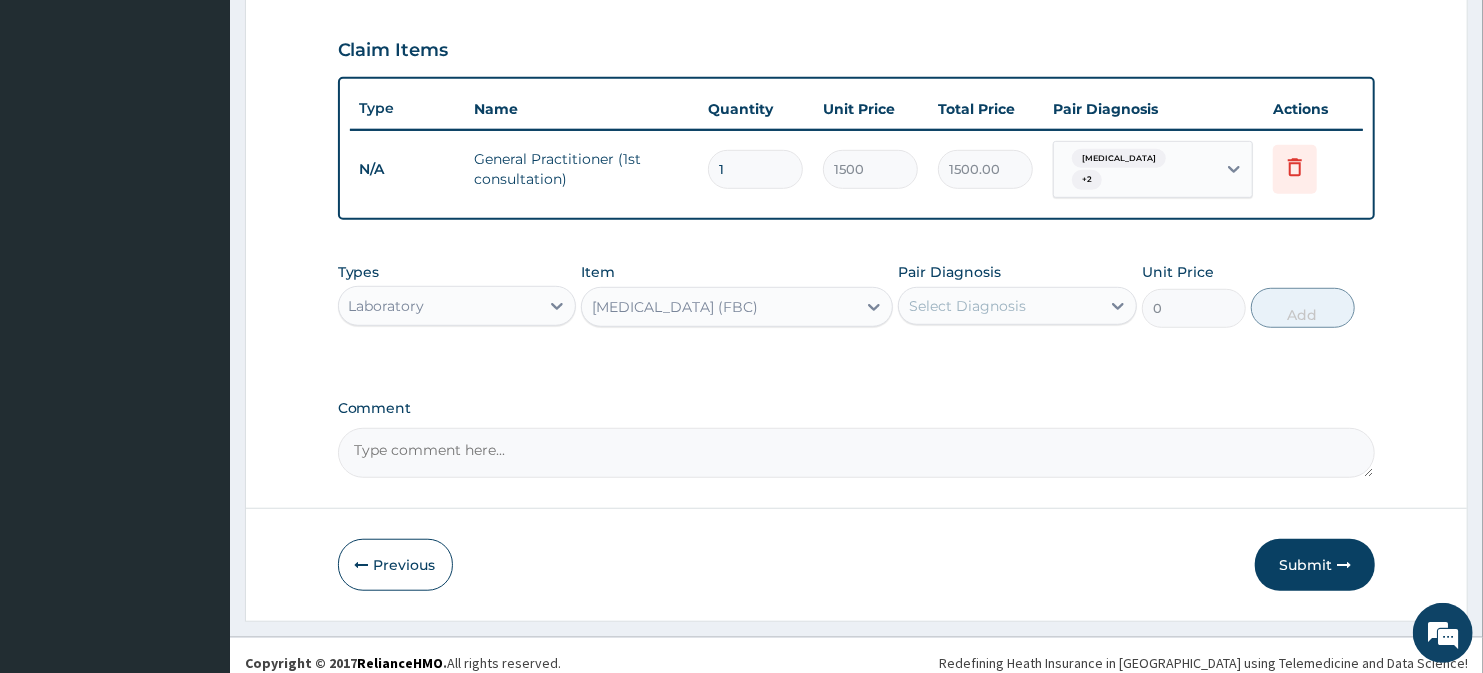 type 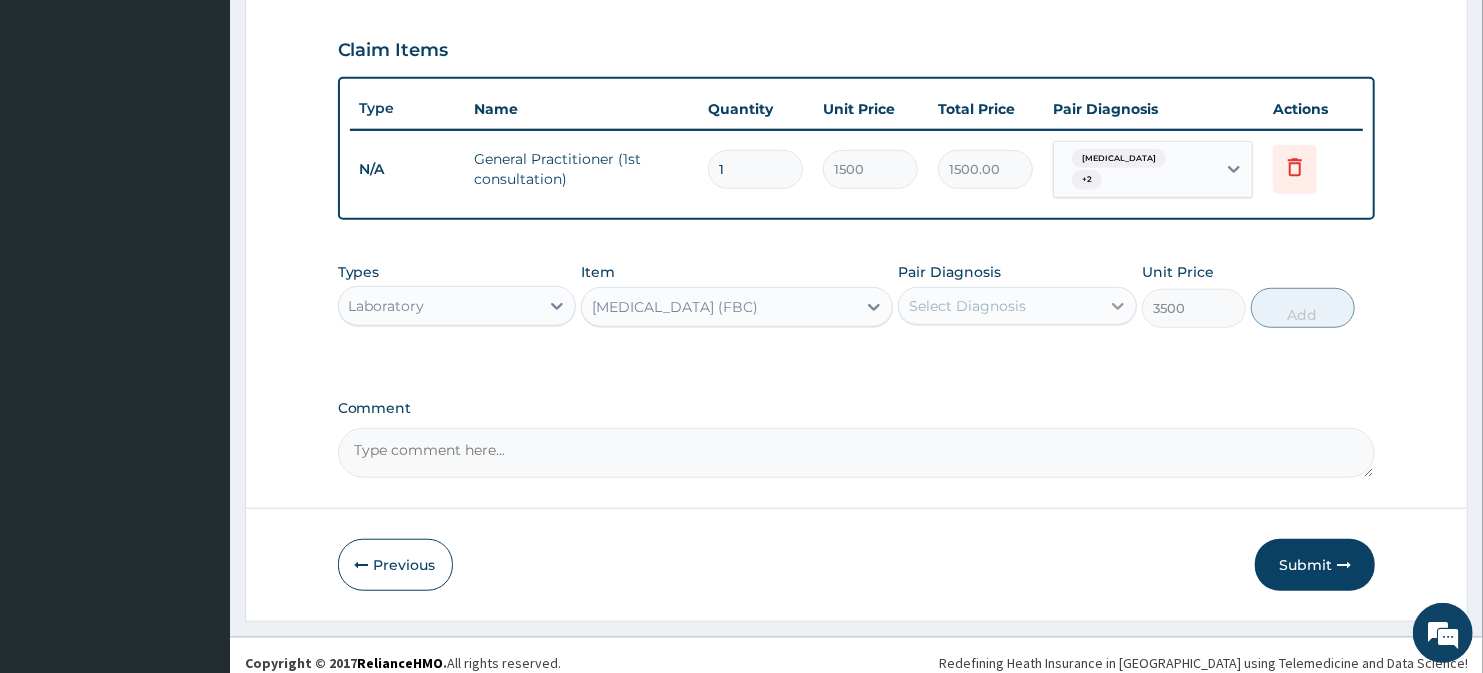 click 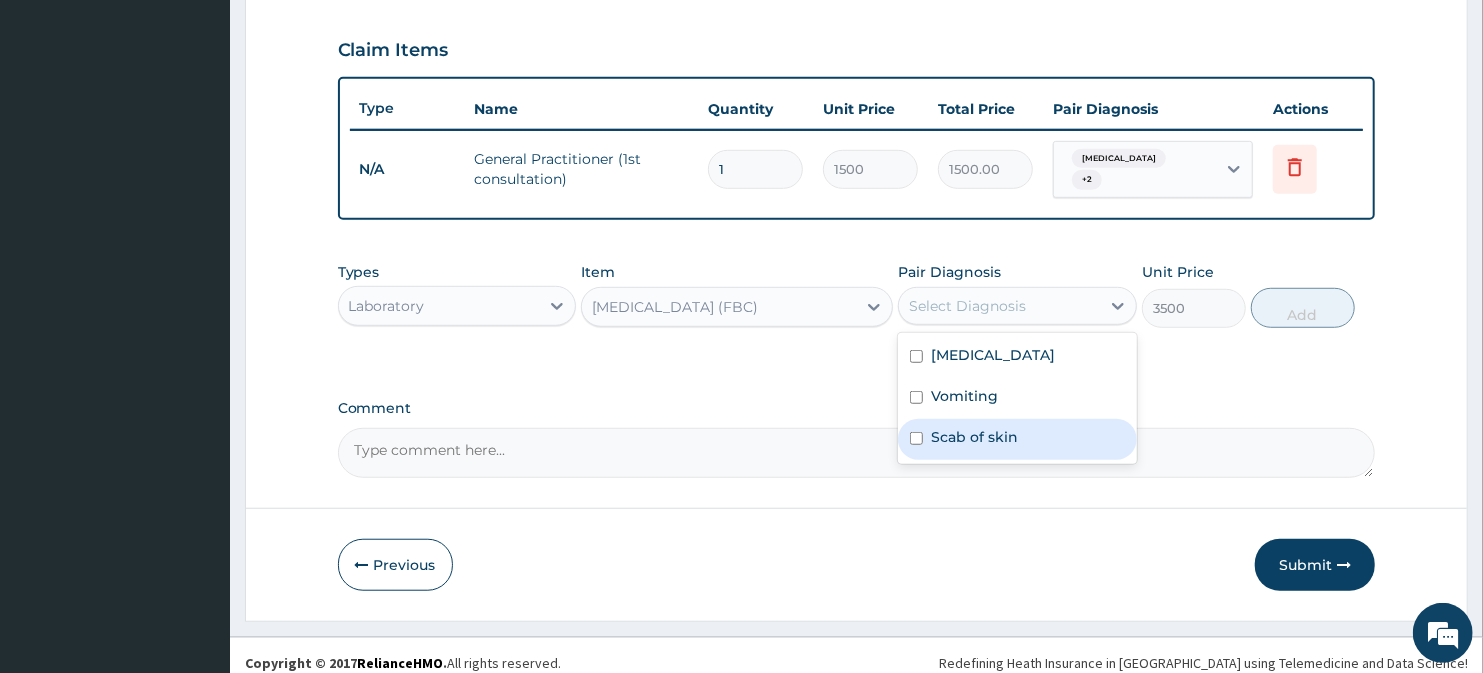 click on "Scab of skin" at bounding box center (1017, 439) 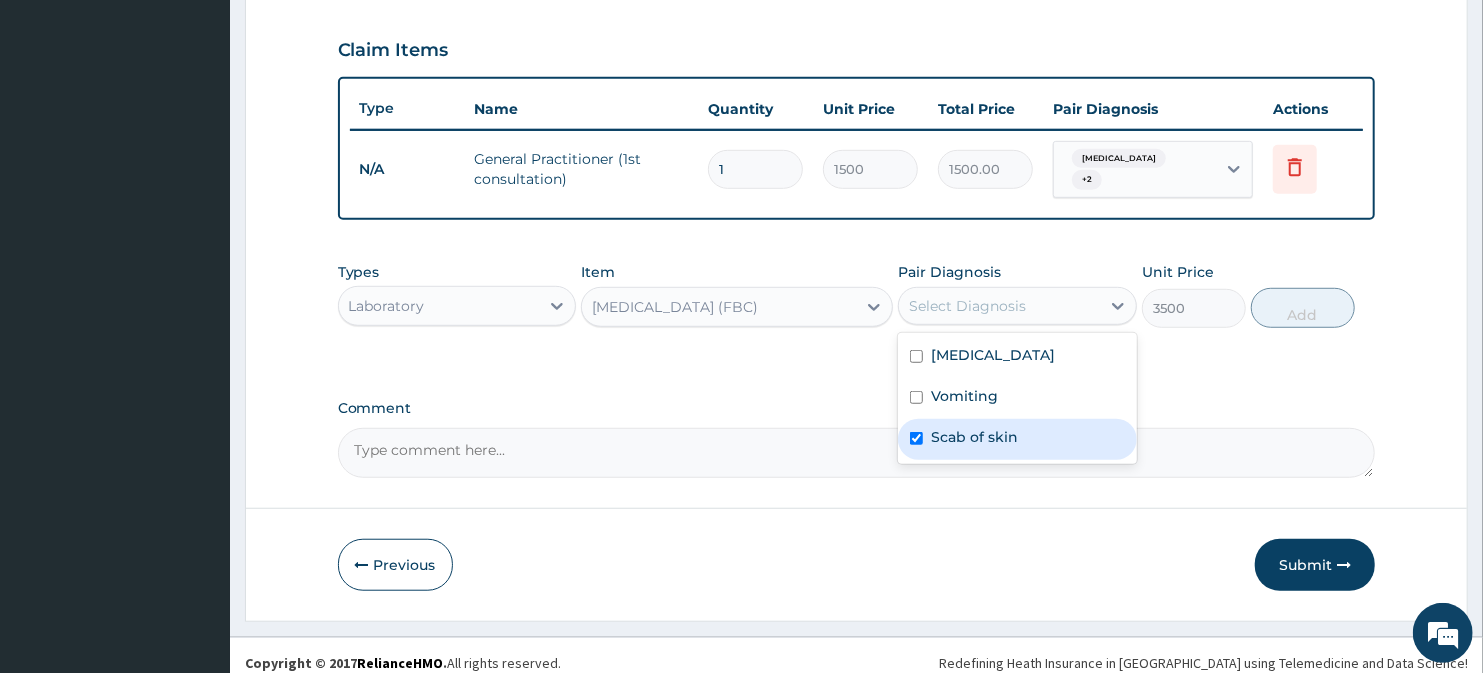 checkbox on "true" 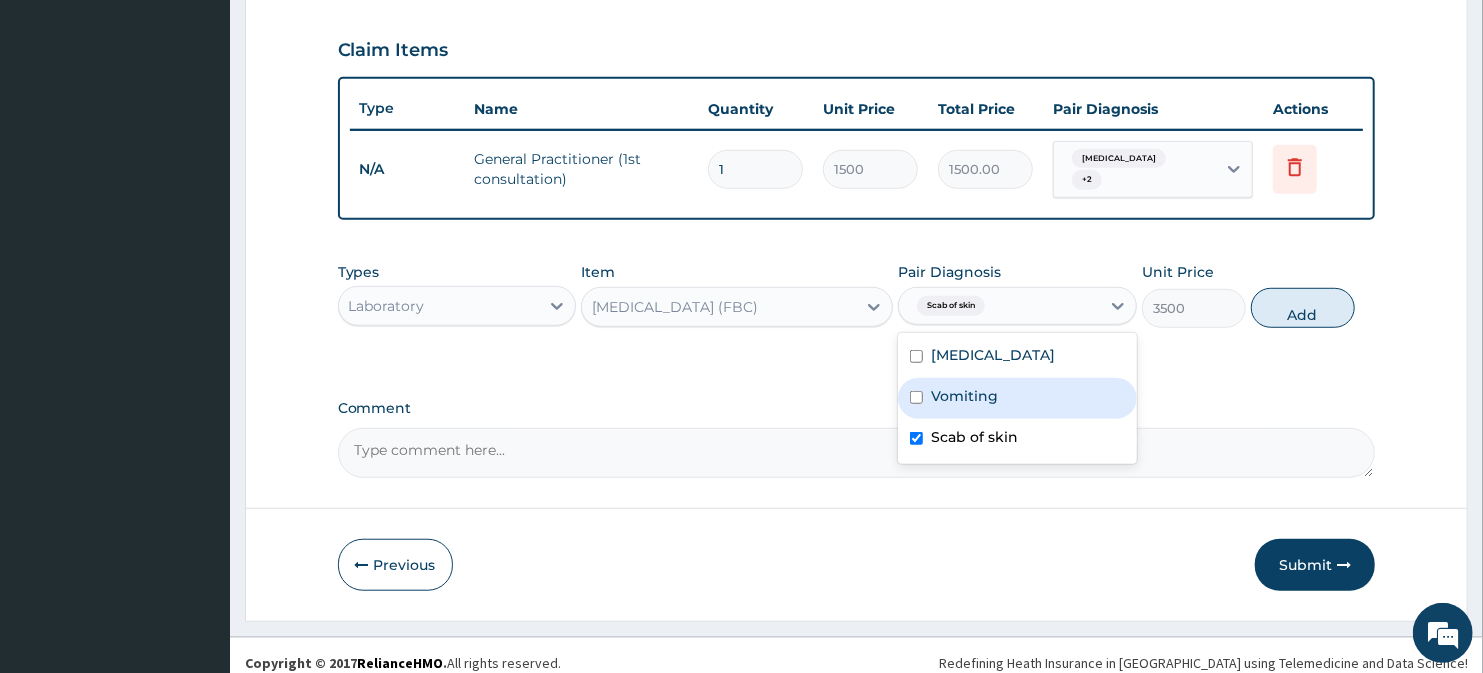 click on "Vomiting" at bounding box center (1017, 398) 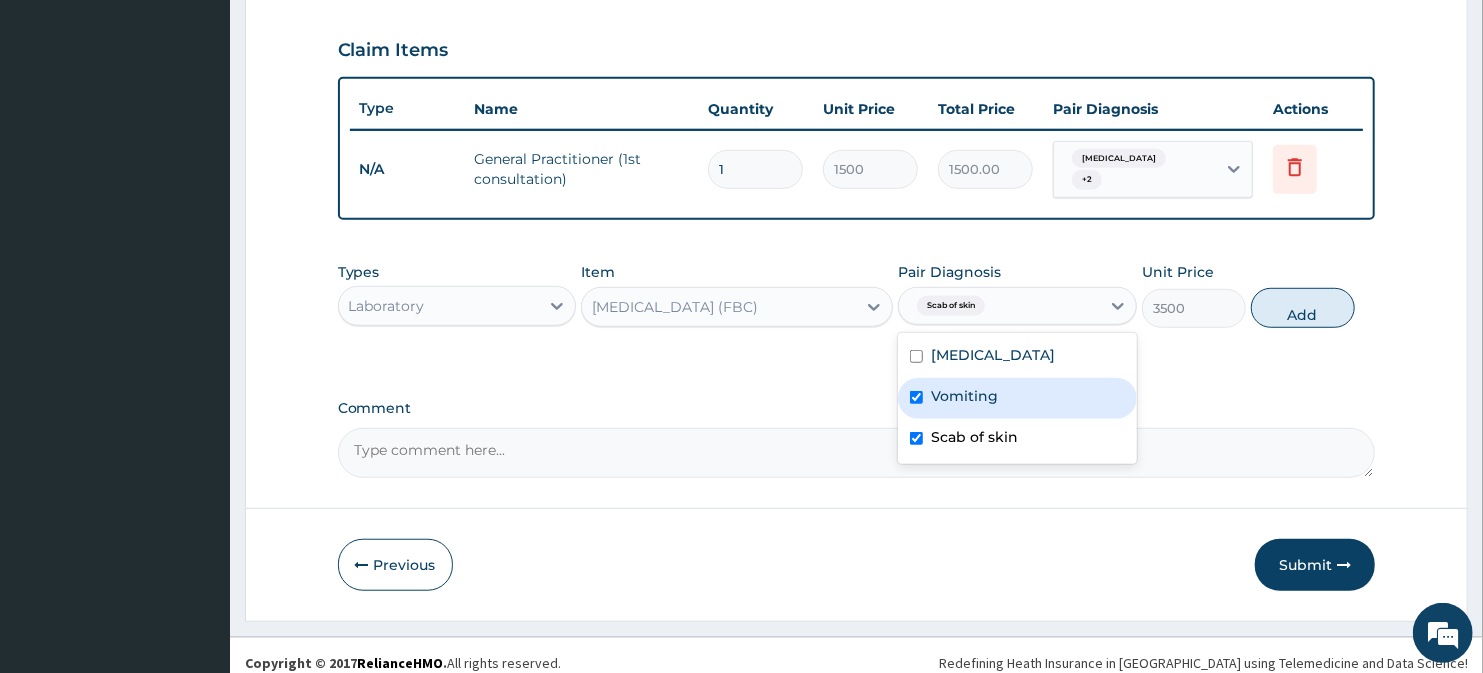 checkbox on "true" 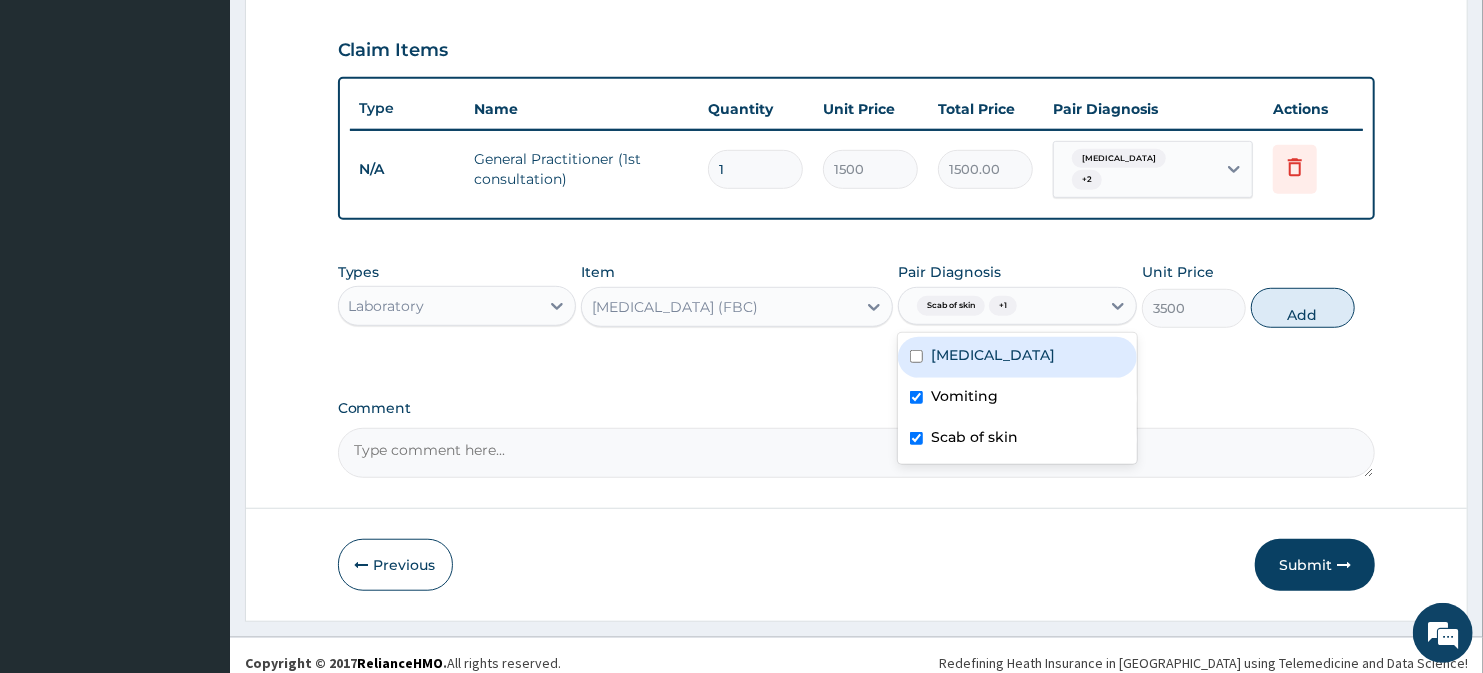 click at bounding box center [916, 356] 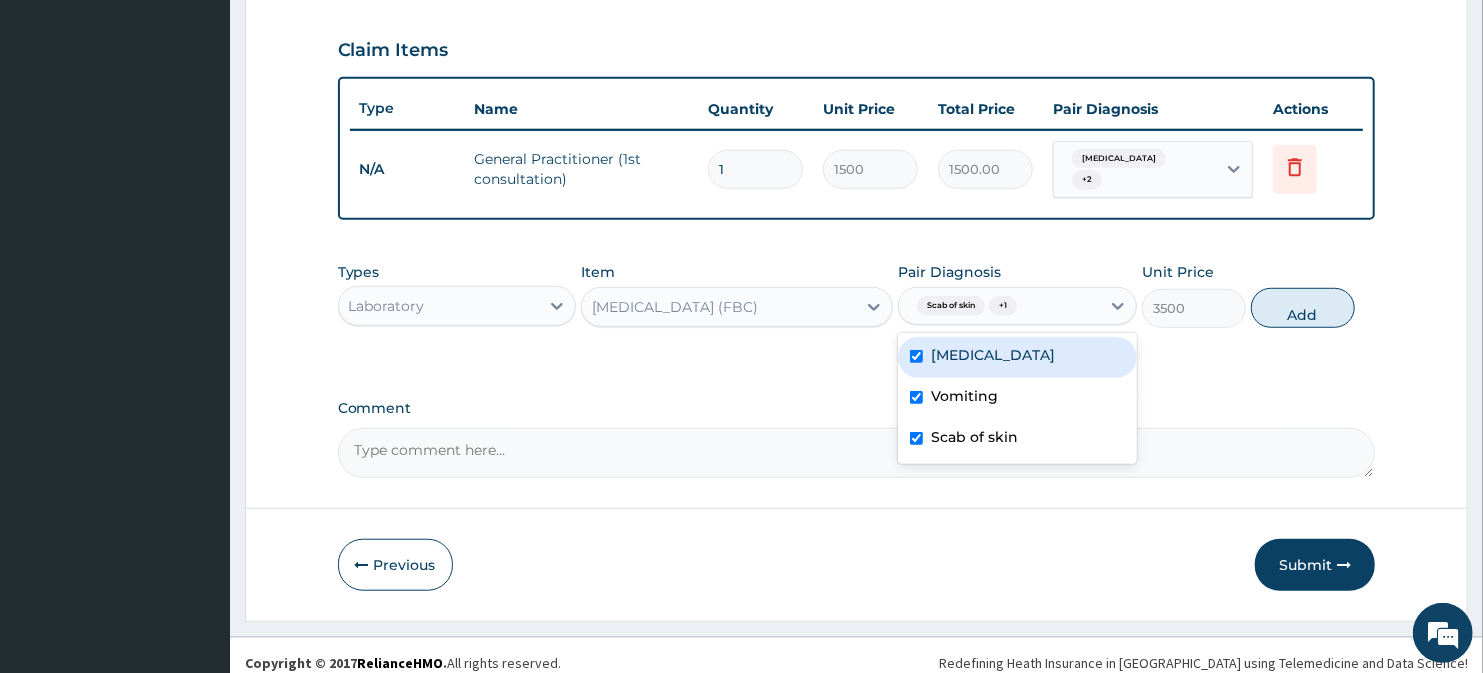 checkbox on "true" 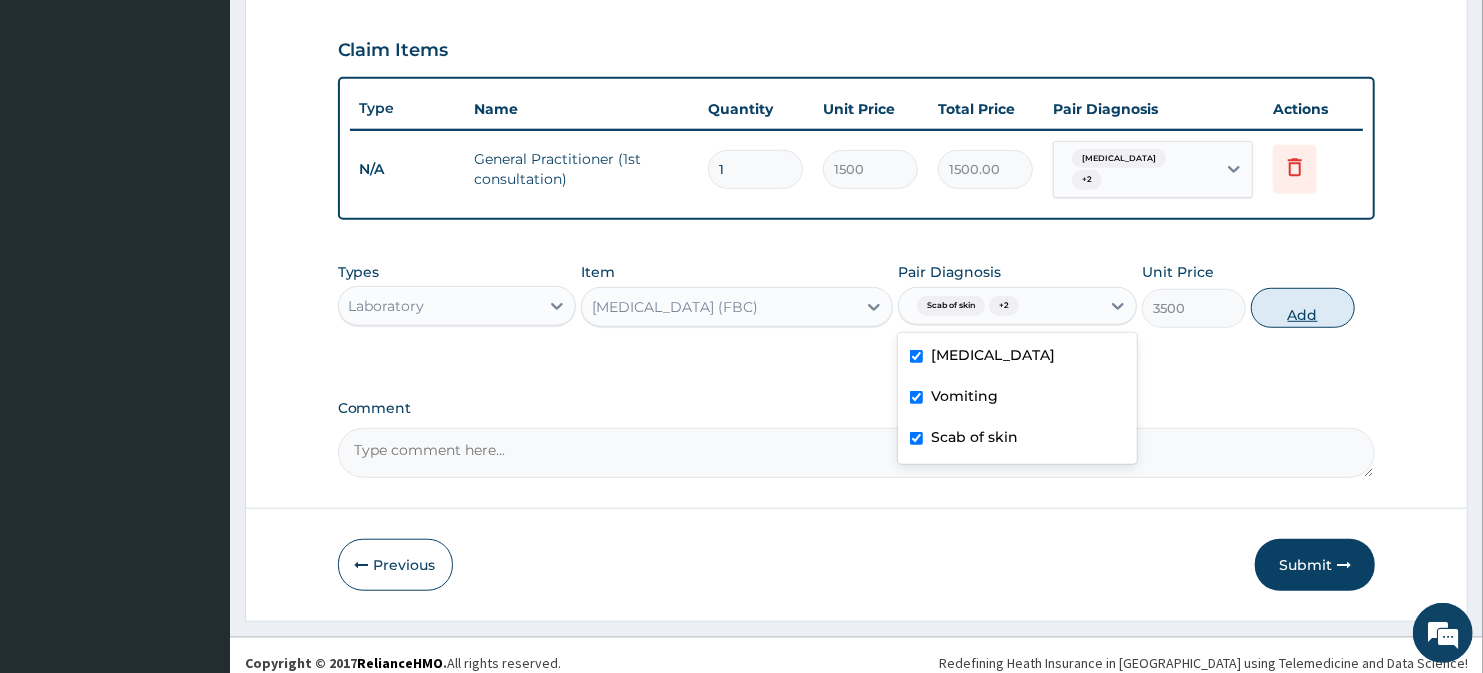 click on "Add" at bounding box center [1303, 308] 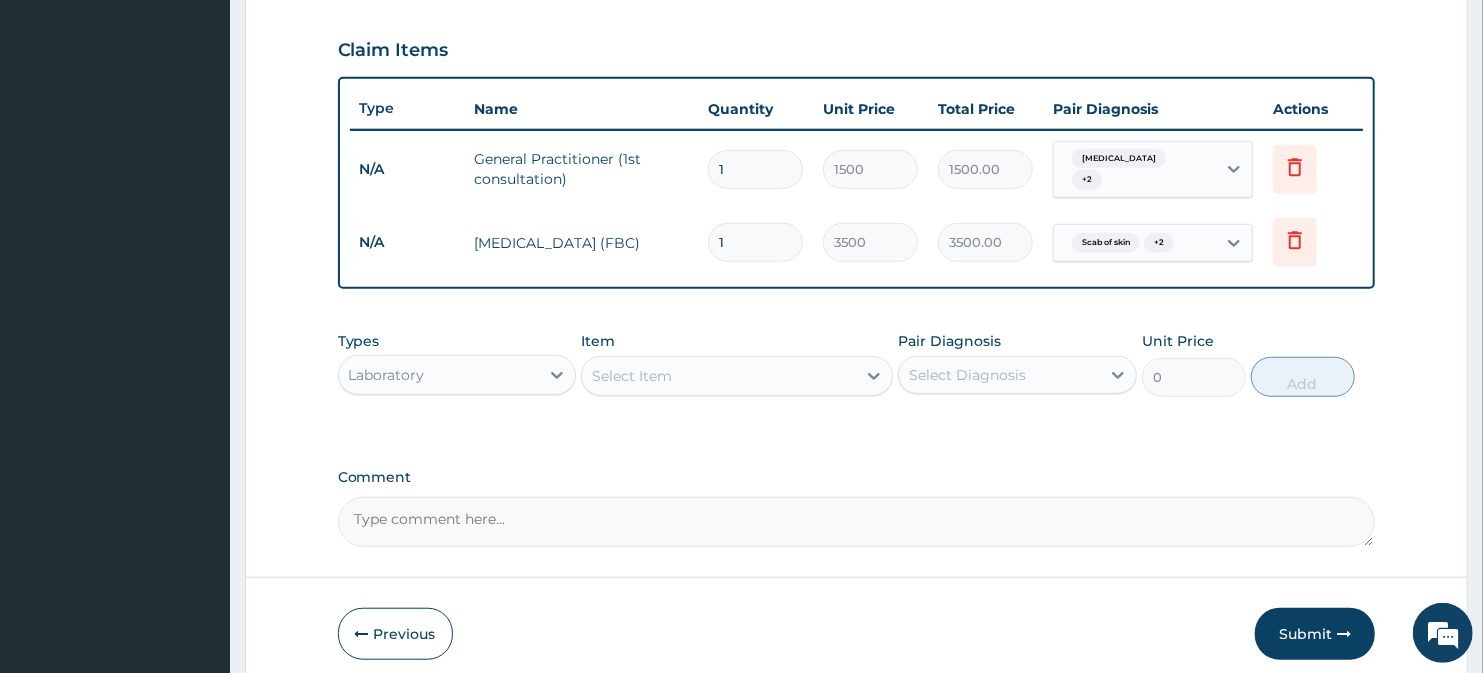 click on "Select Item" at bounding box center (718, 376) 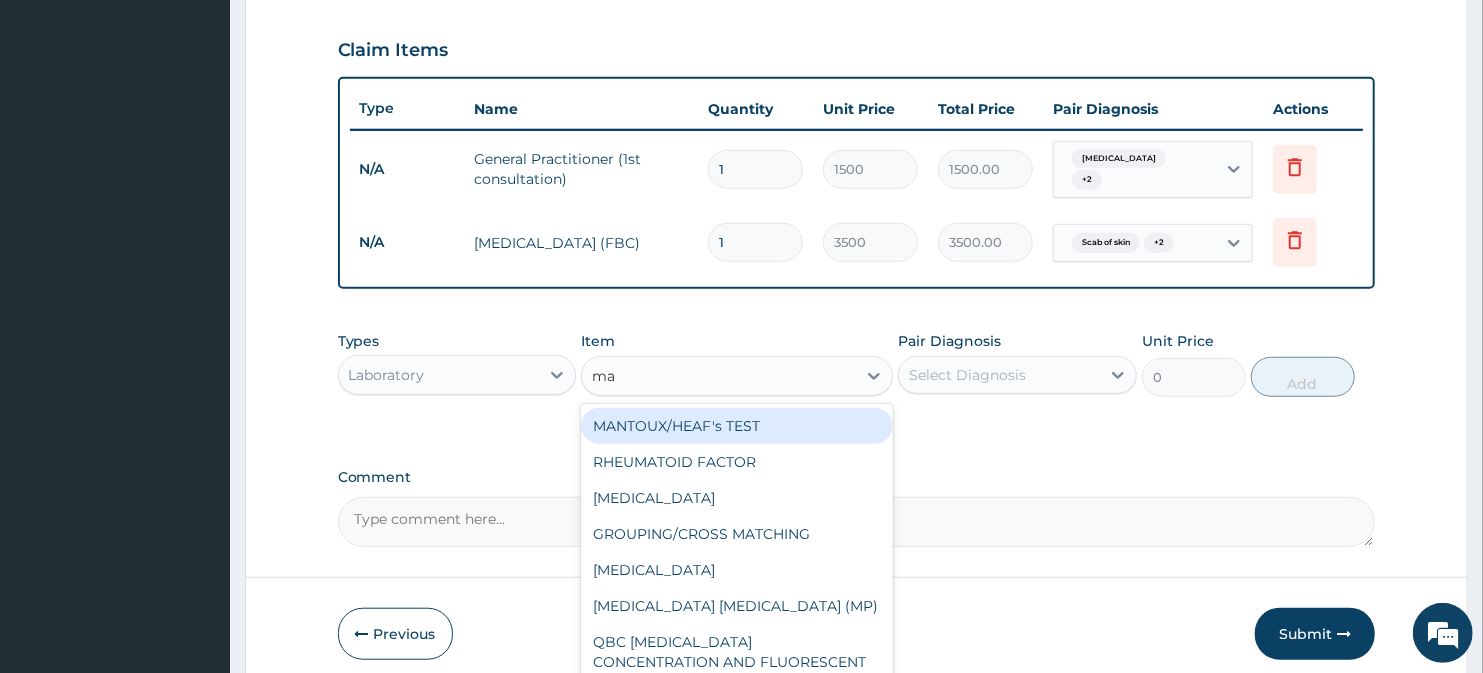 type on "mal" 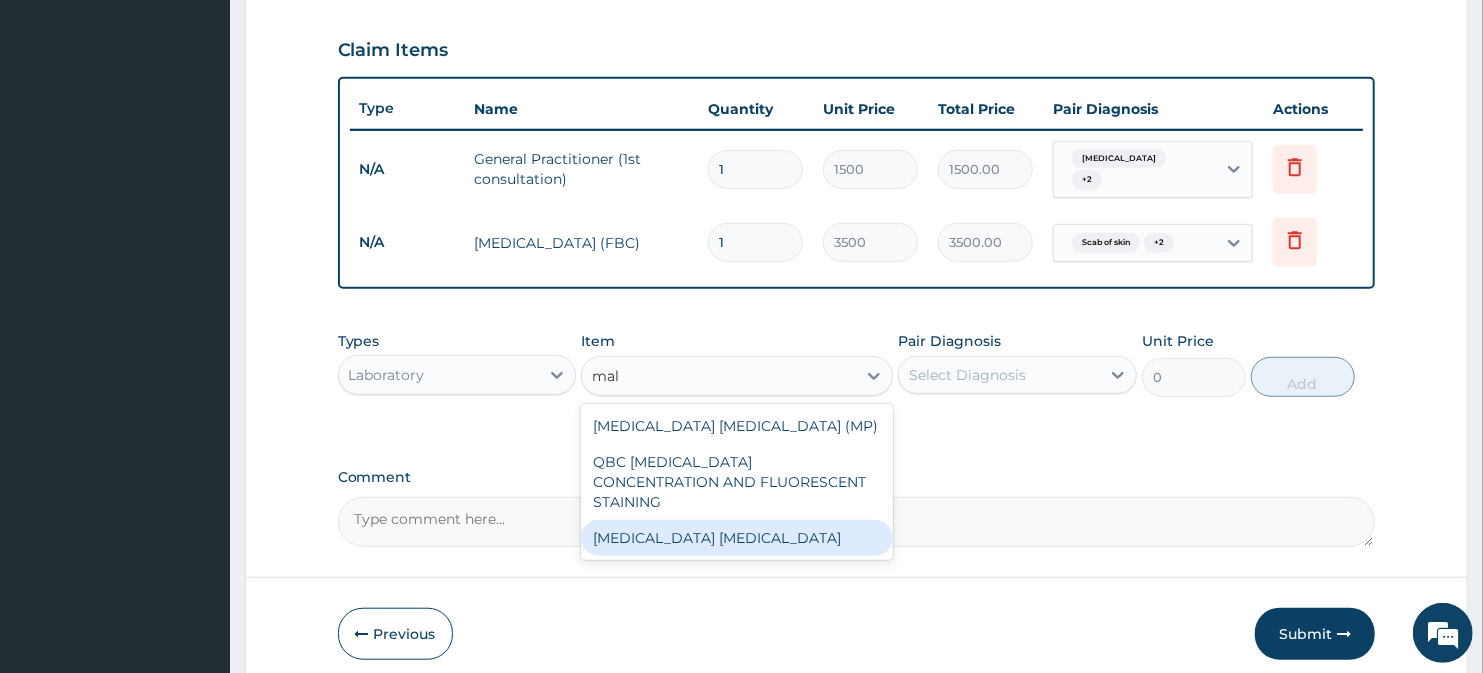 click on "[MEDICAL_DATA] [MEDICAL_DATA]" at bounding box center [736, 538] 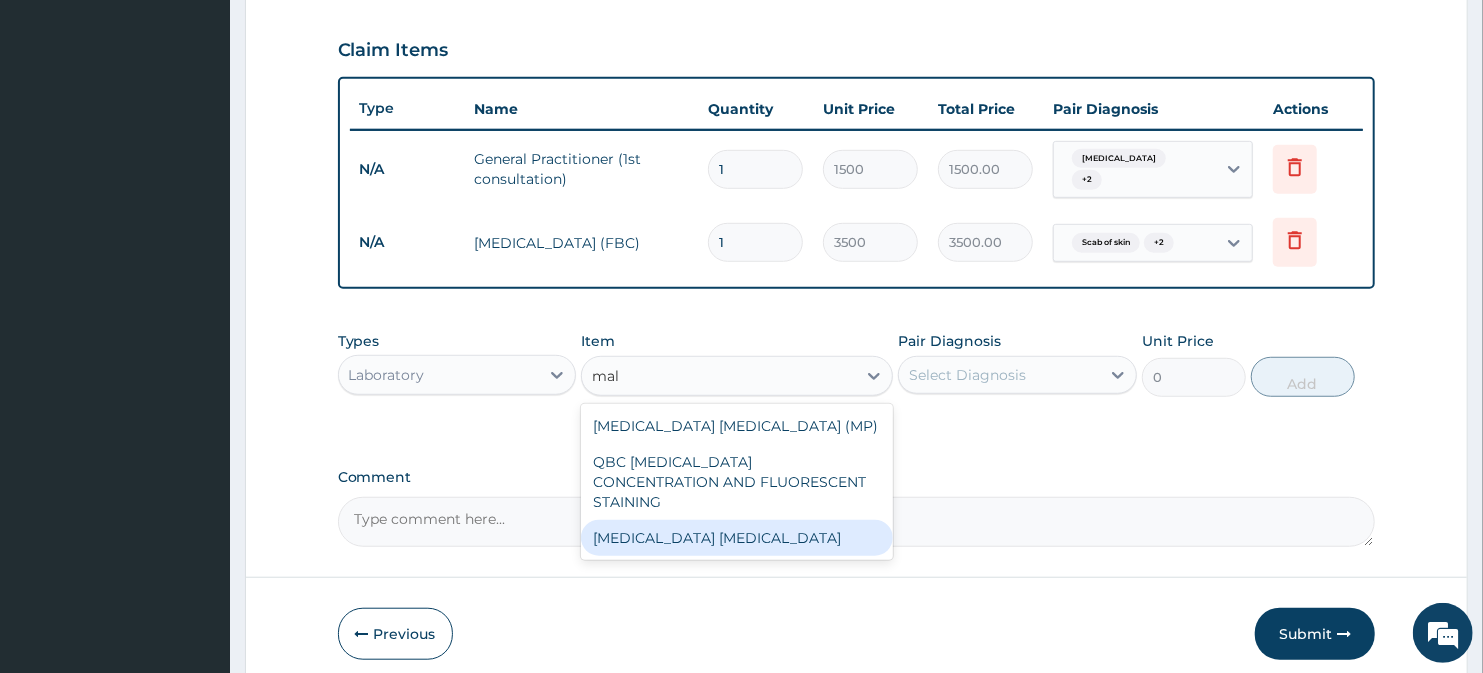 type 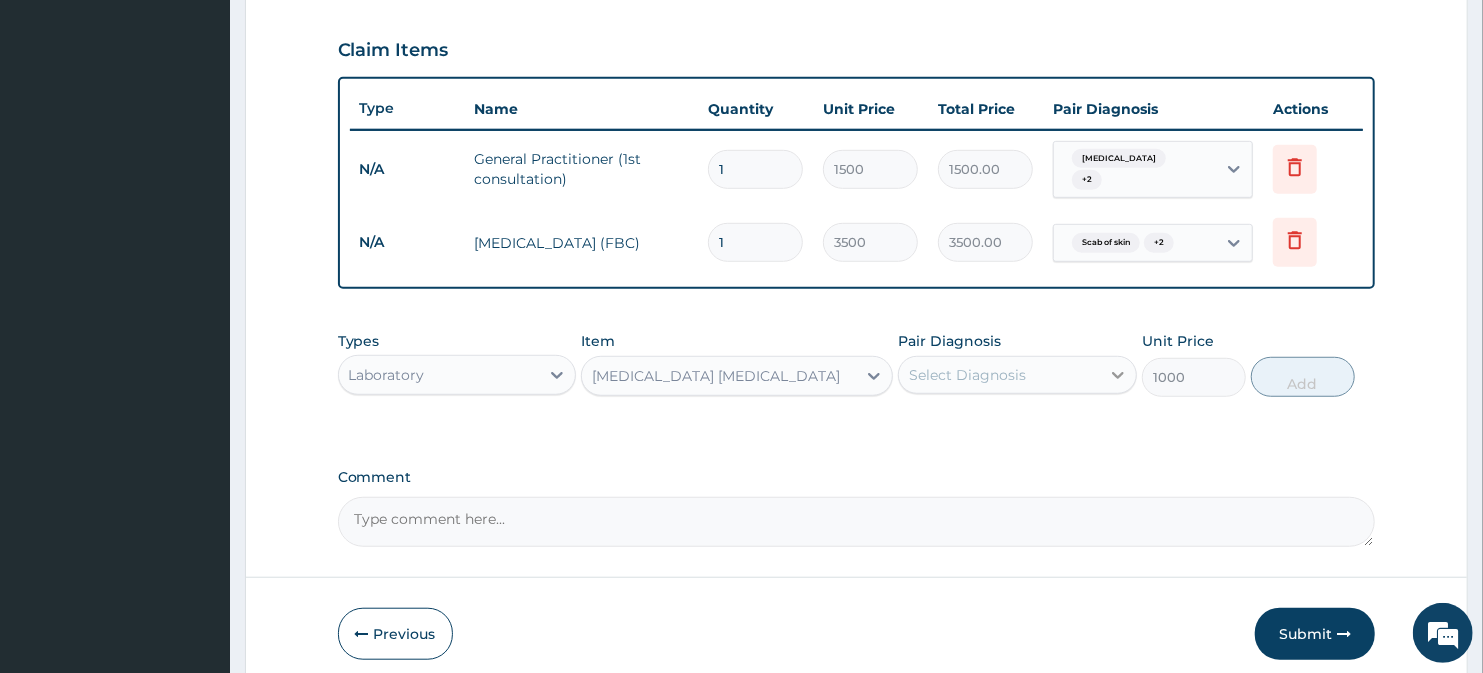 click 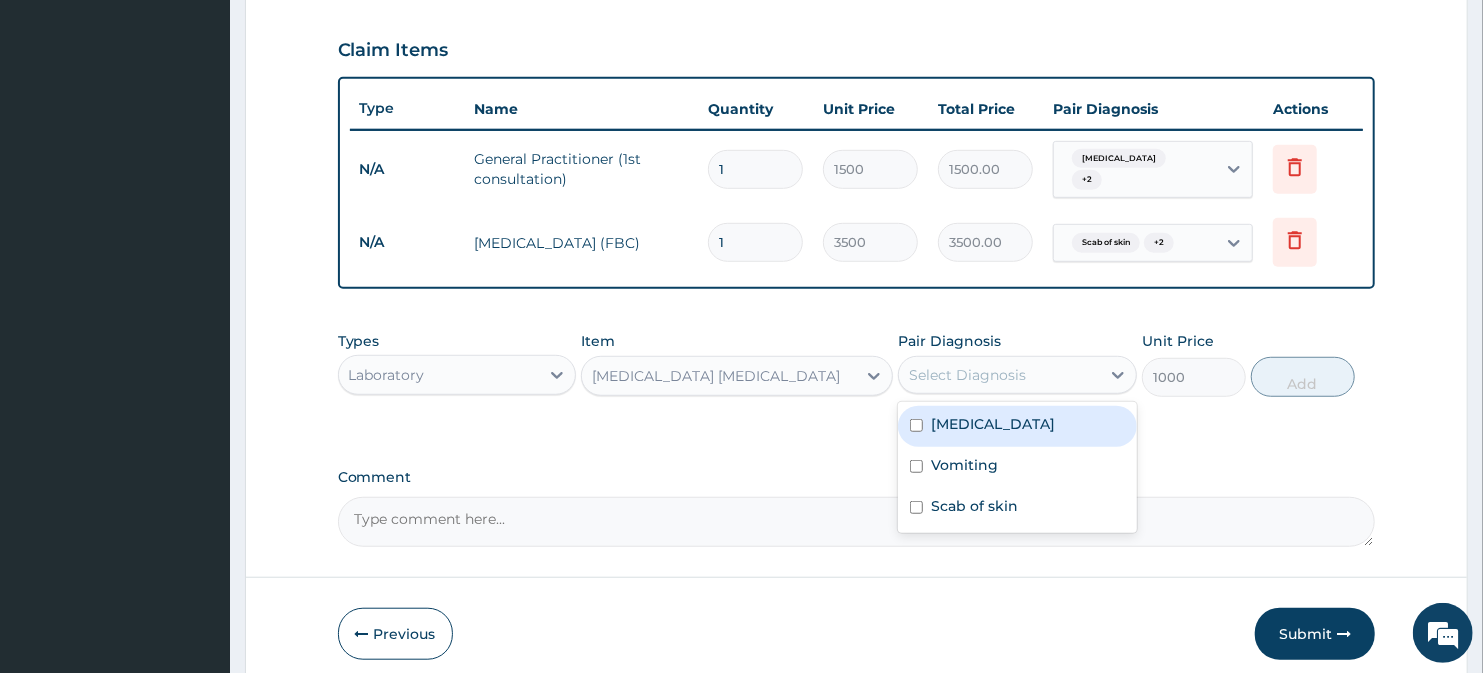 click at bounding box center [916, 425] 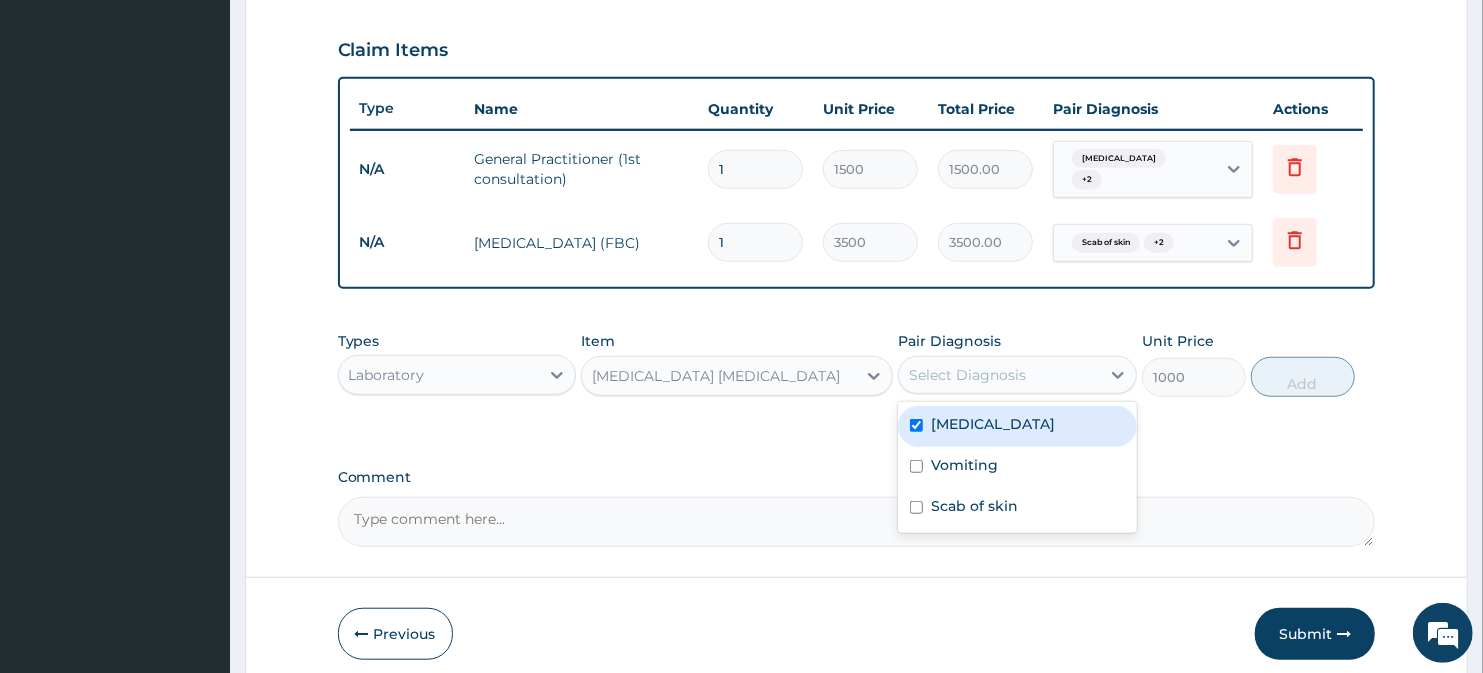 checkbox on "true" 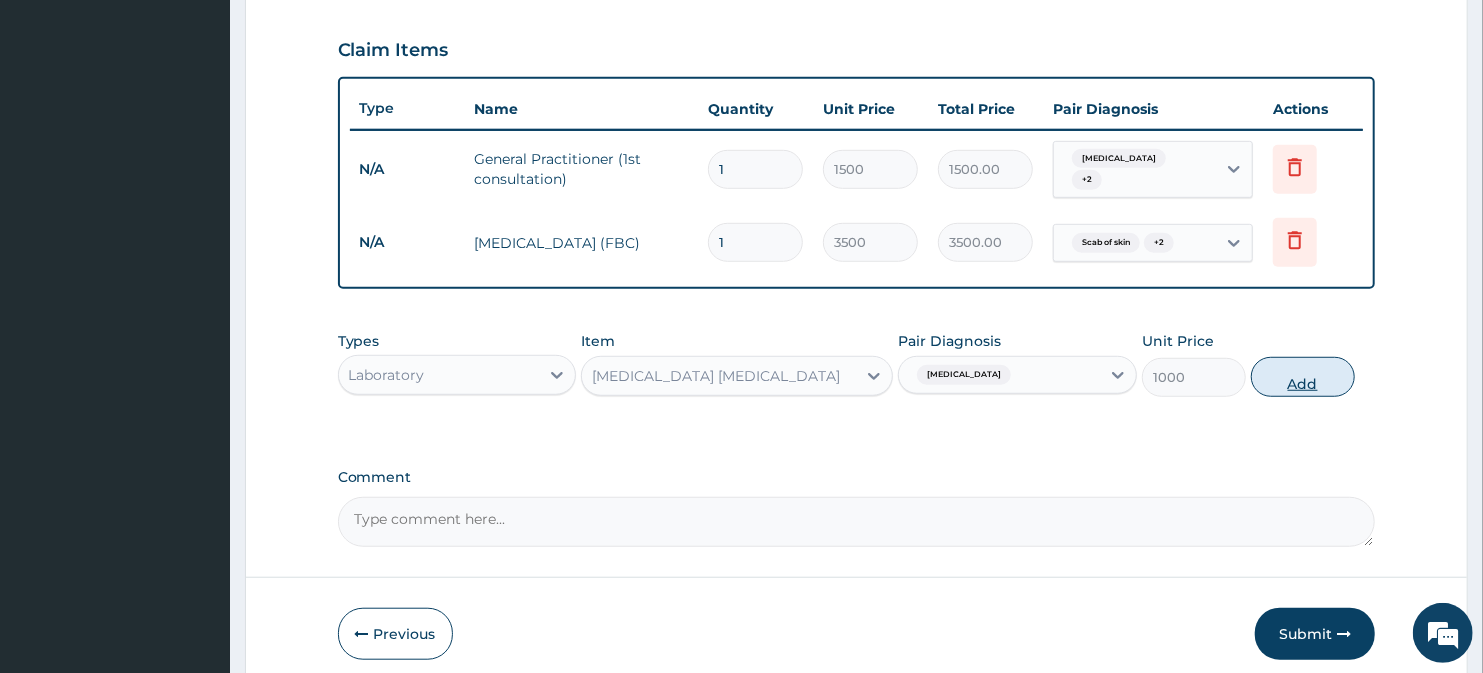 click on "Add" at bounding box center [1303, 377] 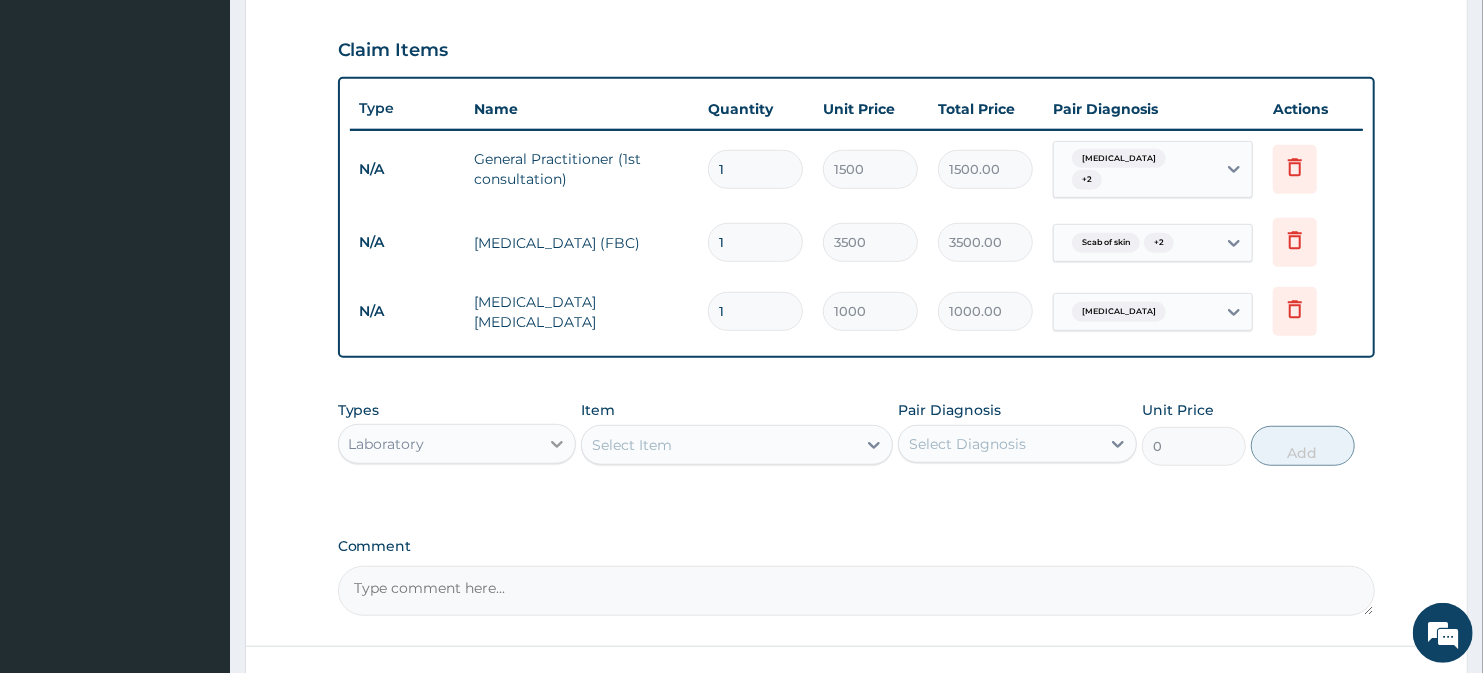 click 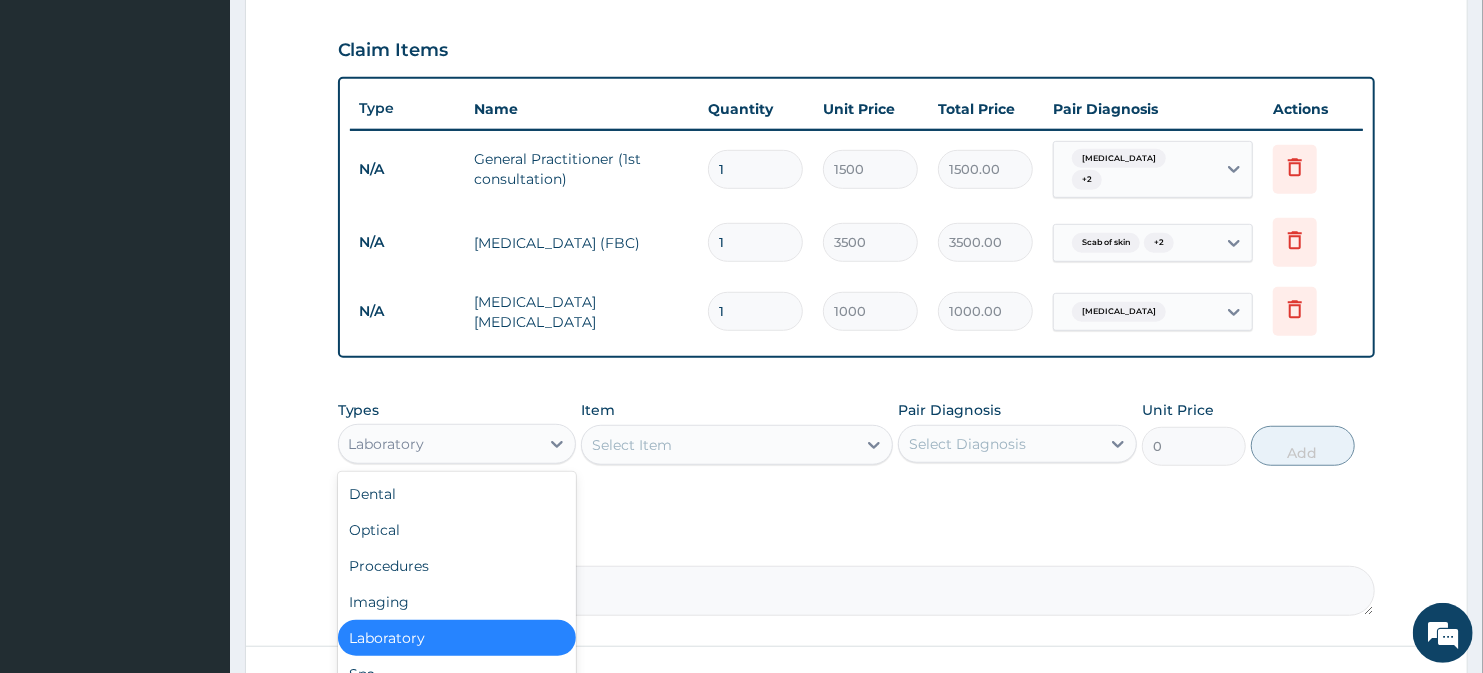 scroll, scrollTop: 4, scrollLeft: 0, axis: vertical 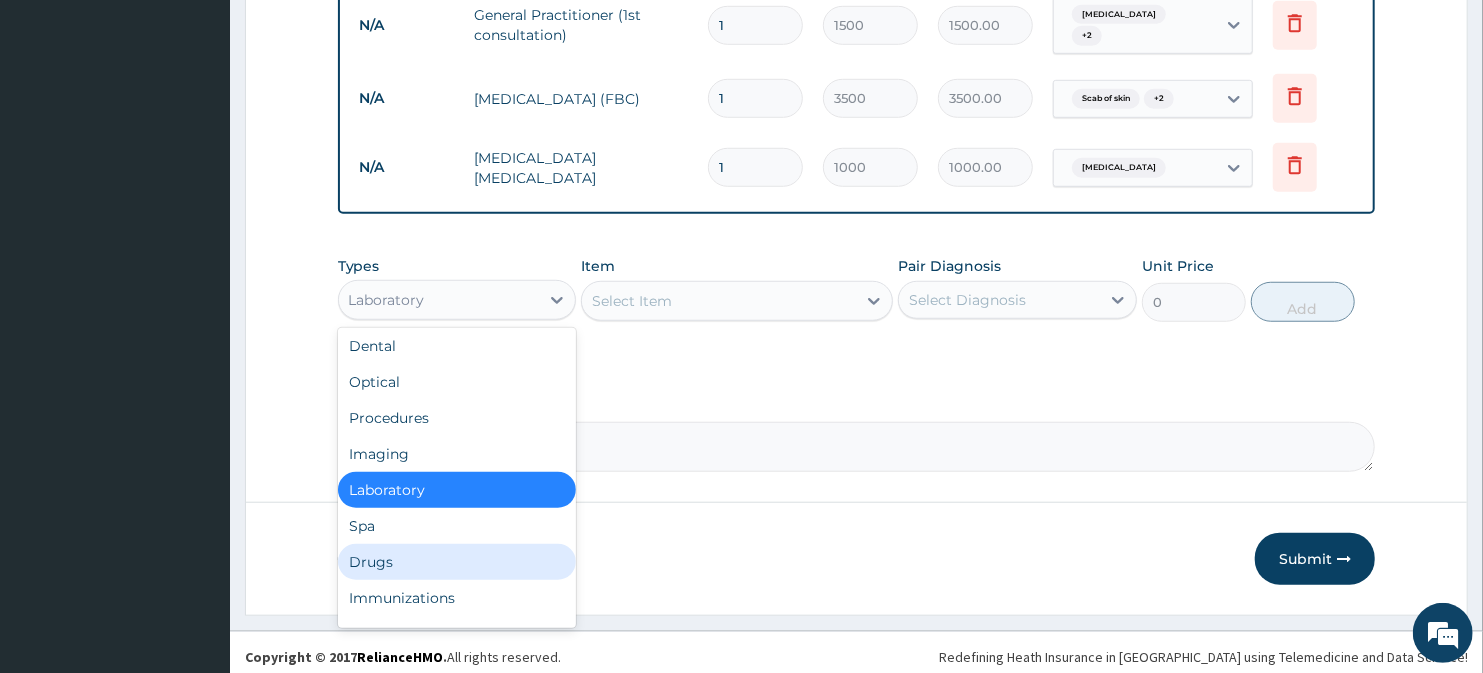 click on "Drugs" at bounding box center [457, 562] 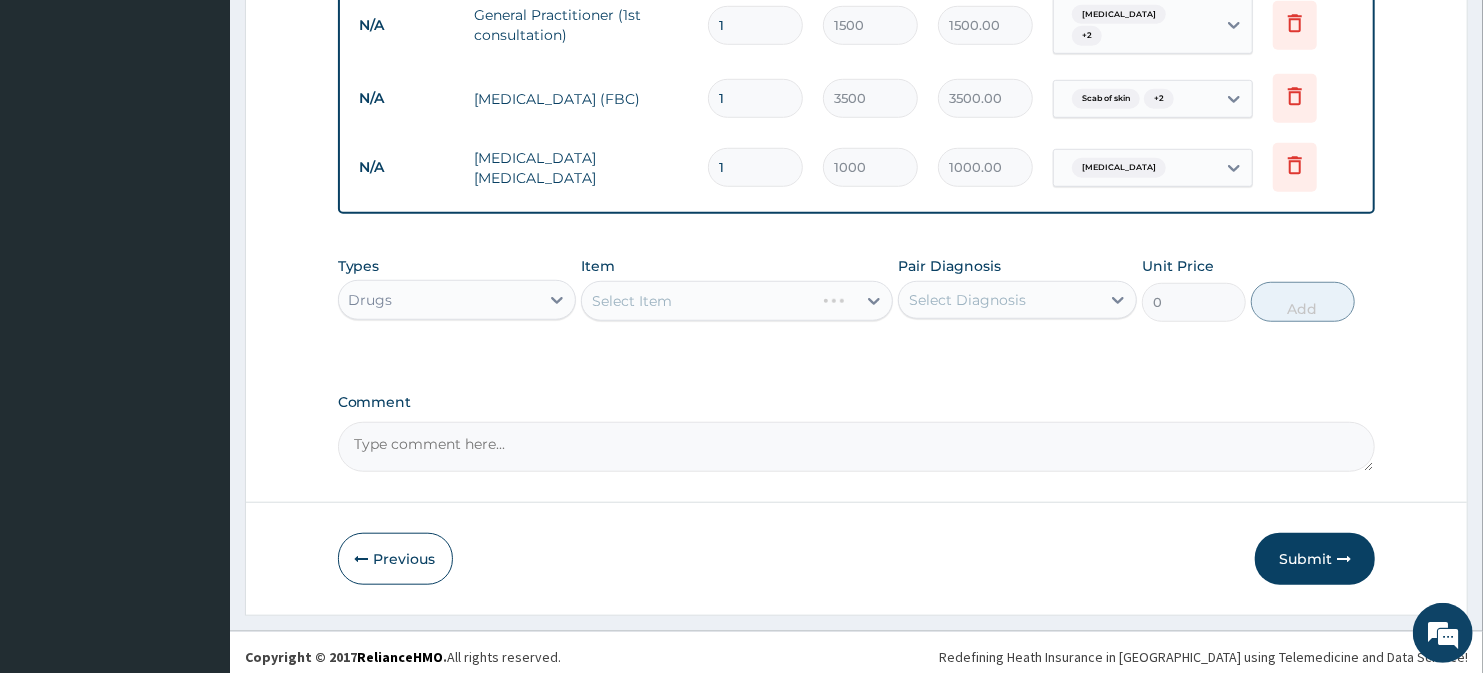 click on "Select Item" at bounding box center [736, 301] 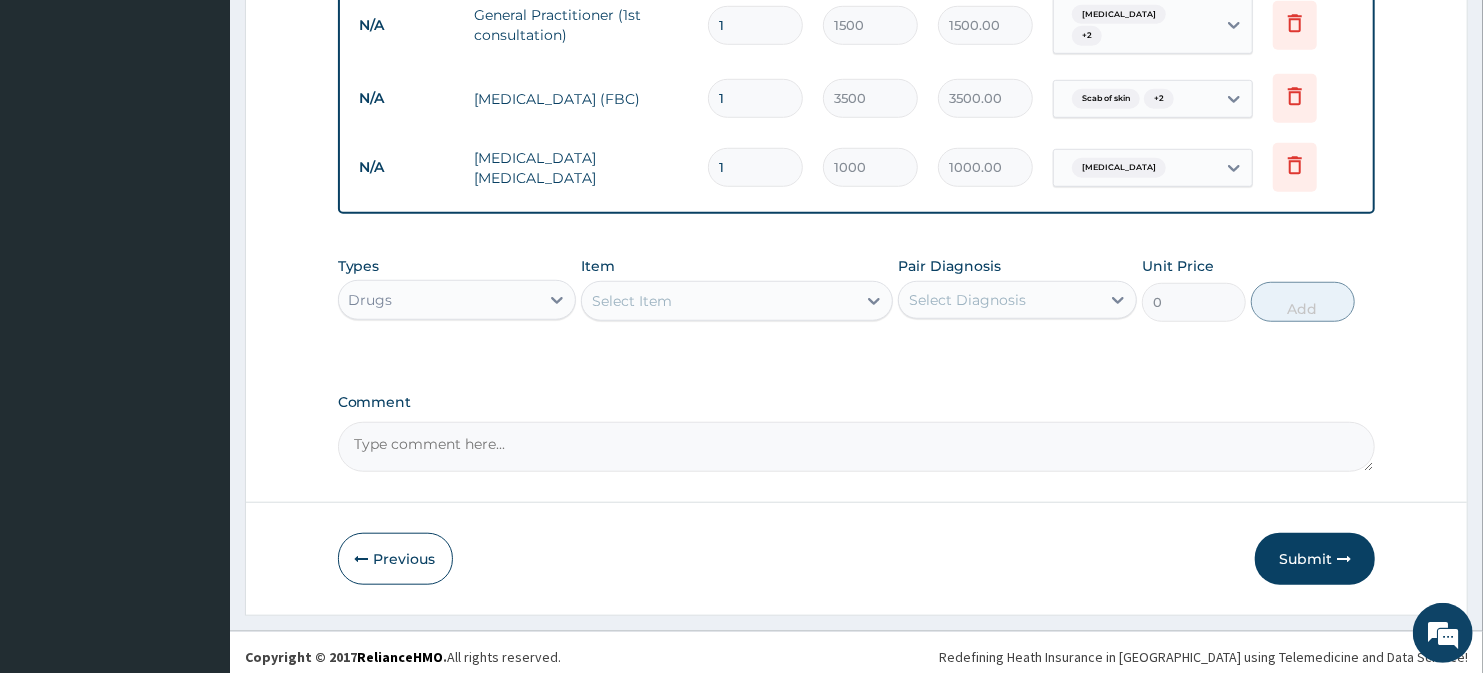 click 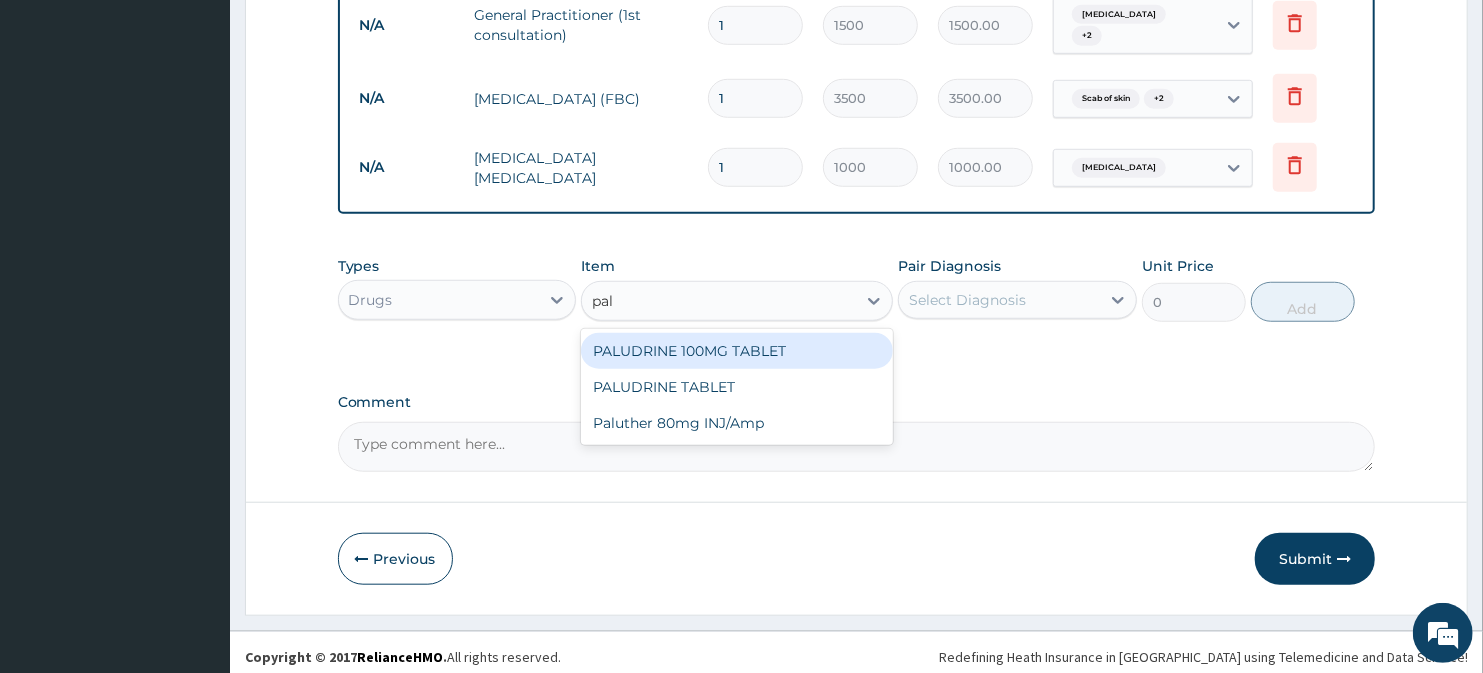 type on "palu" 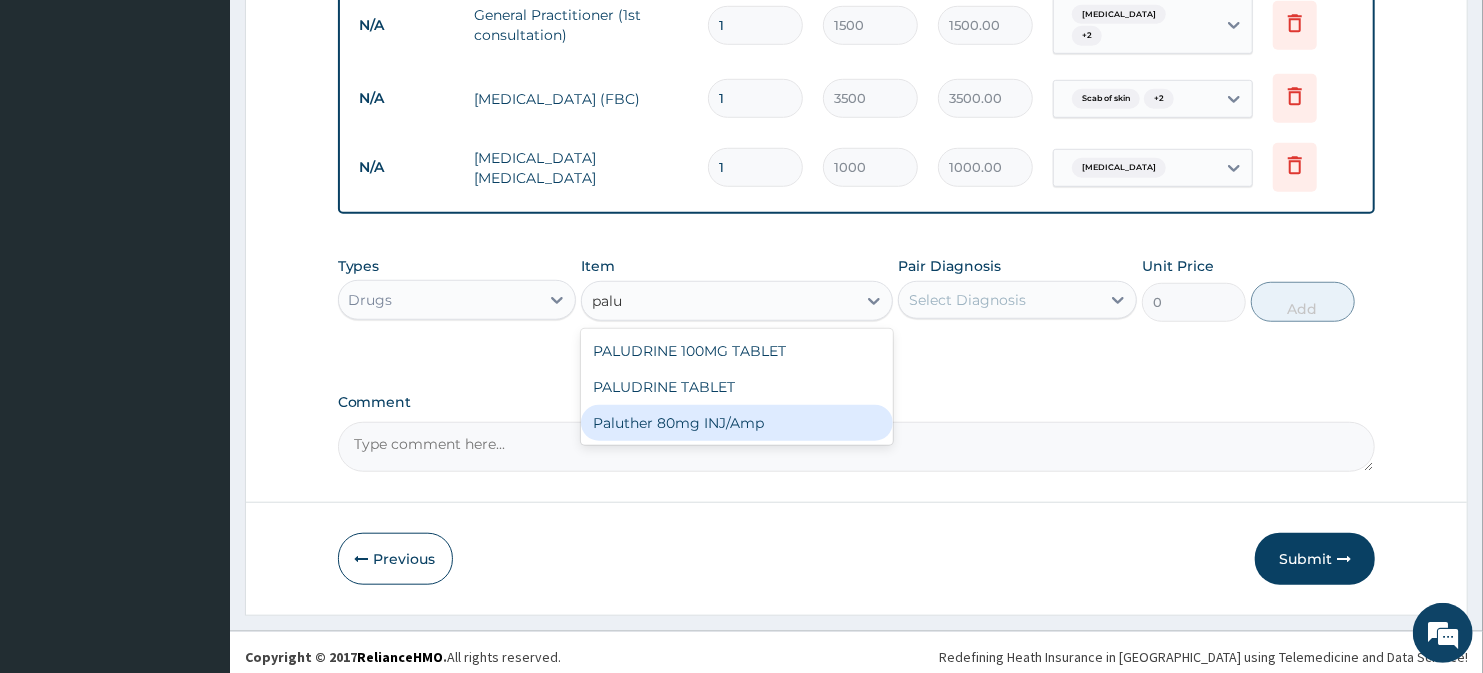 click on "Paluther 80mg INJ/Amp" at bounding box center (736, 423) 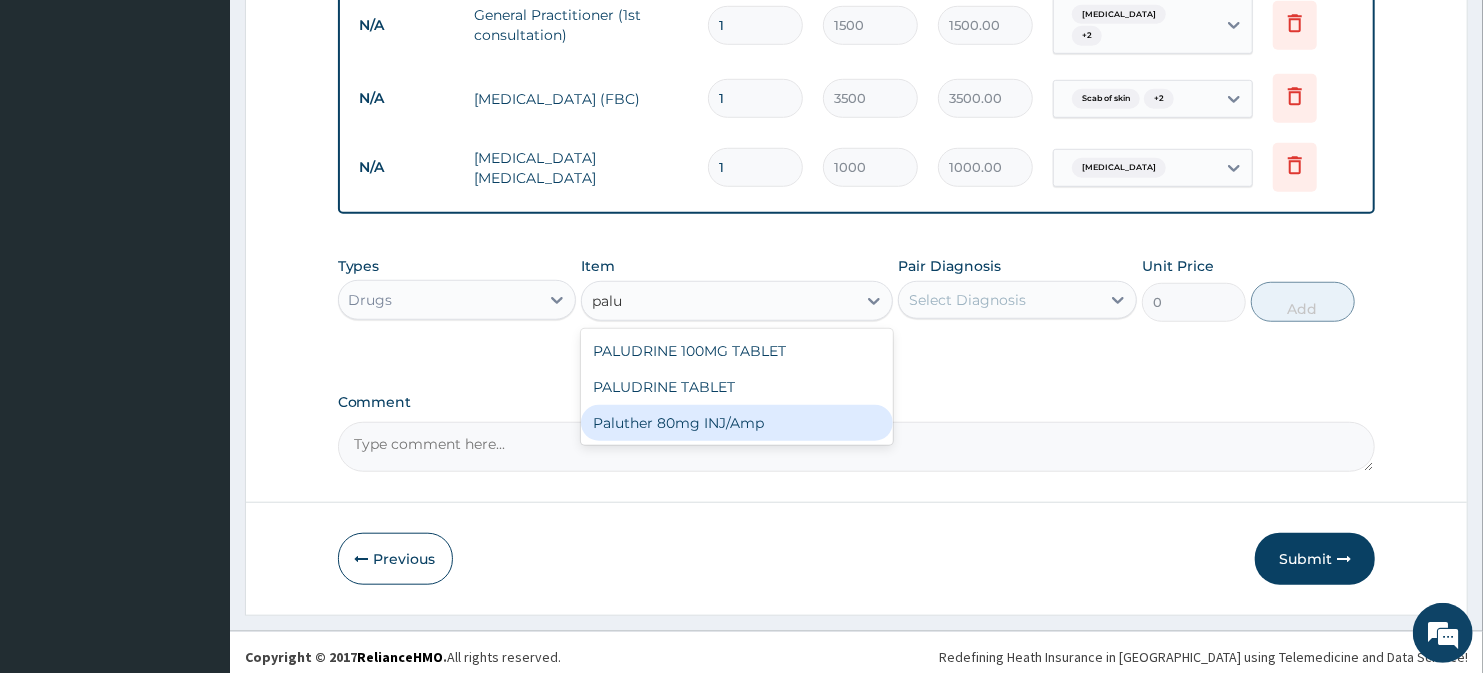 type 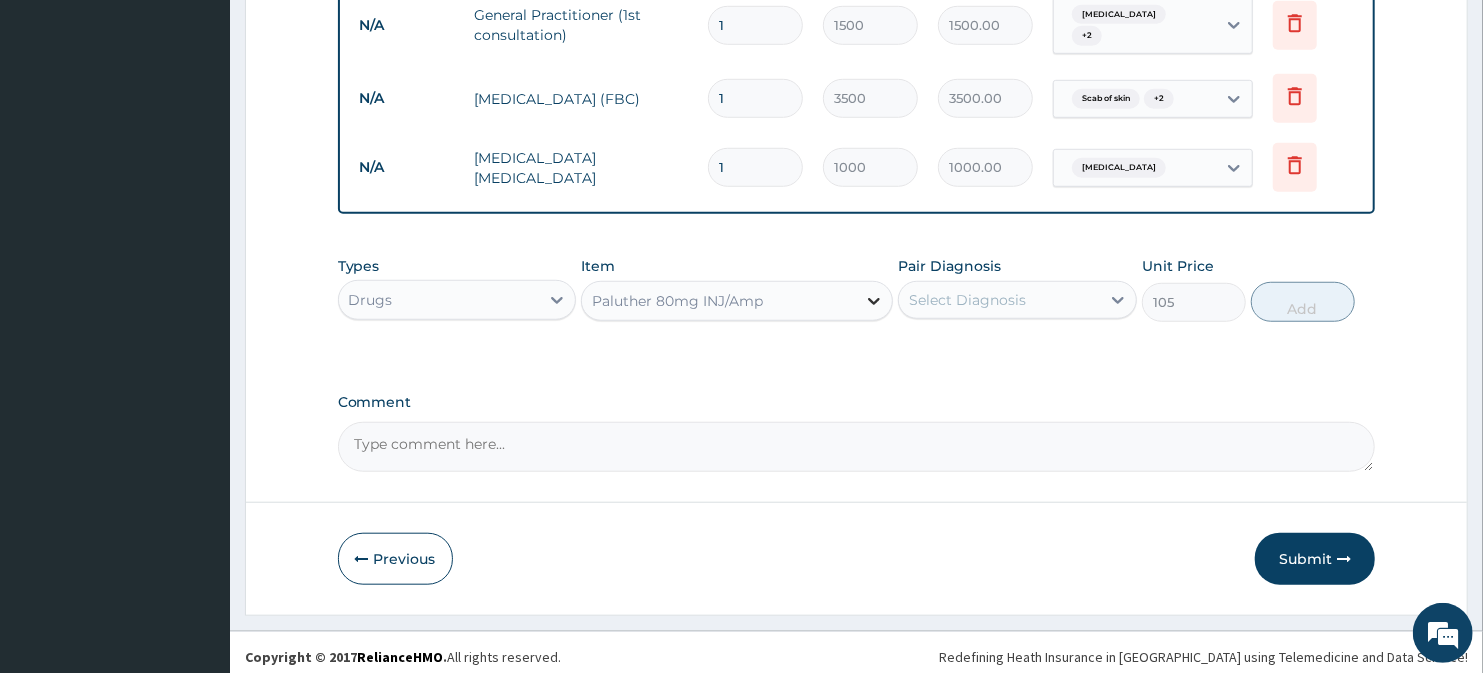 click 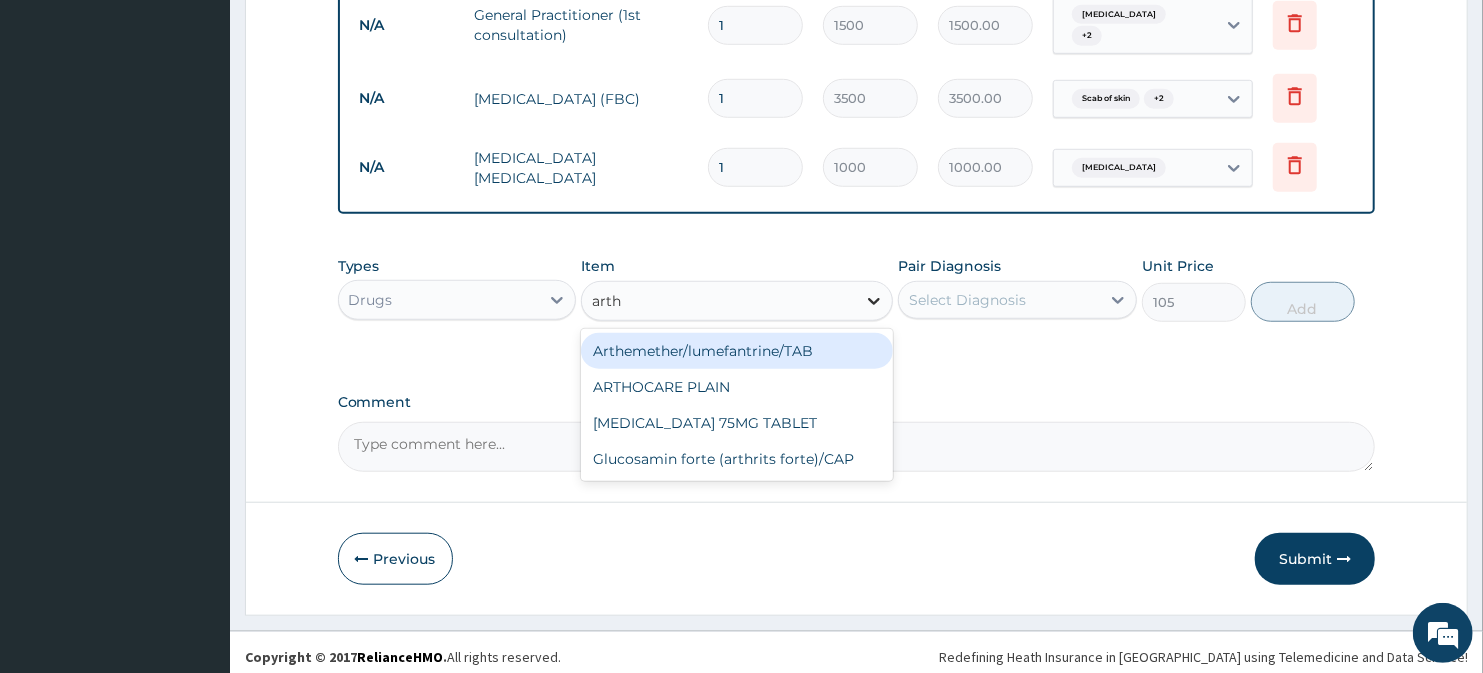 scroll, scrollTop: 0, scrollLeft: 0, axis: both 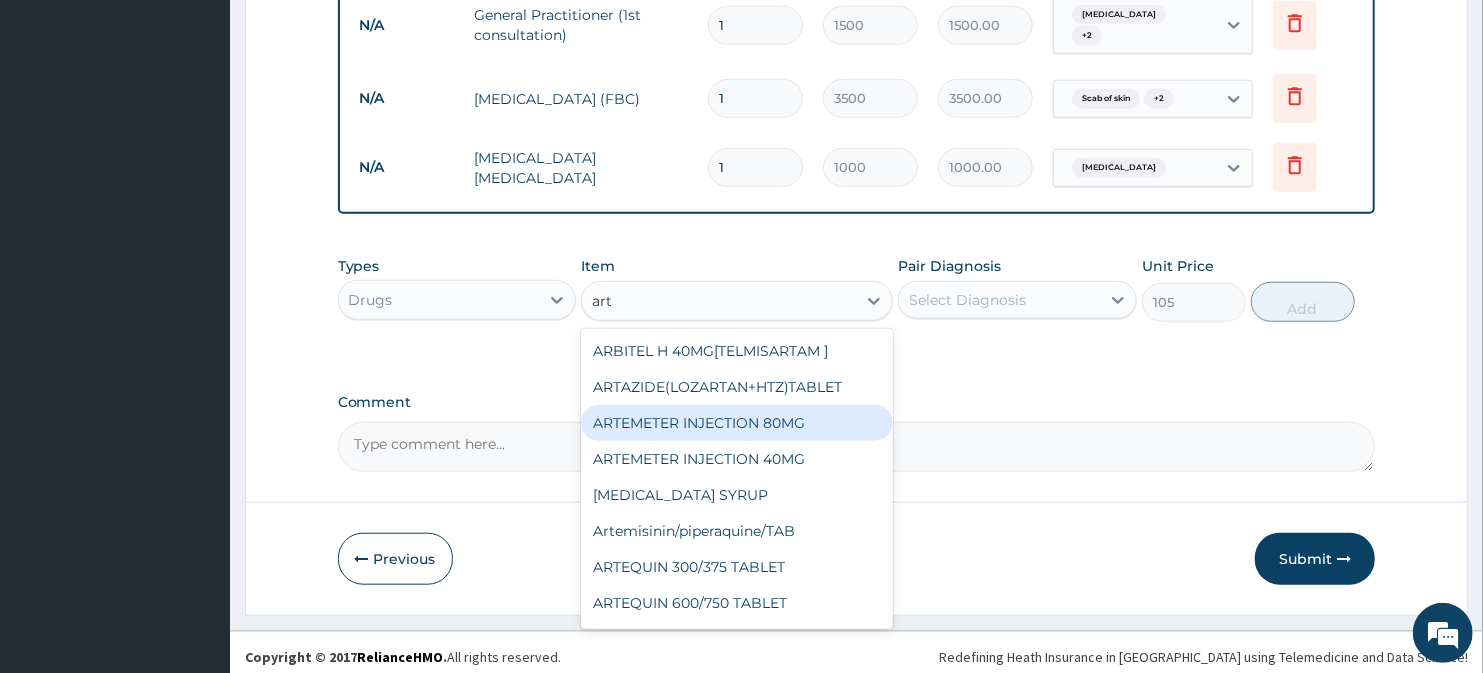 click on "ARTEMETER INJECTION  80MG" at bounding box center [736, 423] 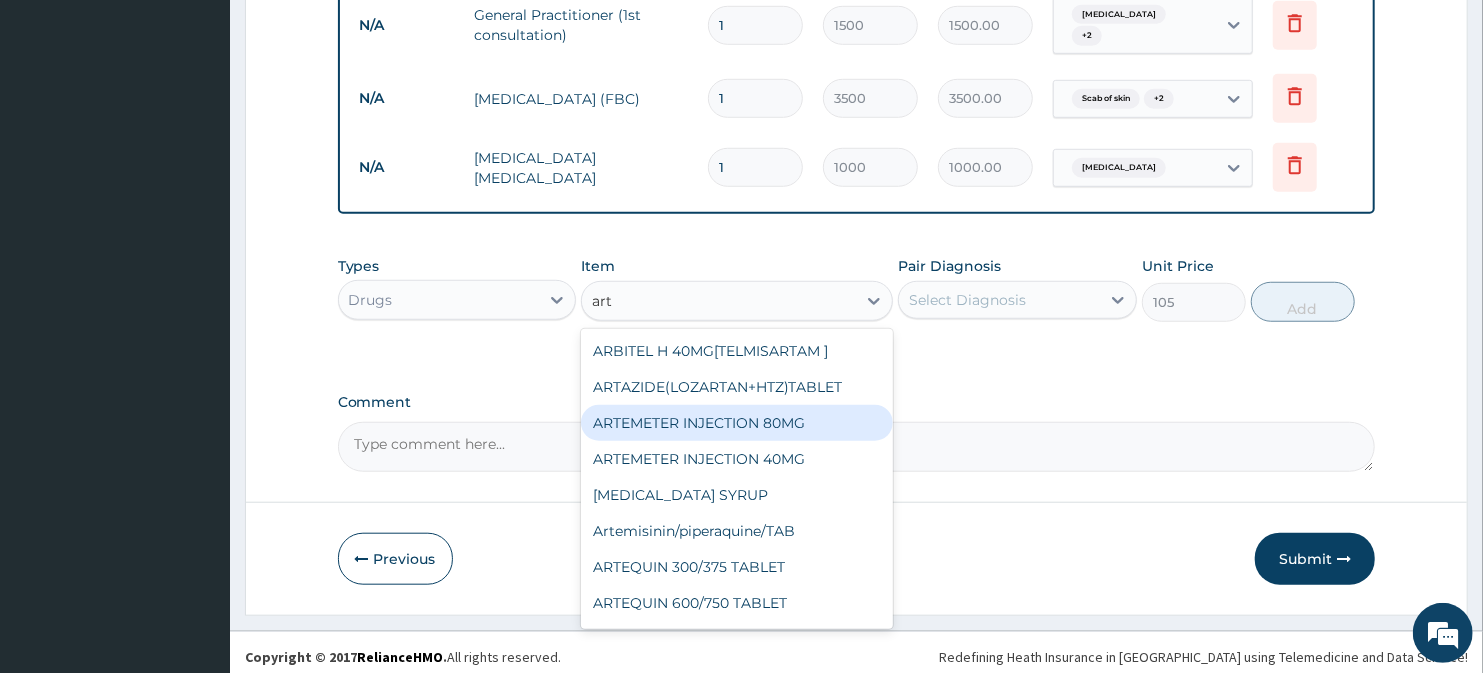 type 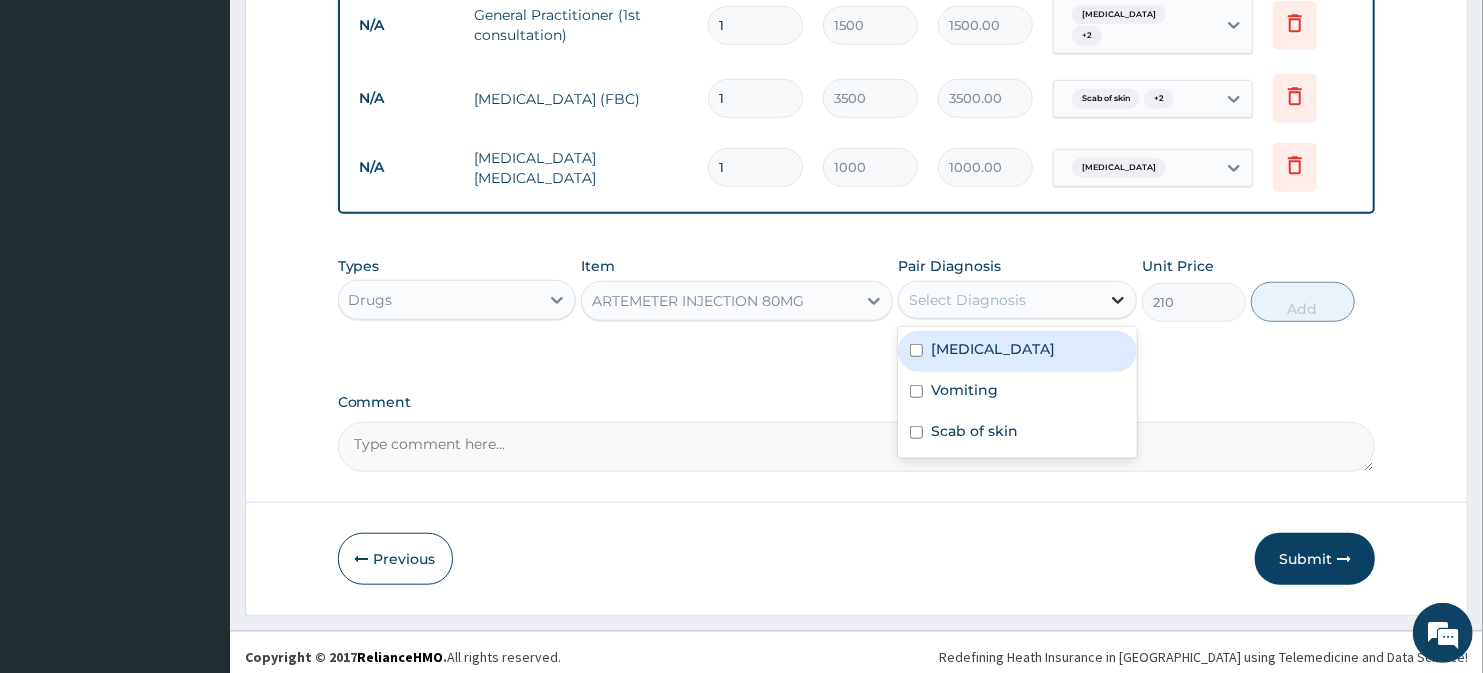 click 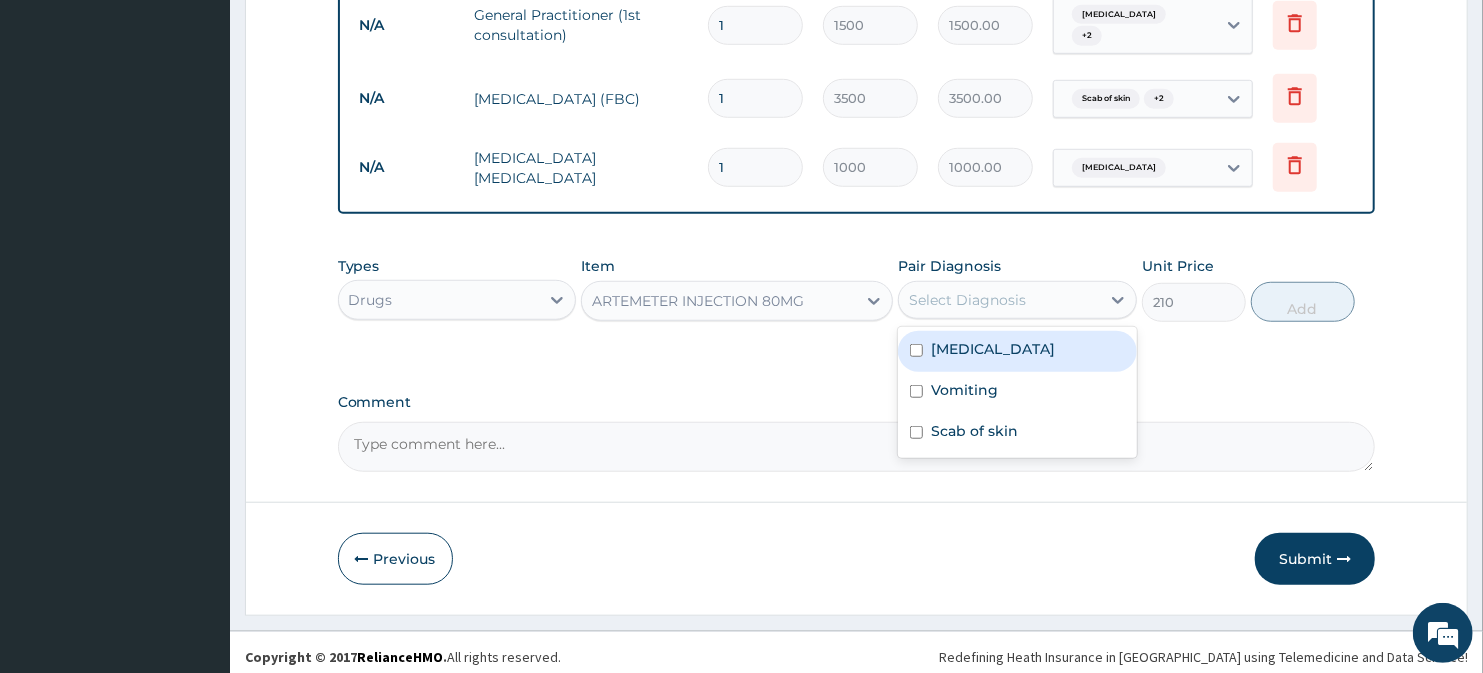 click on "[MEDICAL_DATA]" at bounding box center (1017, 351) 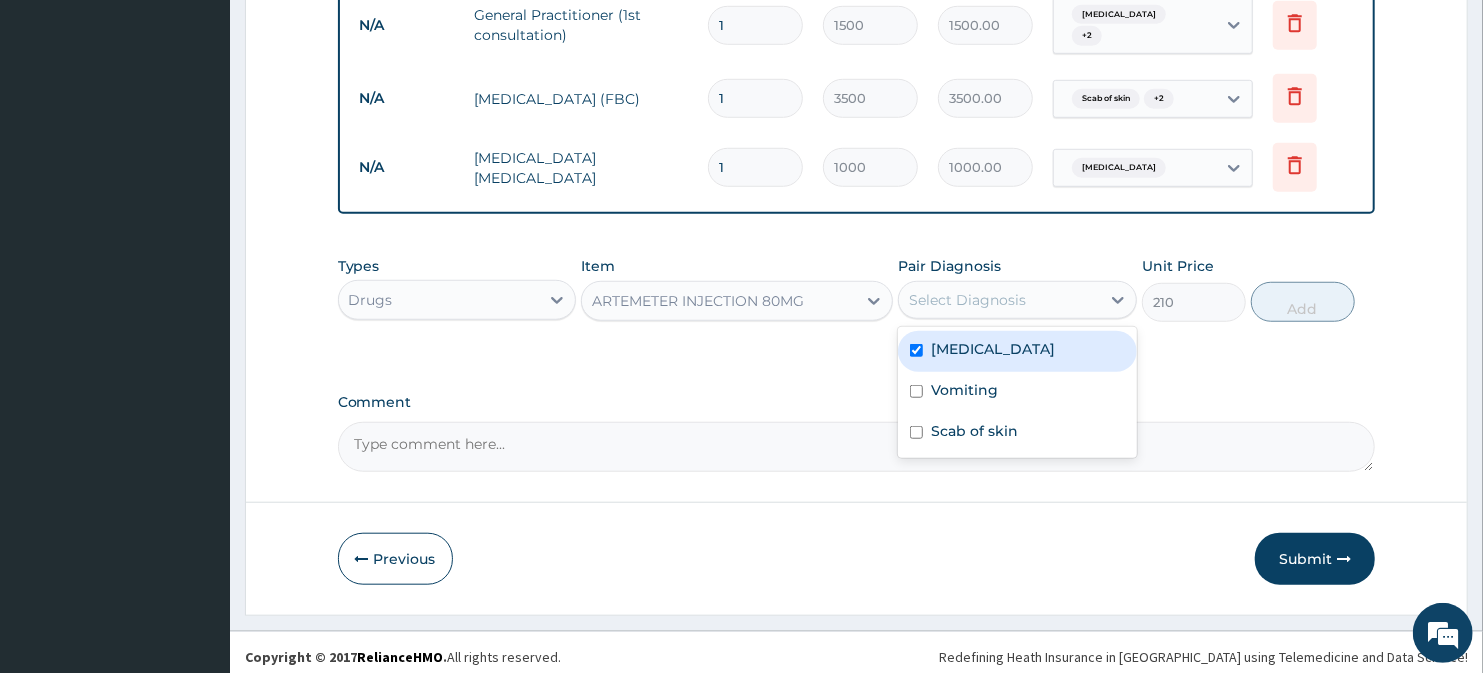 checkbox on "true" 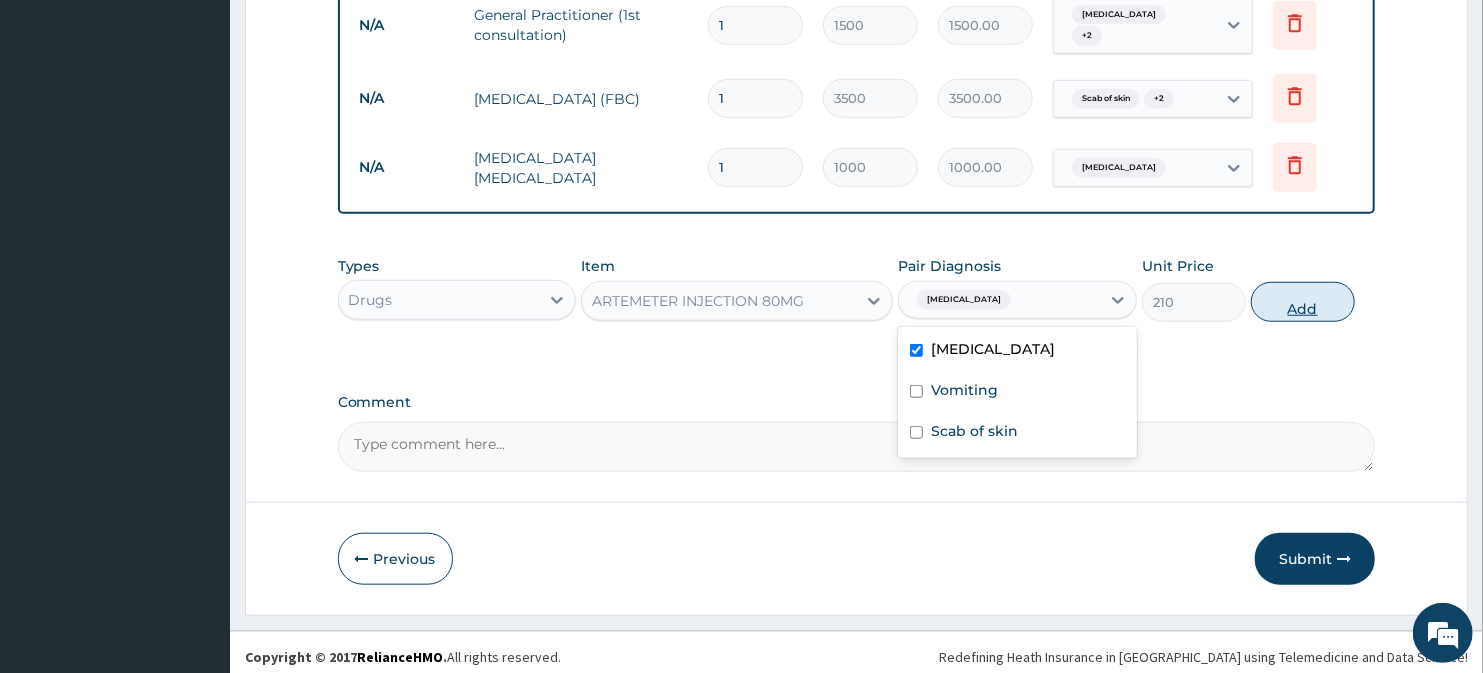 click on "Add" at bounding box center (1303, 302) 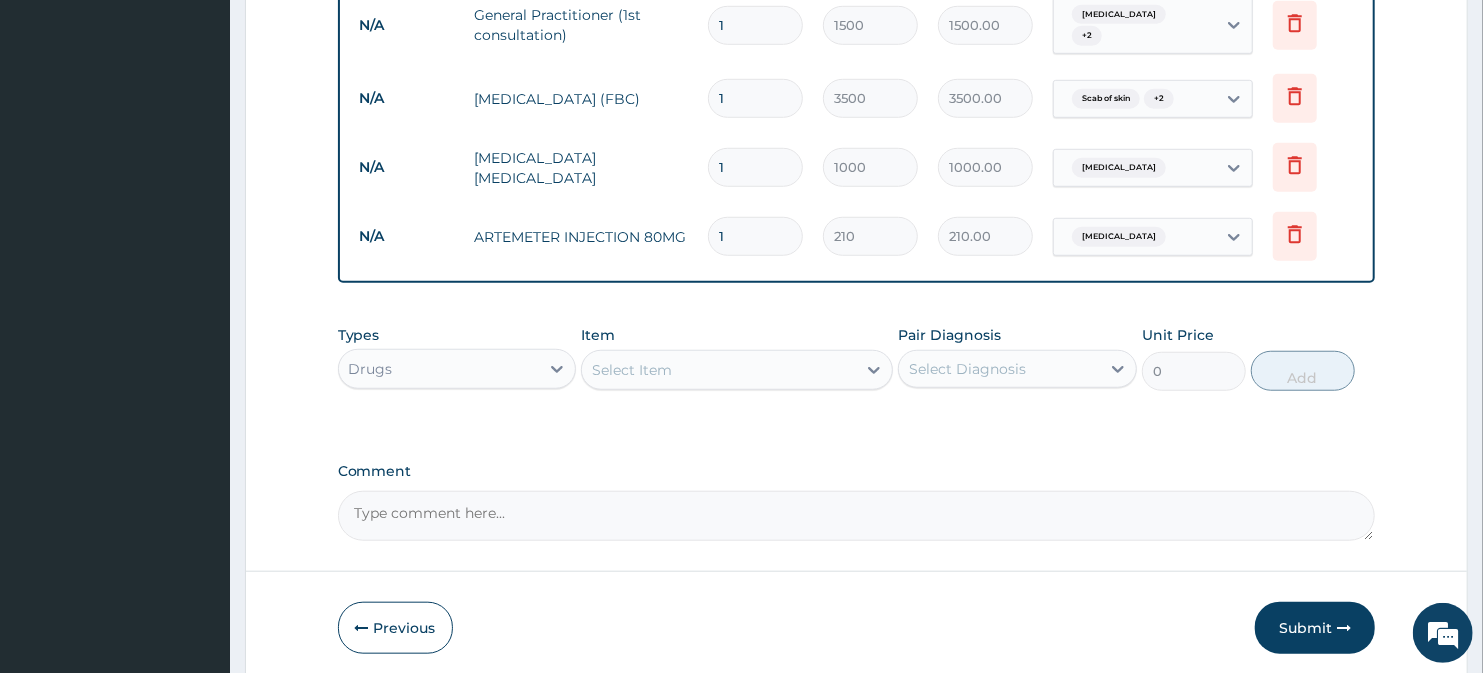 type 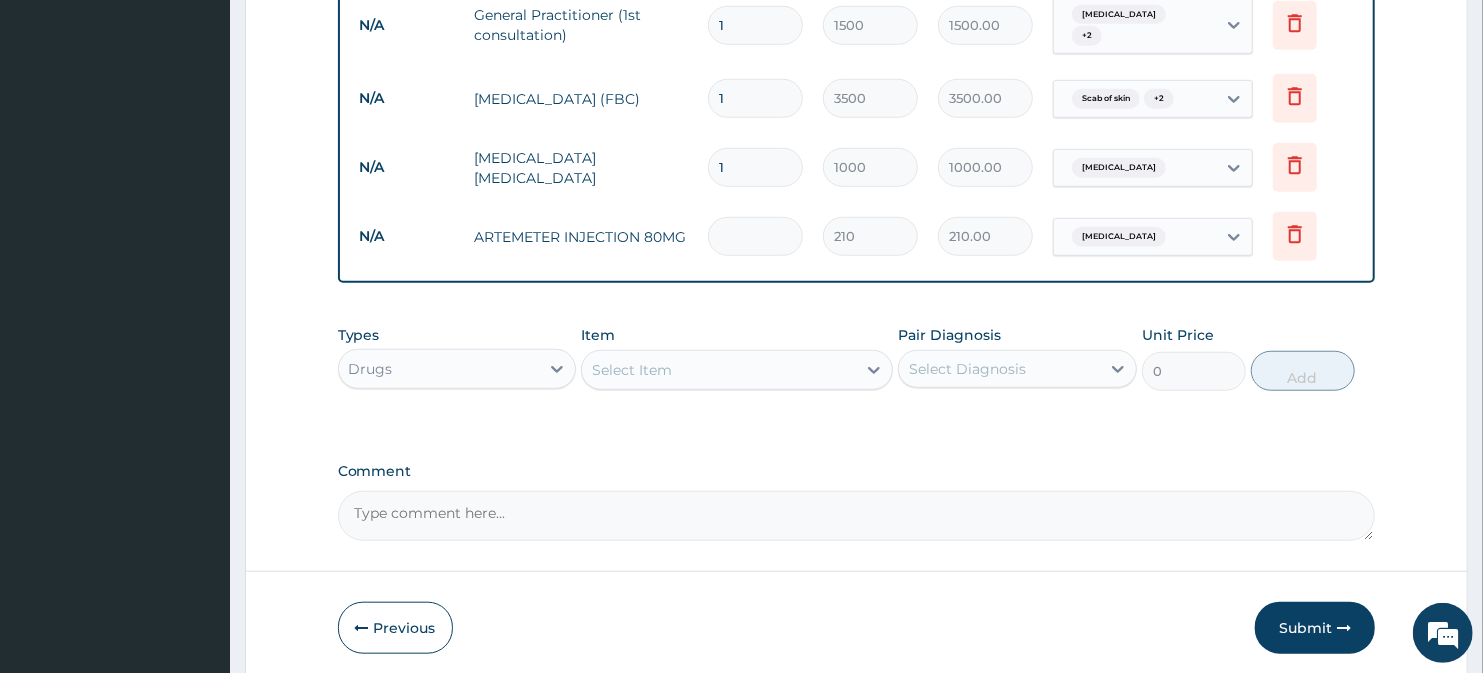 type on "0.00" 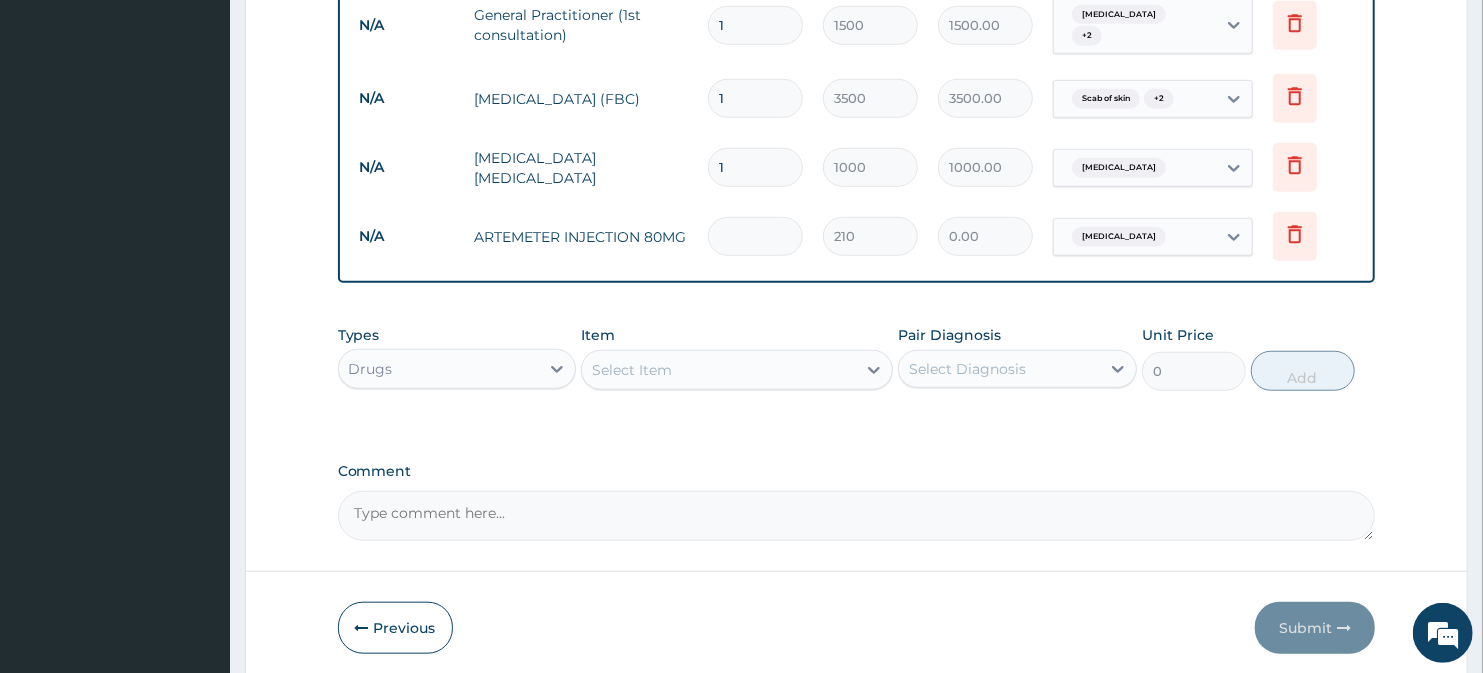 type on "6" 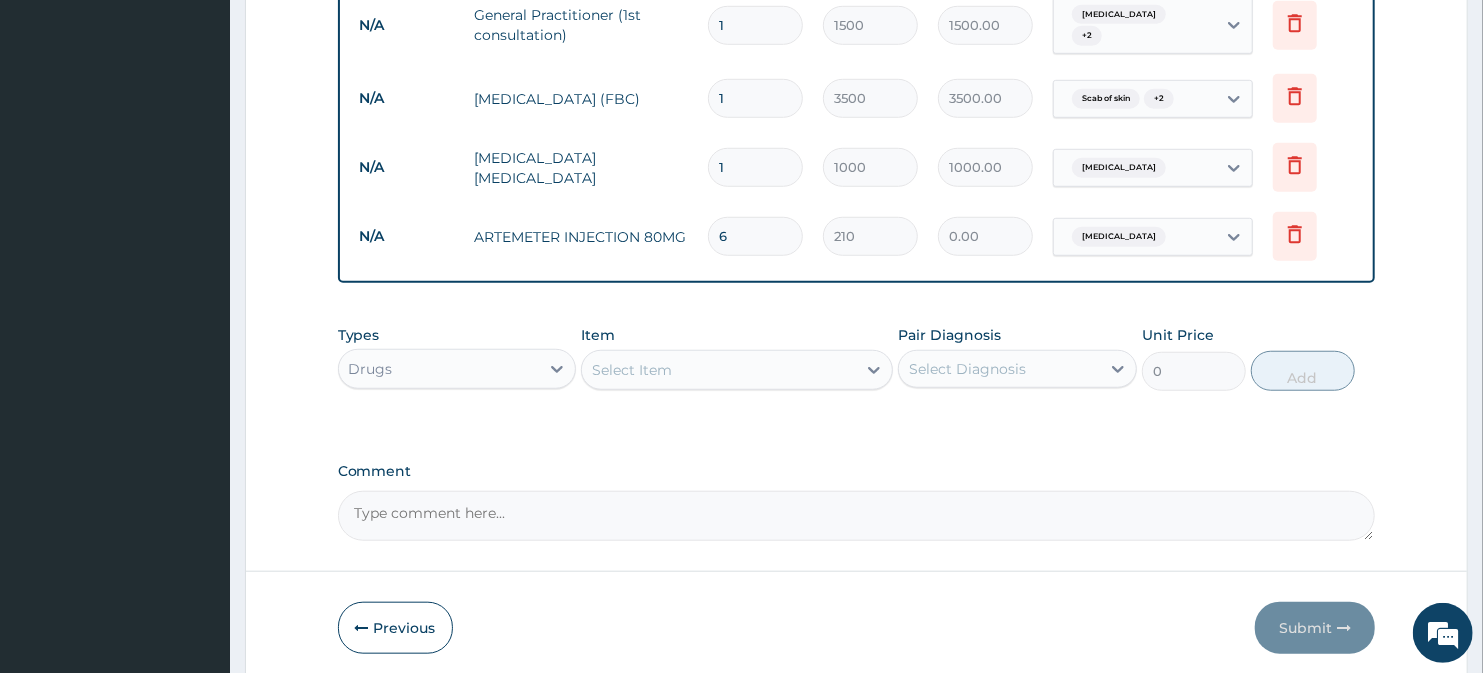 type on "1260.00" 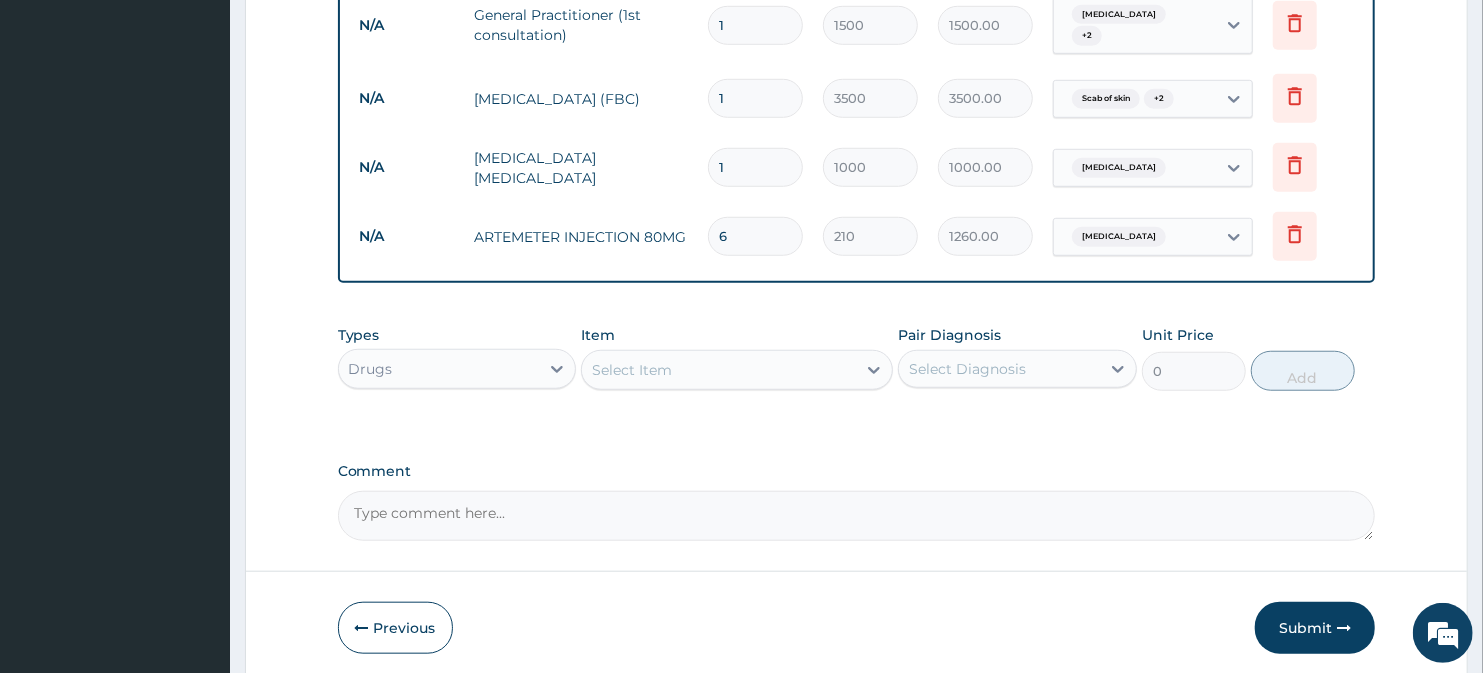 type on "6" 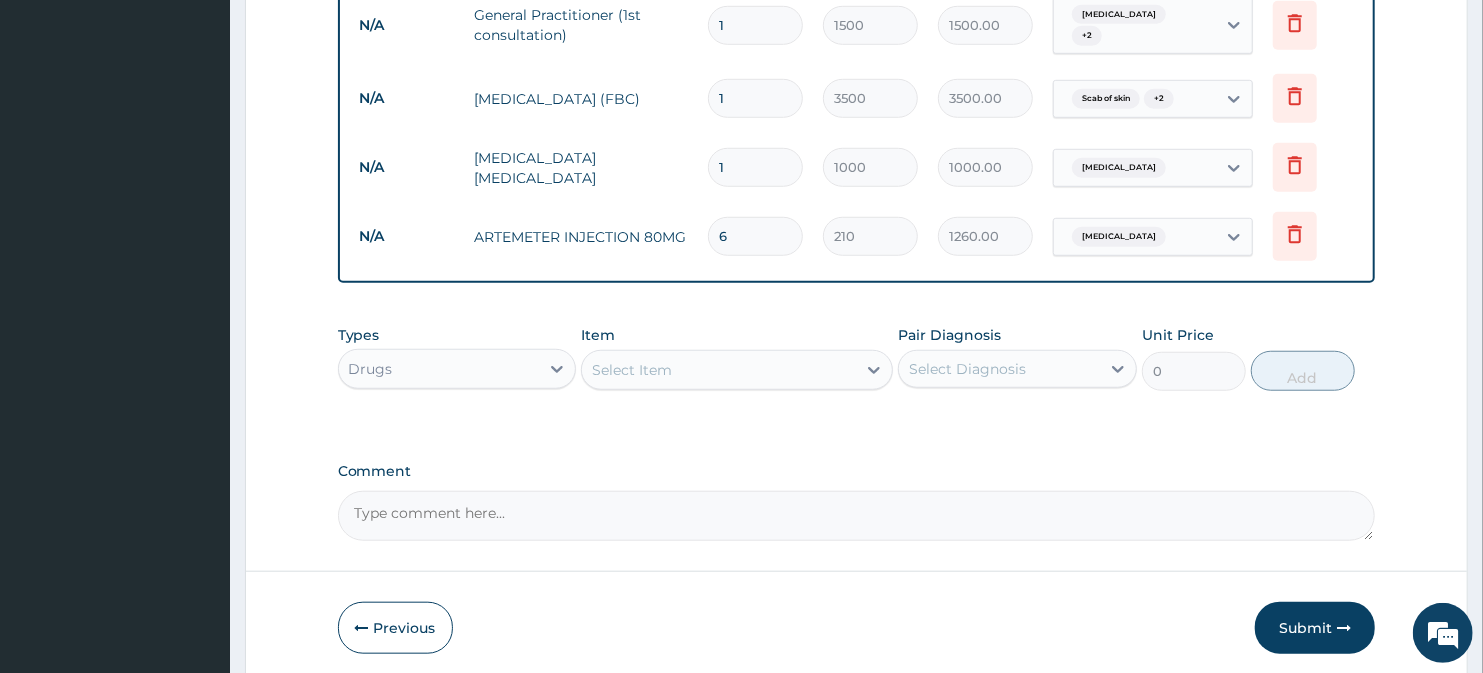 click on "Select Item" at bounding box center [718, 370] 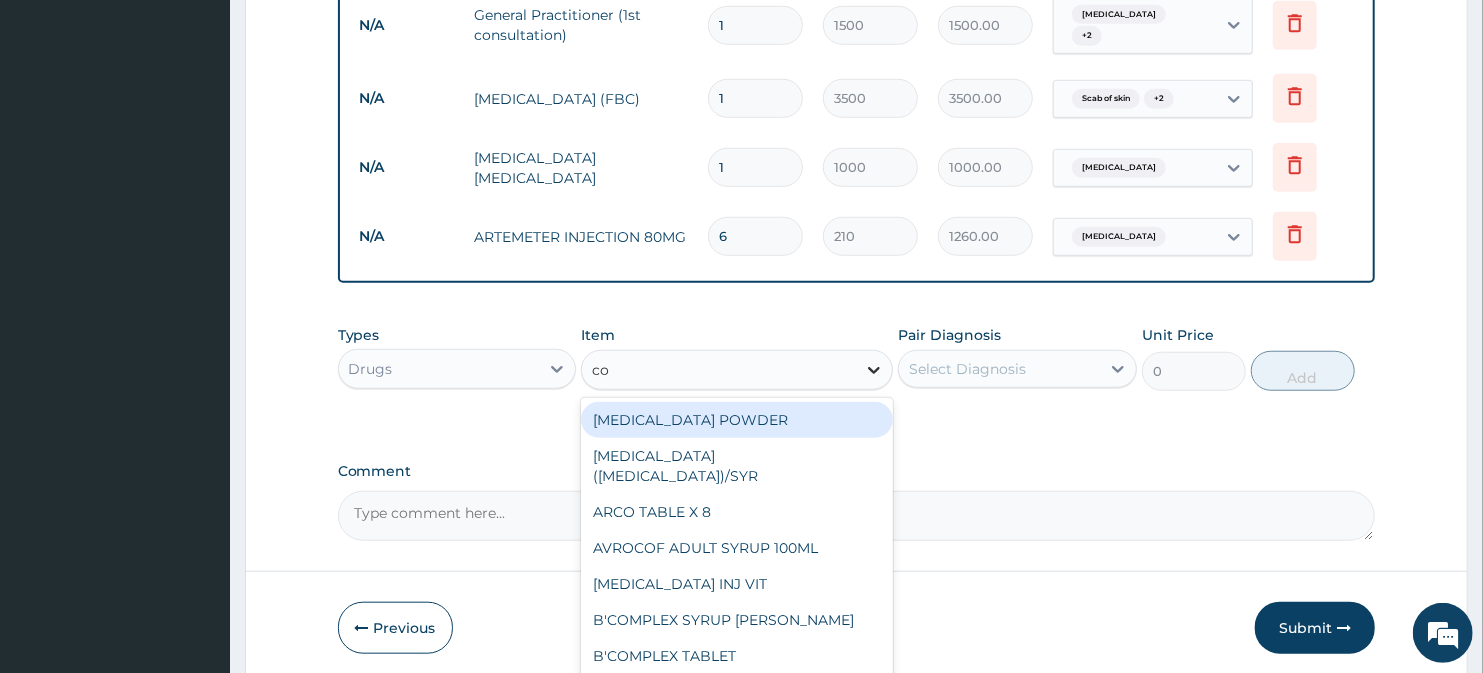 type on "coa" 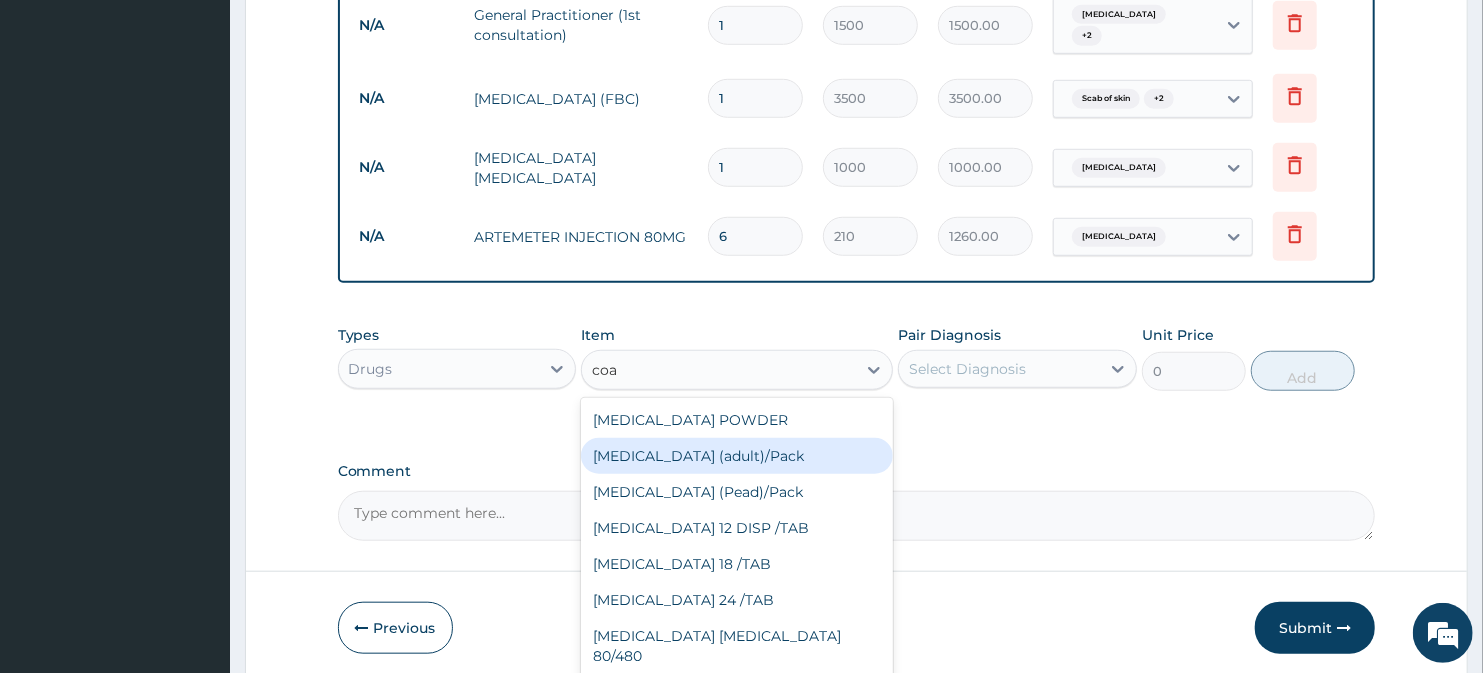click on "Coartem (adult)/Pack" at bounding box center [736, 456] 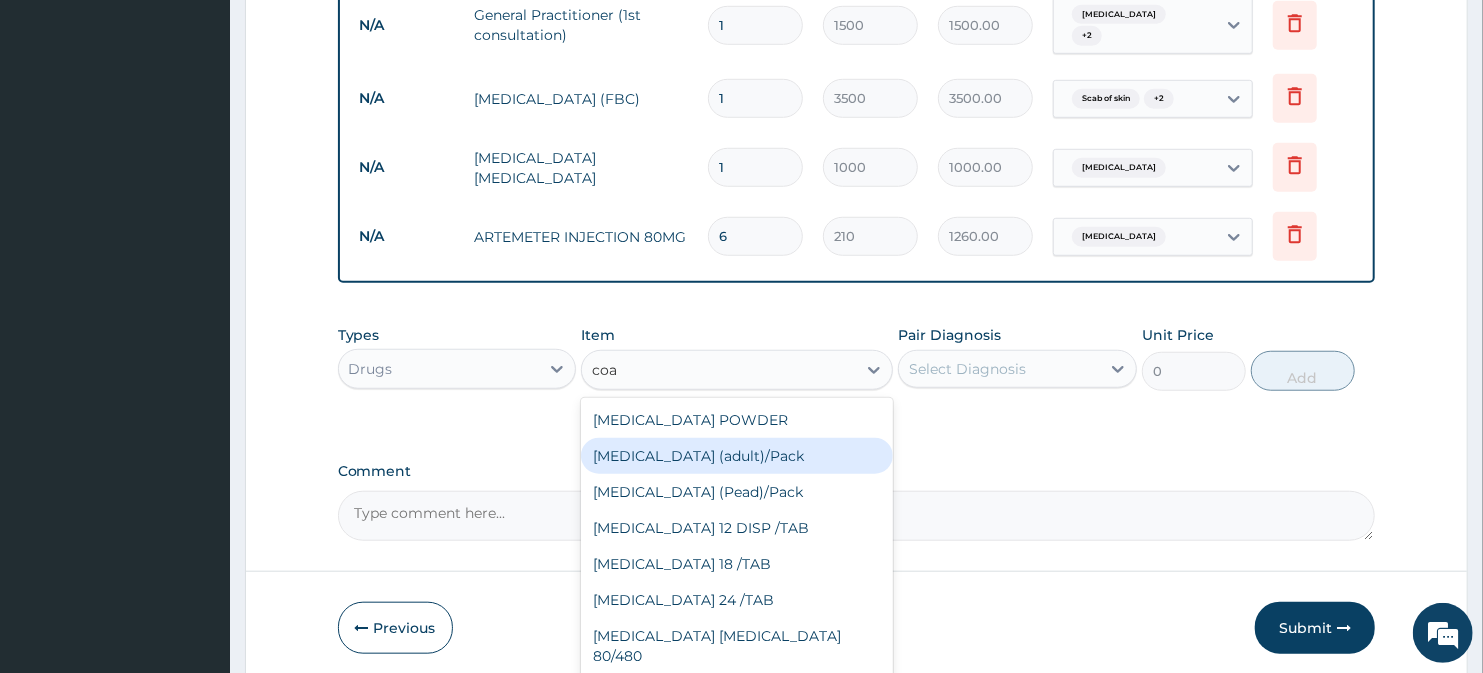 type 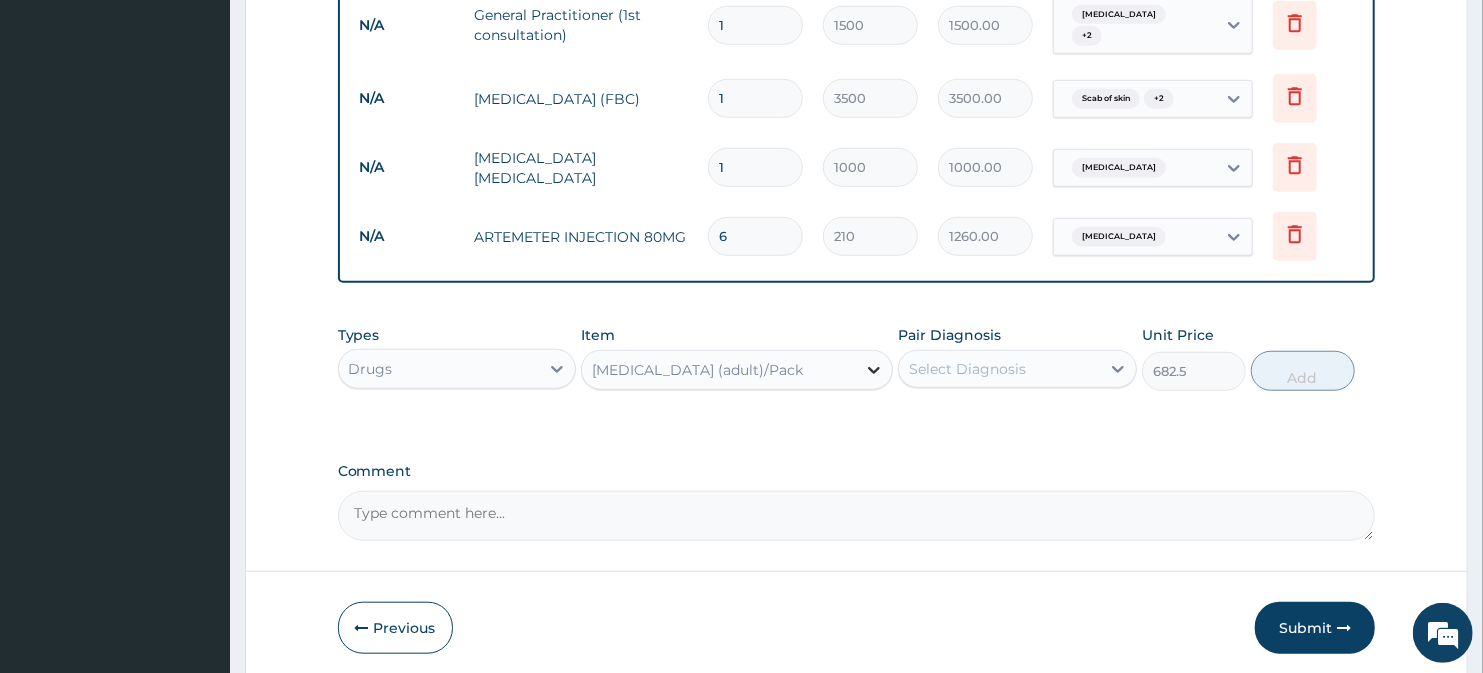 click 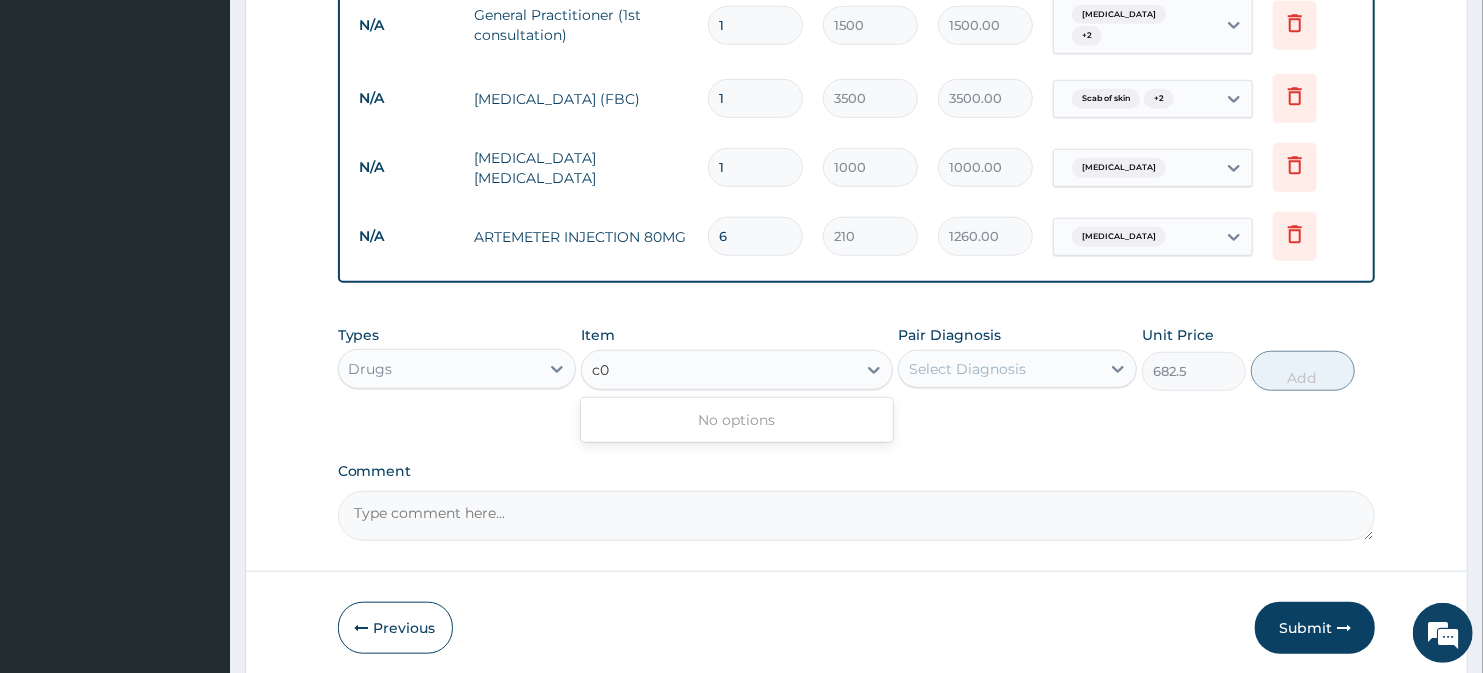 scroll, scrollTop: 0, scrollLeft: 0, axis: both 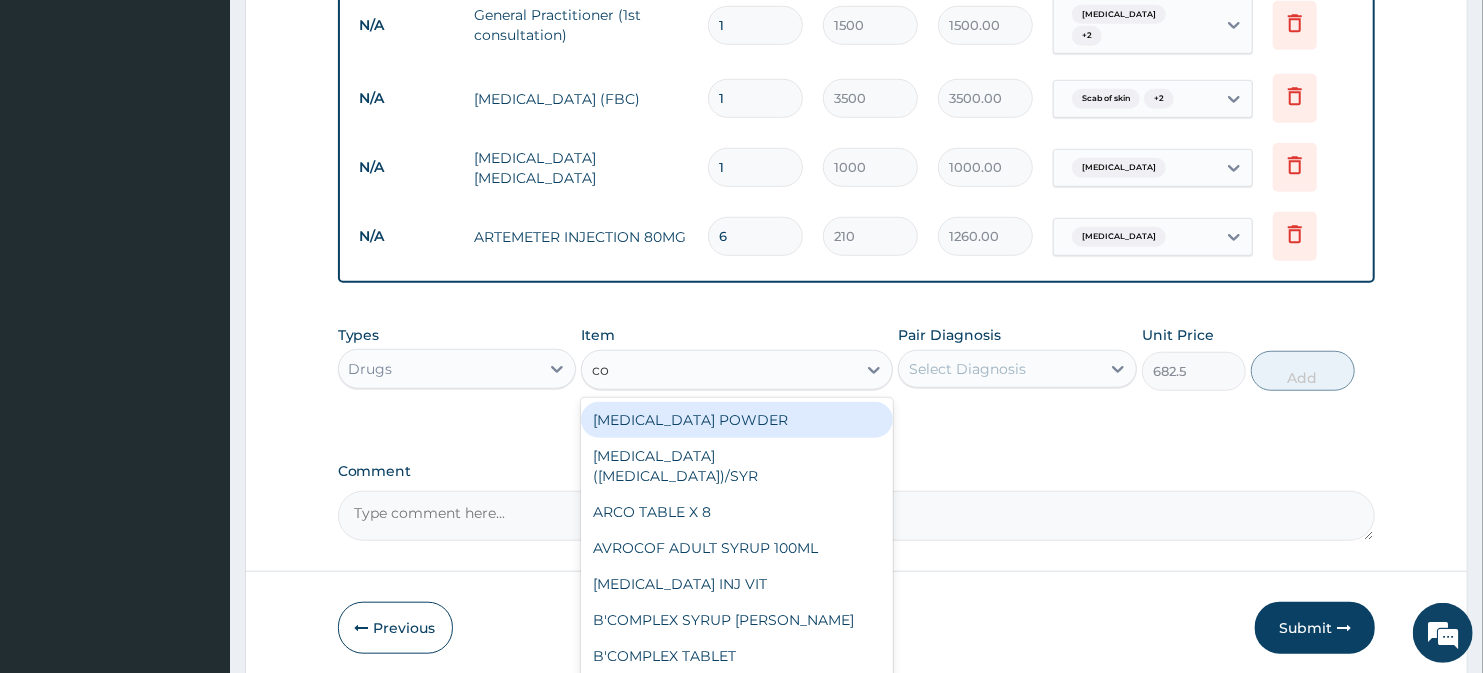 type on "coa" 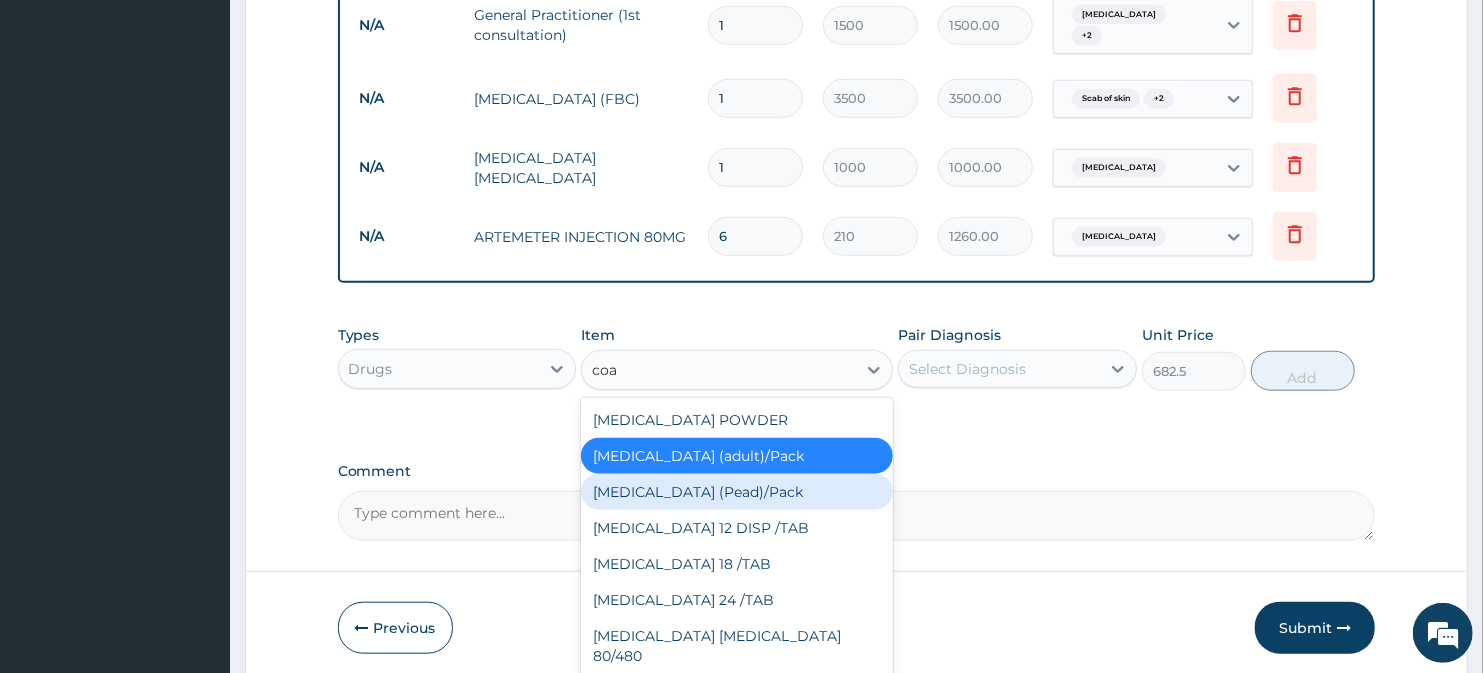 click on "Coartem (Pead)/Pack" at bounding box center [736, 492] 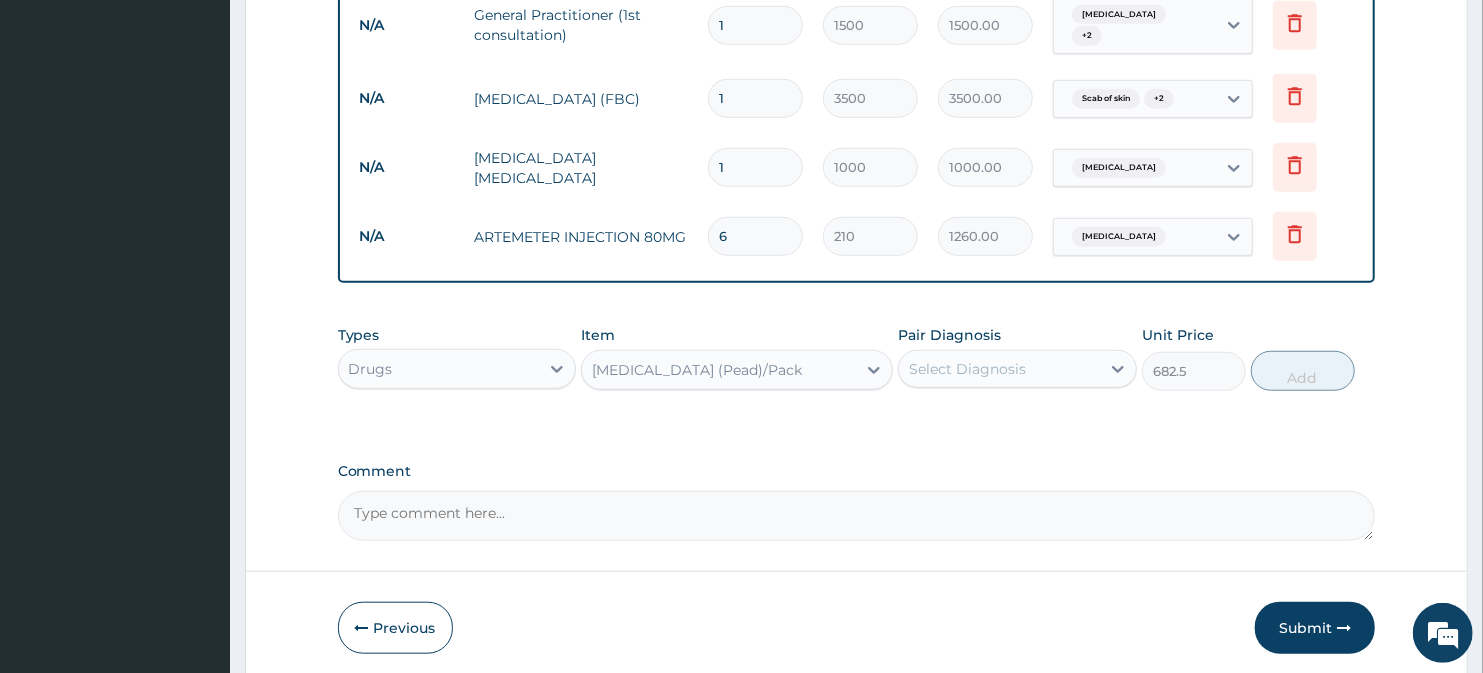 type 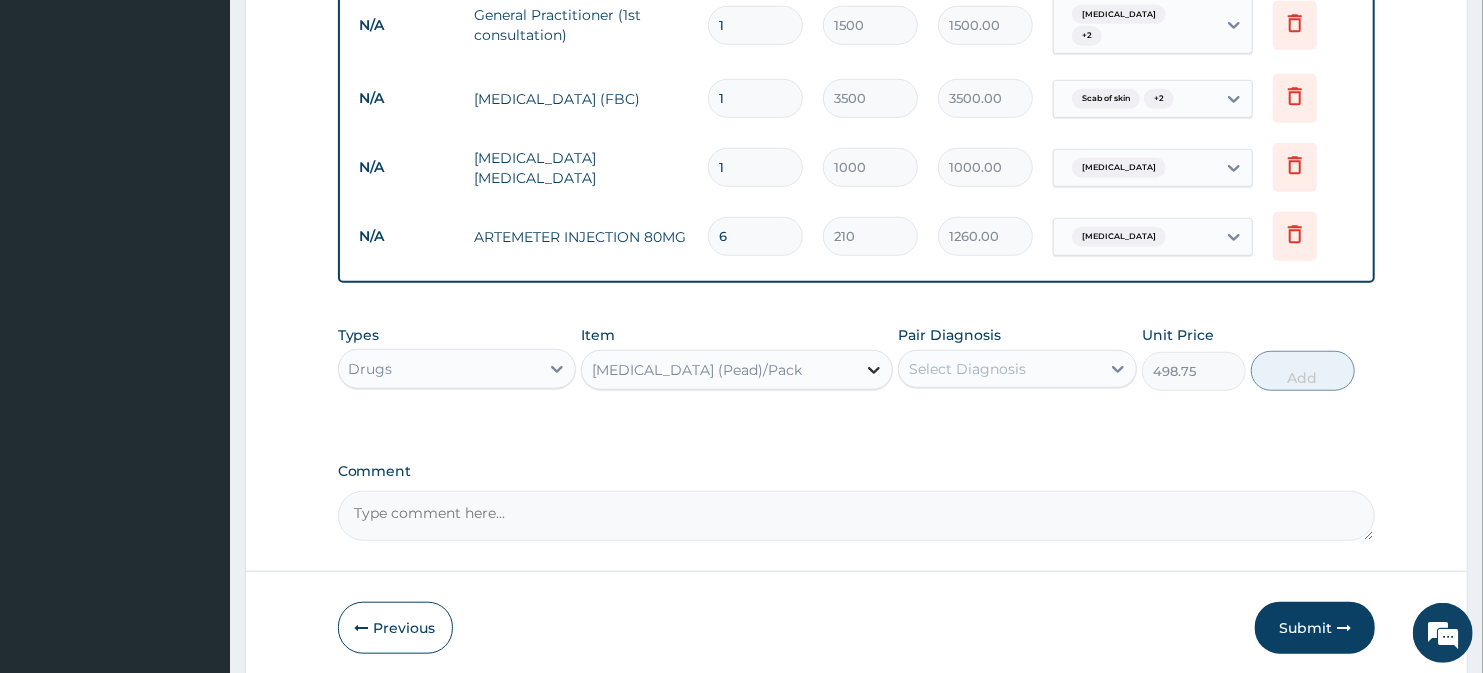 click 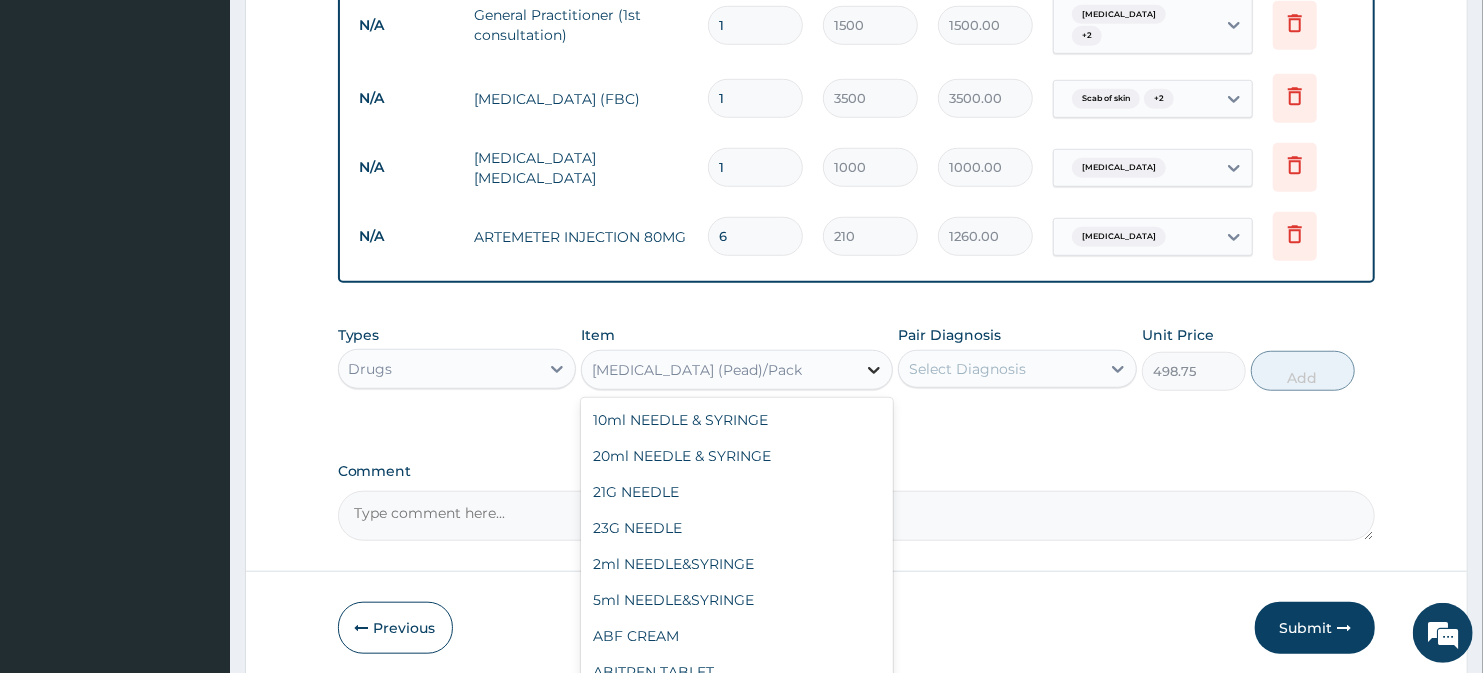 scroll, scrollTop: 17885, scrollLeft: 0, axis: vertical 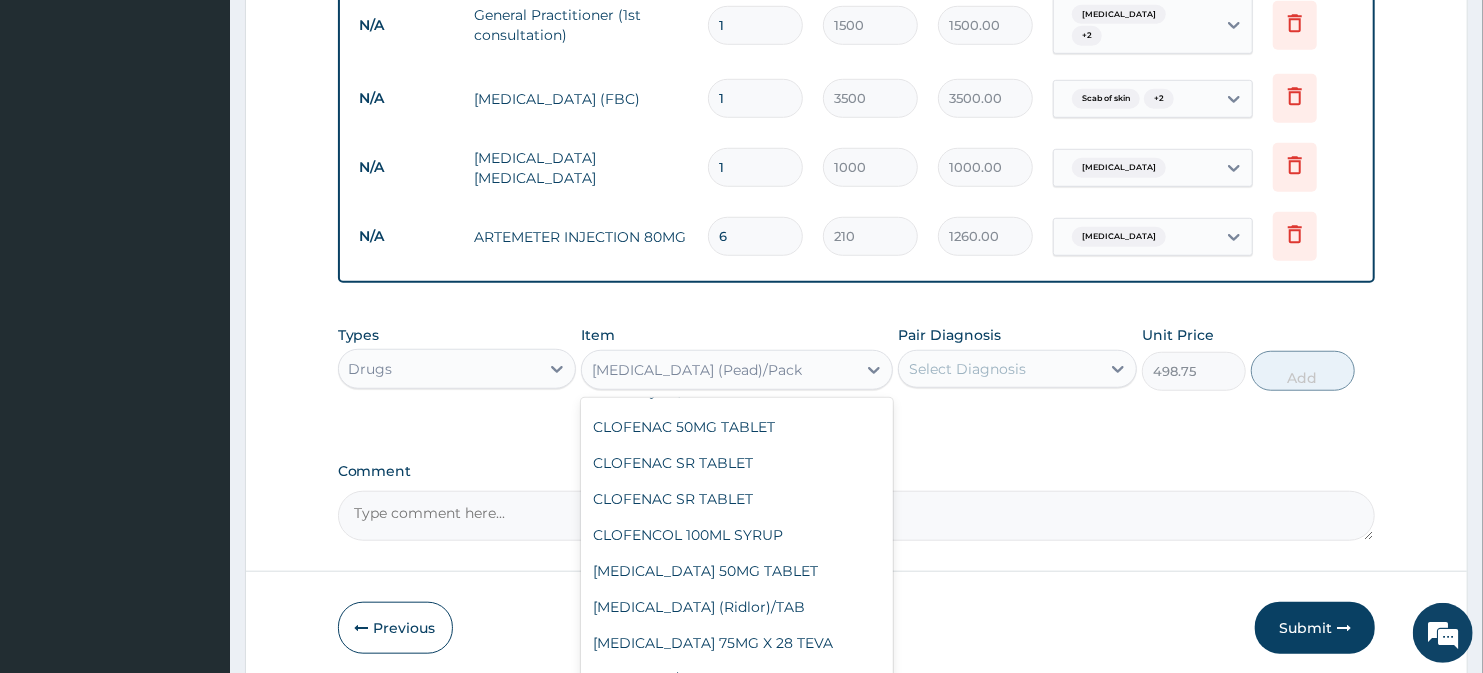 click on "Clotrimaxole + Bethametasone" at bounding box center (736, 751) 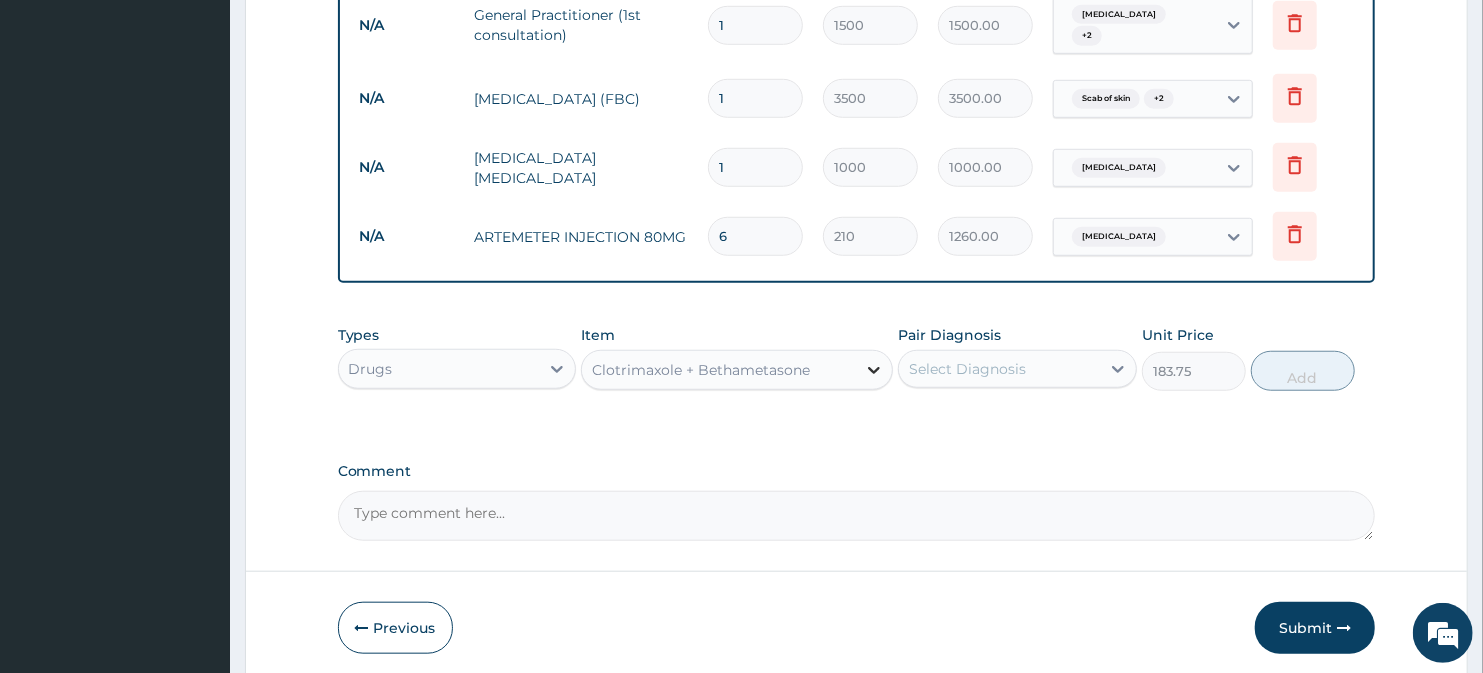 click 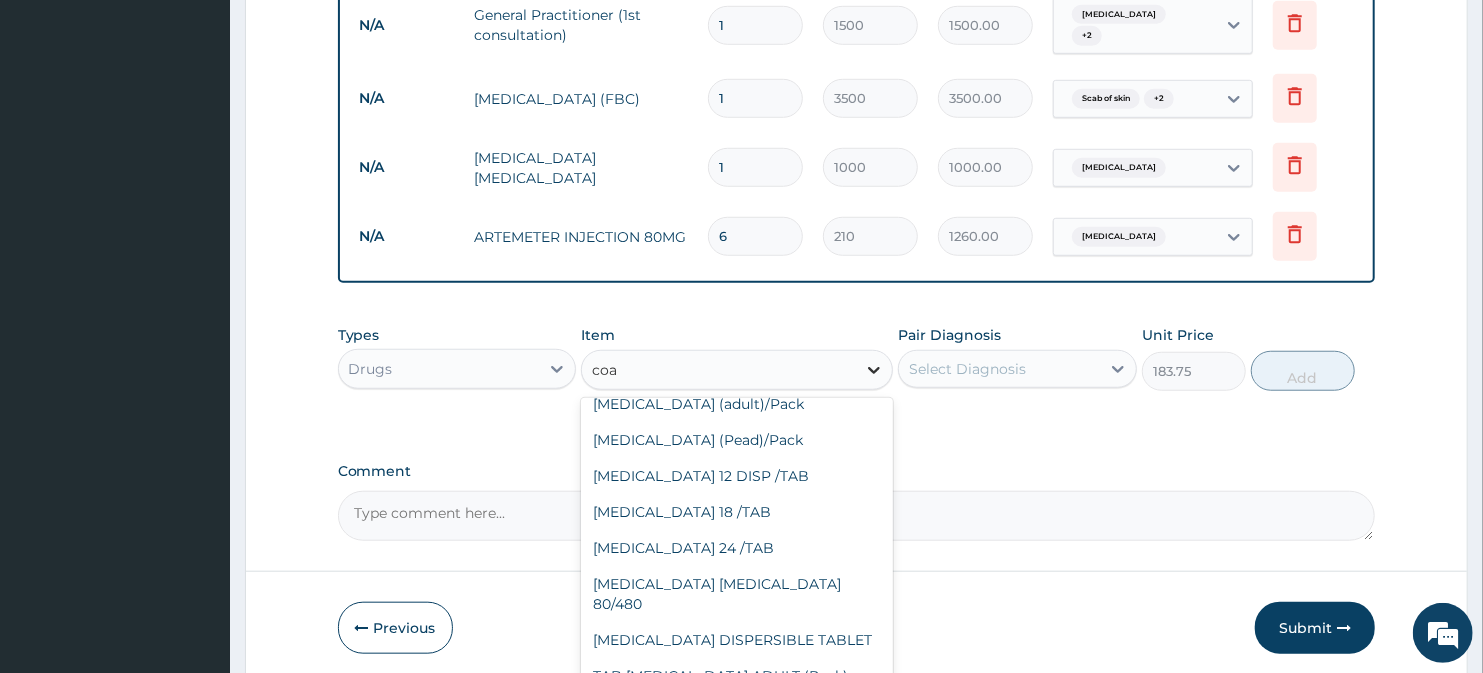scroll, scrollTop: 0, scrollLeft: 0, axis: both 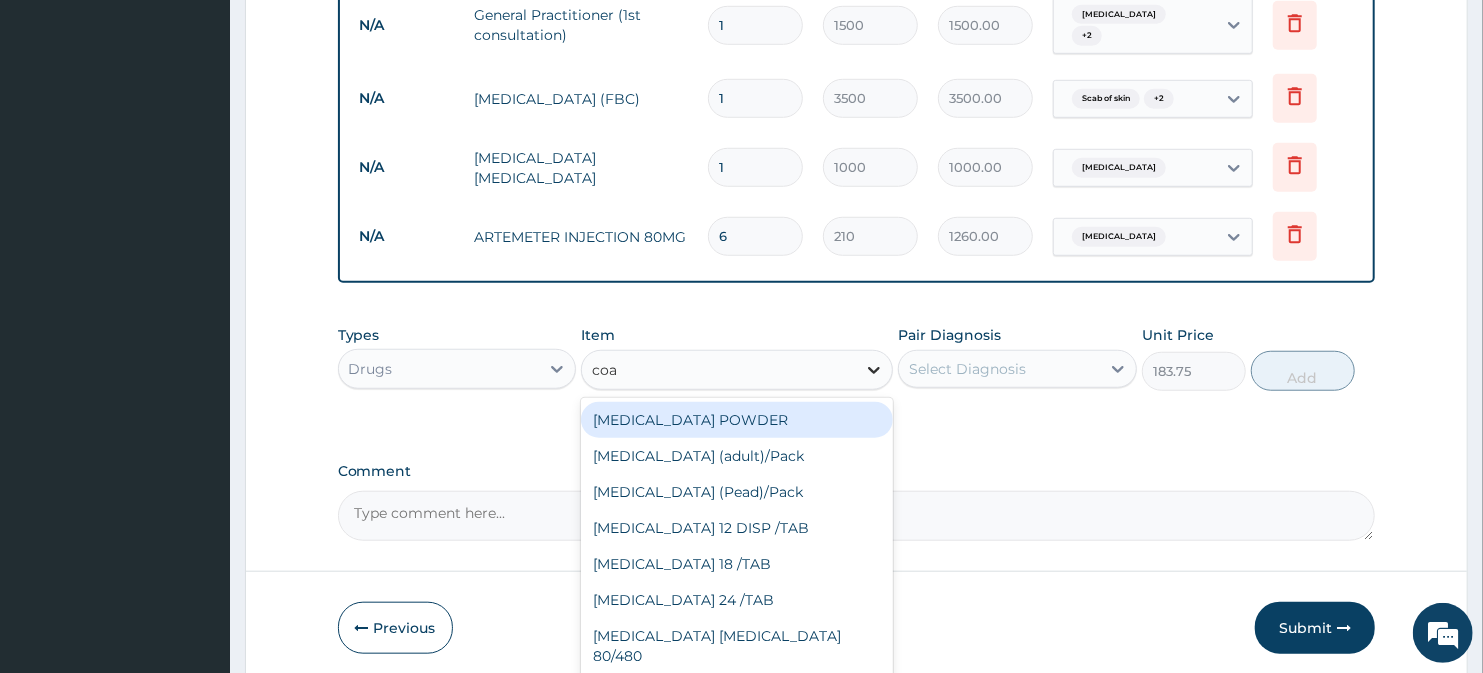 type on "coar" 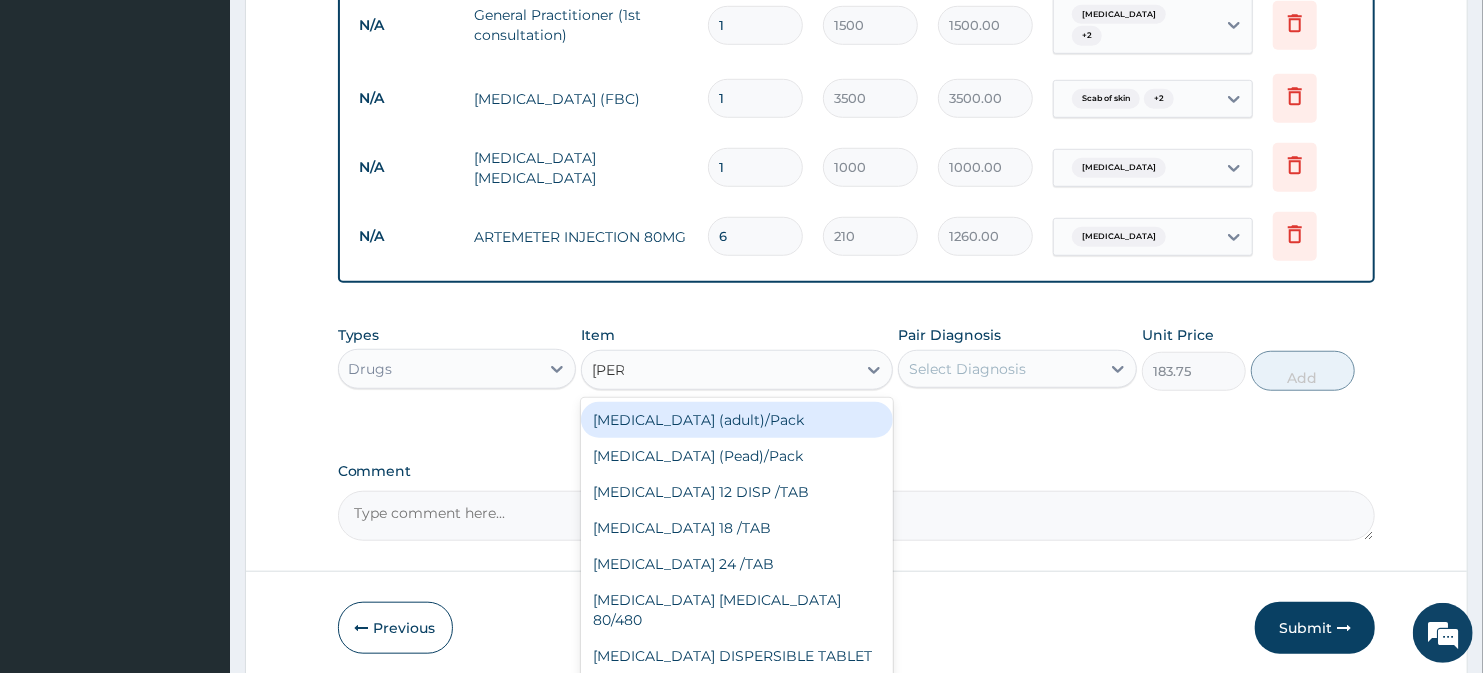 click on "Coartem (adult)/Pack" at bounding box center [736, 420] 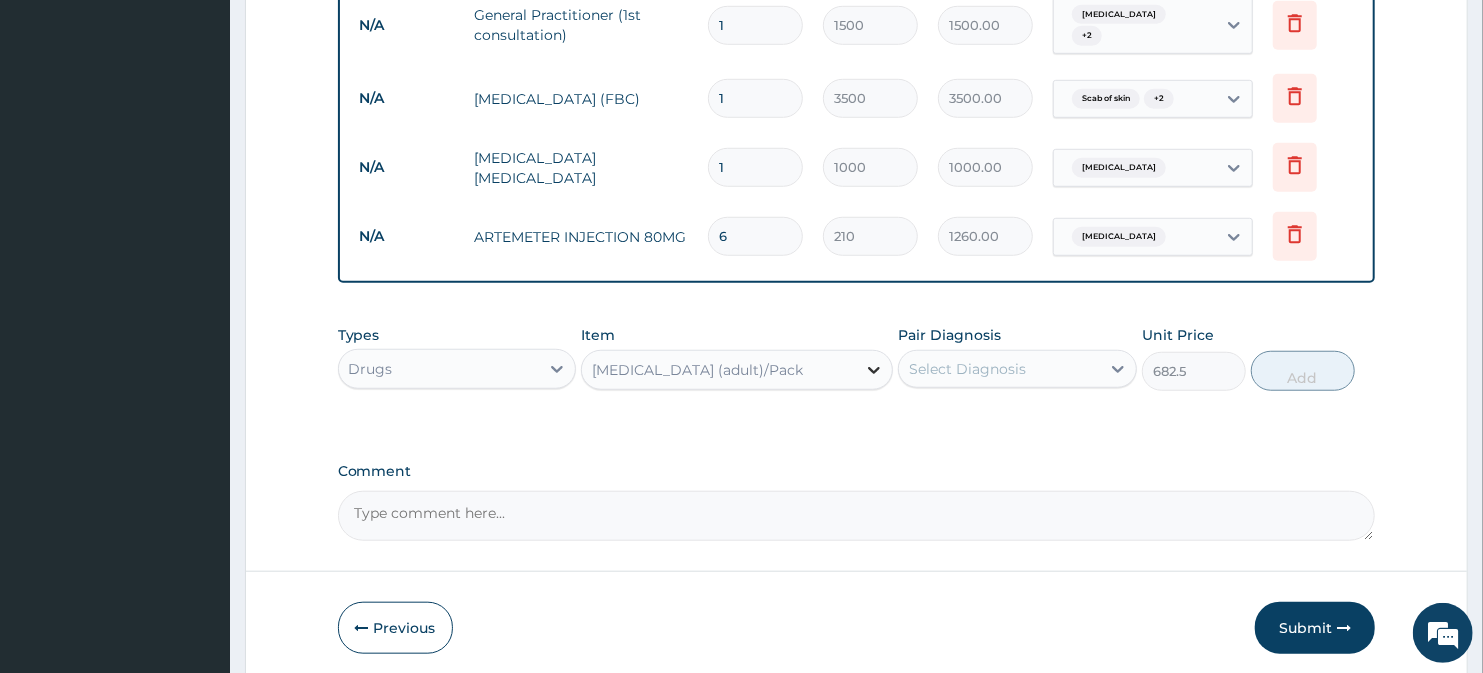 click 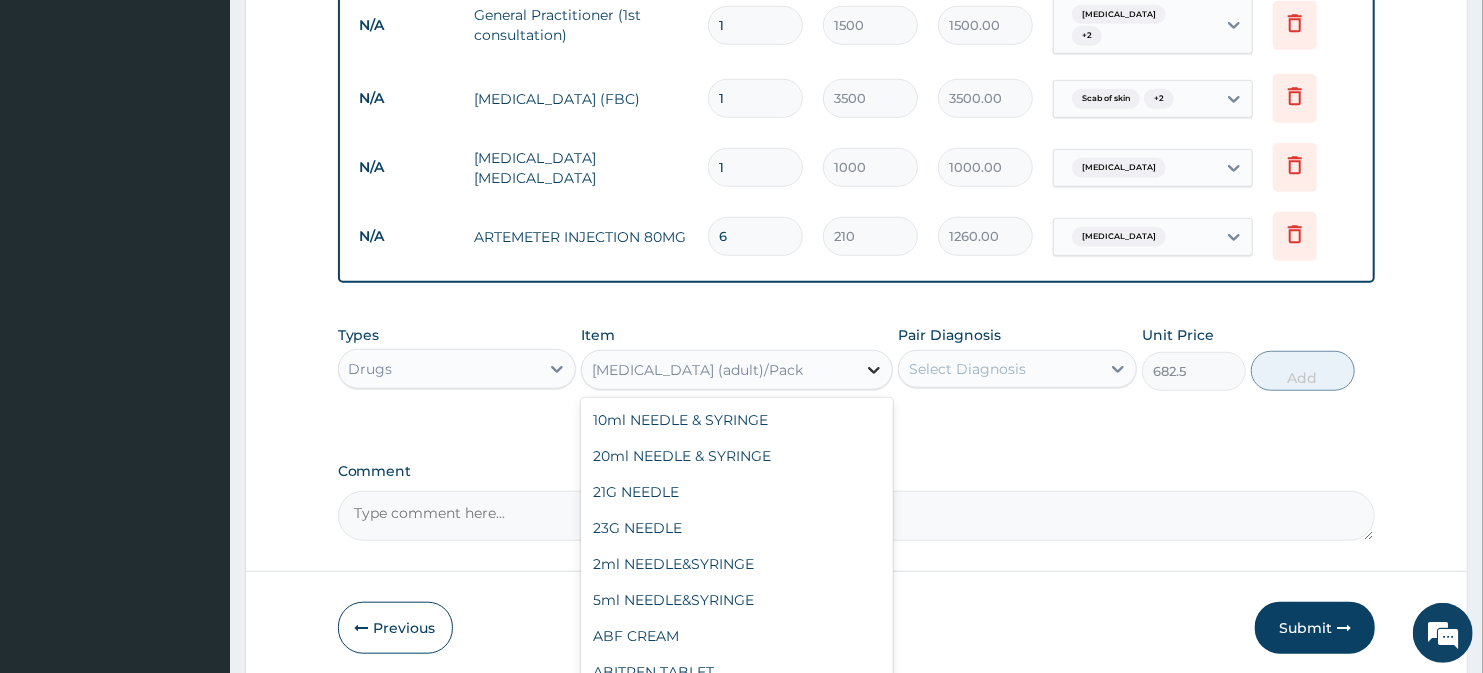scroll, scrollTop: 17848, scrollLeft: 0, axis: vertical 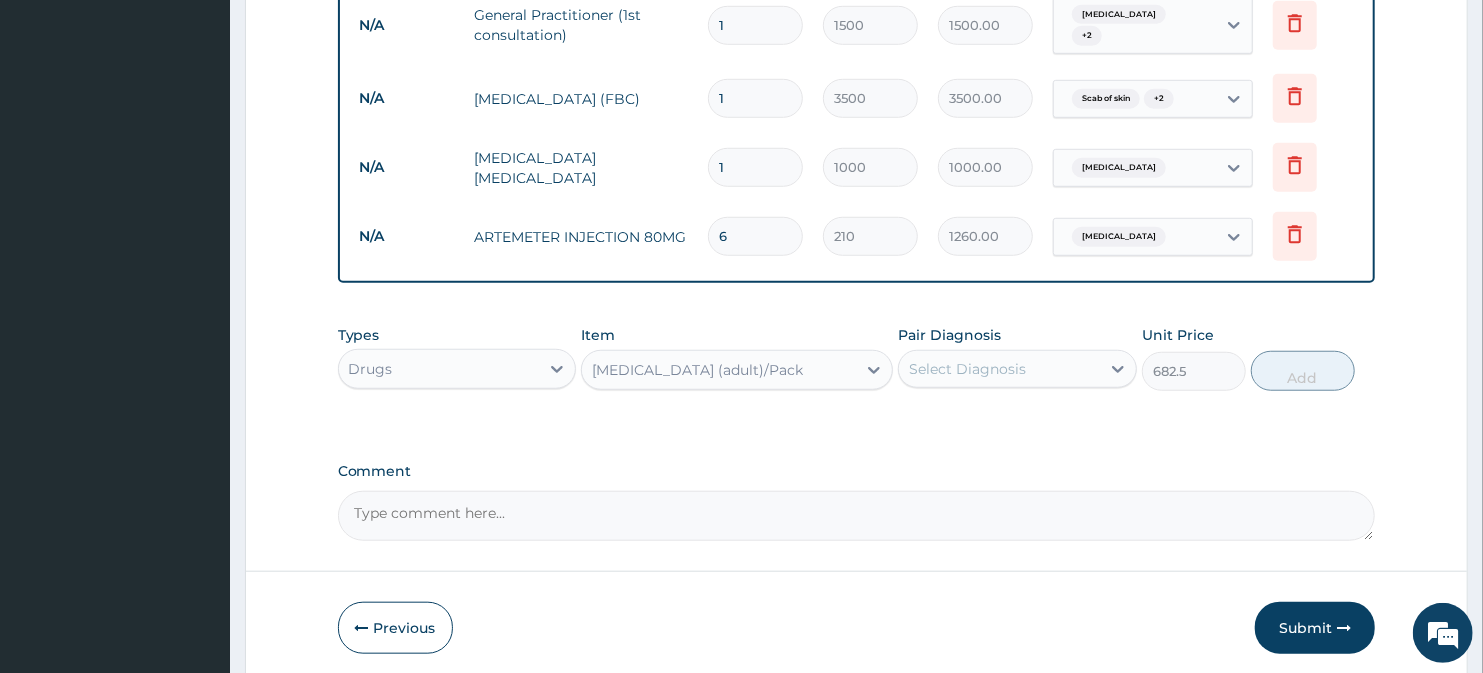 click on "Coartem (adult)/Pack" at bounding box center [718, 370] 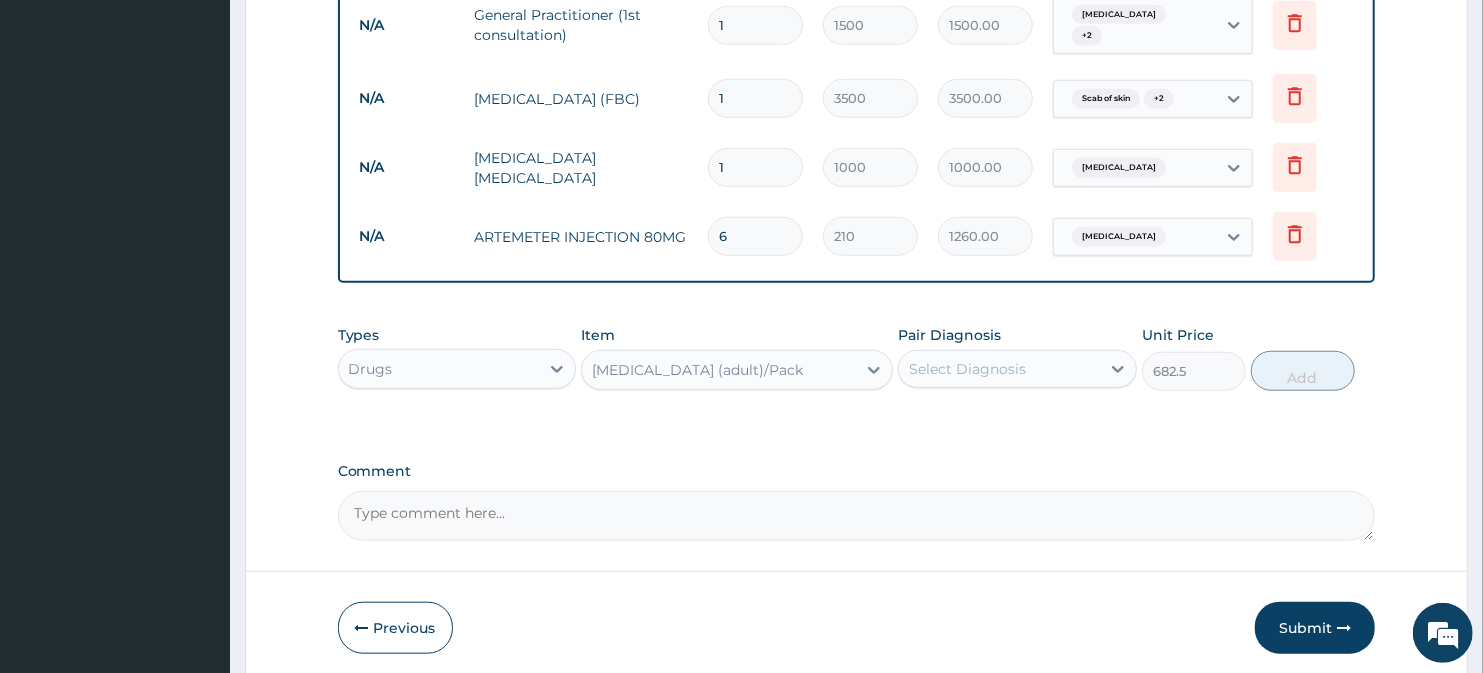 click on "Coartem (adult)/Pack" at bounding box center [718, 370] 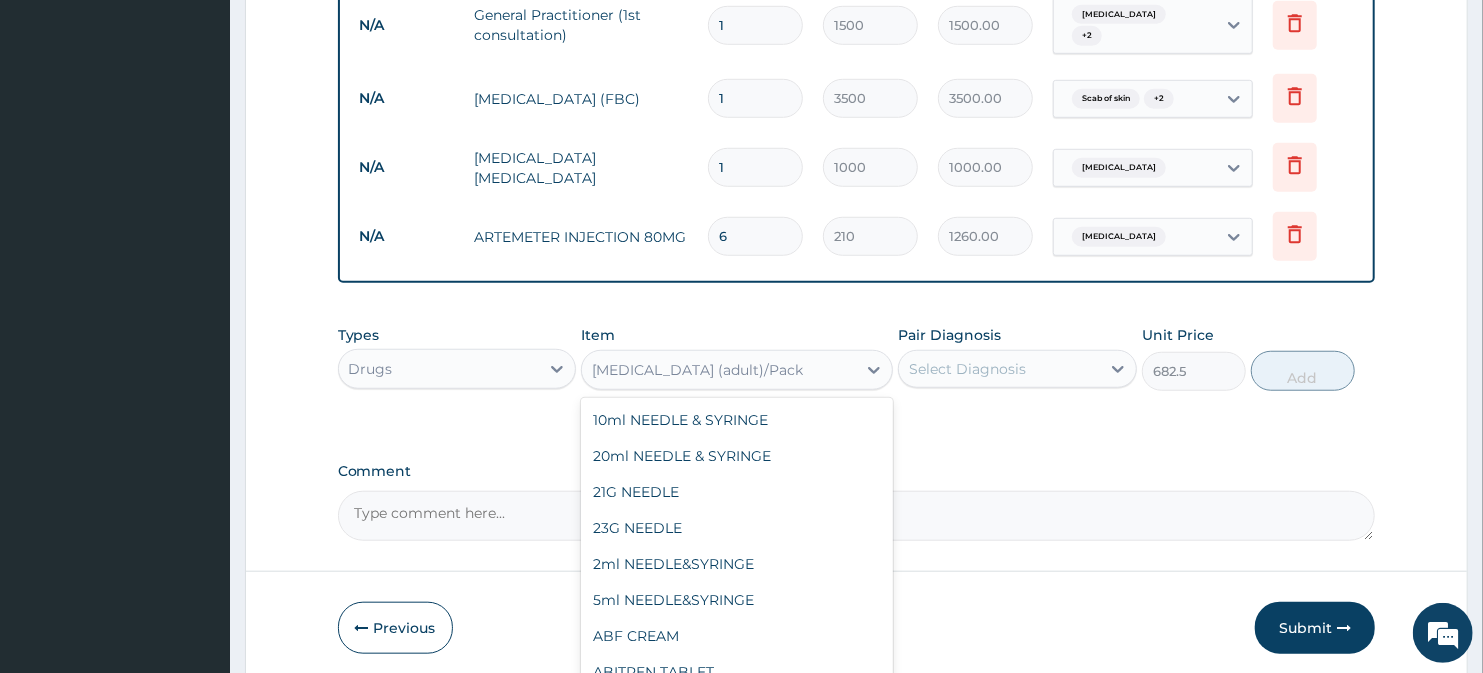scroll, scrollTop: 17848, scrollLeft: 0, axis: vertical 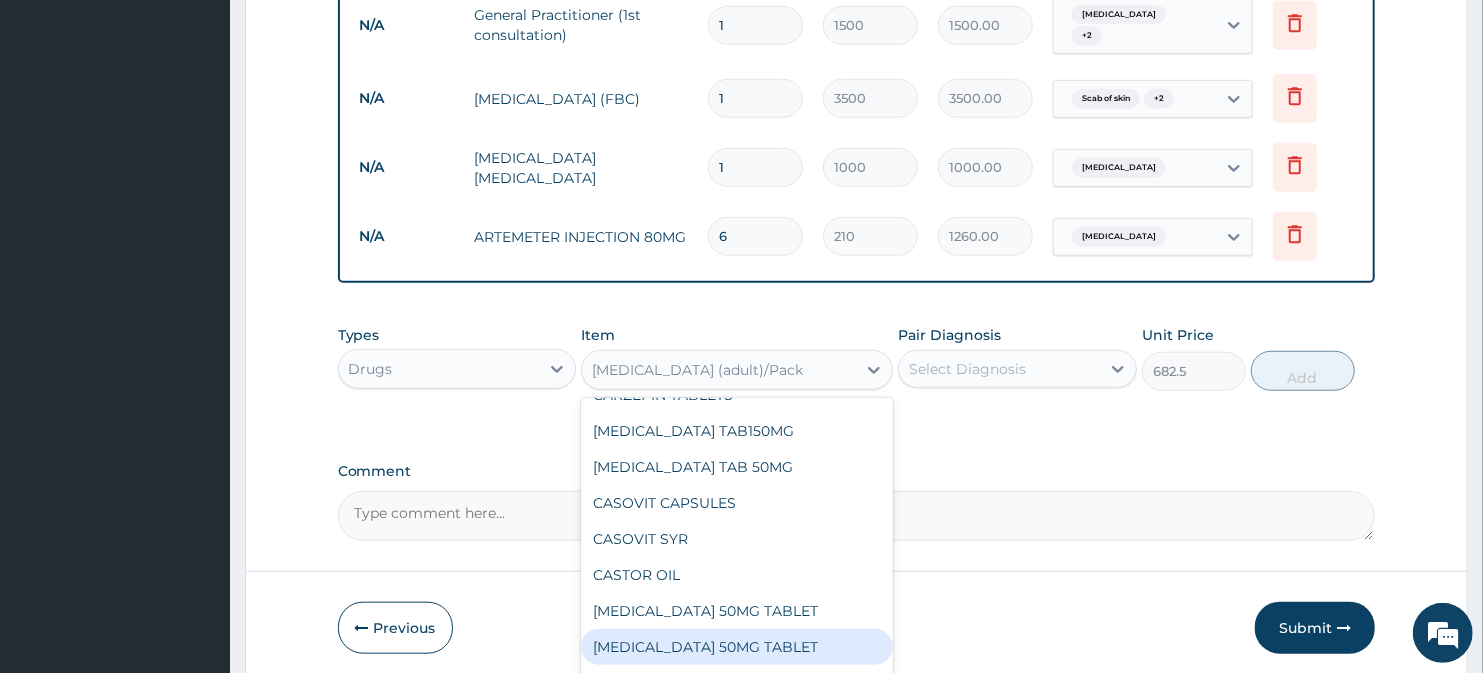 click on "CATAFLAM 50MG TABLET" at bounding box center (736, 647) 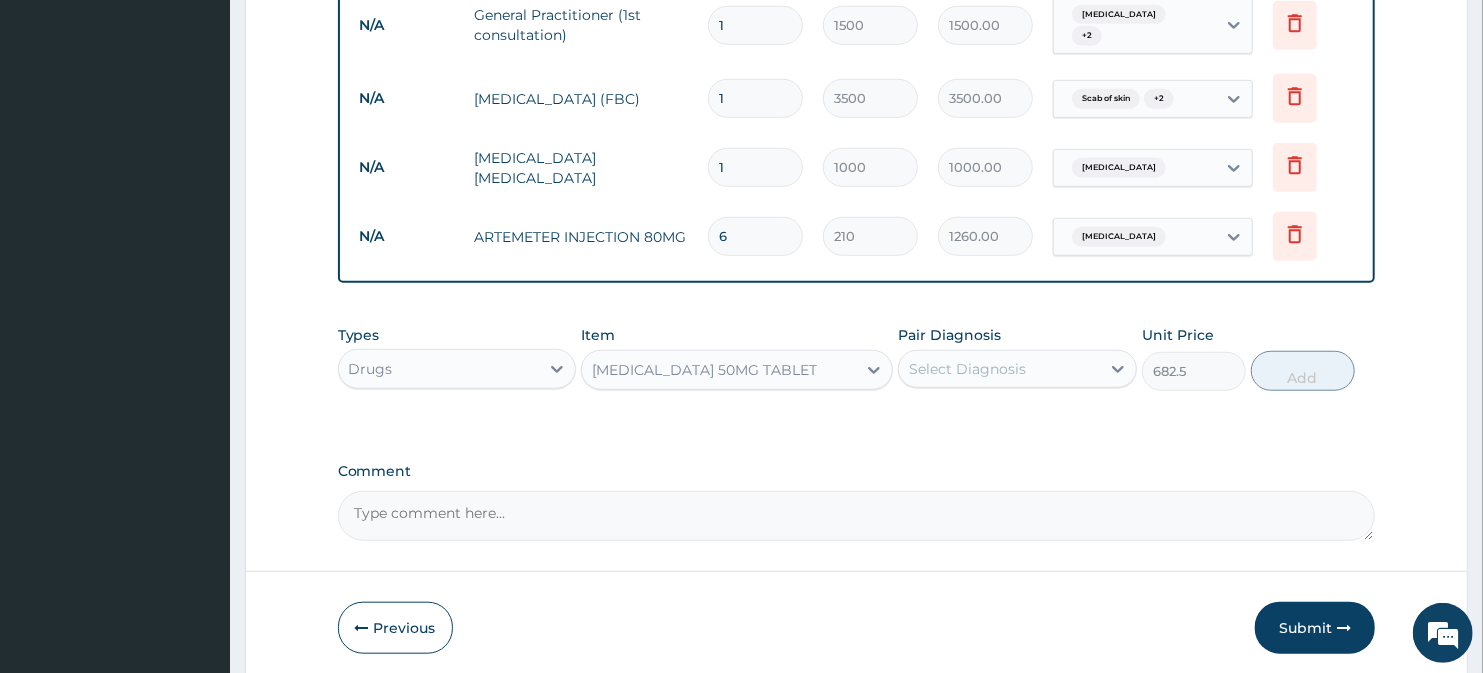 type on "76.12" 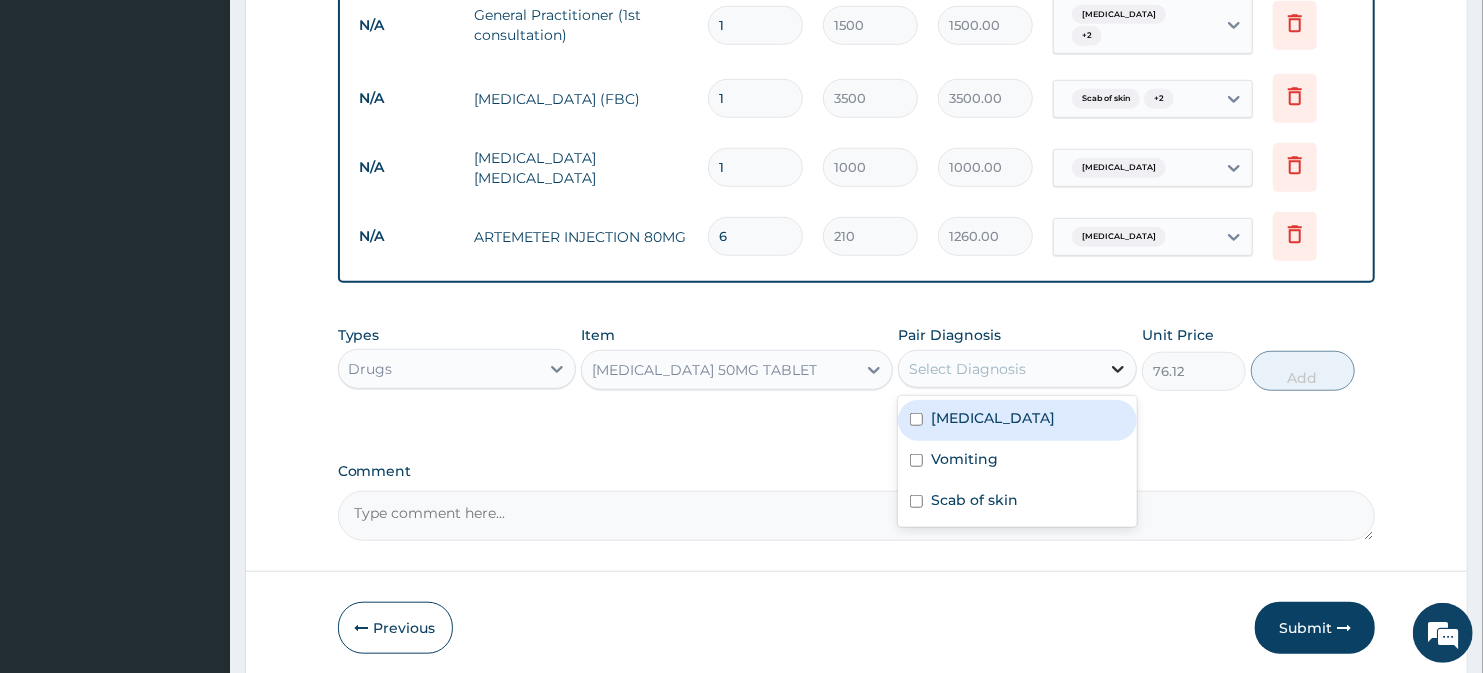 click 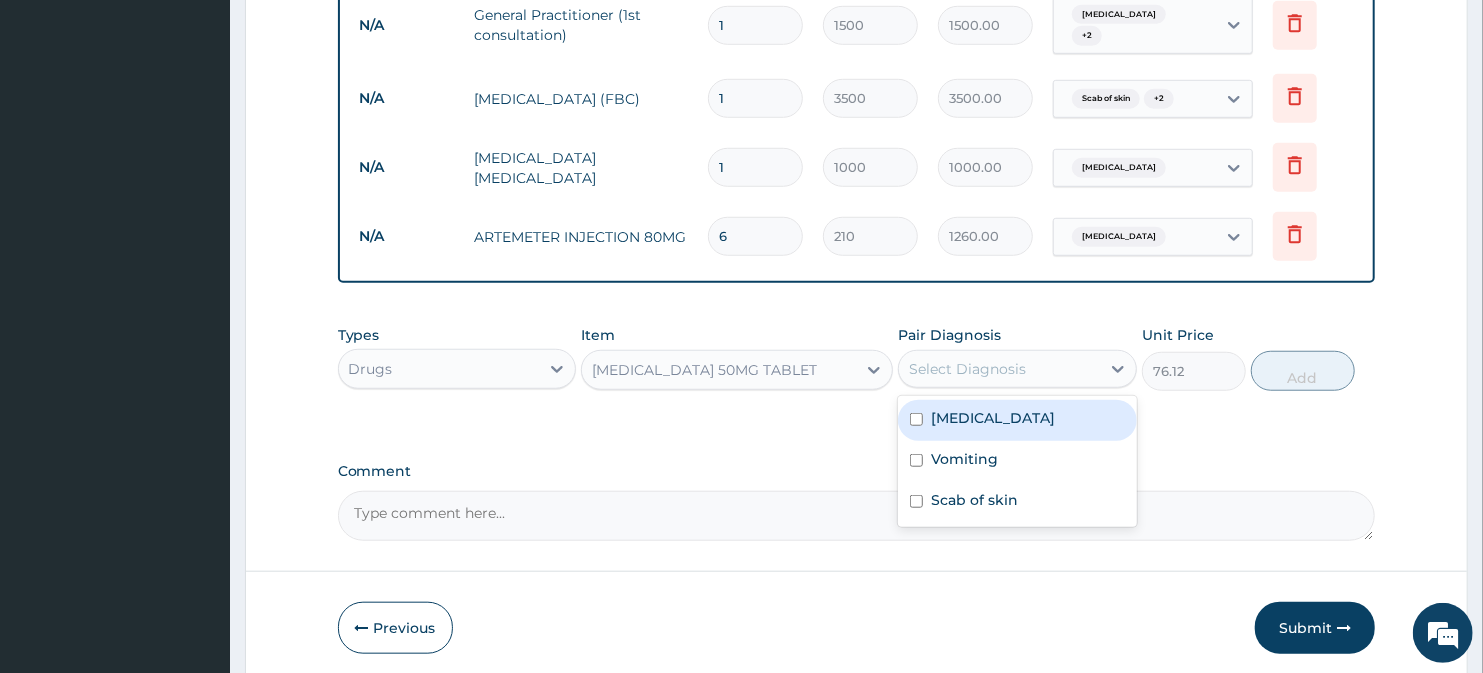 click on "Malaria" at bounding box center (1017, 420) 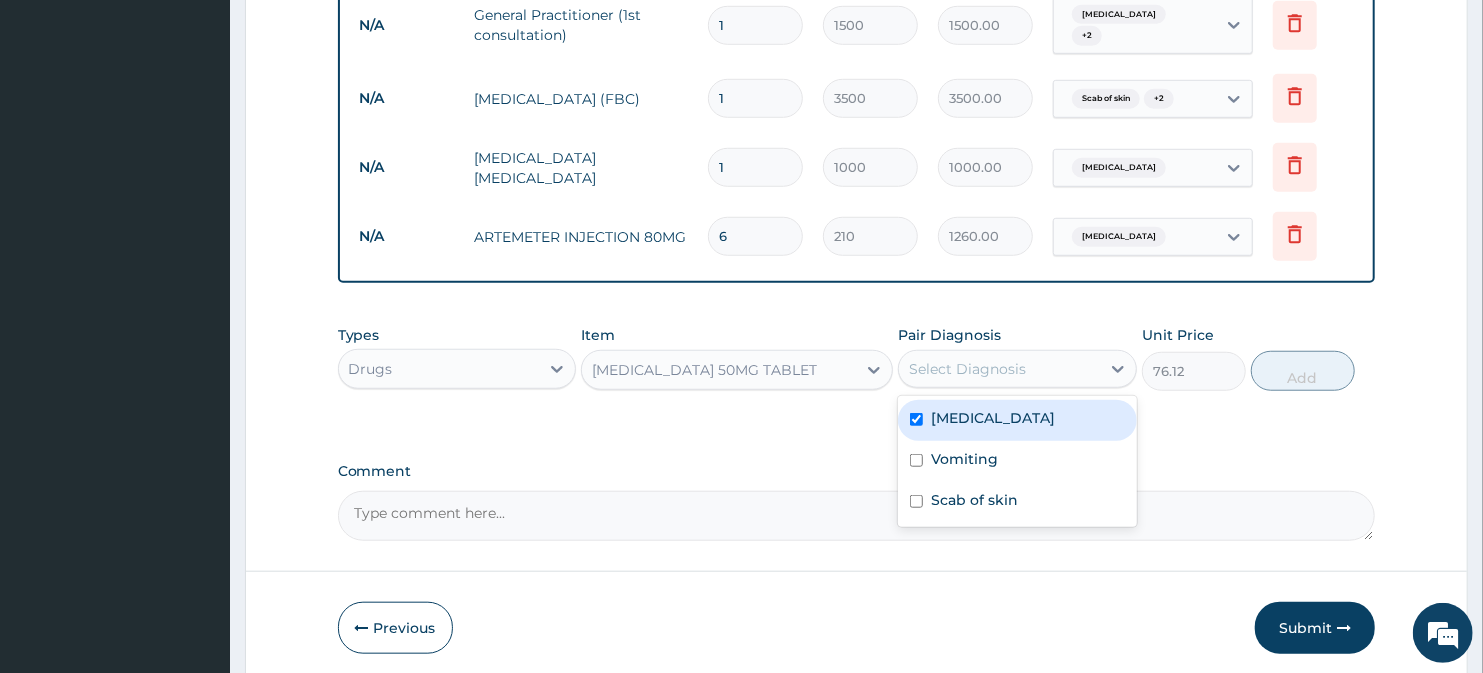 checkbox on "true" 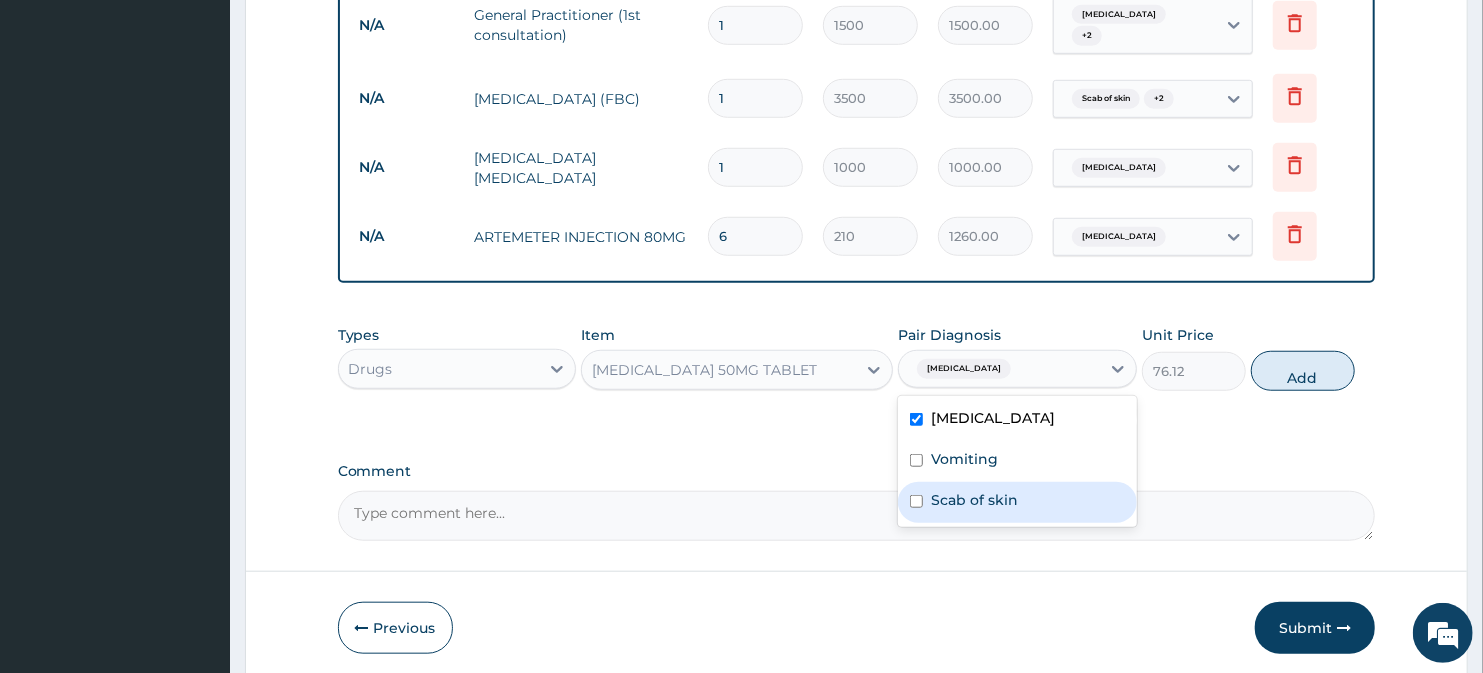 click on "Scab of skin" at bounding box center [1017, 502] 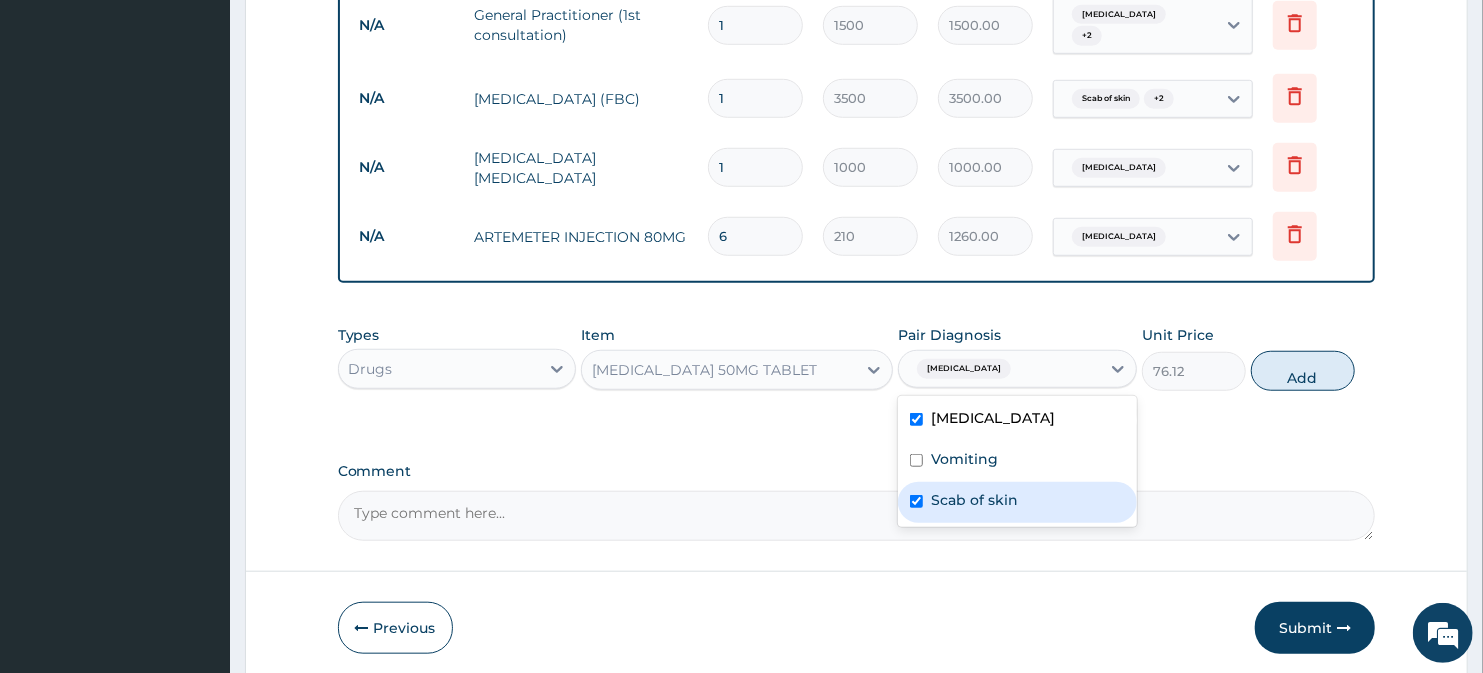 checkbox on "true" 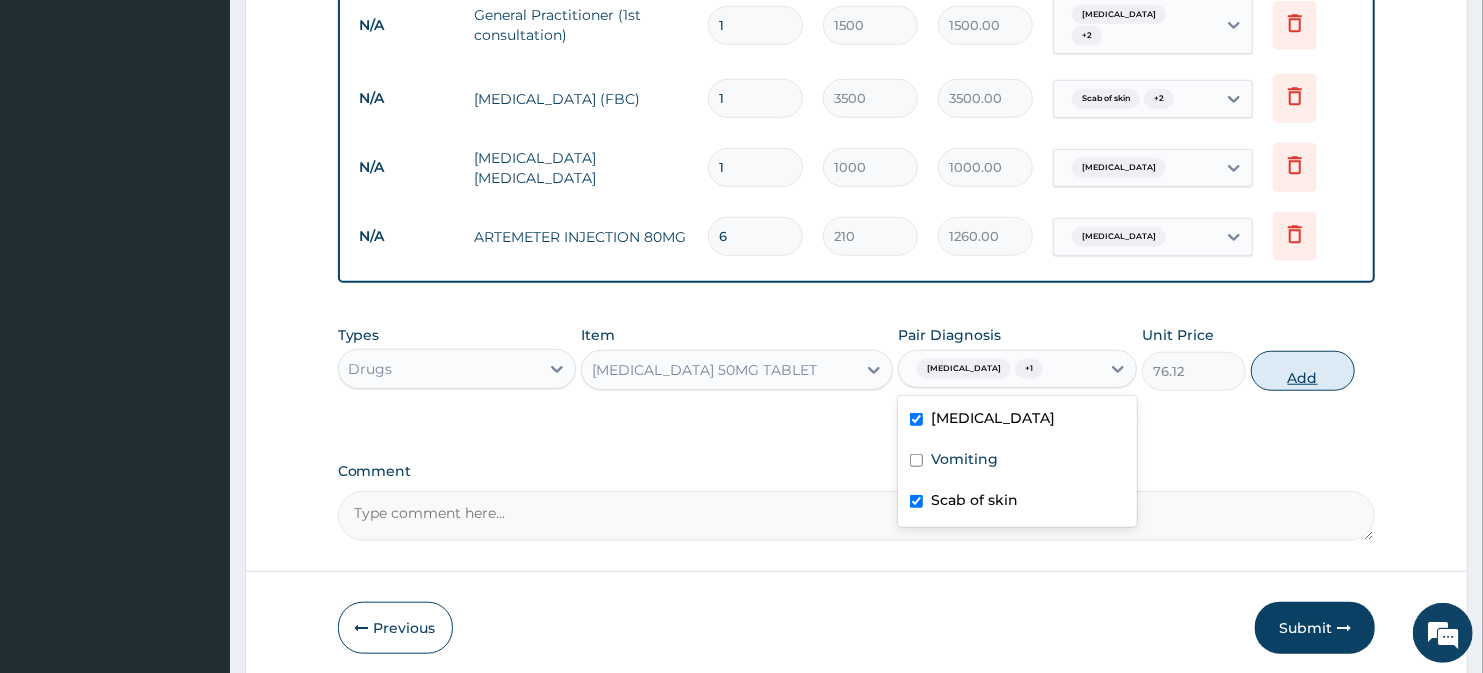click on "Add" at bounding box center (1303, 371) 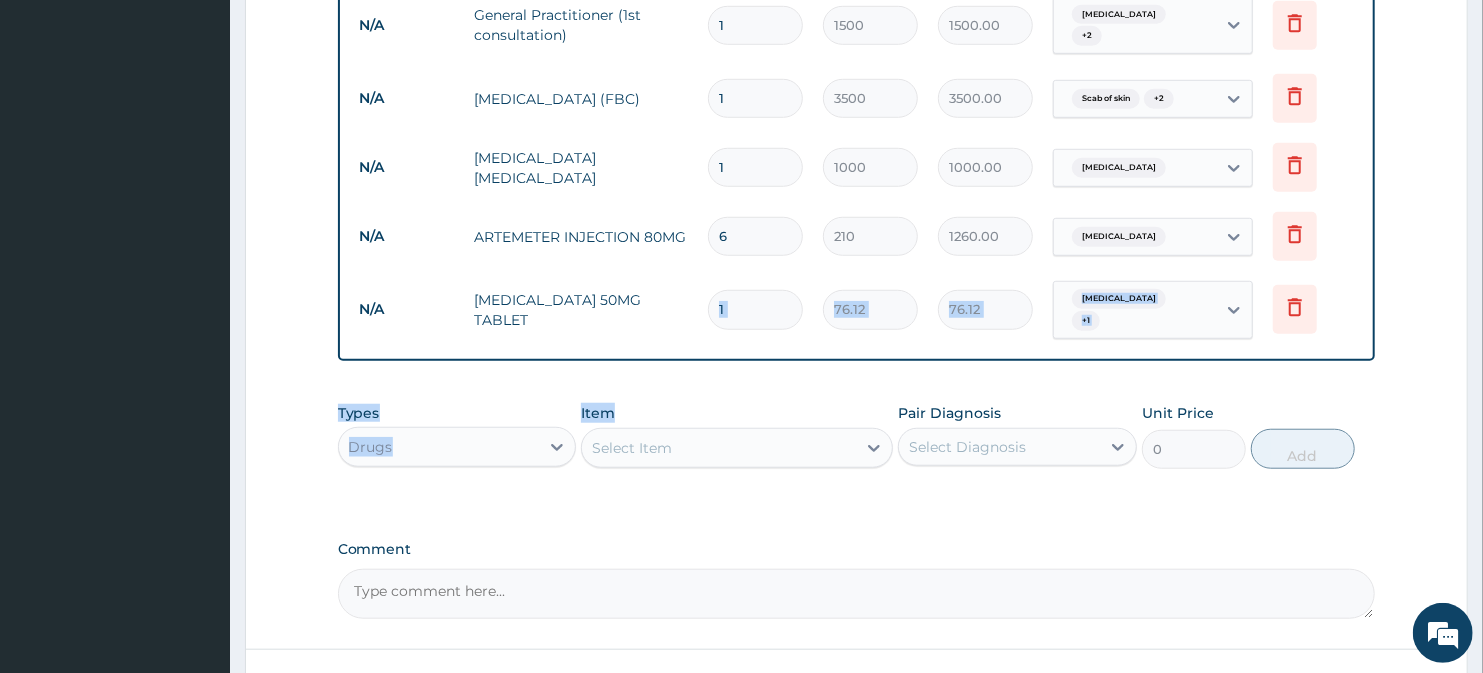 drag, startPoint x: 787, startPoint y: 370, endPoint x: 755, endPoint y: 322, distance: 57.68882 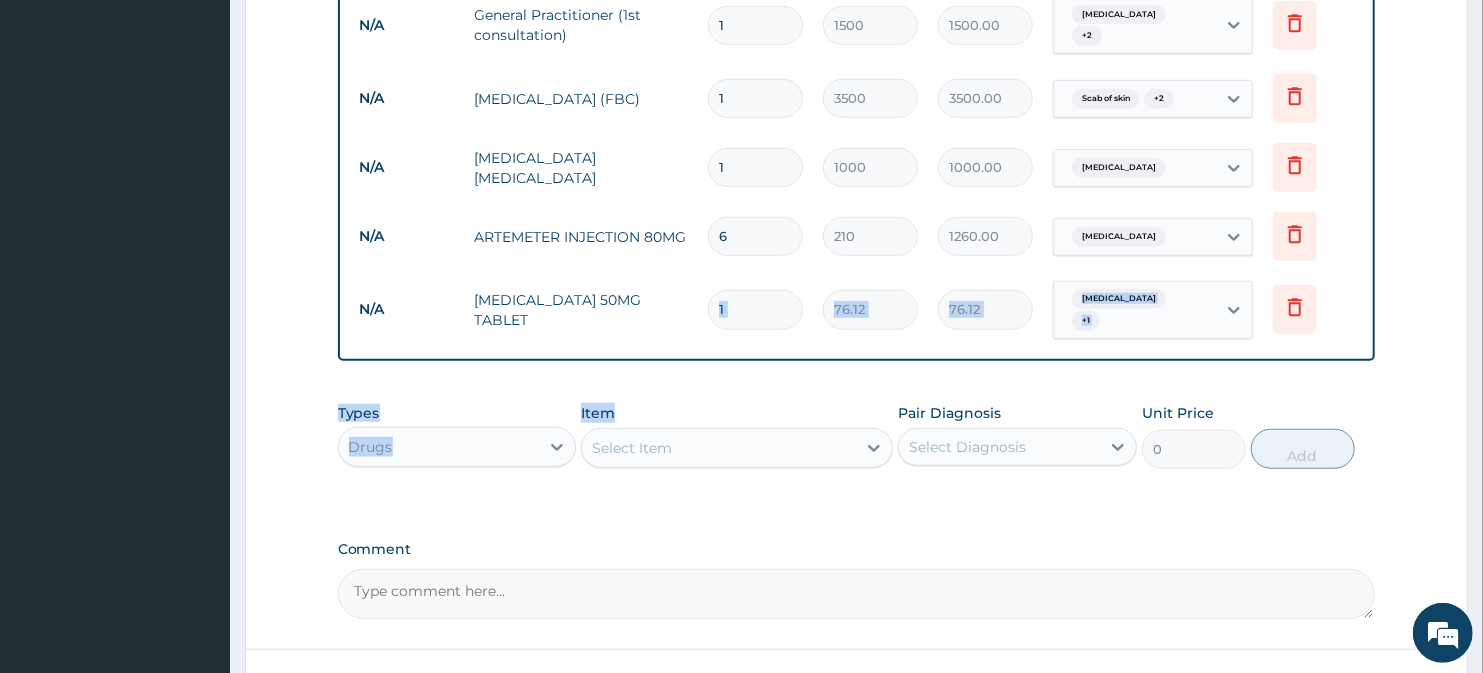 click on "PA Code / Prescription Code Enter Code(Secondary Care Only) Encounter Date 08-07-2025 Important Notice Please enter PA codes before entering items that are not attached to a PA code   All diagnoses entered must be linked to a claim item. Diagnosis & Claim Items that are visible but inactive cannot be edited because they were imported from an already approved PA code. Diagnosis Malaria Confirmed Vomiting Confirmed Scab of skin Confirmed NB: All diagnosis must be linked to a claim item Claim Items Type Name Quantity Unit Price Total Price Pair Diagnosis Actions N/A General Practitioner (1st consultation) 1 1500 1500.00 Malaria  + 2 Delete N/A Full Blood Count (FBC) 1 3500 3500.00 Scab of skin  + 2 Delete N/A Malaria Parasite  1 1000 1000.00 Malaria Delete N/A ARTEMETER INJECTION  80MG 6 210 1260.00 Malaria Delete N/A CATAFLAM 50MG TABLET 1 76.12 76.12 Malaria  + 1 Delete Types Drugs Item Select Item Pair Diagnosis Select Diagnosis Unit Price 0 Add Comment" at bounding box center (857, -1) 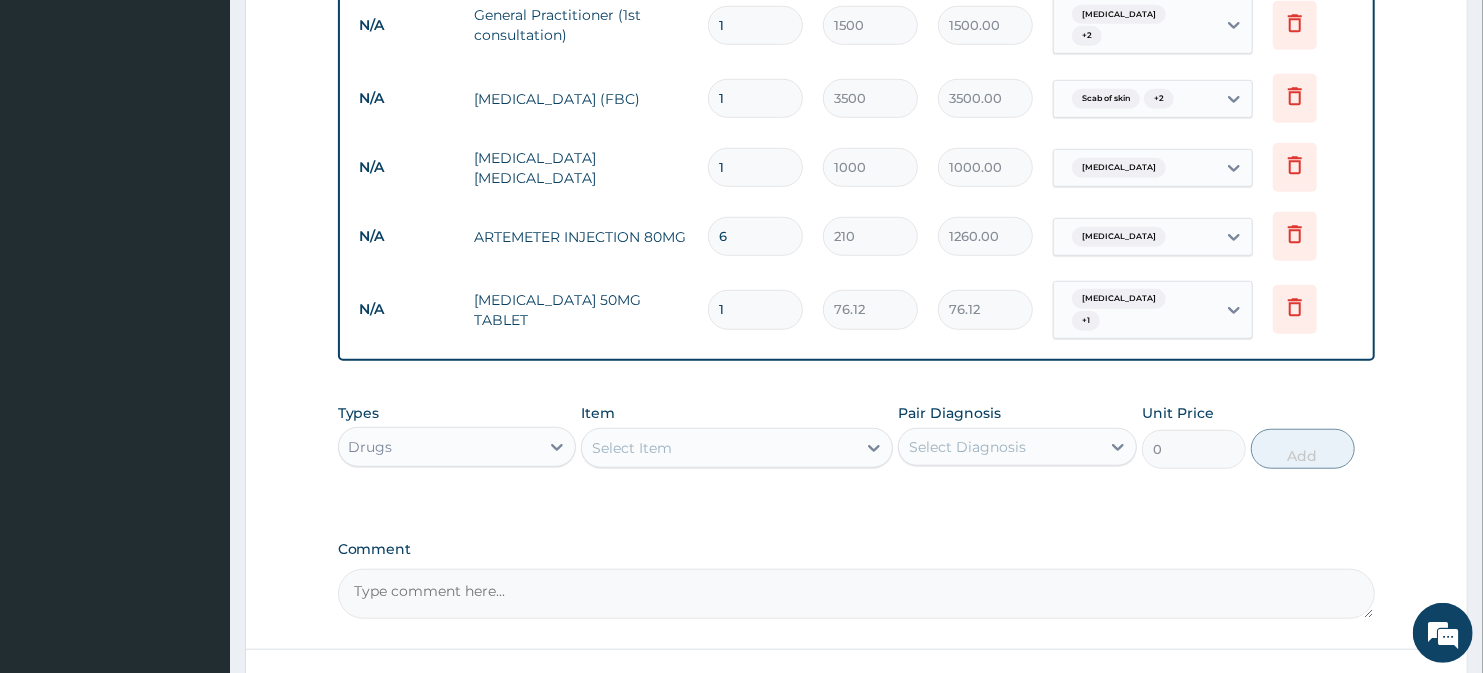 click on "1" at bounding box center [755, 309] 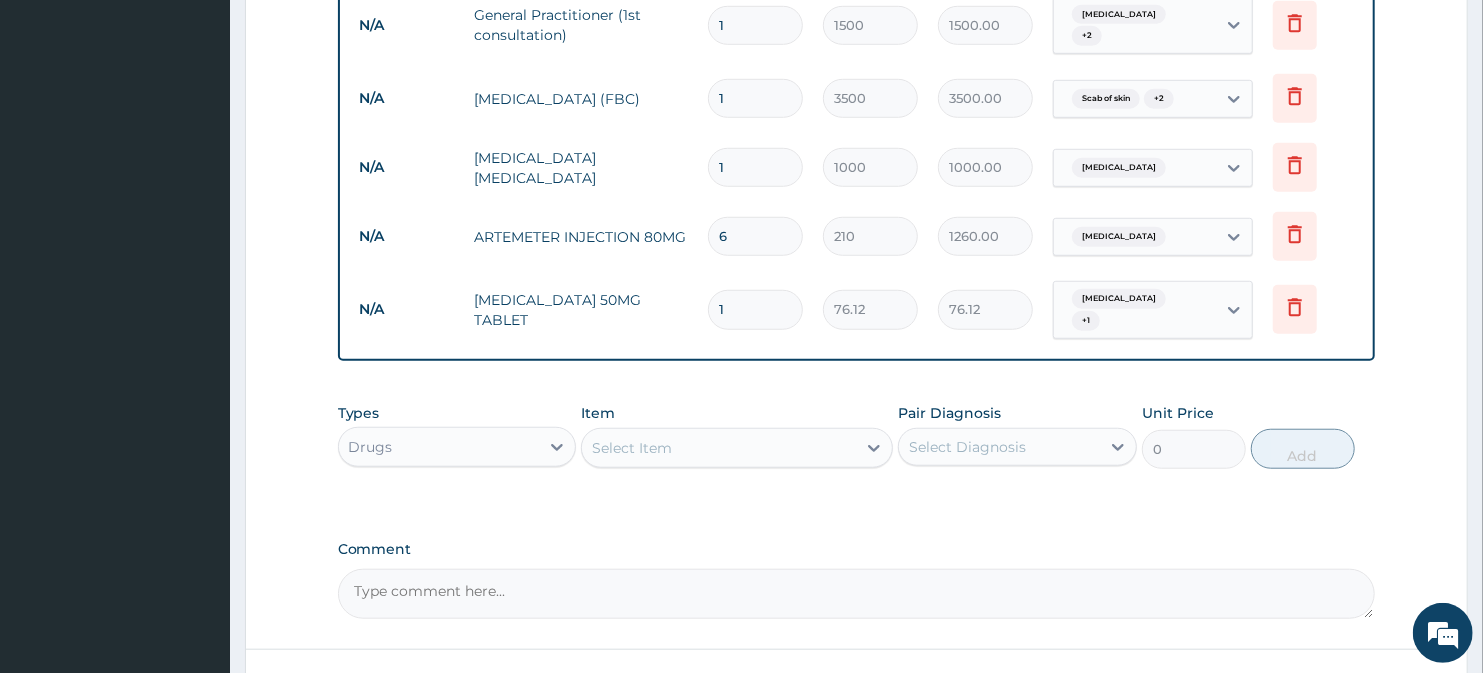 type on "14" 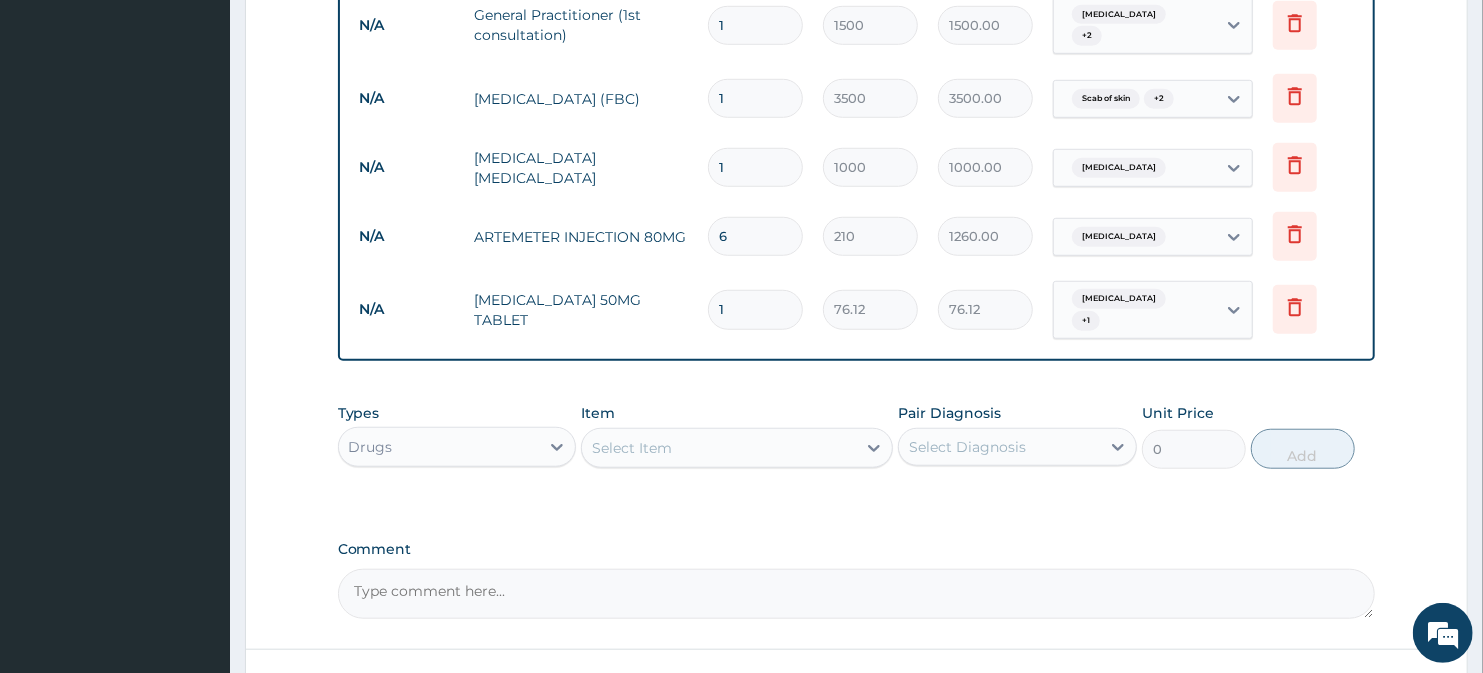 type on "1065.68" 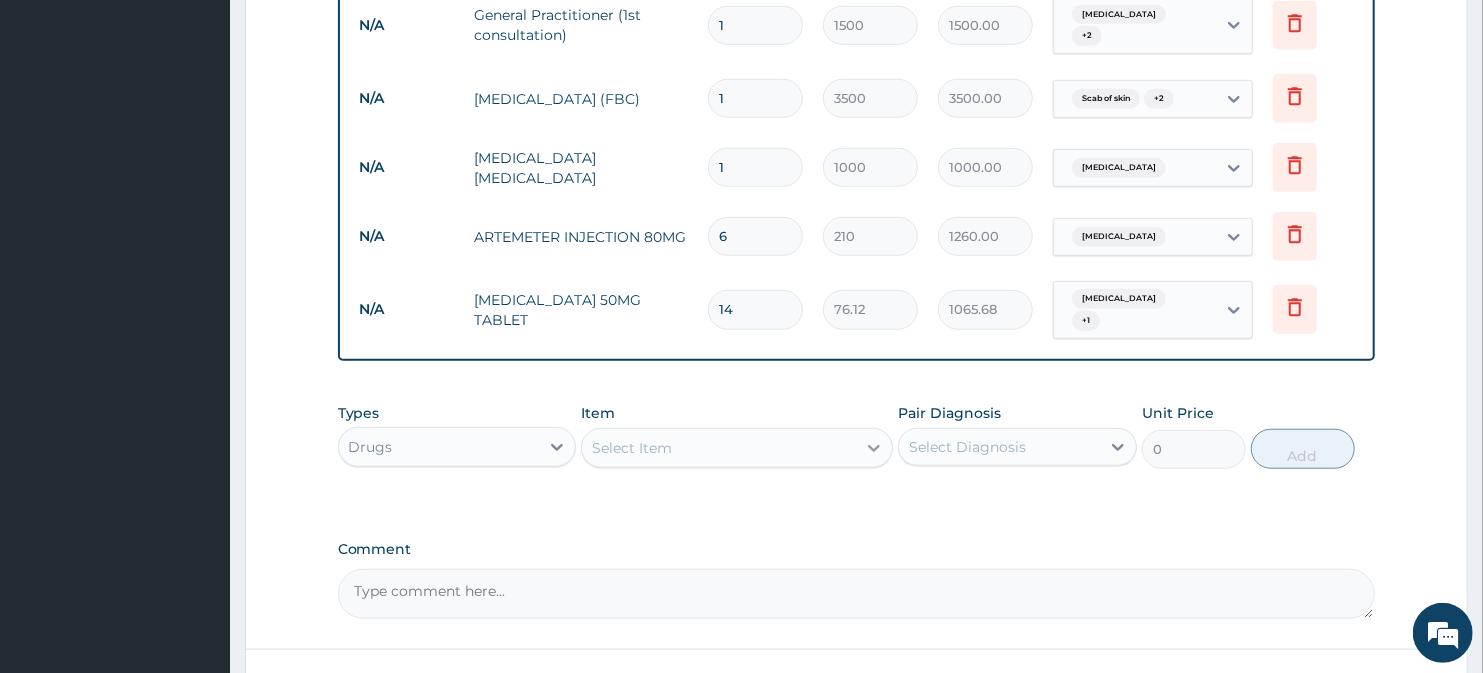 type on "14" 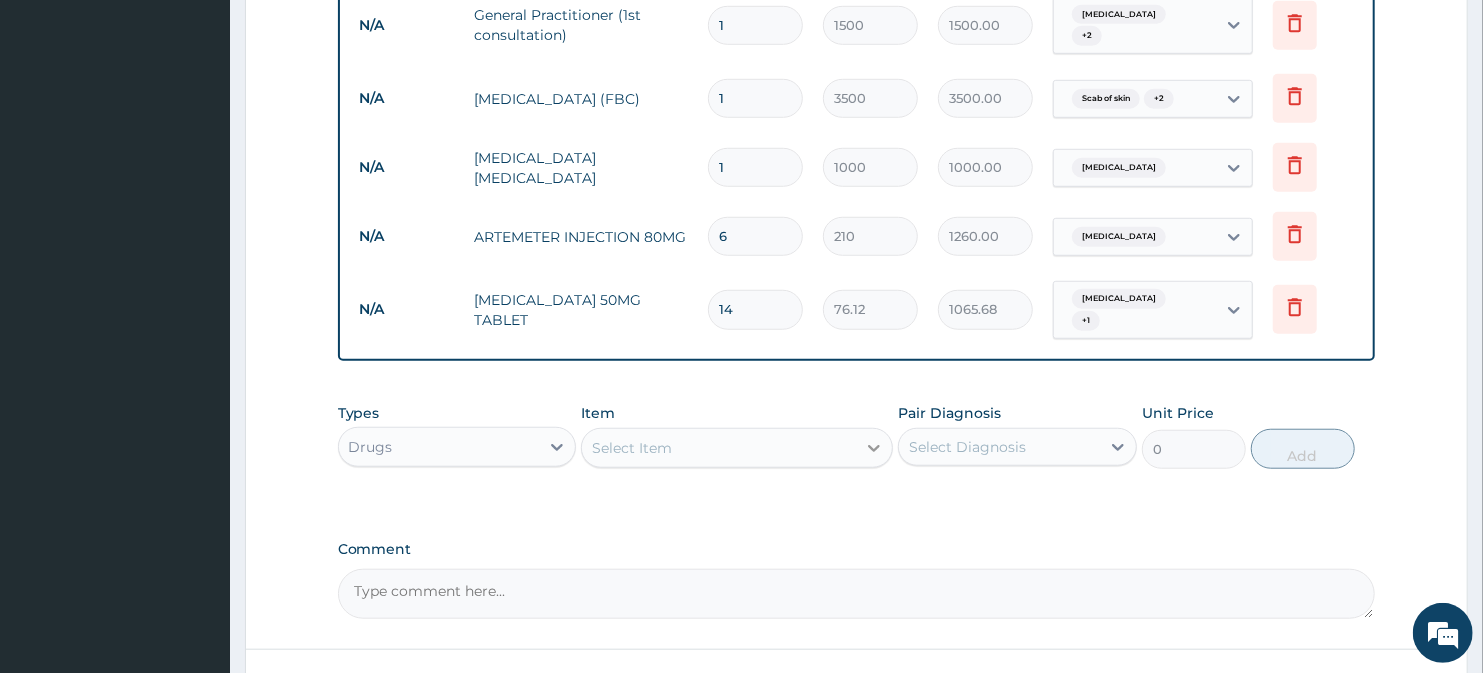 click 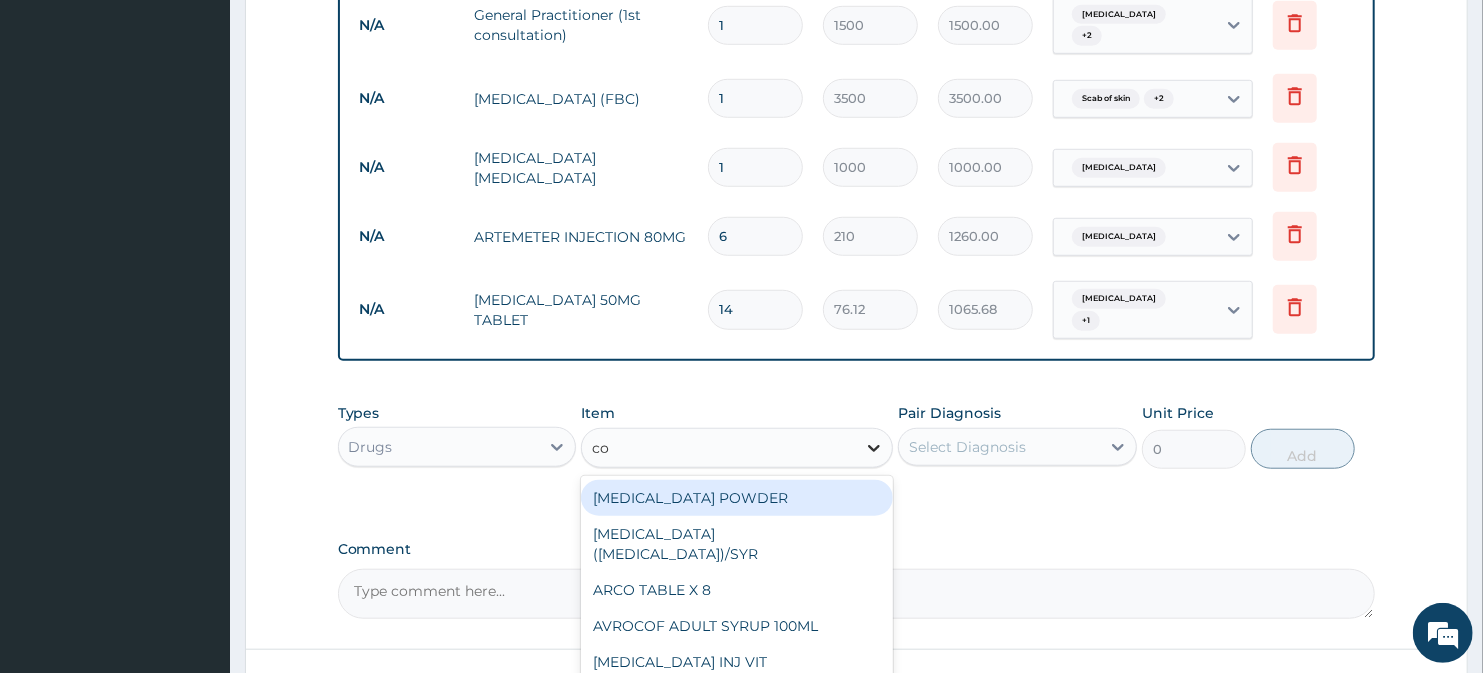 type on "coa" 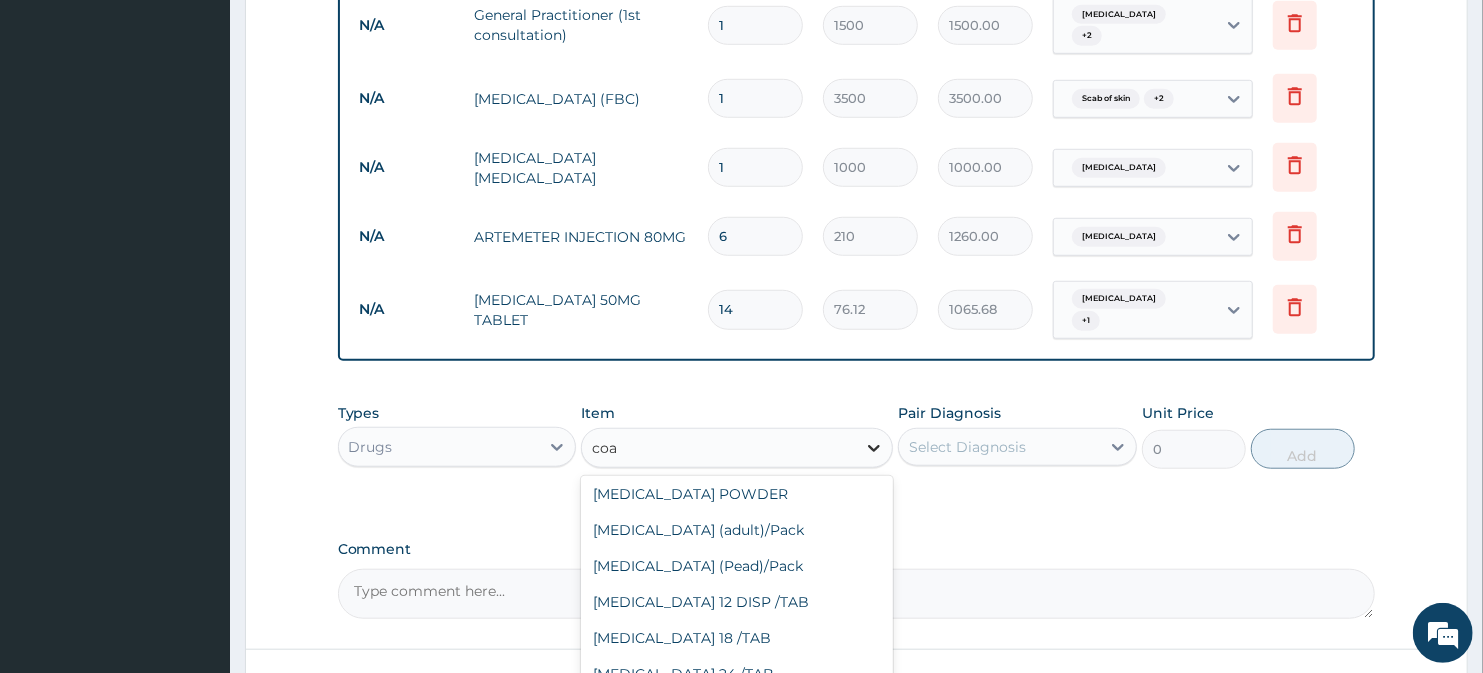 scroll, scrollTop: 31, scrollLeft: 0, axis: vertical 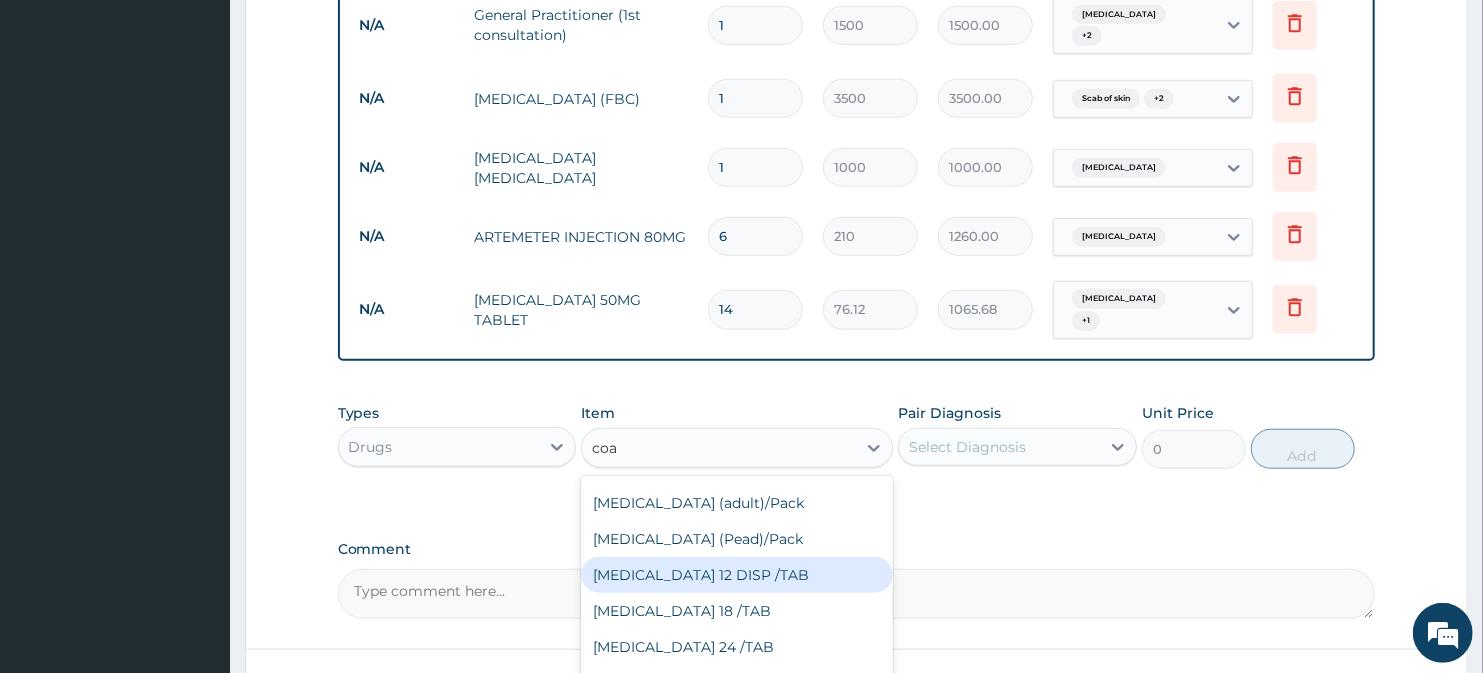 click on "COARTEM 12 DISP /TAB" at bounding box center [736, 575] 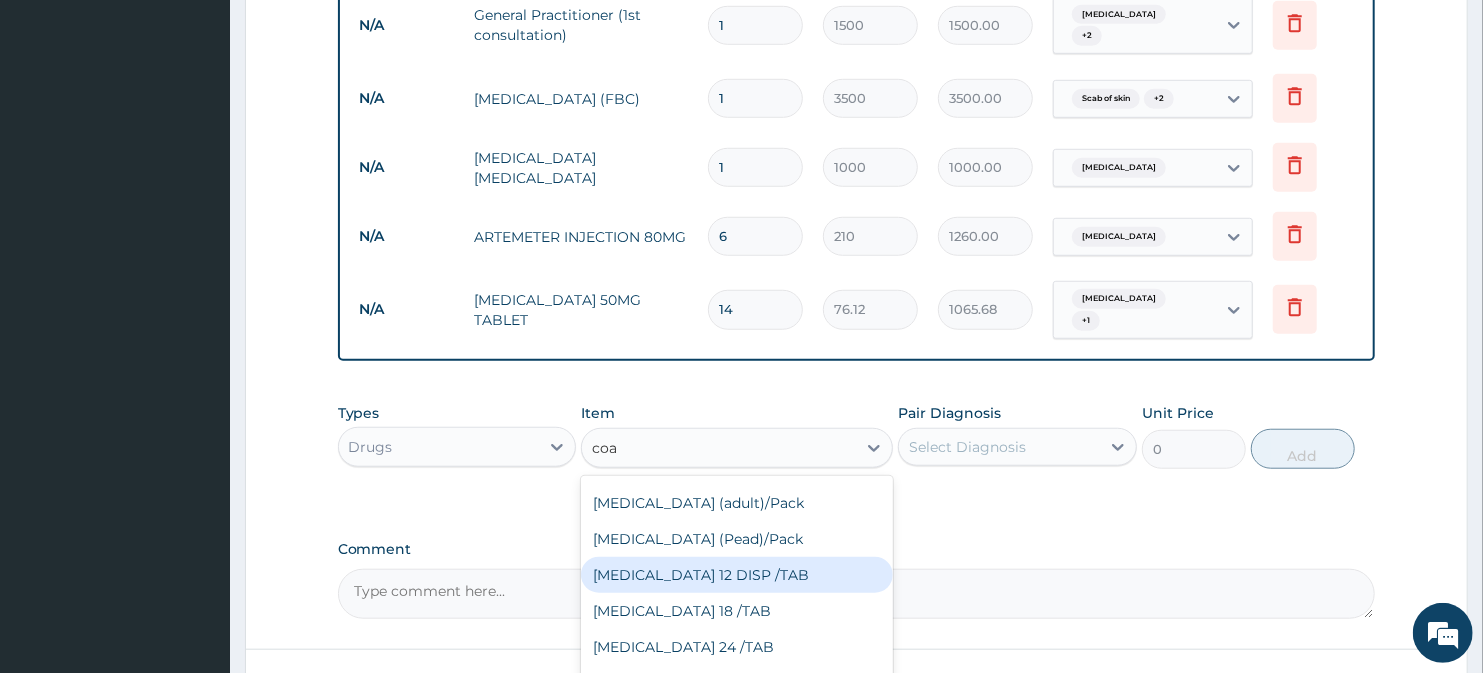 type 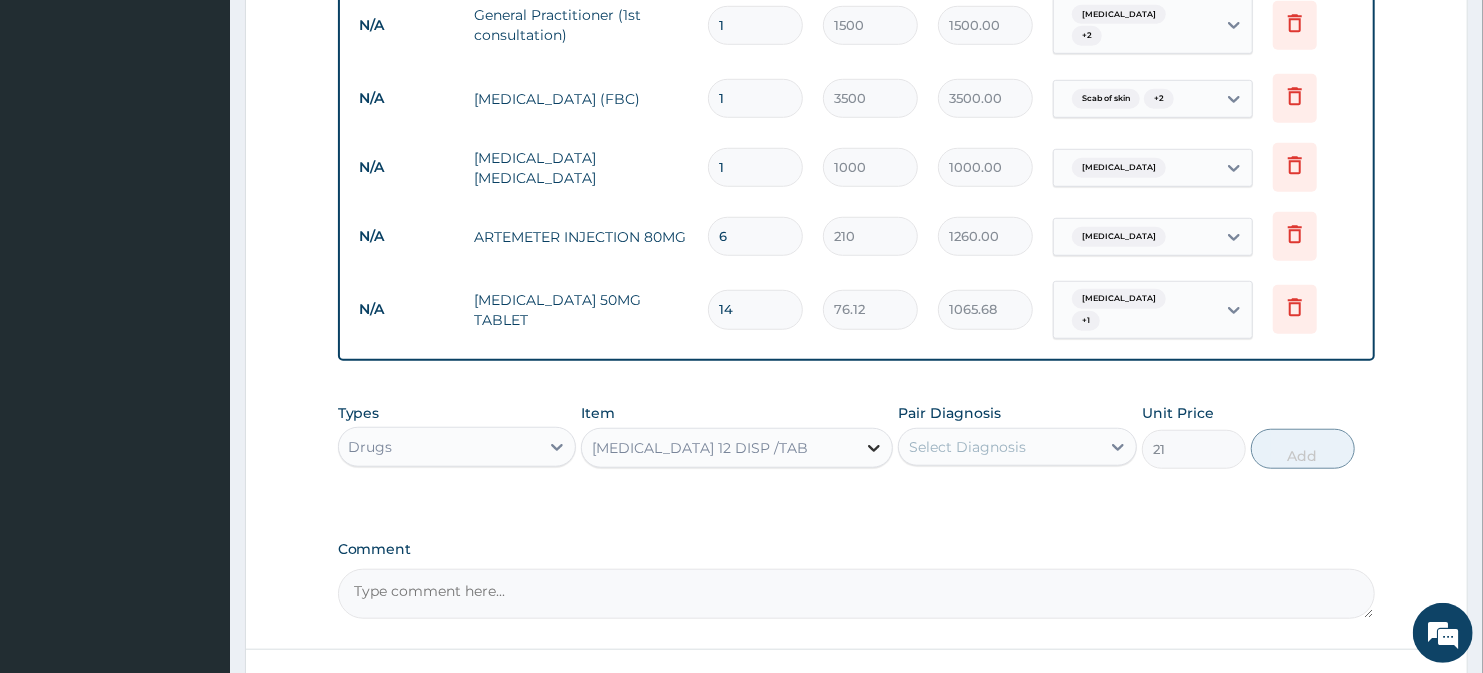 click 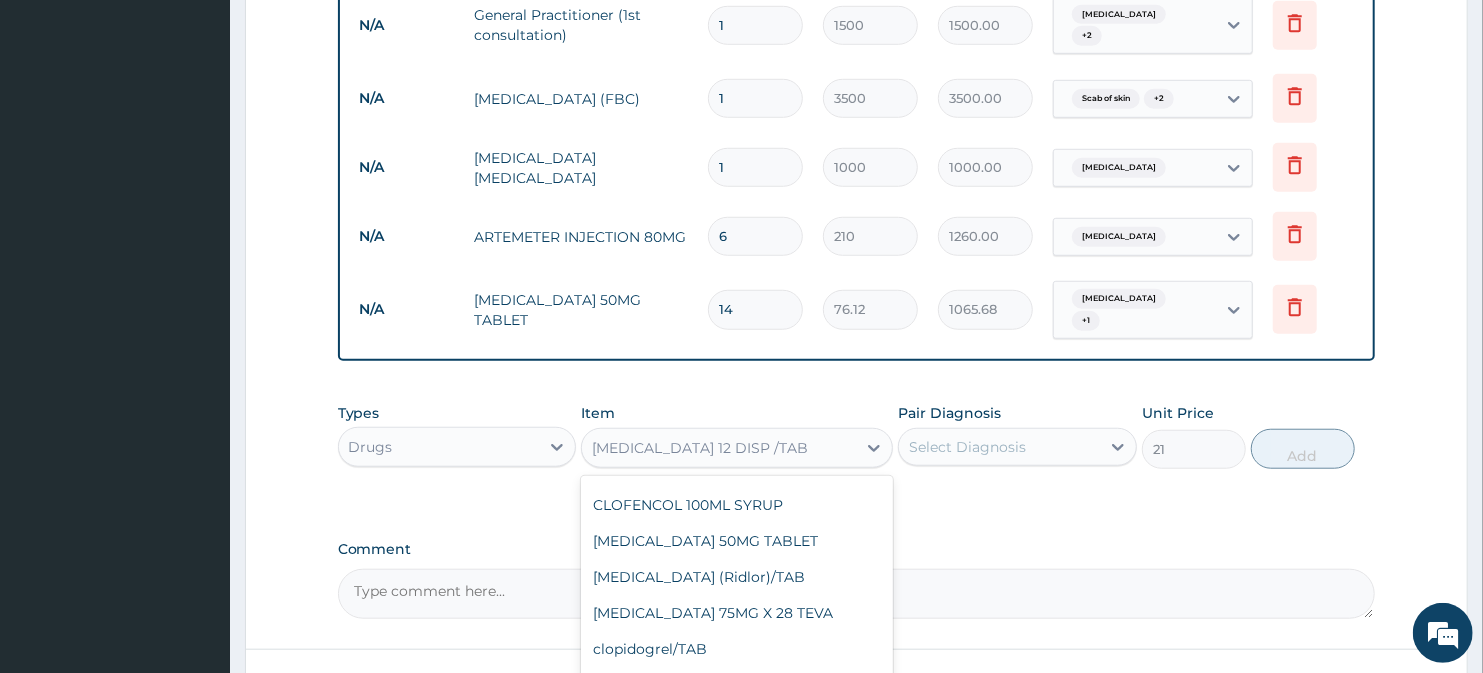 scroll, scrollTop: 18028, scrollLeft: 0, axis: vertical 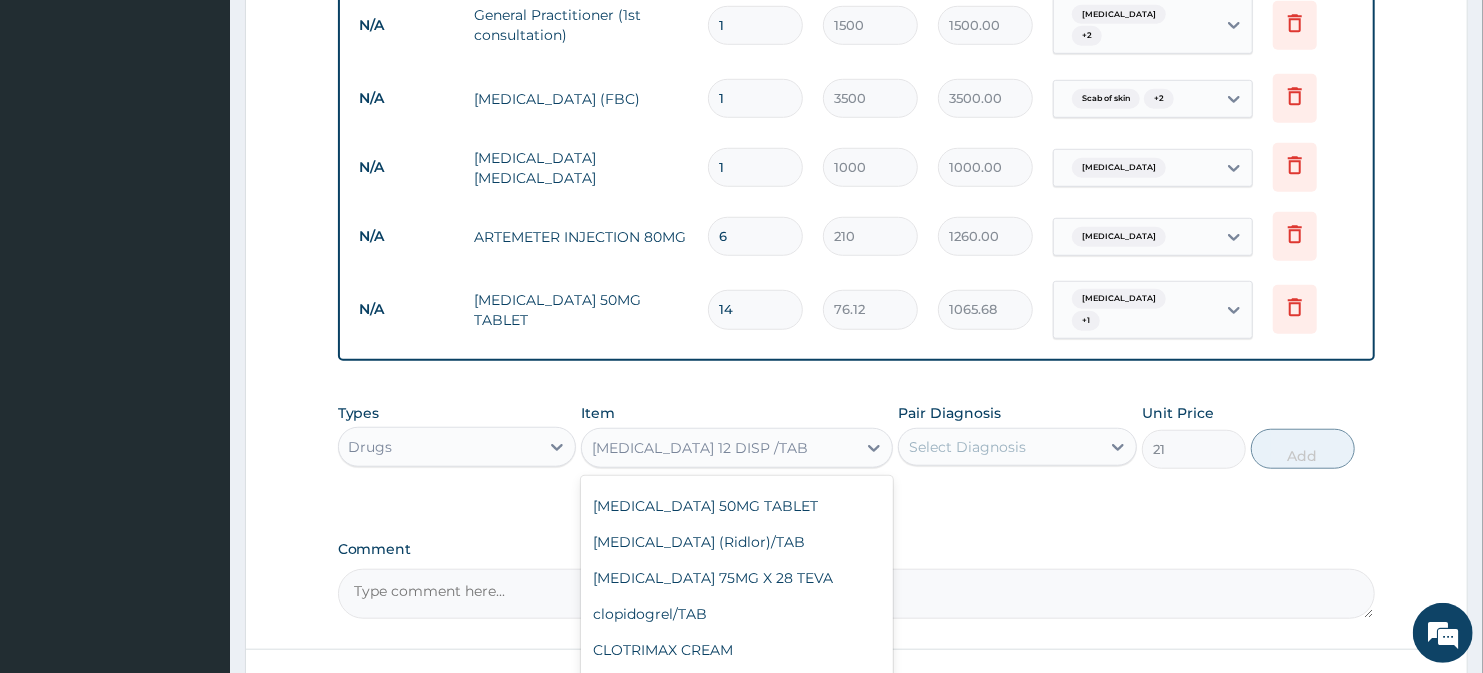 click on "Coartem (adult)/Pack" at bounding box center [736, 850] 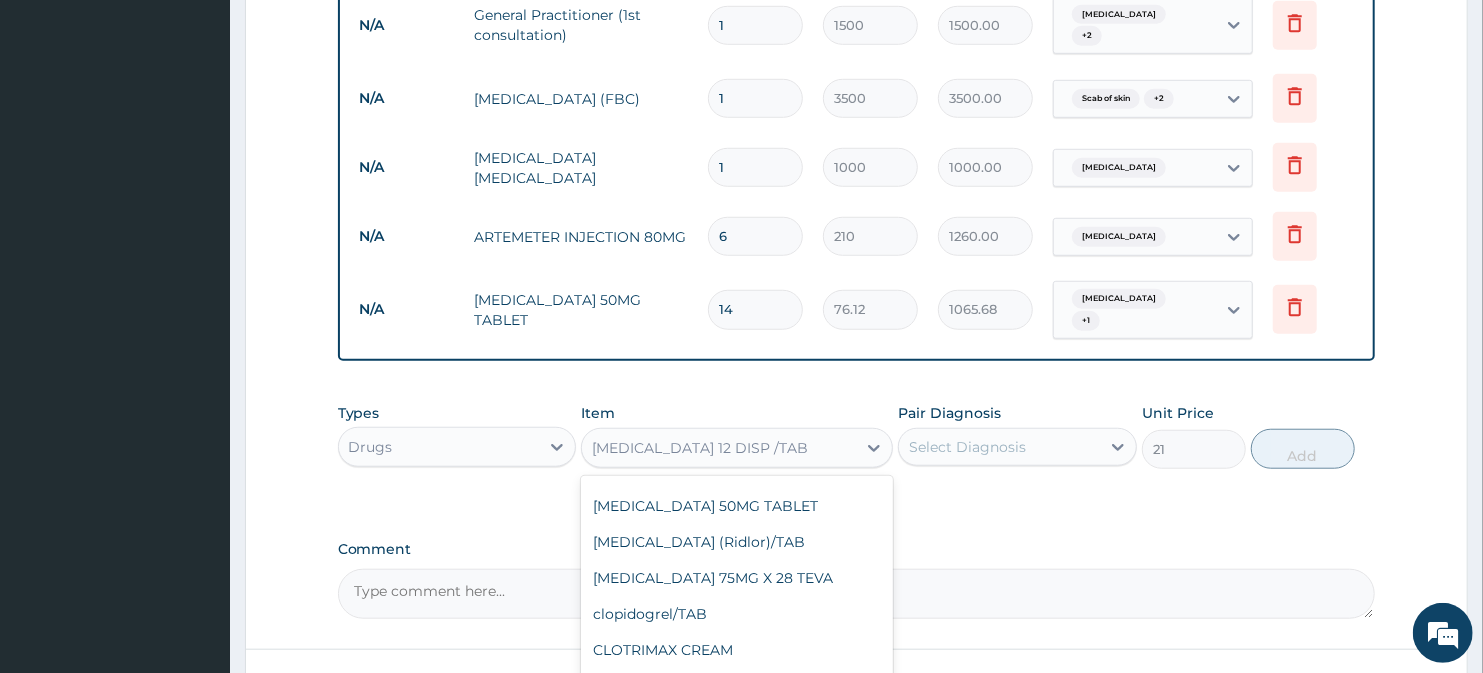 type on "682.5" 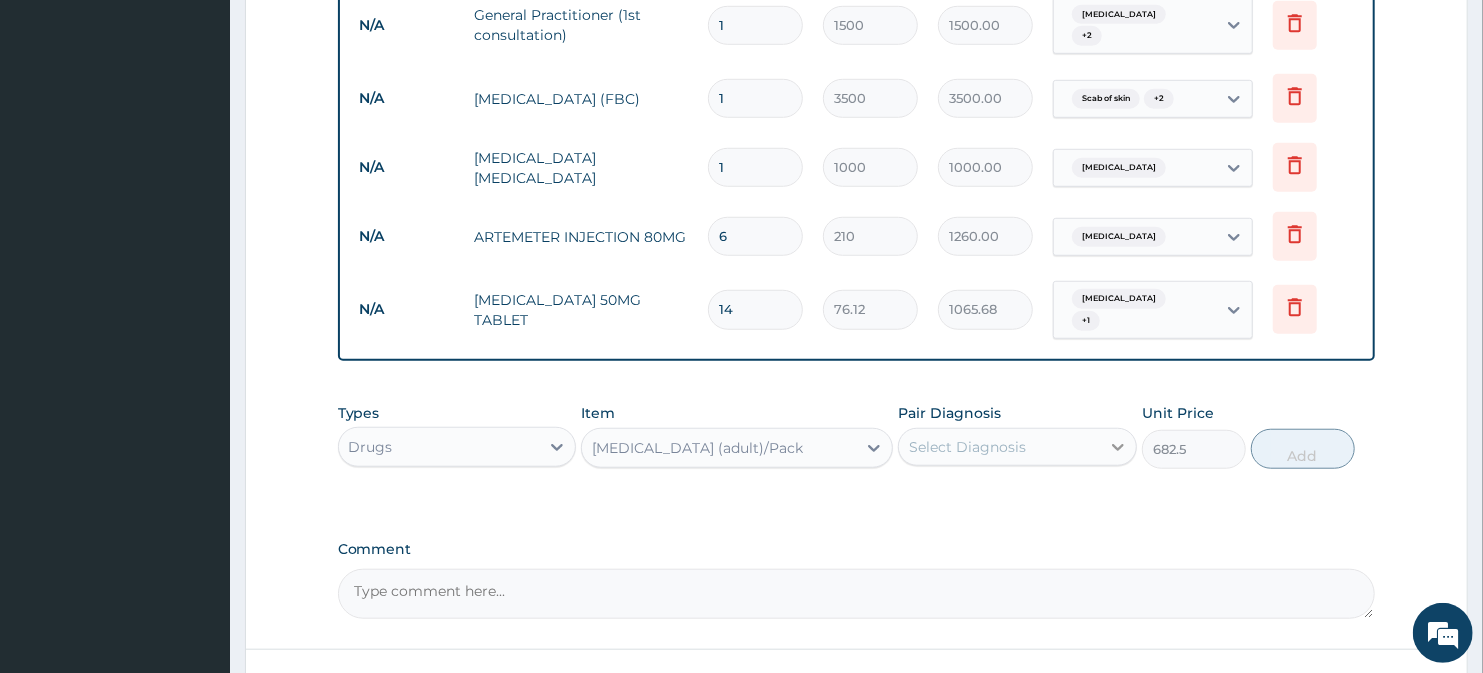 click 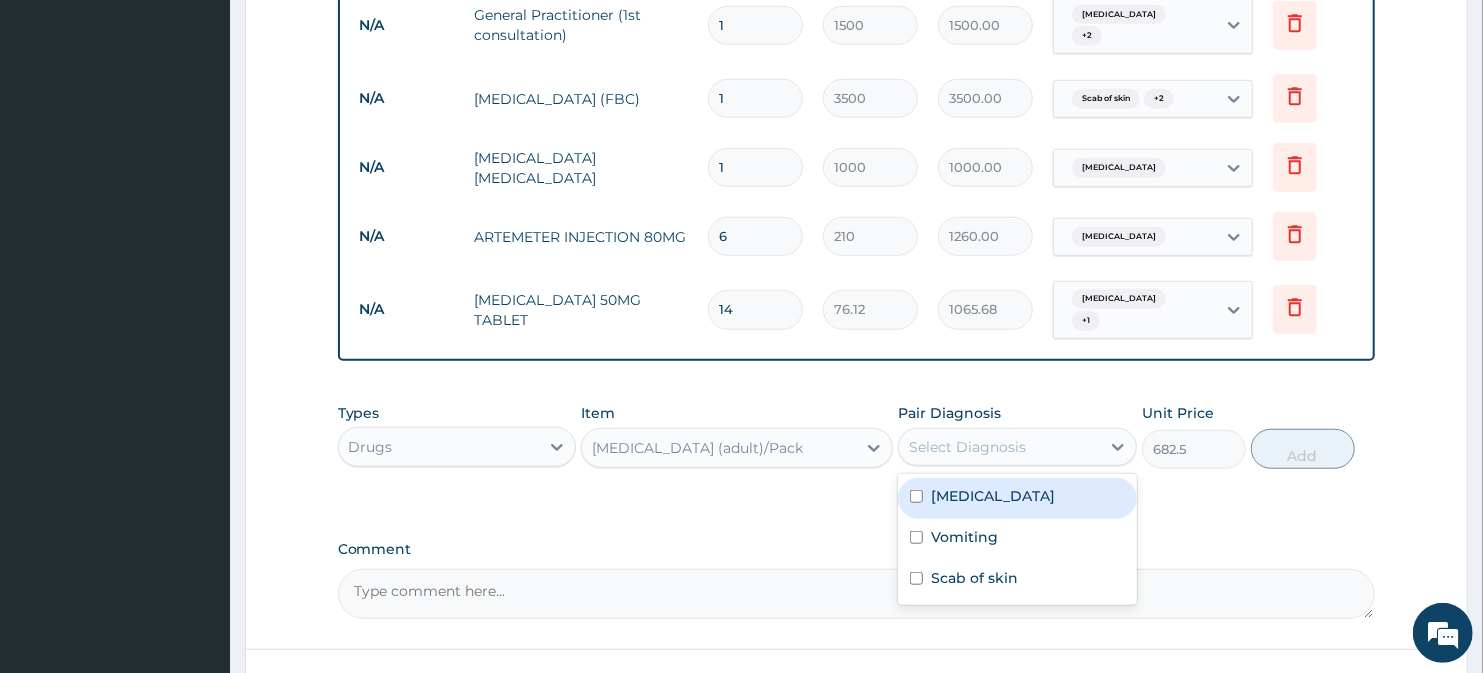 click on "[MEDICAL_DATA]" at bounding box center (993, 496) 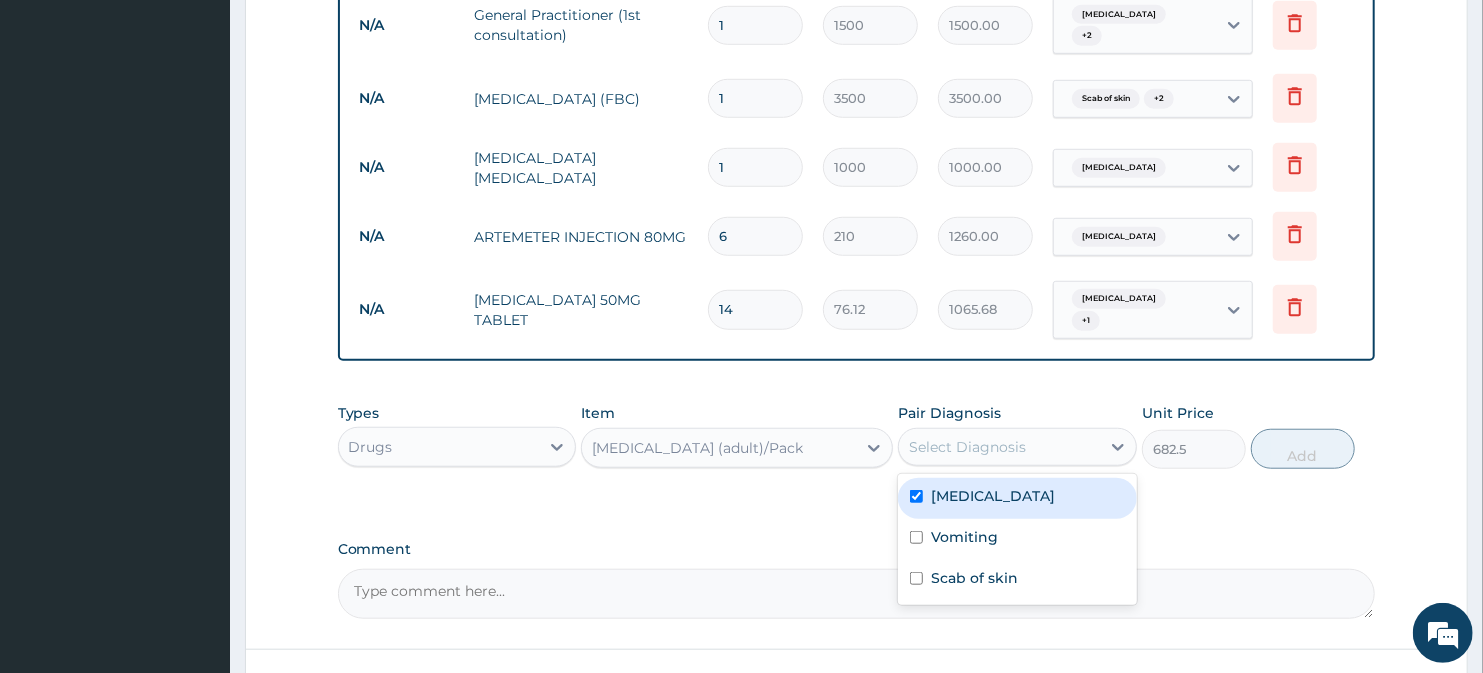 checkbox on "true" 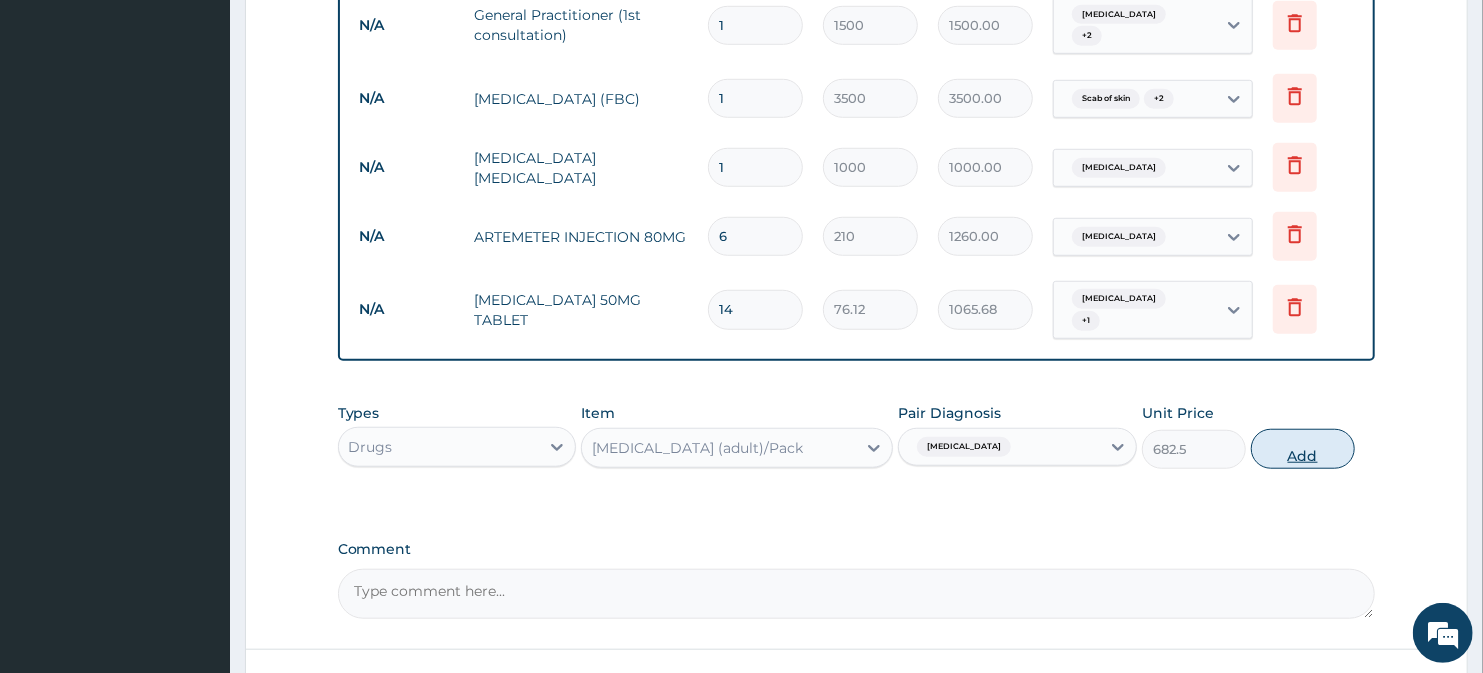 click on "Add" at bounding box center (1303, 449) 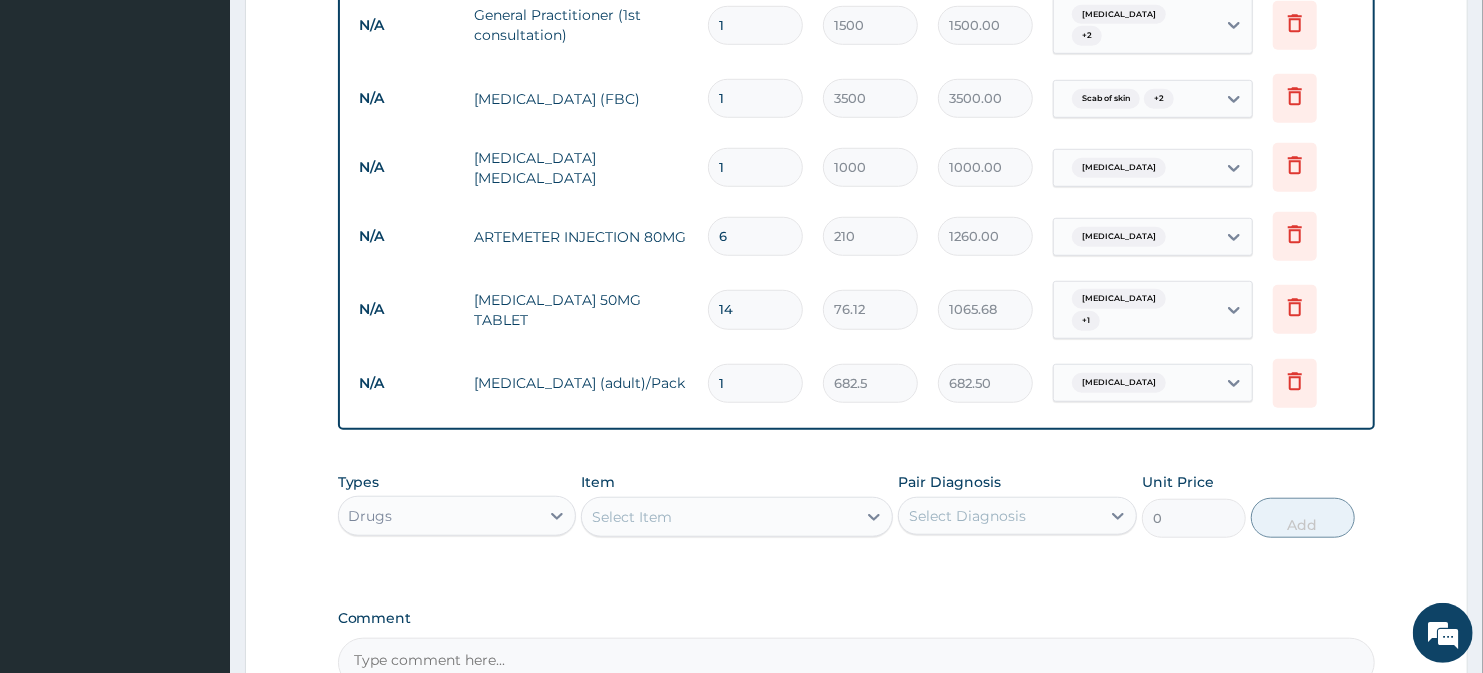 click on "Select Item" at bounding box center (718, 517) 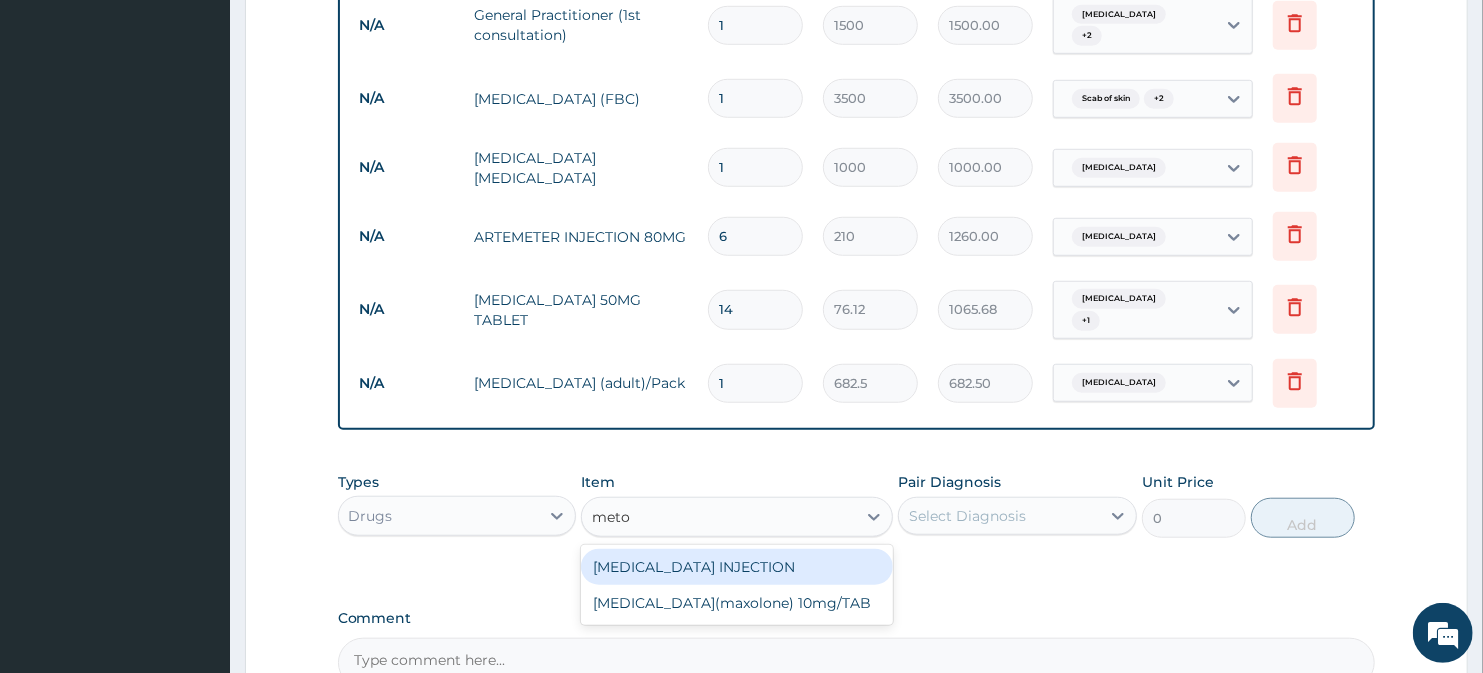 type on "meto" 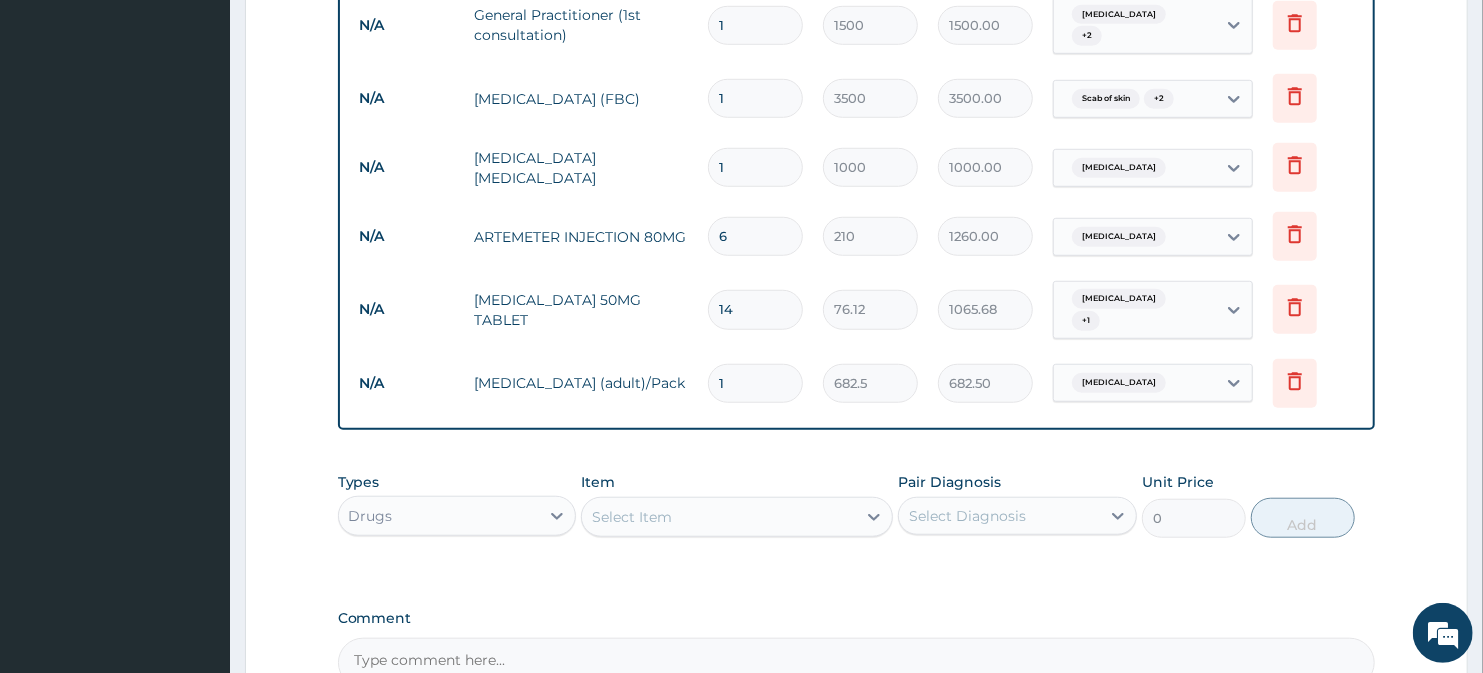 click on "6" at bounding box center (755, 236) 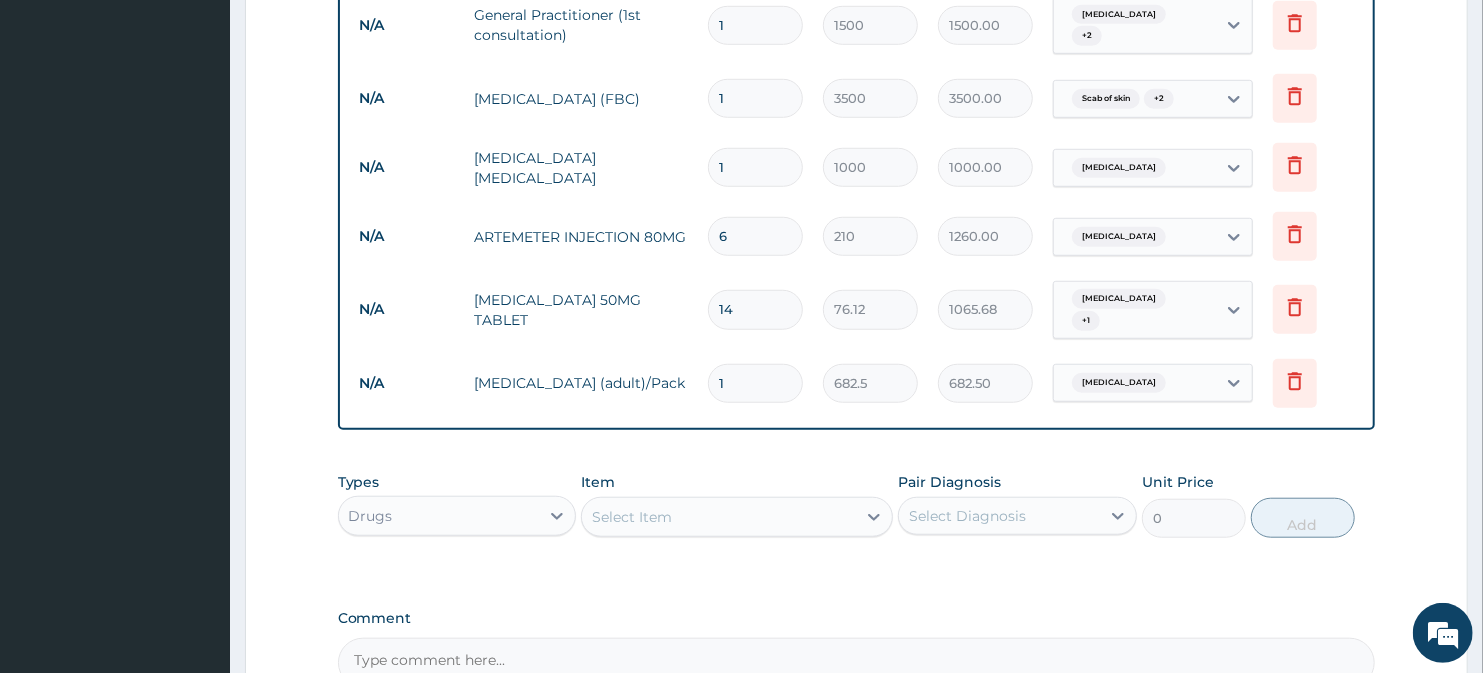 type 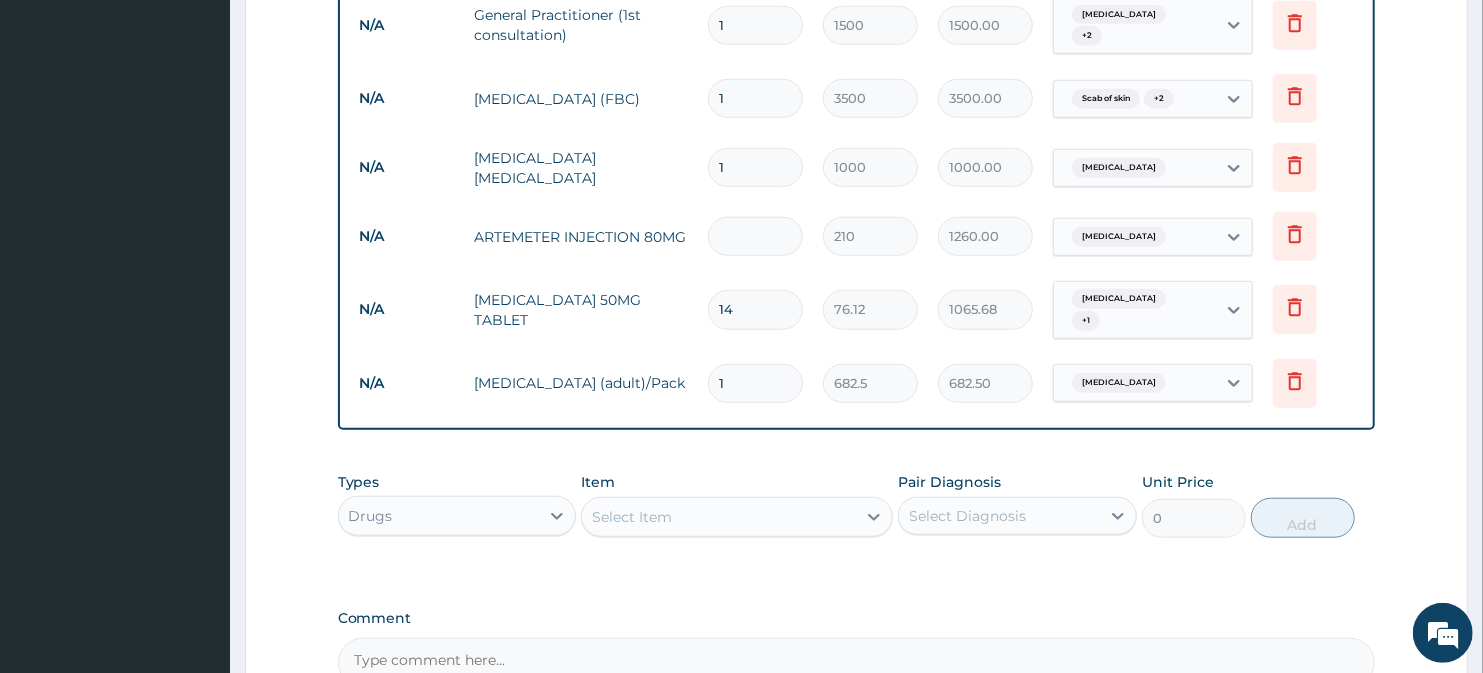 type on "0.00" 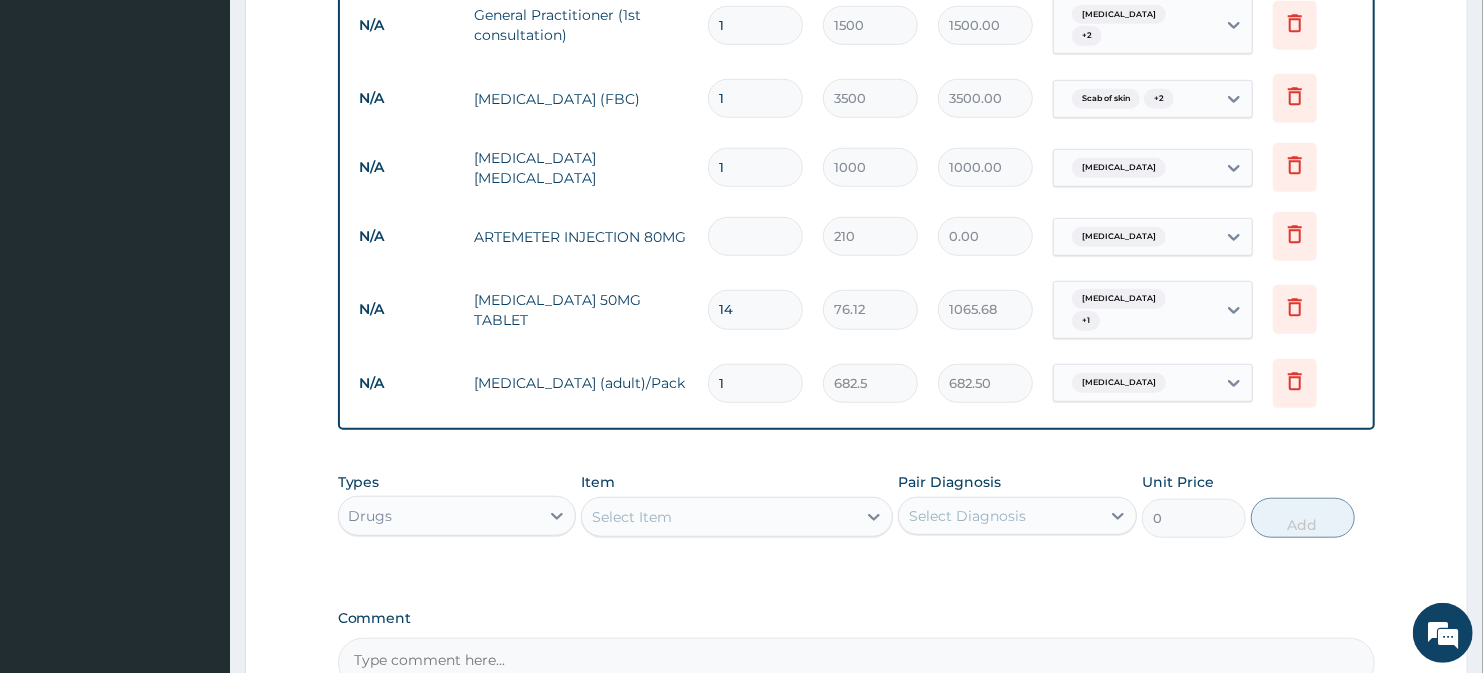type on "3" 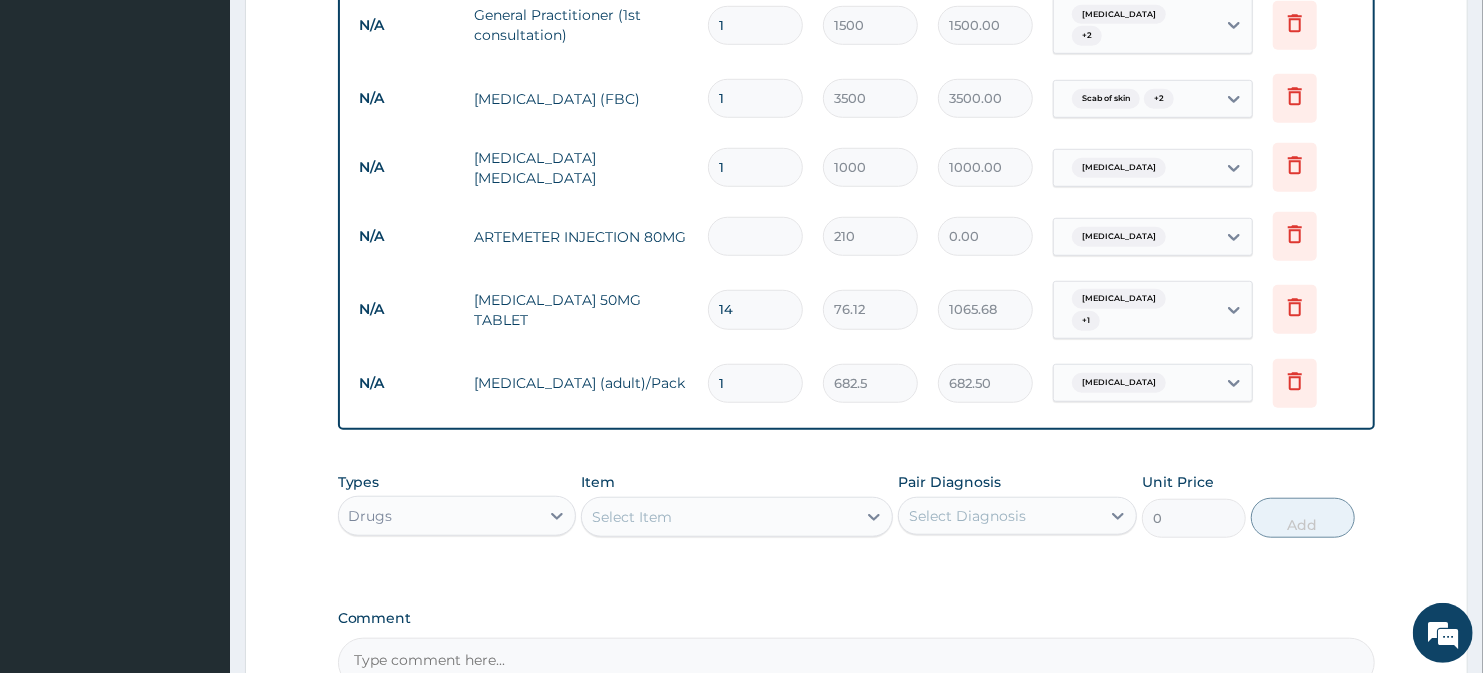type on "630.00" 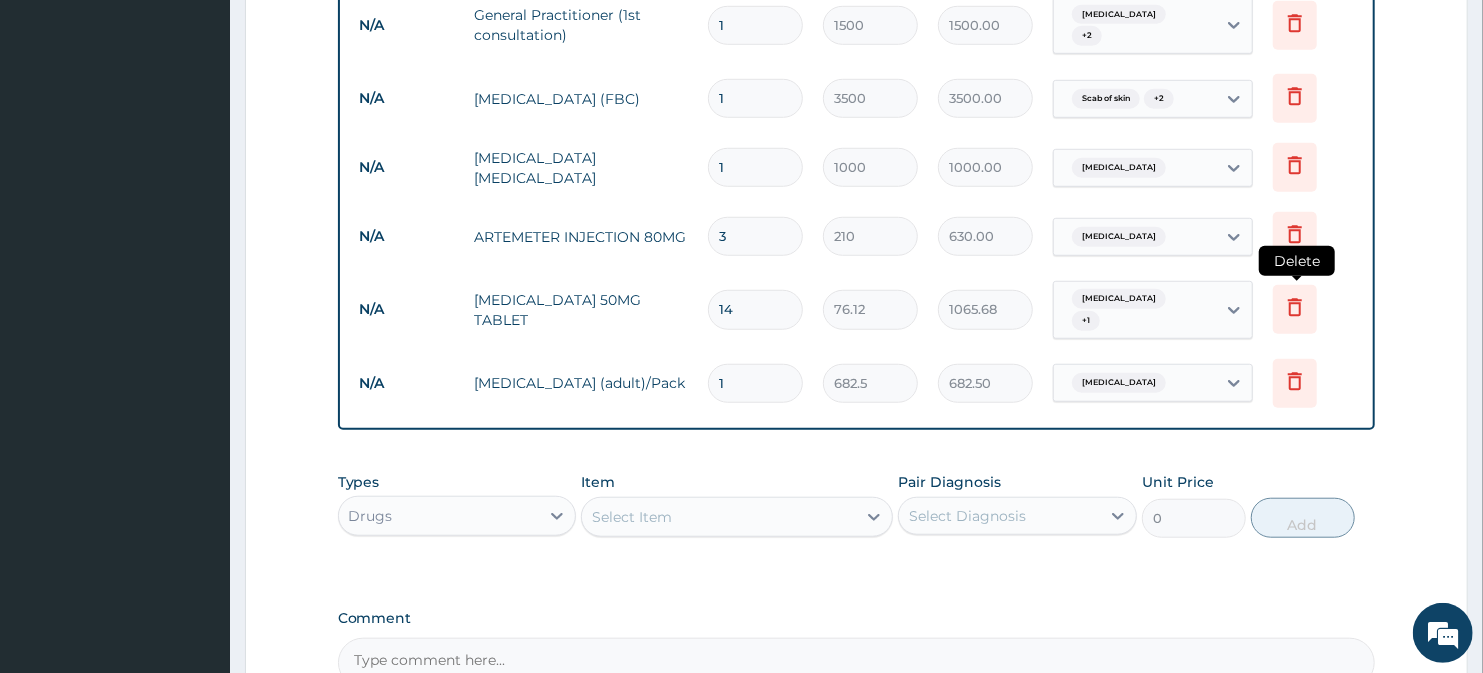 type on "3" 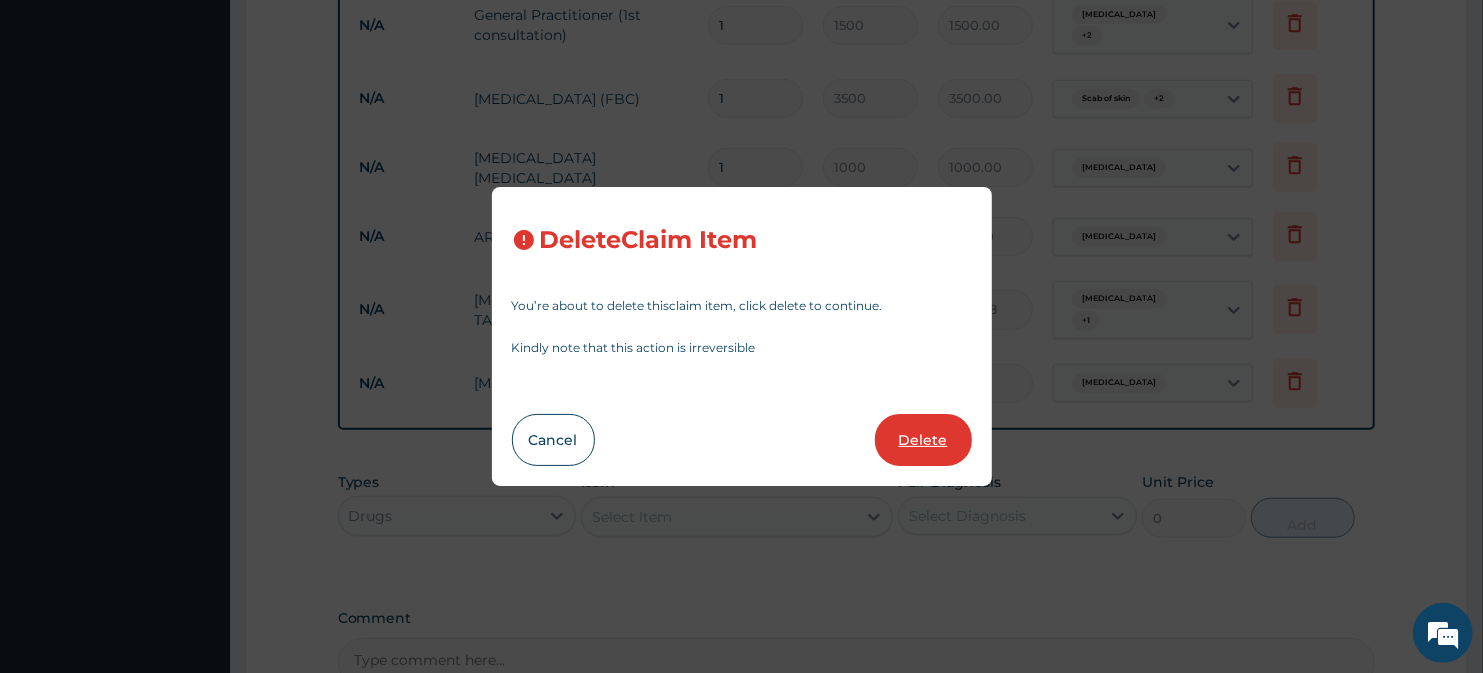 click on "Delete" at bounding box center [923, 440] 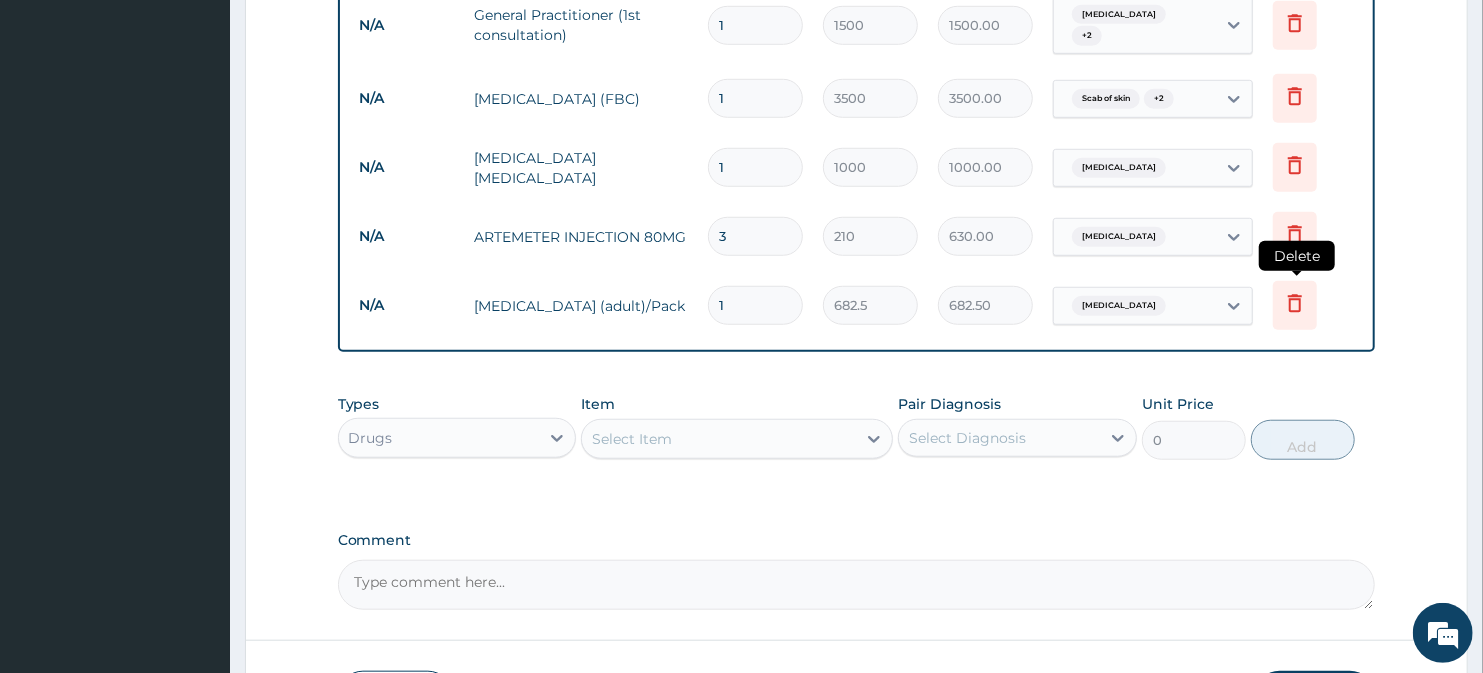 click 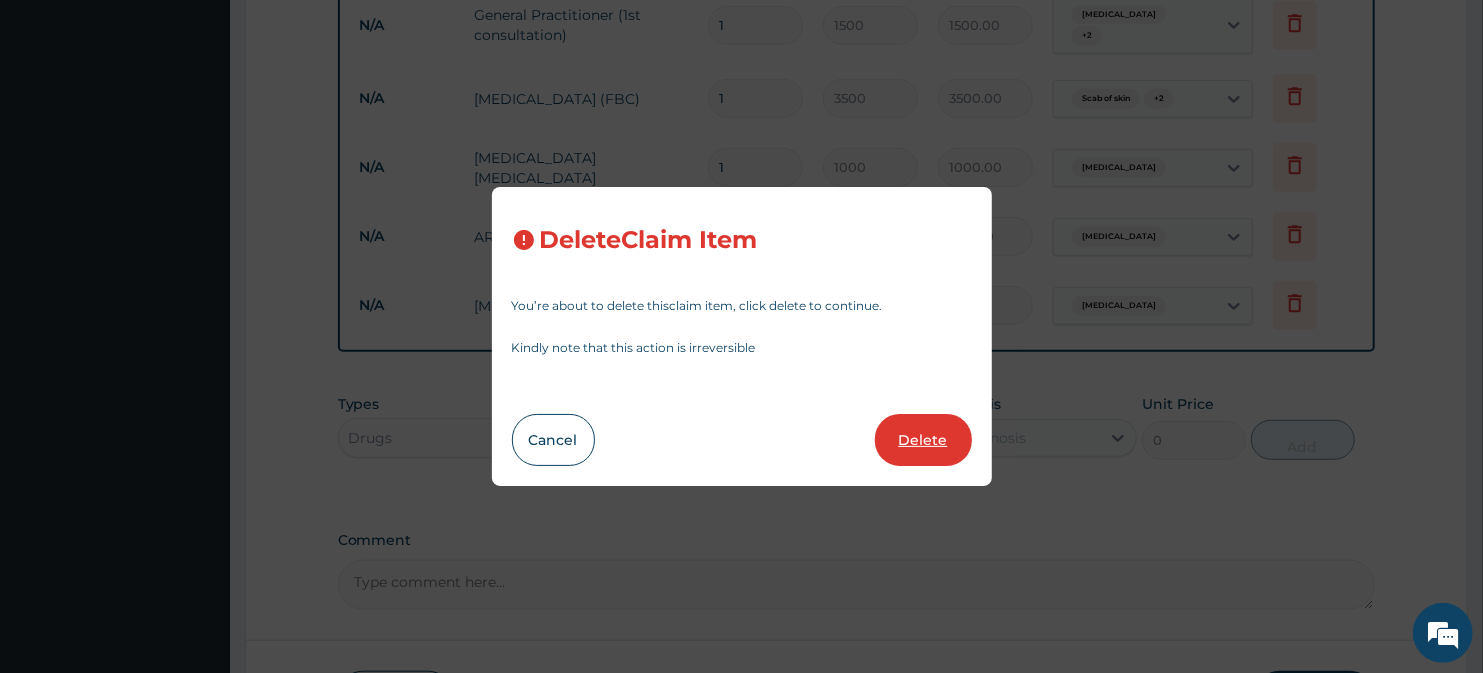 click on "Delete" at bounding box center [923, 440] 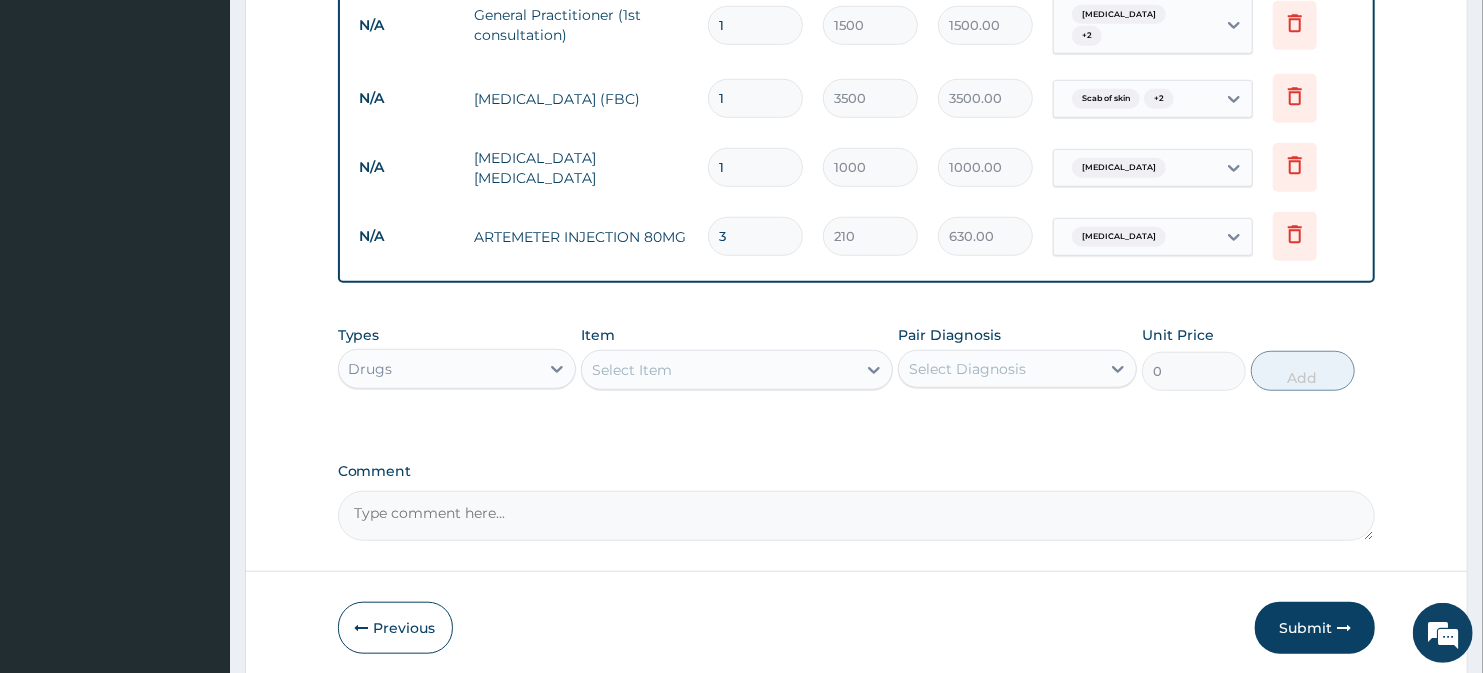 click on "Select Item" at bounding box center [632, 370] 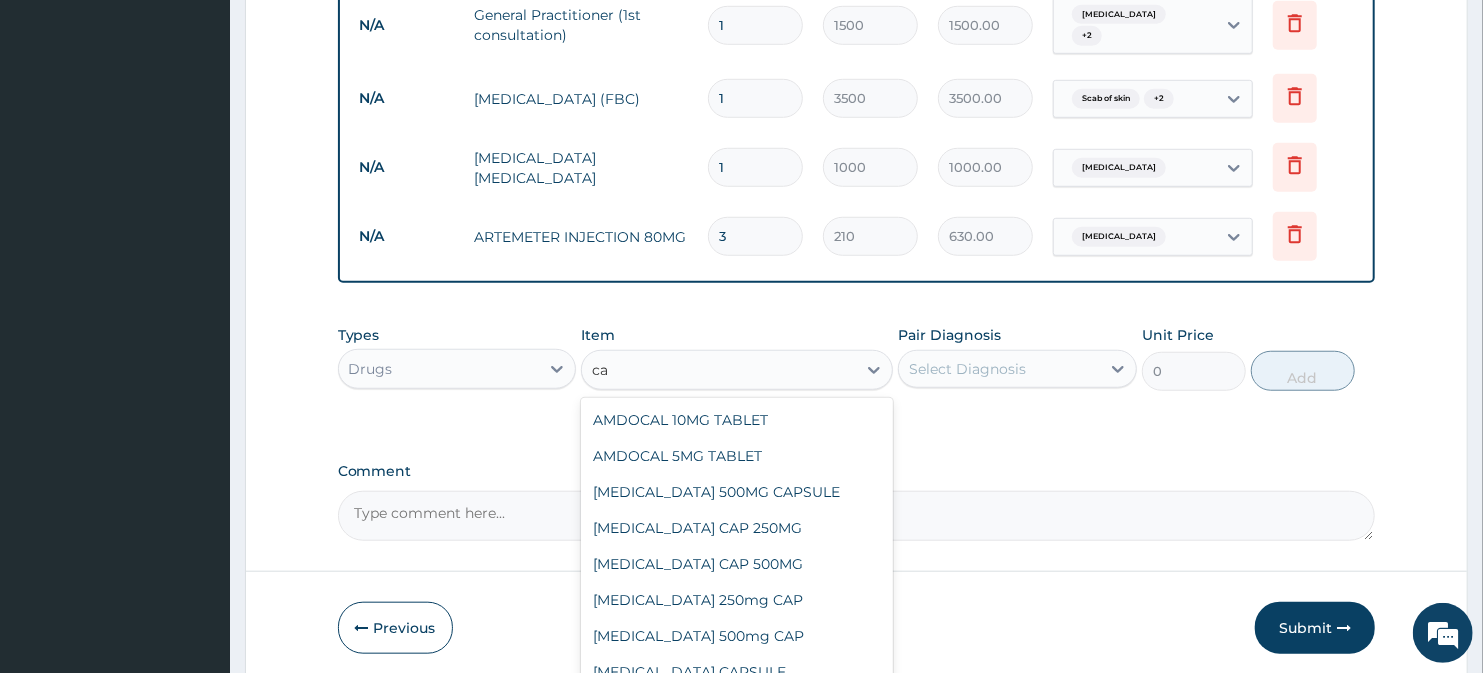 type on "c" 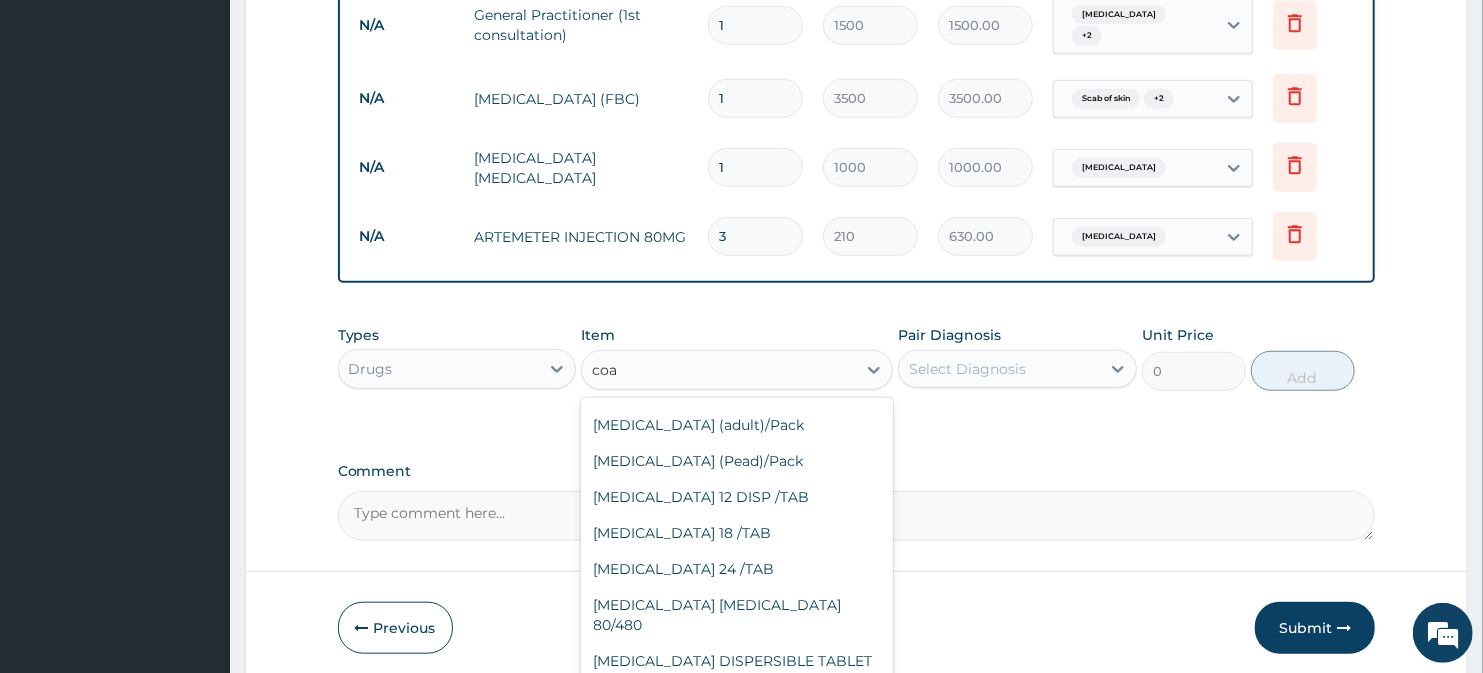scroll, scrollTop: 0, scrollLeft: 0, axis: both 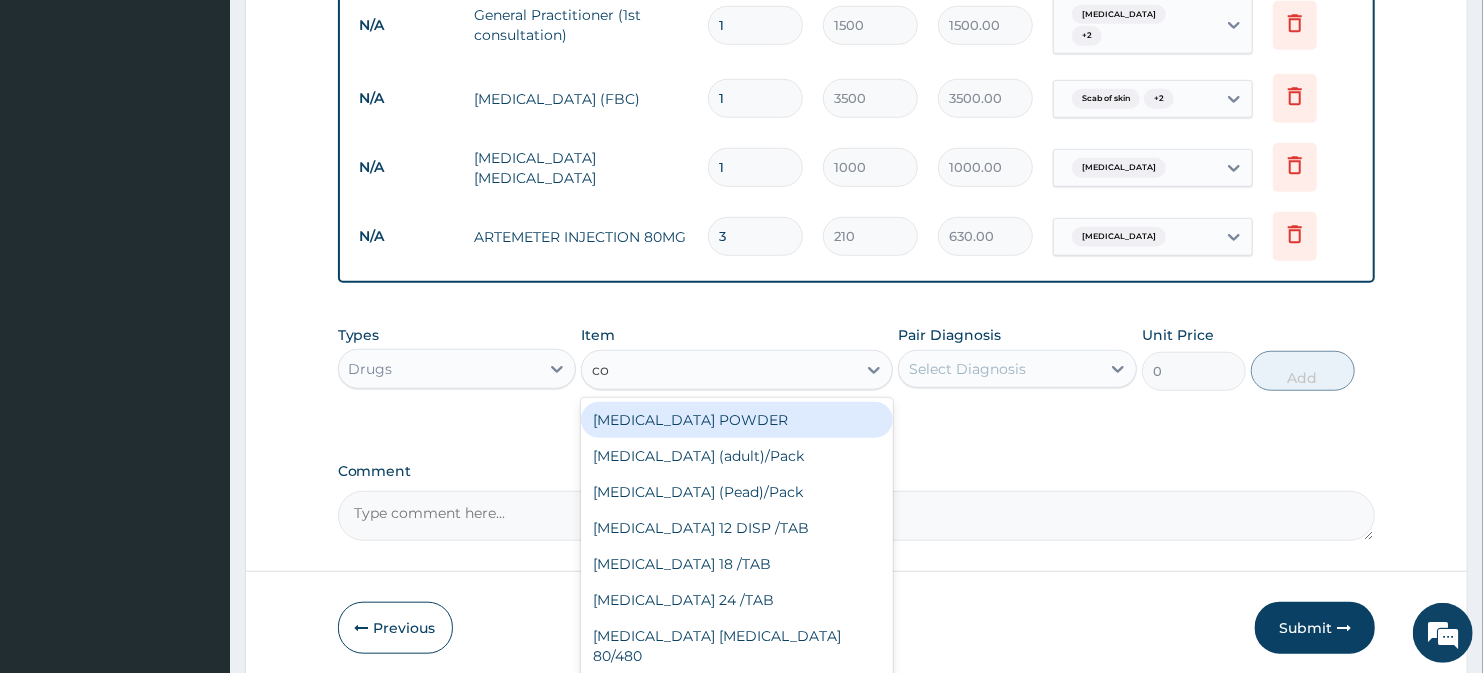 type on "c" 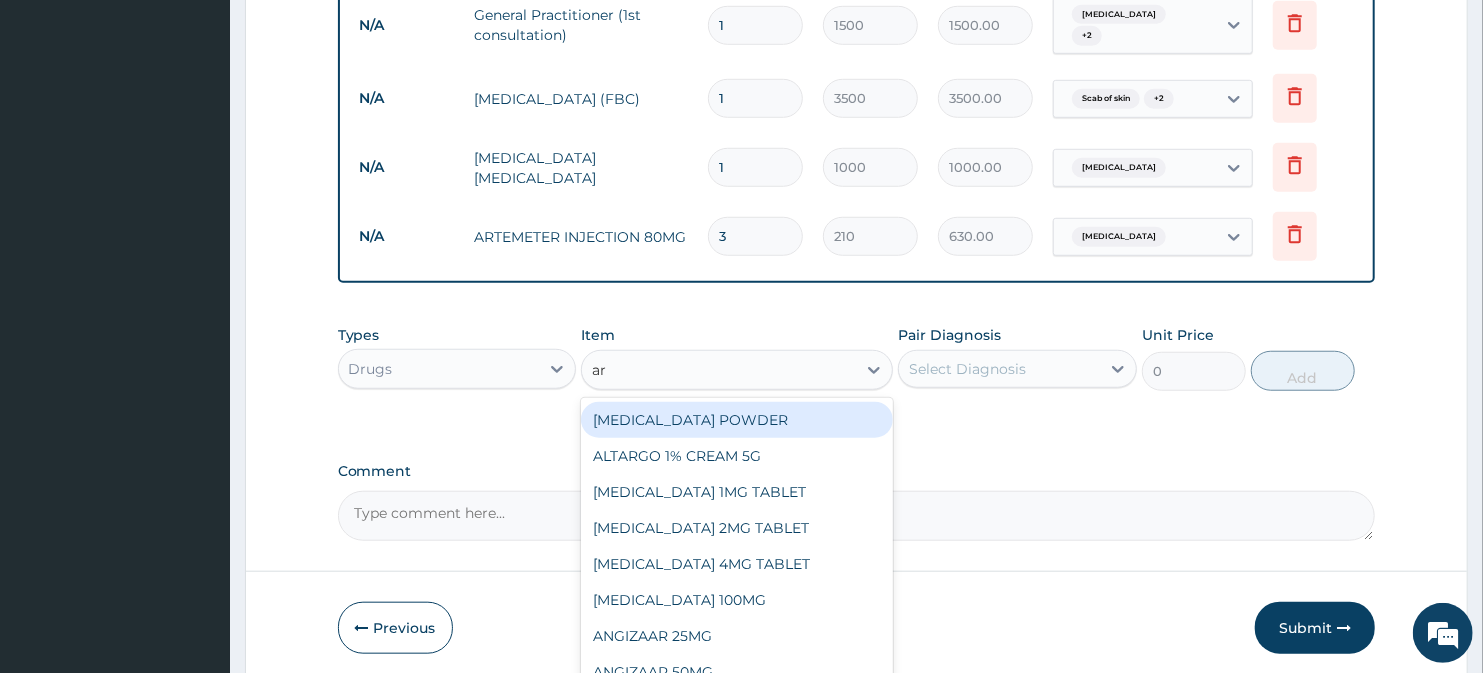 type on "art" 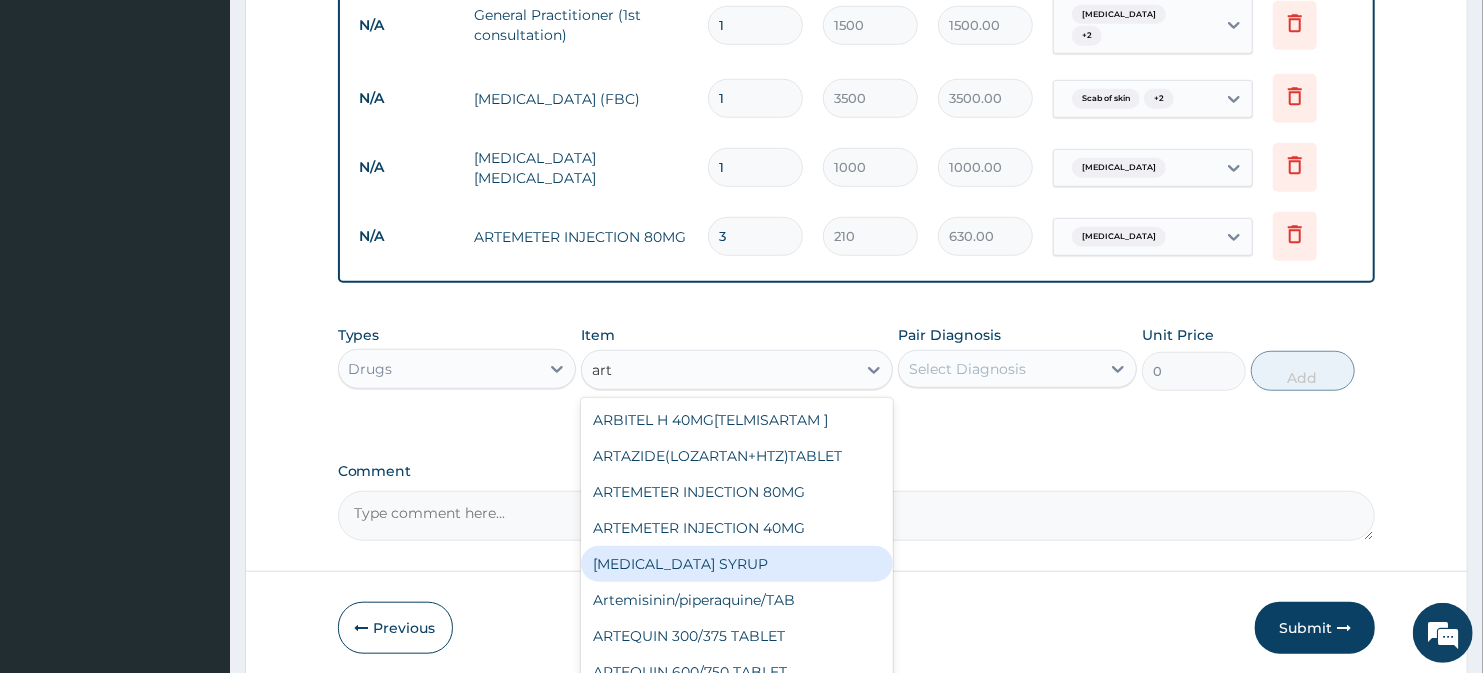 click on "ARTEMETHER SYRUP" at bounding box center (736, 564) 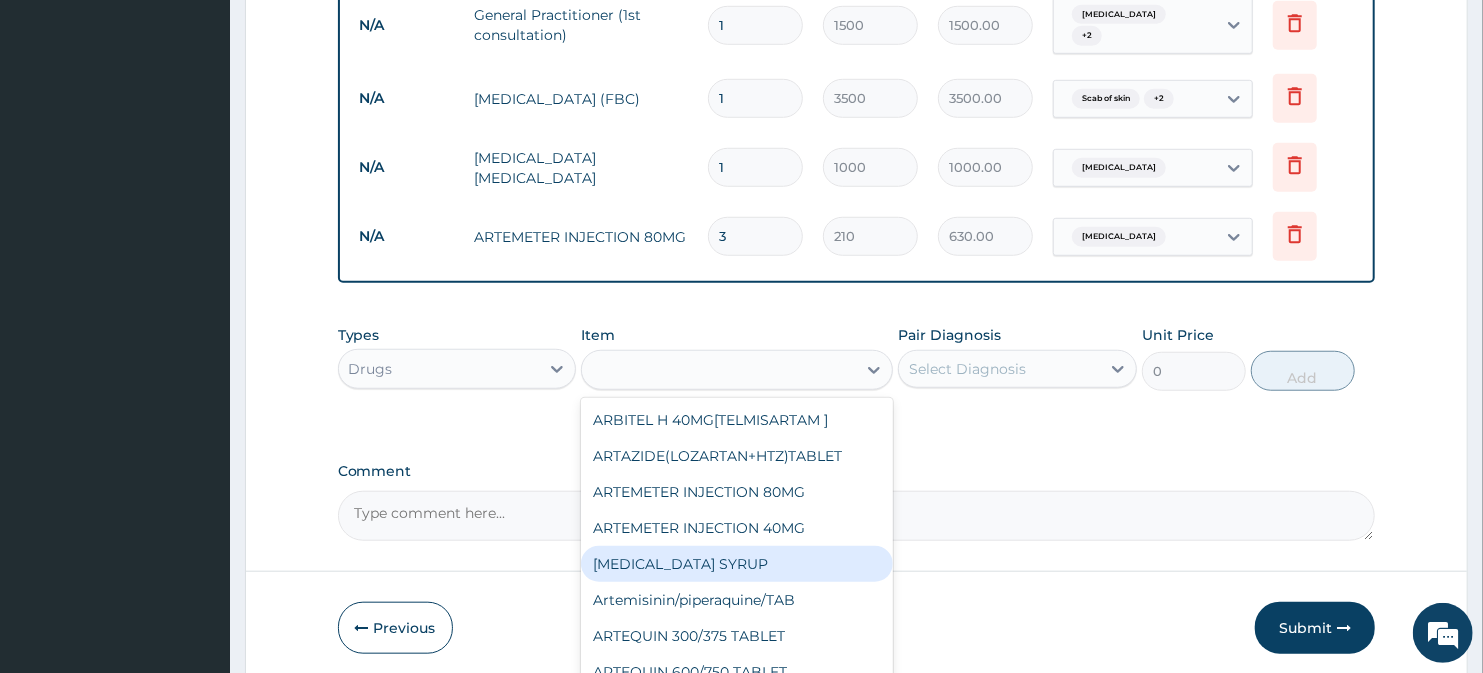 type on "420" 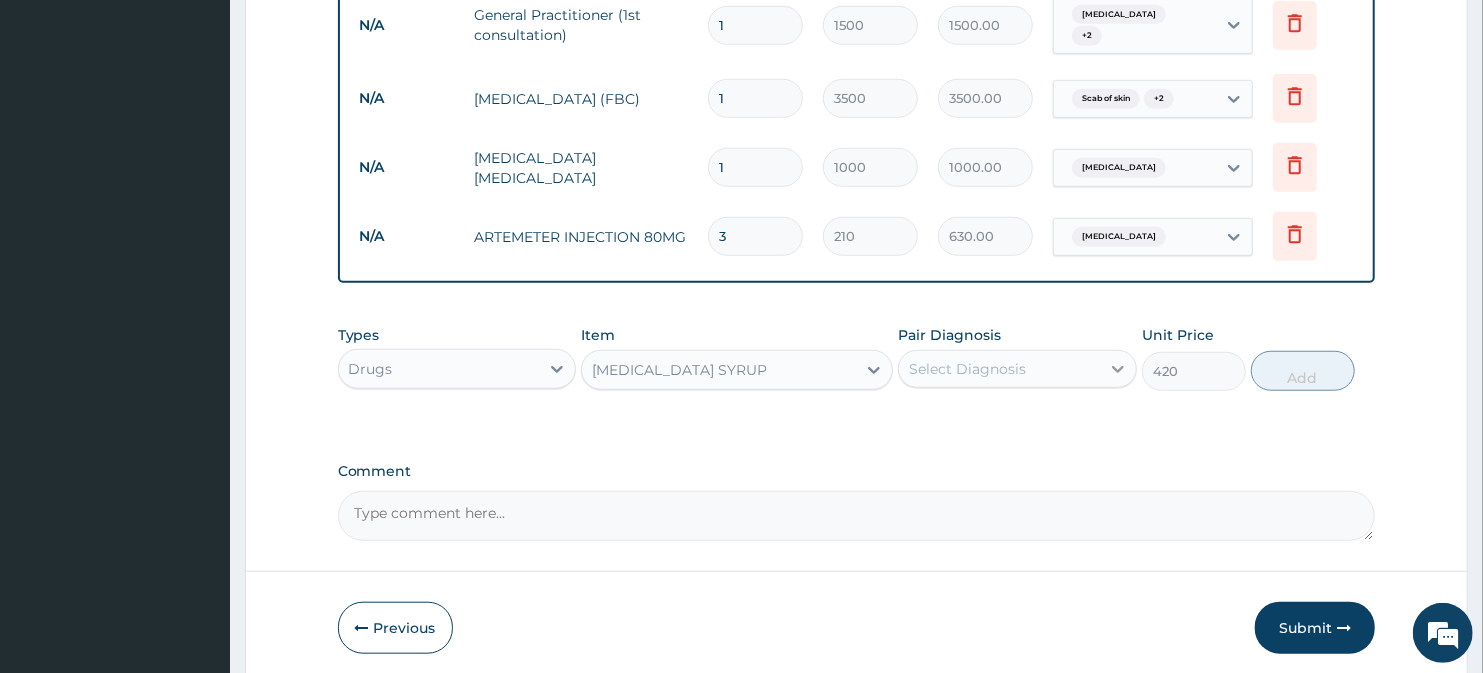 click 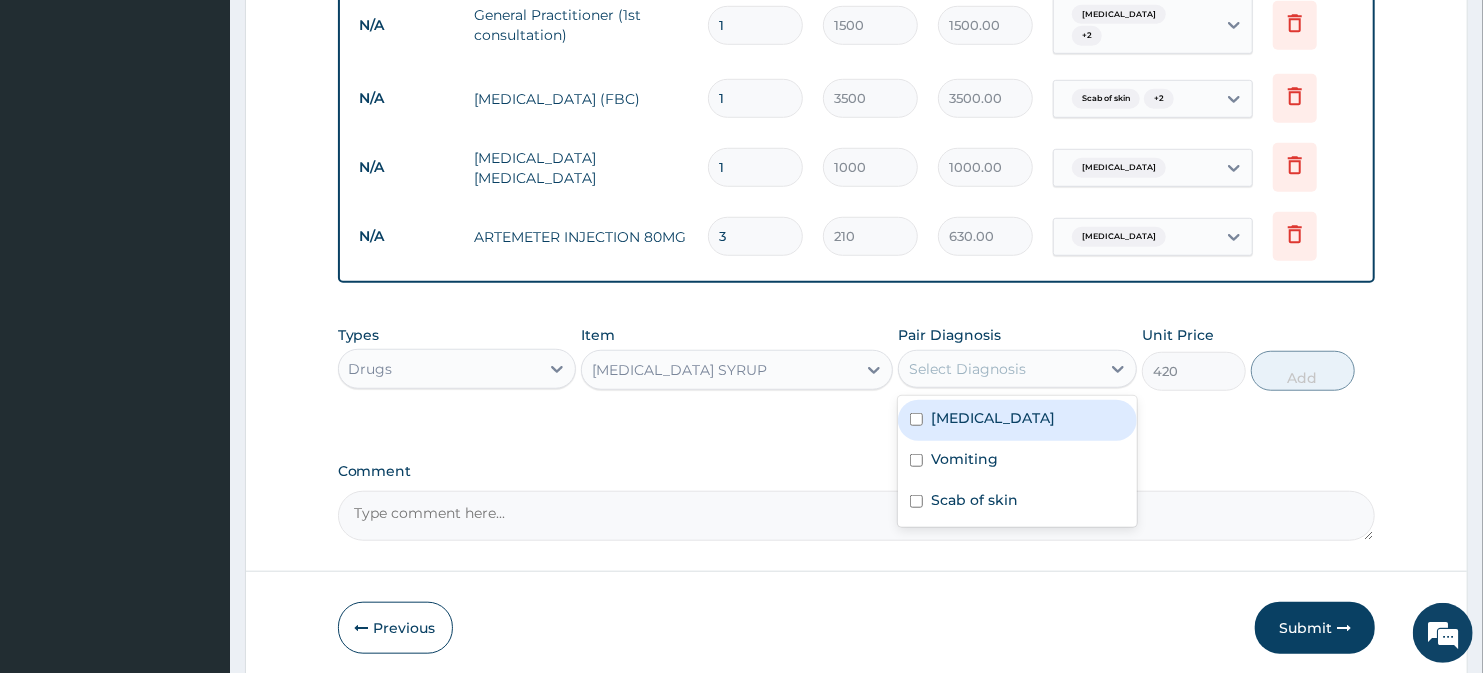 click on "[MEDICAL_DATA]" at bounding box center [1017, 420] 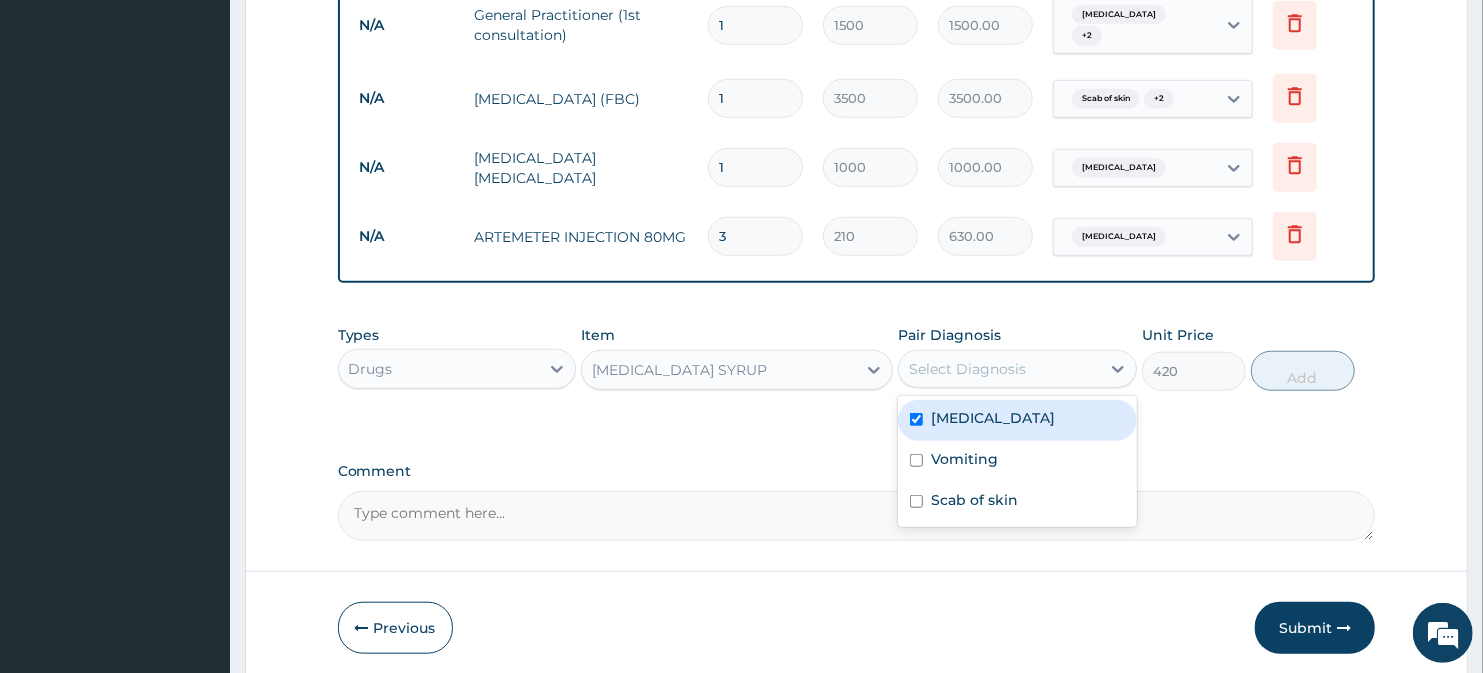 checkbox on "true" 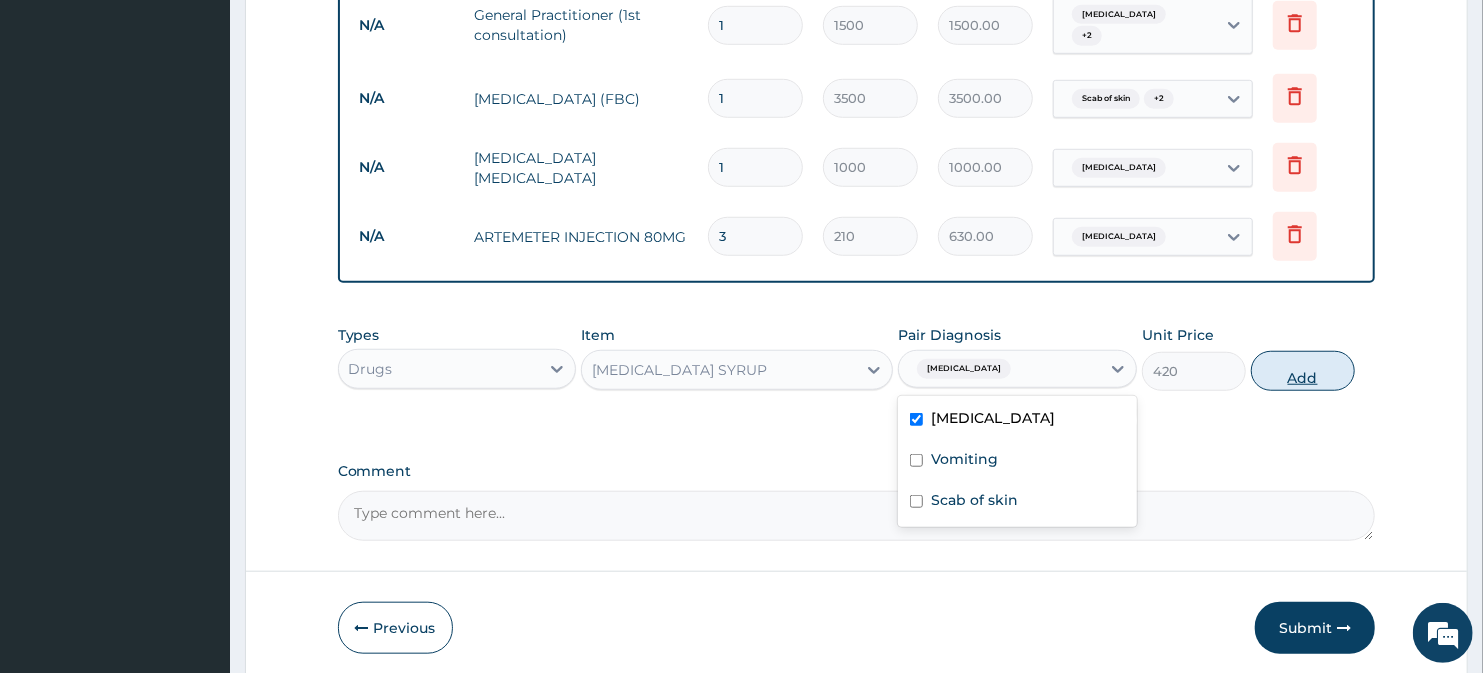 click on "Add" at bounding box center [1303, 371] 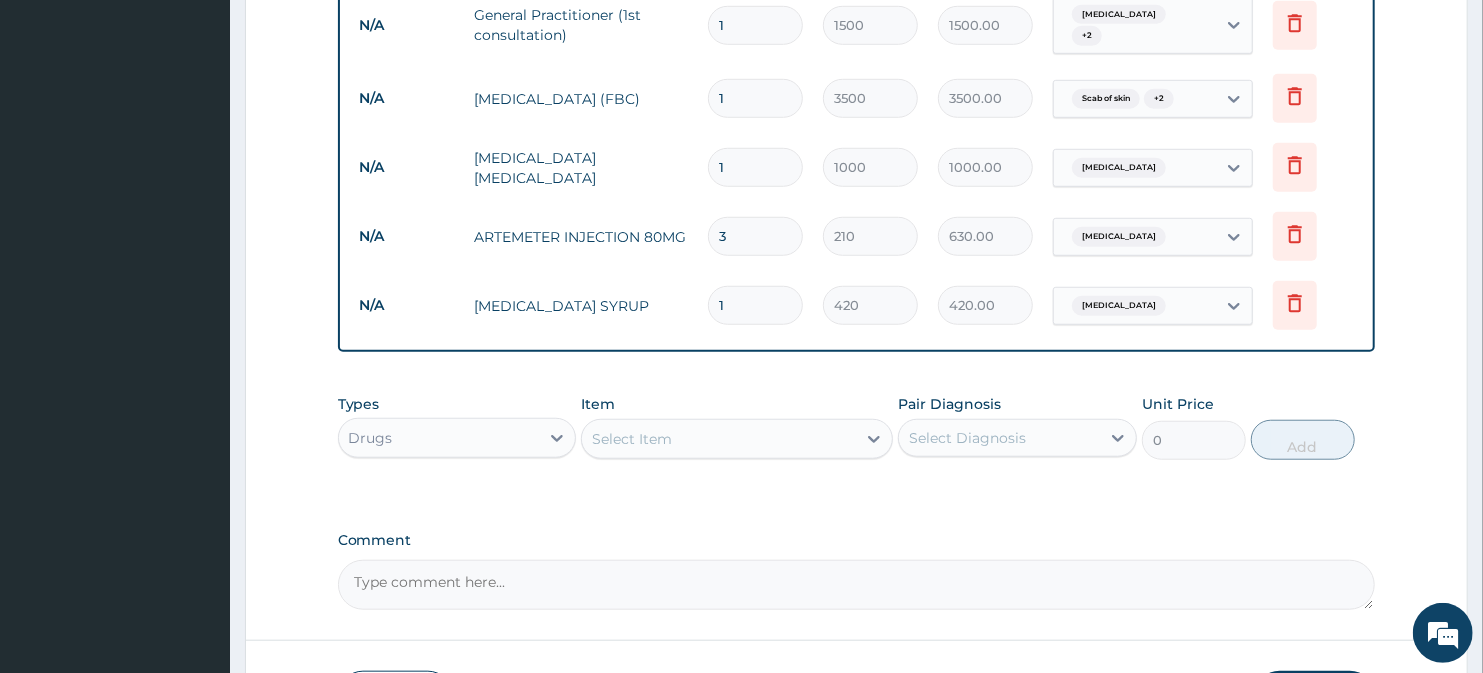 click on "Select Item" at bounding box center [632, 439] 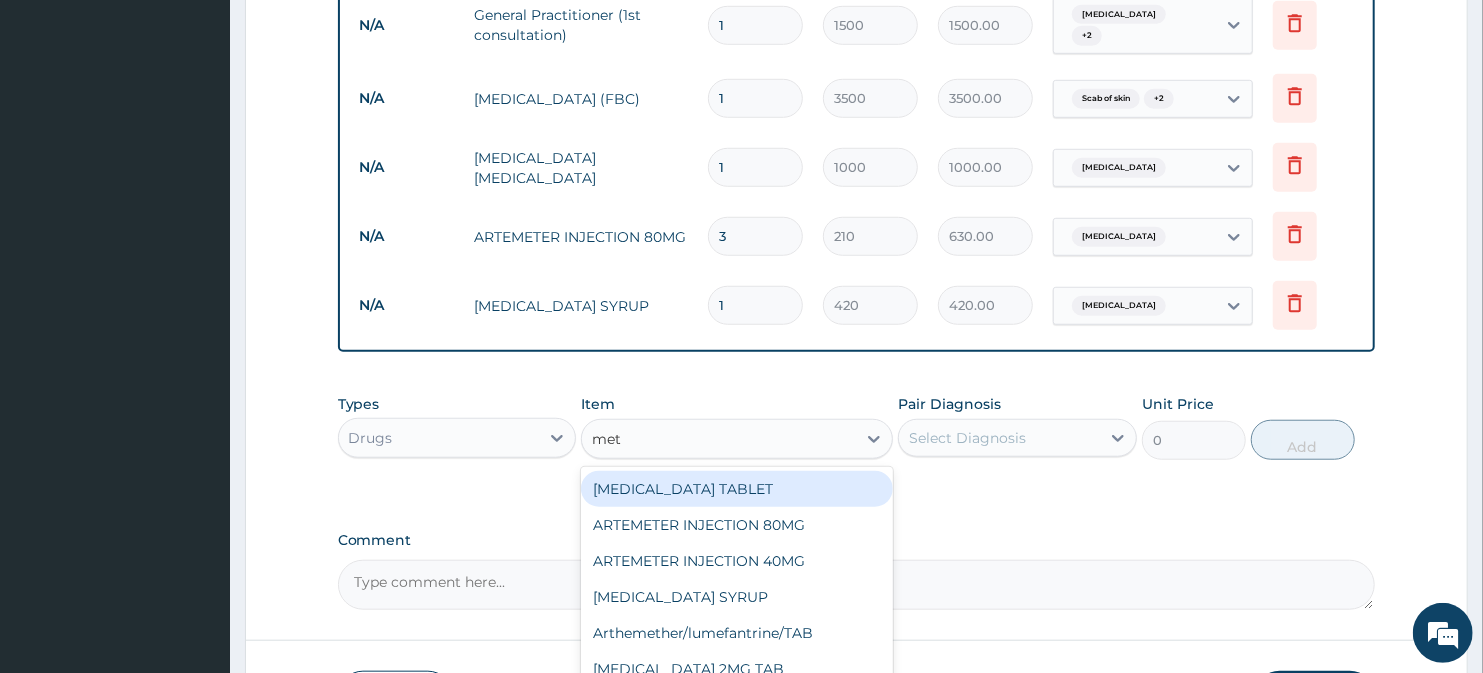 type on "meto" 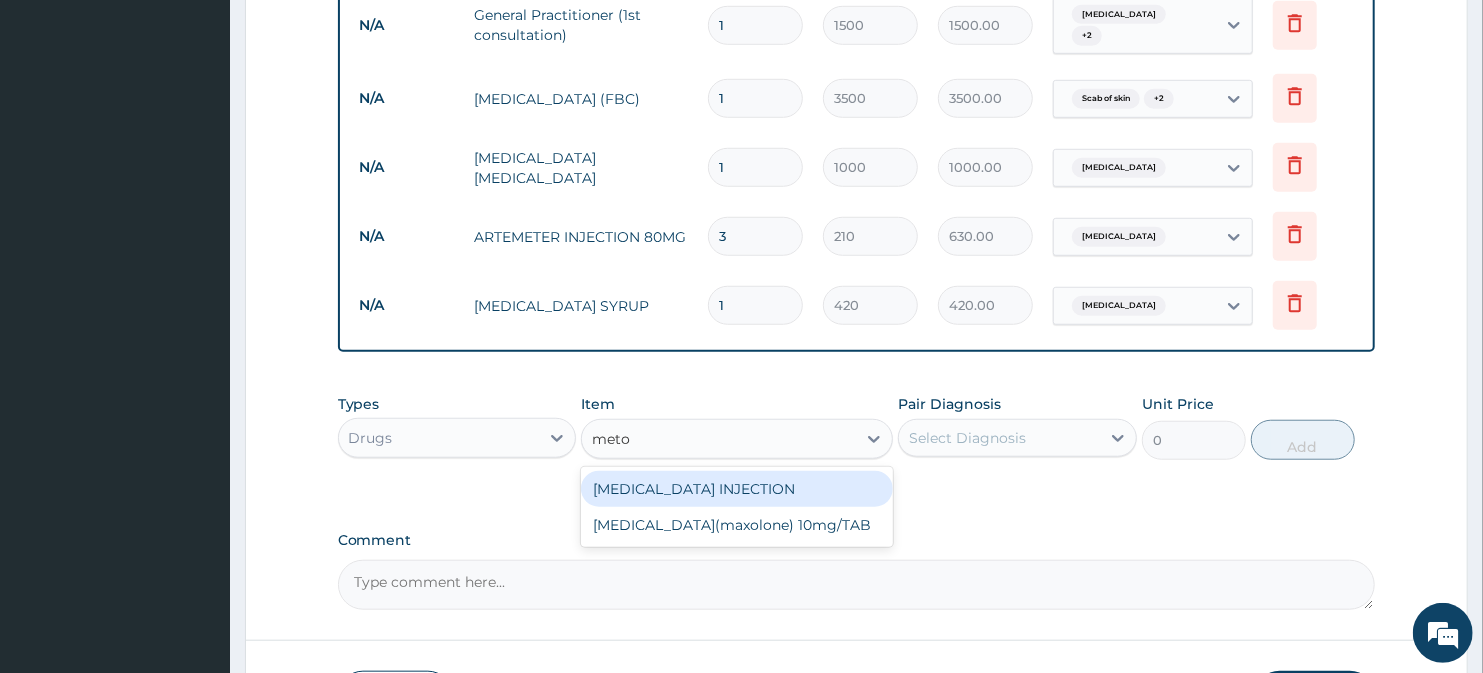 click on "[MEDICAL_DATA] INJECTION" at bounding box center (736, 489) 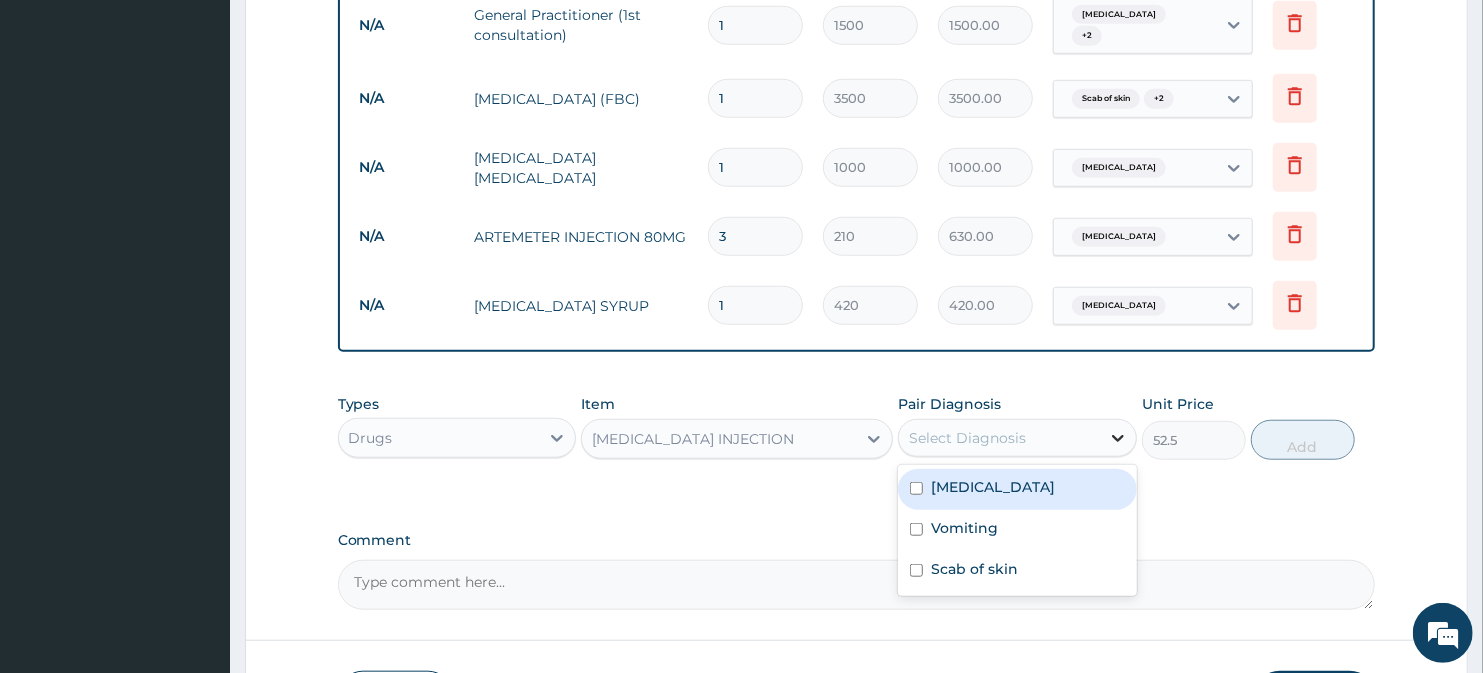 click 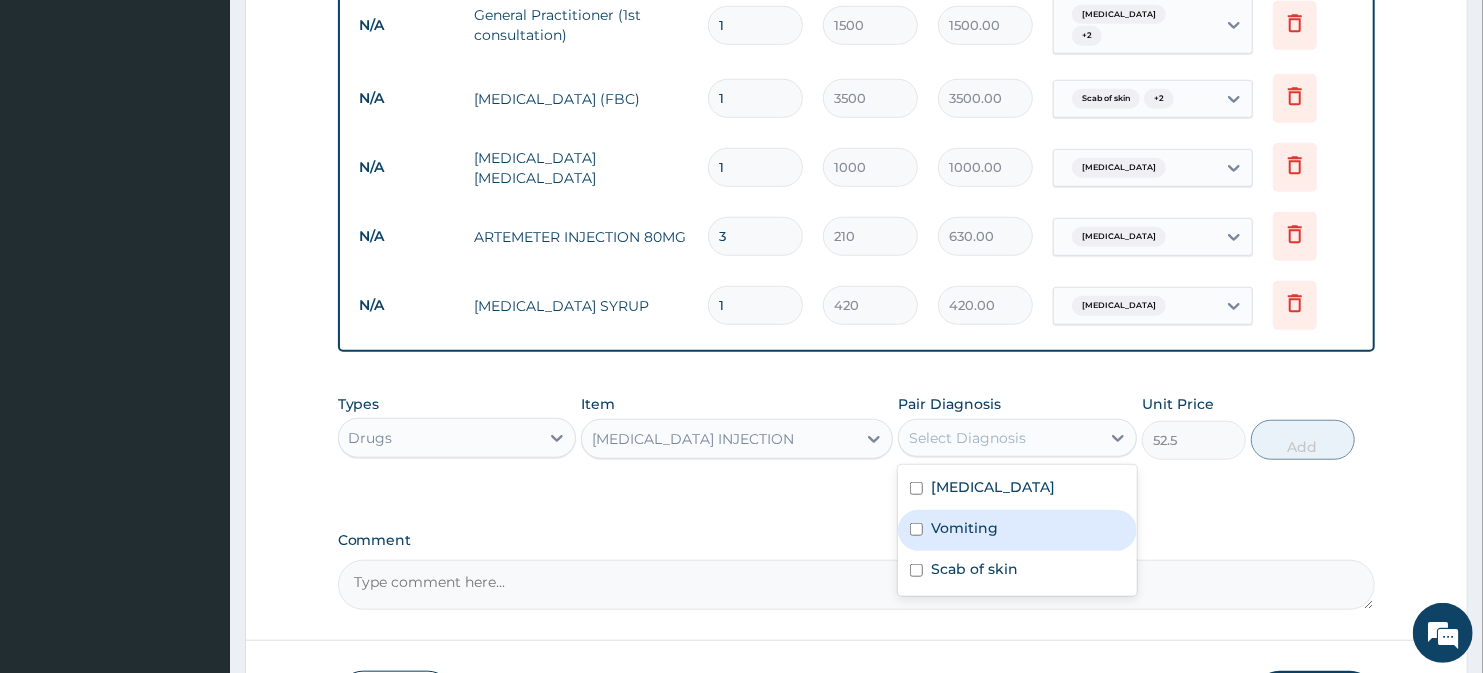 click on "Vomiting" at bounding box center (1017, 530) 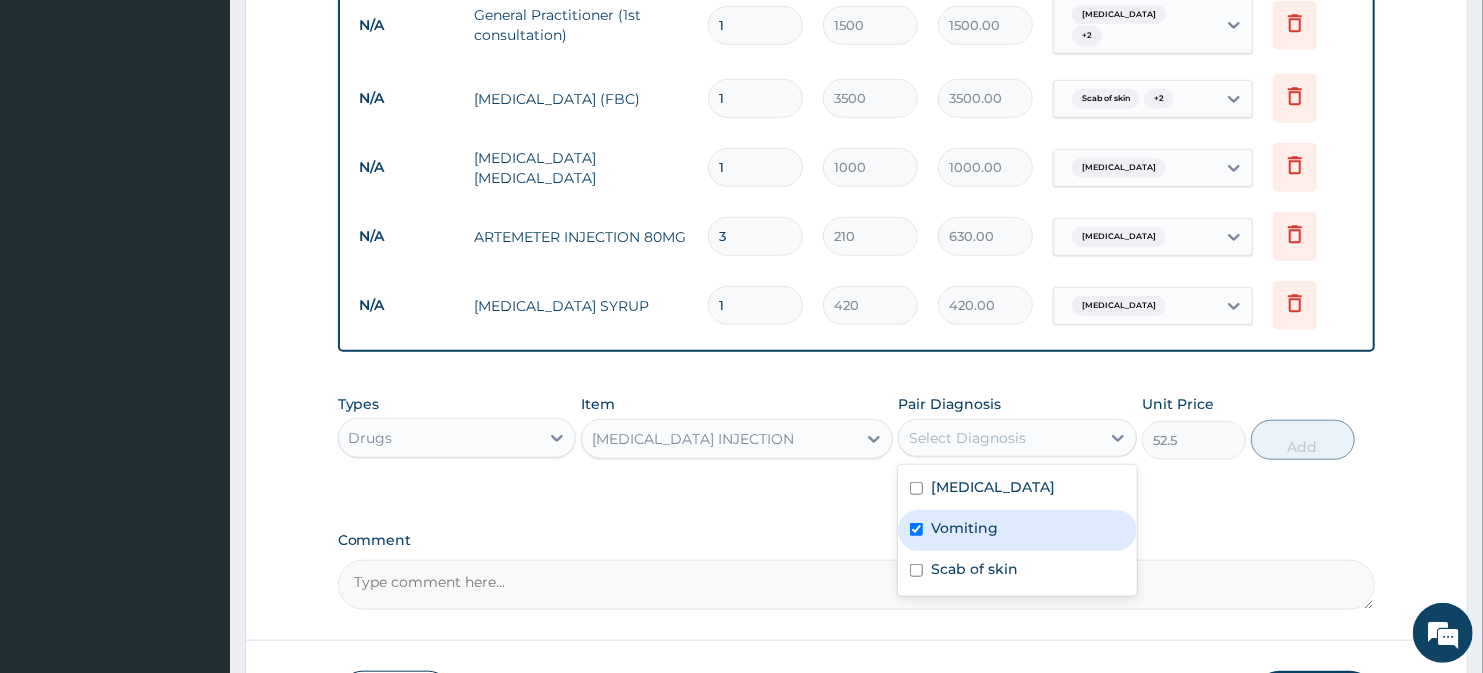 checkbox on "true" 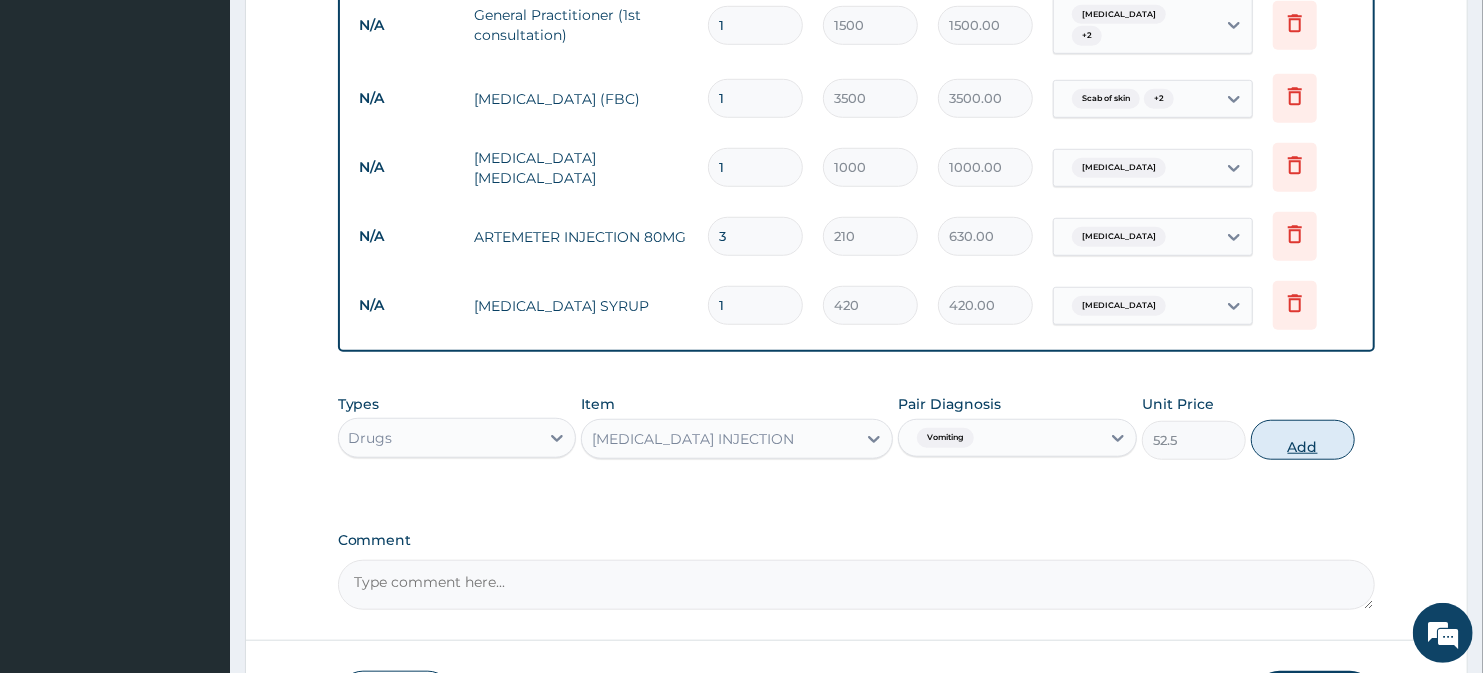 click on "Add" at bounding box center [1303, 440] 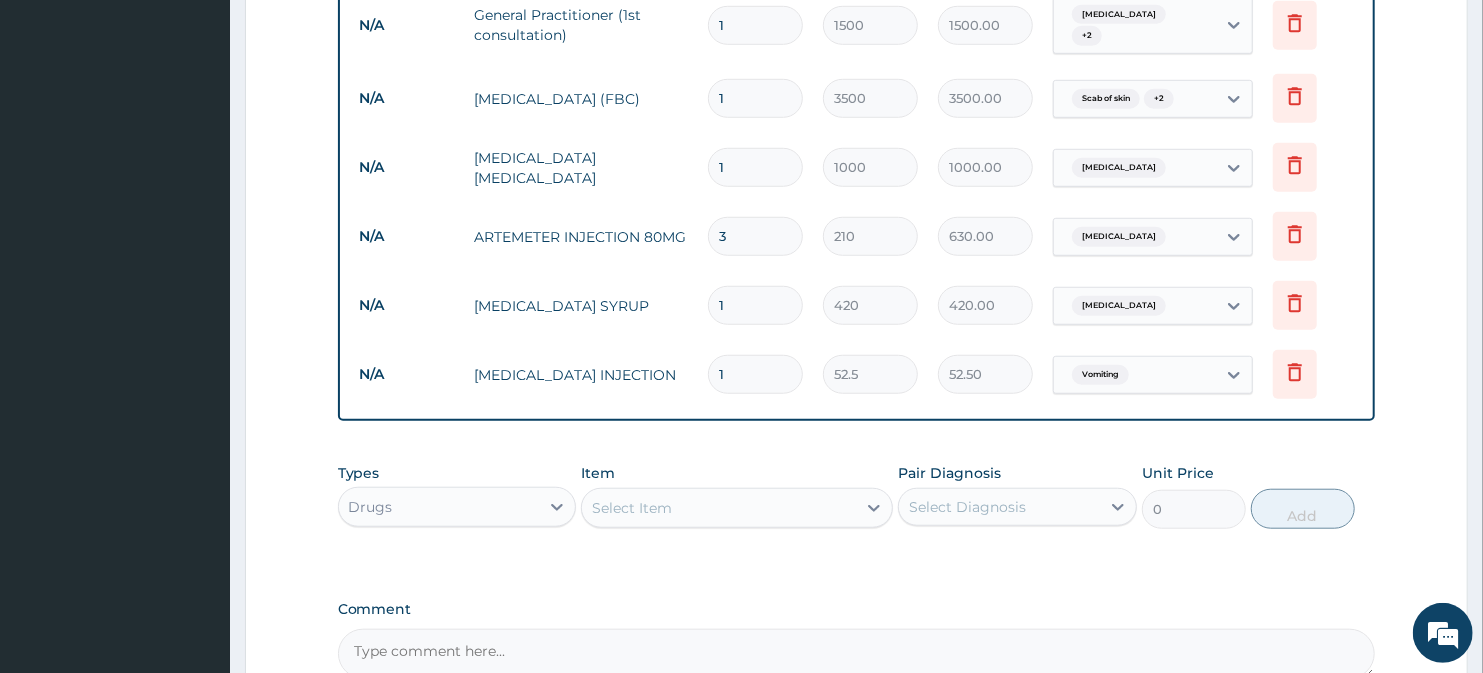 click on "Select Item" at bounding box center [632, 508] 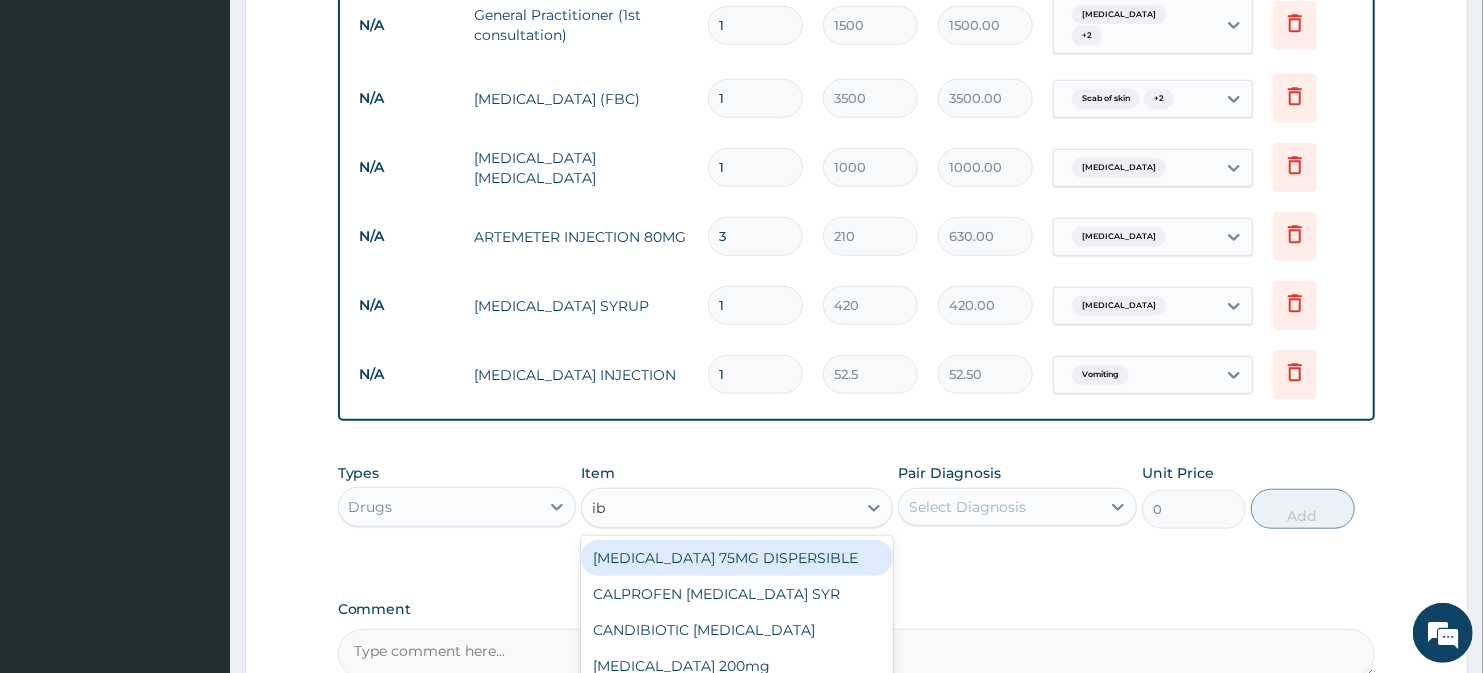 type on "ibu" 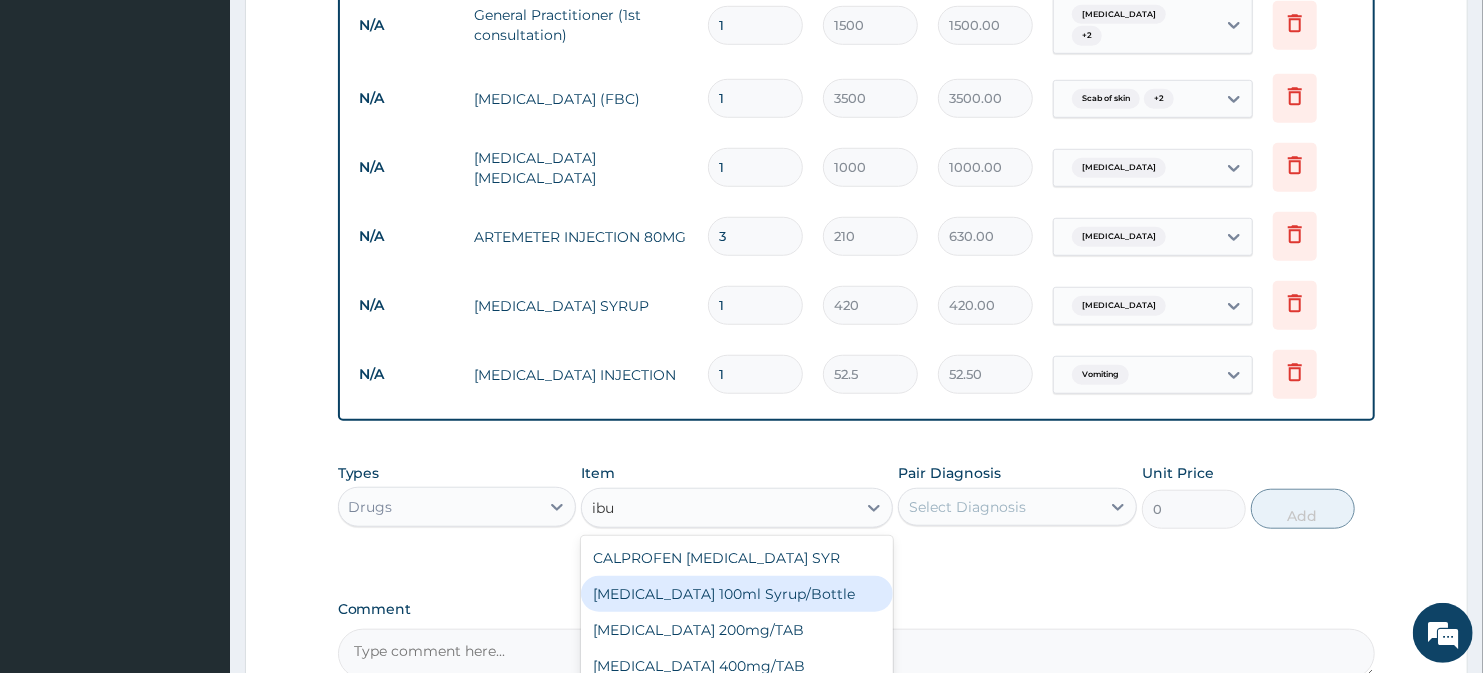 click on "[MEDICAL_DATA] 100ml Syrup/Bottle" at bounding box center (736, 594) 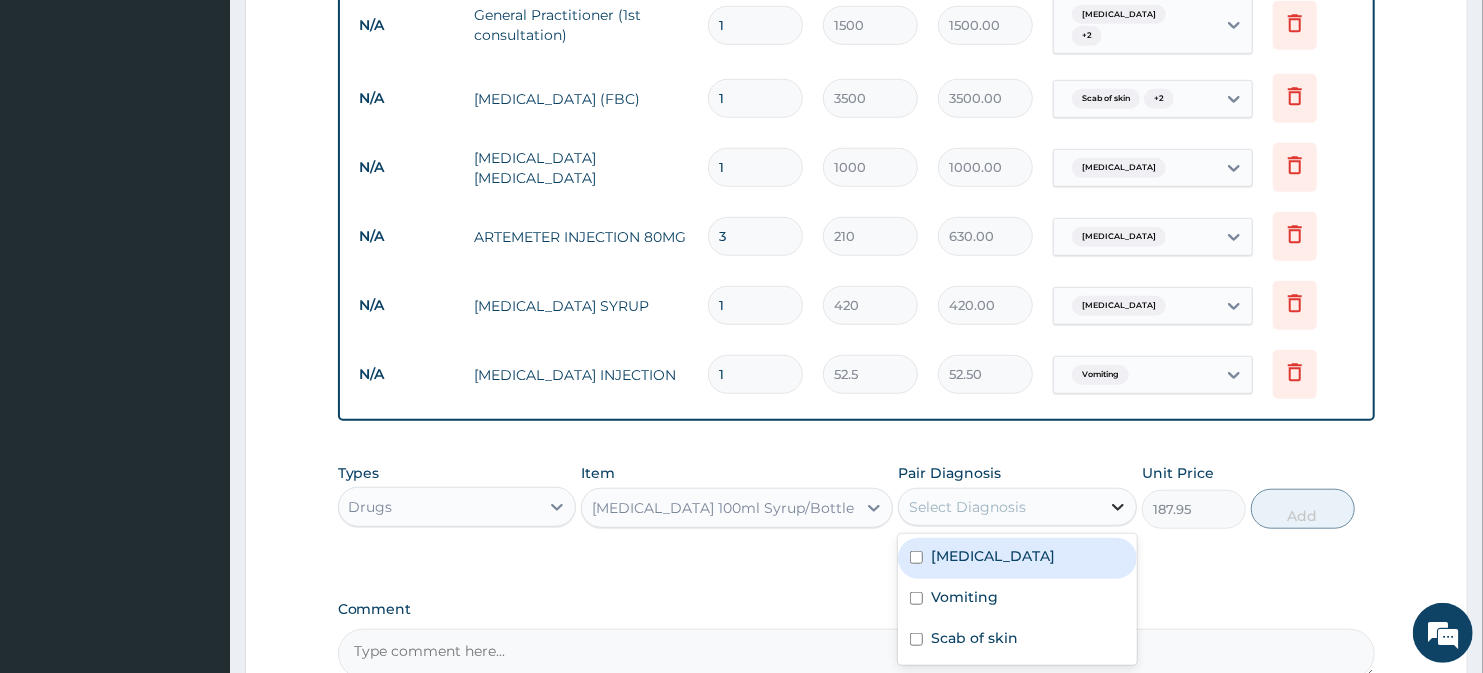 click 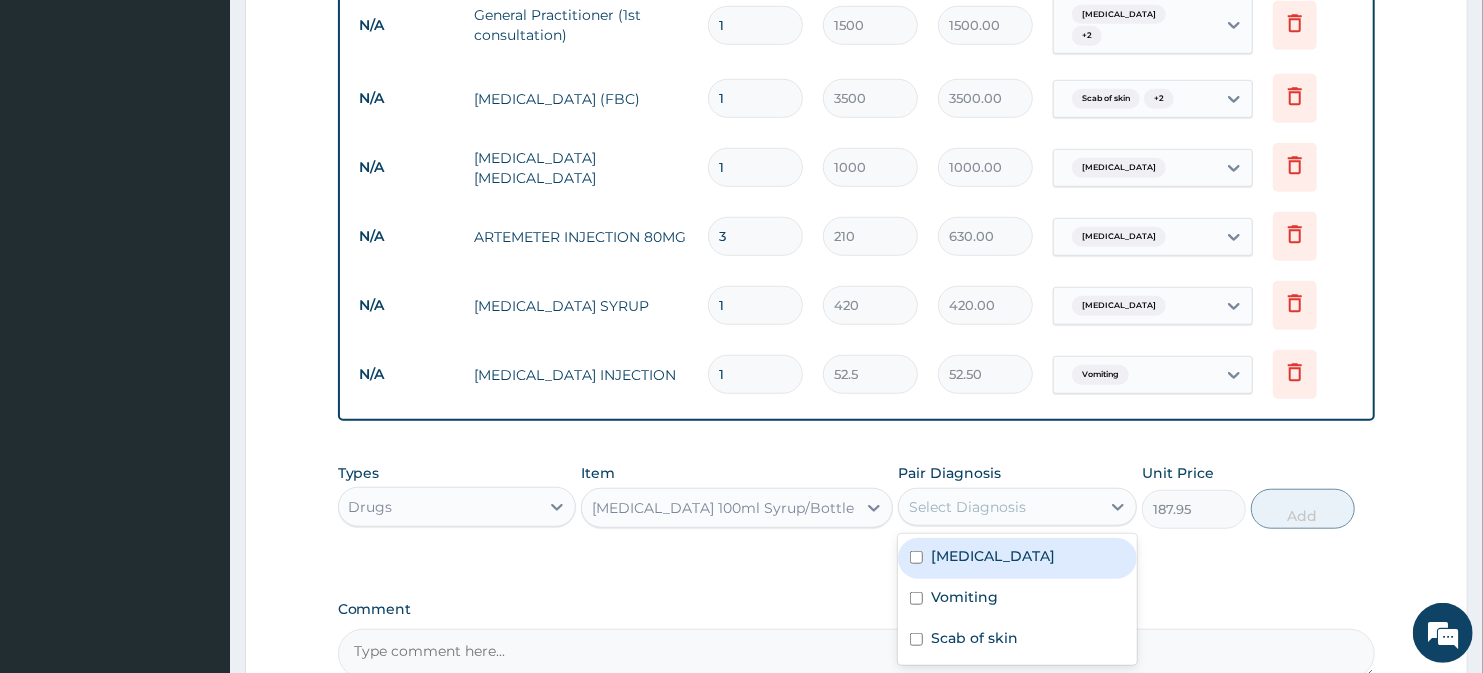 click at bounding box center [916, 557] 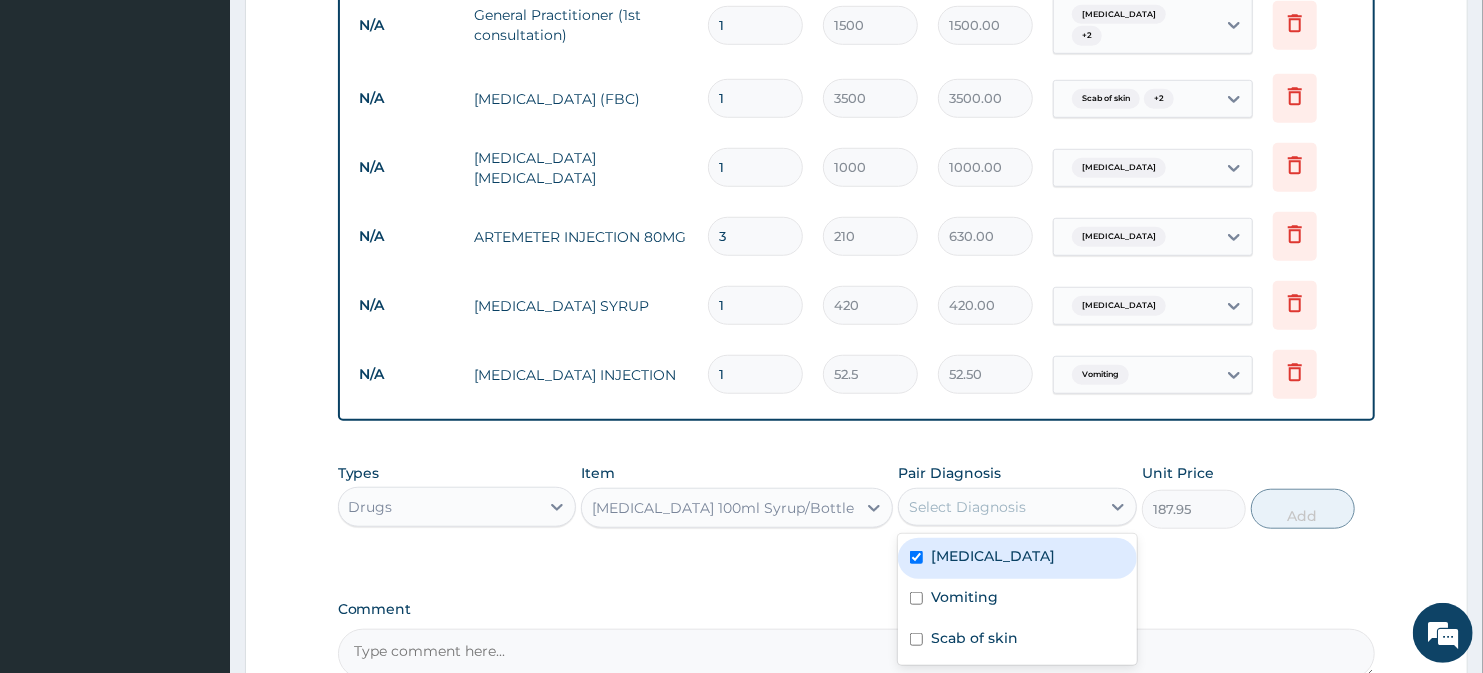 checkbox on "true" 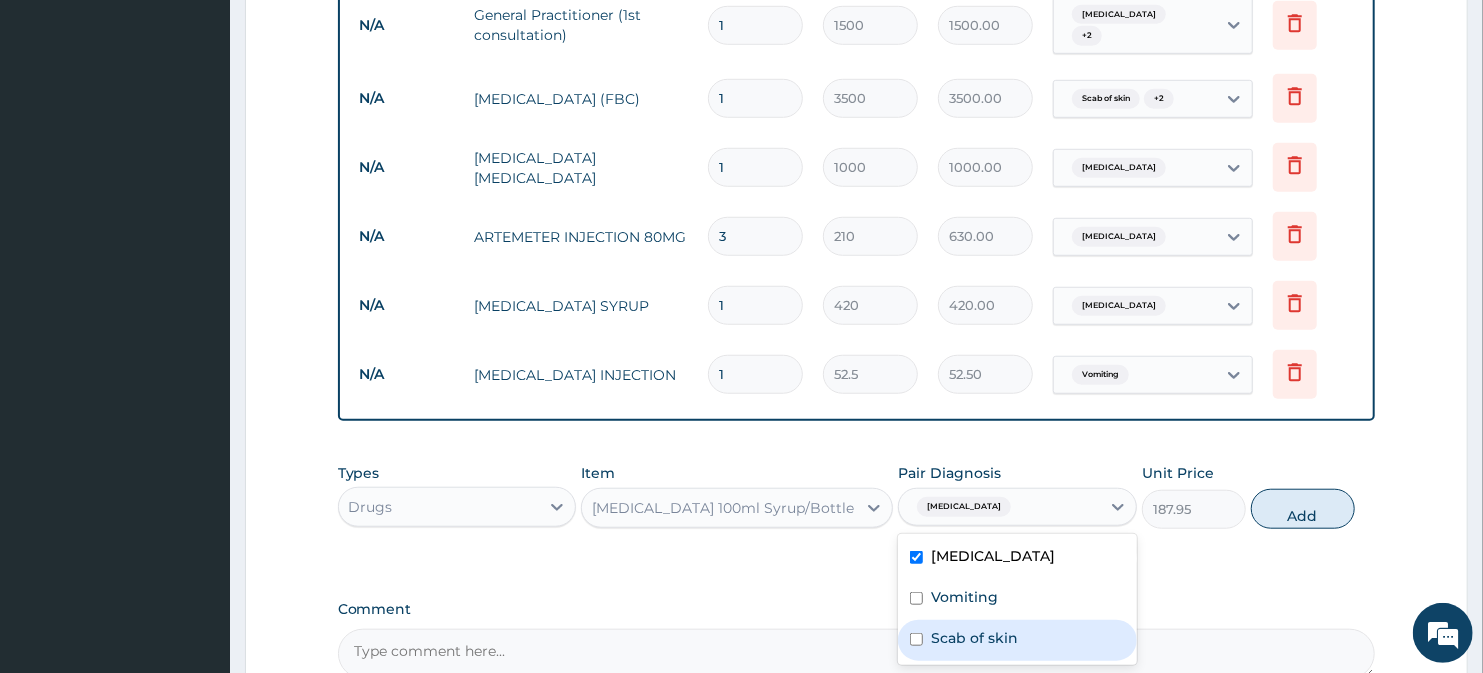 click at bounding box center [916, 639] 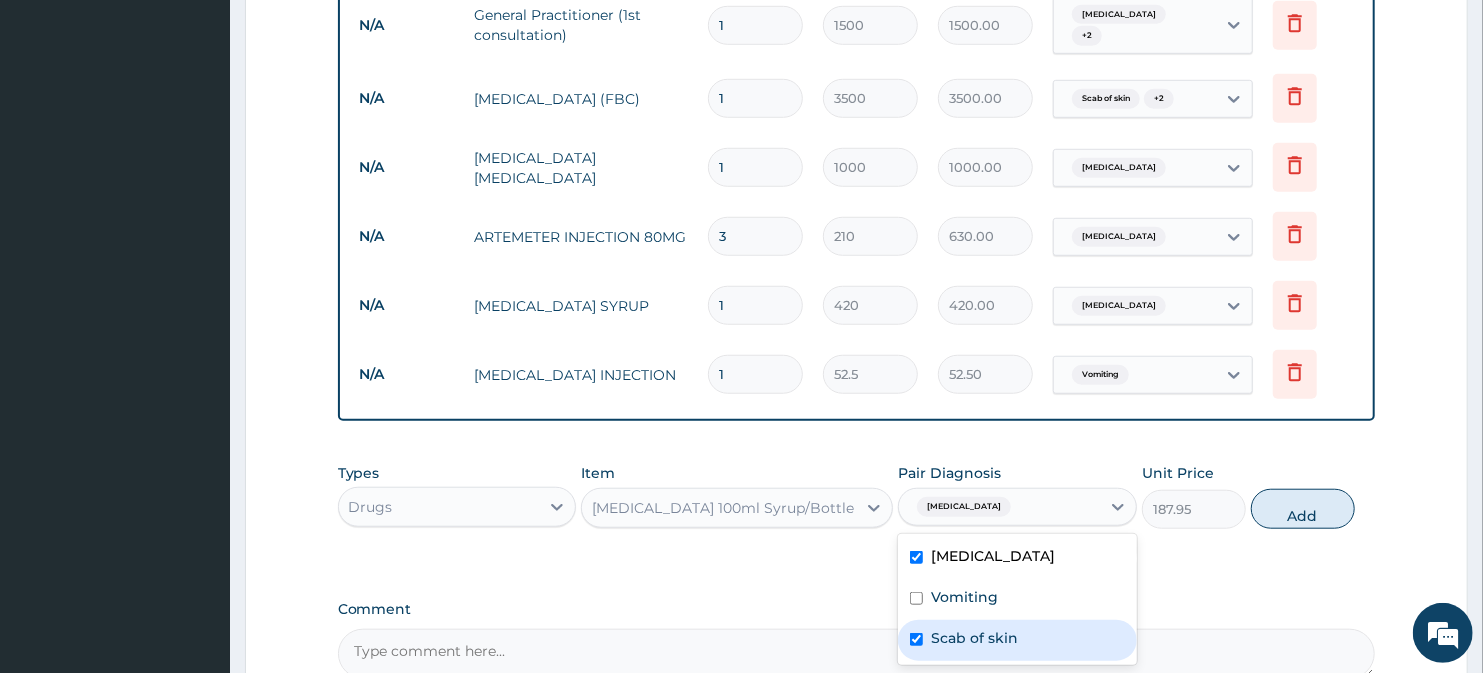 checkbox on "true" 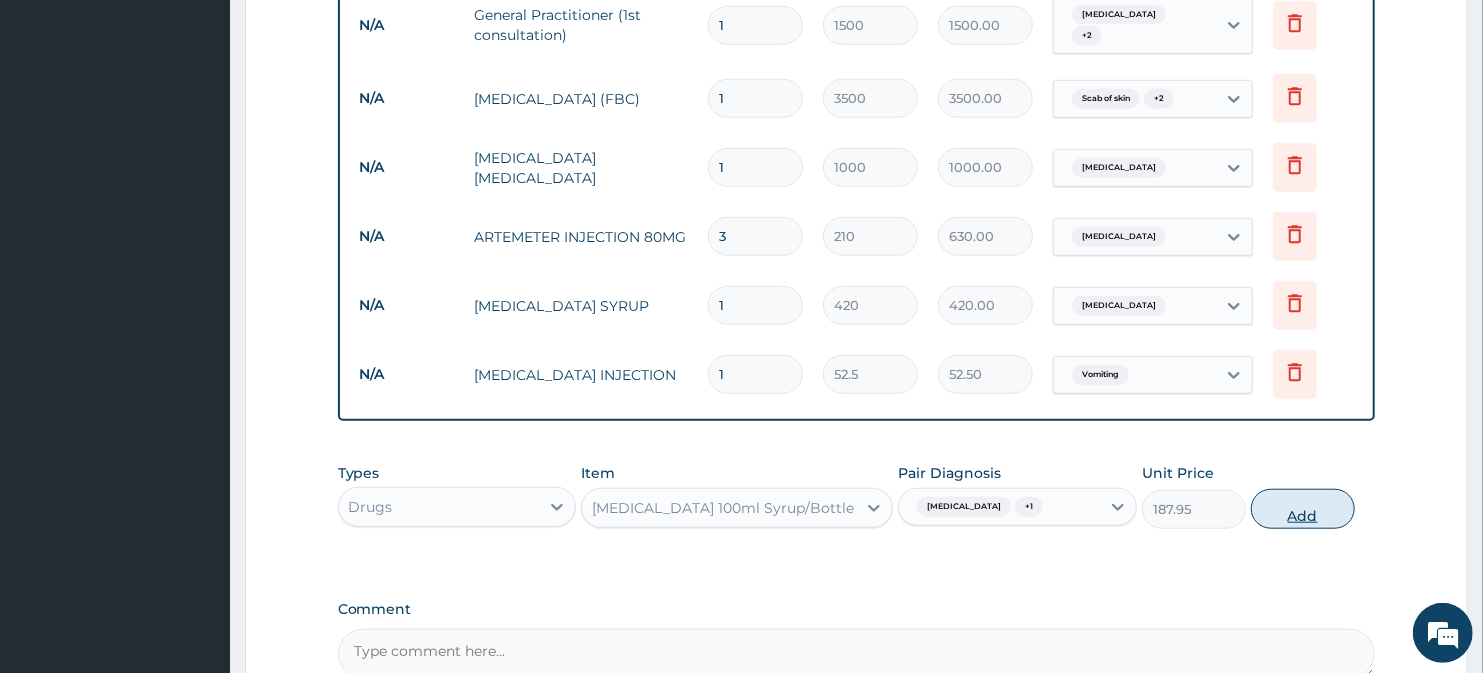 click on "Add" at bounding box center [1303, 509] 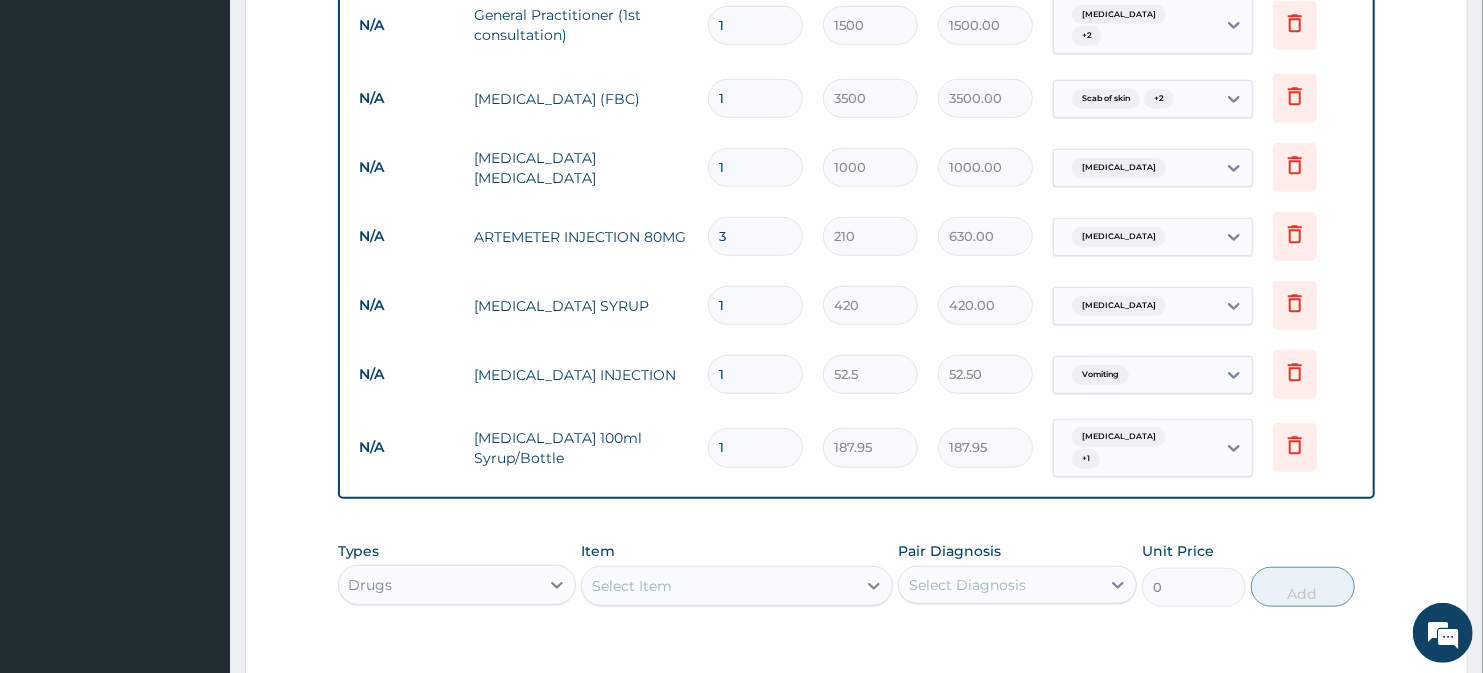 click on "Select Item" at bounding box center (632, 586) 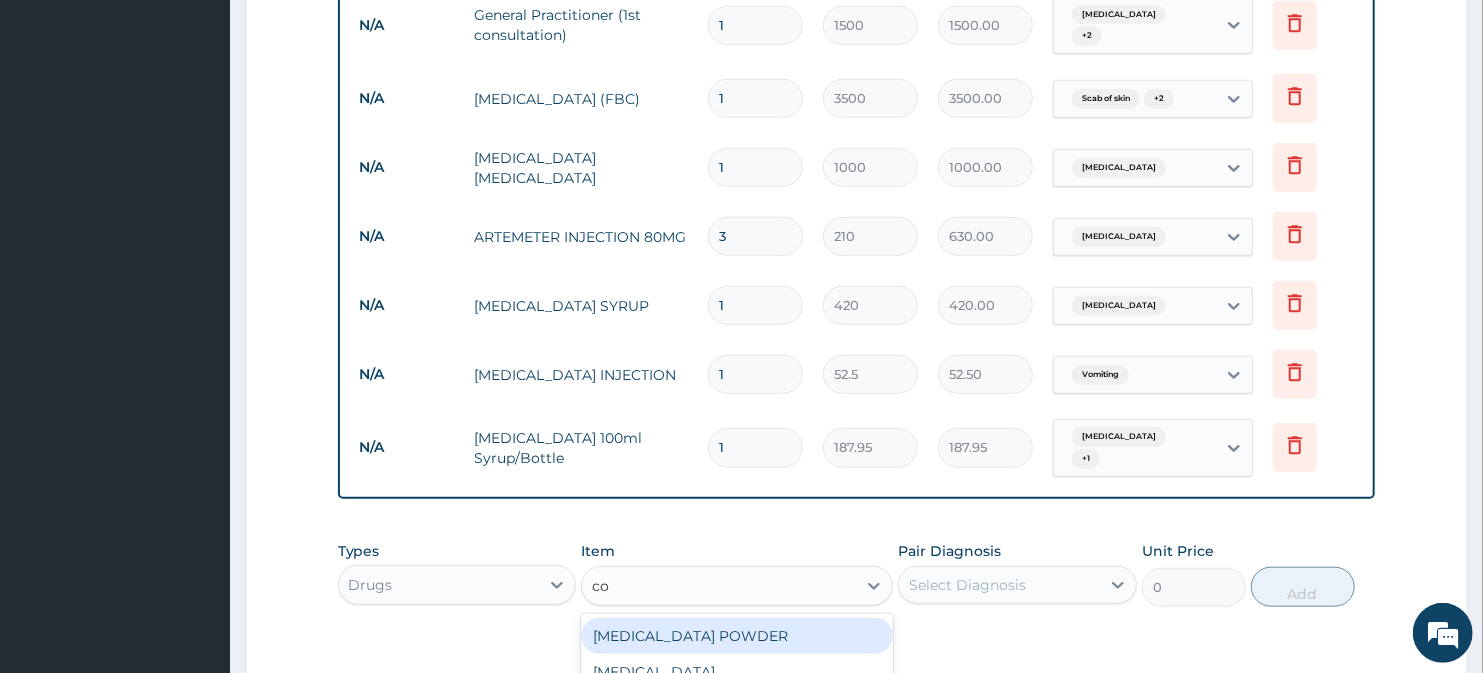 type on "cou" 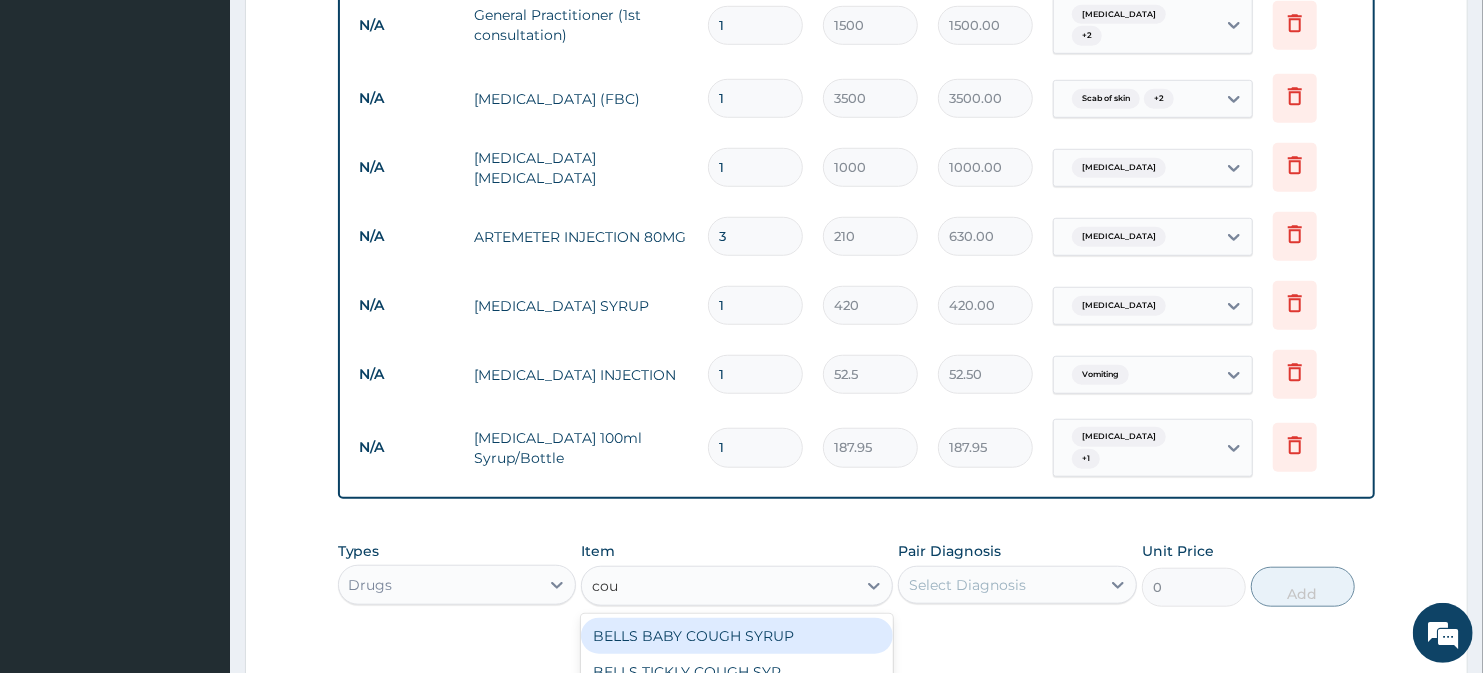 click on "BELLS BABY COUGH SYRUP" at bounding box center [736, 636] 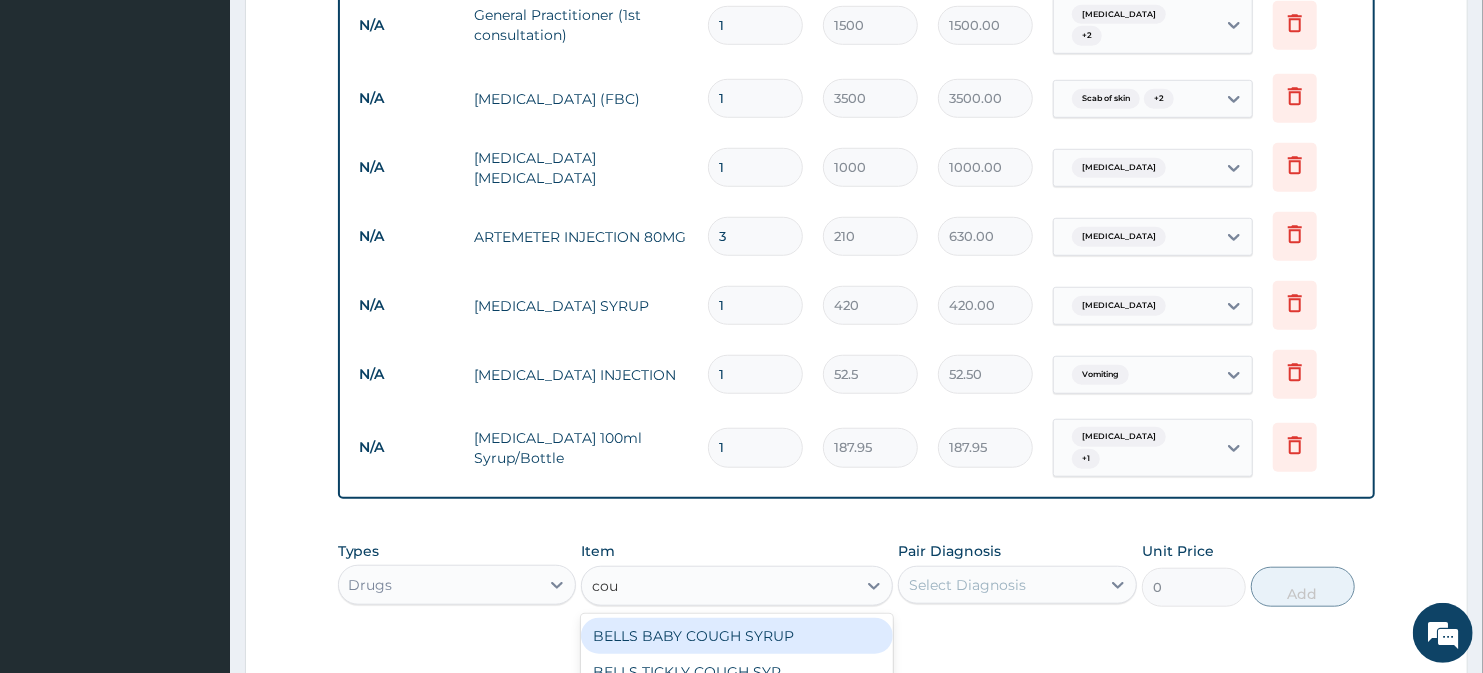 type 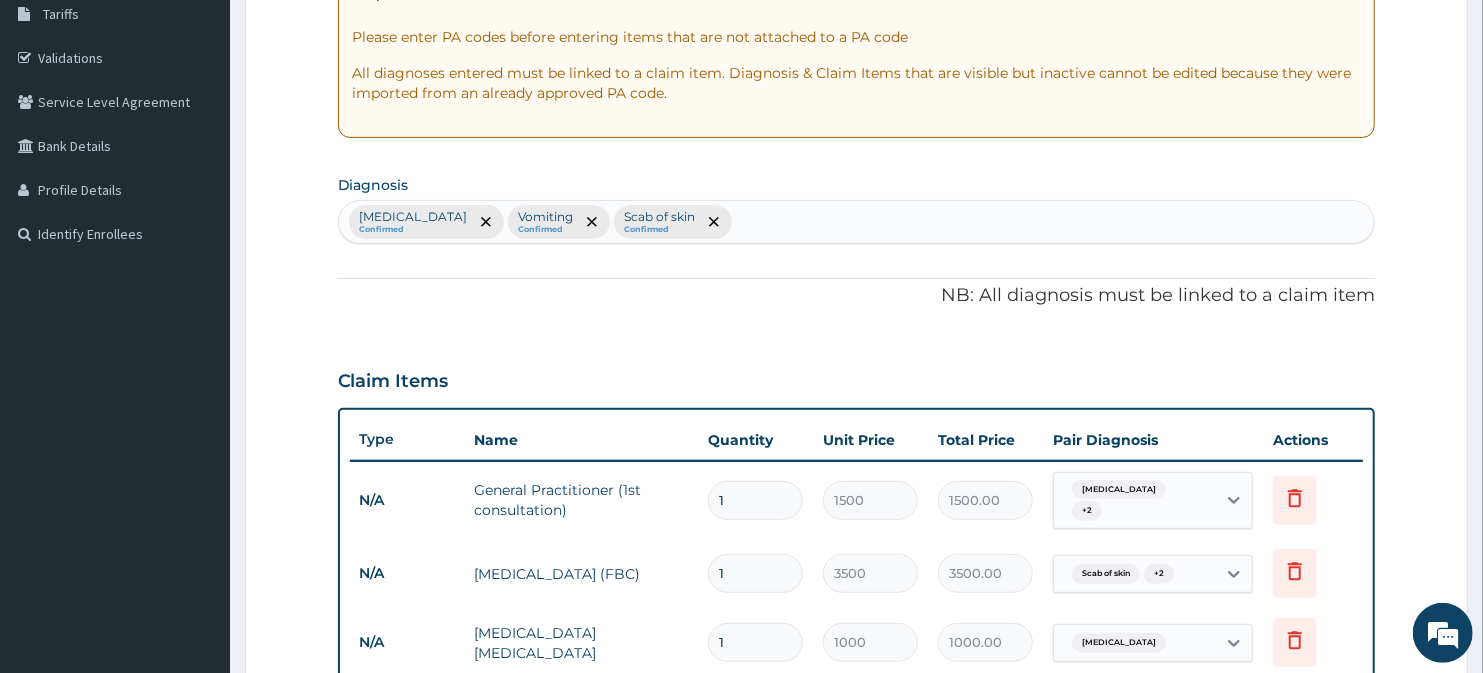 scroll, scrollTop: 322, scrollLeft: 0, axis: vertical 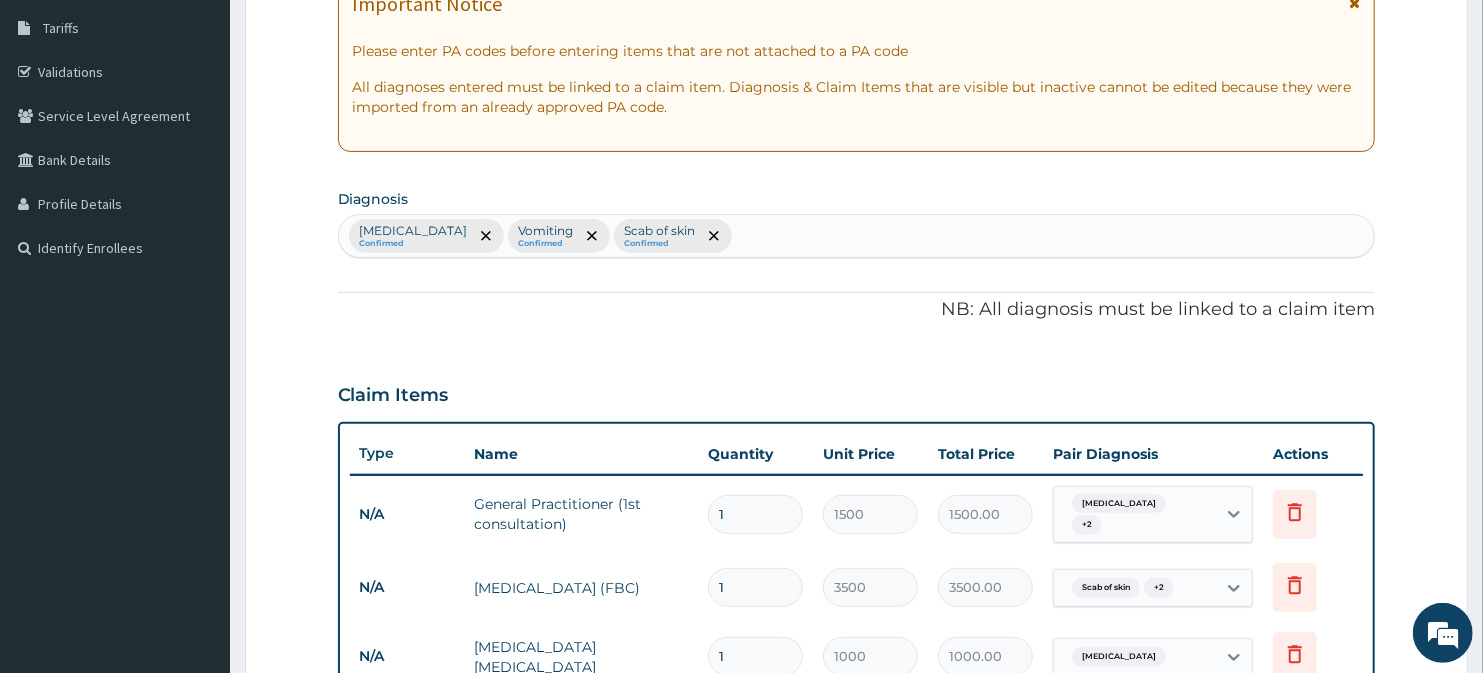 click on "Malaria Confirmed Vomiting Confirmed Scab of skin Confirmed" at bounding box center (857, 236) 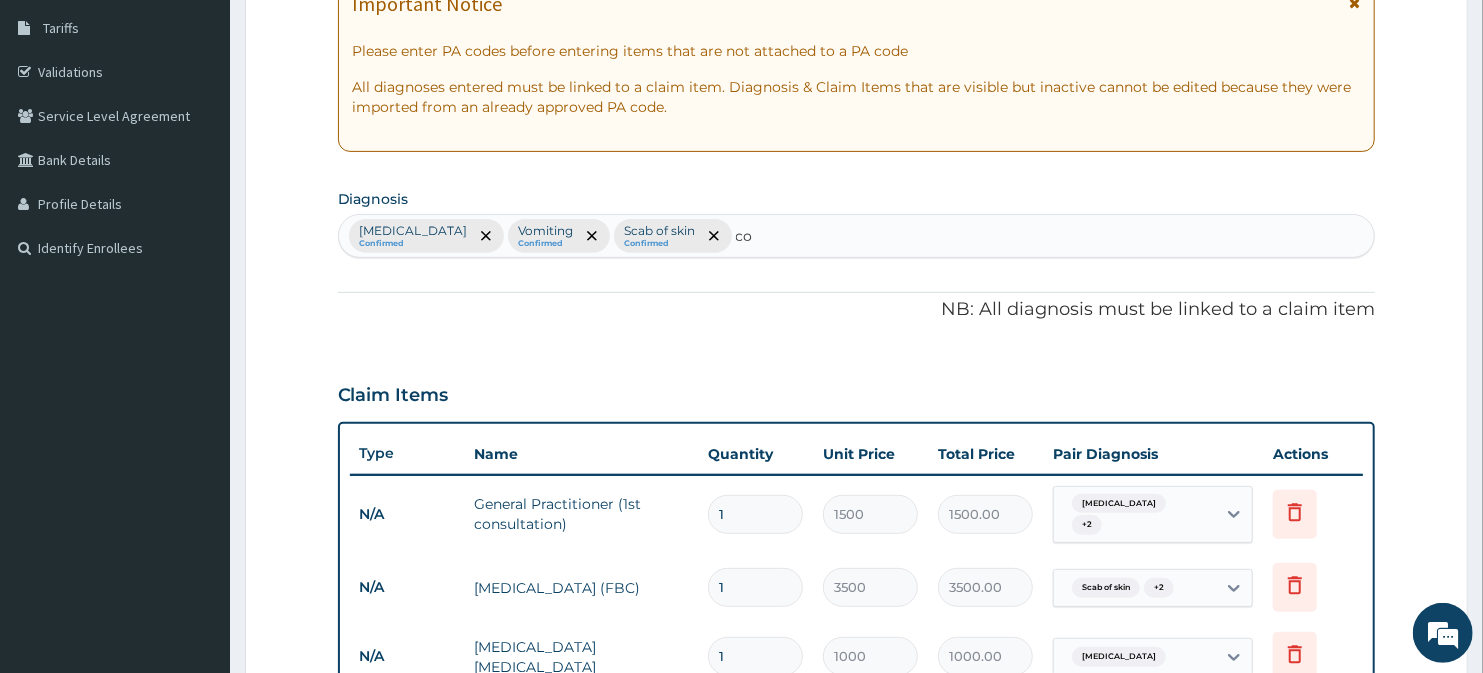type on "cou" 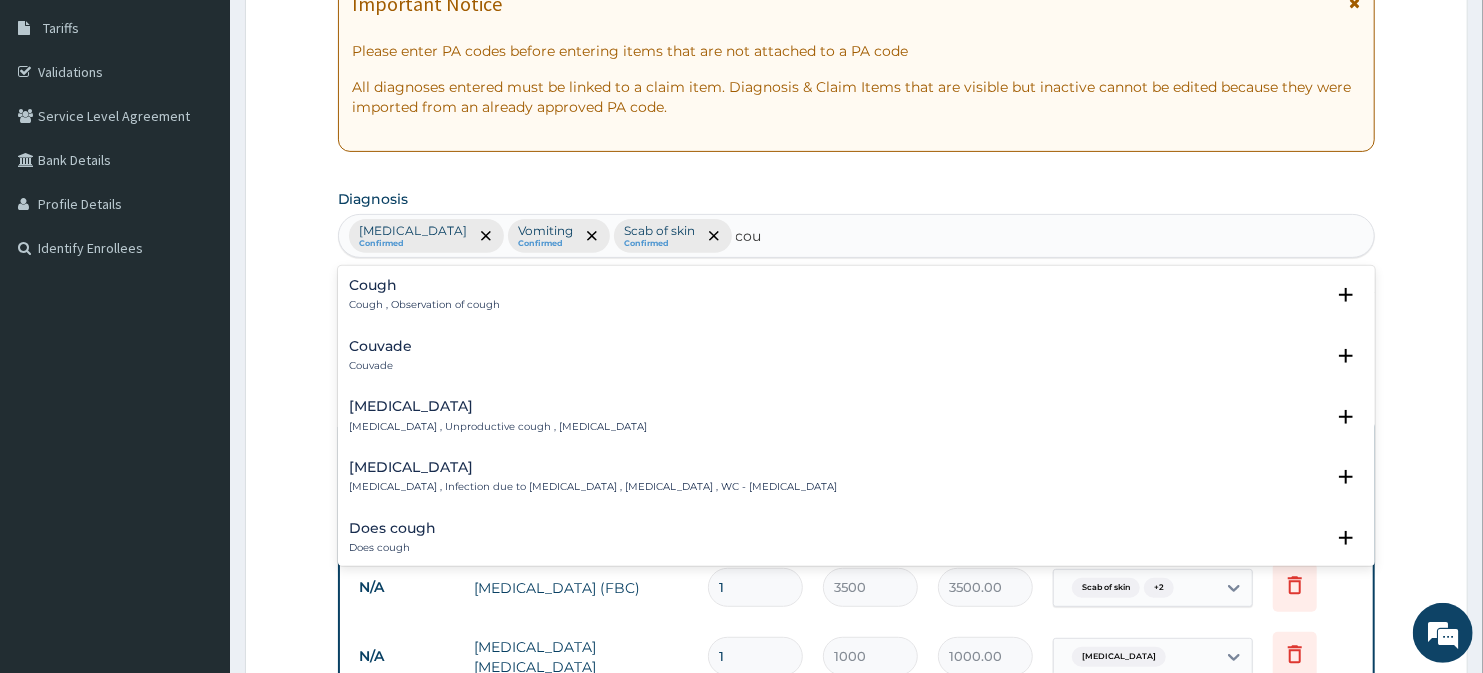 click on "Cough Cough , Observation of cough" at bounding box center (425, 295) 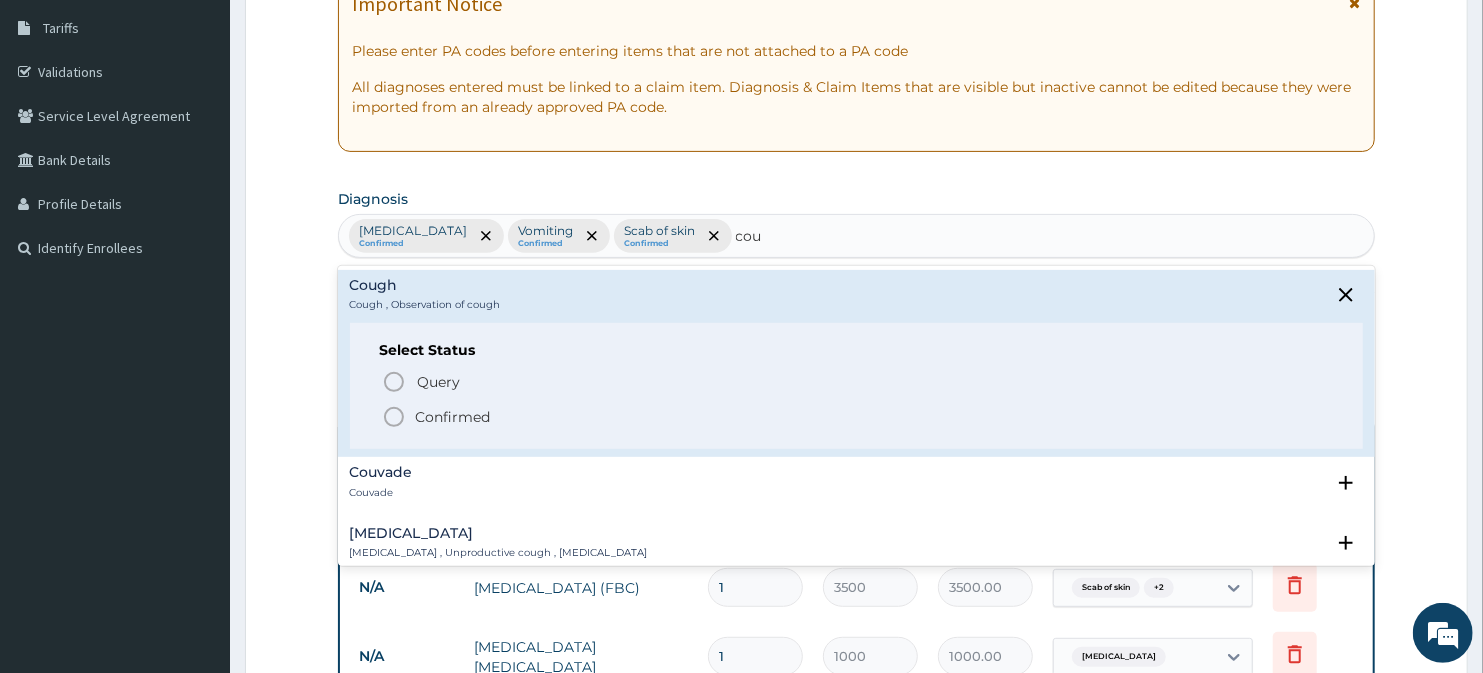 click 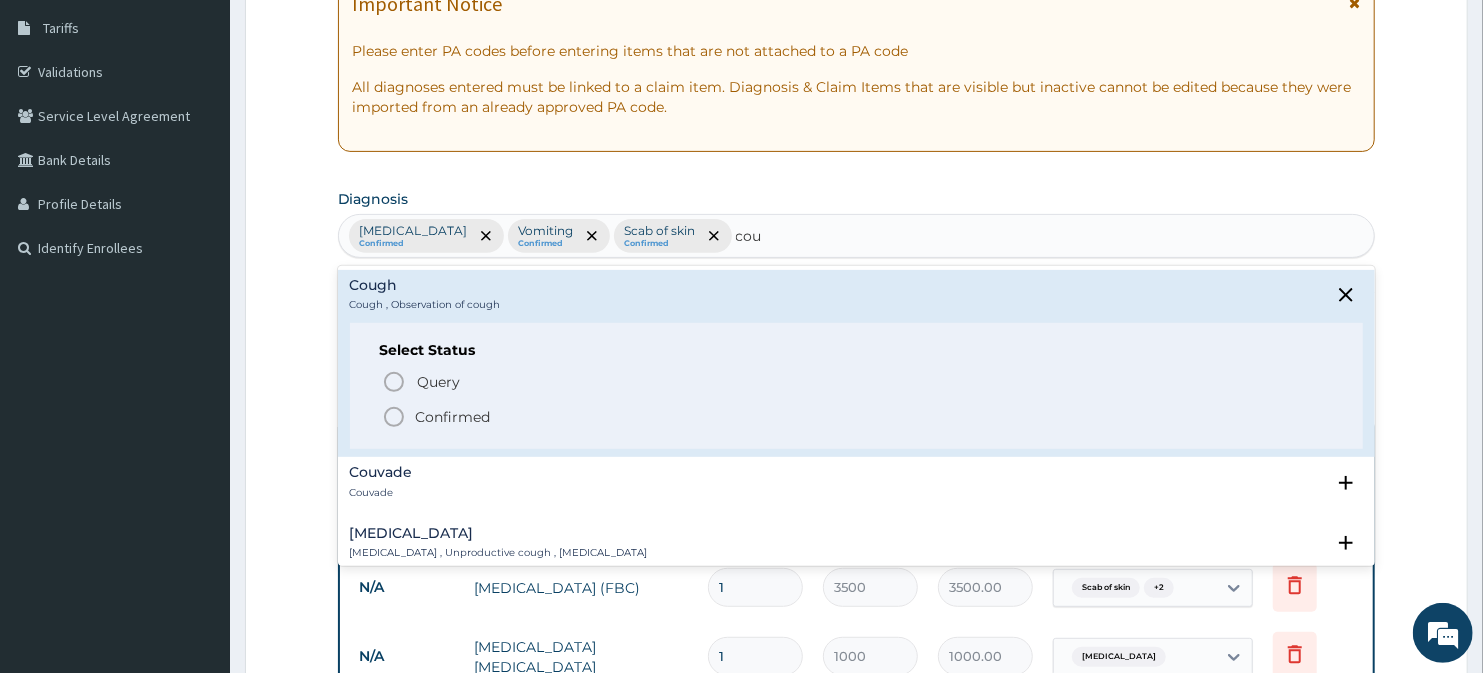 type 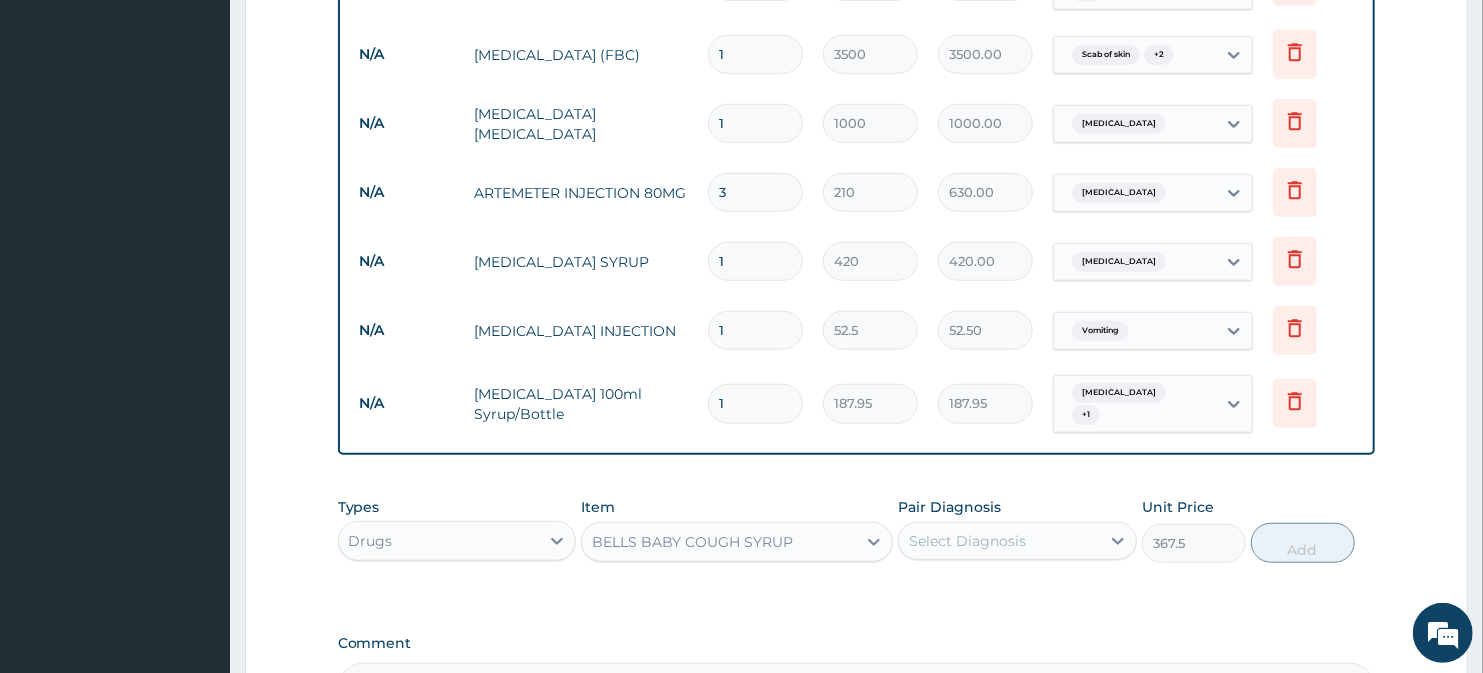scroll, scrollTop: 900, scrollLeft: 0, axis: vertical 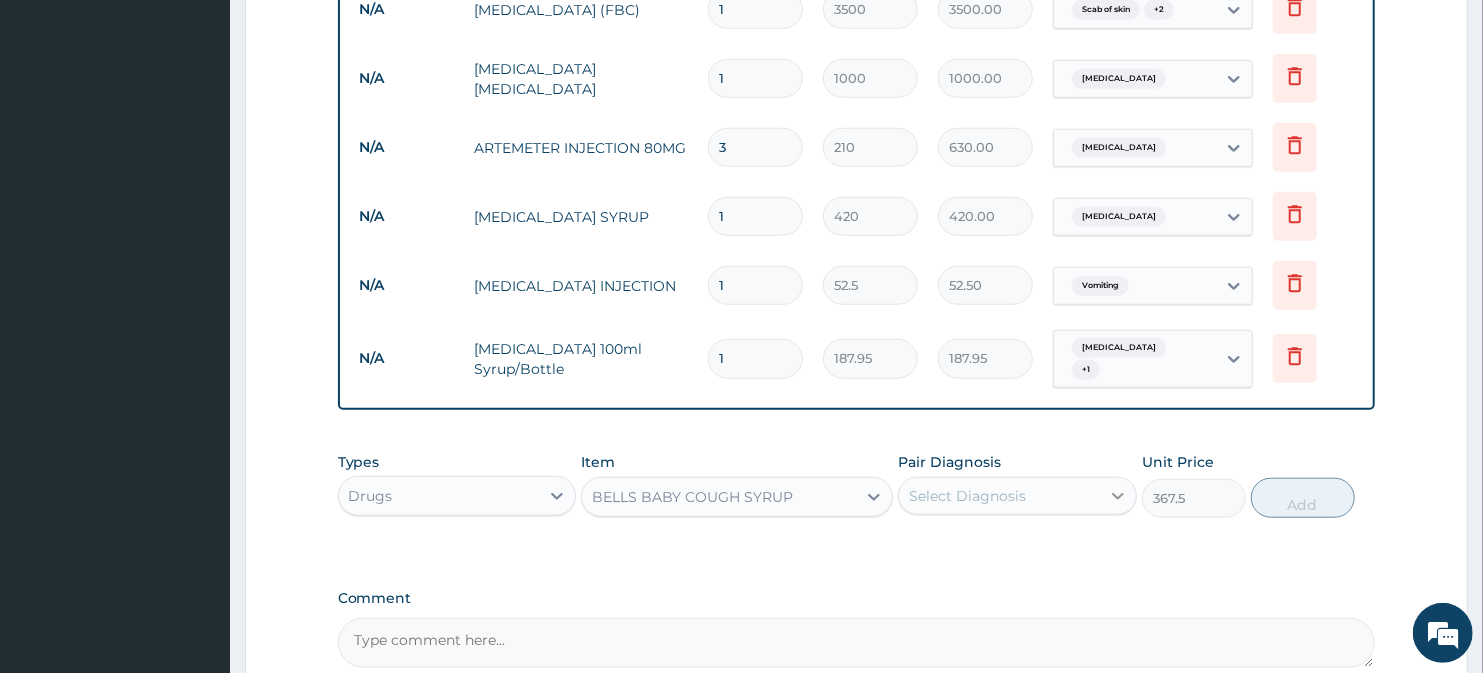 click 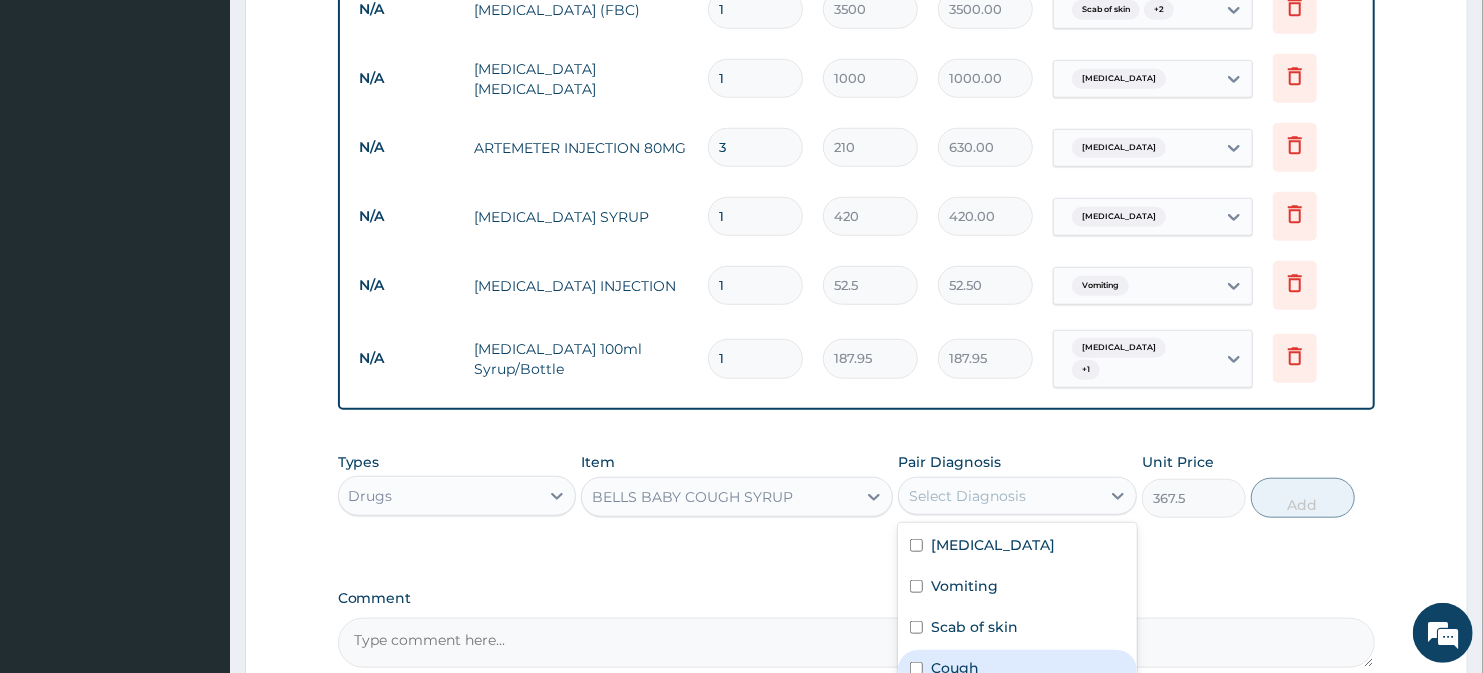 click at bounding box center (916, 668) 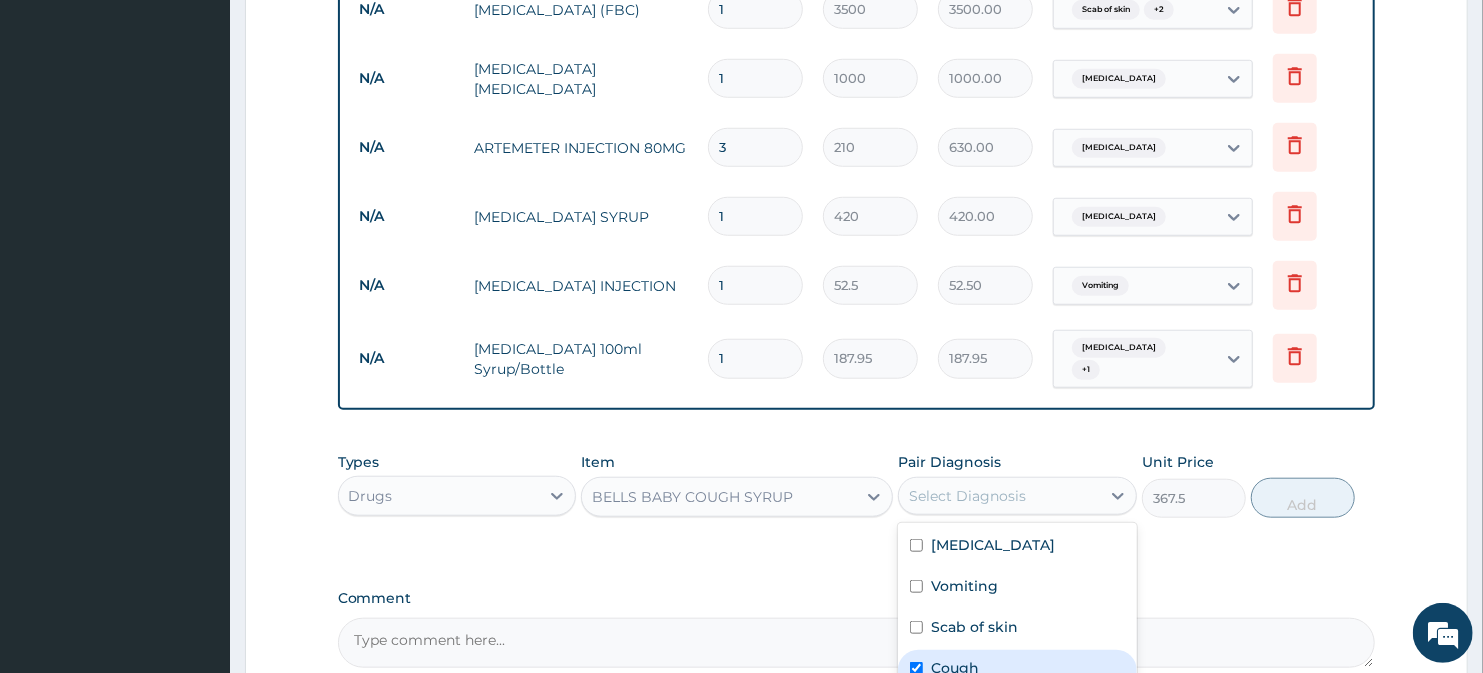 checkbox on "true" 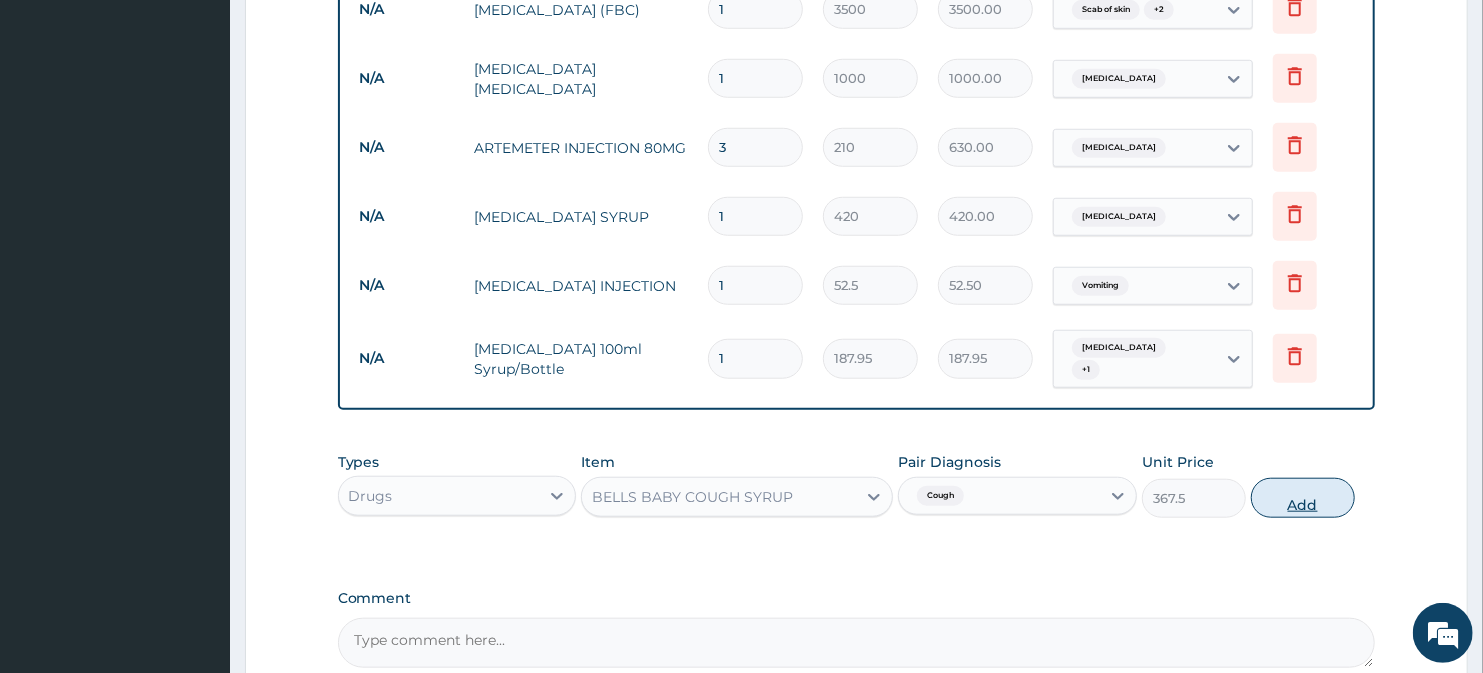 click on "Add" at bounding box center (1303, 498) 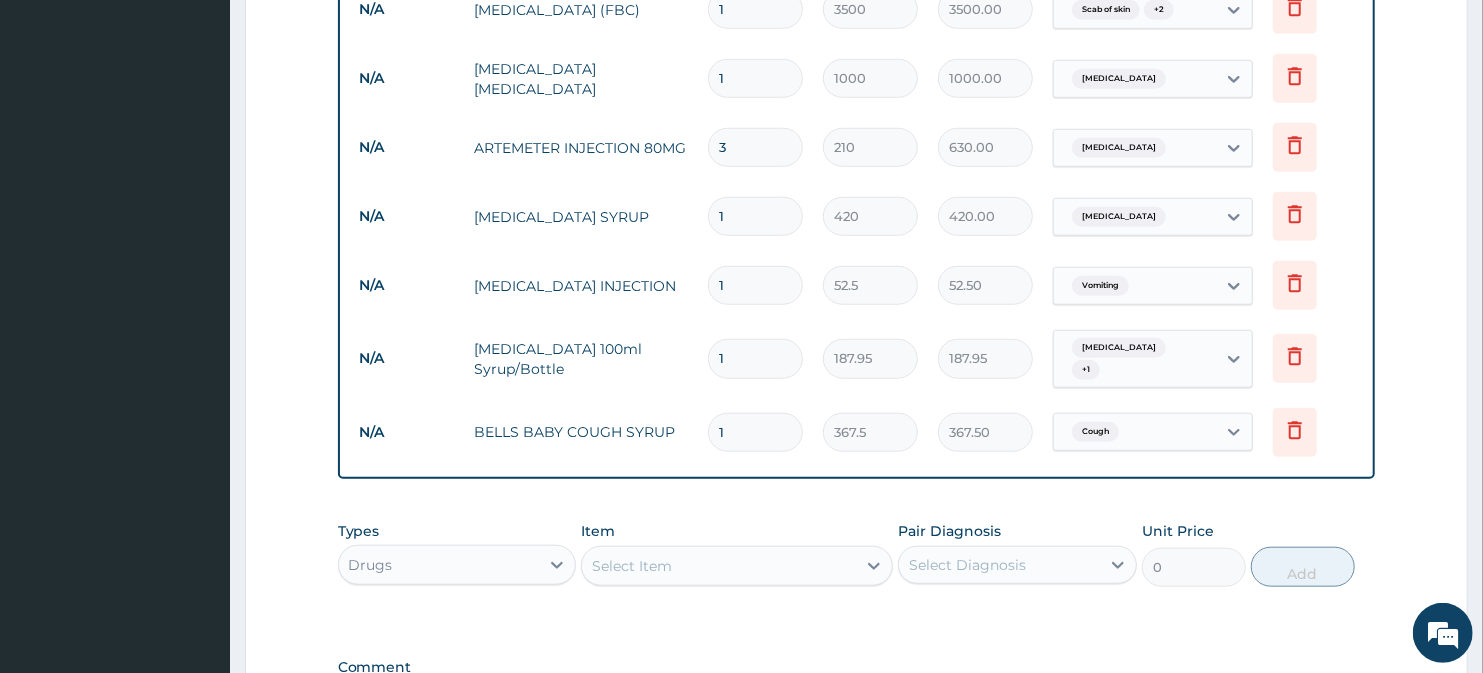 click on "Select Item" at bounding box center (718, 566) 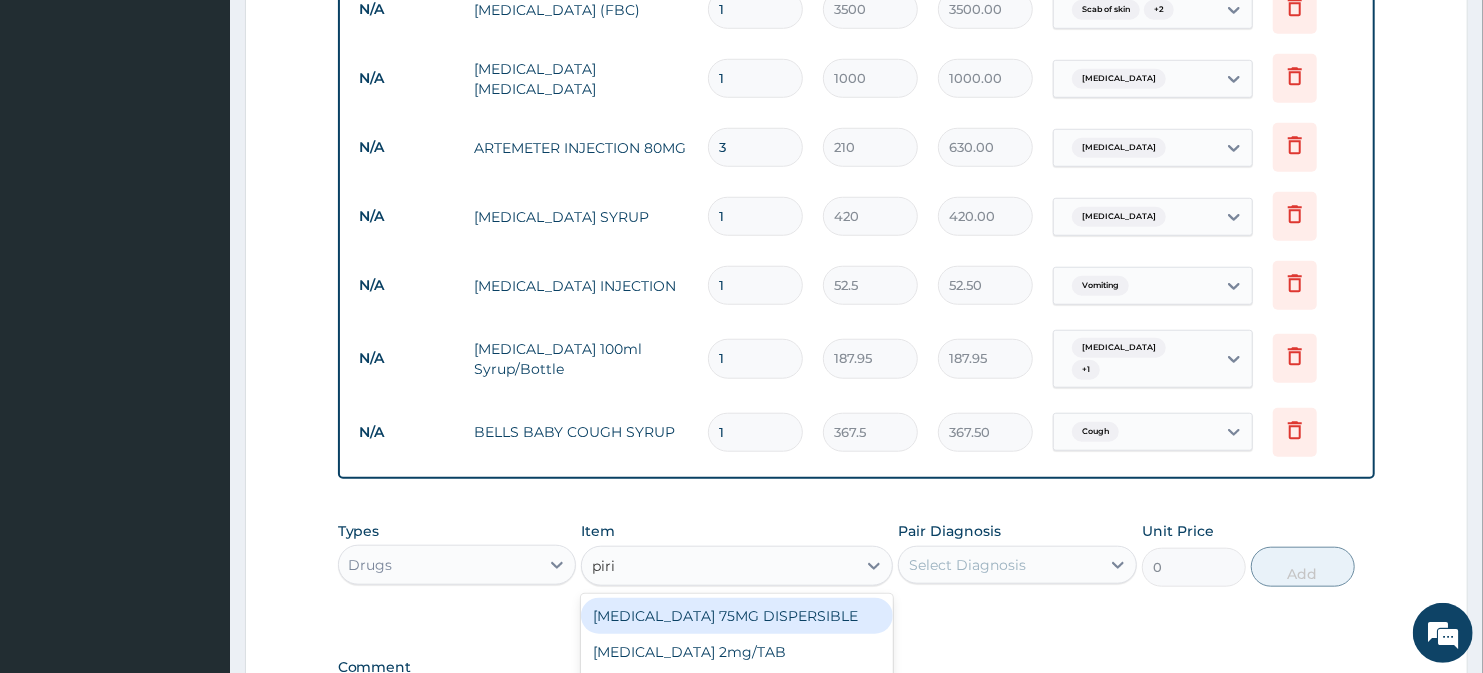 type on "pirit" 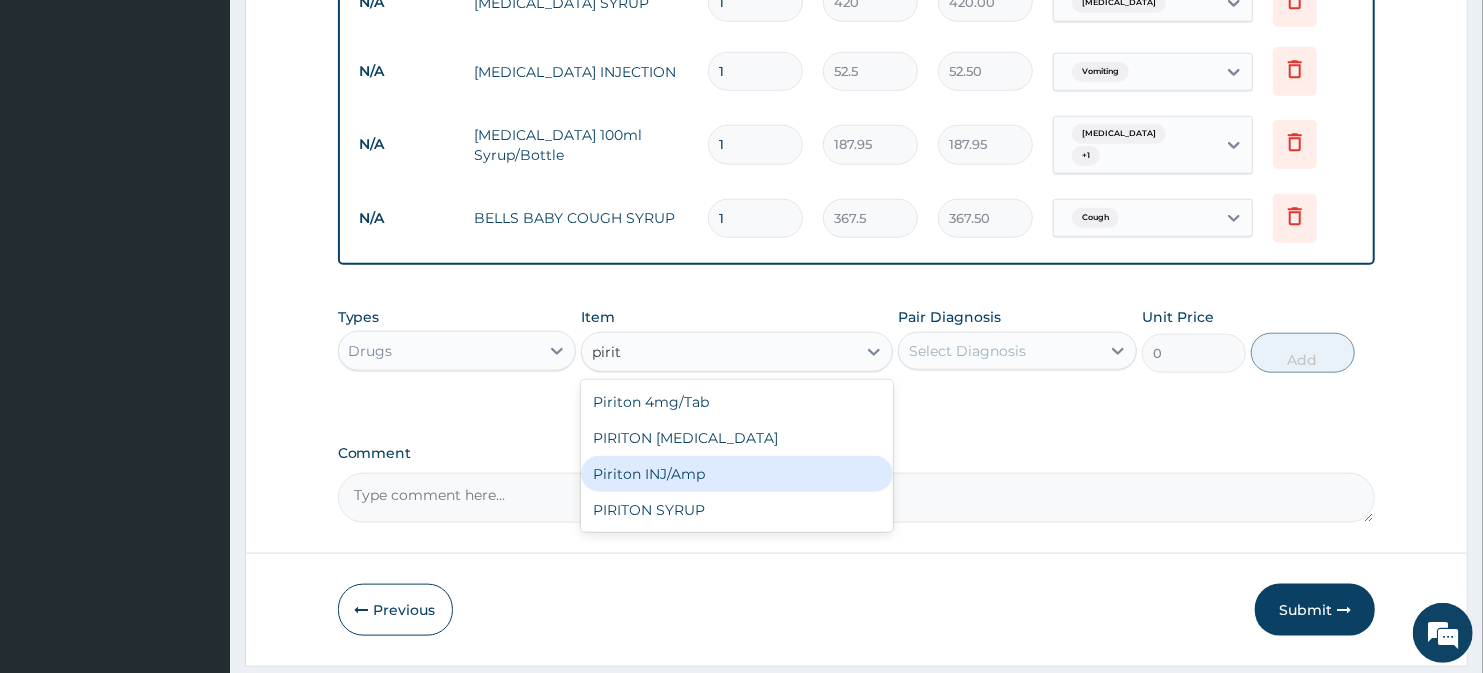 scroll, scrollTop: 1122, scrollLeft: 0, axis: vertical 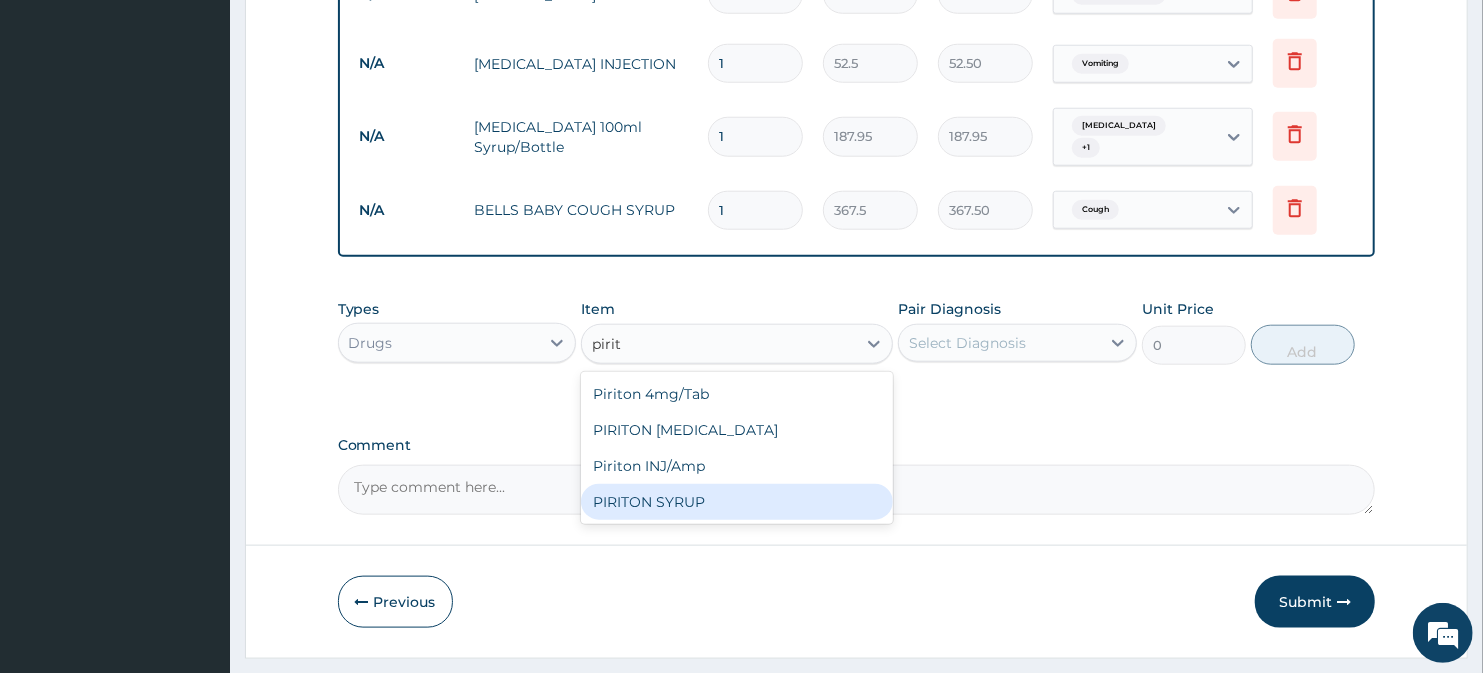 click on "PIRITON SYRUP" at bounding box center [736, 502] 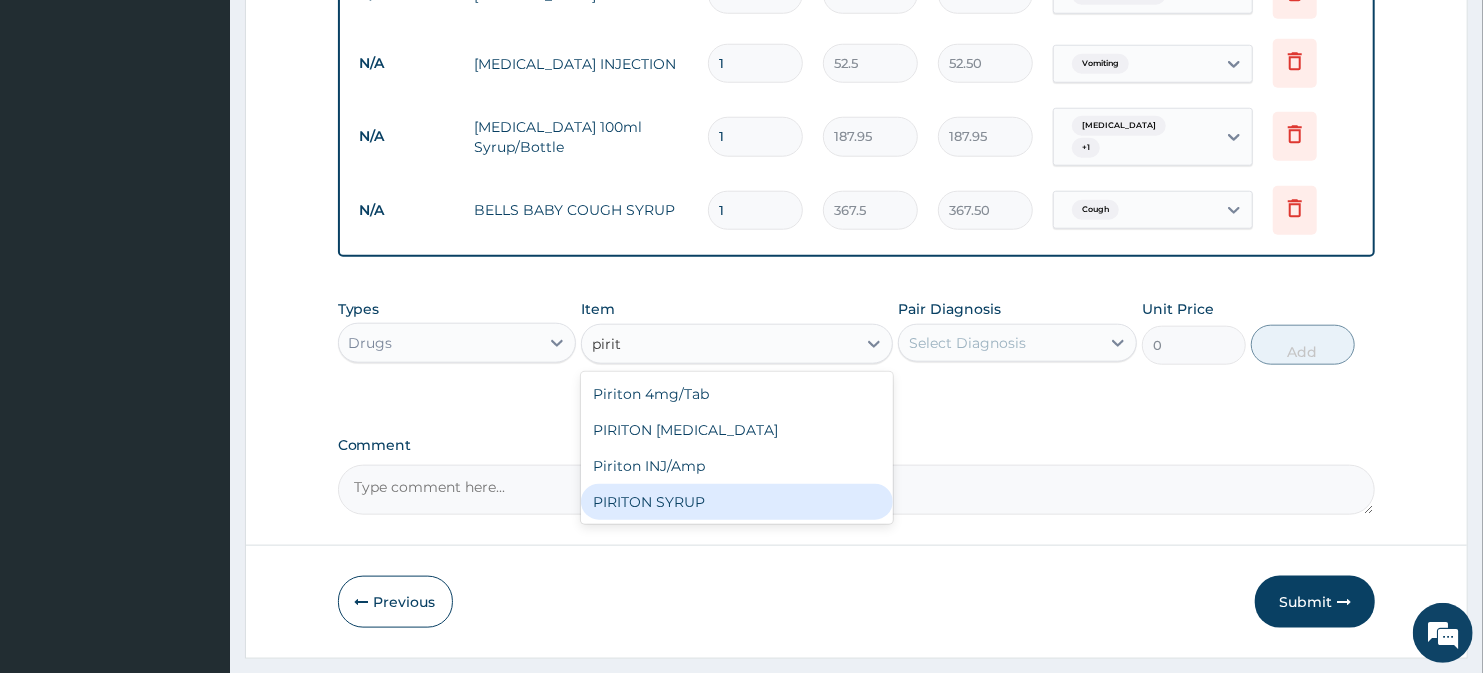 type 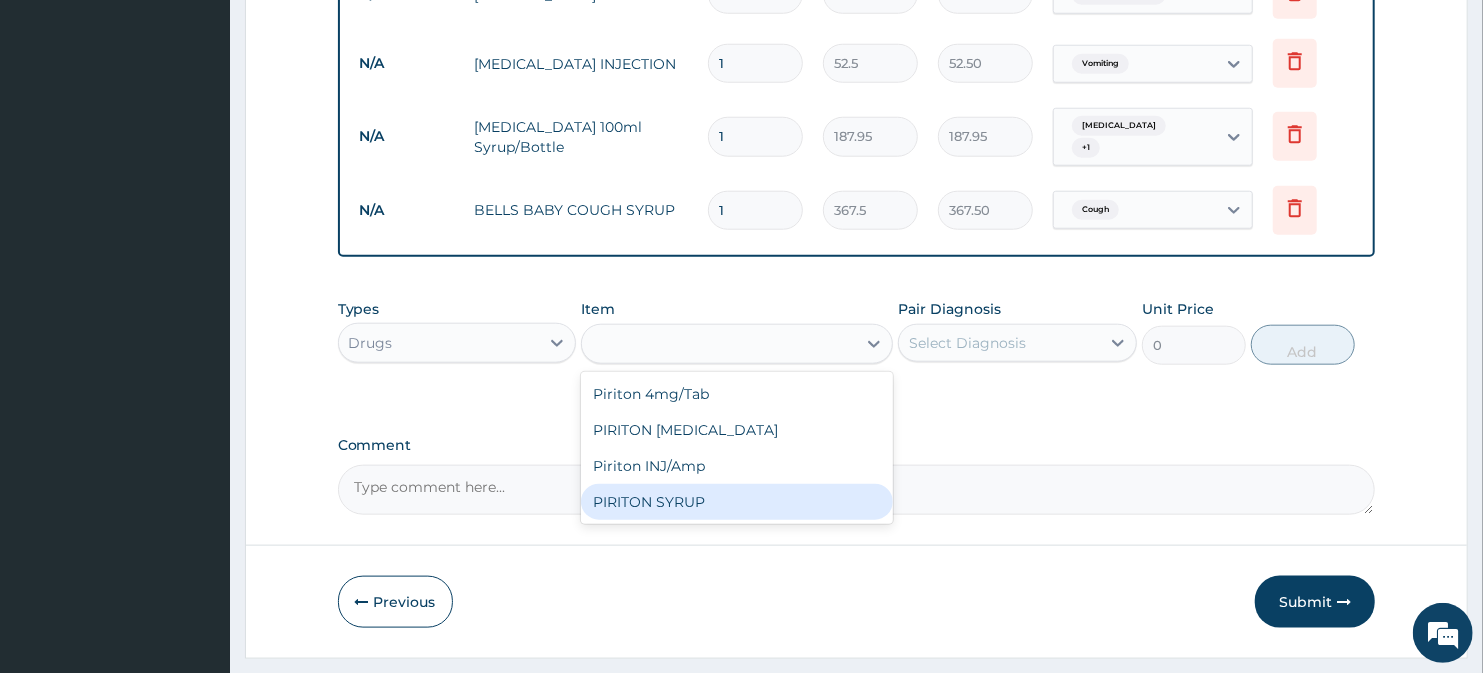 type on "210" 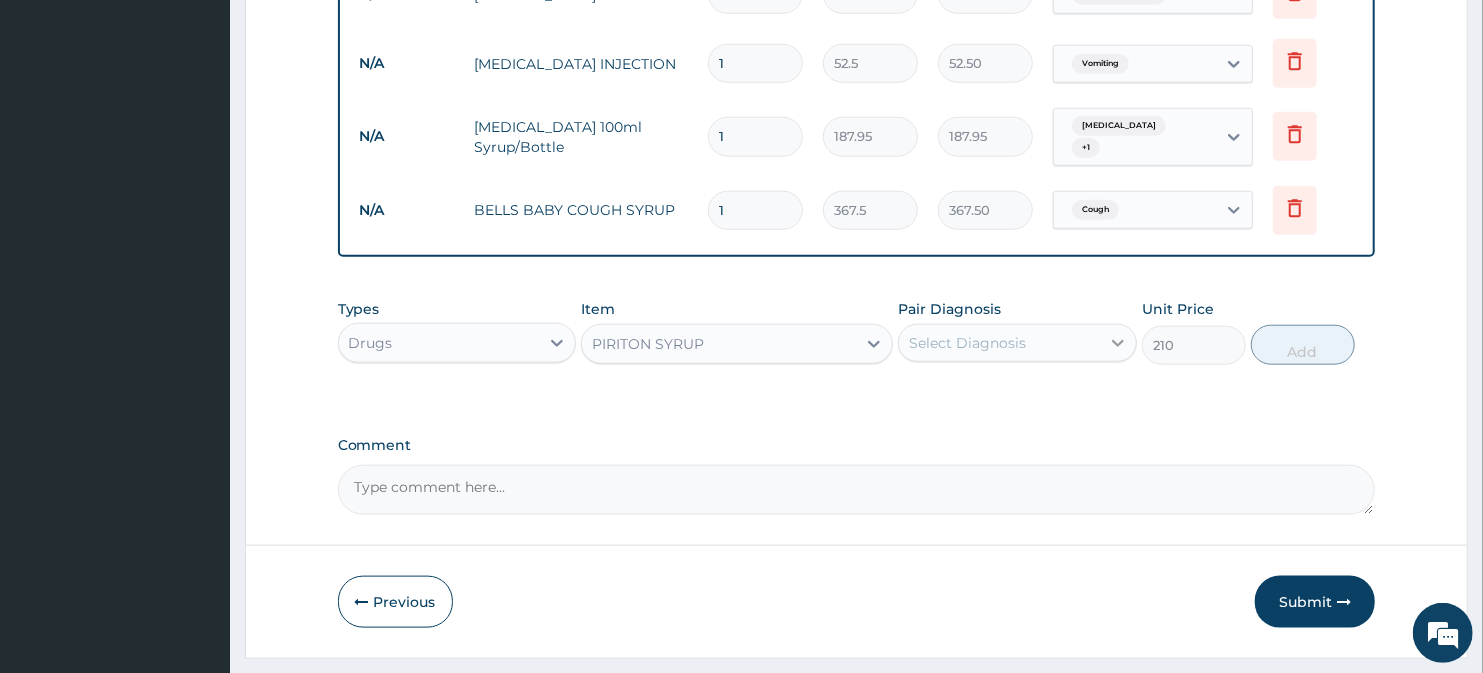 click 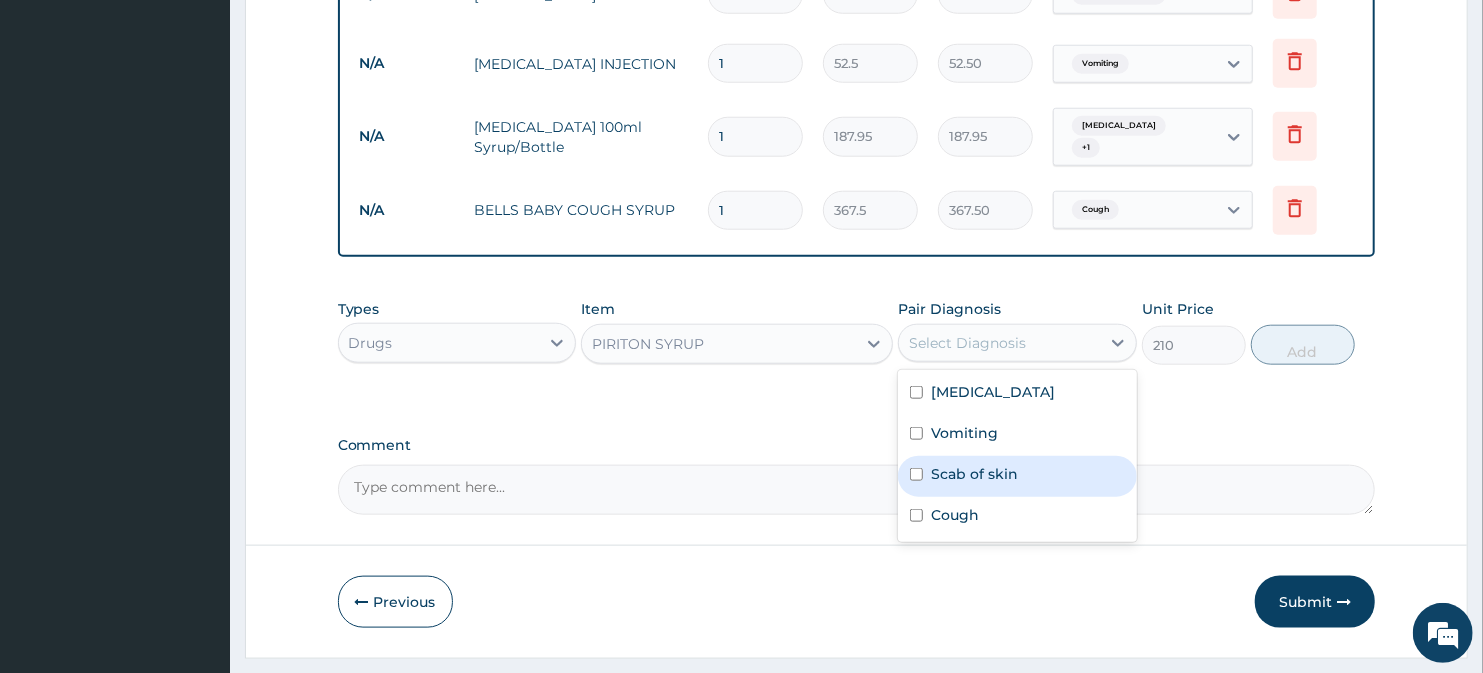 click on "Scab of skin" at bounding box center (974, 474) 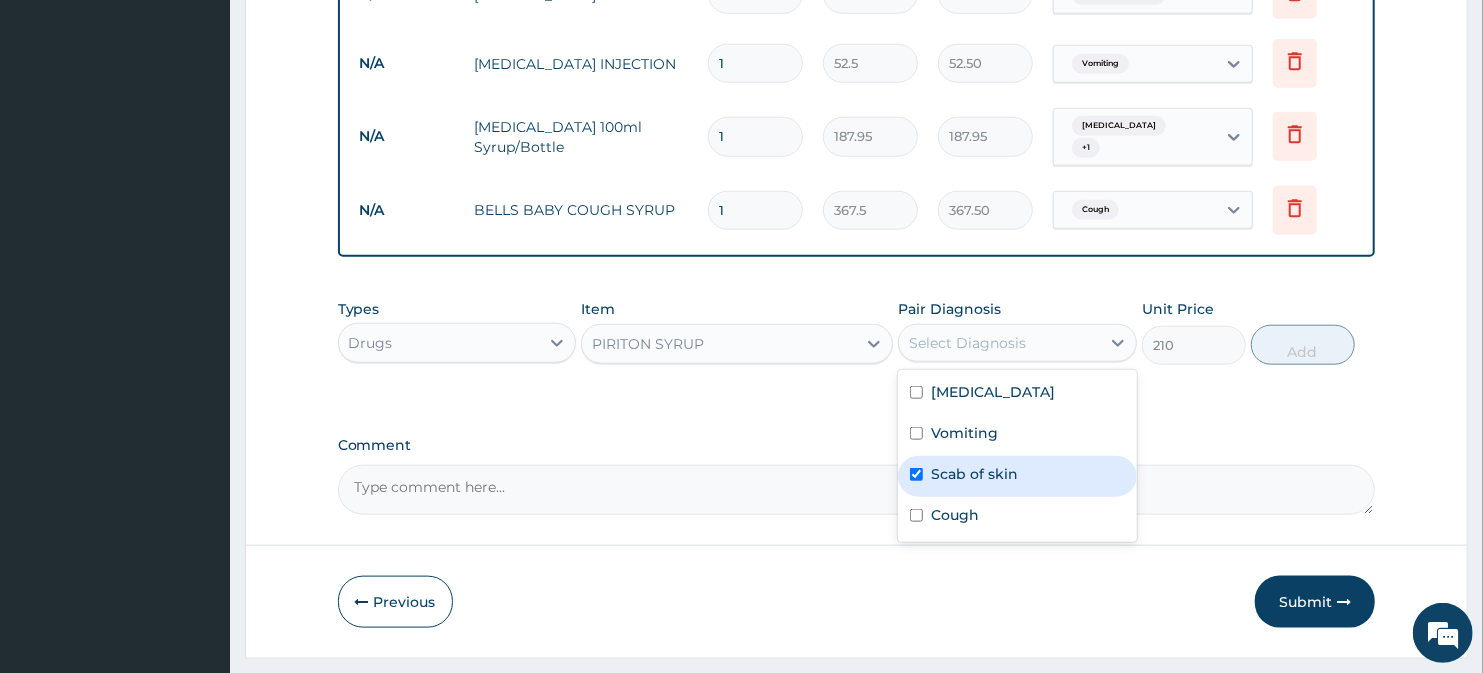 checkbox on "true" 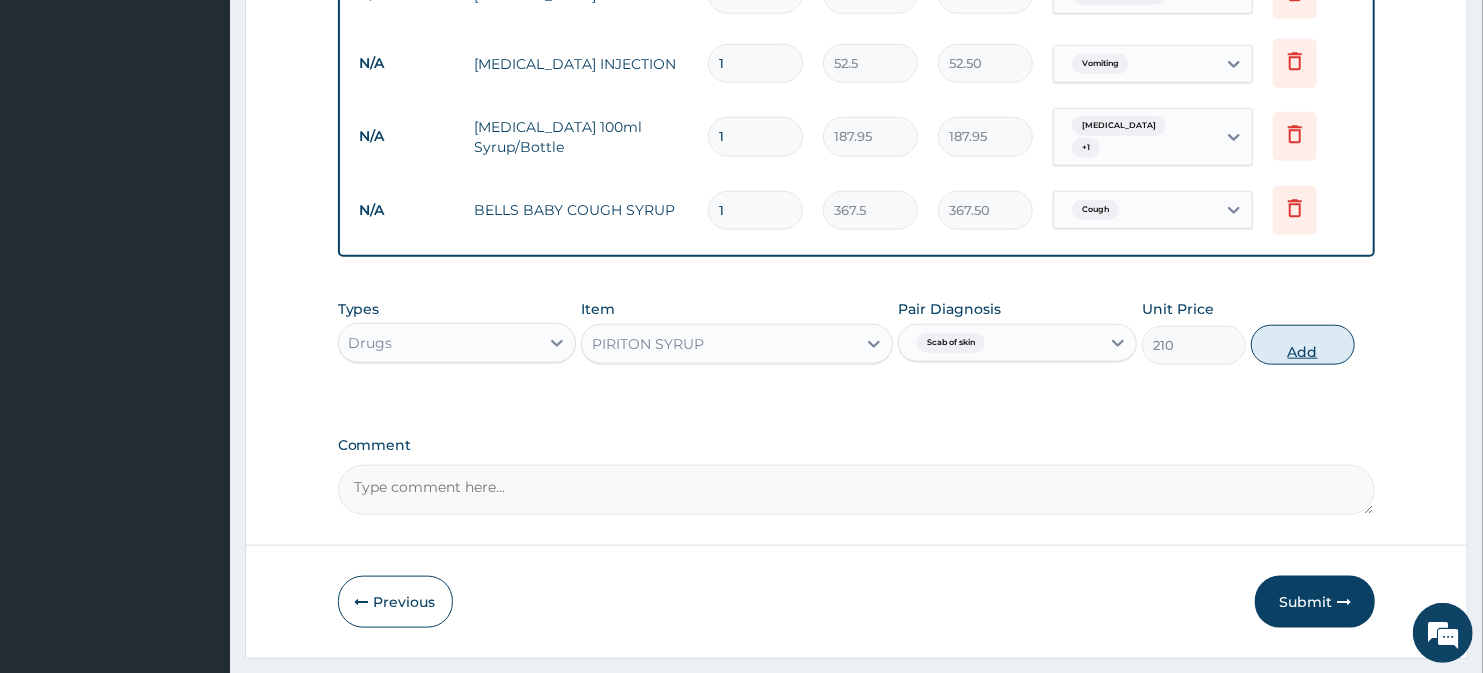 click on "Add" at bounding box center [1303, 345] 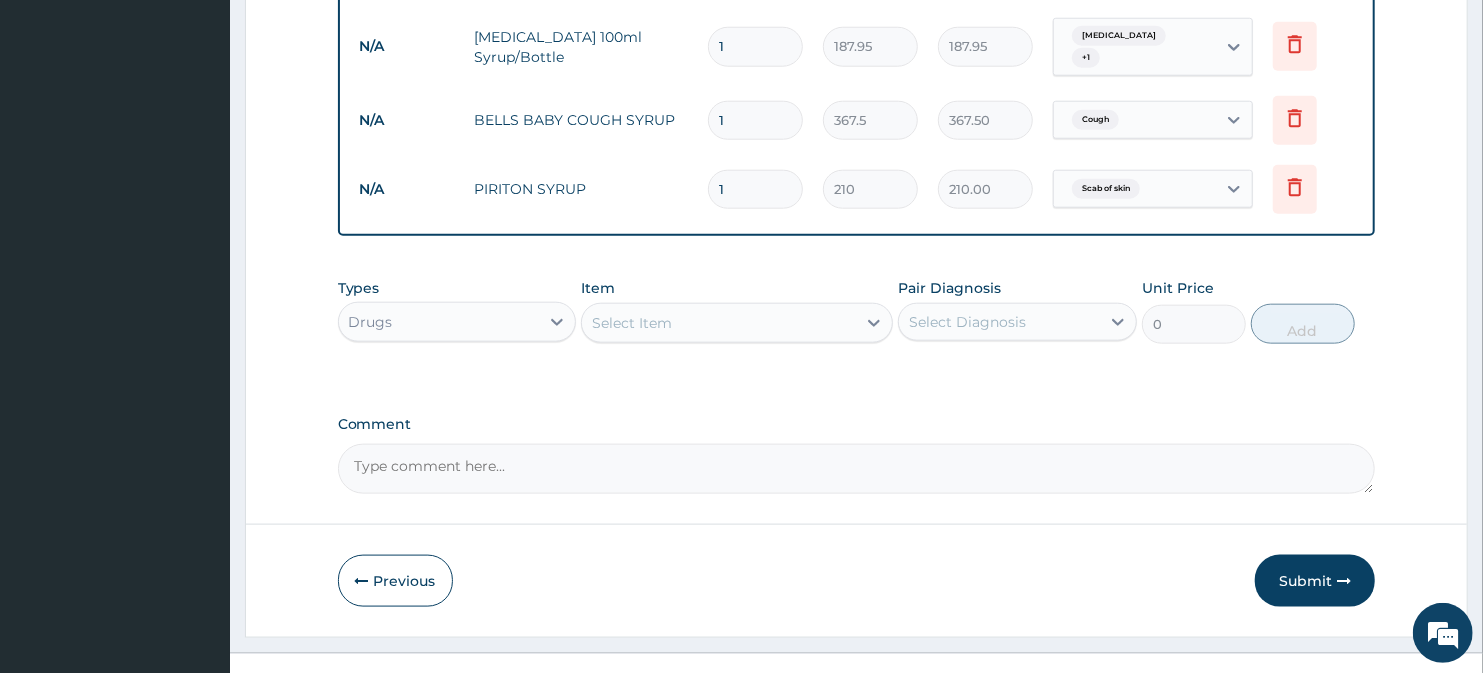 scroll, scrollTop: 1228, scrollLeft: 0, axis: vertical 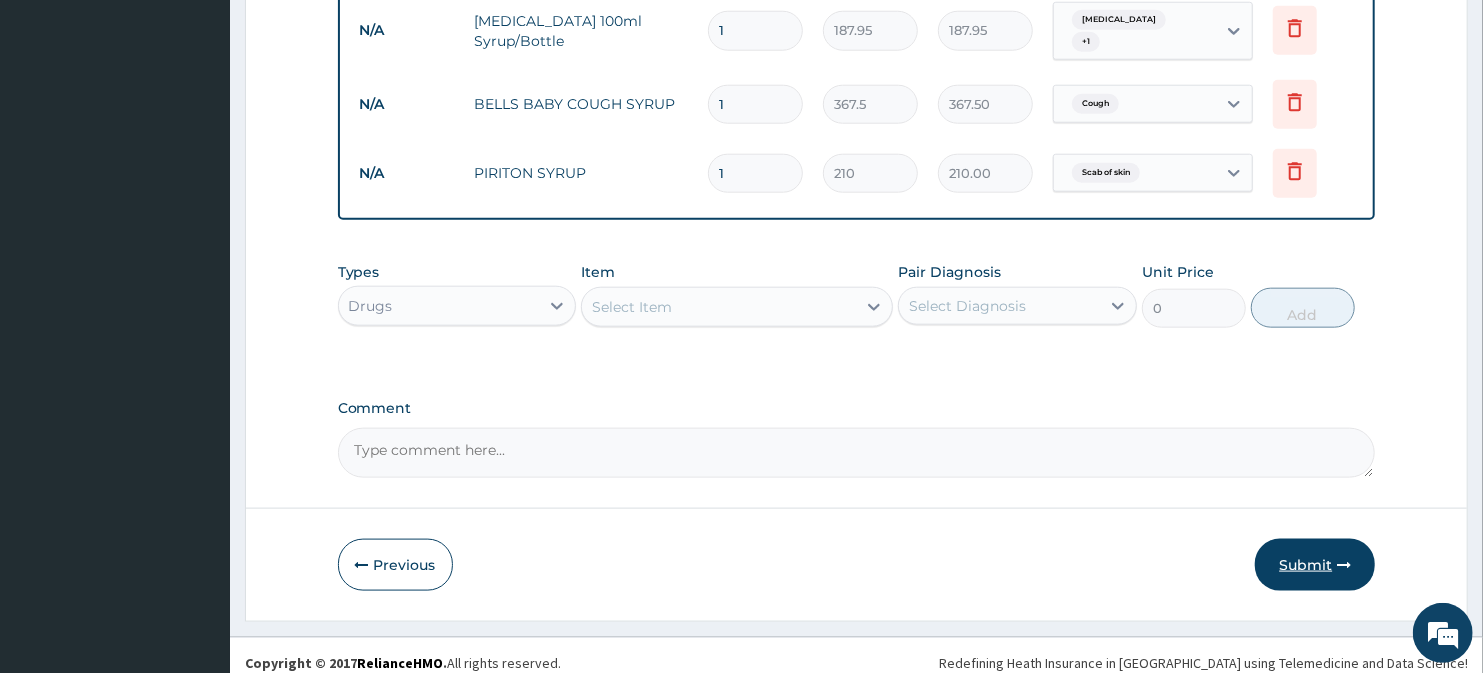 click on "Submit" at bounding box center [1315, 565] 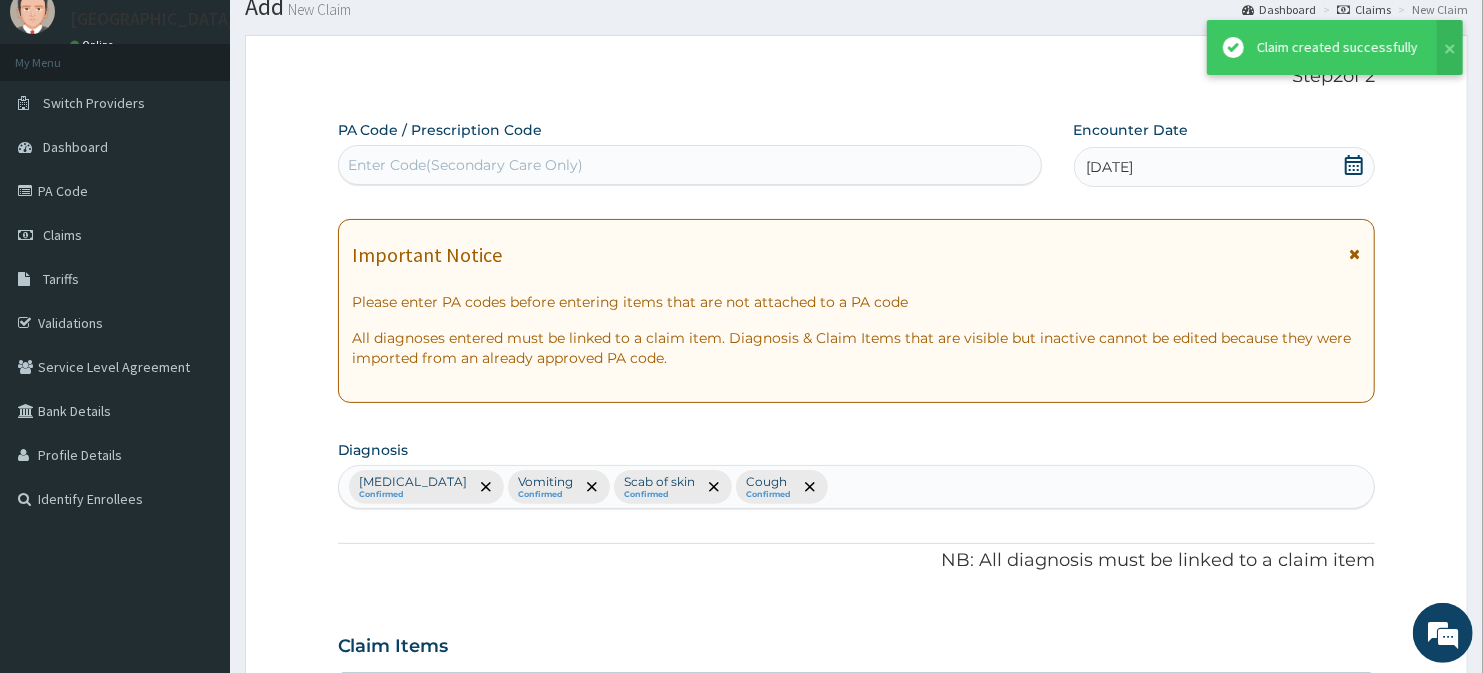 scroll, scrollTop: 1228, scrollLeft: 0, axis: vertical 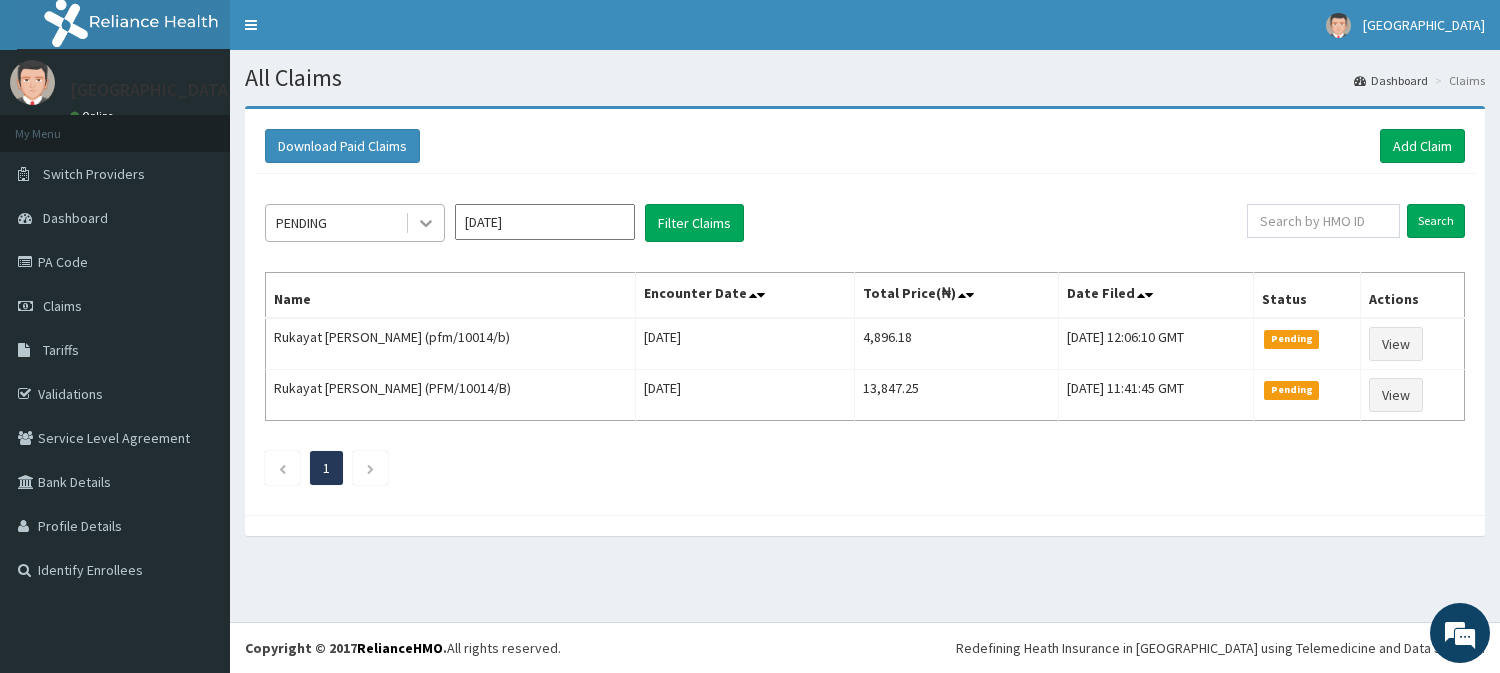 click 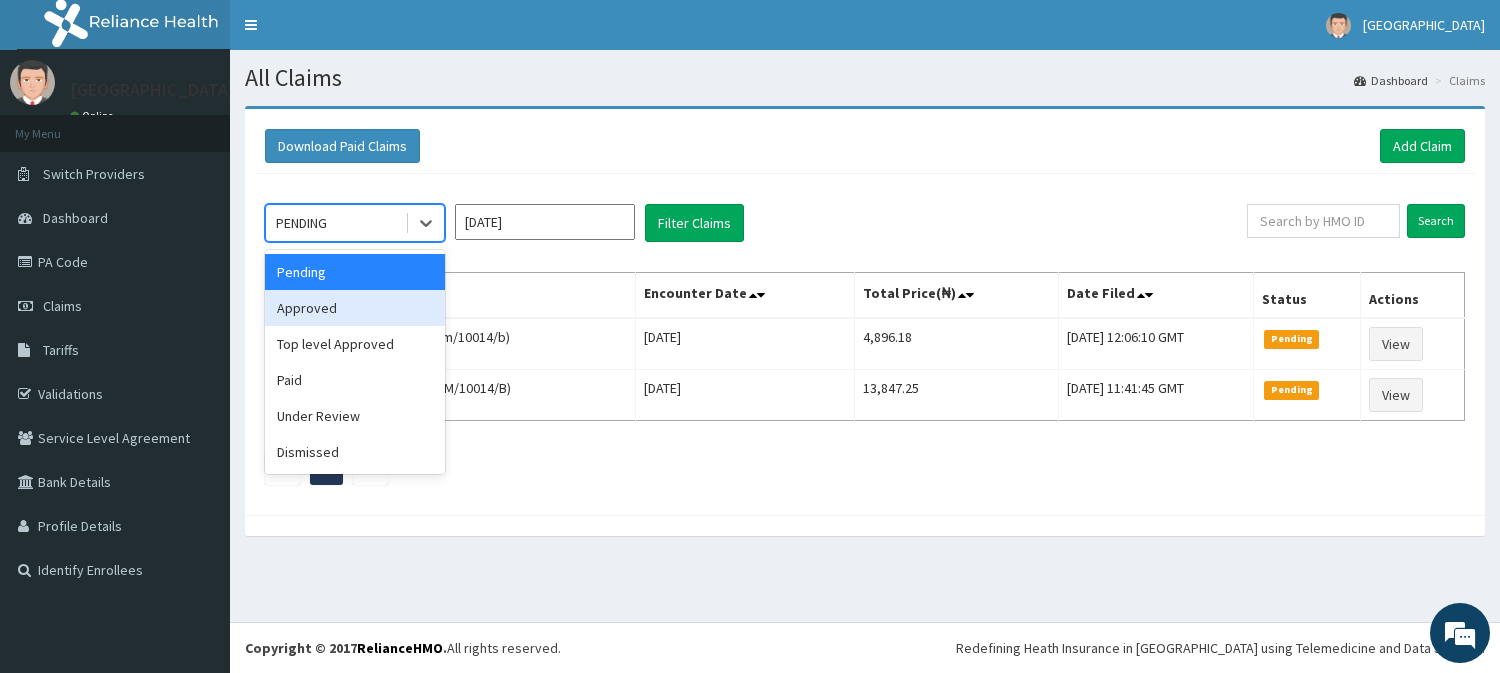 click on "Approved" at bounding box center [355, 308] 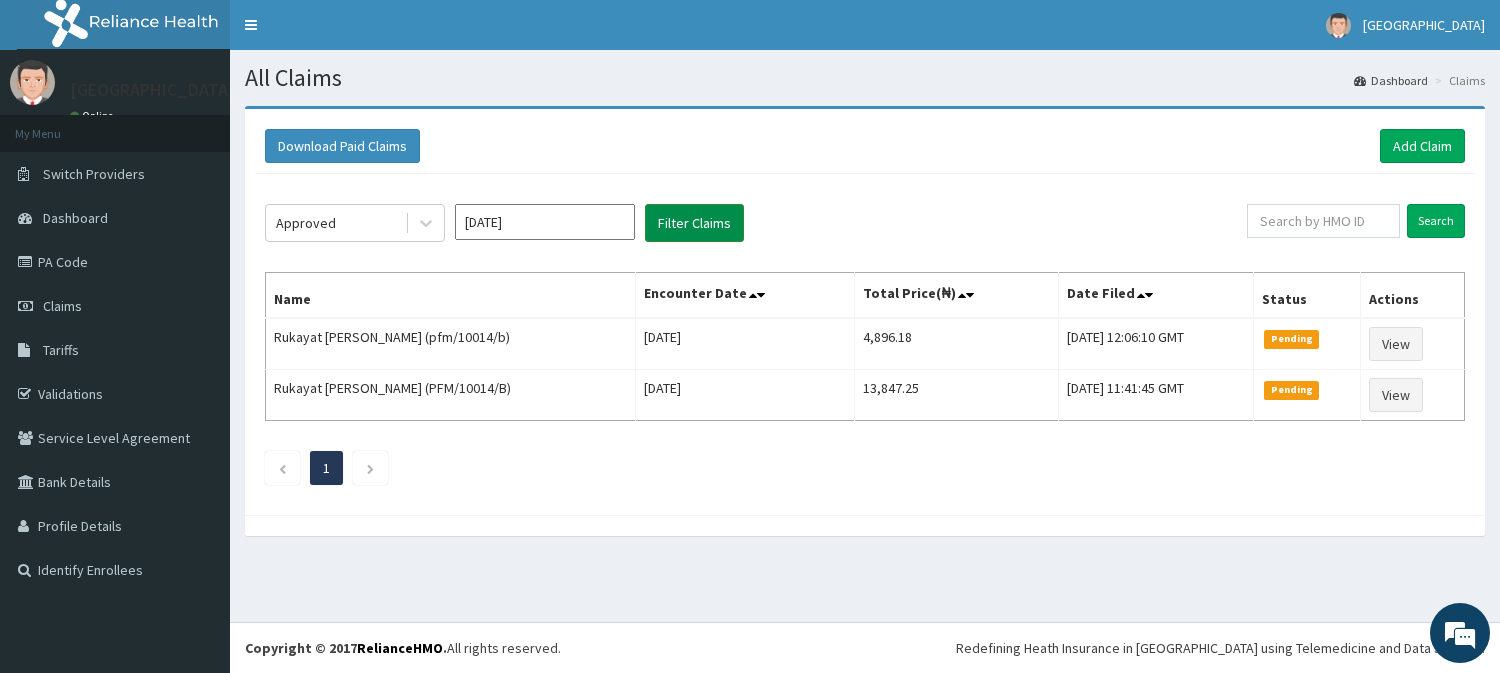 click on "Filter Claims" at bounding box center [694, 223] 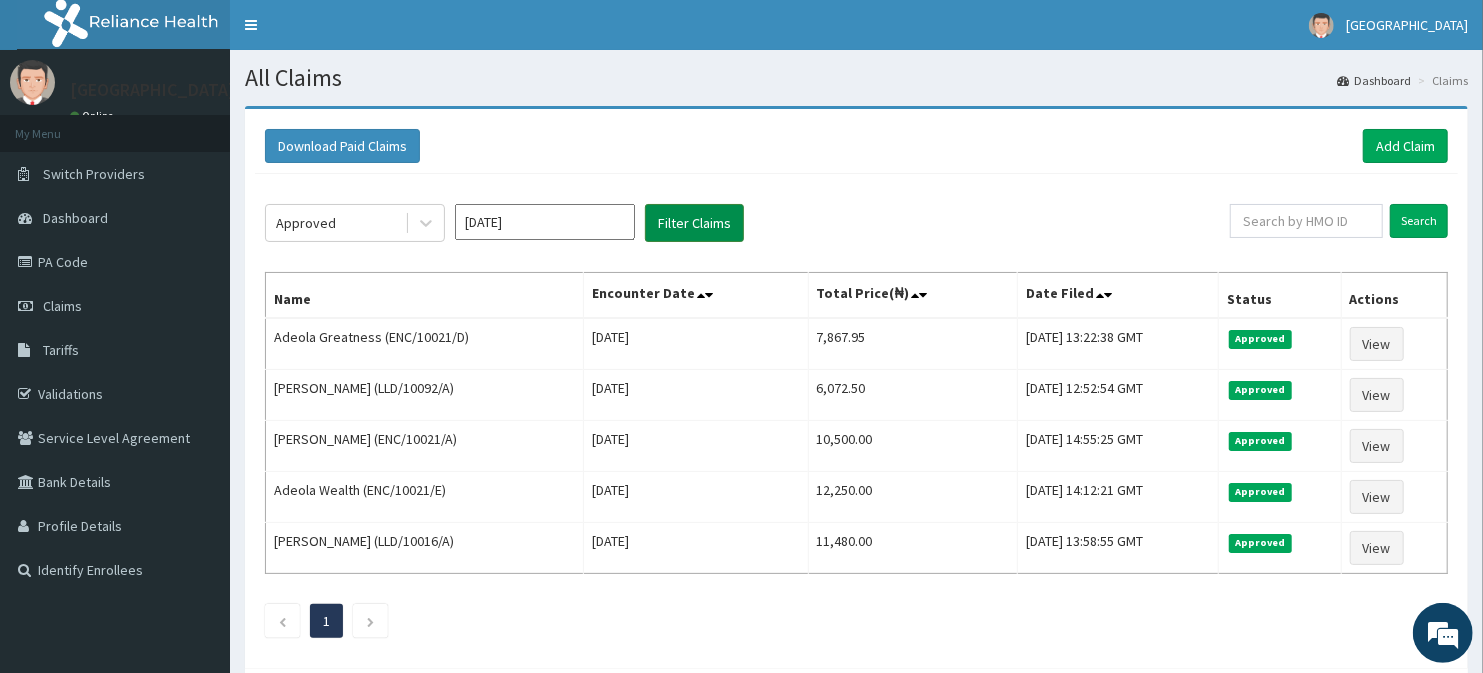 scroll, scrollTop: 0, scrollLeft: 0, axis: both 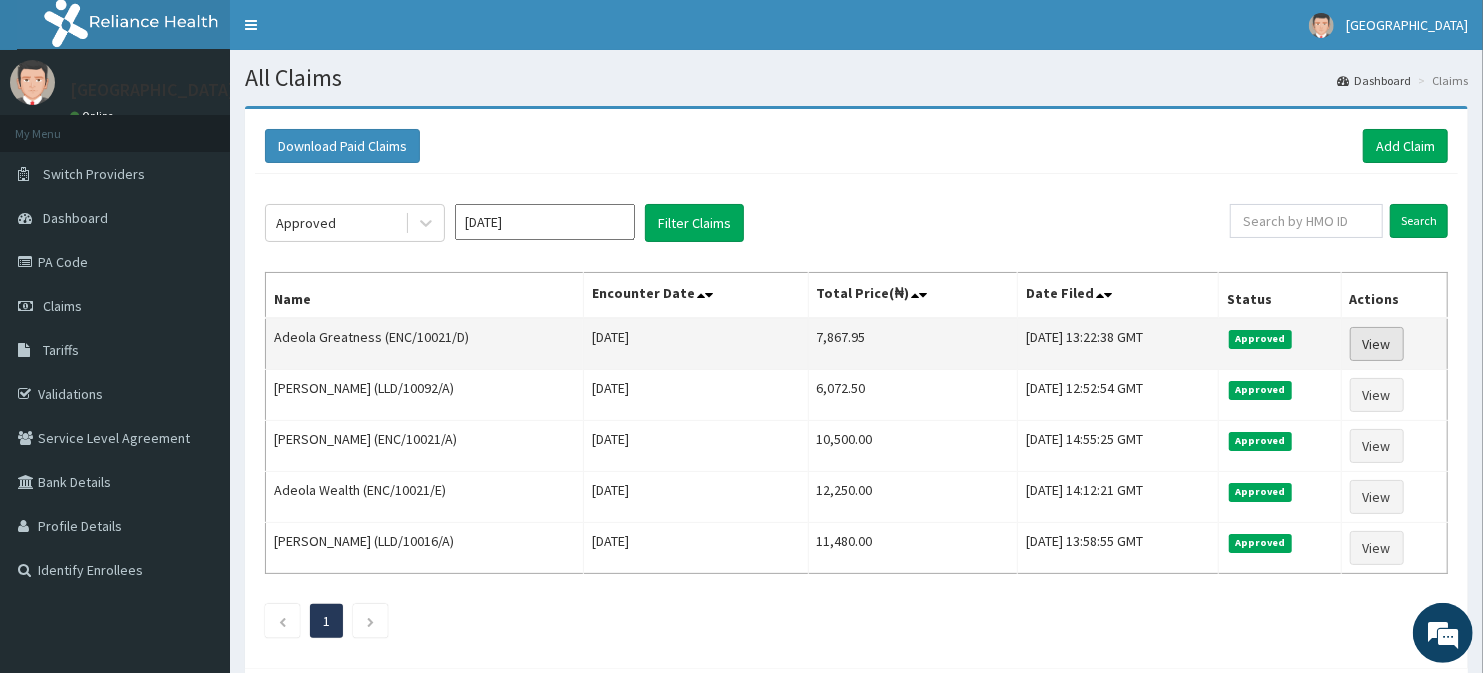 click on "View" at bounding box center (1377, 344) 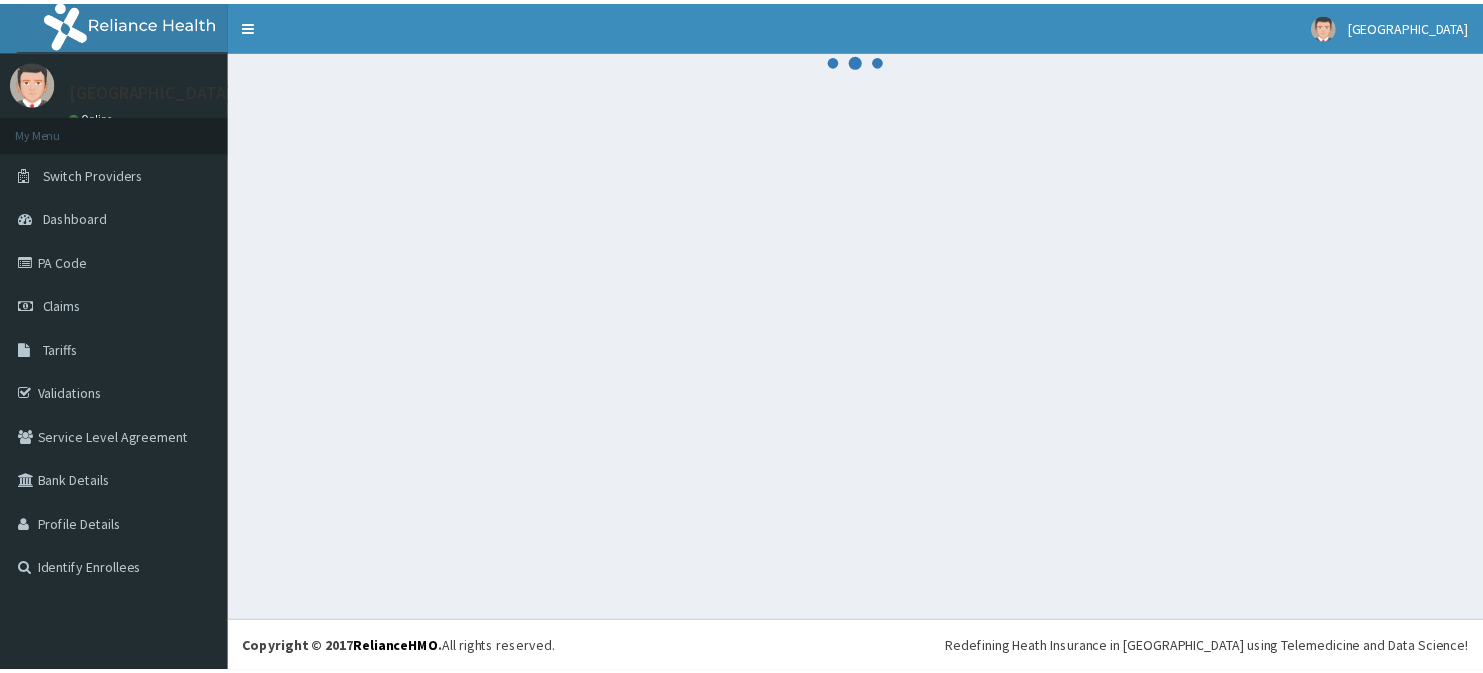 scroll, scrollTop: 0, scrollLeft: 0, axis: both 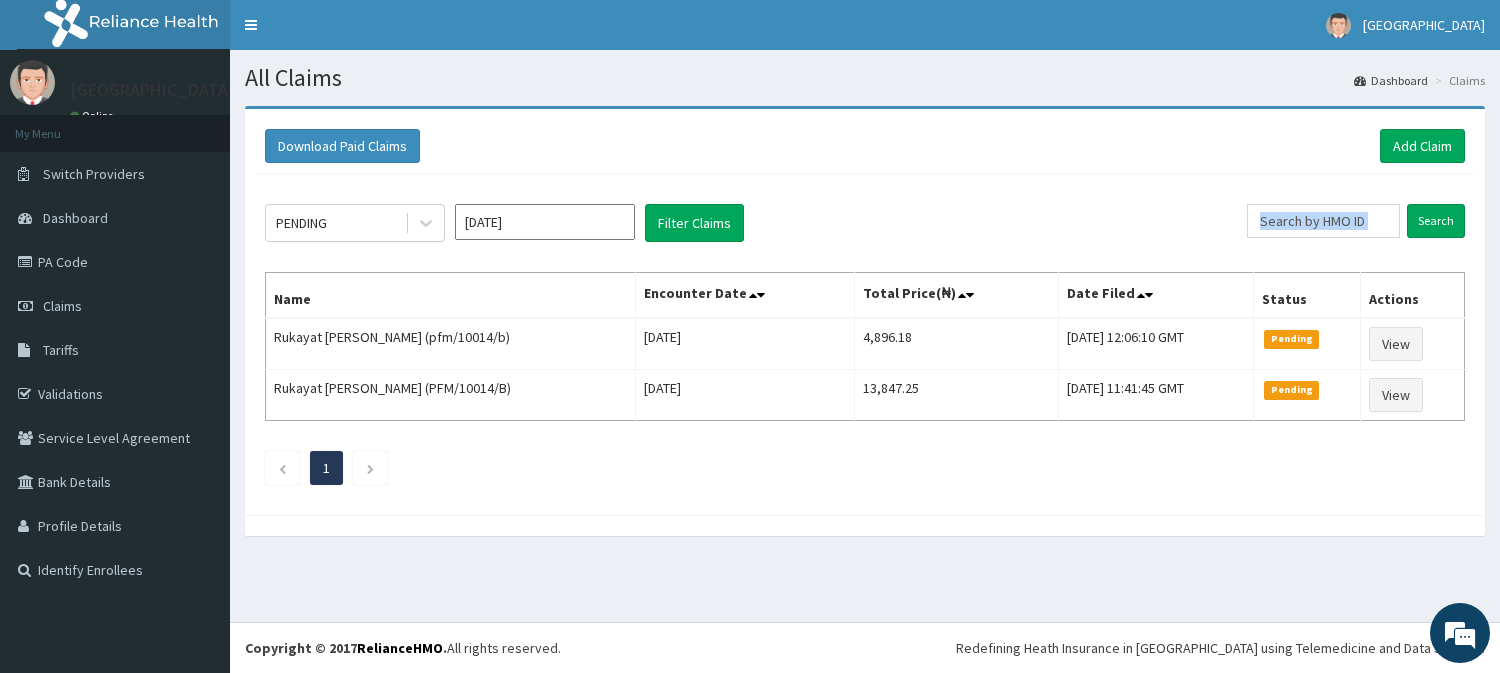 drag, startPoint x: 1294, startPoint y: 256, endPoint x: 1433, endPoint y: 172, distance: 162.40997 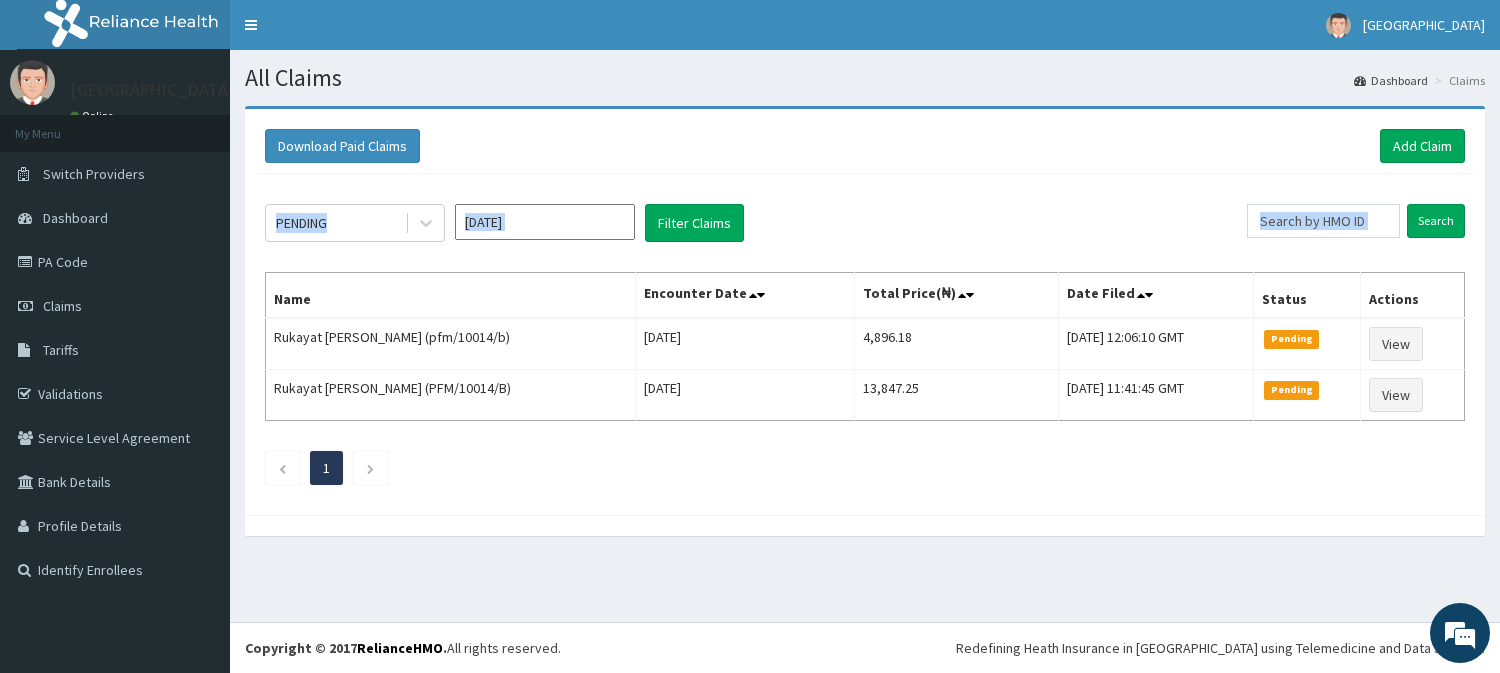 click on "PENDING [DATE] Filter Claims" at bounding box center [756, 223] 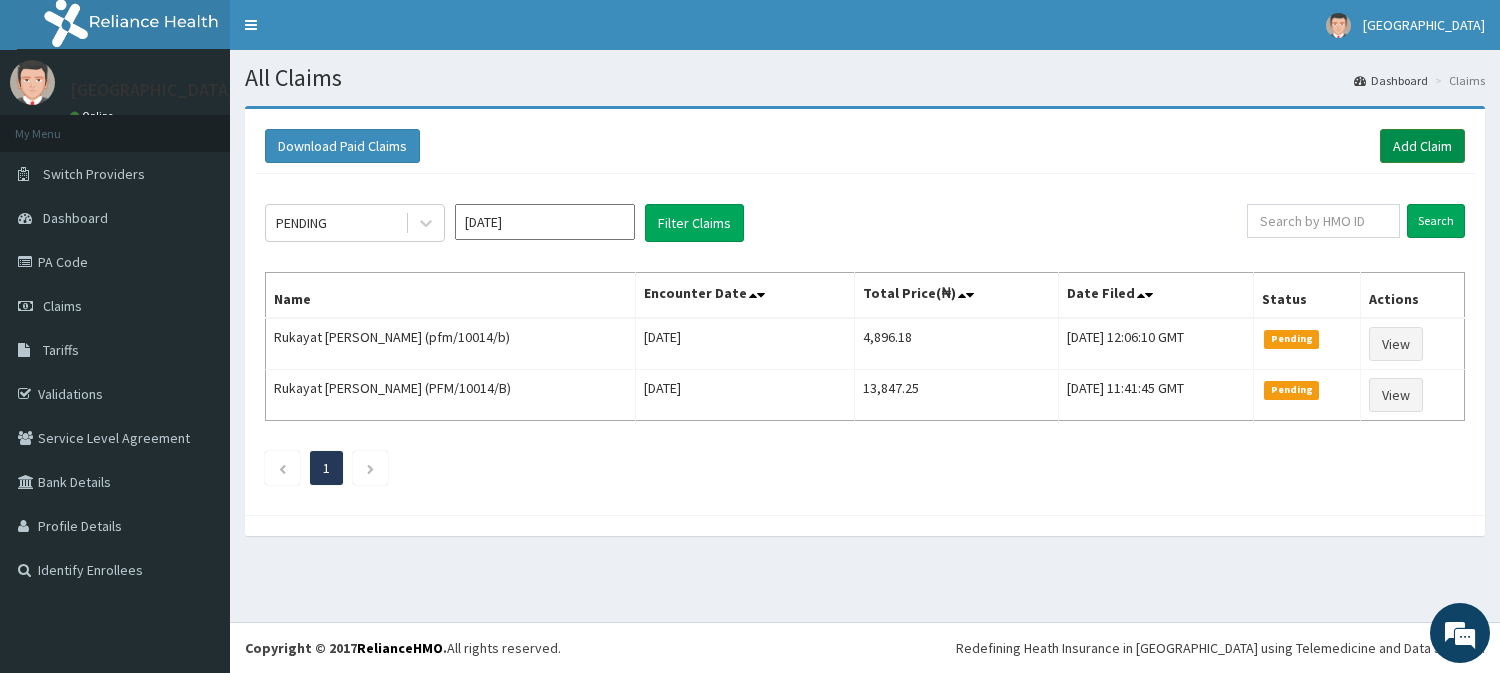 click on "Add Claim" at bounding box center (1422, 146) 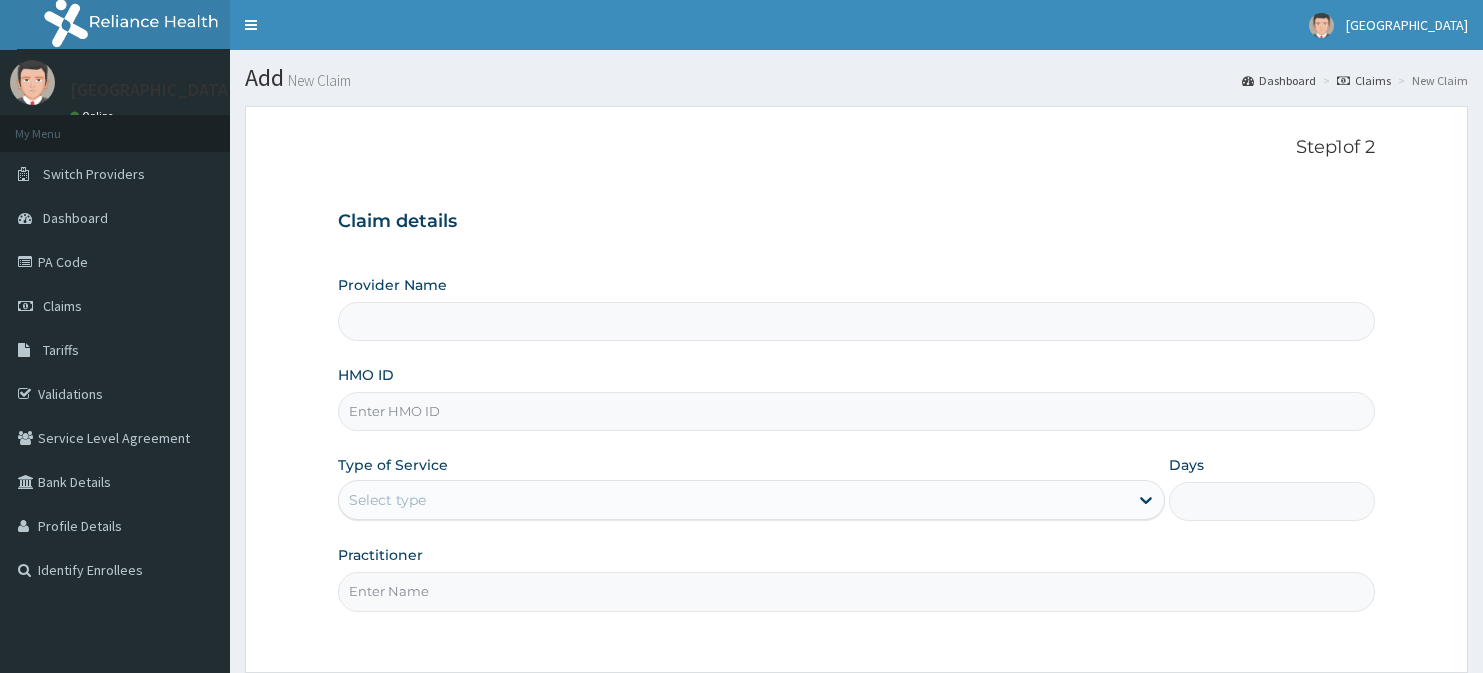 scroll, scrollTop: 0, scrollLeft: 0, axis: both 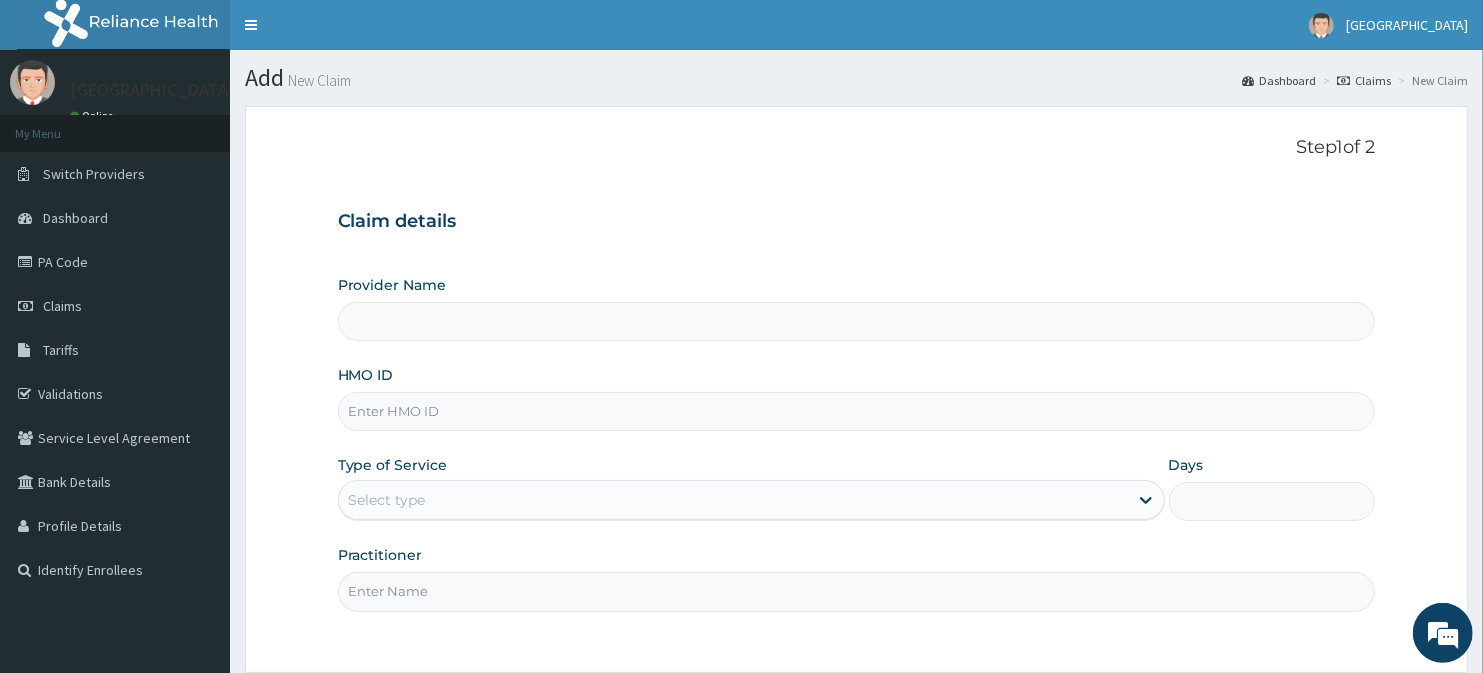 type on "[GEOGRAPHIC_DATA]" 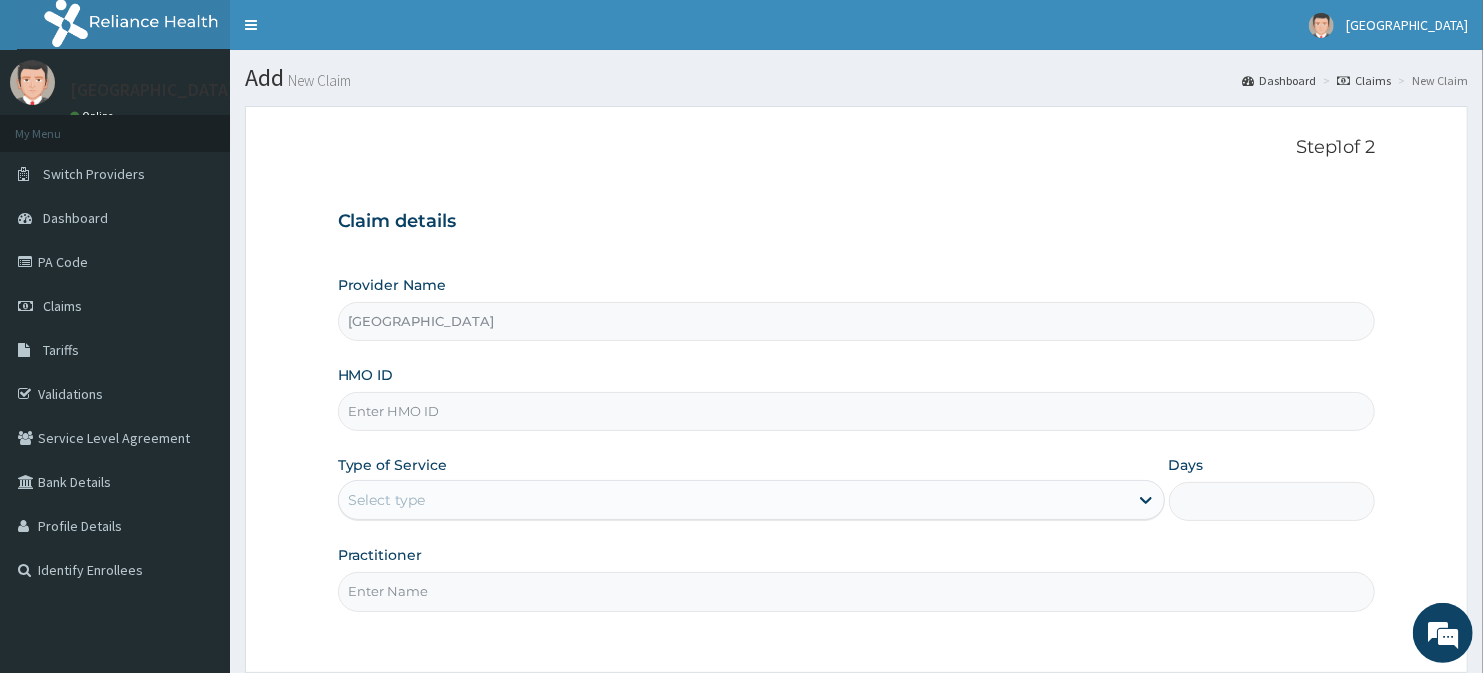 click on "HMO ID" at bounding box center [857, 411] 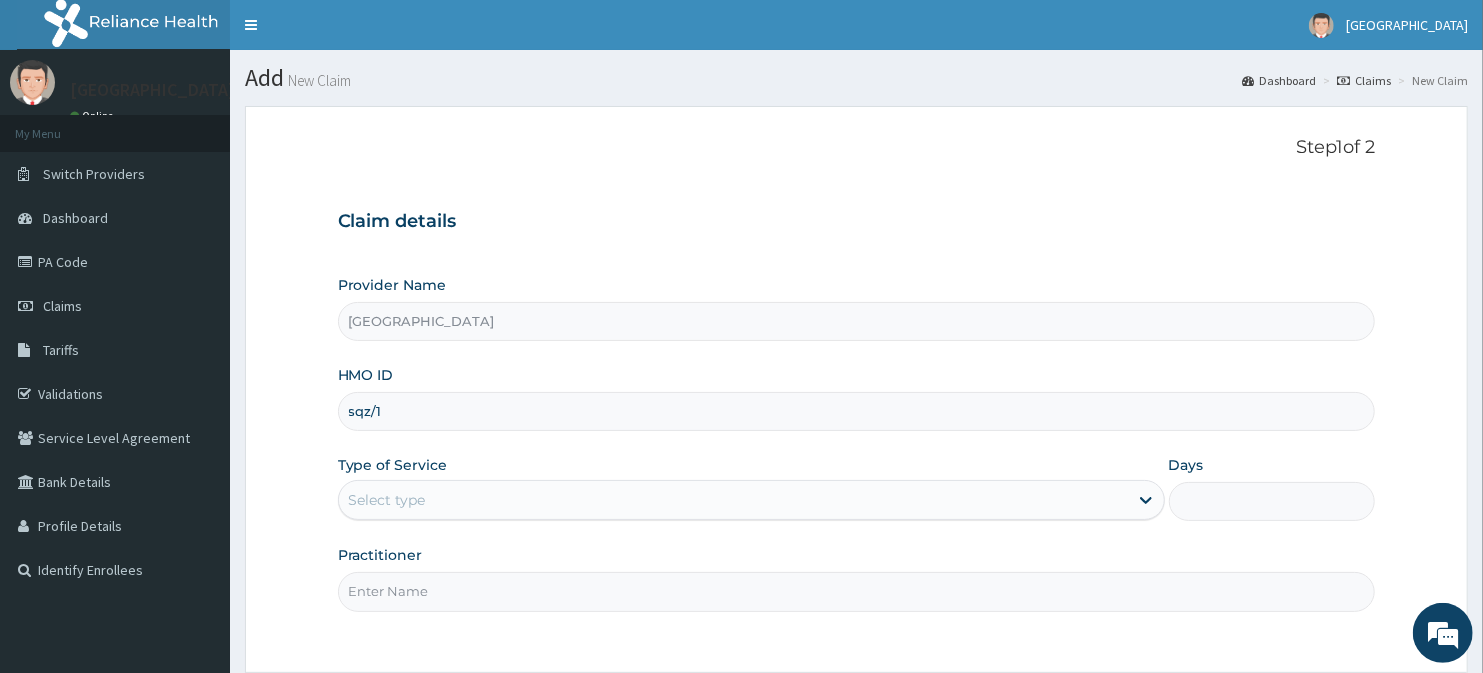 scroll, scrollTop: 0, scrollLeft: 0, axis: both 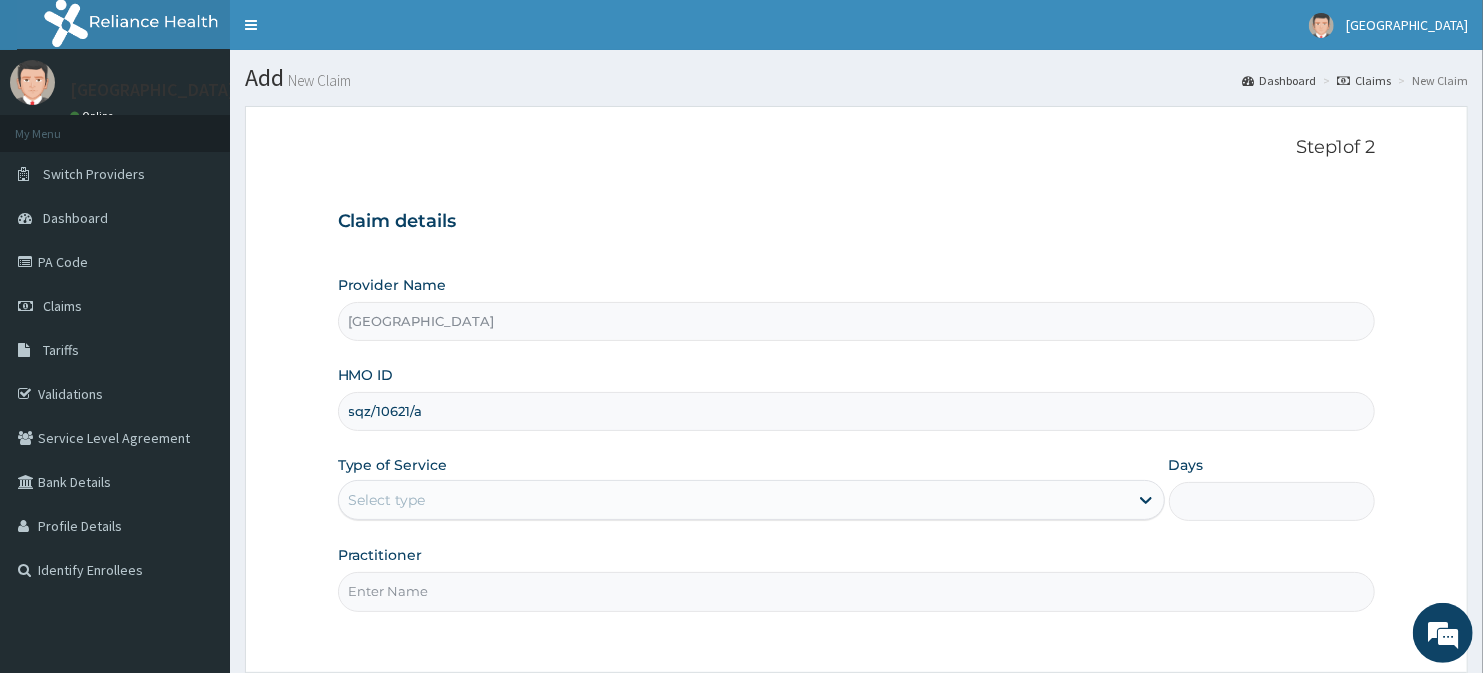 type on "sqz/10621/a" 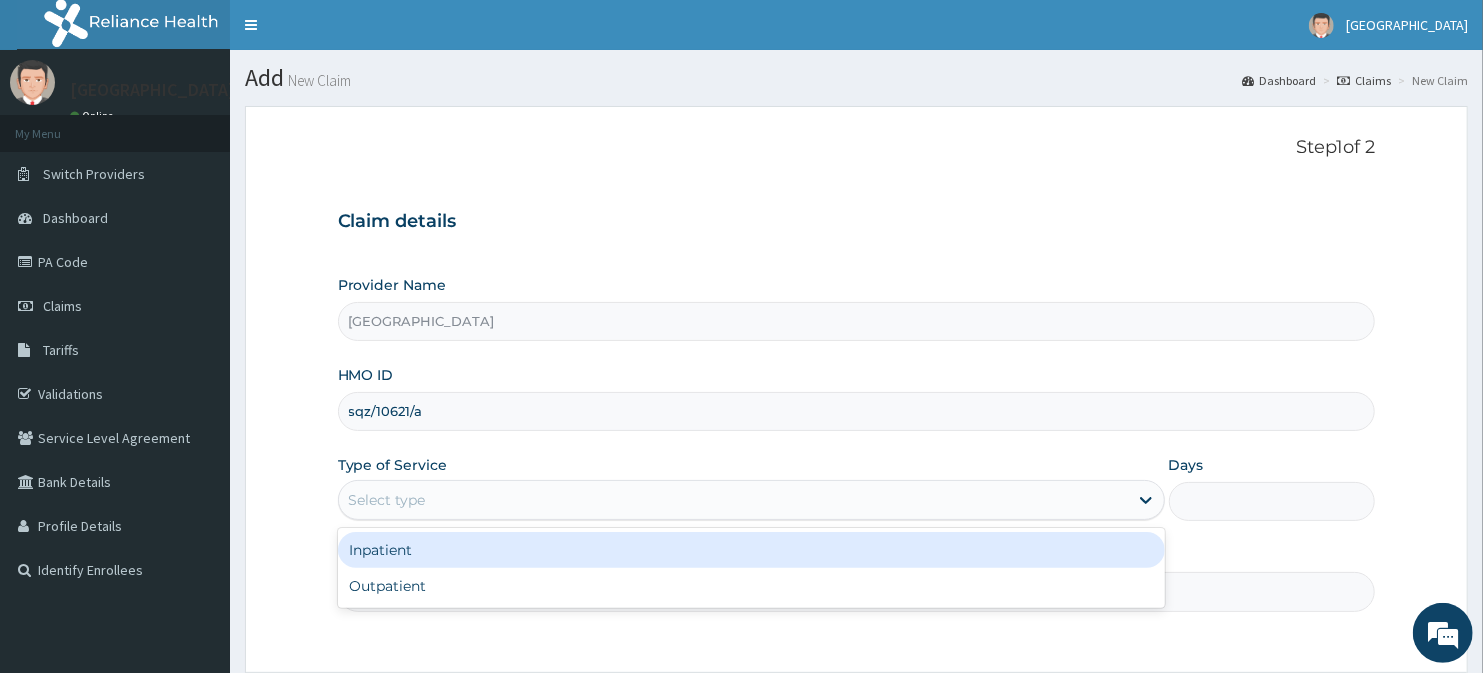 click on "Select type" at bounding box center (733, 500) 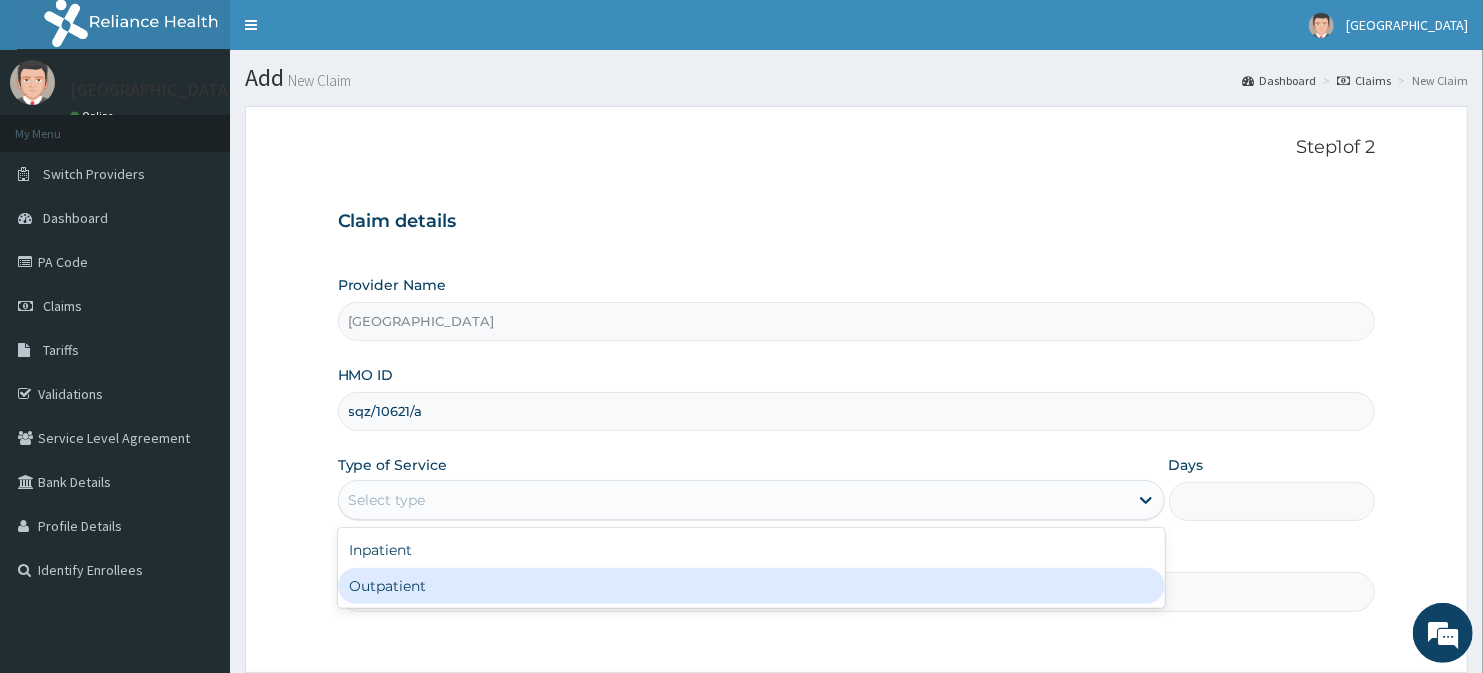 click on "Outpatient" at bounding box center (751, 586) 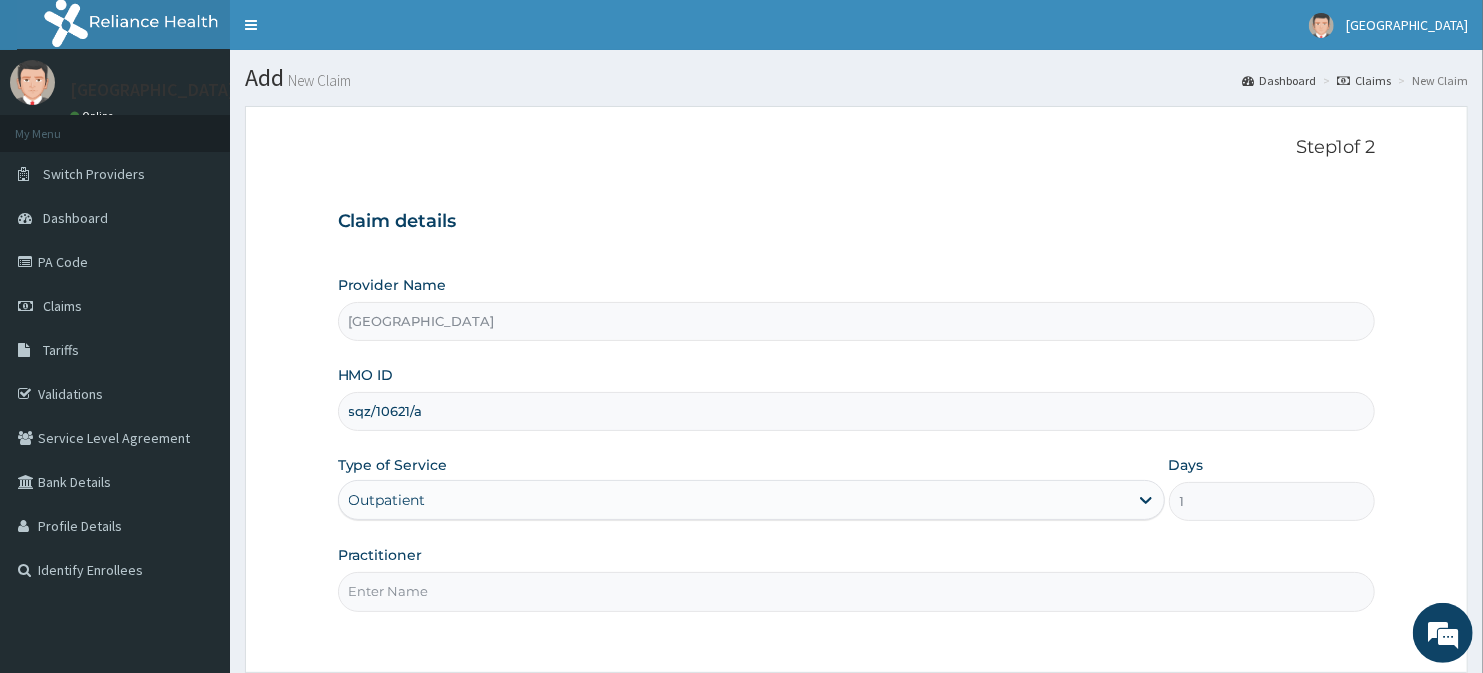 click on "Practitioner" at bounding box center (857, 591) 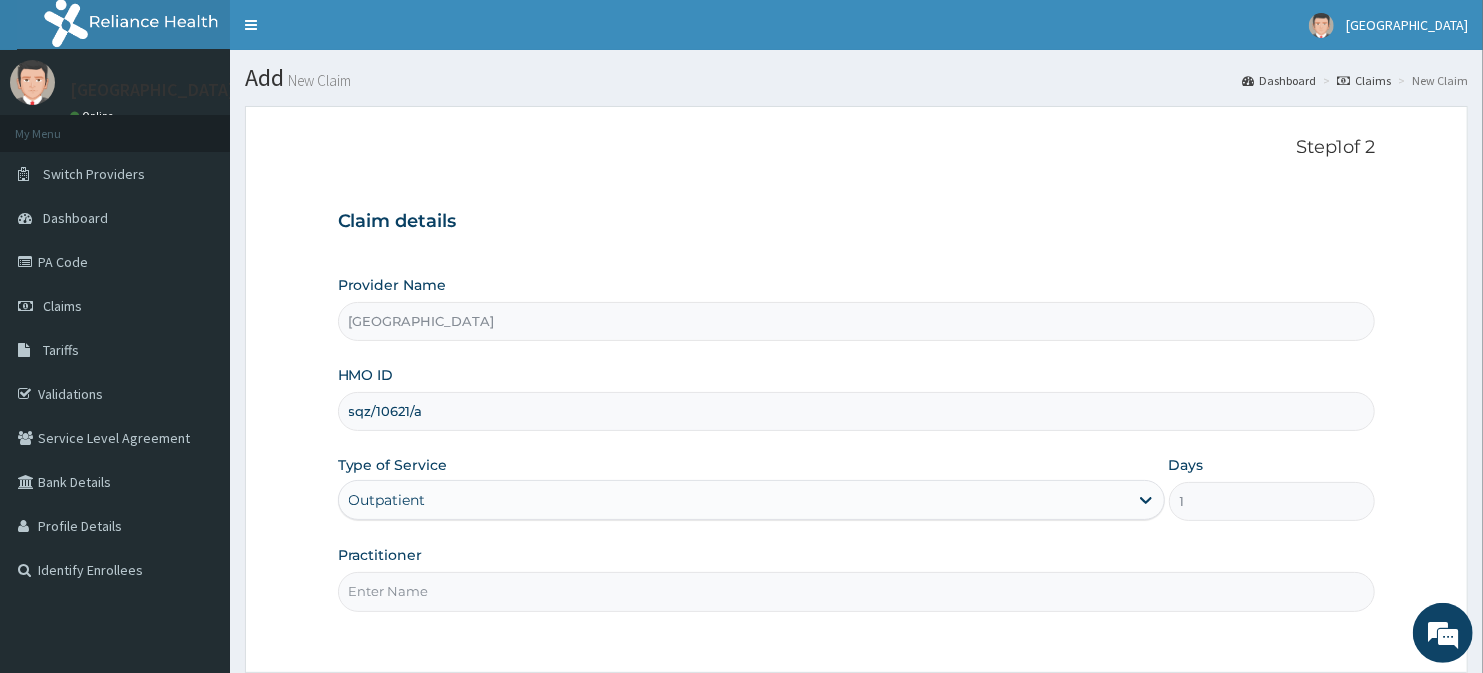 type on "Dr. E.A AMAO" 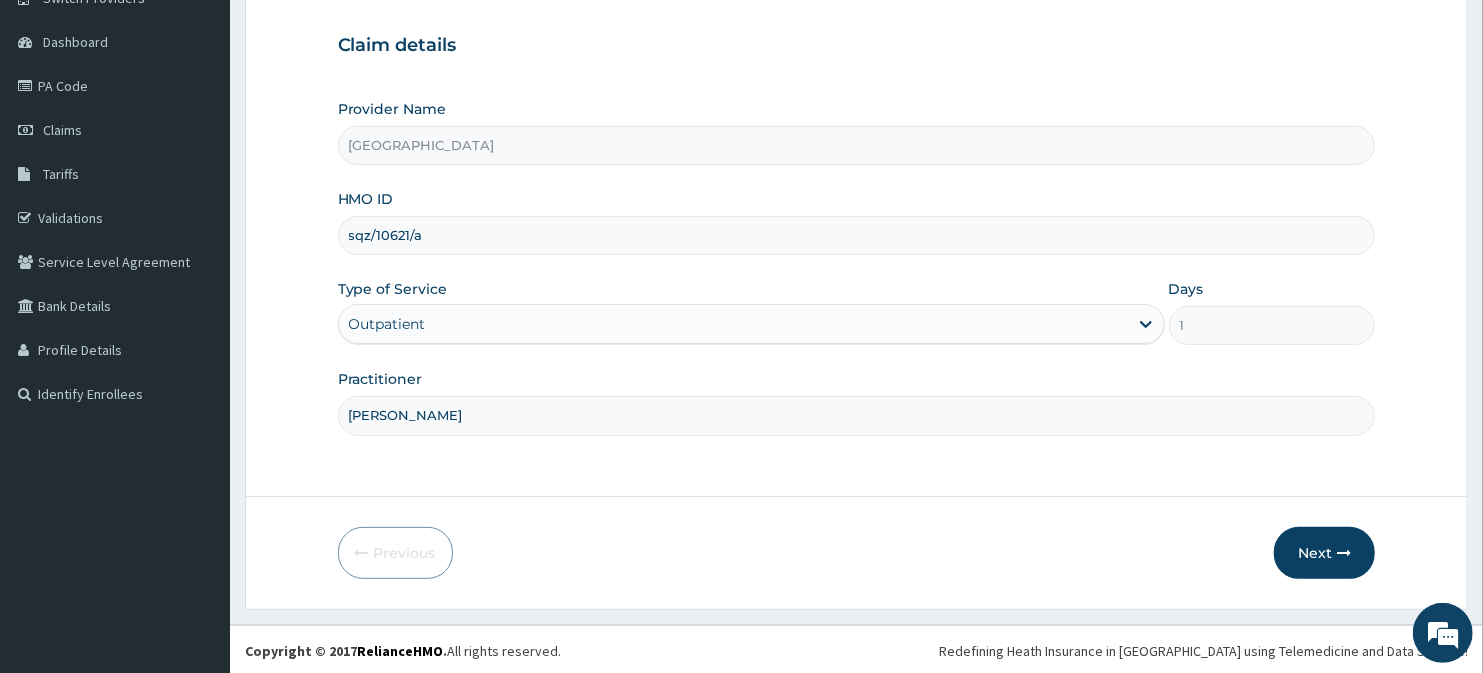 scroll, scrollTop: 178, scrollLeft: 0, axis: vertical 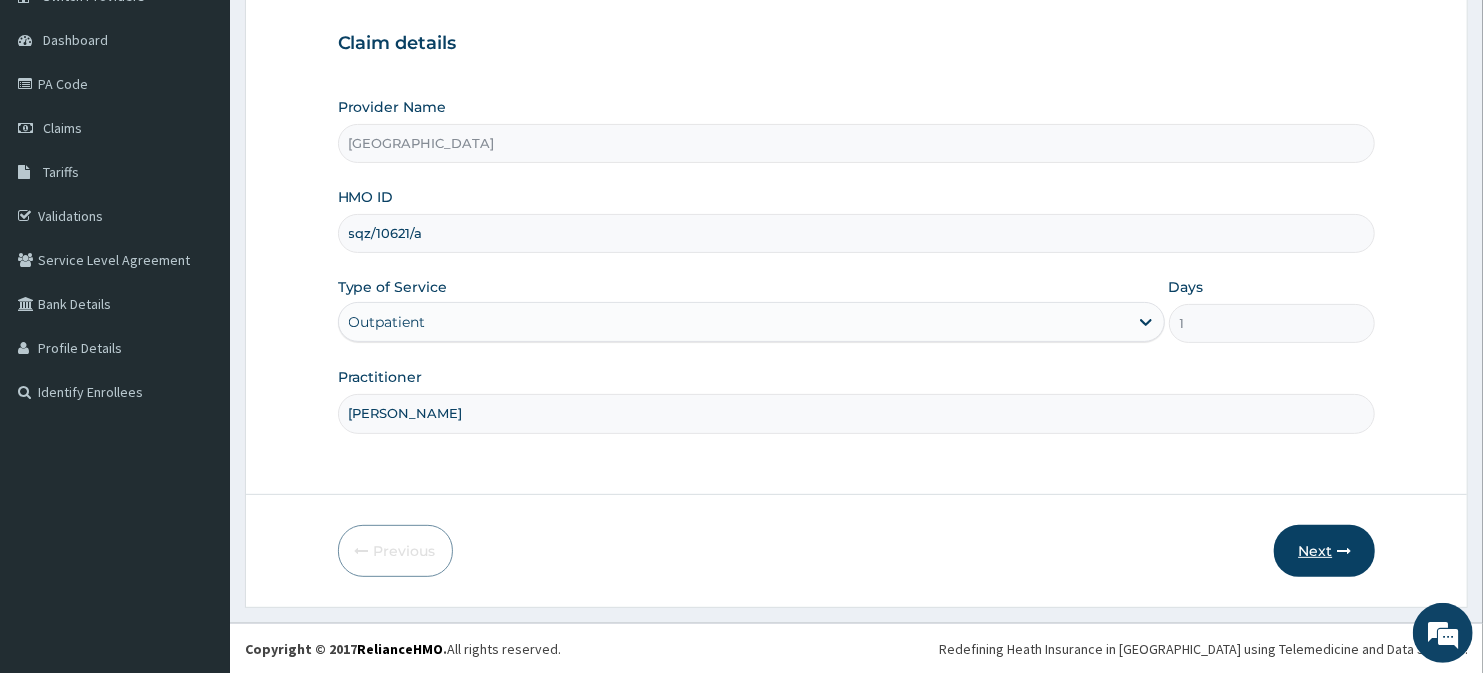 click on "Next" at bounding box center (1324, 551) 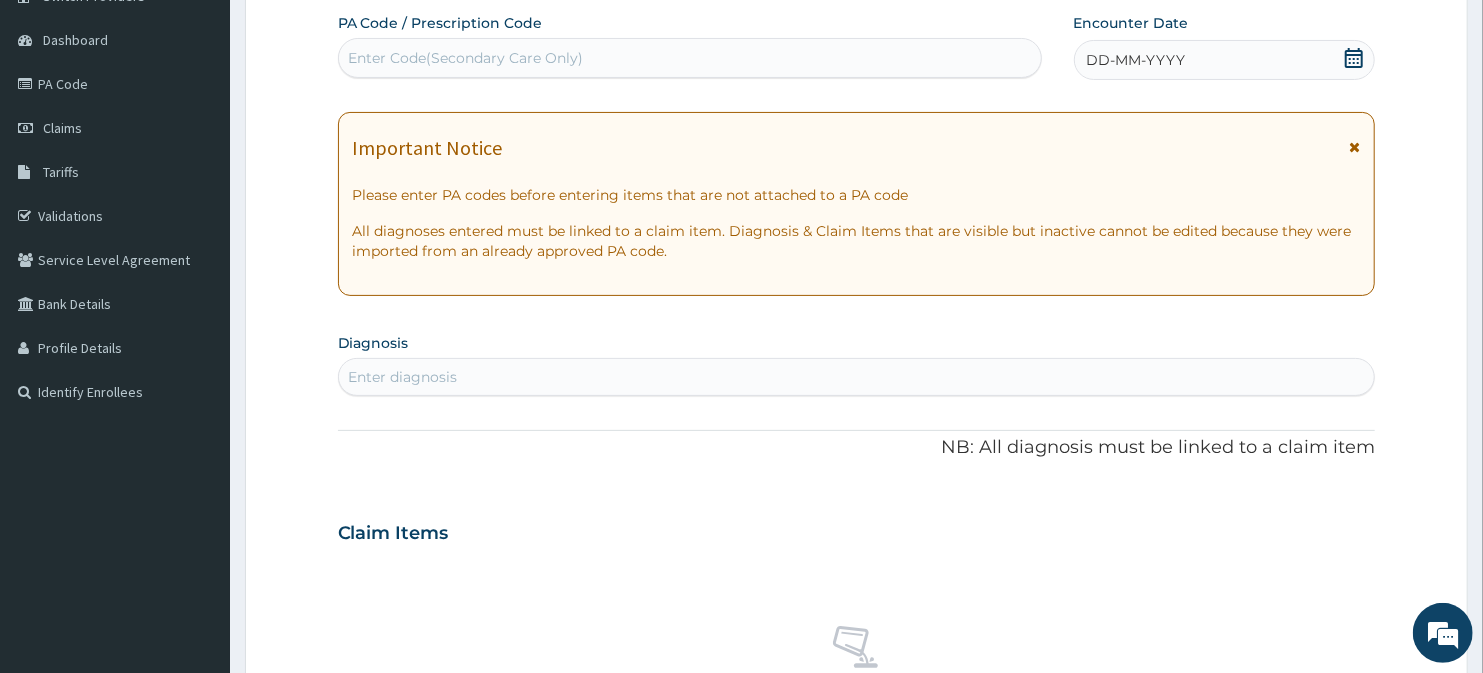 click 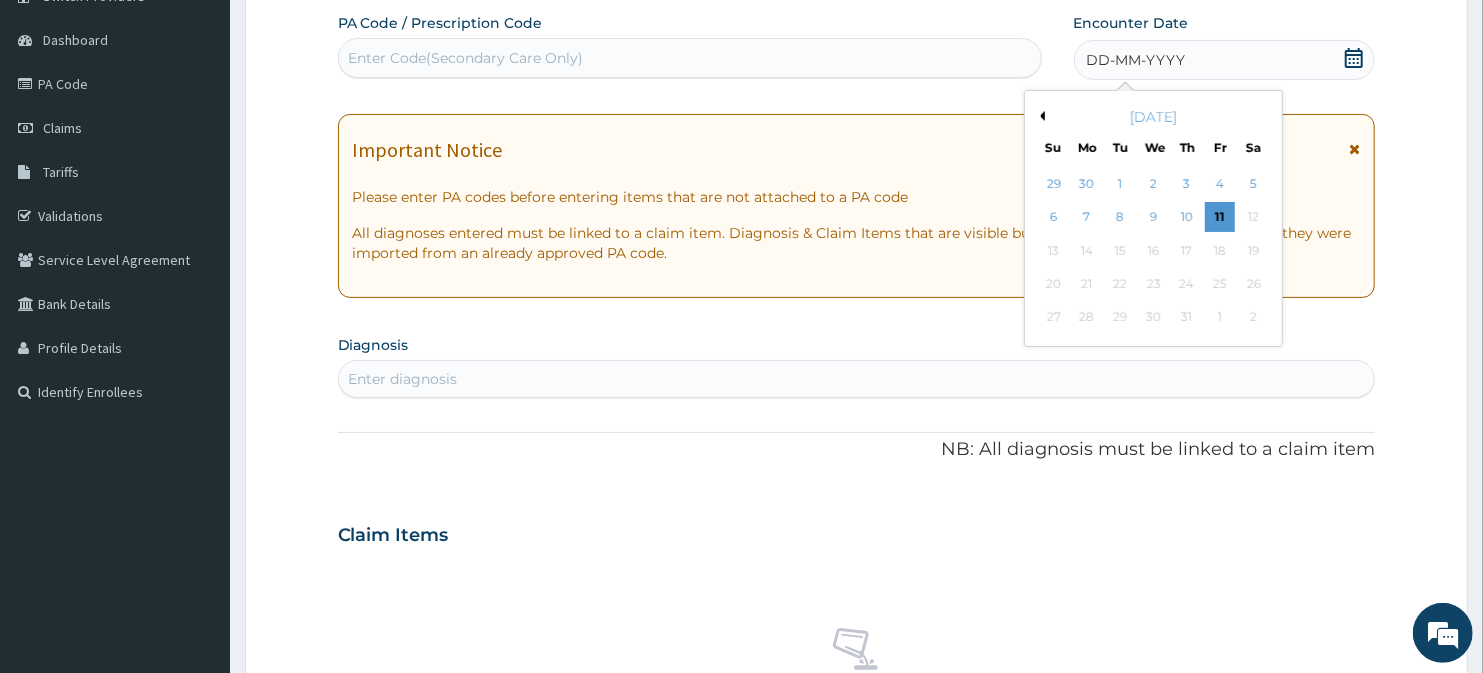 click on "Previous Month" at bounding box center [1040, 116] 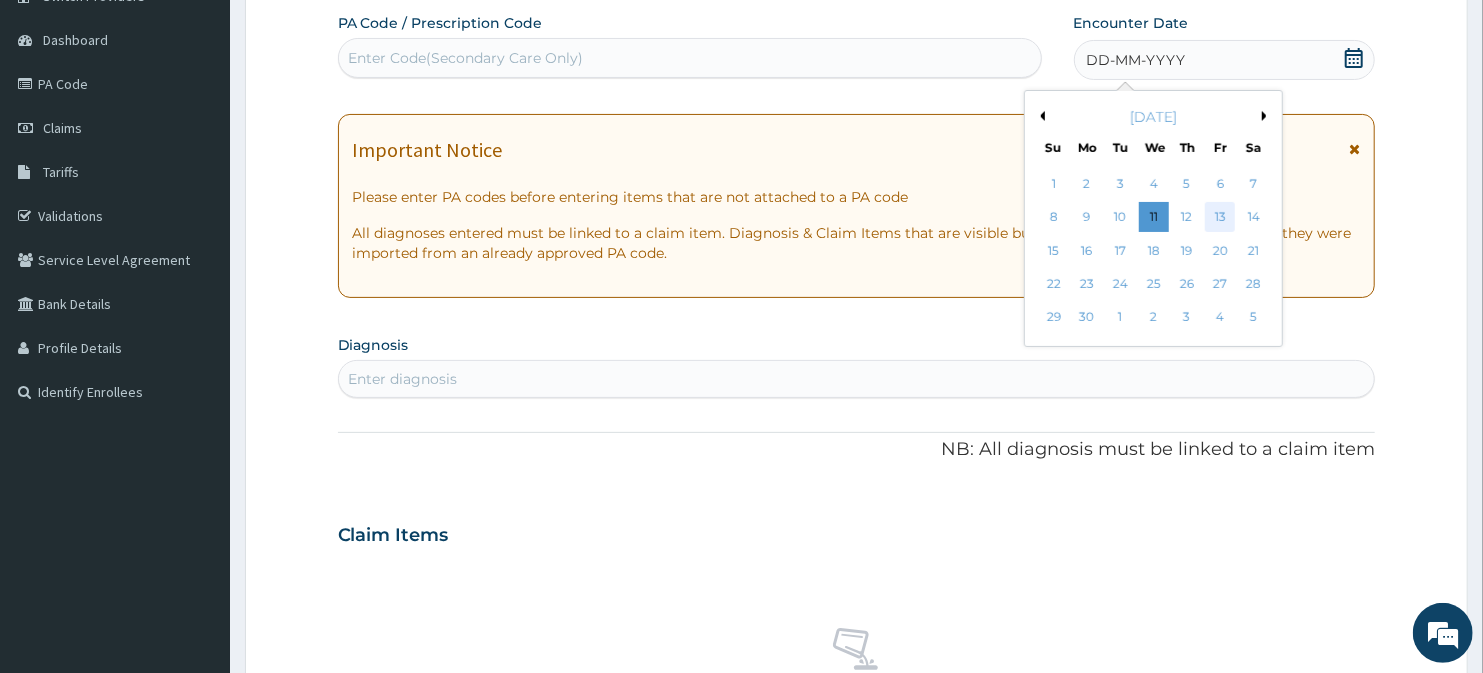 click on "13" at bounding box center [1220, 218] 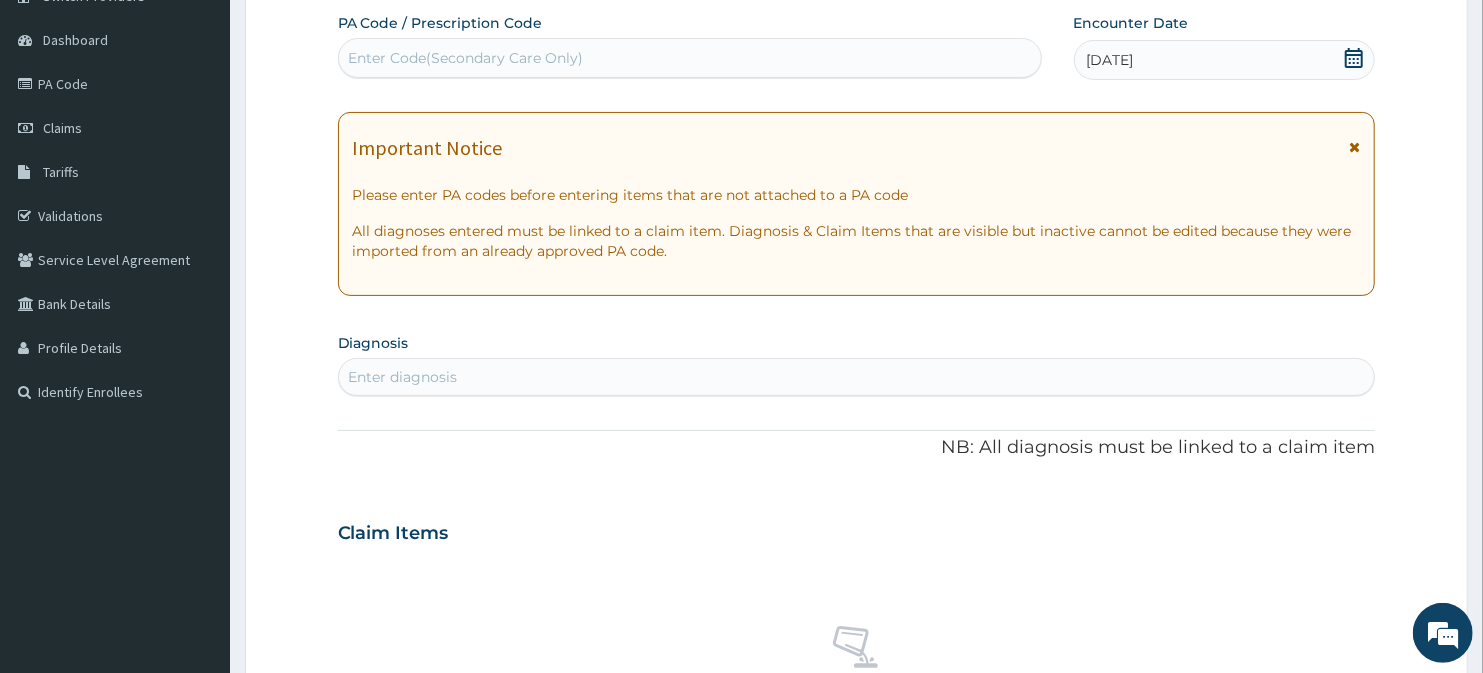 click on "Enter diagnosis" at bounding box center [403, 377] 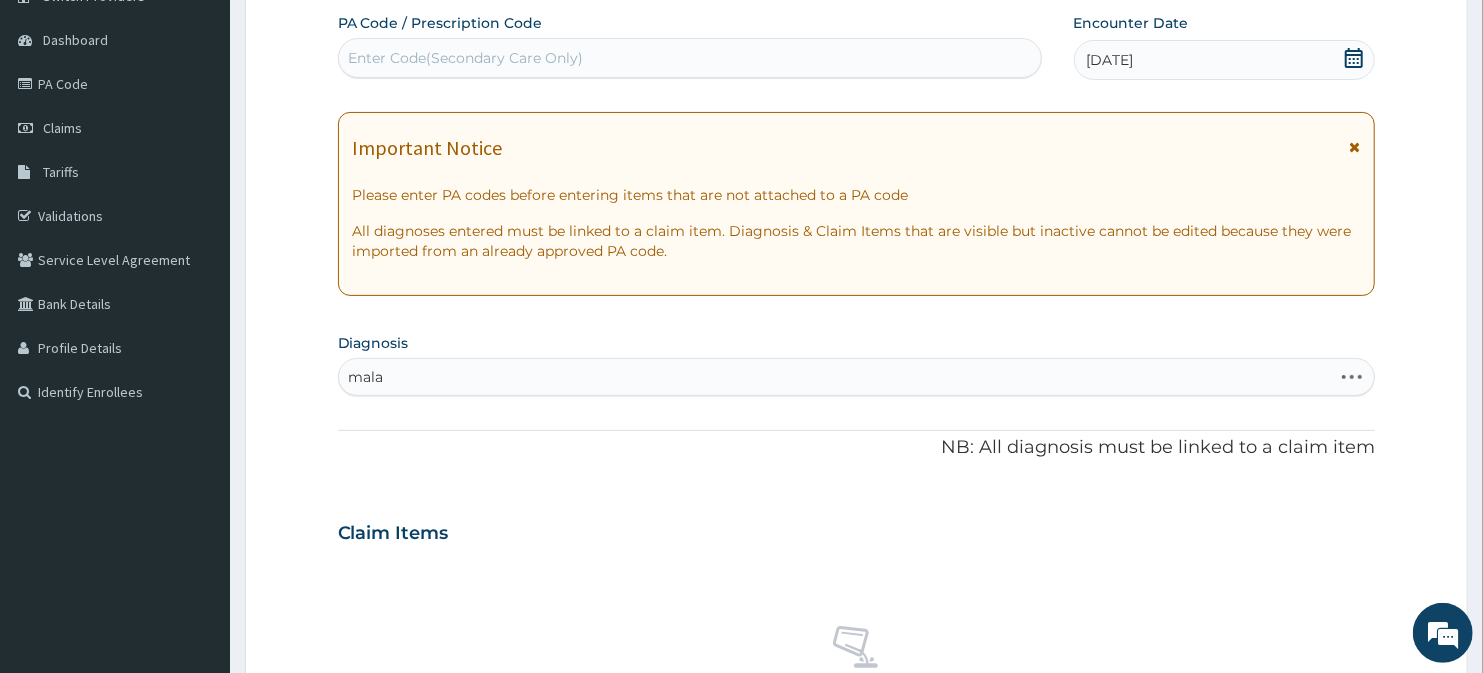type on "malar" 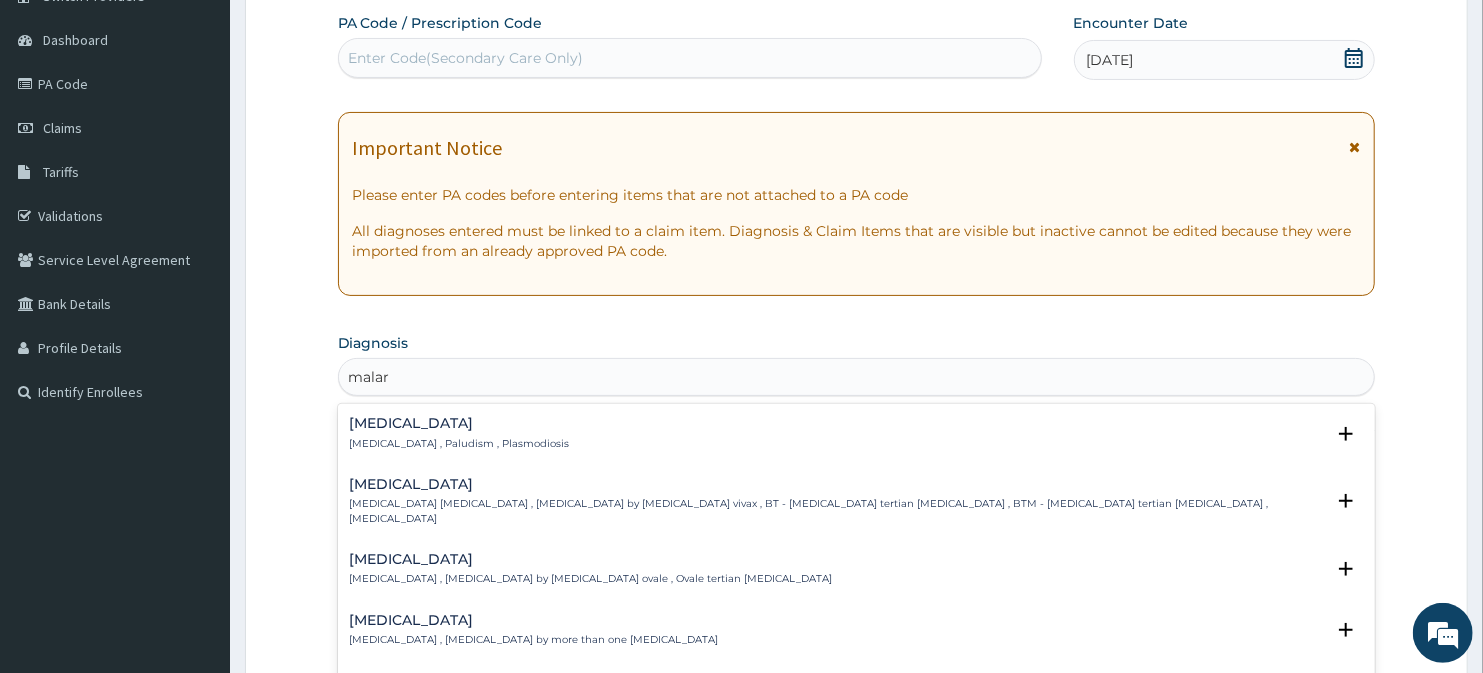 click on "[MEDICAL_DATA] , Paludism , Plasmodiosis" at bounding box center [460, 444] 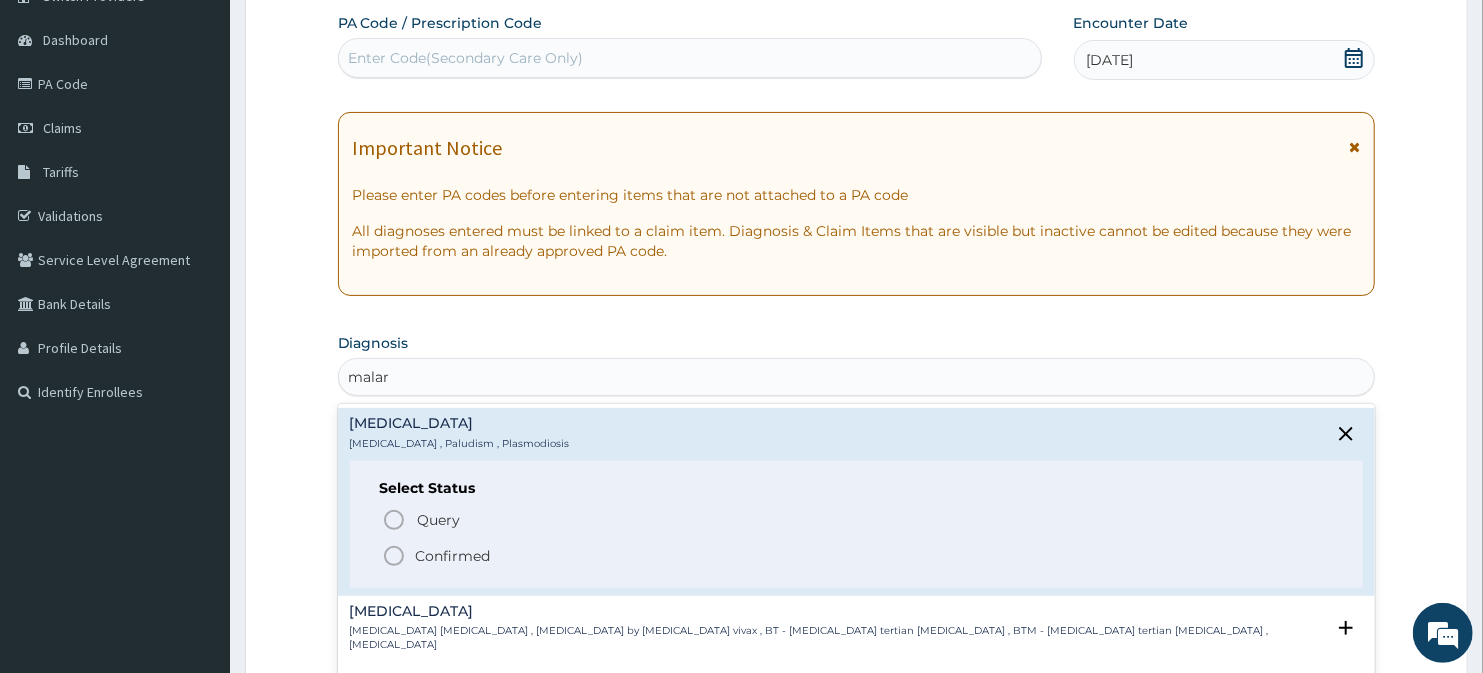 click 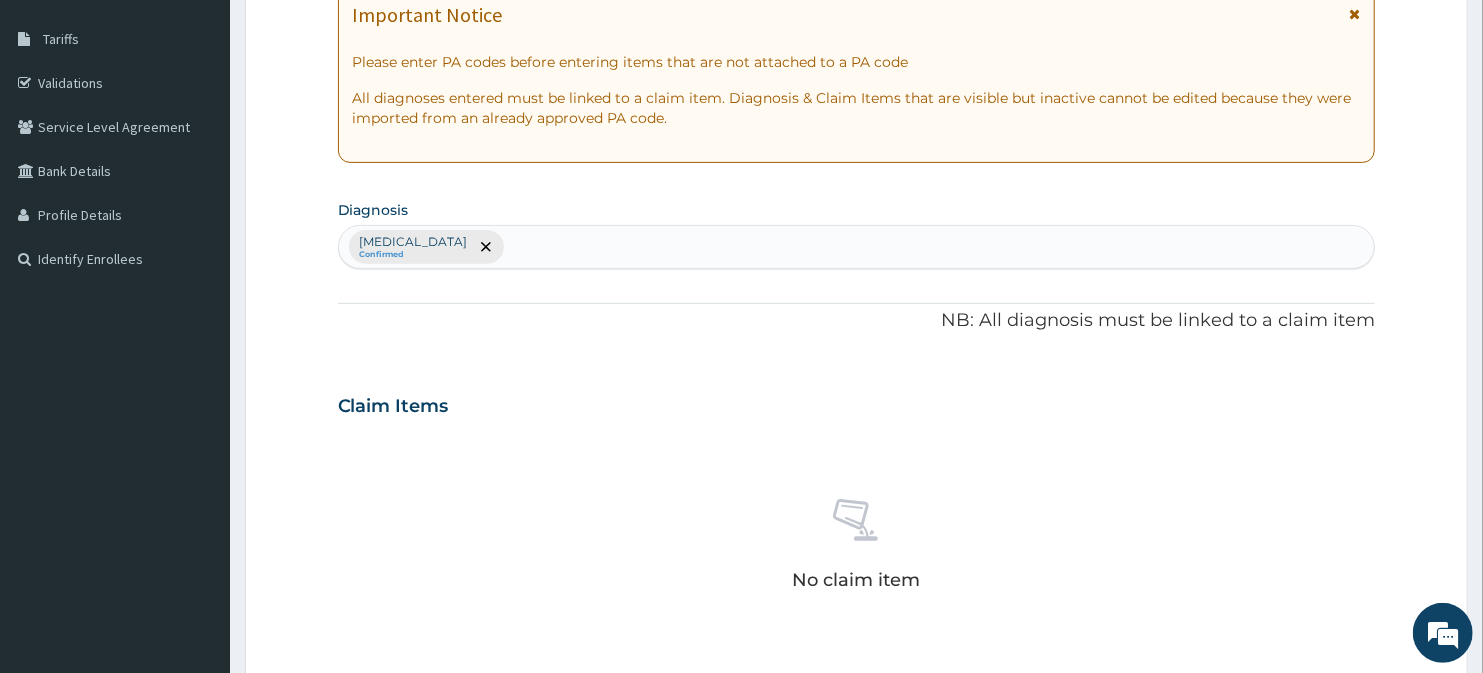 scroll, scrollTop: 312, scrollLeft: 0, axis: vertical 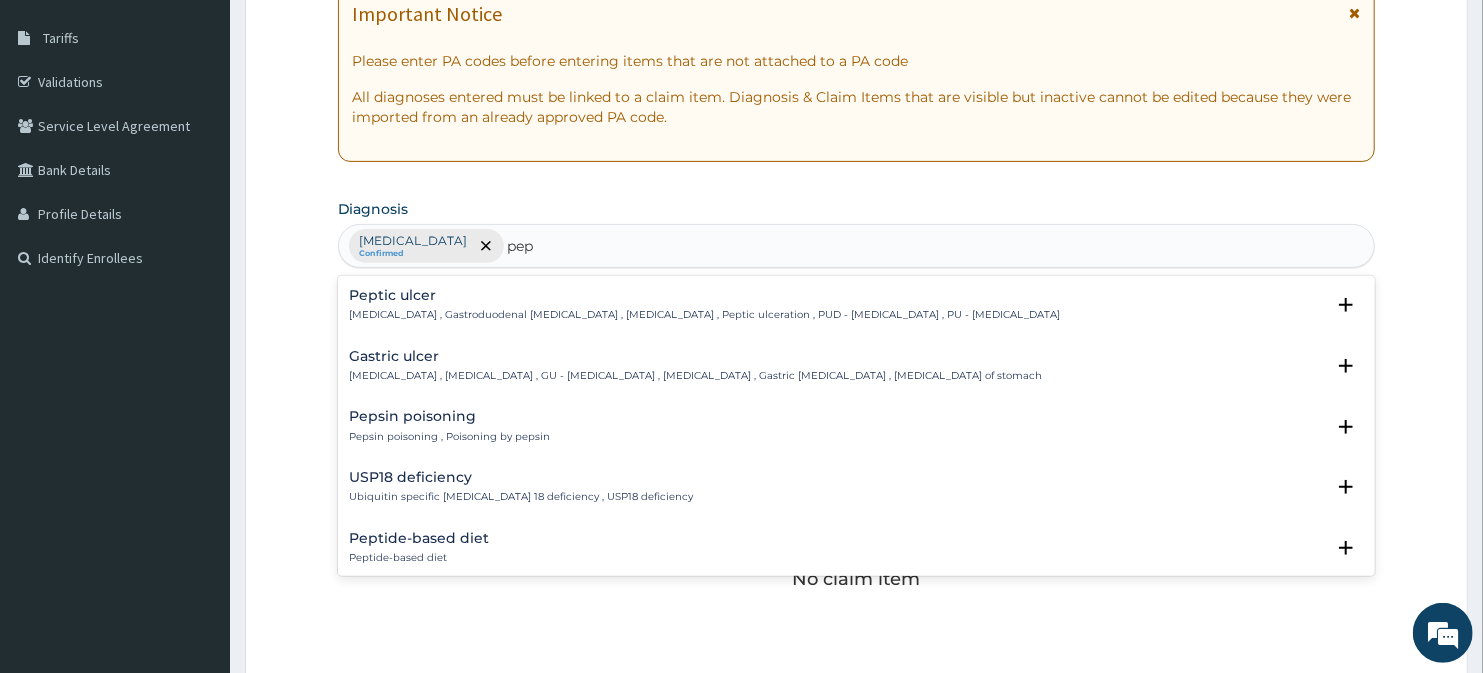 type on "pept" 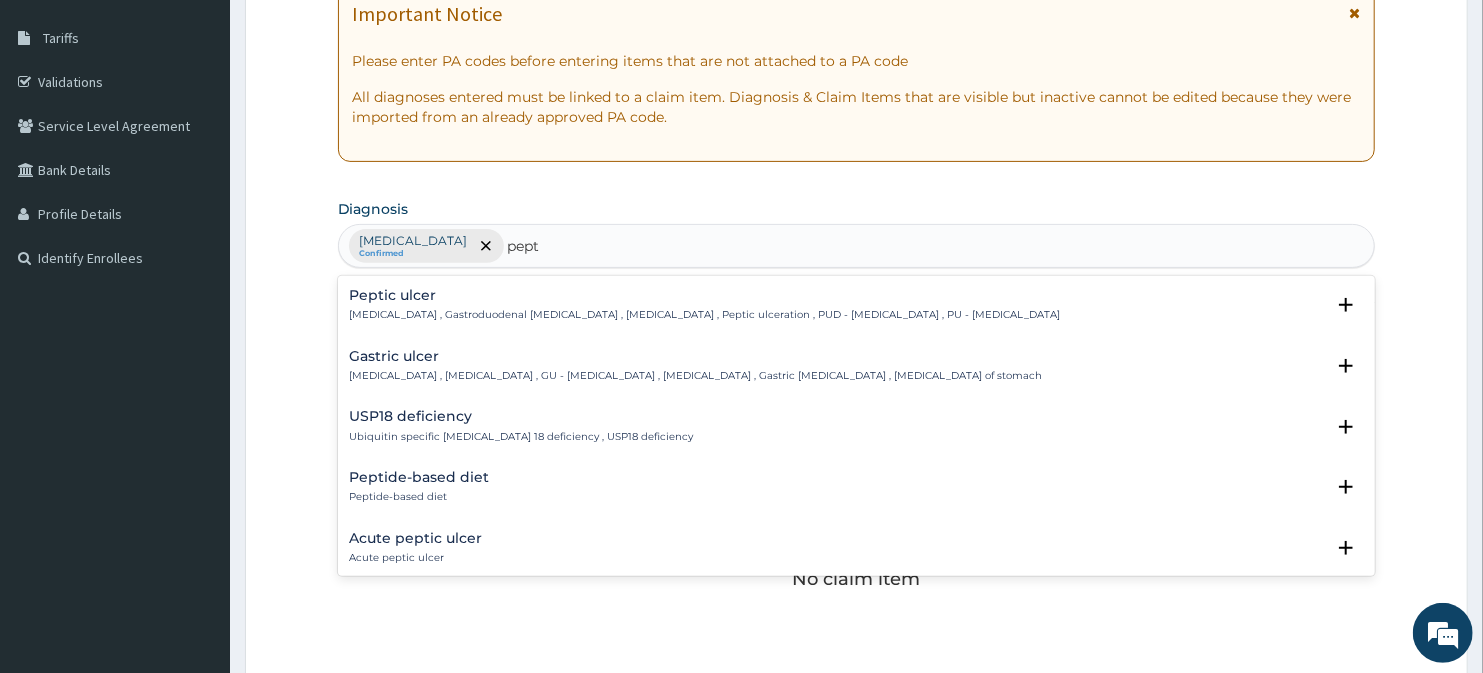 click on "Acute peptic ulcer Acute peptic ulcer" at bounding box center [416, 548] 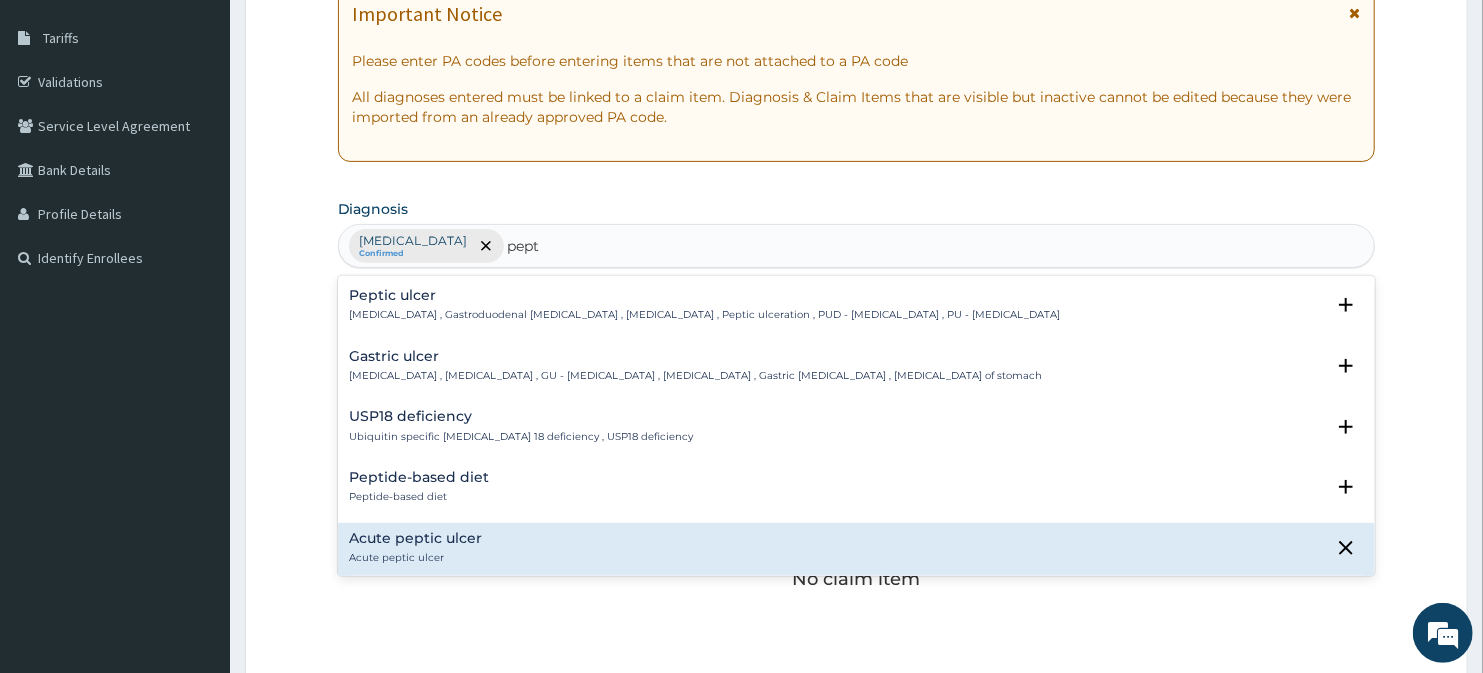 click on "Acute peptic ulcer Acute peptic ulcer" at bounding box center [857, 548] 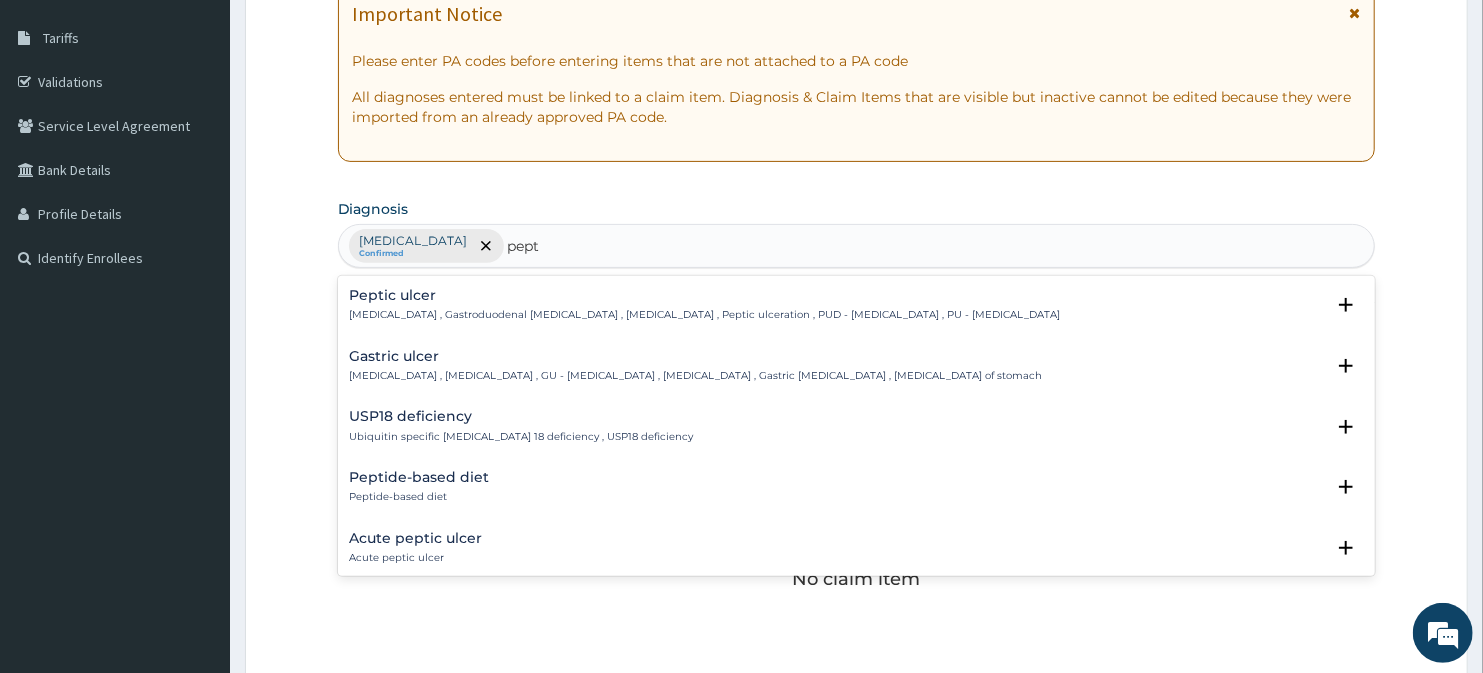 click on "Acute peptic ulcer" at bounding box center (416, 538) 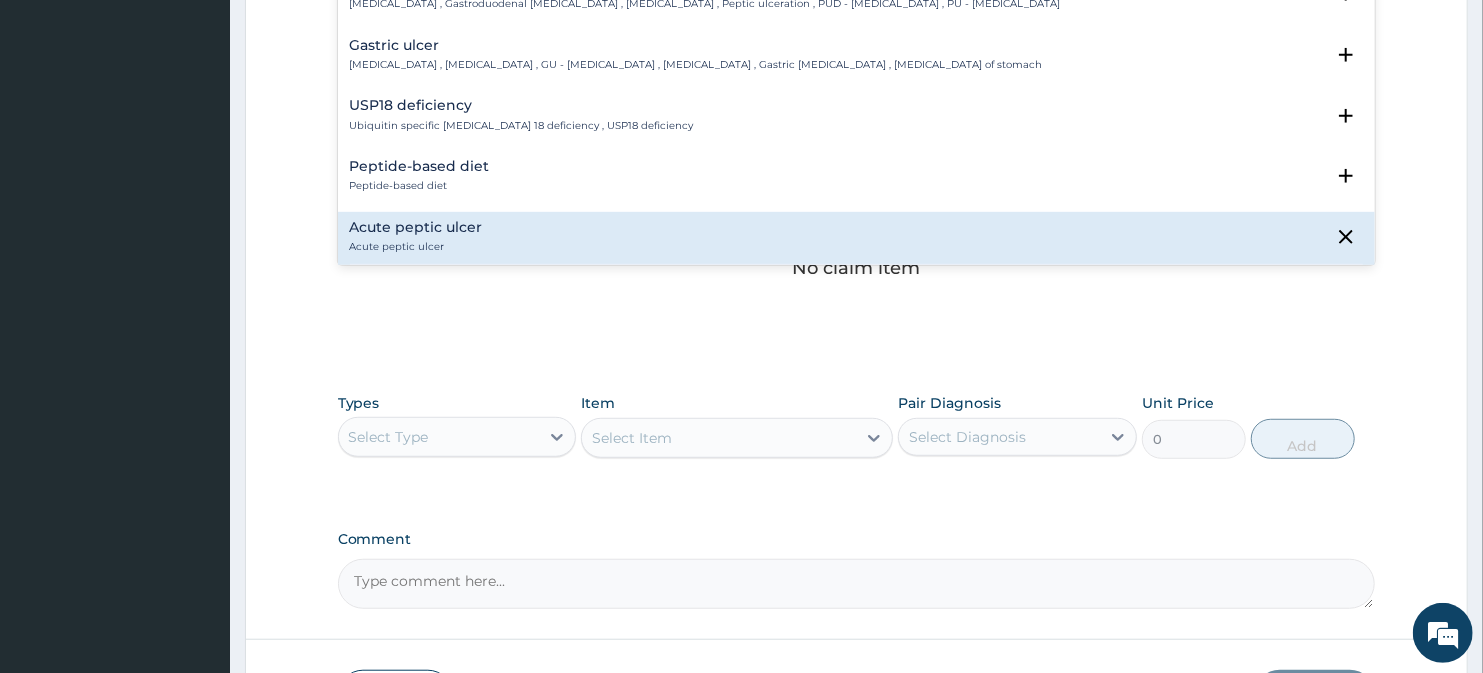 scroll, scrollTop: 667, scrollLeft: 0, axis: vertical 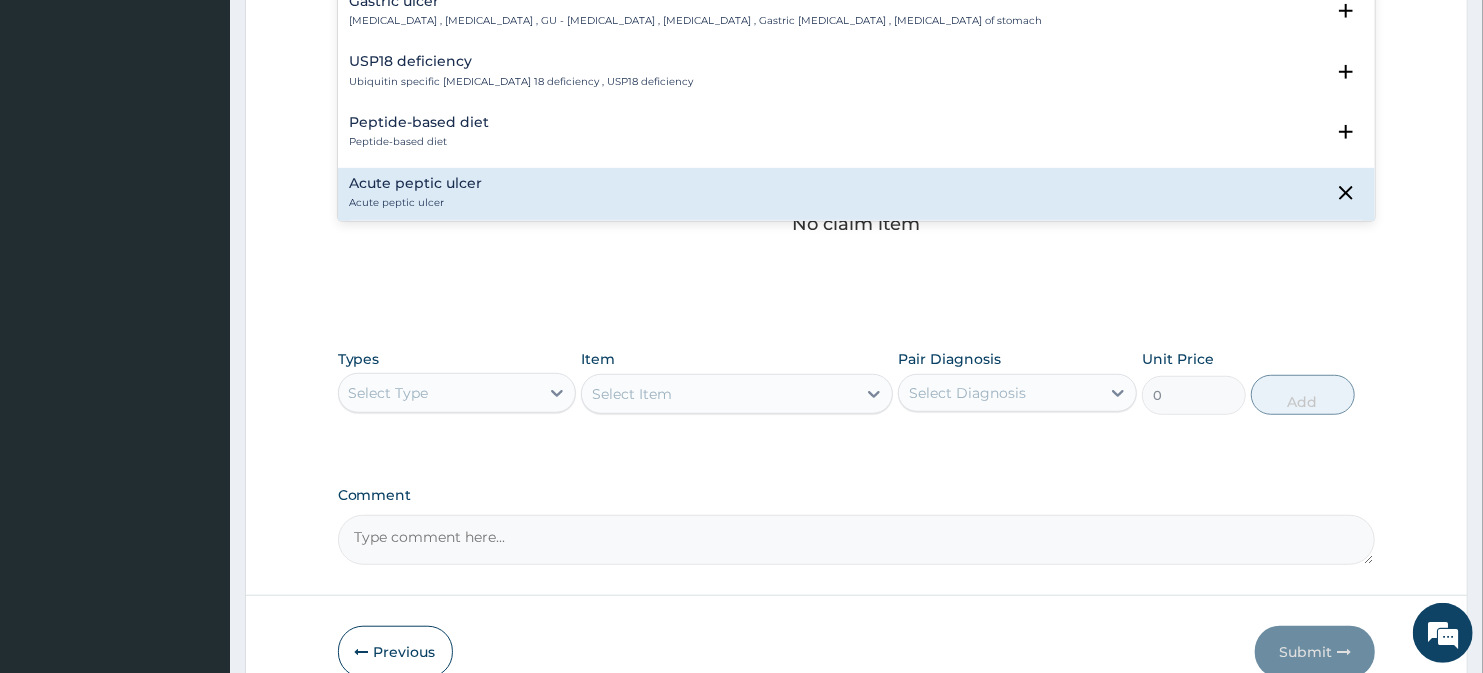 click on "Acute peptic ulcer Acute peptic ulcer" at bounding box center [416, 193] 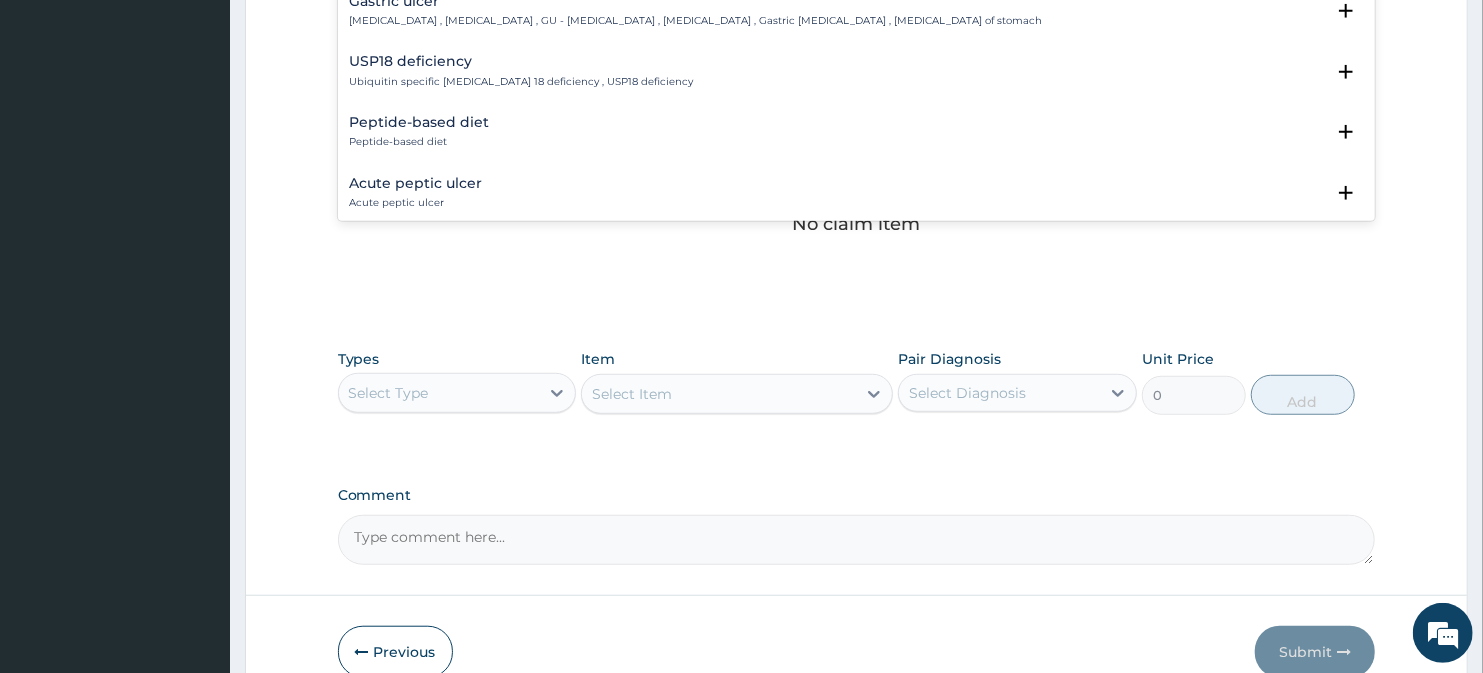 click on "Acute peptic ulcer Acute peptic ulcer" at bounding box center [416, 193] 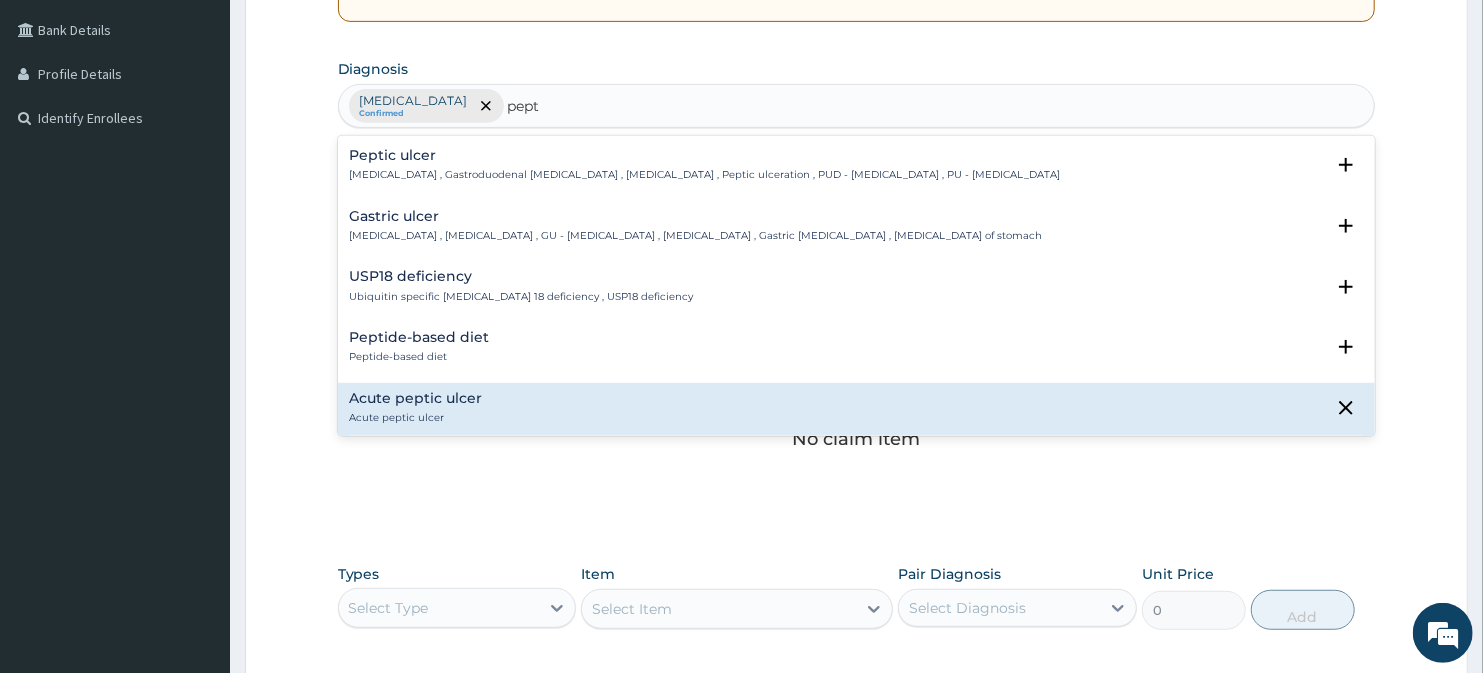 scroll, scrollTop: 445, scrollLeft: 0, axis: vertical 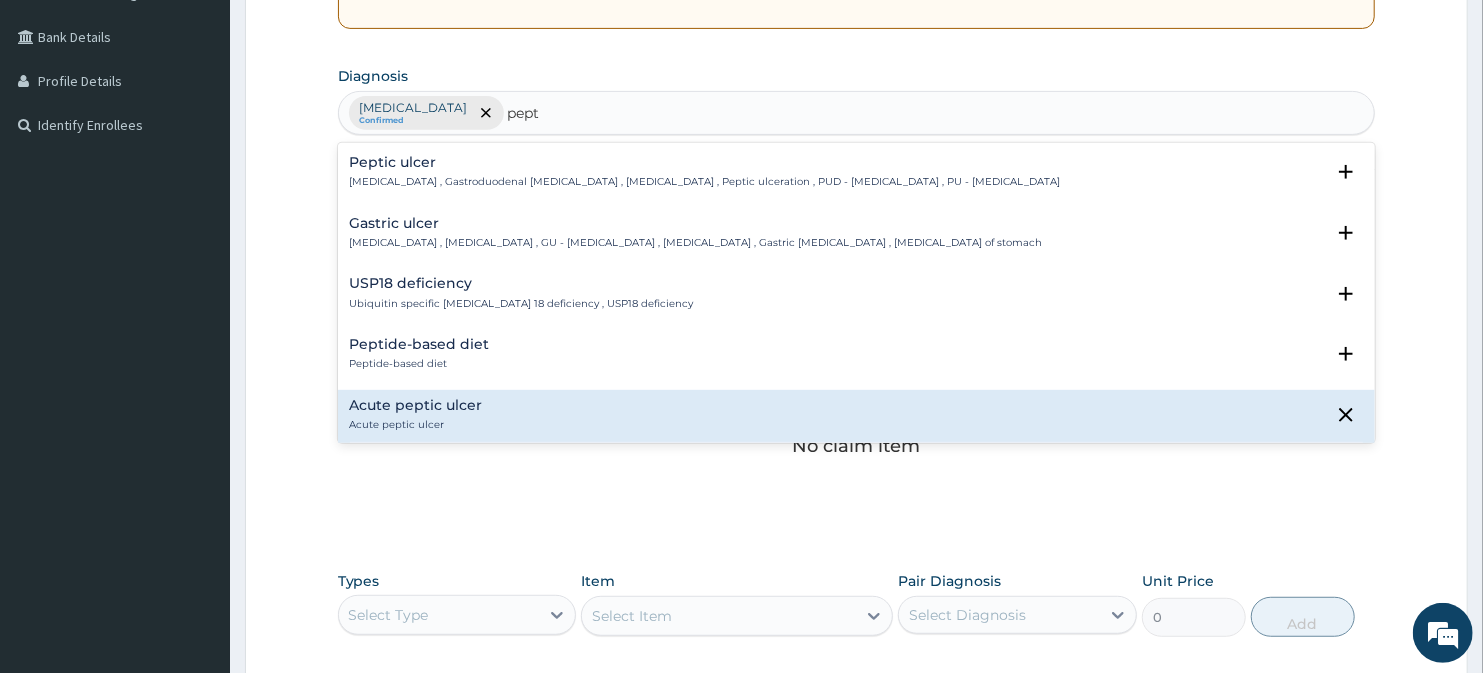 click on "Acute peptic ulcer" at bounding box center (416, 405) 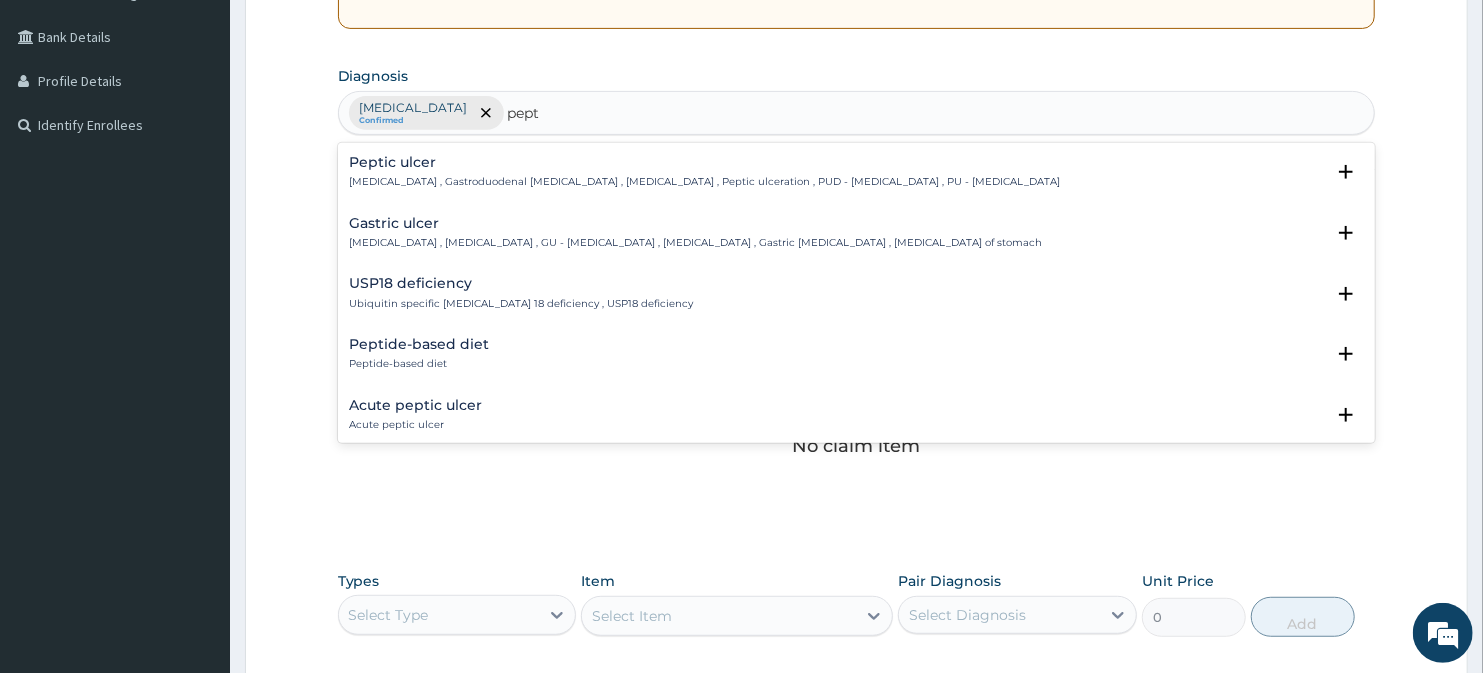 click on "Acute peptic ulcer" at bounding box center [416, 425] 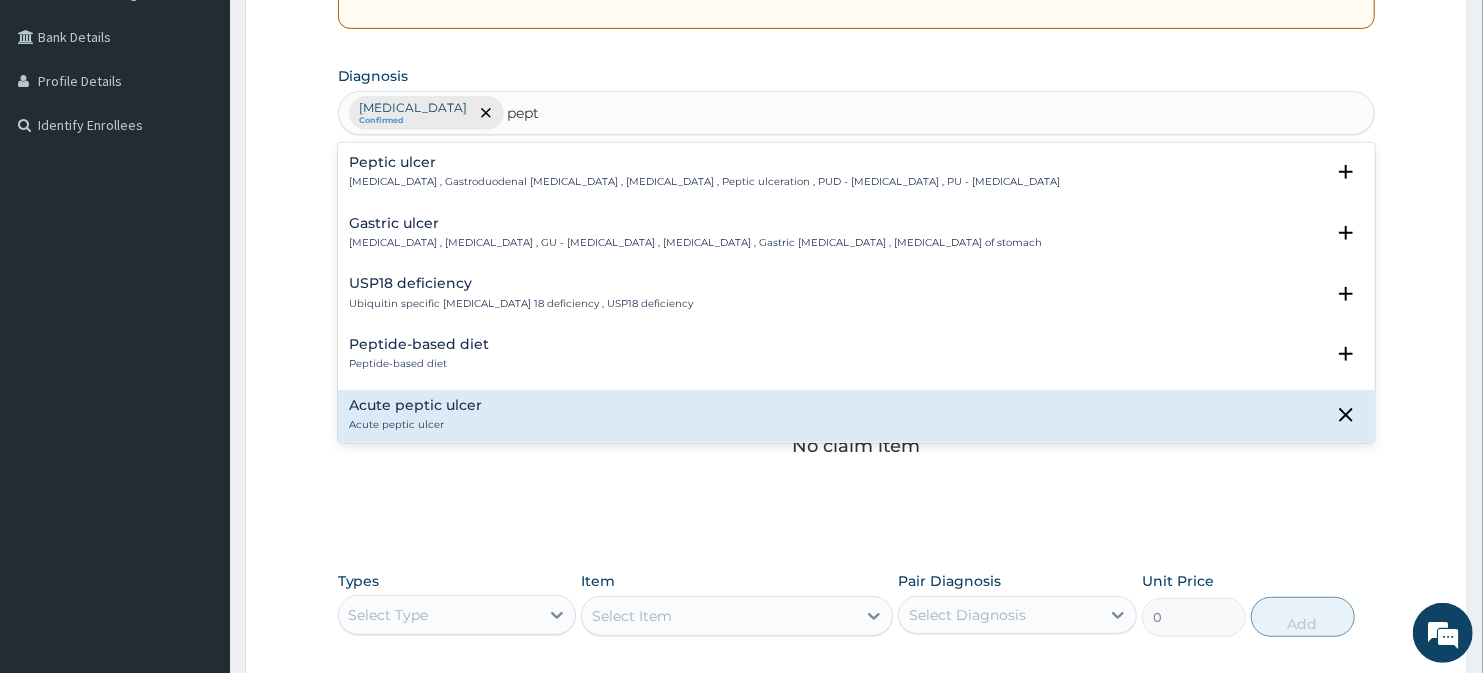 click on "Peptide-based diet" at bounding box center (420, 364) 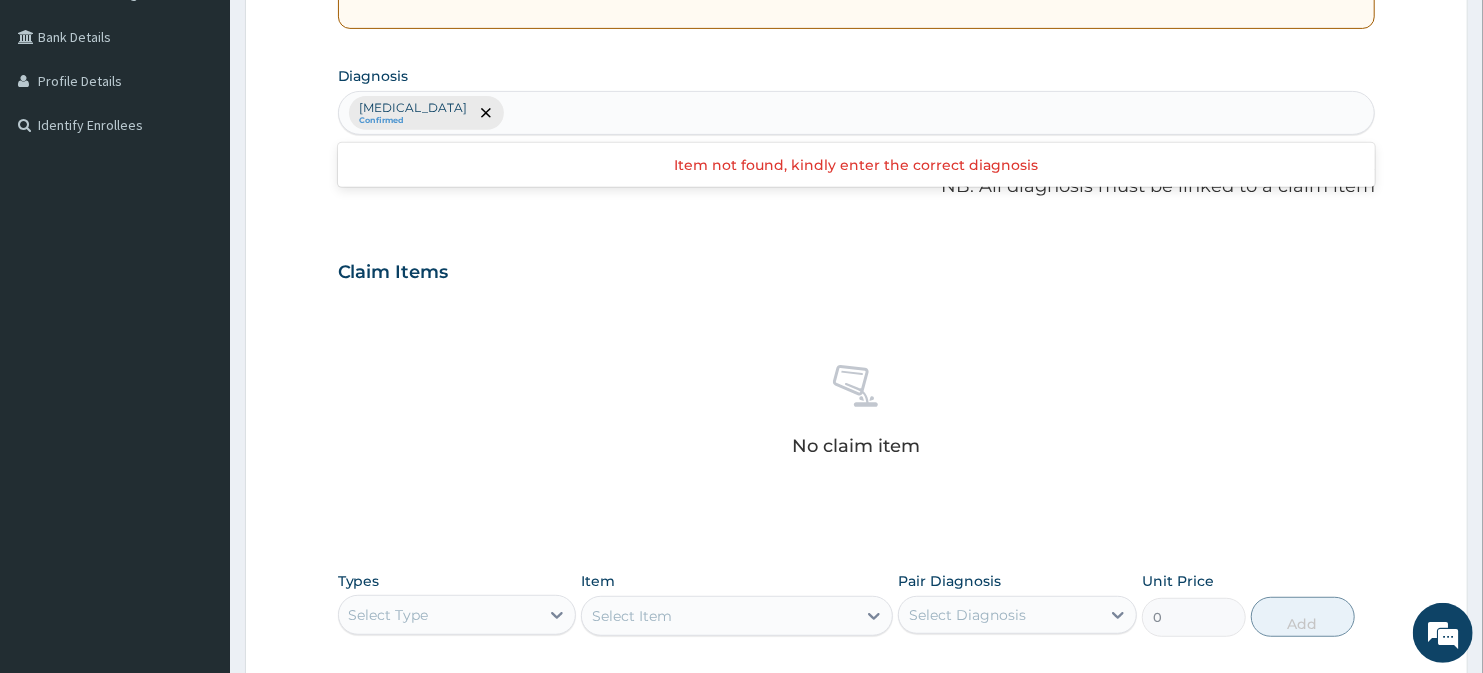 click on "Malaria Confirmed" at bounding box center [857, 113] 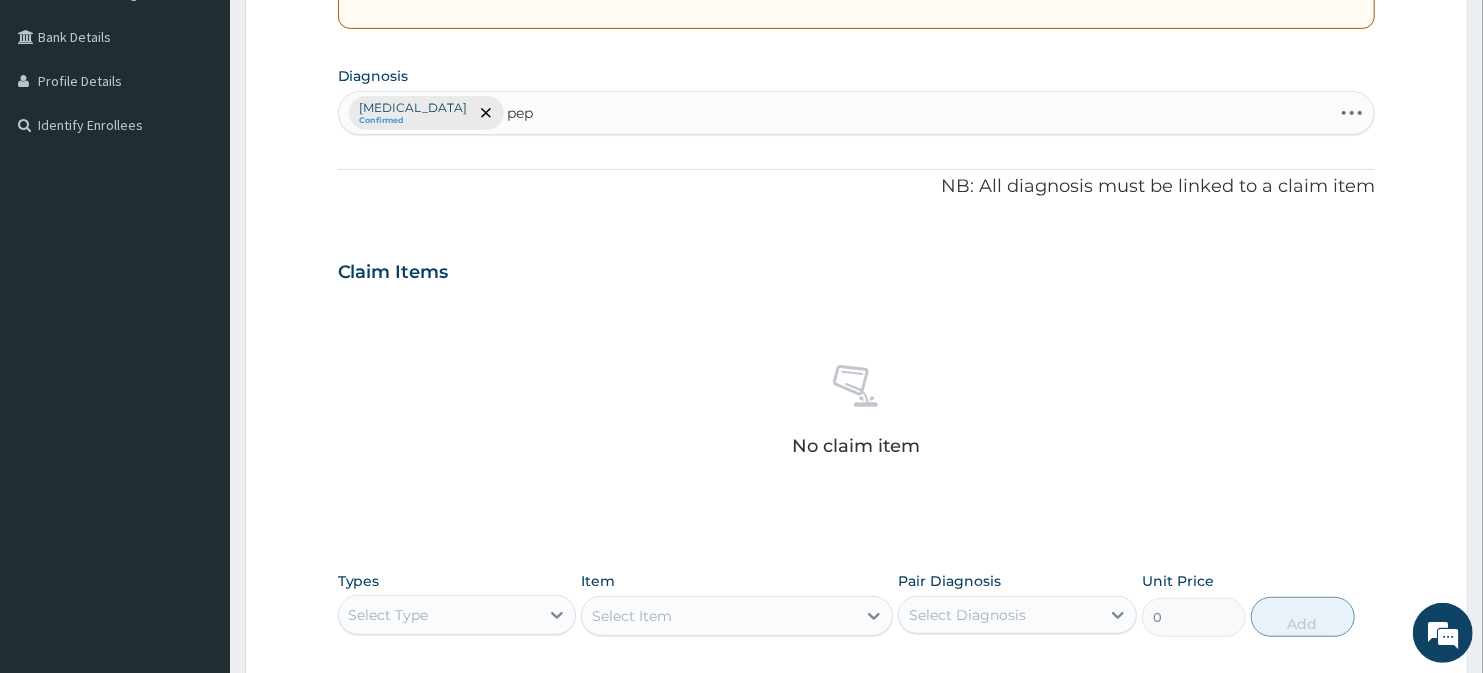 type on "pept" 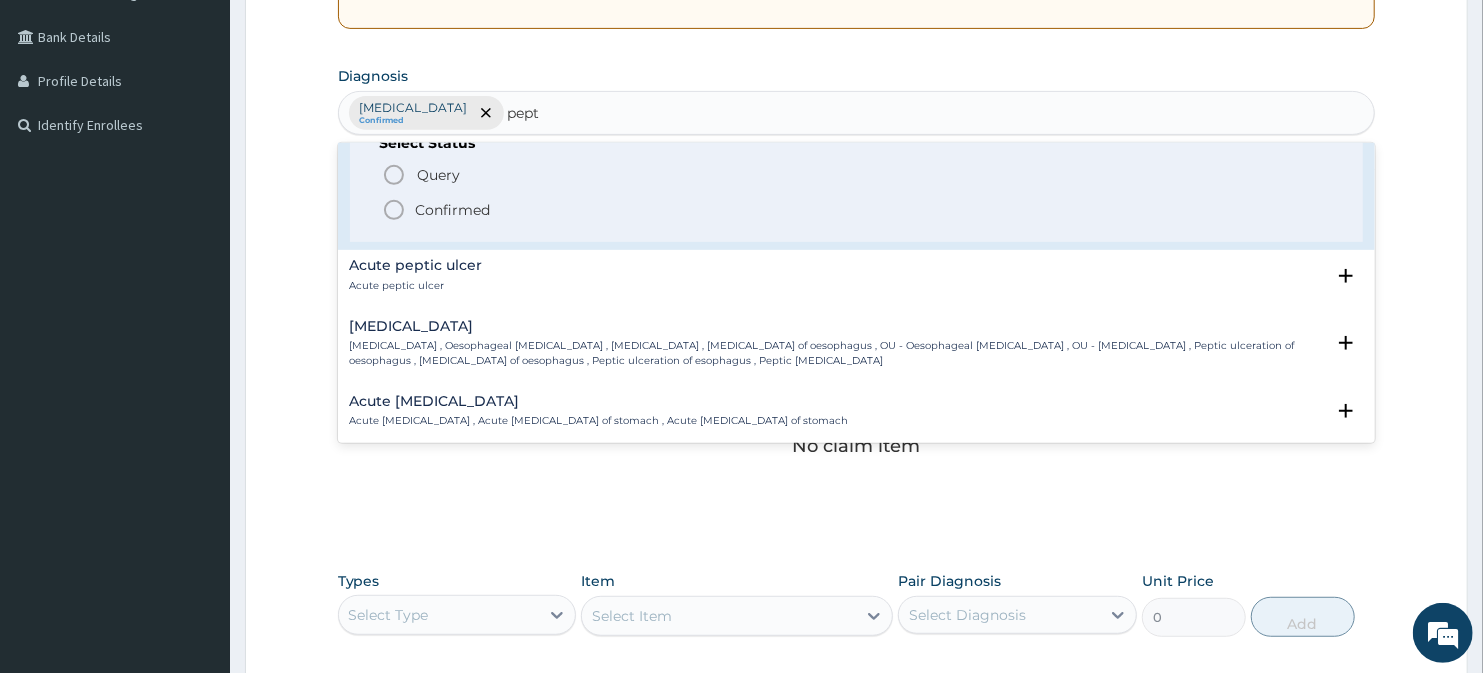 scroll, scrollTop: 311, scrollLeft: 0, axis: vertical 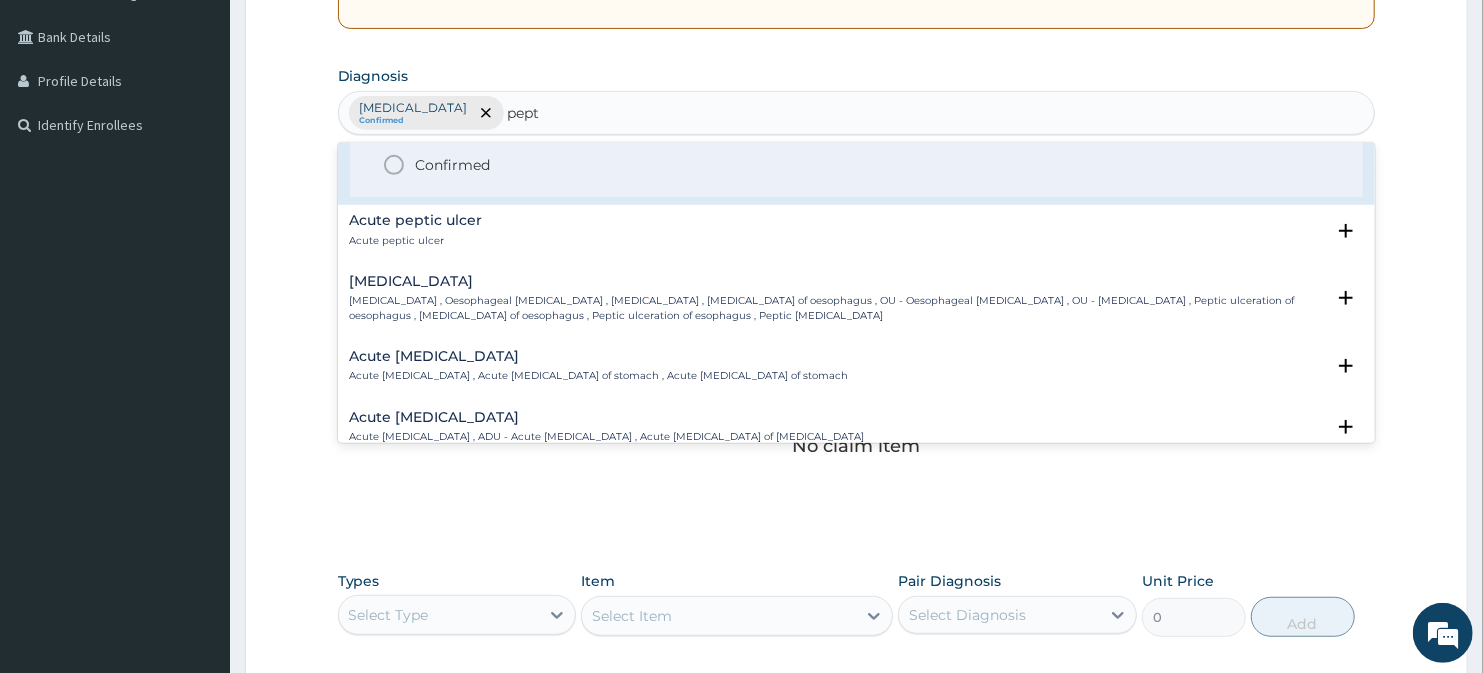 click on "Acute peptic ulcer" at bounding box center [416, 241] 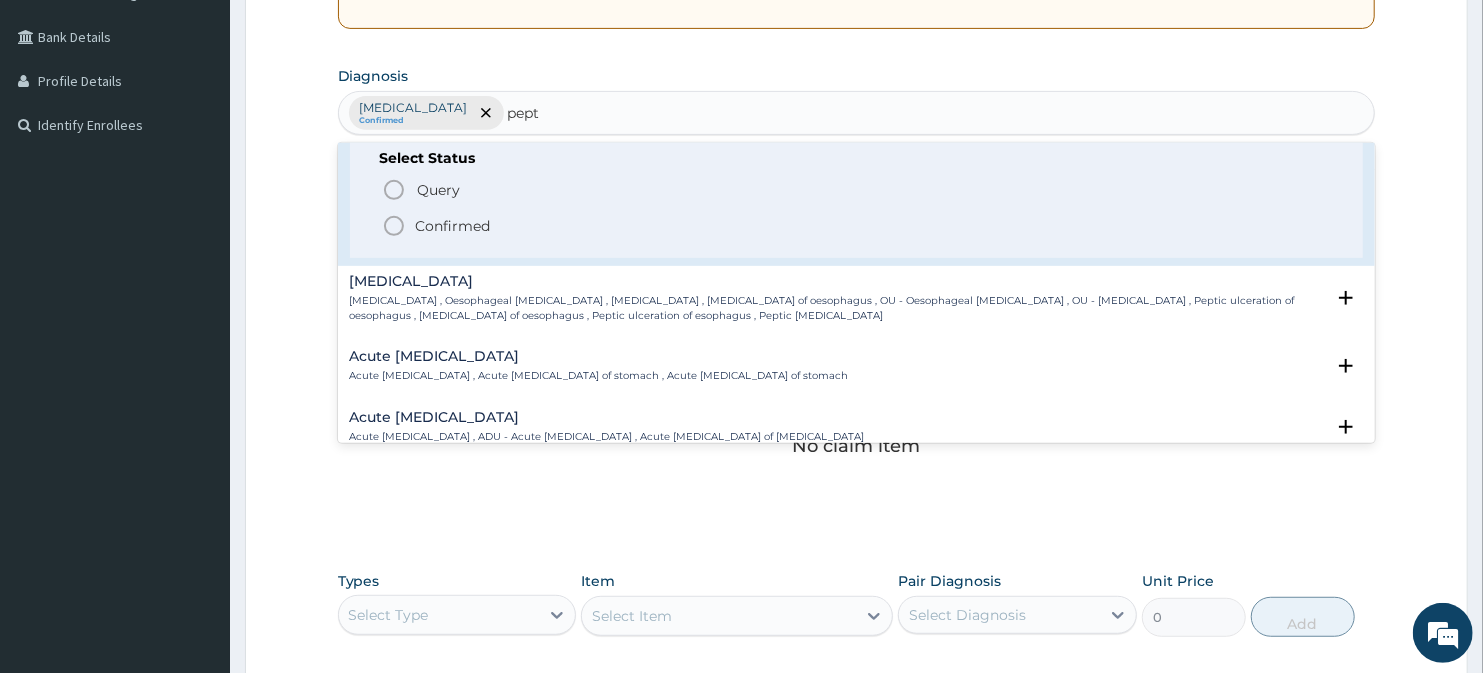 click 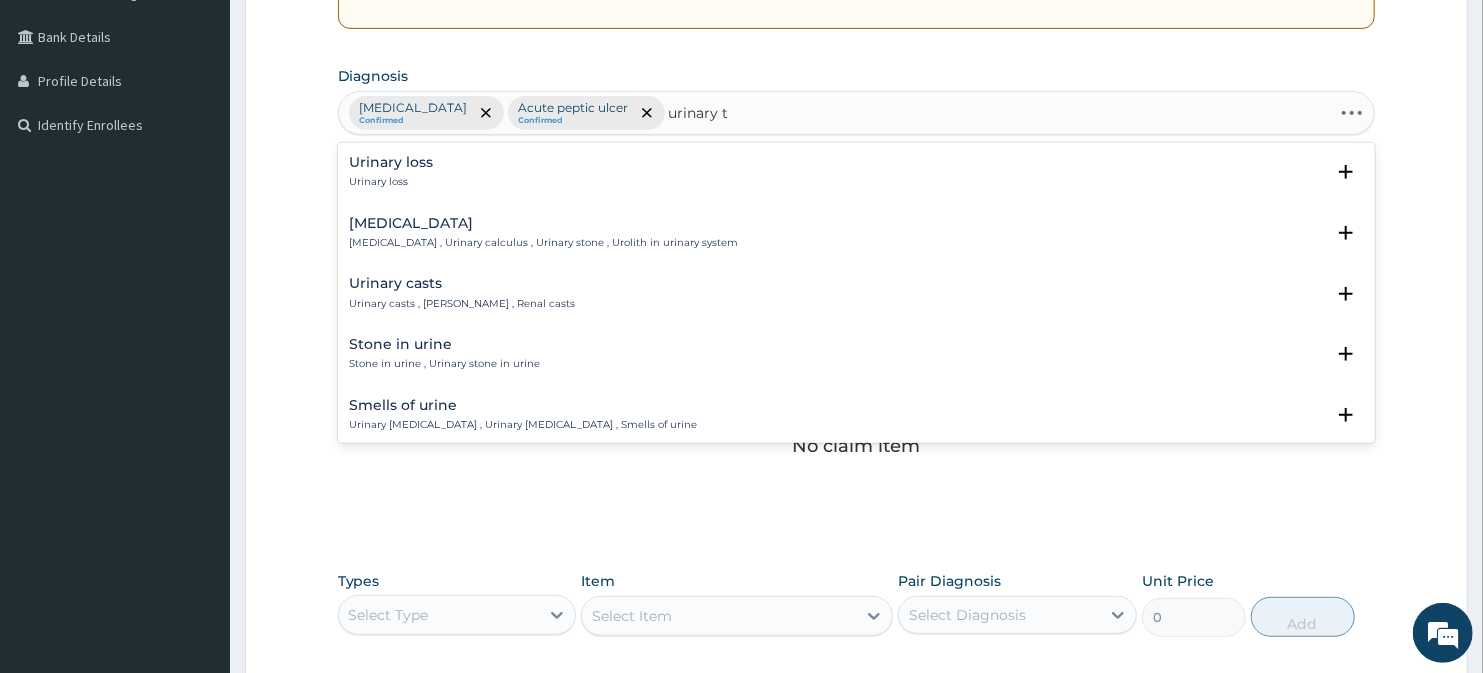 type on "urinary tr" 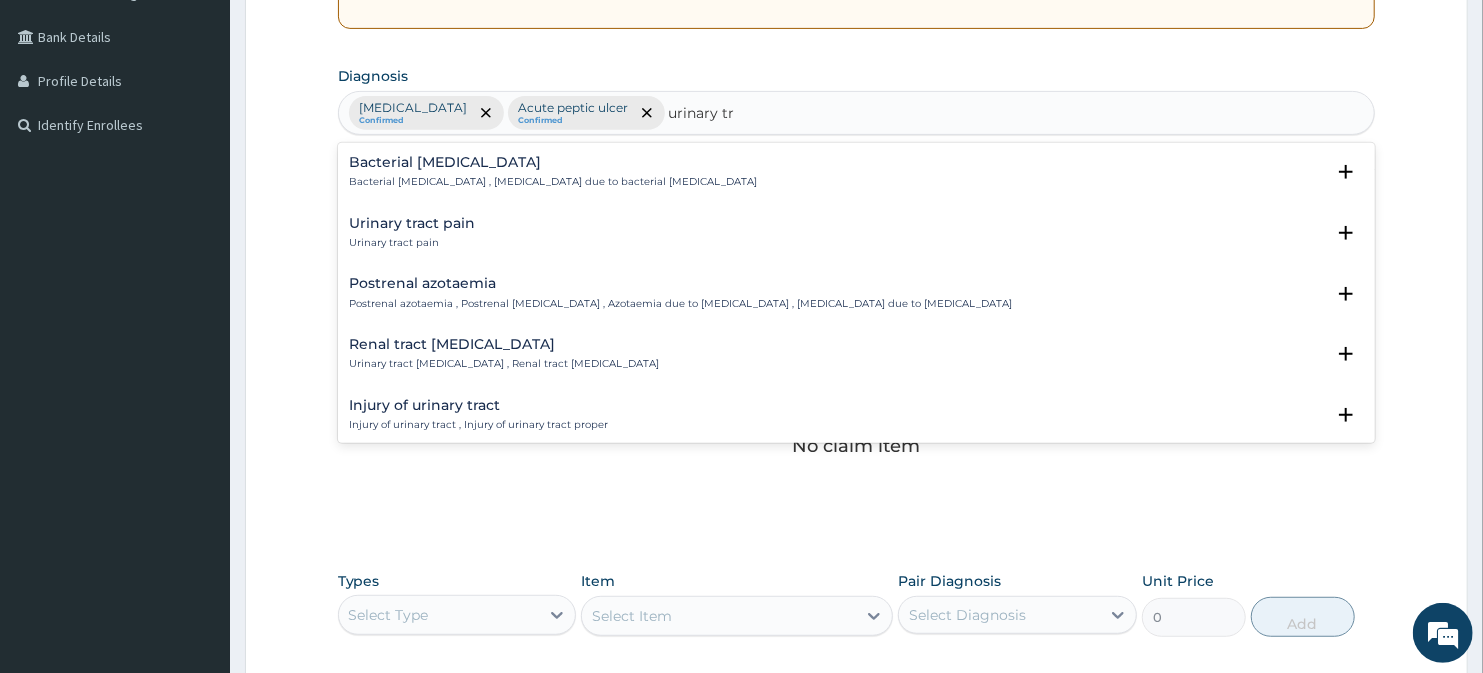 click on "Urinary tract pain" at bounding box center (413, 243) 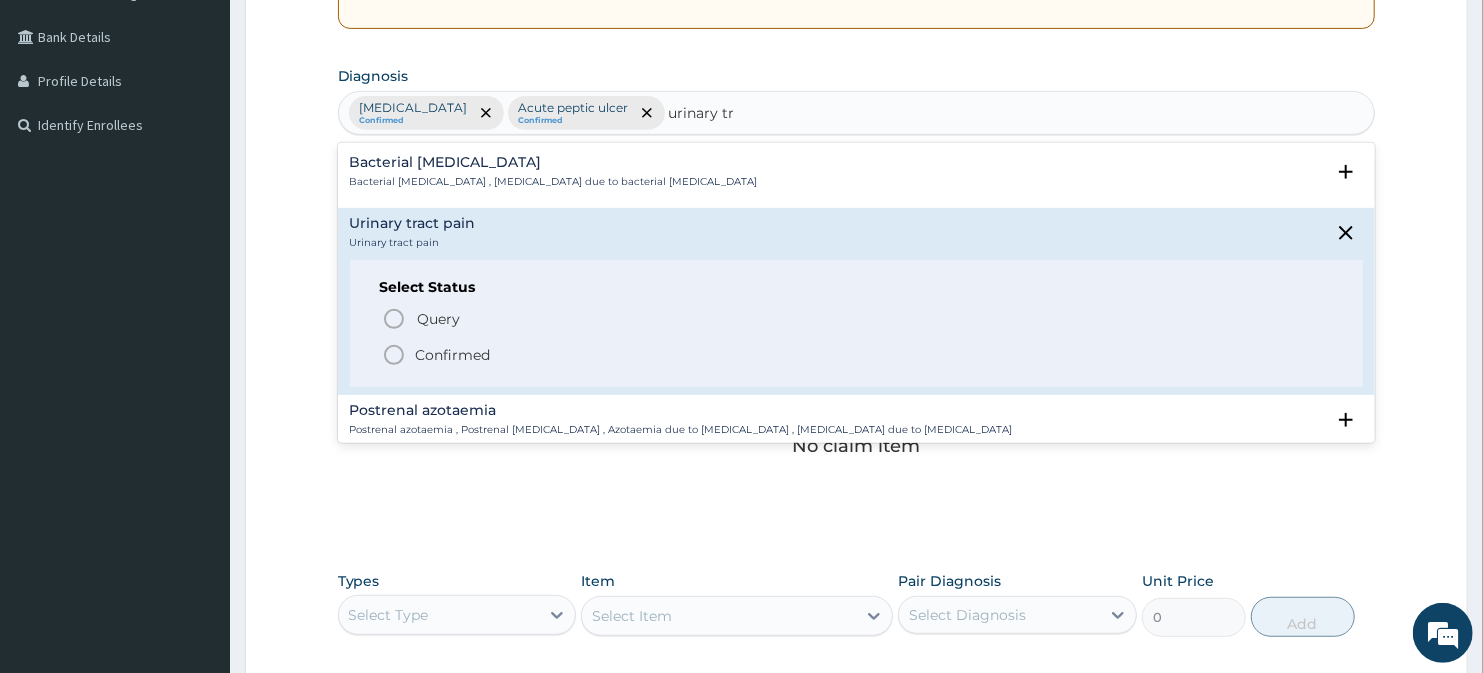 click 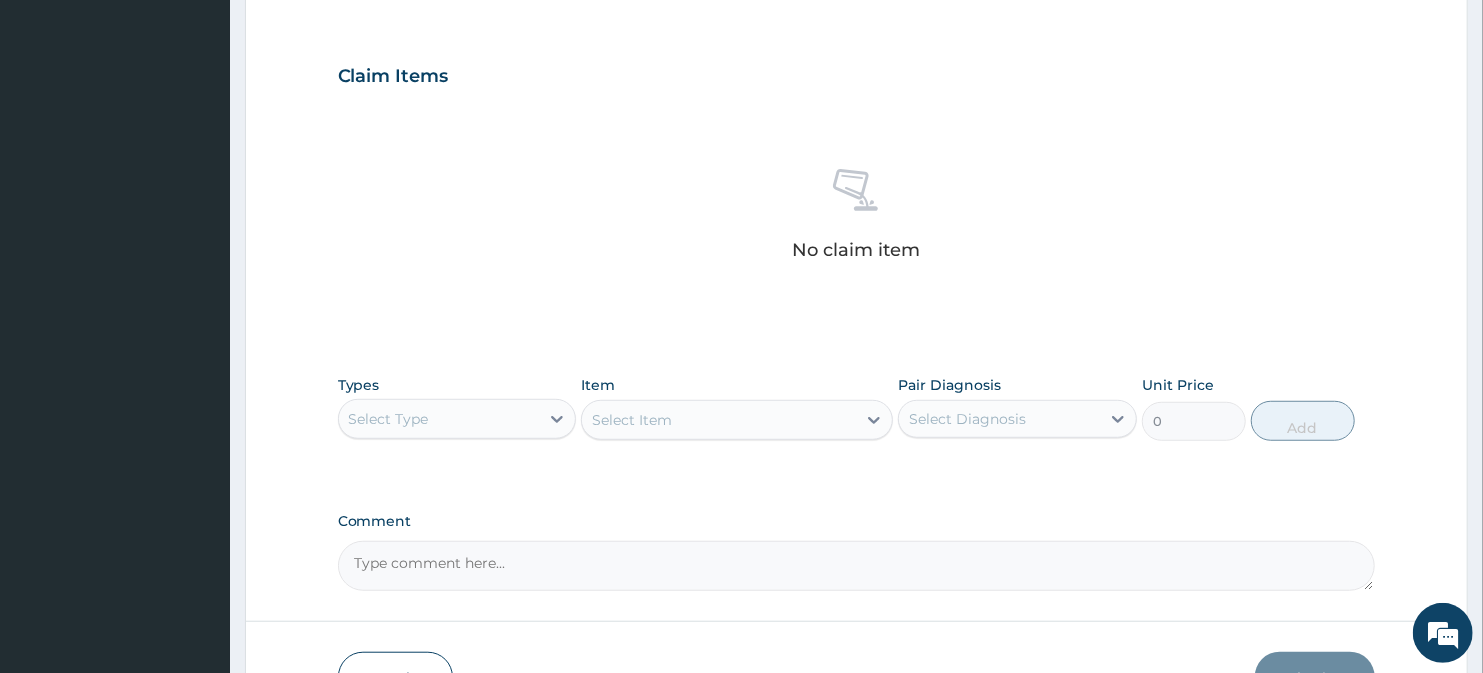 scroll, scrollTop: 667, scrollLeft: 0, axis: vertical 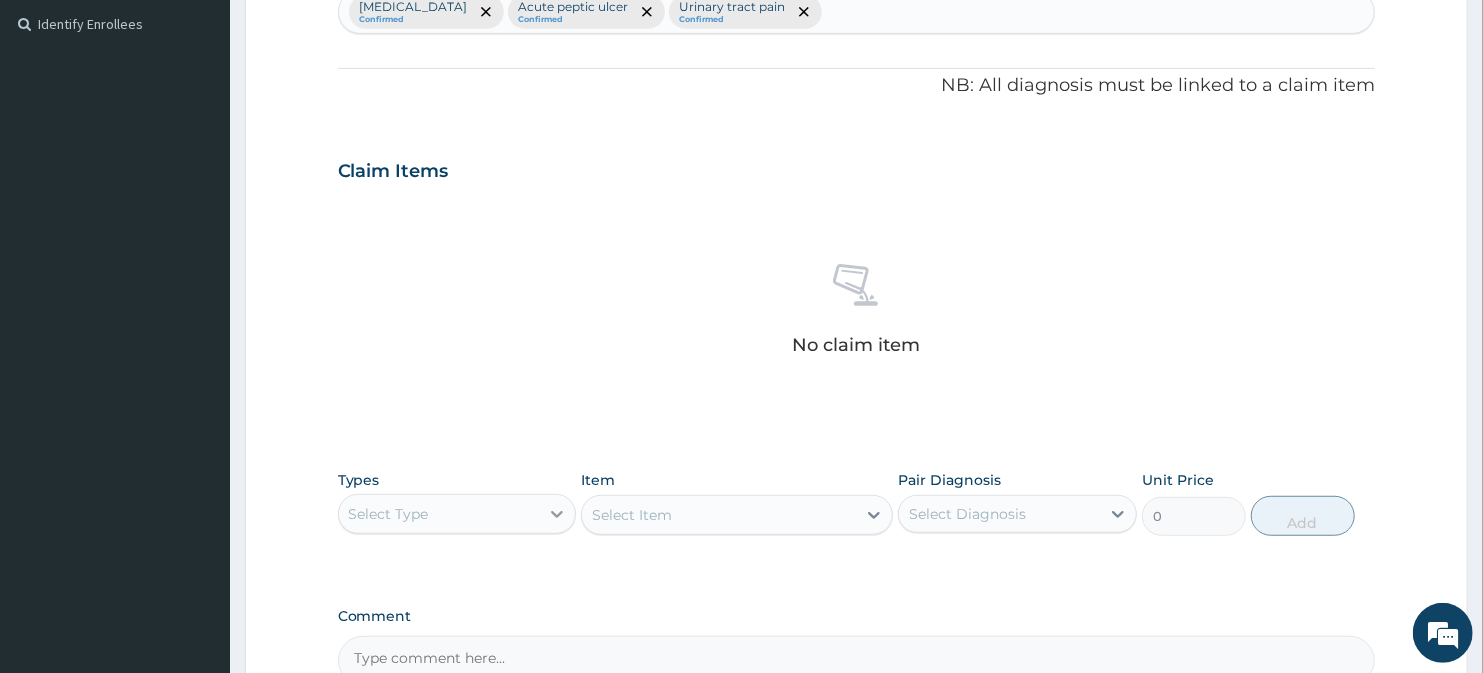 click 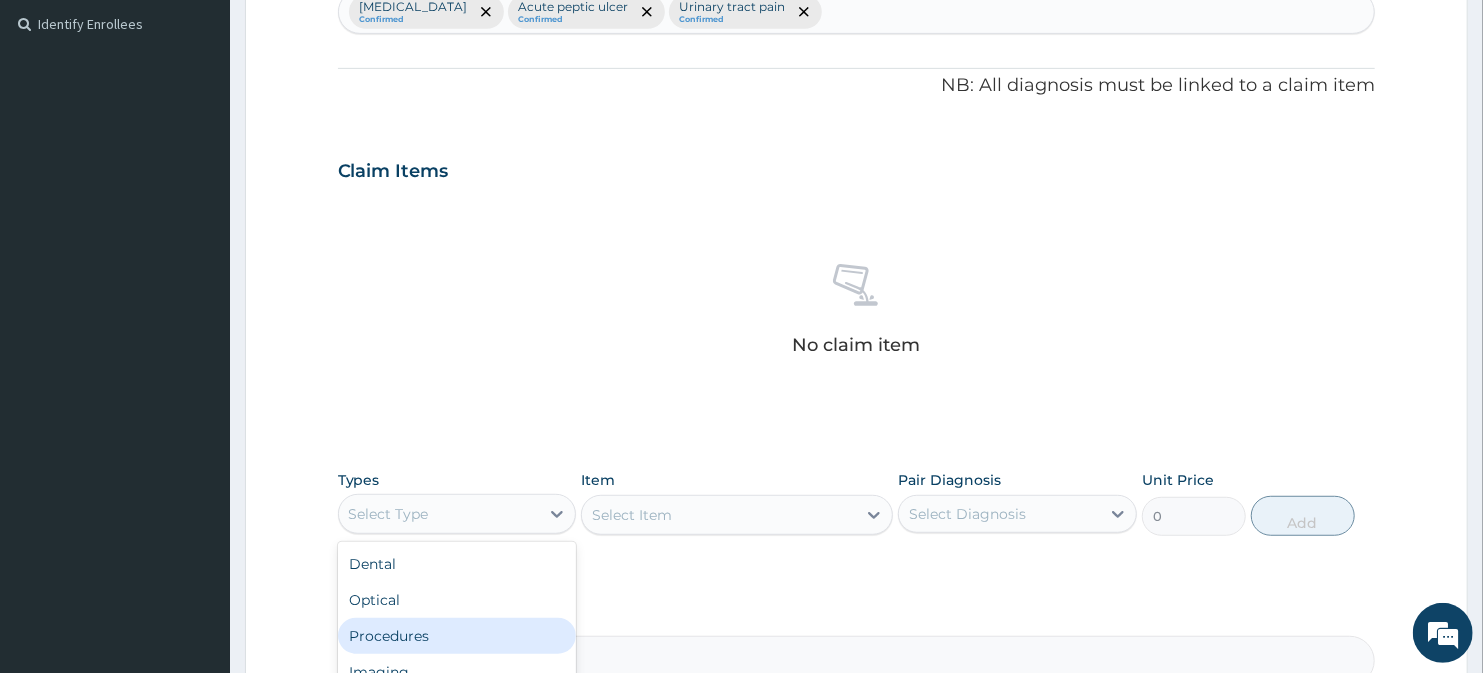 click on "Procedures" at bounding box center [457, 636] 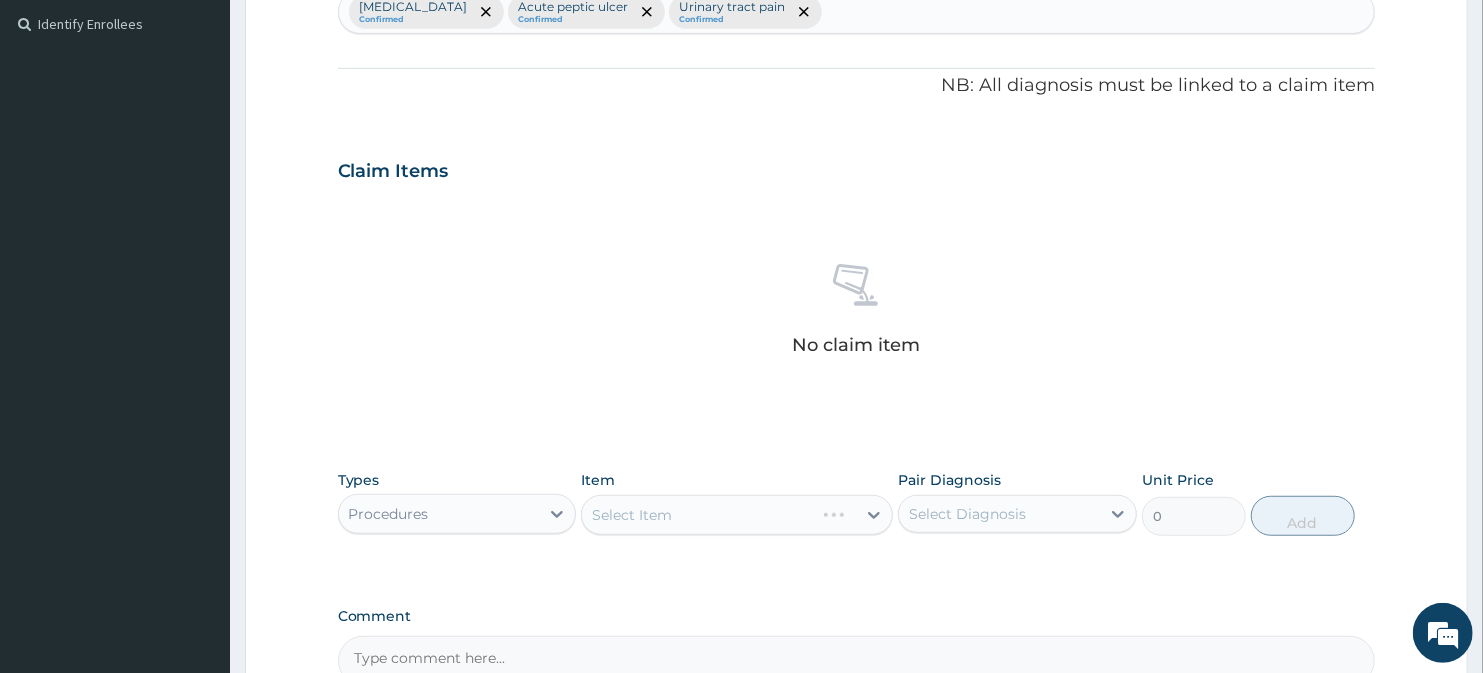 click on "Select Item" at bounding box center (736, 515) 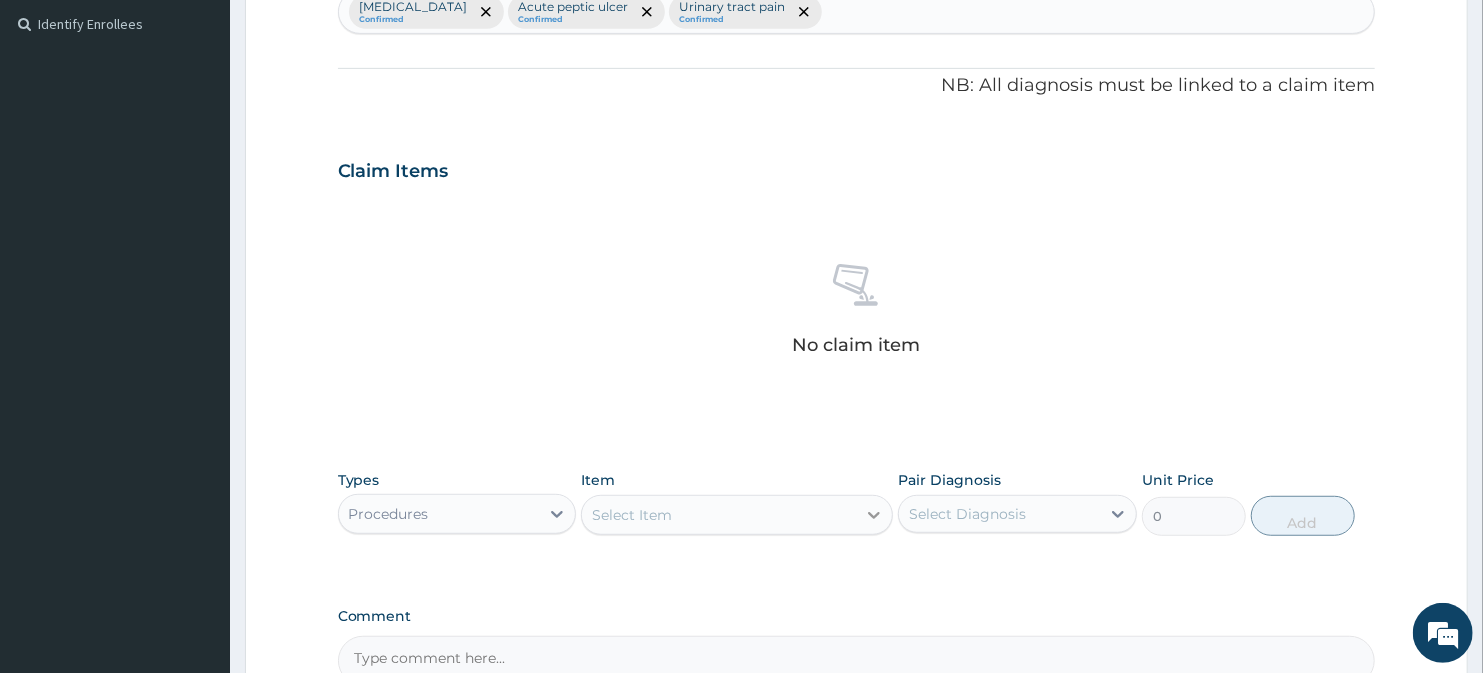 click 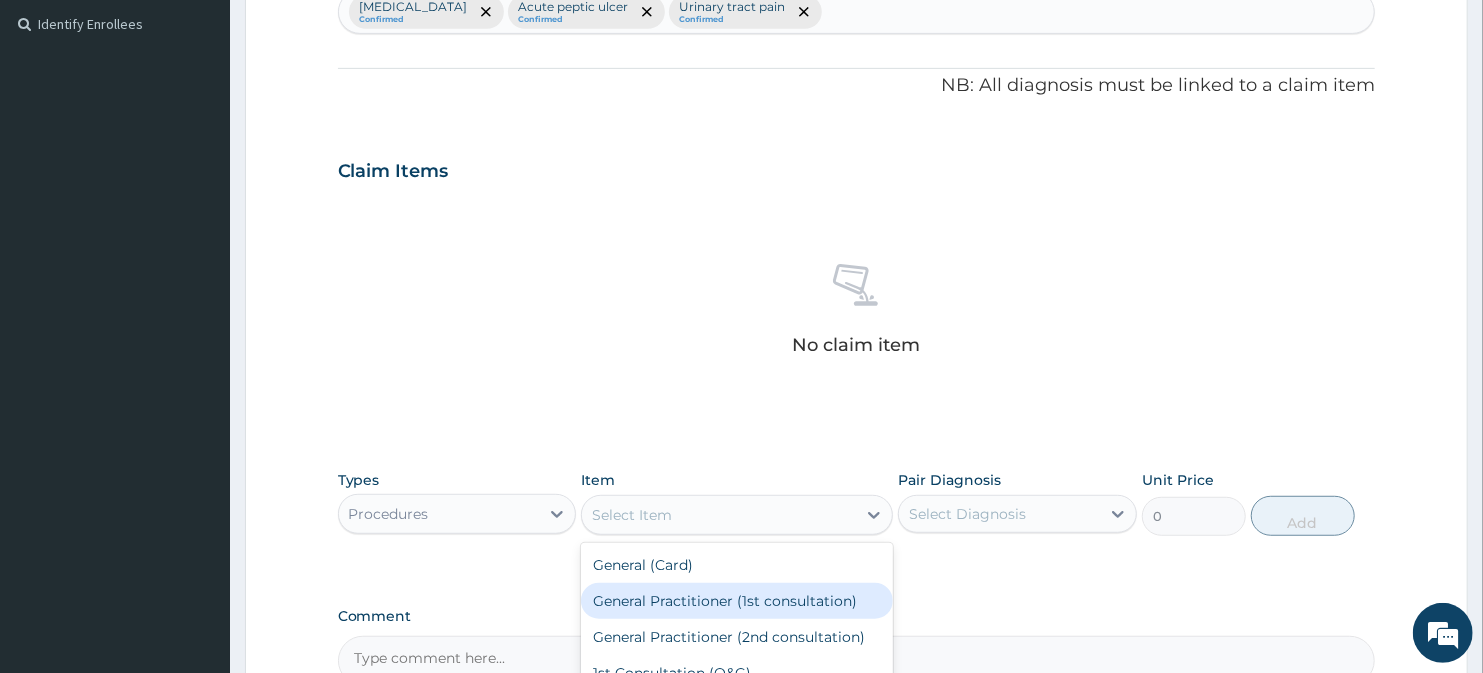 click on "General Practitioner (1st consultation)" at bounding box center [736, 601] 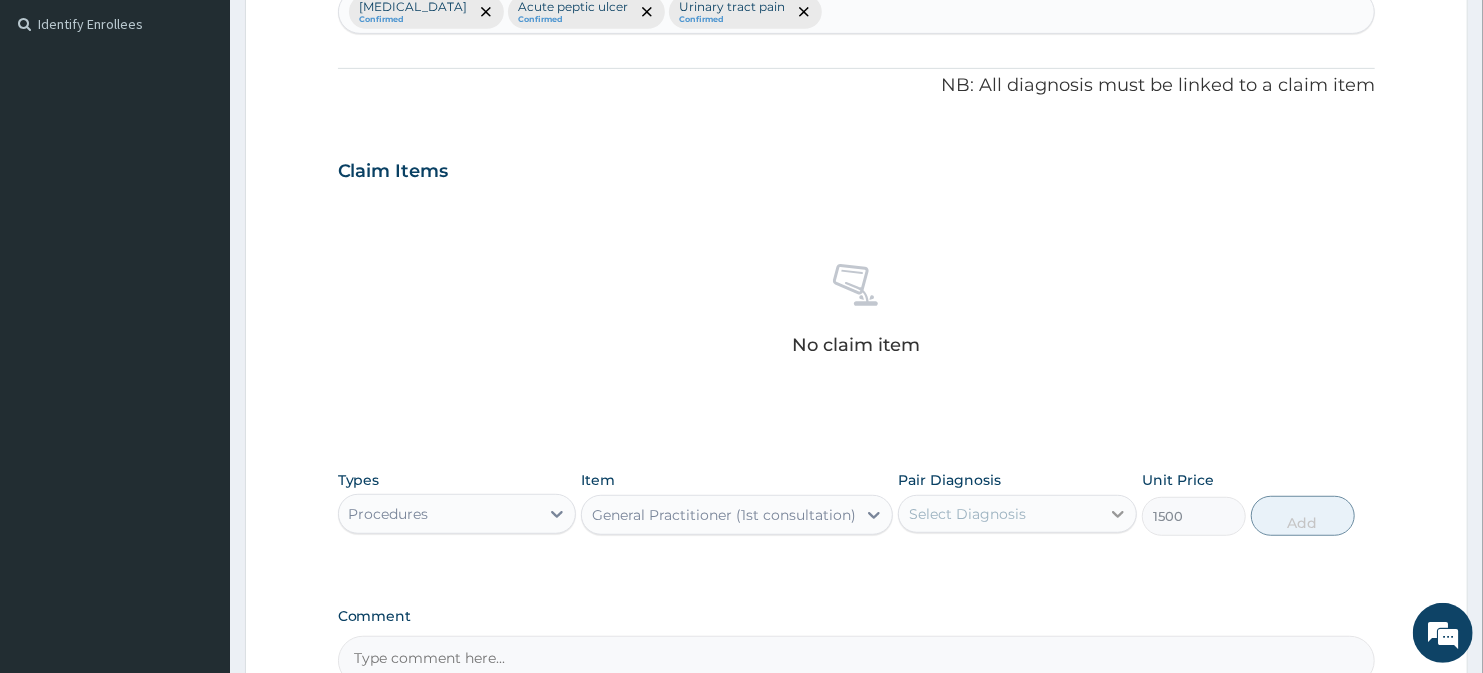 click at bounding box center [1118, 514] 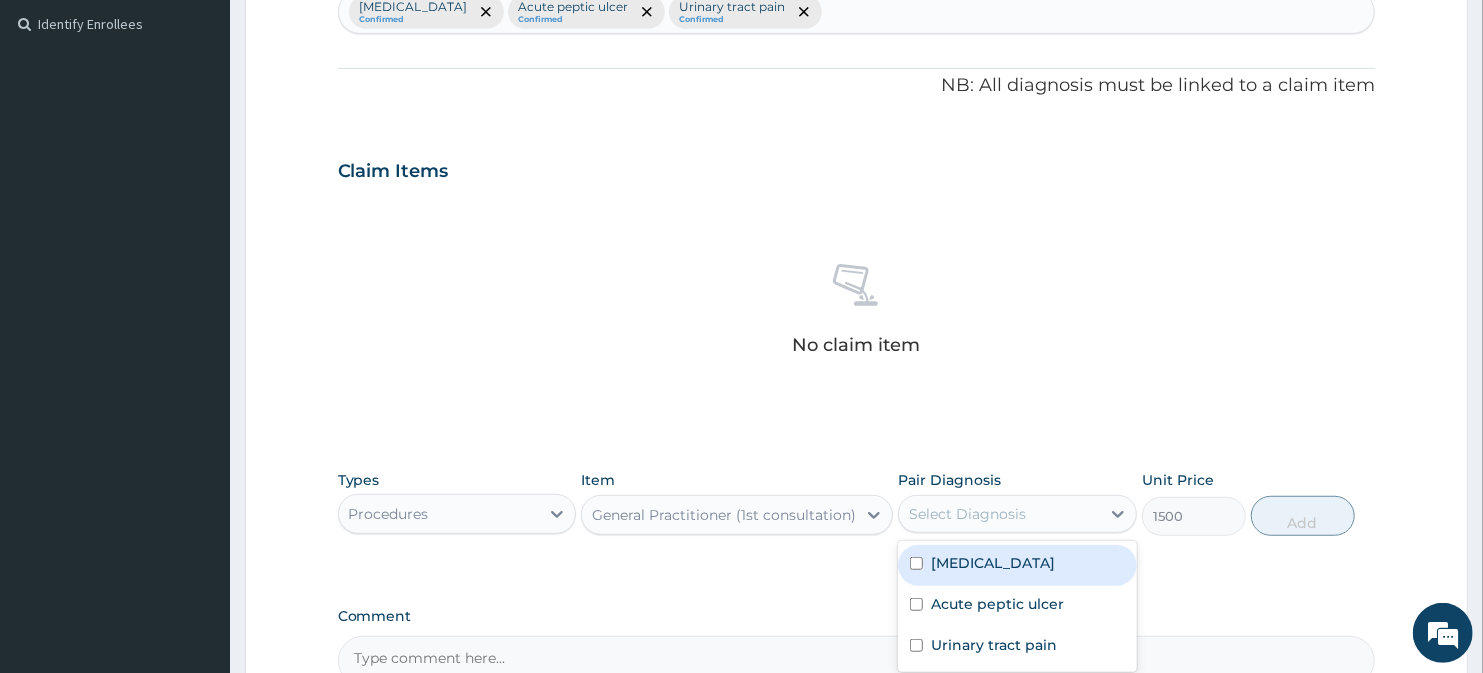 click at bounding box center [916, 563] 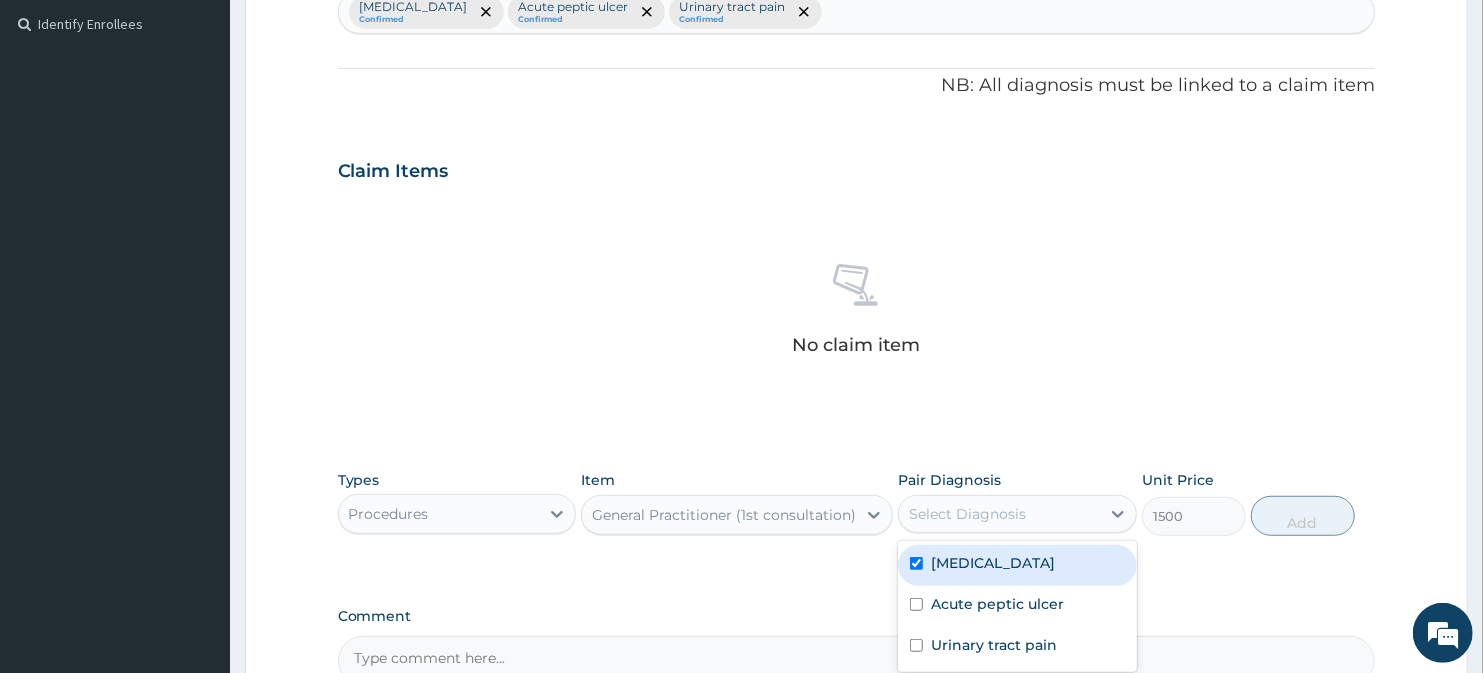 checkbox on "true" 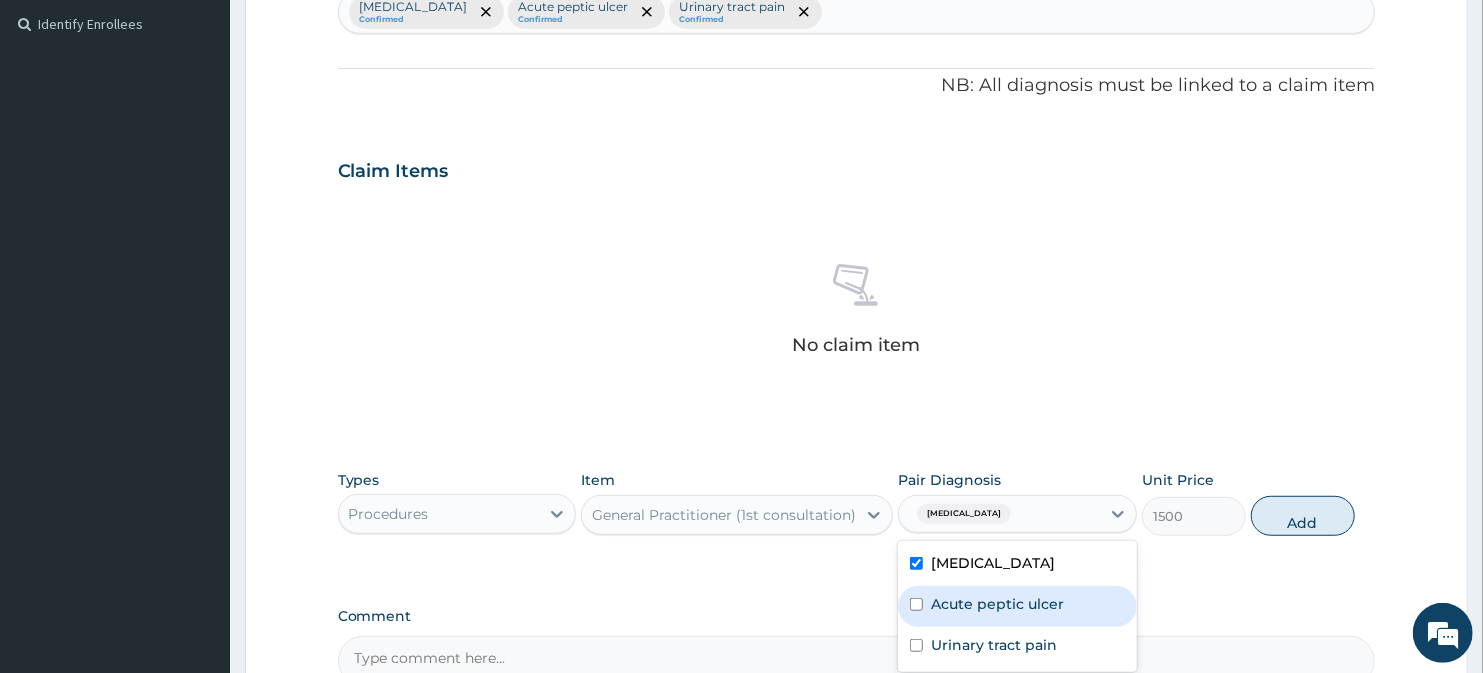 click at bounding box center [916, 604] 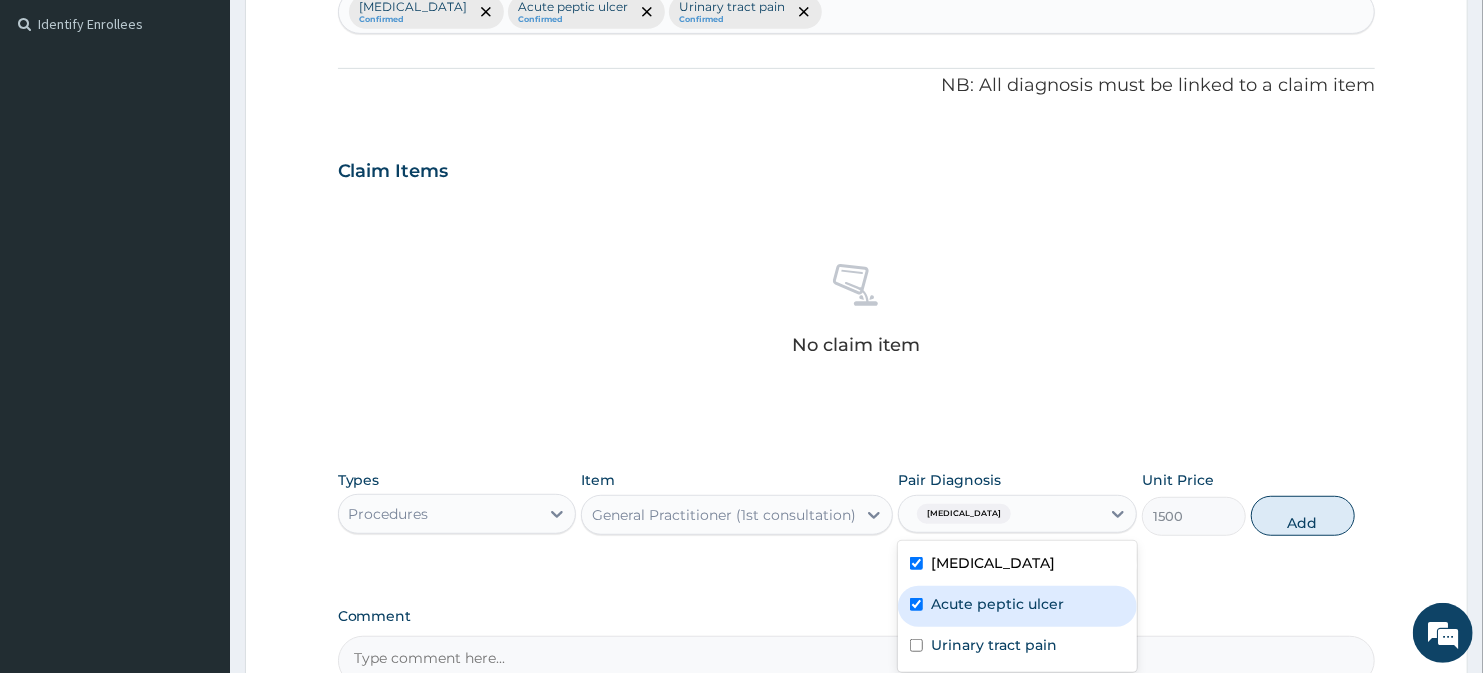 checkbox on "true" 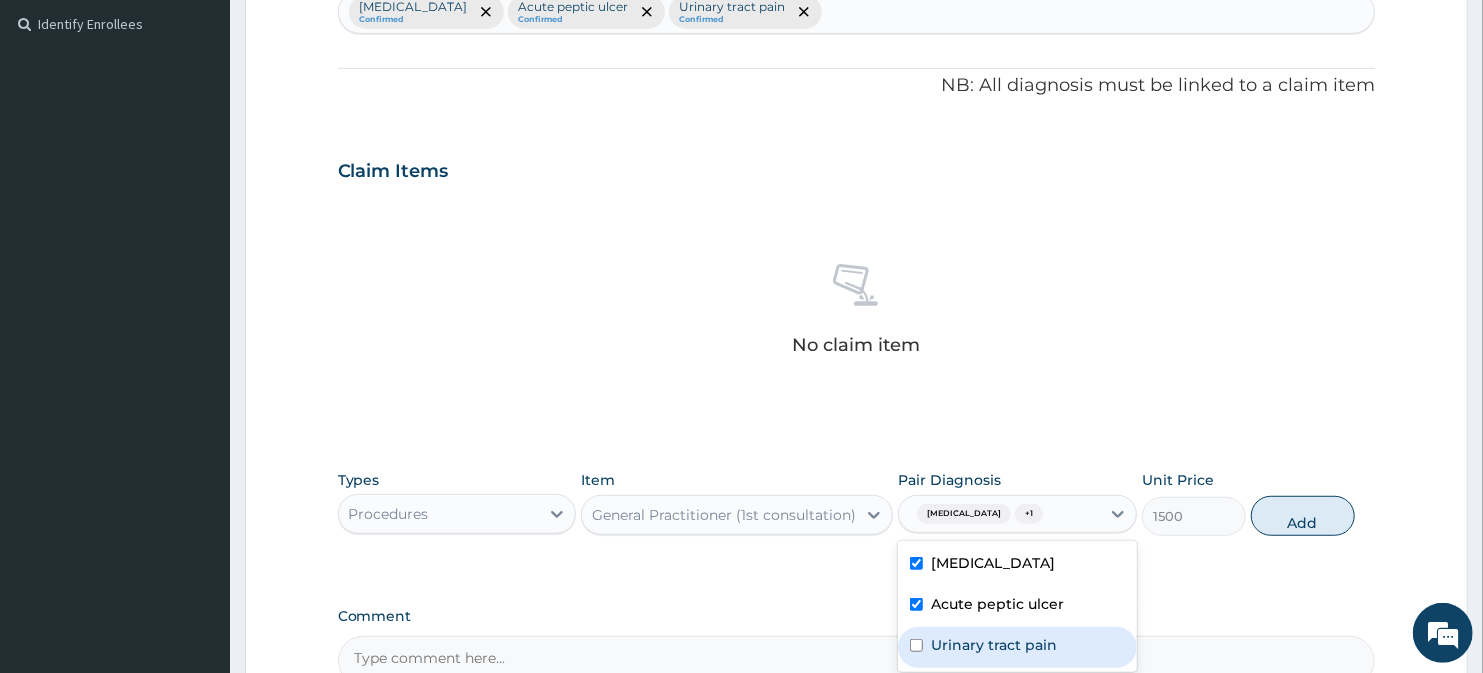 click at bounding box center (916, 645) 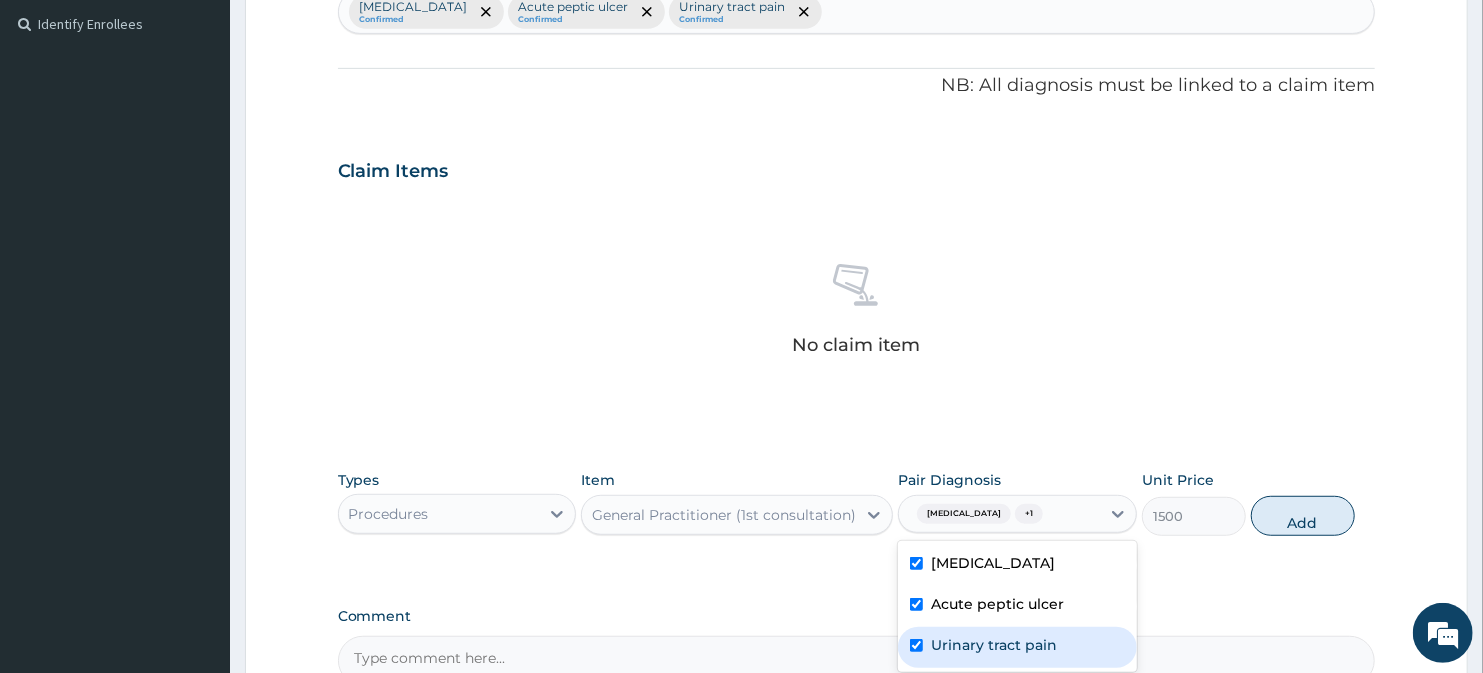 checkbox on "true" 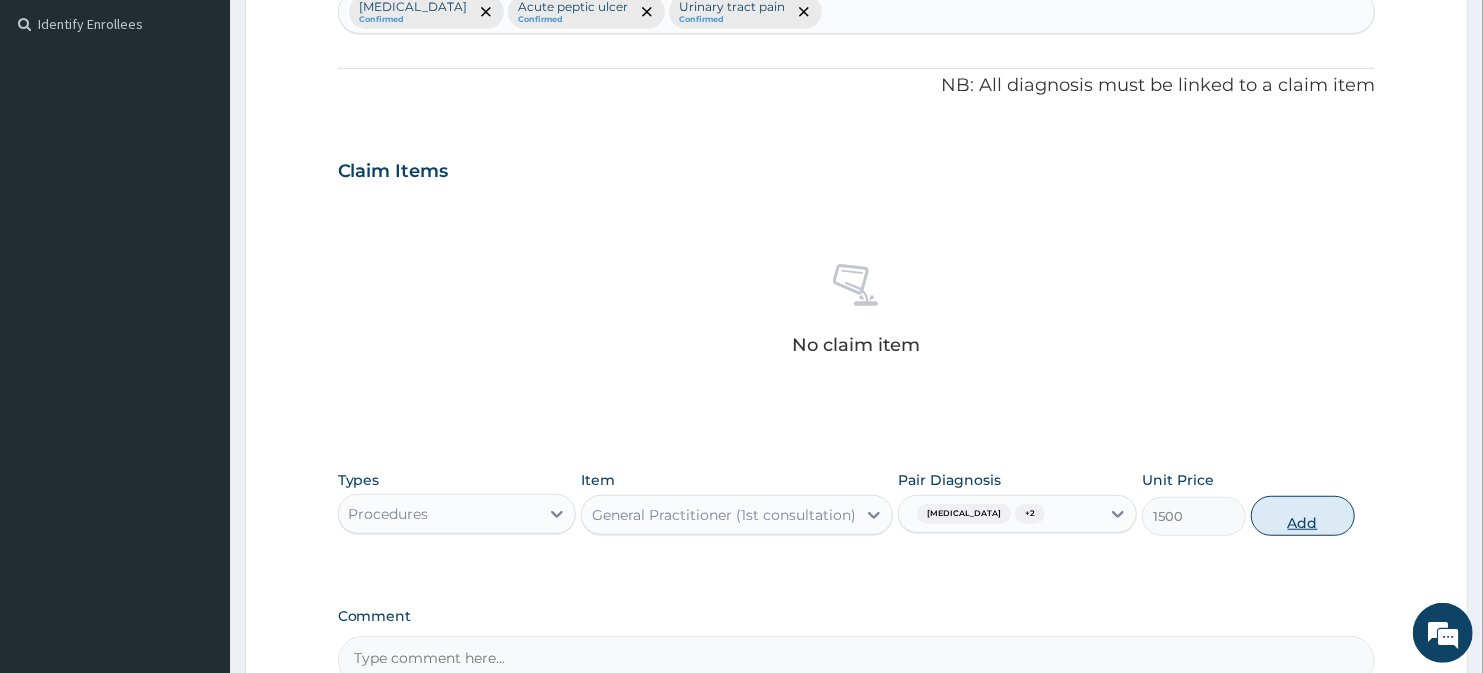 click on "Add" at bounding box center [1303, 516] 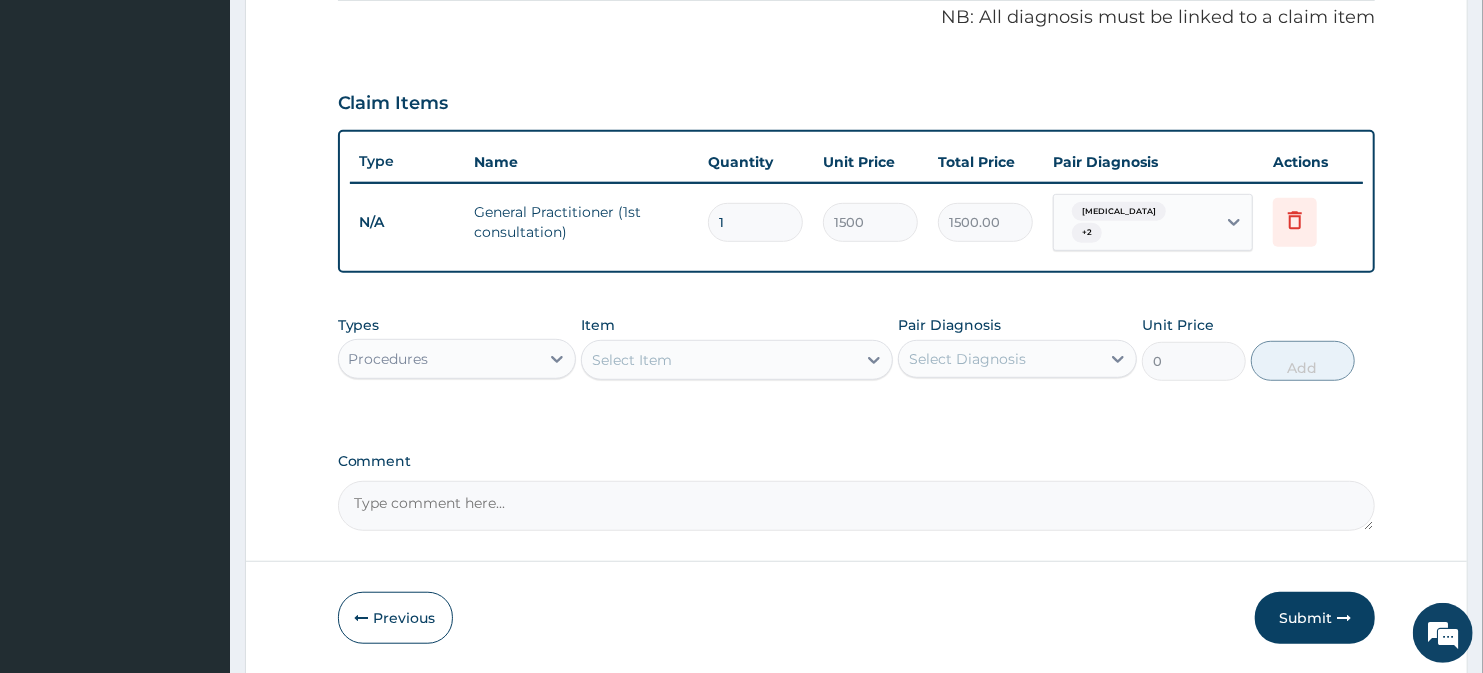 scroll, scrollTop: 635, scrollLeft: 0, axis: vertical 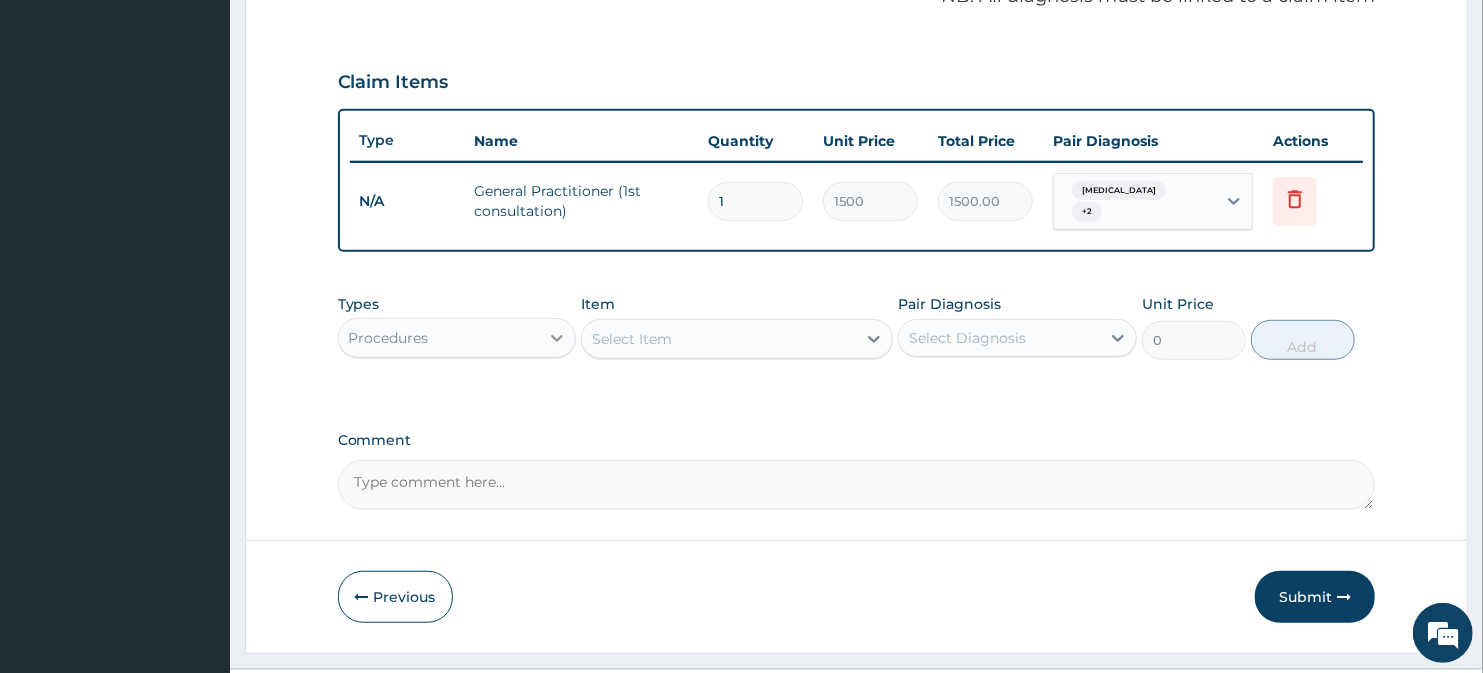 click 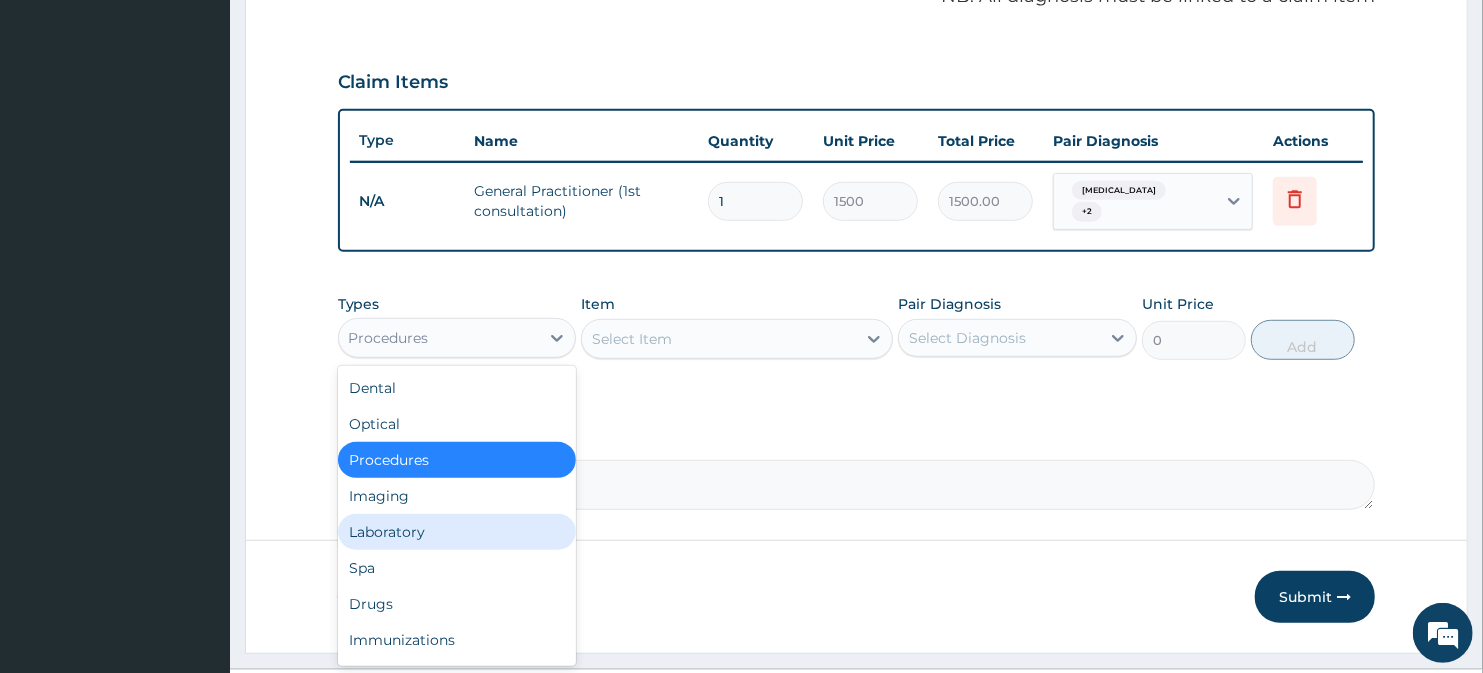 click on "Laboratory" at bounding box center (457, 532) 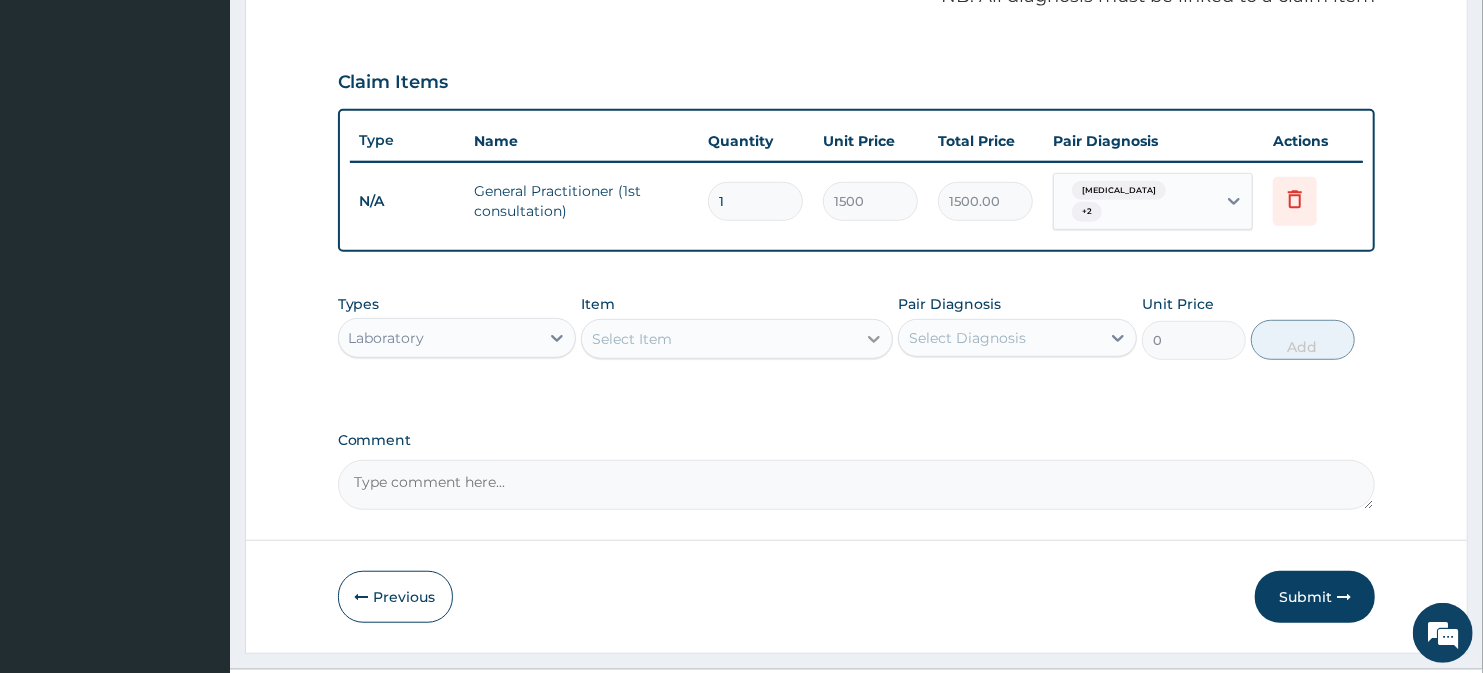 click 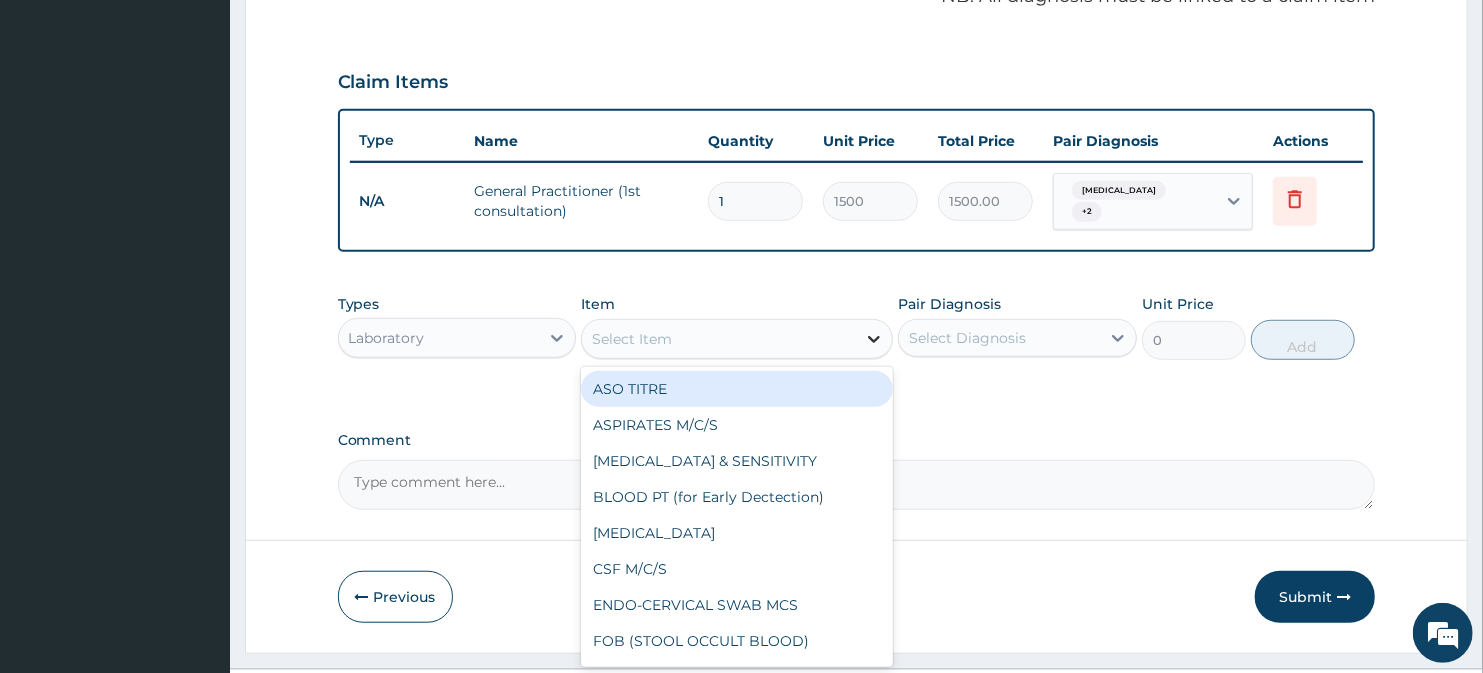 click 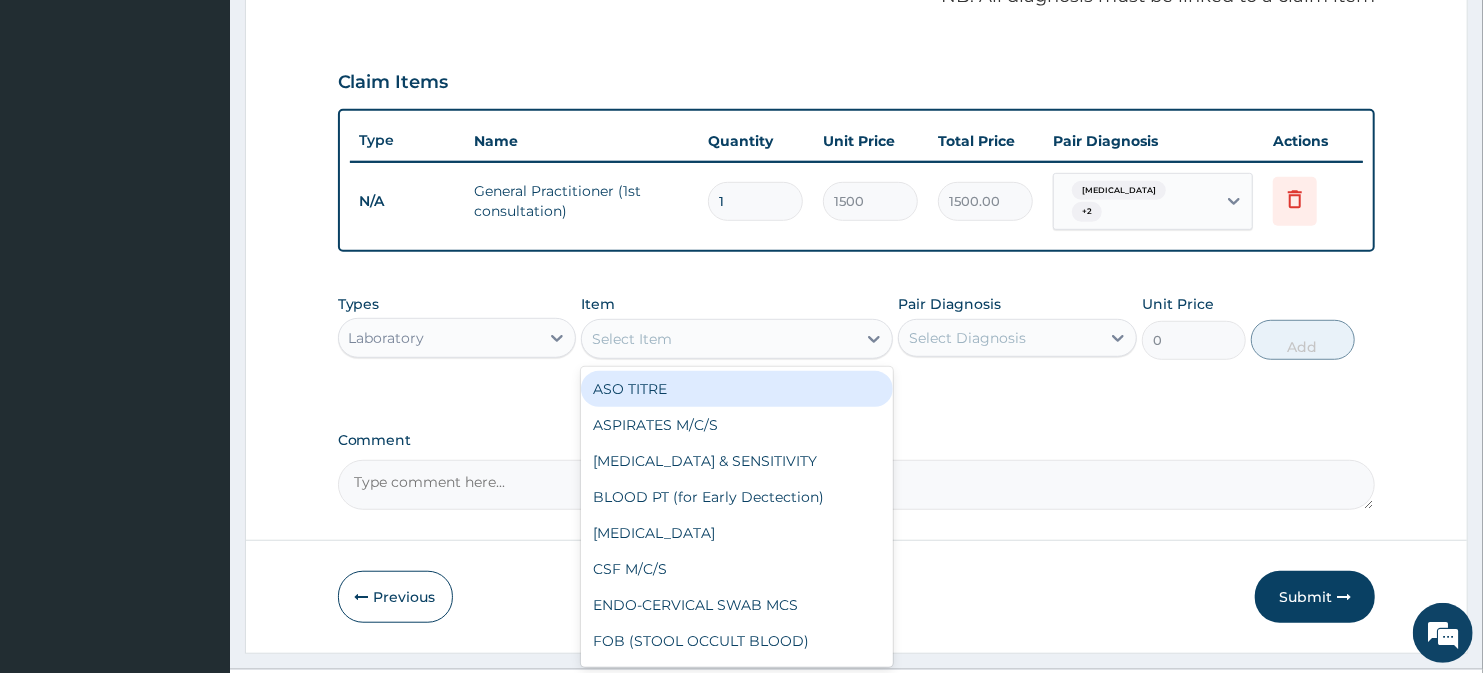 click on "Select Item" at bounding box center [718, 339] 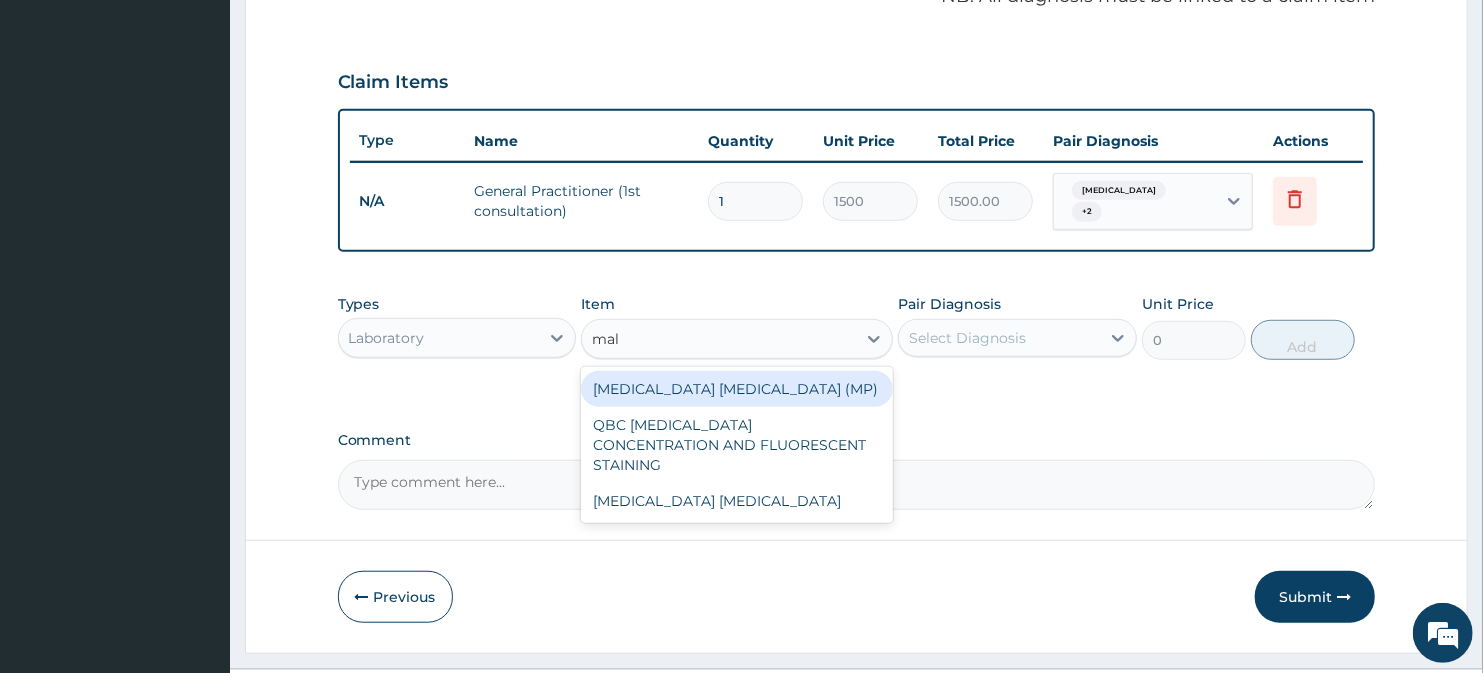 type on "mala" 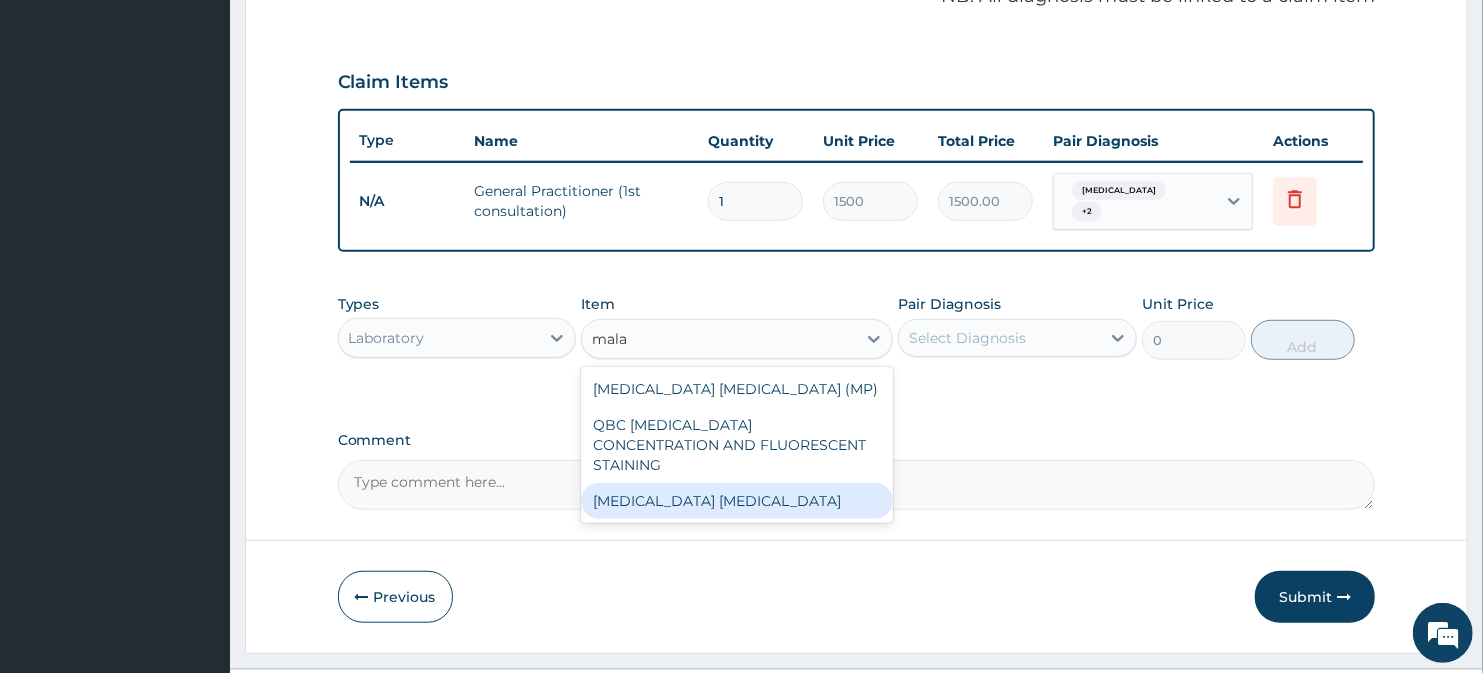 click on "Malaria Parasite" at bounding box center [736, 501] 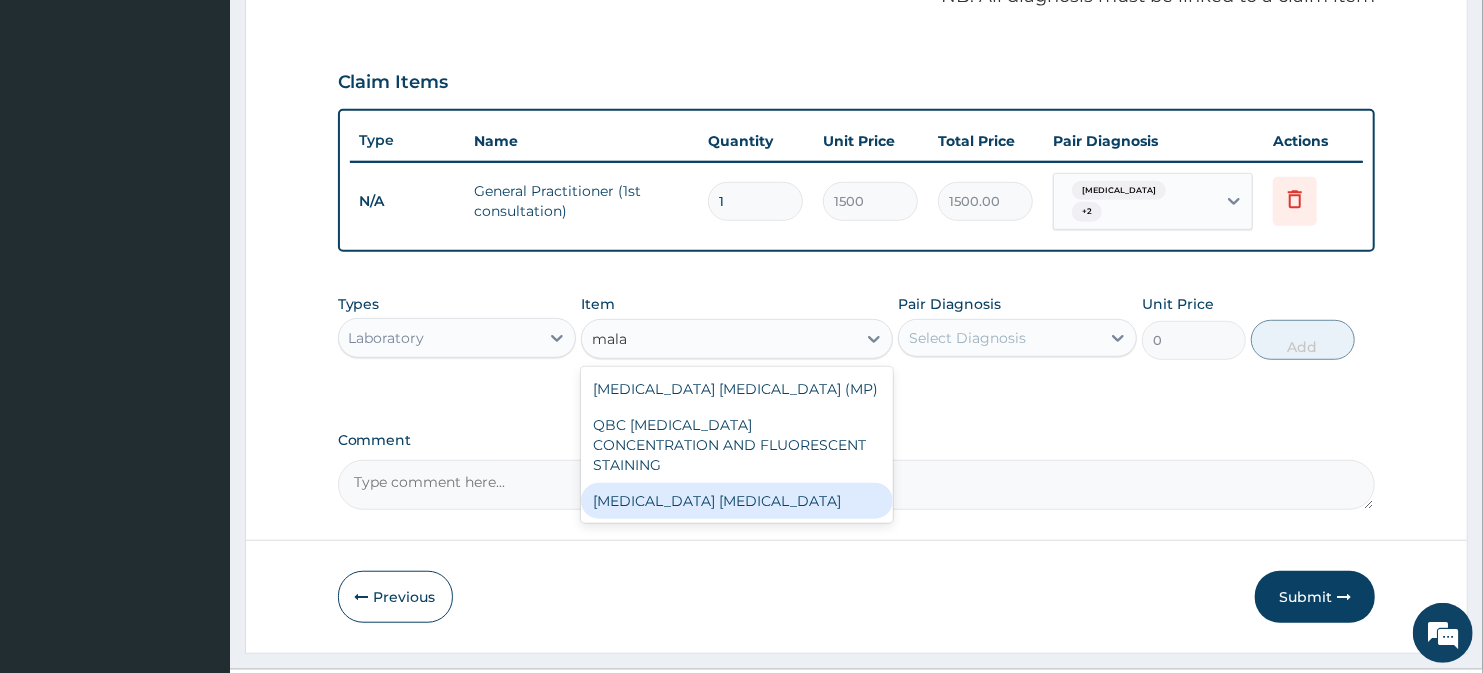 type 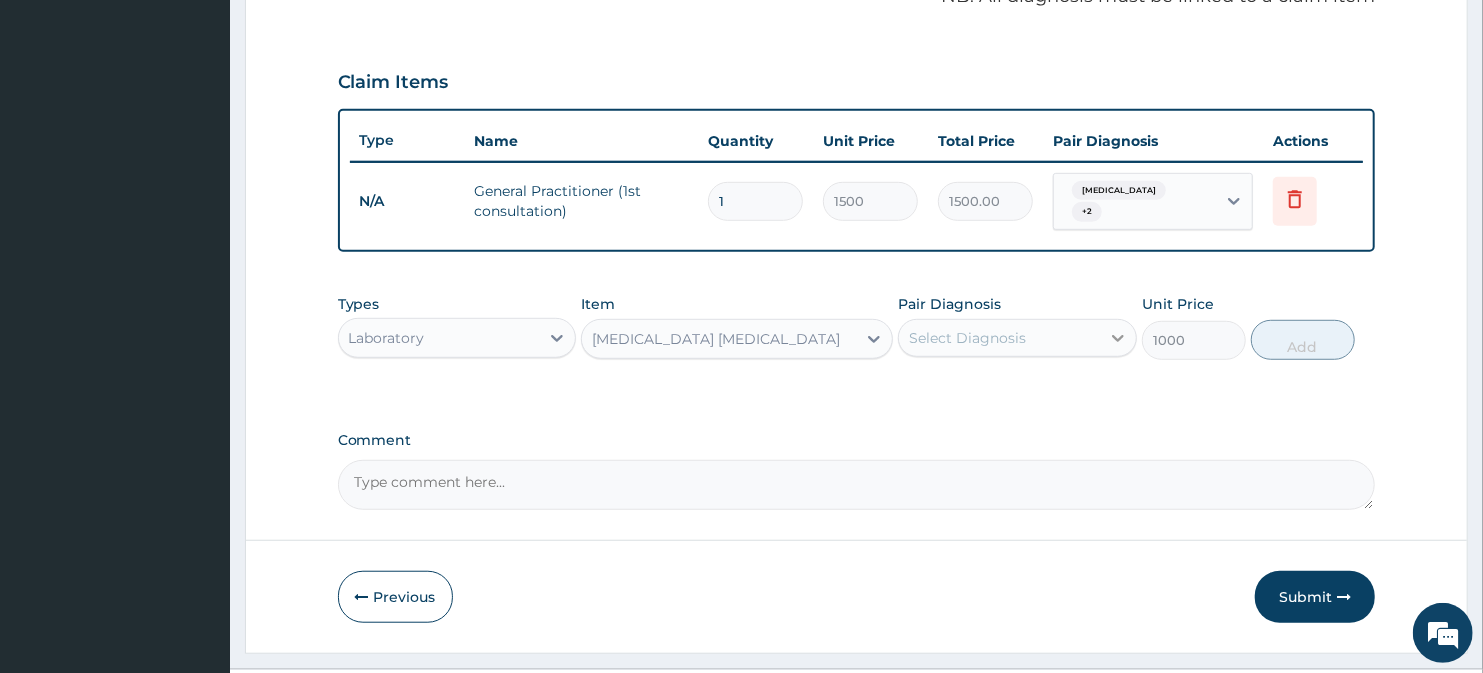 click 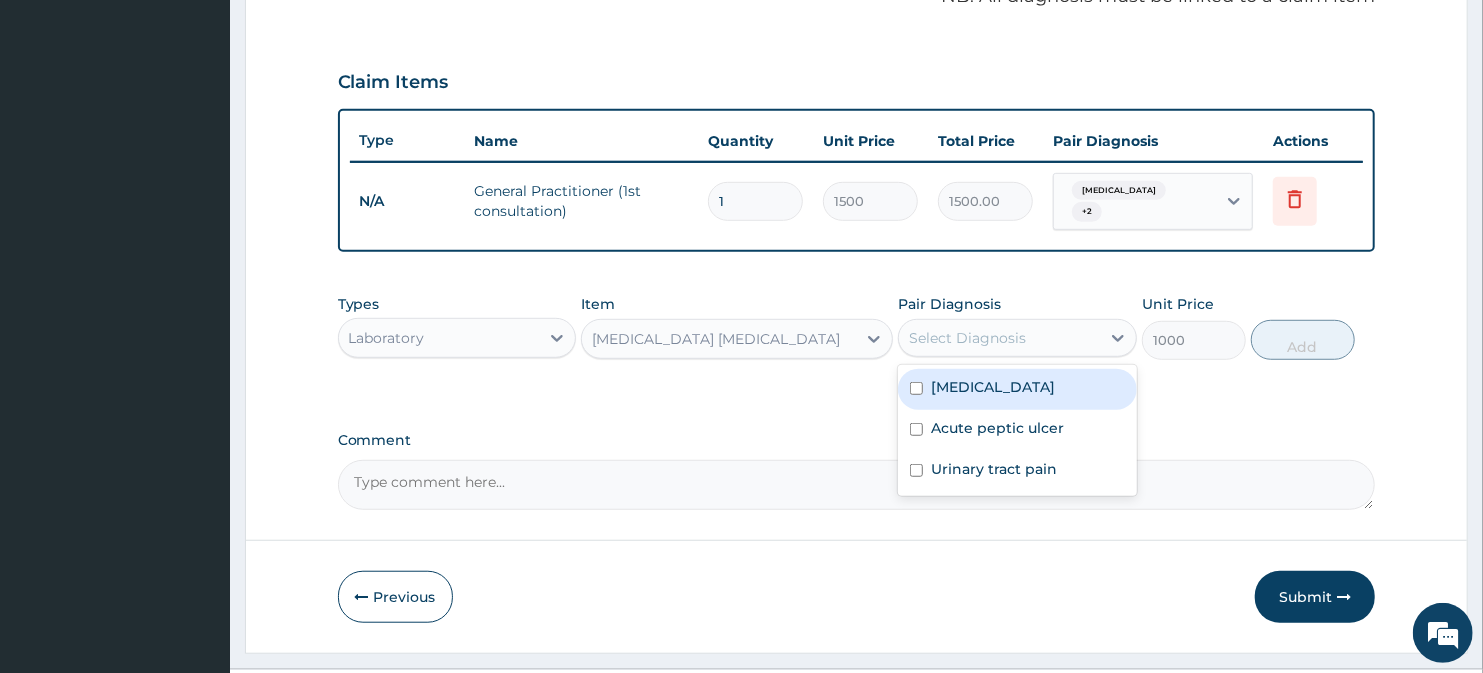 click at bounding box center [916, 388] 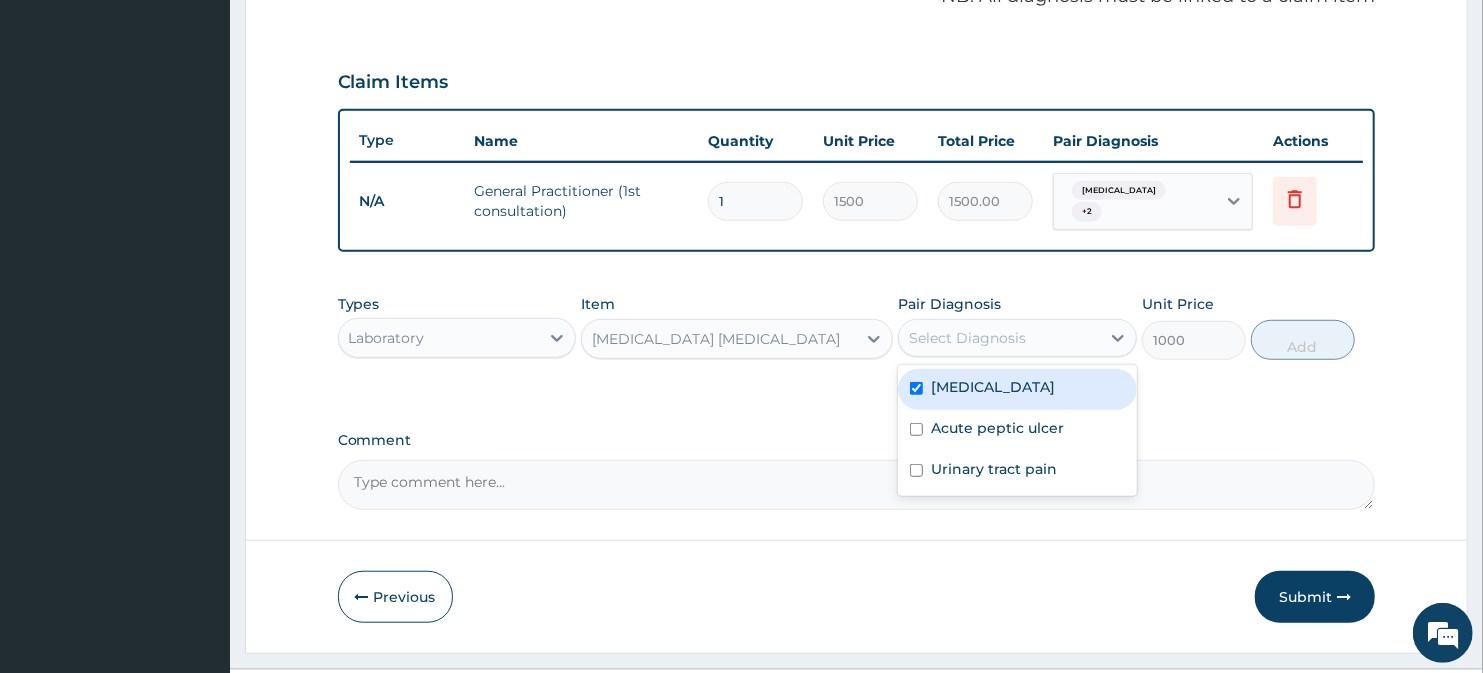 checkbox on "true" 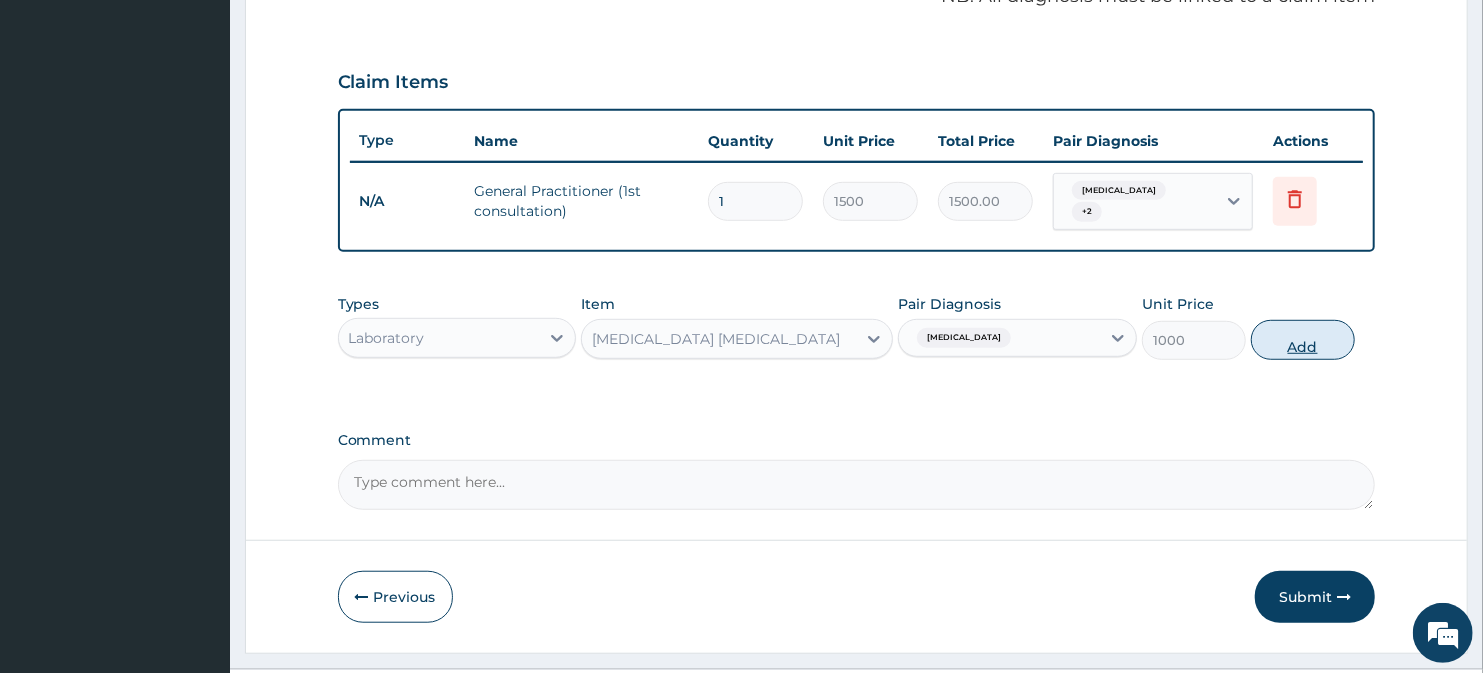 click on "Add" at bounding box center (1303, 340) 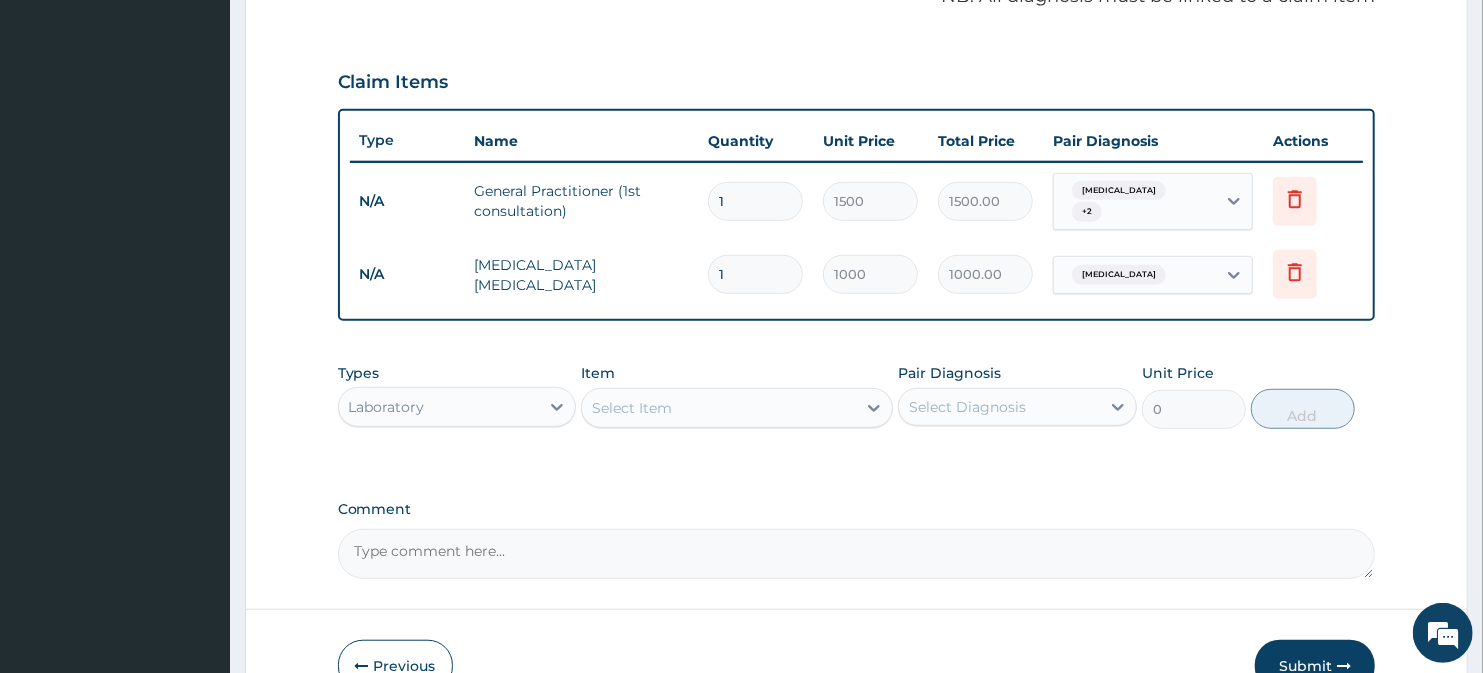 click on "Select Item" at bounding box center (632, 408) 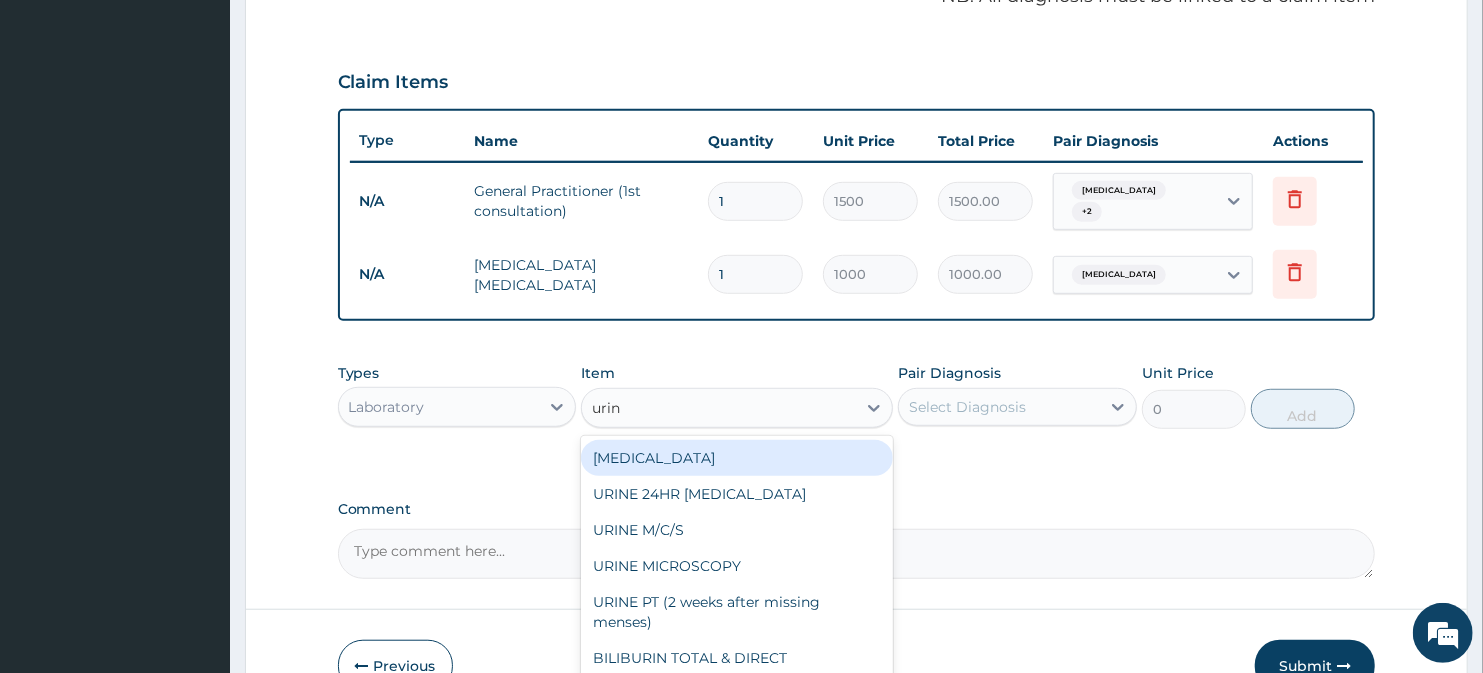 type on "urina" 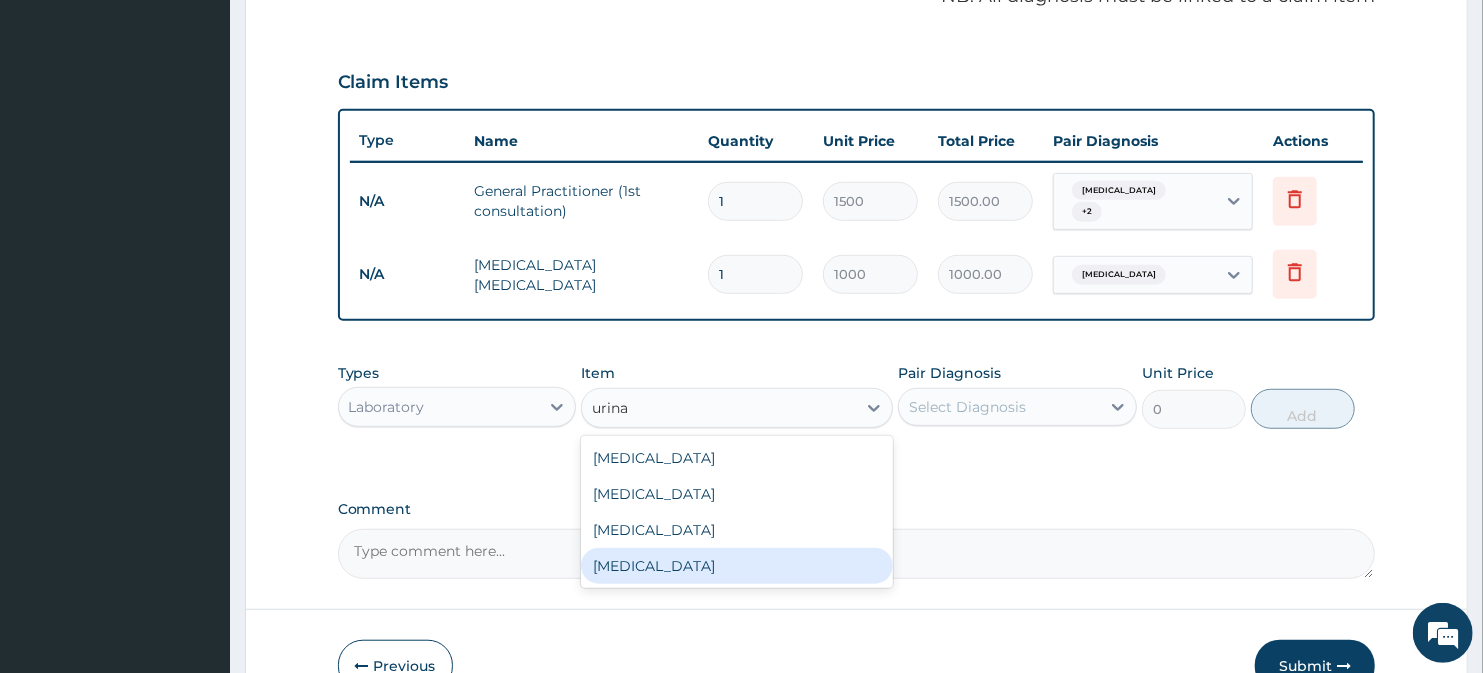 click on "Urinalysis" at bounding box center [736, 566] 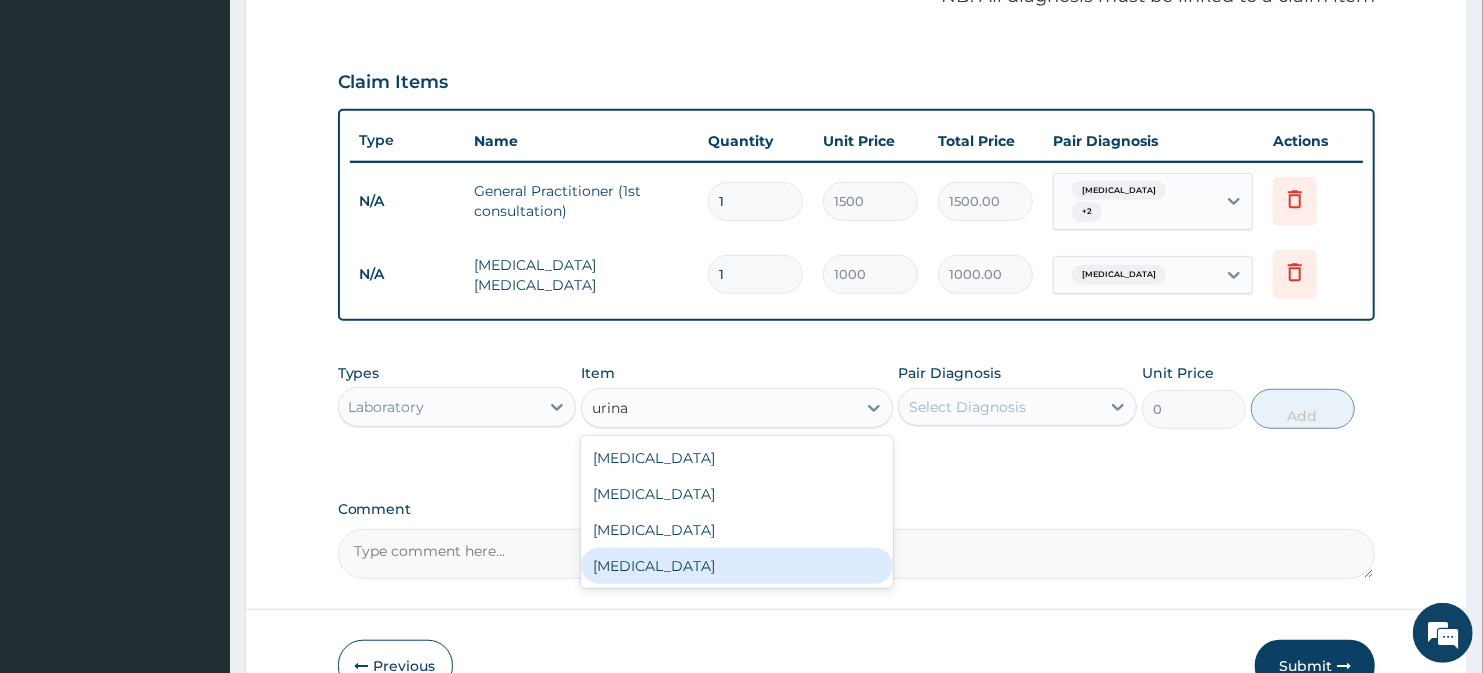 type 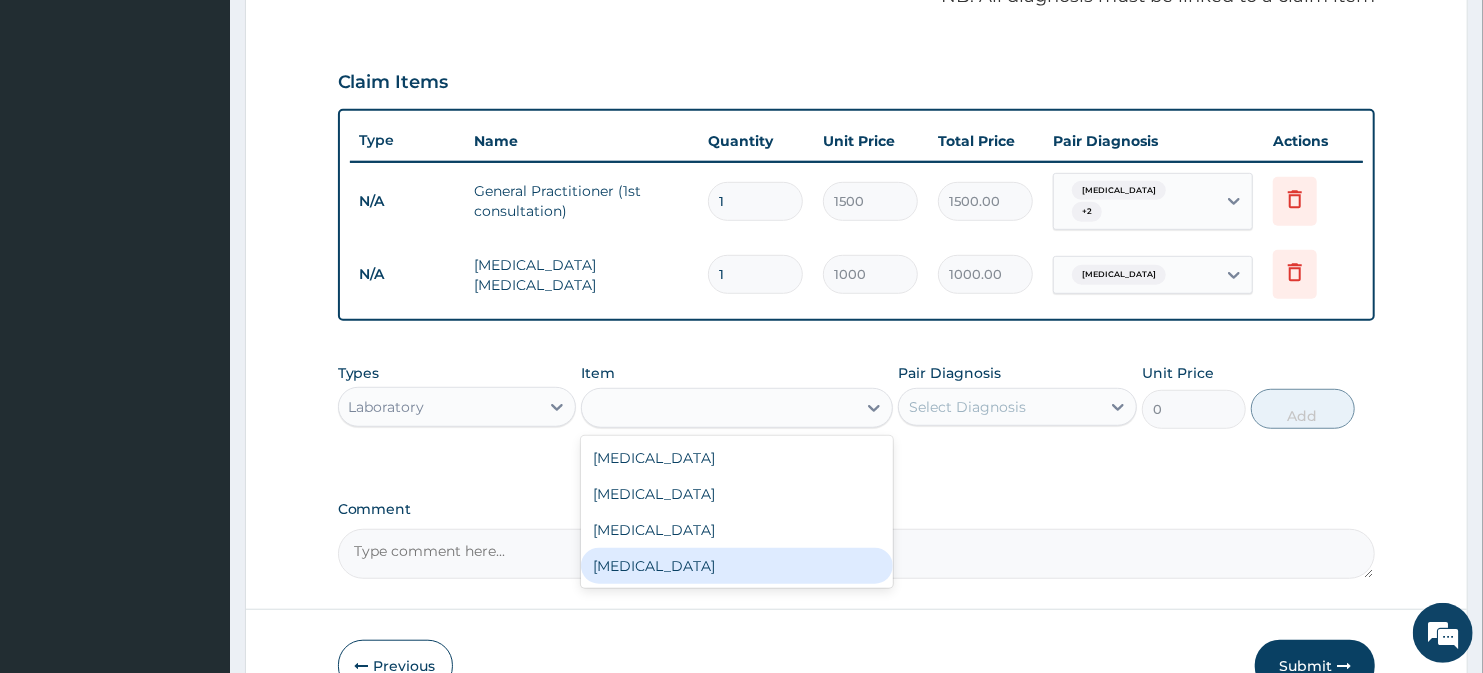 type on "2000" 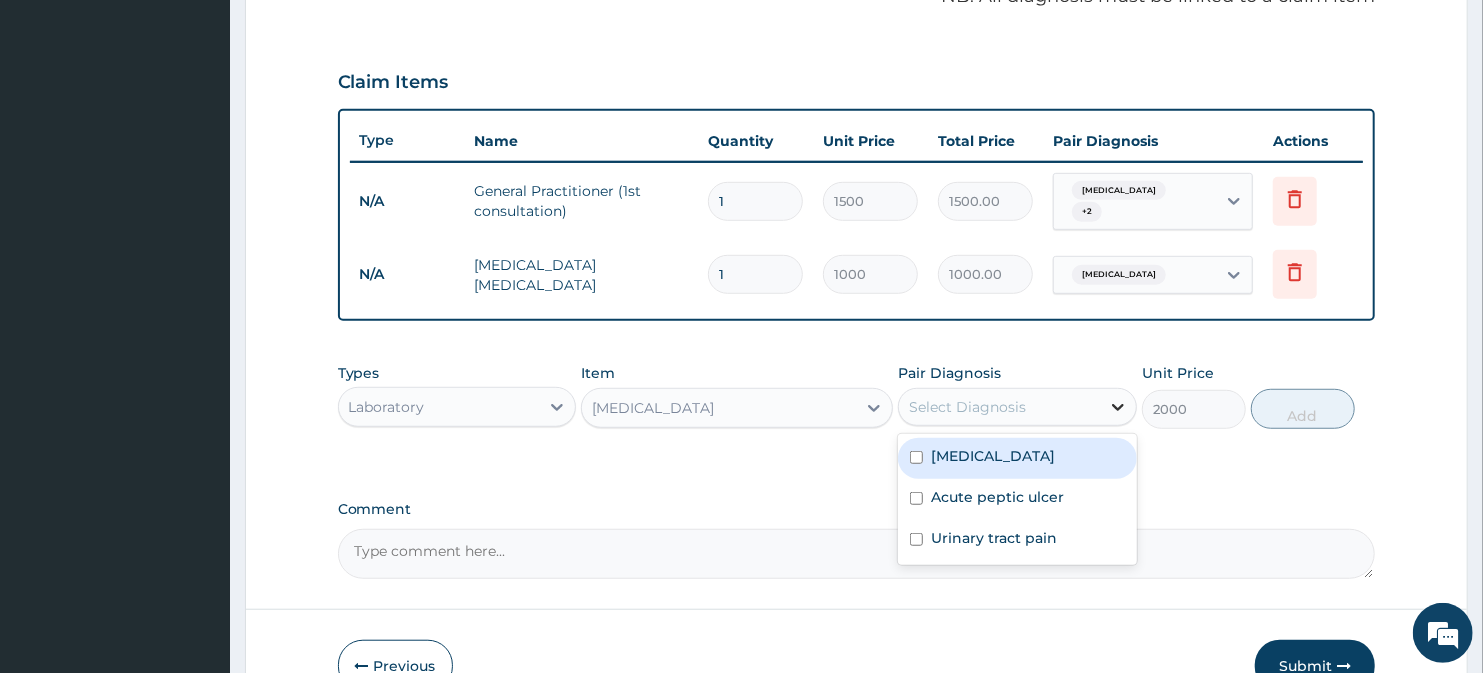 click 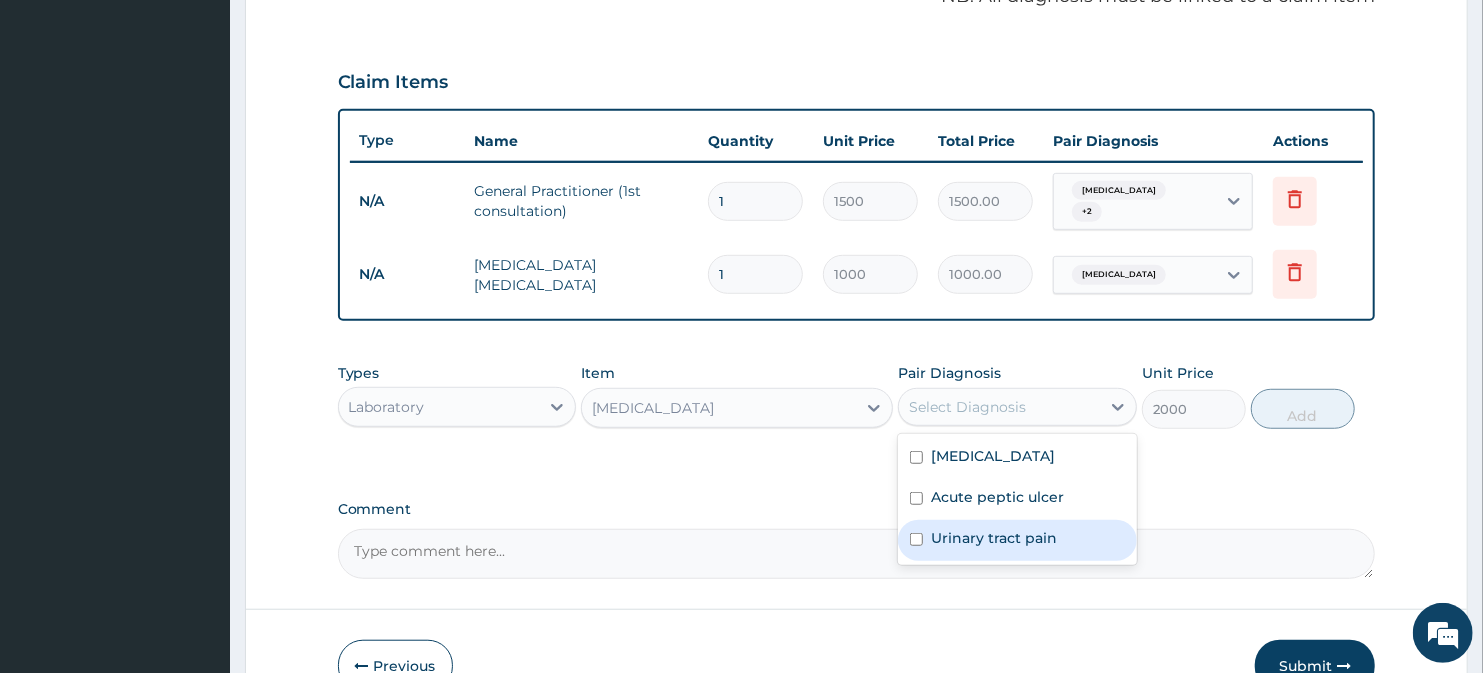 click on "Urinary tract pain" at bounding box center [1017, 540] 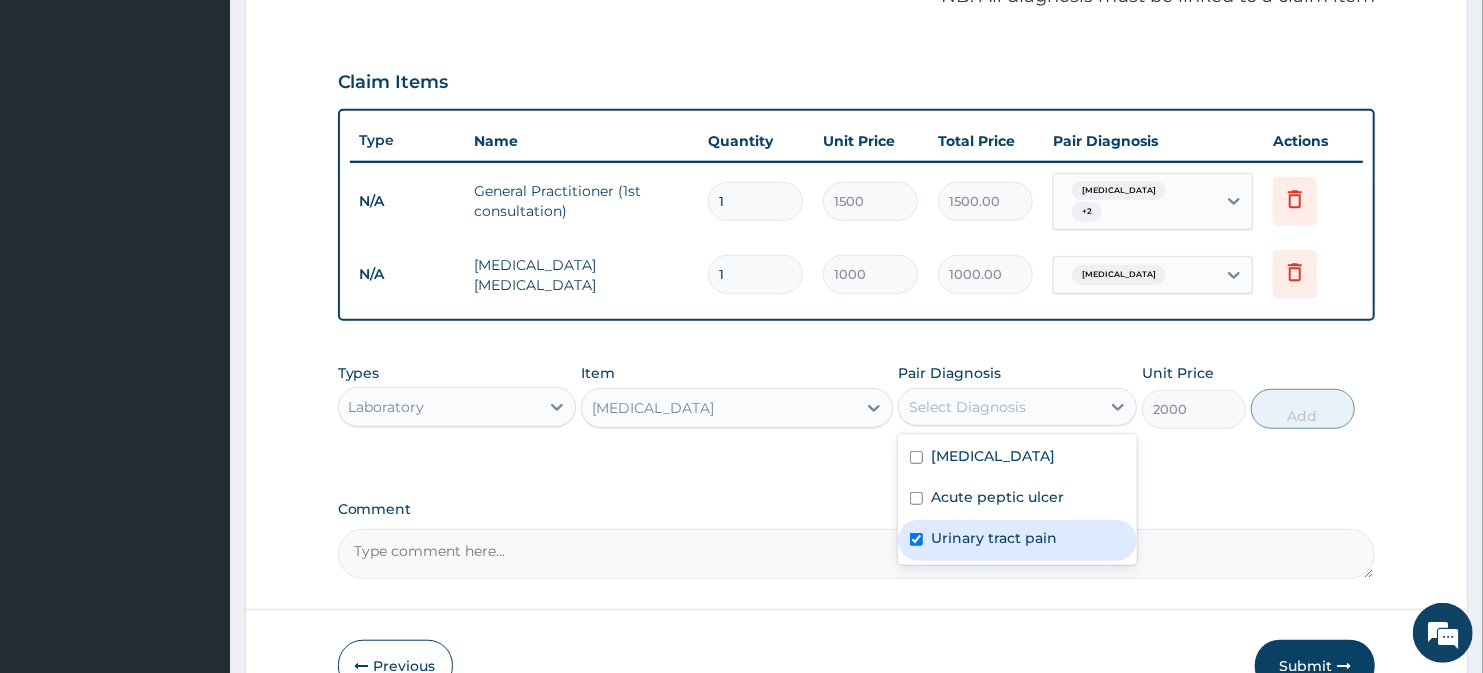 checkbox on "true" 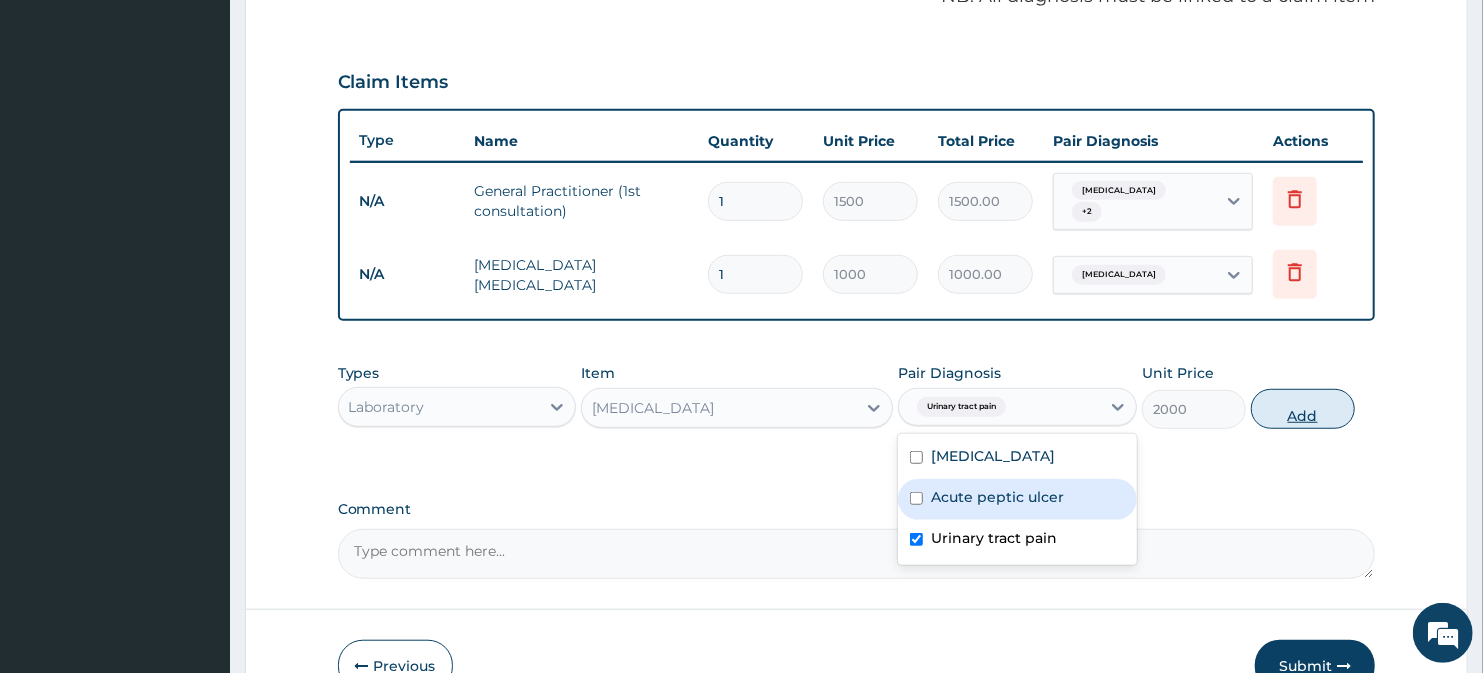 click on "Add" at bounding box center [1303, 409] 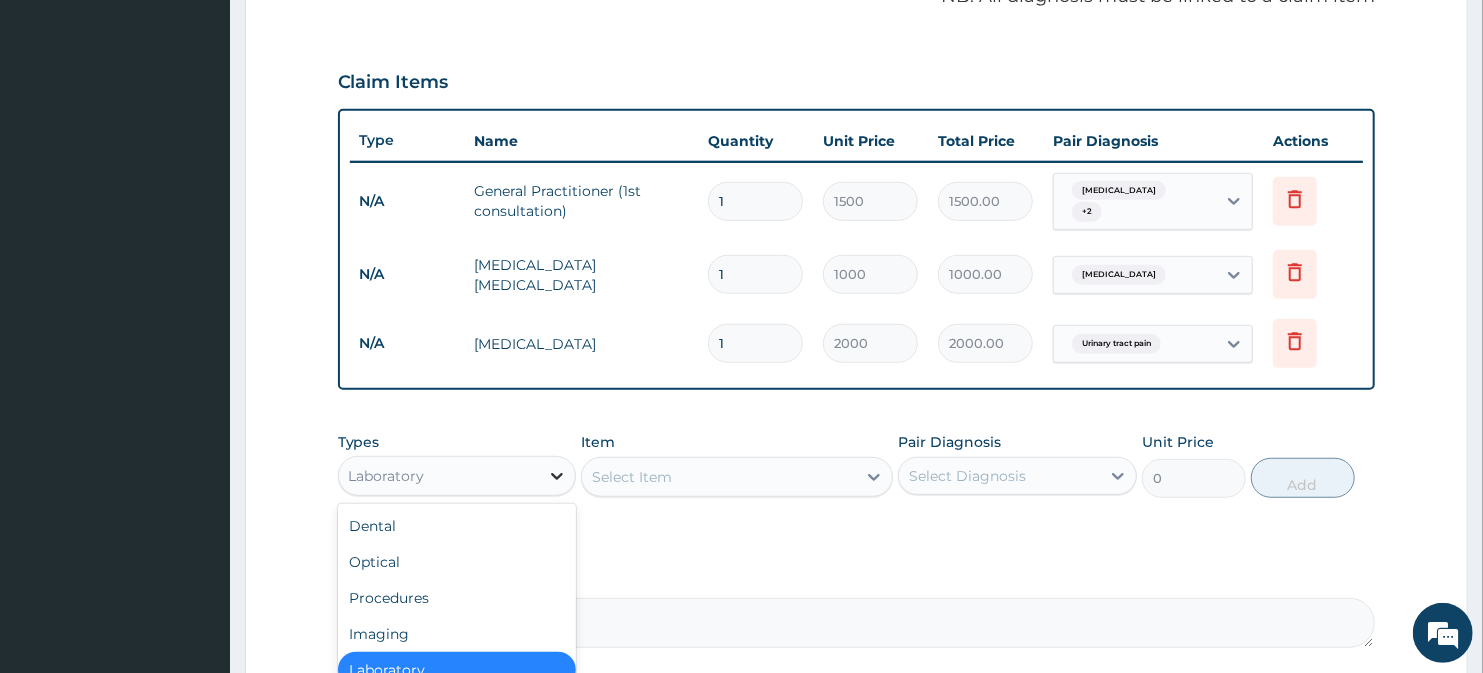 click 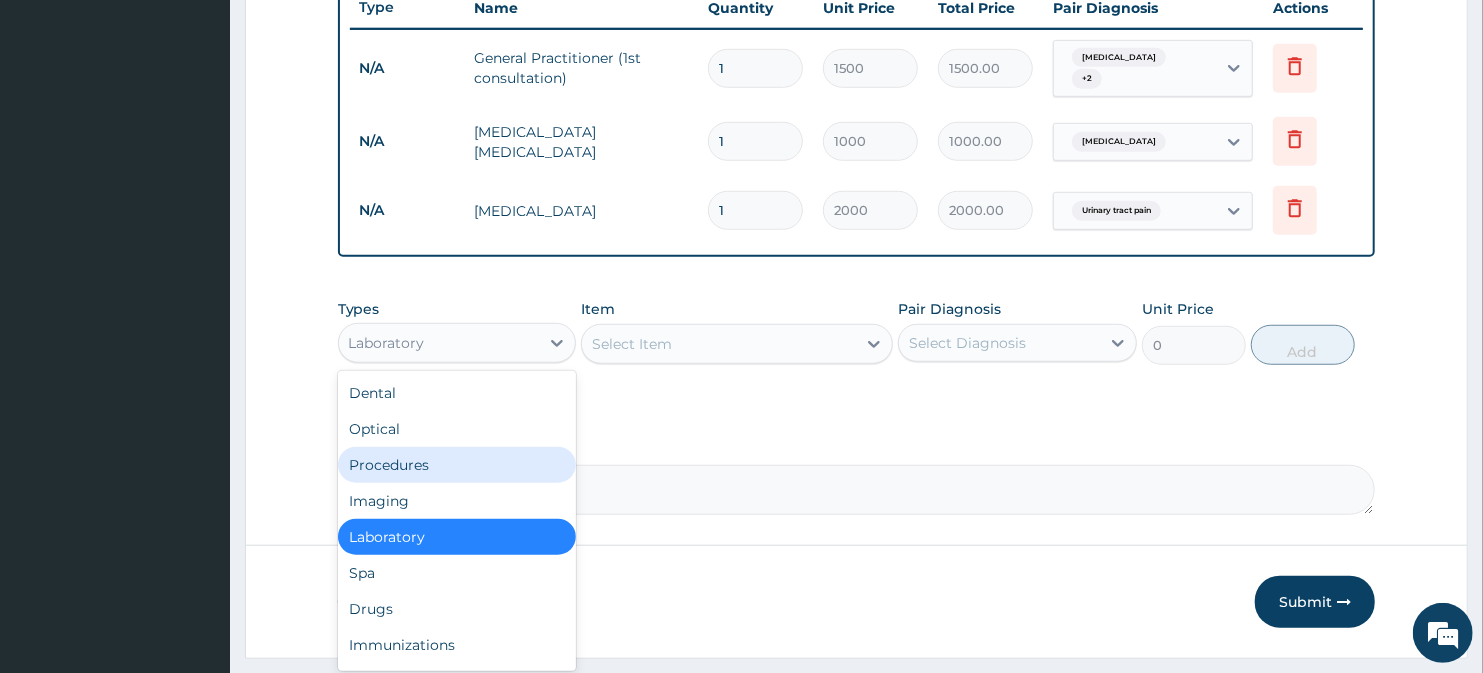scroll, scrollTop: 811, scrollLeft: 0, axis: vertical 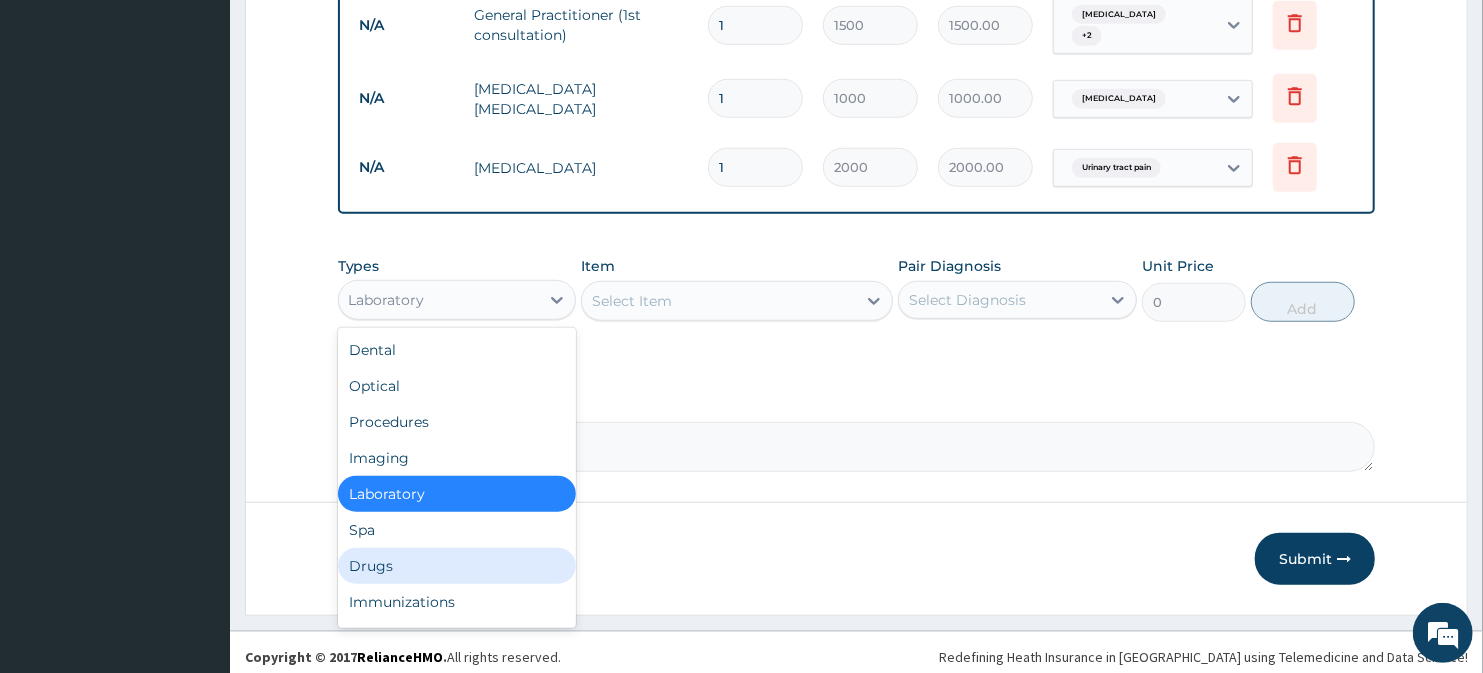 click on "Drugs" at bounding box center (457, 566) 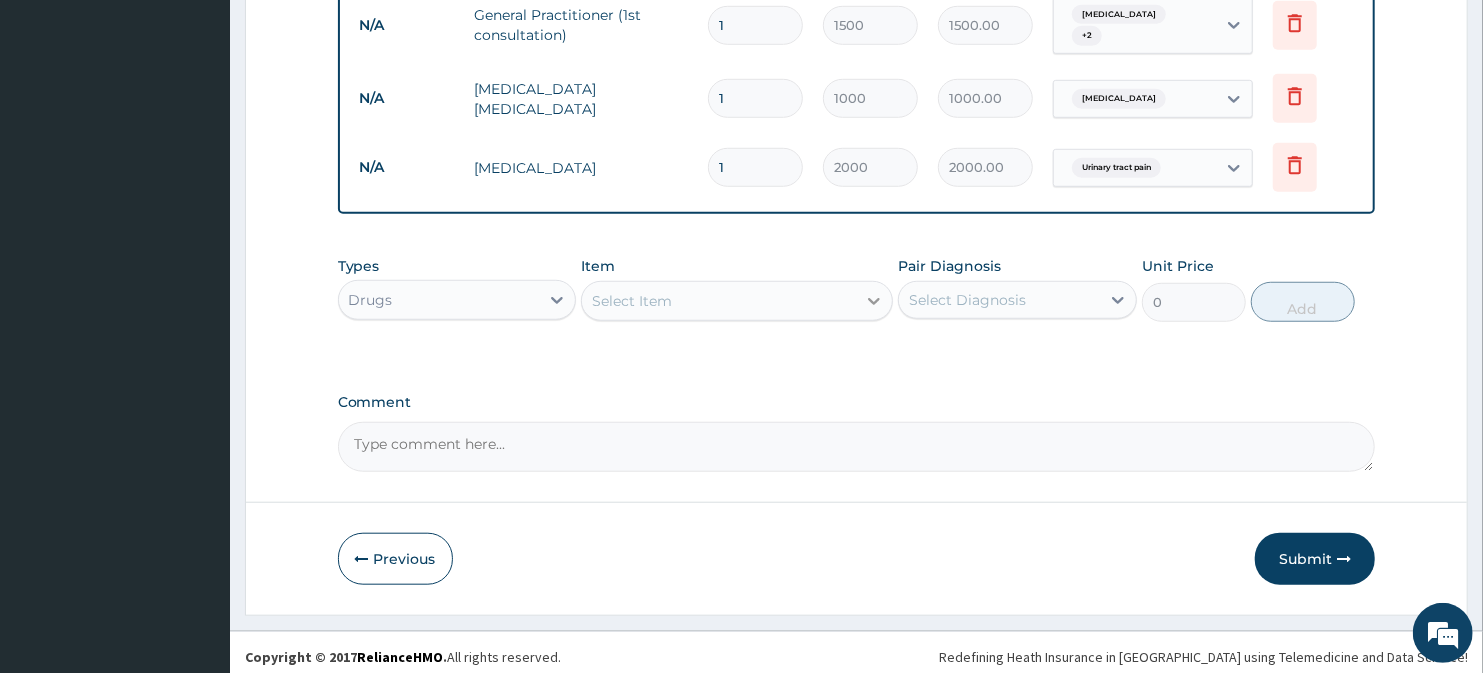 click 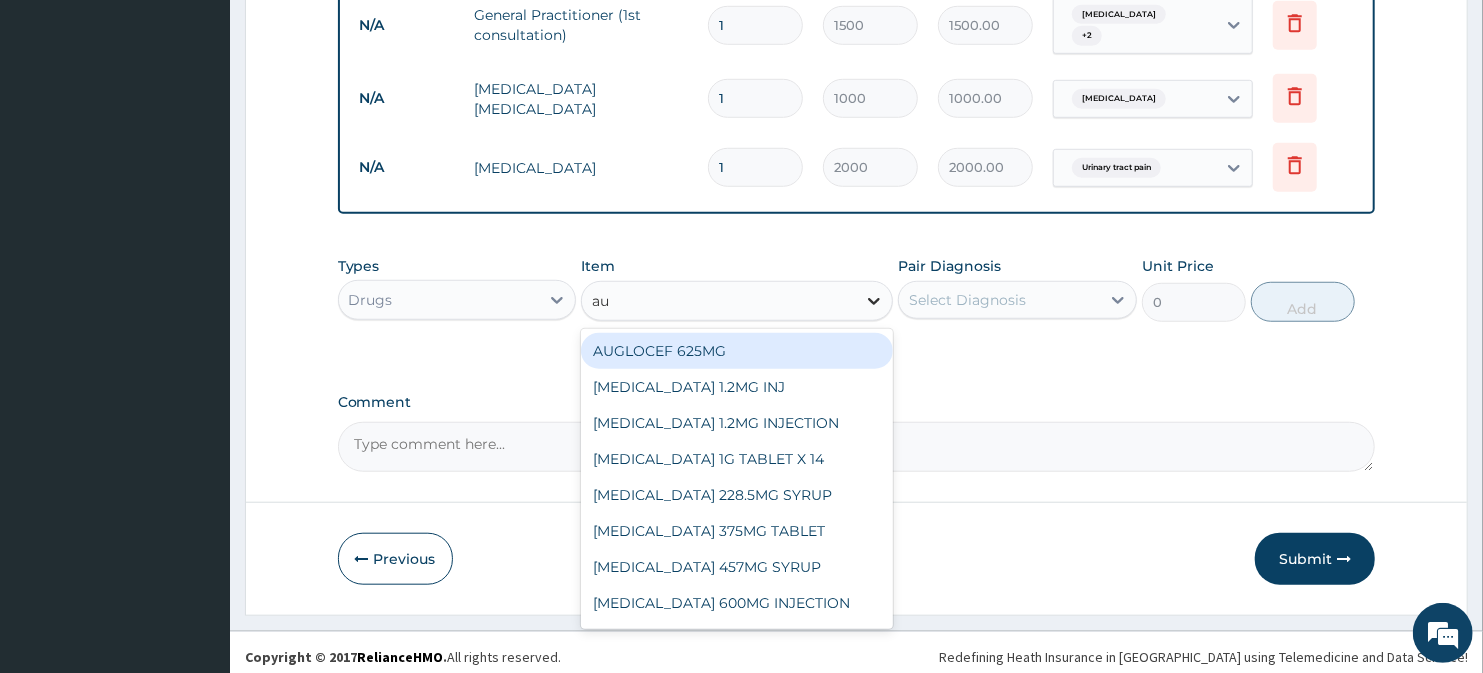 type on "aug" 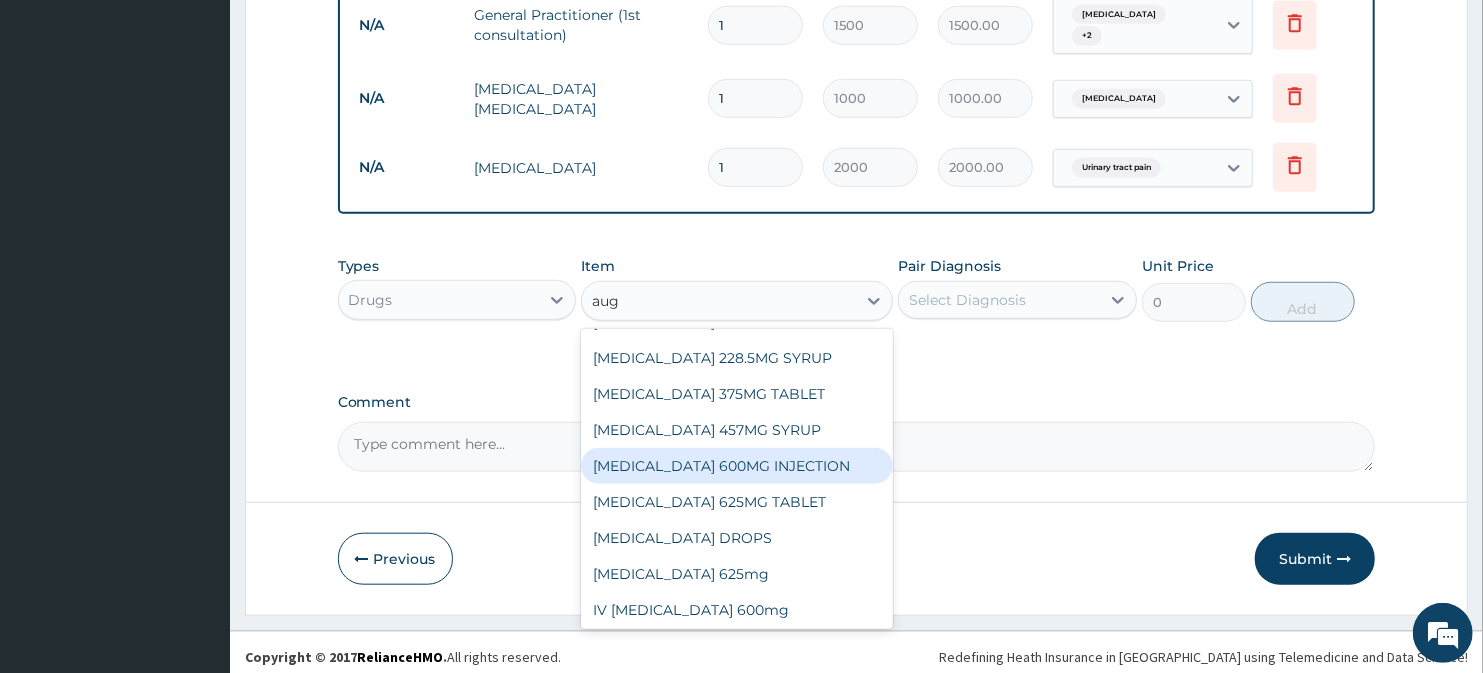 scroll, scrollTop: 138, scrollLeft: 0, axis: vertical 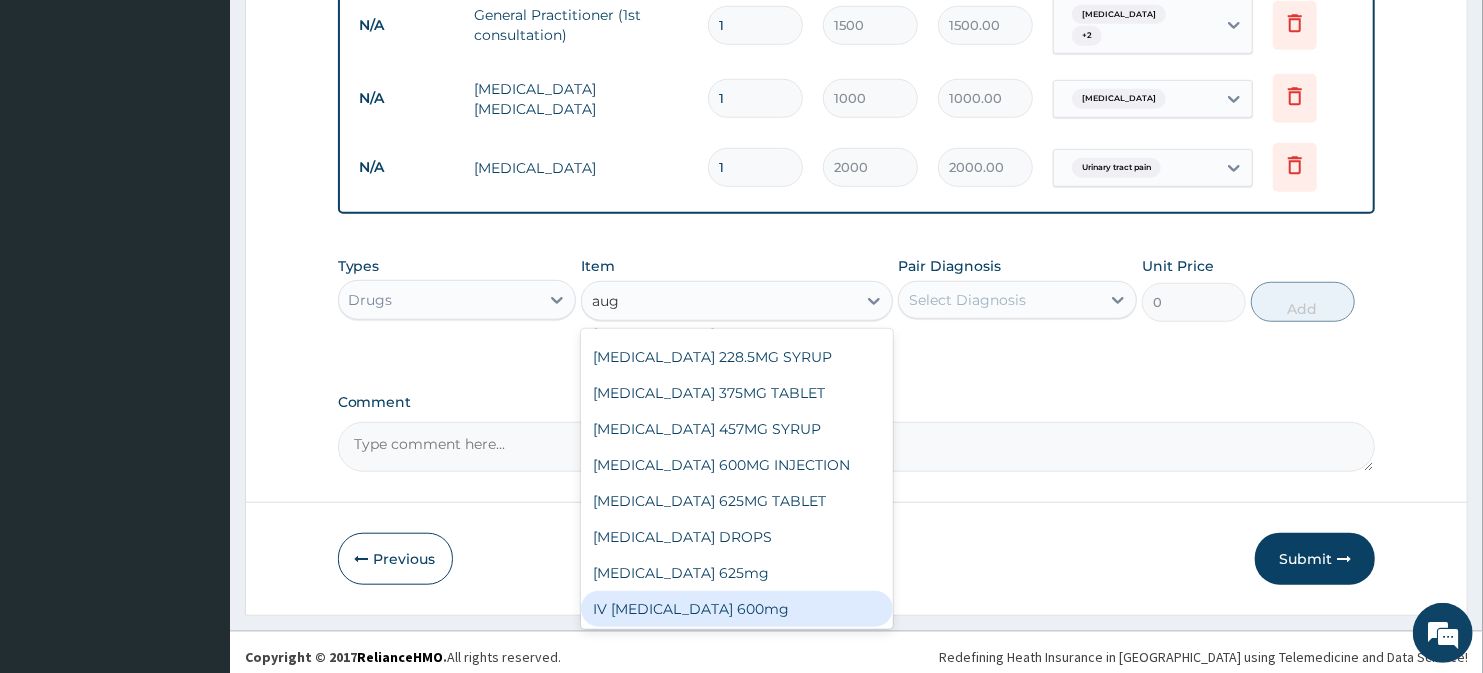 click on "IV [MEDICAL_DATA] 600mg" at bounding box center [736, 609] 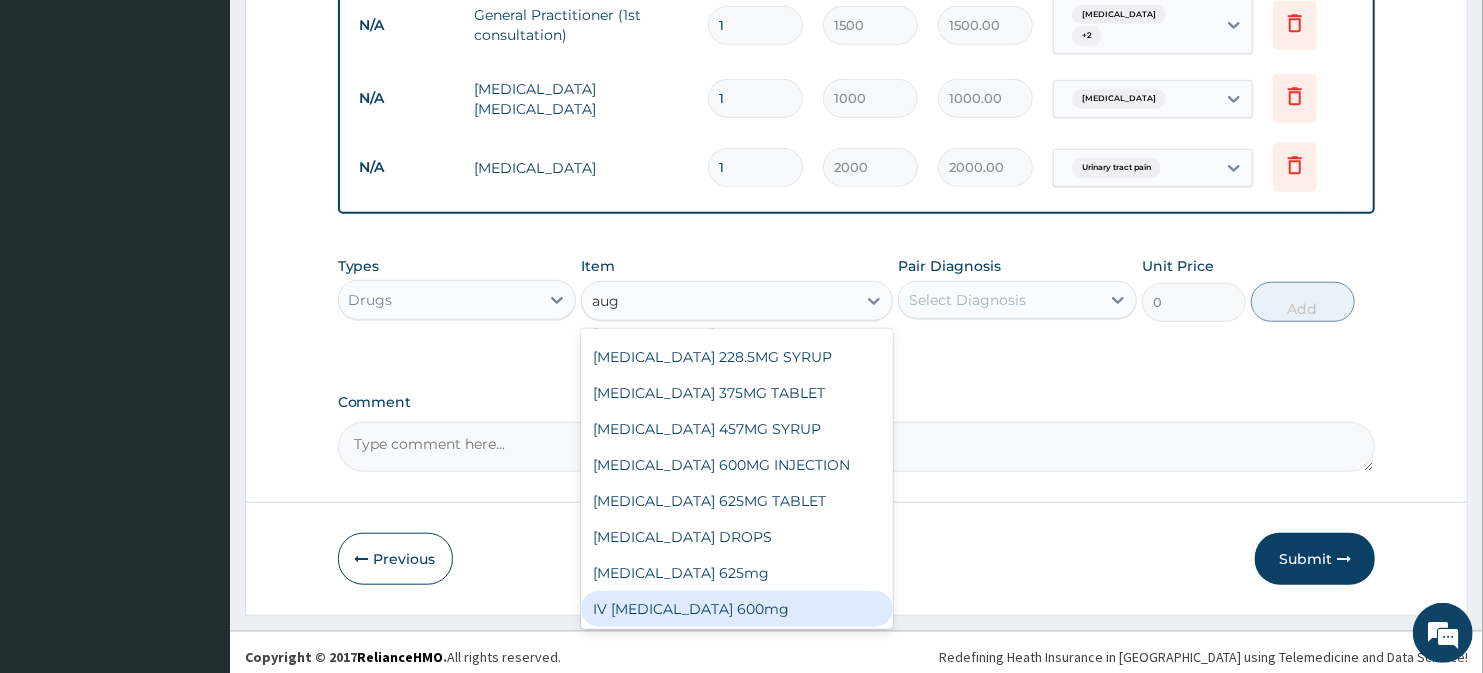 type 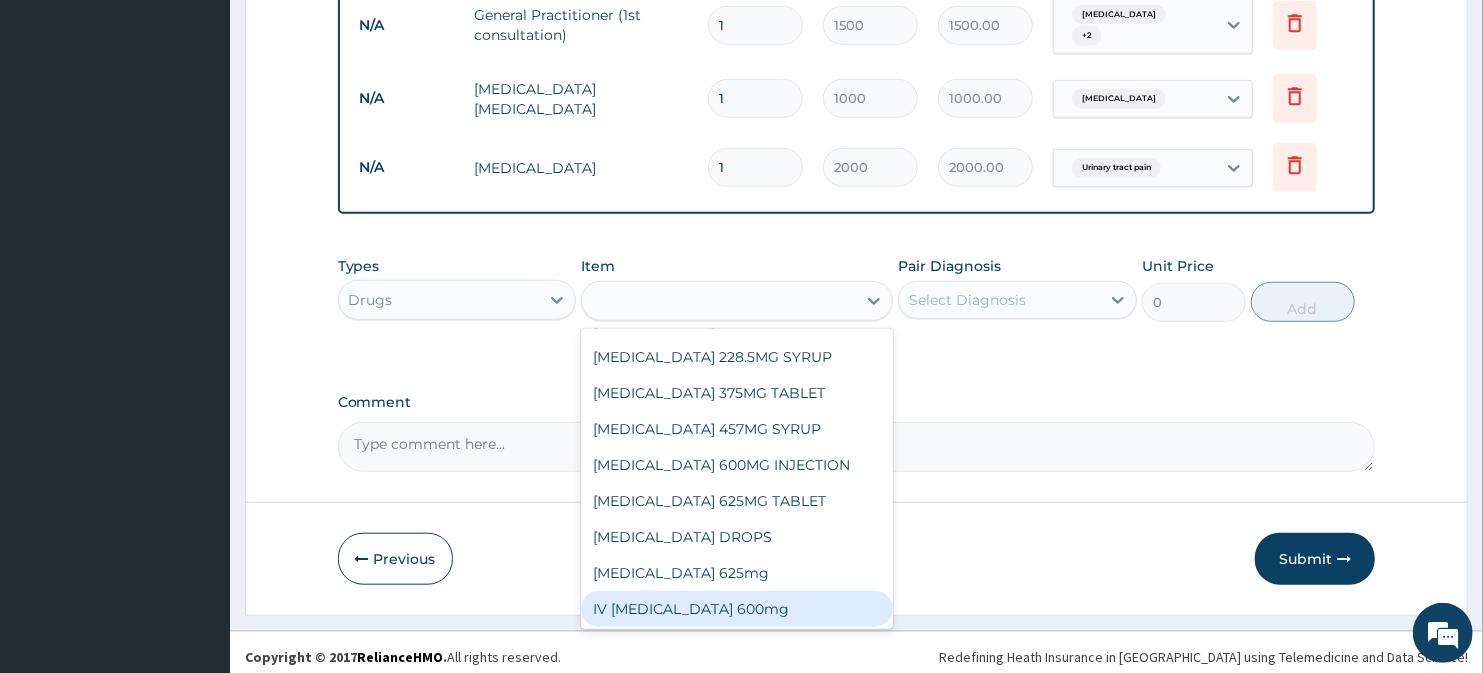 type on "1500" 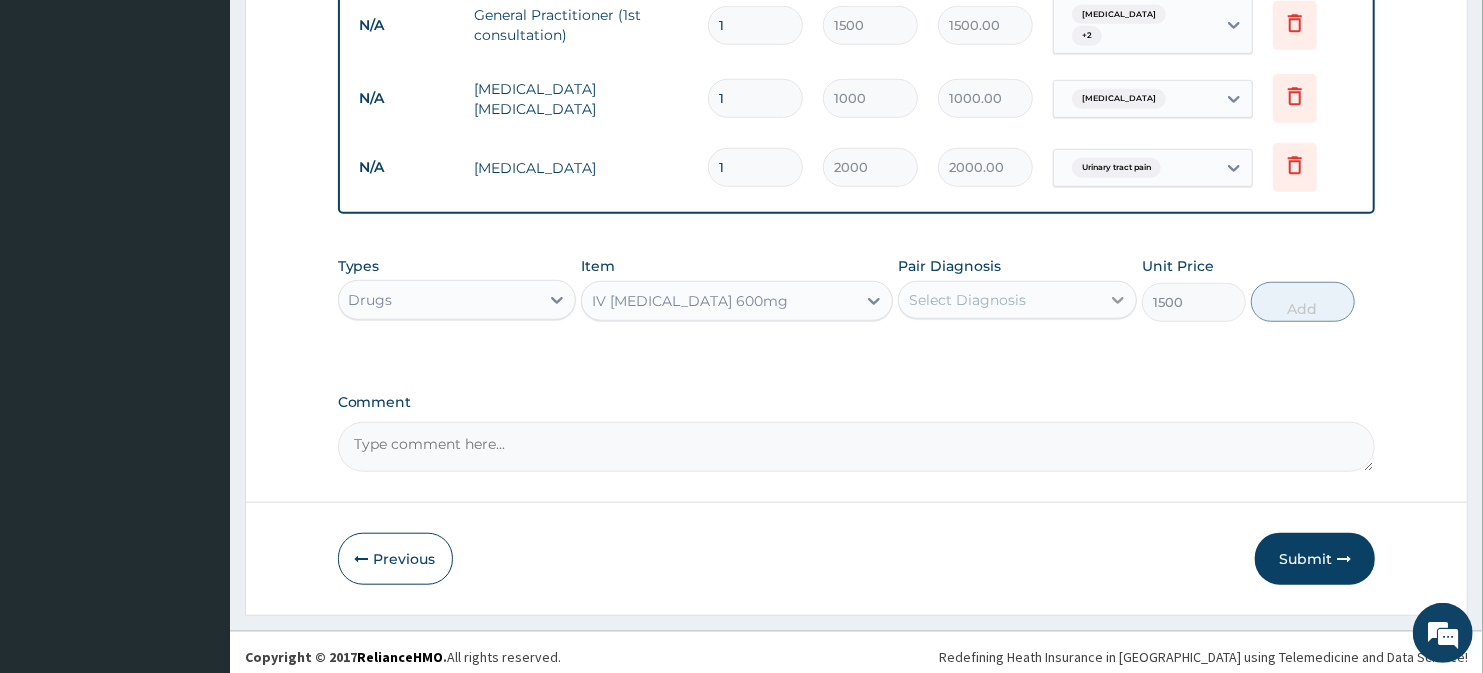 click 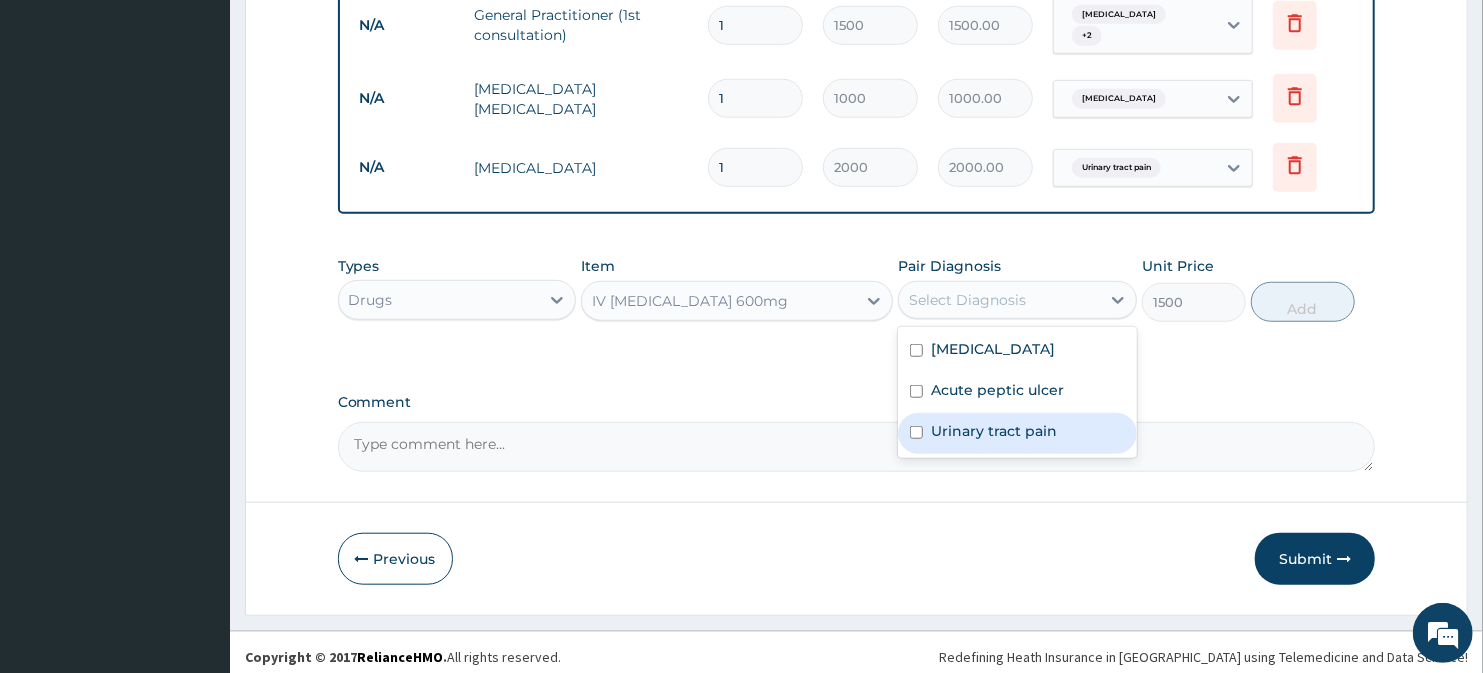click at bounding box center [916, 432] 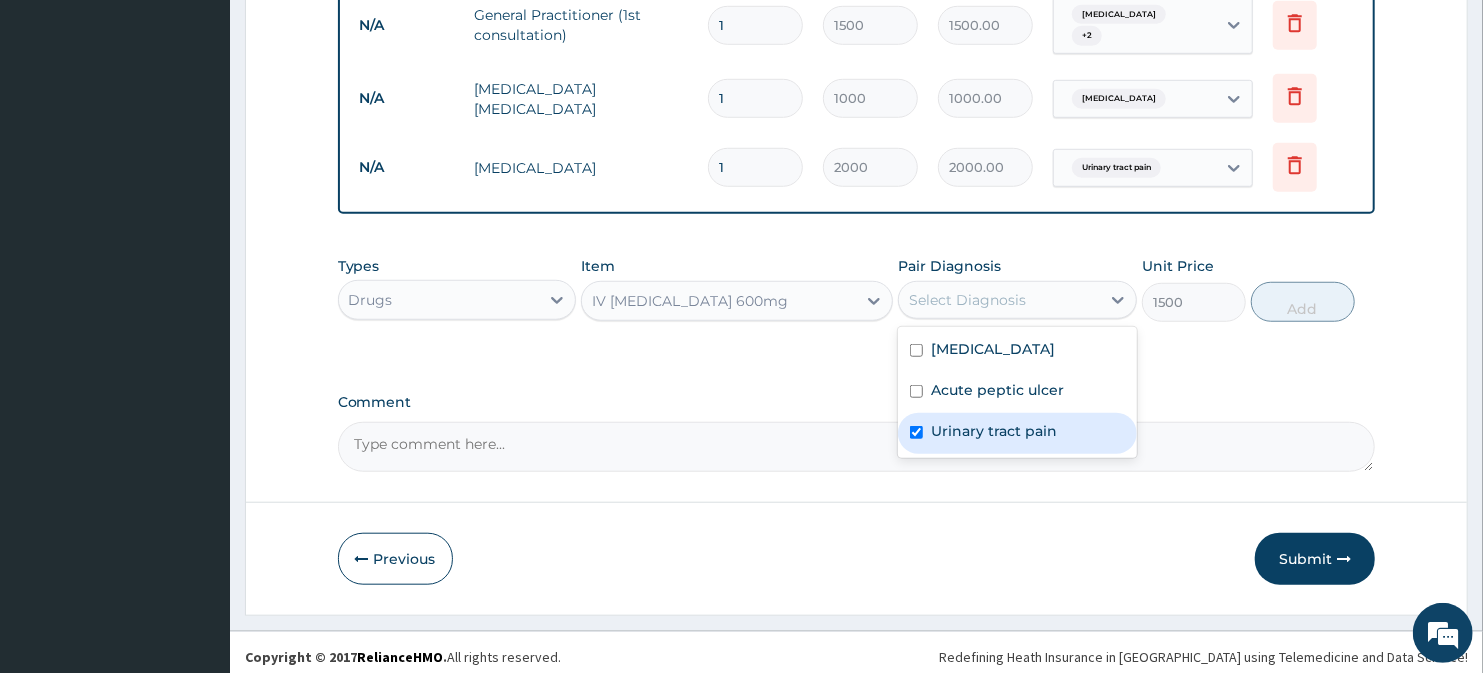 checkbox on "true" 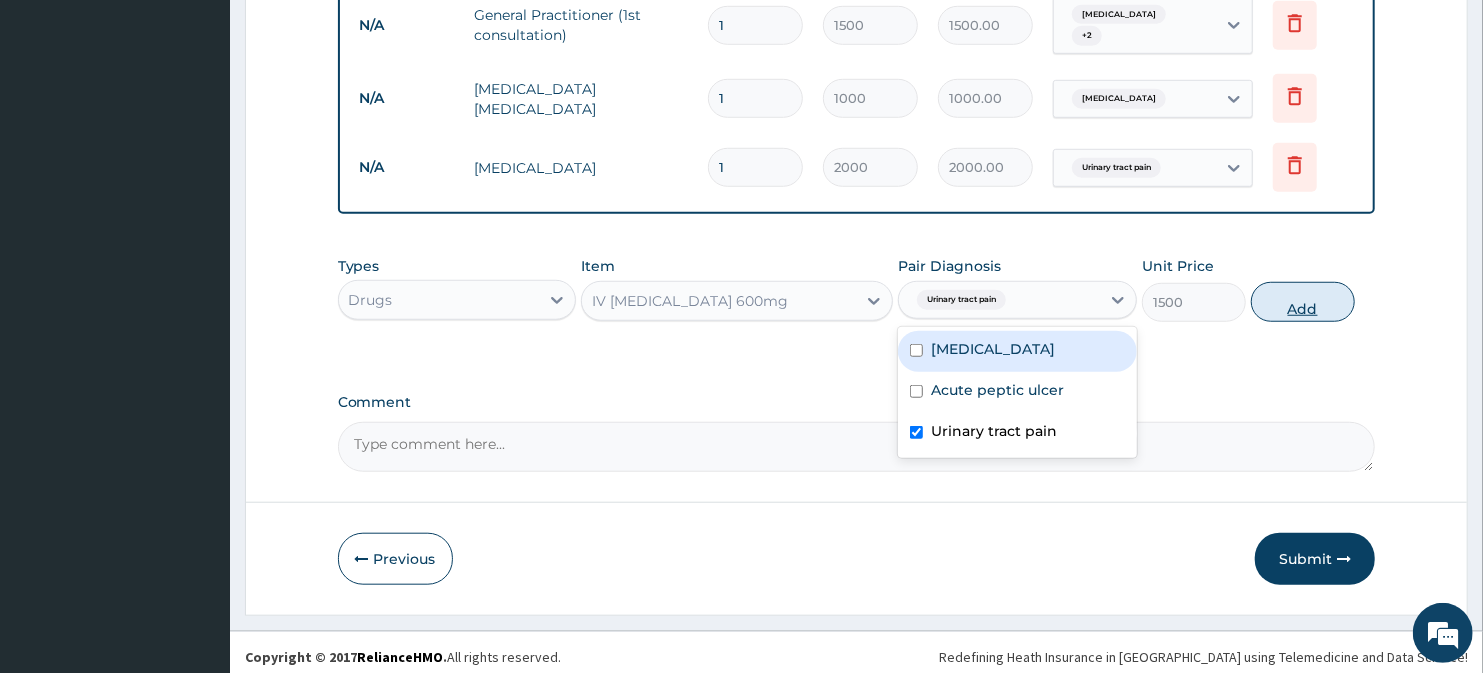 click on "Add" at bounding box center (1303, 302) 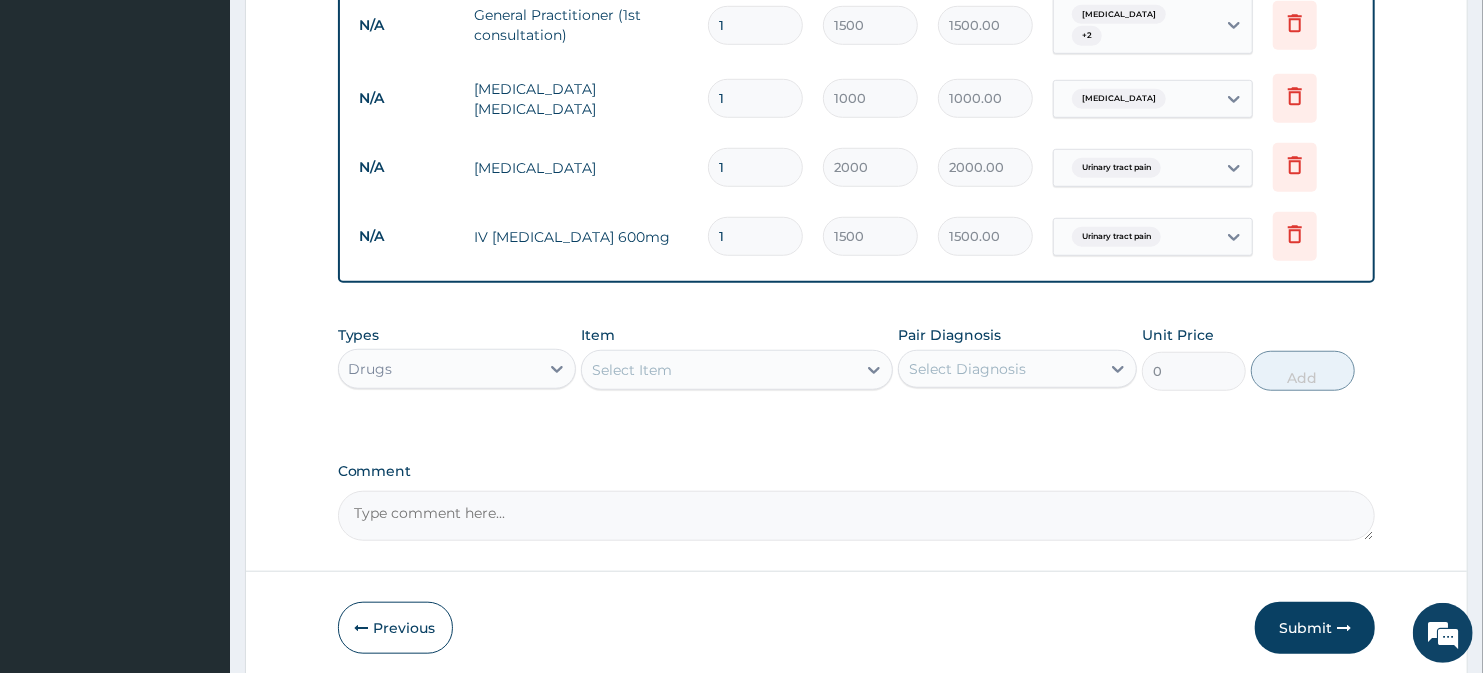click on "Select Item" at bounding box center [718, 370] 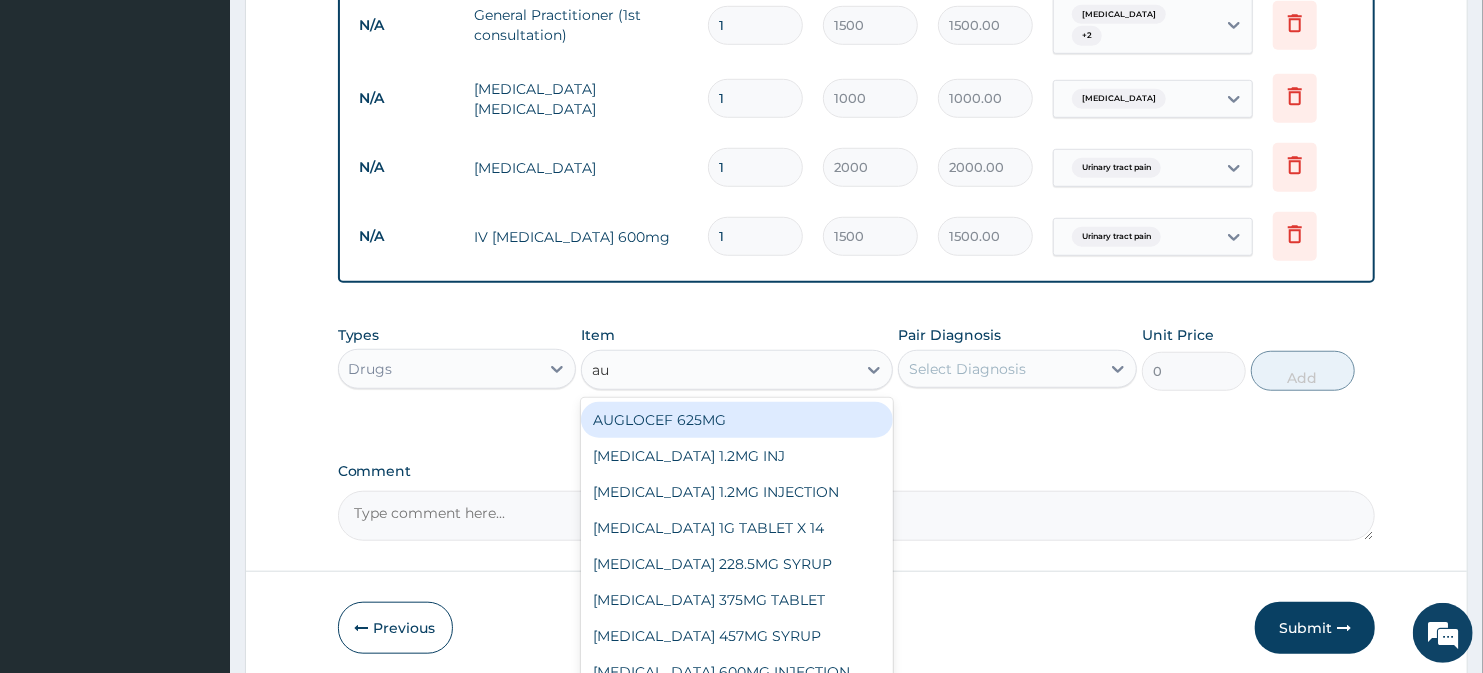 type on "aug" 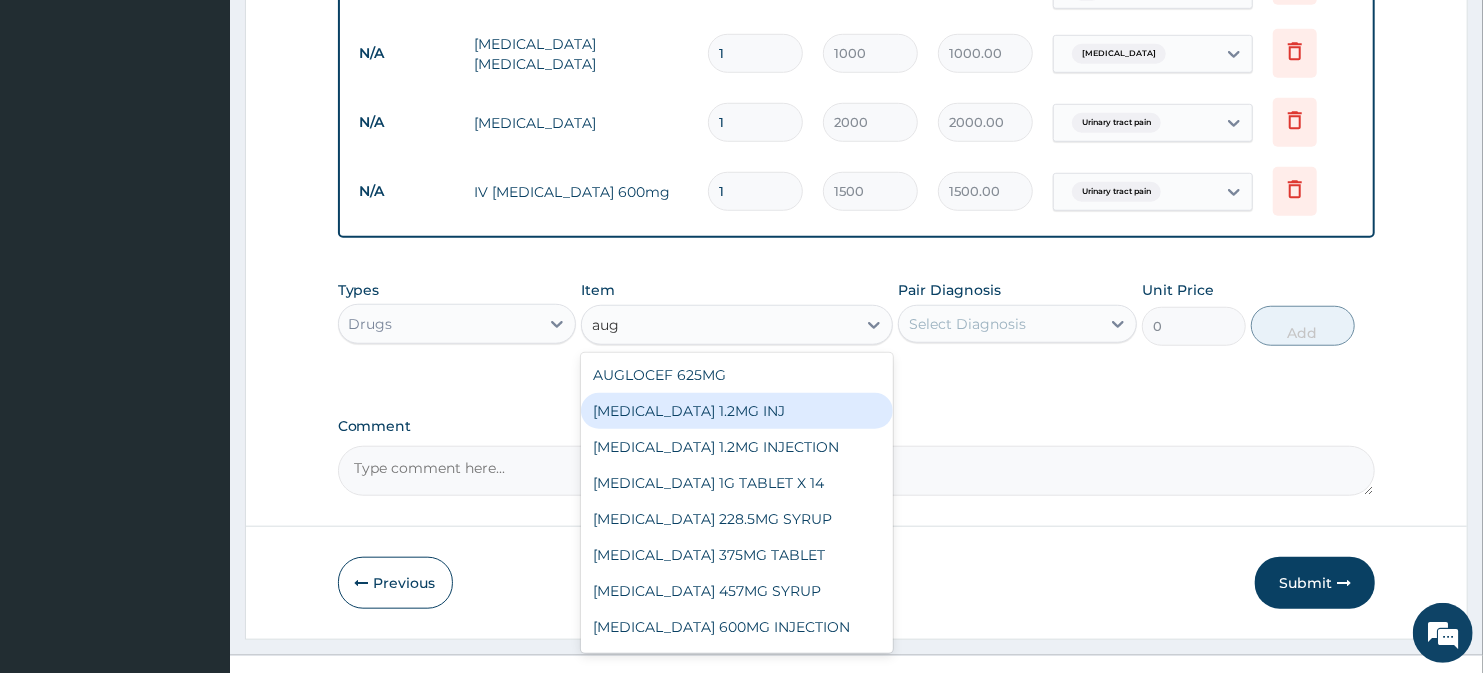 scroll, scrollTop: 881, scrollLeft: 0, axis: vertical 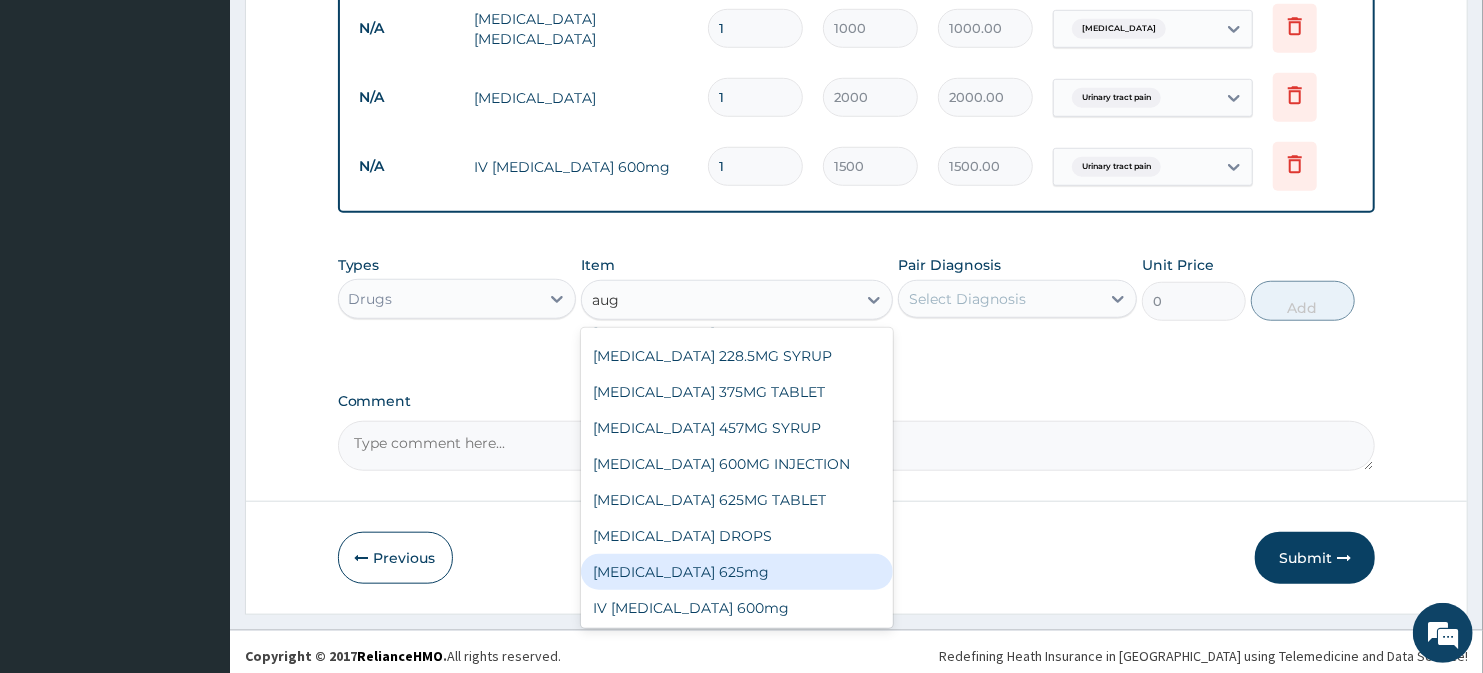 click on "Augmentin 625mg" at bounding box center [736, 572] 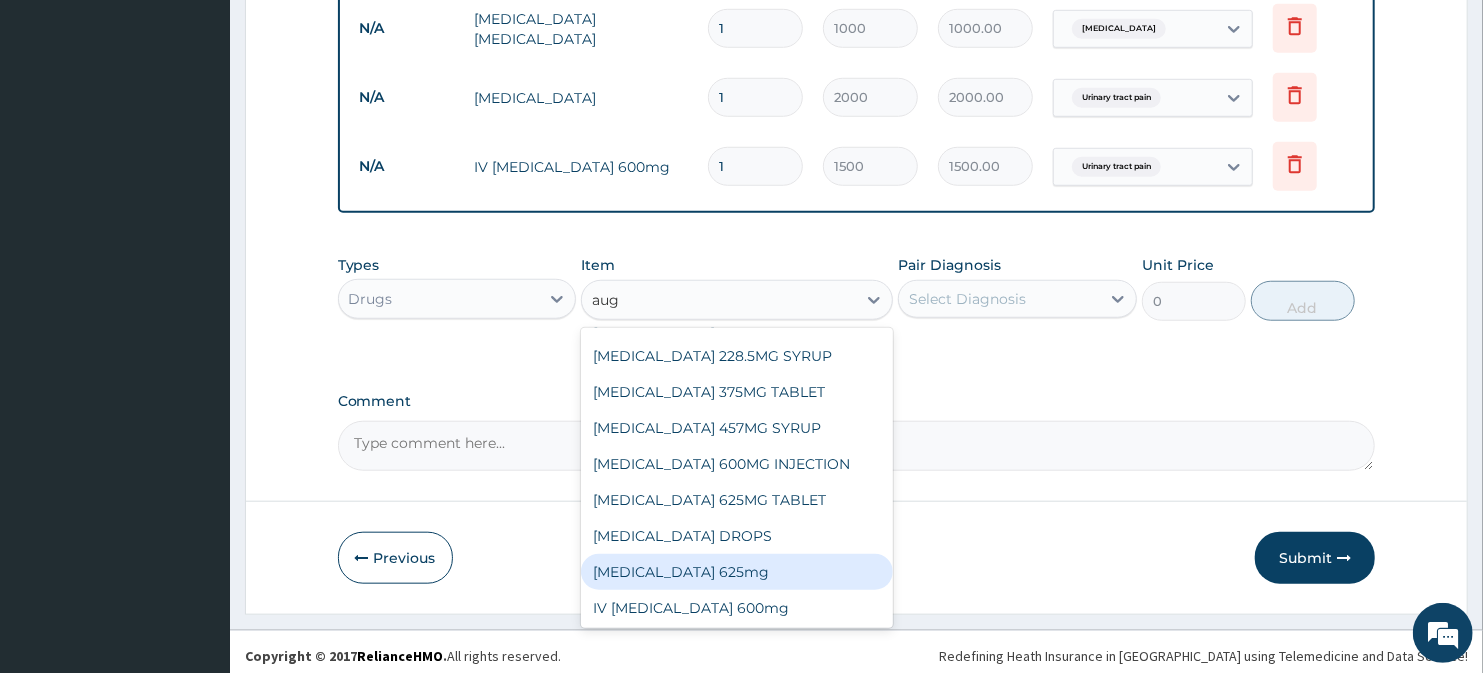 type 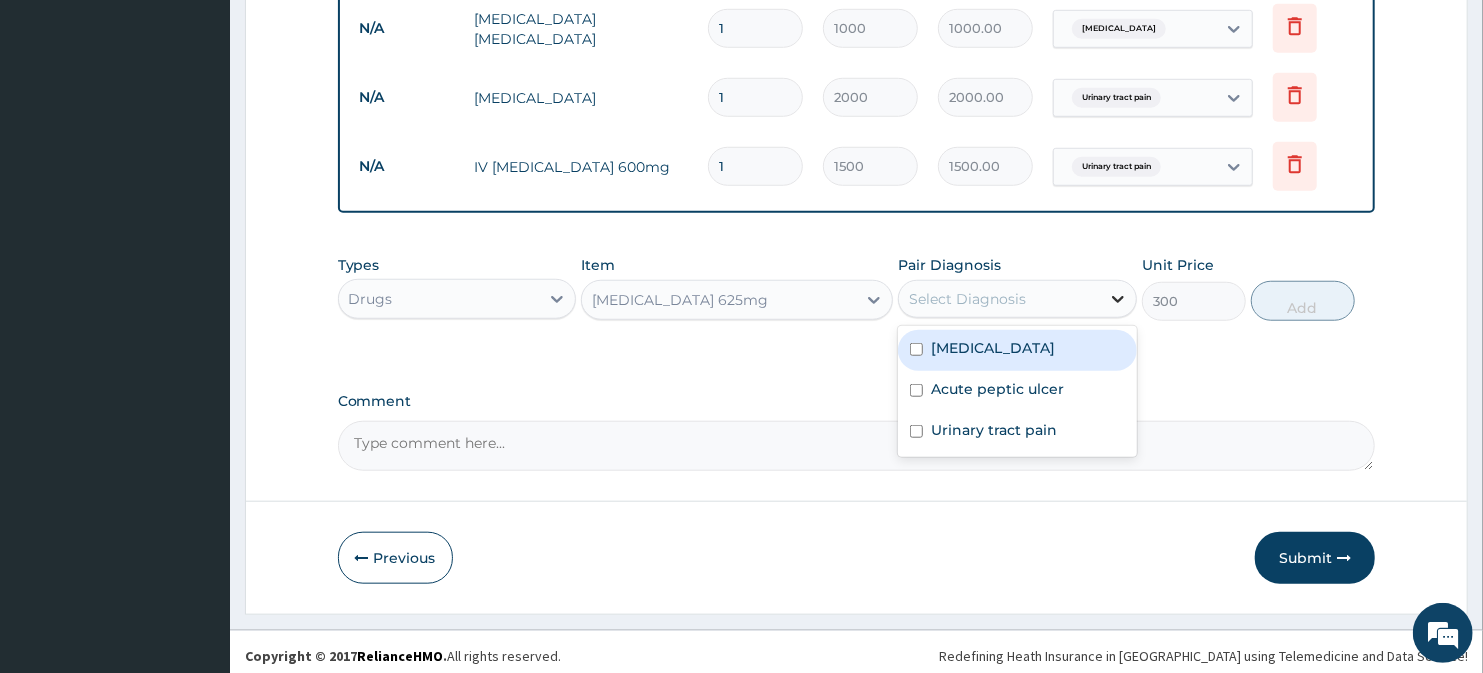 click 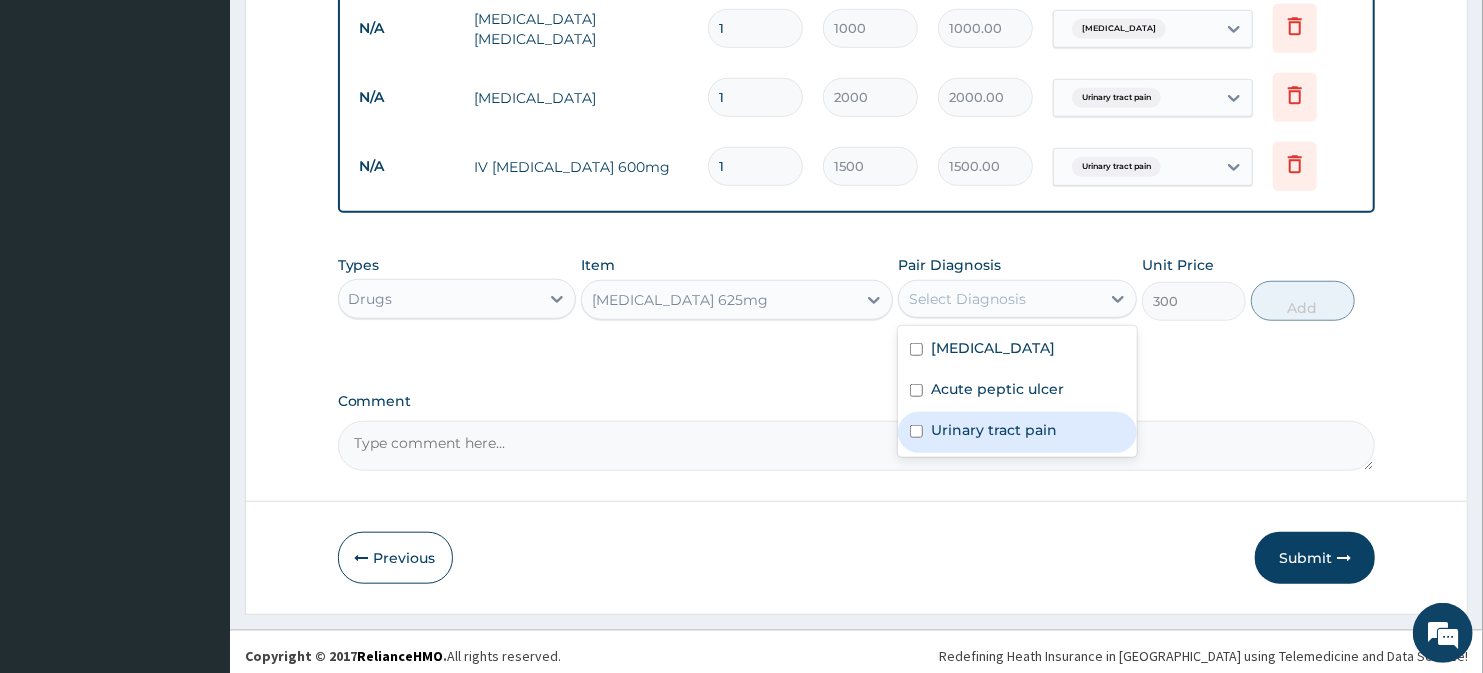 click on "Urinary tract pain" at bounding box center [994, 430] 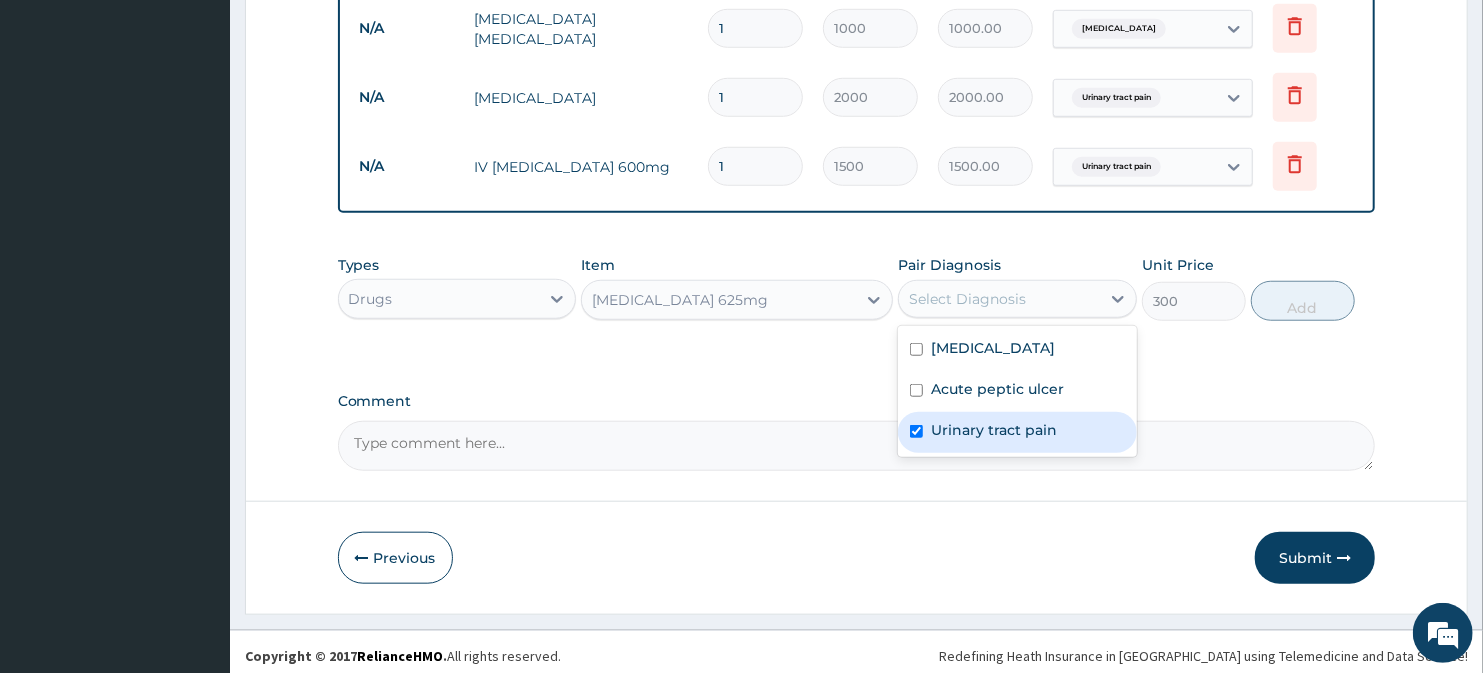 checkbox on "true" 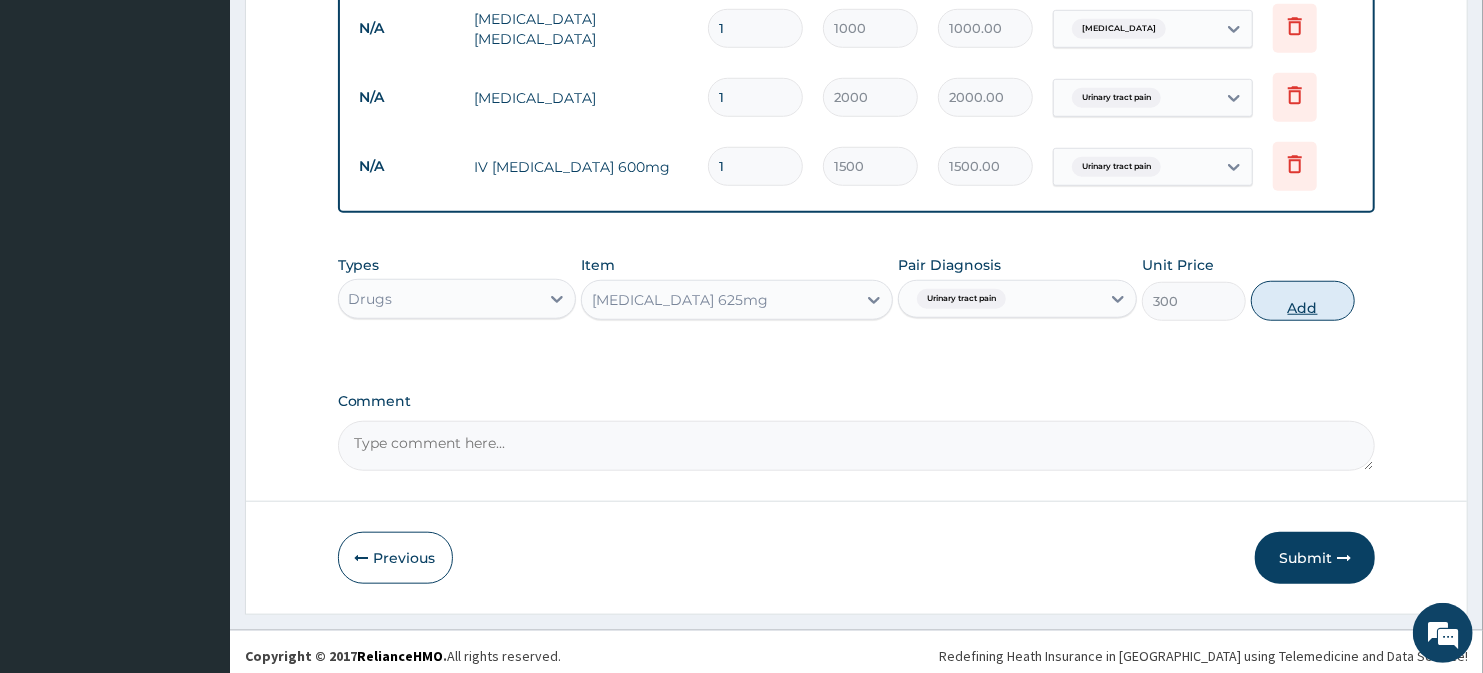 click on "Add" at bounding box center (1303, 301) 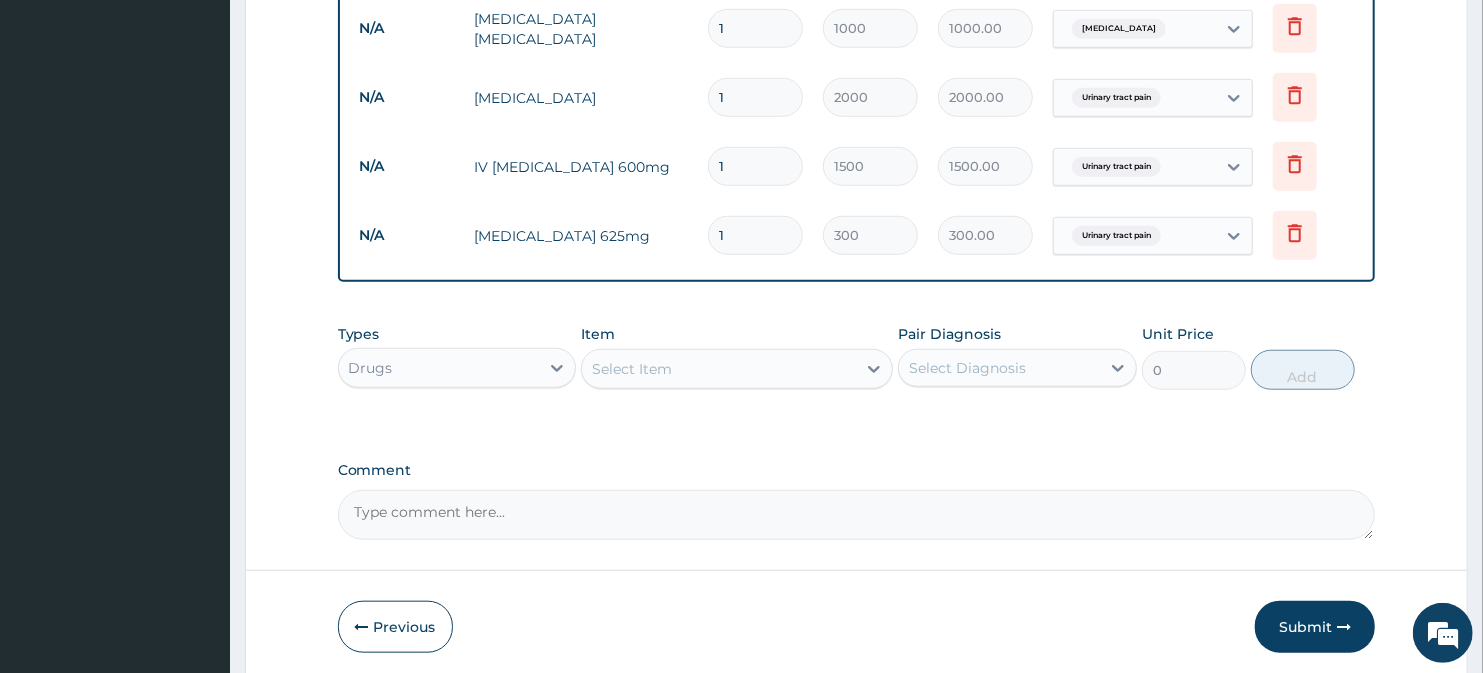 type on "14" 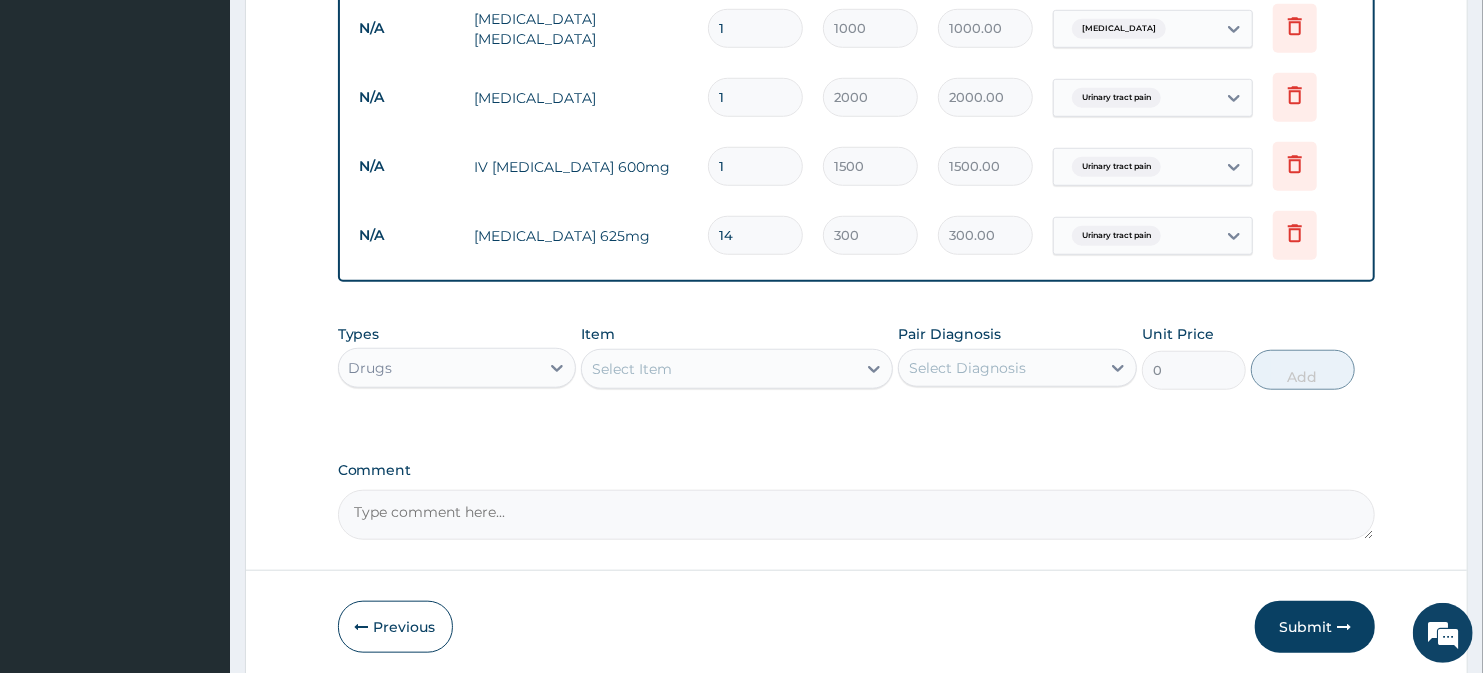 type on "4200.00" 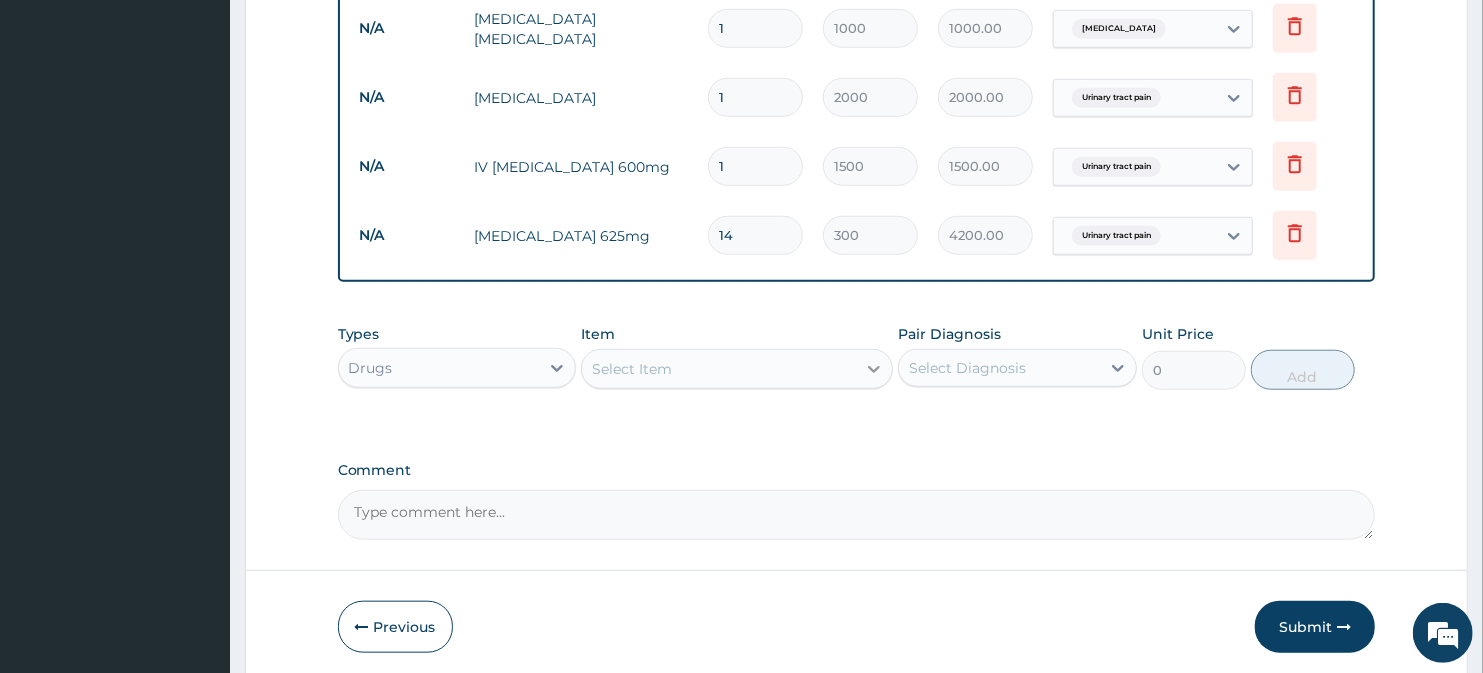 type on "14" 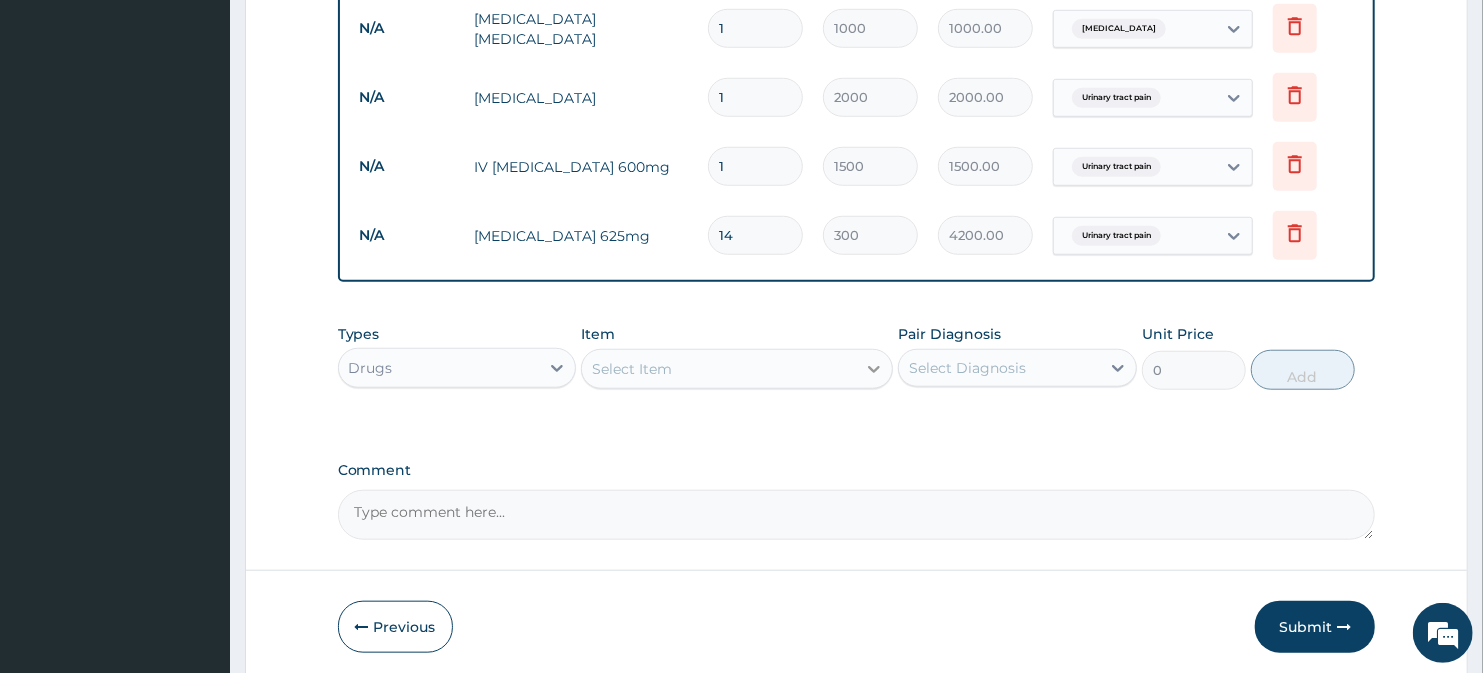 click 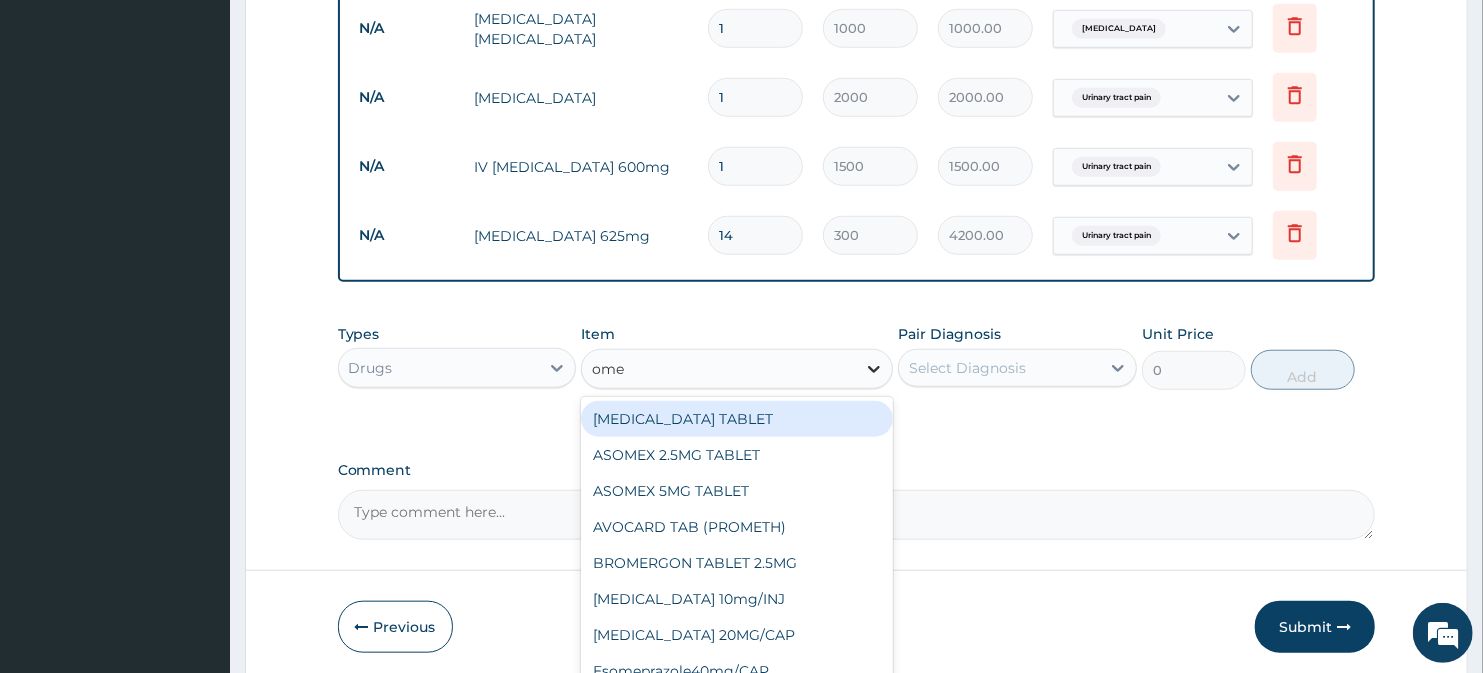 type on "omep" 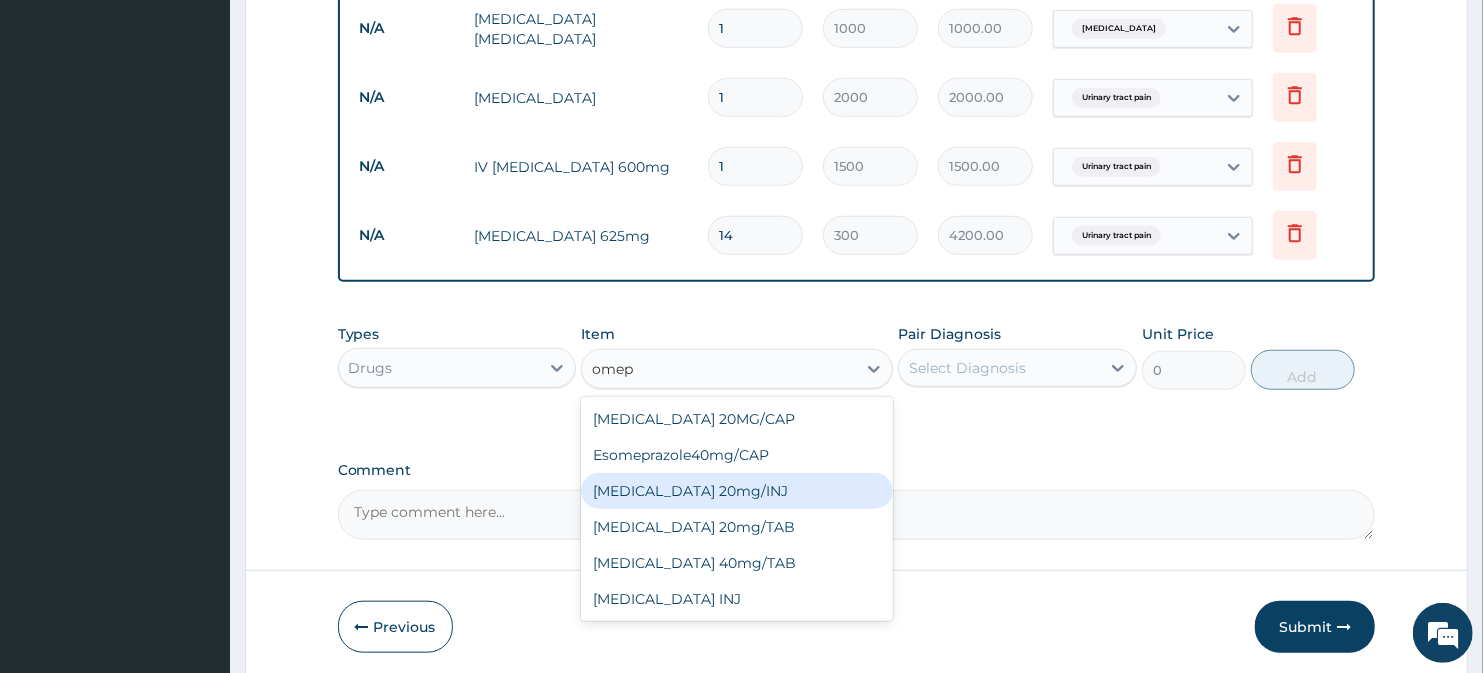 click on "Omeprazole 20mg/INJ" at bounding box center [736, 491] 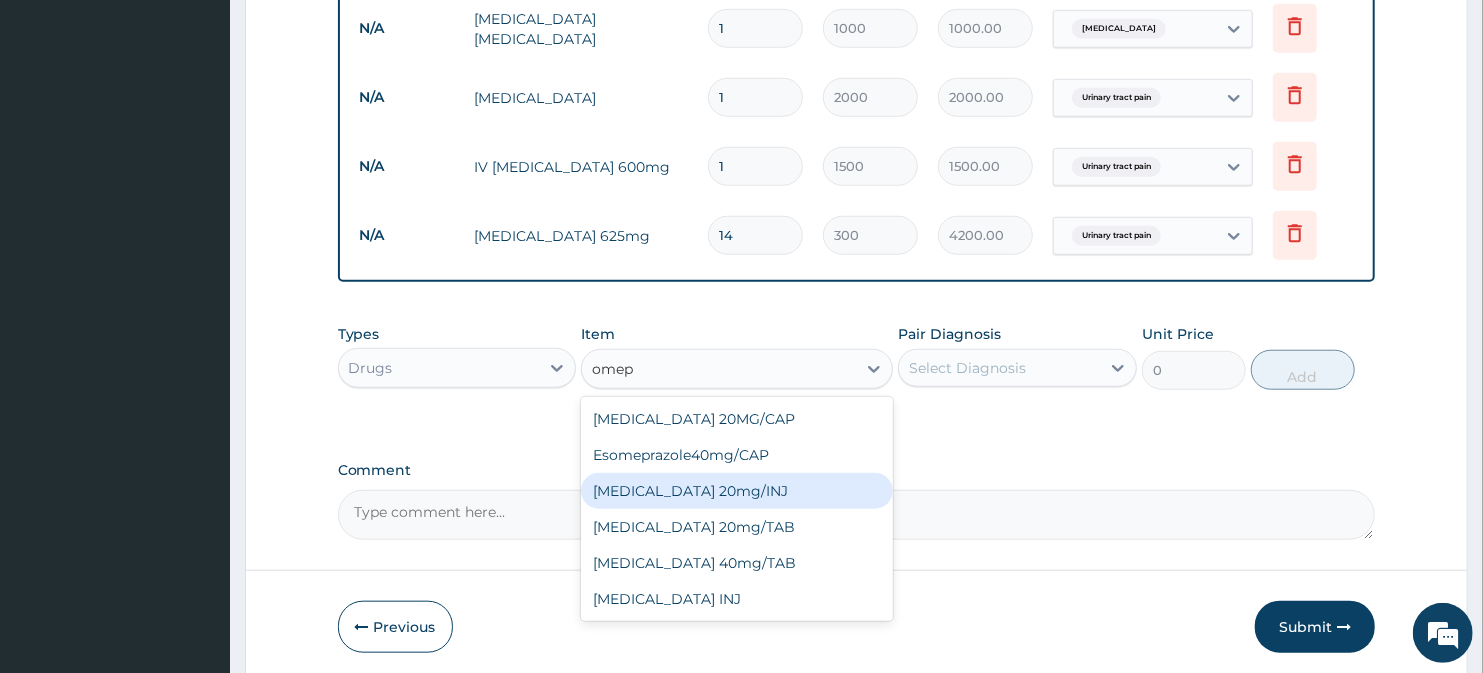 type 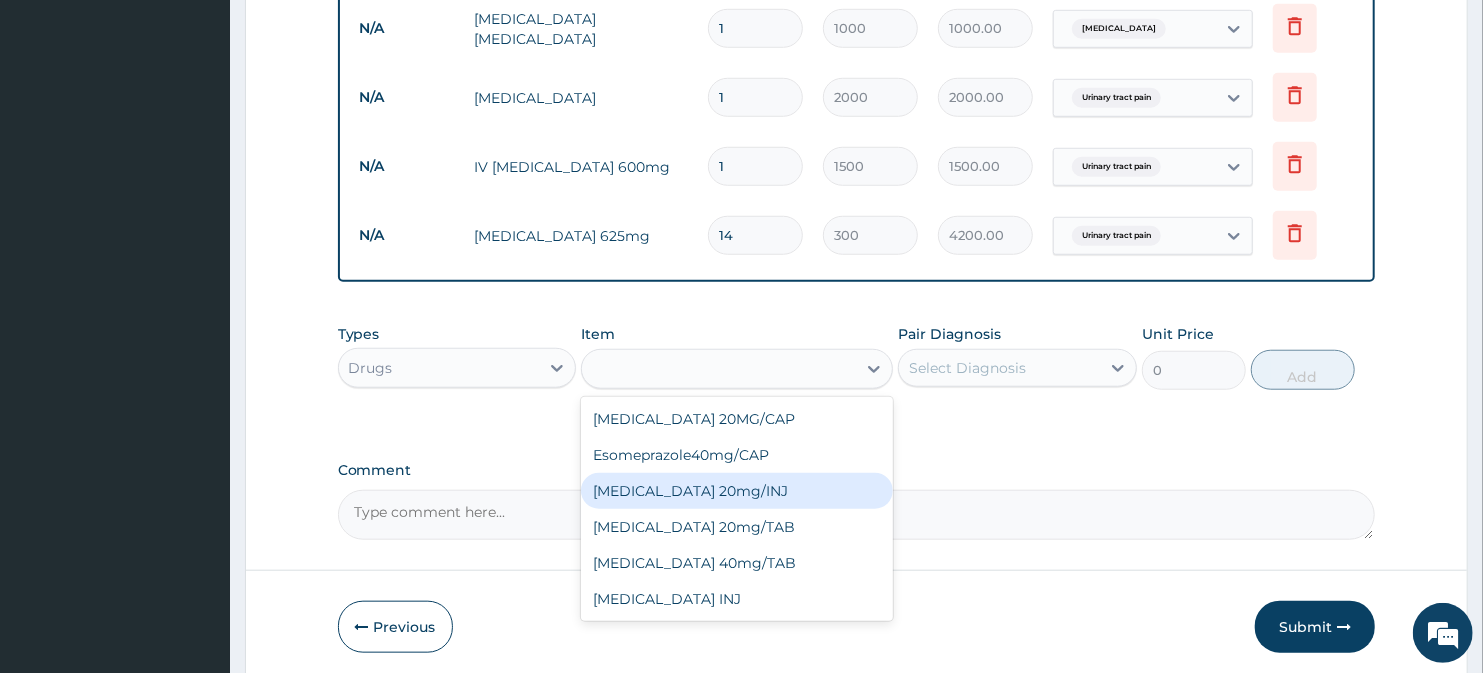 type on "420" 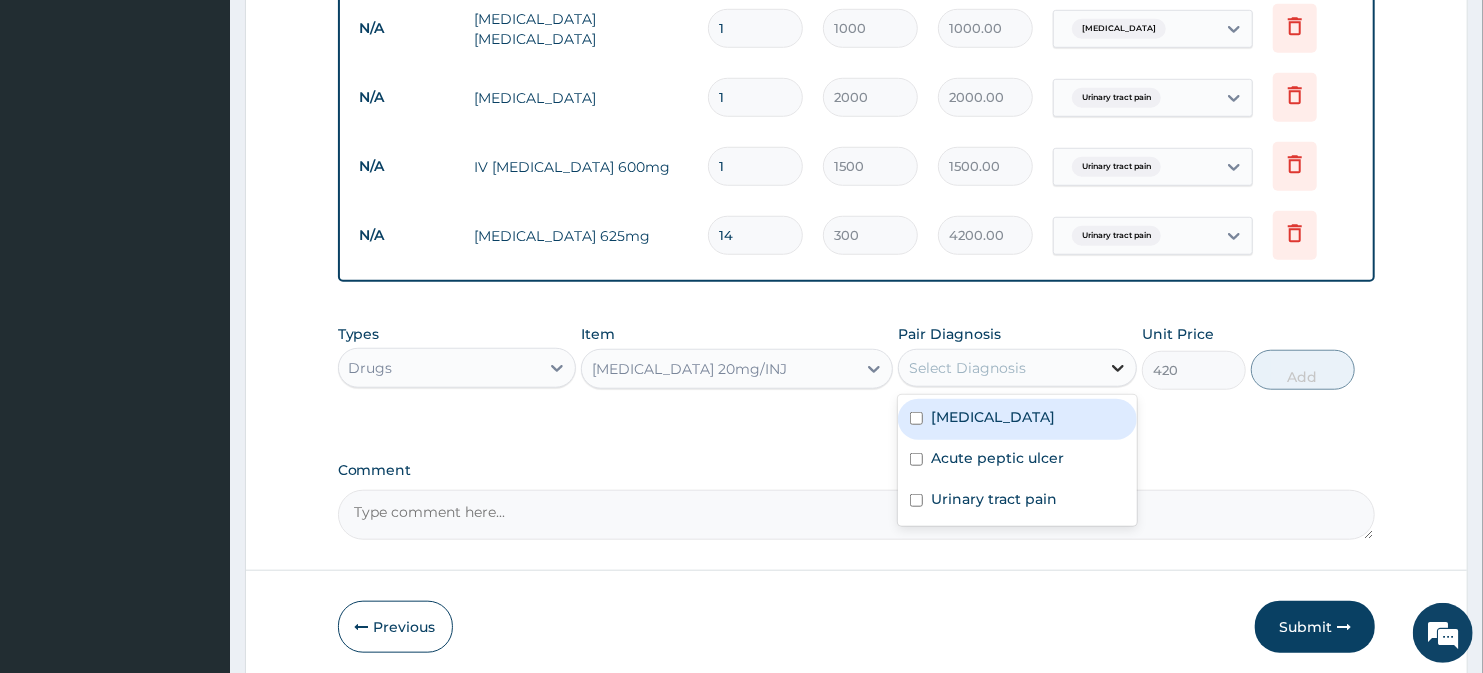 click 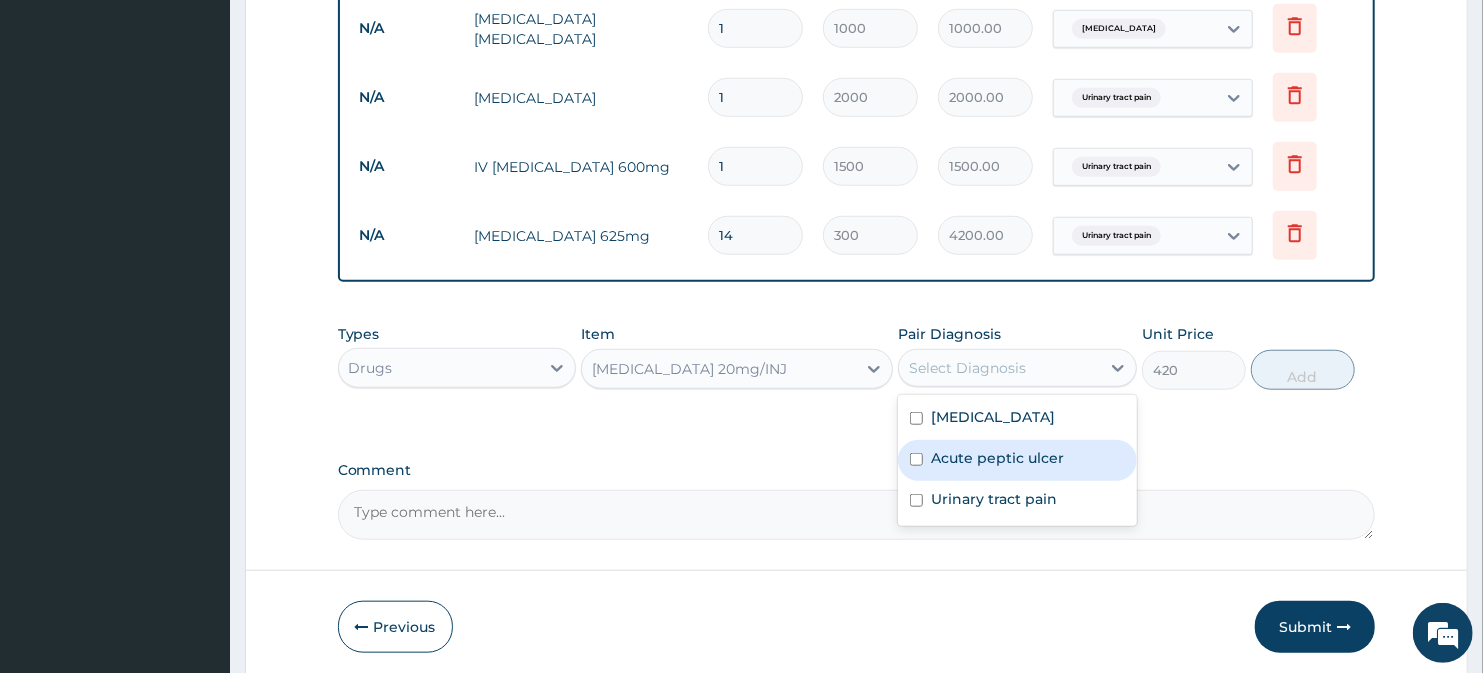 click on "Acute peptic ulcer" at bounding box center [997, 458] 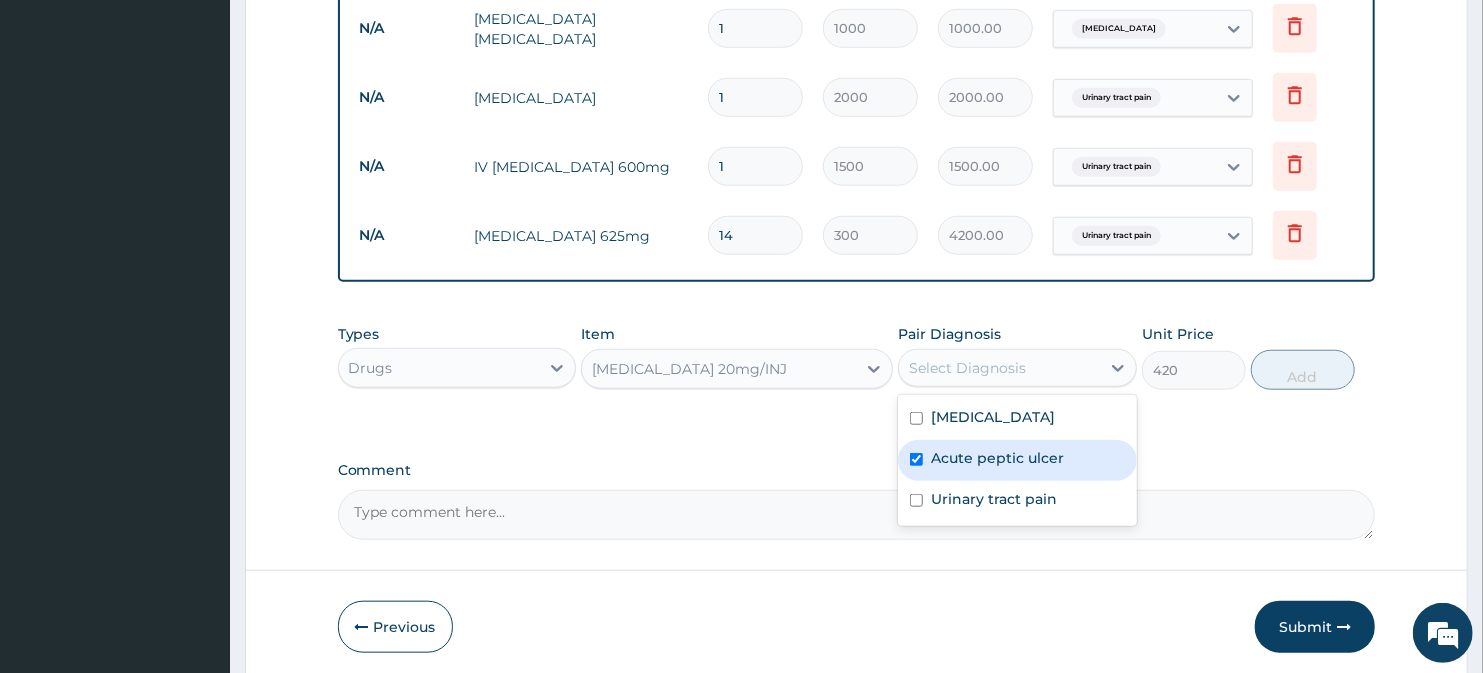 checkbox on "true" 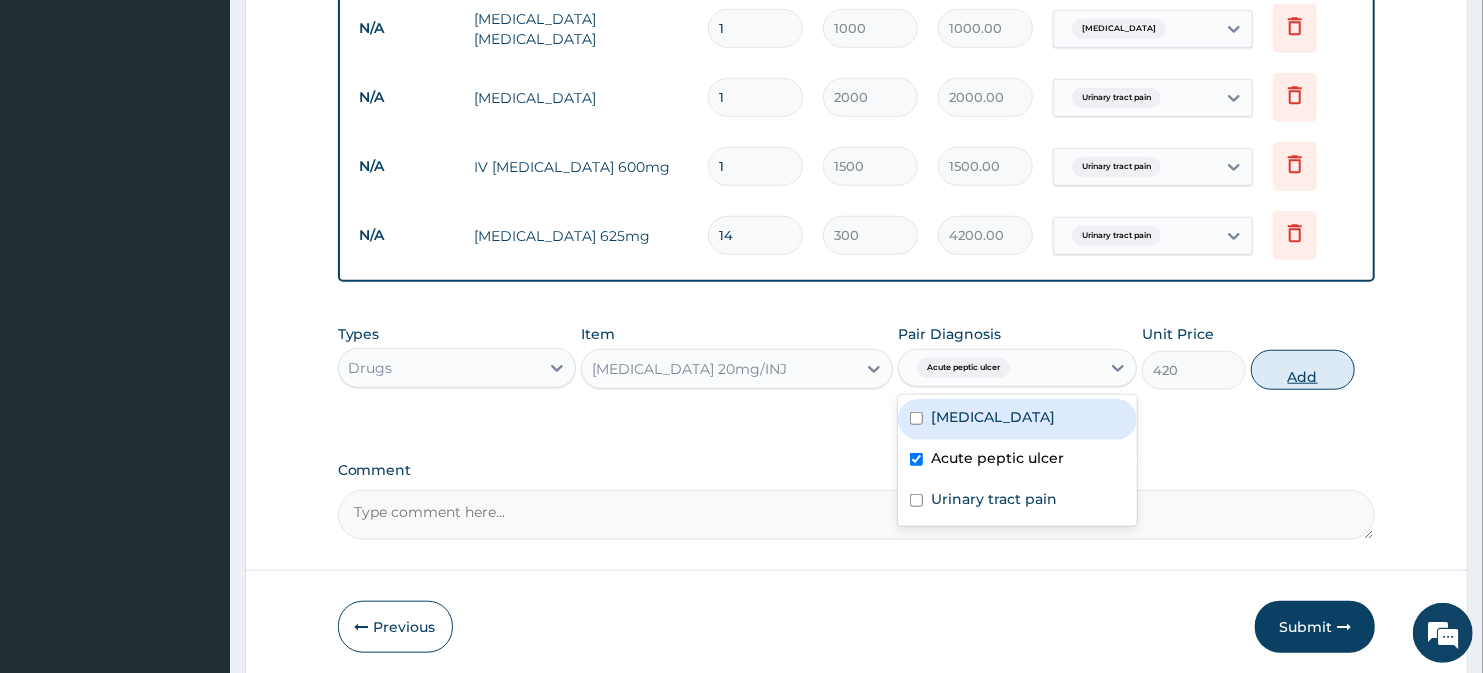 click on "Add" at bounding box center (1303, 370) 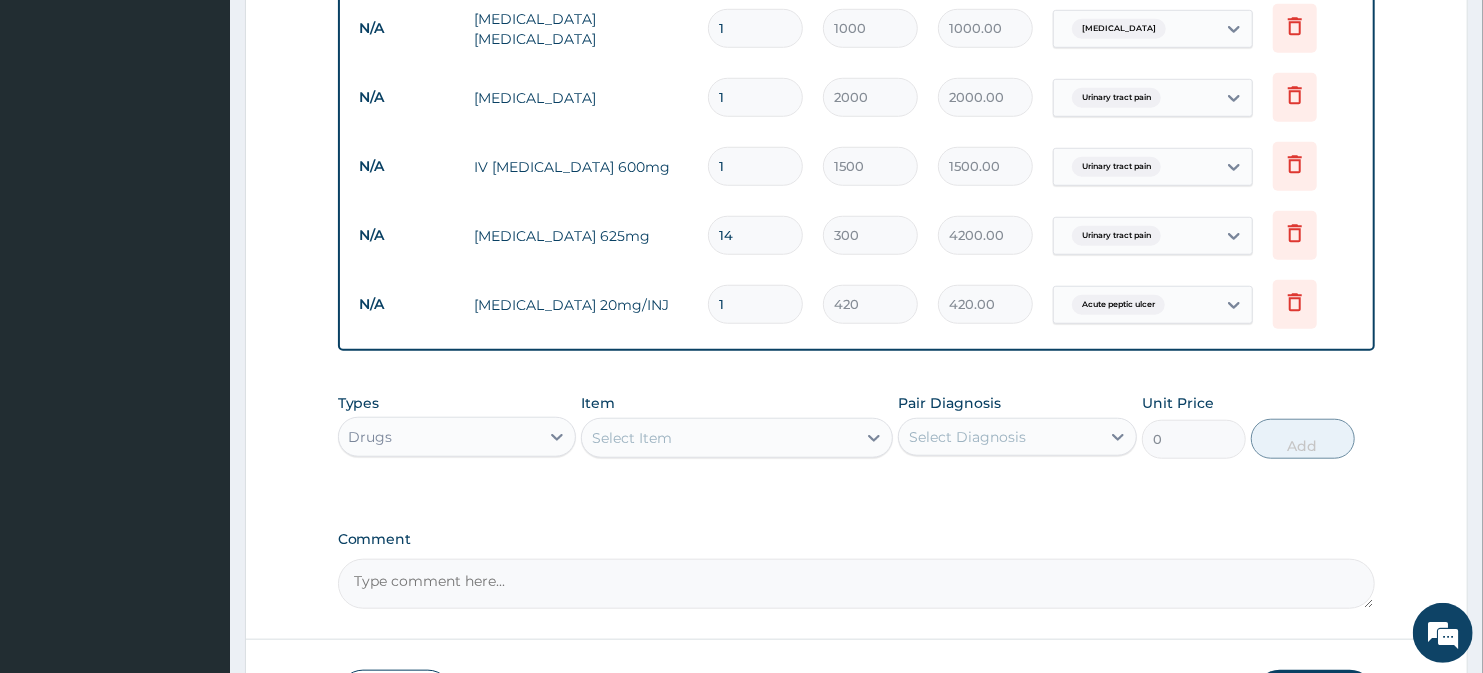type 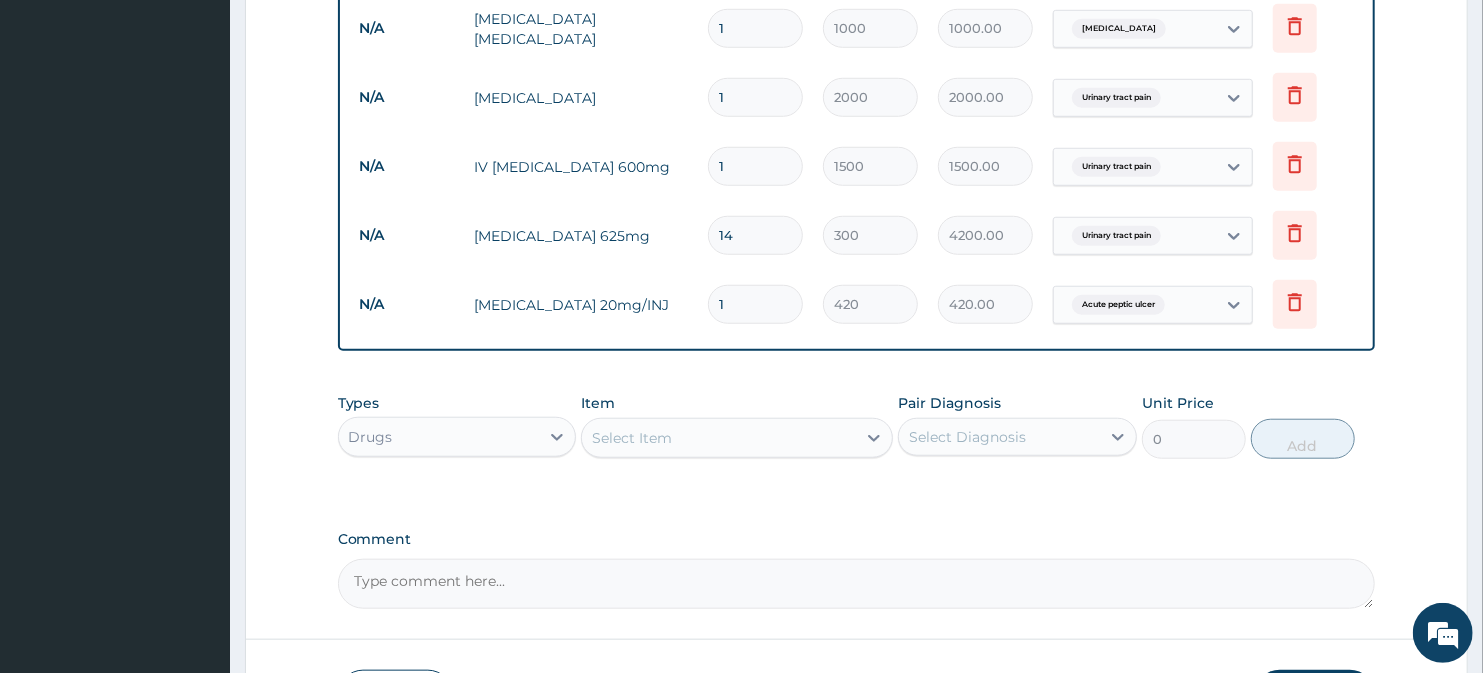 type on "0.00" 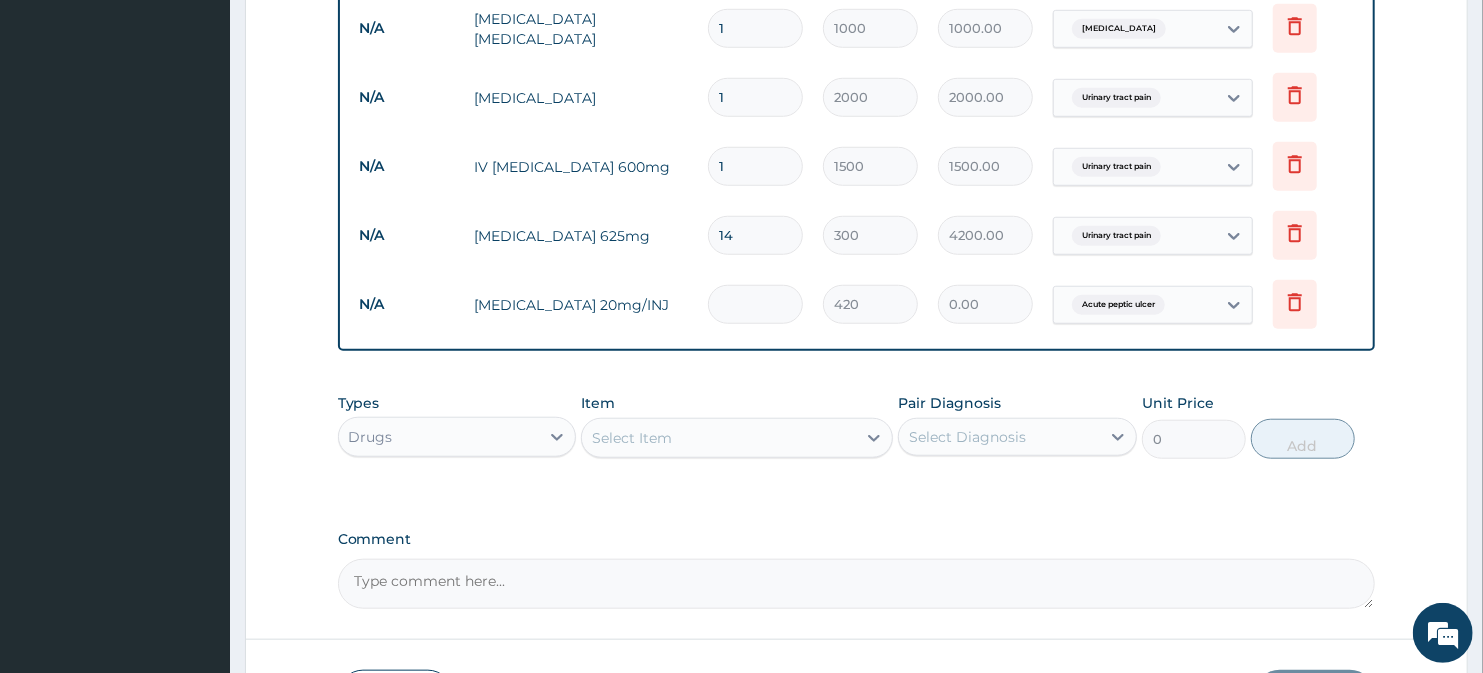 type on "2" 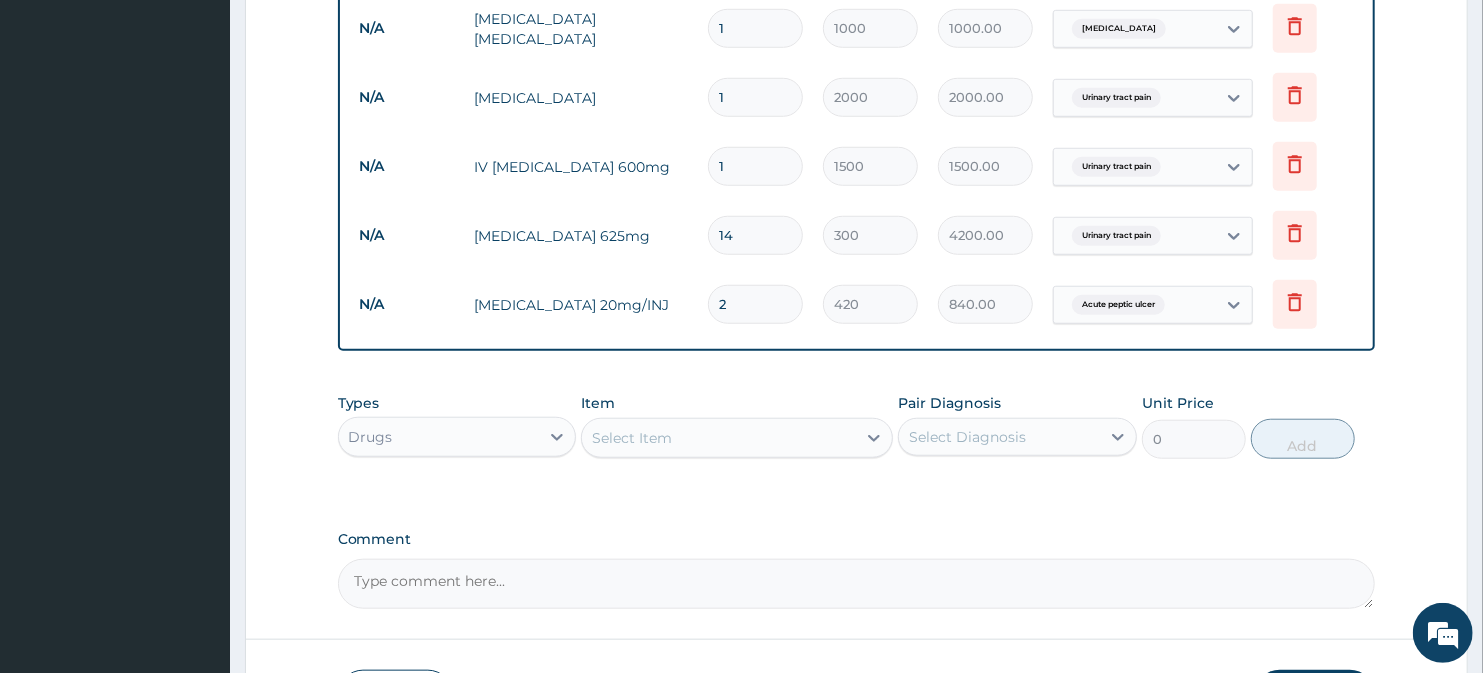 type on "2" 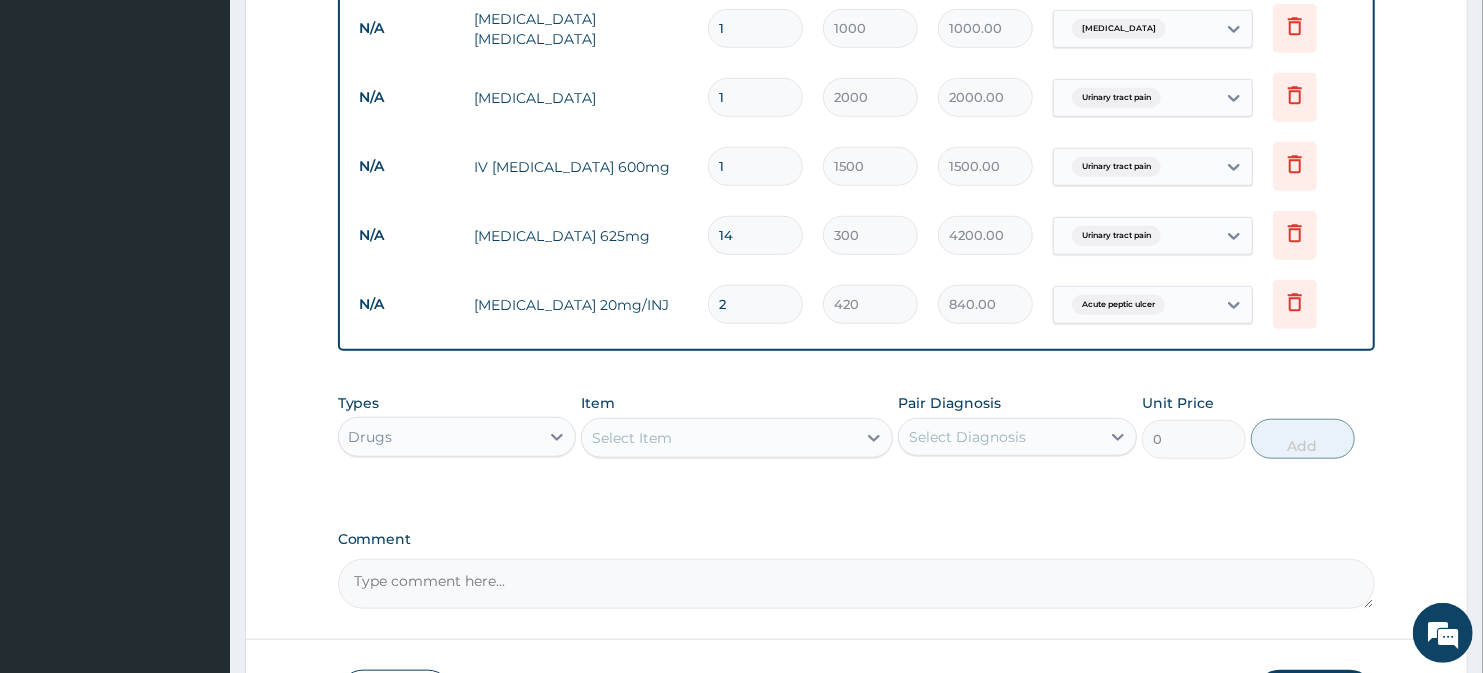 click on "Select Item" at bounding box center (718, 438) 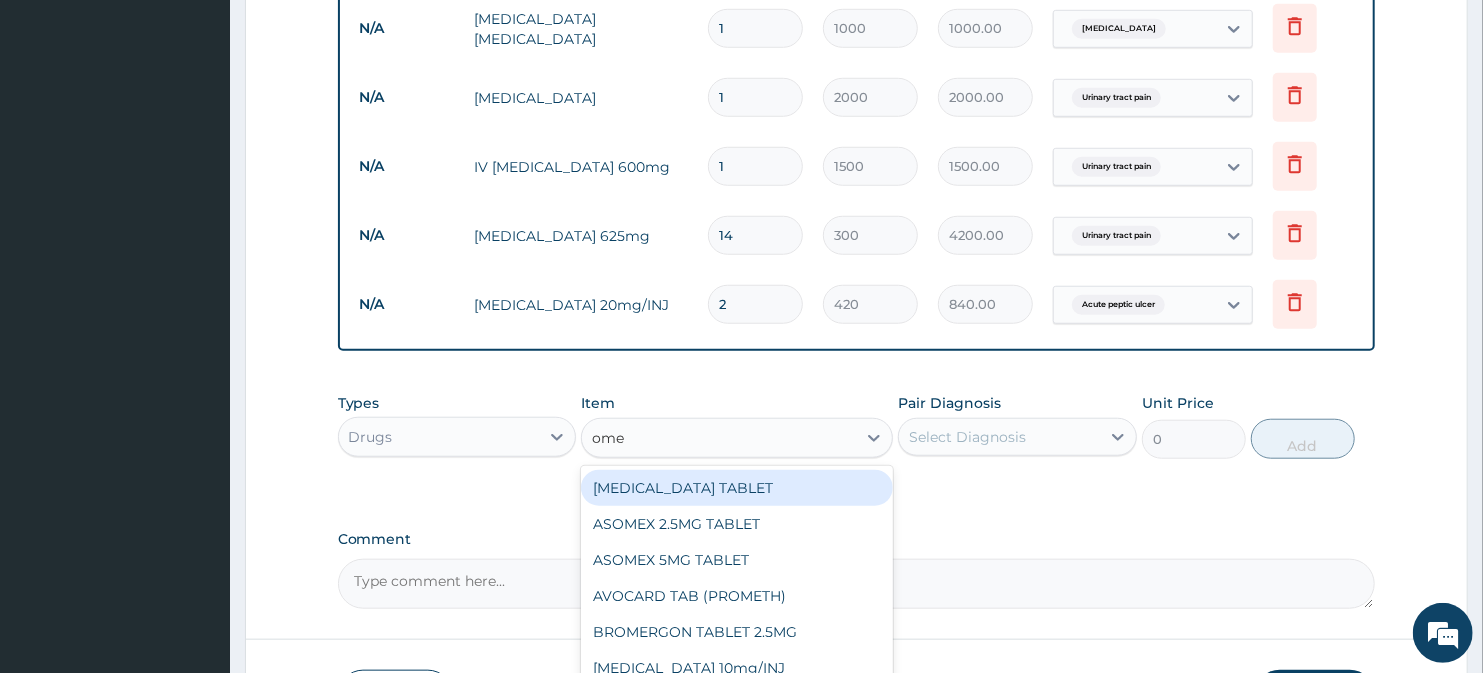 type on "omep" 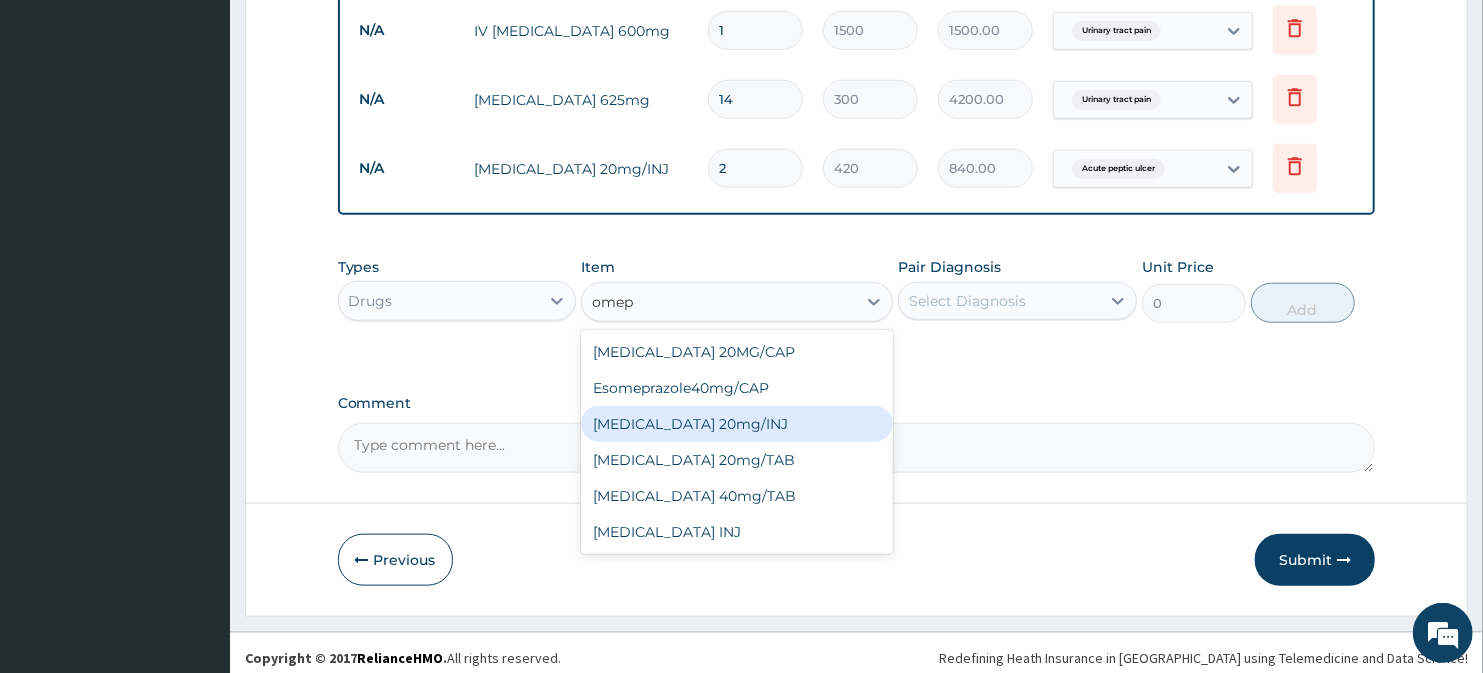 scroll, scrollTop: 1020, scrollLeft: 0, axis: vertical 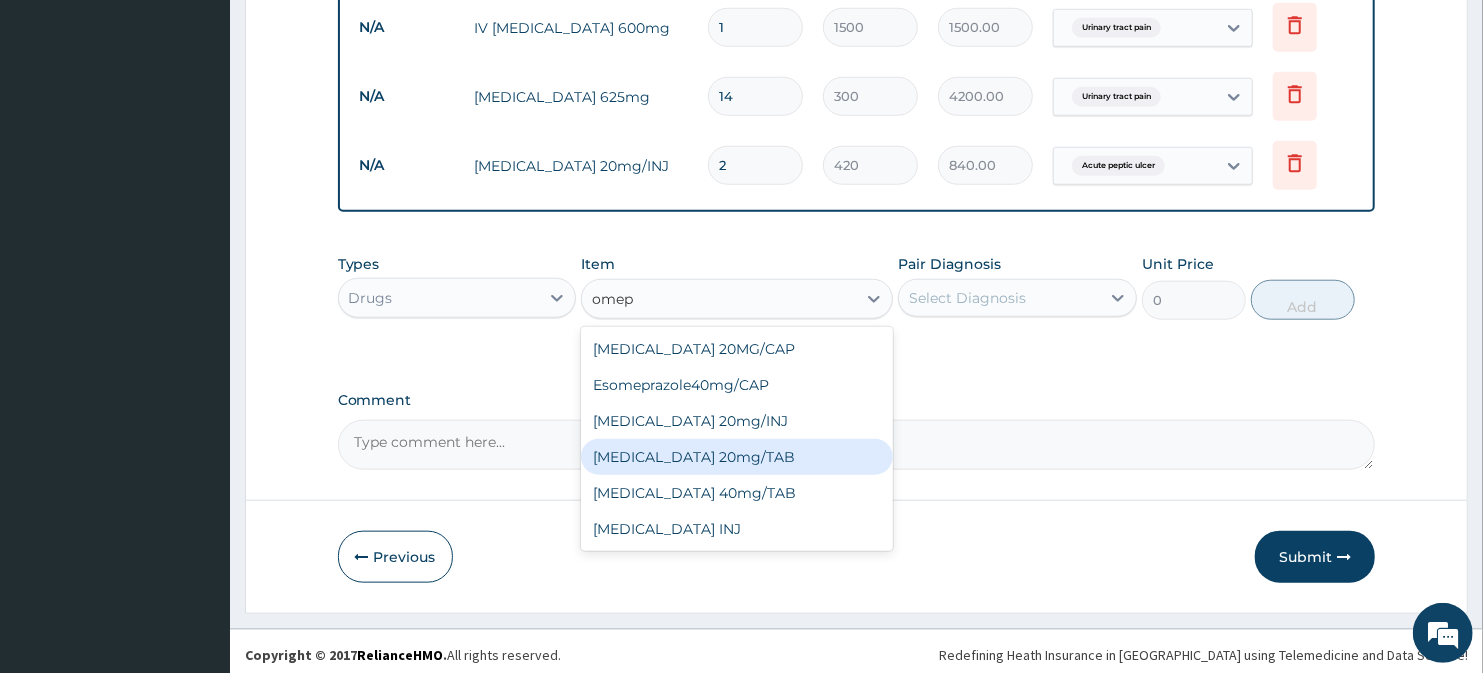 click on "OMEPRAZOLE 20mg/TAB" at bounding box center [736, 457] 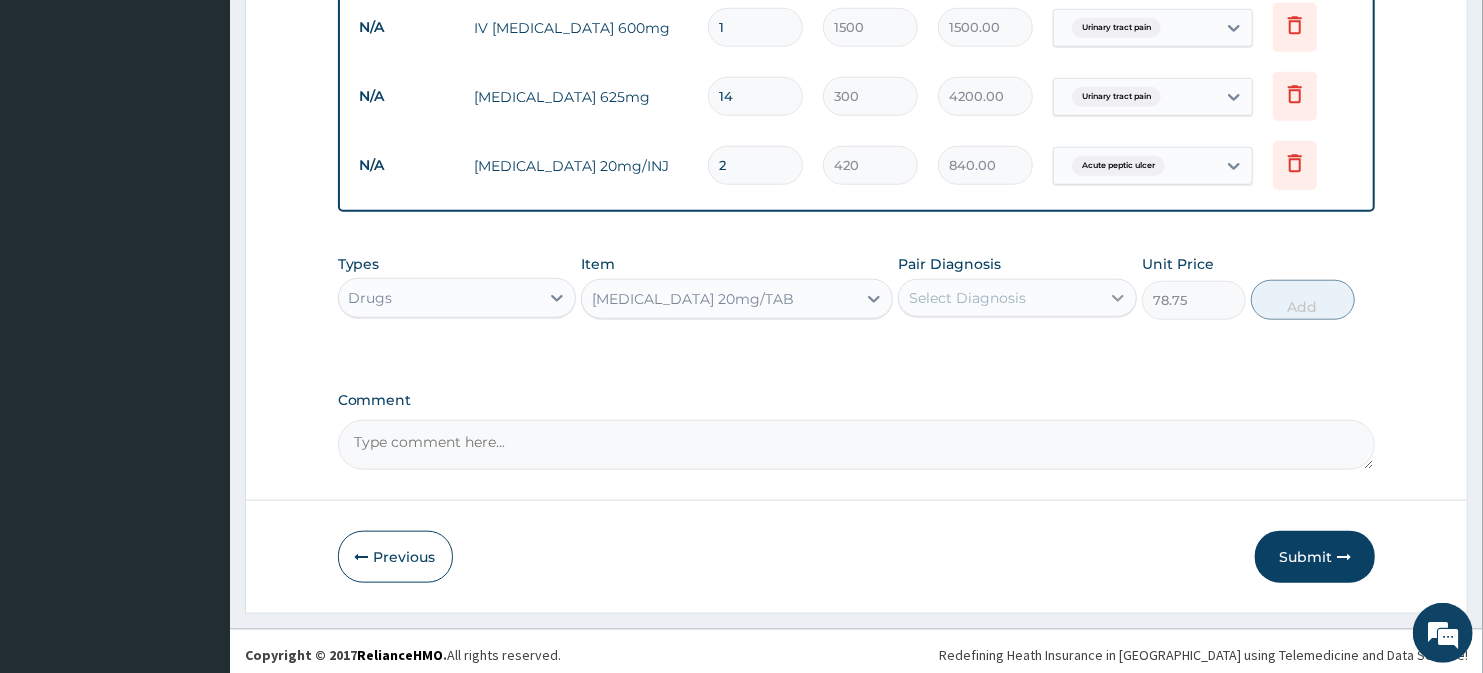 click 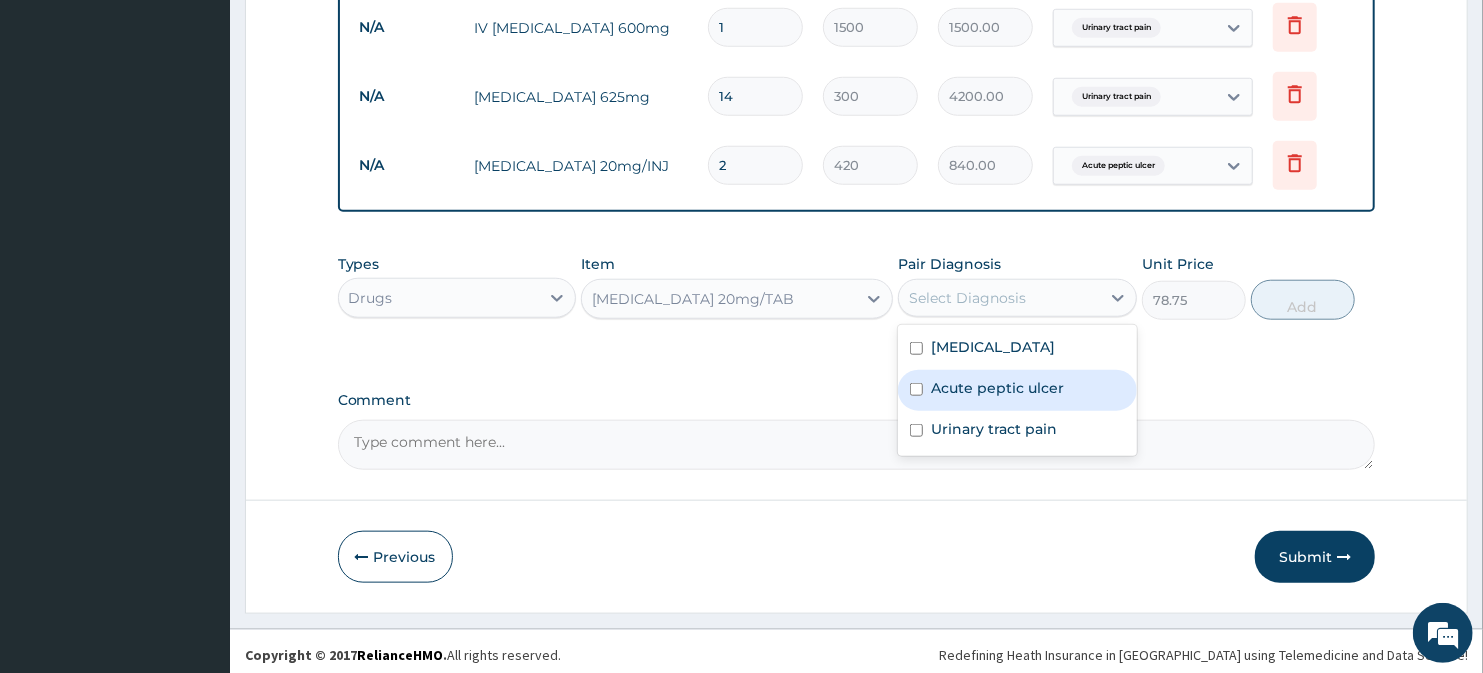 click on "Acute peptic ulcer" at bounding box center [997, 388] 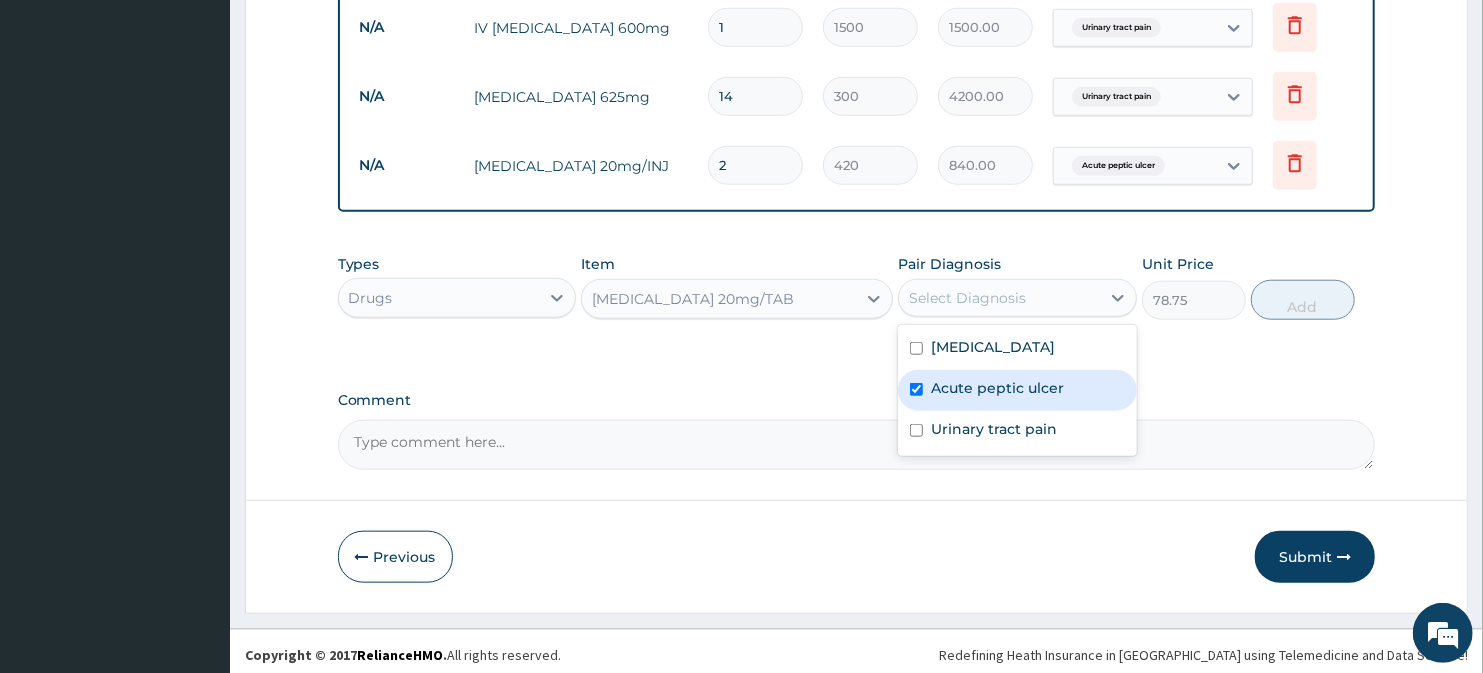 checkbox on "true" 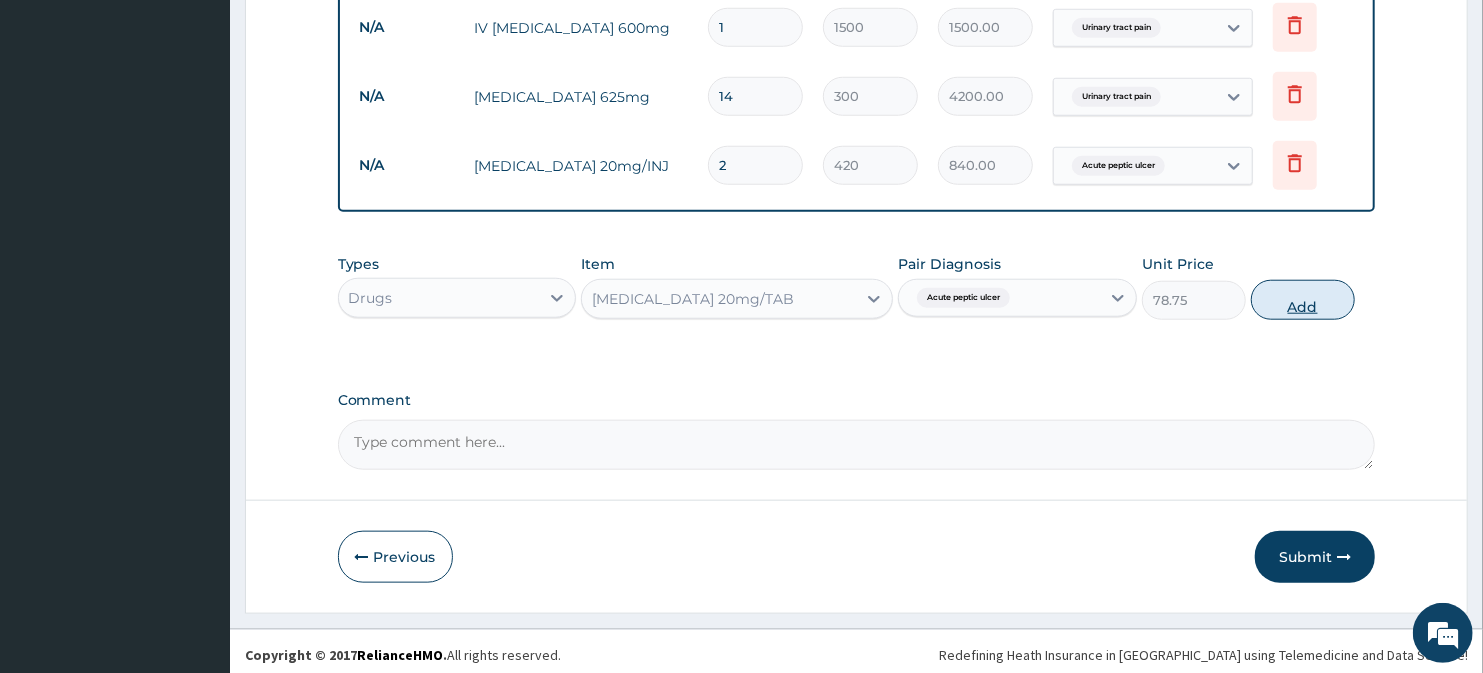 click on "Add" at bounding box center (1303, 300) 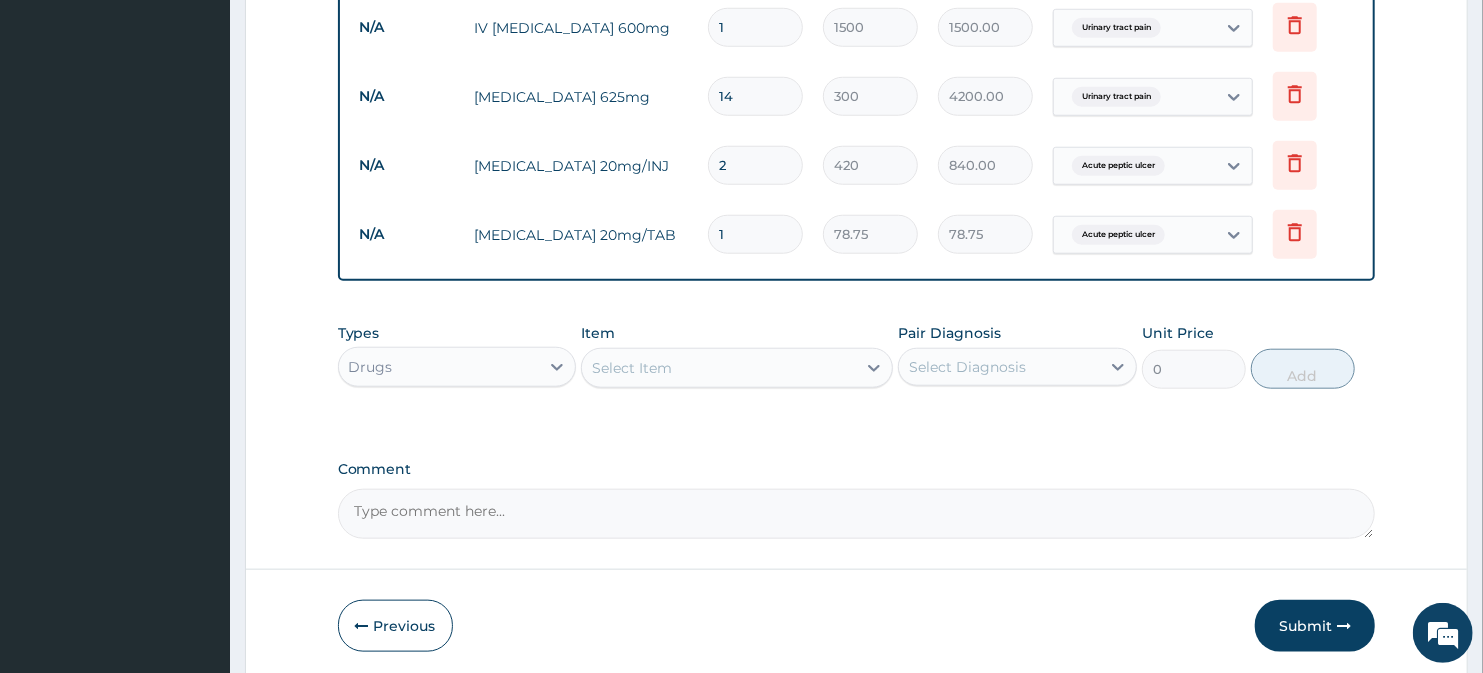 type on "14" 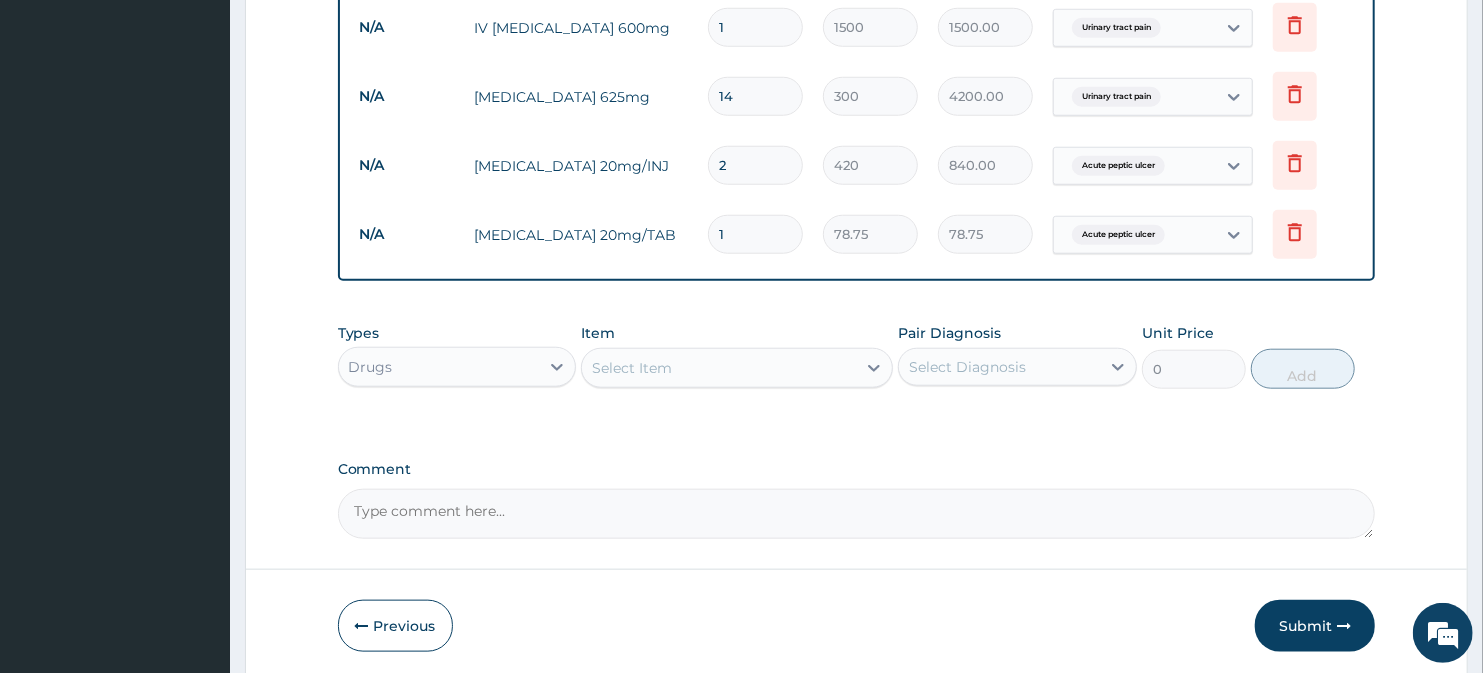 type on "1102.50" 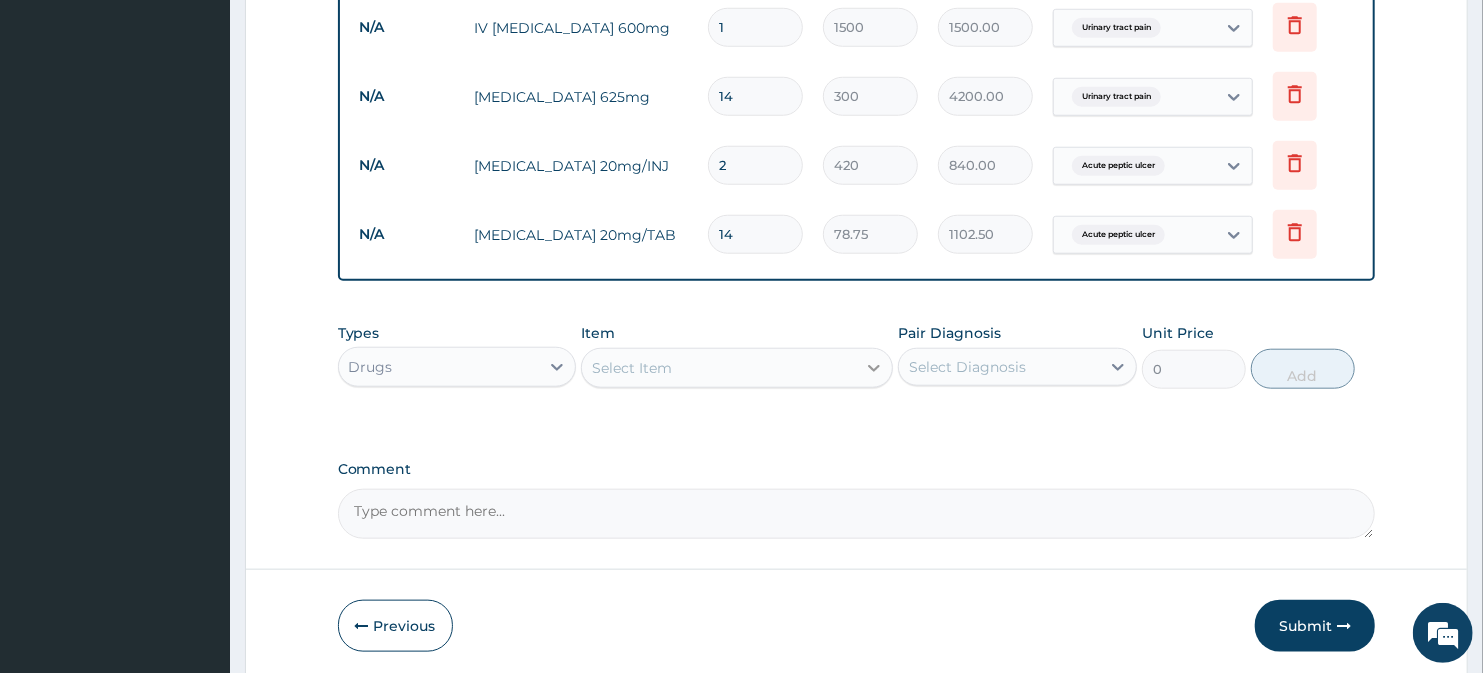 type on "14" 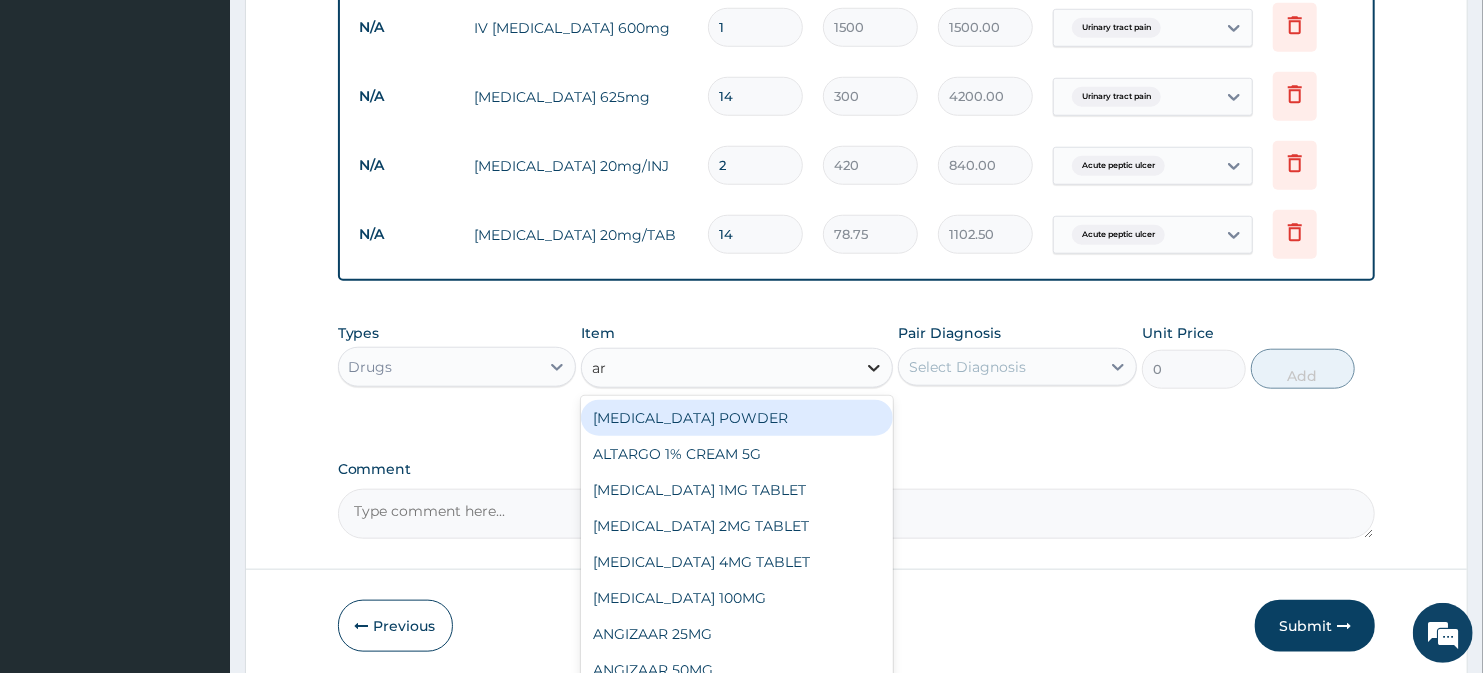 type on "art" 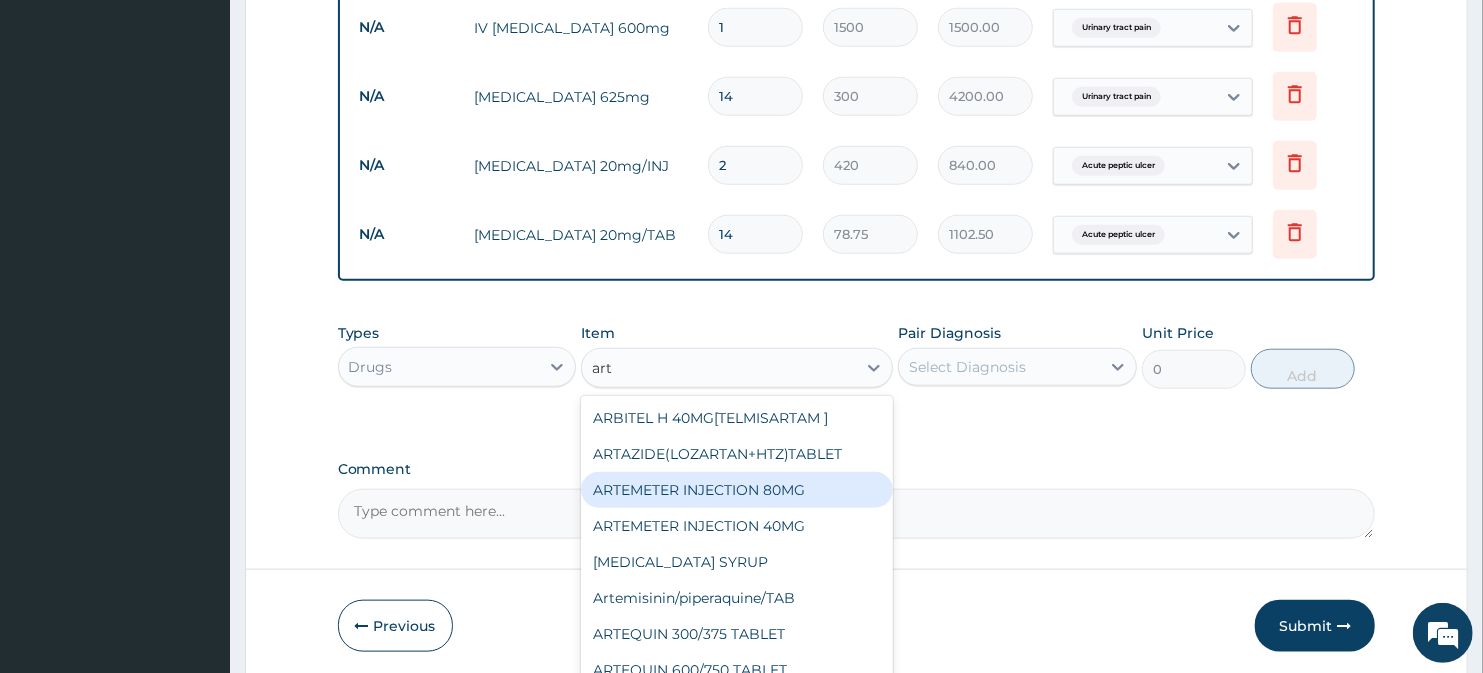 click on "ARTEMETER INJECTION  80MG" at bounding box center (736, 490) 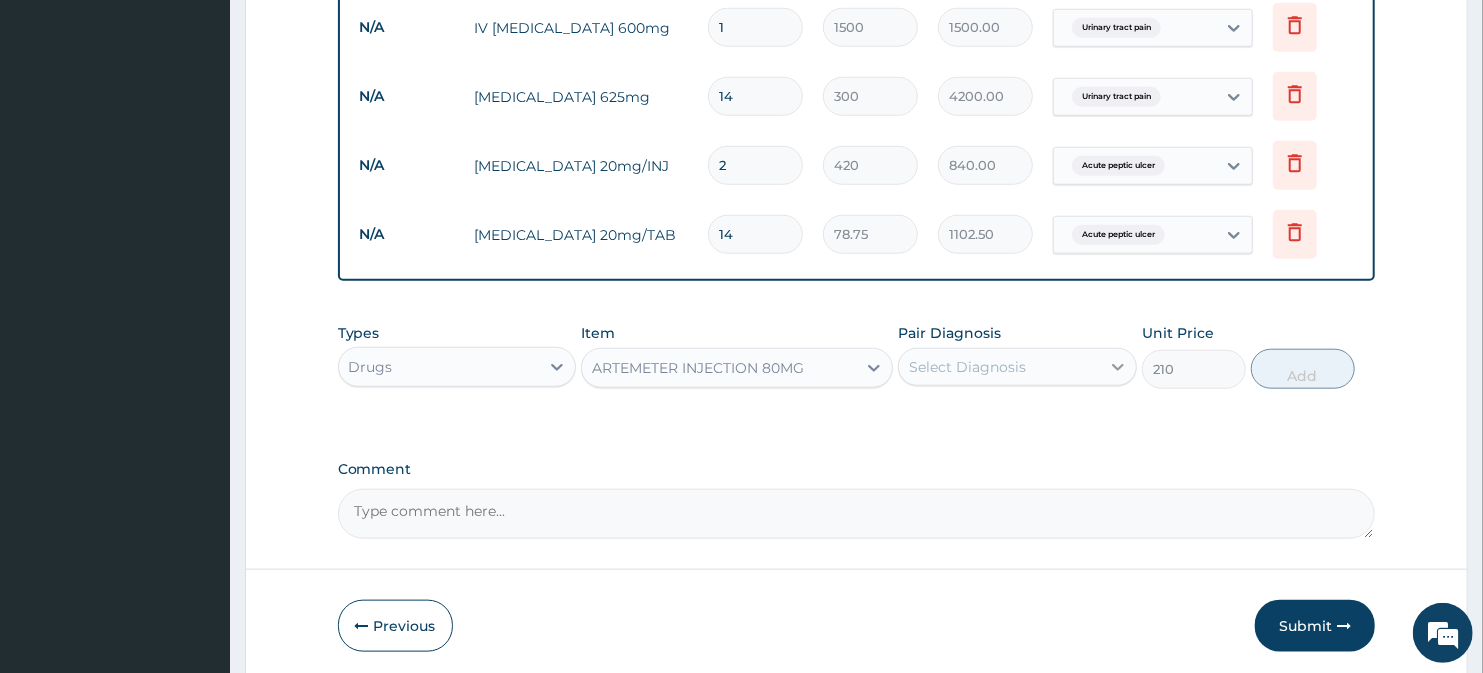 click 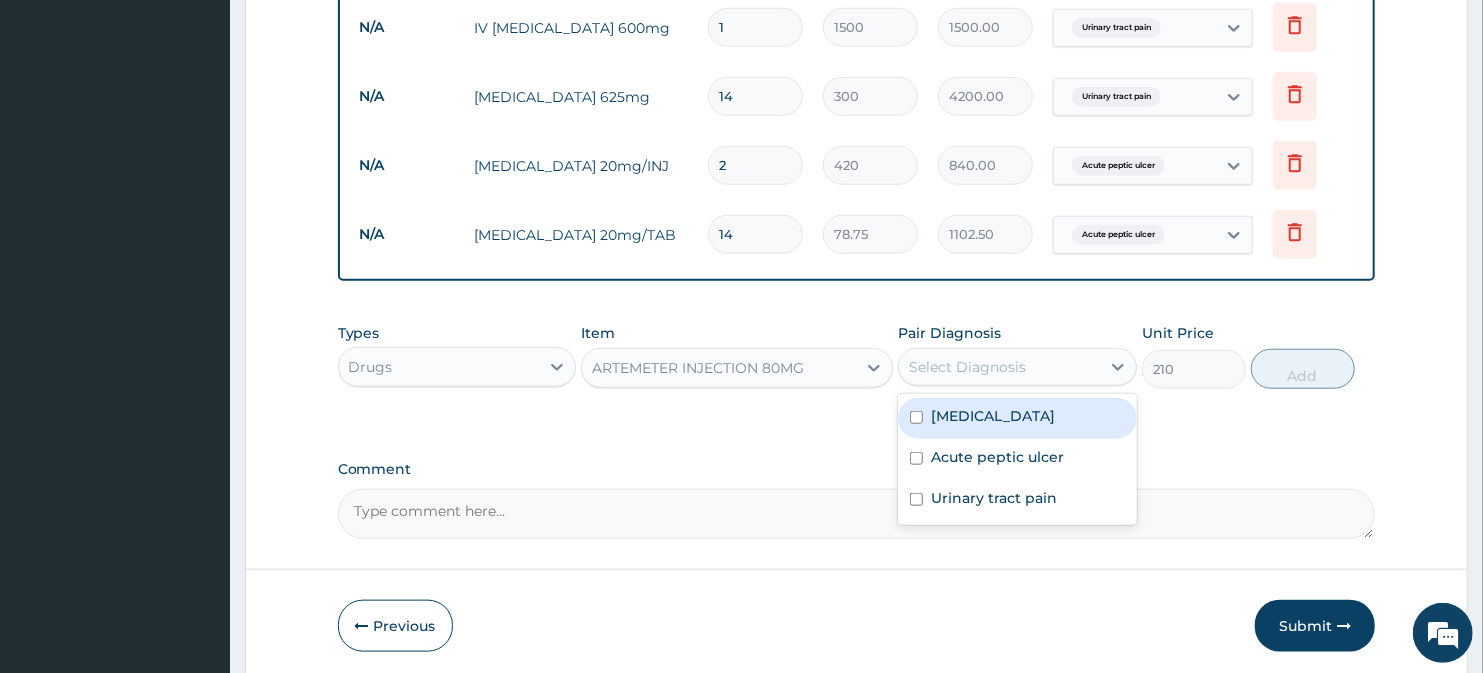 click on "Malaria" at bounding box center [1017, 418] 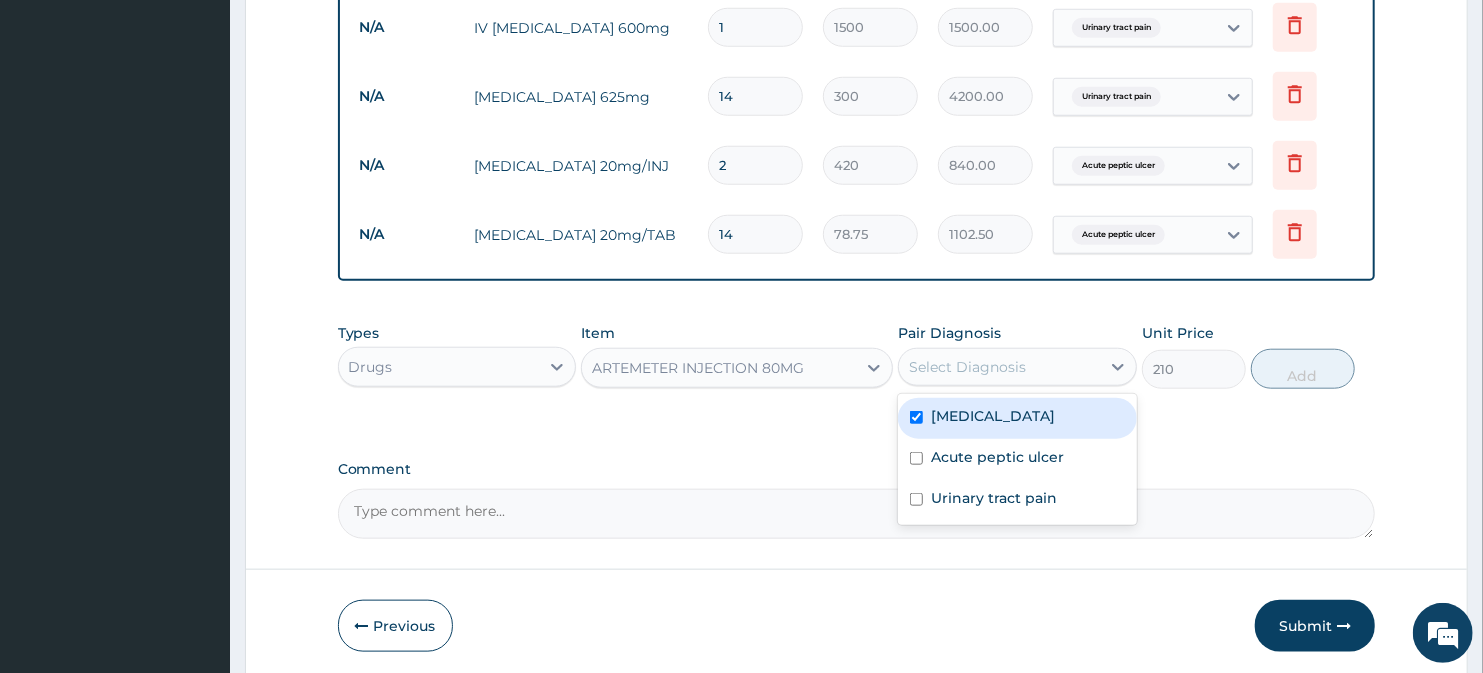 checkbox on "true" 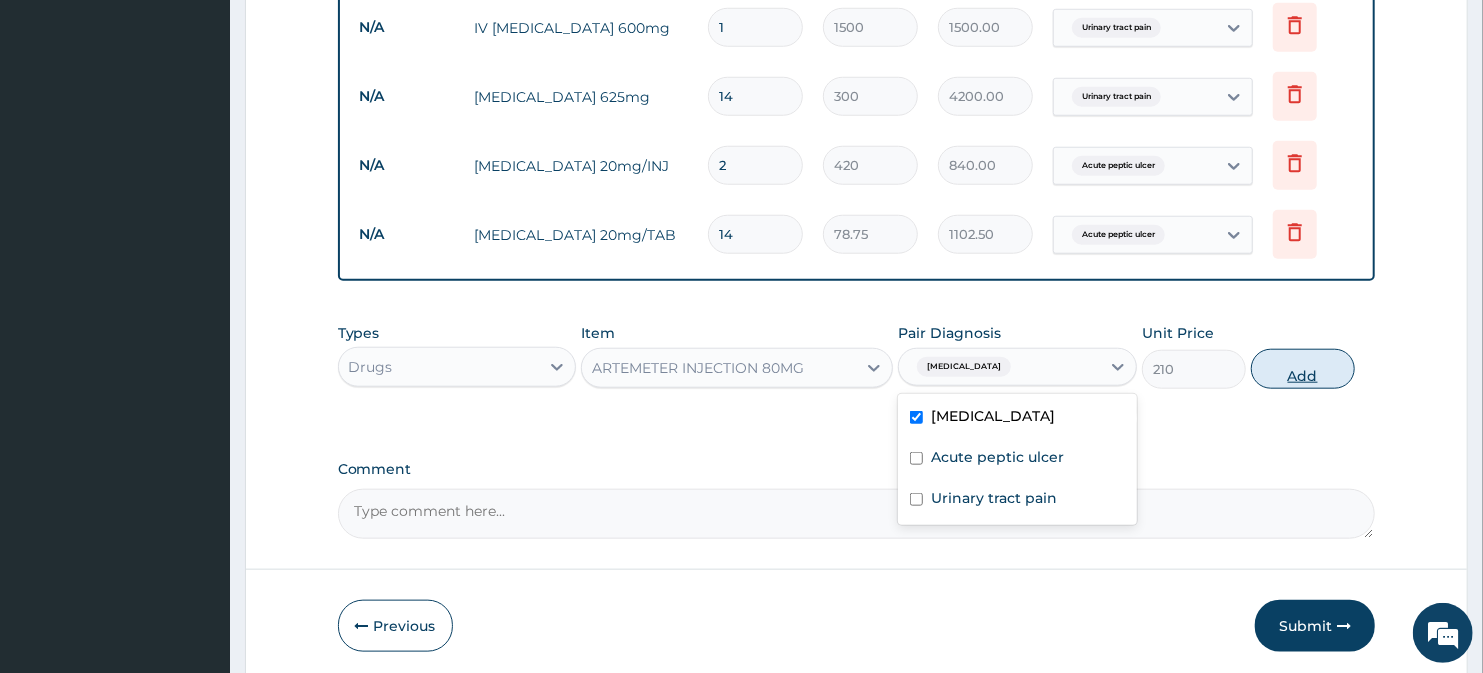 click on "Add" at bounding box center [1303, 369] 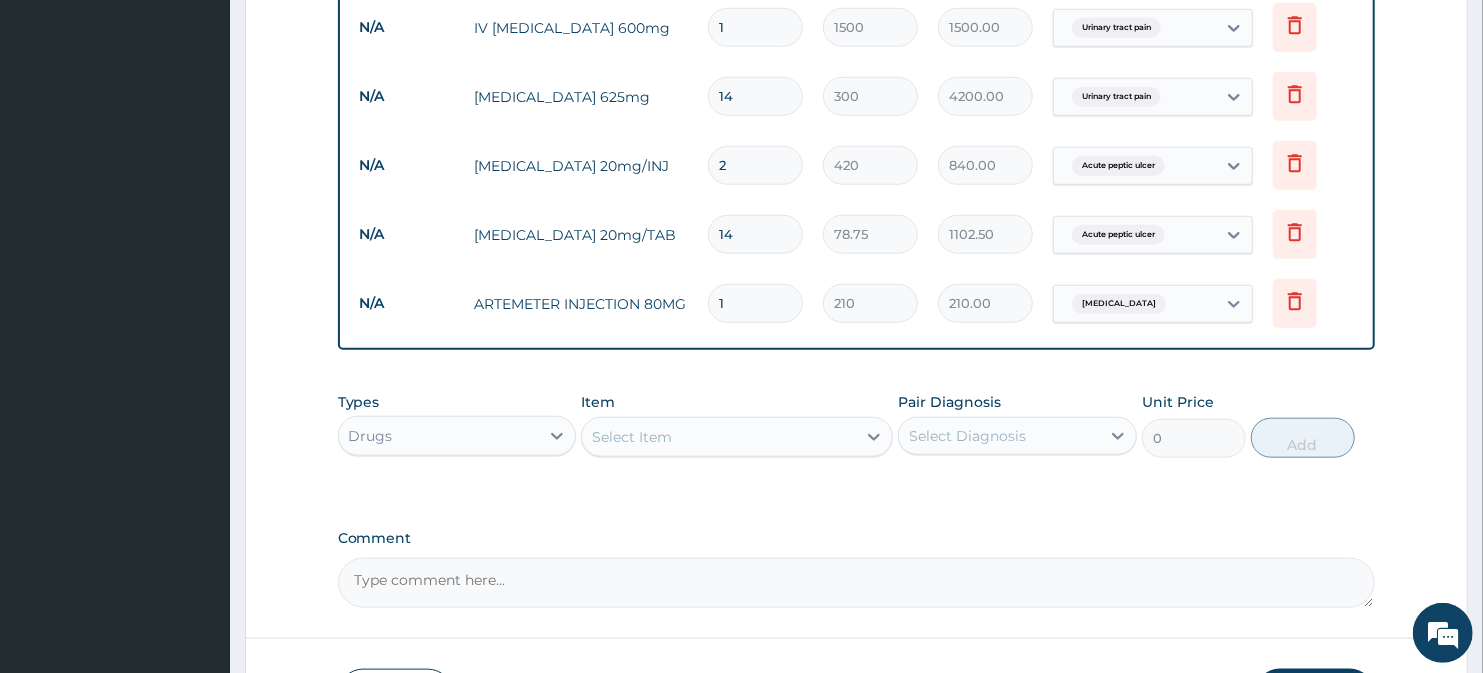 type 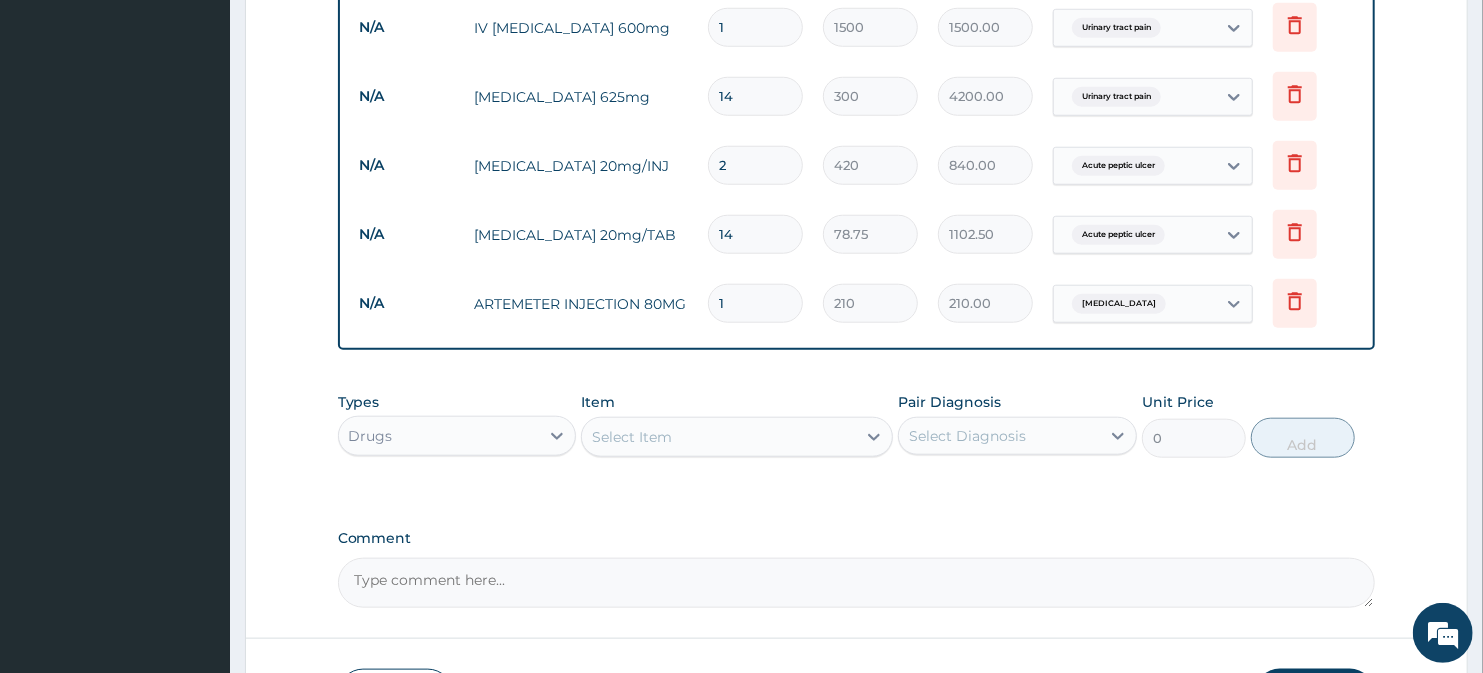type on "0.00" 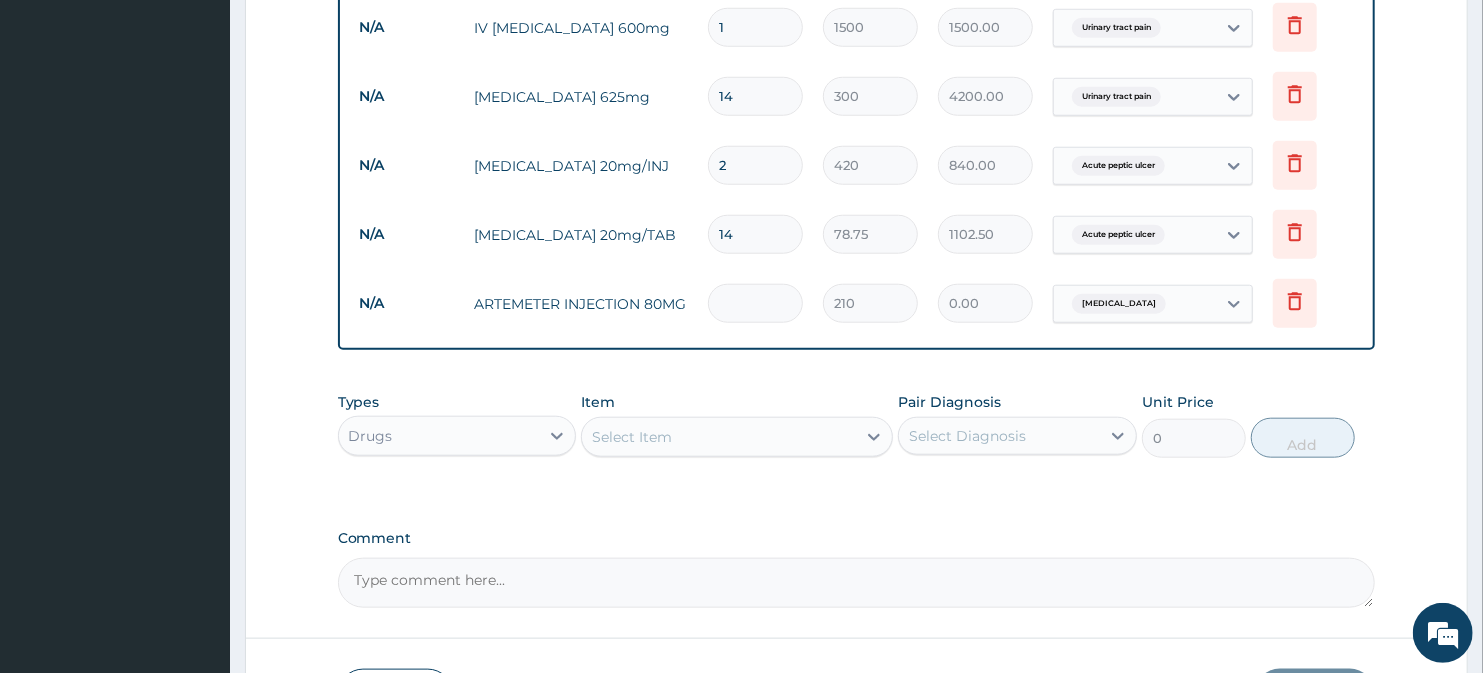 type on "6" 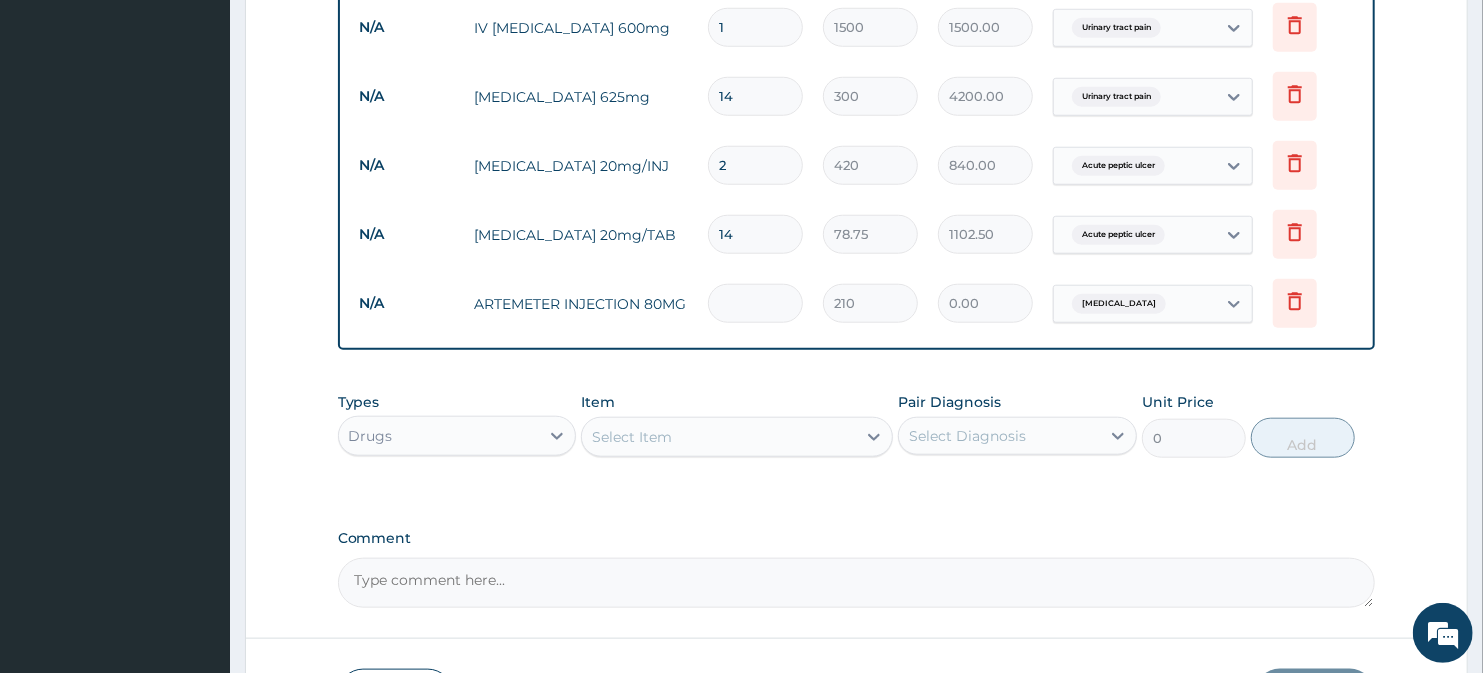 type on "1260.00" 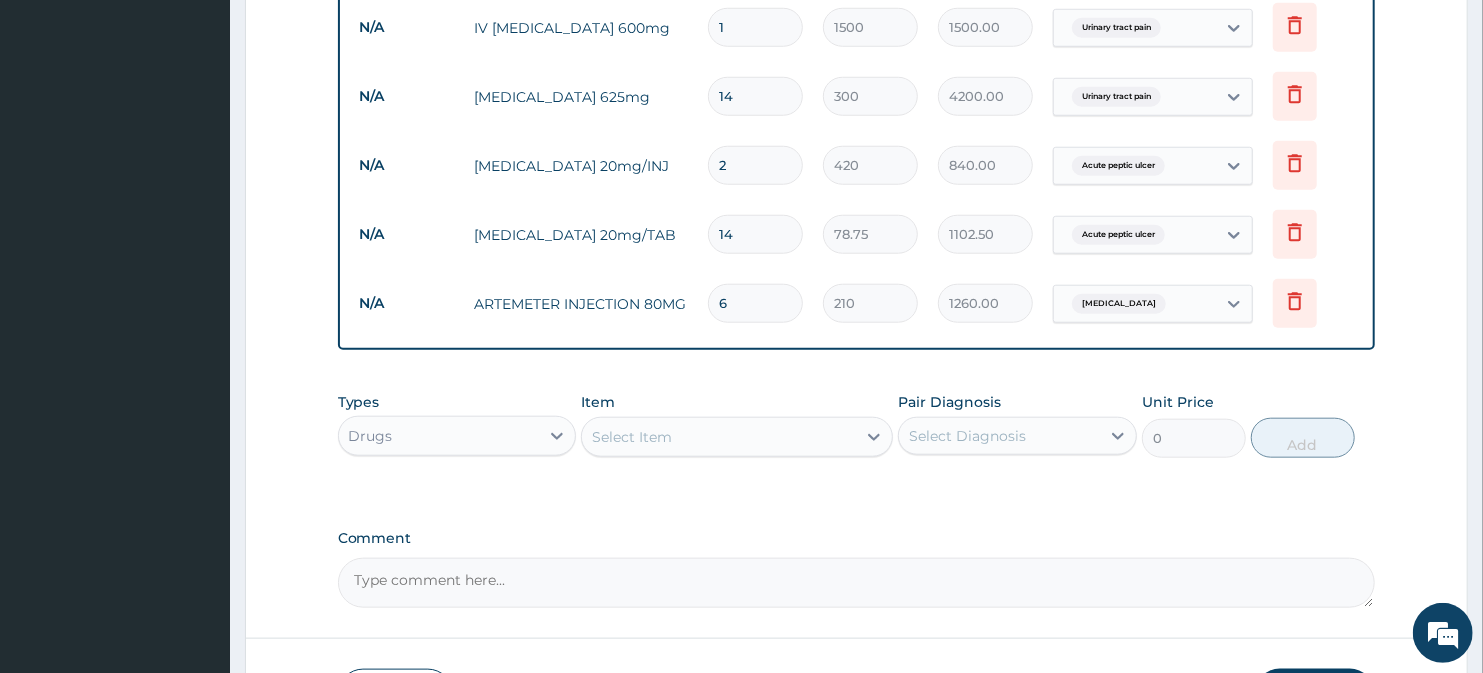 type on "6" 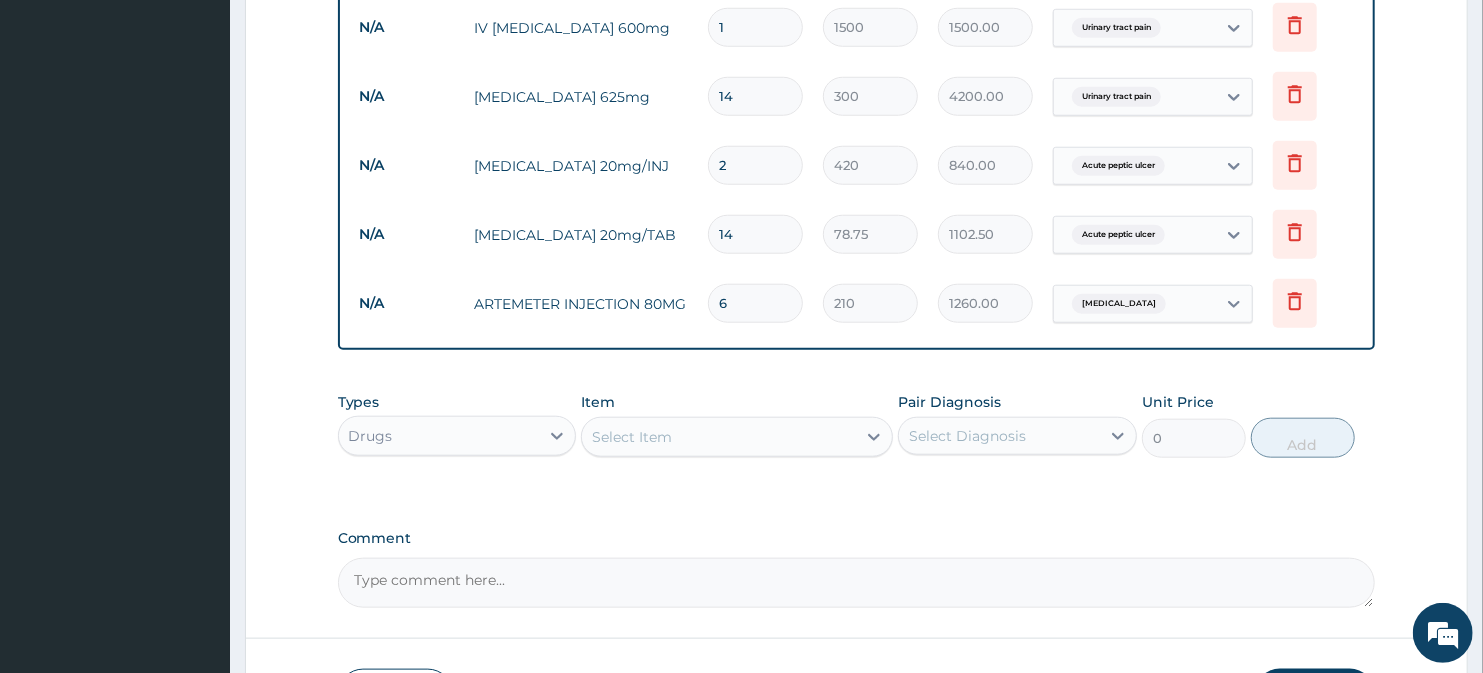 click on "Select Item" at bounding box center [718, 437] 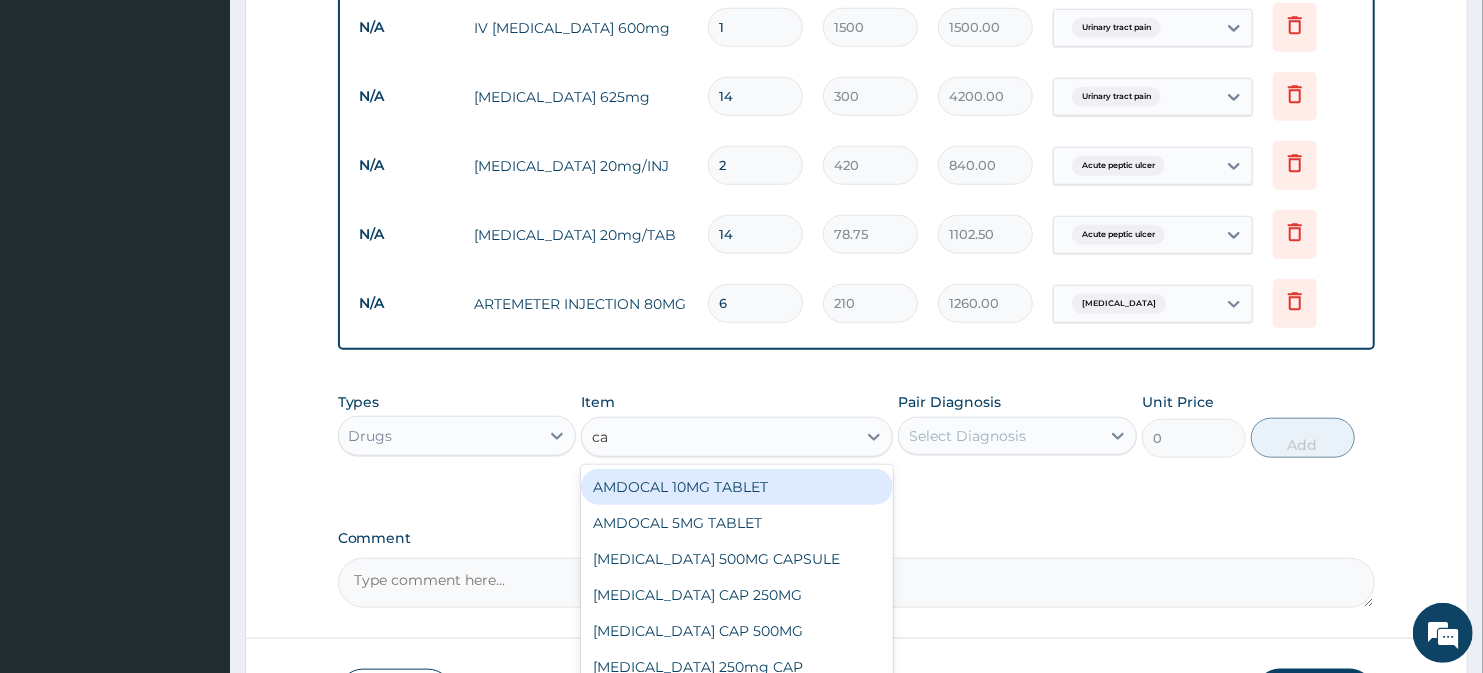type on "cat" 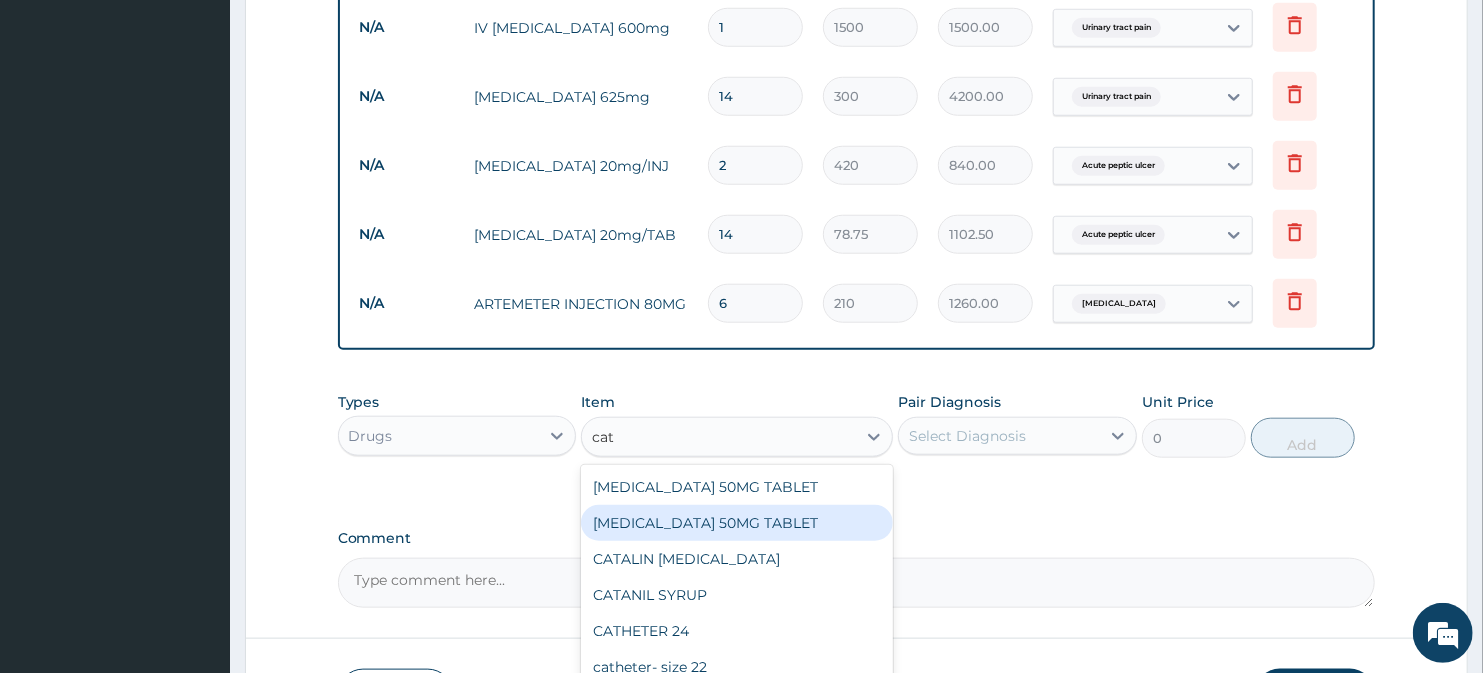 click on "CATAFLAM 50MG TABLET" at bounding box center [736, 523] 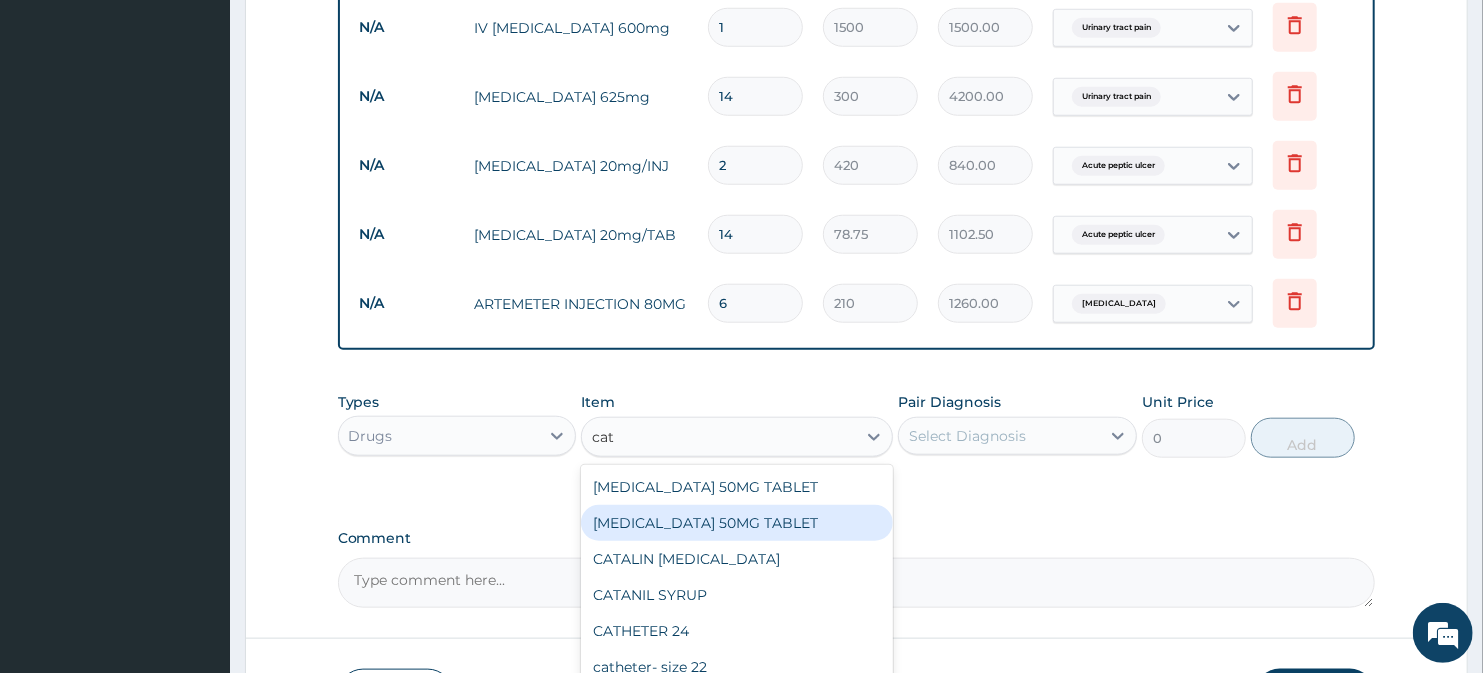 type 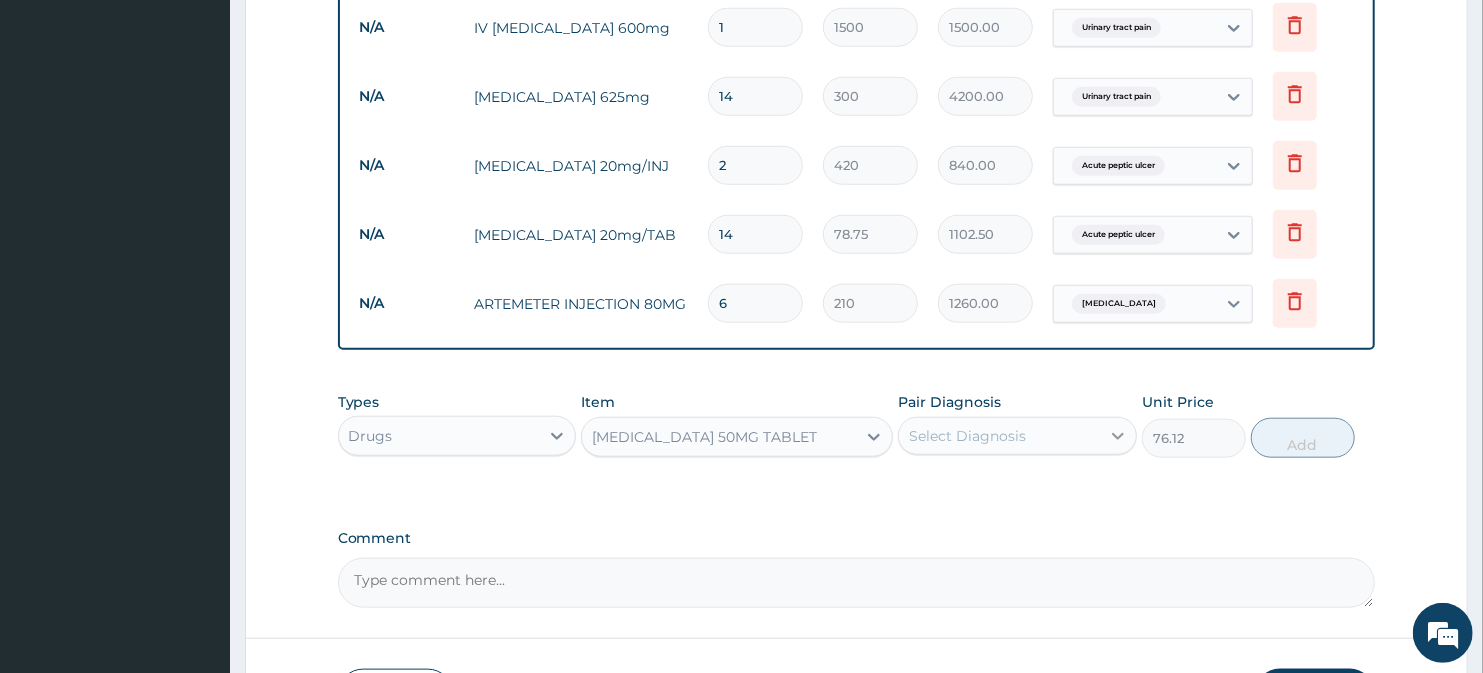 click 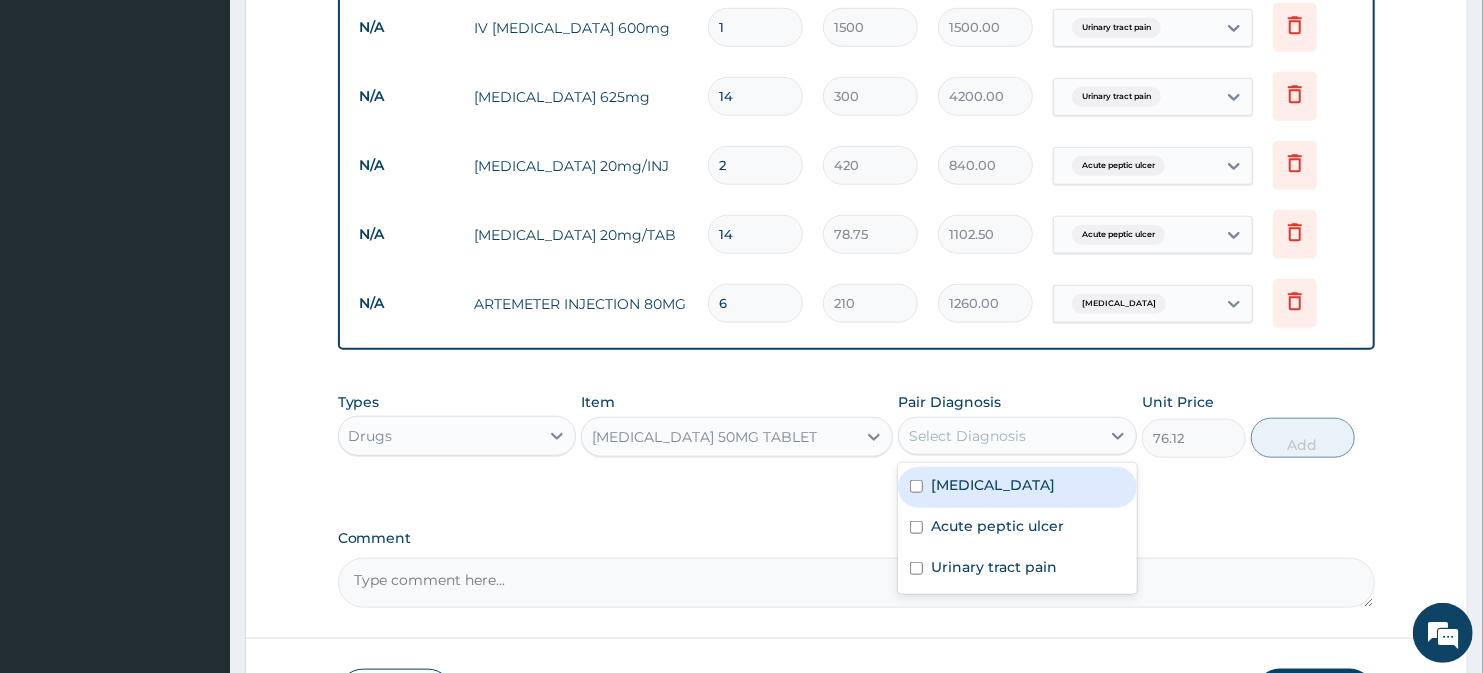 click on "Malaria" at bounding box center (993, 485) 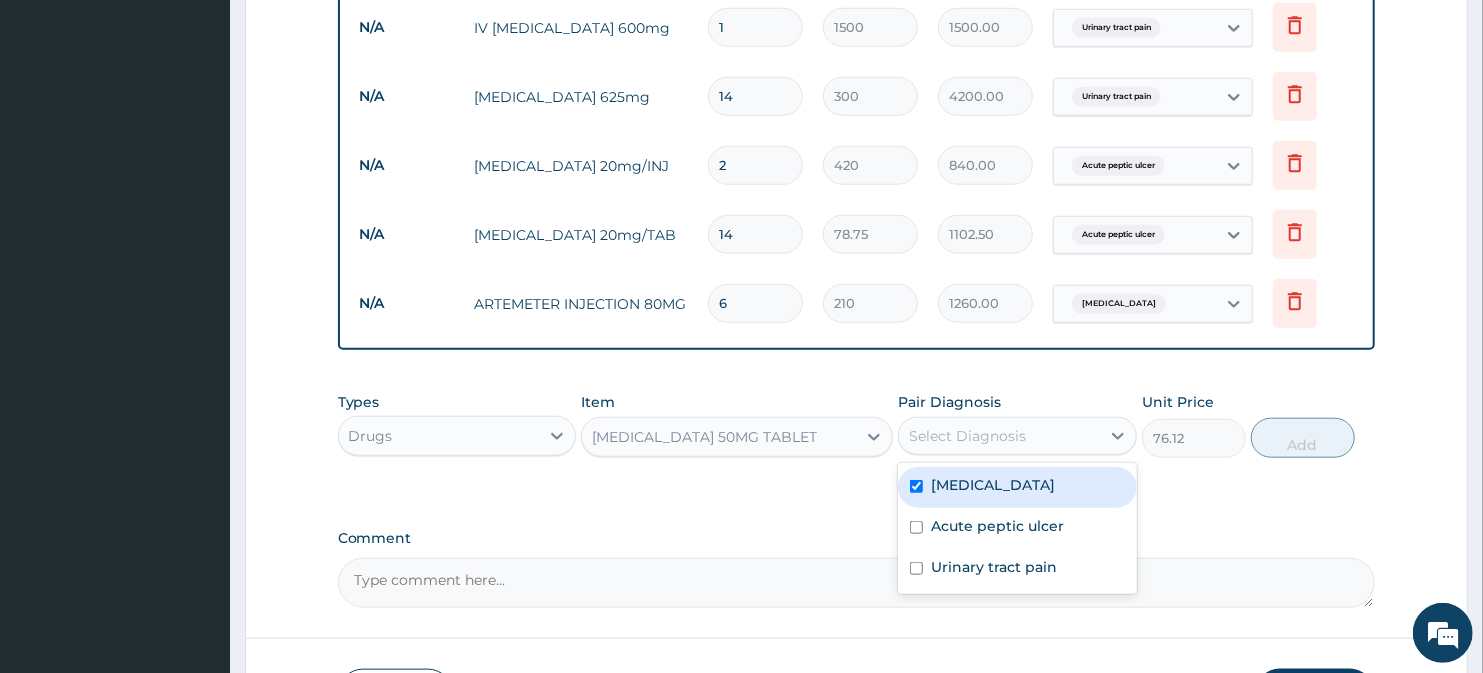 checkbox on "true" 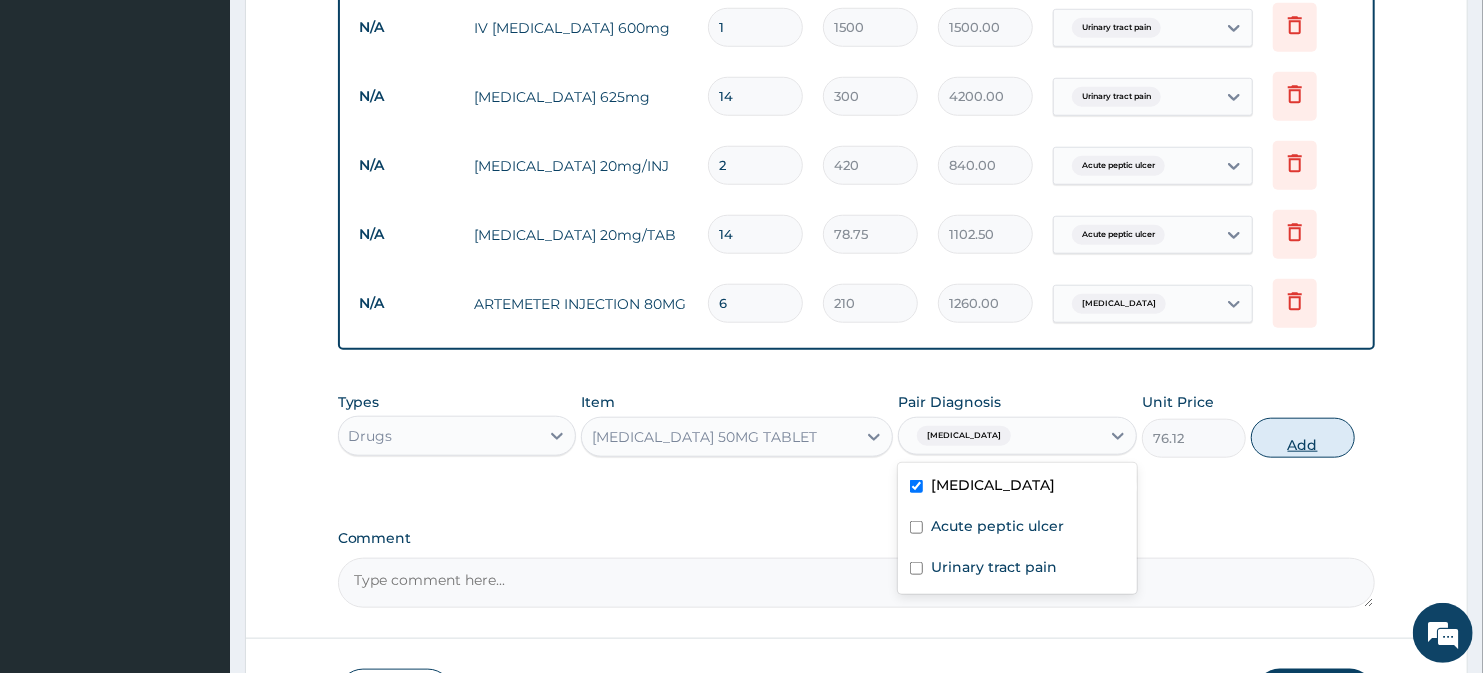 click on "Add" at bounding box center (1303, 438) 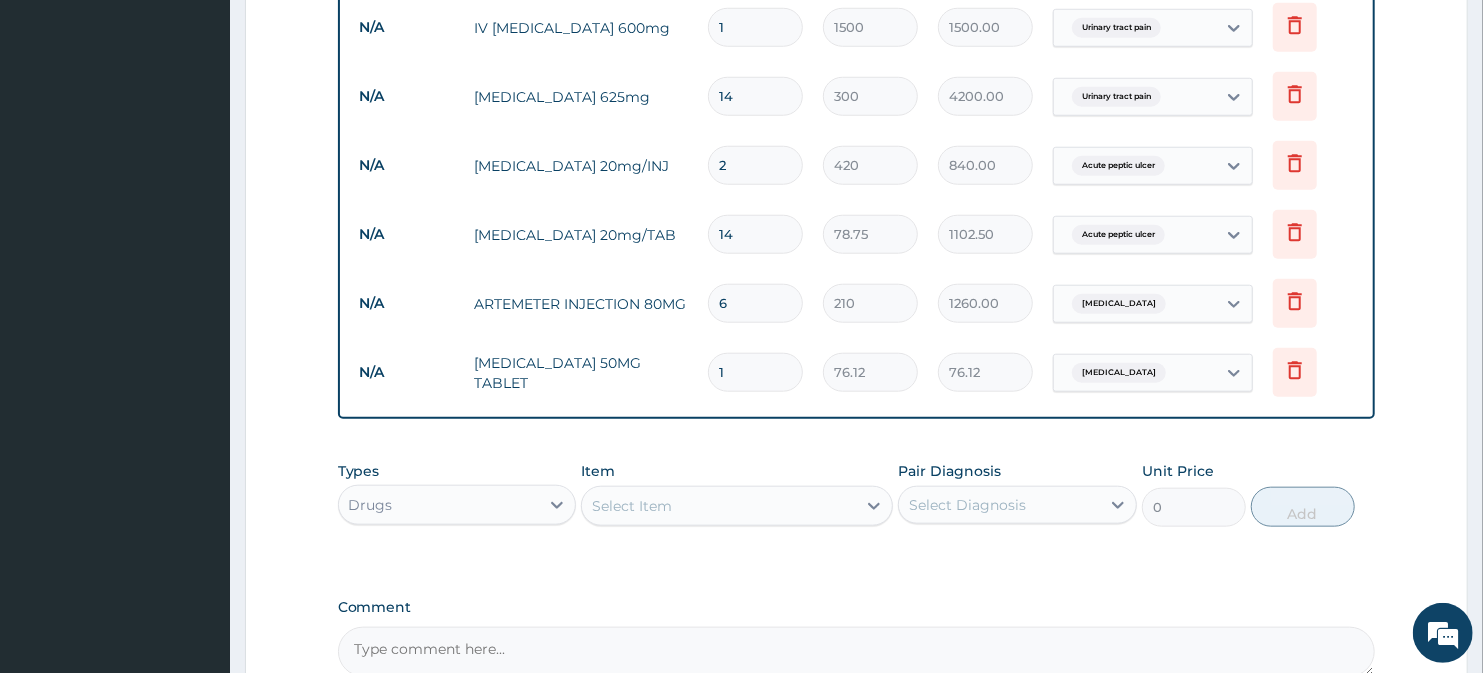type on "14" 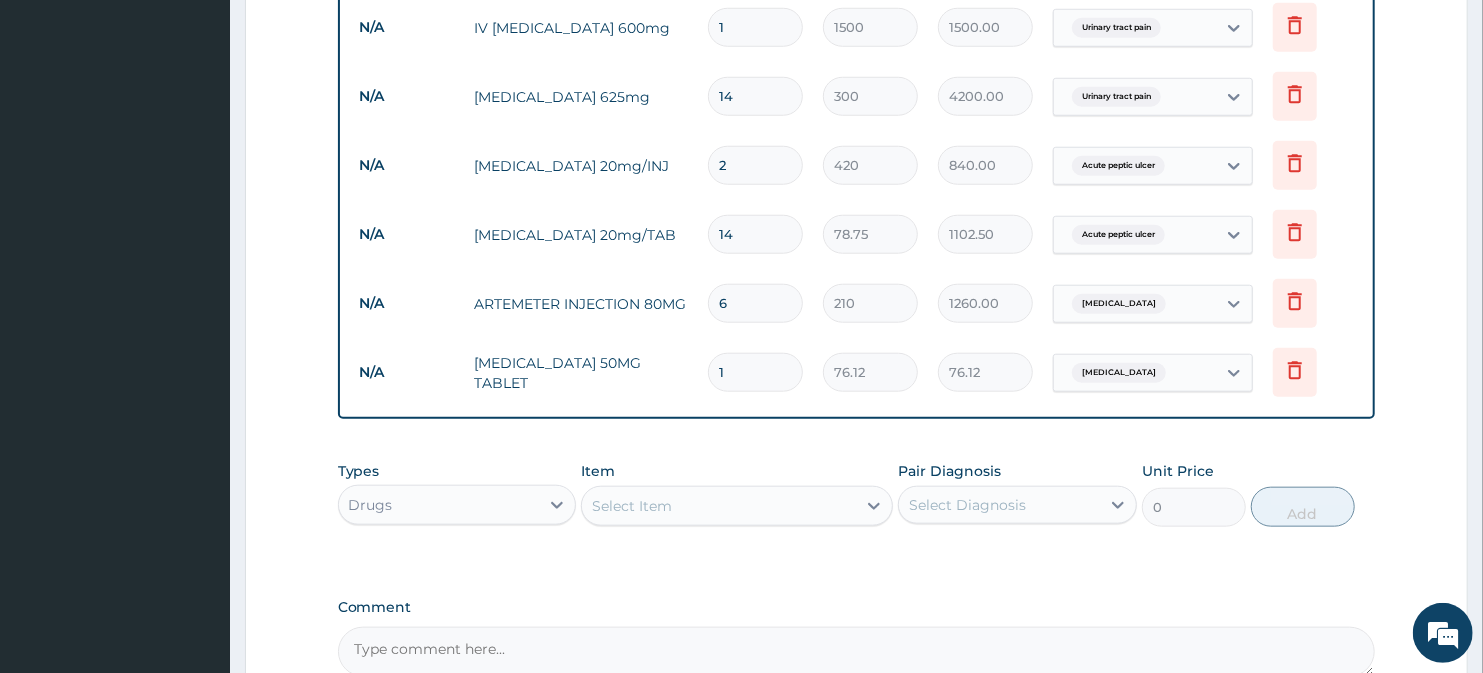 type on "1065.68" 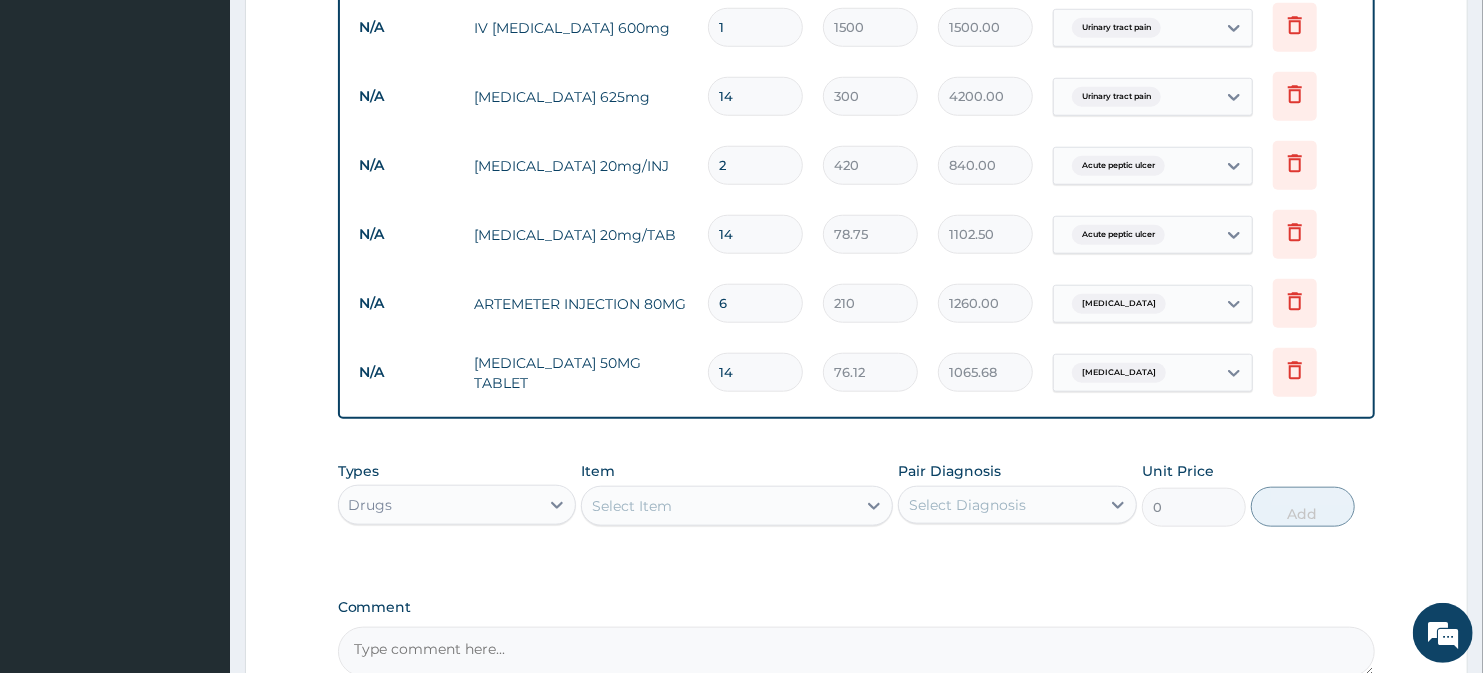 type on "14" 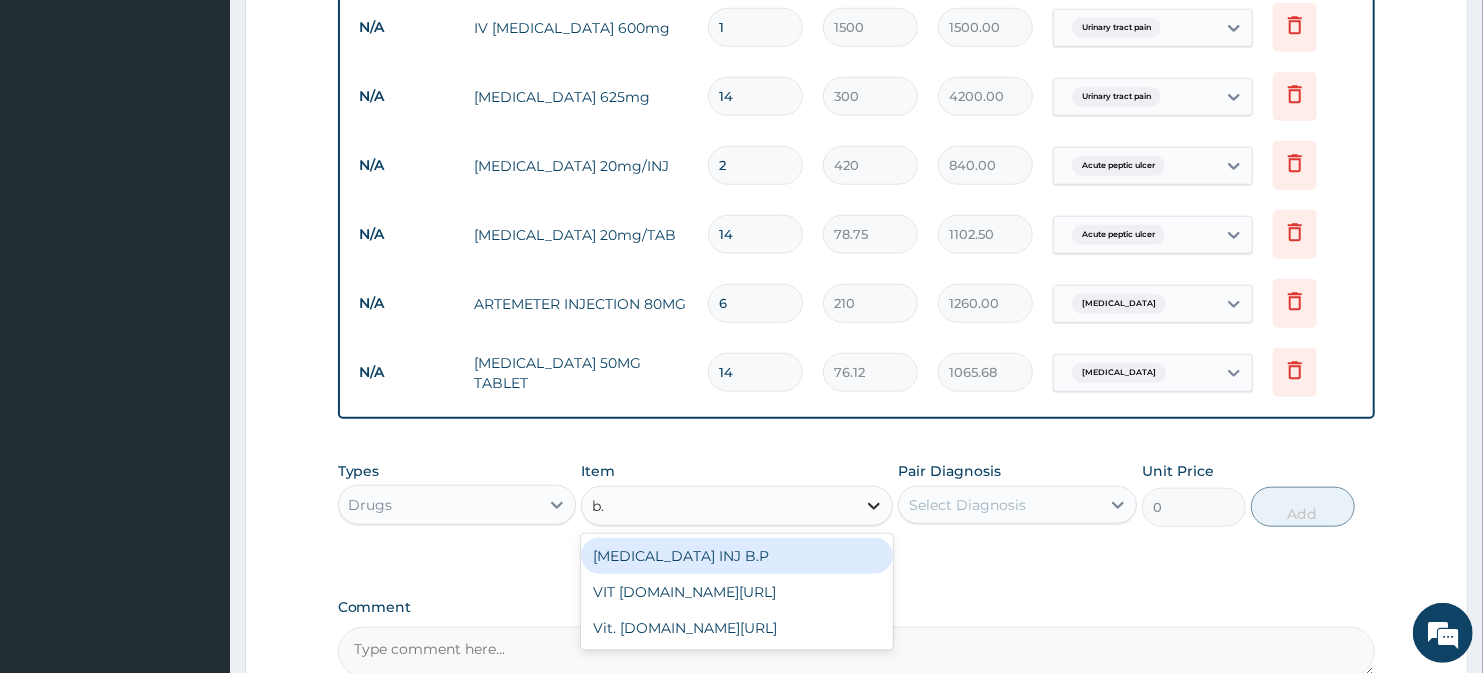 type on "b.c" 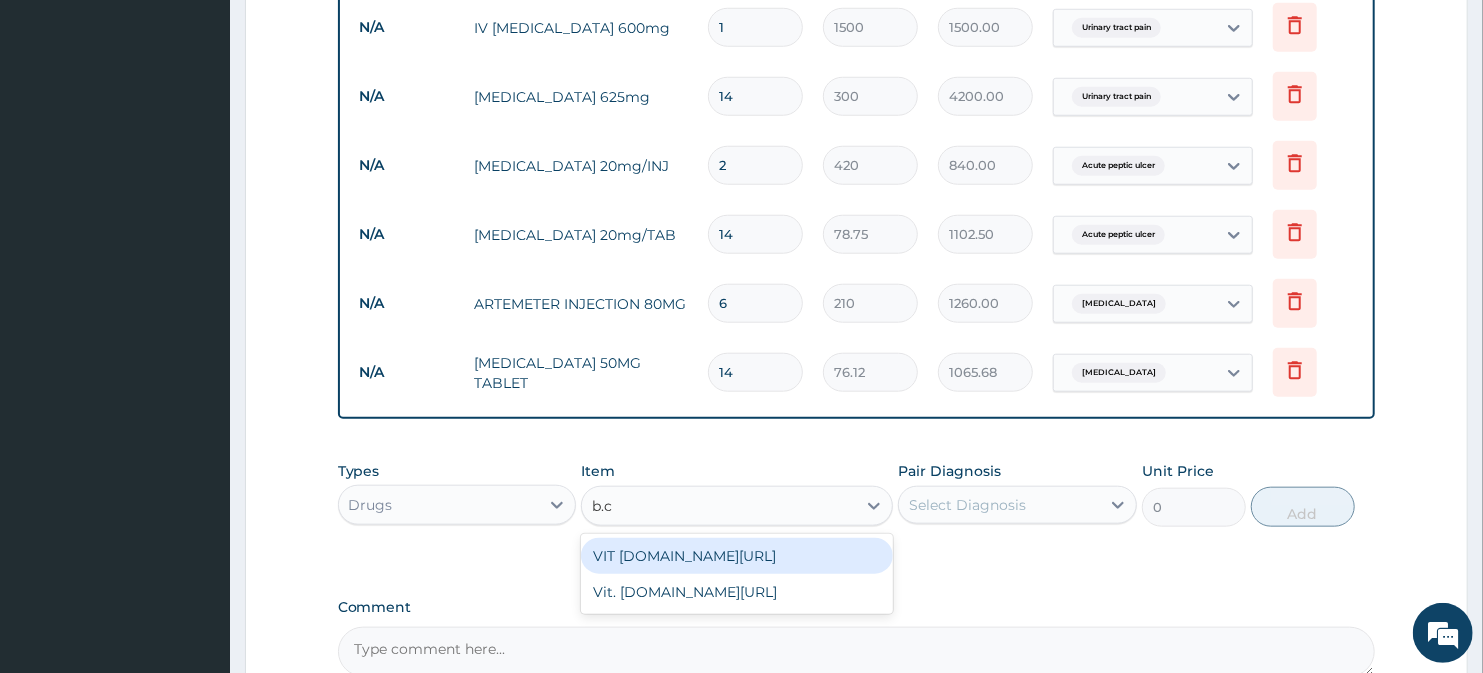 click on "VIT B.co/TAB" at bounding box center (736, 556) 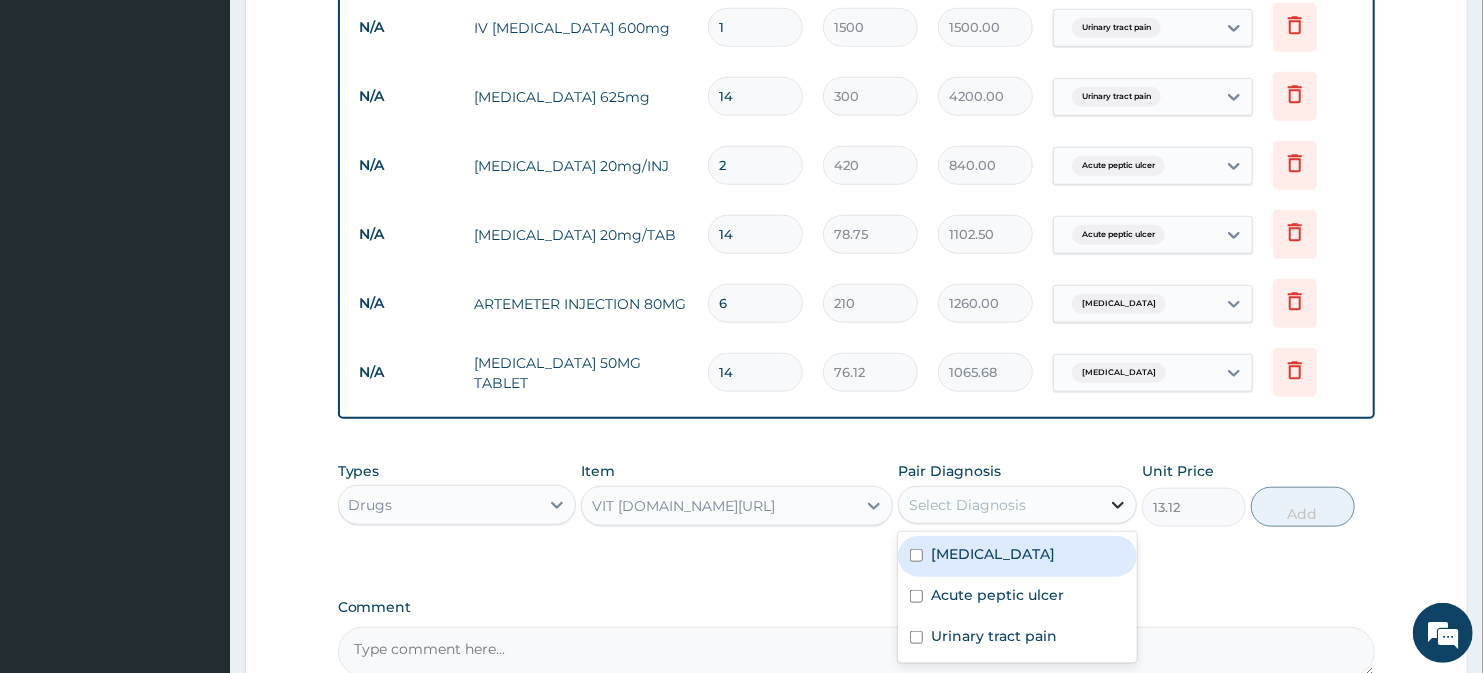 click 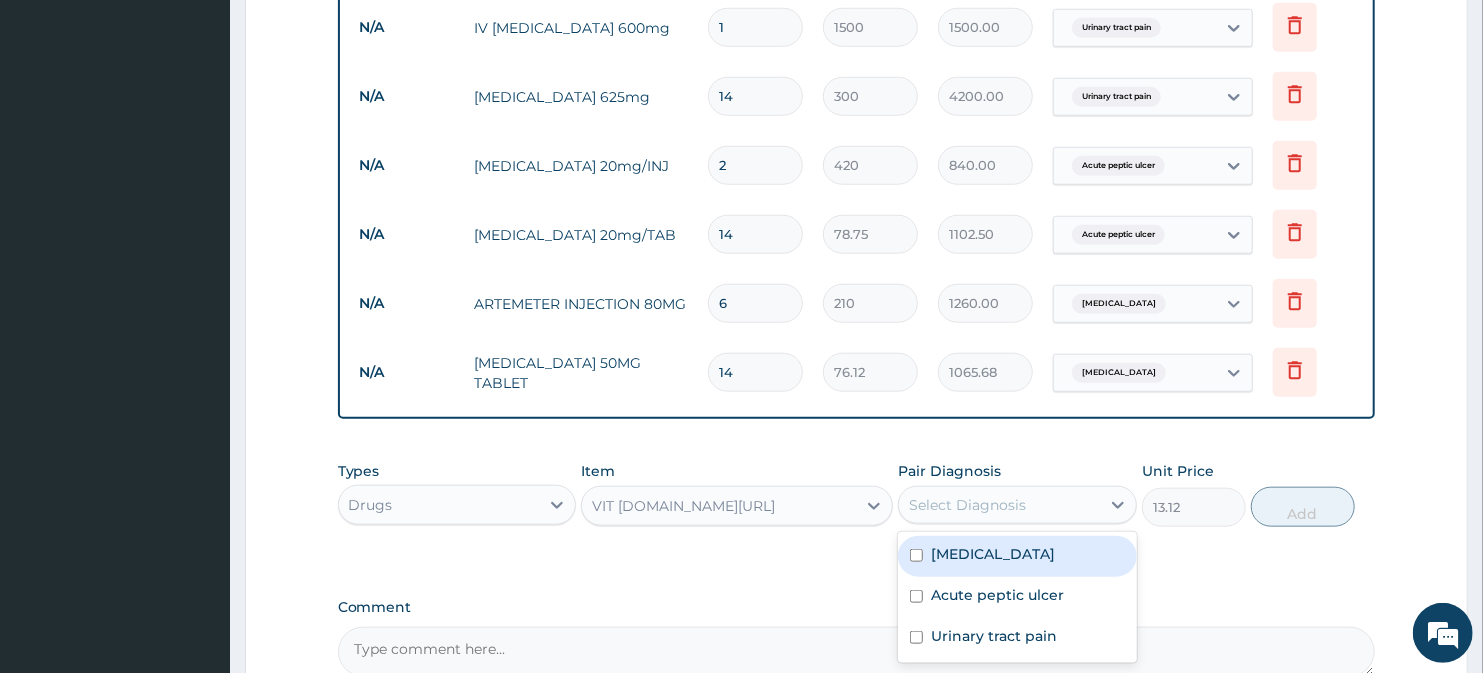 click at bounding box center [916, 555] 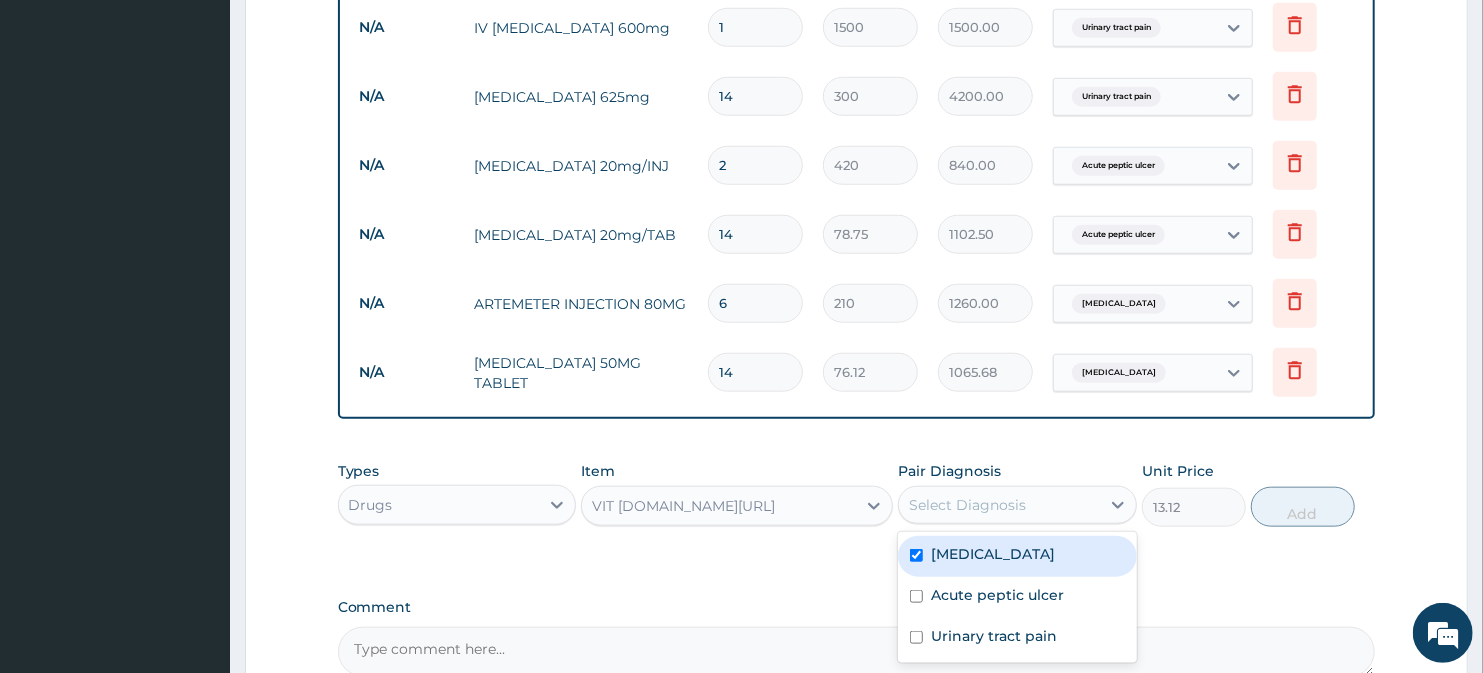 checkbox on "true" 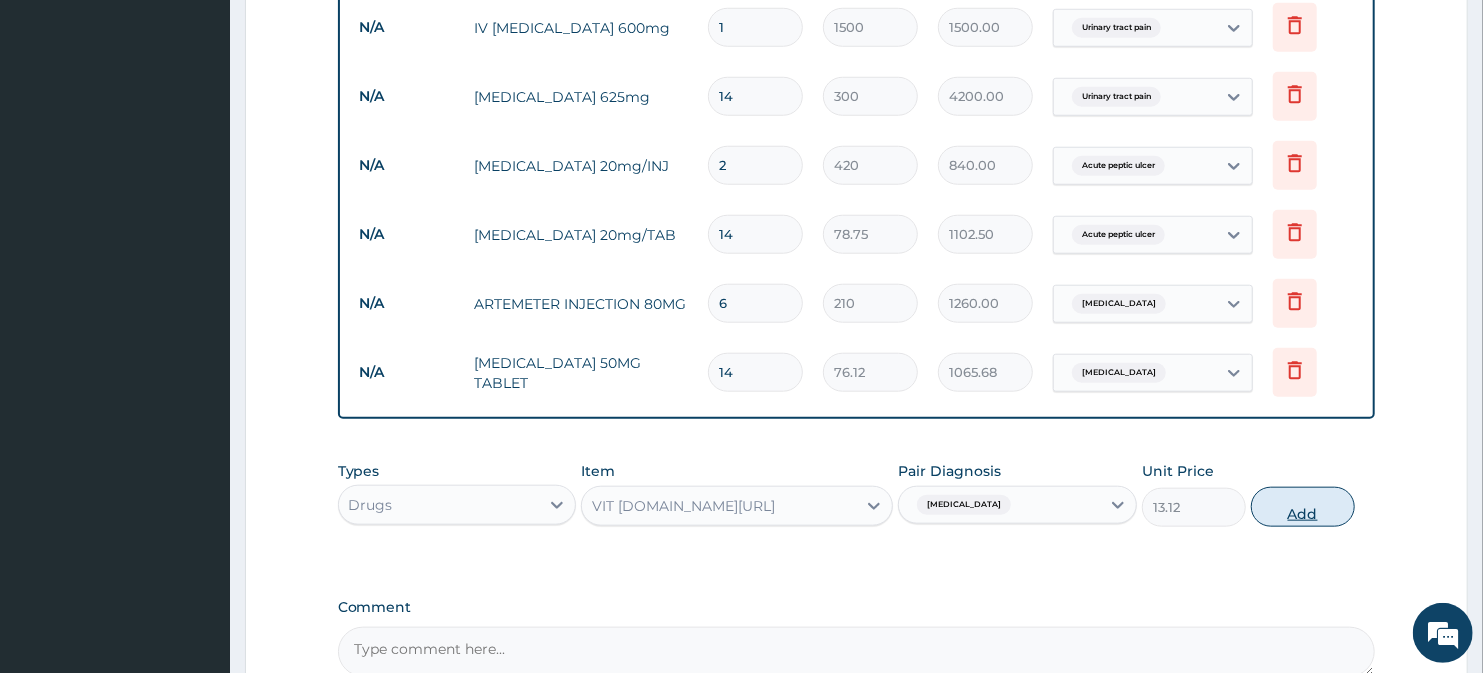 click on "Add" at bounding box center [1303, 507] 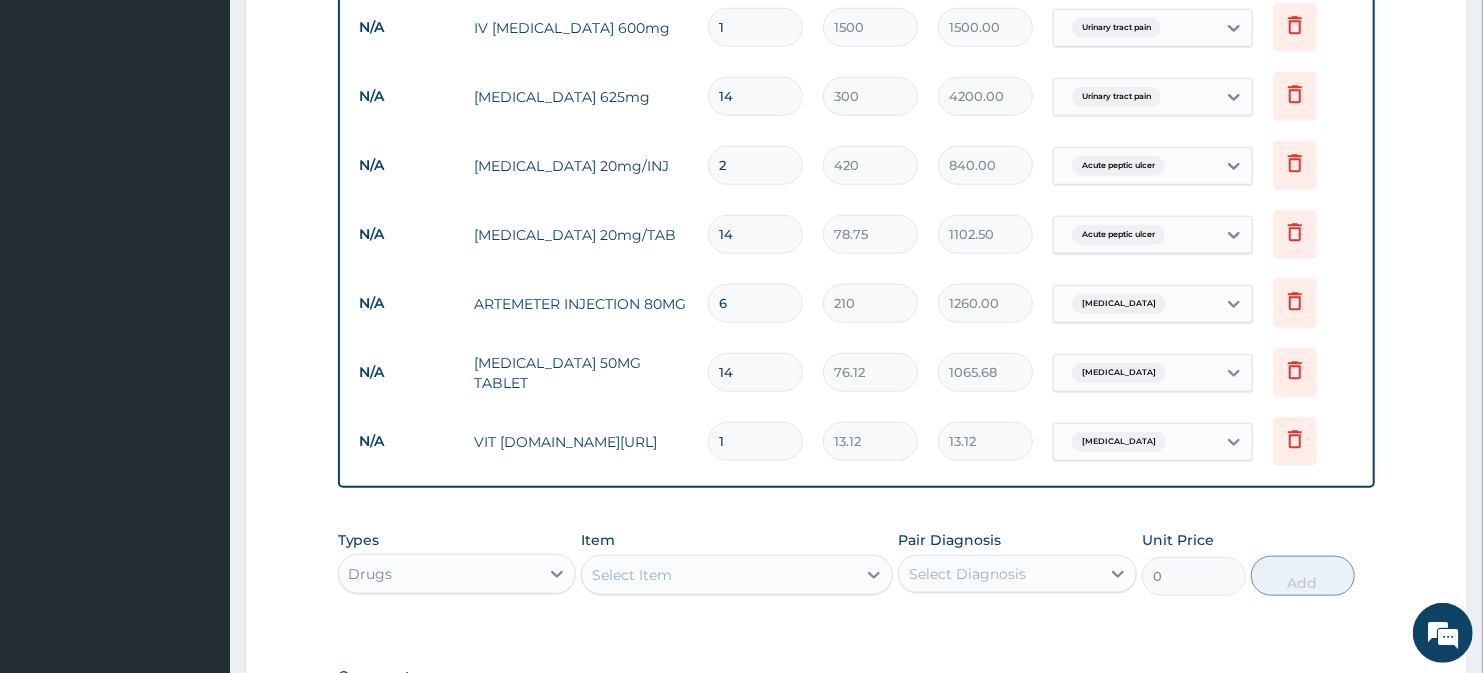 type on "14" 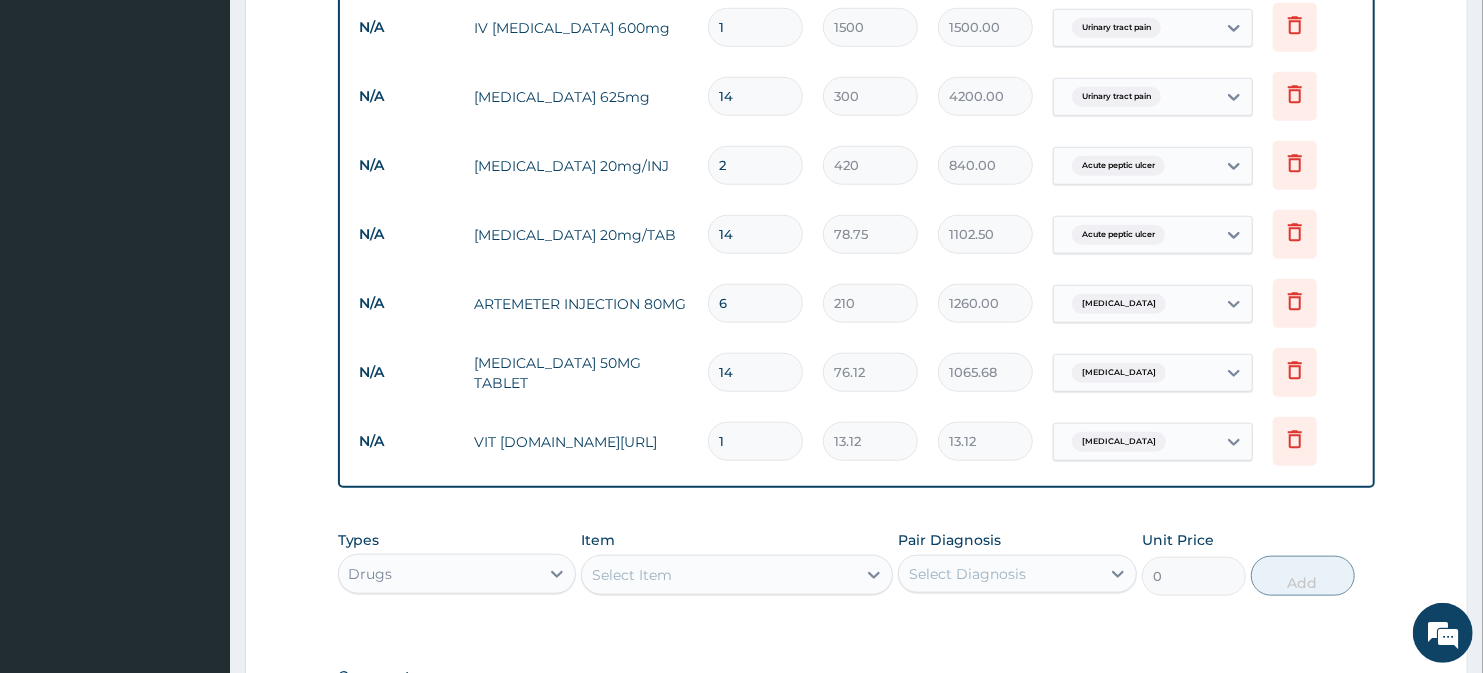 type on "183.68" 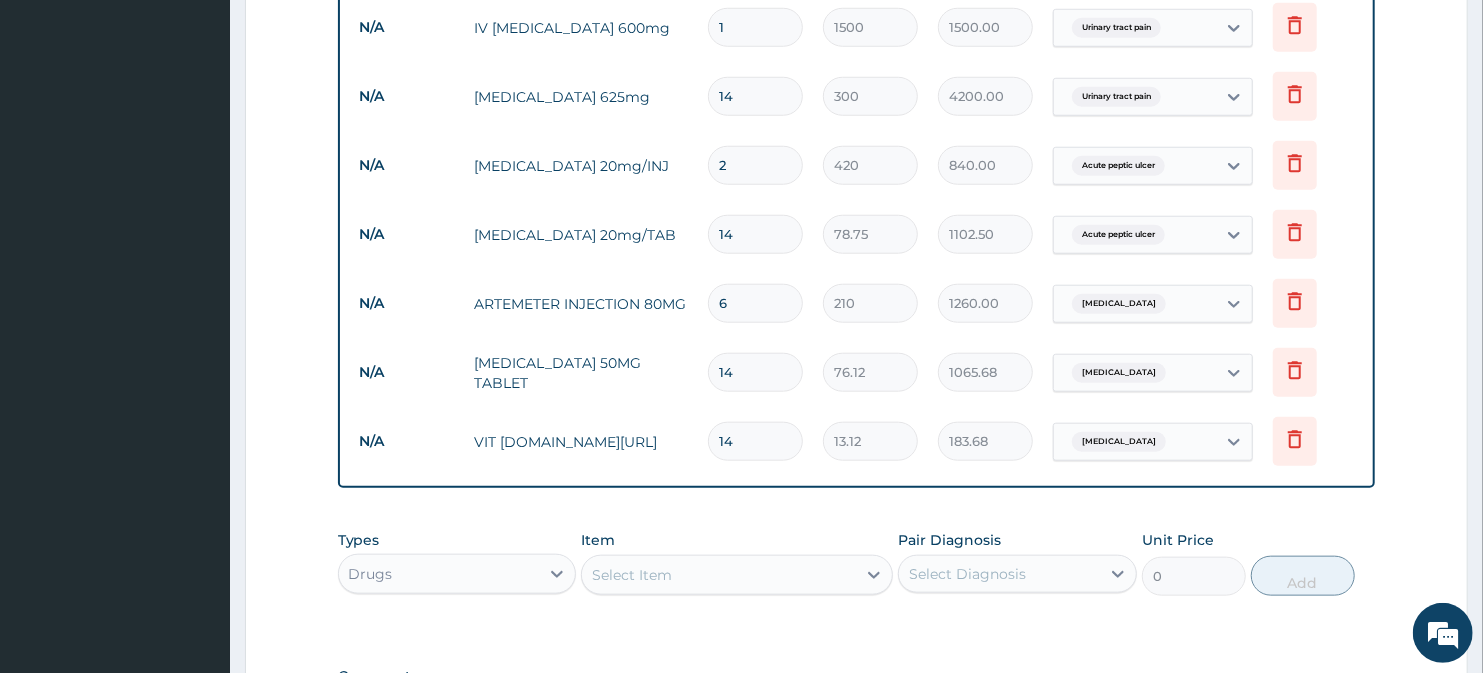 type on "14" 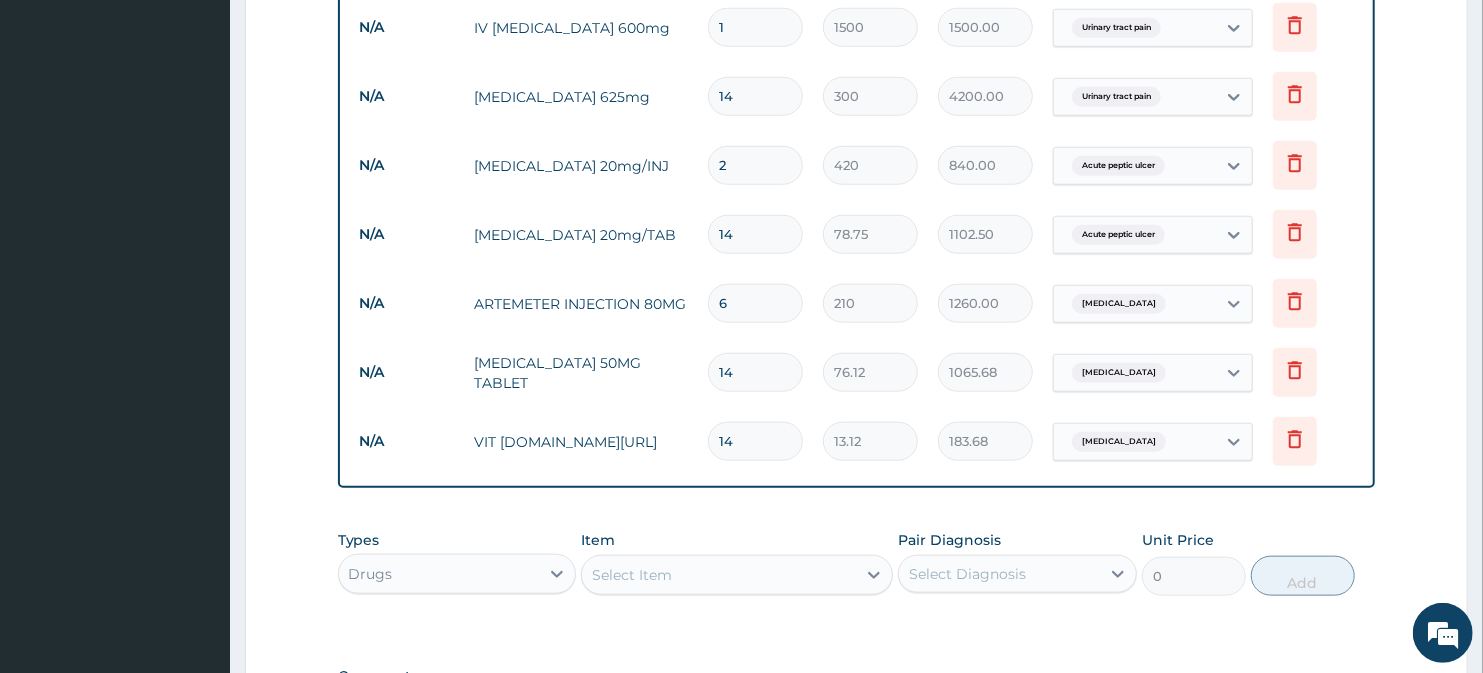 click on "Select Item" at bounding box center [718, 575] 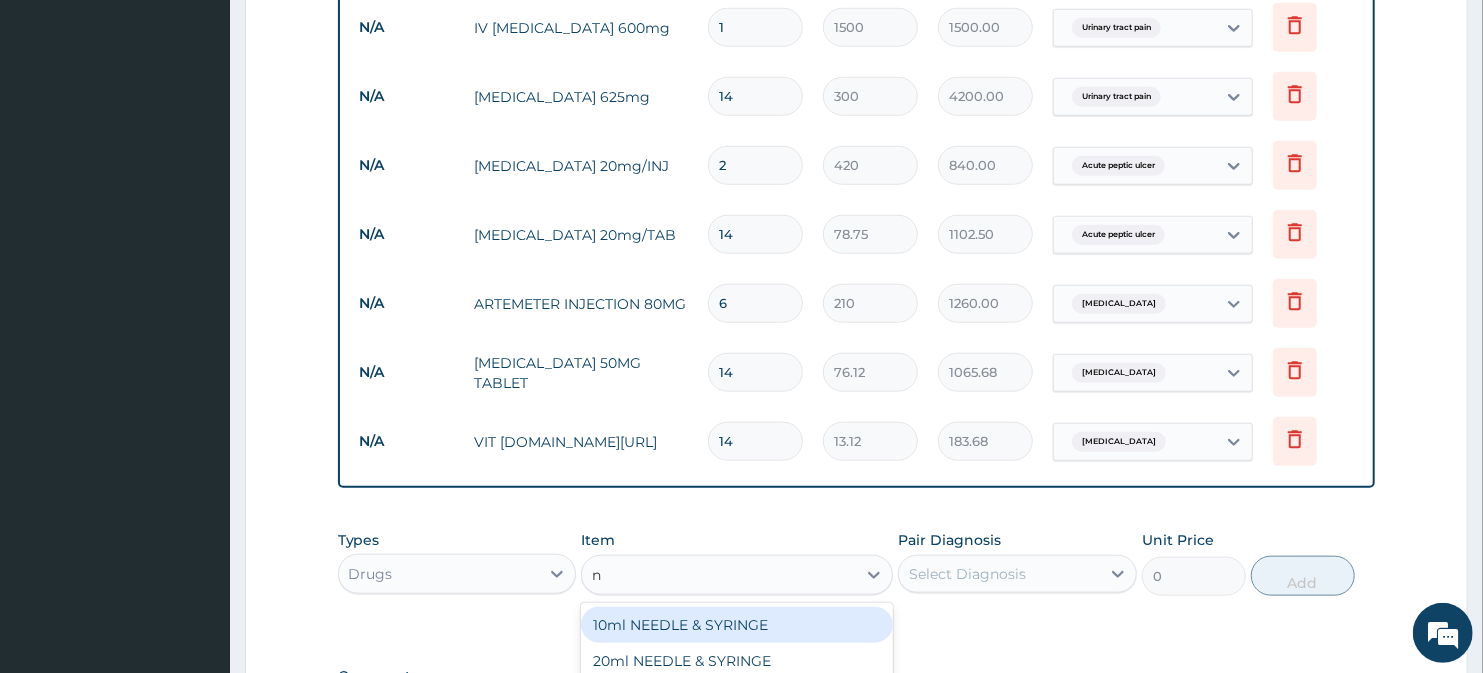 type on "ne" 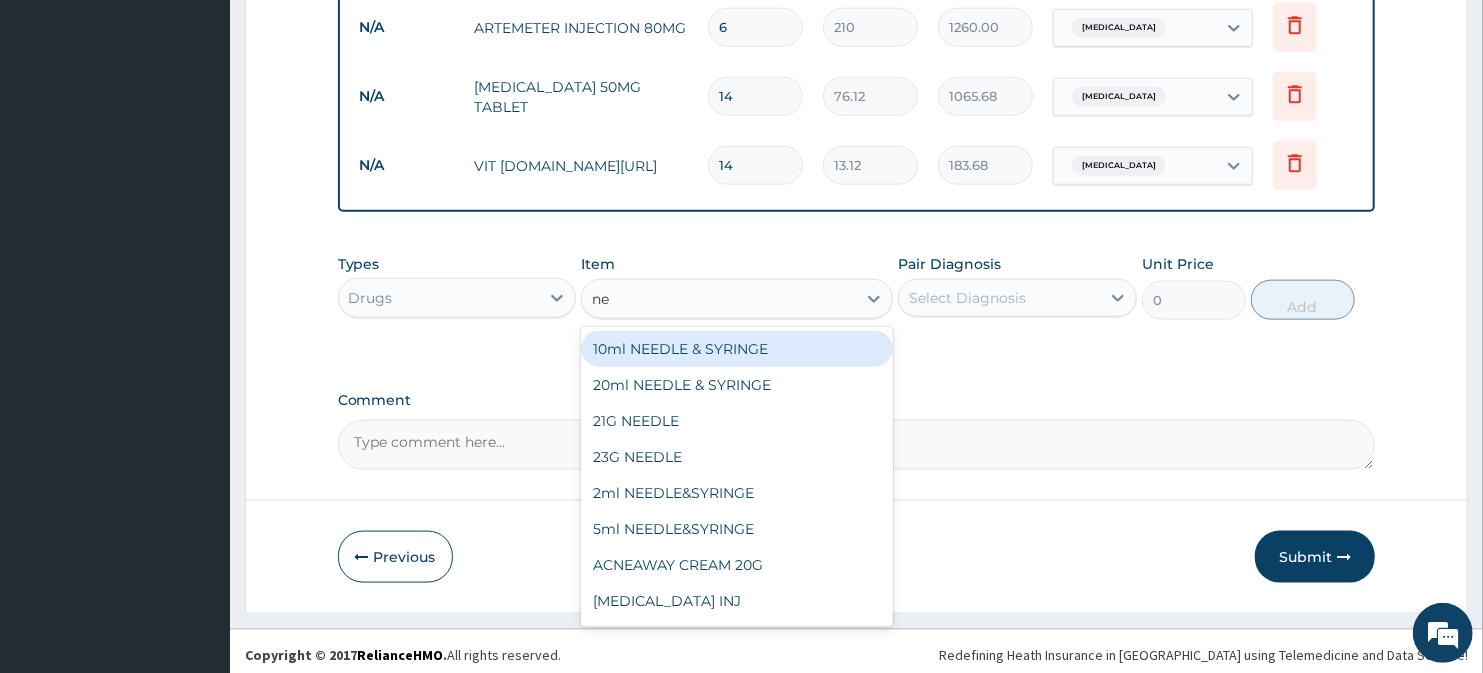scroll, scrollTop: 1297, scrollLeft: 0, axis: vertical 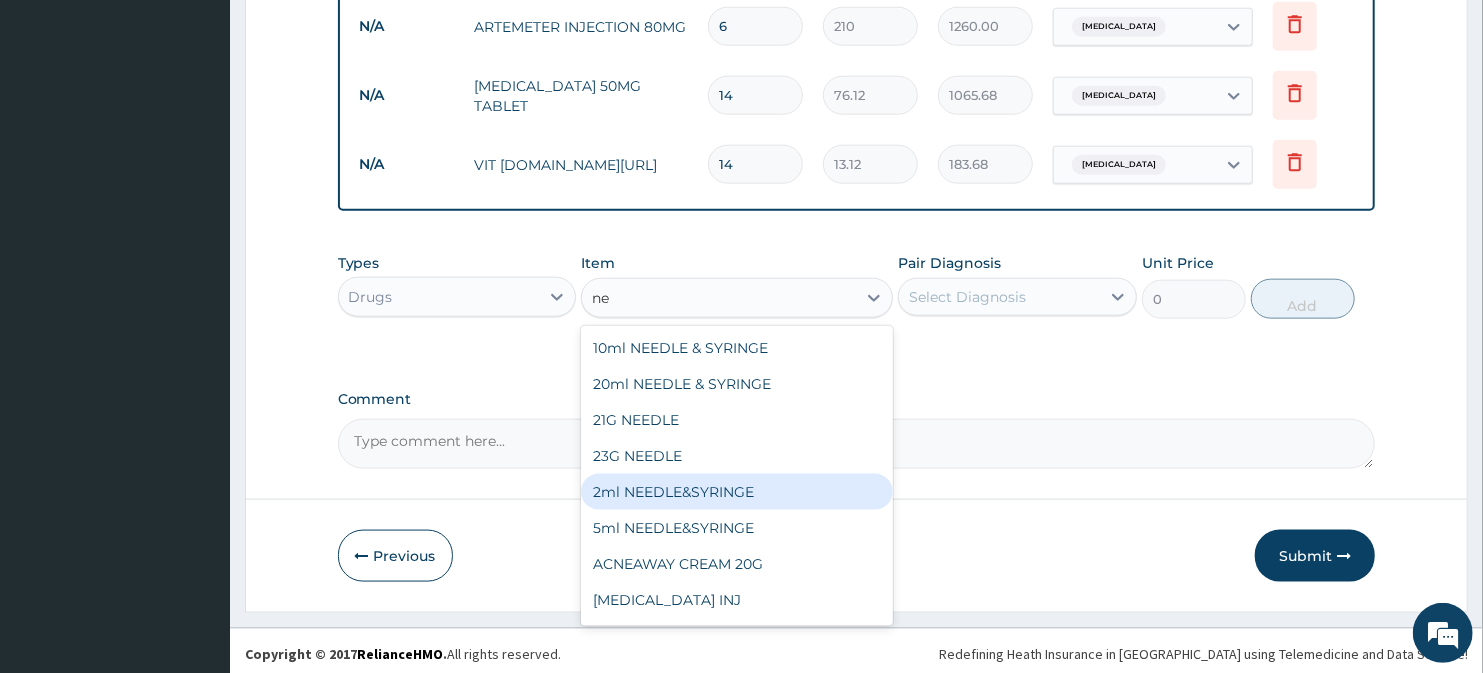 click on "2ml NEEDLE&SYRINGE" at bounding box center (736, 492) 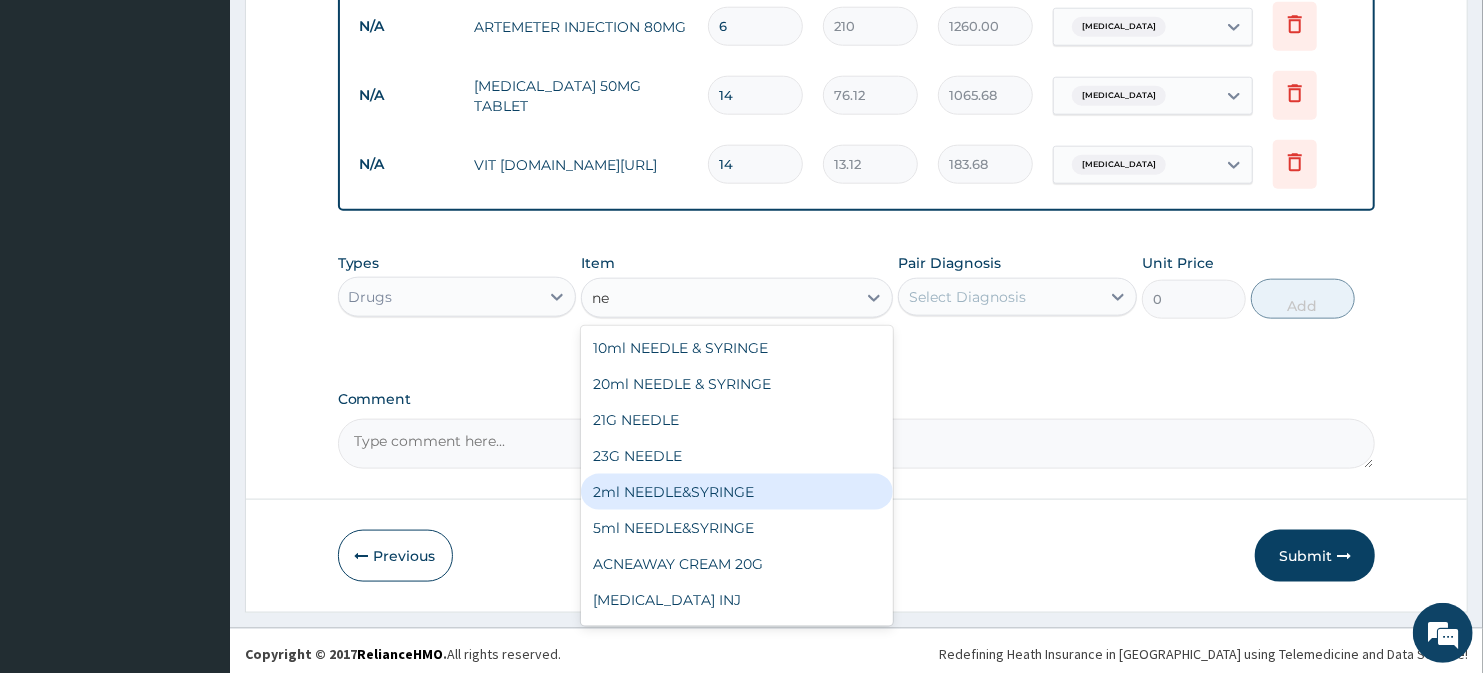 type 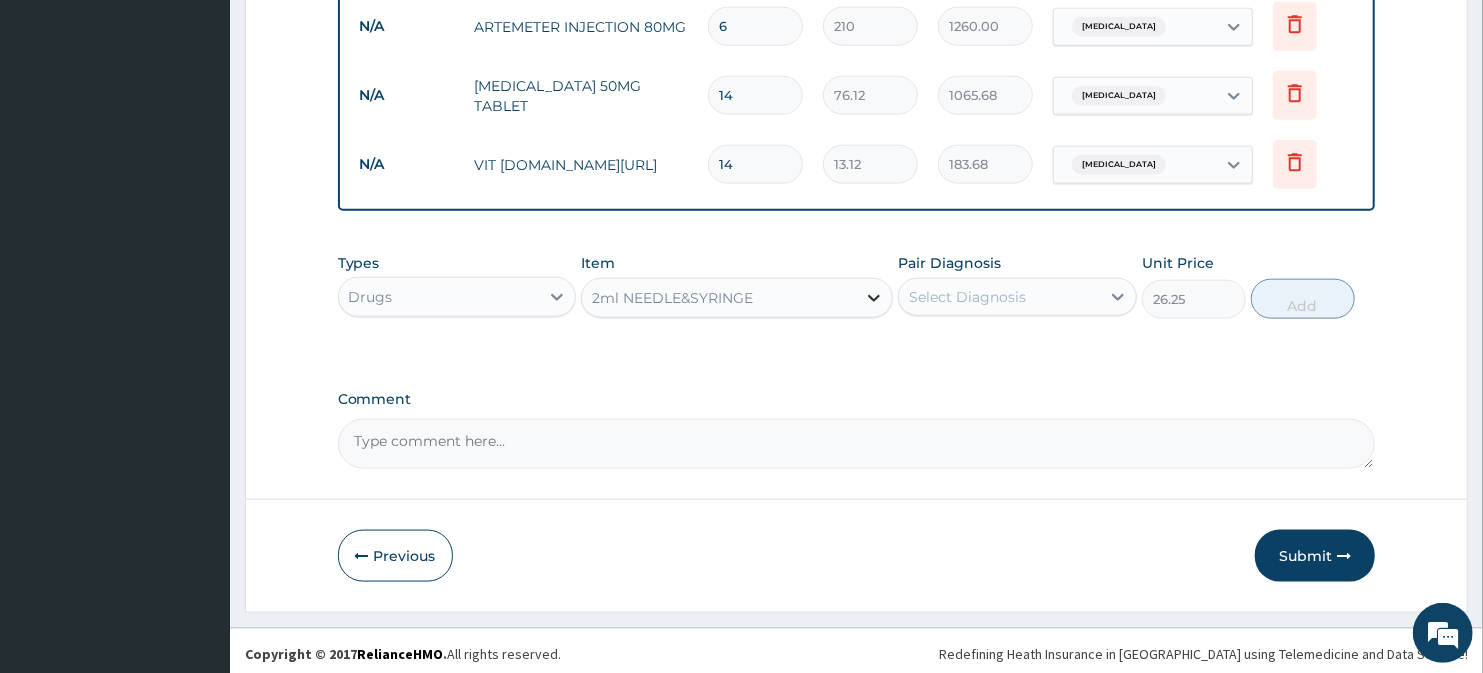 click 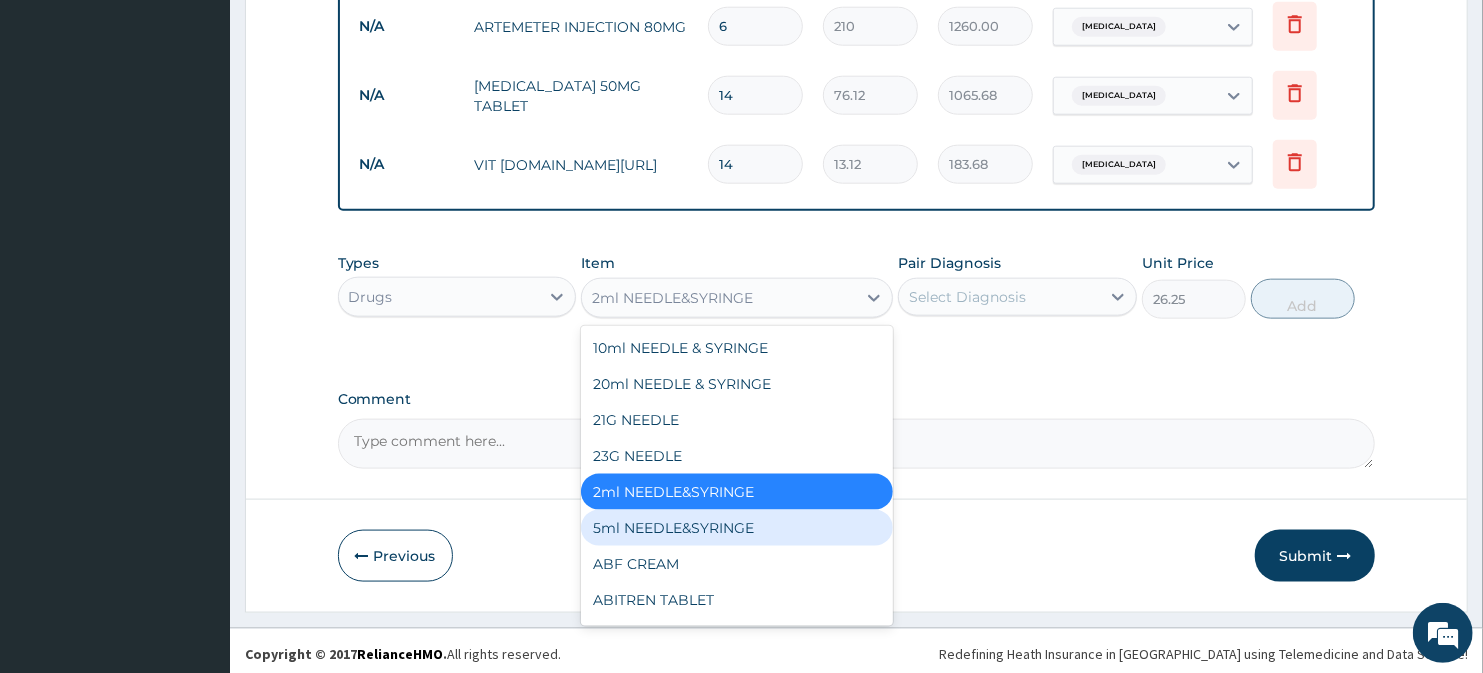 click on "5ml NEEDLE&SYRINGE" at bounding box center [736, 528] 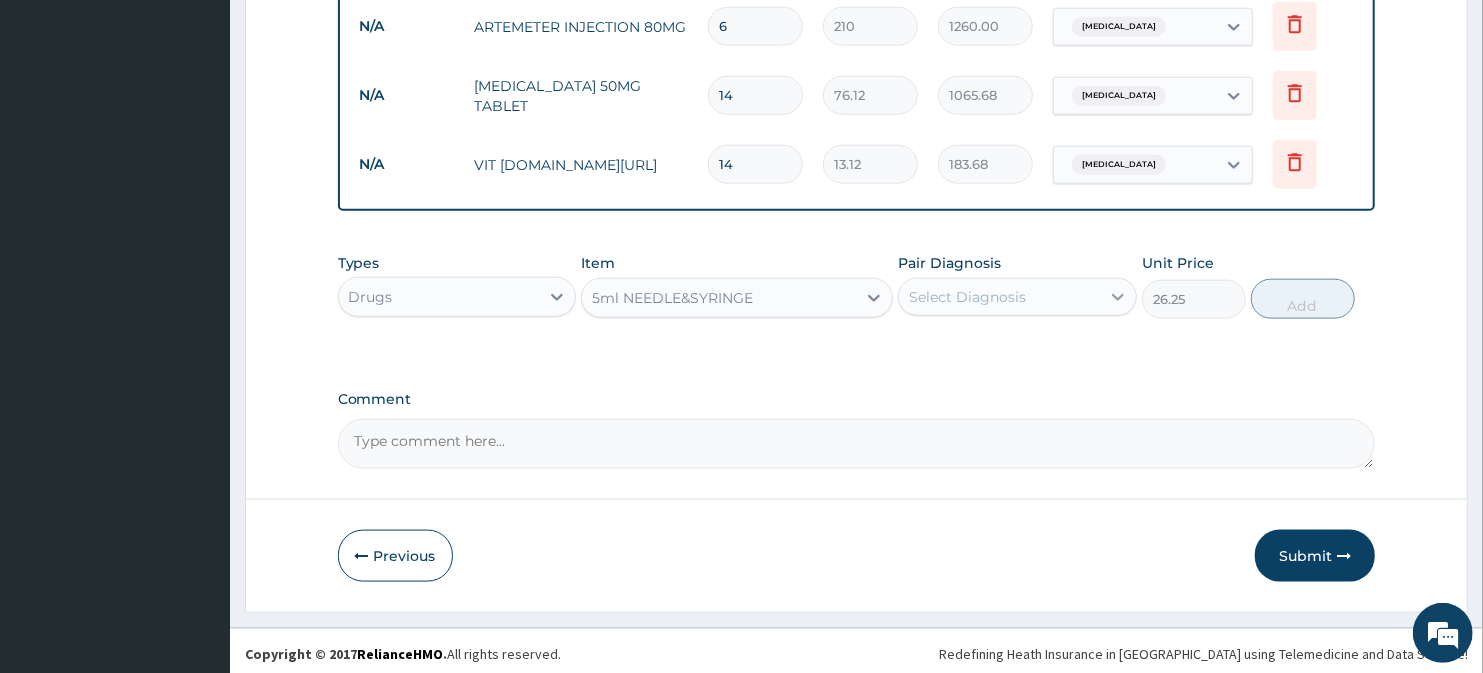 click 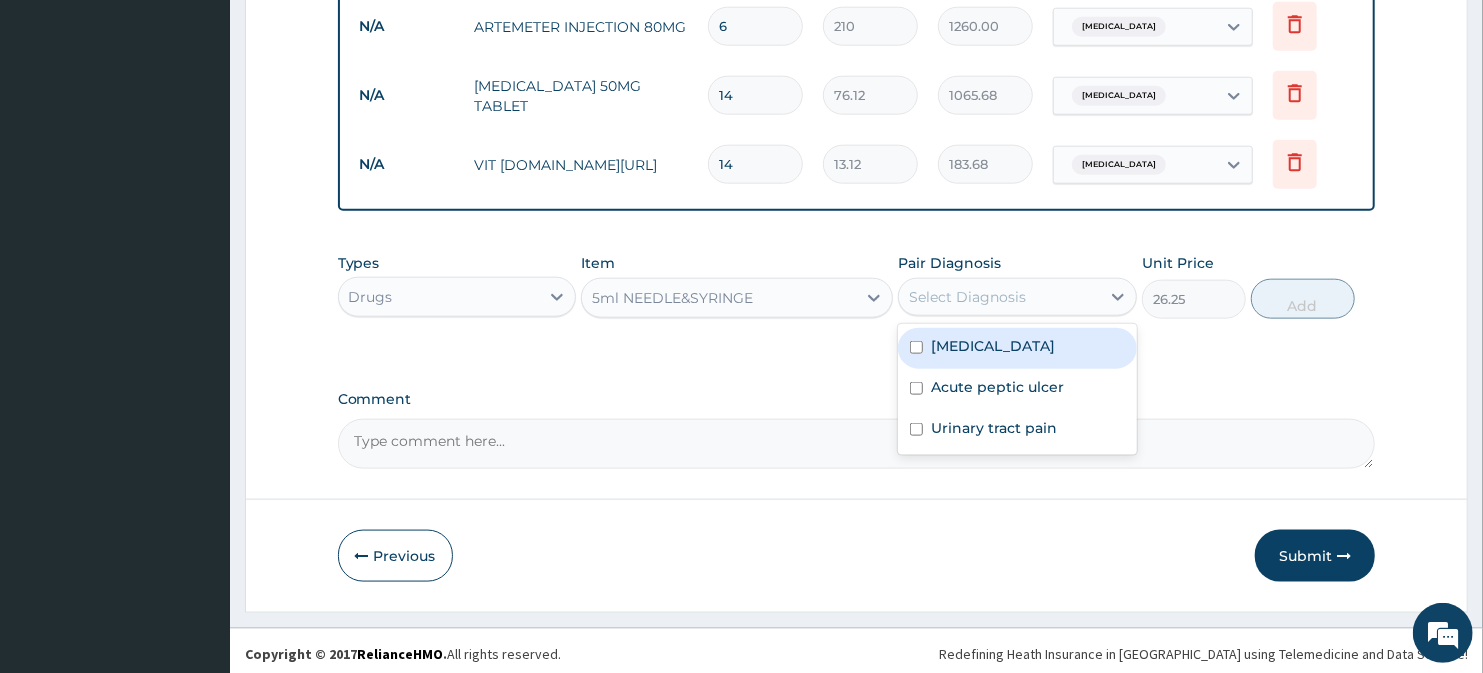 click at bounding box center [916, 347] 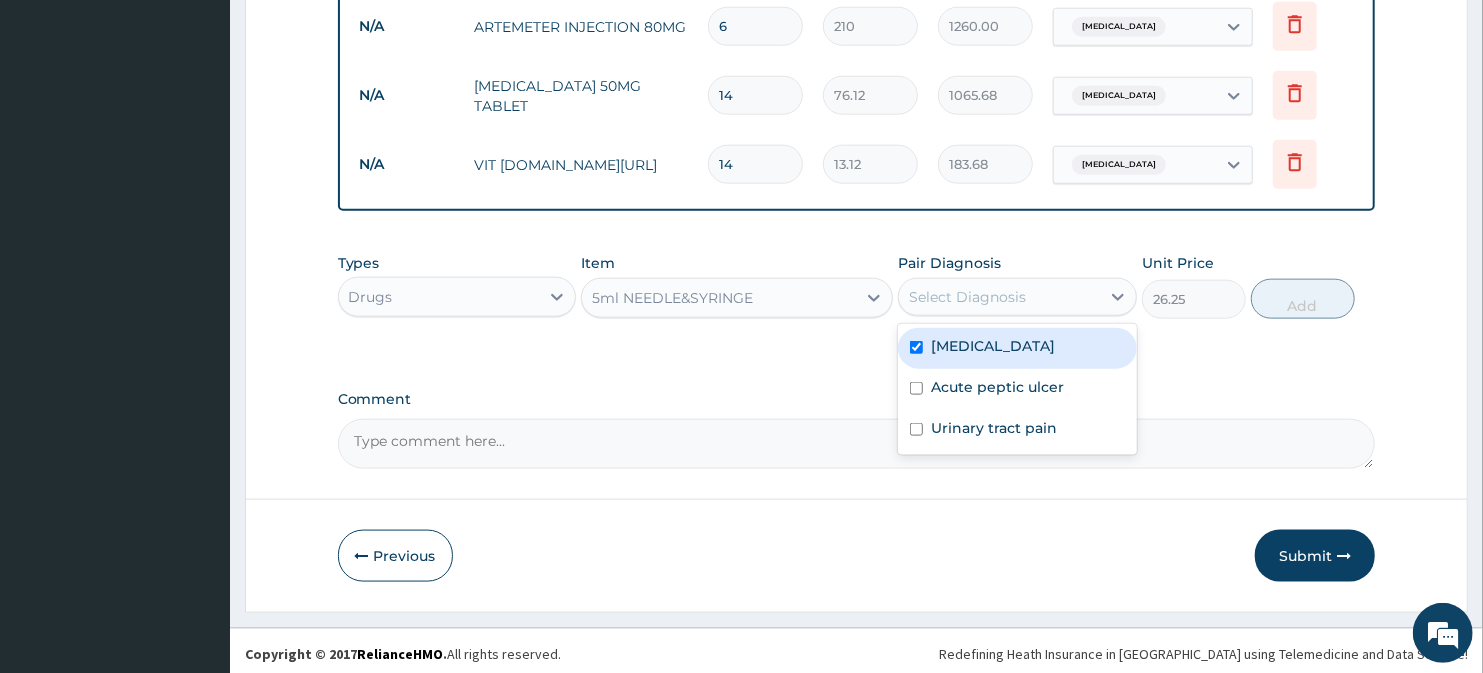 checkbox on "true" 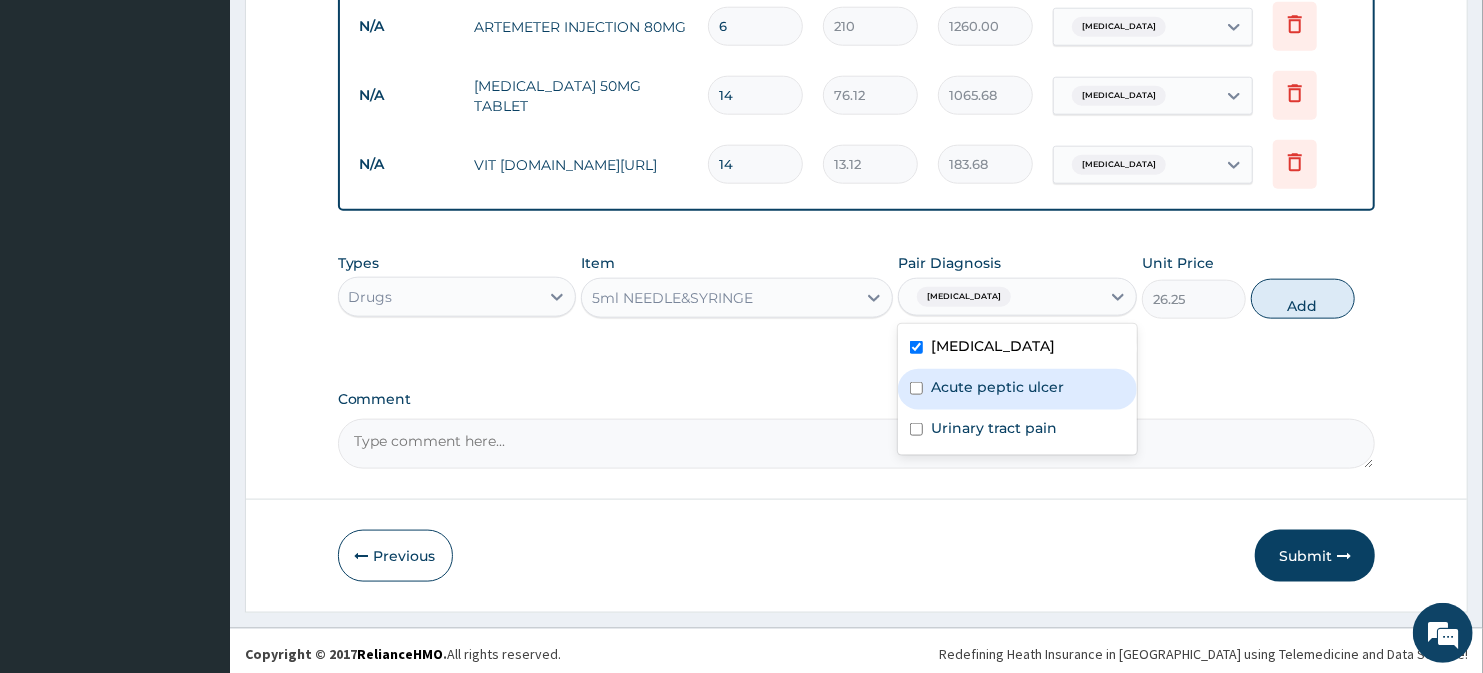click at bounding box center (916, 388) 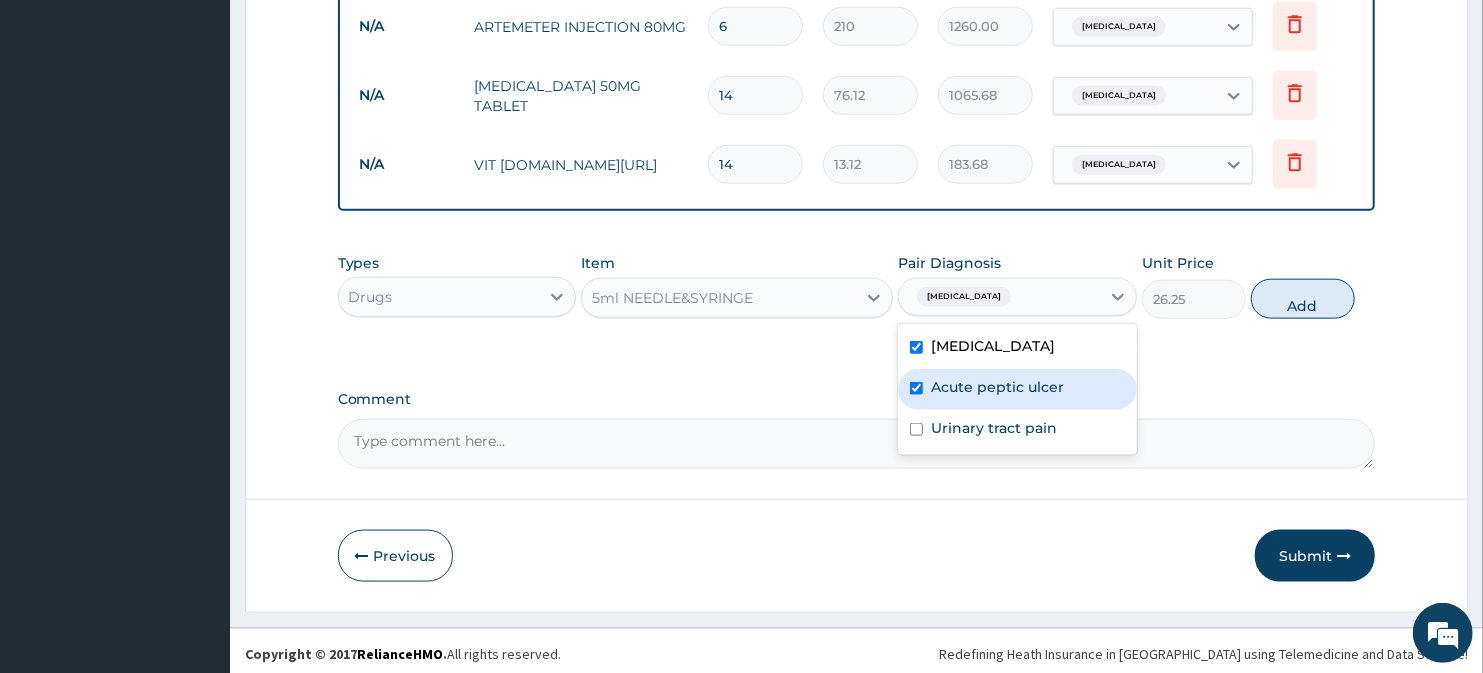 checkbox on "true" 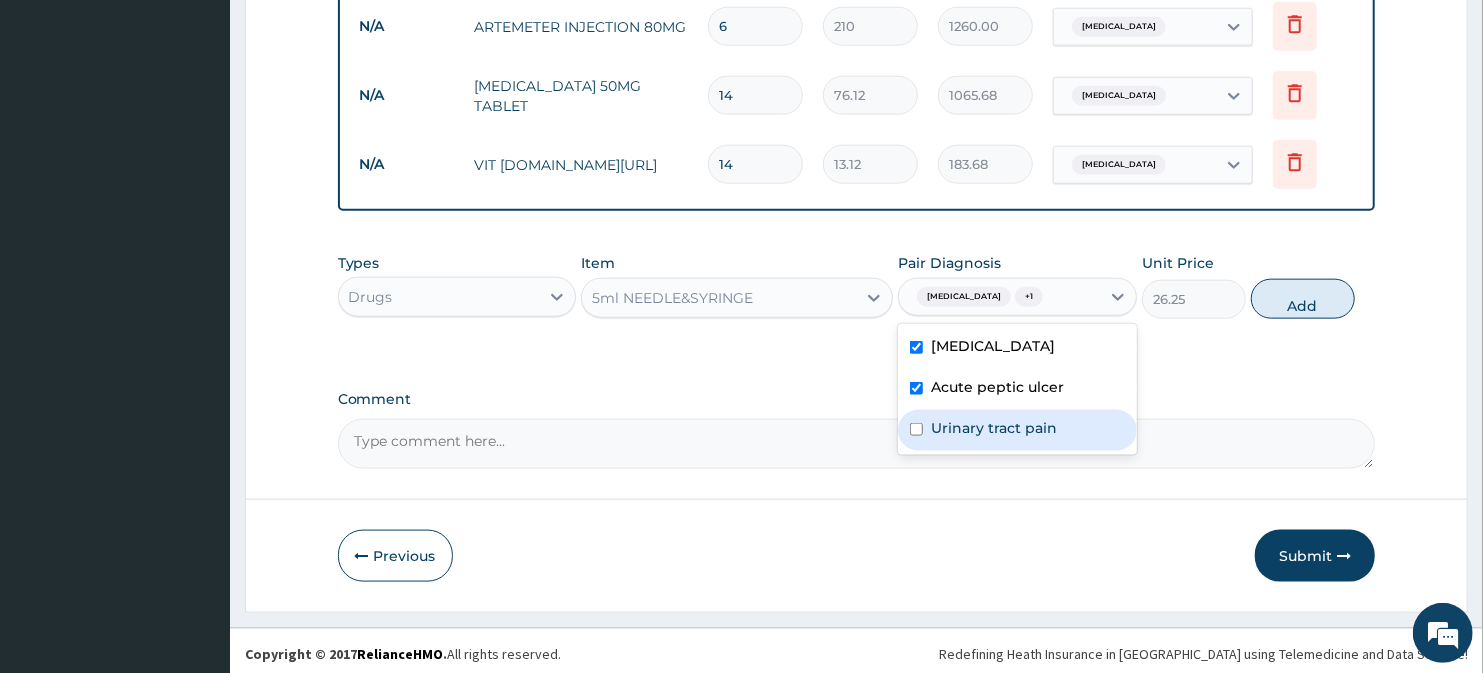 click at bounding box center (916, 429) 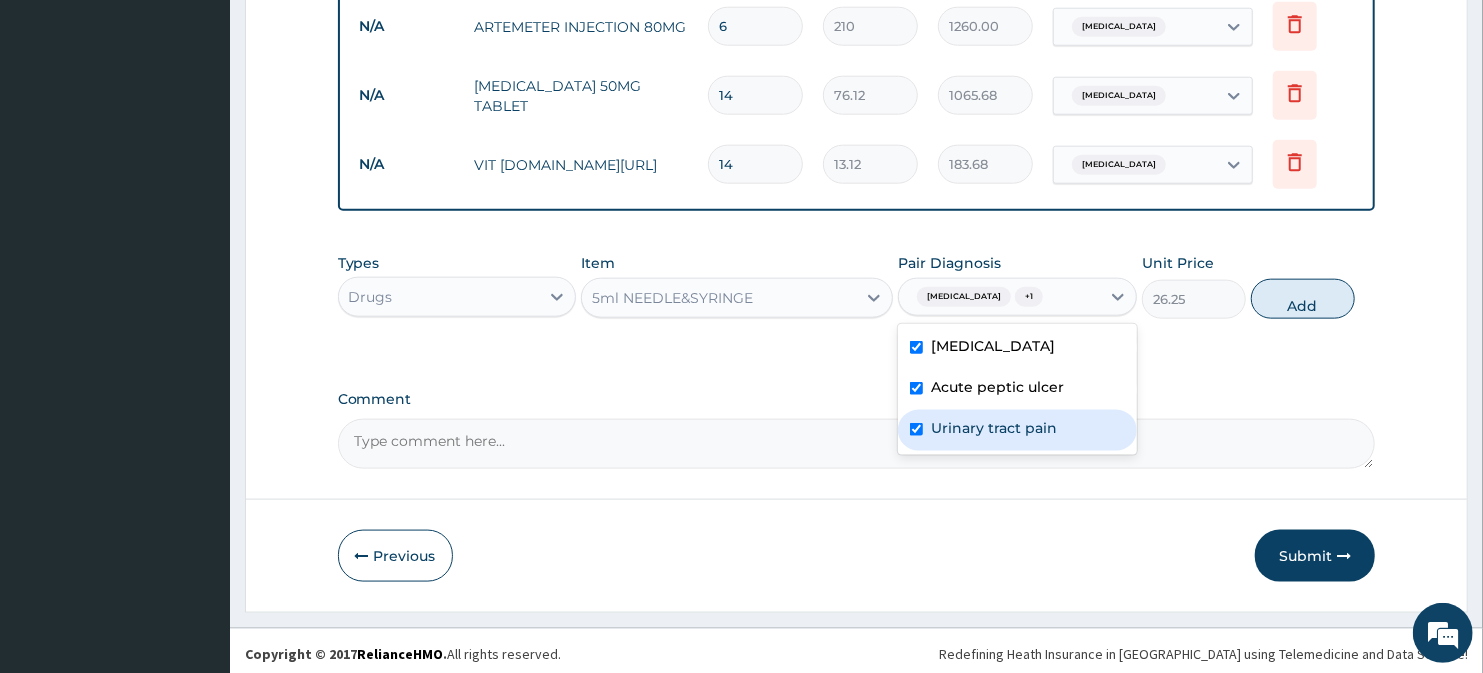 checkbox on "true" 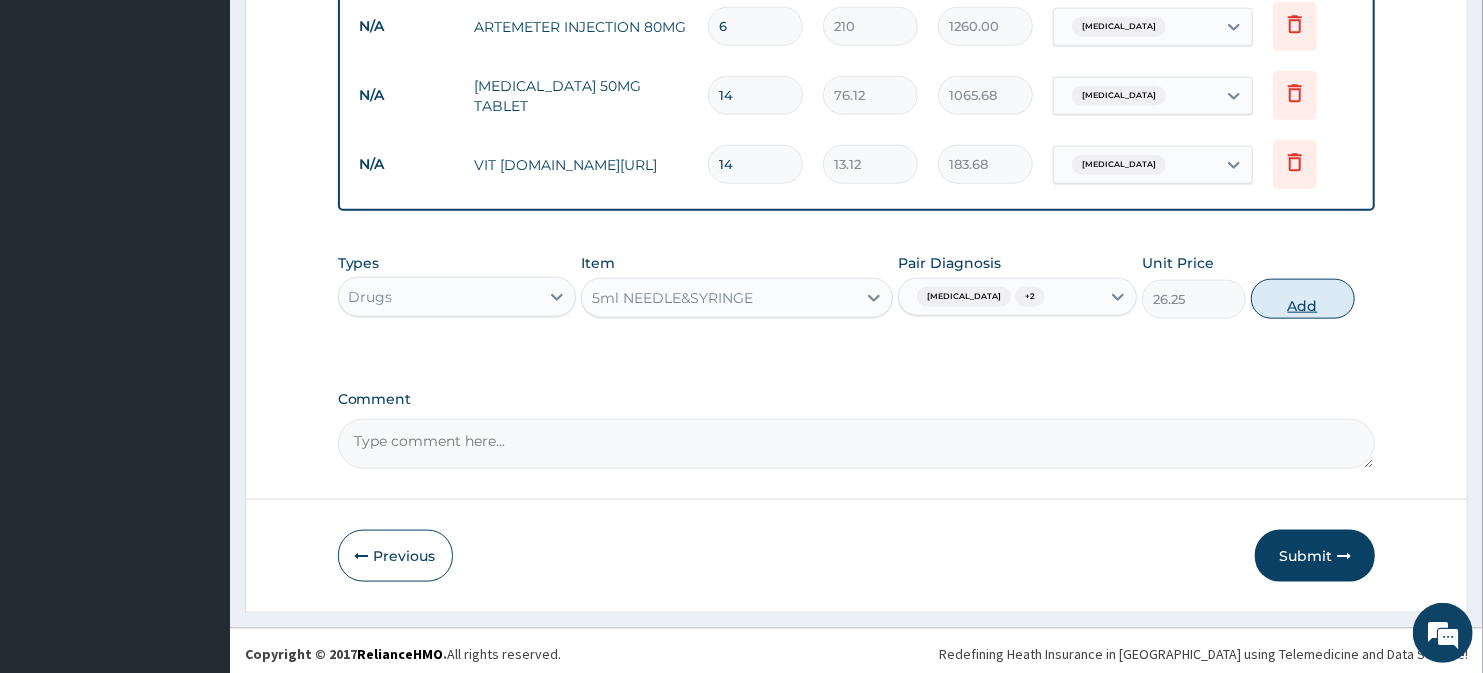 click on "Add" at bounding box center [1303, 299] 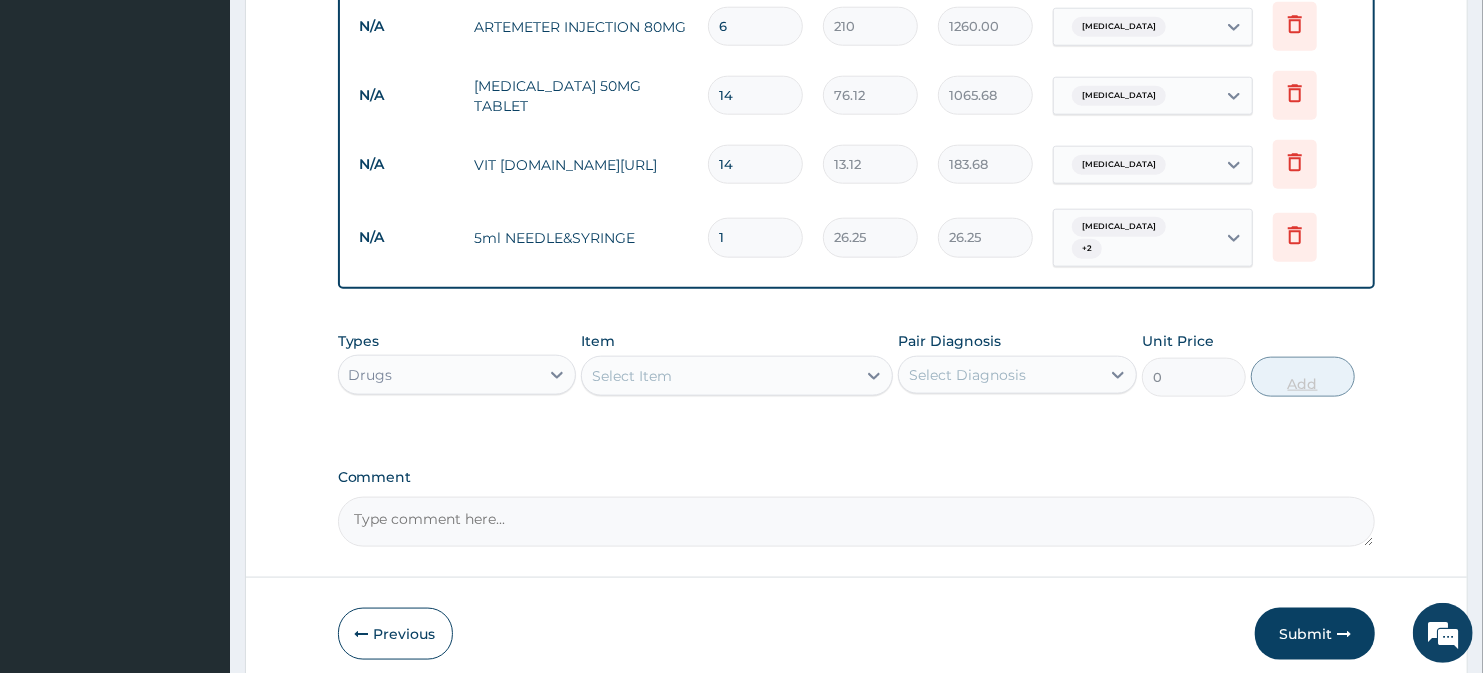 type 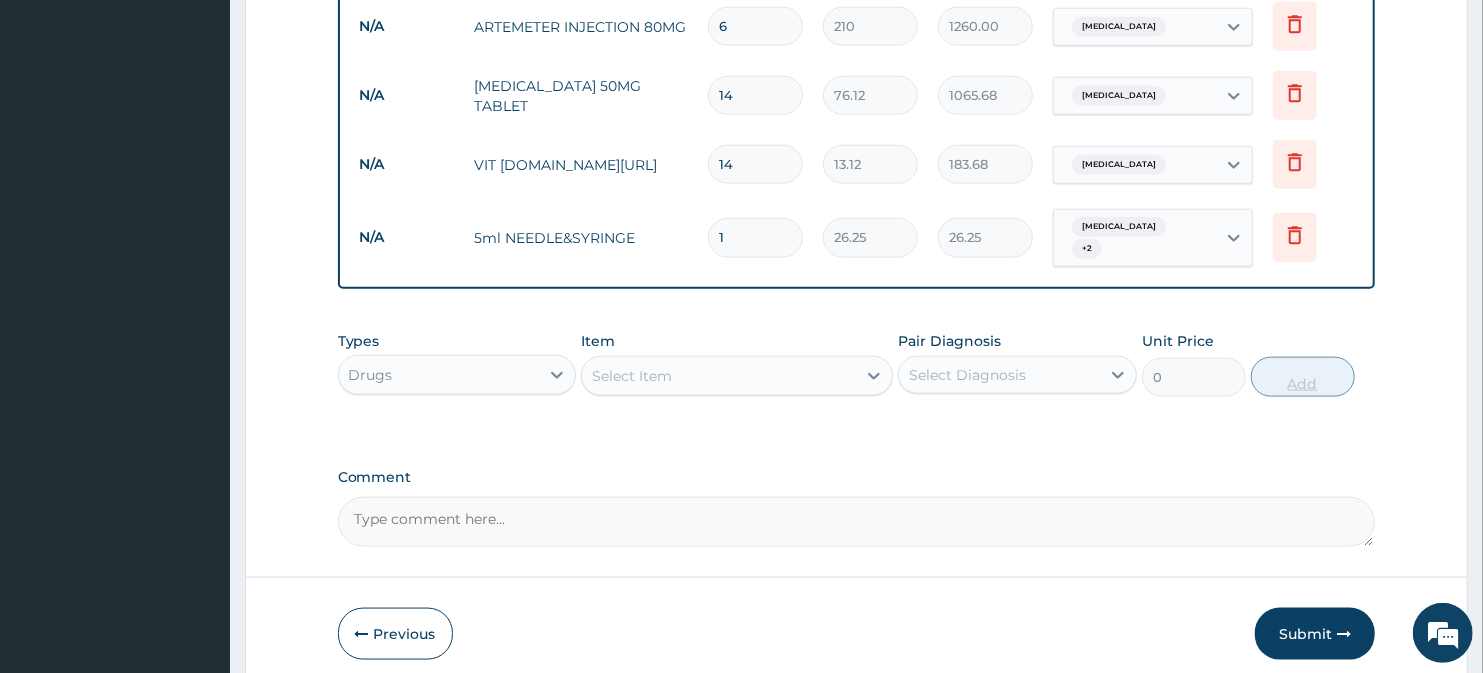 type on "0.00" 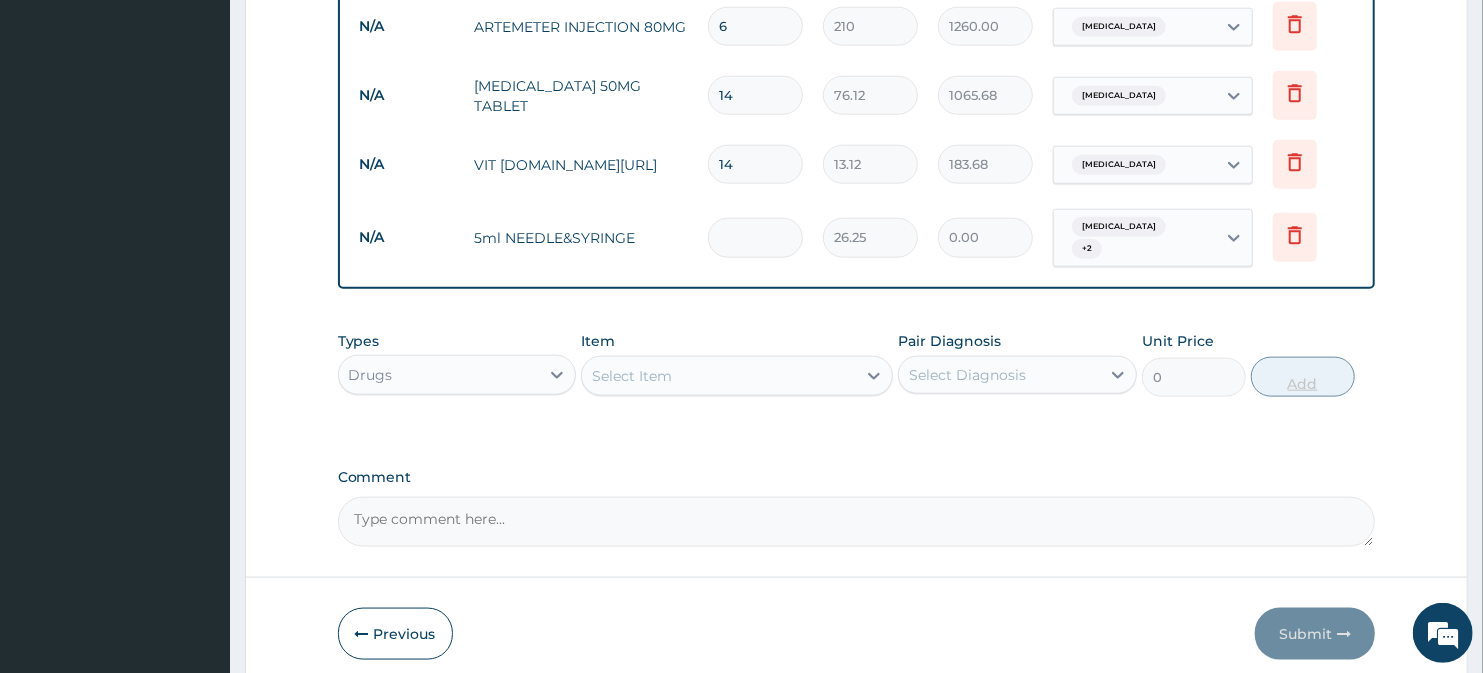 type on "5" 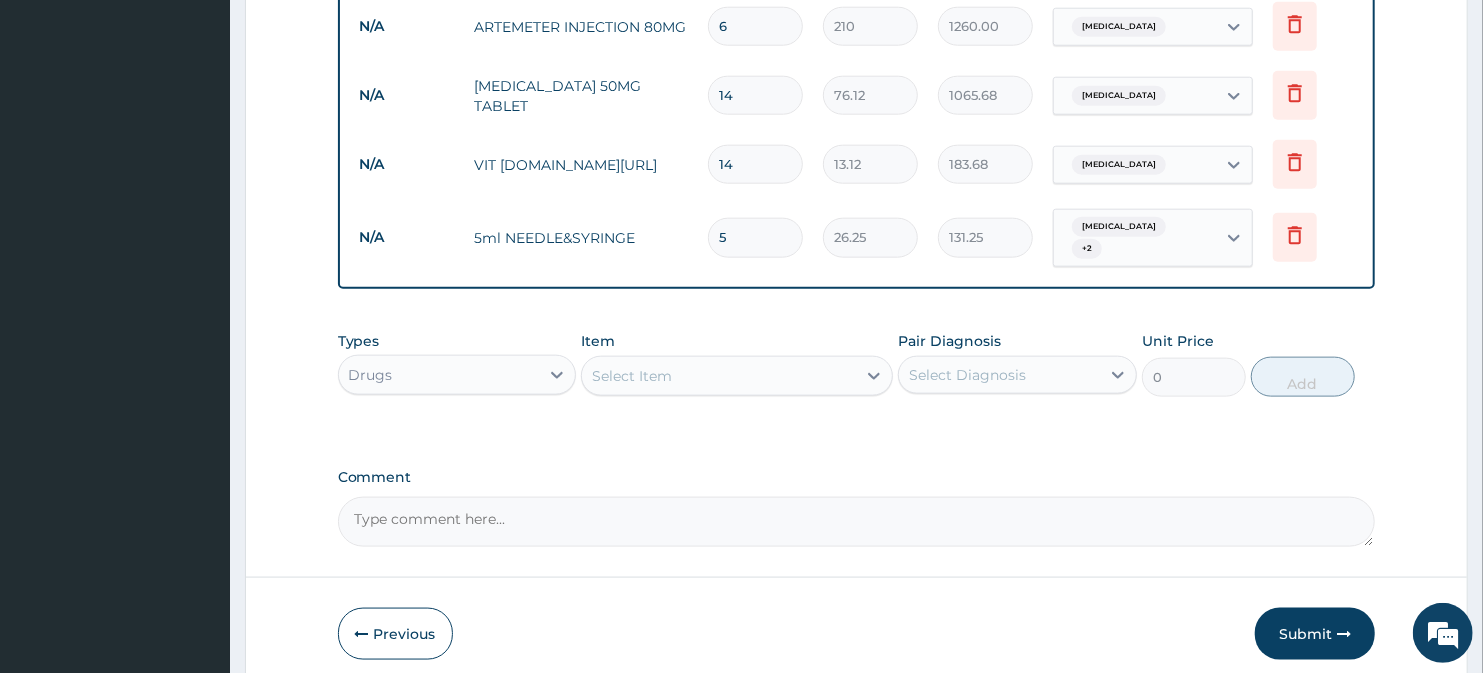 type on "5" 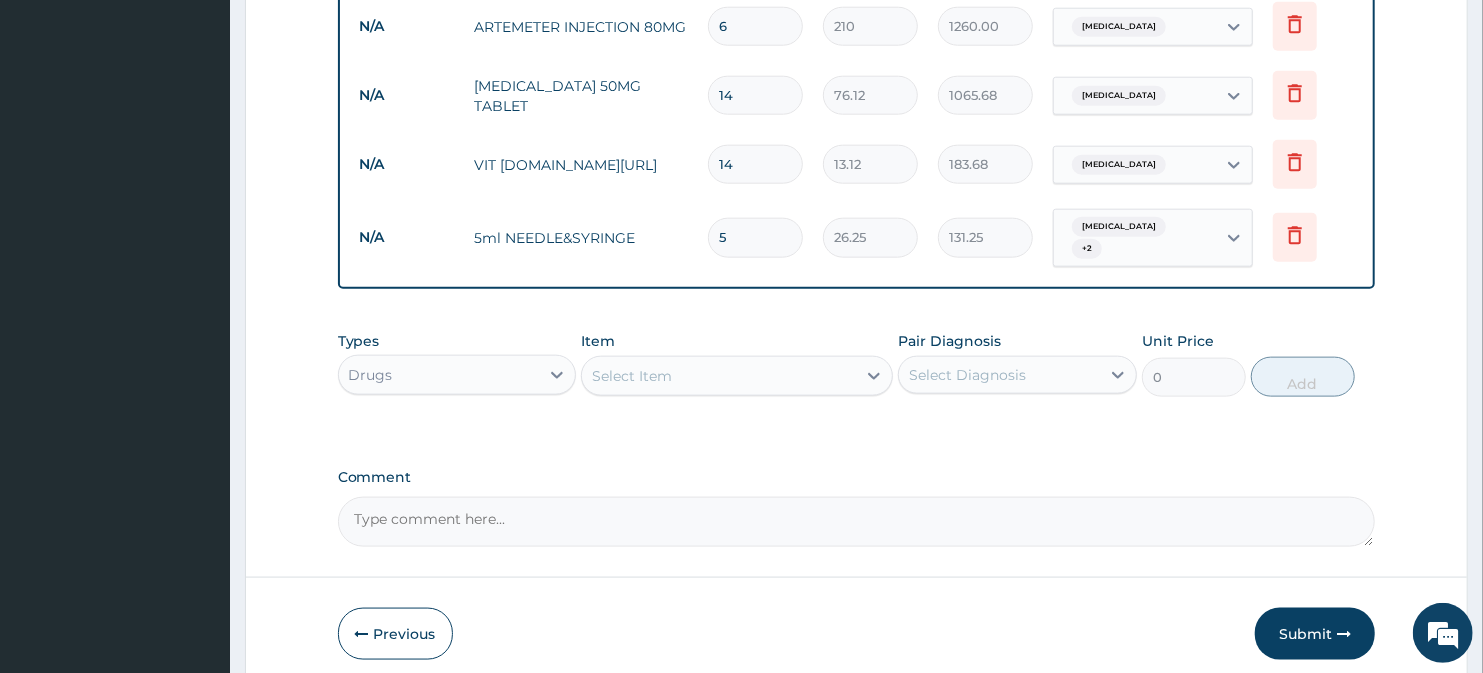 click on "Select Item" at bounding box center (632, 376) 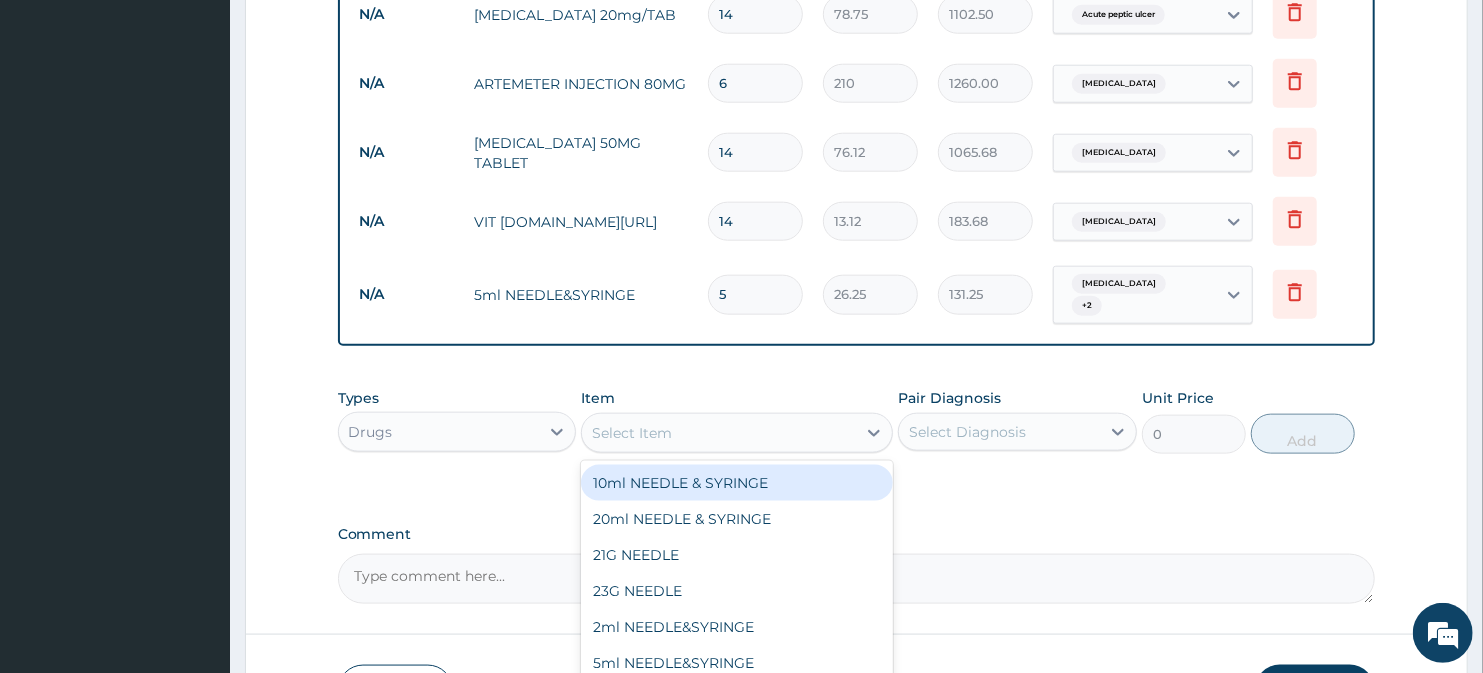 scroll, scrollTop: 1253, scrollLeft: 0, axis: vertical 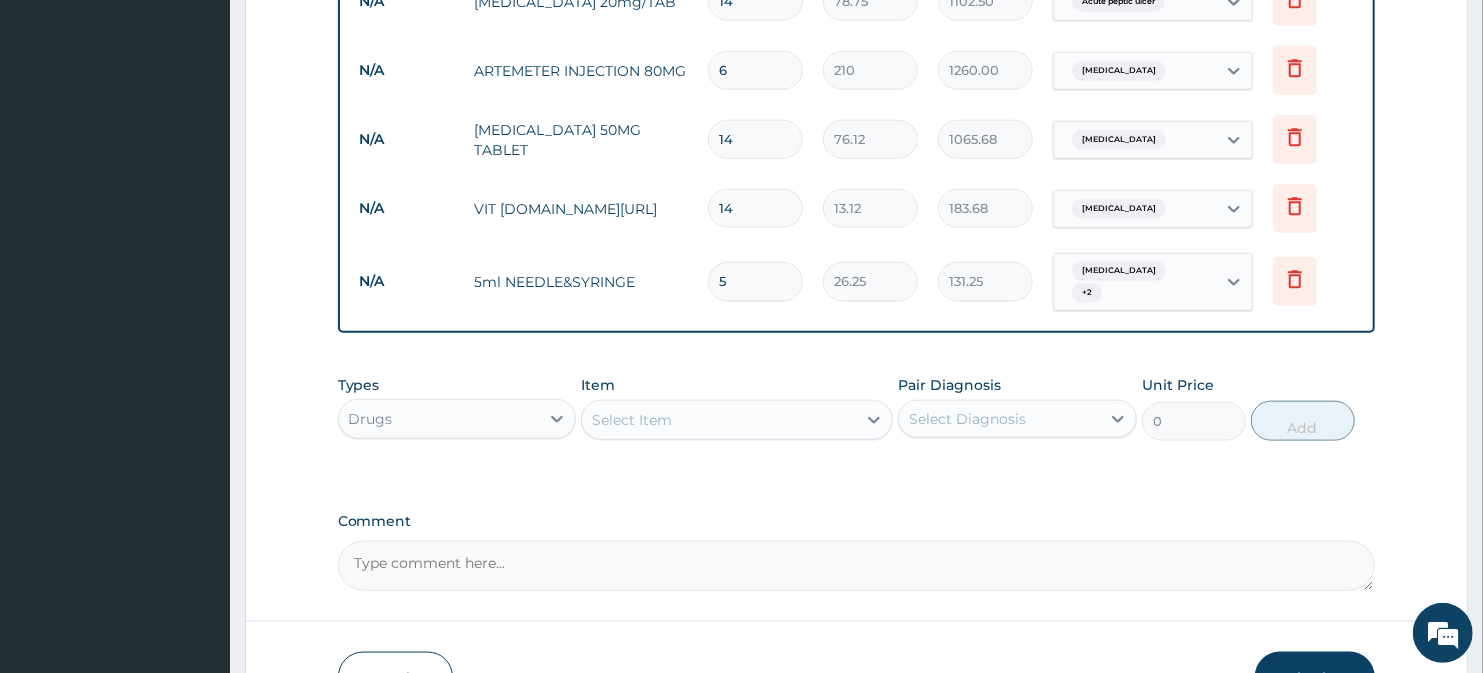 click on "Select Item" at bounding box center (632, 420) 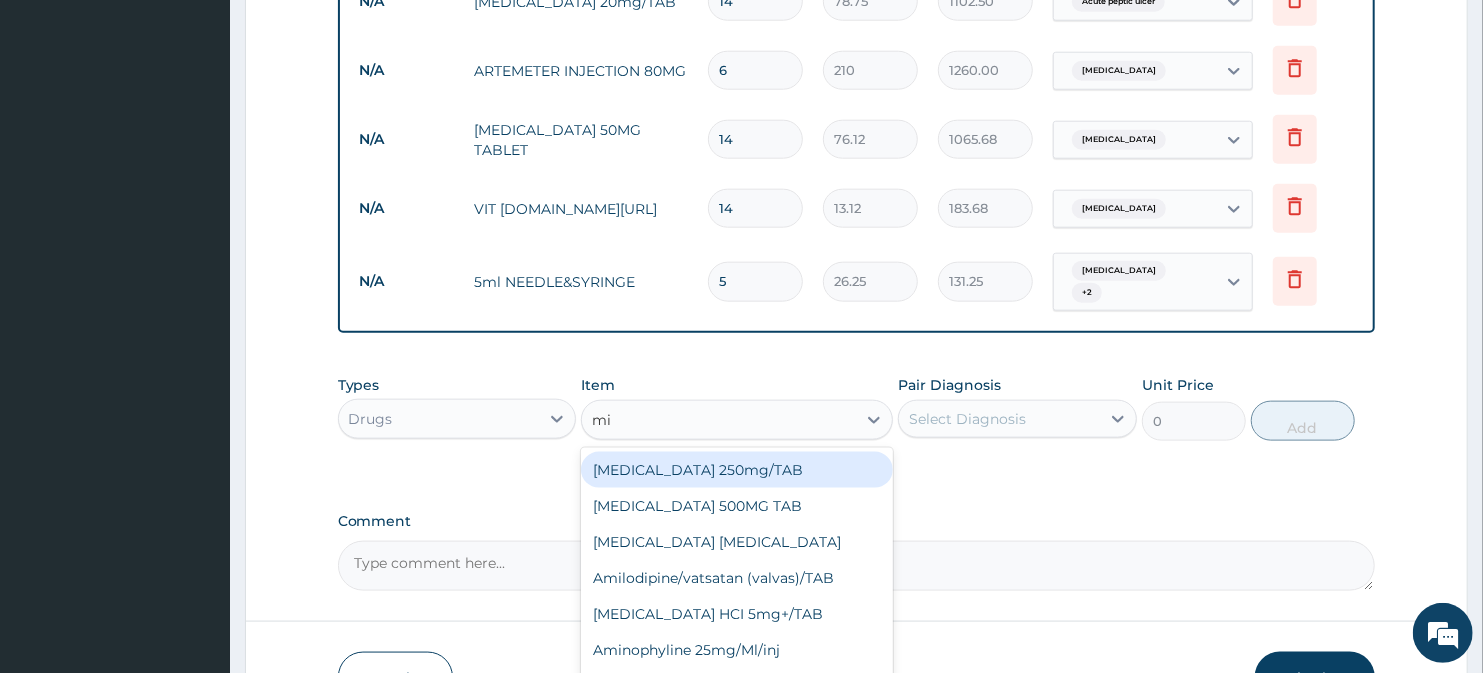 type on "mis" 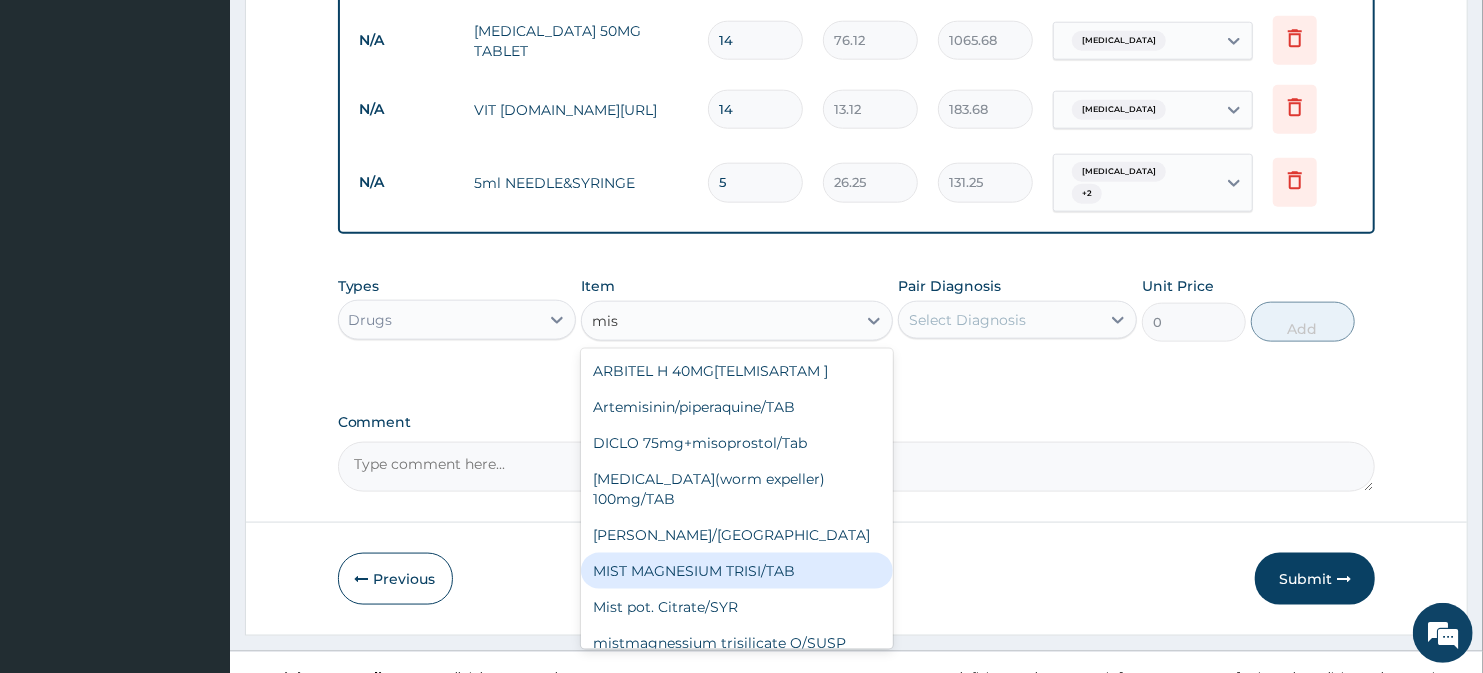 scroll, scrollTop: 1367, scrollLeft: 0, axis: vertical 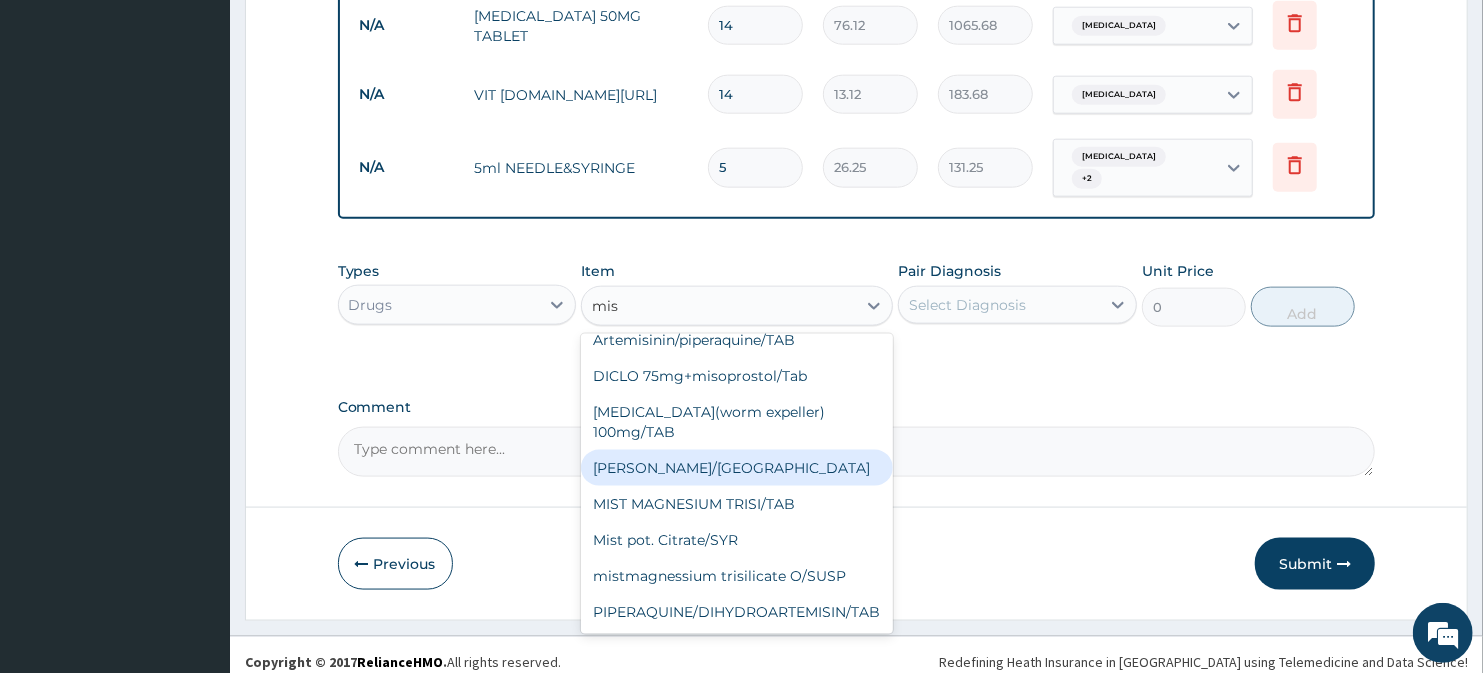 click on "Mist Kaolin/SYR" at bounding box center [736, 468] 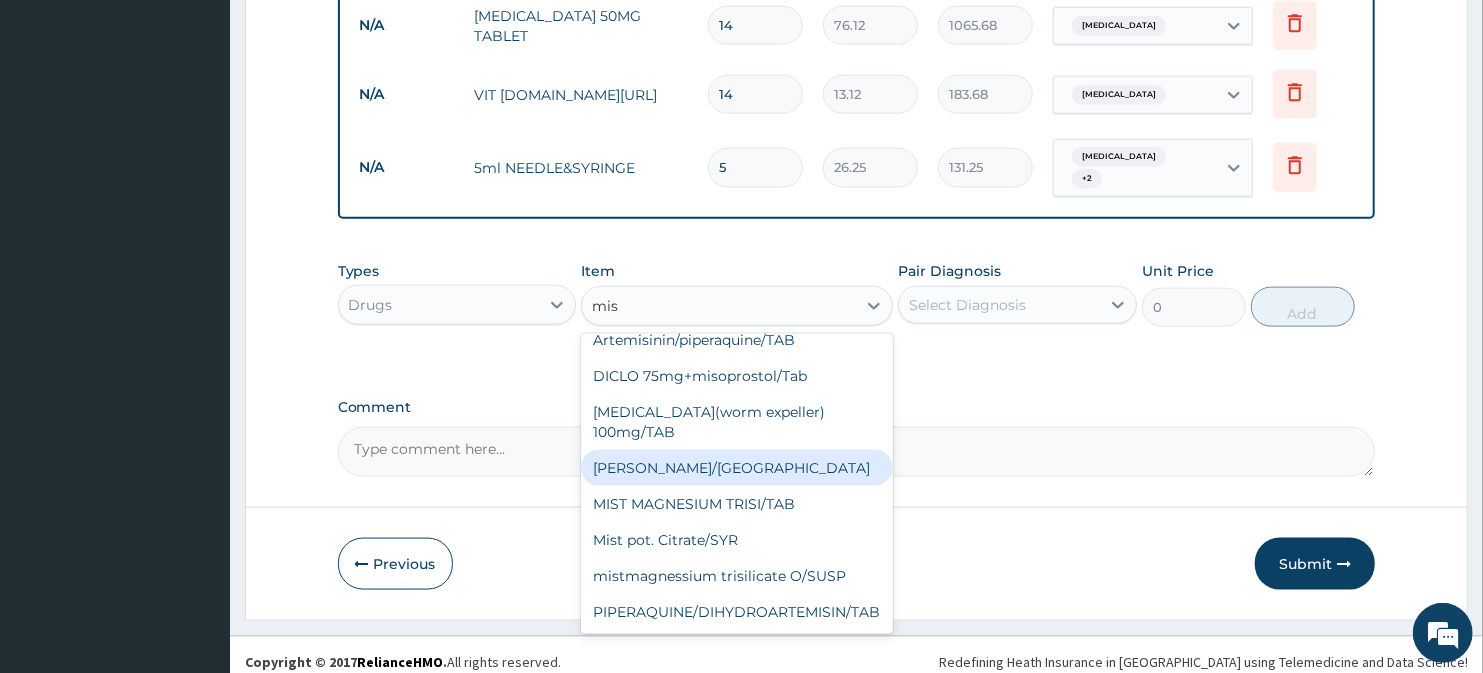type 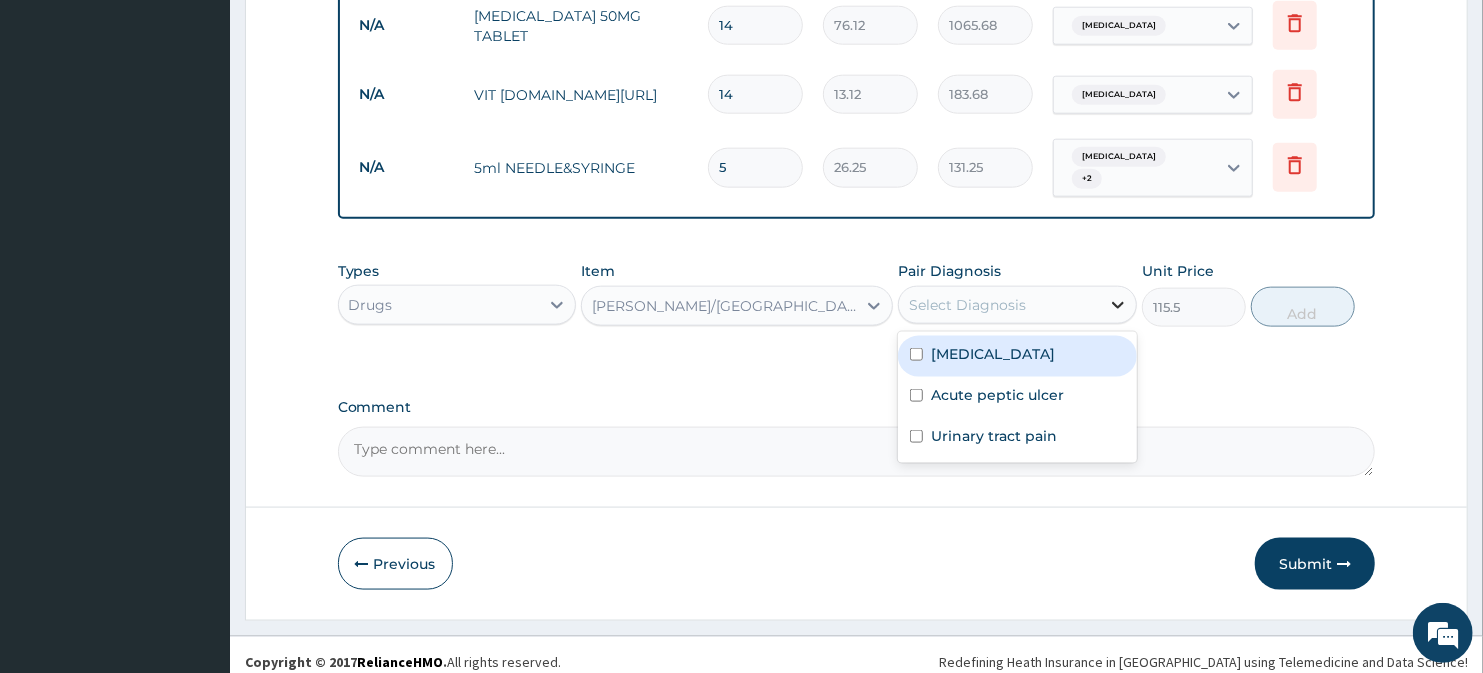 click 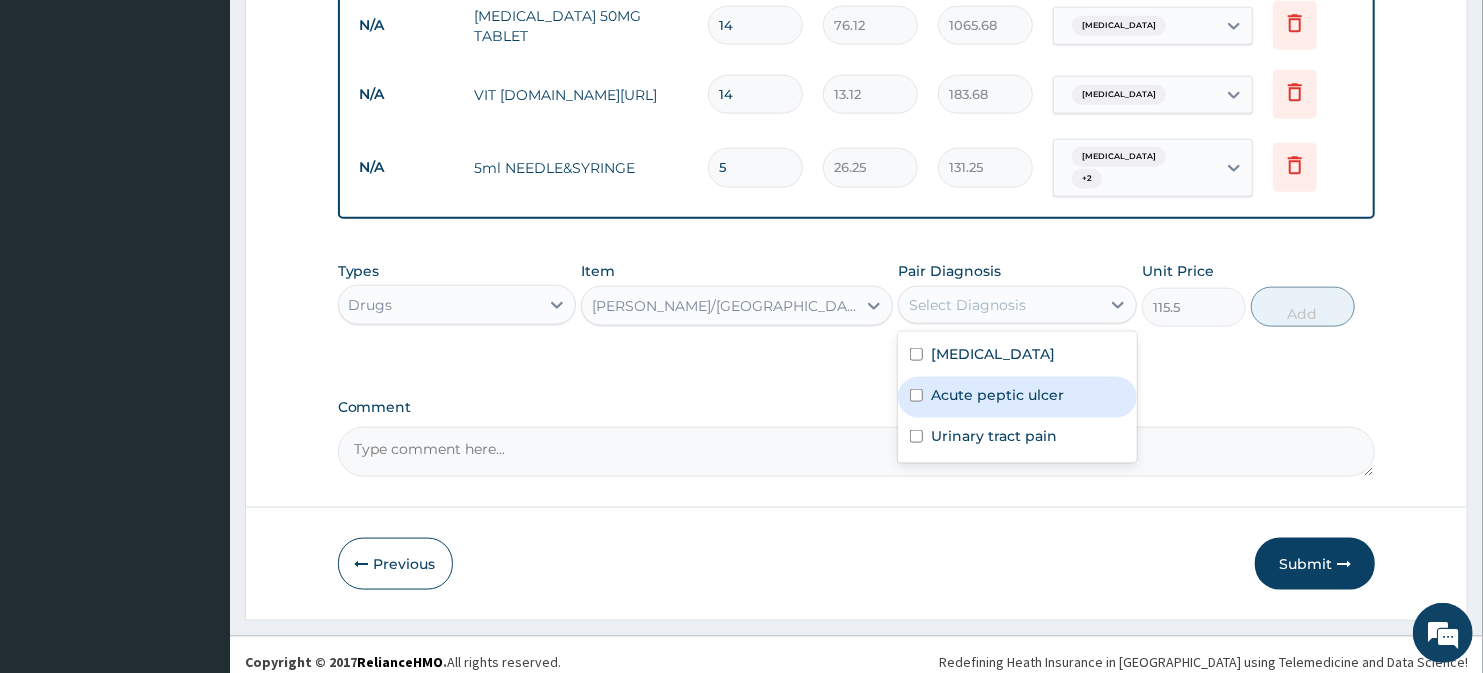 click on "Acute peptic ulcer" at bounding box center [1017, 397] 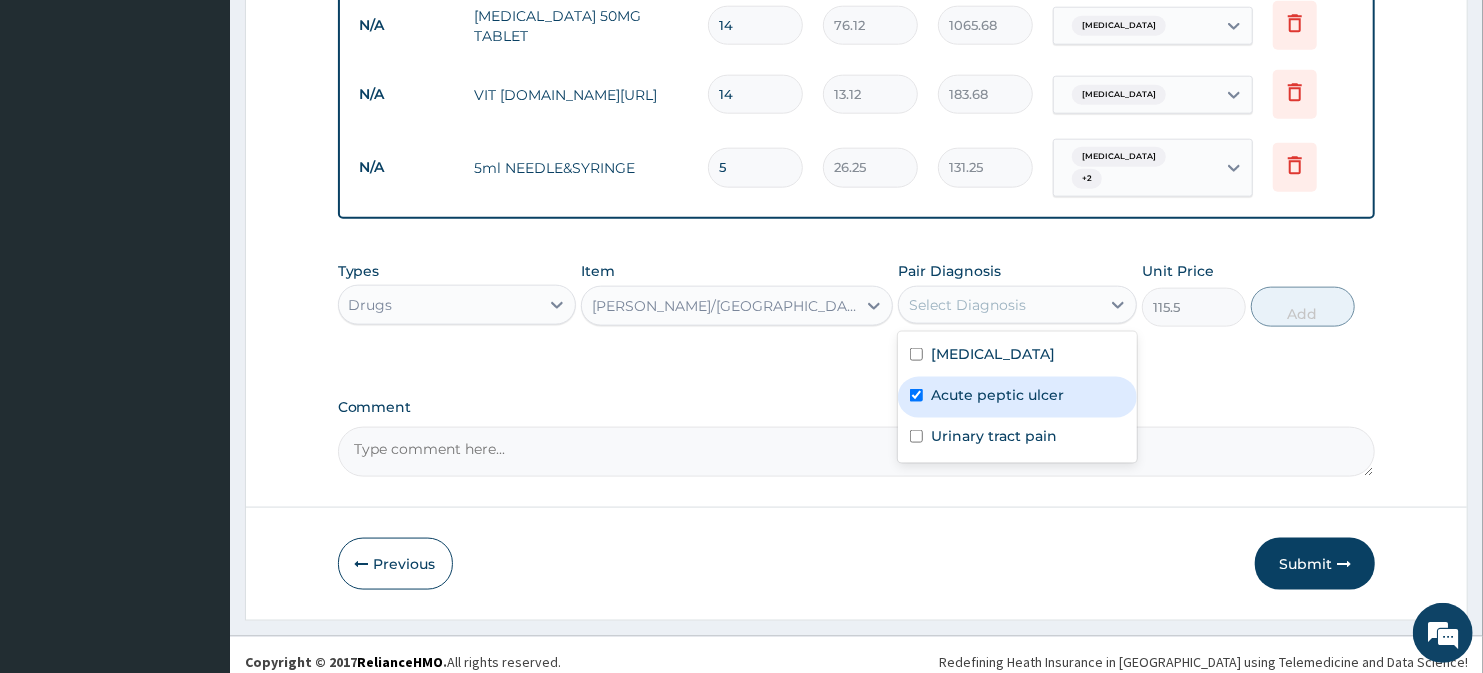 checkbox on "true" 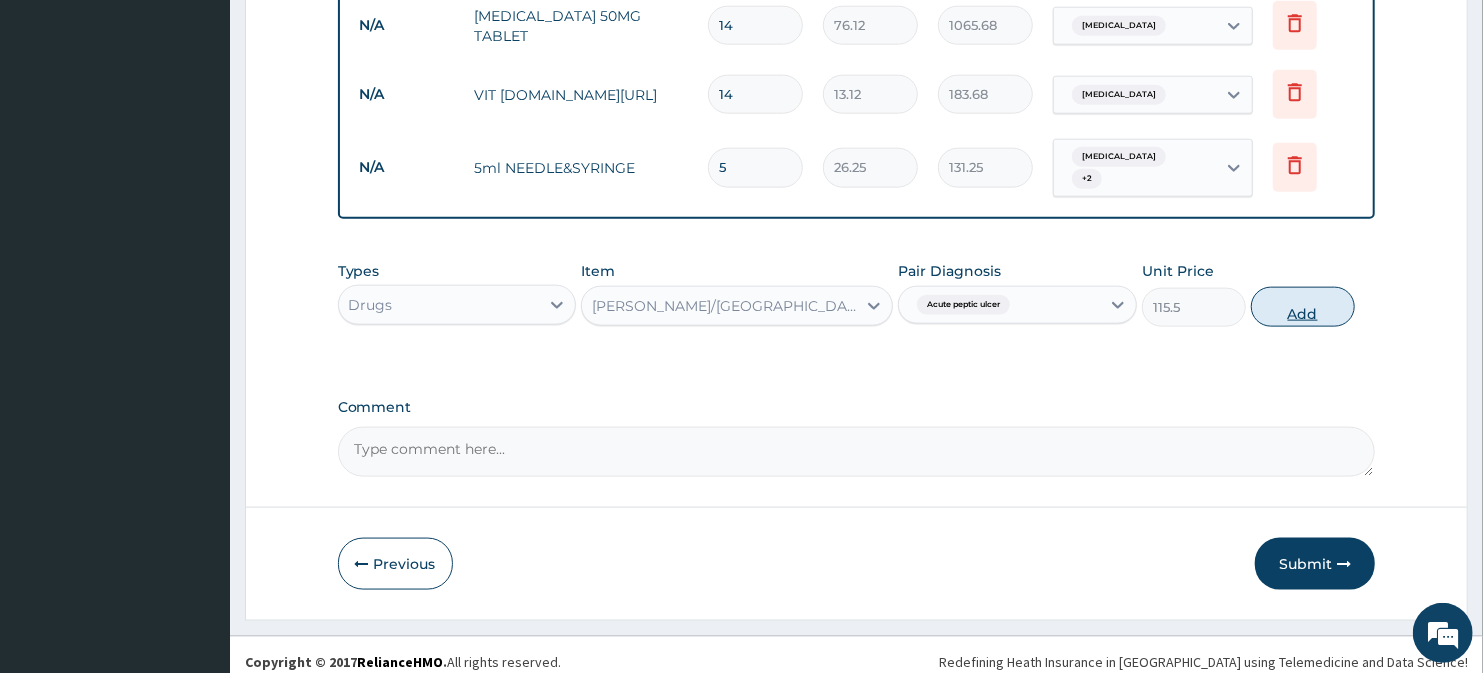 click on "Add" at bounding box center (1303, 307) 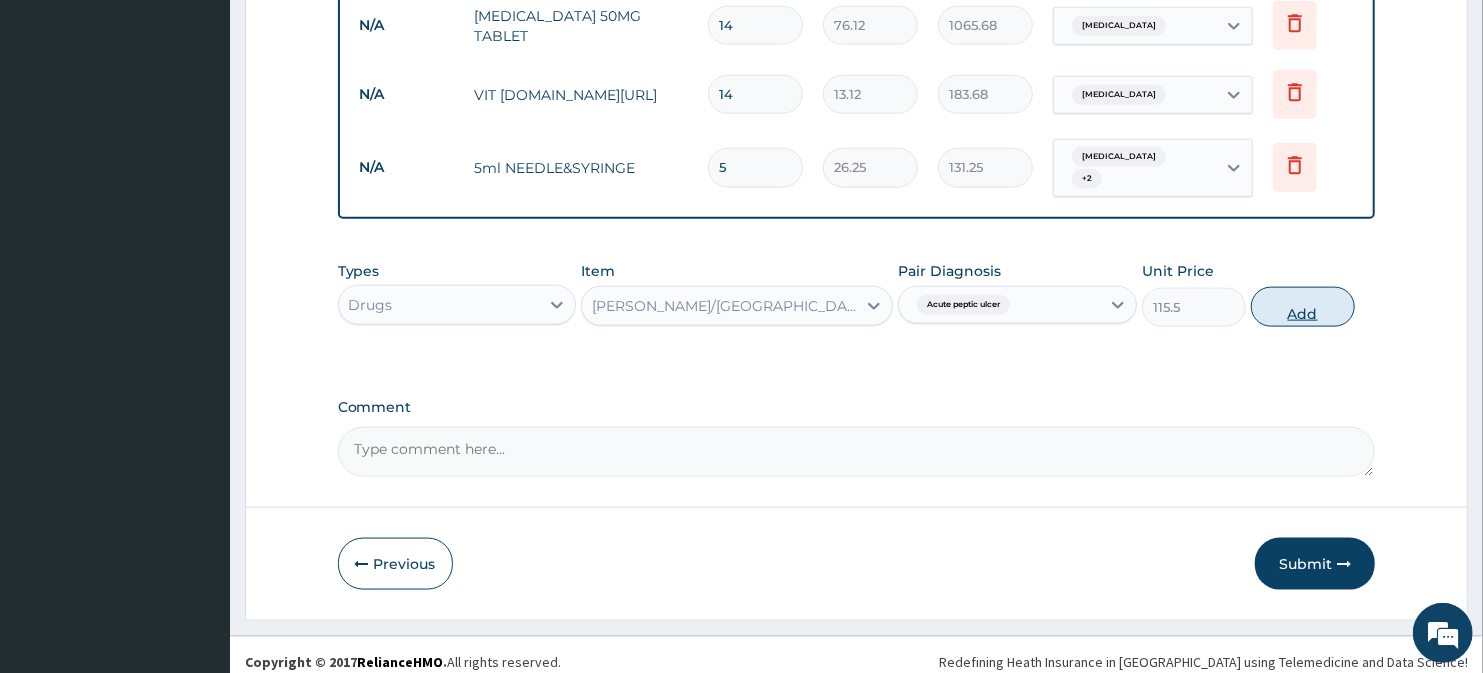 type on "0" 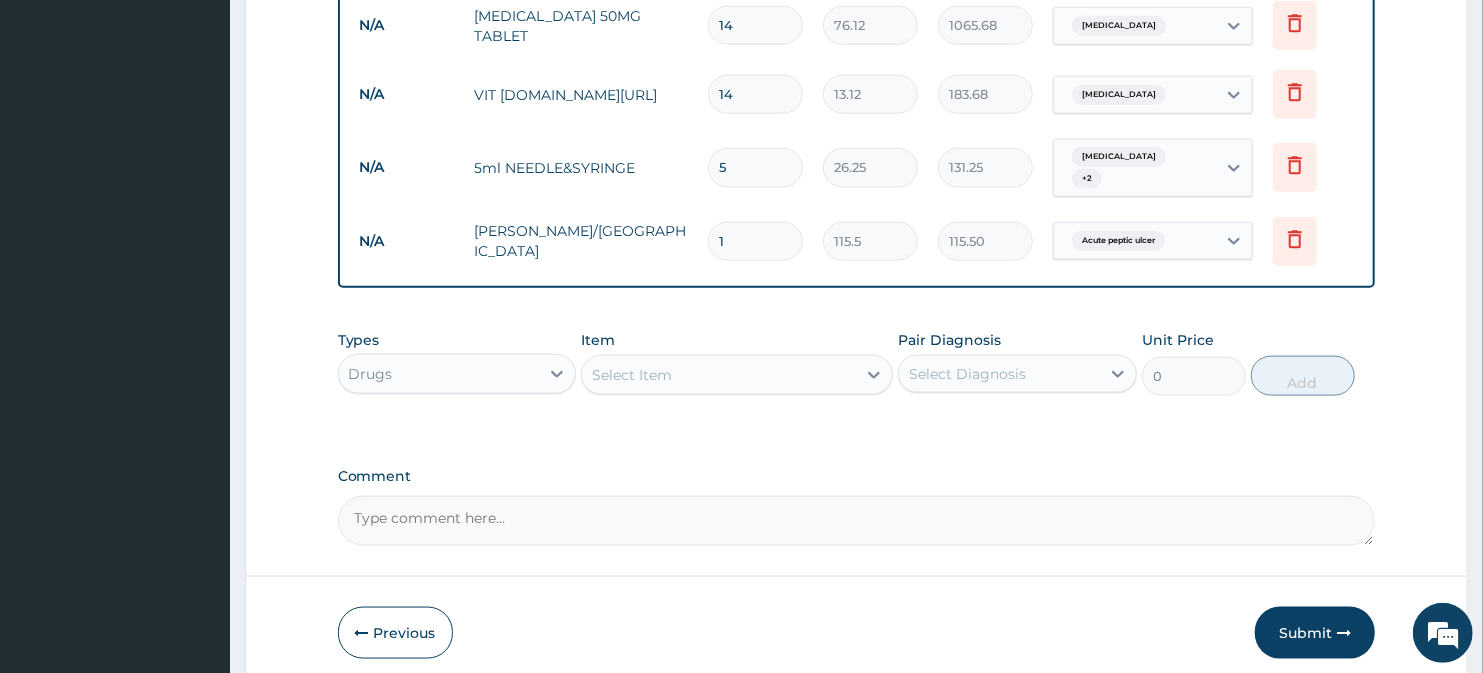 type 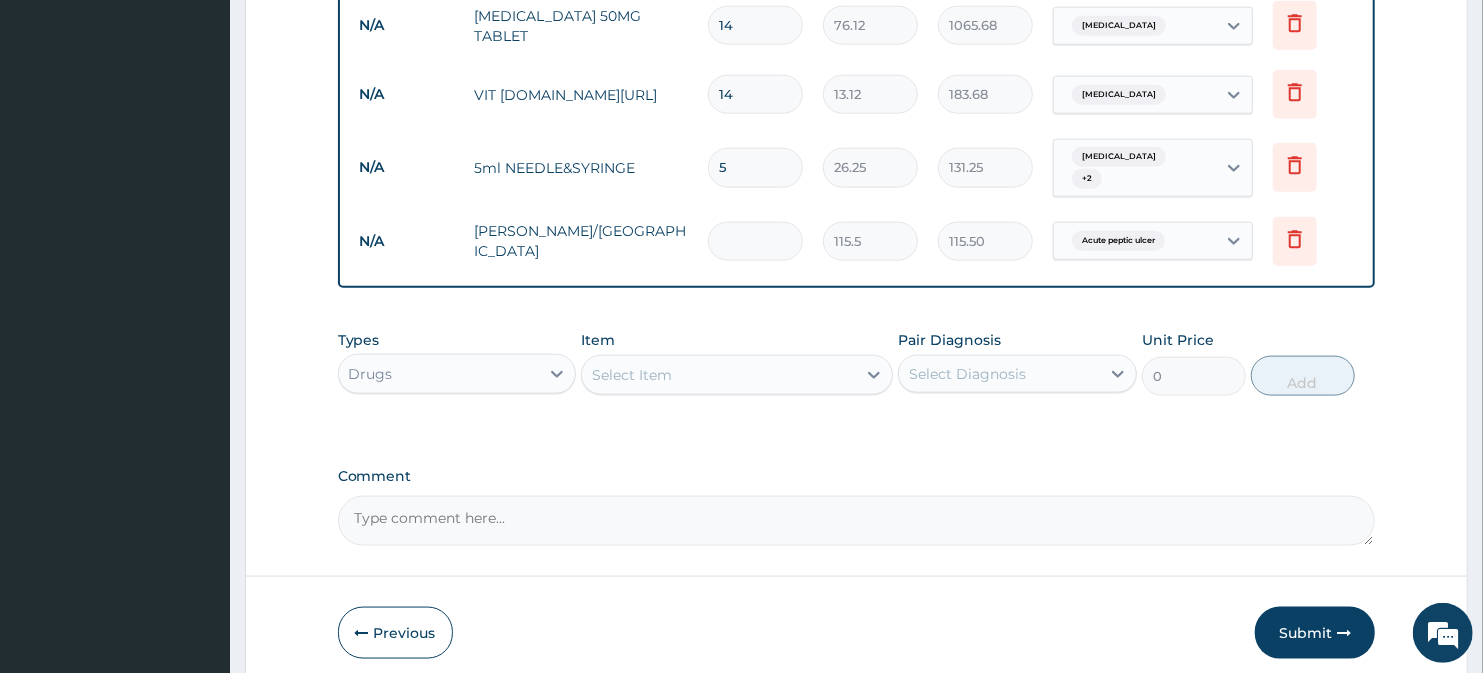 type on "0.00" 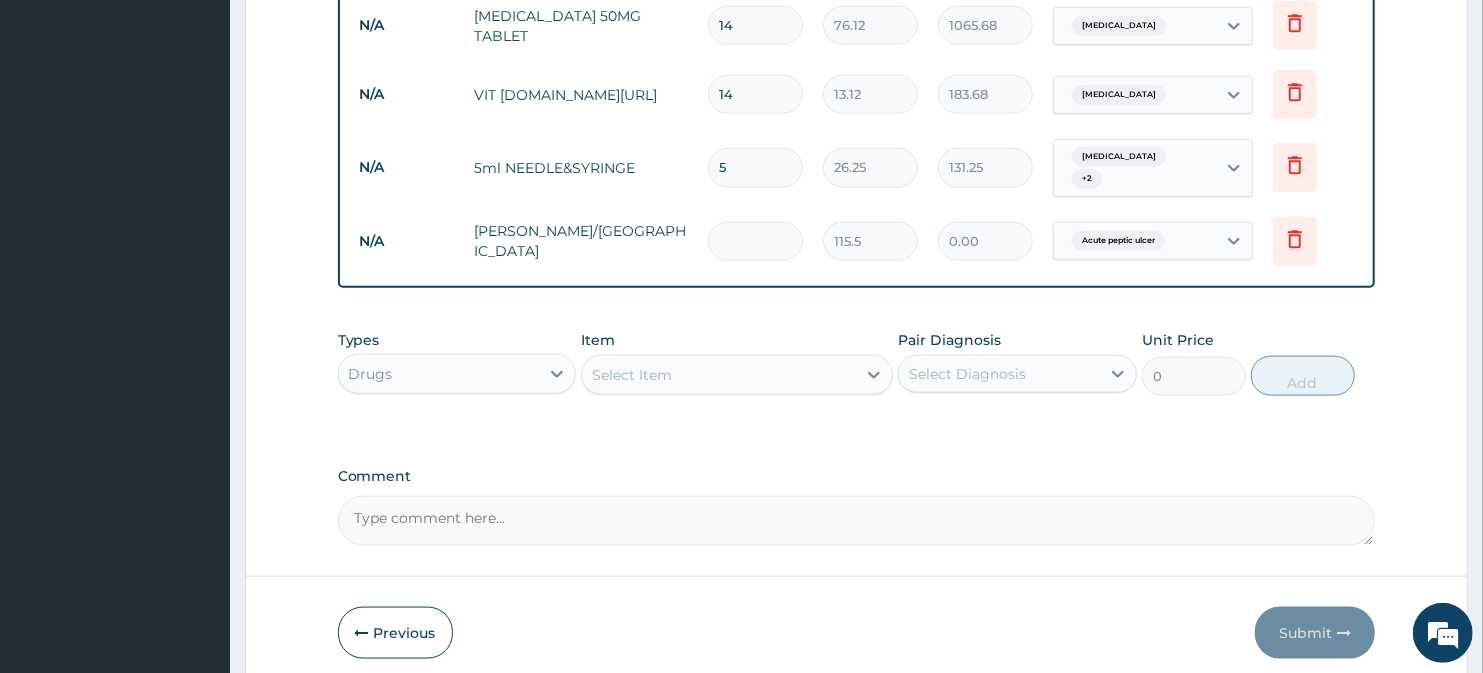 type on "2" 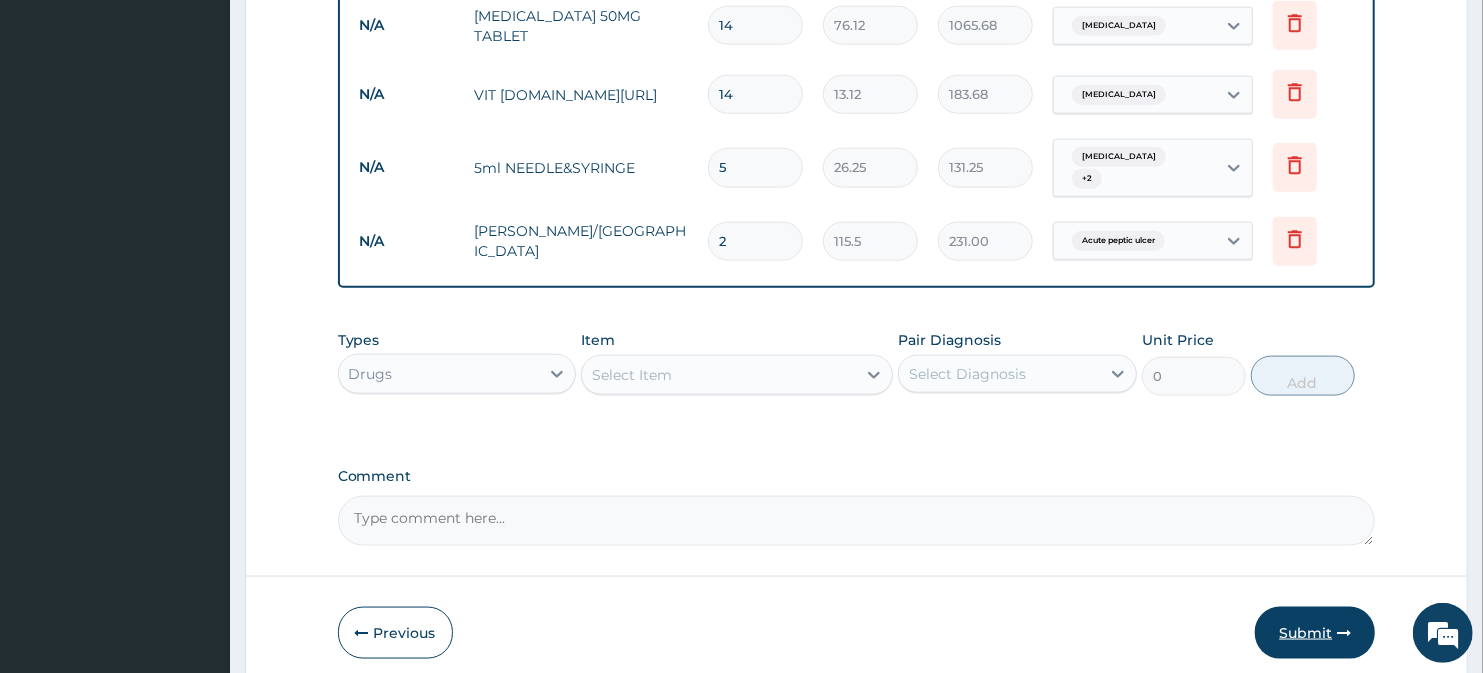 type on "2" 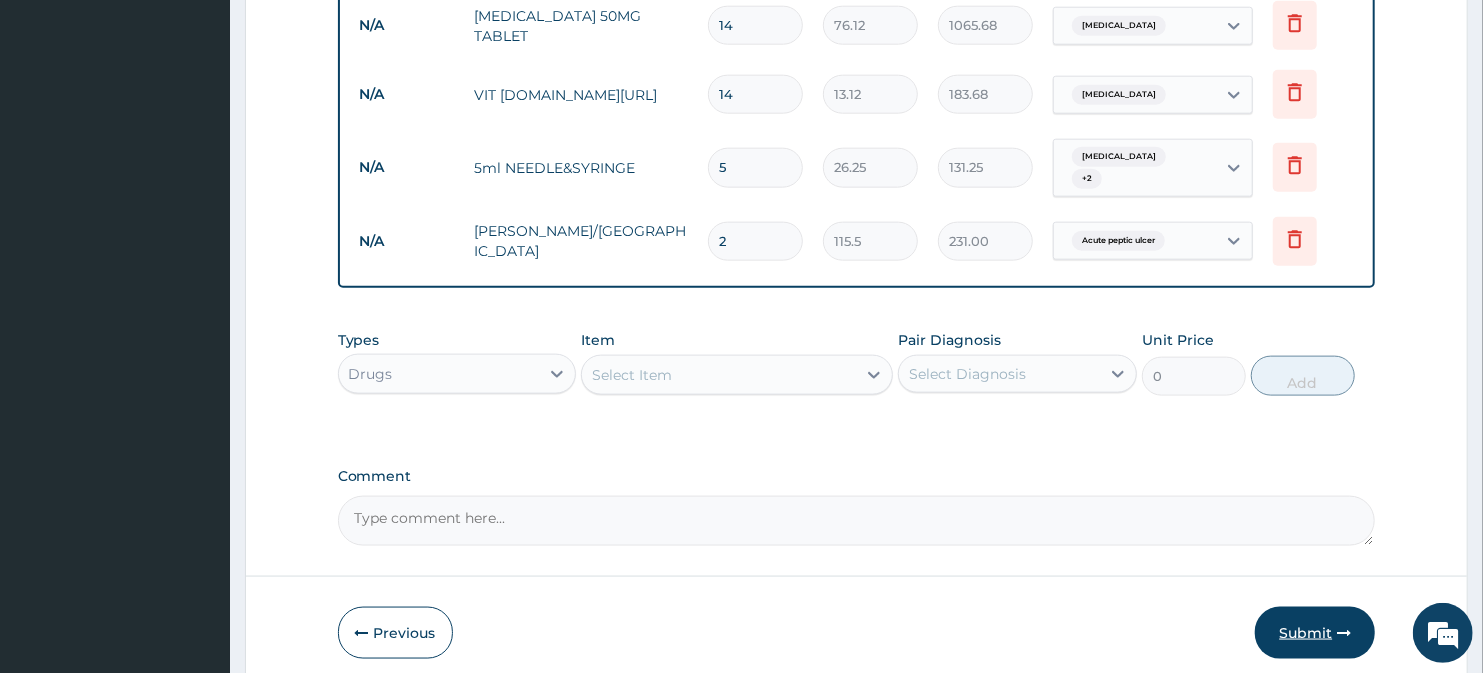 click on "Submit" at bounding box center [1315, 633] 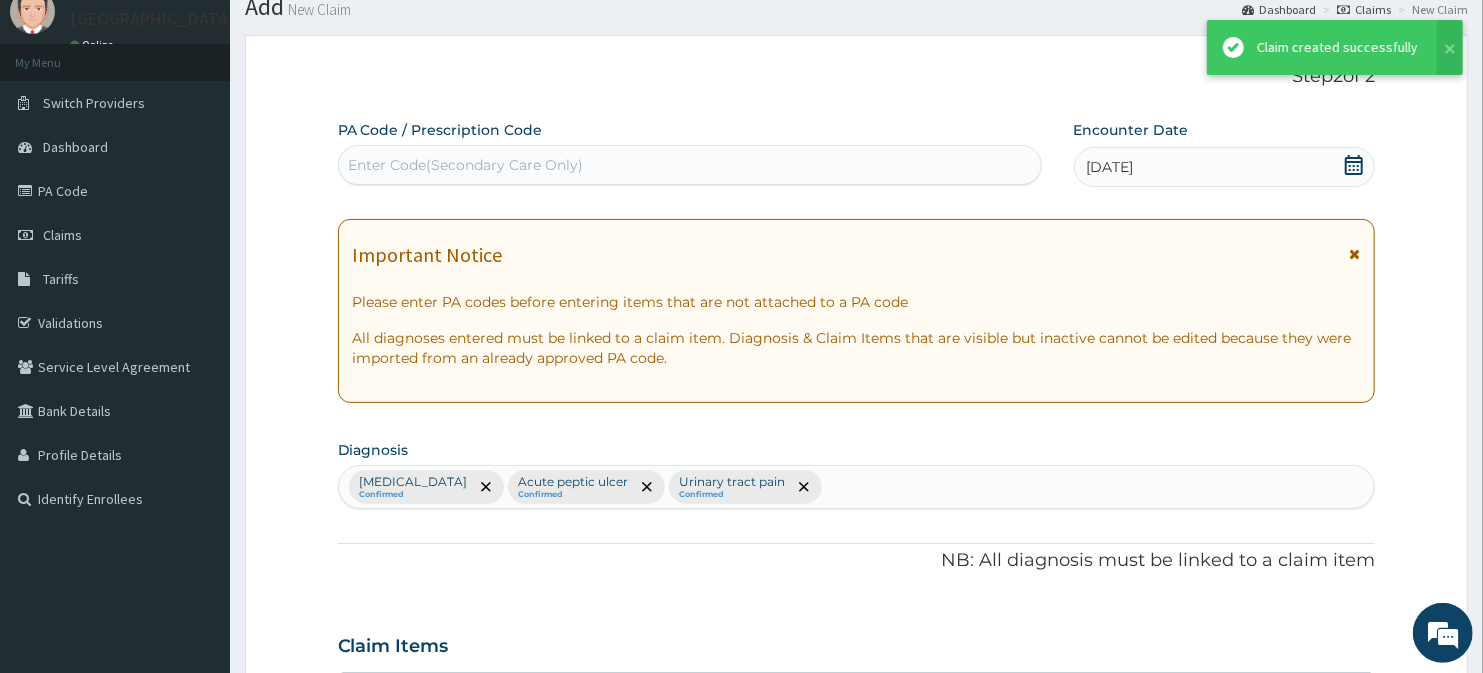 scroll, scrollTop: 1367, scrollLeft: 0, axis: vertical 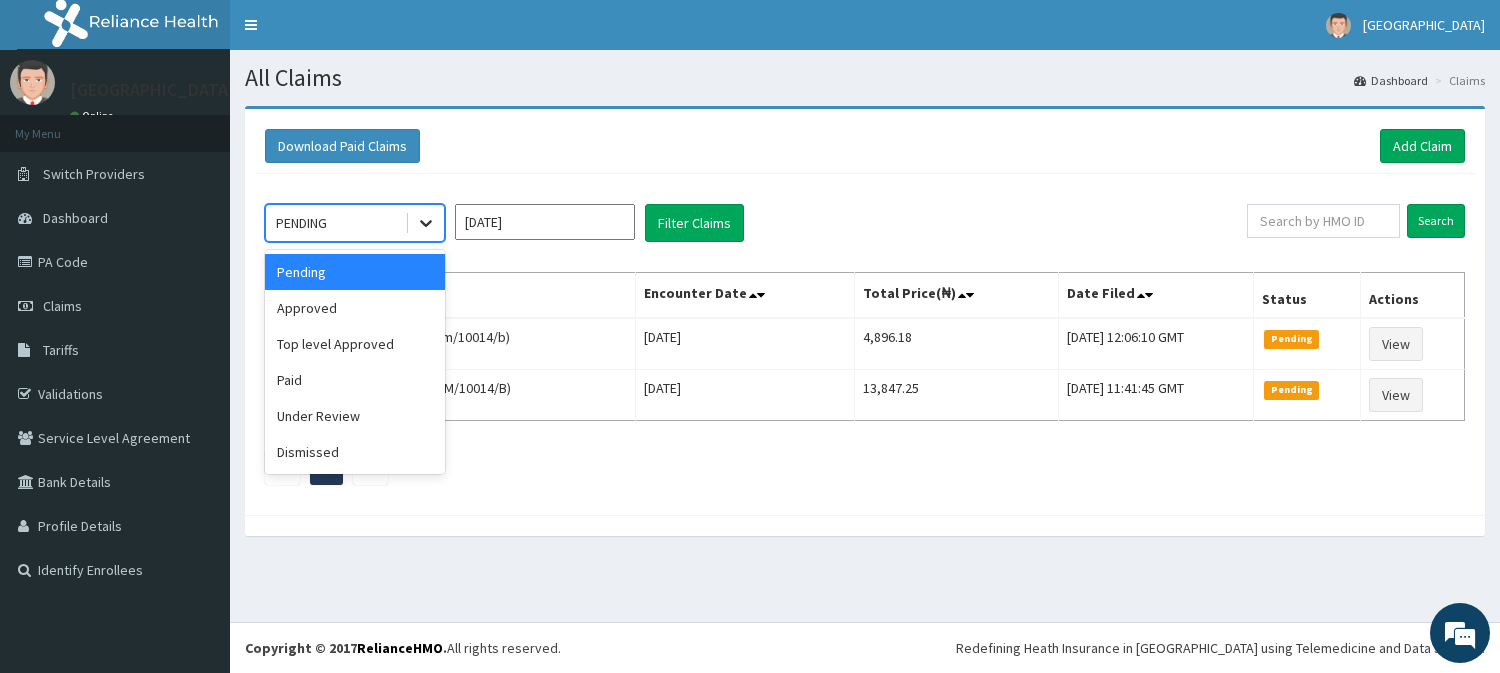 click 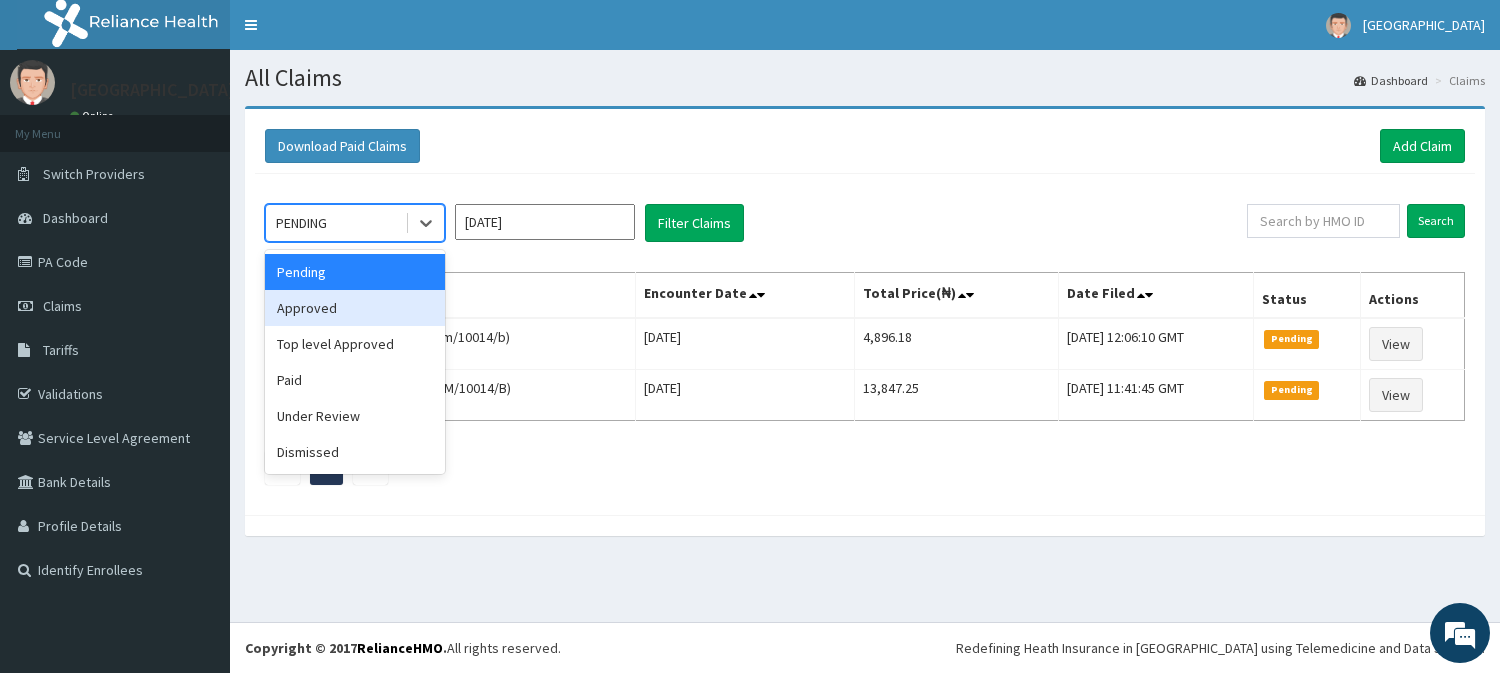 click on "Approved" at bounding box center [355, 308] 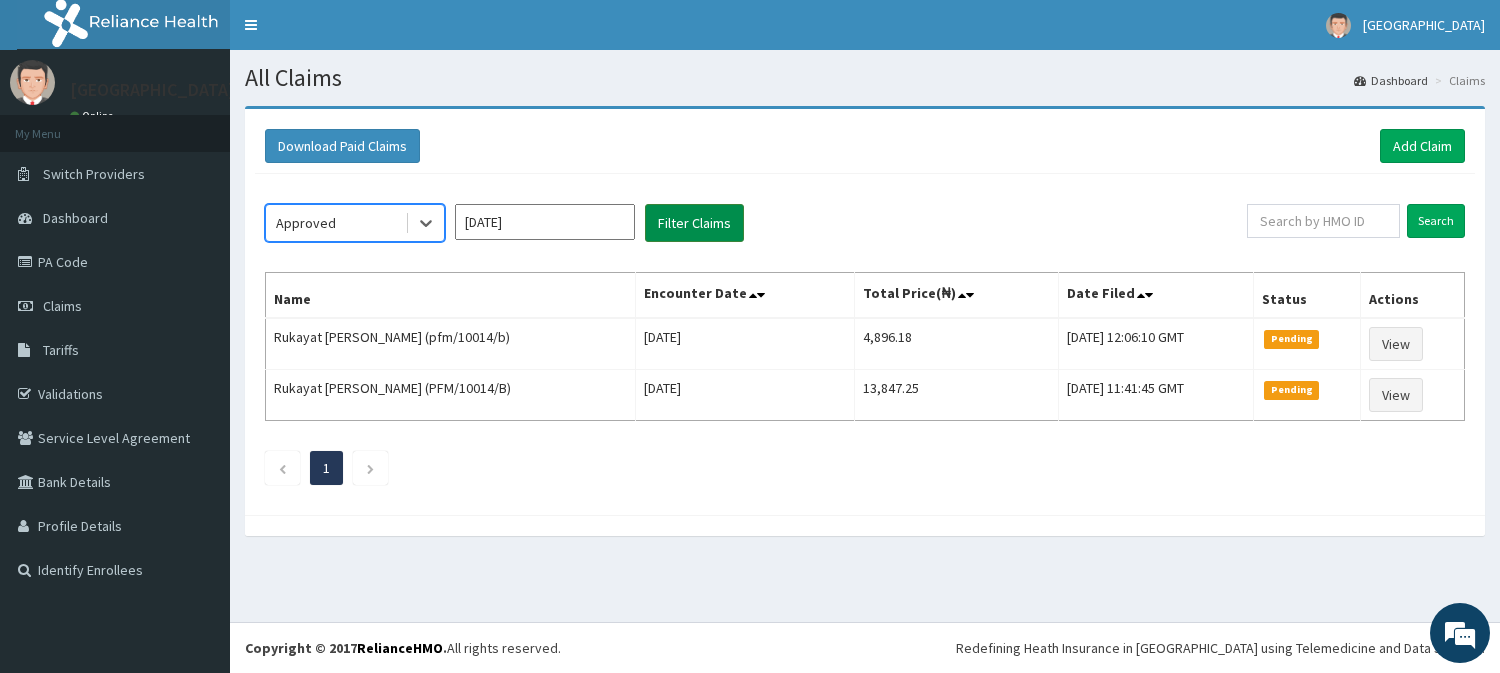 click on "Filter Claims" at bounding box center (694, 223) 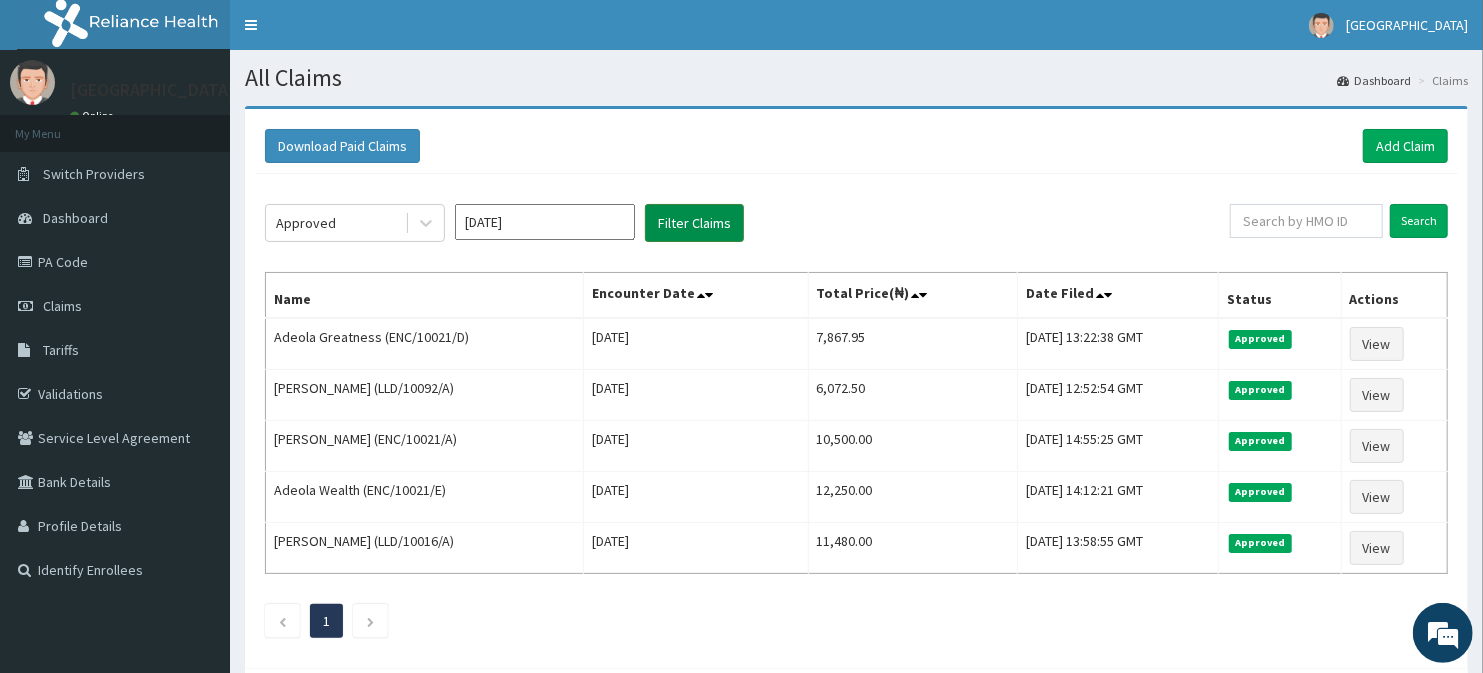 scroll, scrollTop: 0, scrollLeft: 0, axis: both 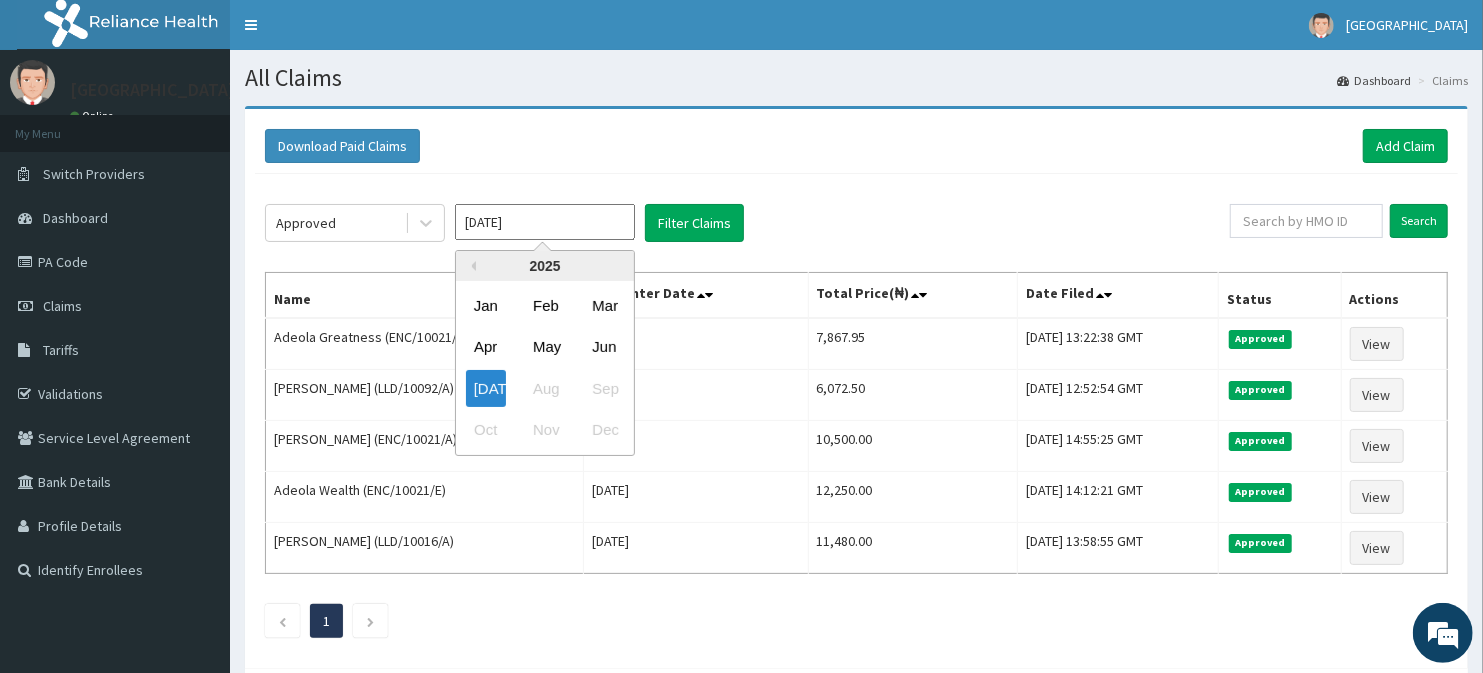 click on "Jul 2025" at bounding box center [545, 222] 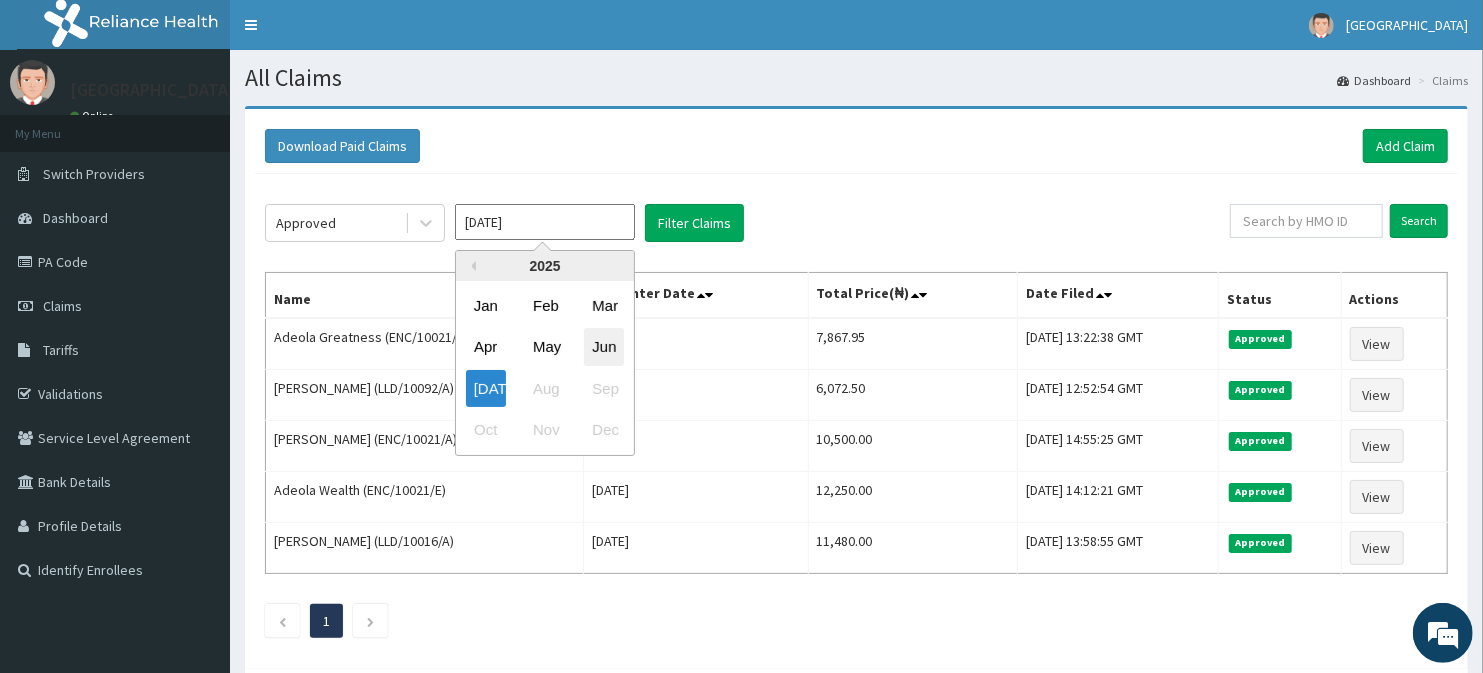 click on "Jun" at bounding box center [604, 347] 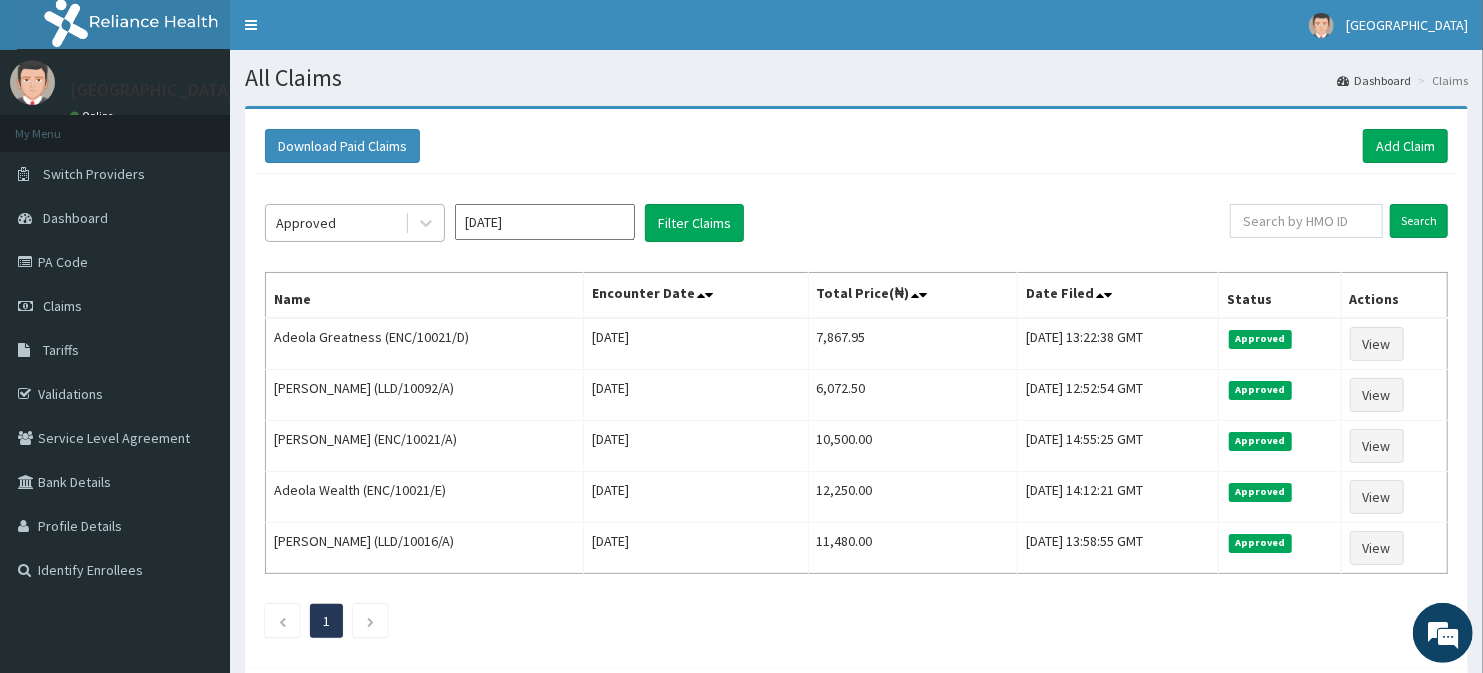 click on "Approved" at bounding box center [335, 223] 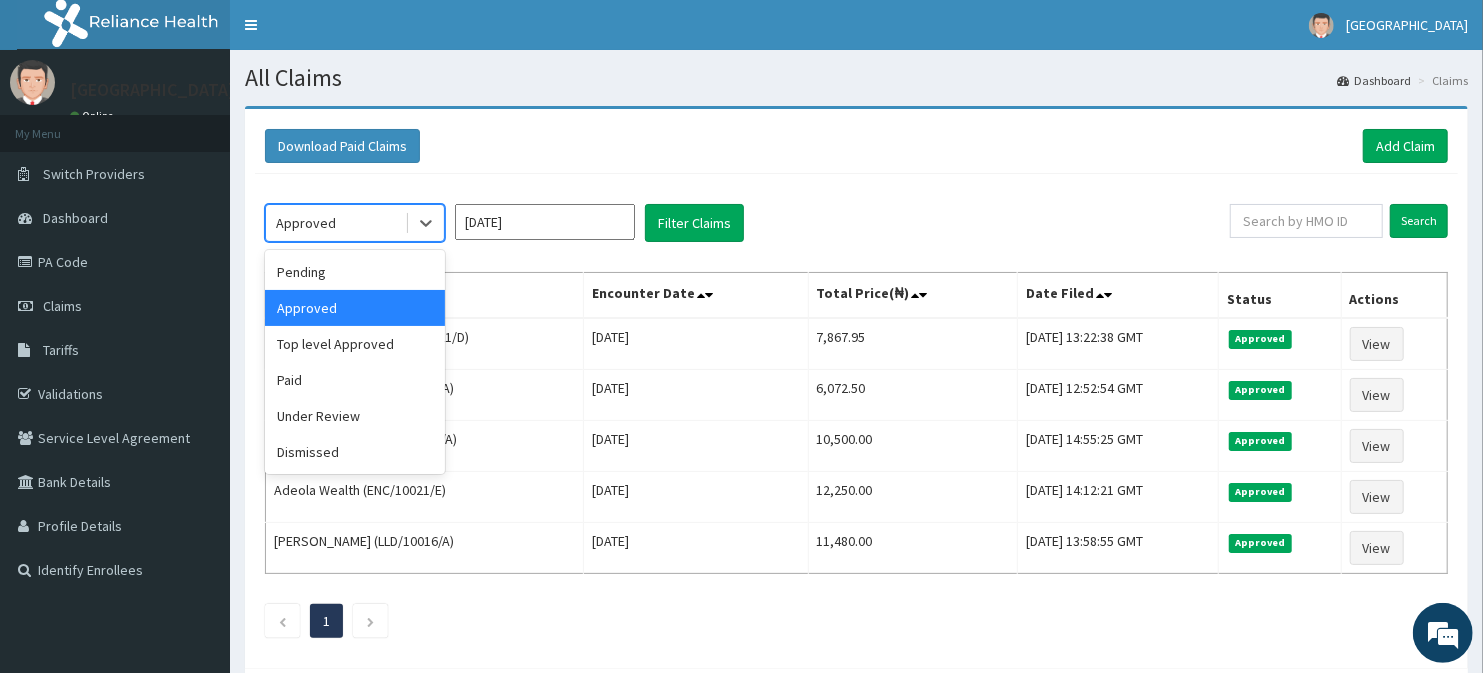 click on "Approved" at bounding box center (355, 308) 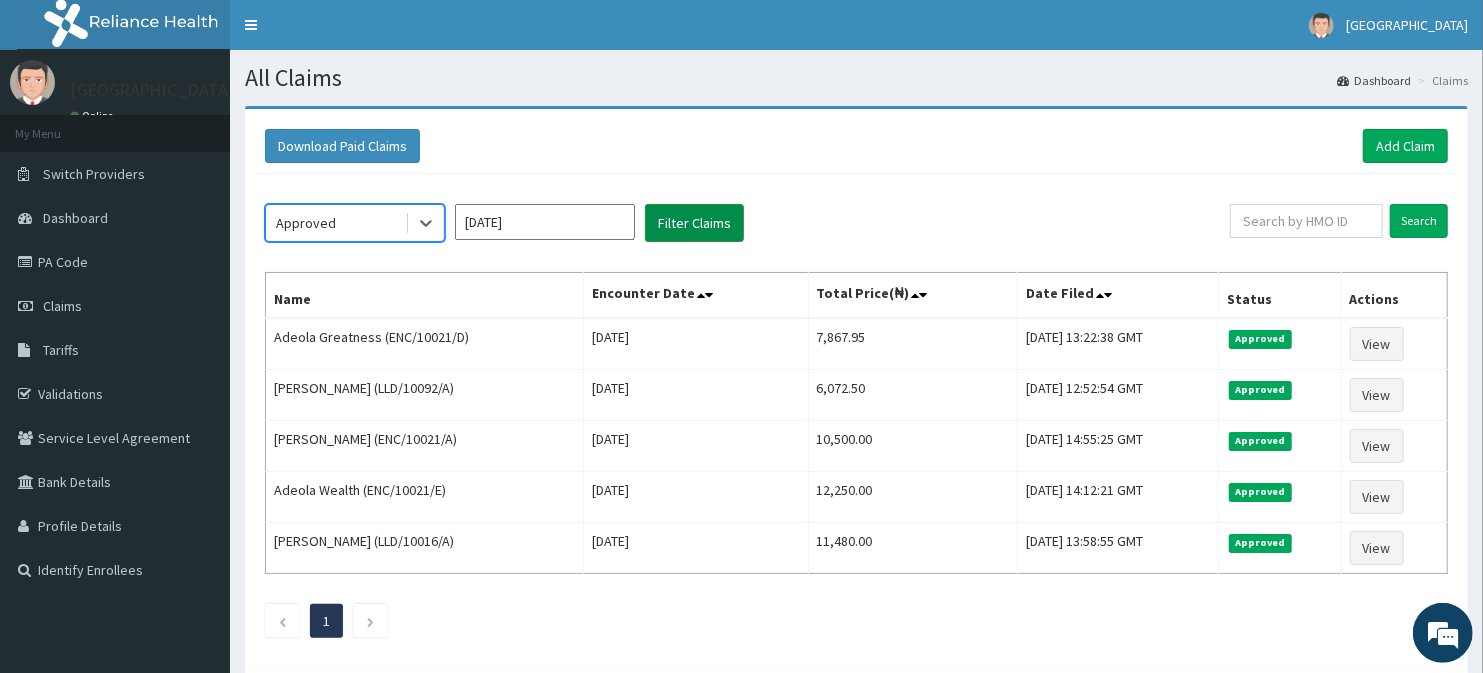 click on "Filter Claims" at bounding box center (694, 223) 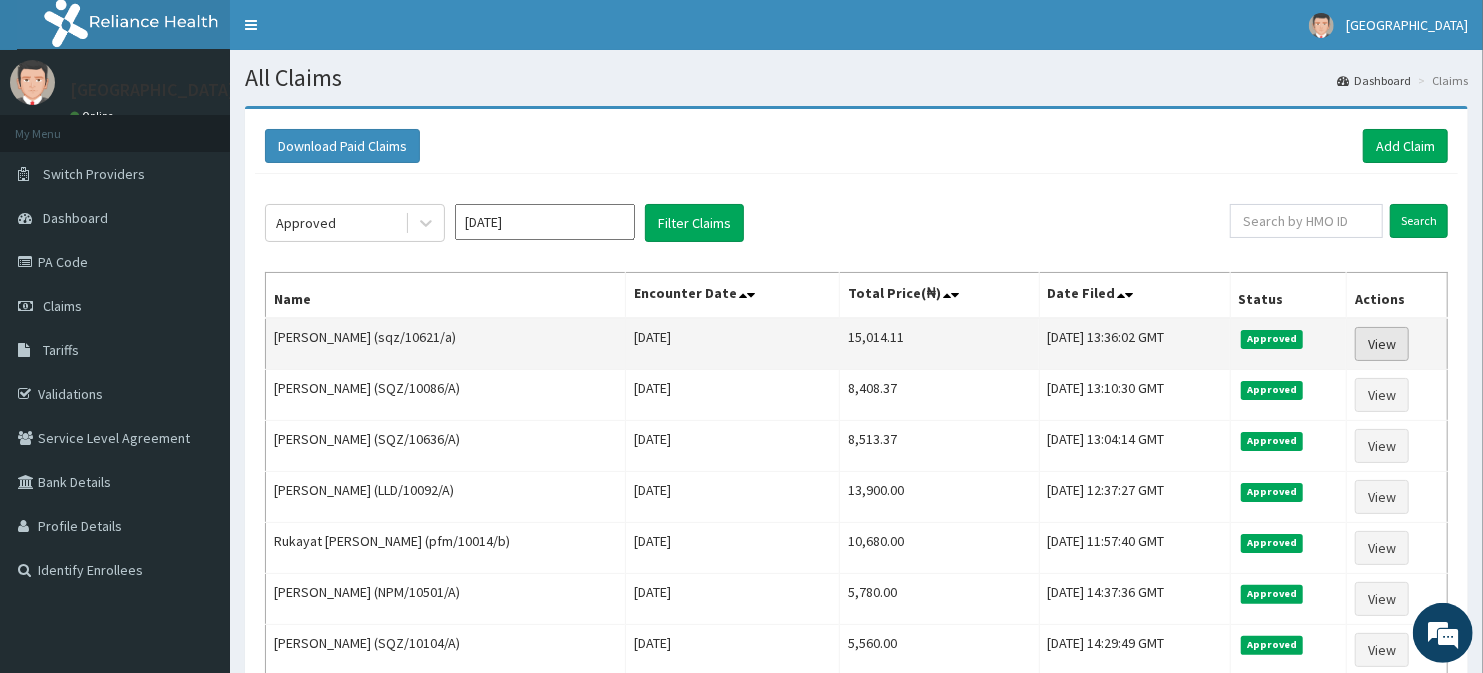 click on "View" at bounding box center [1382, 344] 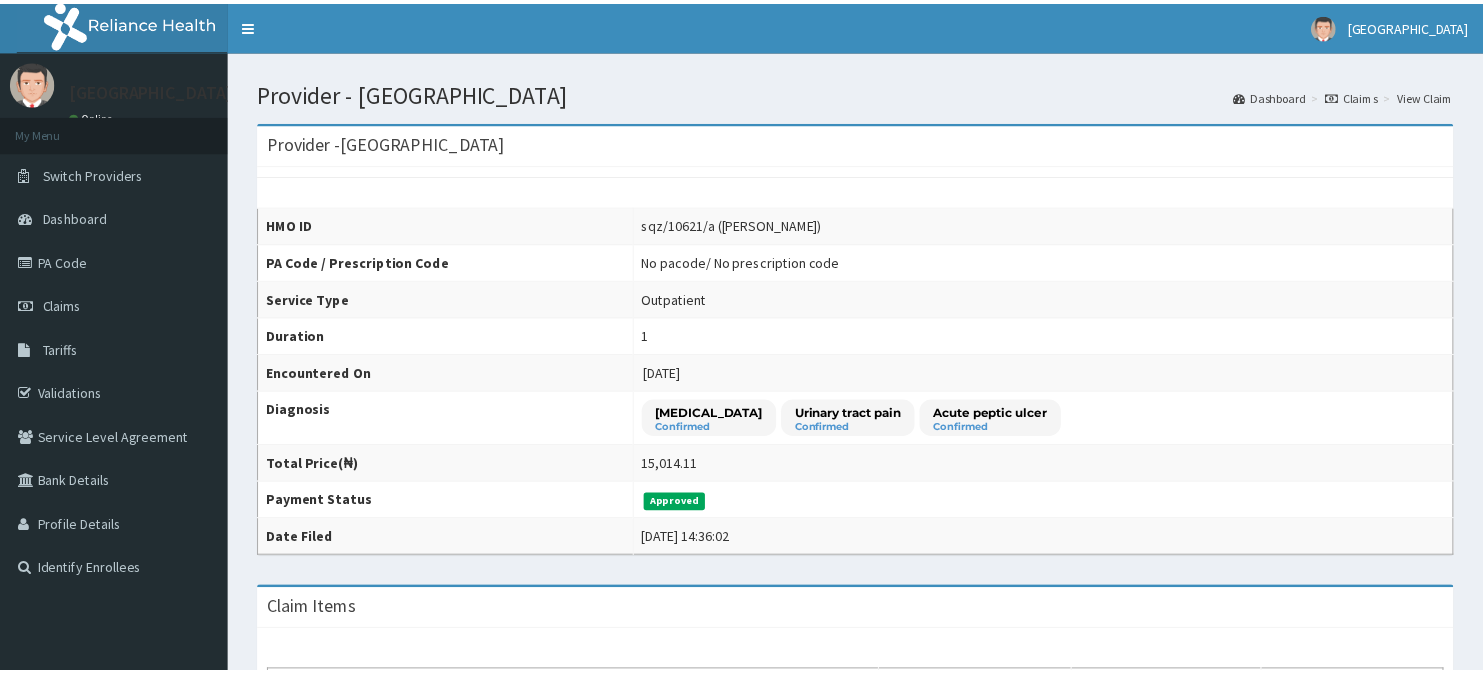 scroll, scrollTop: 0, scrollLeft: 0, axis: both 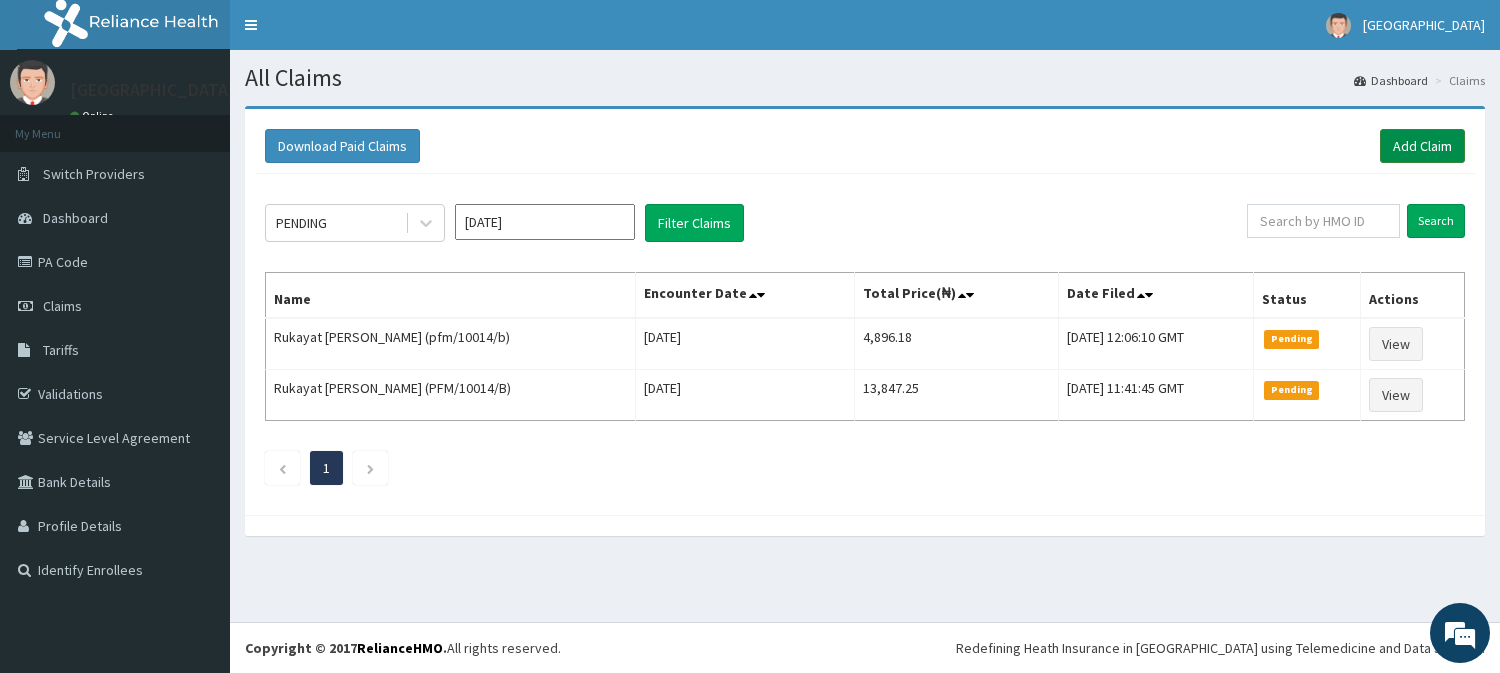click on "Add Claim" at bounding box center (1422, 146) 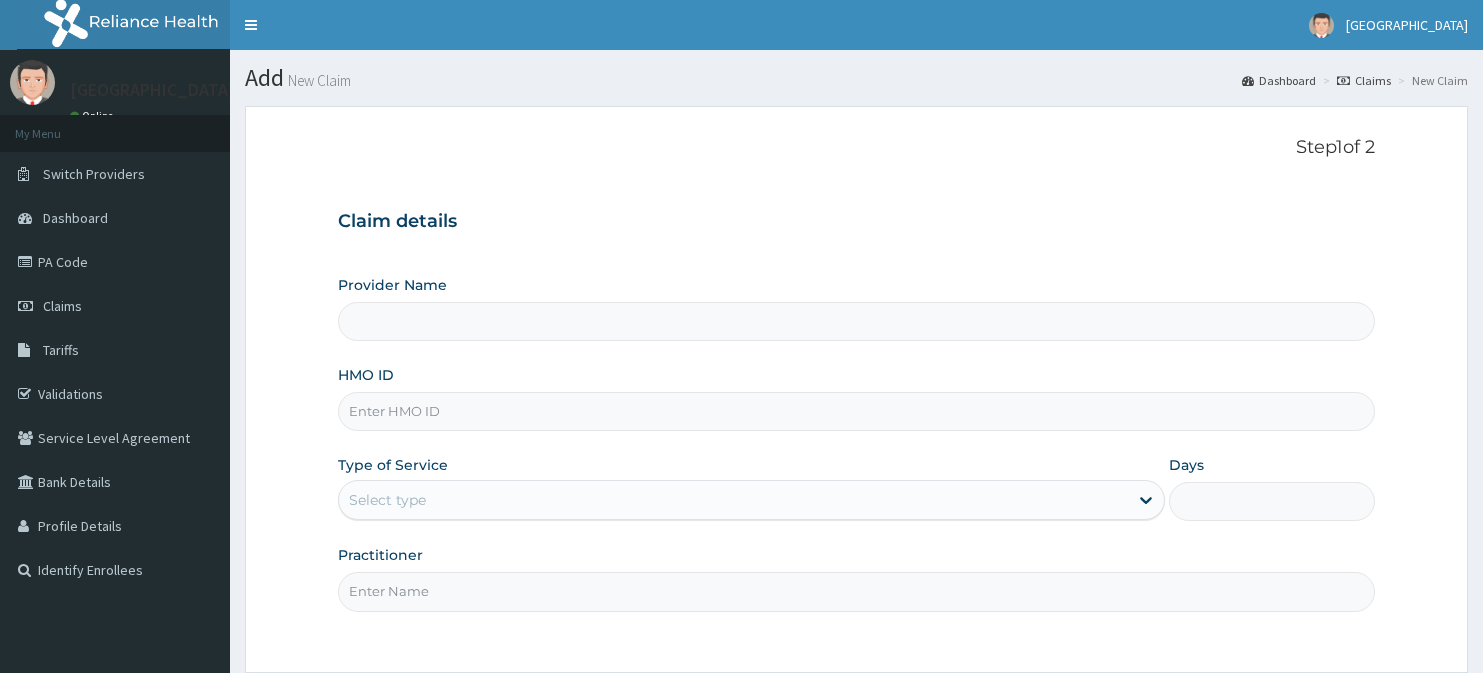 click on "Provider Name" at bounding box center [857, 321] 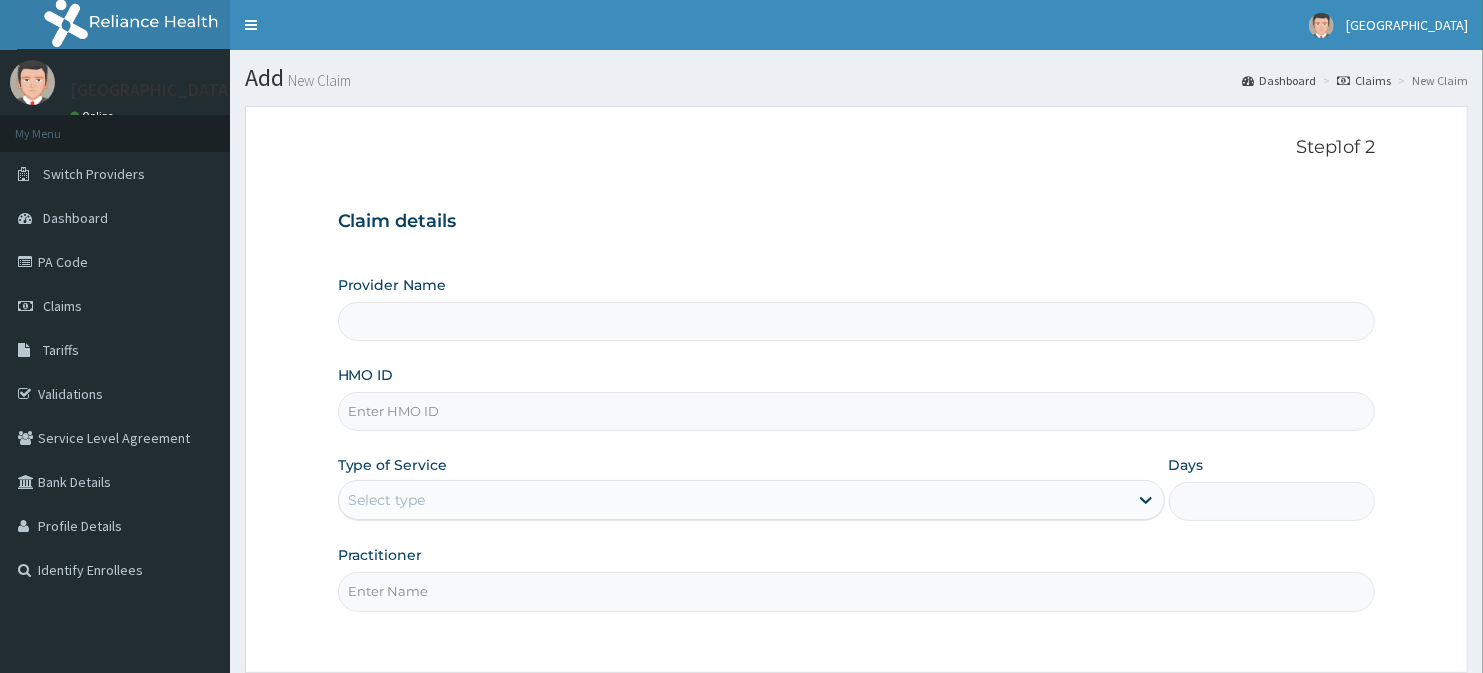 scroll, scrollTop: 0, scrollLeft: 0, axis: both 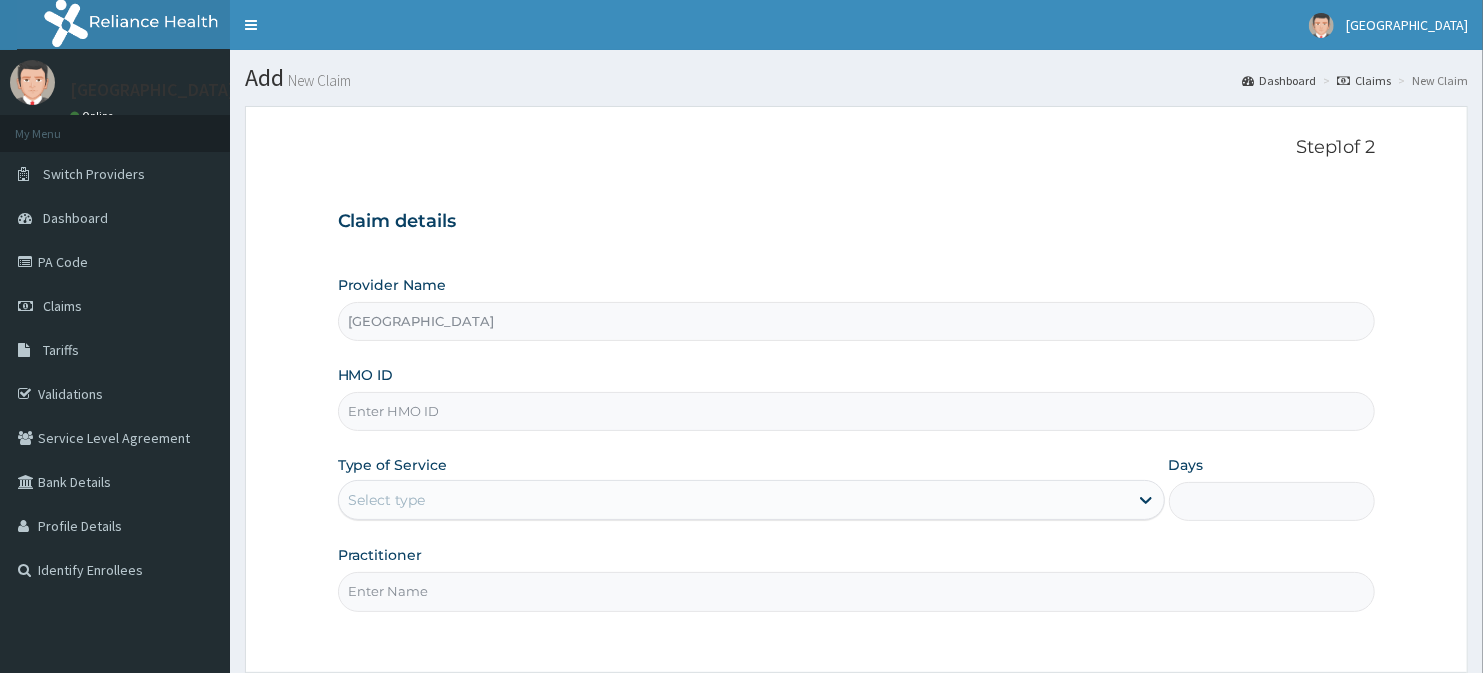 click on "HMO ID" at bounding box center (857, 411) 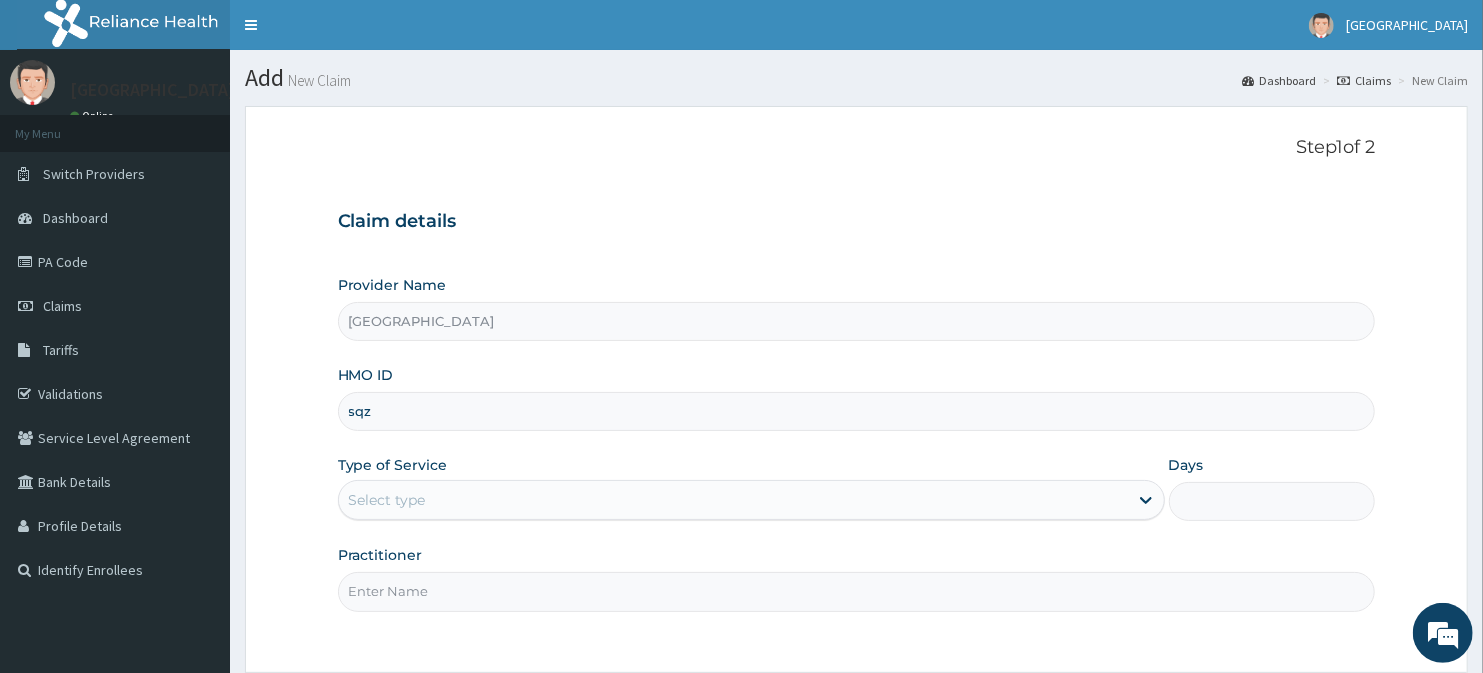 scroll, scrollTop: 0, scrollLeft: 0, axis: both 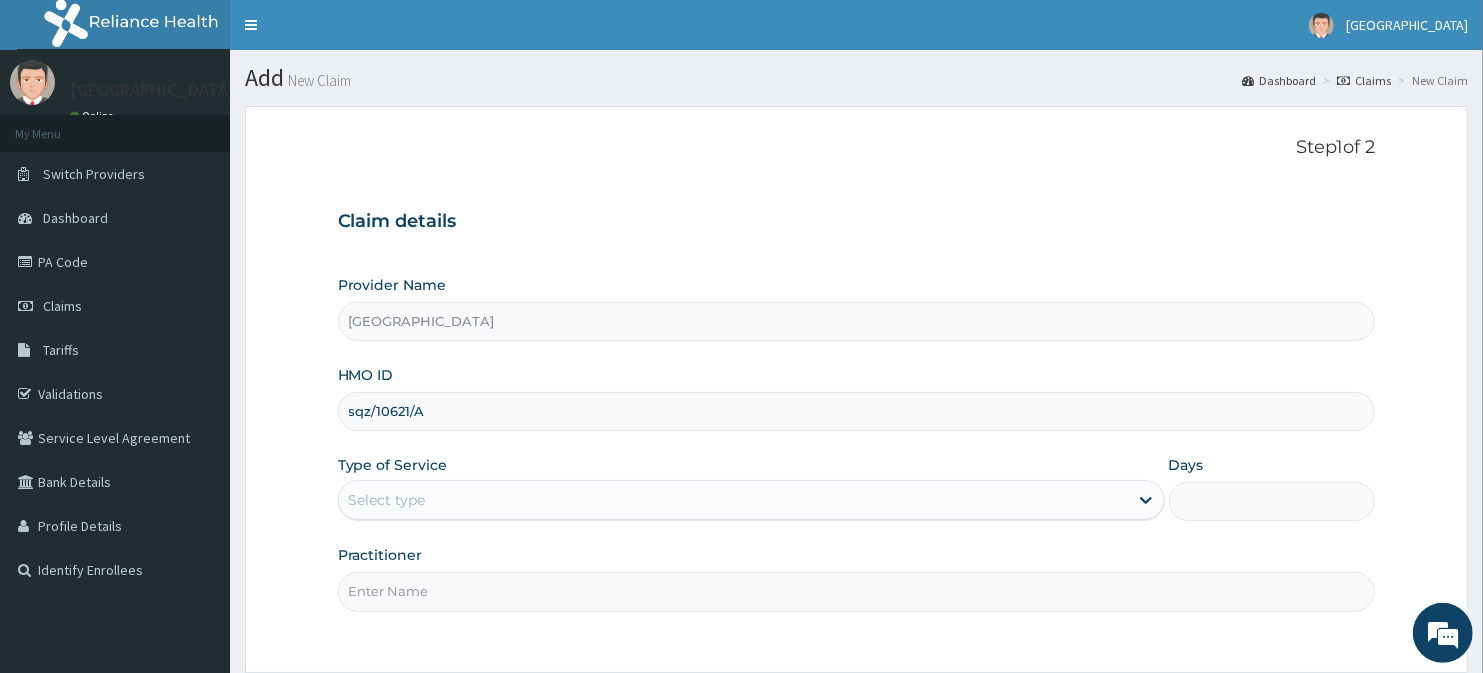click on "sqz/10621/A" at bounding box center (857, 411) 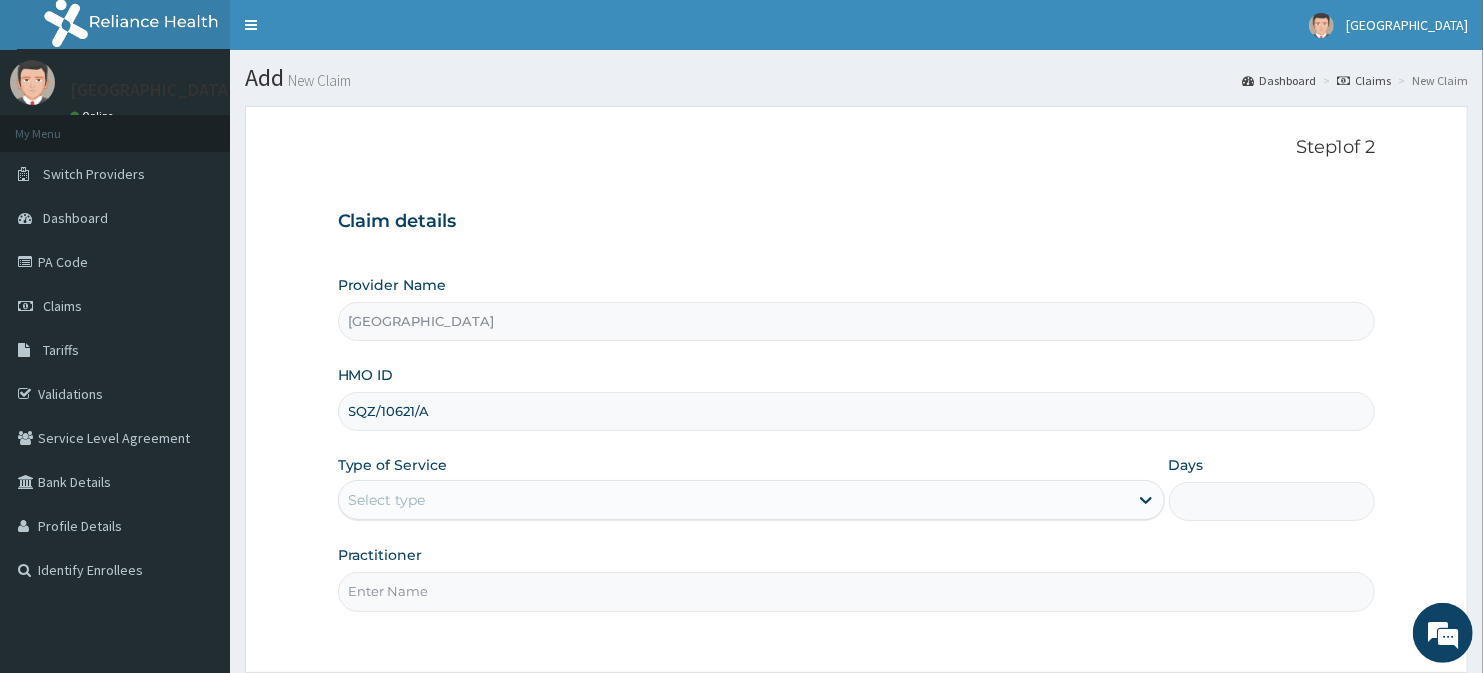 type on "SQZ/10621/A" 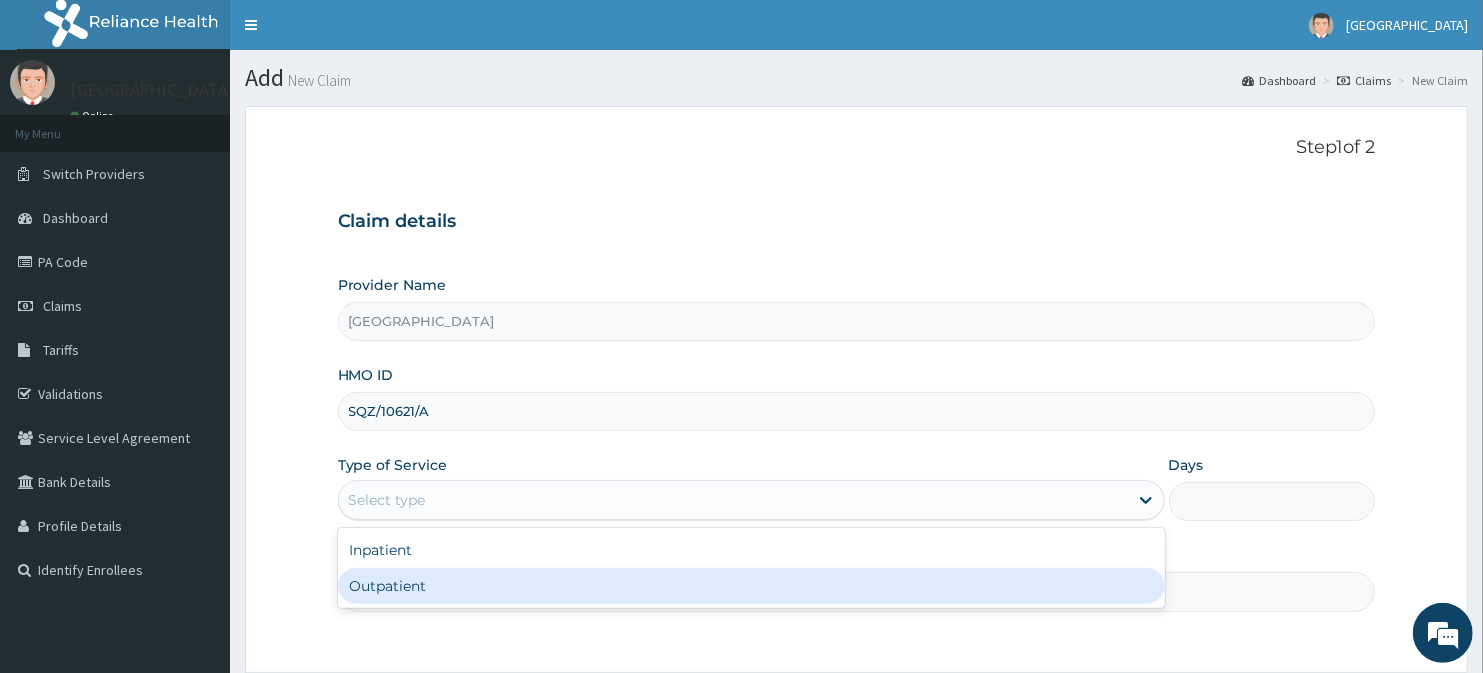 click on "Outpatient" at bounding box center [751, 586] 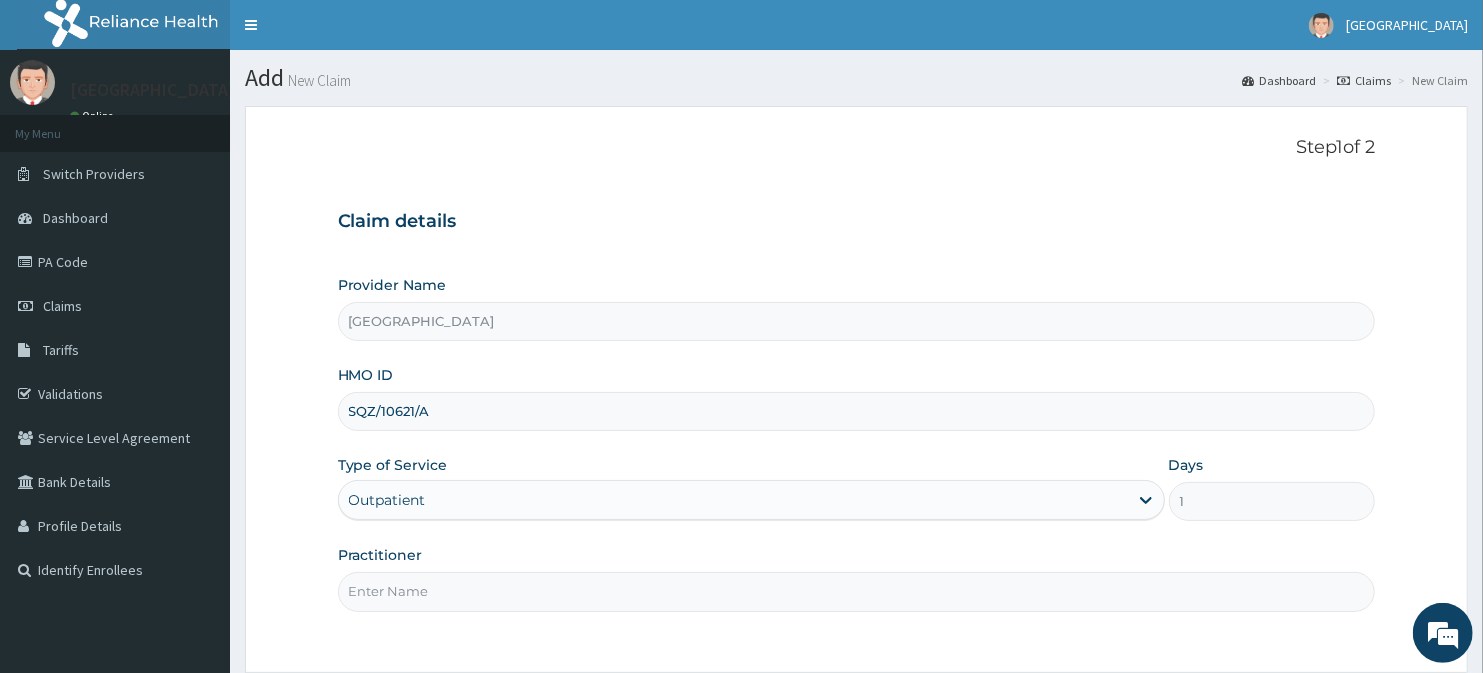 click on "Practitioner" at bounding box center [857, 591] 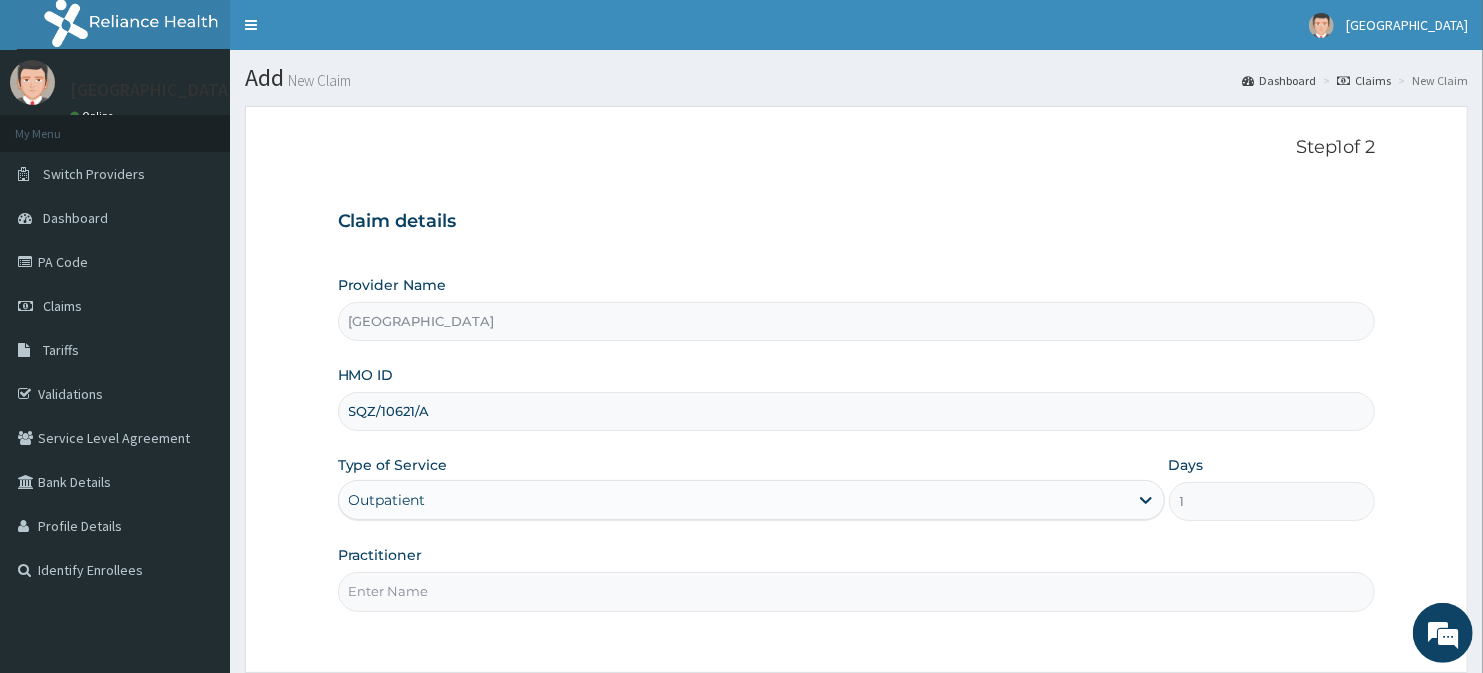 type on "Dr. E.A AMAO" 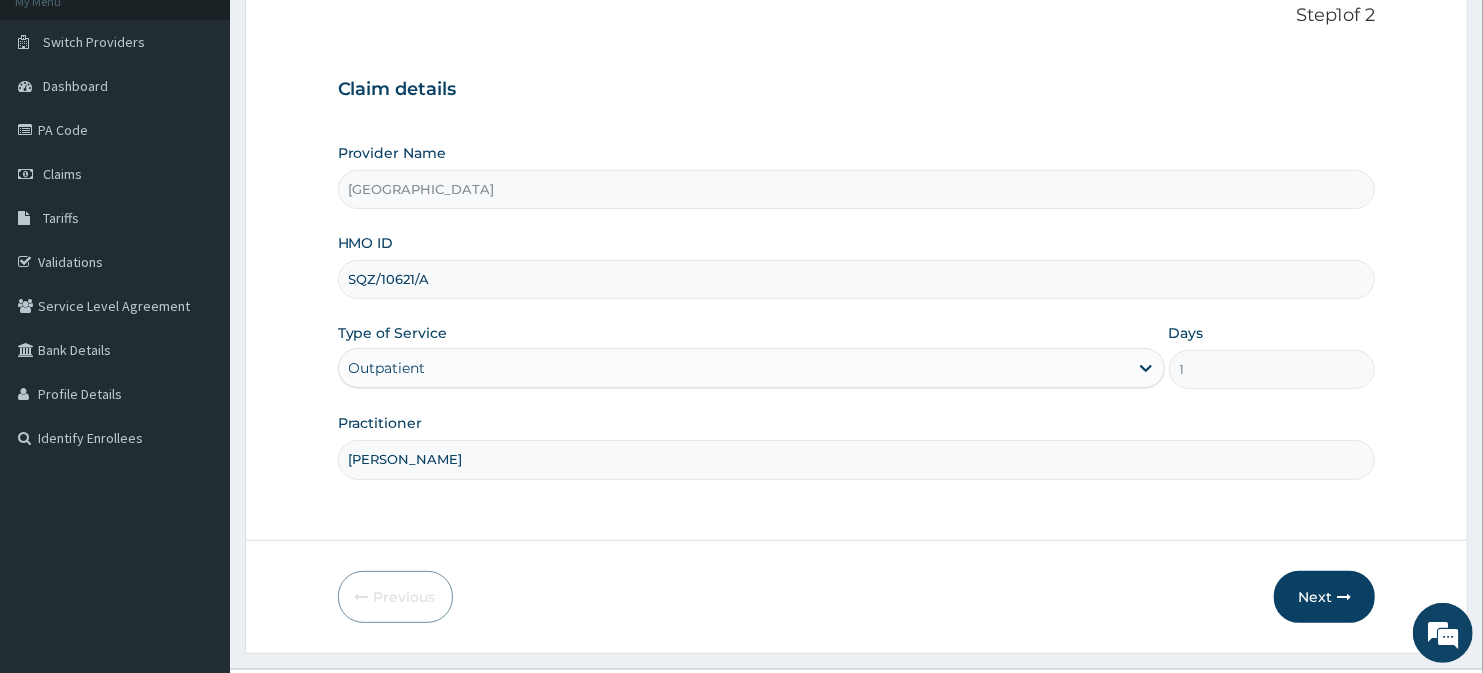 scroll, scrollTop: 178, scrollLeft: 0, axis: vertical 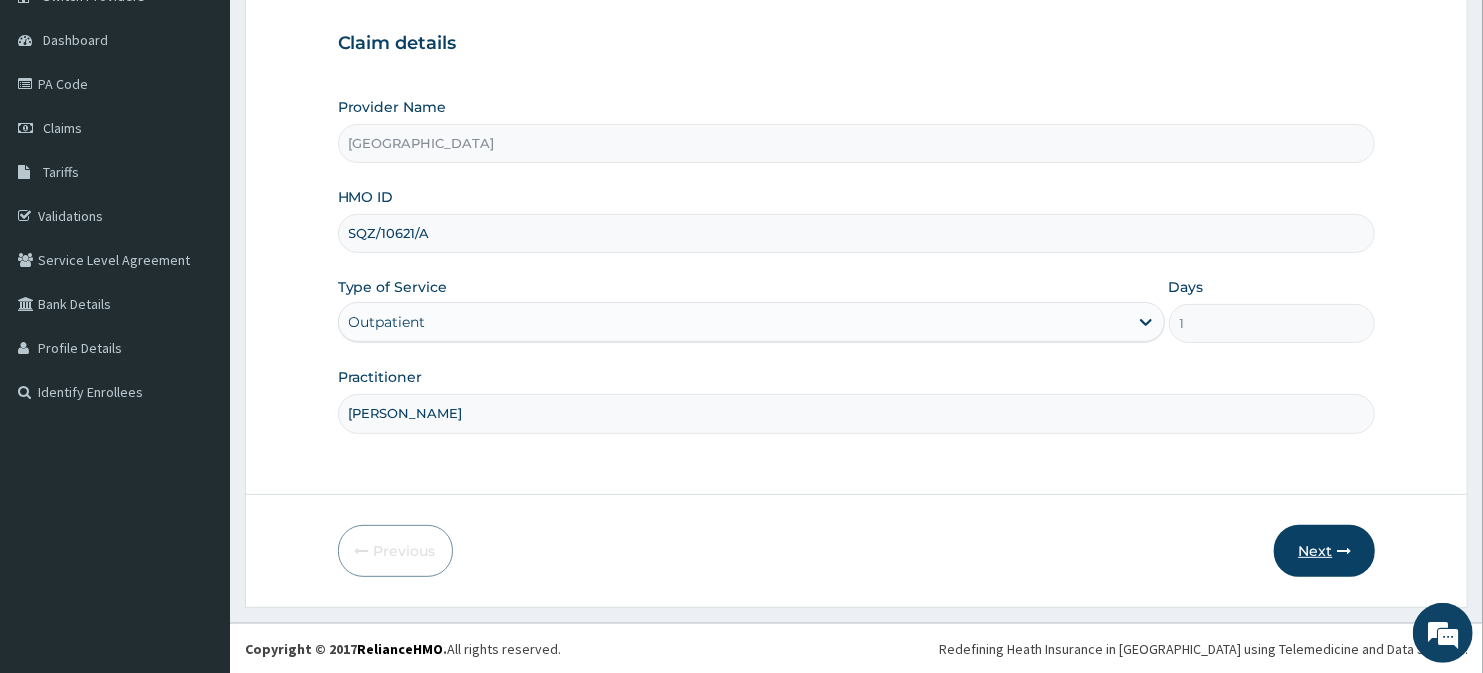 click on "Next" at bounding box center (1324, 551) 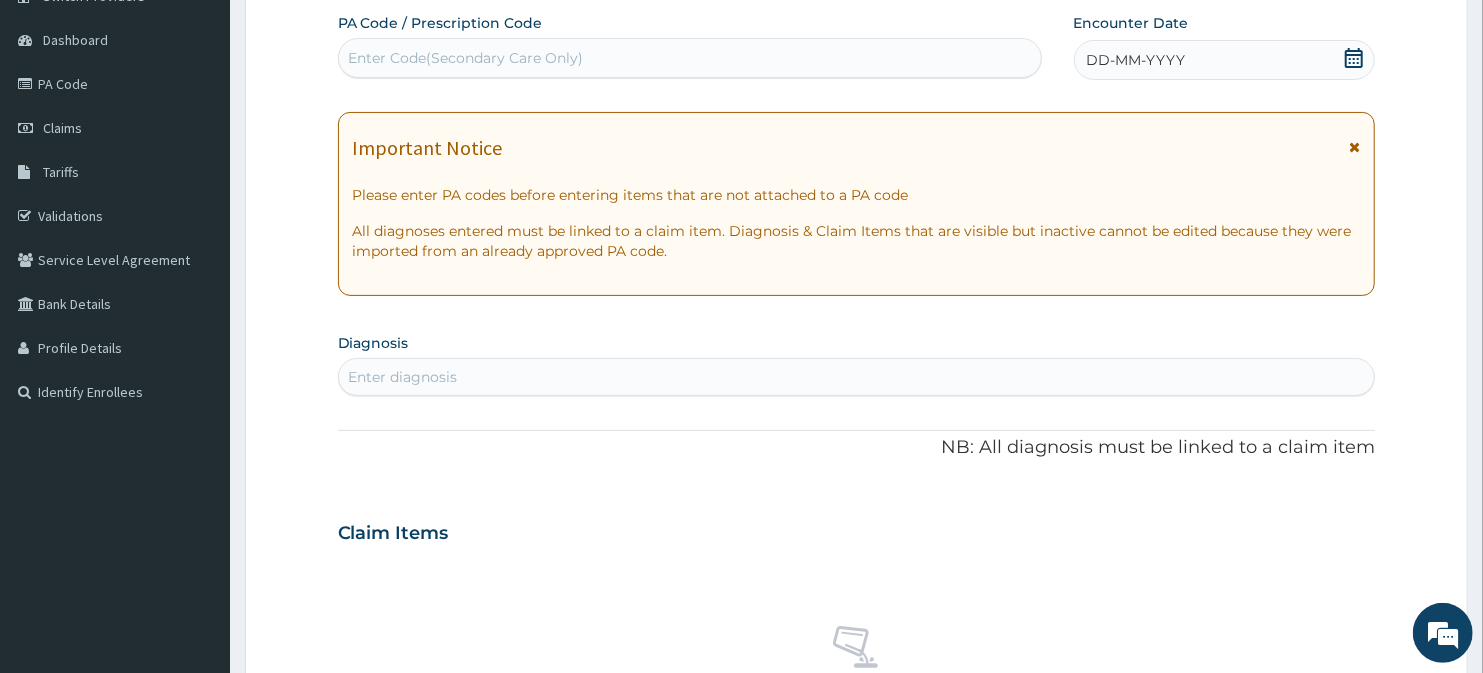click on "DD-MM-YYYY" at bounding box center (1225, 60) 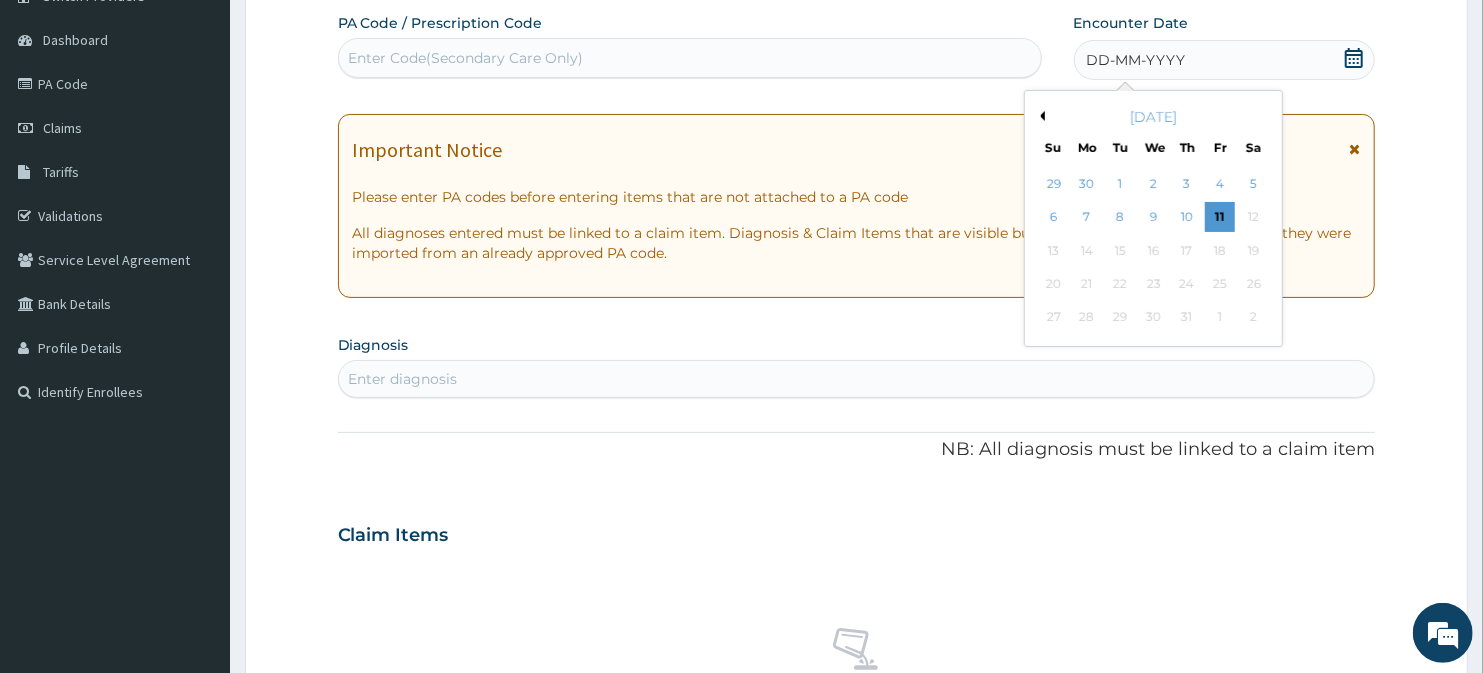 click on "[DATE]" at bounding box center [1153, 117] 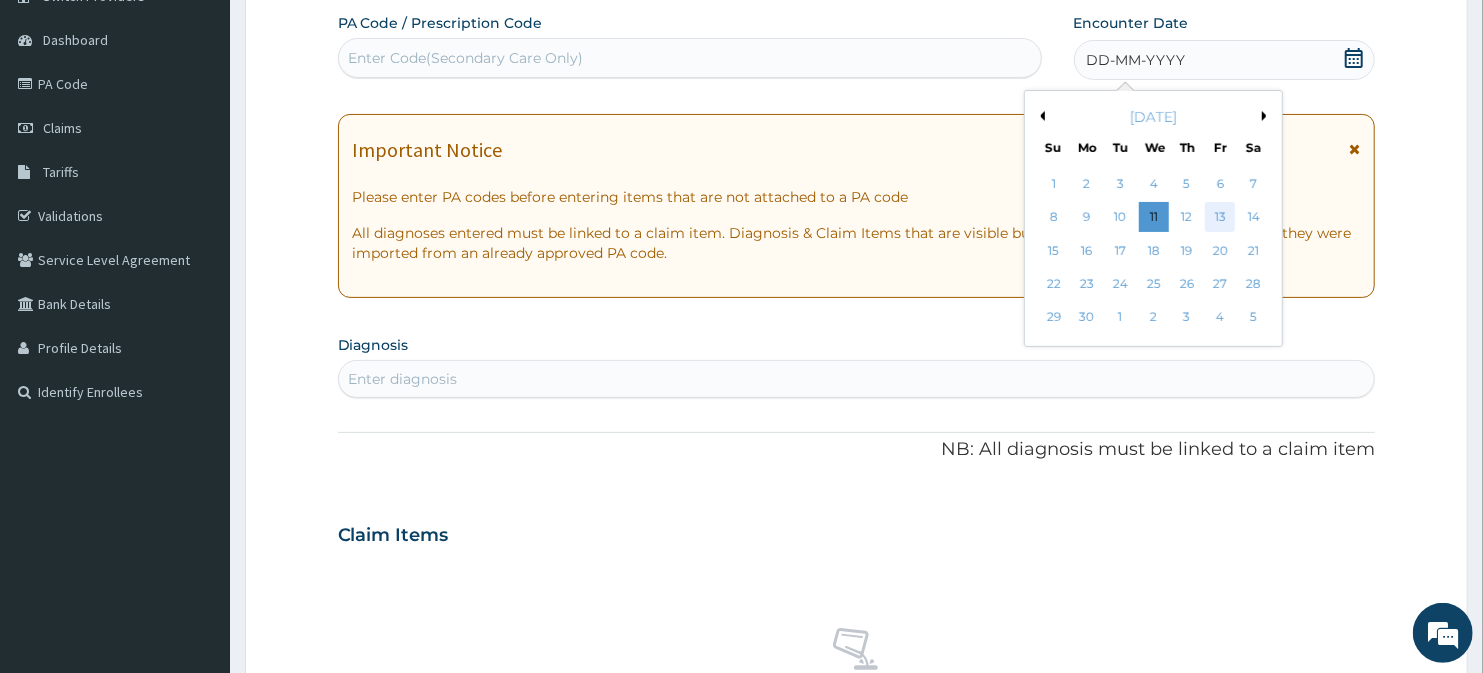 click on "13" at bounding box center [1220, 218] 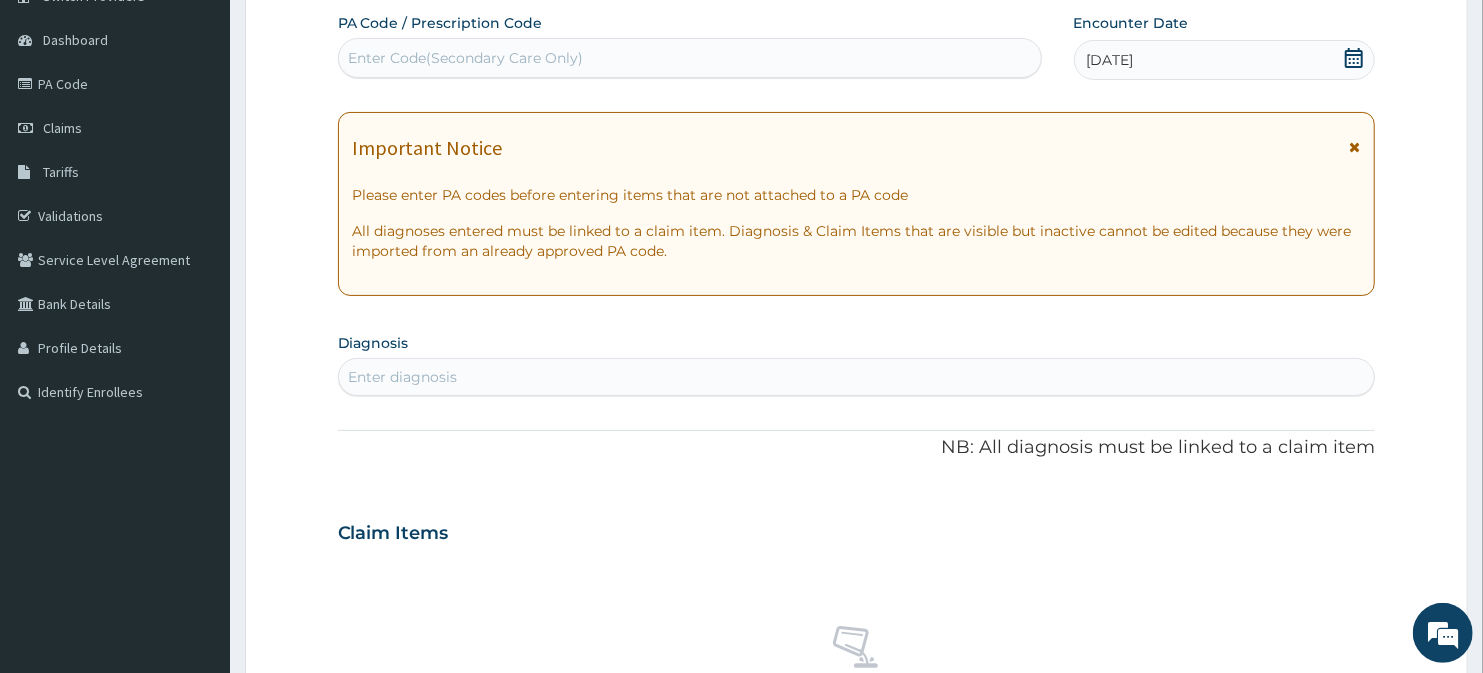 click on "Enter diagnosis" at bounding box center [403, 377] 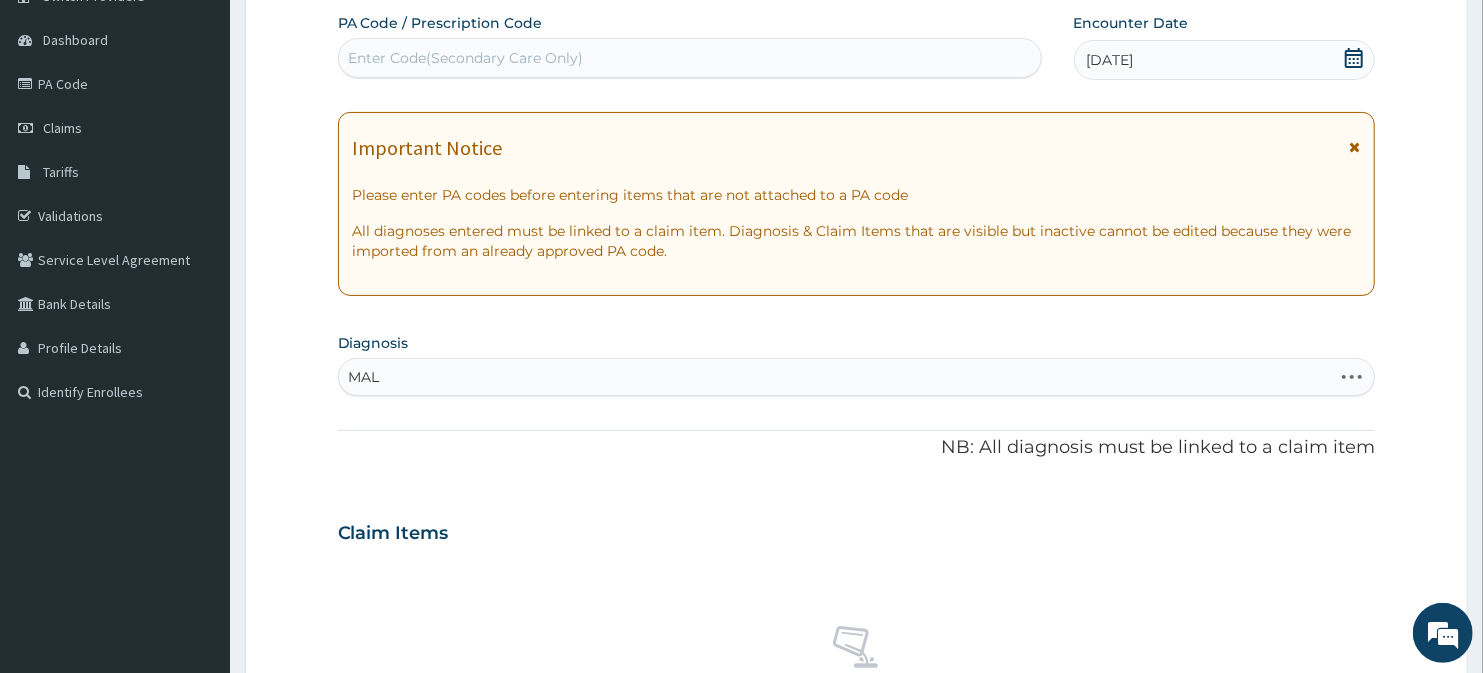 type on "MALA" 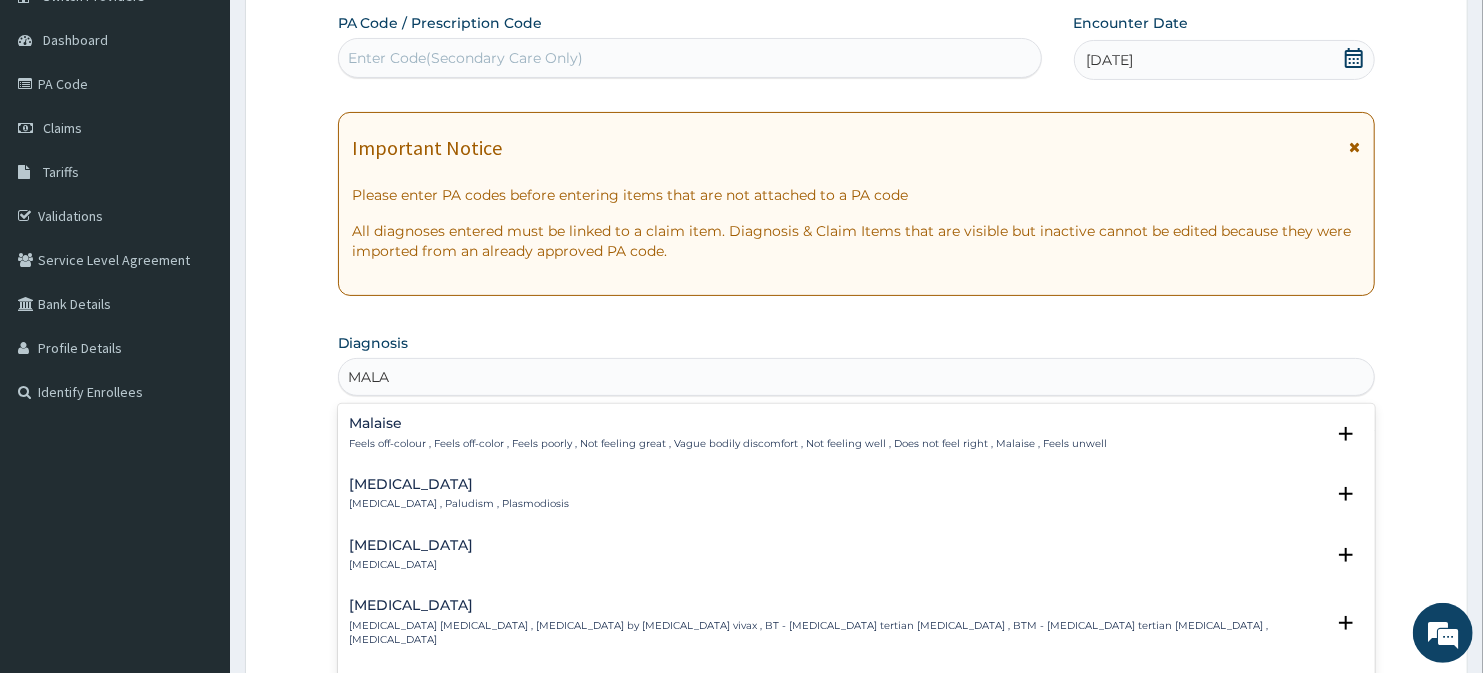 click on "[MEDICAL_DATA]" at bounding box center (460, 484) 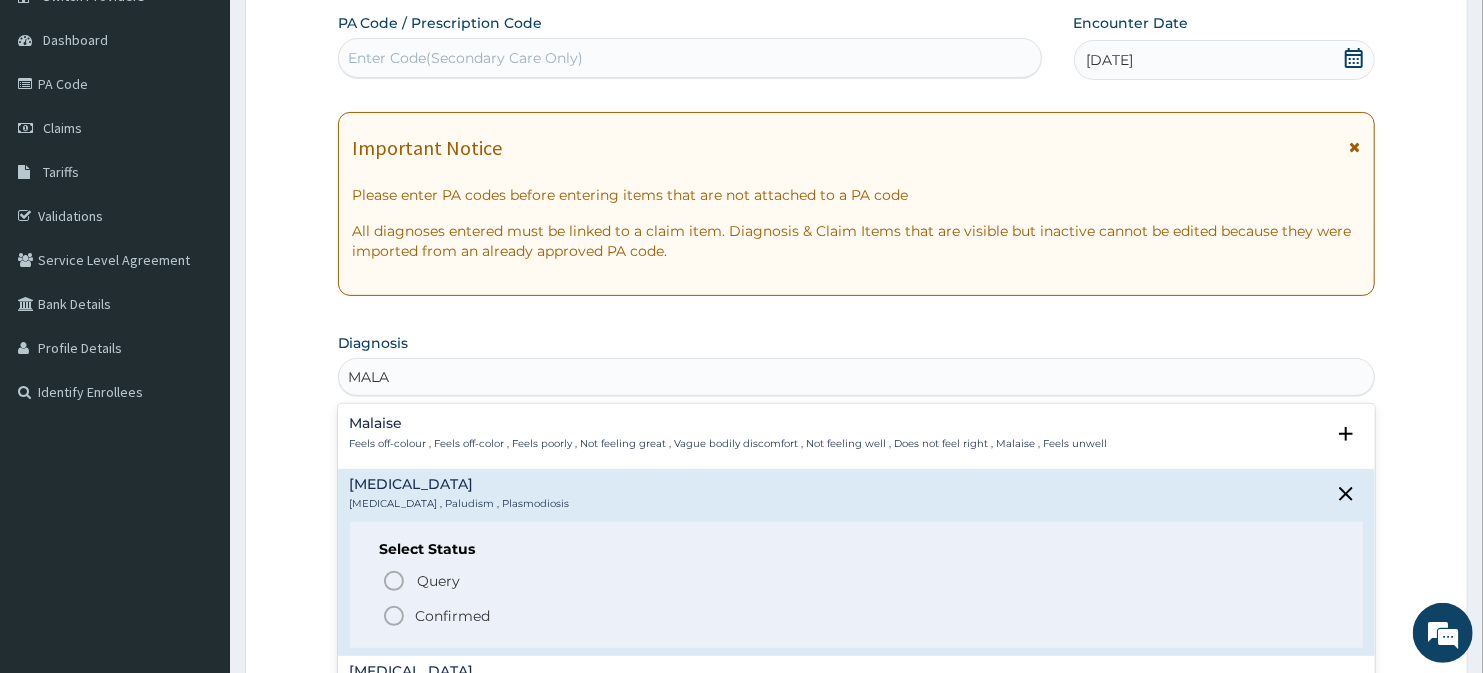 click on "[MEDICAL_DATA]" at bounding box center [460, 484] 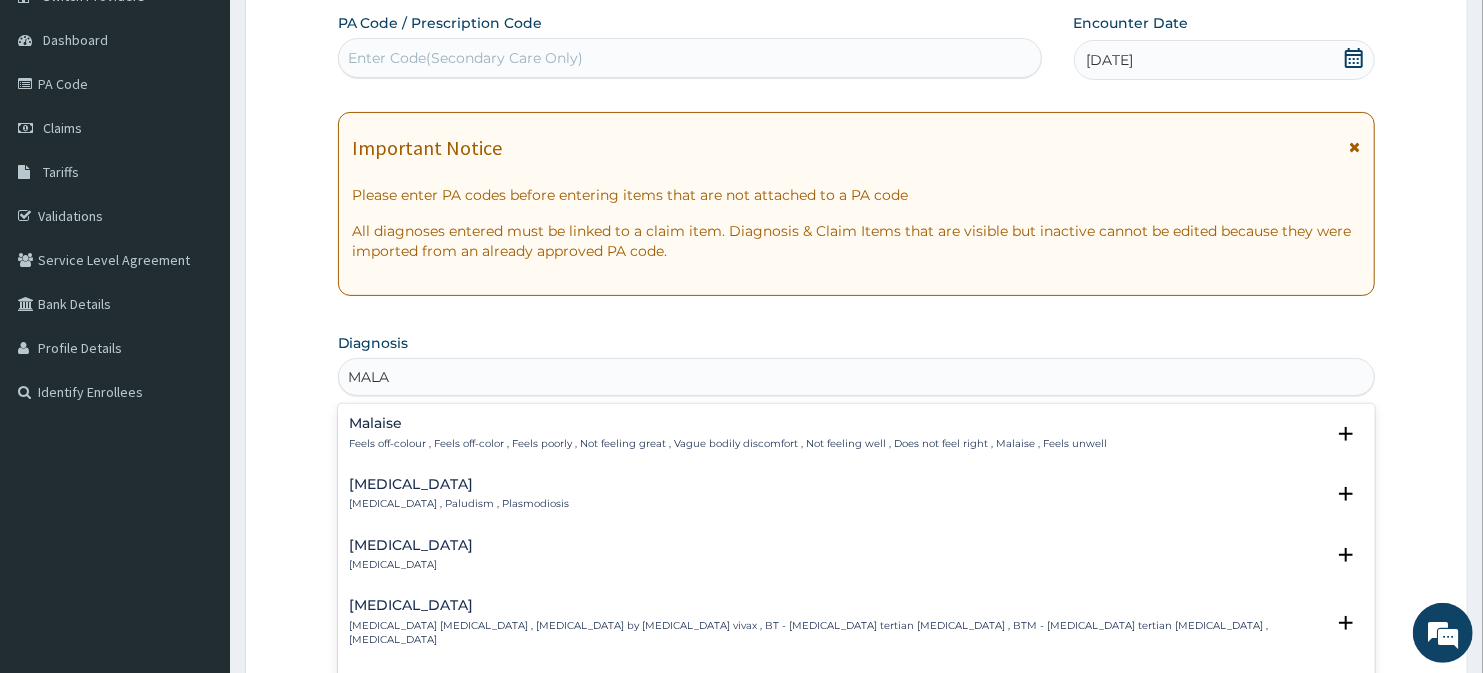 click on "[MEDICAL_DATA] , Paludism , Plasmodiosis" at bounding box center [460, 504] 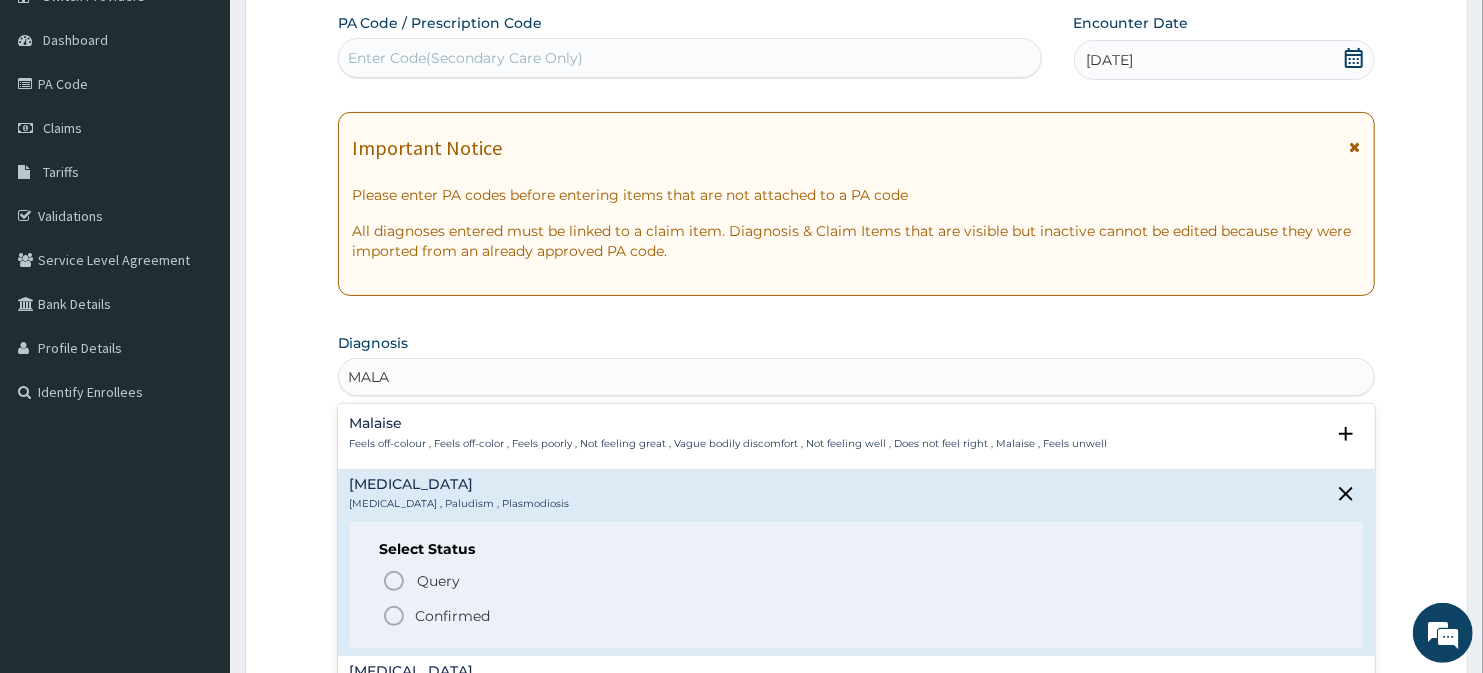 click 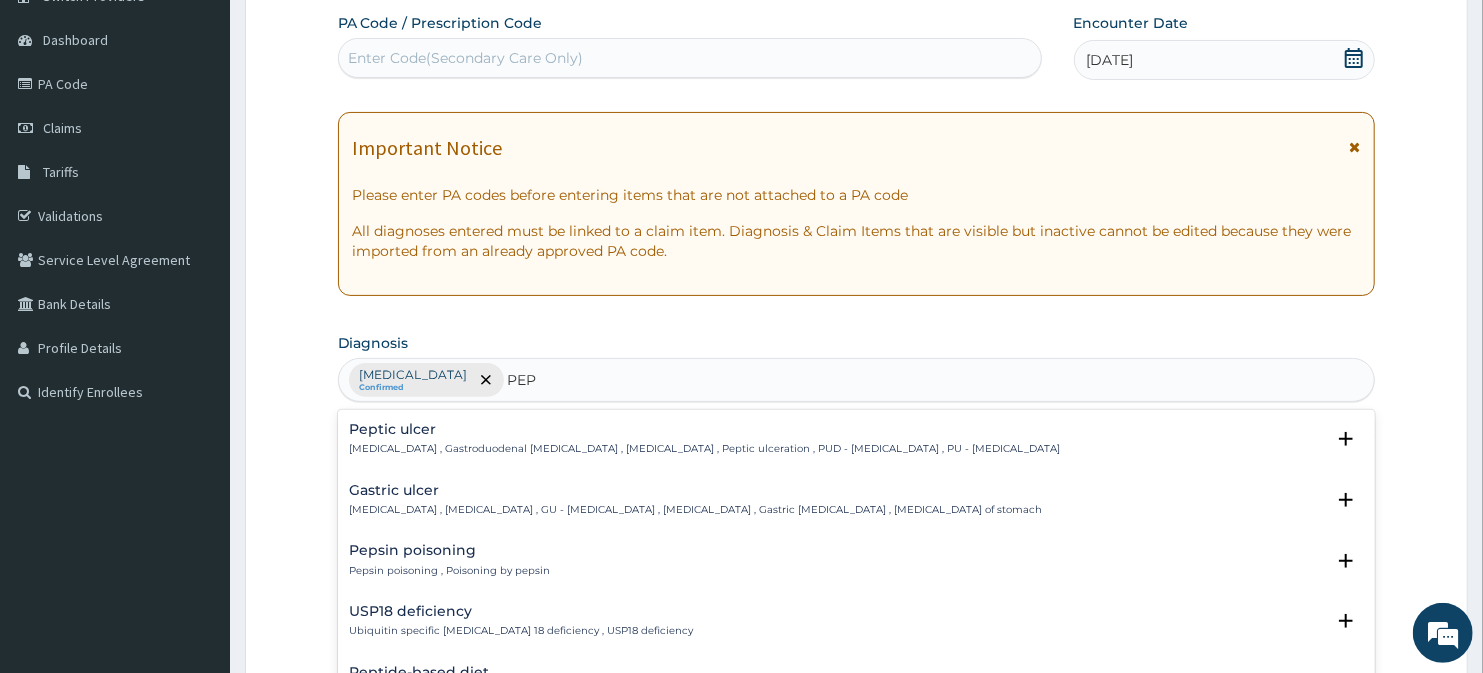 type on "PEPT" 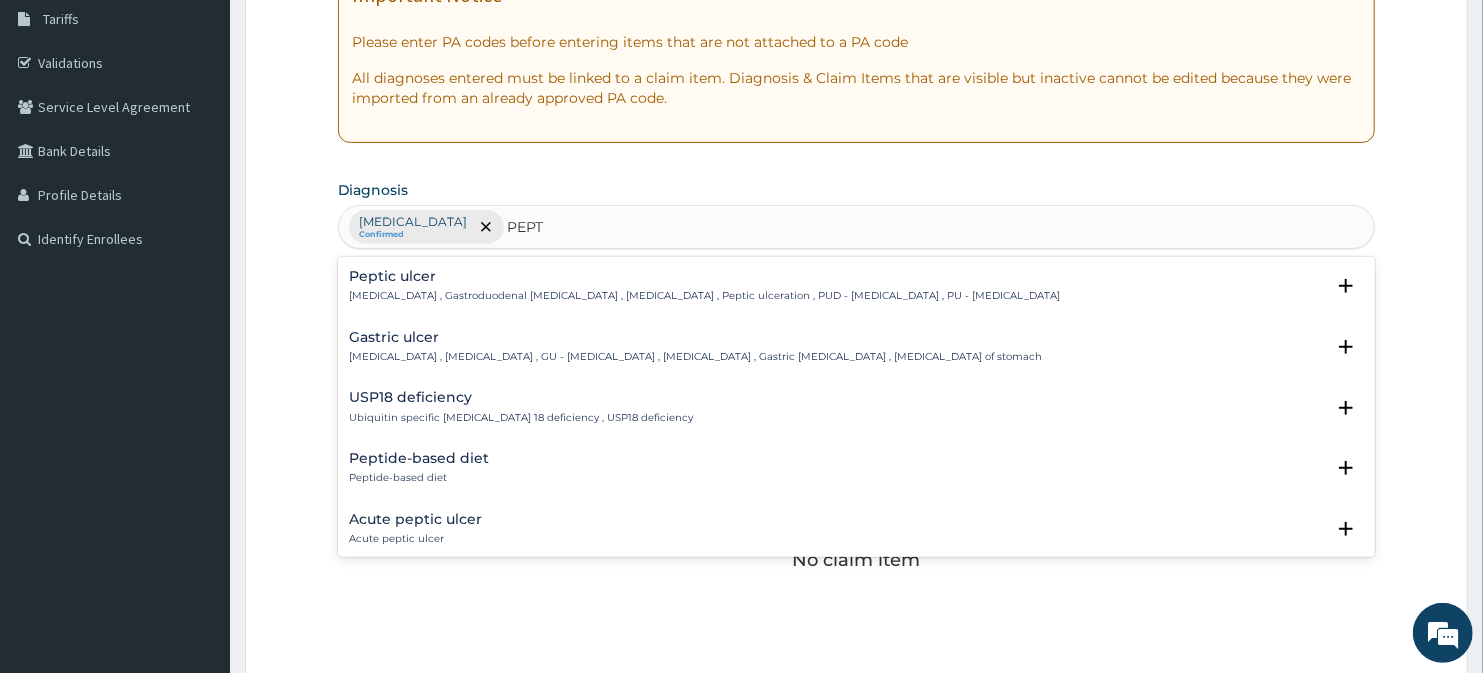 scroll, scrollTop: 356, scrollLeft: 0, axis: vertical 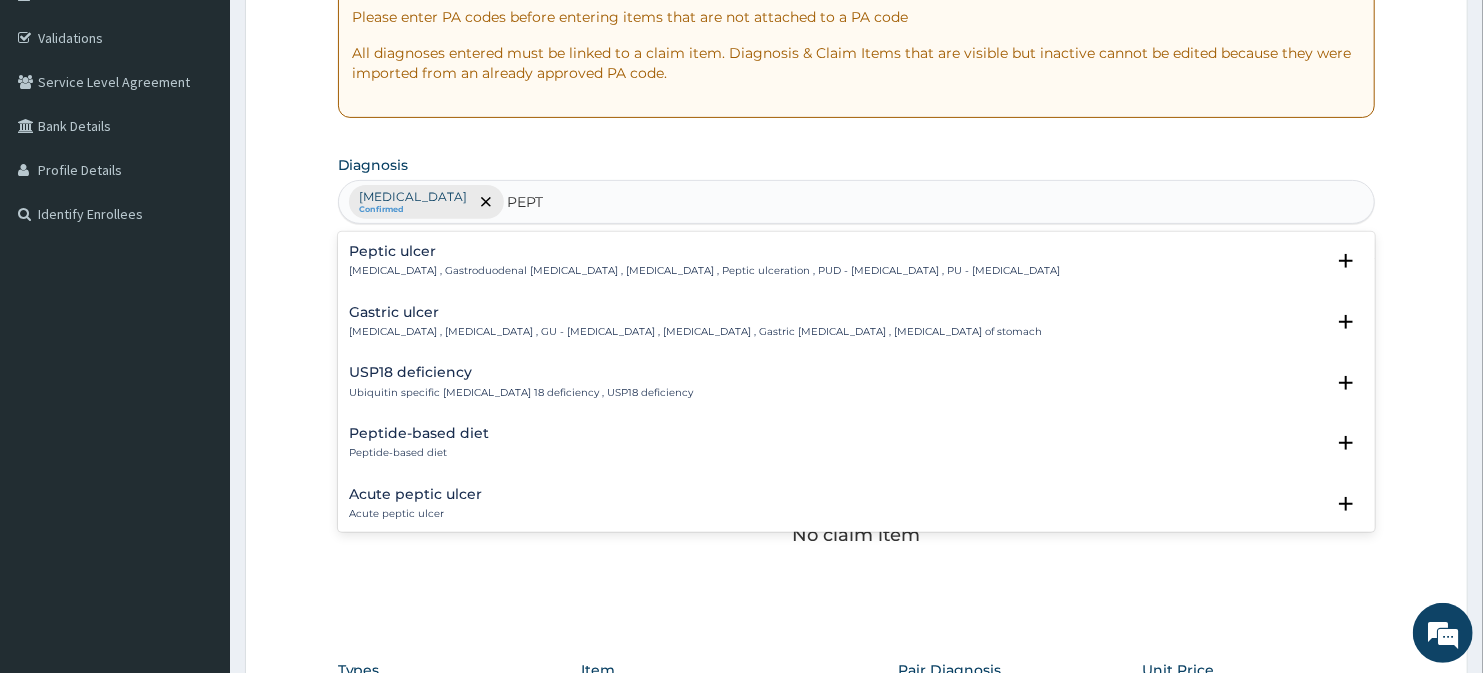 click on "Acute peptic ulcer" at bounding box center (416, 514) 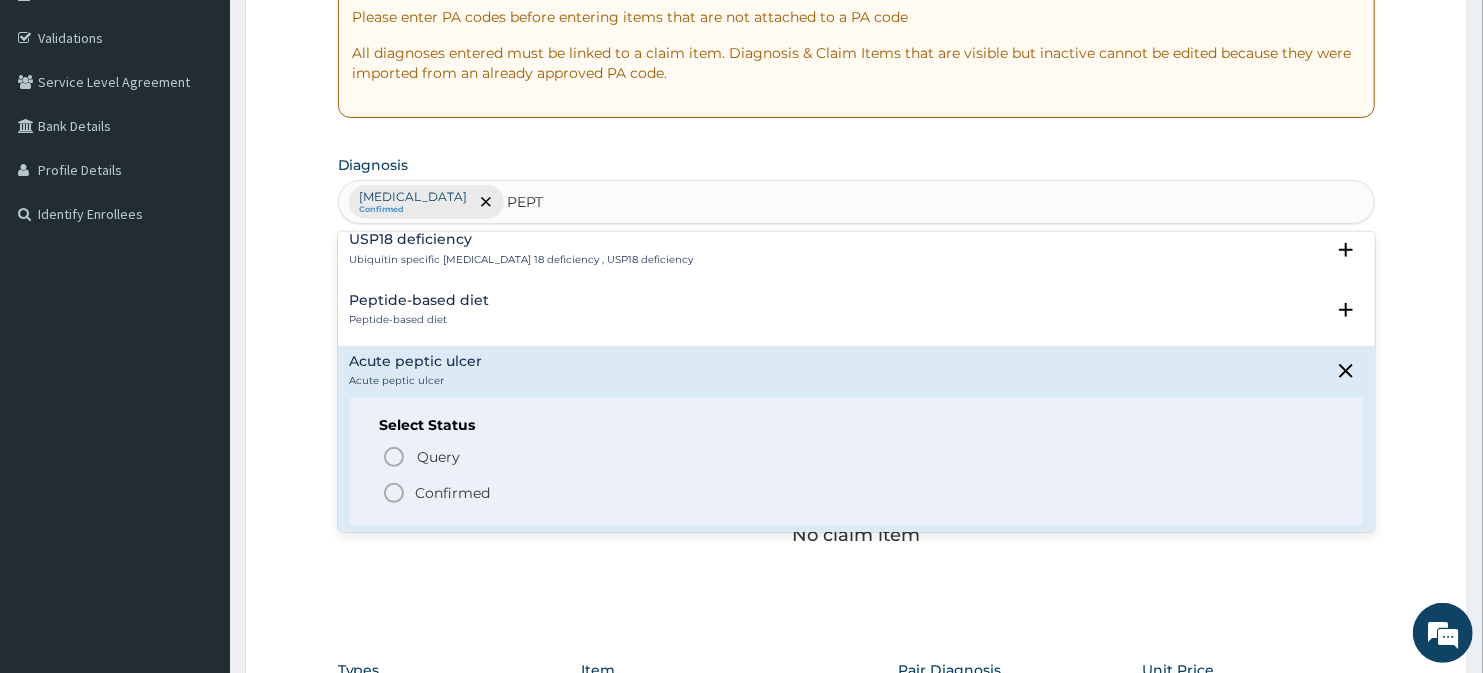 scroll, scrollTop: 177, scrollLeft: 0, axis: vertical 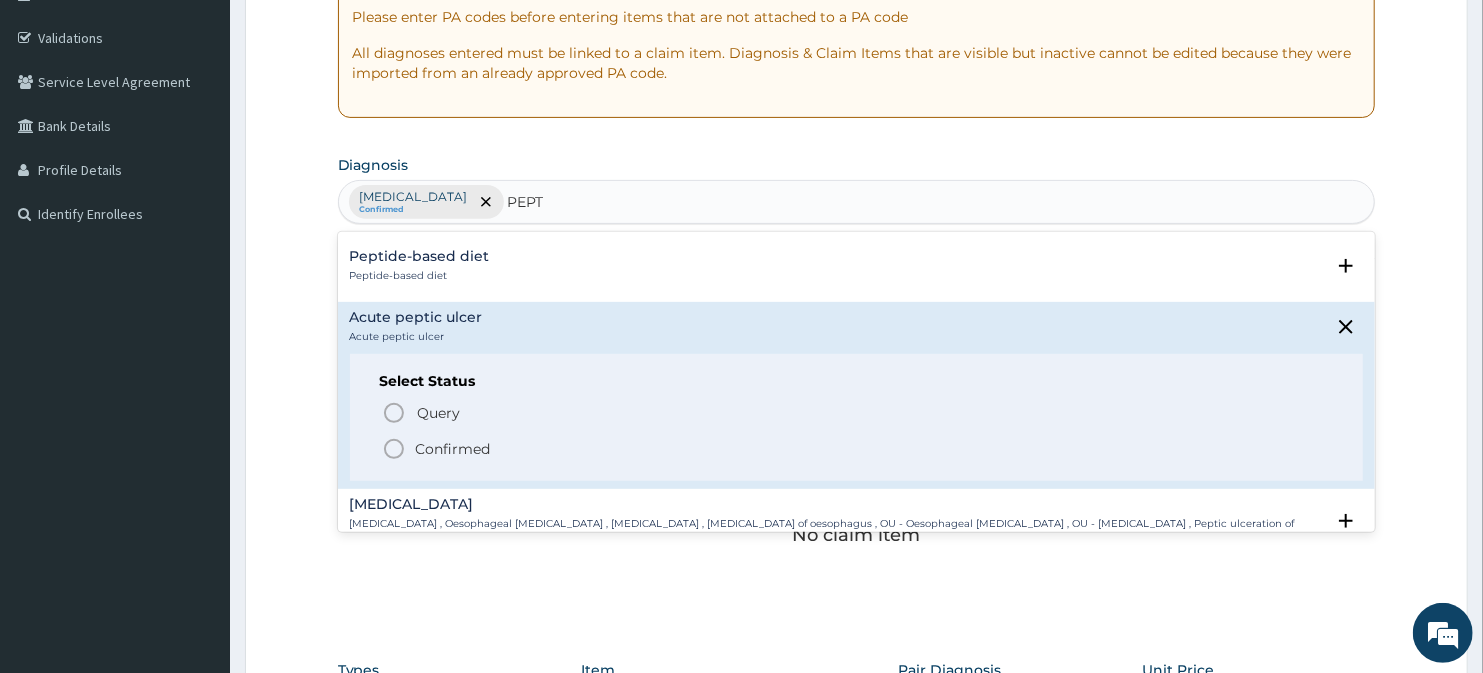 click 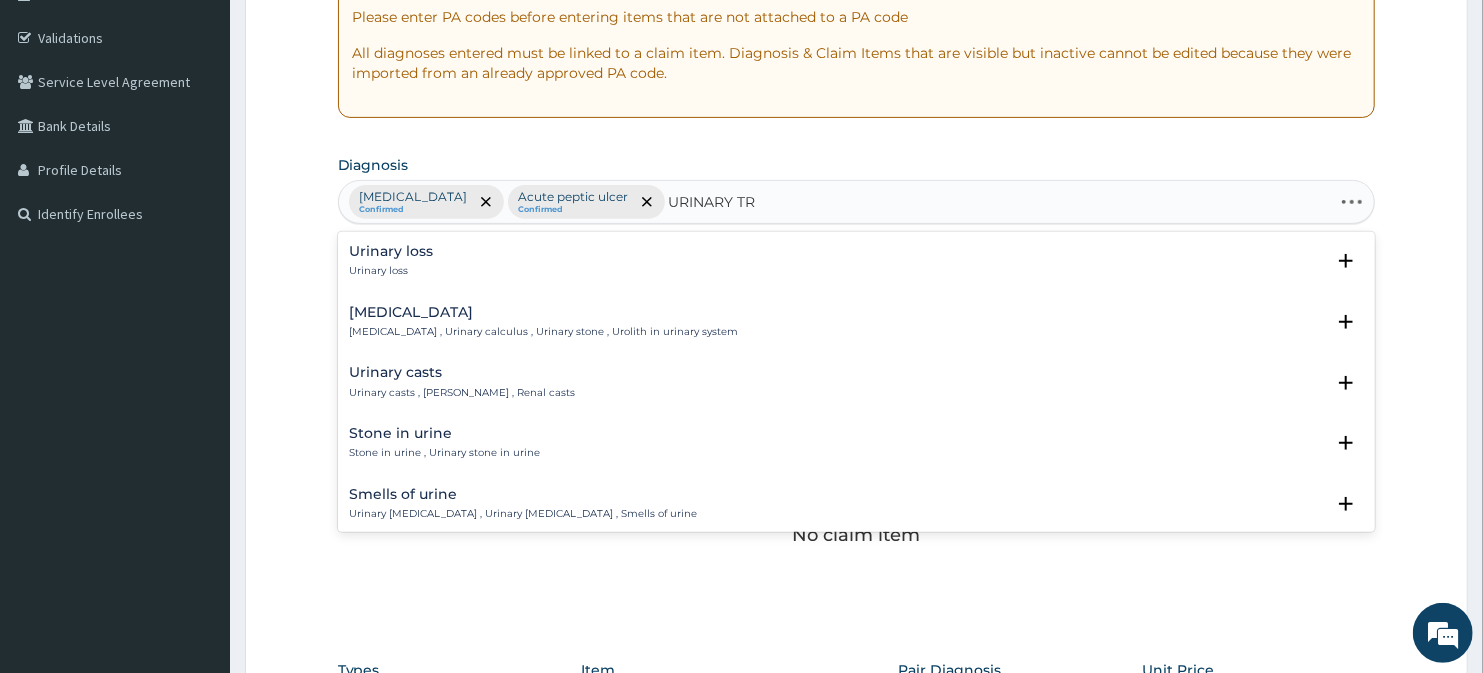 type on "URINARY TRA" 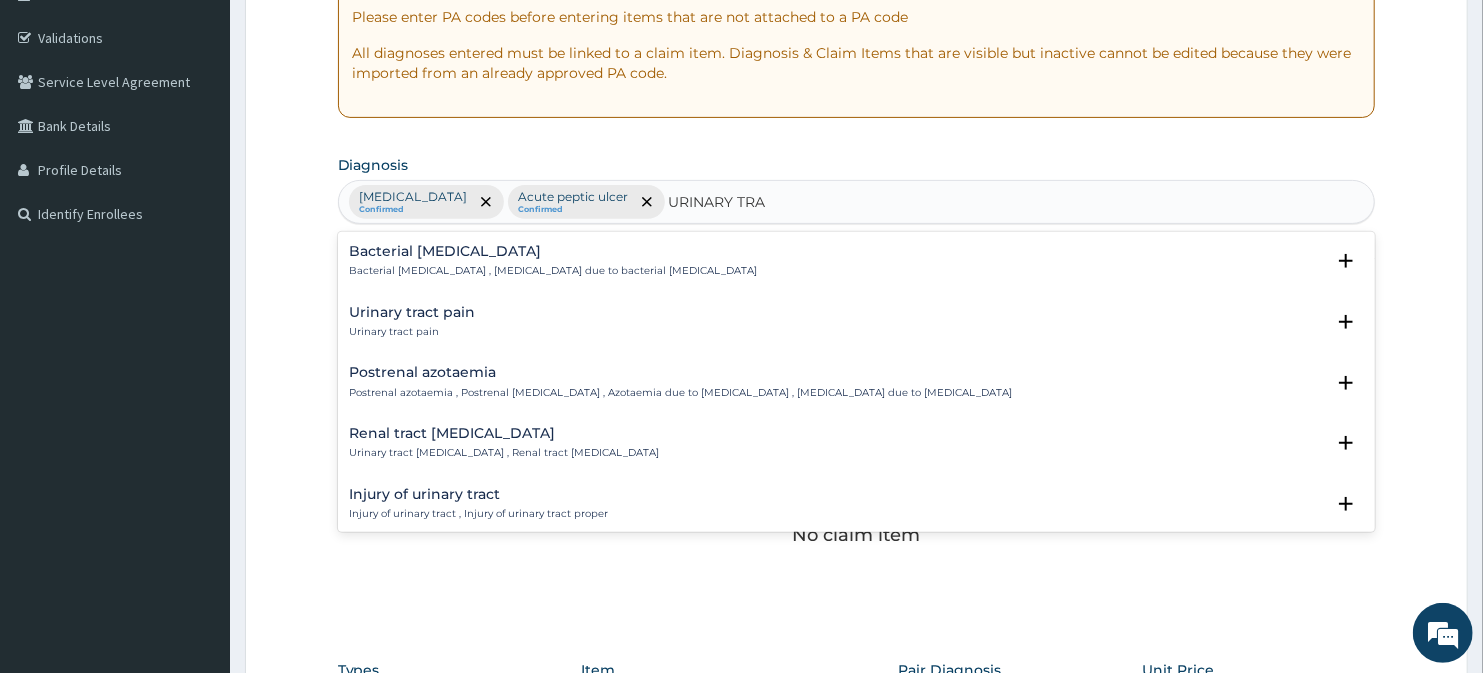 click on "Urinary tract pain" at bounding box center (413, 332) 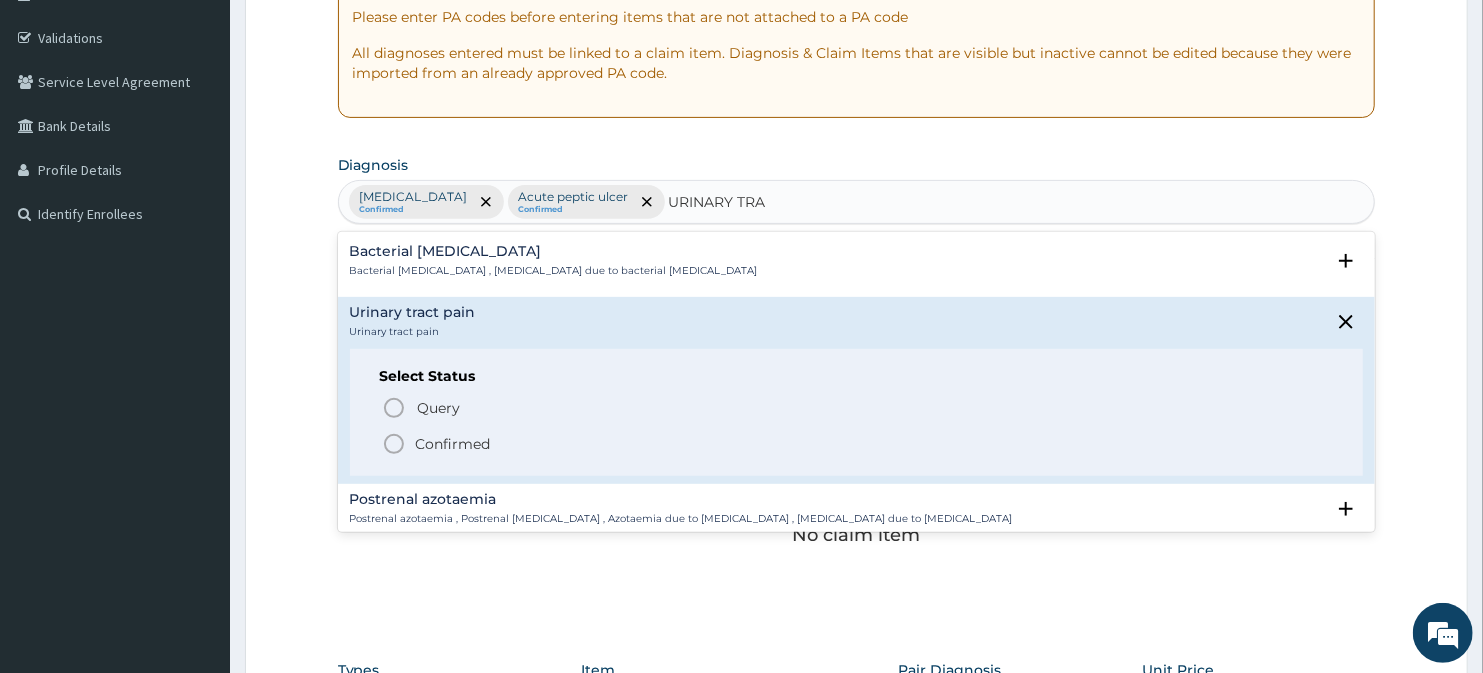 click 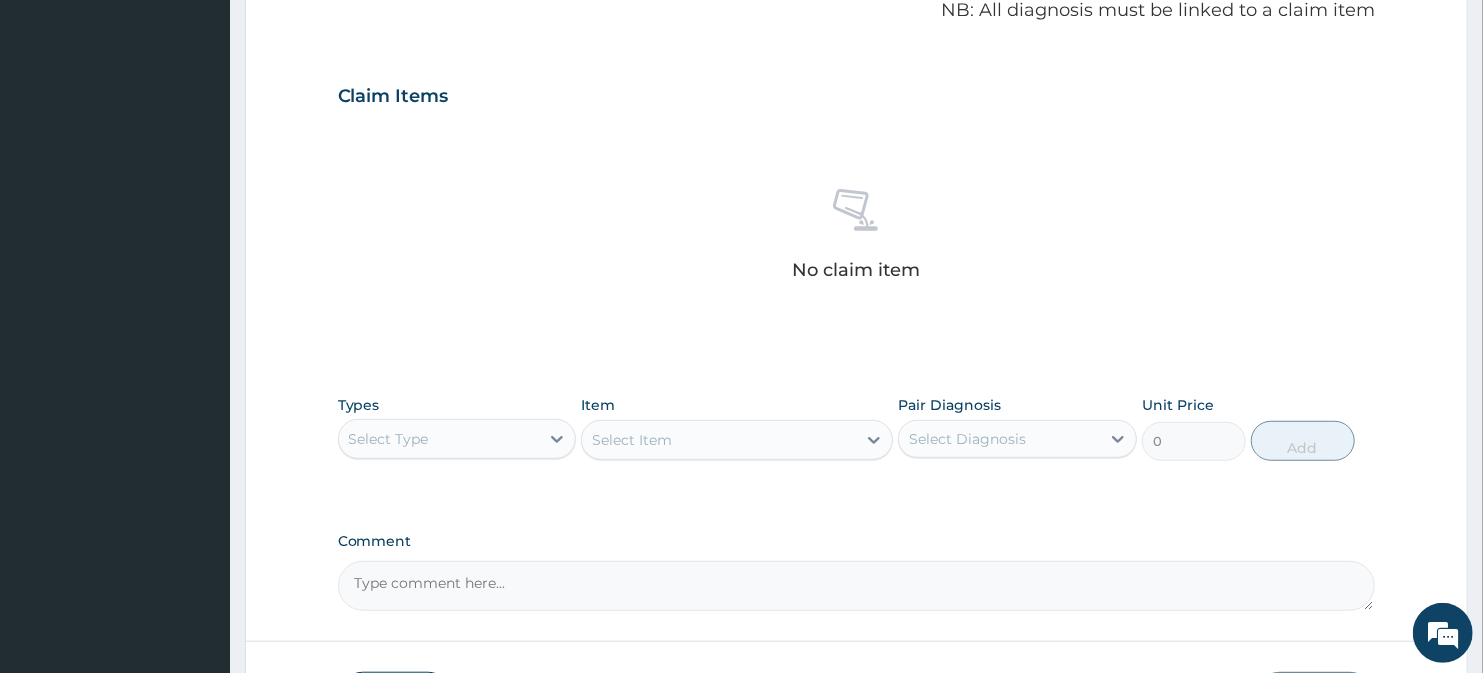 scroll, scrollTop: 623, scrollLeft: 0, axis: vertical 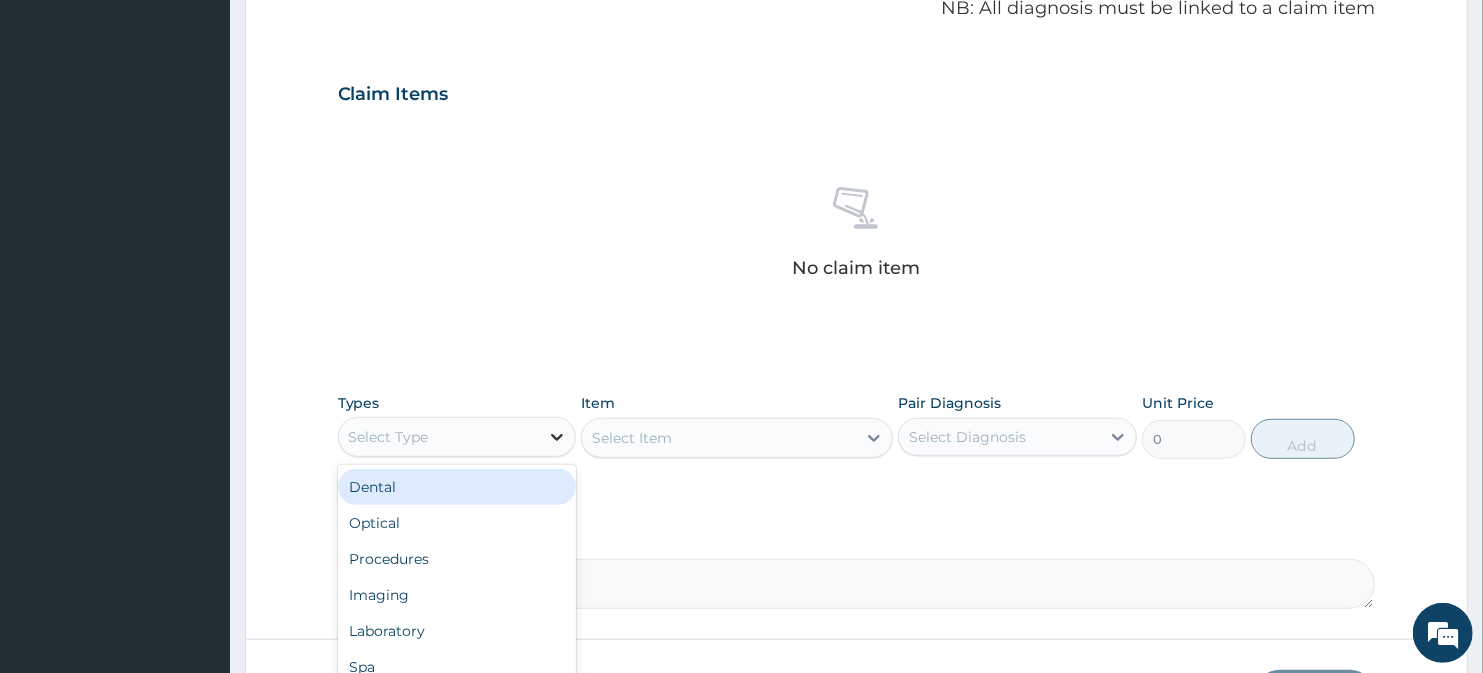 click 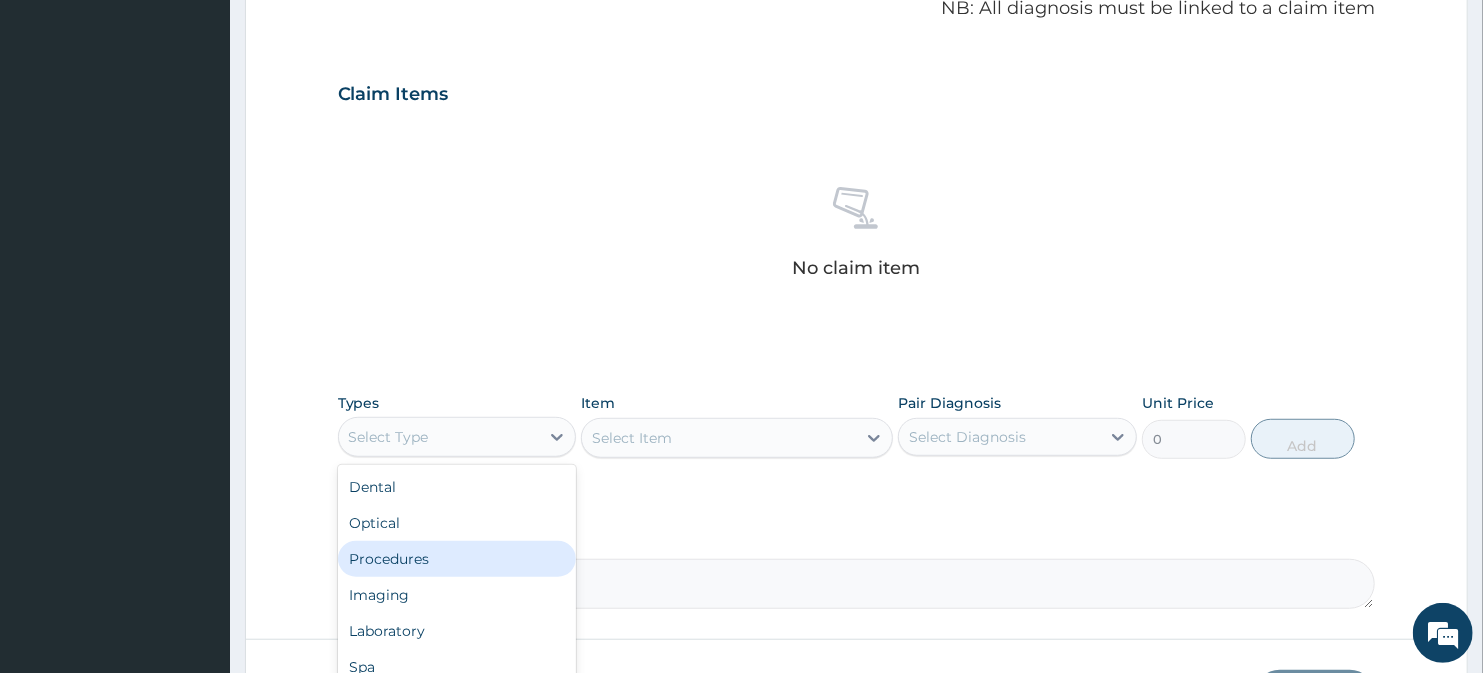 click on "Procedures" at bounding box center [457, 559] 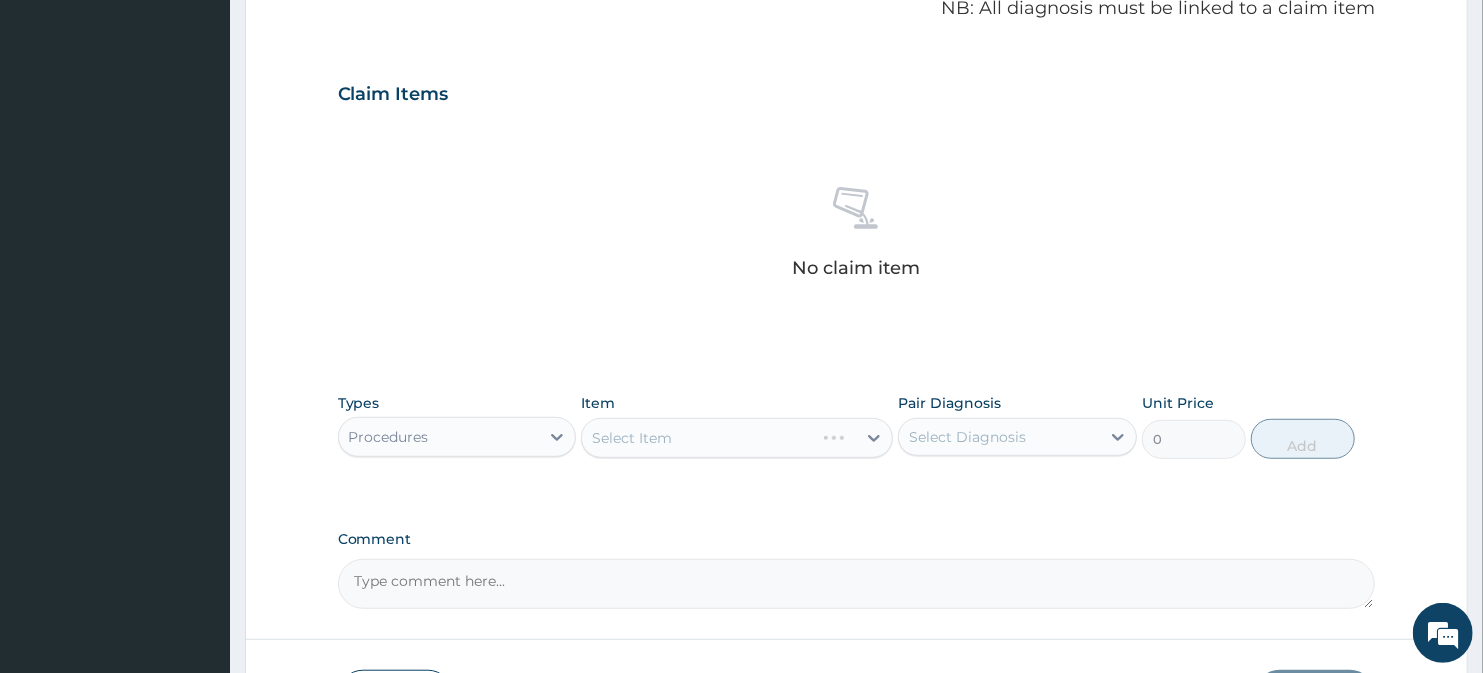 click on "Select Item" at bounding box center (736, 438) 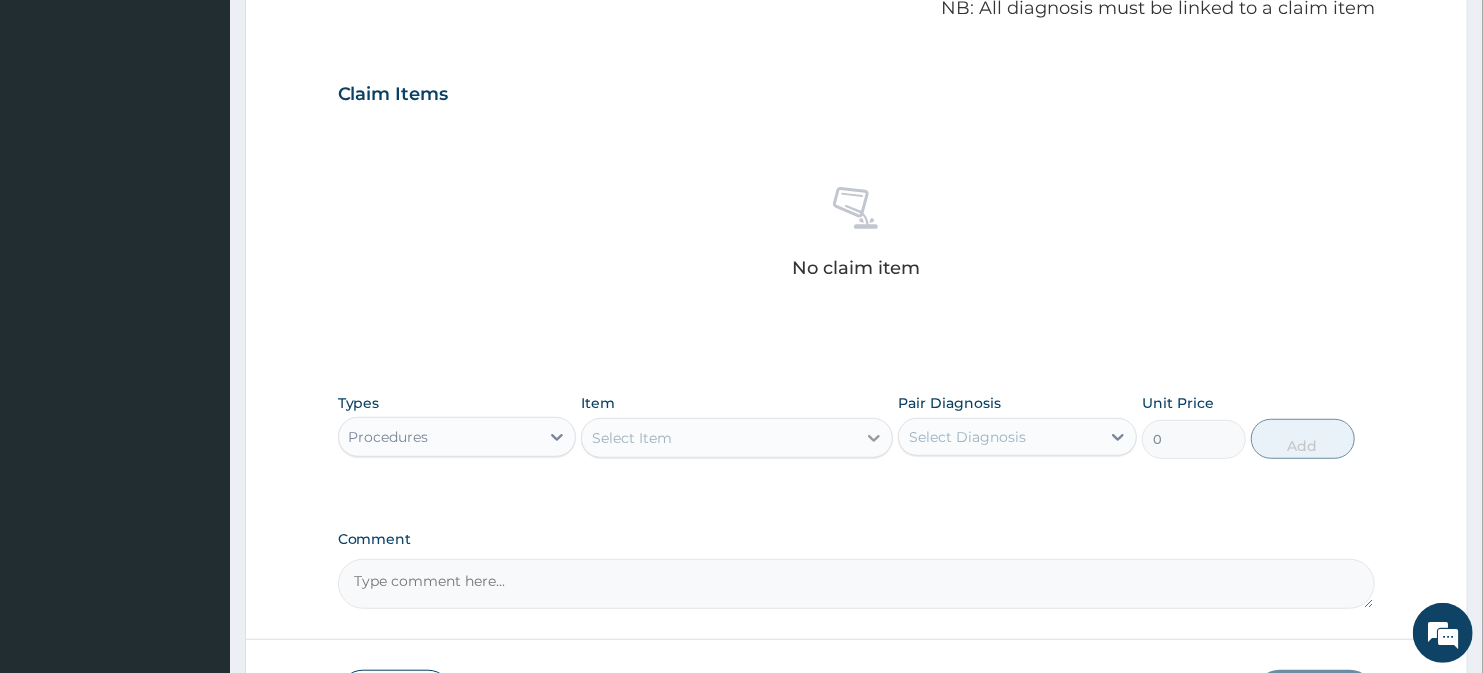 click 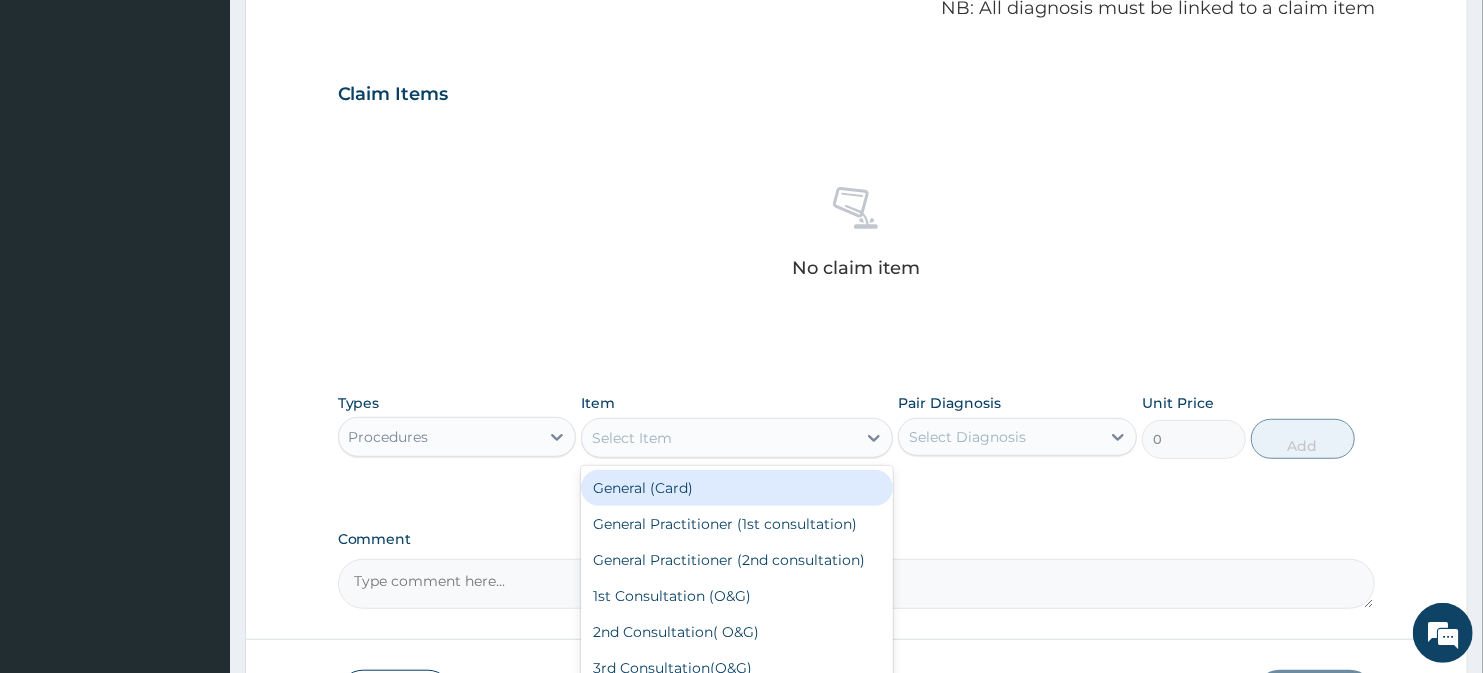 click on "General (Card)" at bounding box center [736, 488] 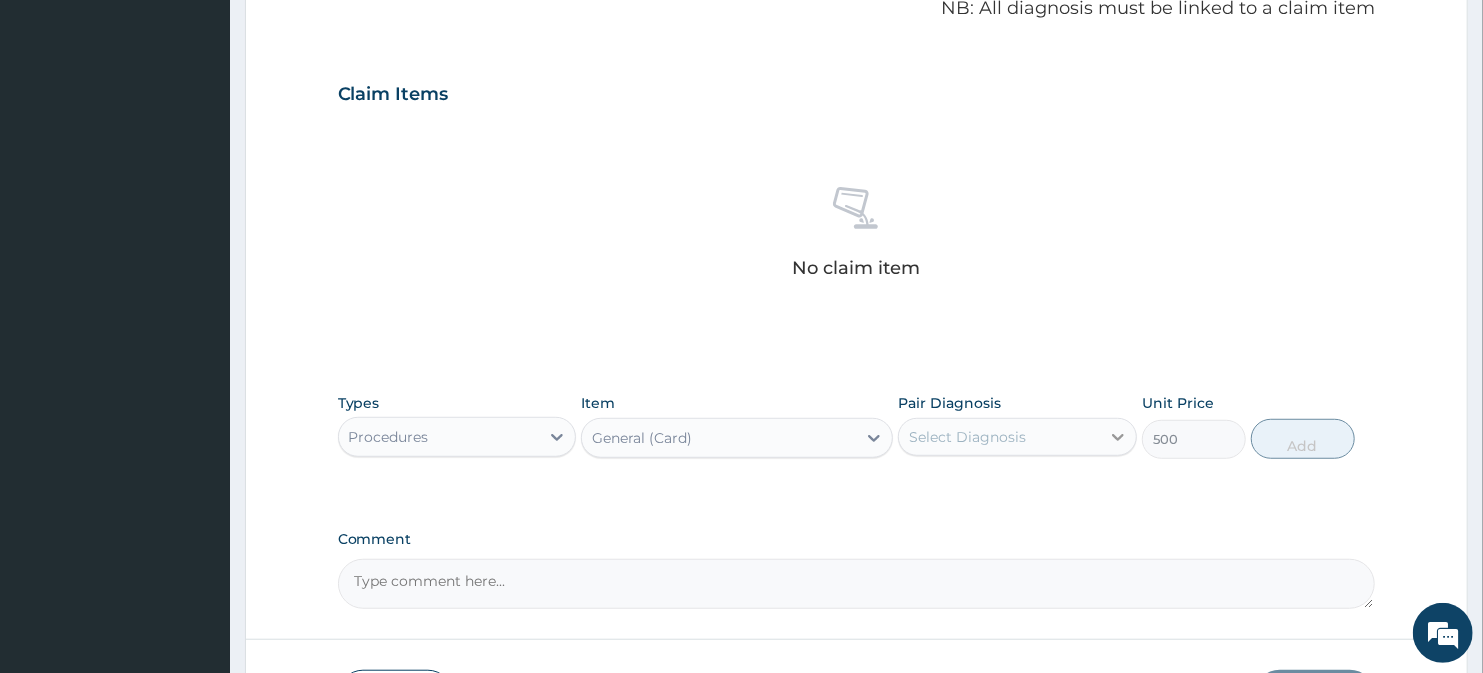 click 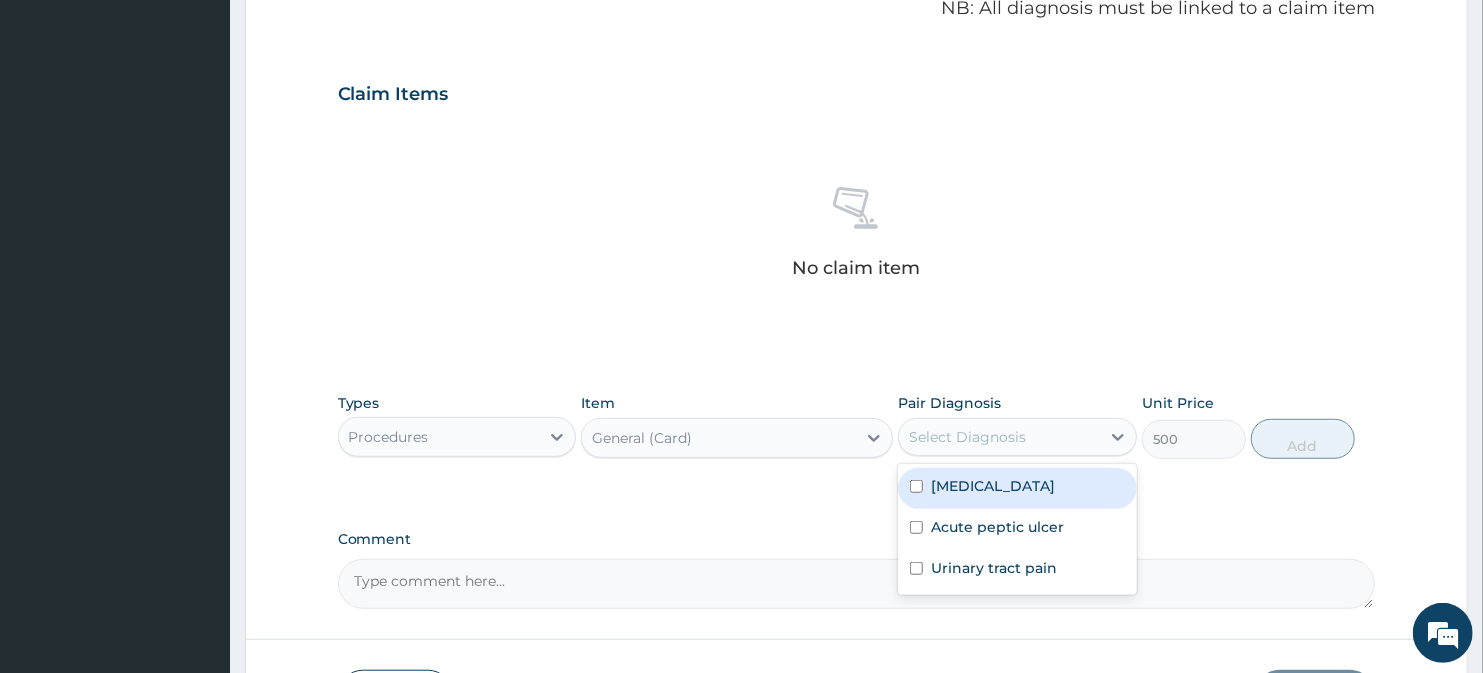 click on "[MEDICAL_DATA]" at bounding box center (1017, 488) 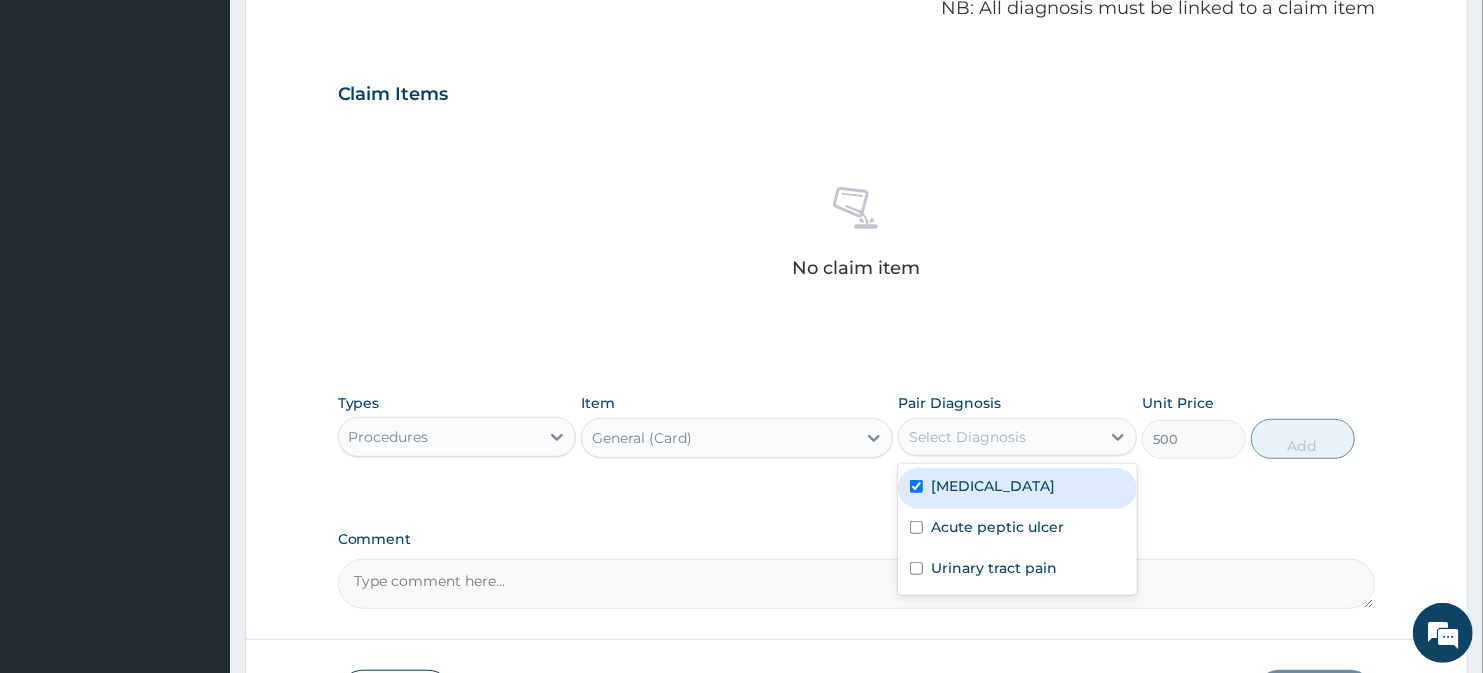 checkbox on "true" 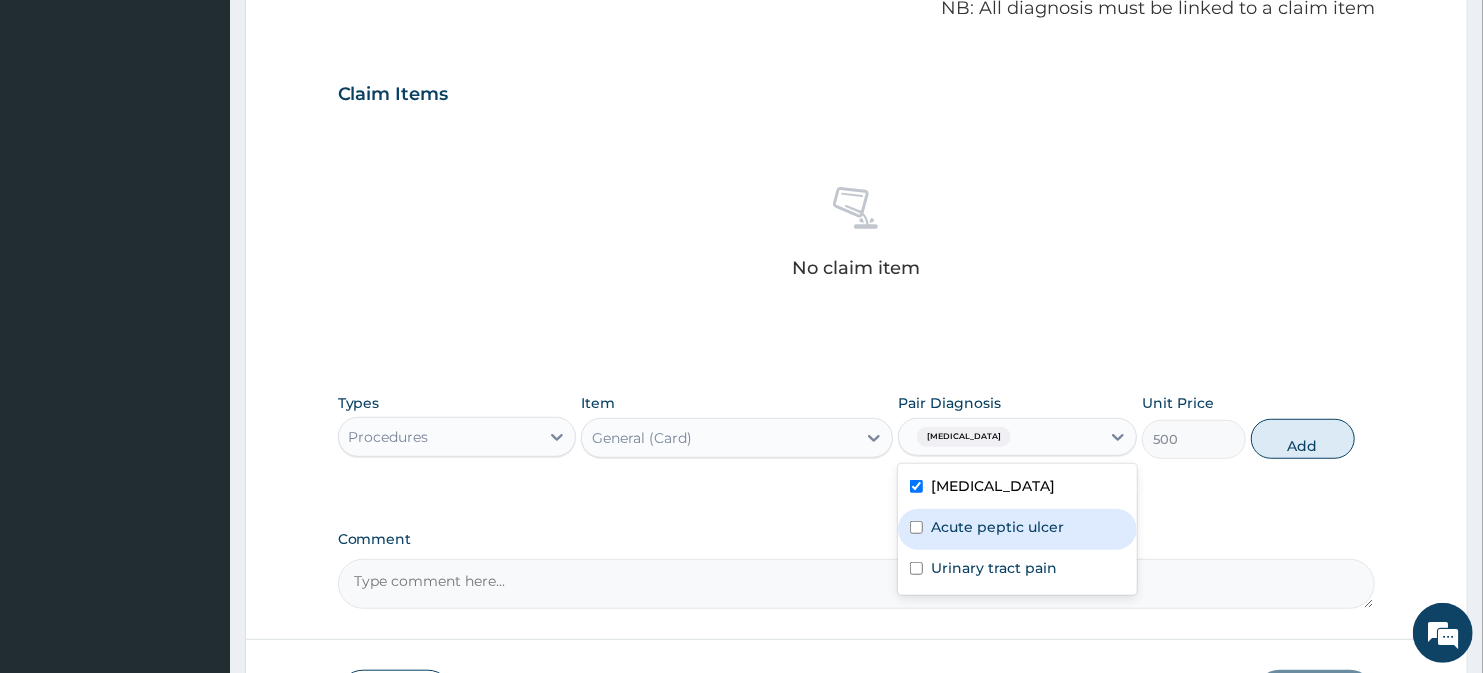 click on "Acute peptic ulcer" at bounding box center [1017, 529] 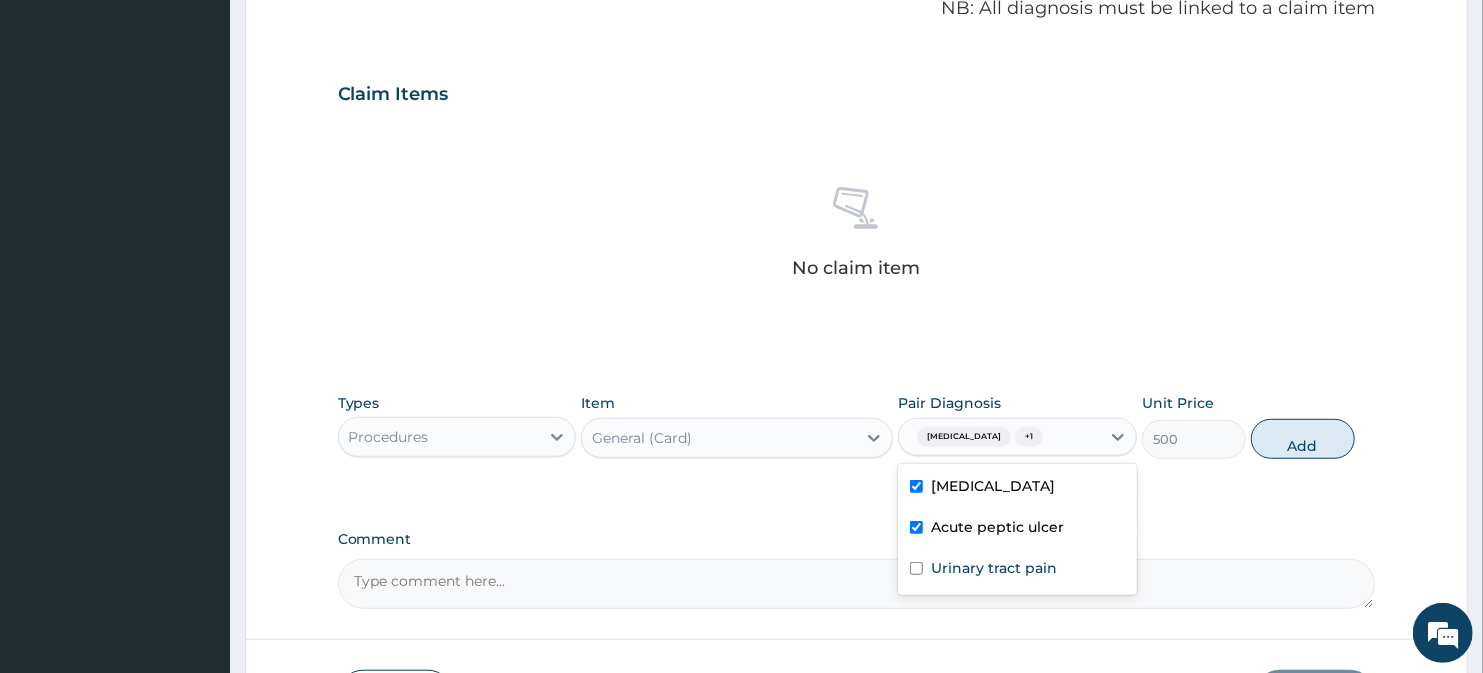 checkbox on "true" 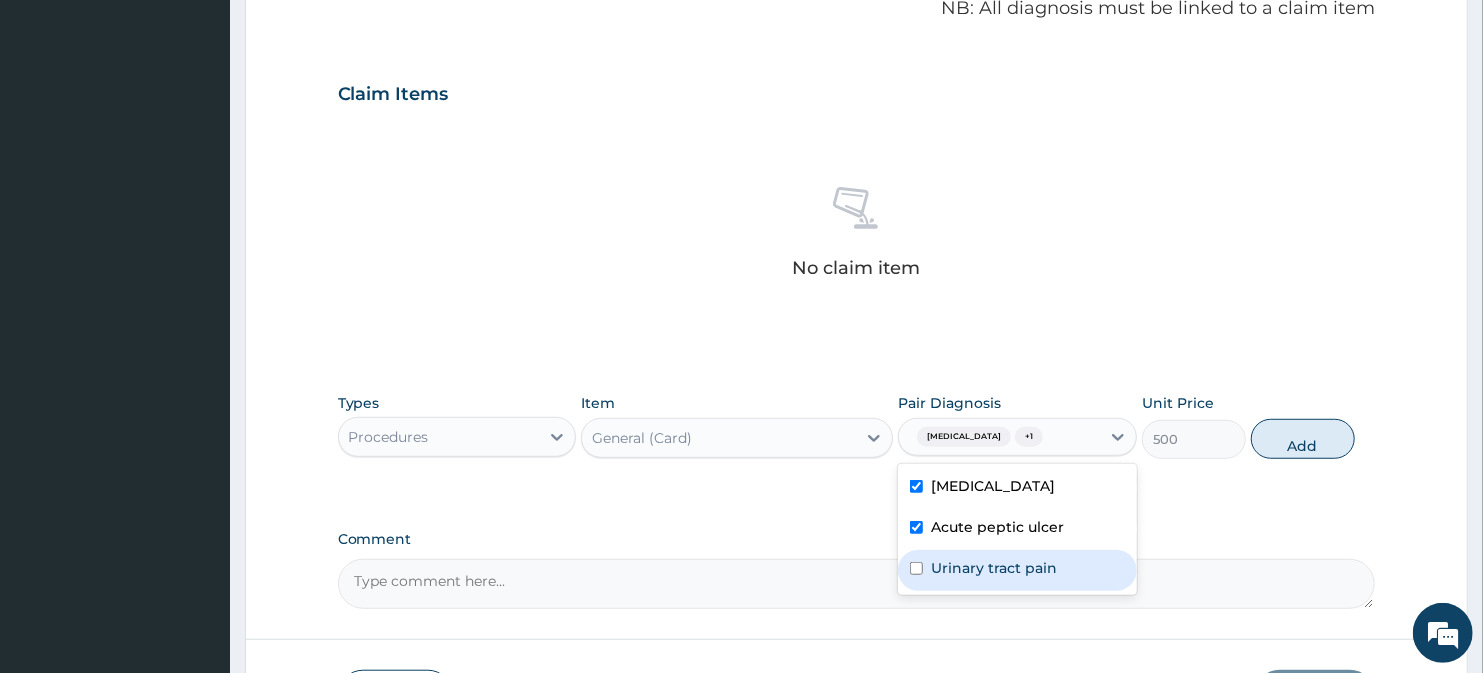 click at bounding box center (916, 568) 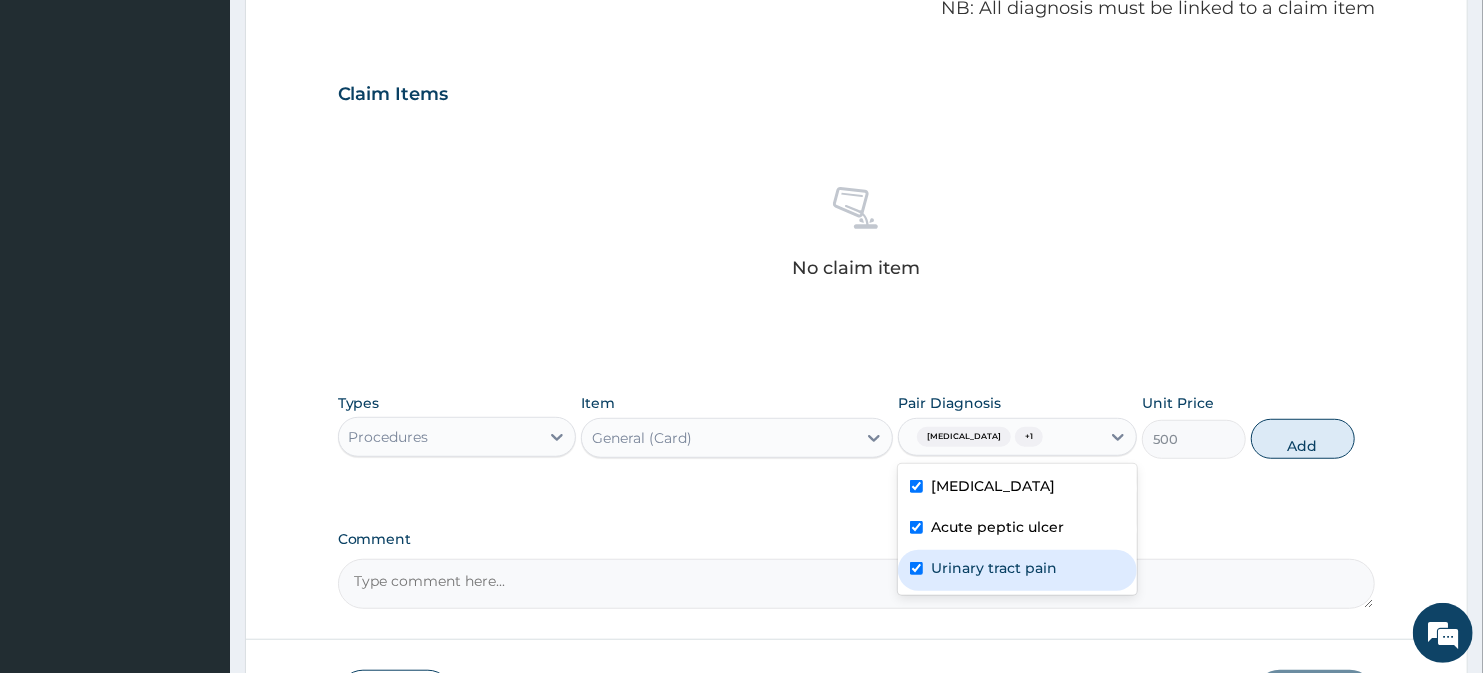 checkbox on "true" 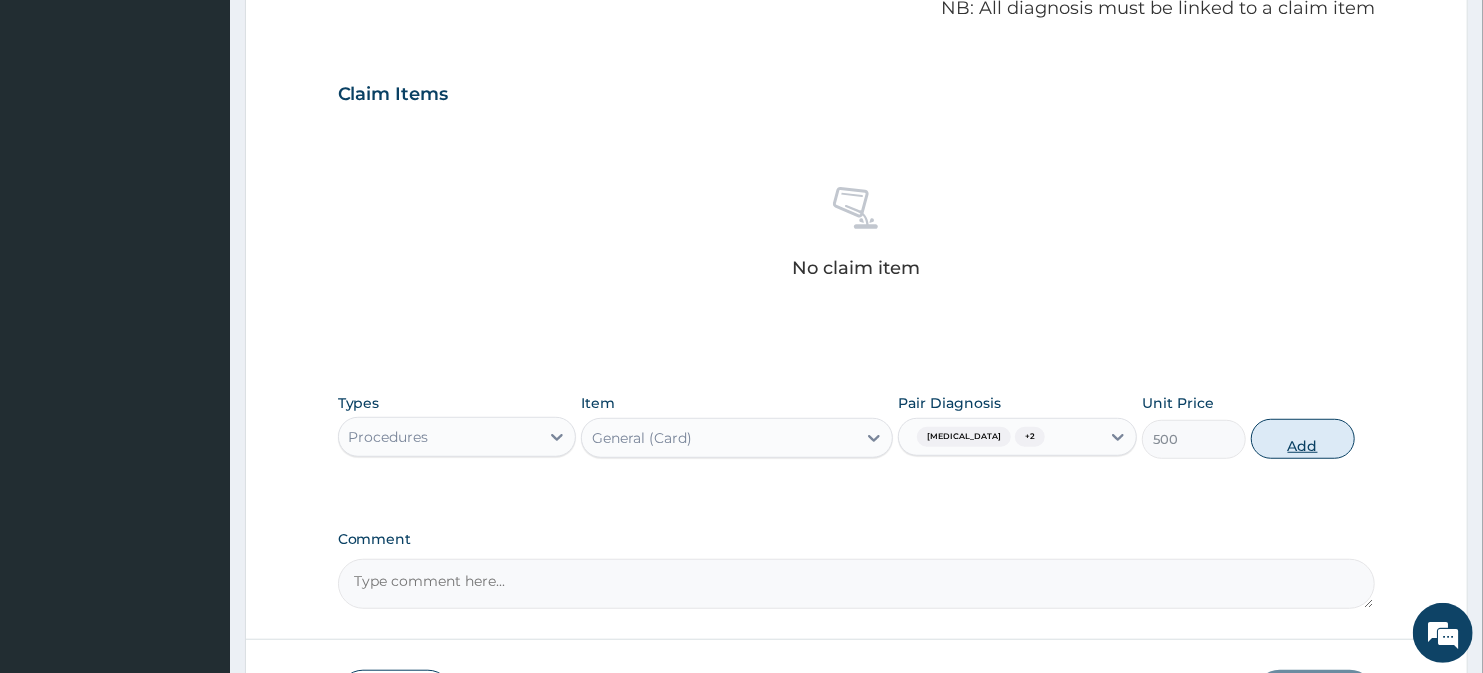 click on "Add" at bounding box center [1303, 439] 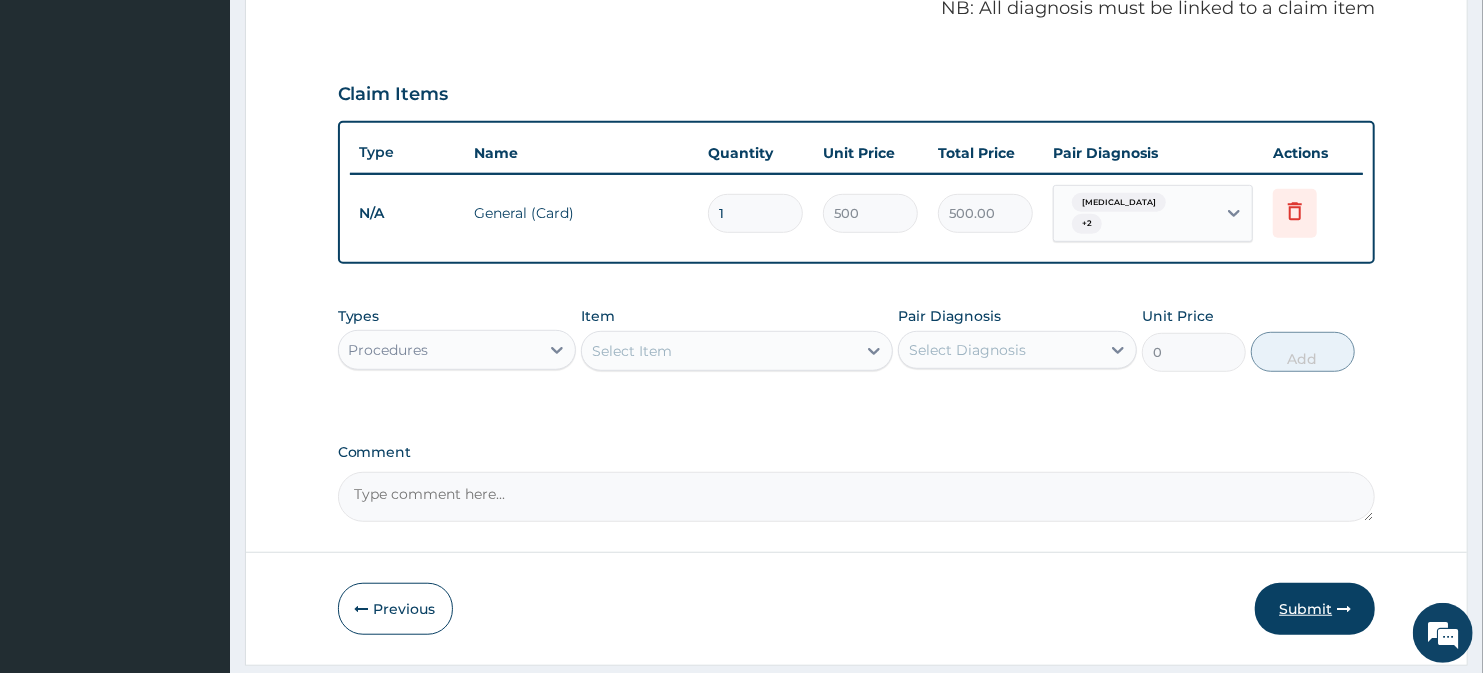 click on "Submit" at bounding box center (1315, 609) 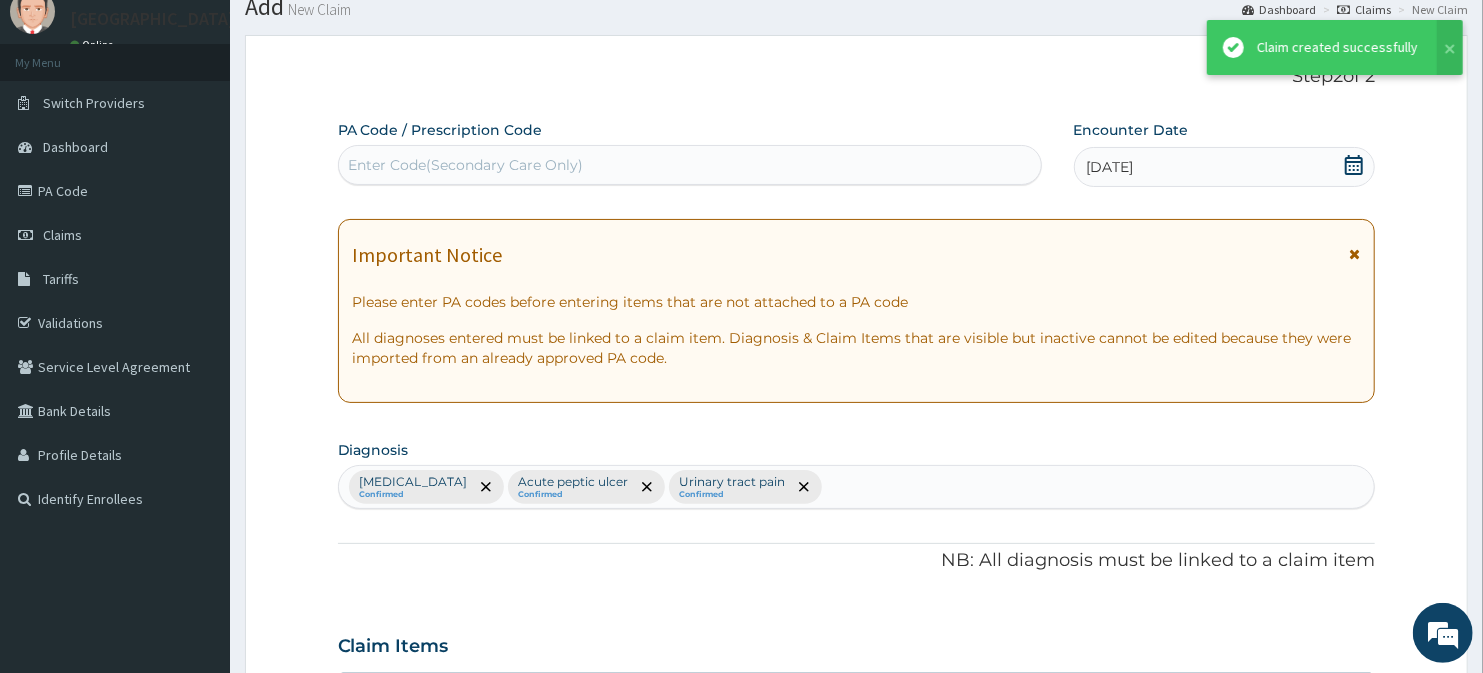 scroll, scrollTop: 623, scrollLeft: 0, axis: vertical 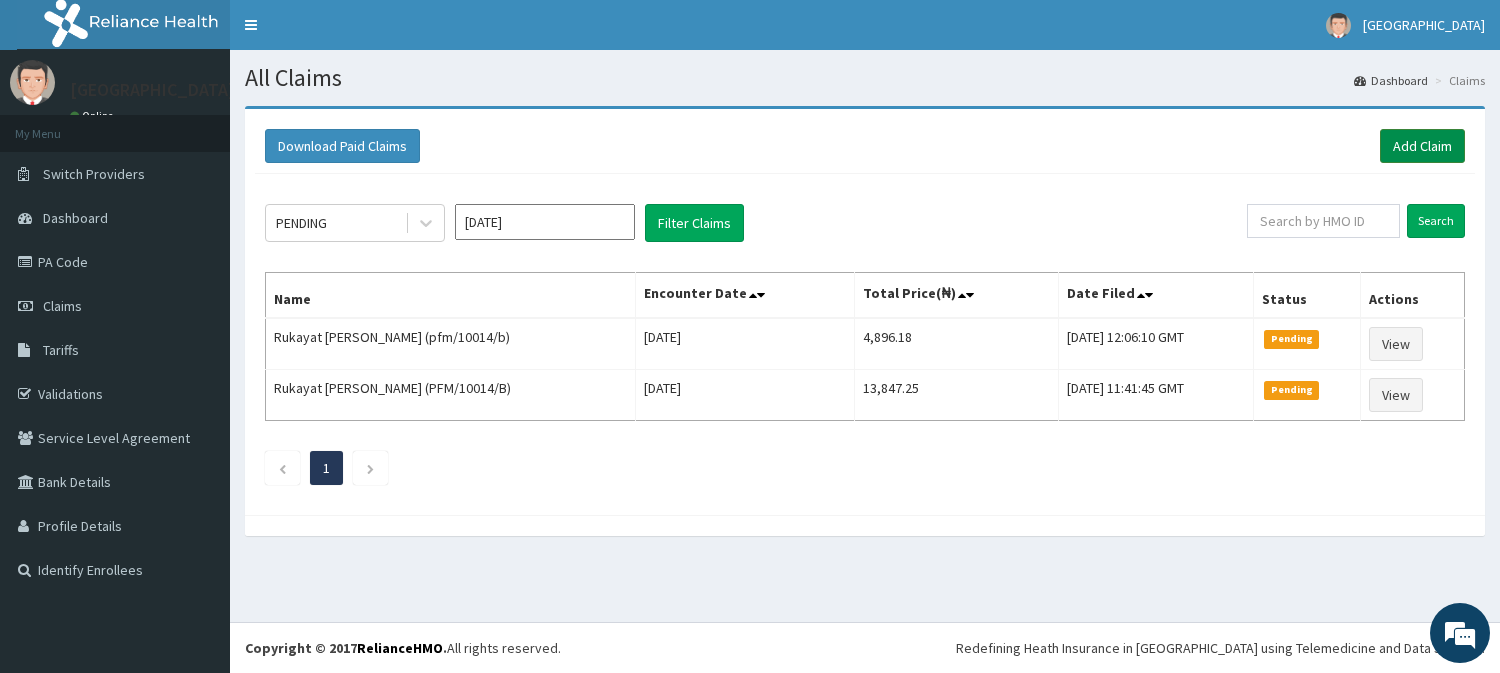 click on "Add Claim" at bounding box center (1422, 146) 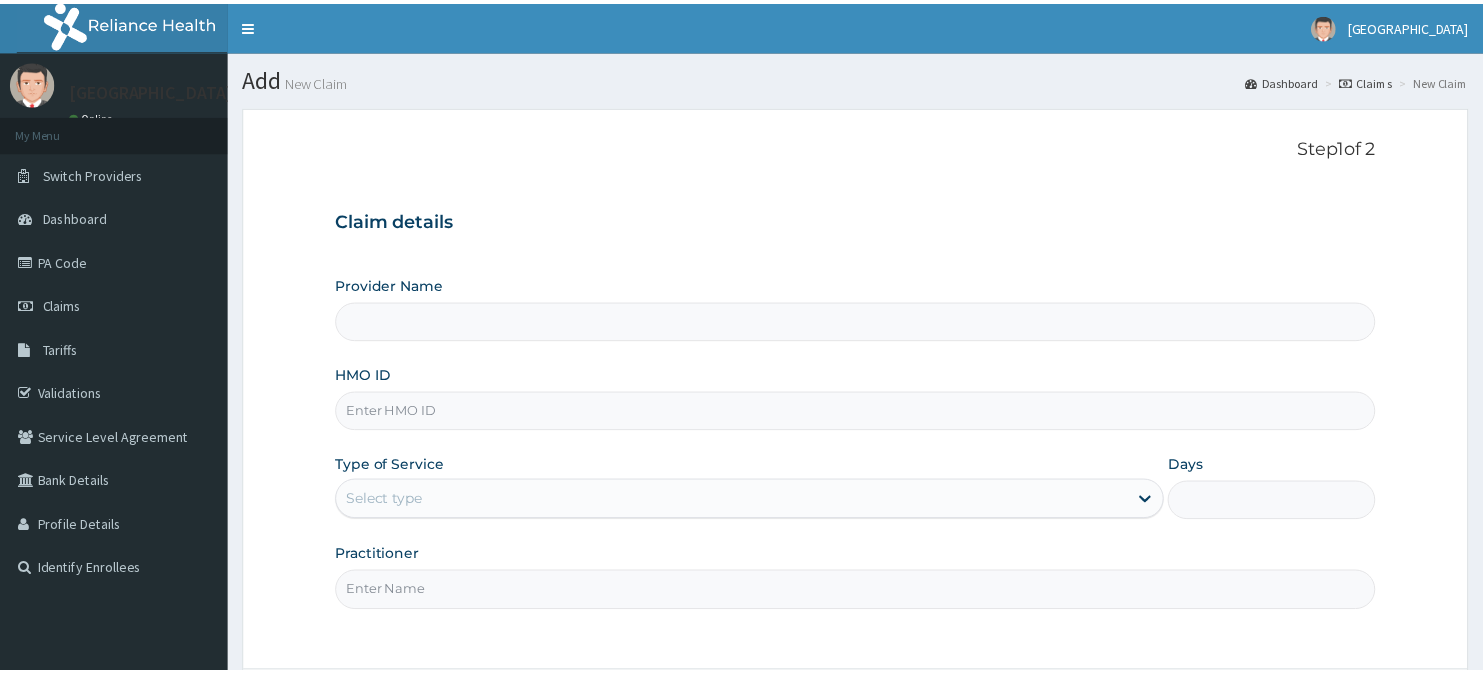 scroll, scrollTop: 0, scrollLeft: 0, axis: both 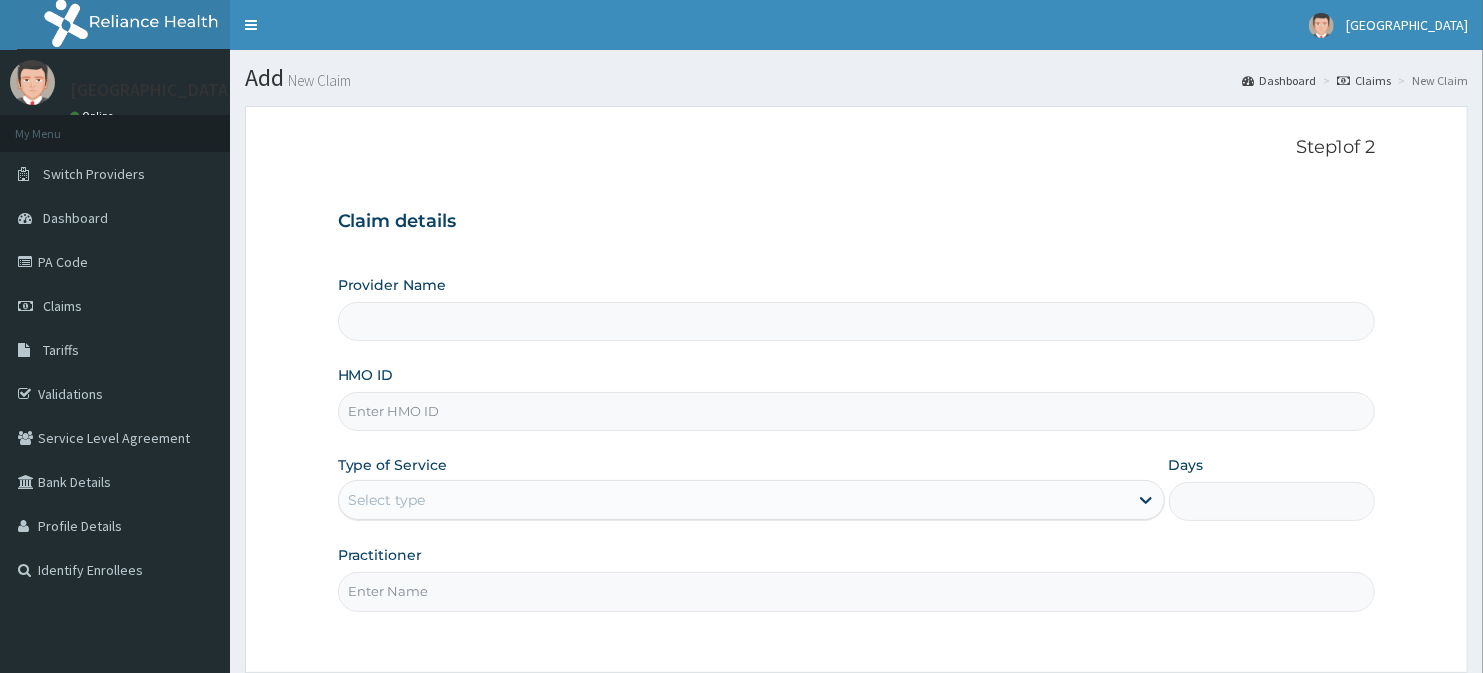type on "[GEOGRAPHIC_DATA]" 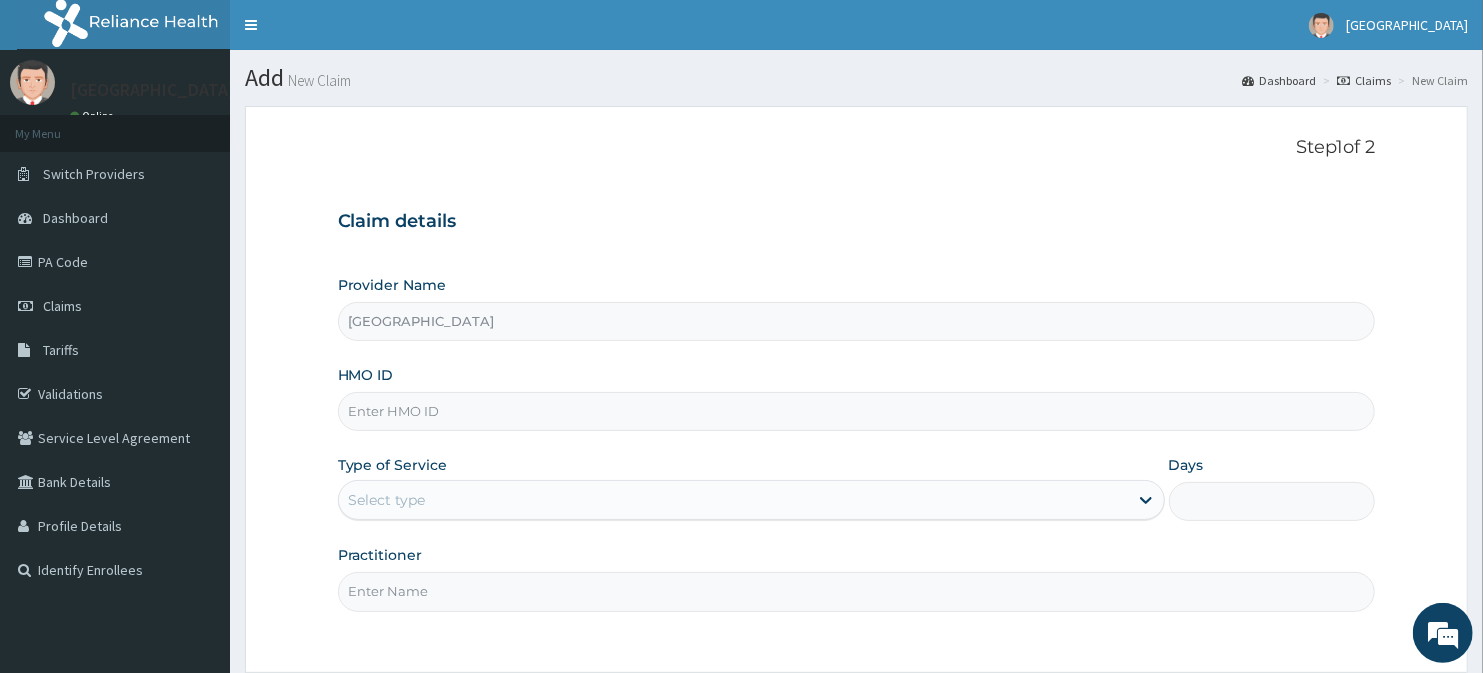click on "[GEOGRAPHIC_DATA]" at bounding box center (857, 321) 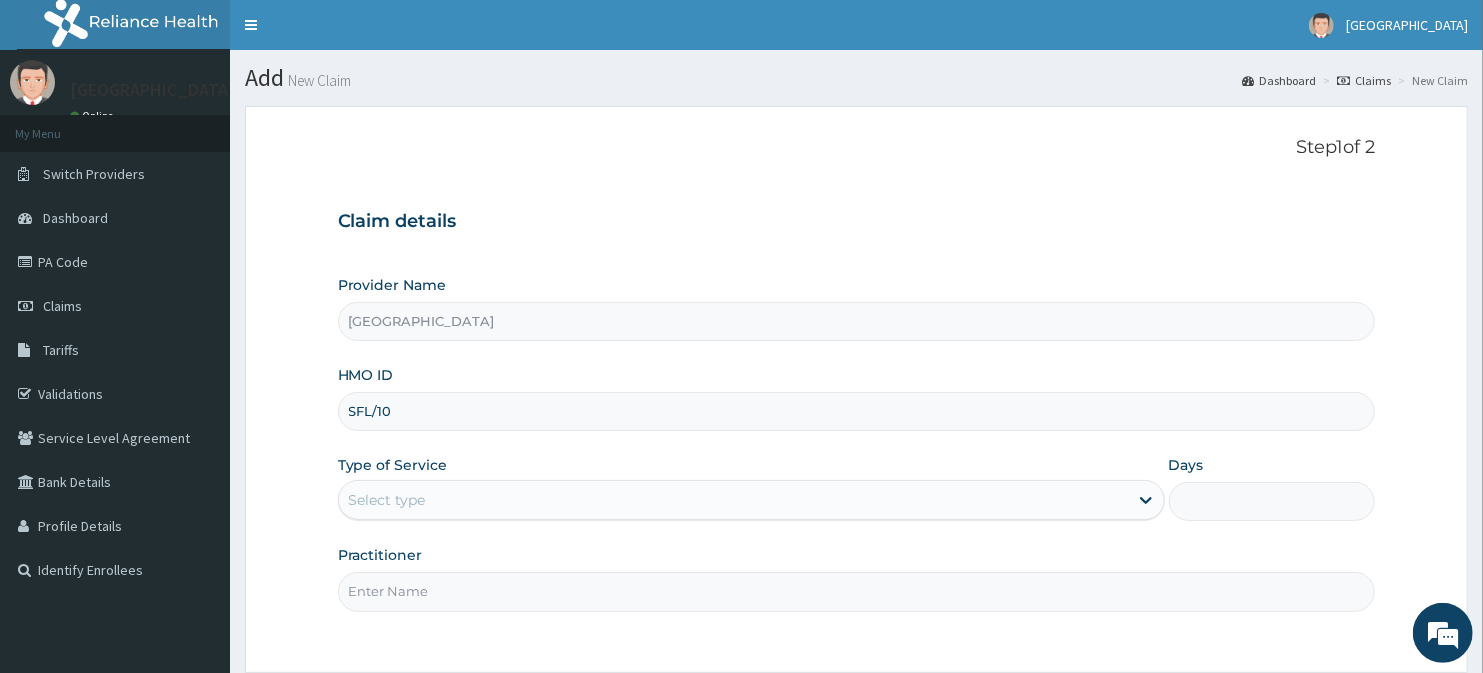 scroll, scrollTop: 0, scrollLeft: 0, axis: both 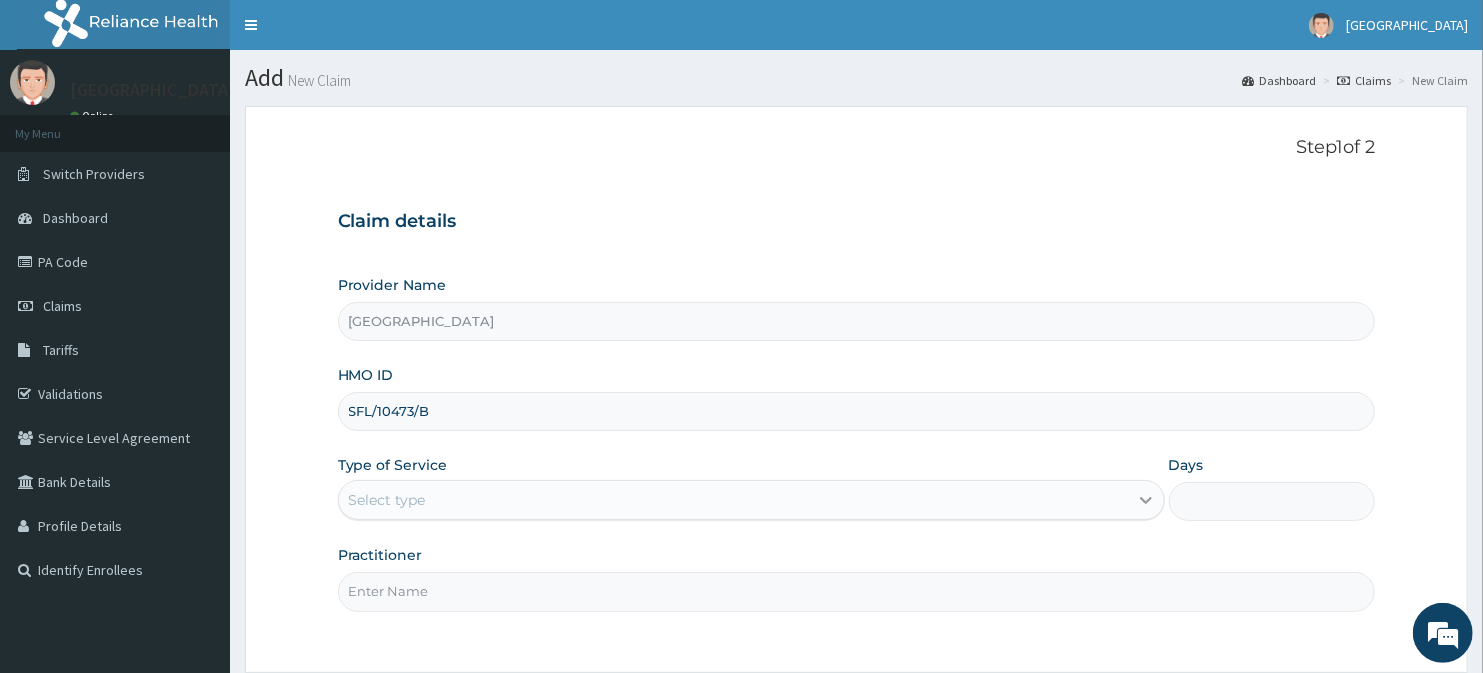 type on "SFL/10473/B" 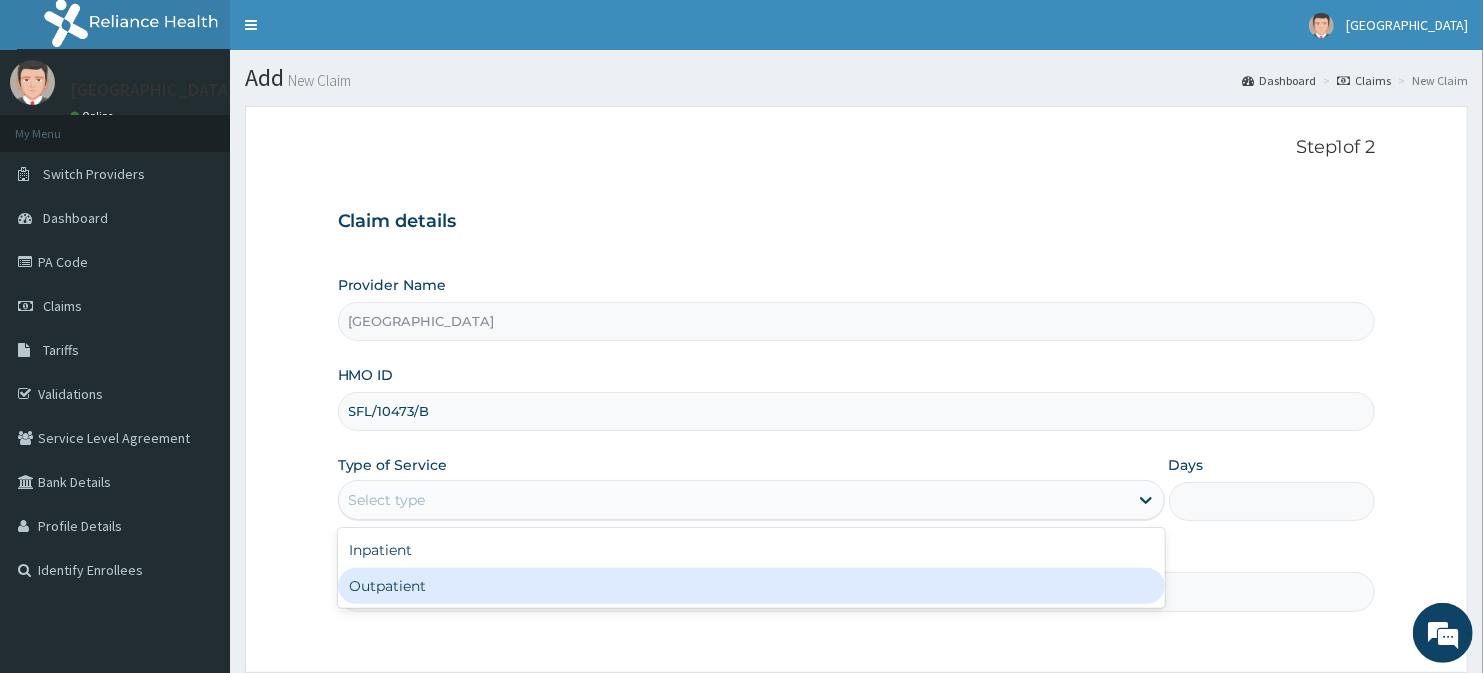 click on "Outpatient" at bounding box center (751, 586) 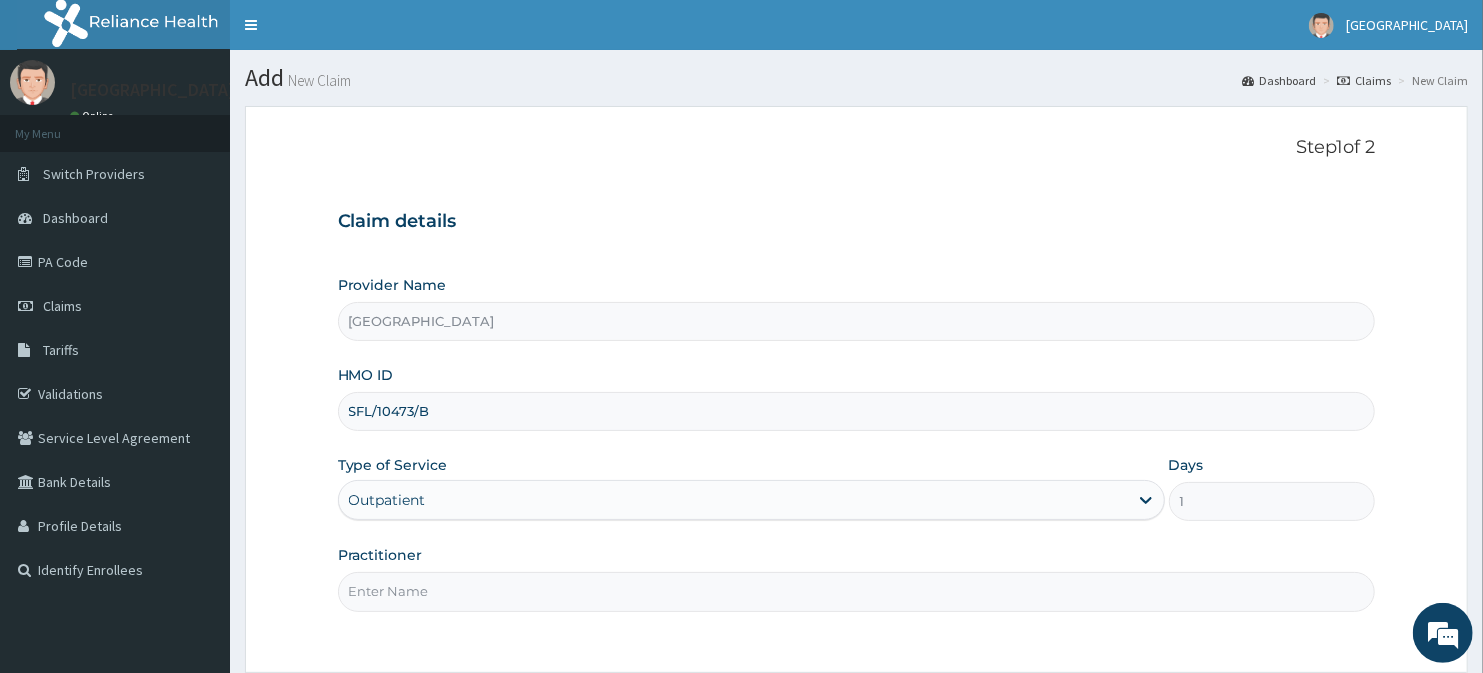 click on "Practitioner" at bounding box center (857, 591) 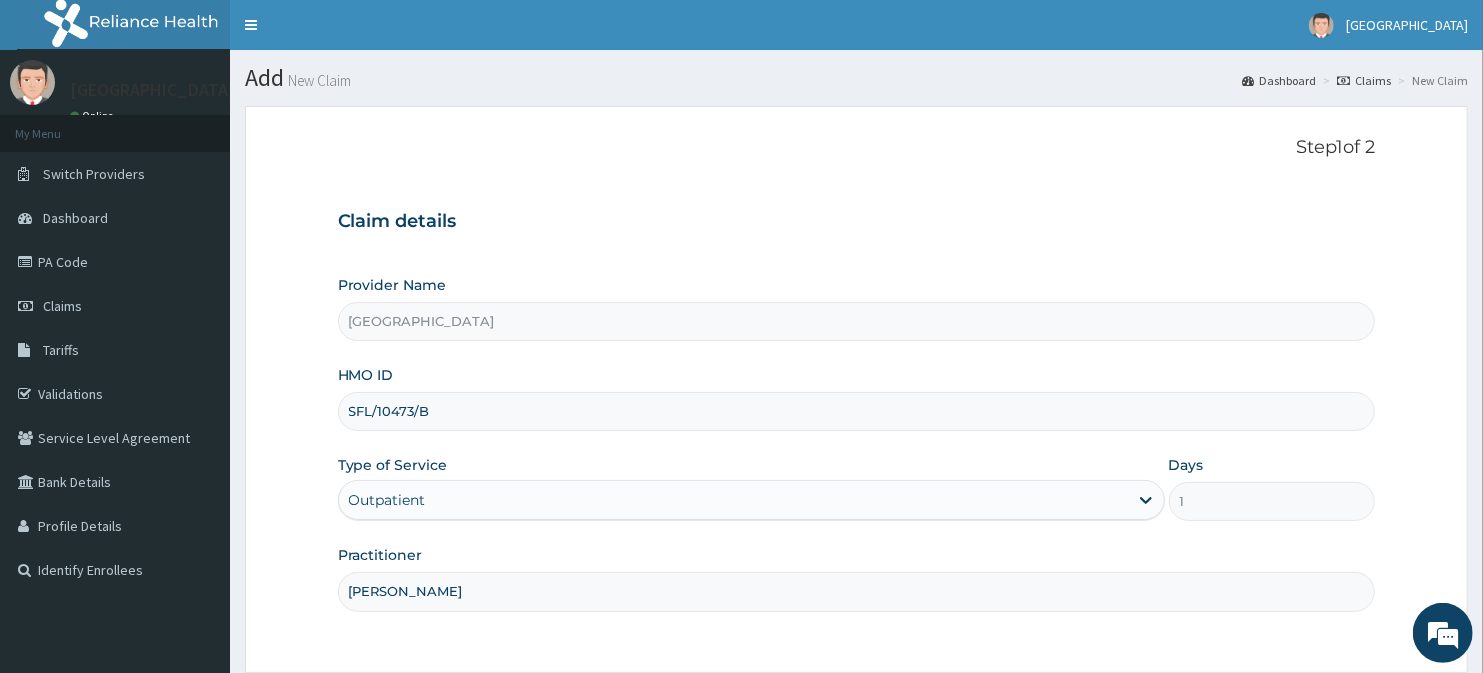 click on "[PERSON_NAME]" at bounding box center (857, 591) 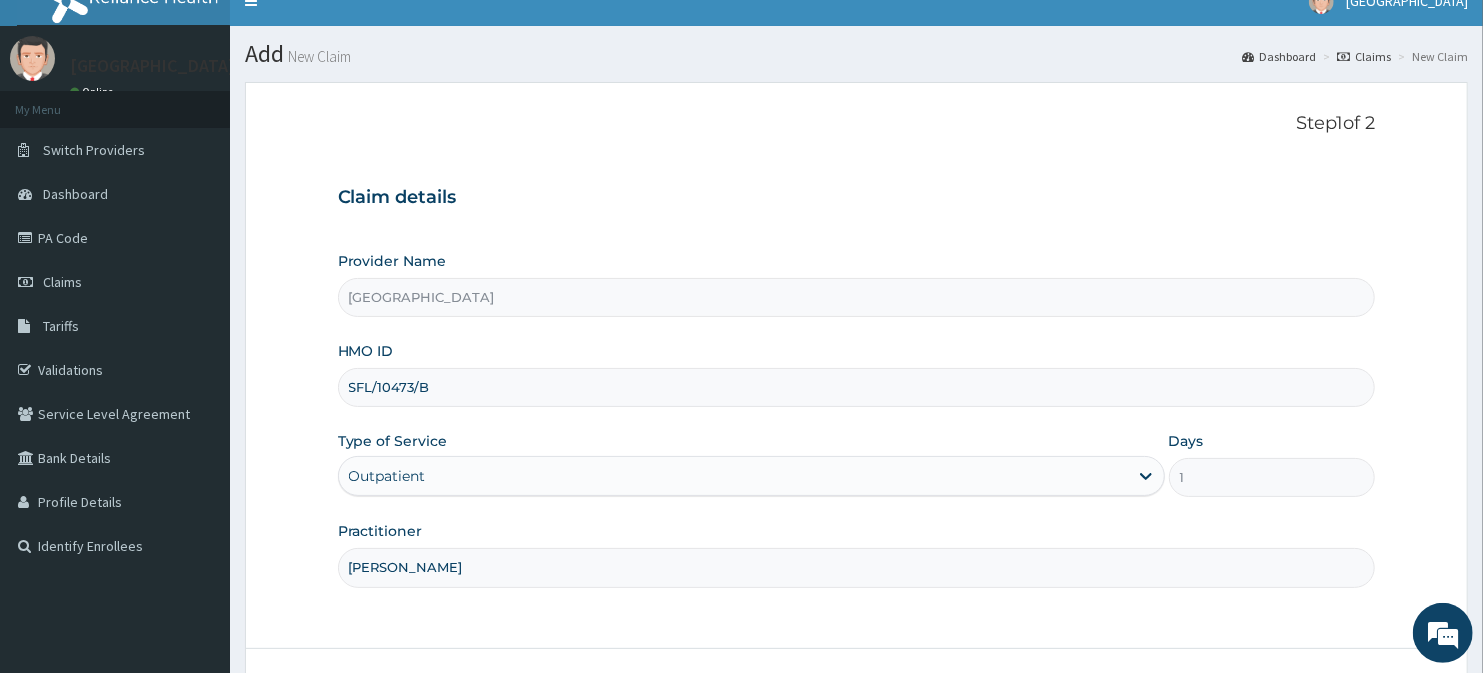 scroll, scrollTop: 44, scrollLeft: 0, axis: vertical 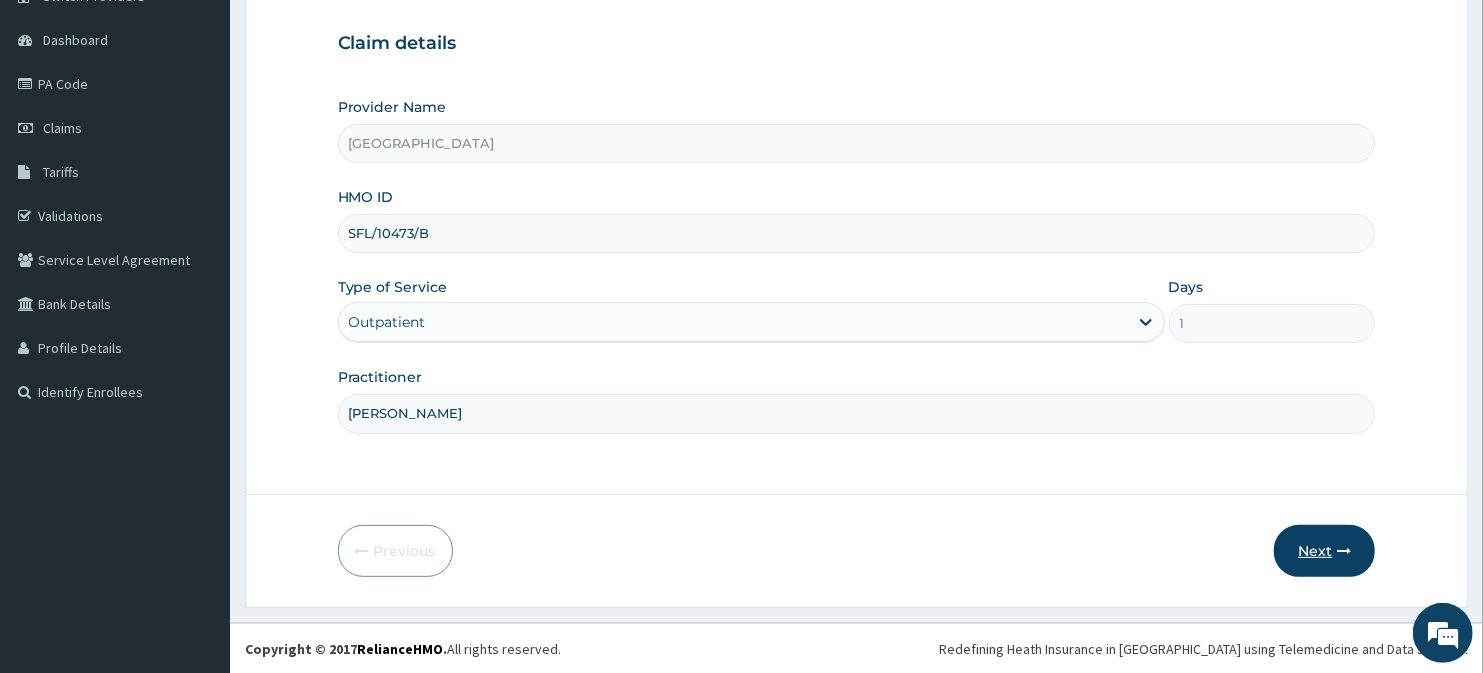 type on "[PERSON_NAME]" 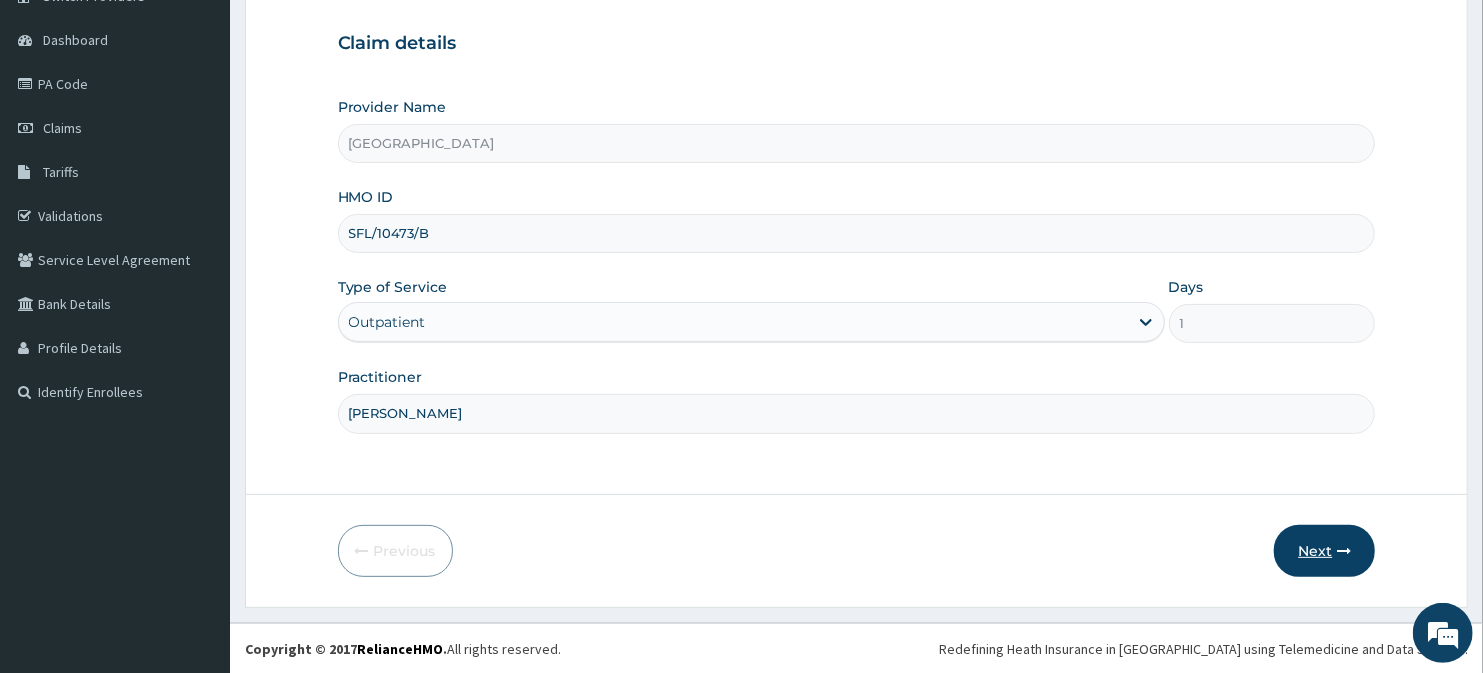 click on "Next" at bounding box center [1324, 551] 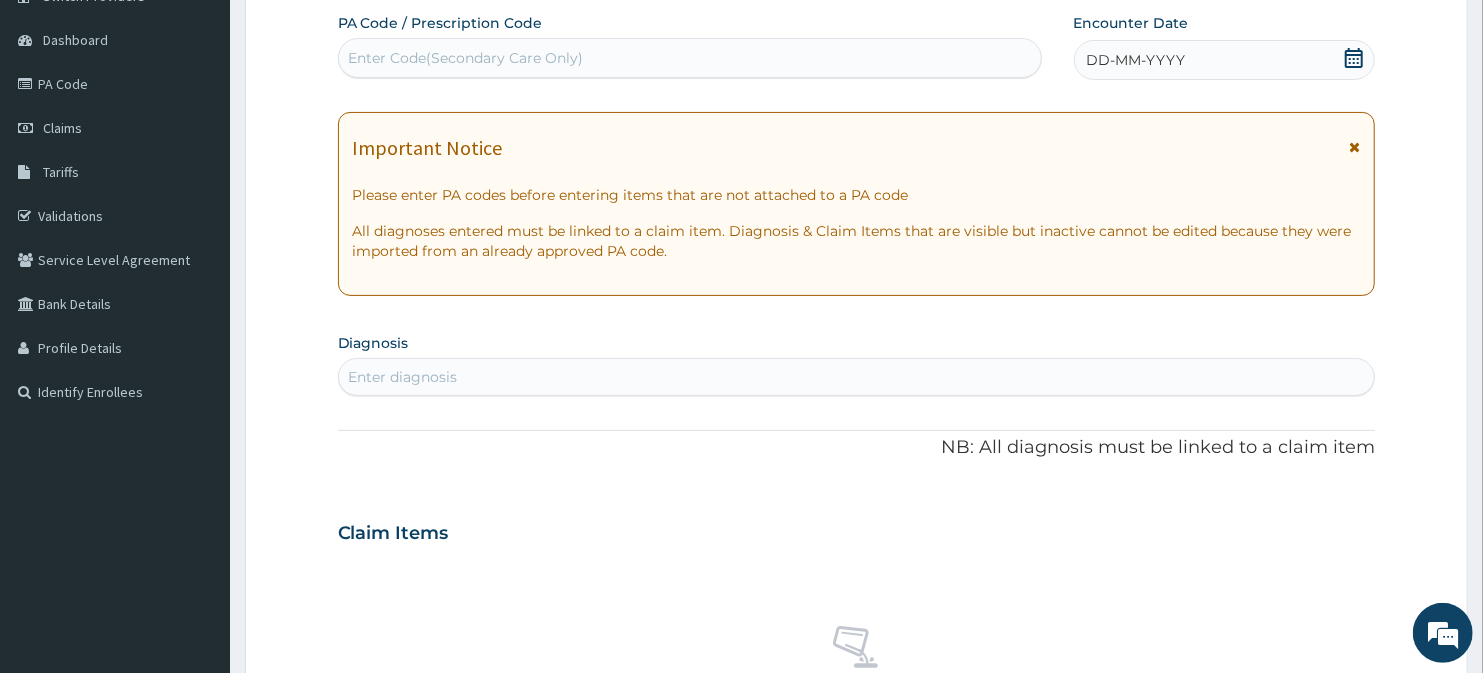 click 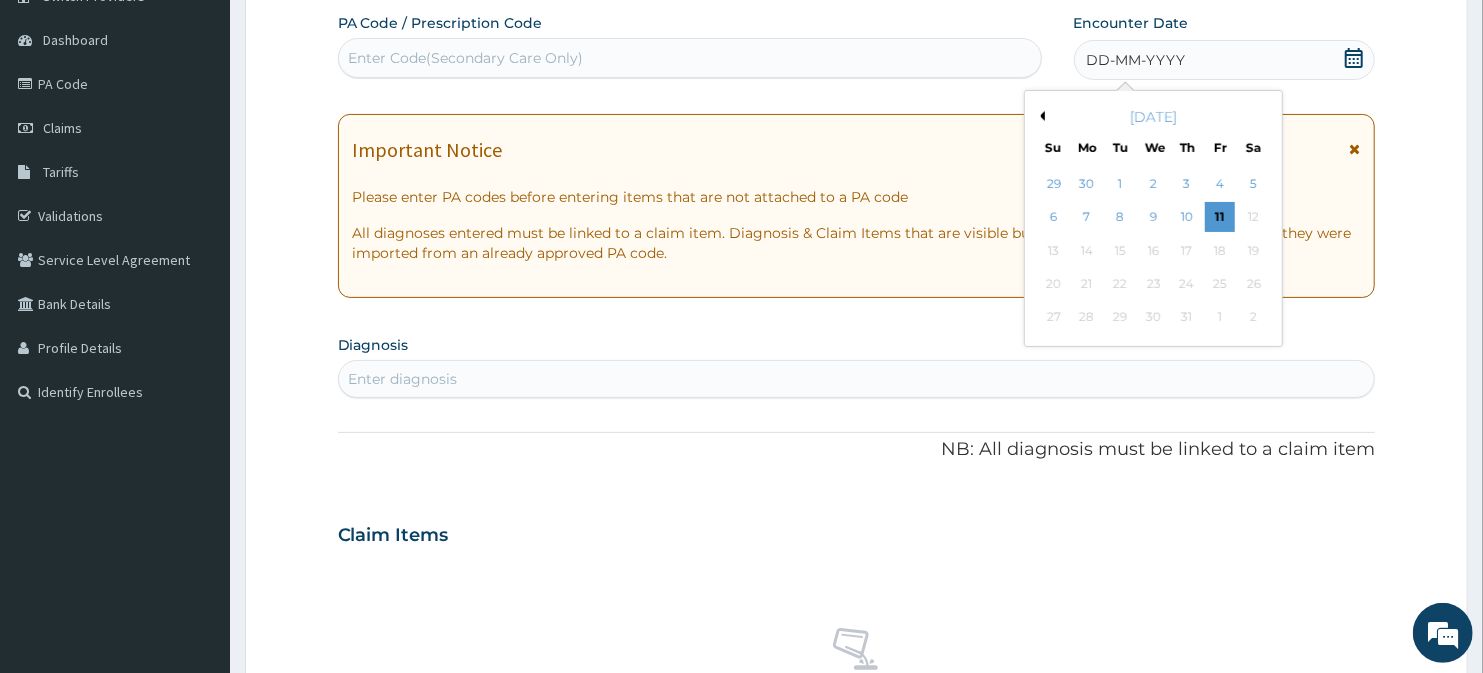 click on "Previous Month" at bounding box center [1040, 116] 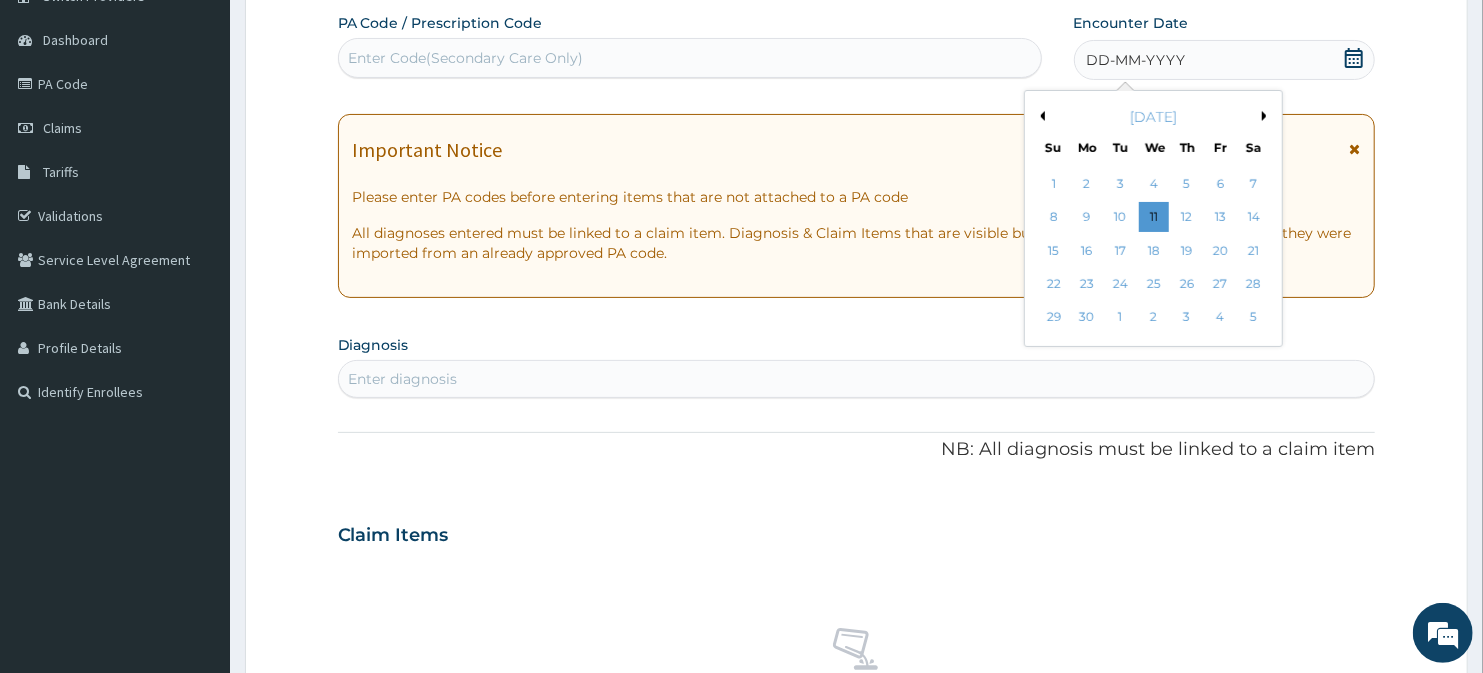 click on "Previous Month" at bounding box center [1040, 116] 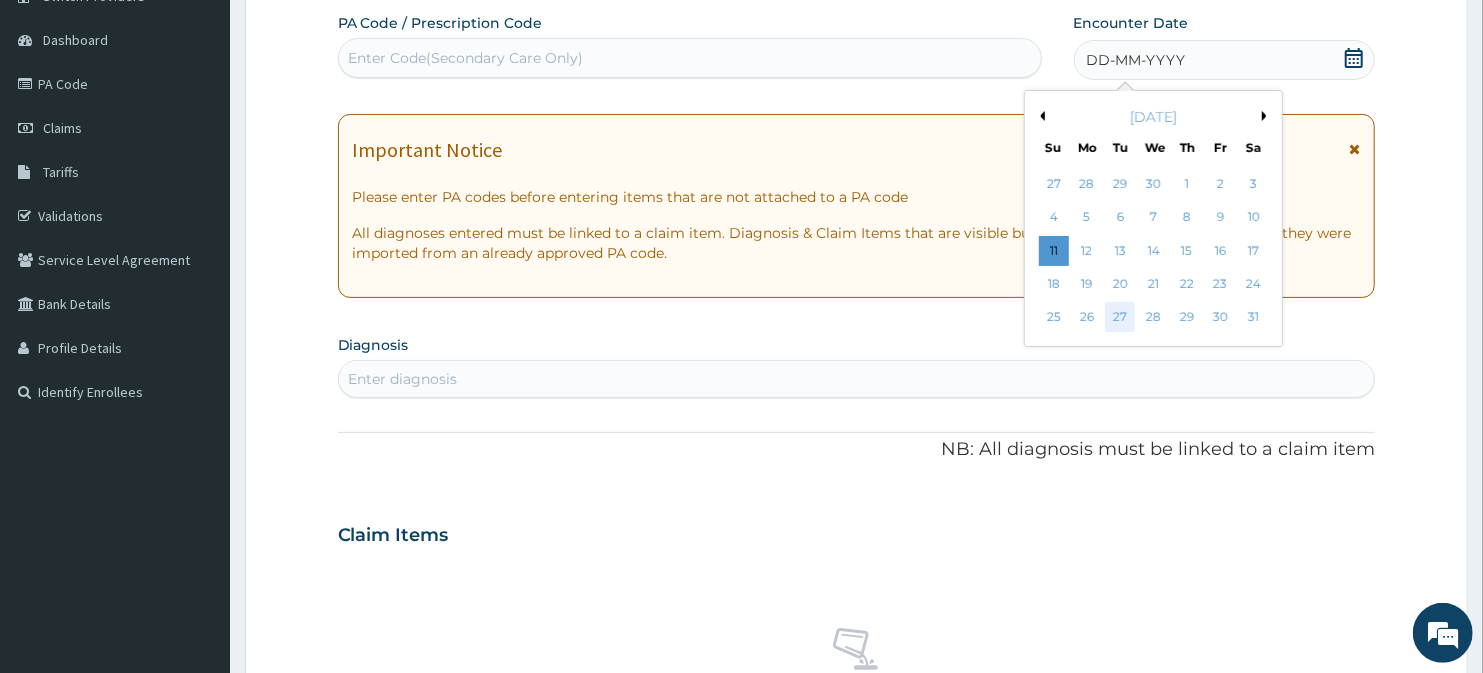 click on "27" at bounding box center [1120, 318] 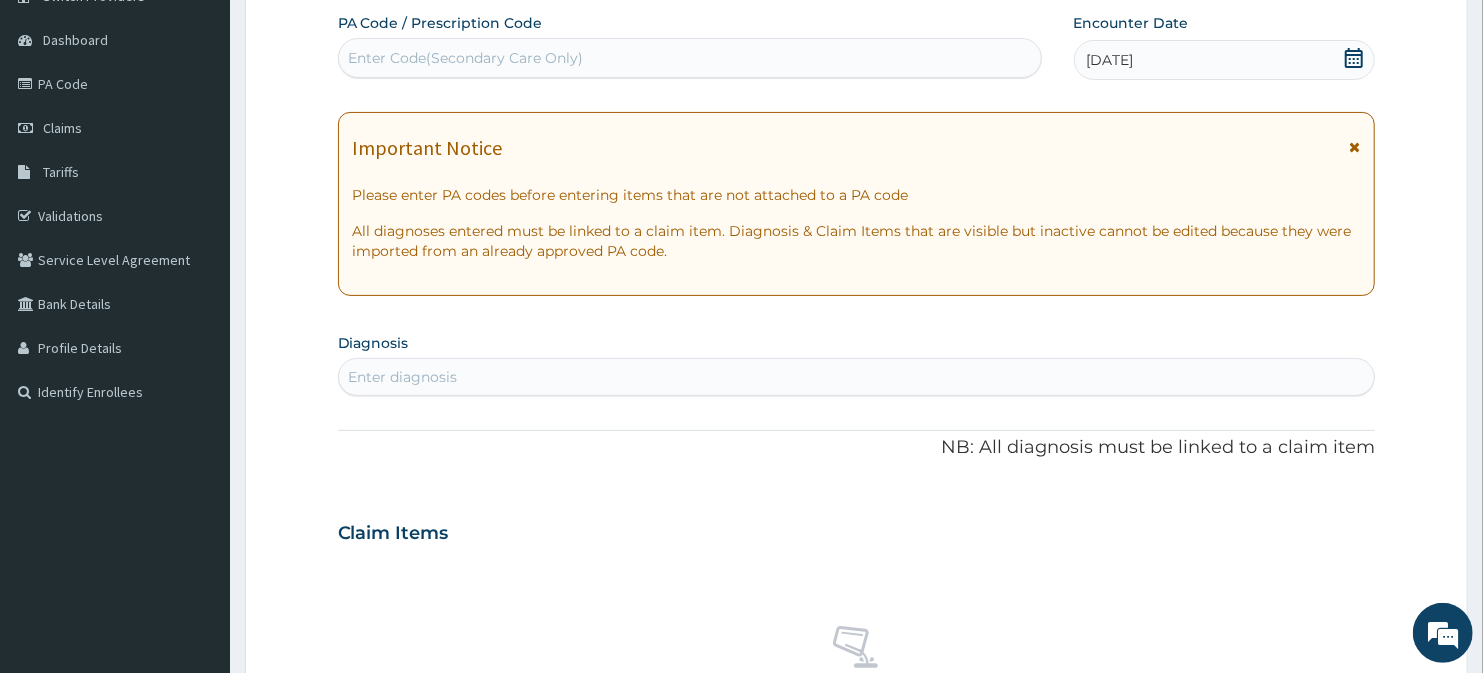 click on "Enter diagnosis" at bounding box center (857, 377) 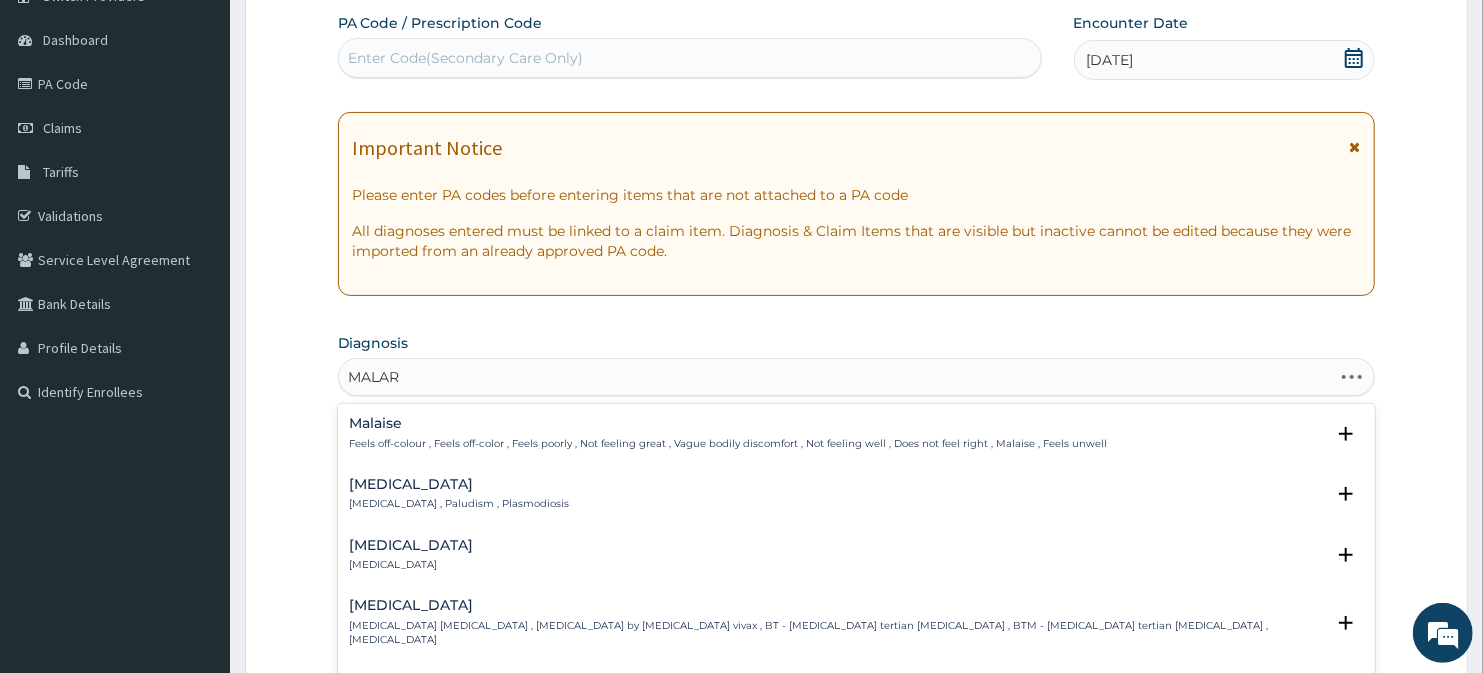 type on "MALARI" 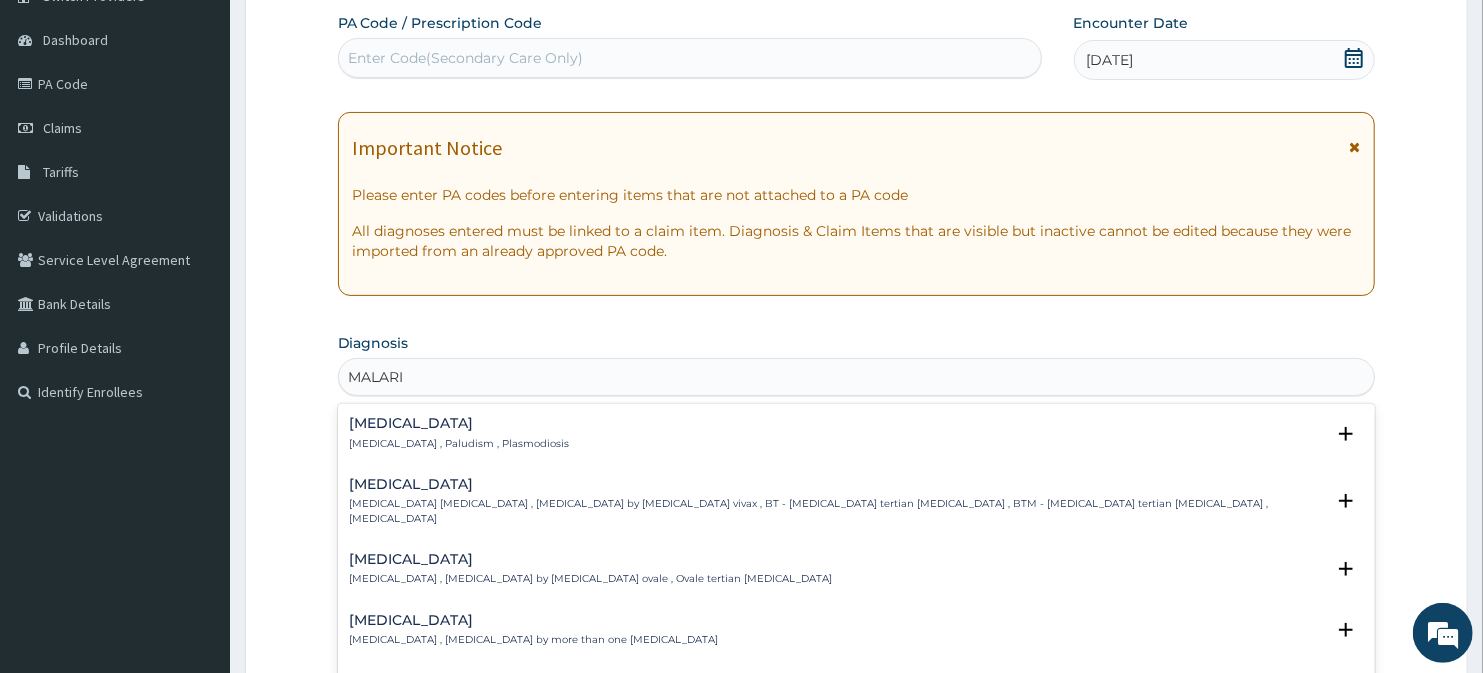 click on "[MEDICAL_DATA] , Paludism , Plasmodiosis" at bounding box center [460, 444] 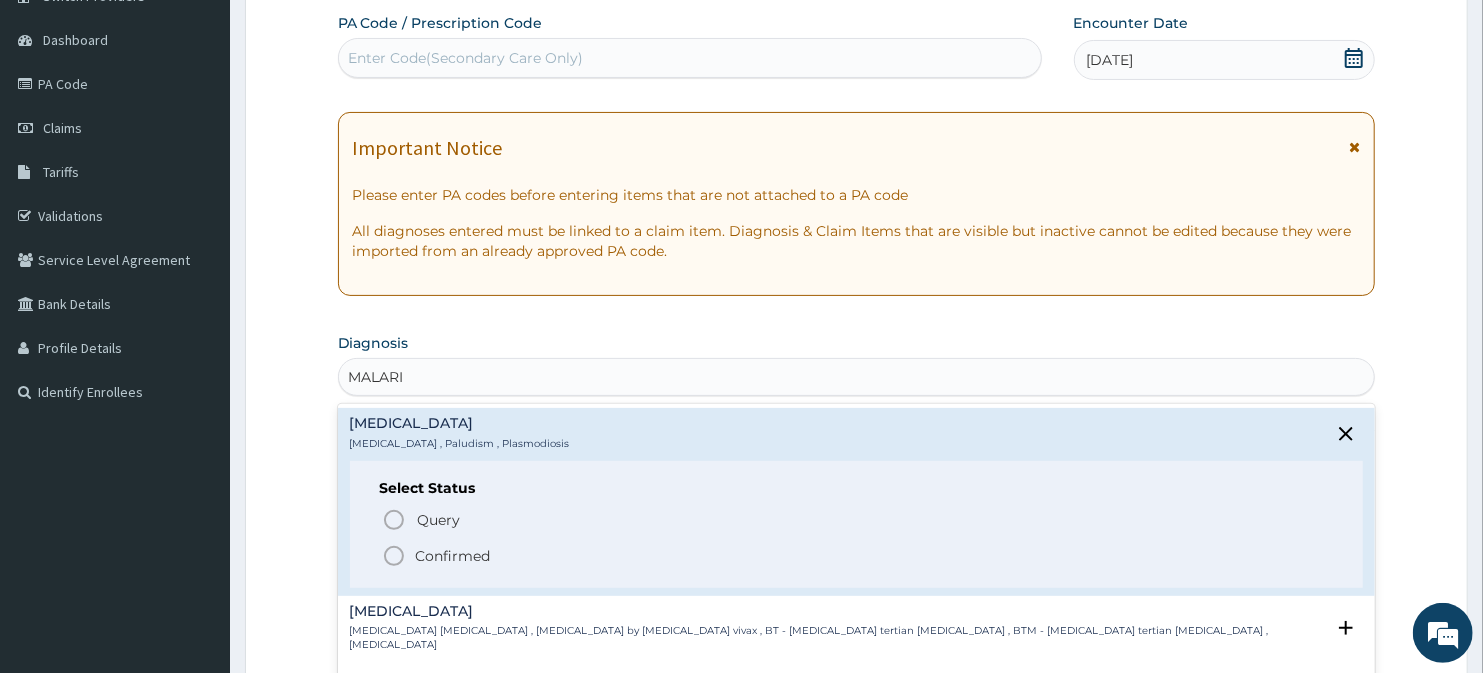 click 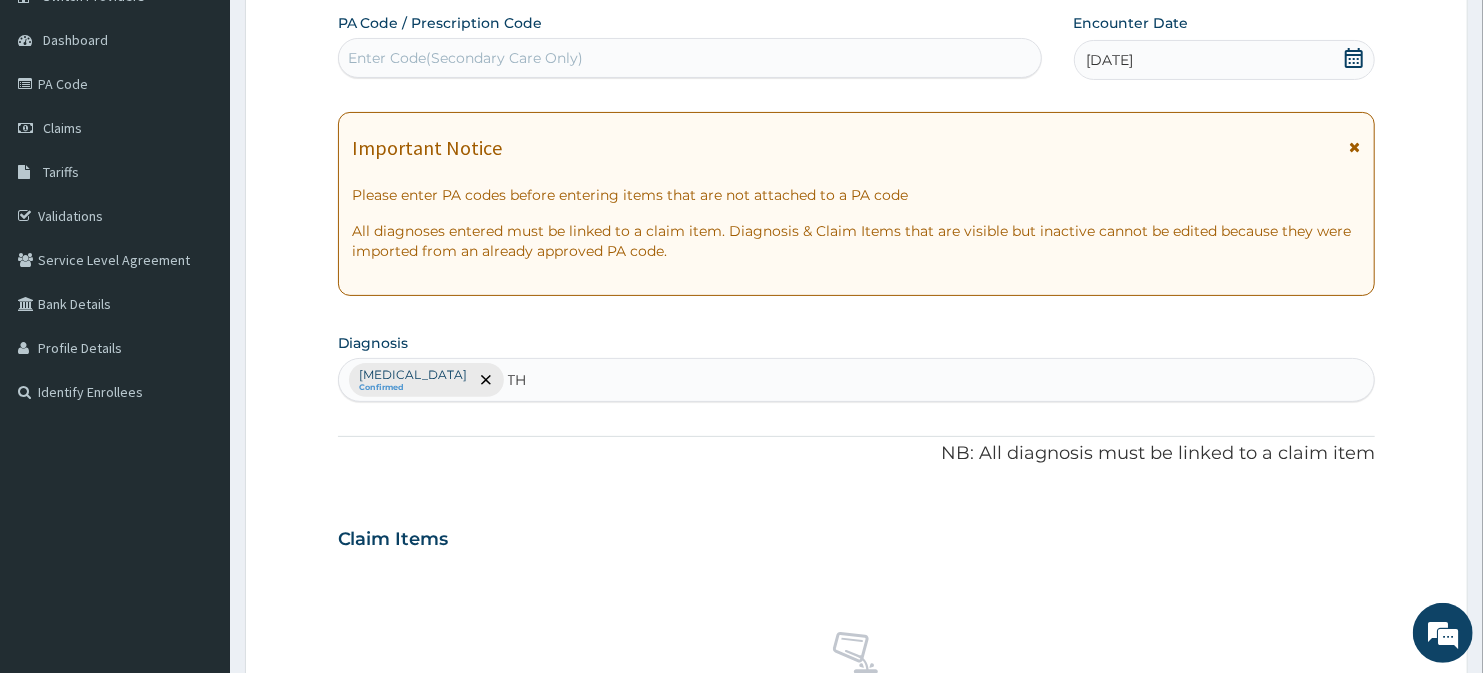type on "T" 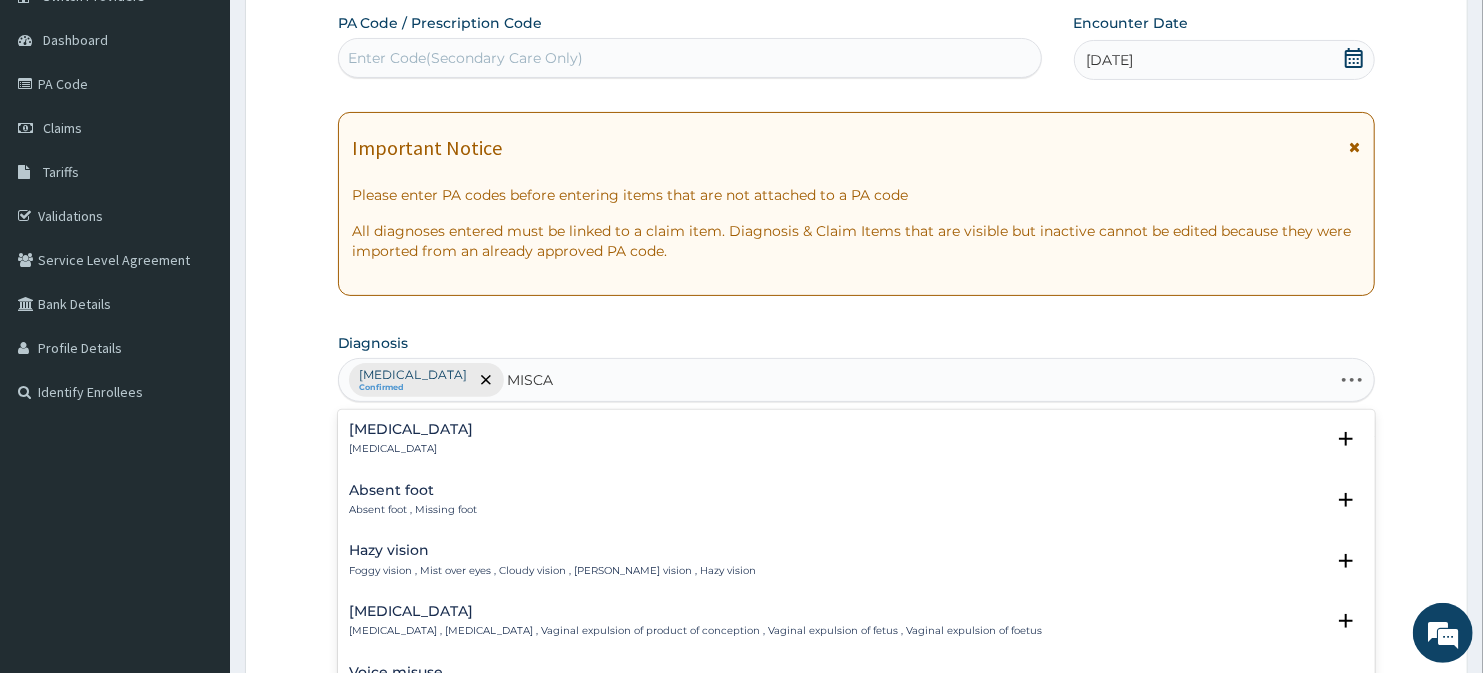 type on "MISCAR" 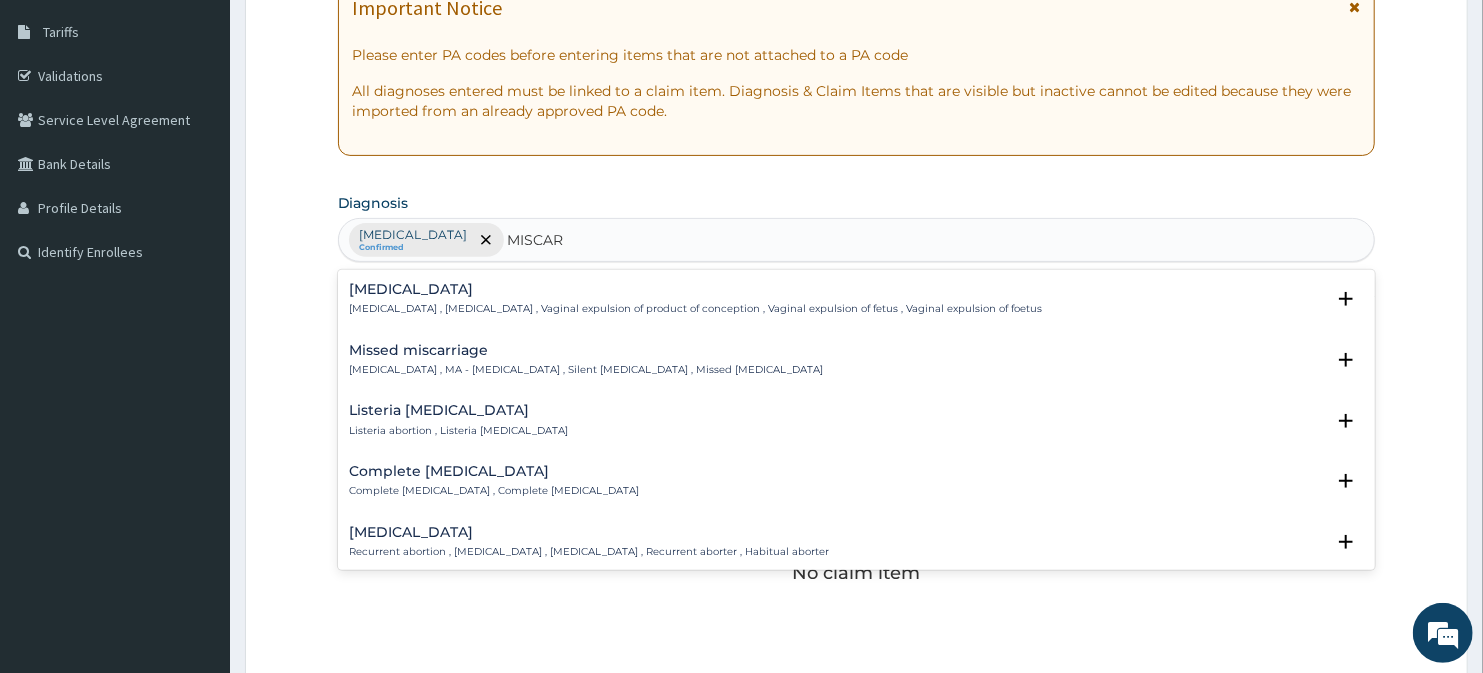 scroll, scrollTop: 356, scrollLeft: 0, axis: vertical 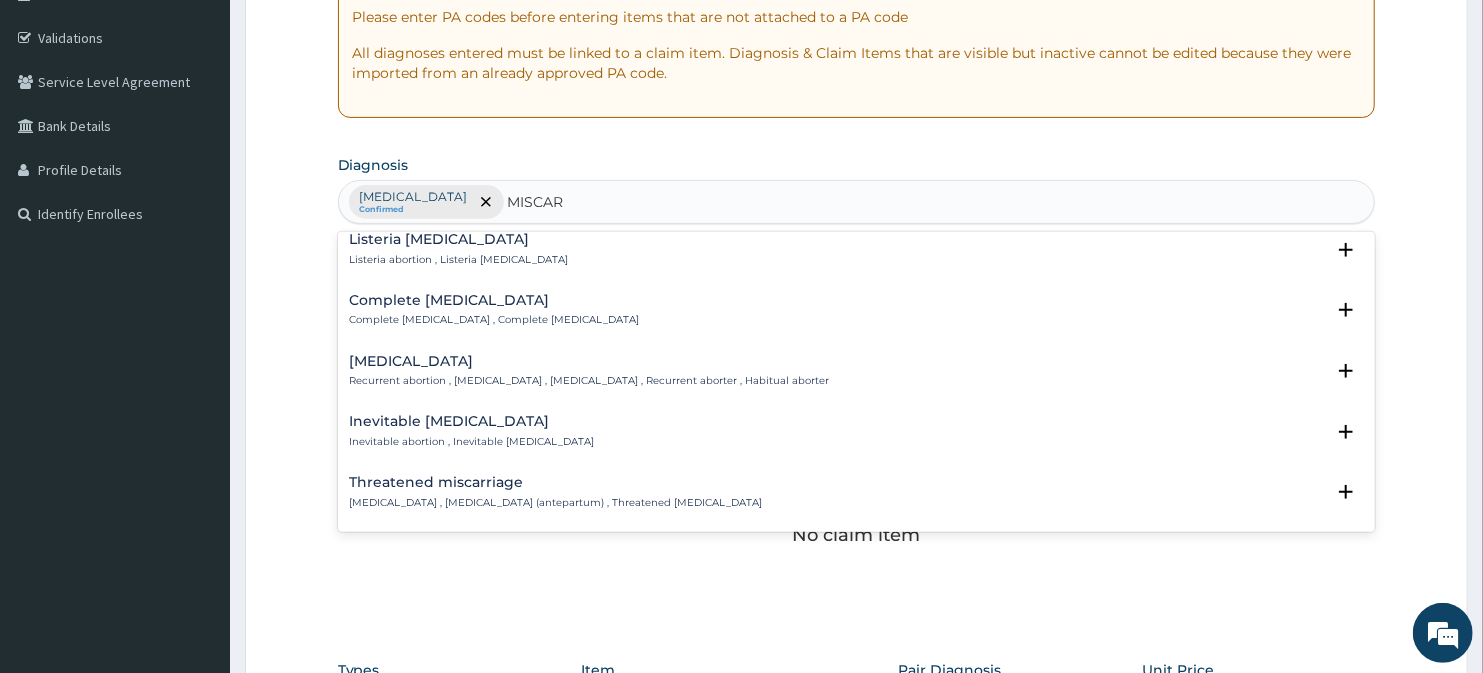click on "Threatened miscarriage" at bounding box center (556, 482) 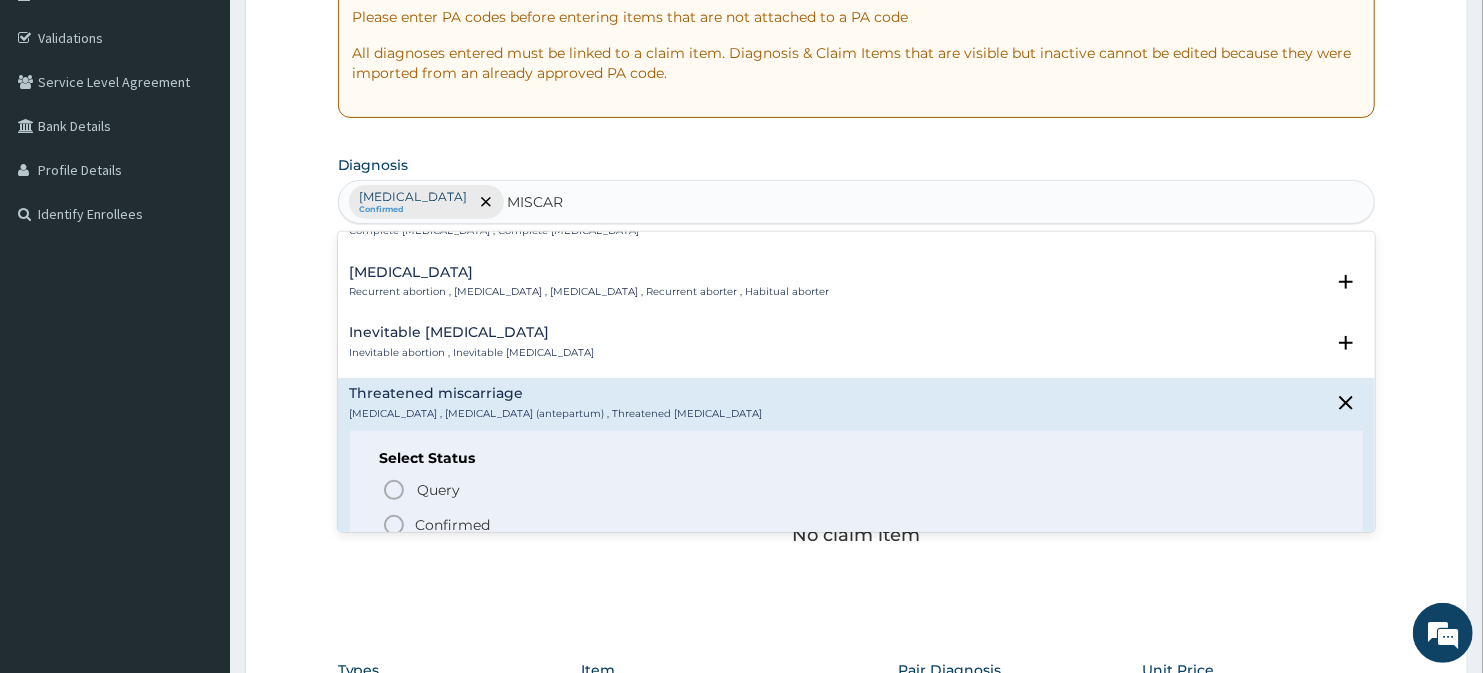 scroll, scrollTop: 266, scrollLeft: 0, axis: vertical 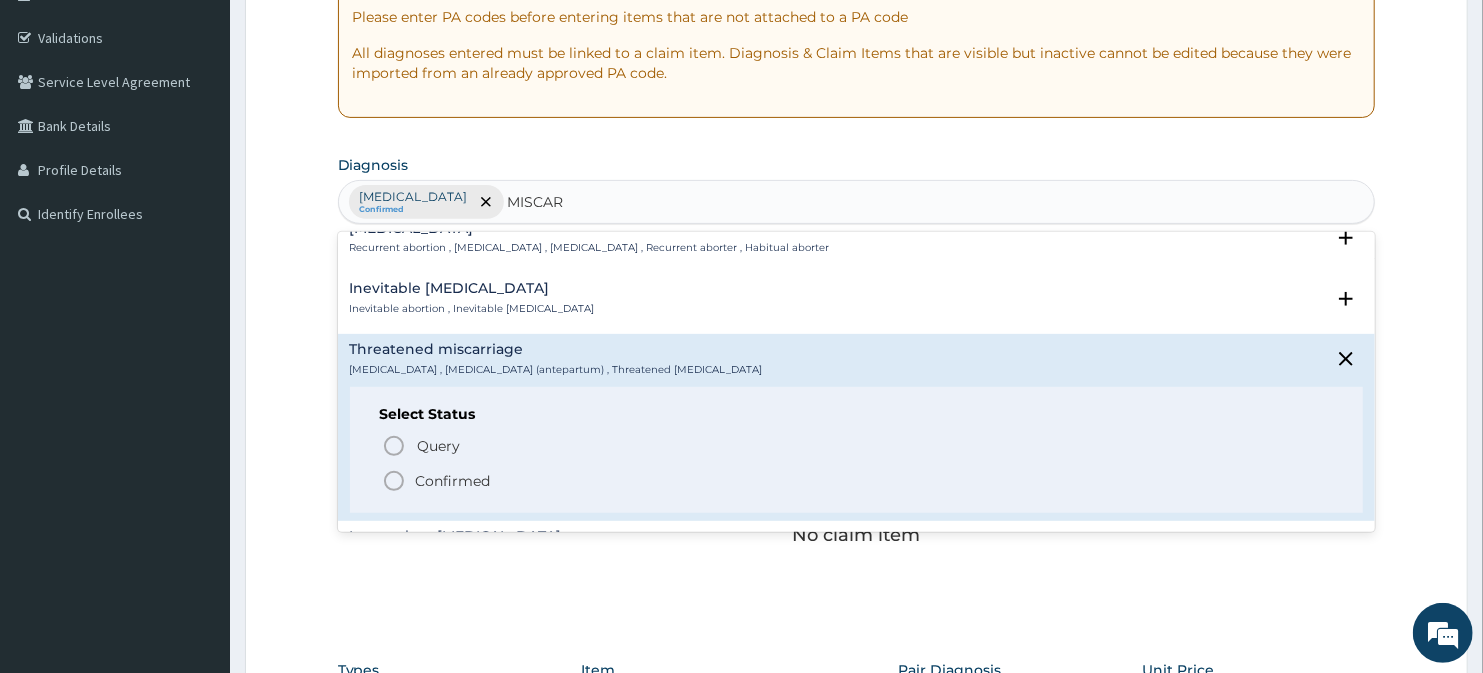 click 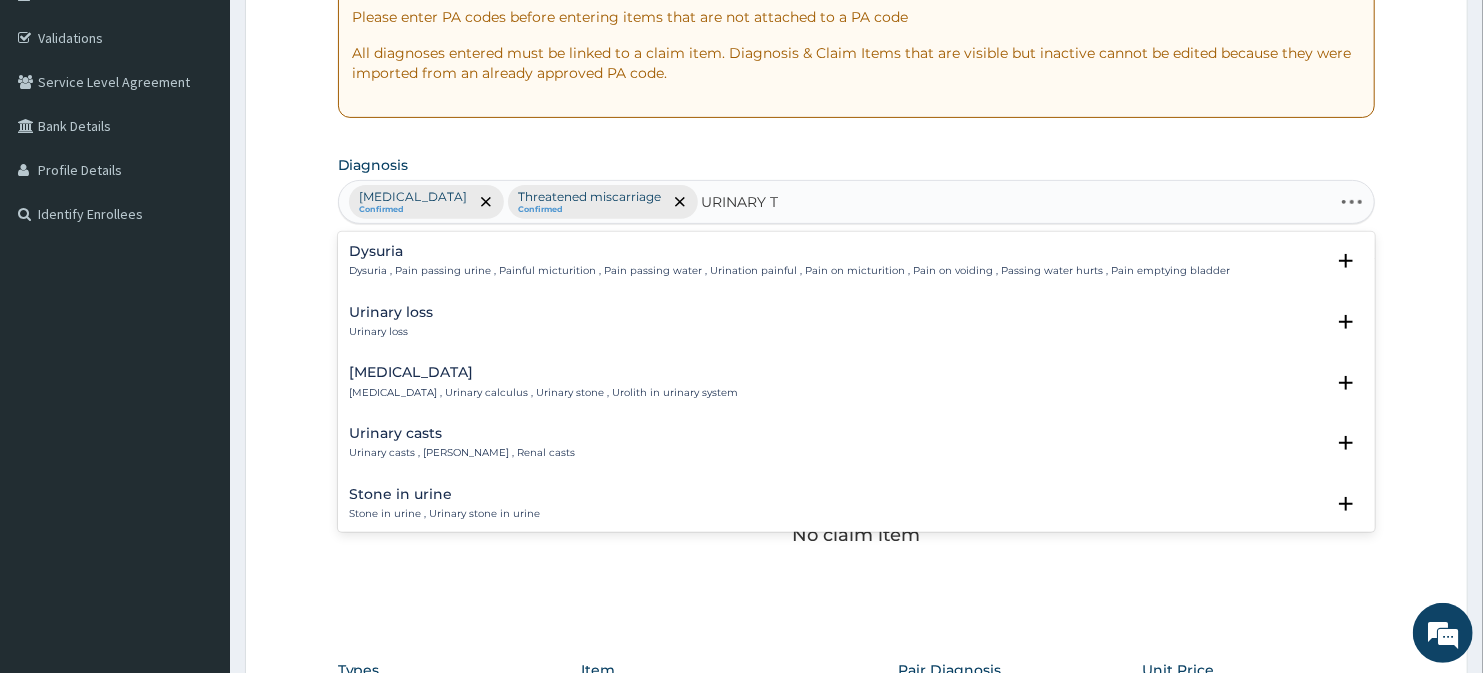 type on "URINARY TR" 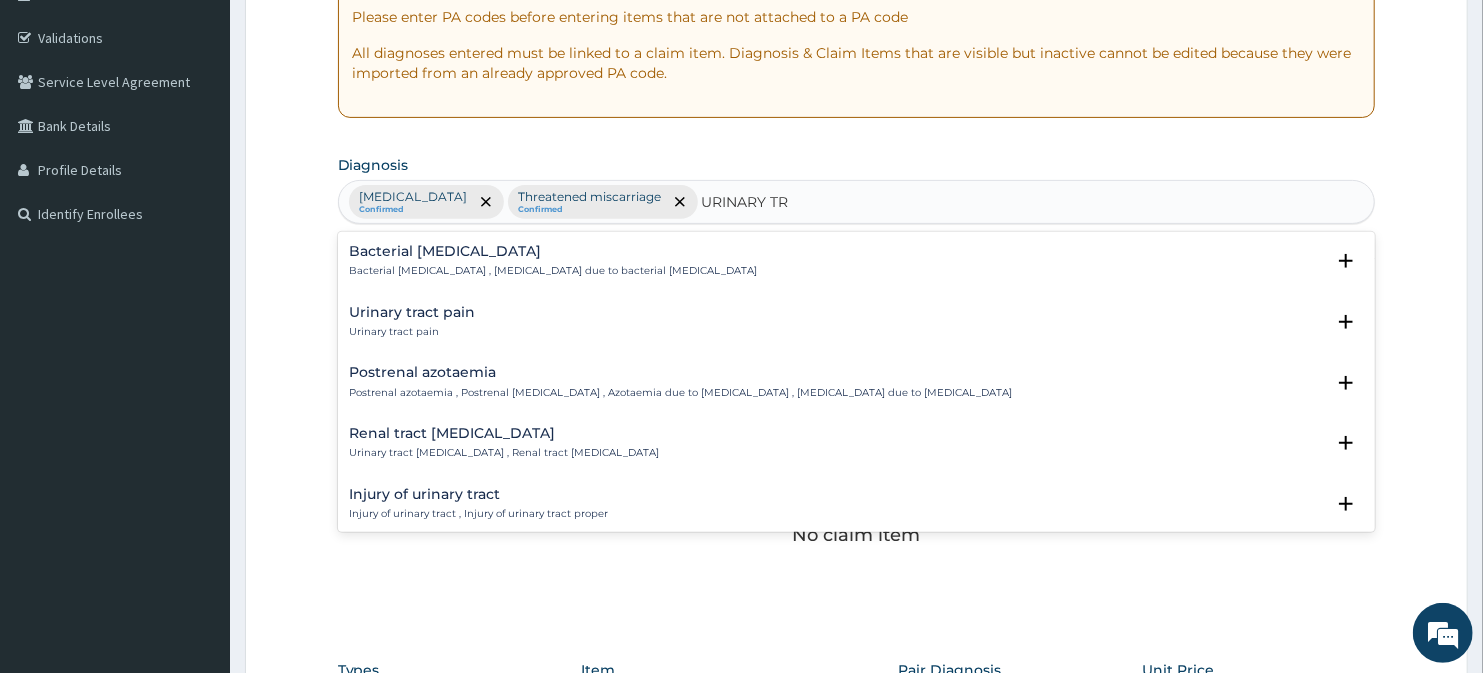 click on "Urinary tract pain" at bounding box center [413, 332] 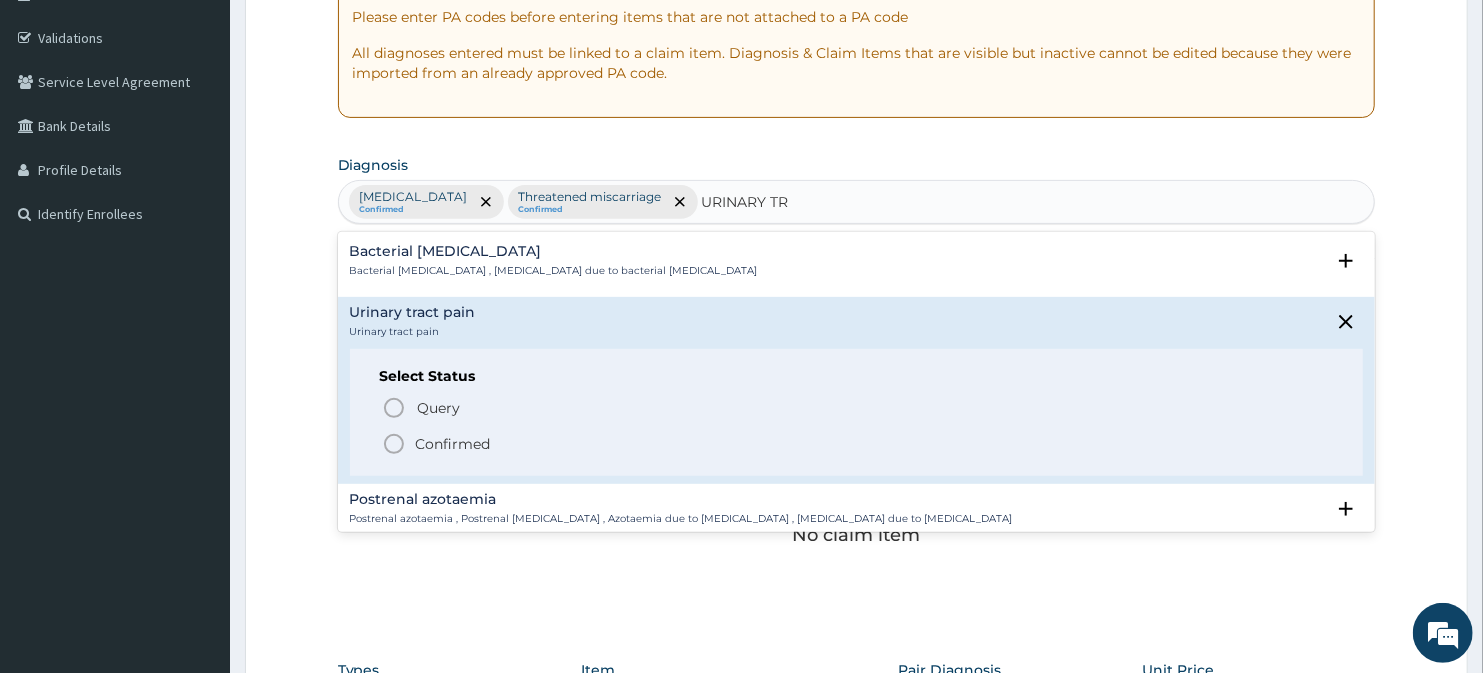 click 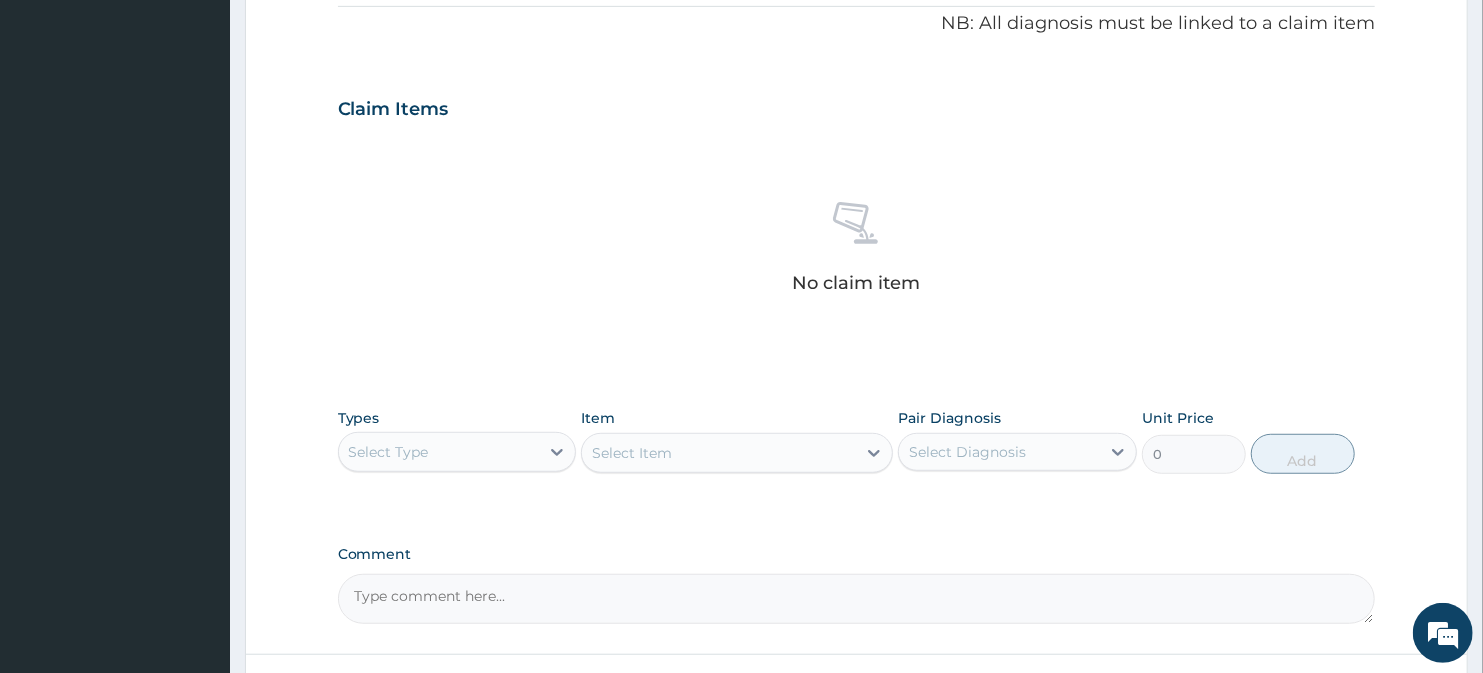 scroll, scrollTop: 623, scrollLeft: 0, axis: vertical 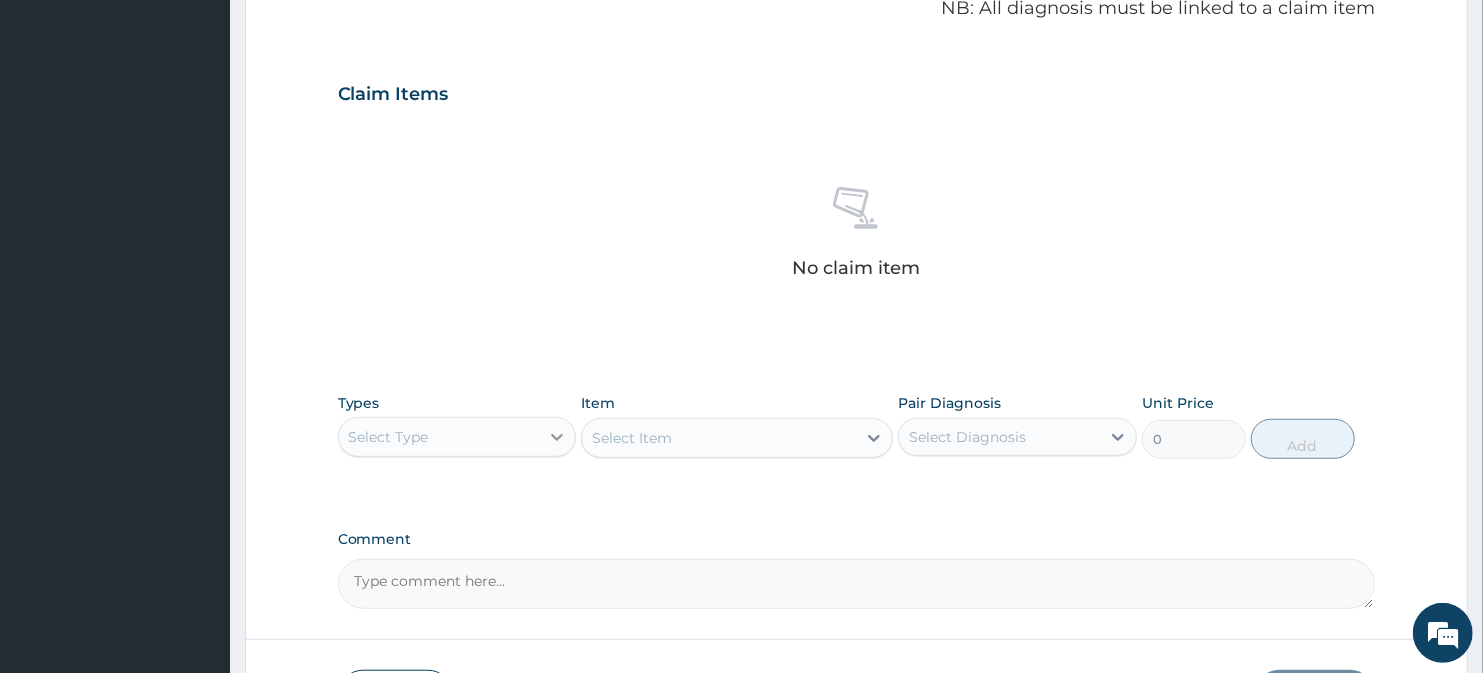 click 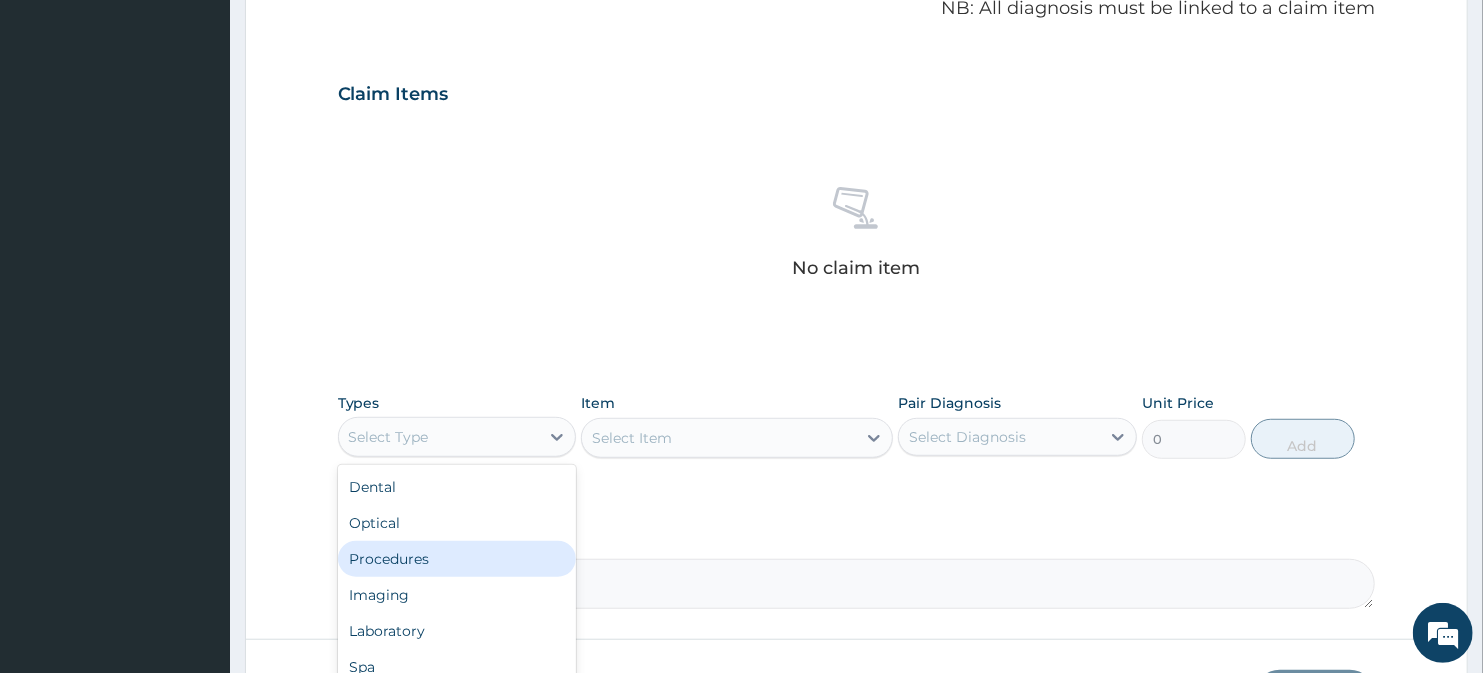 click on "Procedures" at bounding box center [457, 559] 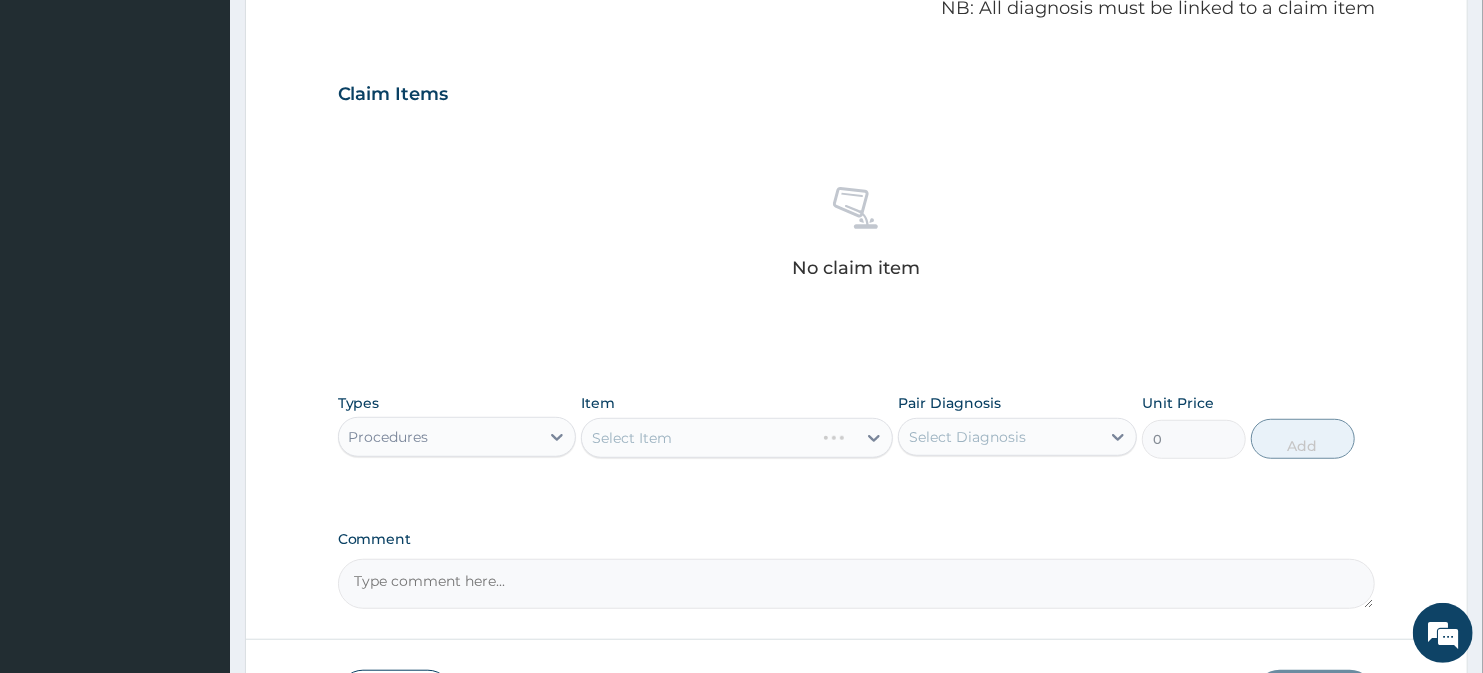 click on "Select Item" at bounding box center [736, 438] 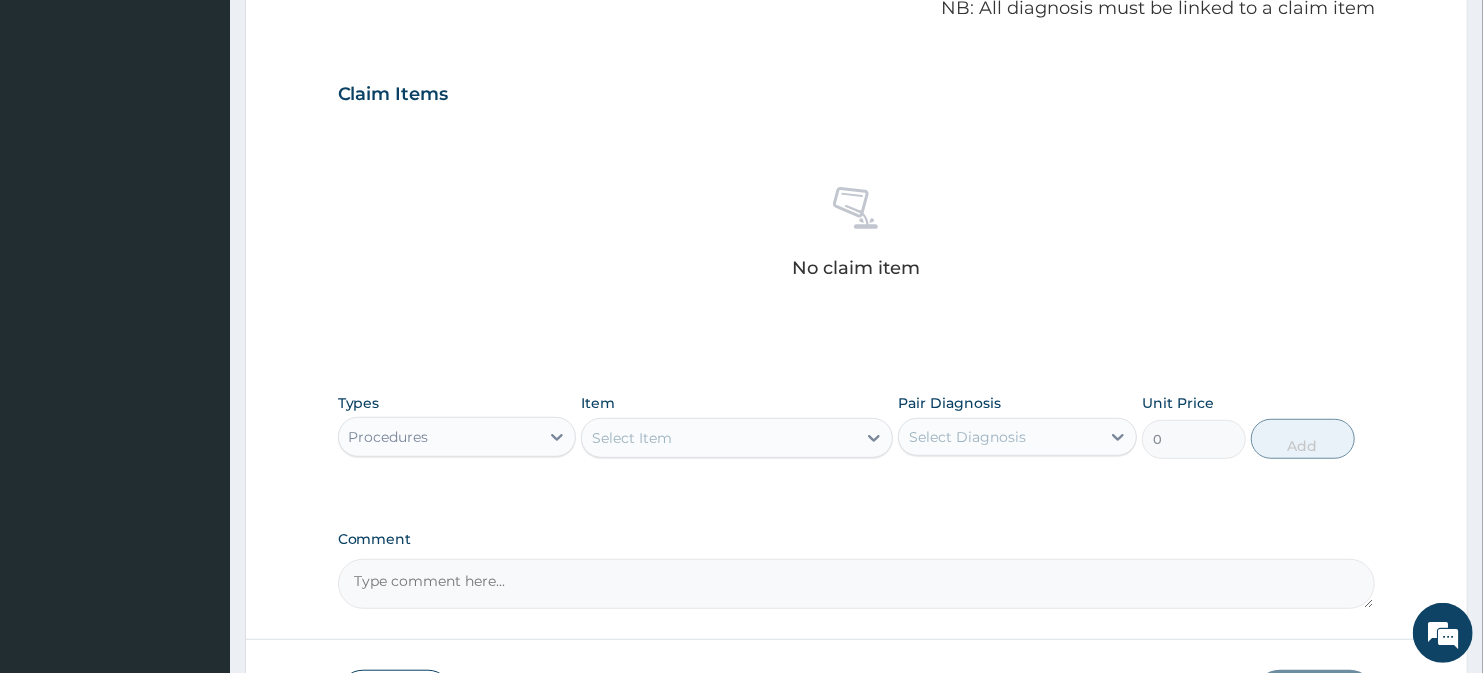 click on "Select Item" at bounding box center (632, 438) 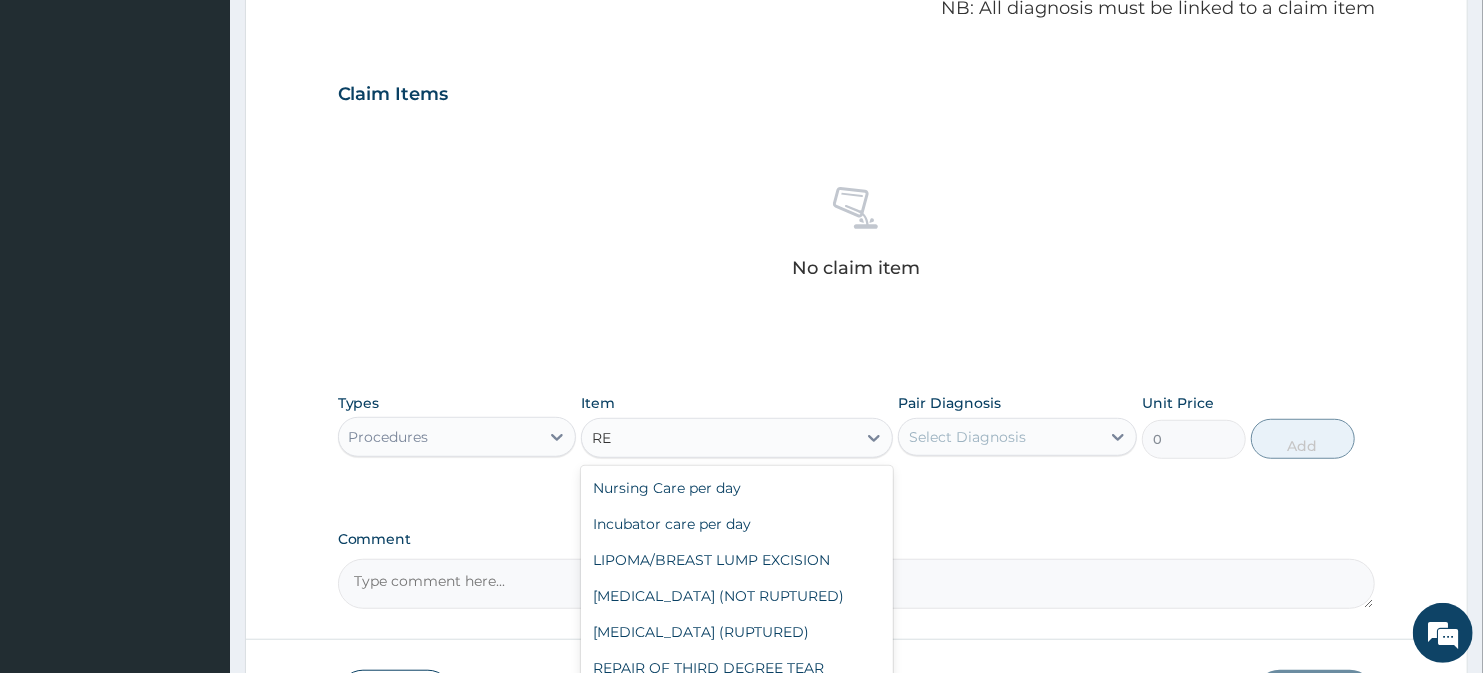 type on "REG" 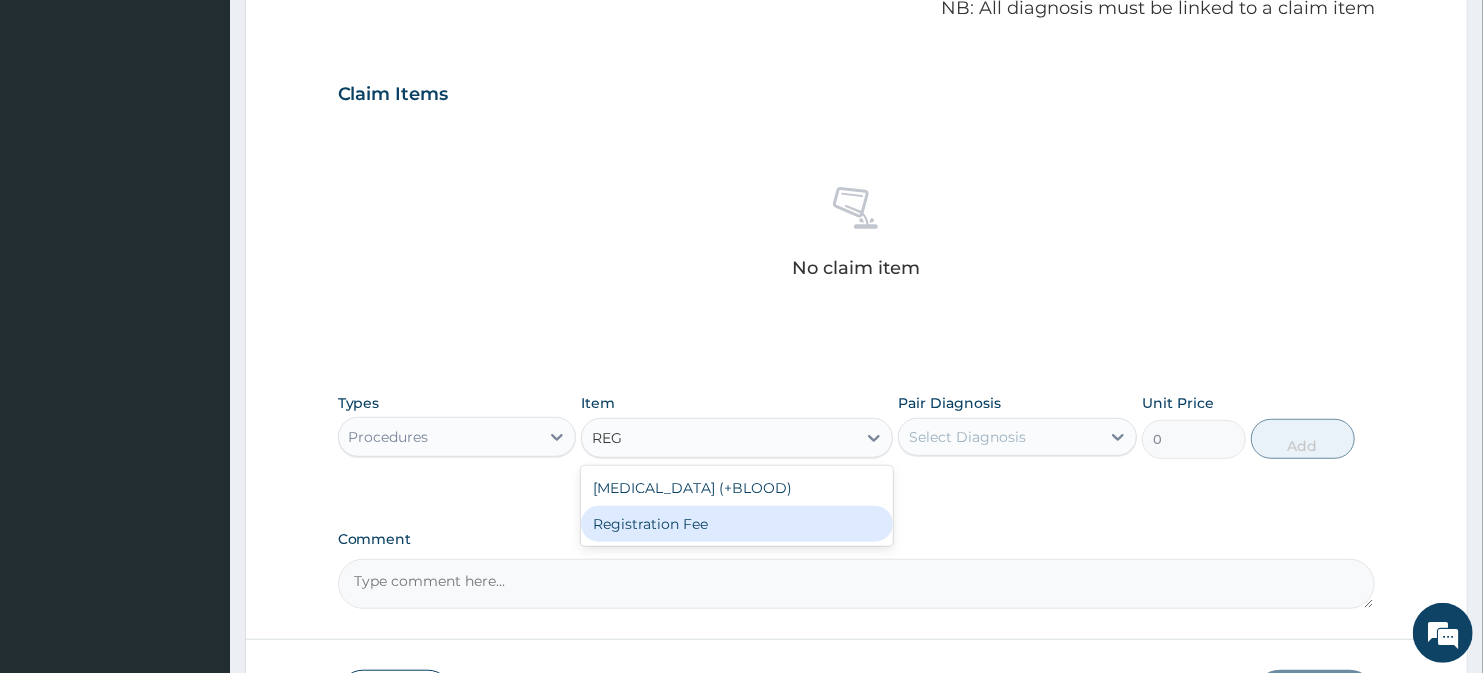 click on "Registration Fee" at bounding box center [736, 524] 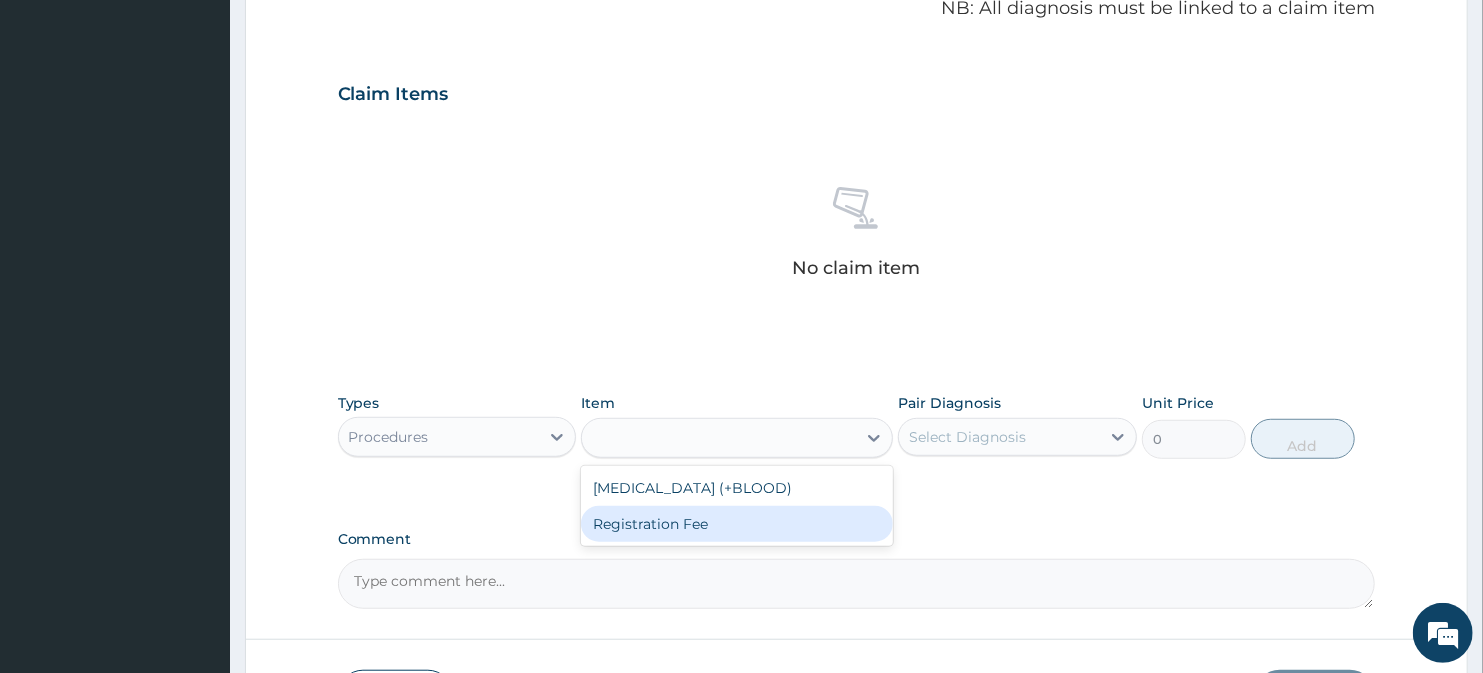 type on "1000" 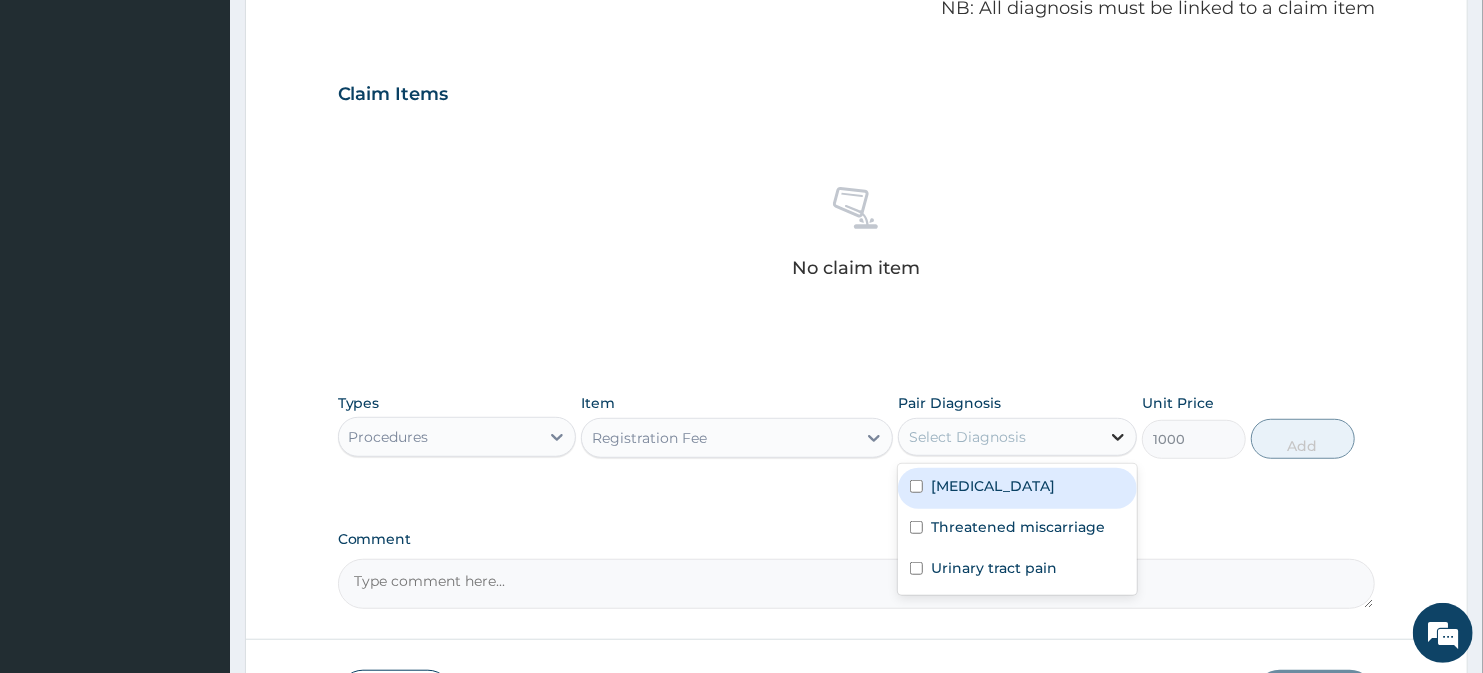 click 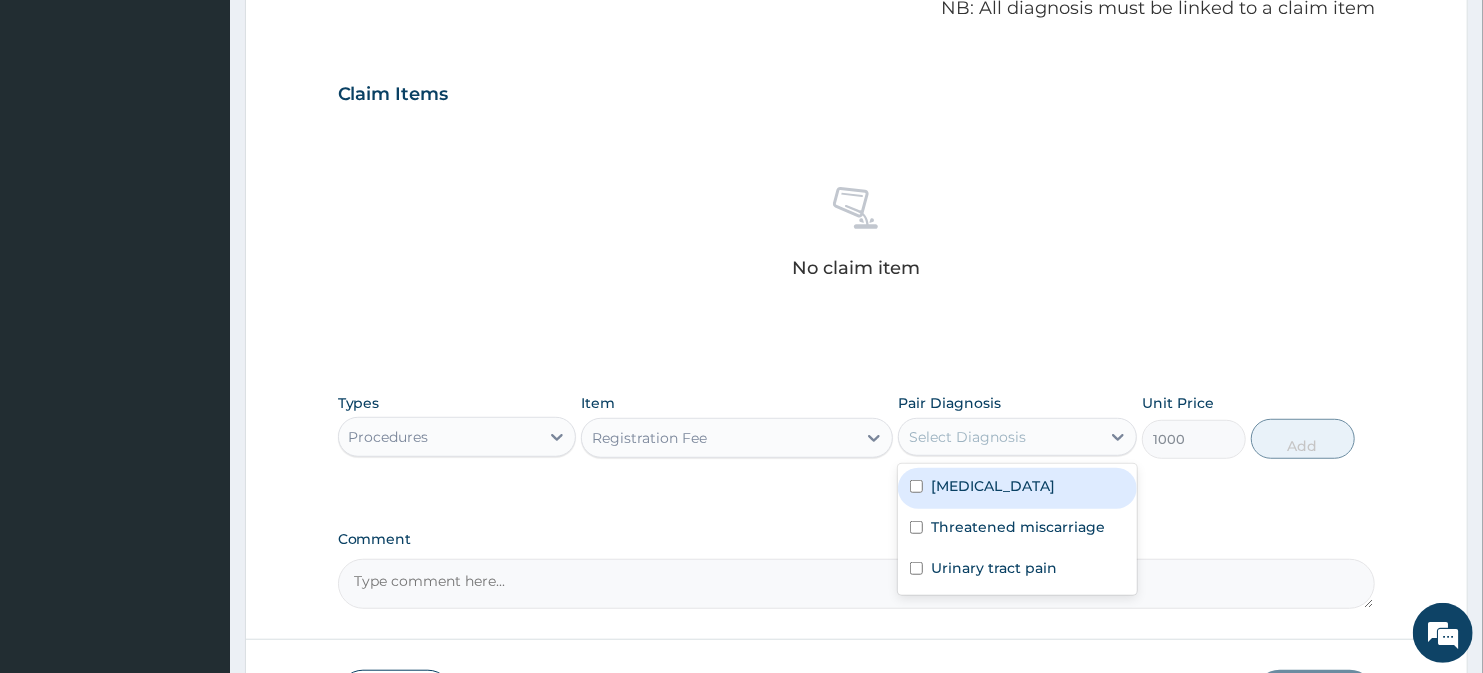click at bounding box center [916, 486] 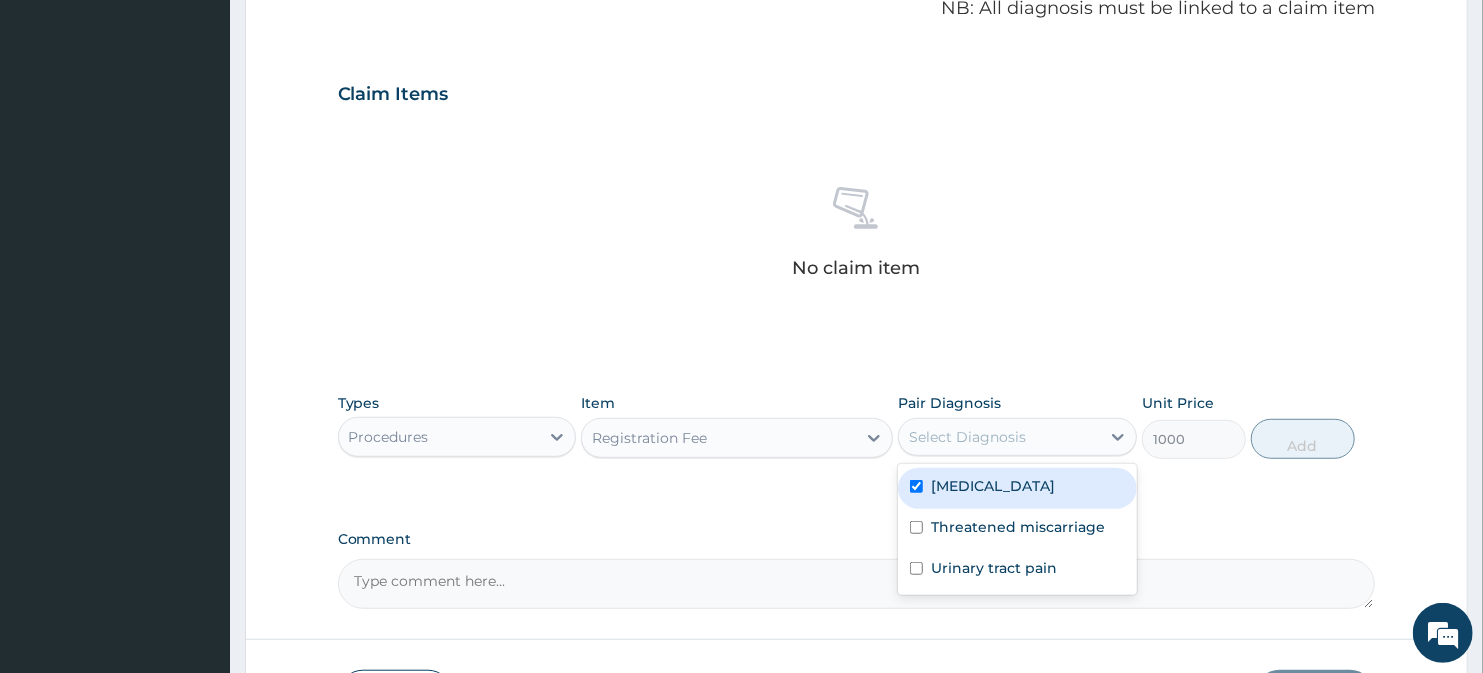 checkbox on "true" 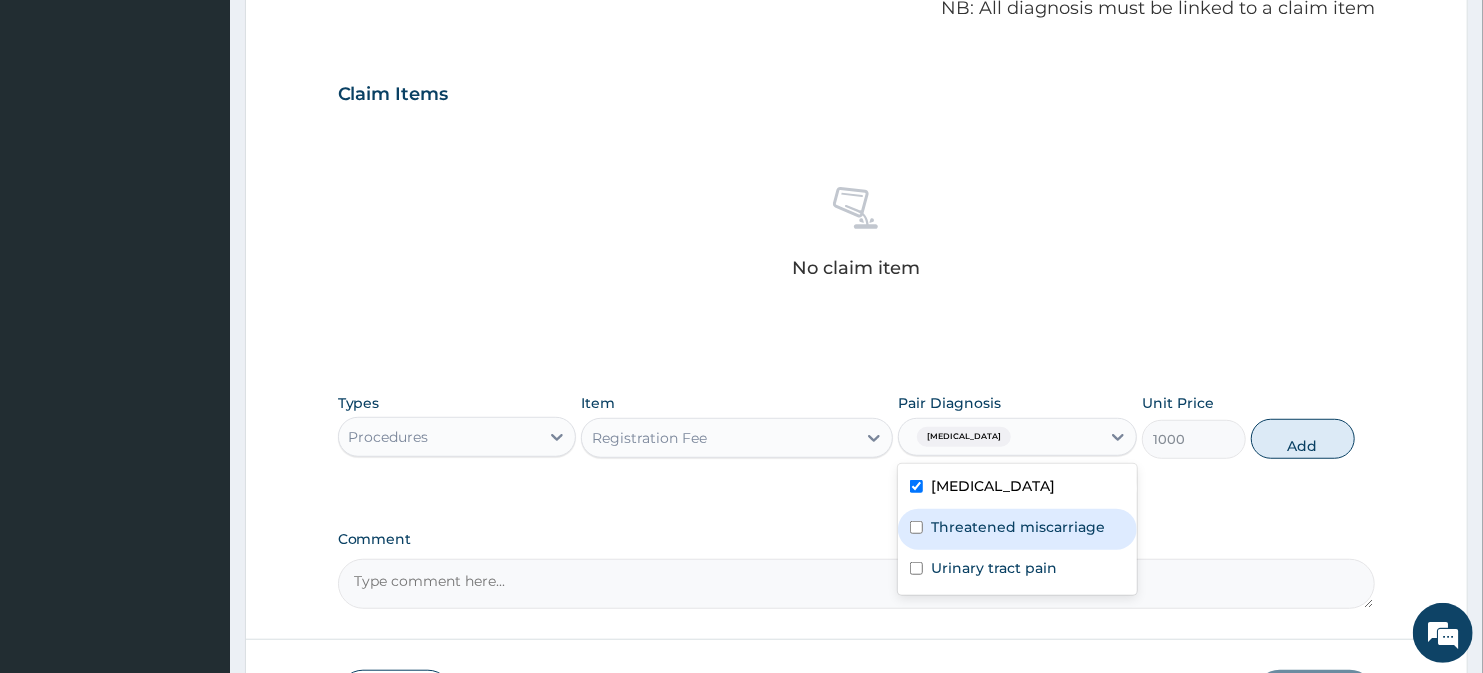 click at bounding box center [916, 527] 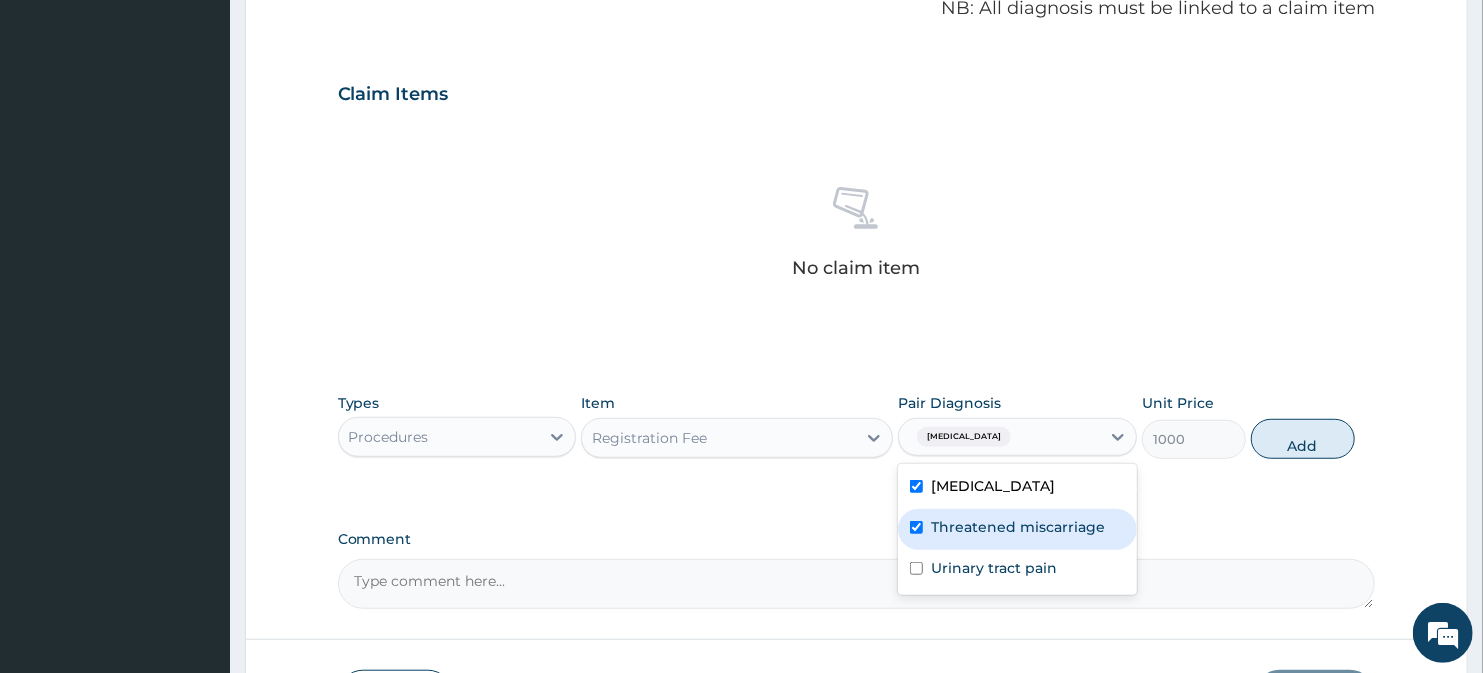checkbox on "true" 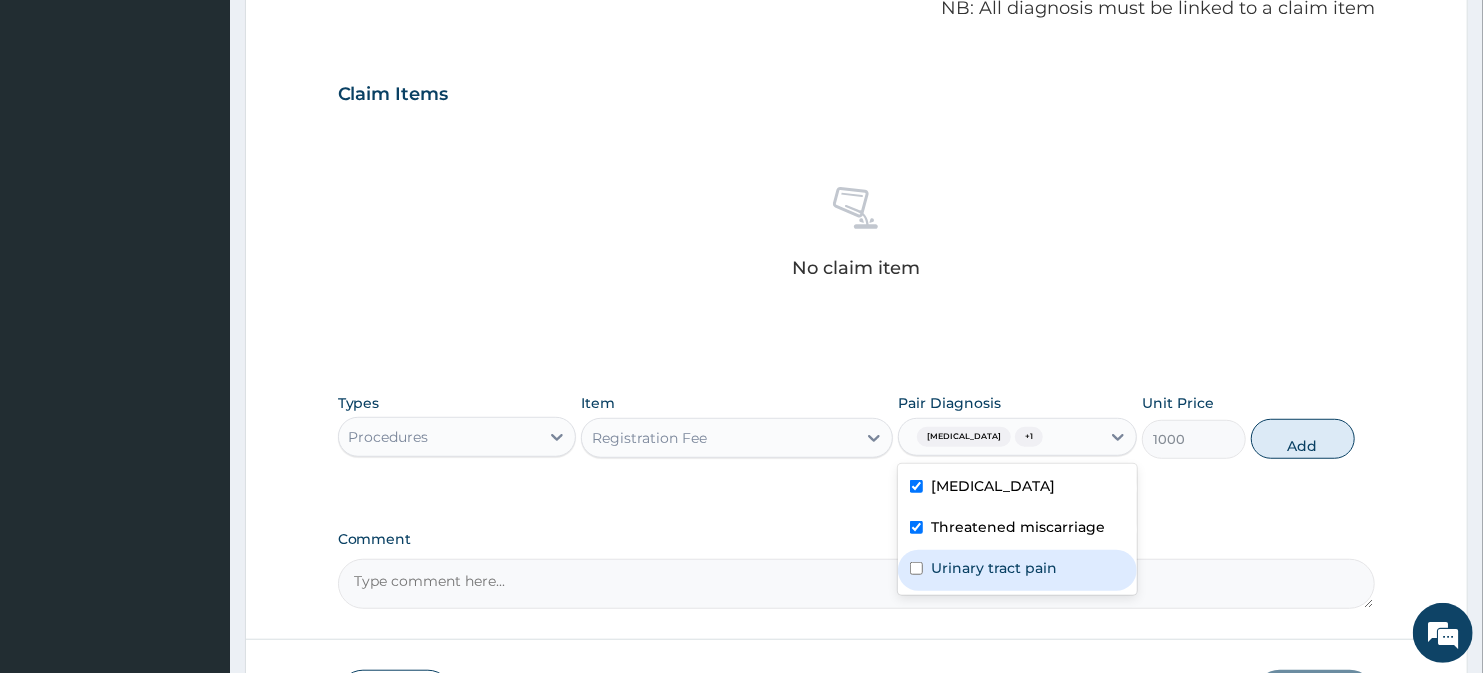 click at bounding box center (916, 568) 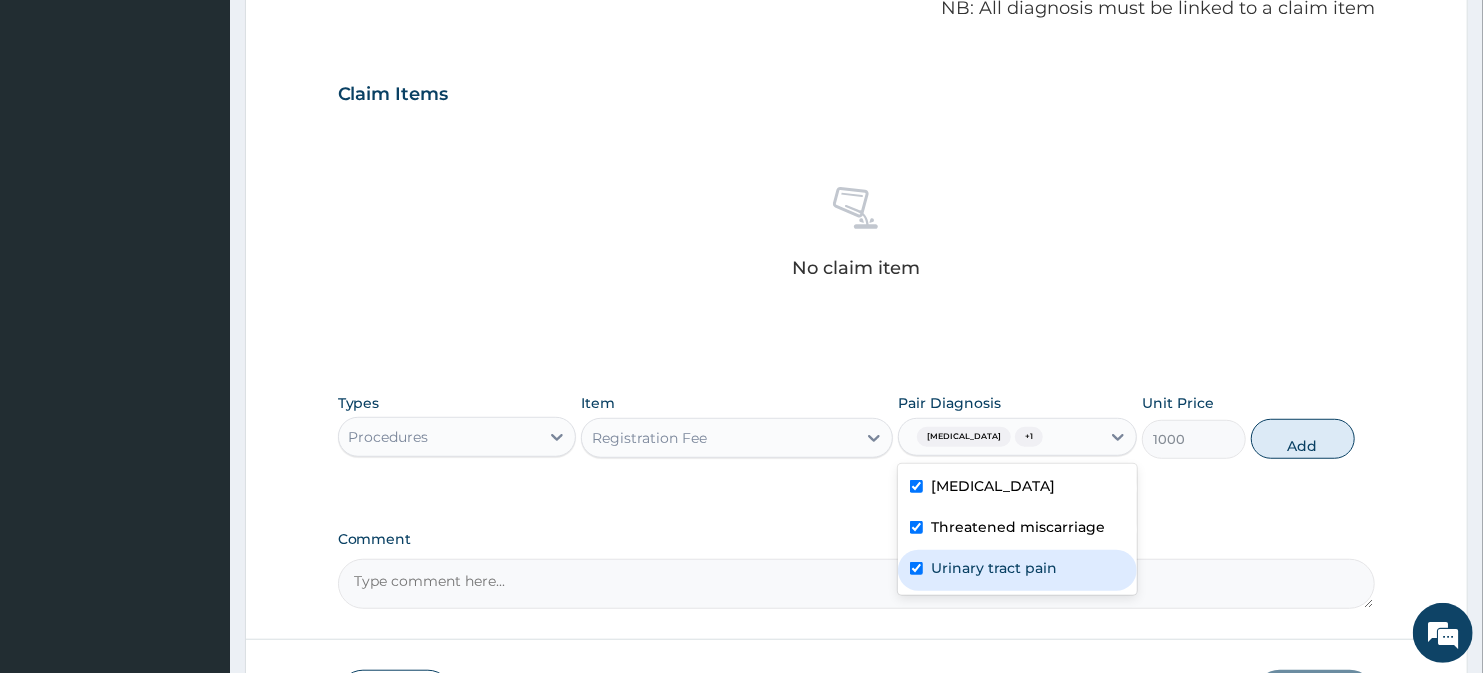 checkbox on "true" 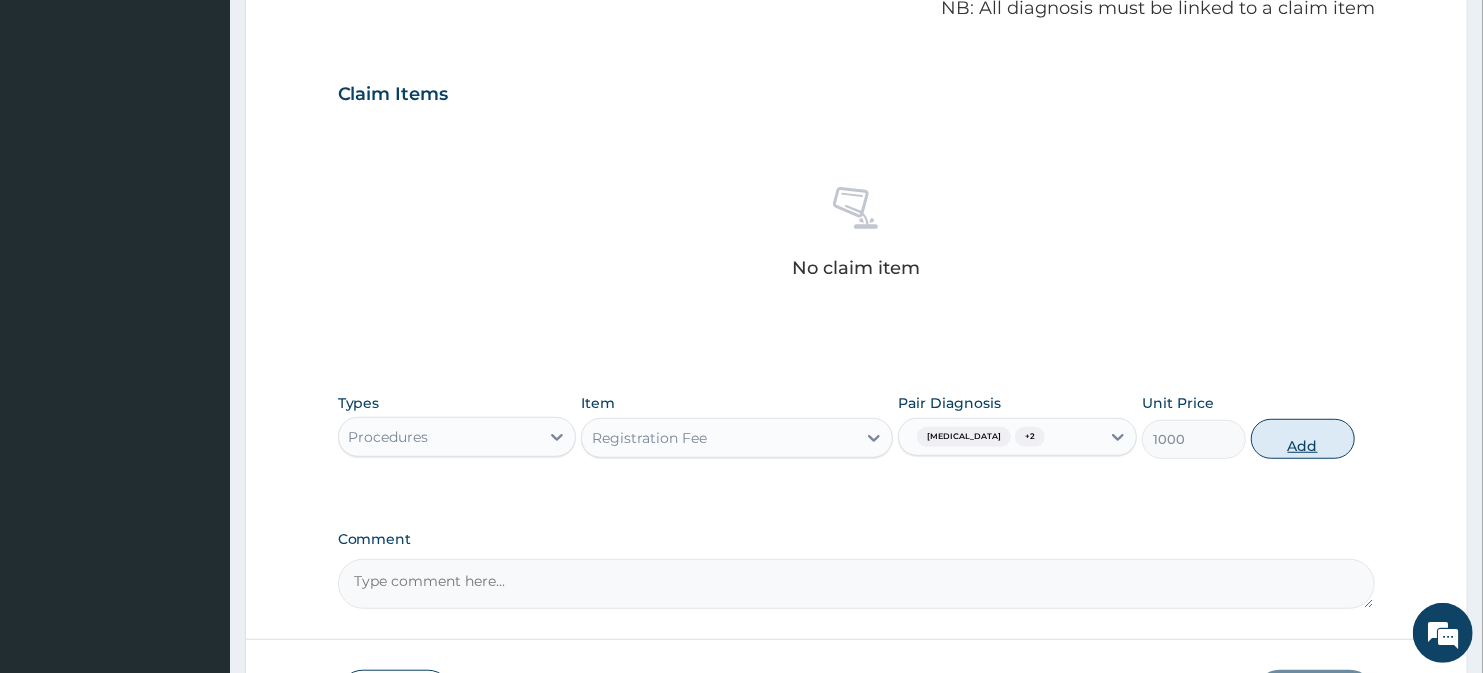 click on "Add" at bounding box center (1303, 439) 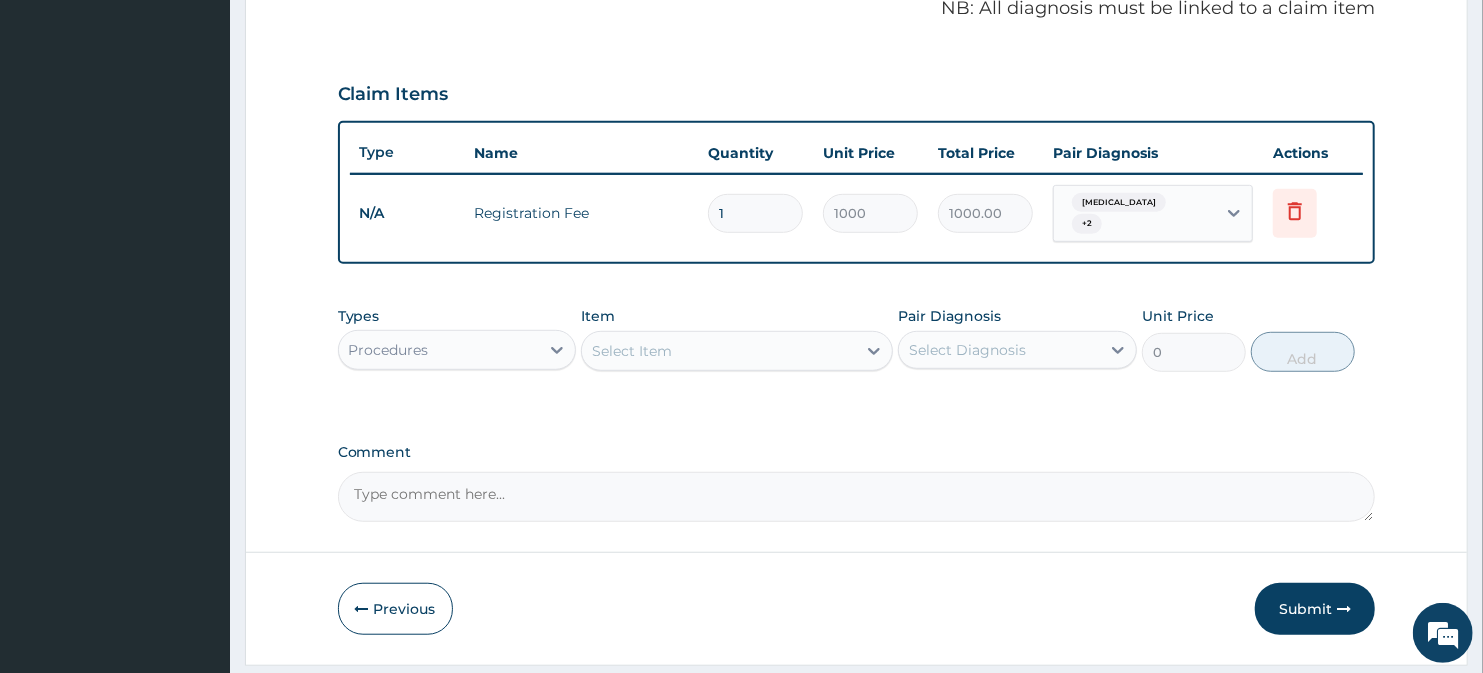 click on "Item Select Item" at bounding box center [736, 339] 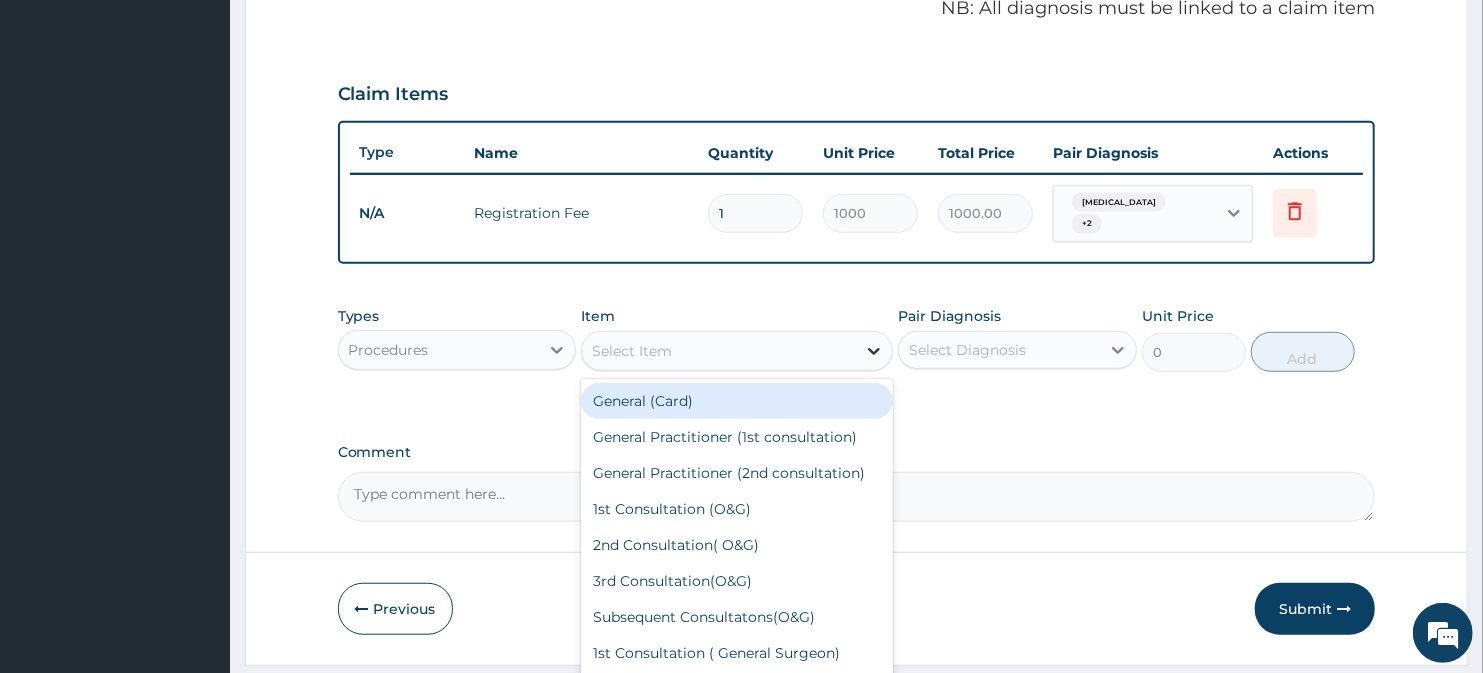 click 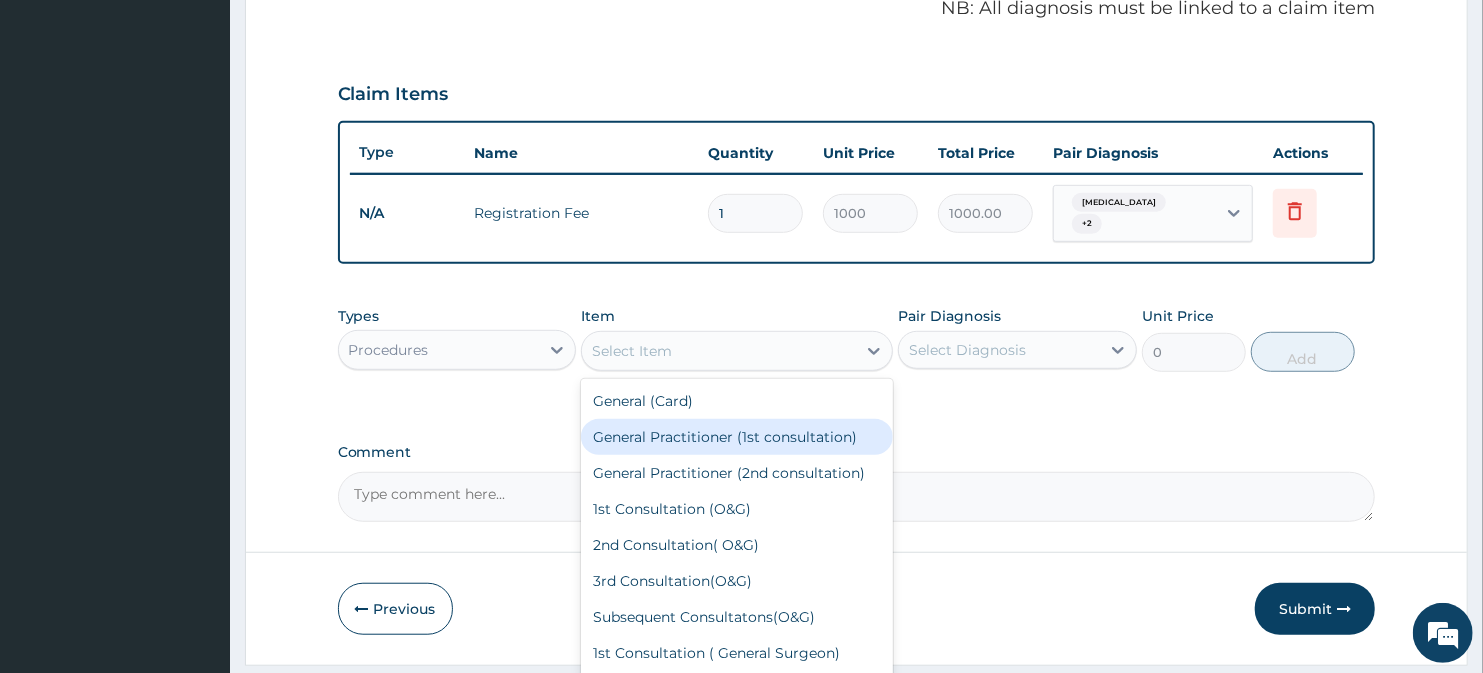 click on "General Practitioner (1st consultation)" at bounding box center [736, 437] 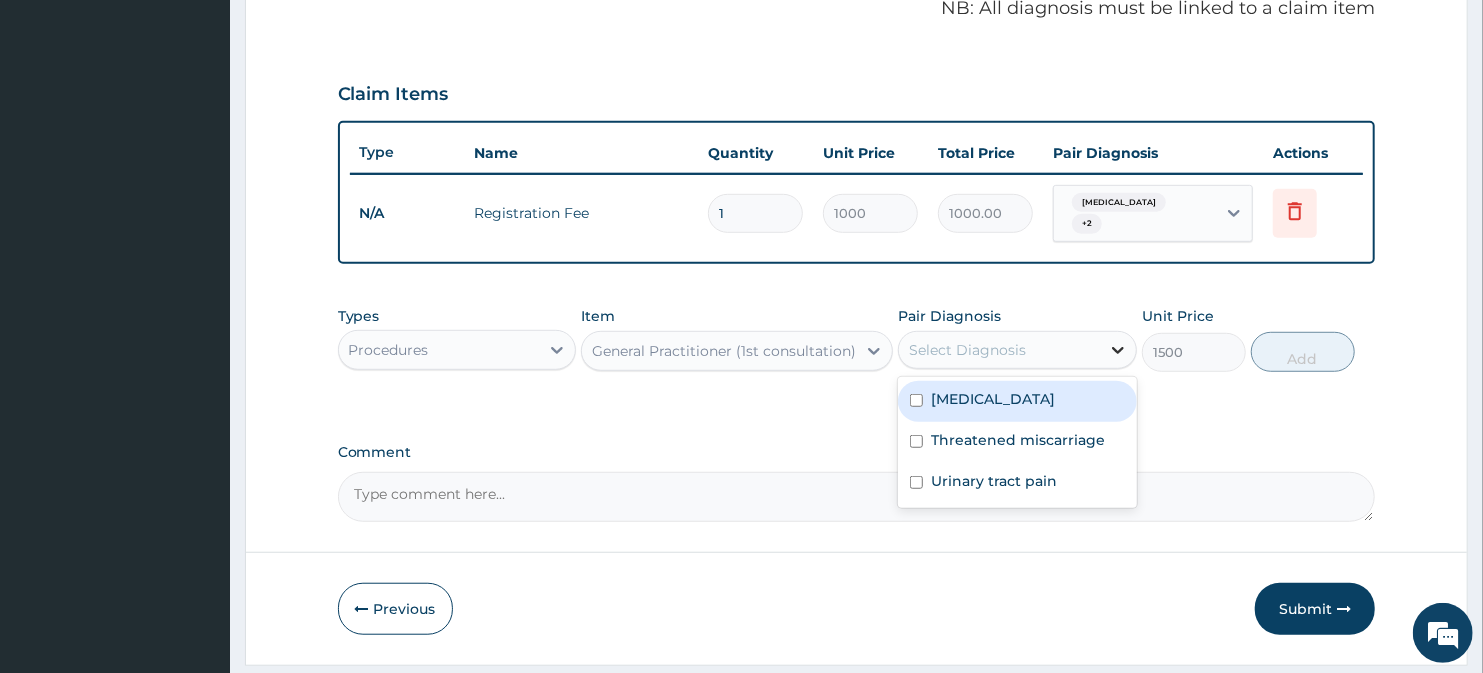 click 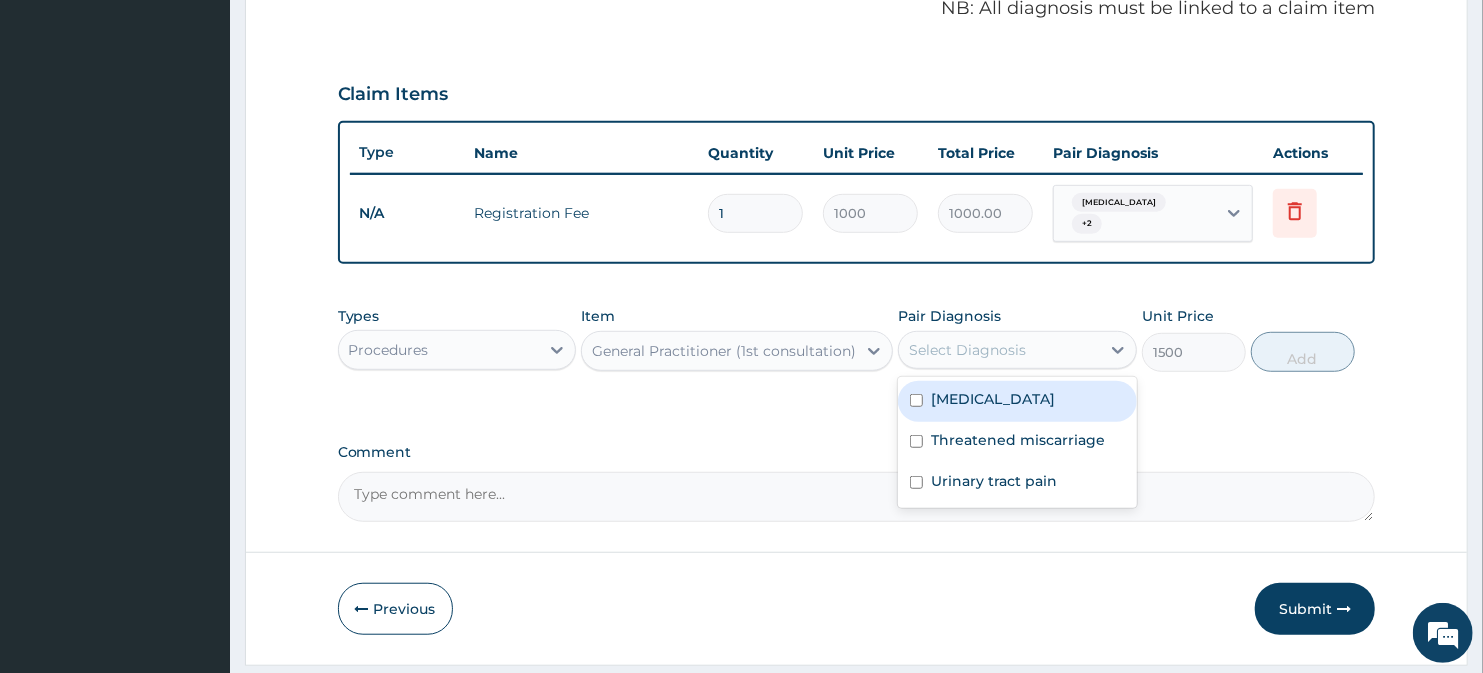 click at bounding box center [916, 400] 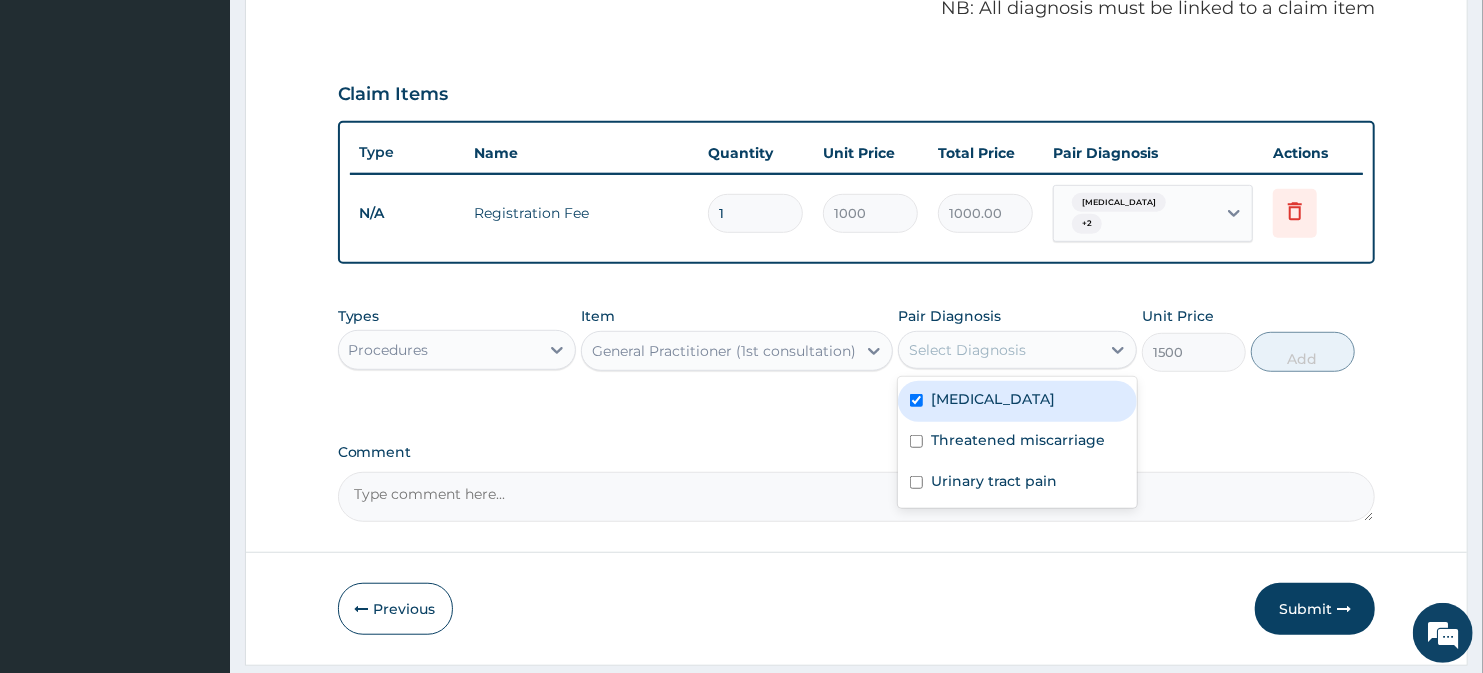 checkbox on "true" 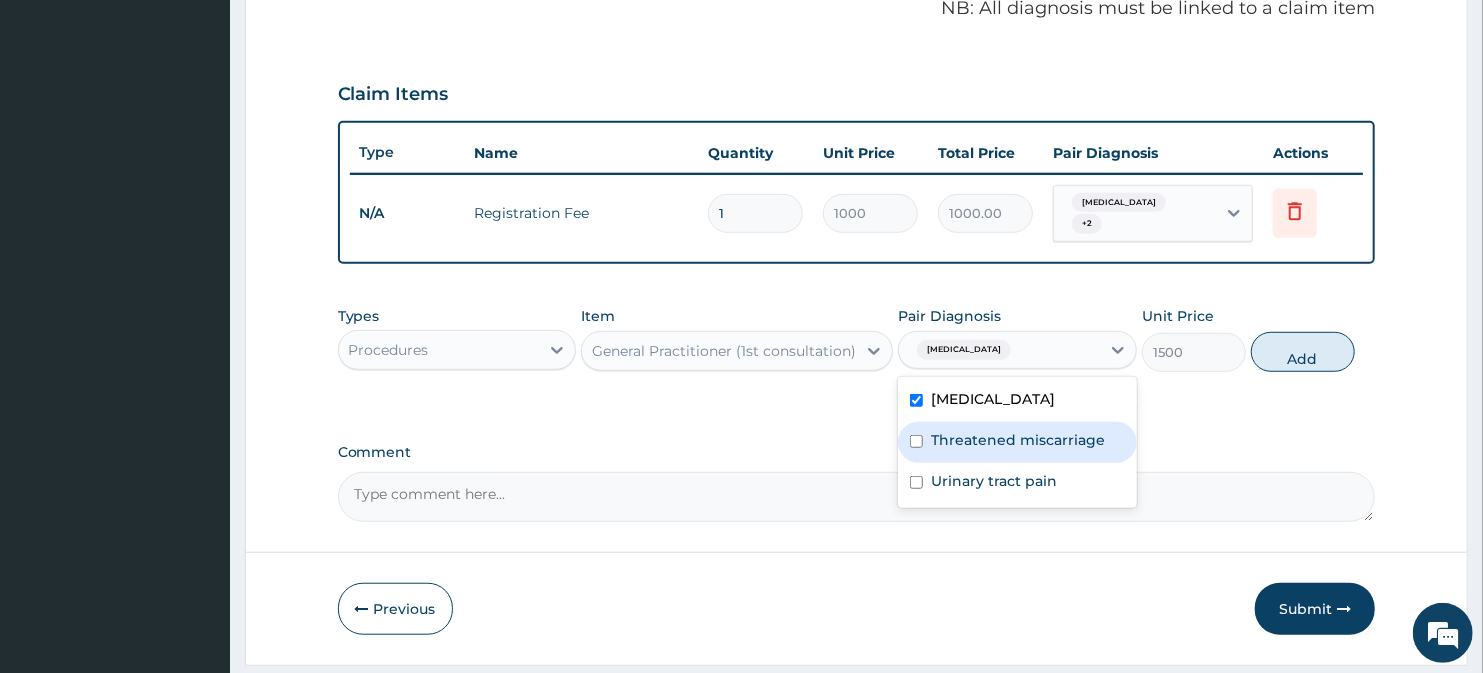 click at bounding box center (916, 441) 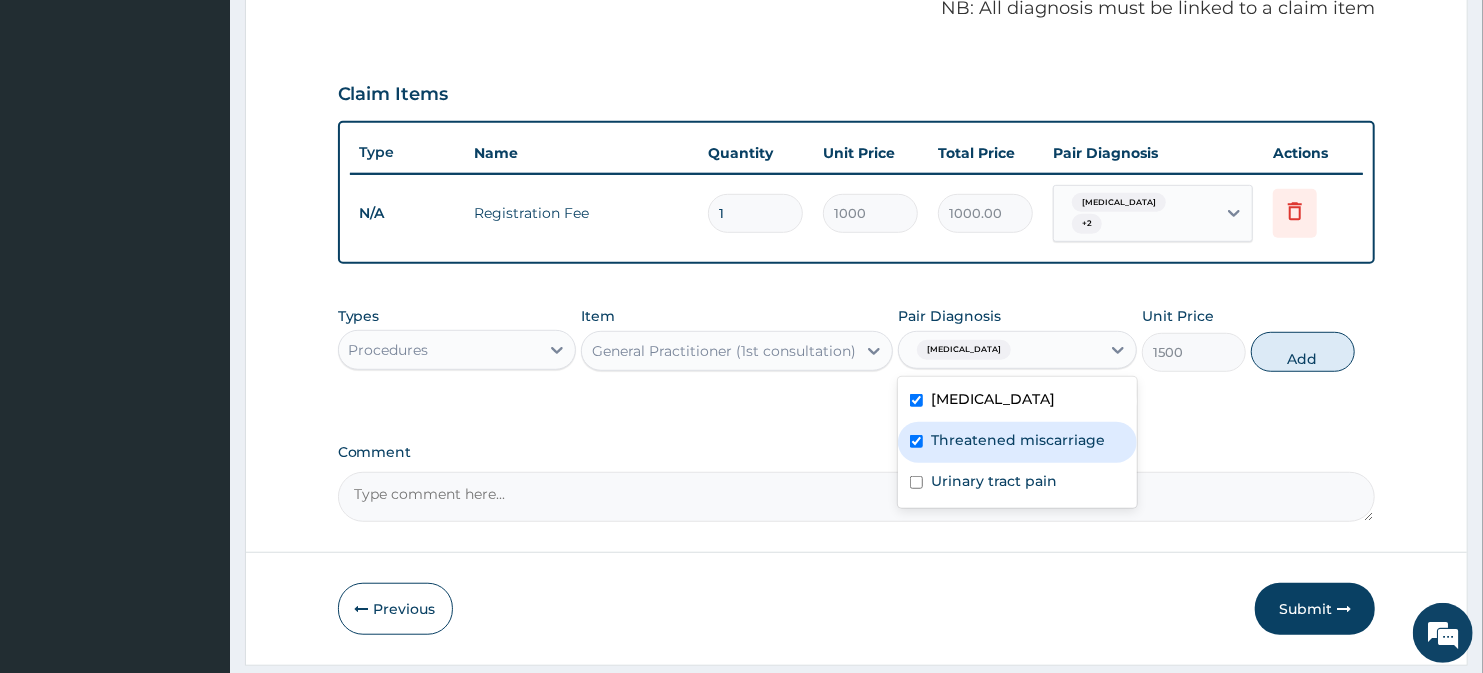 checkbox on "true" 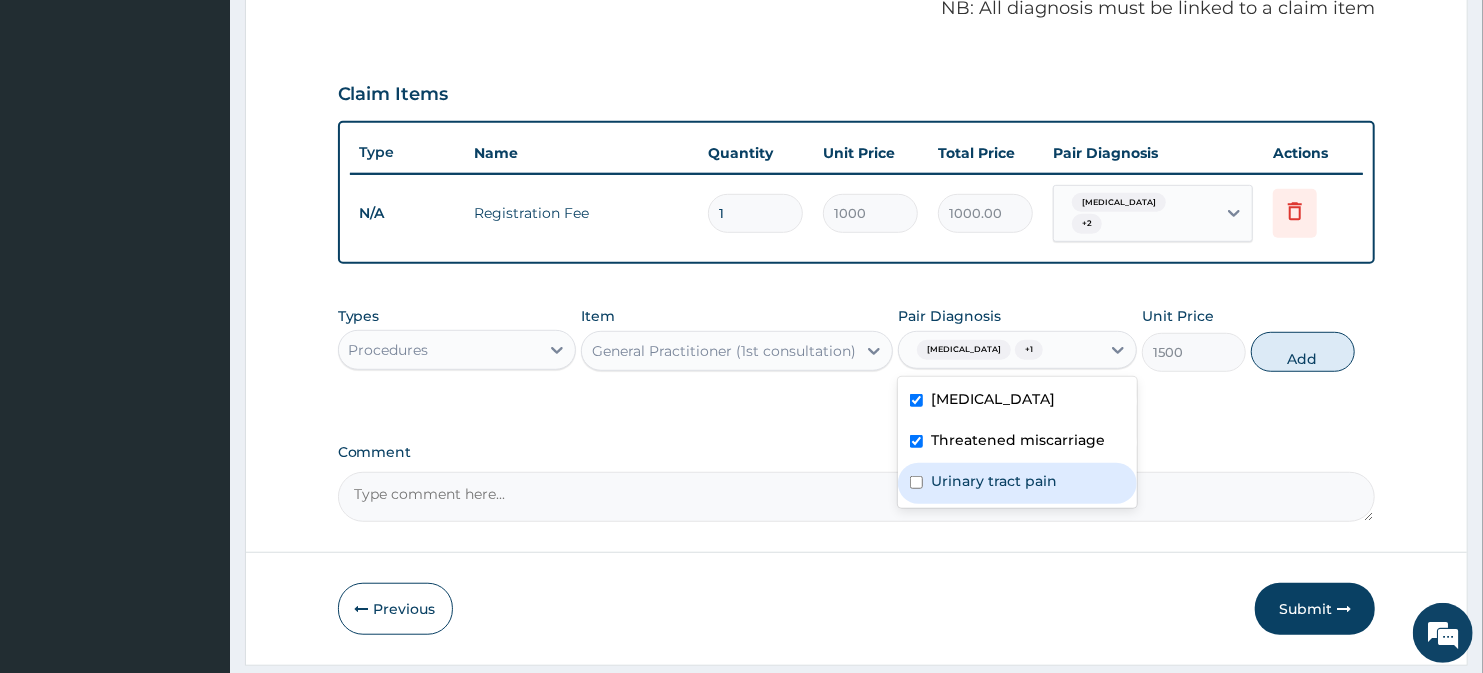 click at bounding box center [916, 482] 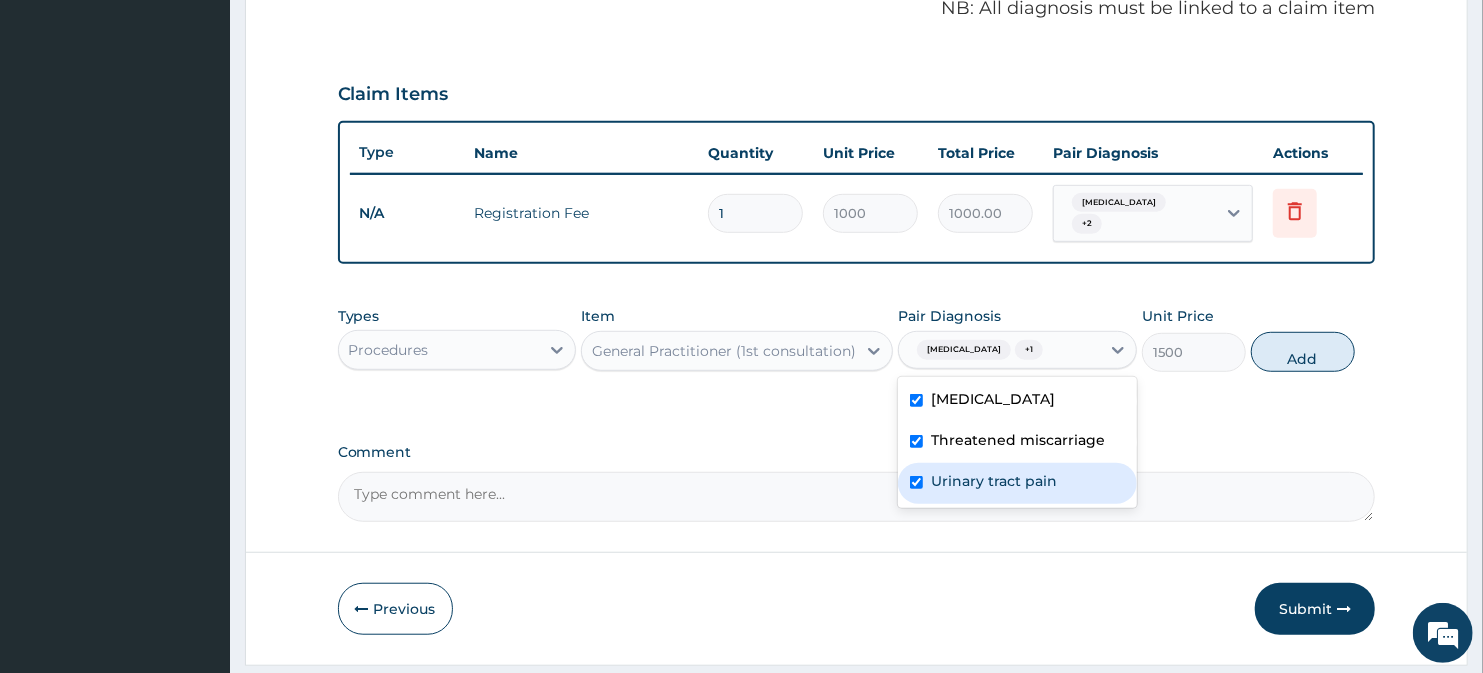 checkbox on "true" 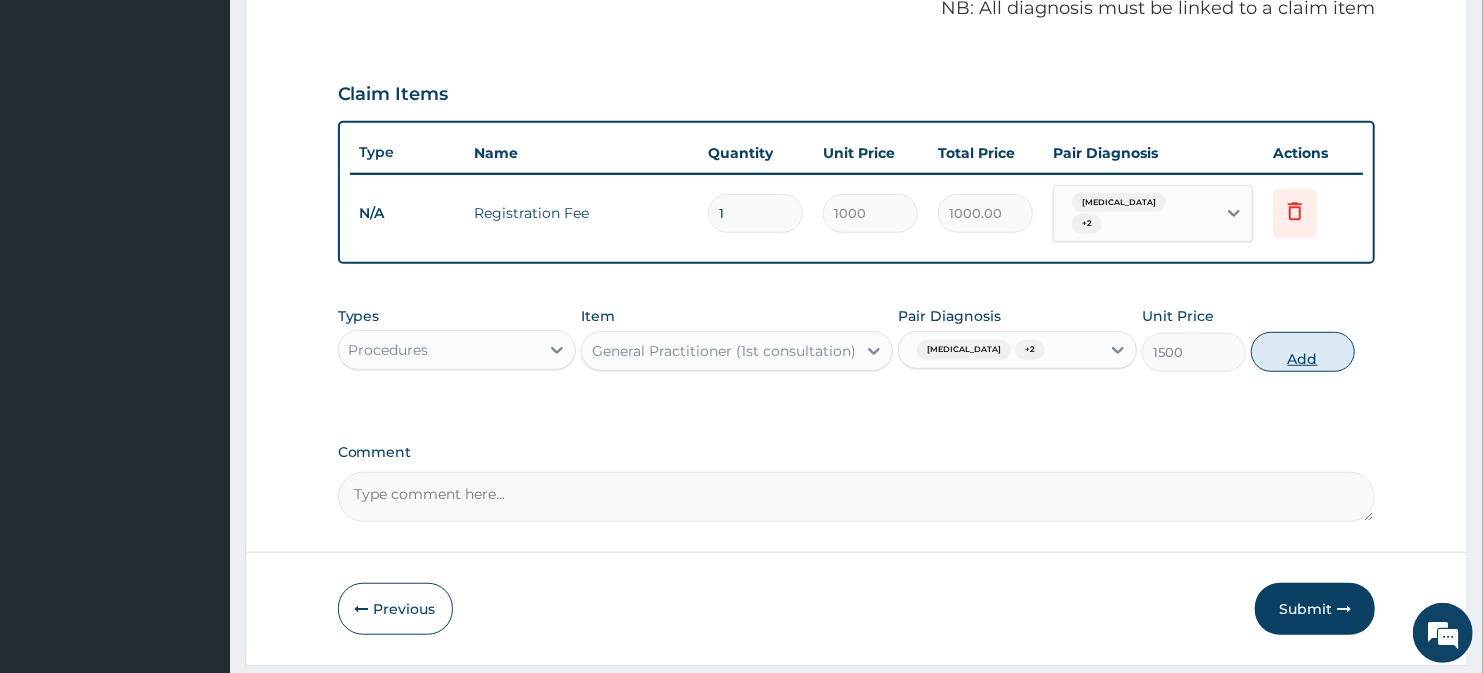 click on "Add" at bounding box center (1303, 352) 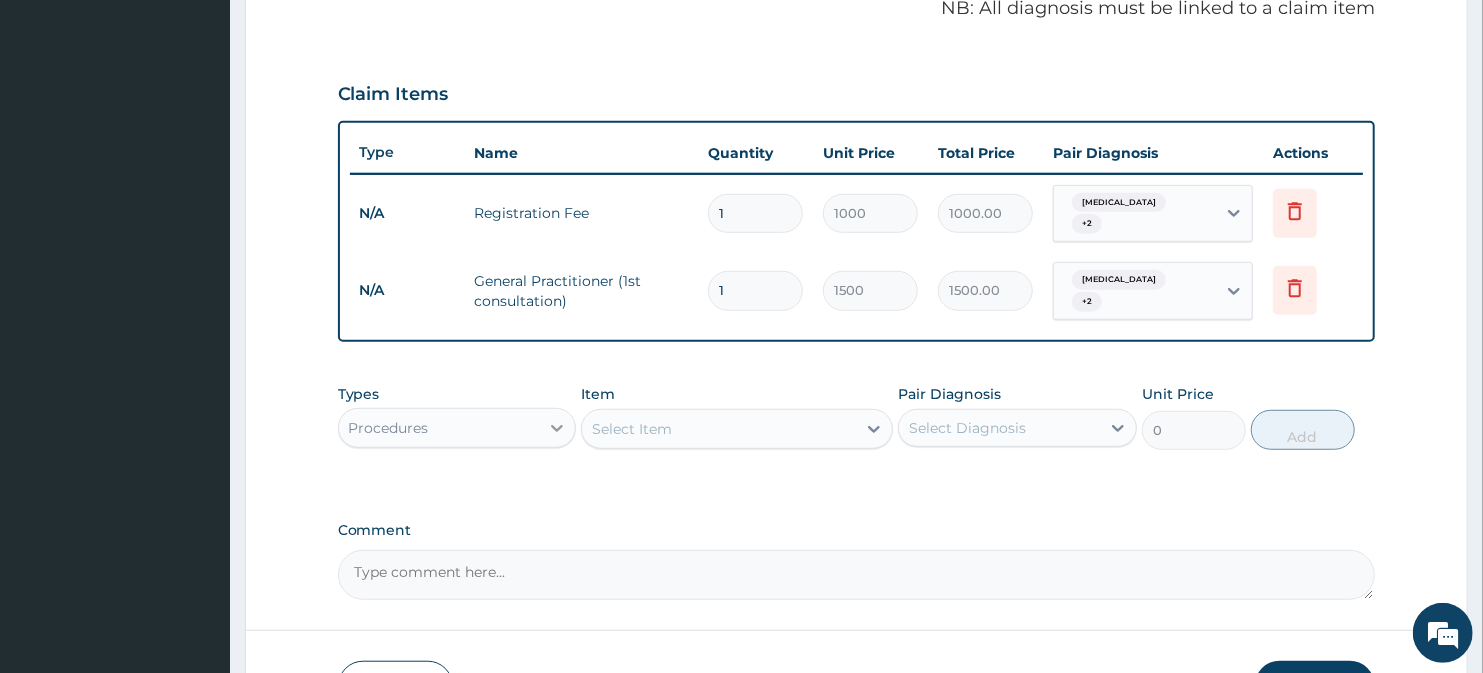 click 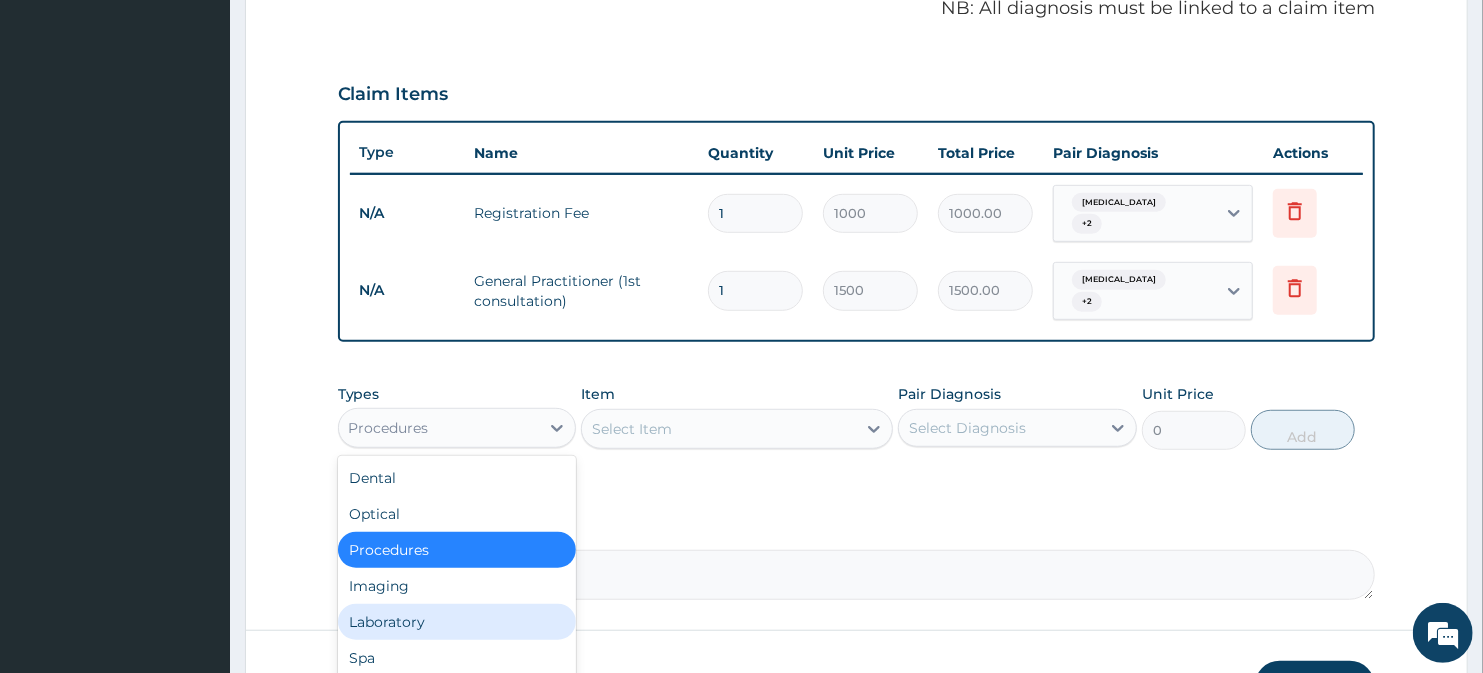 click on "Laboratory" at bounding box center [457, 622] 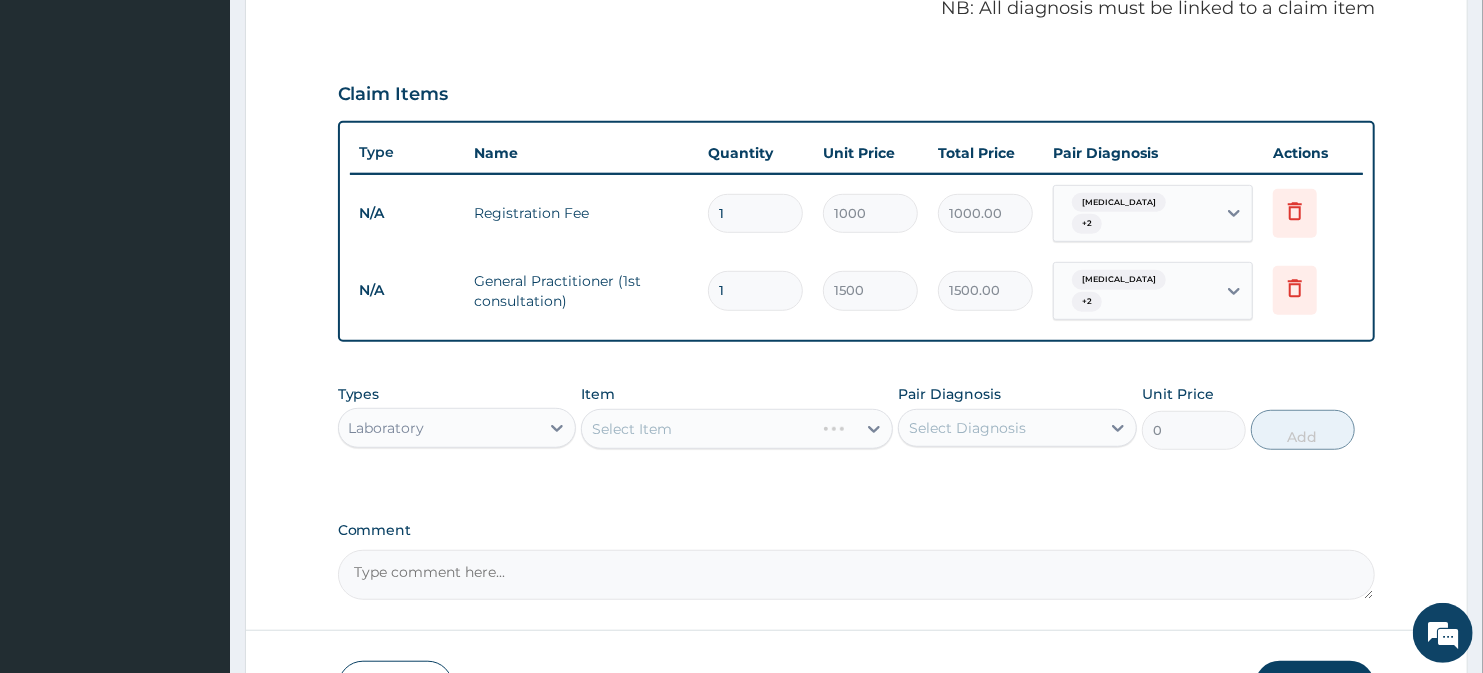 click on "Select Item" at bounding box center [736, 429] 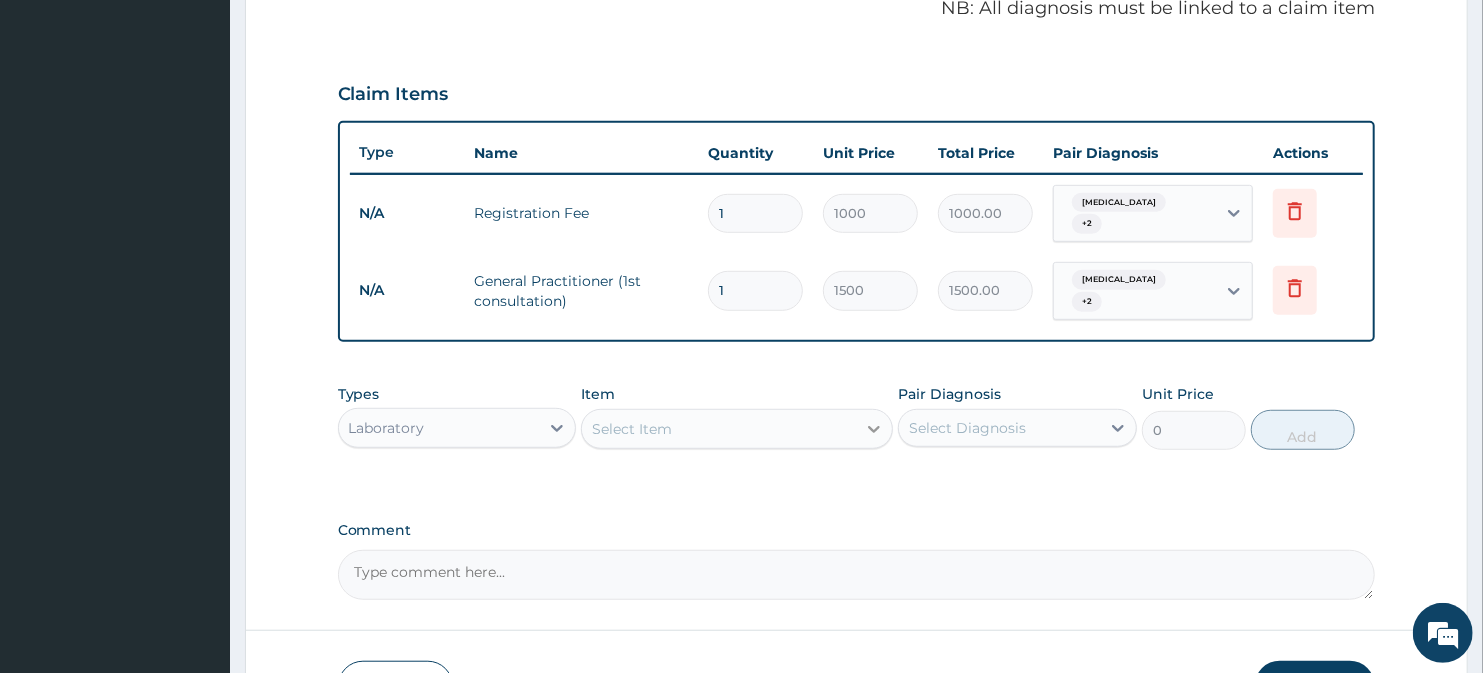 click 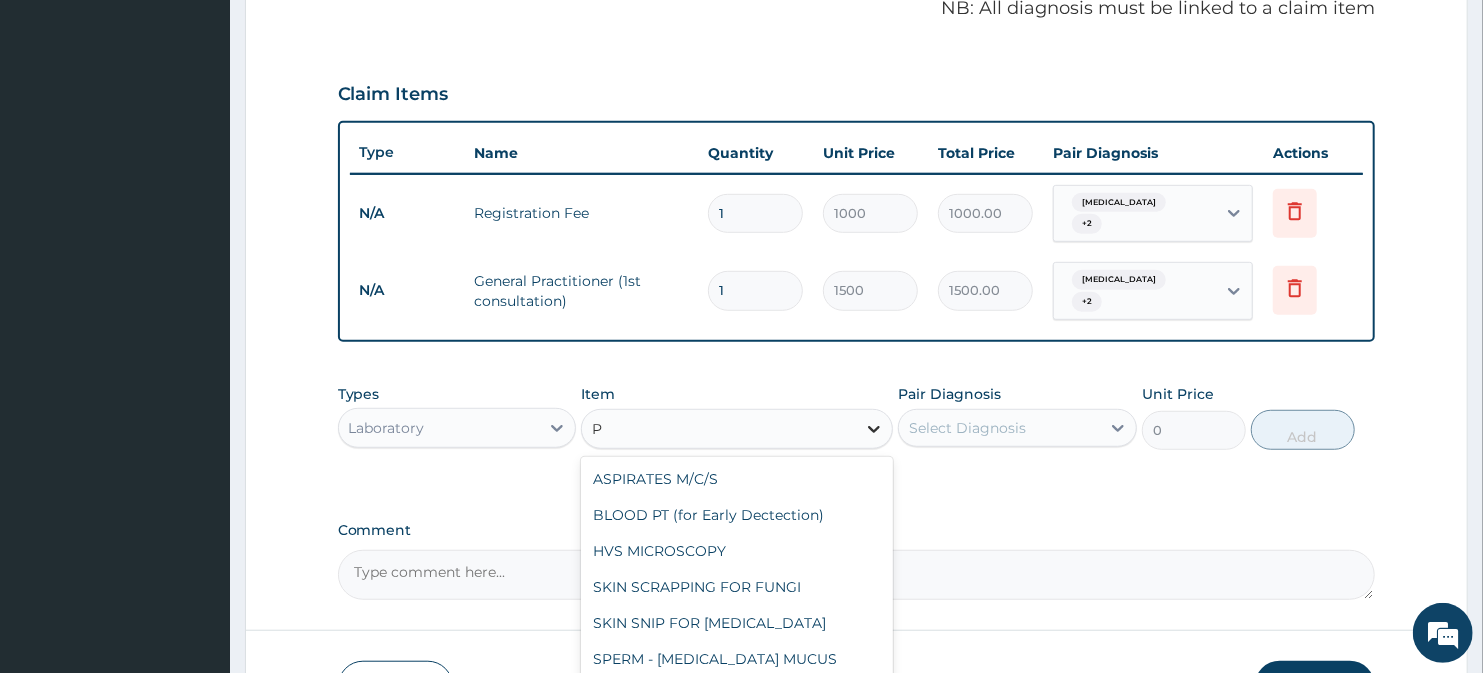 type on "PT" 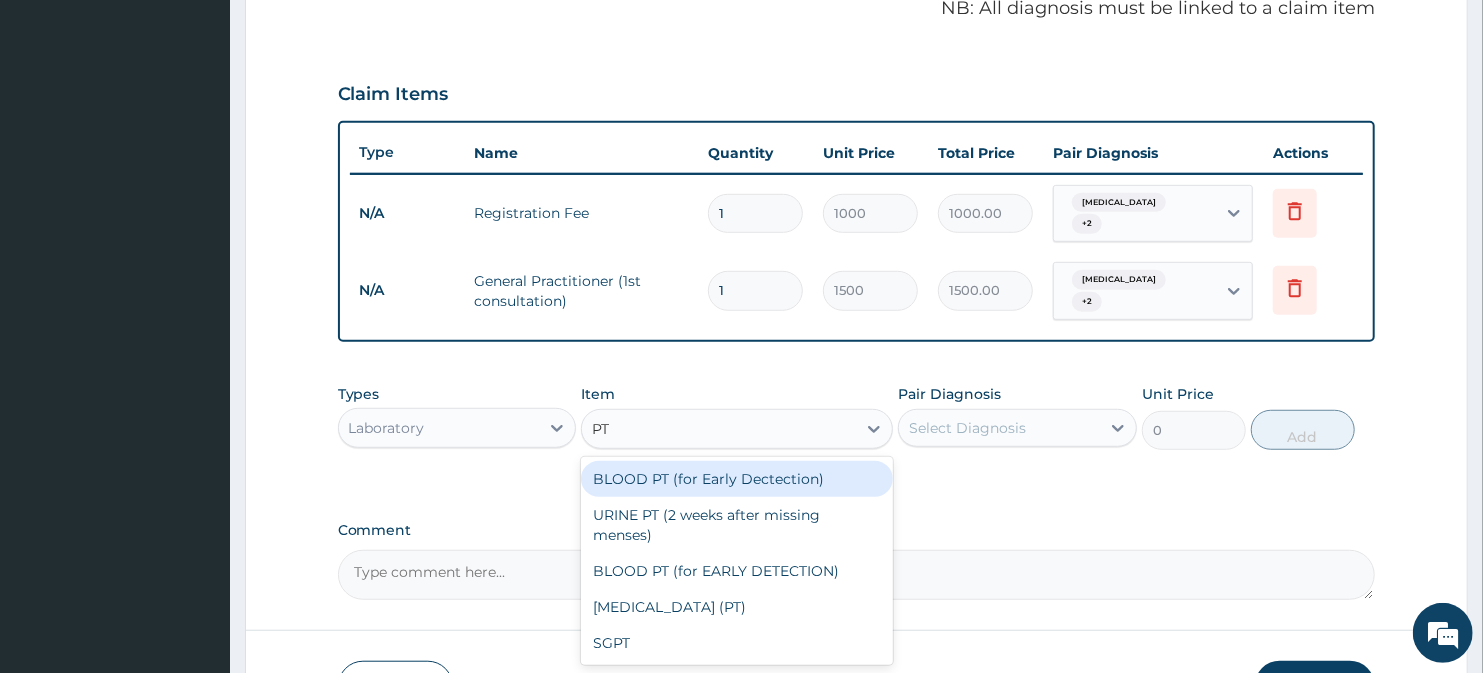 click on "BLOOD PT (for Early Dectection)" at bounding box center (736, 479) 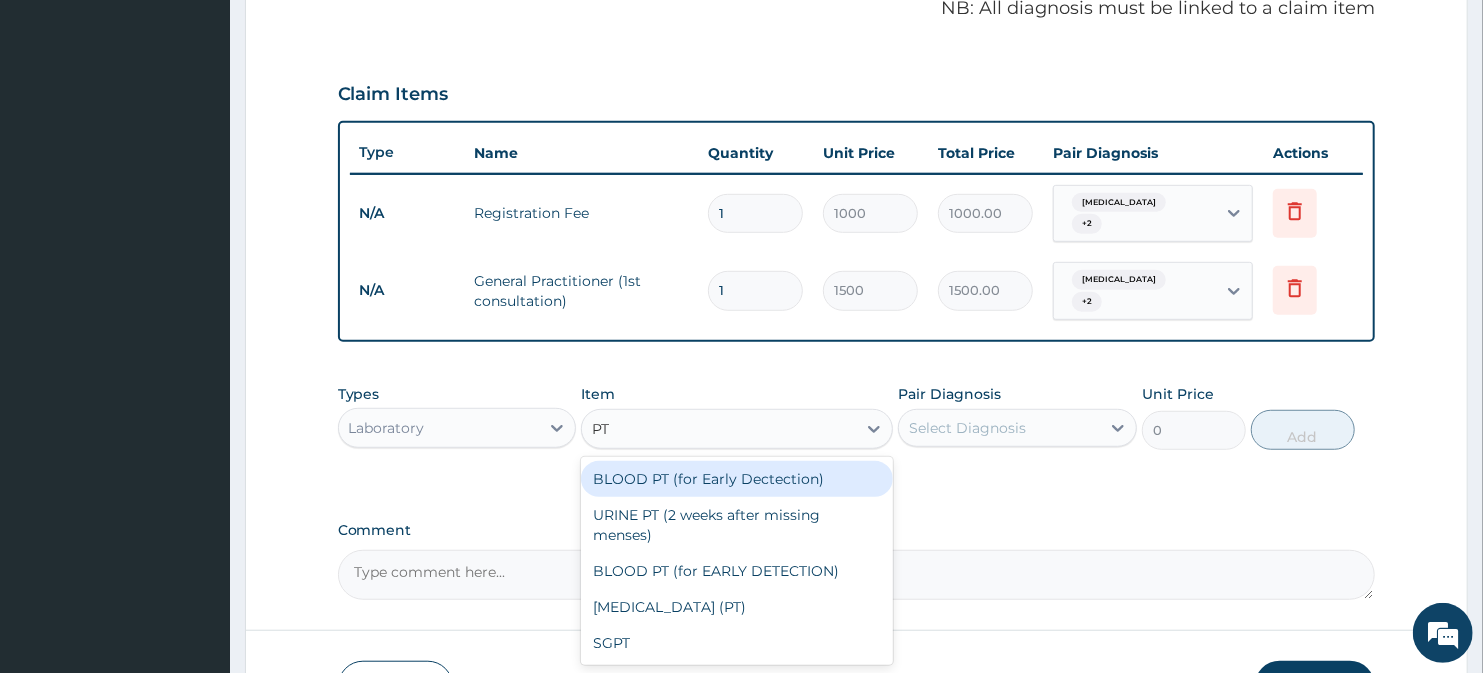 type 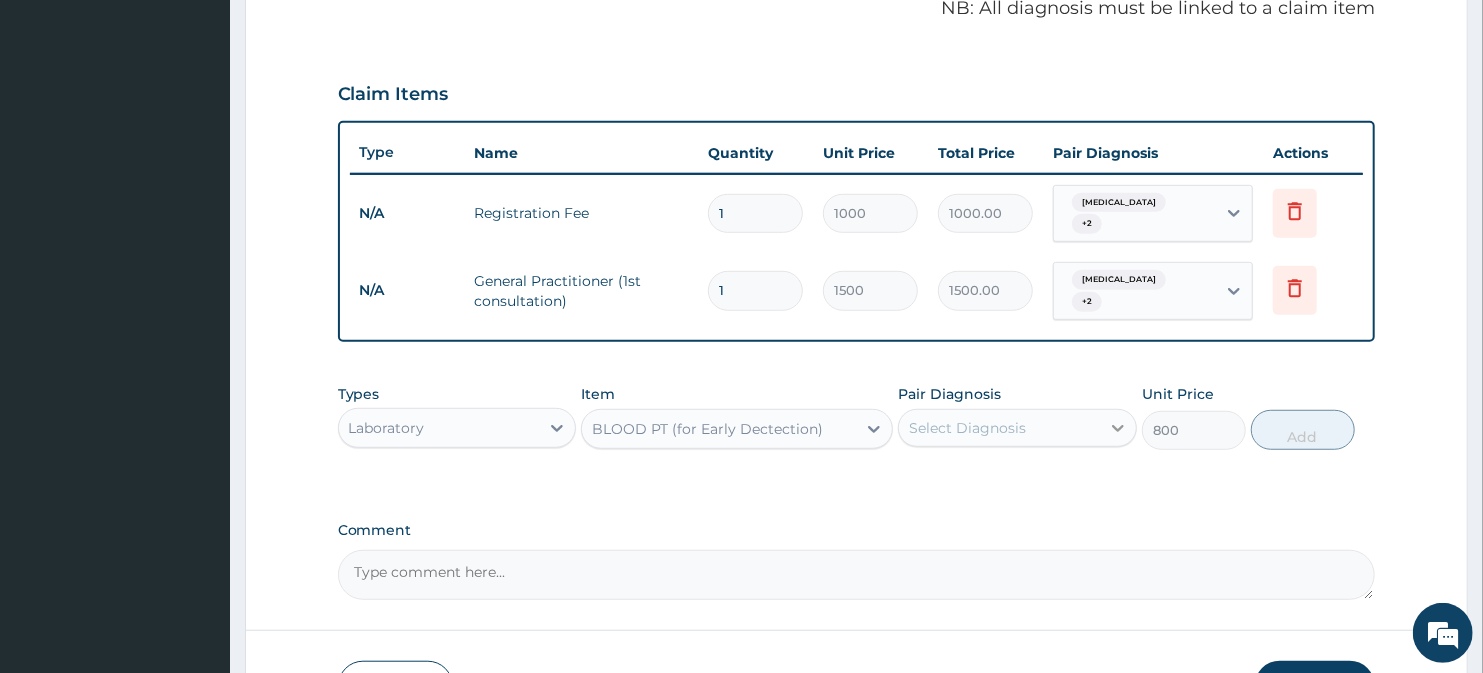 click 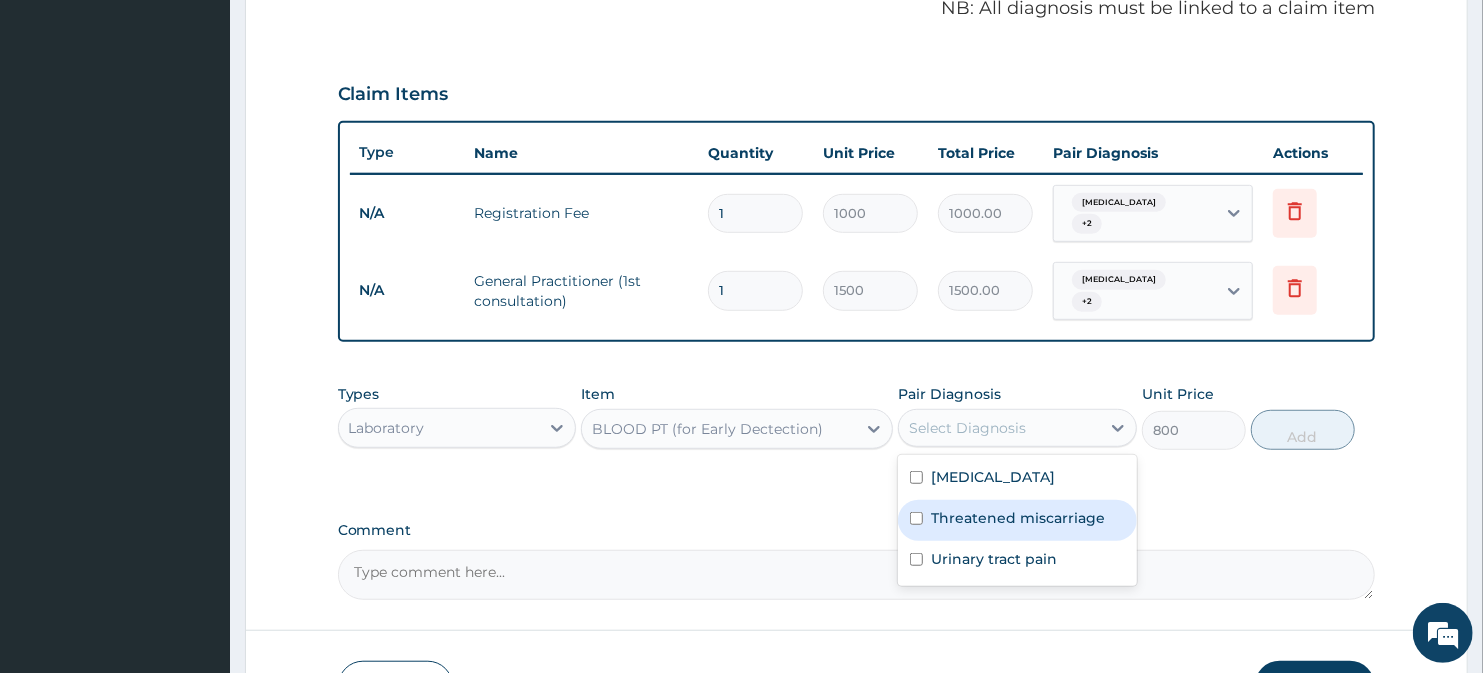 click at bounding box center [916, 518] 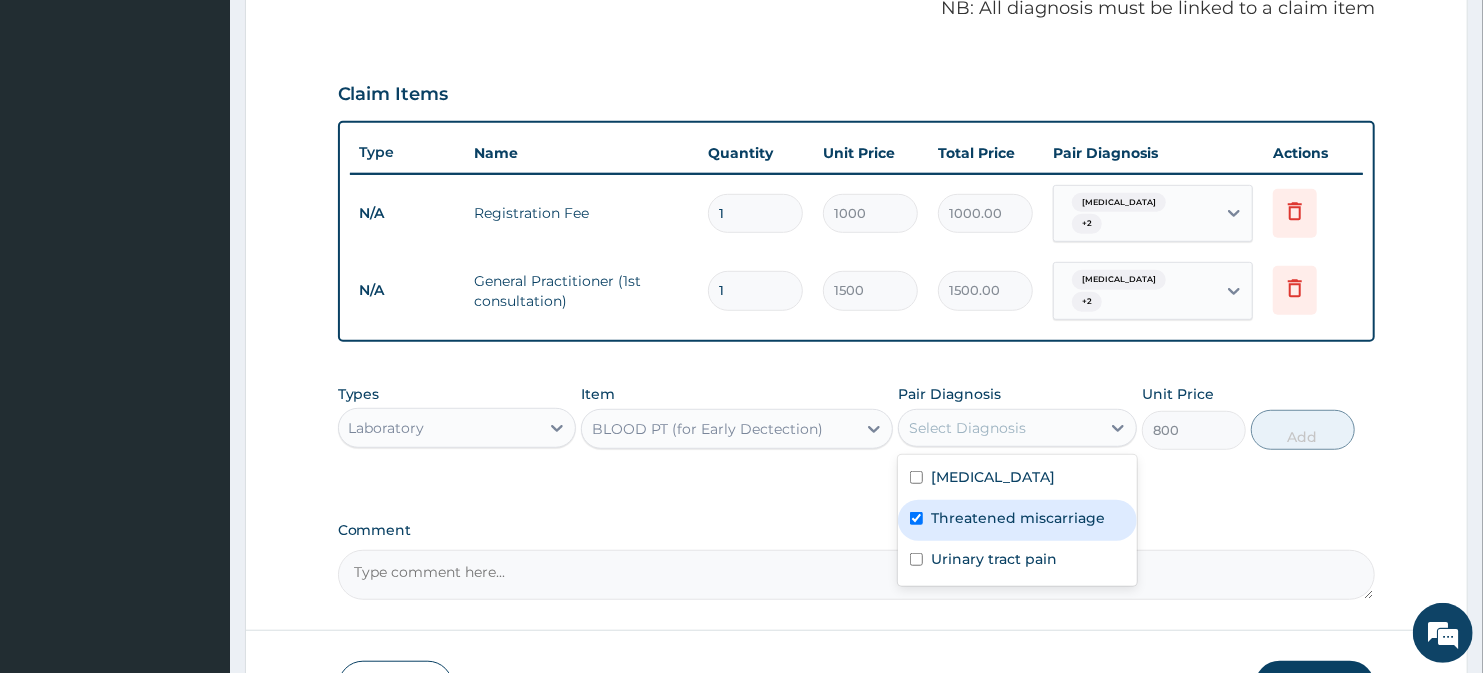 checkbox on "true" 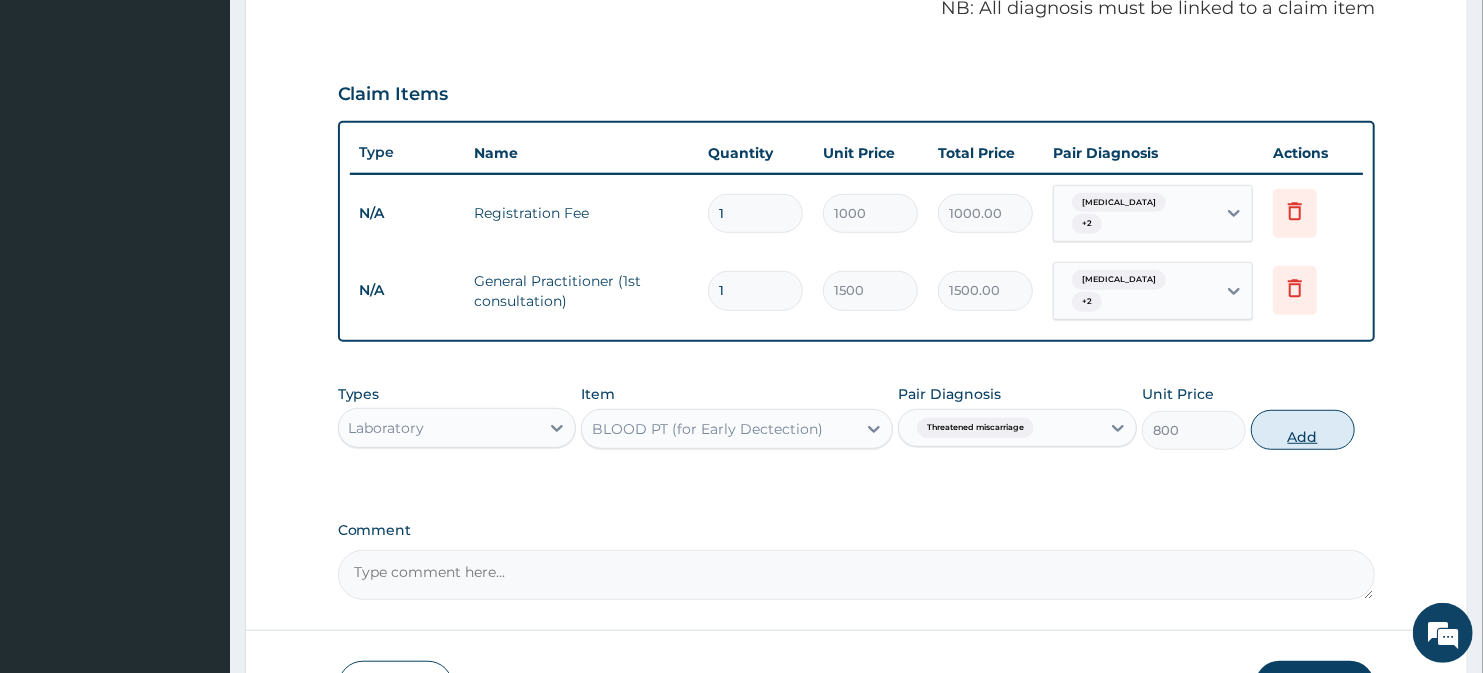 click on "Add" at bounding box center [1303, 430] 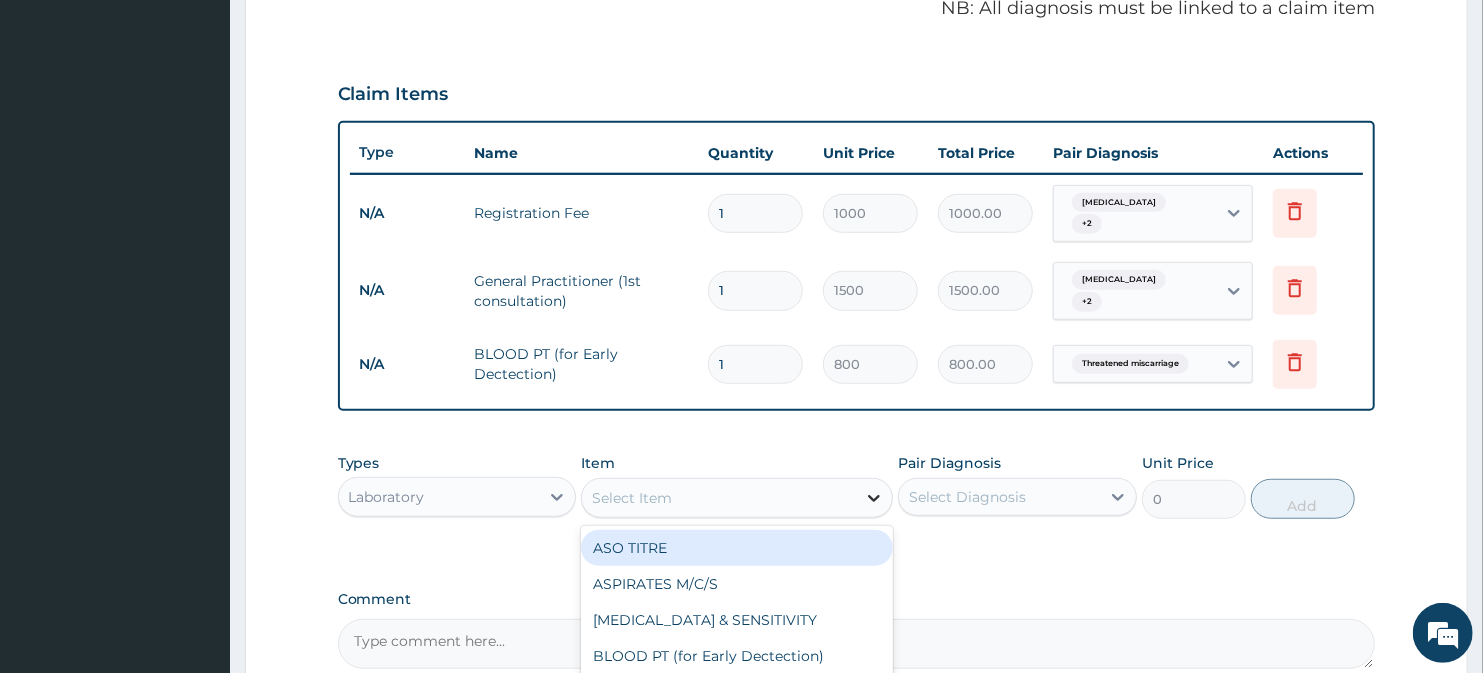 click 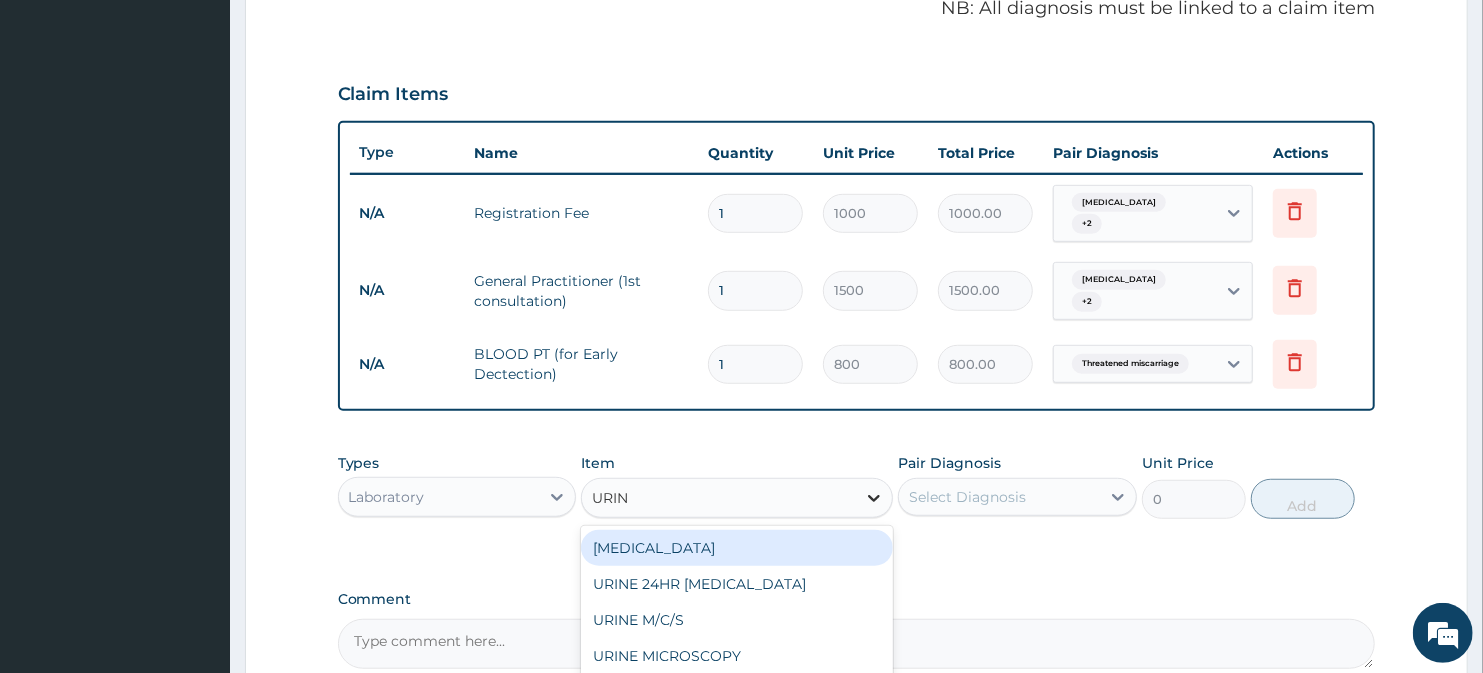 type on "URINA" 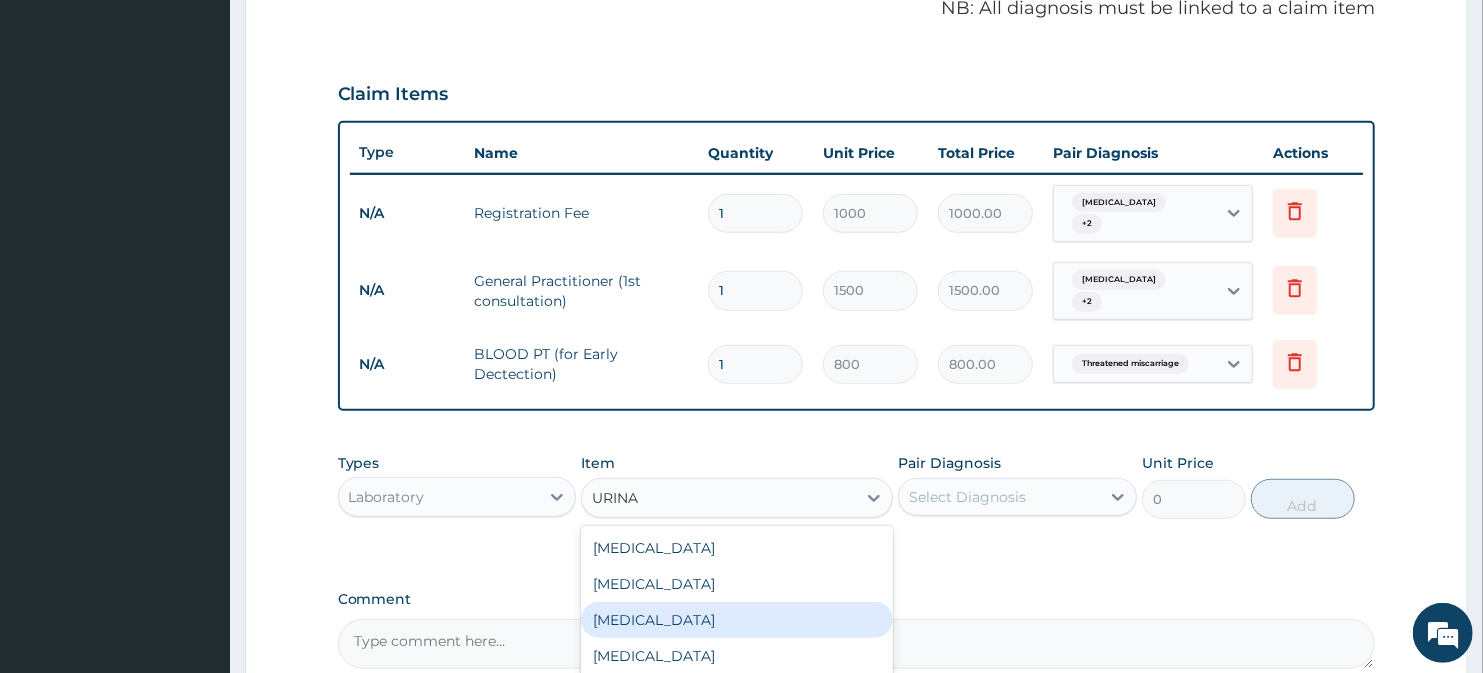 click on "Urinalysis" at bounding box center [736, 620] 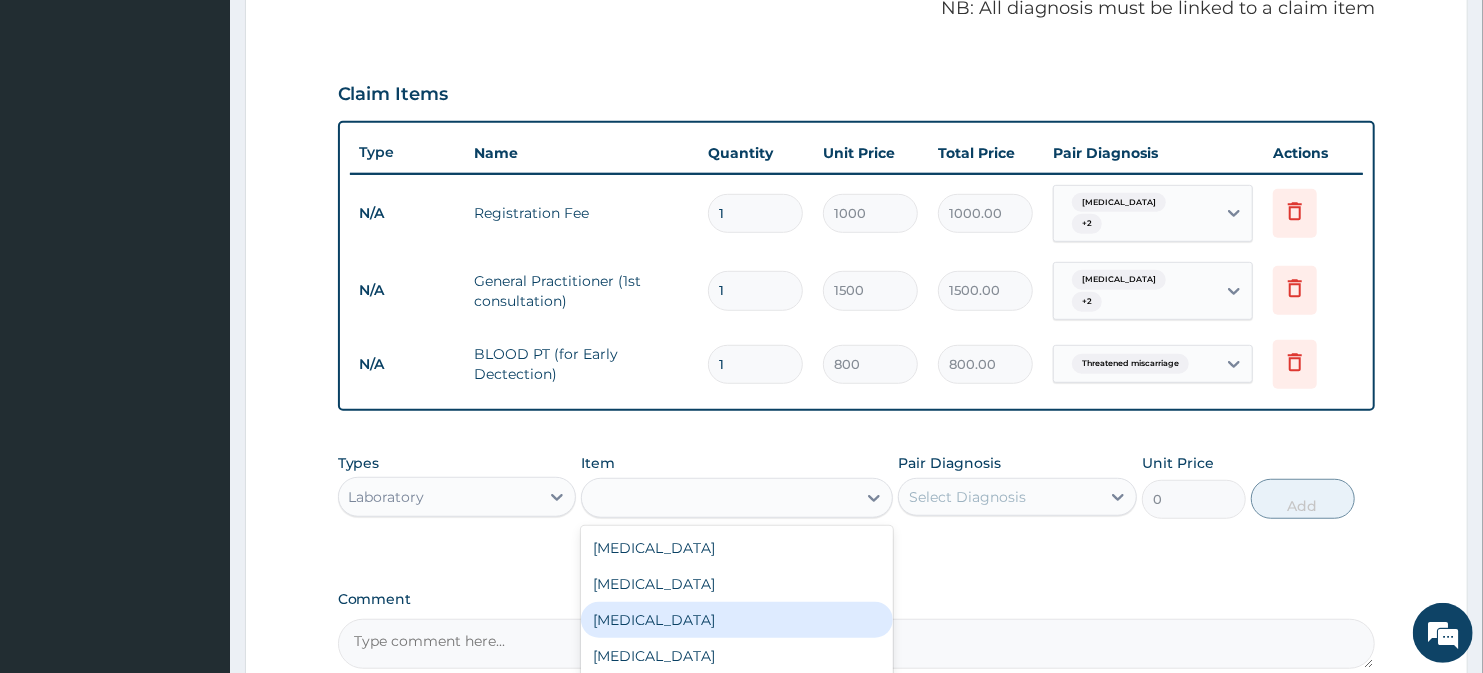 type on "1500" 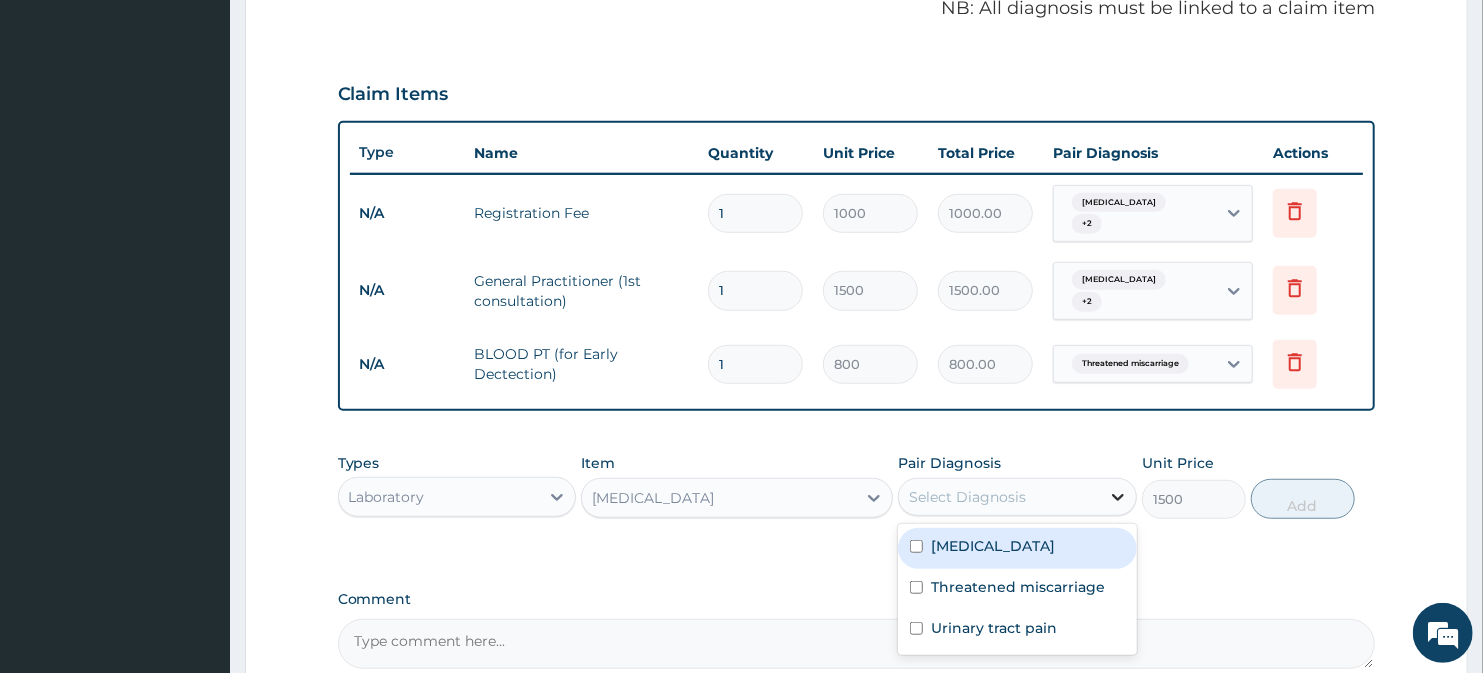 click 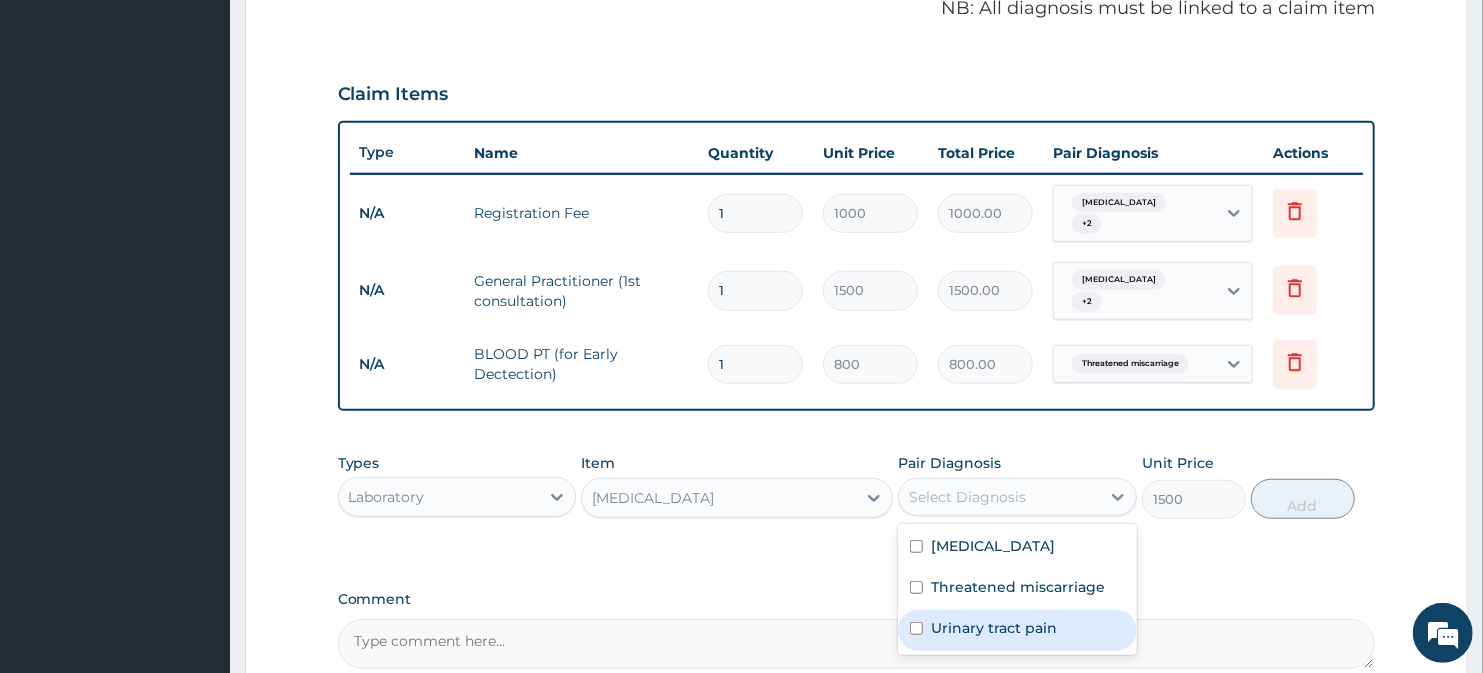 click on "Urinary tract pain" at bounding box center (994, 628) 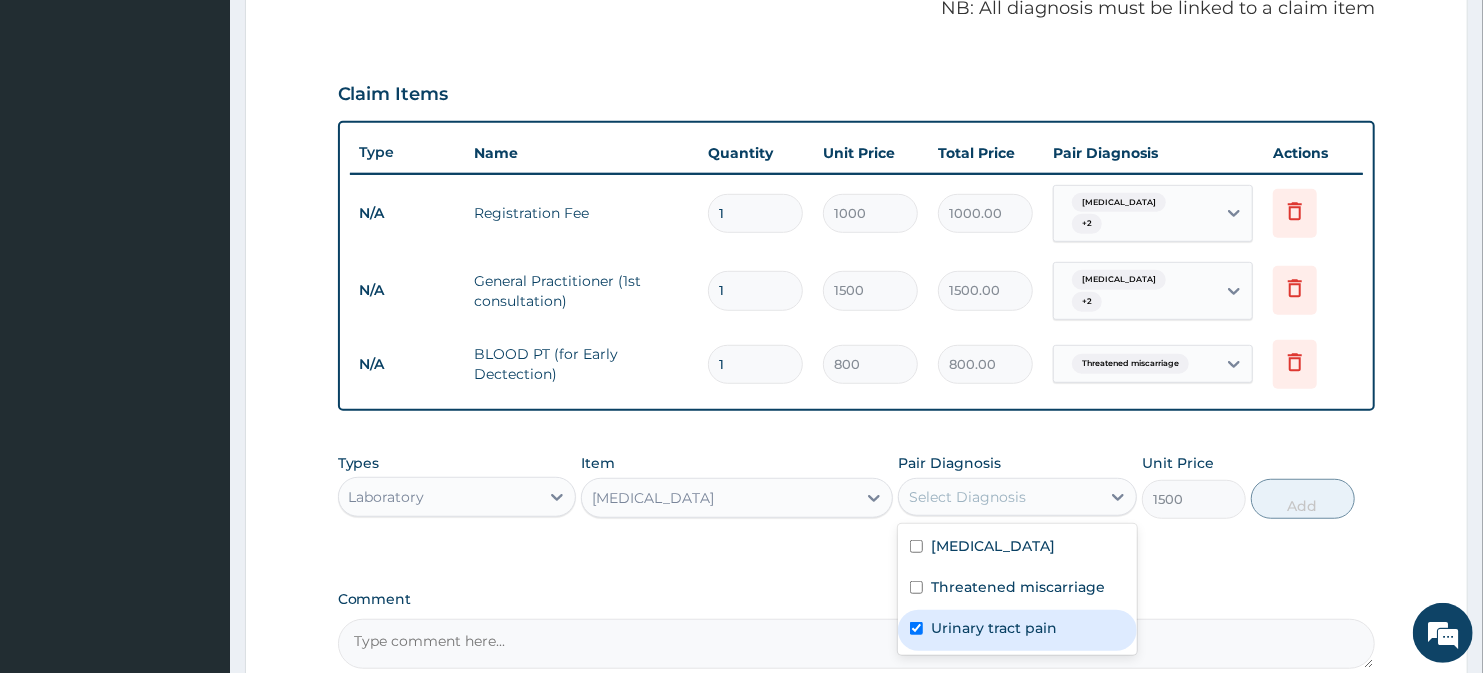 checkbox on "true" 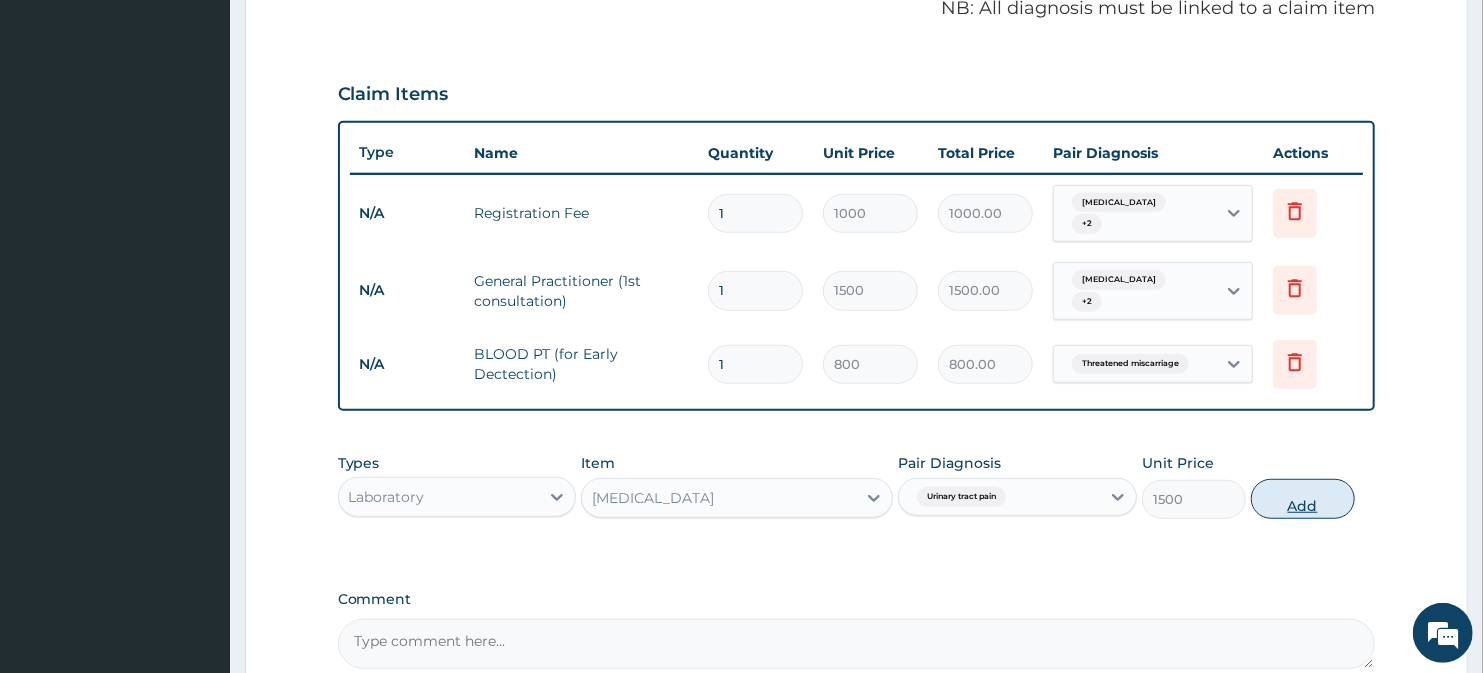 click on "Add" at bounding box center (1303, 499) 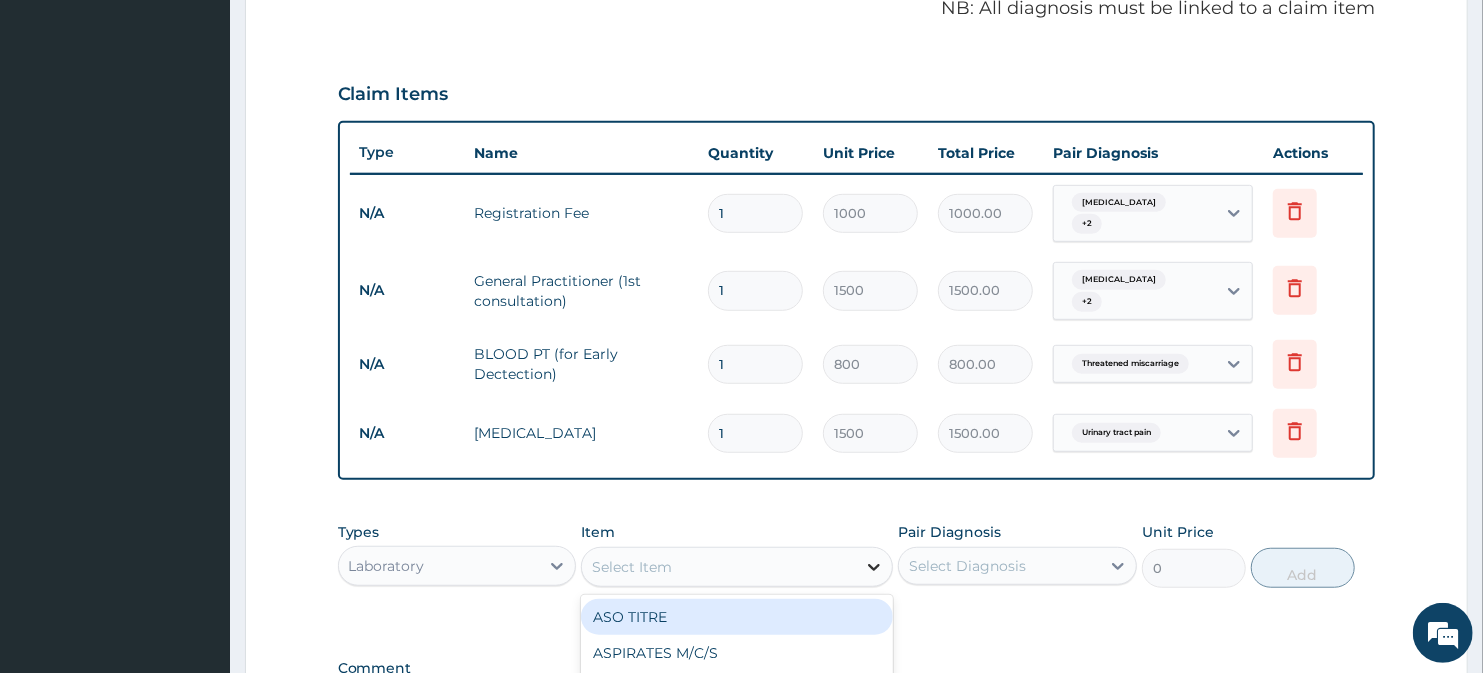 click 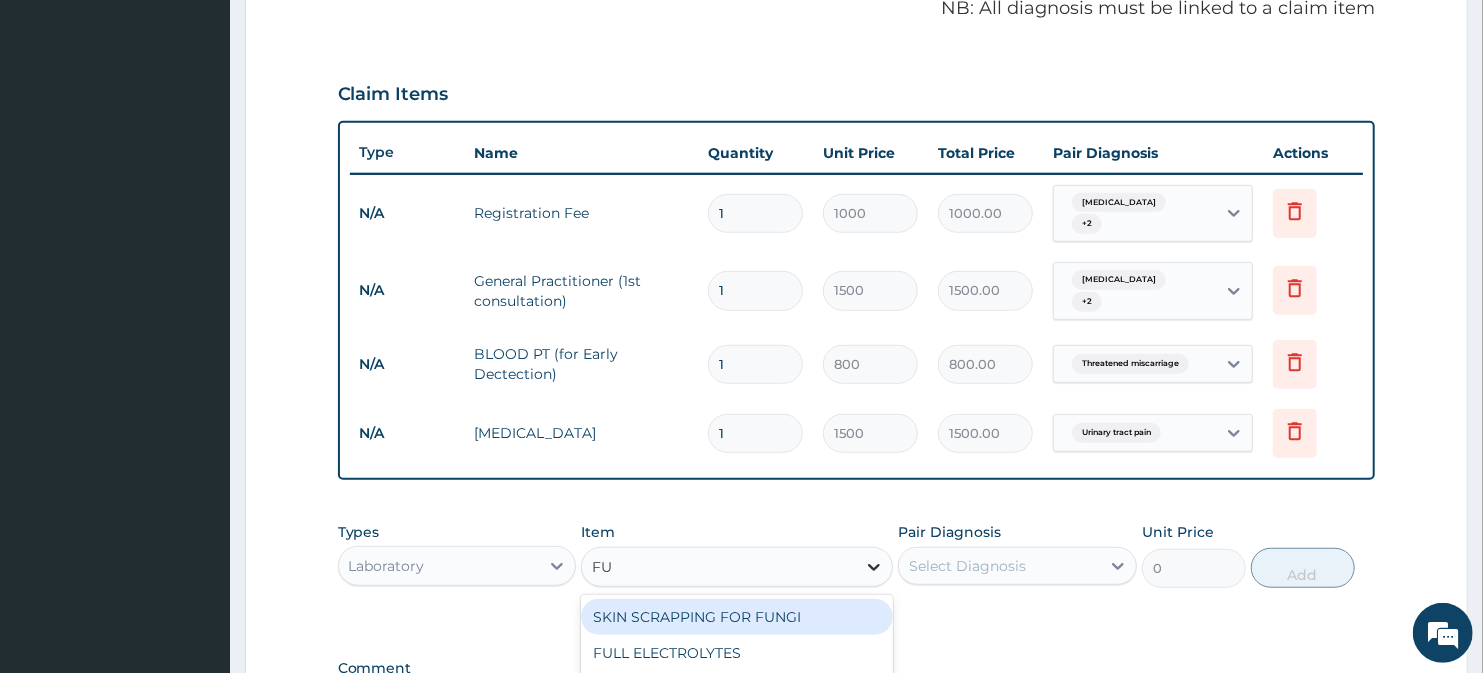 type on "FUL" 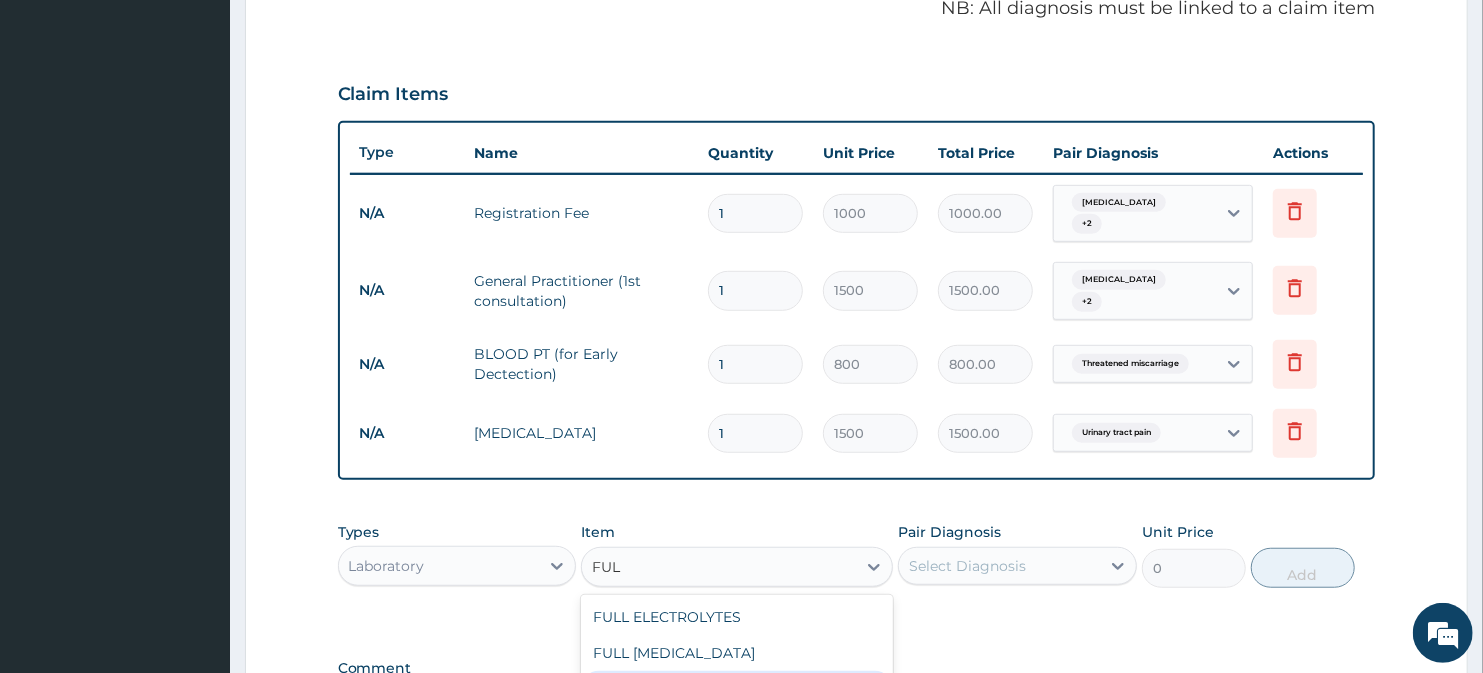 click on "Full Blood Count (FBC)" at bounding box center [736, 689] 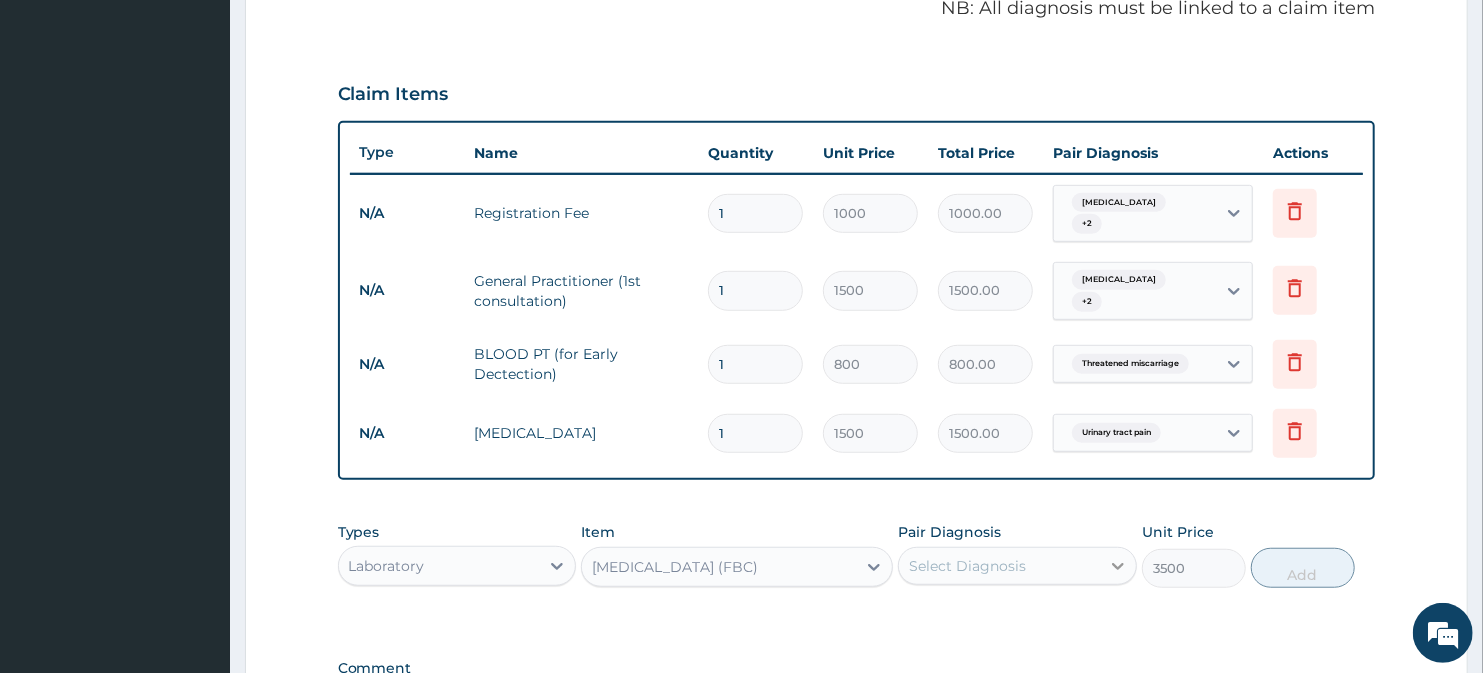 click 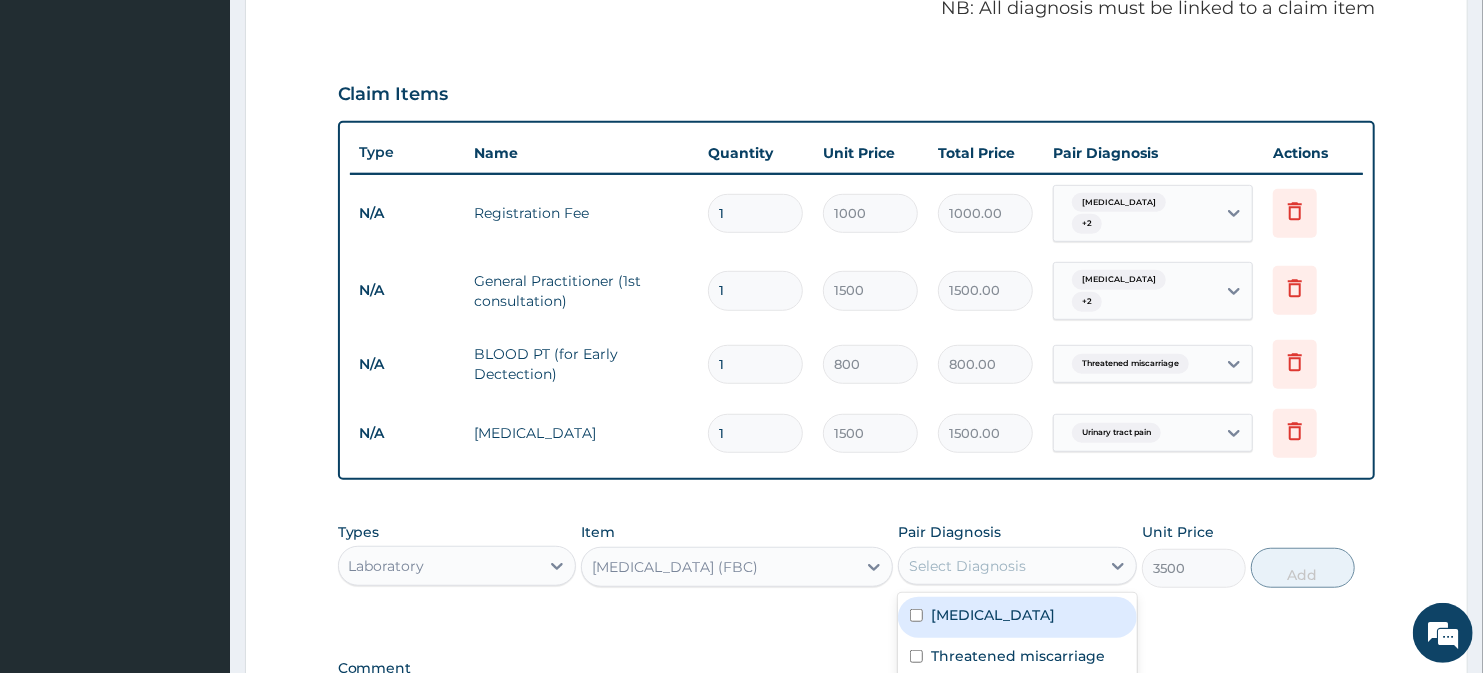 click at bounding box center [916, 615] 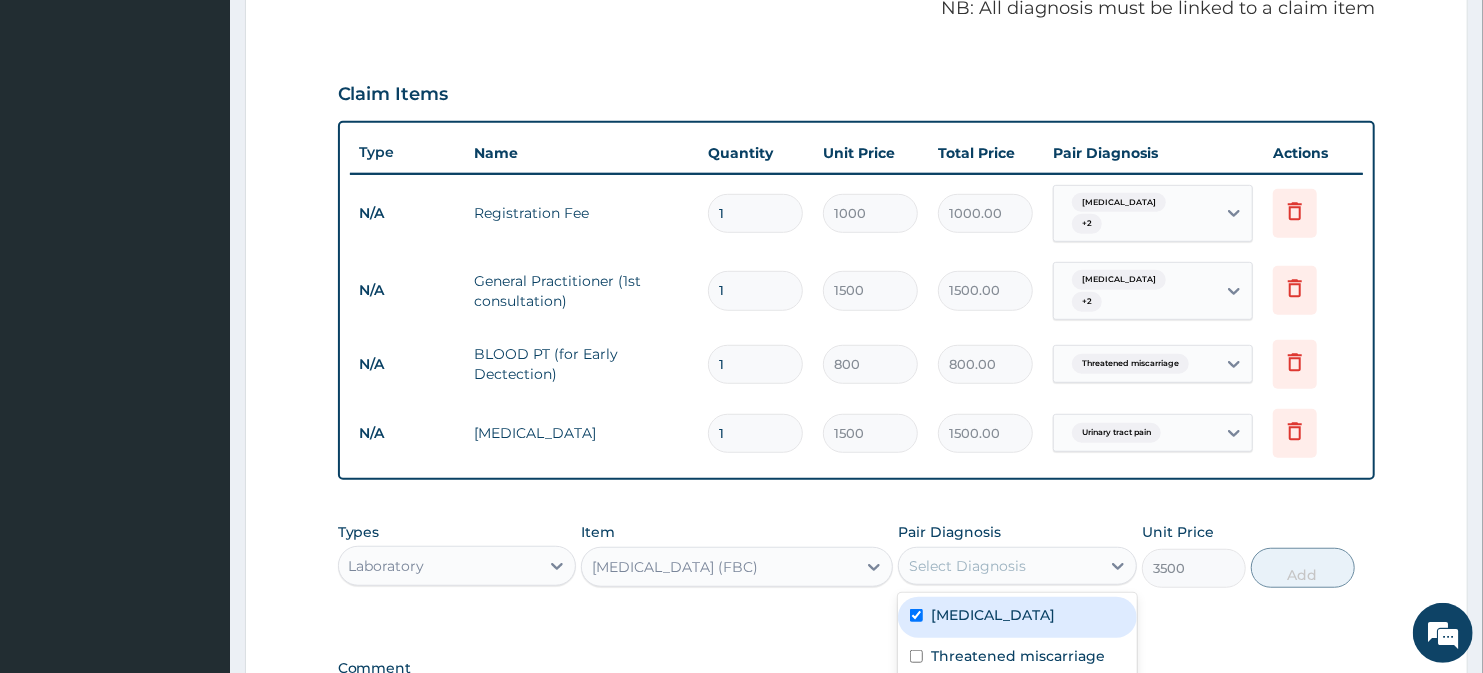 checkbox on "true" 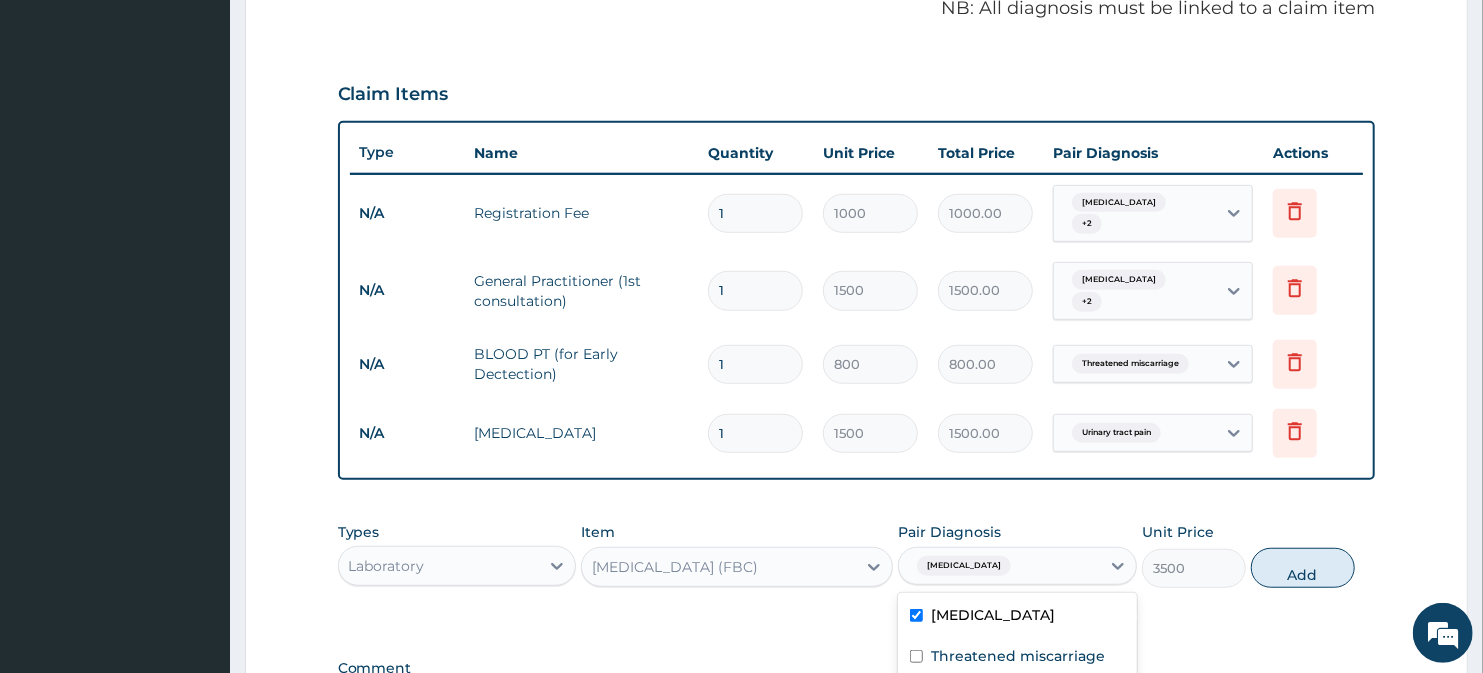 scroll, scrollTop: 667, scrollLeft: 0, axis: vertical 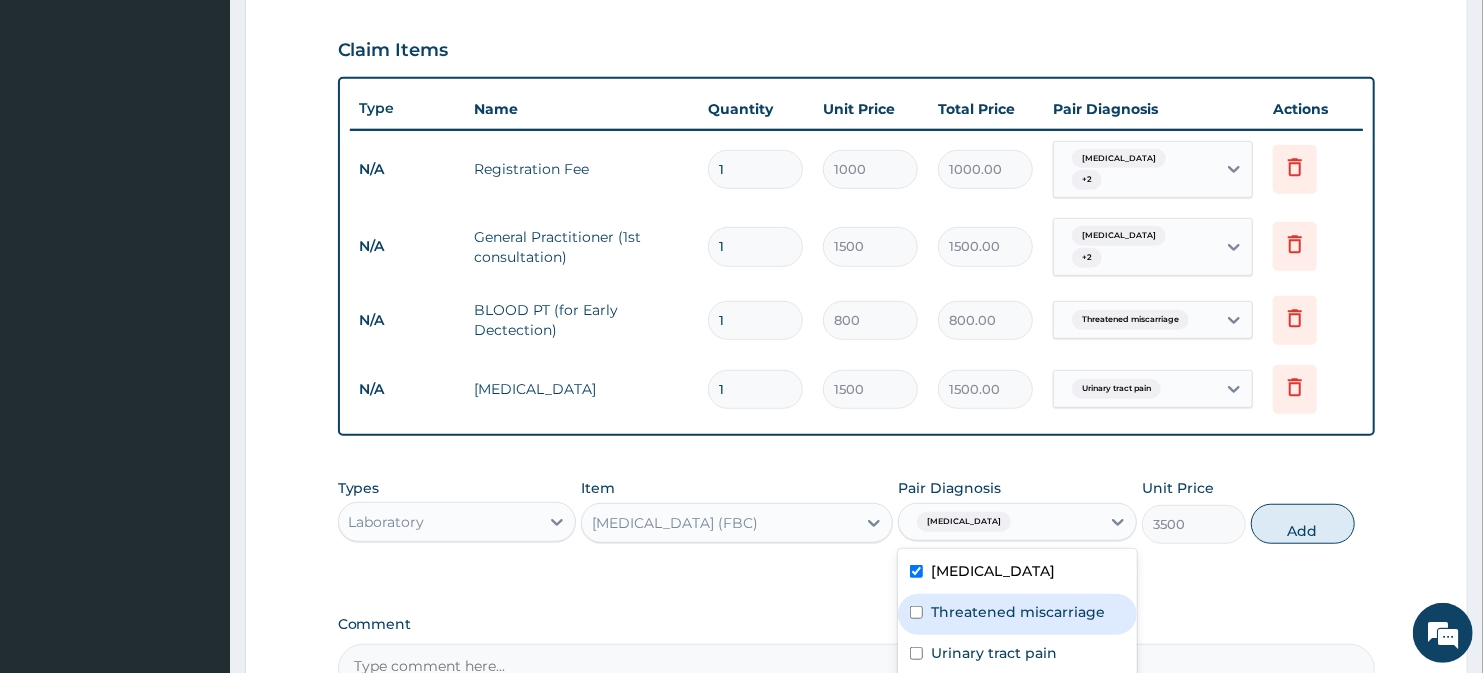 click on "PA Code / Prescription Code Enter Code(Secondary Care Only) Encounter Date 27-05-2025 Important Notice Please enter PA codes before entering items that are not attached to a PA code   All diagnoses entered must be linked to a claim item. Diagnosis & Claim Items that are visible but inactive cannot be edited because they were imported from an already approved PA code. Diagnosis Malaria Confirmed Threatened miscarriage Confirmed Urinary tract pain Confirmed NB: All diagnosis must be linked to a claim item Claim Items Type Name Quantity Unit Price Total Price Pair Diagnosis Actions N/A Registration Fee 1 1000 1000.00 Malaria  + 2 Delete N/A General Practitioner (1st consultation) 1 1500 1500.00 Malaria  + 2 Delete N/A BLOOD PT (for Early Dectection) 1 800 800.00 Threatened miscarriage Delete N/A Urinalysis 1 1500 1500.00 Urinary tract pain Delete Types Laboratory Item Full Blood Count (FBC) Pair Diagnosis option Malaria, selected. Malaria Malaria Threatened miscarriage Urinary tract pain Unit Price 3500 Add" at bounding box center [857, 109] 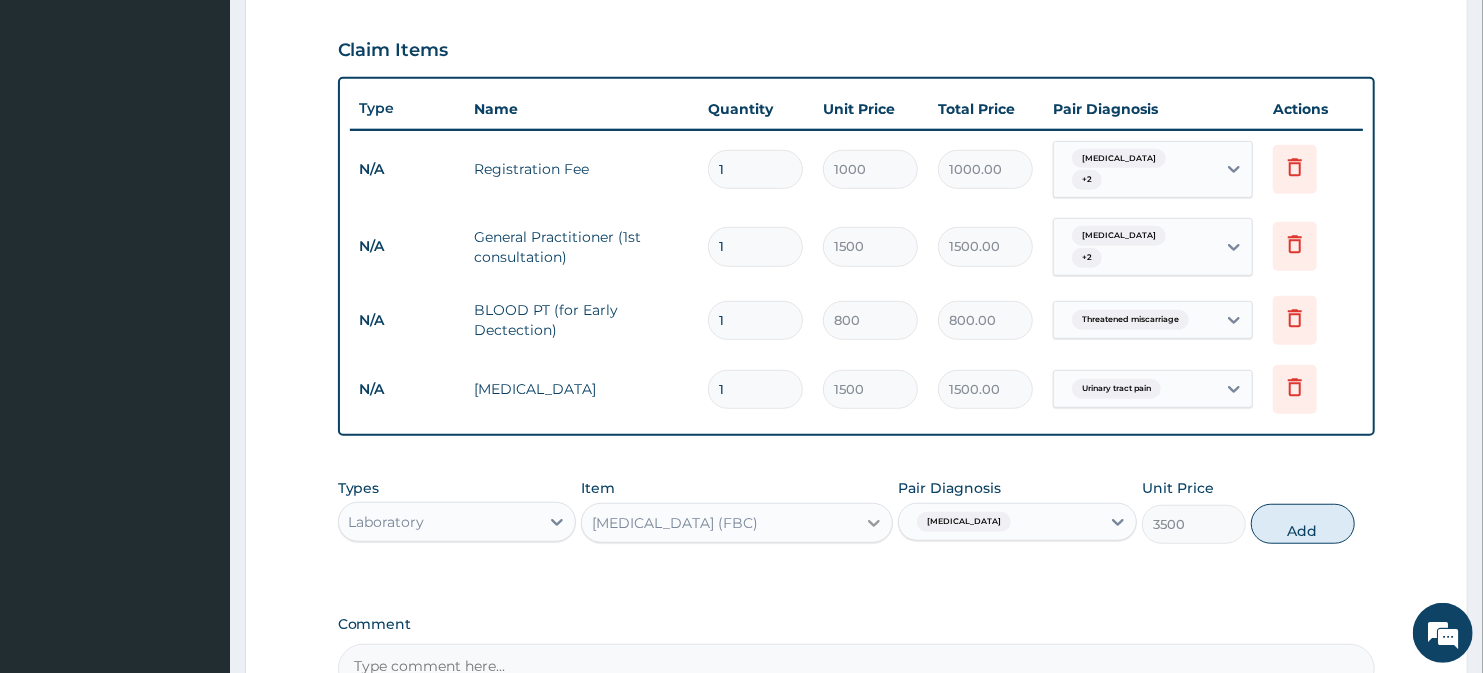 click 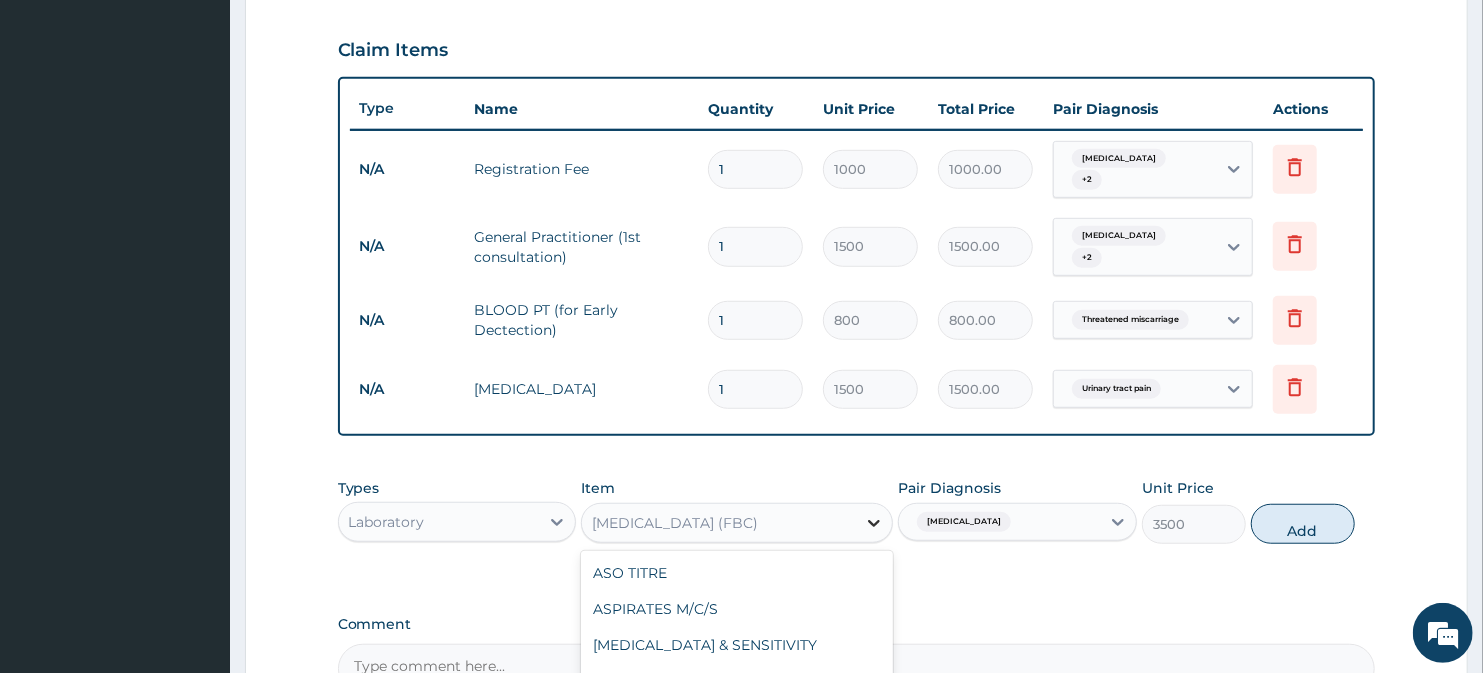 scroll, scrollTop: 6475, scrollLeft: 0, axis: vertical 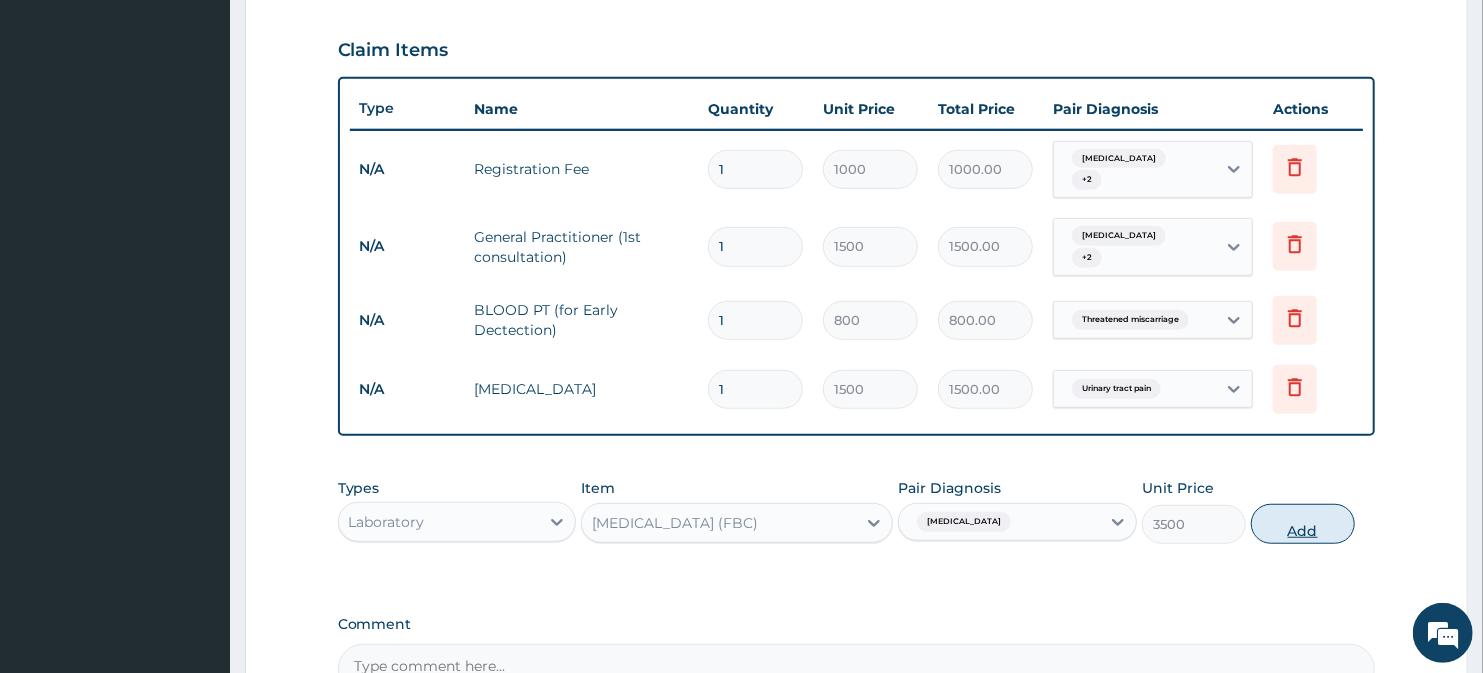 click on "Add" at bounding box center [1303, 524] 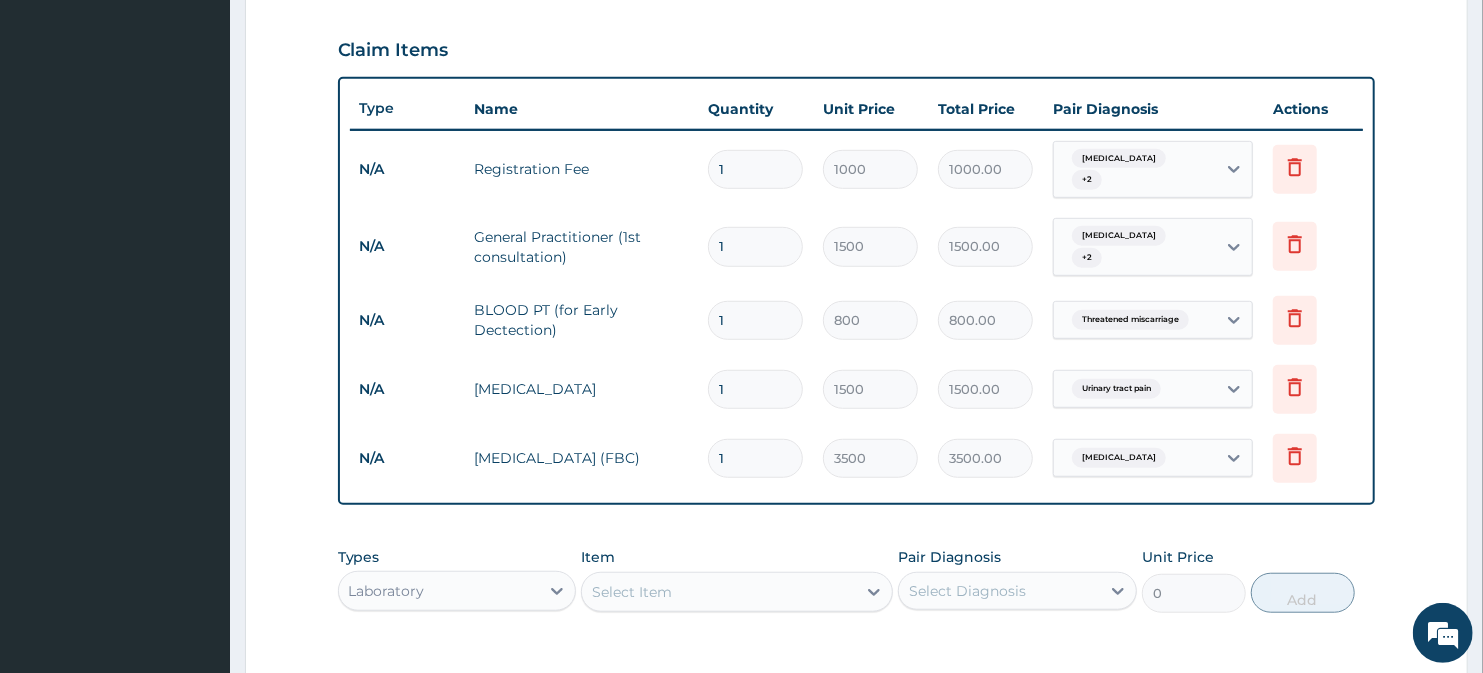 click on "Select Item" at bounding box center (718, 592) 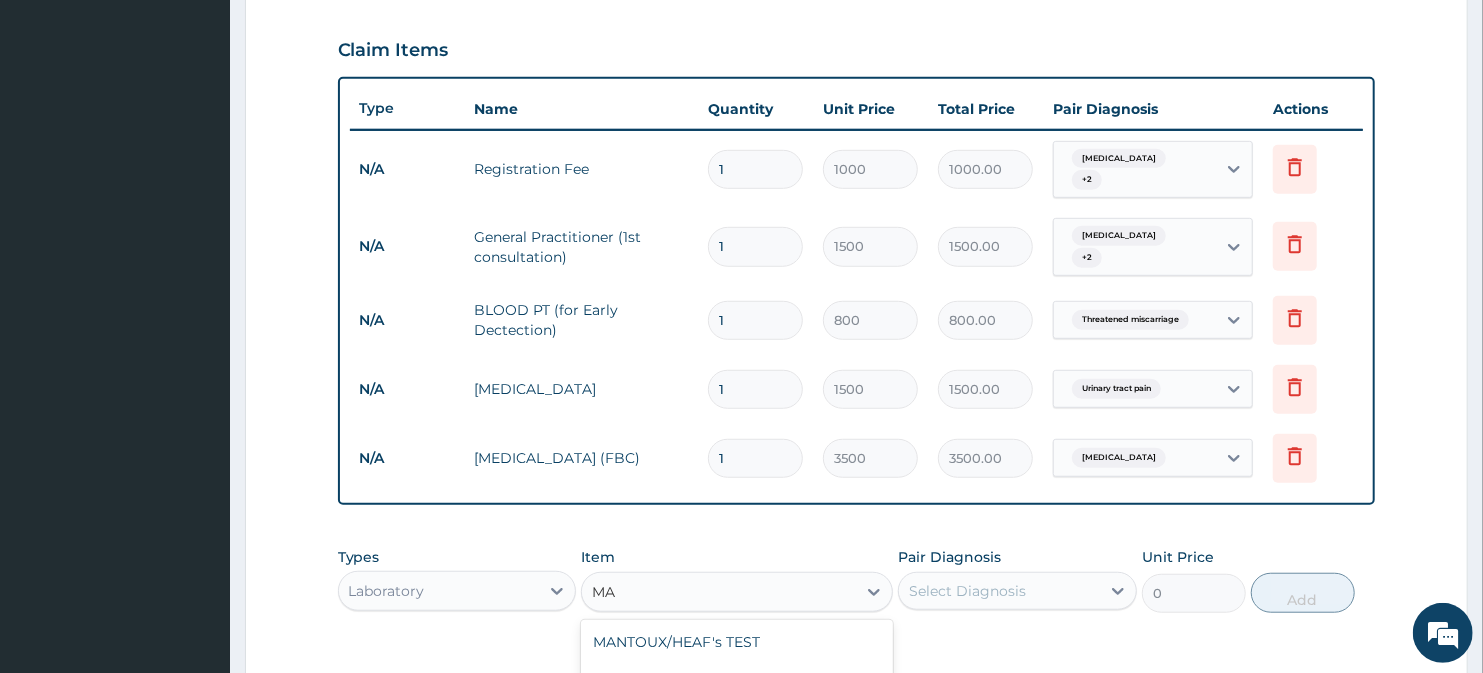 type on "MAL" 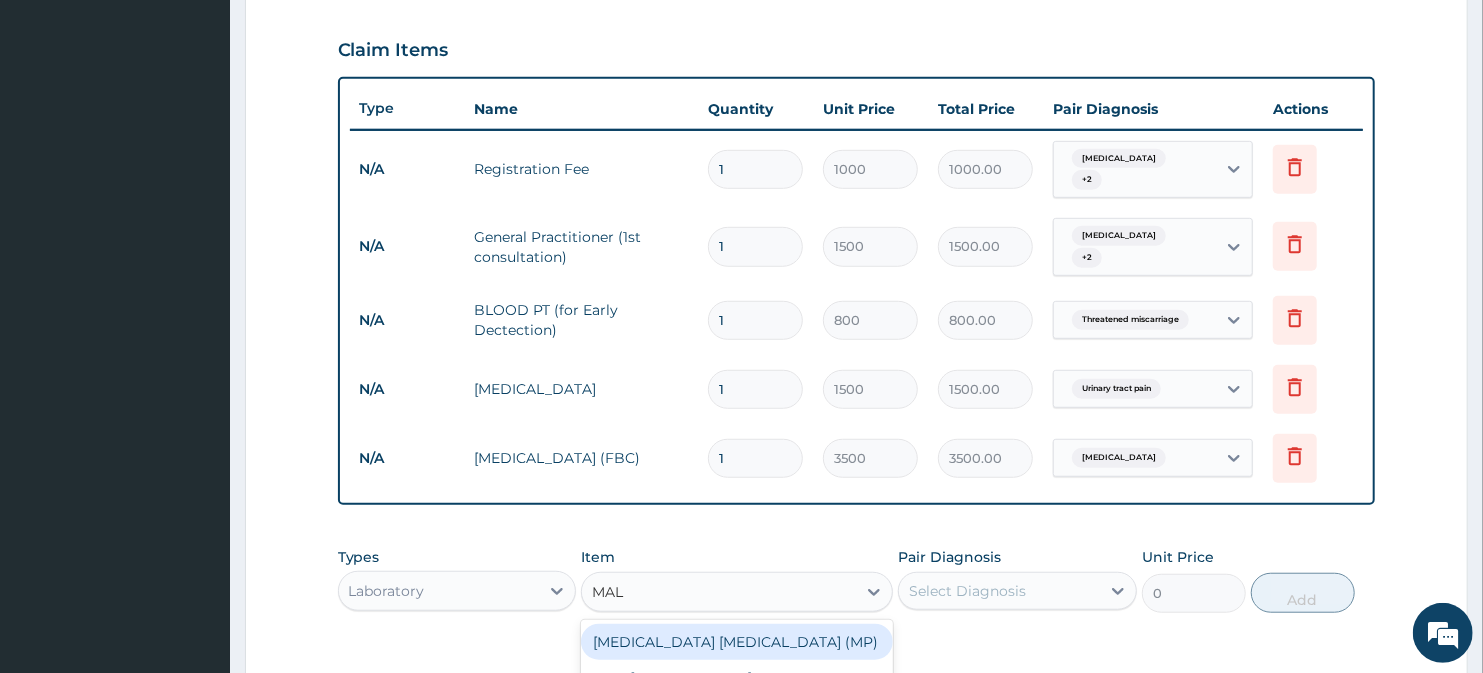 click on "MALARIA PARASITE (MP)" at bounding box center (736, 642) 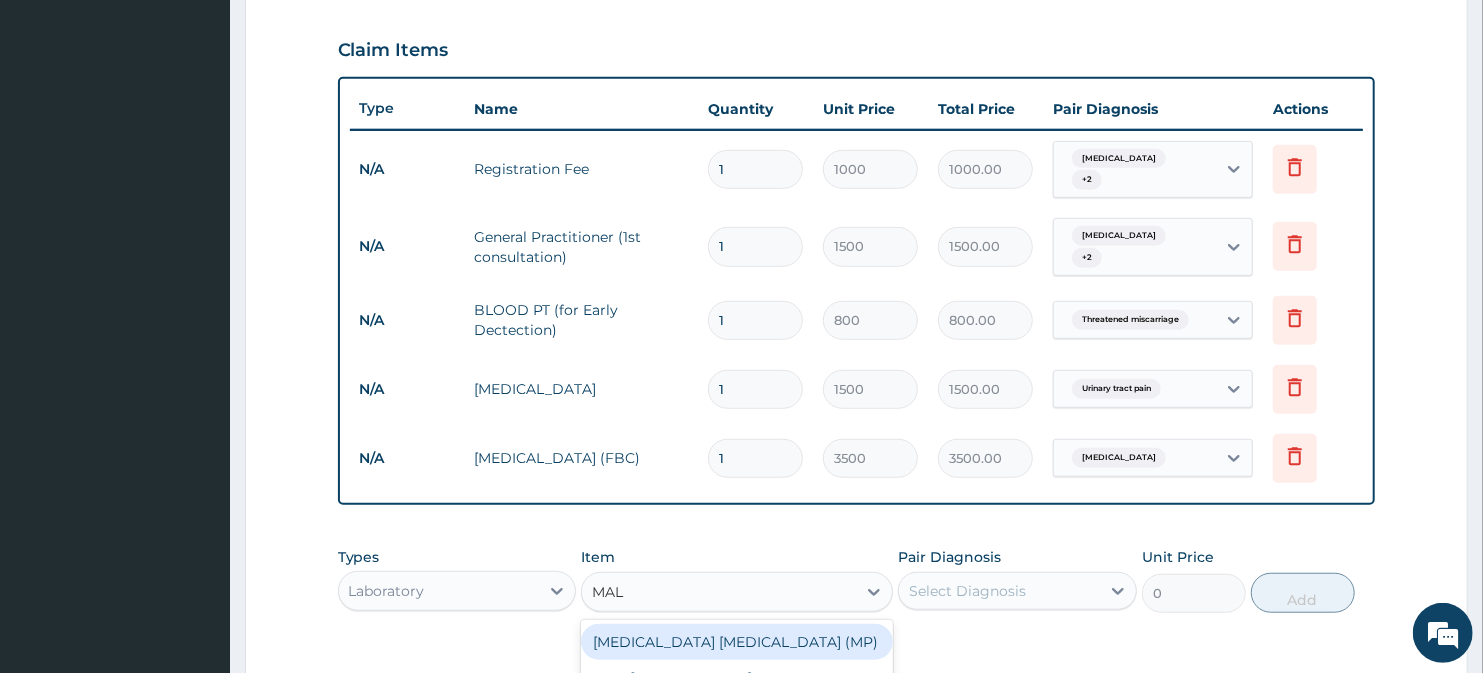 type 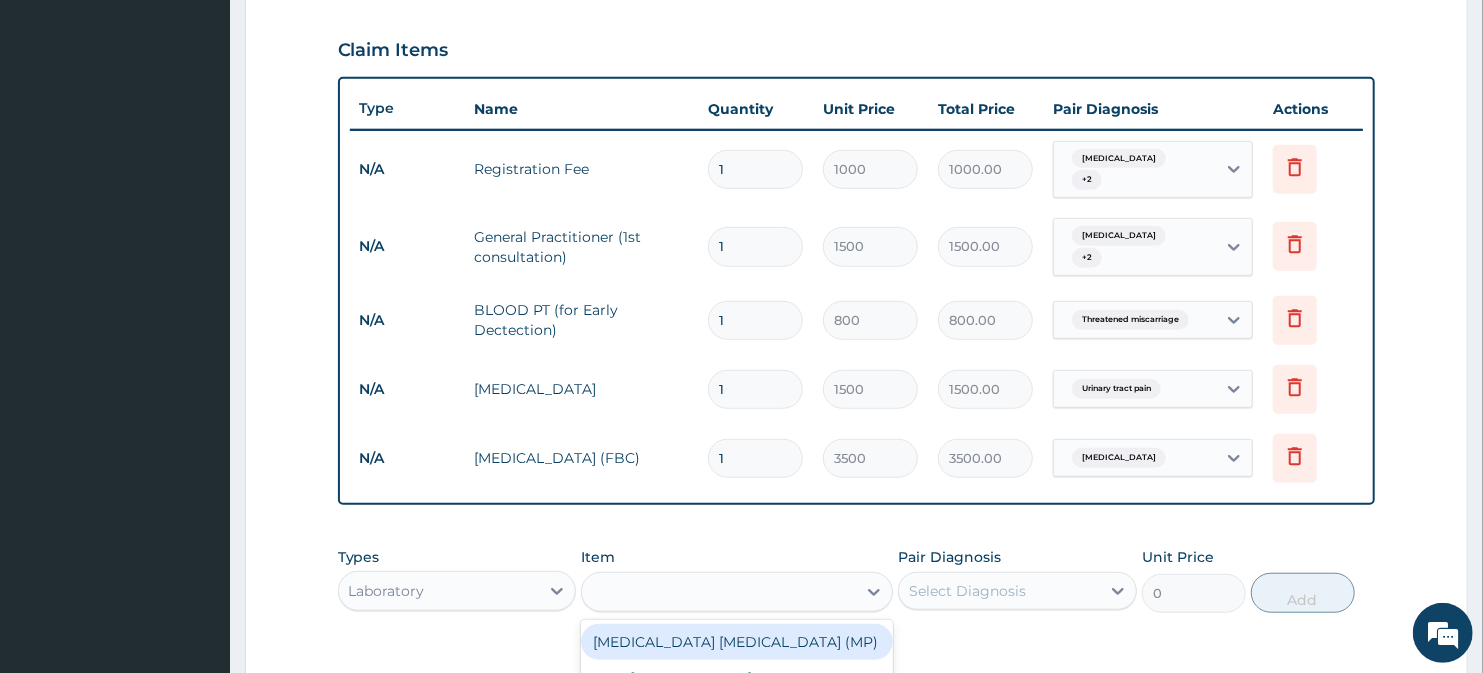 type on "560" 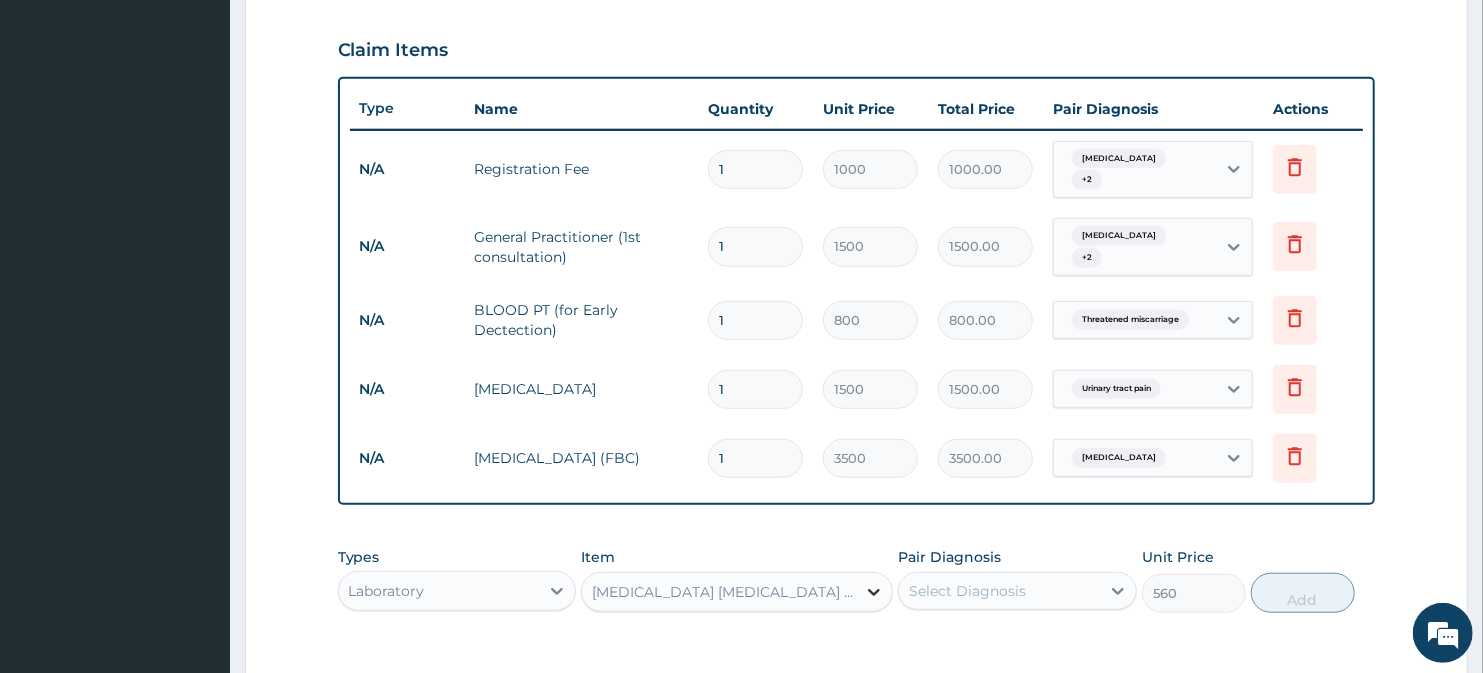 click 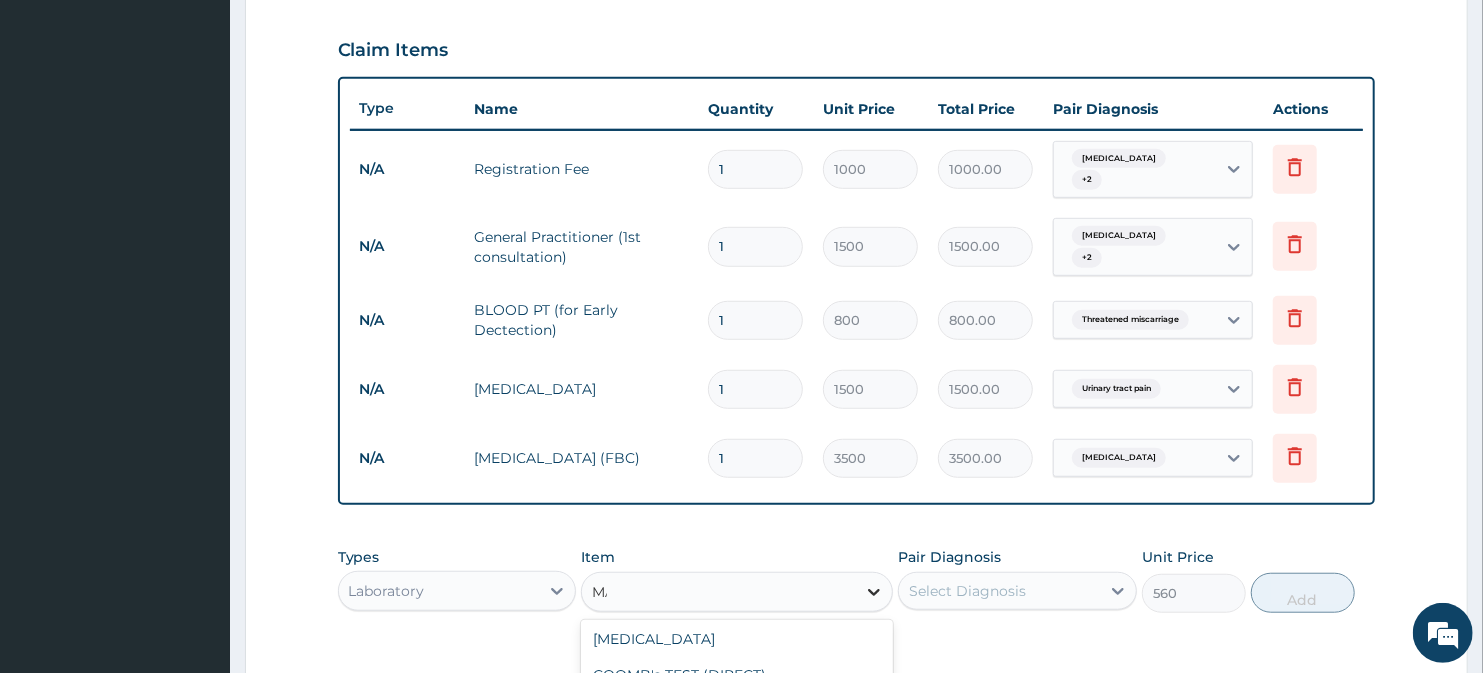 scroll, scrollTop: 0, scrollLeft: 0, axis: both 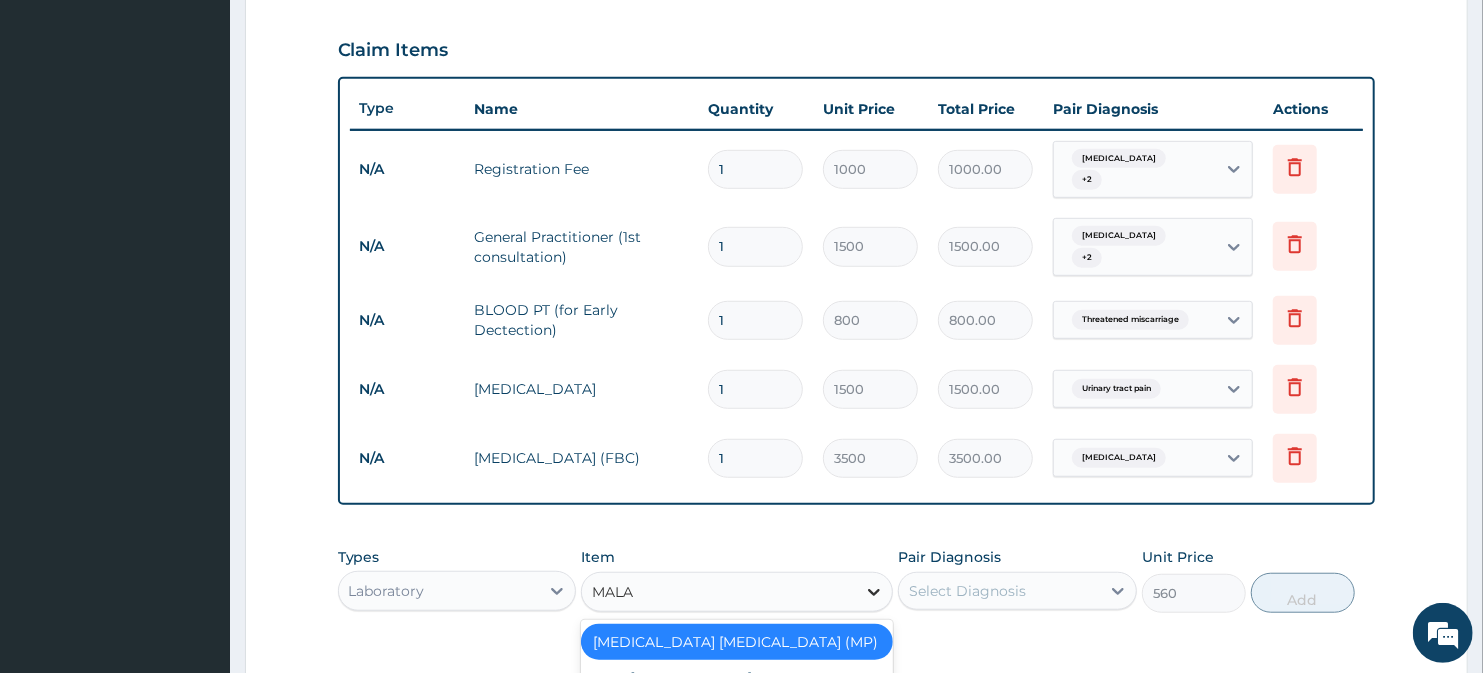 type on "MALAR" 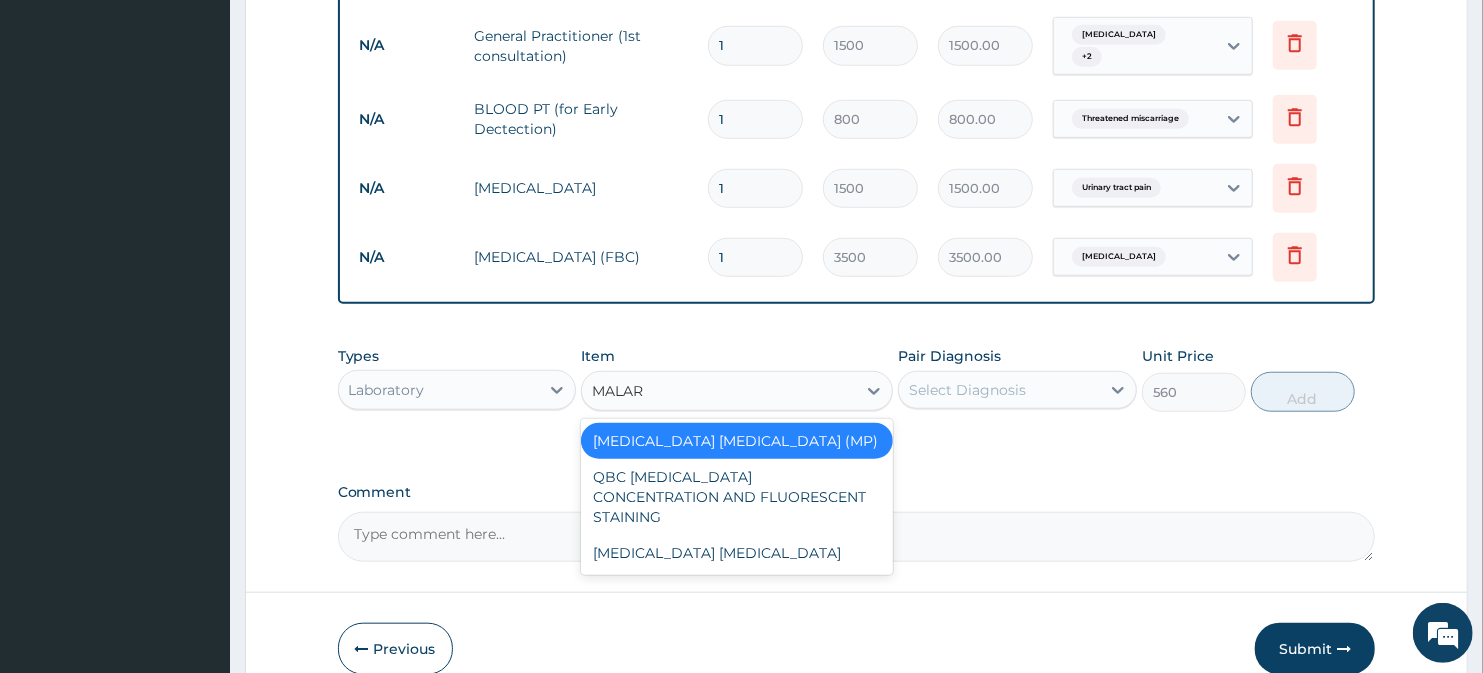 scroll, scrollTop: 890, scrollLeft: 0, axis: vertical 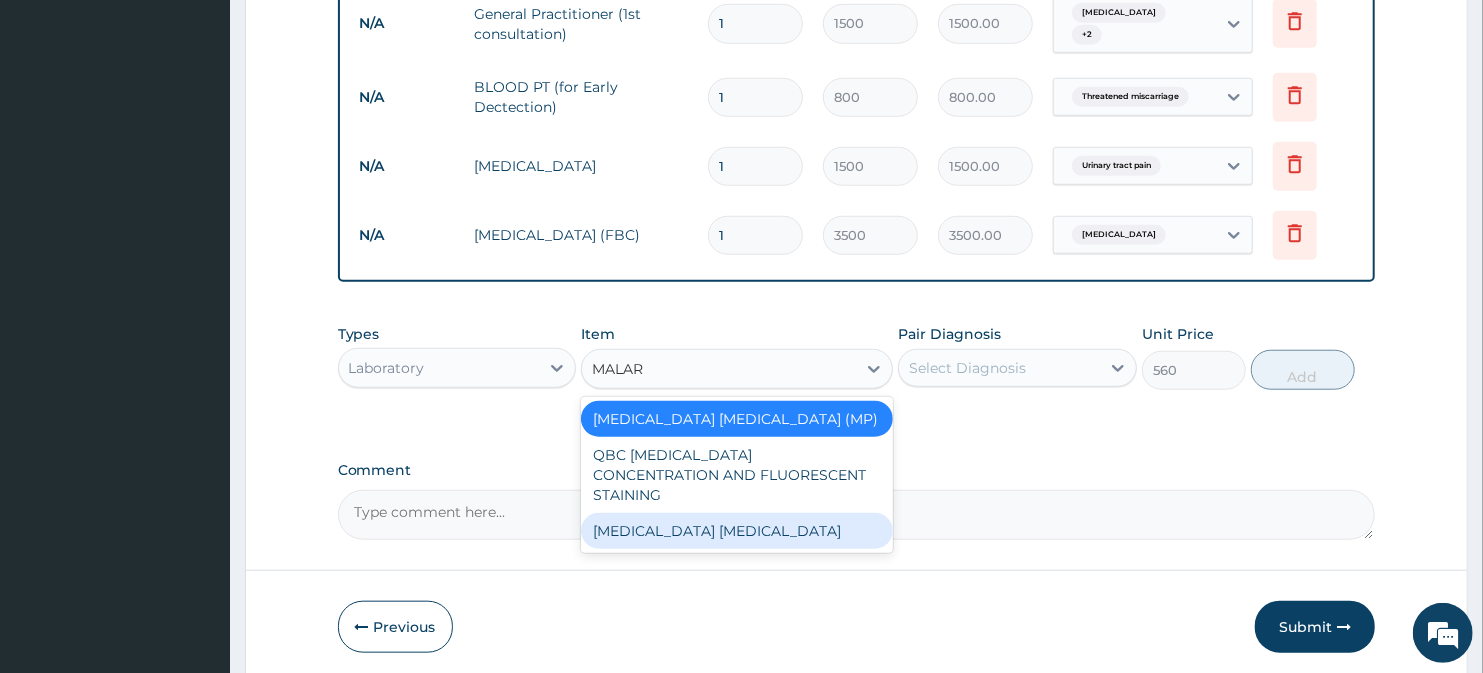 click on "Malaria Parasite" at bounding box center (736, 531) 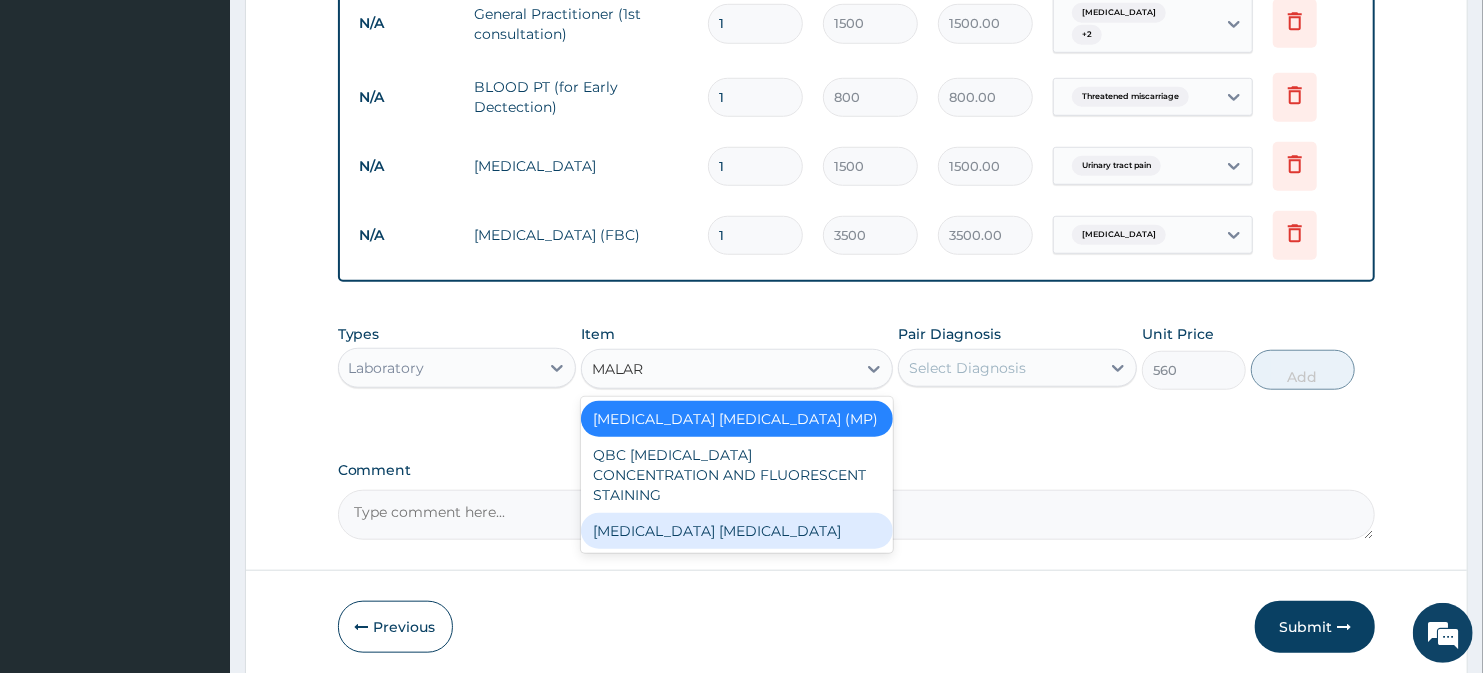 type 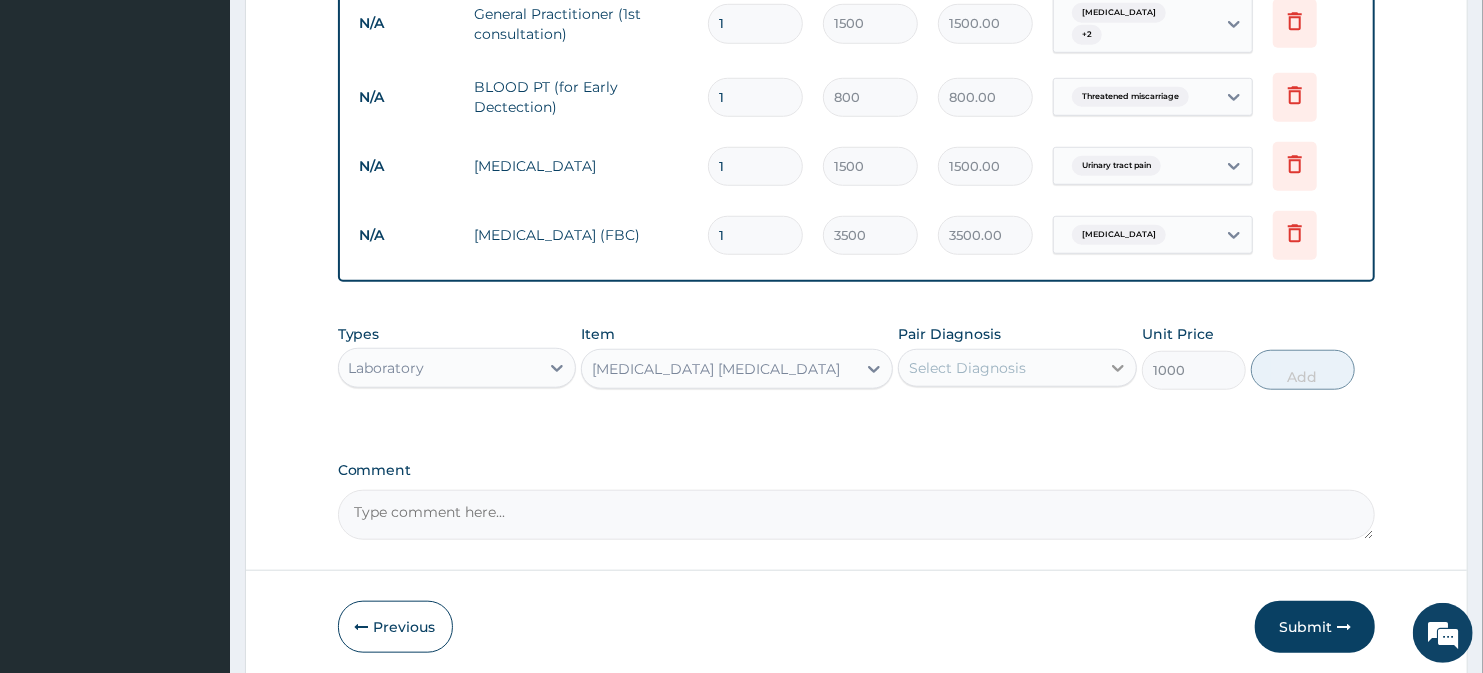 click 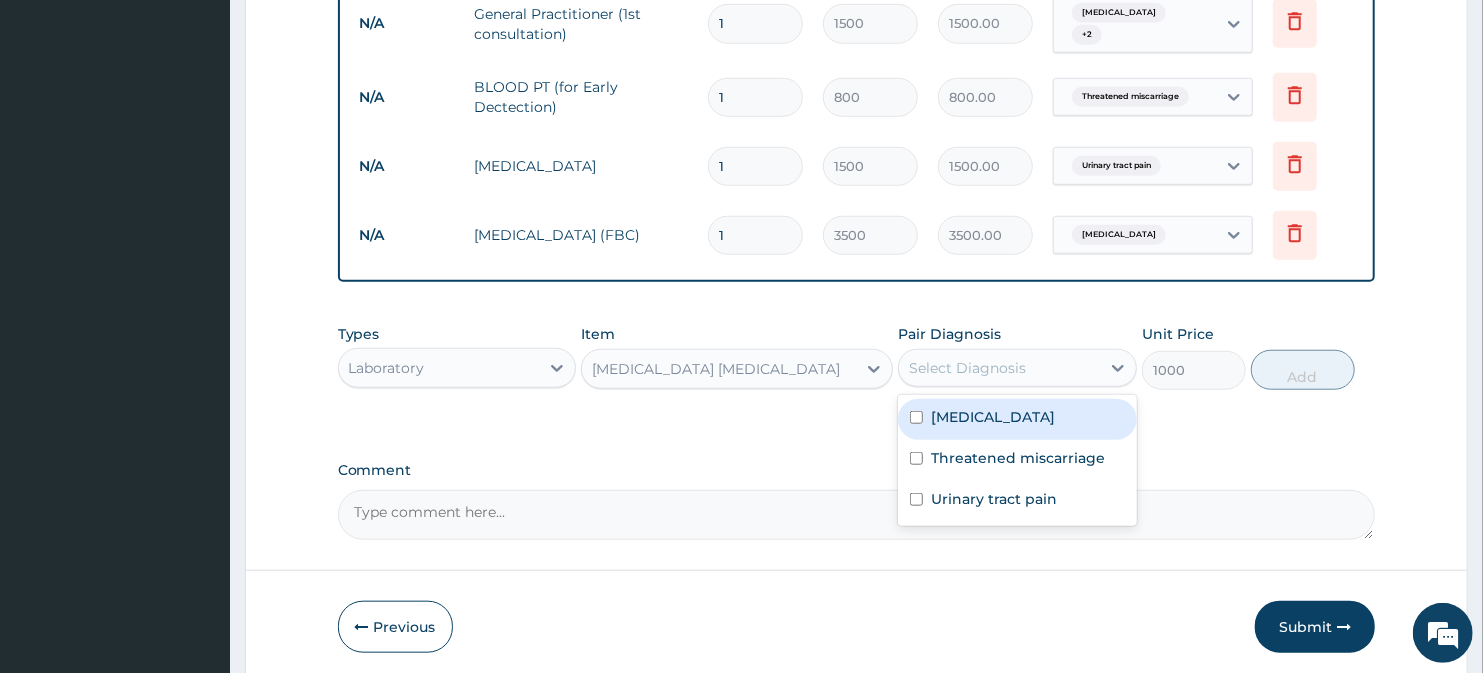 click at bounding box center [916, 417] 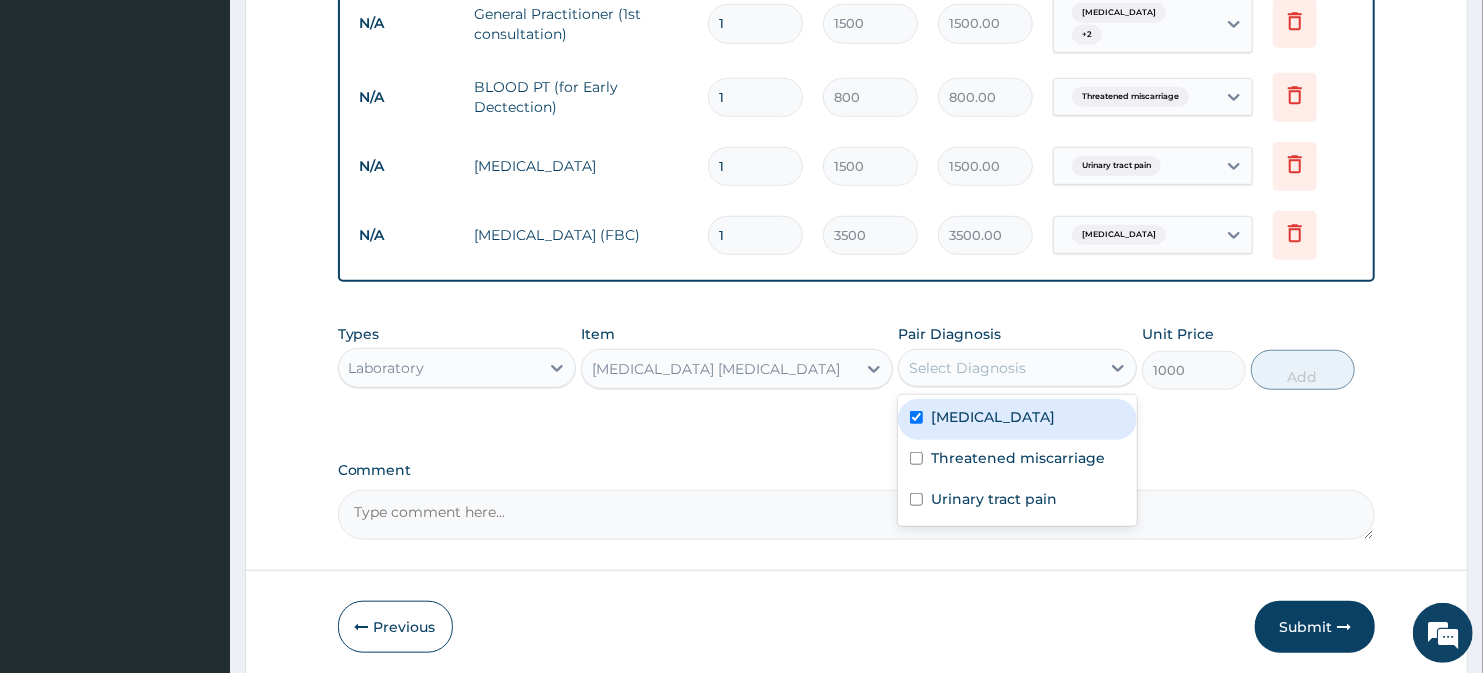 checkbox on "true" 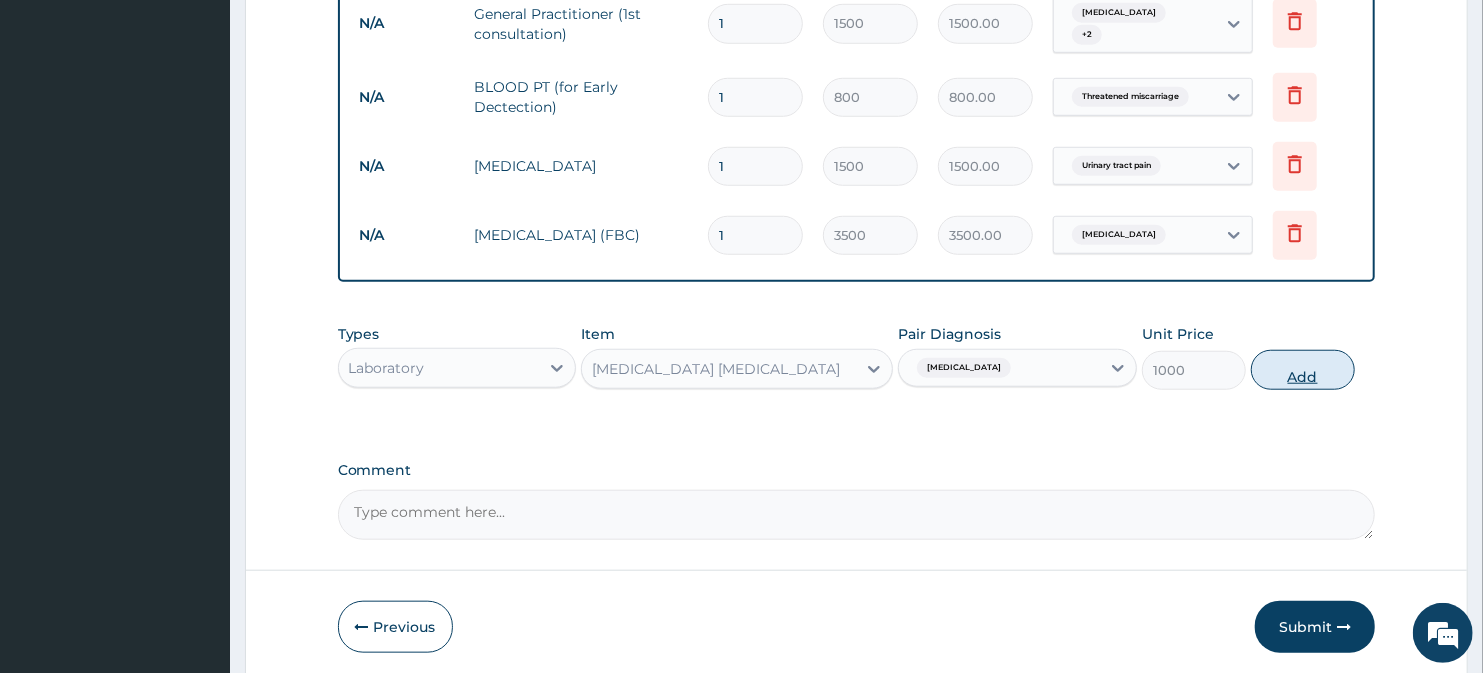 click on "Add" at bounding box center [1303, 370] 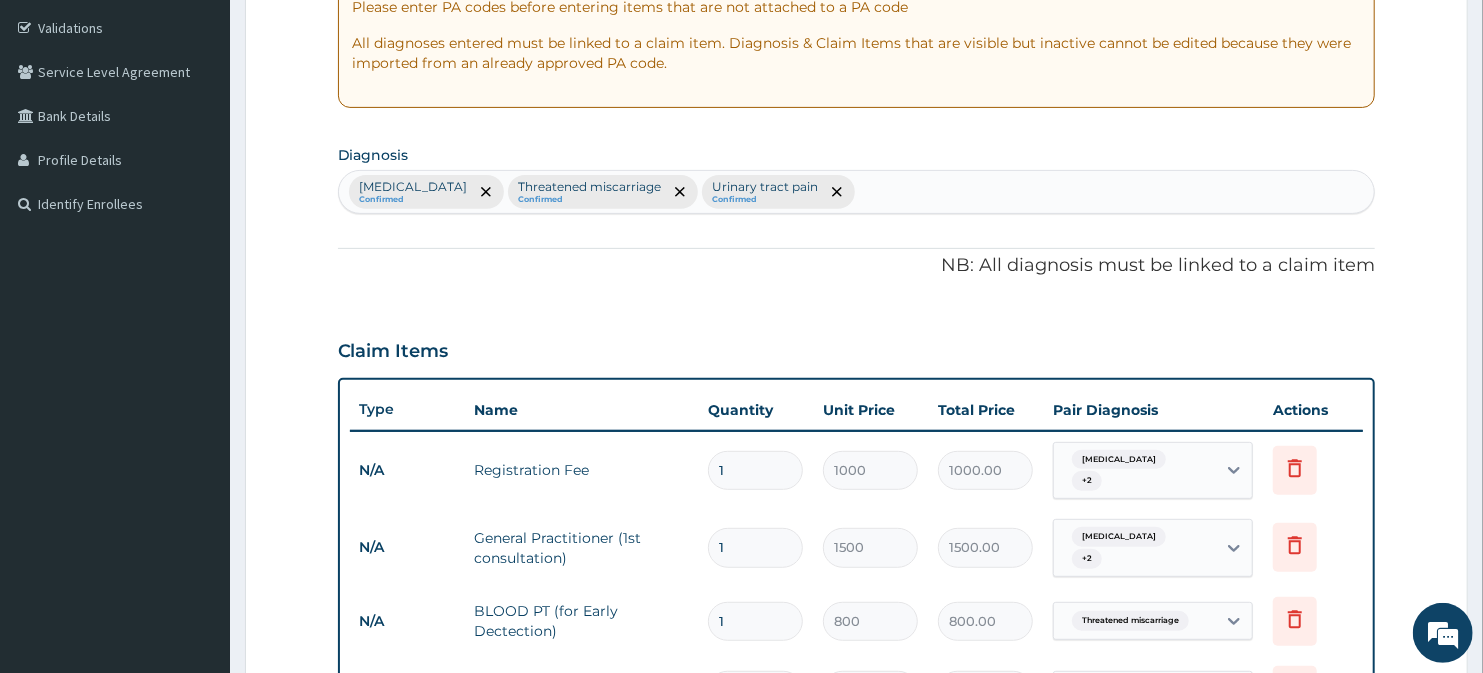 scroll, scrollTop: 356, scrollLeft: 0, axis: vertical 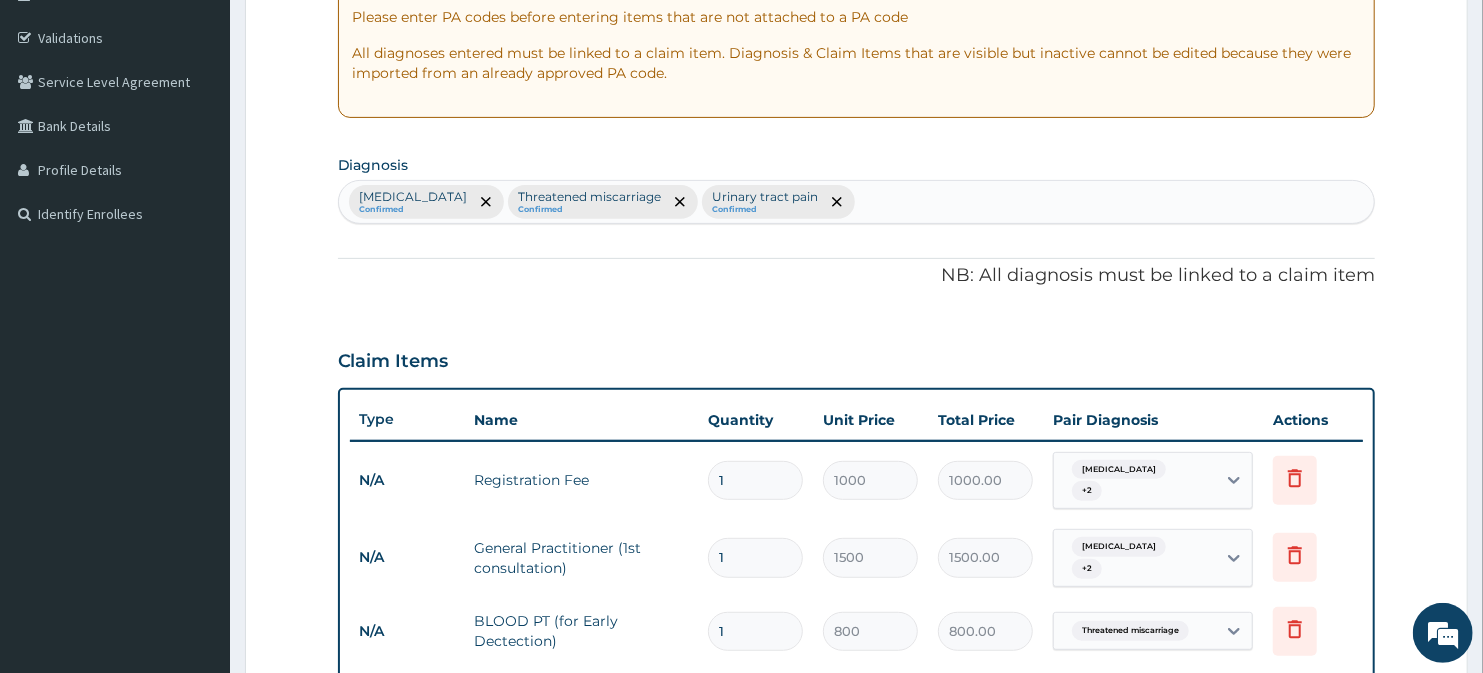 click on "Malaria Confirmed Threatened miscarriage Confirmed Urinary tract pain Confirmed" at bounding box center (857, 202) 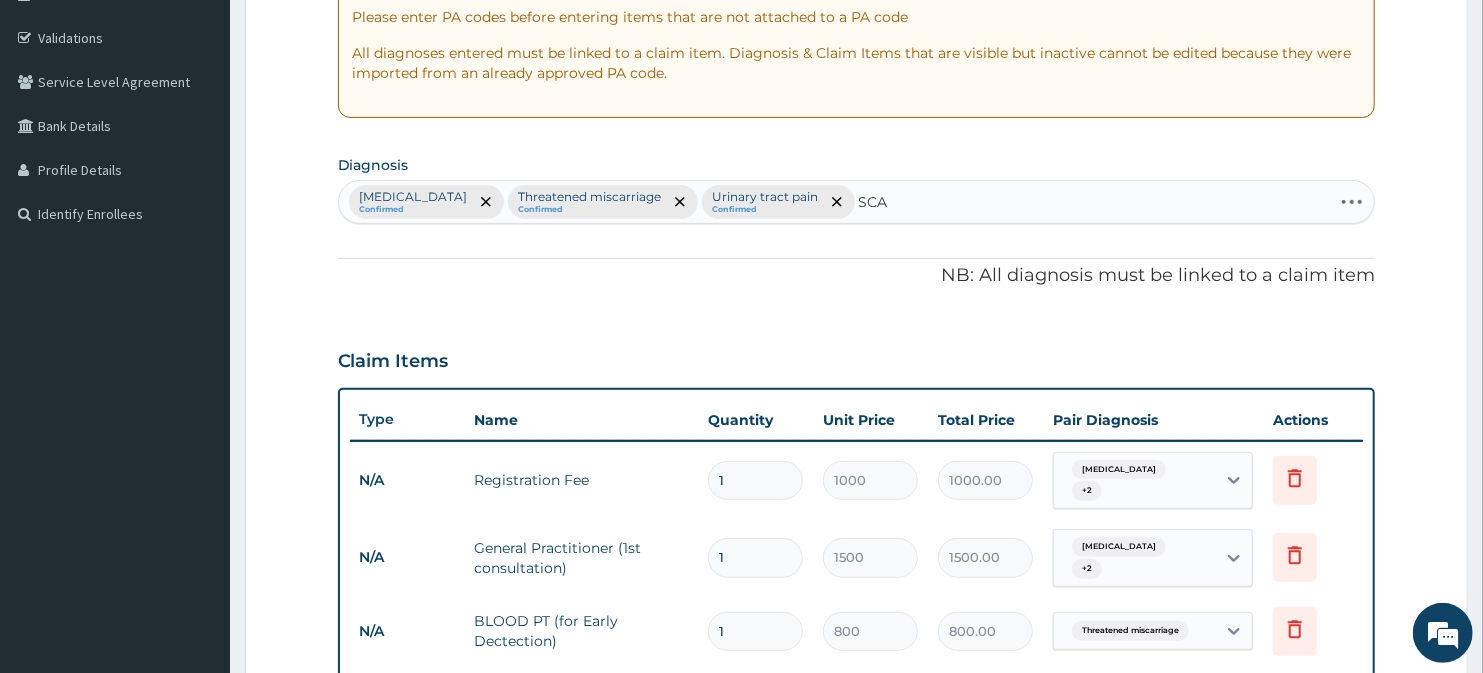 type on "SCAB" 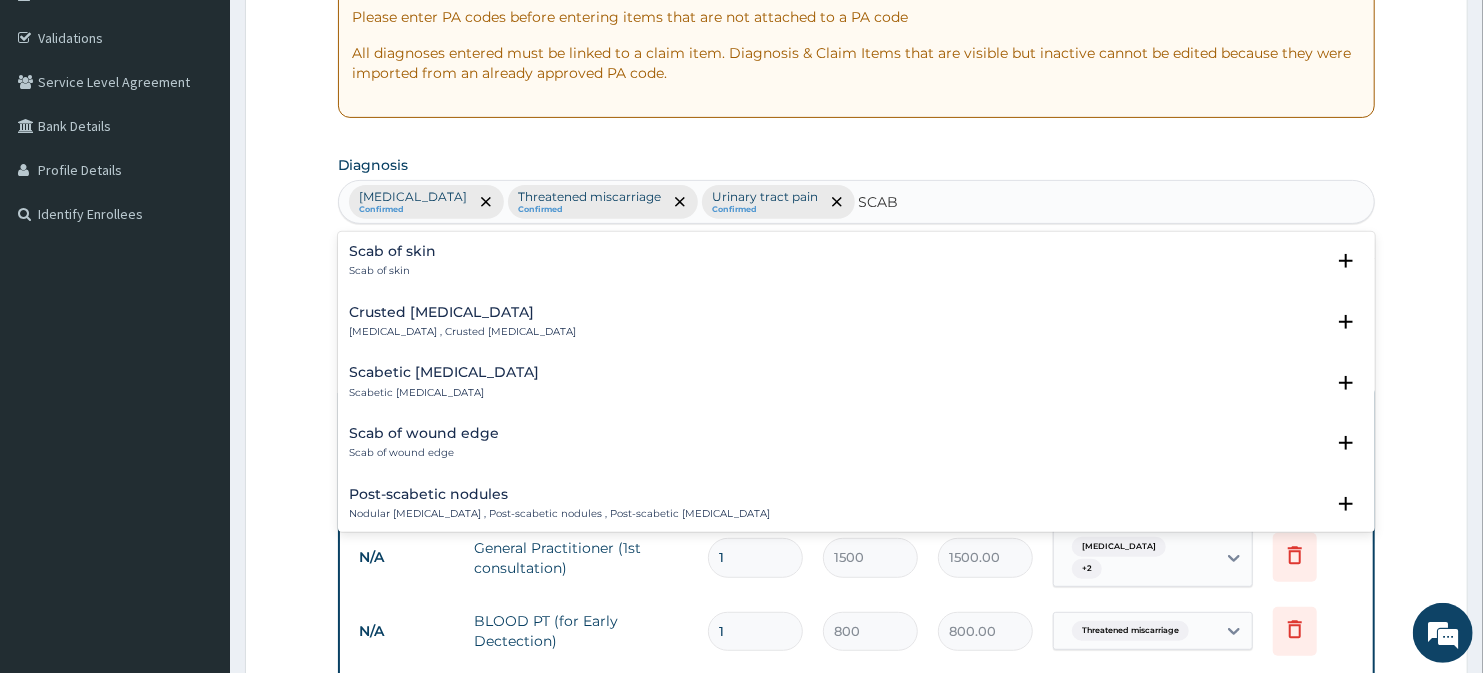 click on "Scab of skin" at bounding box center (393, 271) 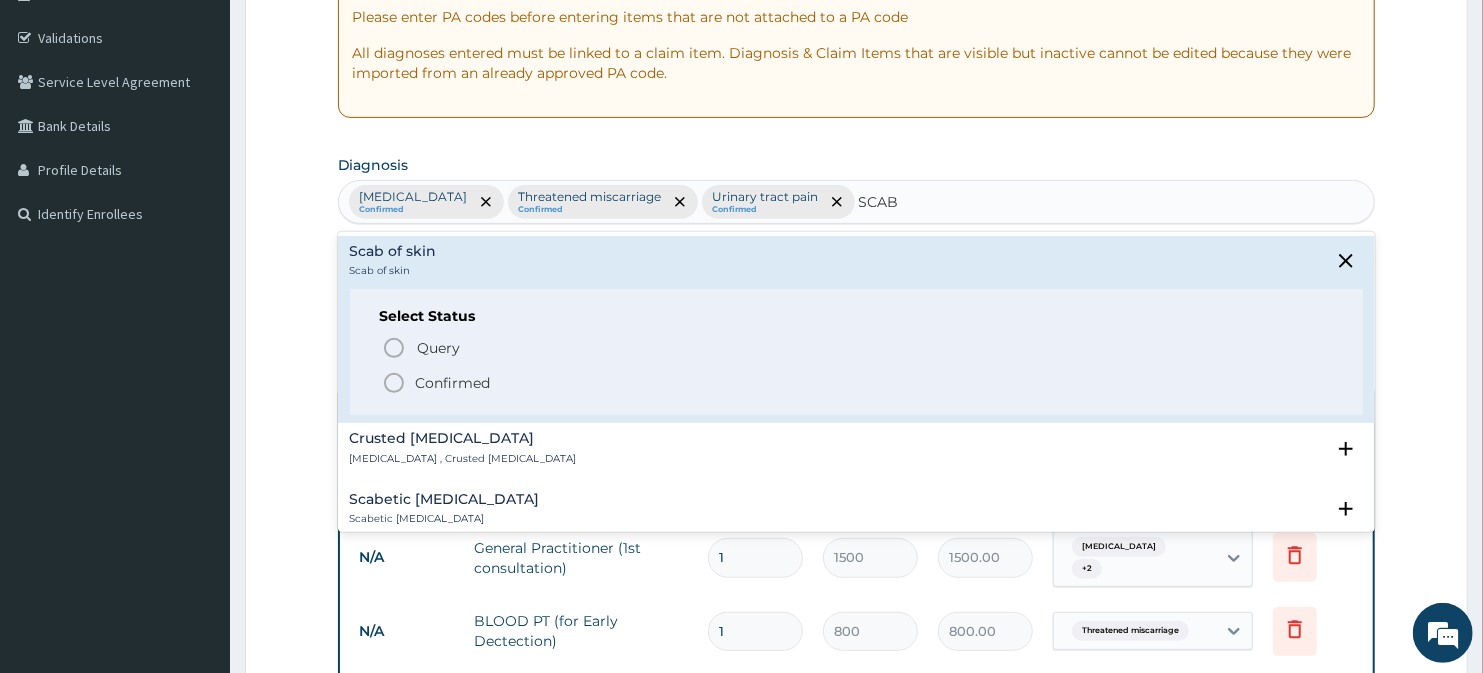 click 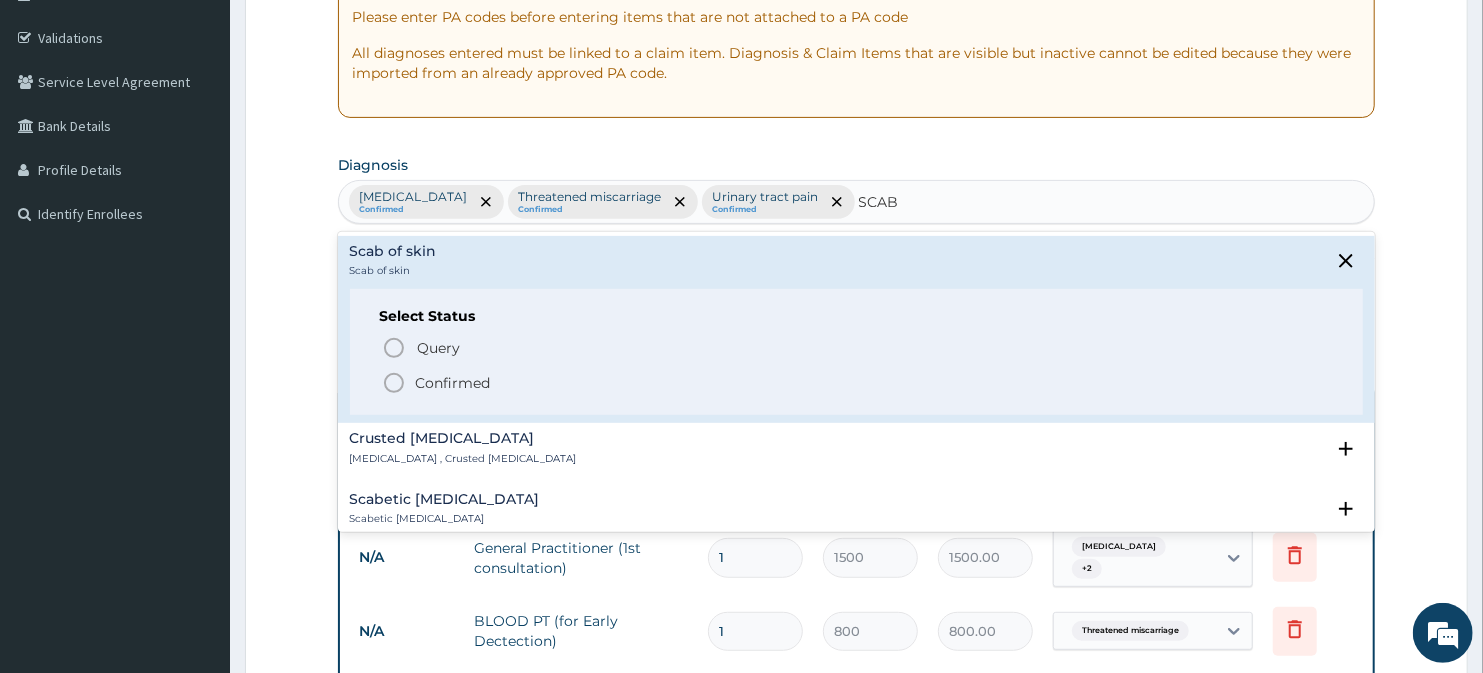 type 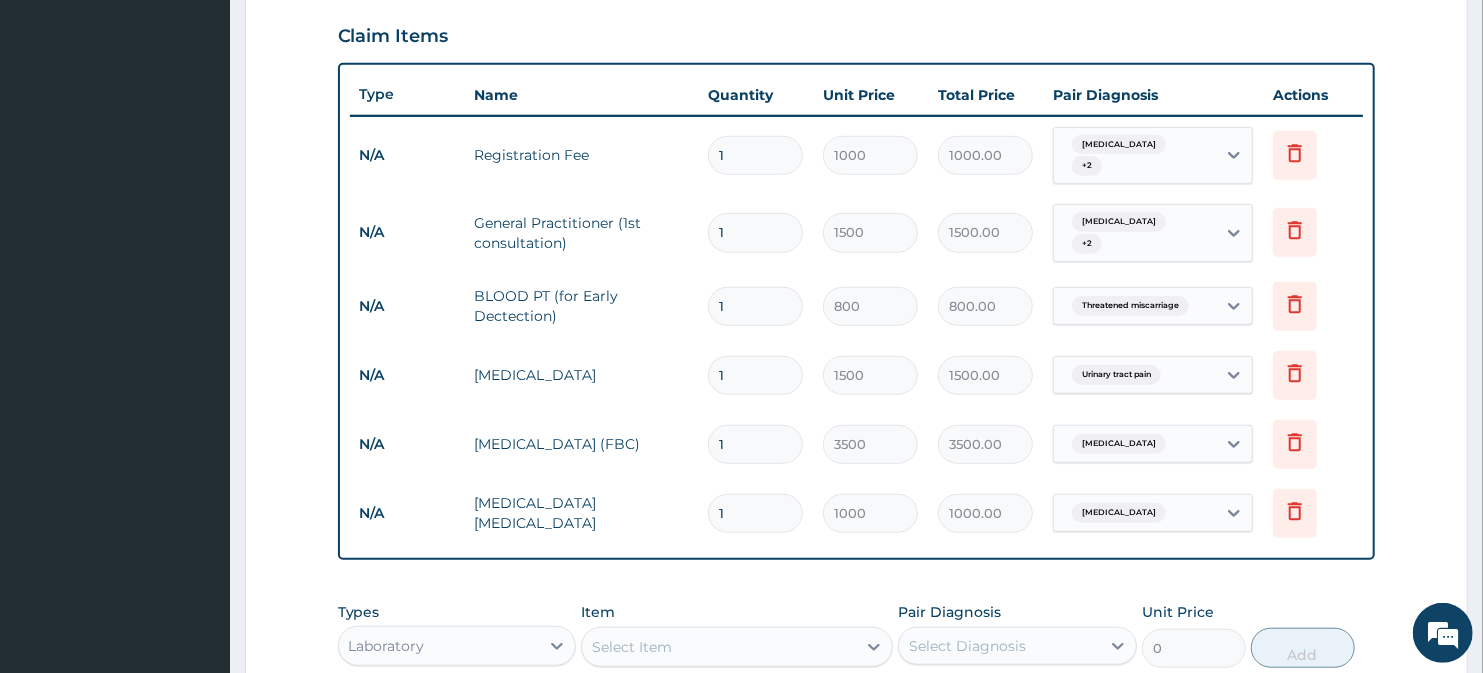 scroll, scrollTop: 712, scrollLeft: 0, axis: vertical 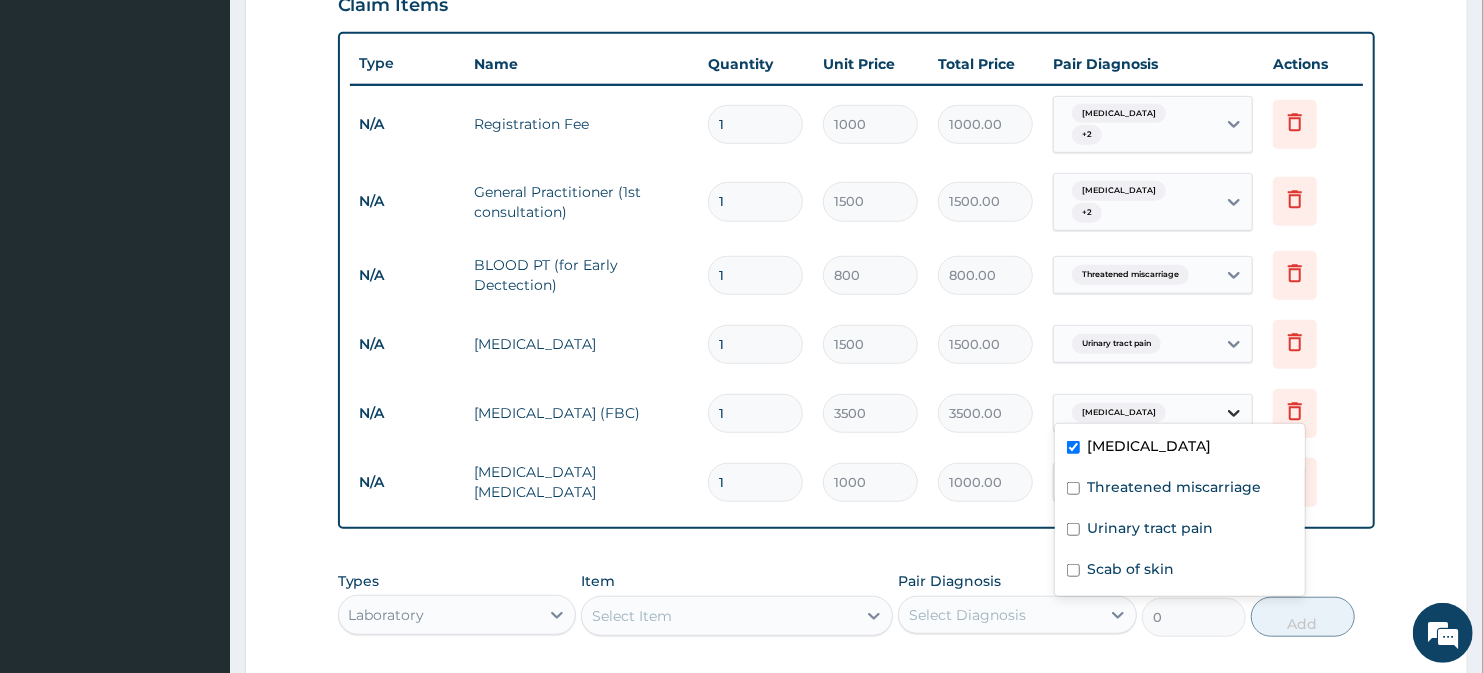 click 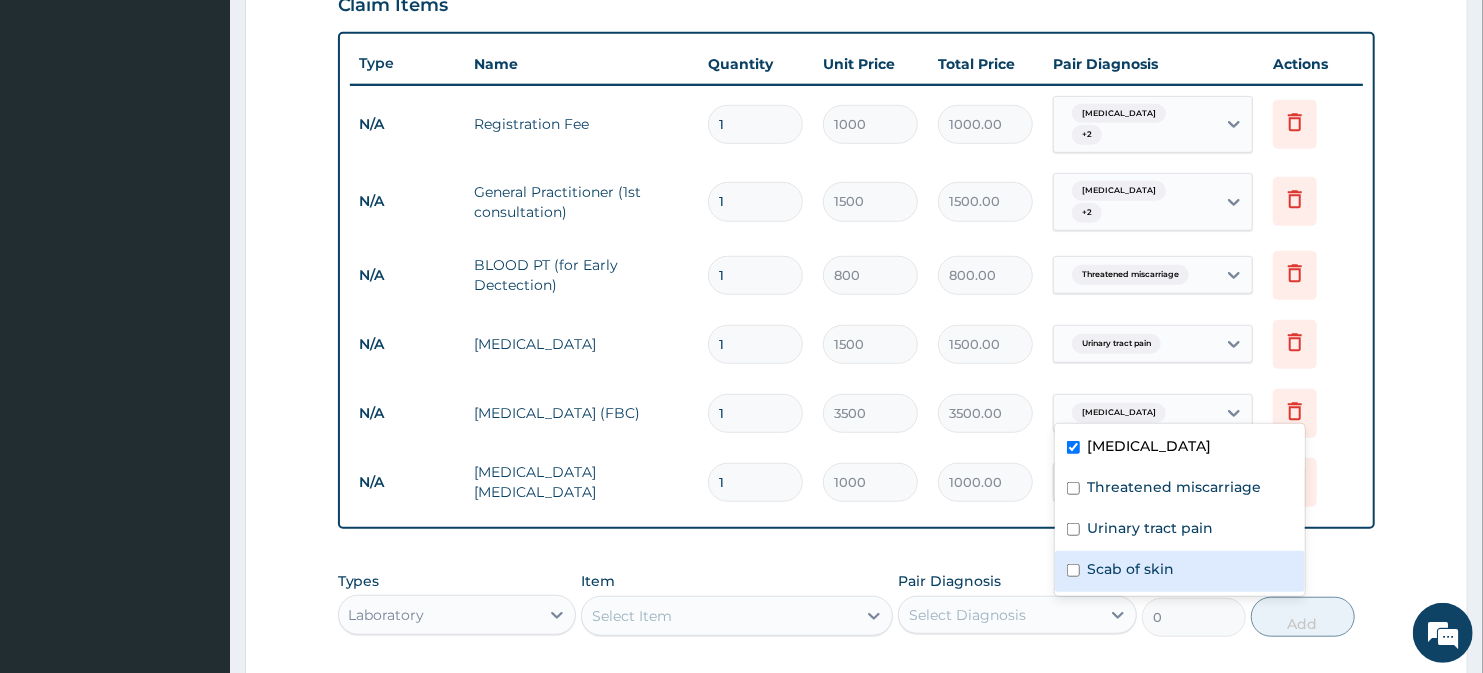 click at bounding box center (1073, 570) 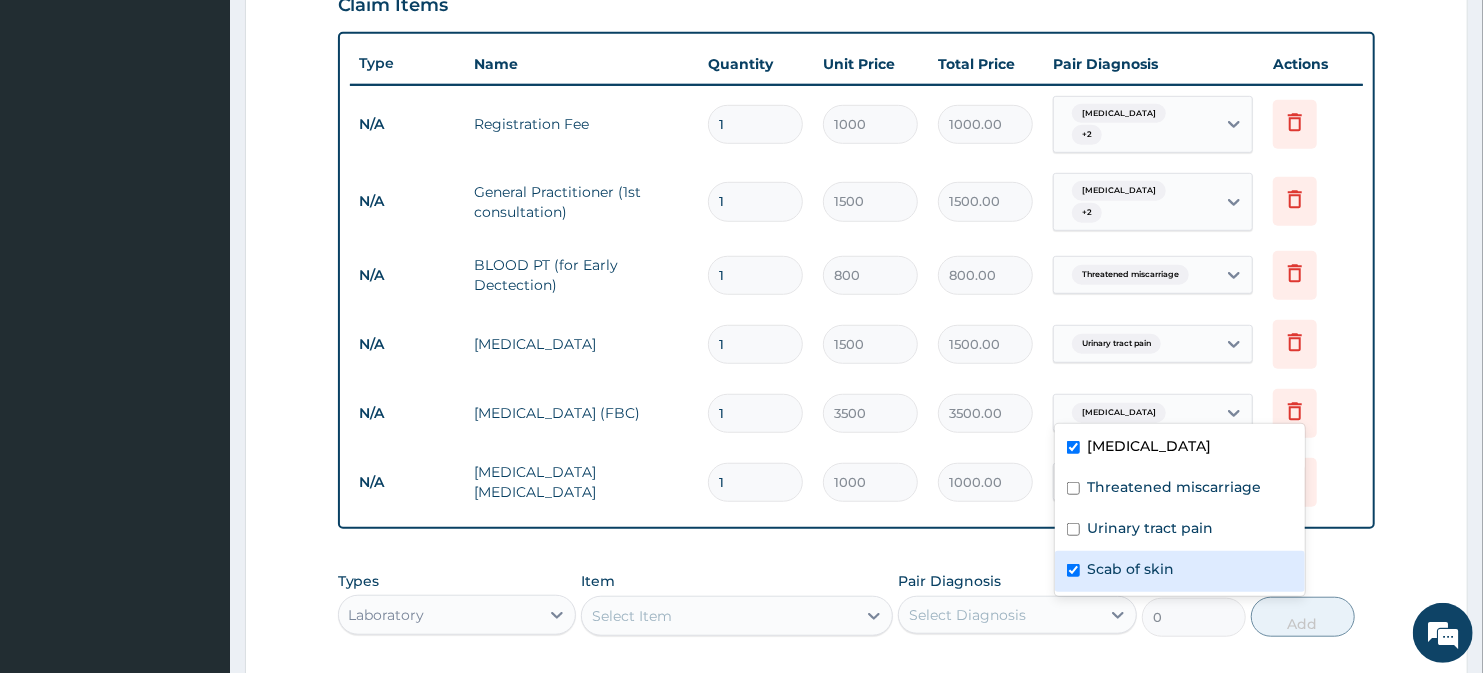 checkbox on "true" 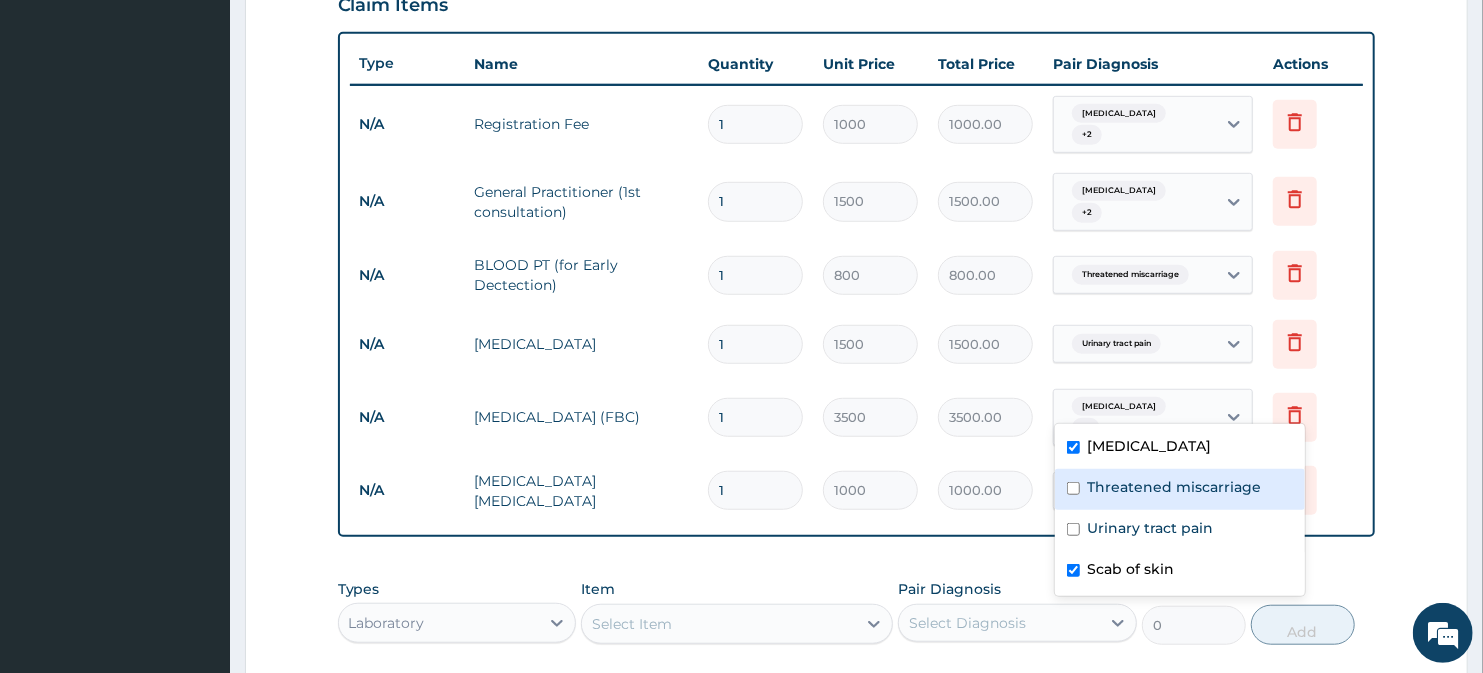 click on "Step  2  of 2 PA Code / Prescription Code Enter Code(Secondary Care Only) Encounter Date 27-05-2025 Important Notice Please enter PA codes before entering items that are not attached to a PA code   All diagnoses entered must be linked to a claim item. Diagnosis & Claim Items that are visible but inactive cannot be edited because they were imported from an already approved PA code. Diagnosis Malaria Confirmed Threatened miscarriage Confirmed Urinary tract pain Confirmed Scab of skin Confirmed NB: All diagnosis must be linked to a claim item Claim Items Type Name Quantity Unit Price Total Price Pair Diagnosis Actions N/A Registration Fee 1 1000 1000.00 Malaria  + 2 Delete N/A General Practitioner (1st consultation) 1 1500 1500.00 Malaria  + 2 Delete N/A BLOOD PT (for Early Dectection) 1 800 800.00 Threatened miscarriage Delete N/A Urinalysis 1 1500 1500.00 Urinary tract pain Delete N/A Full Blood Count (FBC) 1 3500 3500.00 option Scab of skin, selected. Malaria  + 1 Delete N/A Malaria Parasite  1 1000 1000.00 0" at bounding box center [856, 166] 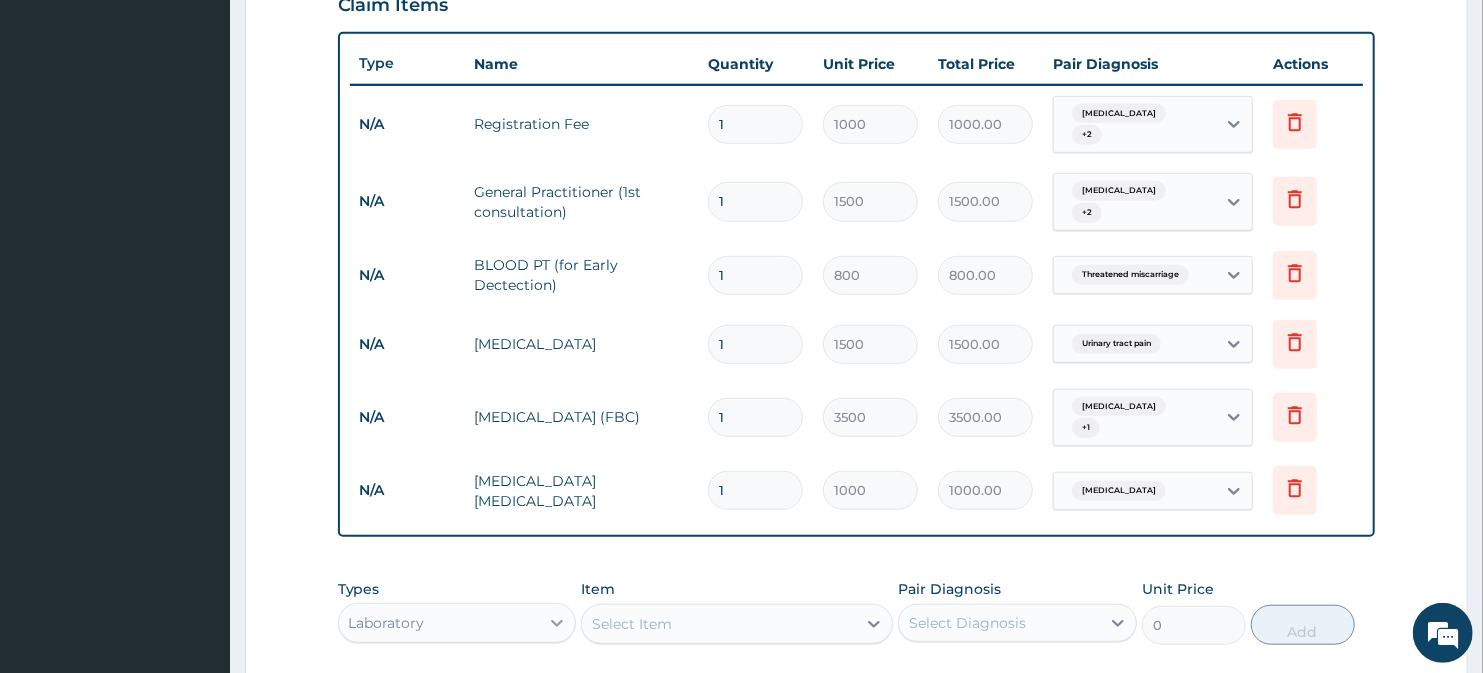 click at bounding box center (557, 623) 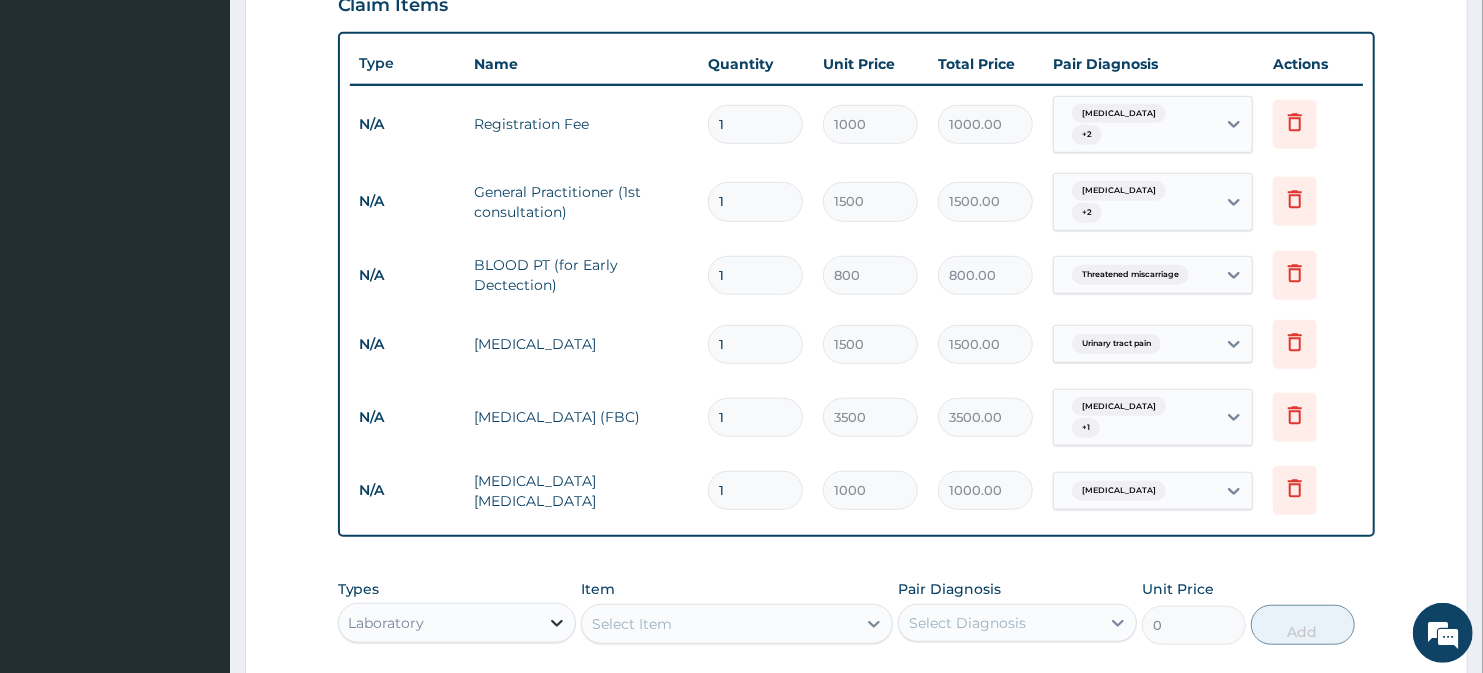 click 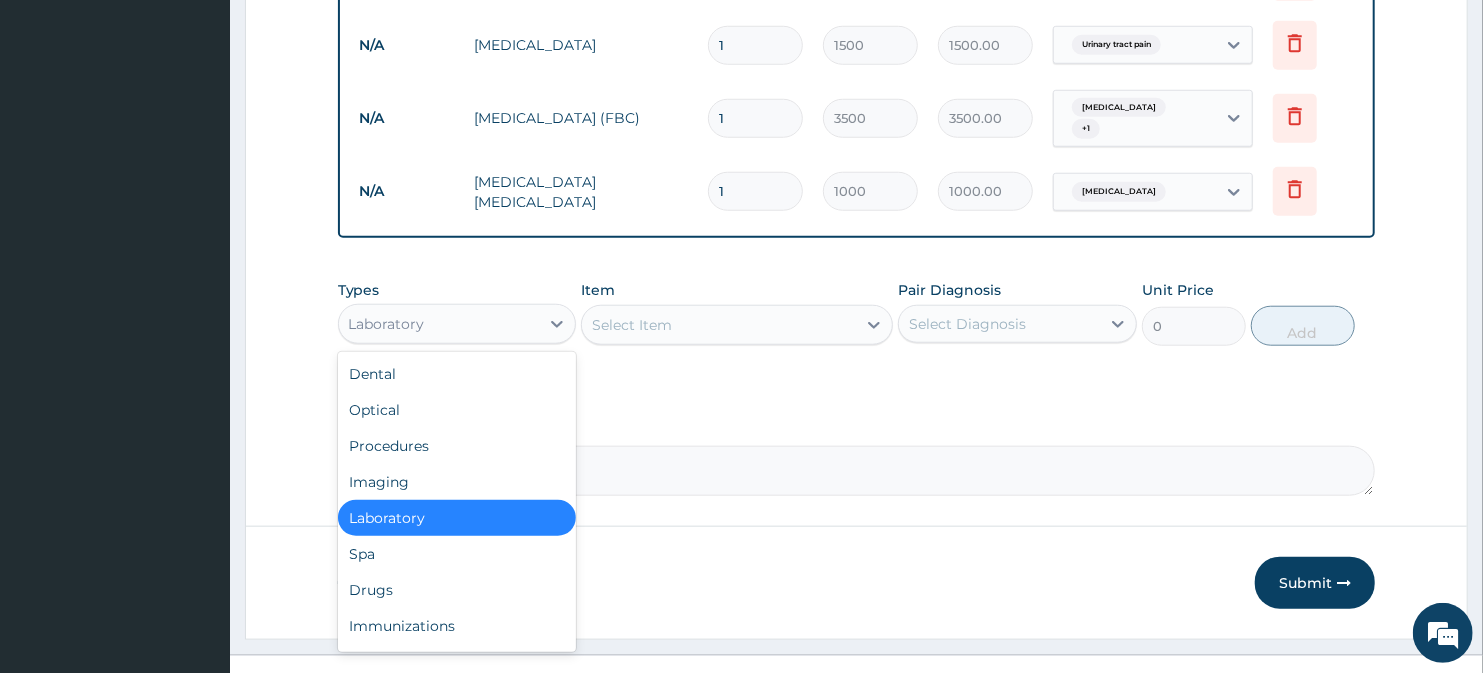 scroll, scrollTop: 1020, scrollLeft: 0, axis: vertical 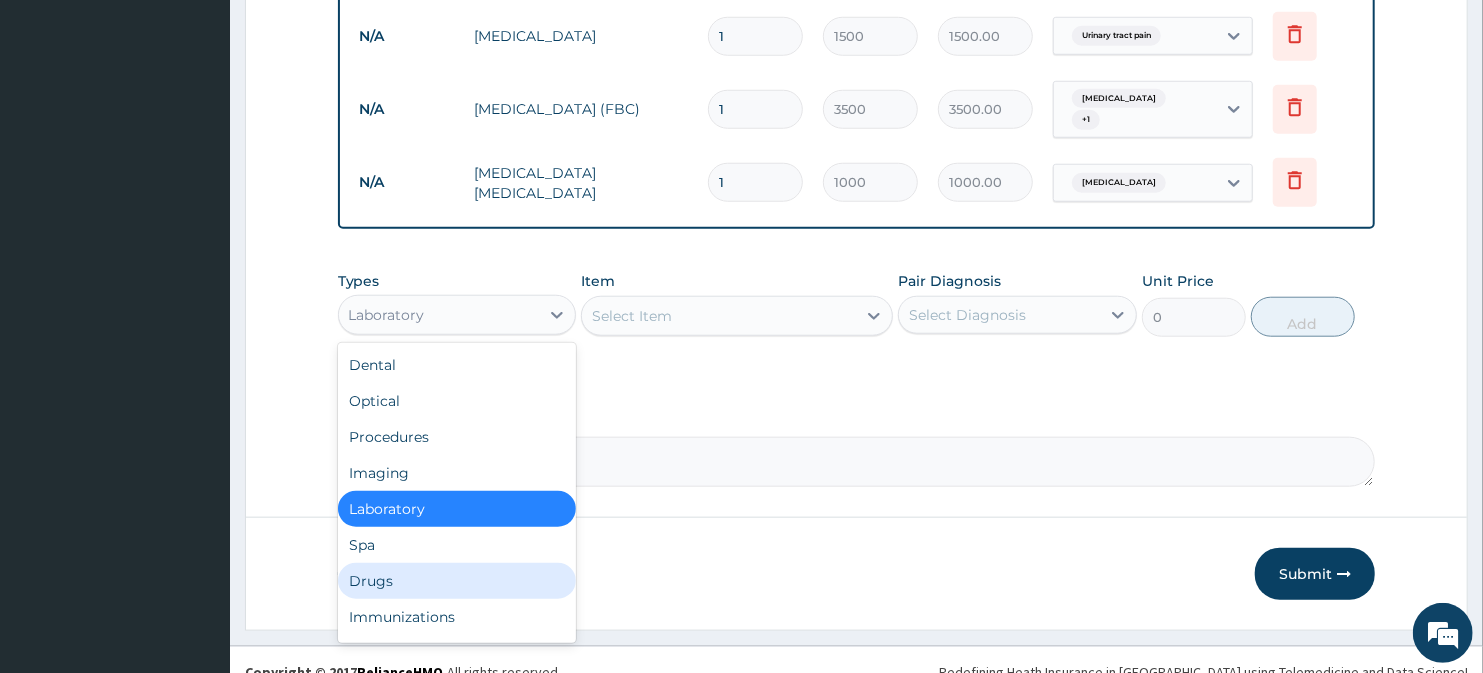 click on "Drugs" at bounding box center [457, 581] 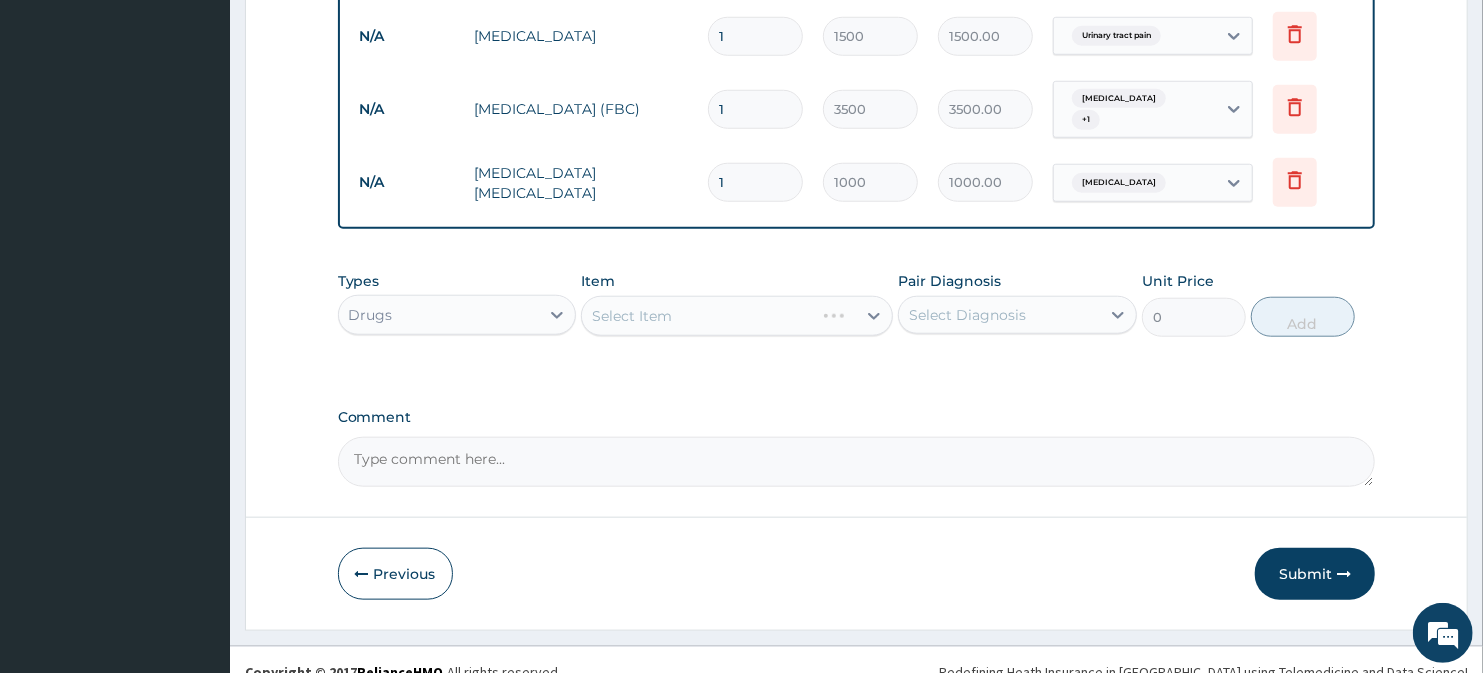 click on "Select Item" at bounding box center [736, 316] 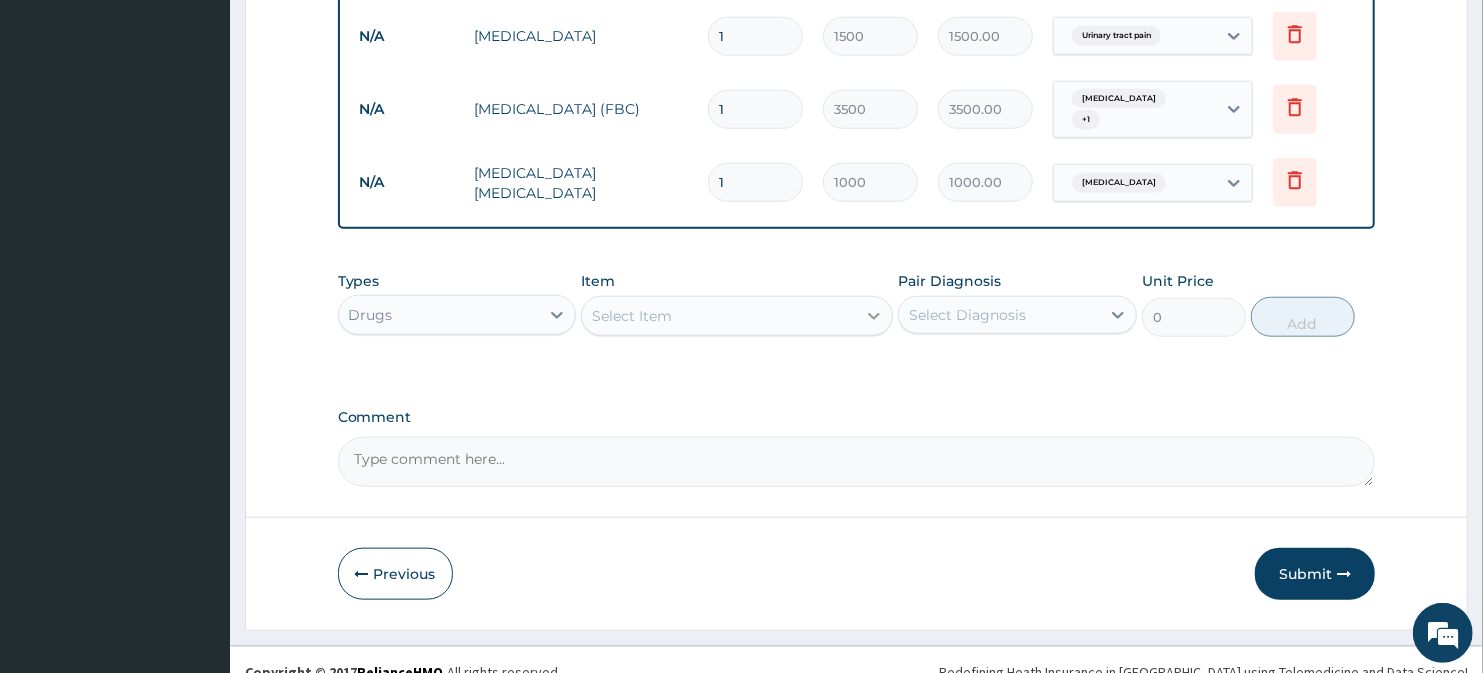 click 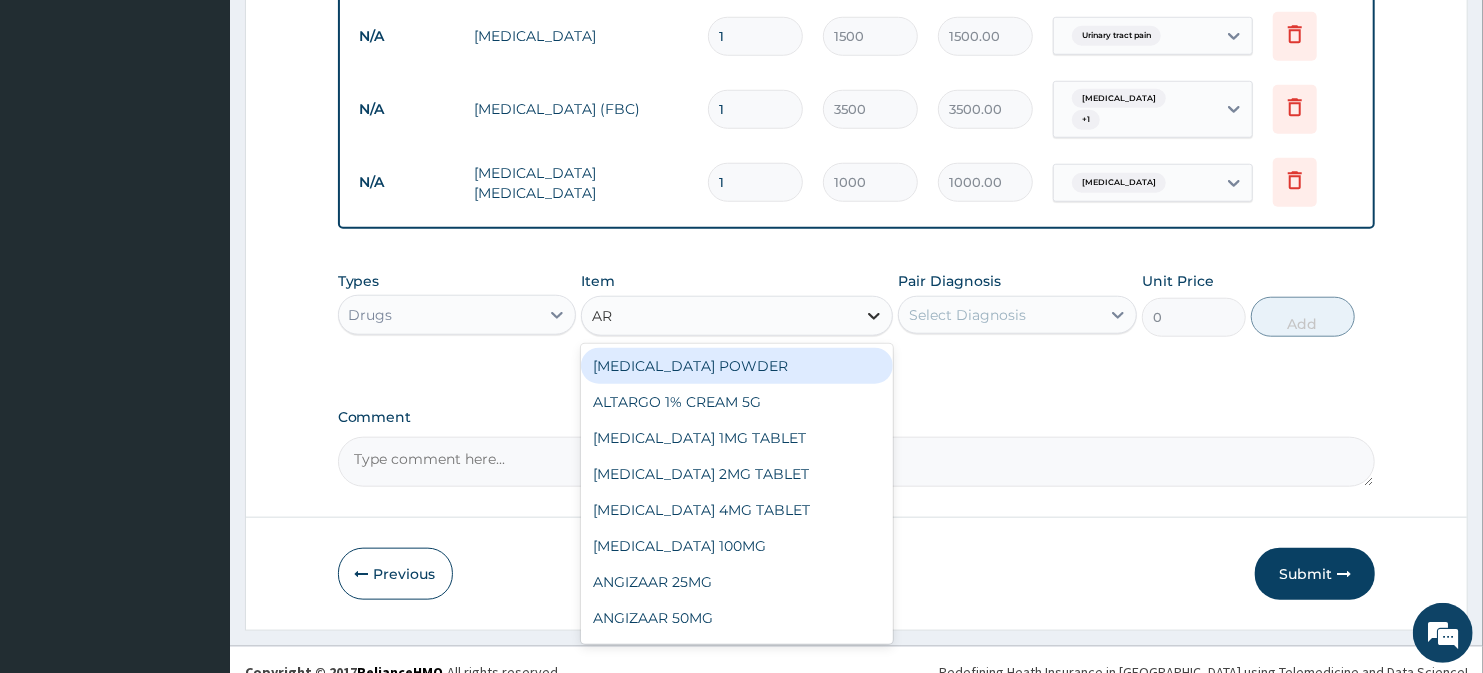 type on "ART" 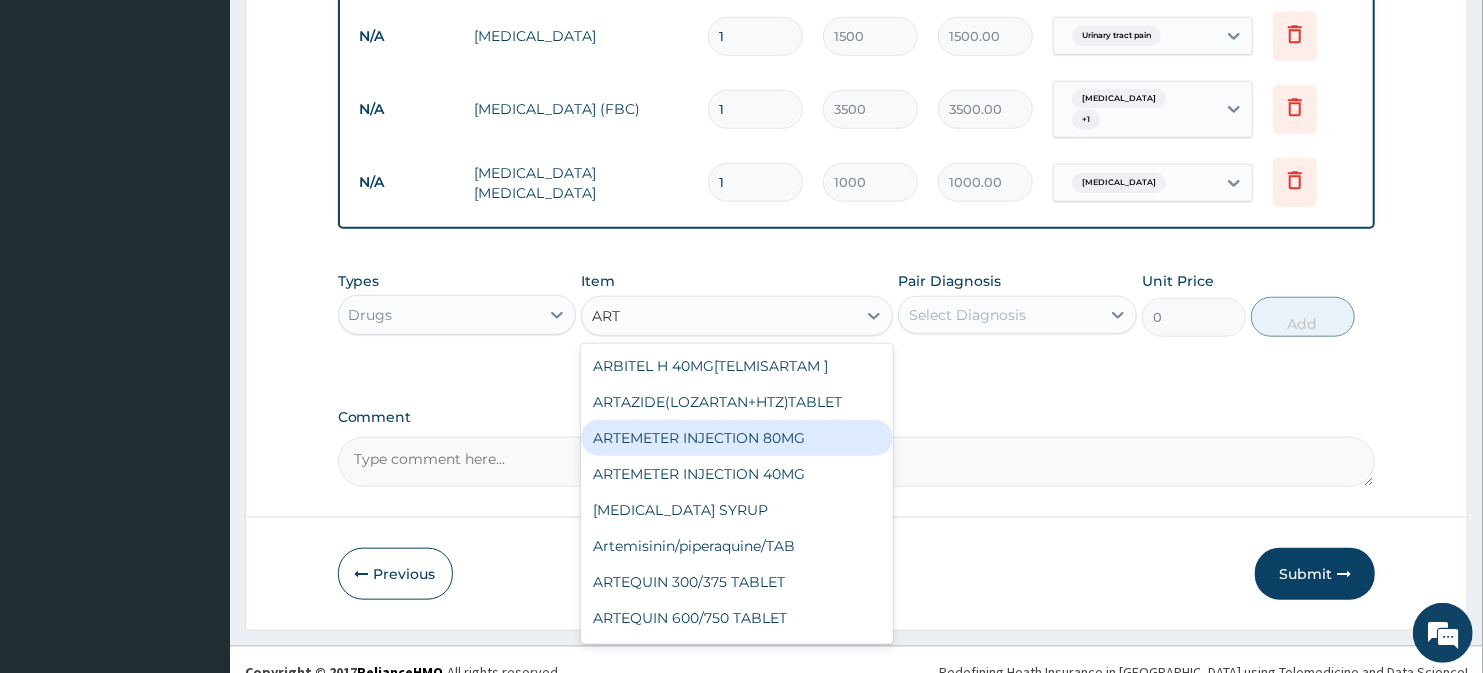 click on "ARTEMETER INJECTION  80MG" at bounding box center [736, 438] 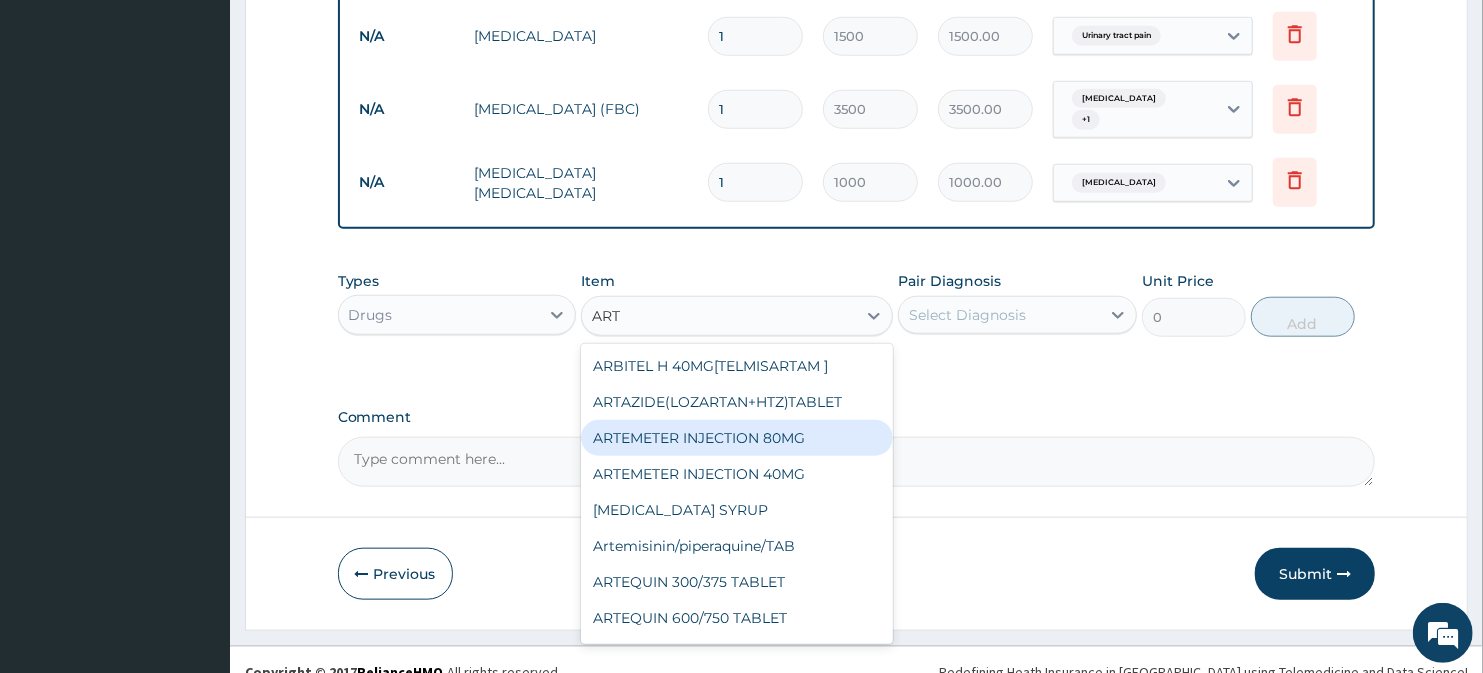 type 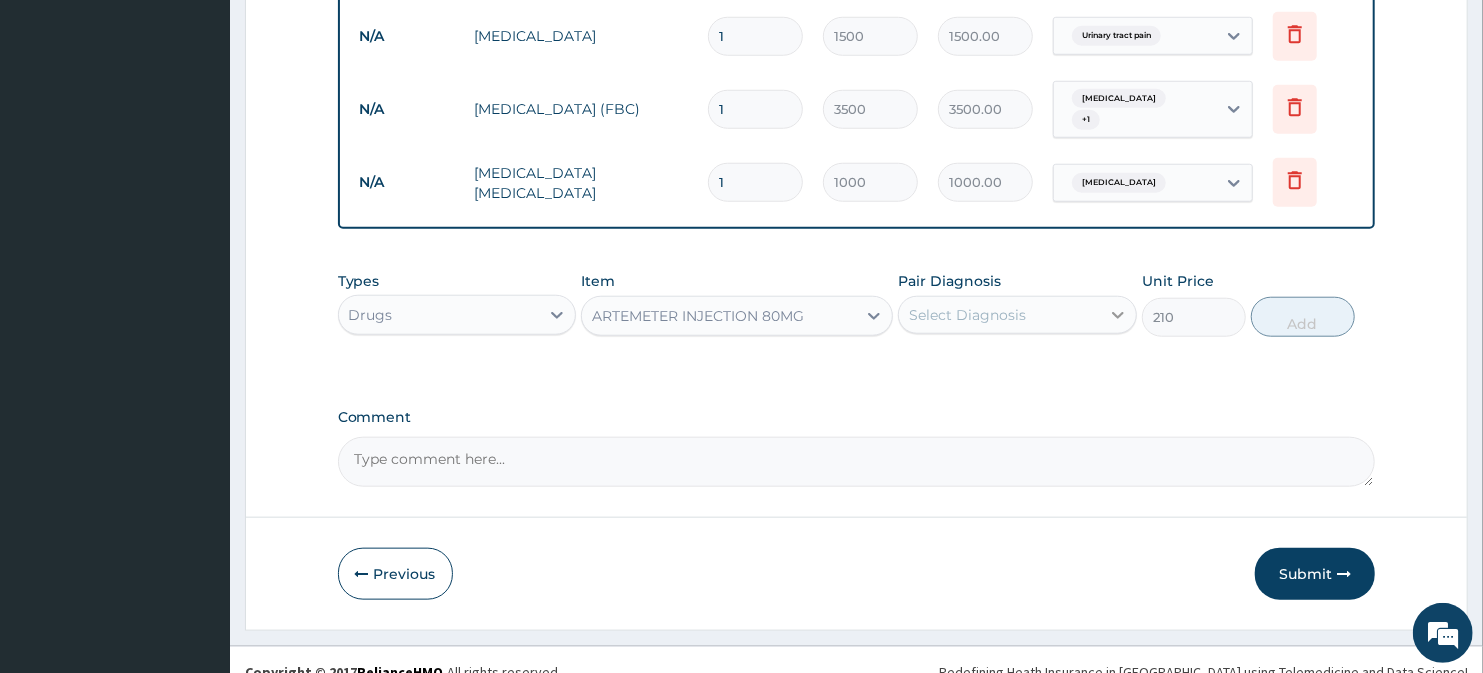 click 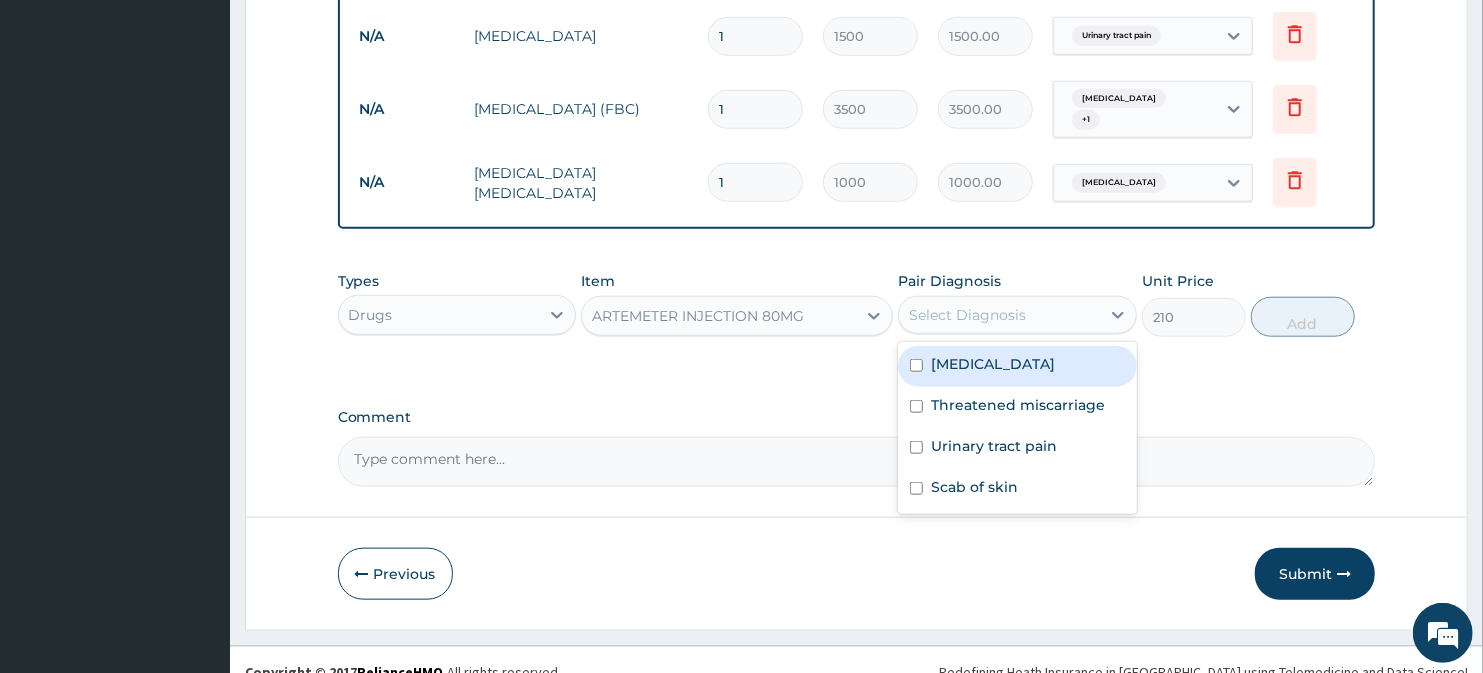 click on "Malaria" at bounding box center (1017, 366) 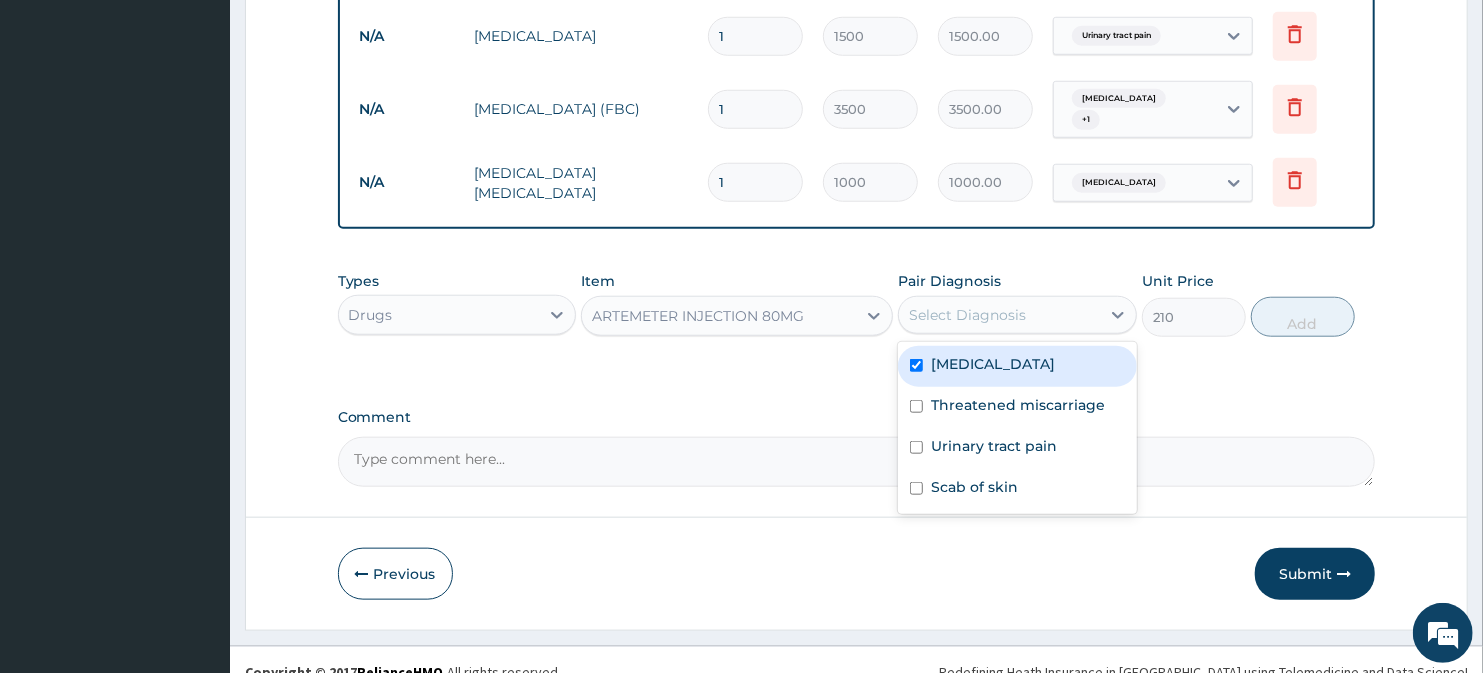 checkbox on "true" 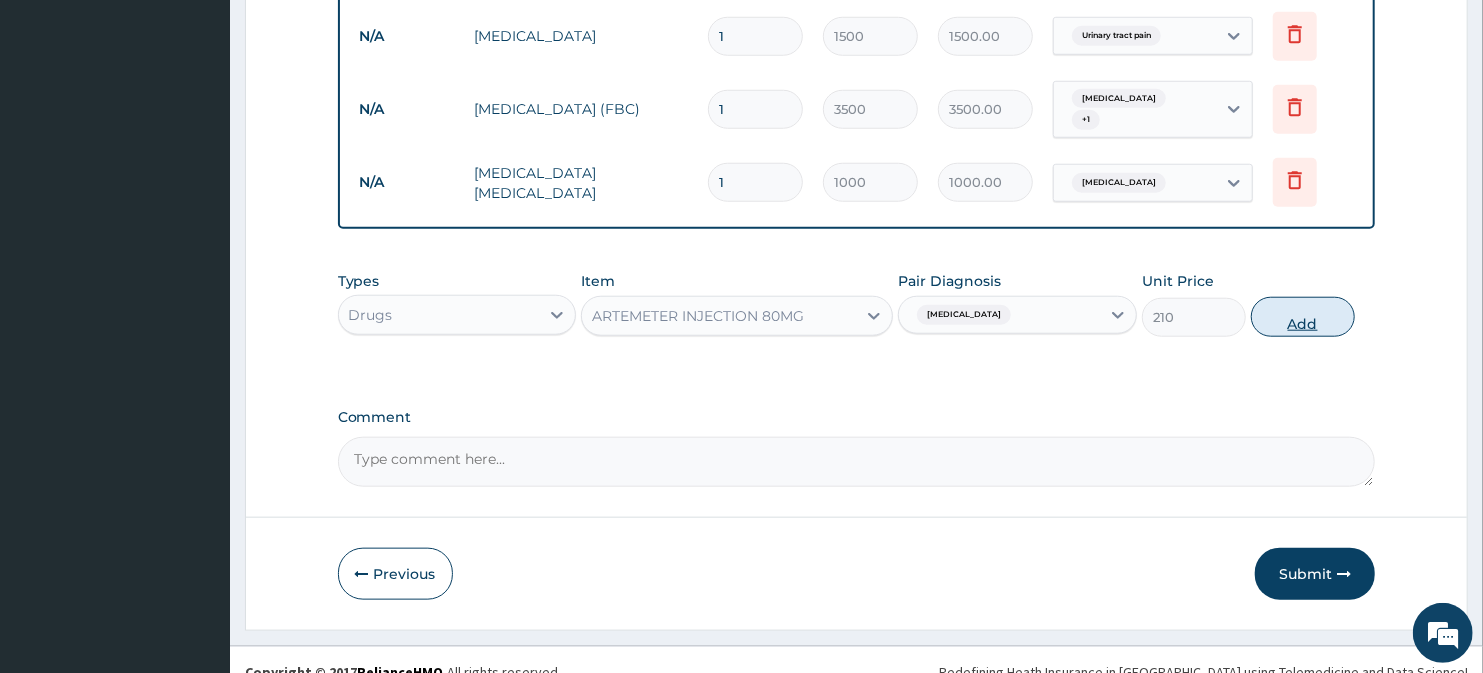 click on "Add" at bounding box center [1303, 317] 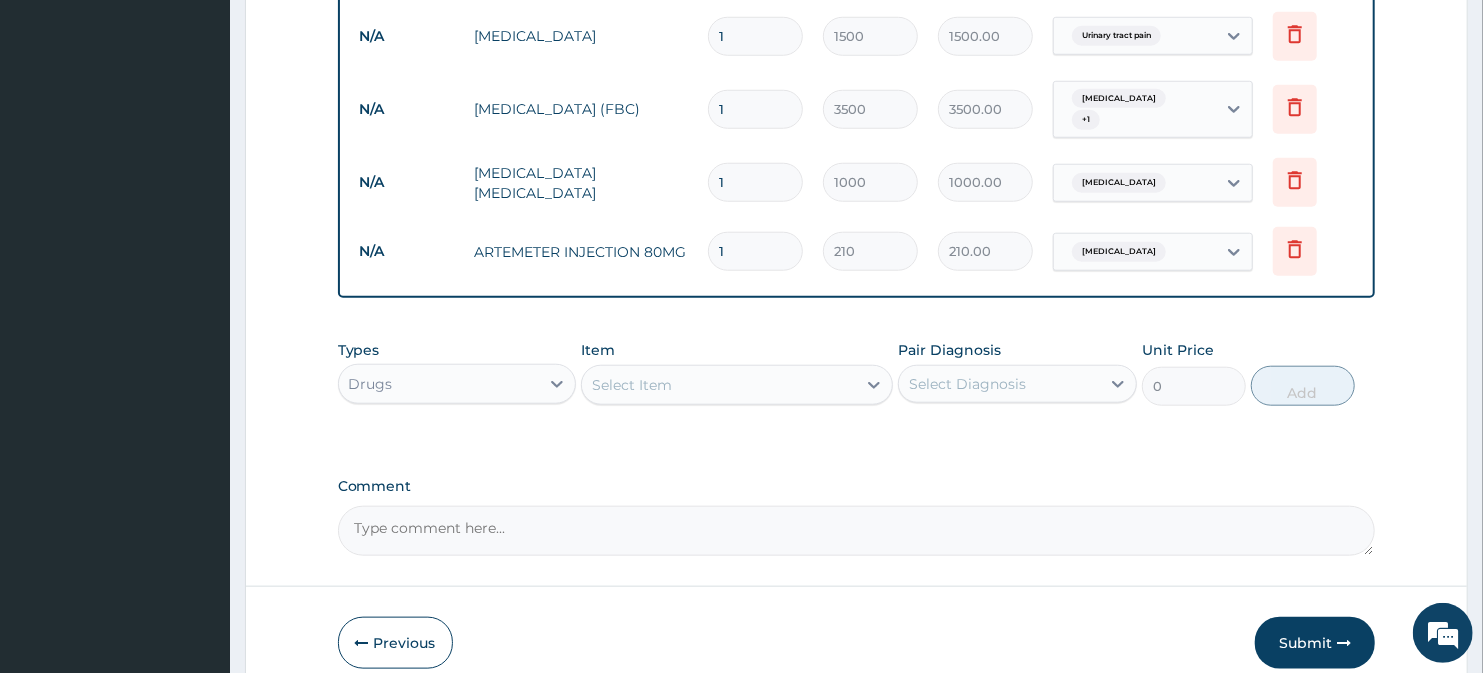 type 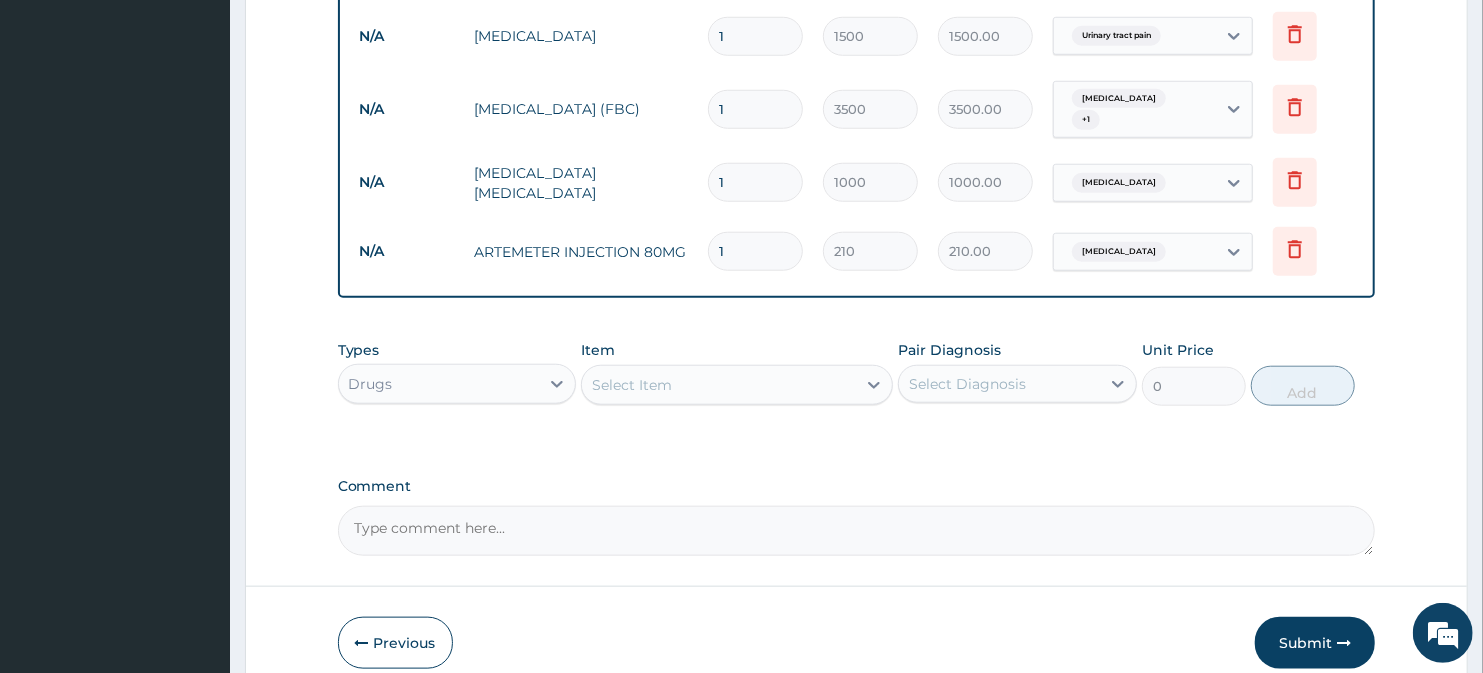 type on "0.00" 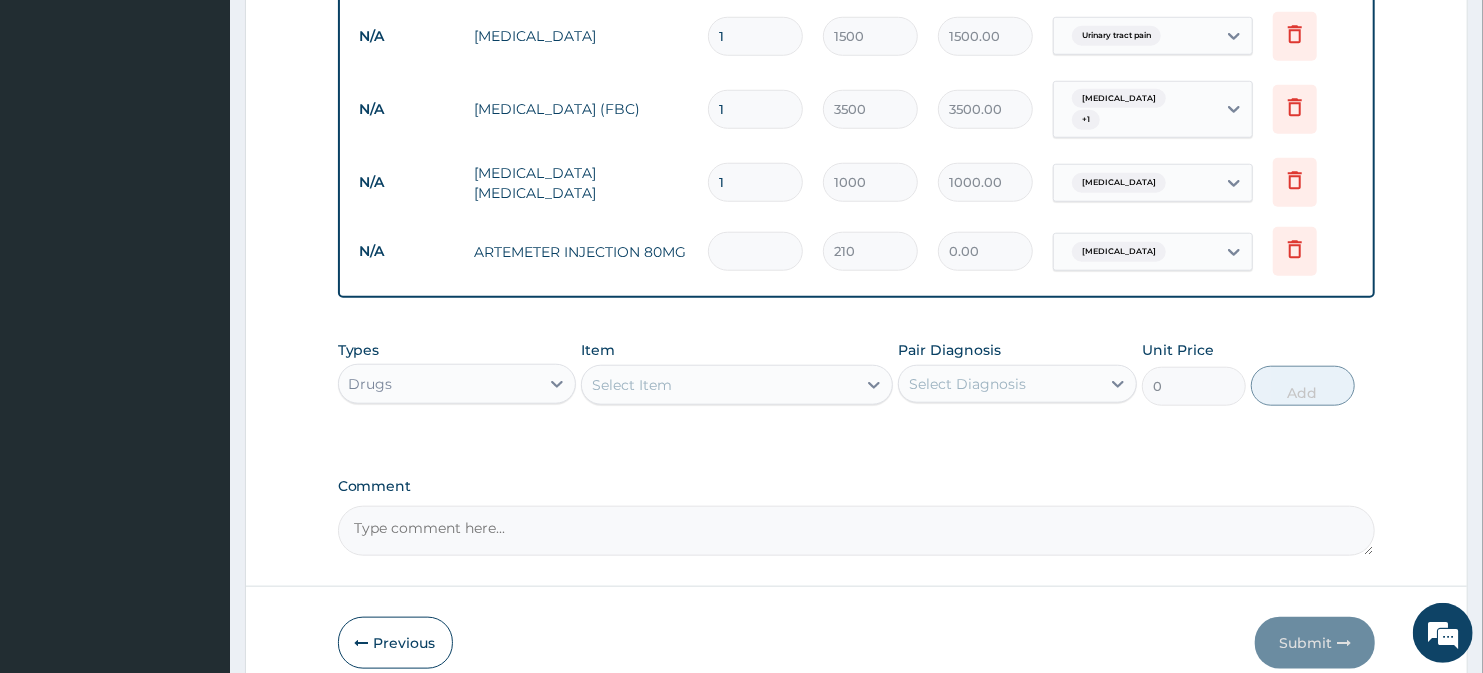 type on "6" 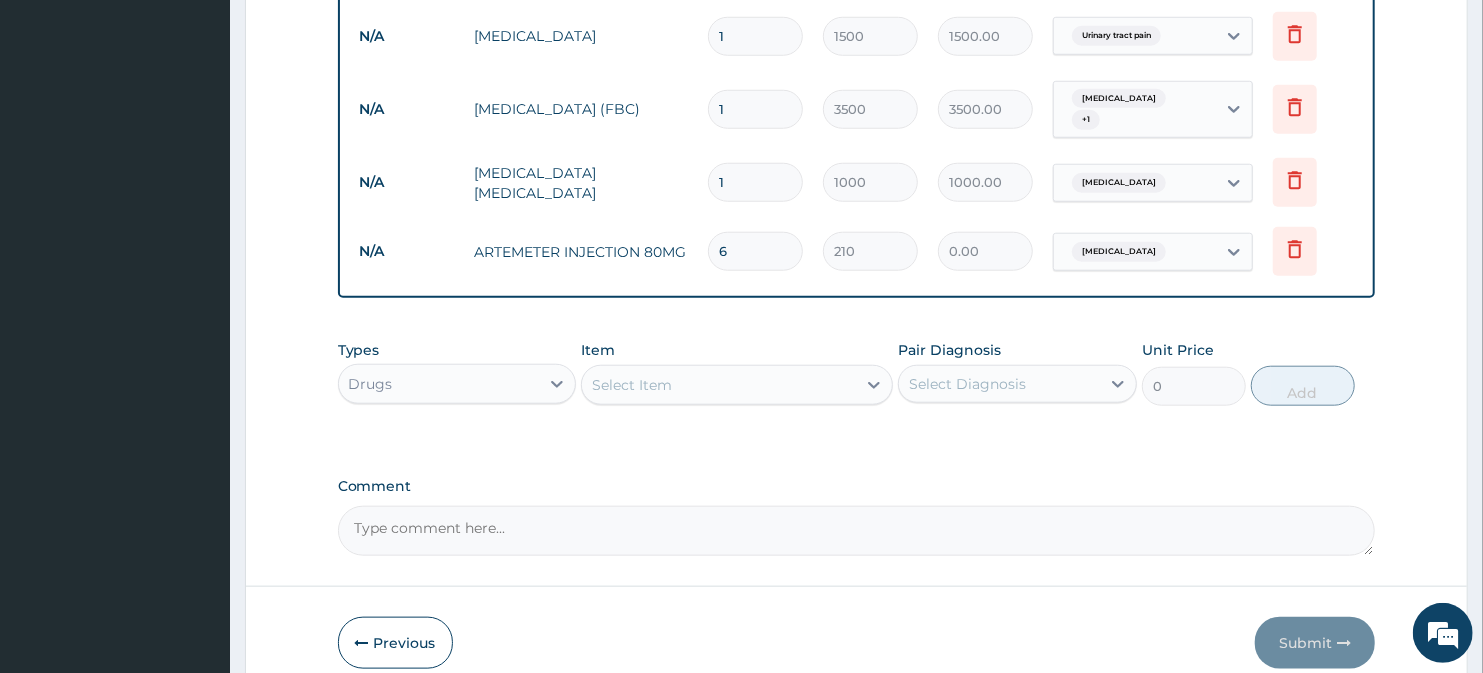 type on "1260.00" 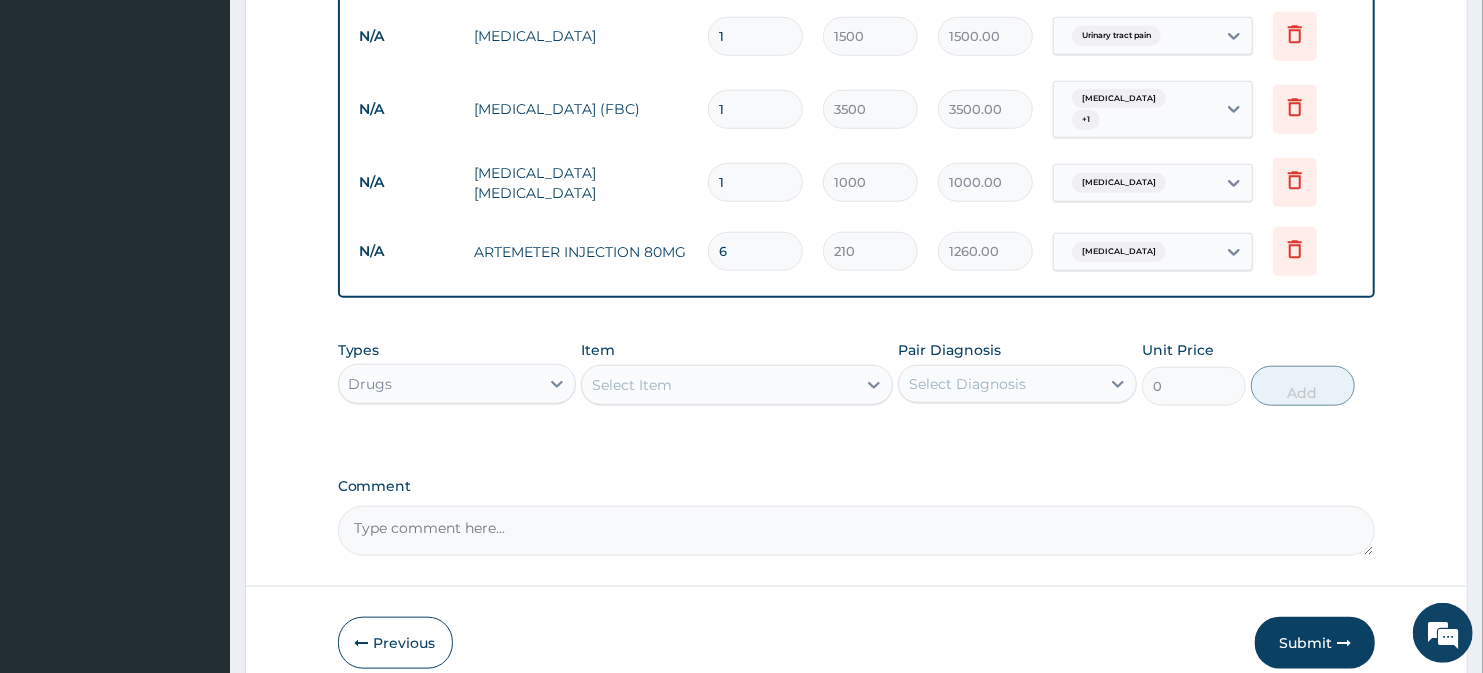 type on "6" 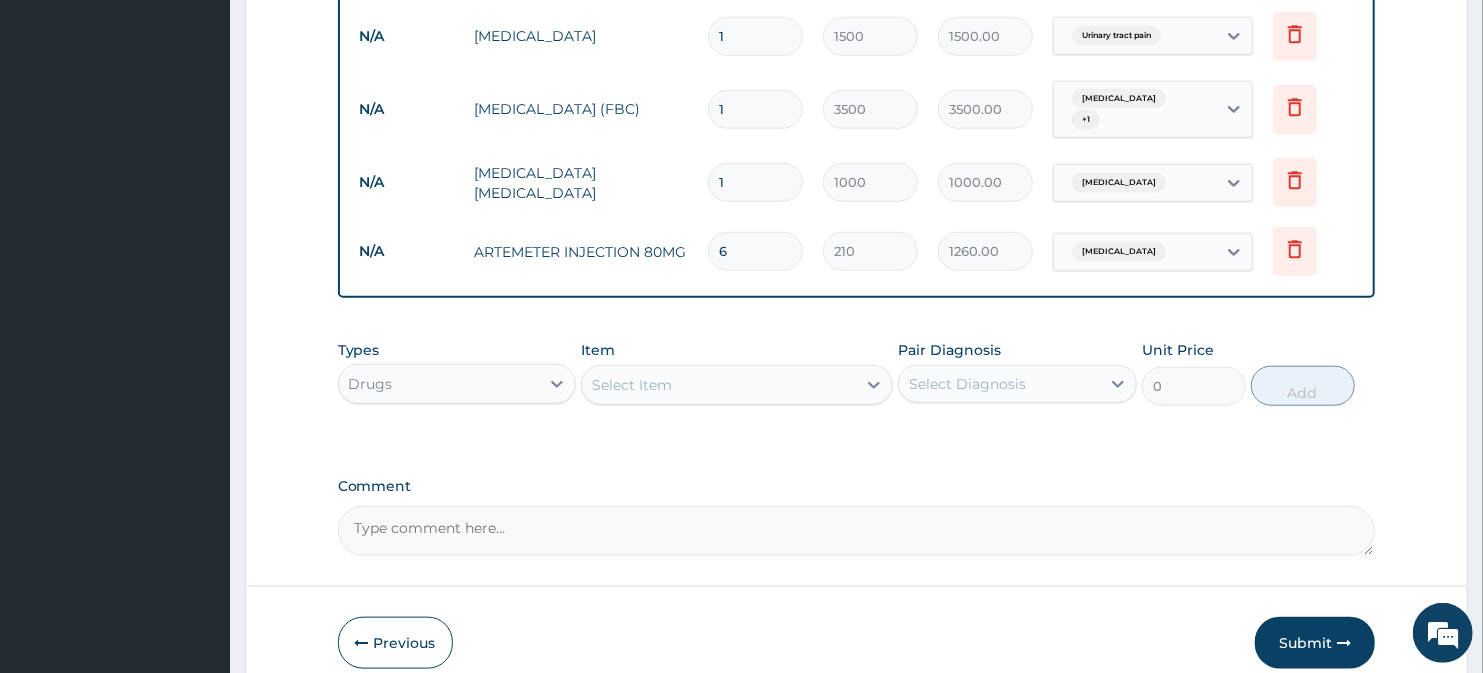 click on "Select Item" at bounding box center (718, 385) 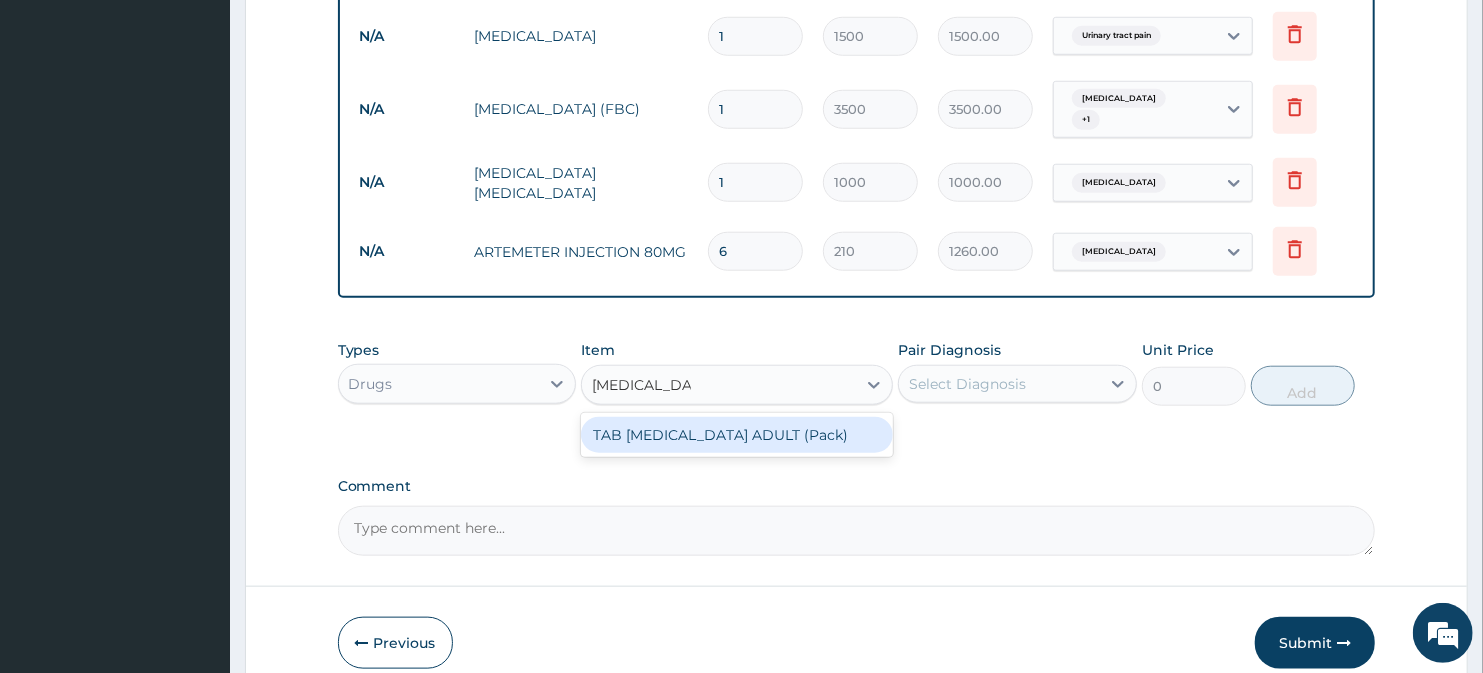 type on "COARTEM ADU" 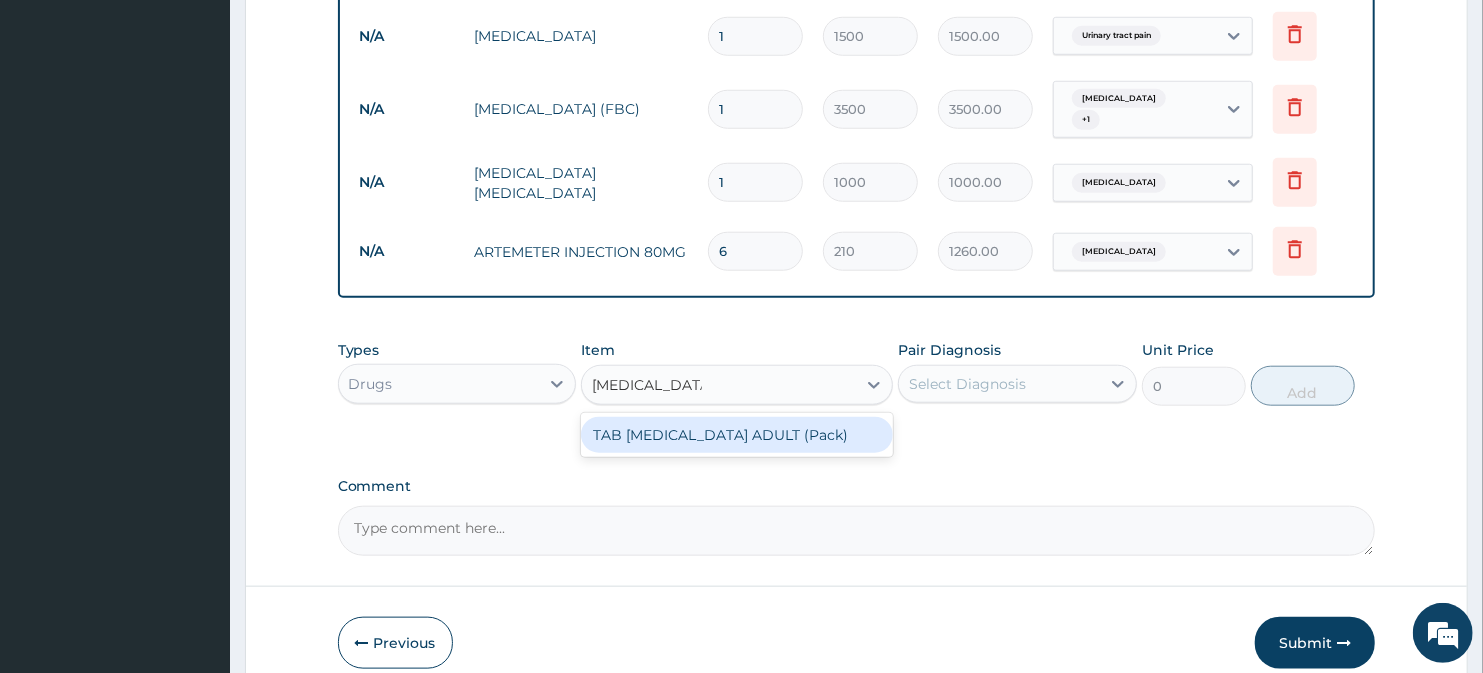 click on "TAB COARTEM ADULT (Pack)" at bounding box center (736, 435) 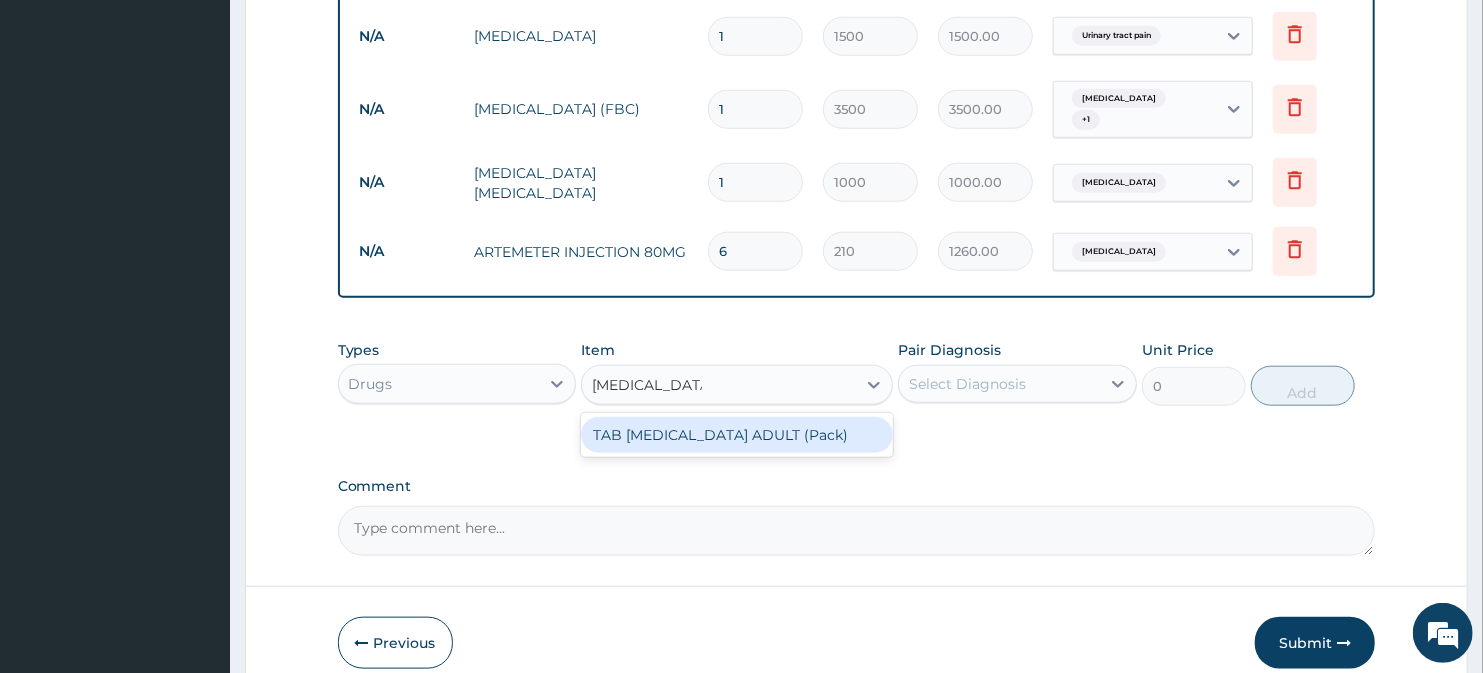 type 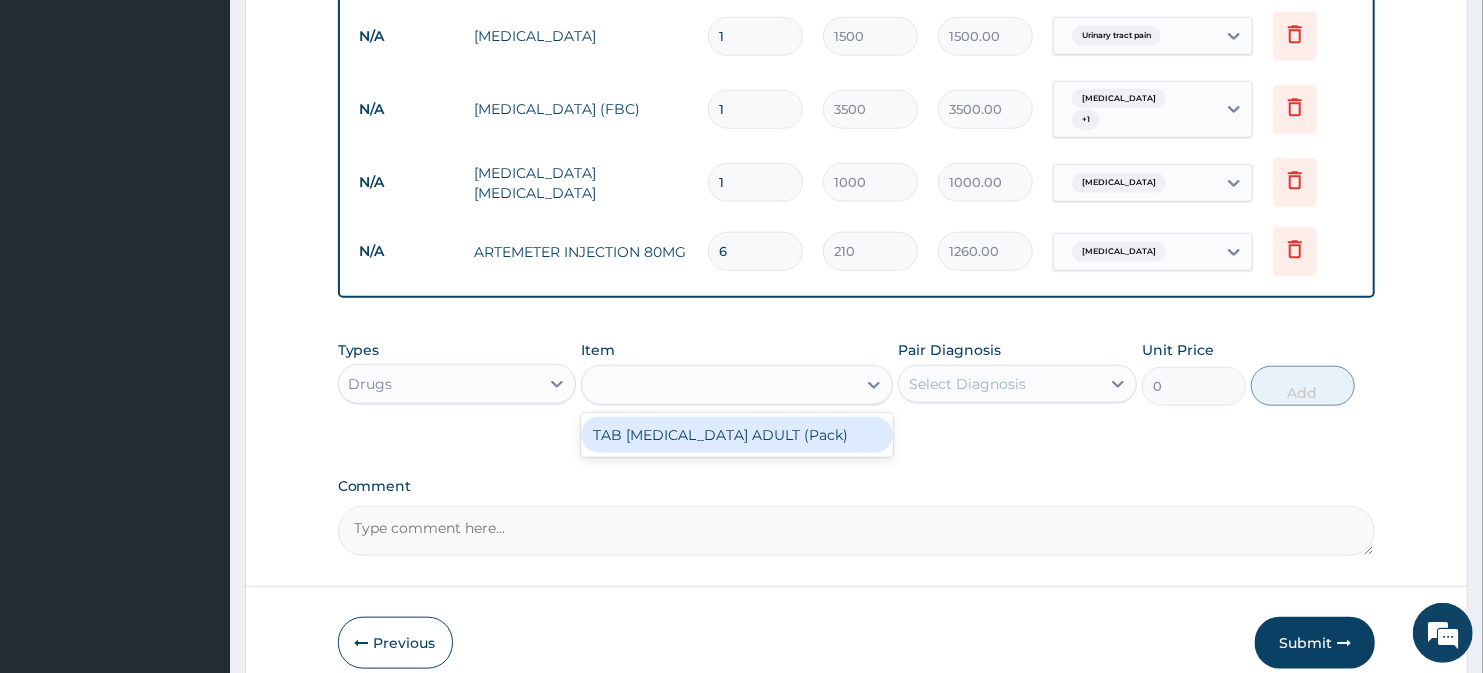 type on "1800" 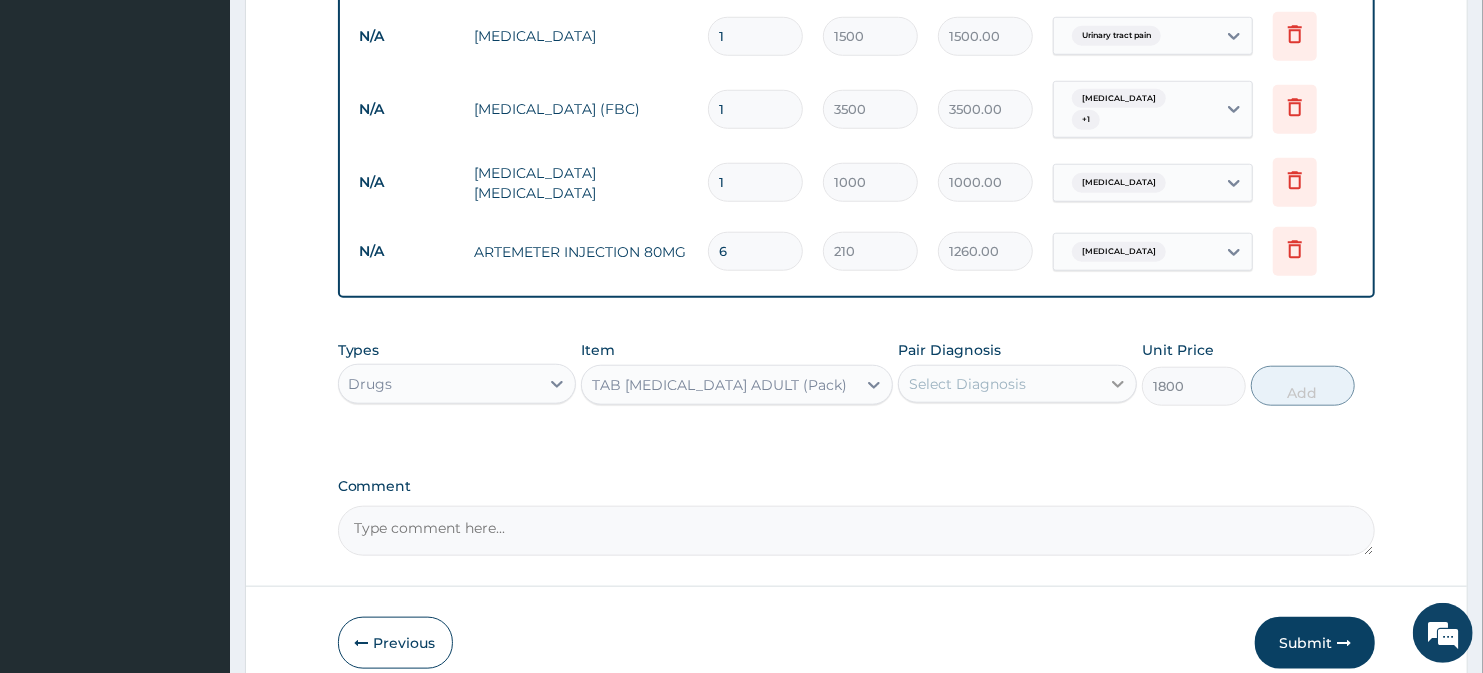 click 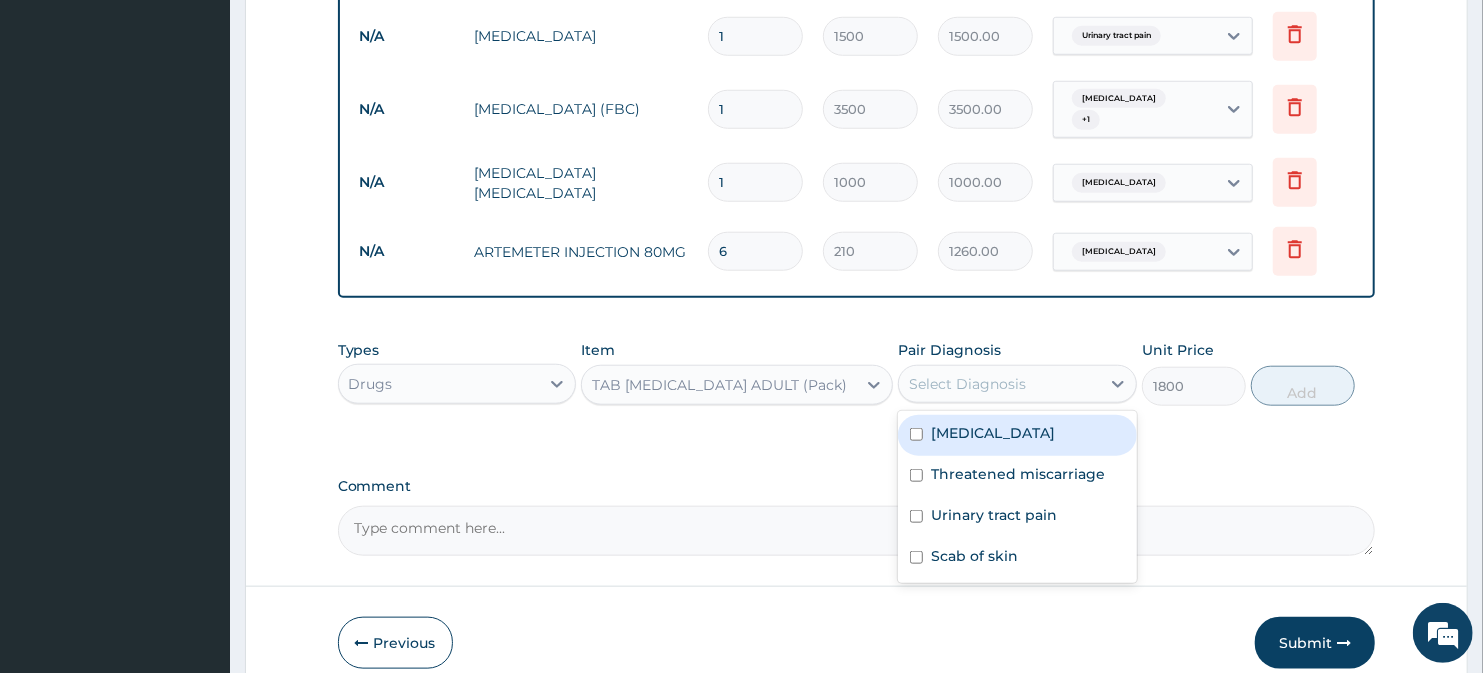 click on "Malaria" at bounding box center [1017, 435] 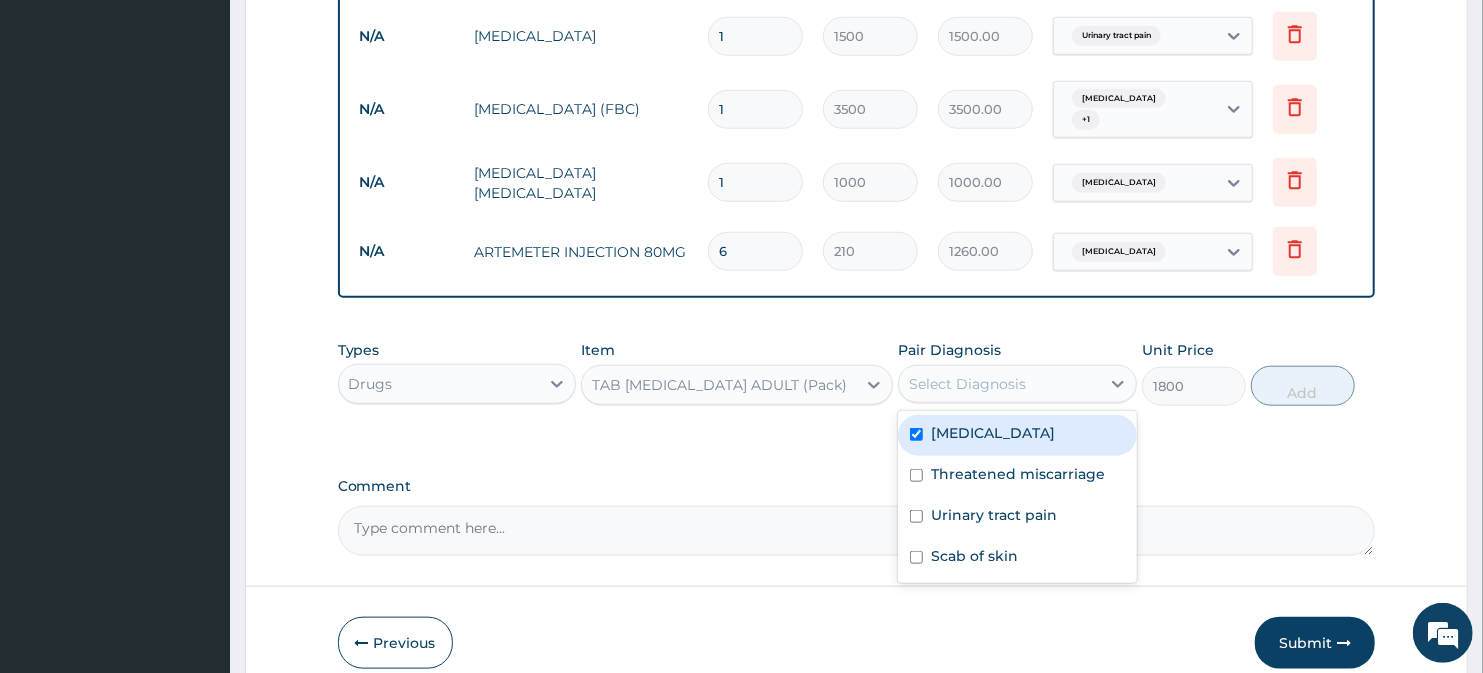 checkbox on "true" 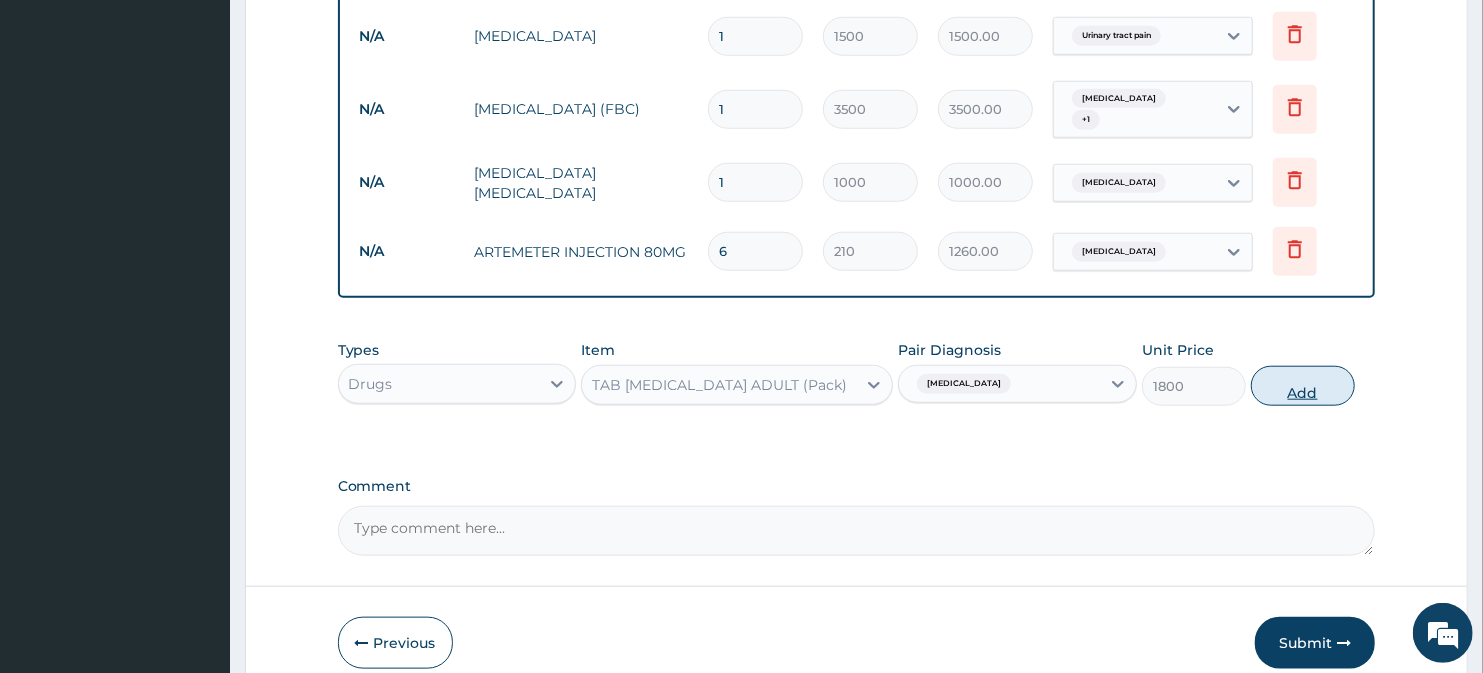 click on "Add" at bounding box center (1303, 386) 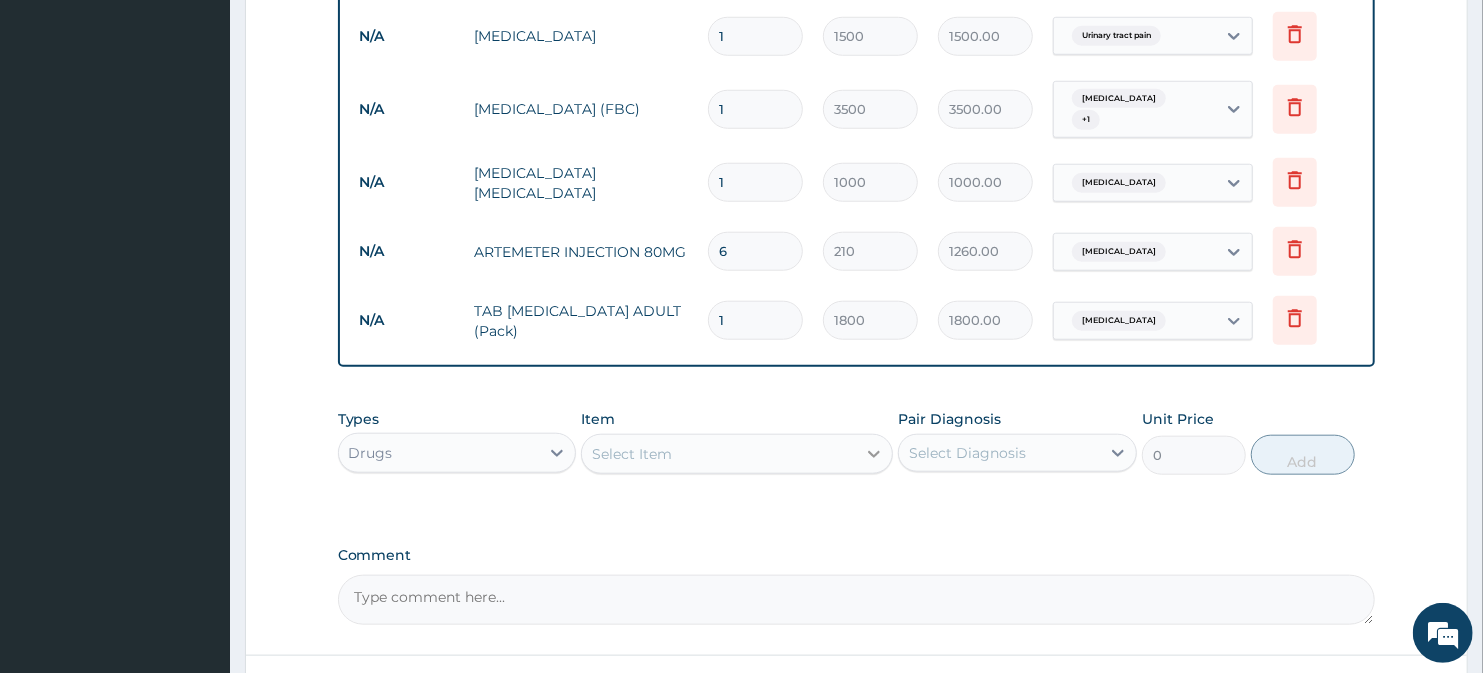 click 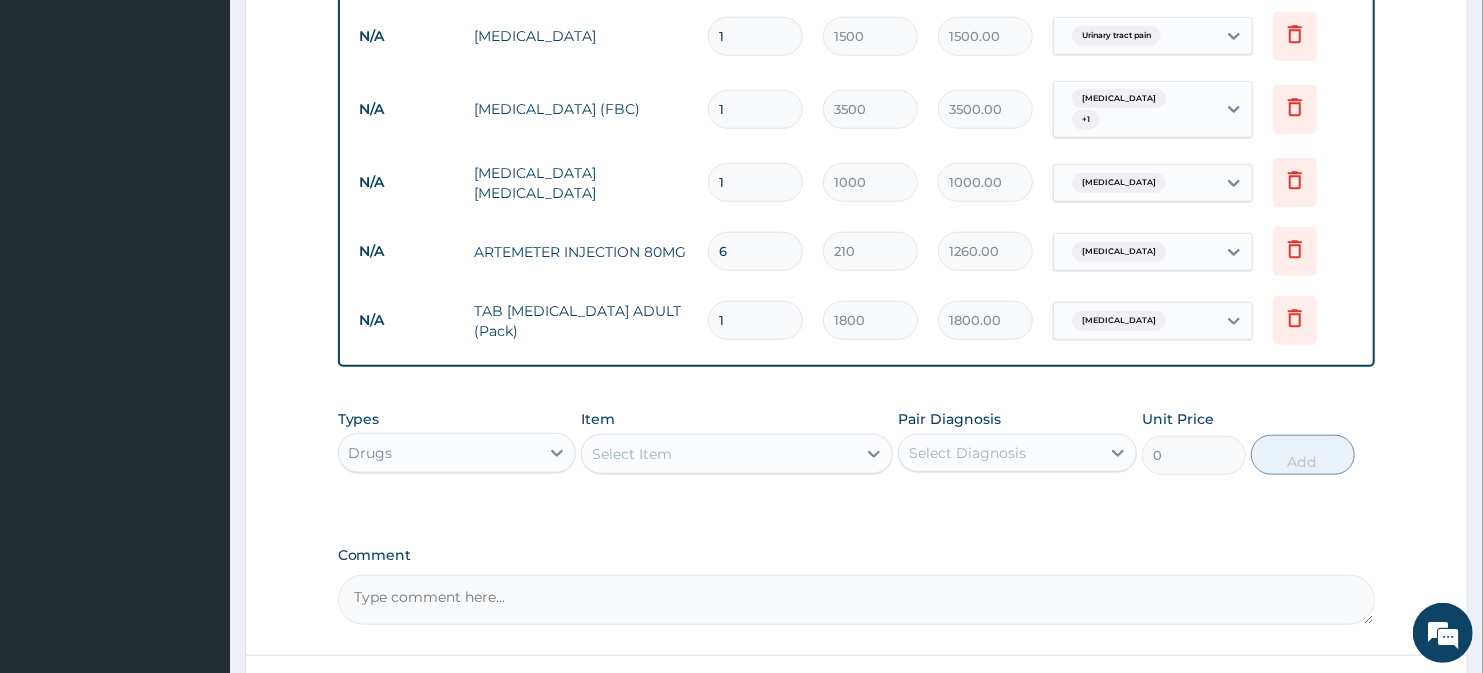 click on "Select Item" at bounding box center (718, 454) 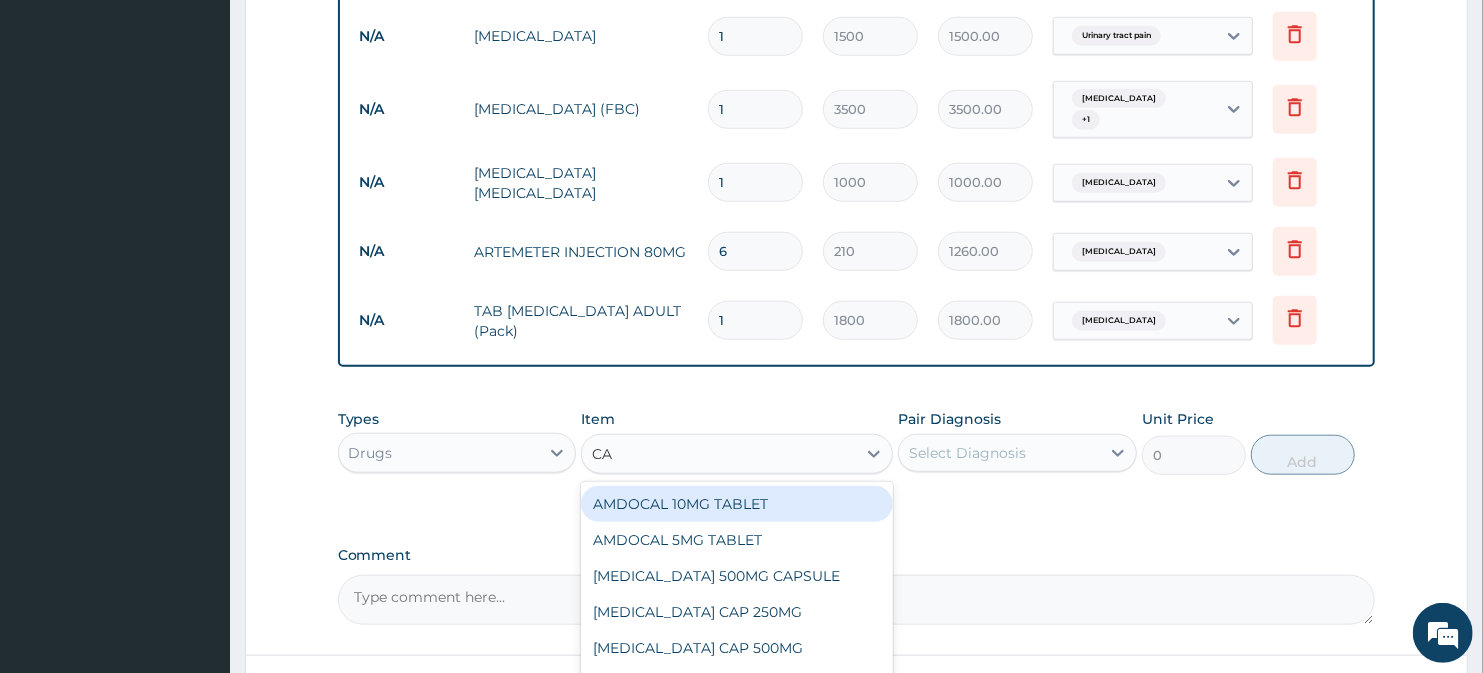 type on "CAT" 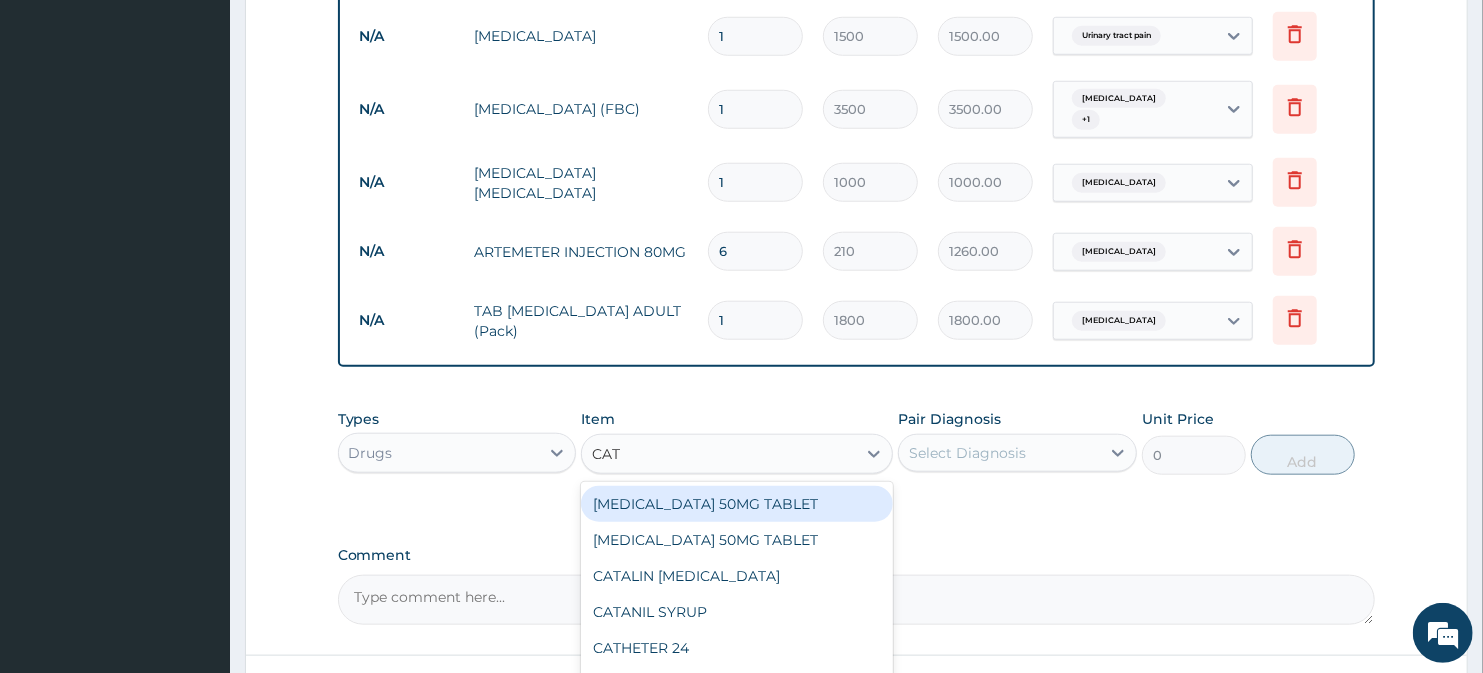click on "CATAFLAM 50MG TABLET" at bounding box center [736, 504] 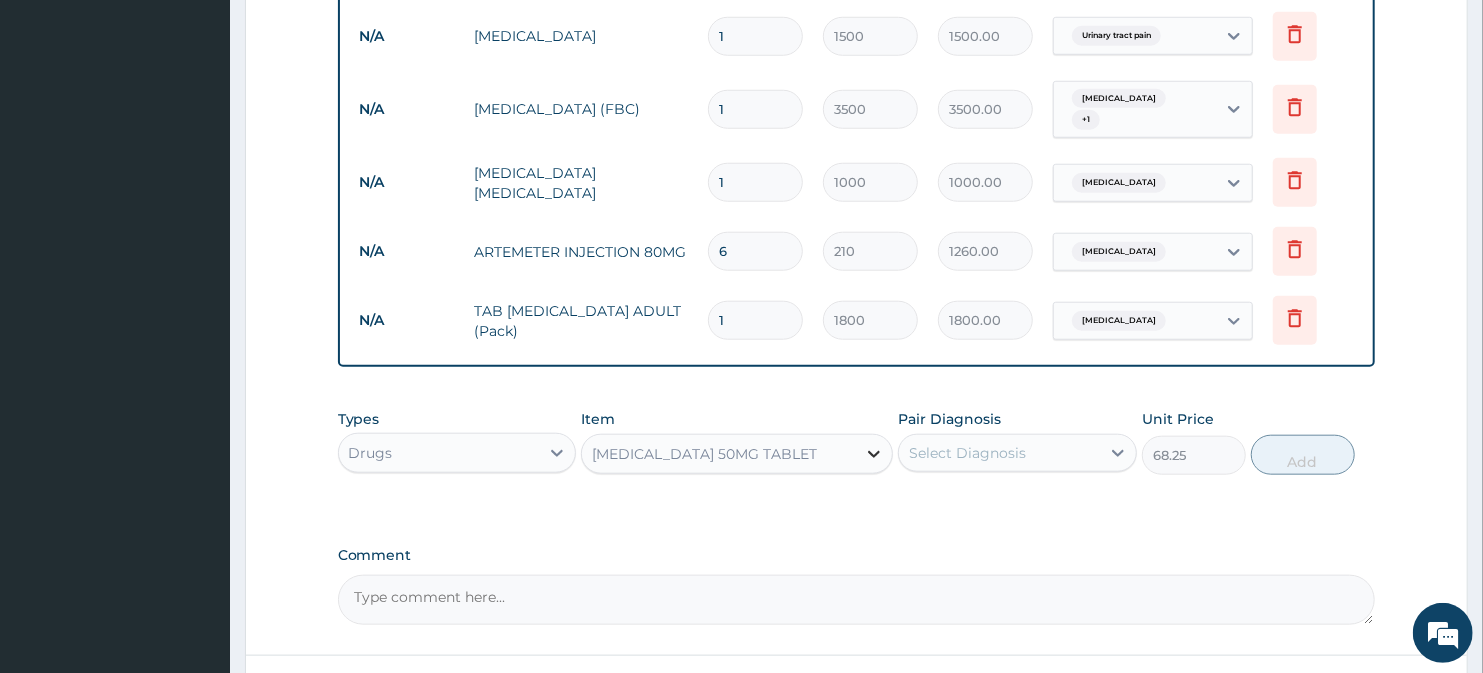 click 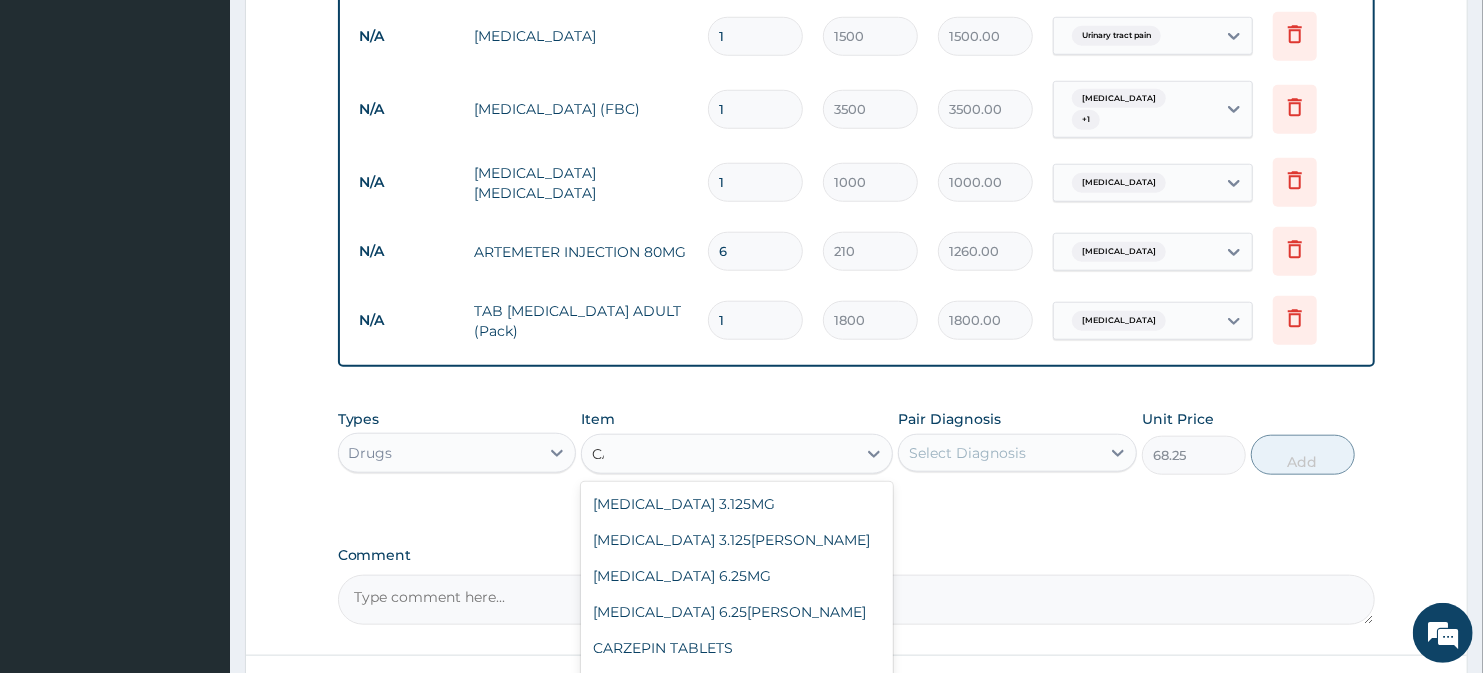 scroll, scrollTop: 3834, scrollLeft: 0, axis: vertical 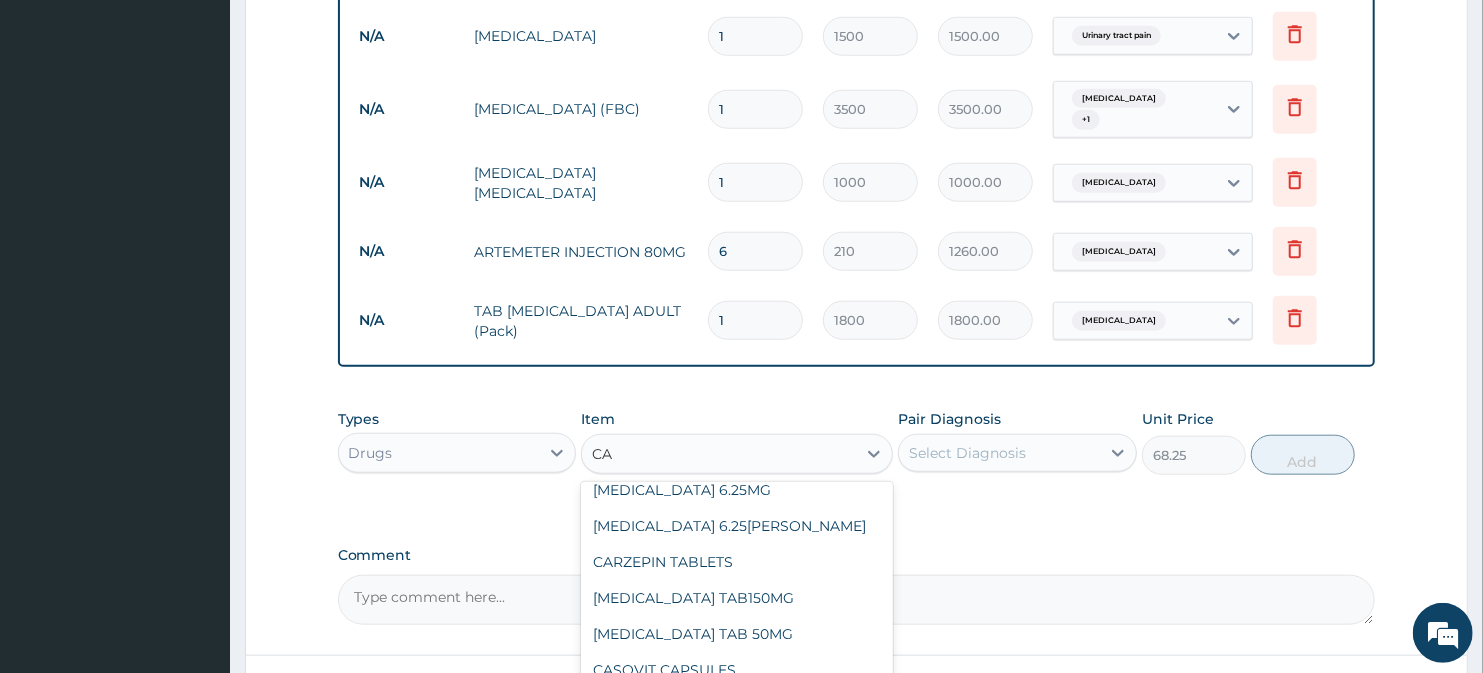 type on "CAT" 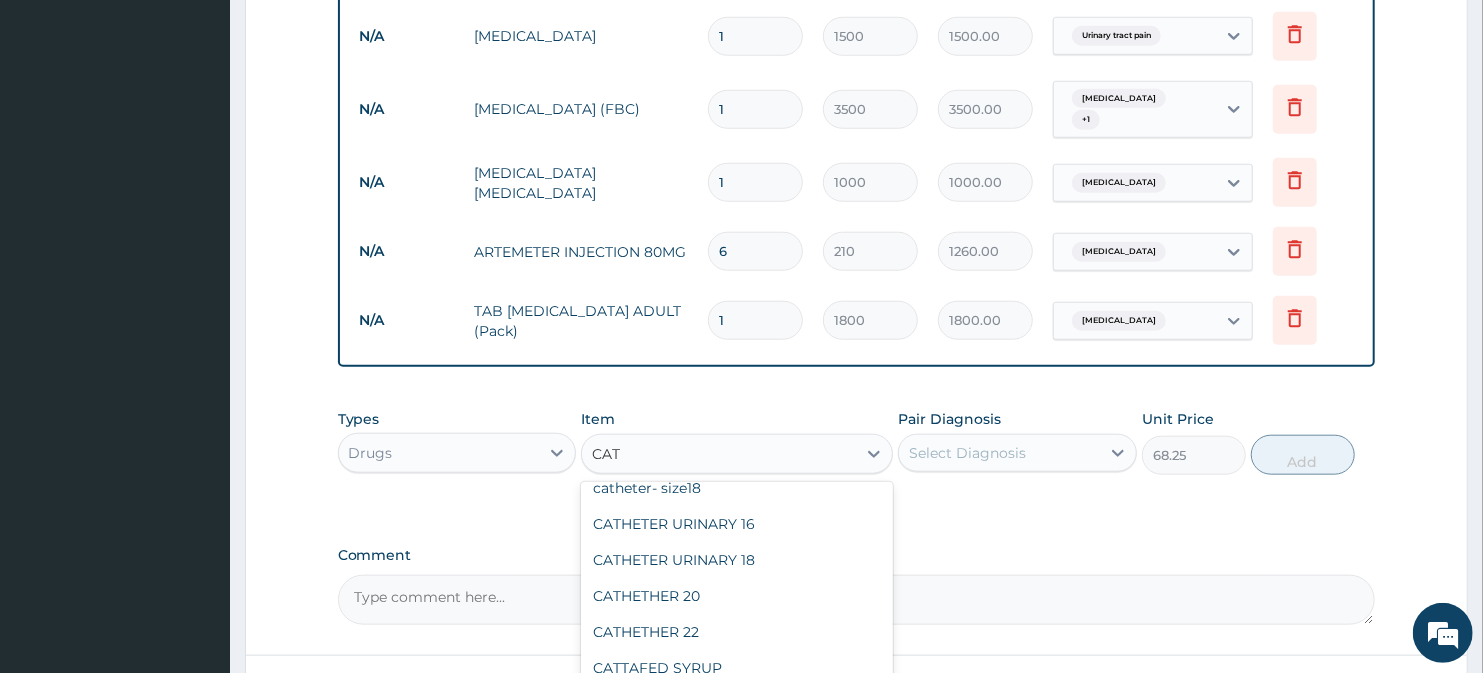 scroll, scrollTop: 0, scrollLeft: 0, axis: both 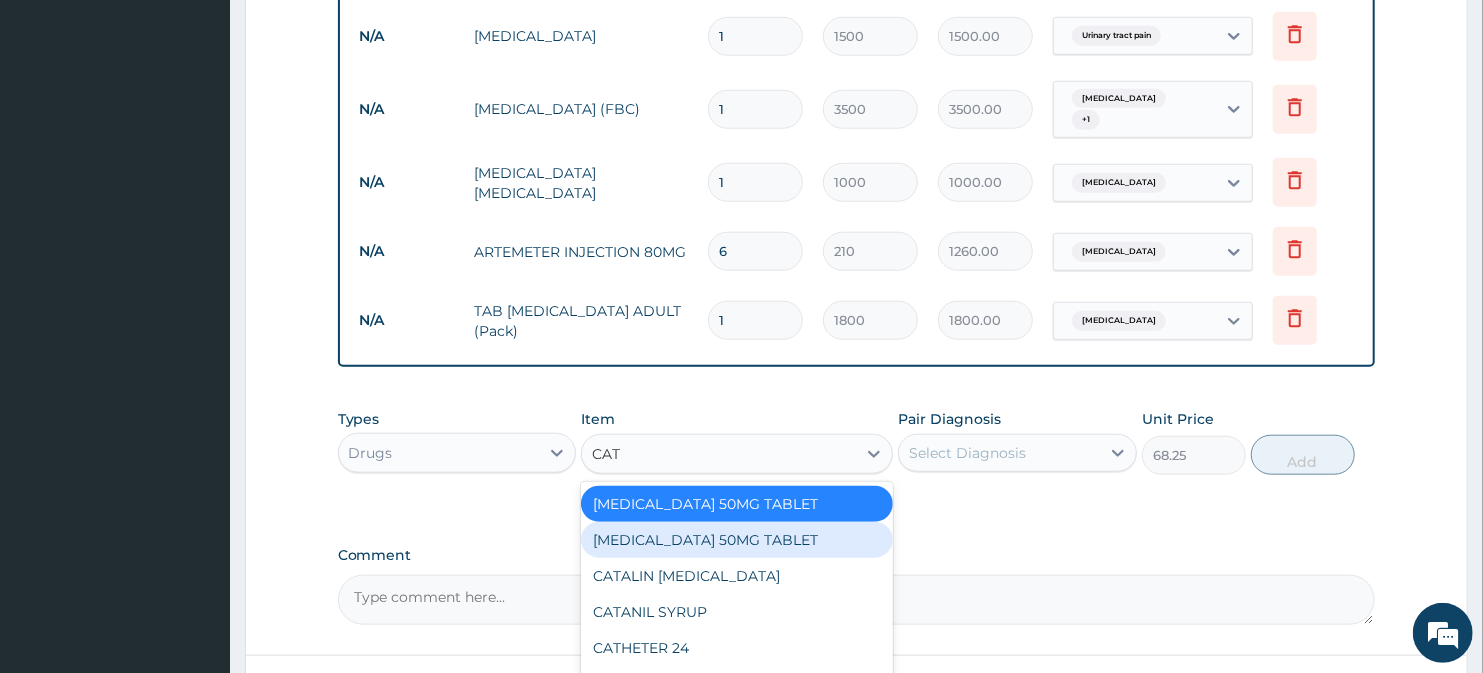 click on "CATAFLAM 50MG TABLET" at bounding box center (736, 540) 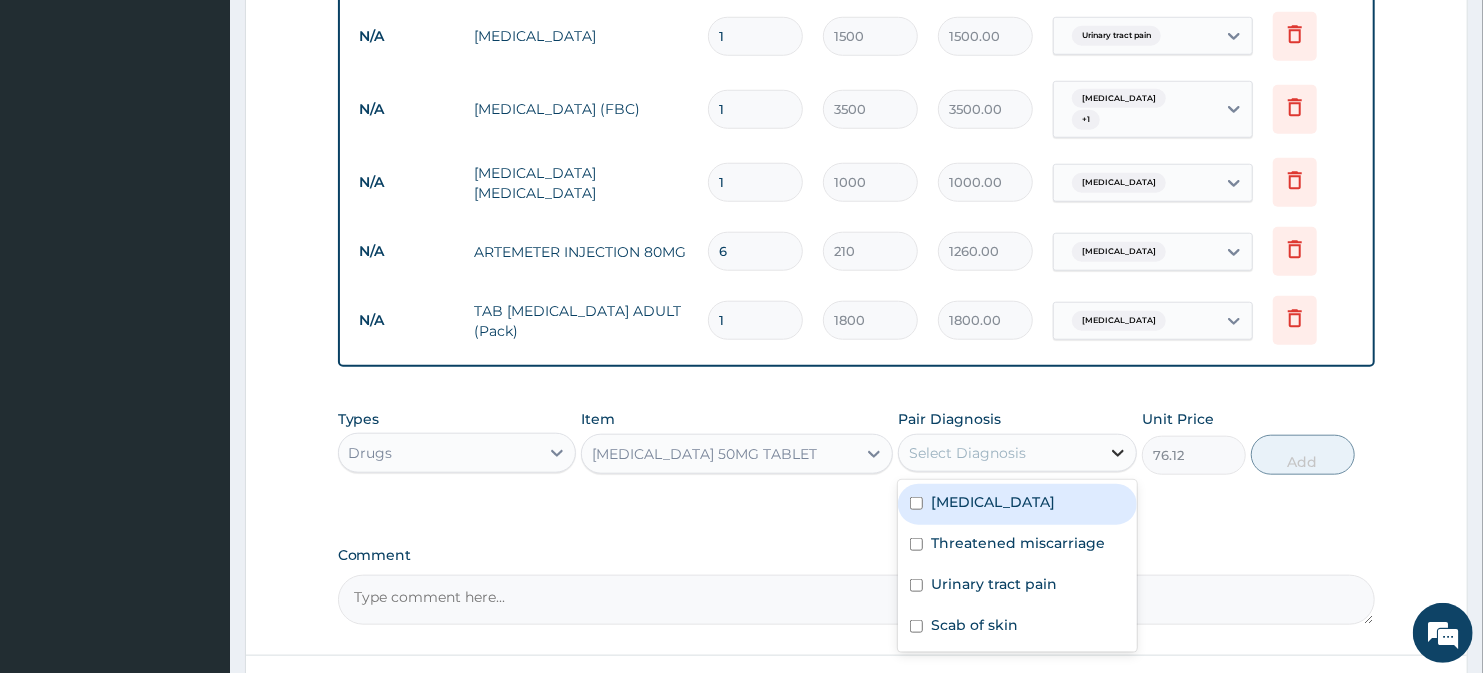 click 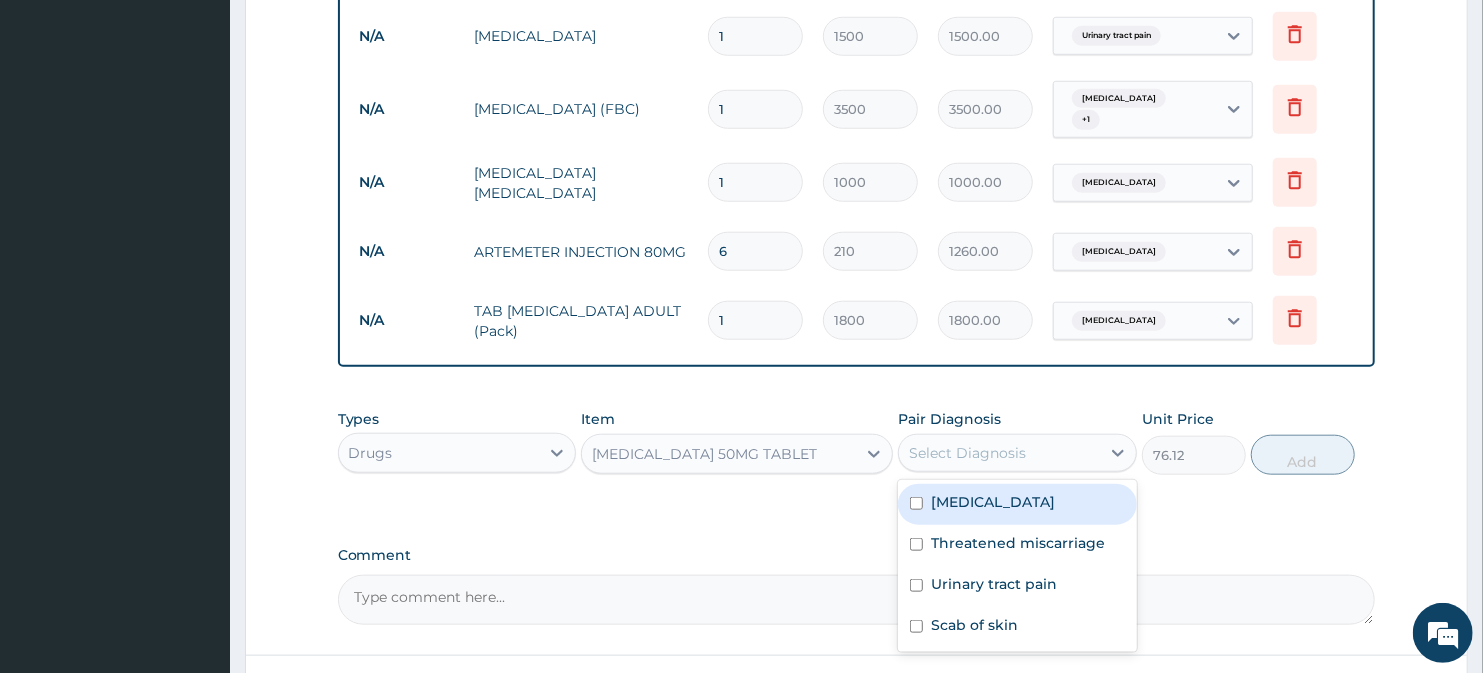 click on "Malaria" at bounding box center [1017, 504] 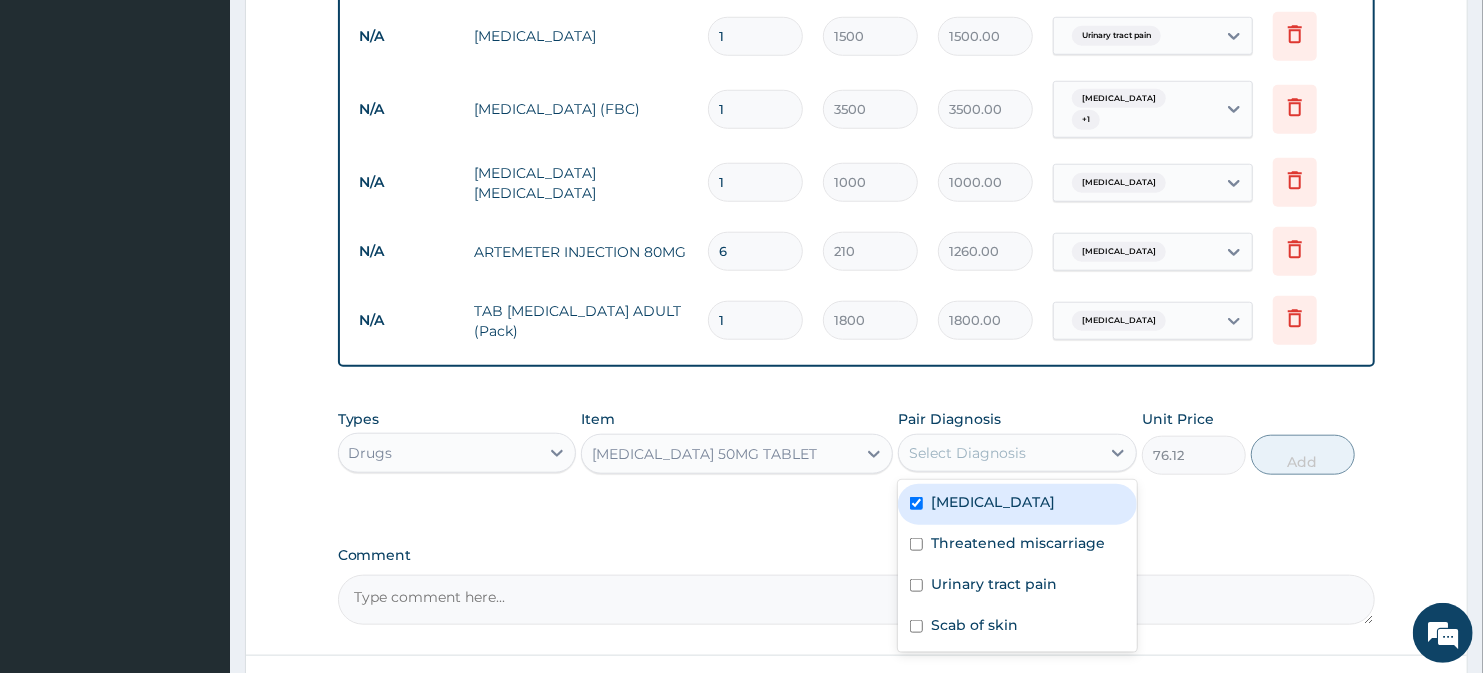 checkbox on "true" 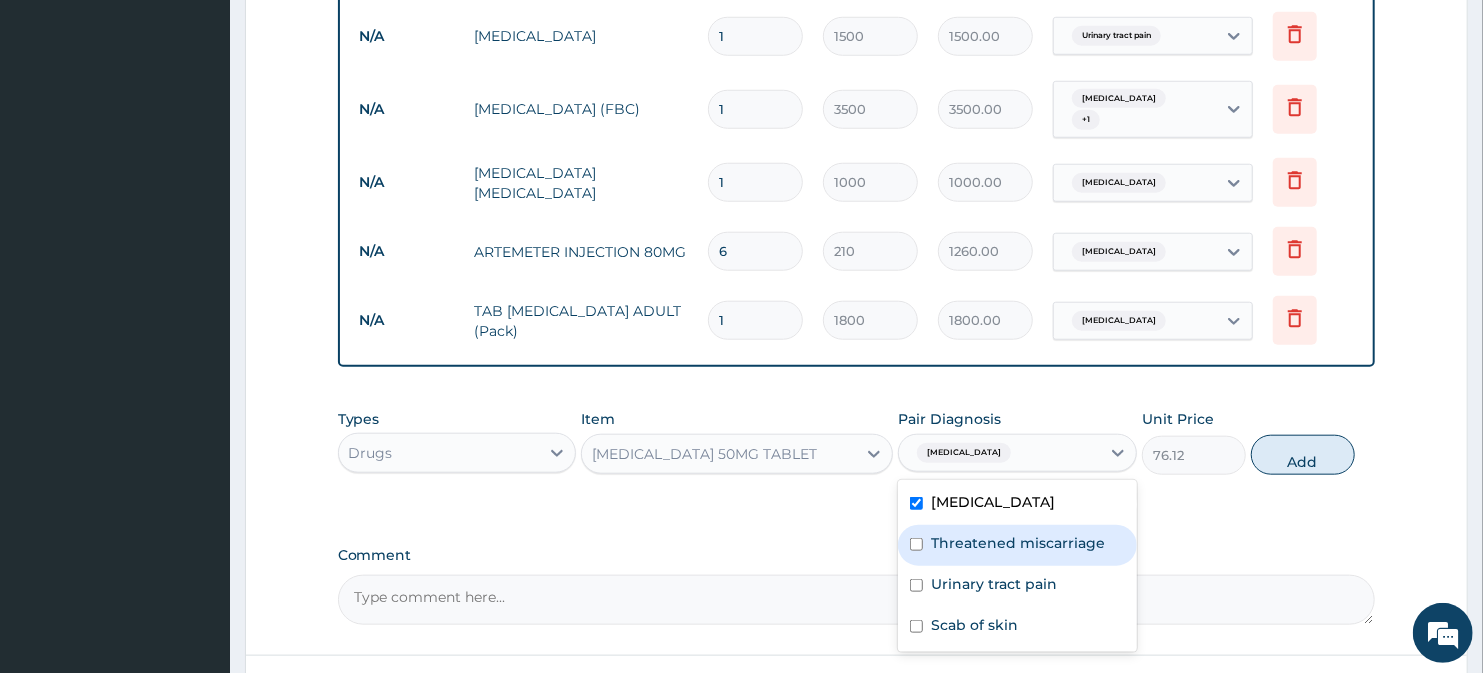 click at bounding box center [916, 544] 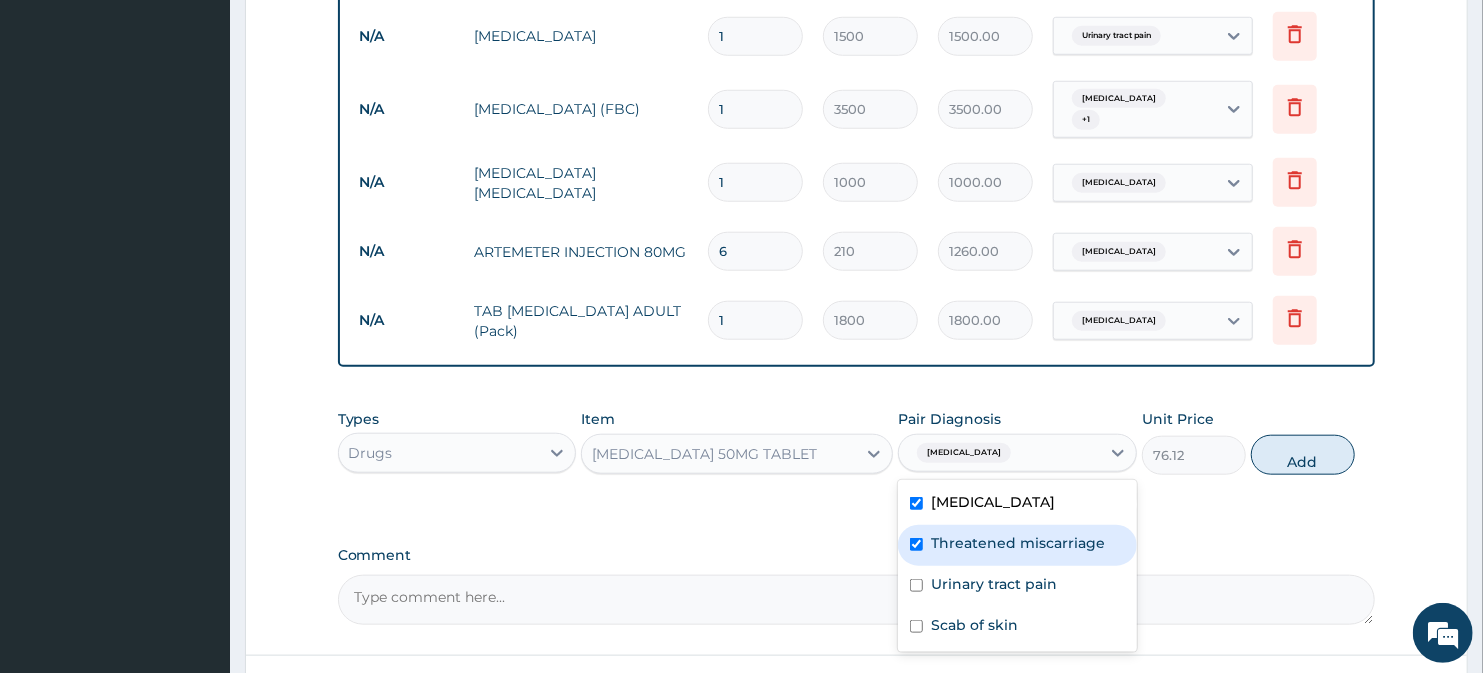 checkbox on "true" 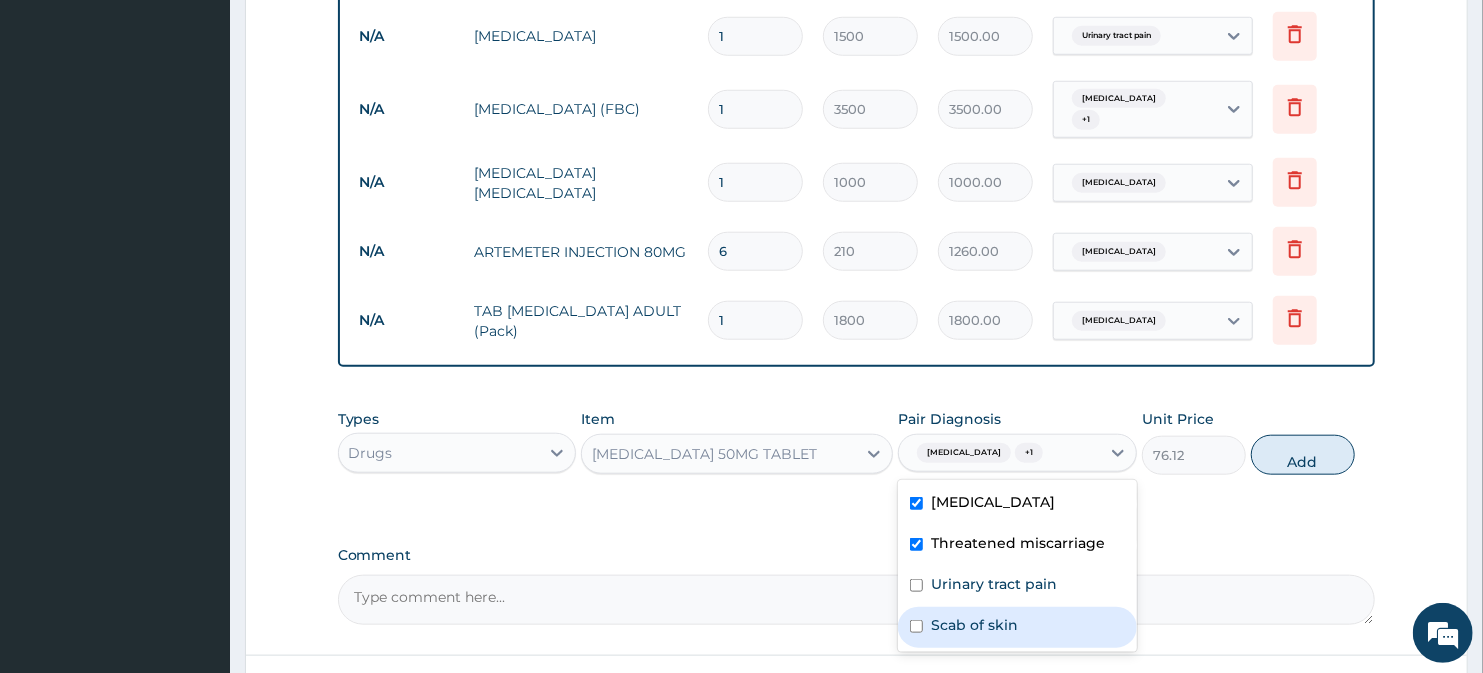 click at bounding box center (916, 626) 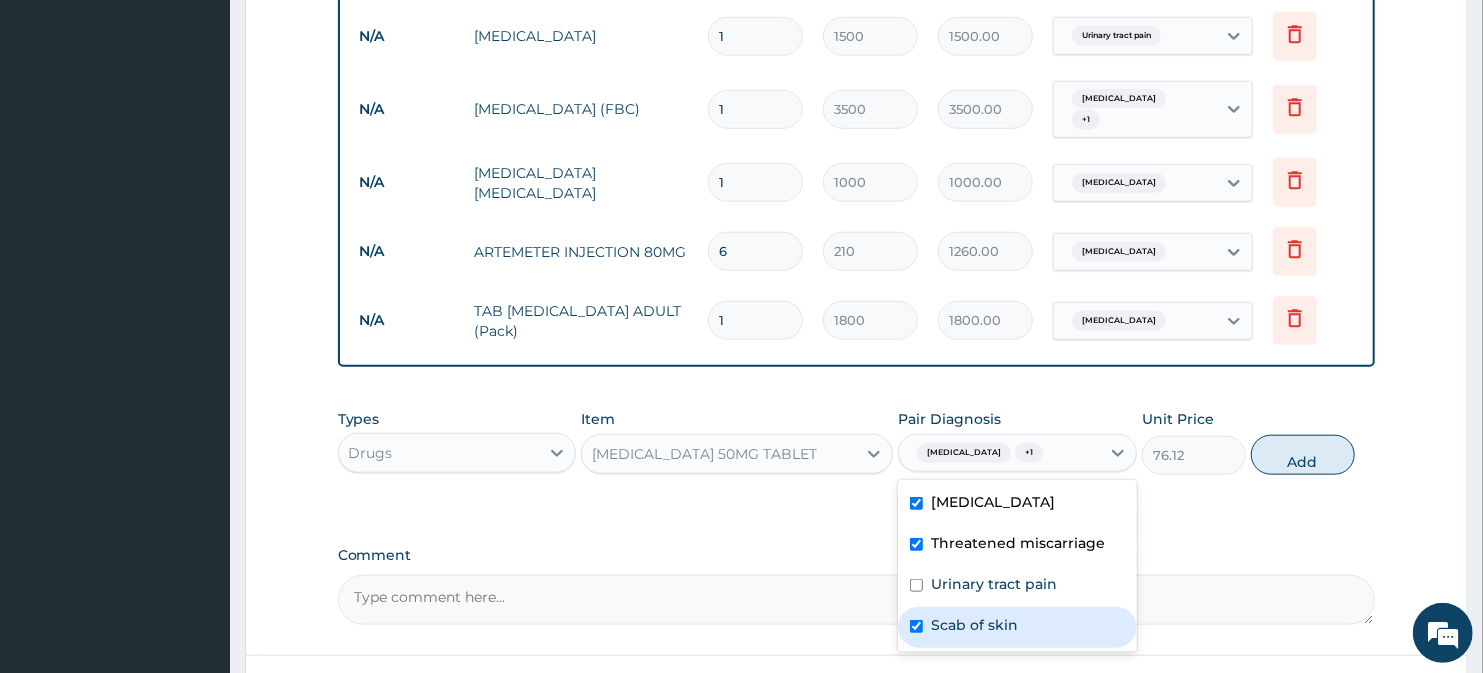 checkbox on "true" 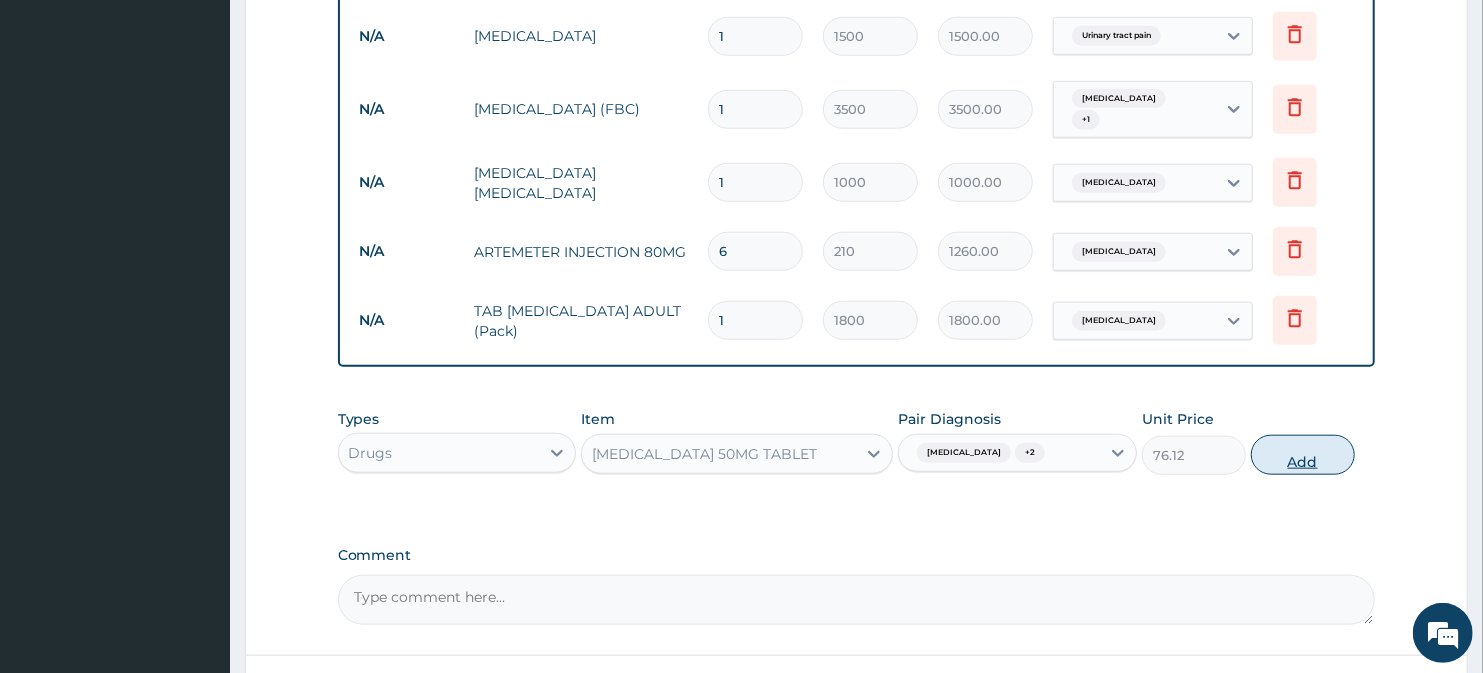 click on "Add" at bounding box center (1303, 455) 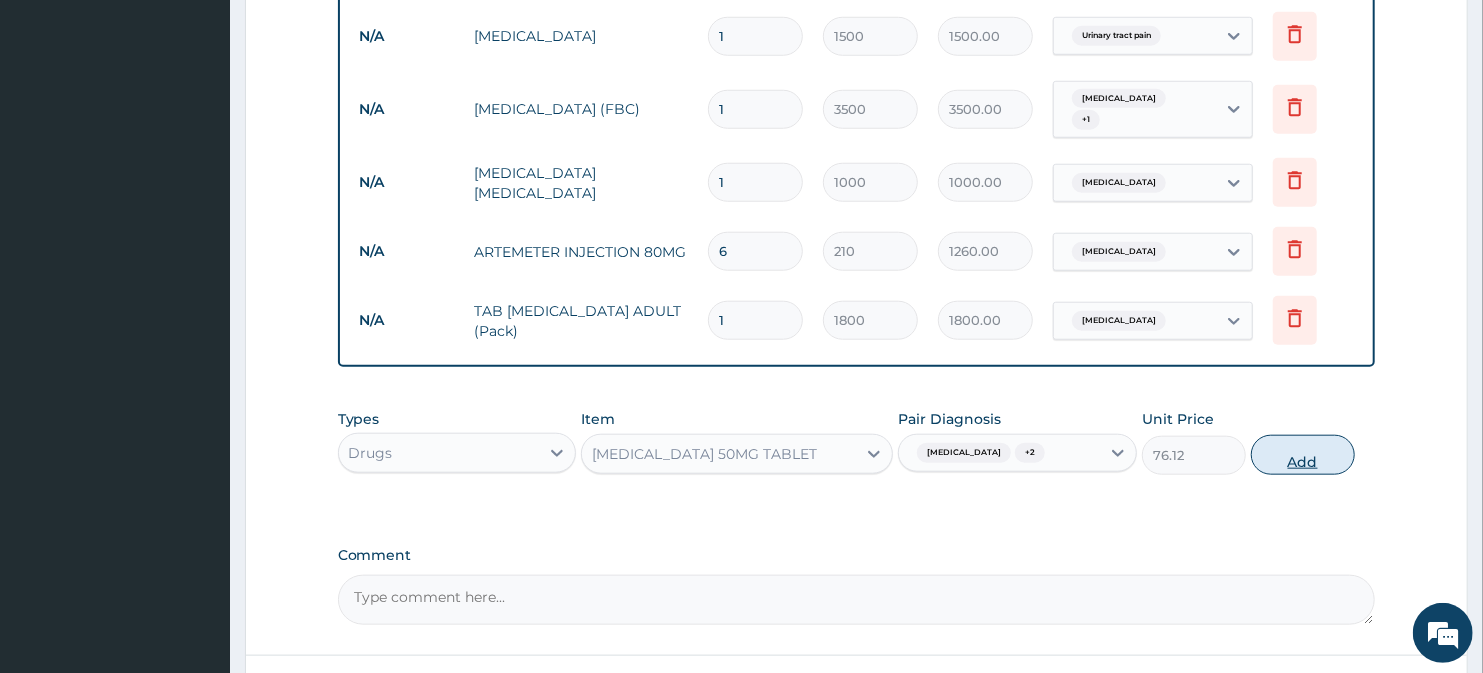 type on "0" 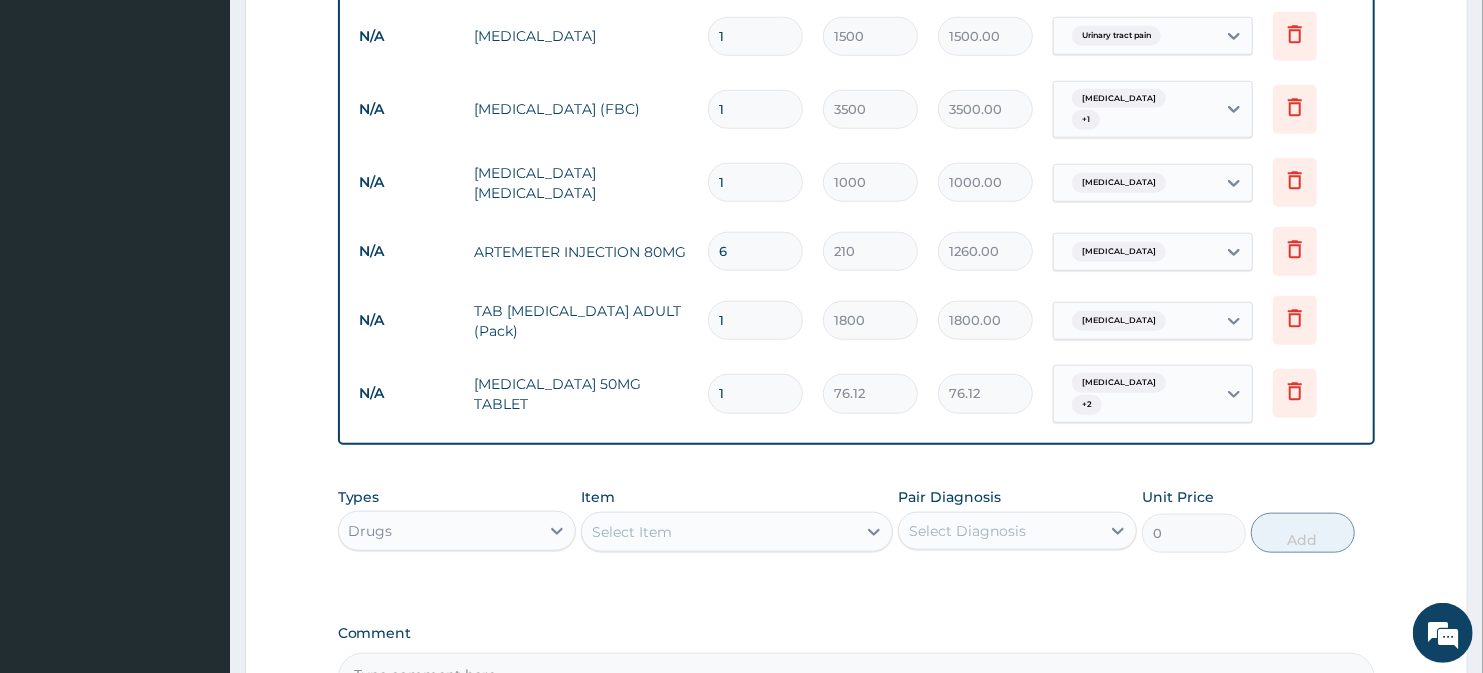 click on "Select Item" at bounding box center [718, 532] 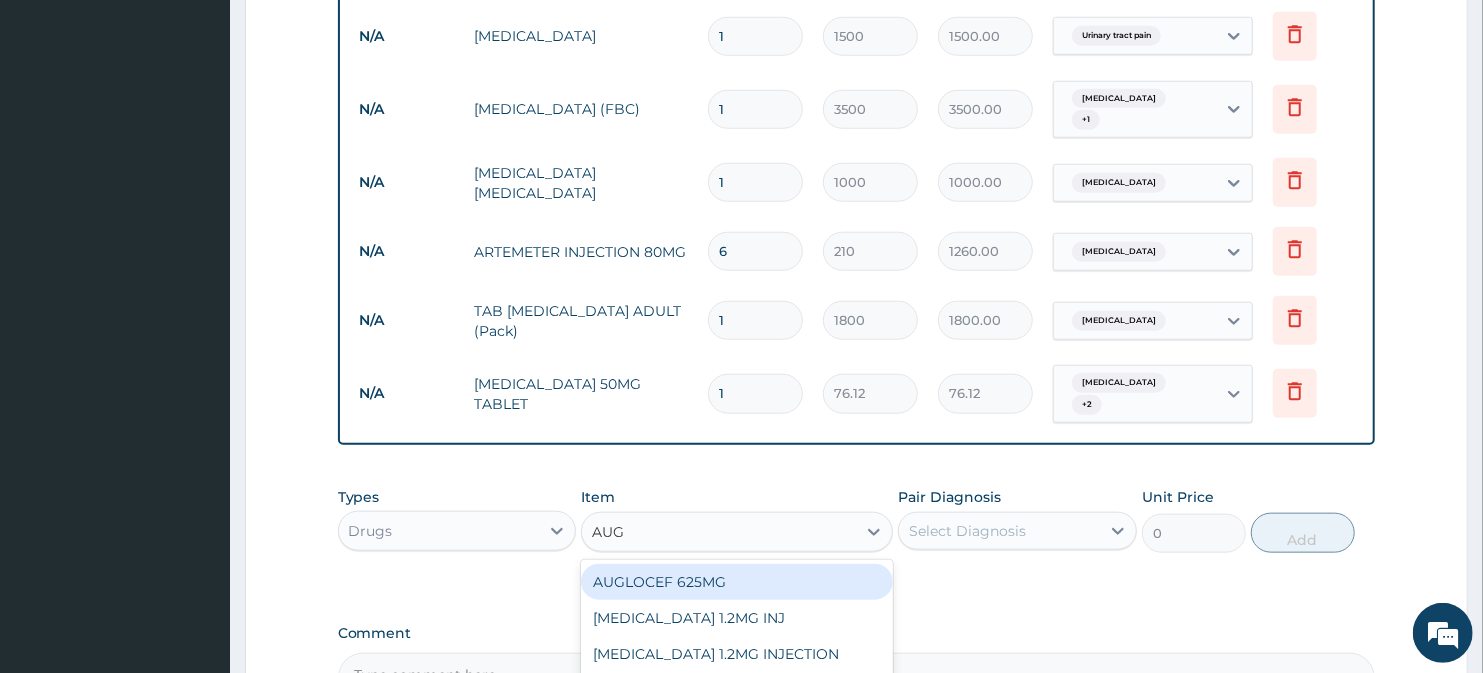 type on "AUGM" 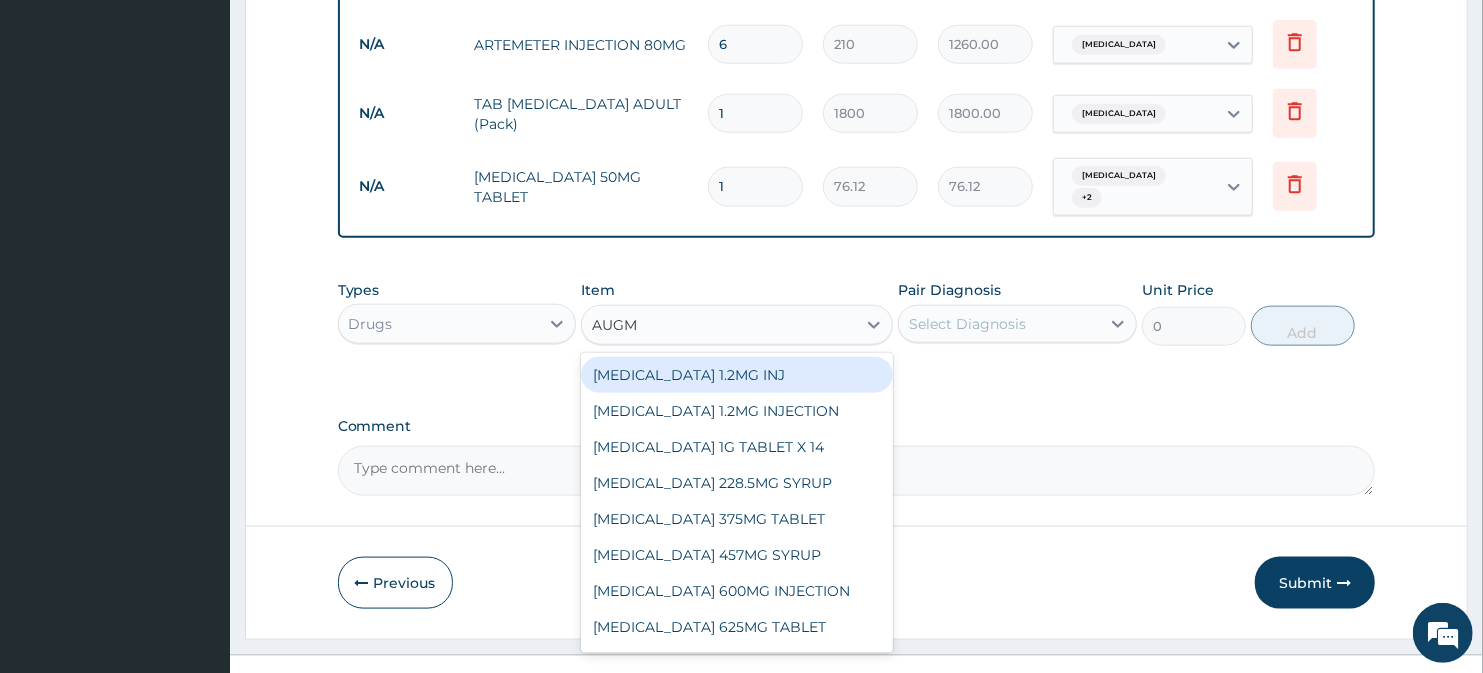 scroll, scrollTop: 1228, scrollLeft: 0, axis: vertical 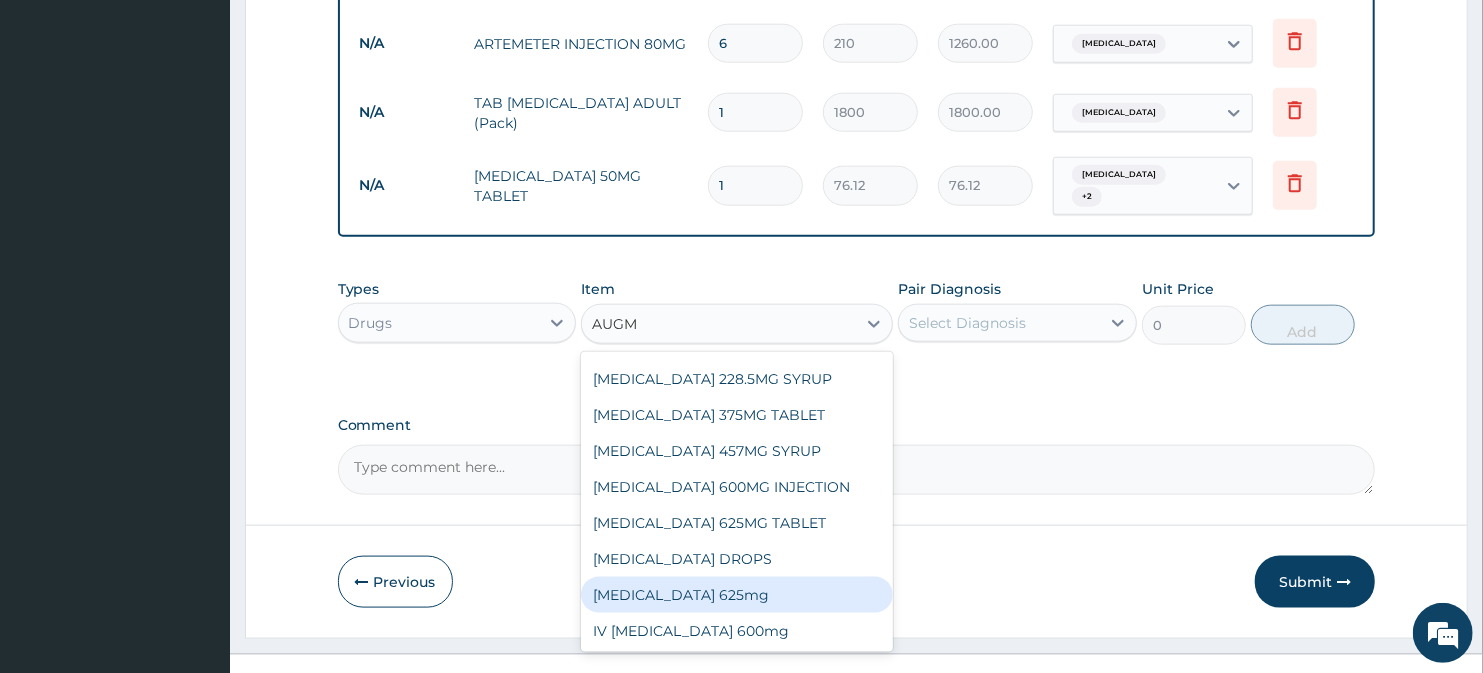 click on "Augmentin 625mg" at bounding box center (736, 595) 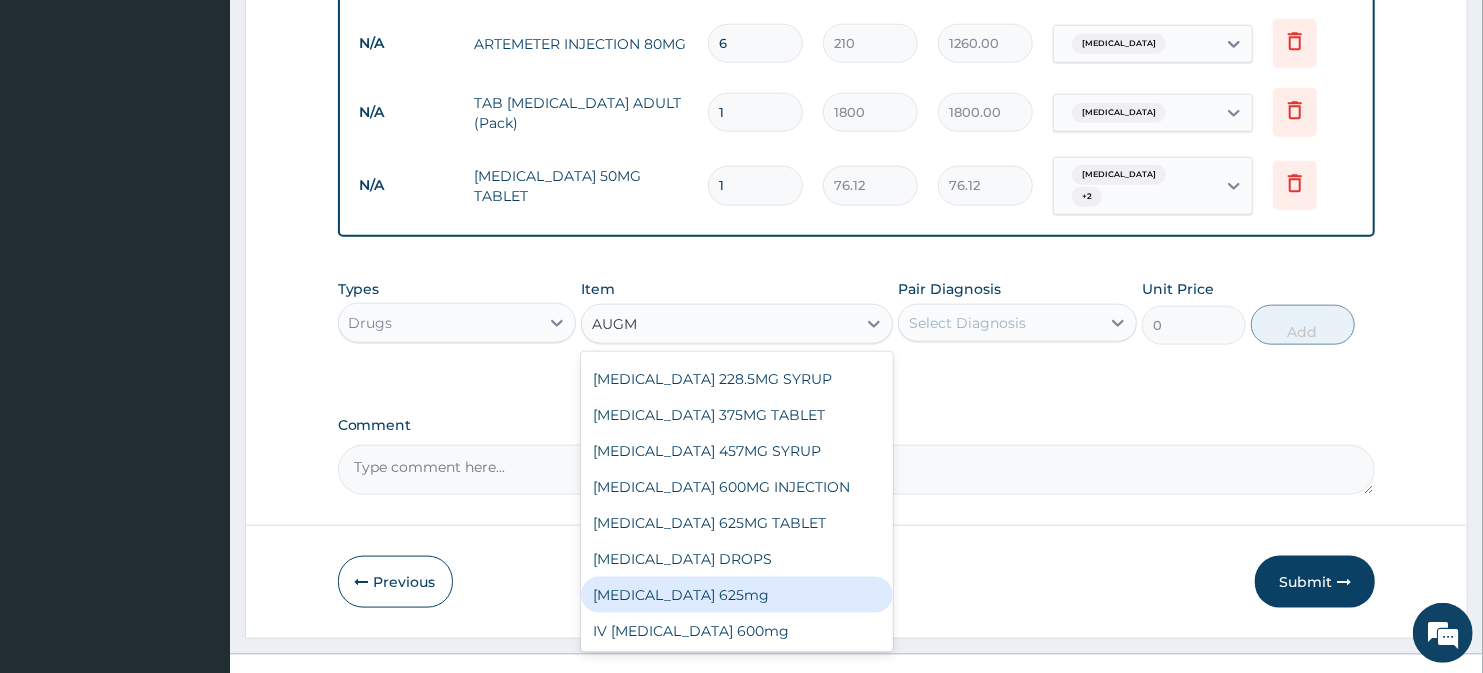 type 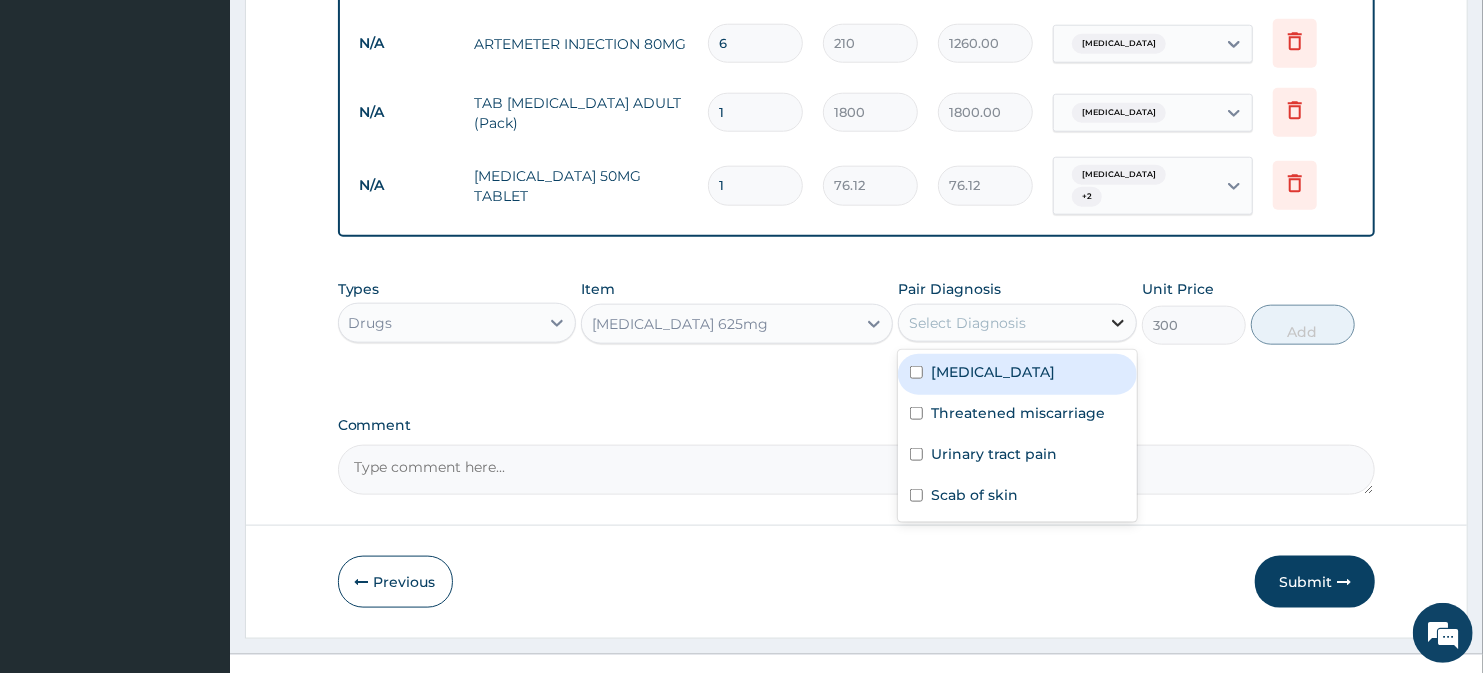 click 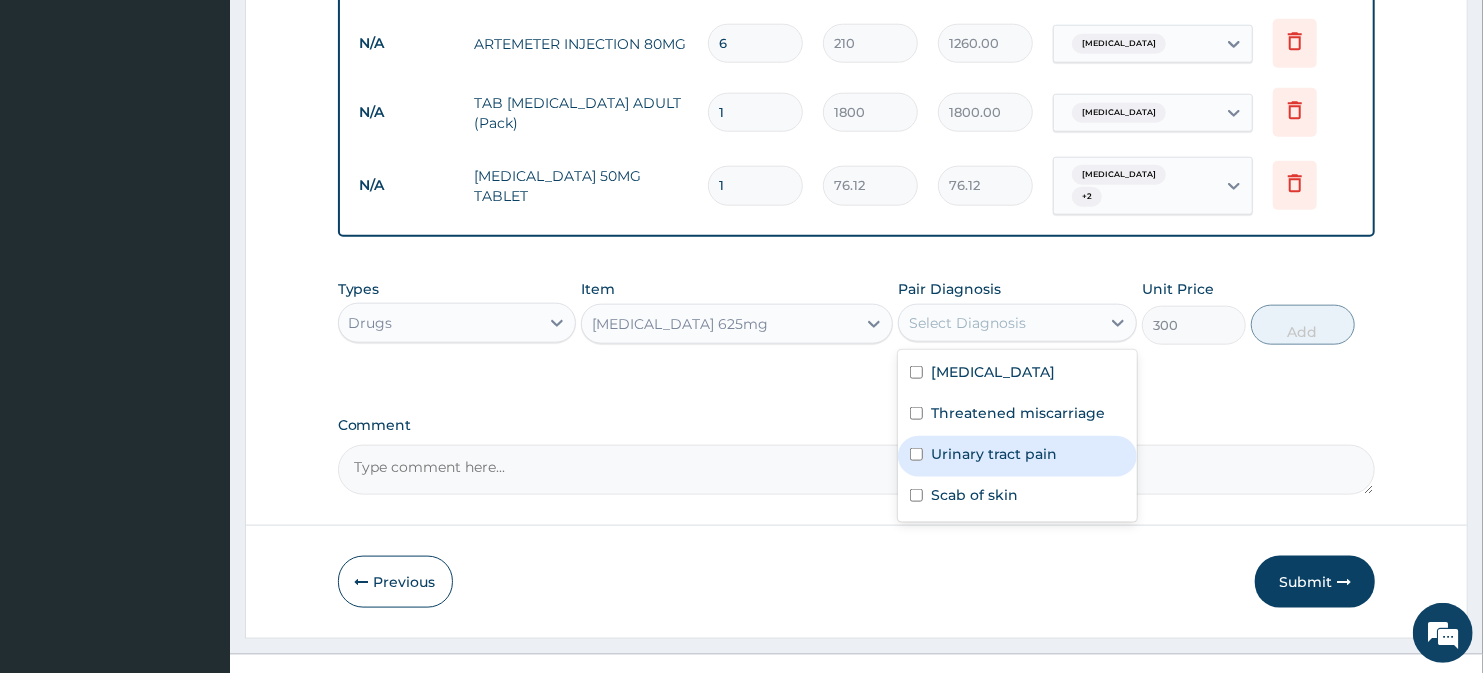 click on "Urinary tract pain" at bounding box center [1017, 456] 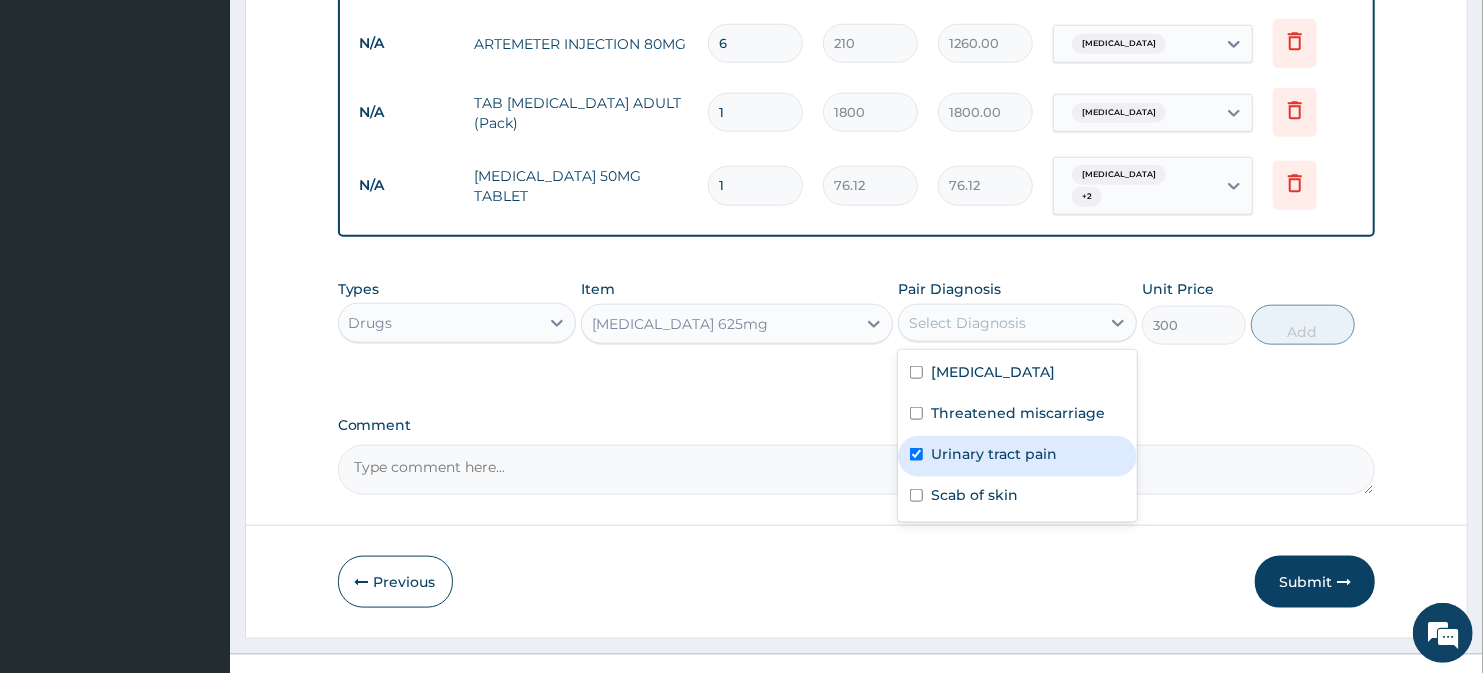 checkbox on "true" 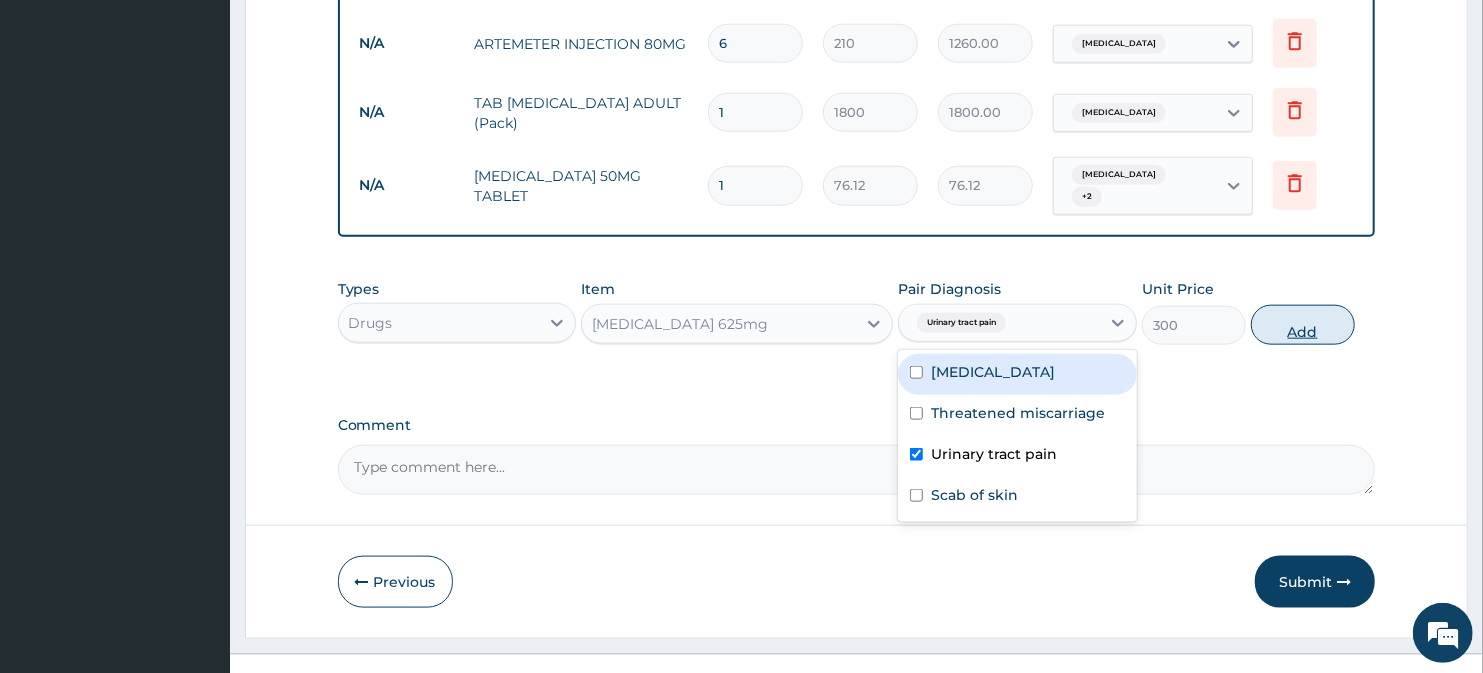 click on "Add" at bounding box center (1303, 325) 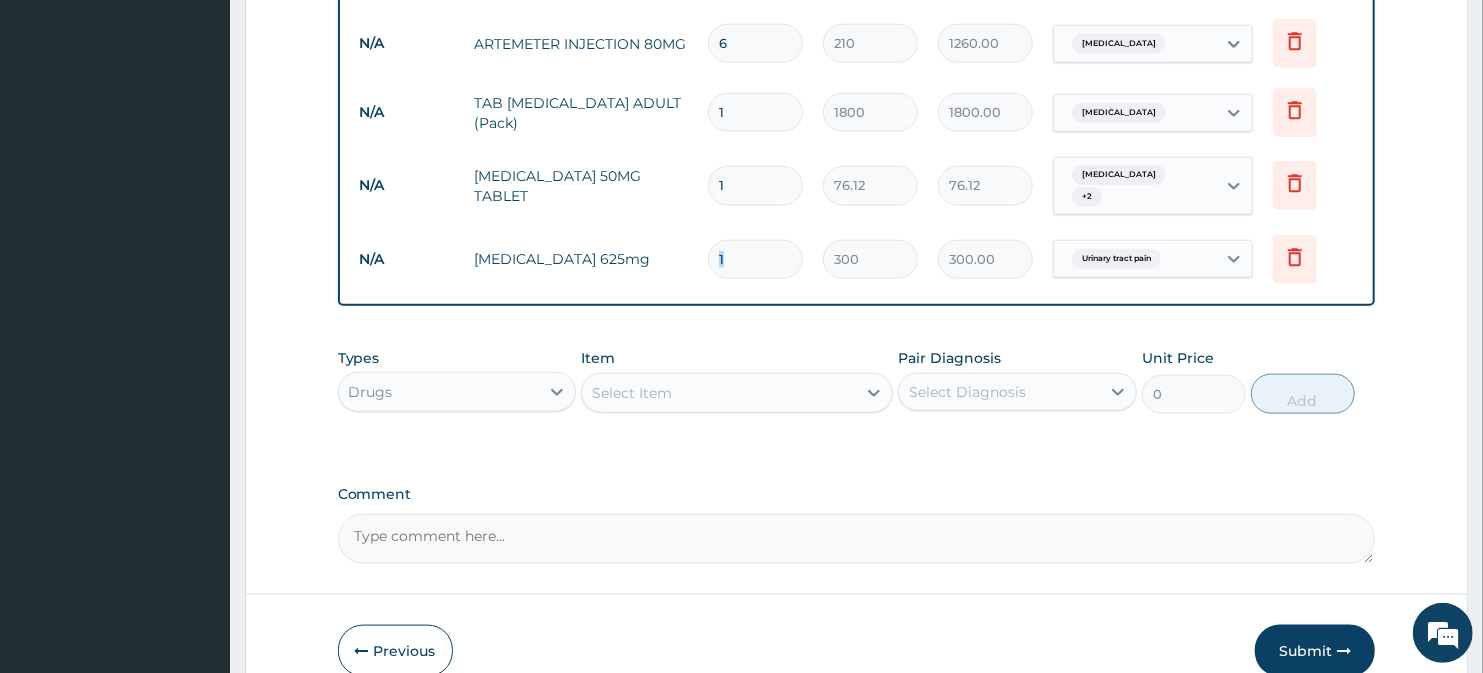 drag, startPoint x: 822, startPoint y: 208, endPoint x: 790, endPoint y: 224, distance: 35.77709 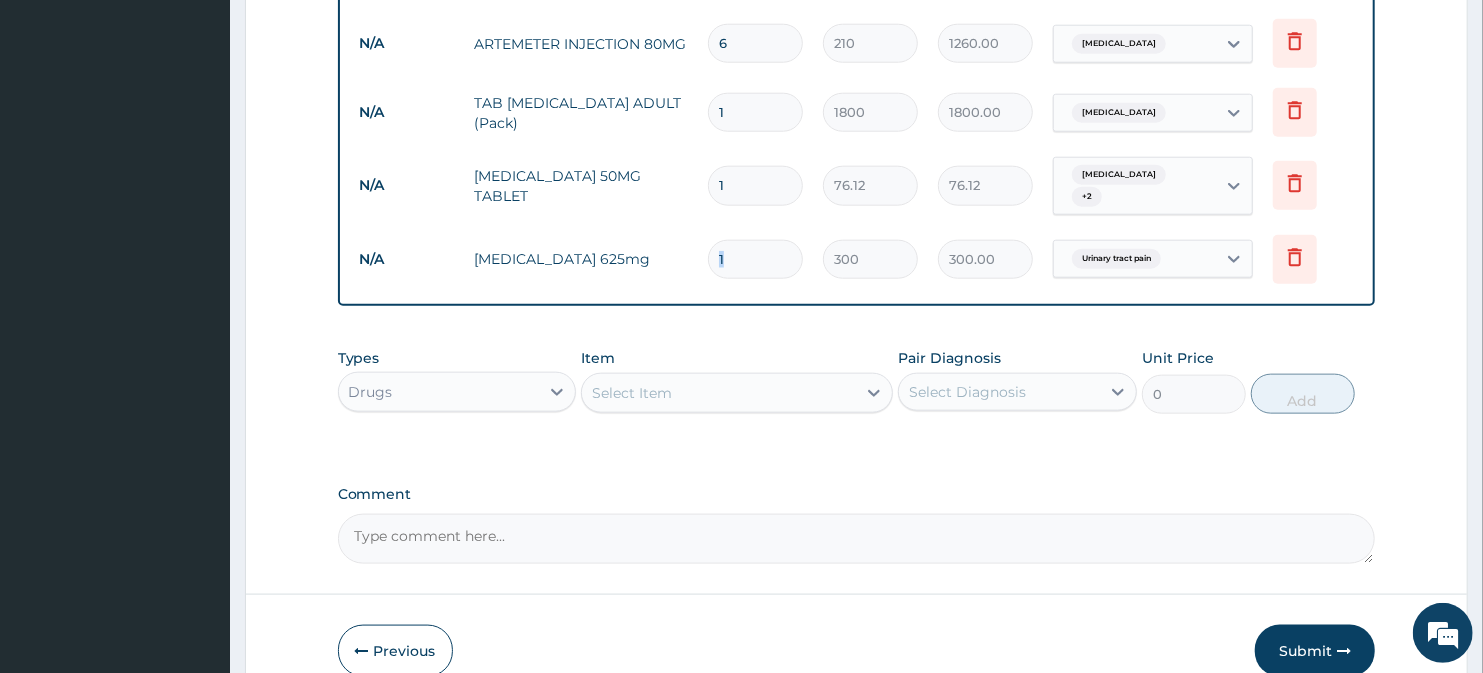 click on "N/A Augmentin 625mg  1 300 300.00 Urinary tract pain Delete" at bounding box center (857, 259) 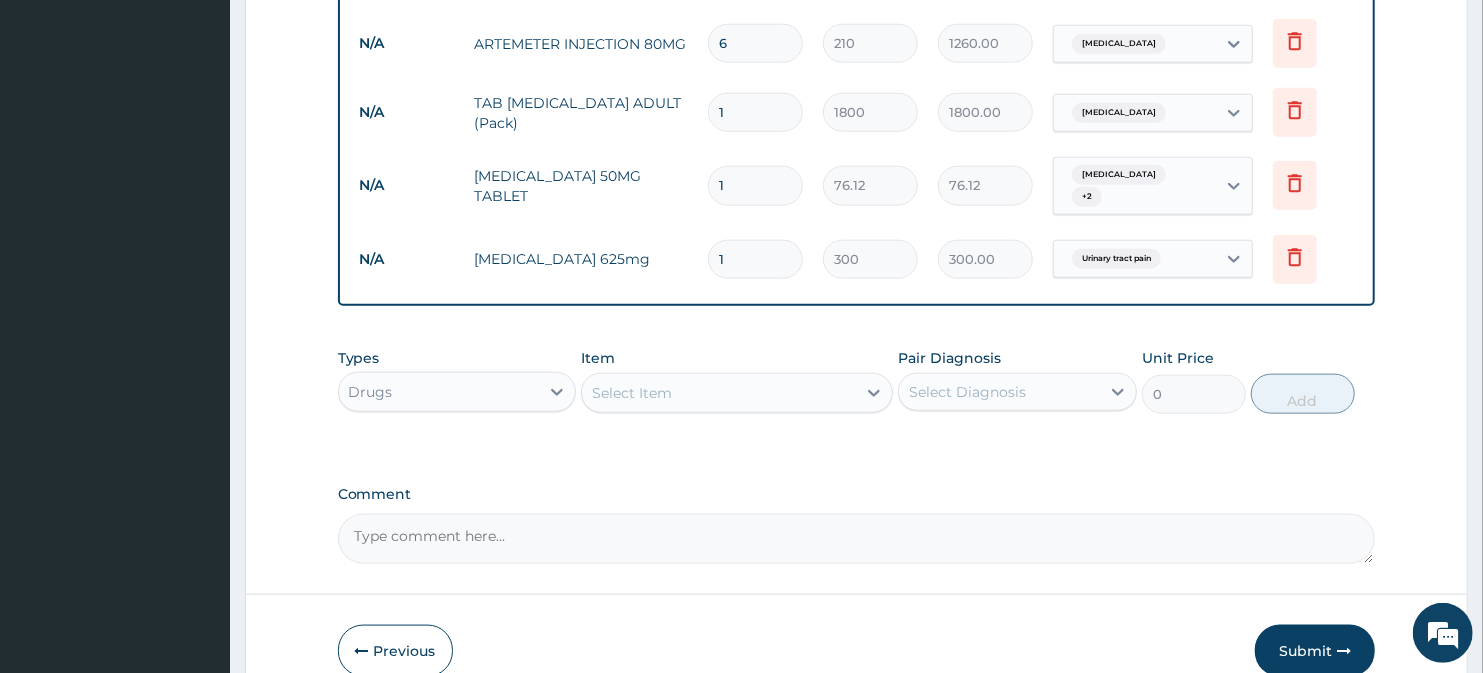 click on "1" at bounding box center [755, 259] 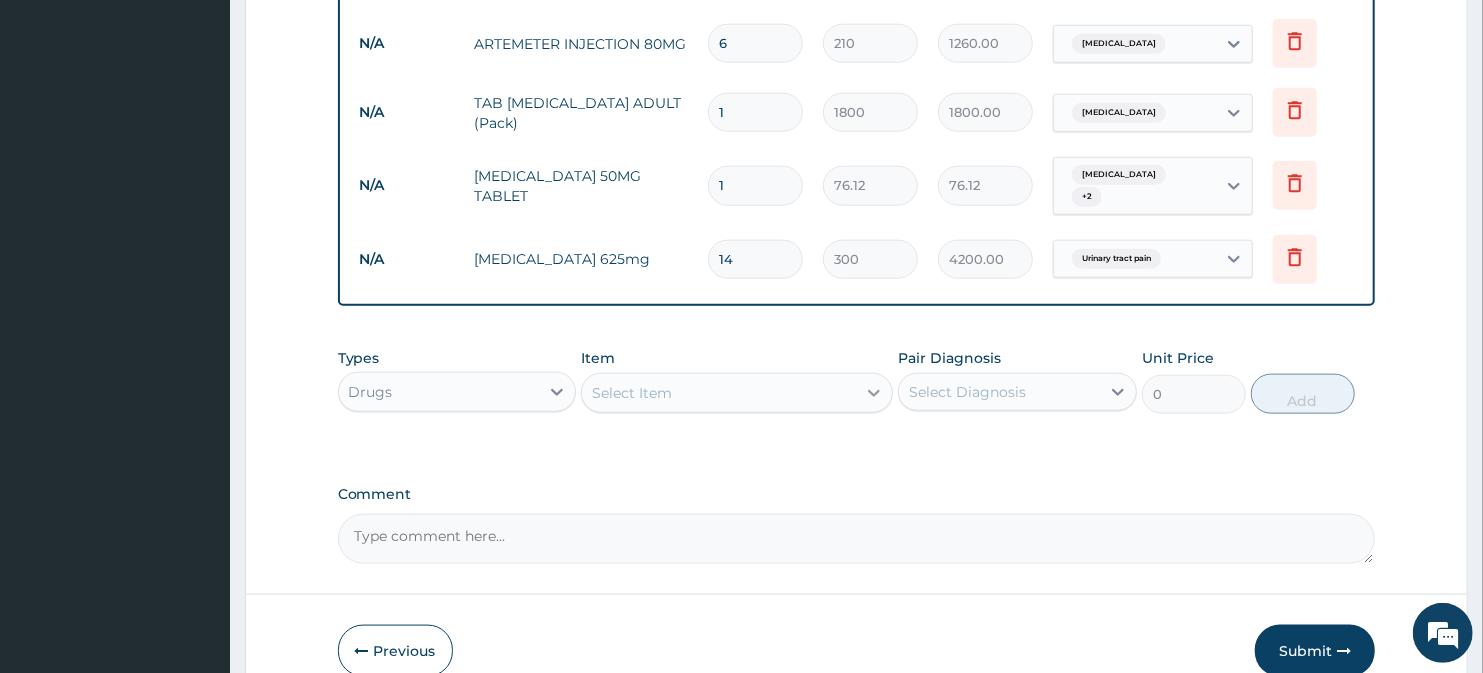 type on "14" 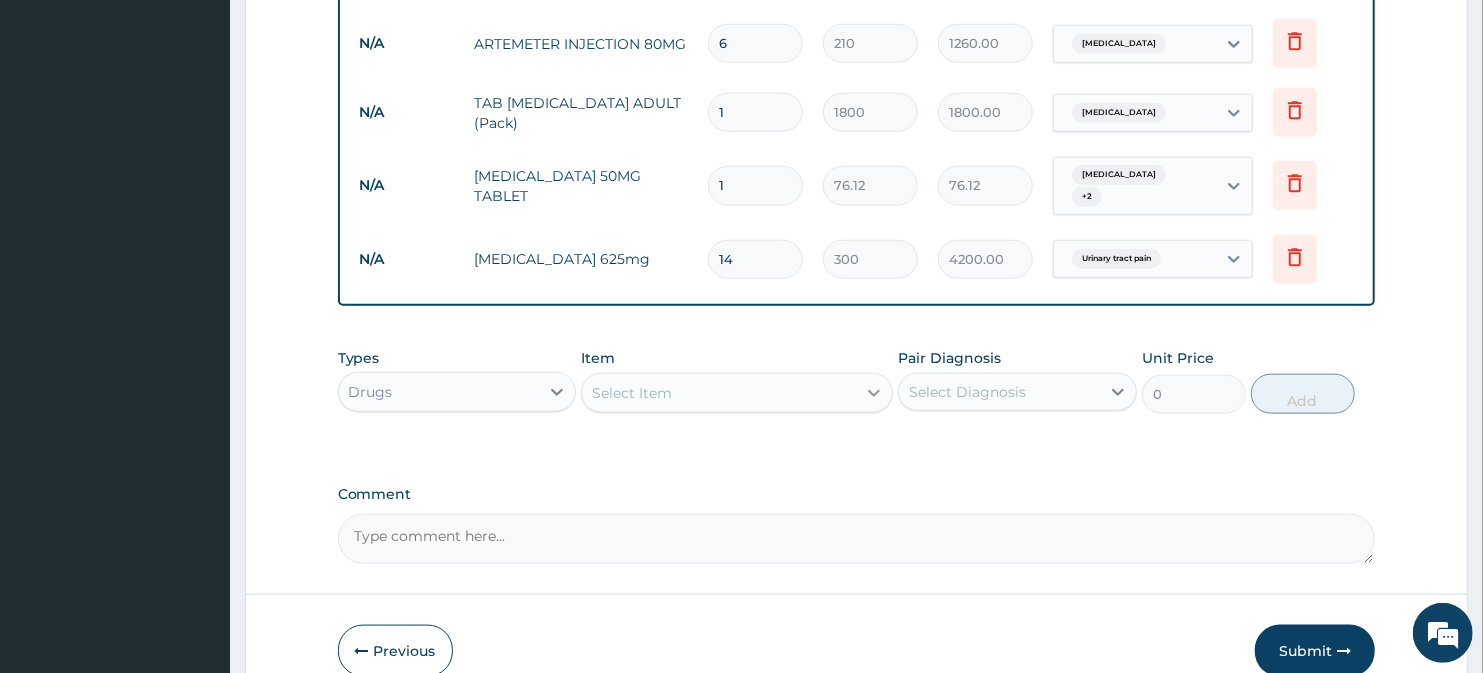 click 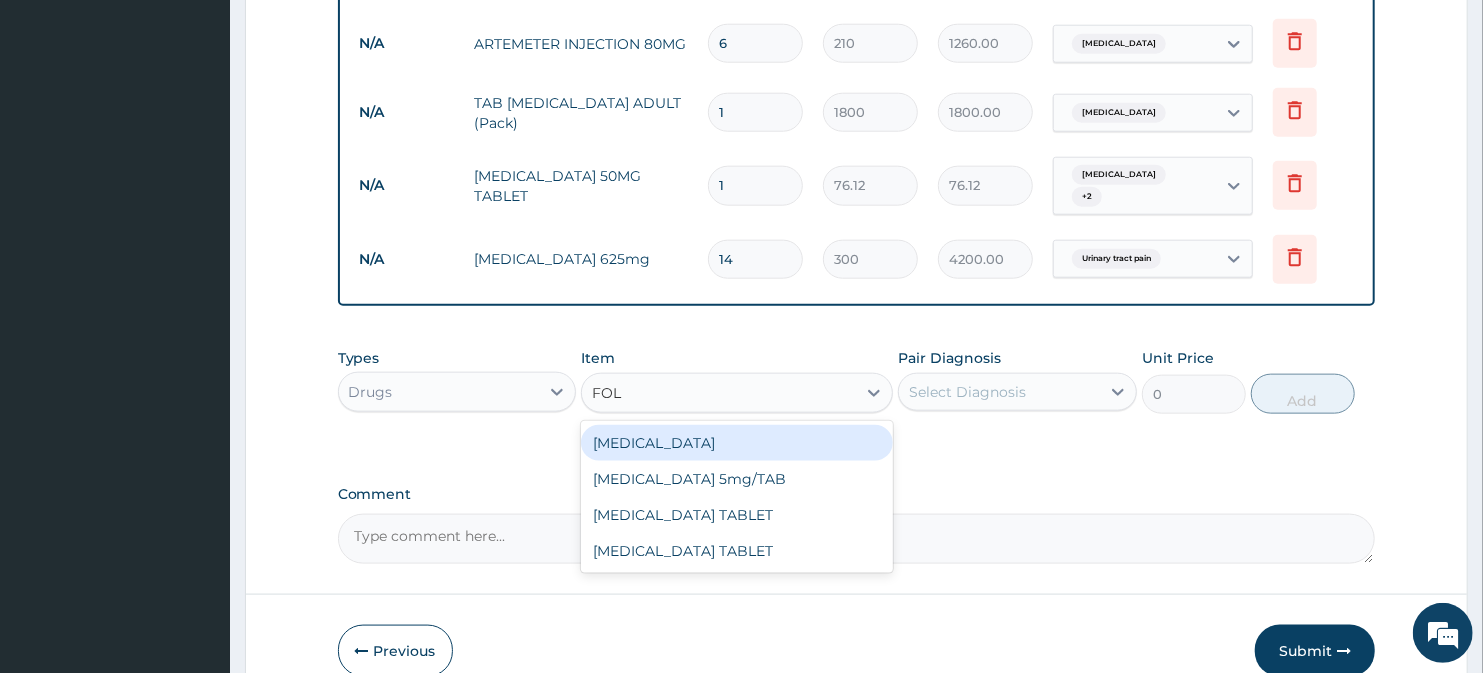 type on "FOLI" 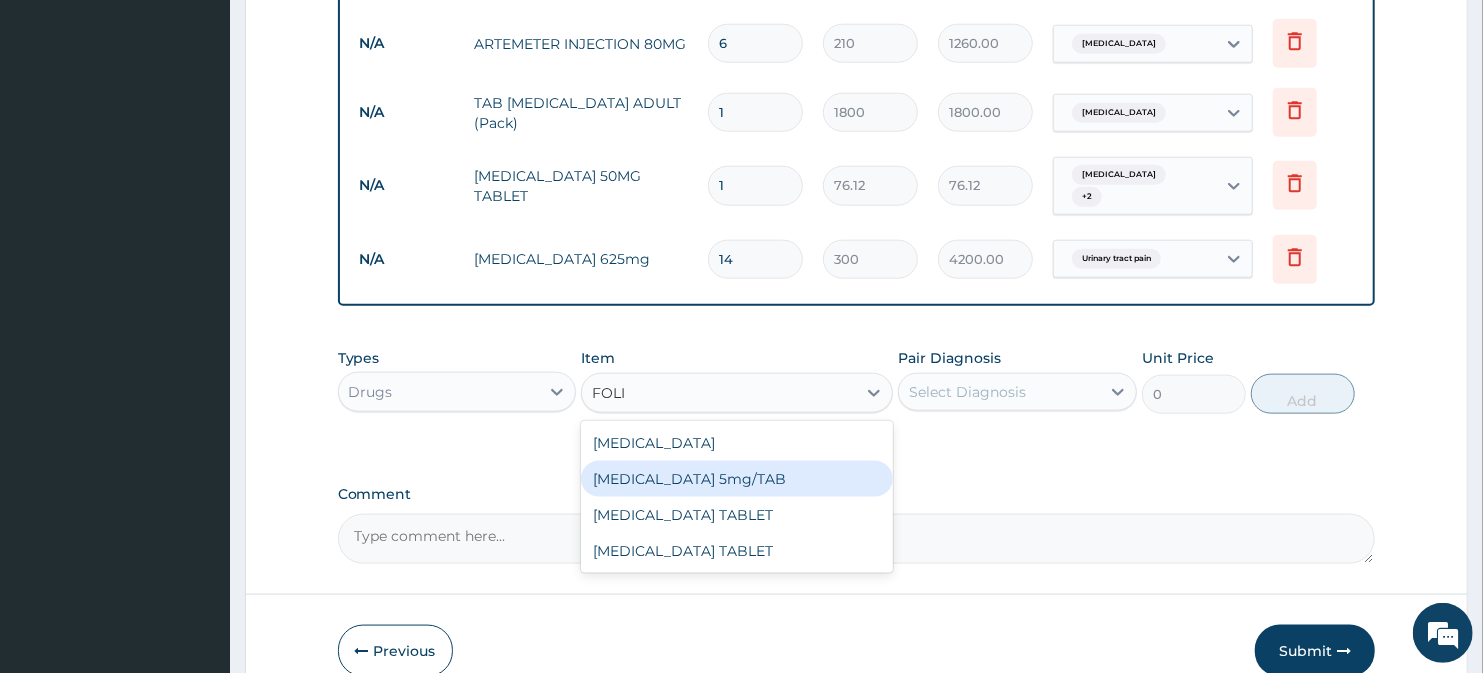 click on "FOLIC acid 5mg/TAB" at bounding box center [736, 479] 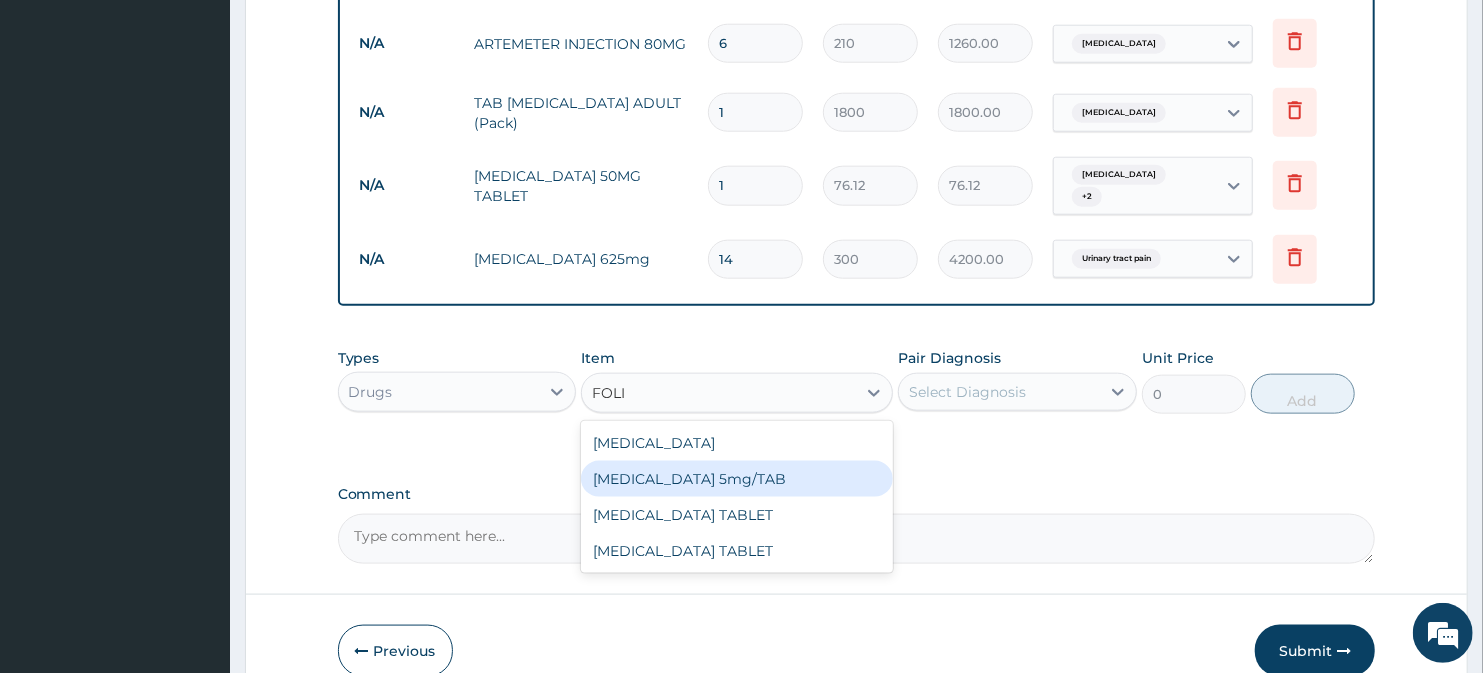 type 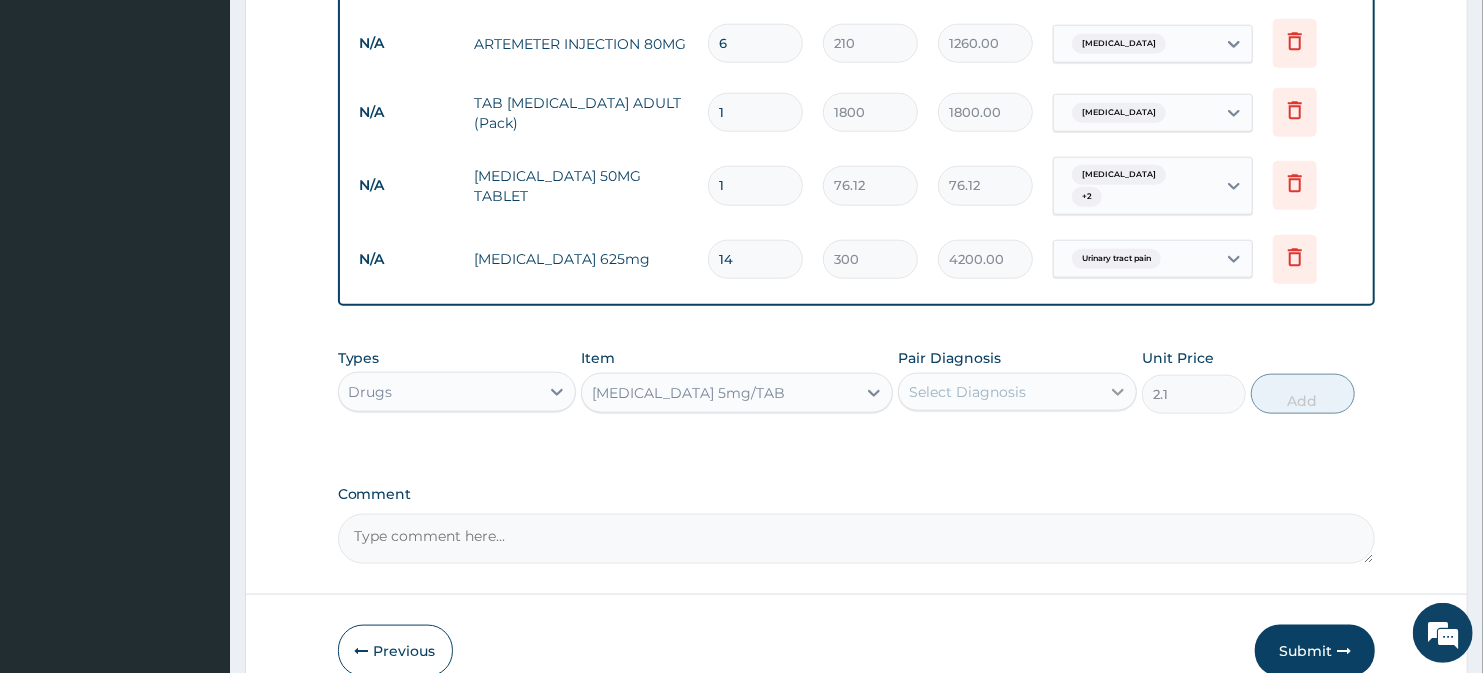 click 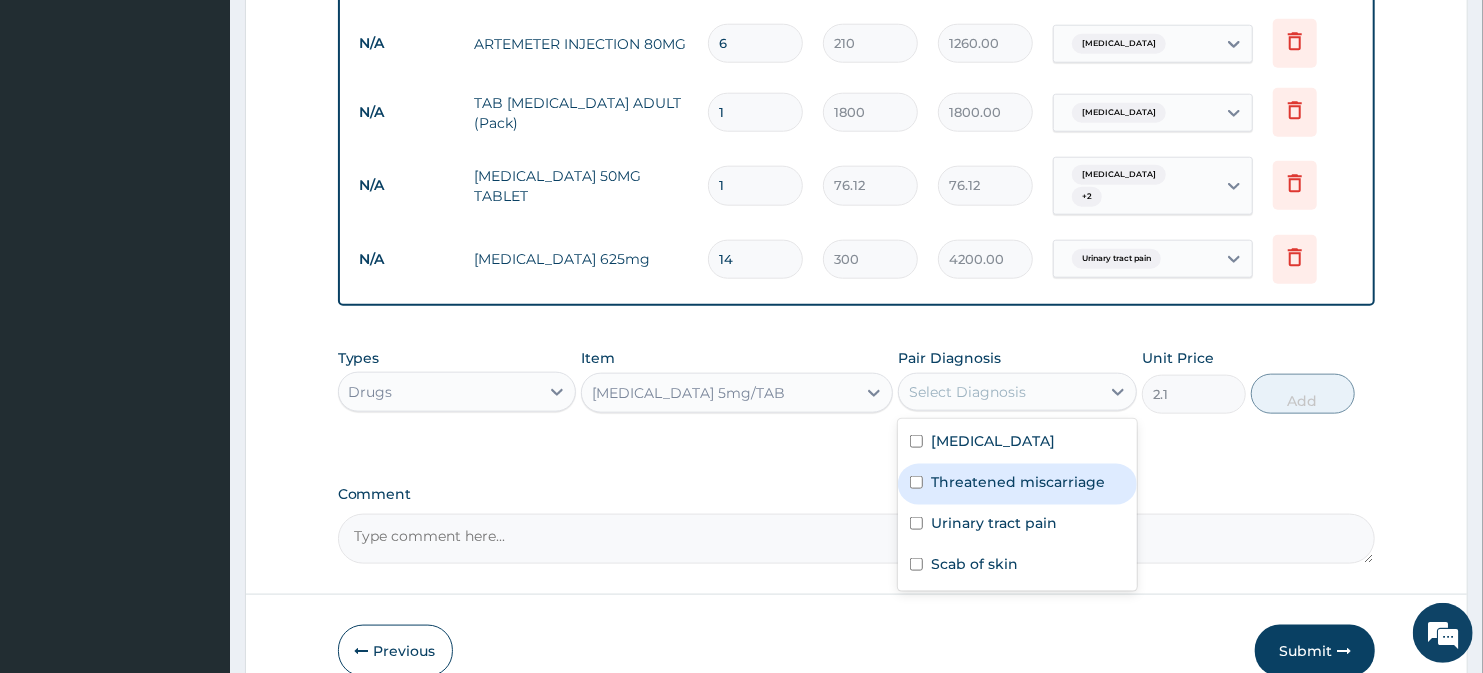 click on "Threatened miscarriage" at bounding box center (1018, 482) 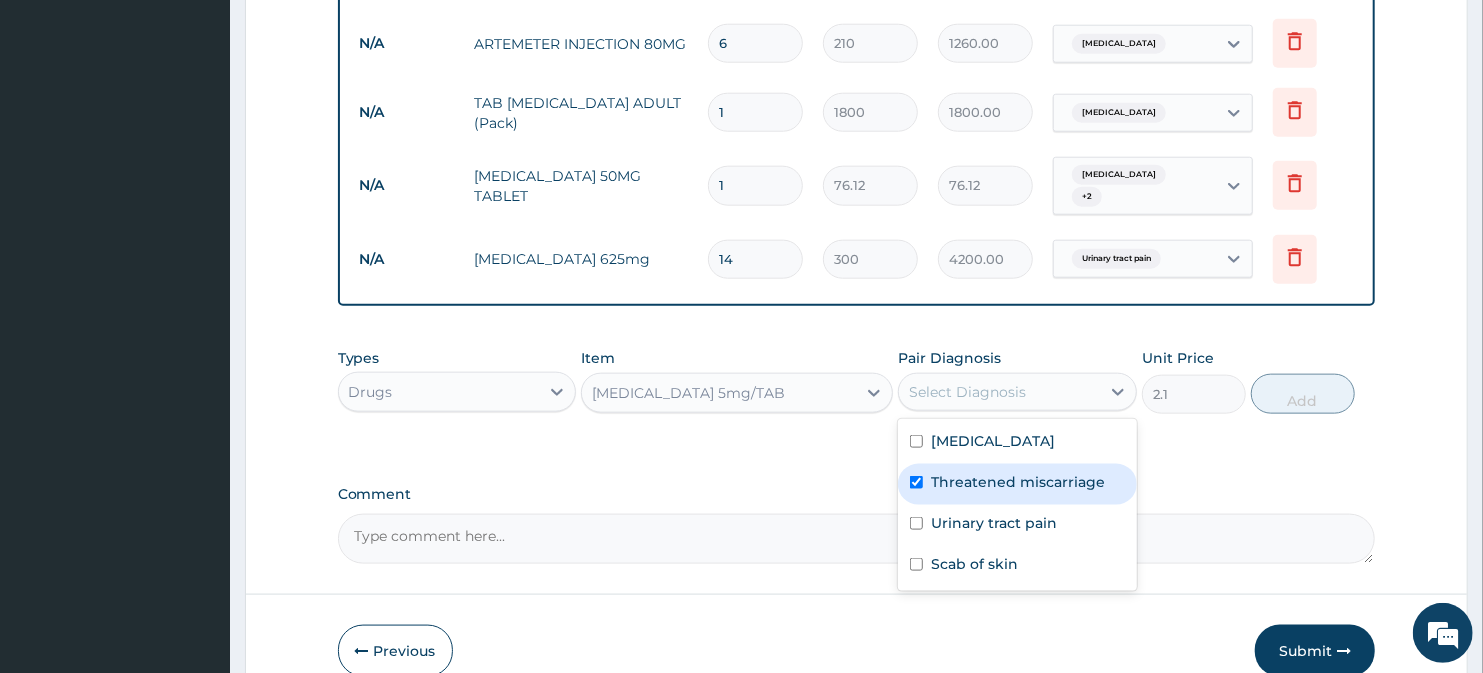 checkbox on "true" 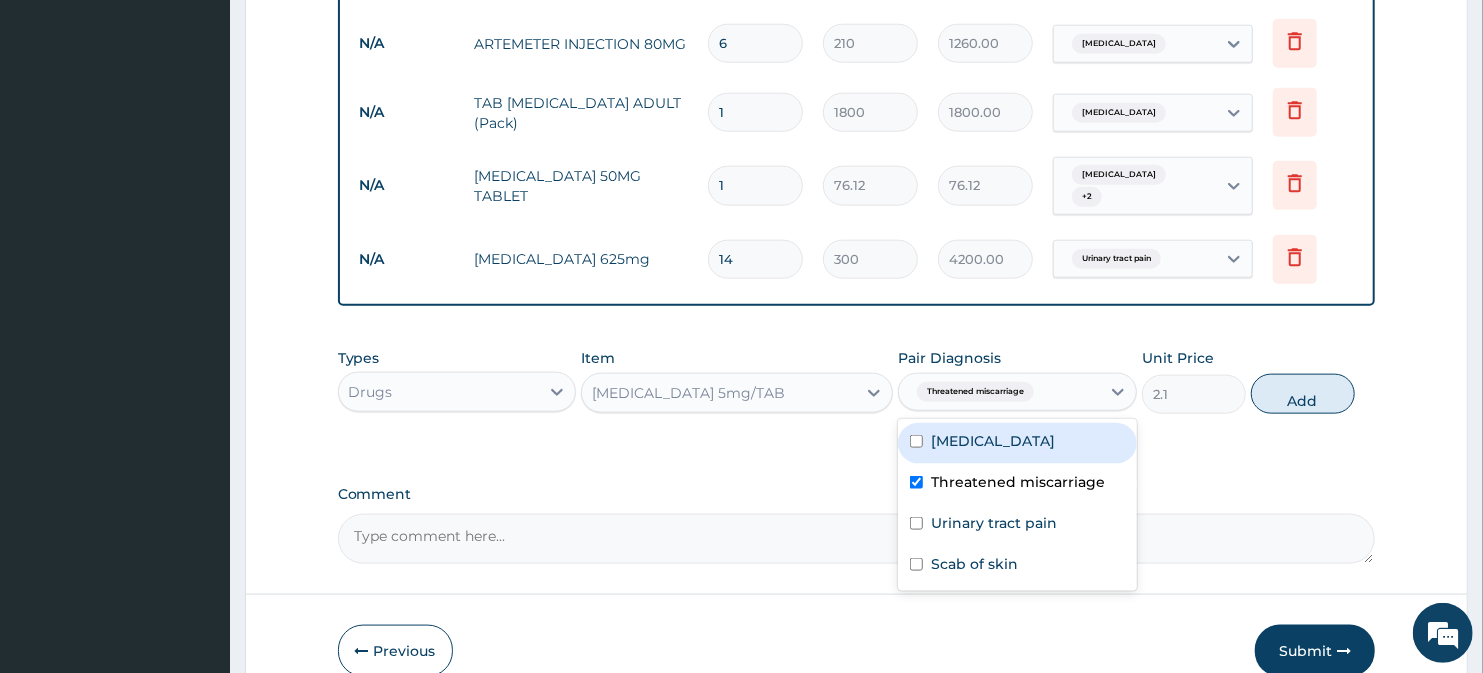 click on "Malaria" at bounding box center [993, 441] 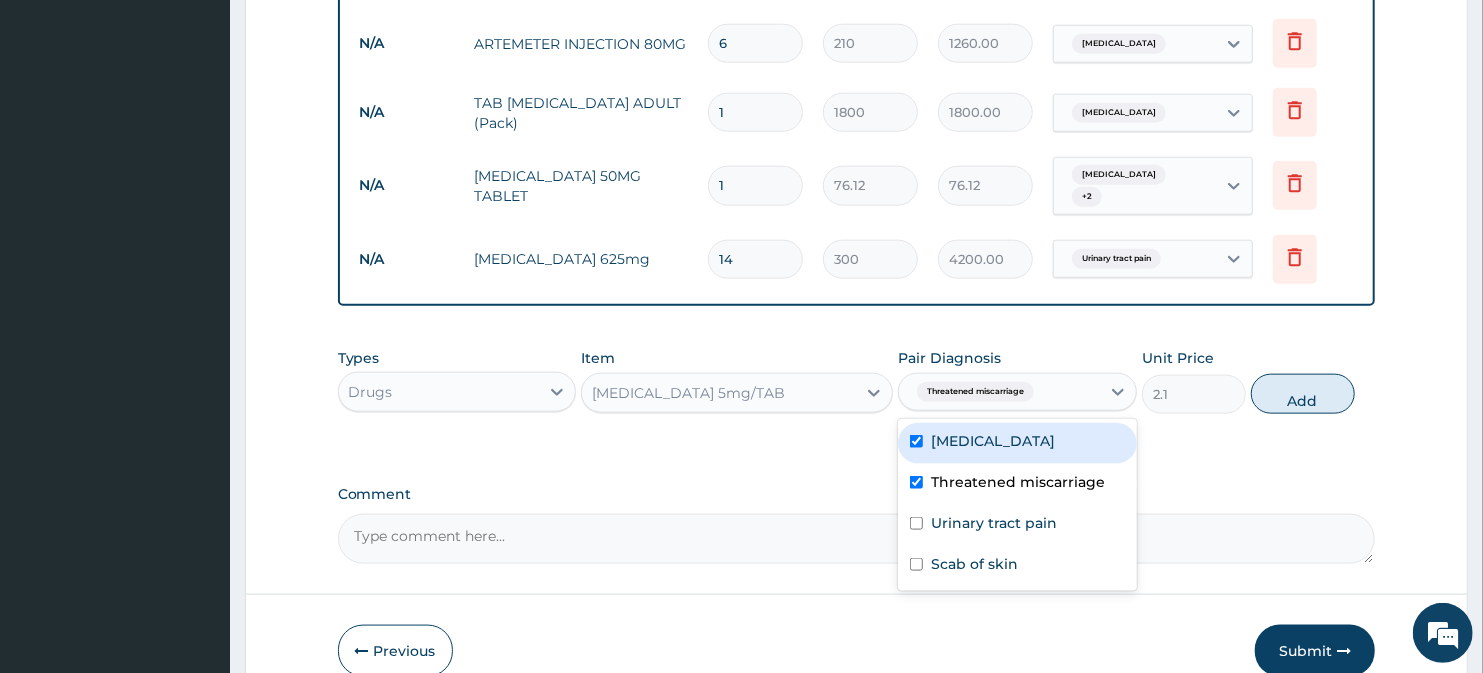 checkbox on "true" 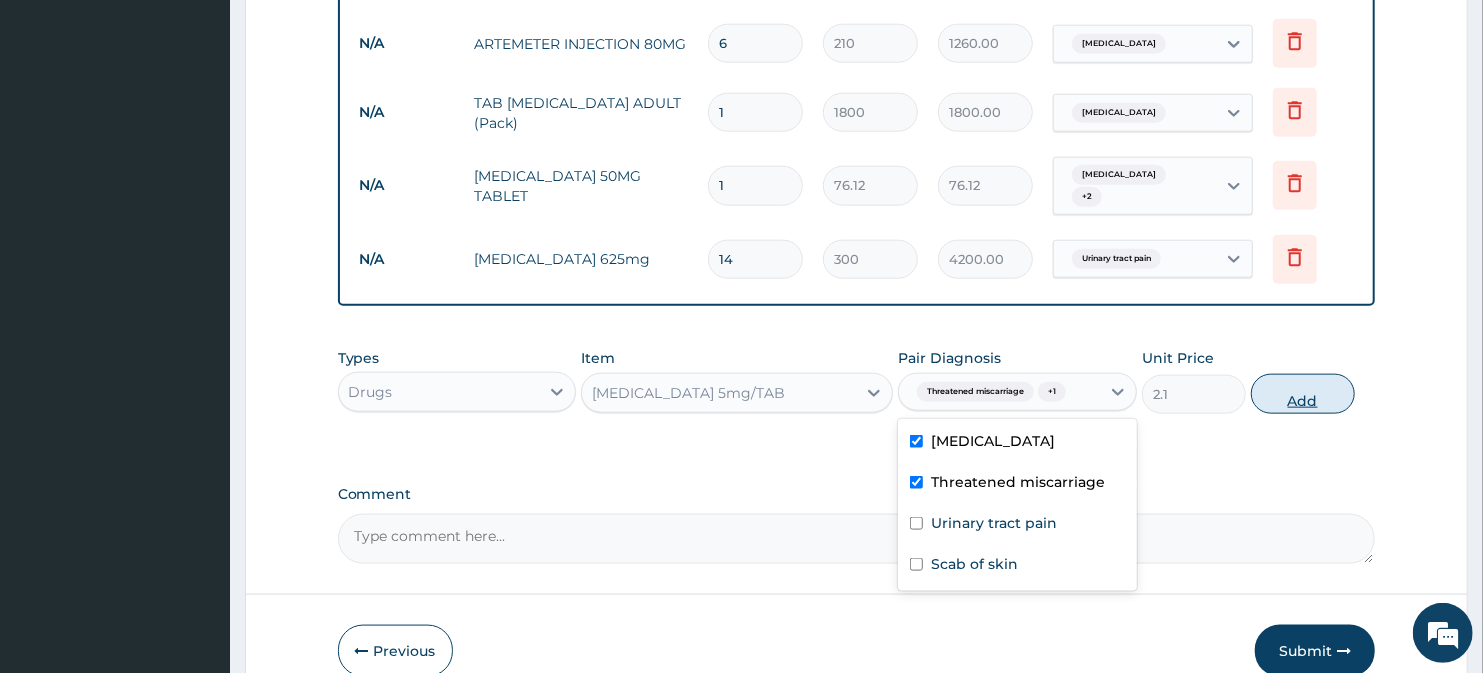click on "Add" at bounding box center [1303, 394] 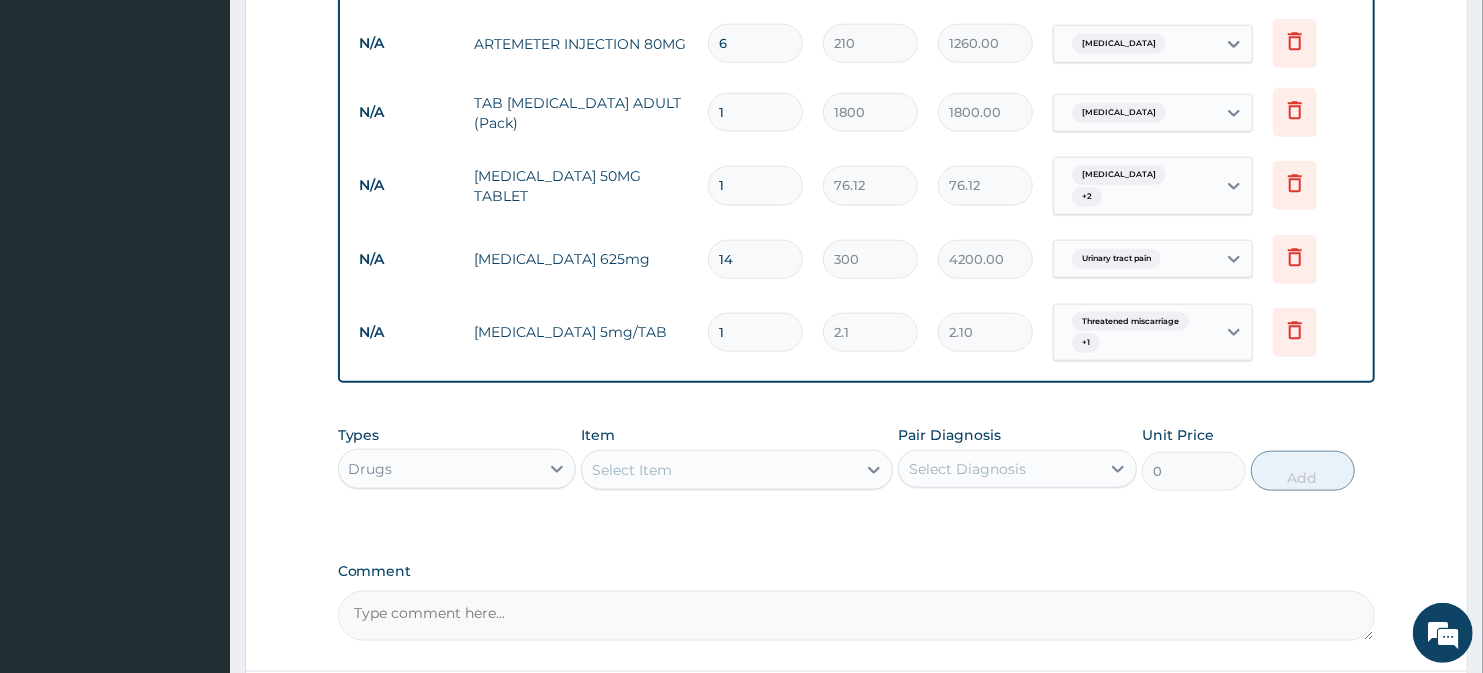type on "14" 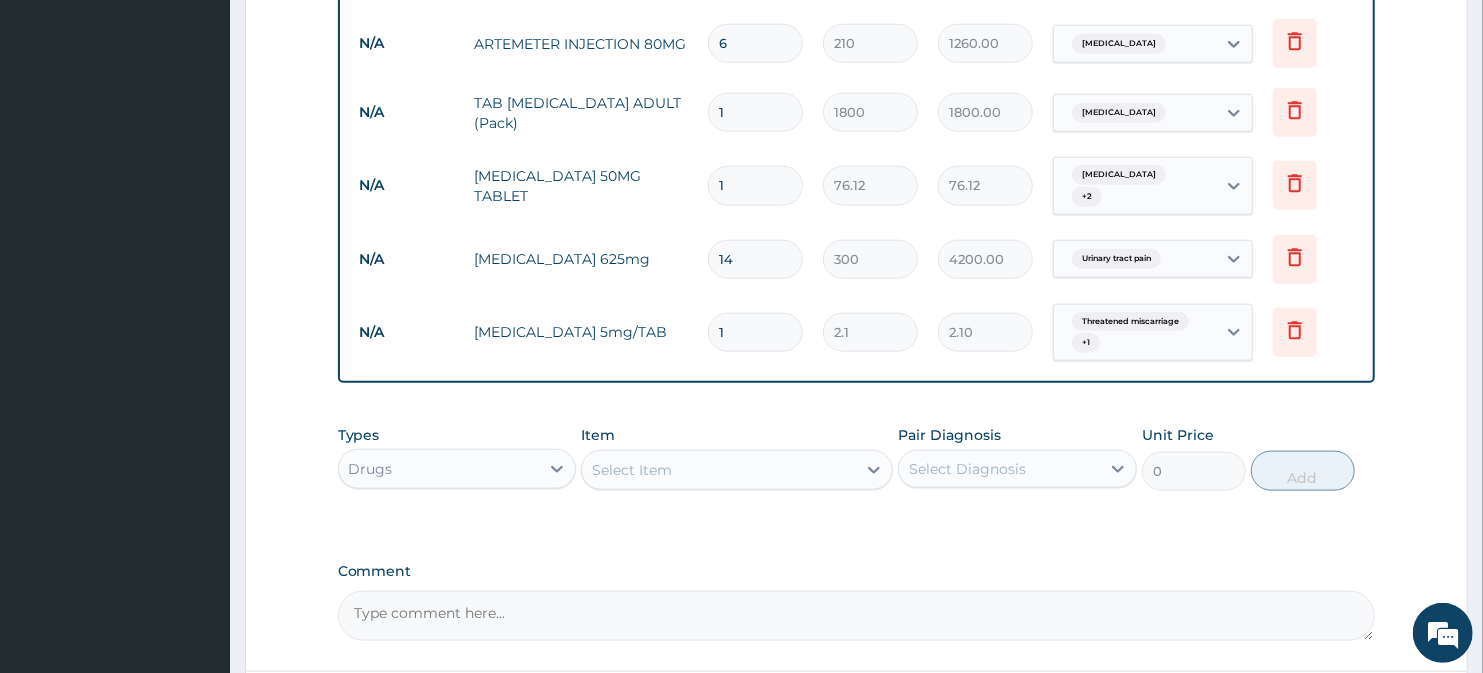 type on "29.40" 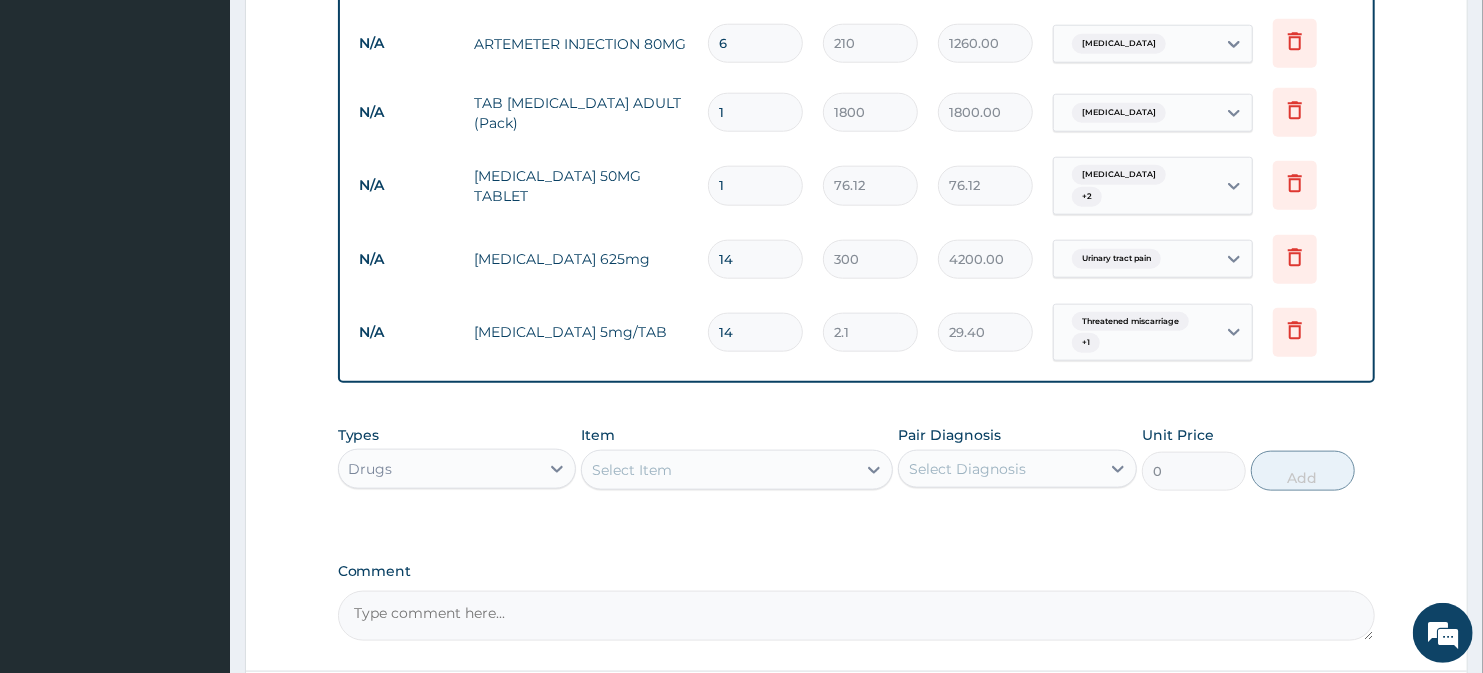 type on "14" 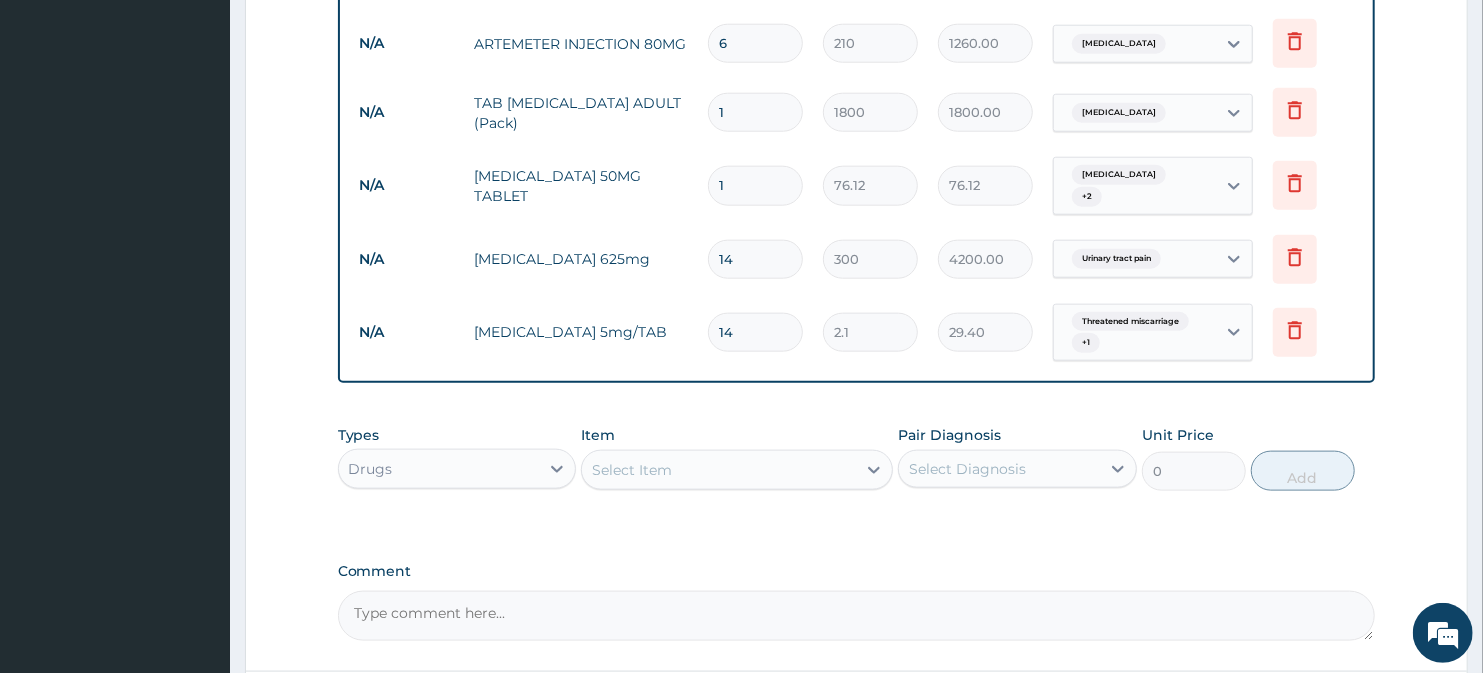 click on "Select Item" at bounding box center (718, 470) 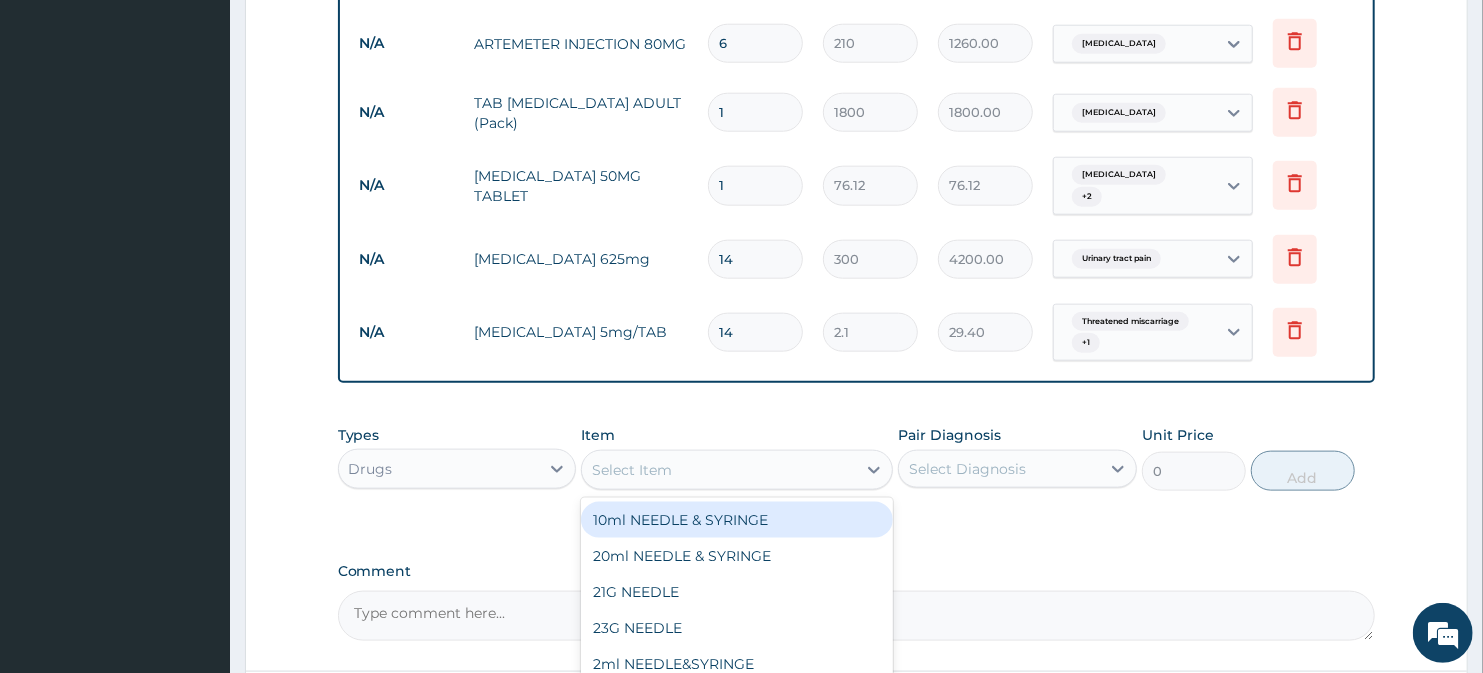 click on "Select Item" at bounding box center (718, 470) 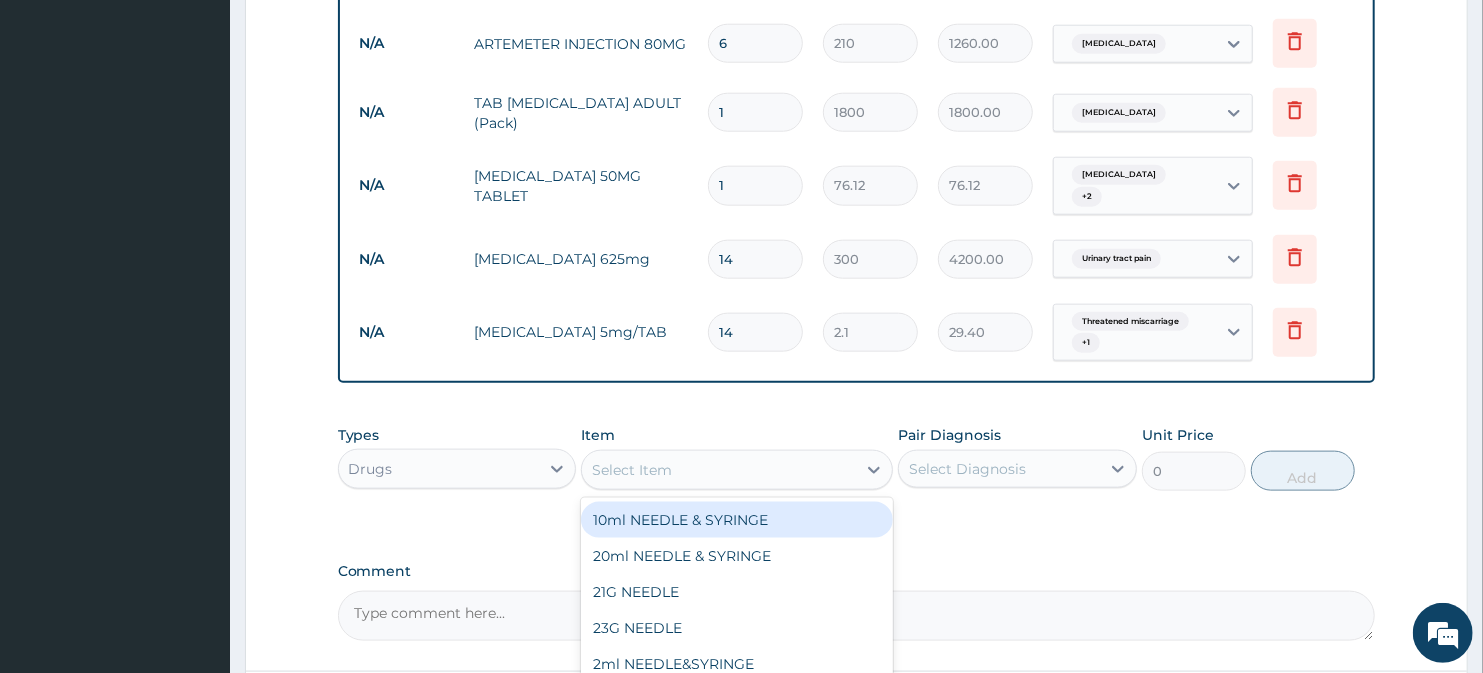 click on "Select Item" at bounding box center [718, 470] 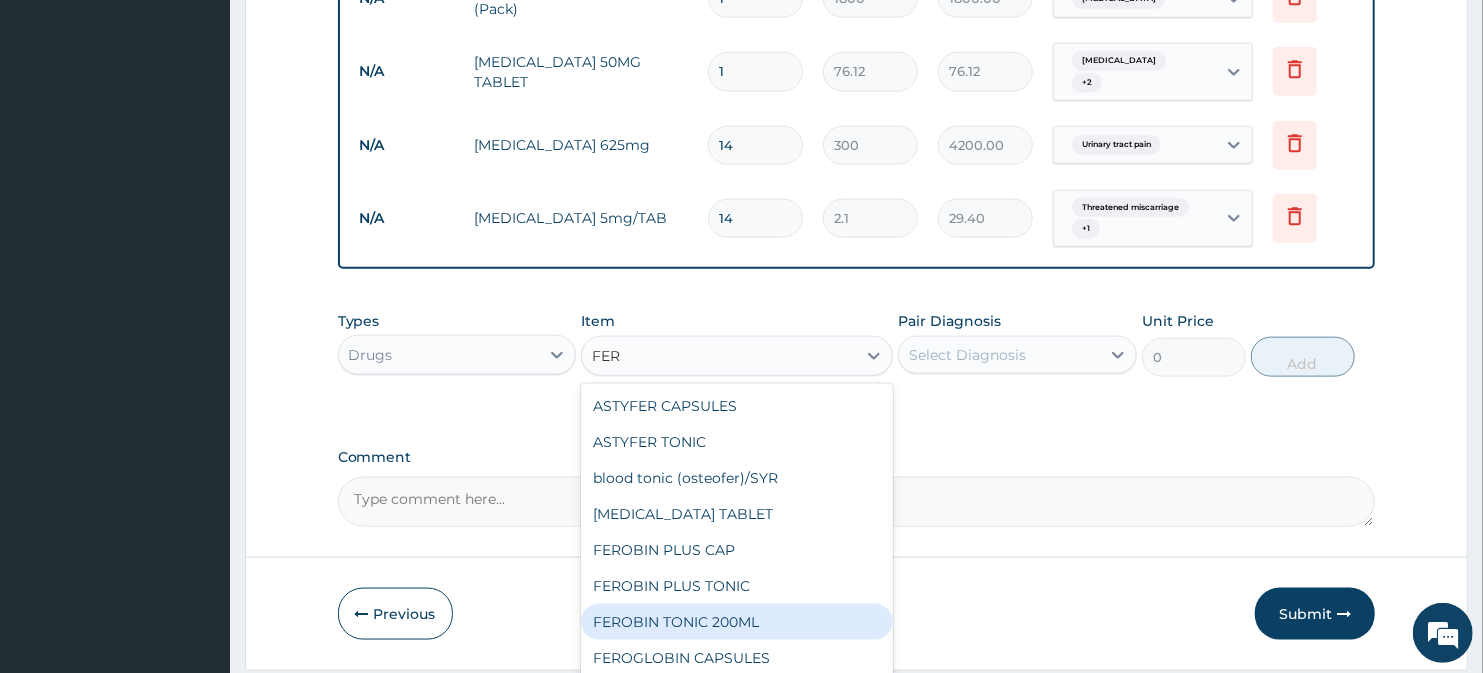 scroll, scrollTop: 1375, scrollLeft: 0, axis: vertical 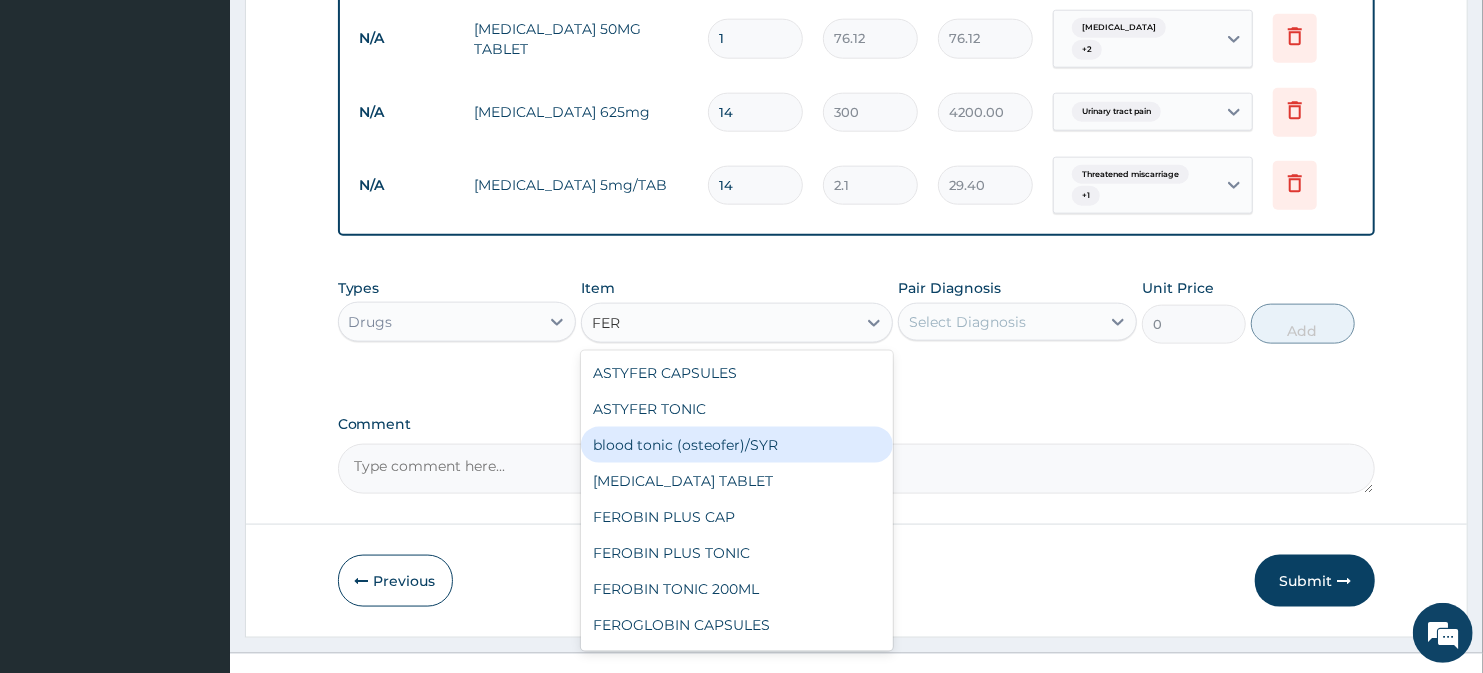 type on "FERR" 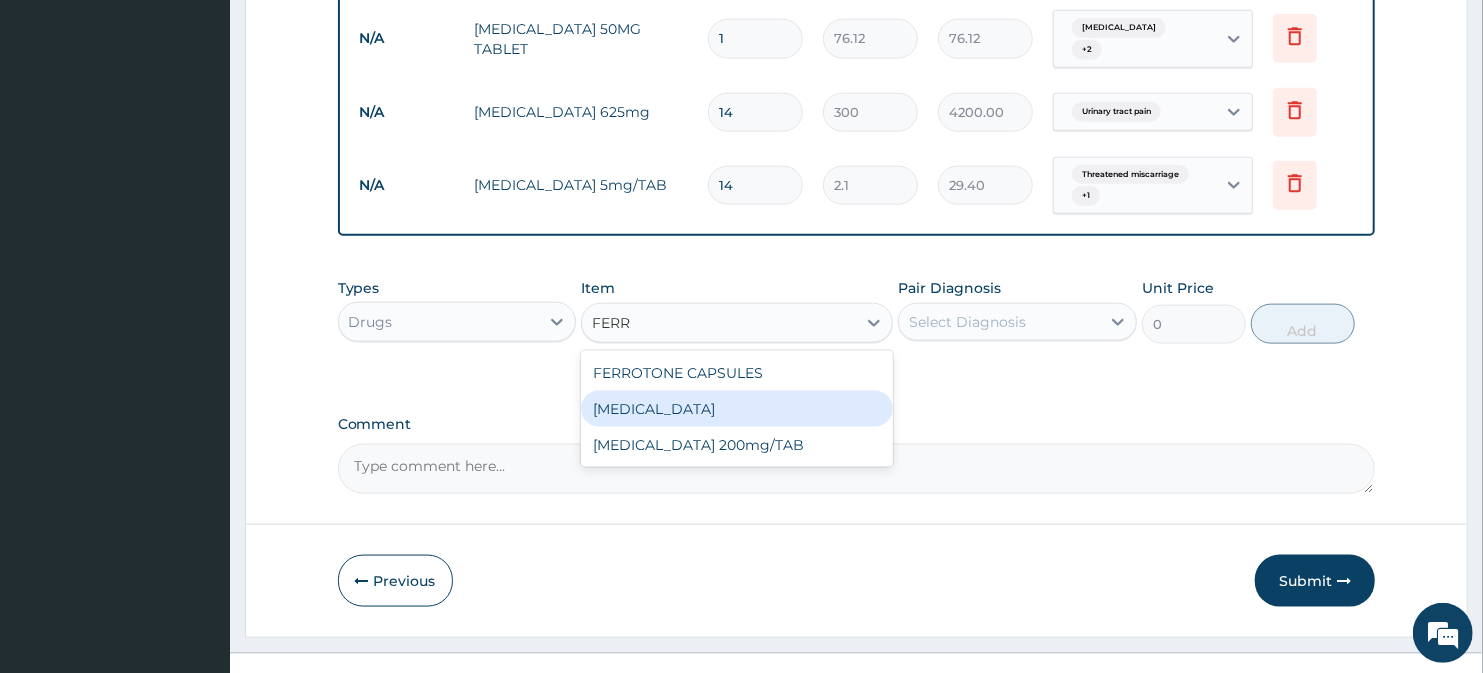 click on "FERROUS GLUCONATE" at bounding box center (736, 409) 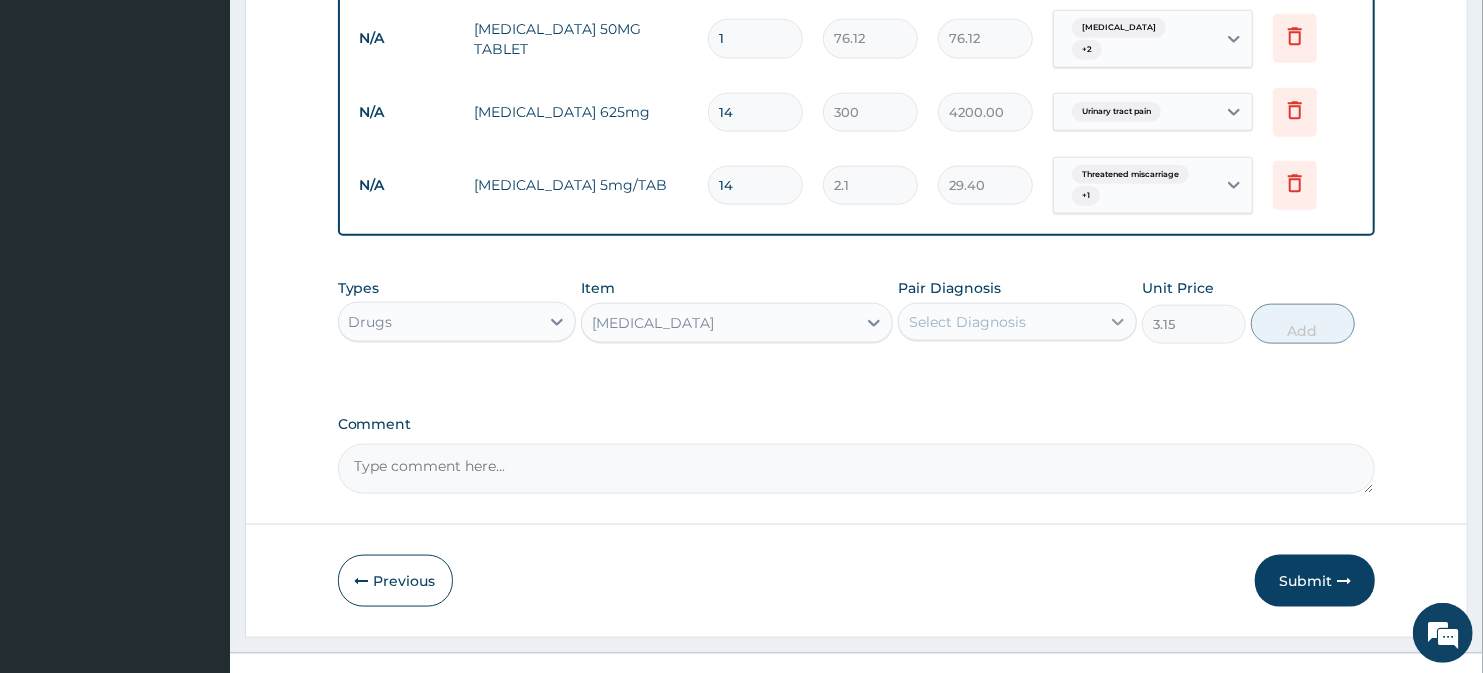 click 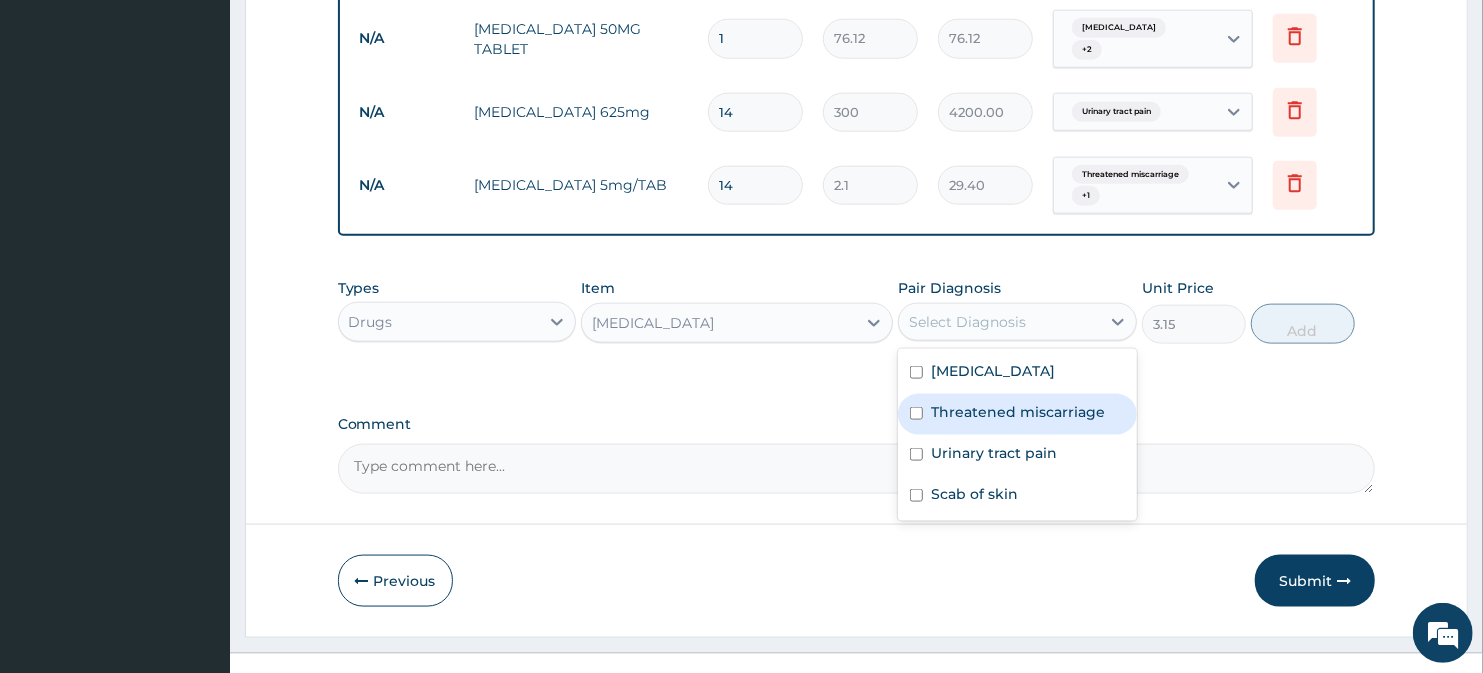 click on "Threatened miscarriage" at bounding box center (1018, 412) 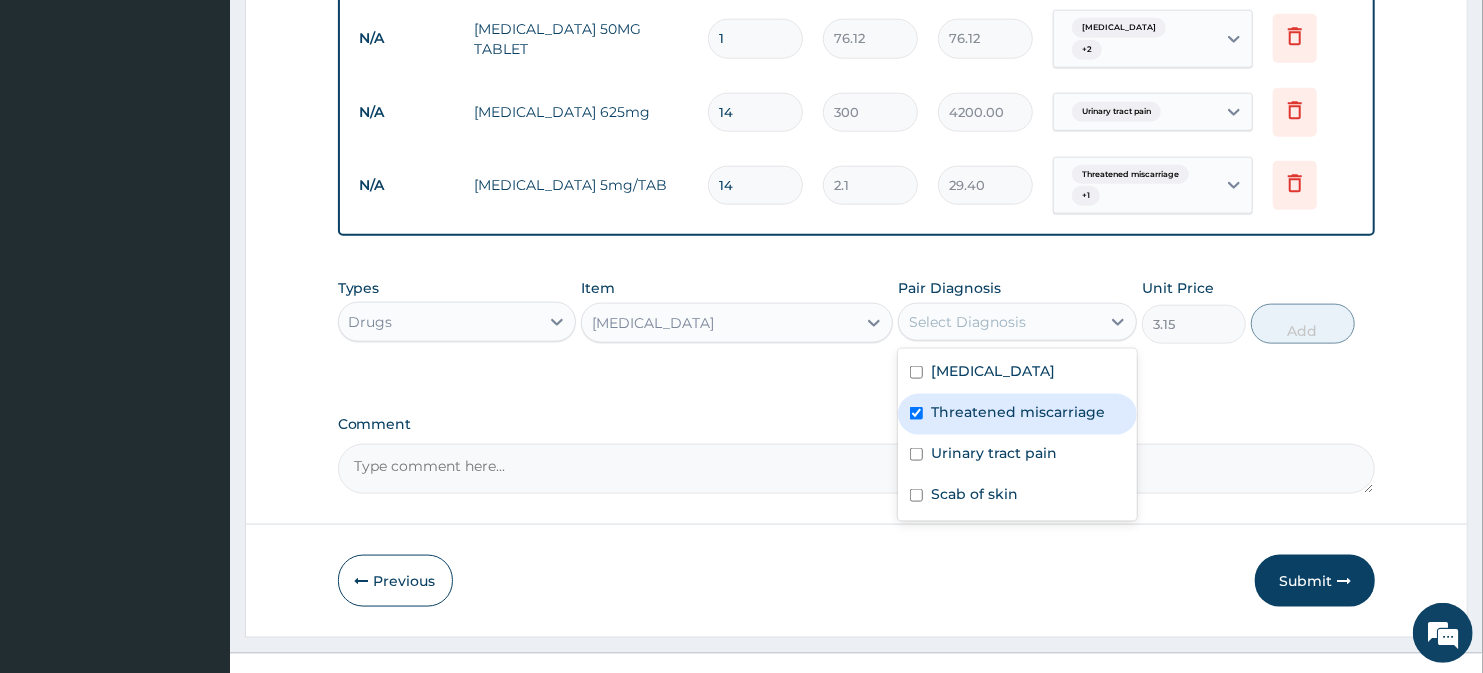 checkbox on "true" 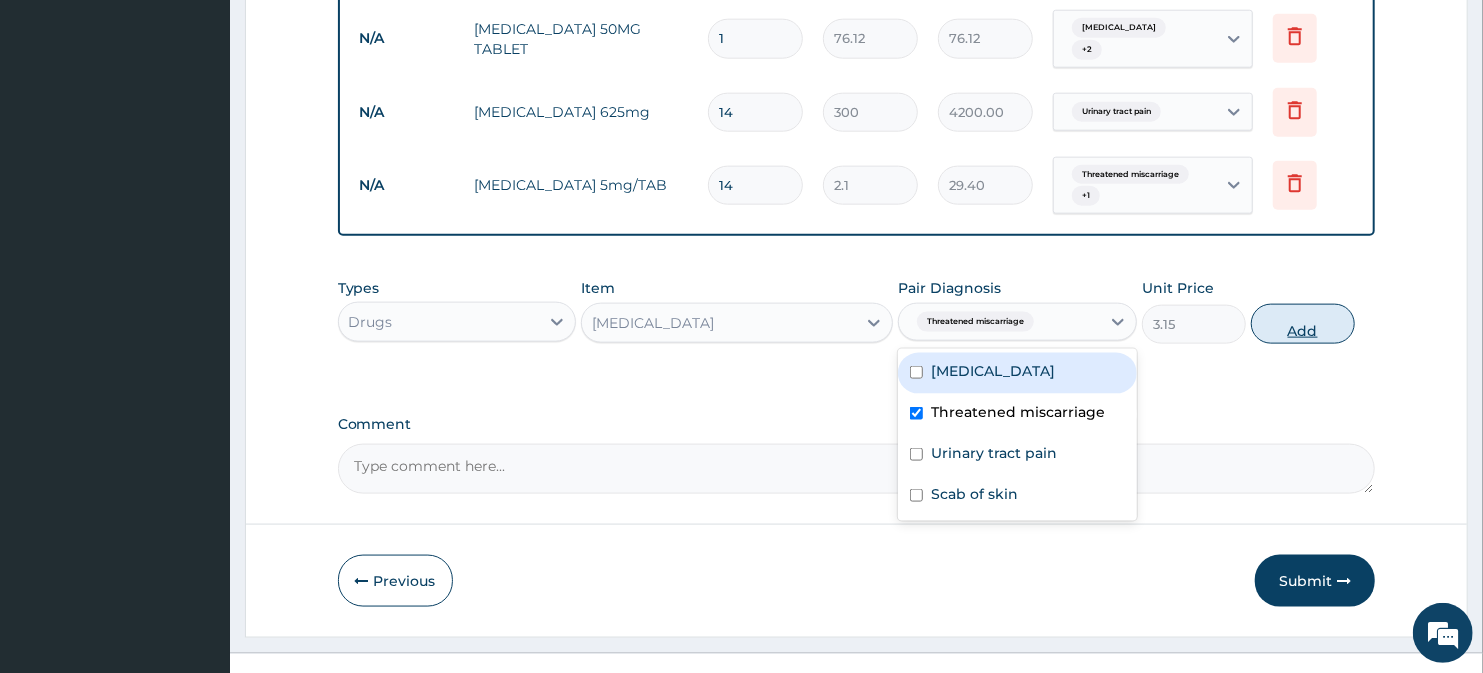 click on "Add" at bounding box center [1303, 324] 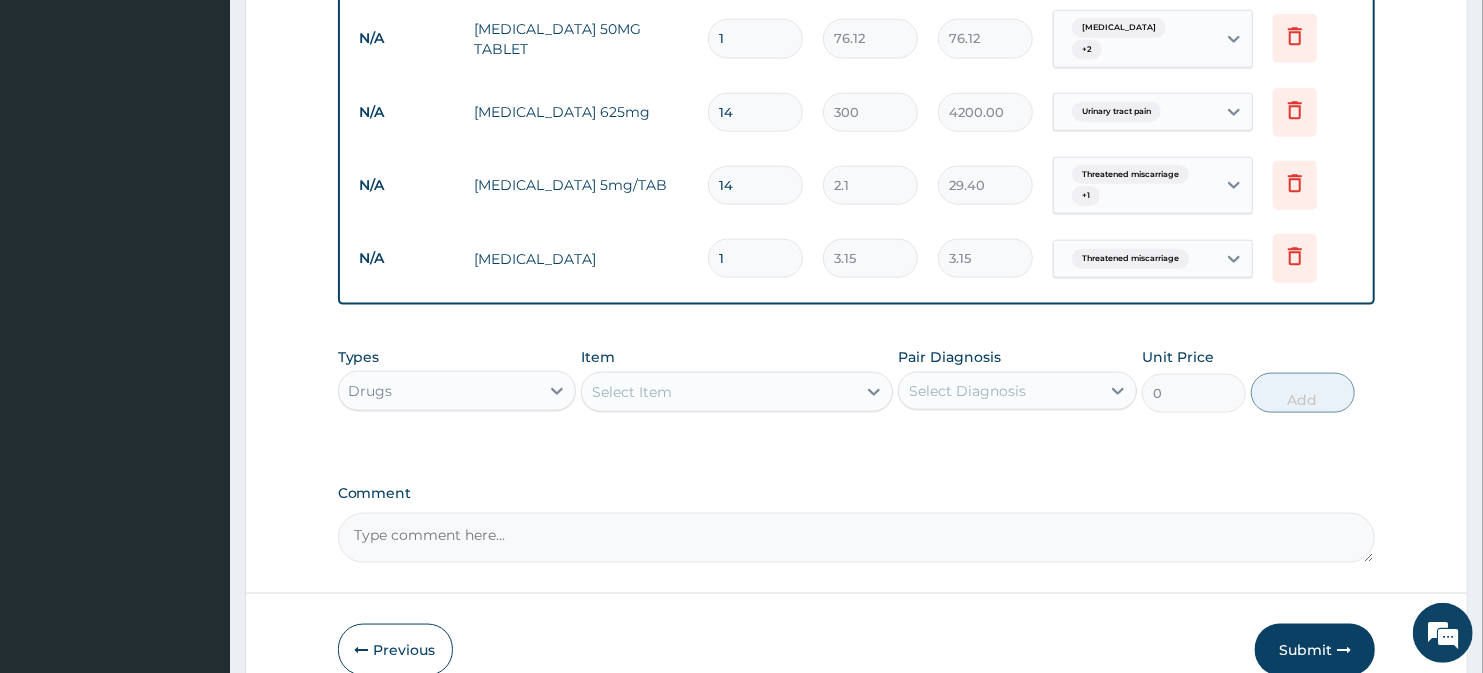 type on "14" 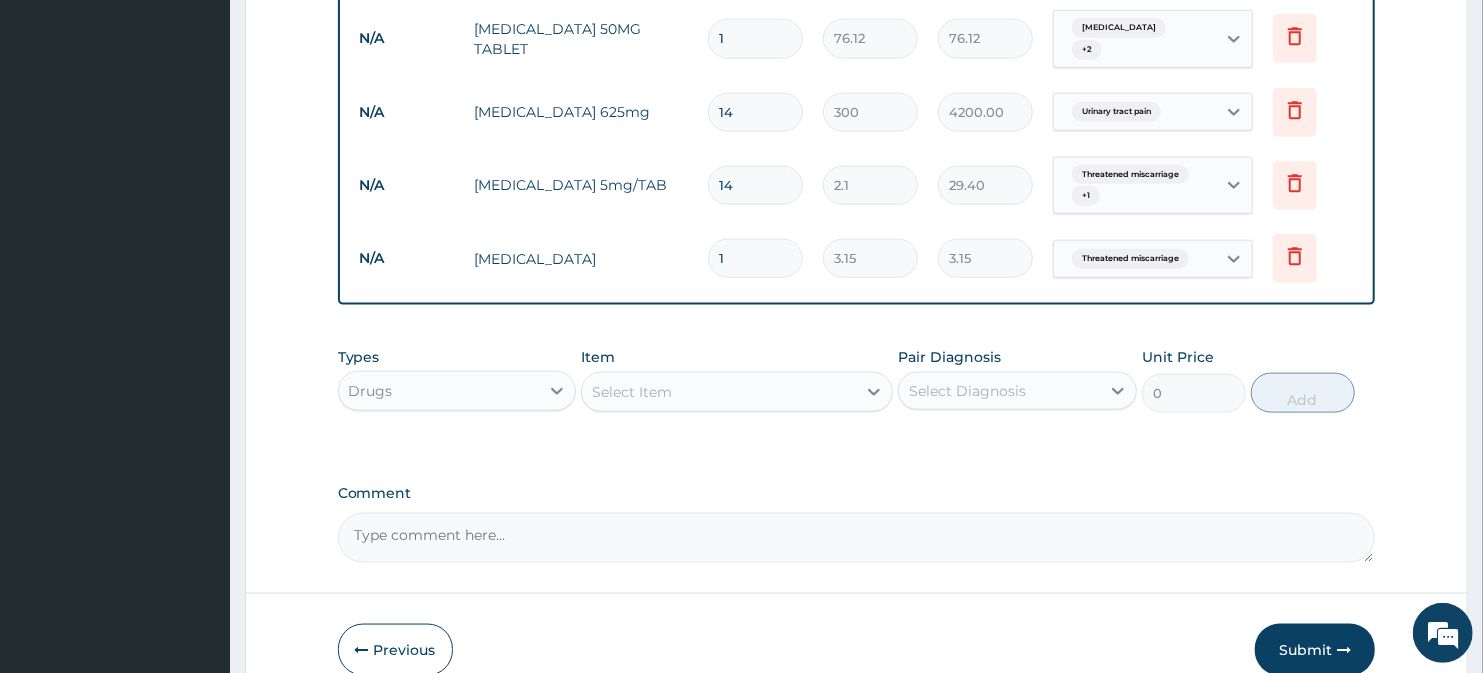 type on "44.10" 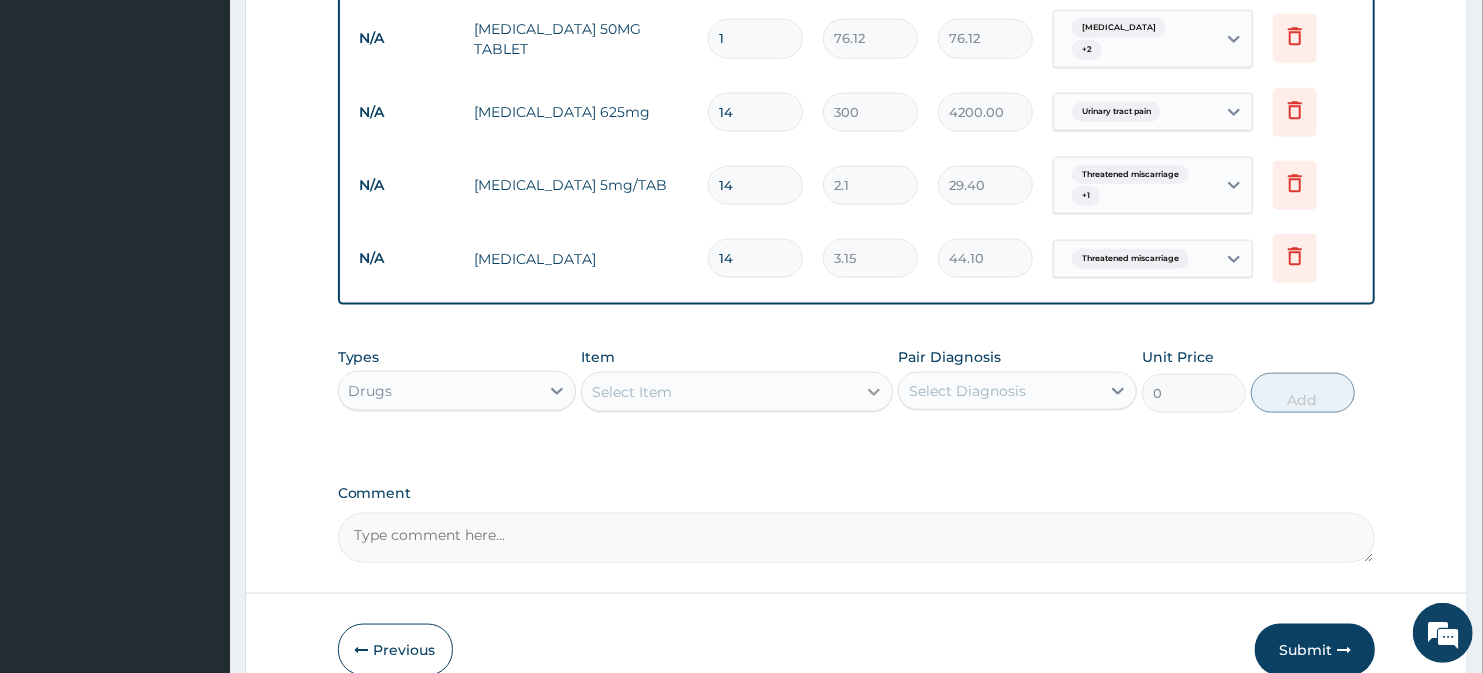 type on "14" 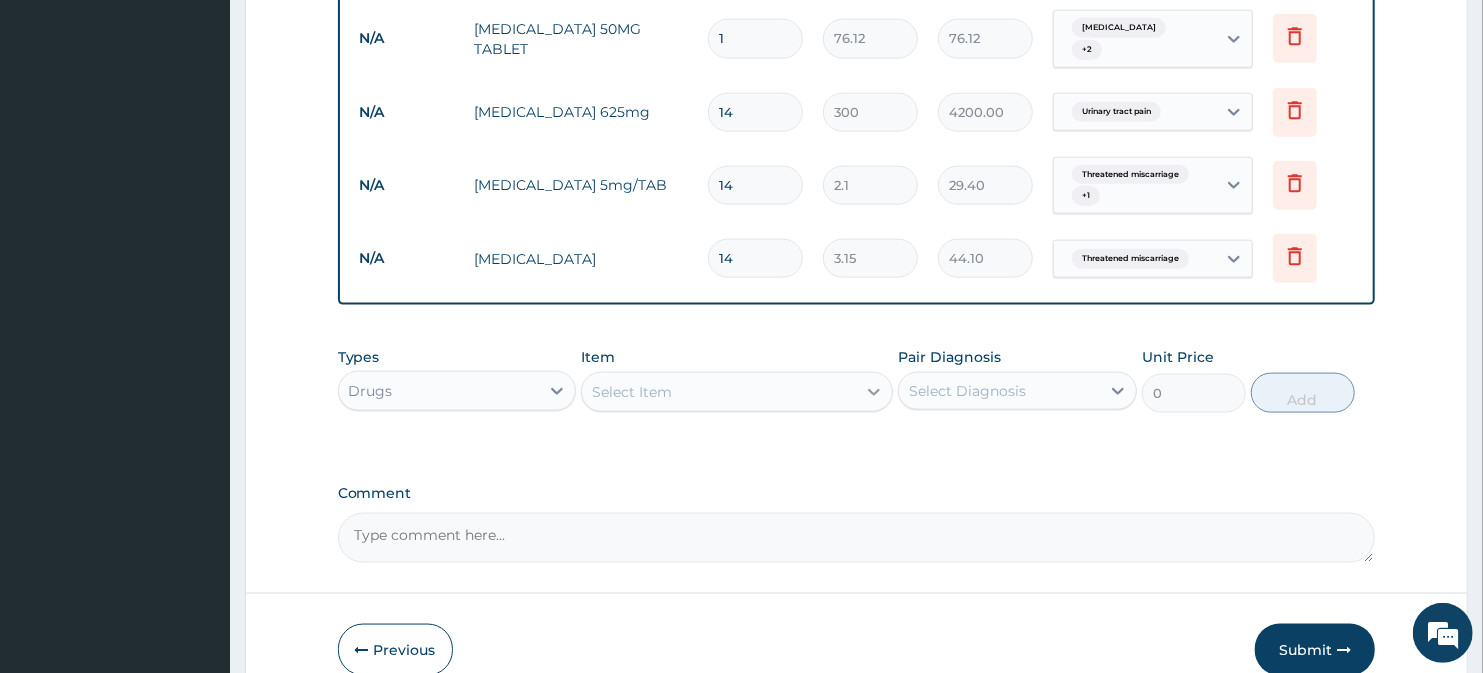 click 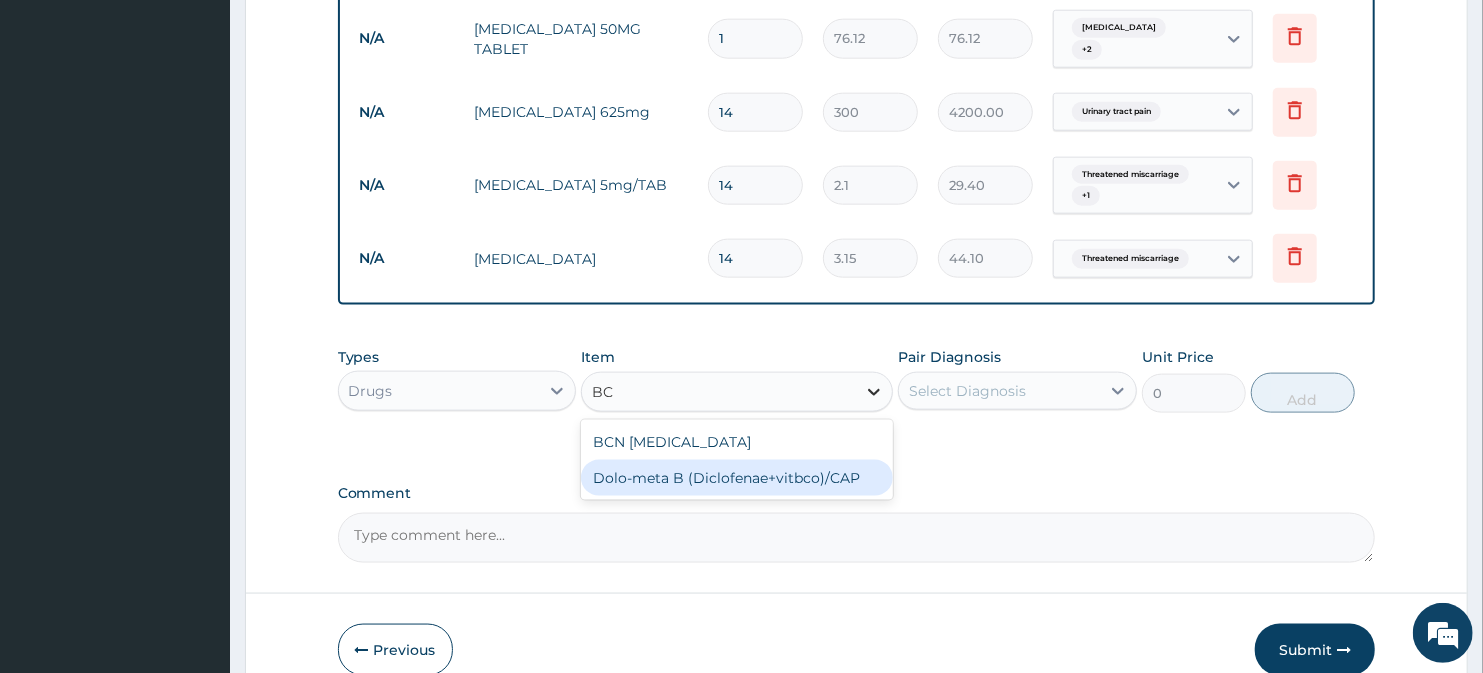type on "B" 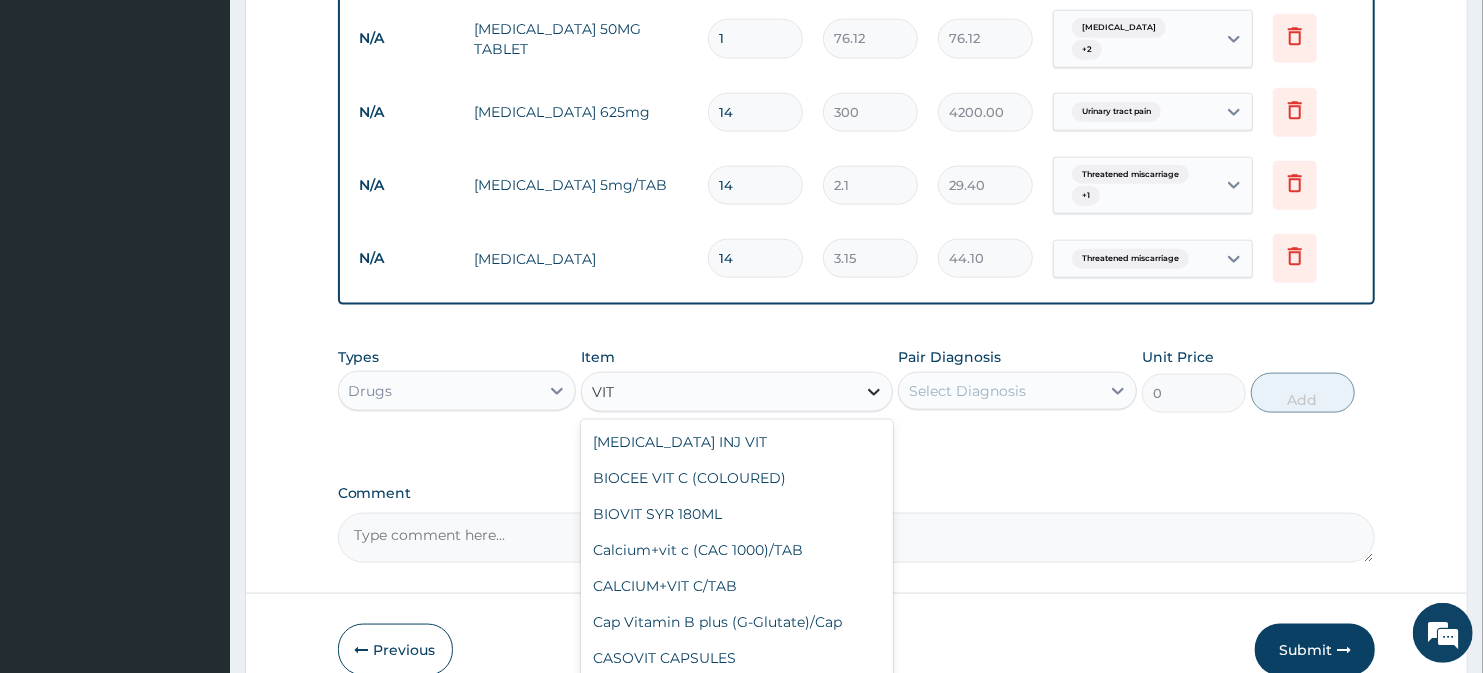 type on "VIT B" 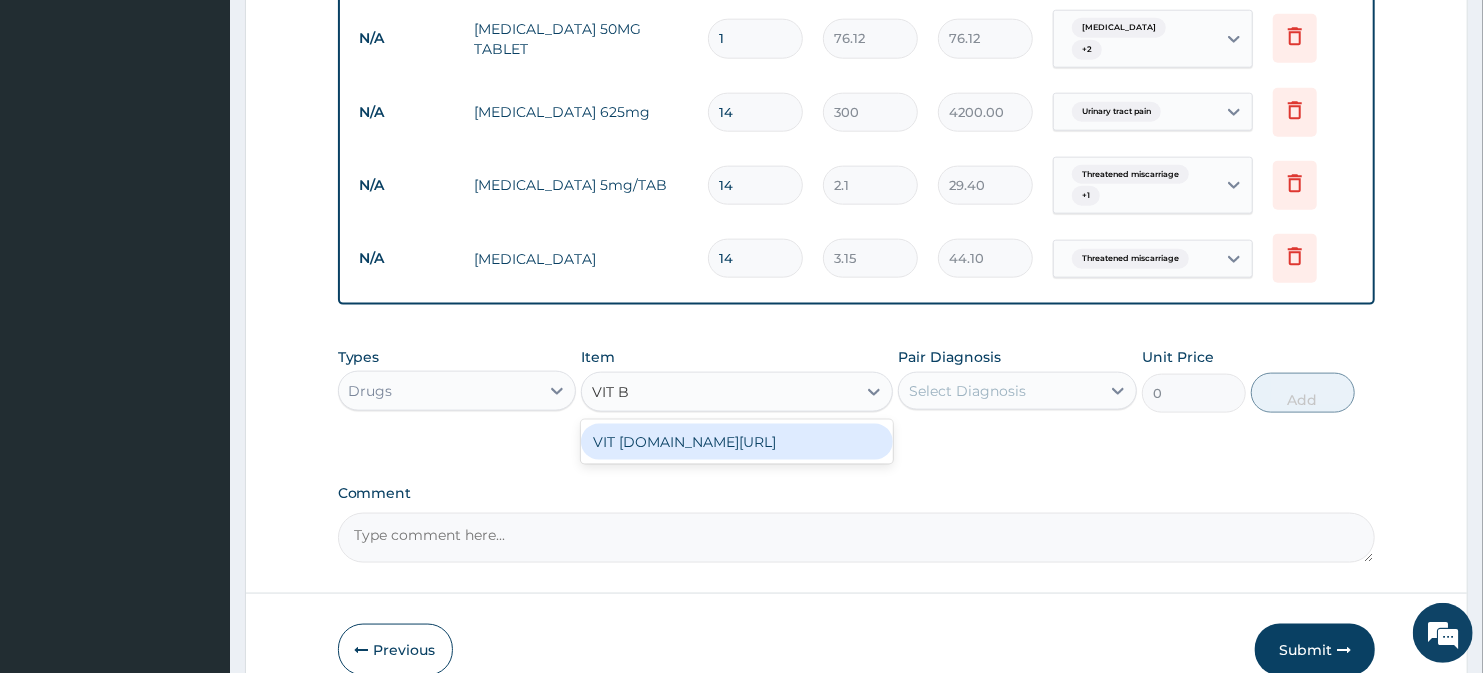 click on "VIT B.co/TAB" at bounding box center [736, 442] 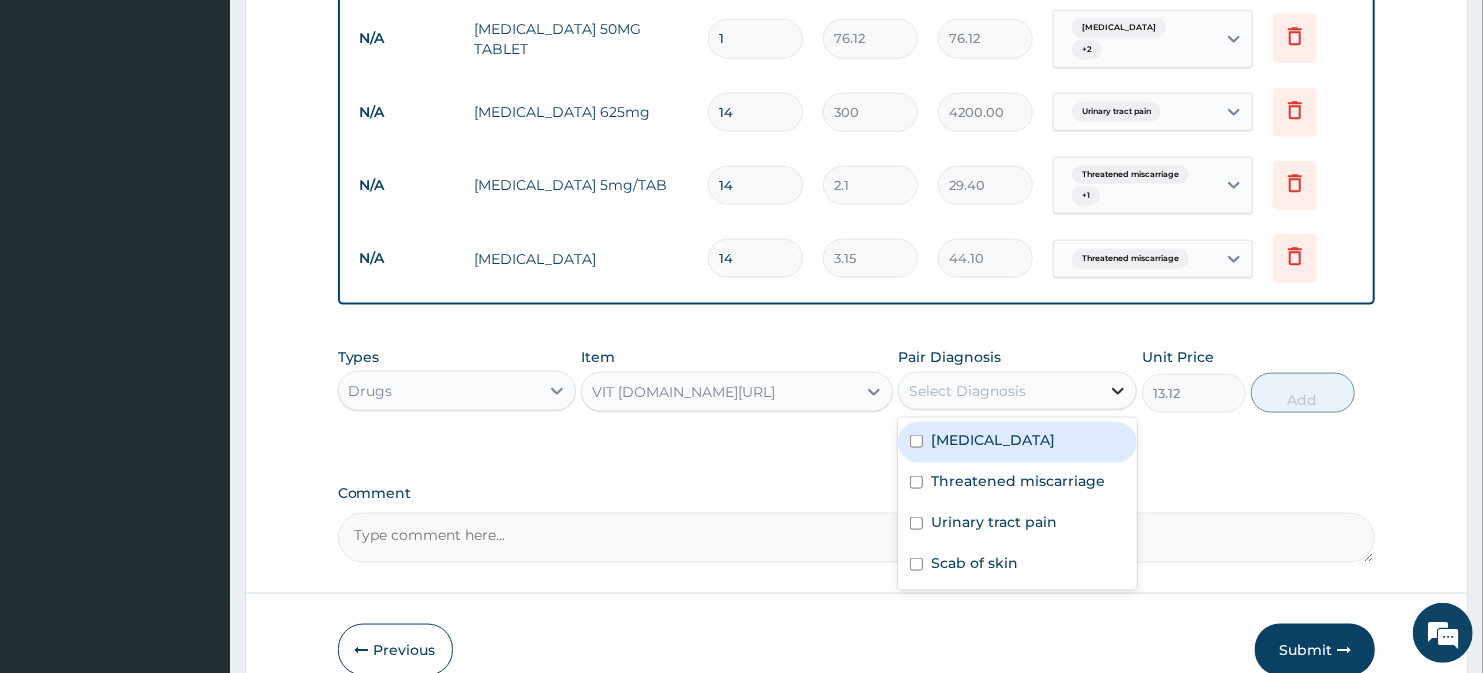 click 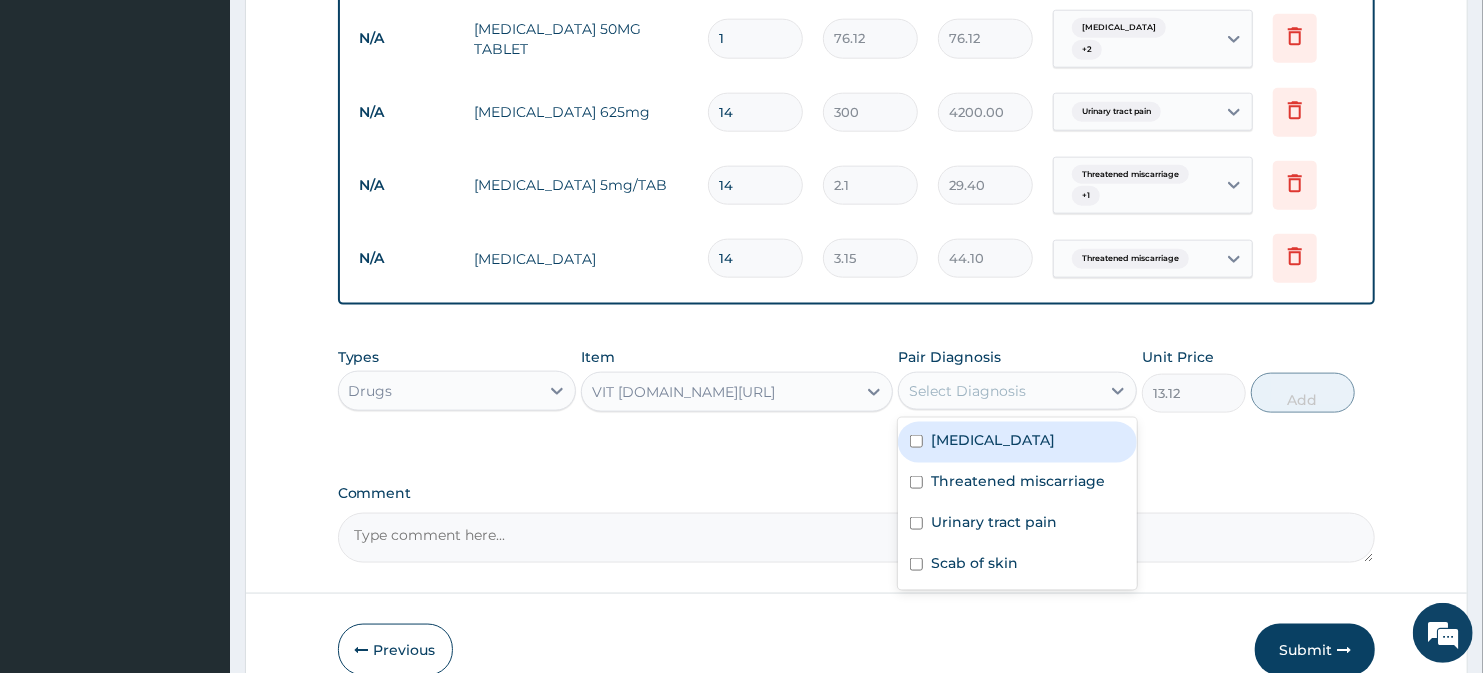 click at bounding box center (916, 441) 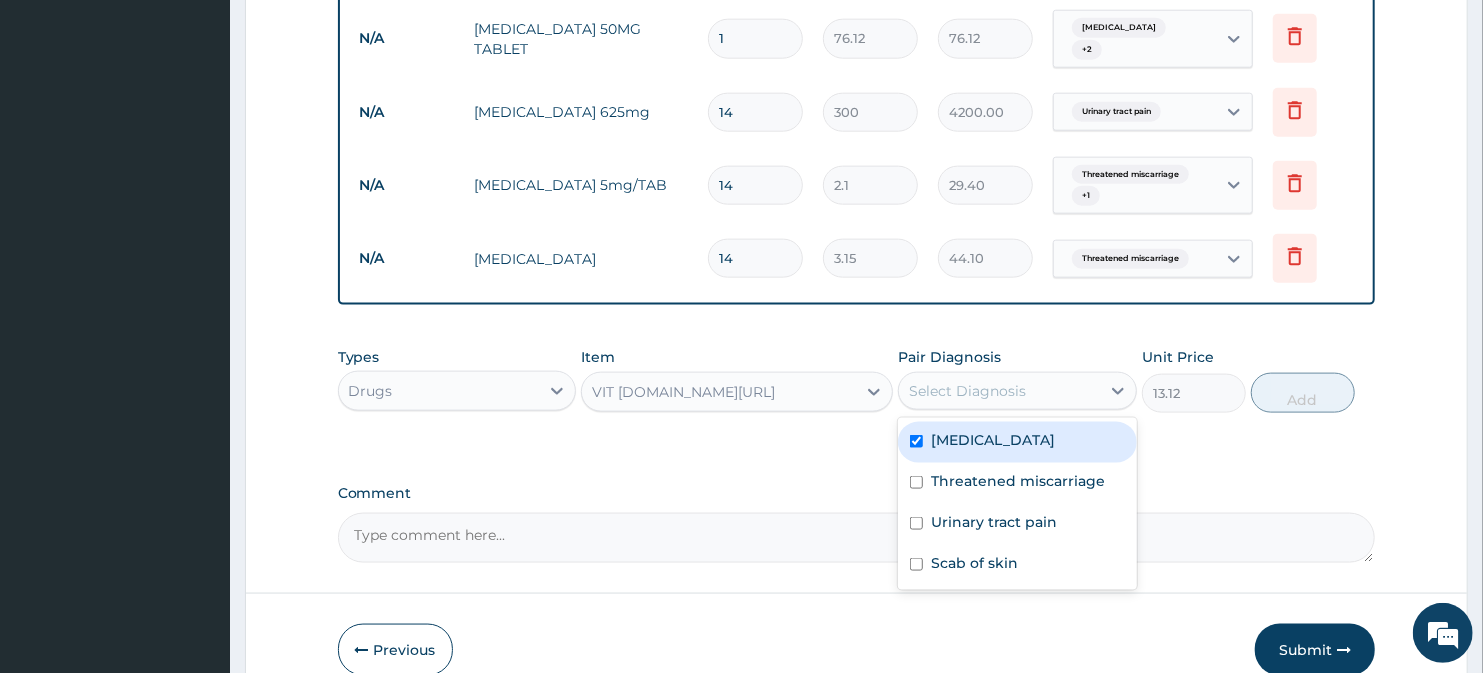 checkbox on "true" 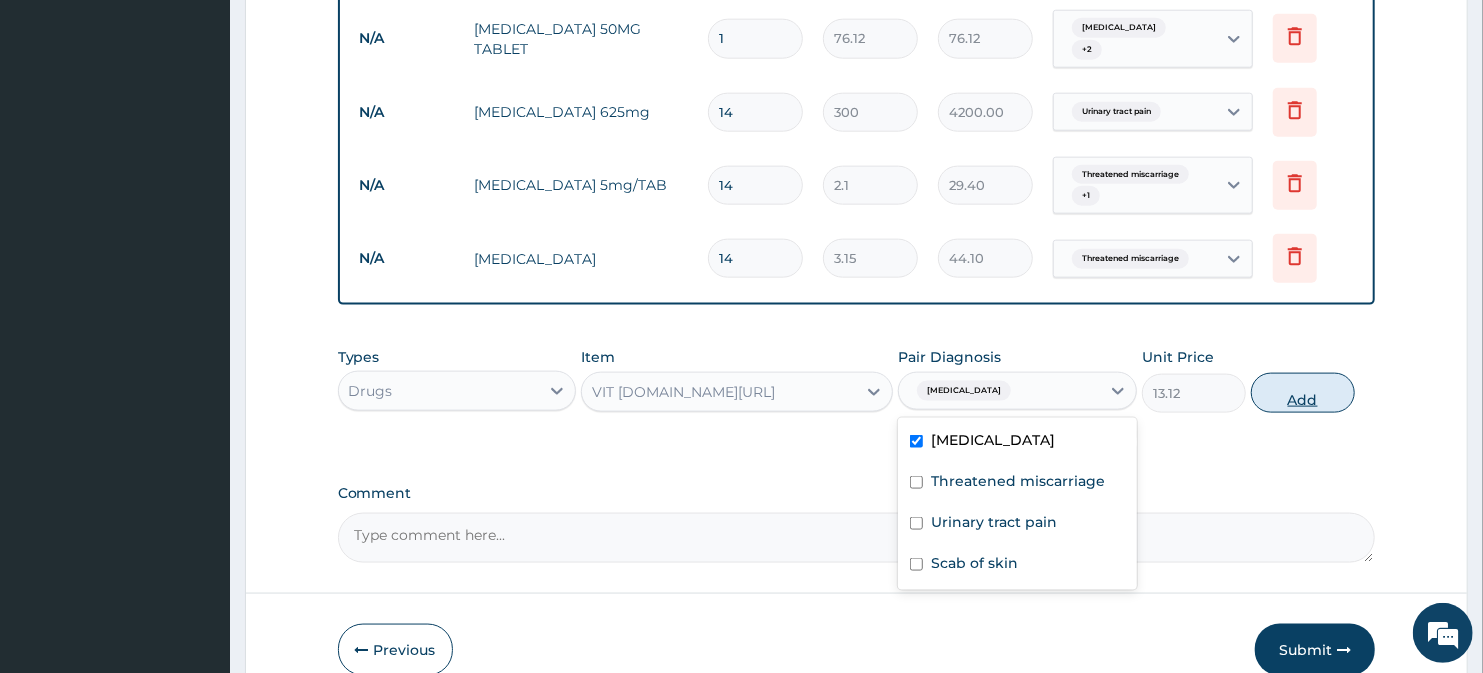 click on "Add" at bounding box center (1303, 393) 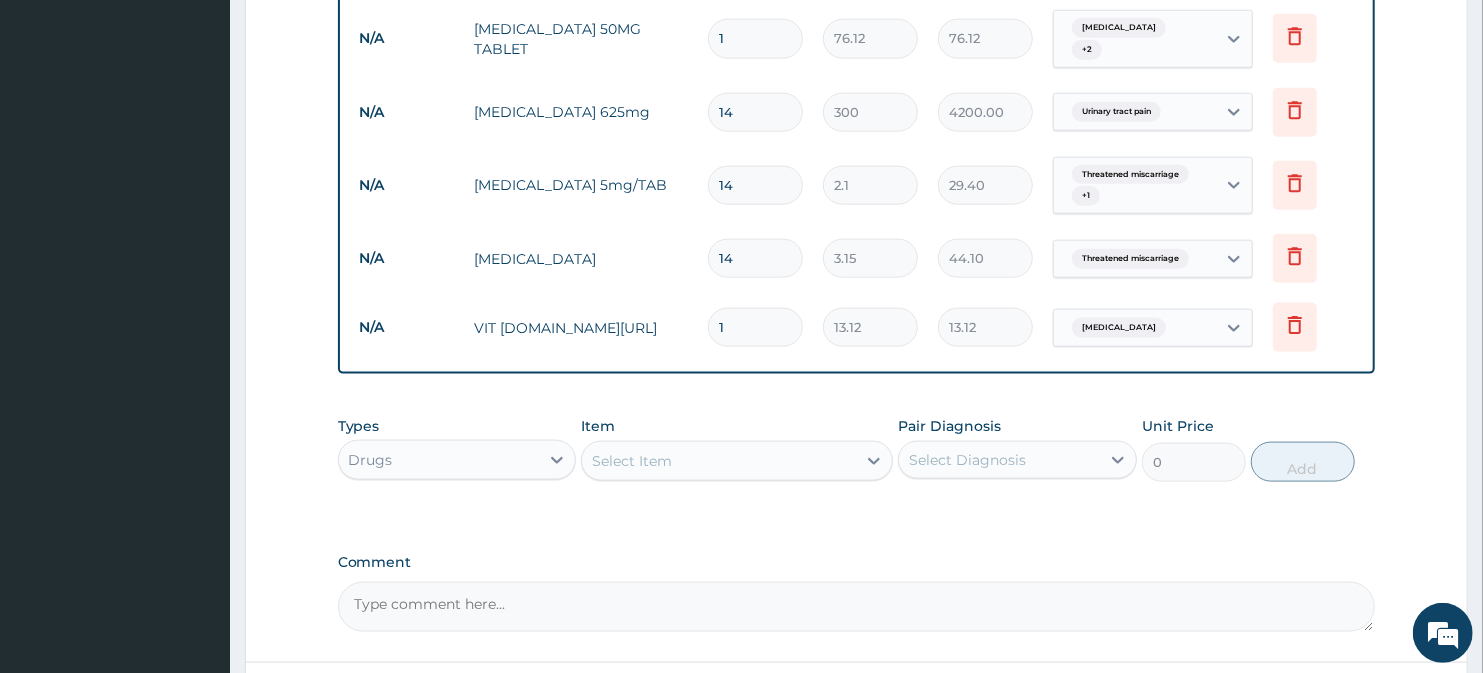 type on "14" 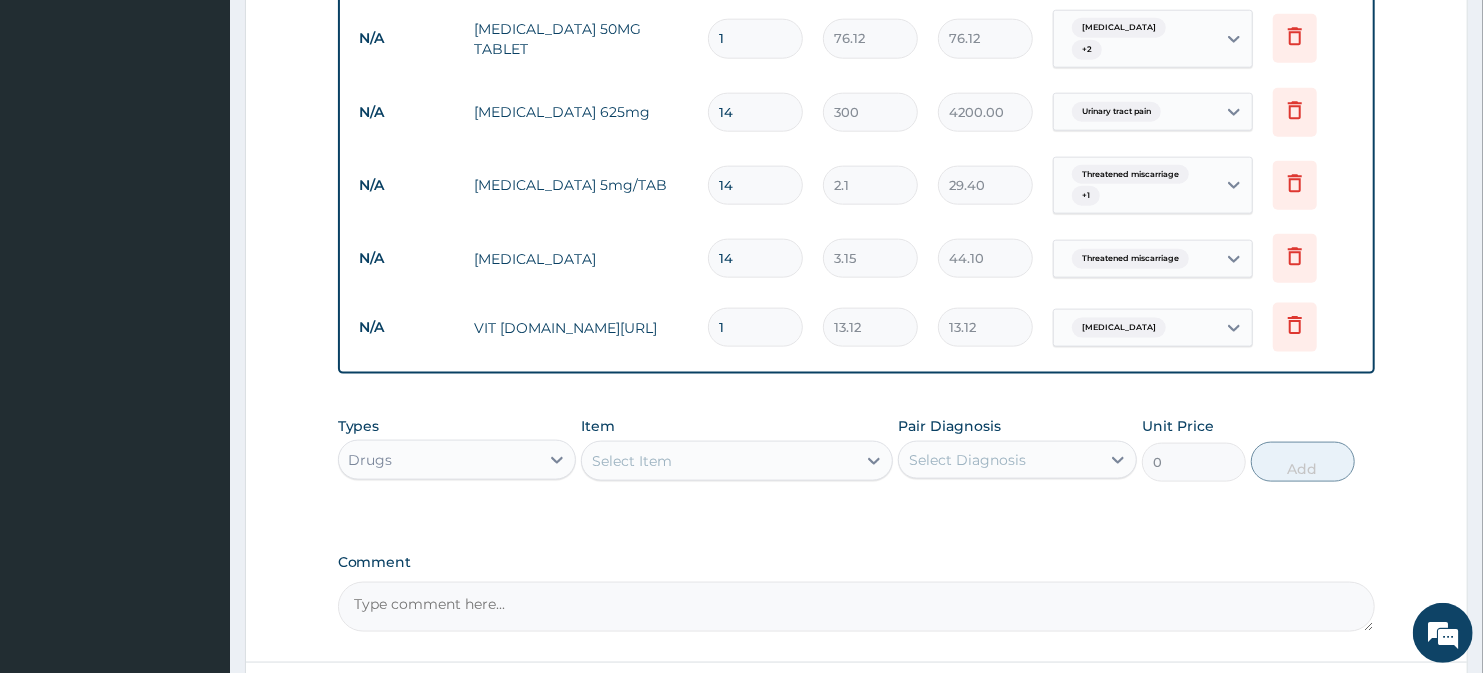 type on "183.68" 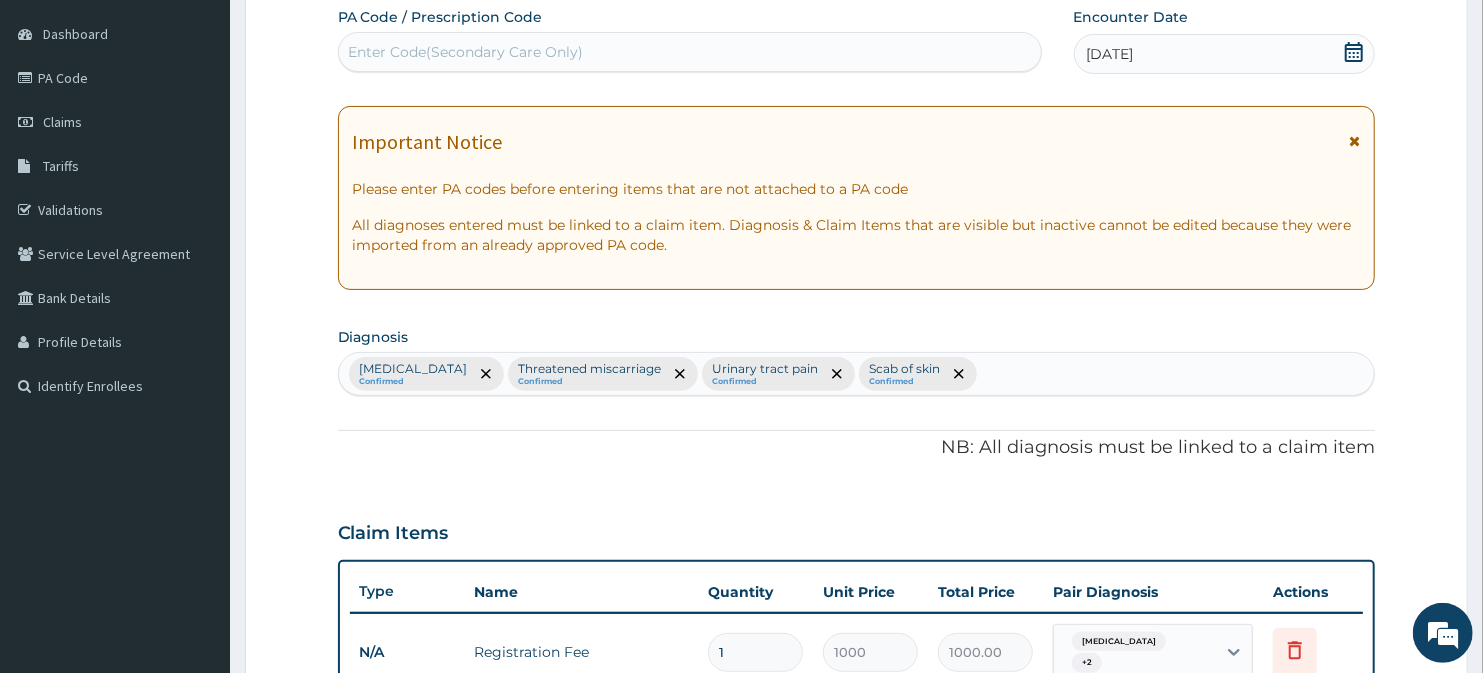 scroll, scrollTop: 50, scrollLeft: 0, axis: vertical 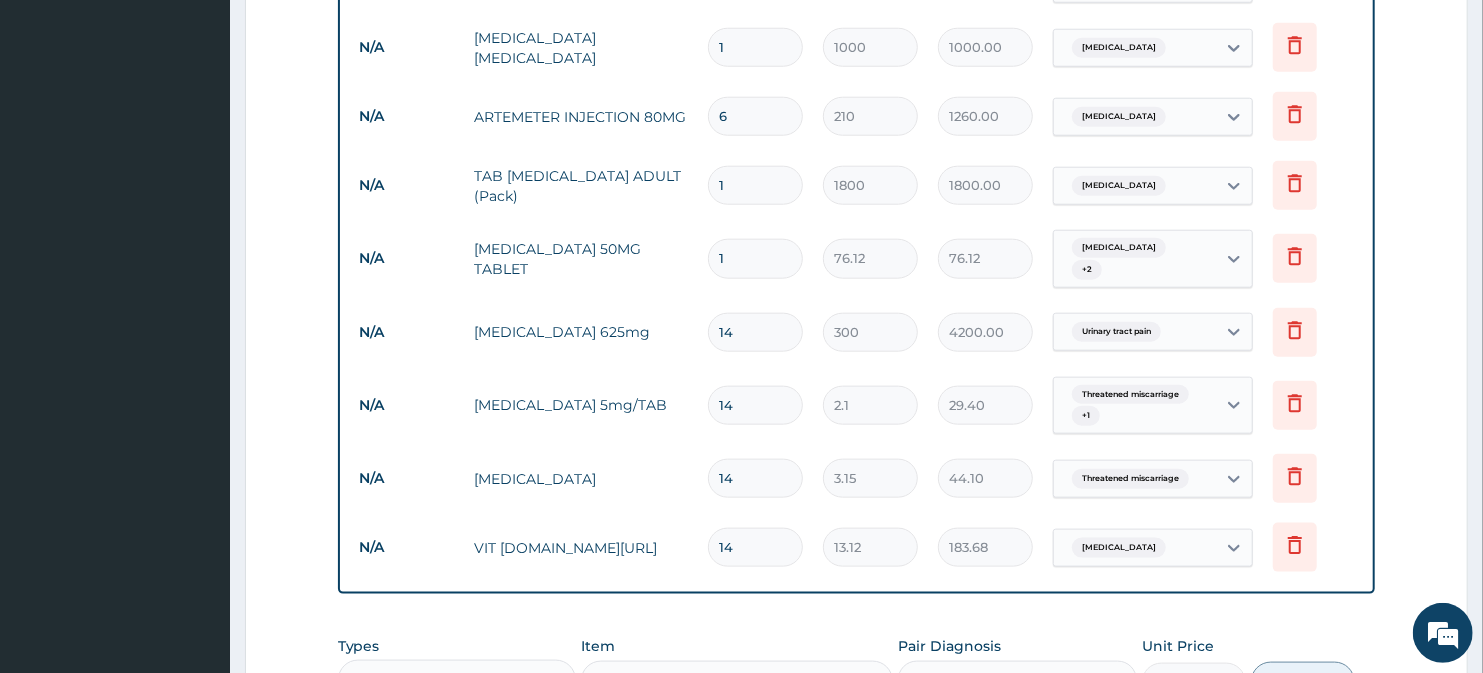 type on "14" 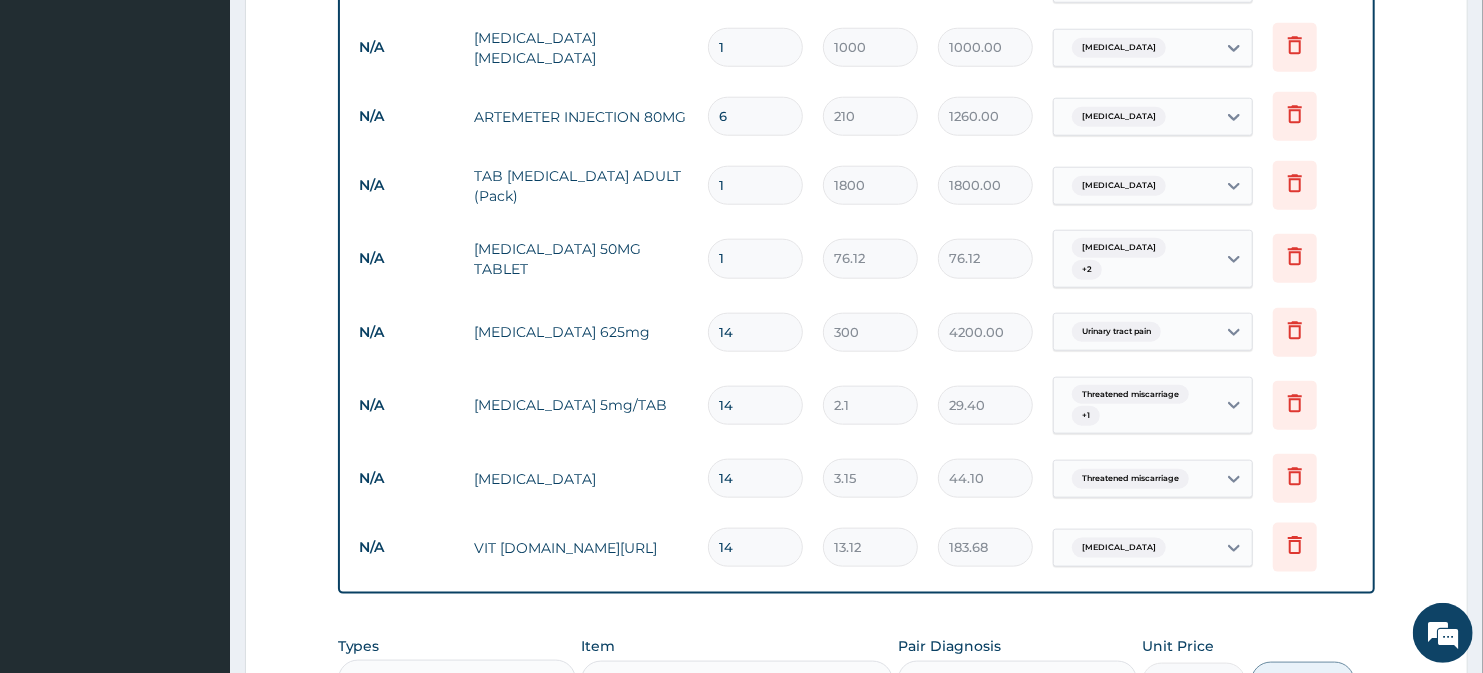 click 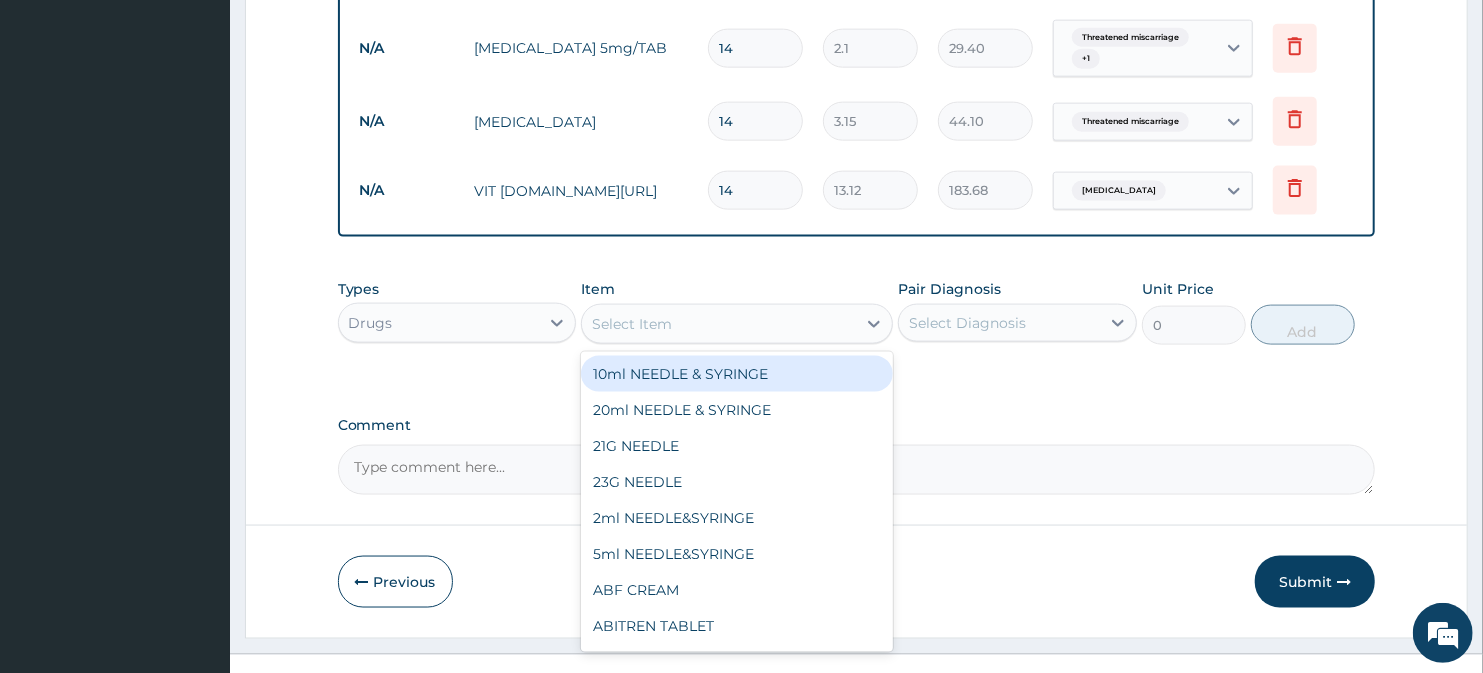 scroll, scrollTop: 1514, scrollLeft: 0, axis: vertical 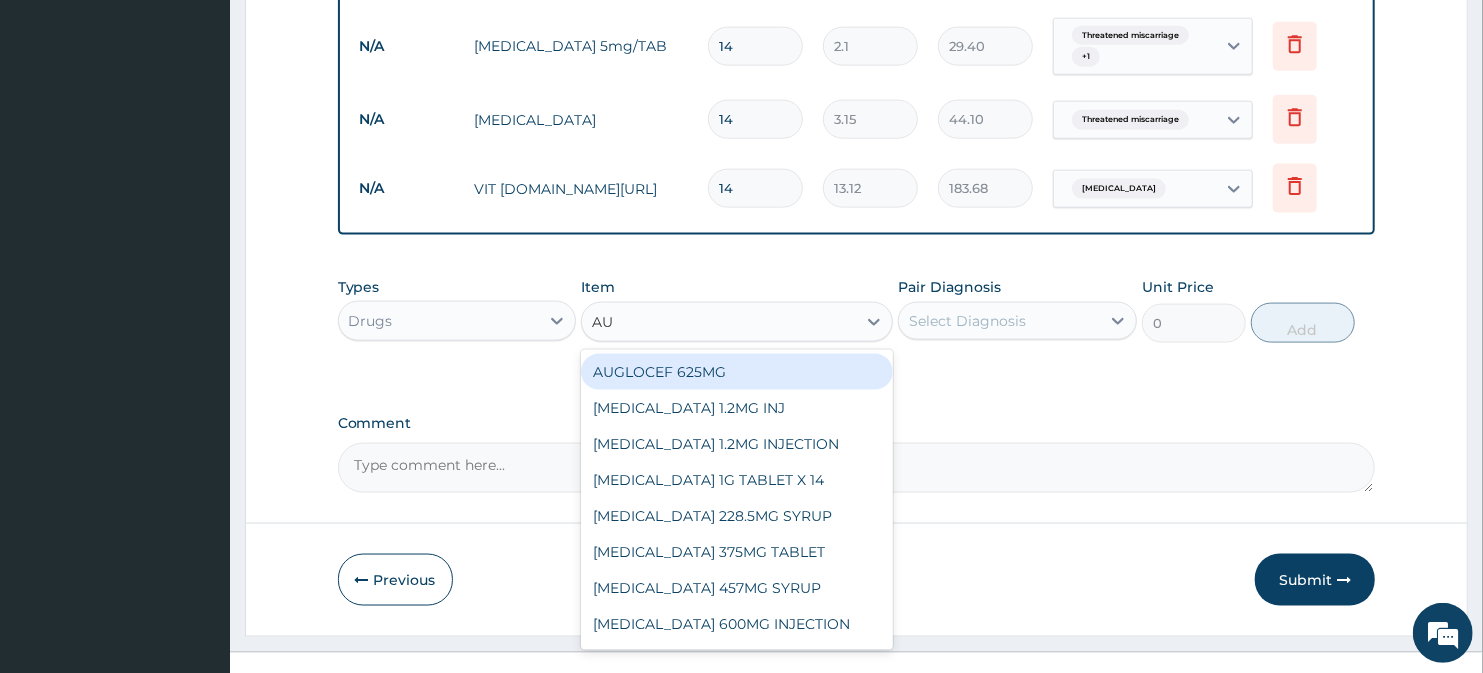 type on "AUG" 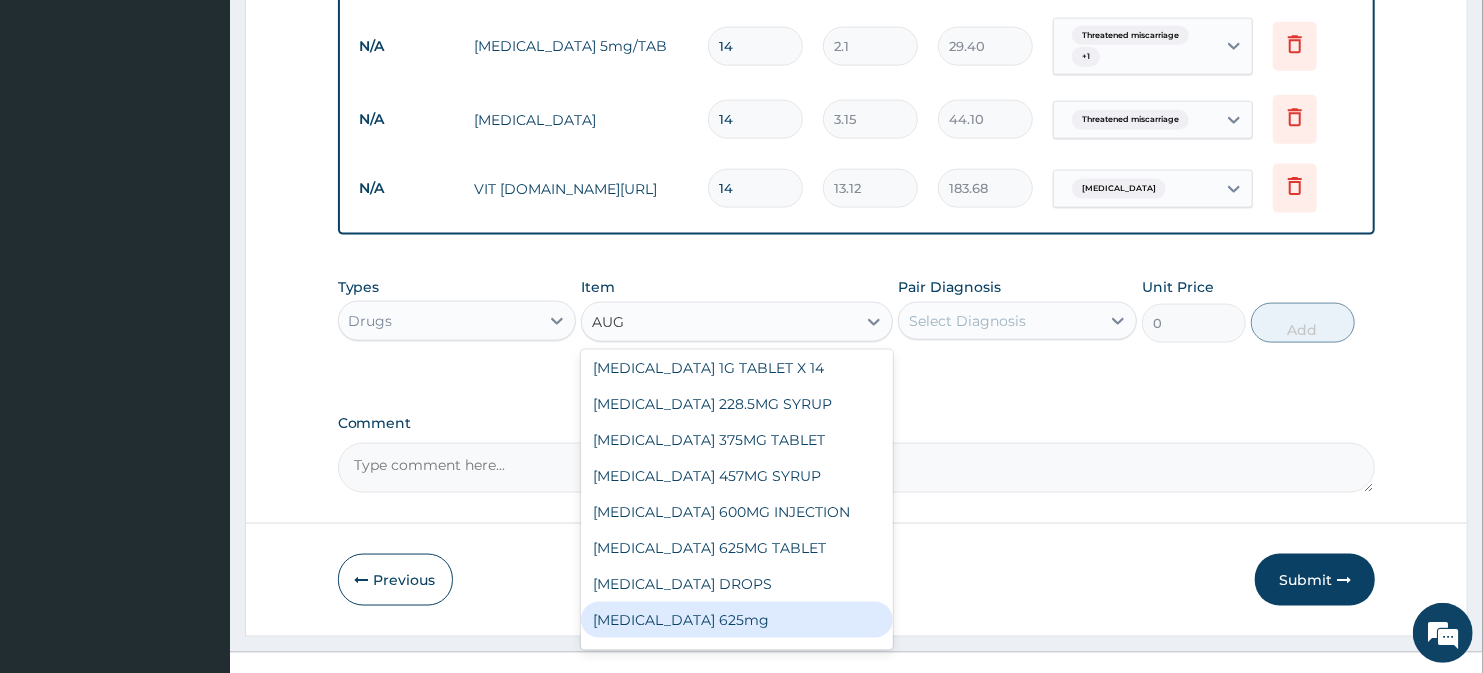 scroll, scrollTop: 140, scrollLeft: 0, axis: vertical 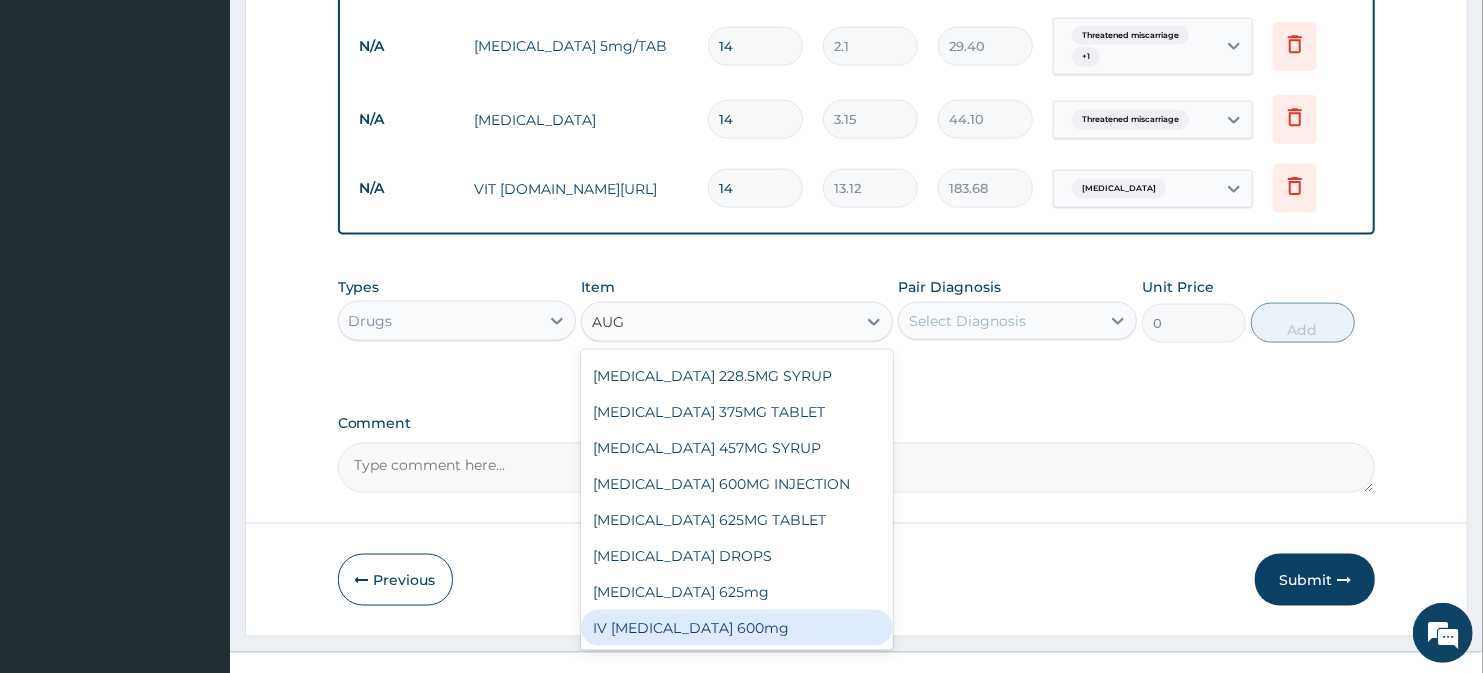 click on "IV Augmentin 600mg" at bounding box center [736, 628] 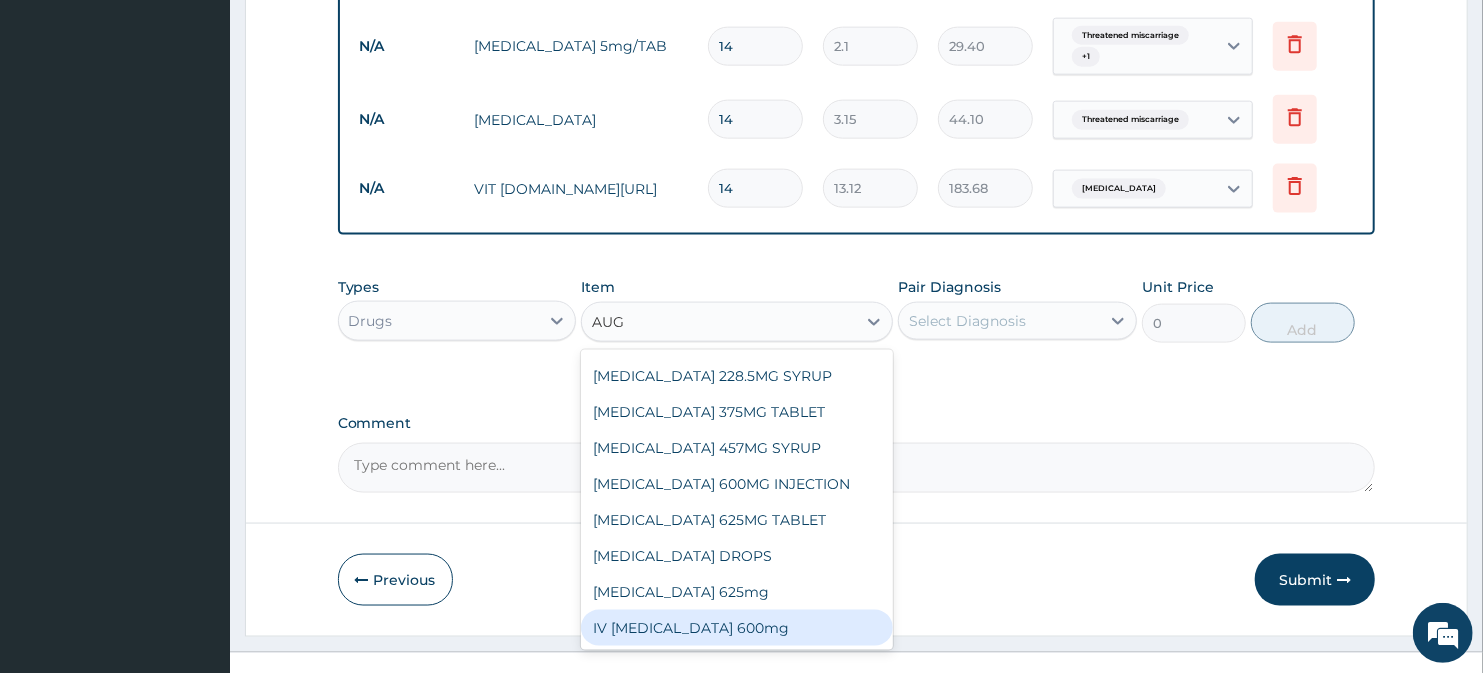 type 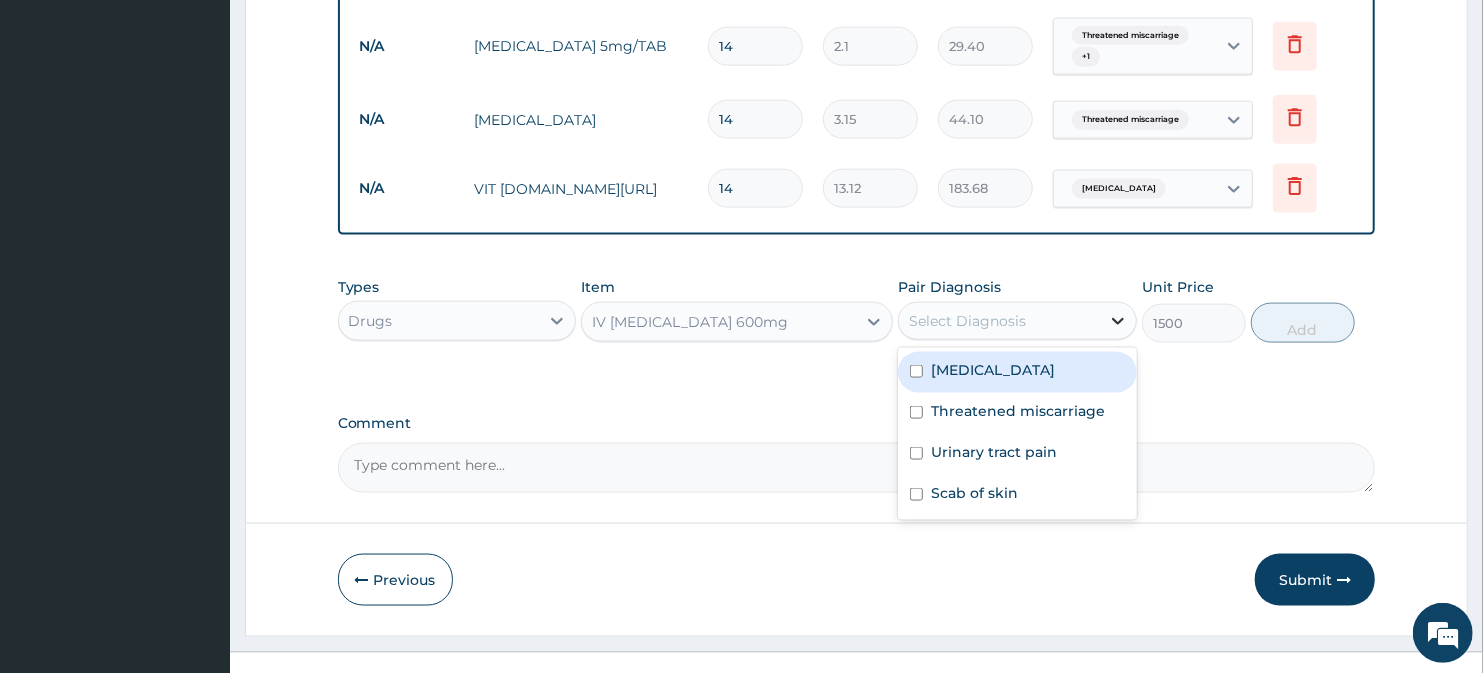click 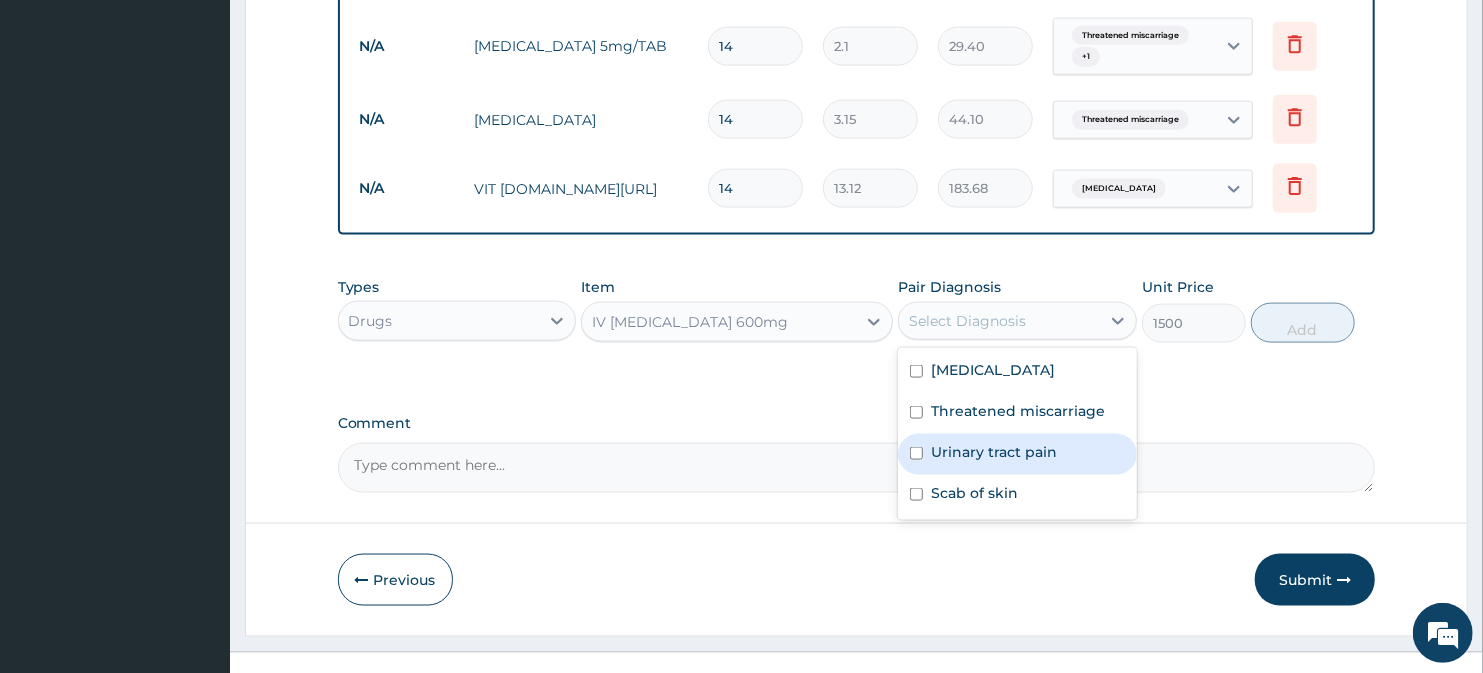 click at bounding box center (916, 453) 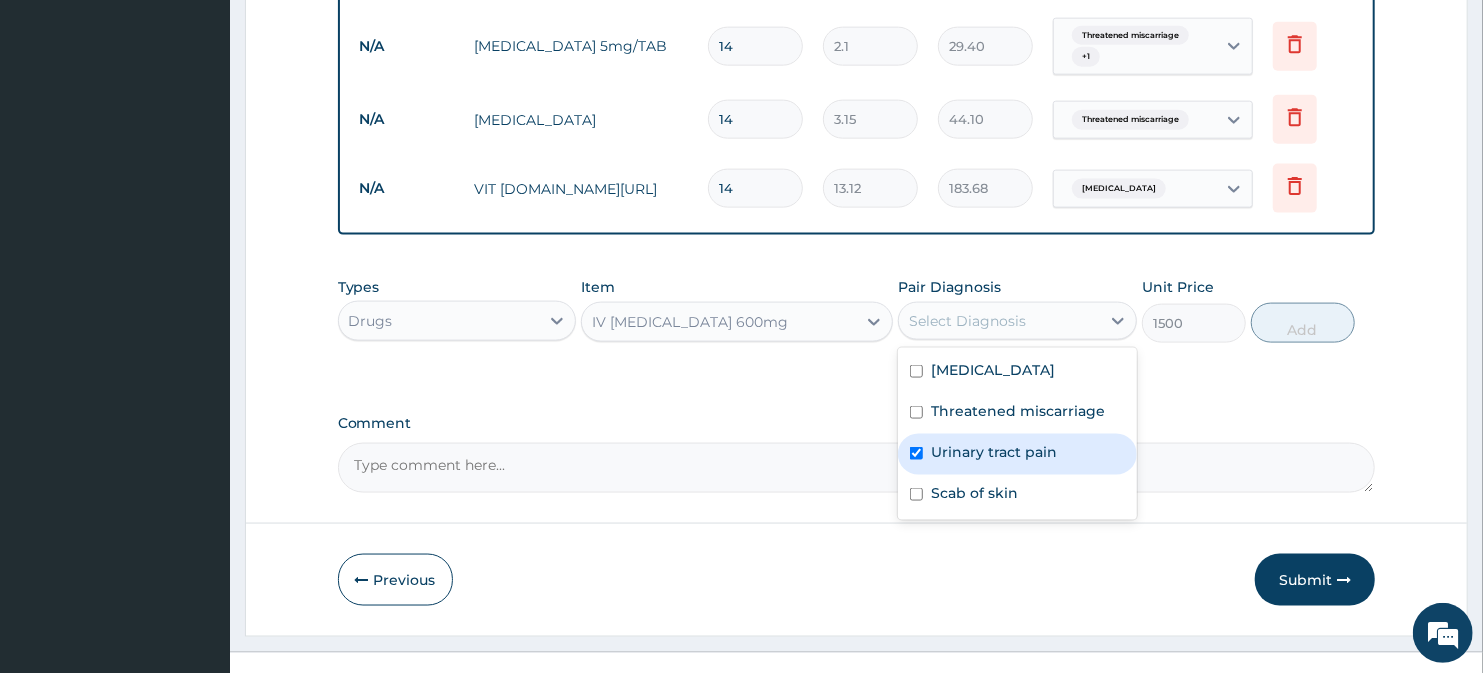 checkbox on "true" 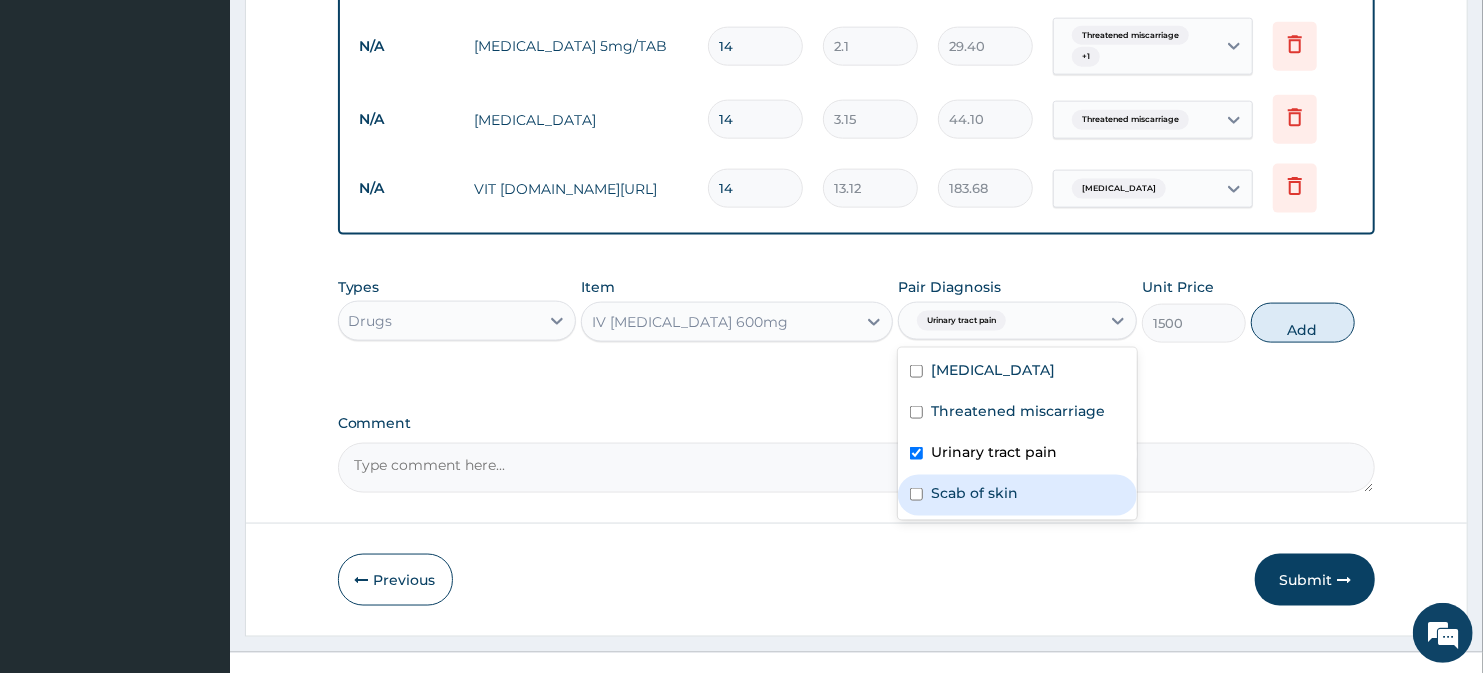 click at bounding box center (916, 494) 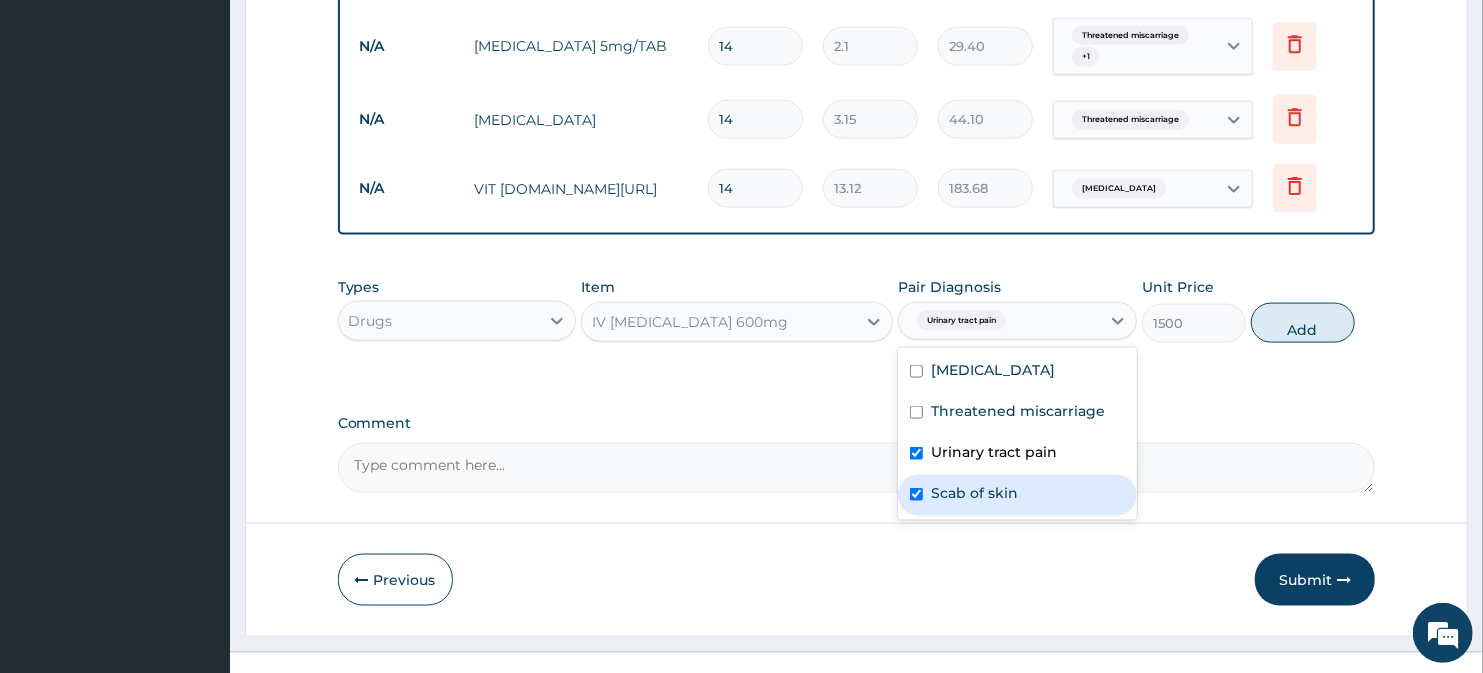checkbox on "true" 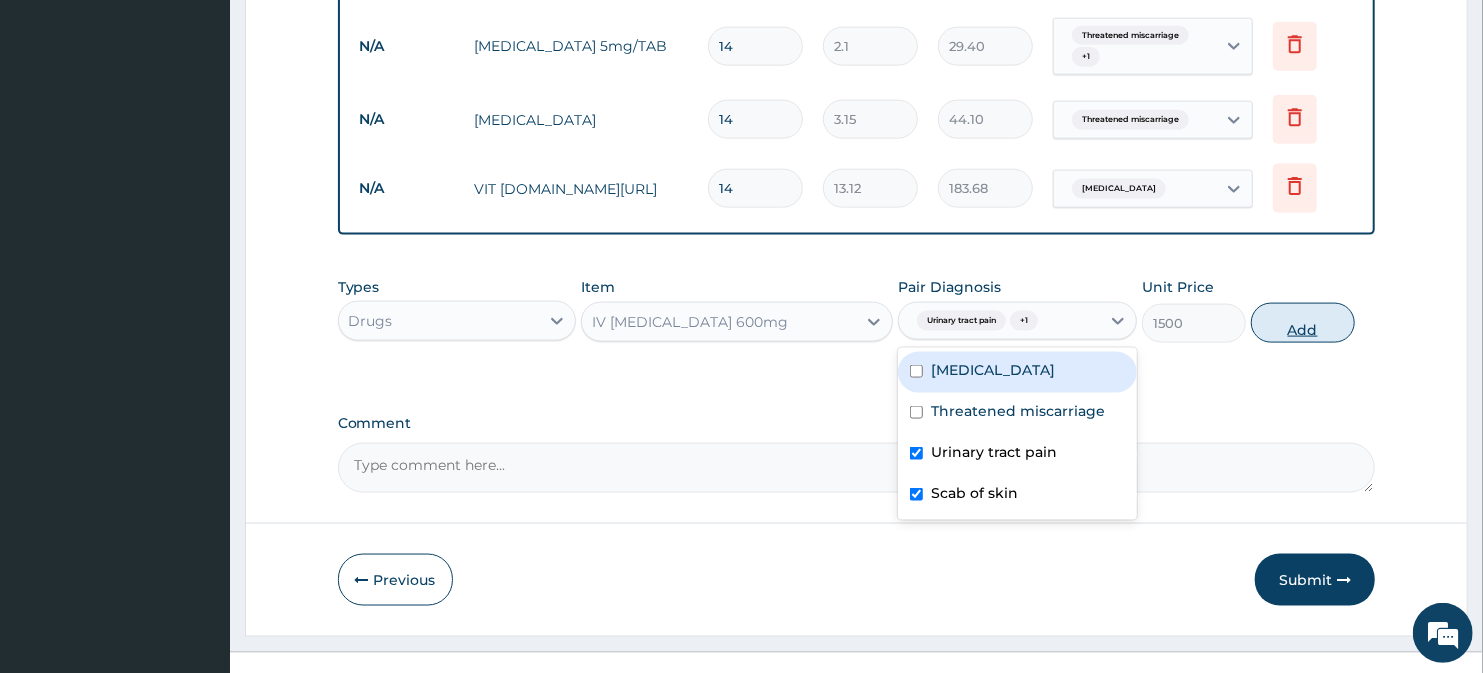 click on "Add" at bounding box center [1303, 323] 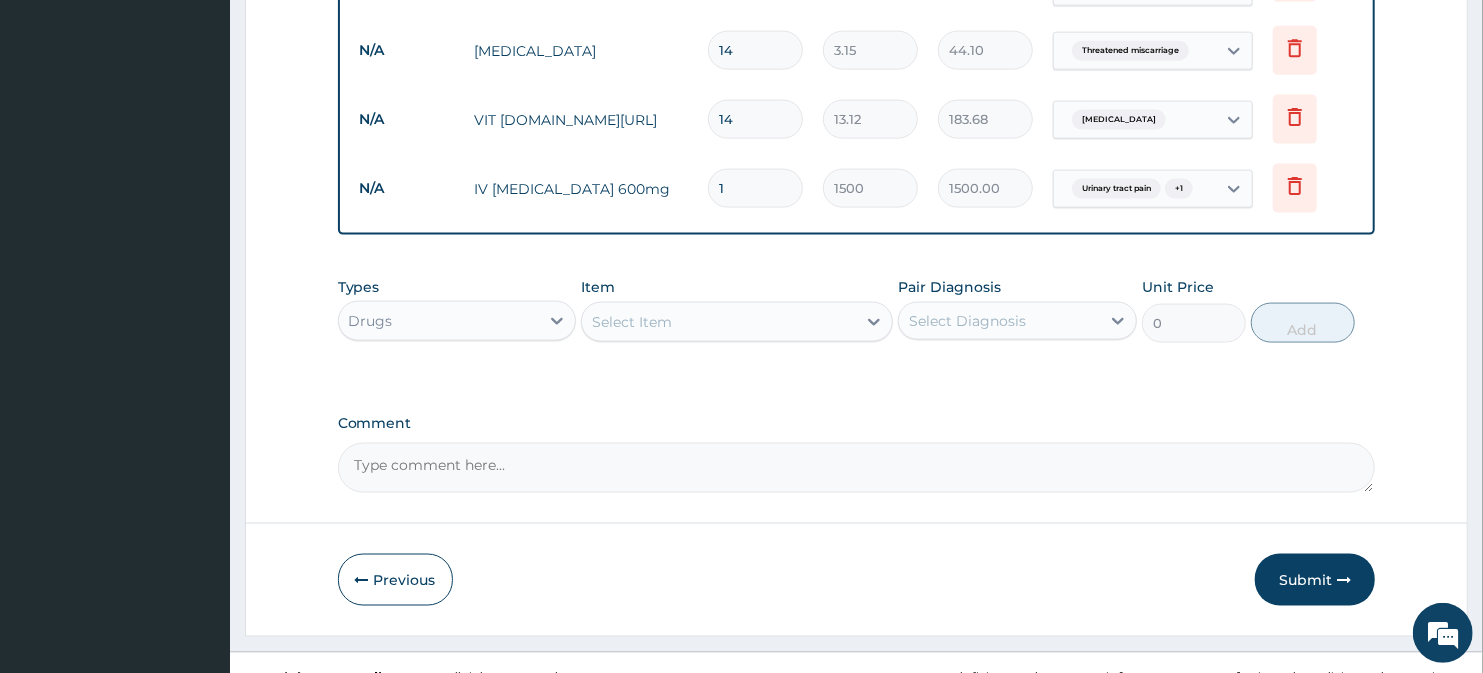 scroll, scrollTop: 1584, scrollLeft: 0, axis: vertical 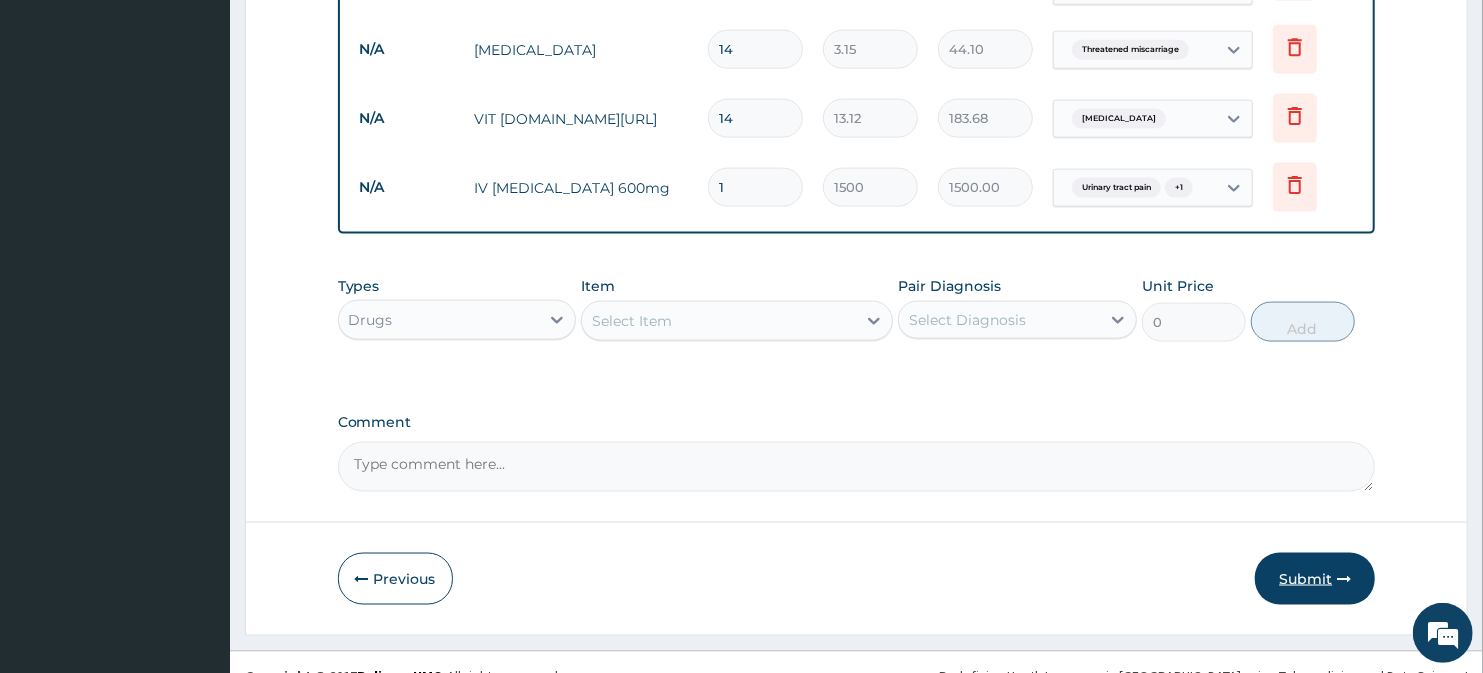 click on "Submit" at bounding box center [1315, 579] 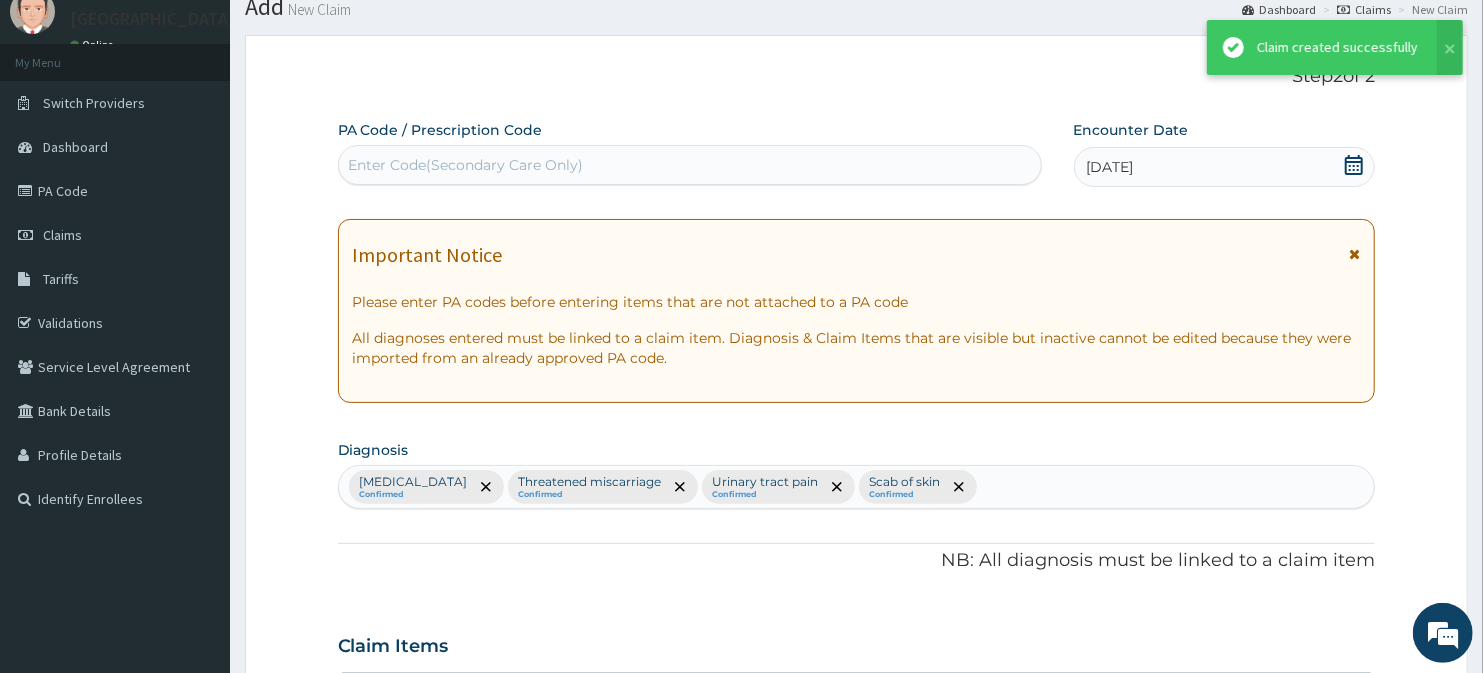 scroll, scrollTop: 1584, scrollLeft: 0, axis: vertical 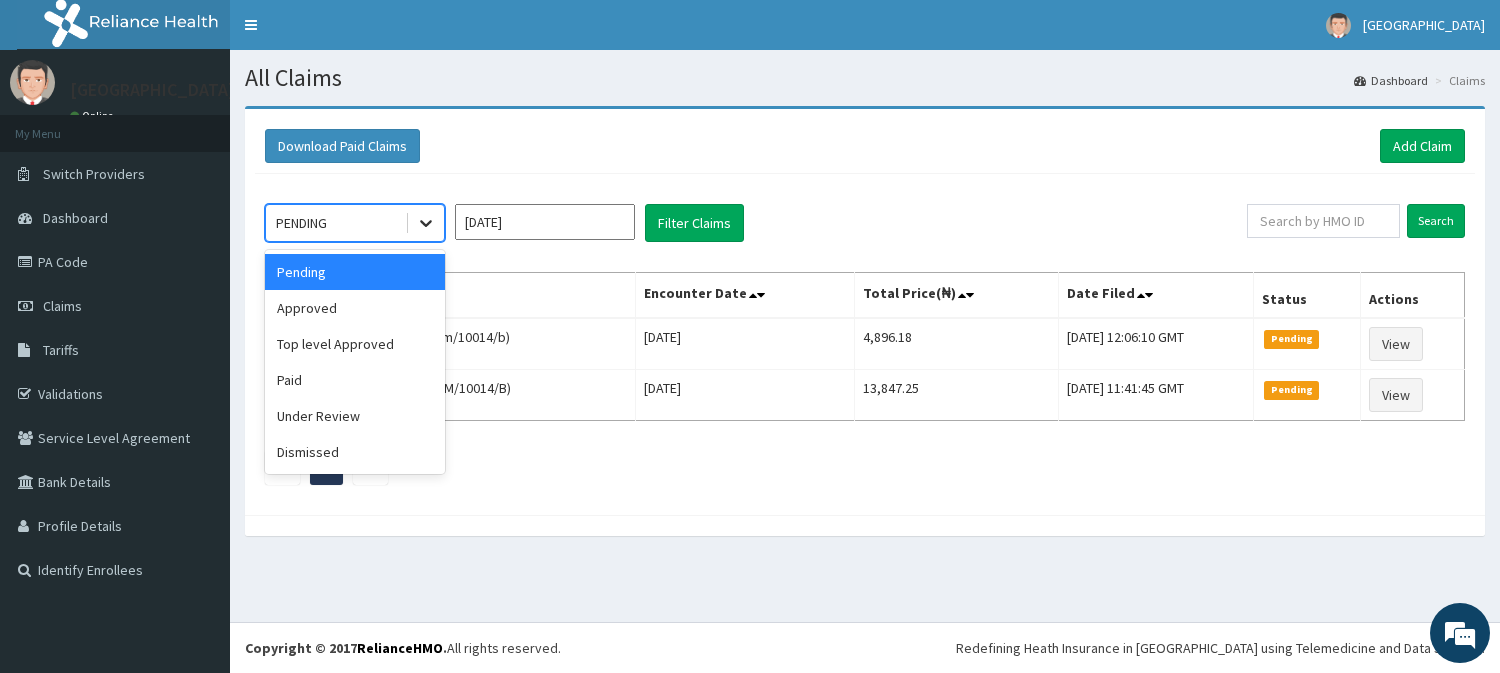 click 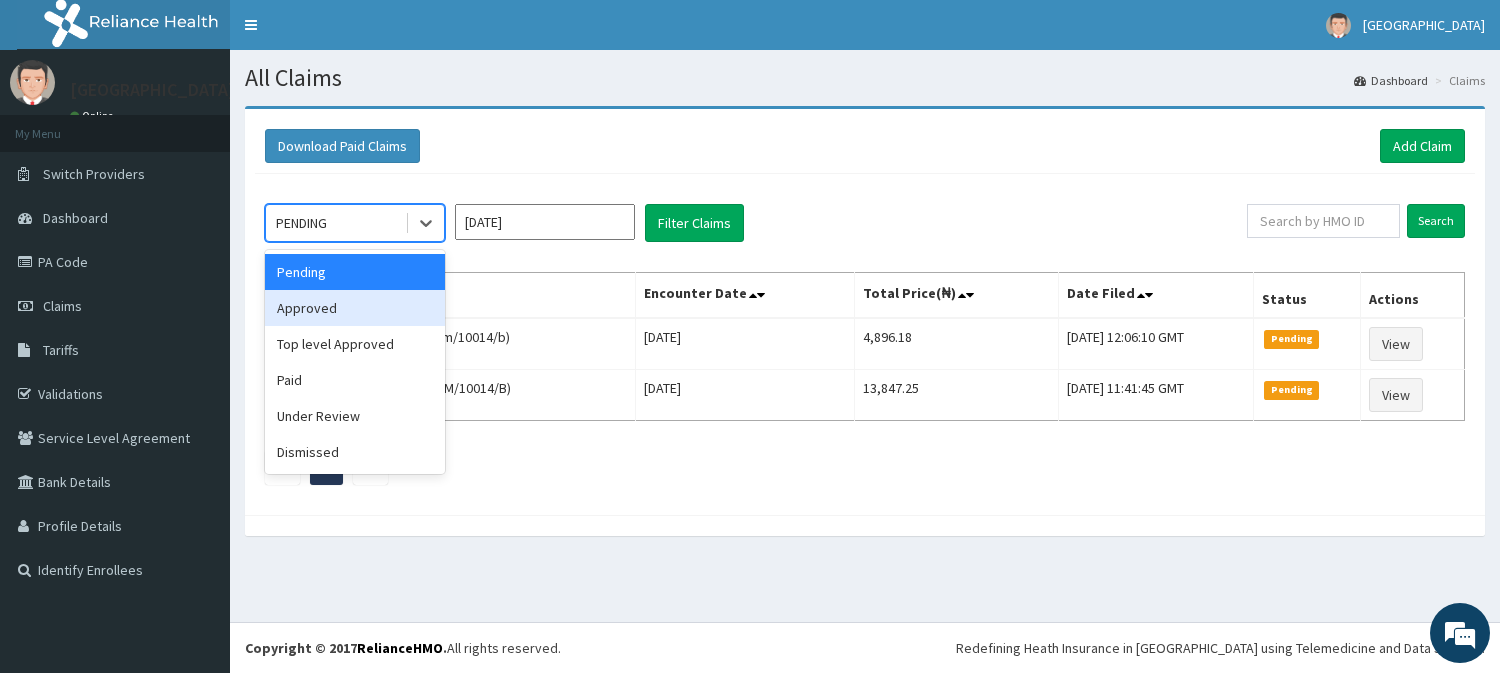 click on "Approved" at bounding box center (355, 308) 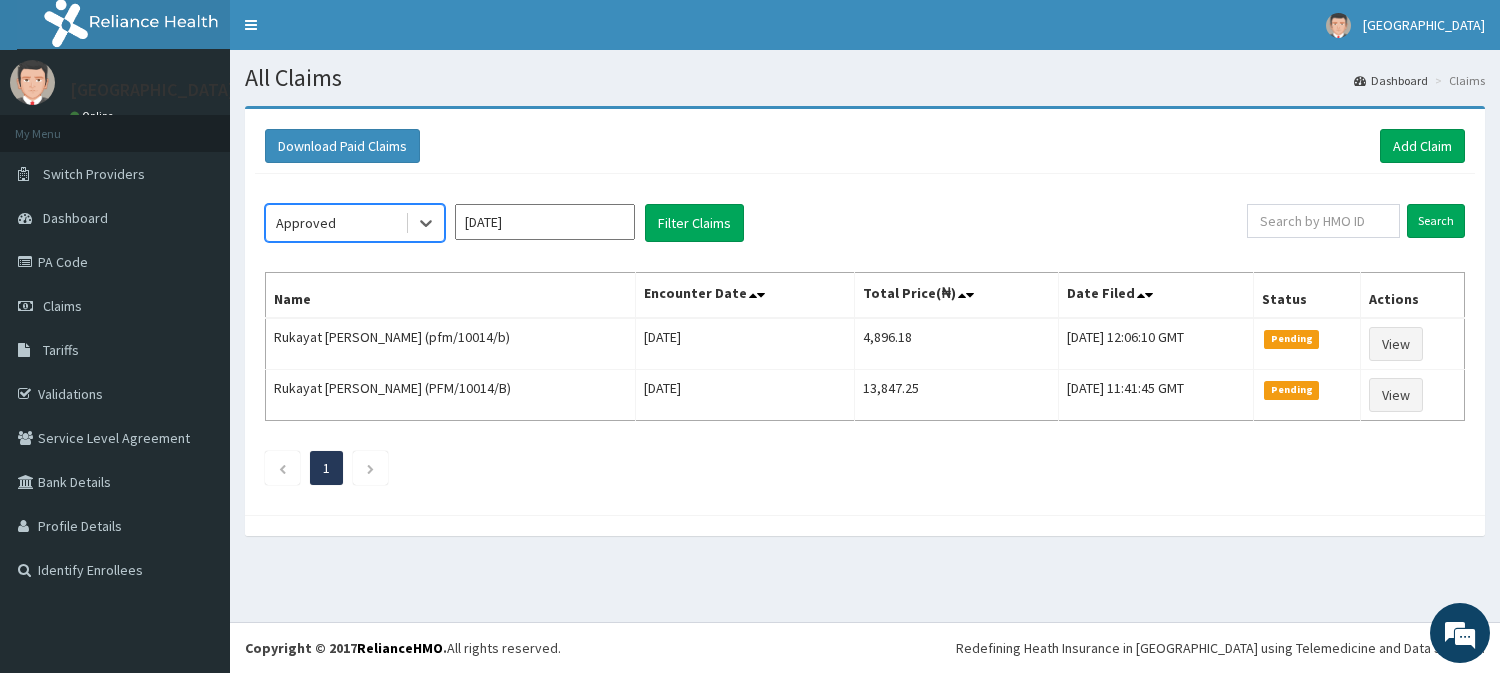 scroll, scrollTop: 0, scrollLeft: 0, axis: both 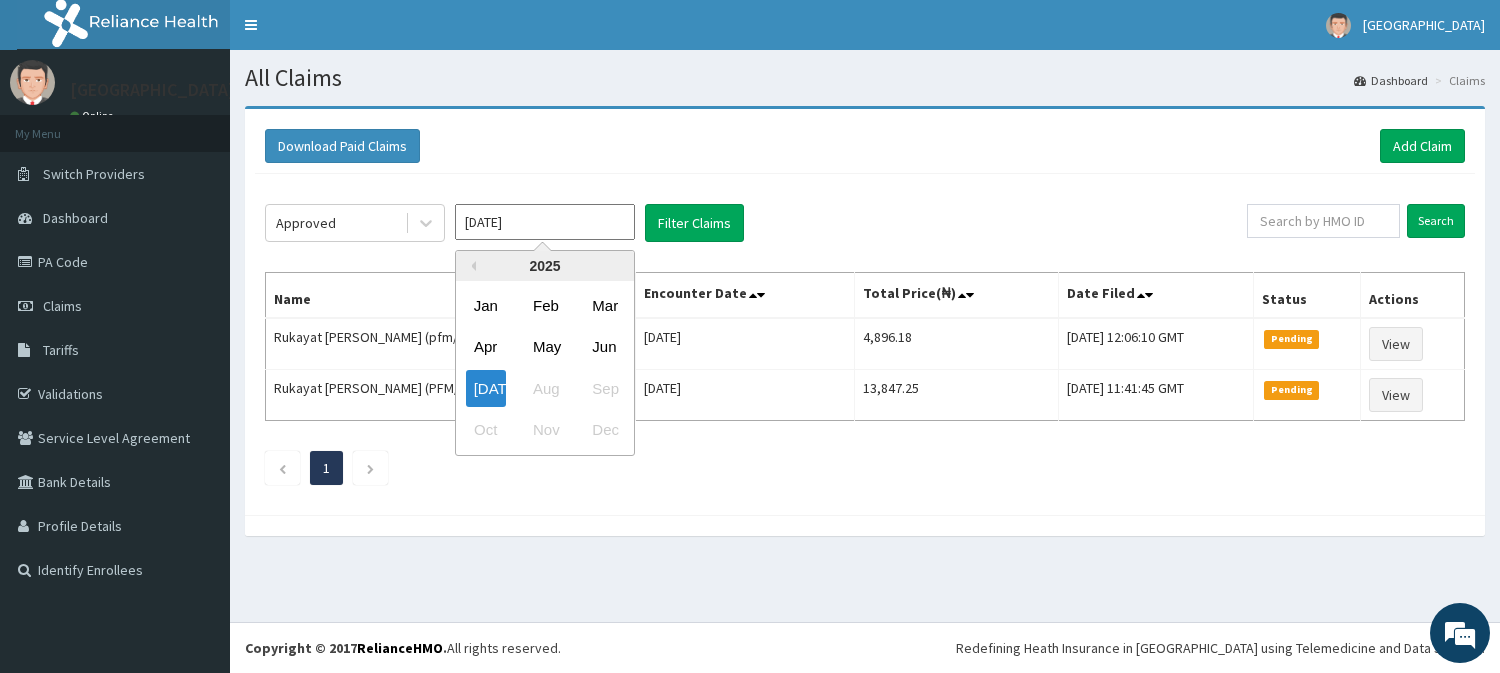 click on "[DATE]" at bounding box center (545, 222) 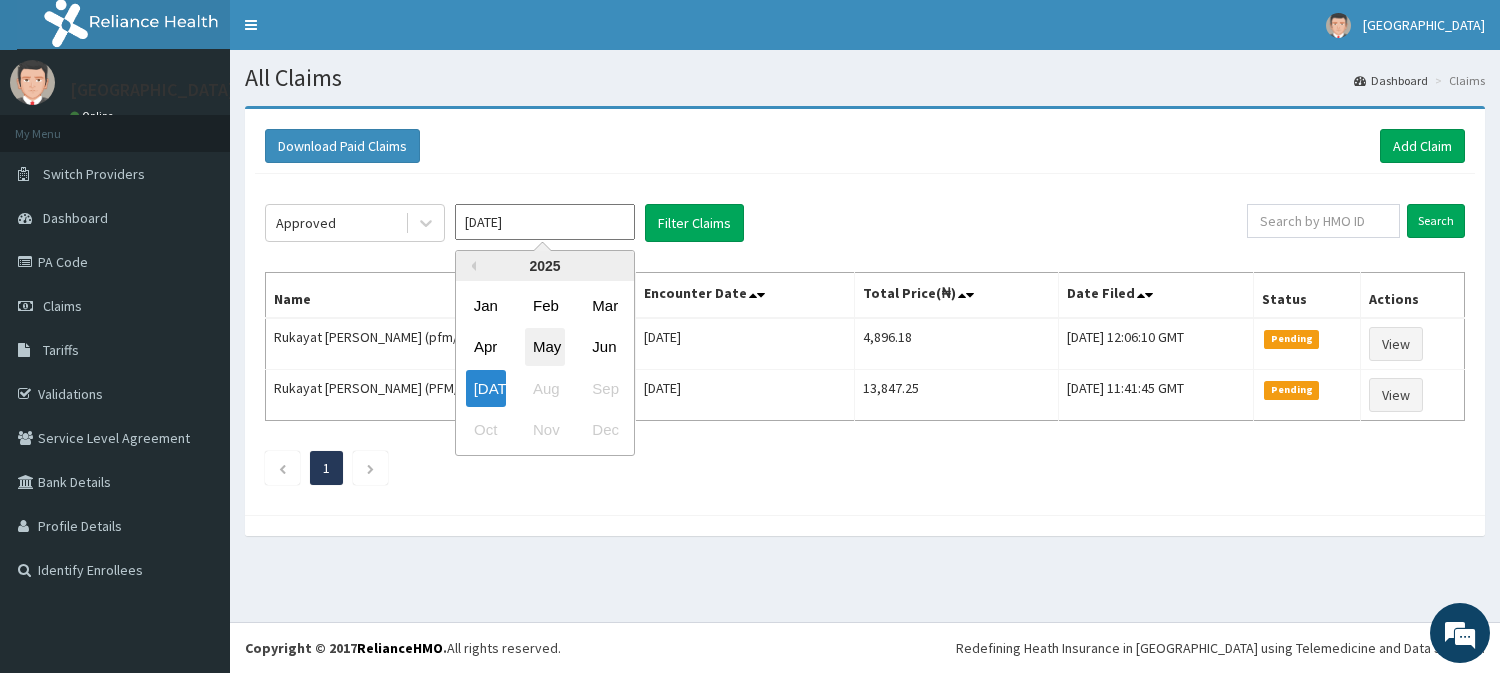 click on "May" at bounding box center (545, 347) 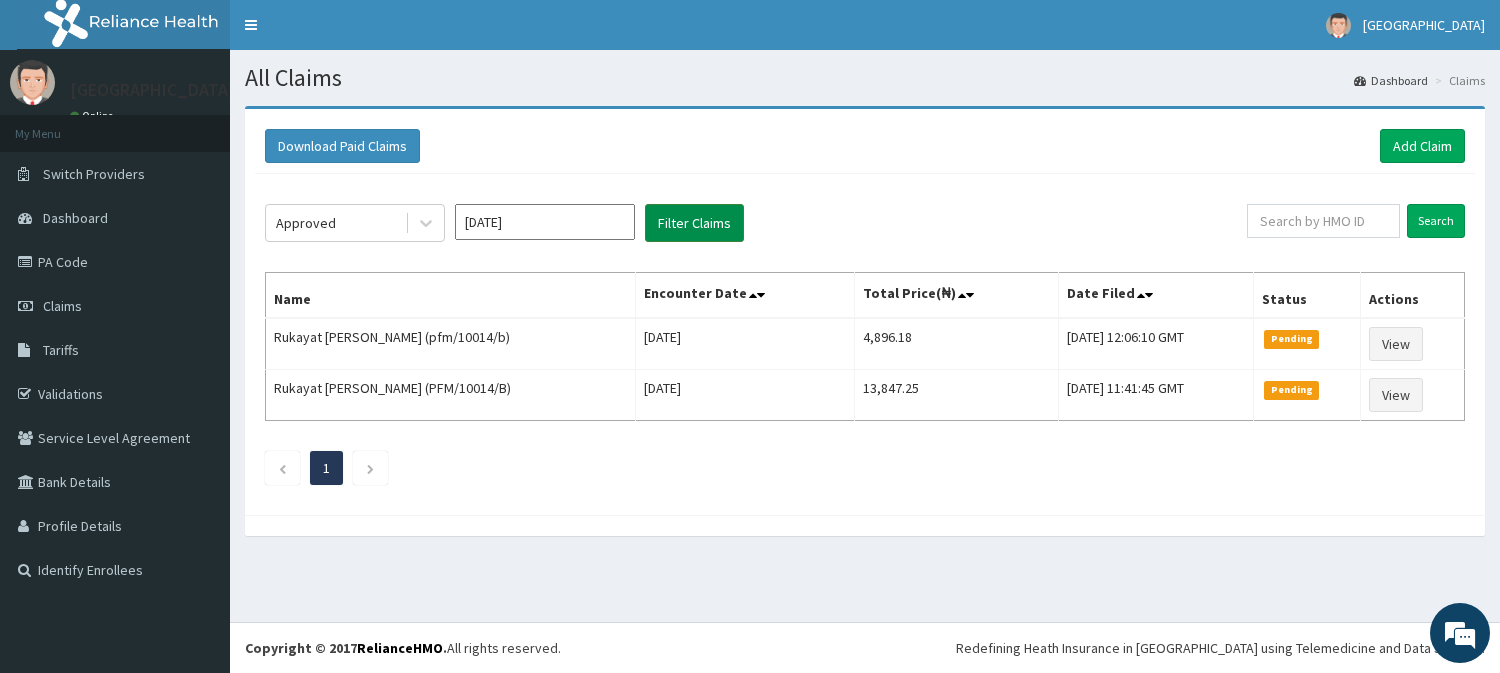 click on "Filter Claims" at bounding box center [694, 223] 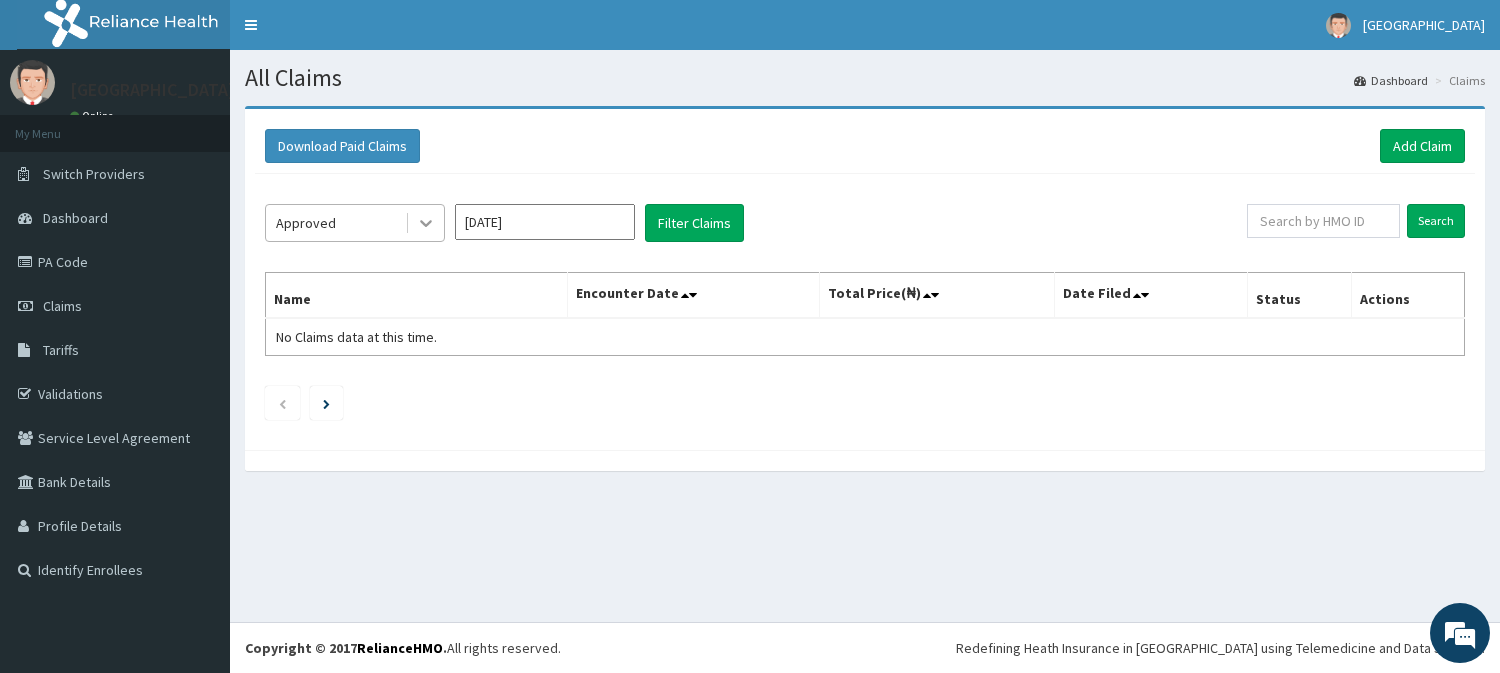 click 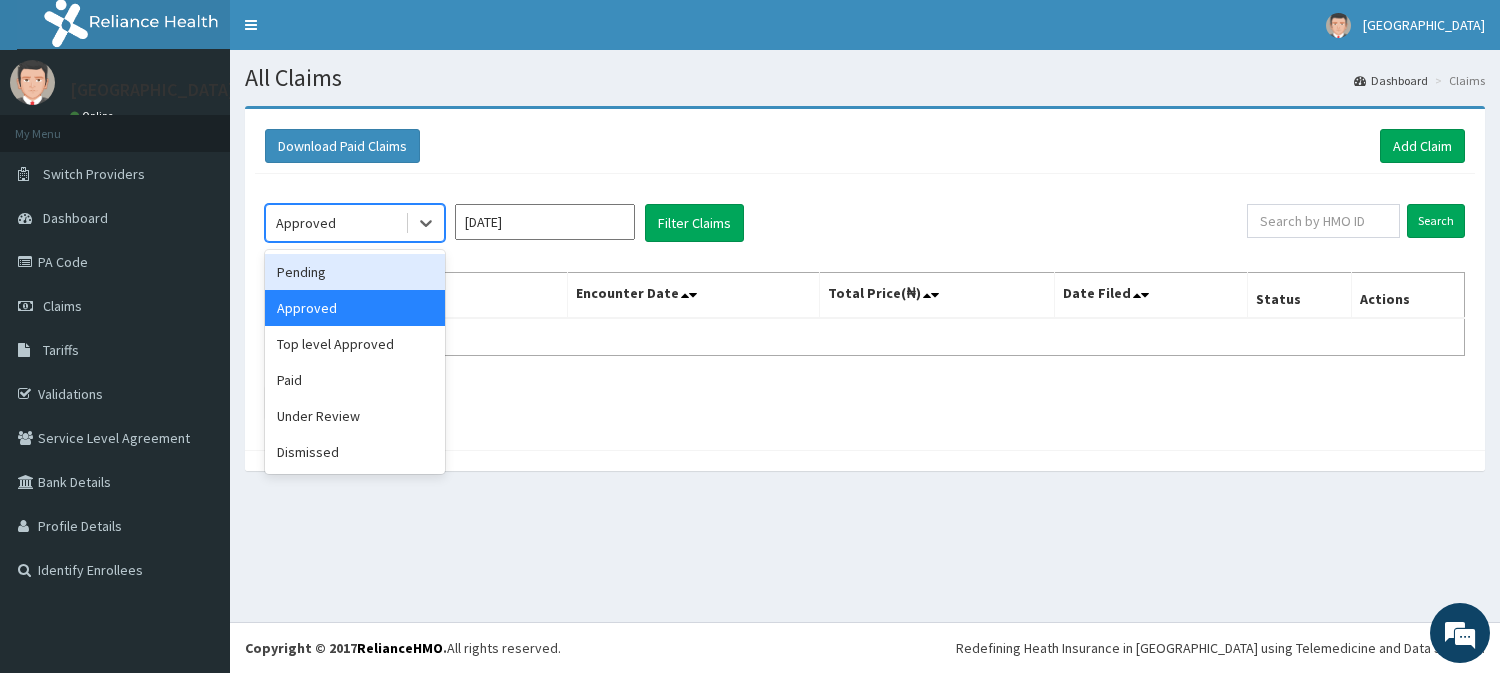 click on "Pending" at bounding box center [355, 272] 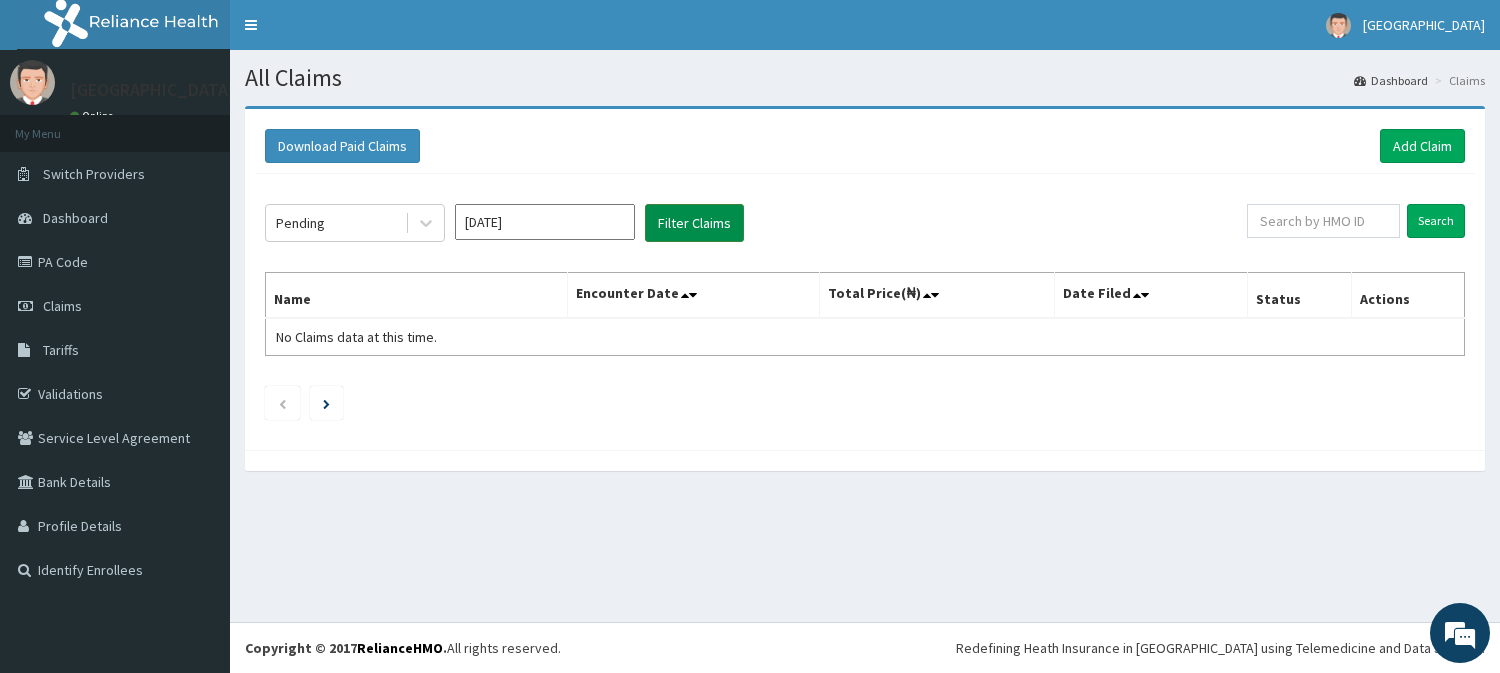 click on "Filter Claims" at bounding box center (694, 223) 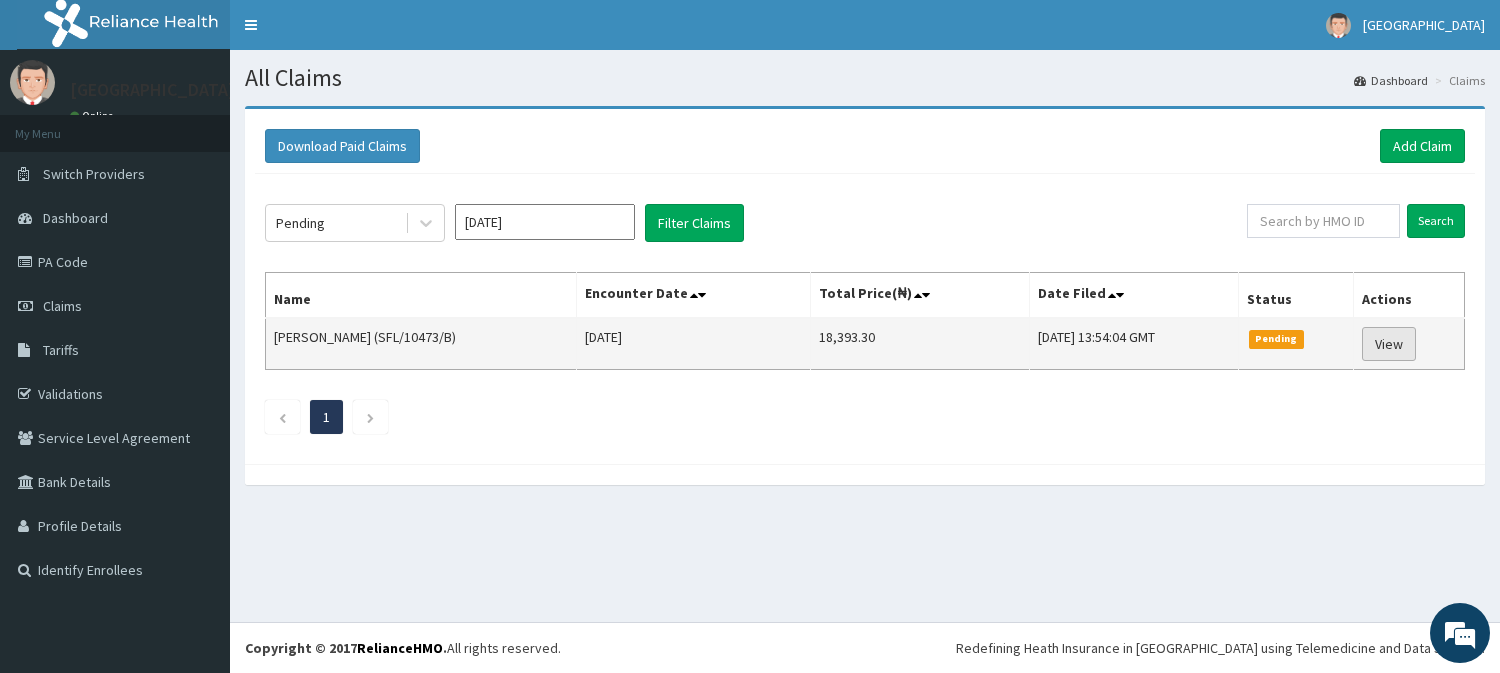 click on "View" at bounding box center (1389, 344) 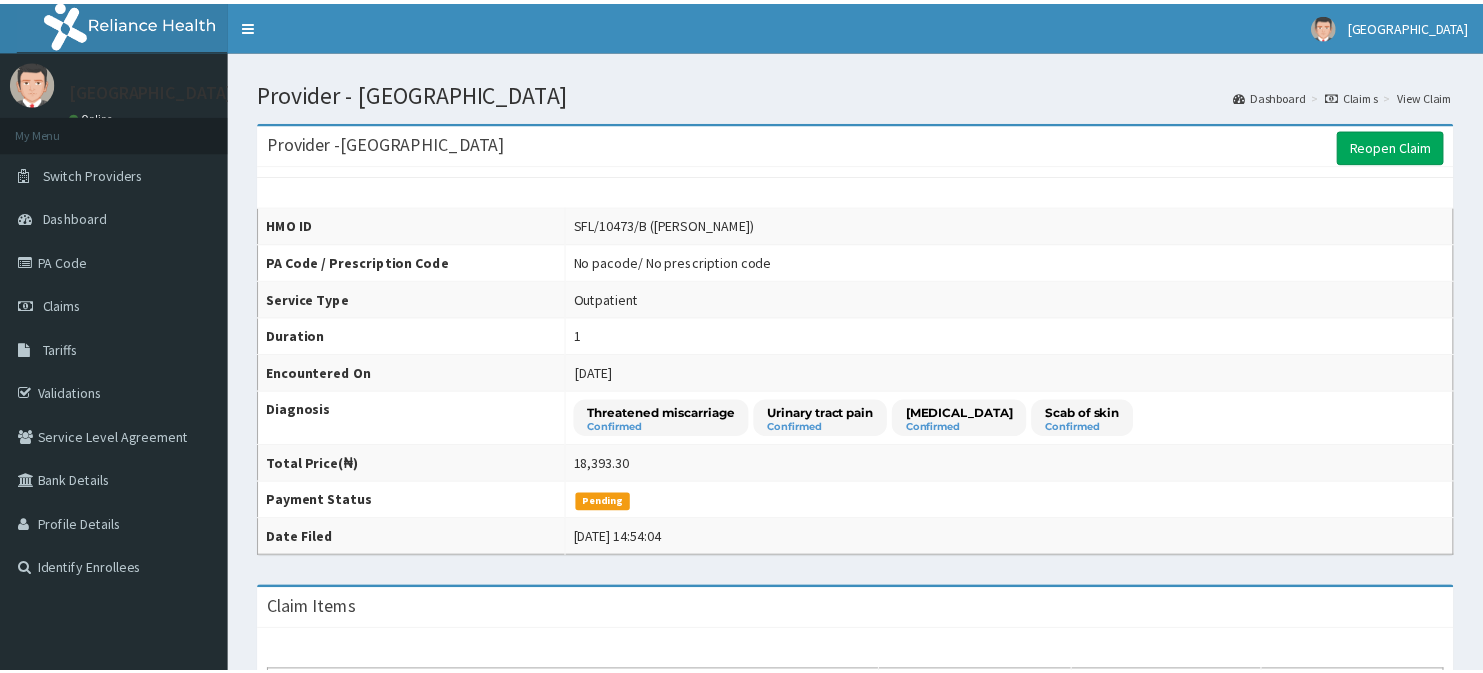 scroll, scrollTop: 0, scrollLeft: 0, axis: both 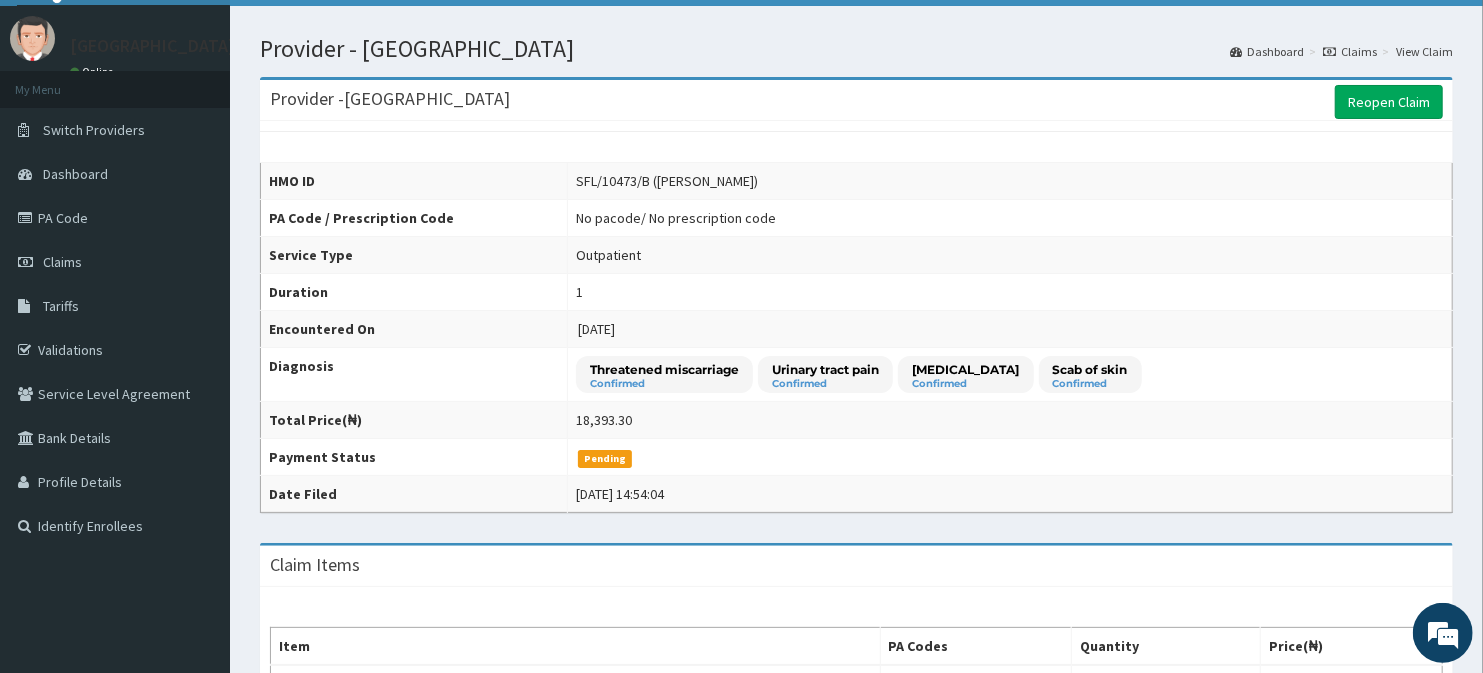 click on "R EL
Toggle navigation
[GEOGRAPHIC_DATA] [GEOGRAPHIC_DATA] - [EMAIL_ADDRESS][DOMAIN_NAME] Member since  [DATE] 1:33:23 AM   Profile Sign out" at bounding box center [741, 769] 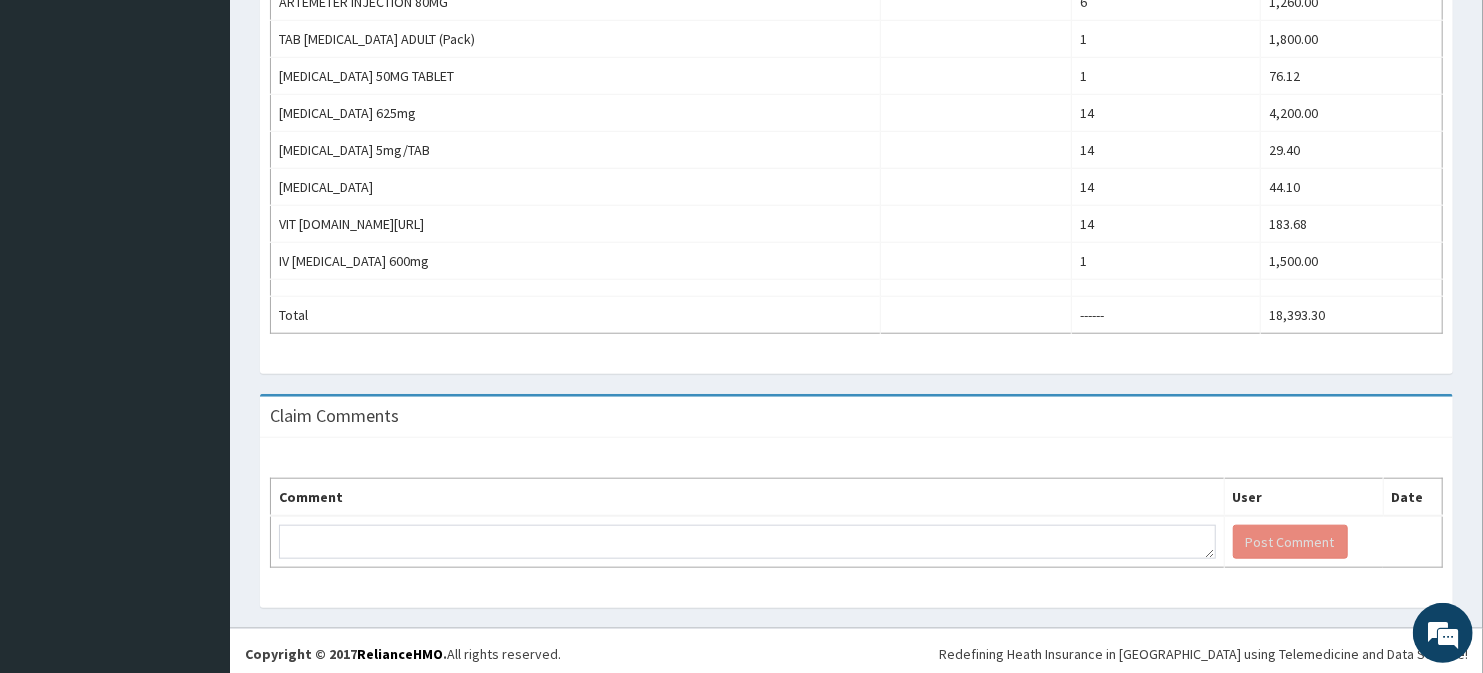 scroll, scrollTop: 955, scrollLeft: 0, axis: vertical 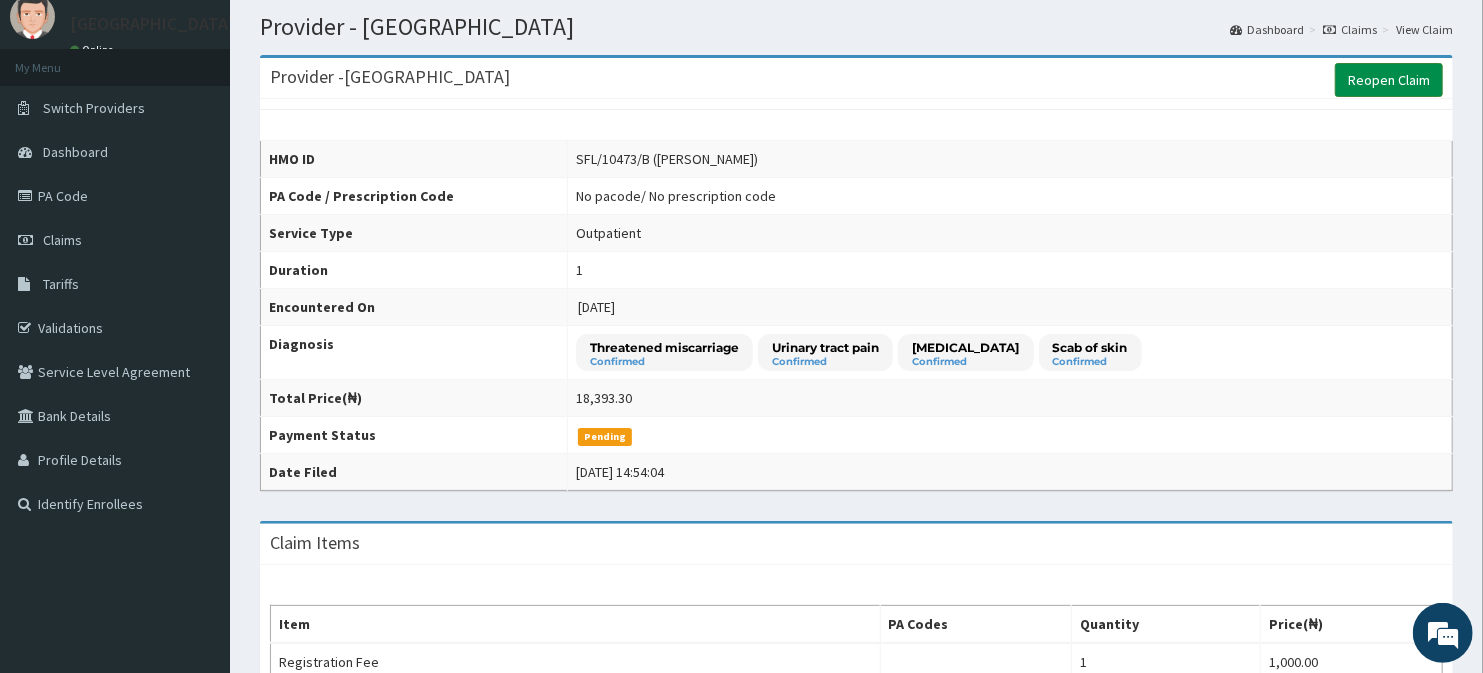 click on "Reopen Claim" at bounding box center [1389, 80] 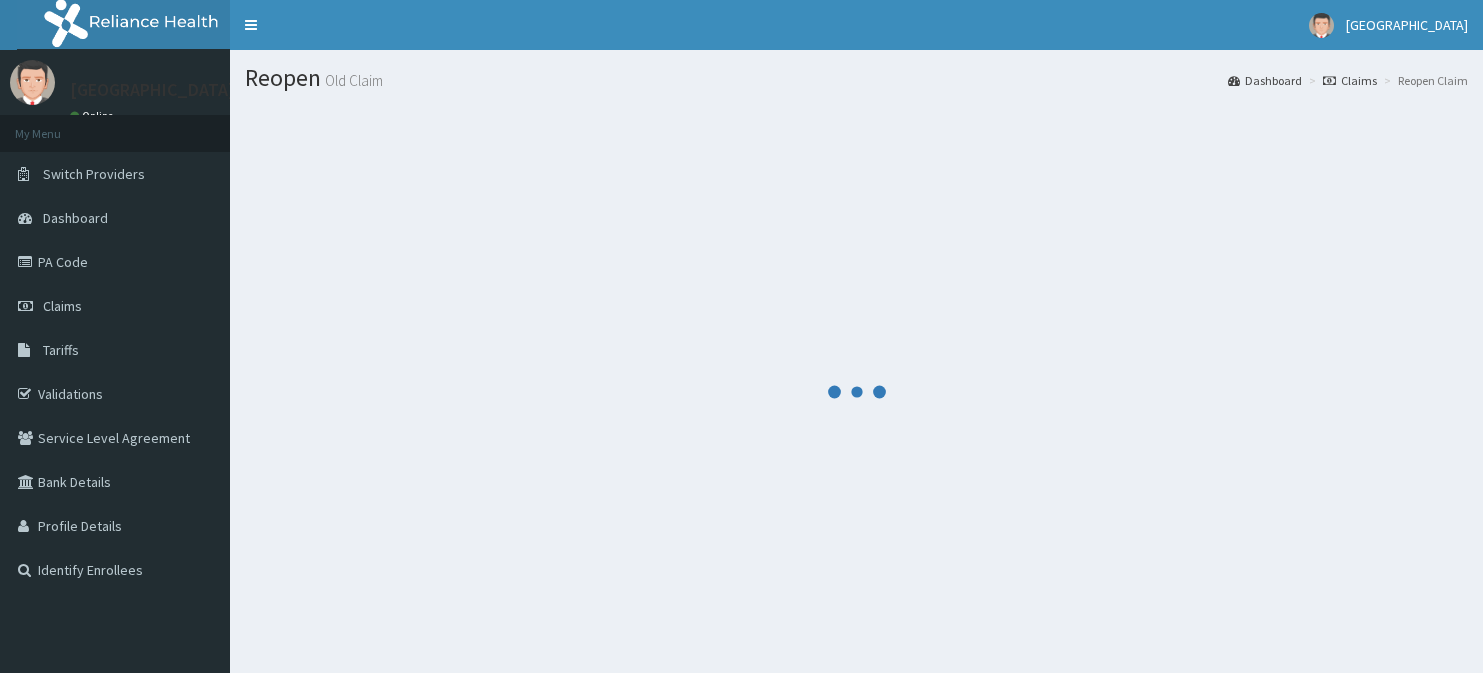 scroll, scrollTop: 0, scrollLeft: 0, axis: both 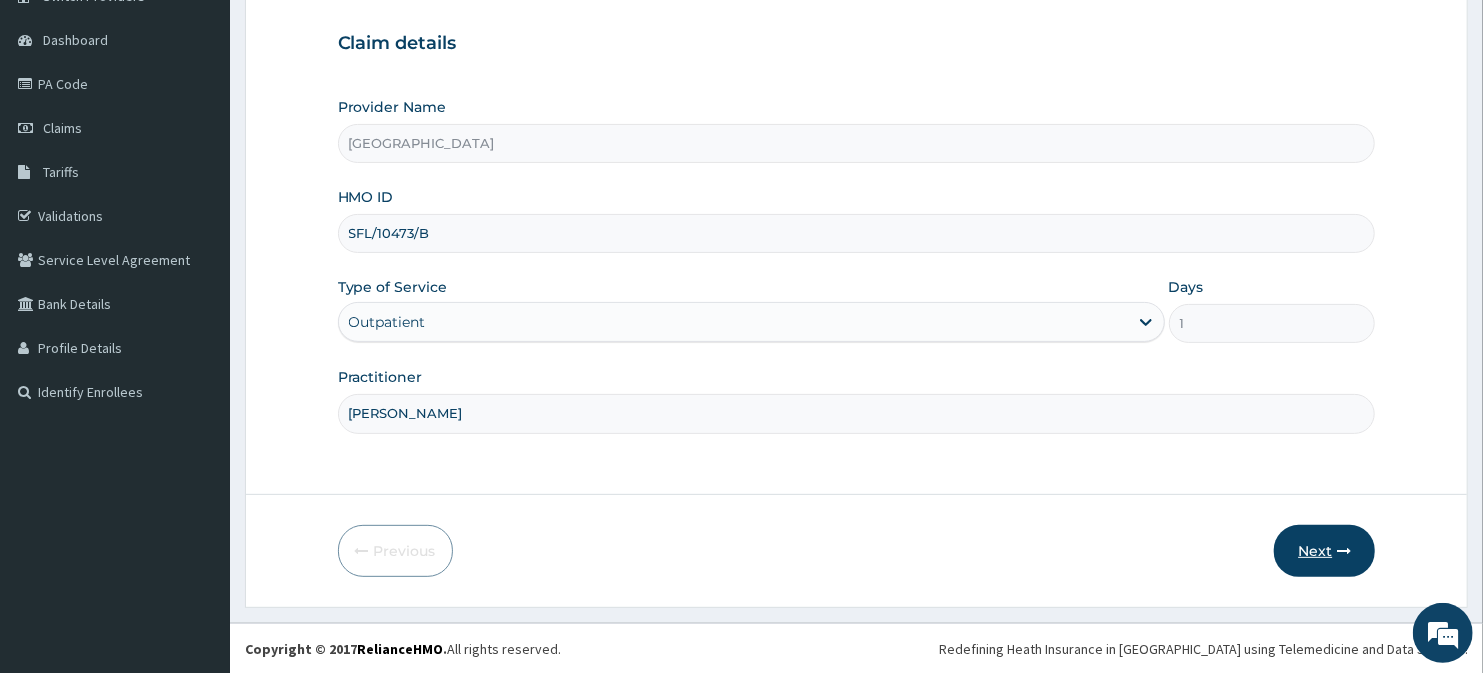 click on "Next" at bounding box center (1324, 551) 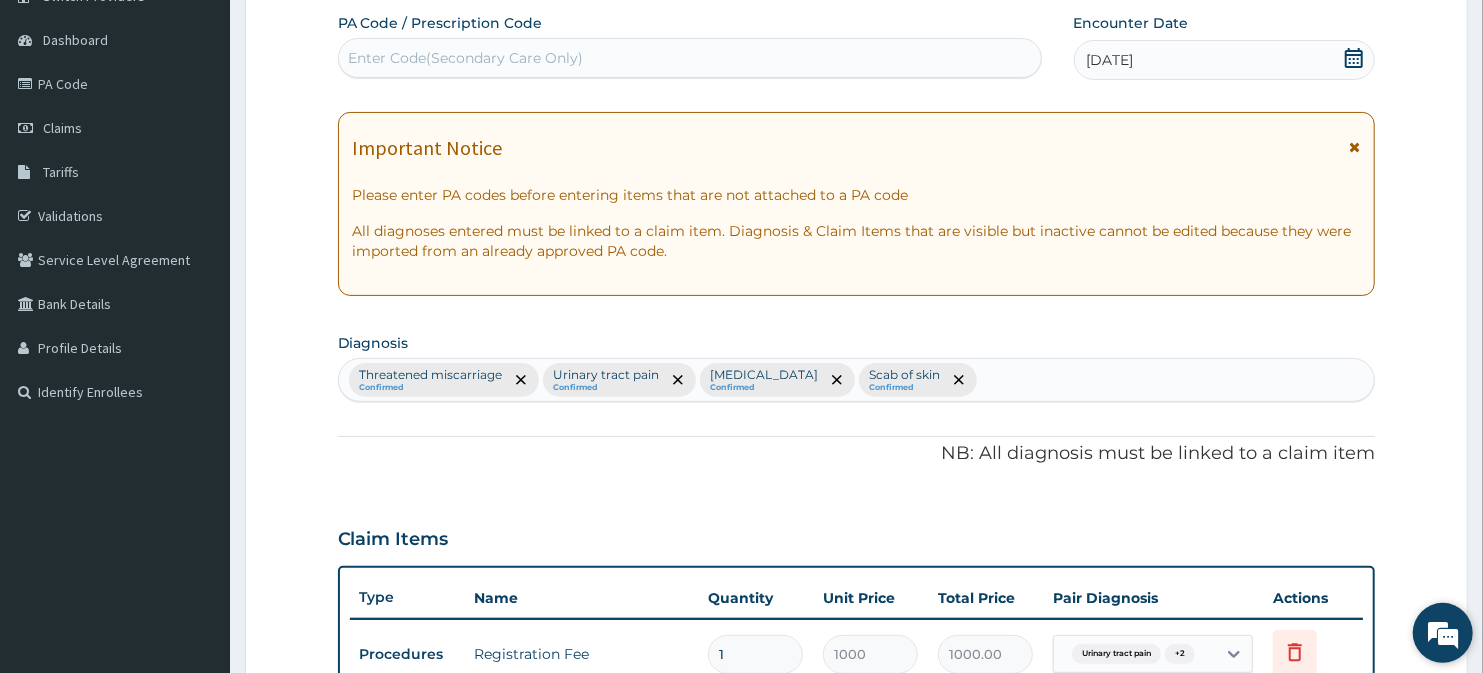 scroll, scrollTop: 0, scrollLeft: 0, axis: both 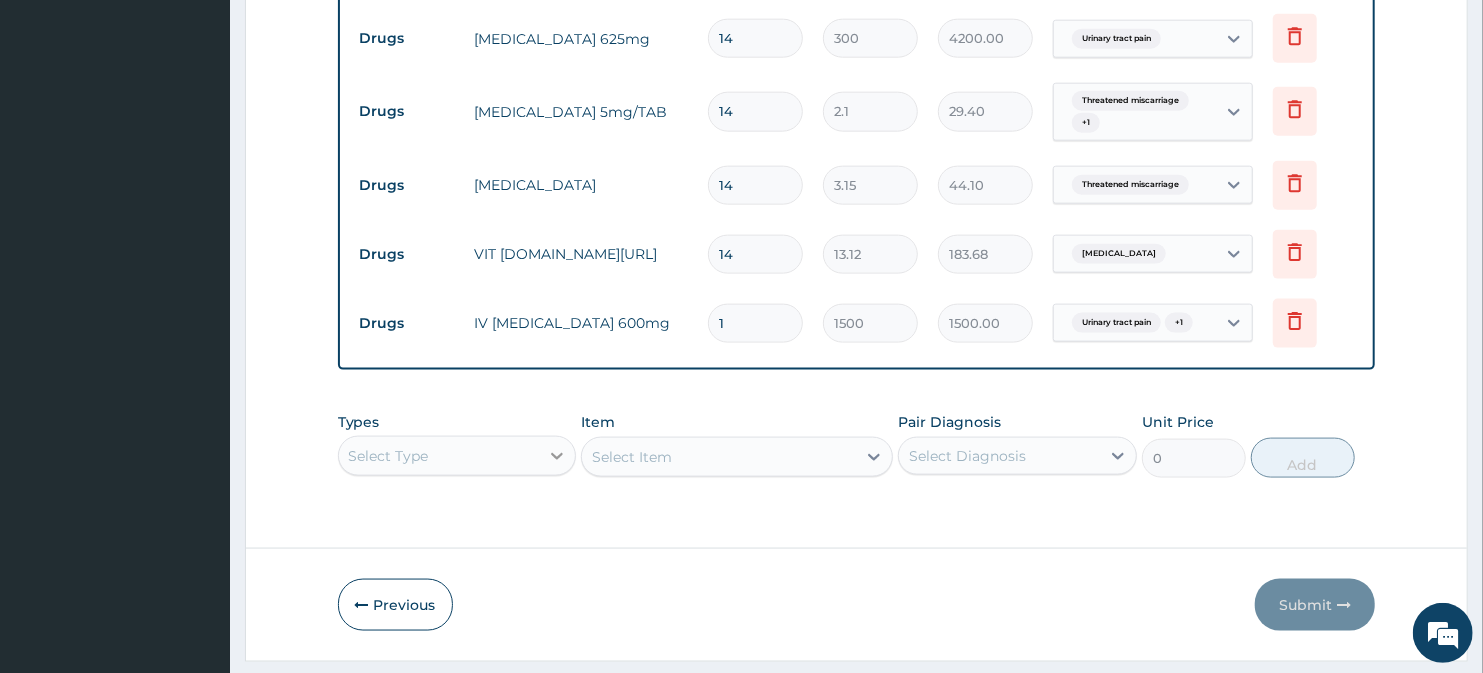 click on "Select Type" at bounding box center [457, 456] 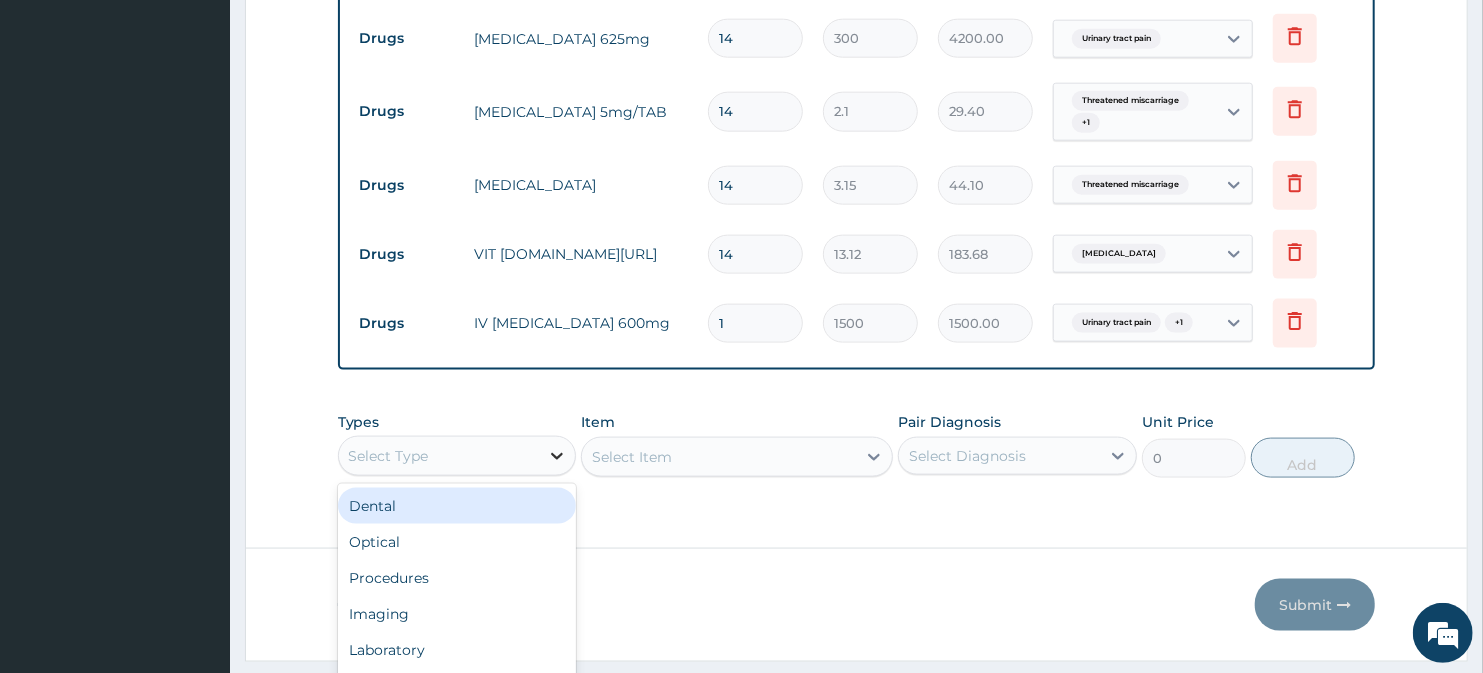 scroll, scrollTop: 54, scrollLeft: 0, axis: vertical 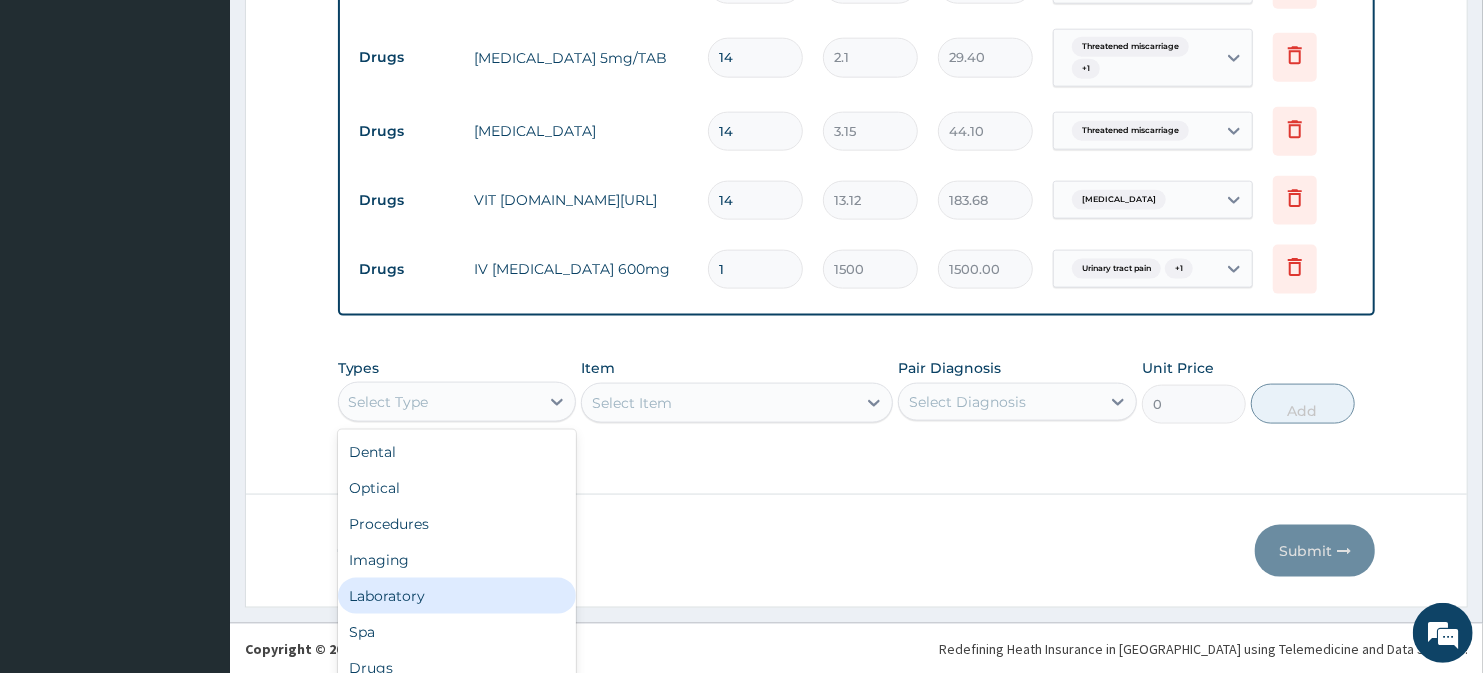click on "Laboratory" at bounding box center (457, 596) 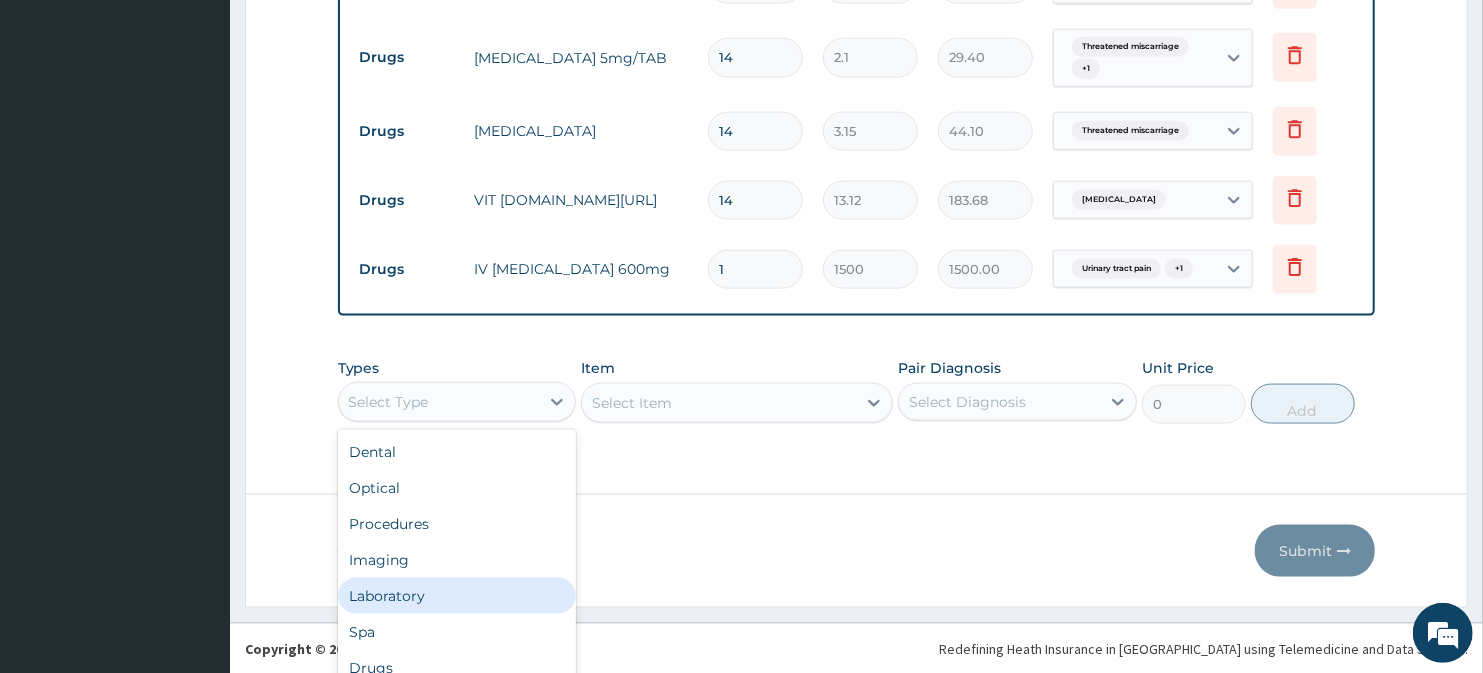 click on "Step  2  of 2 PA Code / Prescription Code Enter Code(Secondary Care Only) Encounter Date 27-05-2025 Important Notice Please enter PA codes before entering items that are not attached to a PA code   All diagnoses entered must be linked to a claim item. Diagnosis & Claim Items that are visible but inactive cannot be edited because they were imported from an already approved PA code. Diagnosis Threatened miscarriage Confirmed Urinary tract pain Confirmed Malaria Confirmed Scab of skin Confirmed NB: All diagnosis must be linked to a claim item Claim Items Type Name Quantity Unit Price Total Price Pair Diagnosis Actions Procedures Registration Fee 1 1000 1000.00 Urinary tract pain  + 2 Delete Procedures General Practitioner (1st consultation) 1 1500 1500.00 Urinary tract pain  + 2 Delete Laboratory BLOOD PT (for Early Dectection) 1 800 800.00 Threatened miscarriage Delete Laboratory Urinalysis 1 1500 1500.00 Urinary tract pain Delete Laboratory Full Blood Count (FBC) 1 3500 3500.00 Scab of skin  + 1 Delete 1 1000" at bounding box center (856, -382) 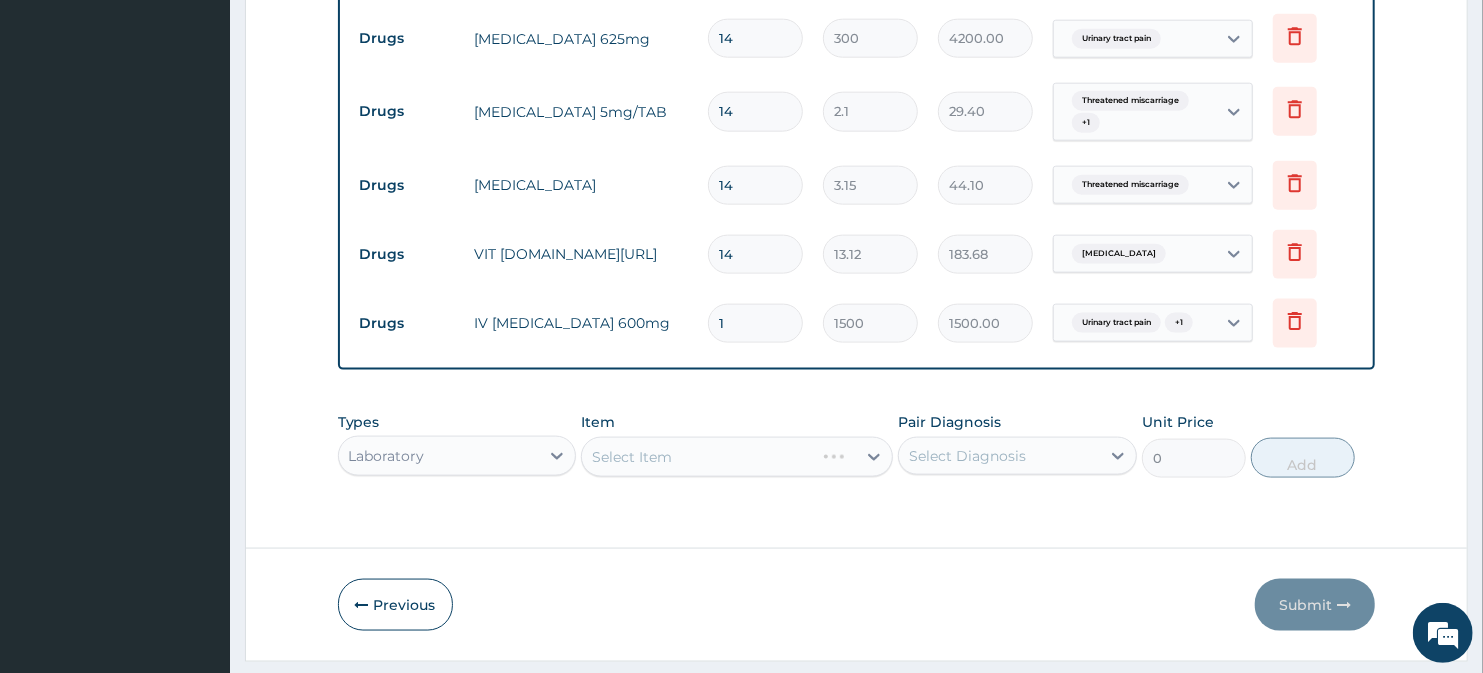 scroll, scrollTop: 1477, scrollLeft: 0, axis: vertical 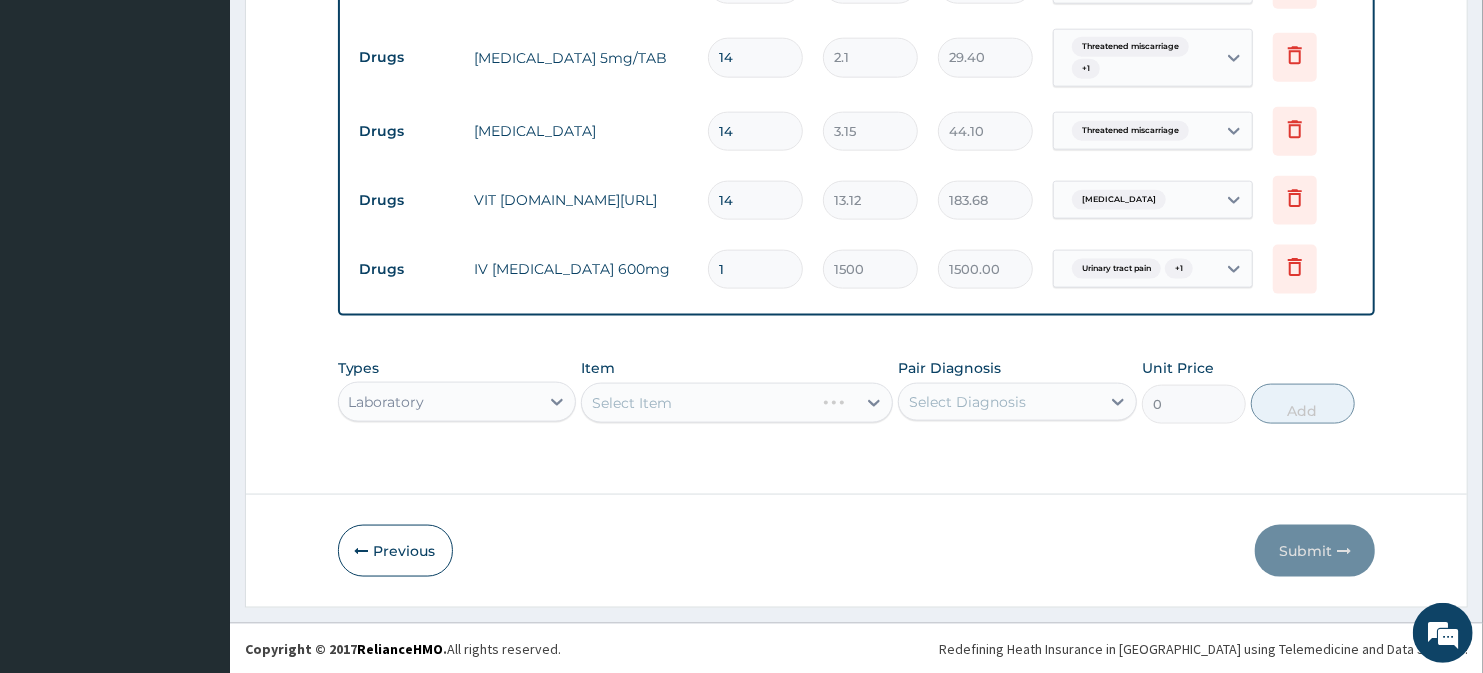click on "Select Item" at bounding box center (736, 403) 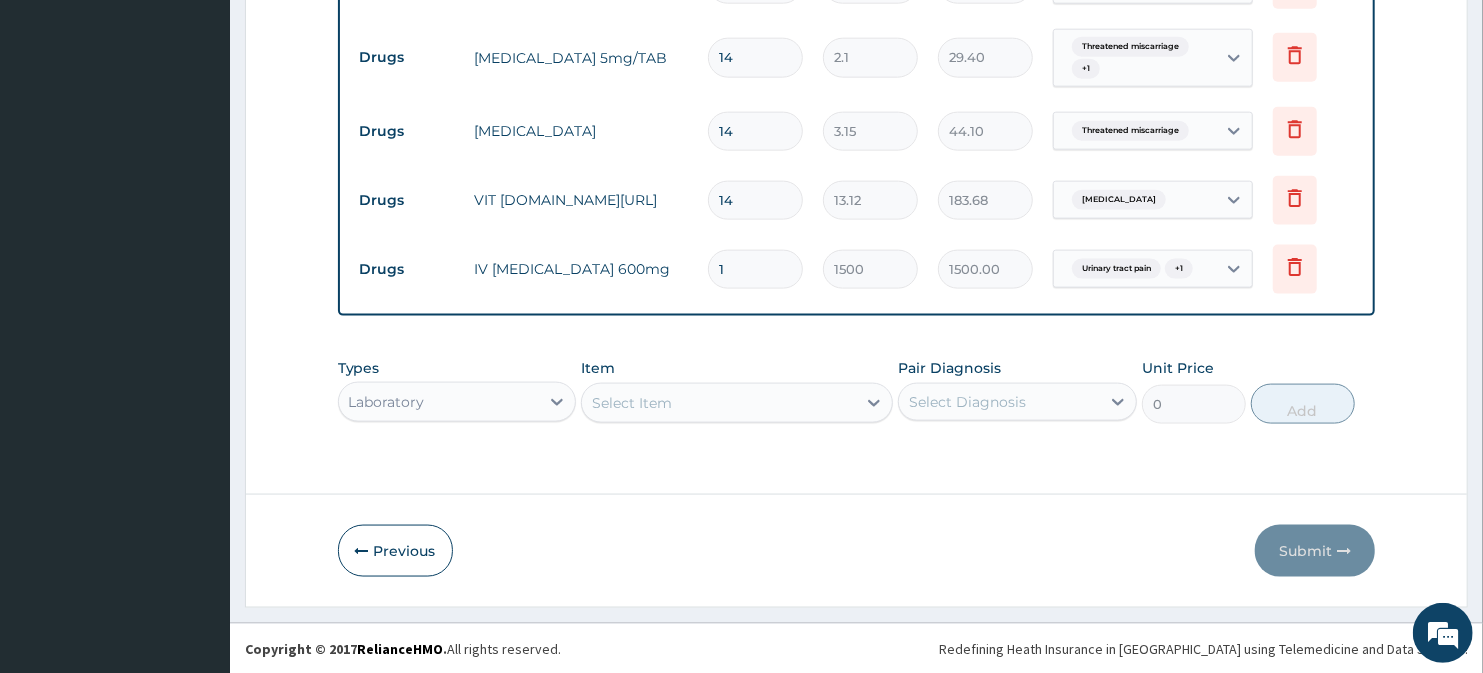 click on "Select Item" at bounding box center [718, 403] 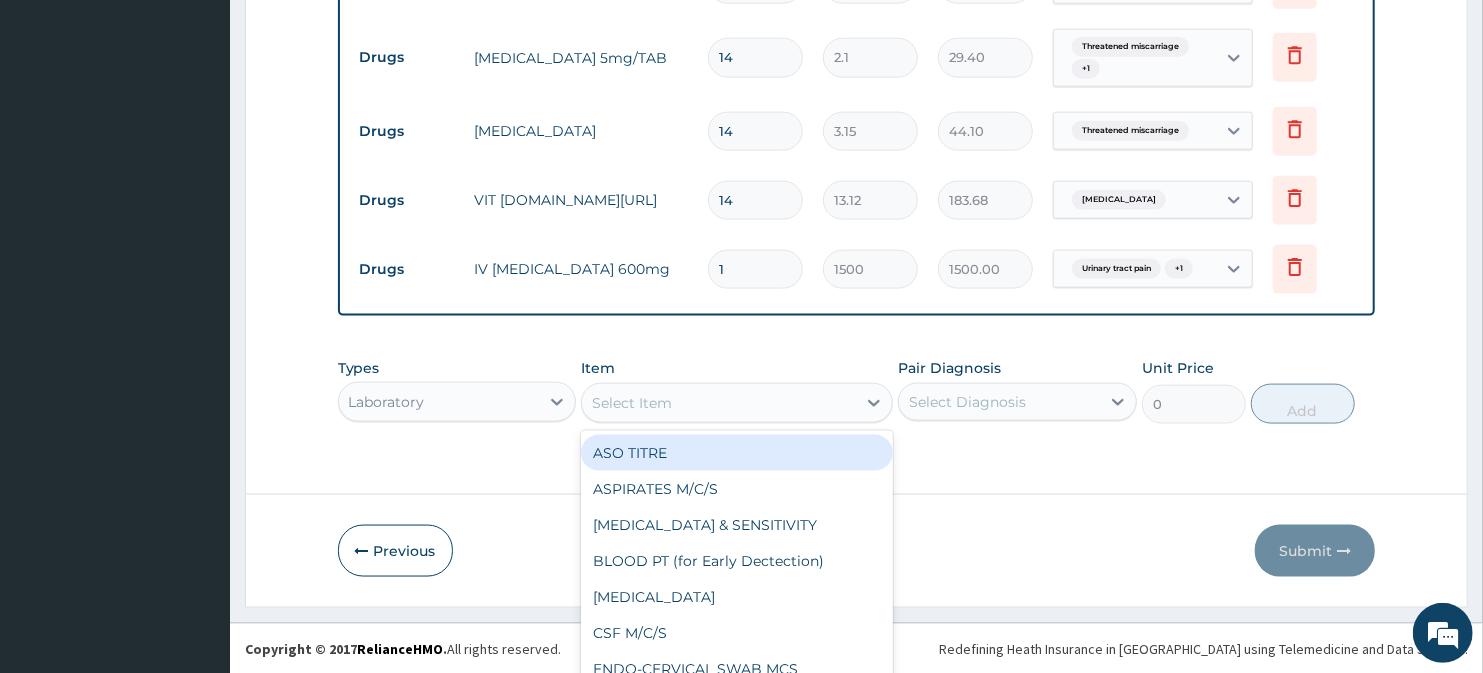scroll, scrollTop: 56, scrollLeft: 0, axis: vertical 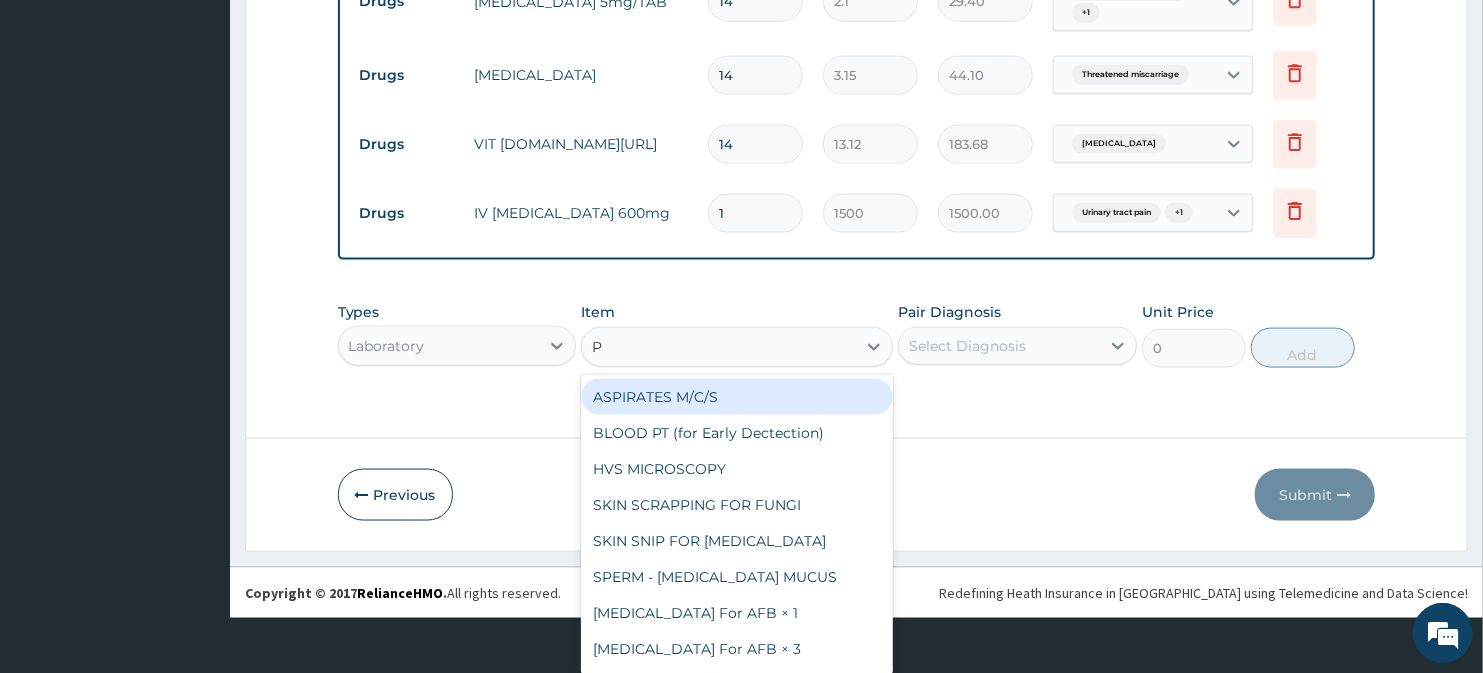 type on "PT" 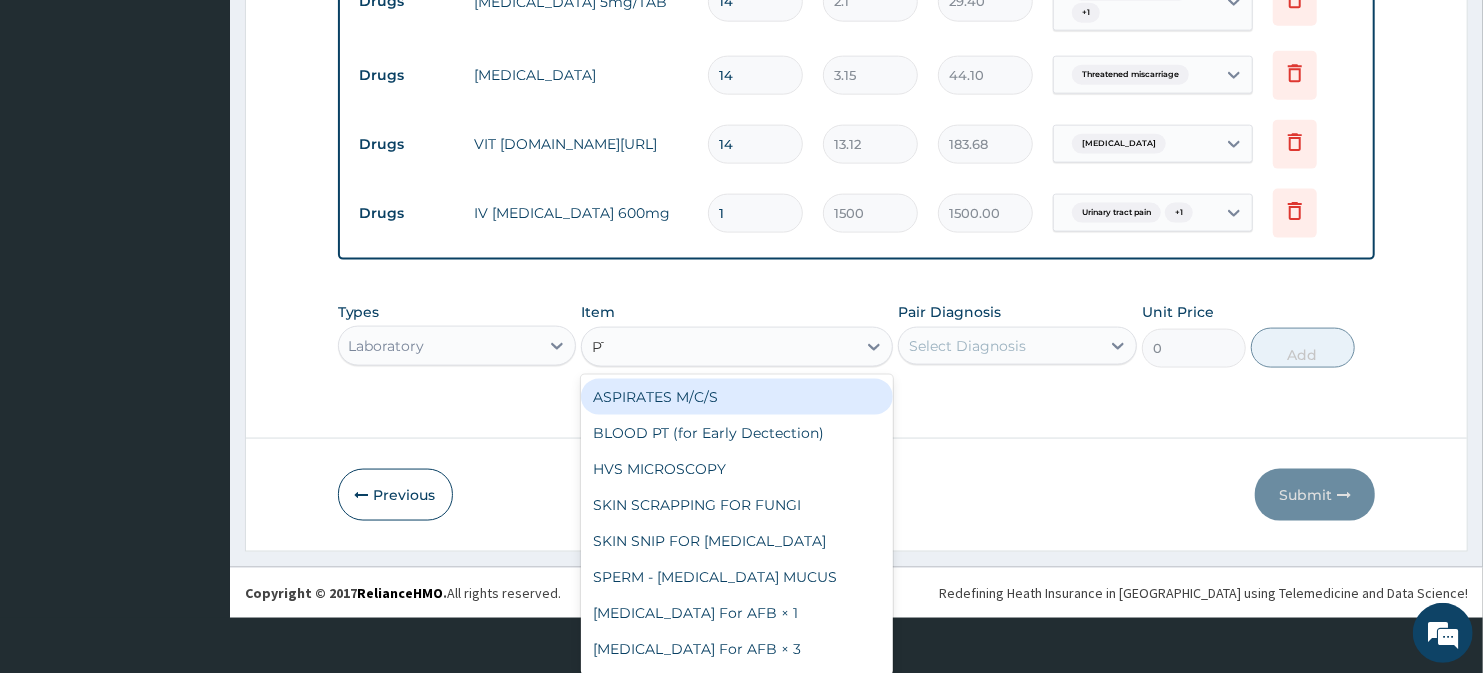 scroll, scrollTop: 0, scrollLeft: 0, axis: both 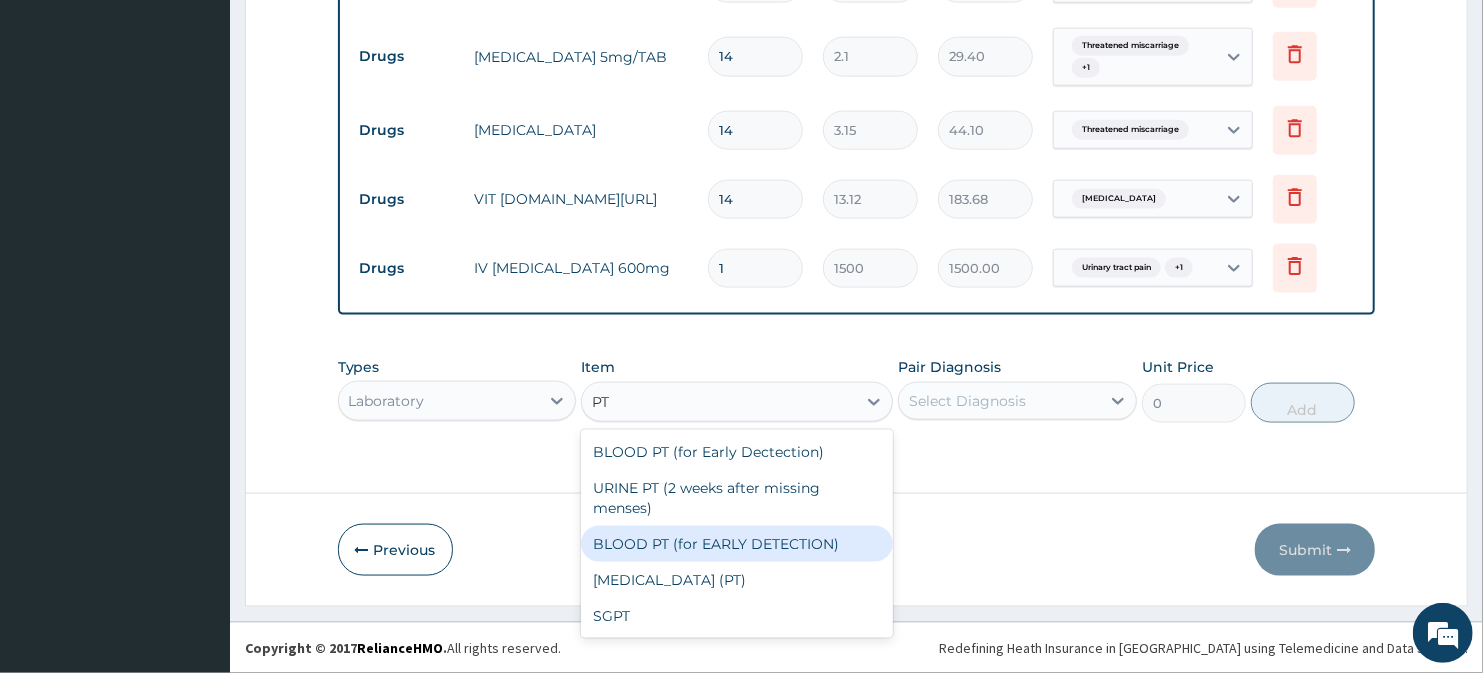 click on "BLOOD PT (for  EARLY DETECTION)" at bounding box center [736, 544] 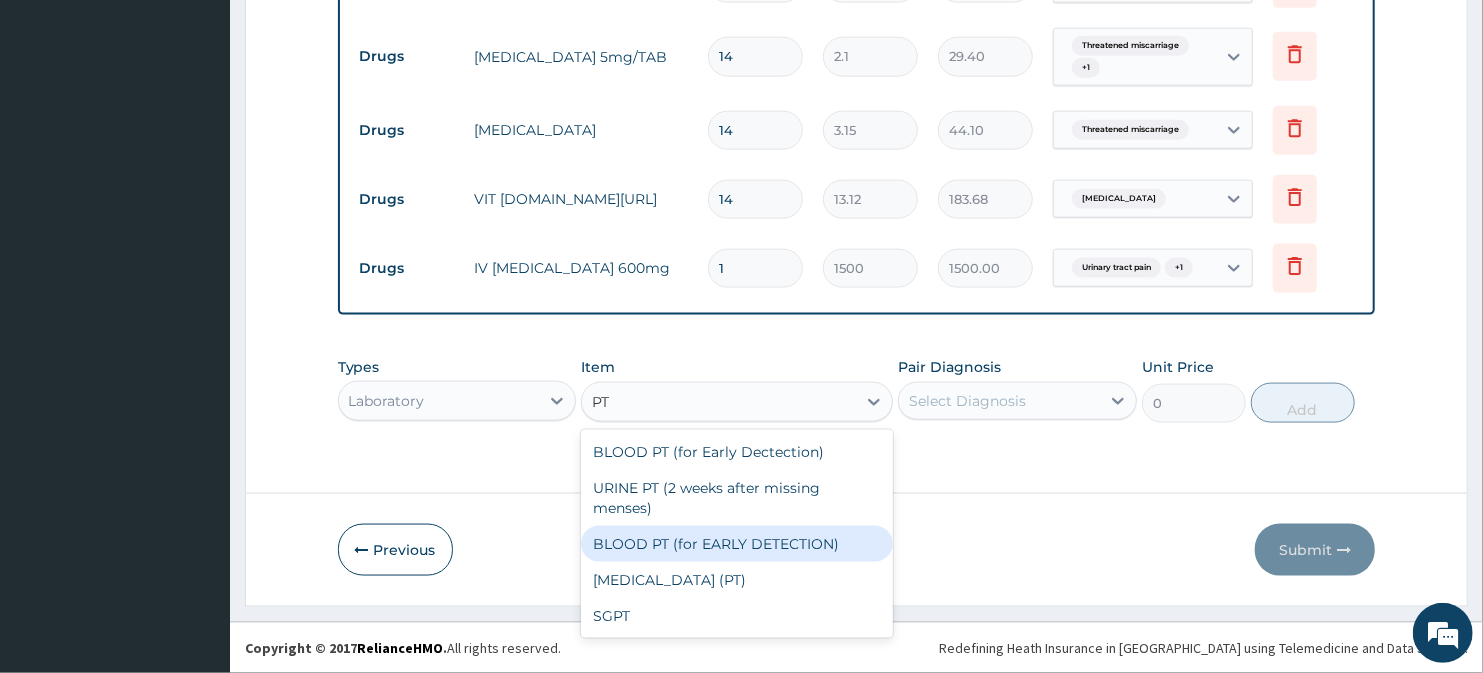 type 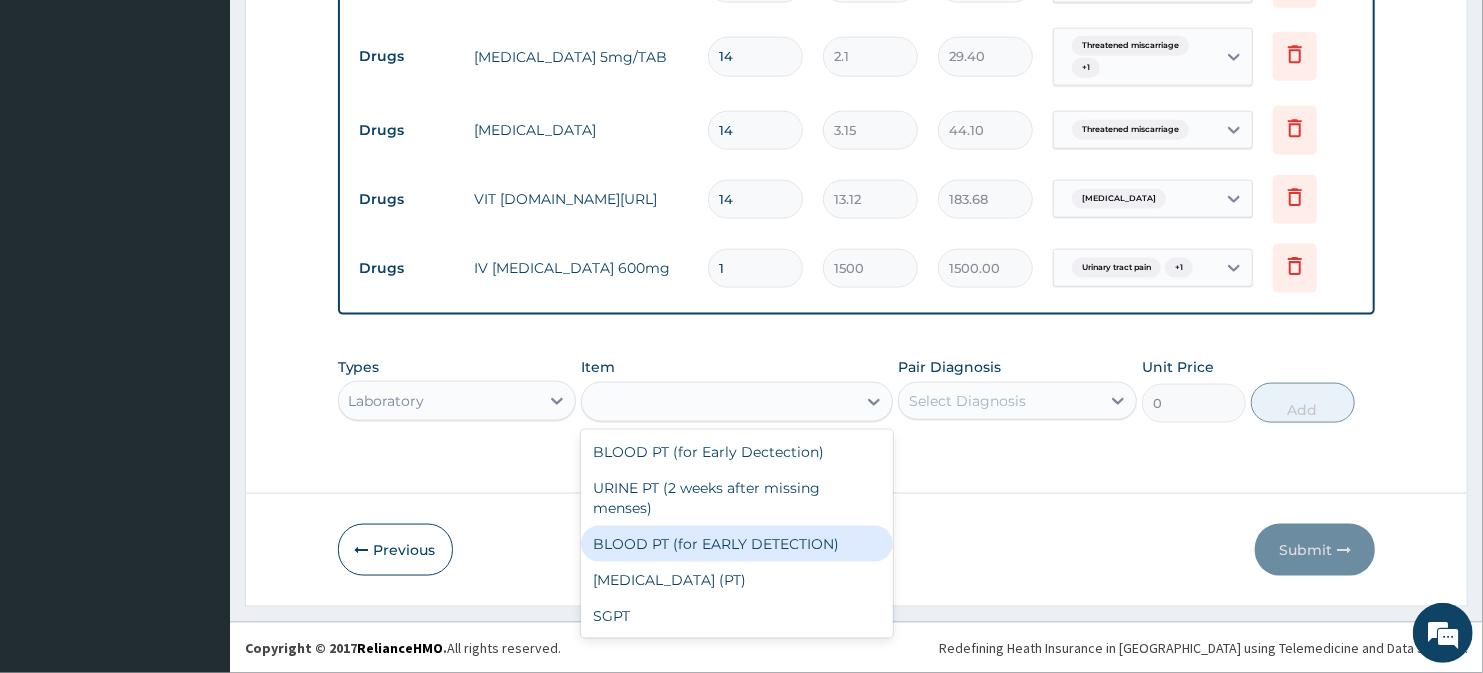 type on "800" 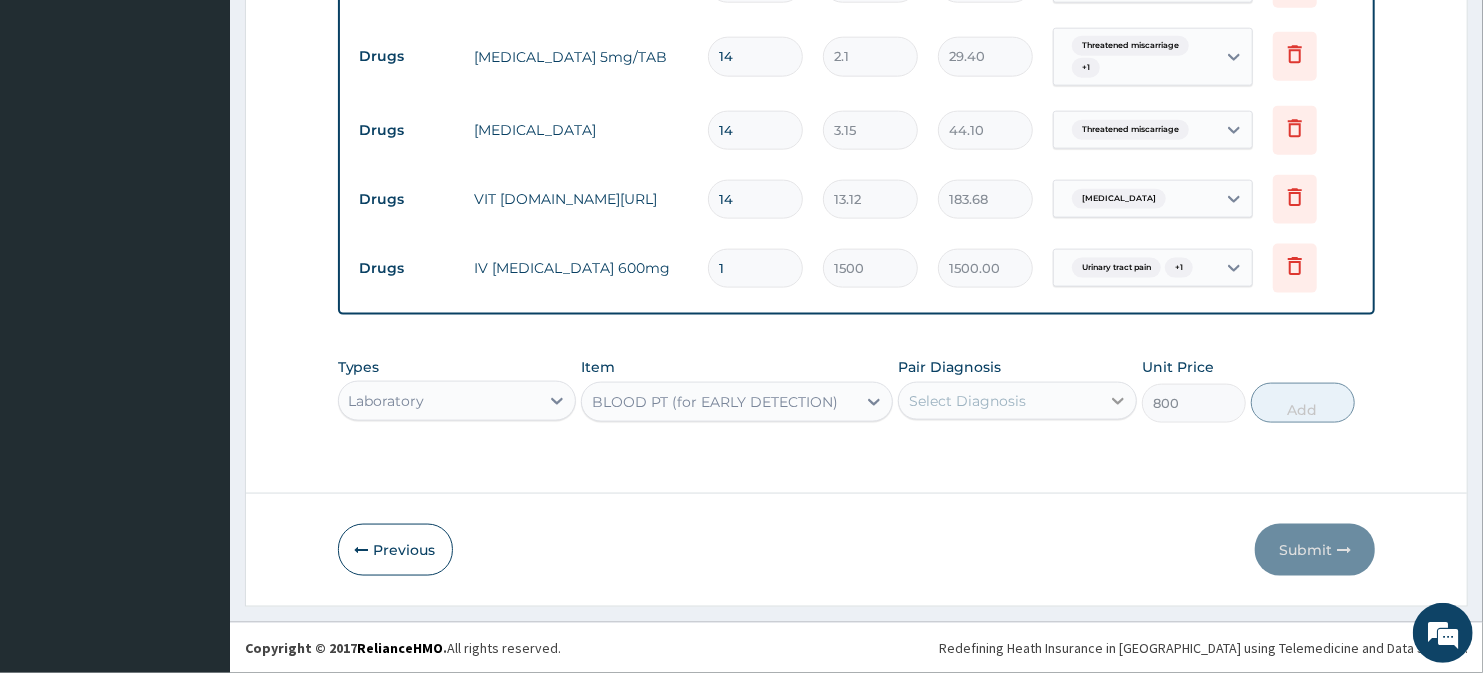 click 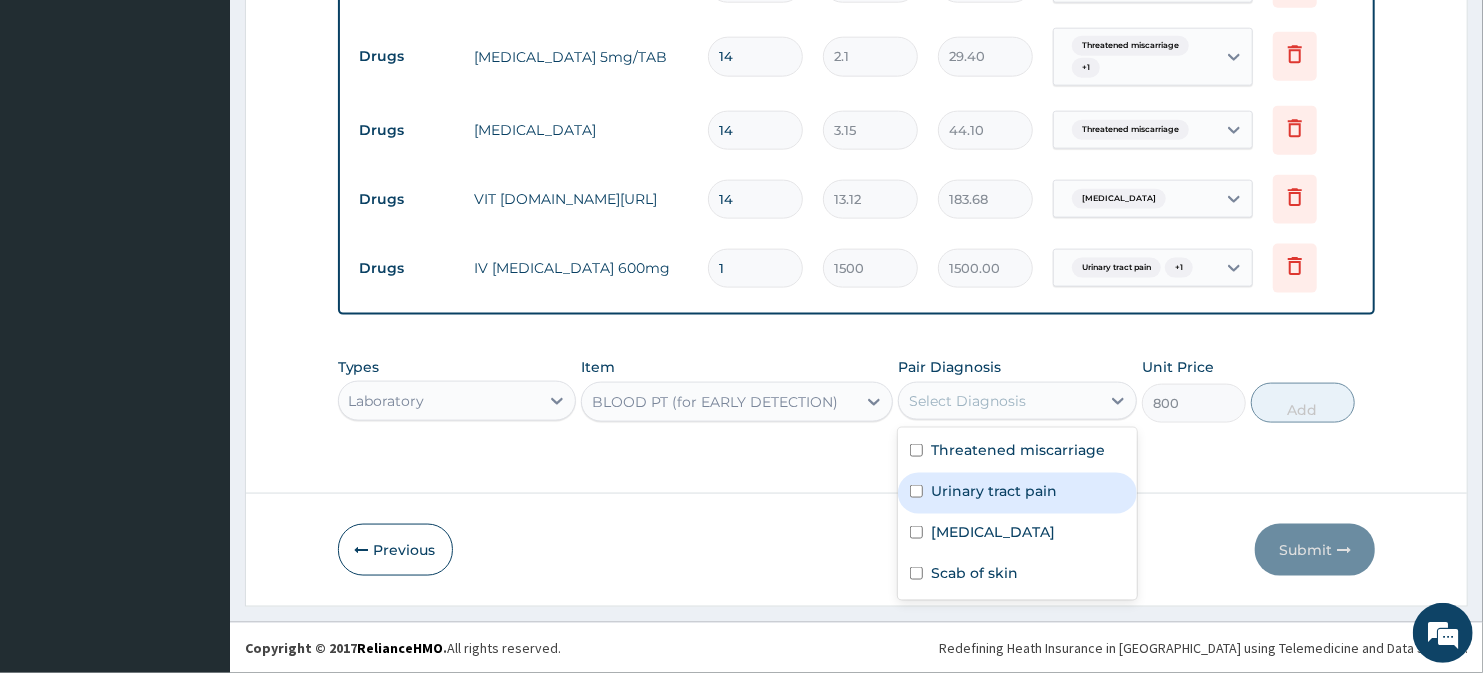 click on "Urinary tract pain" at bounding box center [994, 491] 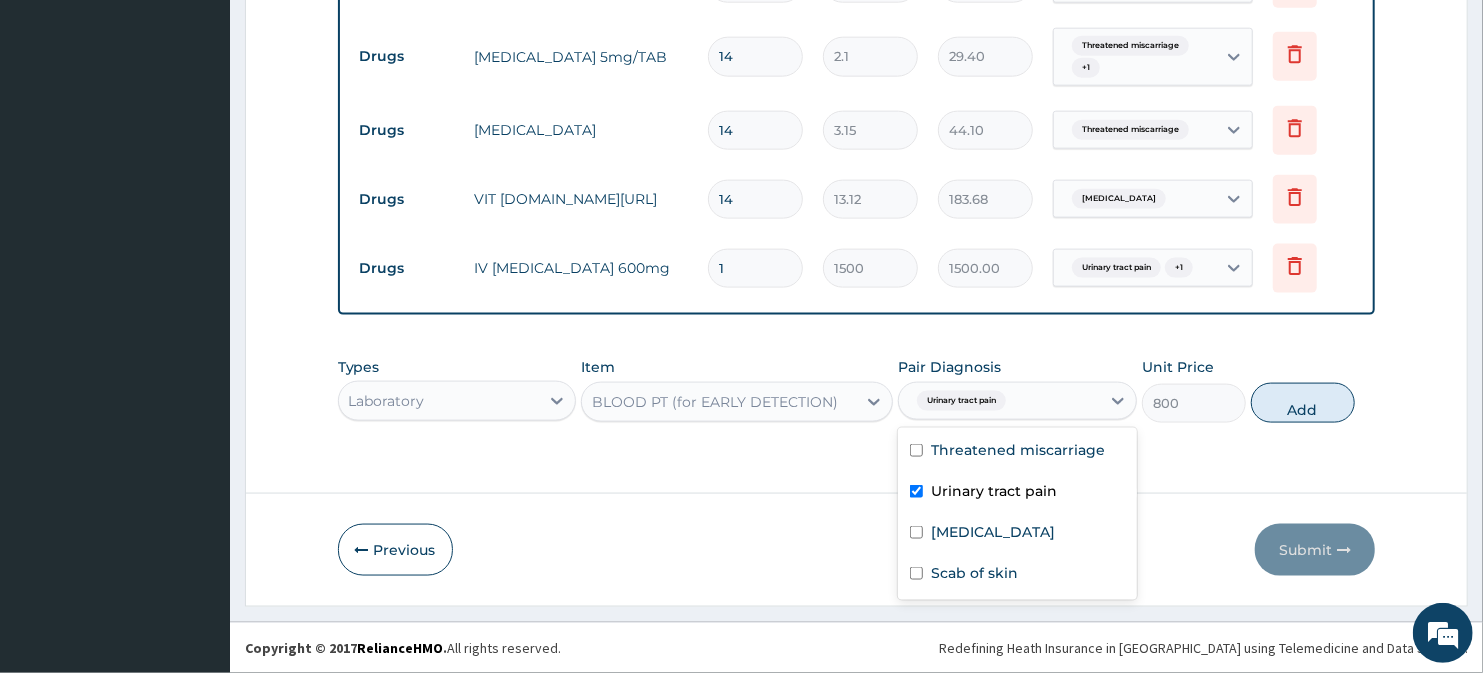 click at bounding box center [916, 491] 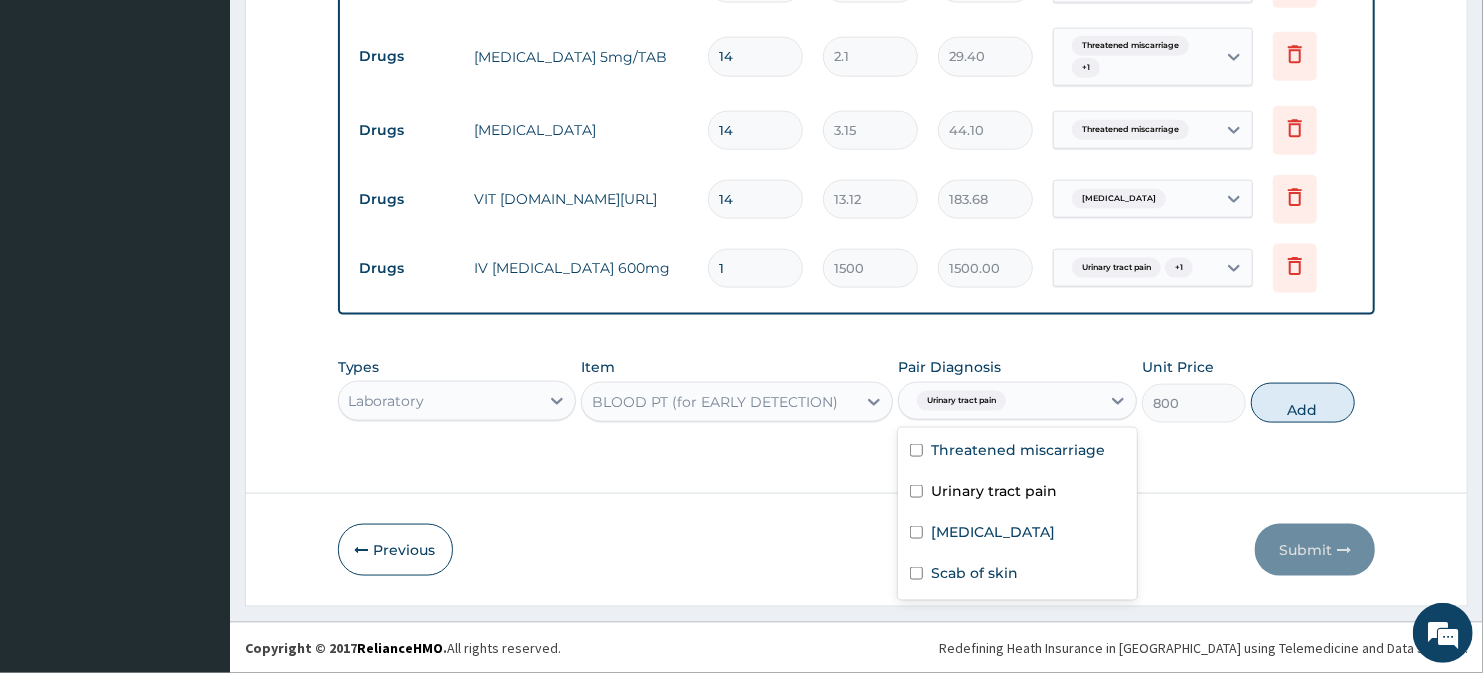 checkbox on "false" 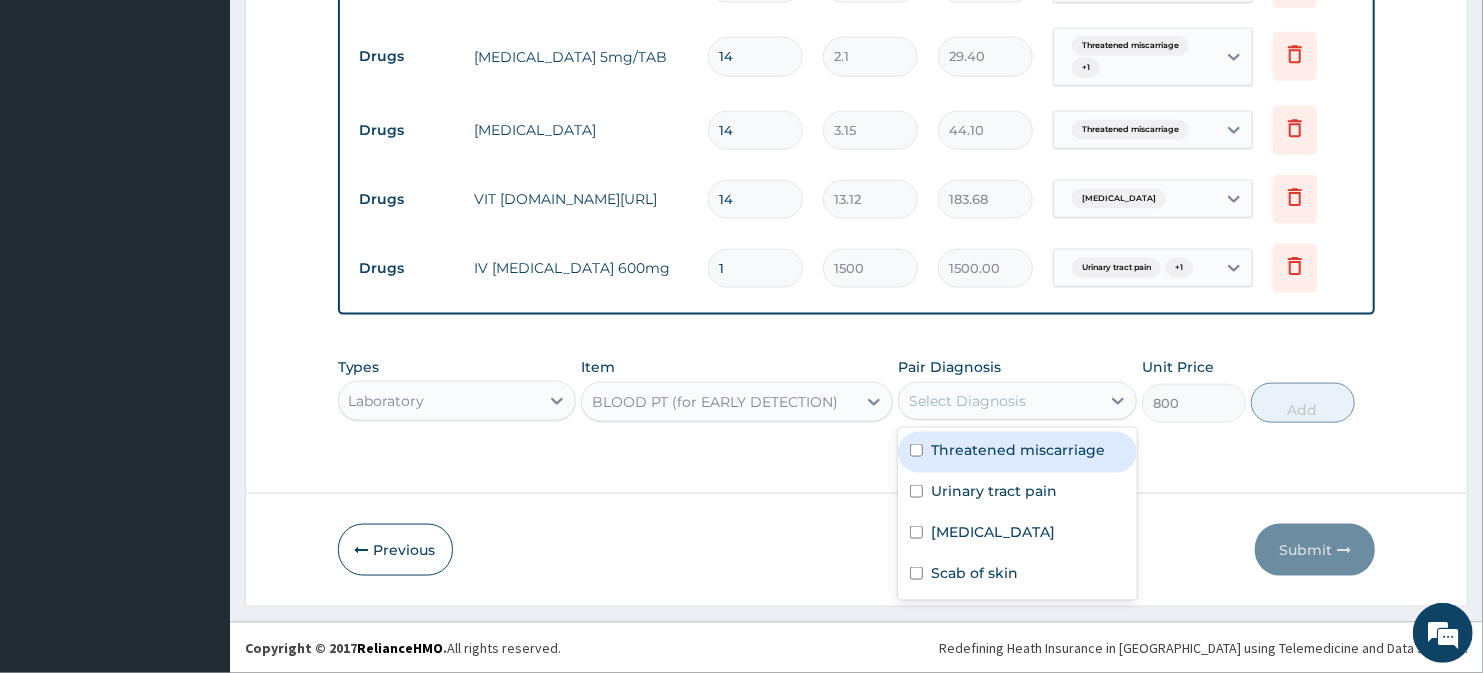 click at bounding box center [916, 450] 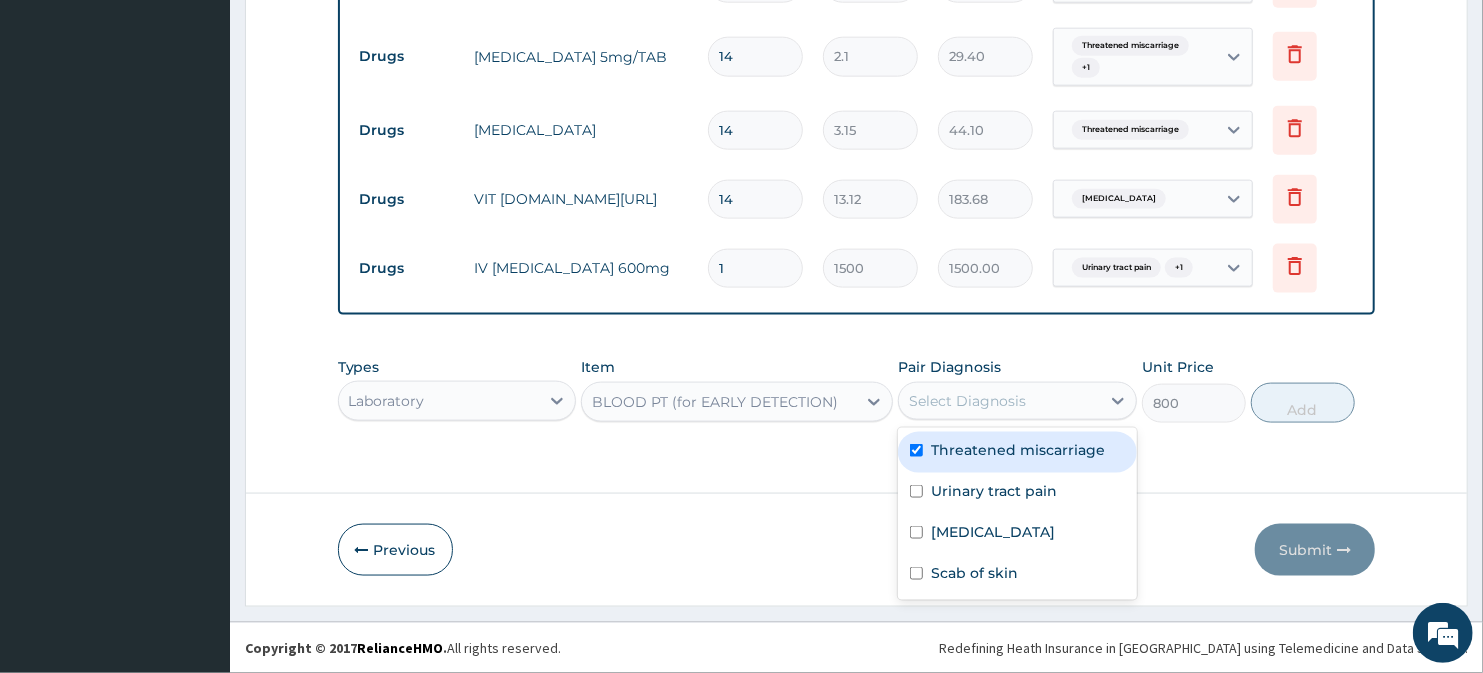 checkbox on "true" 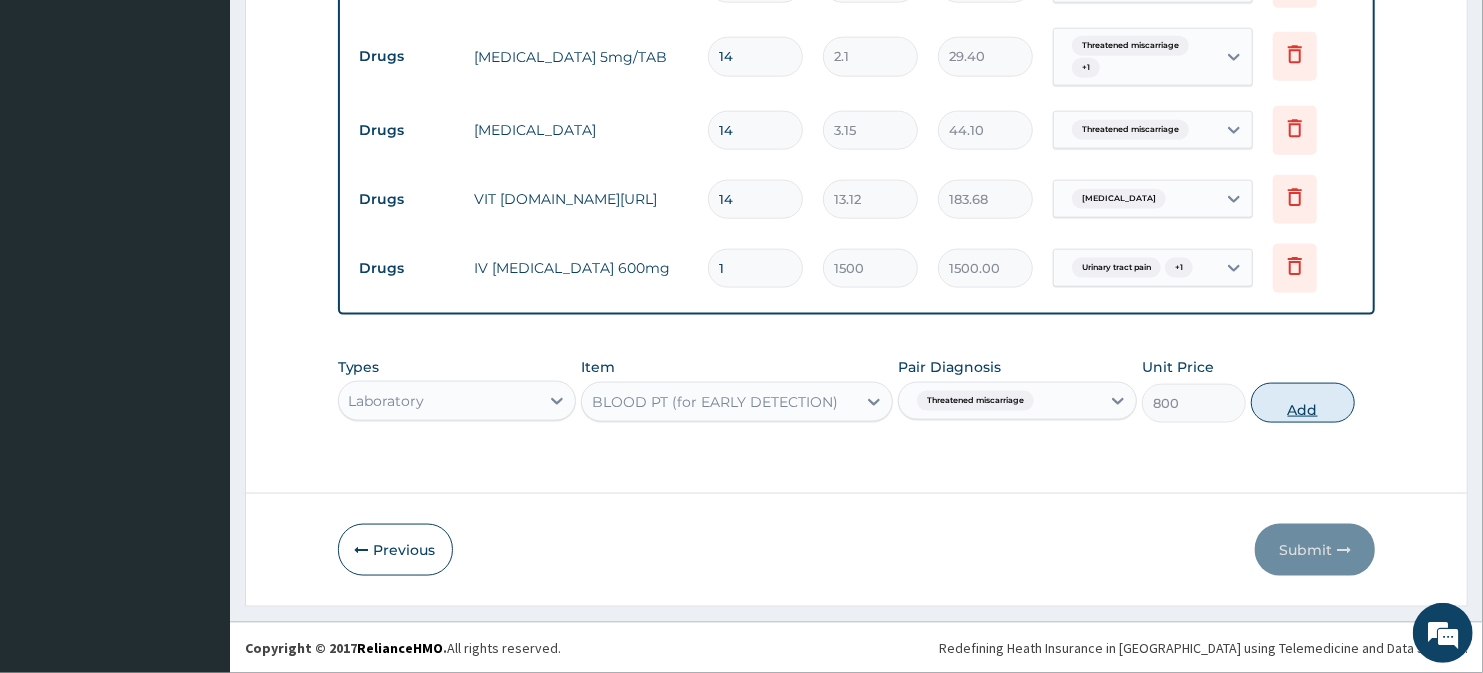 click on "Add" at bounding box center [1303, 403] 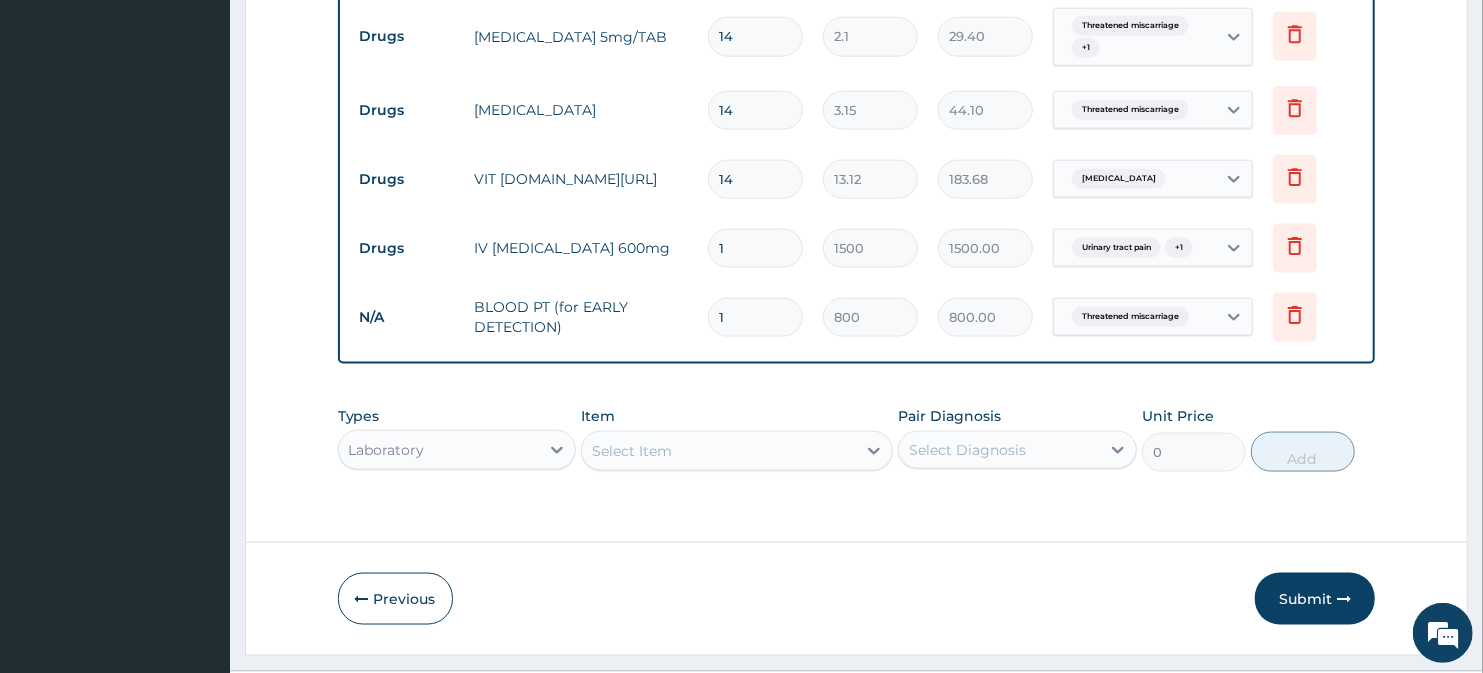 click on "Types Laboratory Item Select Item Pair Diagnosis Select Diagnosis Unit Price 0 Add" at bounding box center (857, 439) 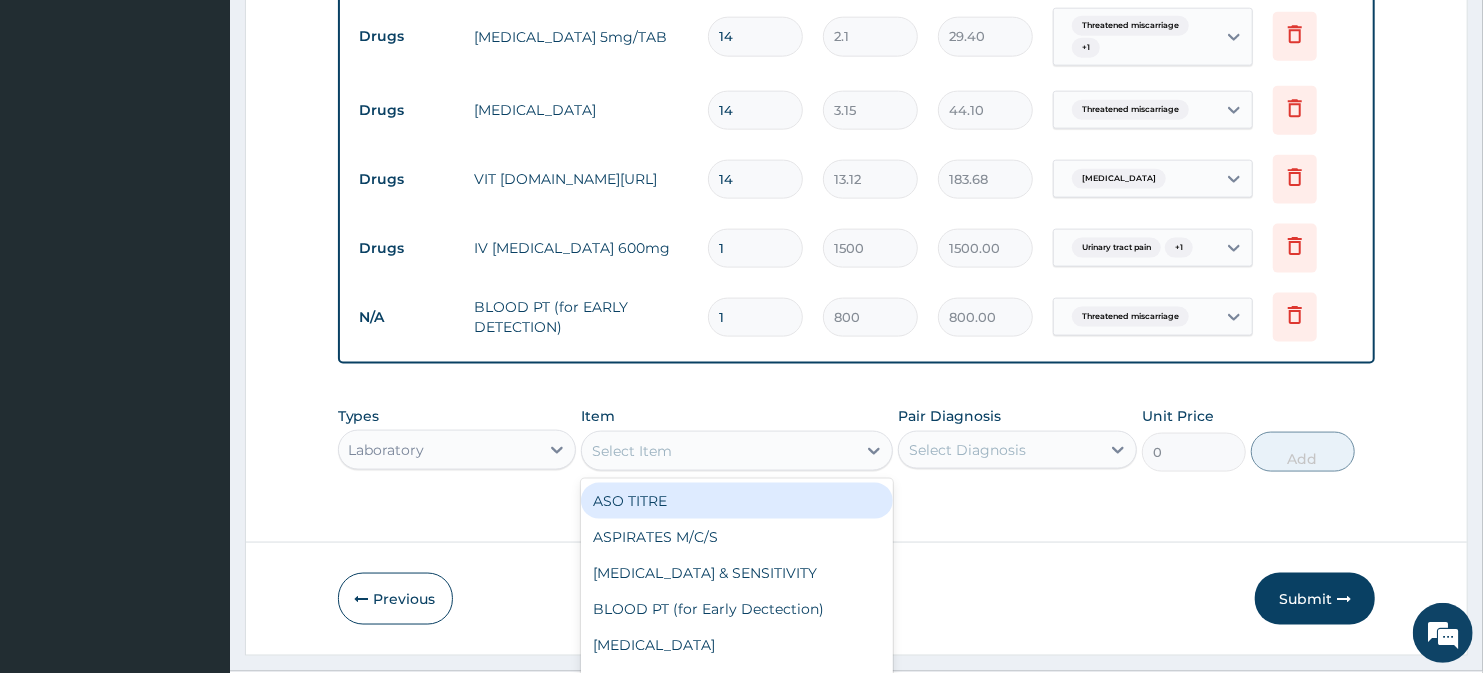 scroll, scrollTop: 56, scrollLeft: 0, axis: vertical 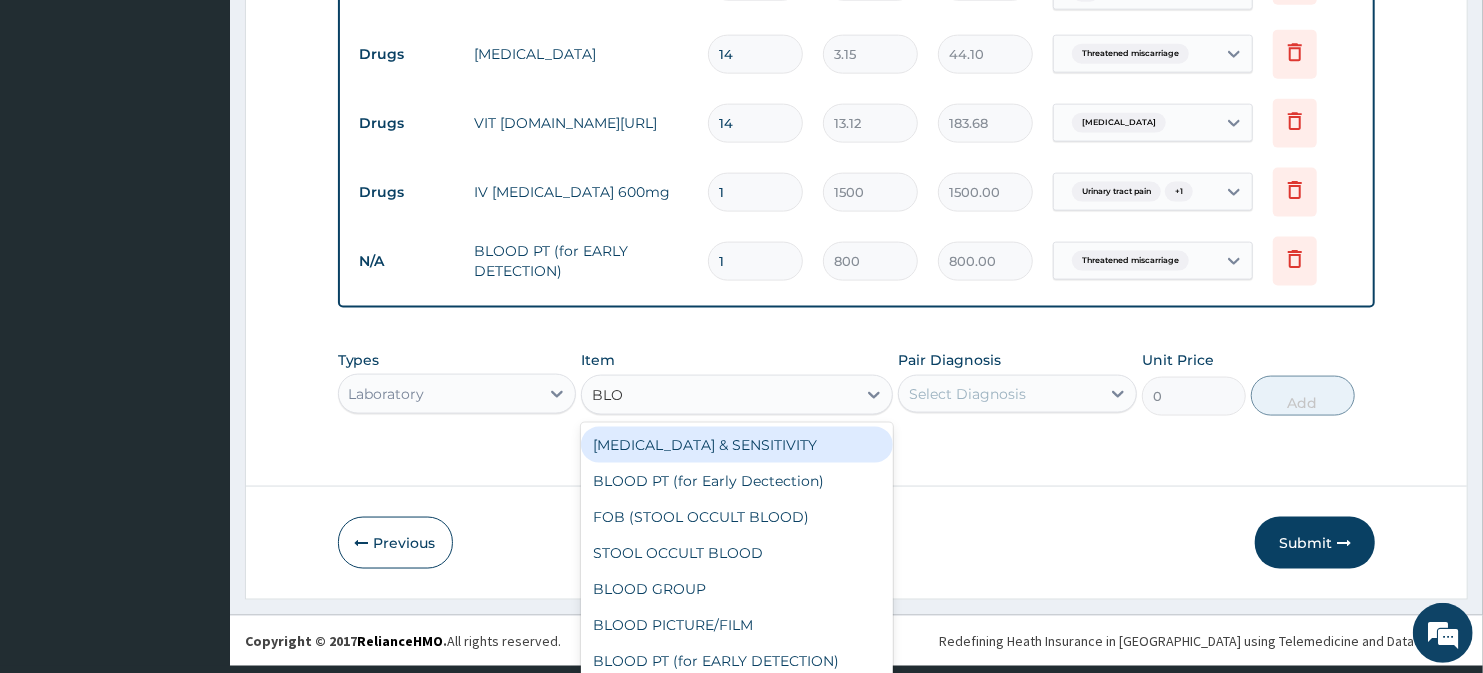 type on "BLOO" 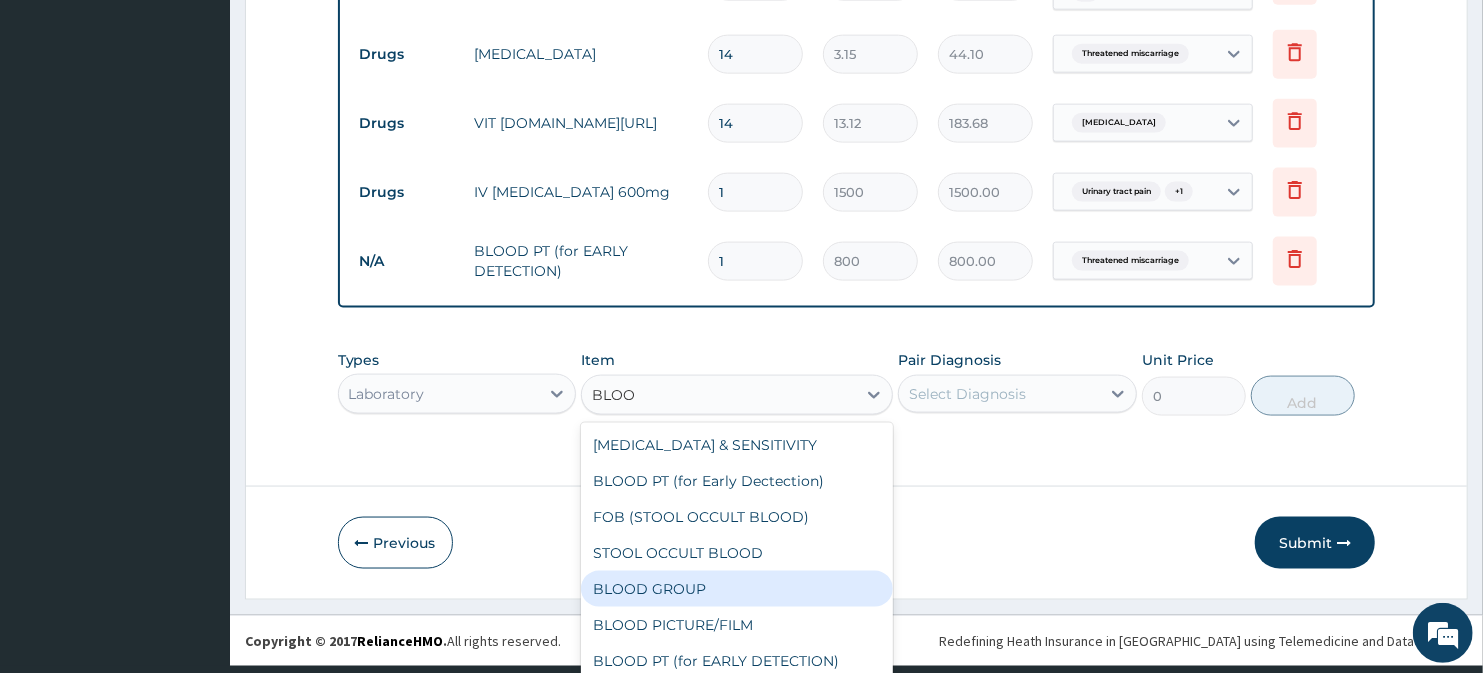 click on "BLOOD GROUP" at bounding box center (736, 589) 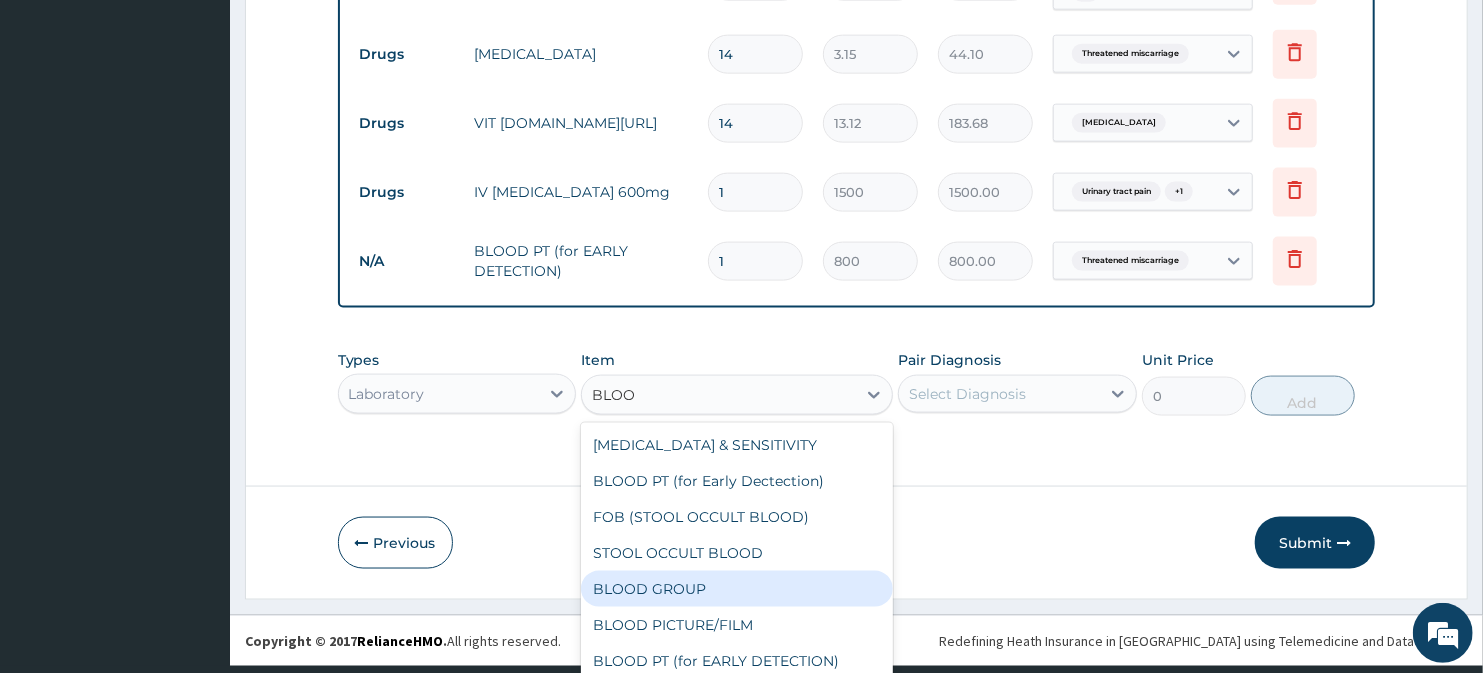 type 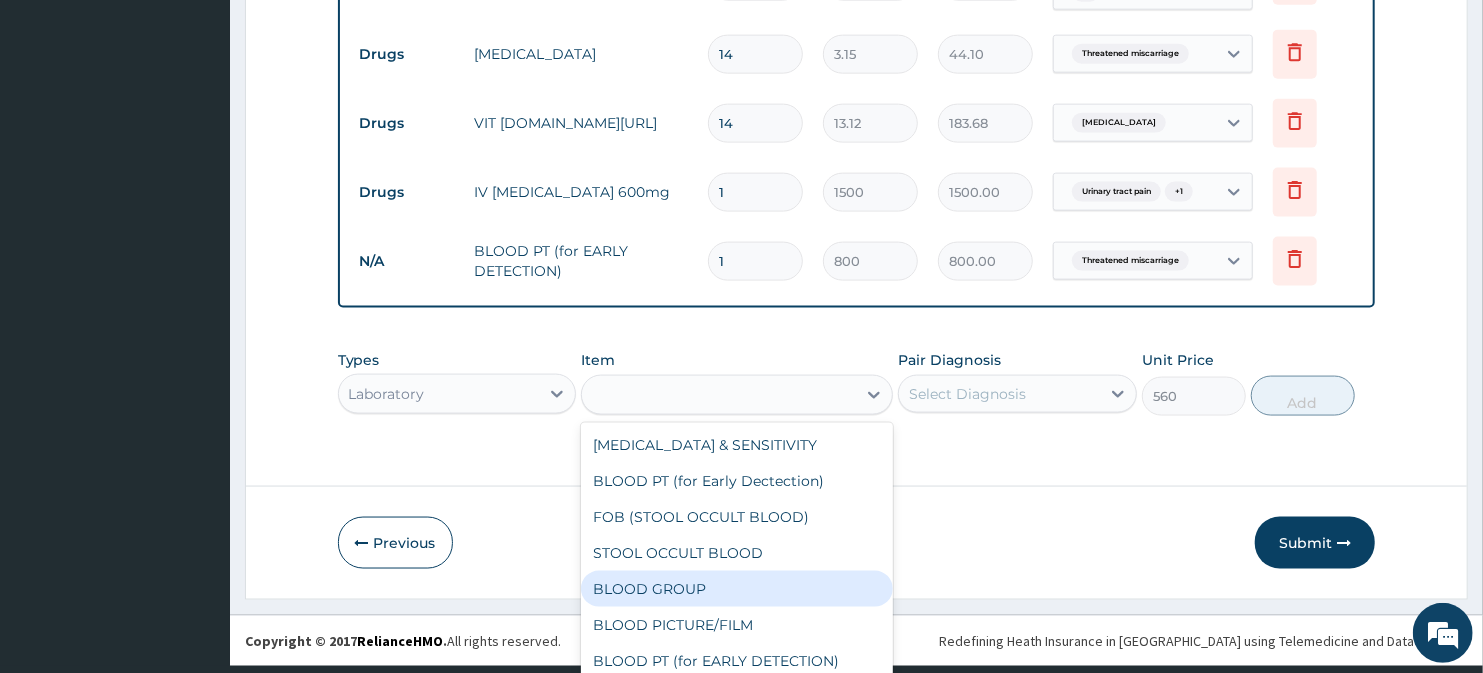 scroll, scrollTop: 1555, scrollLeft: 0, axis: vertical 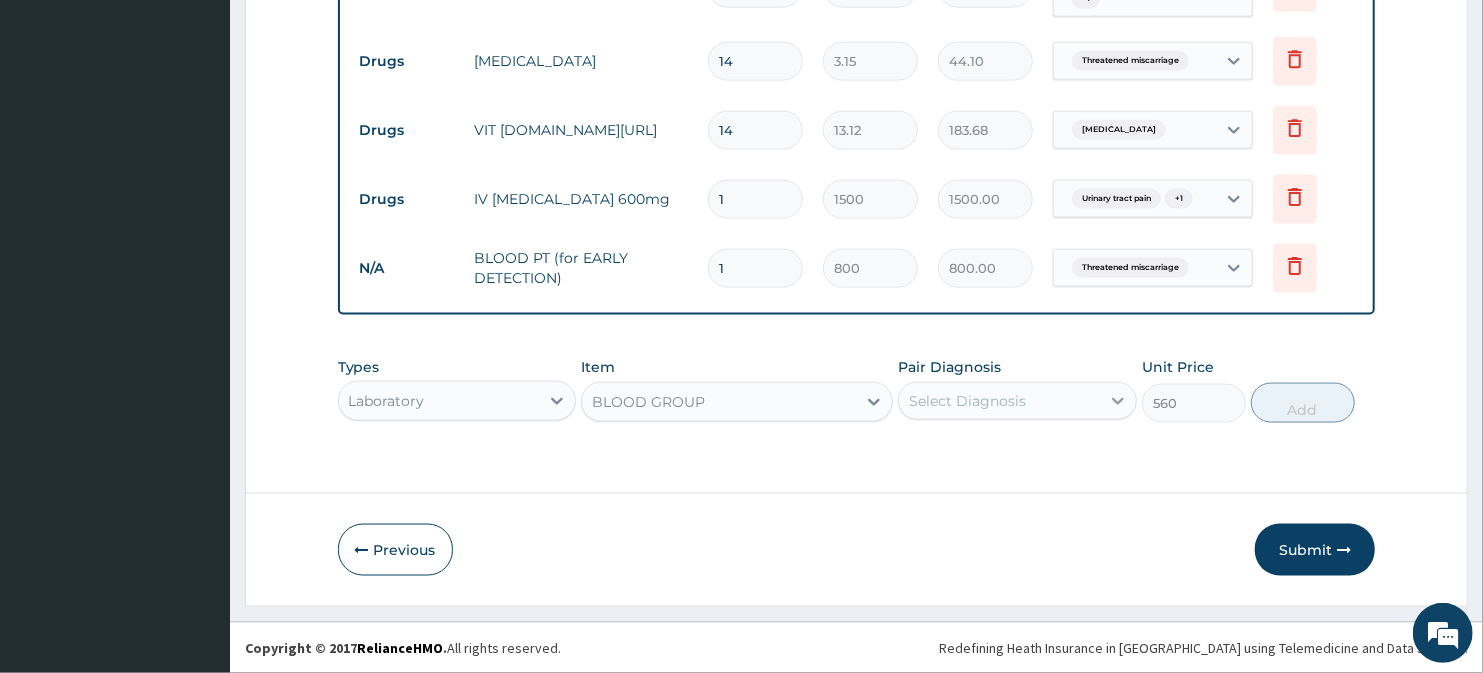 click at bounding box center [1118, 401] 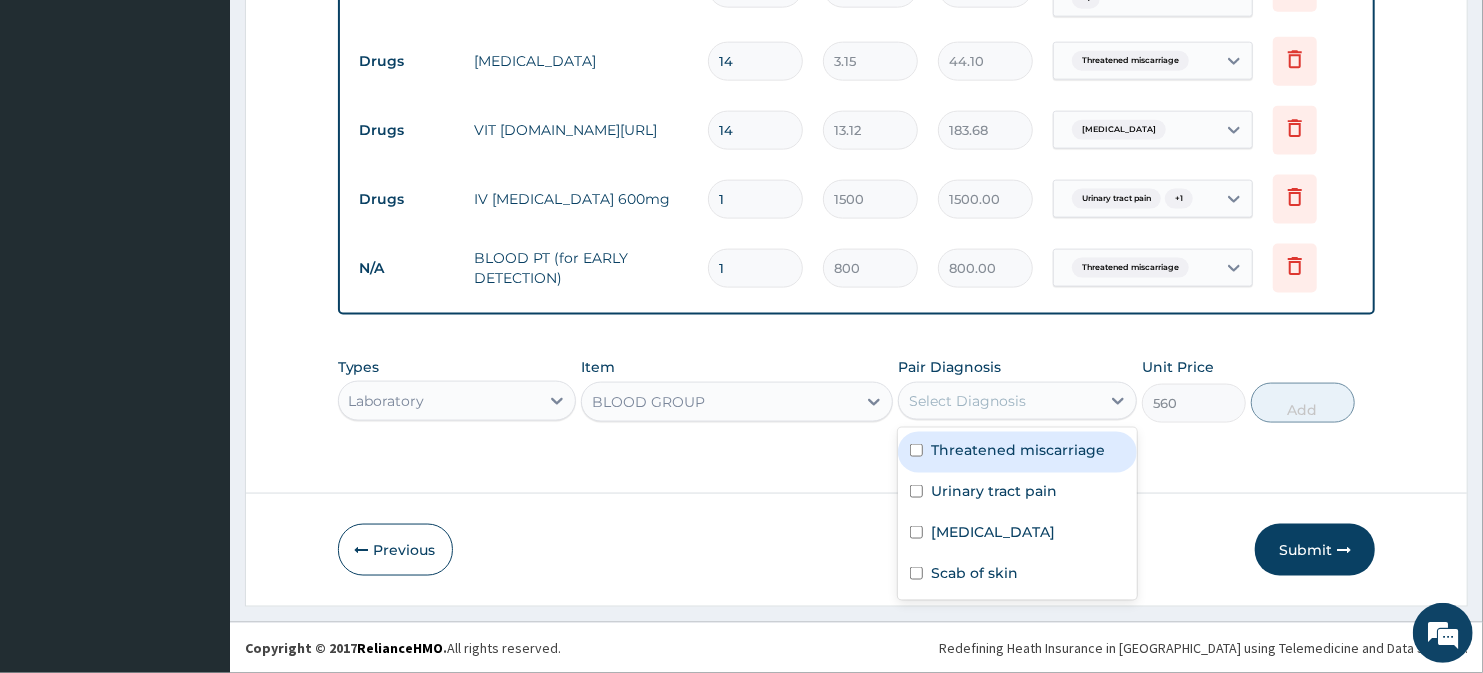 click at bounding box center (916, 450) 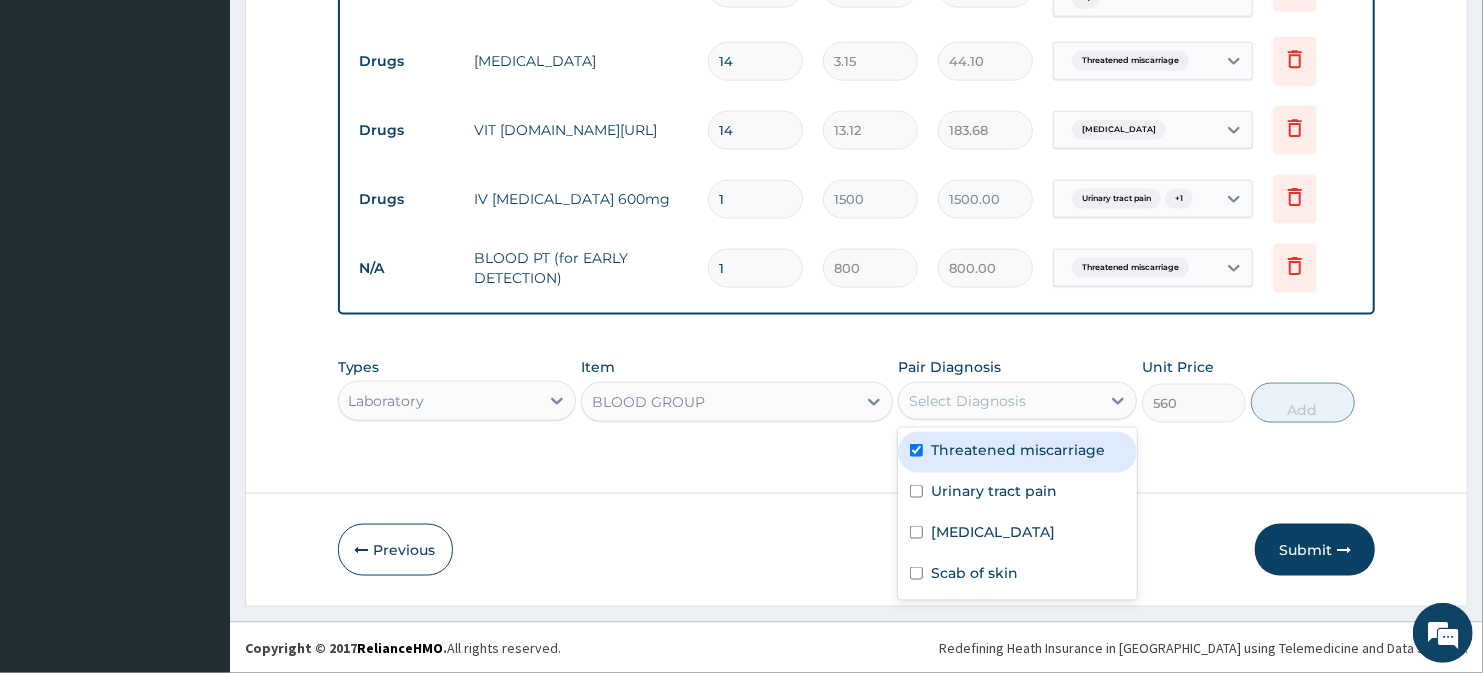 checkbox on "true" 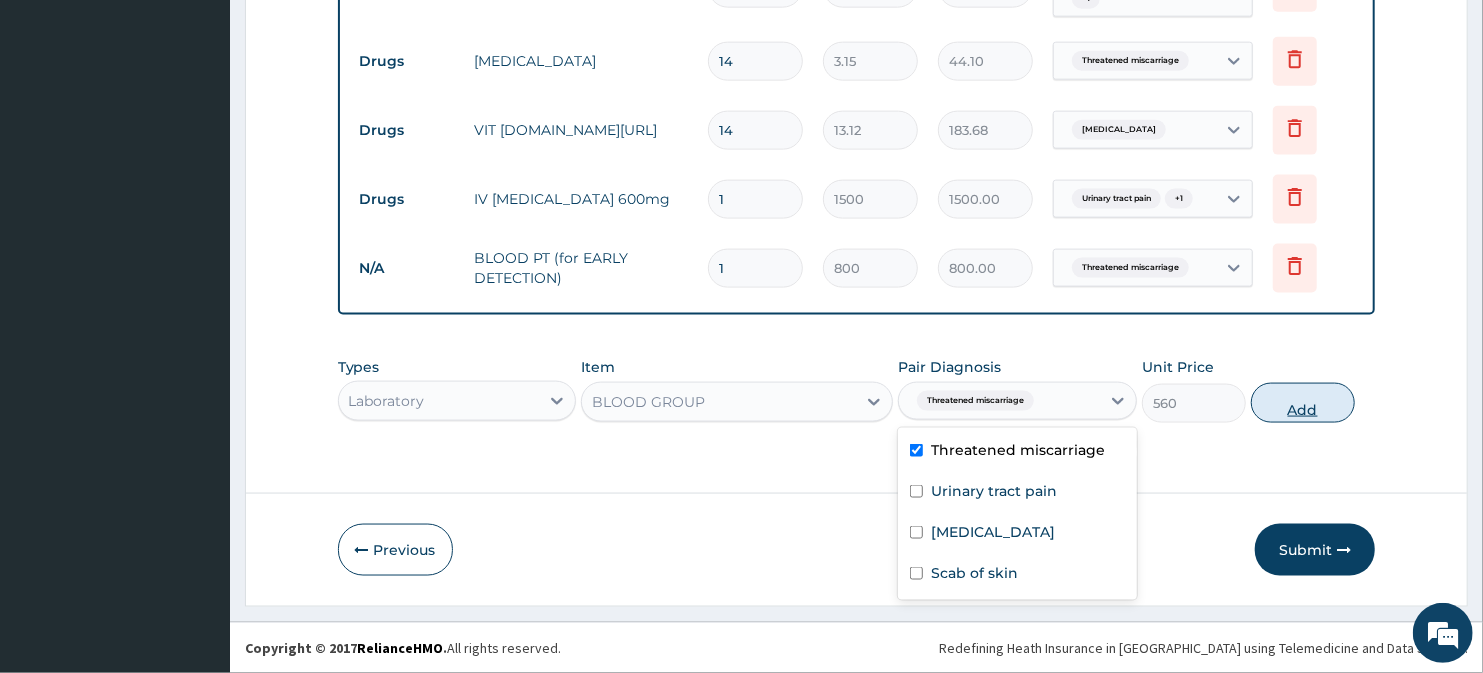 click on "Add" at bounding box center (1303, 403) 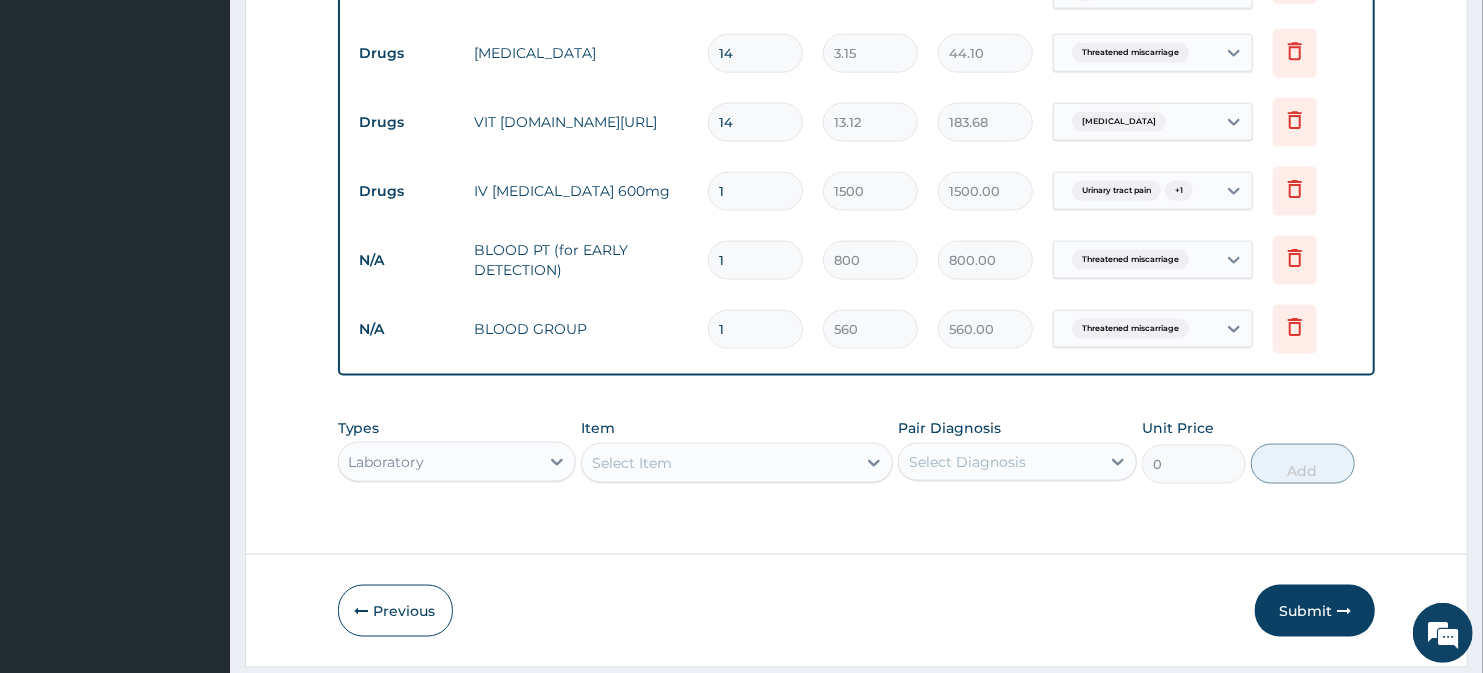 click on "PA Code / Prescription Code Enter Code(Secondary Care Only) Encounter Date 27-05-2025 Important Notice Please enter PA codes before entering items that are not attached to a PA code   All diagnoses entered must be linked to a claim item. Diagnosis & Claim Items that are visible but inactive cannot be edited because they were imported from an already approved PA code. Diagnosis Threatened miscarriage Confirmed Urinary tract pain Confirmed Malaria Confirmed Scab of skin Confirmed NB: All diagnosis must be linked to a claim item Claim Items Type Name Quantity Unit Price Total Price Pair Diagnosis Actions Procedures Registration Fee 1 1000 1000.00 Urinary tract pain  + 2 Delete Procedures General Practitioner (1st consultation) 1 1500 1500.00 Urinary tract pain  + 2 Delete Laboratory BLOOD PT (for Early Dectection) 1 800 800.00 Threatened miscarriage Delete Laboratory Urinalysis 1 1500 1500.00 Urinary tract pain Delete Laboratory Full Blood Count (FBC) 1 3500 3500.00 Scab of skin  + 1 Delete Laboratory 1 1000 6 1" at bounding box center [857, -421] 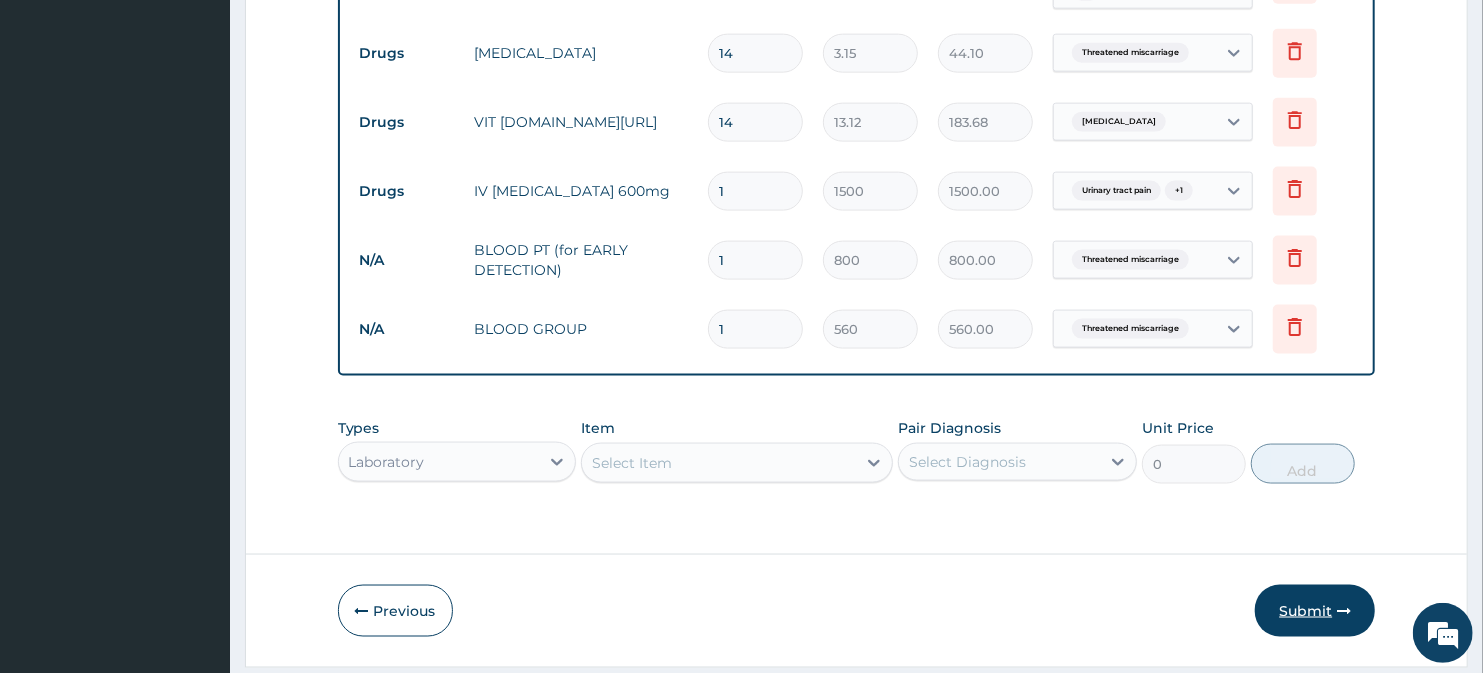 click on "Submit" at bounding box center [1315, 611] 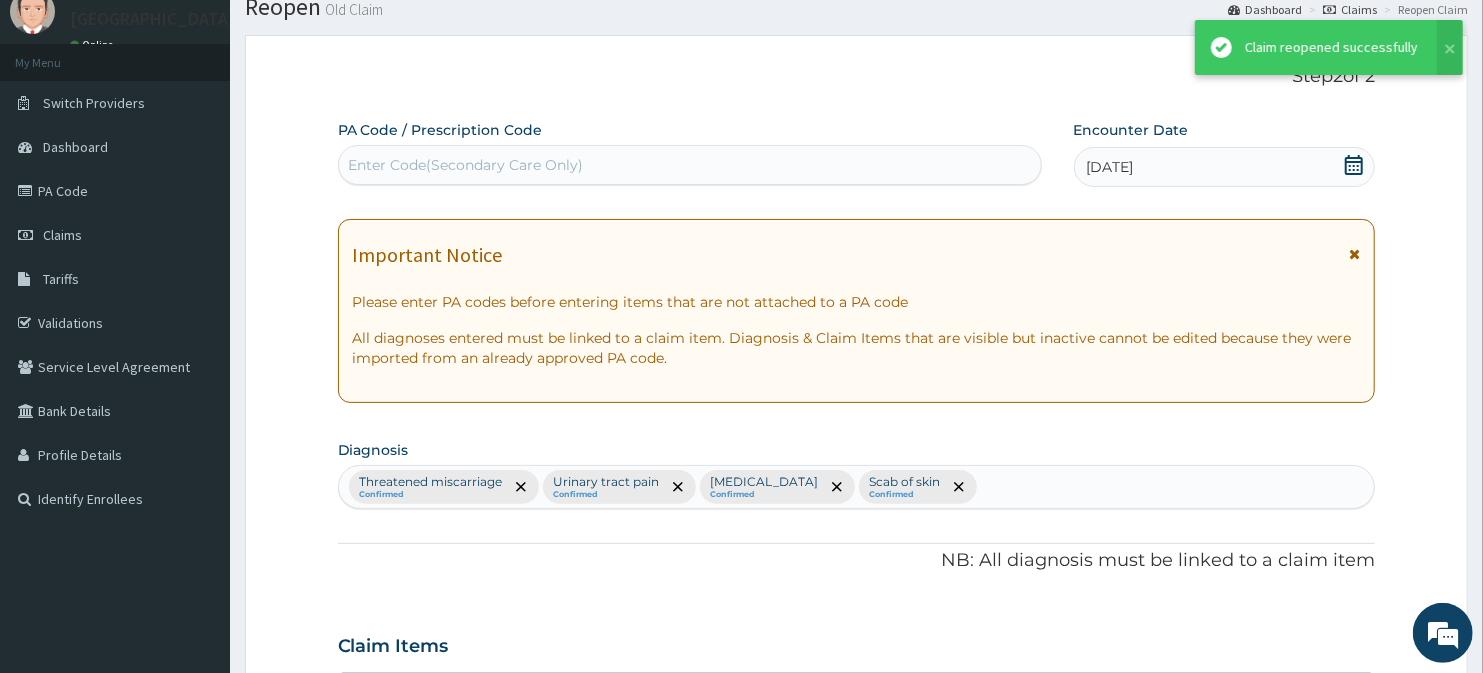 scroll, scrollTop: 1555, scrollLeft: 0, axis: vertical 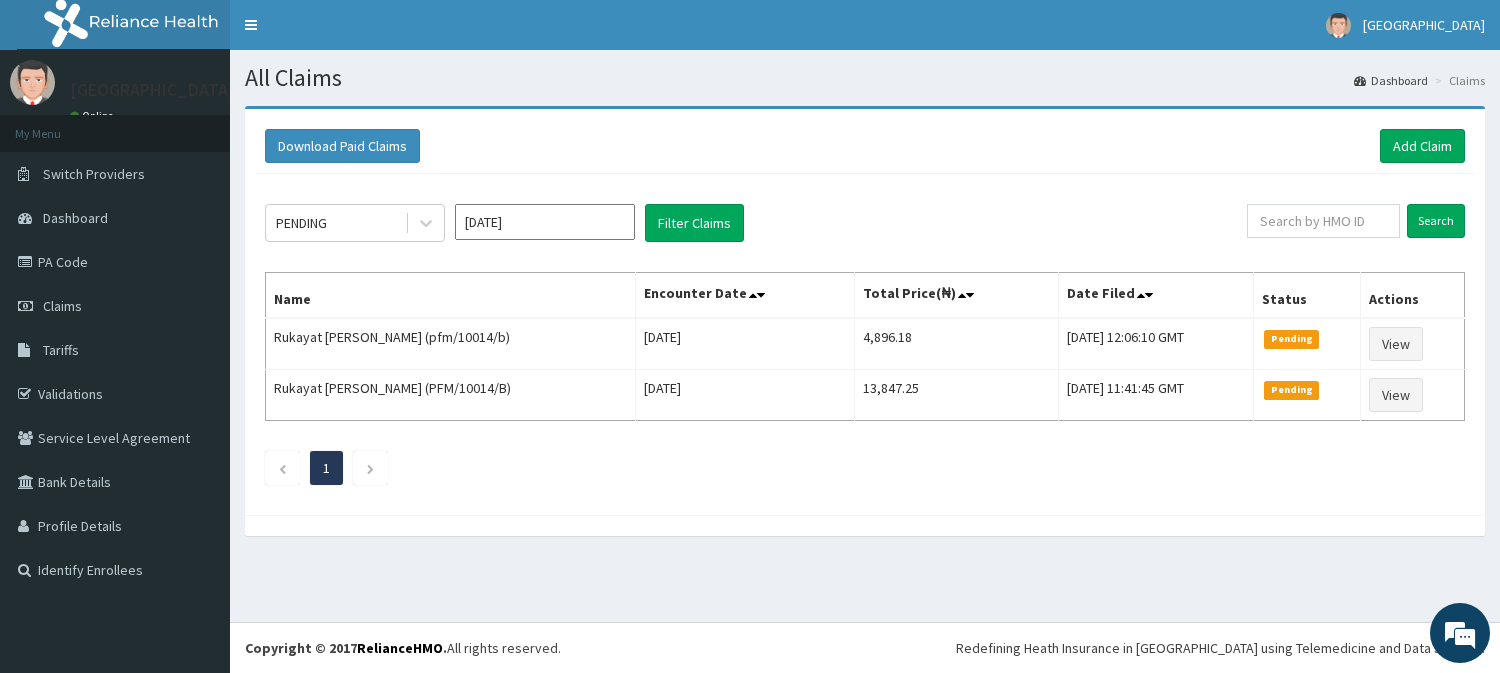 click on "[DATE]" at bounding box center (545, 222) 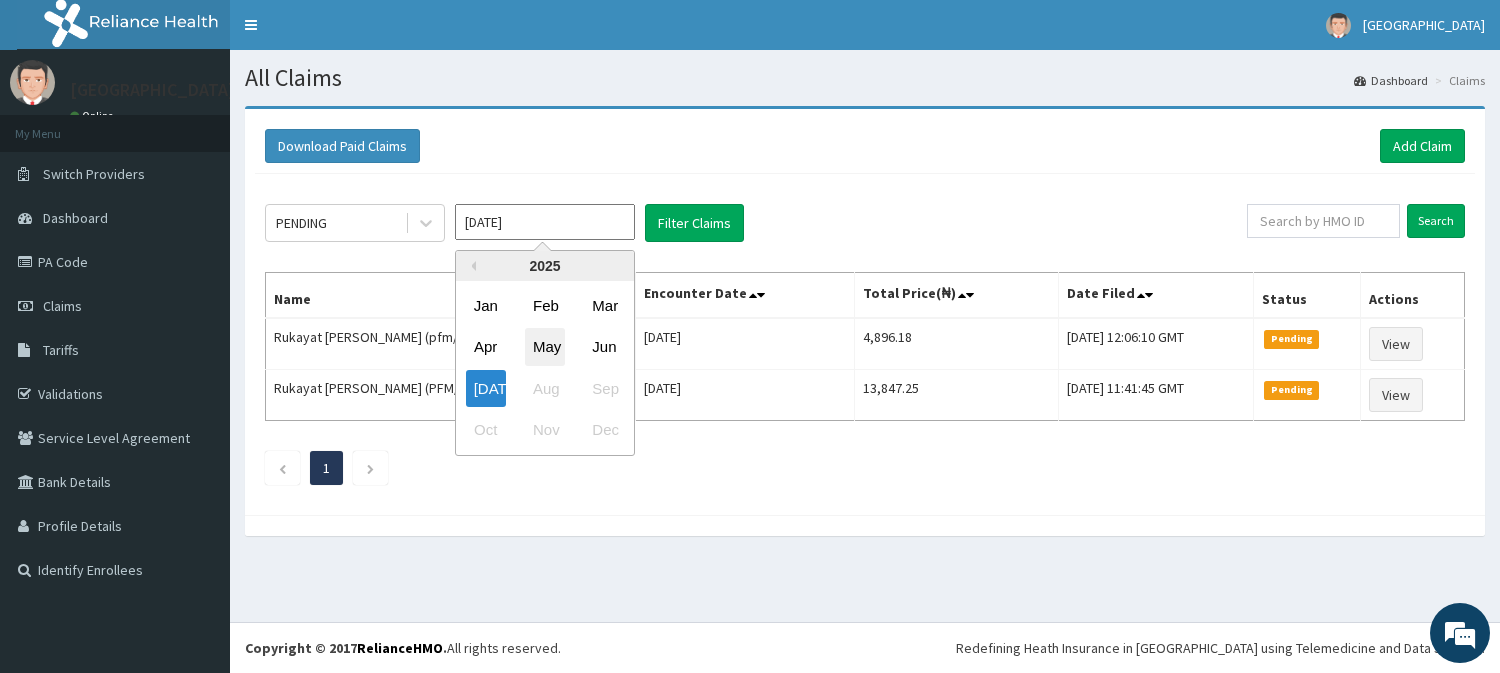 click on "May" at bounding box center [545, 347] 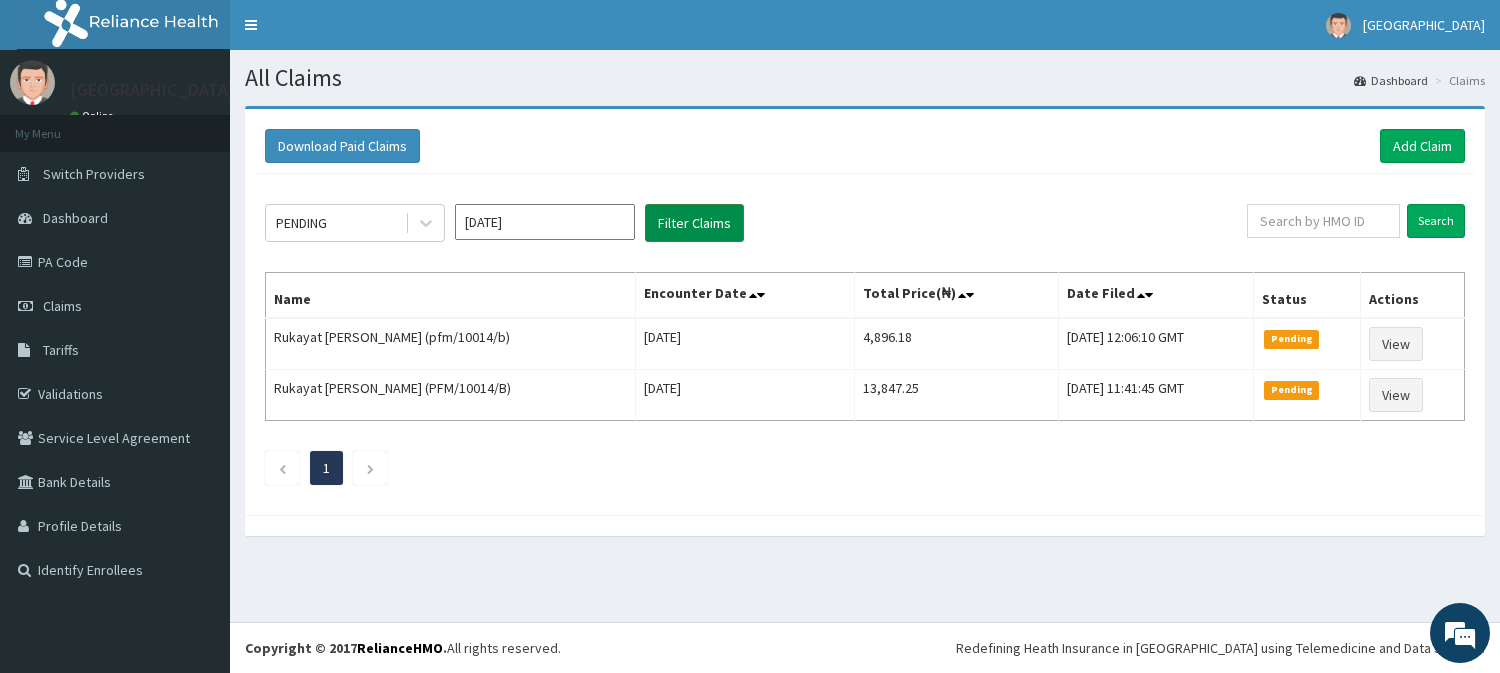click on "Filter Claims" at bounding box center (694, 223) 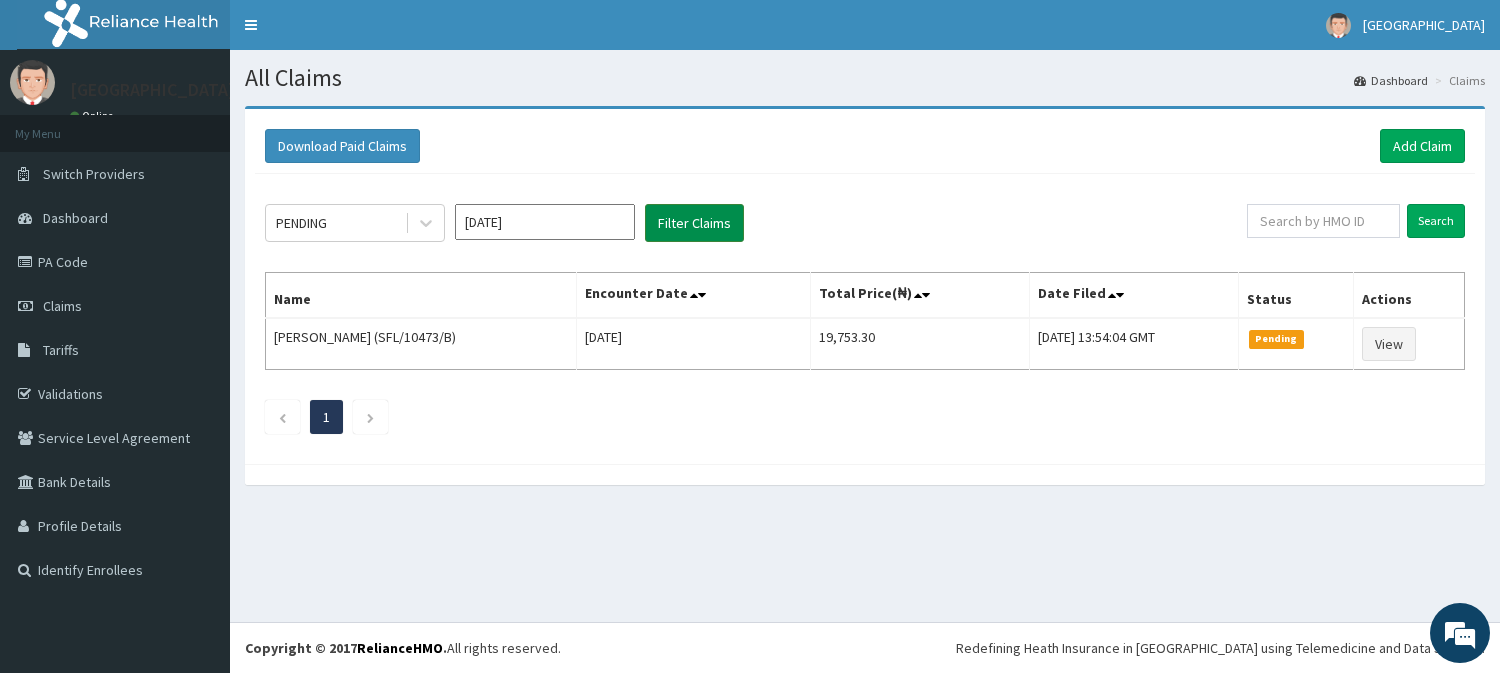 scroll, scrollTop: 0, scrollLeft: 0, axis: both 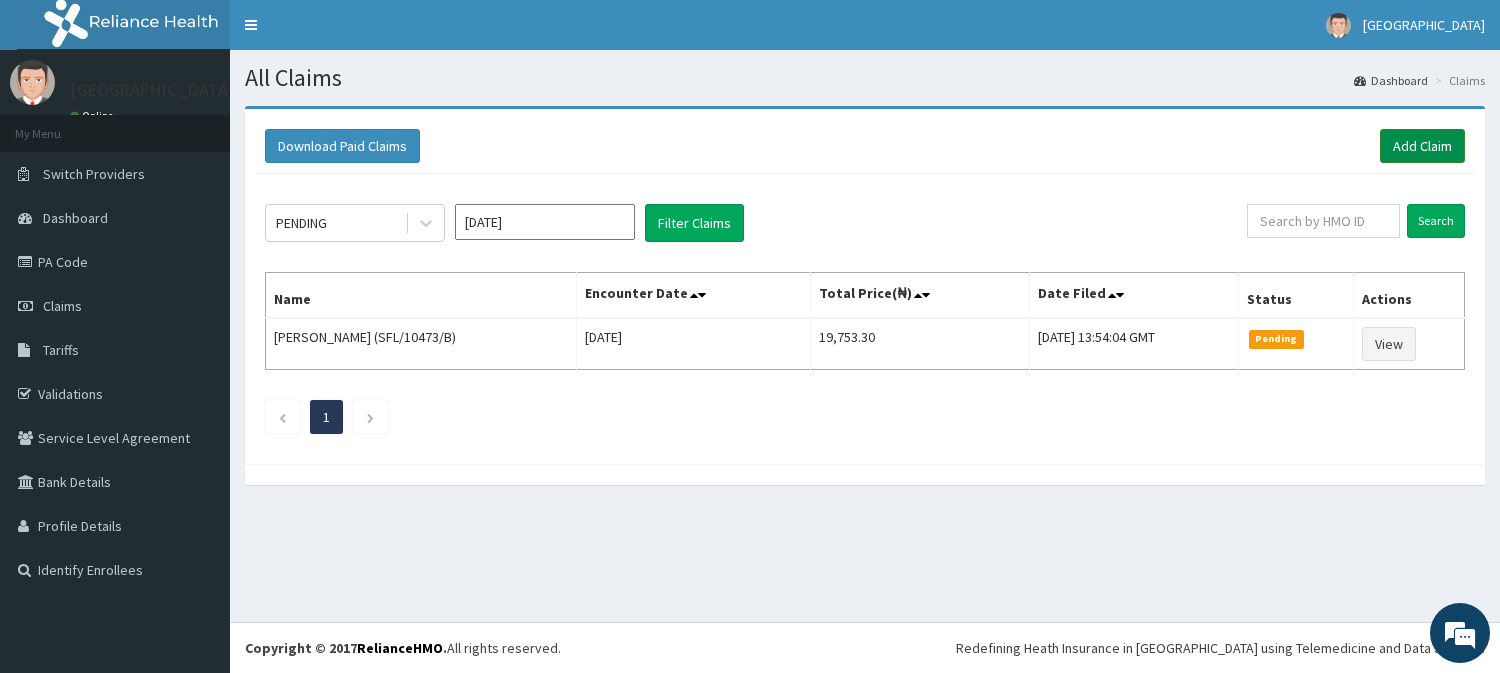 click on "Add Claim" at bounding box center (1422, 146) 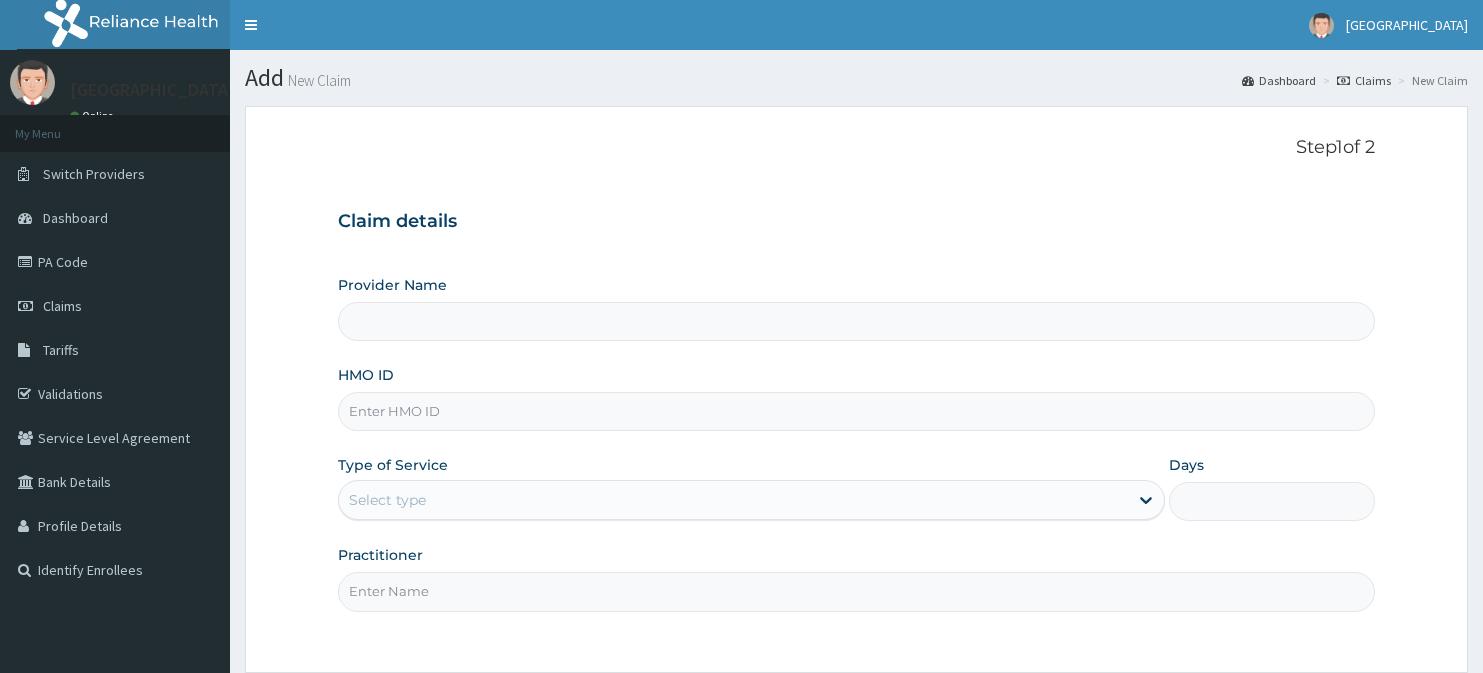 scroll, scrollTop: 0, scrollLeft: 0, axis: both 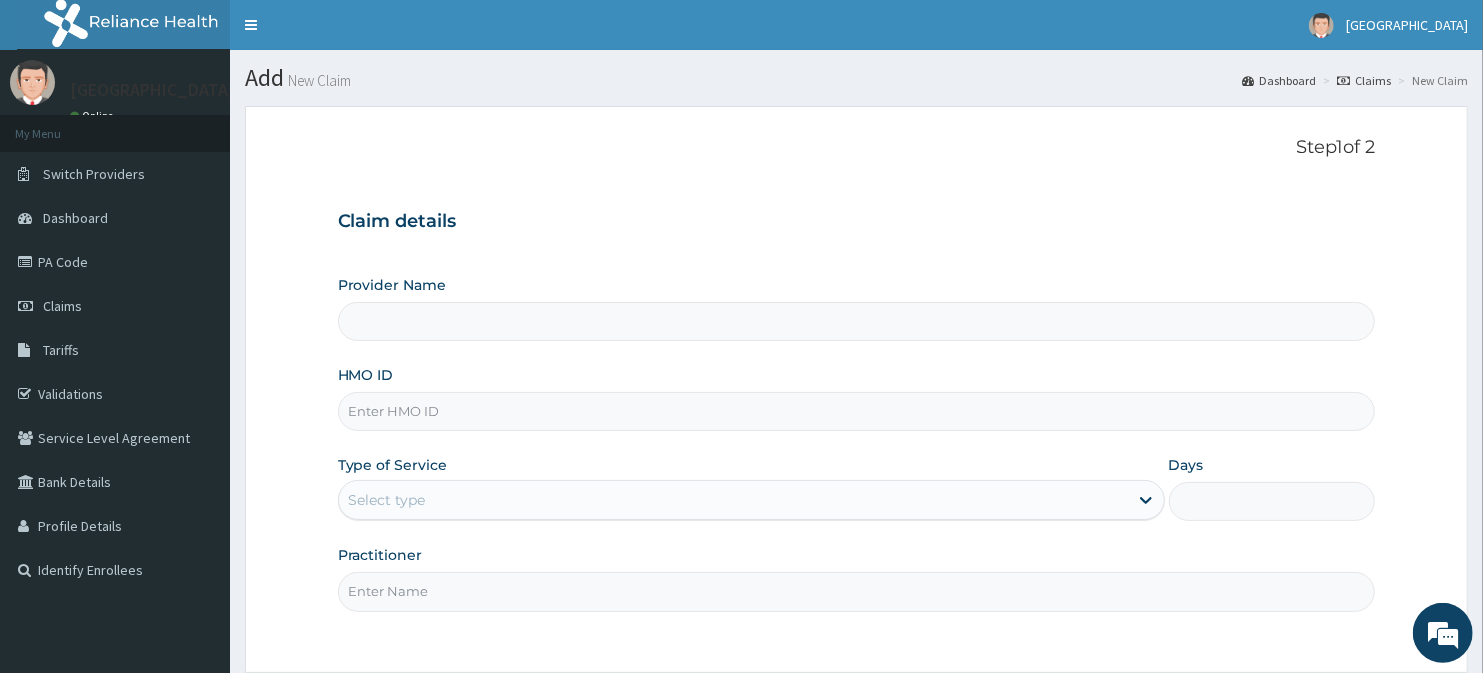 type on "[GEOGRAPHIC_DATA]" 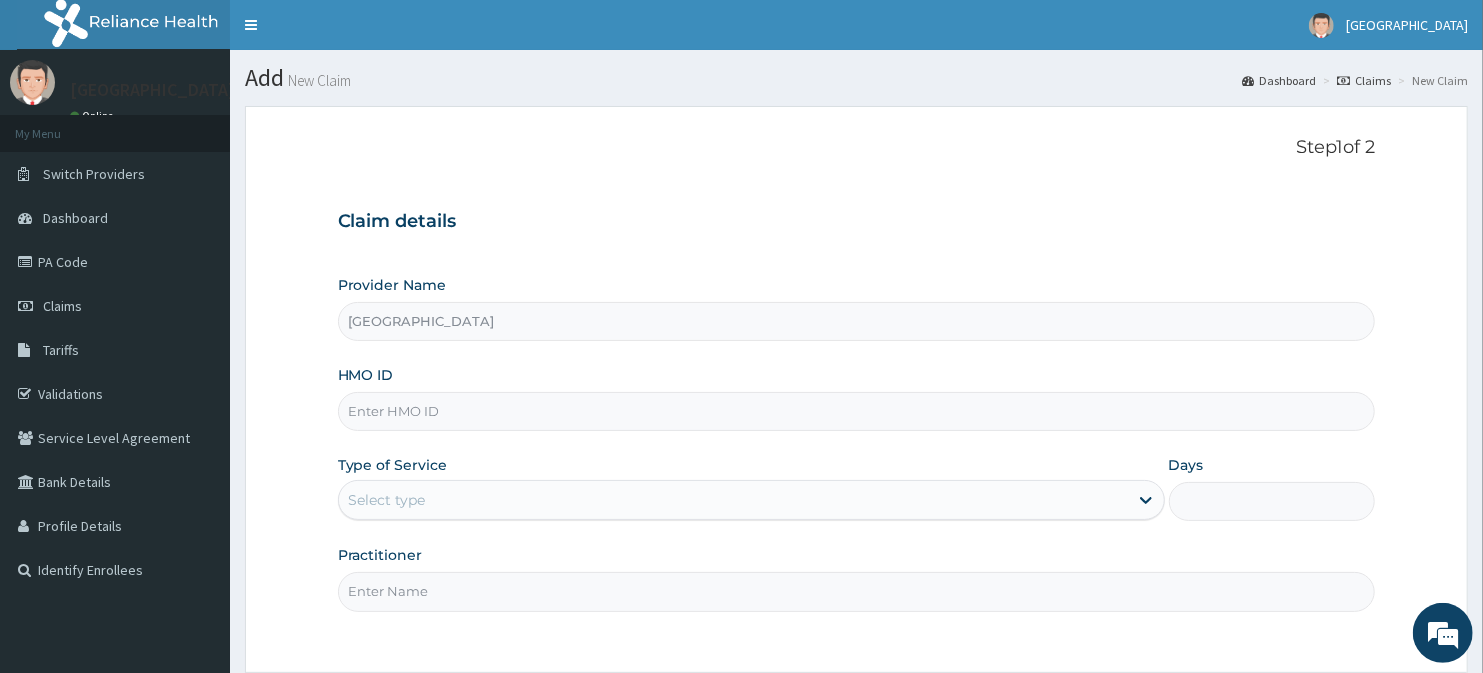 scroll, scrollTop: 0, scrollLeft: 0, axis: both 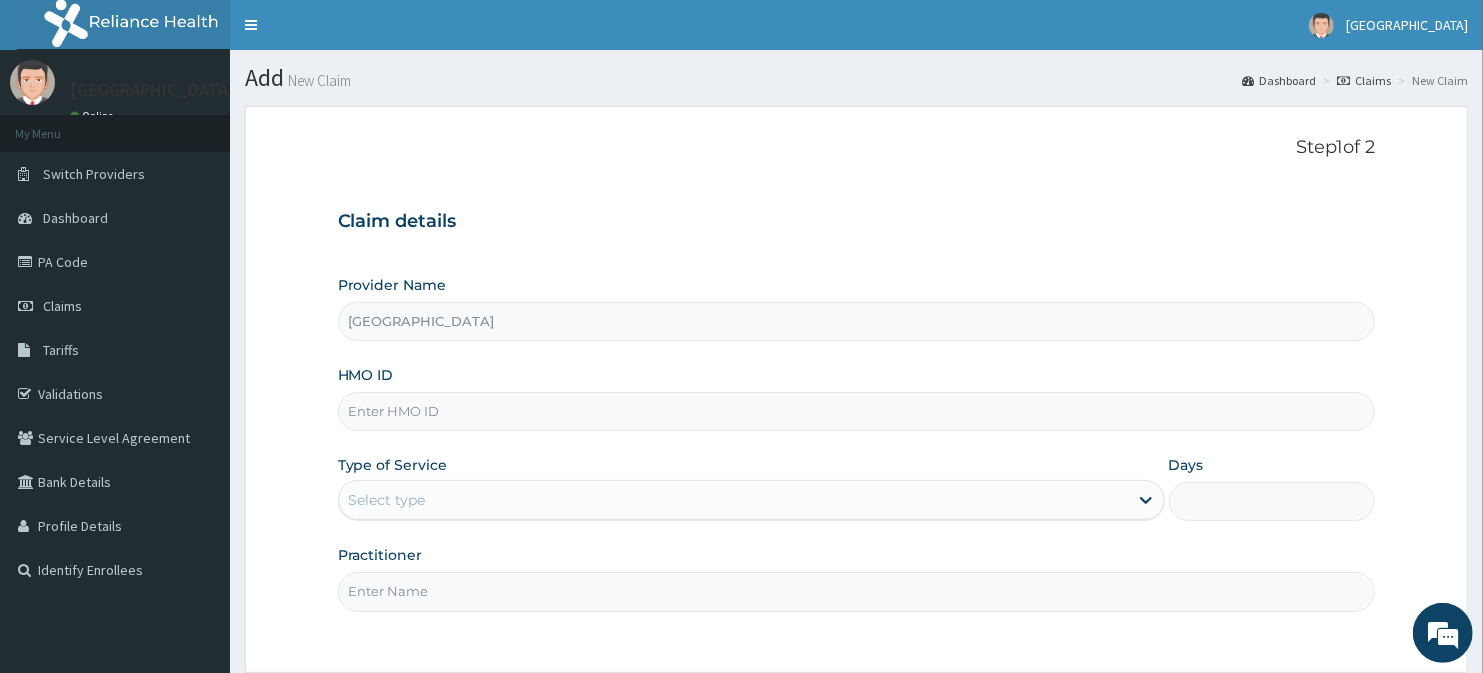 click on "HMO ID" at bounding box center [857, 411] 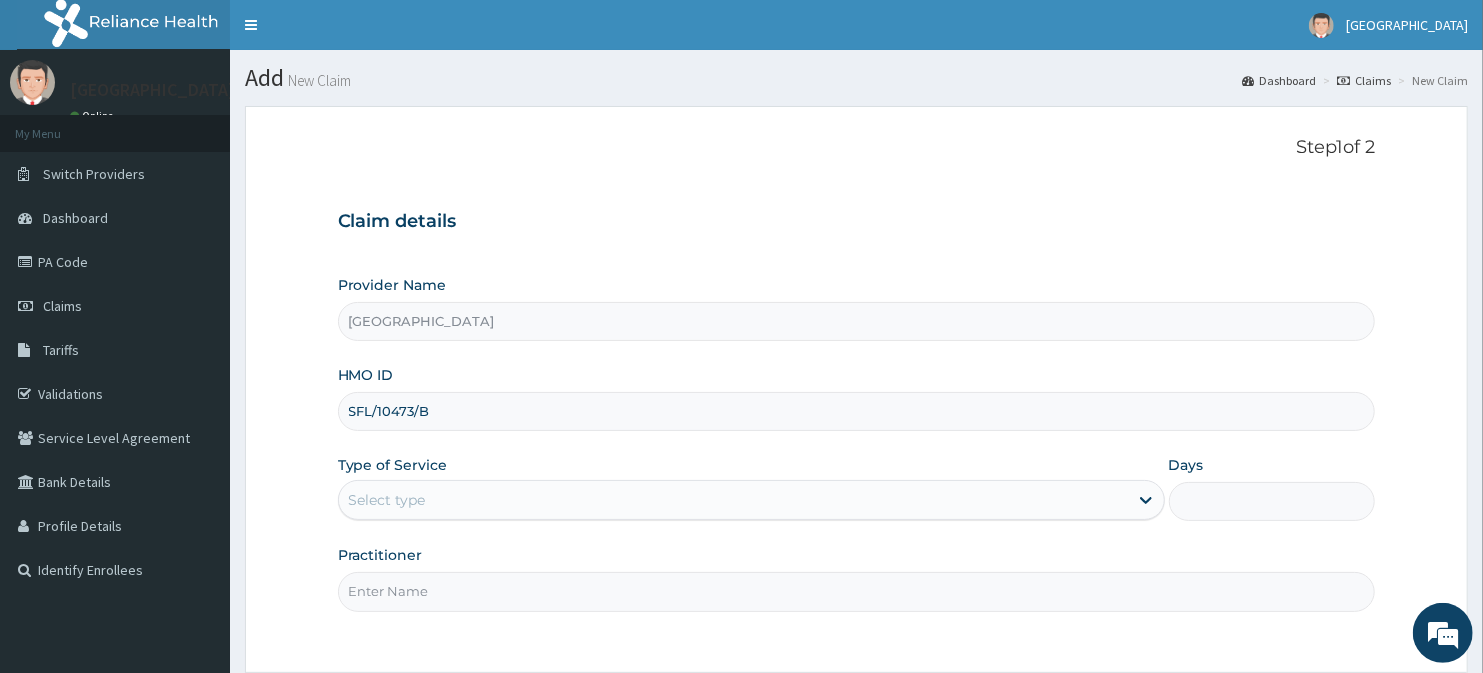 type on "SFL/10473/B" 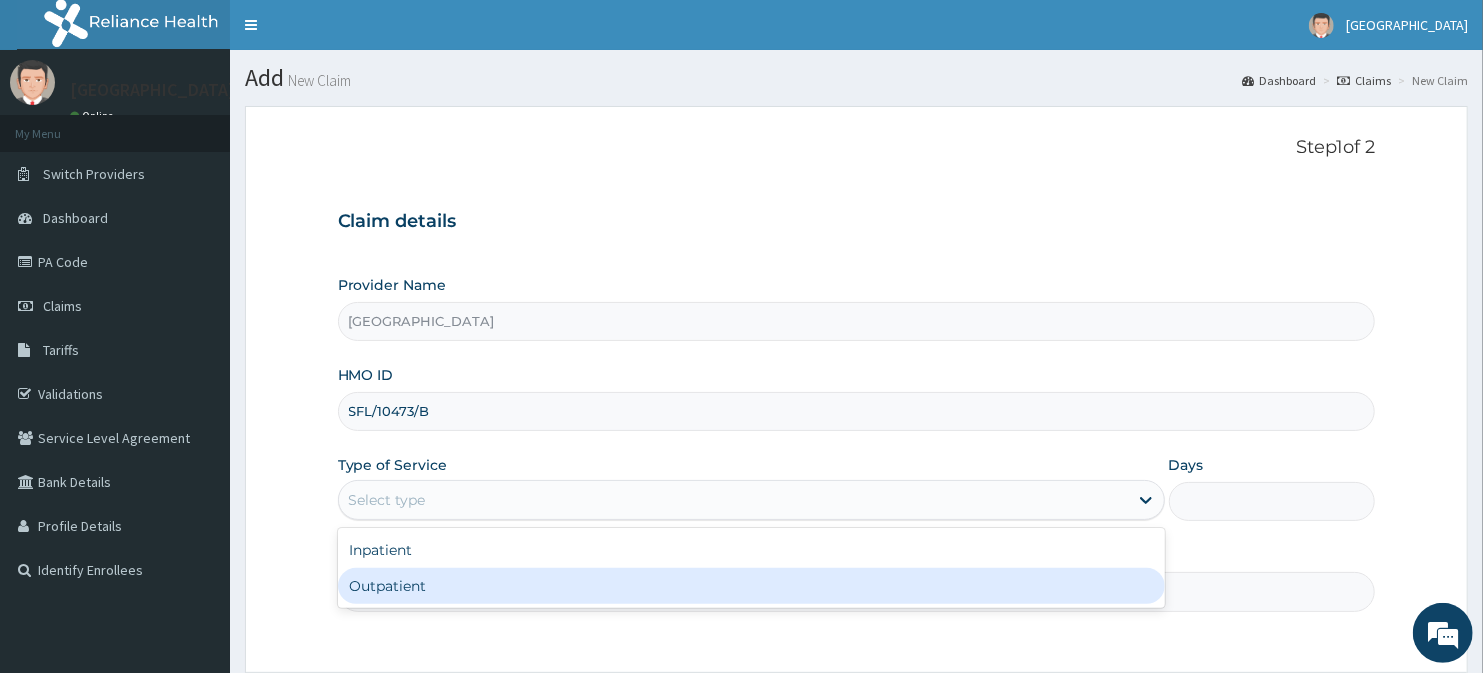 click on "Outpatient" at bounding box center (751, 586) 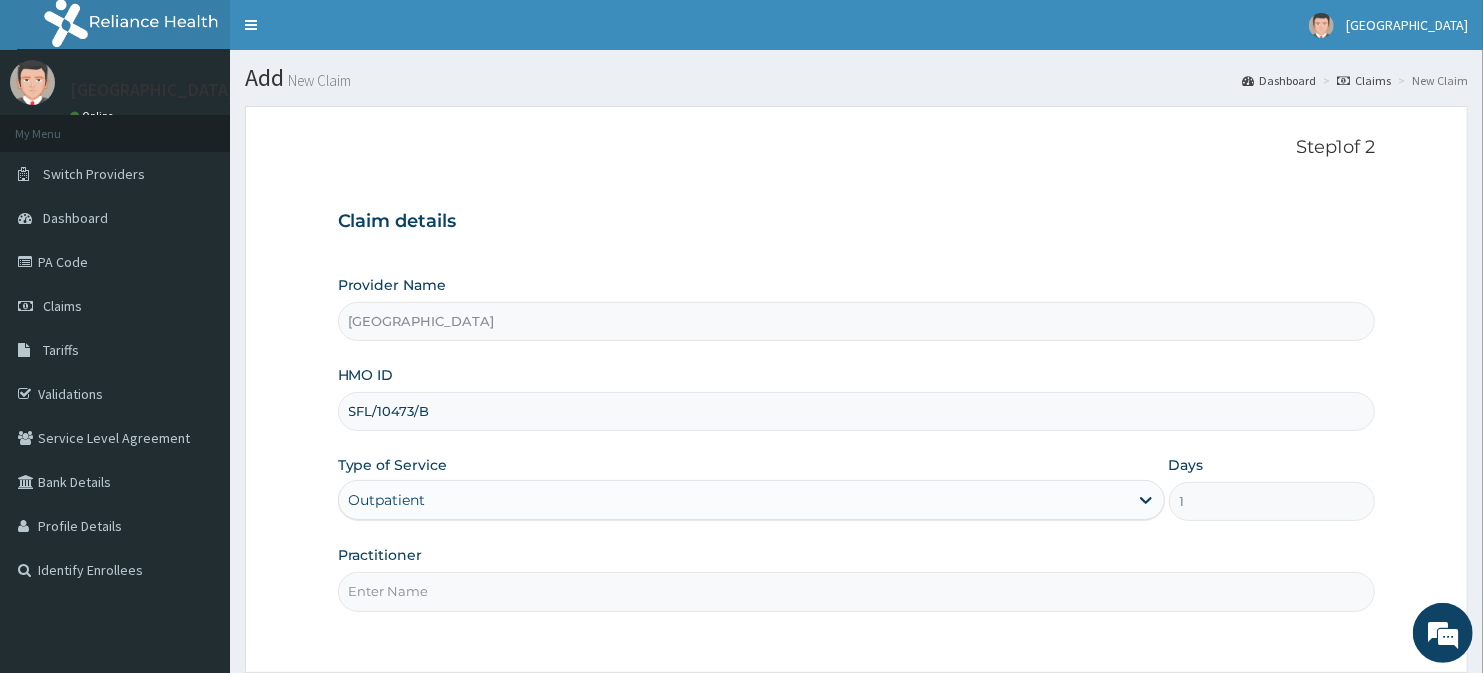 click on "Practitioner" at bounding box center [857, 591] 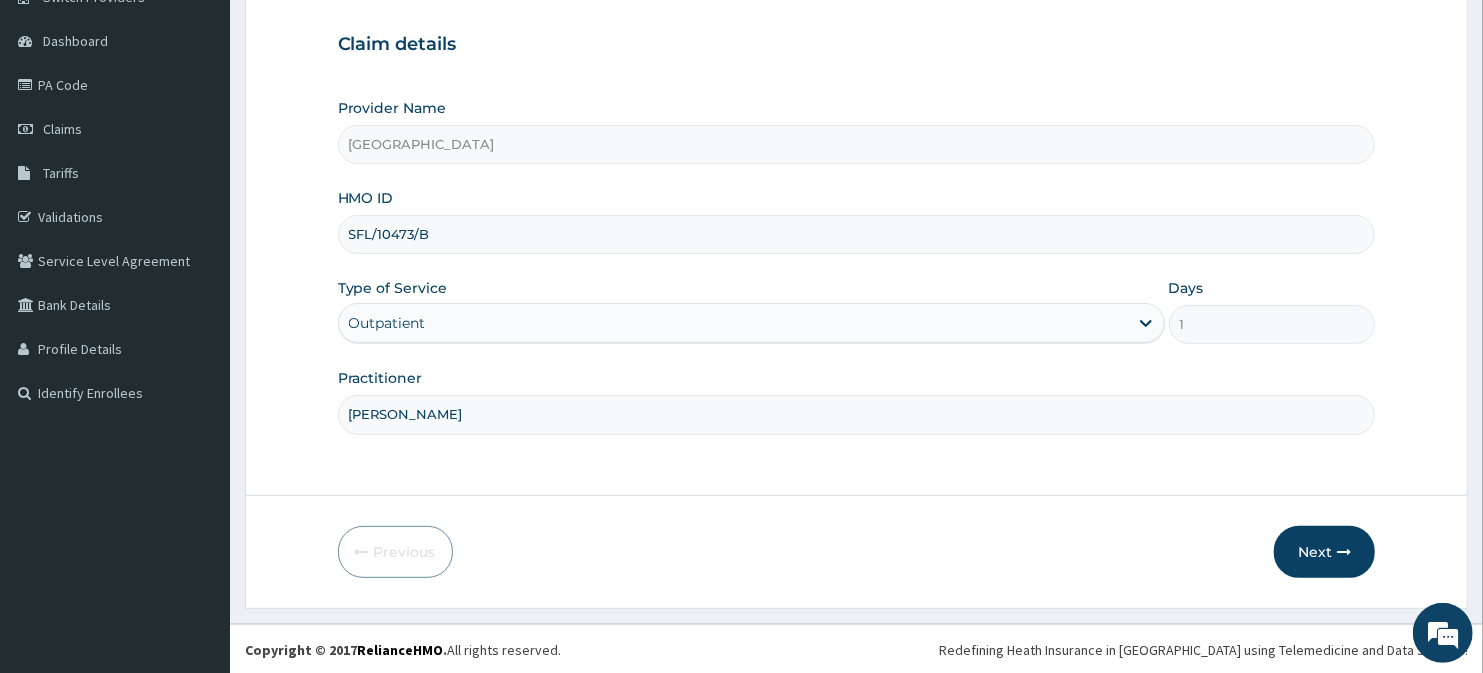 scroll, scrollTop: 178, scrollLeft: 0, axis: vertical 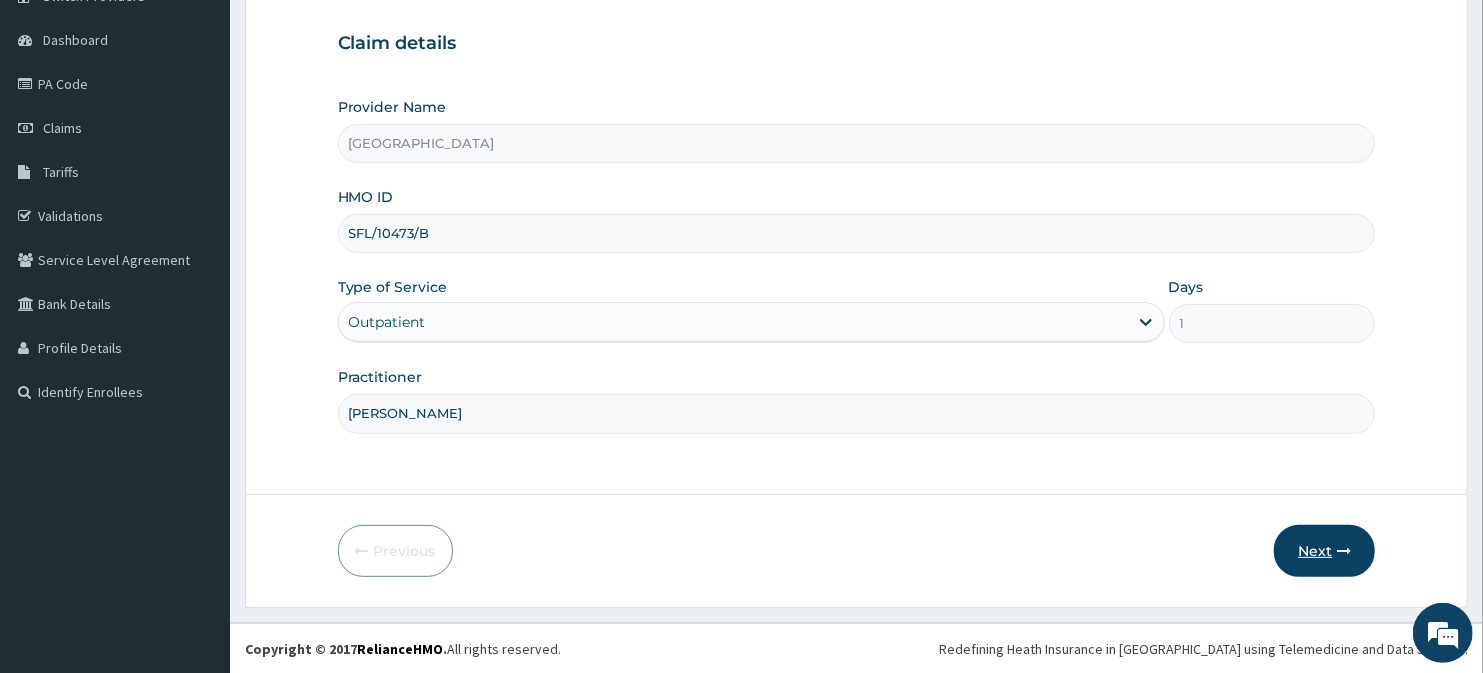type on "[PERSON_NAME]" 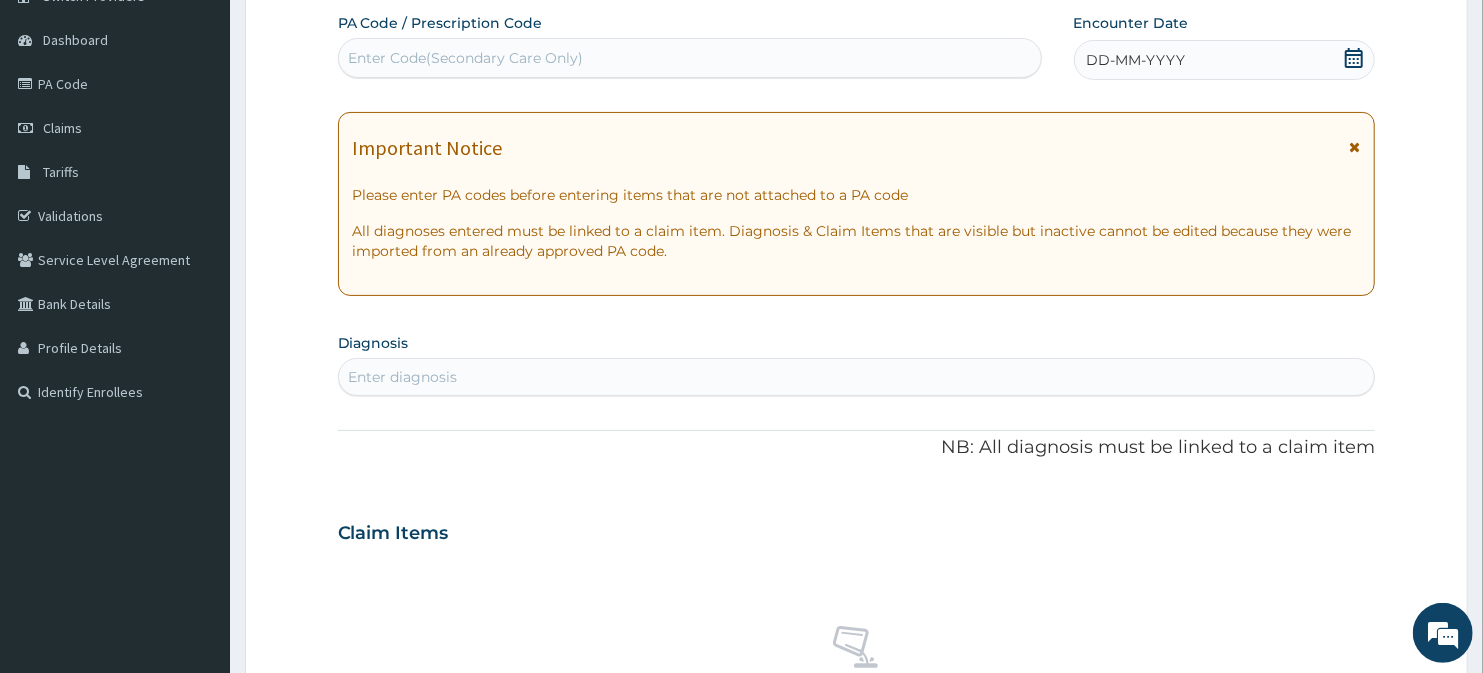 click 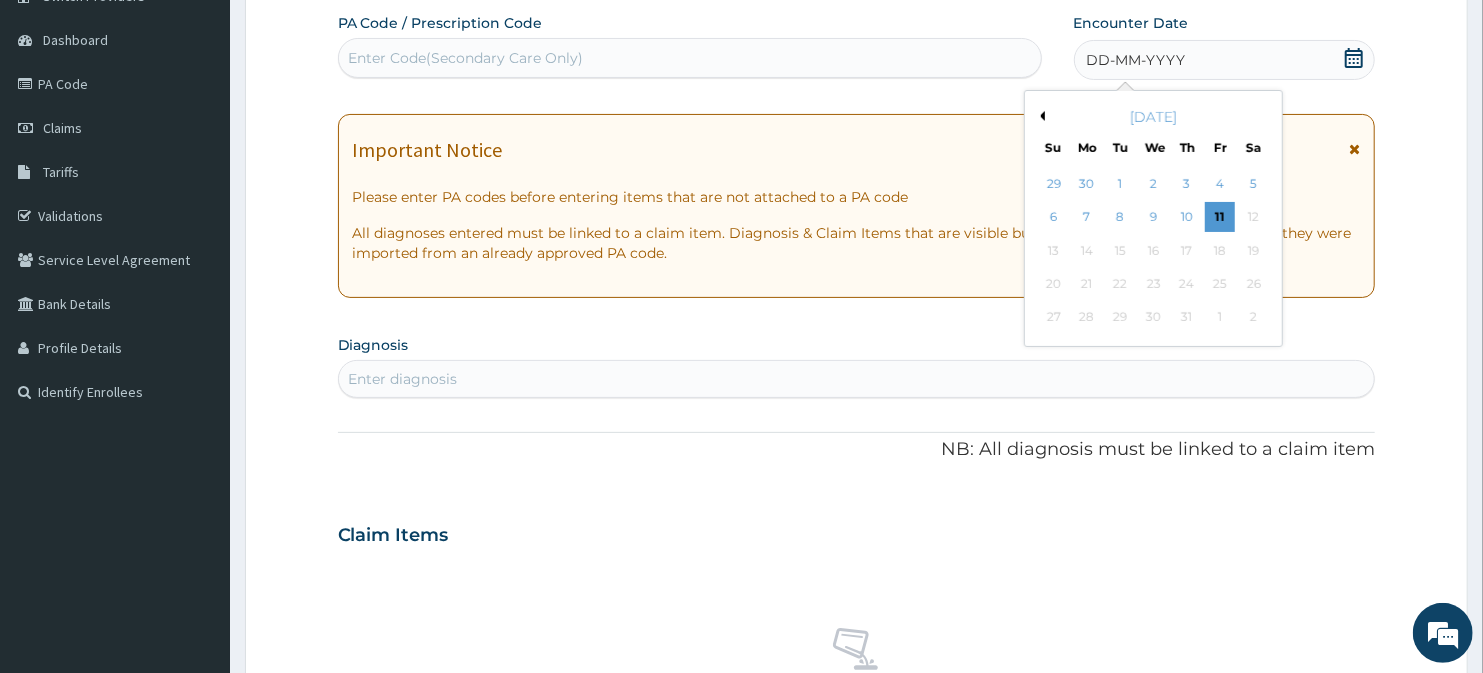 click on "Previous Month" at bounding box center [1040, 116] 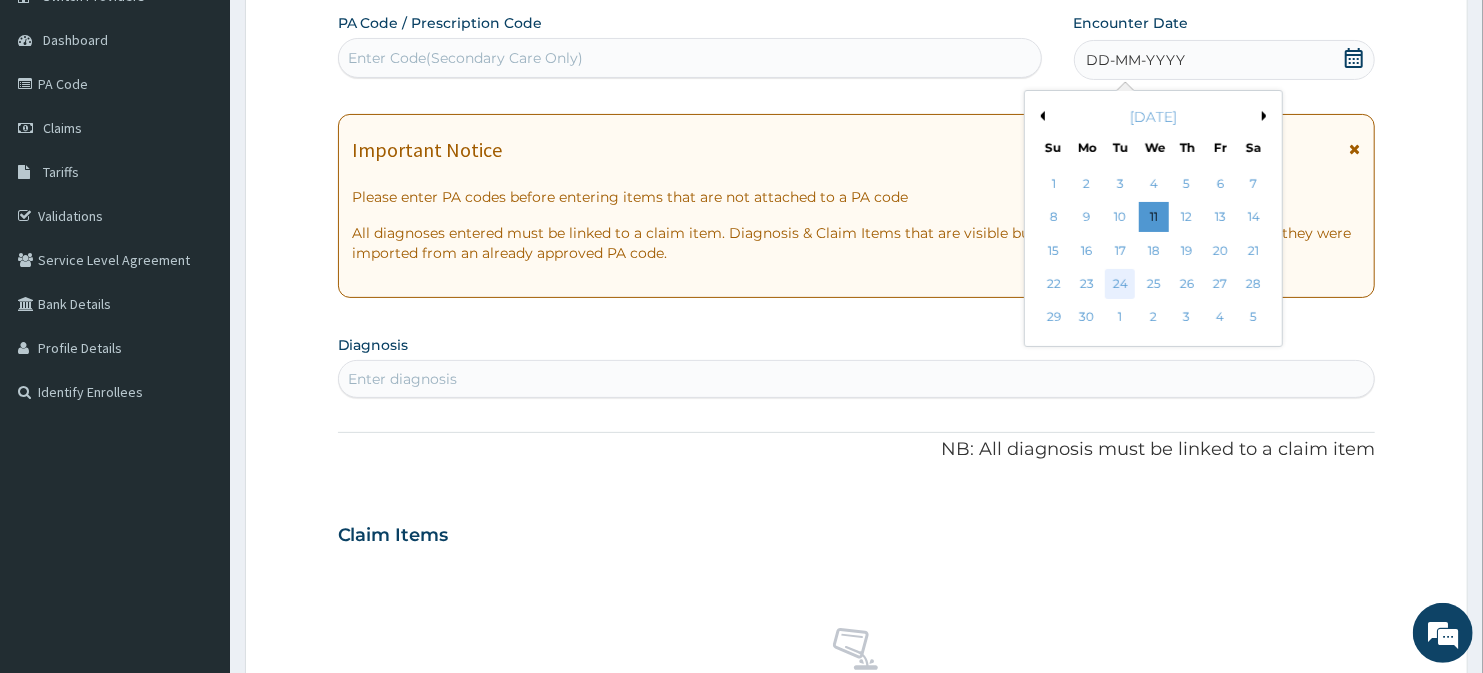 click on "24" at bounding box center (1120, 284) 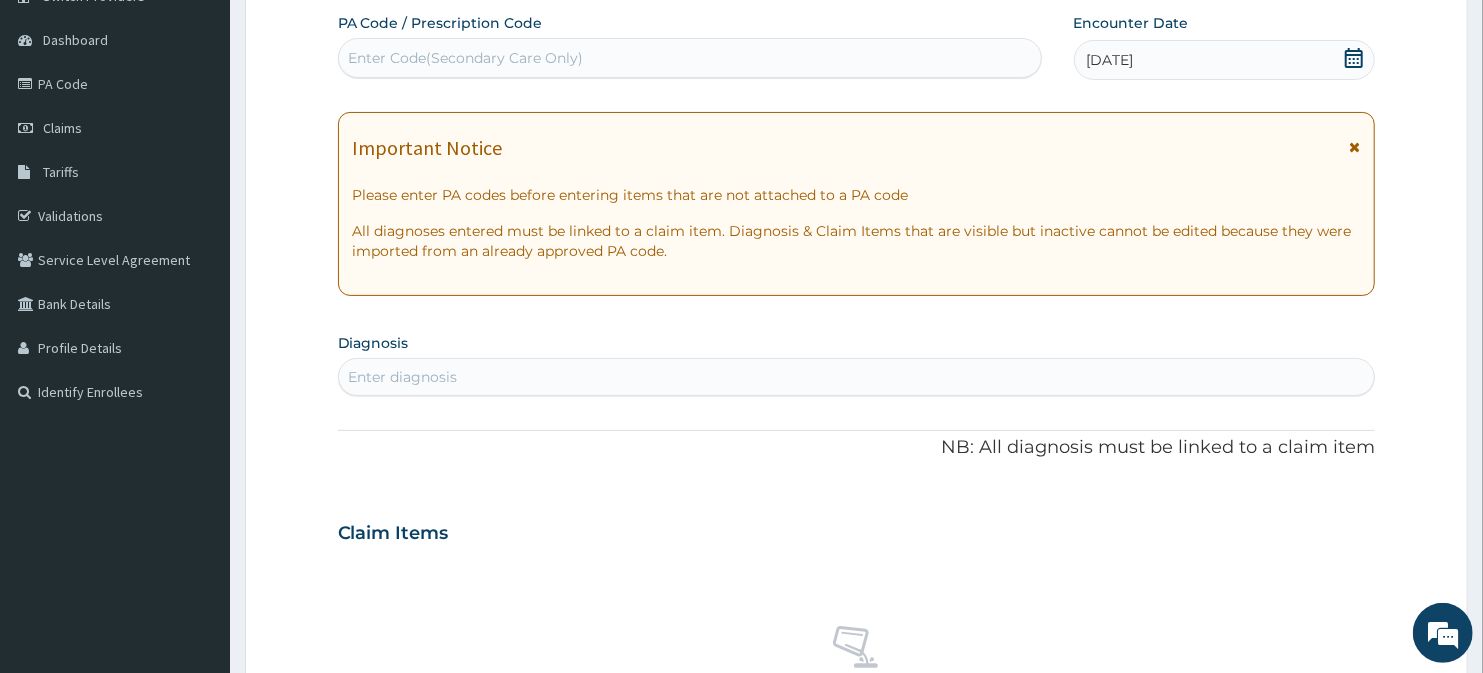 click on "Enter diagnosis" at bounding box center [403, 377] 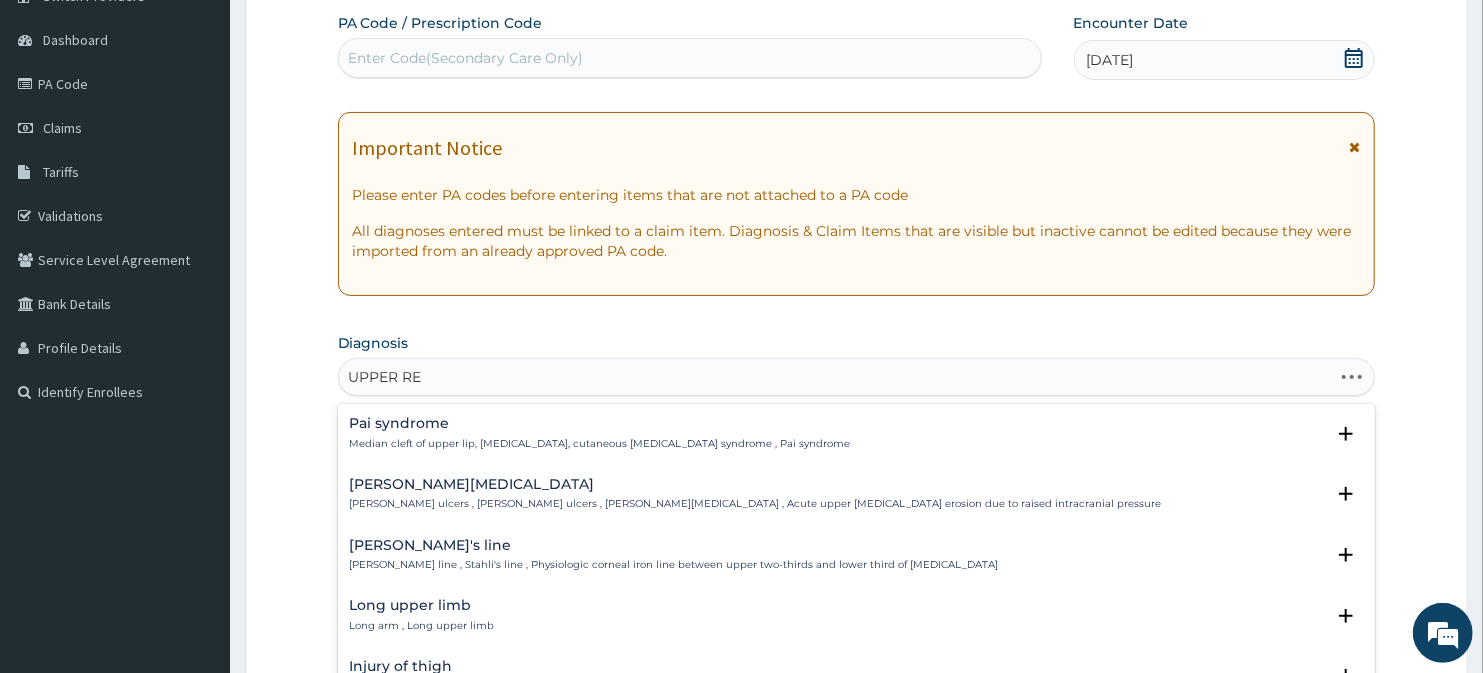 type on "UPPER RES" 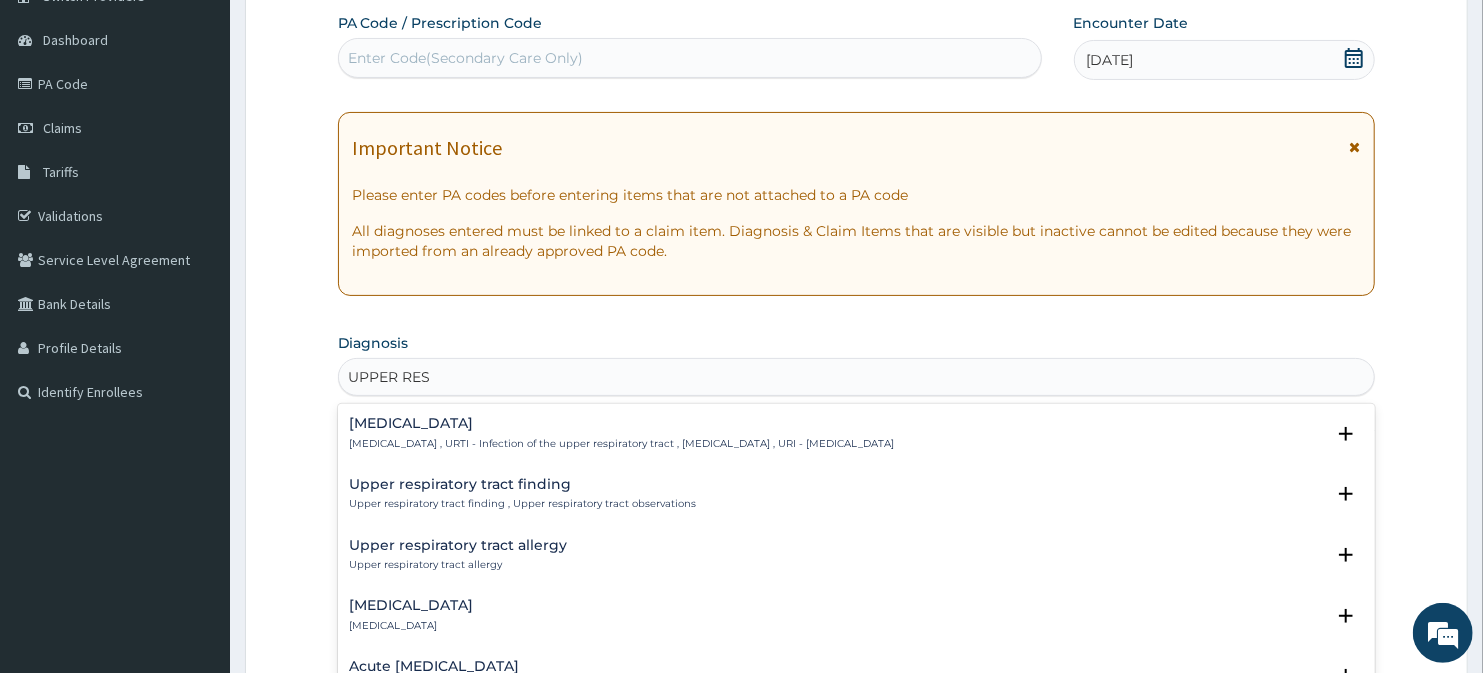 click on "Upper respiratory infection , URTI - Infection of the upper respiratory tract , Upper respiratory tract infection , URI - Upper respiratory infection" at bounding box center [622, 444] 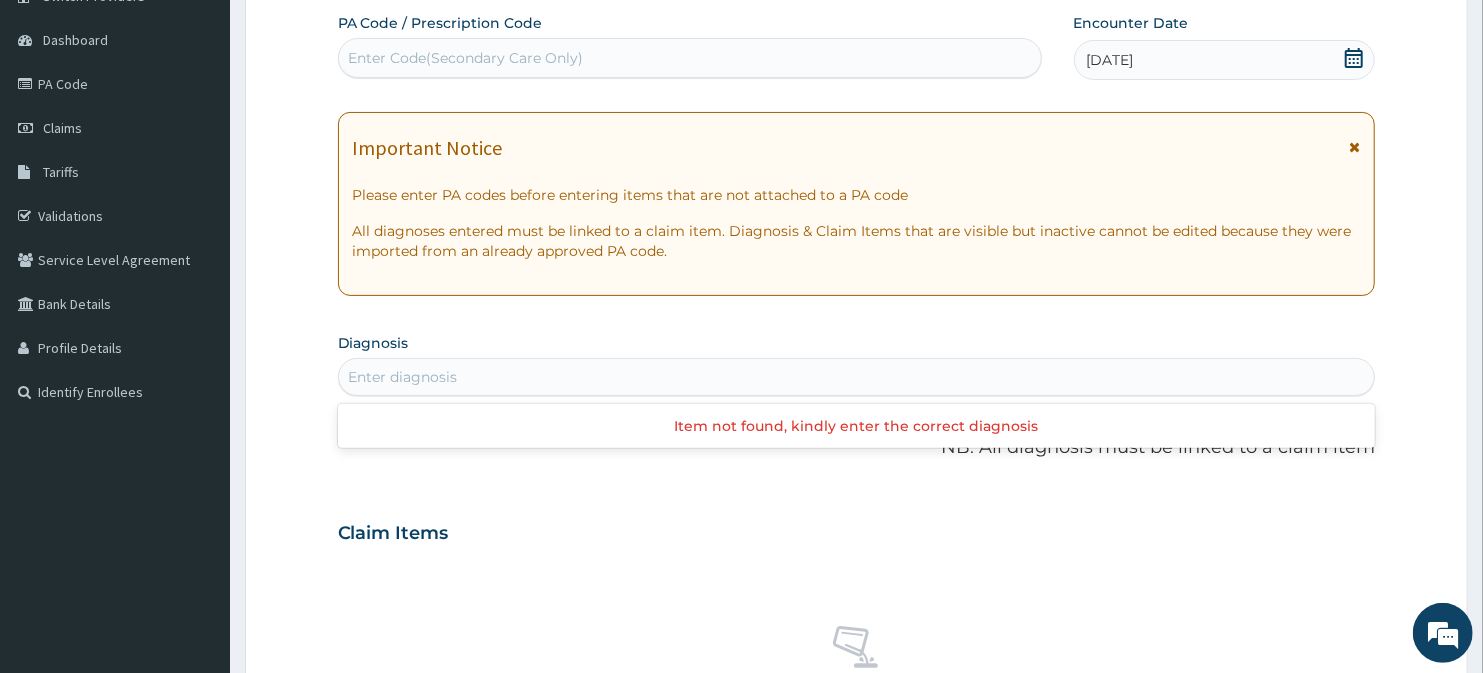 click on "Enter diagnosis" at bounding box center [857, 377] 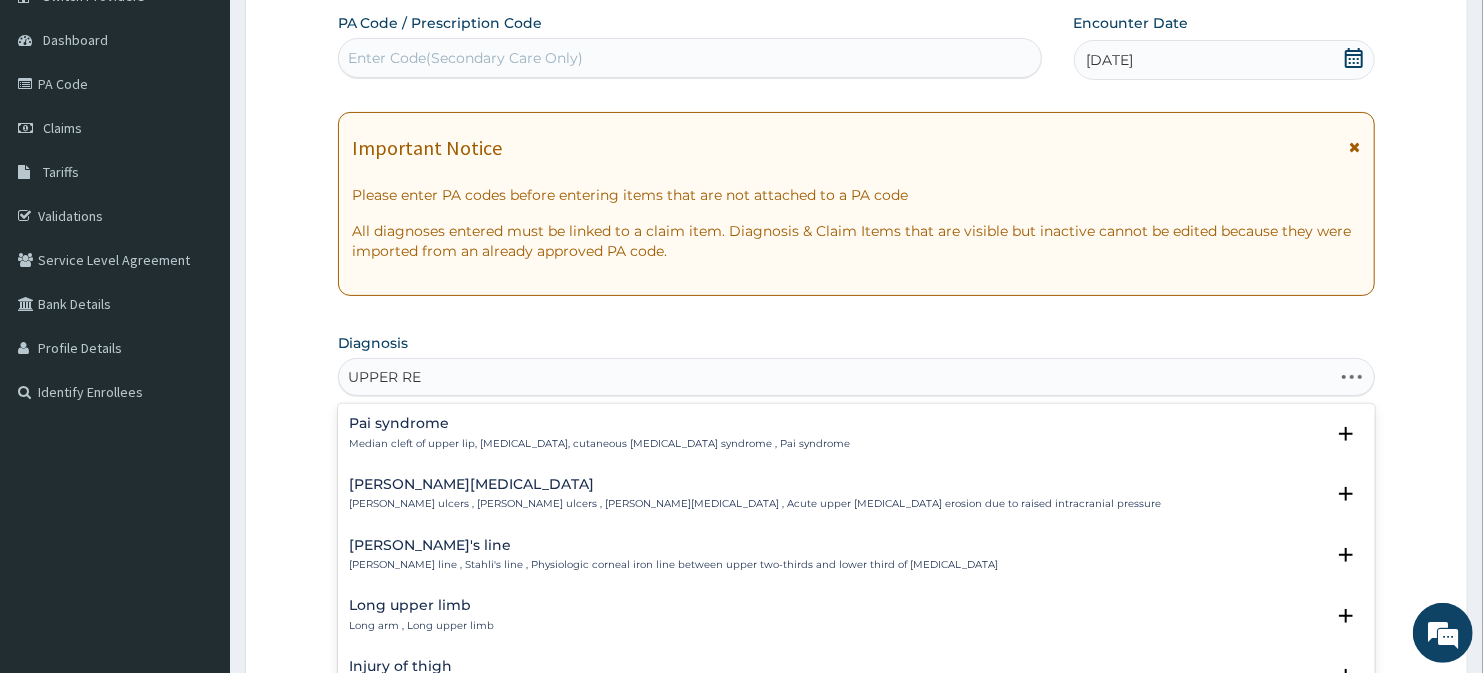 type on "UPPER RES" 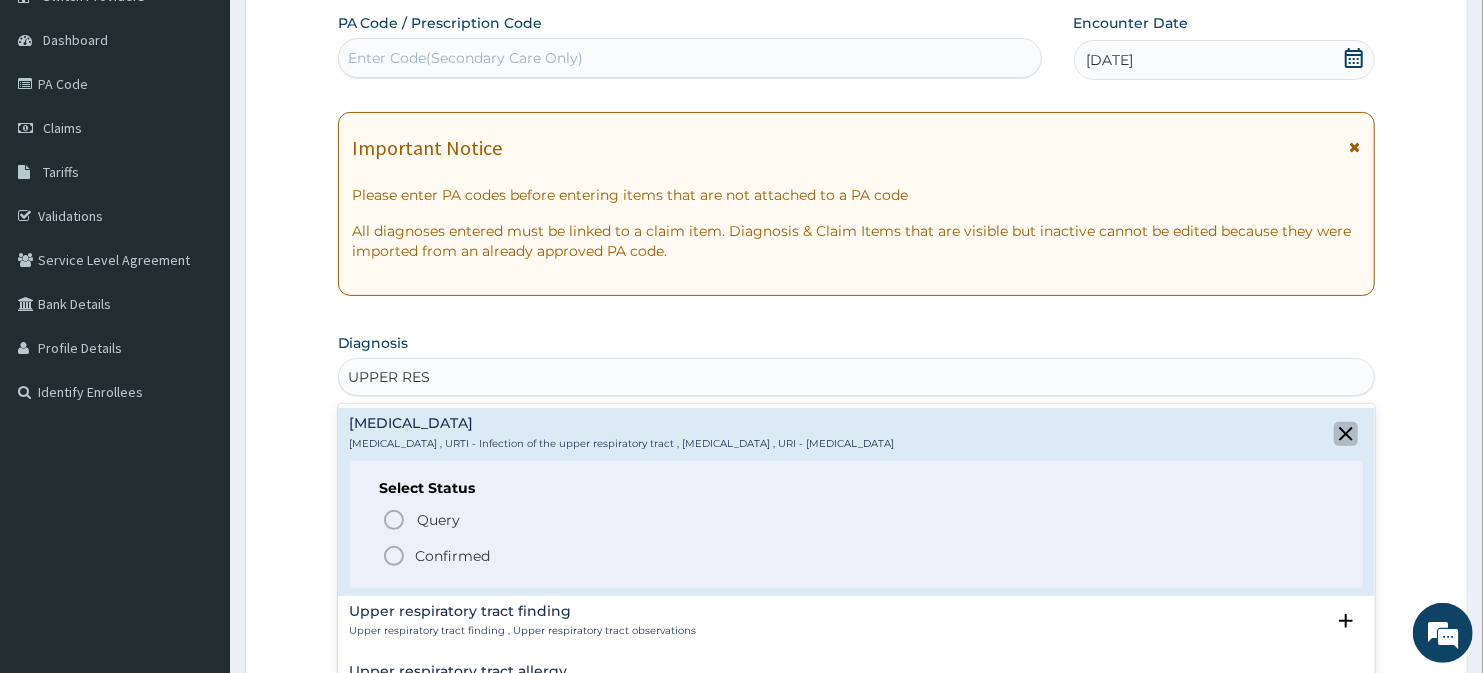 click 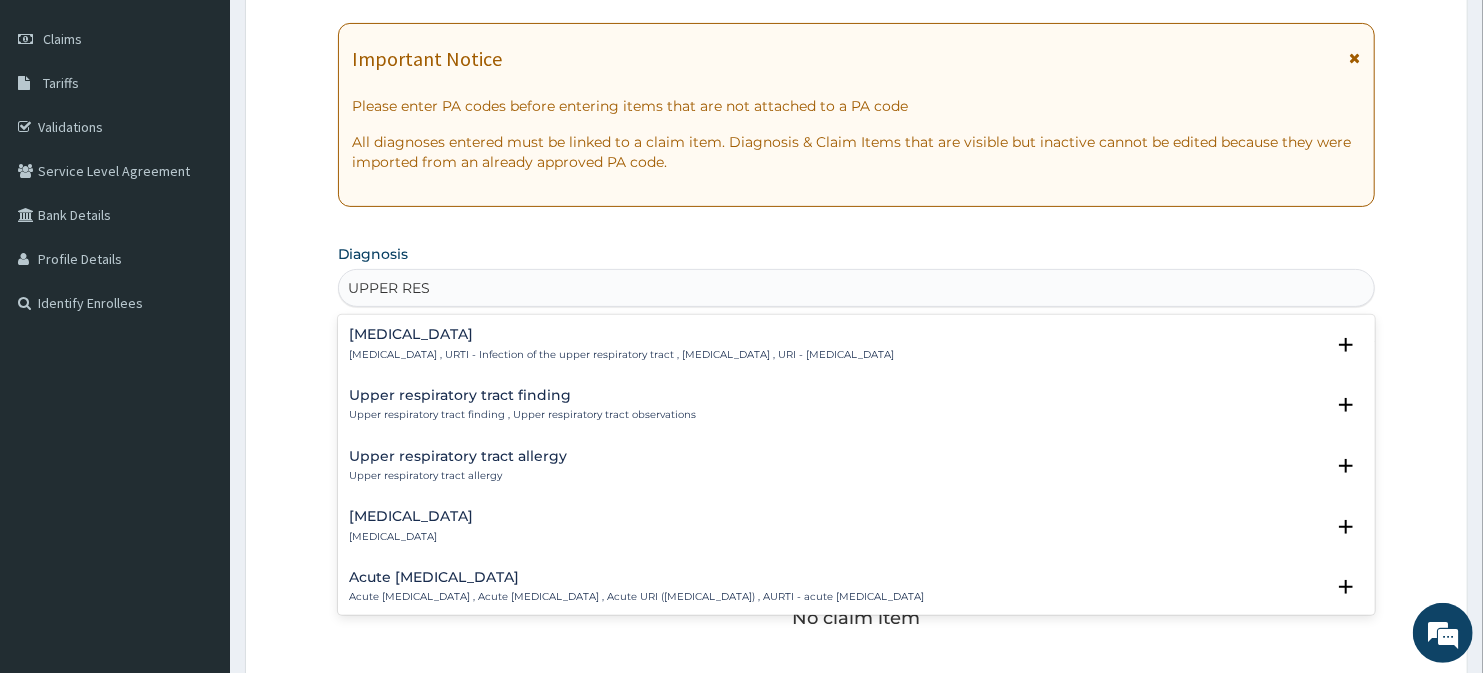 scroll, scrollTop: 312, scrollLeft: 0, axis: vertical 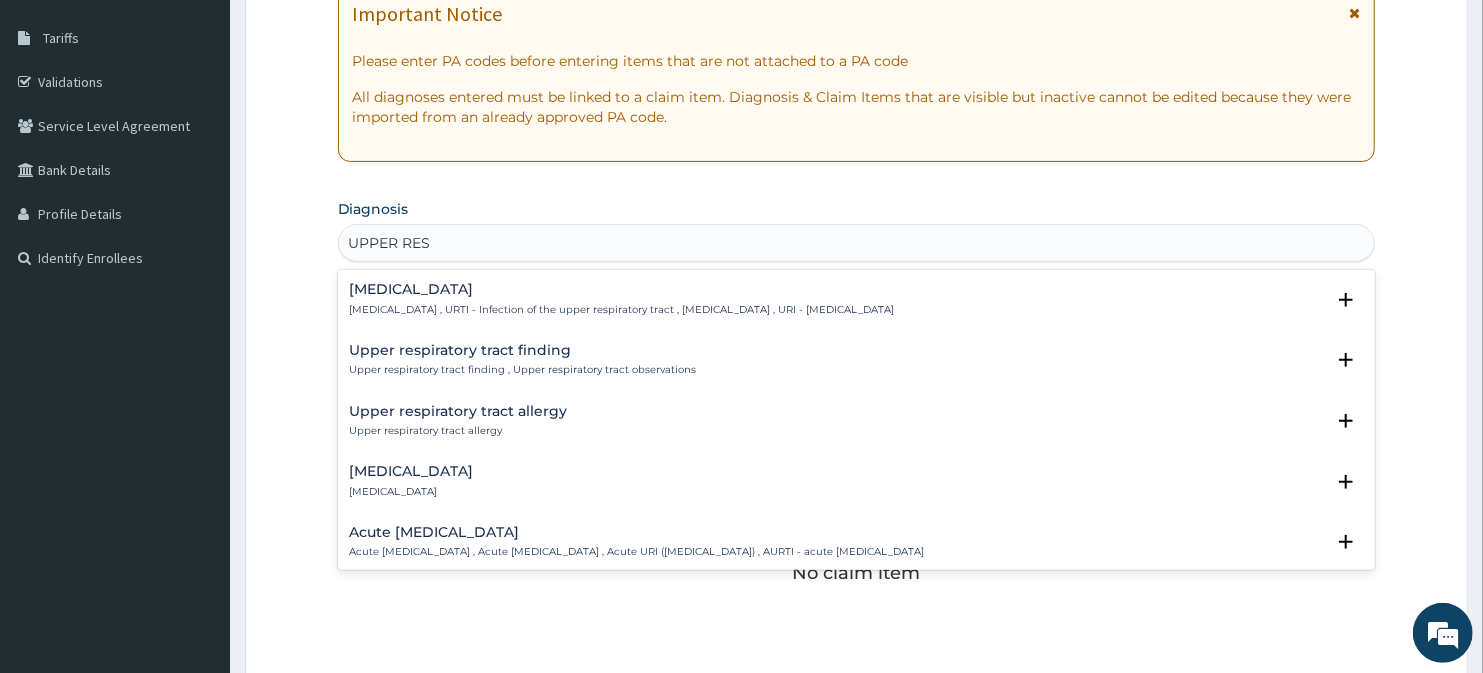 click on "Acute upper respiratory infection" at bounding box center [637, 532] 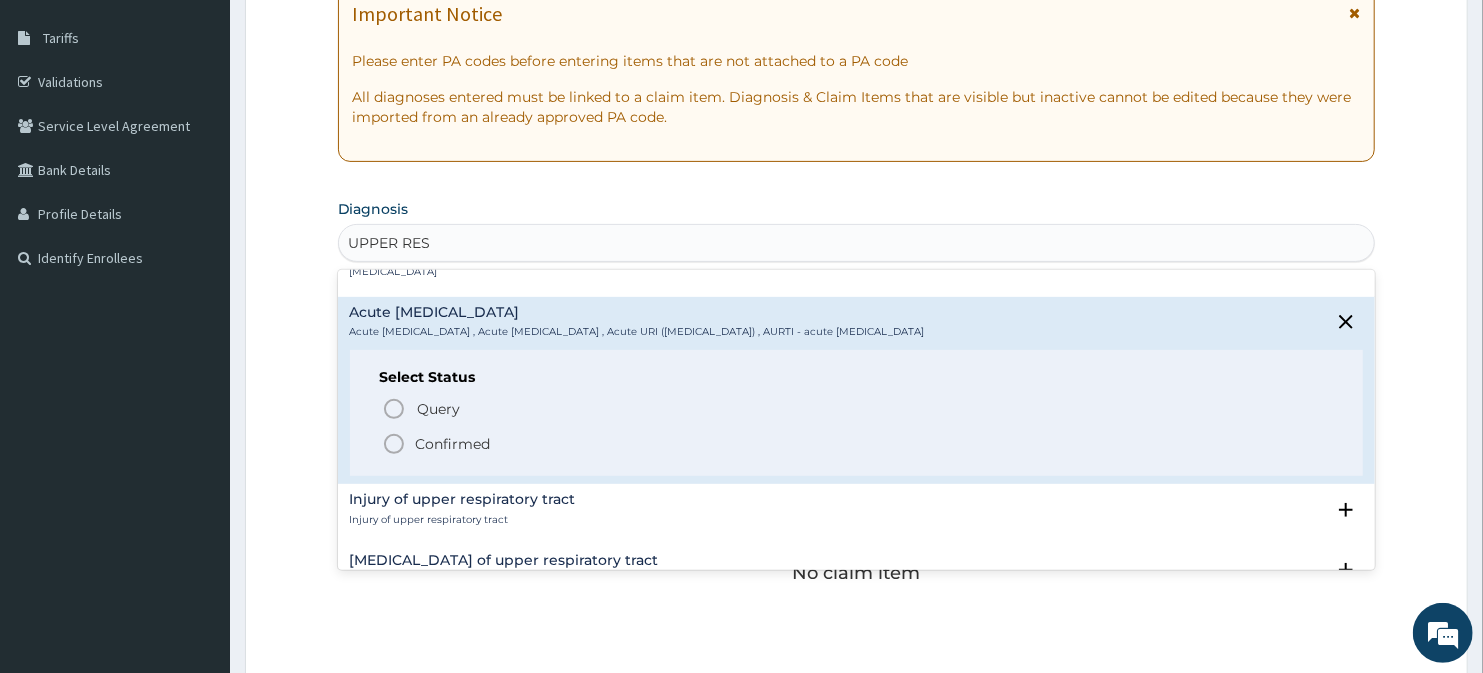 scroll, scrollTop: 222, scrollLeft: 0, axis: vertical 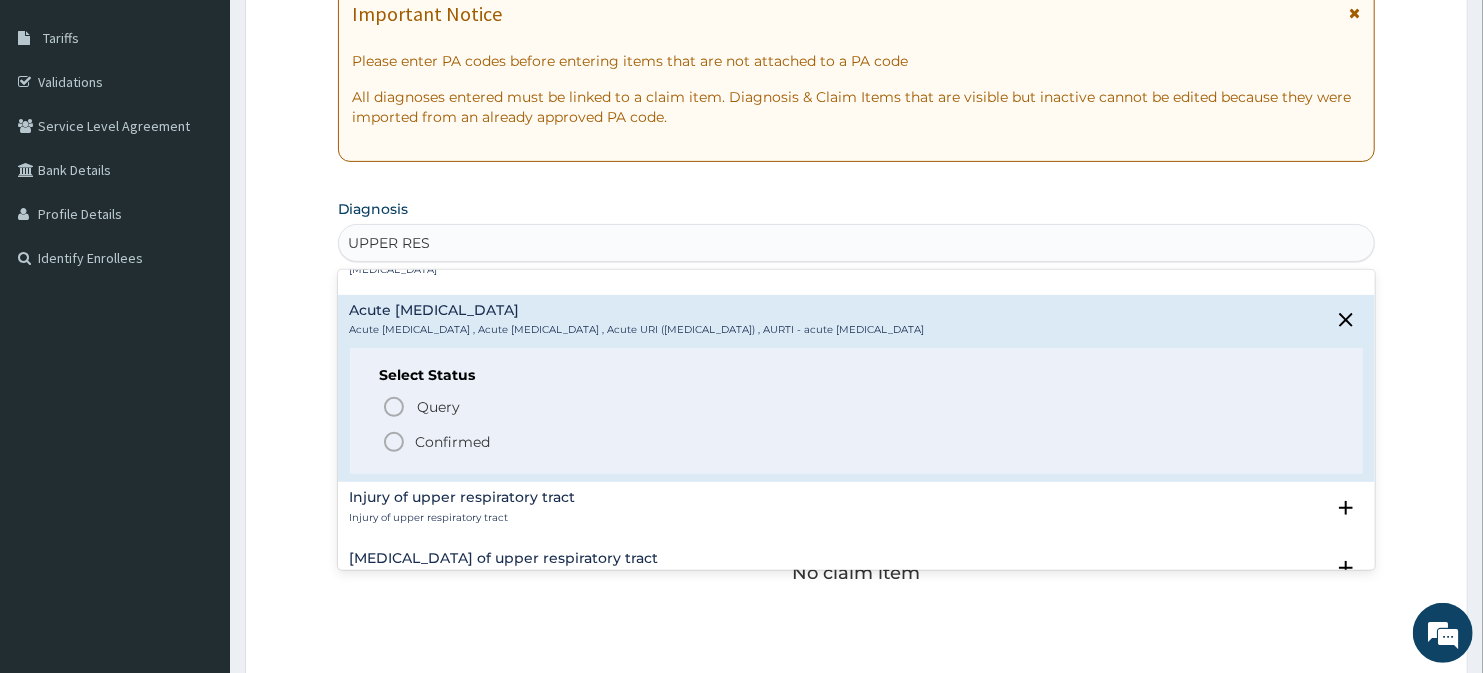 click 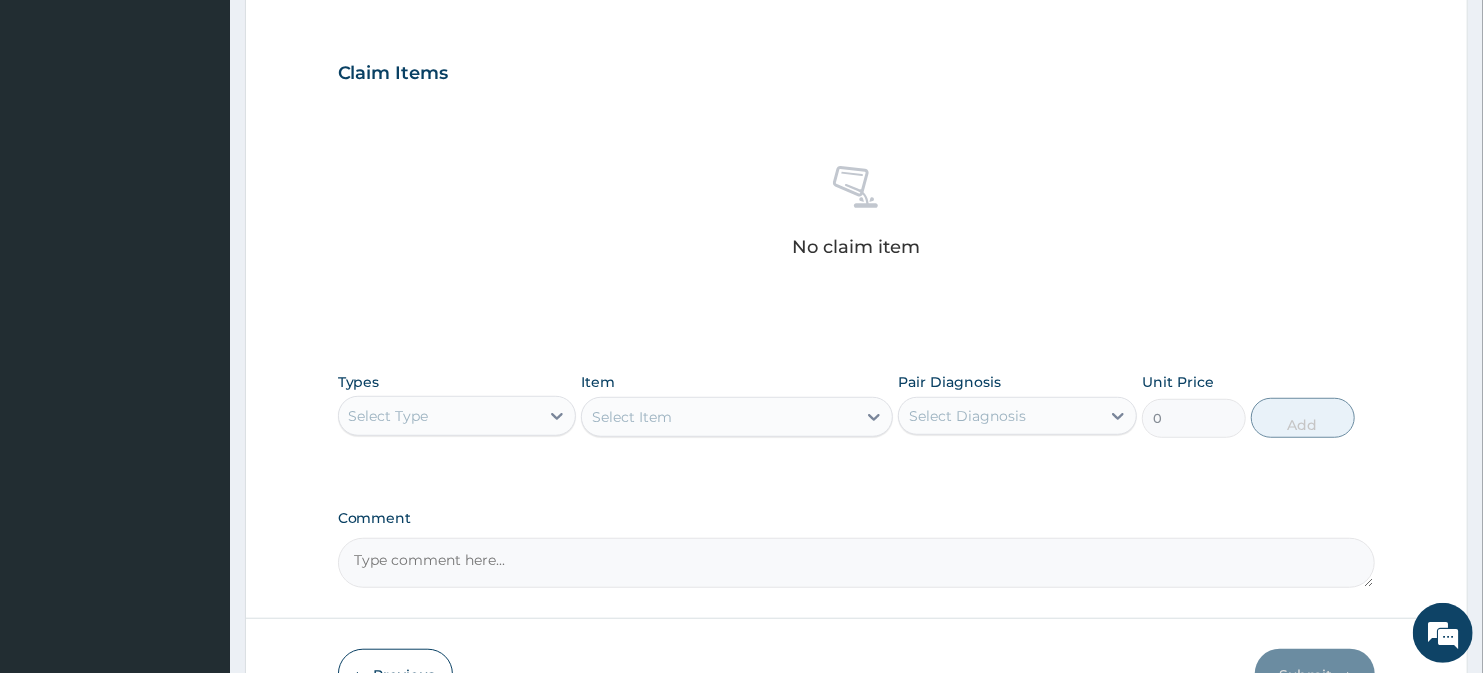 scroll, scrollTop: 667, scrollLeft: 0, axis: vertical 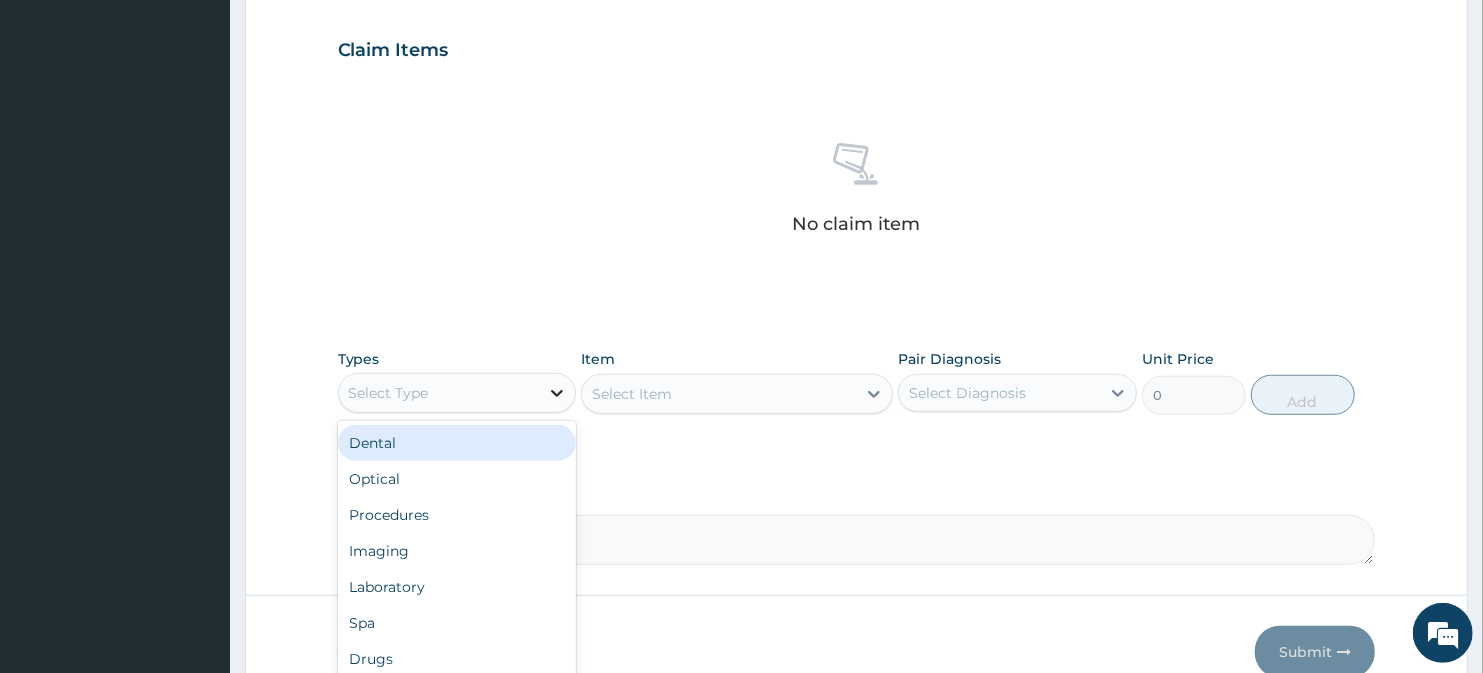 click 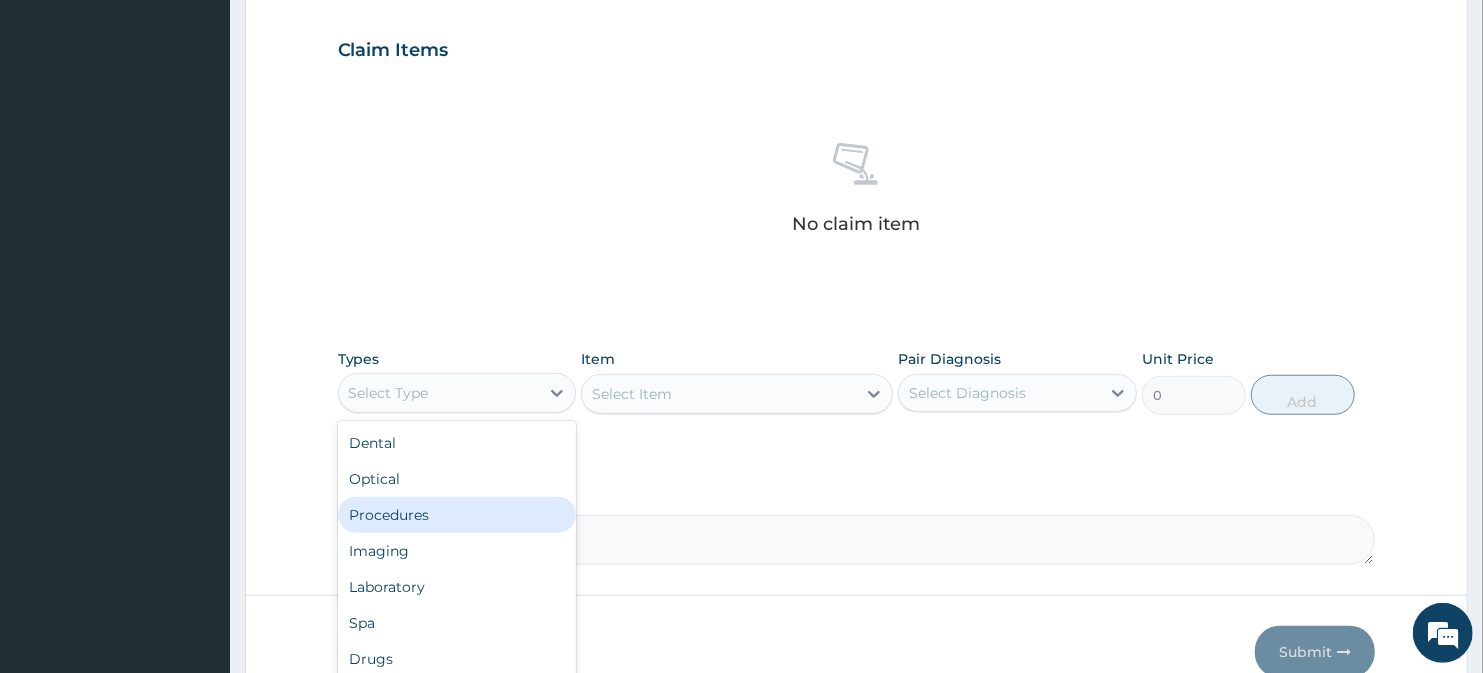 click on "Procedures" at bounding box center [457, 515] 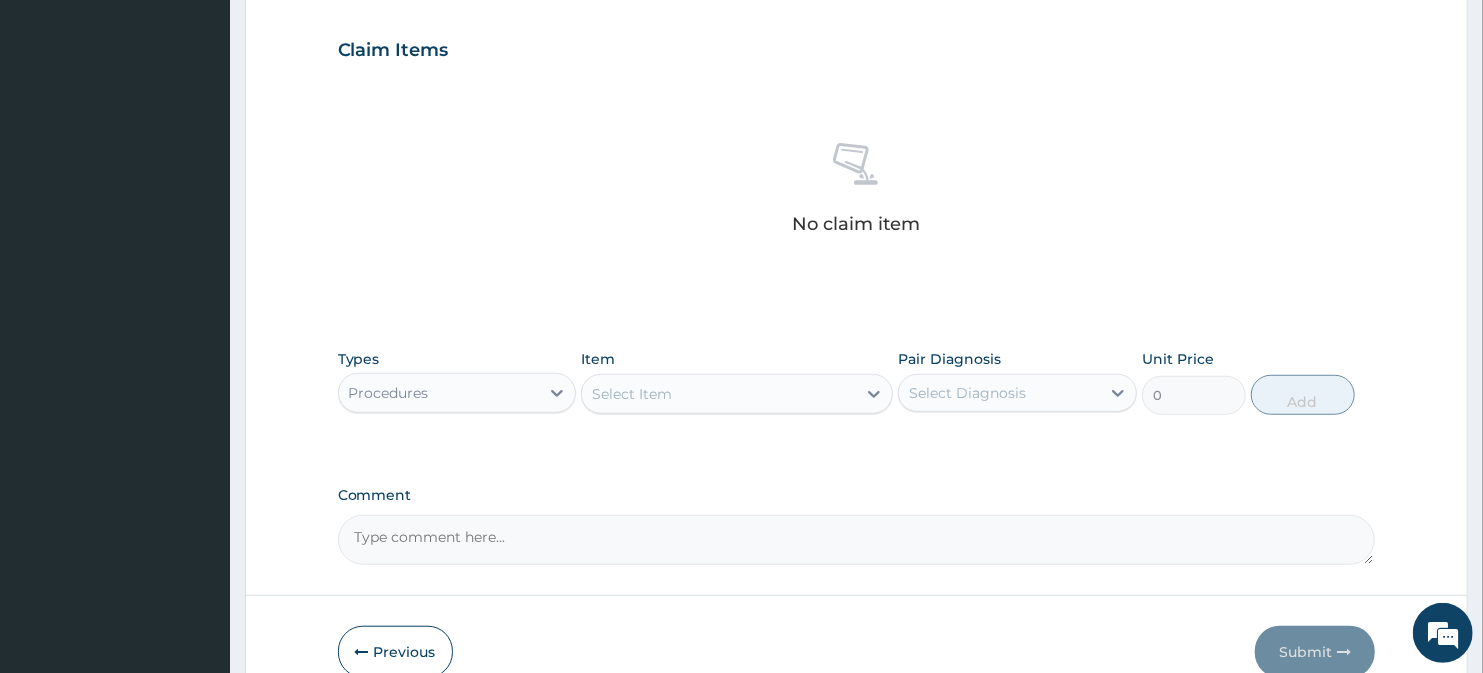 click on "Select Item" at bounding box center (736, 394) 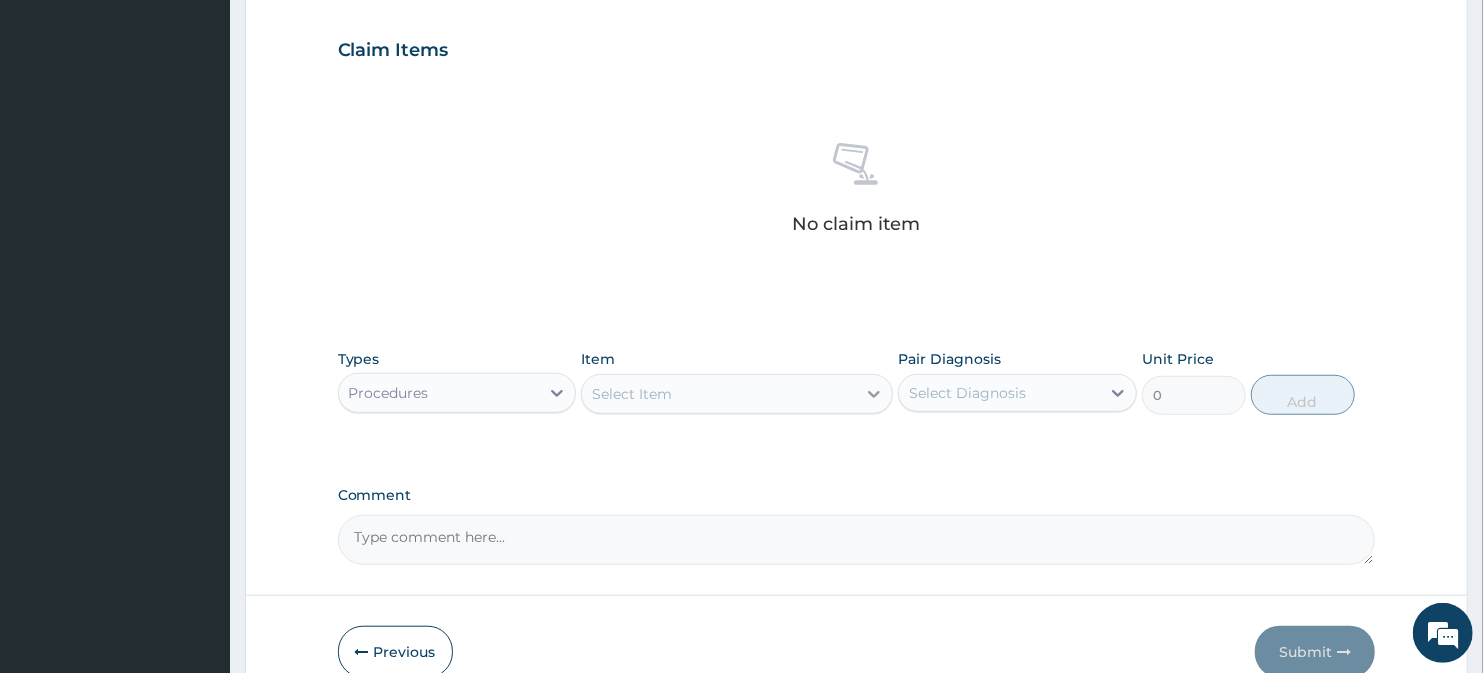 click 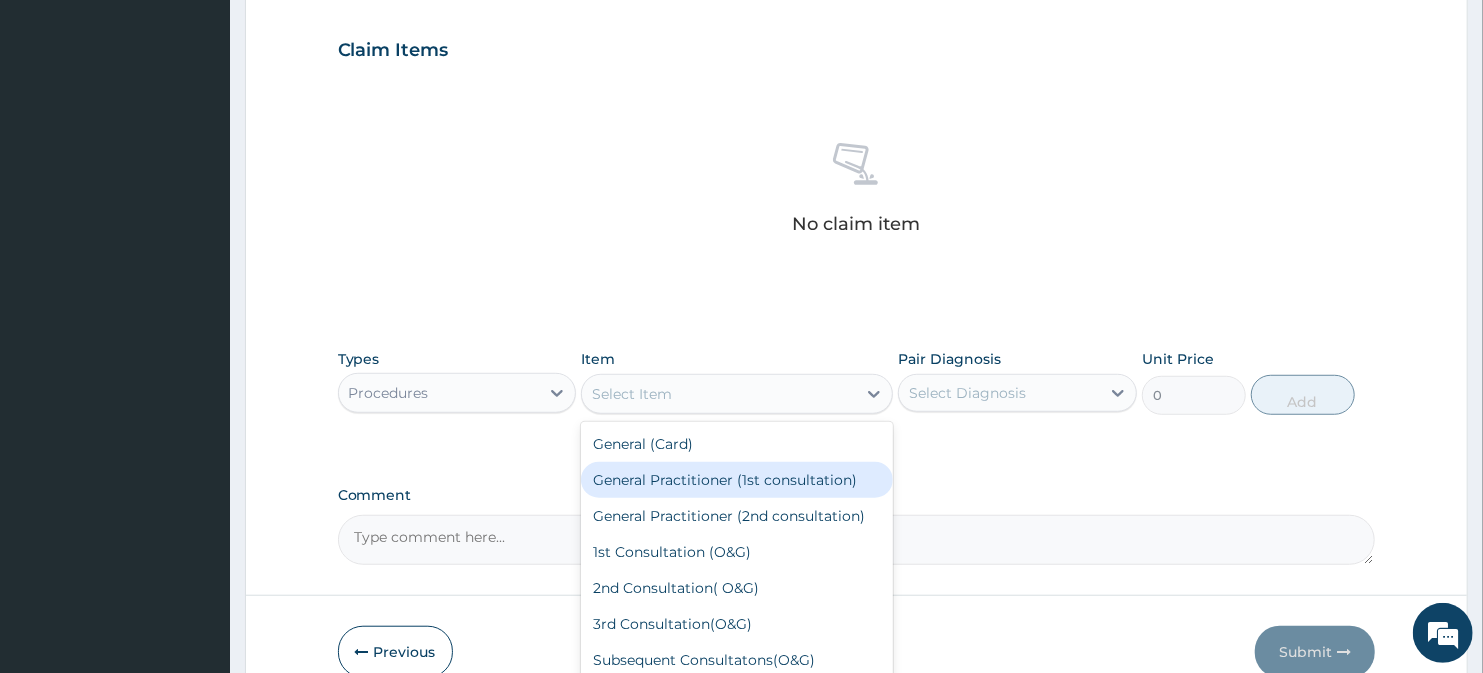 click on "General Practitioner (1st consultation)" at bounding box center [736, 480] 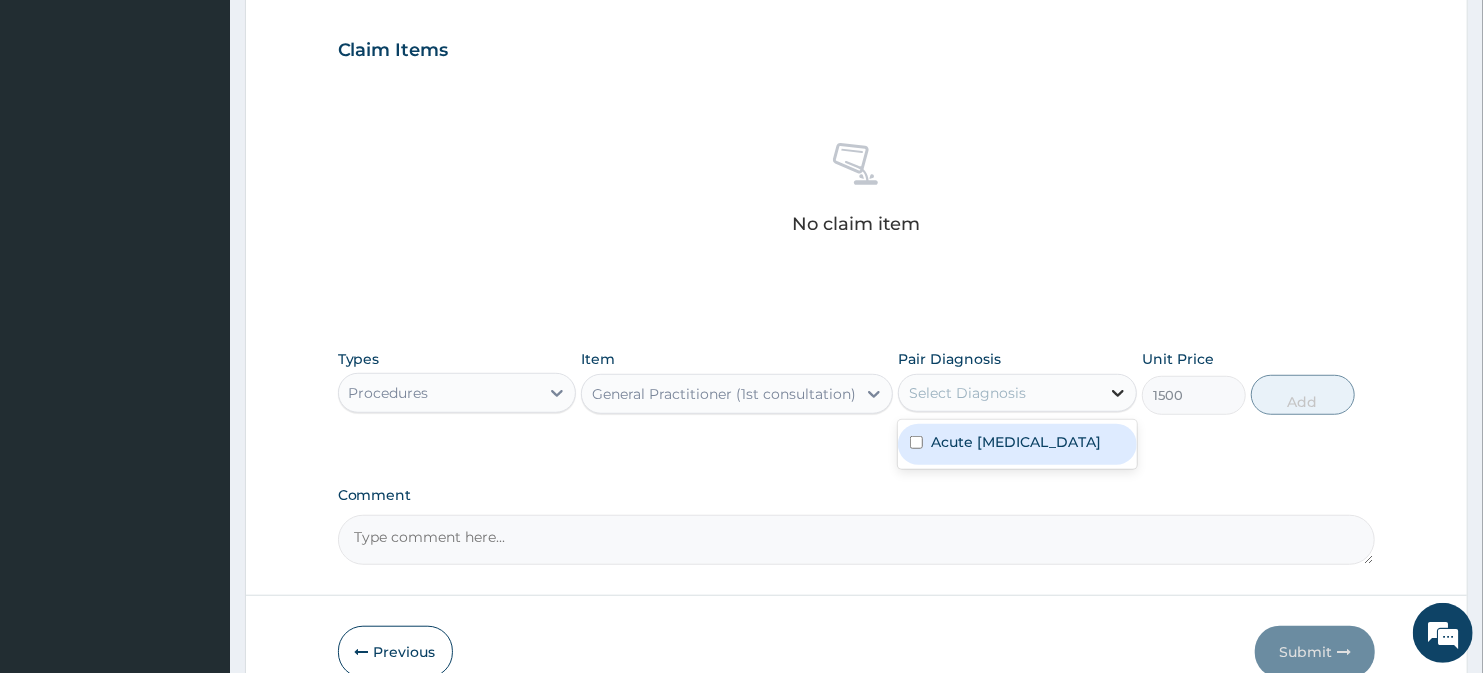 click 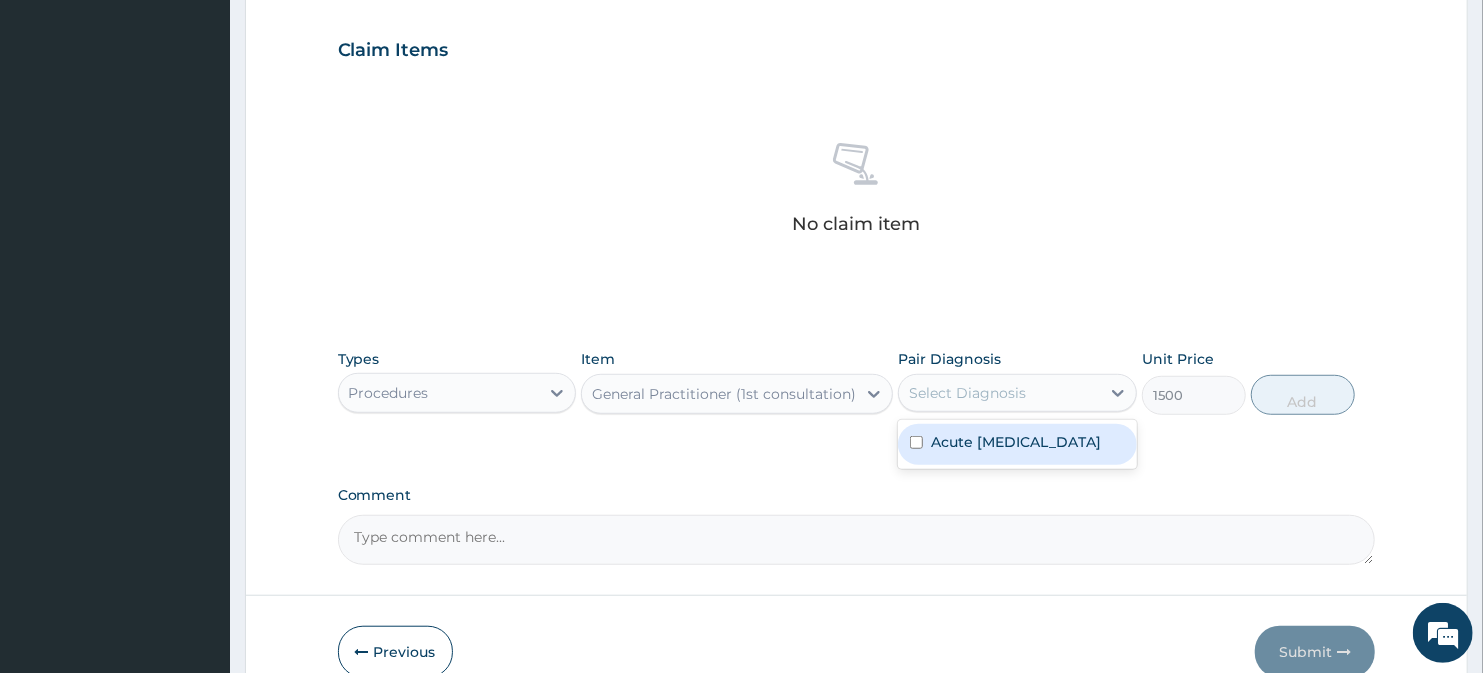 click at bounding box center (916, 442) 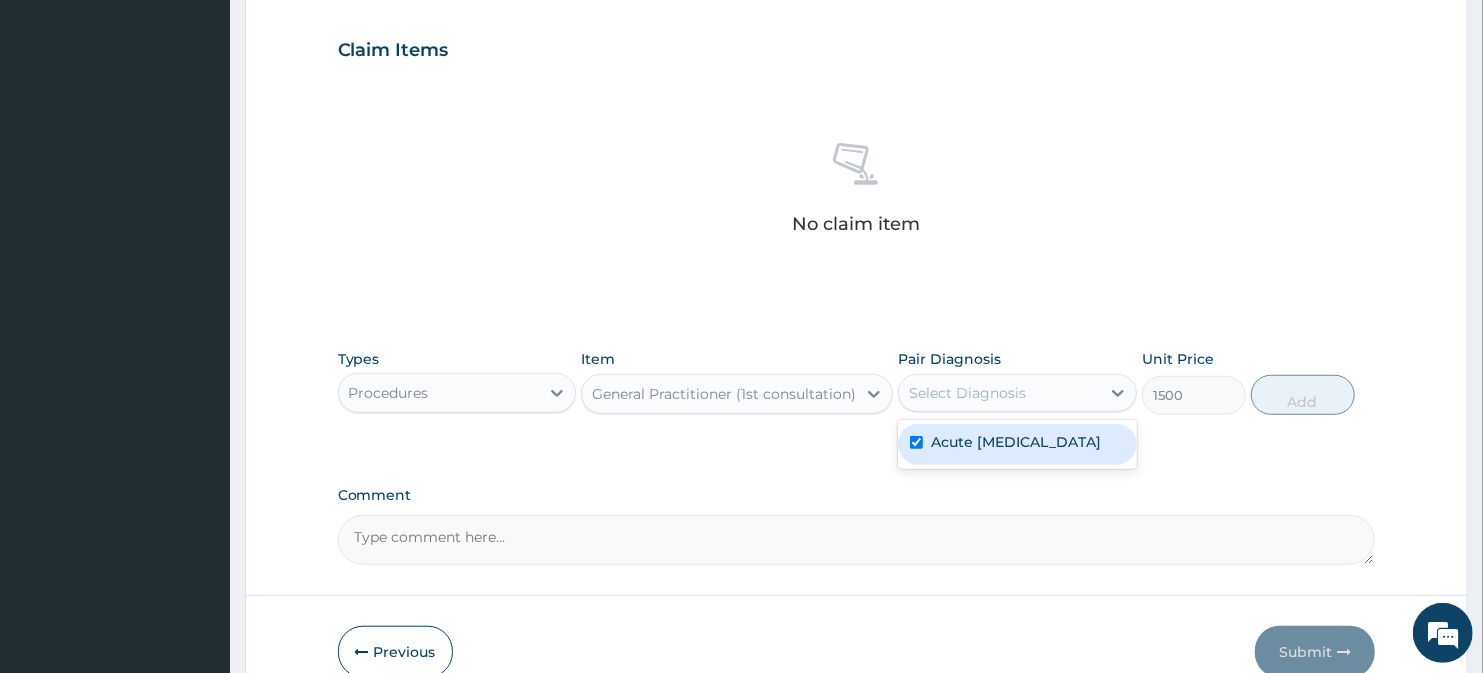 checkbox on "true" 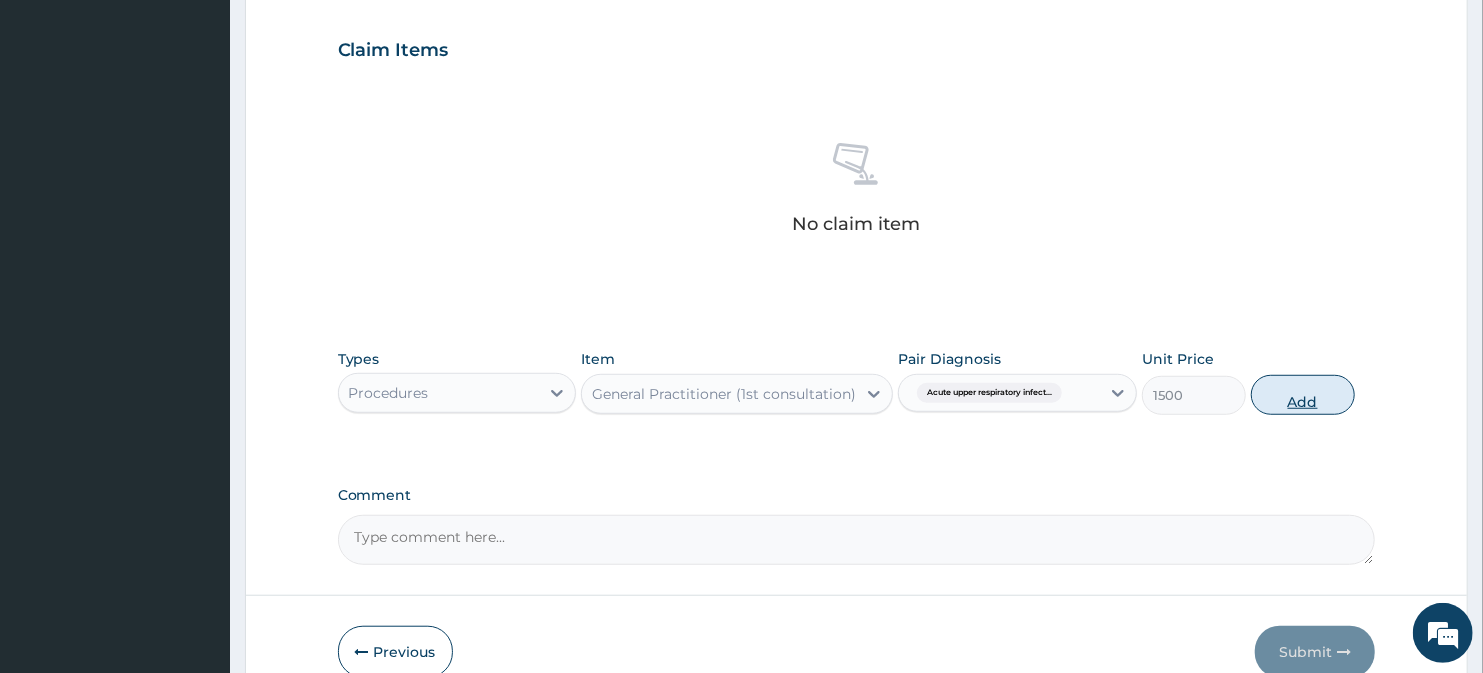click on "Add" at bounding box center [1303, 395] 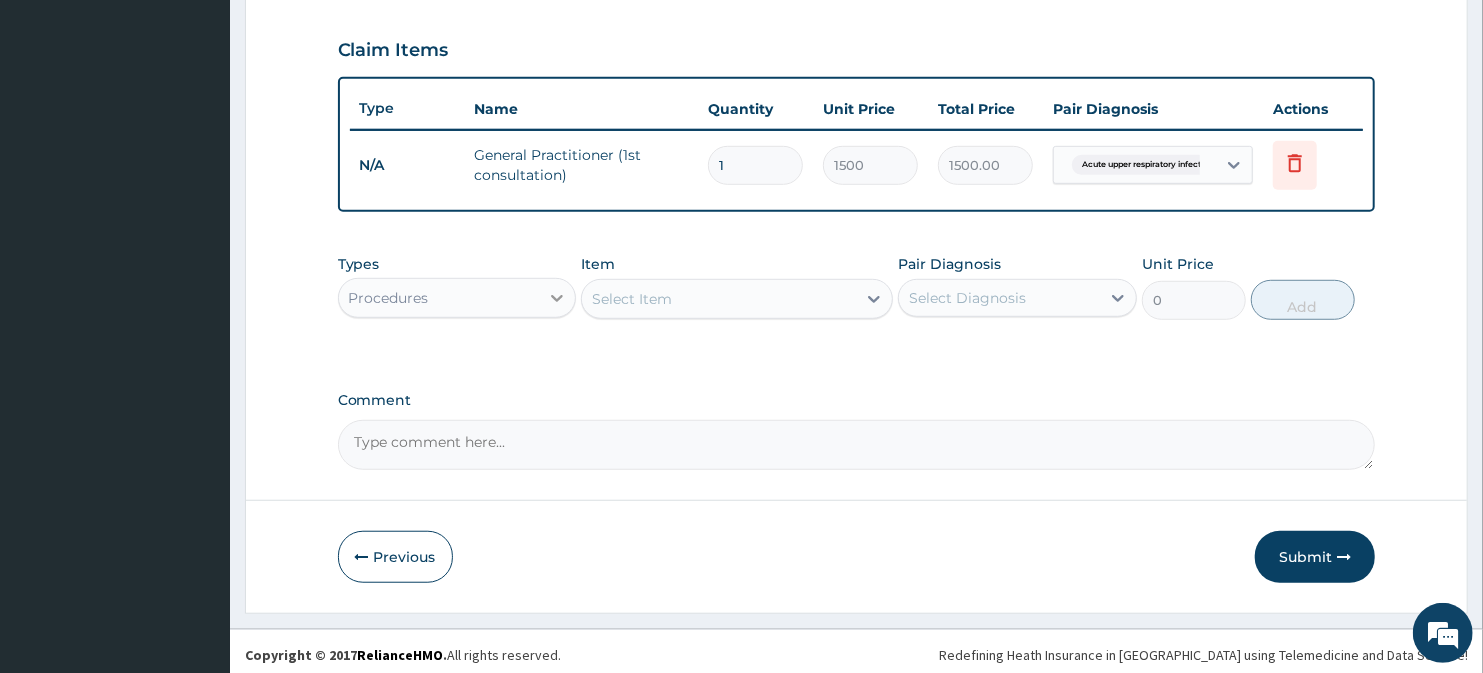 click 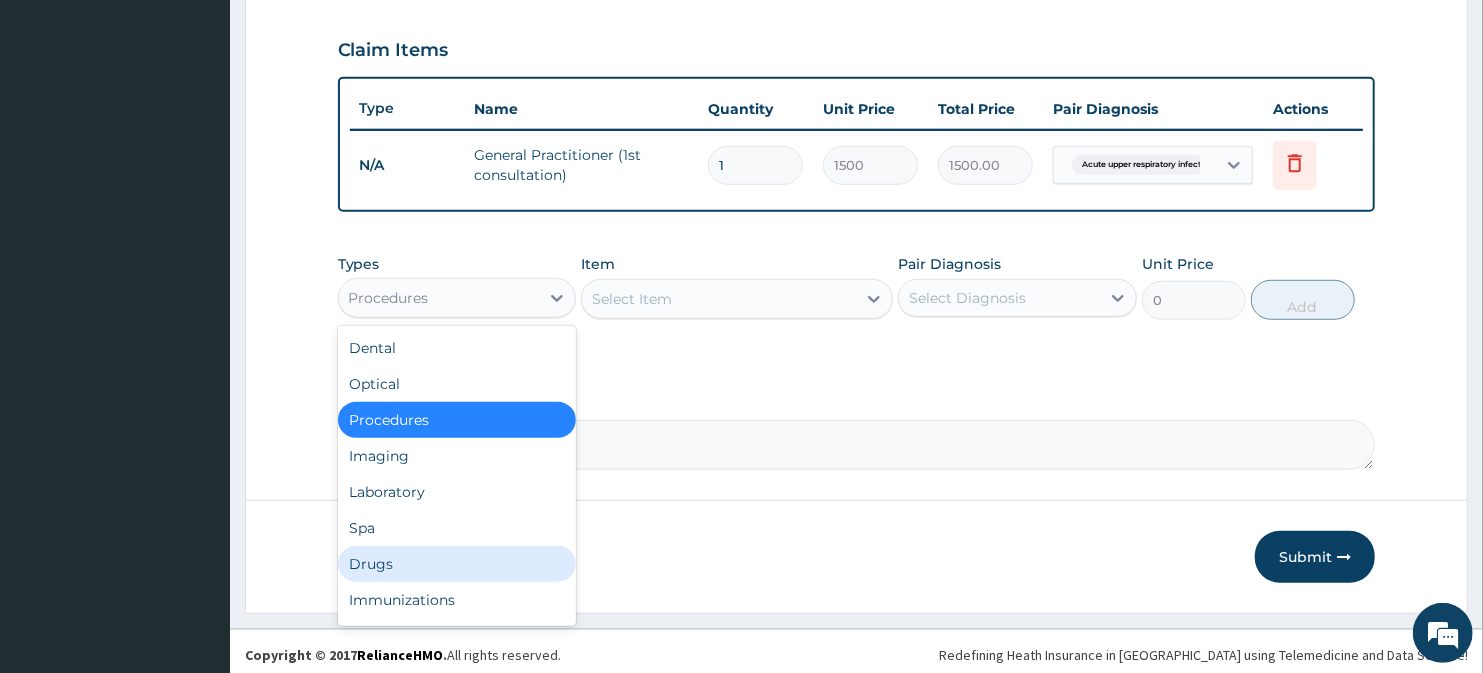click on "Drugs" at bounding box center [457, 564] 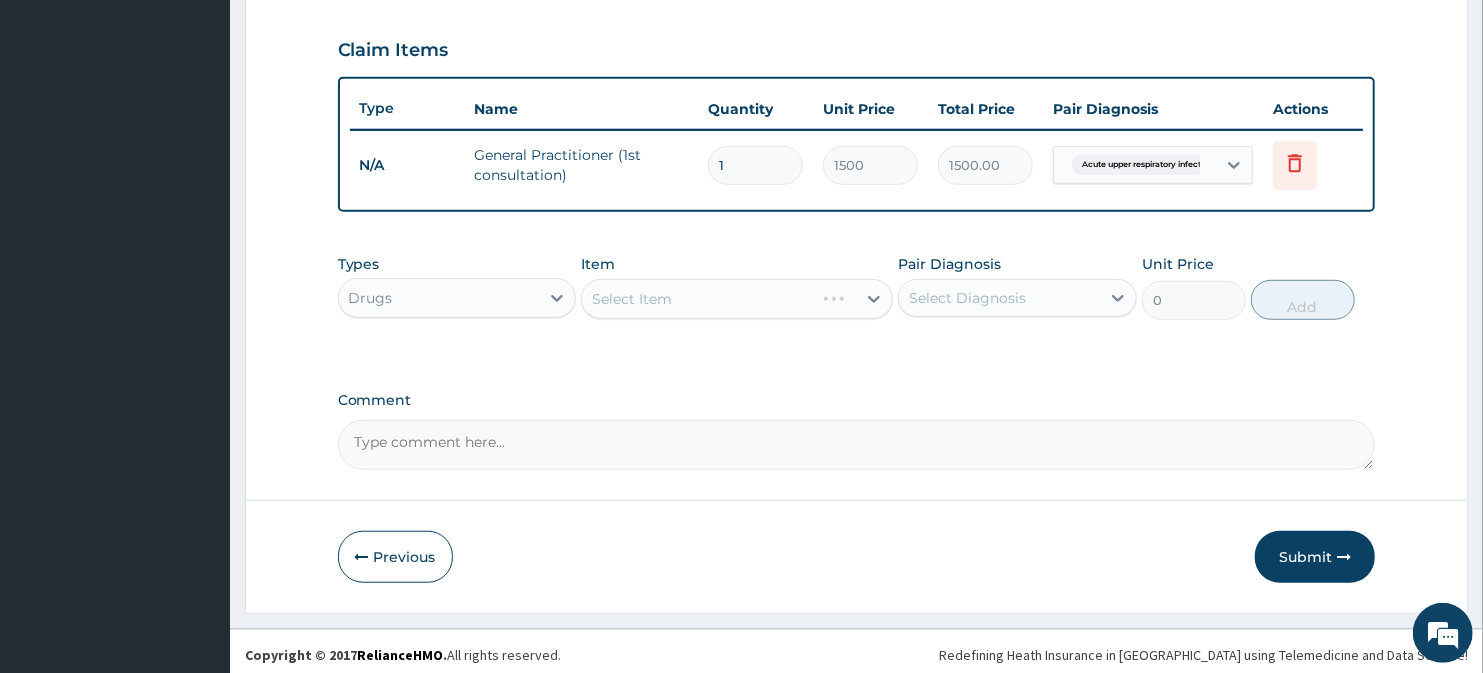 click on "Select Item" at bounding box center [736, 299] 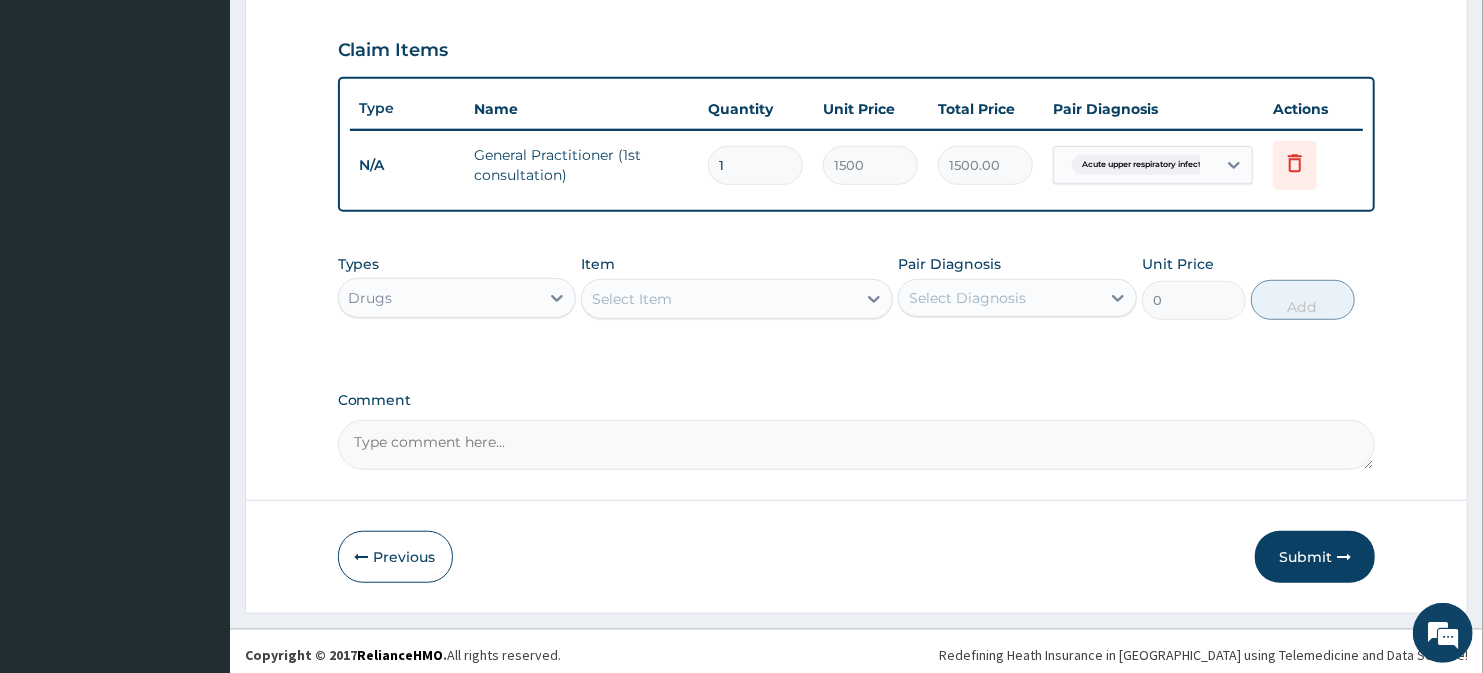 click 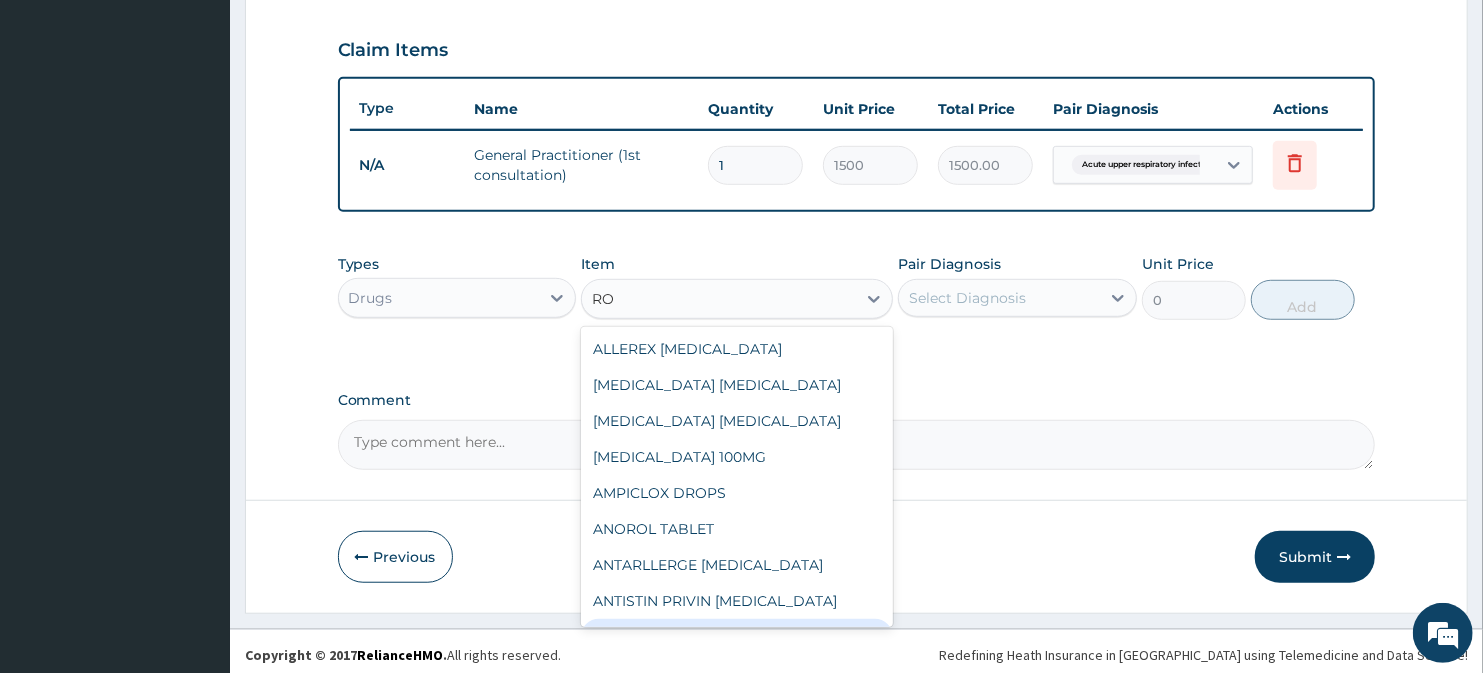 type on "R" 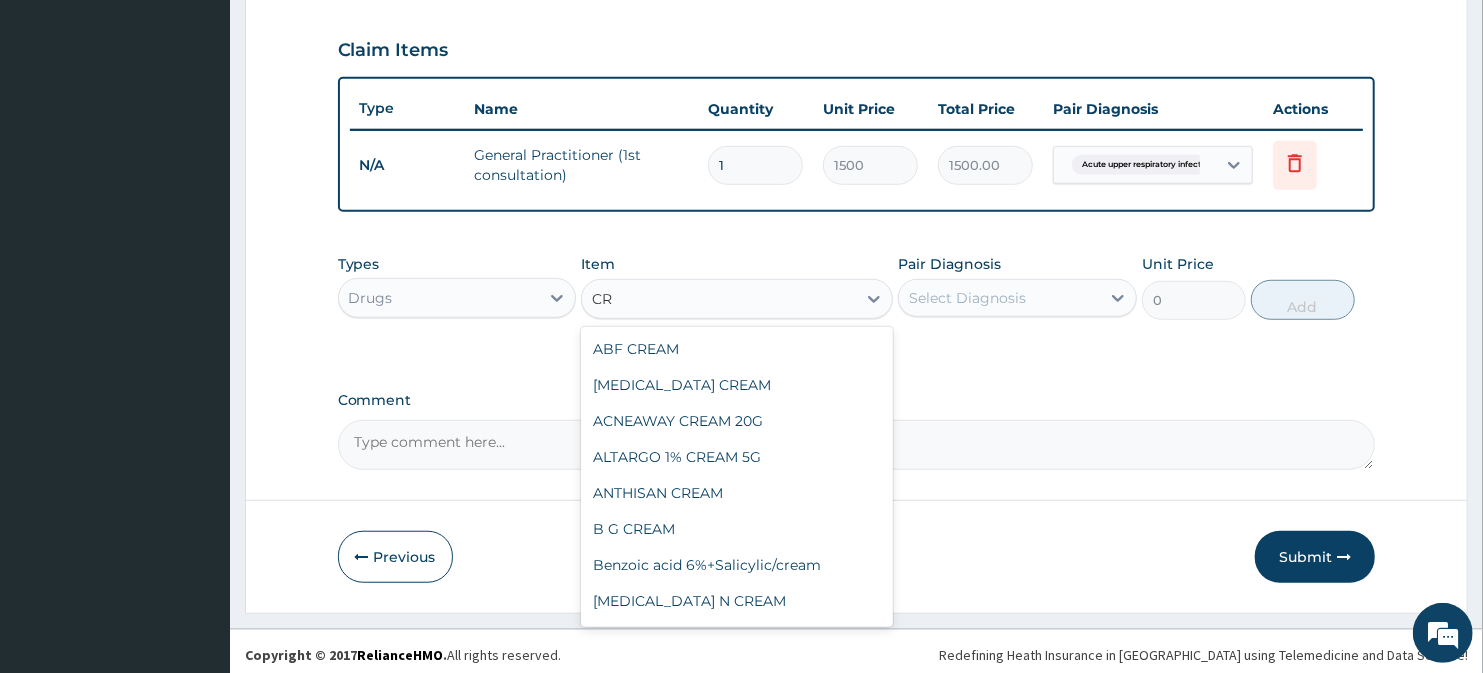 type on "C" 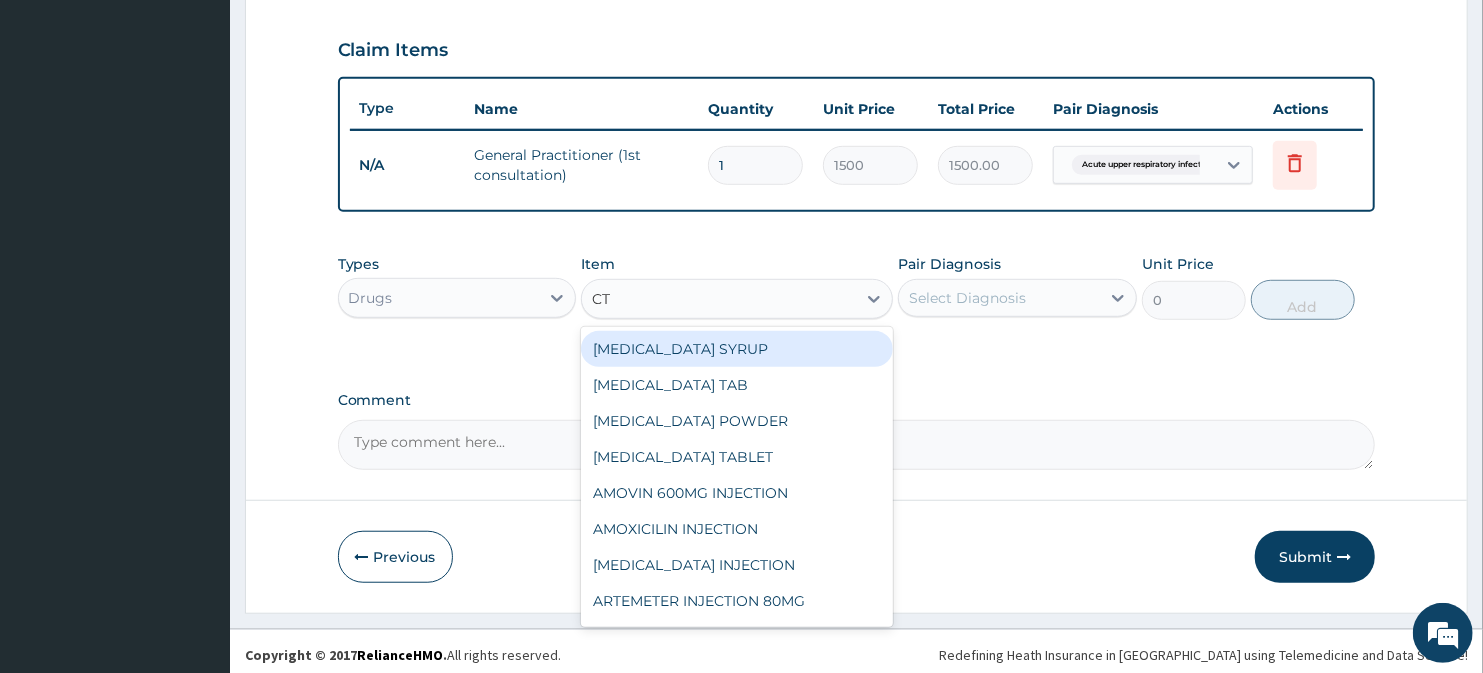 type on "C" 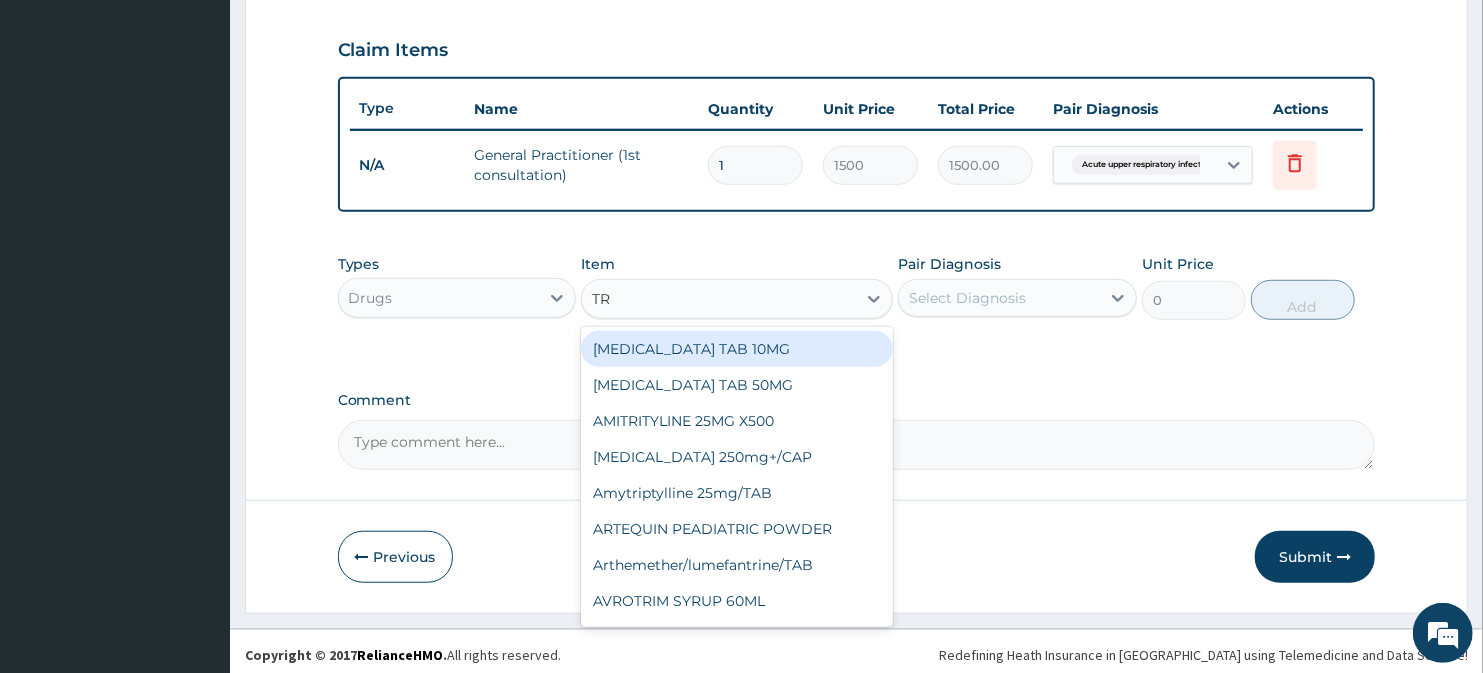 type on "T" 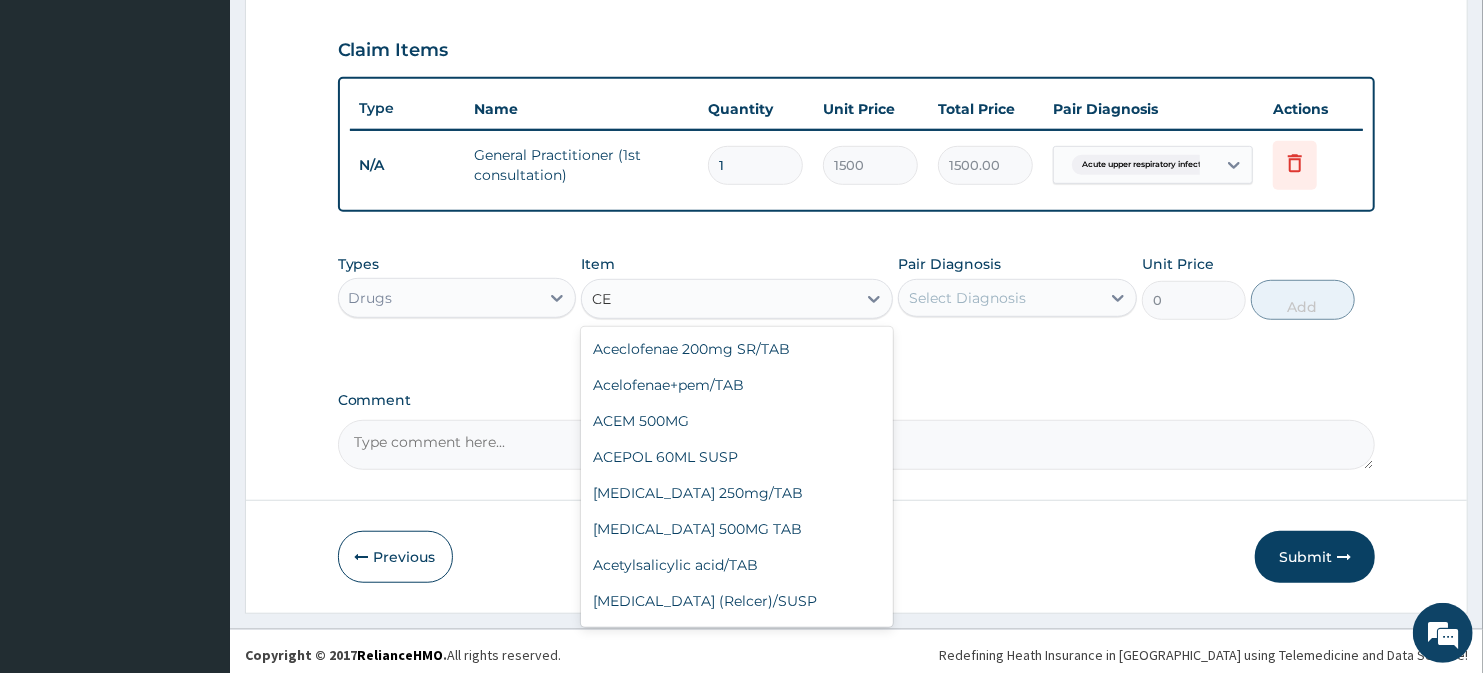 type on "C" 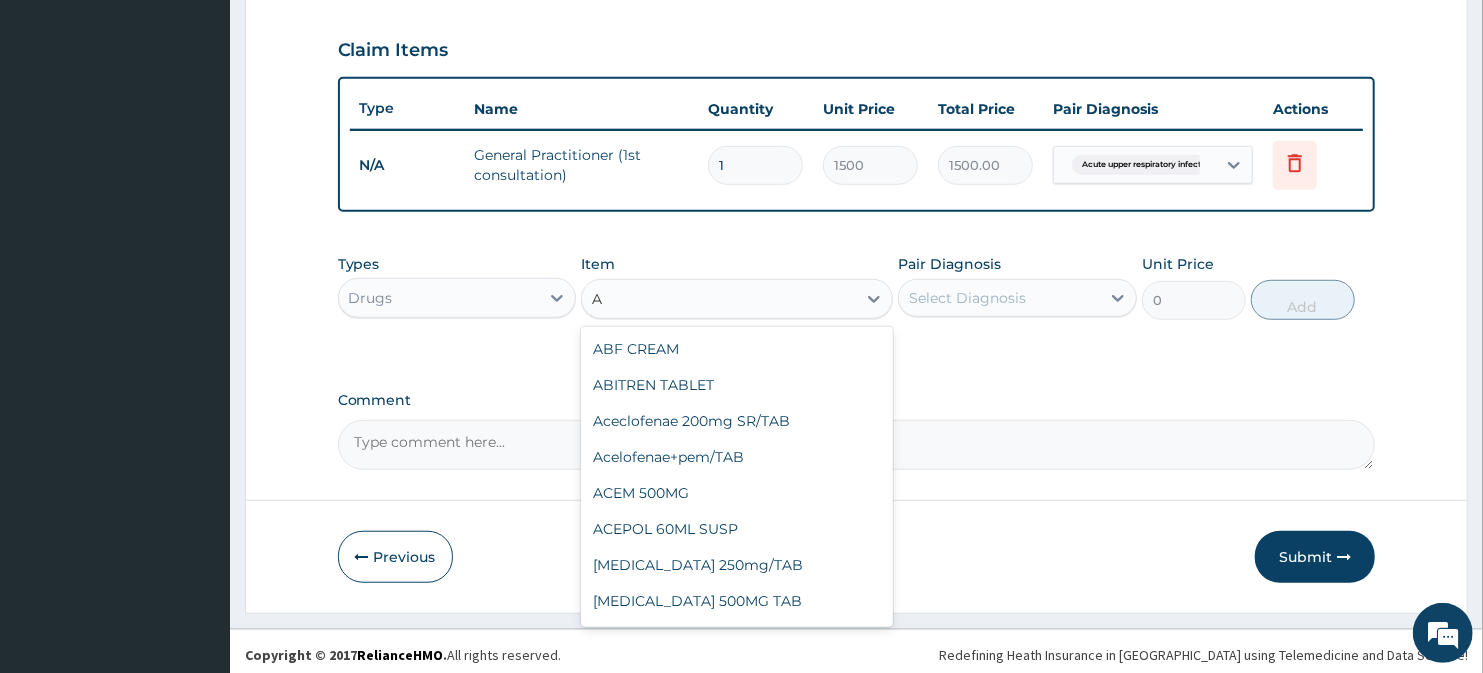 type on "AU" 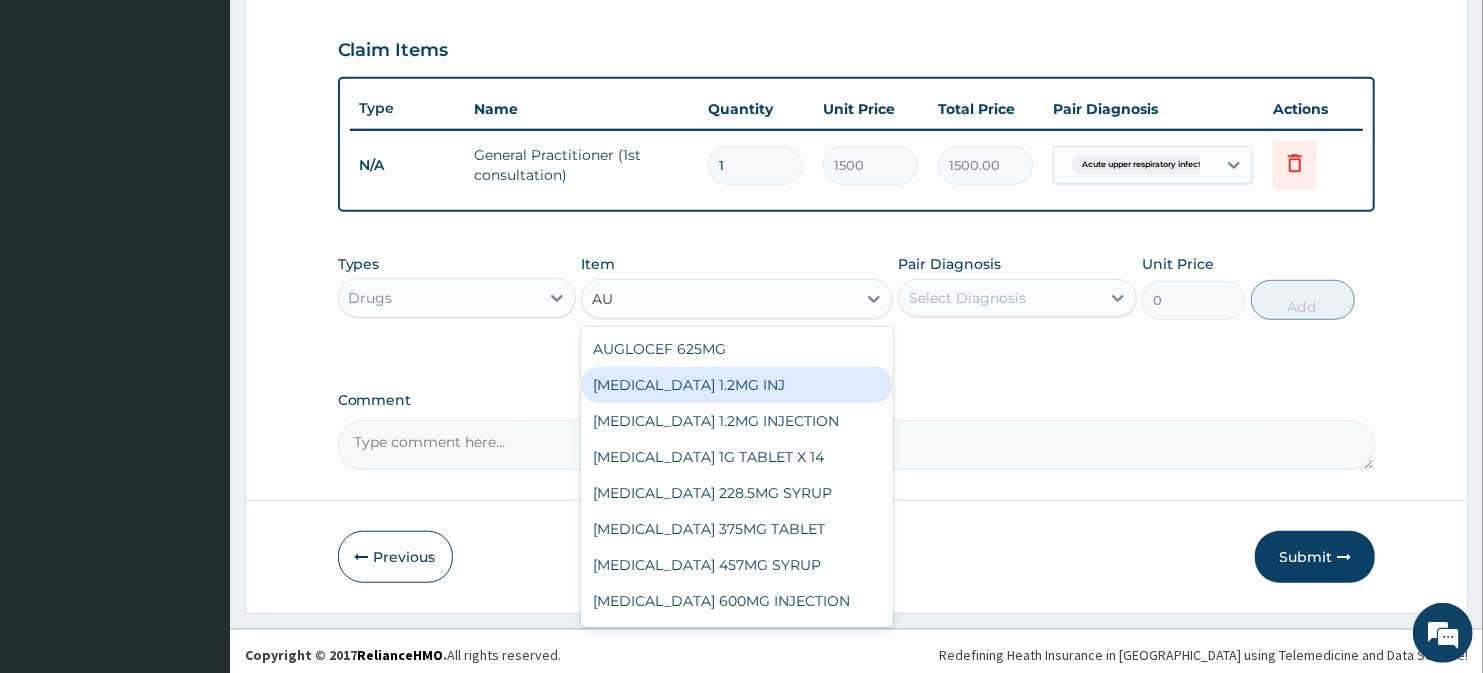 click on "AUGMENTIN 1.2MG INJ" at bounding box center (736, 385) 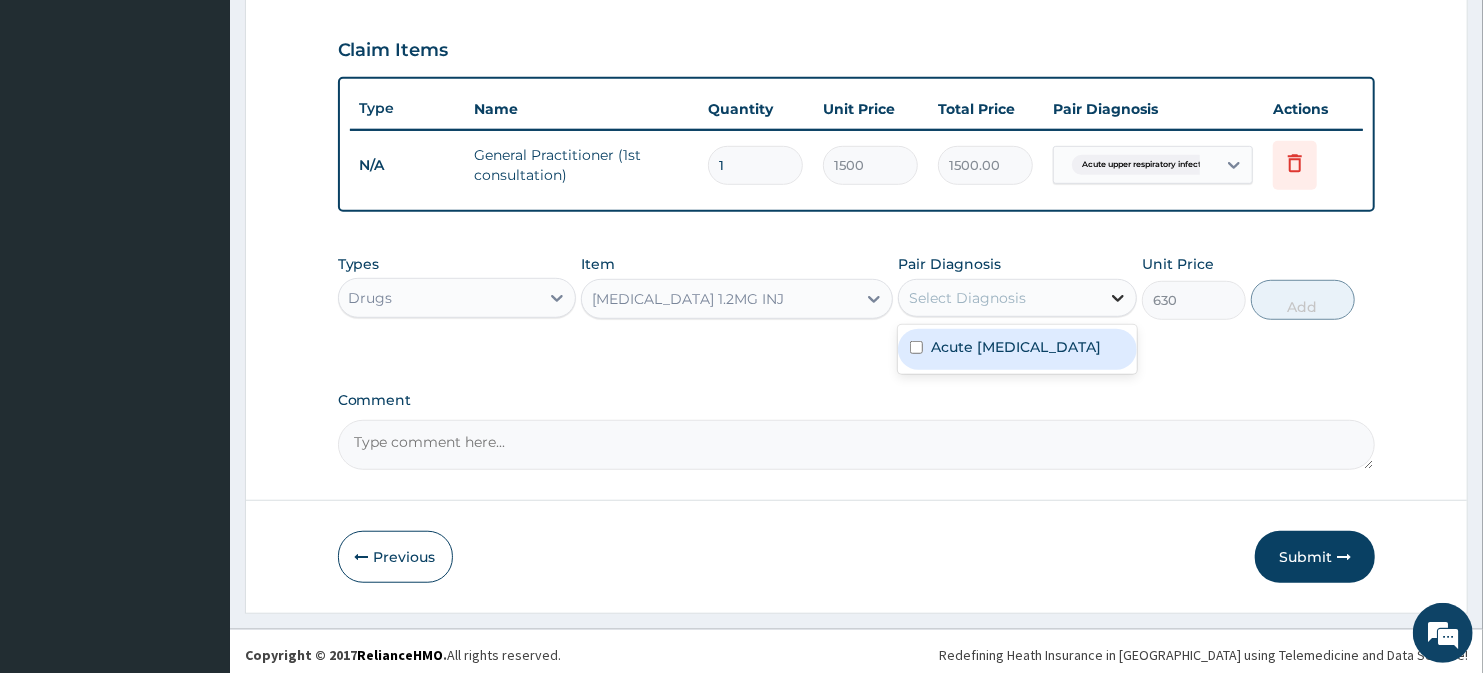 click 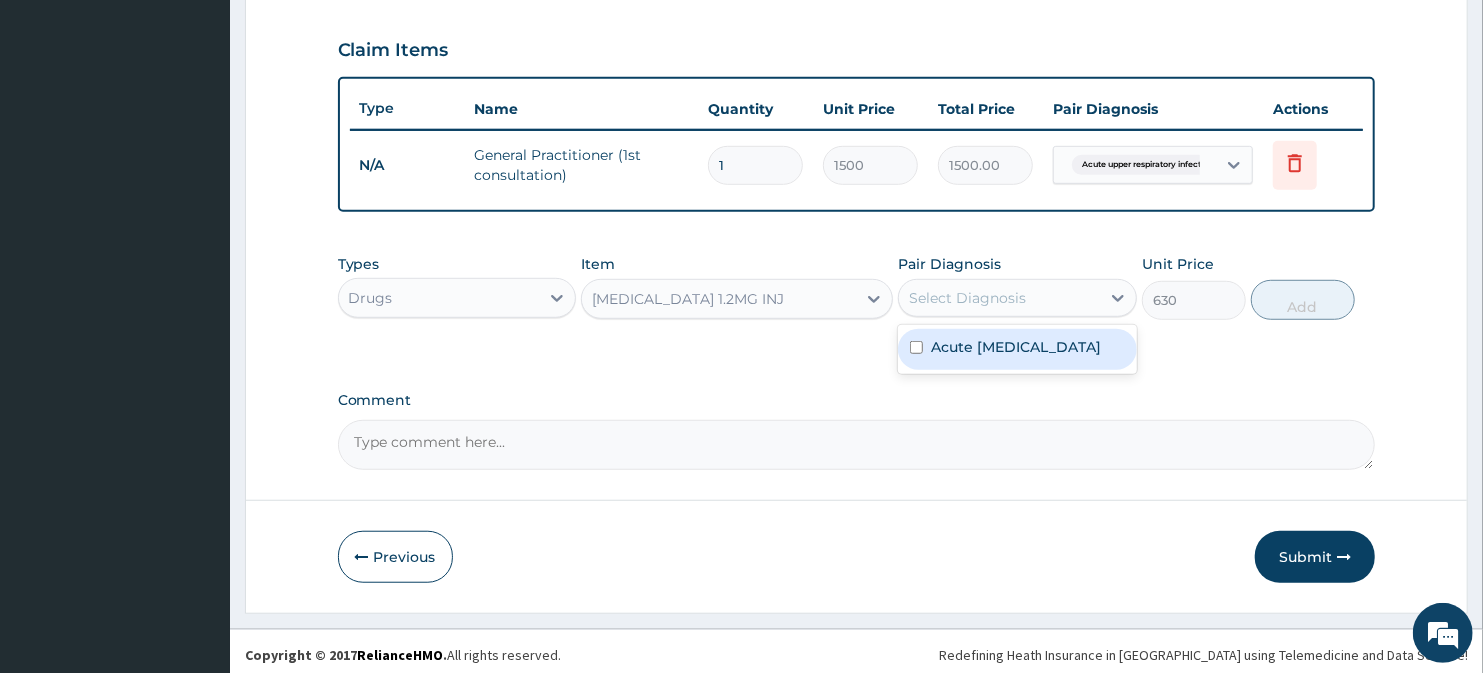 click on "Acute upper respiratory infection" at bounding box center (1017, 349) 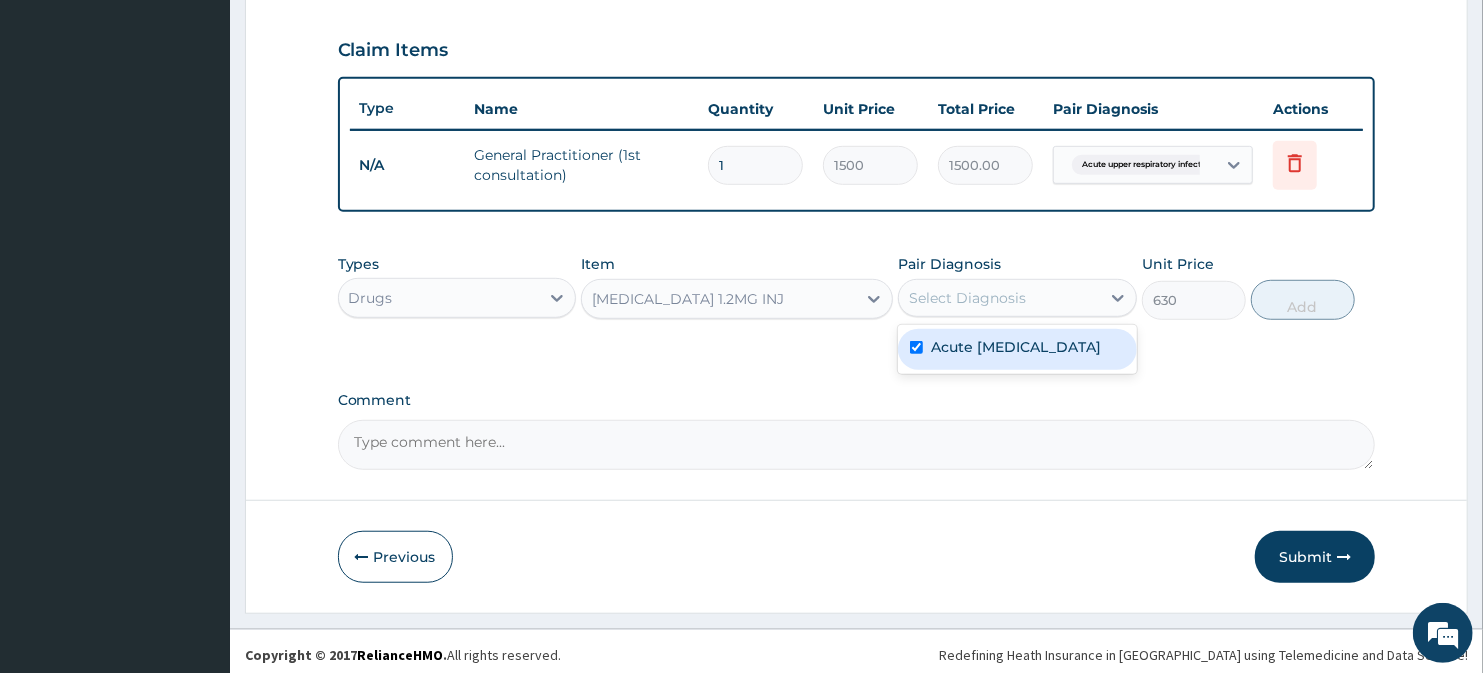 checkbox on "true" 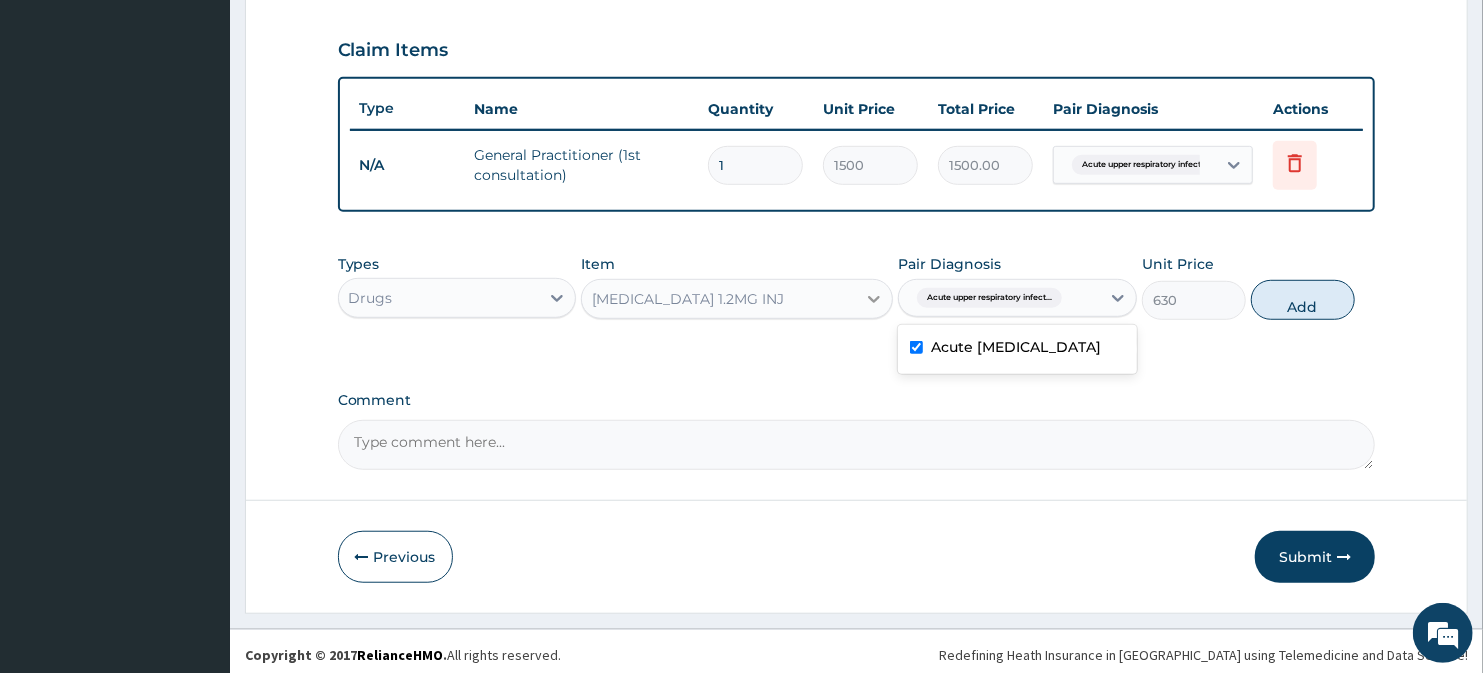 click 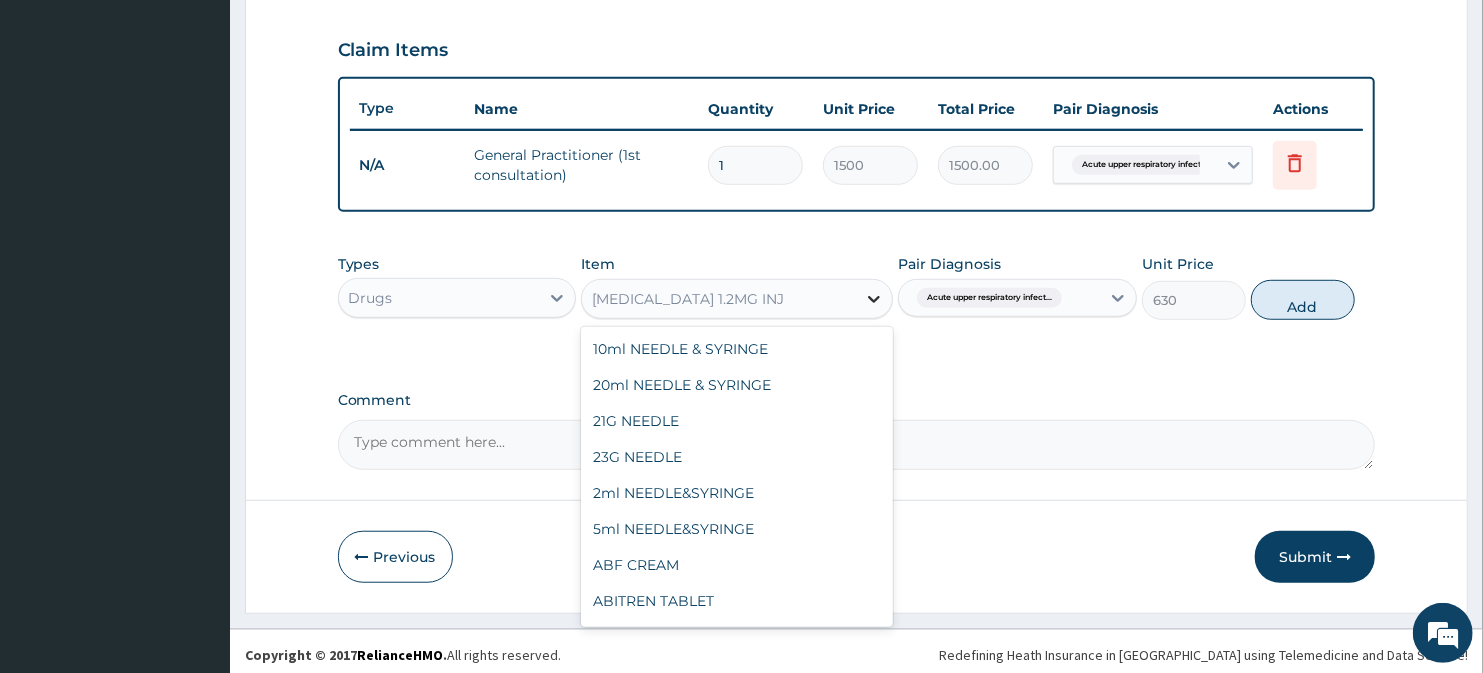 scroll, scrollTop: 6115, scrollLeft: 0, axis: vertical 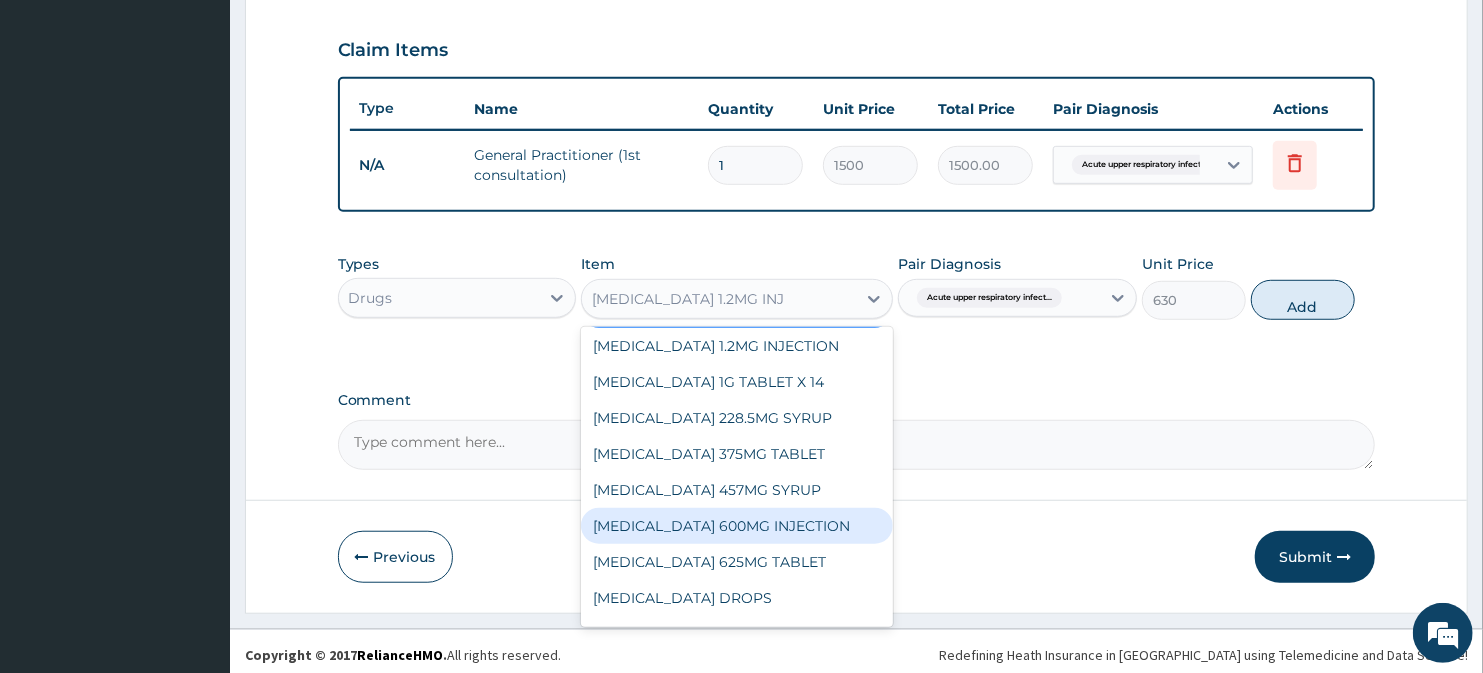 click on "AUGMENTIN 600MG INJECTION" at bounding box center [736, 526] 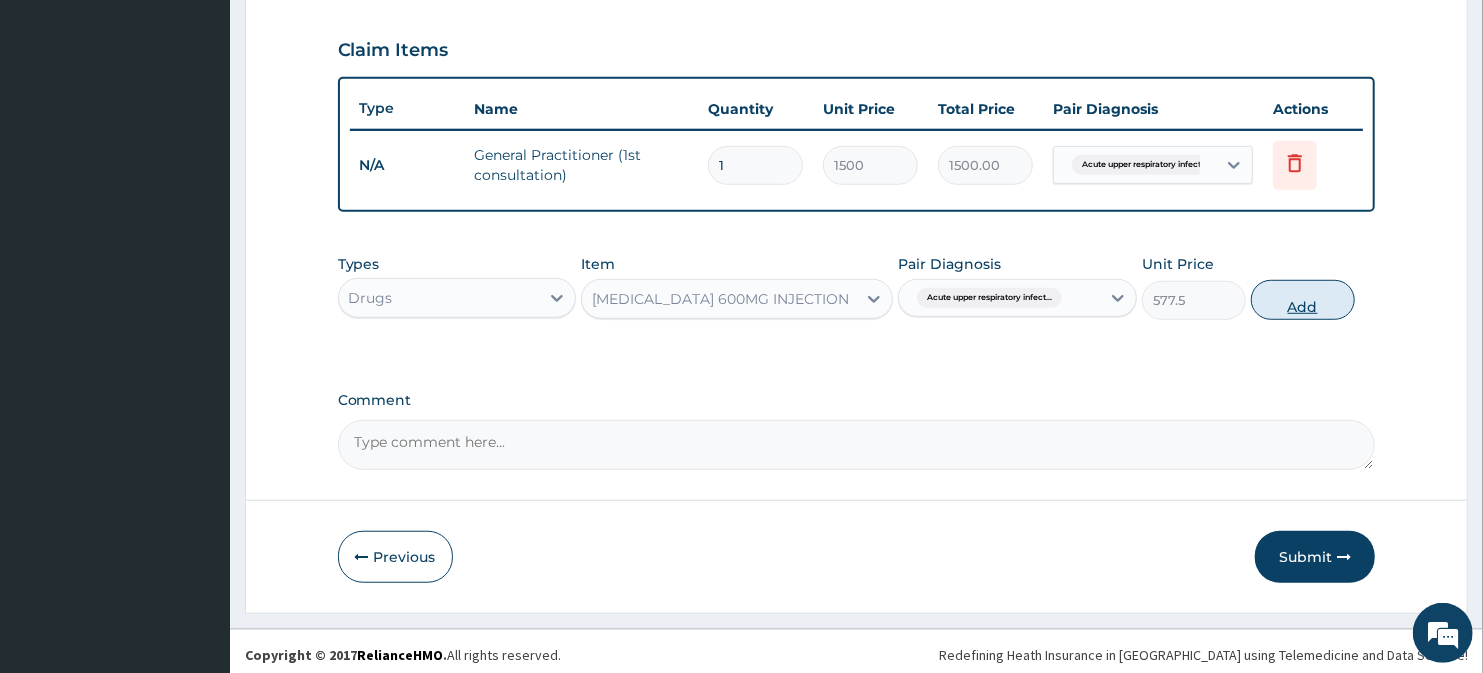 click on "Add" at bounding box center [1303, 300] 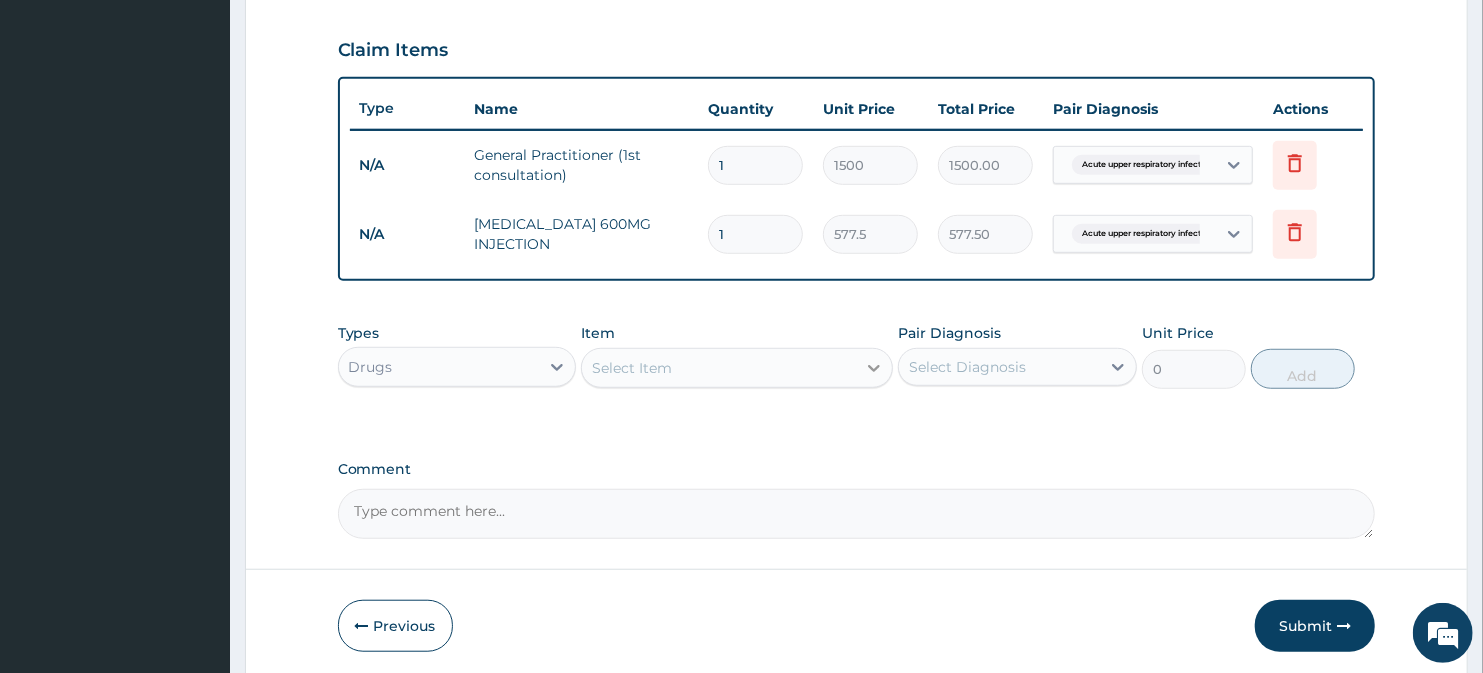 click 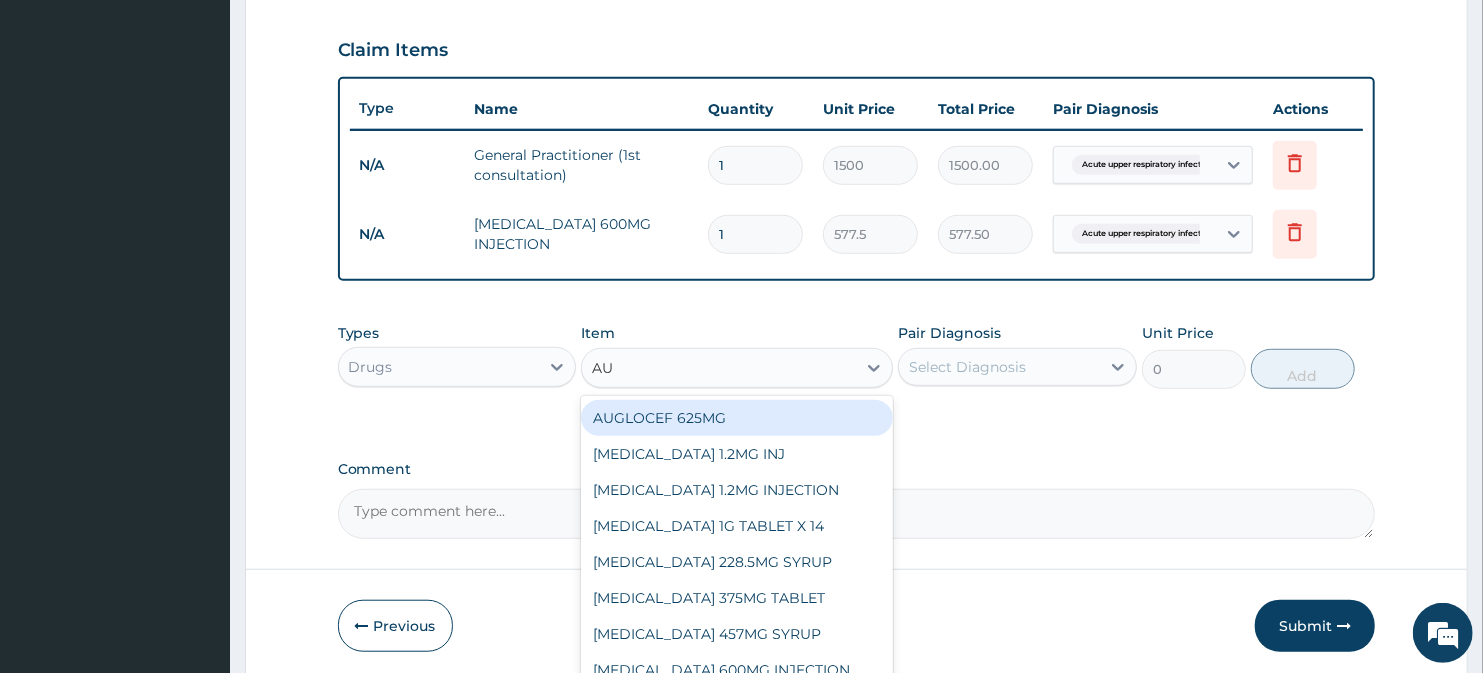type on "AUG" 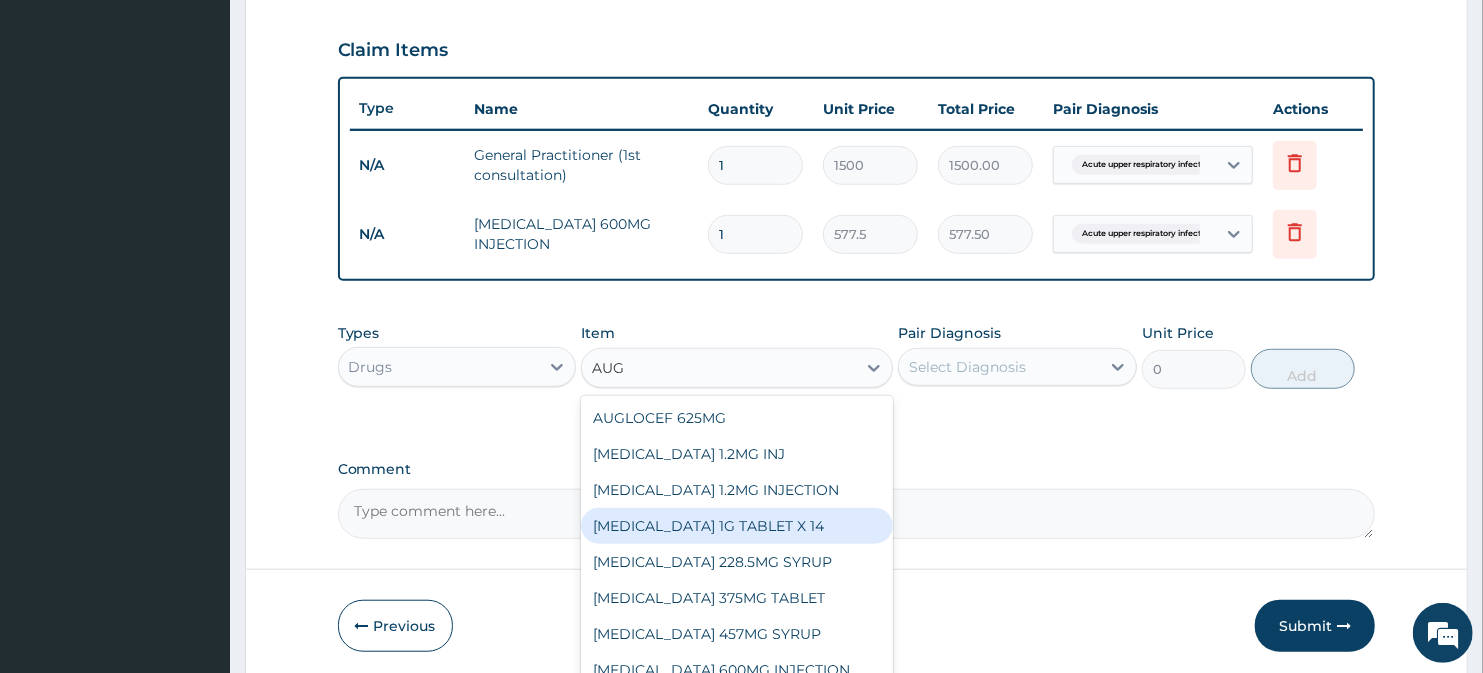 scroll, scrollTop: 140, scrollLeft: 0, axis: vertical 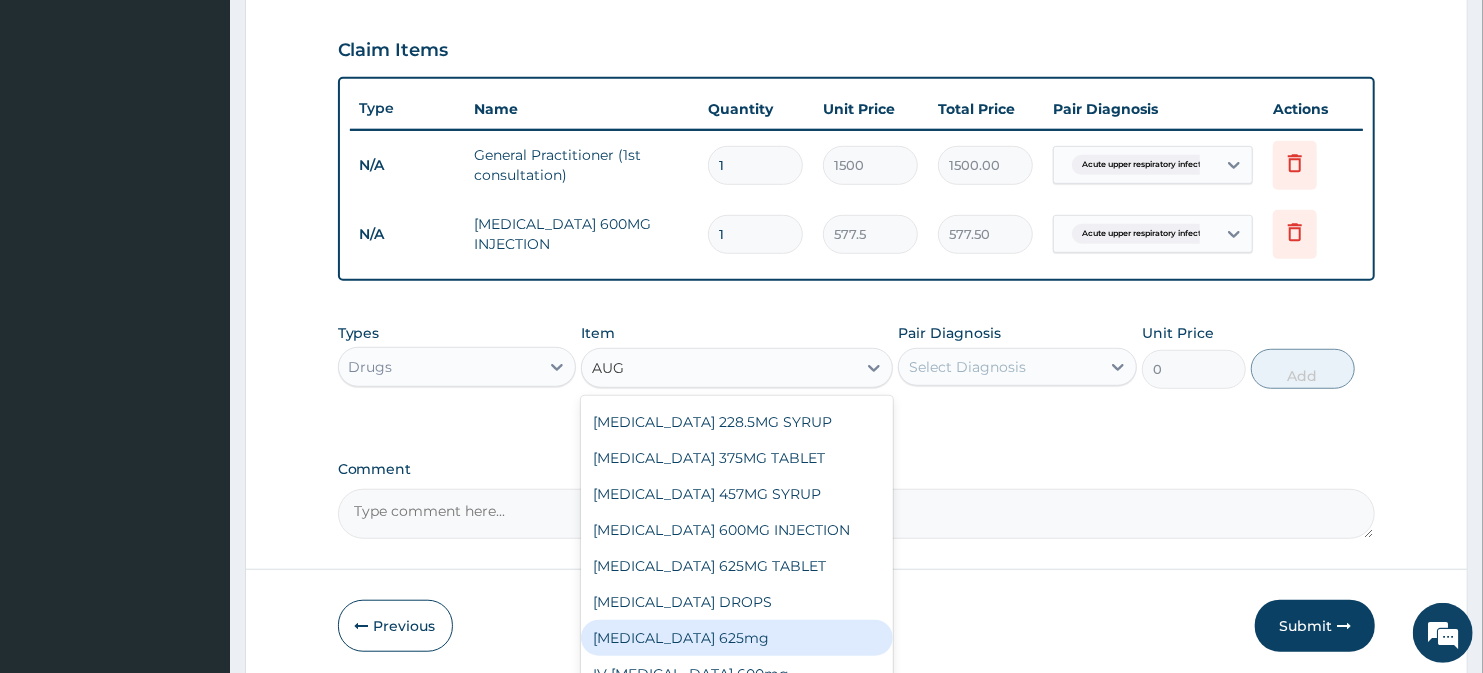 click on "Augmentin 625mg" at bounding box center [736, 638] 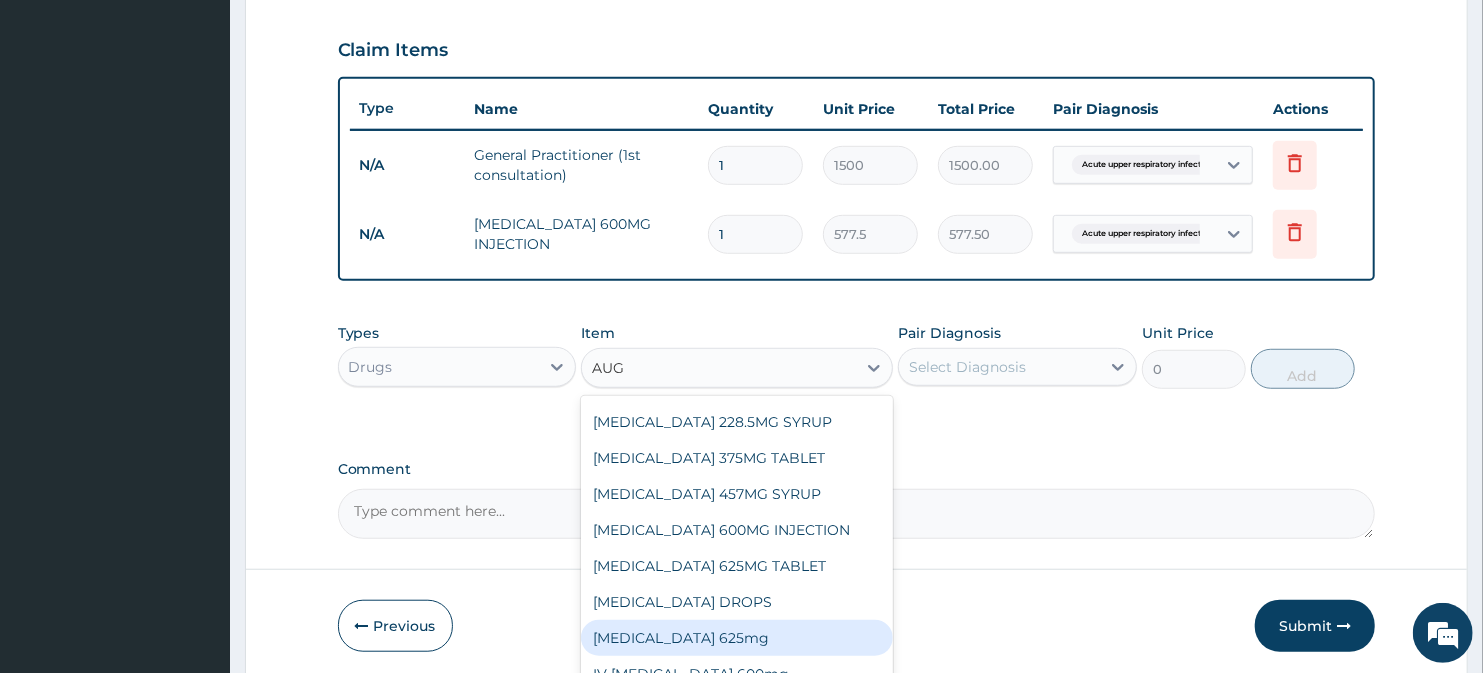 type 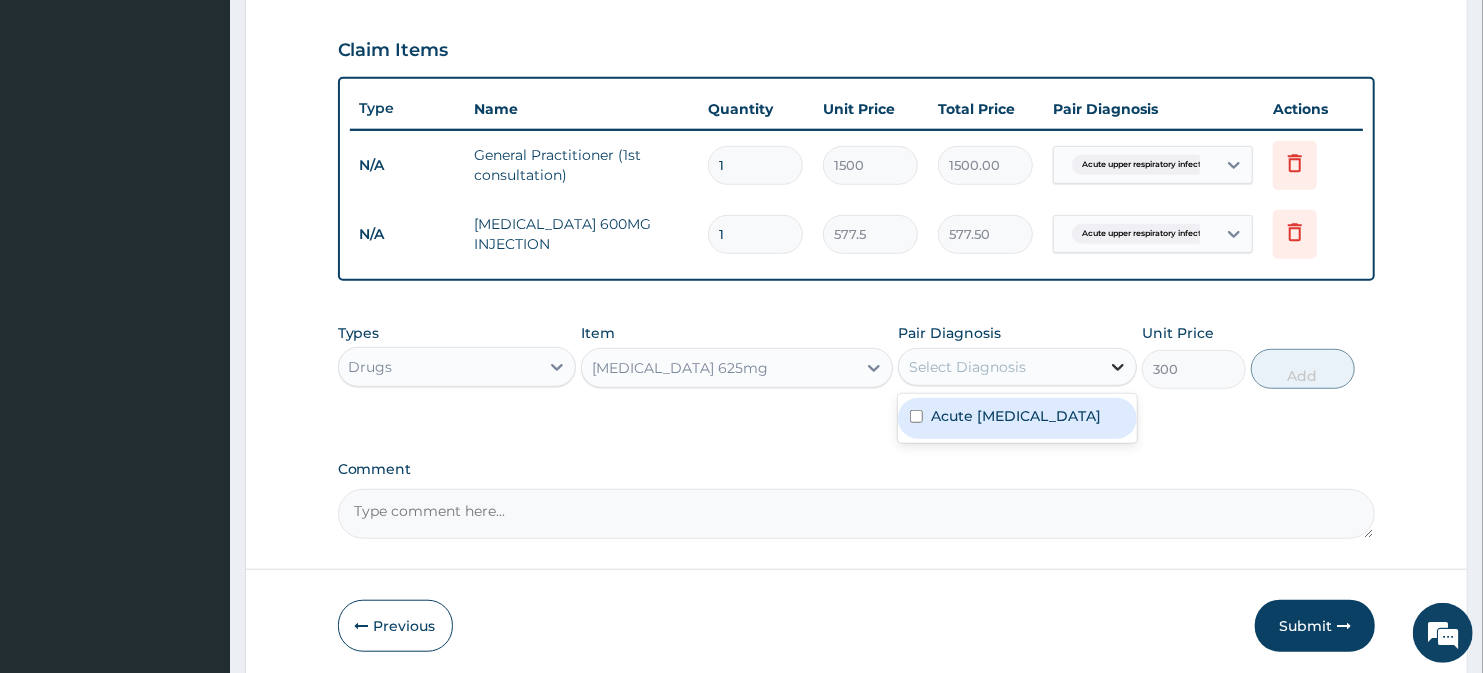 click 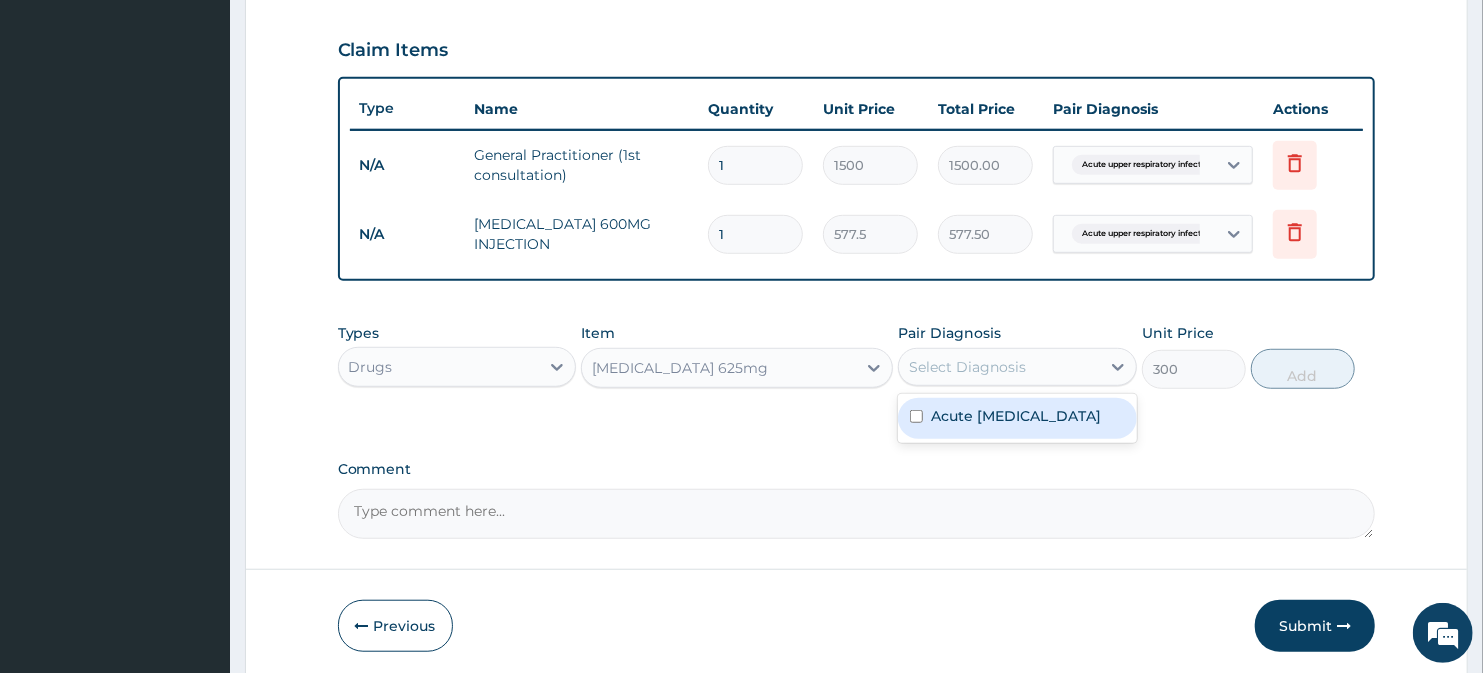 click at bounding box center (916, 416) 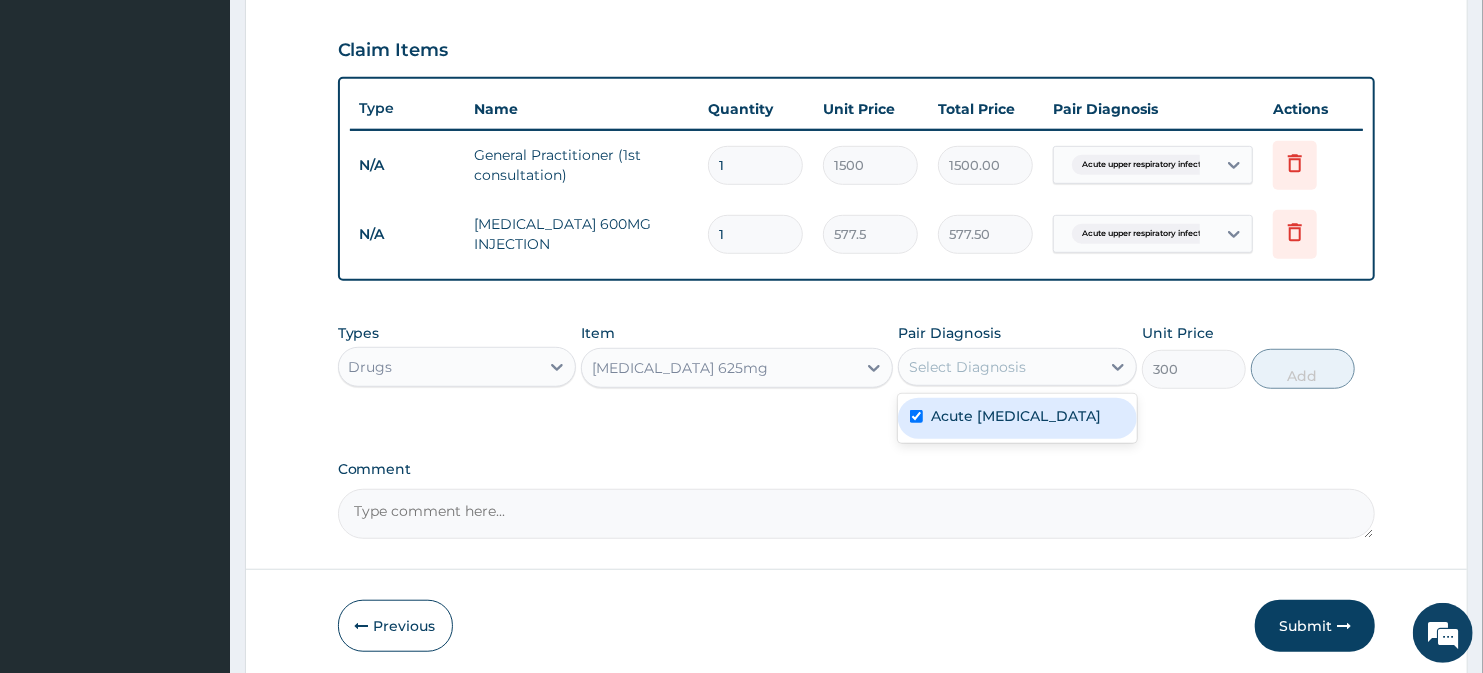 checkbox on "true" 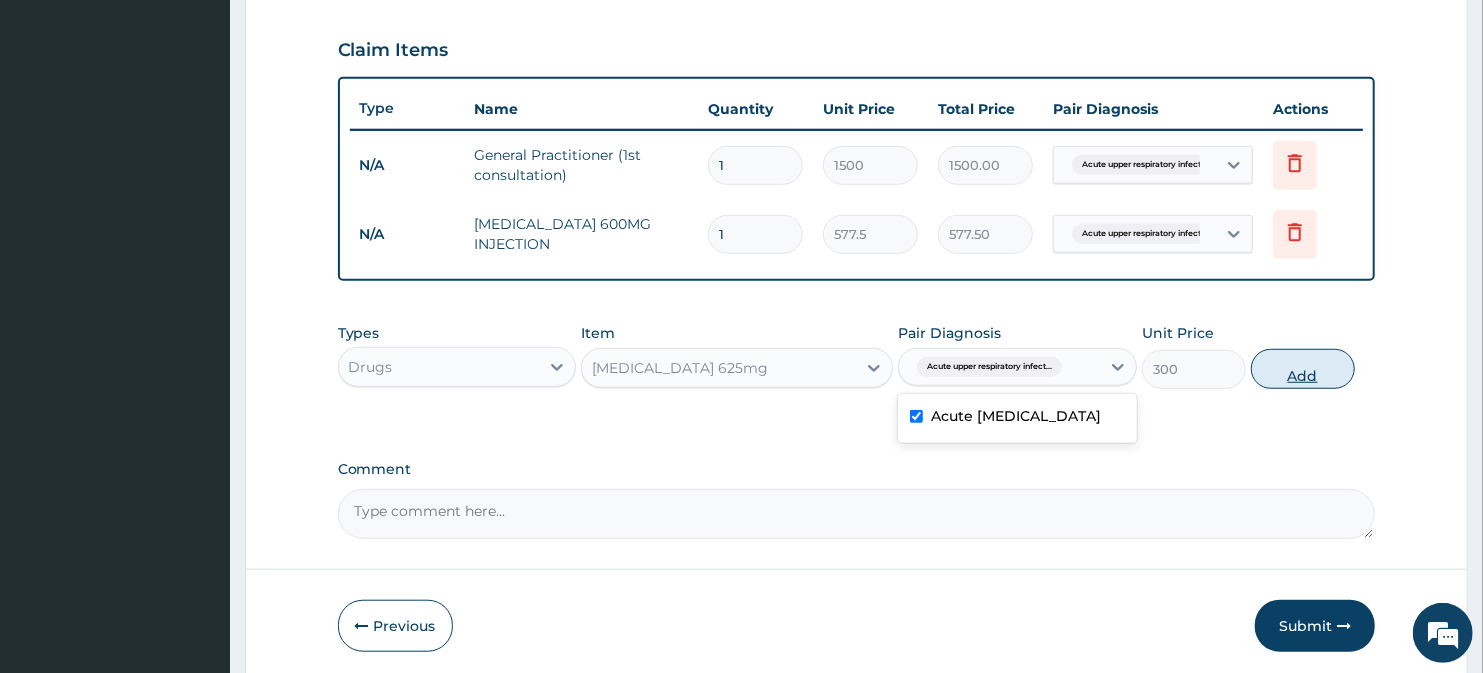 click on "Add" at bounding box center [1303, 369] 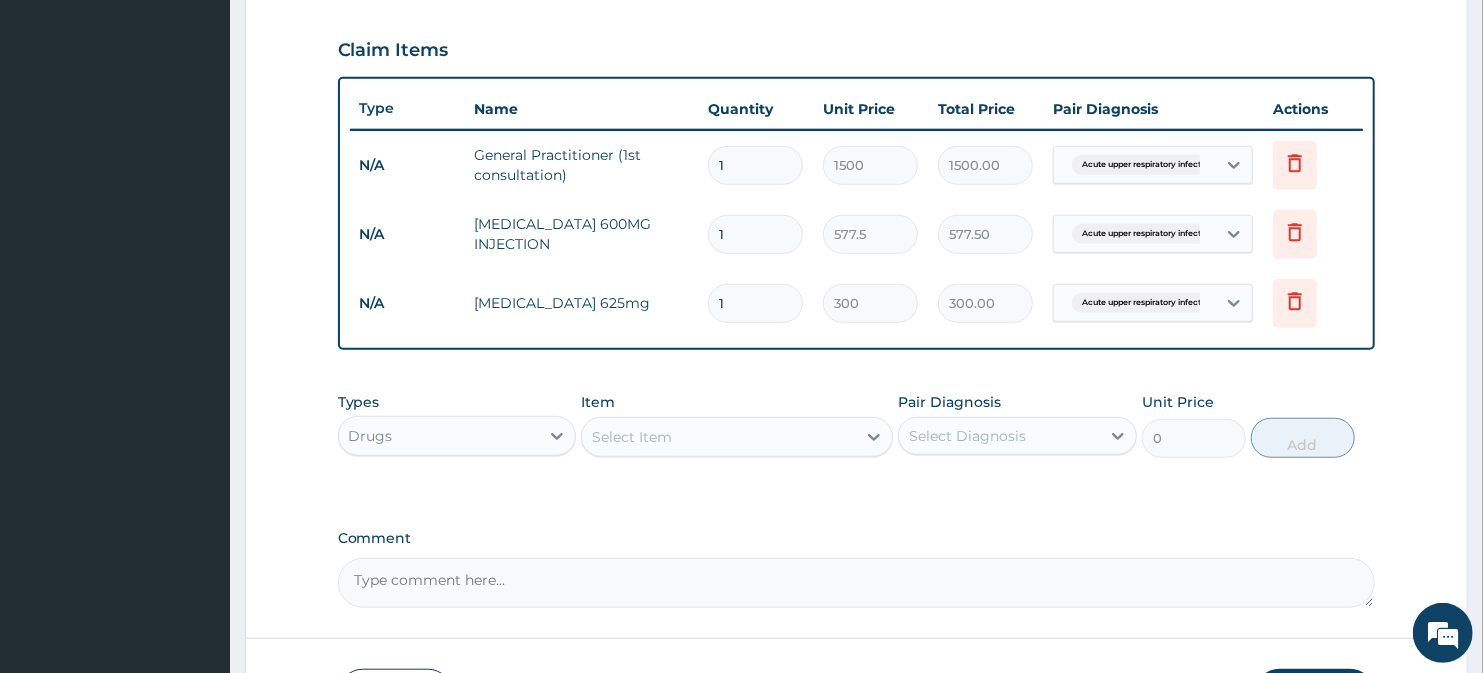 type on "10" 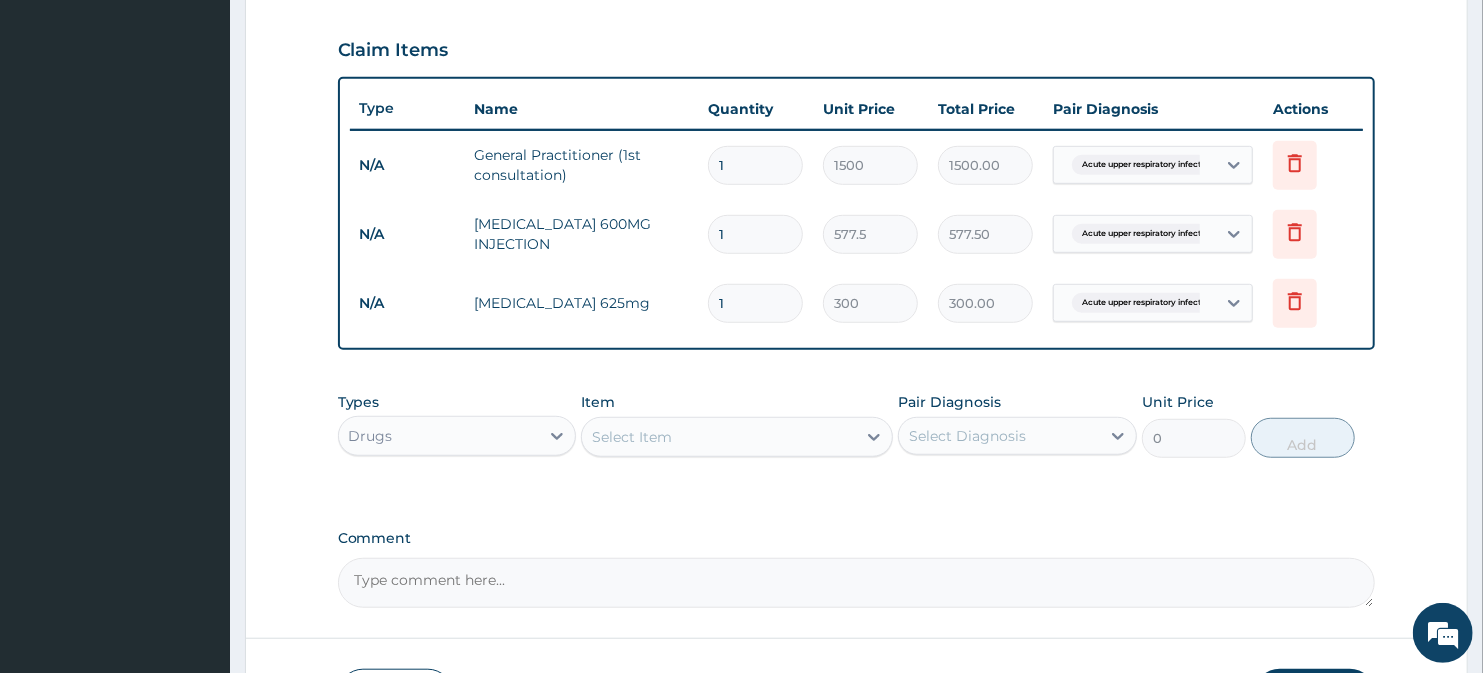 type on "3000.00" 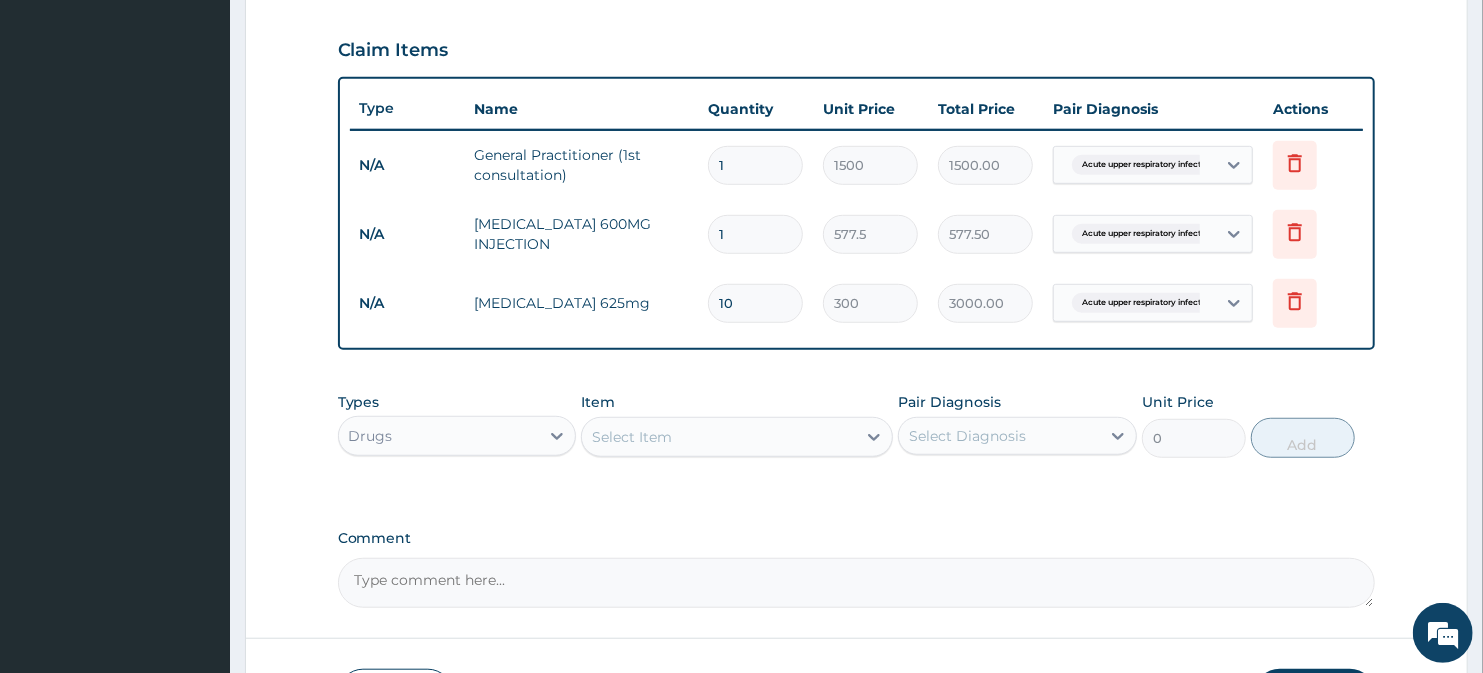 type on "10" 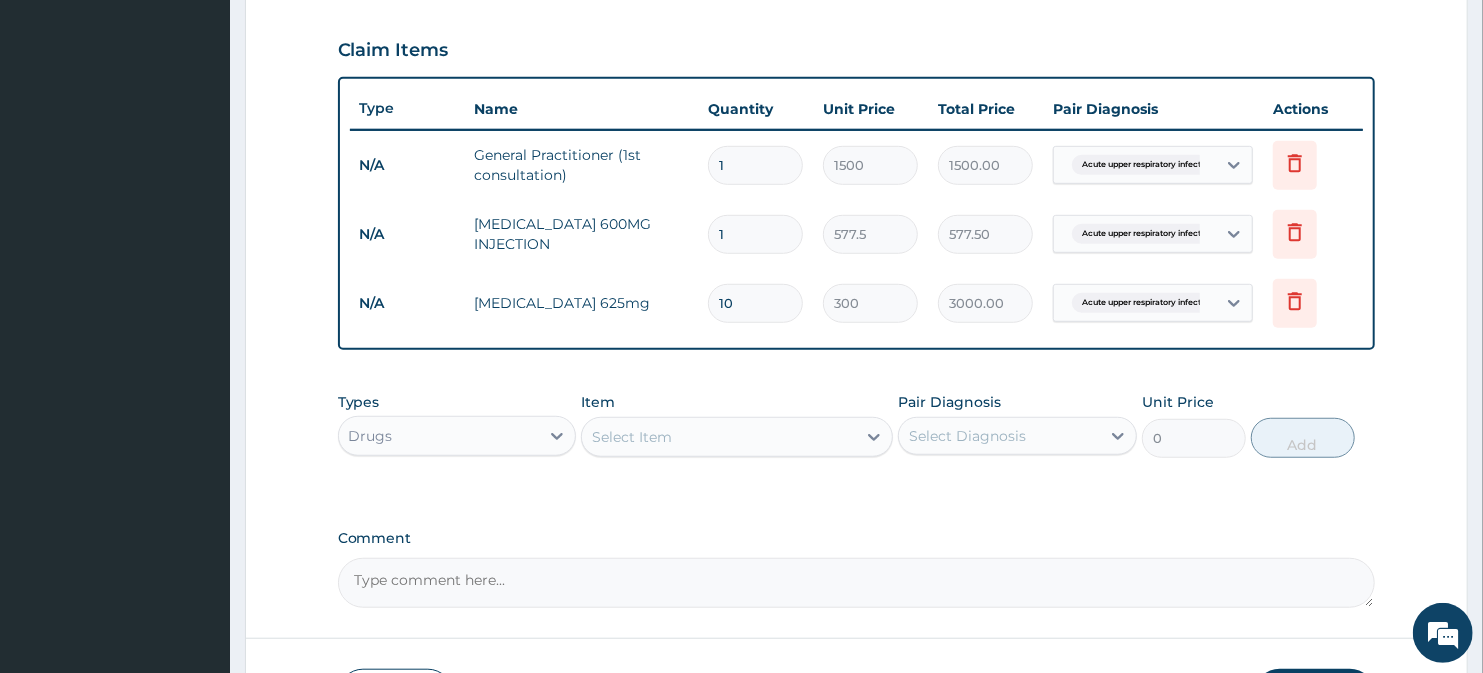 click on "Select Item" at bounding box center (718, 437) 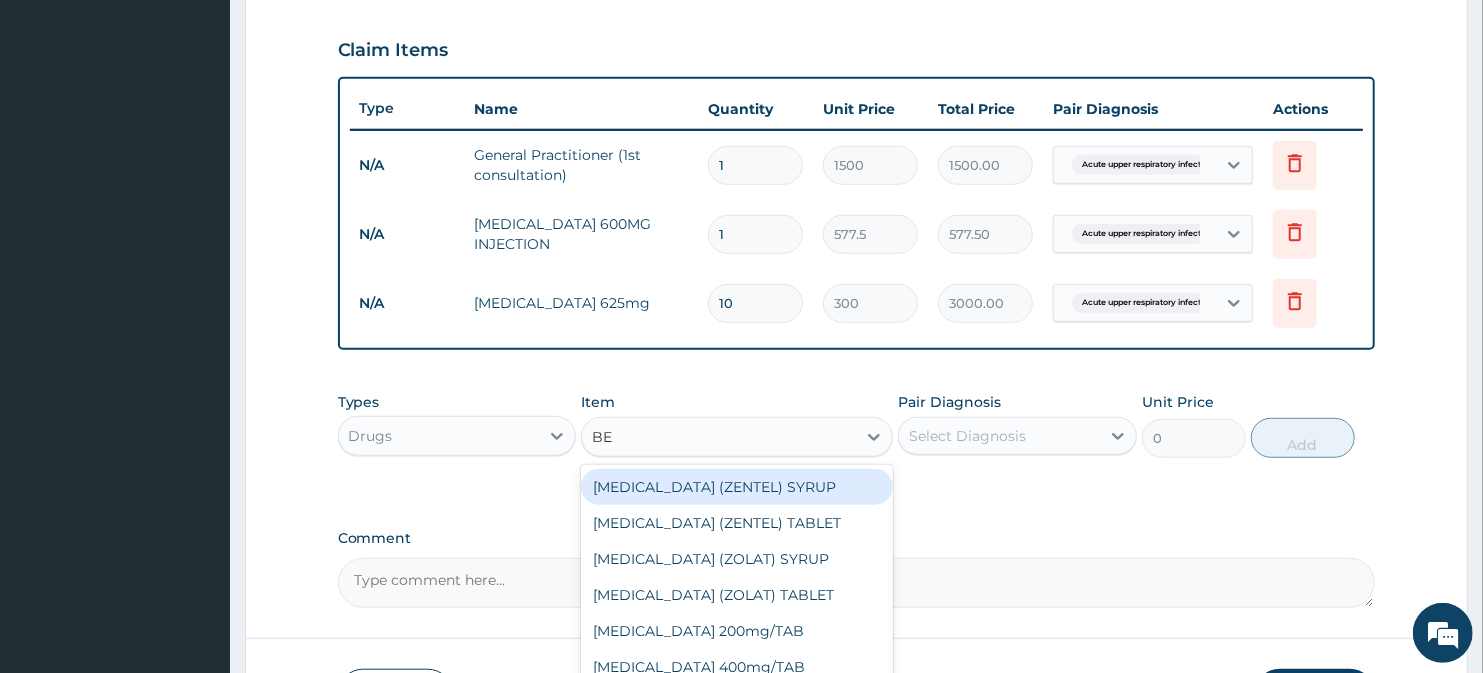 type on "BEN" 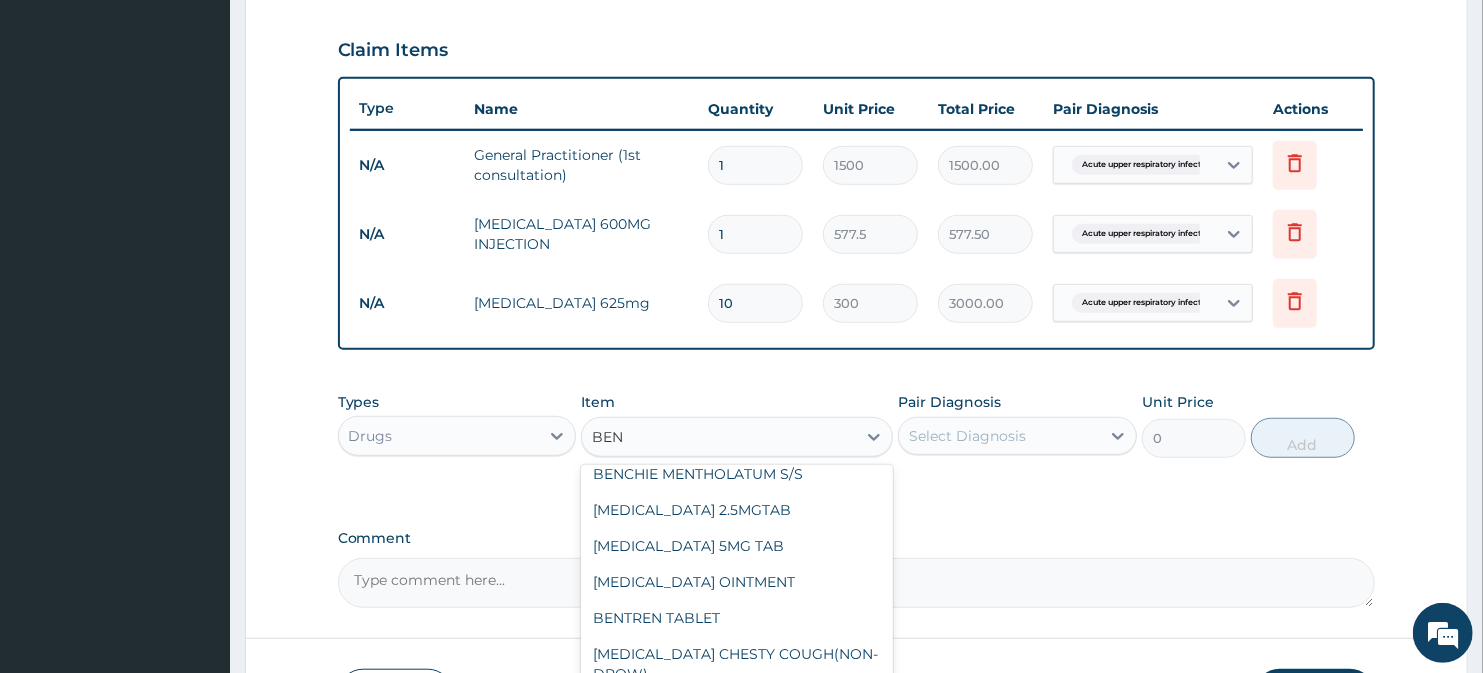 scroll, scrollTop: 295, scrollLeft: 0, axis: vertical 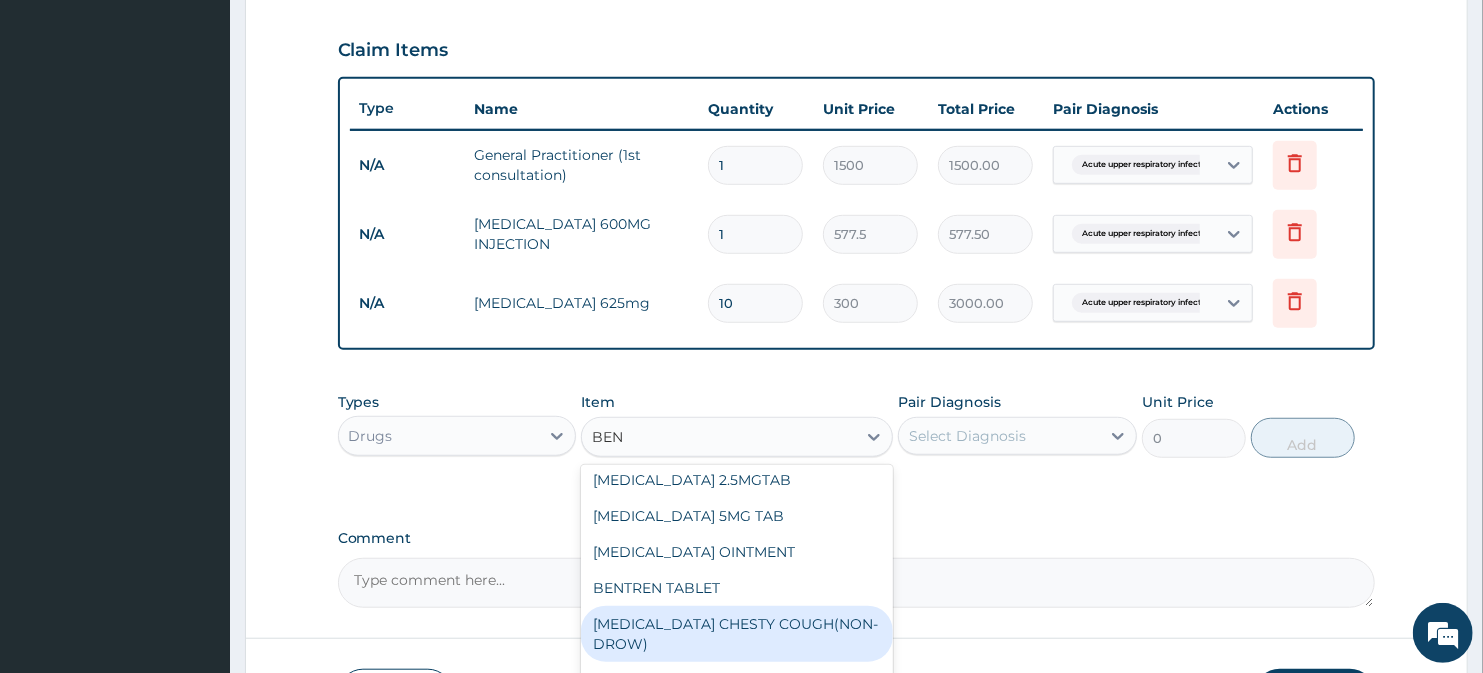 click on "BENYLIN CHESTY COUGH(NON-DROW)" at bounding box center (736, 634) 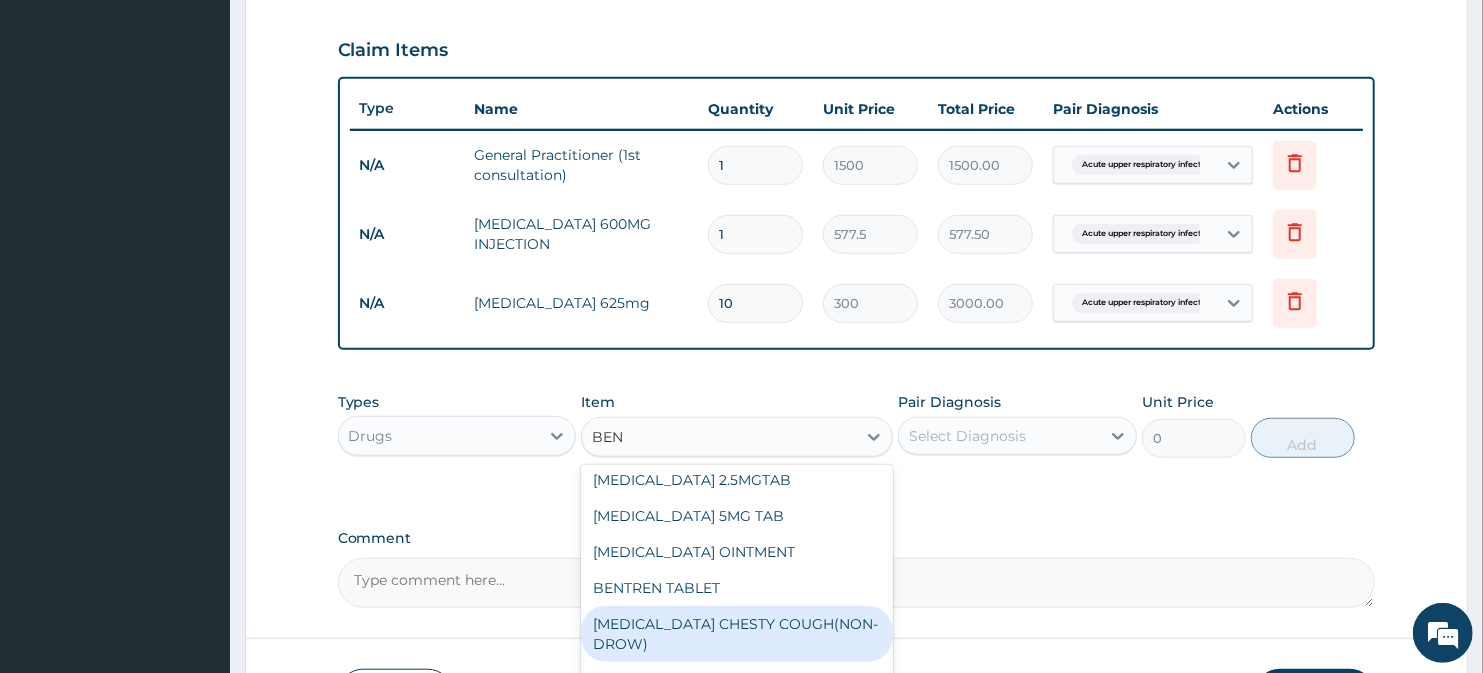 type 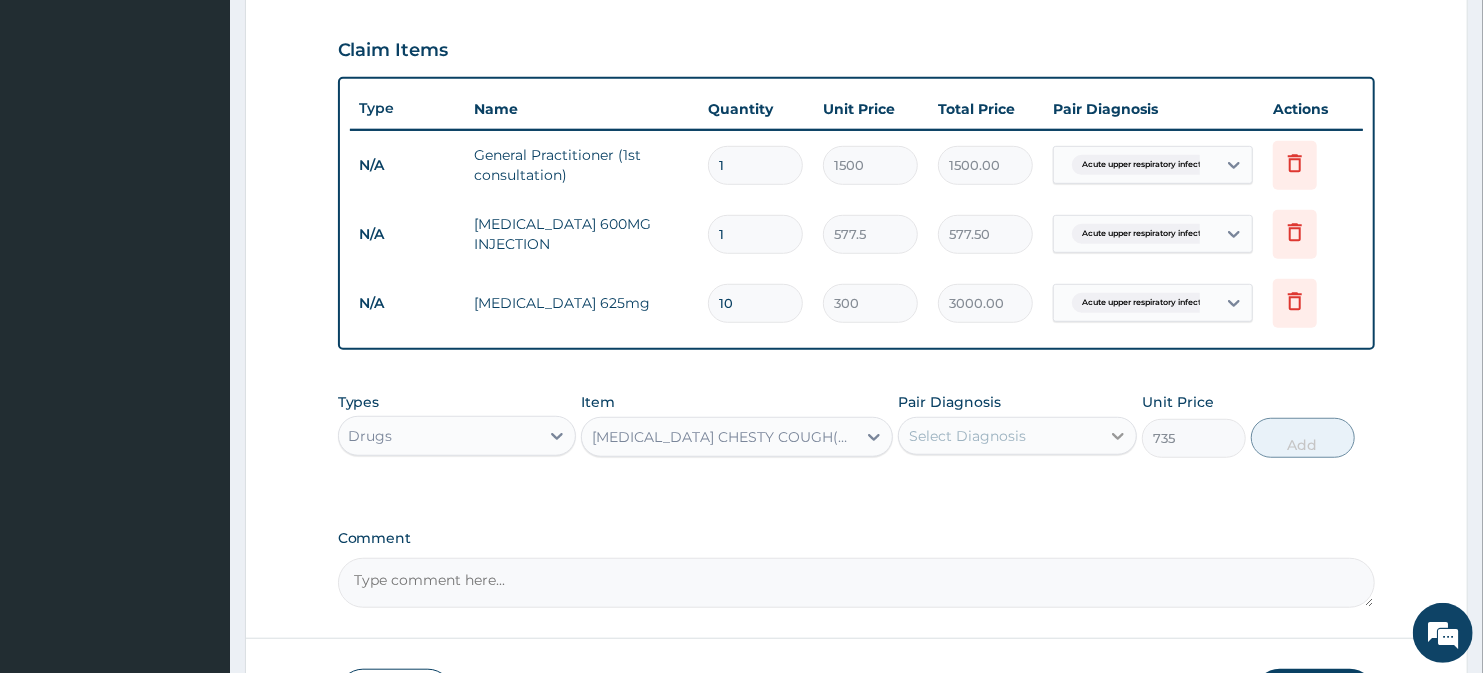 click 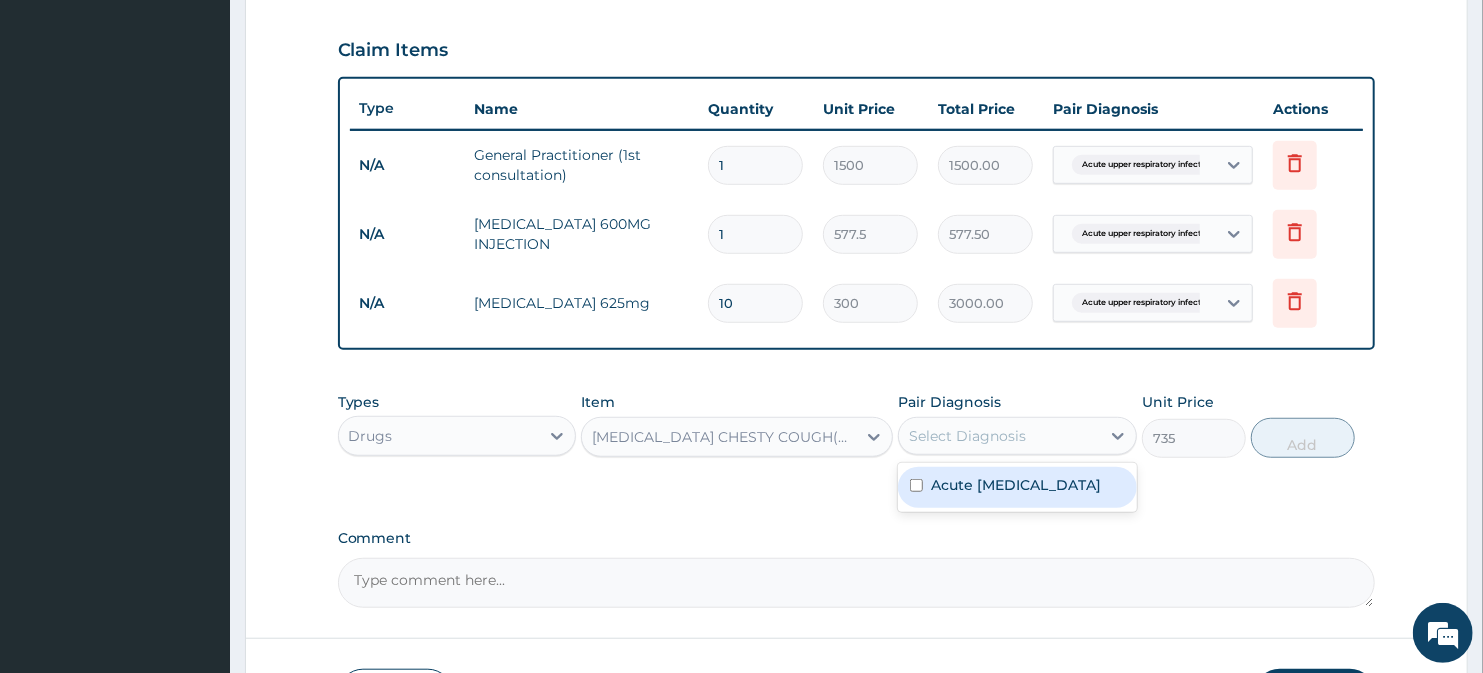 click at bounding box center (916, 485) 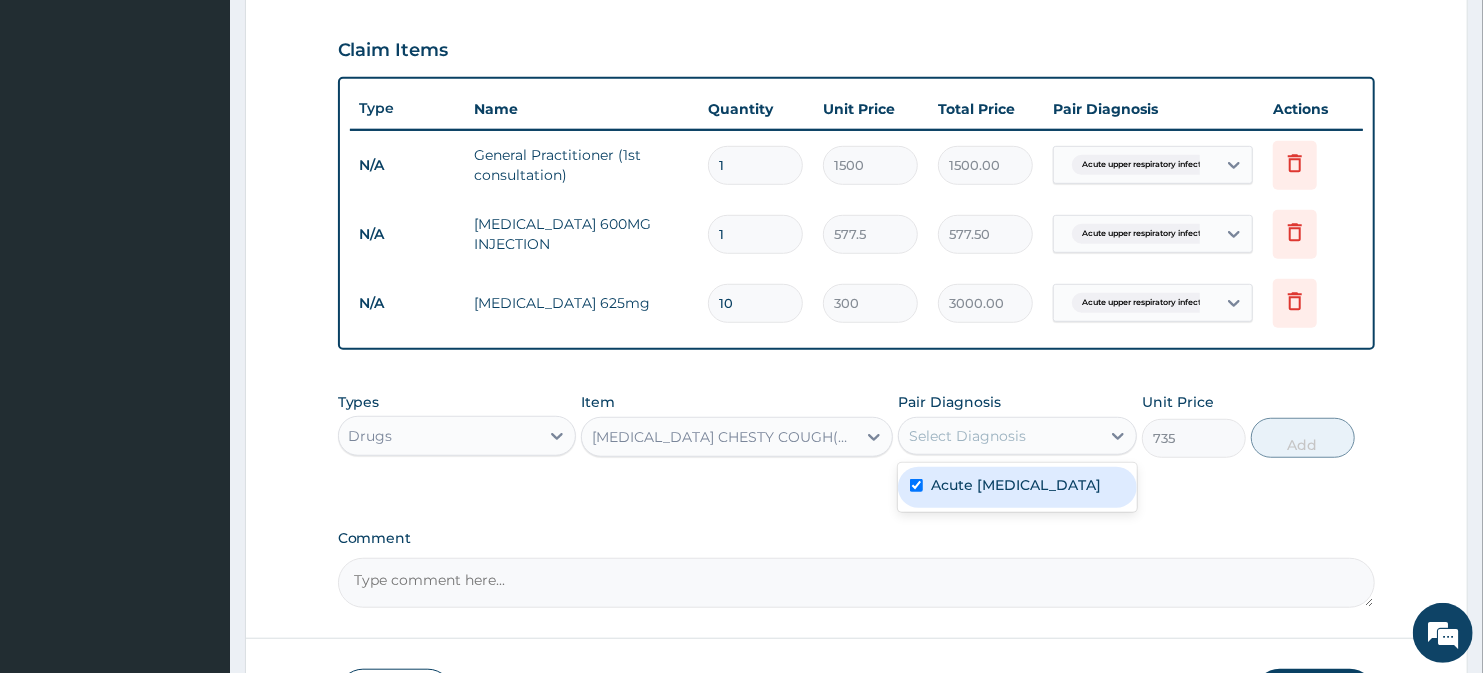 checkbox on "true" 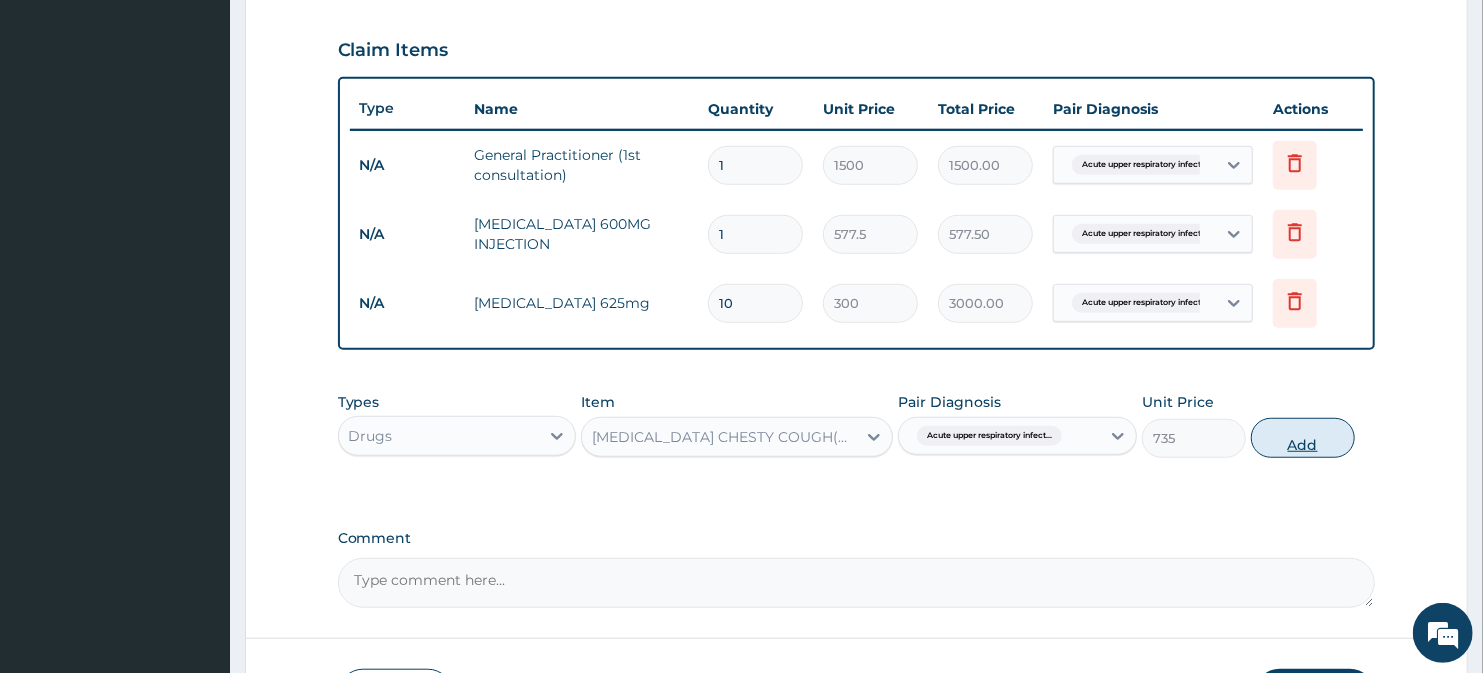 click on "Add" at bounding box center (1303, 438) 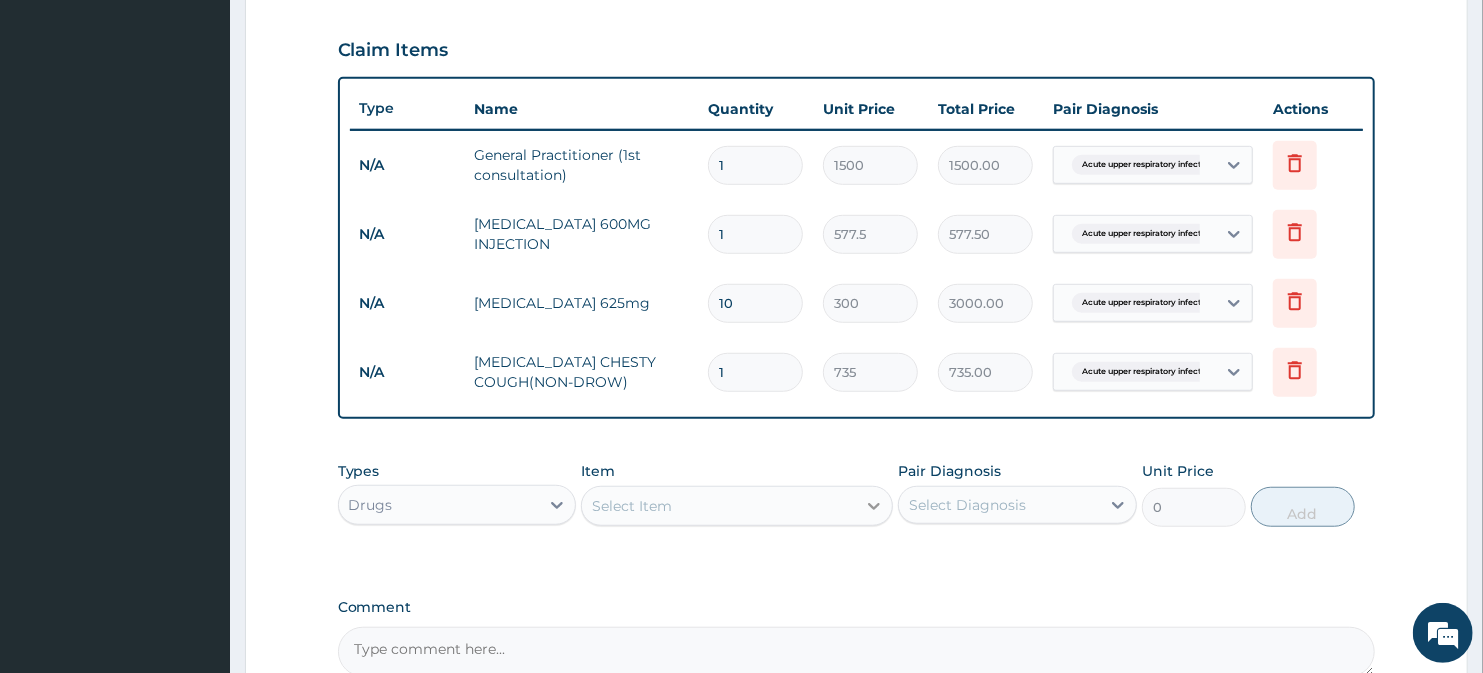 click 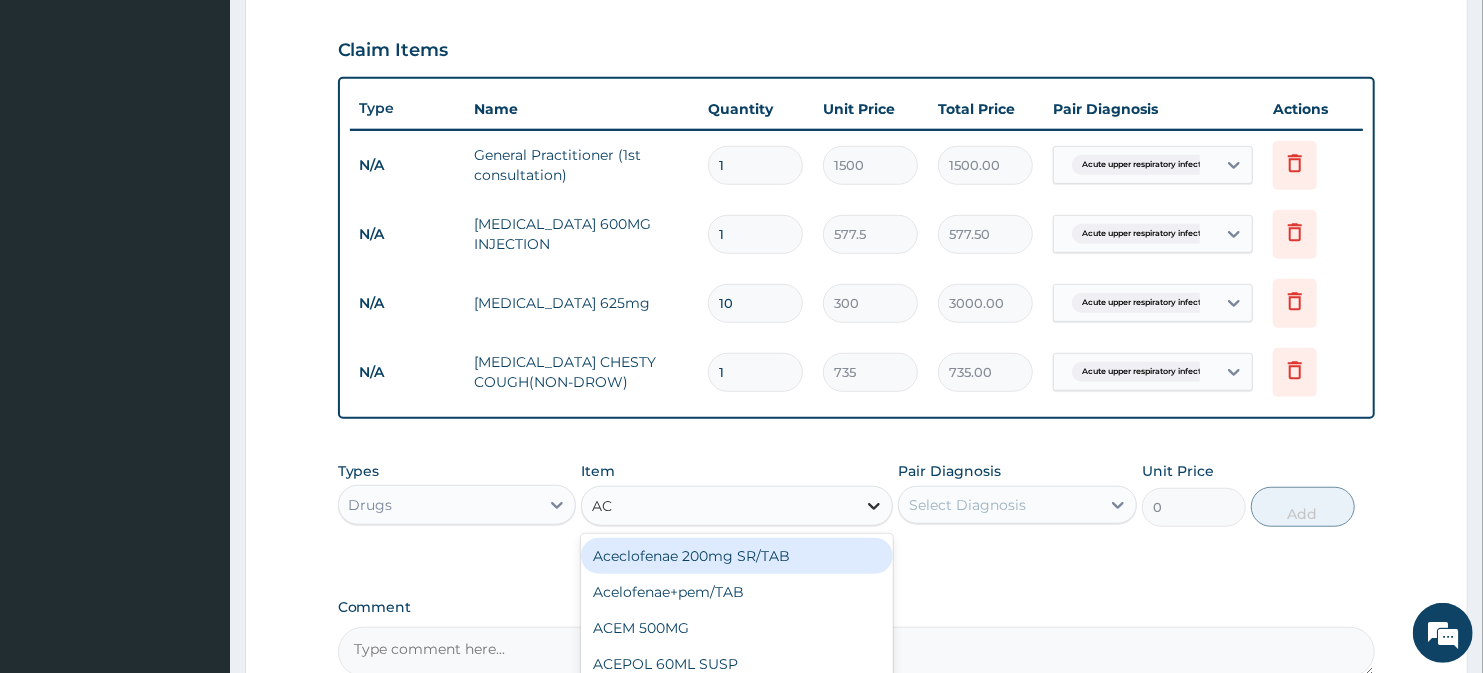 type on "ACT" 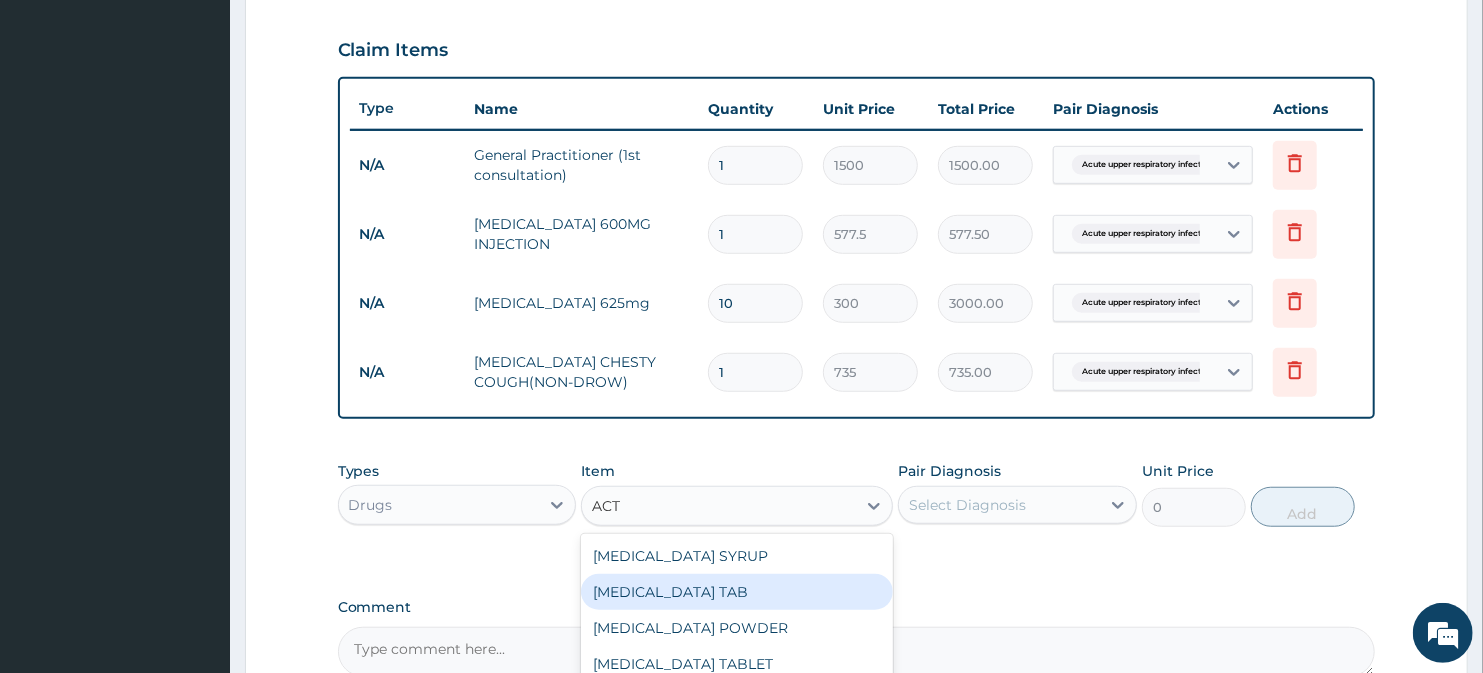 click on "ACTIFED TAB" at bounding box center (736, 592) 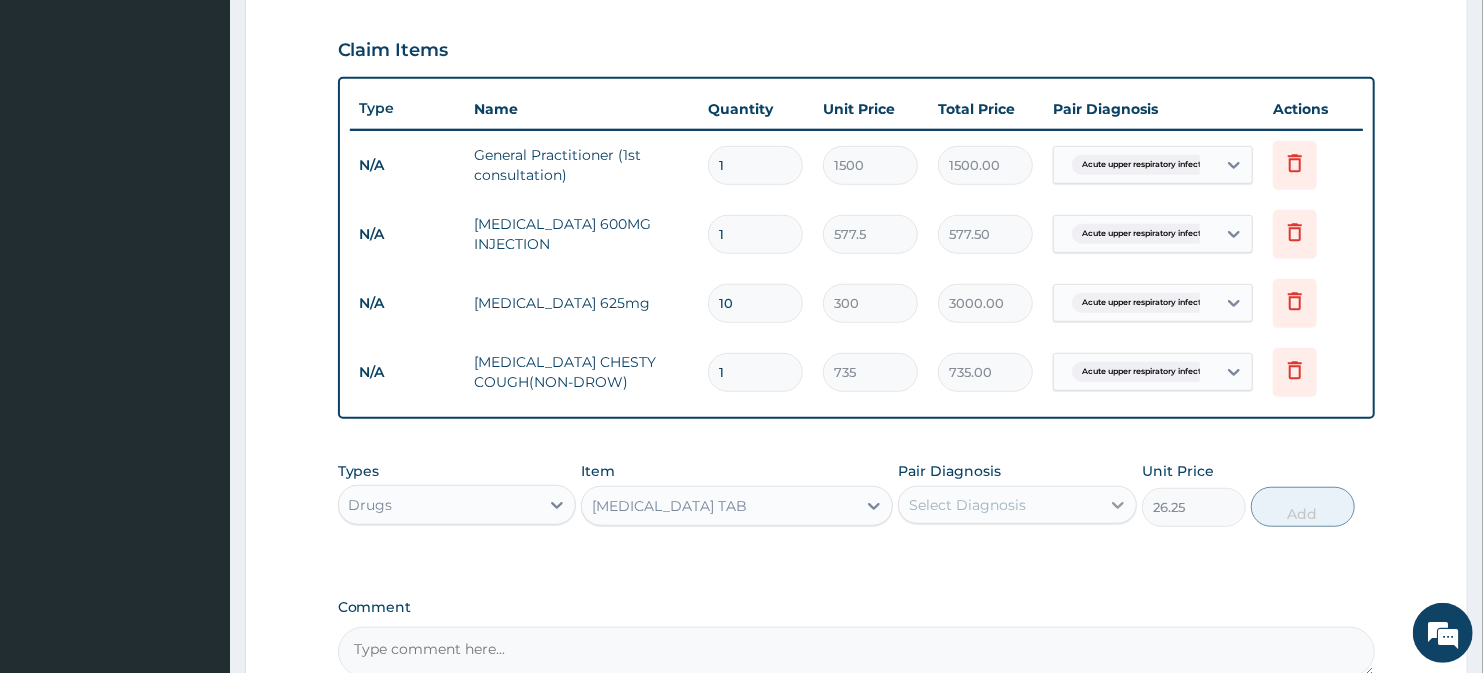 click 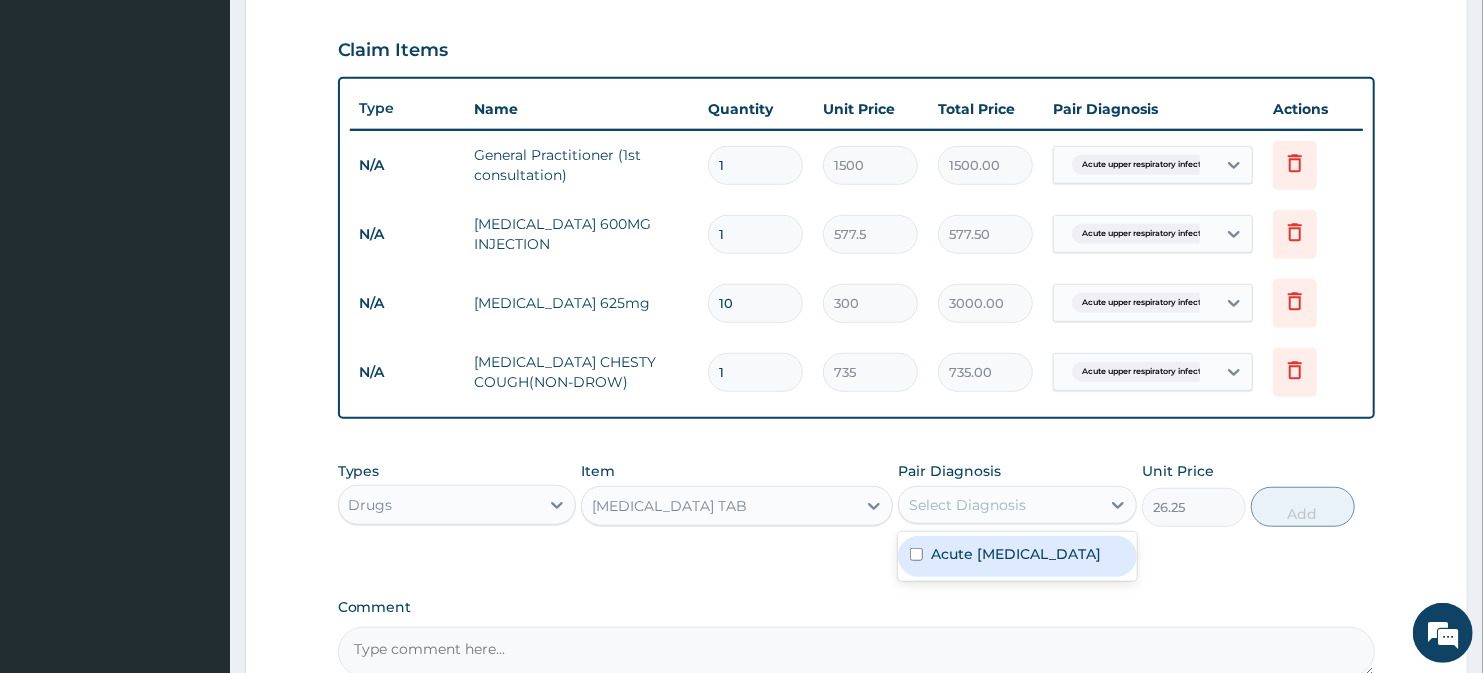 click at bounding box center [916, 554] 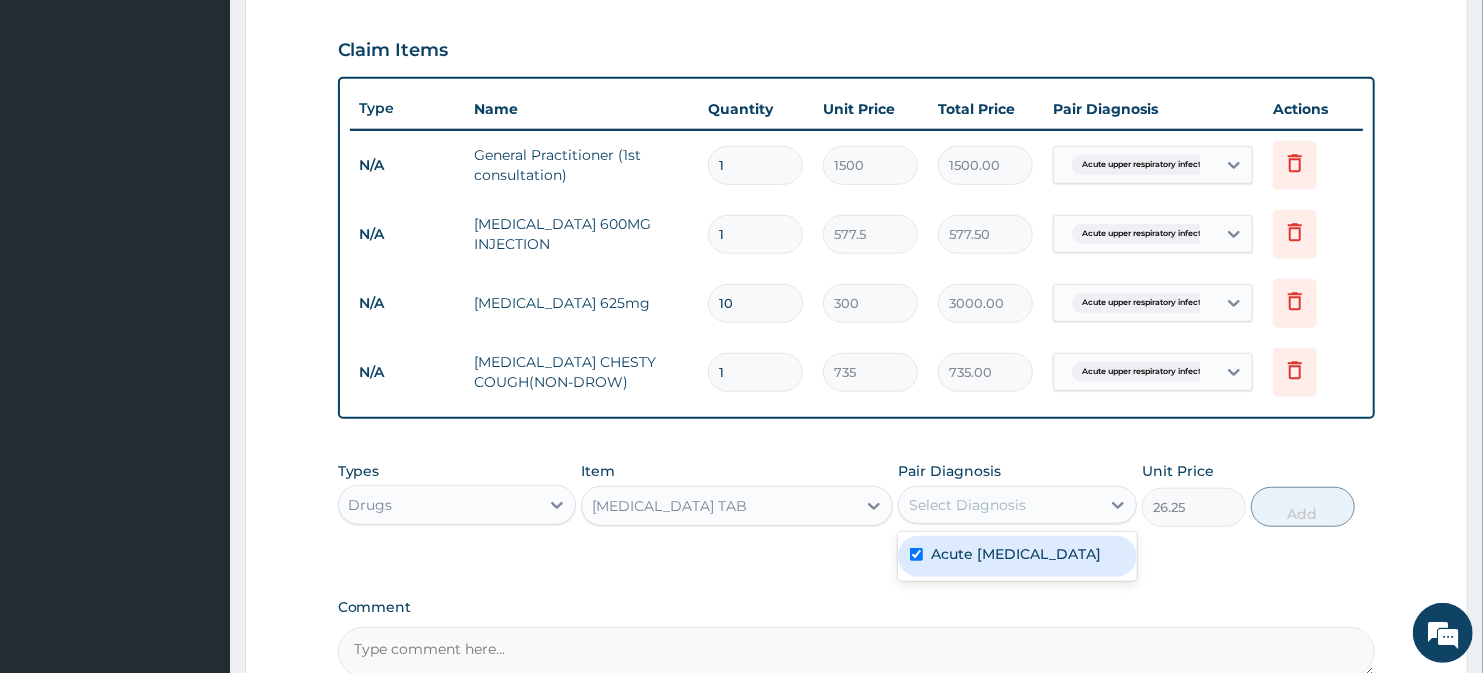 checkbox on "true" 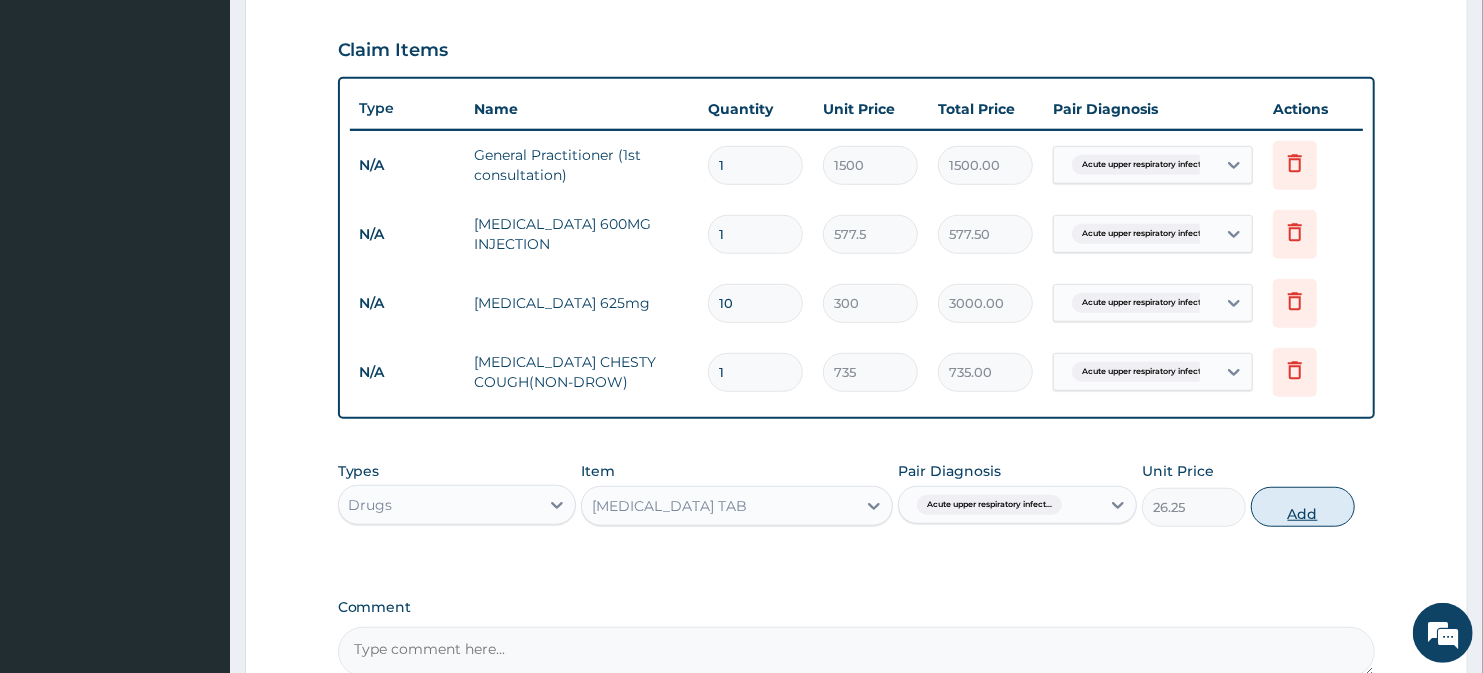 click on "Add" at bounding box center [1303, 507] 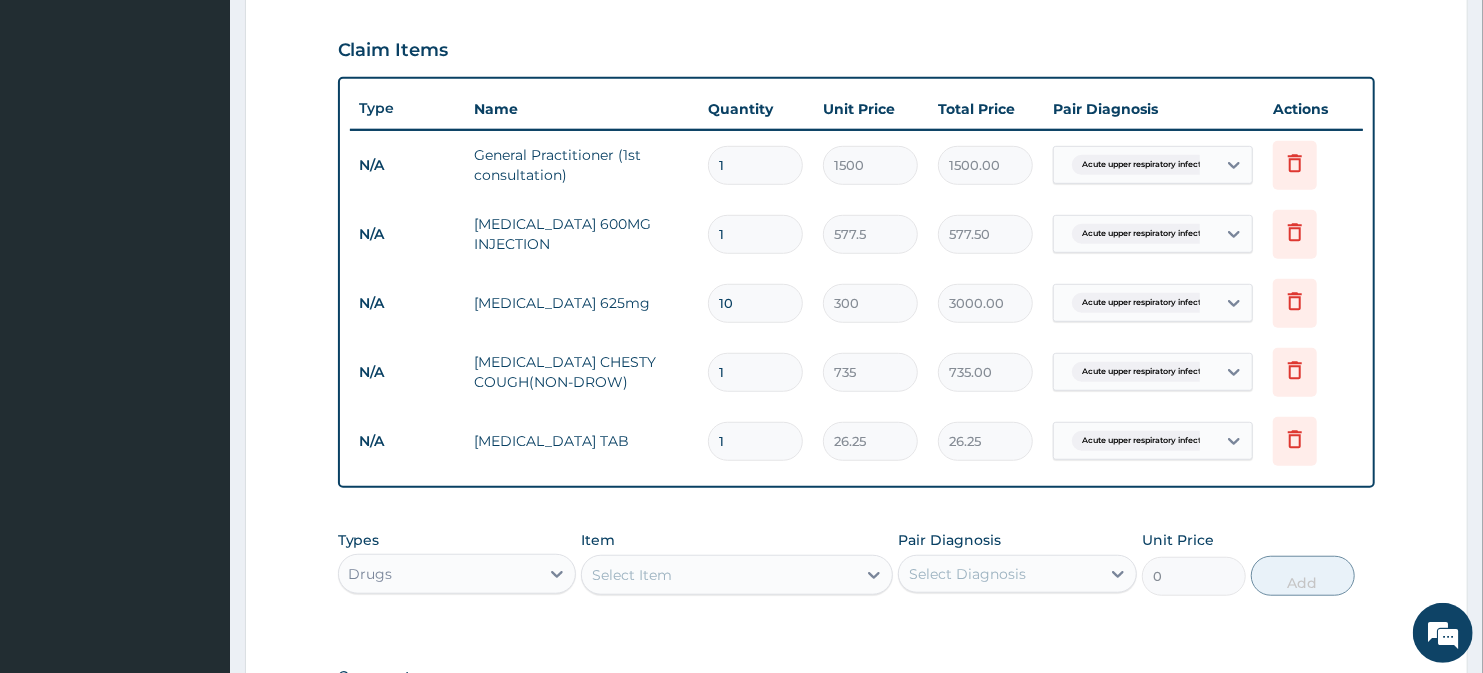 type on "10" 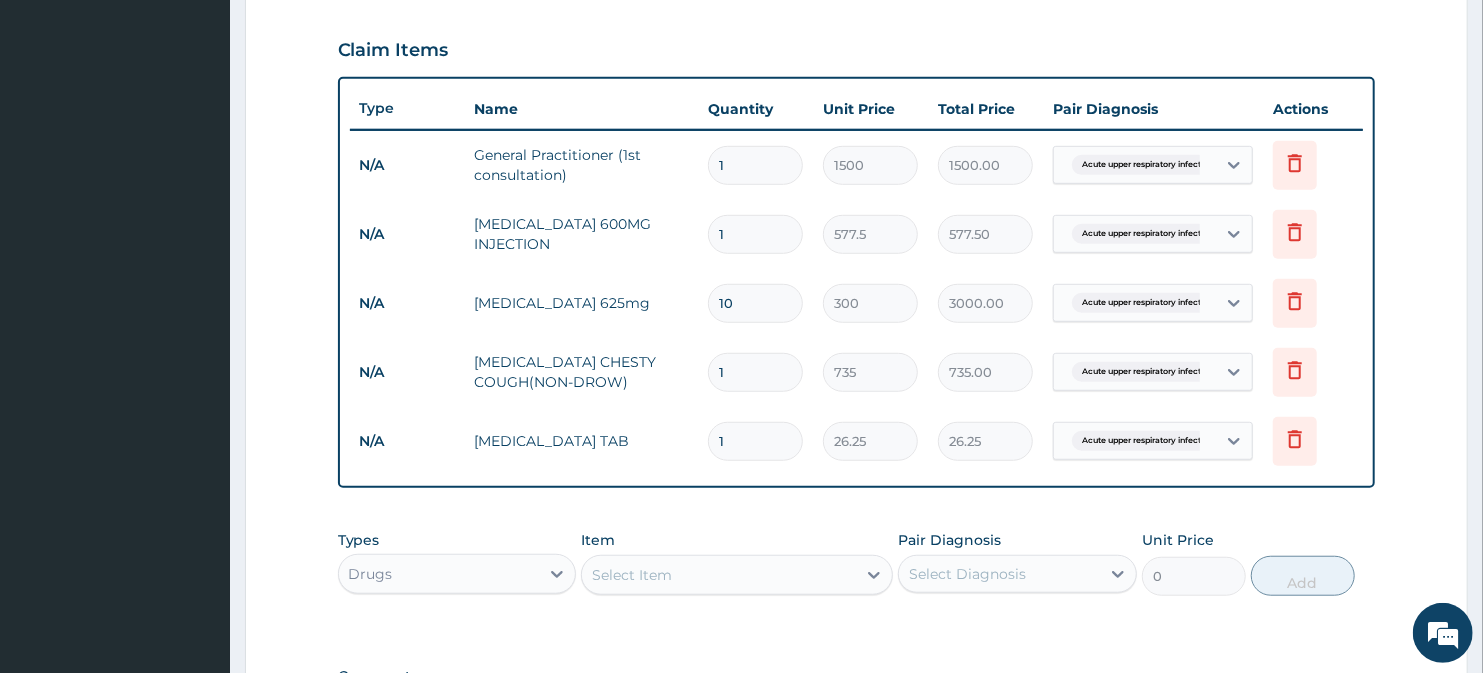 type on "262.50" 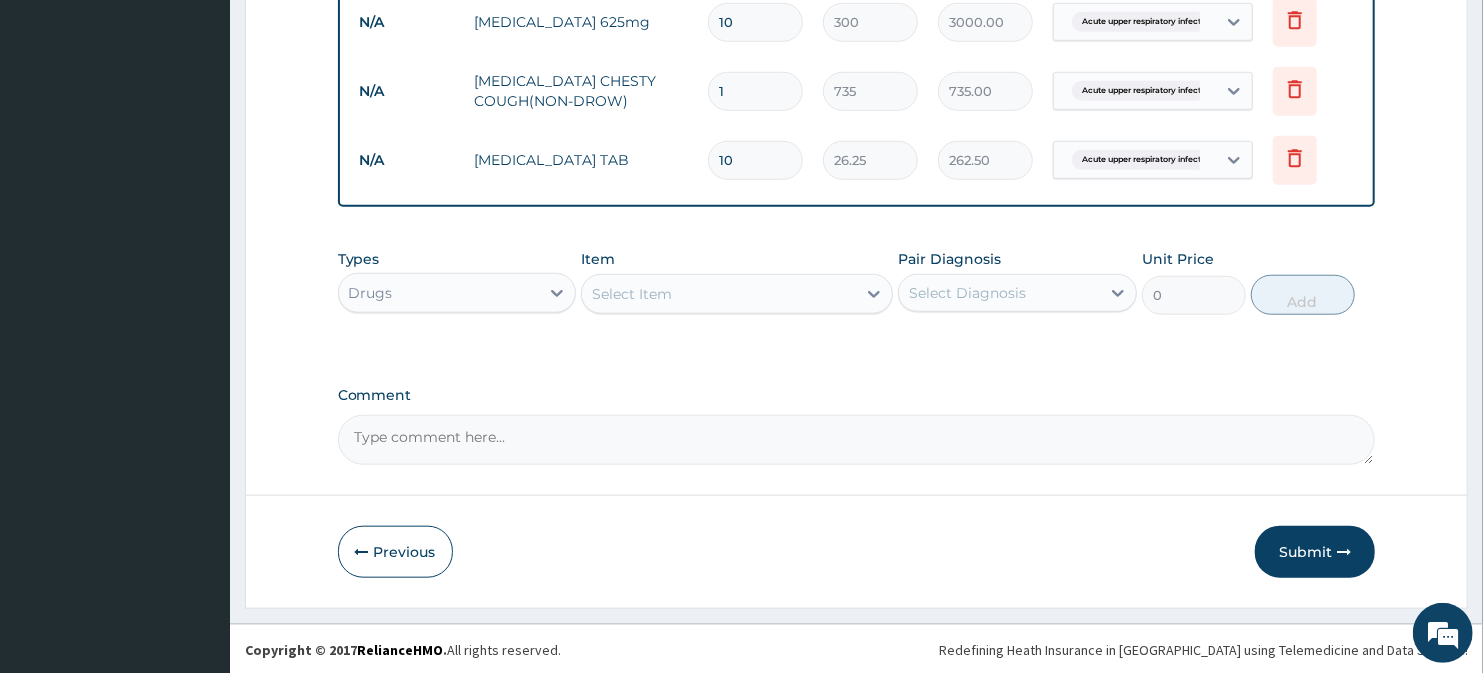 scroll, scrollTop: 950, scrollLeft: 0, axis: vertical 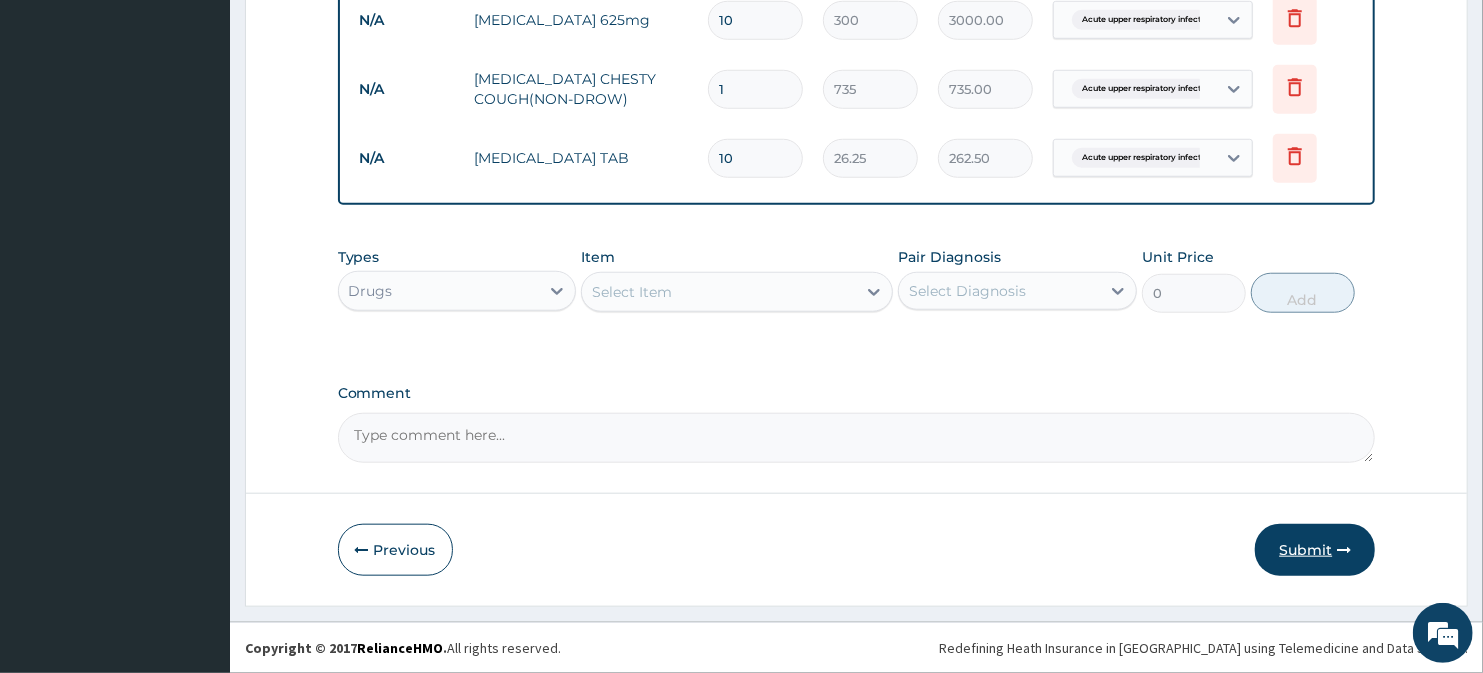 type on "10" 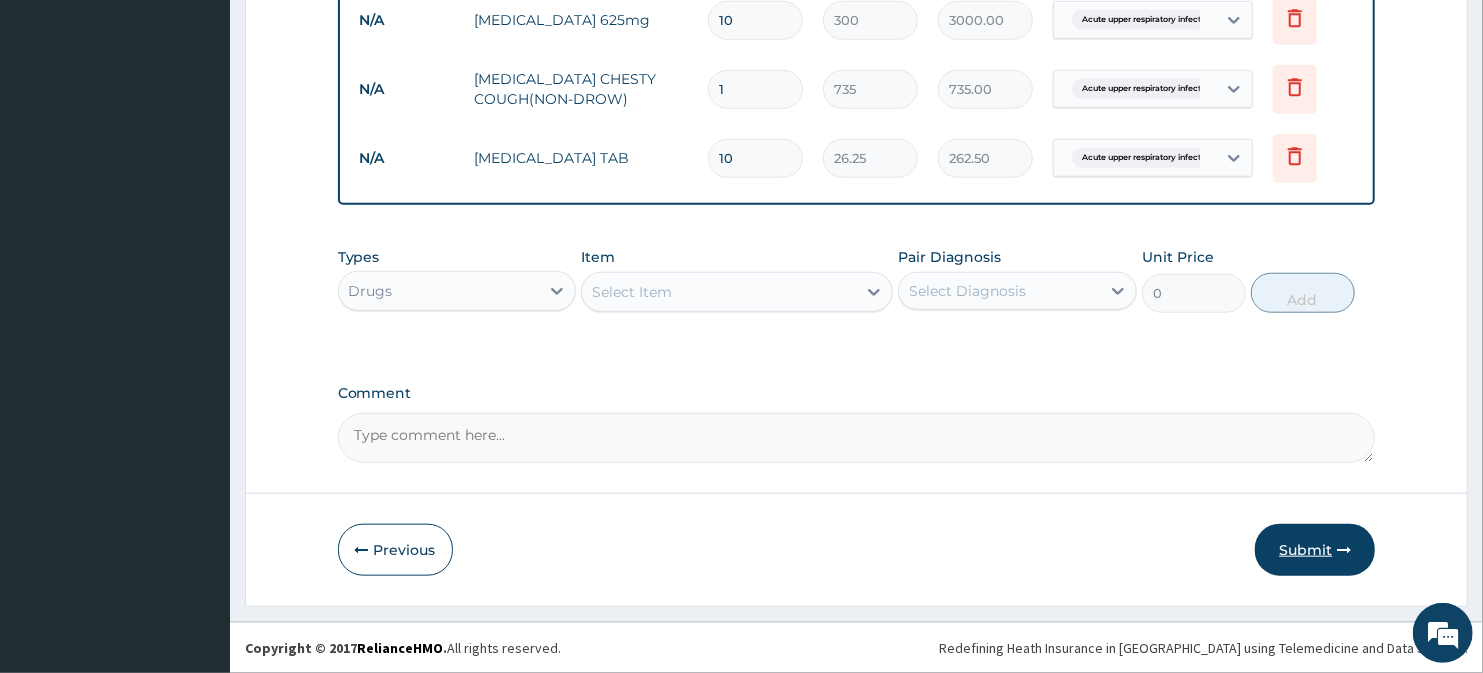 click on "Submit" at bounding box center [1315, 550] 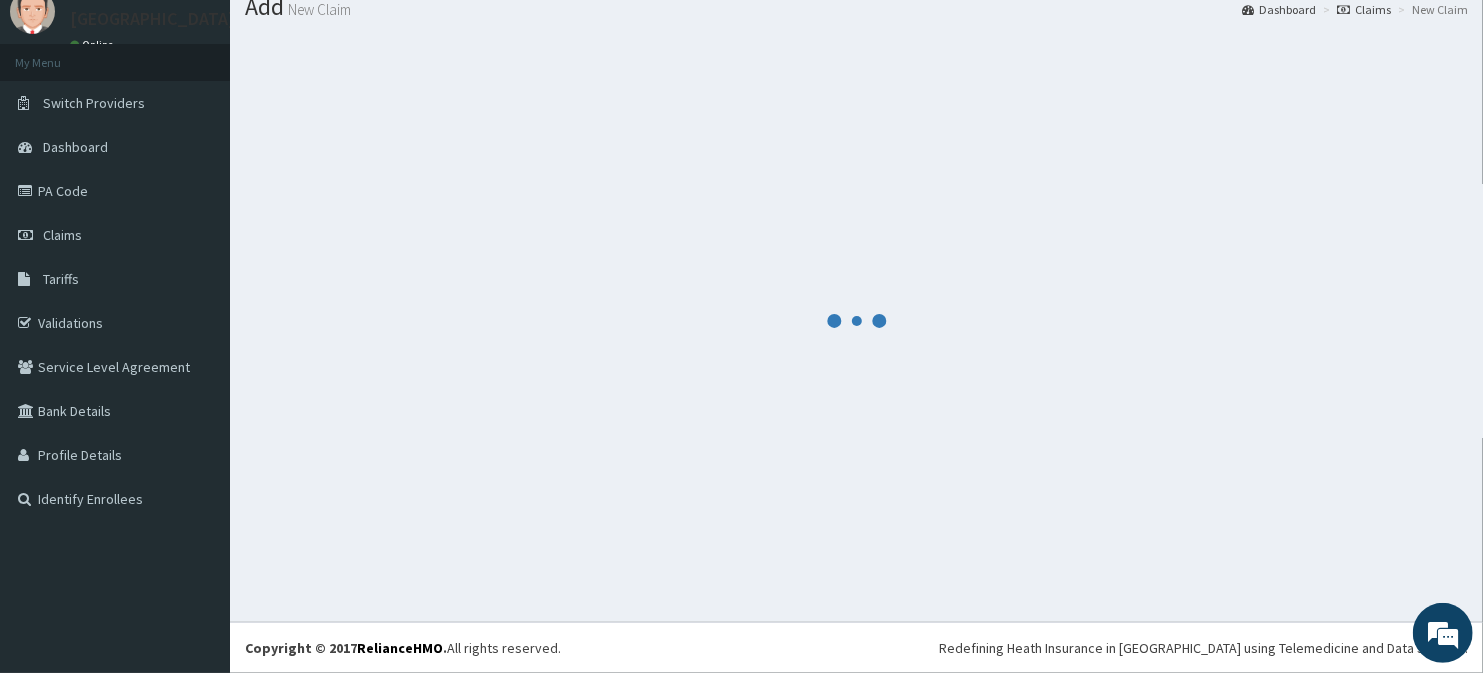 scroll, scrollTop: 950, scrollLeft: 0, axis: vertical 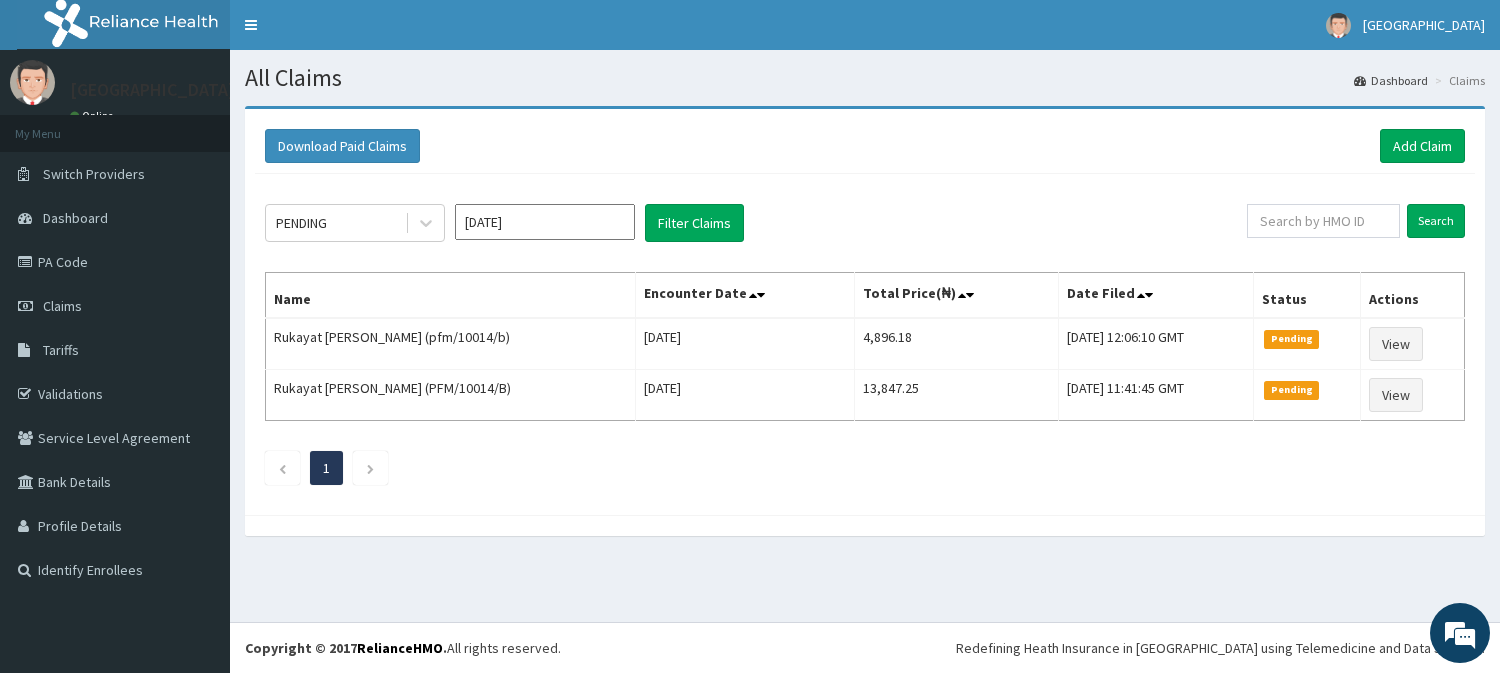 click on "[DATE]" at bounding box center [545, 222] 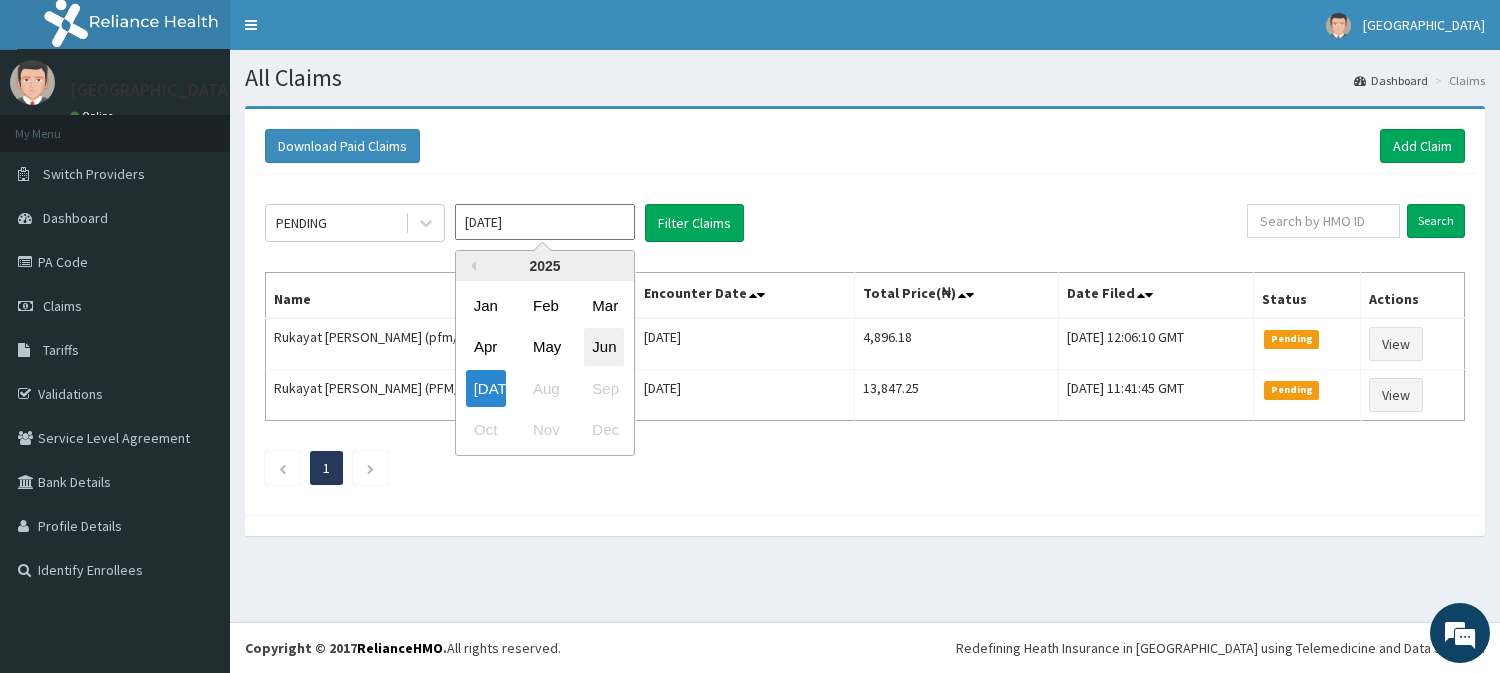click on "Jun" at bounding box center (604, 347) 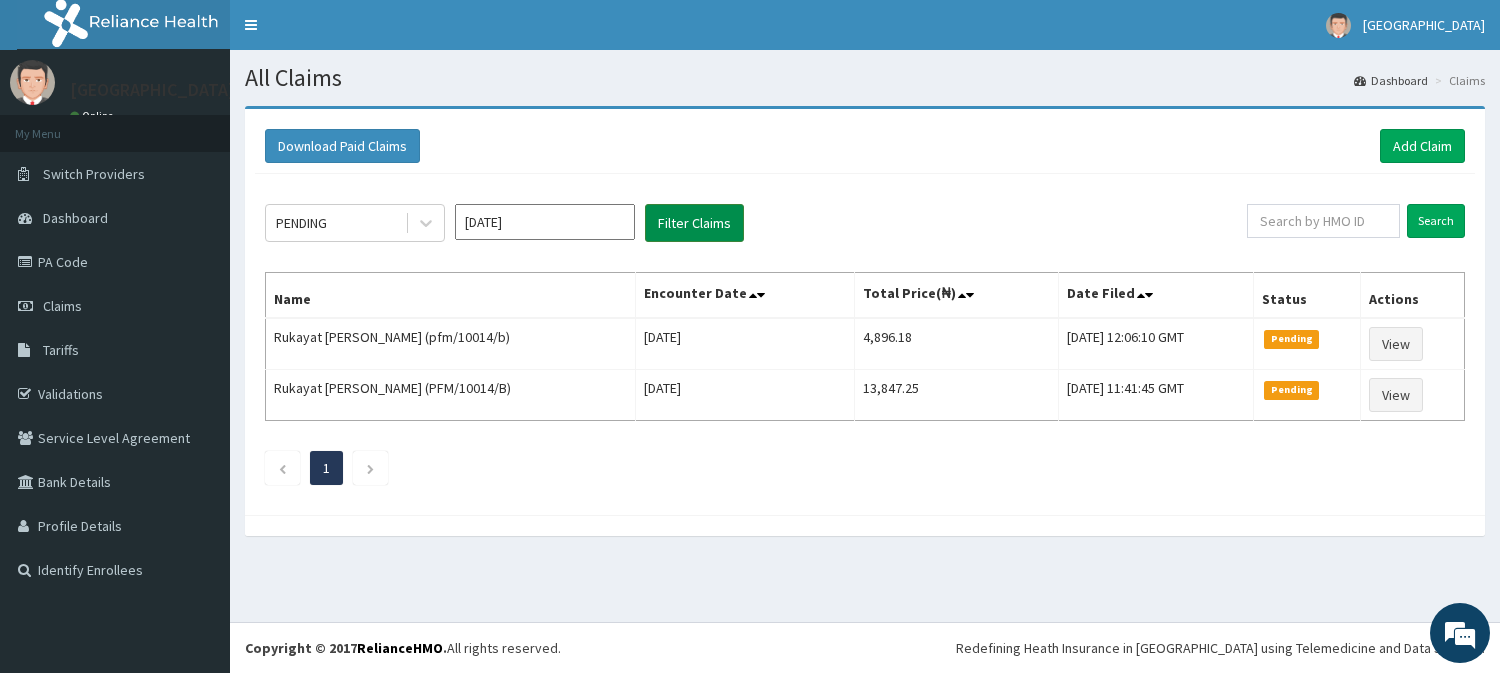 click on "Filter Claims" at bounding box center (694, 223) 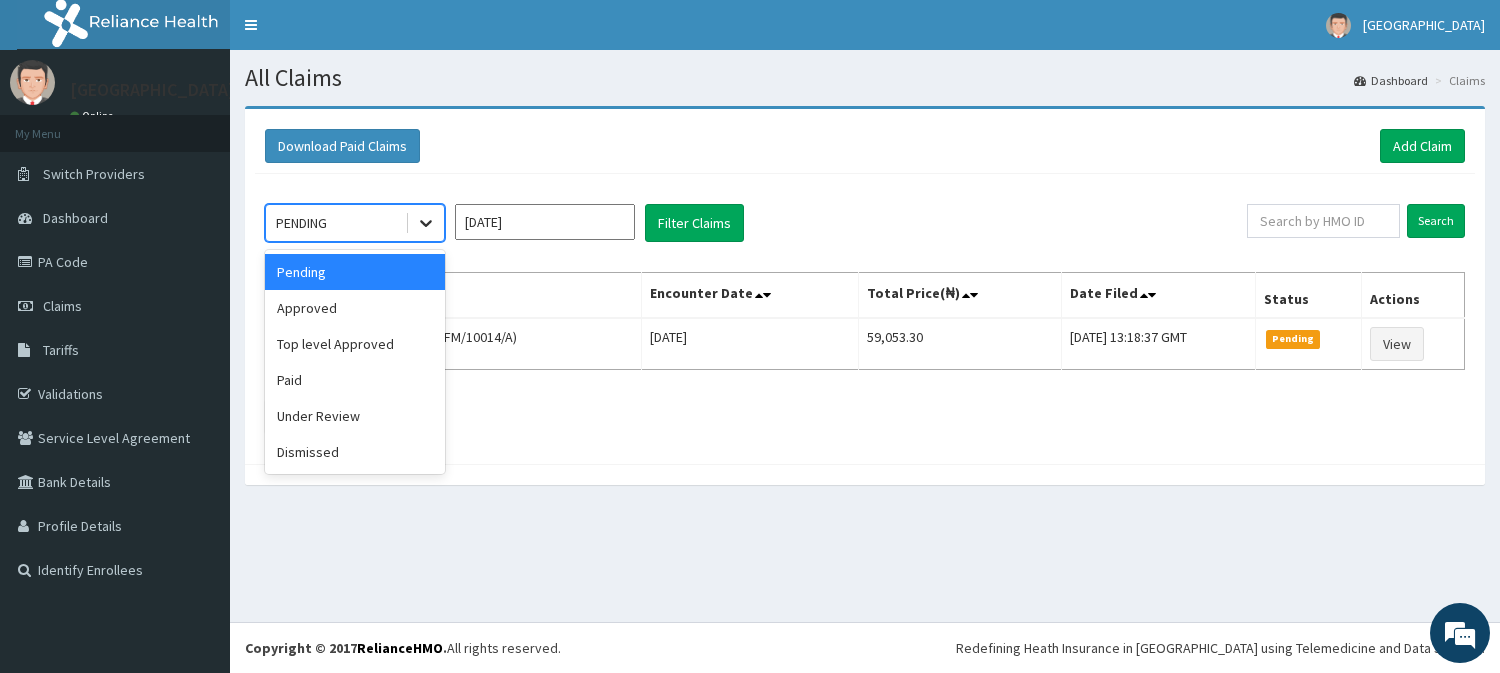 click 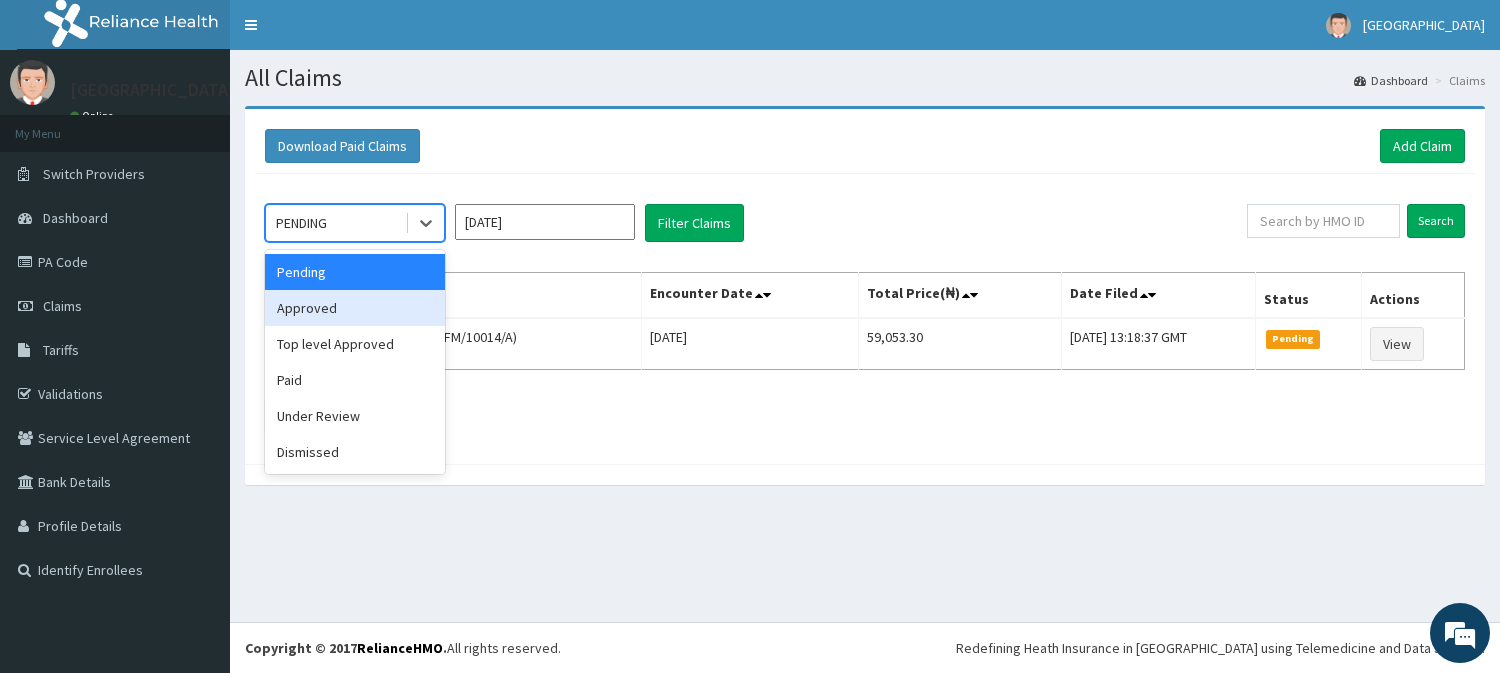 click on "Approved" at bounding box center (355, 308) 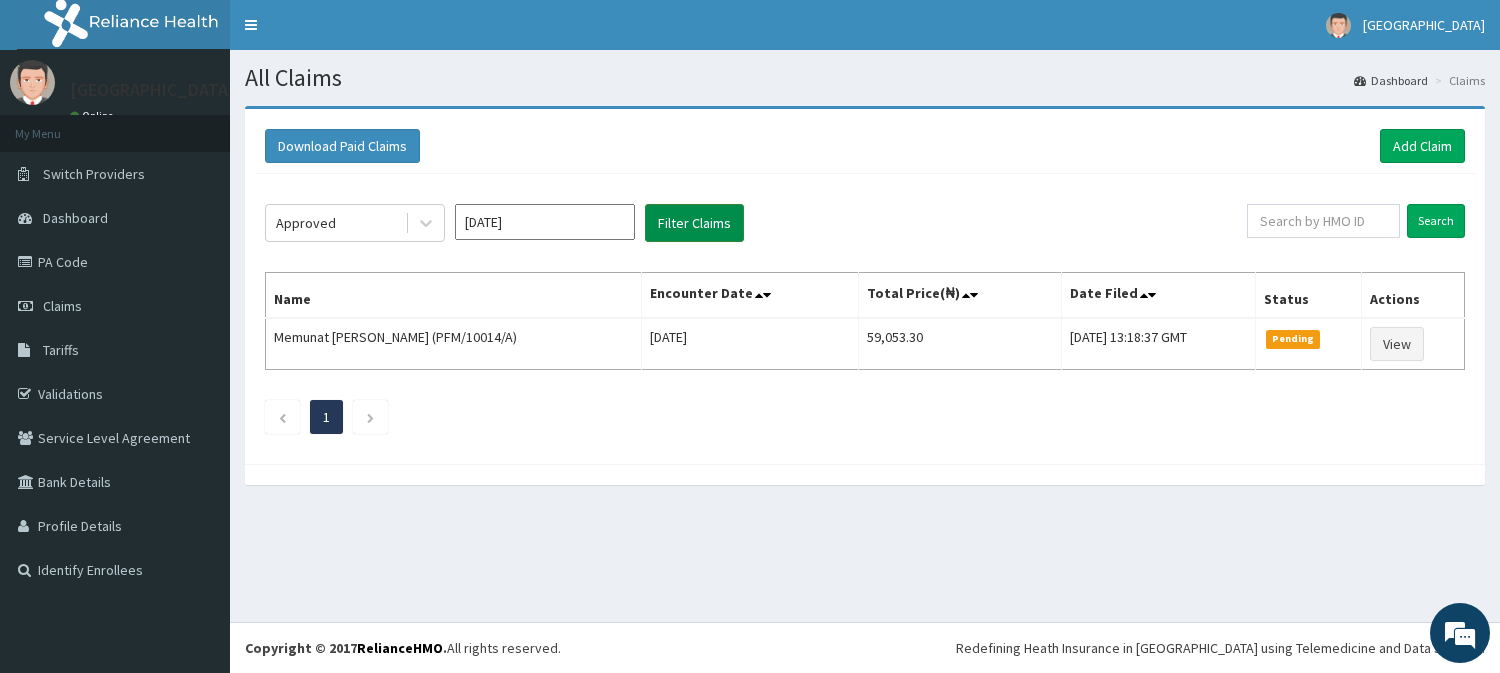 click on "Filter Claims" at bounding box center [694, 223] 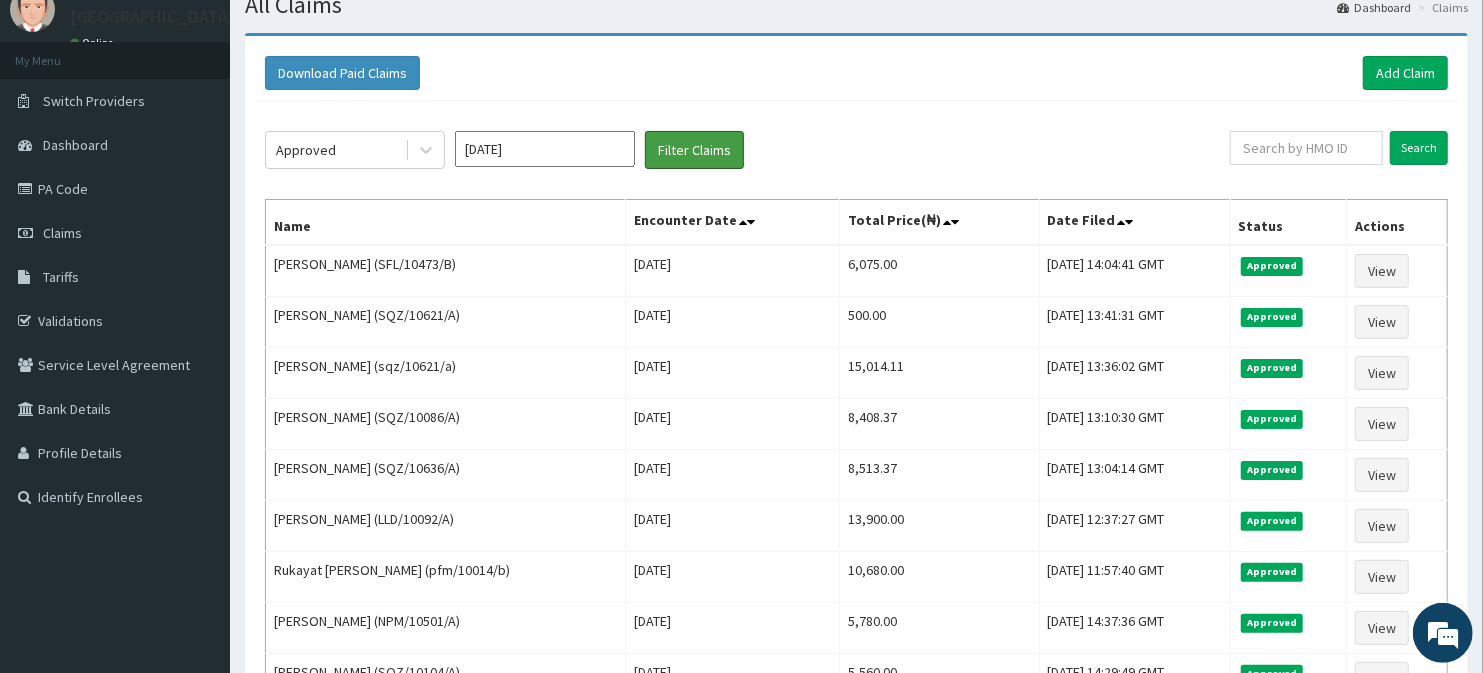 scroll, scrollTop: 88, scrollLeft: 0, axis: vertical 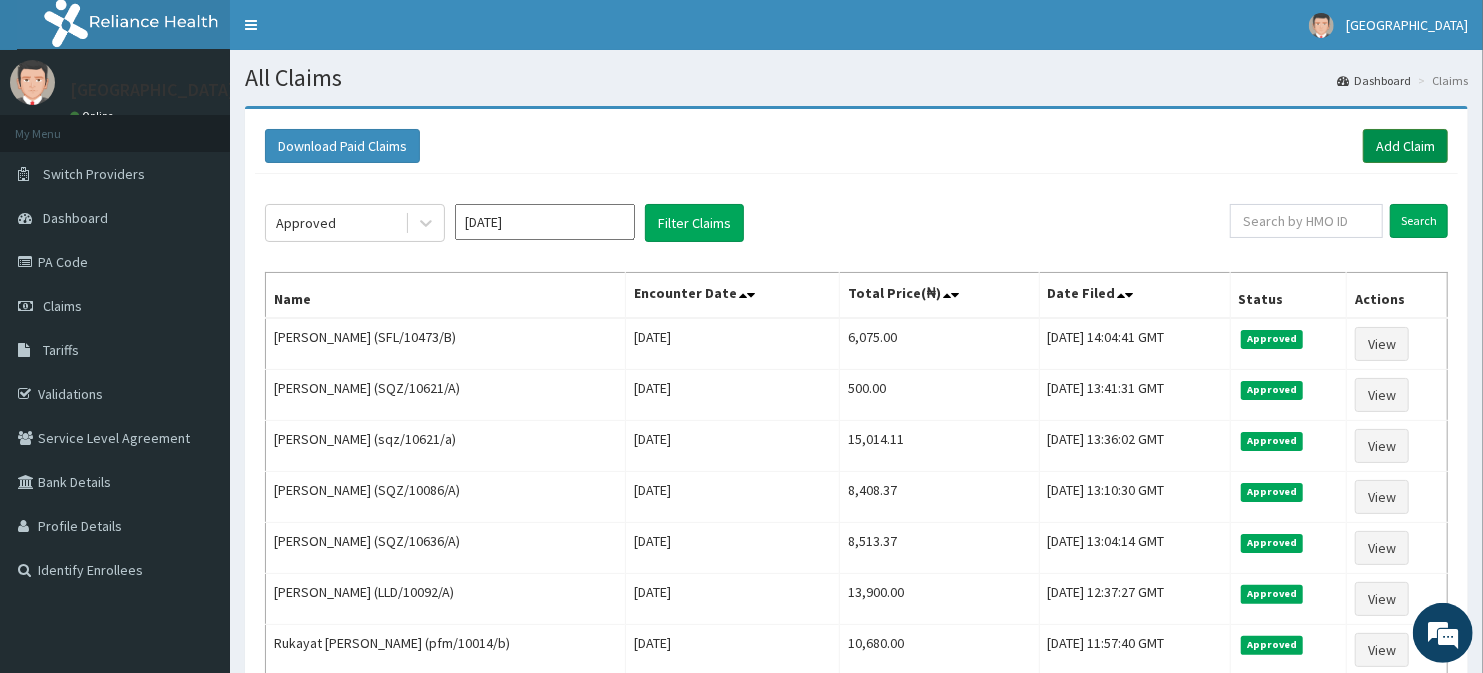 click on "Add Claim" at bounding box center (1405, 146) 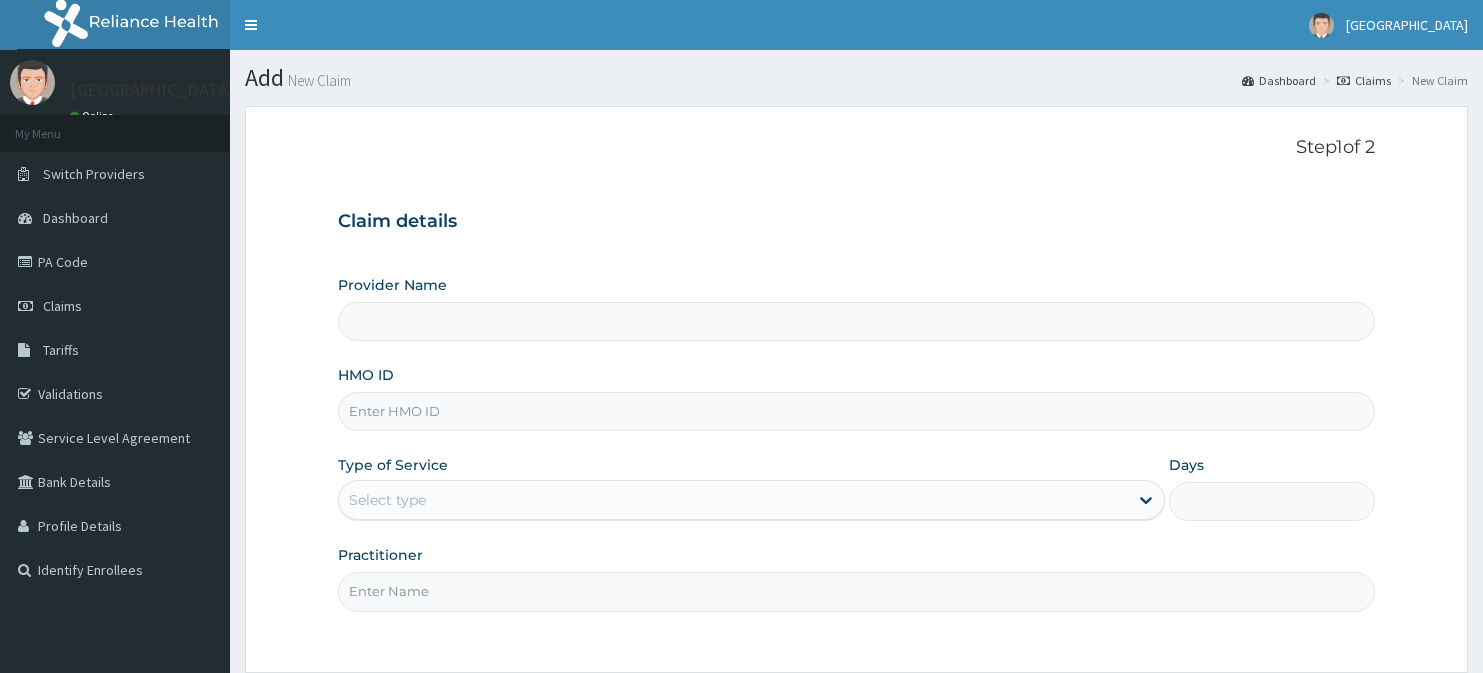 scroll, scrollTop: 0, scrollLeft: 0, axis: both 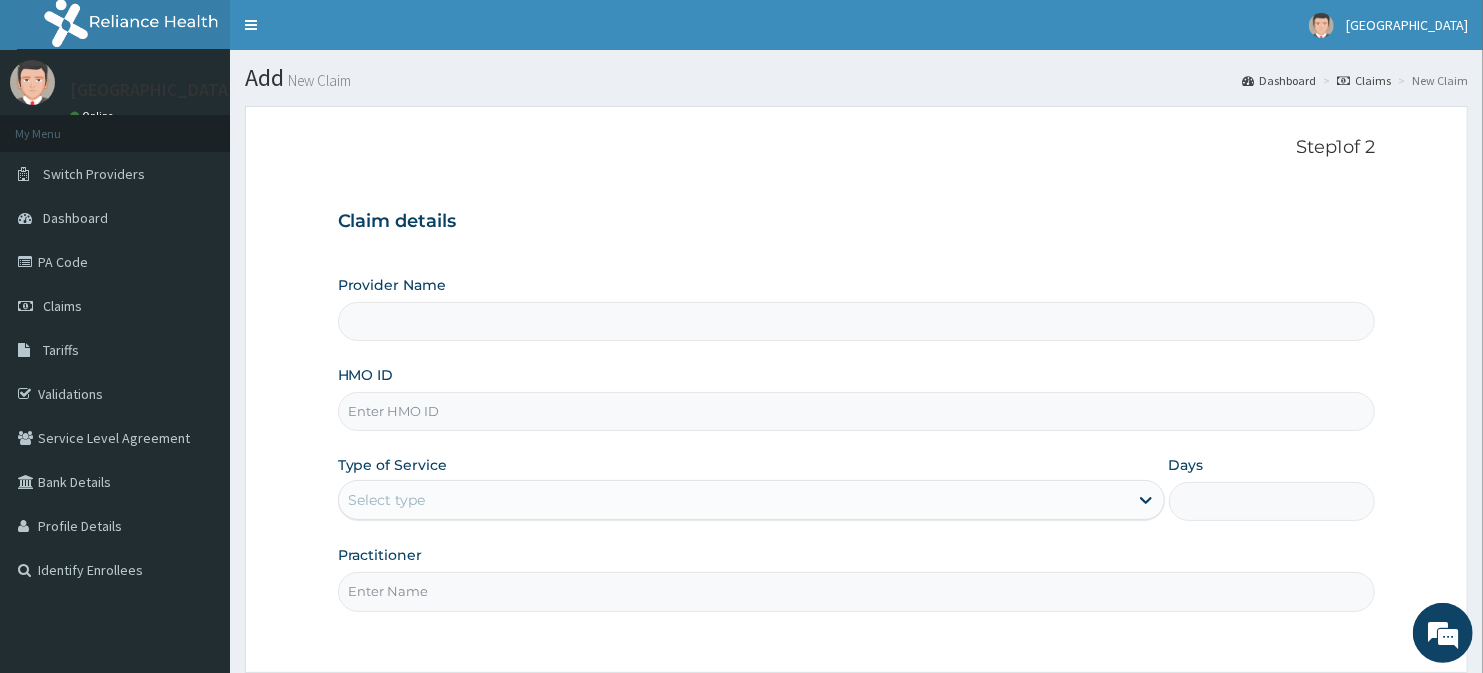 click on "HMO ID" at bounding box center (857, 411) 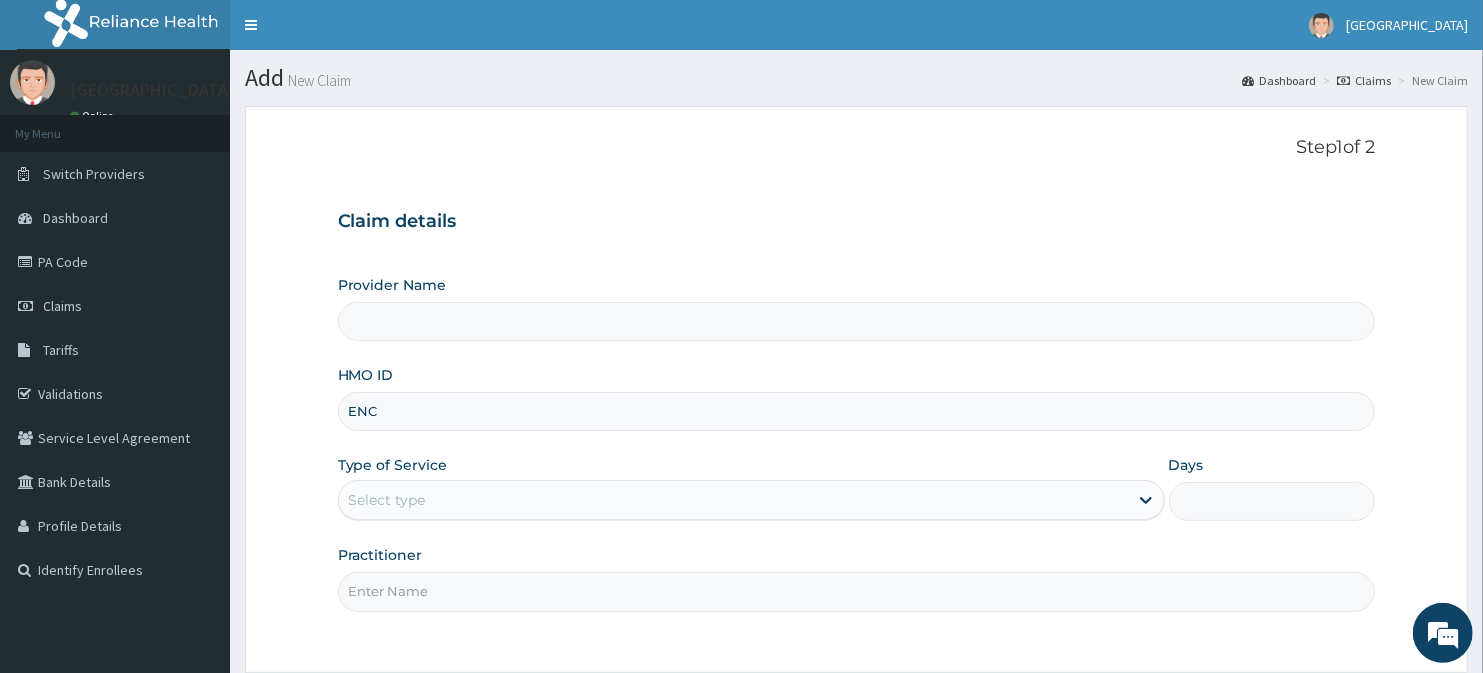 type on "ENC/10013/A" 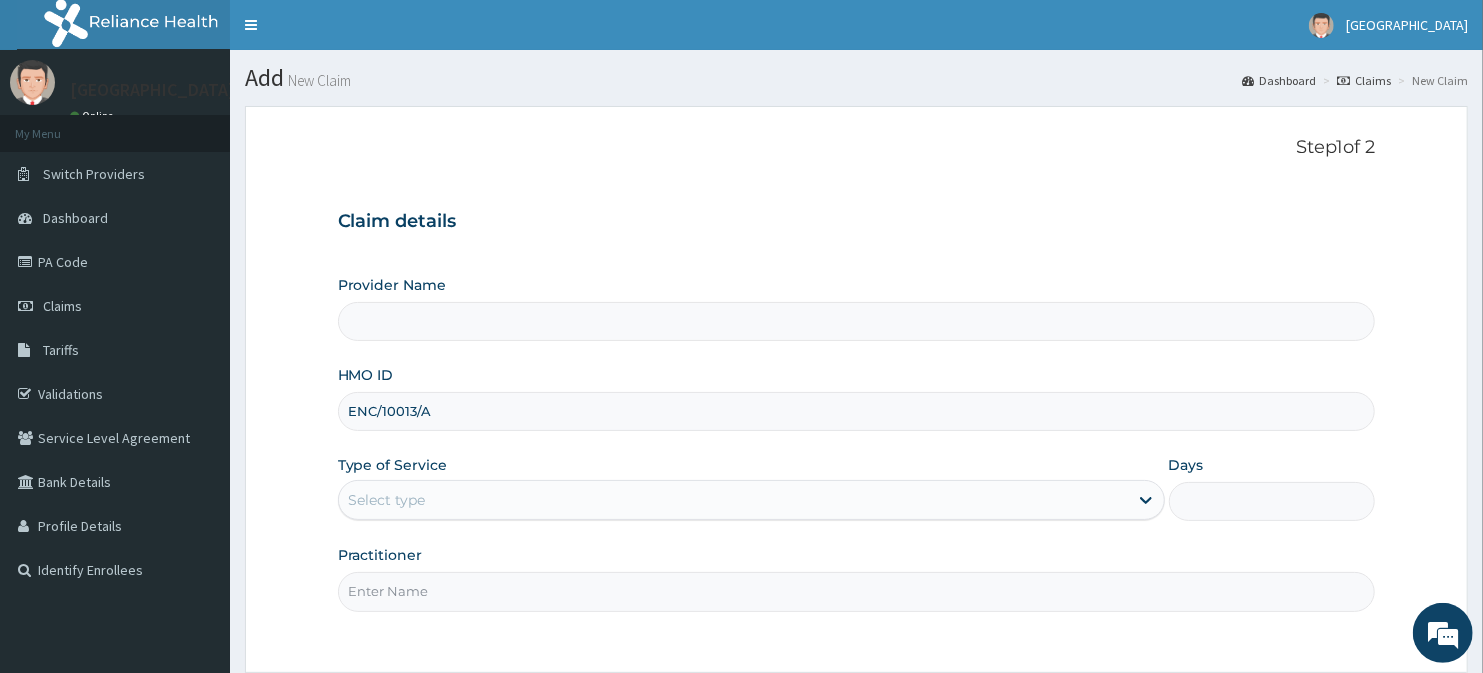 scroll, scrollTop: 0, scrollLeft: 0, axis: both 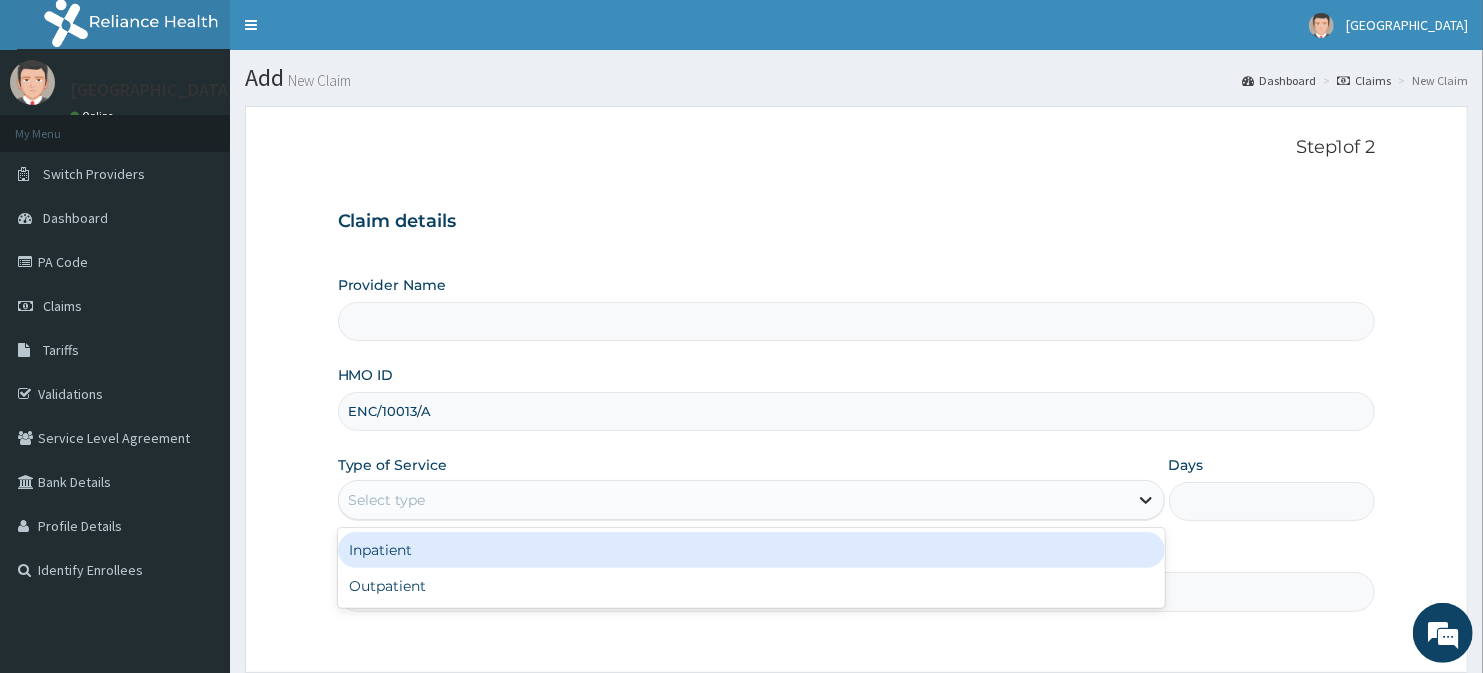 click 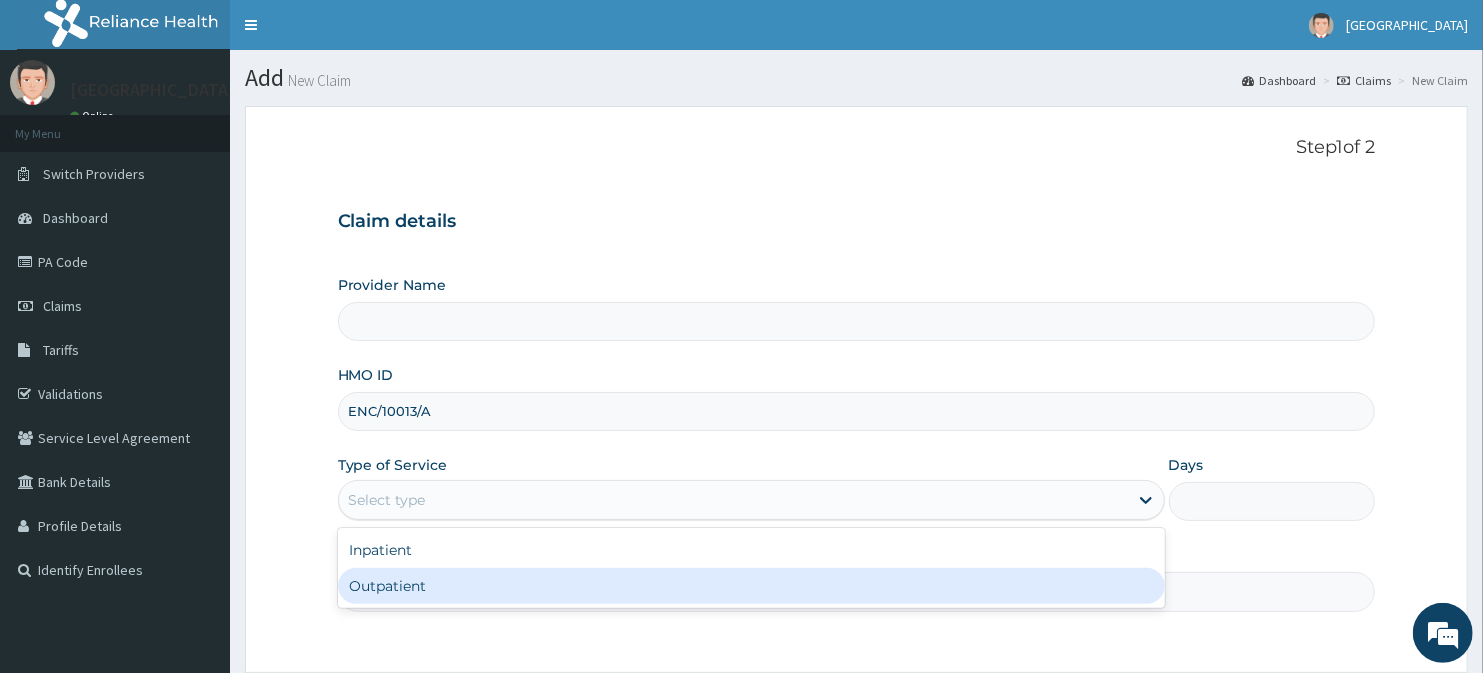 click on "Outpatient" at bounding box center (751, 586) 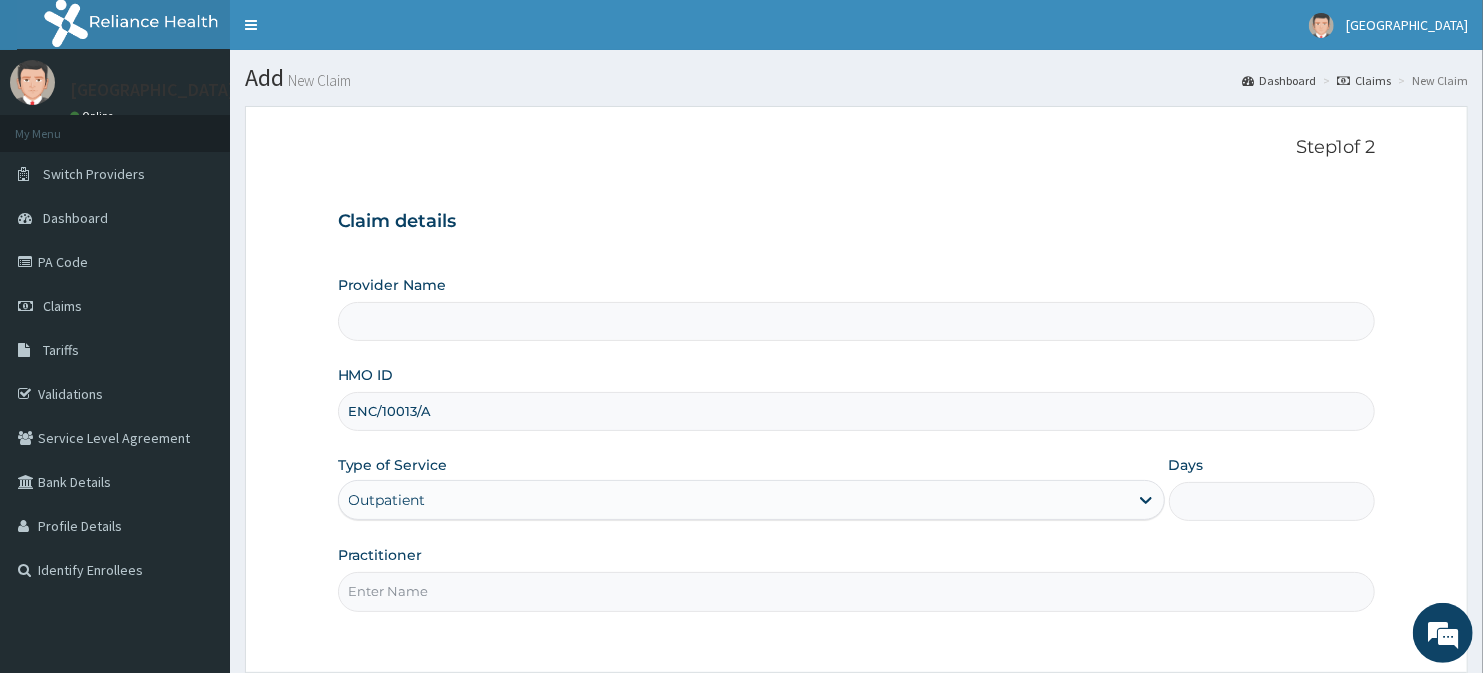 type on "1" 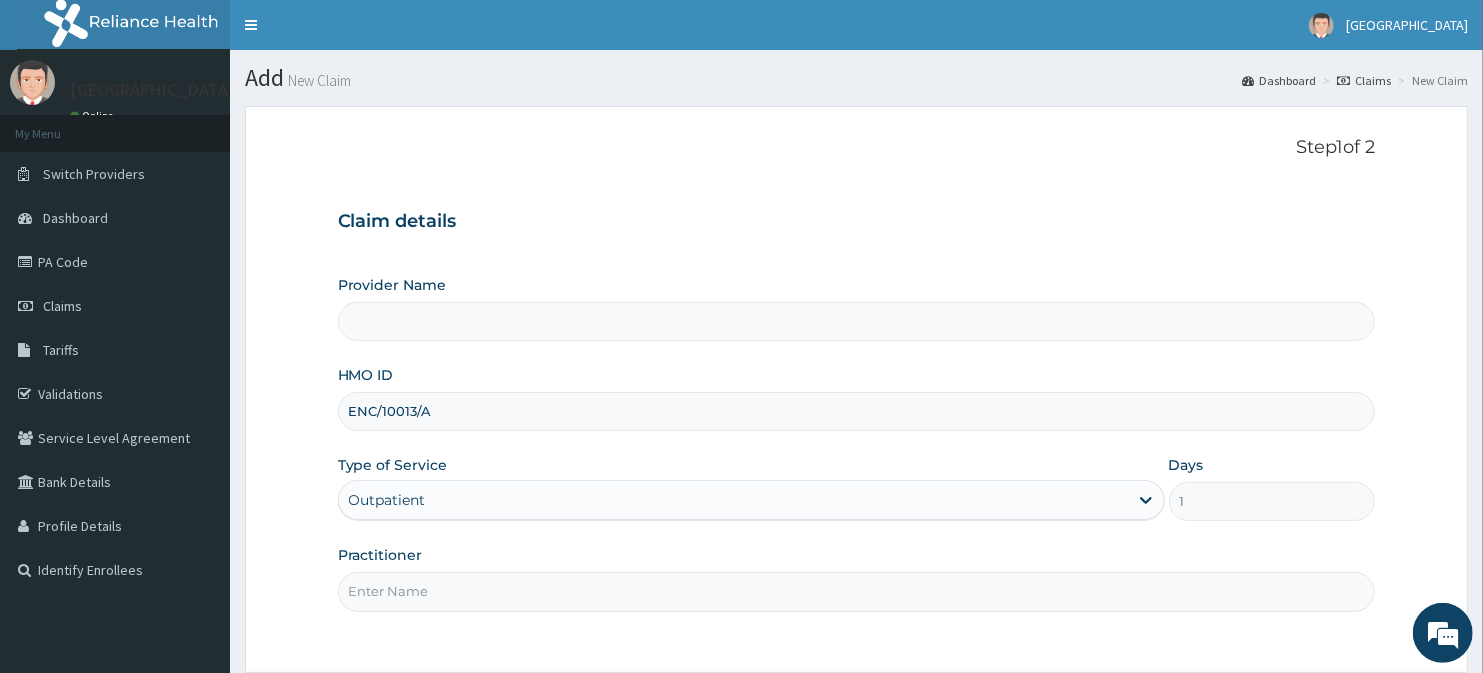 click on "Provider Name" at bounding box center [857, 321] 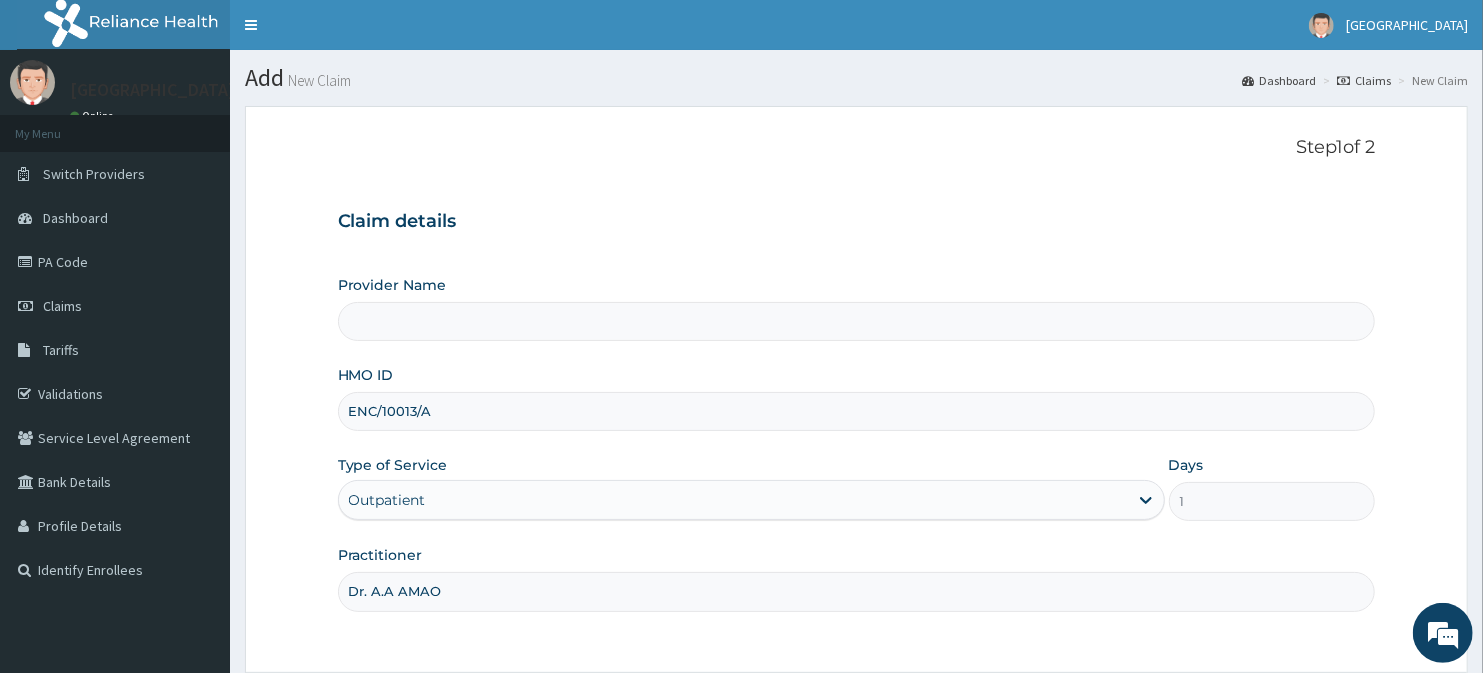 click on "Provider Name" at bounding box center [857, 321] 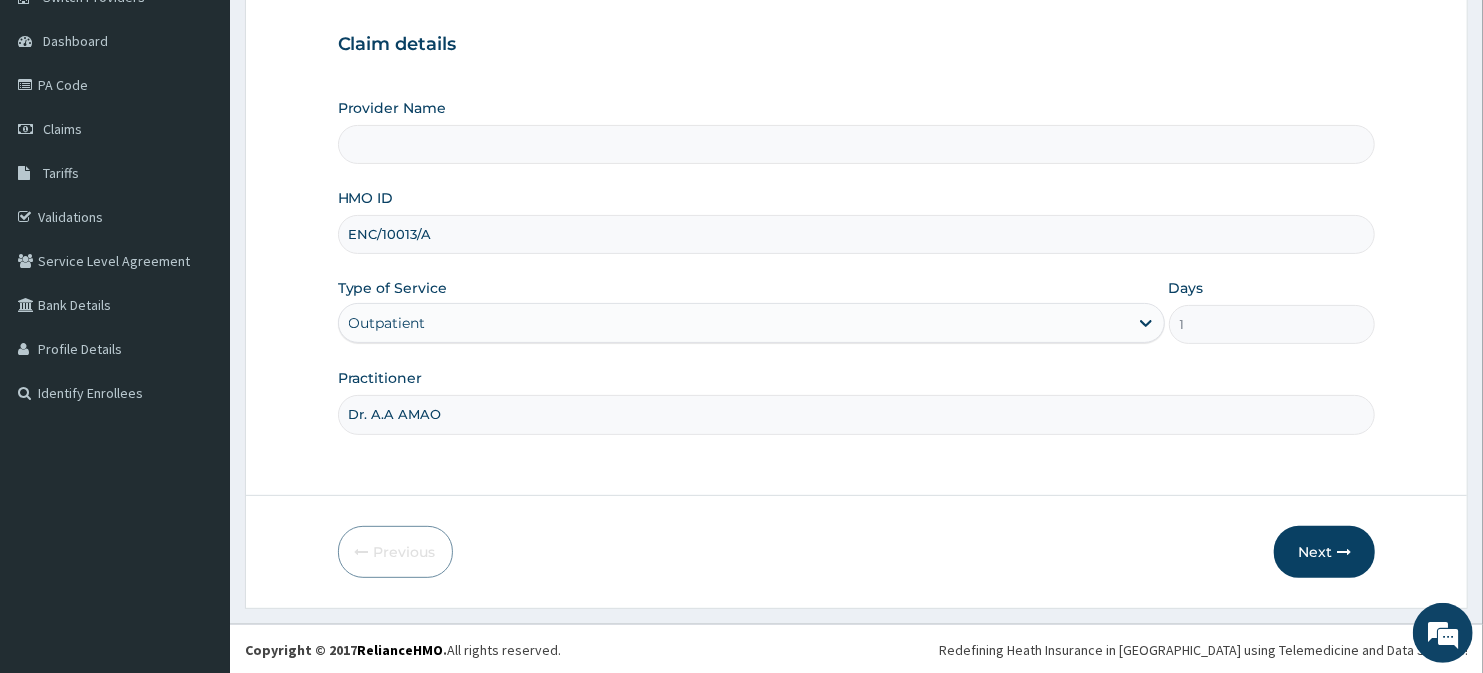 scroll, scrollTop: 178, scrollLeft: 0, axis: vertical 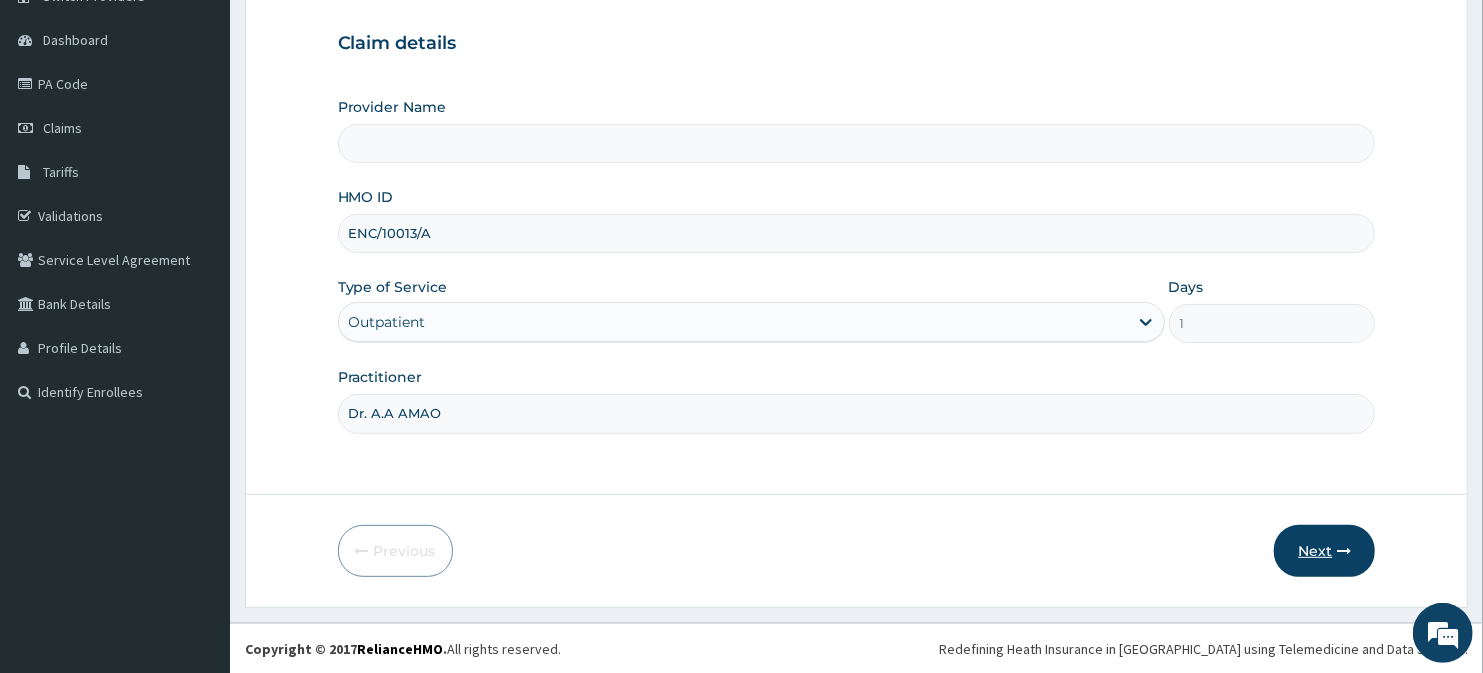 click on "Next" at bounding box center [1324, 551] 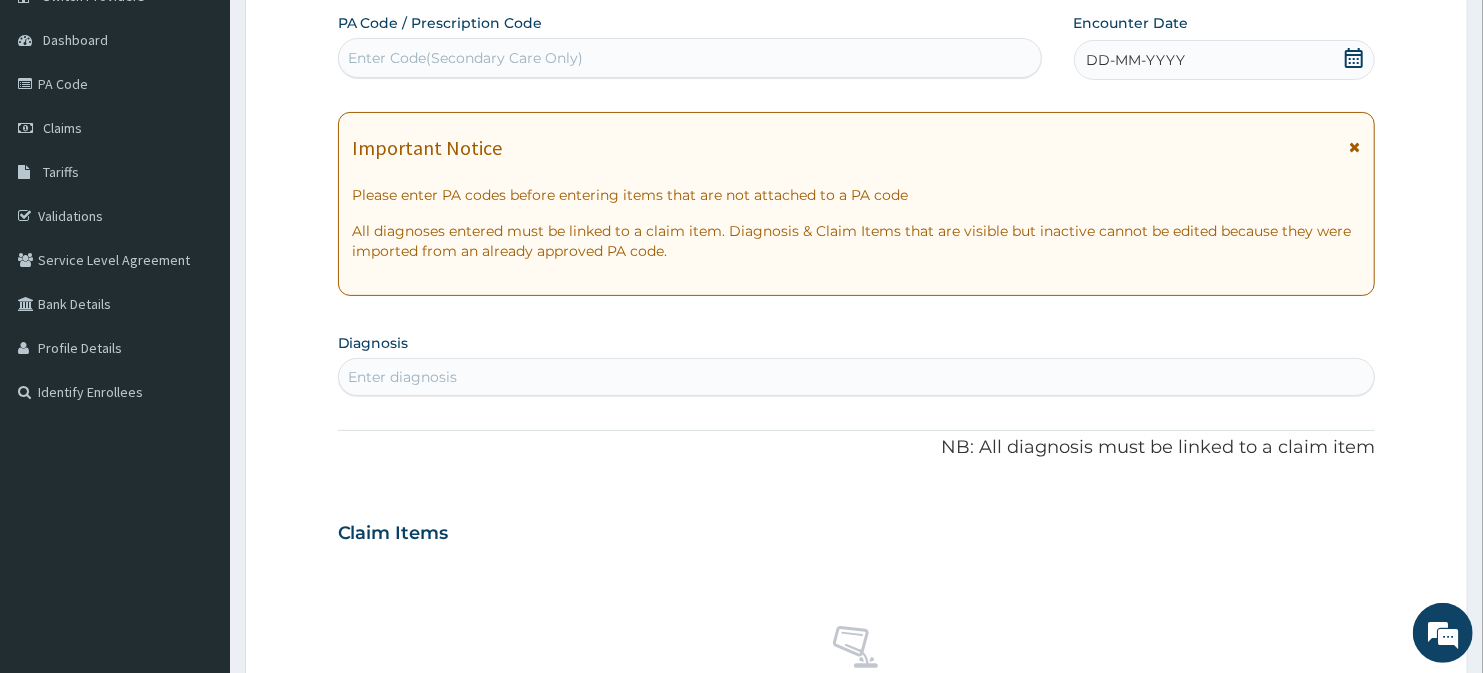 click on "Claim Items" at bounding box center (857, 529) 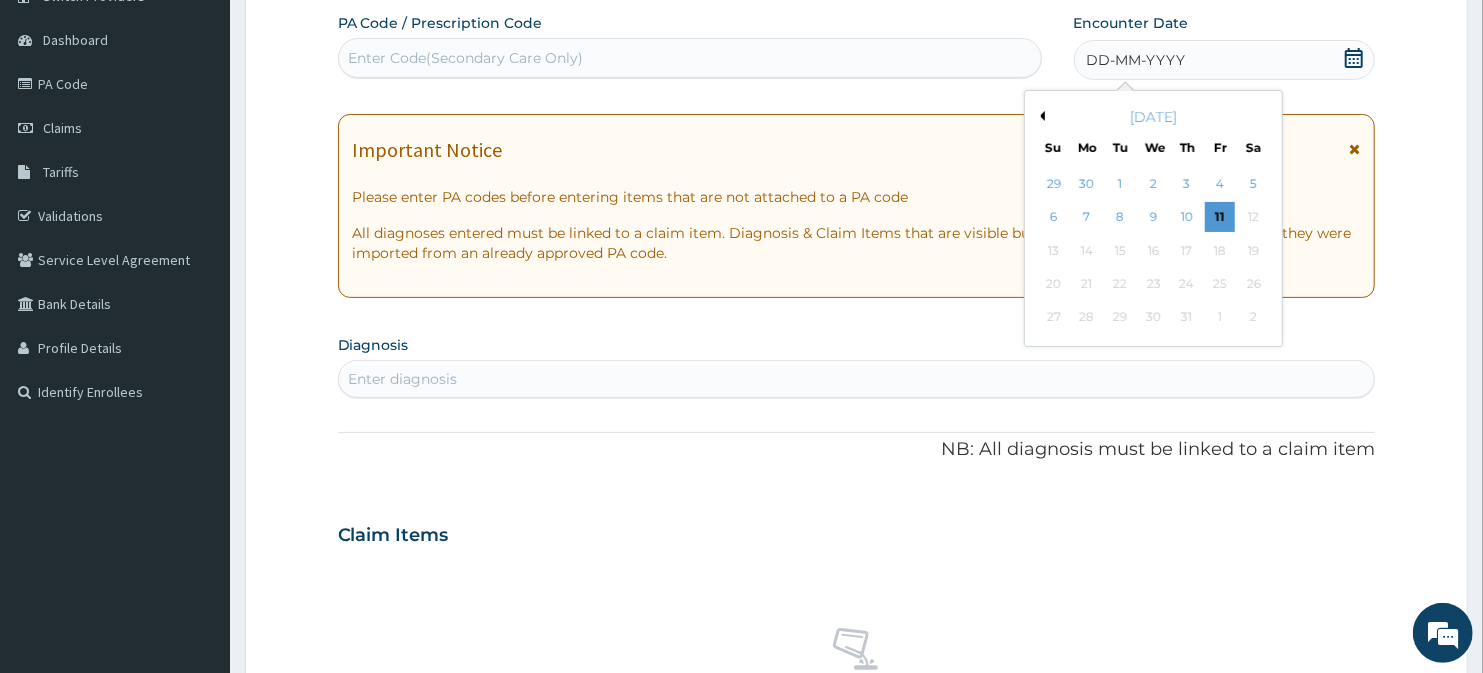 click on "Previous Month" at bounding box center [1040, 116] 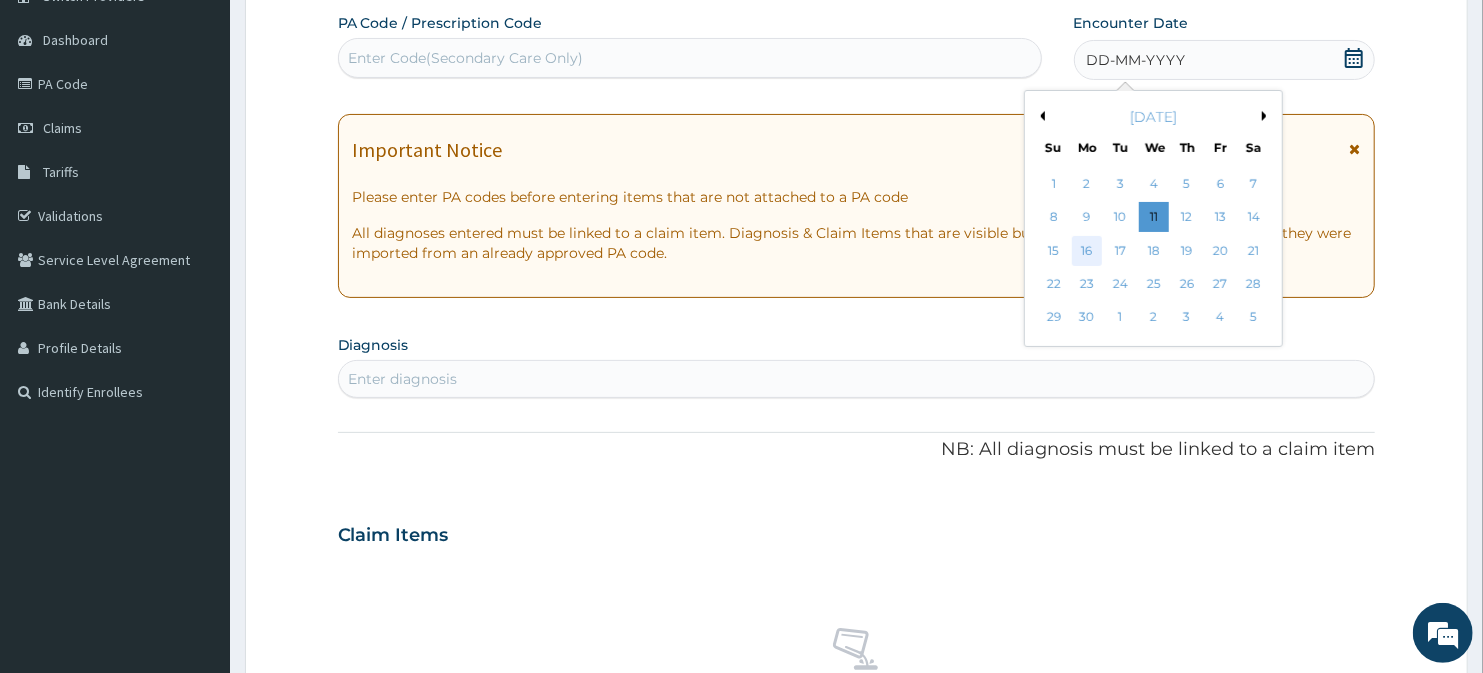 click on "16" at bounding box center [1087, 251] 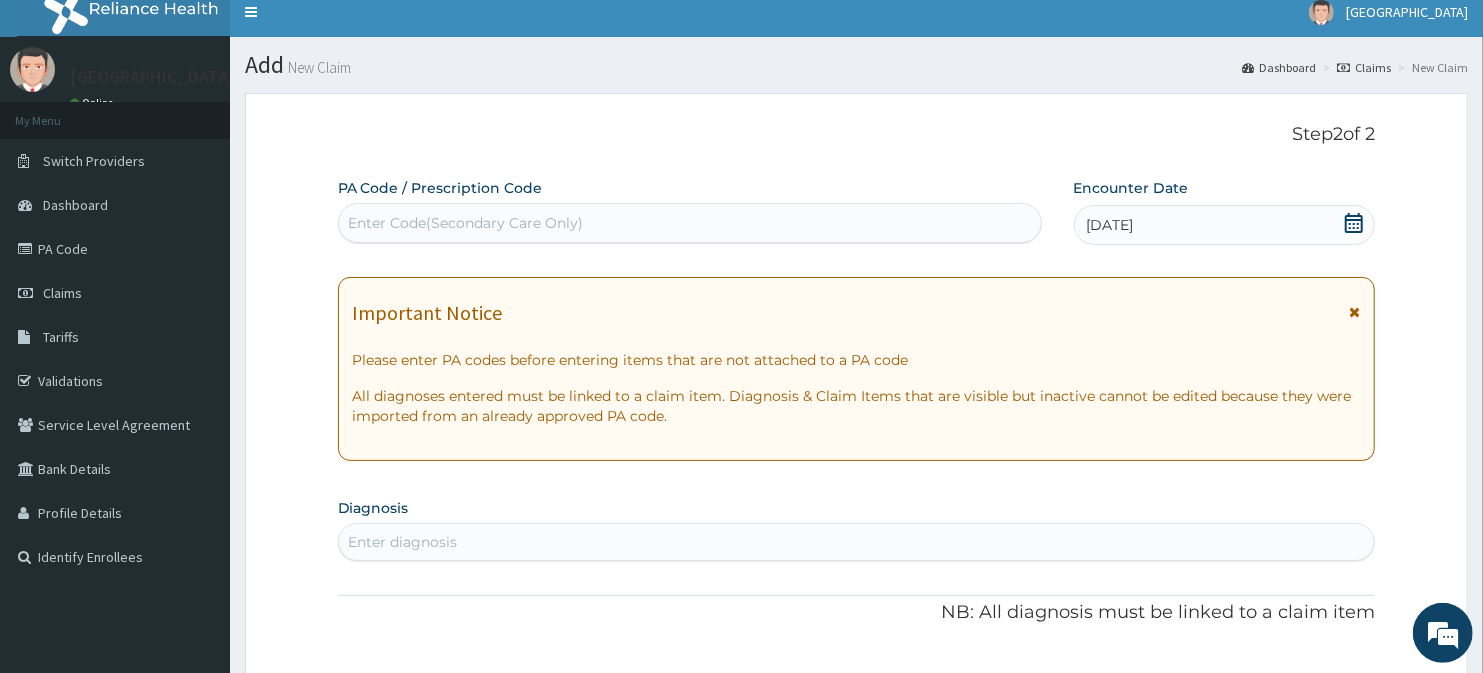 scroll, scrollTop: 0, scrollLeft: 0, axis: both 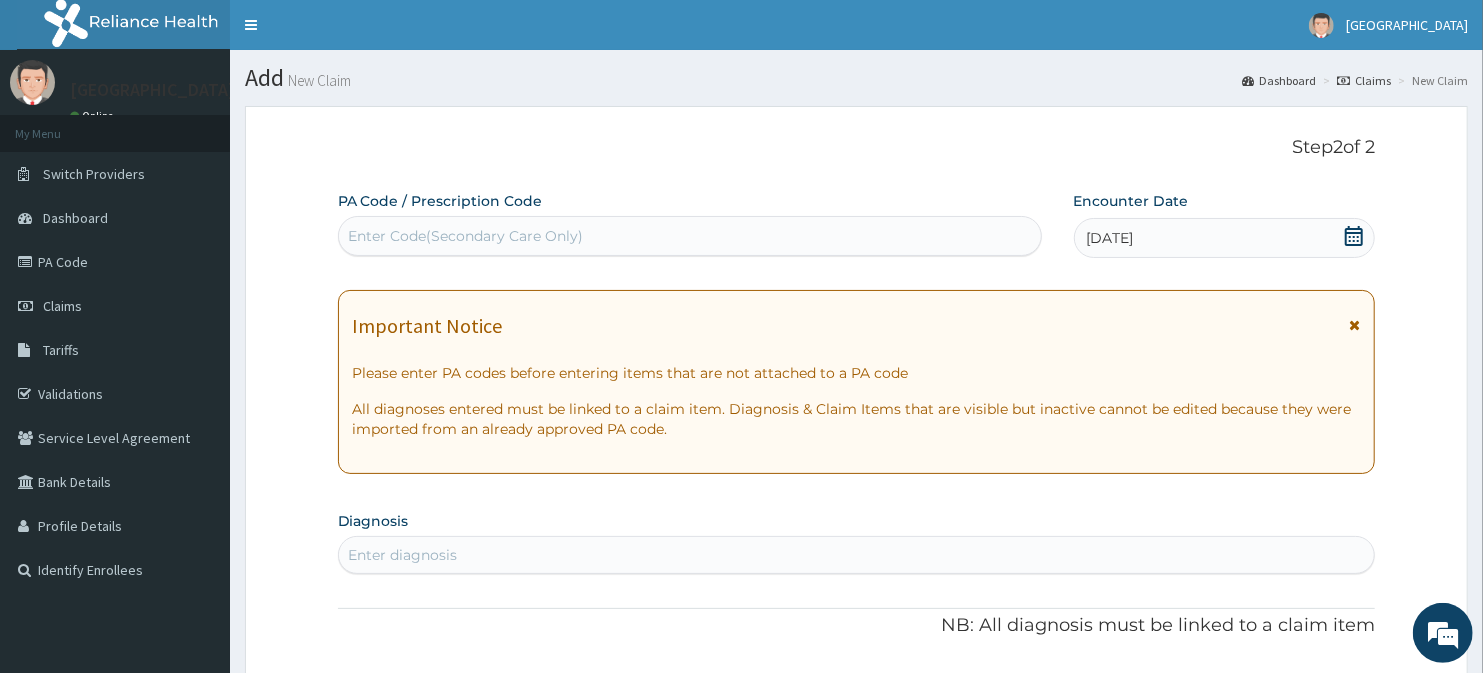 click on "Enter diagnosis" at bounding box center (857, 555) 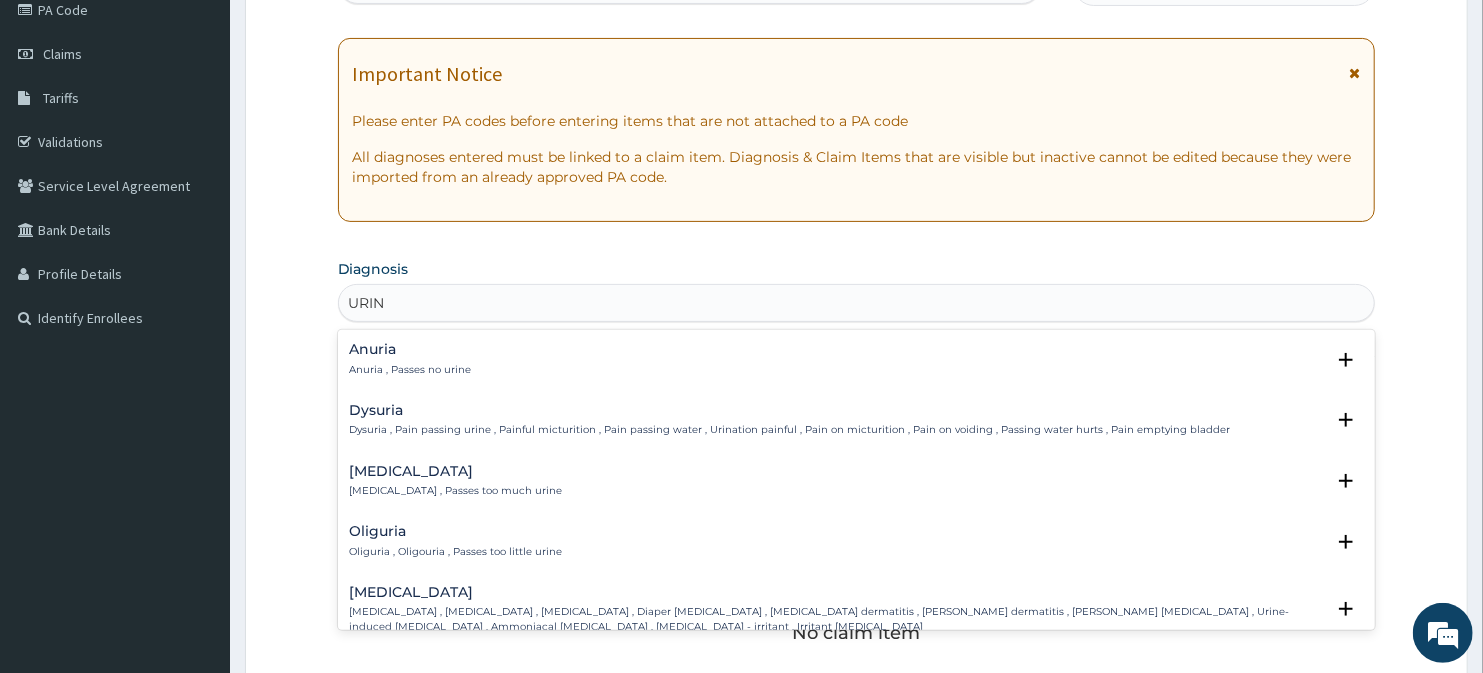 scroll, scrollTop: 266, scrollLeft: 0, axis: vertical 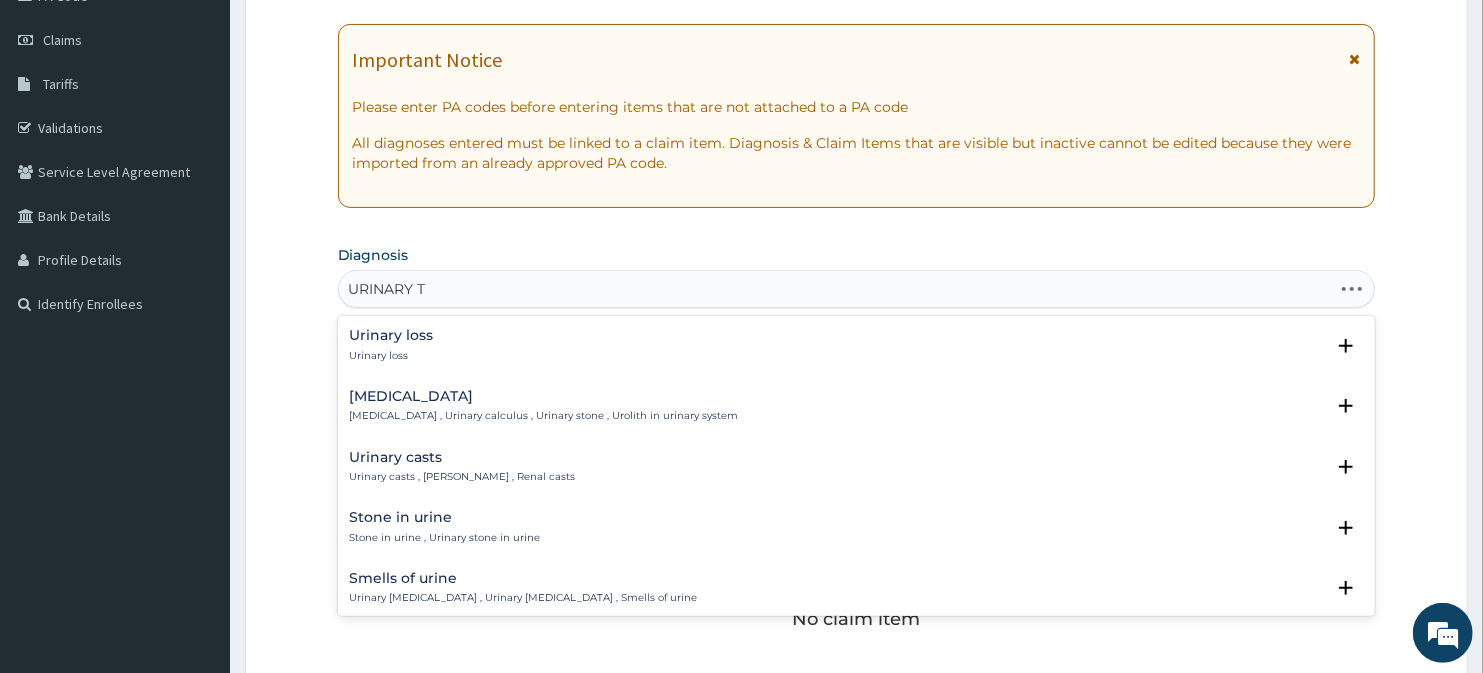 type on "URINARY TR" 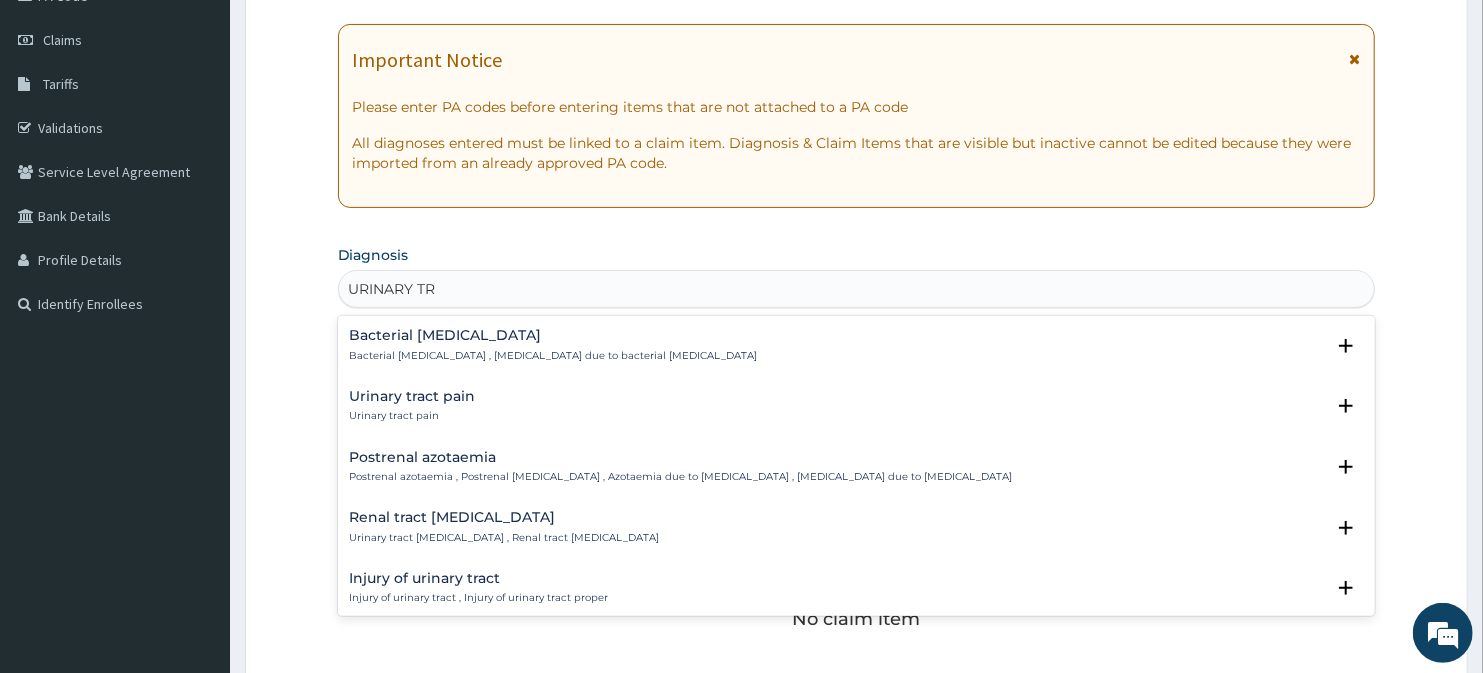 click on "Urinary tract pain" at bounding box center [413, 396] 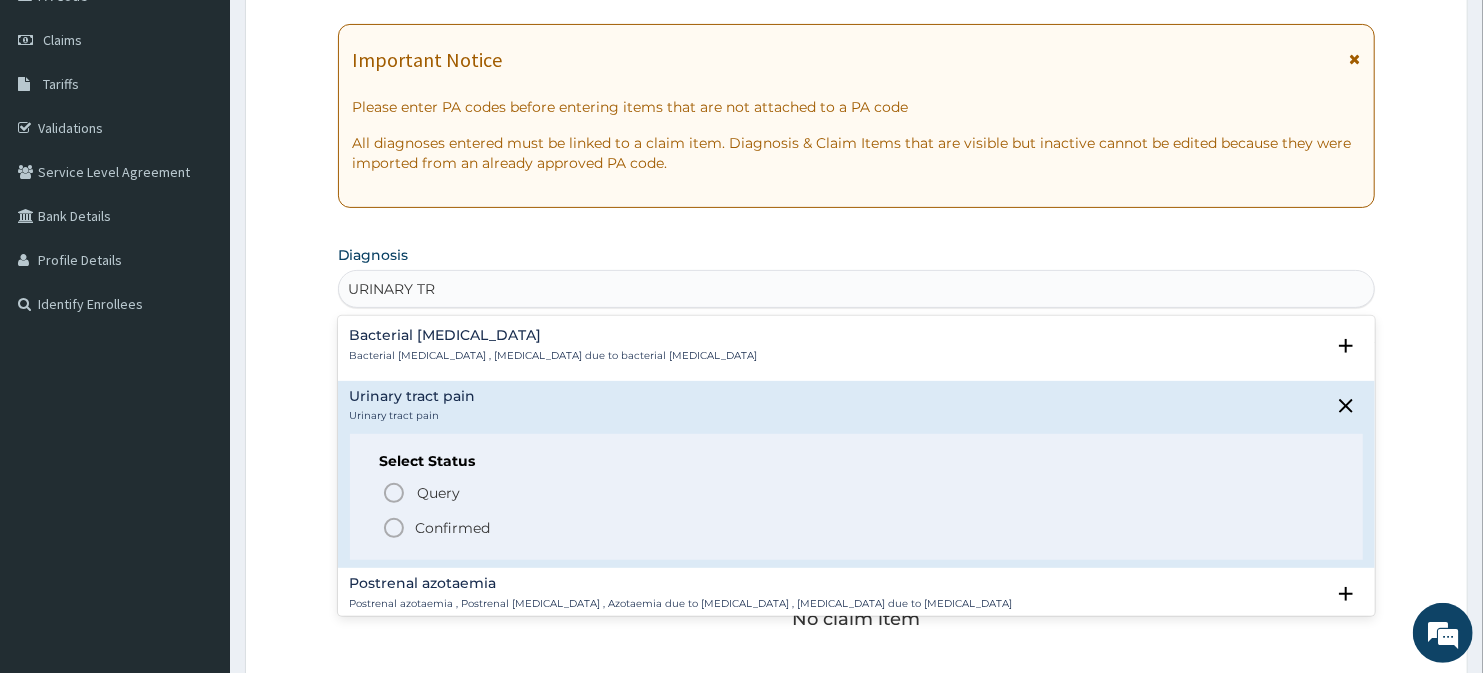 click 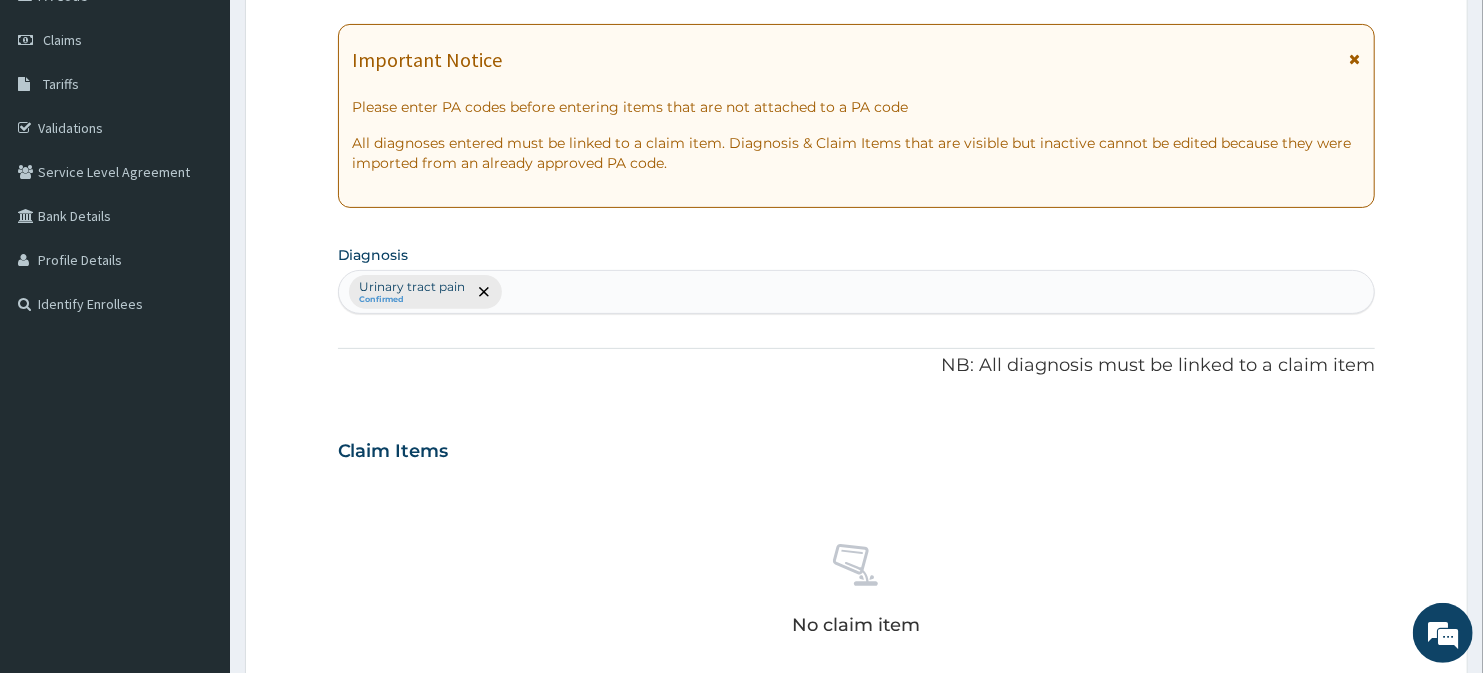 click on "No claim item" at bounding box center (857, 593) 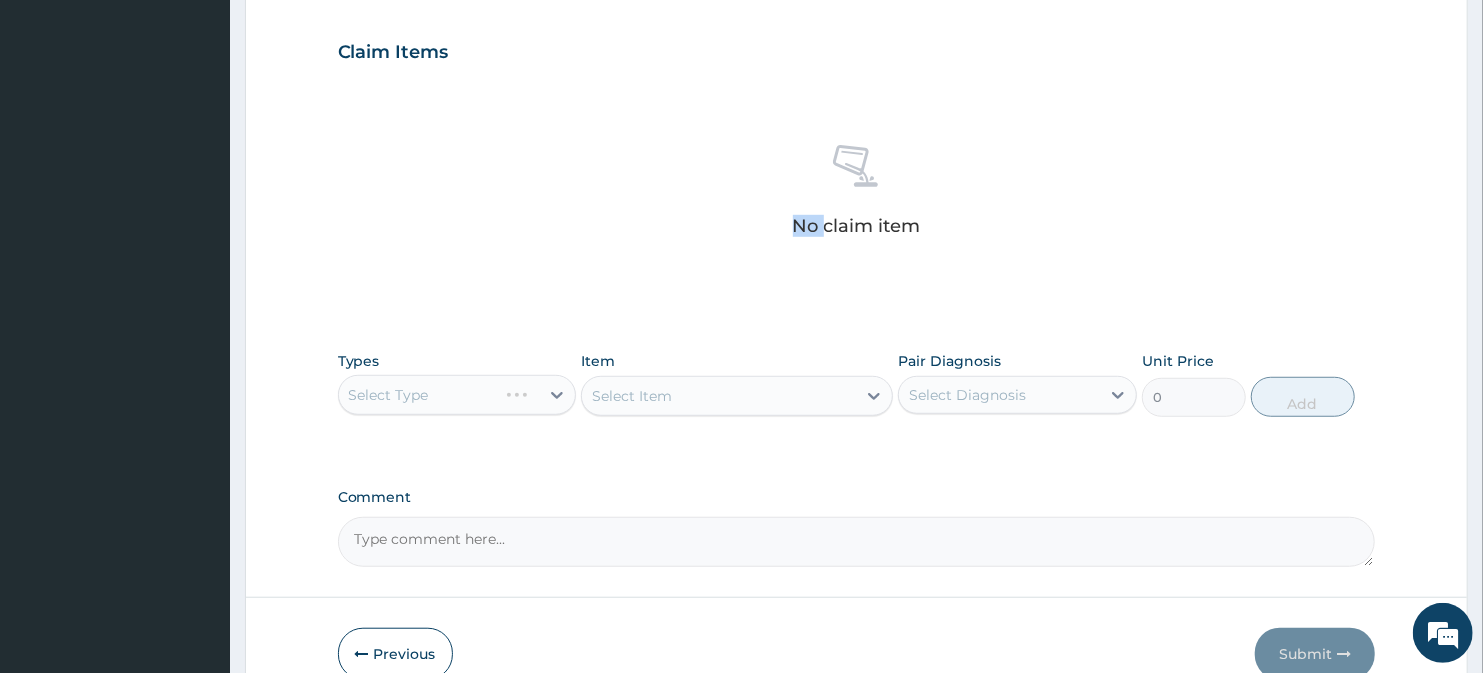 scroll, scrollTop: 666, scrollLeft: 0, axis: vertical 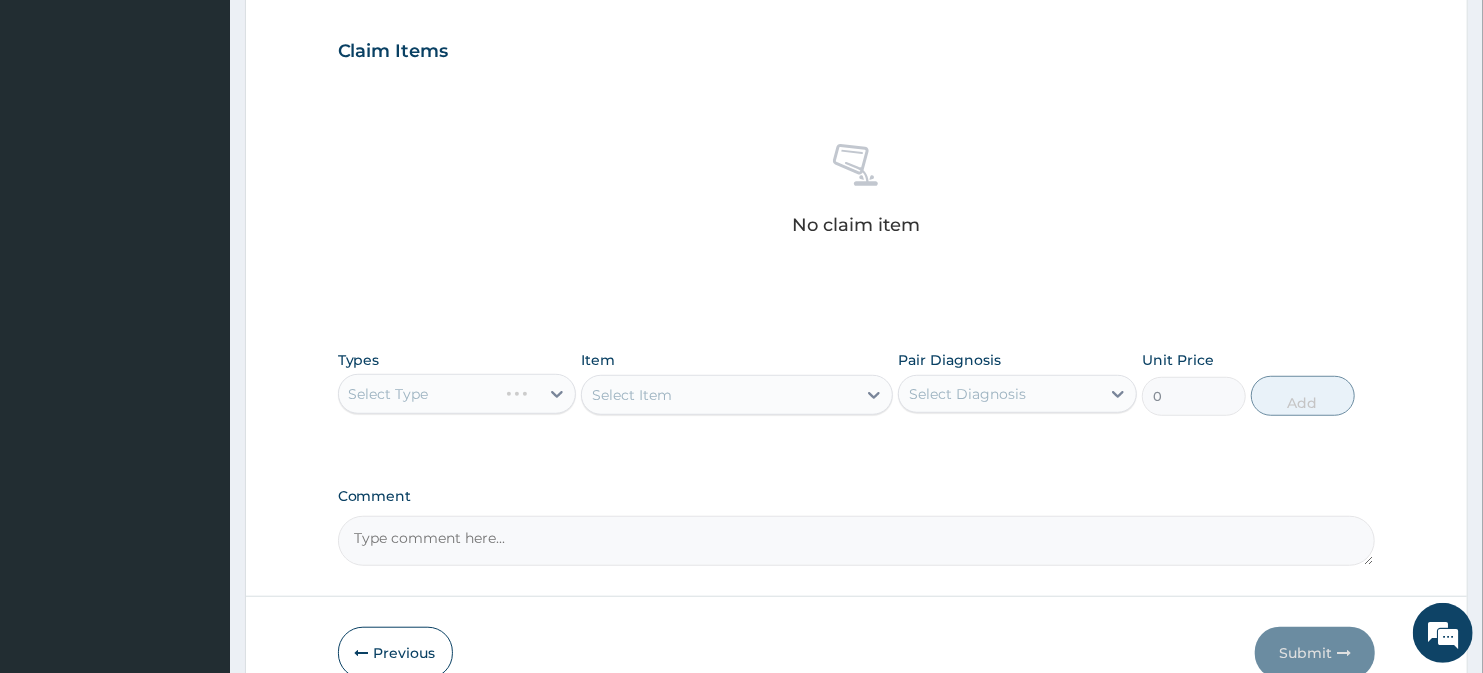 click on "Select Type" at bounding box center [457, 394] 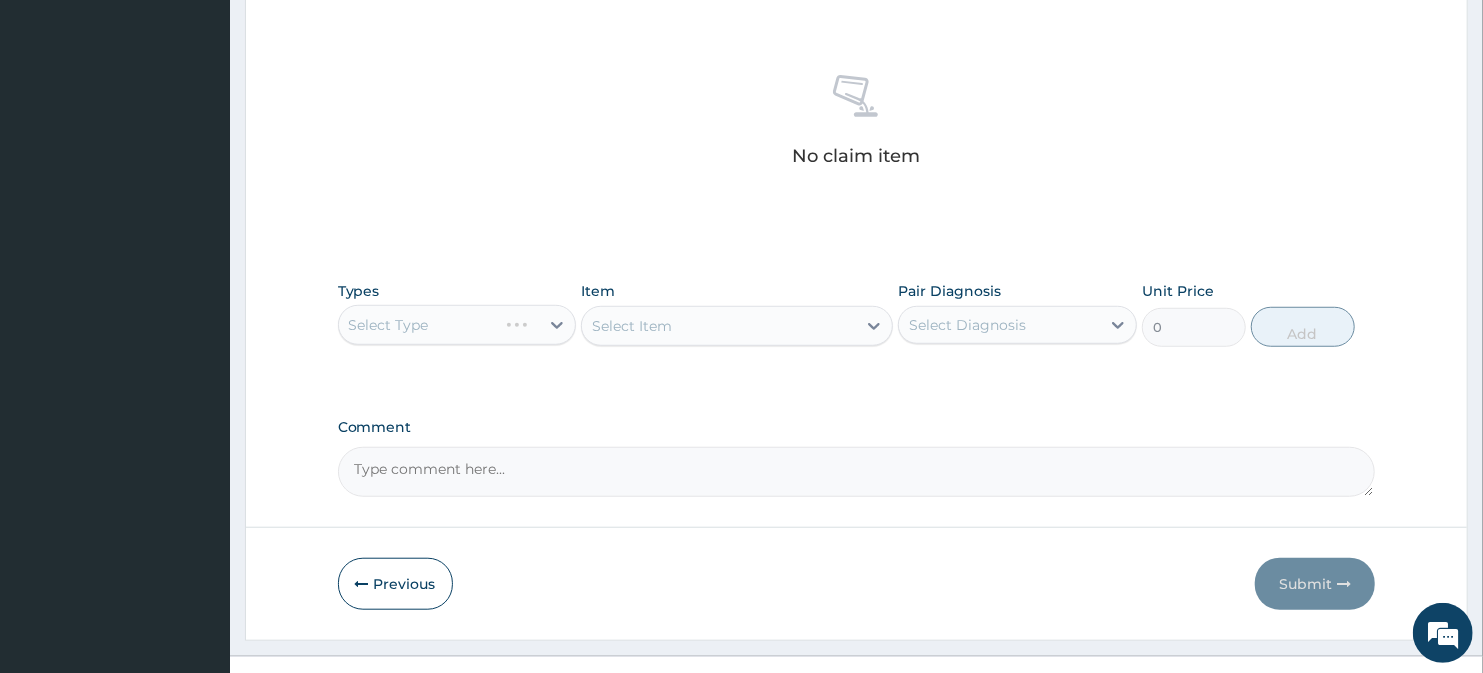 scroll, scrollTop: 755, scrollLeft: 0, axis: vertical 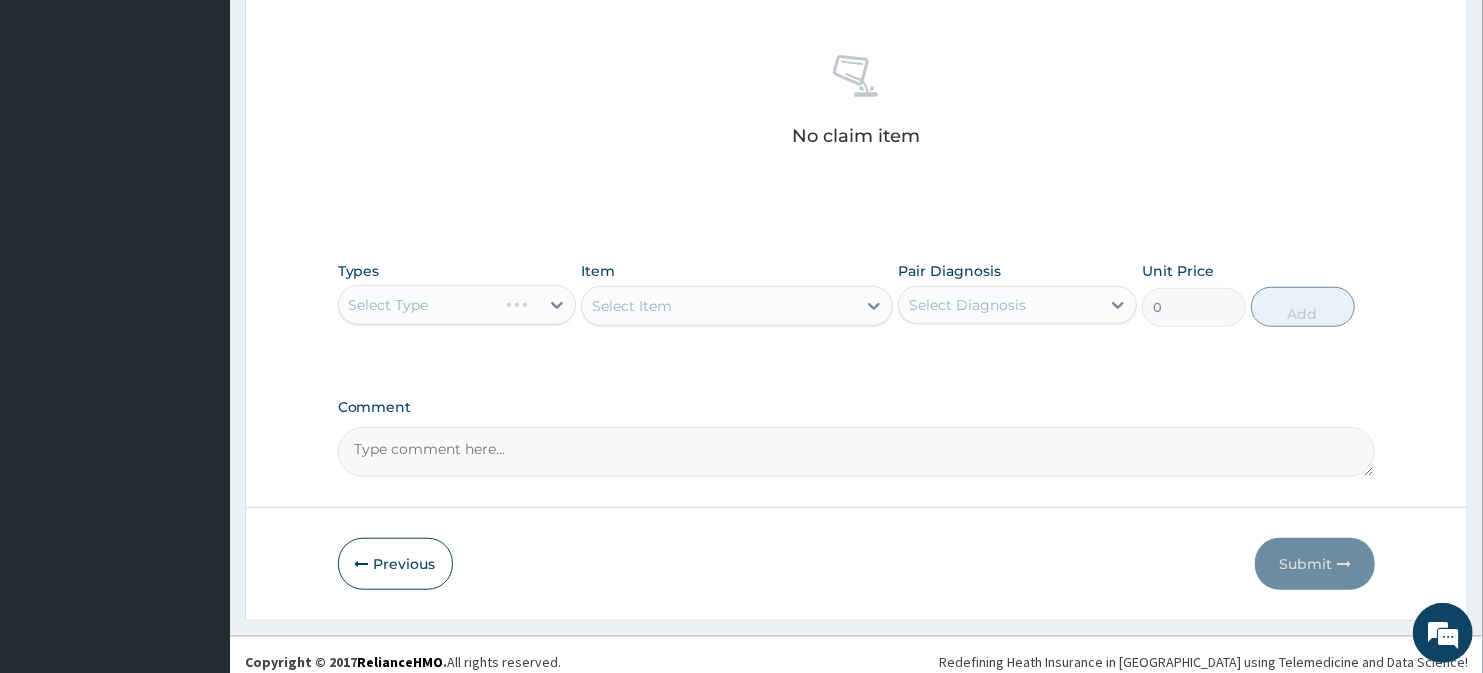 click on "Select Type" at bounding box center (457, 305) 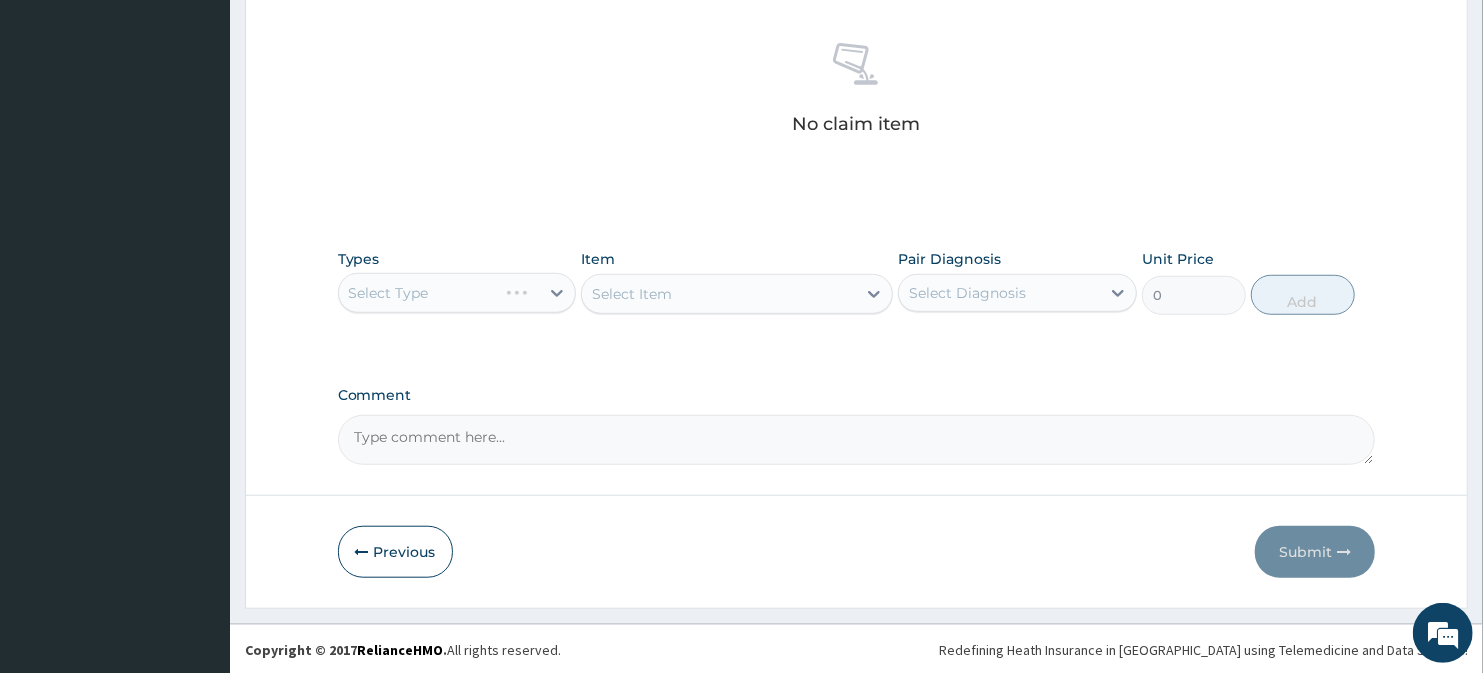 scroll, scrollTop: 768, scrollLeft: 0, axis: vertical 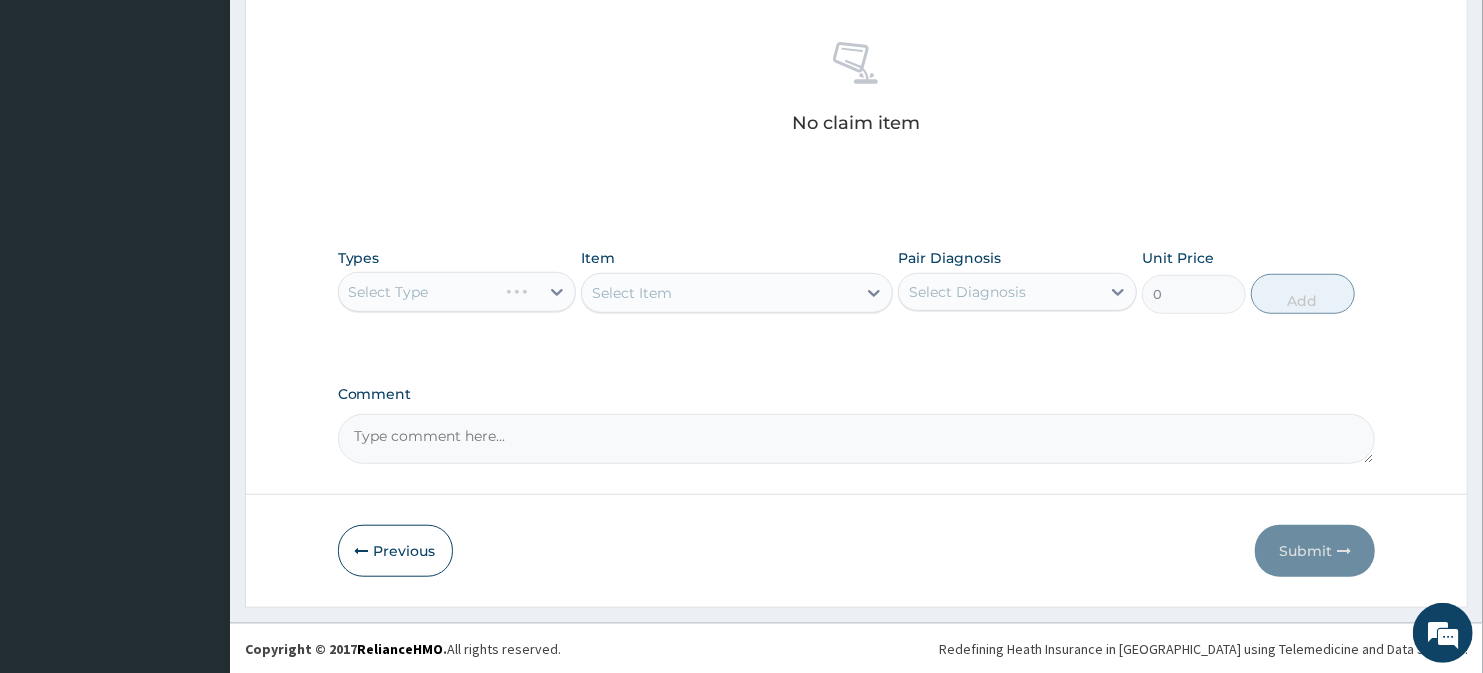 click on "Select Type" at bounding box center (457, 292) 